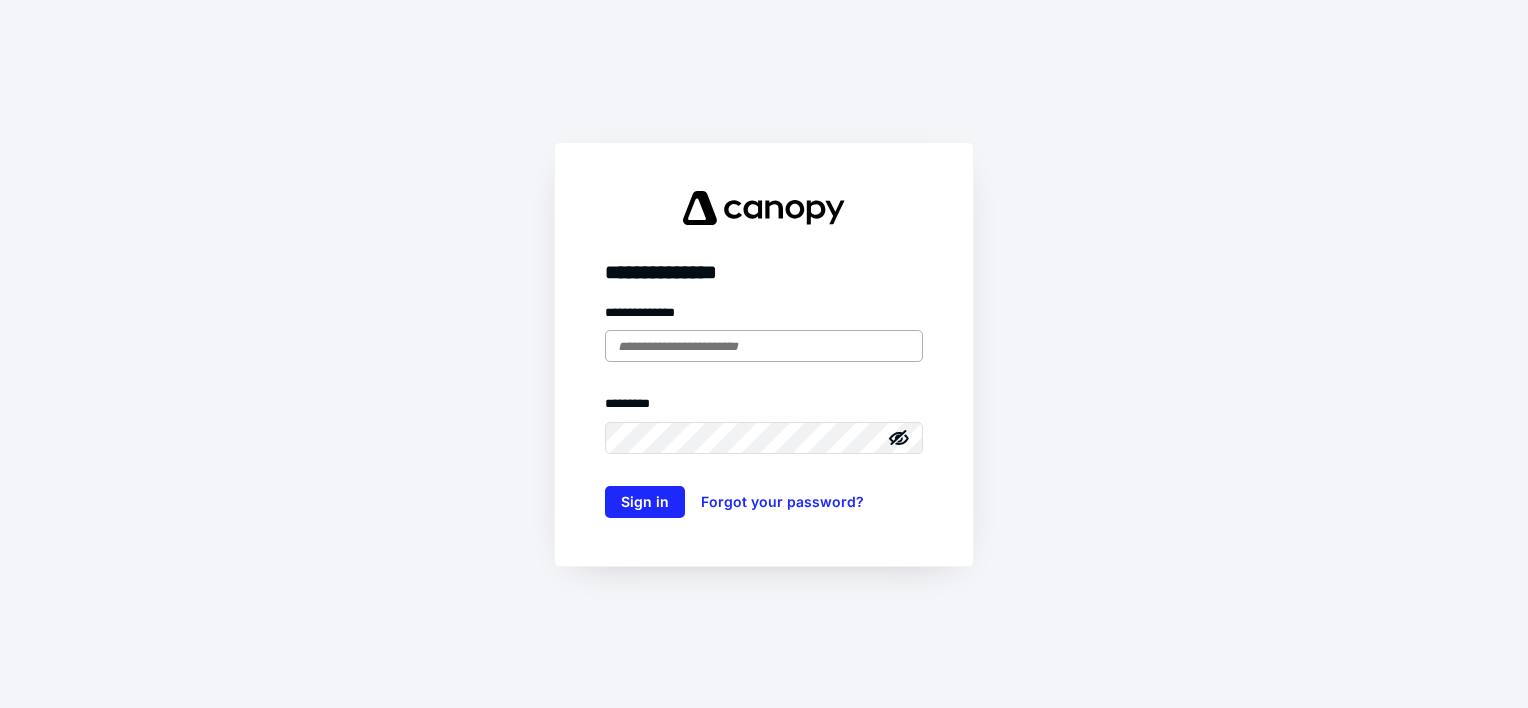 scroll, scrollTop: 0, scrollLeft: 0, axis: both 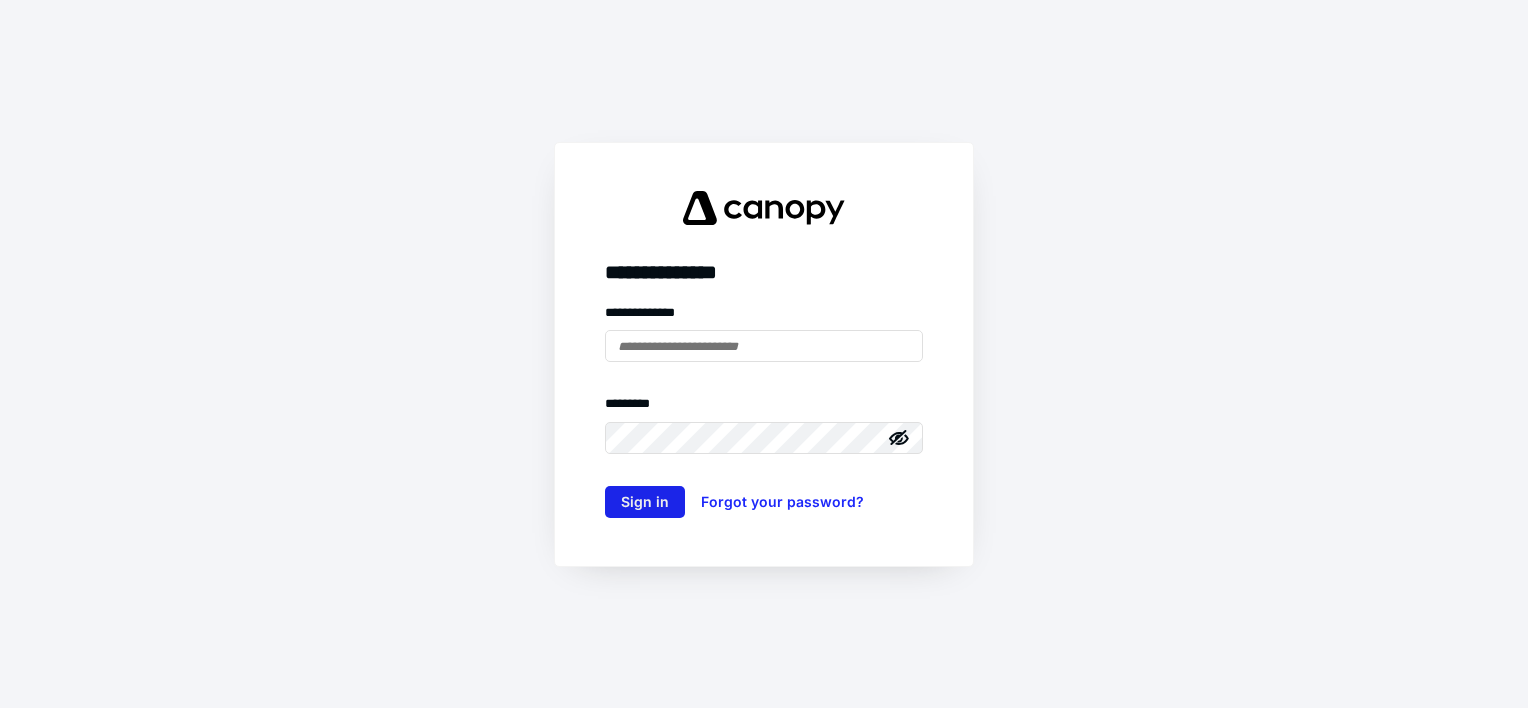 type on "**********" 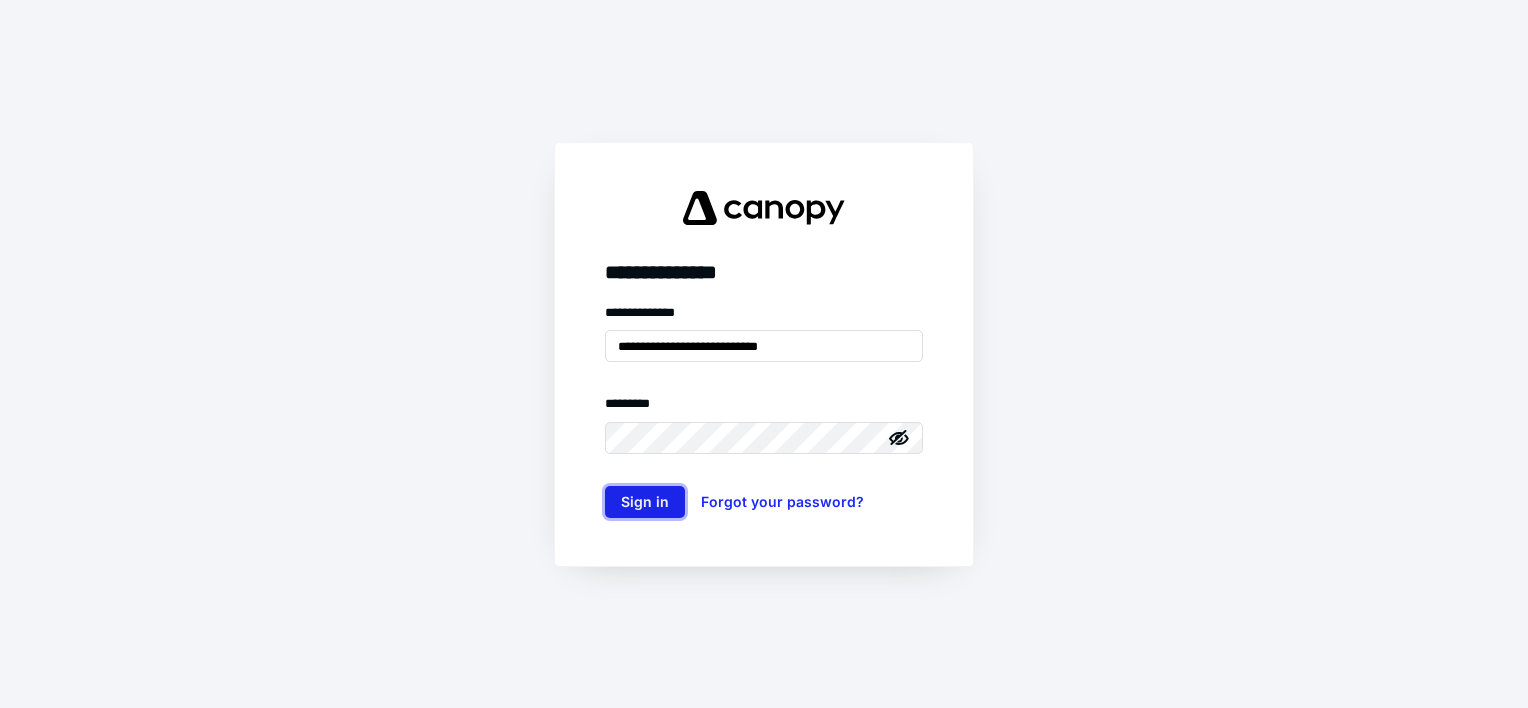 click on "Sign in" at bounding box center (645, 502) 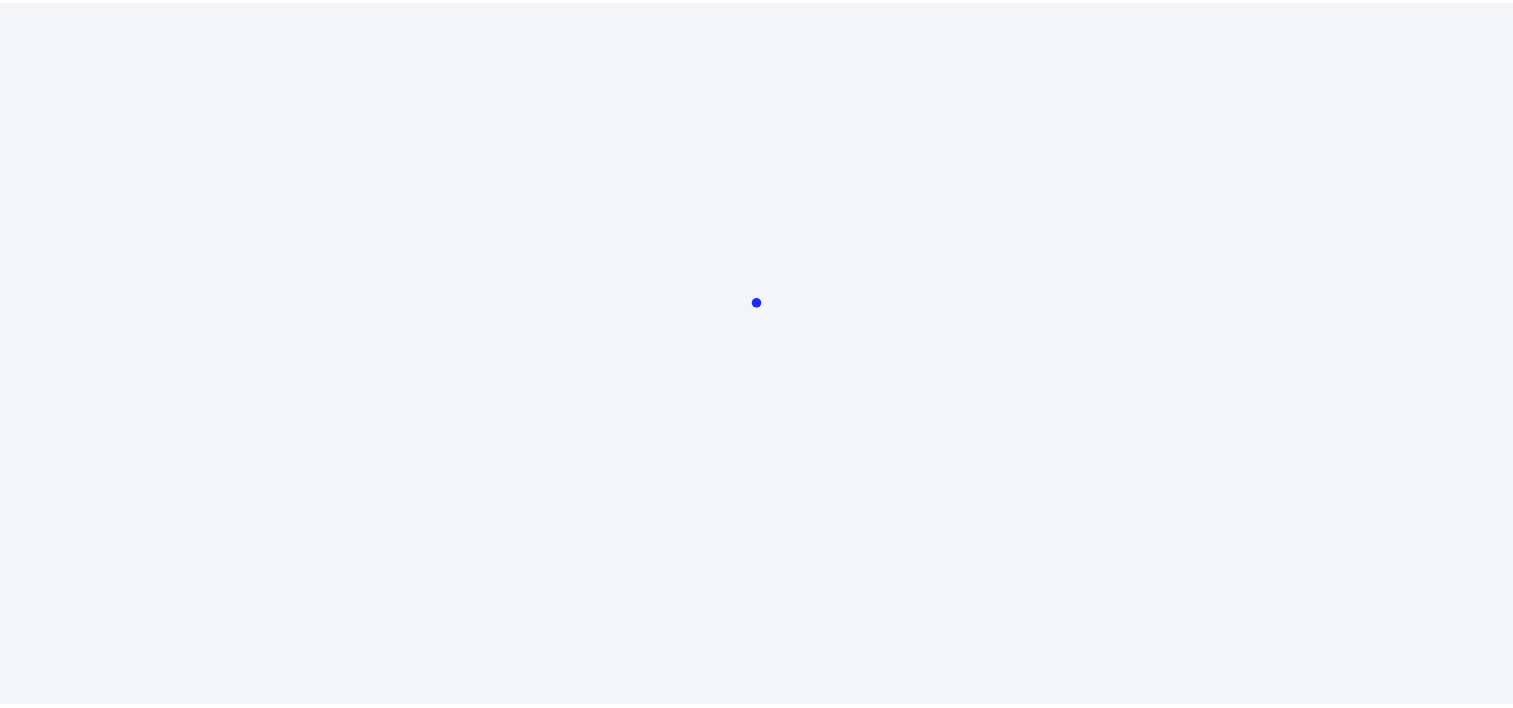 scroll, scrollTop: 0, scrollLeft: 0, axis: both 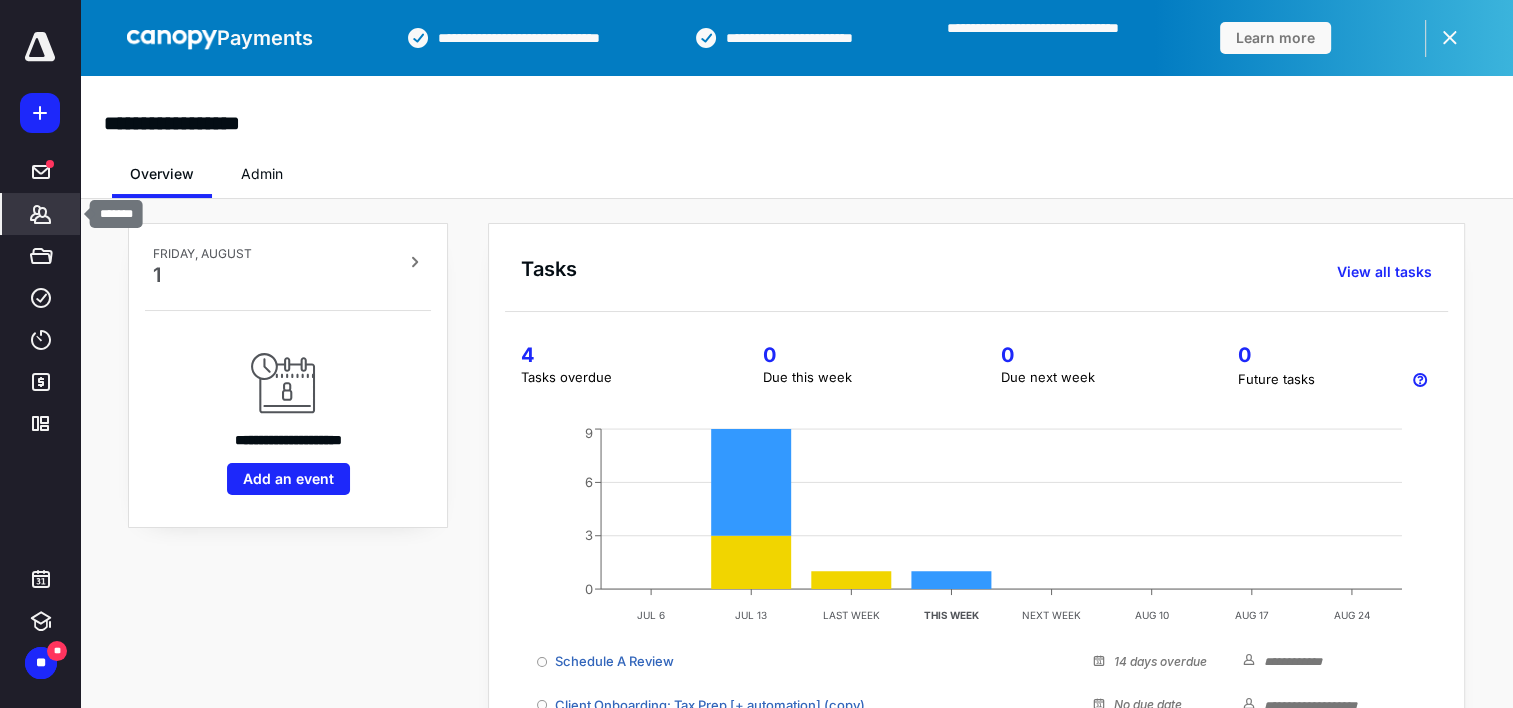 click on "*******" at bounding box center (41, 214) 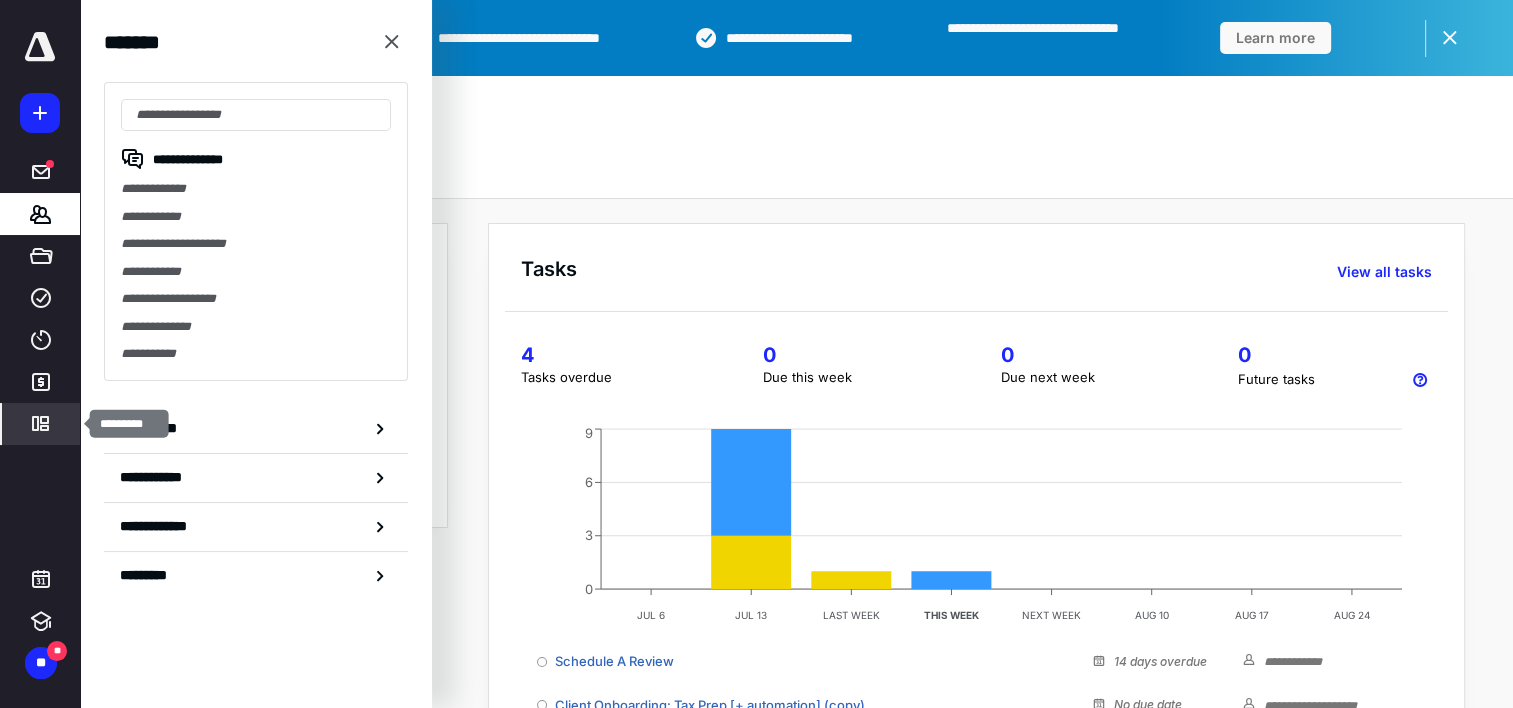 click 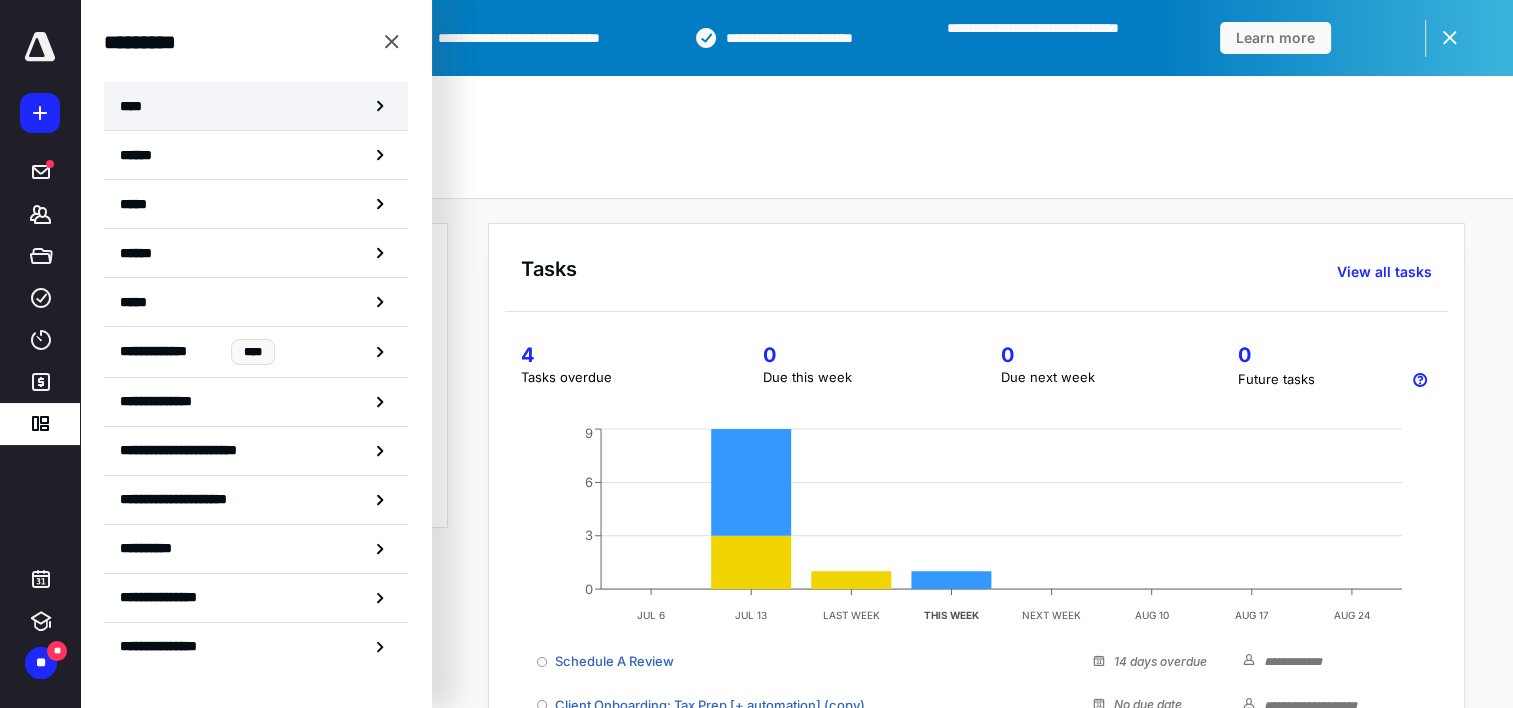 click on "****" at bounding box center (256, 106) 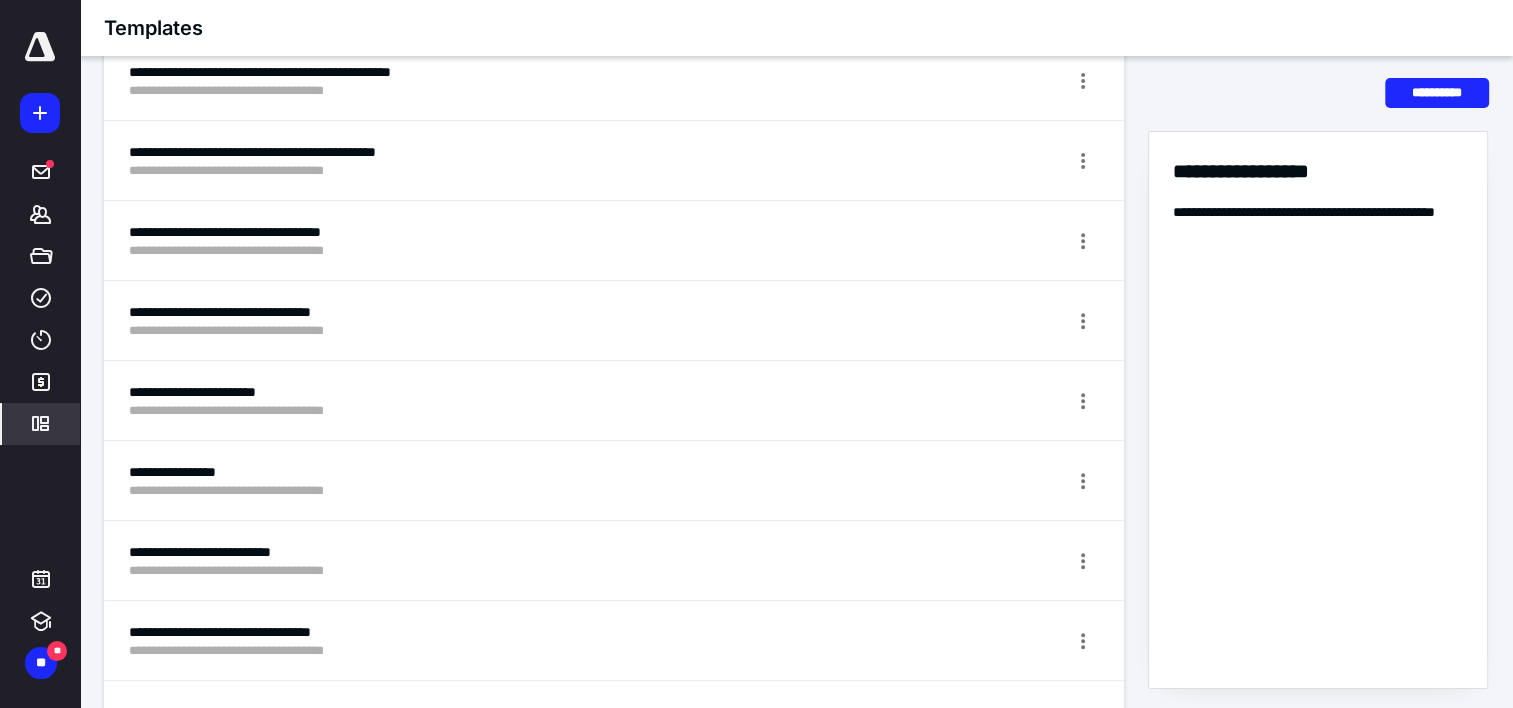 scroll, scrollTop: 725, scrollLeft: 0, axis: vertical 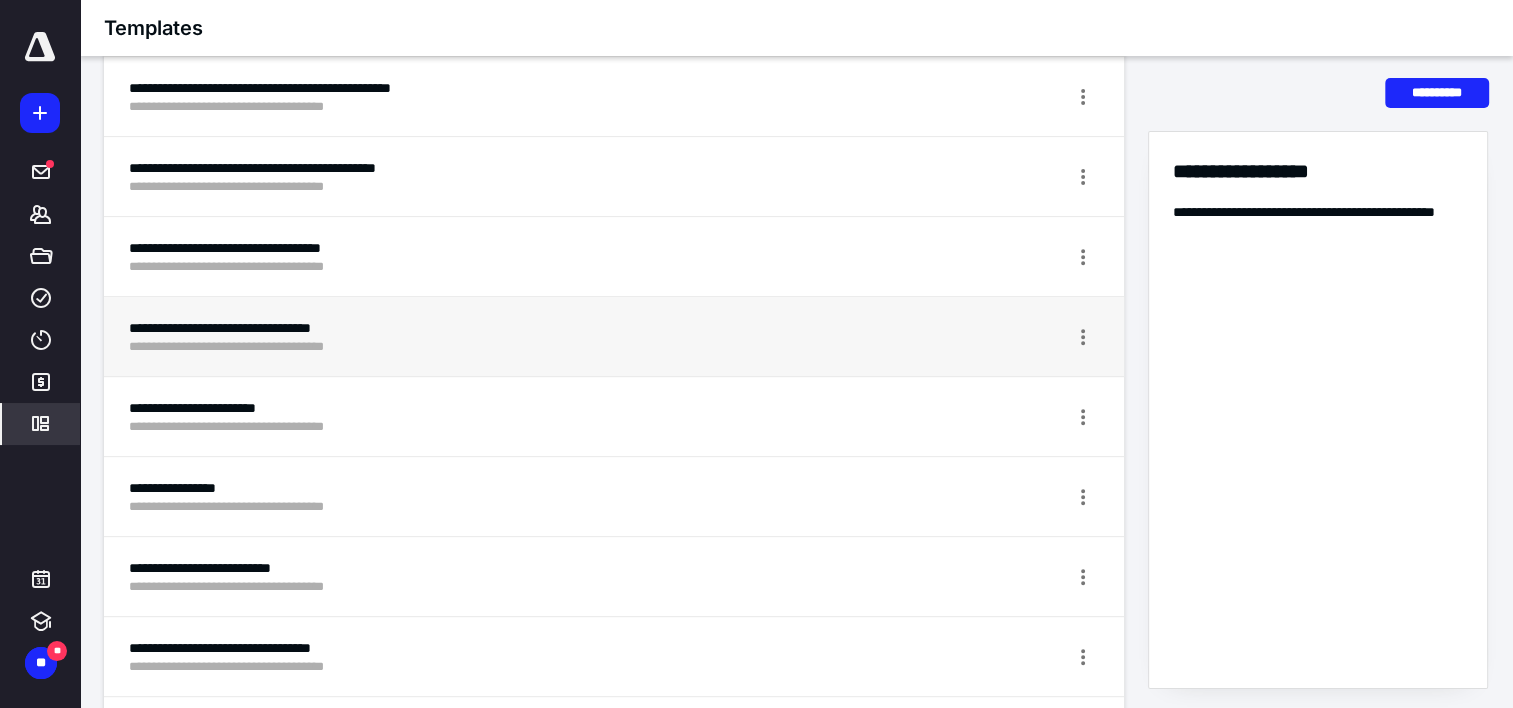 click on "**********" at bounding box center [539, 347] 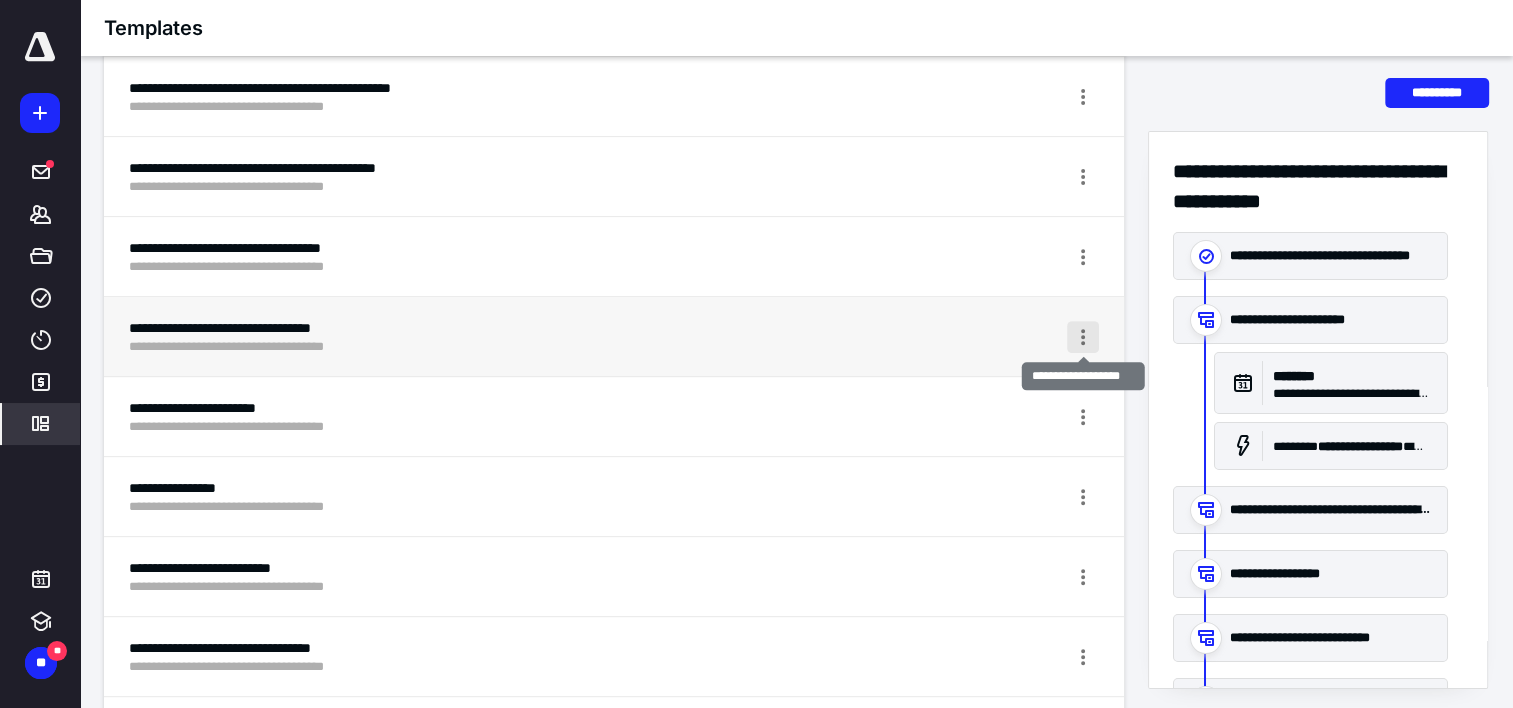 click at bounding box center (1083, 337) 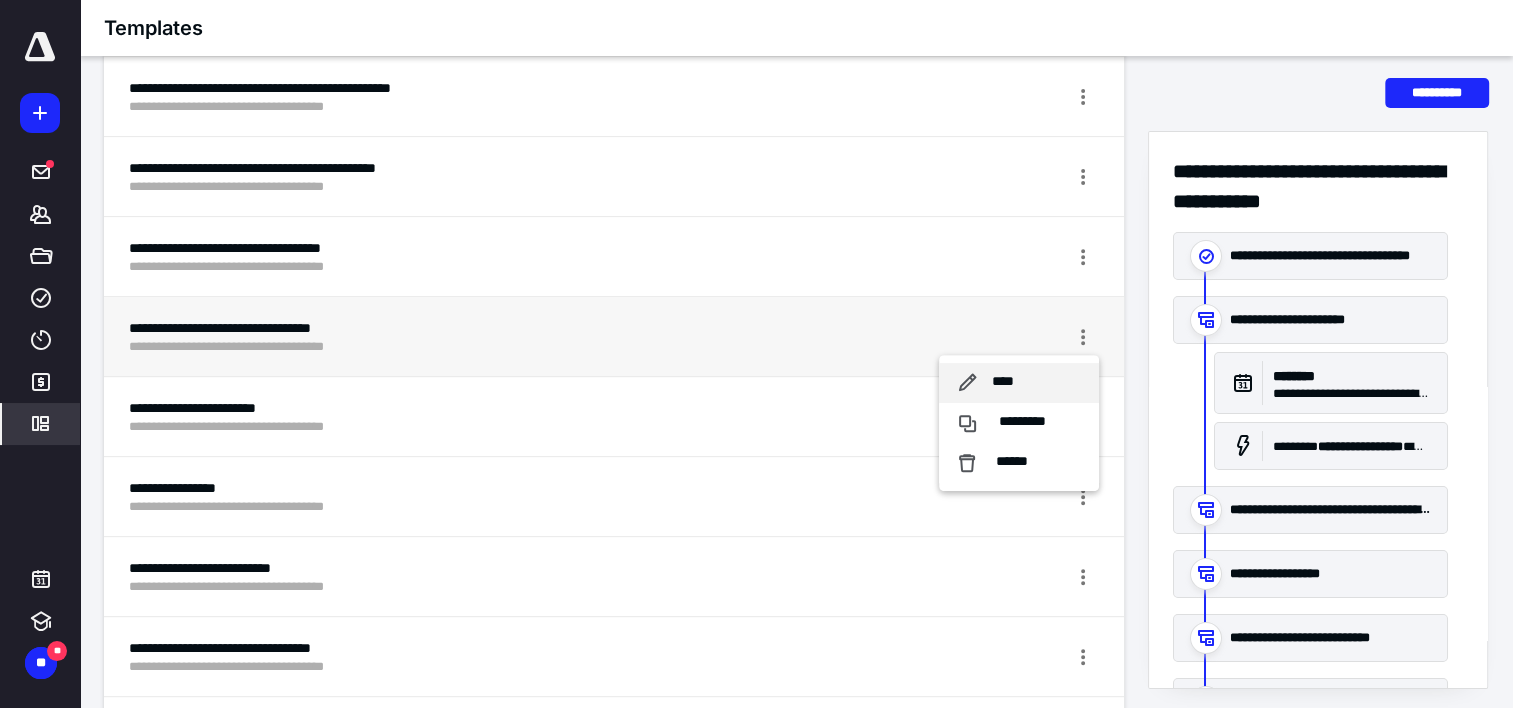 click on "****" at bounding box center [1019, 383] 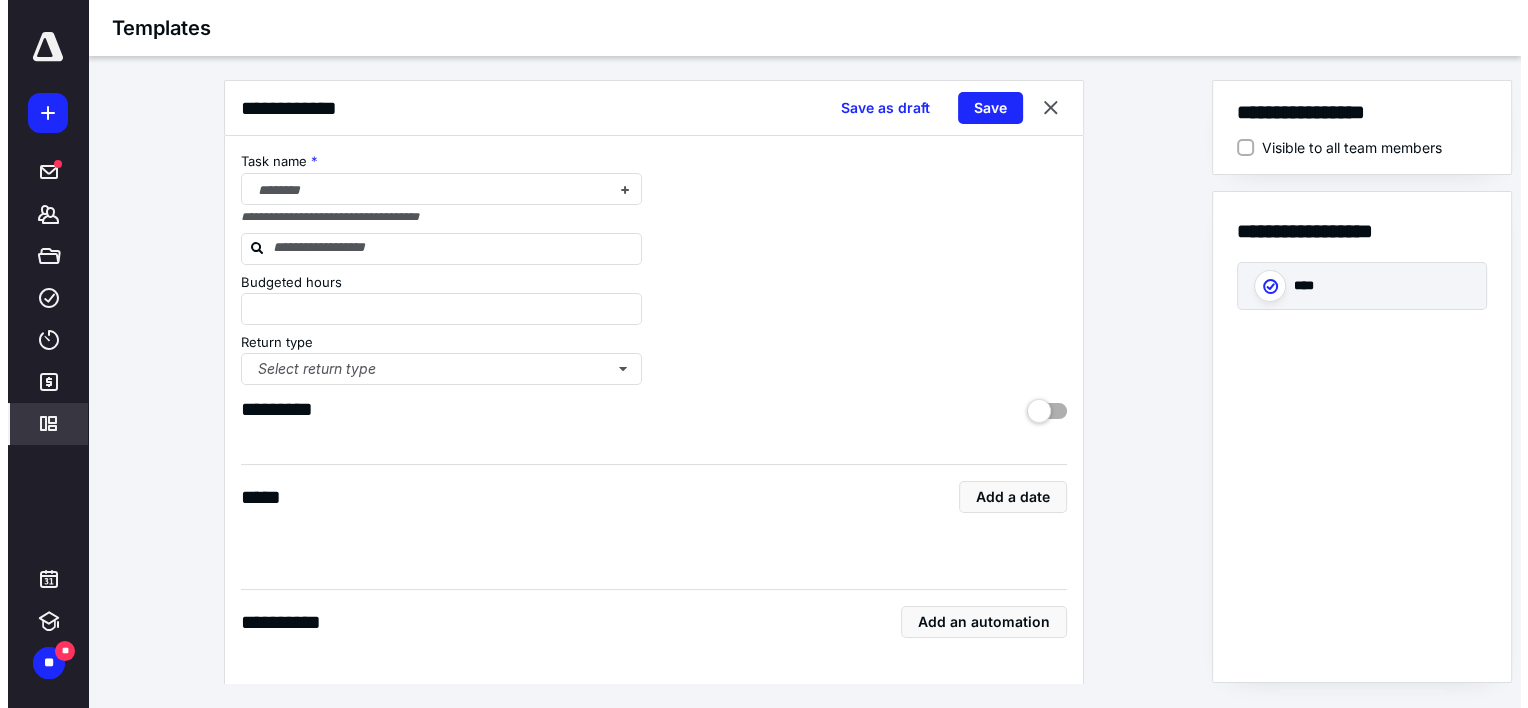 scroll, scrollTop: 0, scrollLeft: 0, axis: both 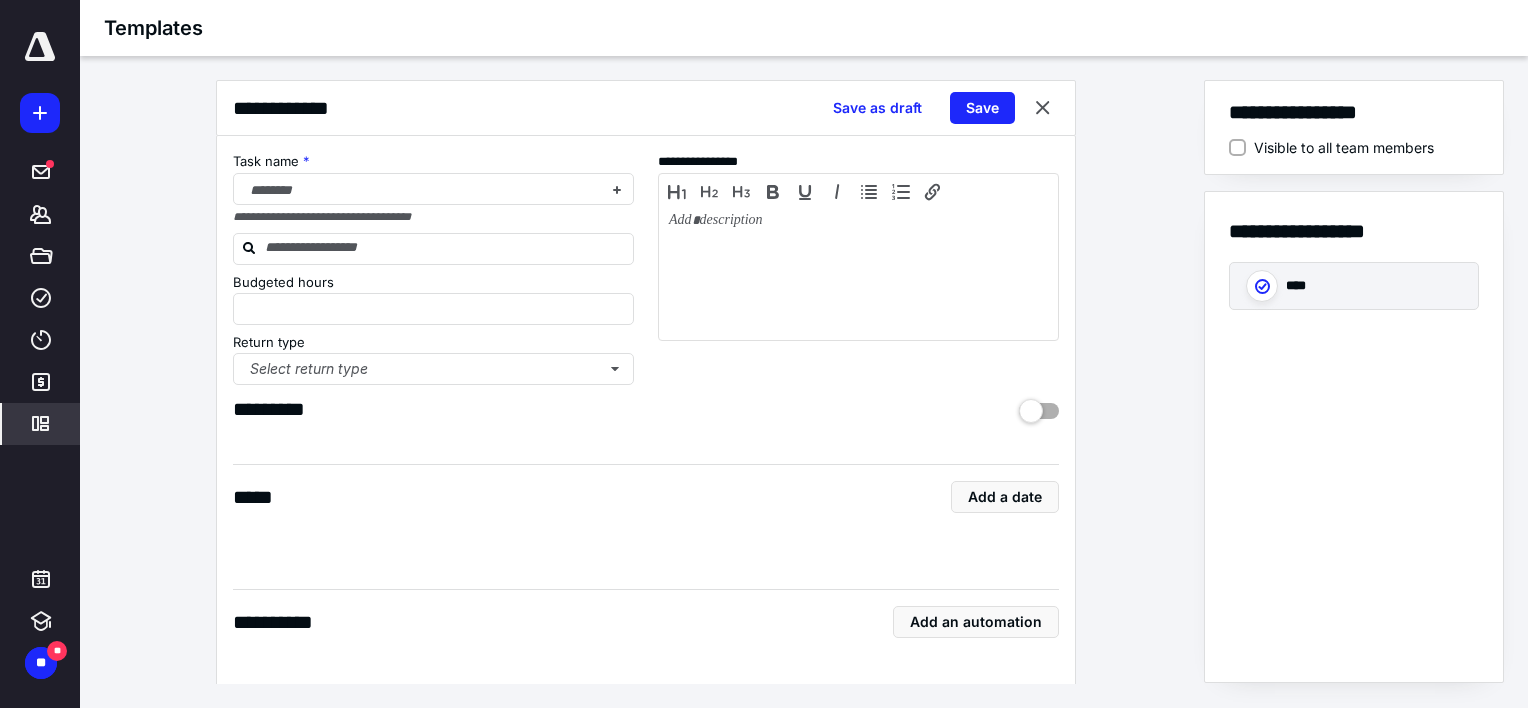 type on "*" 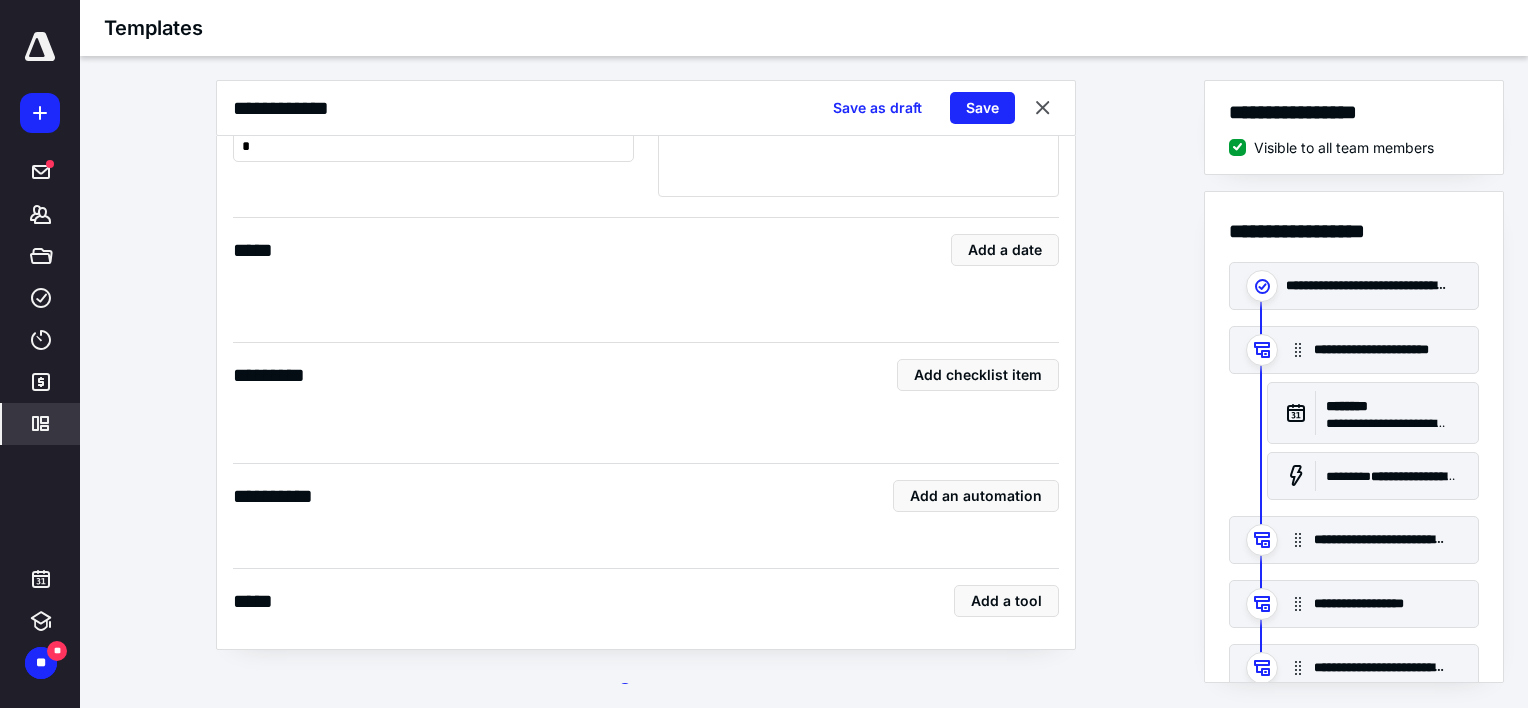 scroll, scrollTop: 1885, scrollLeft: 0, axis: vertical 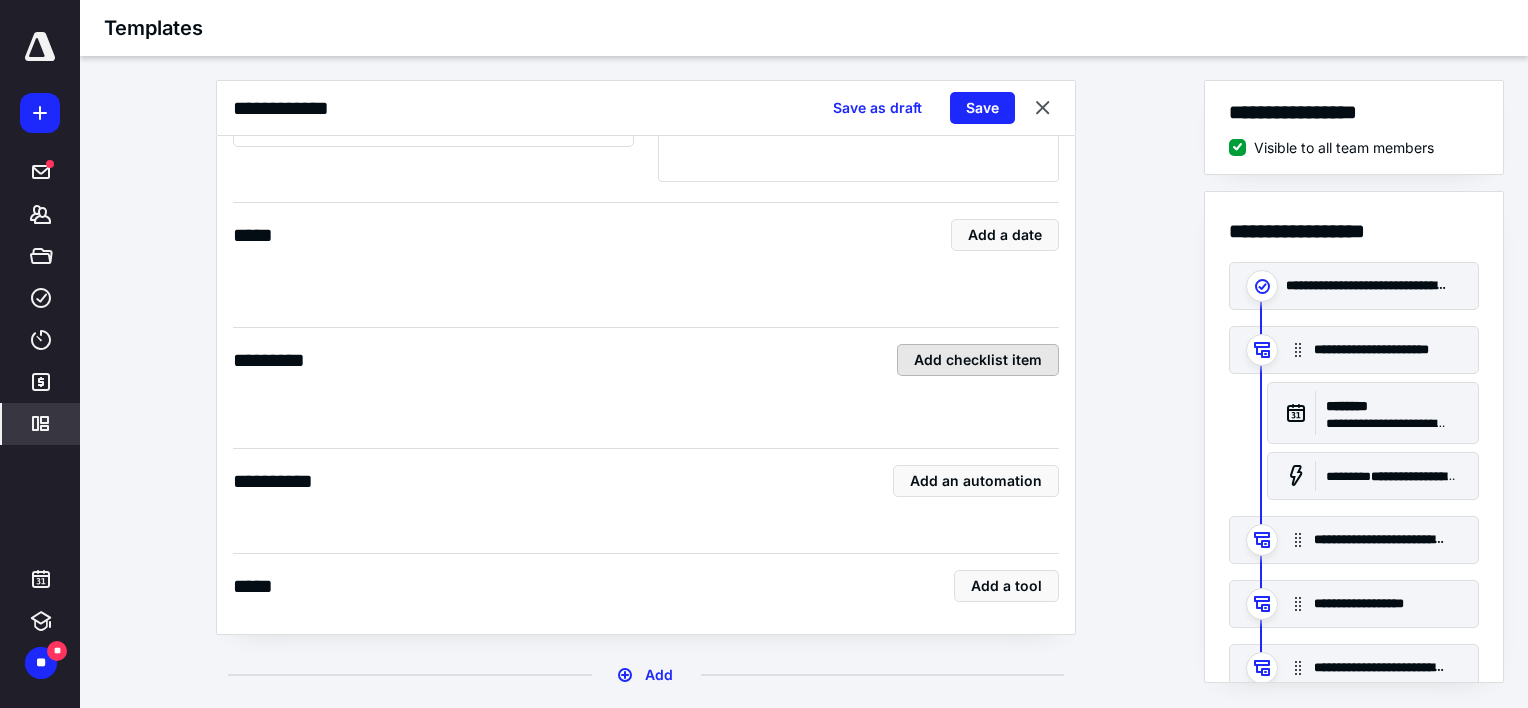 click on "Add checklist item" at bounding box center (978, 360) 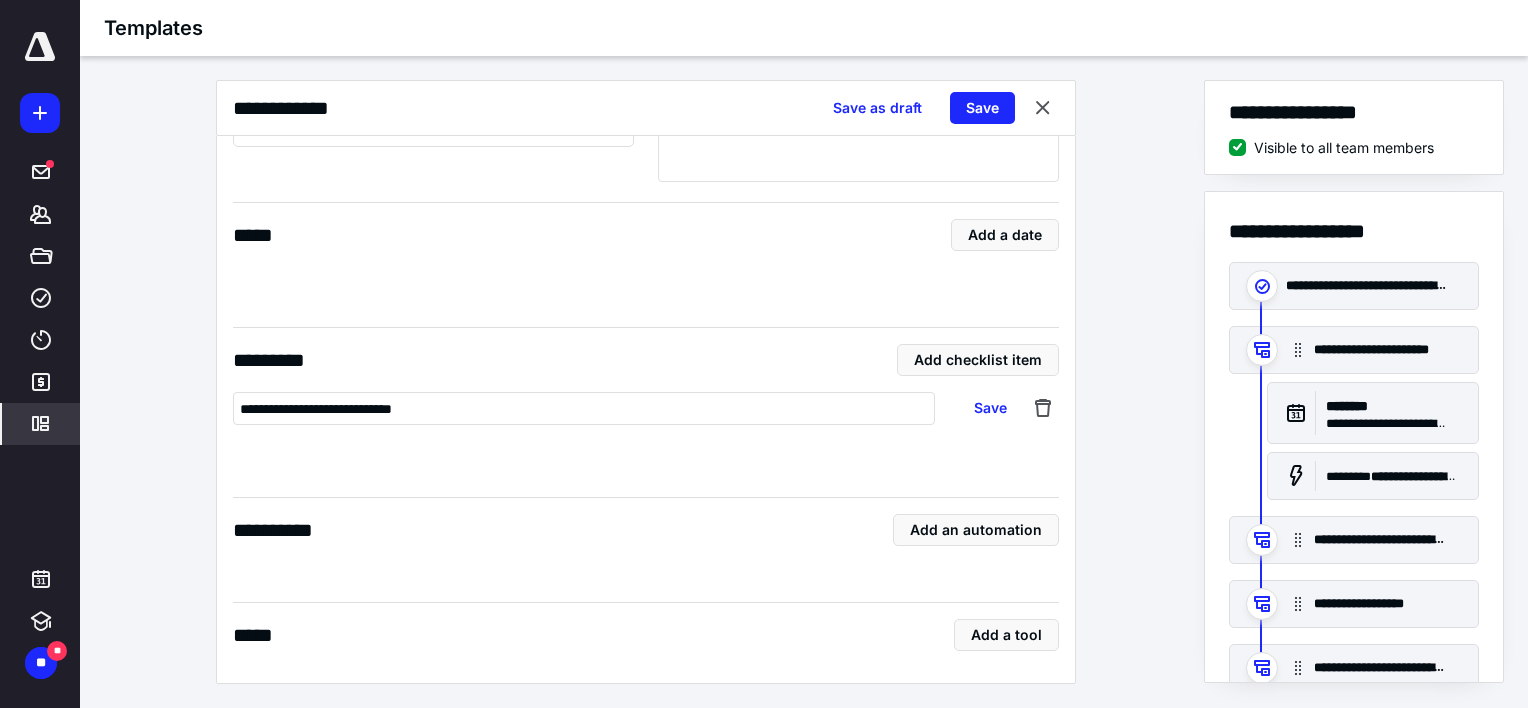 type on "**********" 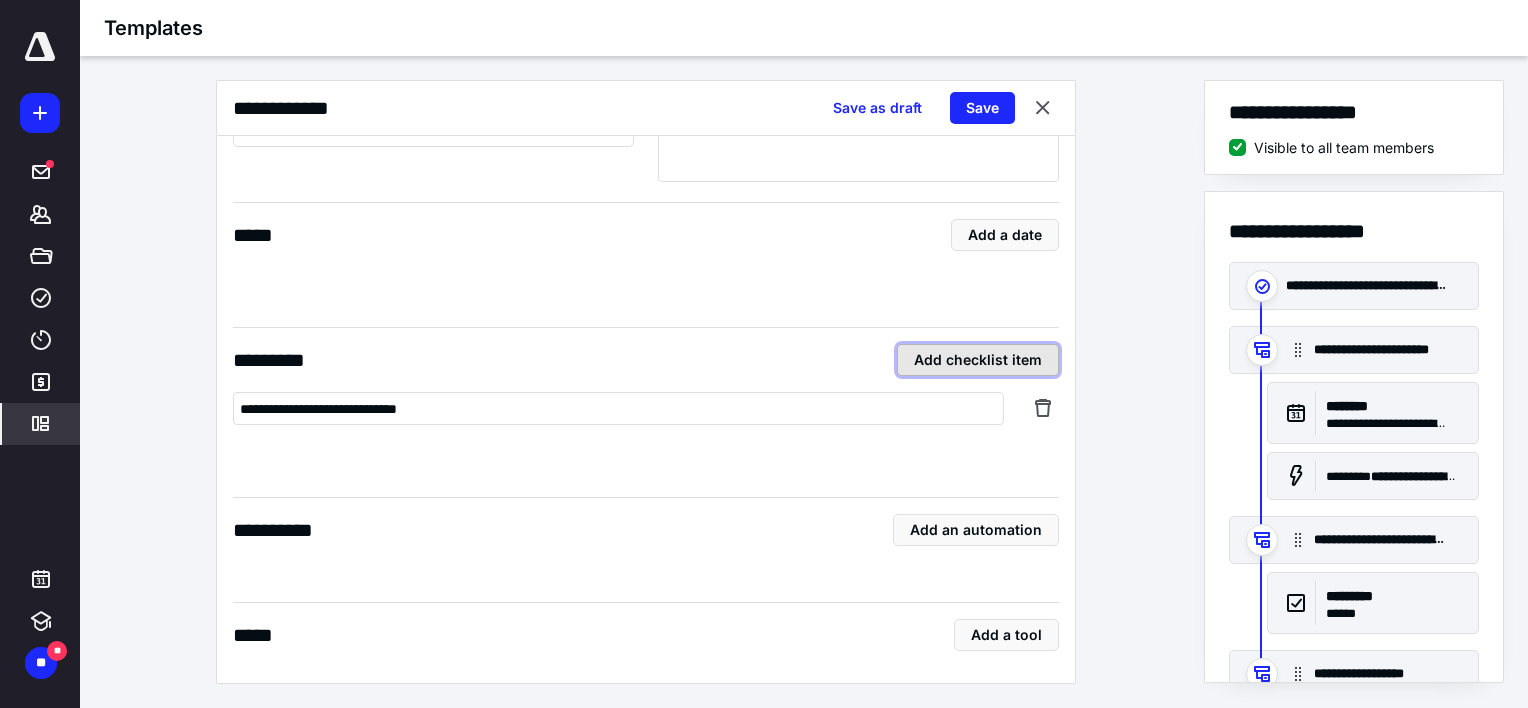 click on "Add checklist item" at bounding box center [978, 360] 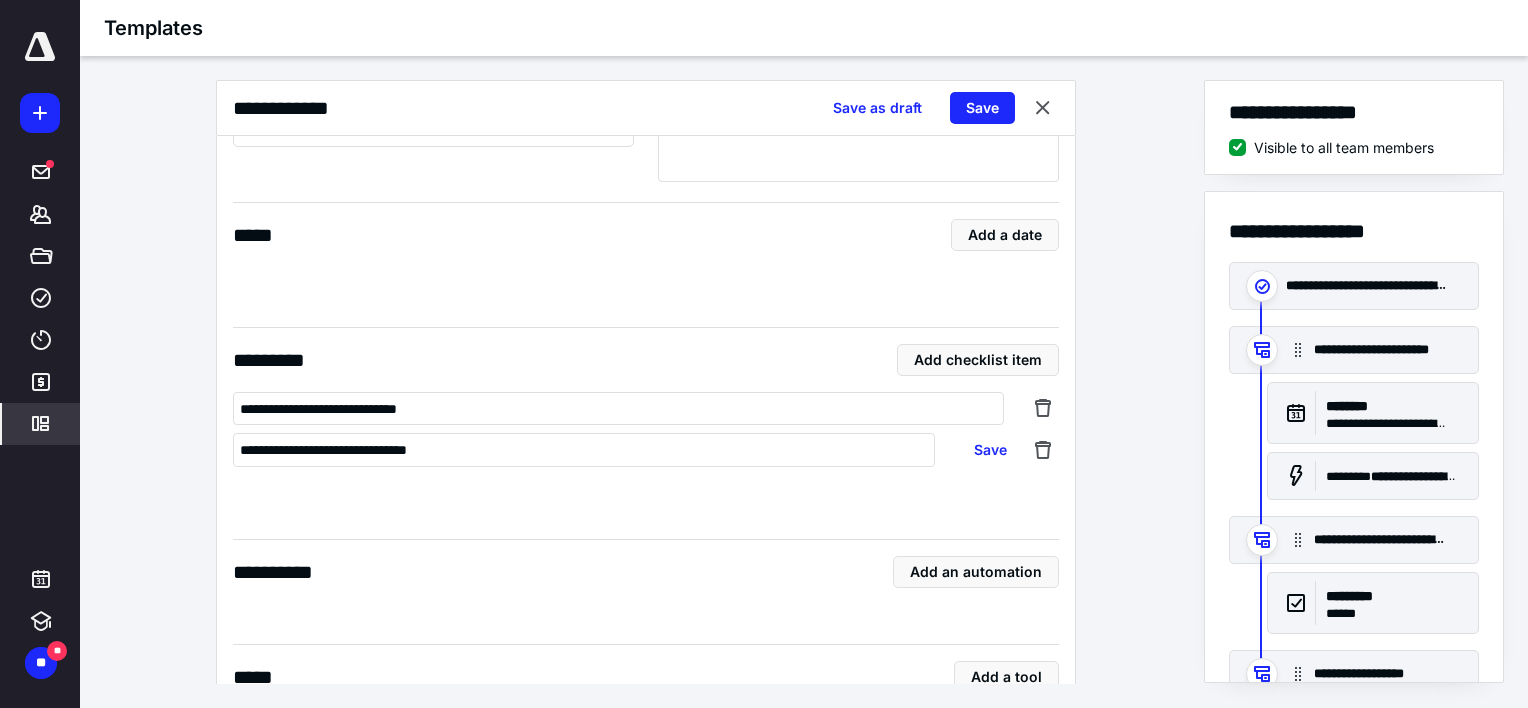 type on "**********" 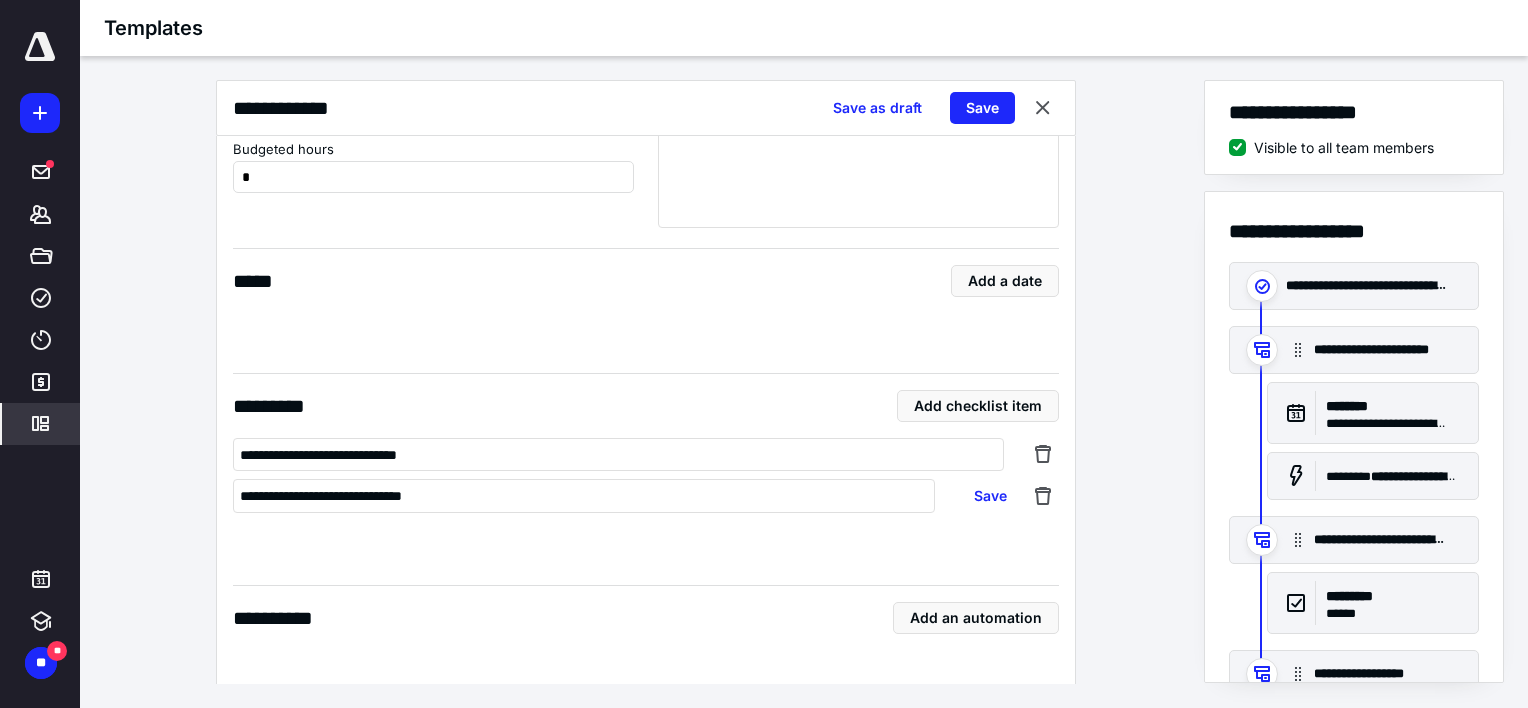 scroll, scrollTop: 1932, scrollLeft: 0, axis: vertical 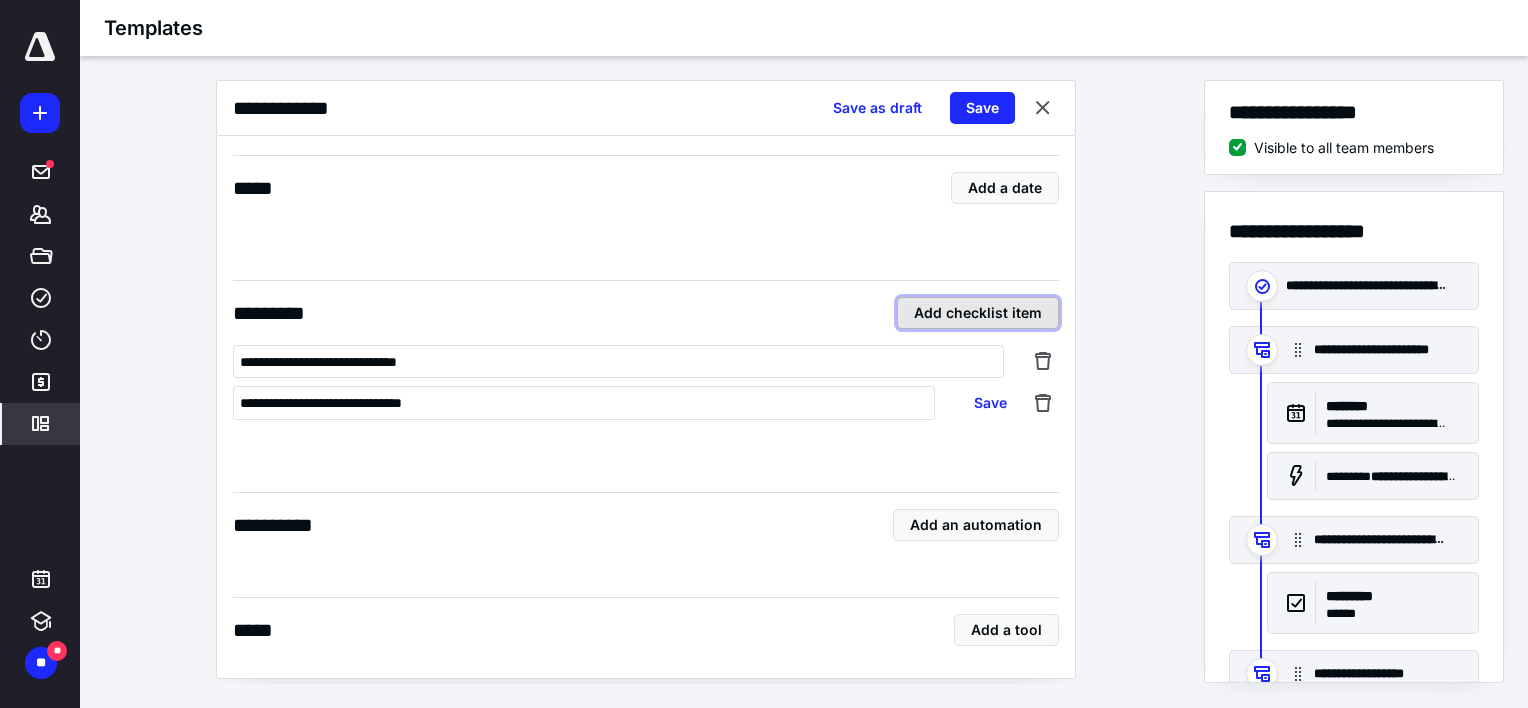 click on "Add checklist item" at bounding box center [978, 313] 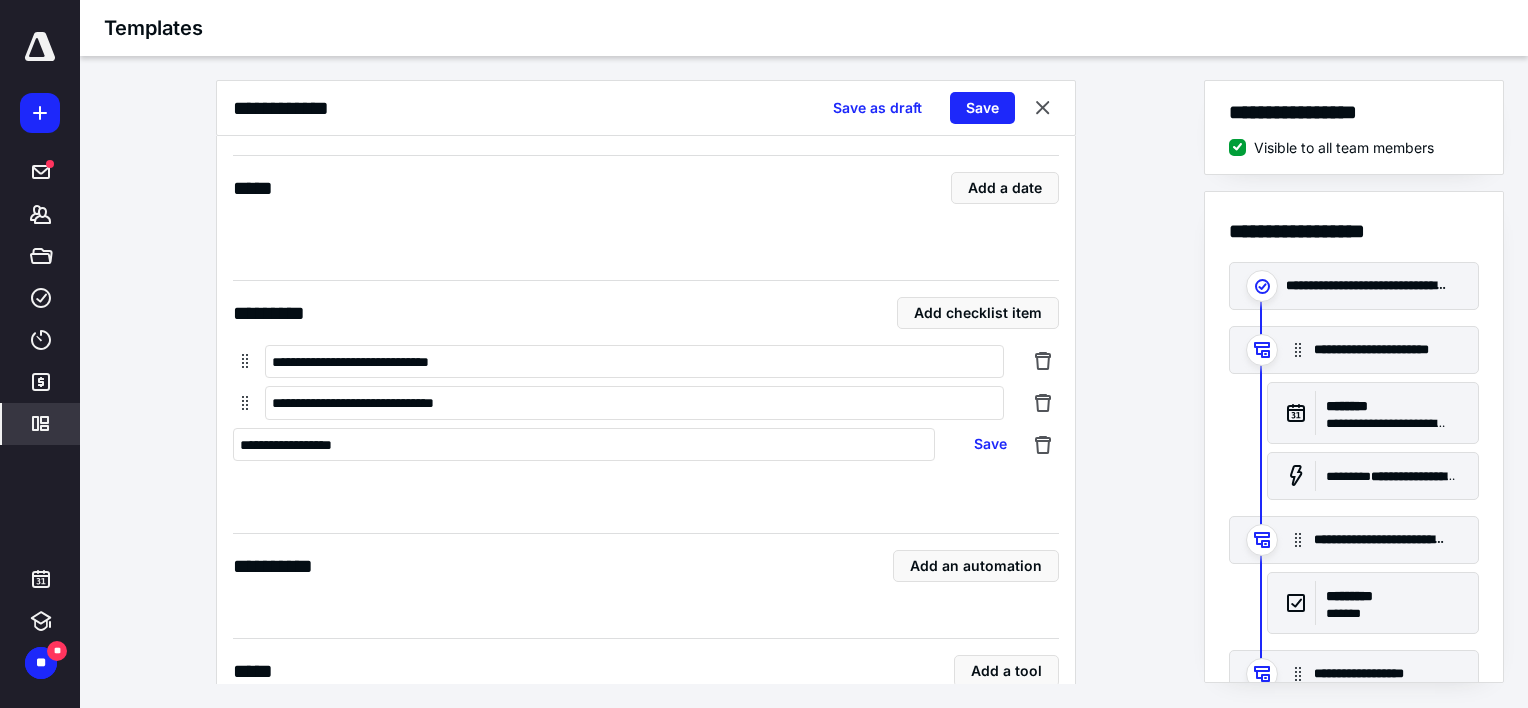 type on "**********" 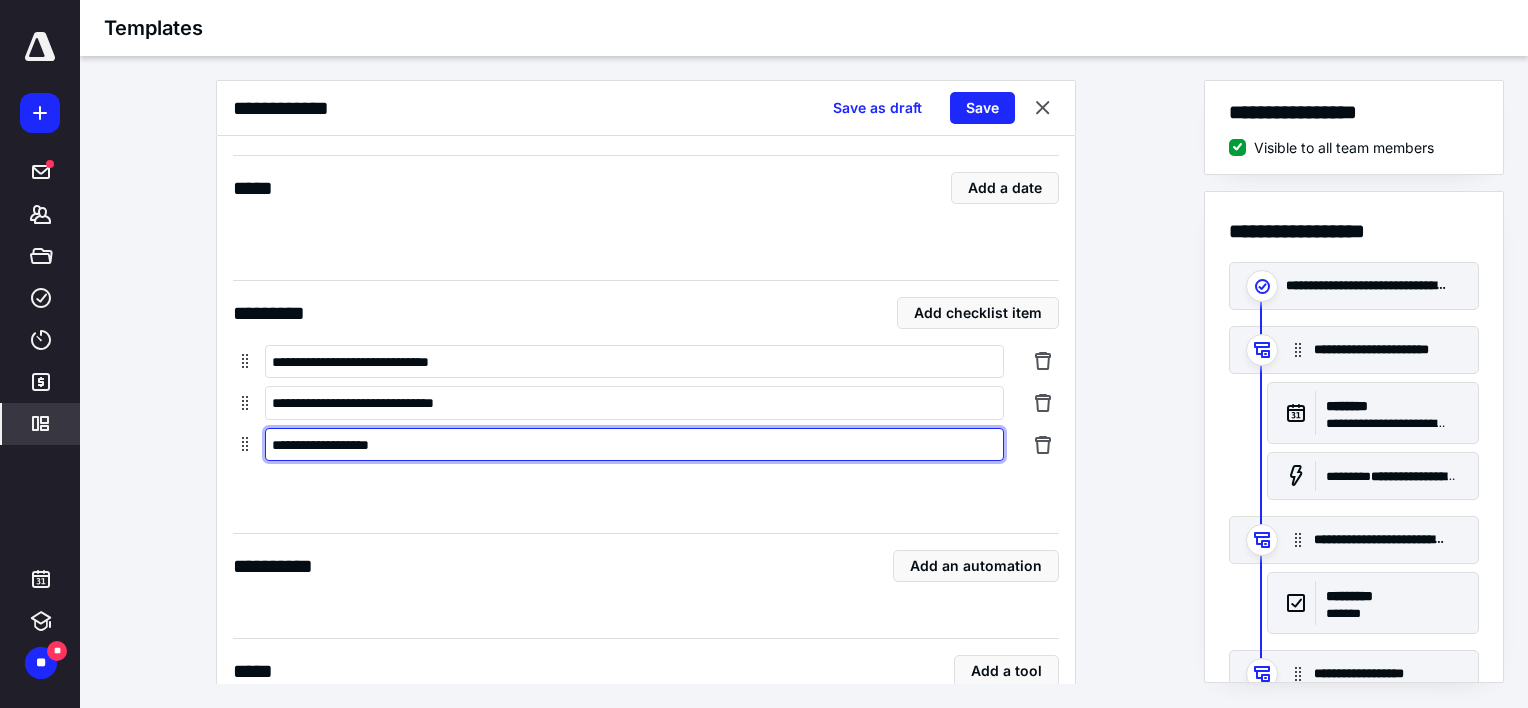 click on "**********" at bounding box center [634, 445] 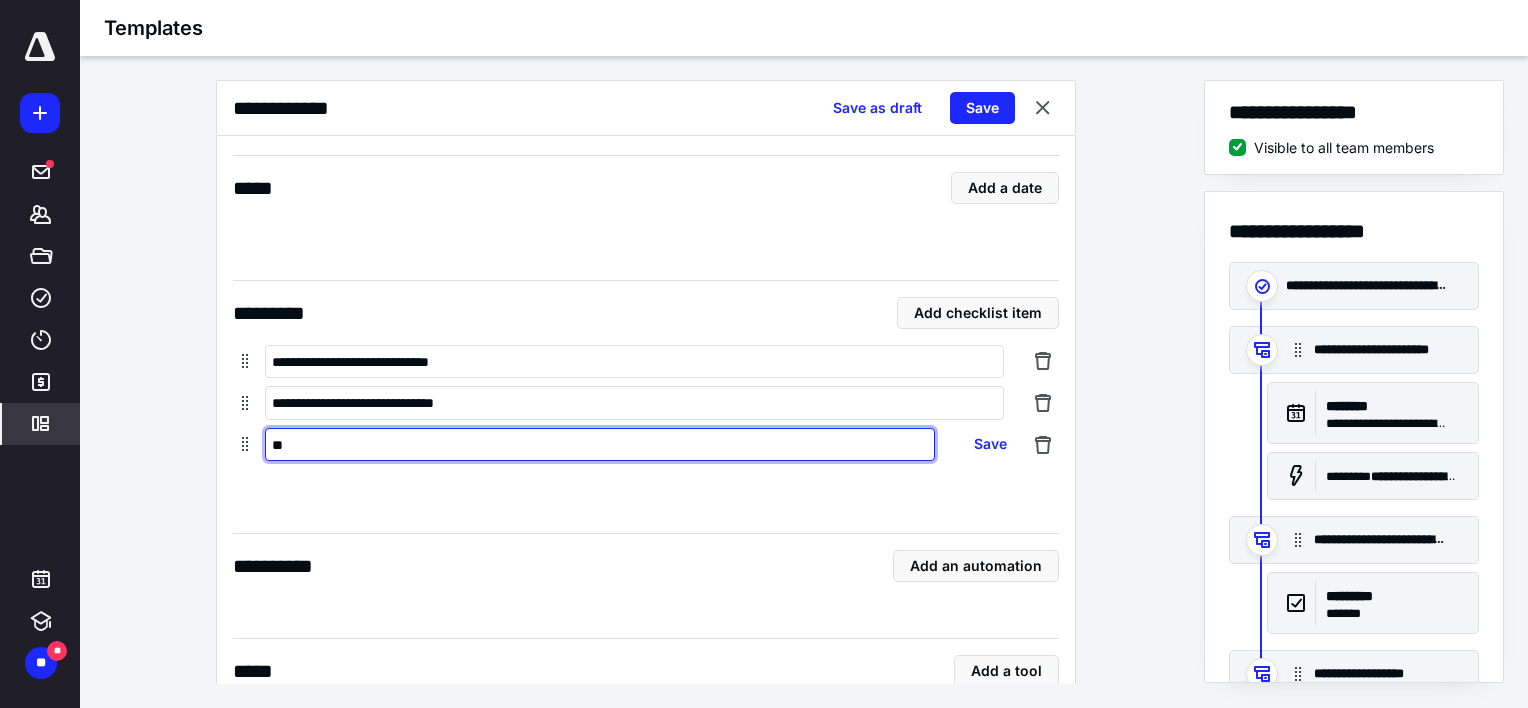 type on "*" 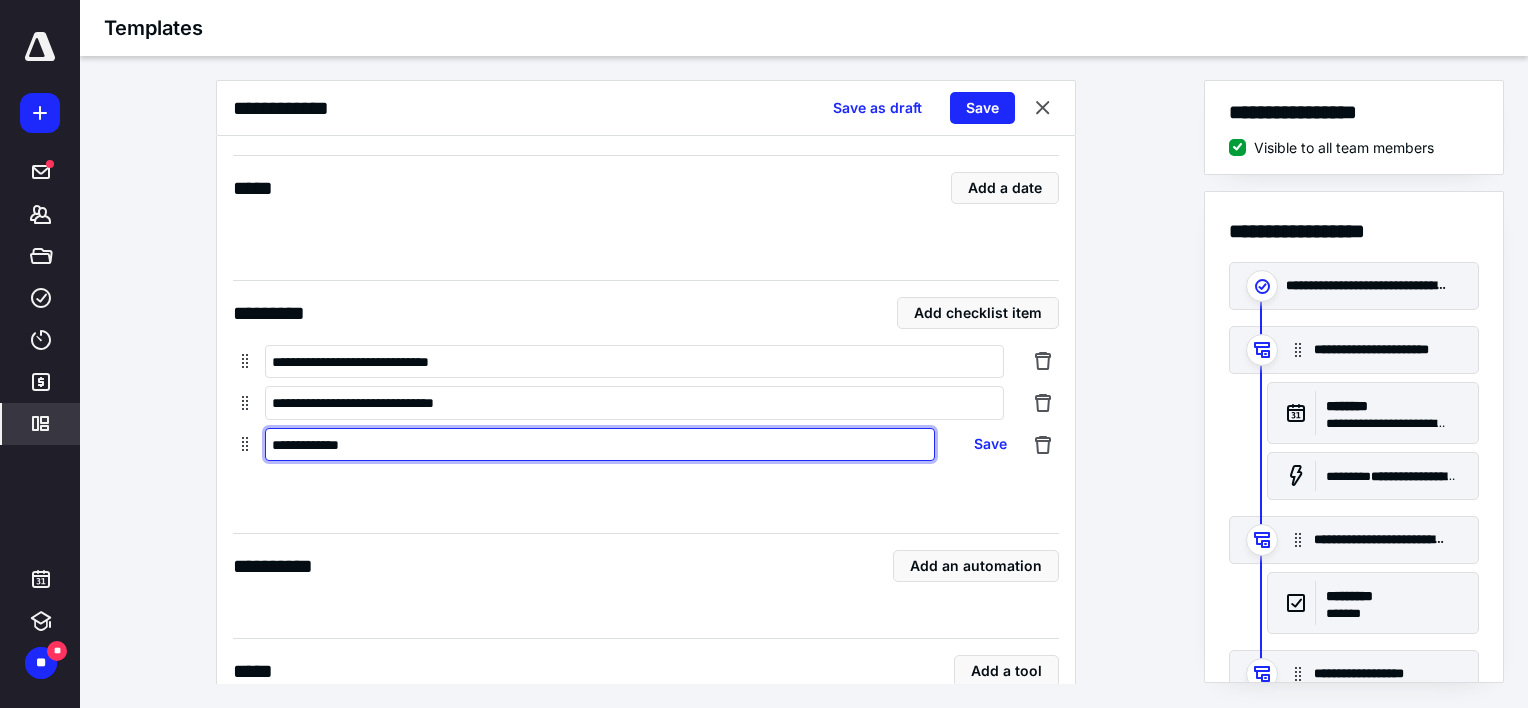 type on "**********" 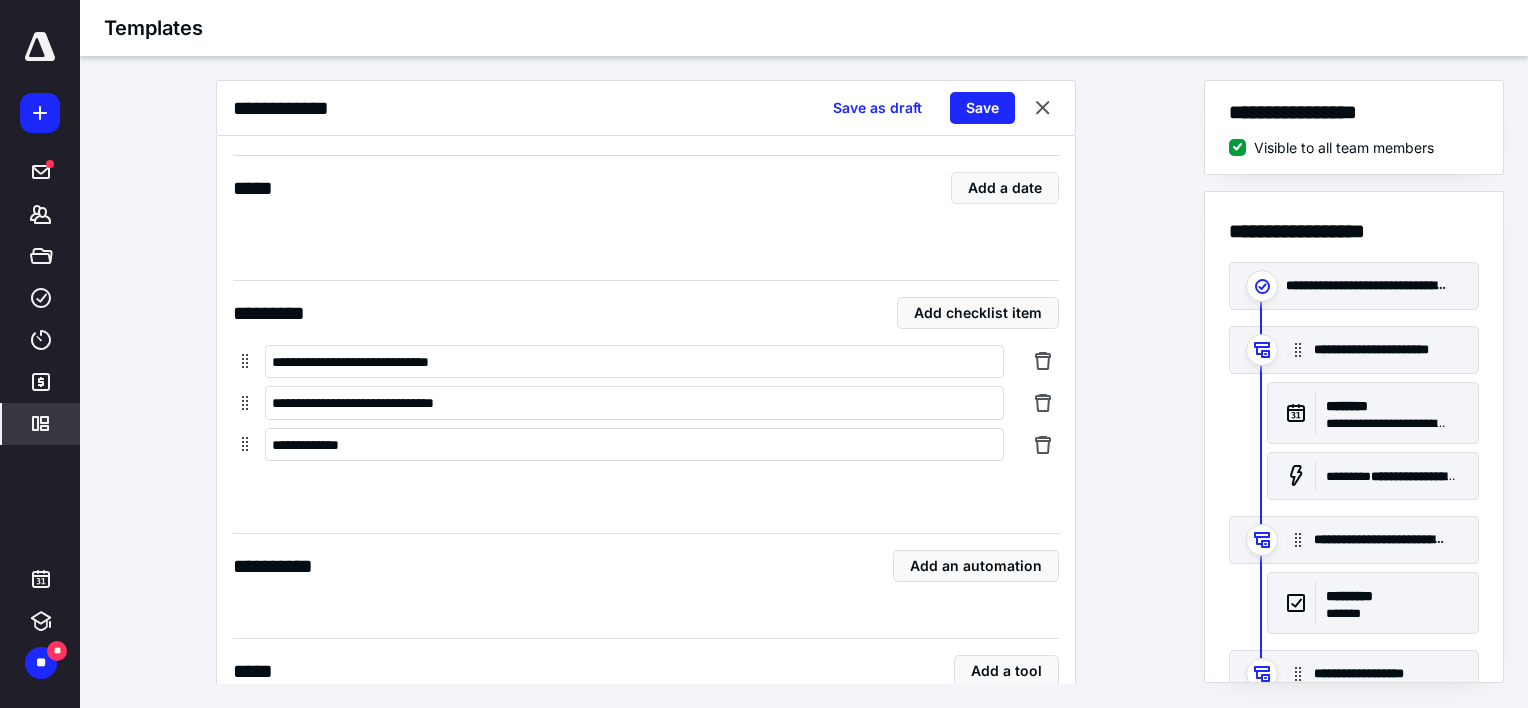 click on "**********" at bounding box center [646, 325] 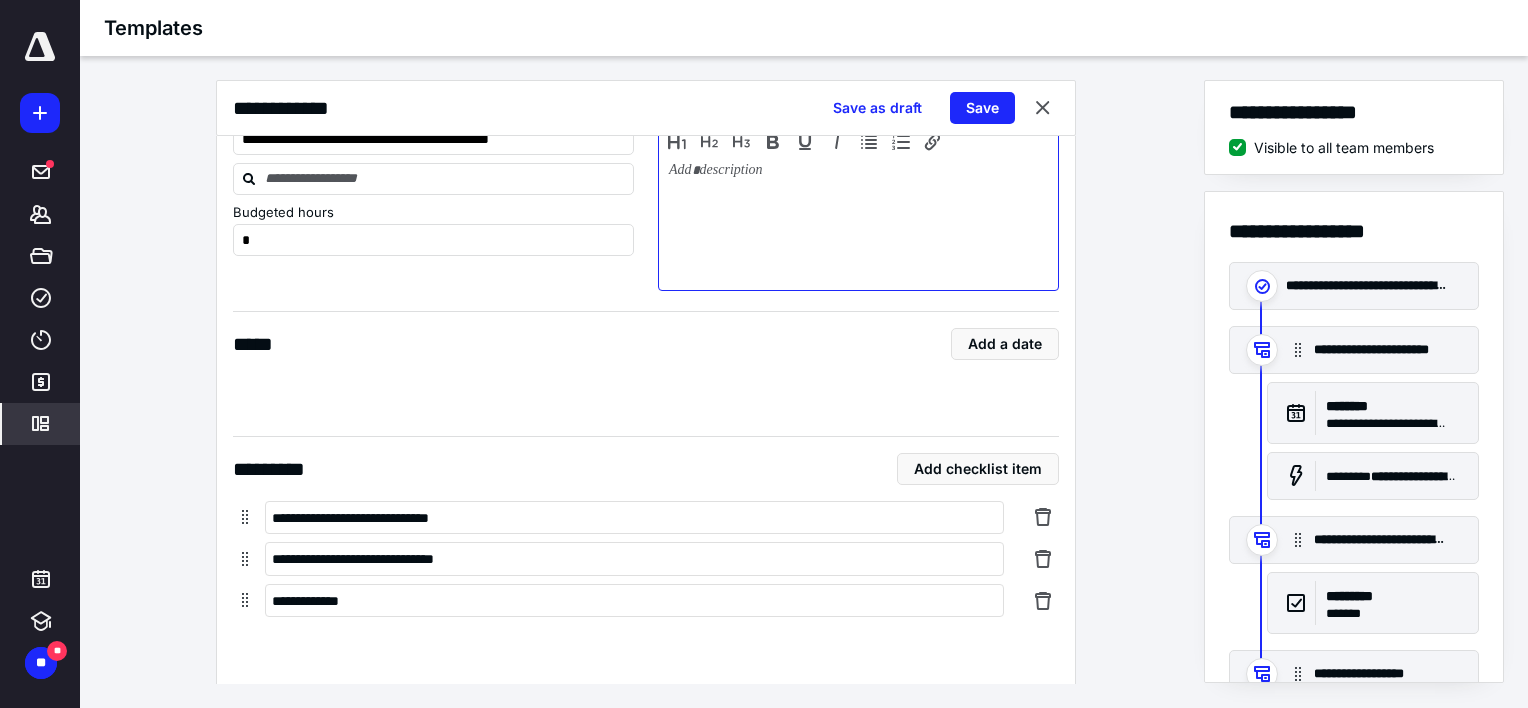 click at bounding box center (858, 222) 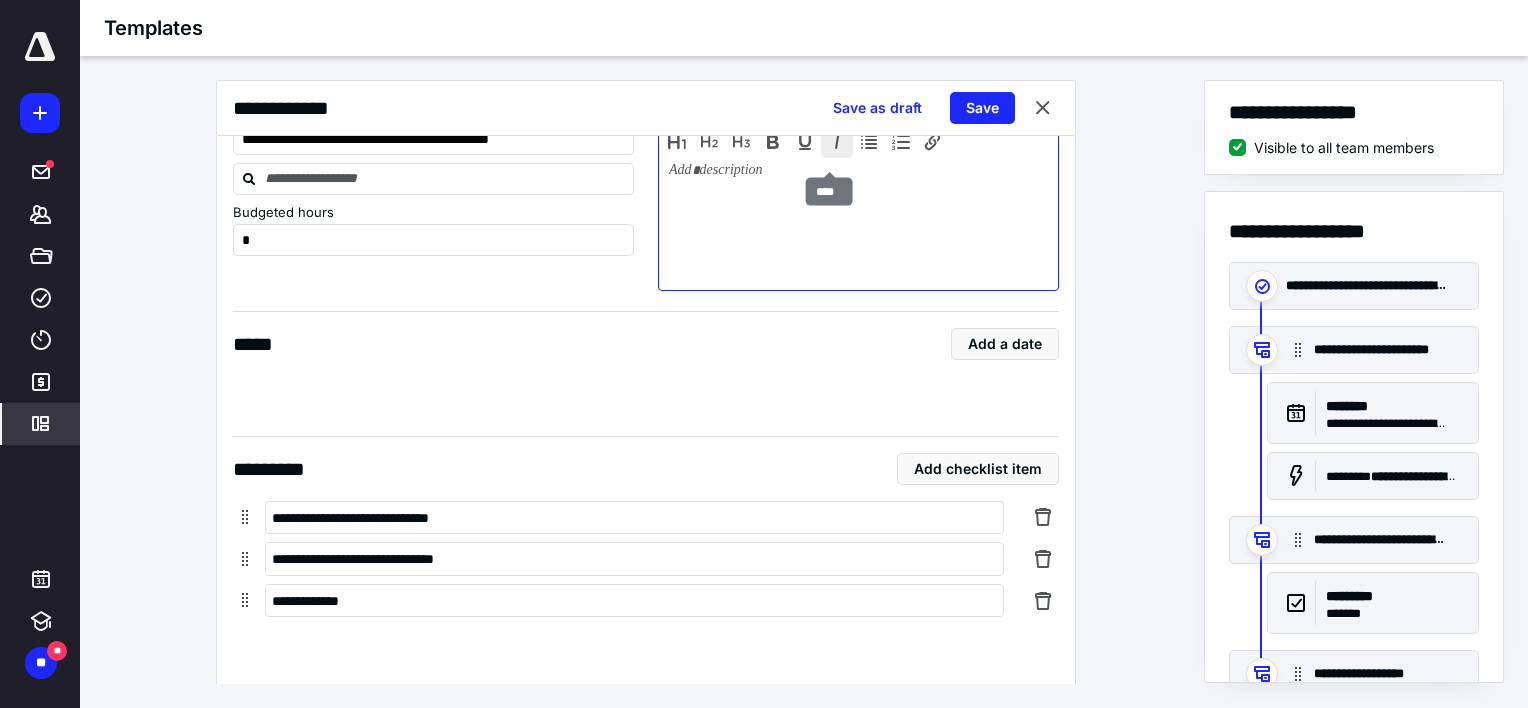 type 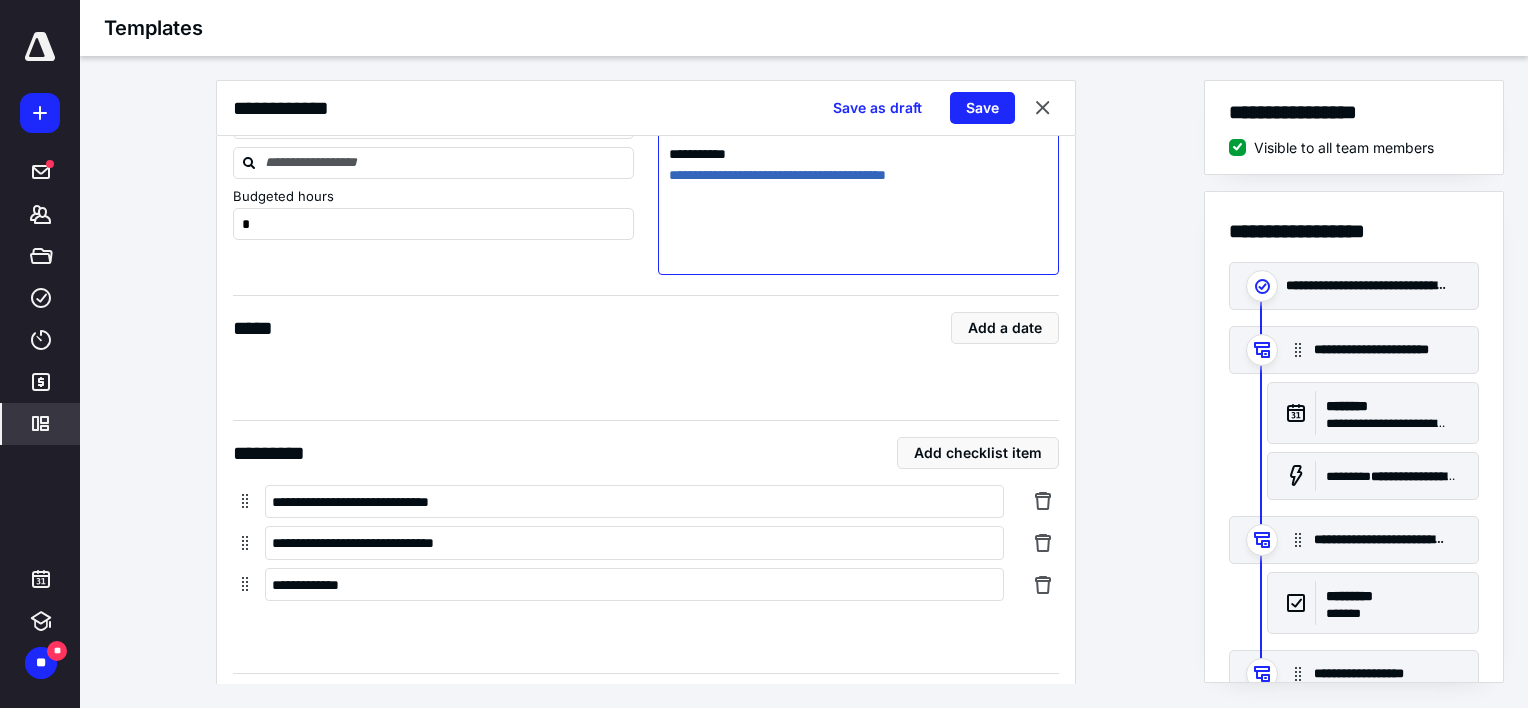 scroll, scrollTop: 1776, scrollLeft: 0, axis: vertical 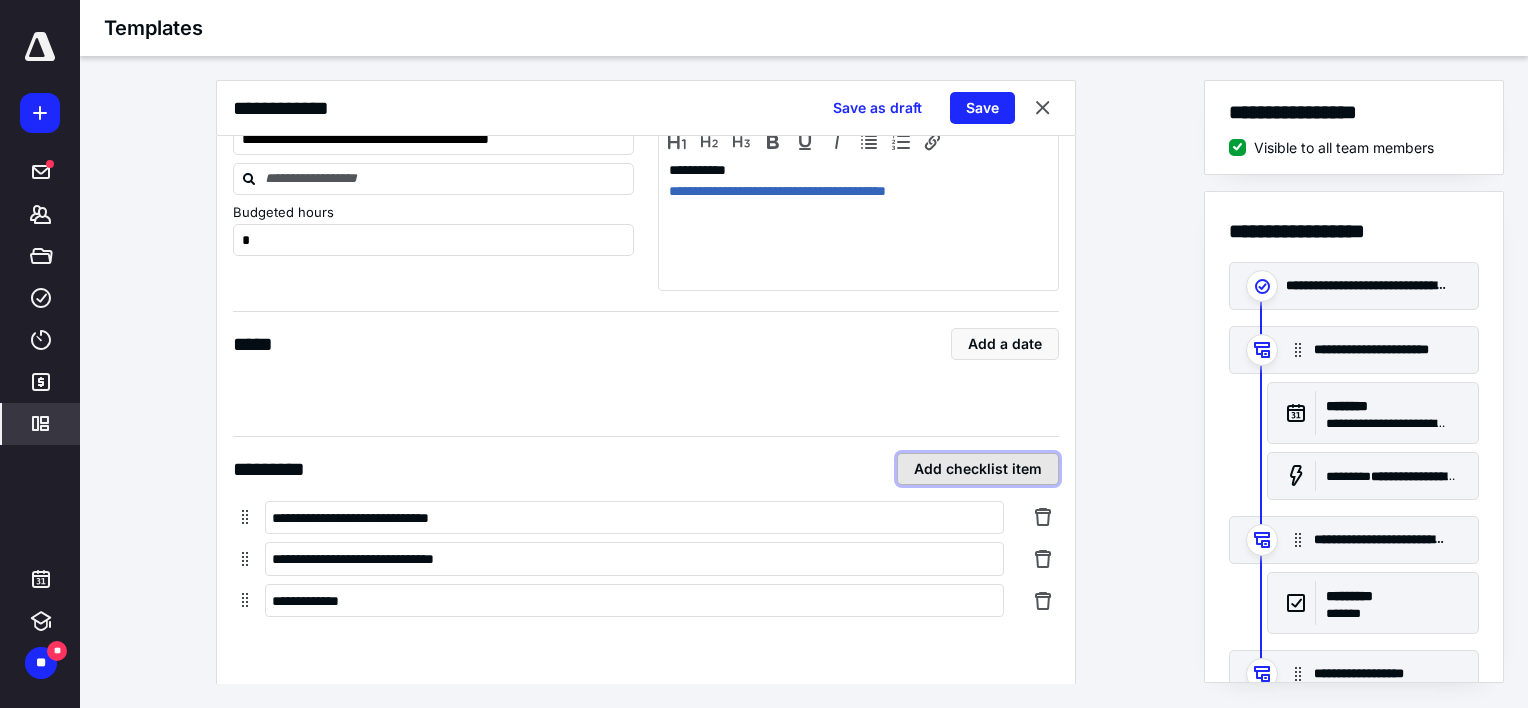 click on "Add checklist item" at bounding box center [978, 469] 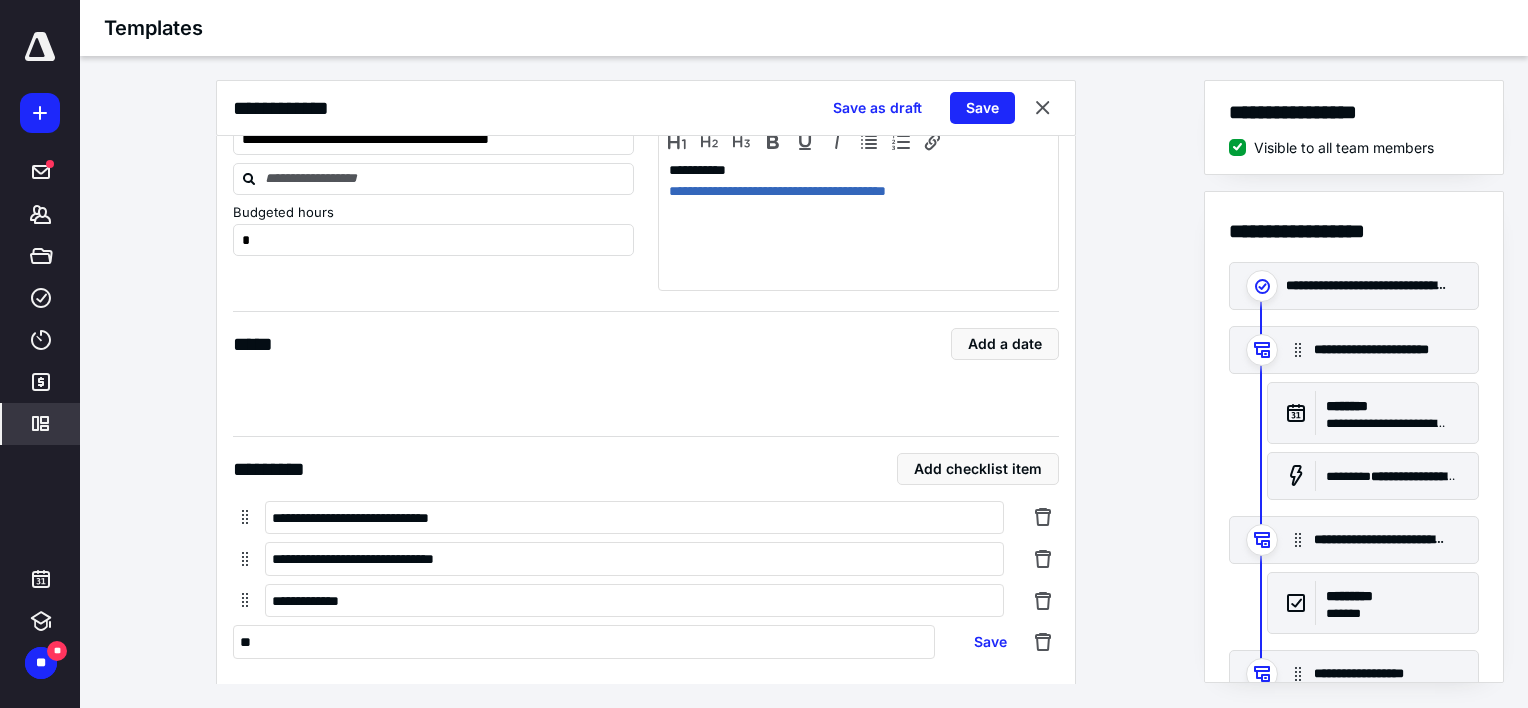 type on "*" 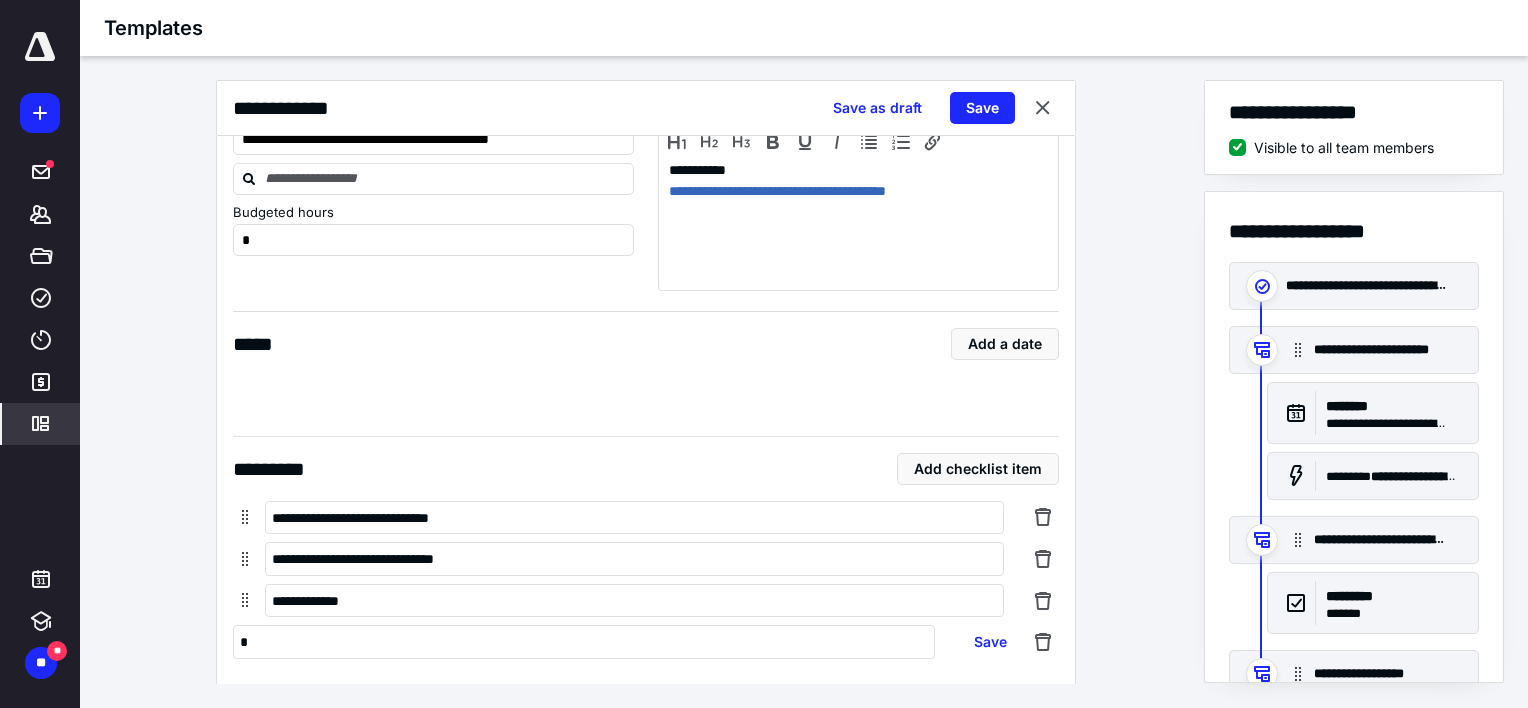 type 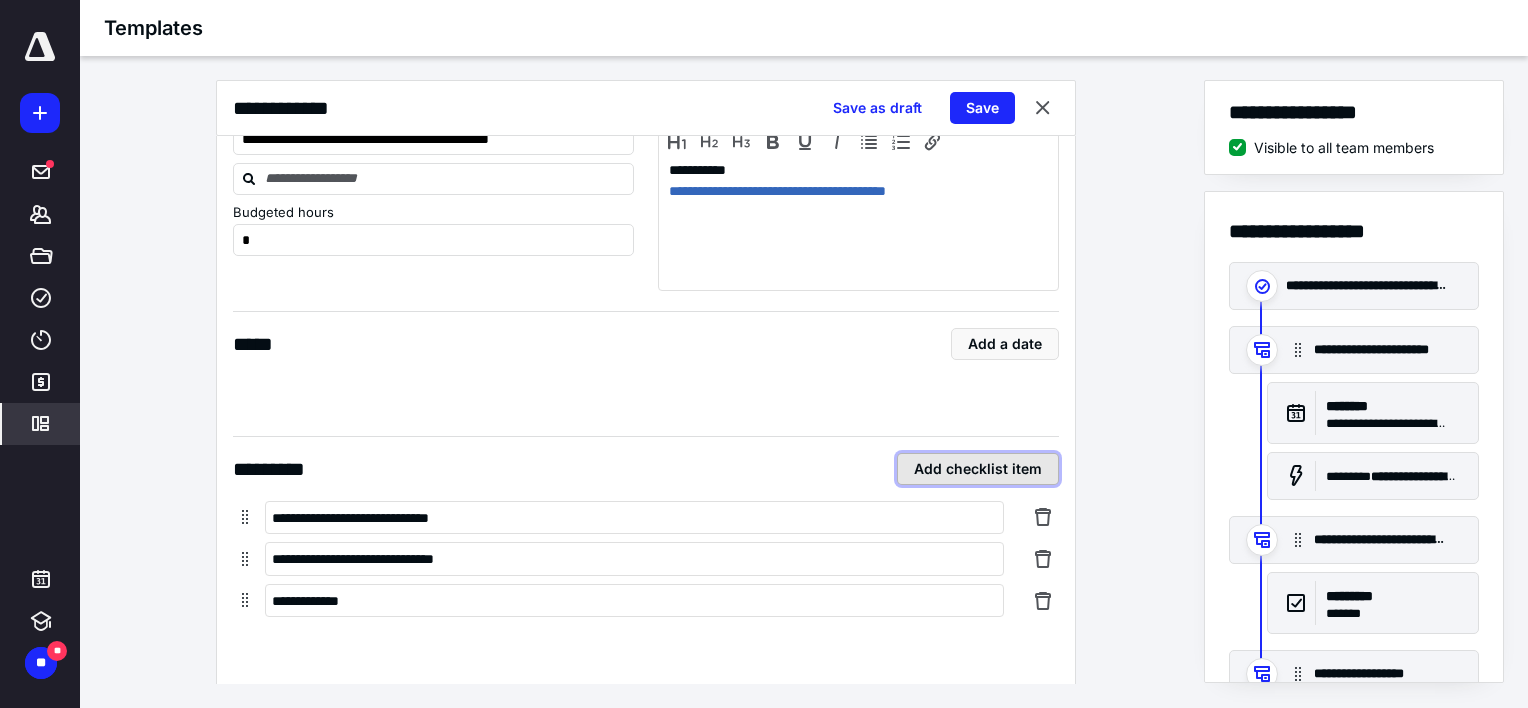 click on "Add checklist item" at bounding box center (978, 469) 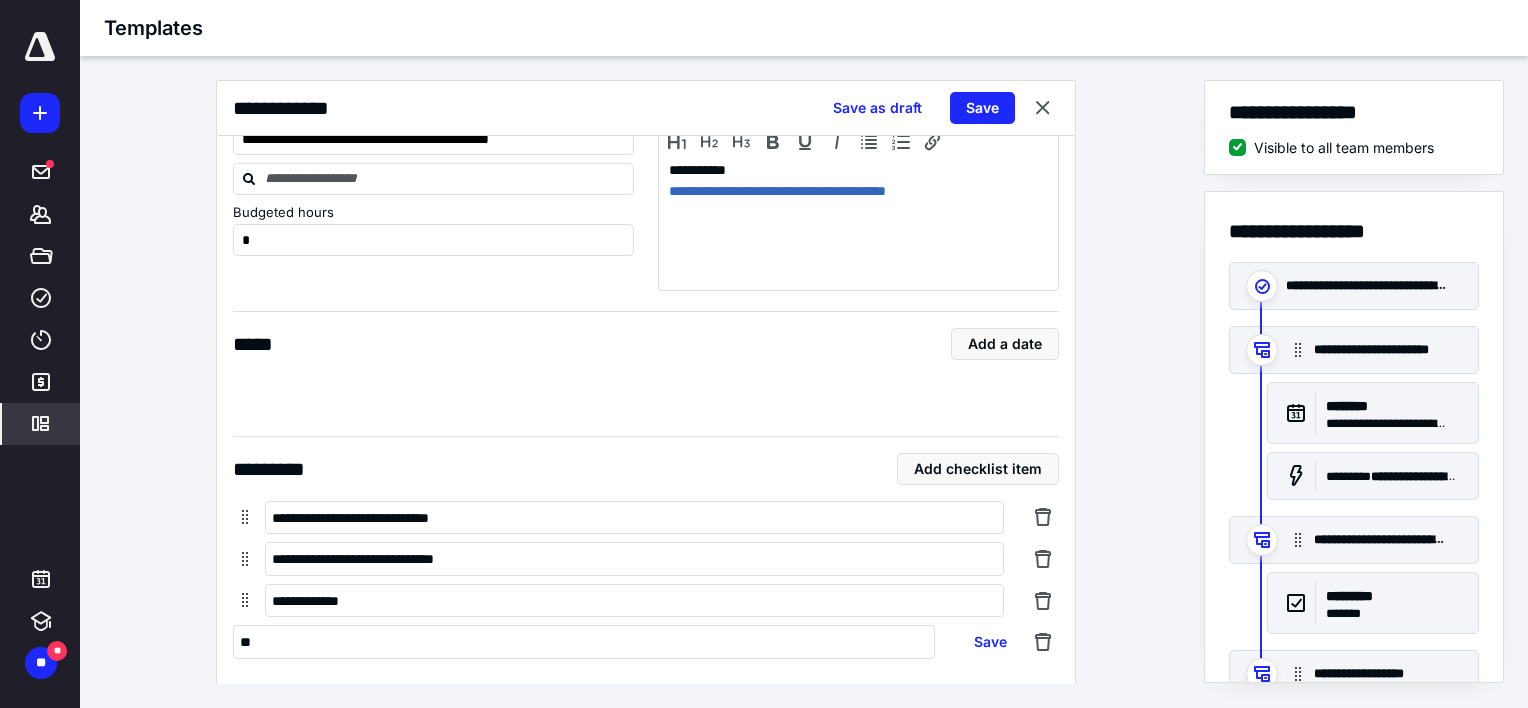 type on "*" 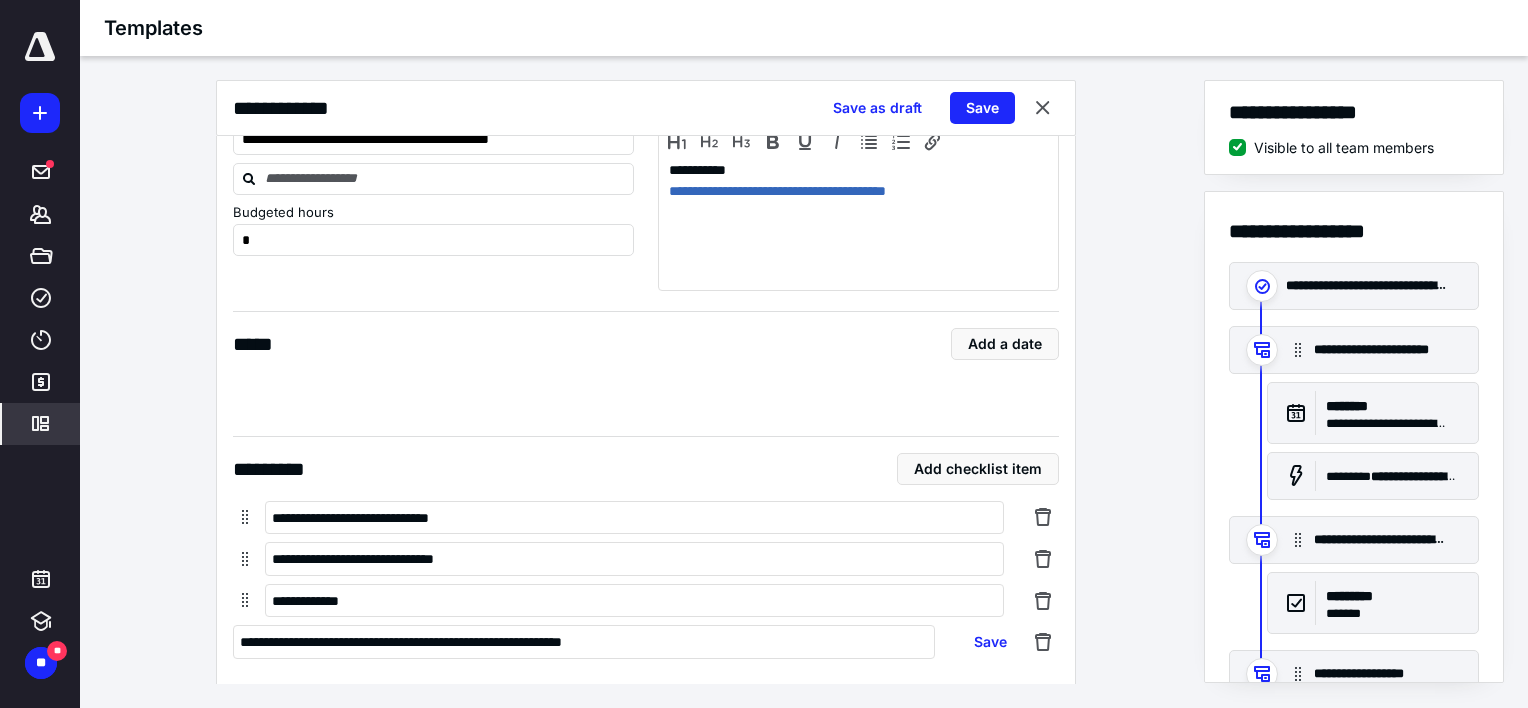 type on "**********" 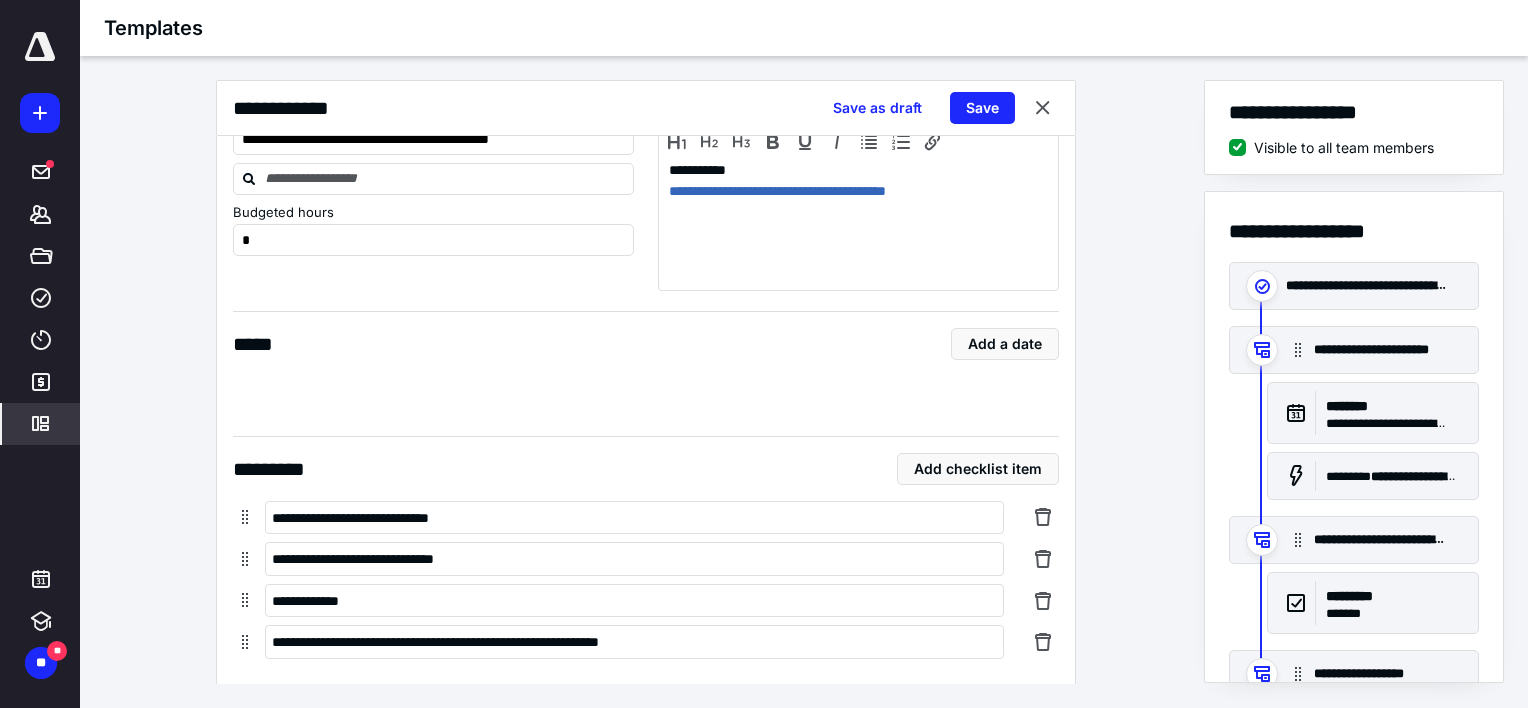 click on "**********" at bounding box center (646, 502) 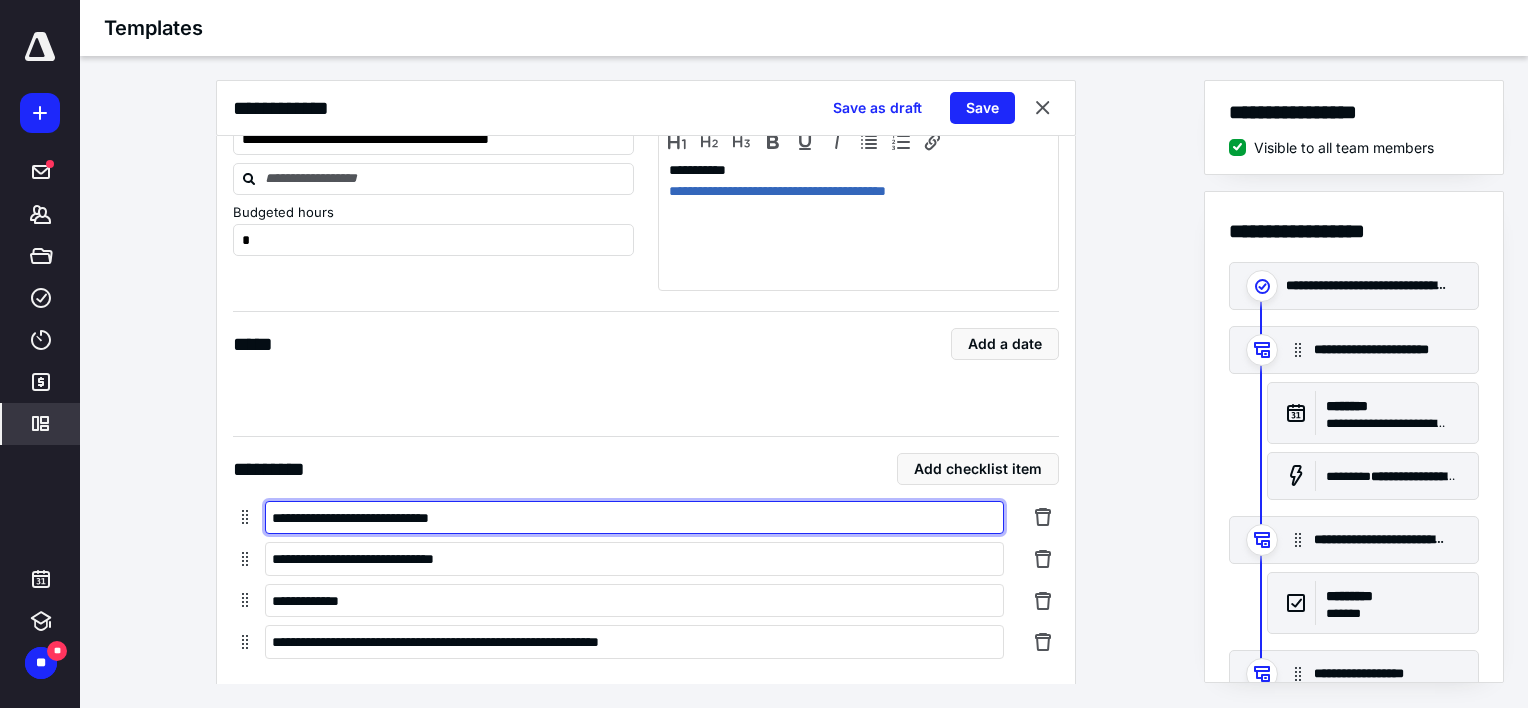 drag, startPoint x: 932, startPoint y: 412, endPoint x: 1066, endPoint y: 293, distance: 179.21216 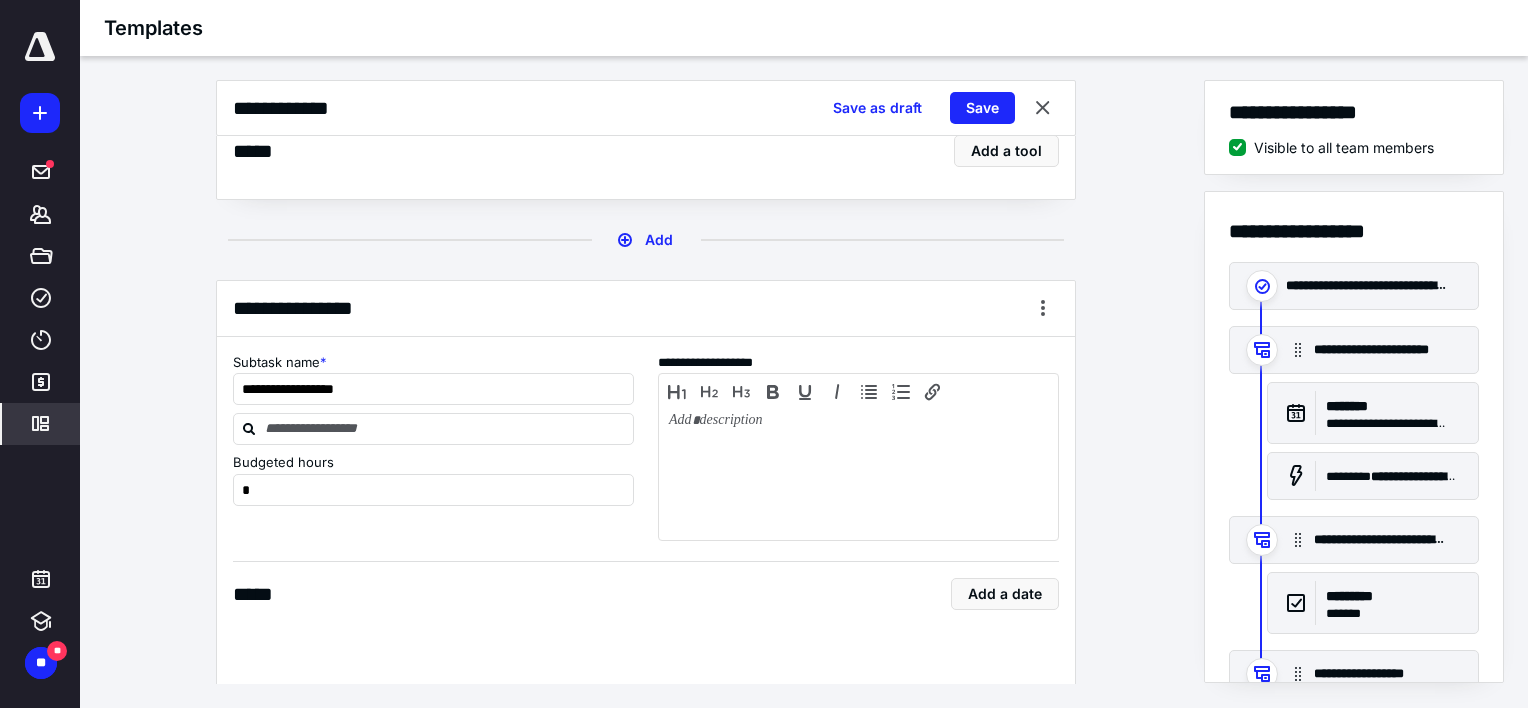 scroll, scrollTop: 2213, scrollLeft: 0, axis: vertical 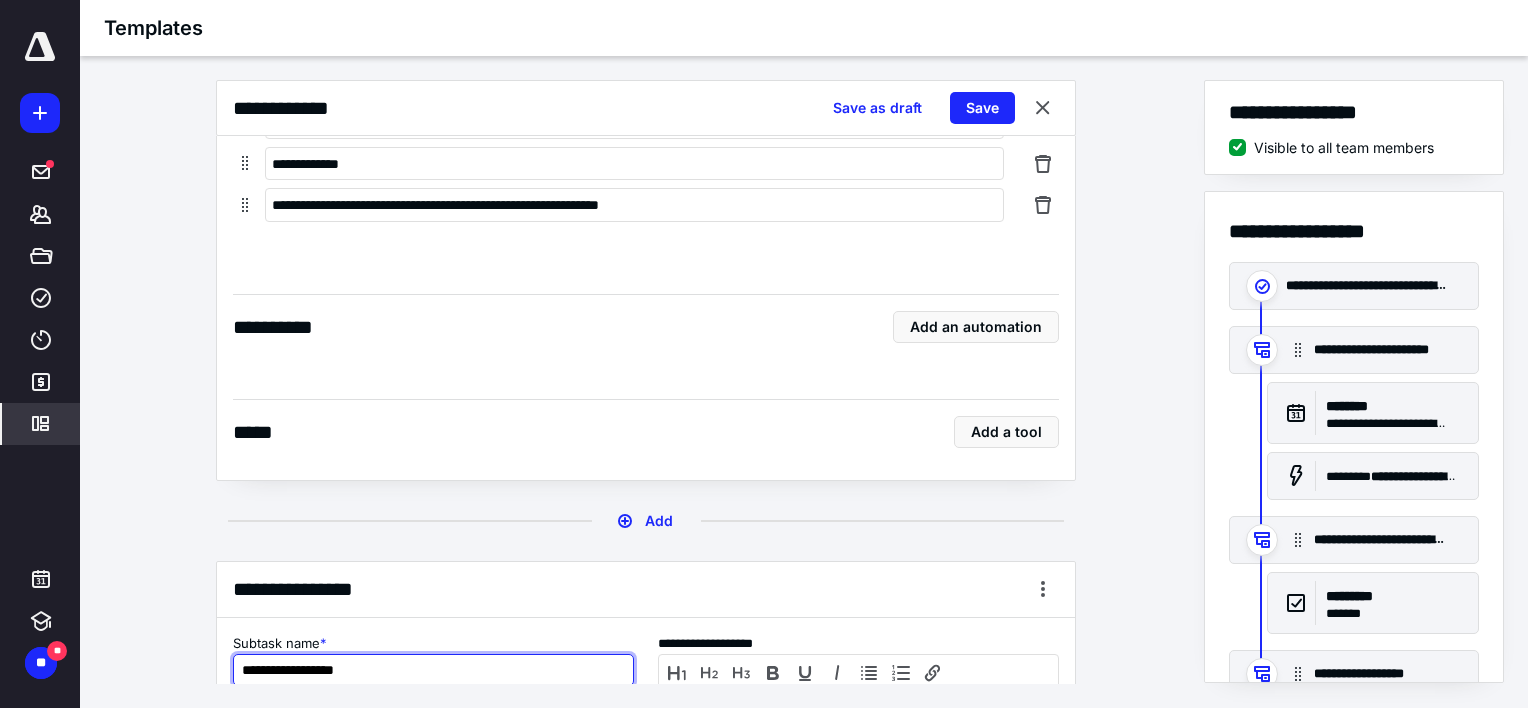 click on "**********" at bounding box center (433, 670) 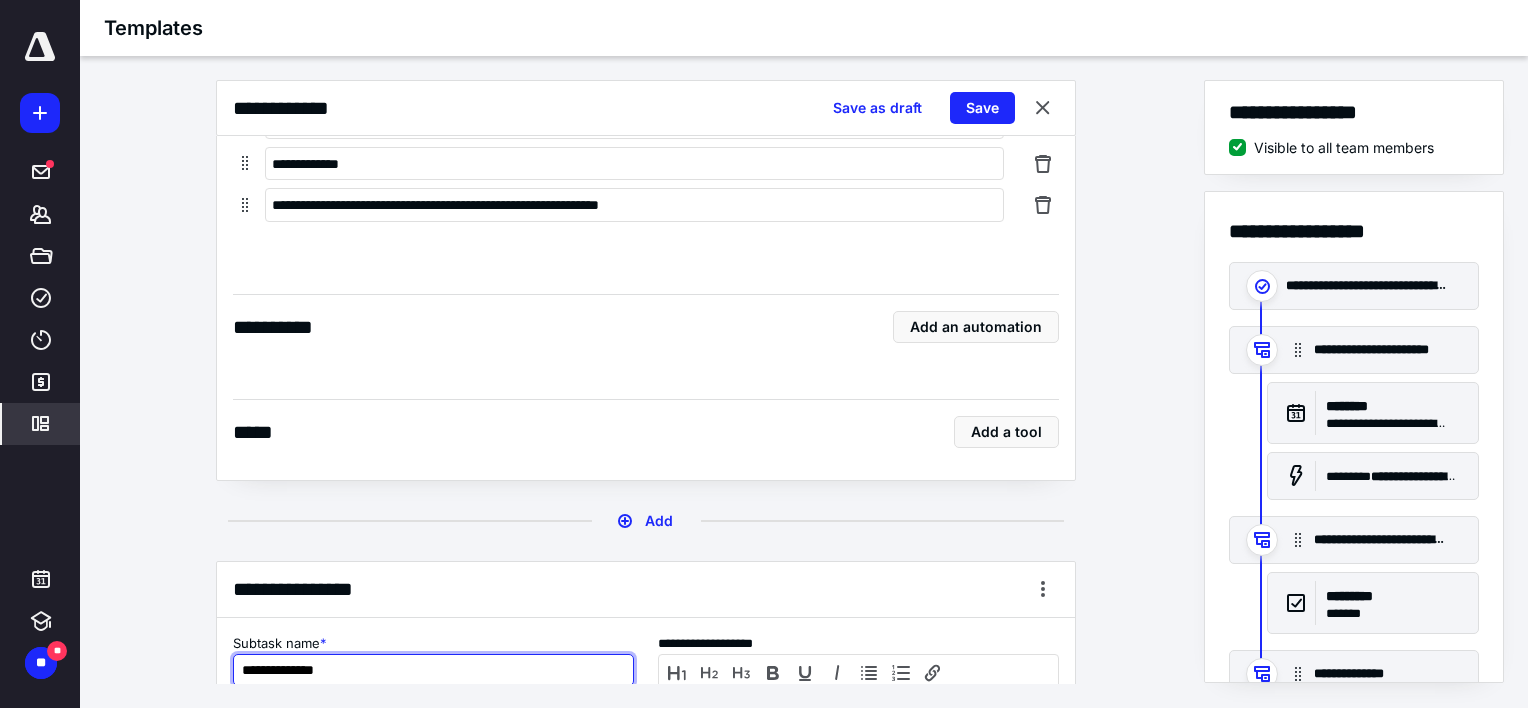scroll, scrollTop: 2217, scrollLeft: 0, axis: vertical 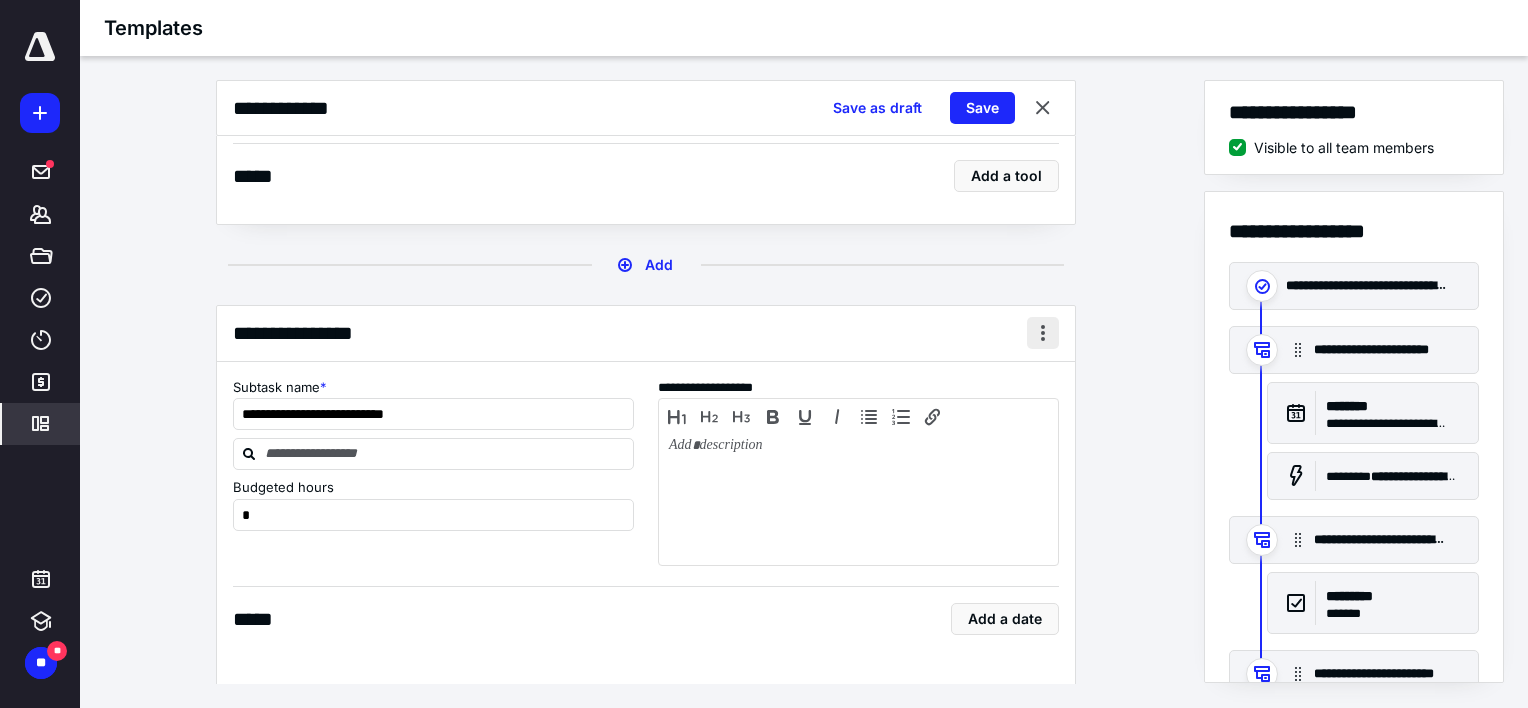 type on "**********" 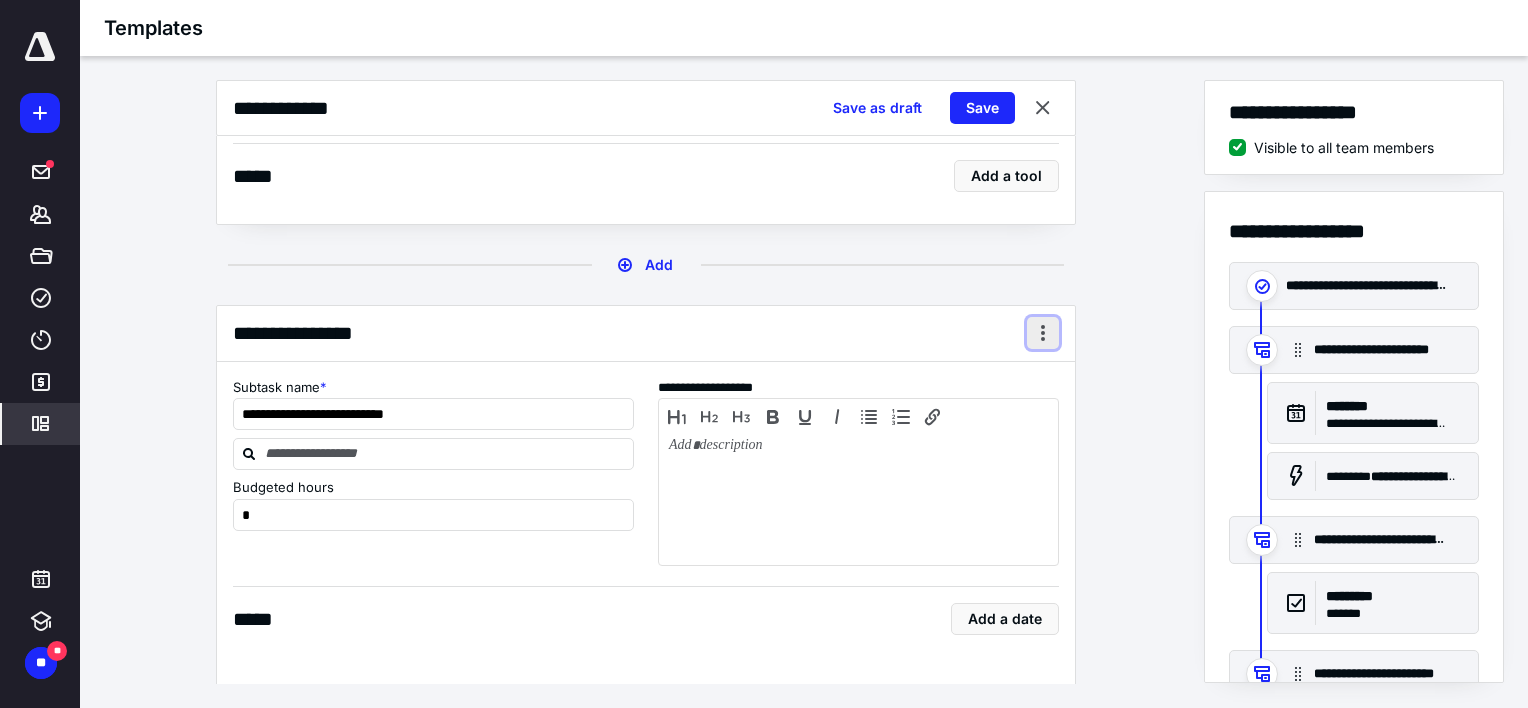click at bounding box center [1043, 333] 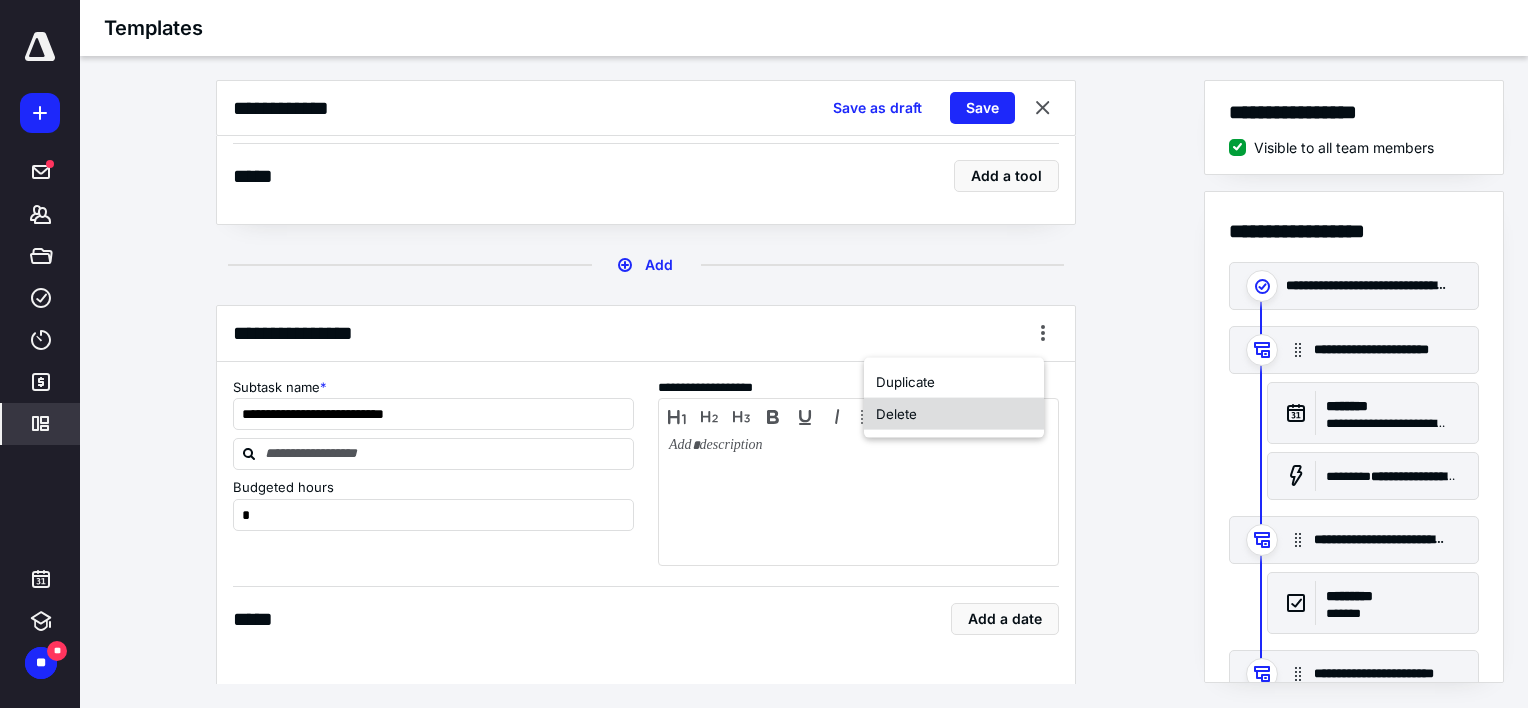 click on "Delete" at bounding box center (954, 414) 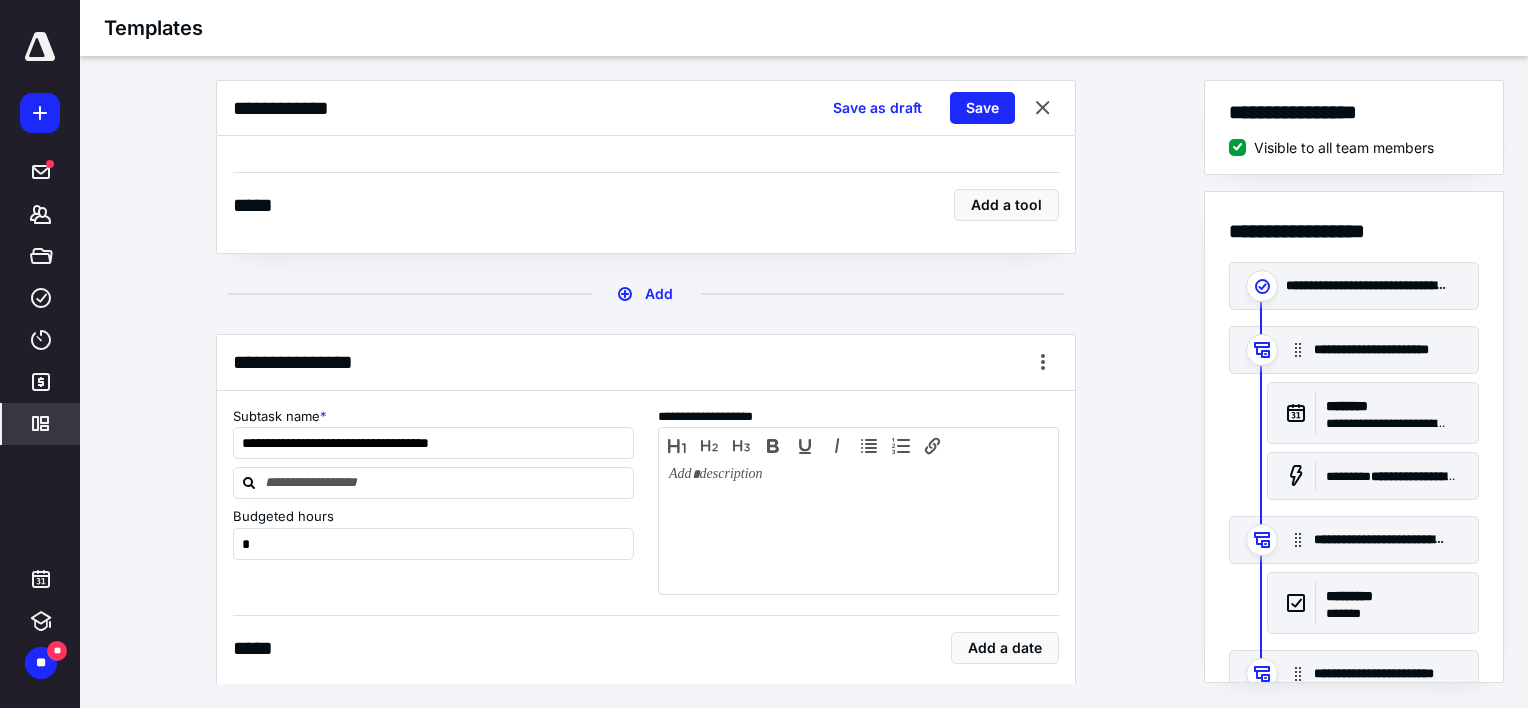 scroll, scrollTop: 3305, scrollLeft: 0, axis: vertical 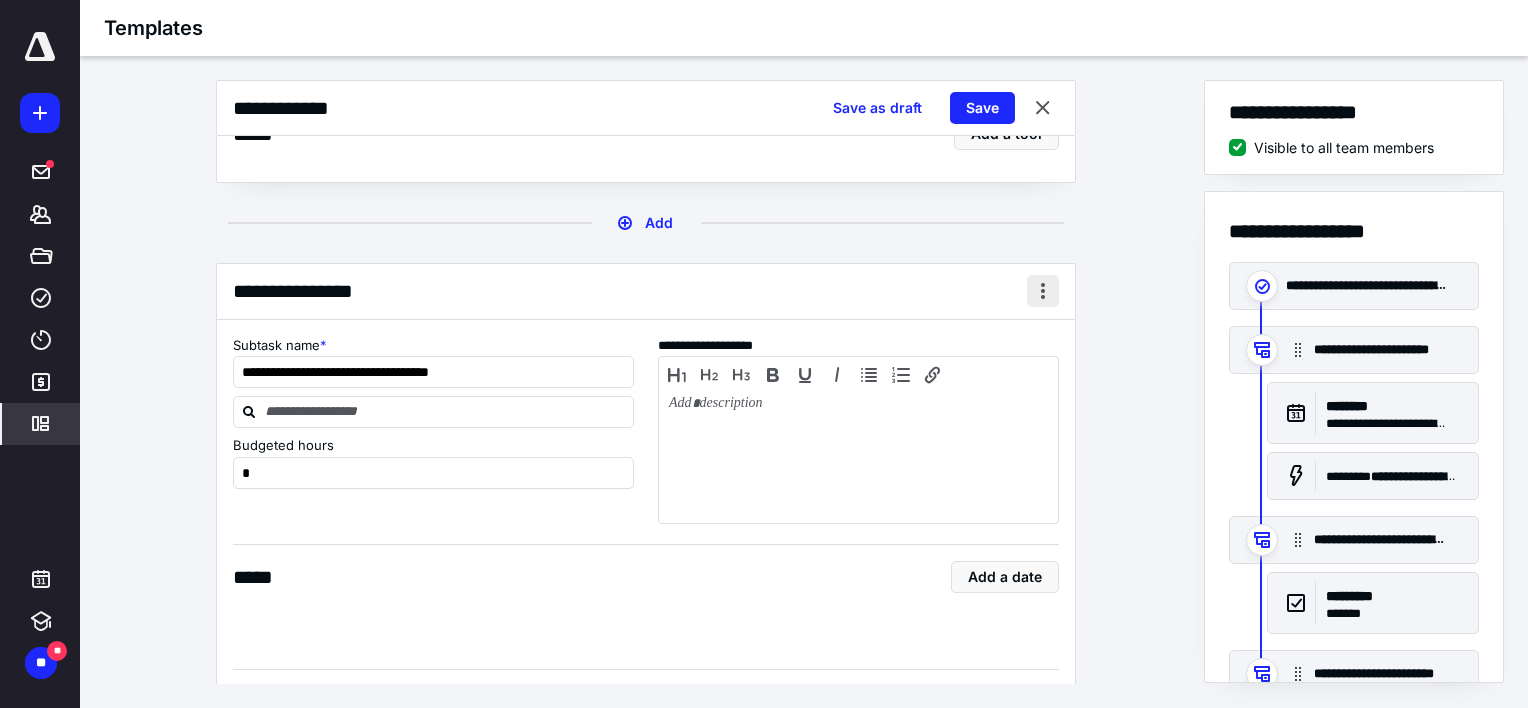 click at bounding box center (1043, 291) 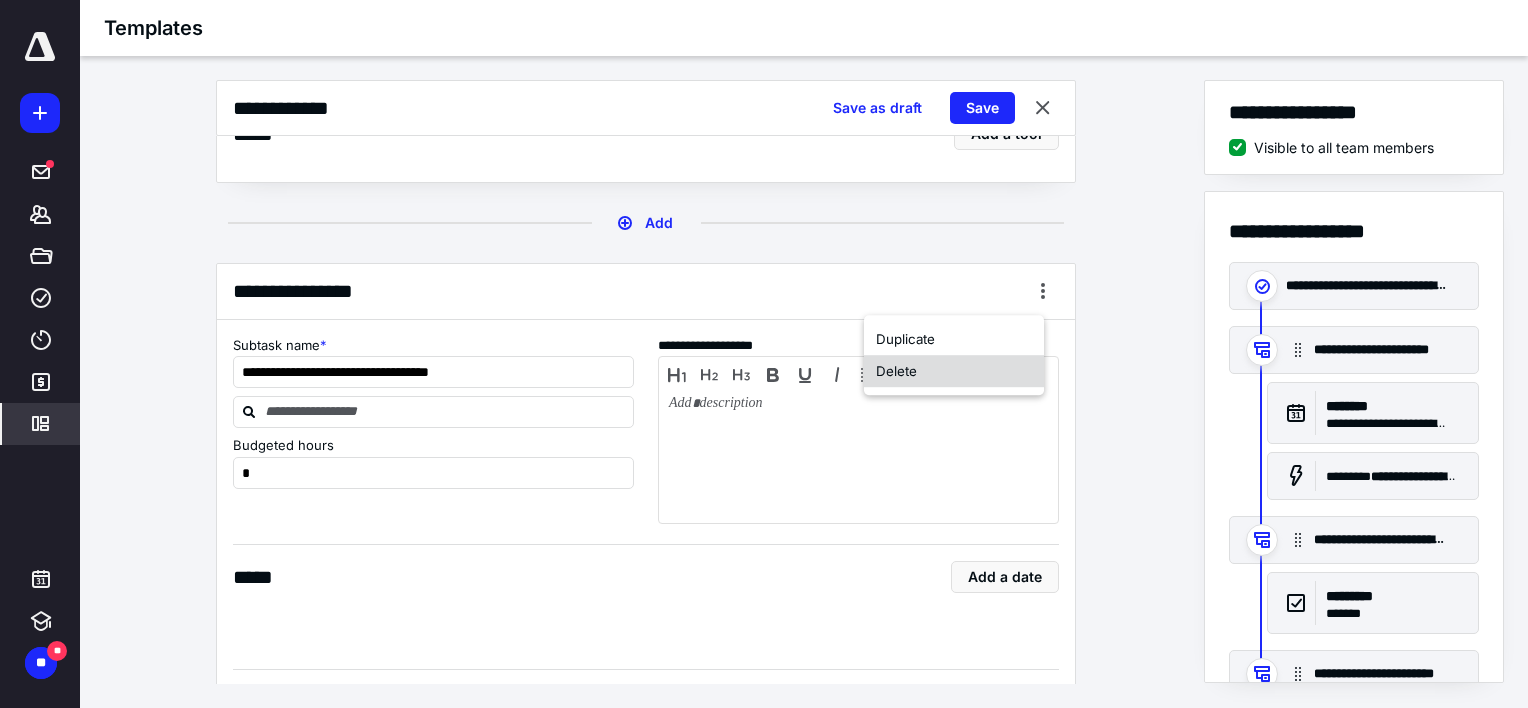click on "Delete" at bounding box center (954, 371) 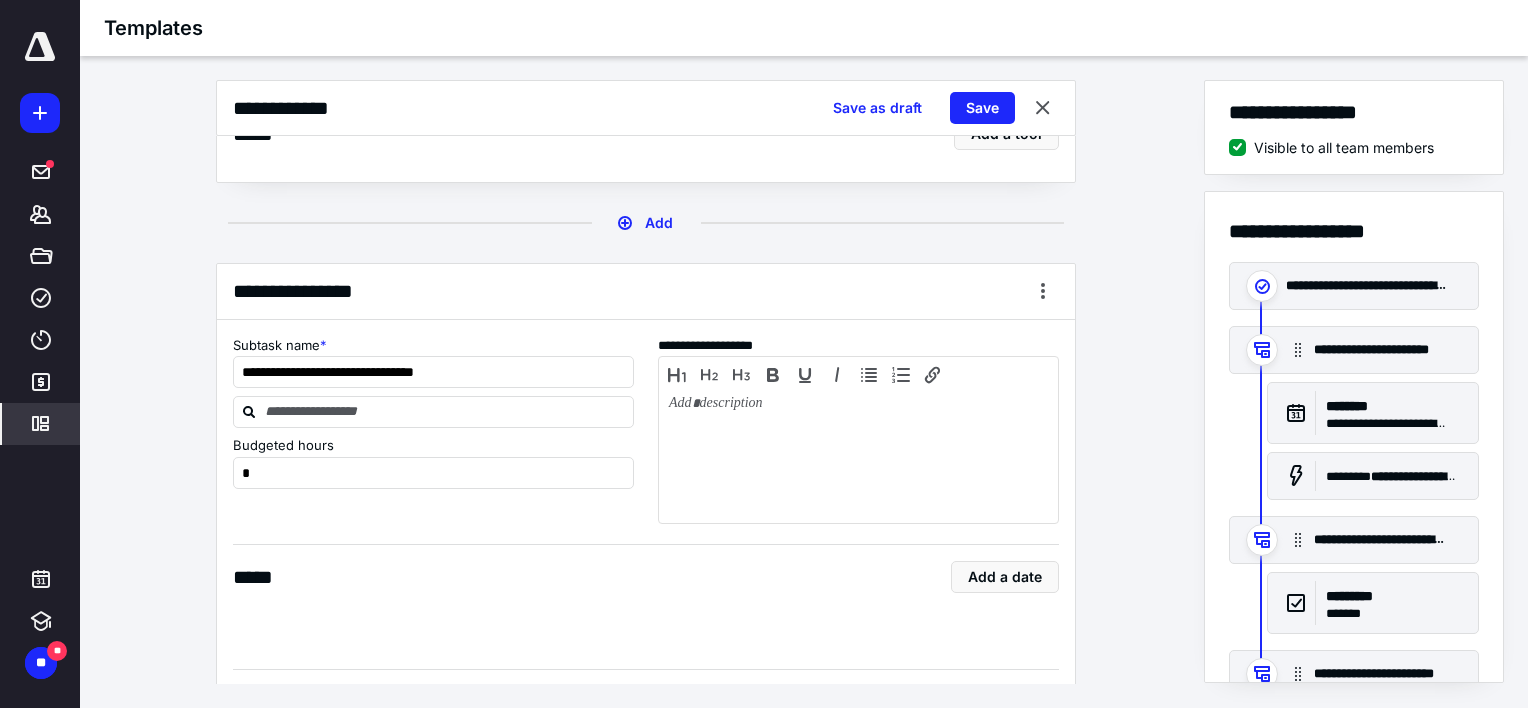 click at bounding box center [858, 375] 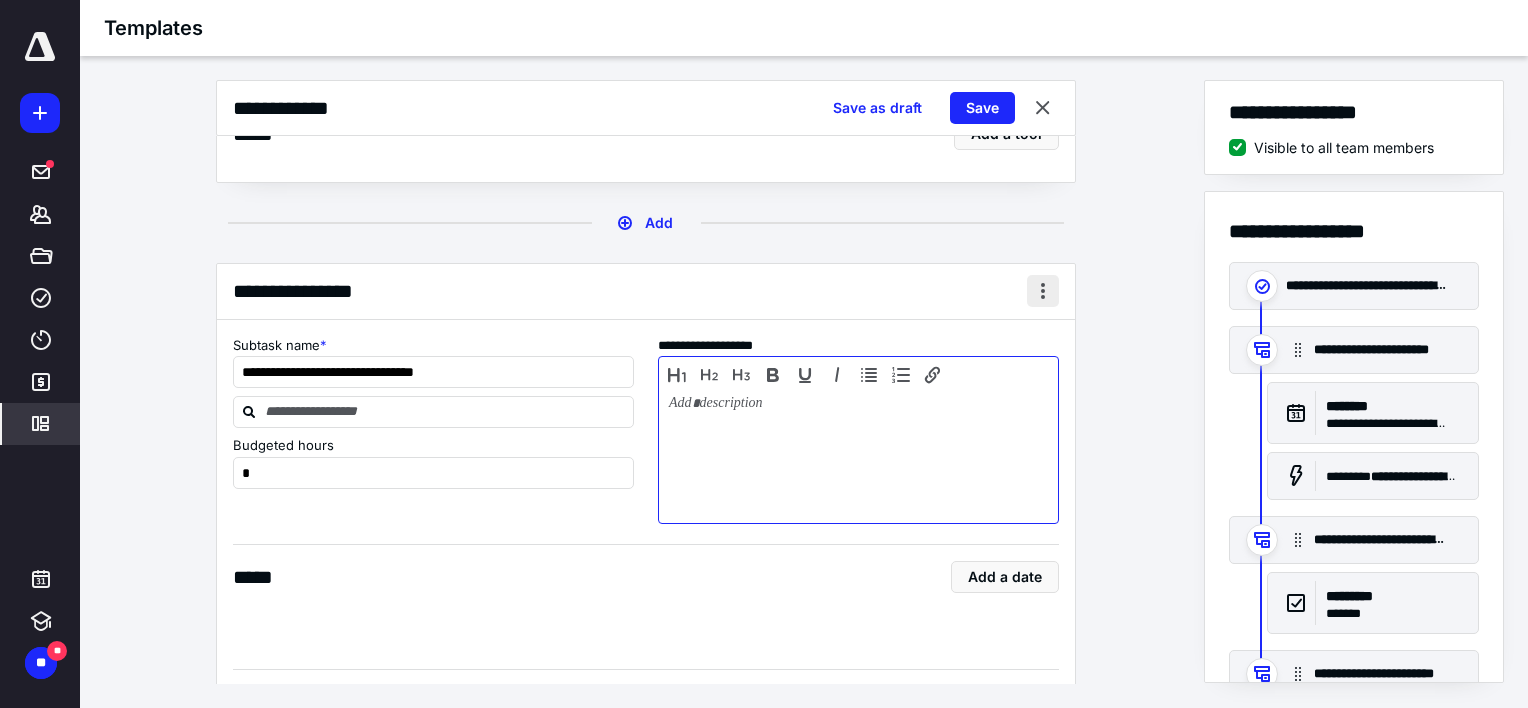 drag, startPoint x: 982, startPoint y: 382, endPoint x: 1022, endPoint y: 306, distance: 85.883644 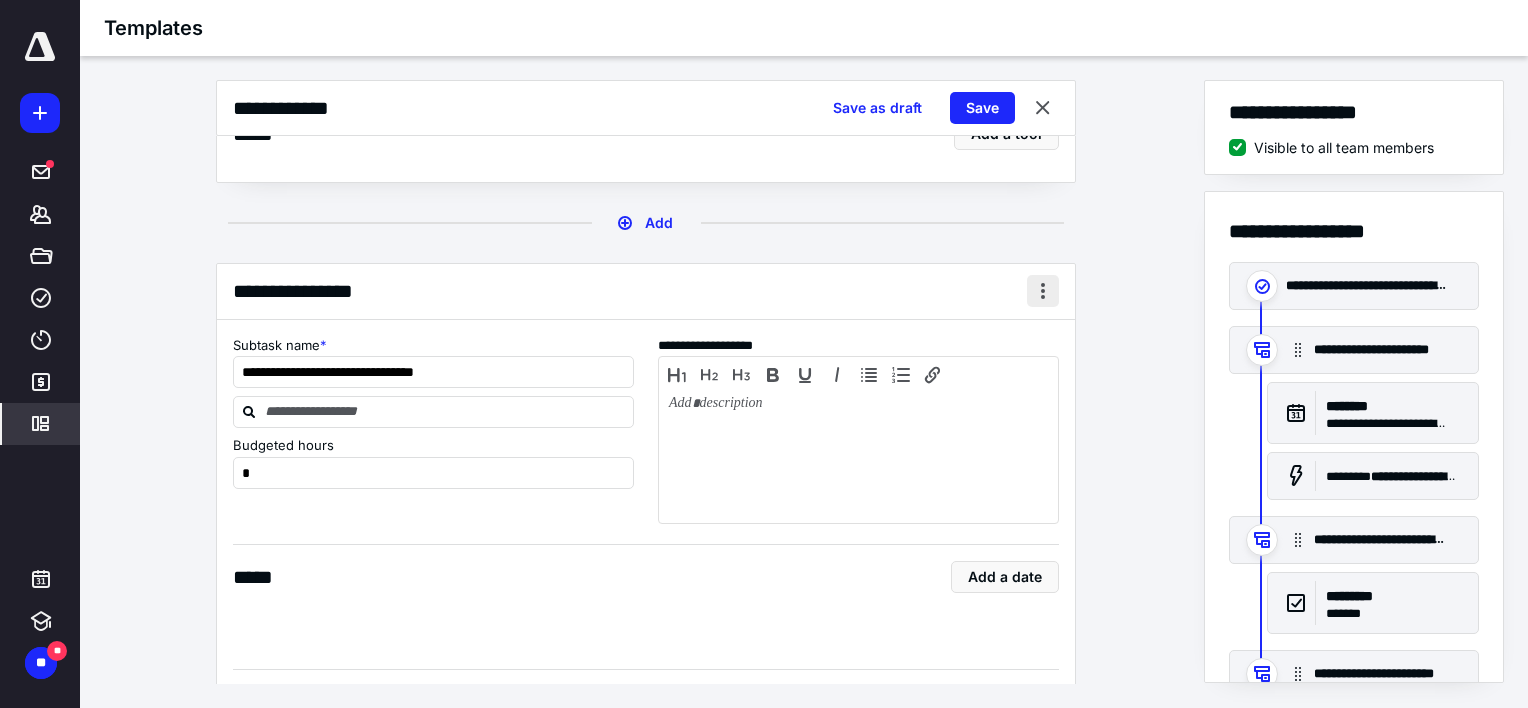 click at bounding box center (1043, 291) 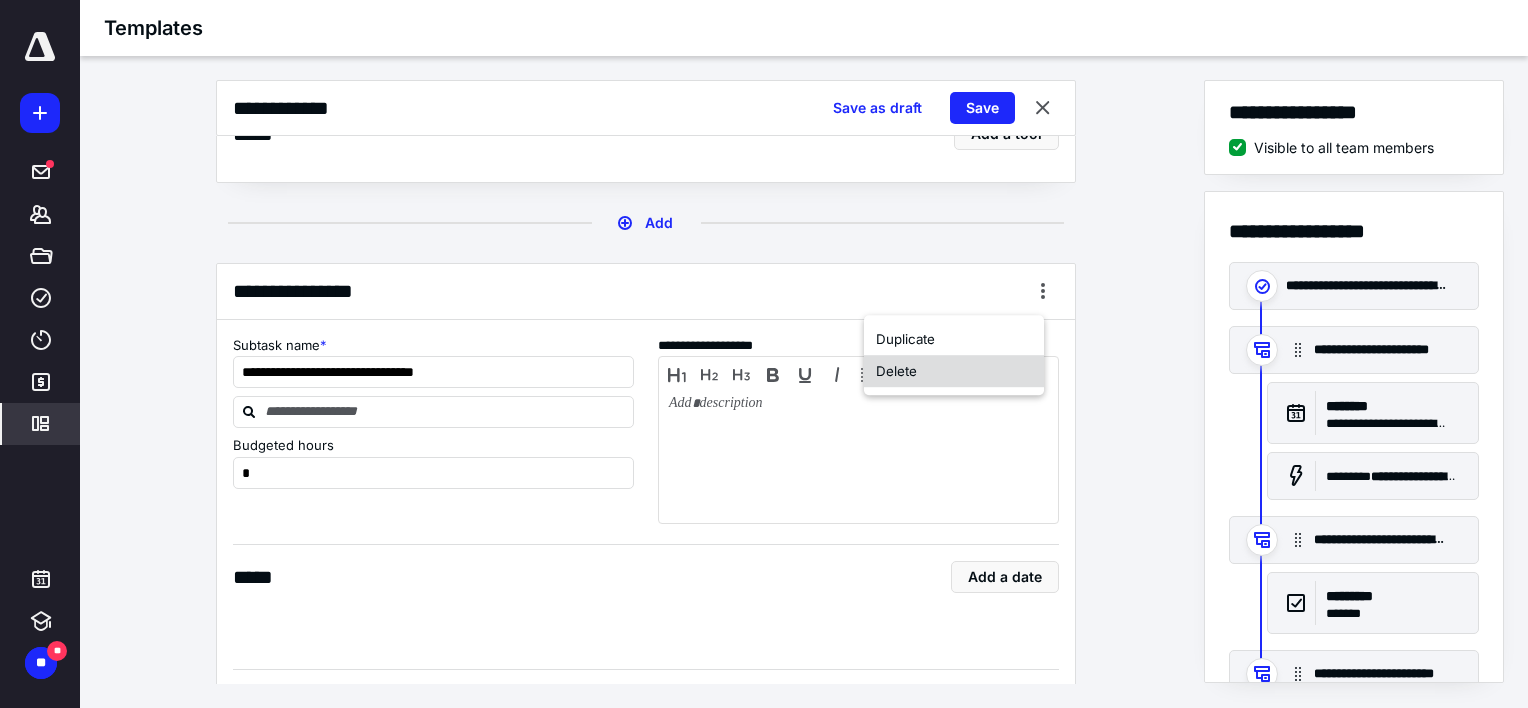 click on "Delete" at bounding box center [954, 371] 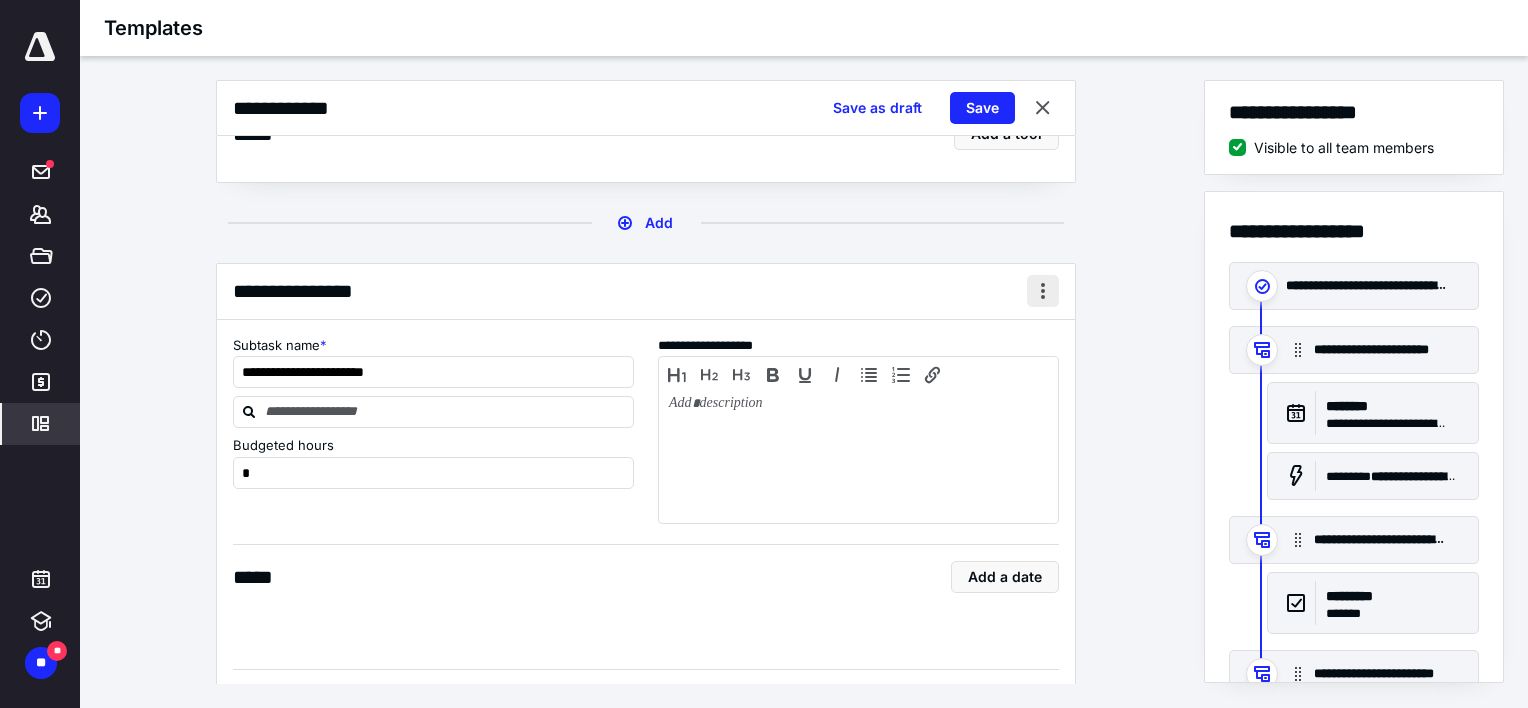 click at bounding box center (1043, 291) 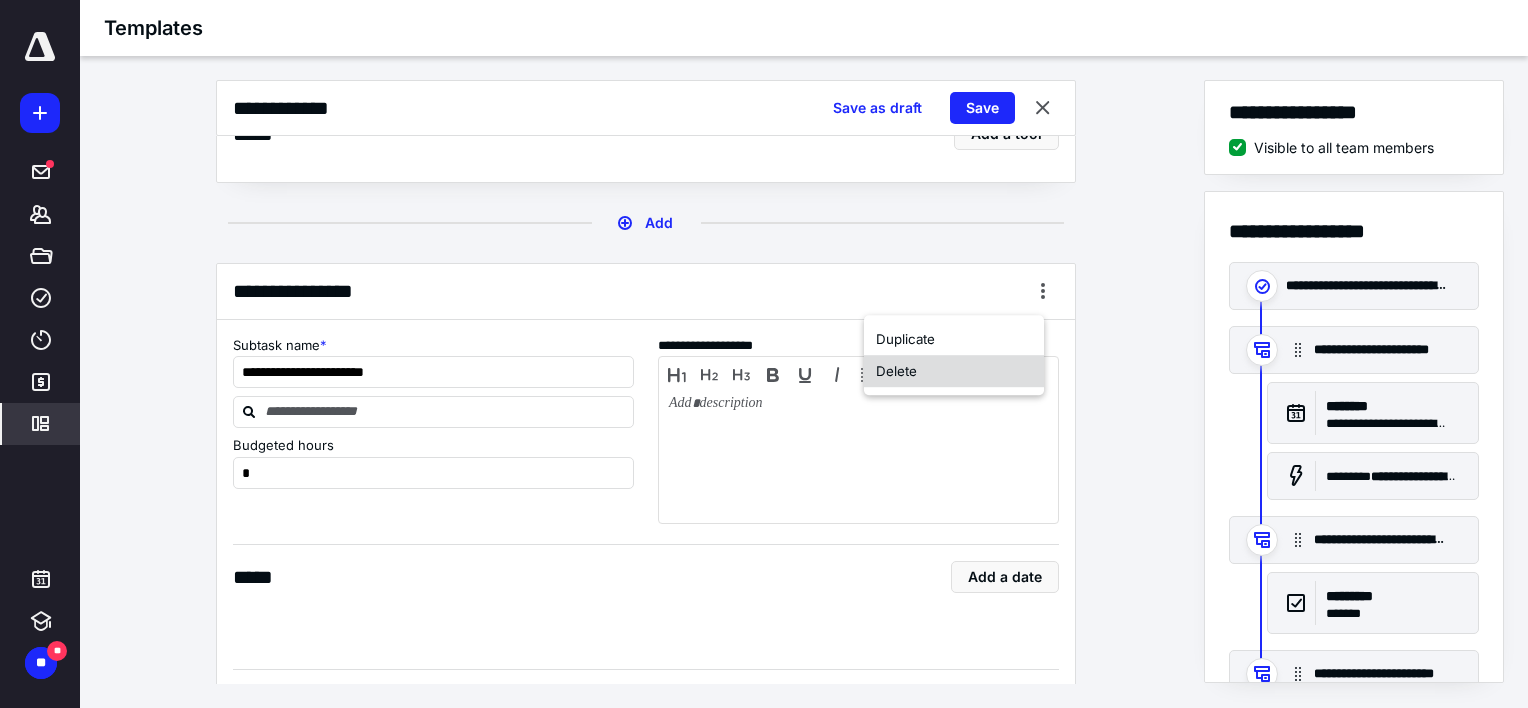 click on "Delete" at bounding box center (954, 371) 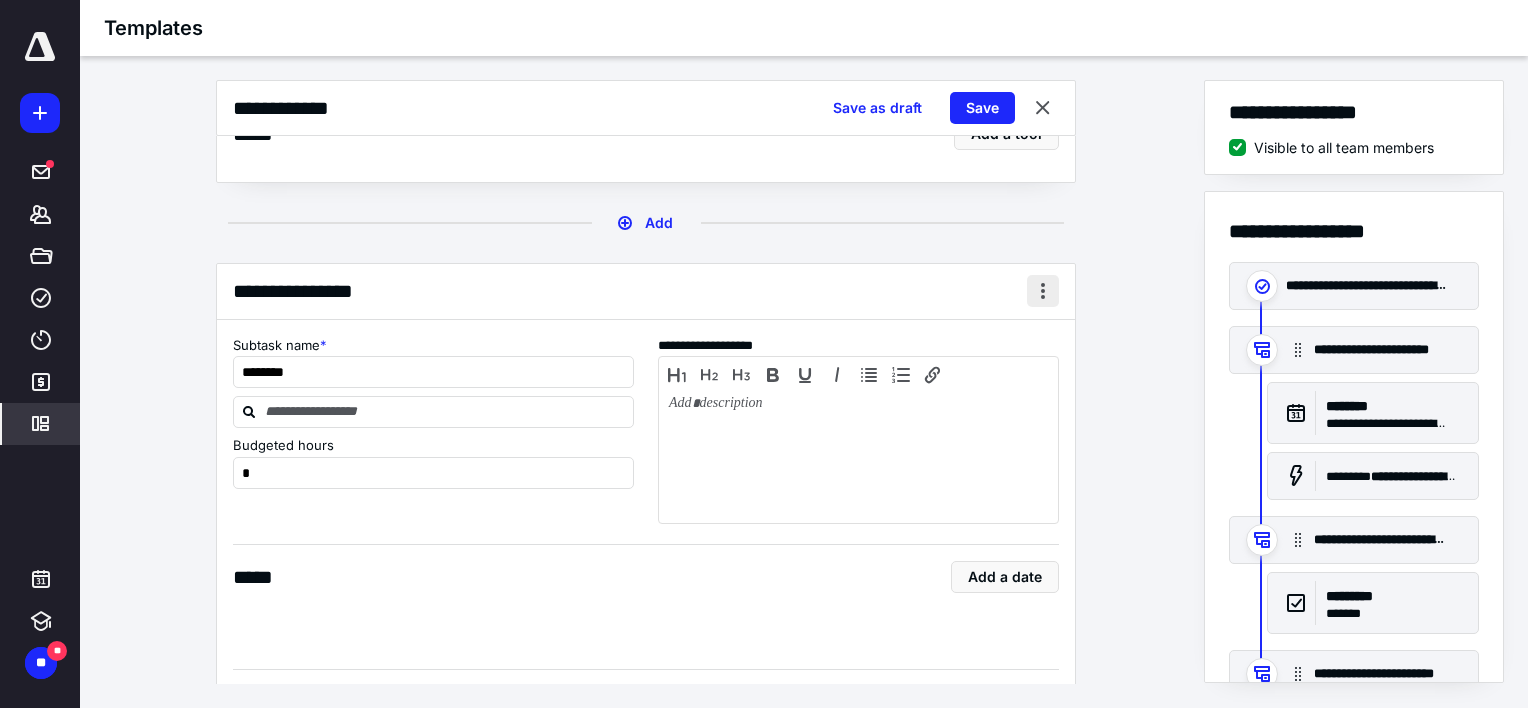 click at bounding box center [1043, 291] 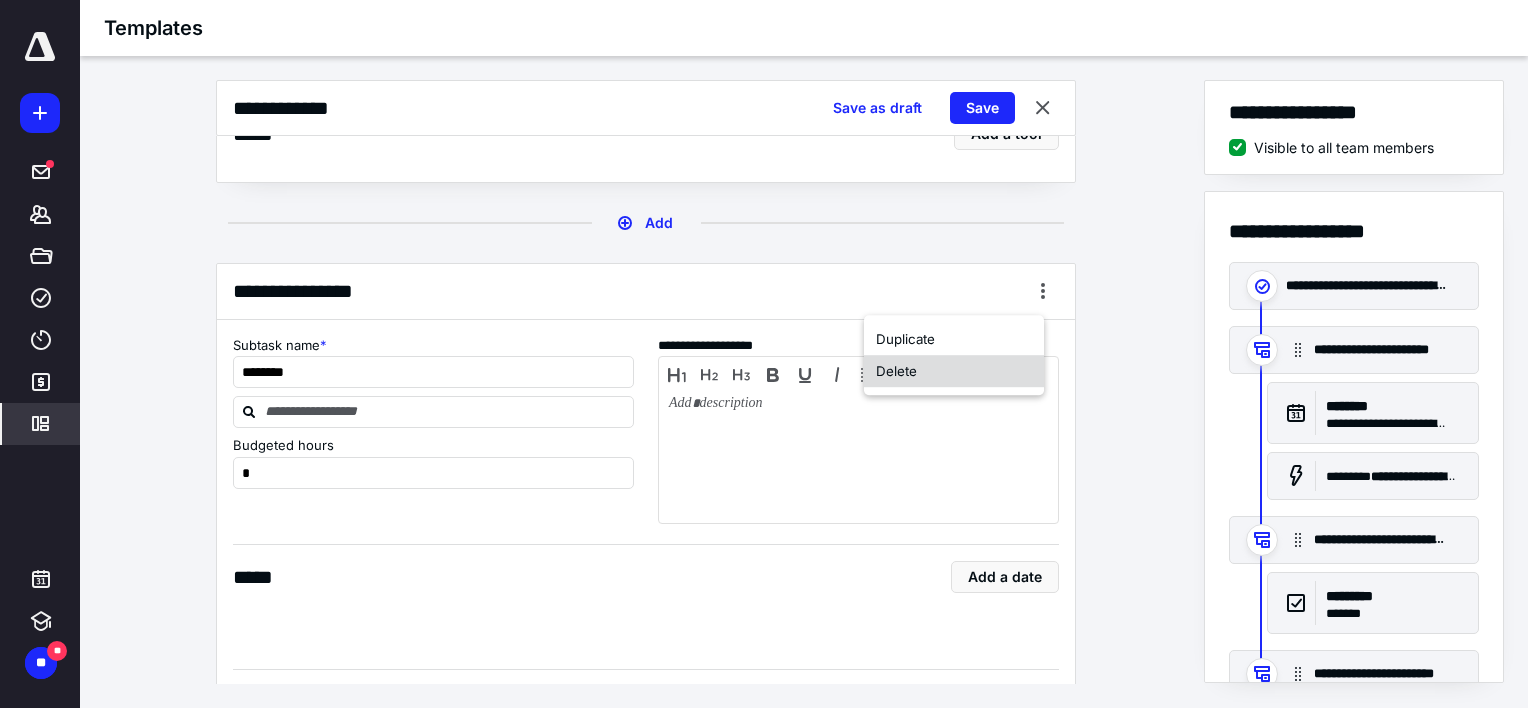 click on "Delete" at bounding box center [954, 371] 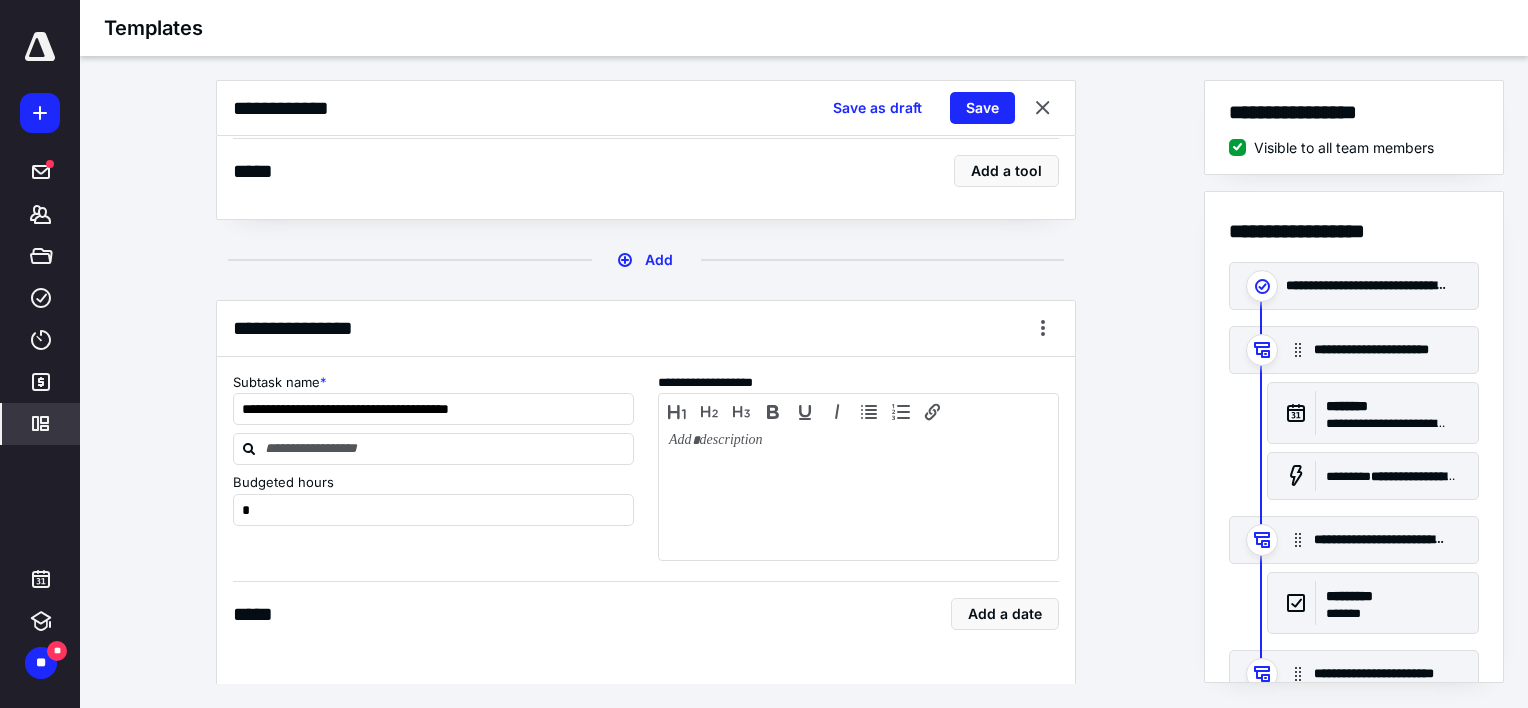 scroll, scrollTop: 3305, scrollLeft: 0, axis: vertical 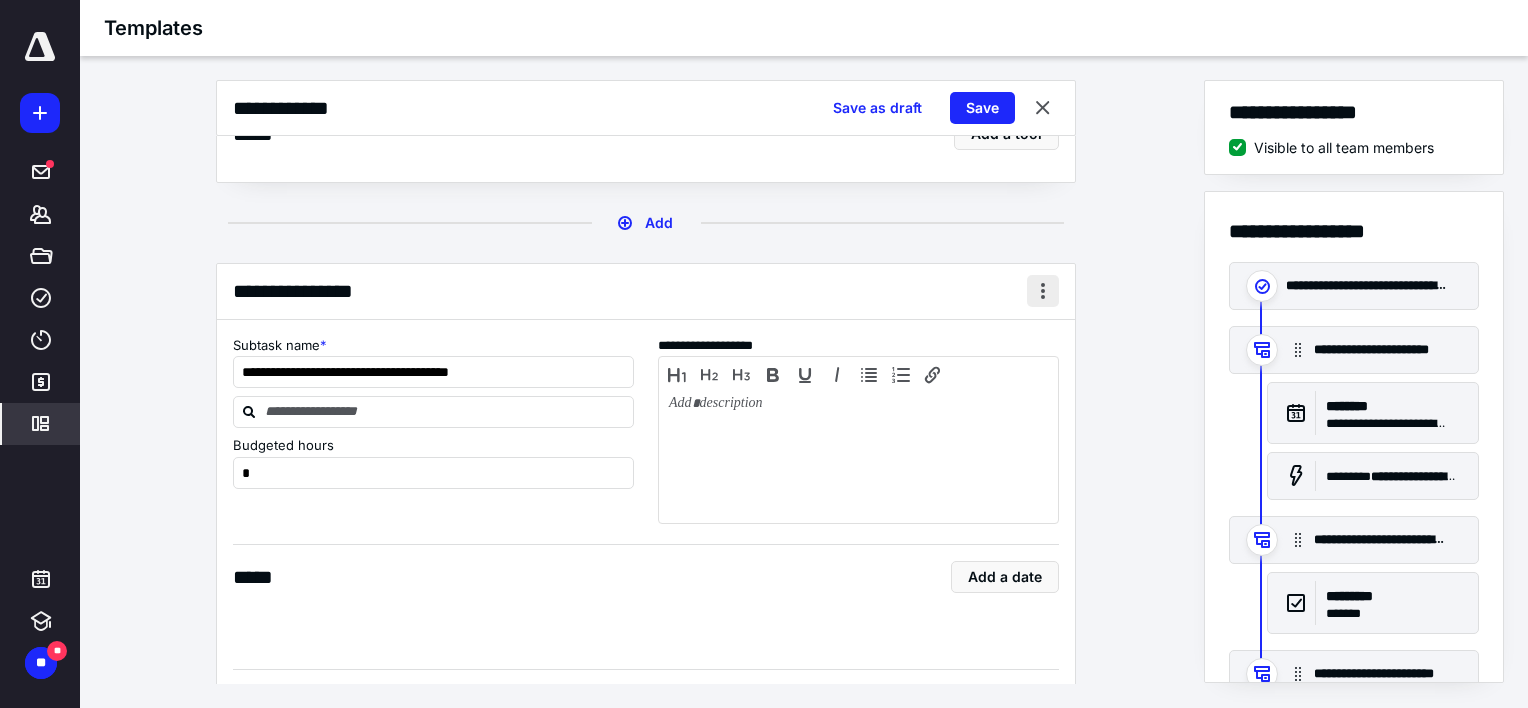 click at bounding box center (1043, 291) 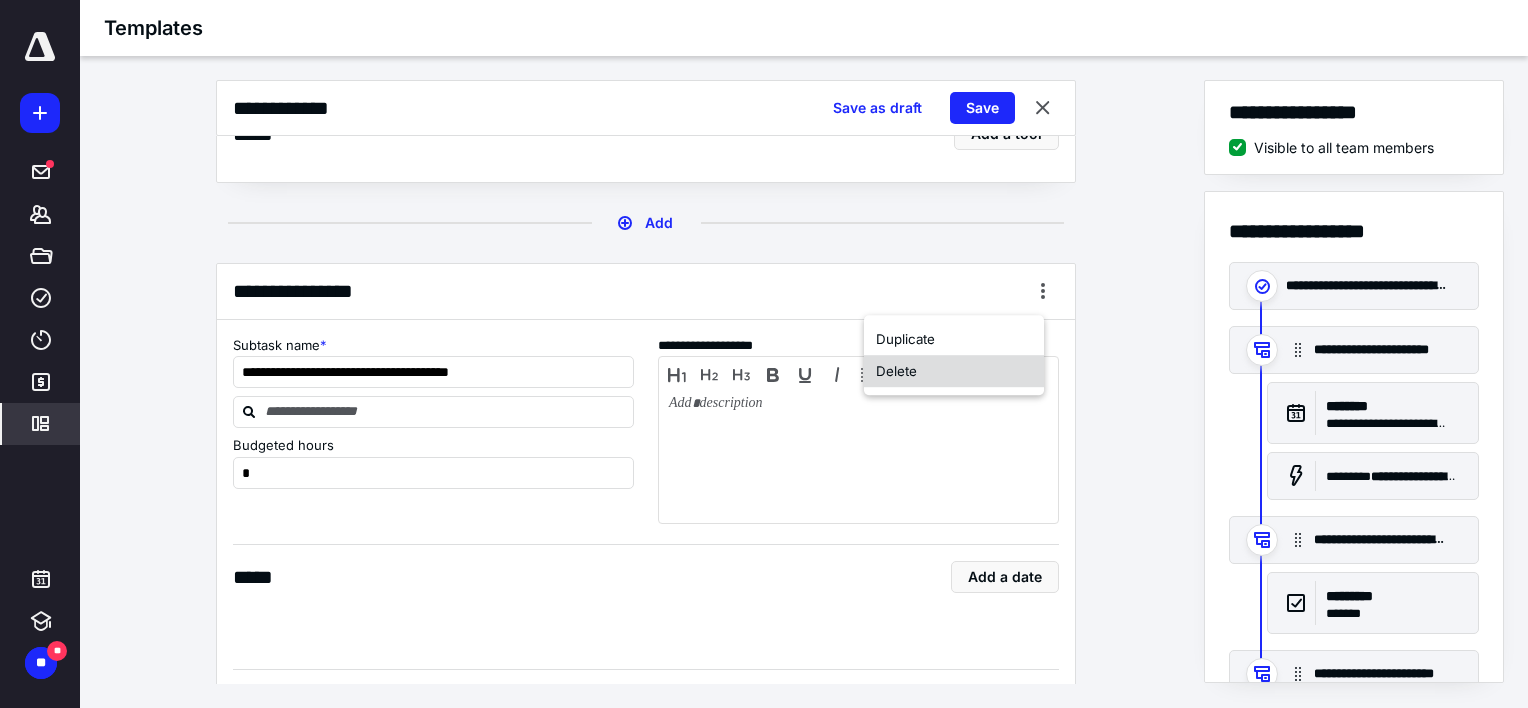 click on "Delete" at bounding box center (954, 371) 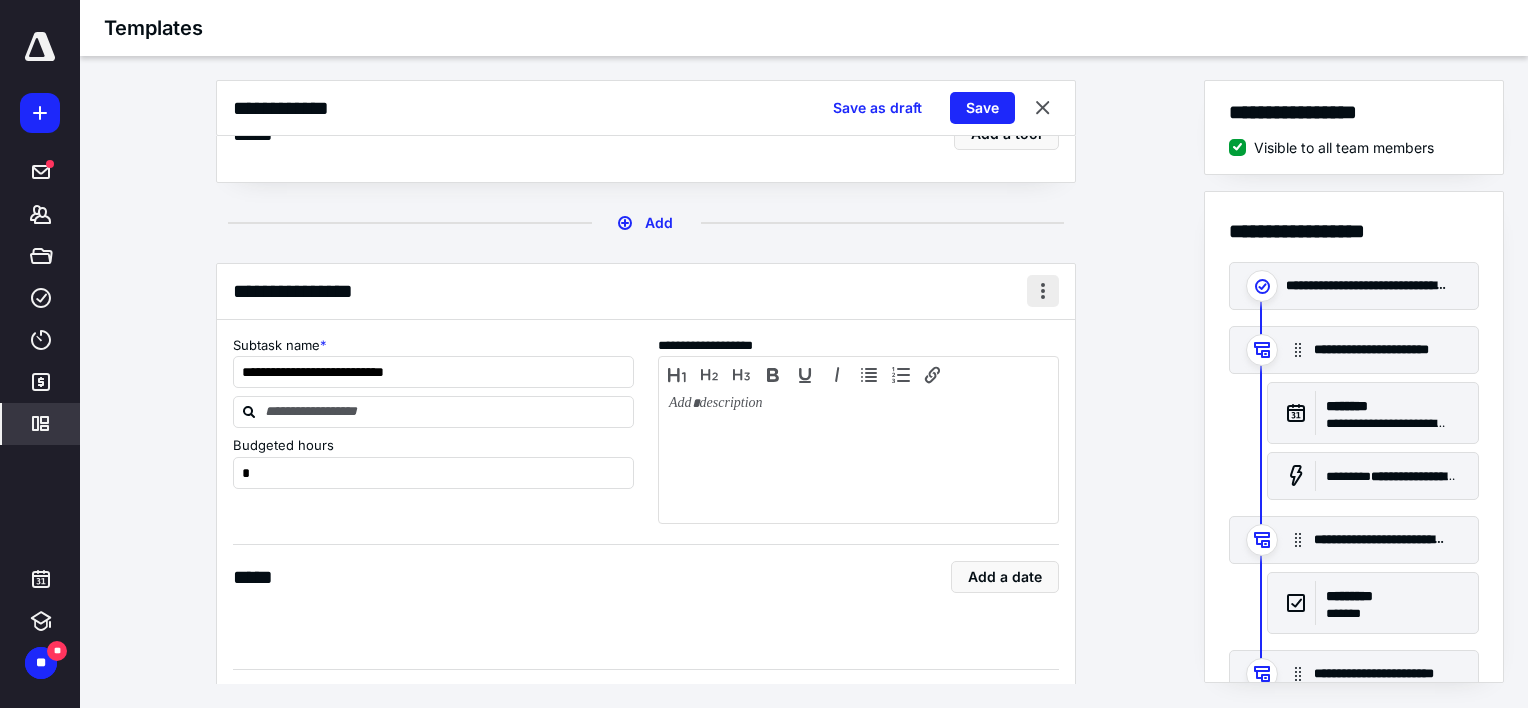 click at bounding box center (1043, 291) 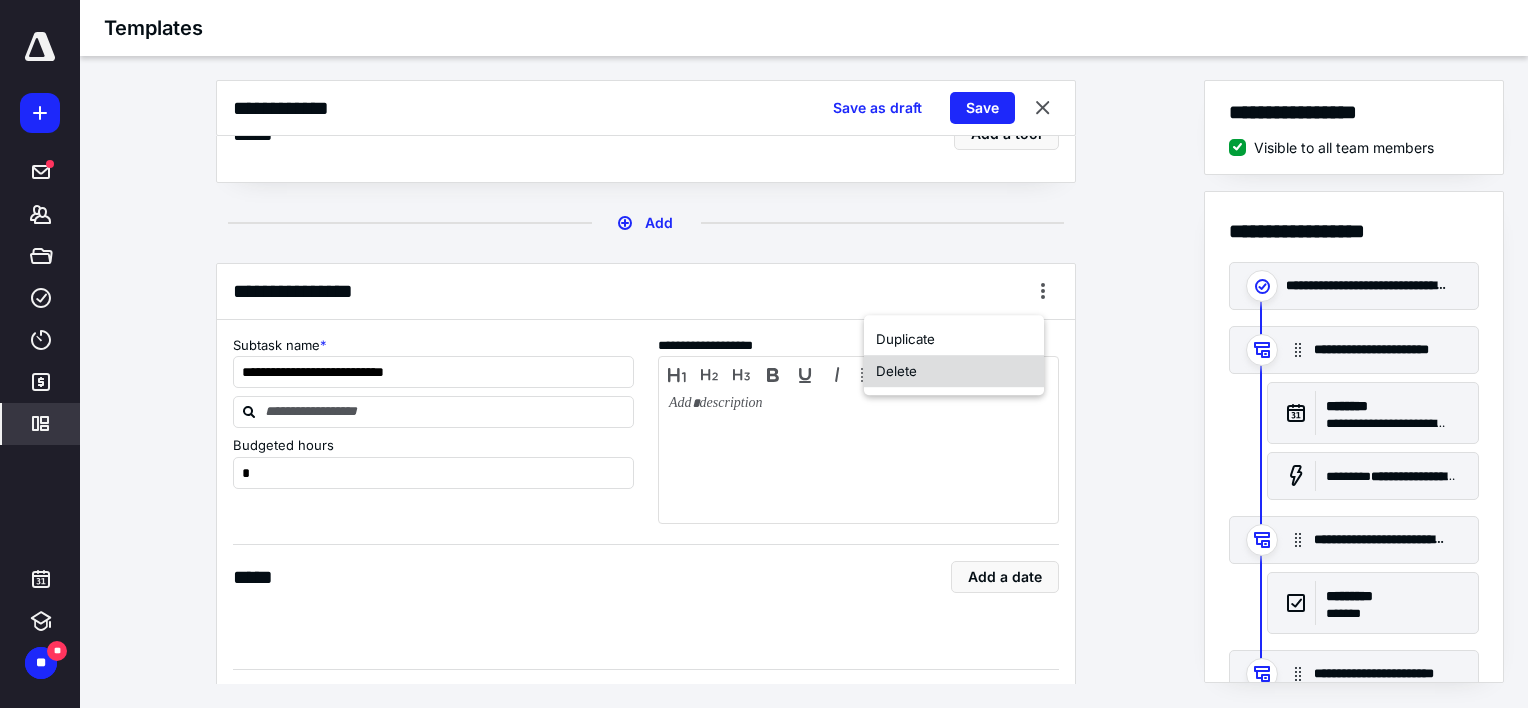 click on "Delete" at bounding box center [954, 371] 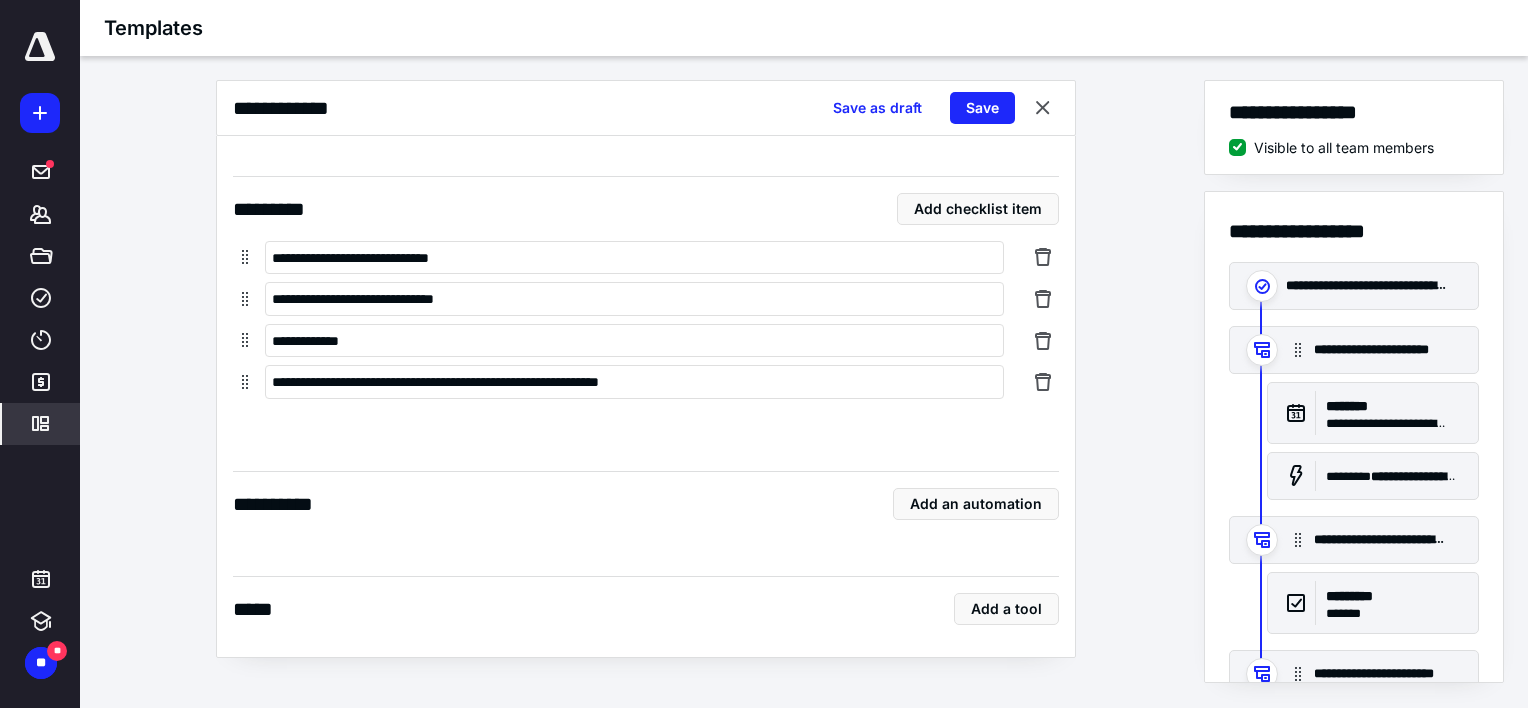 scroll, scrollTop: 2030, scrollLeft: 0, axis: vertical 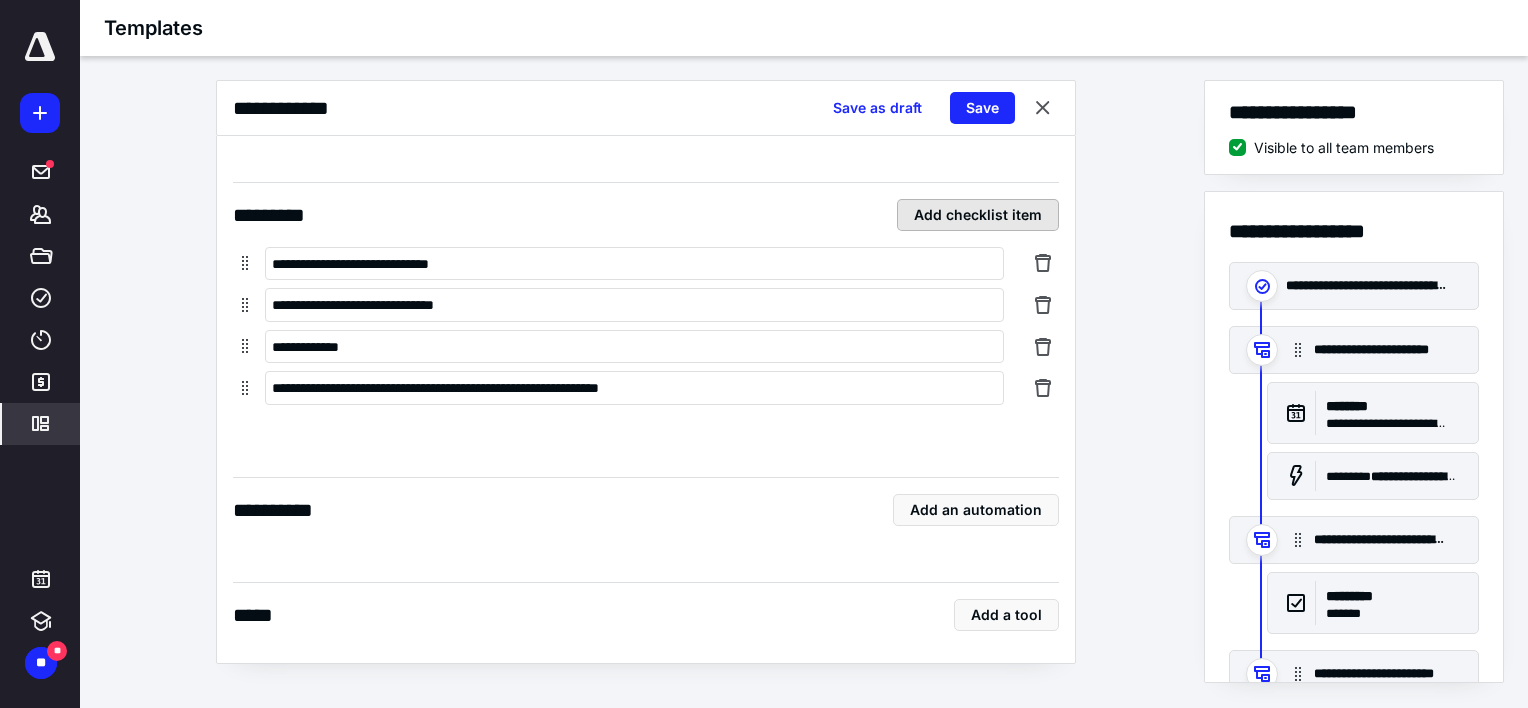 click on "Add checklist item" at bounding box center (978, 215) 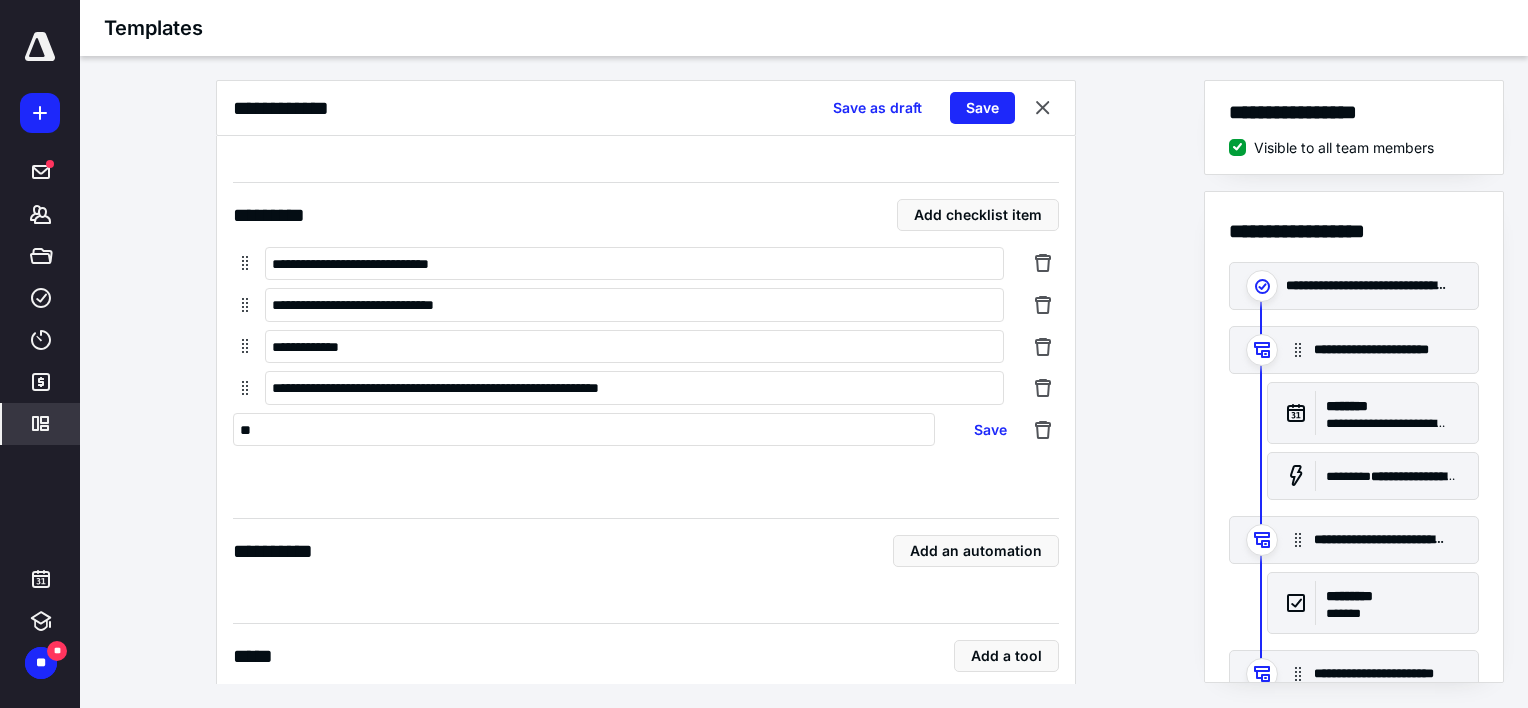 type on "*" 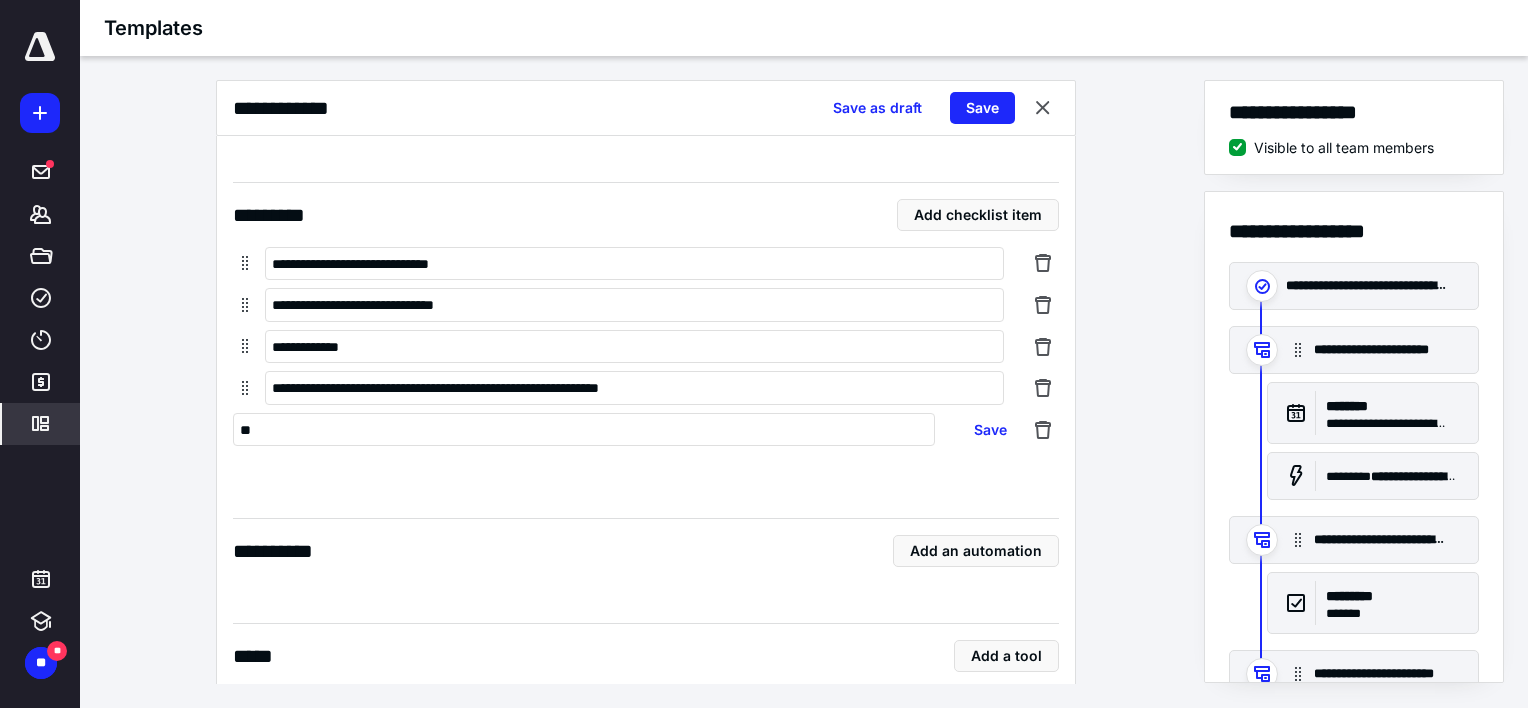 type on "*" 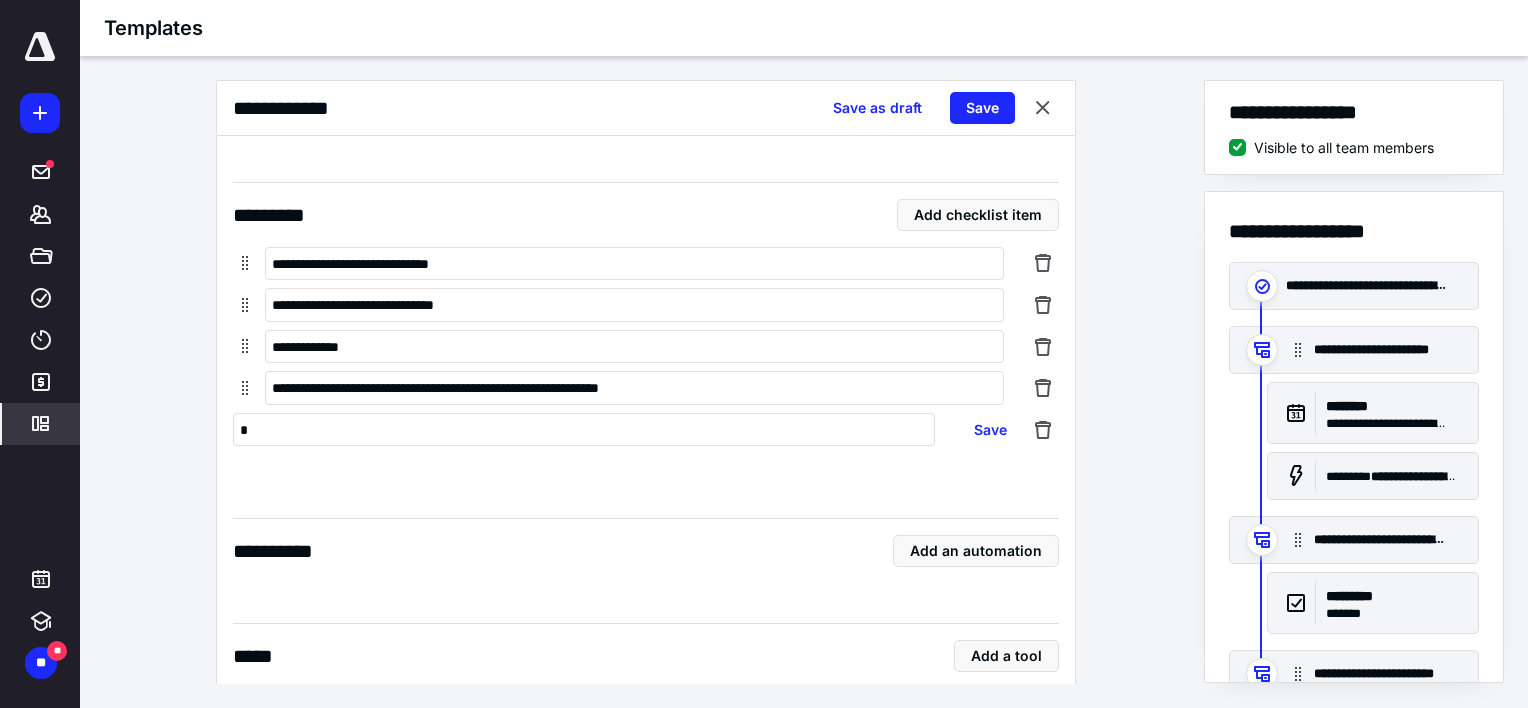 type 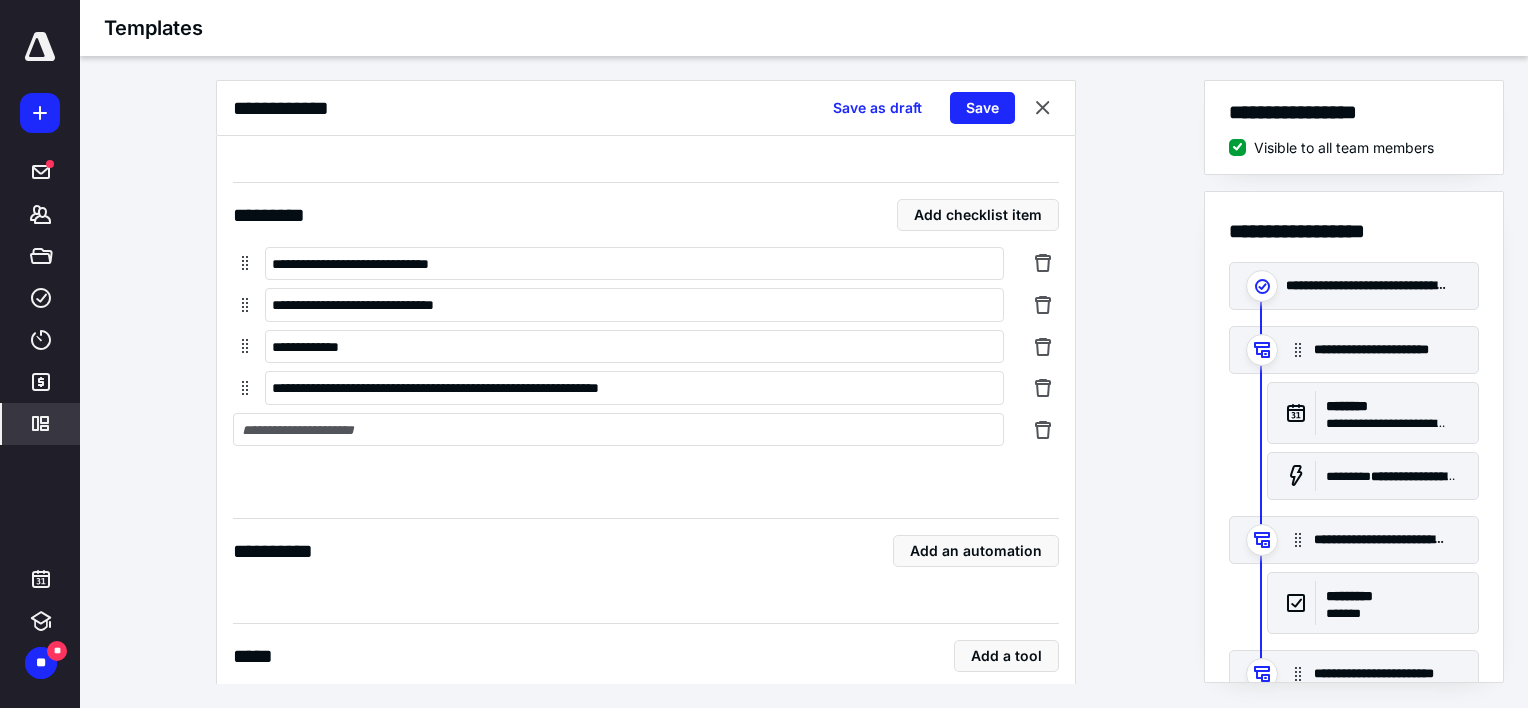 click on "**********" at bounding box center (646, 269) 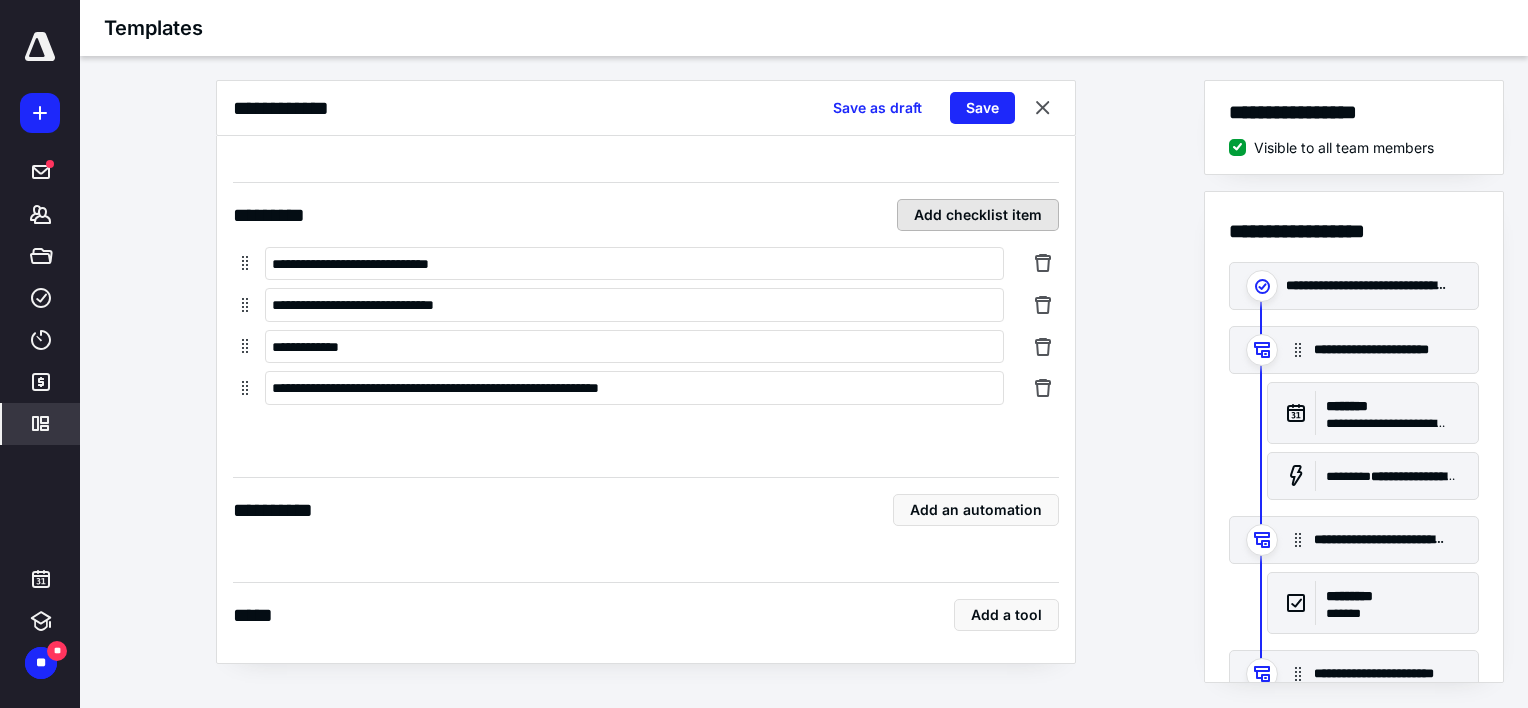 click on "Add checklist item" at bounding box center [978, 215] 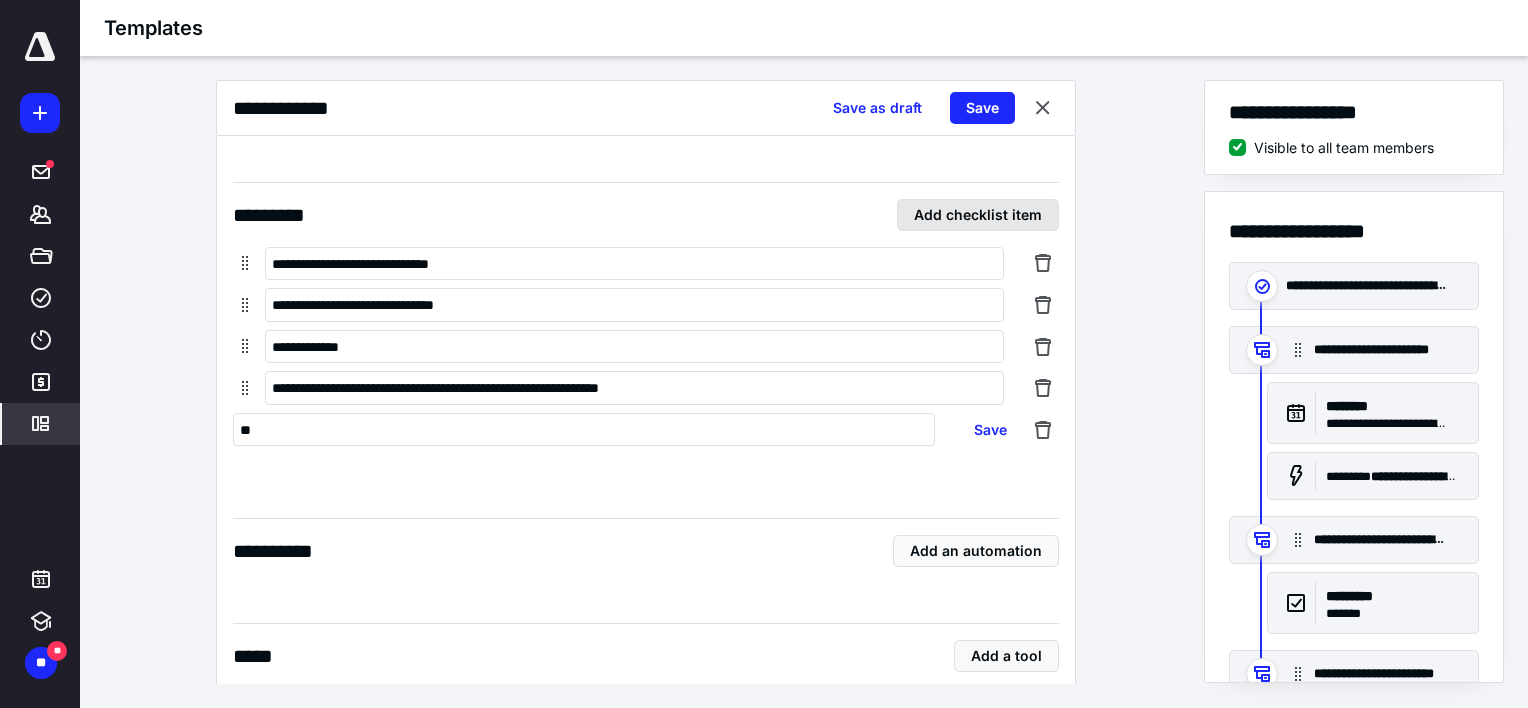type on "*" 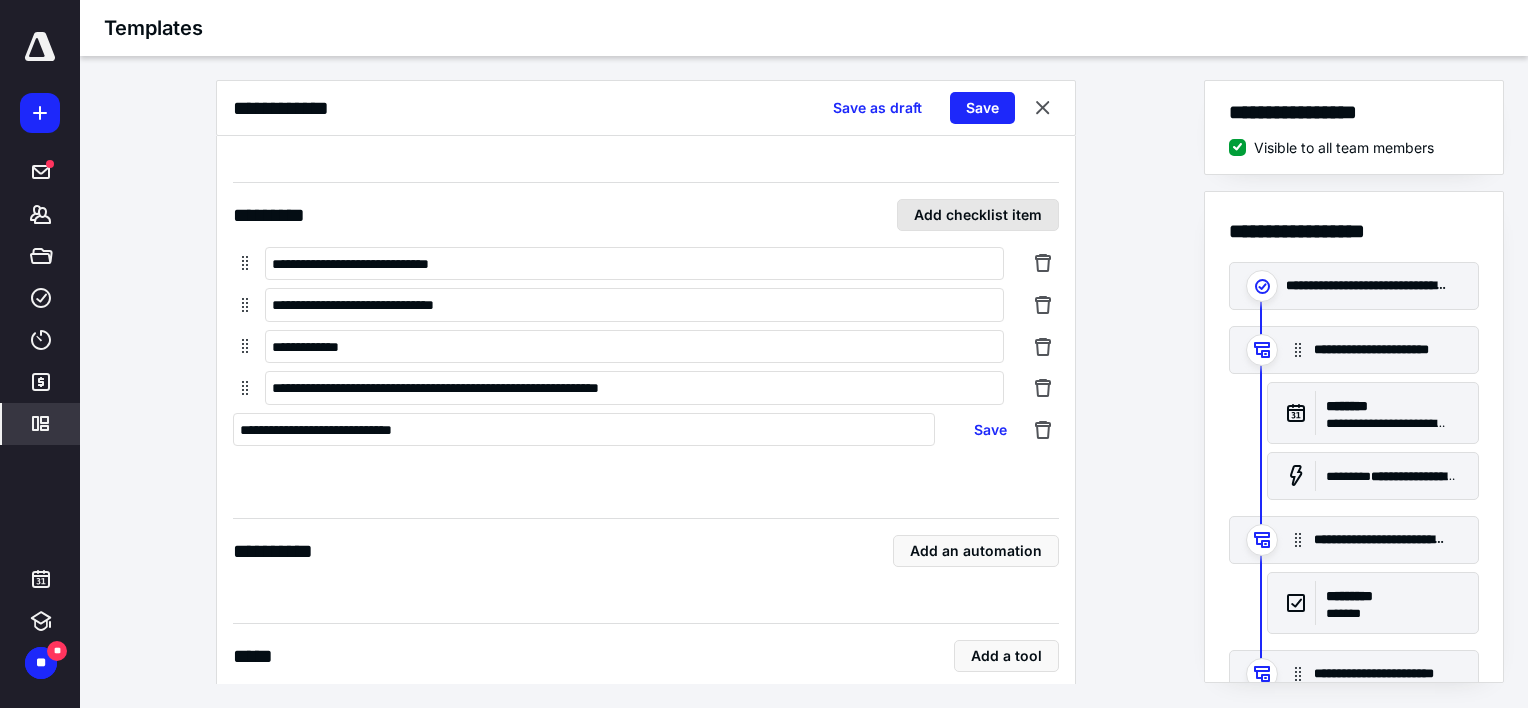 type on "**********" 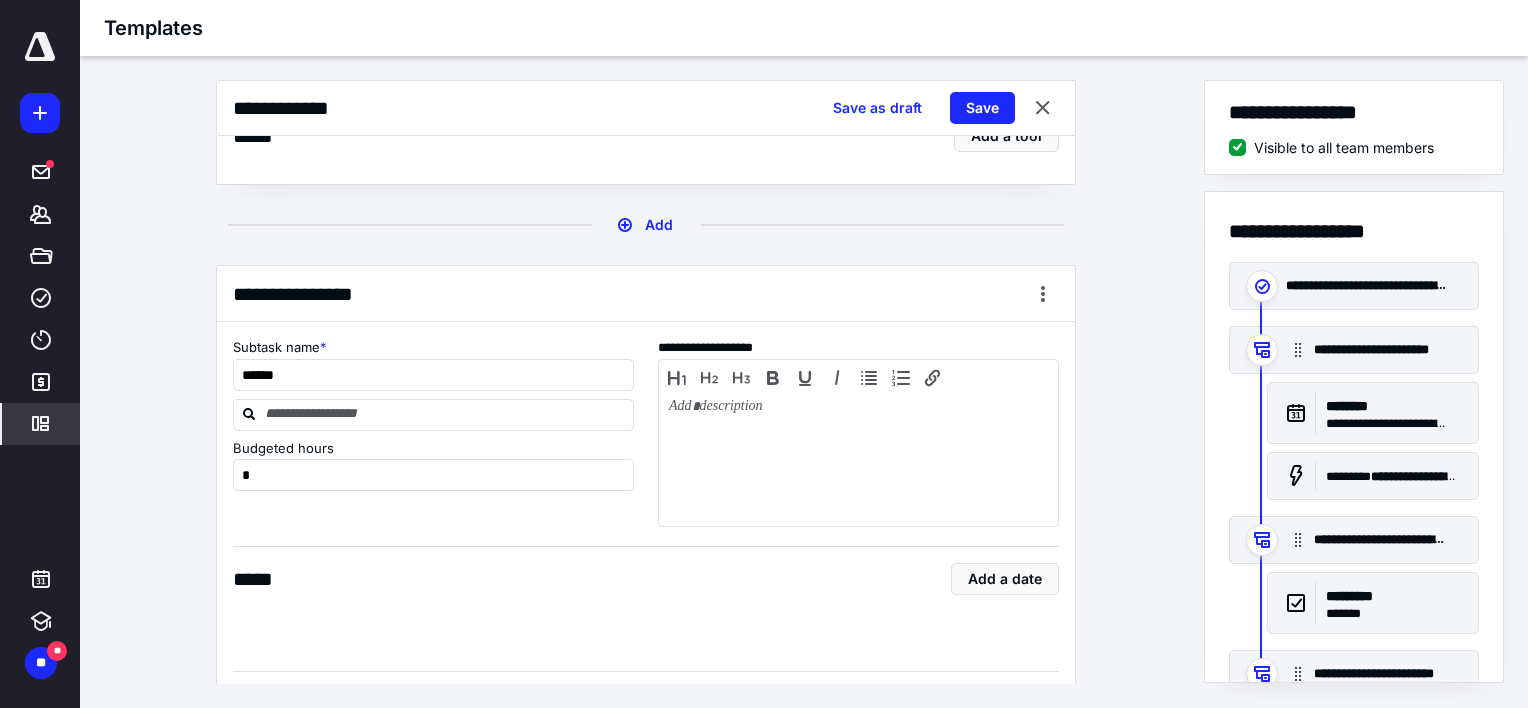 scroll, scrollTop: 3256, scrollLeft: 0, axis: vertical 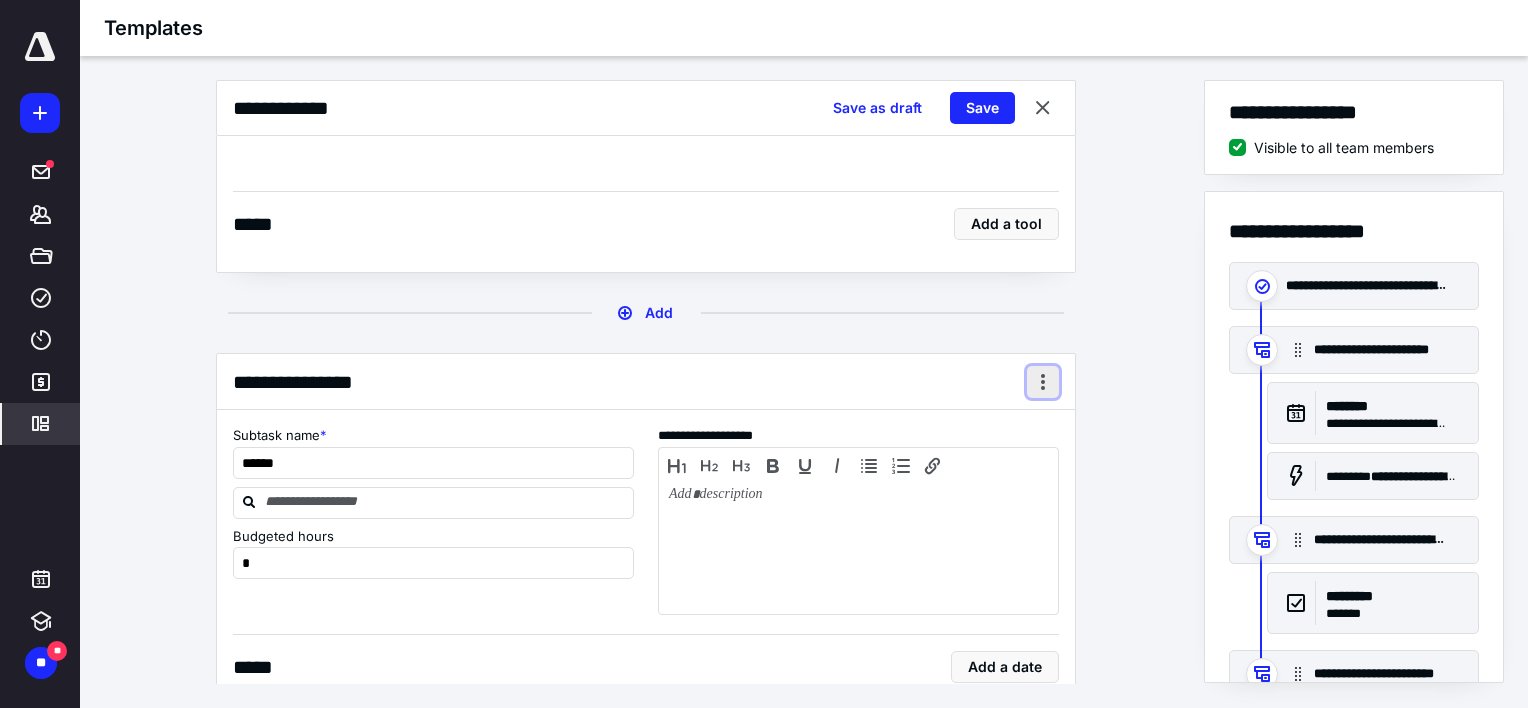 click at bounding box center (1043, 382) 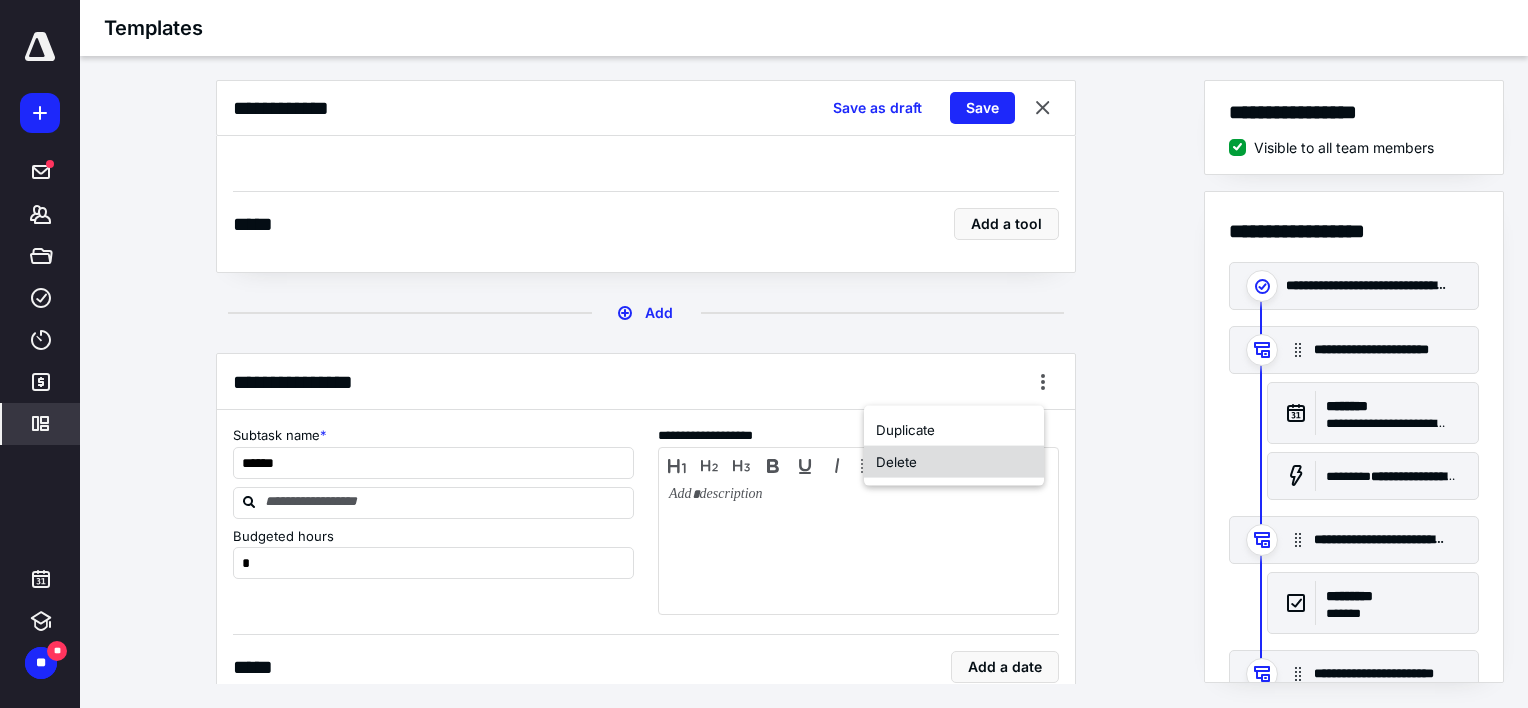 click on "Delete" at bounding box center [954, 462] 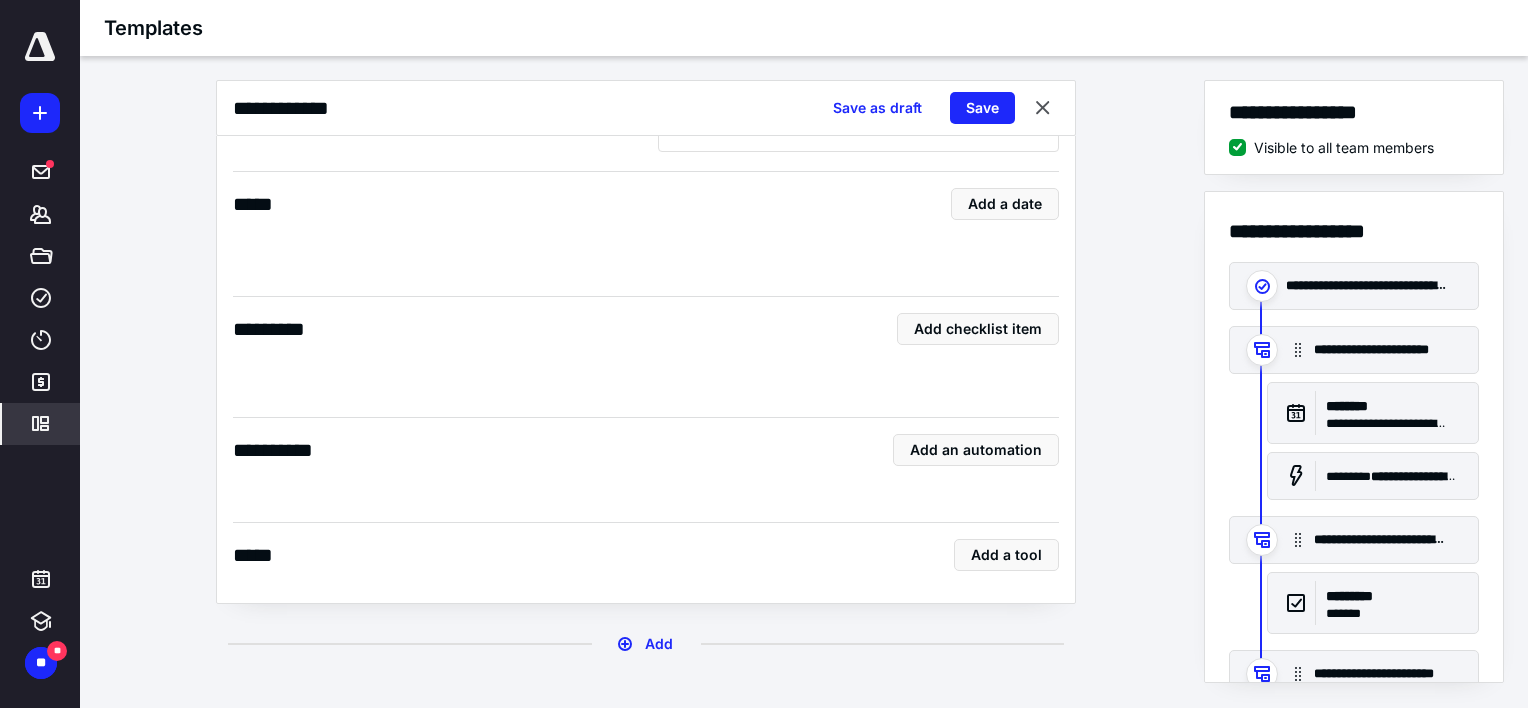 scroll, scrollTop: 2934, scrollLeft: 0, axis: vertical 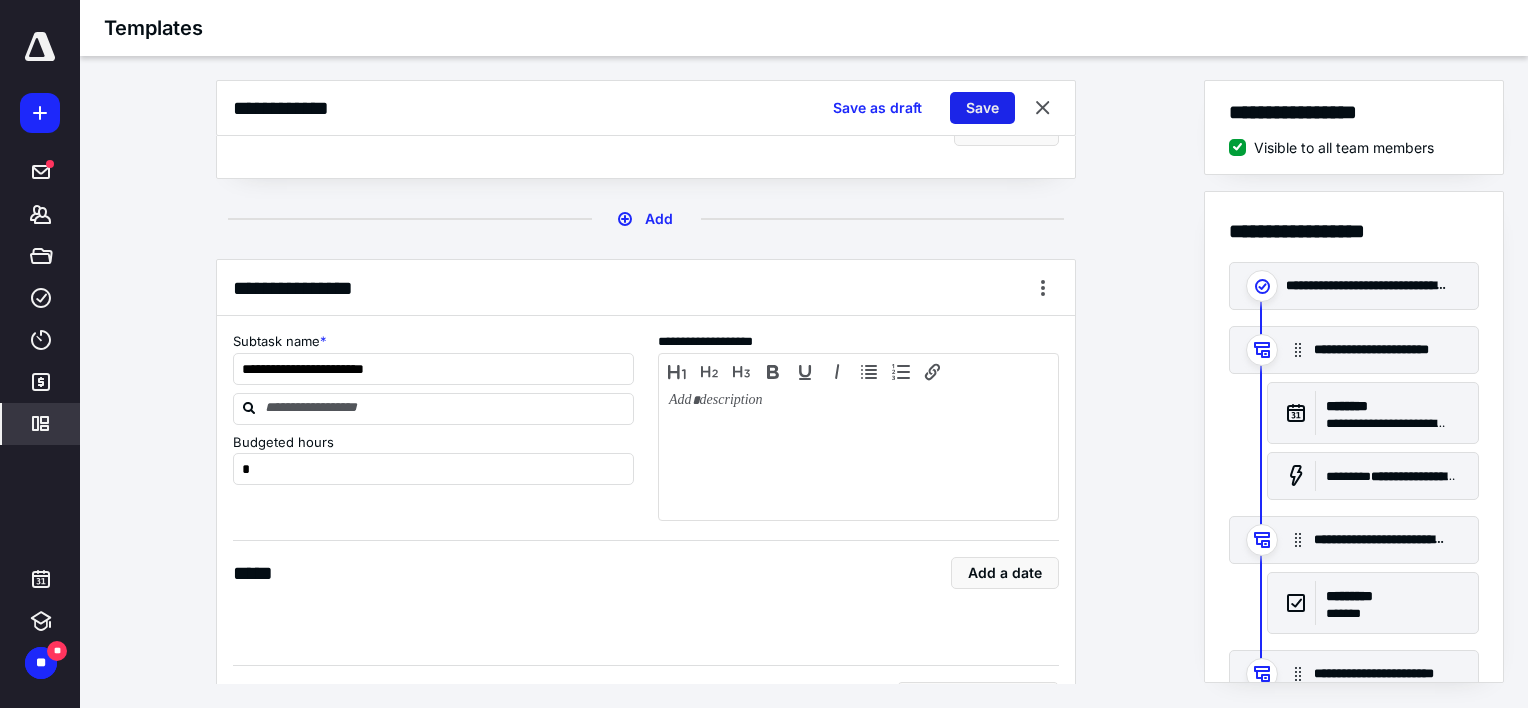 click on "Save" at bounding box center [982, 108] 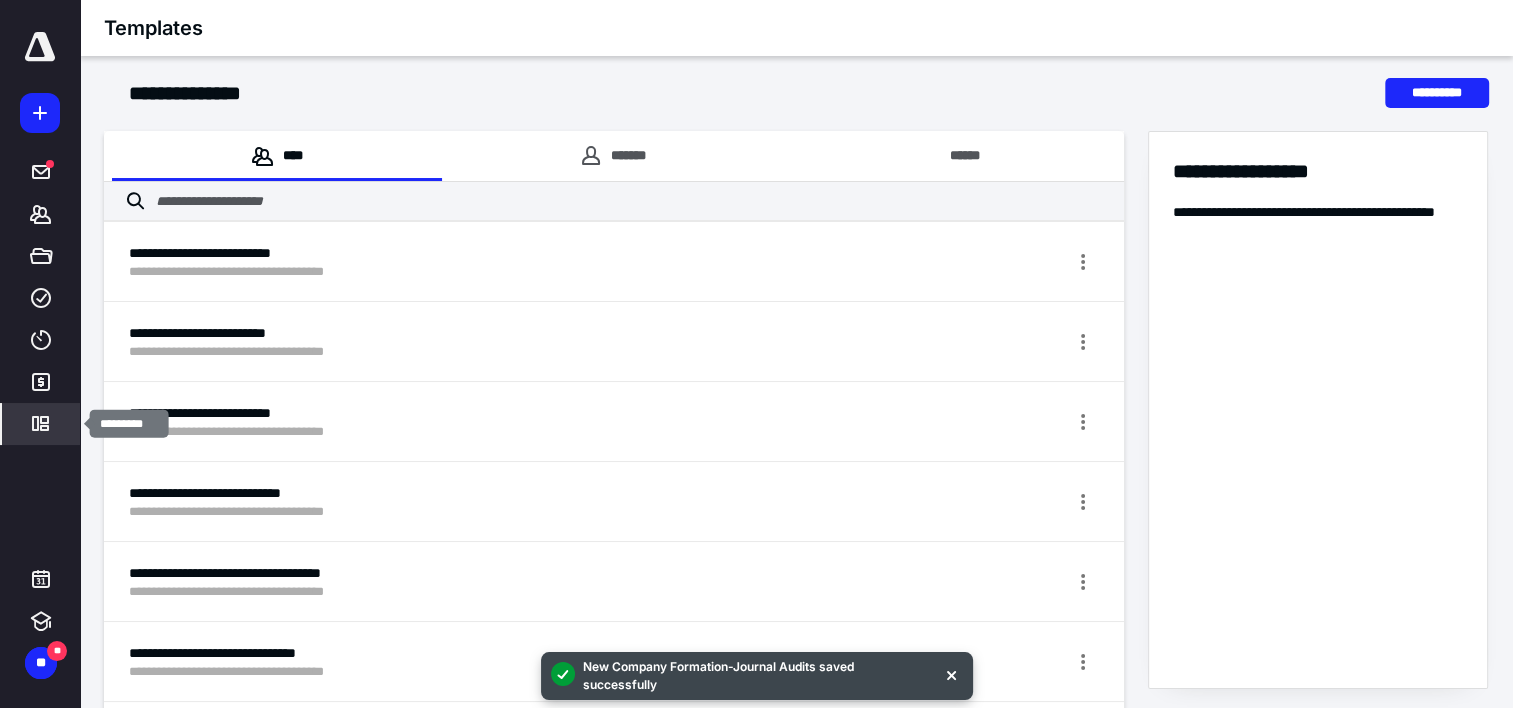 click on "*********" at bounding box center (41, 424) 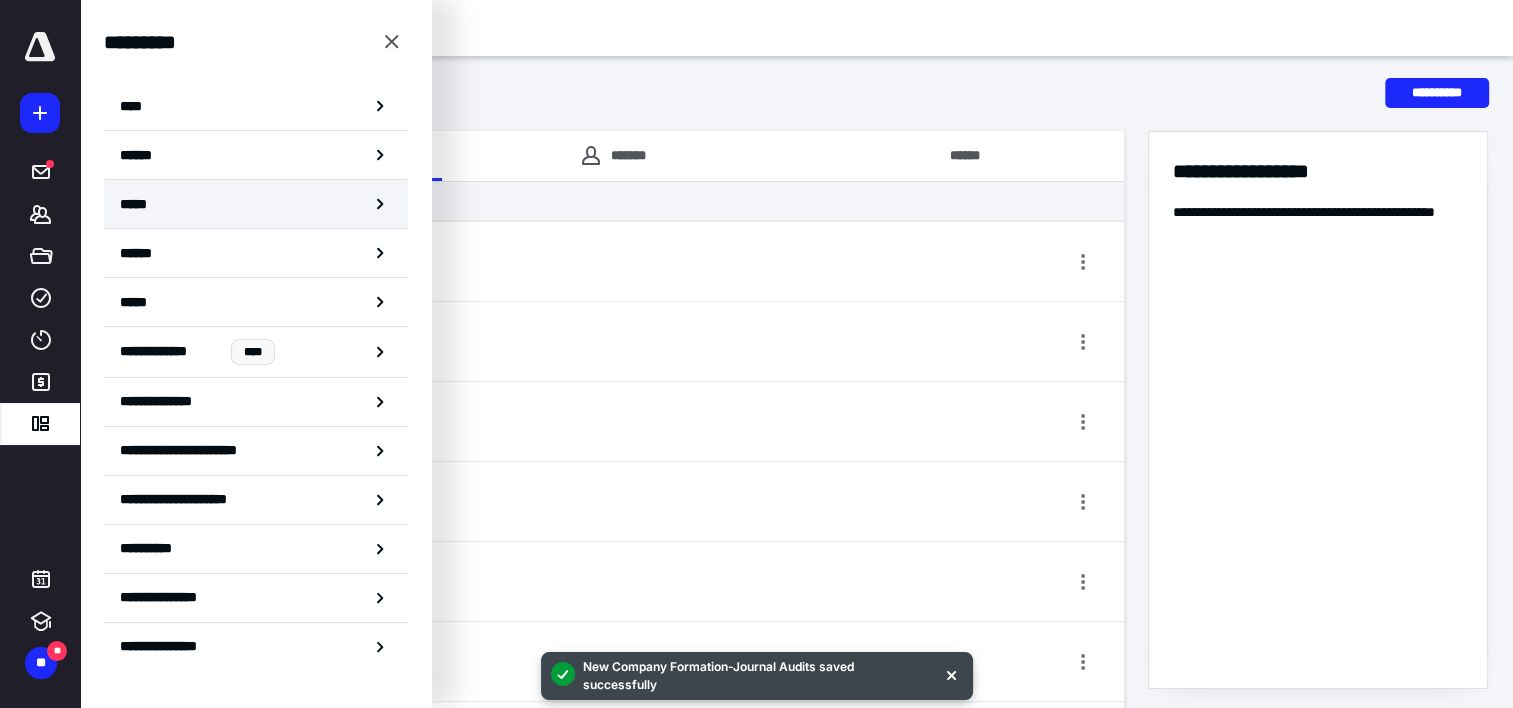 click on "*****" at bounding box center [138, 204] 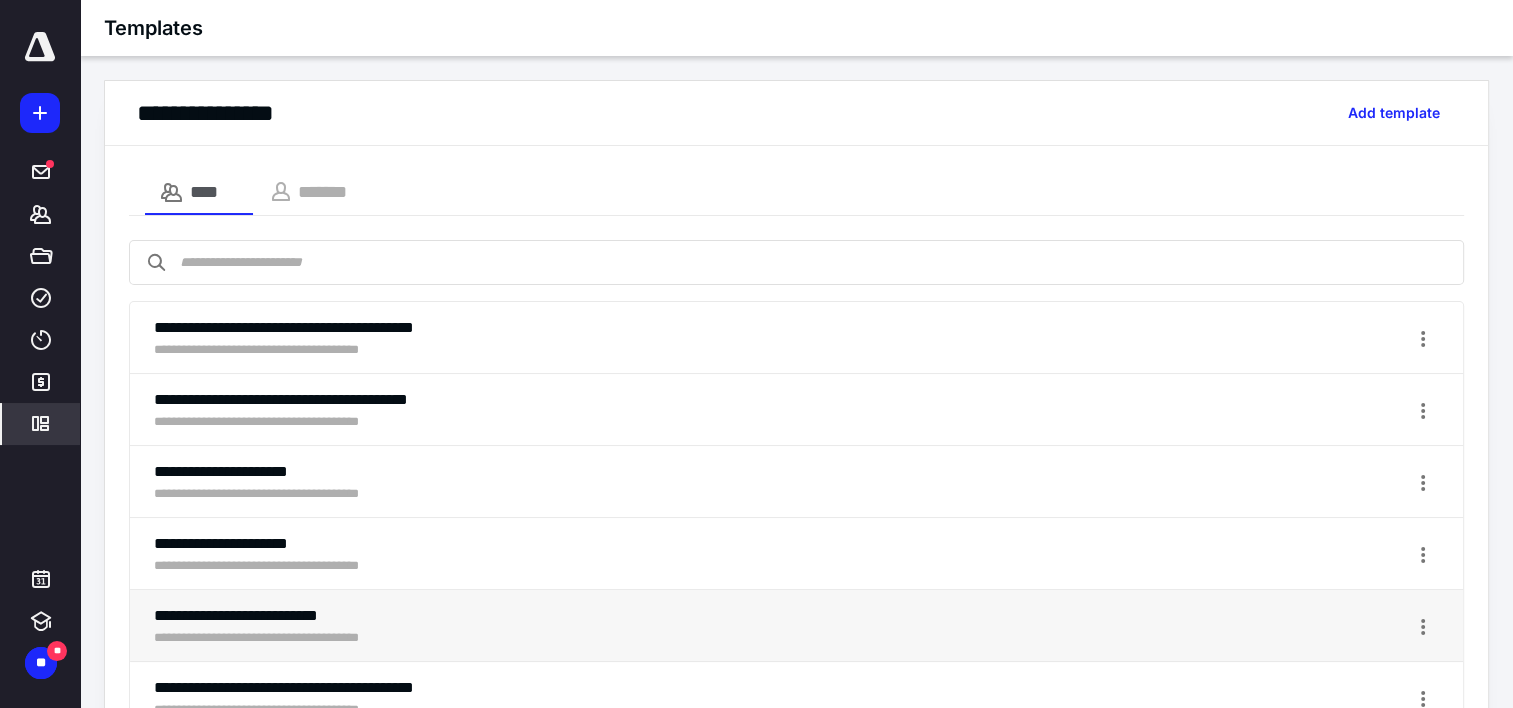 click on "**********" at bounding box center (796, 626) 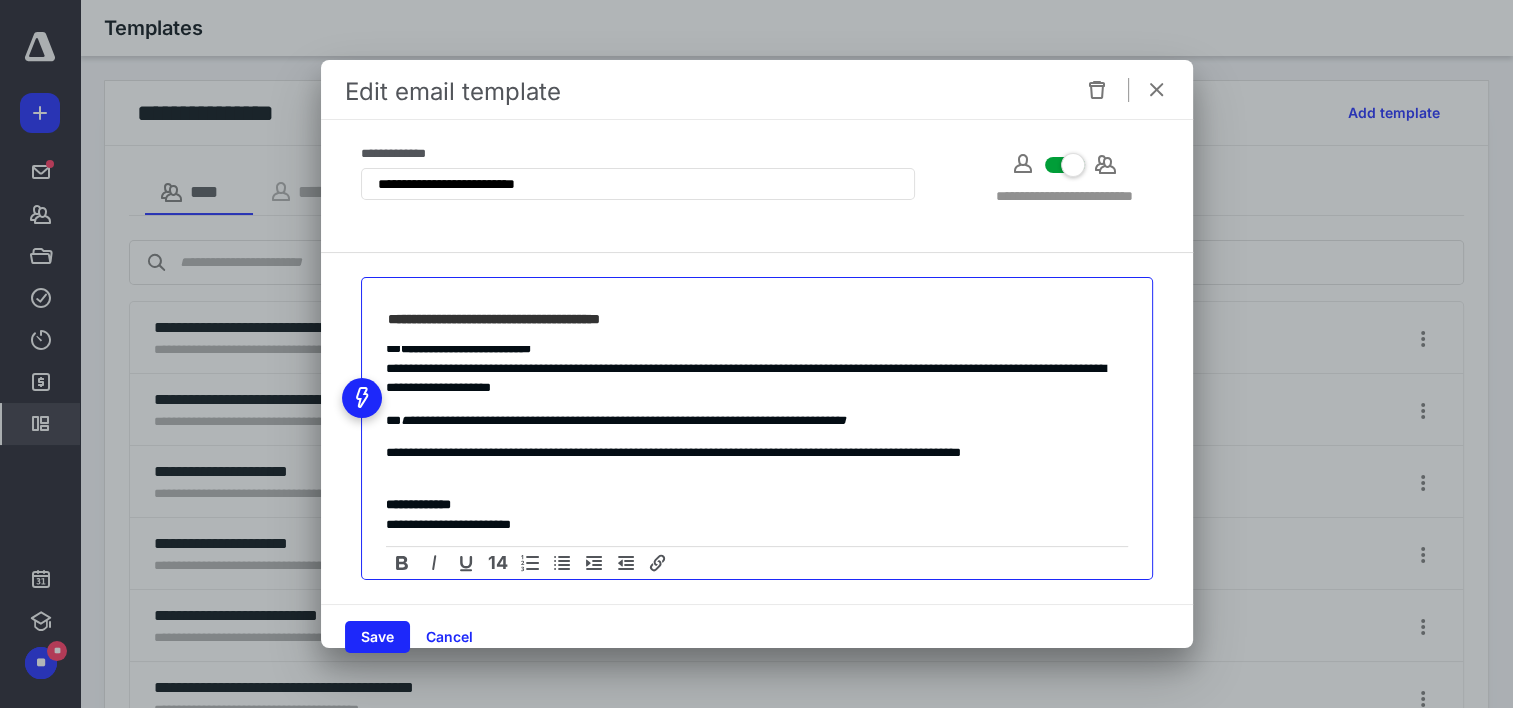 scroll, scrollTop: 372, scrollLeft: 0, axis: vertical 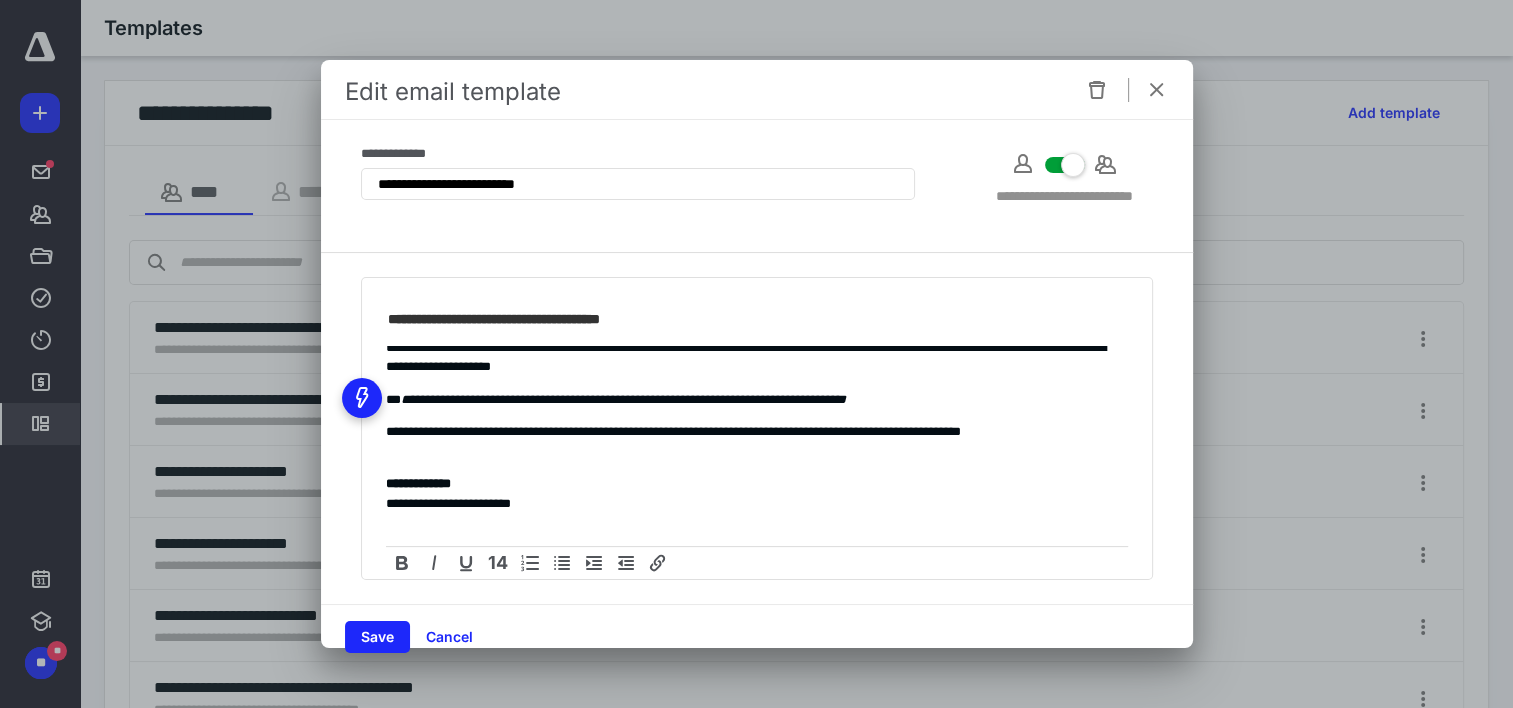 click at bounding box center [1157, 90] 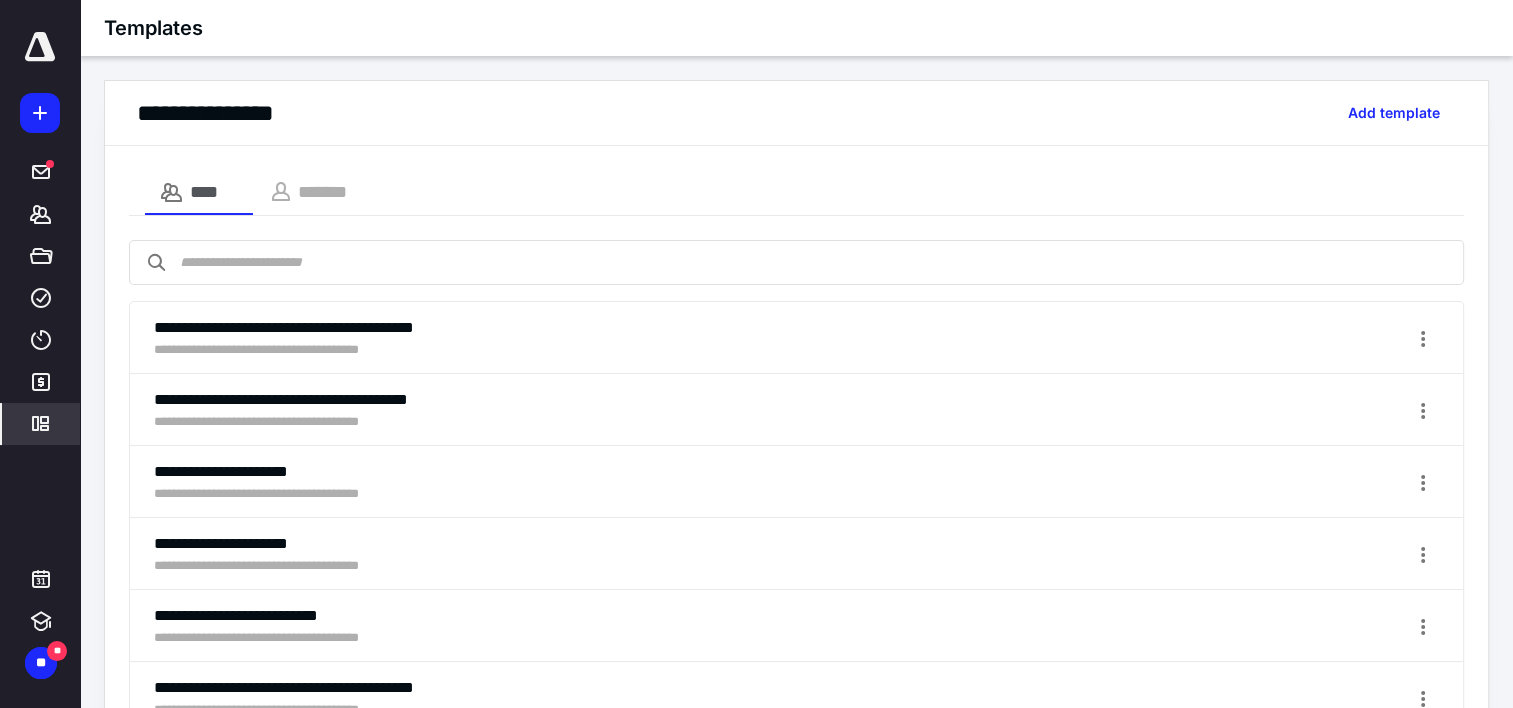 click on "**********" at bounding box center (796, 113) 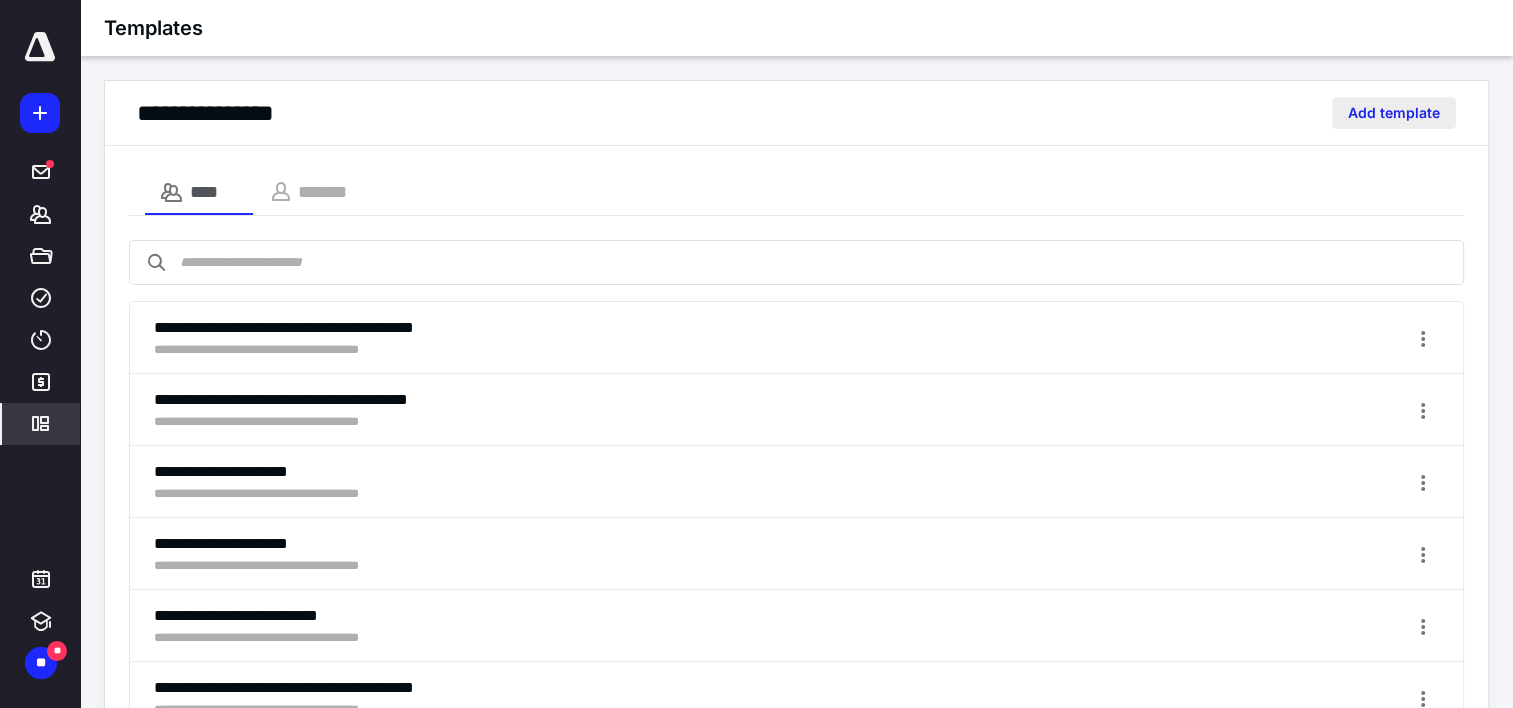 click on "Add template" at bounding box center (1394, 113) 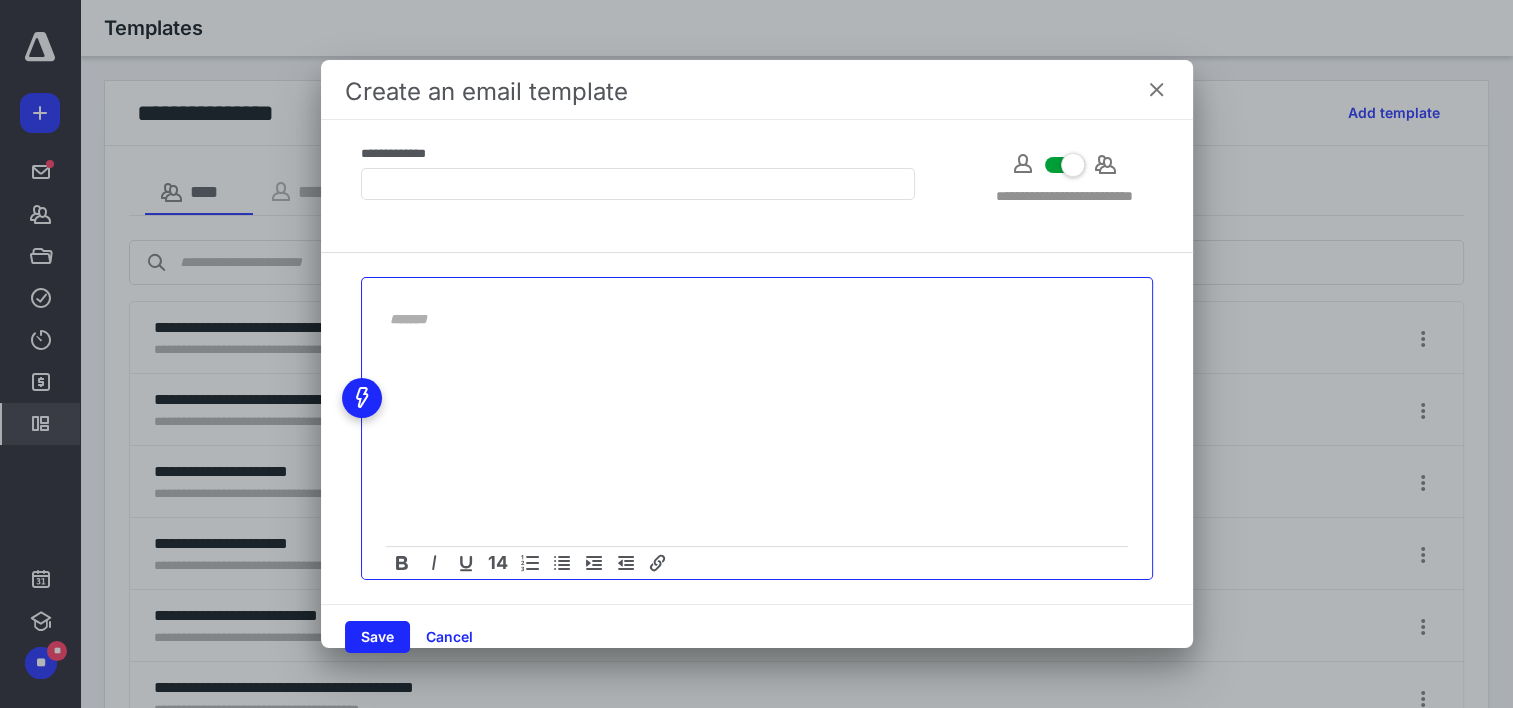 click at bounding box center [757, 446] 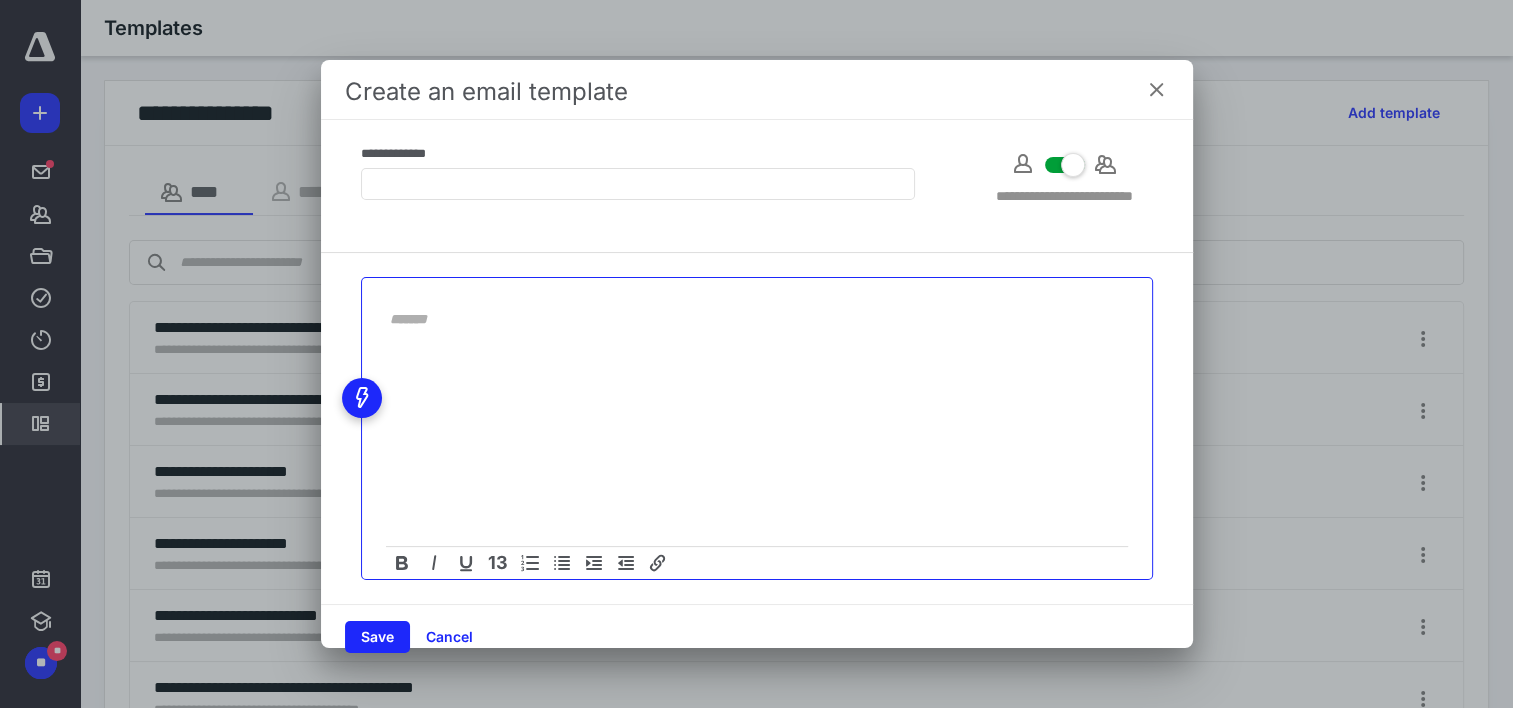 type 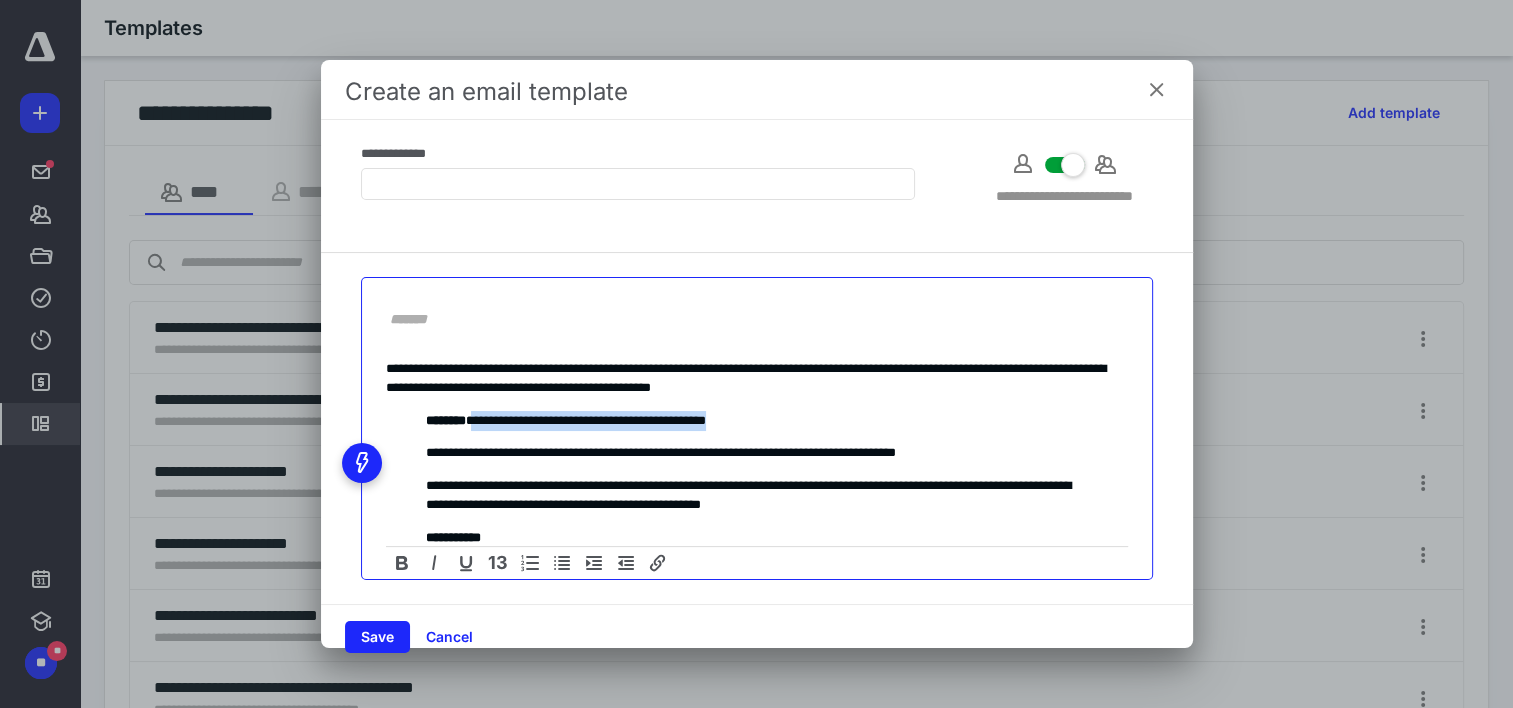 drag, startPoint x: 802, startPoint y: 417, endPoint x: 482, endPoint y: 412, distance: 320.03906 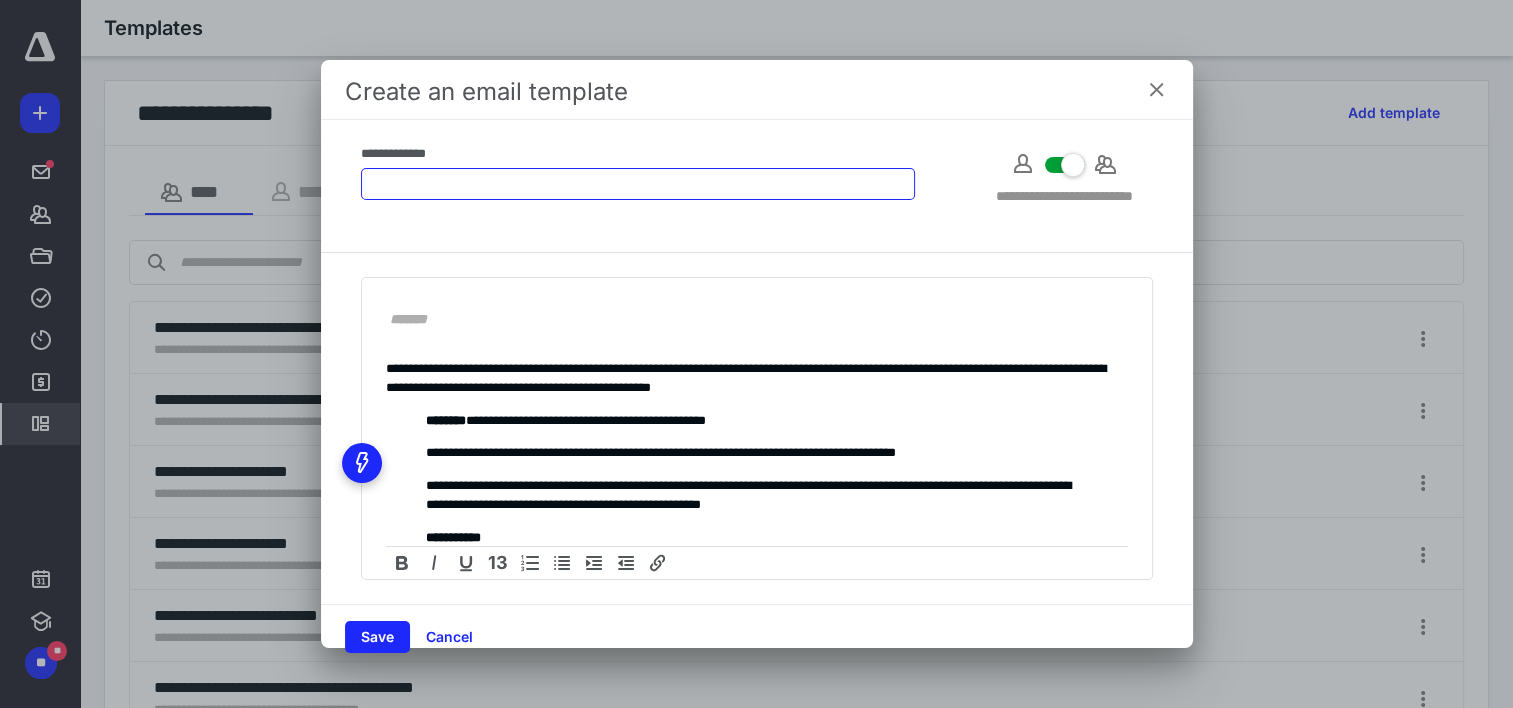 click at bounding box center [638, 184] 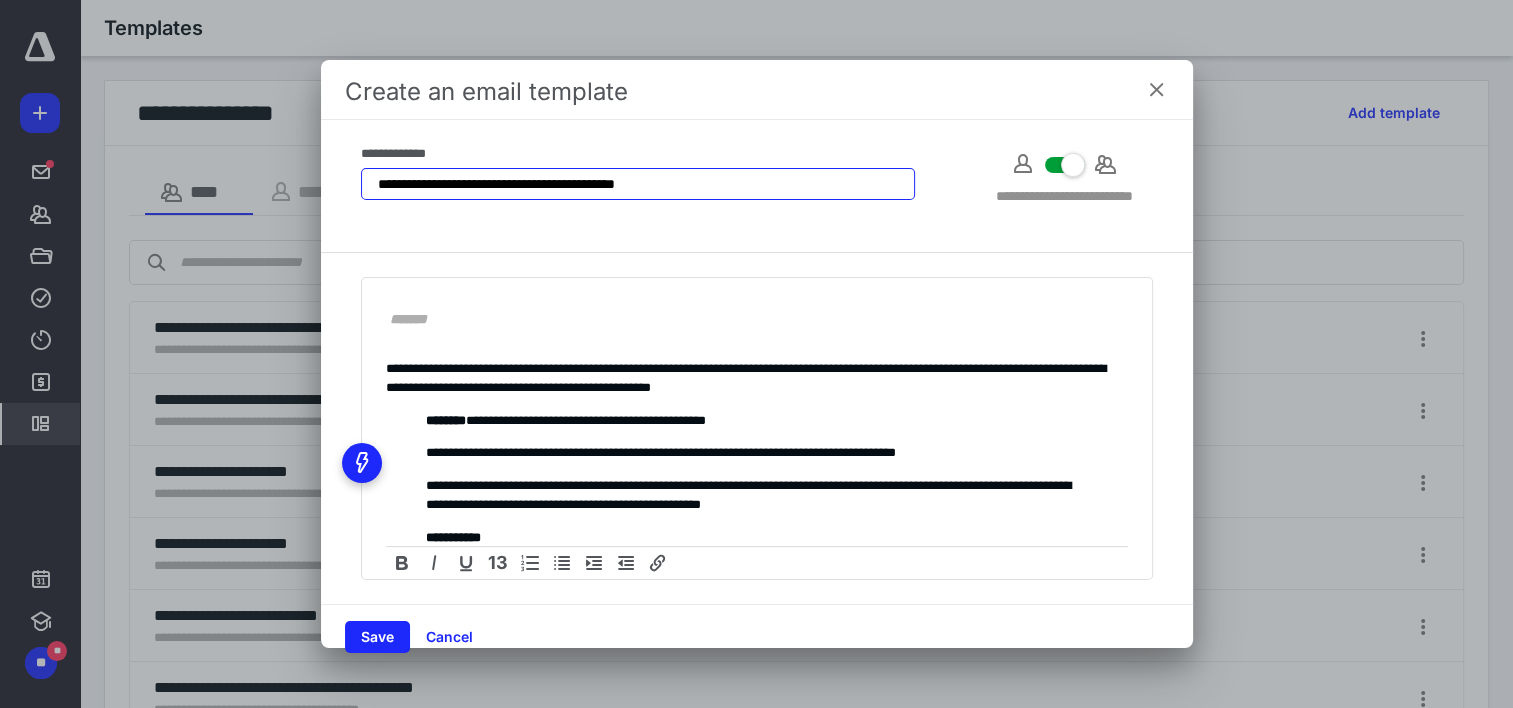 type on "**********" 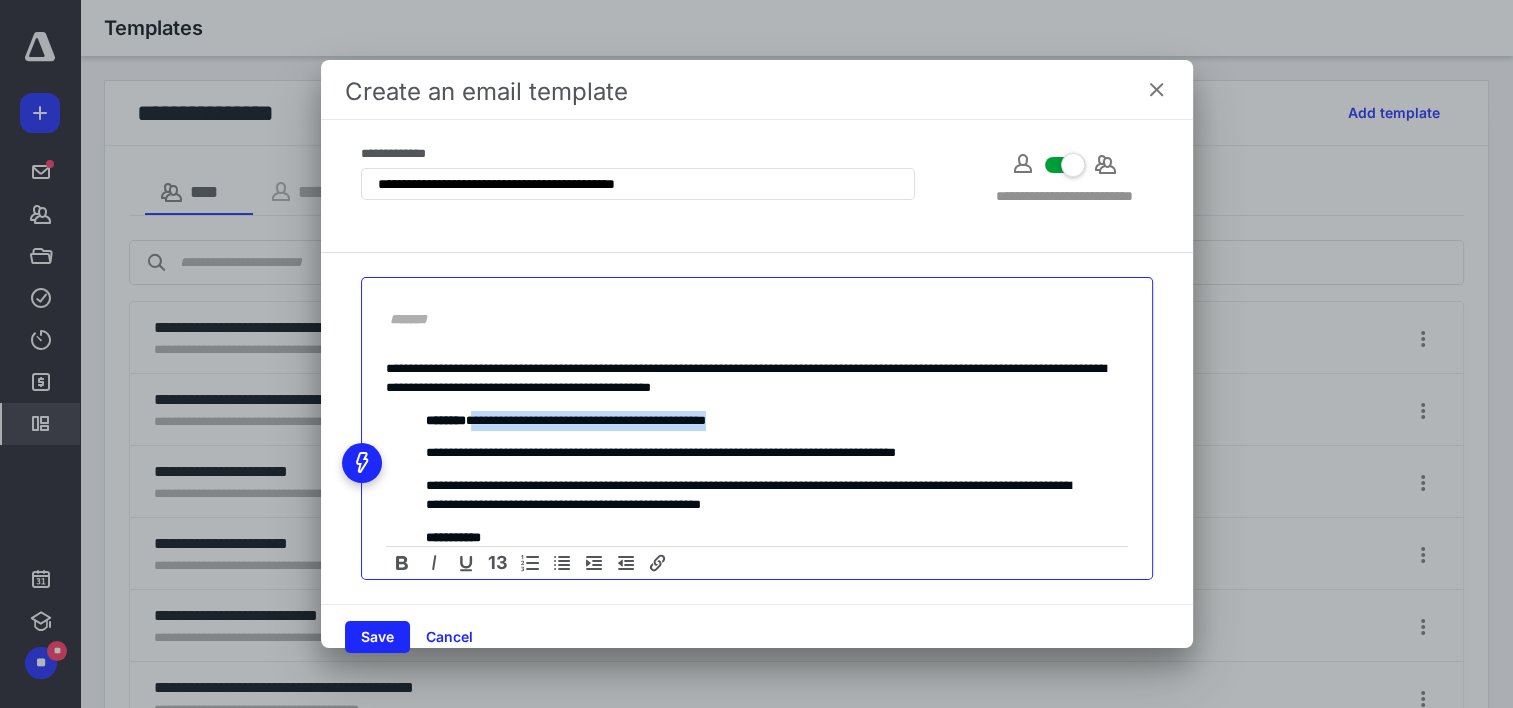 drag, startPoint x: 795, startPoint y: 418, endPoint x: 482, endPoint y: 400, distance: 313.51715 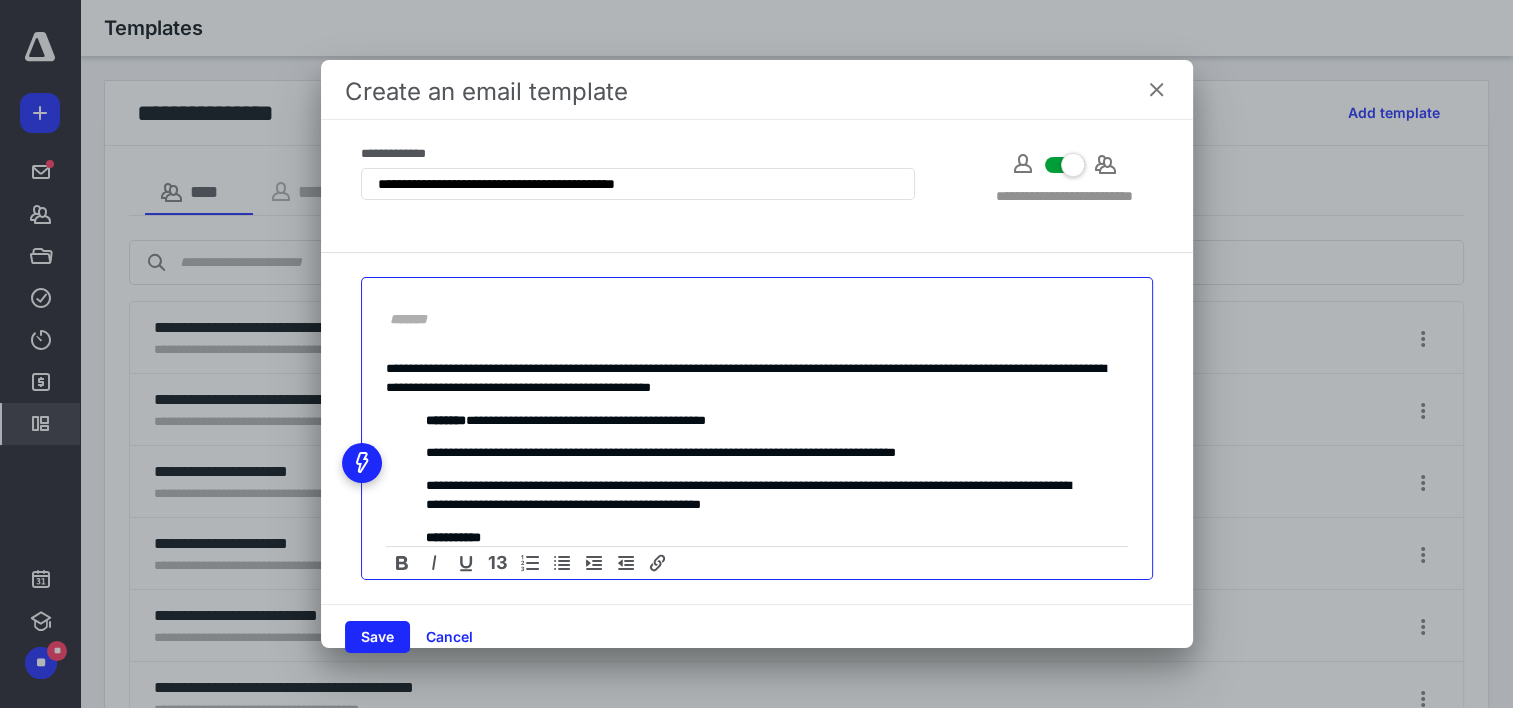 click at bounding box center [745, 319] 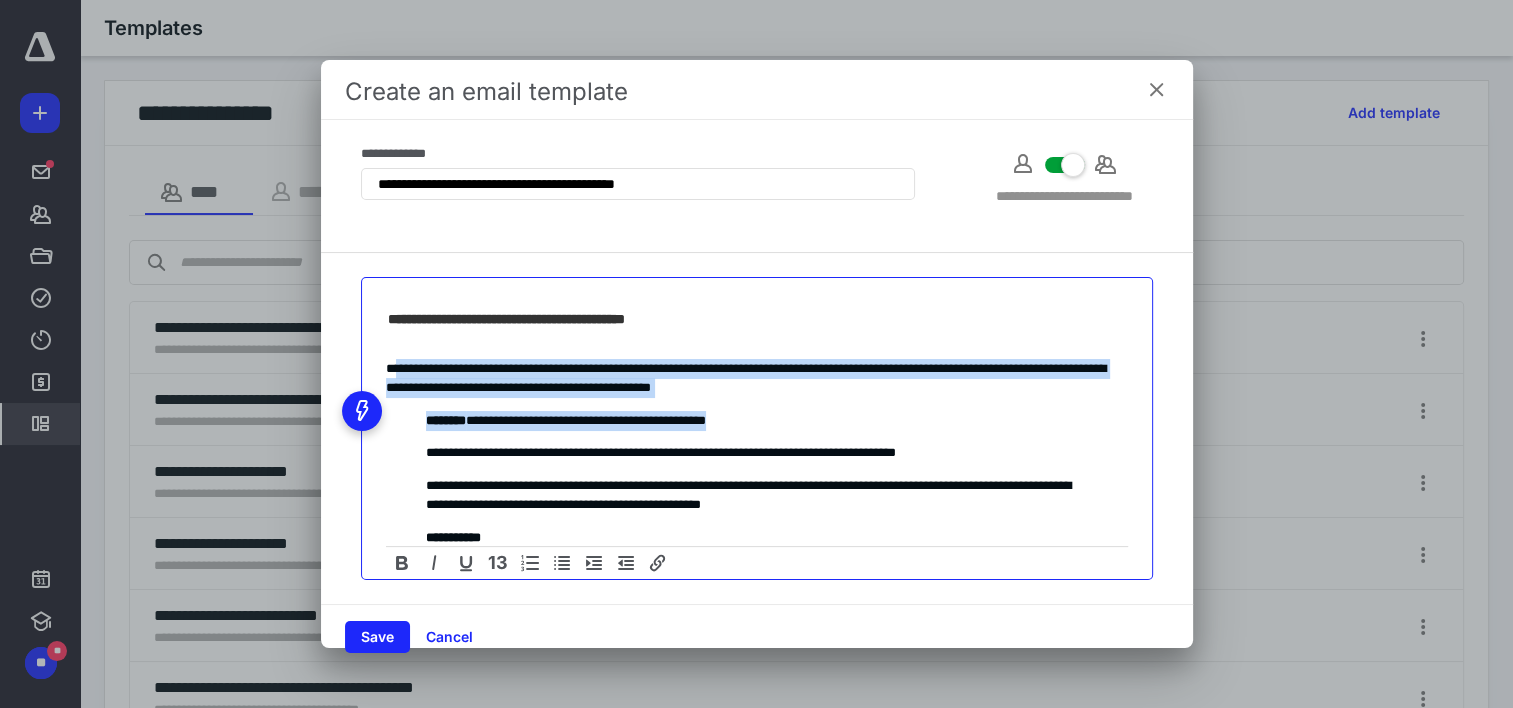 drag, startPoint x: 827, startPoint y: 410, endPoint x: 400, endPoint y: 333, distance: 433.8871 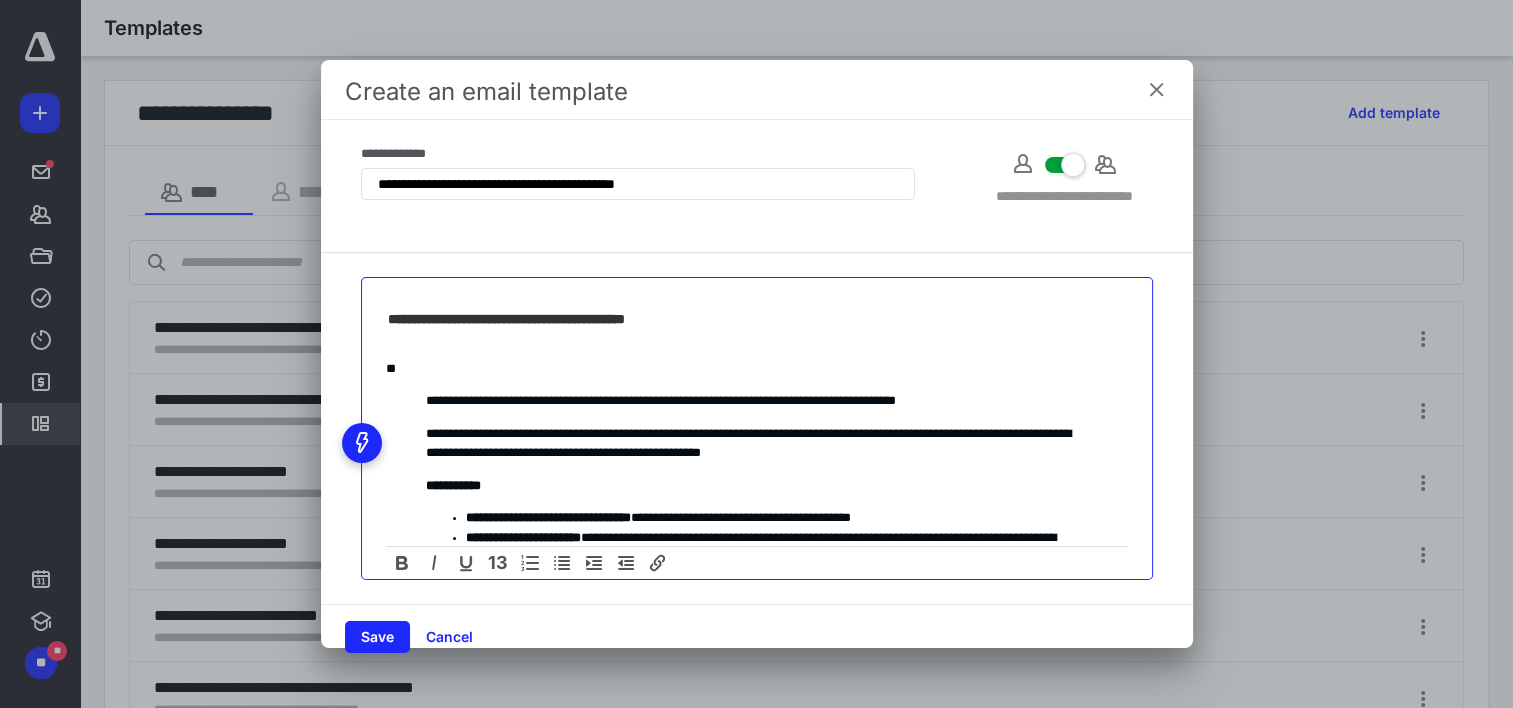 click on "**********" at bounding box center (749, 401) 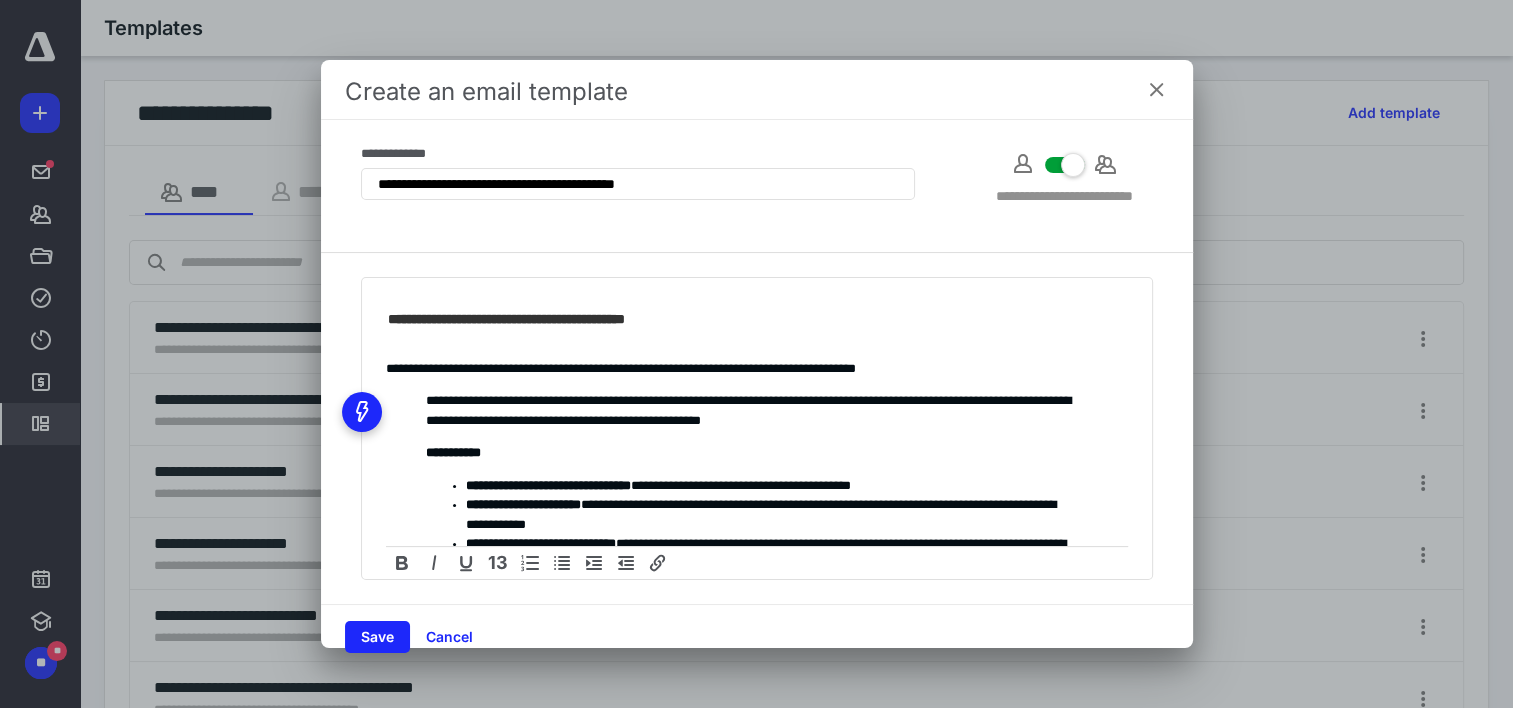 drag, startPoint x: 1128, startPoint y: 383, endPoint x: 1128, endPoint y: 395, distance: 12 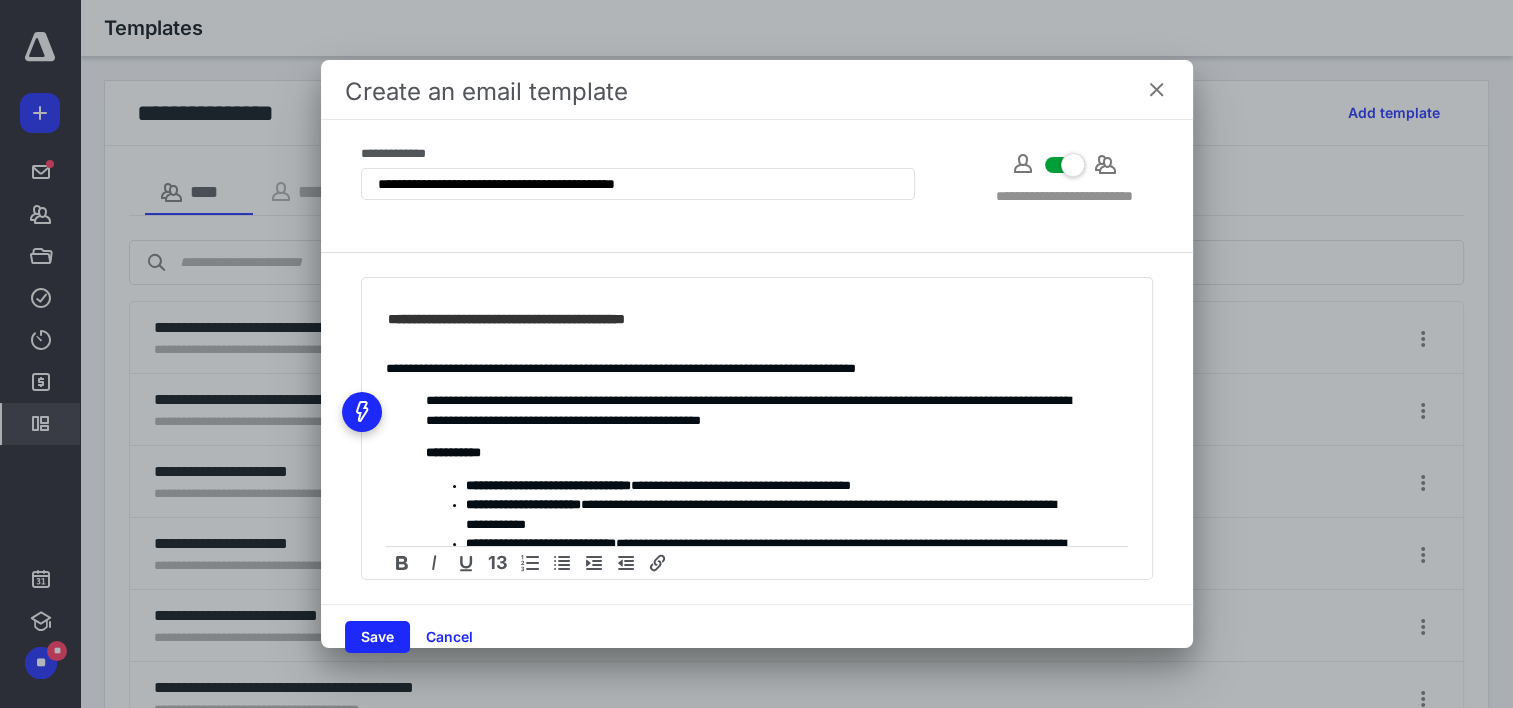 click on "**********" at bounding box center (757, 428) 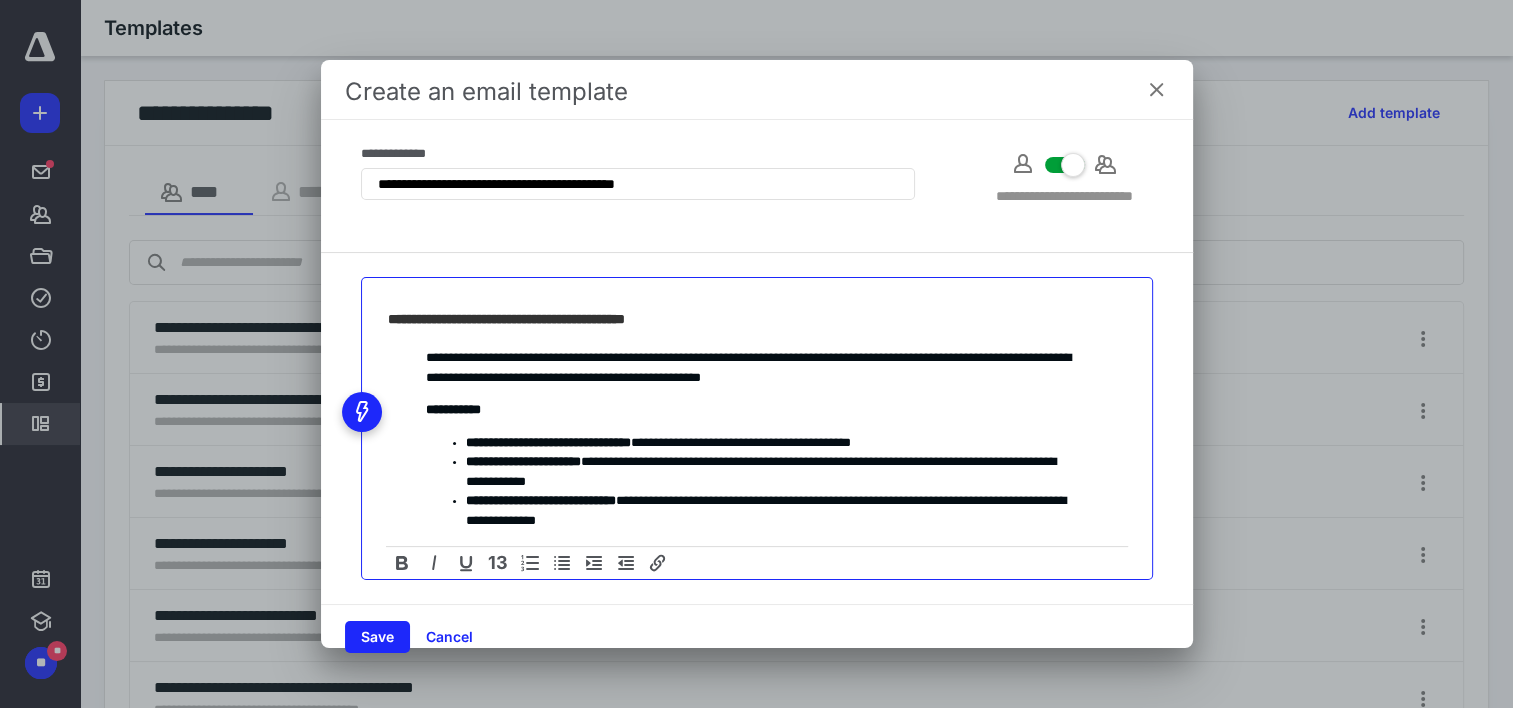 scroll, scrollTop: 95, scrollLeft: 0, axis: vertical 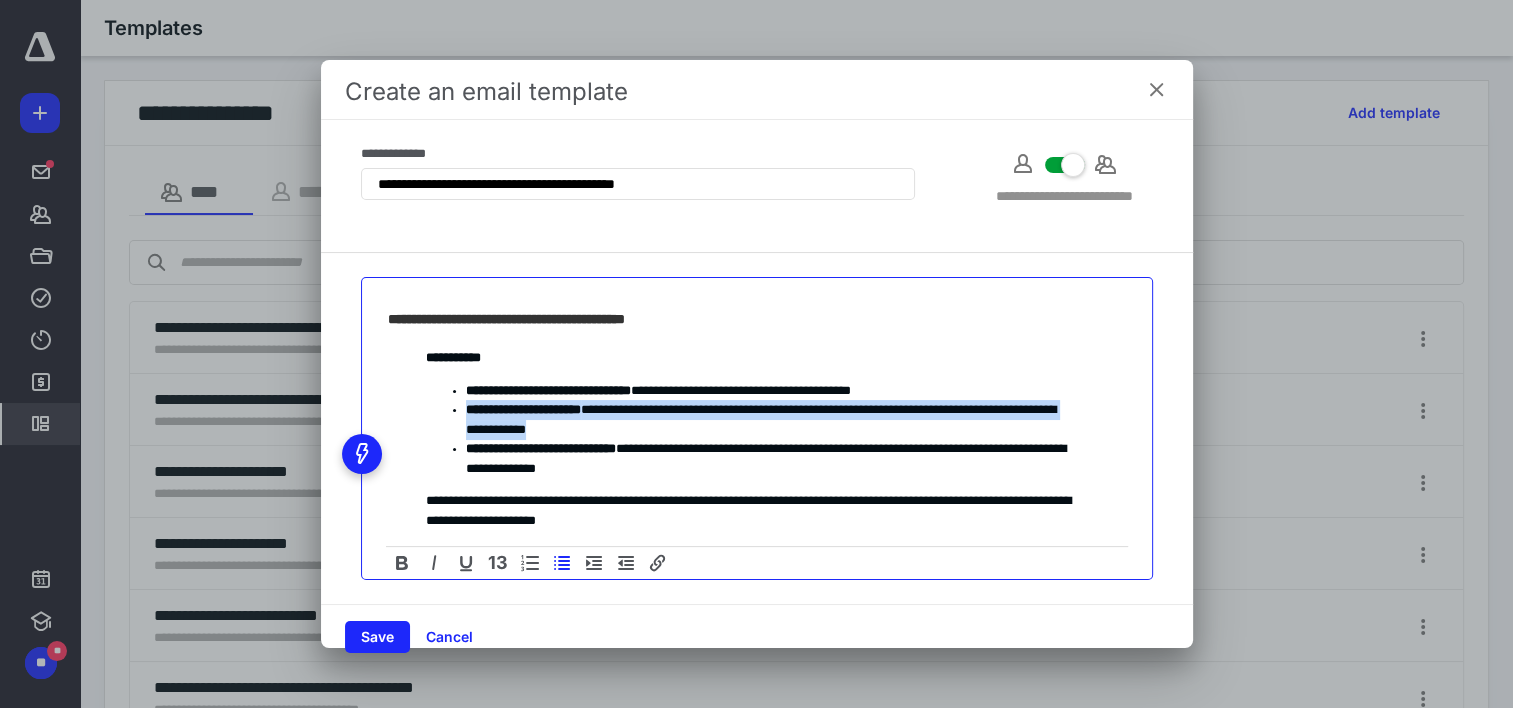 drag, startPoint x: 736, startPoint y: 428, endPoint x: 461, endPoint y: 404, distance: 276.0453 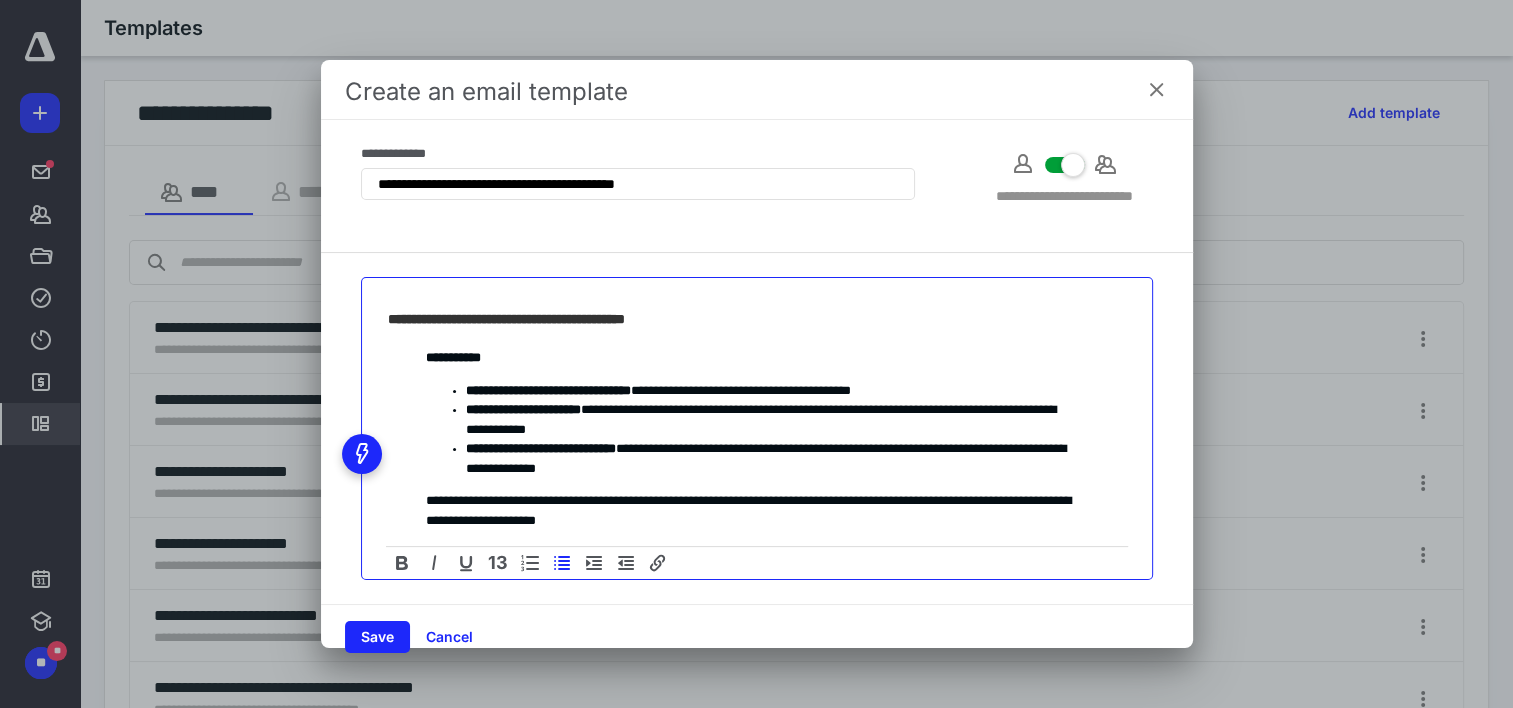 click on "**********" at bounding box center [769, 458] 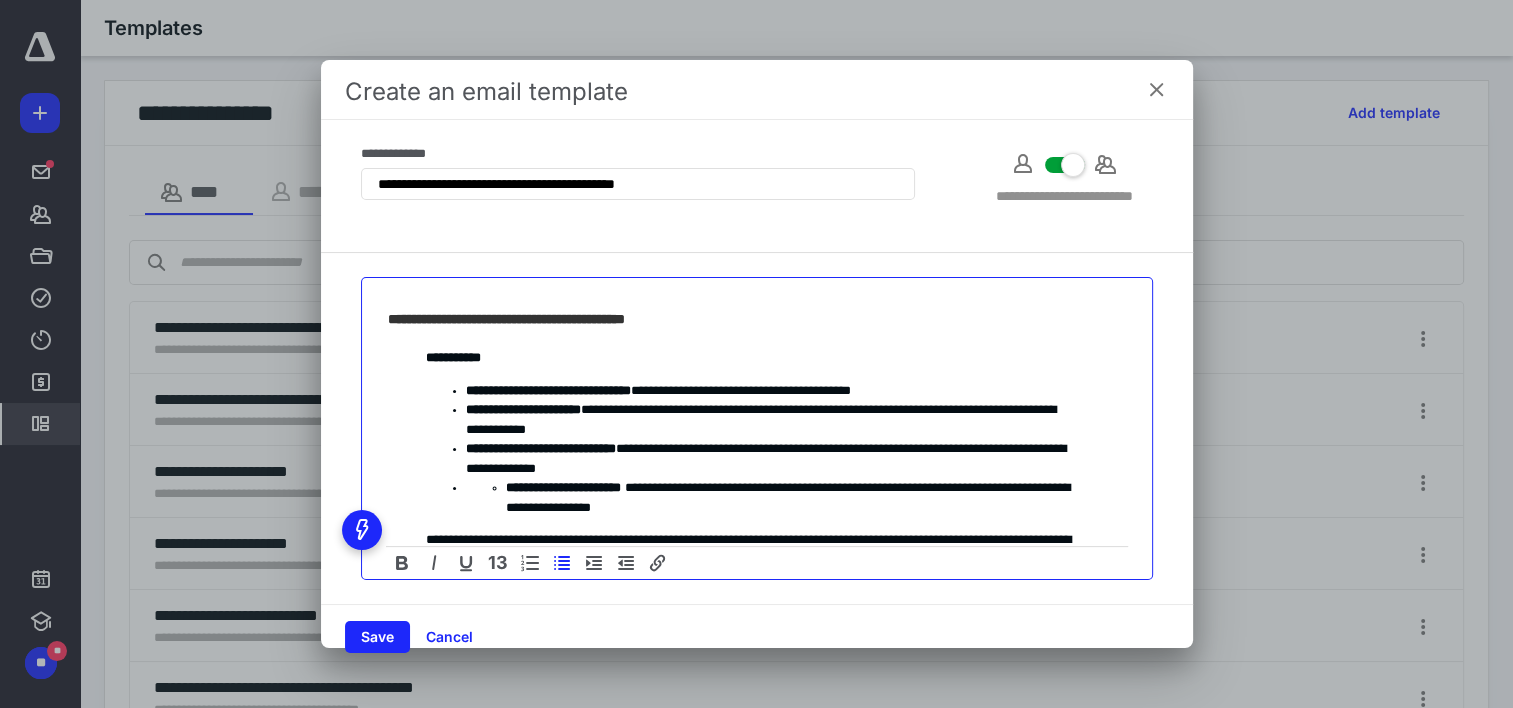 click on "**********" at bounding box center [769, 497] 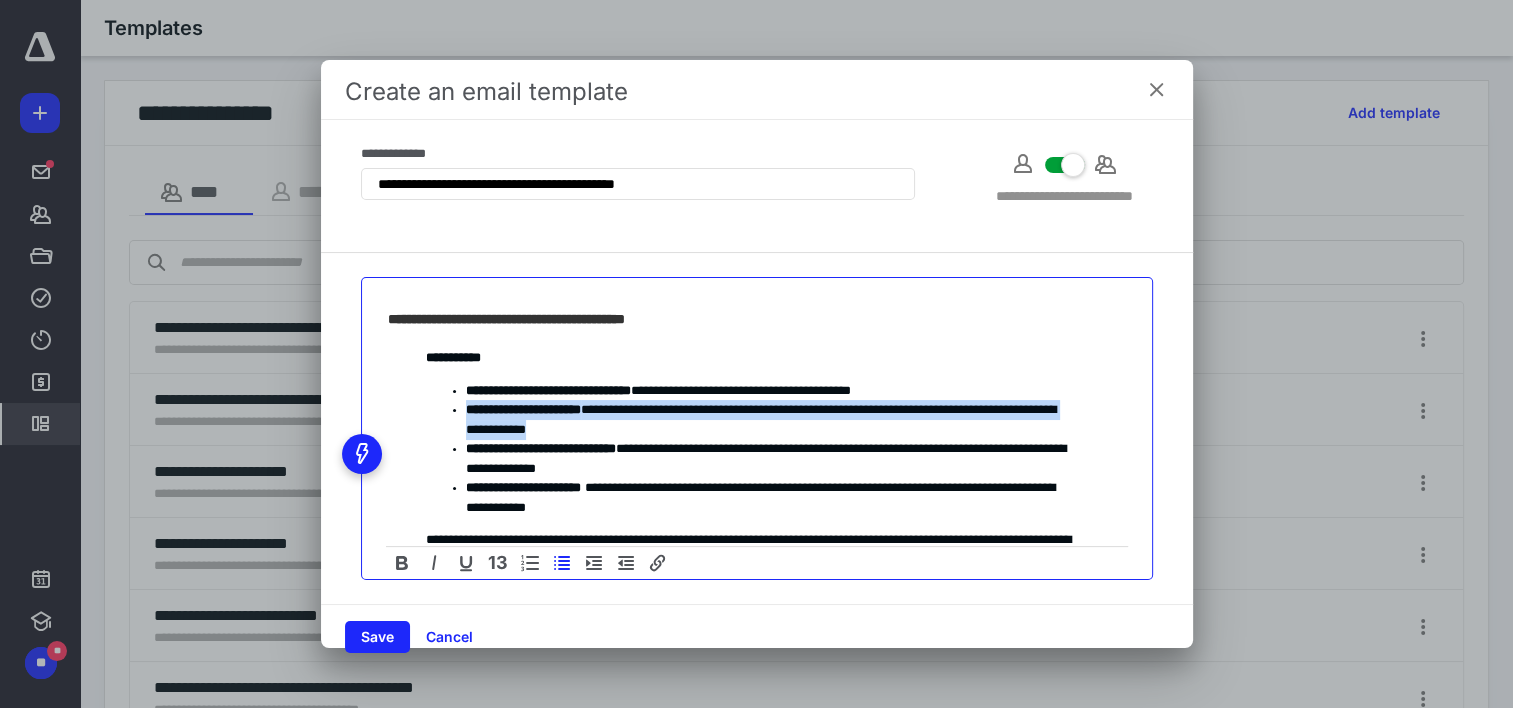 drag, startPoint x: 741, startPoint y: 428, endPoint x: 466, endPoint y: 407, distance: 275.80066 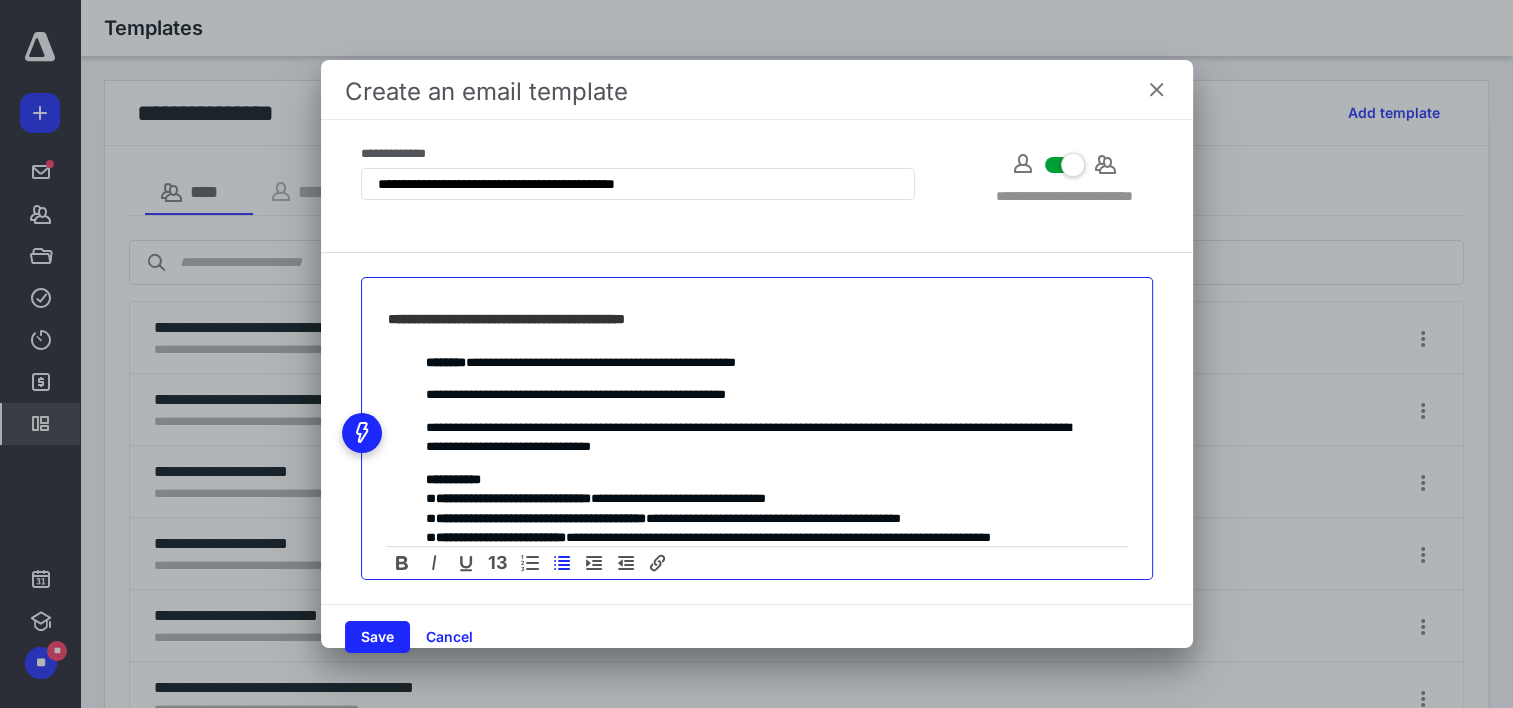 scroll, scrollTop: 516, scrollLeft: 0, axis: vertical 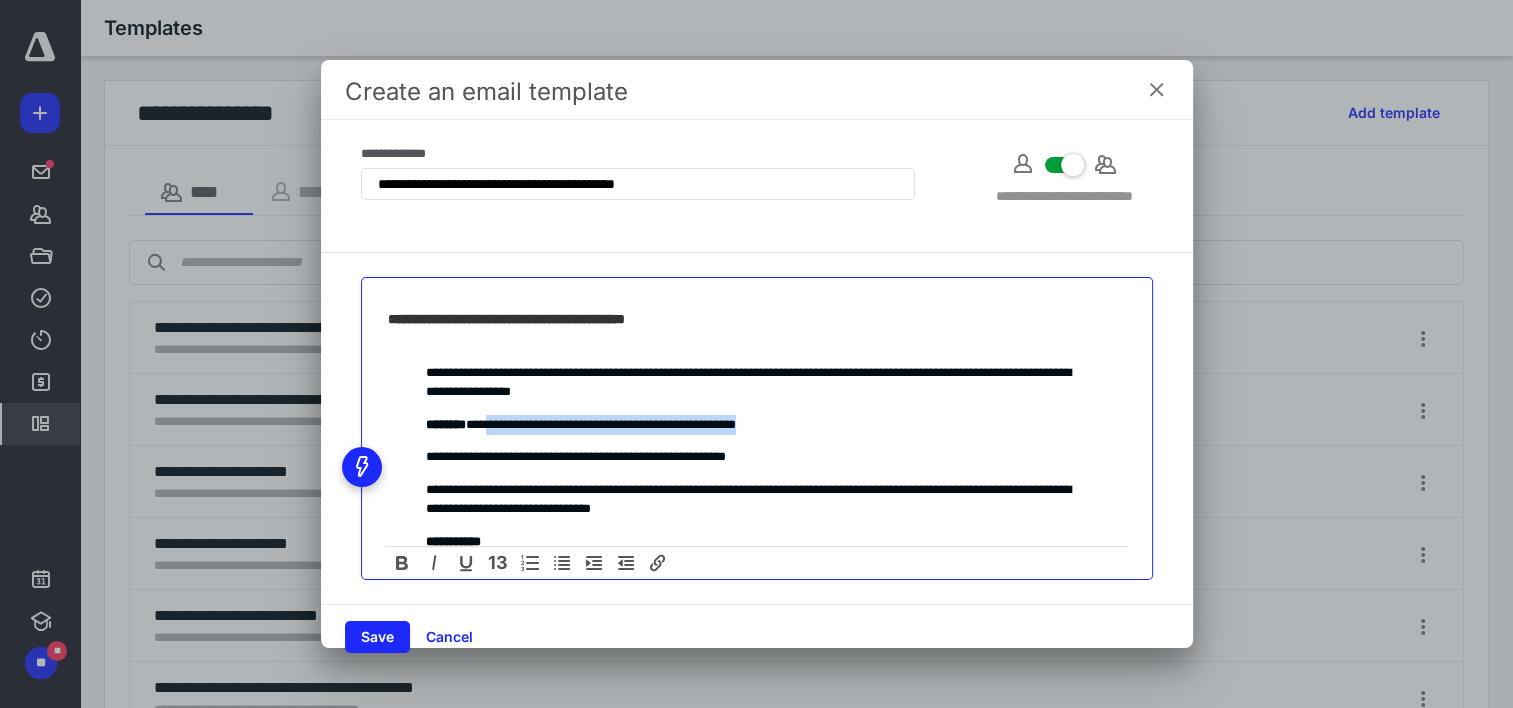 drag, startPoint x: 828, startPoint y: 426, endPoint x: 502, endPoint y: 403, distance: 326.81033 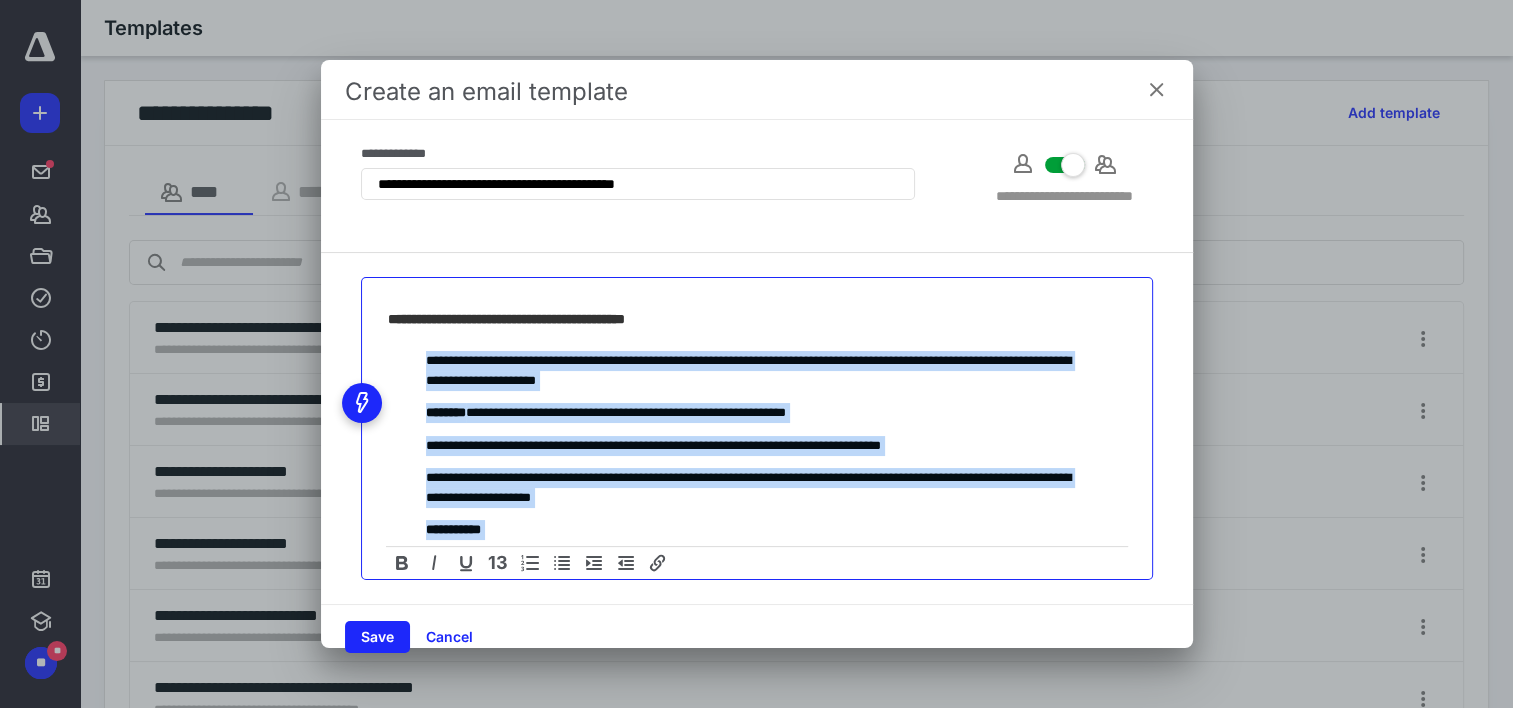 scroll, scrollTop: 0, scrollLeft: 0, axis: both 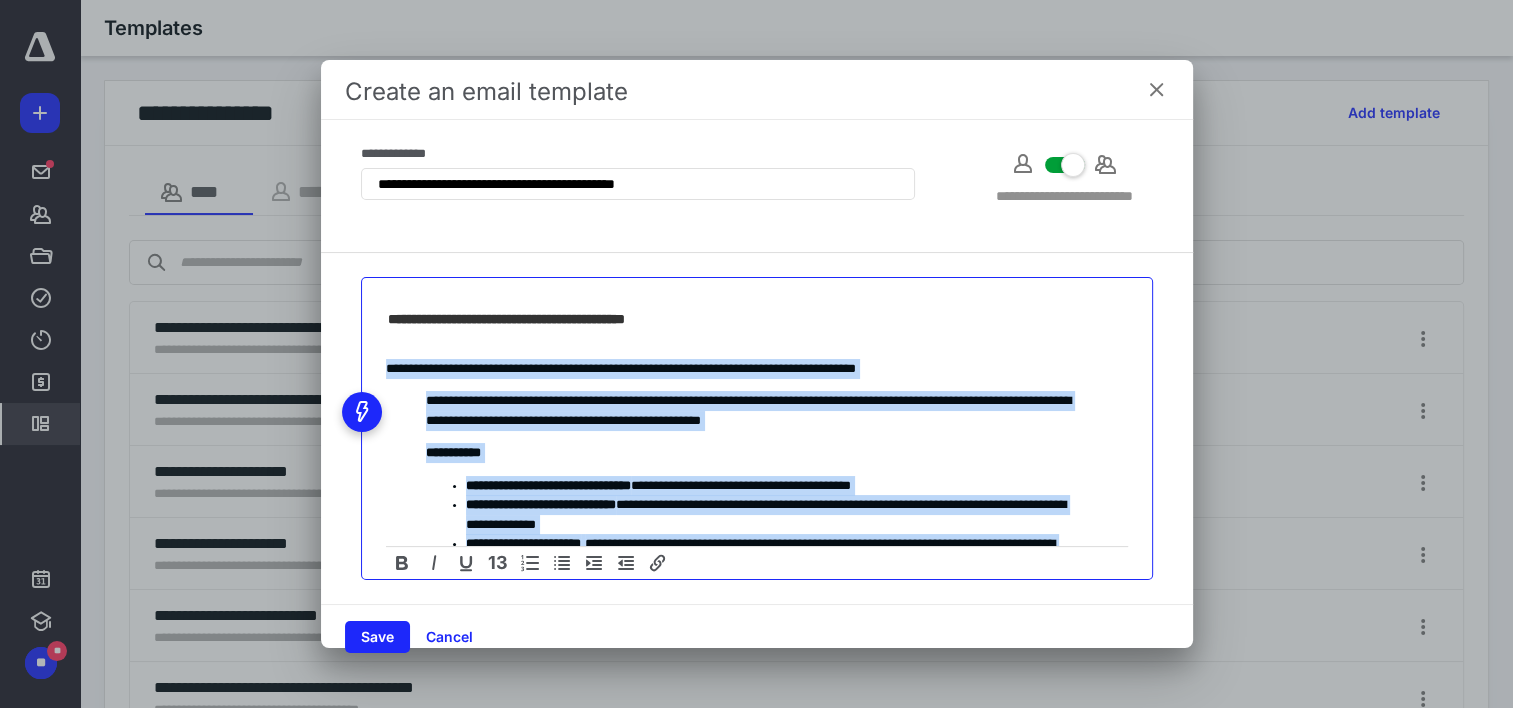 drag, startPoint x: 669, startPoint y: 394, endPoint x: 385, endPoint y: 355, distance: 286.6653 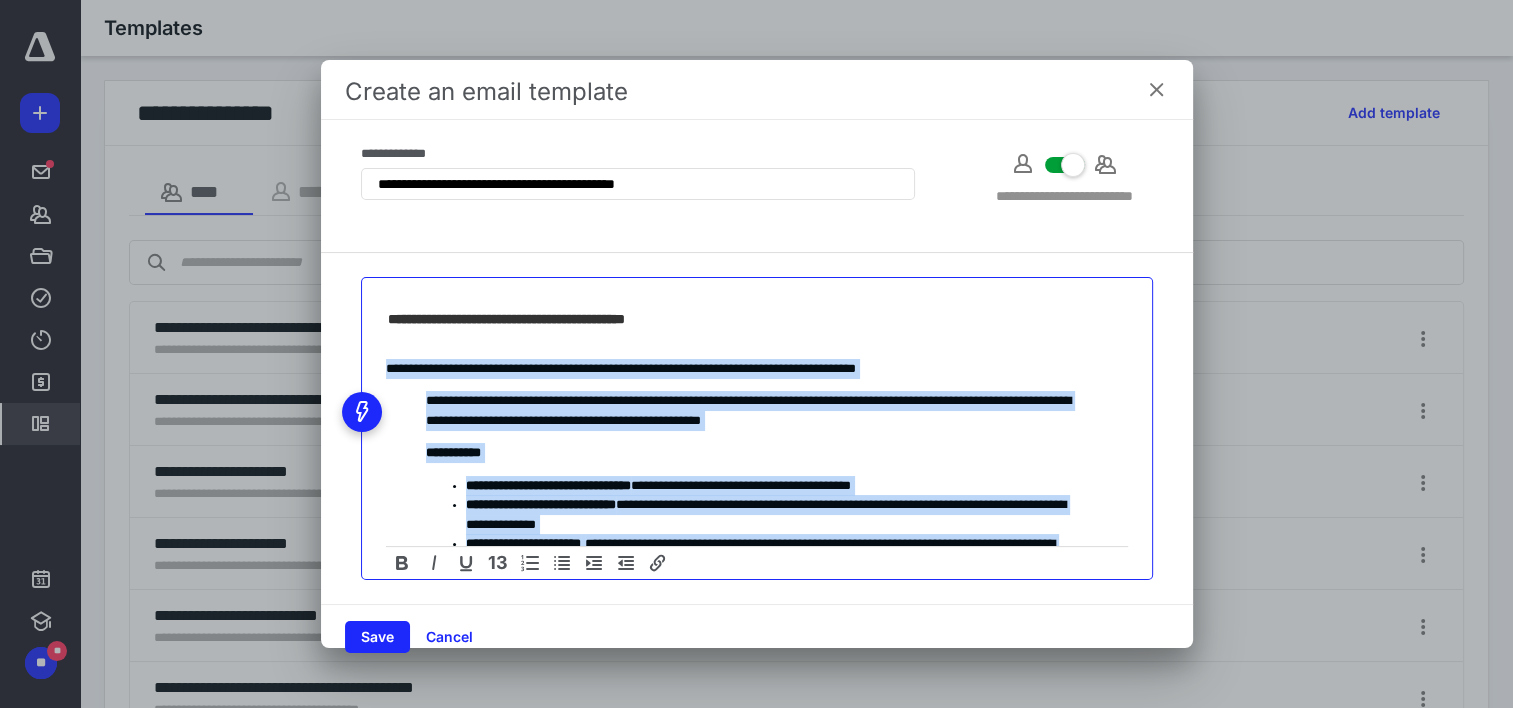 click on "**********" at bounding box center (757, 446) 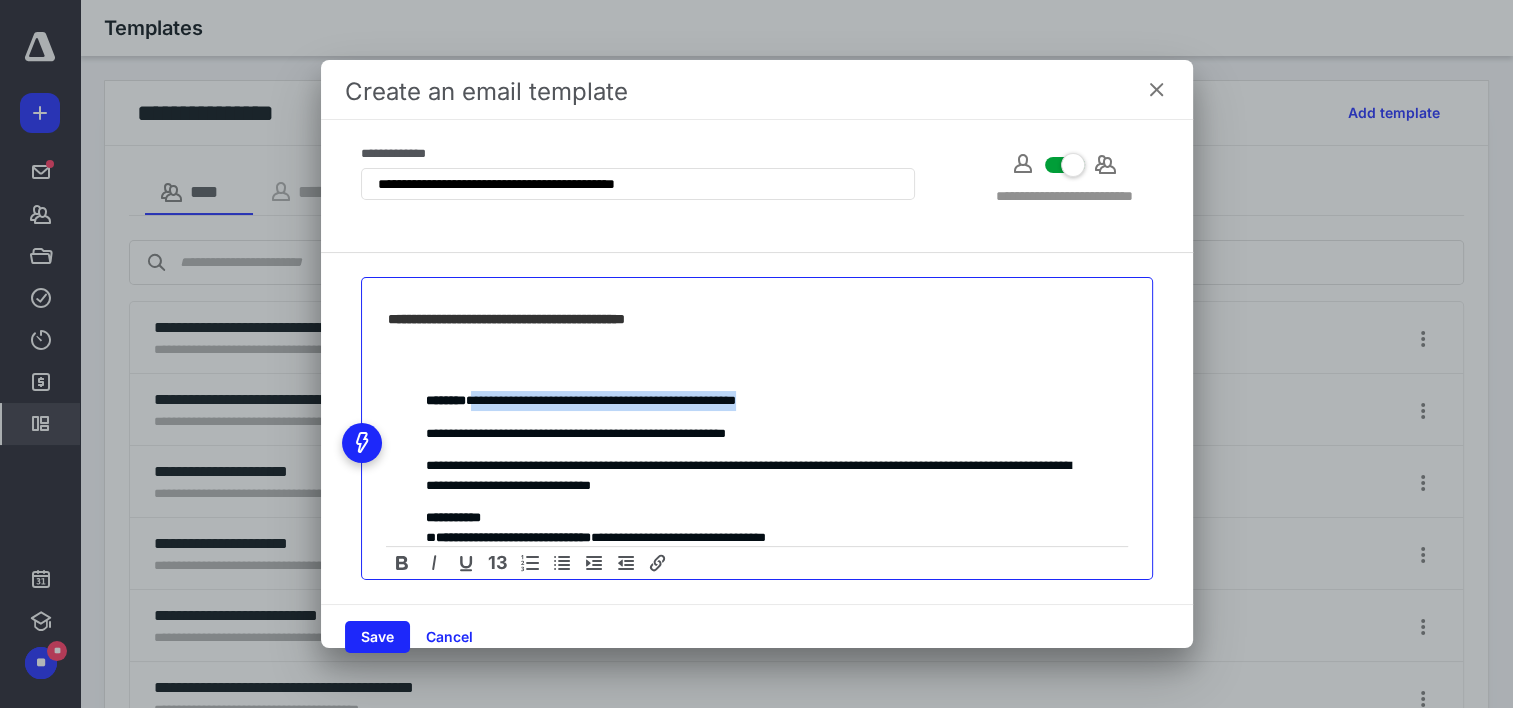 drag, startPoint x: 816, startPoint y: 398, endPoint x: 484, endPoint y: 383, distance: 332.33868 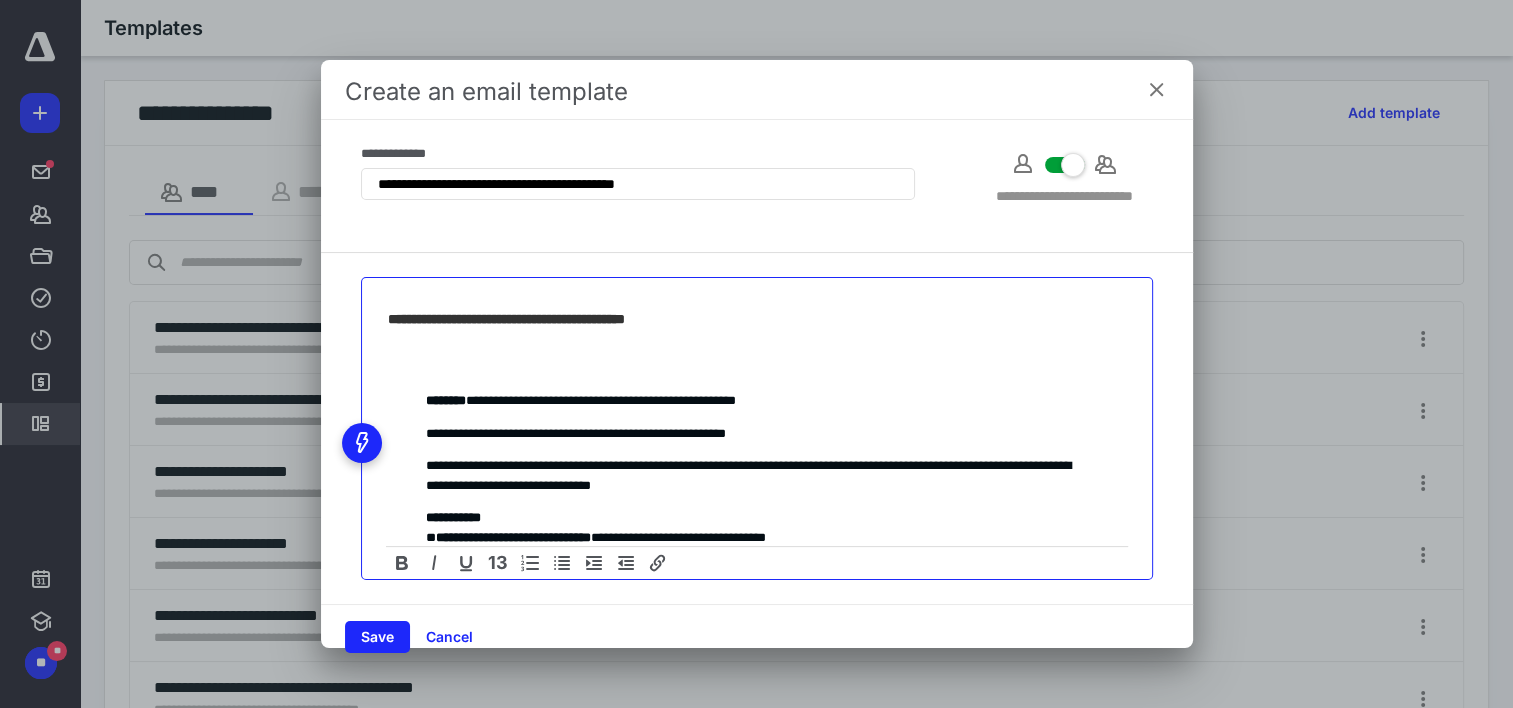 click on "**********" at bounding box center [745, 319] 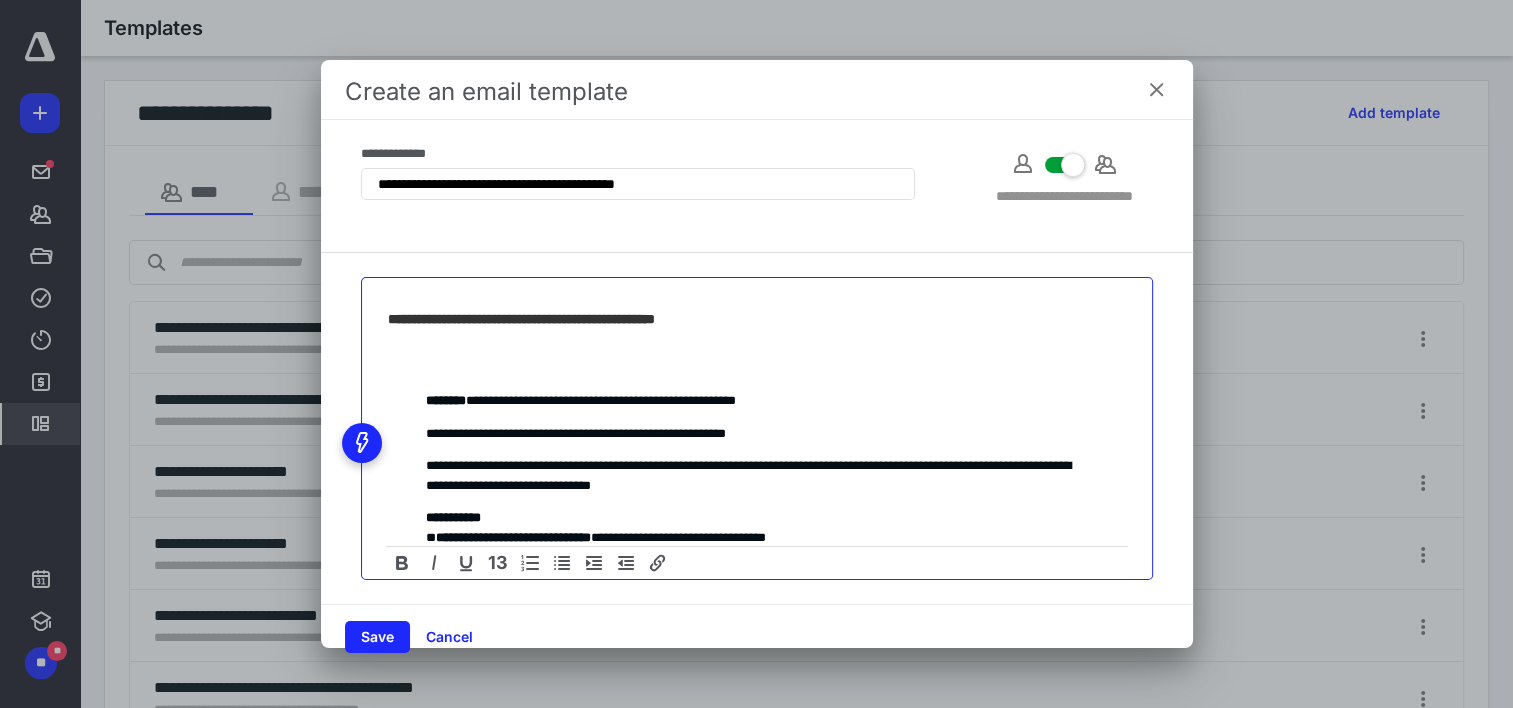 type on "**********" 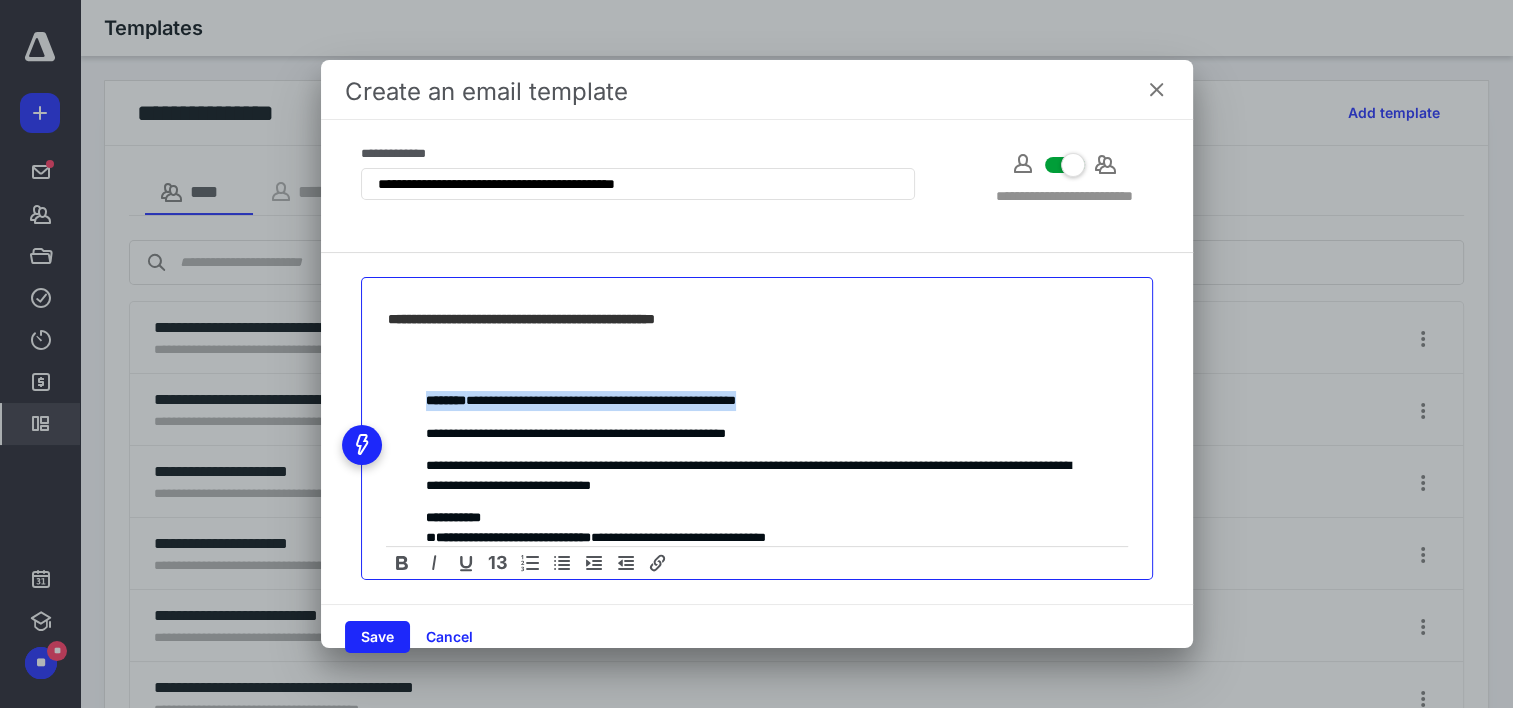 drag, startPoint x: 829, startPoint y: 392, endPoint x: 423, endPoint y: 397, distance: 406.0308 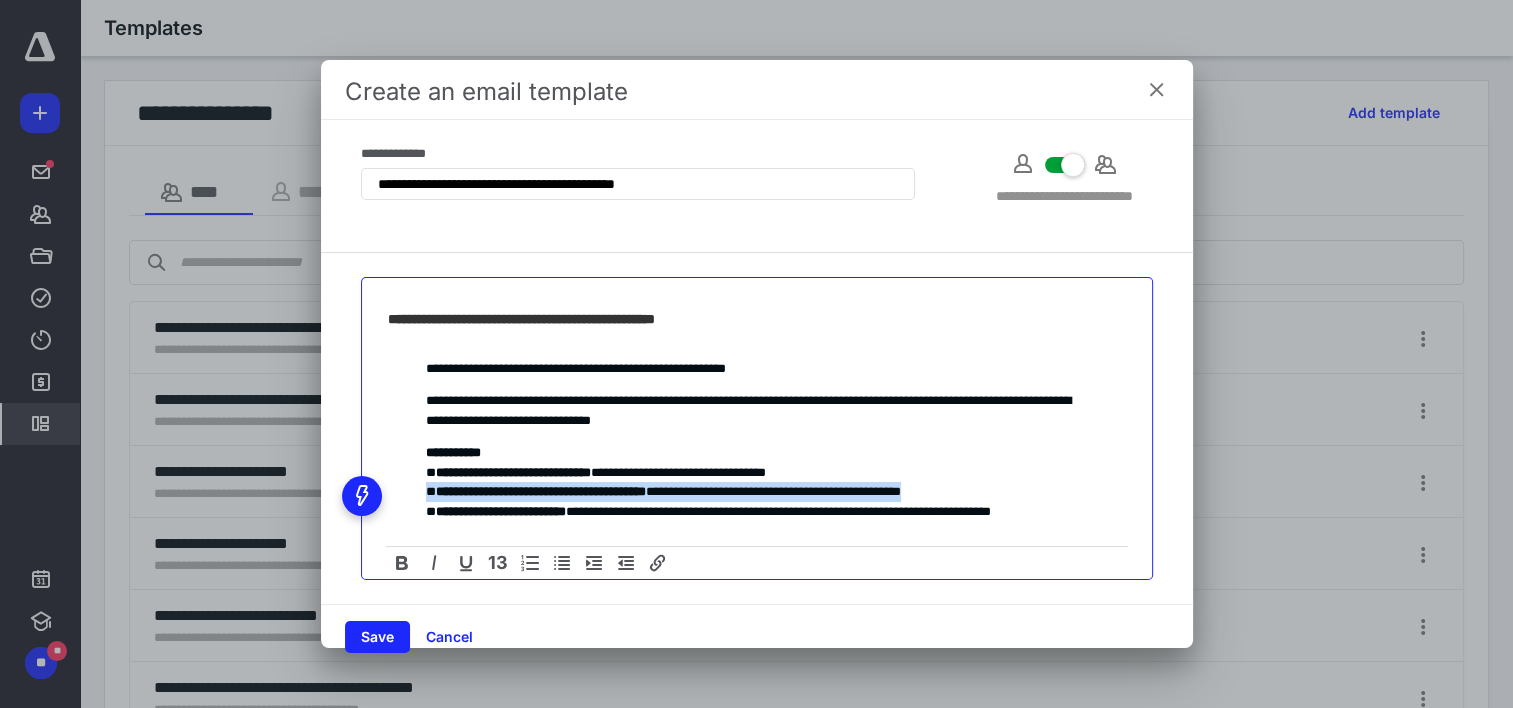 drag, startPoint x: 1076, startPoint y: 489, endPoint x: 428, endPoint y: 499, distance: 648.07715 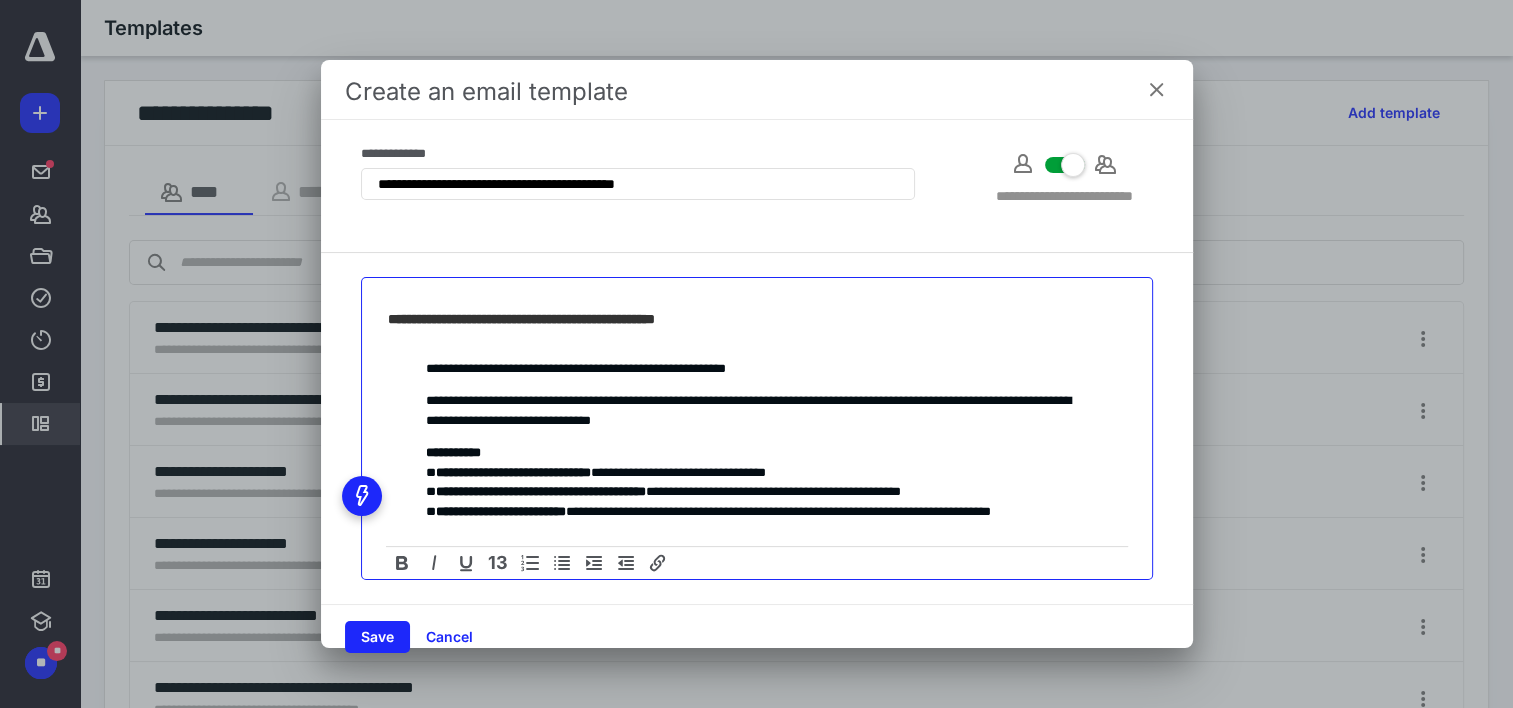 click on "**********" at bounding box center (749, 492) 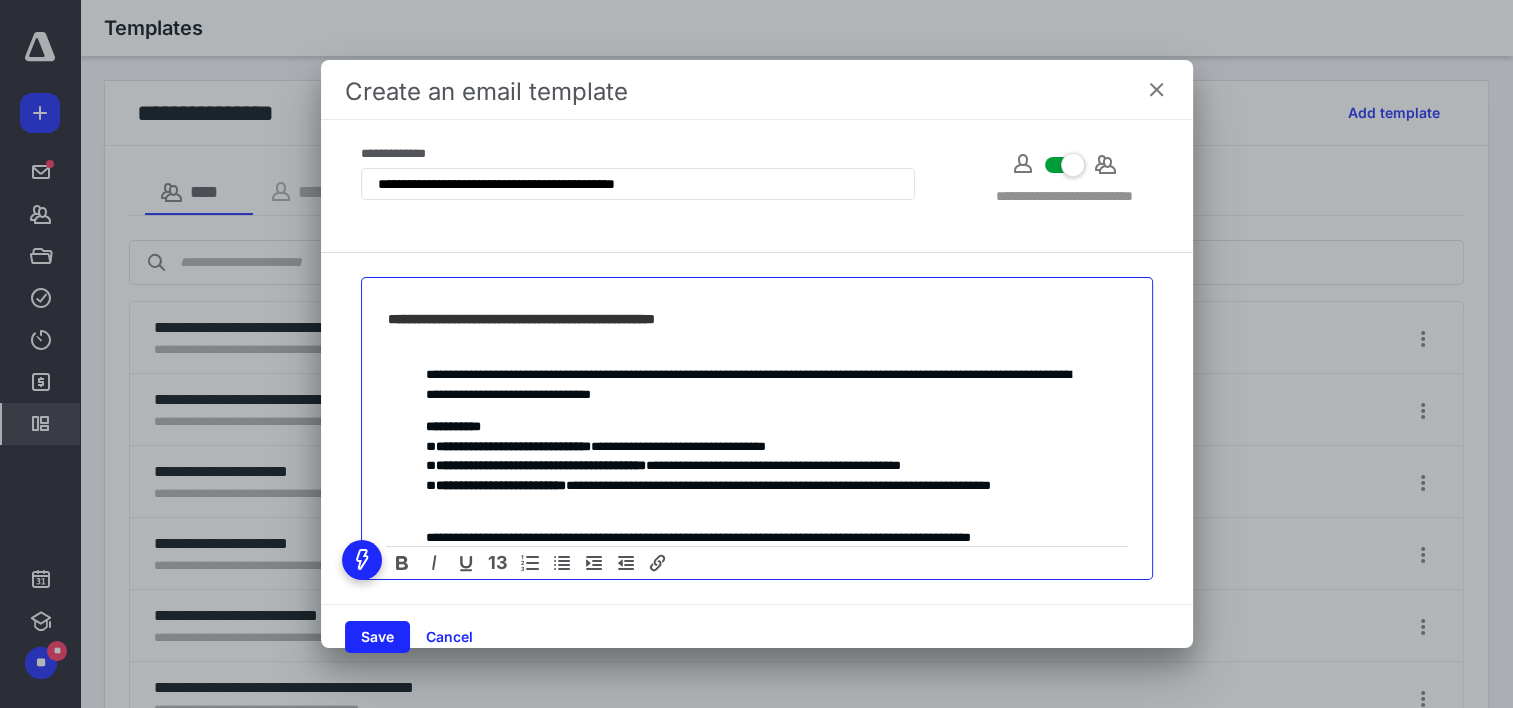 scroll, scrollTop: 45, scrollLeft: 0, axis: vertical 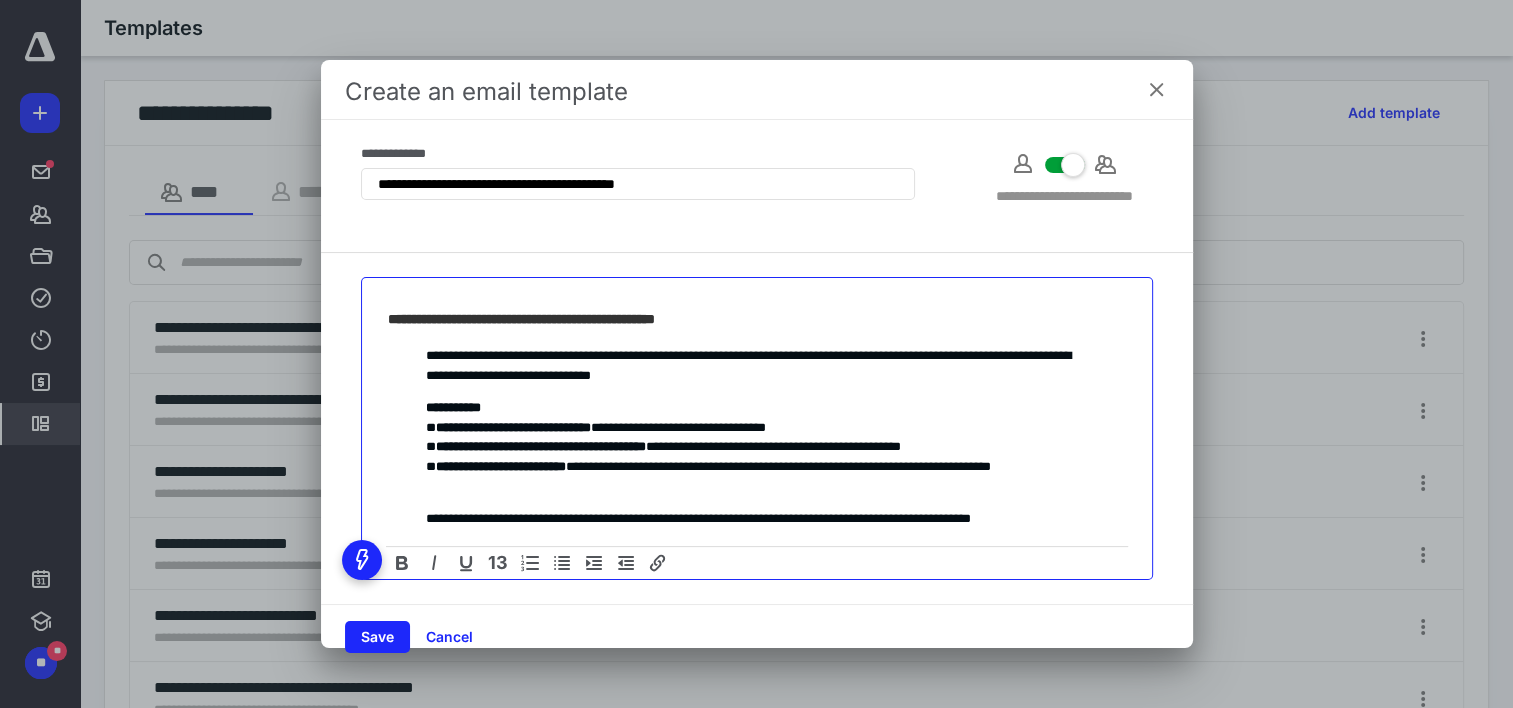 click on "**********" at bounding box center [749, 447] 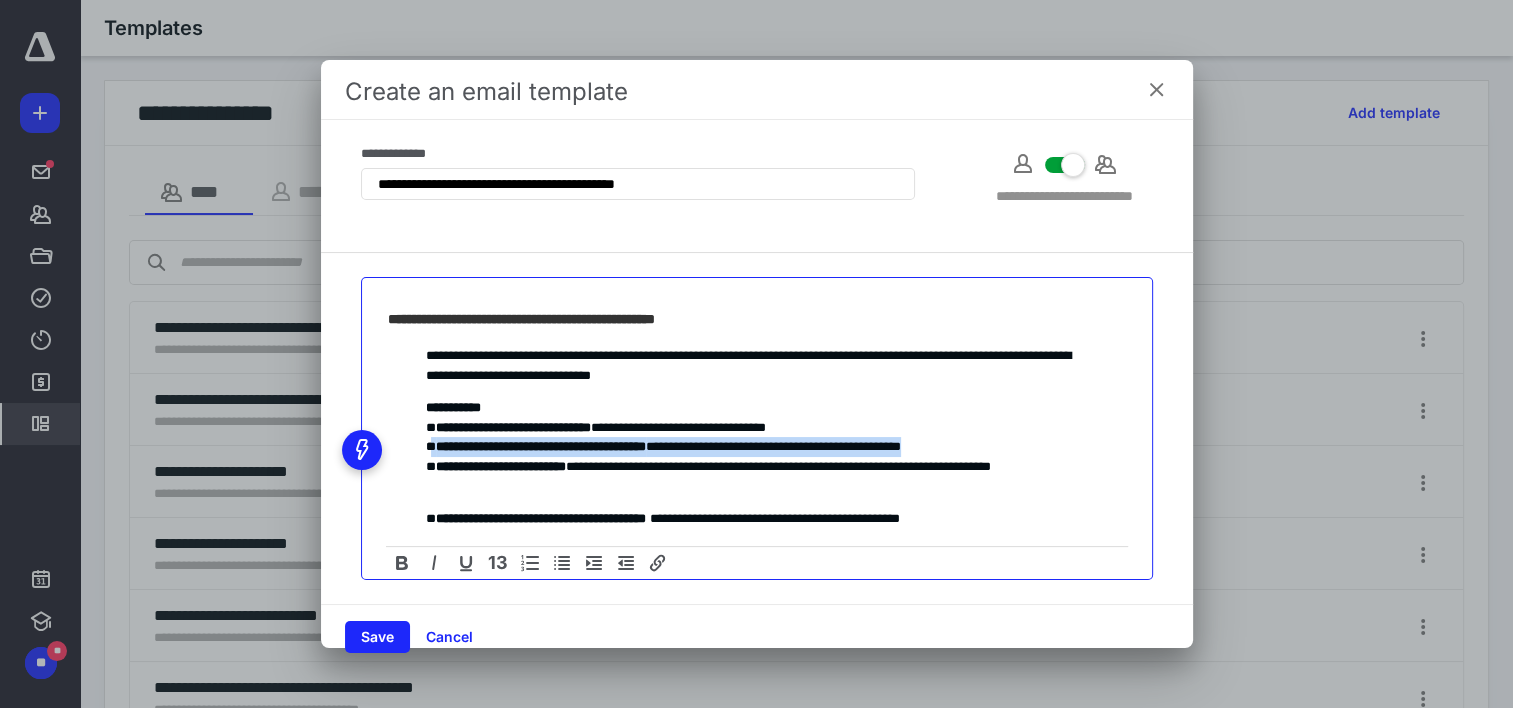 drag, startPoint x: 1069, startPoint y: 440, endPoint x: 440, endPoint y: 447, distance: 629.03894 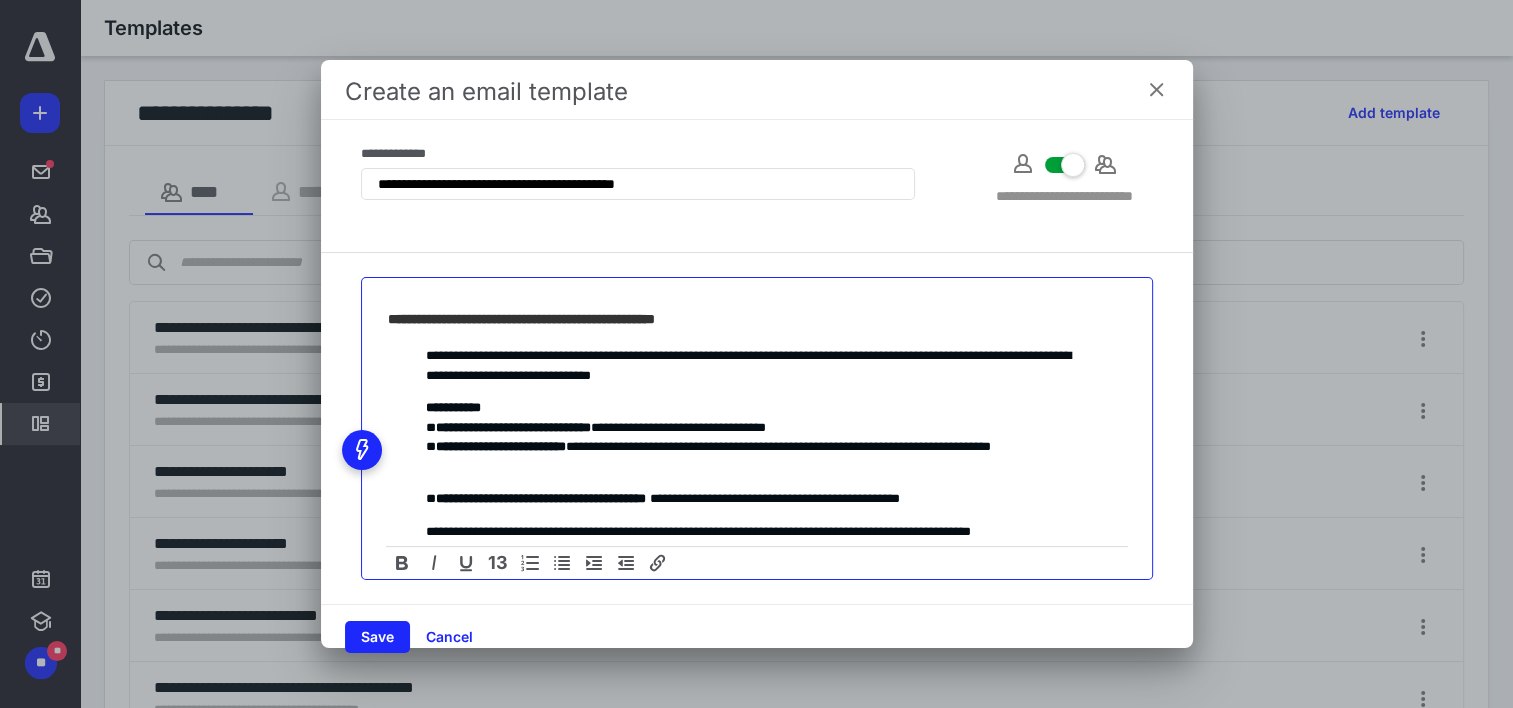 click on "**********" at bounding box center (749, 437) 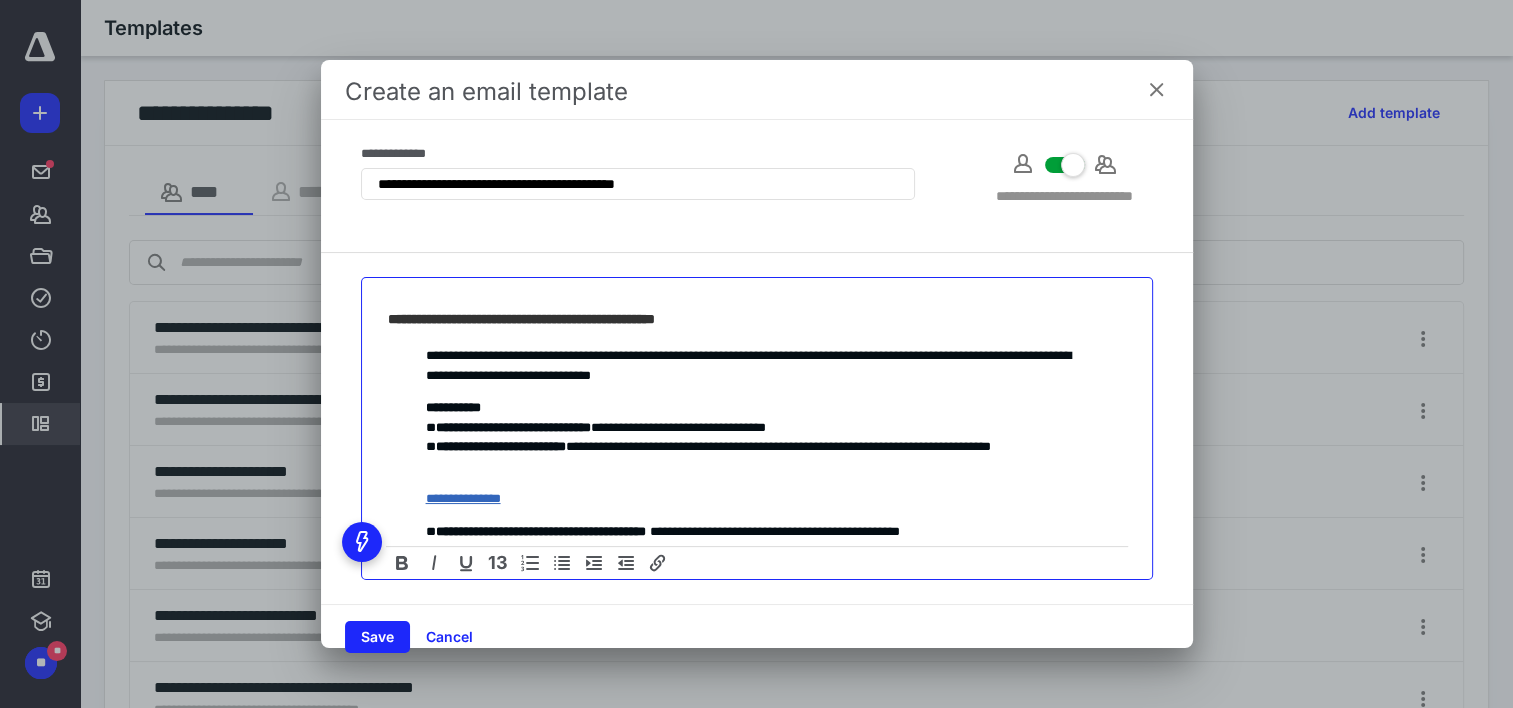 click on "**********" at bounding box center (463, 498) 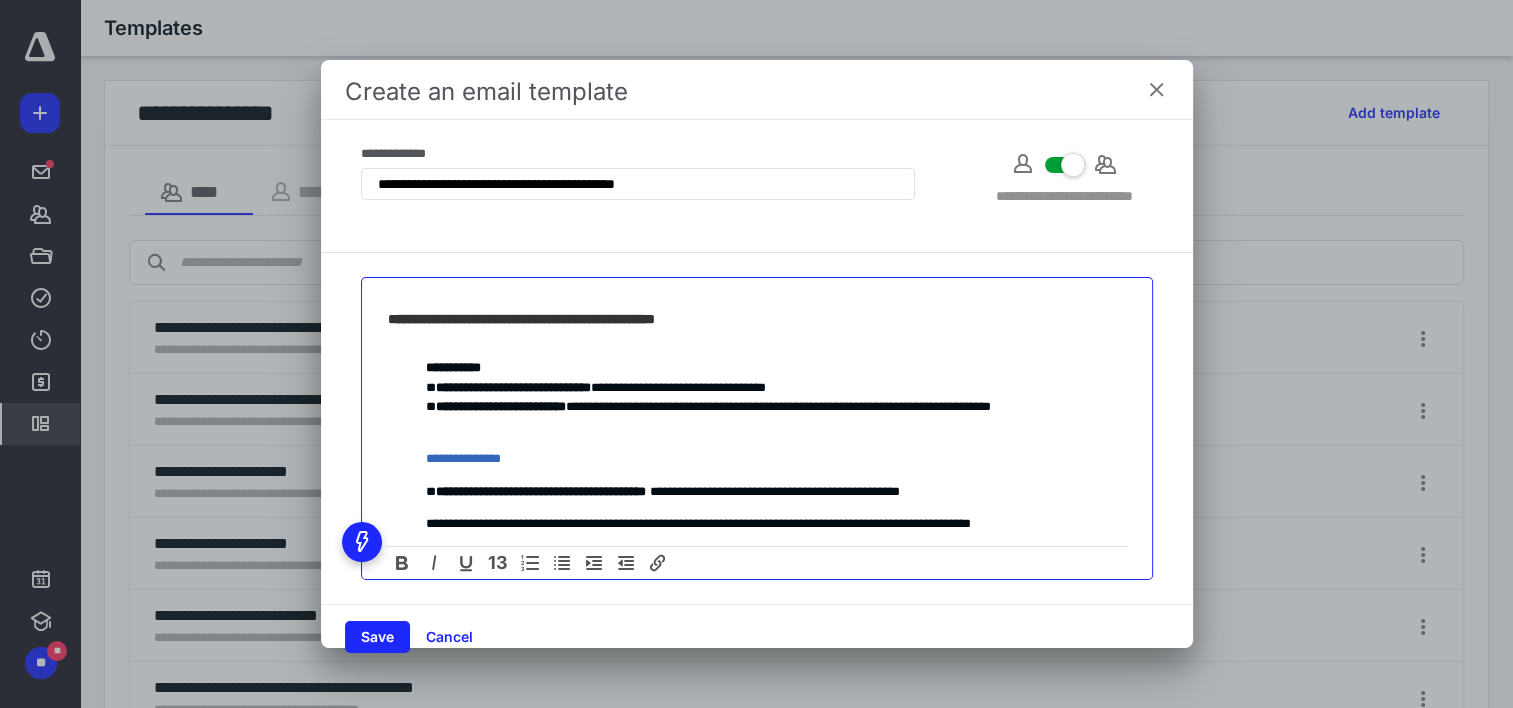 scroll, scrollTop: 125, scrollLeft: 0, axis: vertical 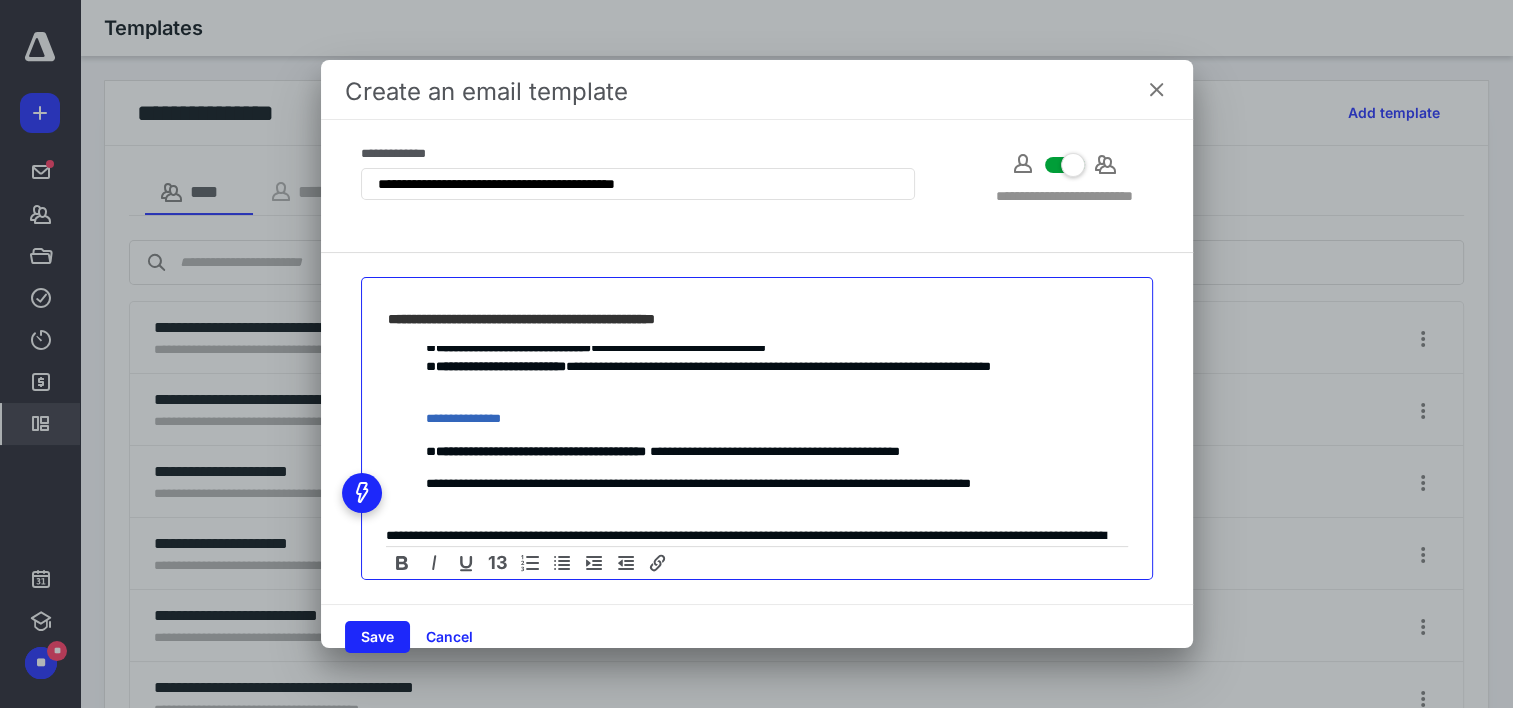 click on "**********" at bounding box center (749, 452) 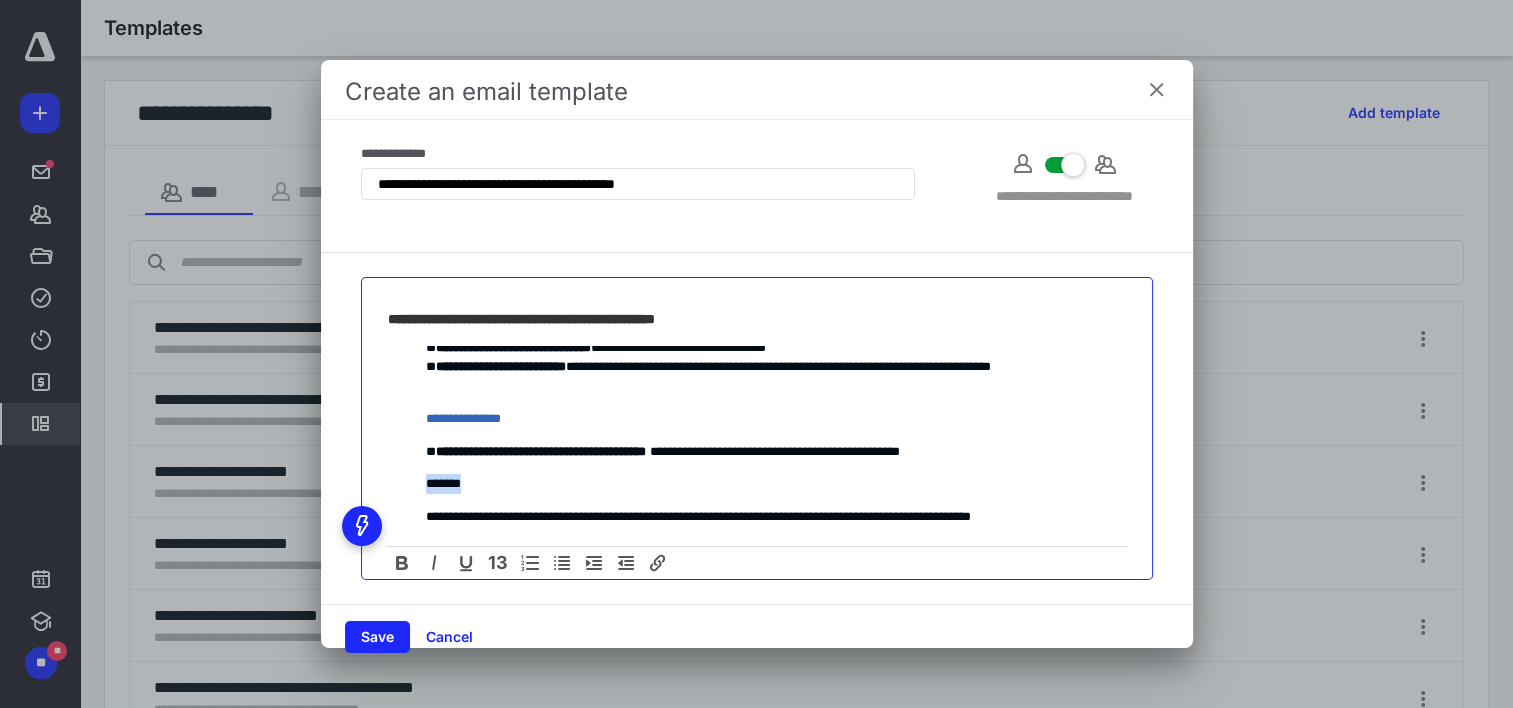 drag, startPoint x: 484, startPoint y: 488, endPoint x: 428, endPoint y: 482, distance: 56.32051 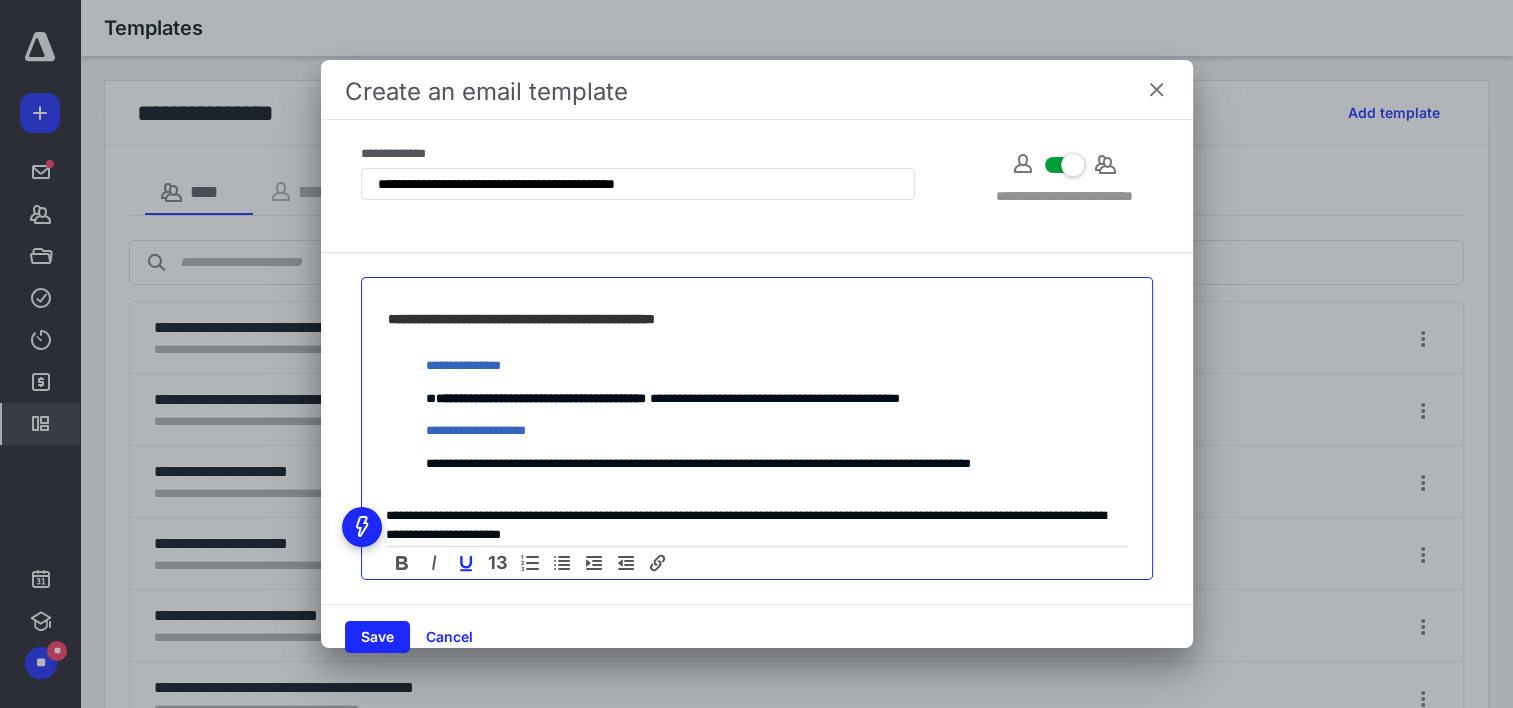 scroll, scrollTop: 190, scrollLeft: 0, axis: vertical 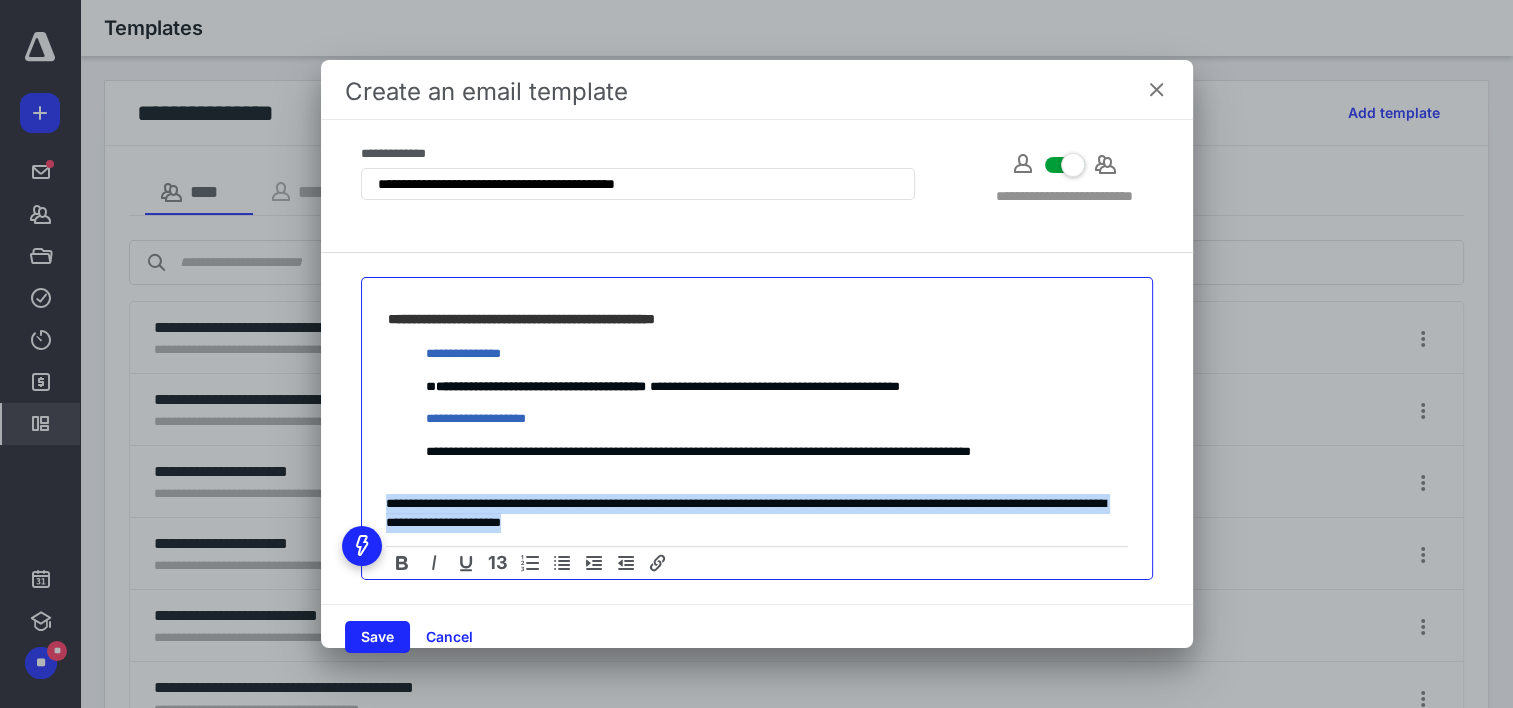 drag, startPoint x: 684, startPoint y: 520, endPoint x: 383, endPoint y: 498, distance: 301.80292 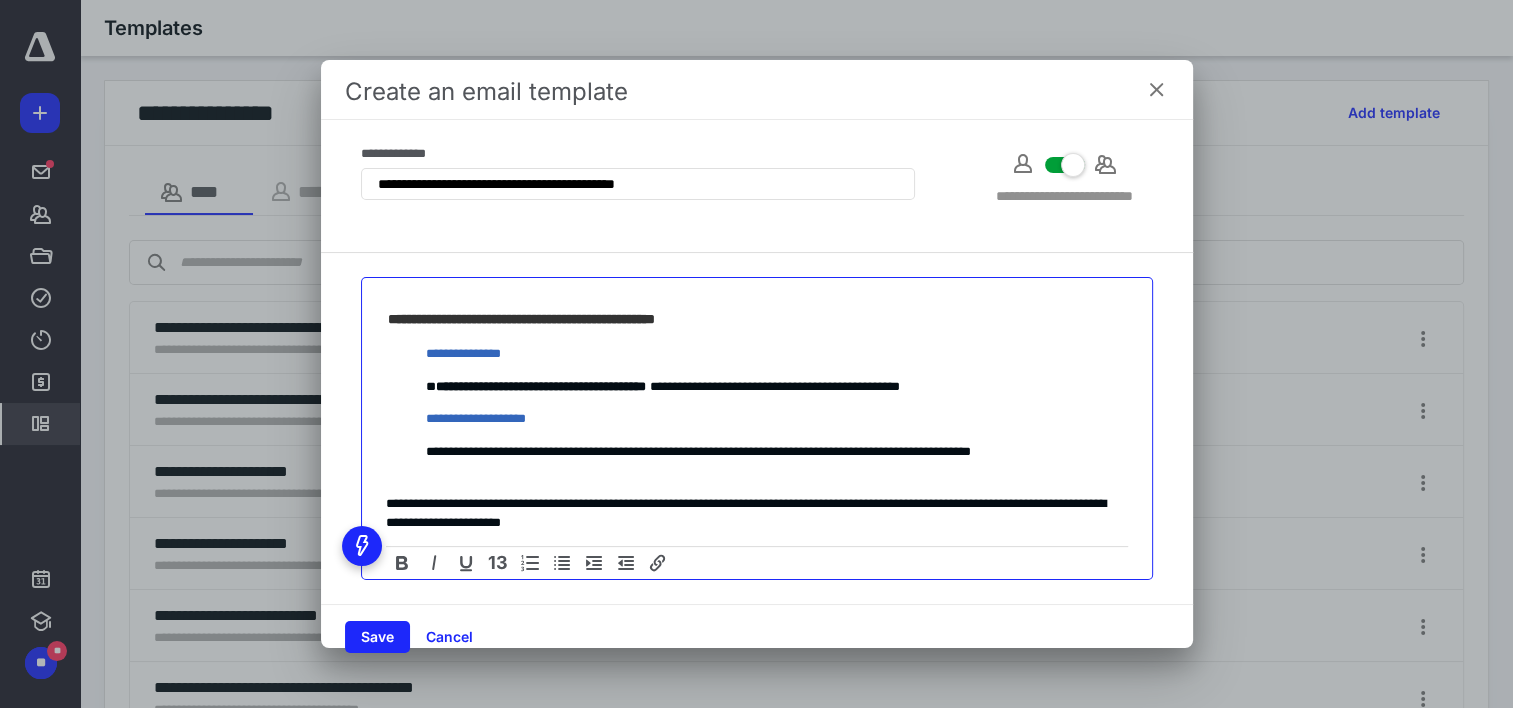 scroll, scrollTop: 170, scrollLeft: 0, axis: vertical 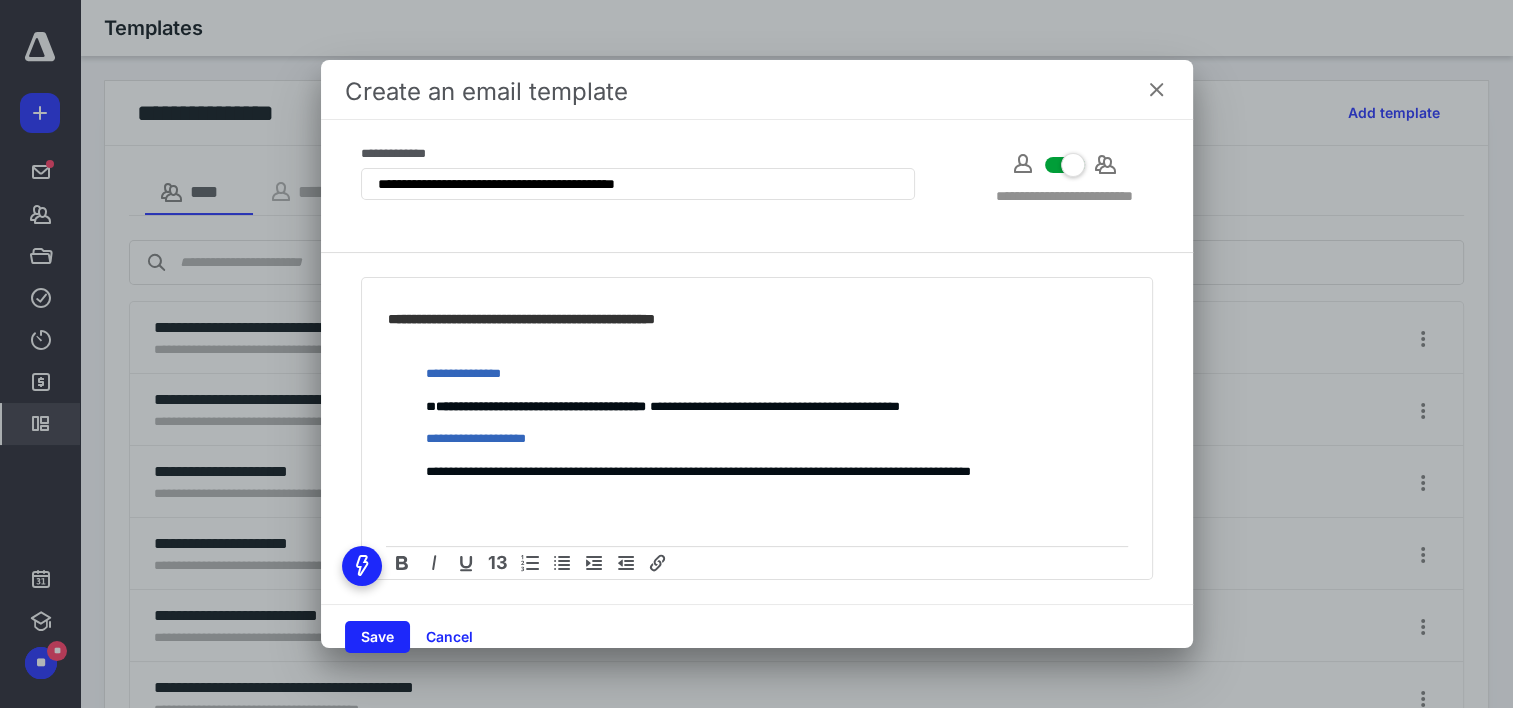 click on "**********" at bounding box center (757, 428) 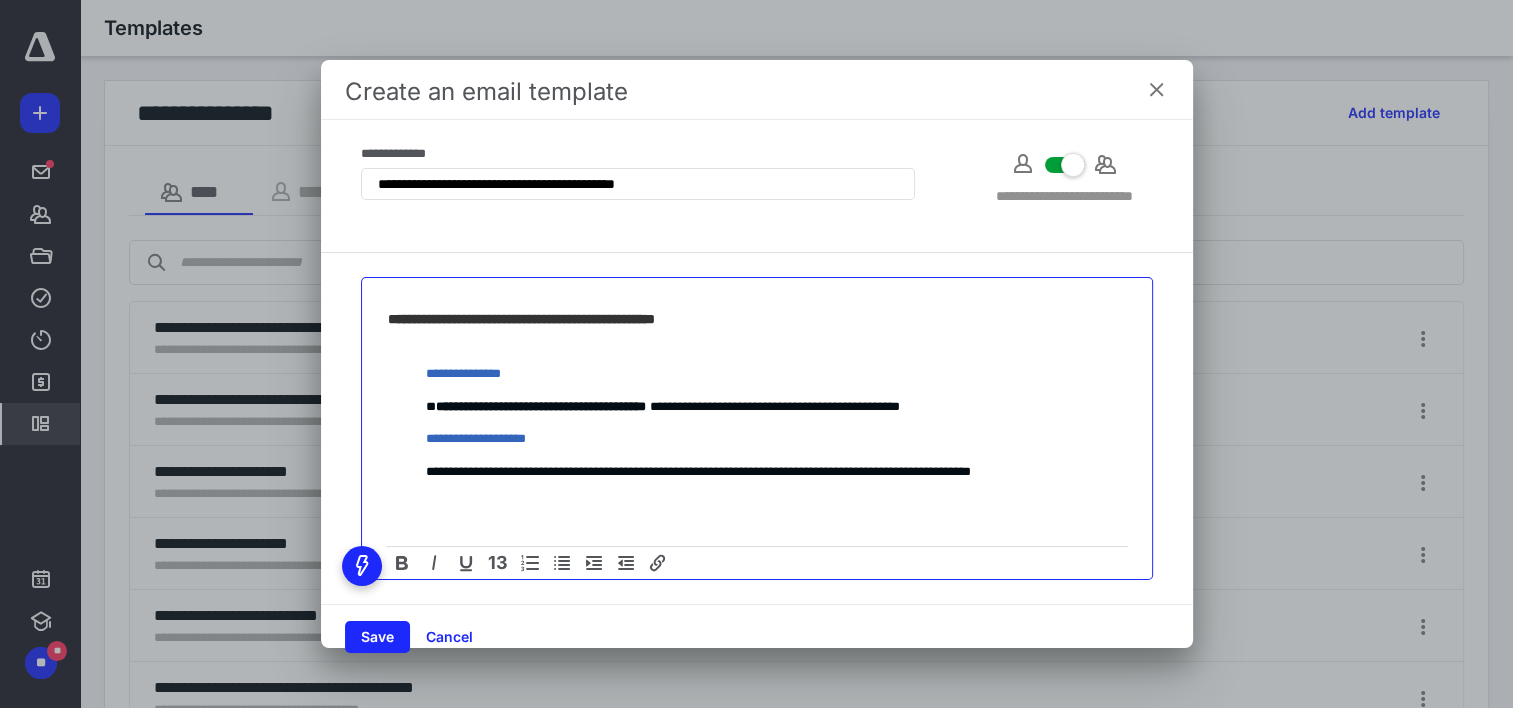 click at bounding box center [749, 524] 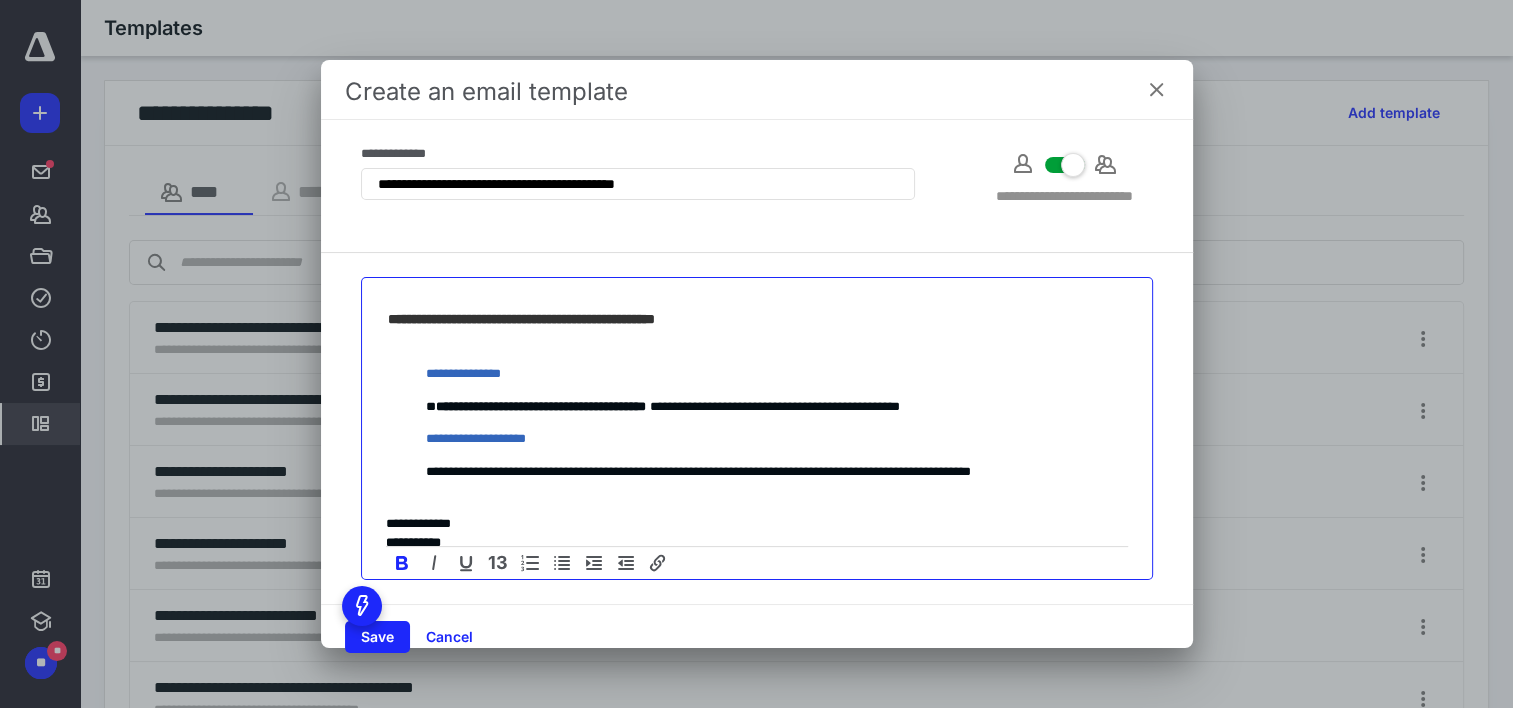 scroll, scrollTop: 177, scrollLeft: 0, axis: vertical 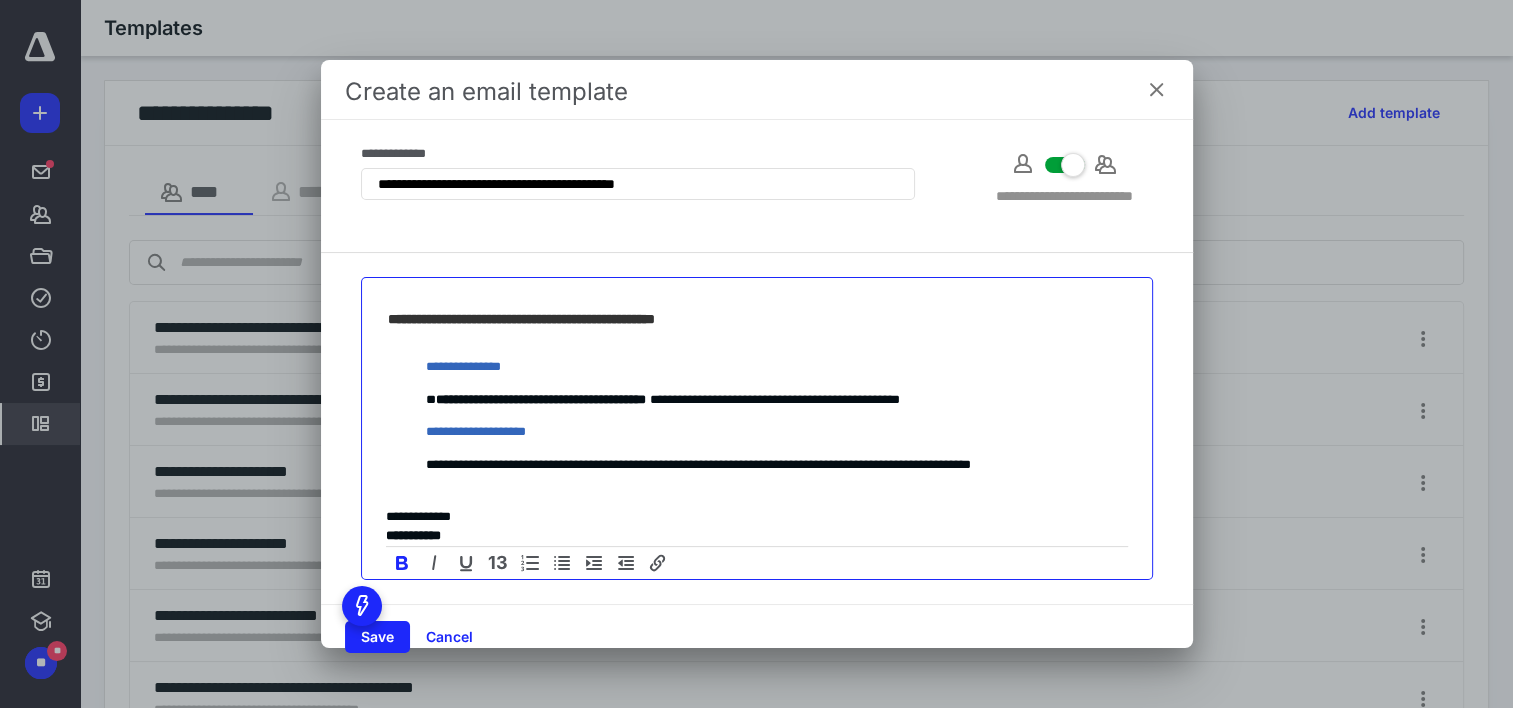 click on "**********" at bounding box center (757, 446) 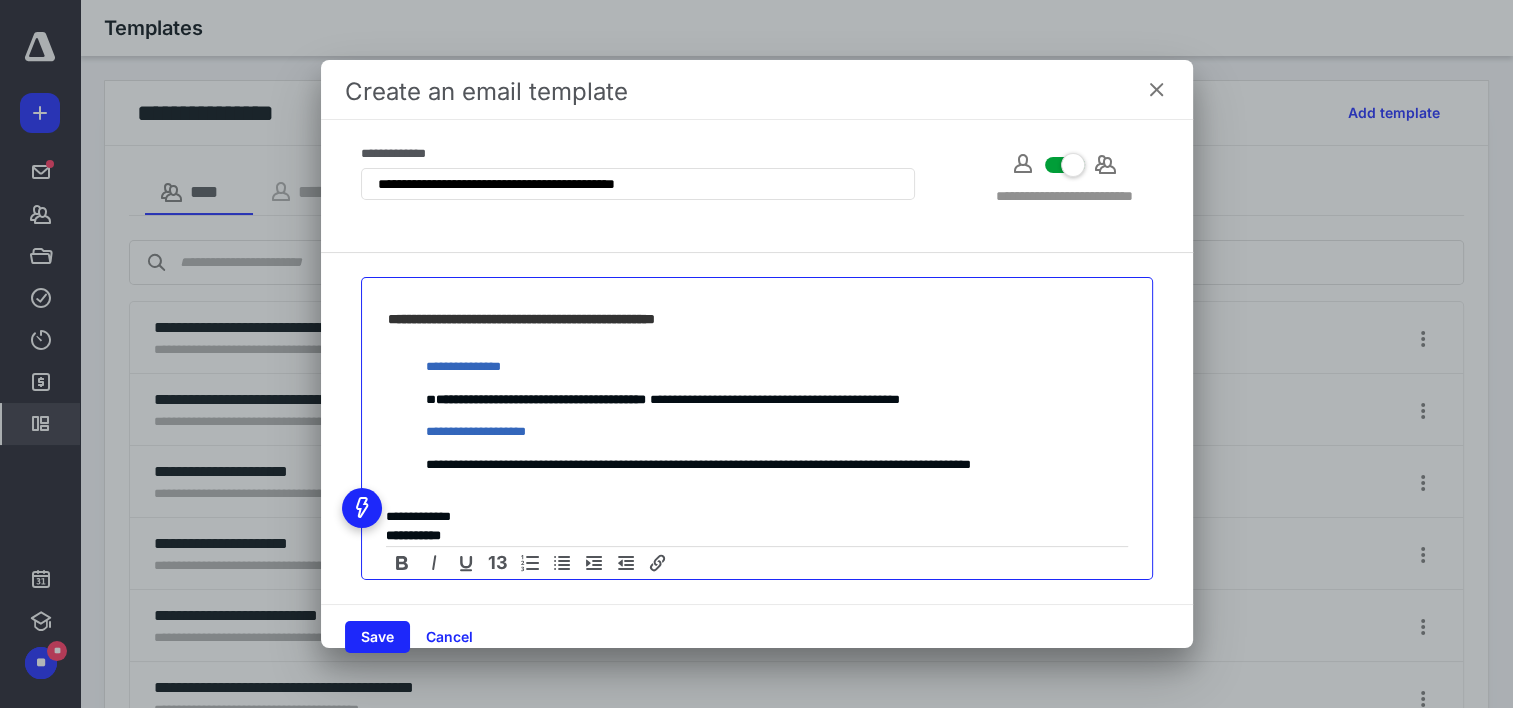 click on "**********" at bounding box center (749, 546) 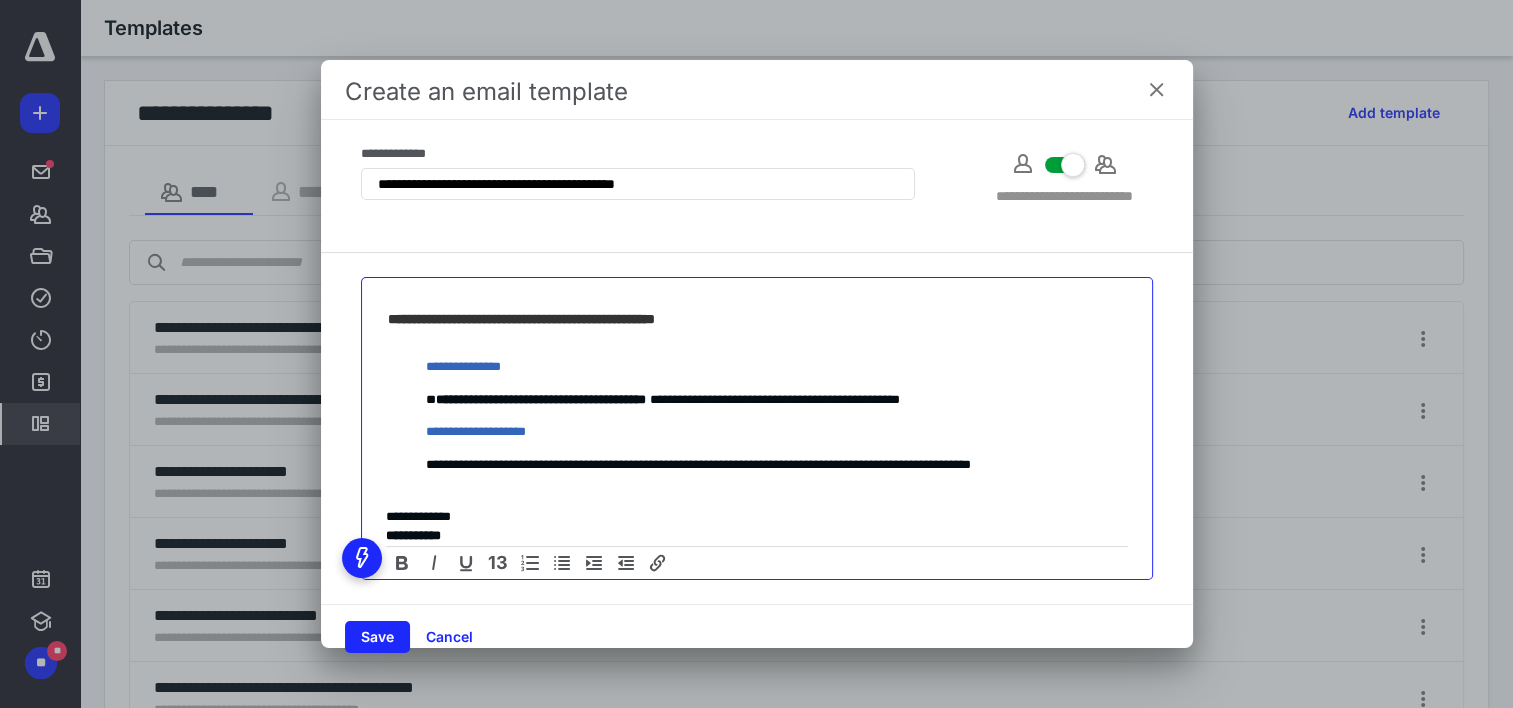 type 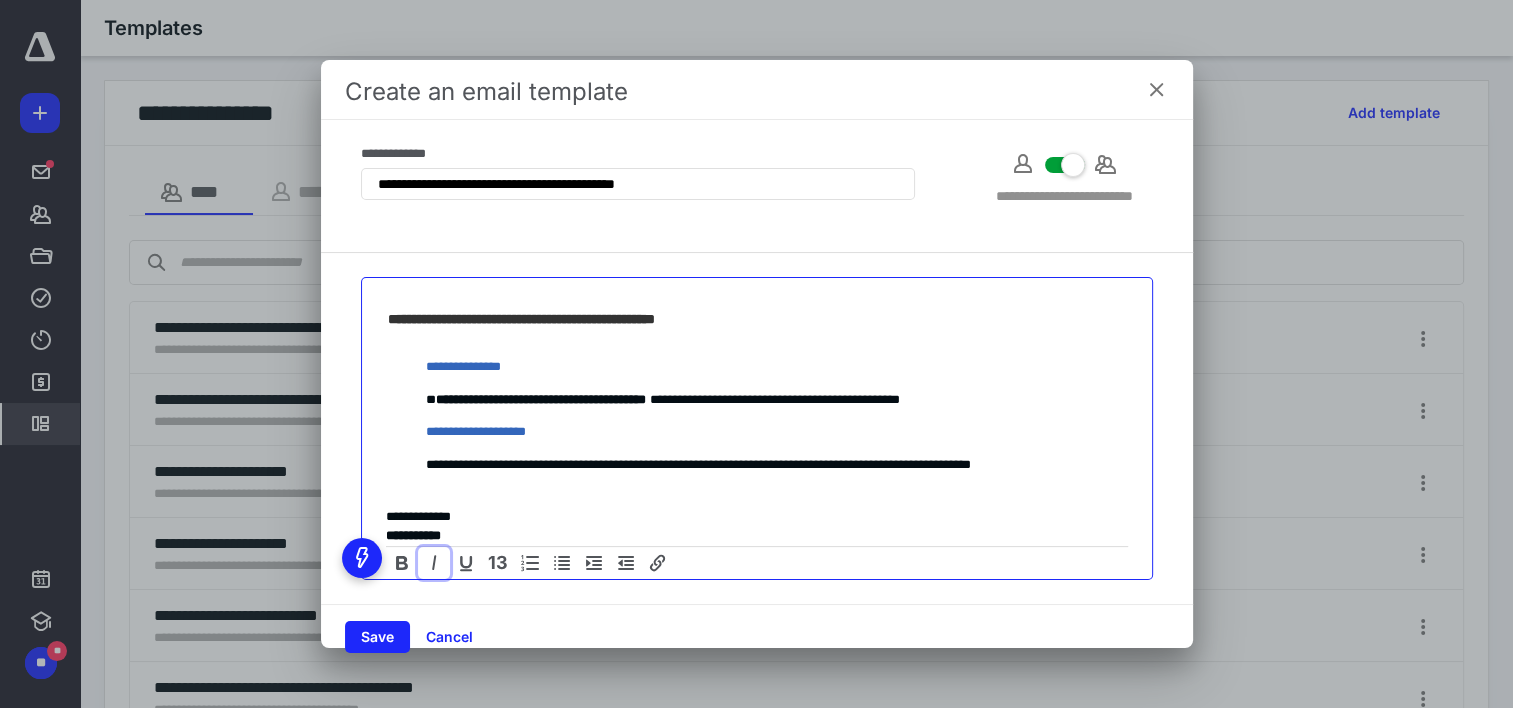 type 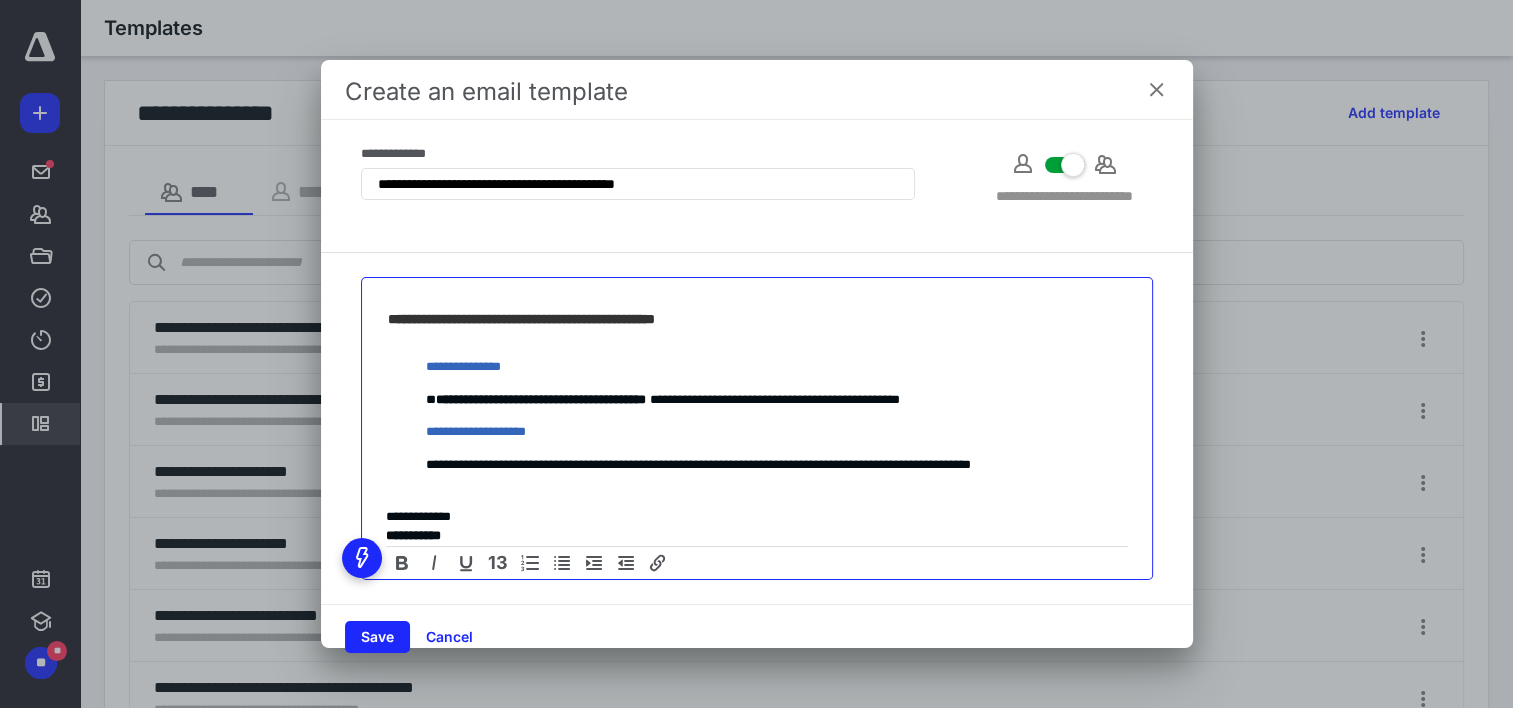 click on "**********" at bounding box center (749, 546) 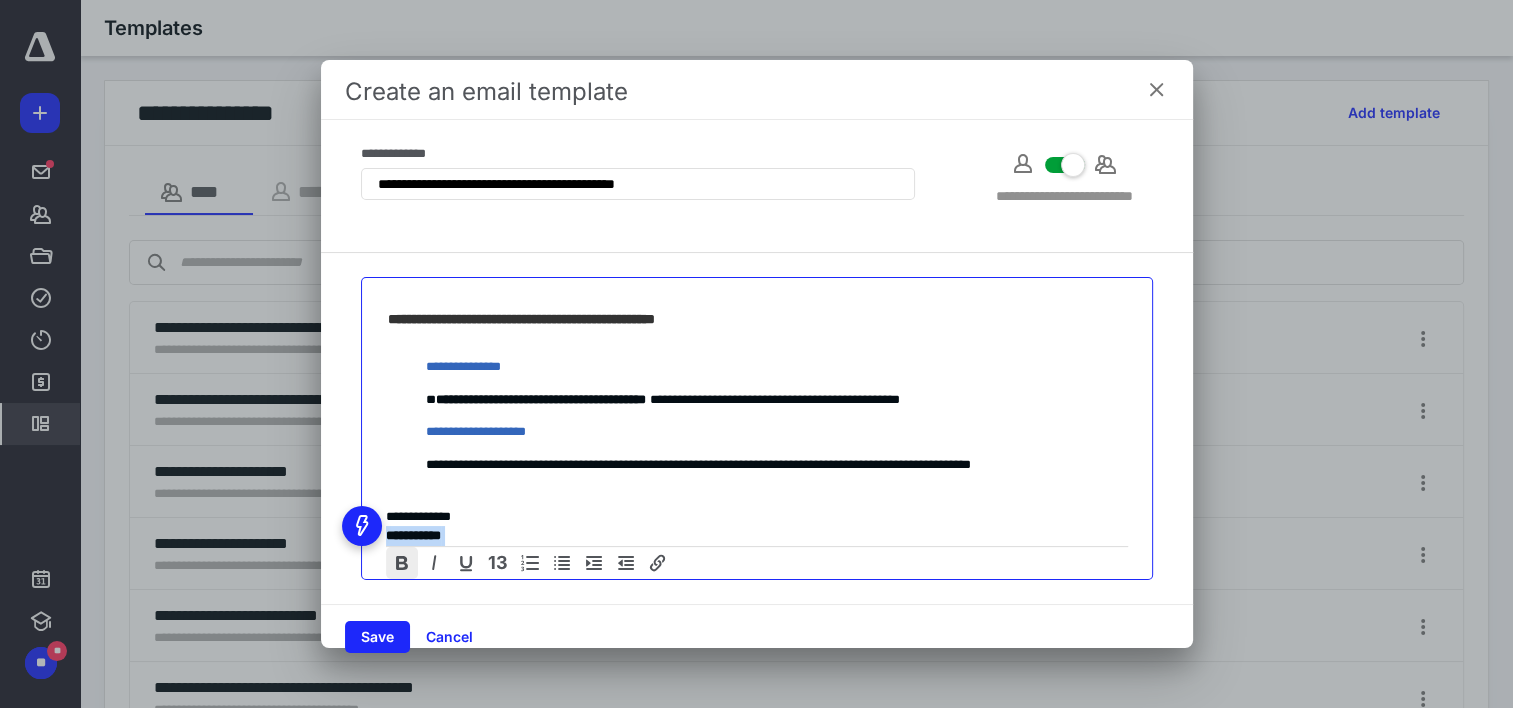 scroll, scrollTop: 228, scrollLeft: 0, axis: vertical 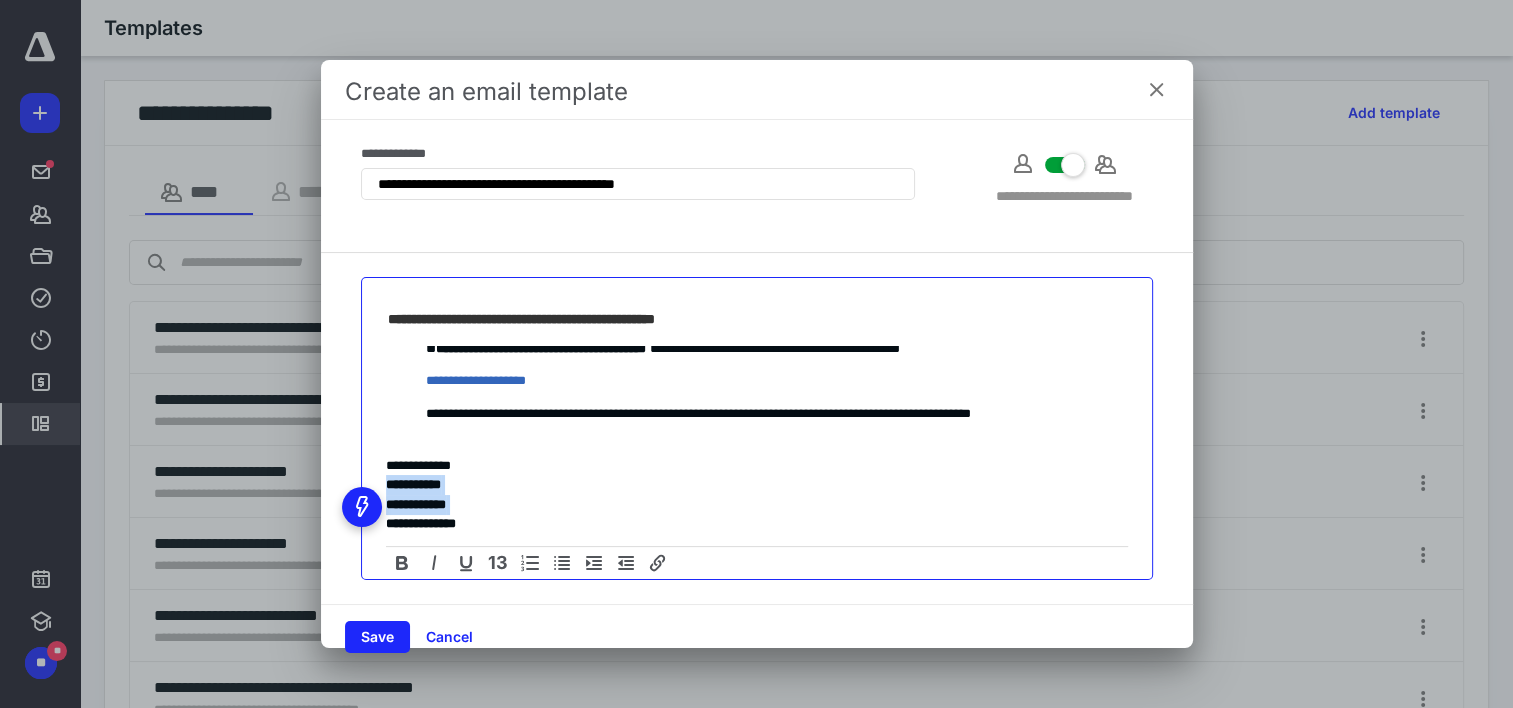 drag, startPoint x: 483, startPoint y: 538, endPoint x: 372, endPoint y: 542, distance: 111.07205 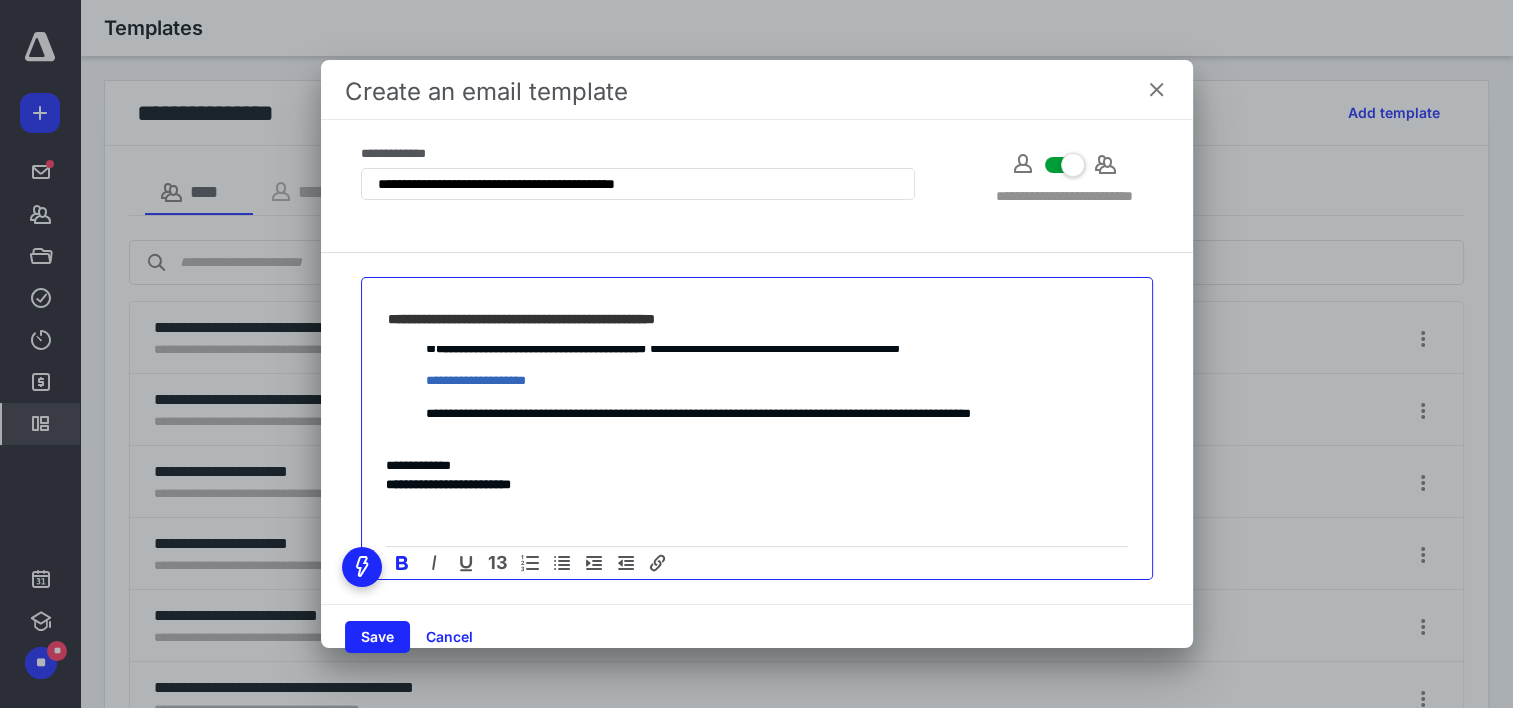 scroll, scrollTop: 190, scrollLeft: 0, axis: vertical 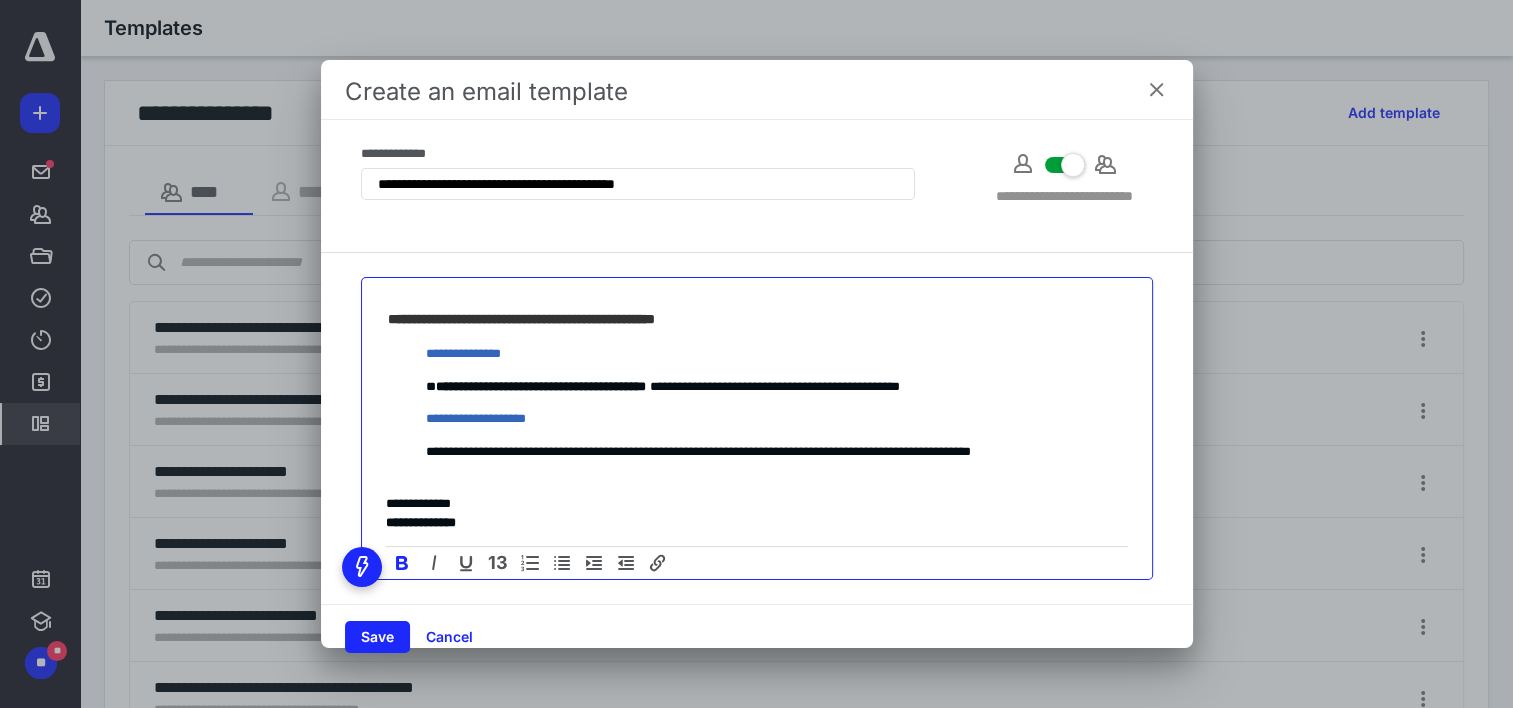 click on "**********" at bounding box center (749, 513) 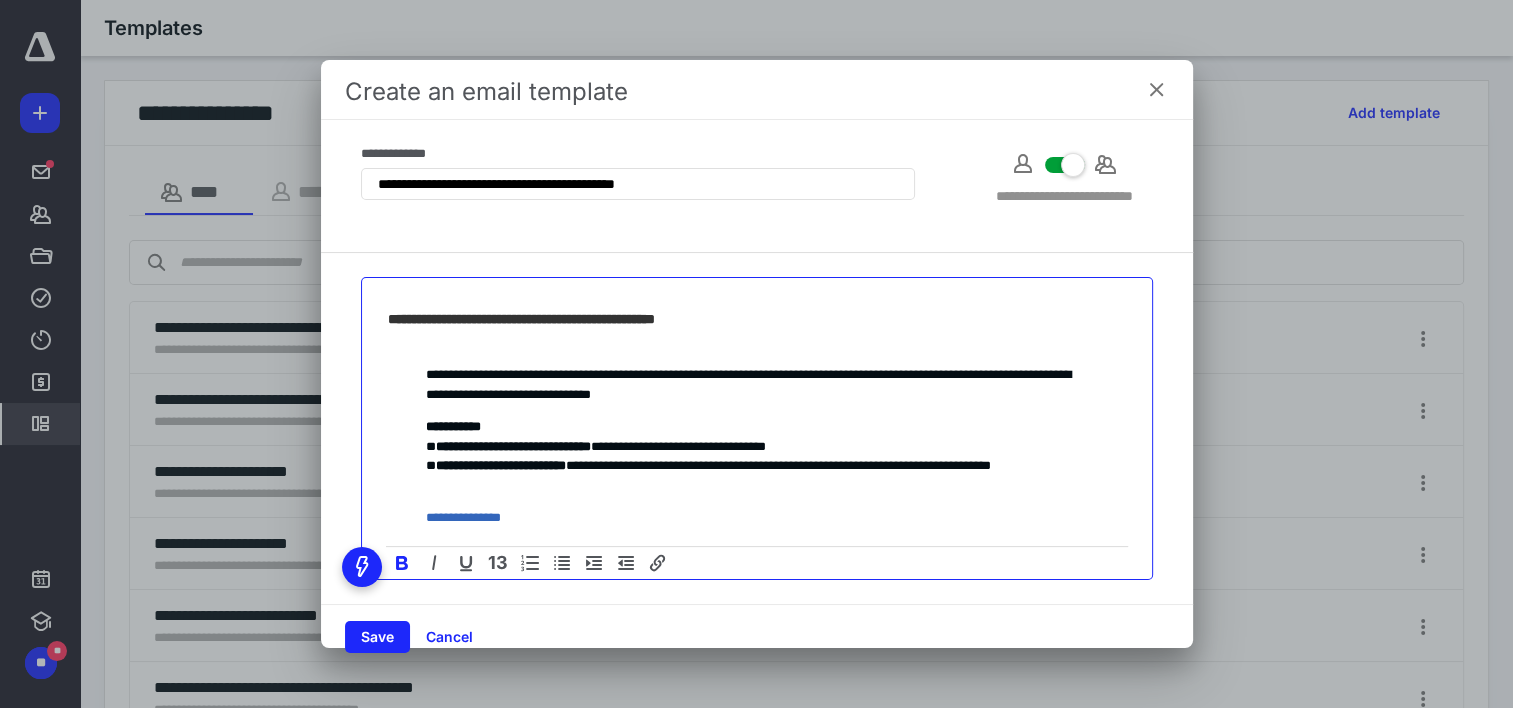 scroll, scrollTop: 0, scrollLeft: 0, axis: both 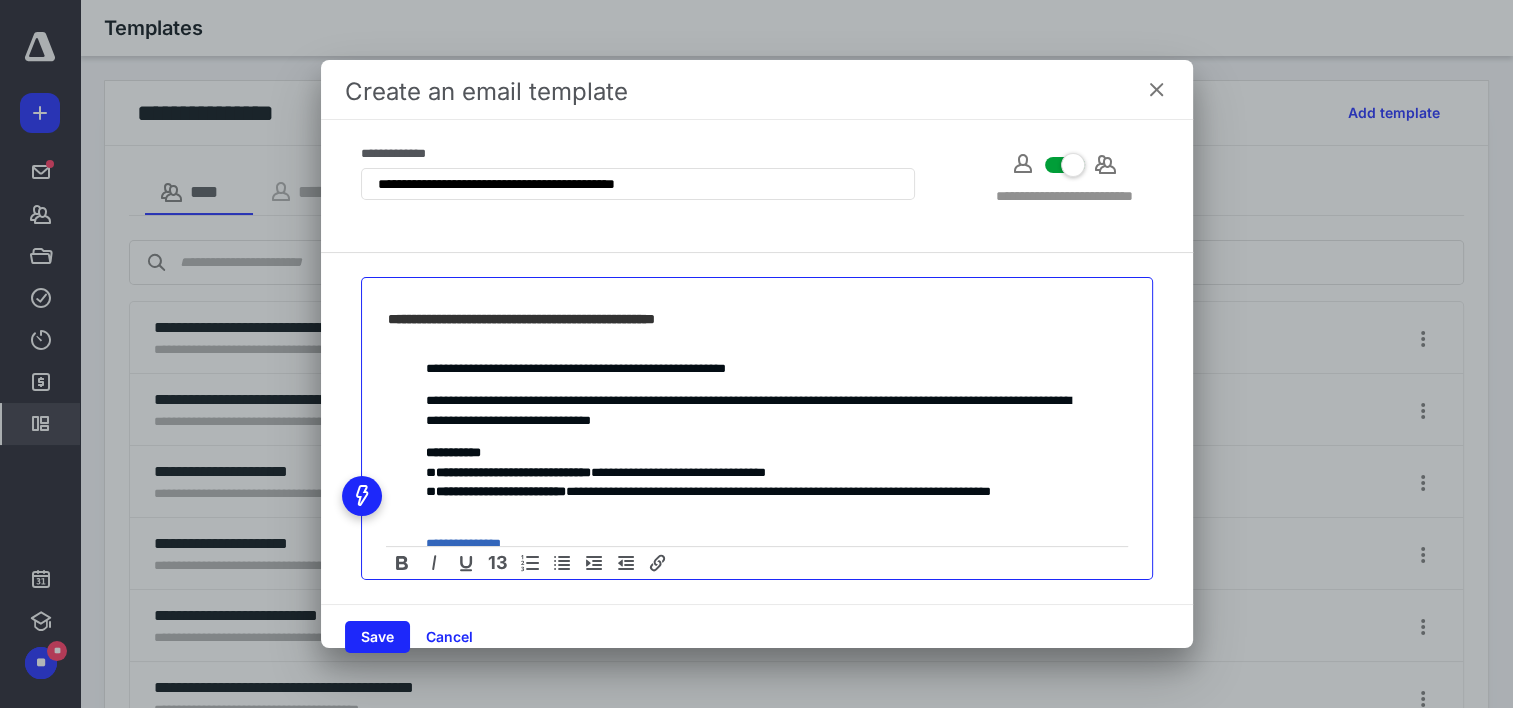 click on "**********" at bounding box center (749, 482) 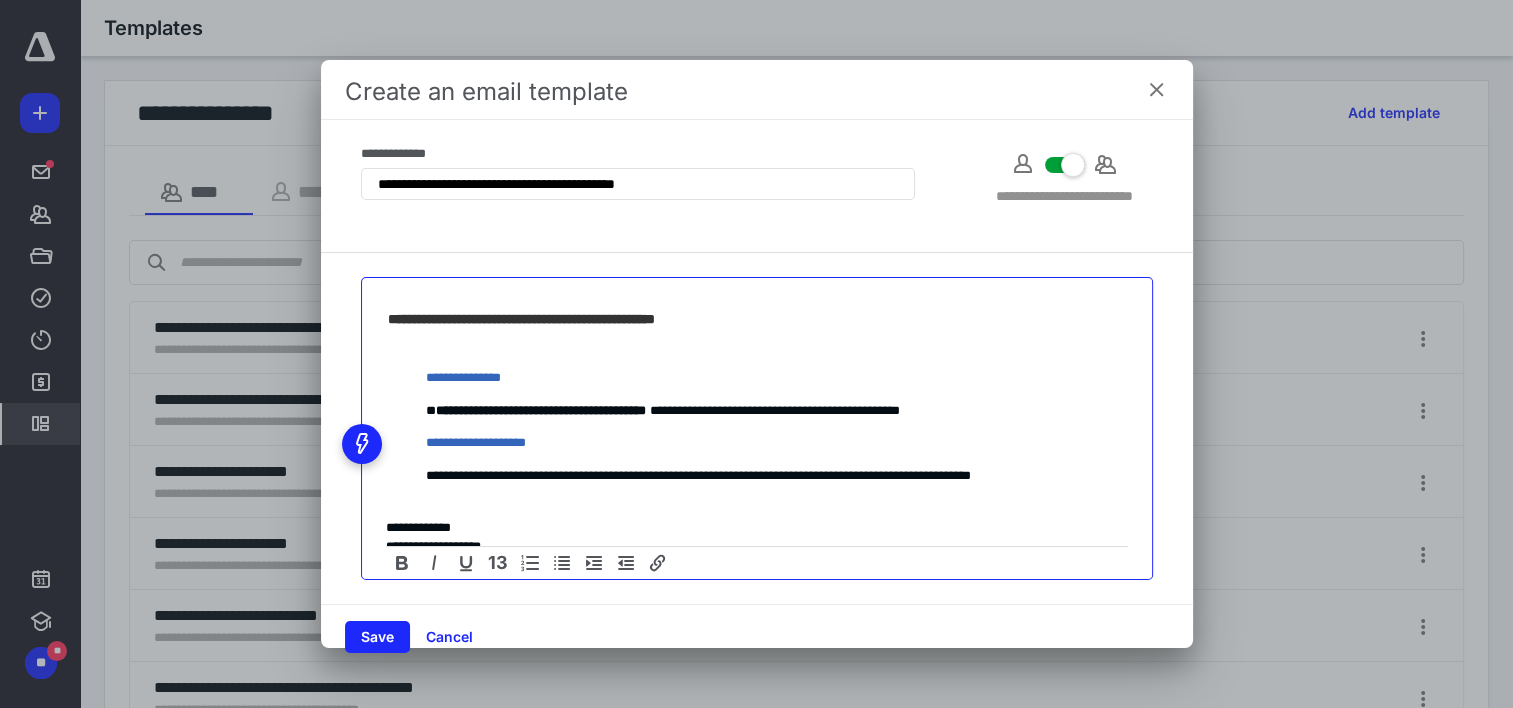 scroll, scrollTop: 190, scrollLeft: 0, axis: vertical 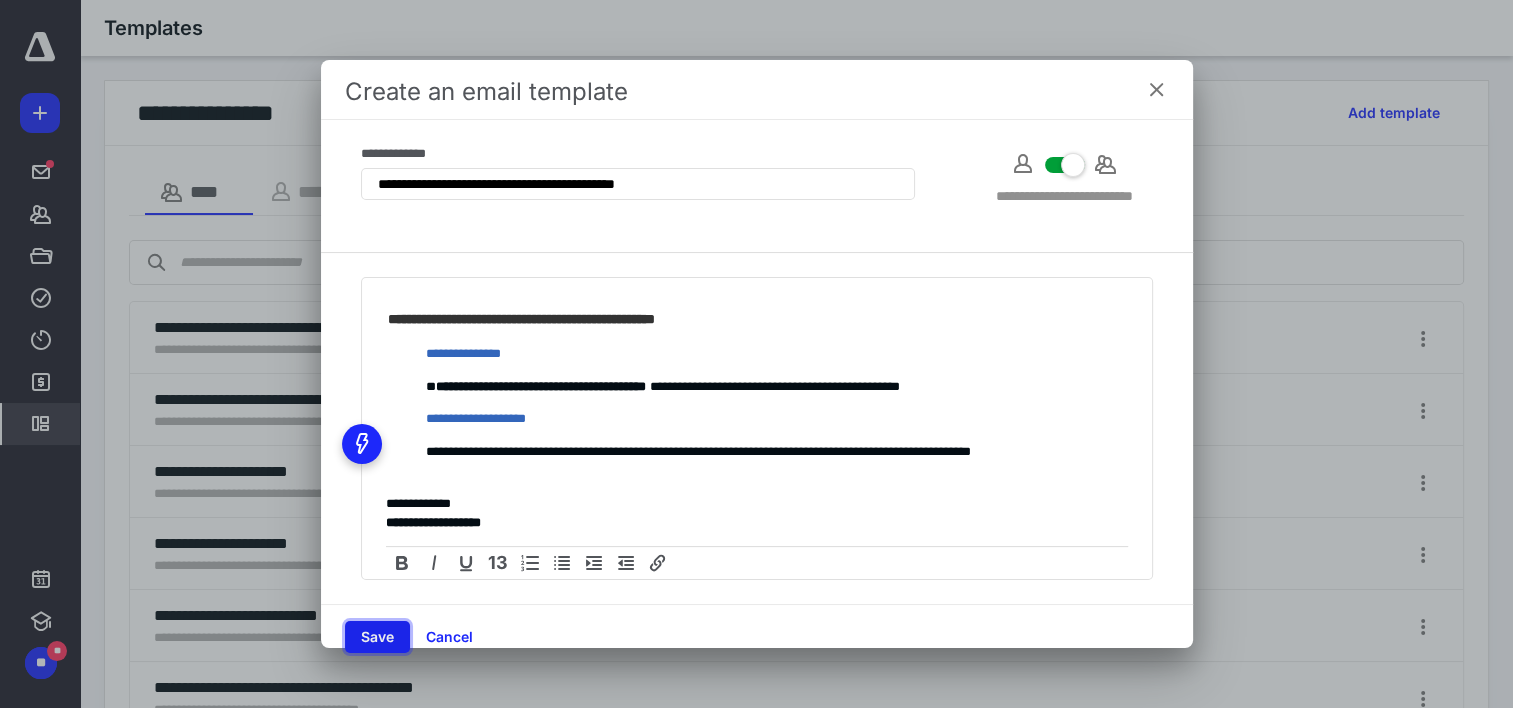 click on "Save" at bounding box center (377, 637) 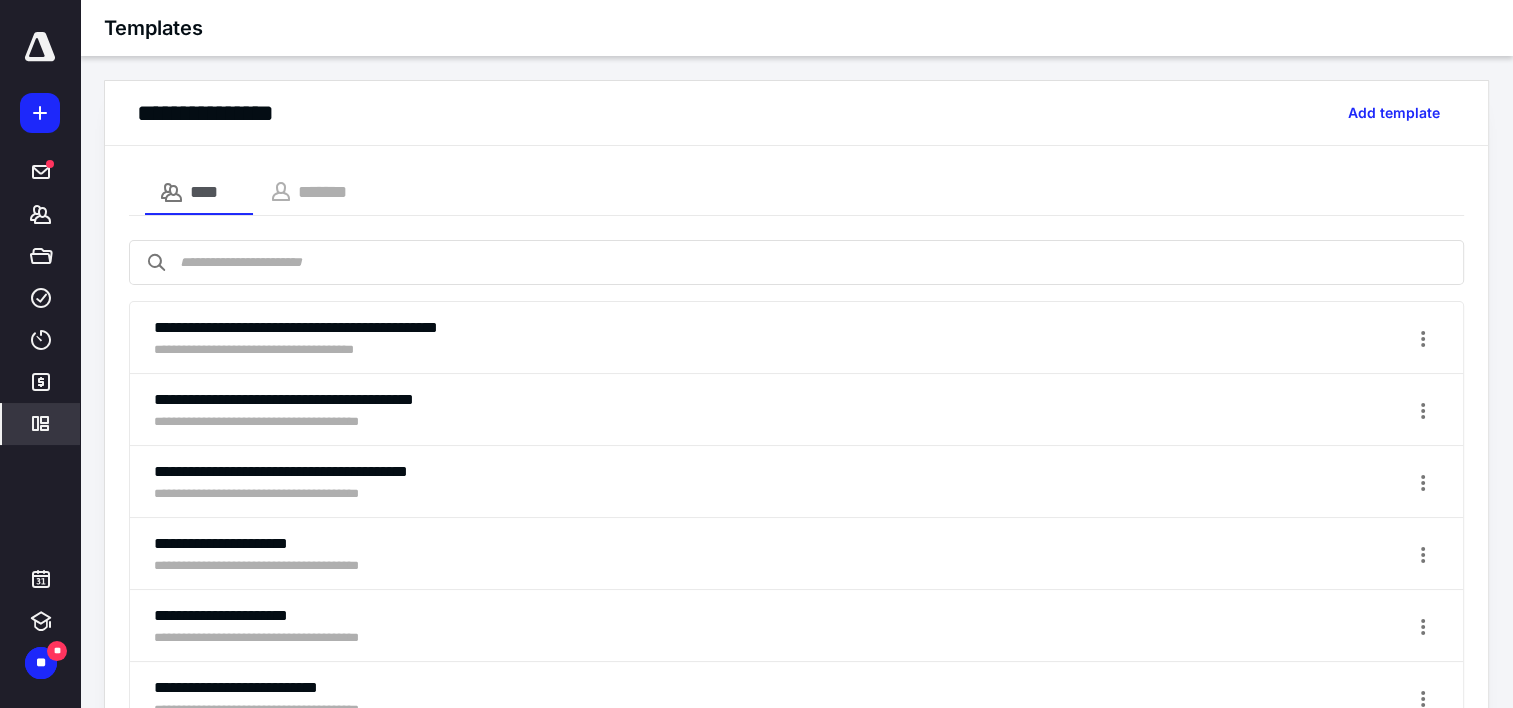 click 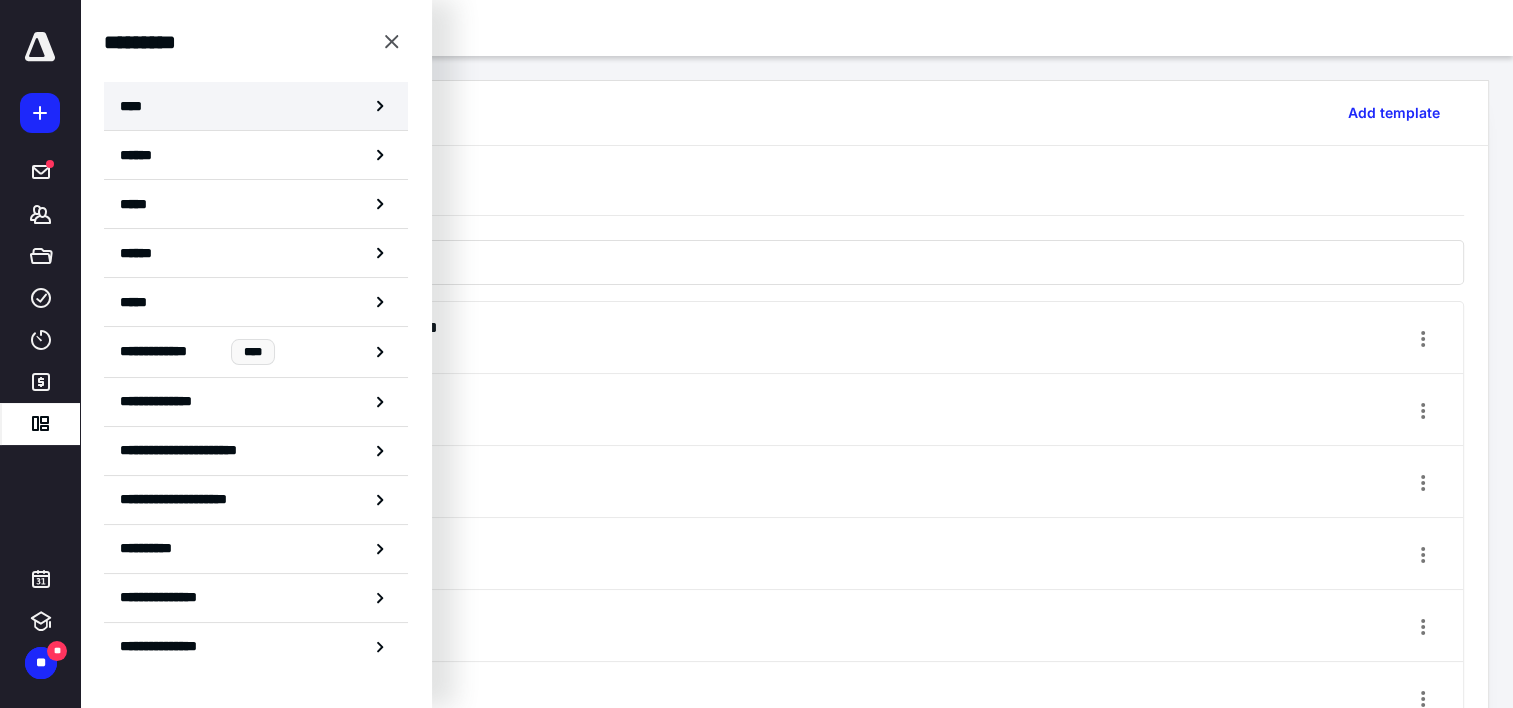click on "****" at bounding box center [256, 106] 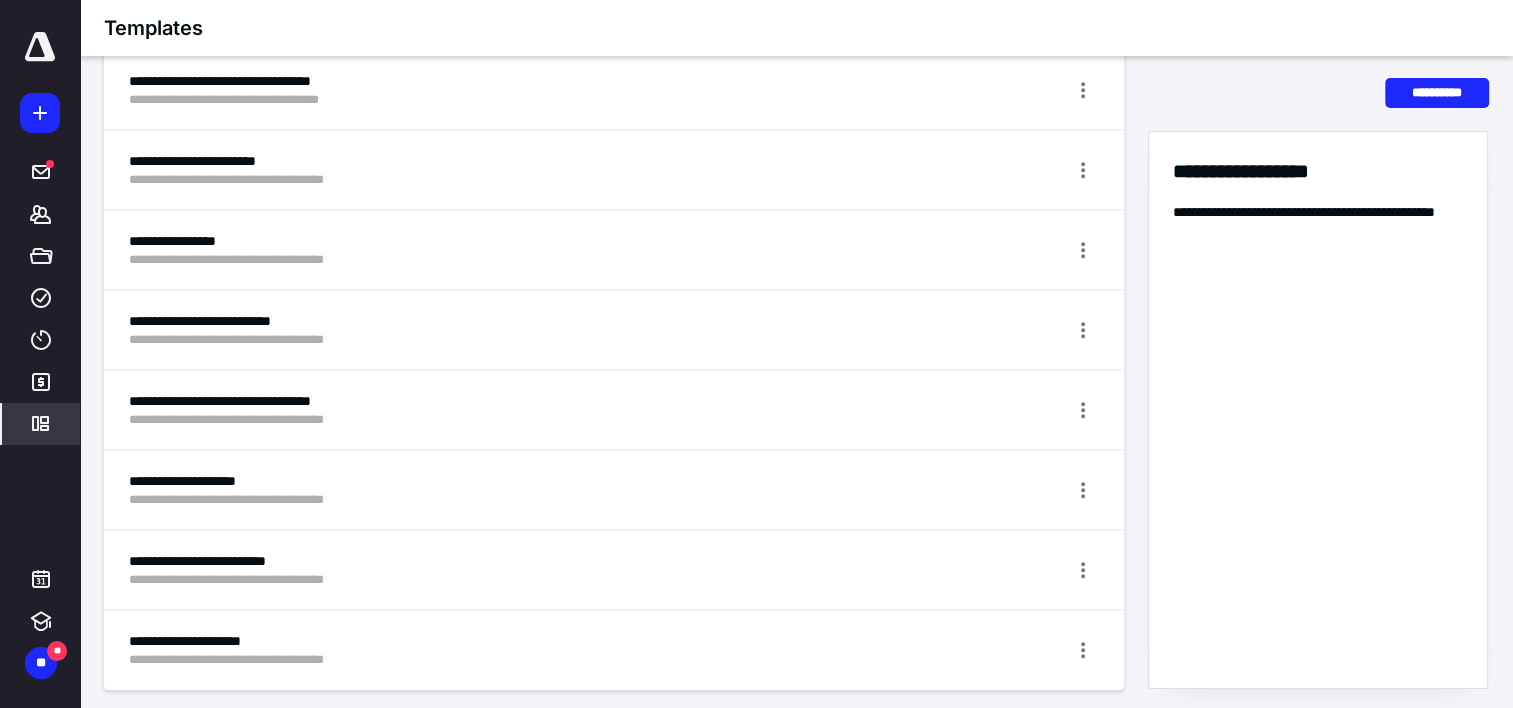 scroll, scrollTop: 840, scrollLeft: 0, axis: vertical 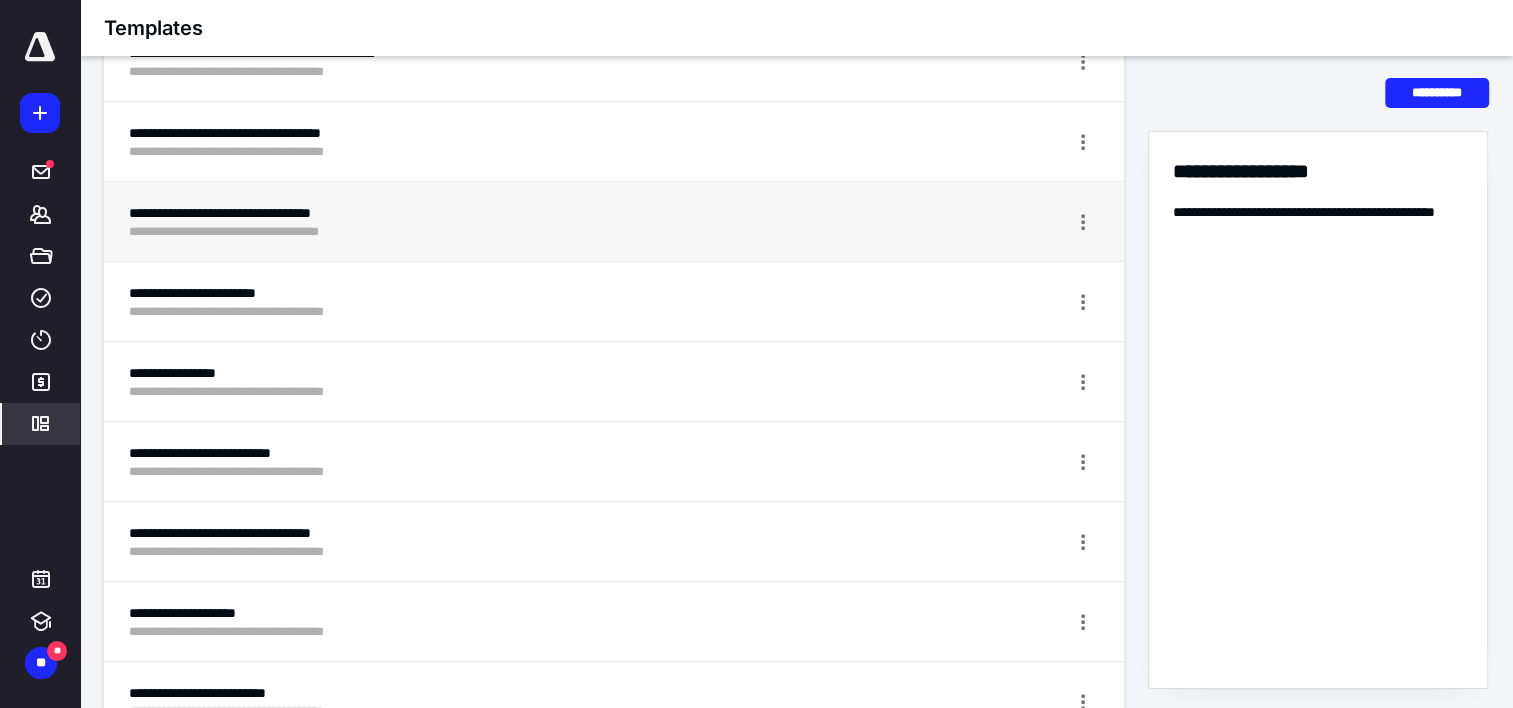 click on "**********" at bounding box center (539, 213) 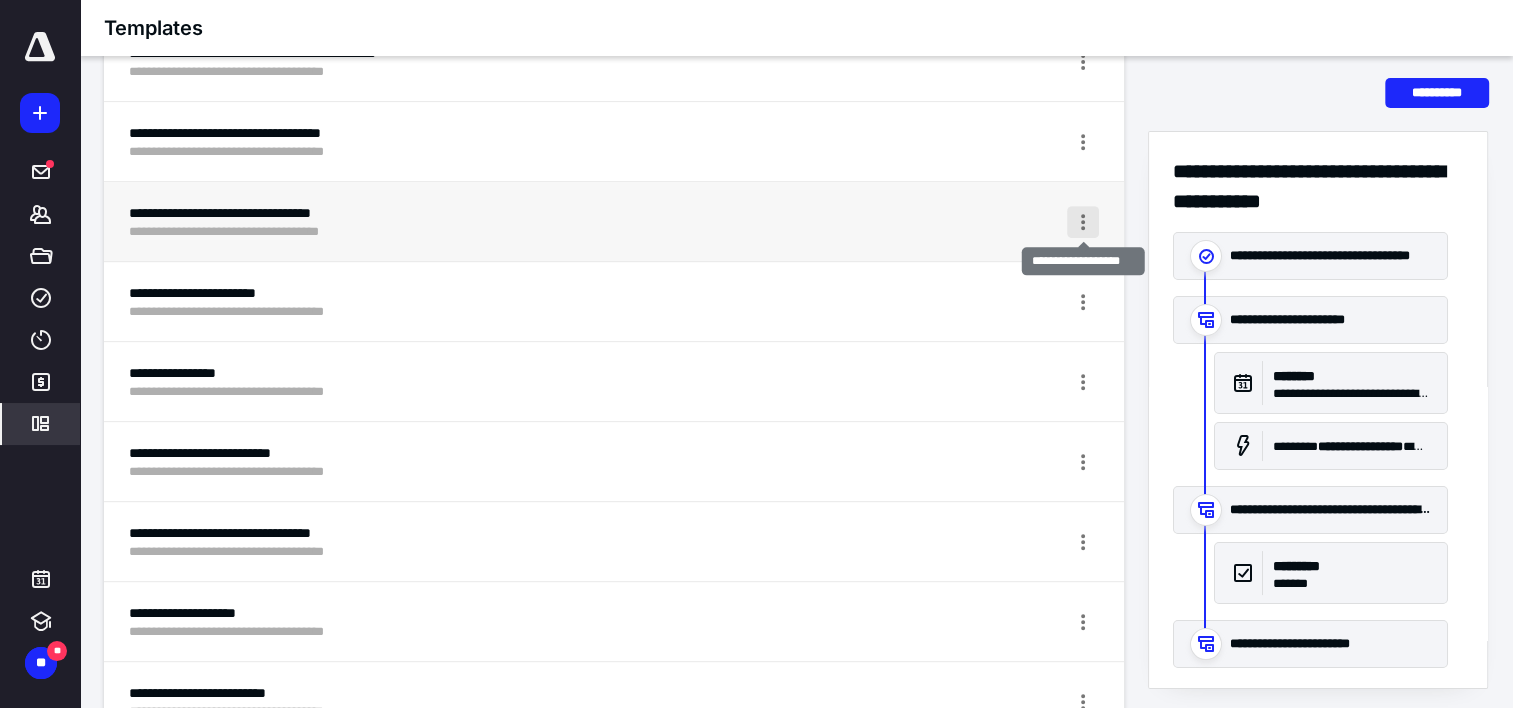 click at bounding box center (1083, 222) 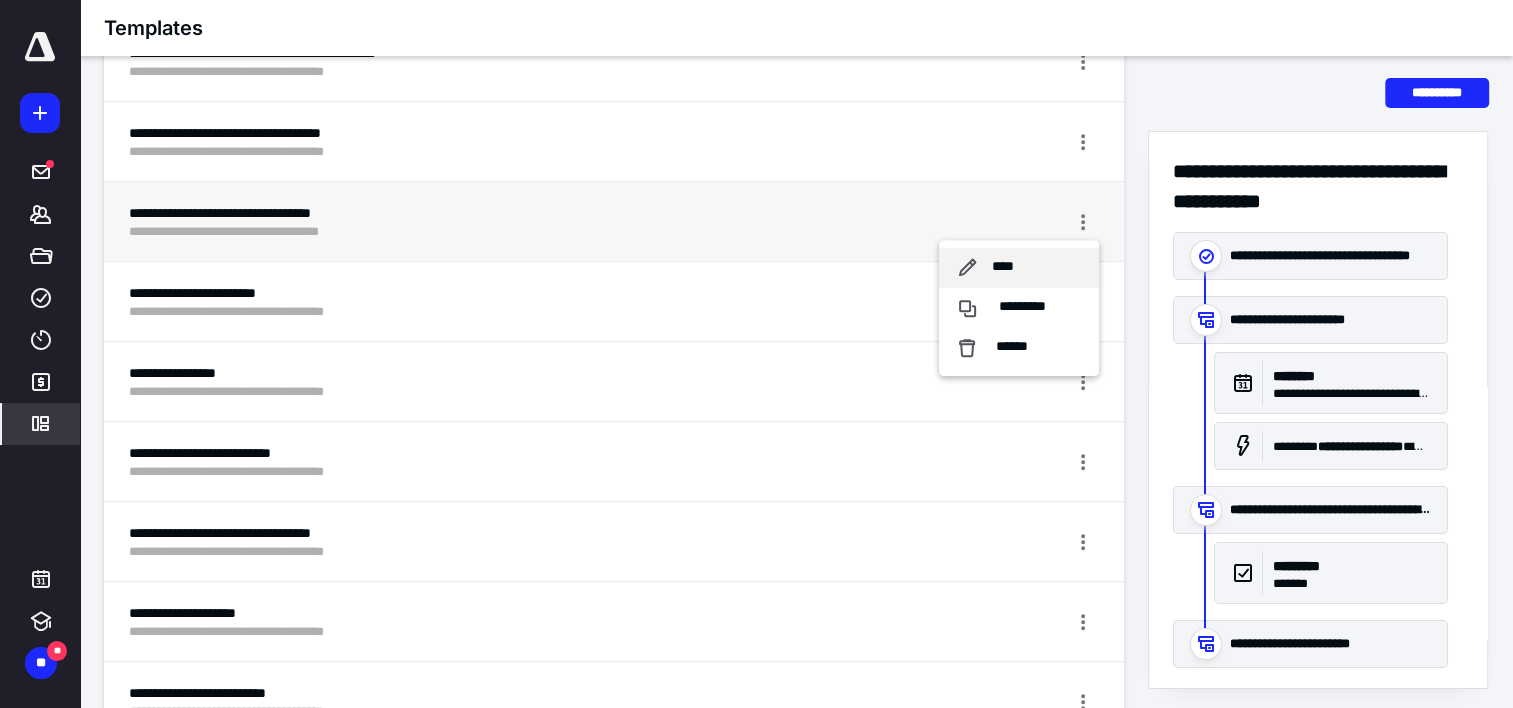 click on "****" at bounding box center (1003, 267) 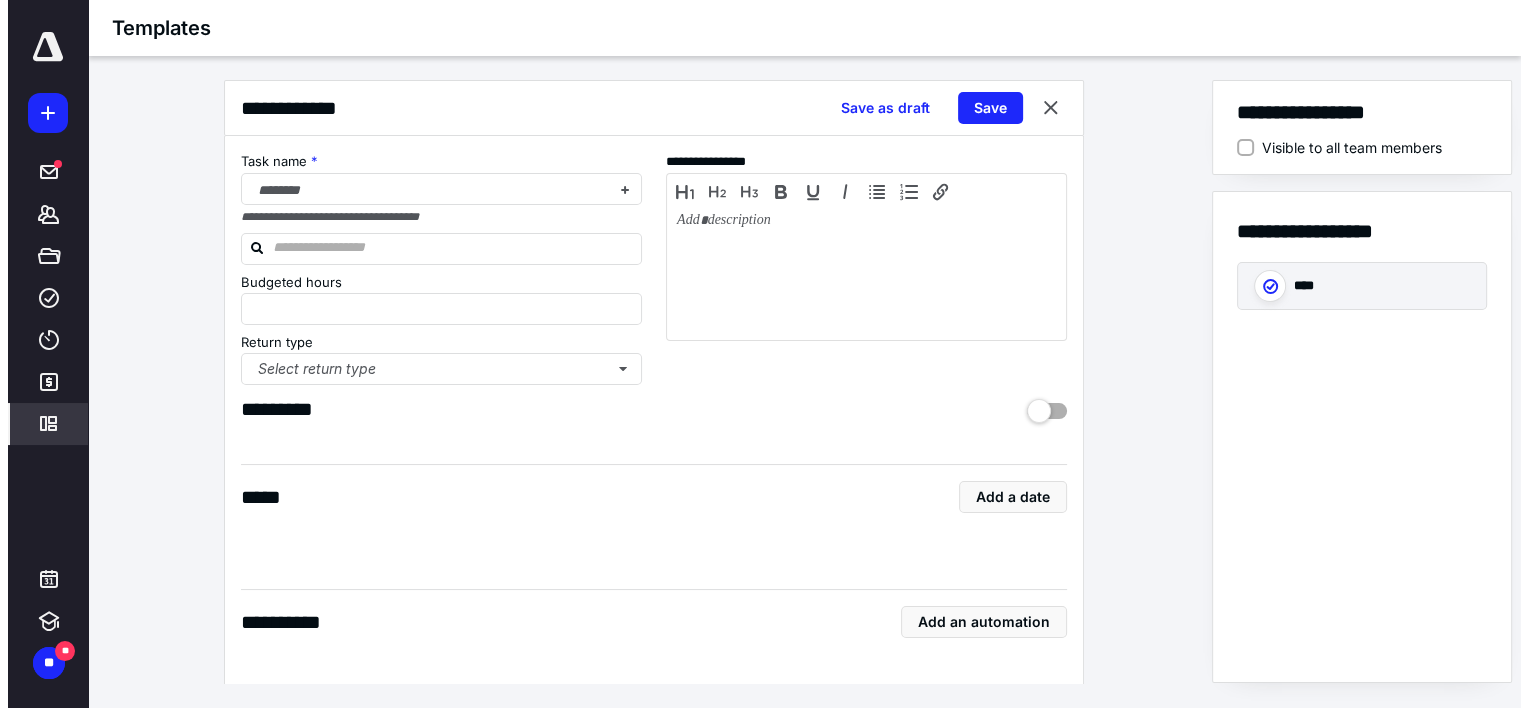scroll, scrollTop: 0, scrollLeft: 0, axis: both 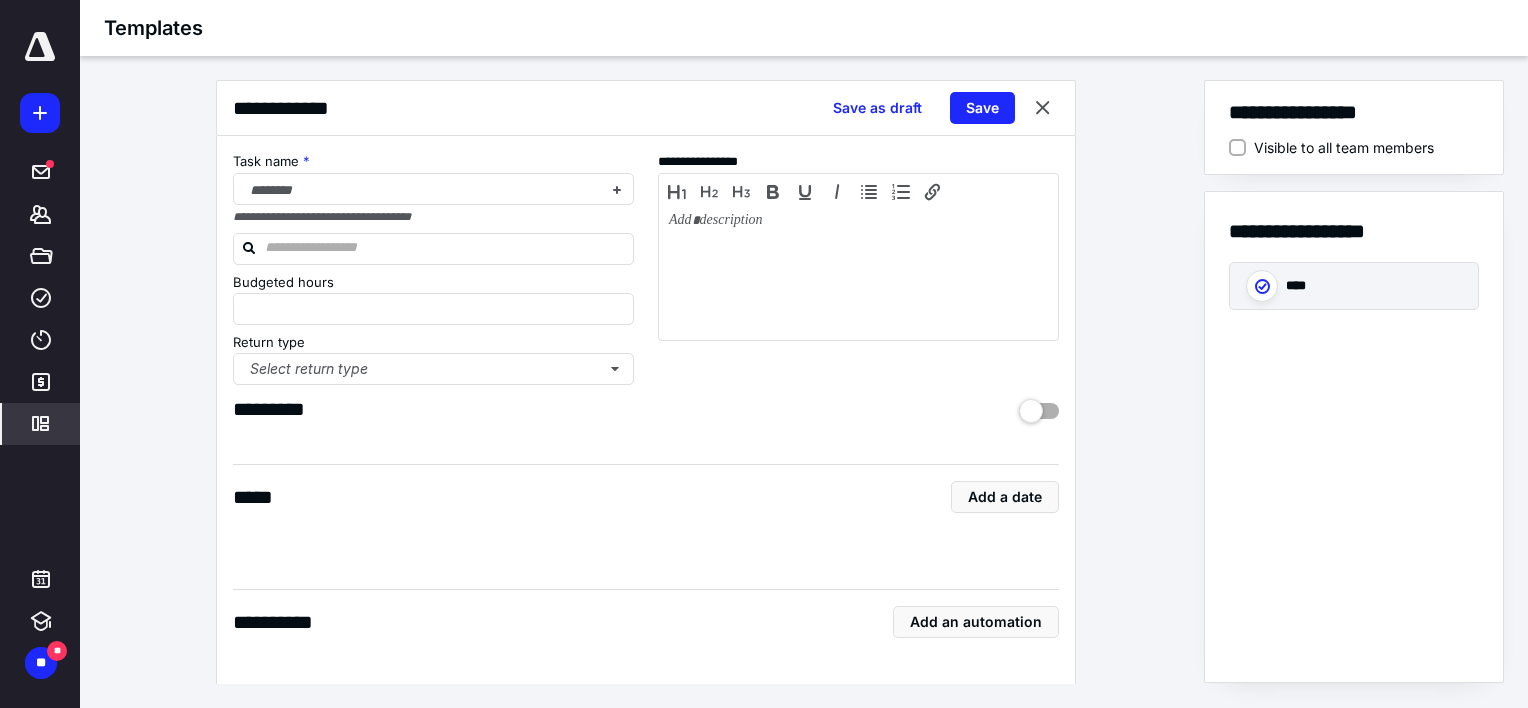 type on "*" 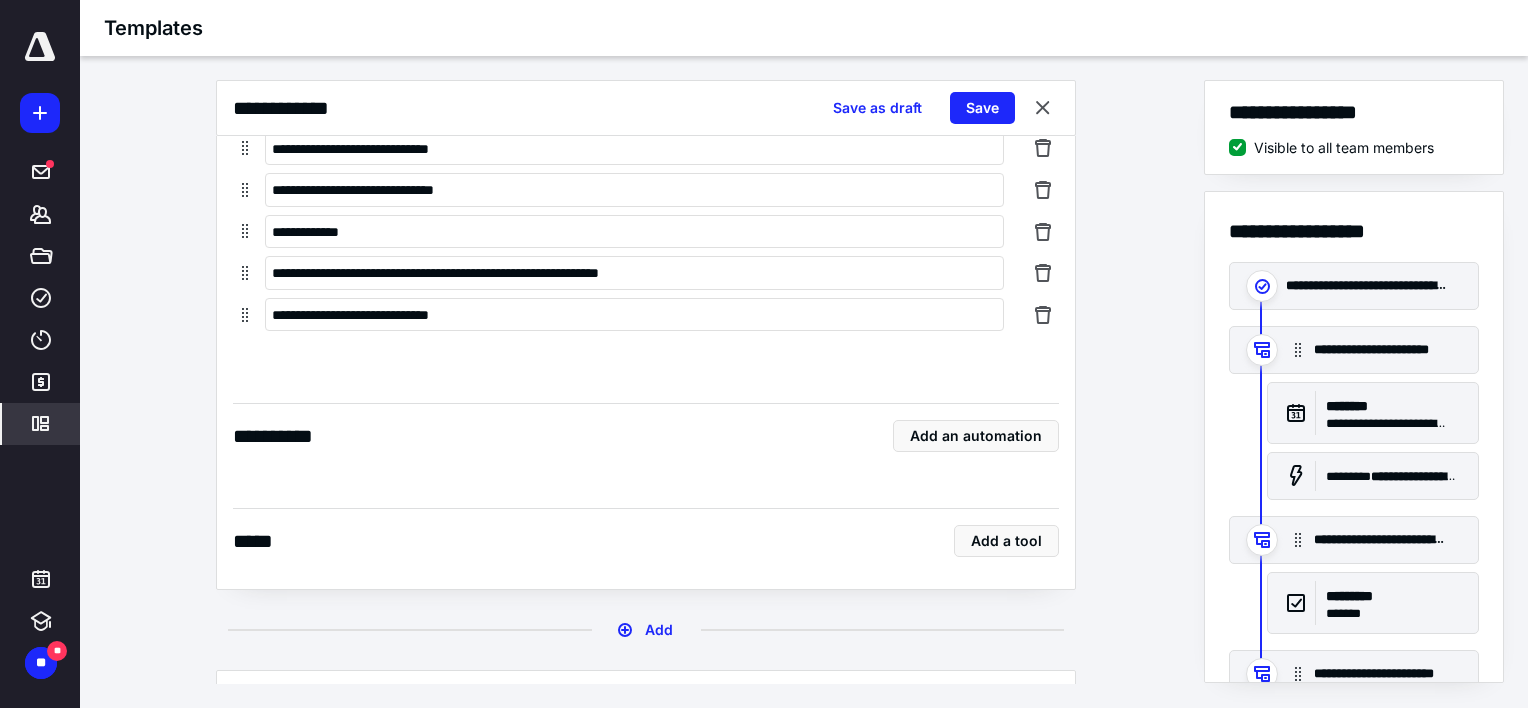scroll, scrollTop: 2150, scrollLeft: 0, axis: vertical 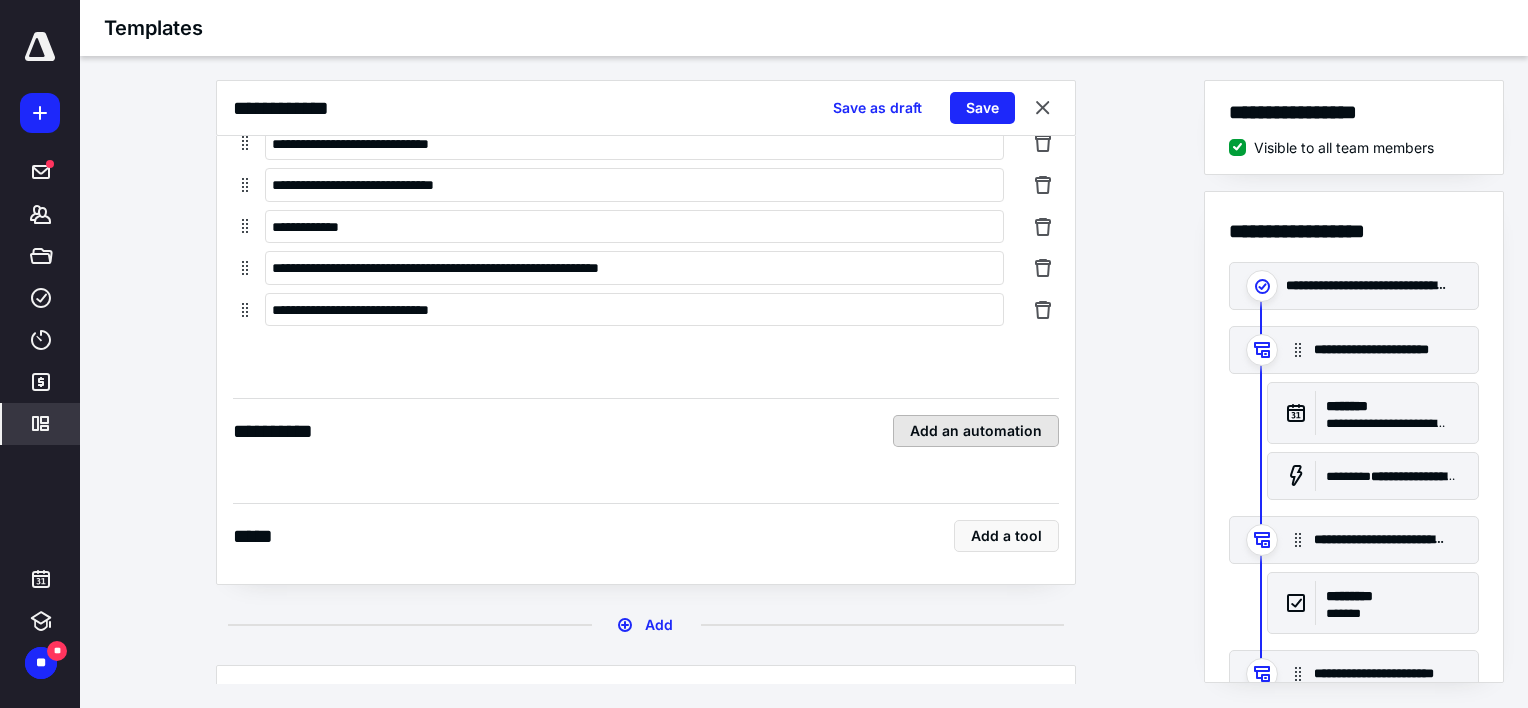 click on "Add an automation" at bounding box center [976, 431] 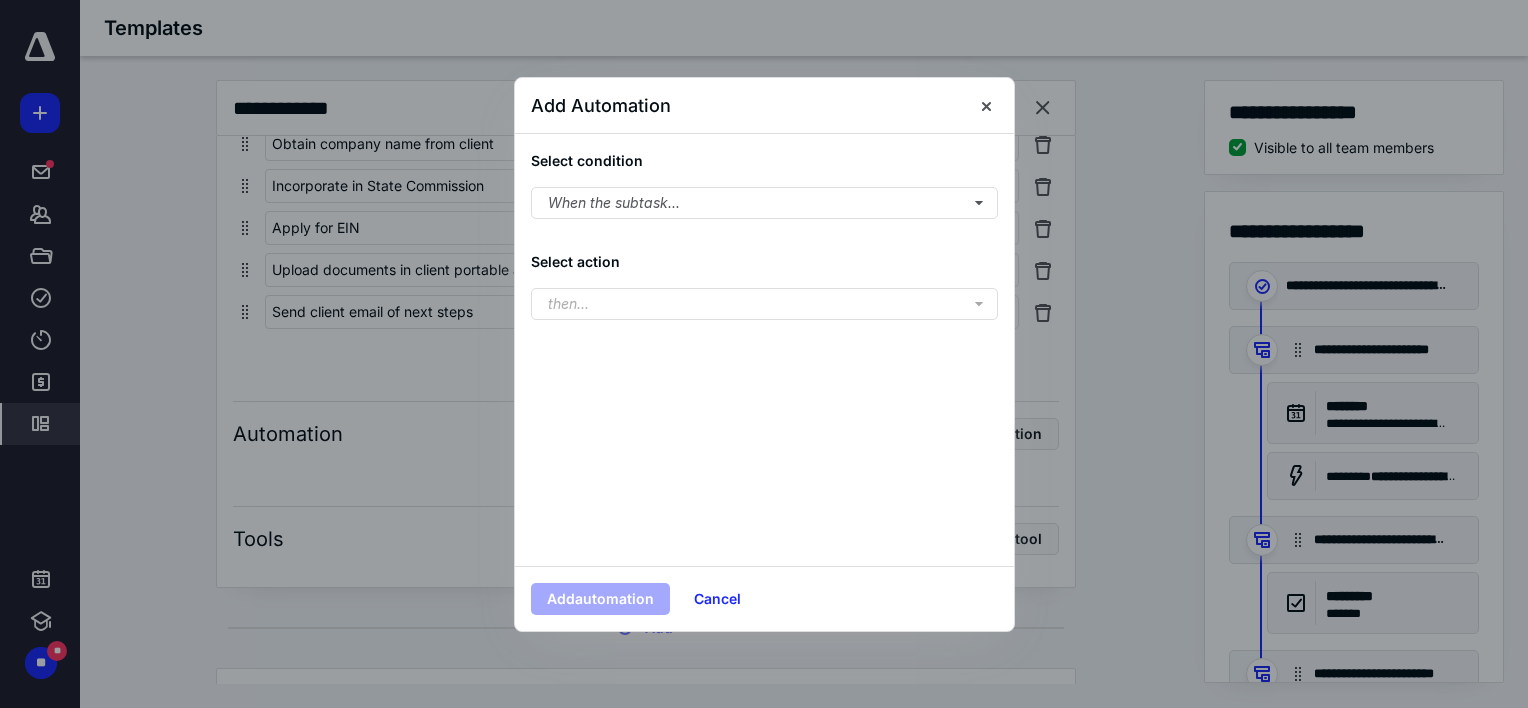 click on "Select condition When the subtask... Select action then..." at bounding box center [764, 350] 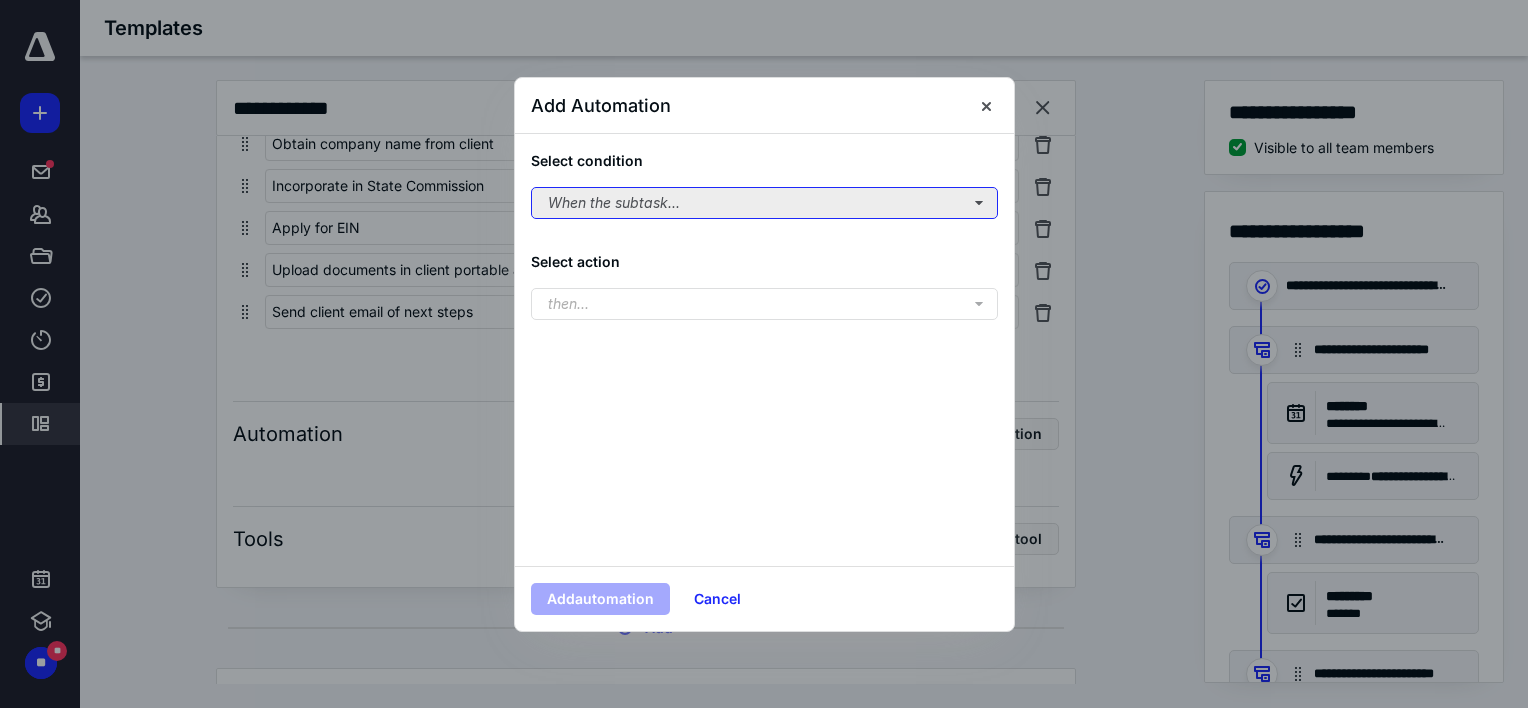 click on "When the subtask..." at bounding box center [764, 203] 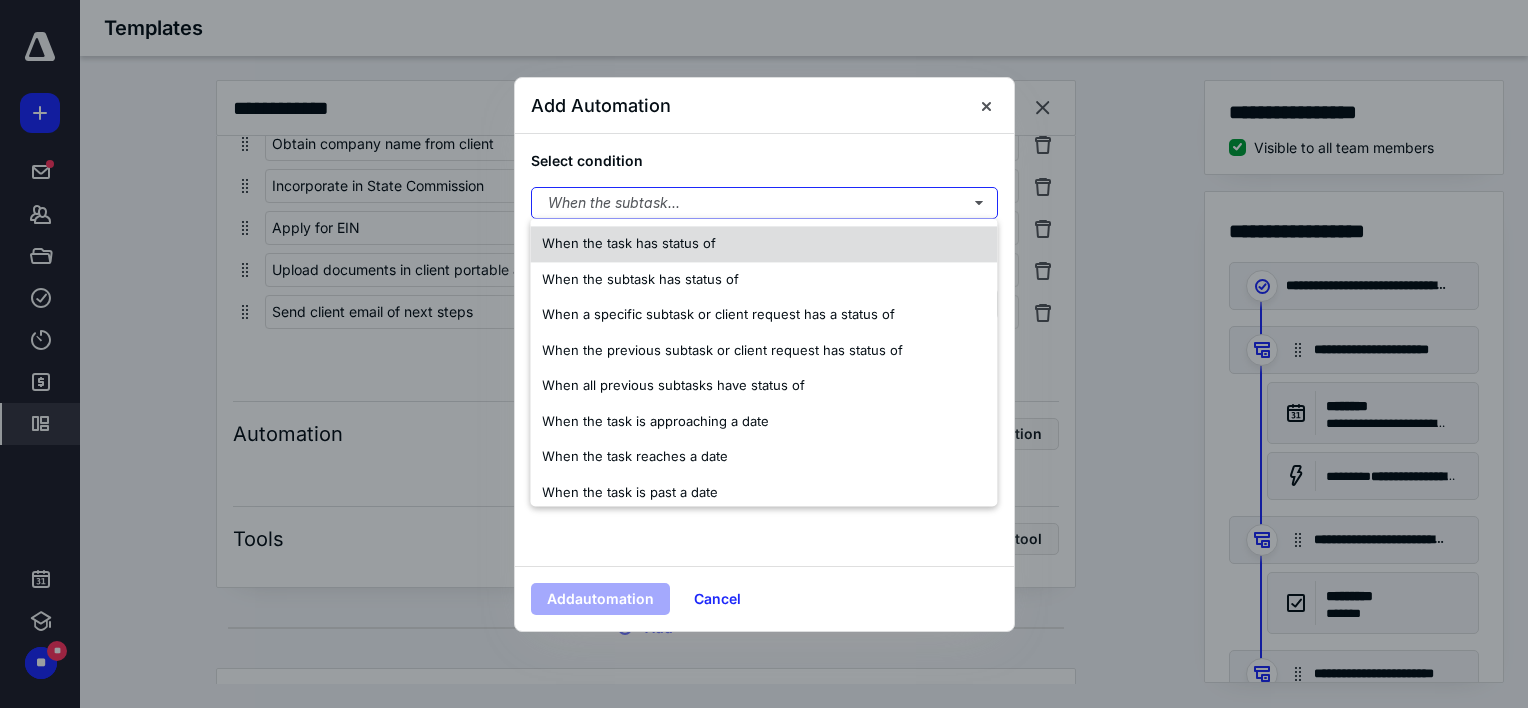 click on "When the task has status of" at bounding box center [763, 244] 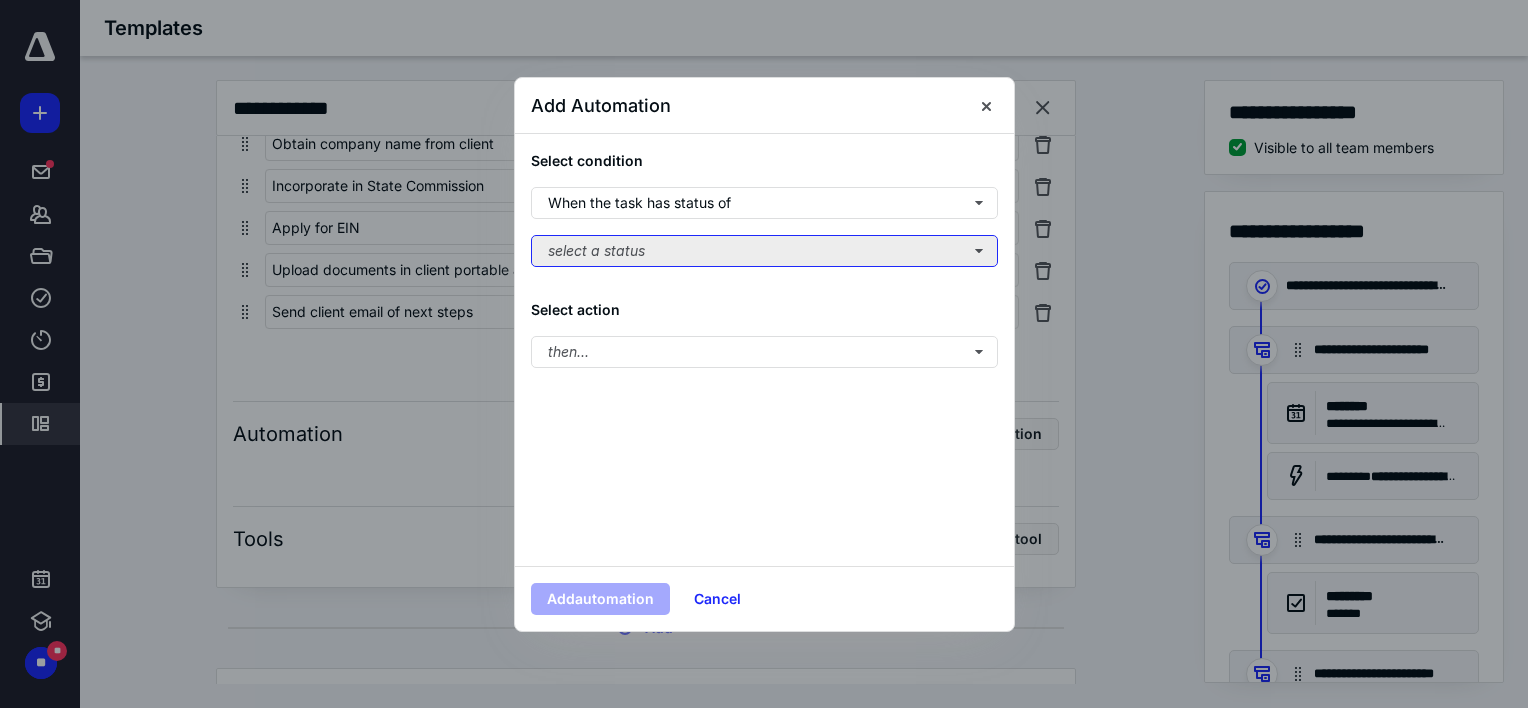 click on "select a status" at bounding box center [764, 251] 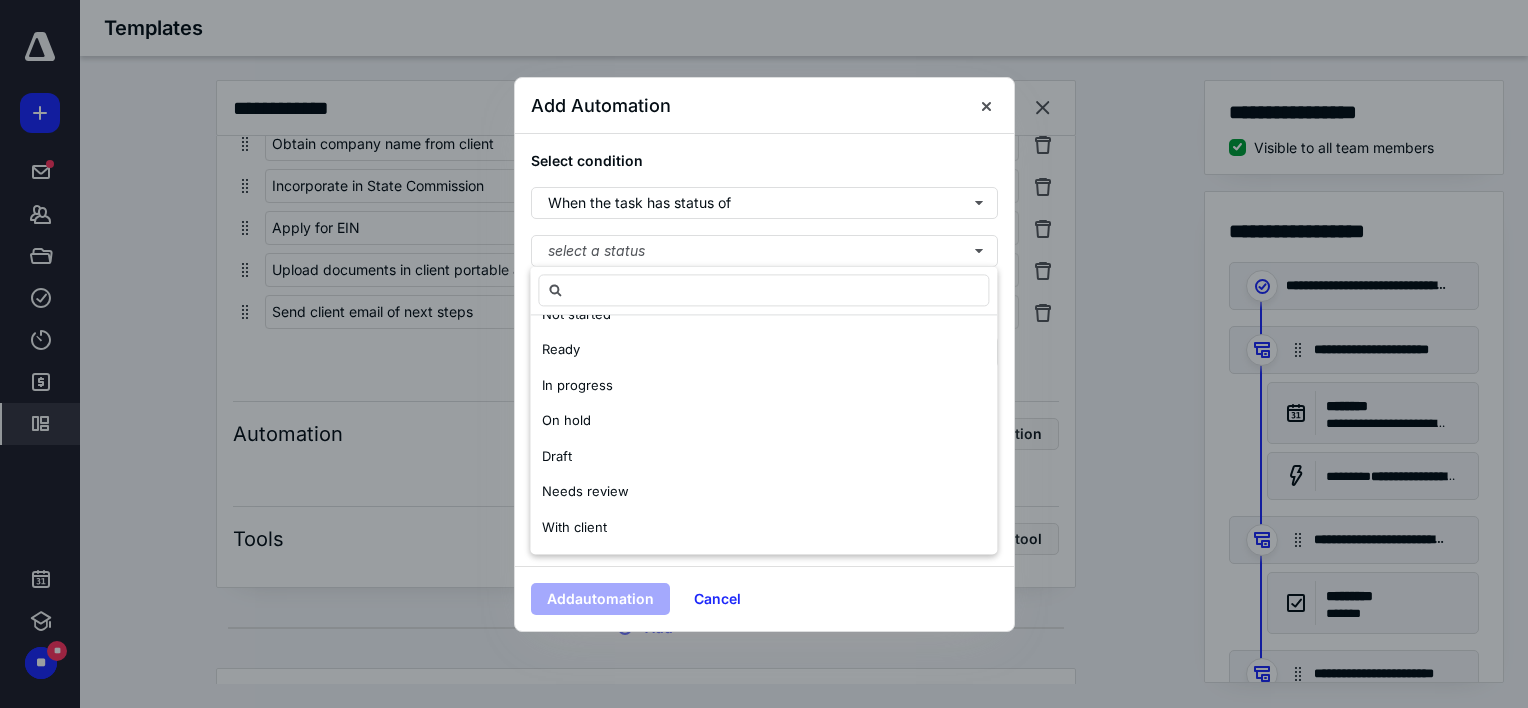 scroll, scrollTop: 96, scrollLeft: 0, axis: vertical 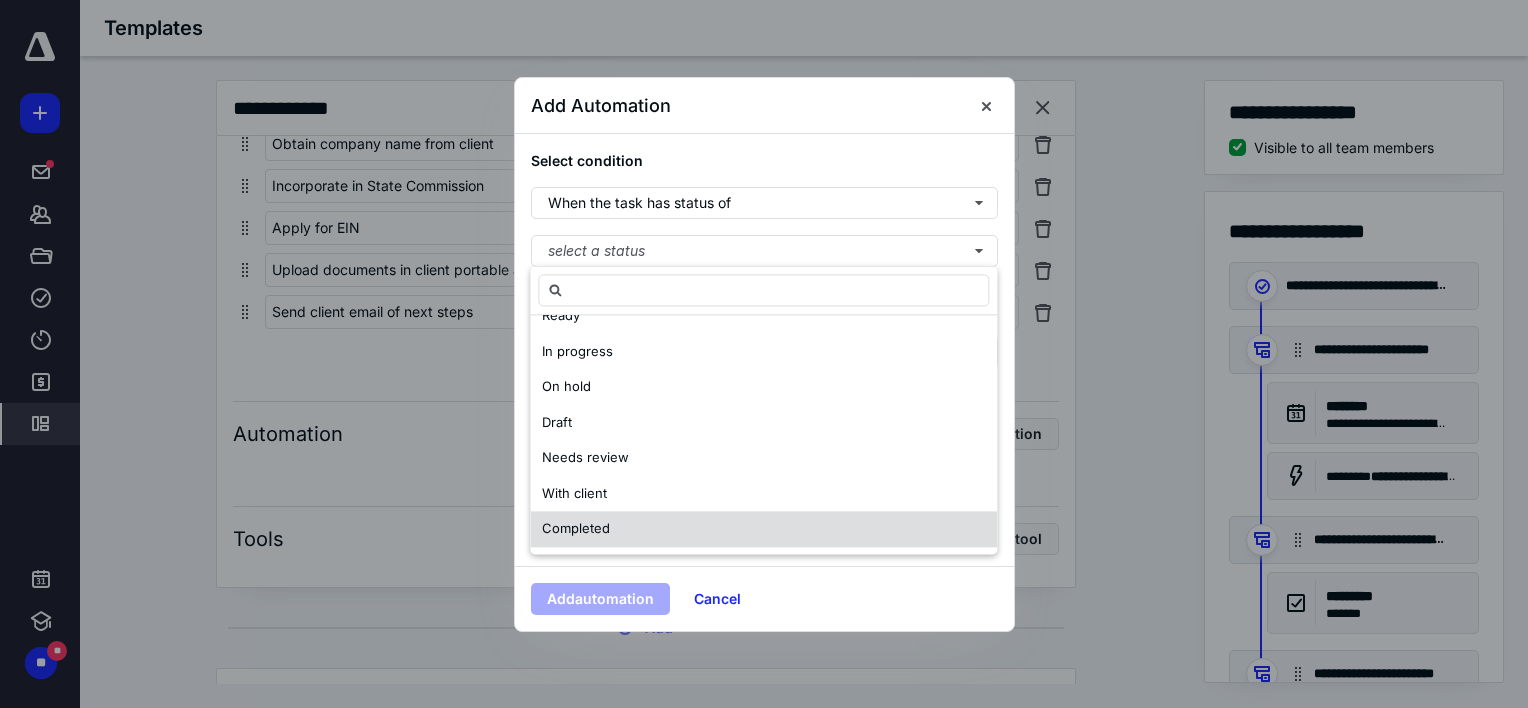 click on "Completed" at bounding box center [763, 529] 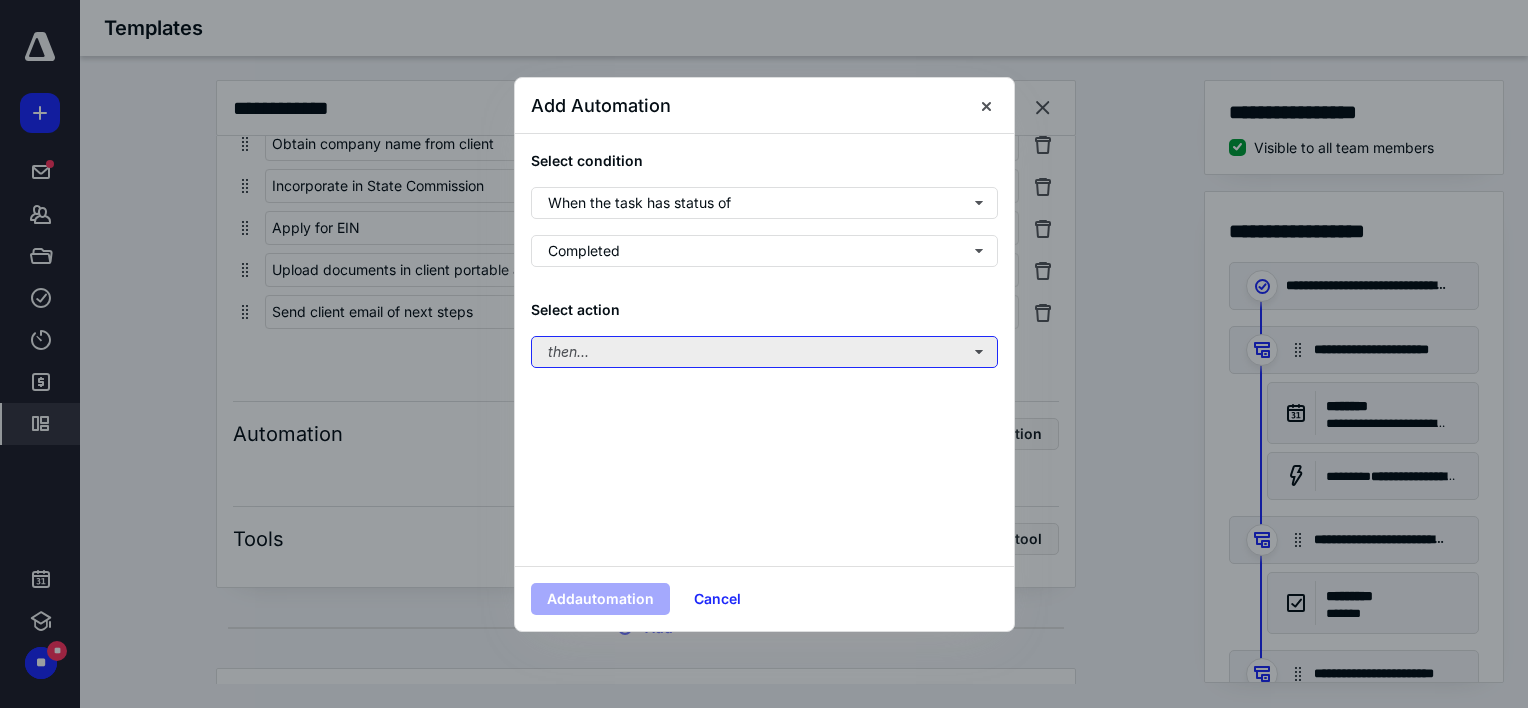 click on "then..." at bounding box center (764, 352) 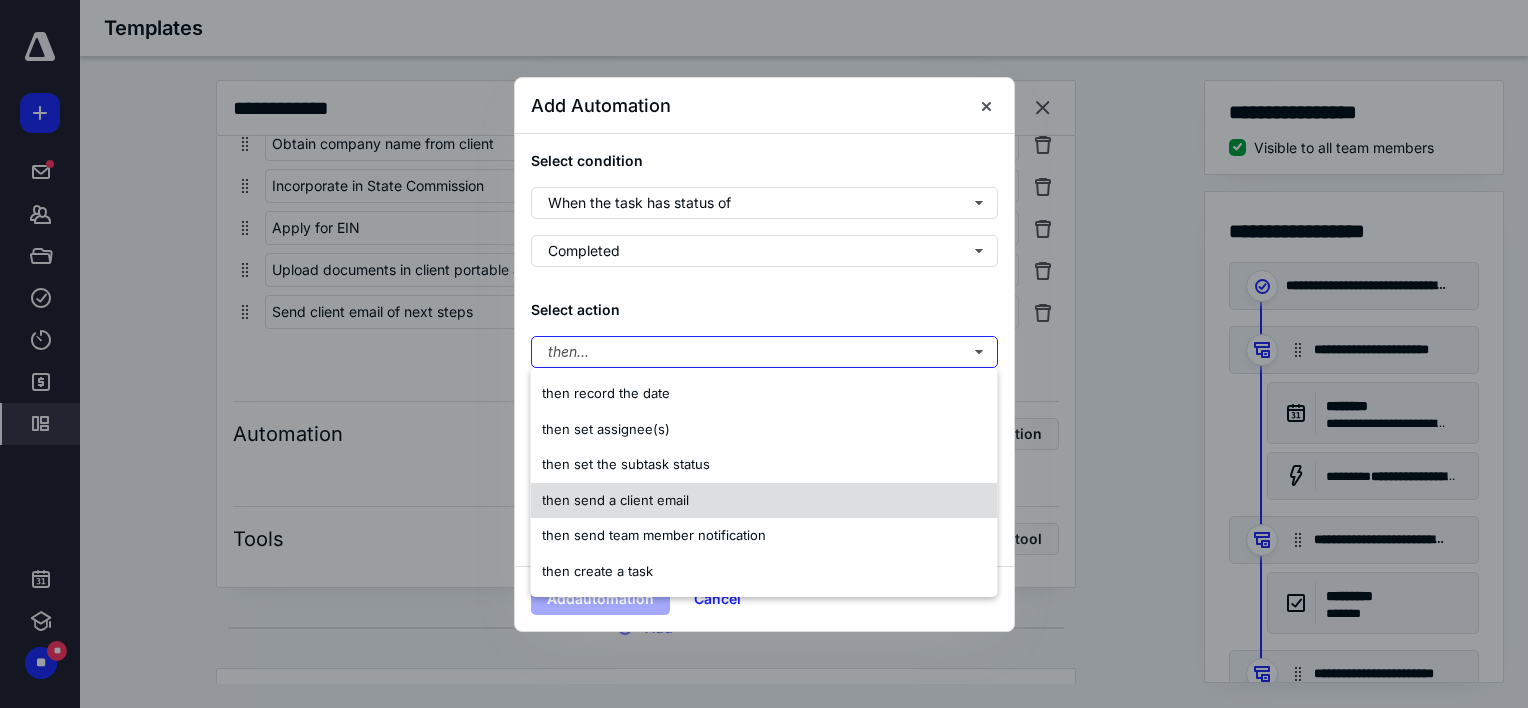click on "then send a client email" at bounding box center [763, 501] 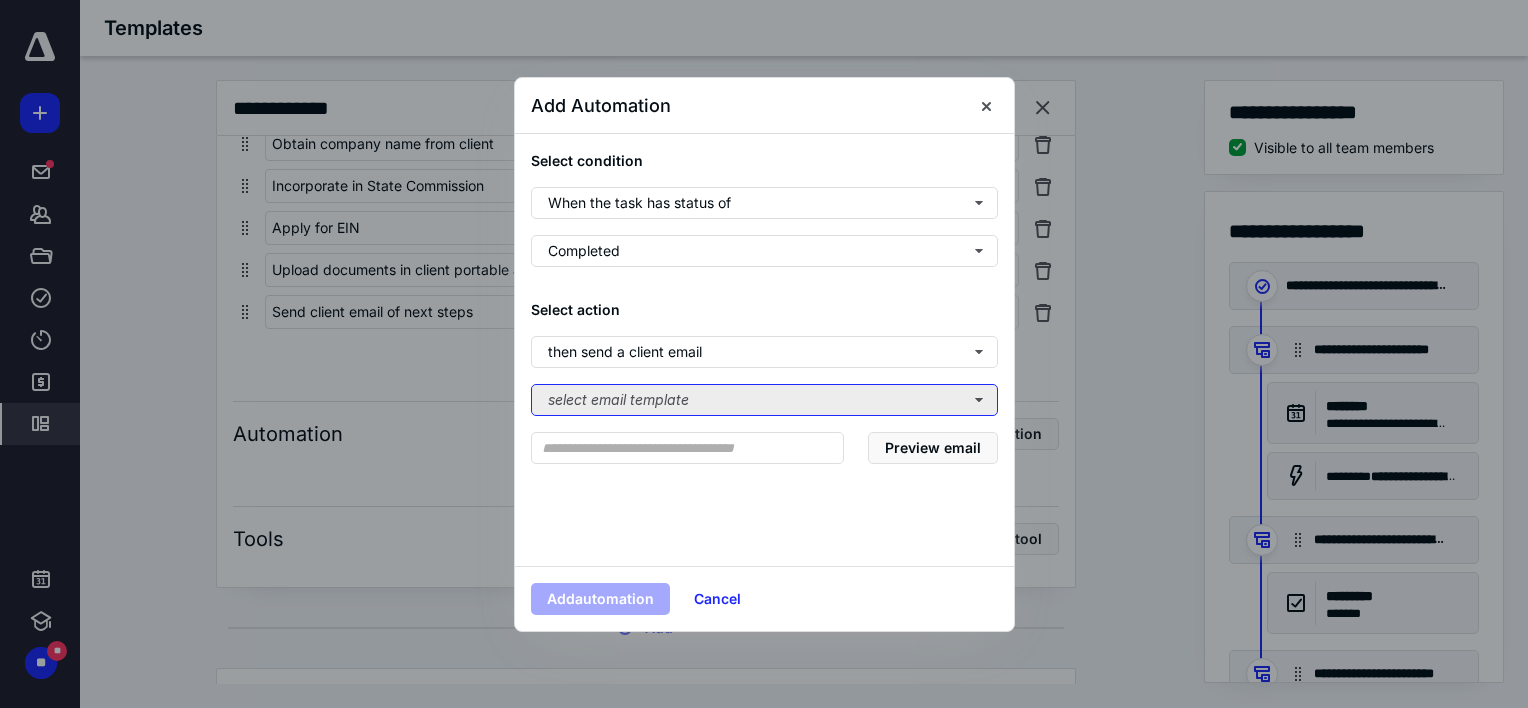 click on "select email template" at bounding box center [764, 400] 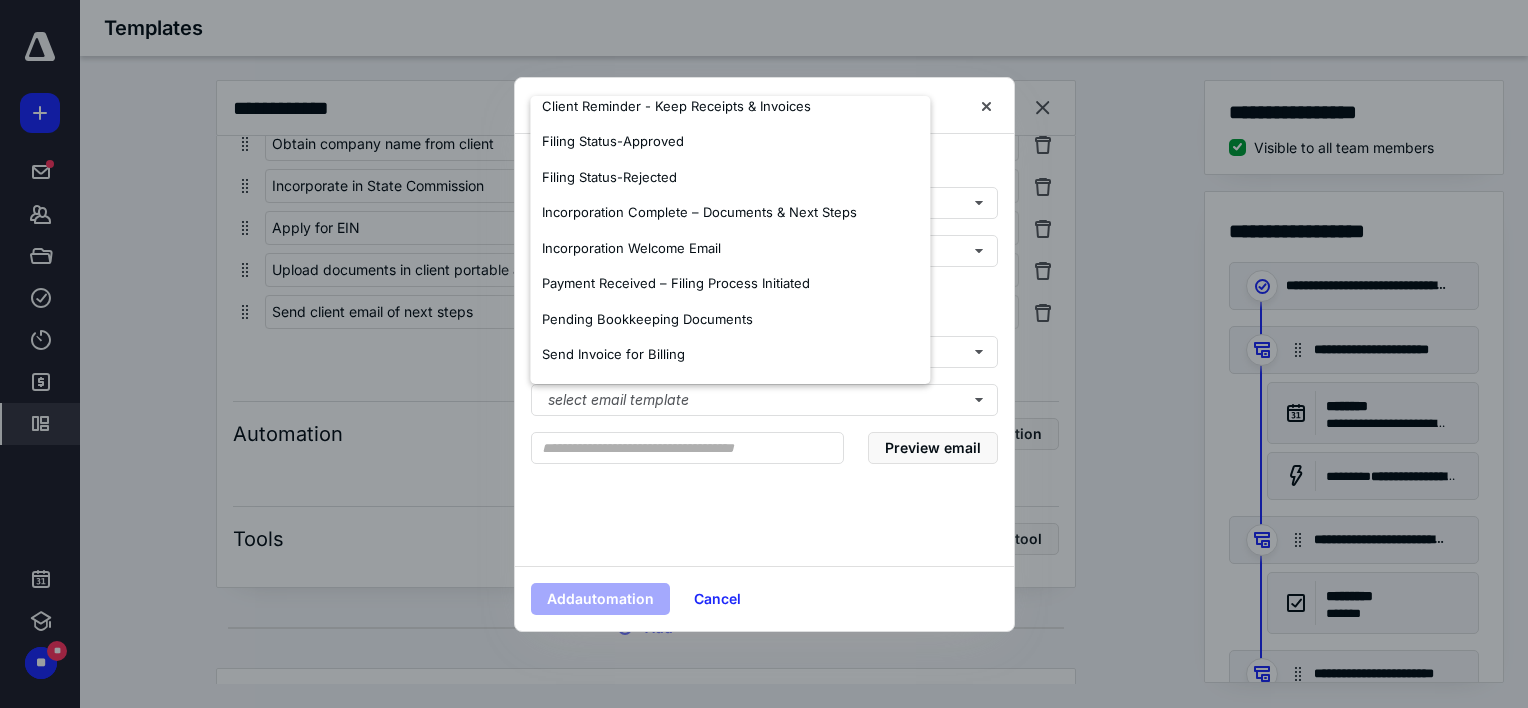 scroll, scrollTop: 45, scrollLeft: 0, axis: vertical 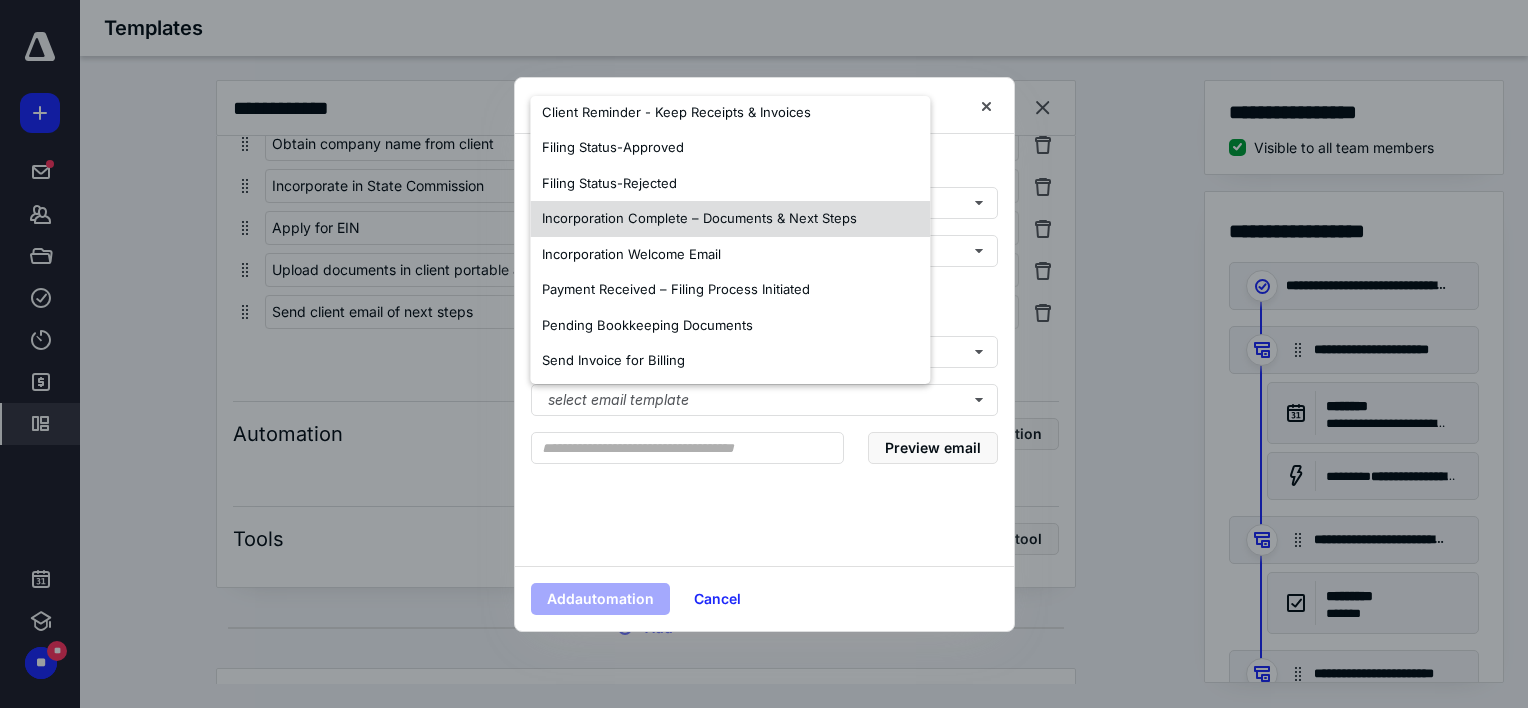 click on "Incorporation Complete – Documents & Next Steps" at bounding box center [699, 218] 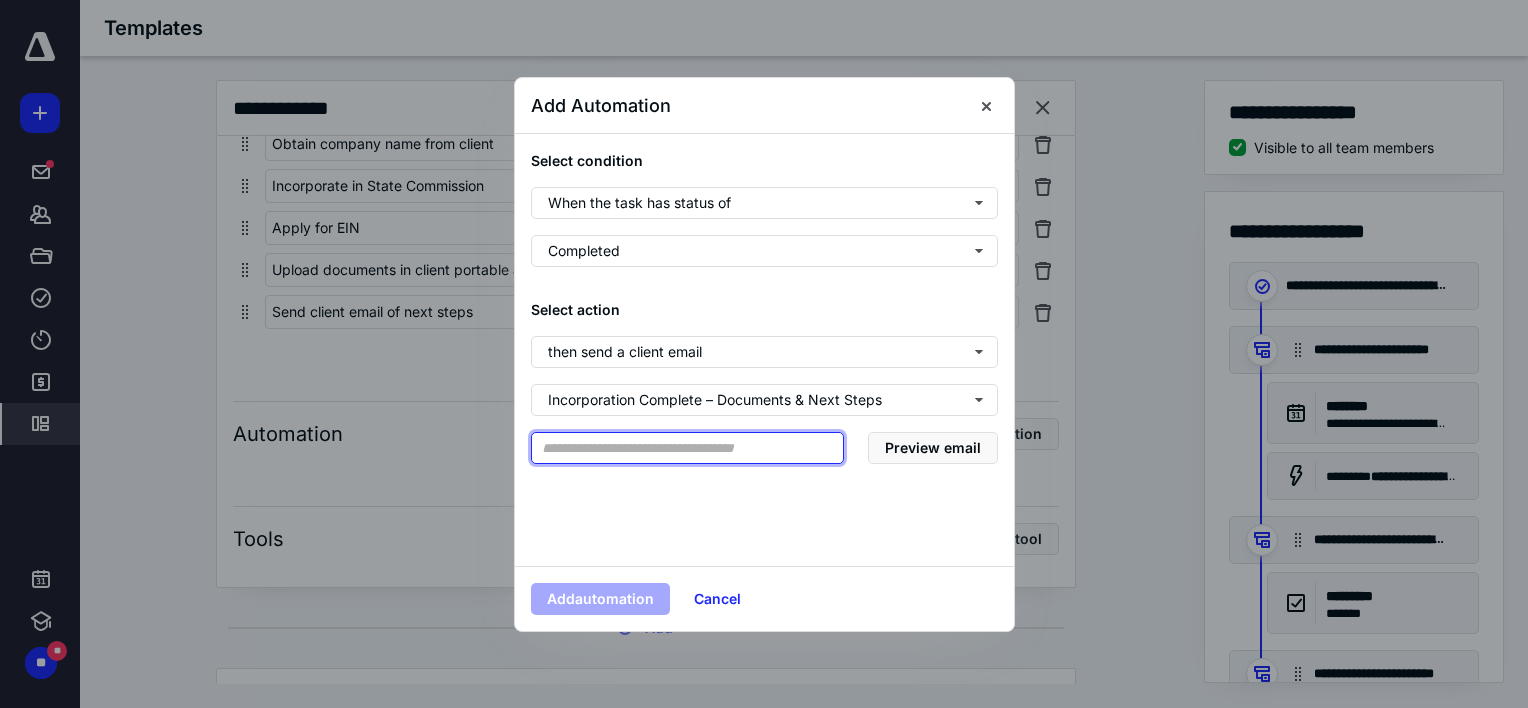 click at bounding box center (687, 448) 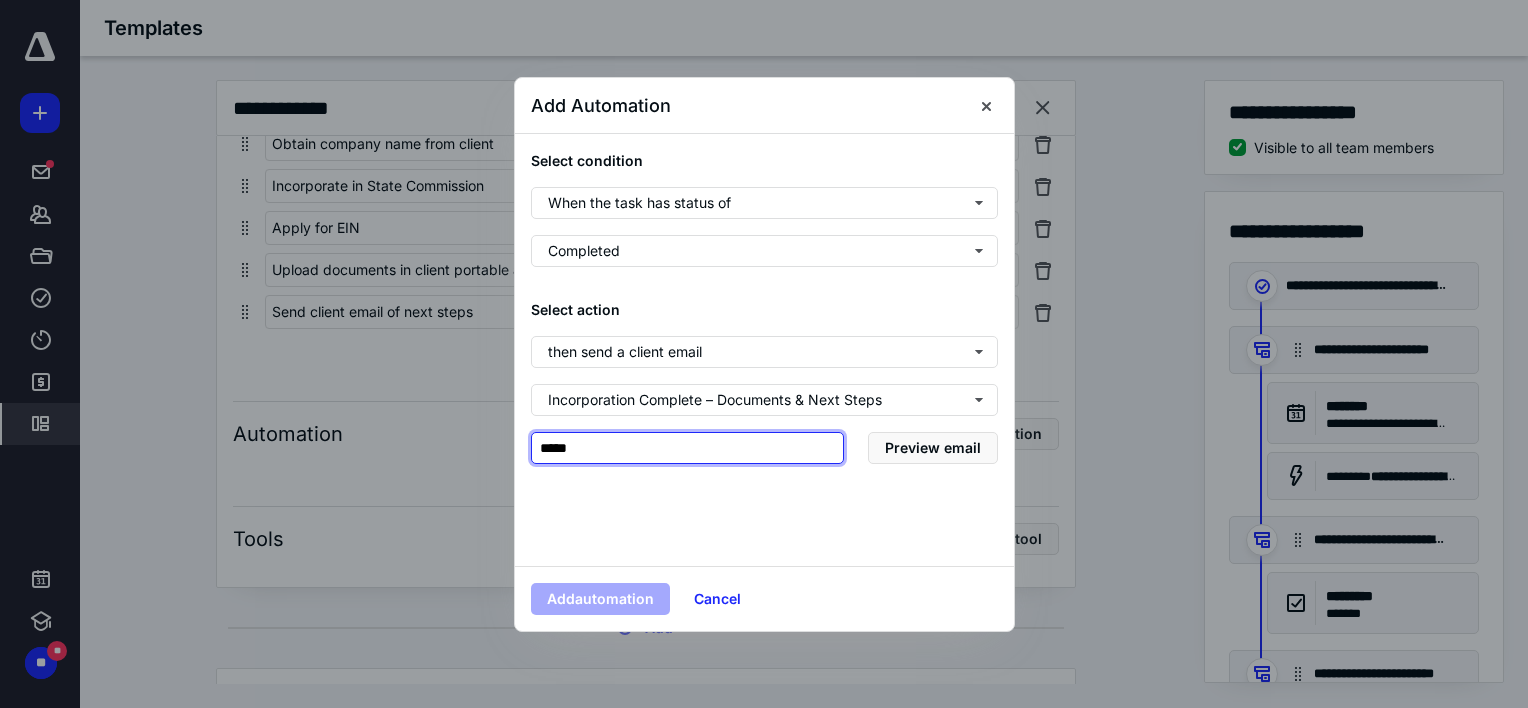 type on "**********" 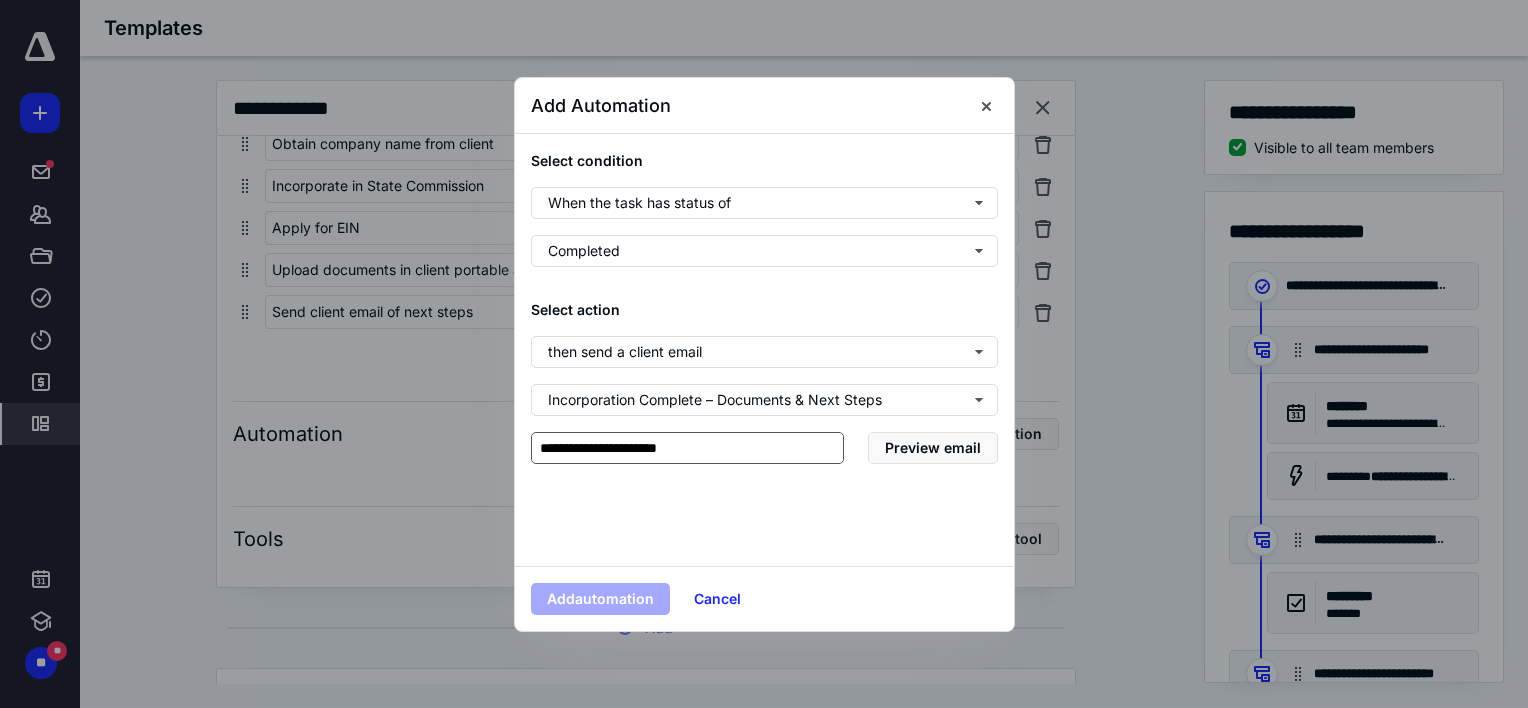 type on "**********" 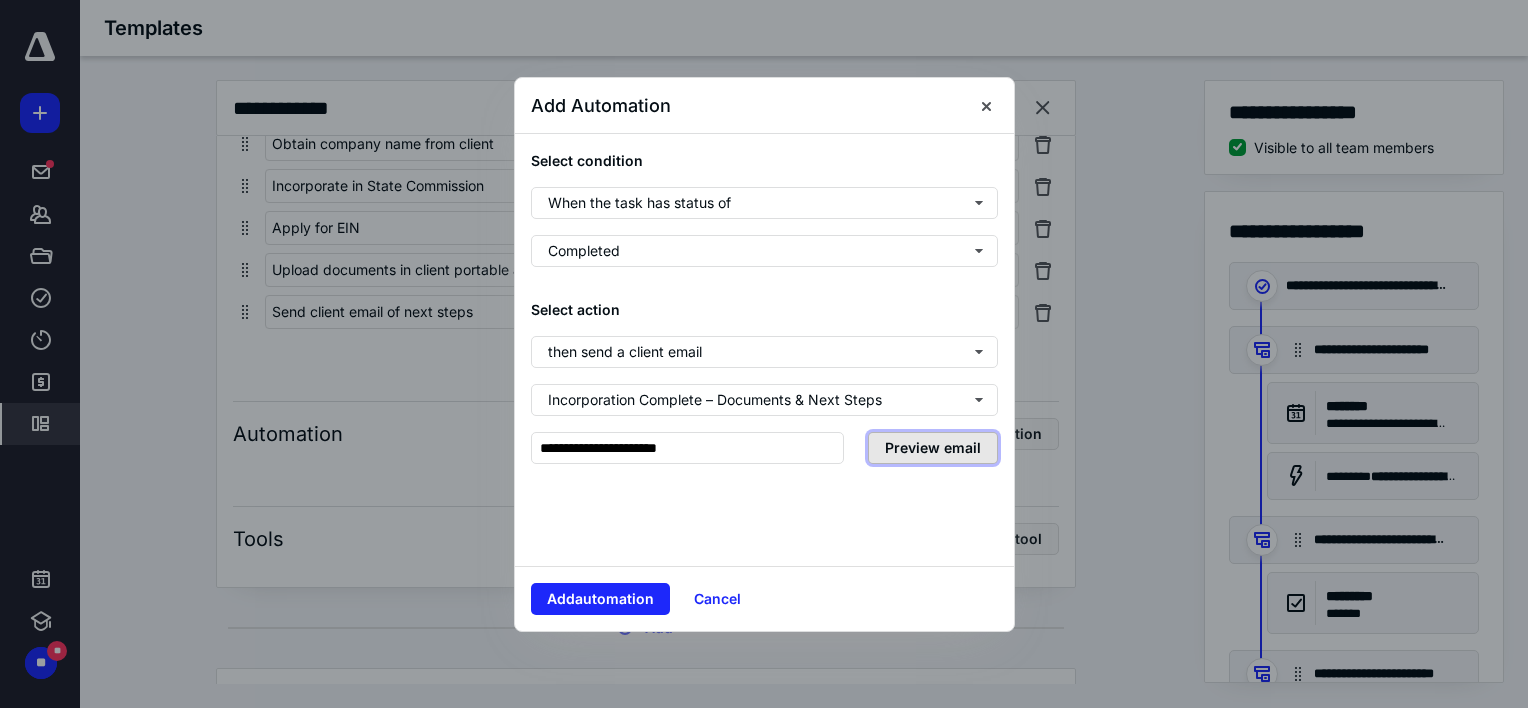 click on "Preview email" at bounding box center (933, 448) 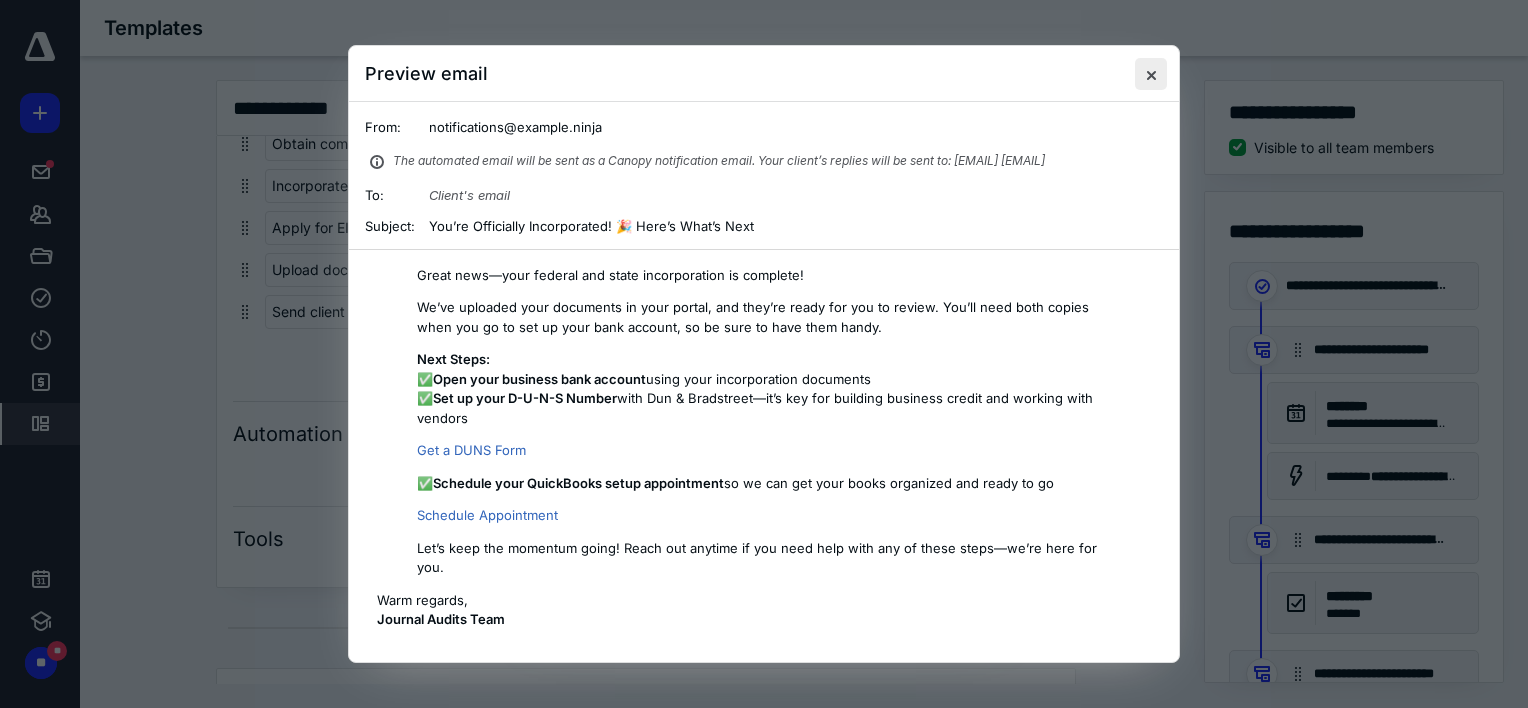 click at bounding box center (1151, 74) 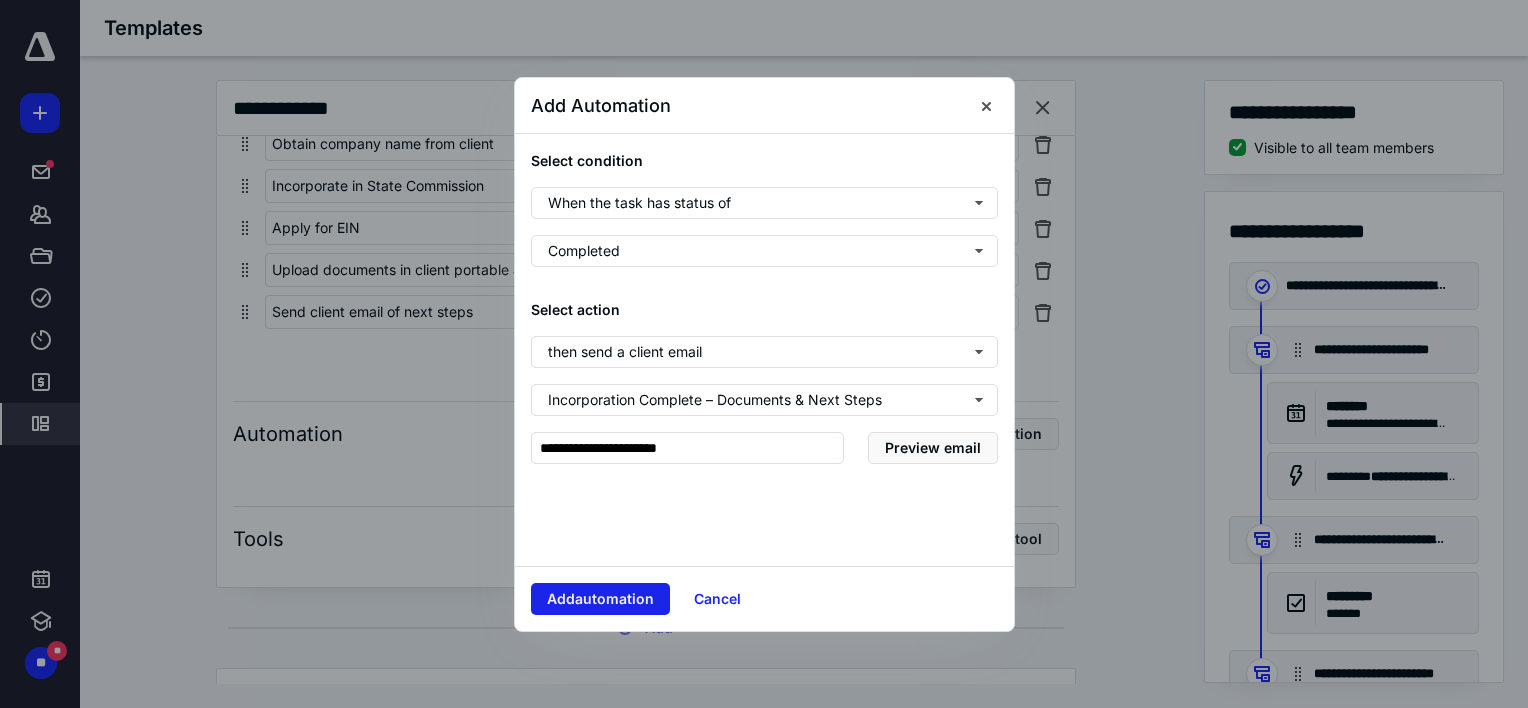 click on "Add  automation" at bounding box center [600, 599] 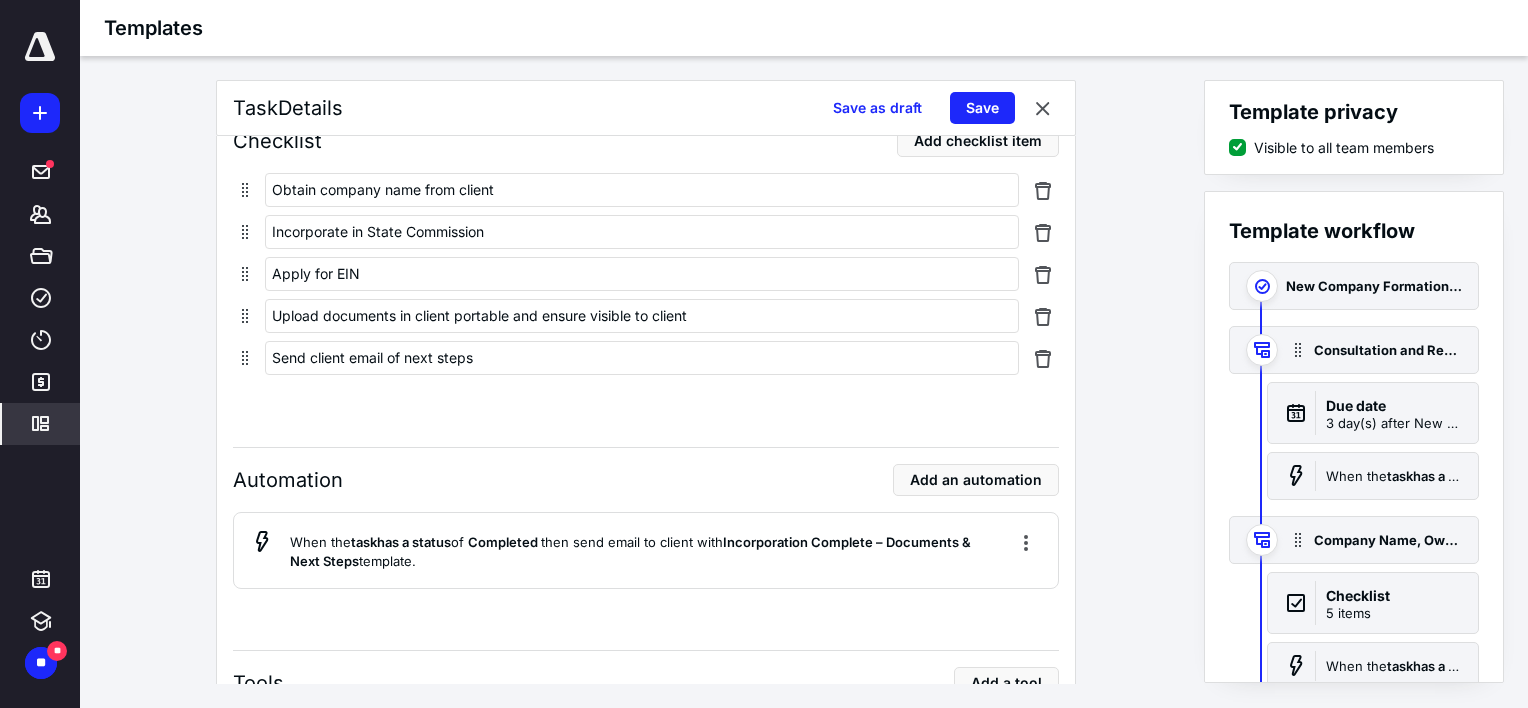 scroll, scrollTop: 2048, scrollLeft: 0, axis: vertical 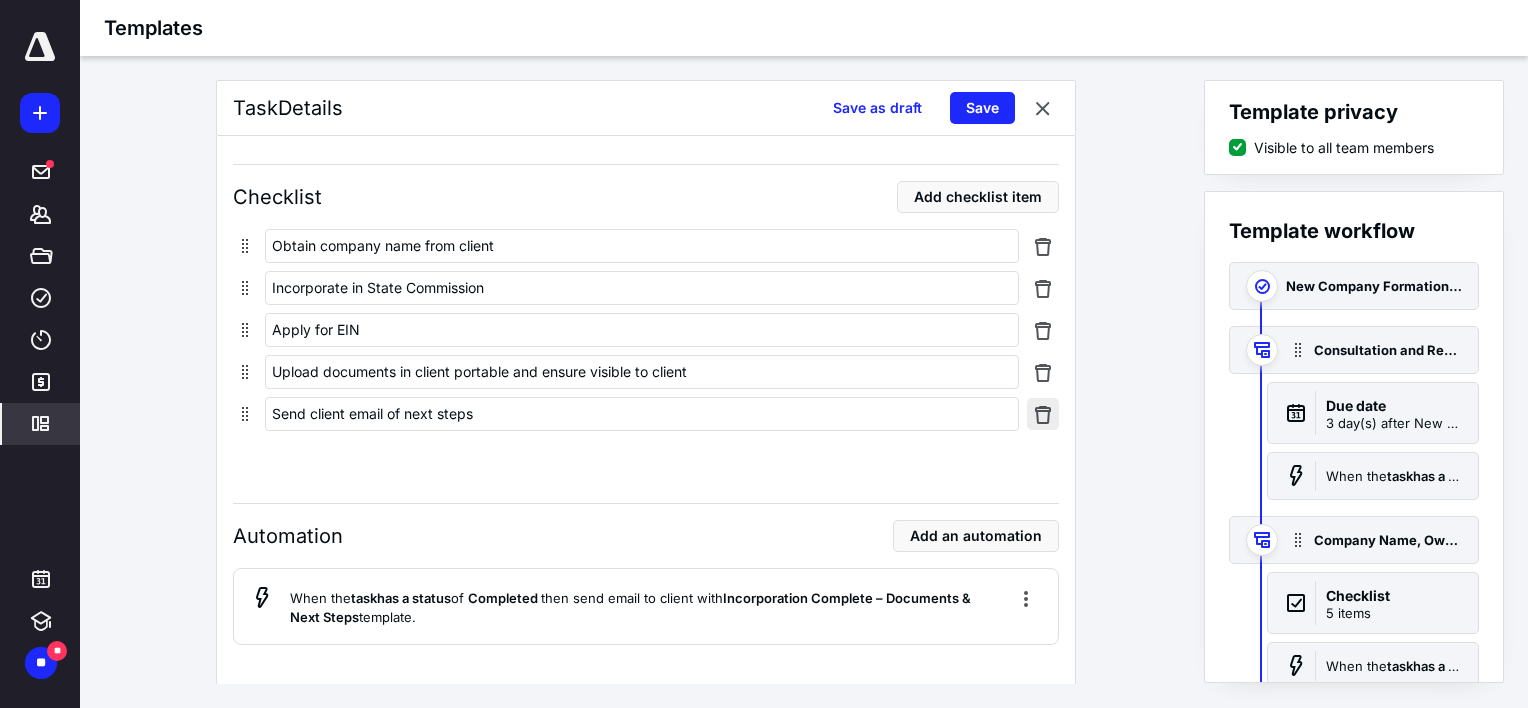 click at bounding box center [1043, 414] 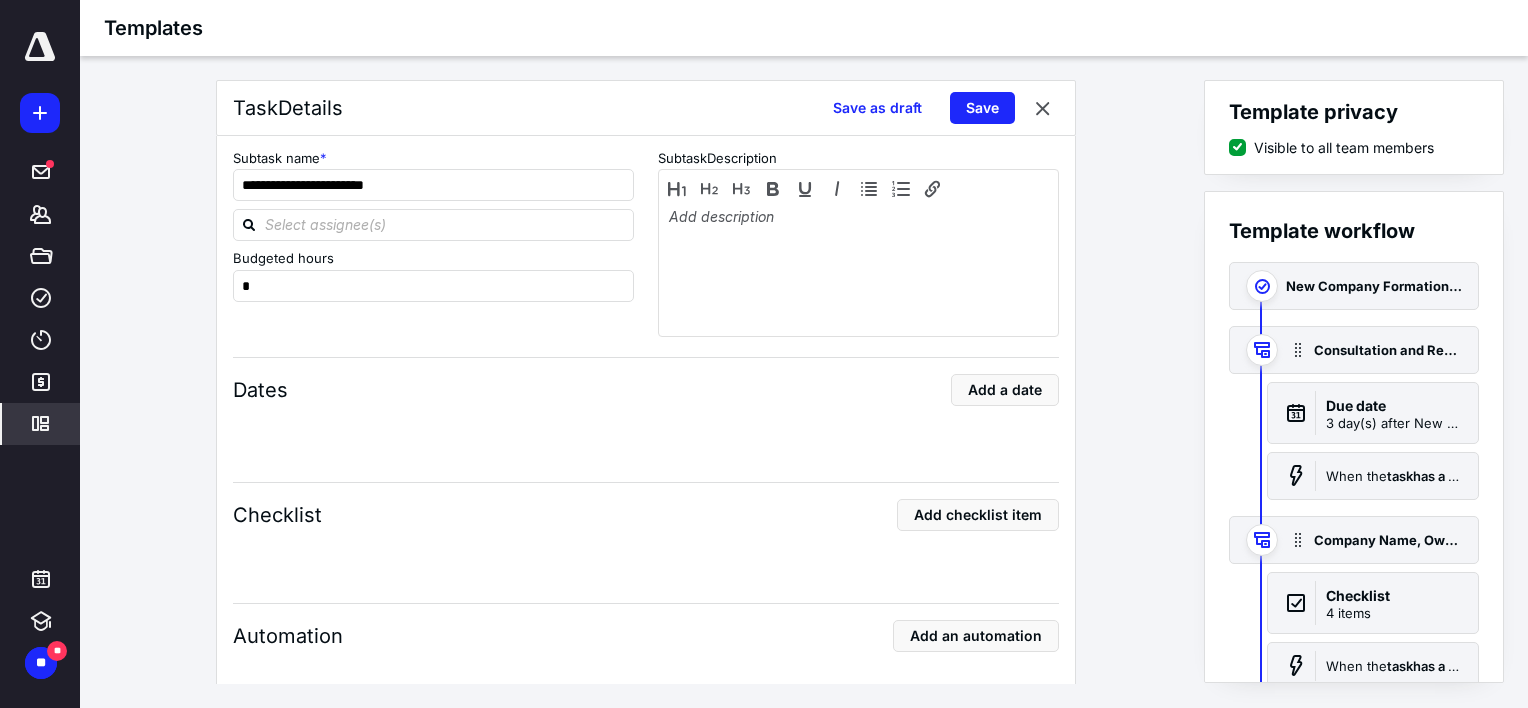 scroll, scrollTop: 2990, scrollLeft: 0, axis: vertical 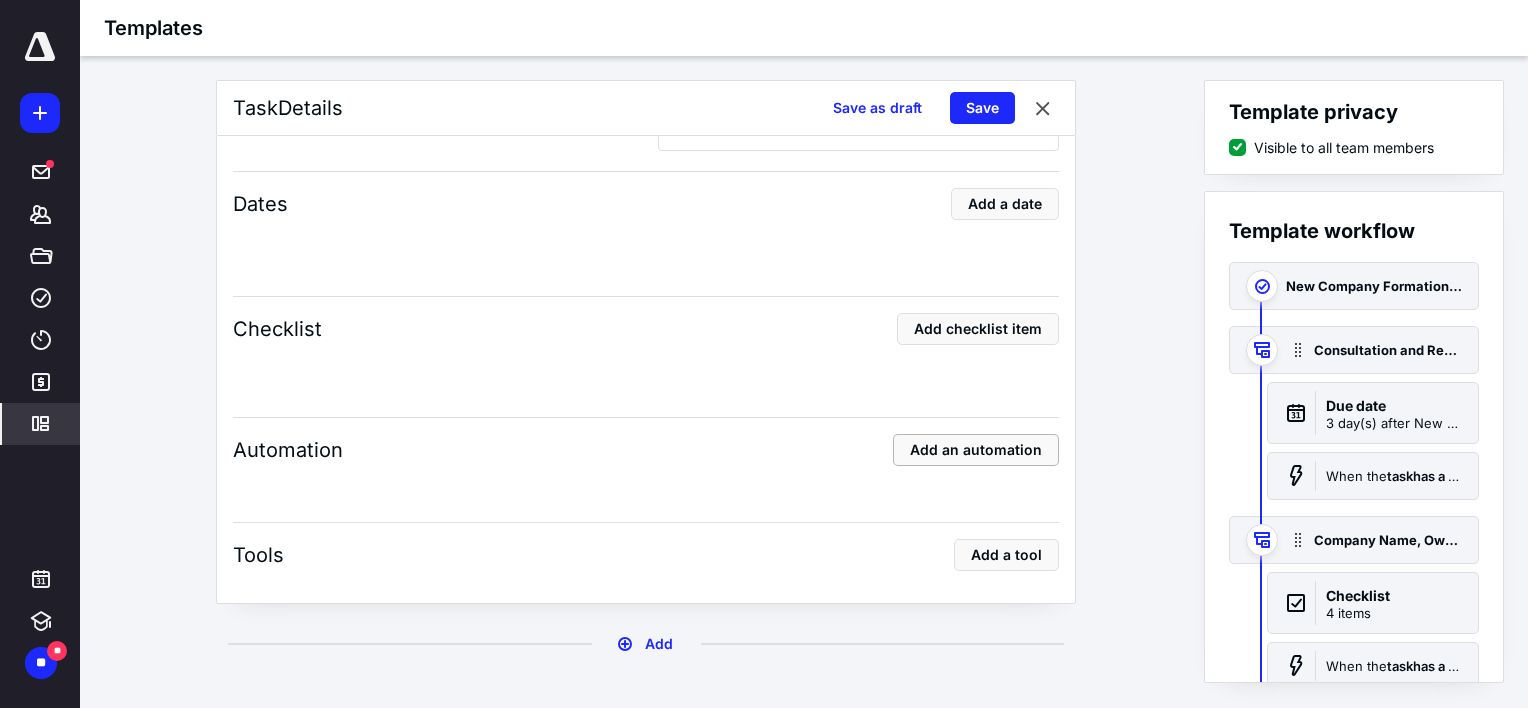 drag, startPoint x: 964, startPoint y: 451, endPoint x: 912, endPoint y: 549, distance: 110.94143 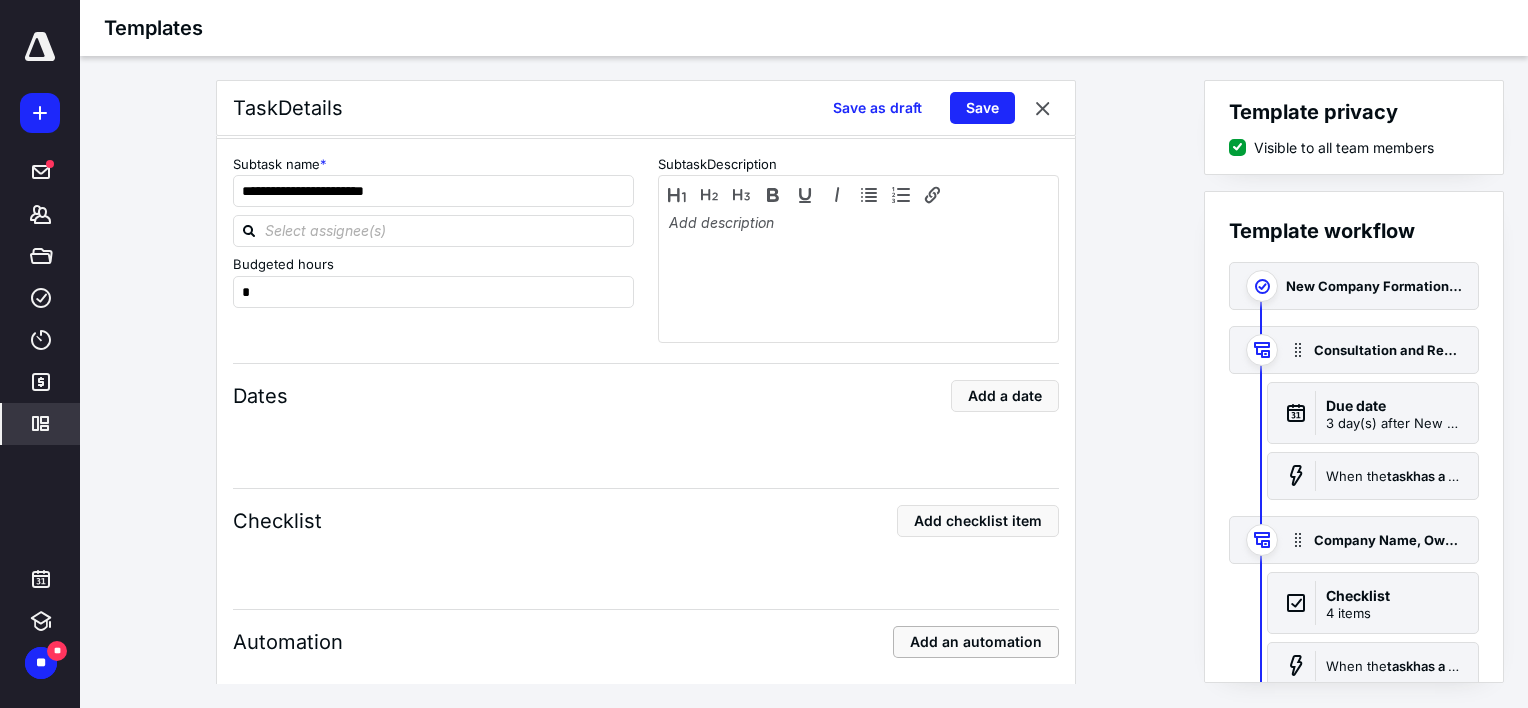 scroll, scrollTop: 2680, scrollLeft: 0, axis: vertical 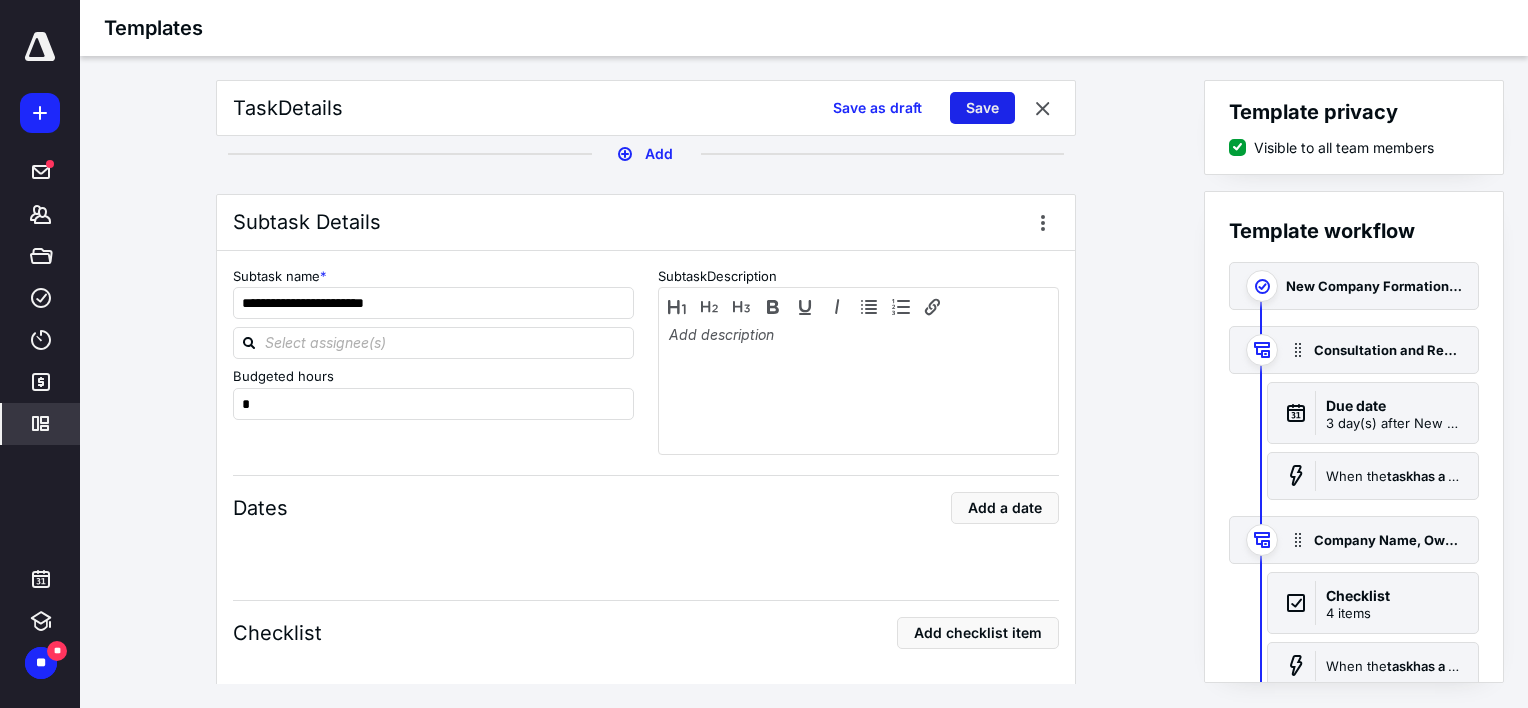 click on "Save" at bounding box center (982, 108) 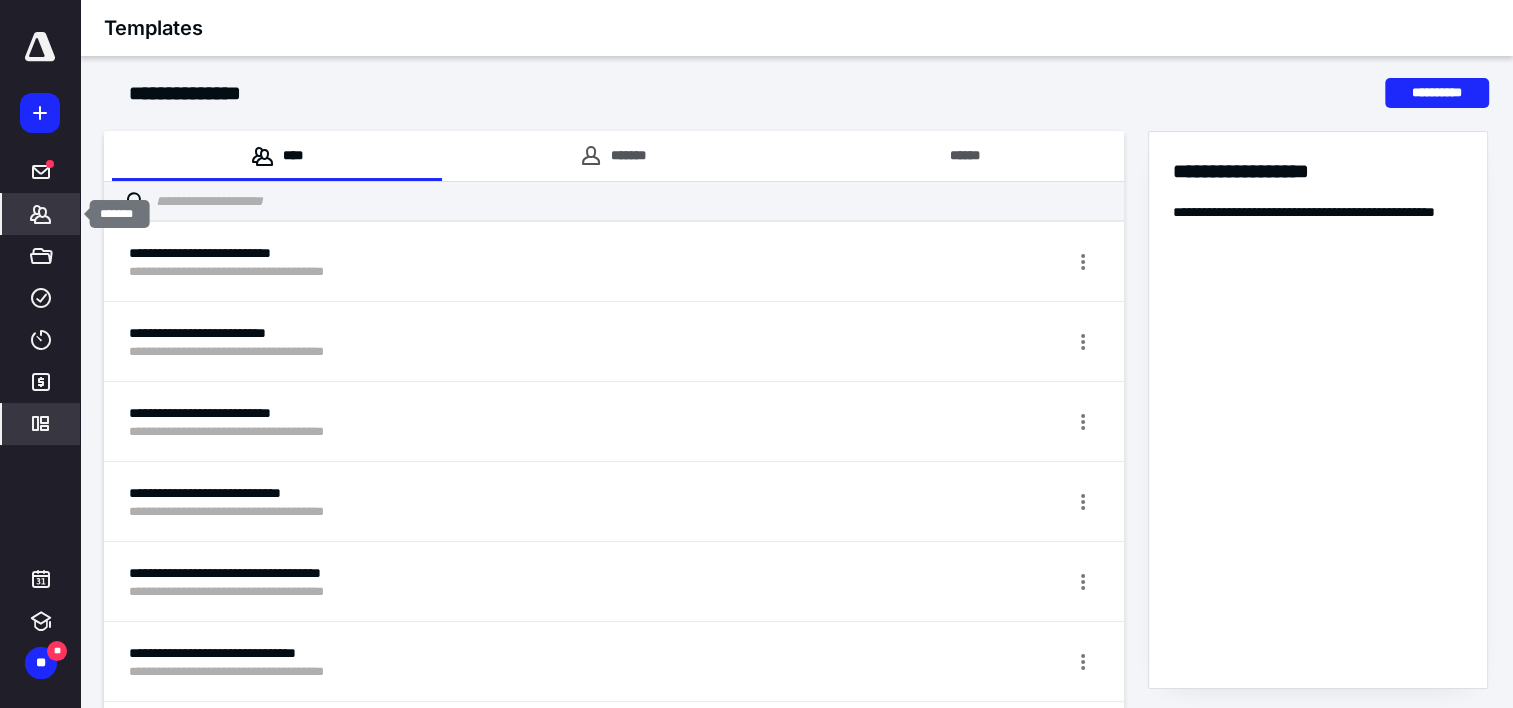 click 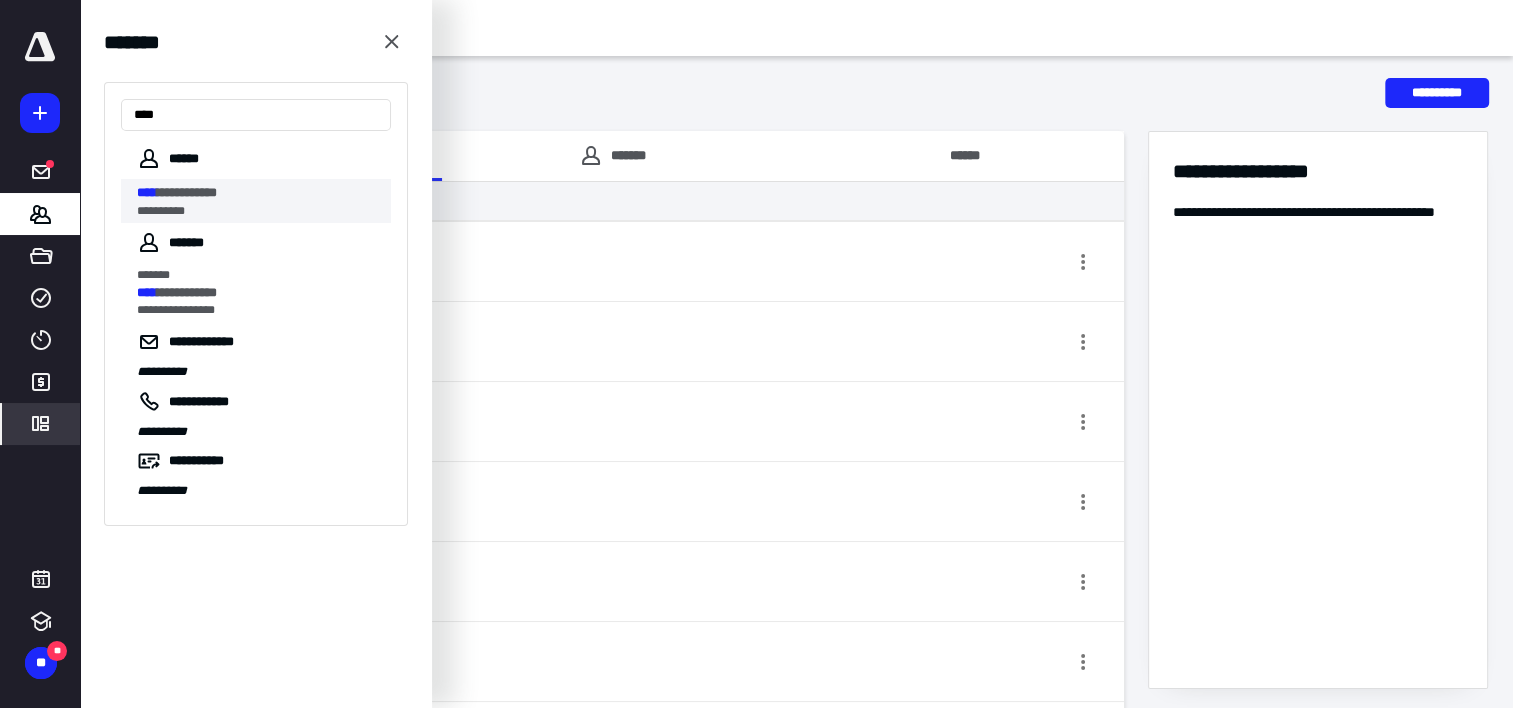type on "****" 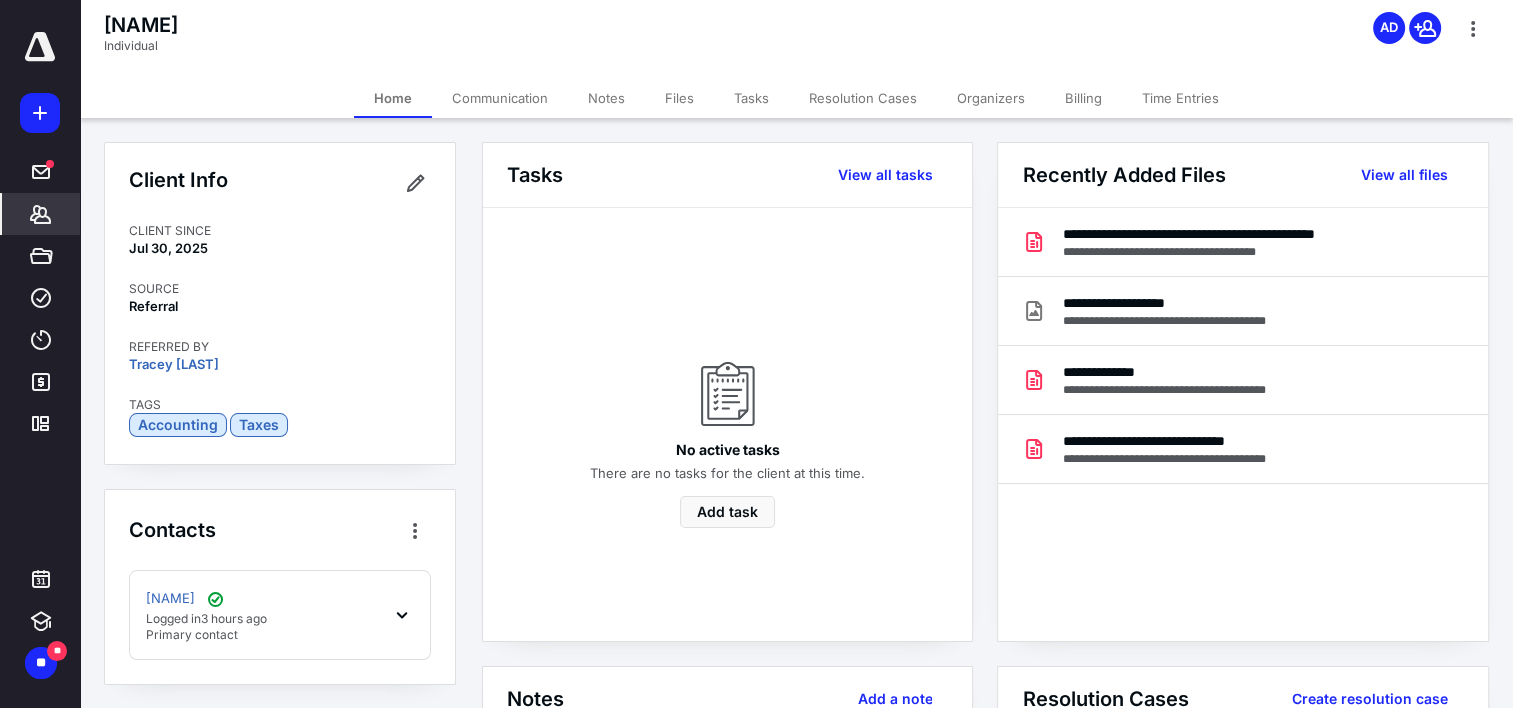 click on "Tasks" at bounding box center (751, 98) 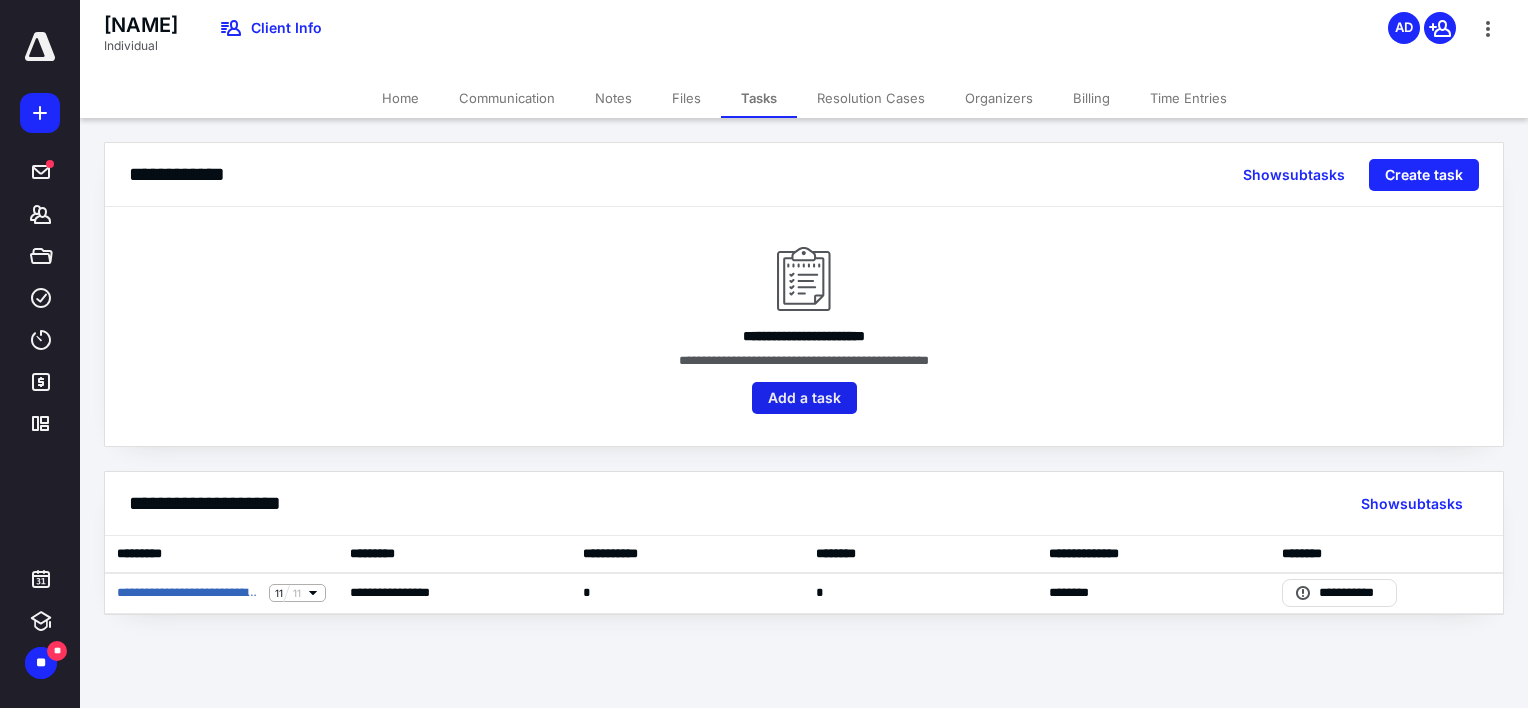 click on "Add a task" at bounding box center (804, 398) 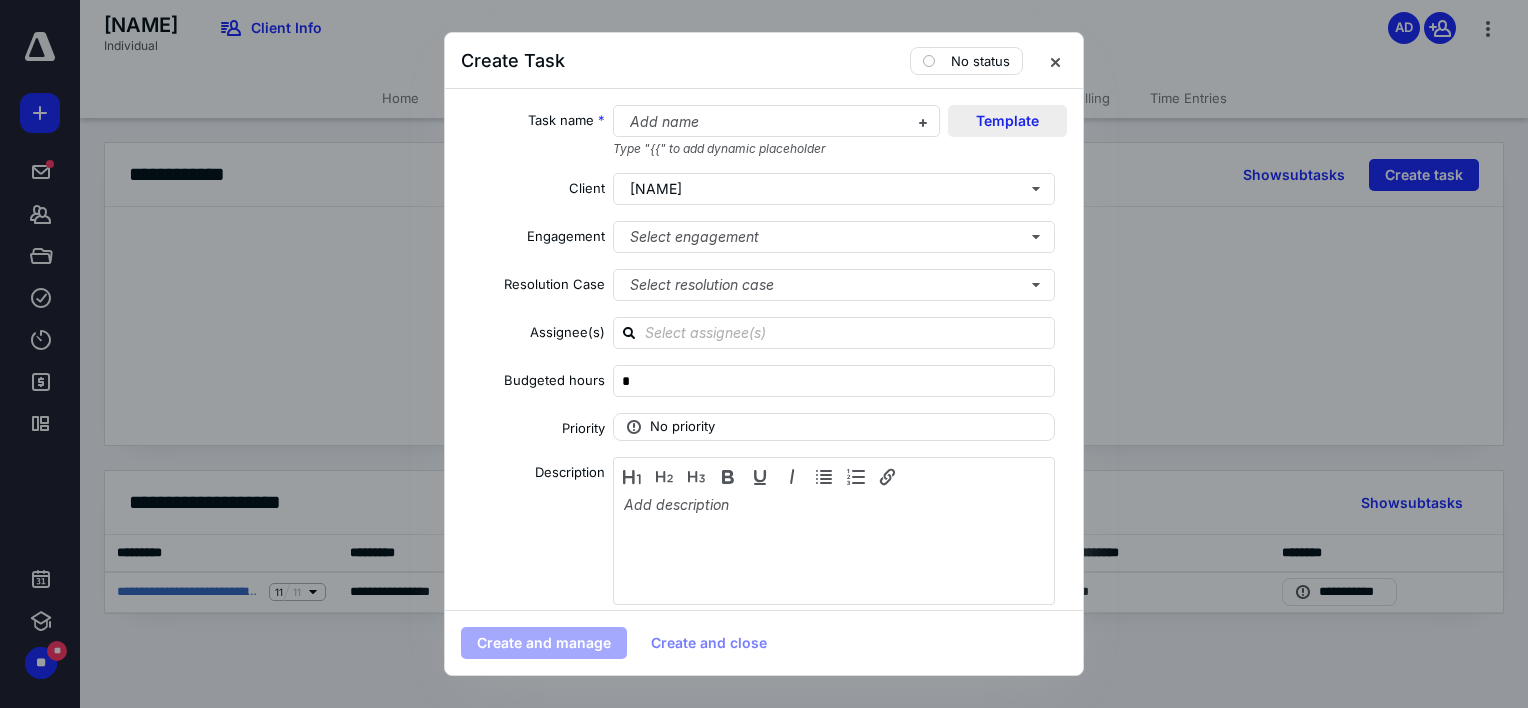 click on "Template" at bounding box center [1007, 121] 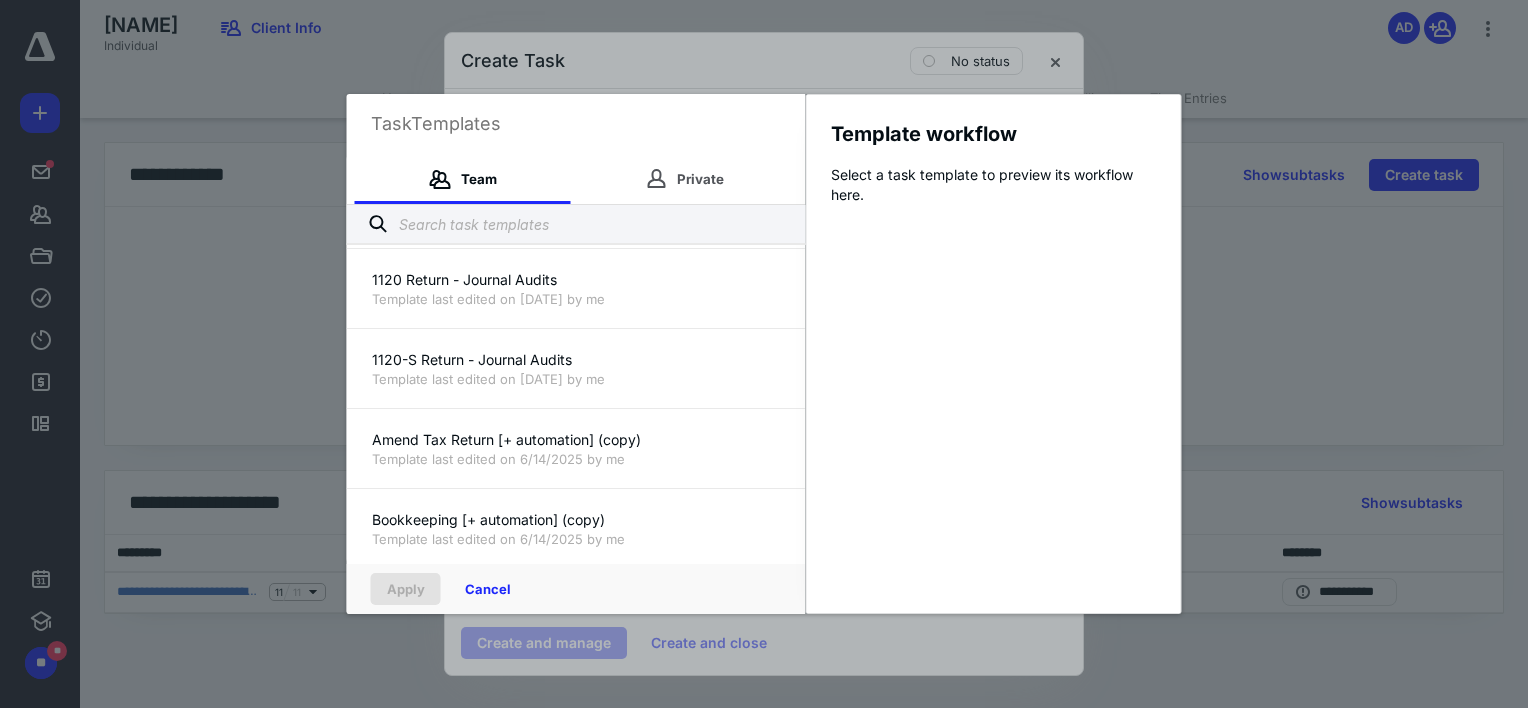 scroll, scrollTop: 168, scrollLeft: 0, axis: vertical 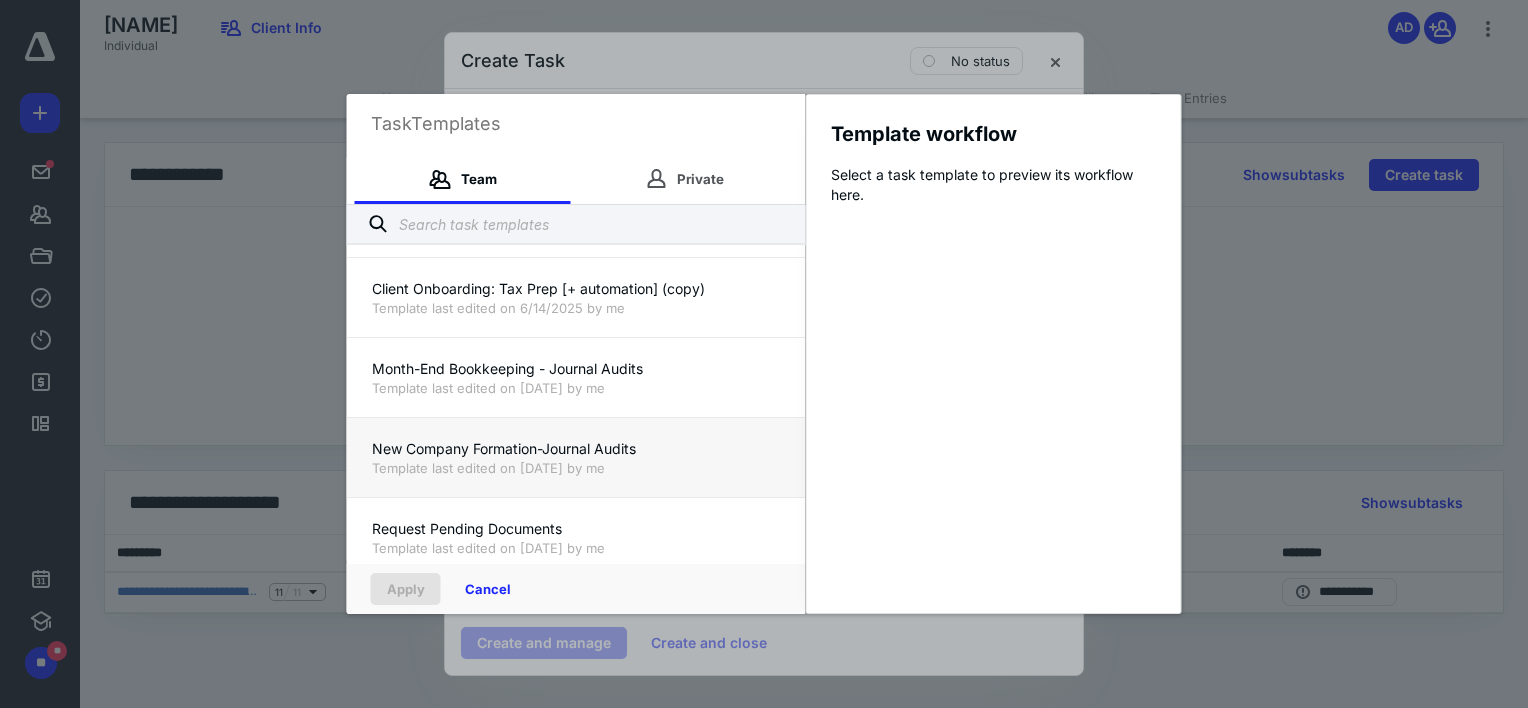 click on "New Company Formation-Journal Audits" at bounding box center [576, 449] 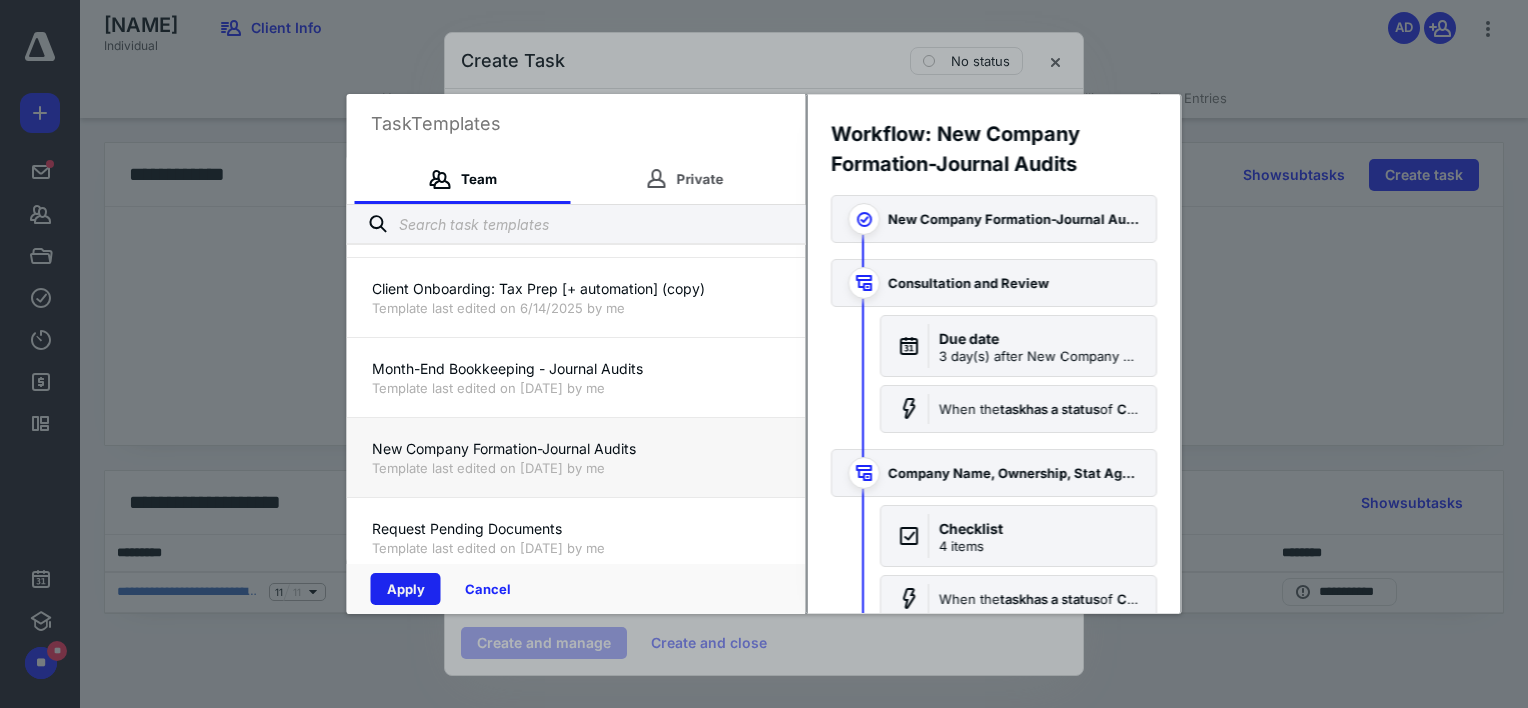 click on "Apply" at bounding box center [406, 589] 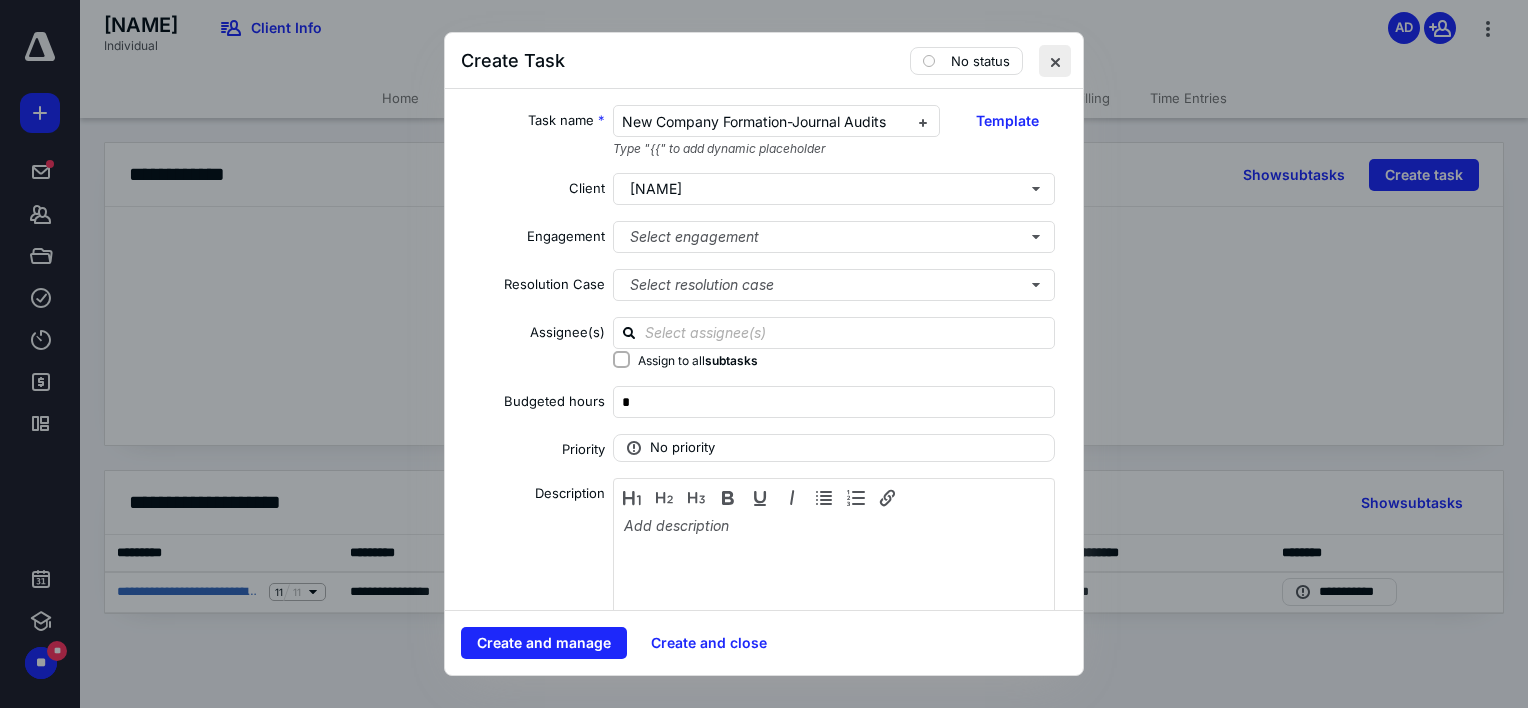click at bounding box center [1055, 61] 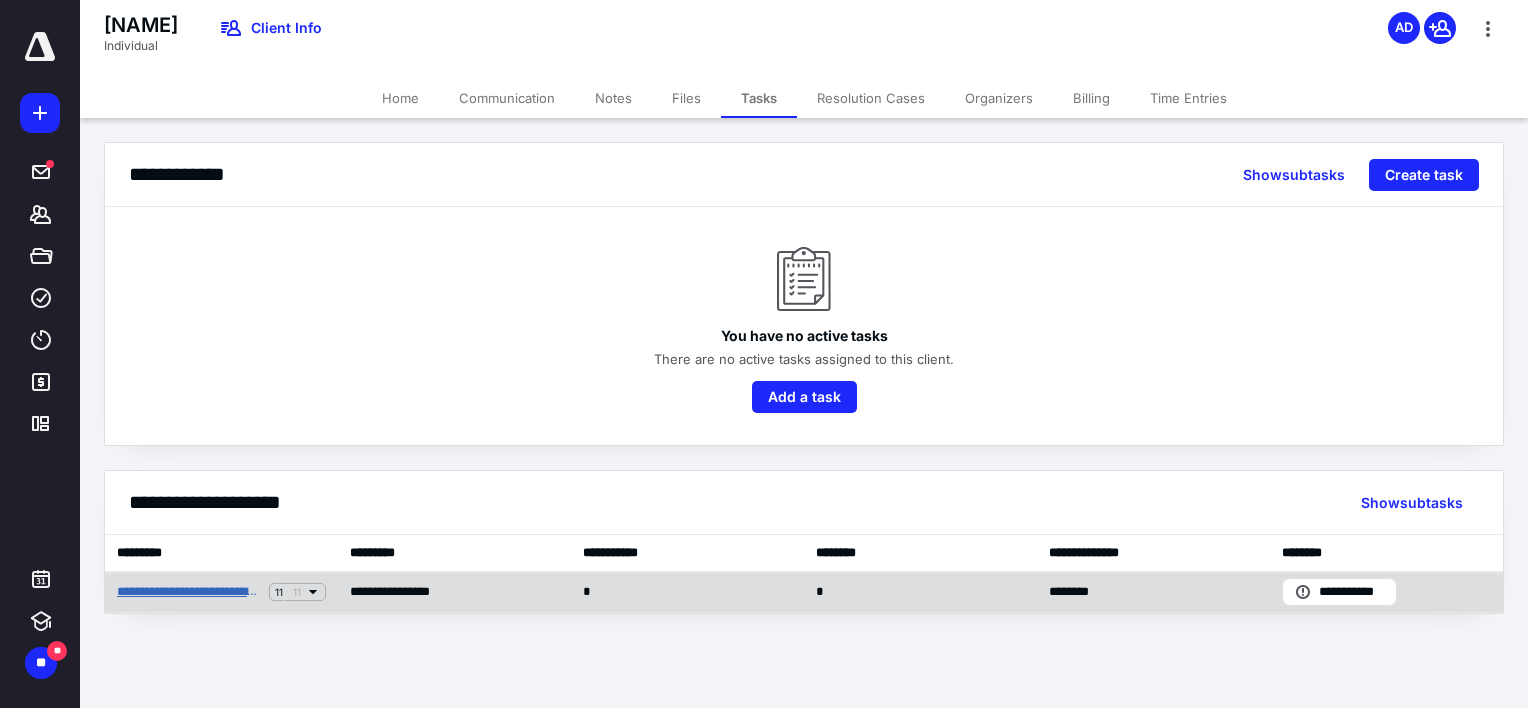 click on "**********" at bounding box center (189, 592) 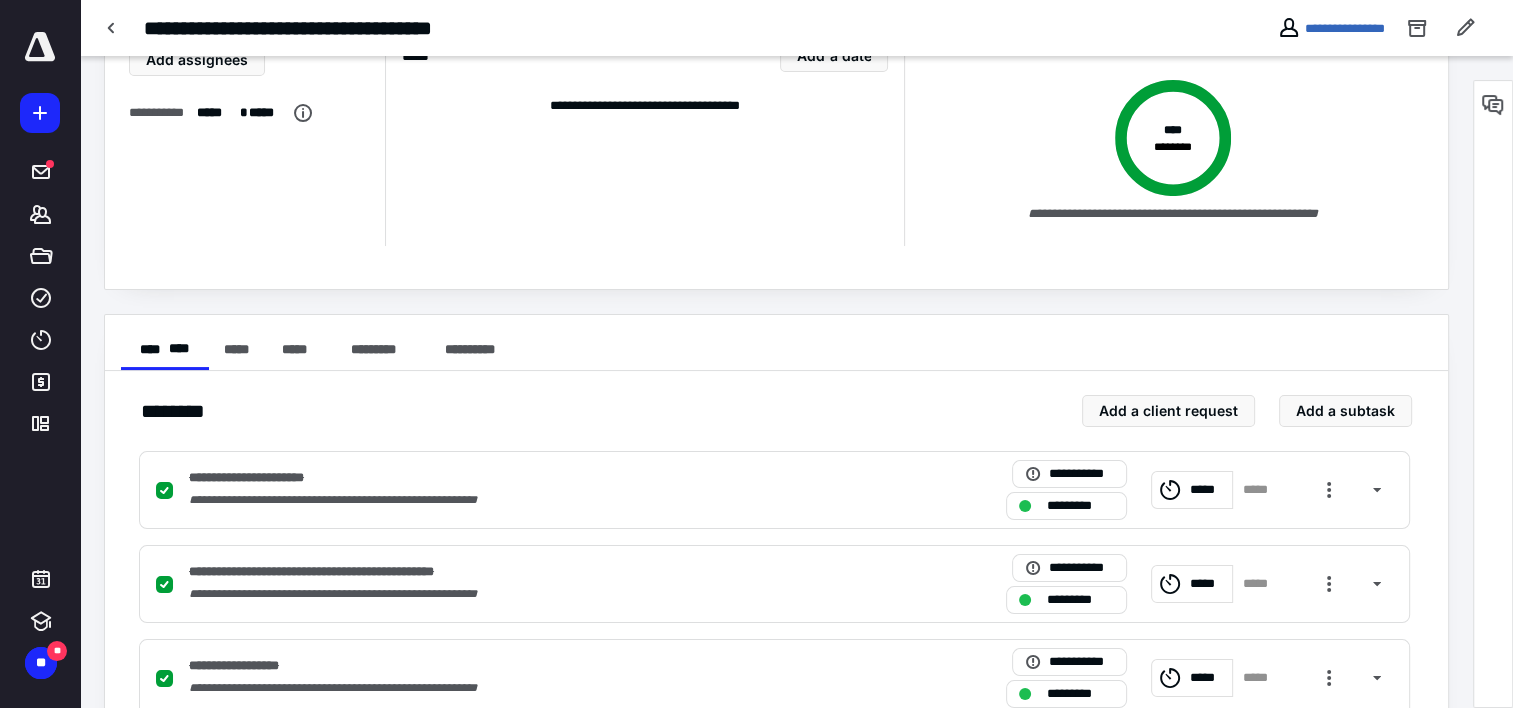 scroll, scrollTop: 105, scrollLeft: 0, axis: vertical 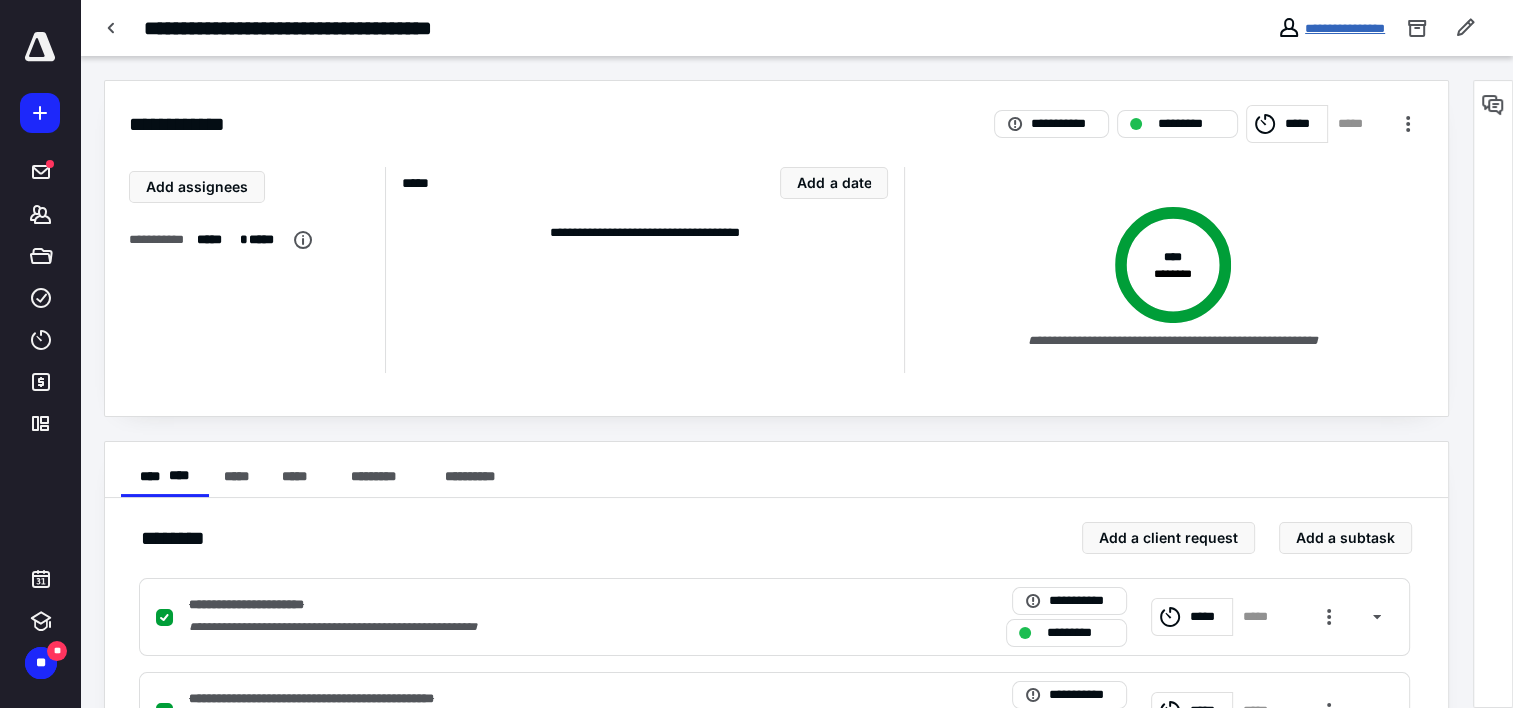 click on "**********" at bounding box center (1345, 28) 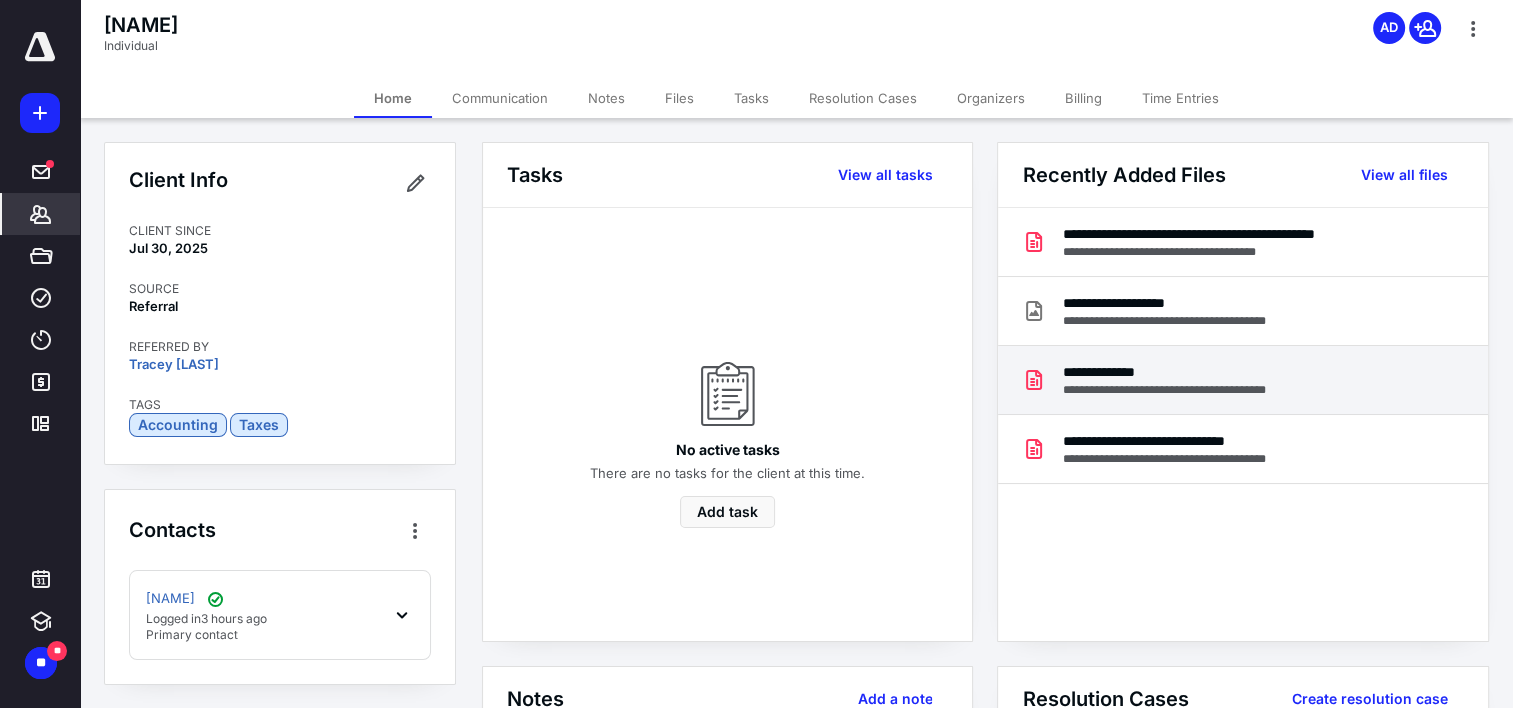 click on "**********" at bounding box center [1182, 372] 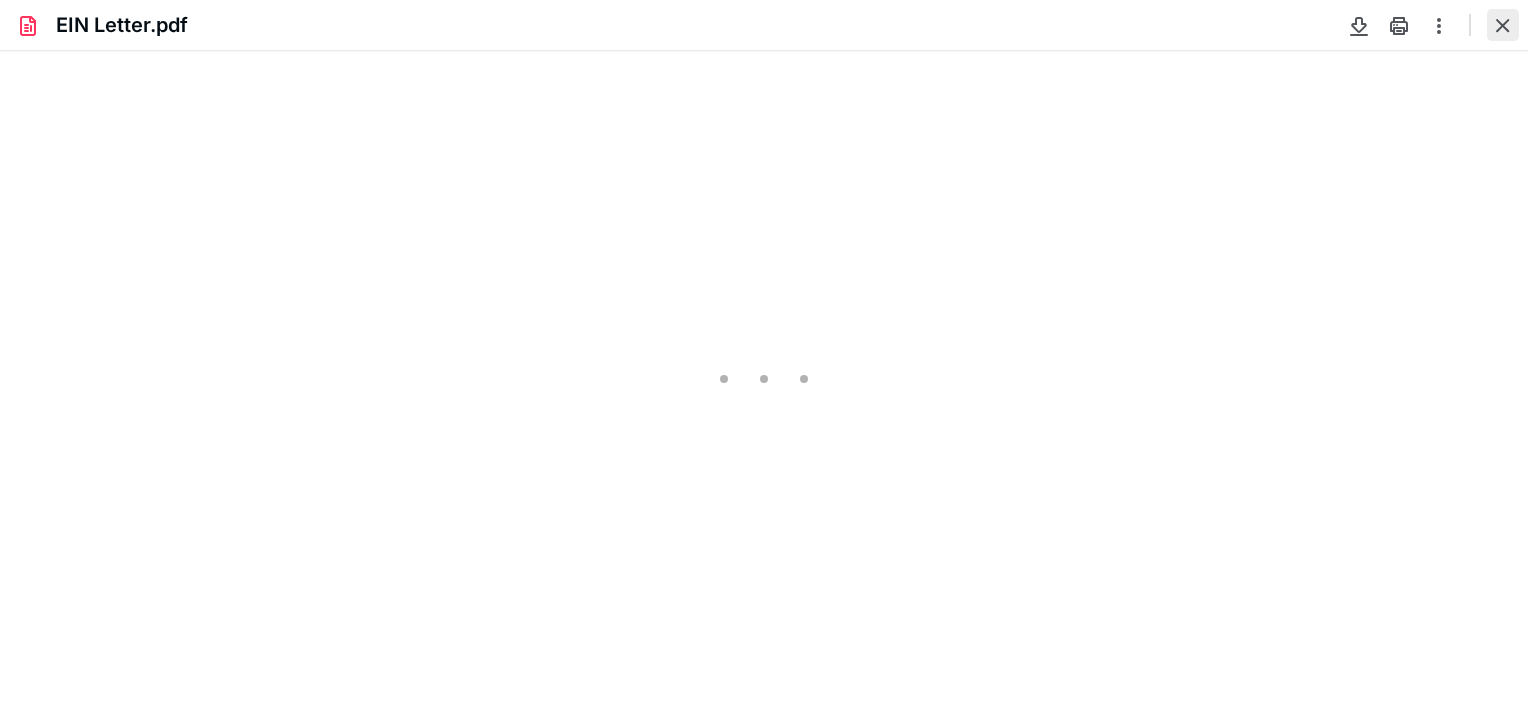 click at bounding box center [1503, 25] 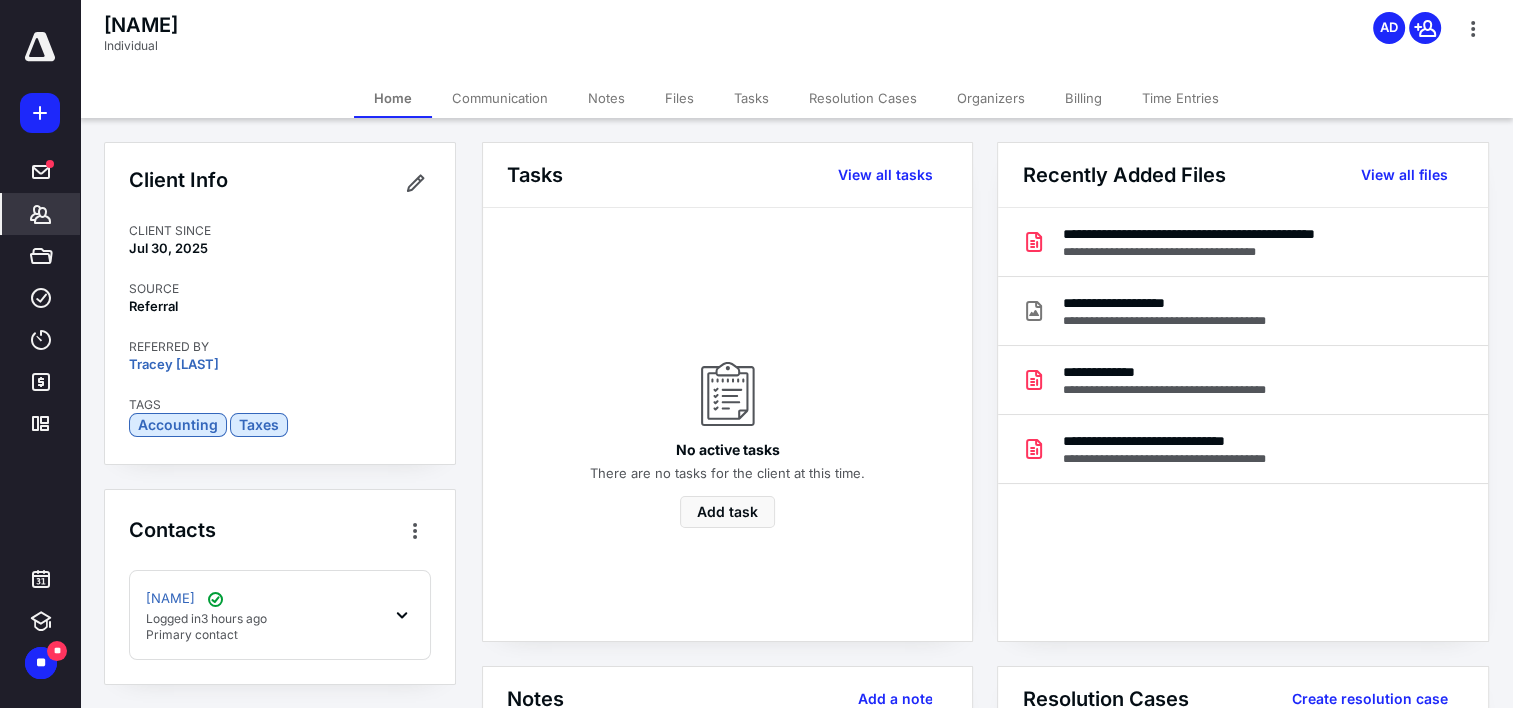 click on "No active tasks There are no tasks for the client at this time. Add task" at bounding box center [727, 424] 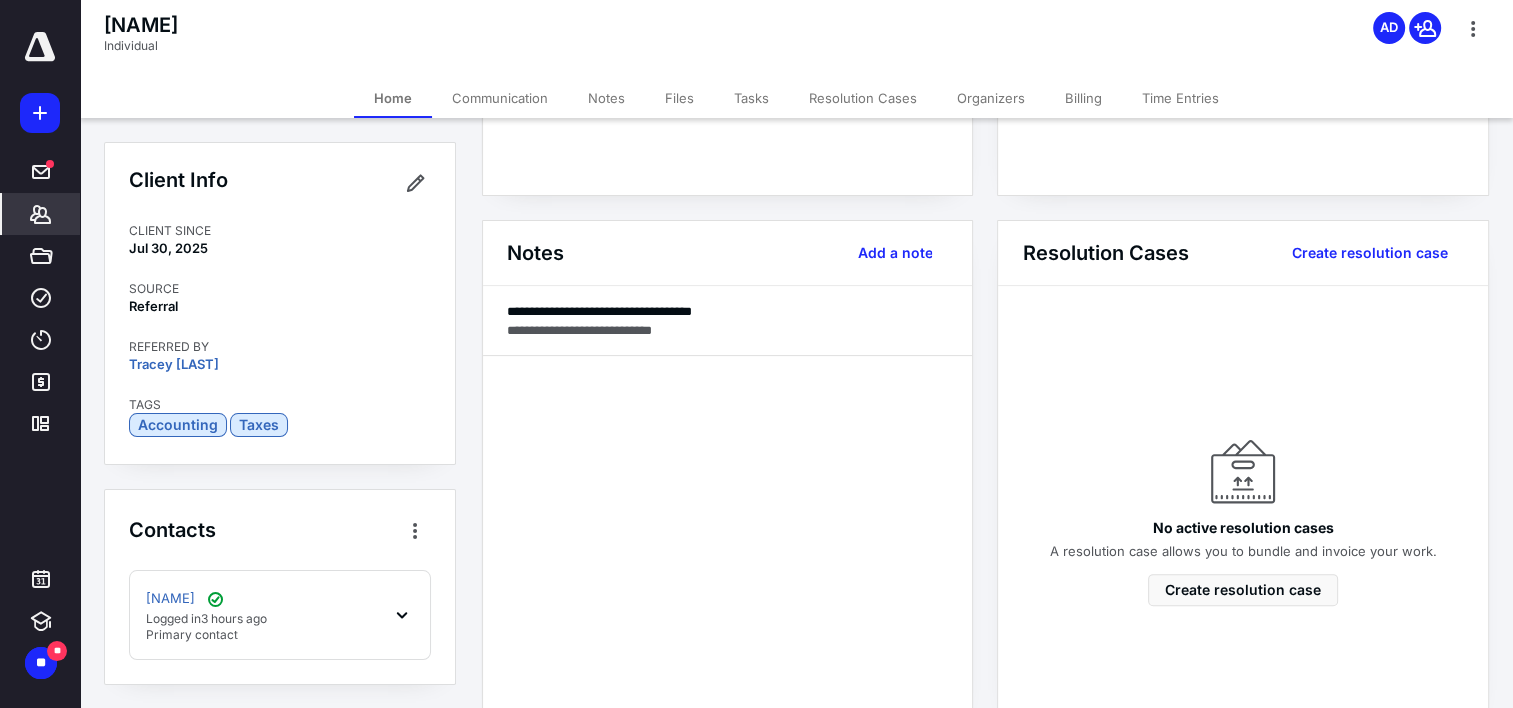 scroll, scrollTop: 444, scrollLeft: 0, axis: vertical 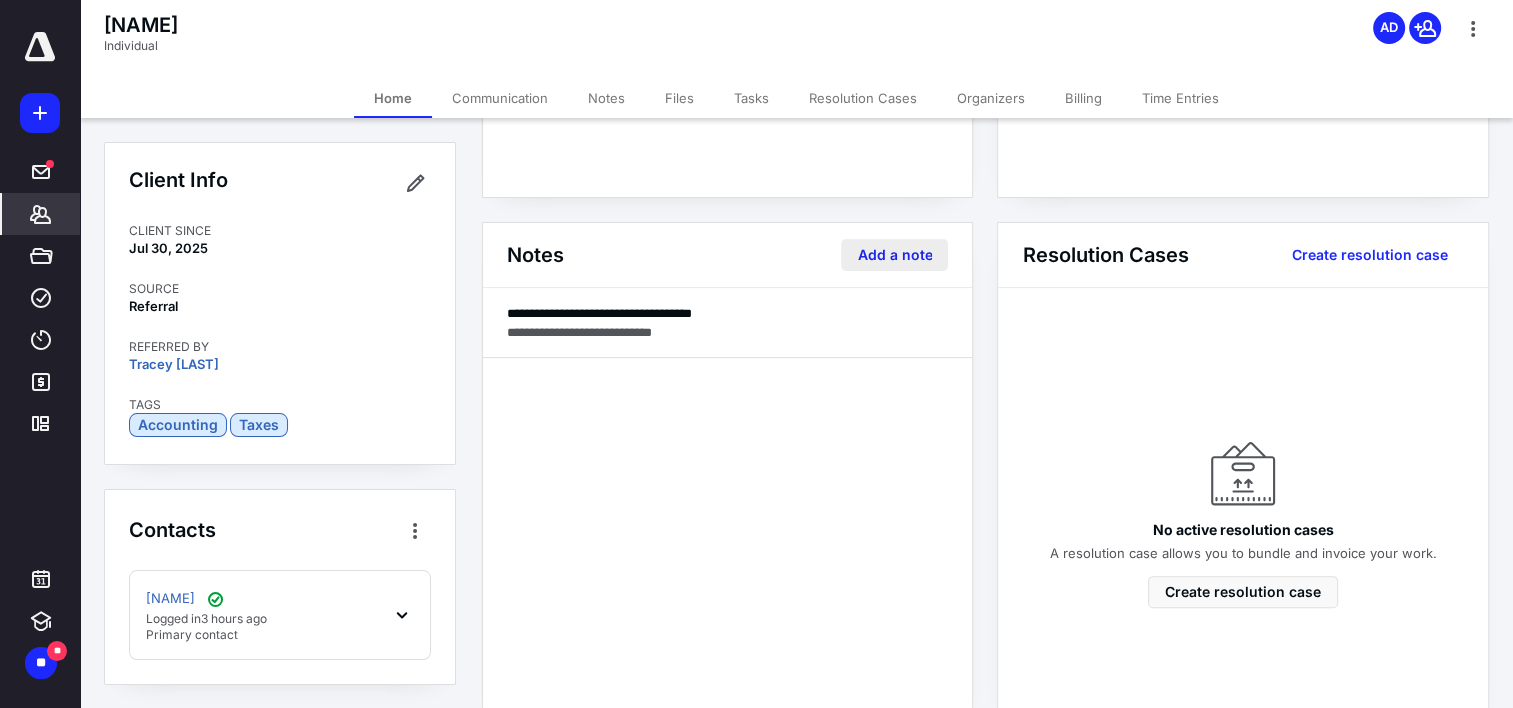 click on "Add a note" at bounding box center [894, 255] 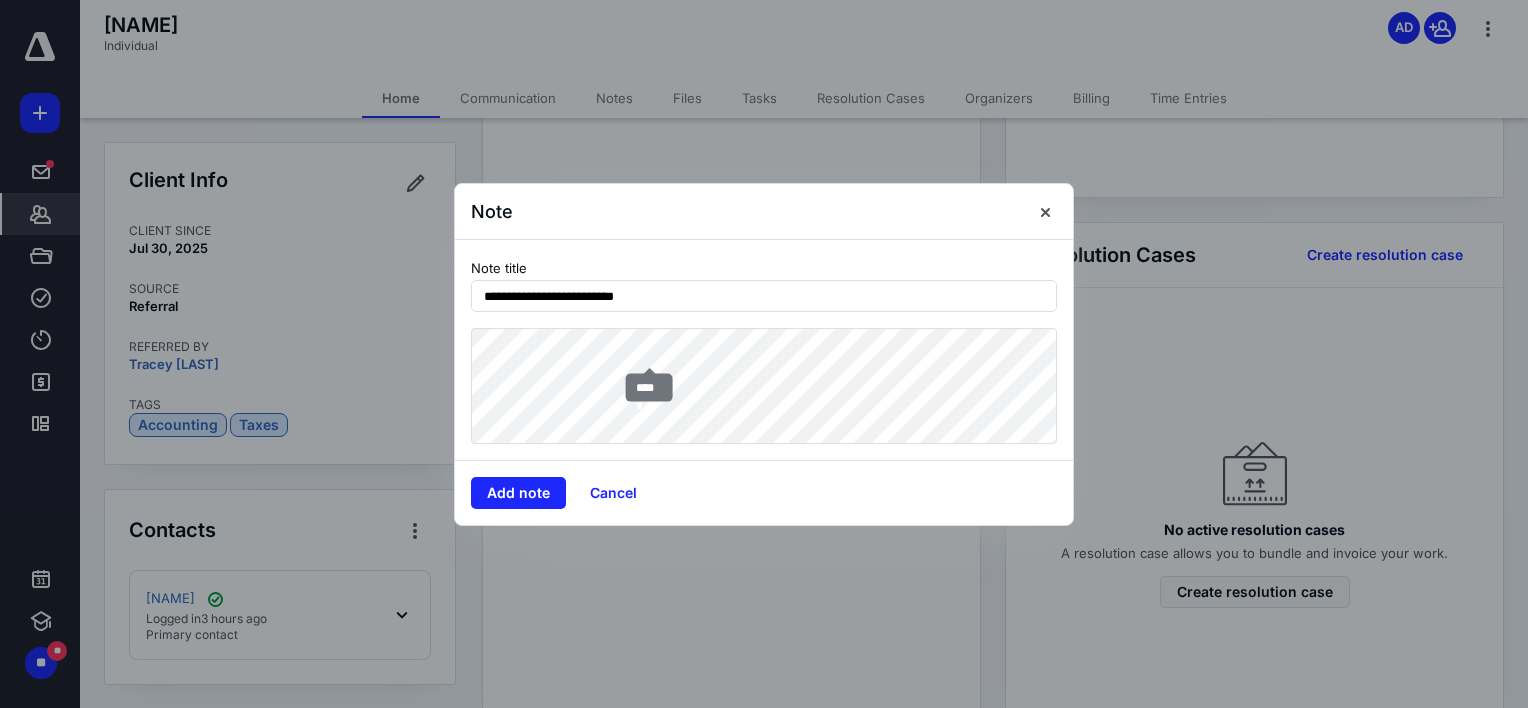 type on "**********" 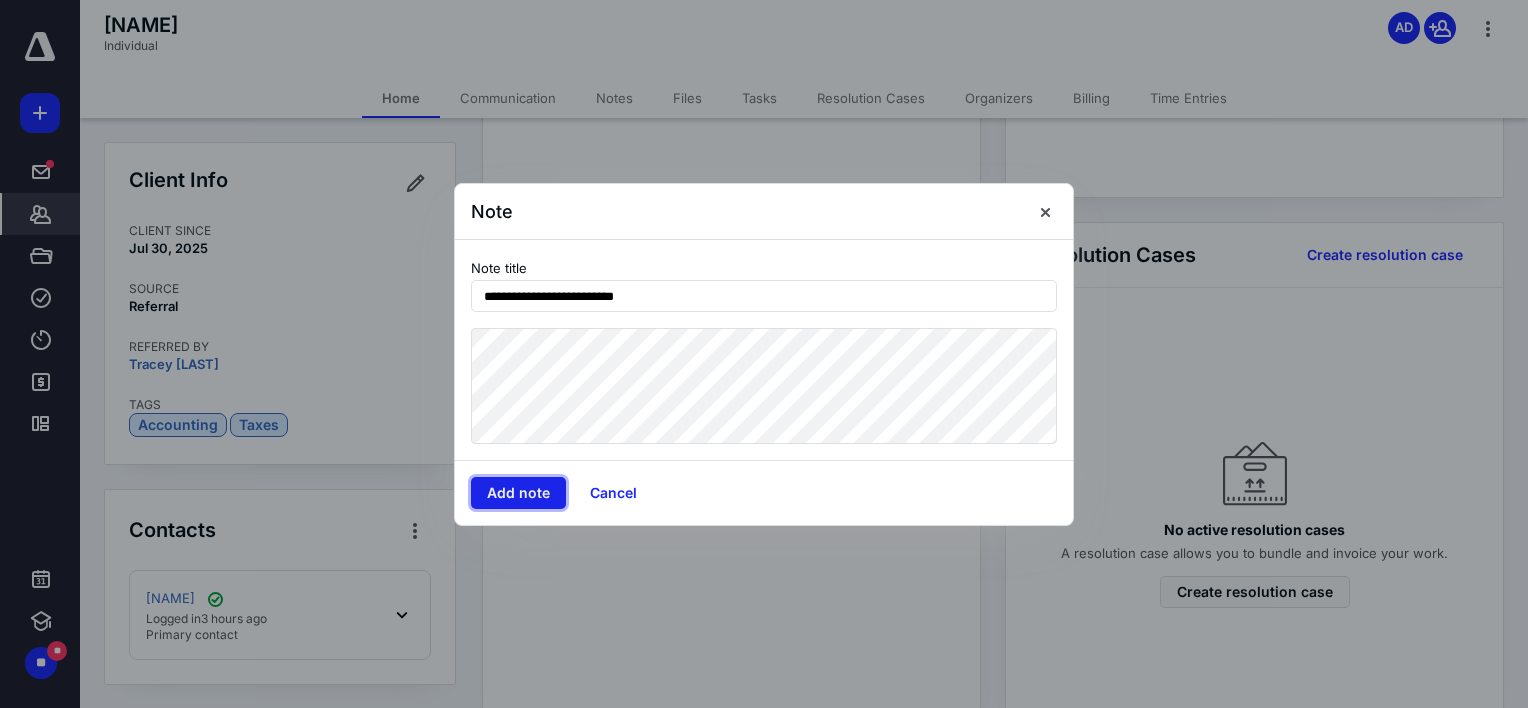 click on "Add note" at bounding box center (518, 493) 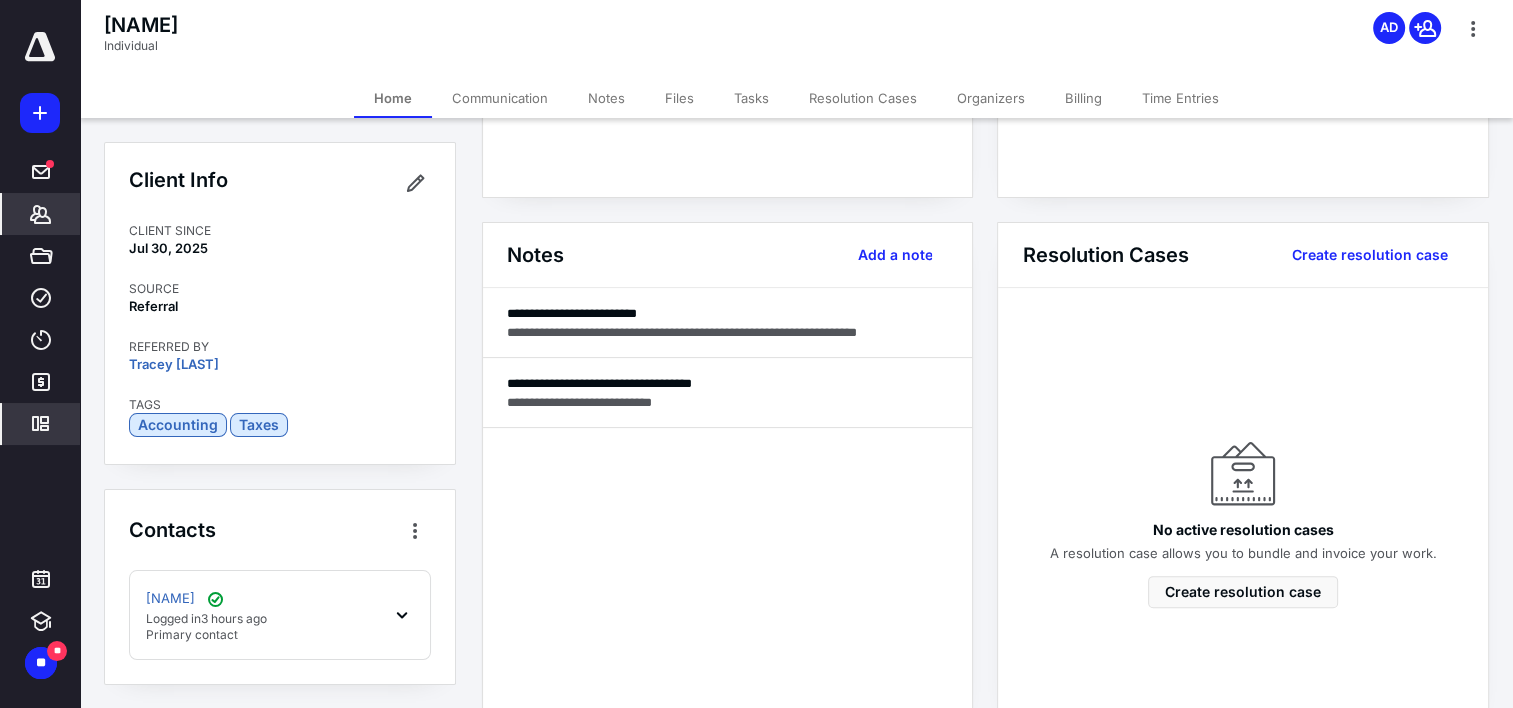 click 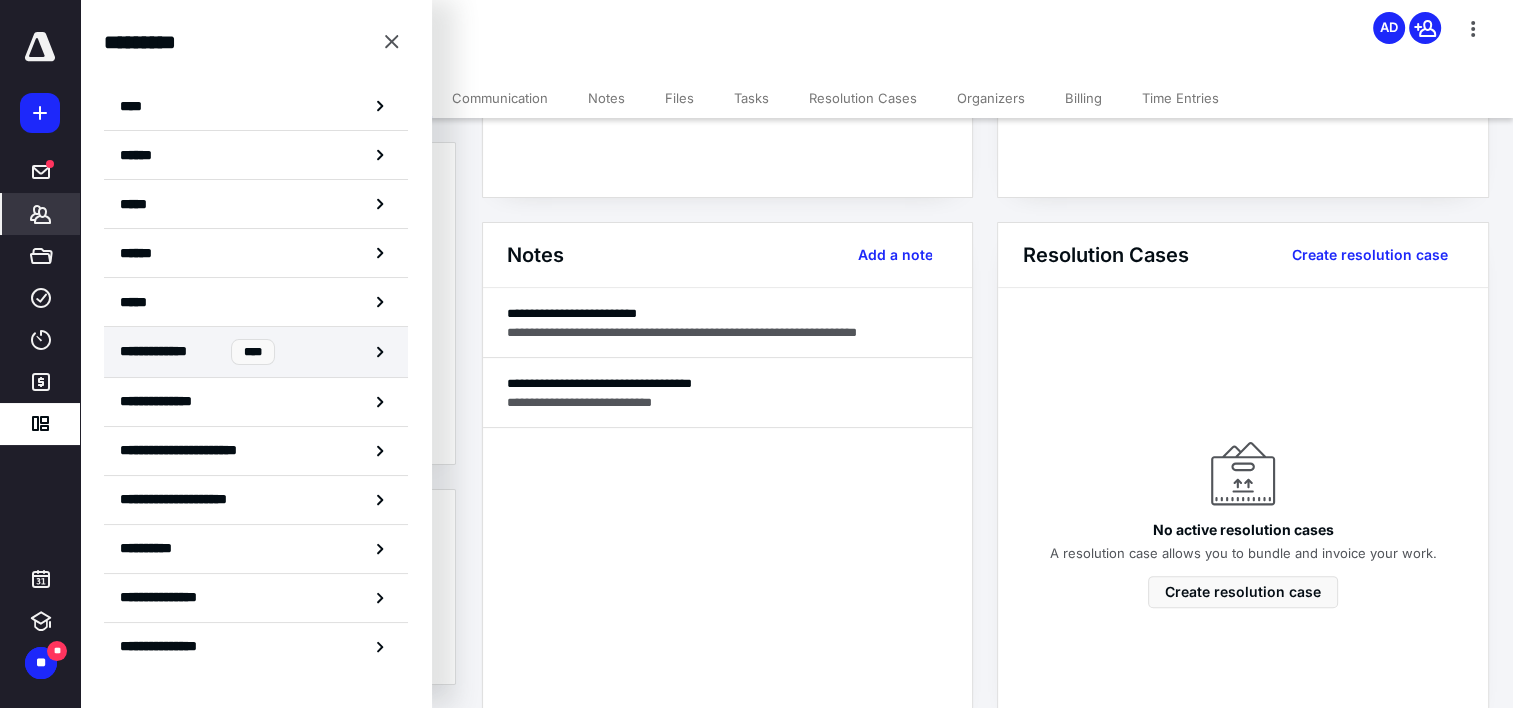 click on "**********" at bounding box center [256, 352] 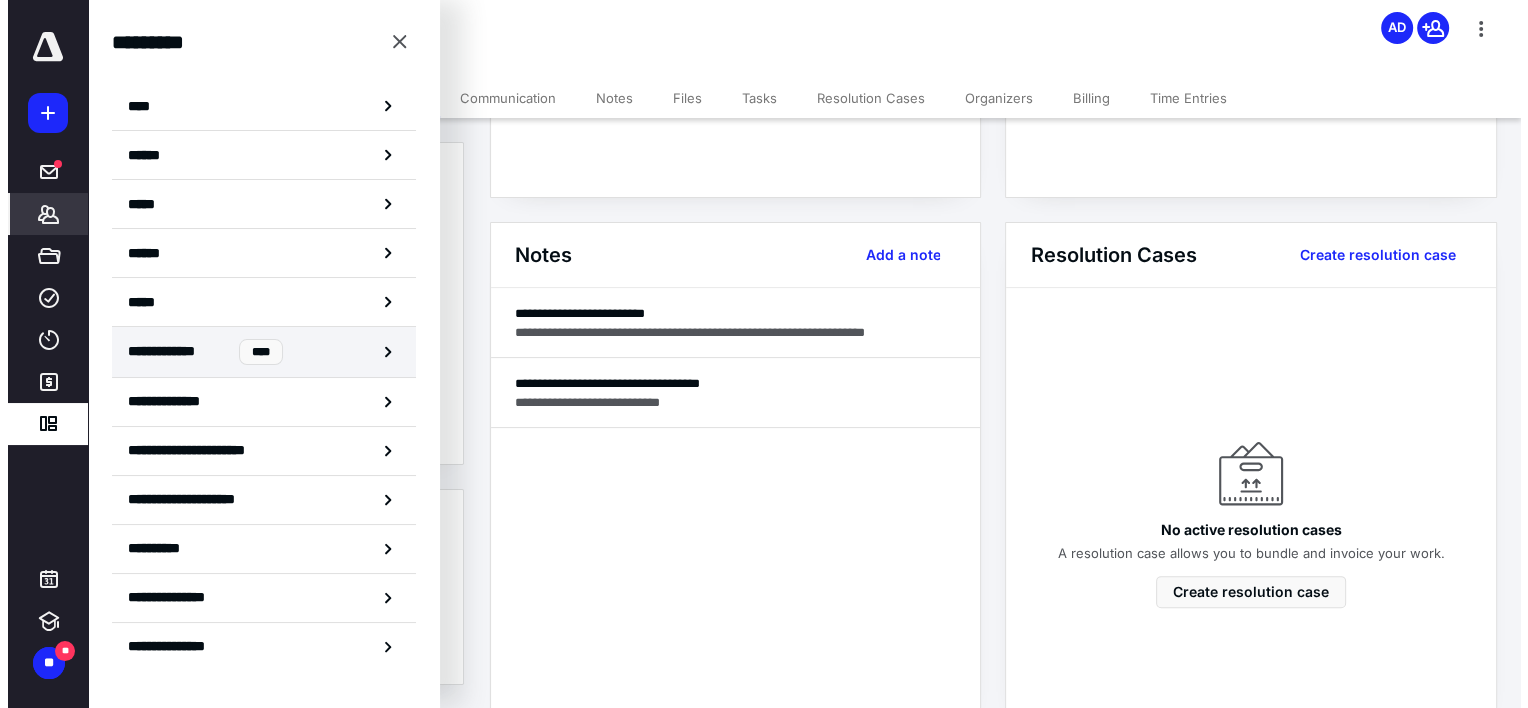 scroll, scrollTop: 0, scrollLeft: 0, axis: both 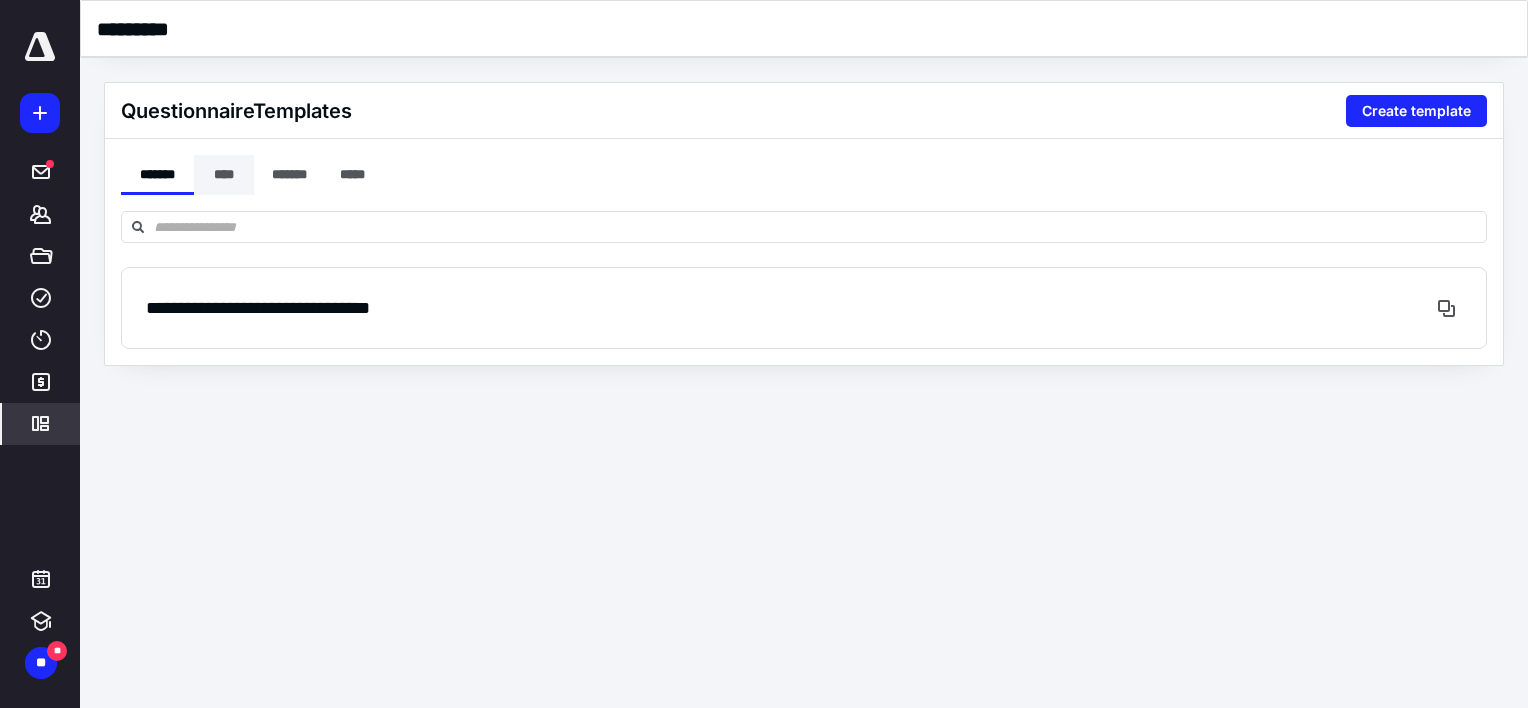 click on "****" at bounding box center [224, 175] 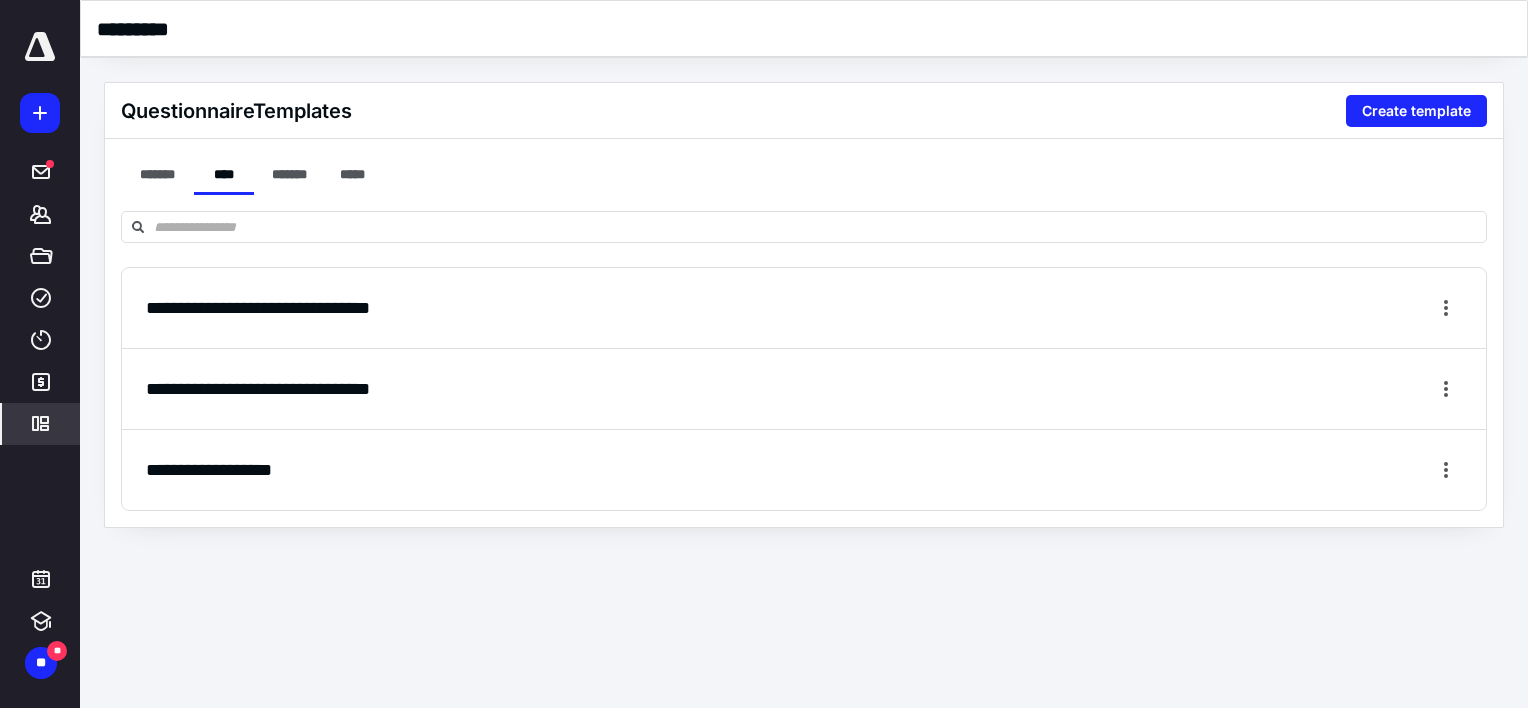 click on "**********" at bounding box center (209, 470) 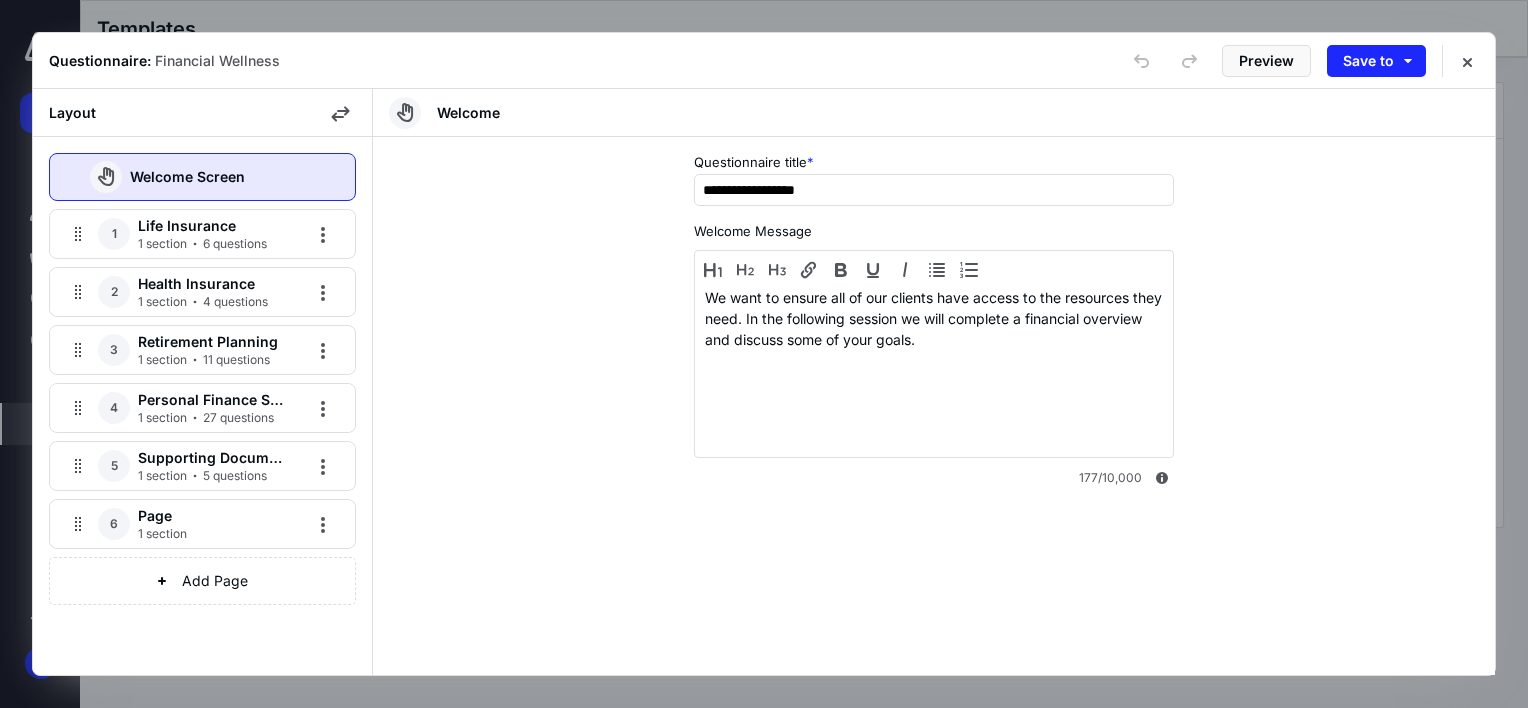 click on "Life Insurance" at bounding box center [211, 226] 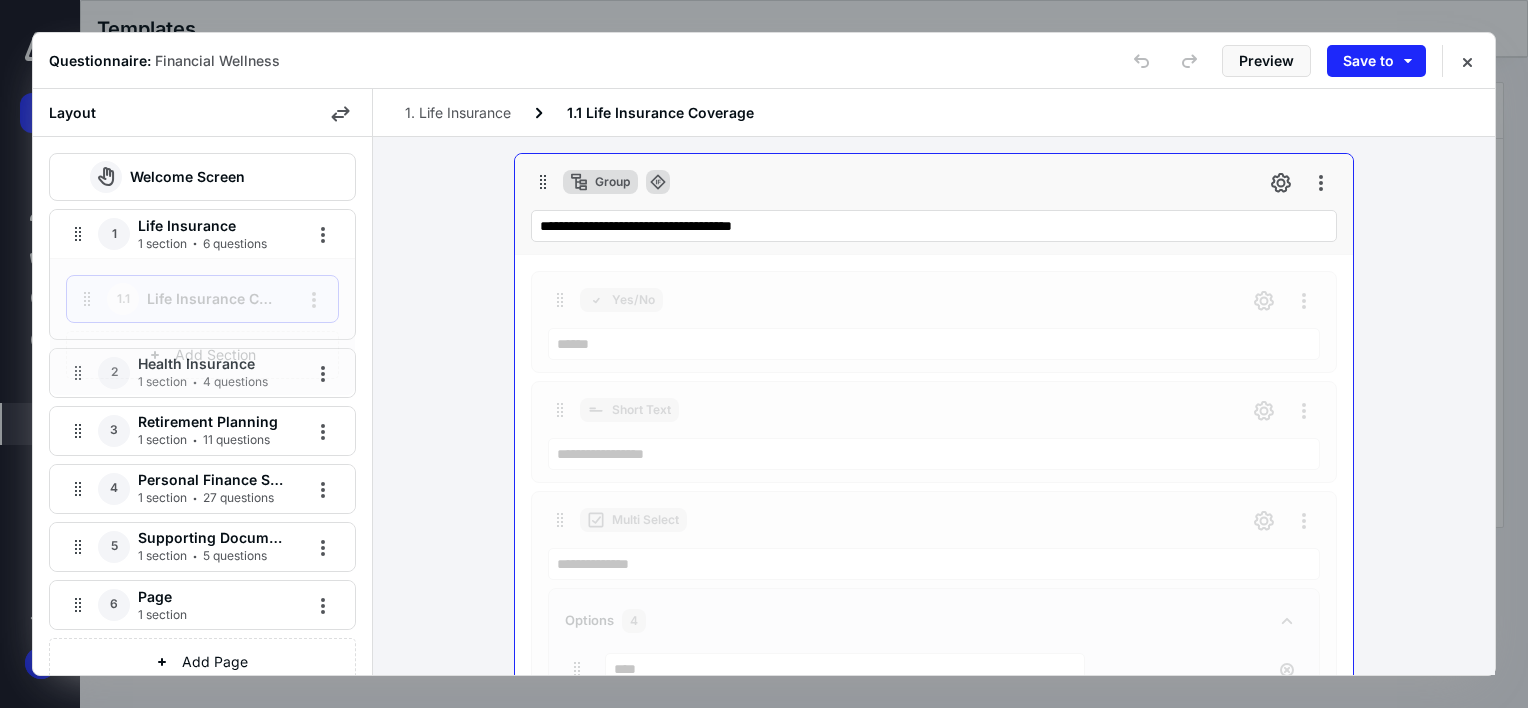 scroll, scrollTop: 309, scrollLeft: 0, axis: vertical 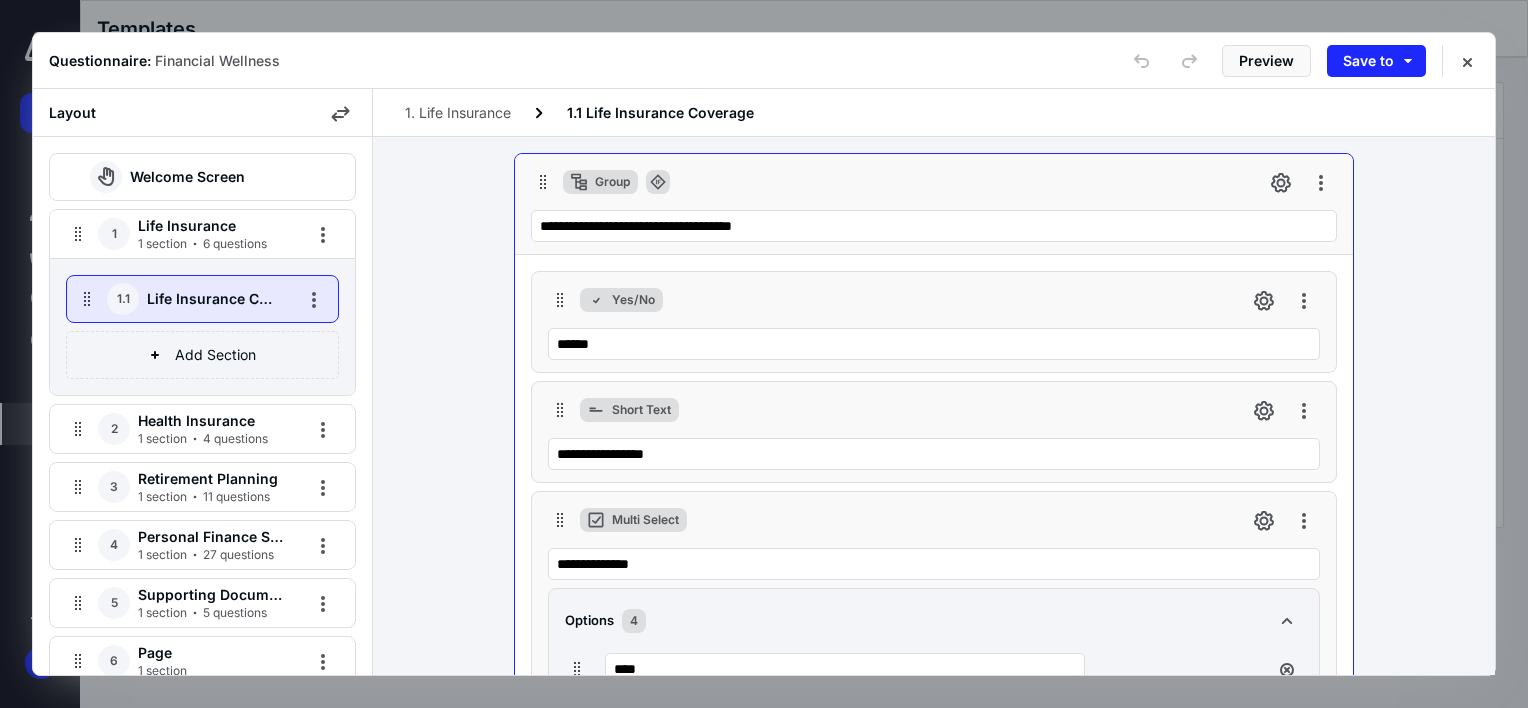 click on "Health Insurance" at bounding box center [211, 421] 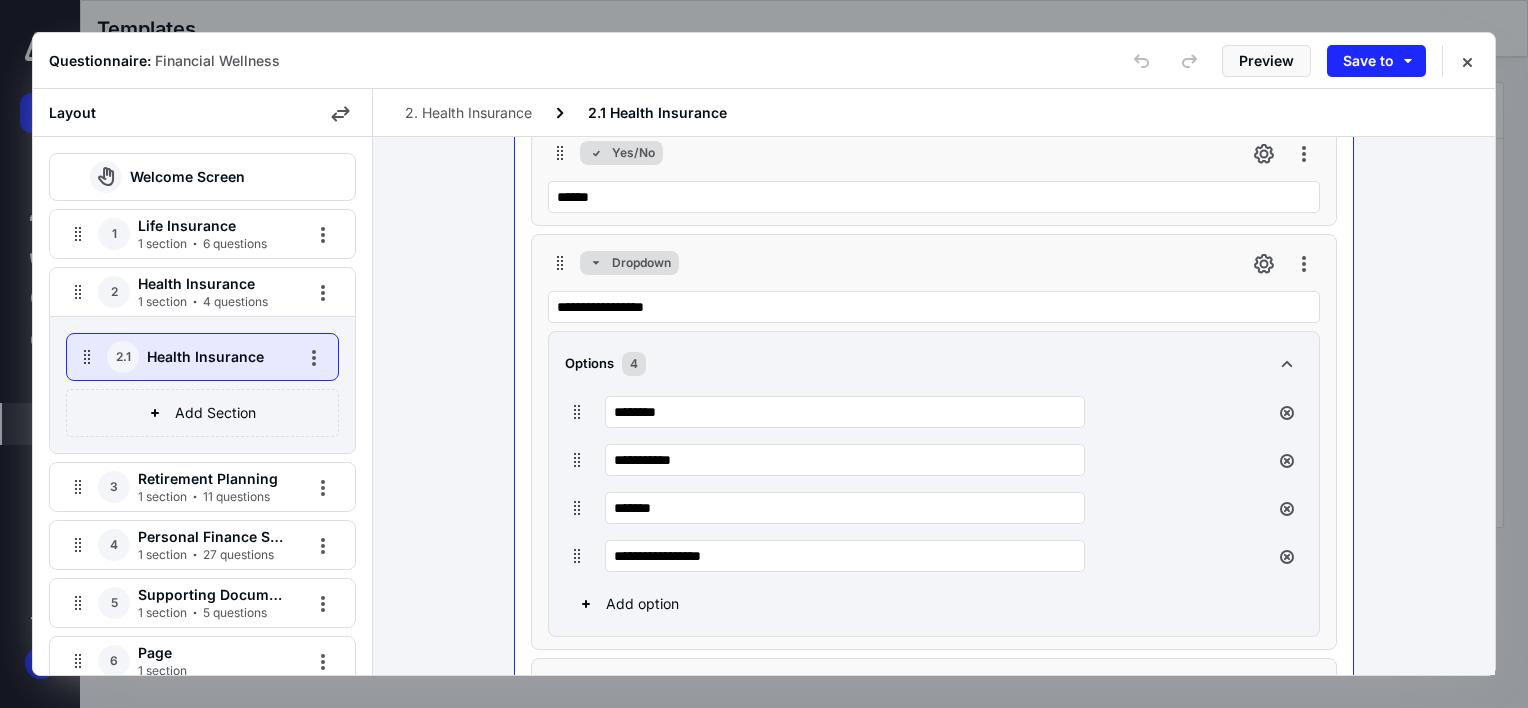 scroll, scrollTop: 78, scrollLeft: 0, axis: vertical 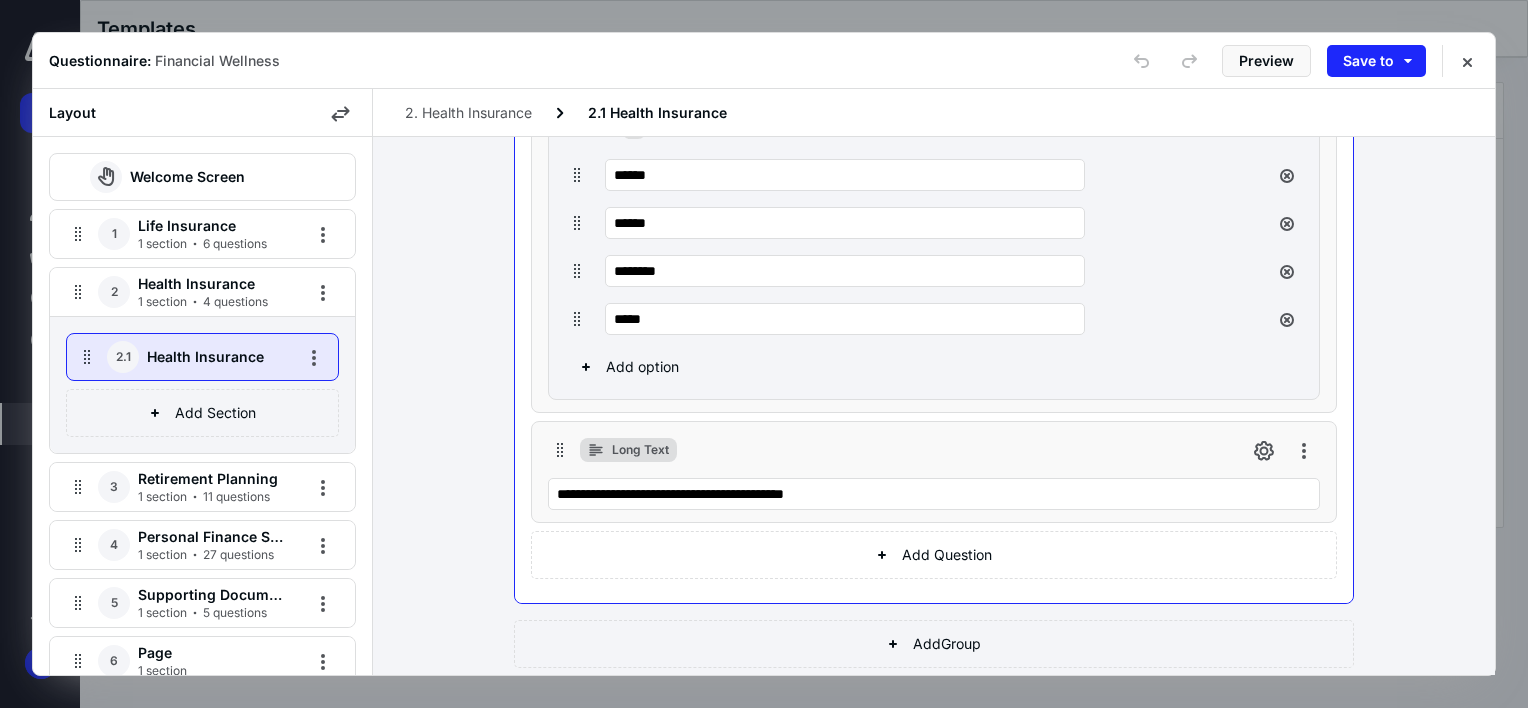 click on "Health Insurance" at bounding box center (212, 357) 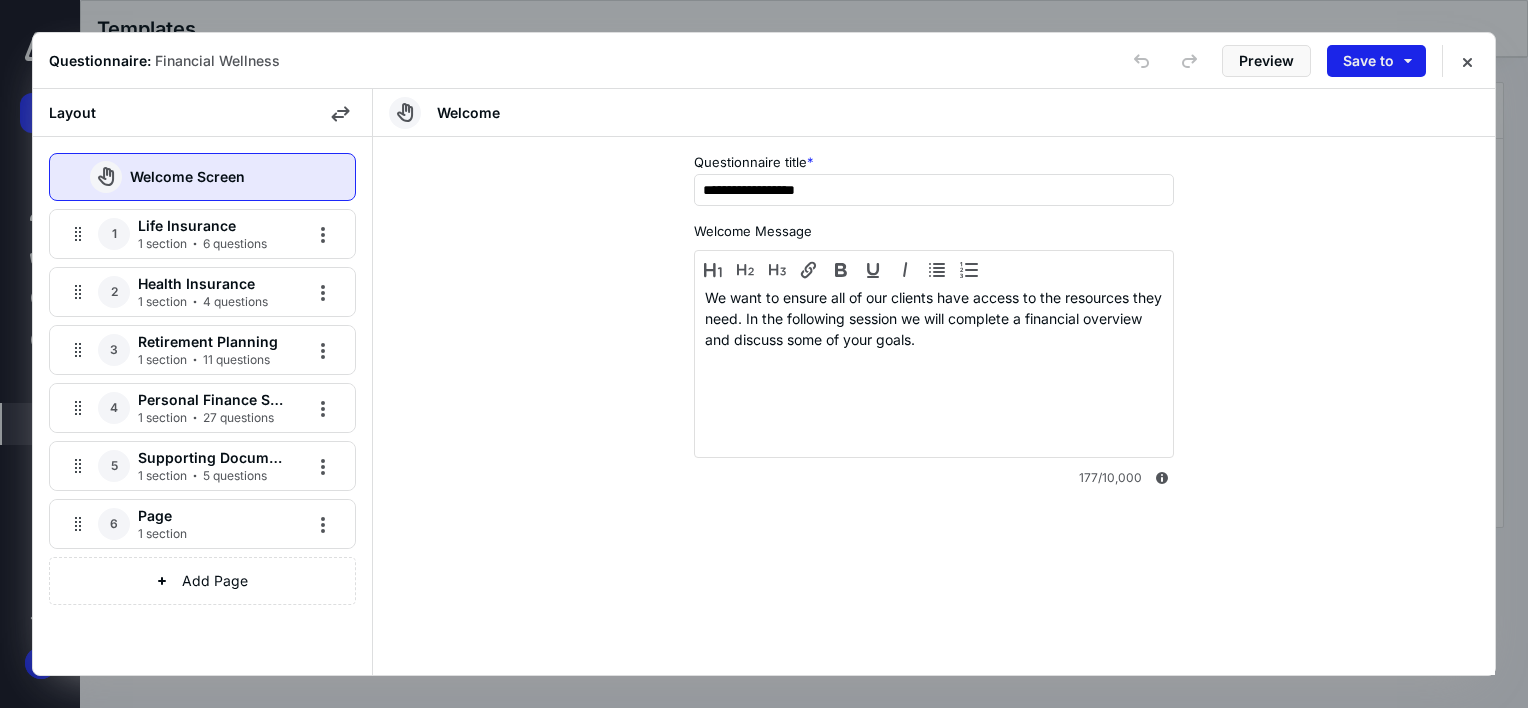 click on "Save to" at bounding box center (1376, 61) 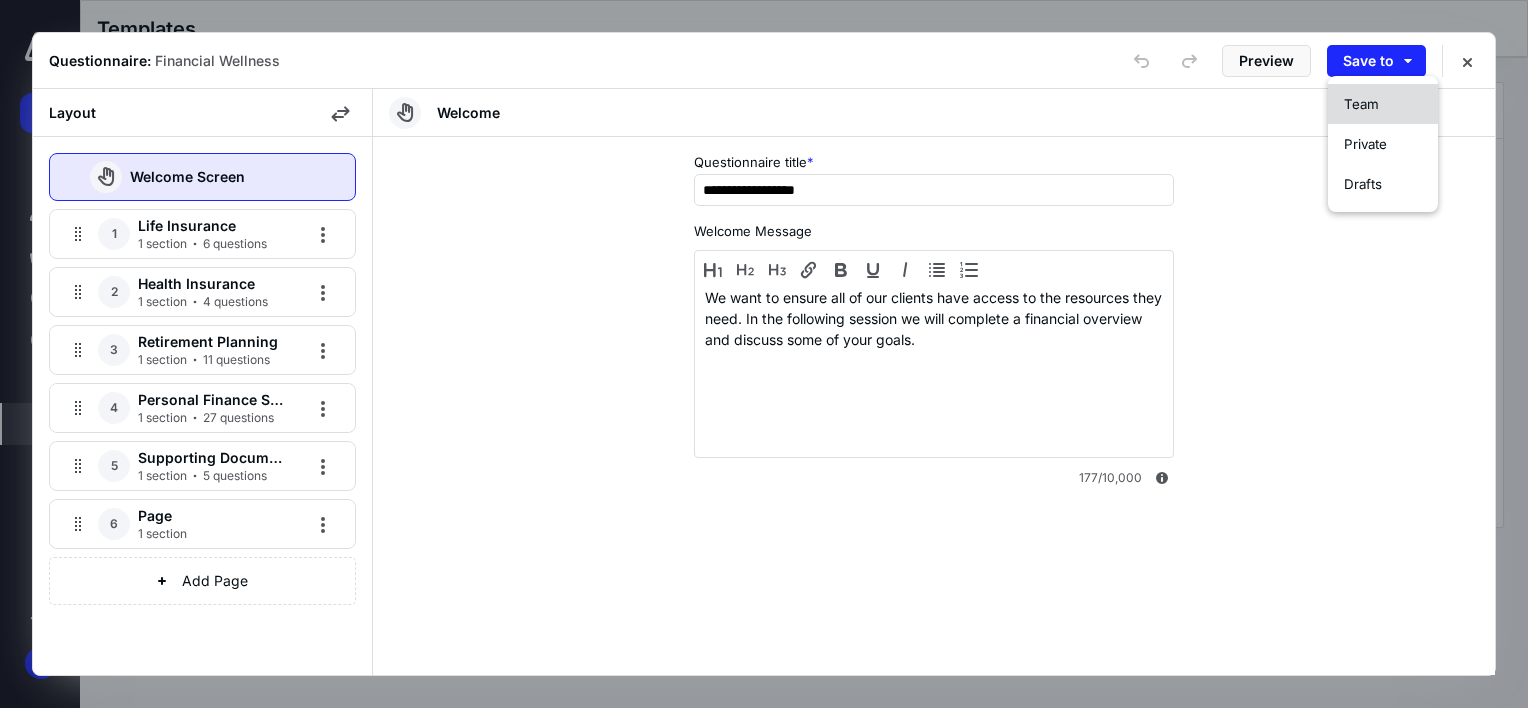click on "Team" at bounding box center (1361, 104) 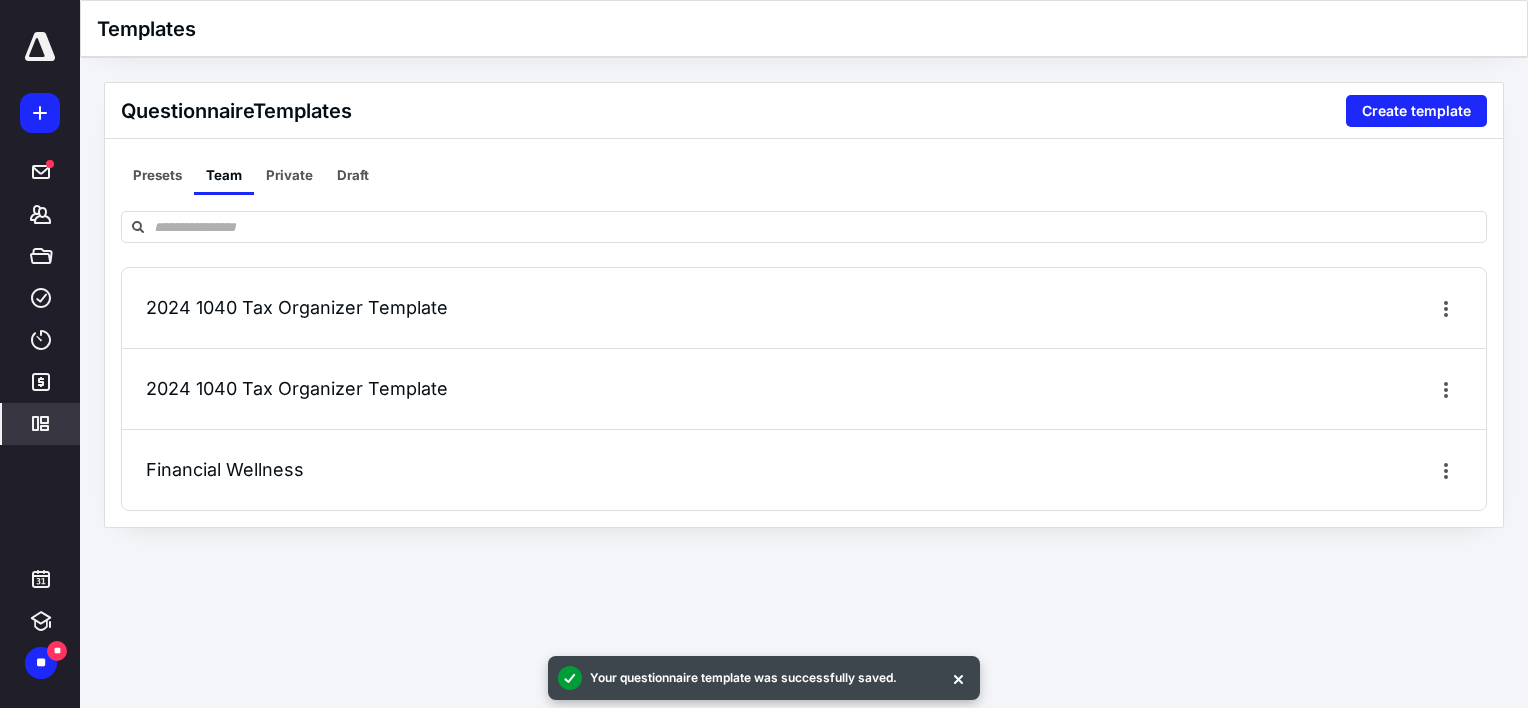 click on "2024 1040 Tax Organizer Template" at bounding box center [297, 388] 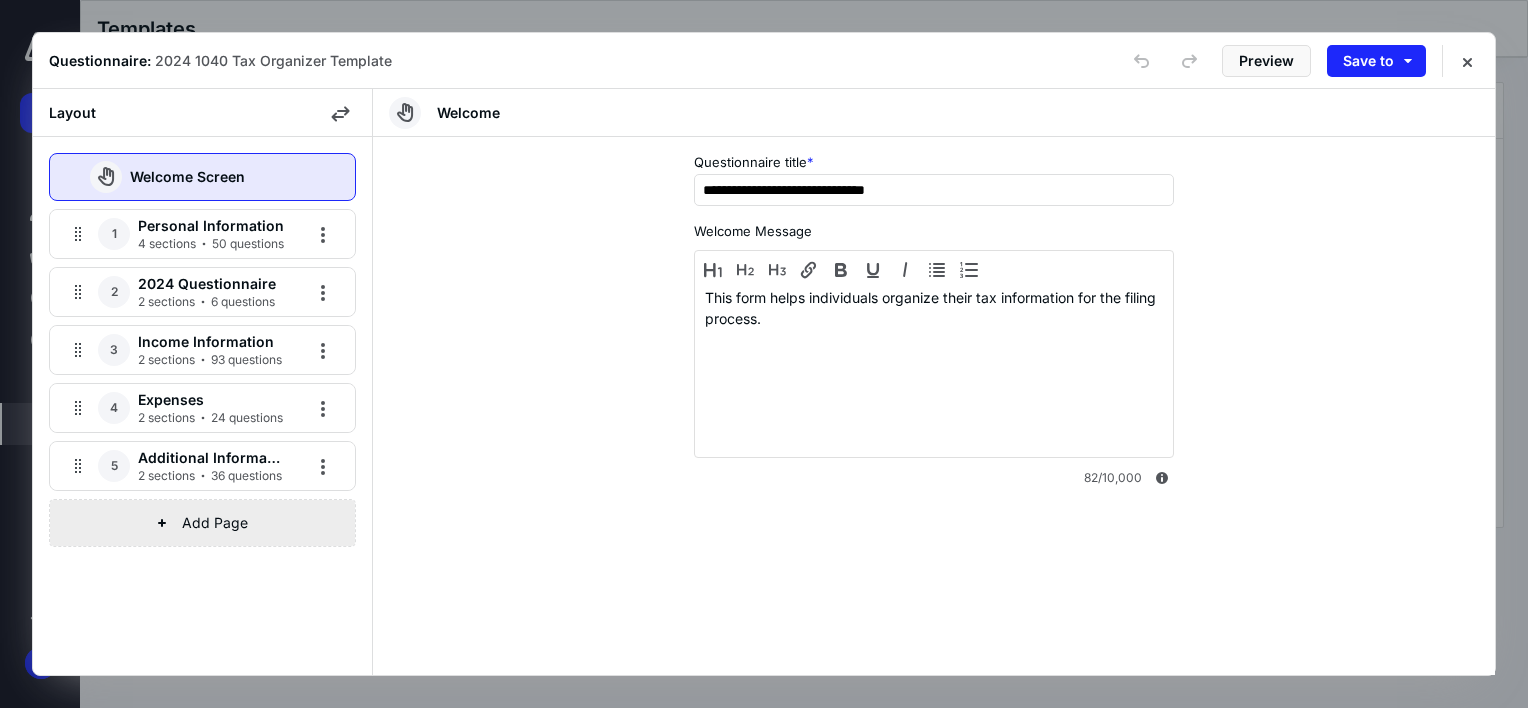 click on "Add Page" at bounding box center (202, 523) 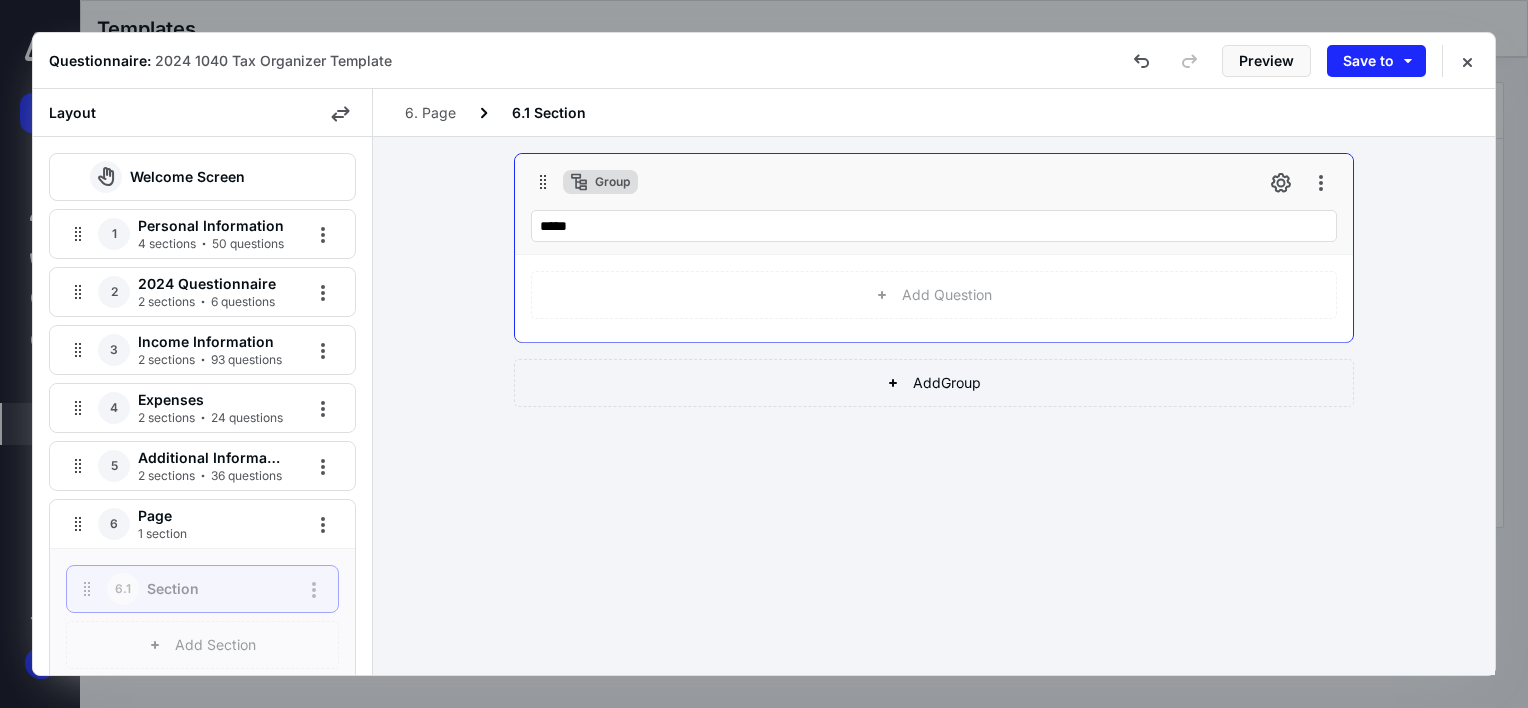 scroll, scrollTop: 22, scrollLeft: 0, axis: vertical 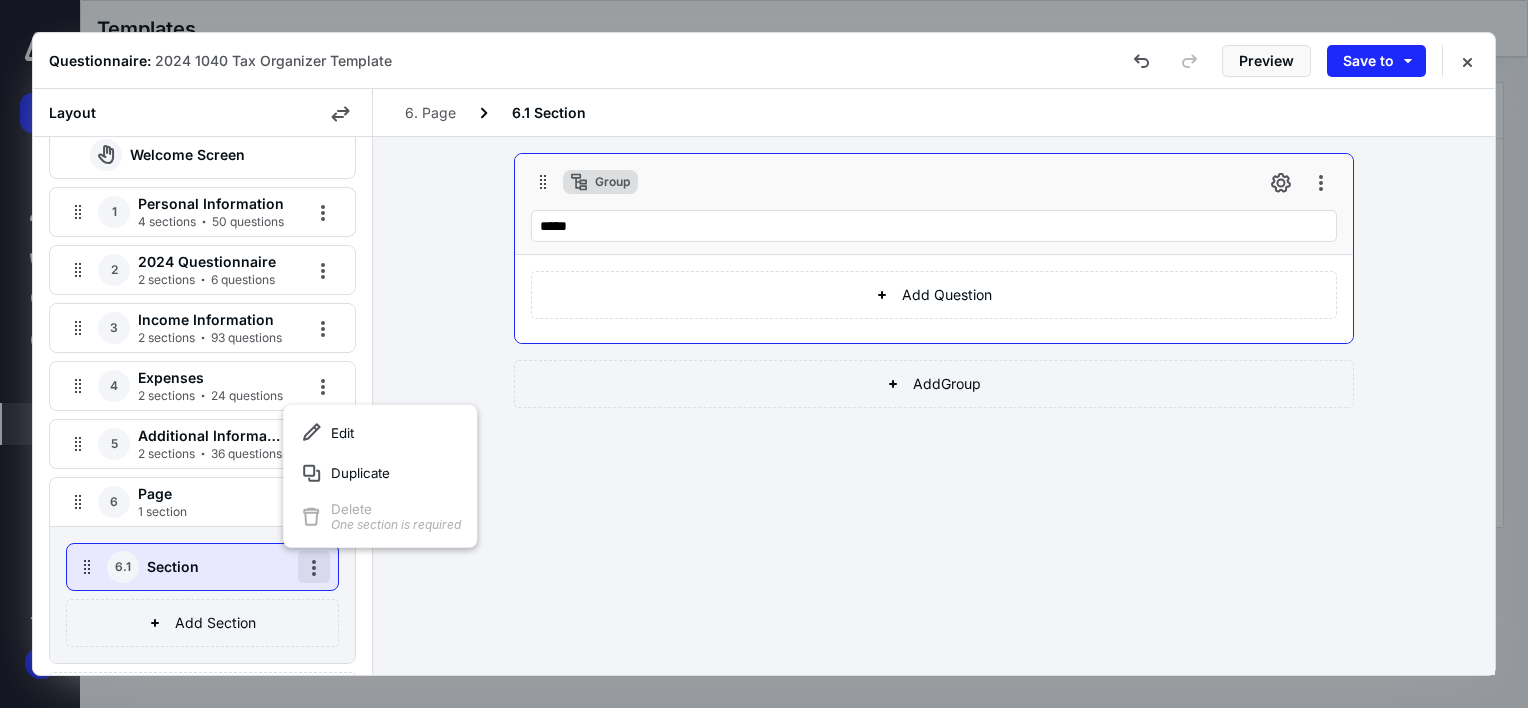 click at bounding box center [314, 567] 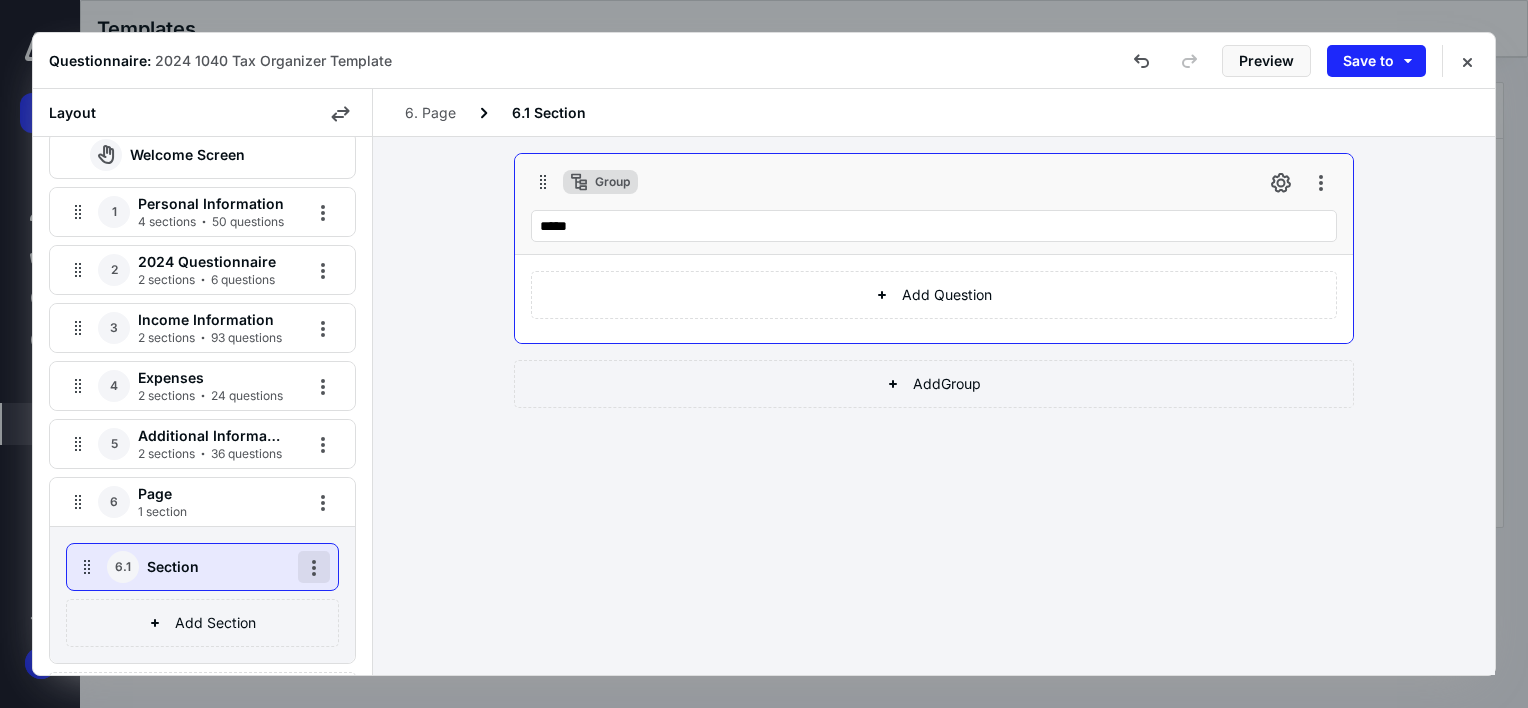 click at bounding box center [314, 567] 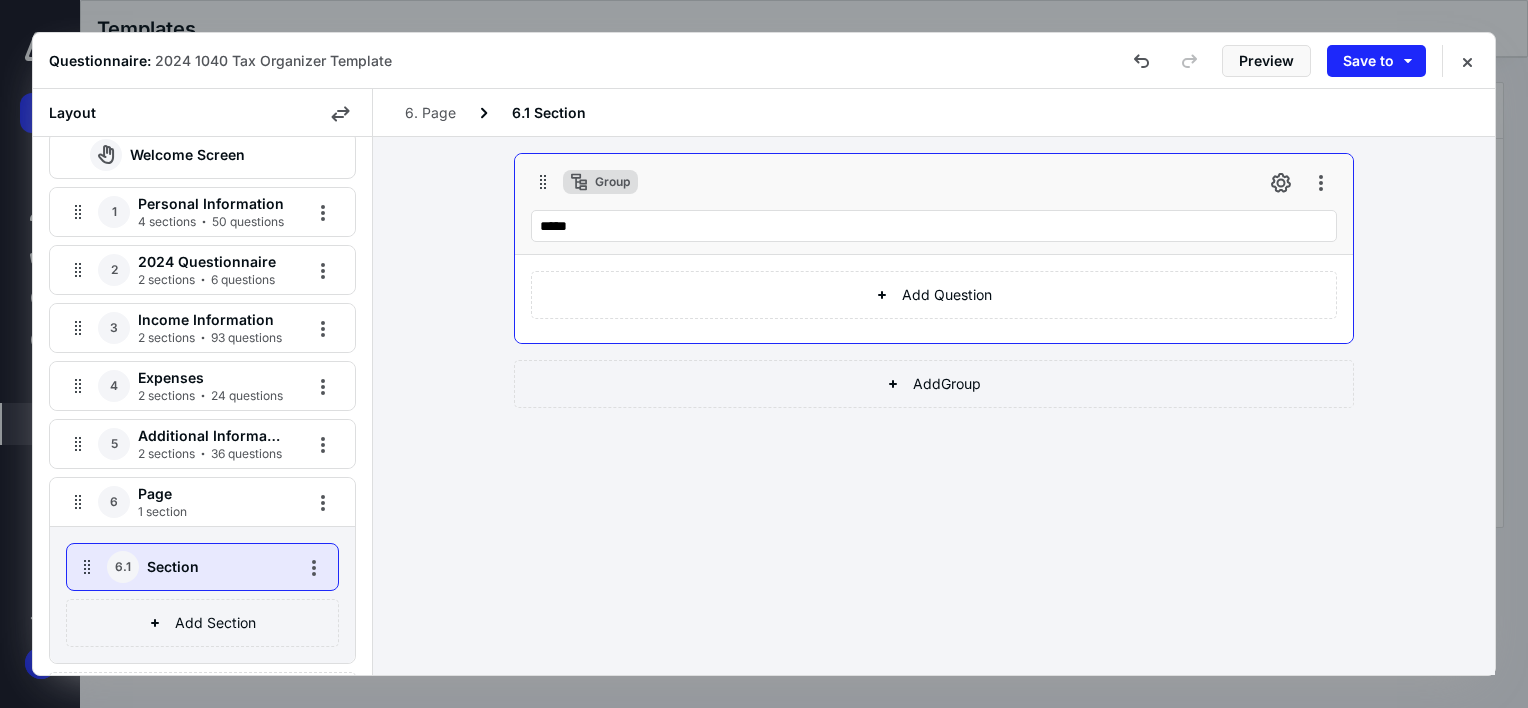 click on "Page" at bounding box center [203, 494] 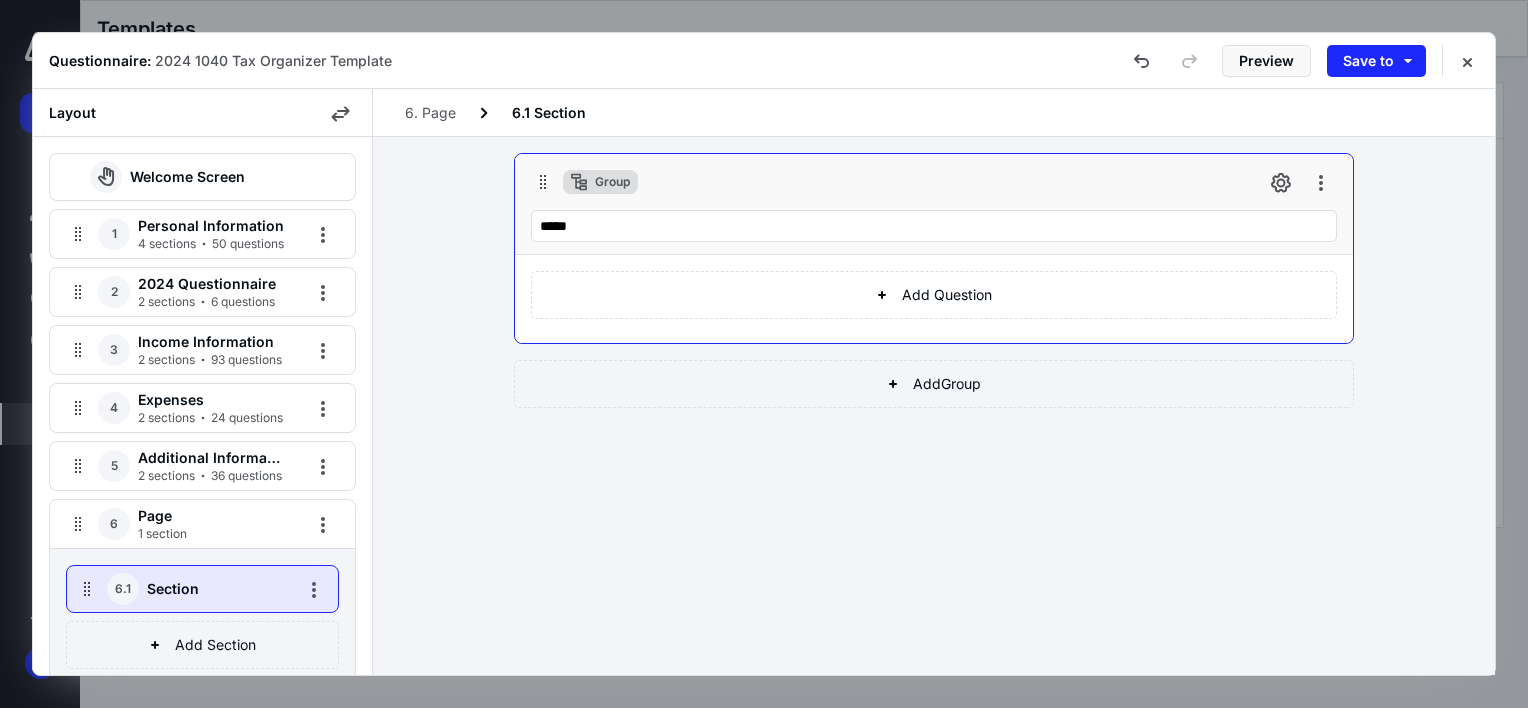 click on "4 sections 50 questions" at bounding box center [211, 244] 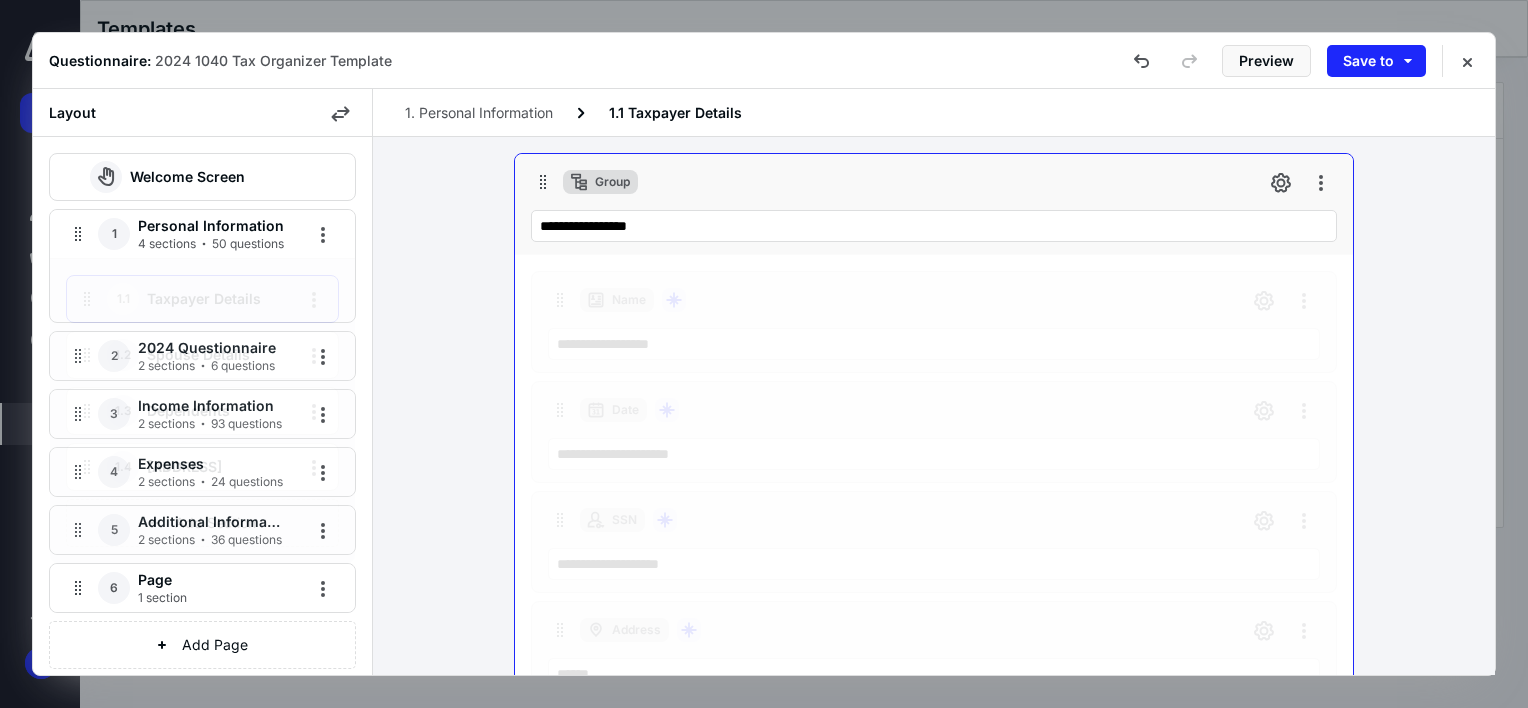 scroll, scrollTop: 1875, scrollLeft: 0, axis: vertical 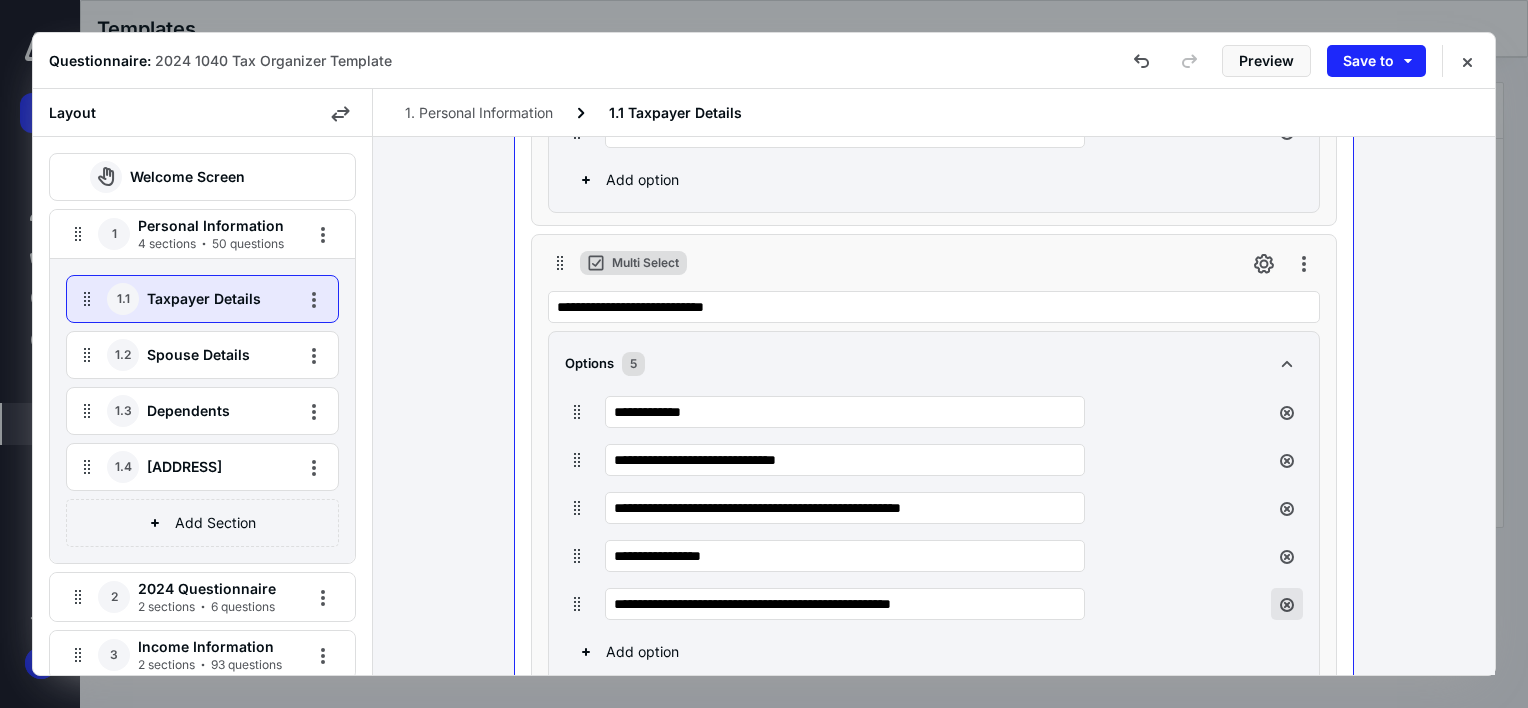 click at bounding box center [1287, 604] 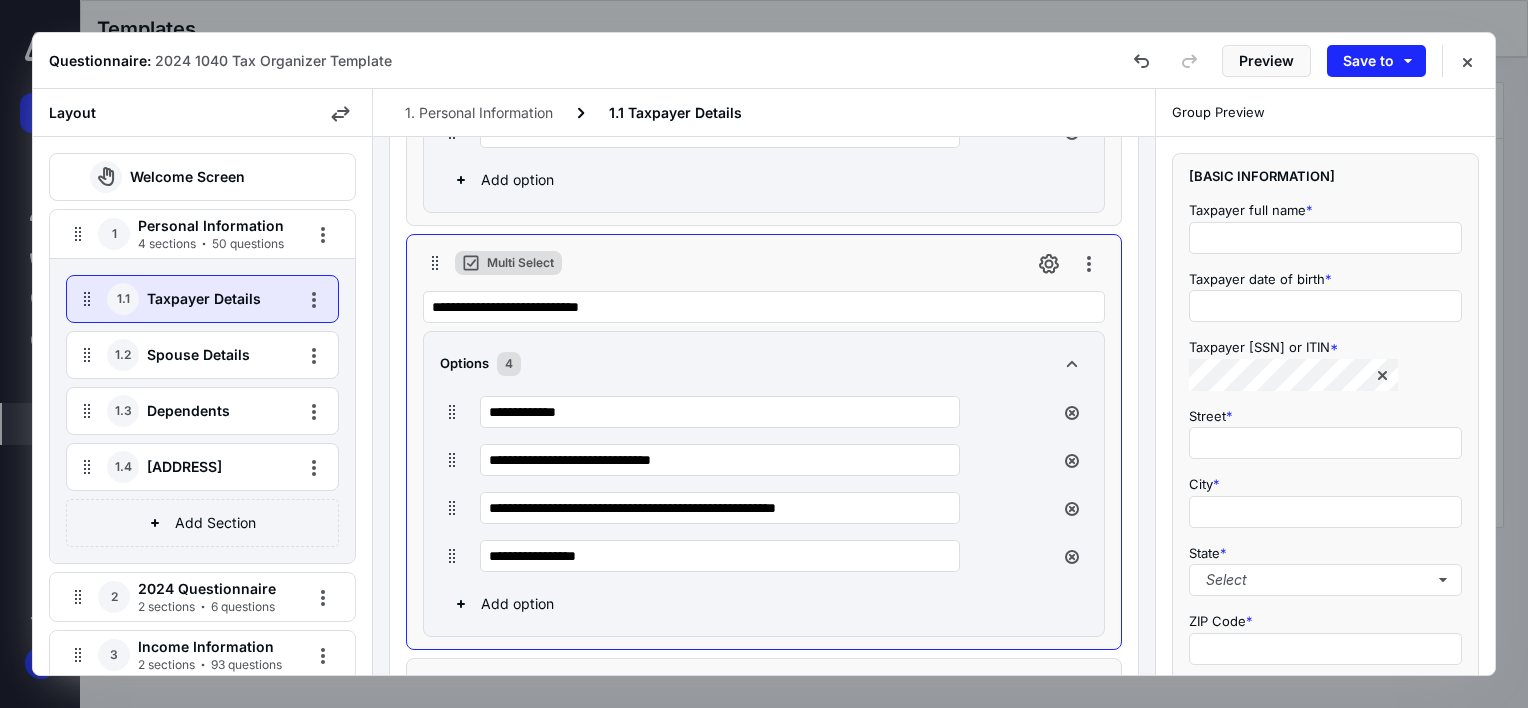 click on "Spouse Details" at bounding box center (212, 355) 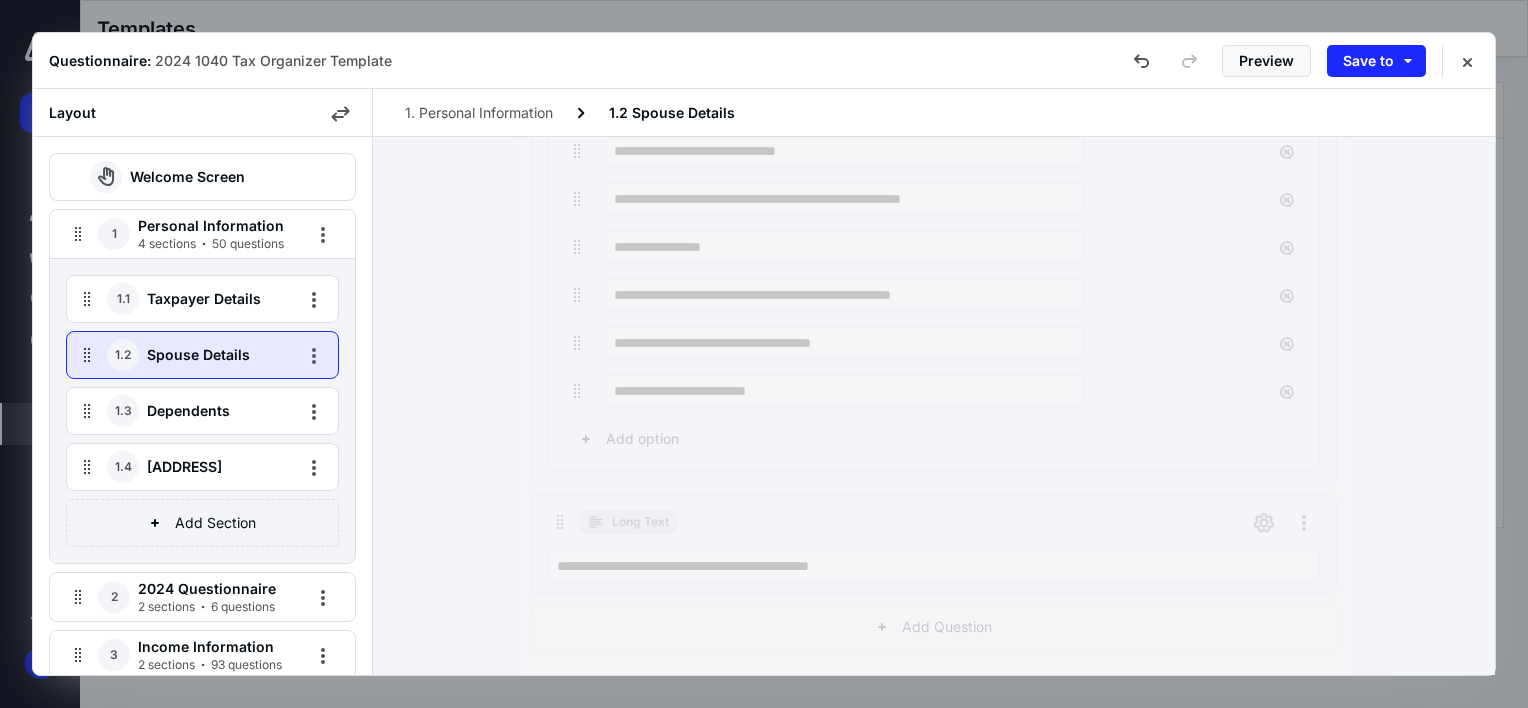 scroll, scrollTop: 1692, scrollLeft: 0, axis: vertical 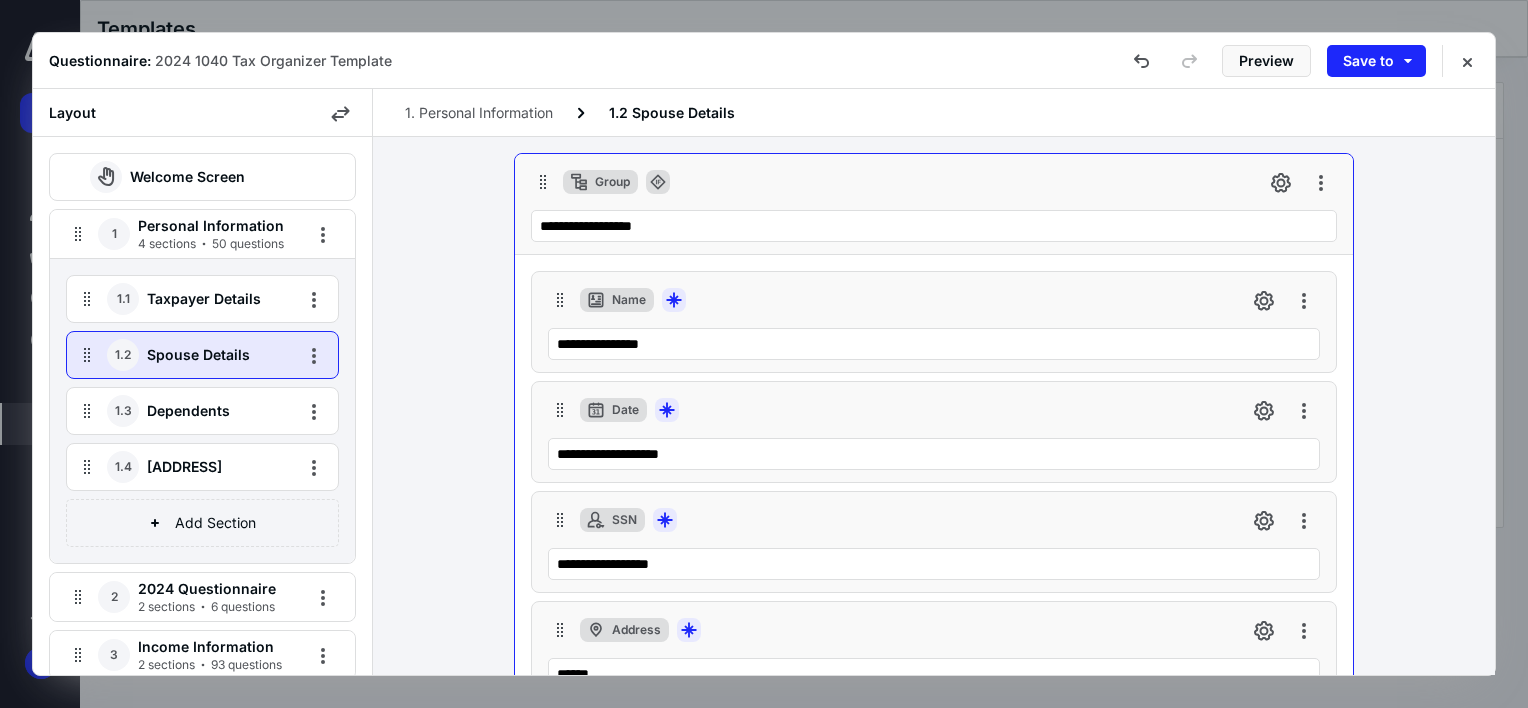 click on "Dependents" at bounding box center (212, 411) 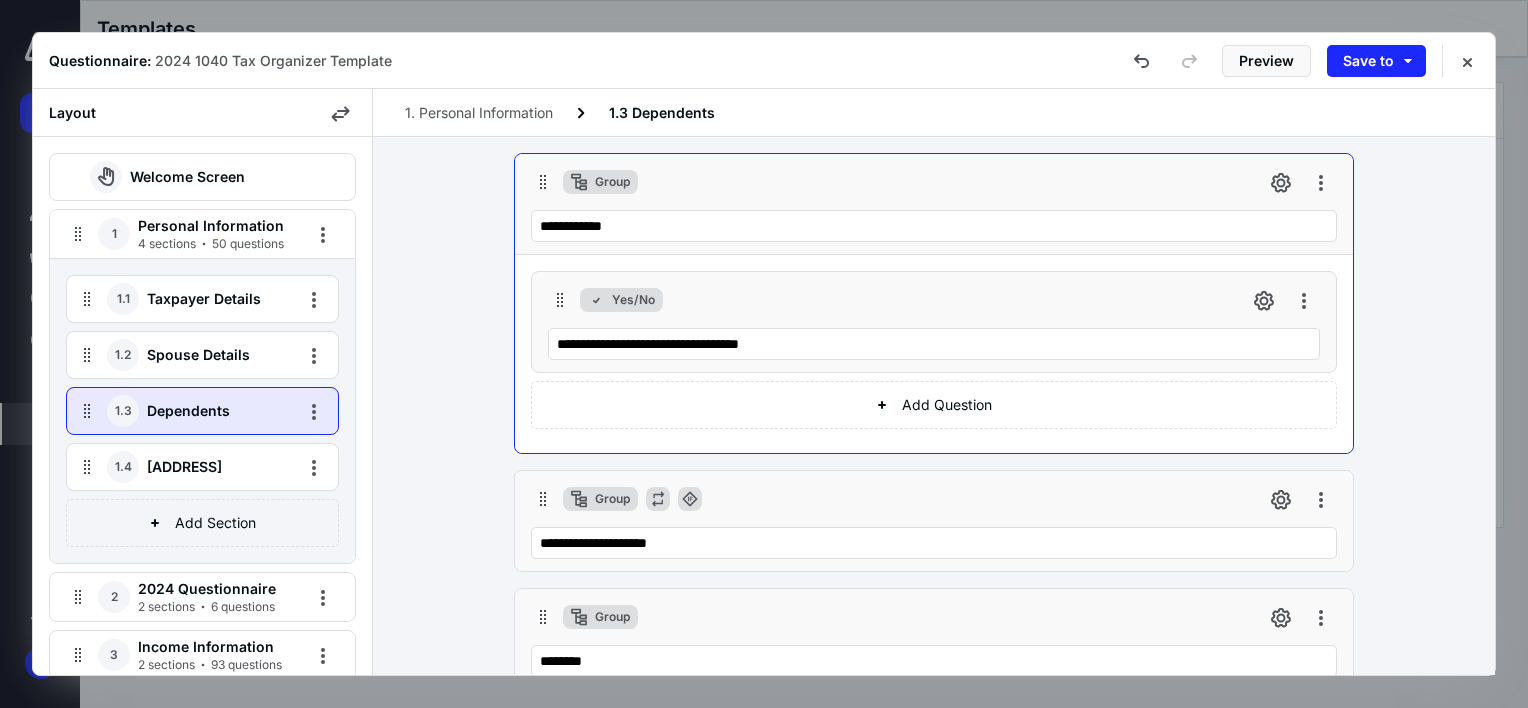 click on "[ADDRESS]" at bounding box center [212, 467] 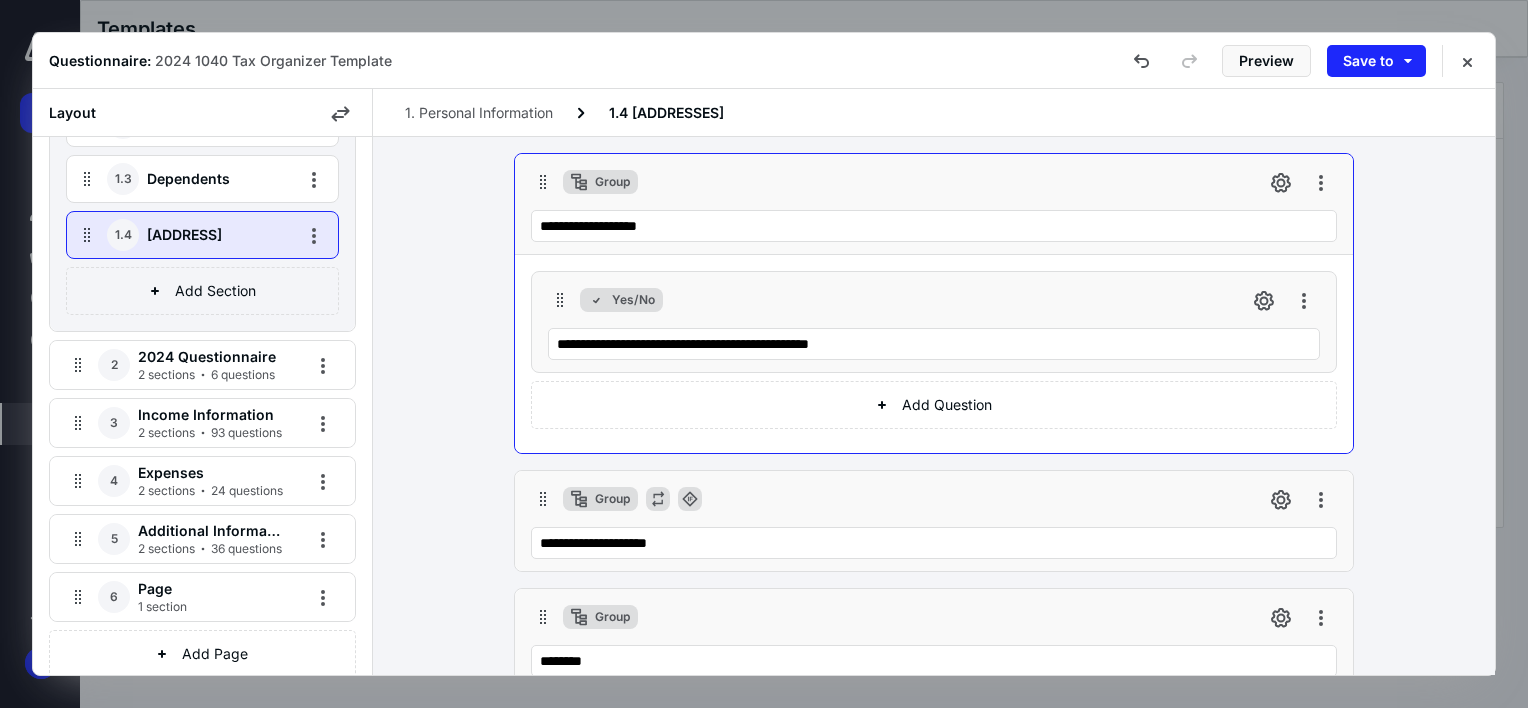 scroll, scrollTop: 235, scrollLeft: 0, axis: vertical 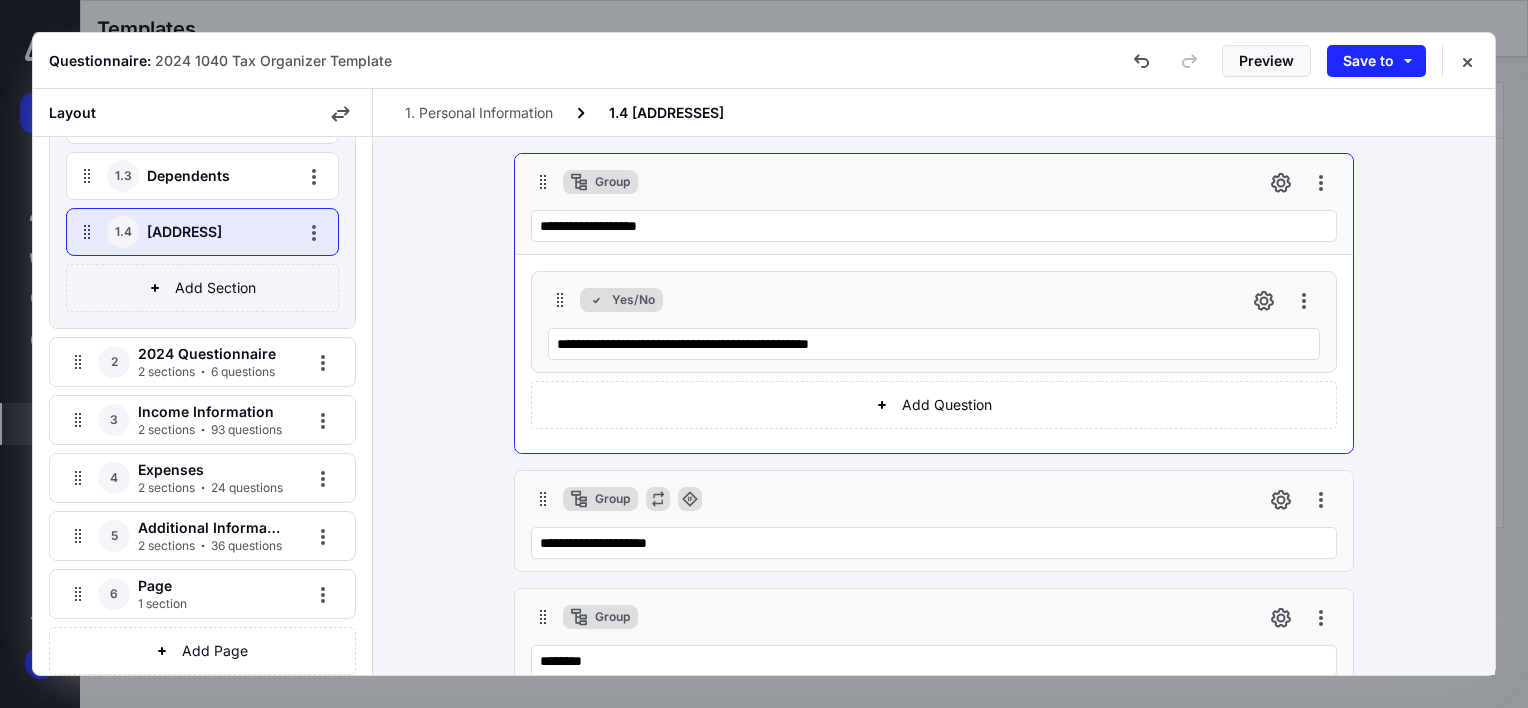 click on "2 sections 6 questions" at bounding box center (206, 372) 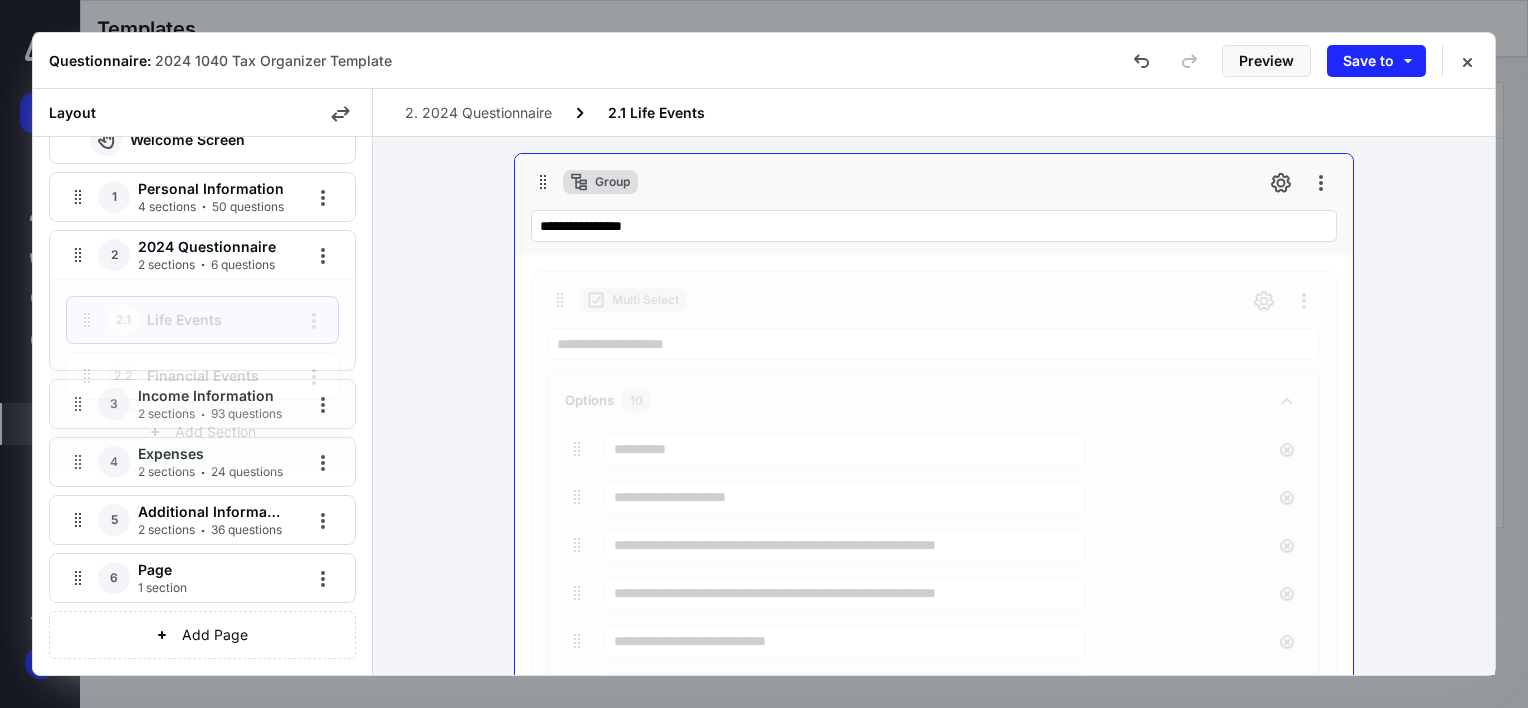scroll, scrollTop: 330, scrollLeft: 0, axis: vertical 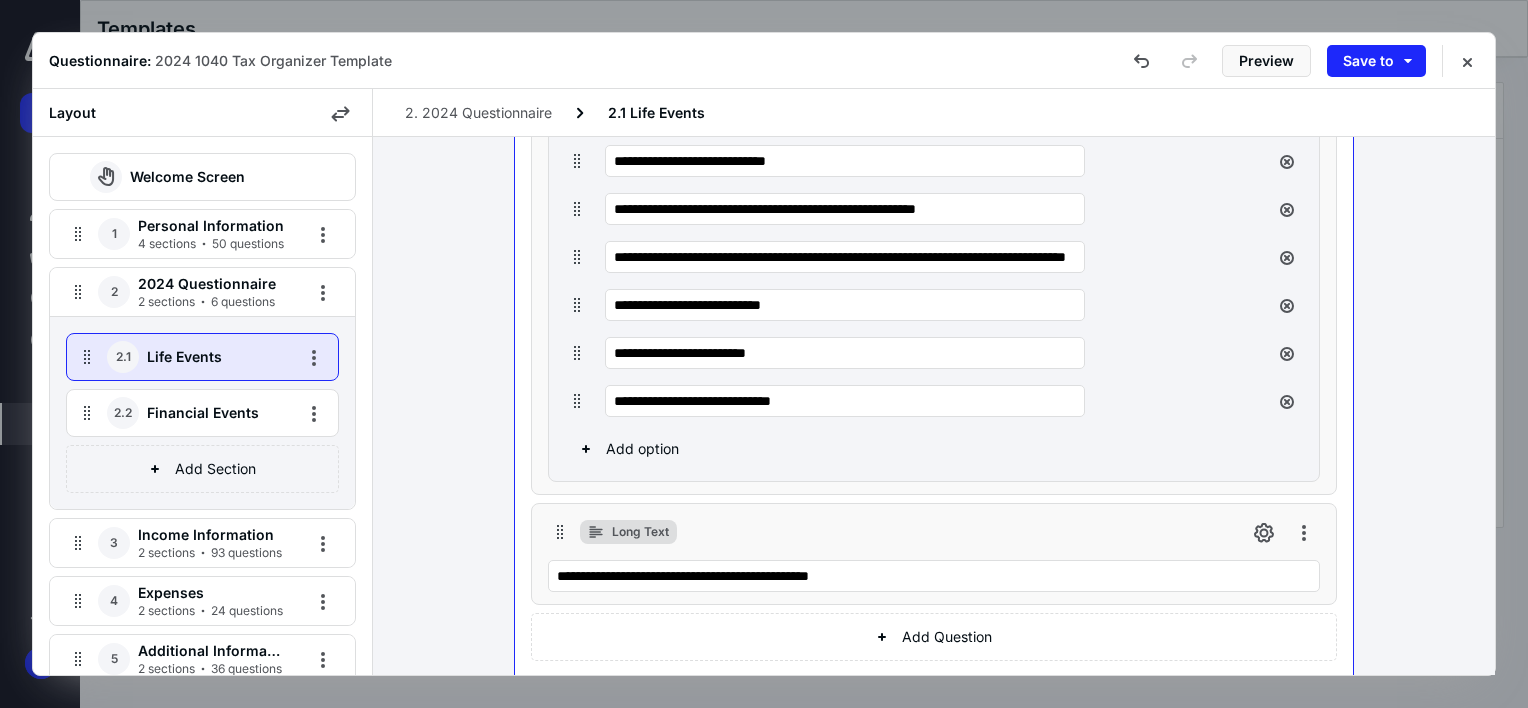 click on "Financial Events" at bounding box center [212, 413] 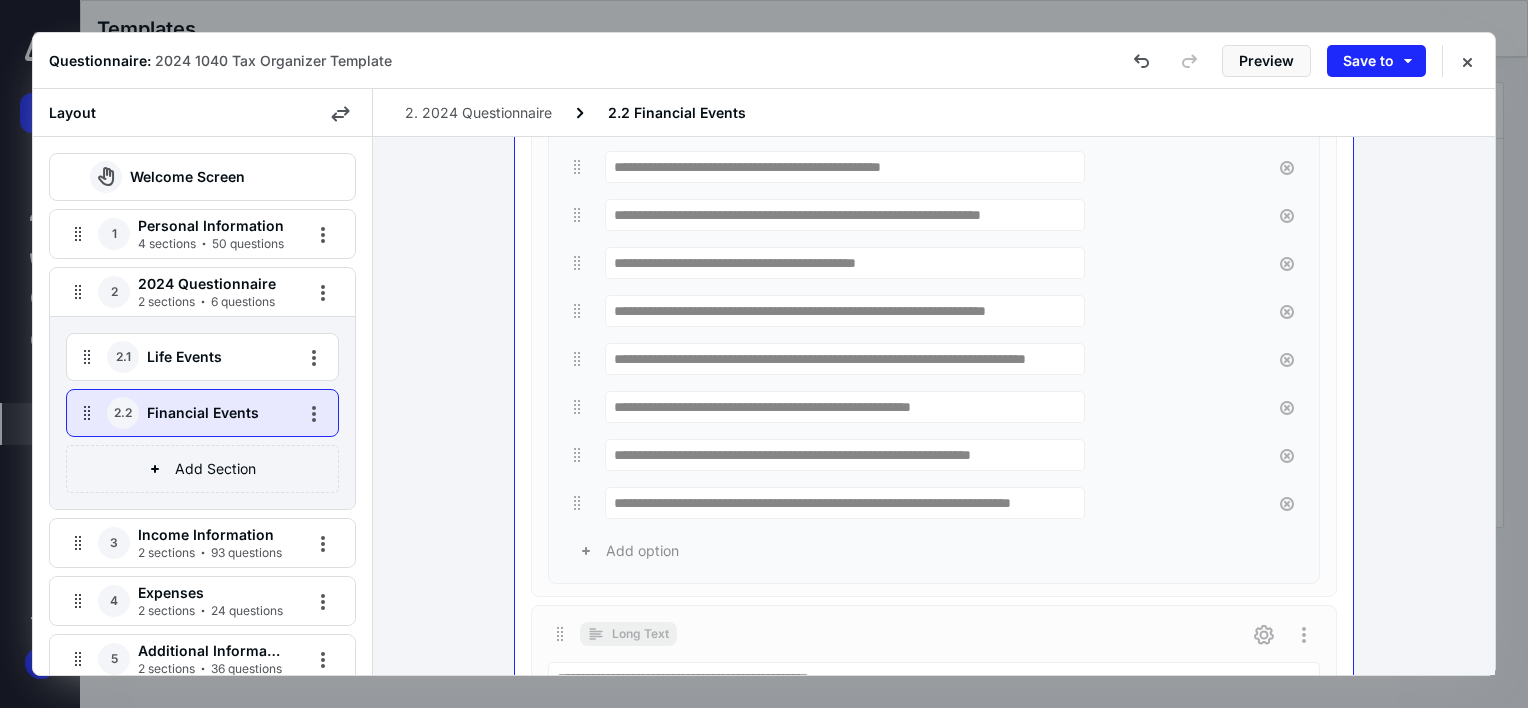 scroll, scrollTop: 0, scrollLeft: 65, axis: horizontal 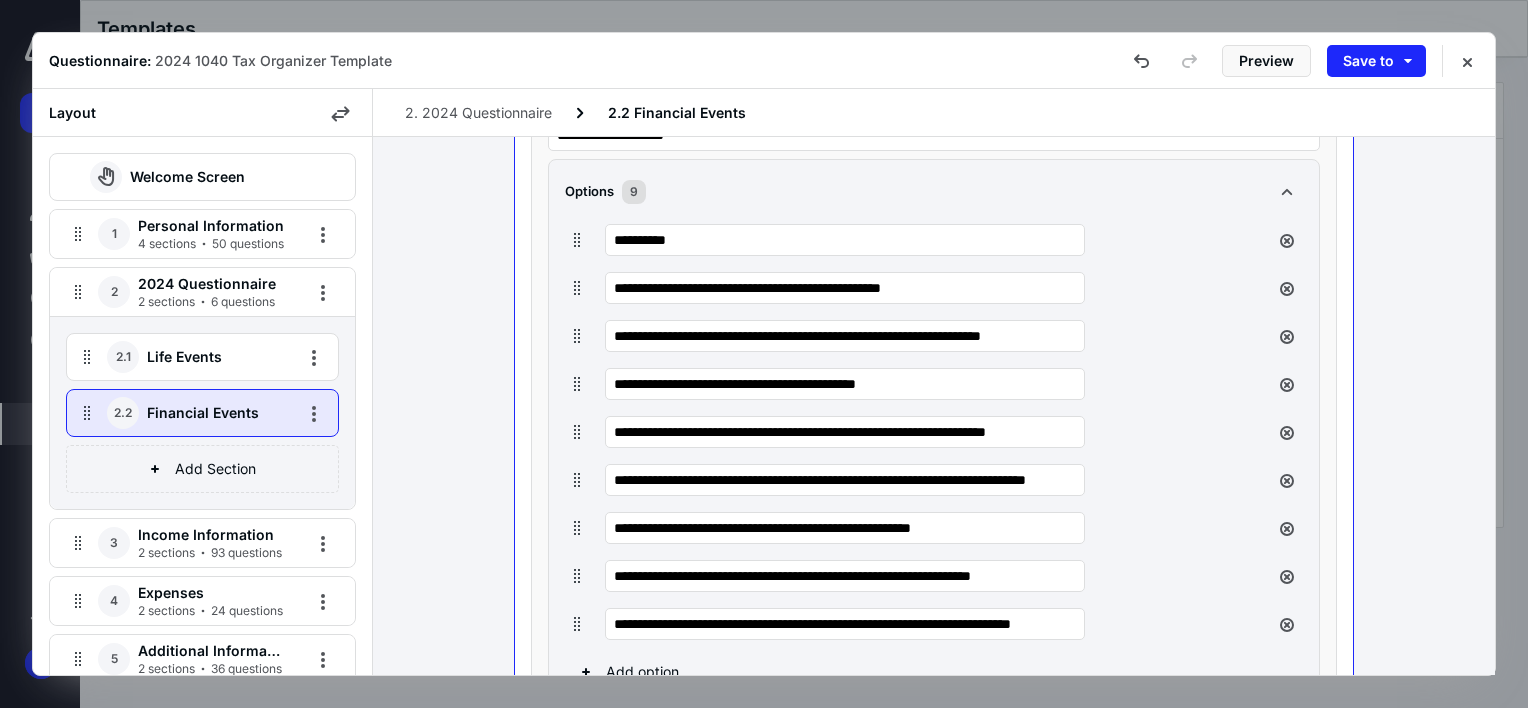 click on "2 sections 93 questions" at bounding box center (210, 553) 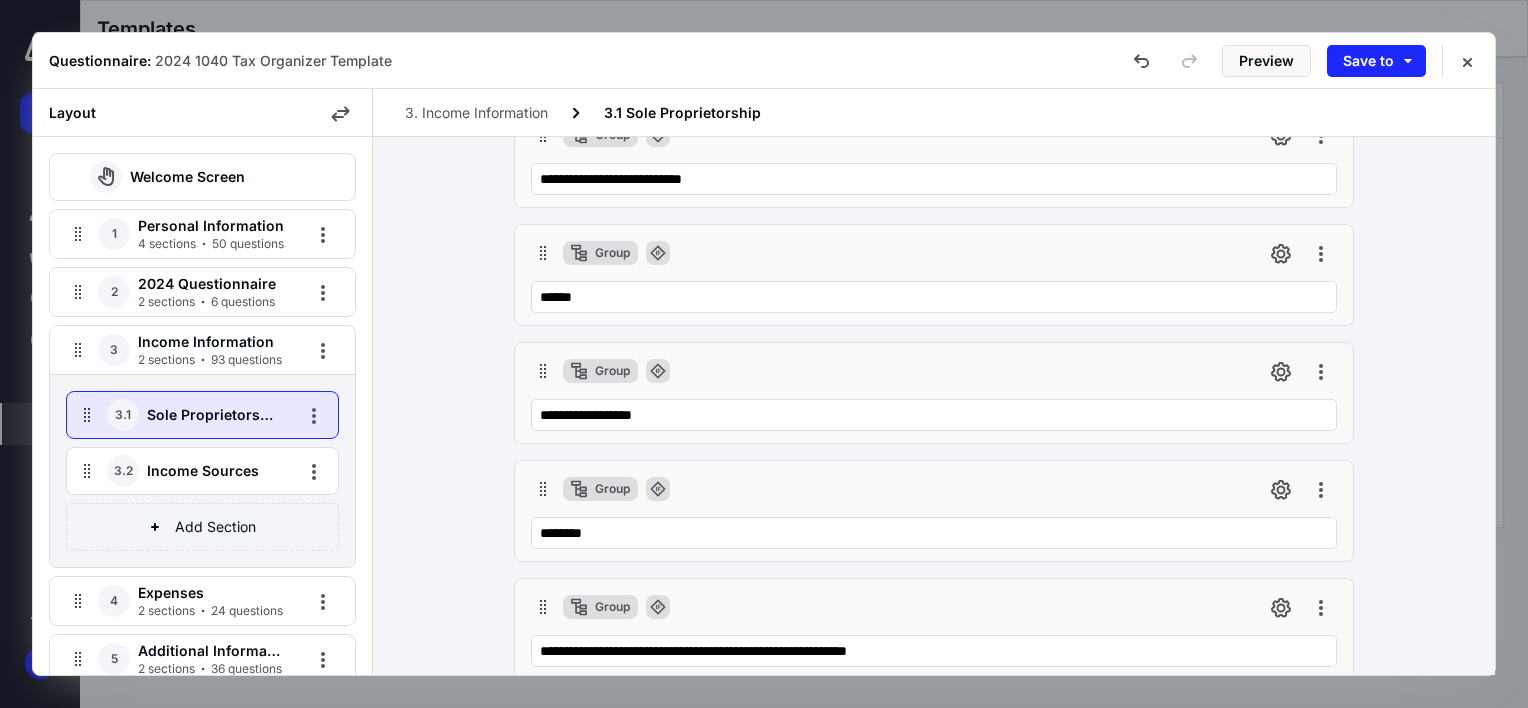 scroll, scrollTop: 370, scrollLeft: 0, axis: vertical 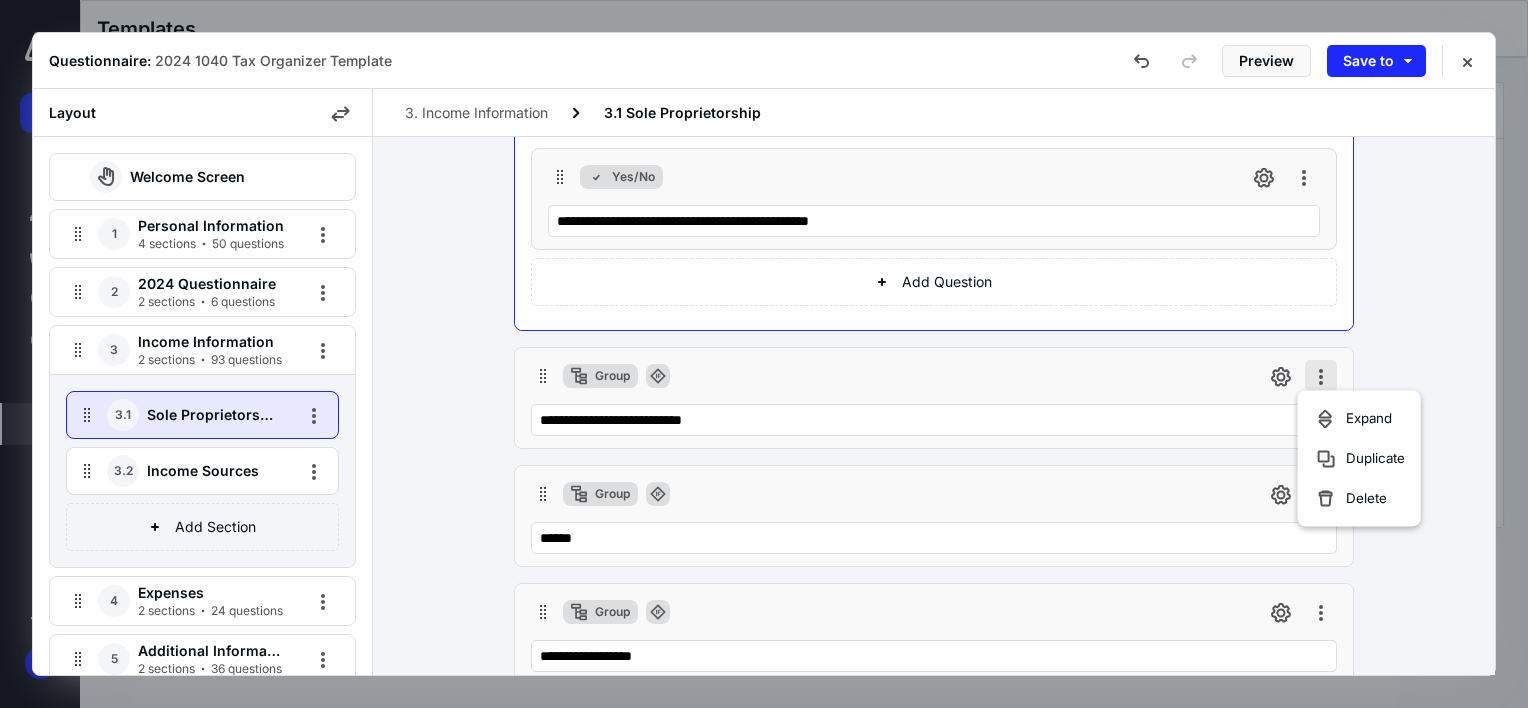 click at bounding box center (1321, 376) 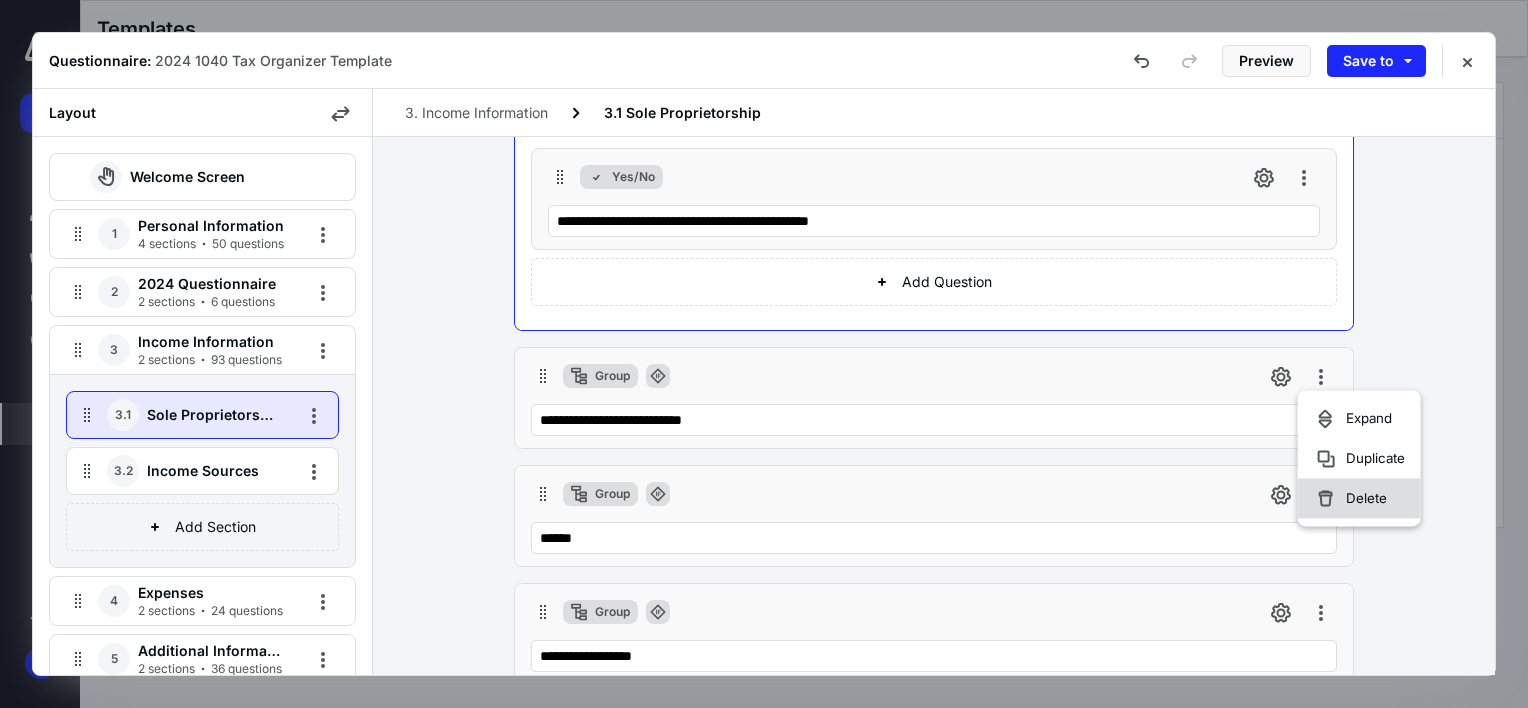 click 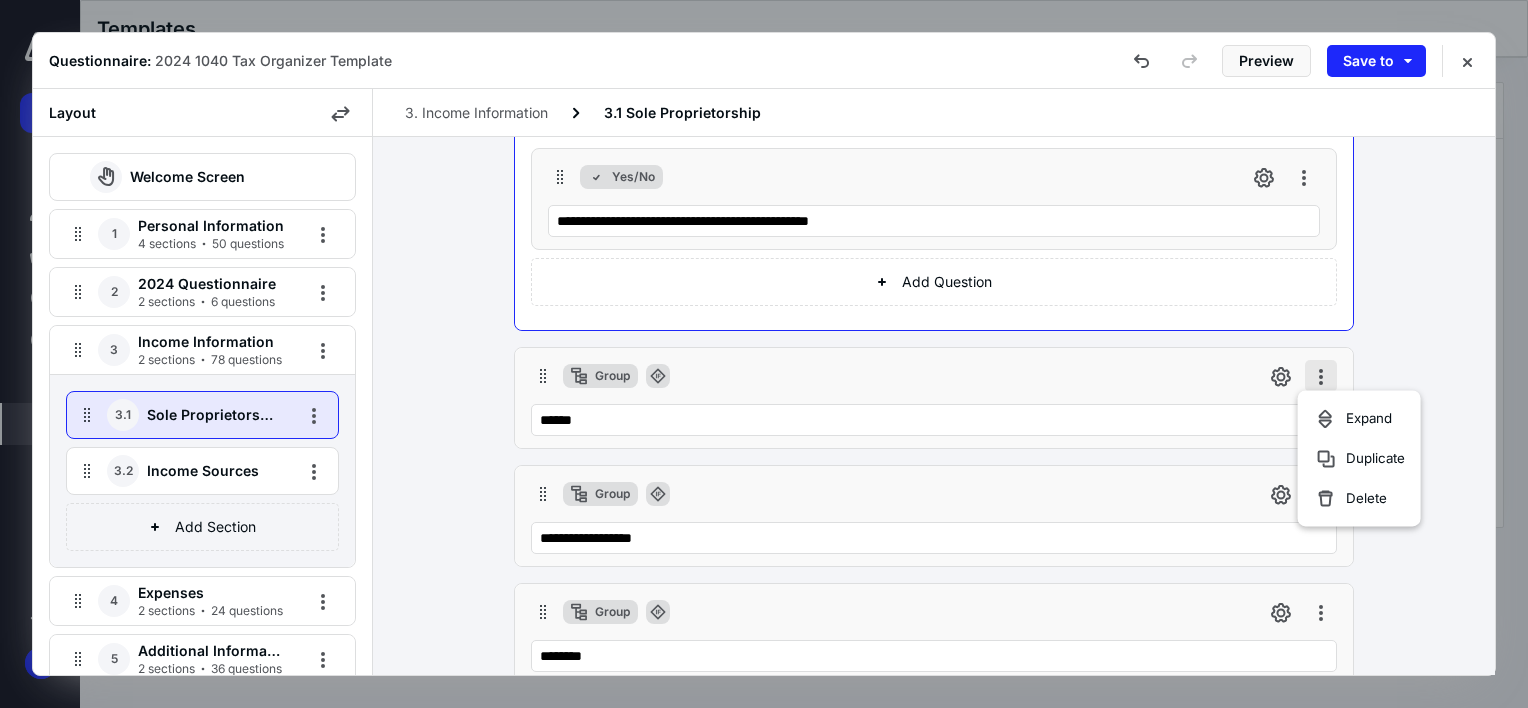 click at bounding box center (1321, 376) 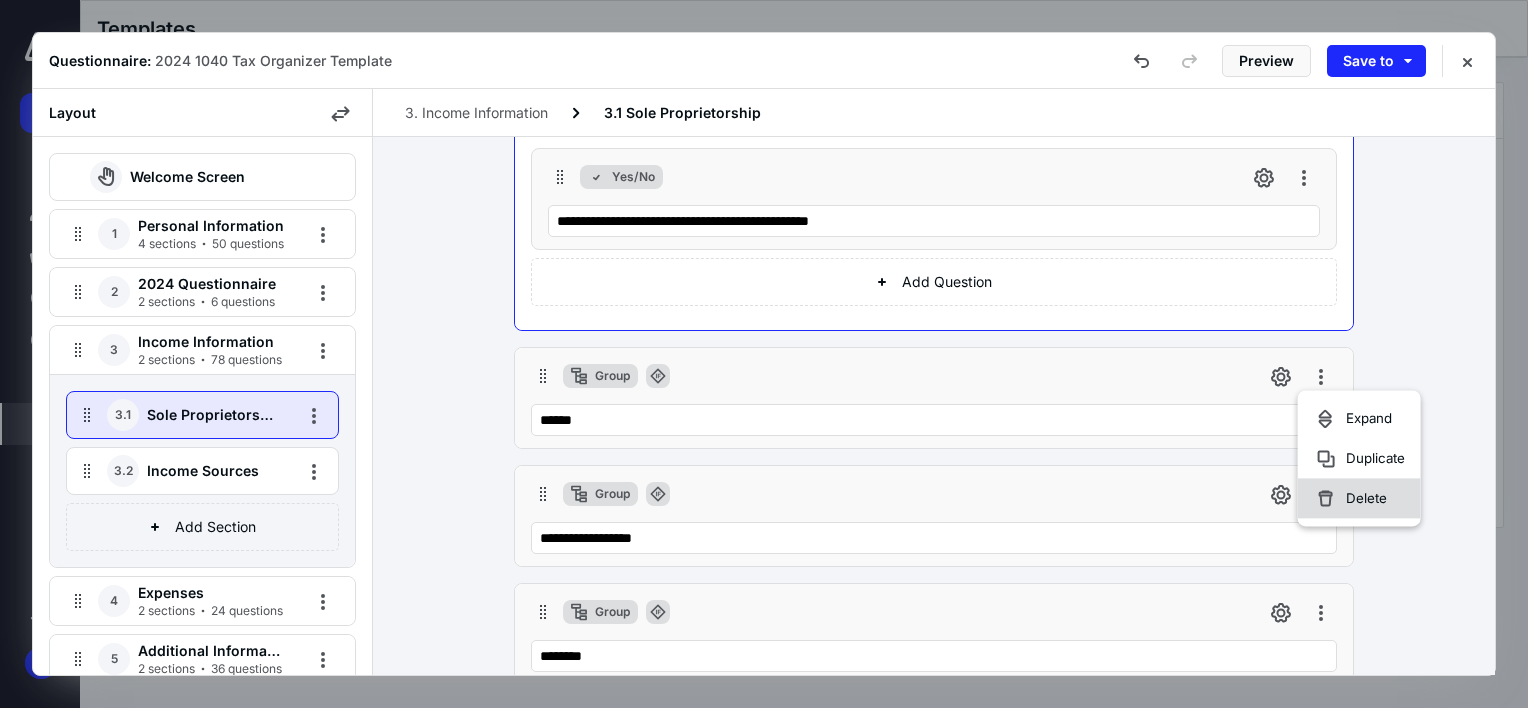 click 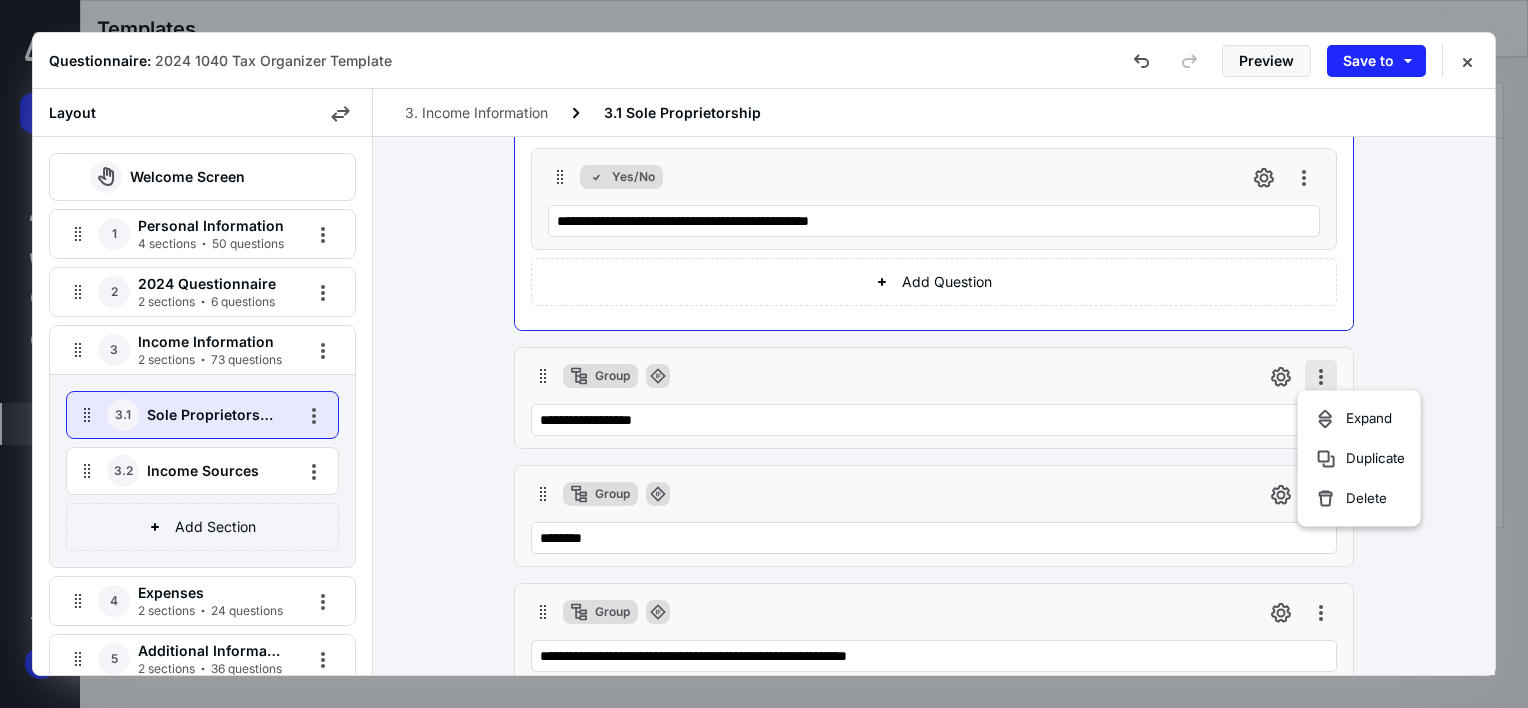 click at bounding box center [1321, 376] 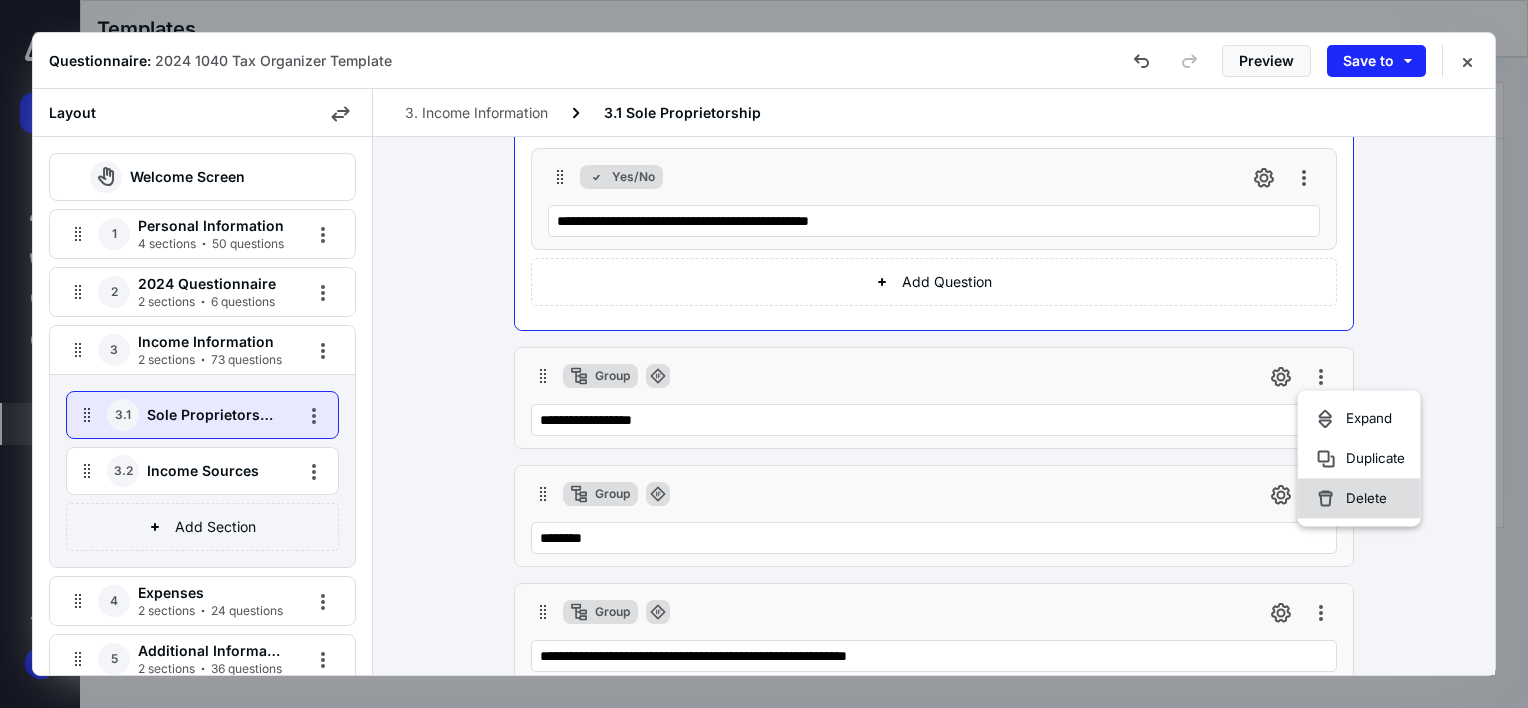 click 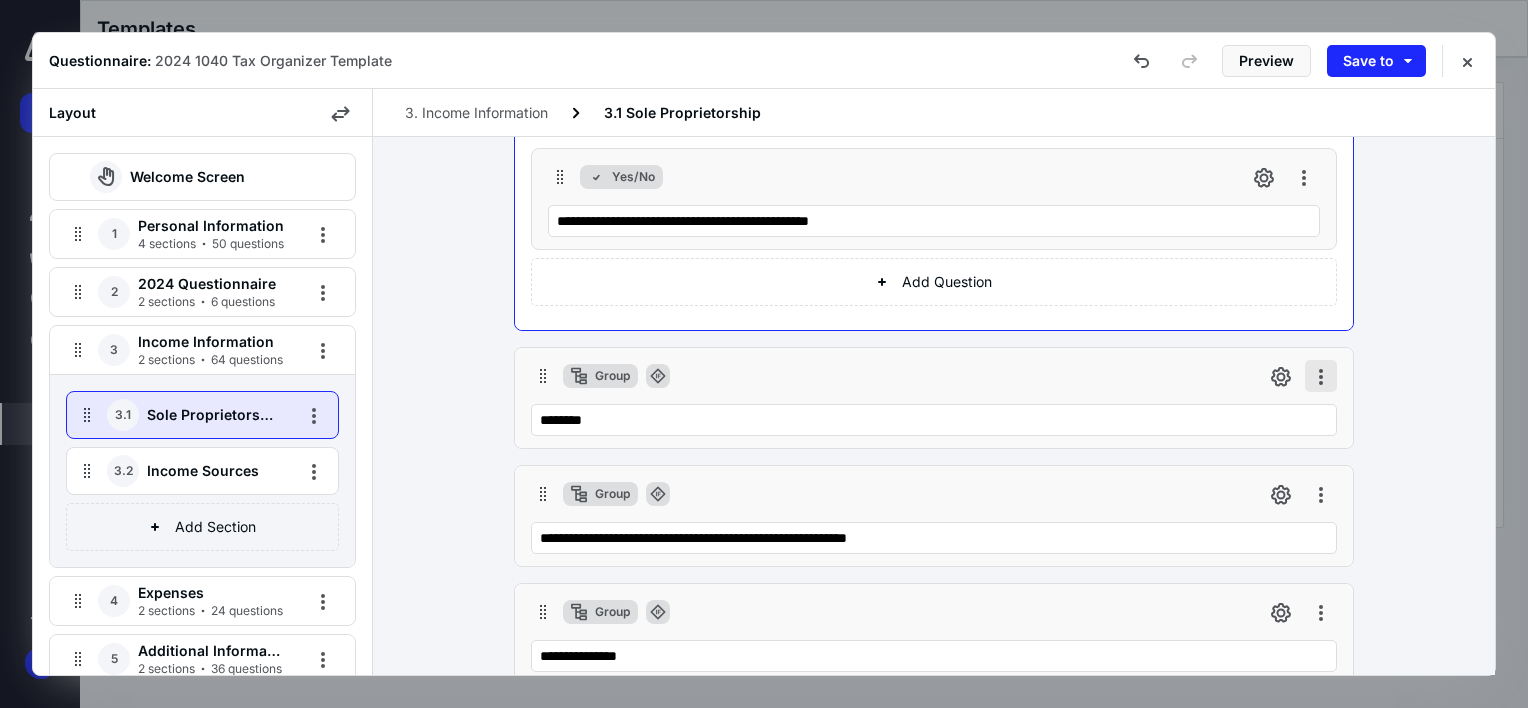 click at bounding box center (1321, 376) 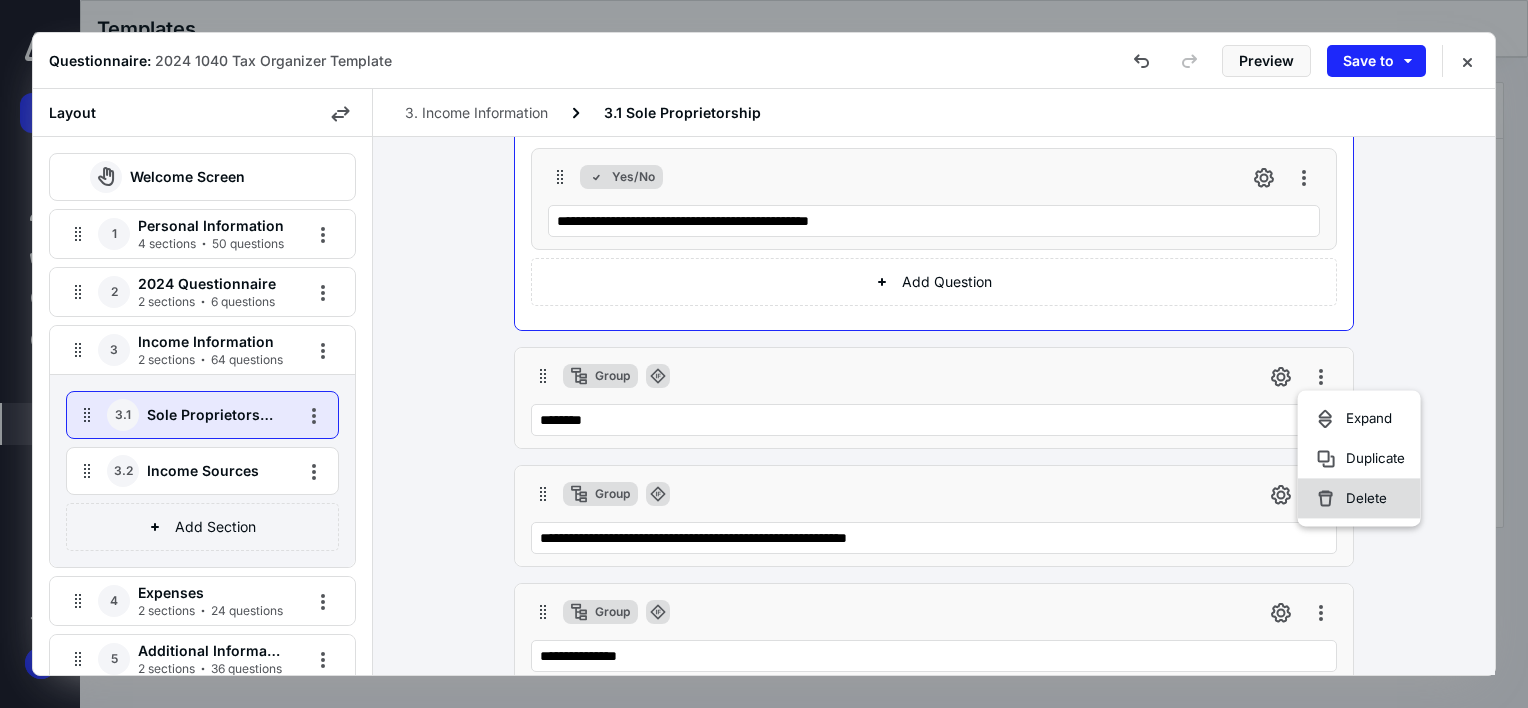 click on "Delete" at bounding box center (1350, 498) 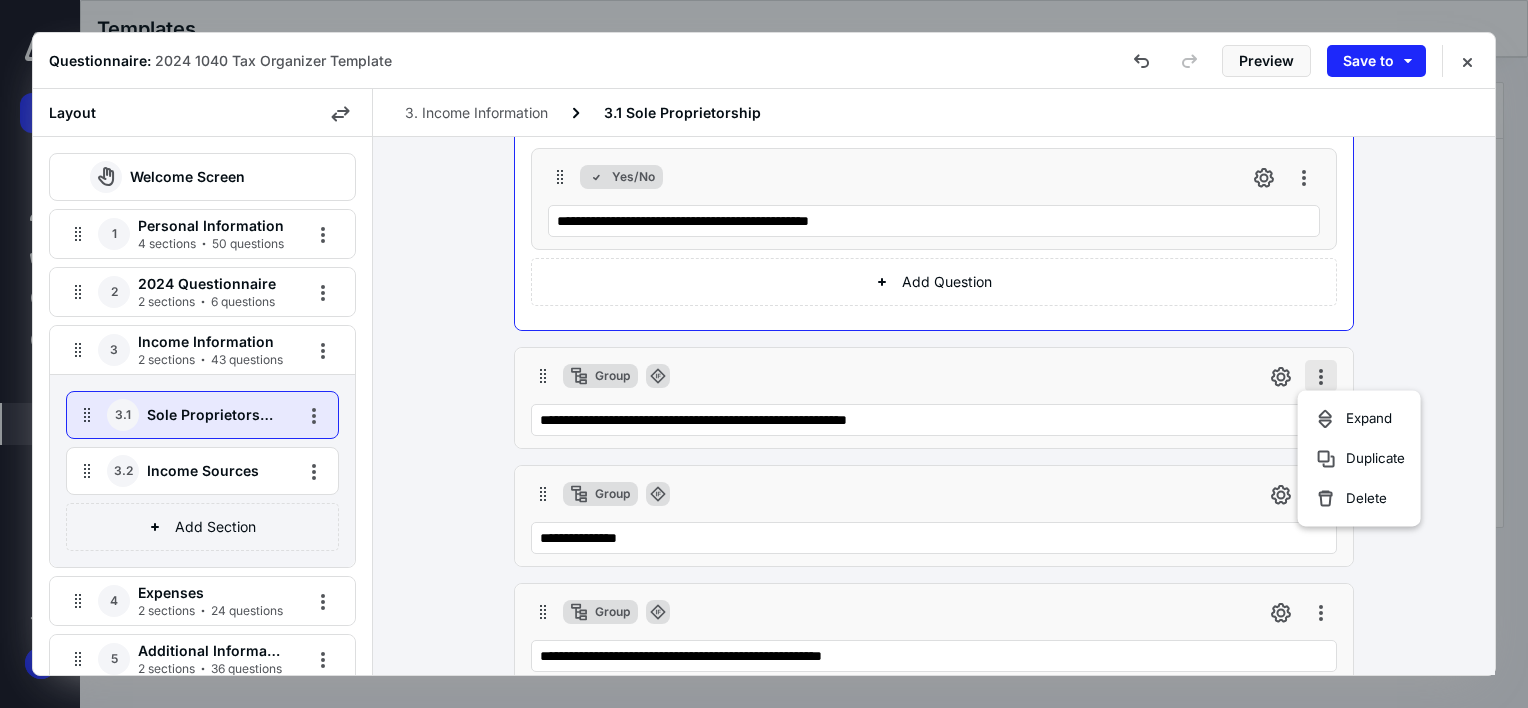 click at bounding box center (1321, 376) 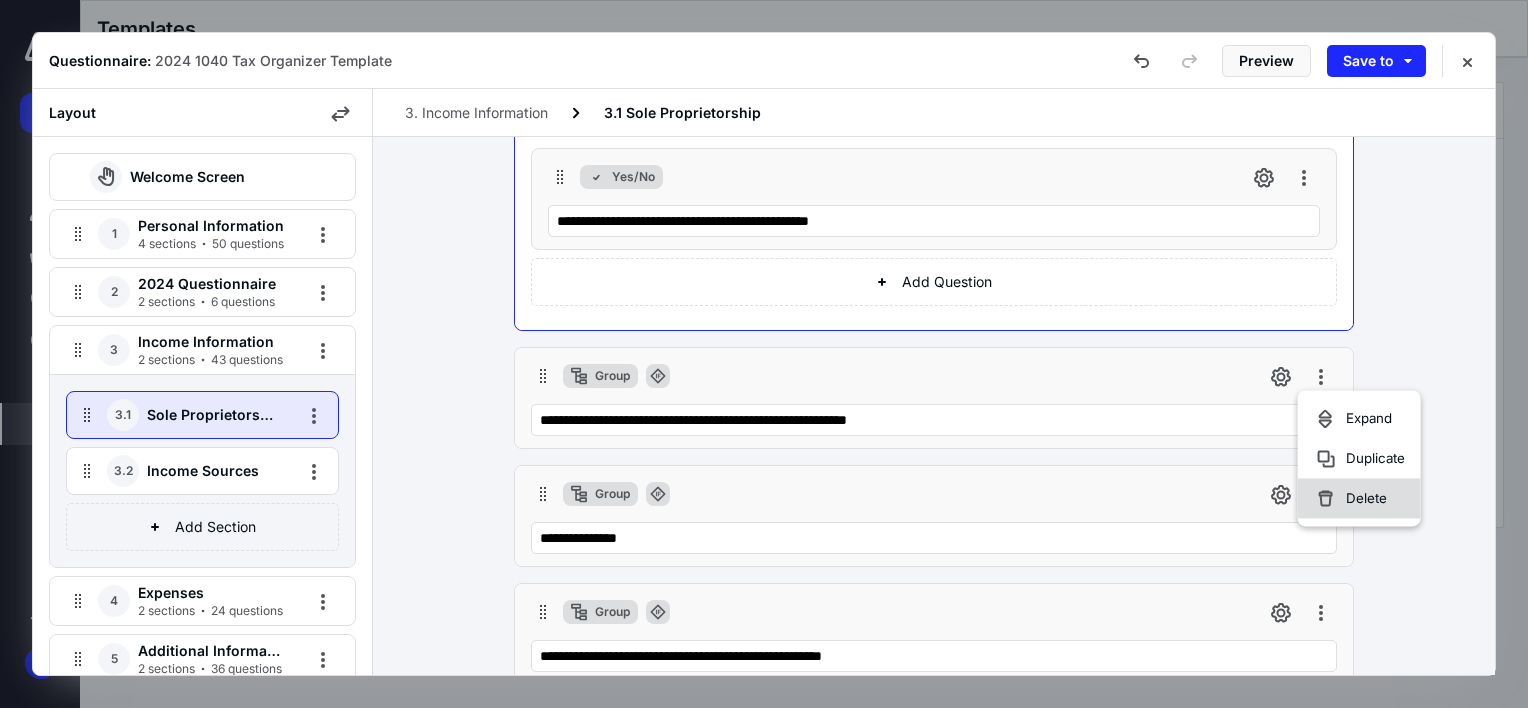 click on "Delete" at bounding box center [1350, 498] 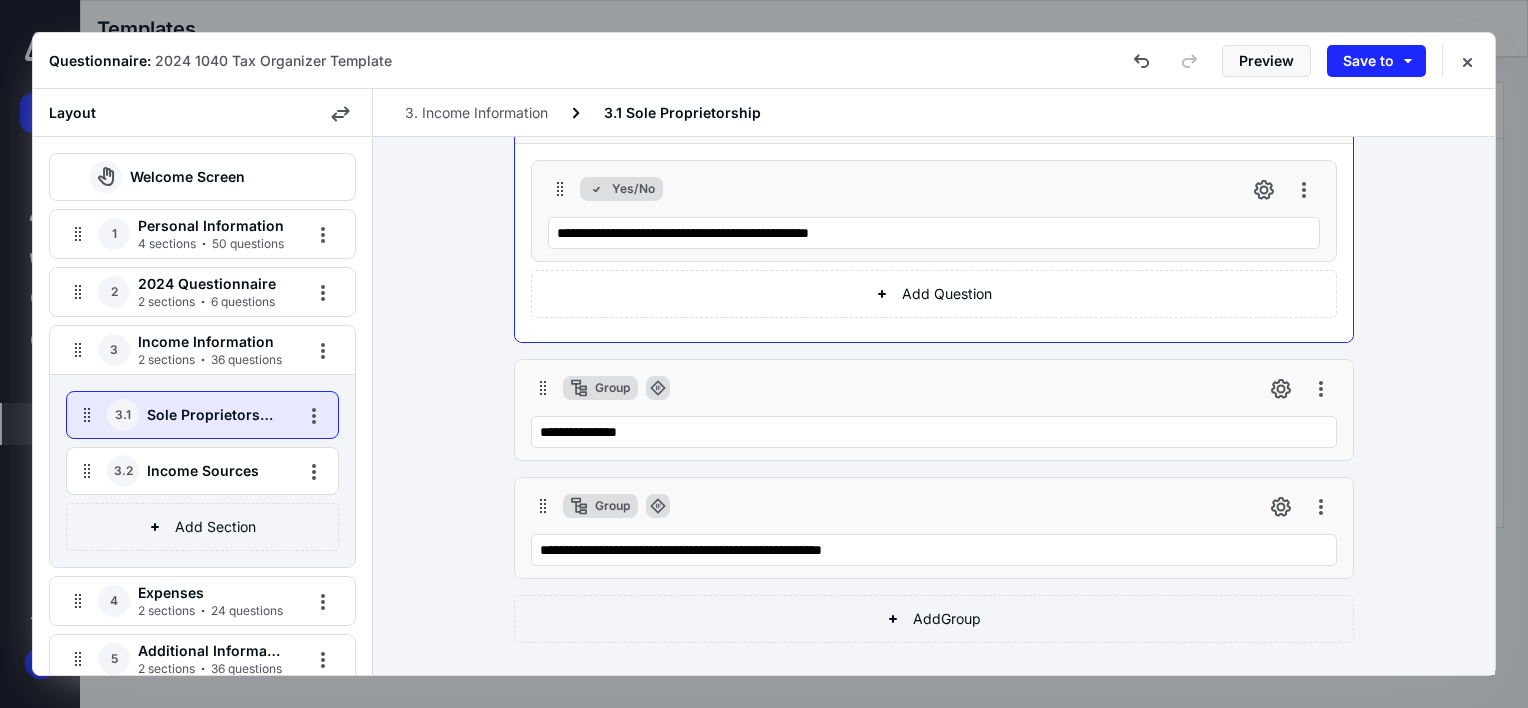scroll, scrollTop: 108, scrollLeft: 0, axis: vertical 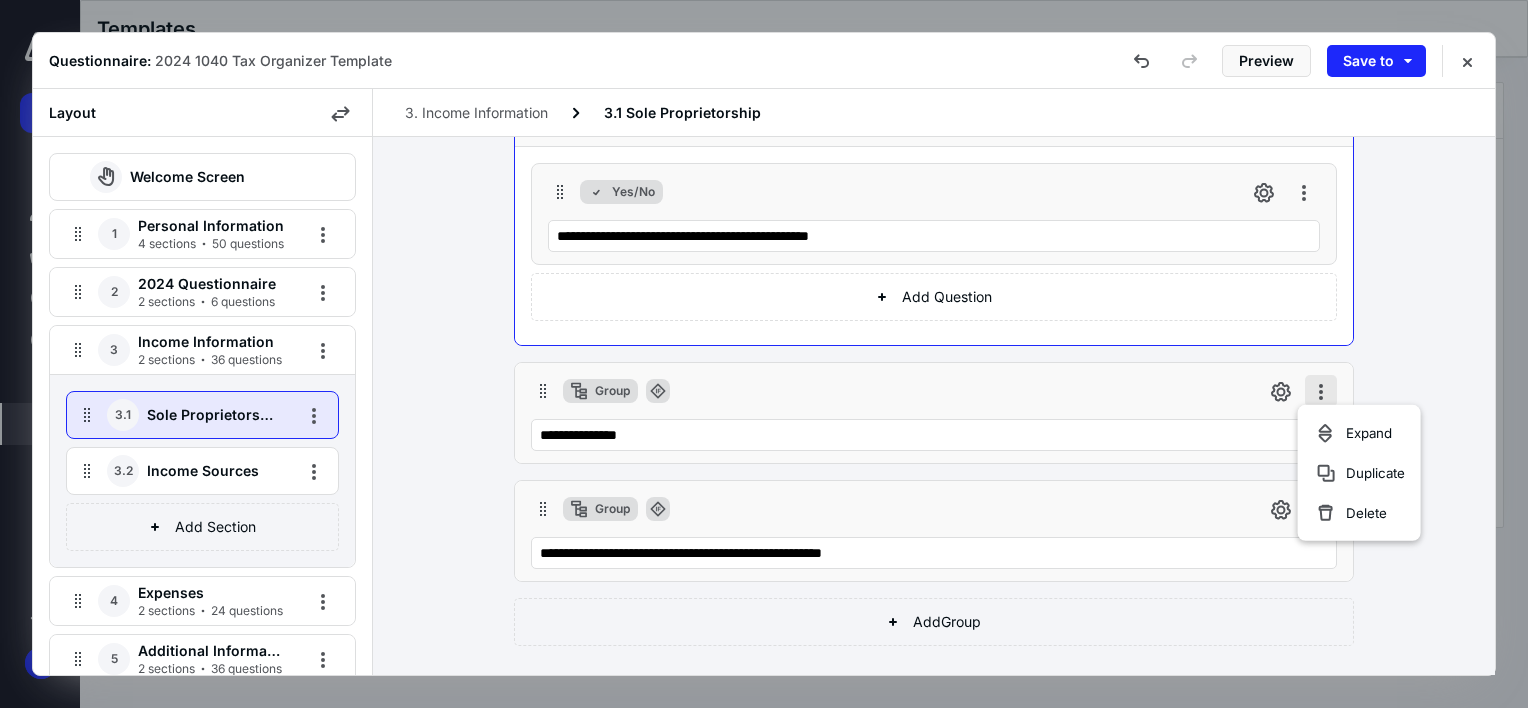 click at bounding box center [1321, 391] 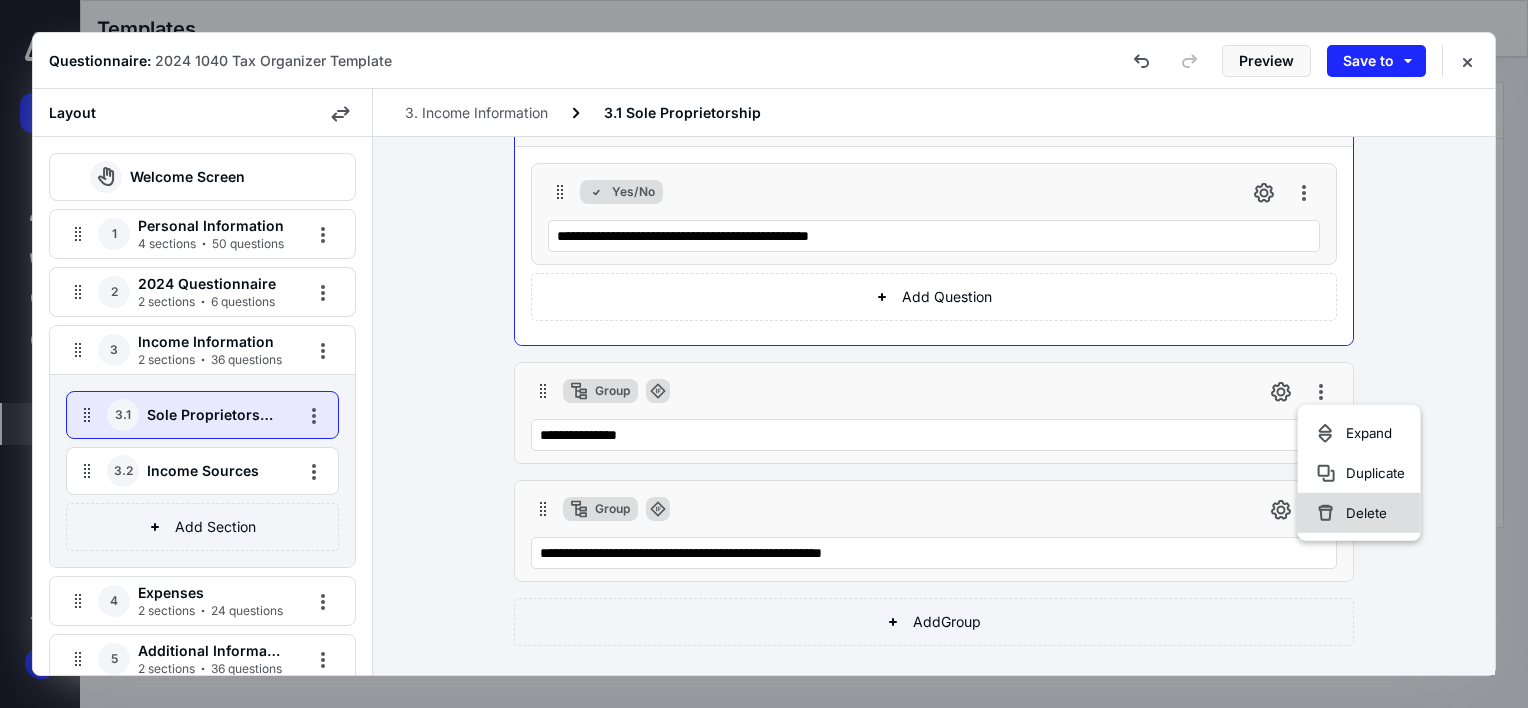 click on "Delete" at bounding box center (1350, 513) 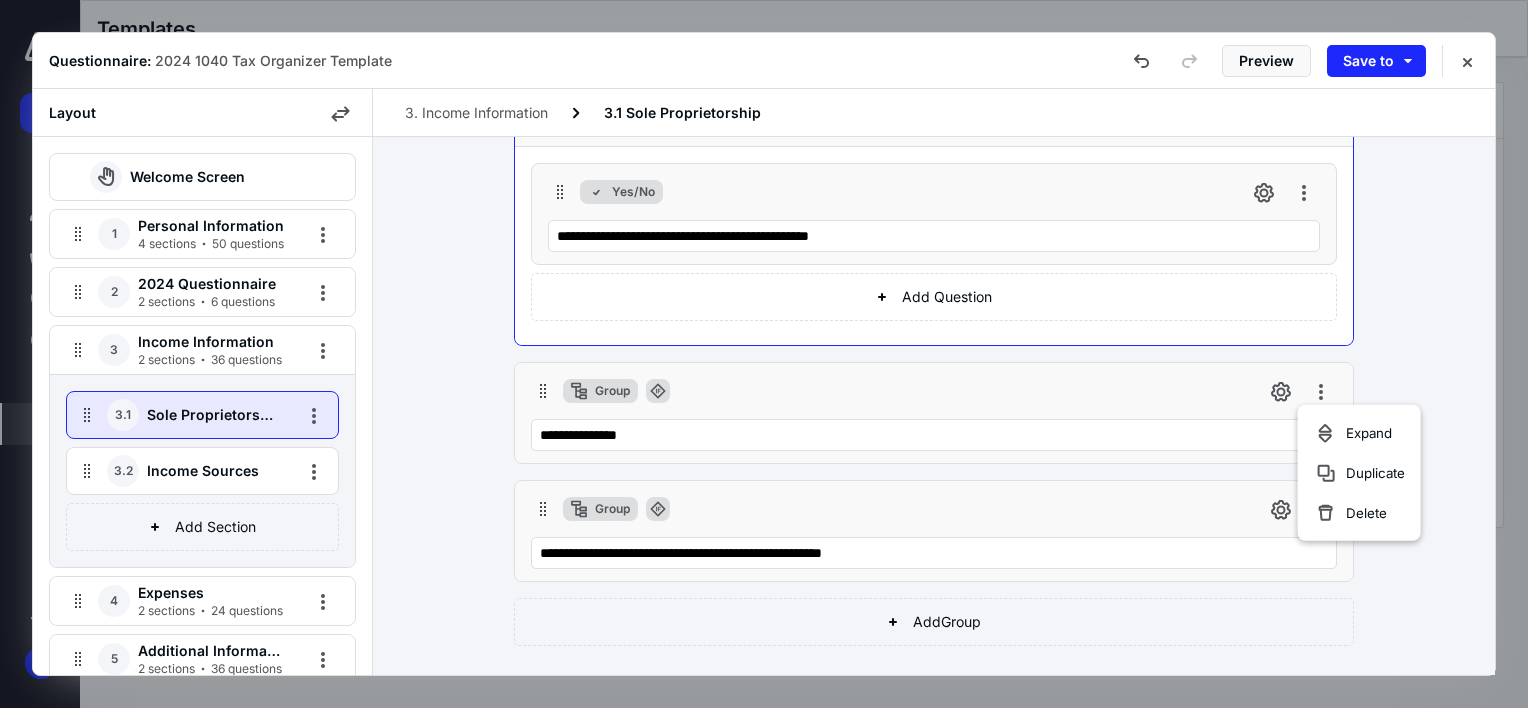 scroll, scrollTop: 0, scrollLeft: 0, axis: both 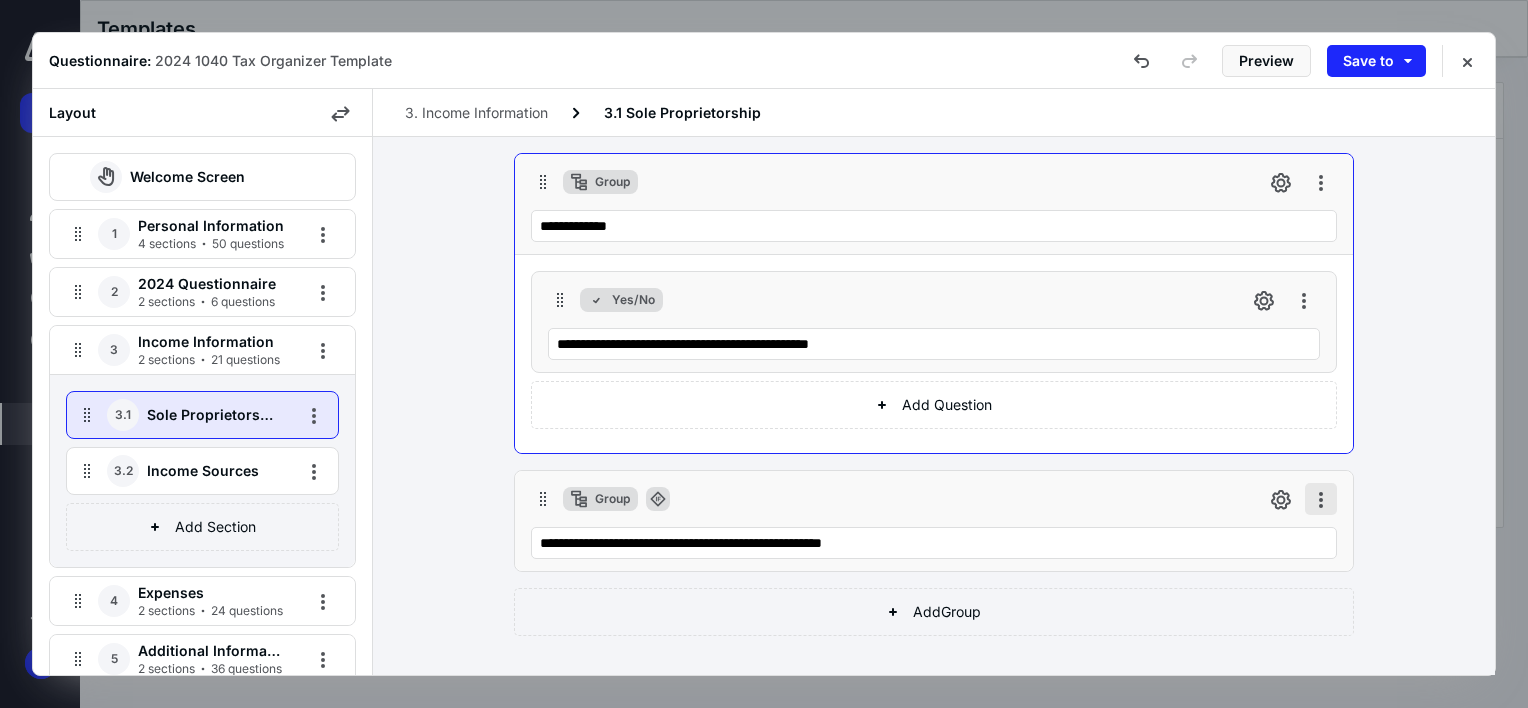 click at bounding box center (1321, 499) 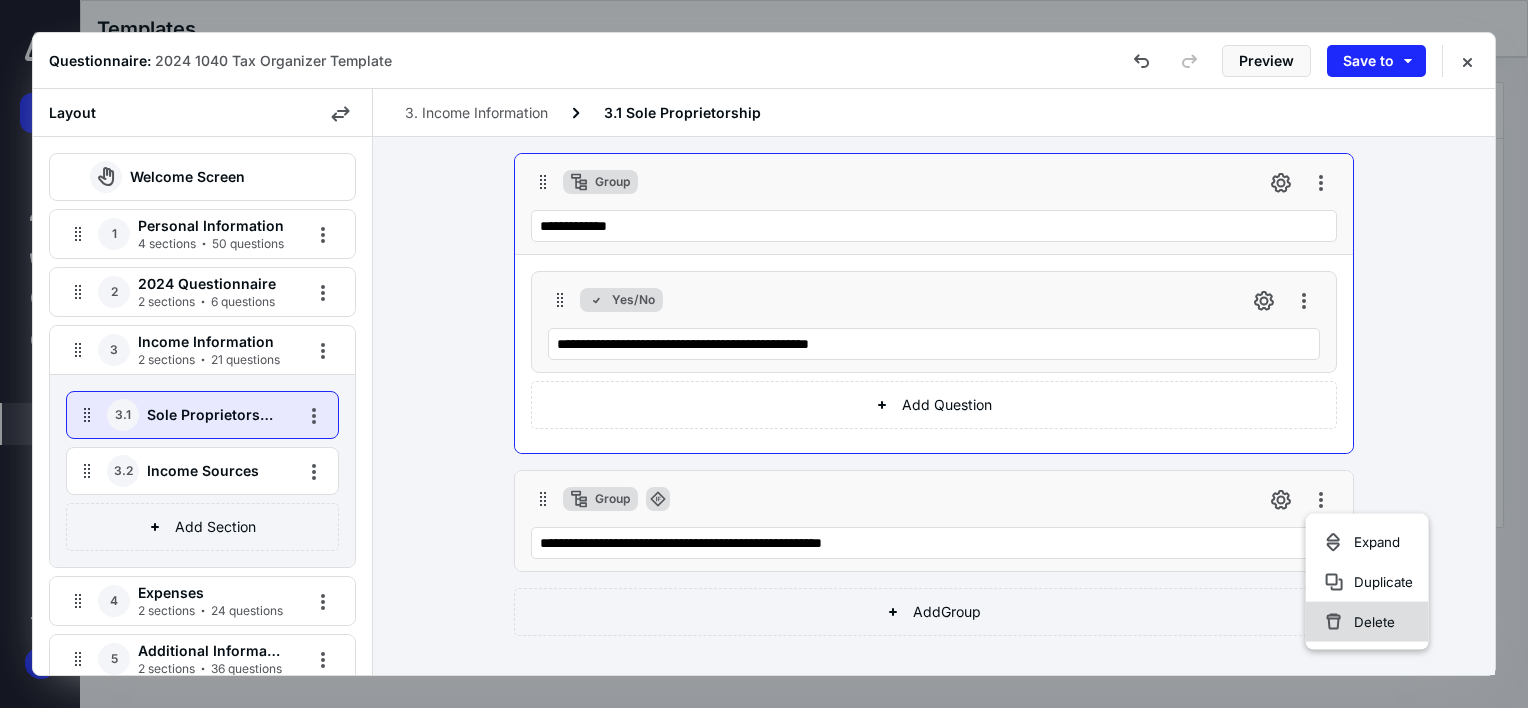 click on "Delete" at bounding box center [1358, 622] 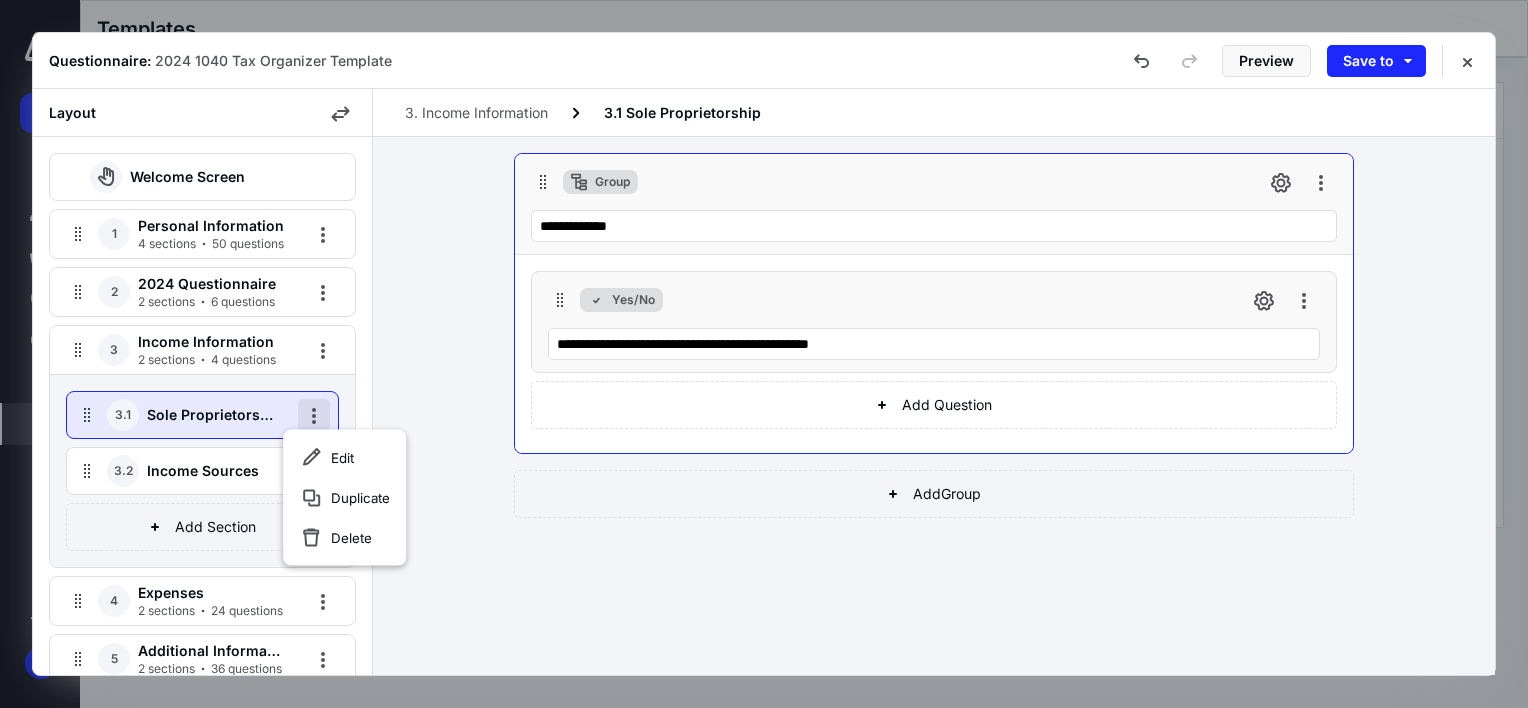 click at bounding box center [314, 415] 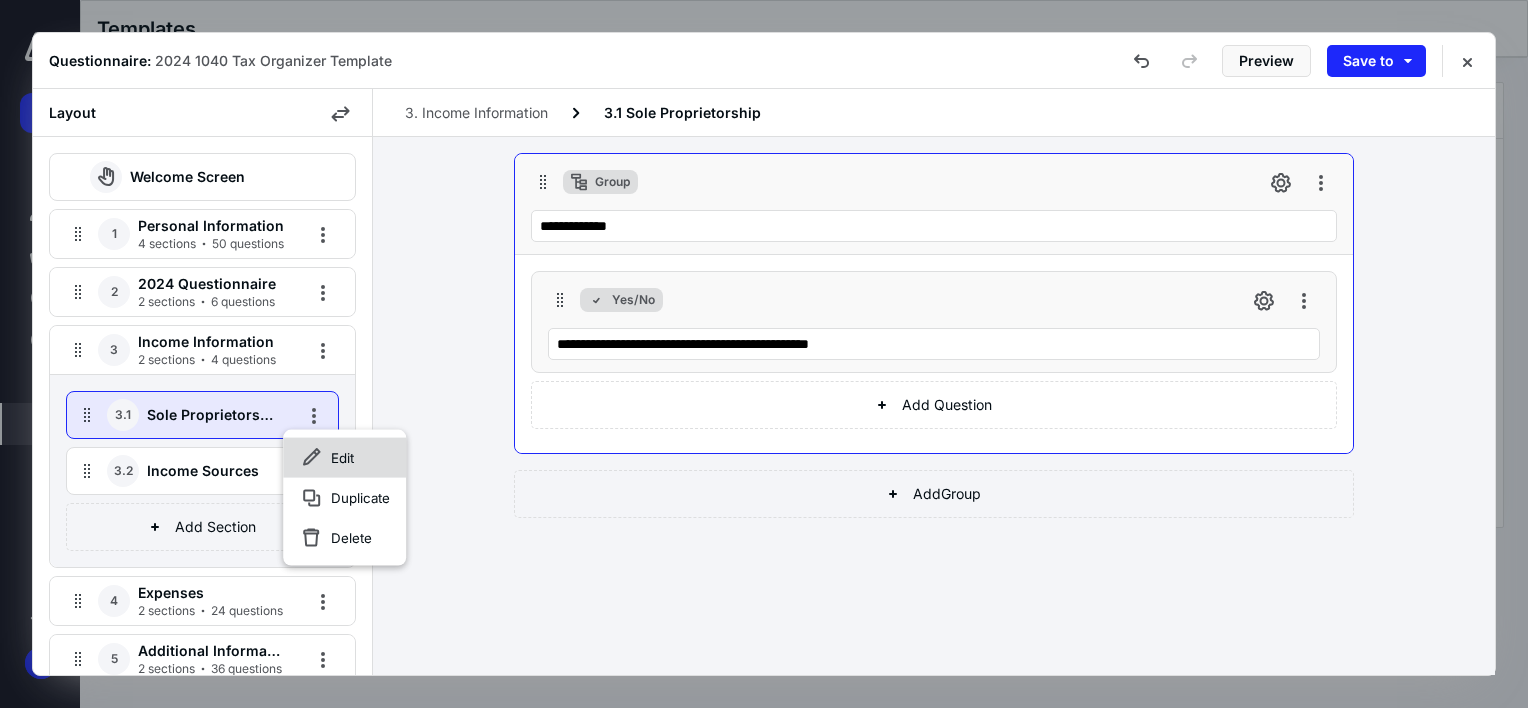 click on "Edit" at bounding box center [326, 458] 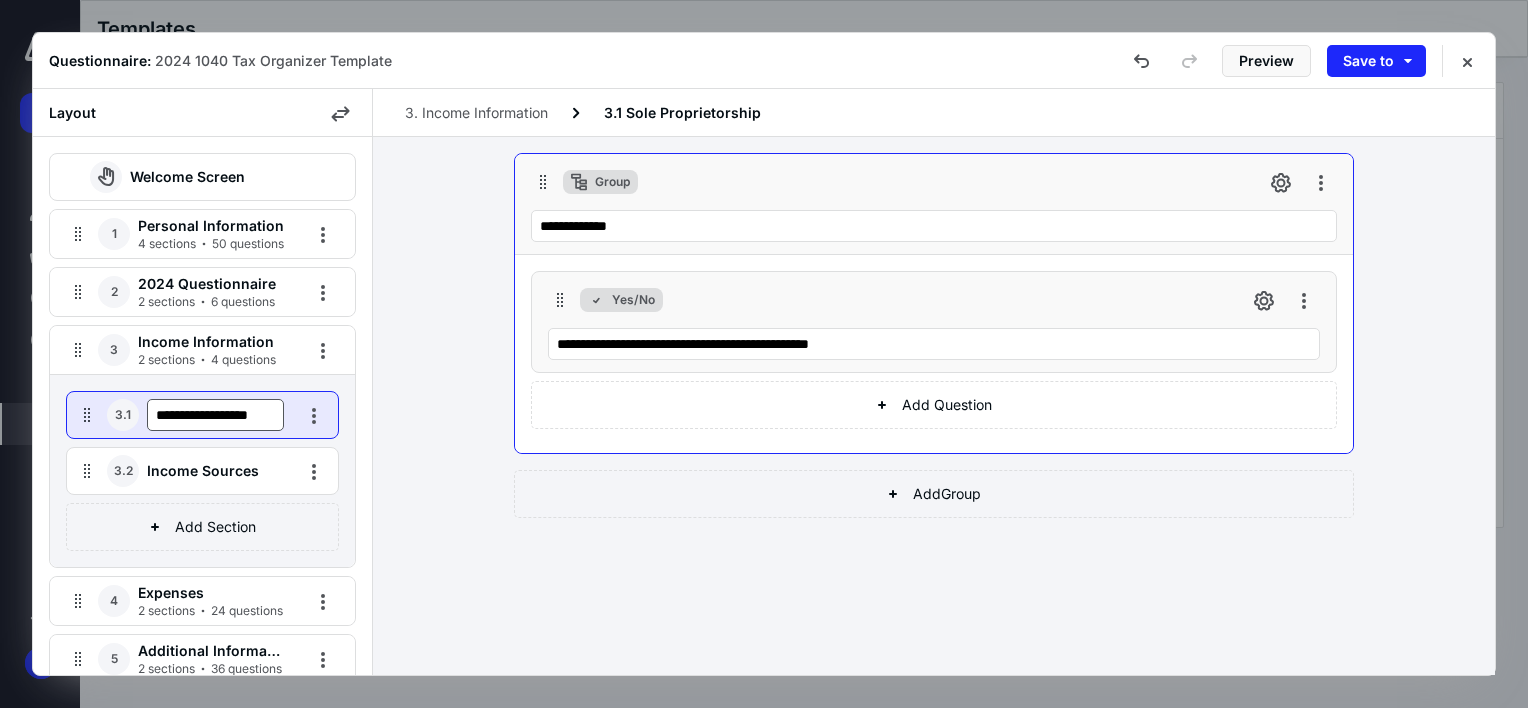 scroll, scrollTop: 0, scrollLeft: 0, axis: both 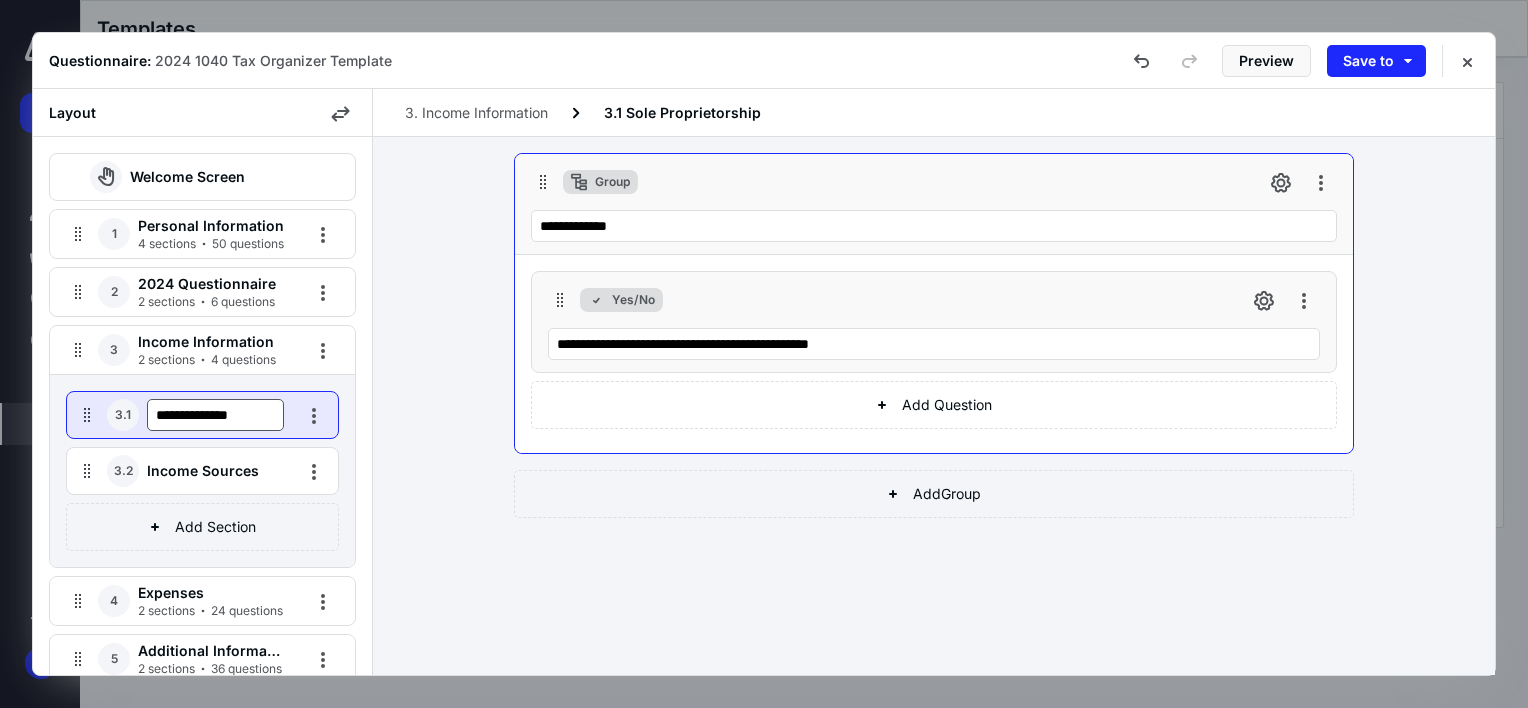 type on "**********" 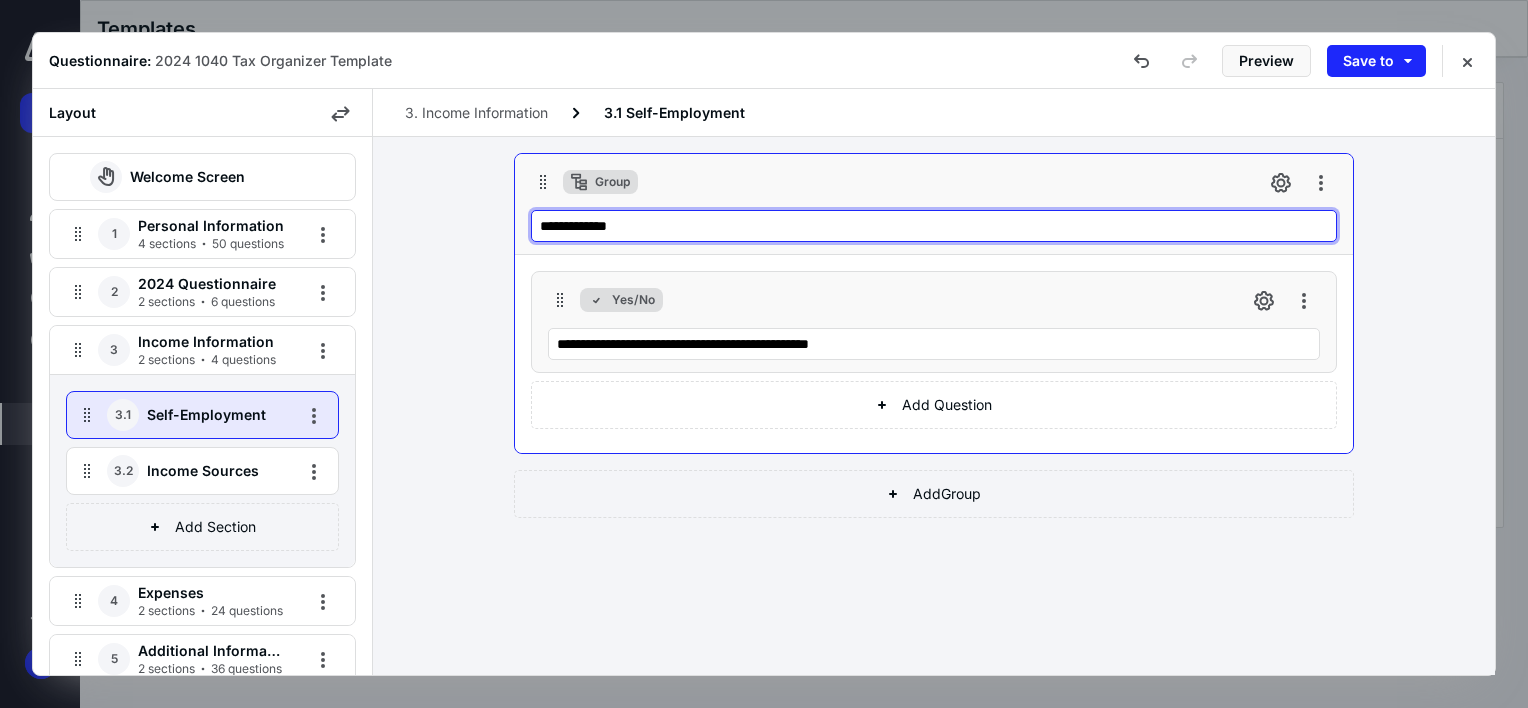 click on "**********" at bounding box center (934, 226) 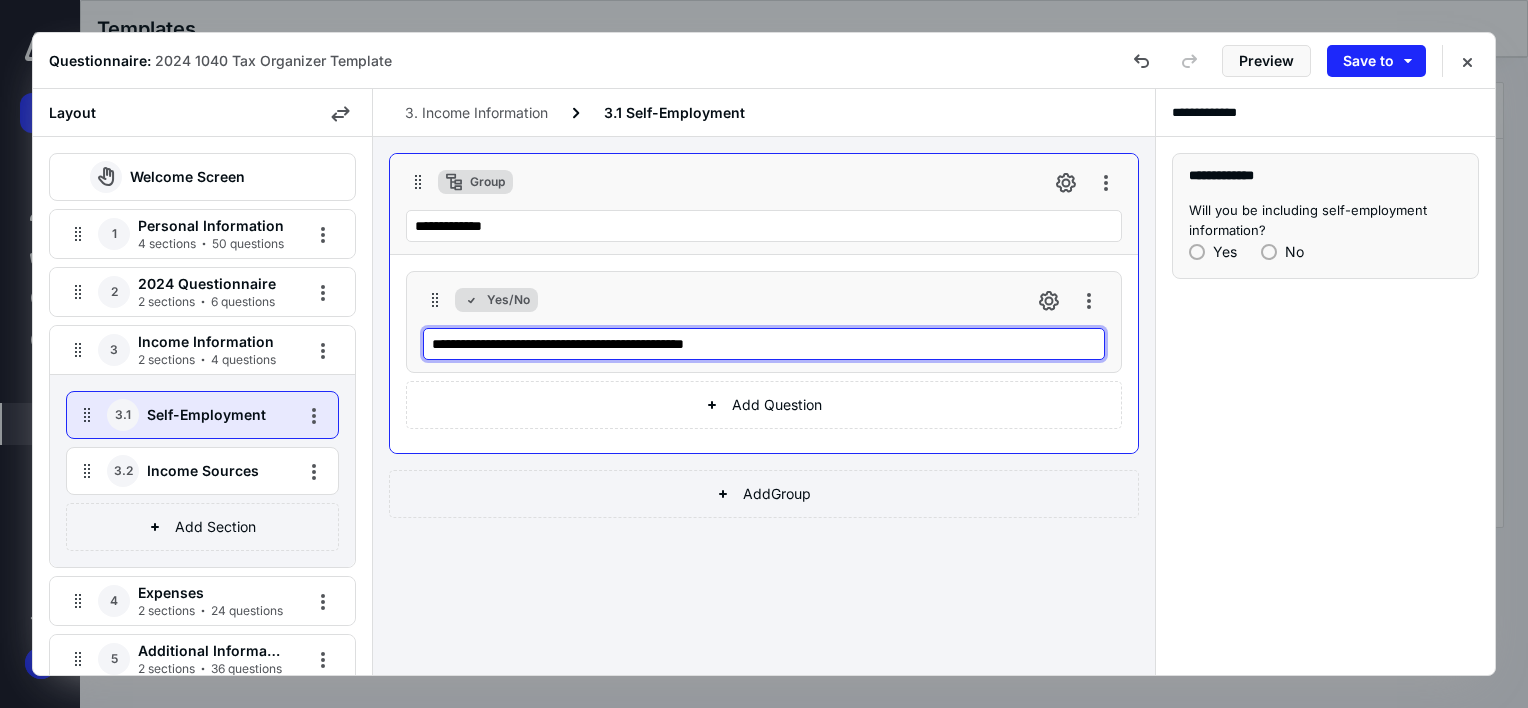 click on "**********" at bounding box center (764, 344) 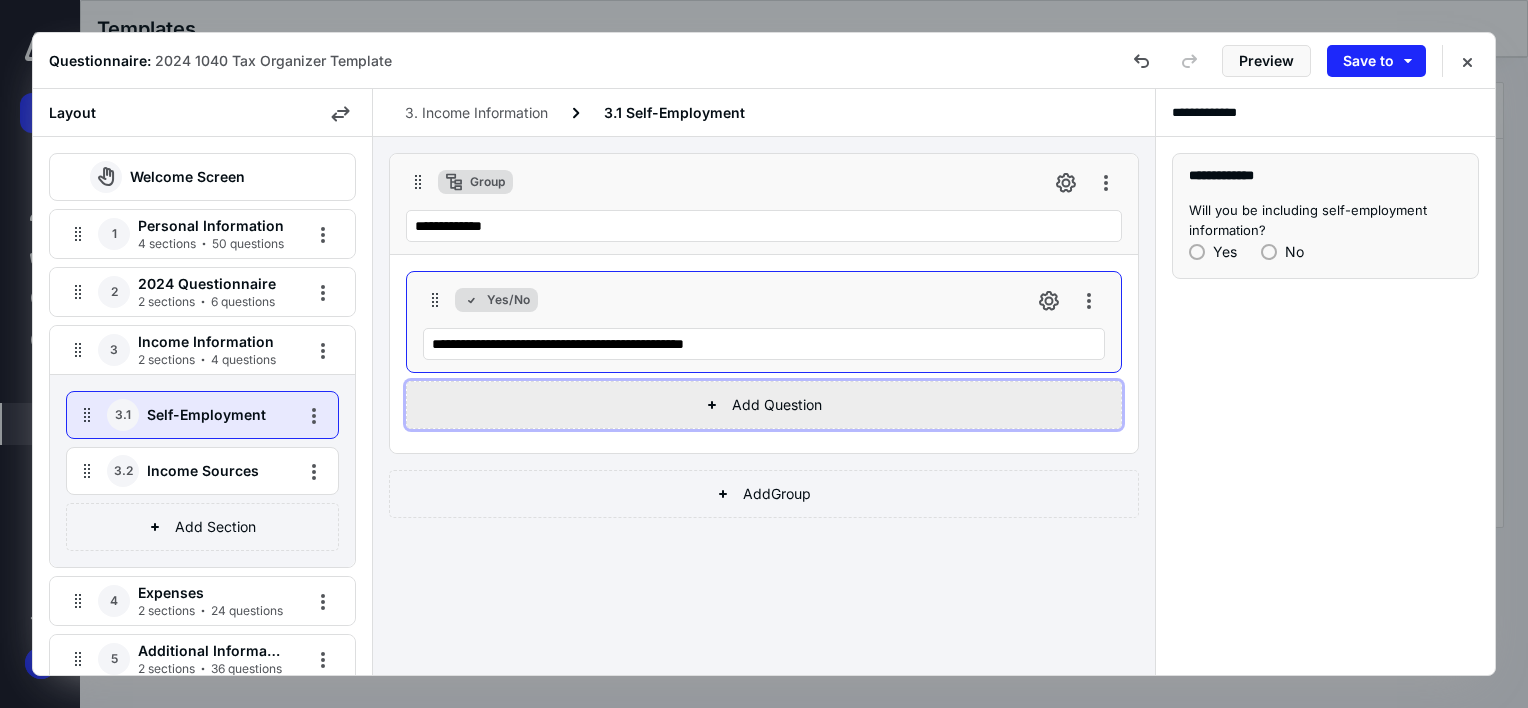 click on "Add Question" at bounding box center [764, 405] 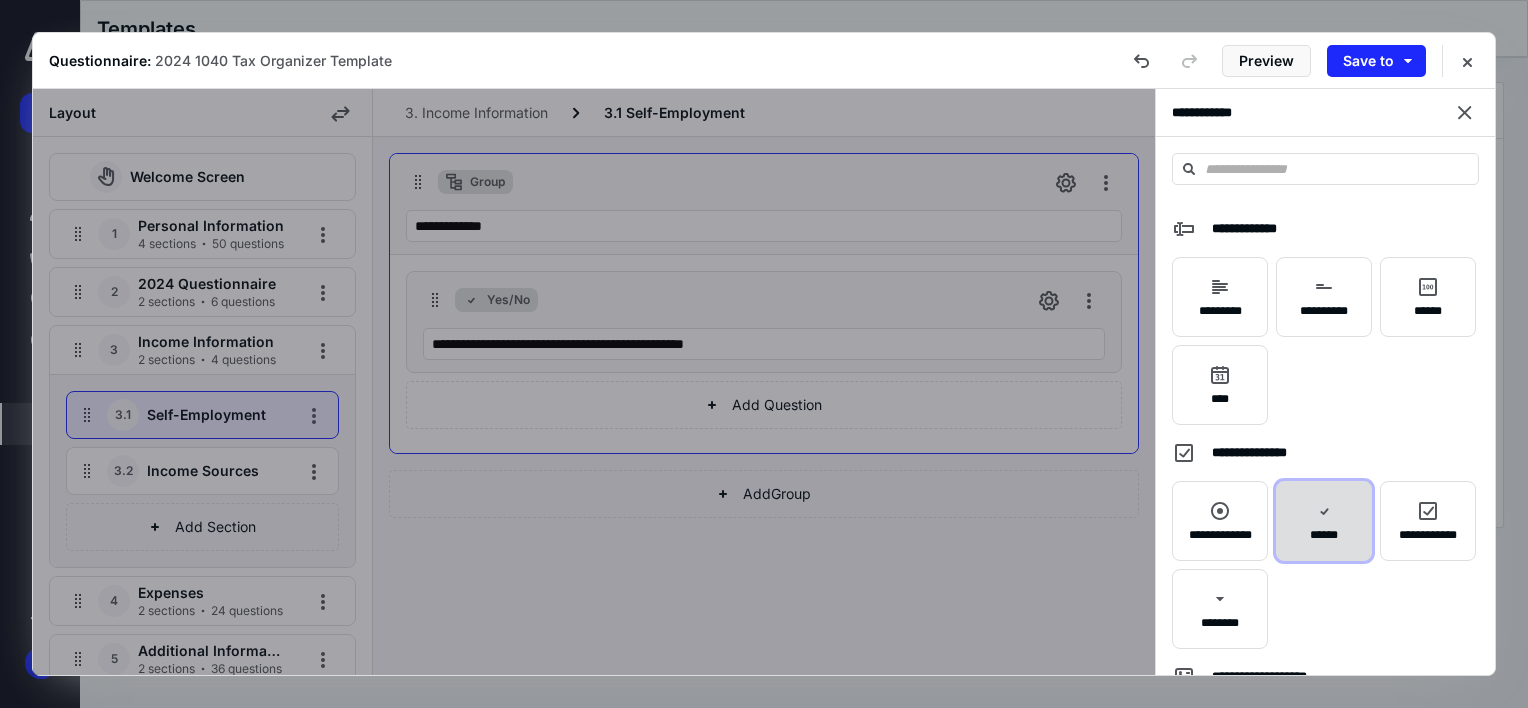 click on "******" at bounding box center [1324, 521] 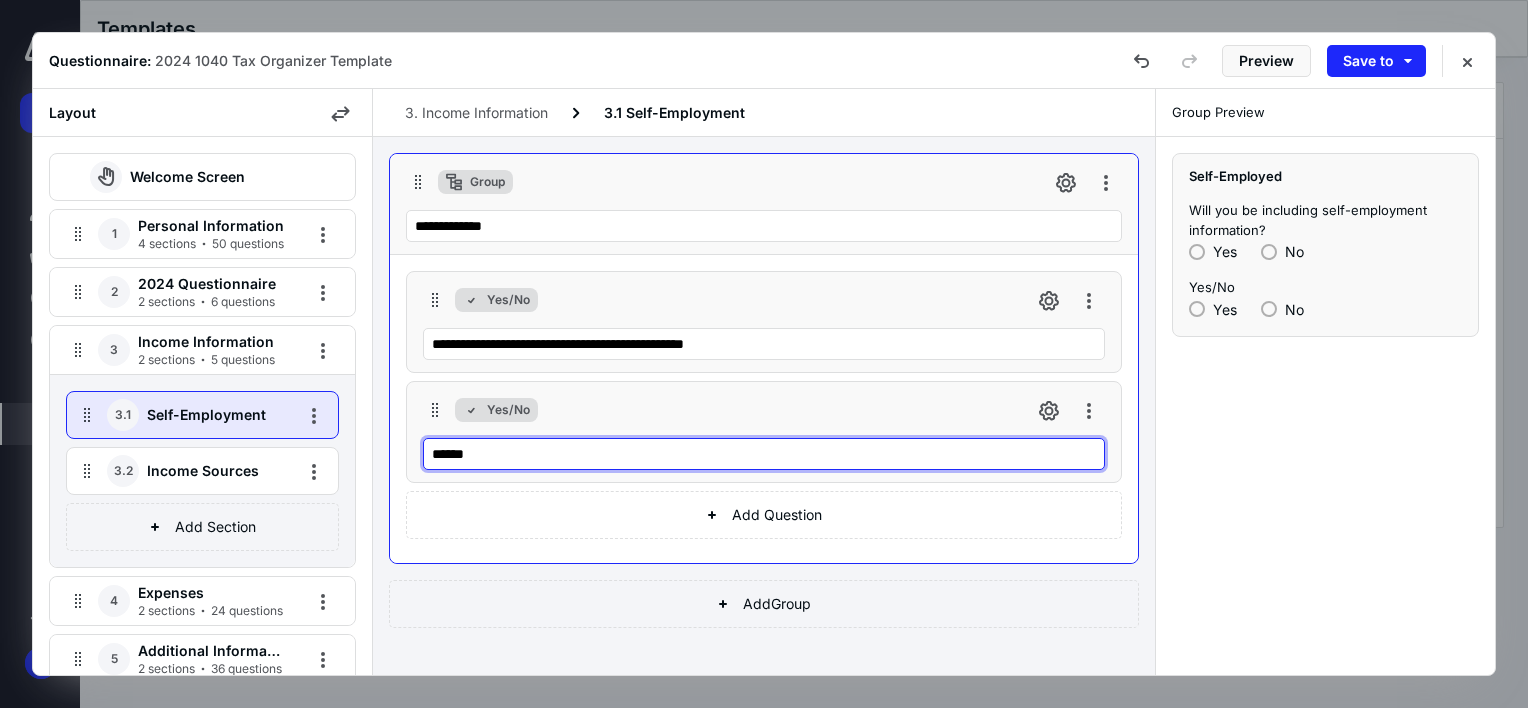 click on "******" at bounding box center [764, 454] 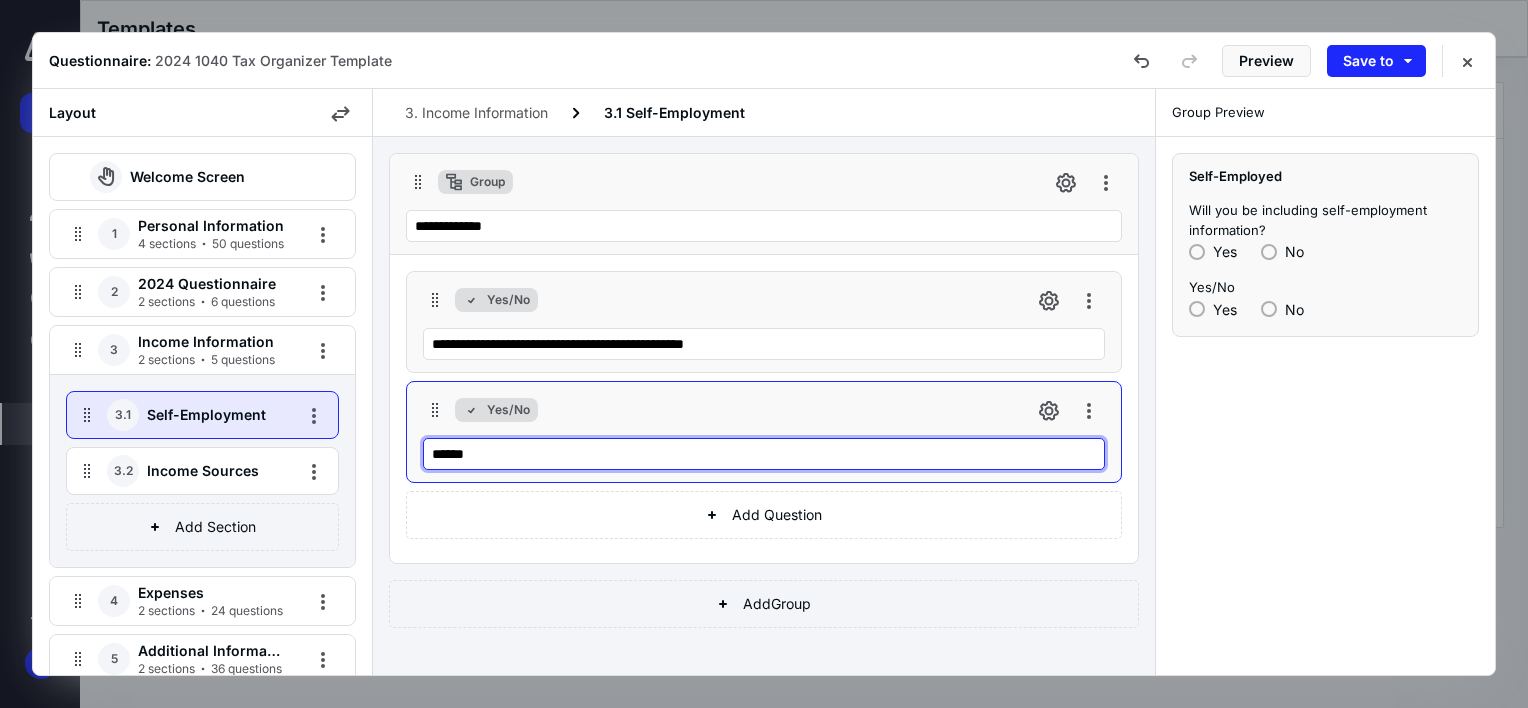 click on "******" at bounding box center [764, 454] 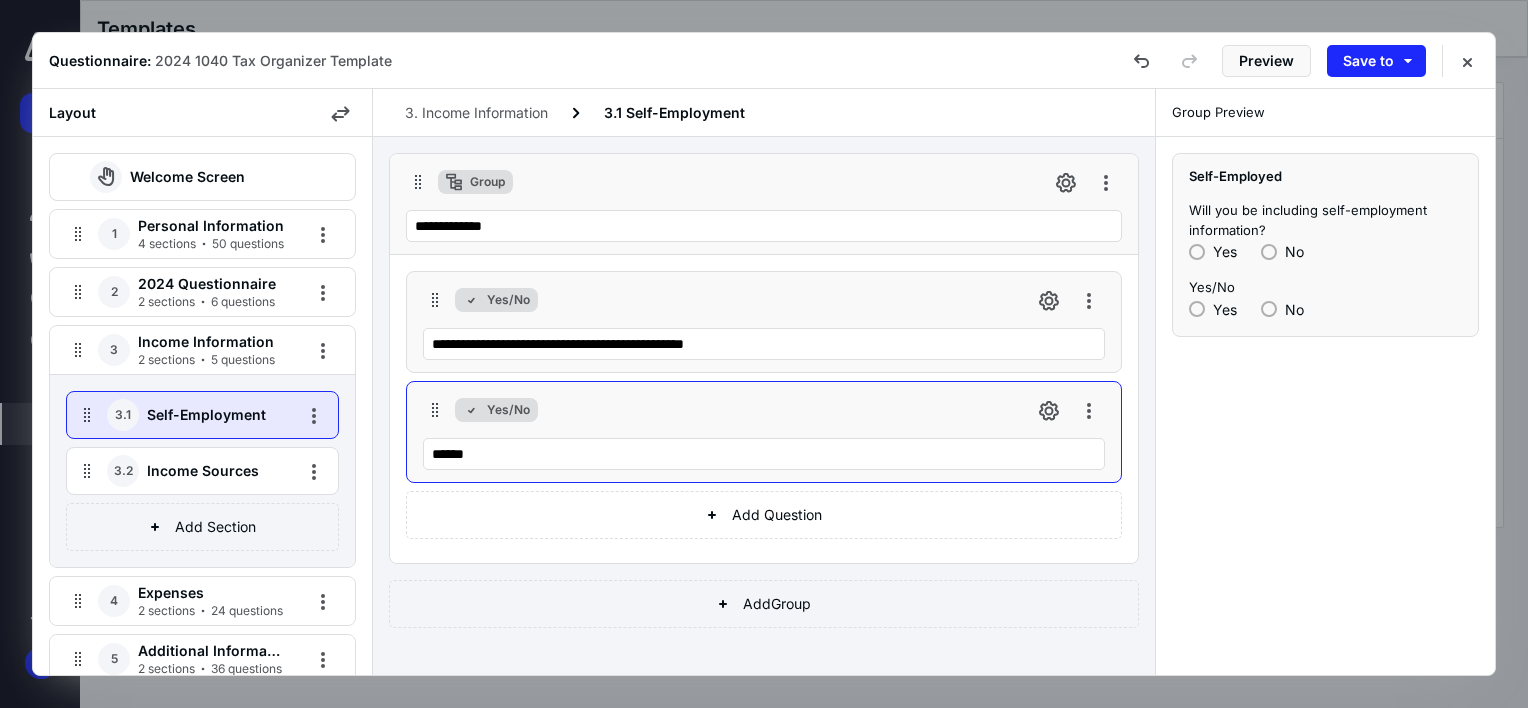 click on "Yes/No ******" at bounding box center [764, 432] 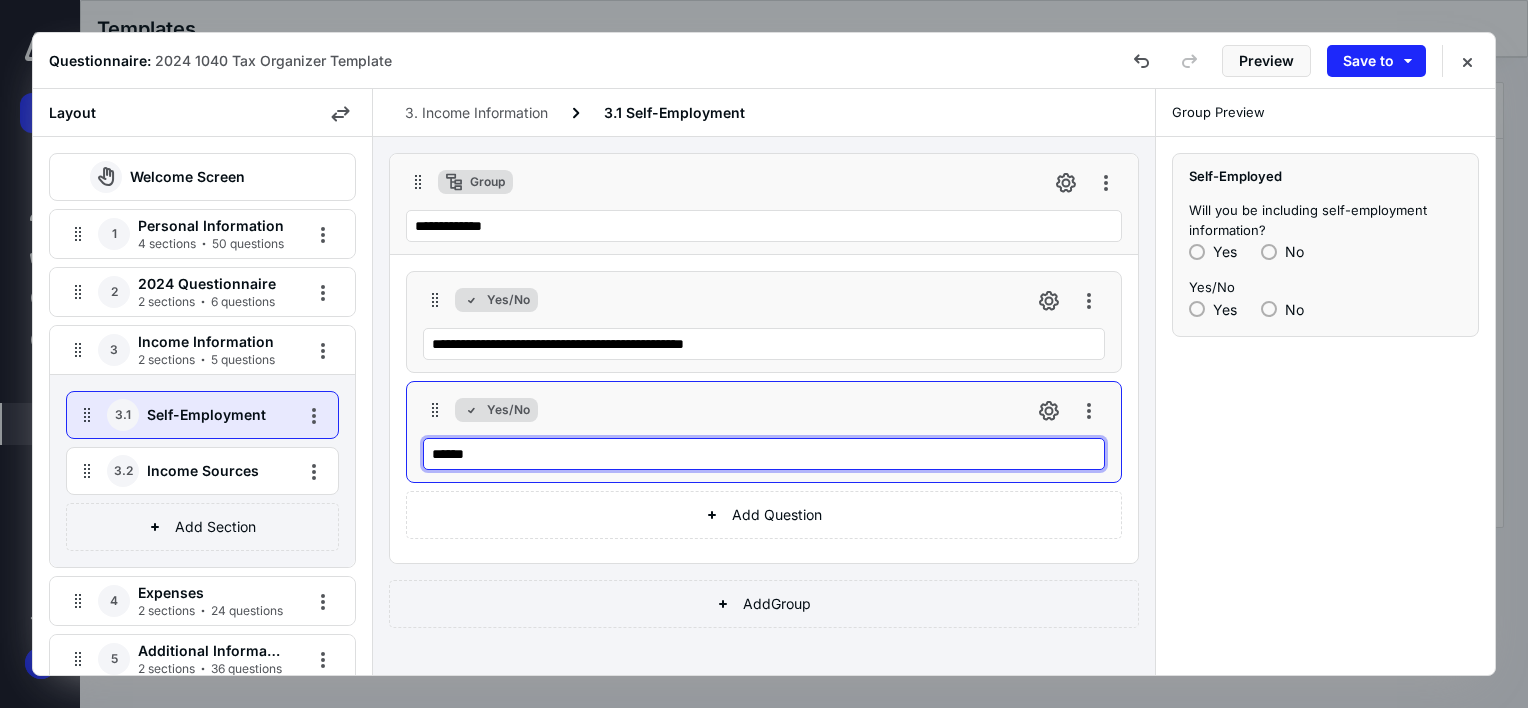 click on "******" at bounding box center (764, 454) 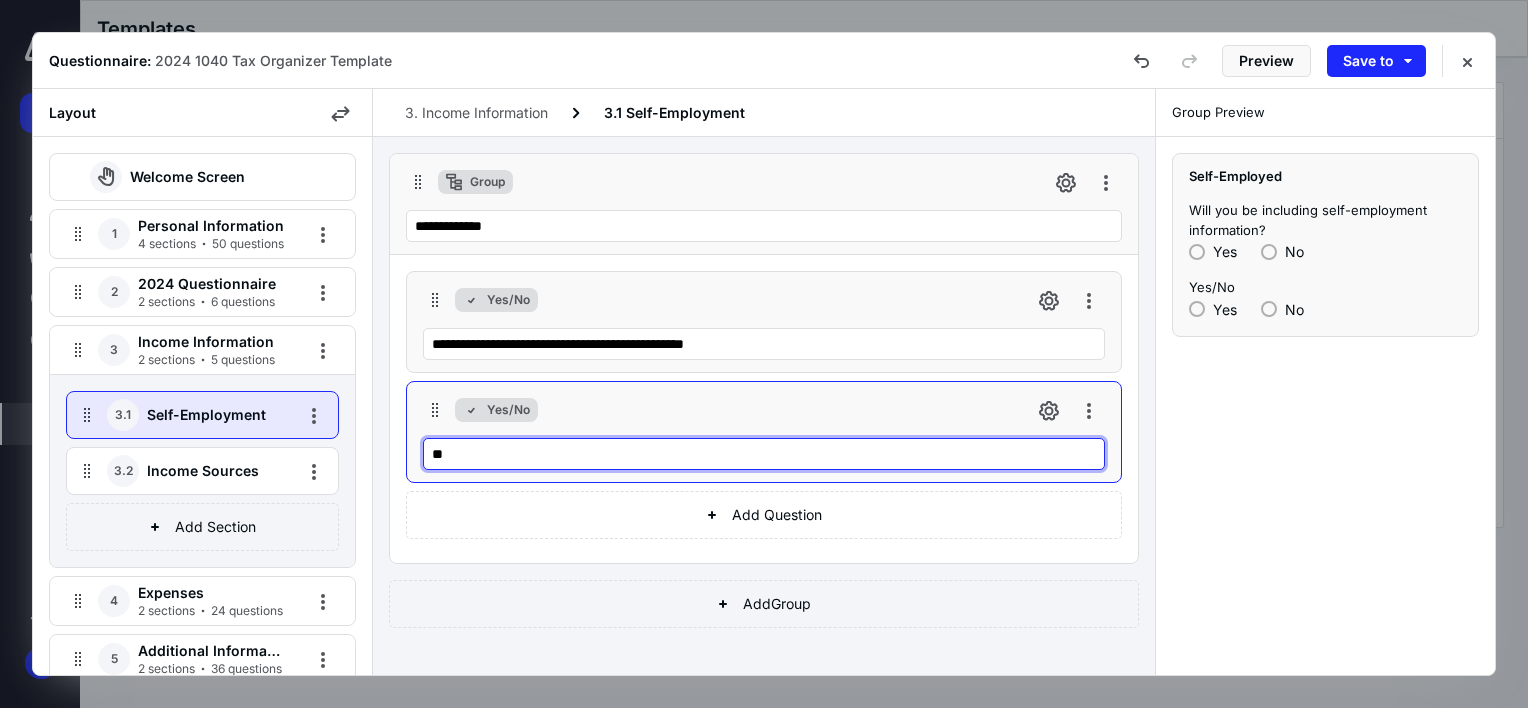type on "*" 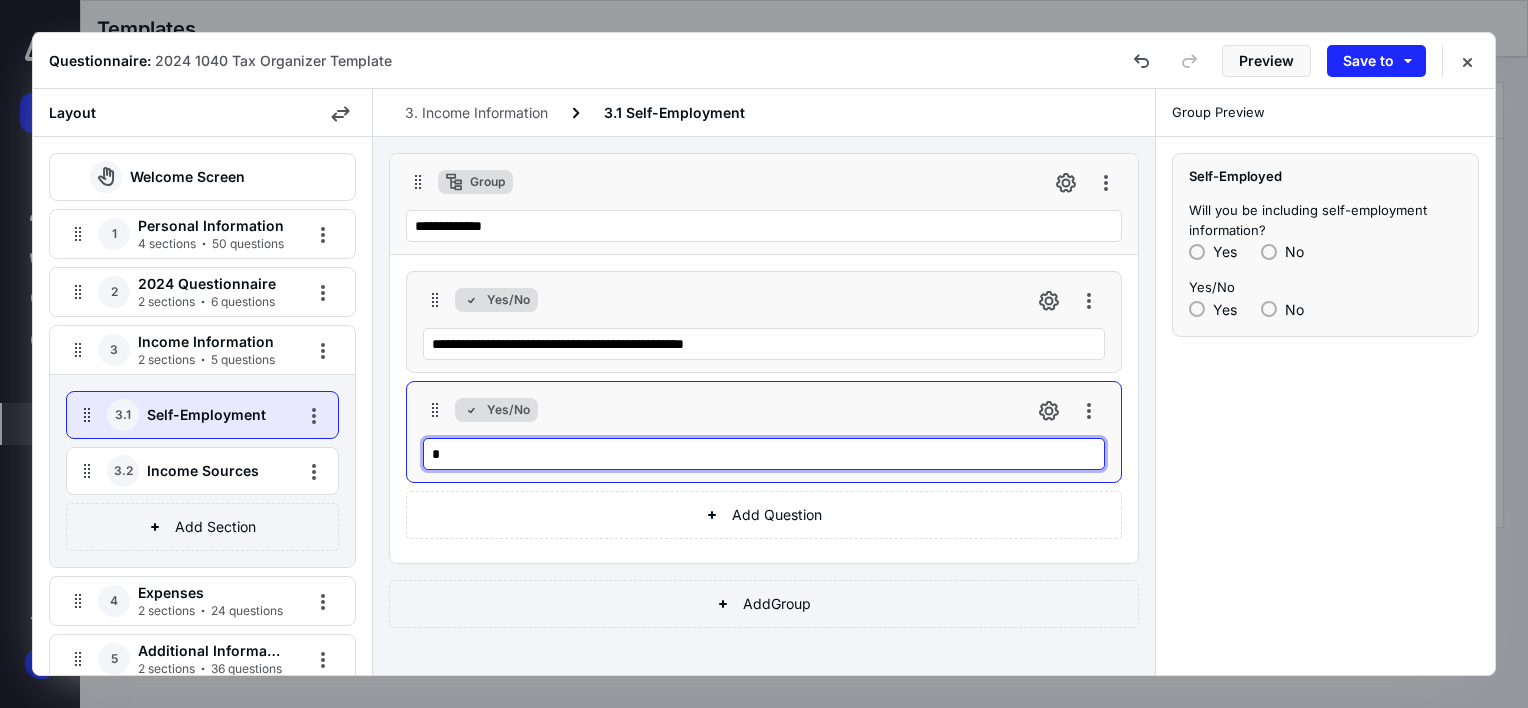 type 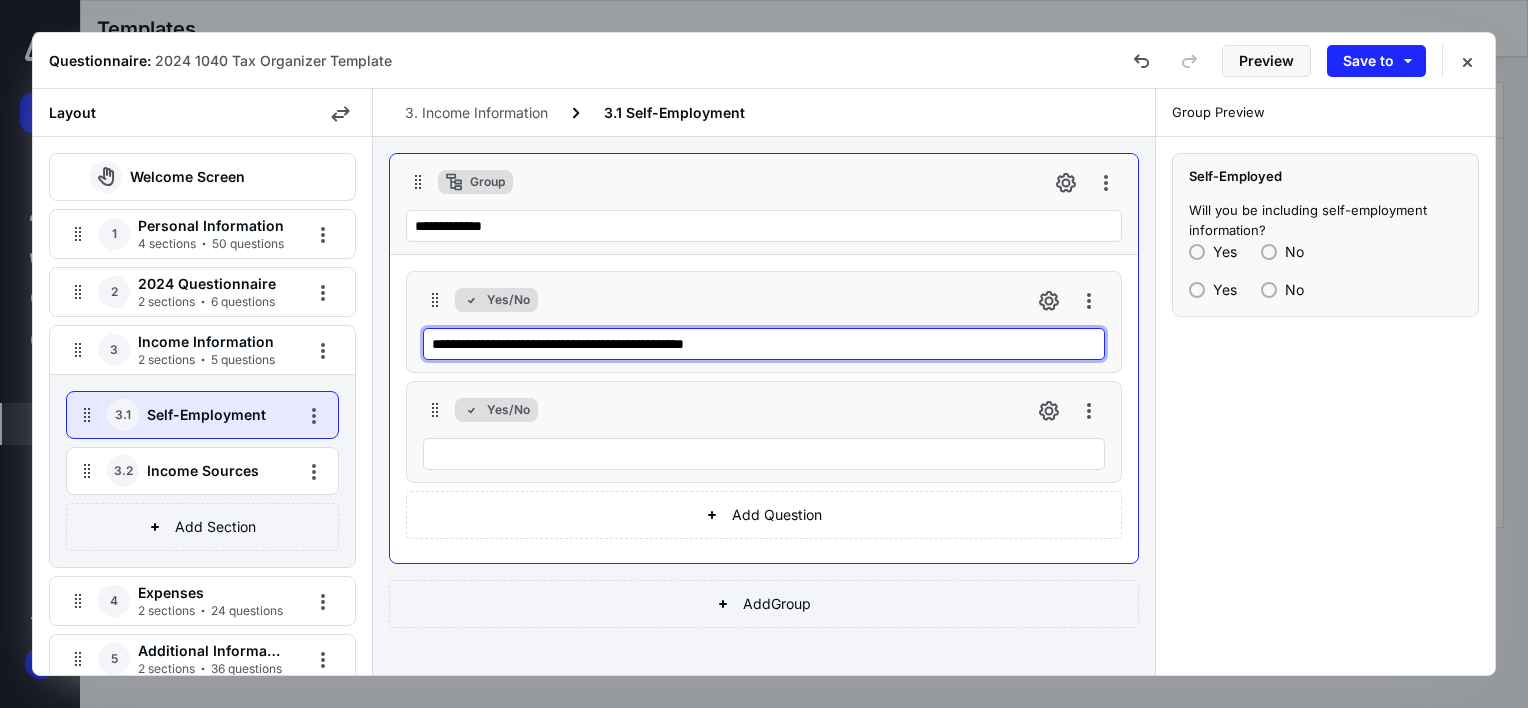 click on "**********" at bounding box center (764, 344) 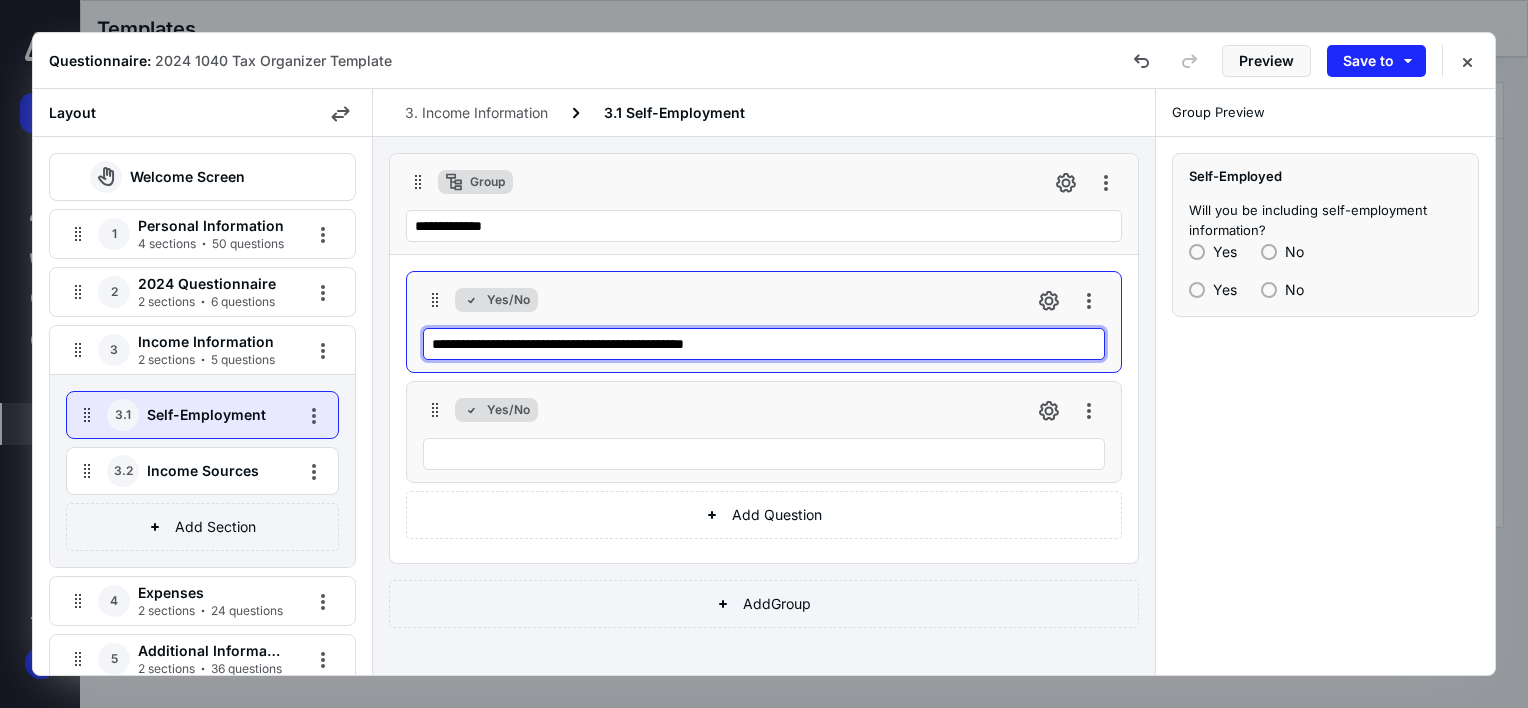 click on "**********" at bounding box center (764, 344) 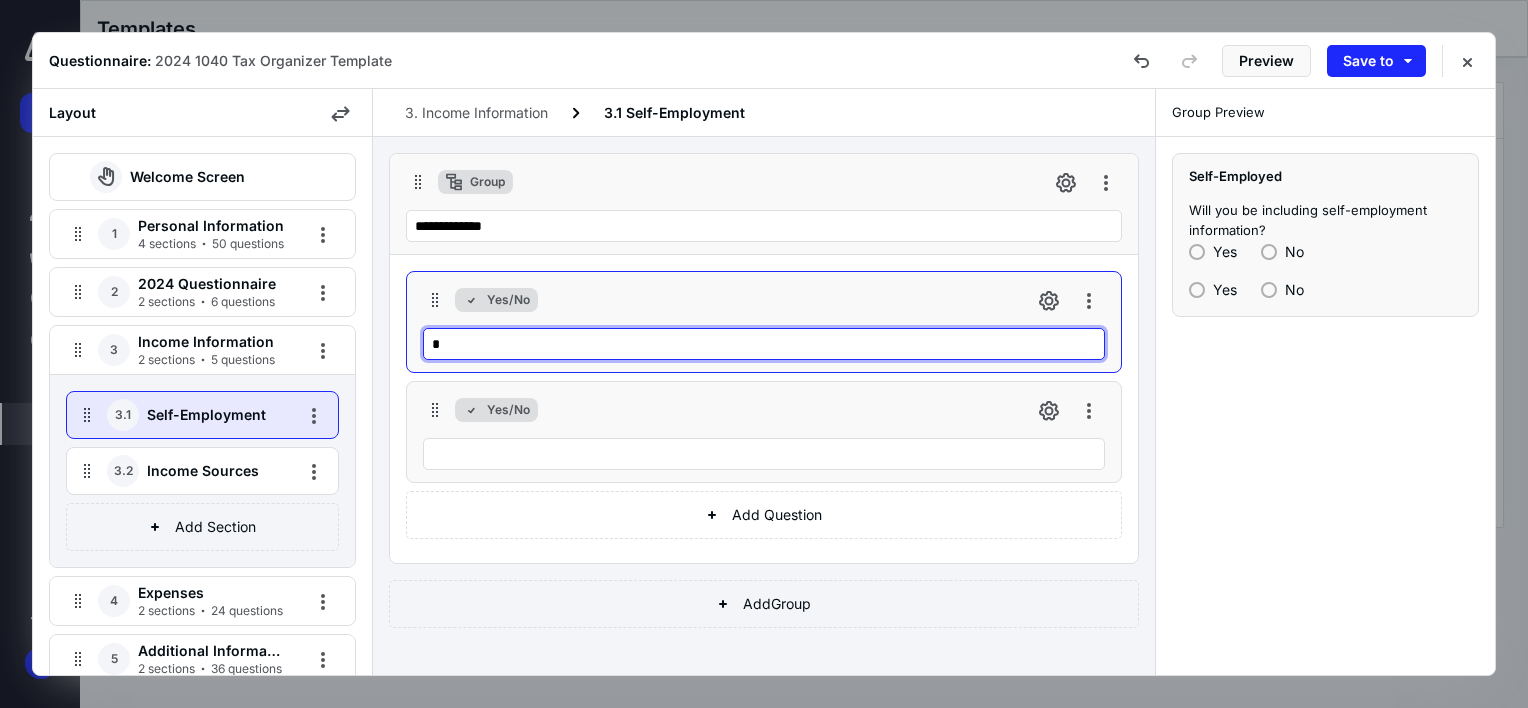 type on "*" 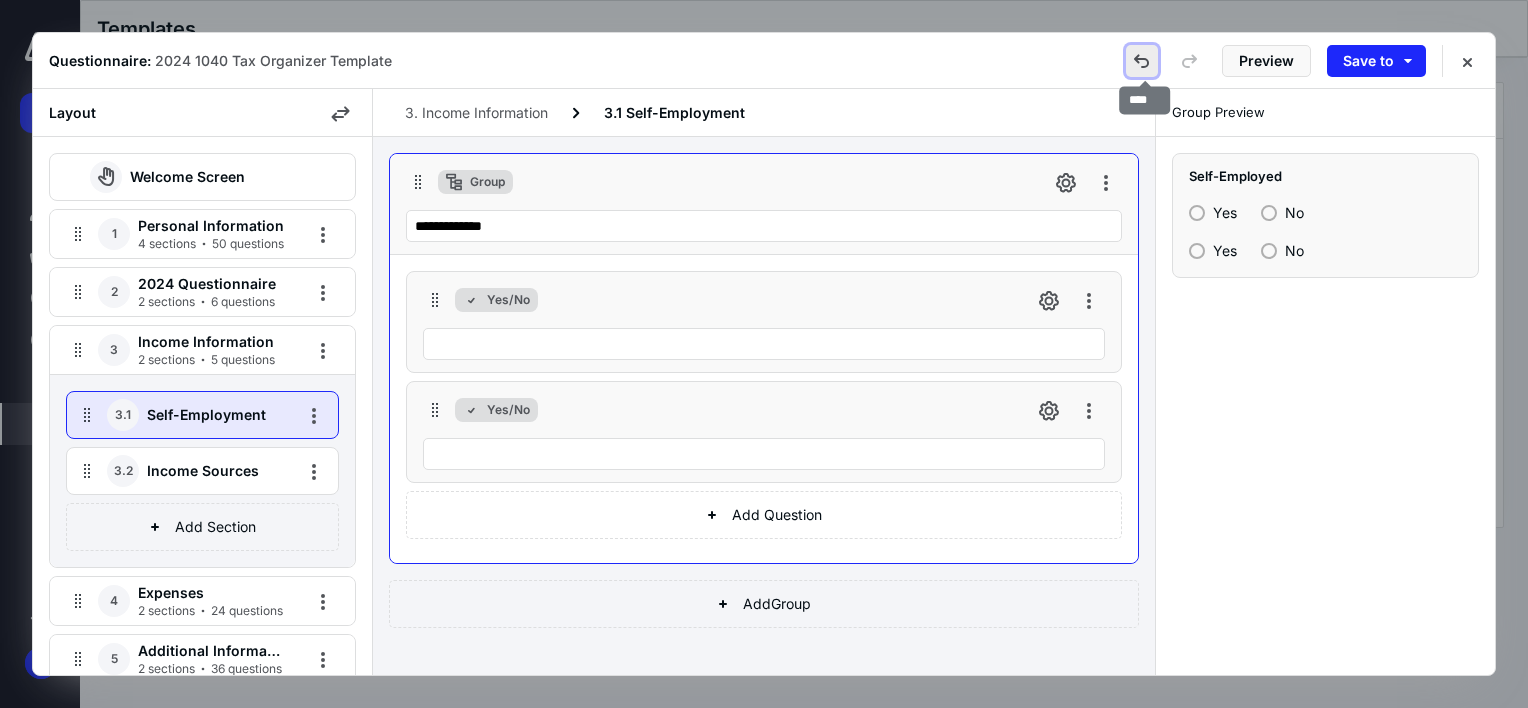 click at bounding box center [1142, 61] 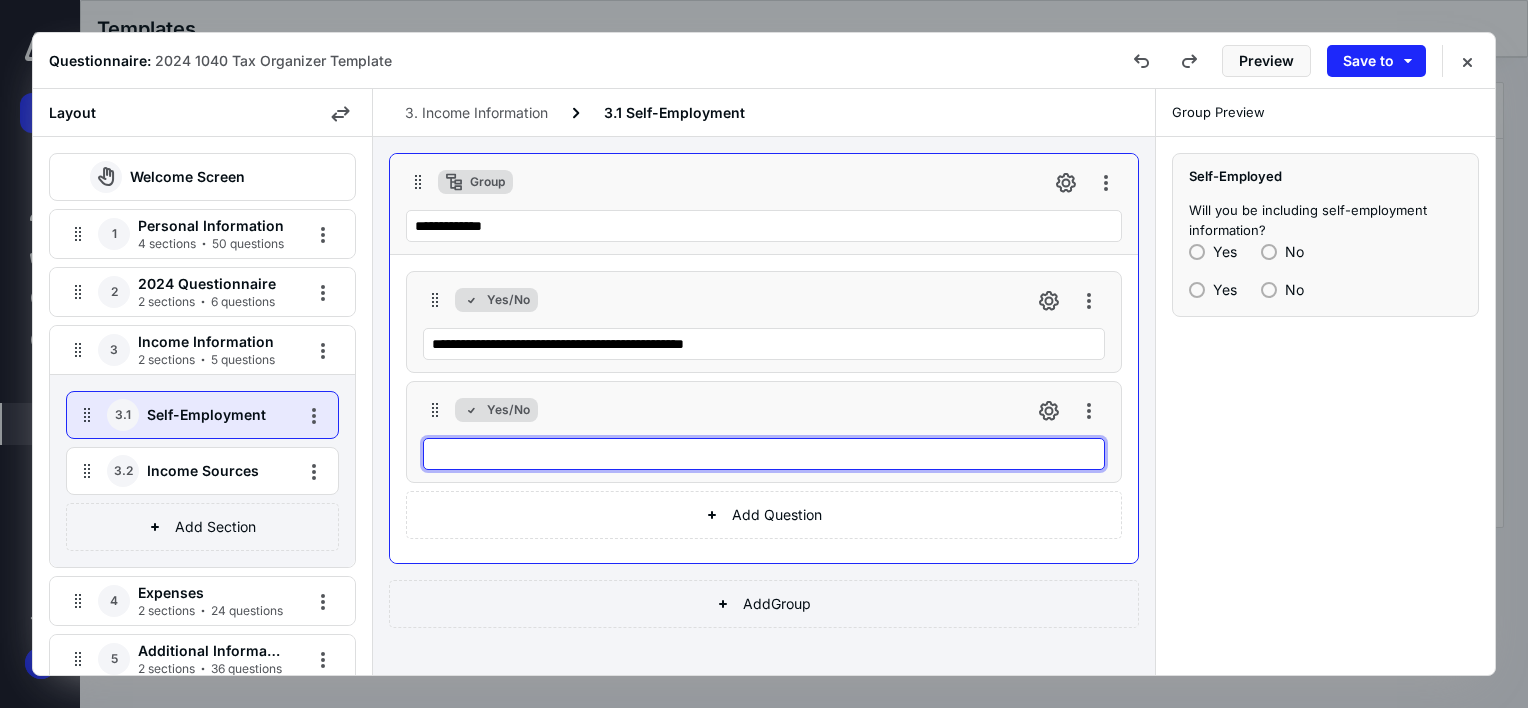 click at bounding box center (764, 454) 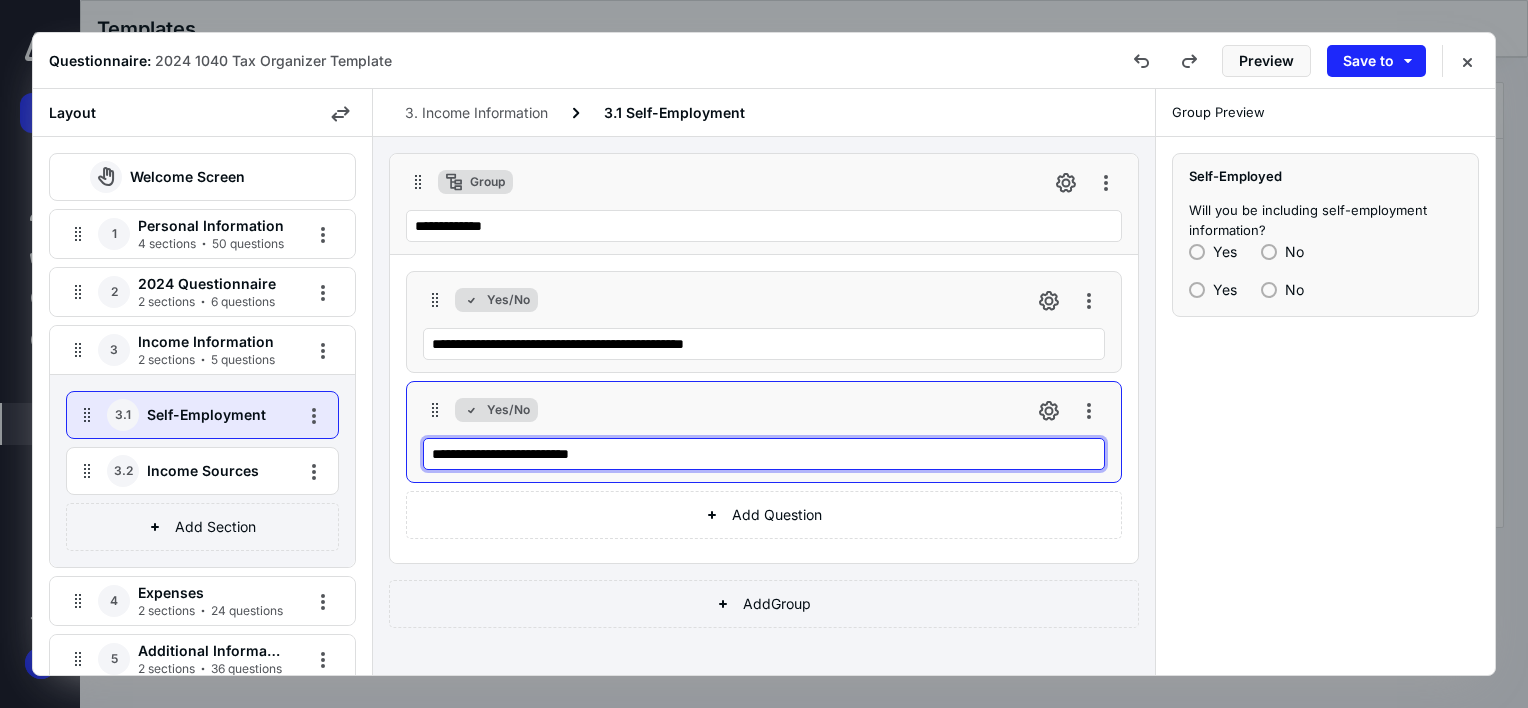 type on "**********" 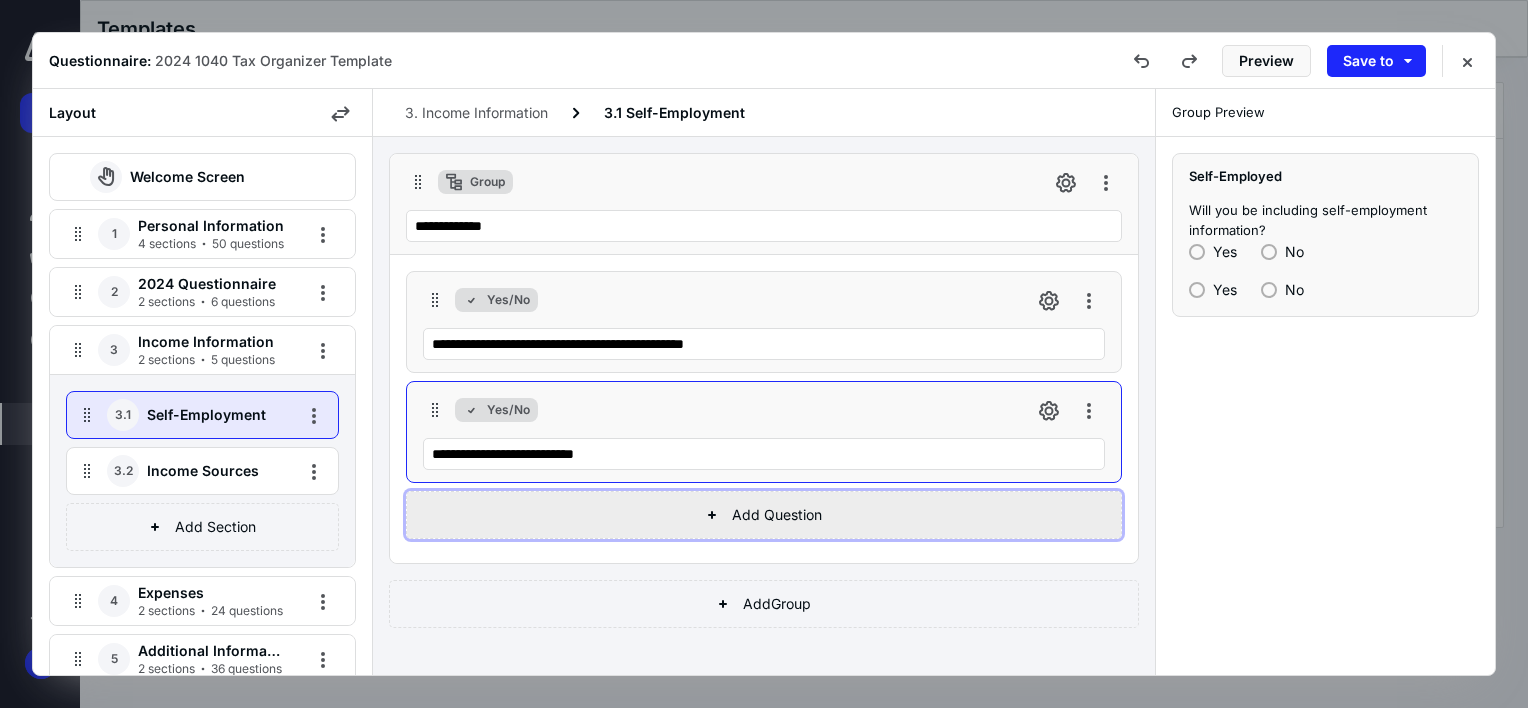 click on "Add Question" at bounding box center (764, 515) 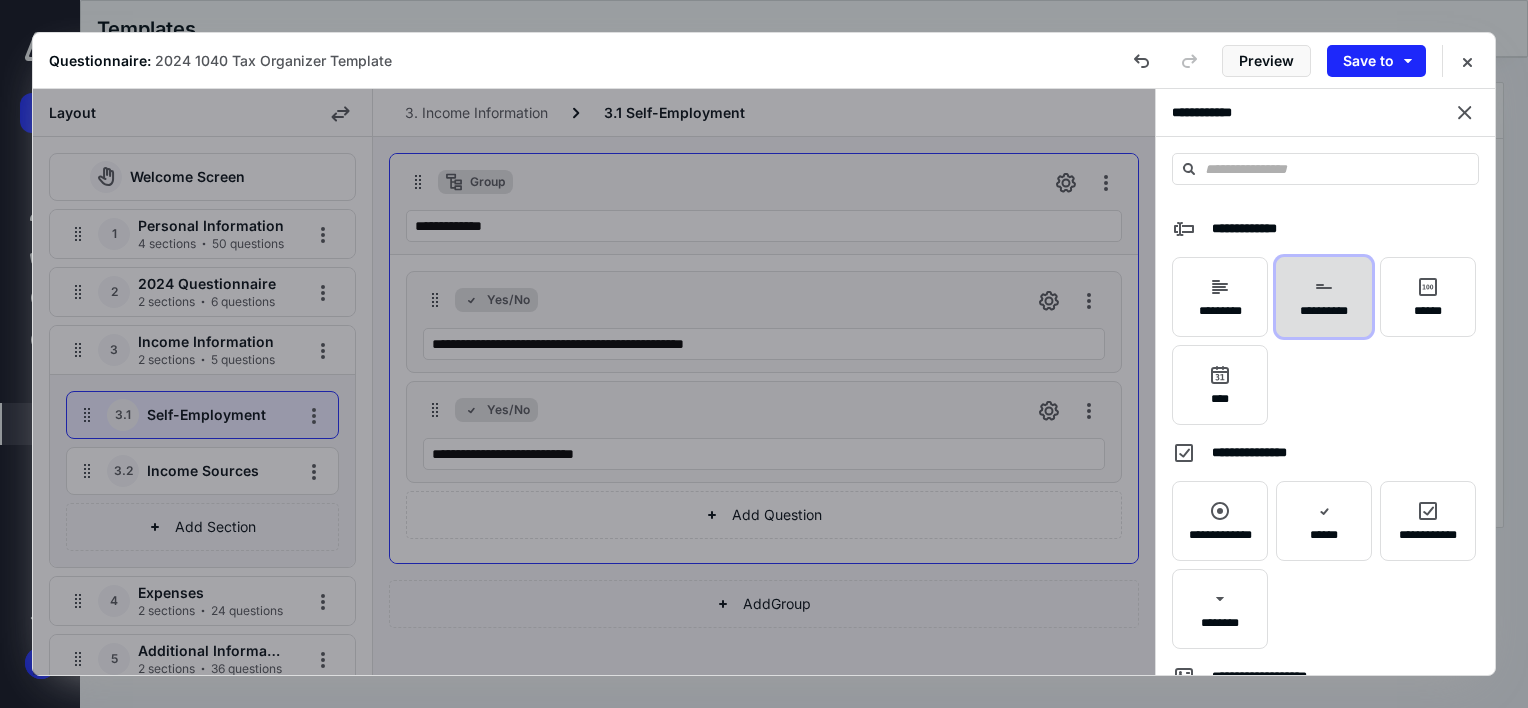 click on "**********" at bounding box center (1324, 297) 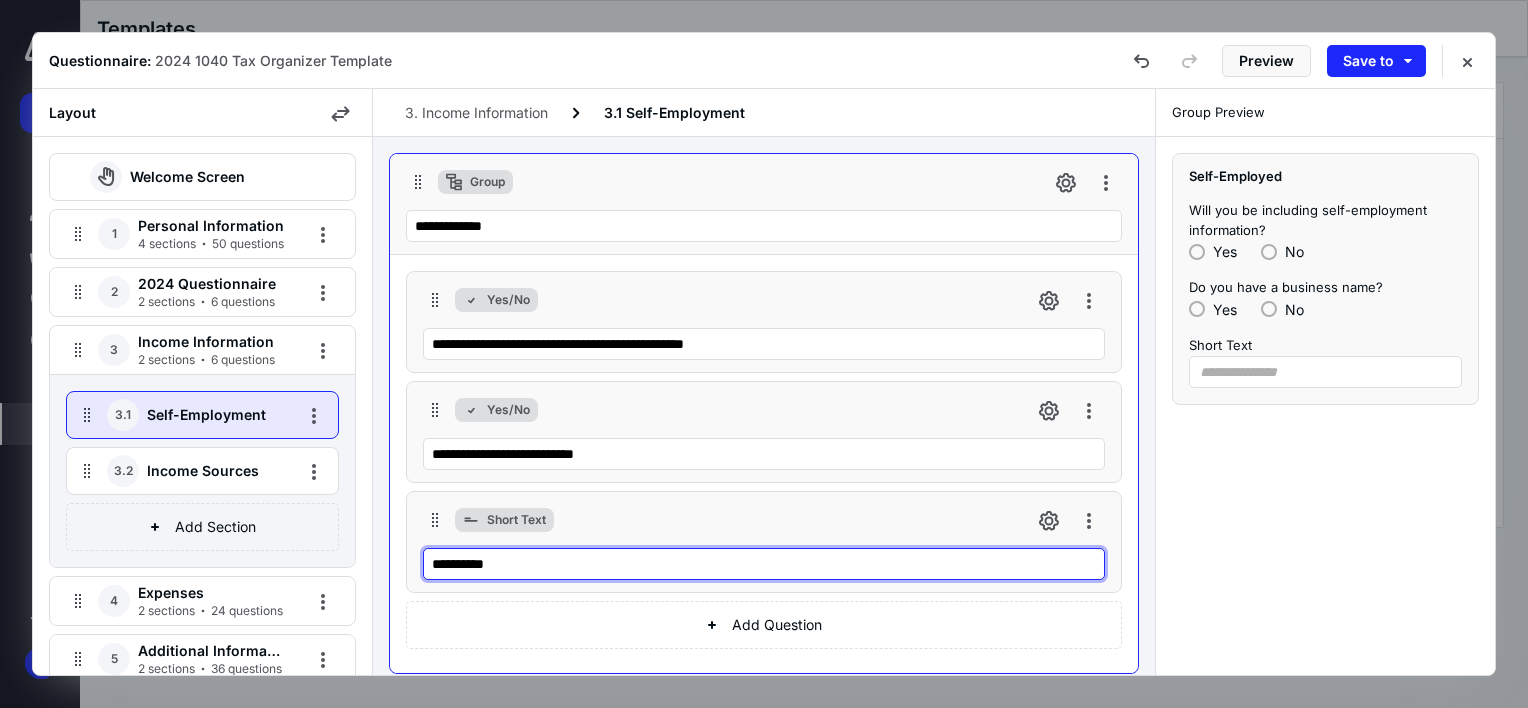 click on "**********" at bounding box center (764, 564) 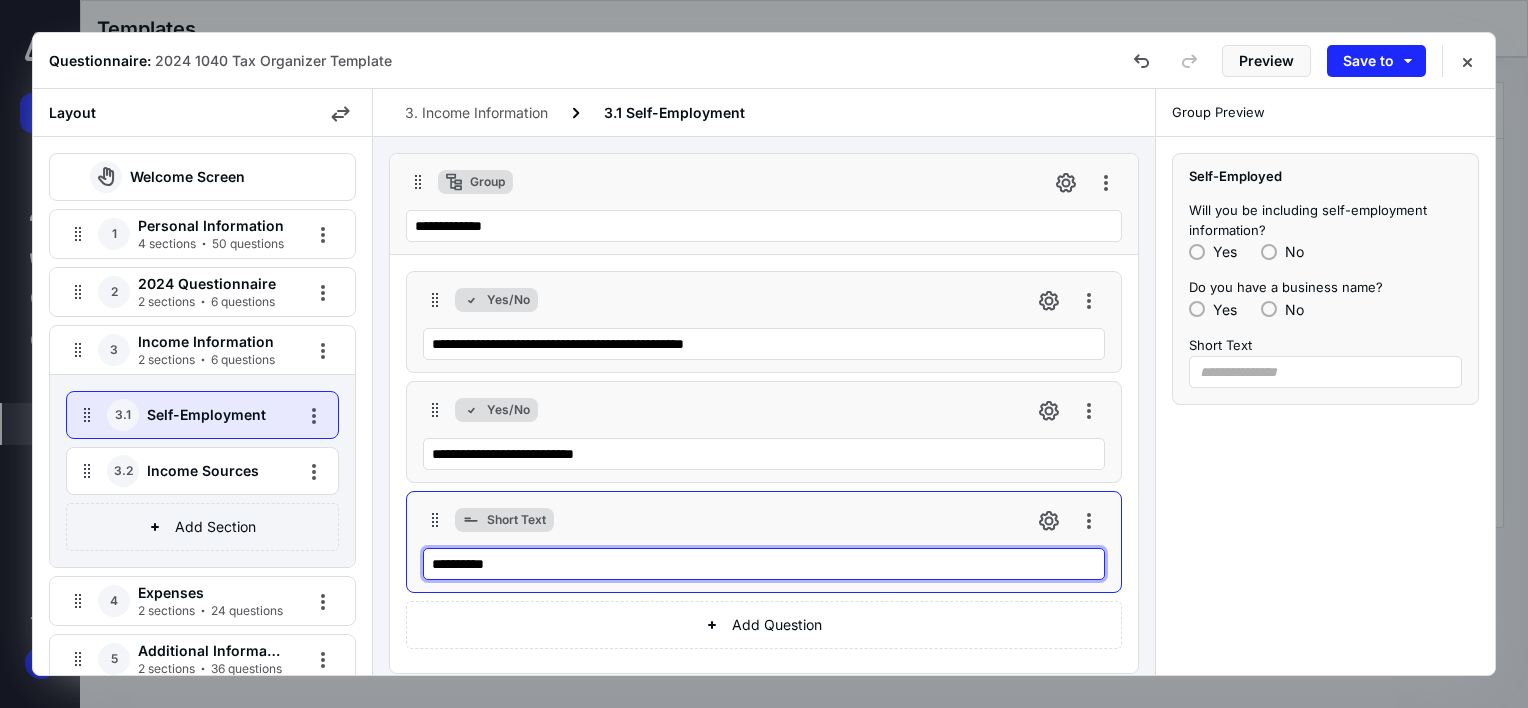 click on "**********" at bounding box center [764, 564] 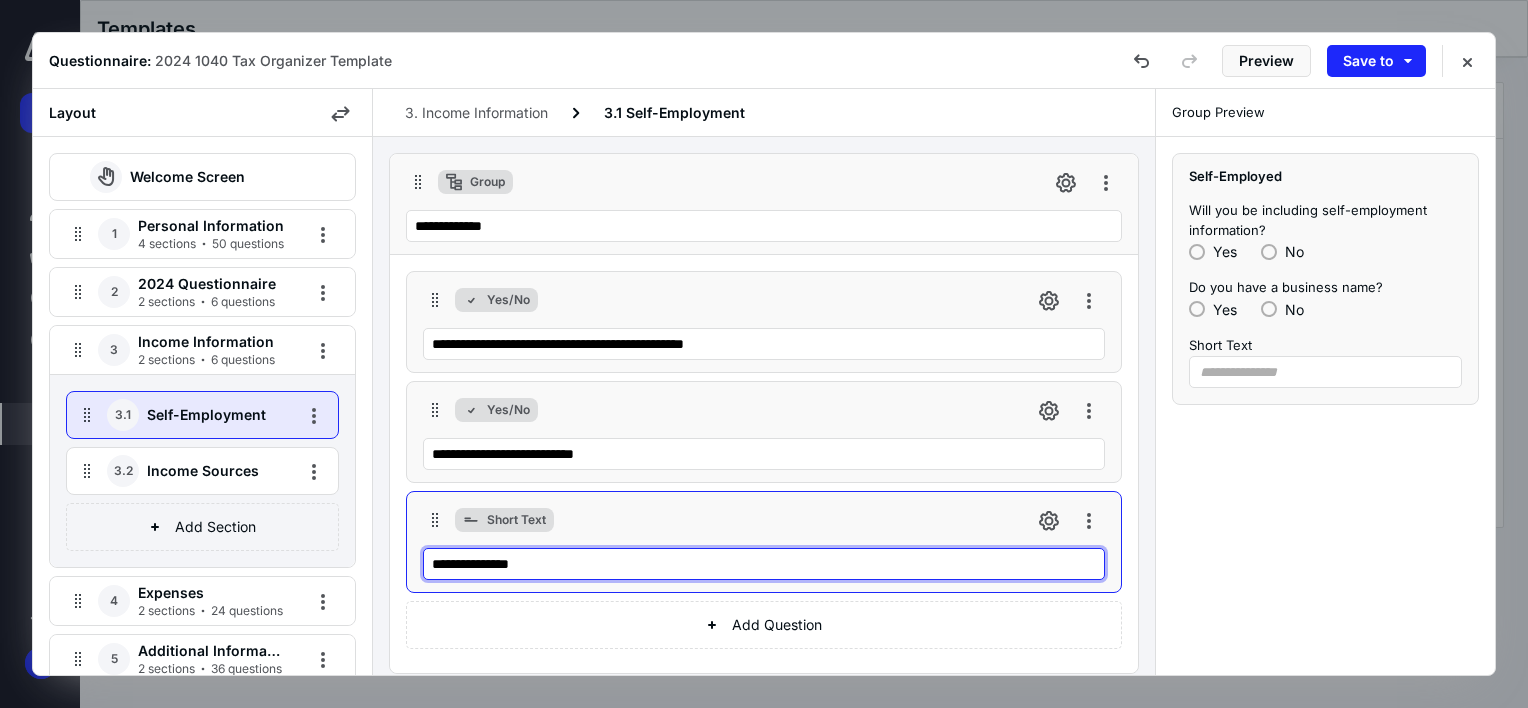 type on "**********" 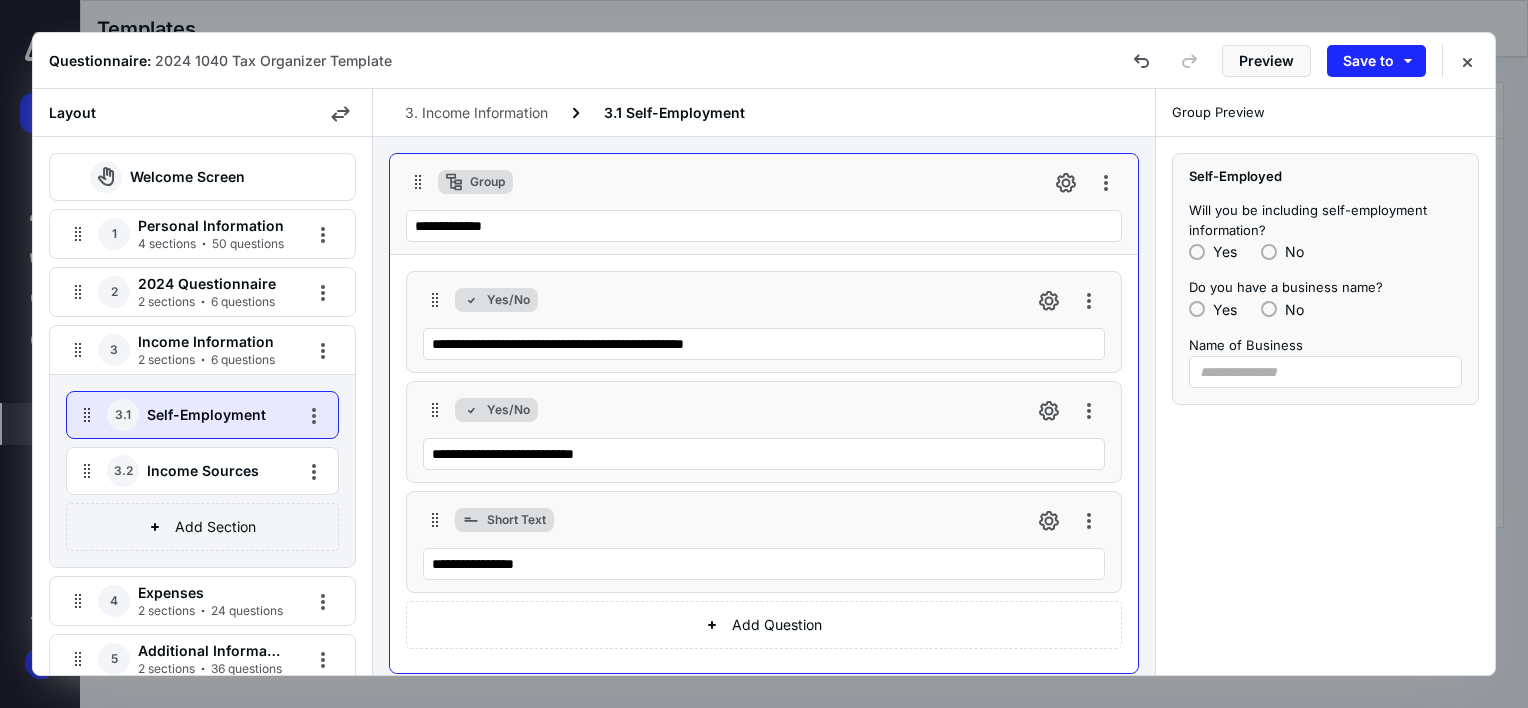 click on "3.2 Income Sources" at bounding box center (176, 471) 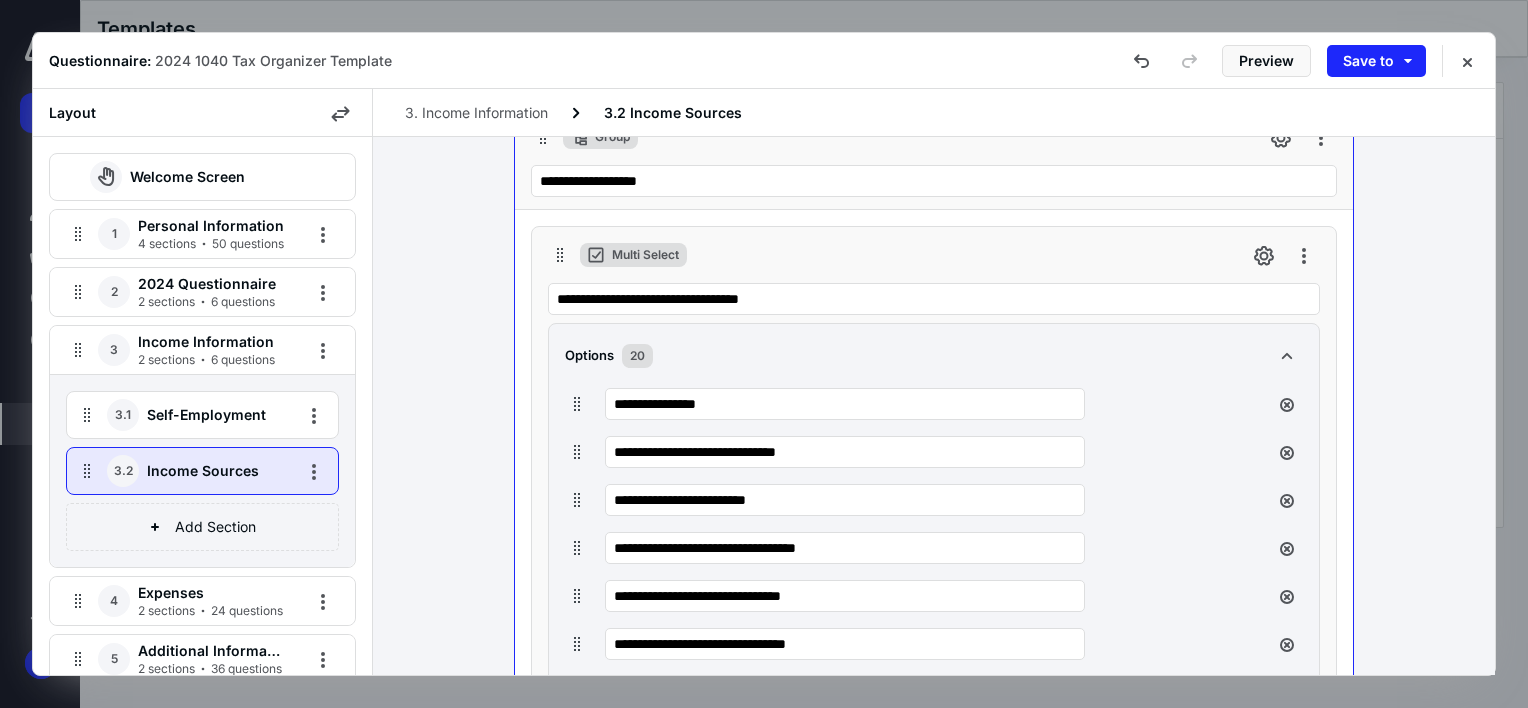 scroll, scrollTop: 0, scrollLeft: 0, axis: both 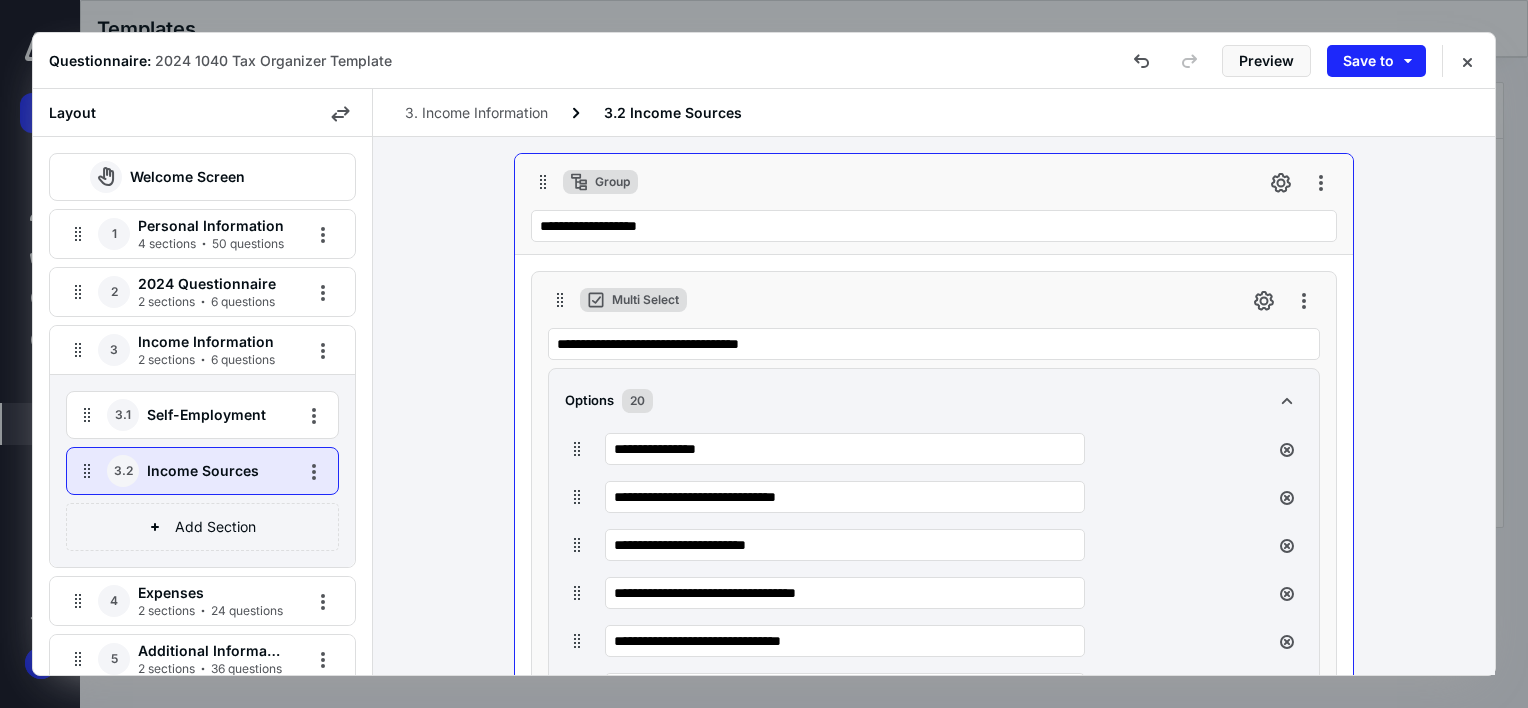click on "Self-Employment" at bounding box center [212, 415] 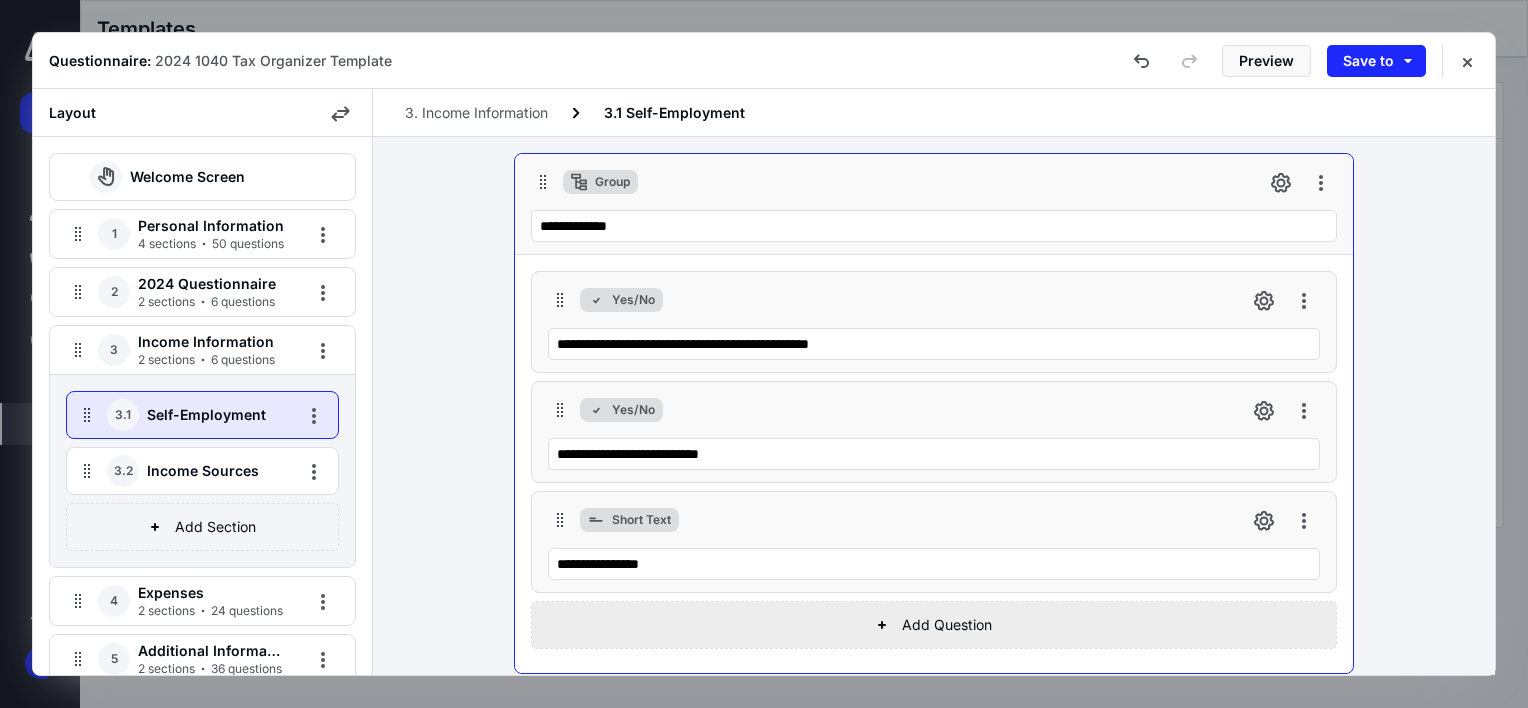 click on "Add Question" at bounding box center (934, 625) 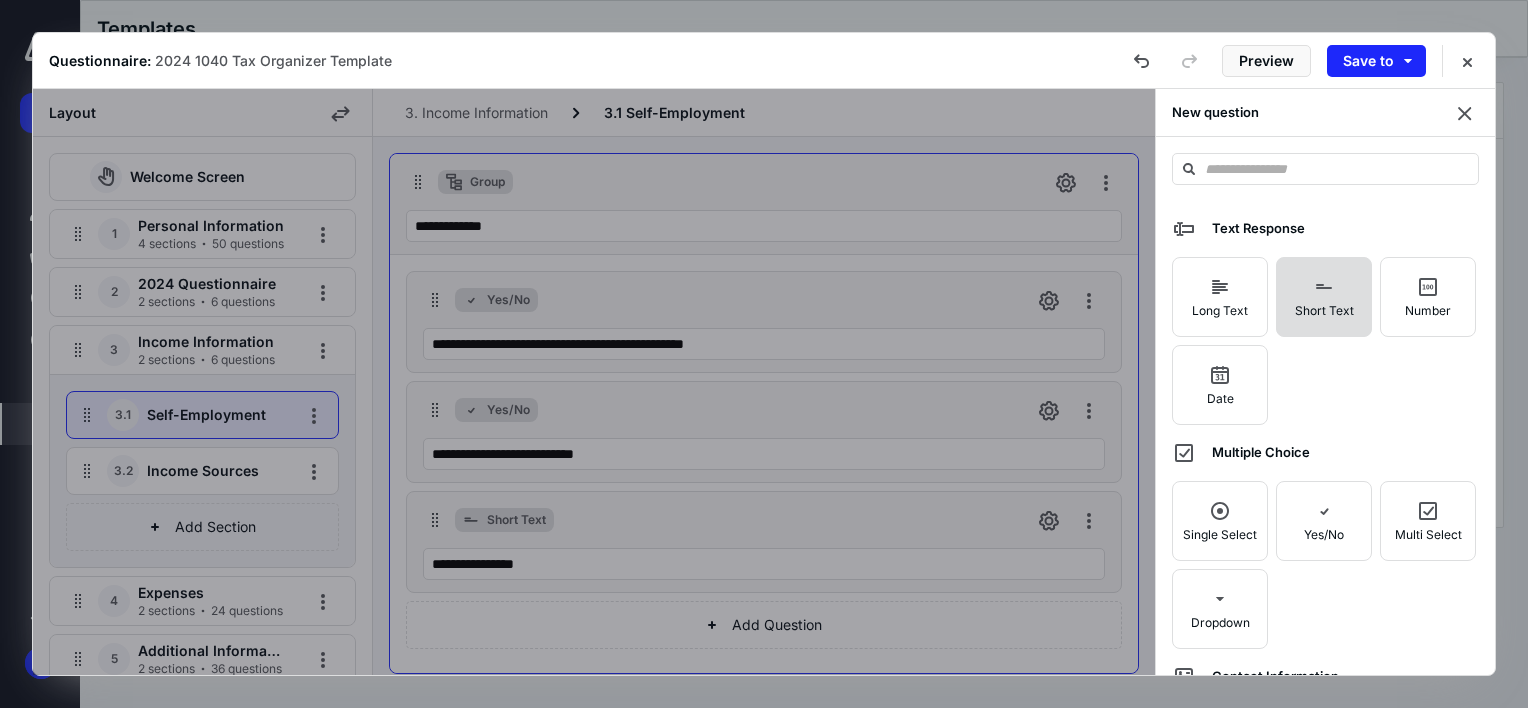 click 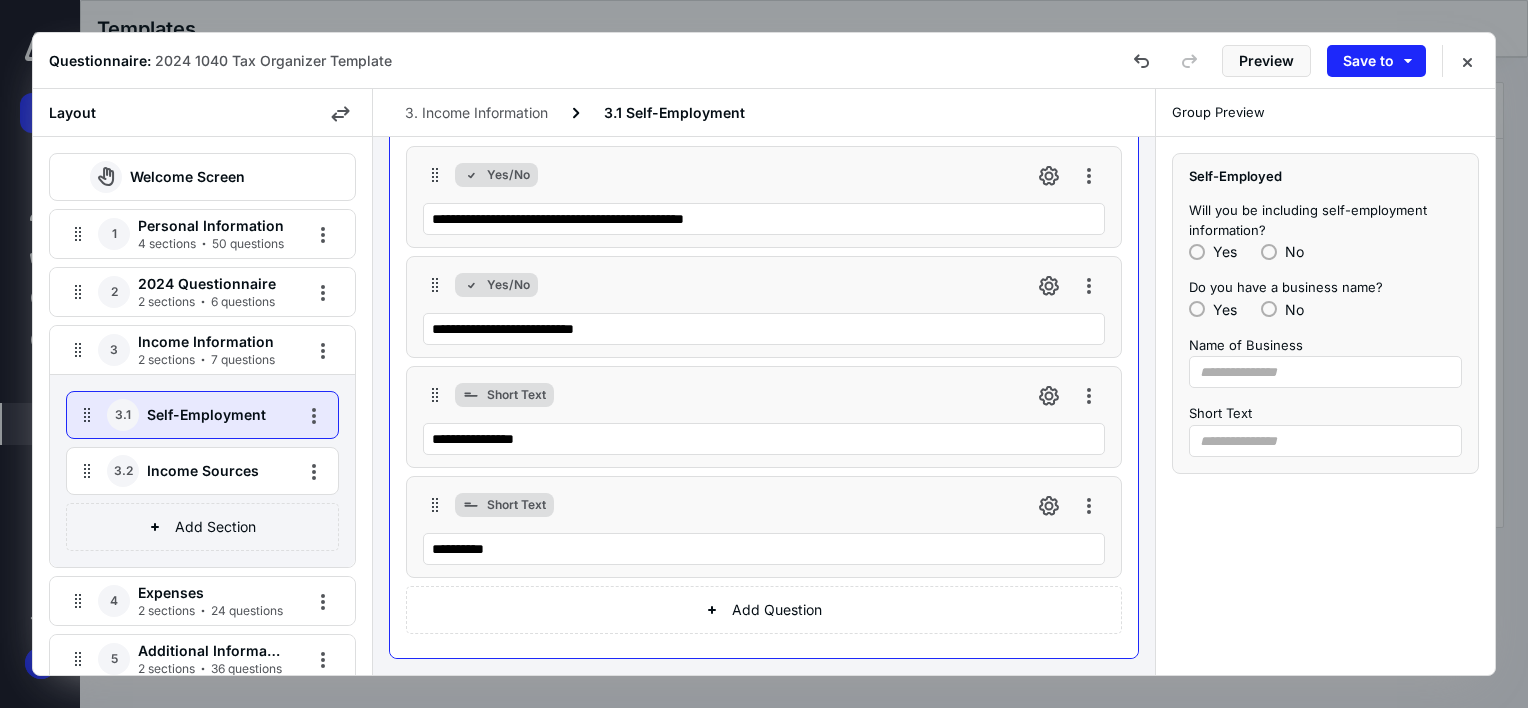 scroll, scrollTop: 133, scrollLeft: 0, axis: vertical 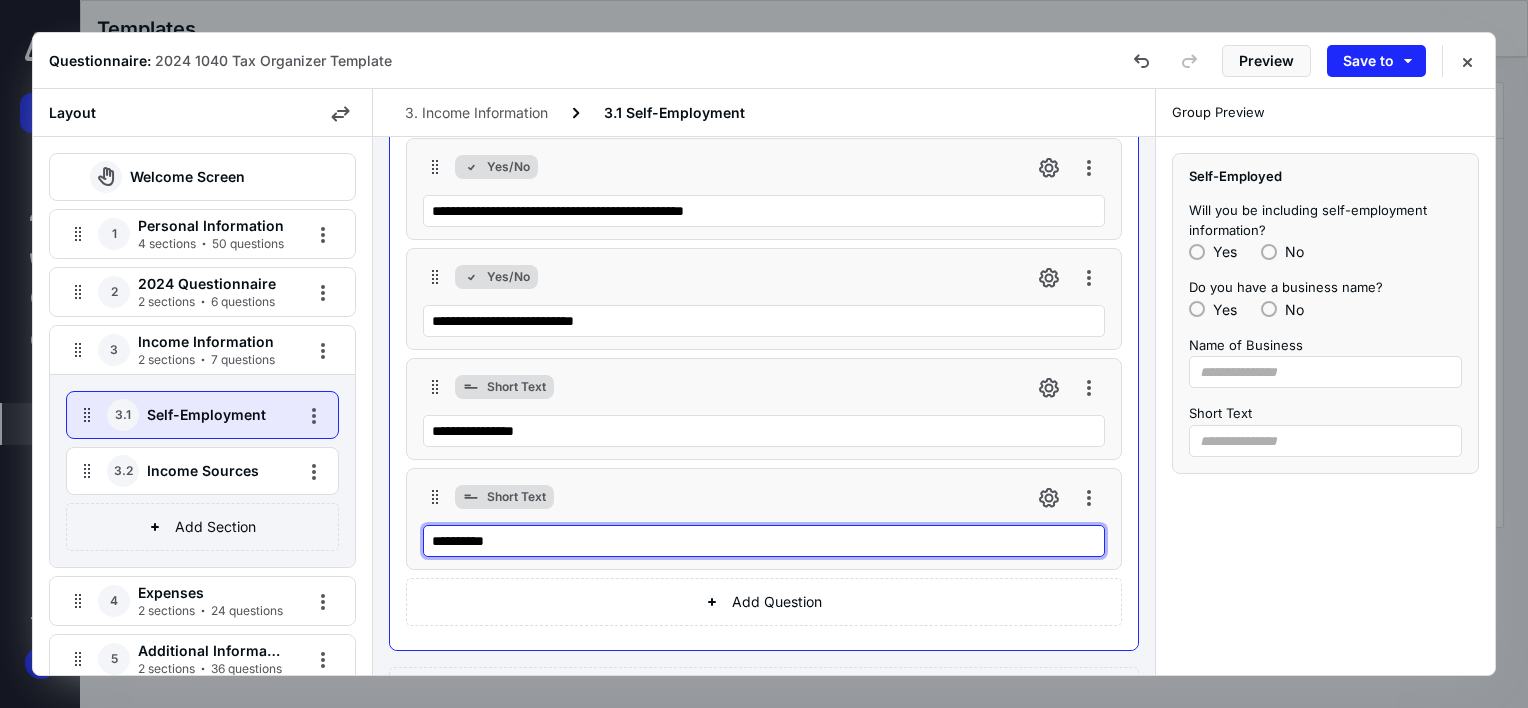 click on "**********" at bounding box center [764, 541] 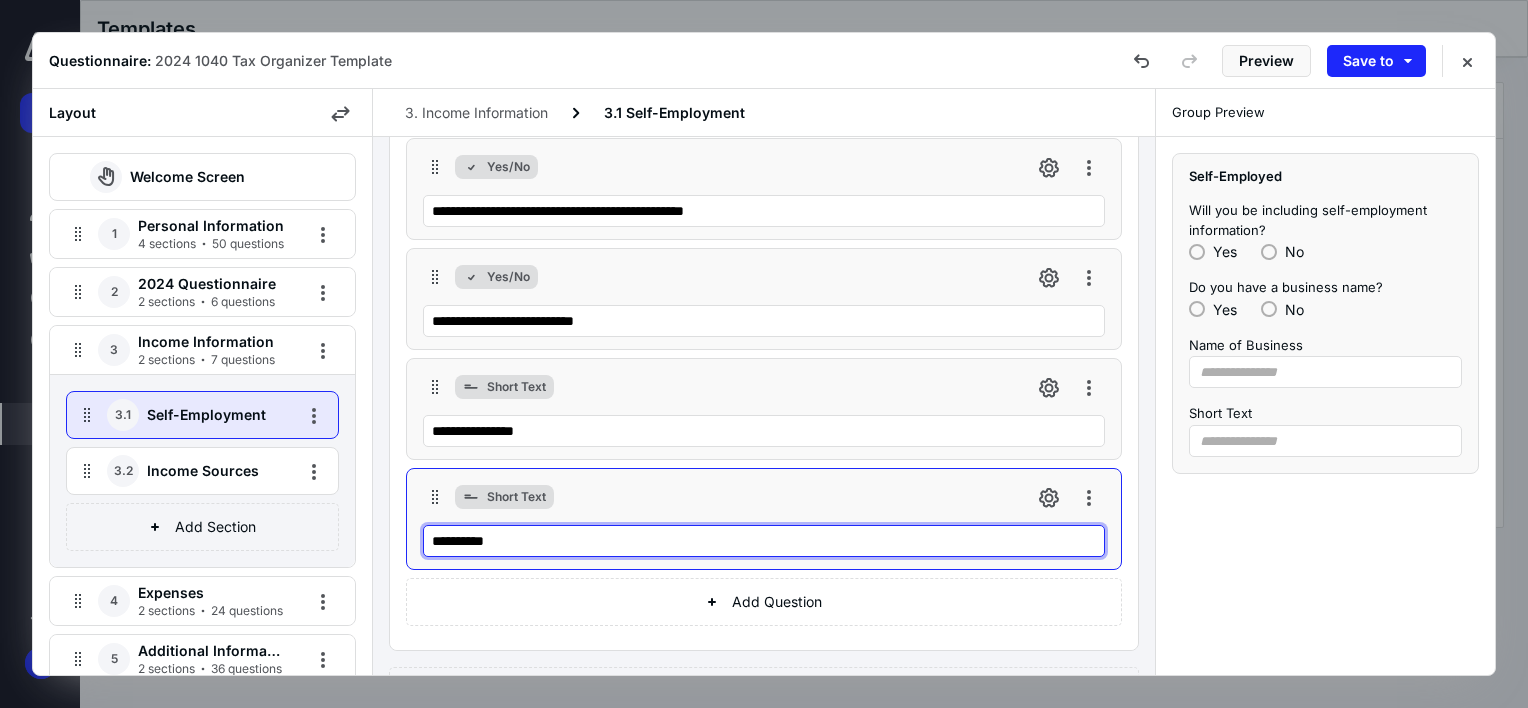 click on "**********" at bounding box center (764, 541) 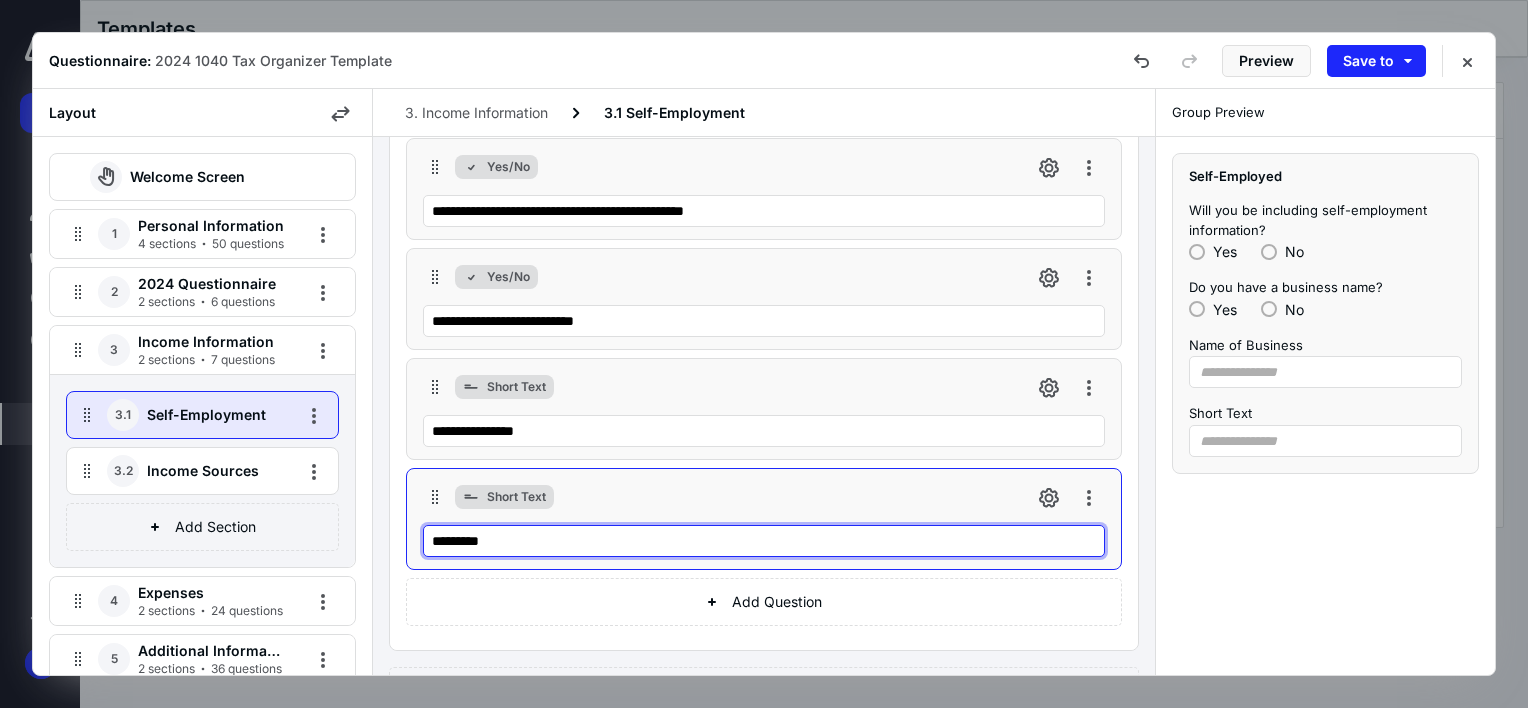 type on "**********" 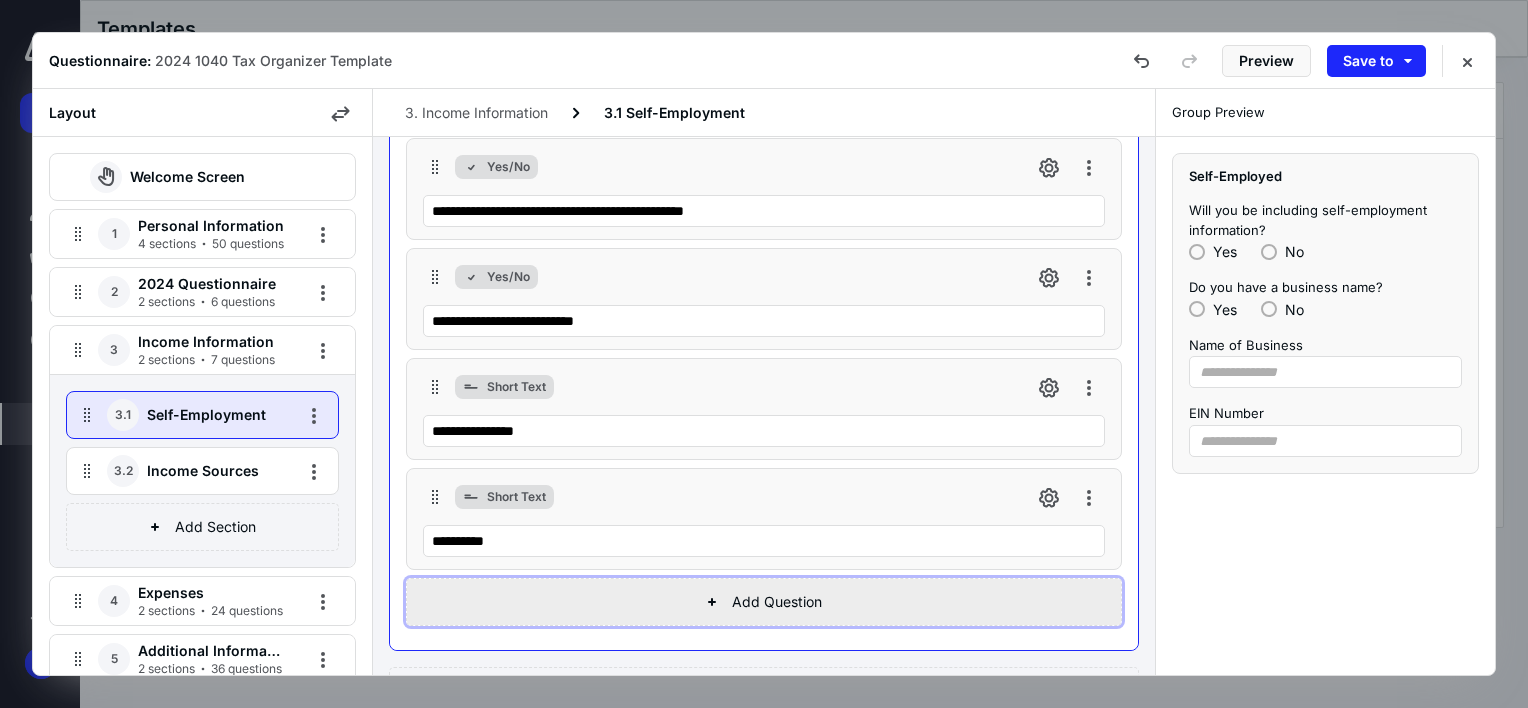 click on "Add Question" at bounding box center [764, 602] 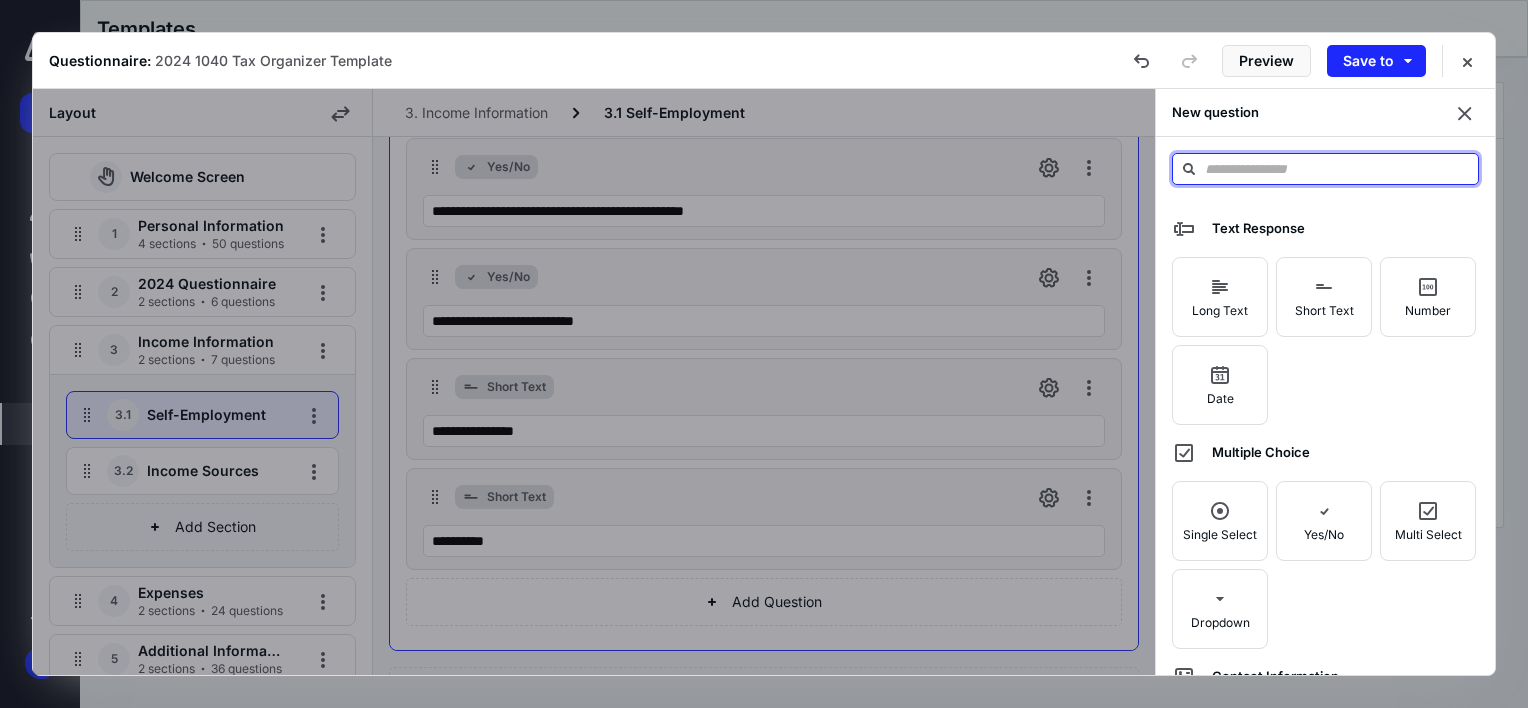 click at bounding box center [1325, 169] 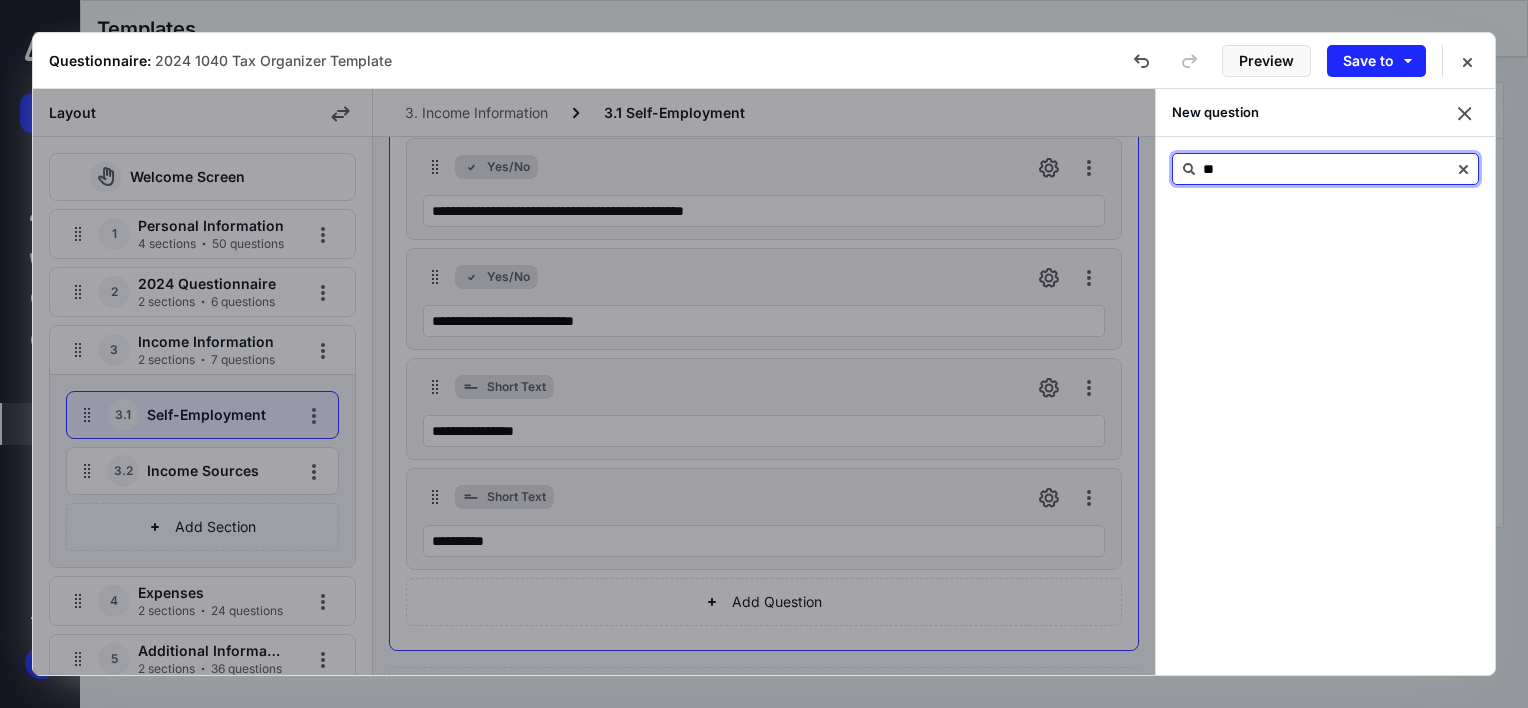 type on "*" 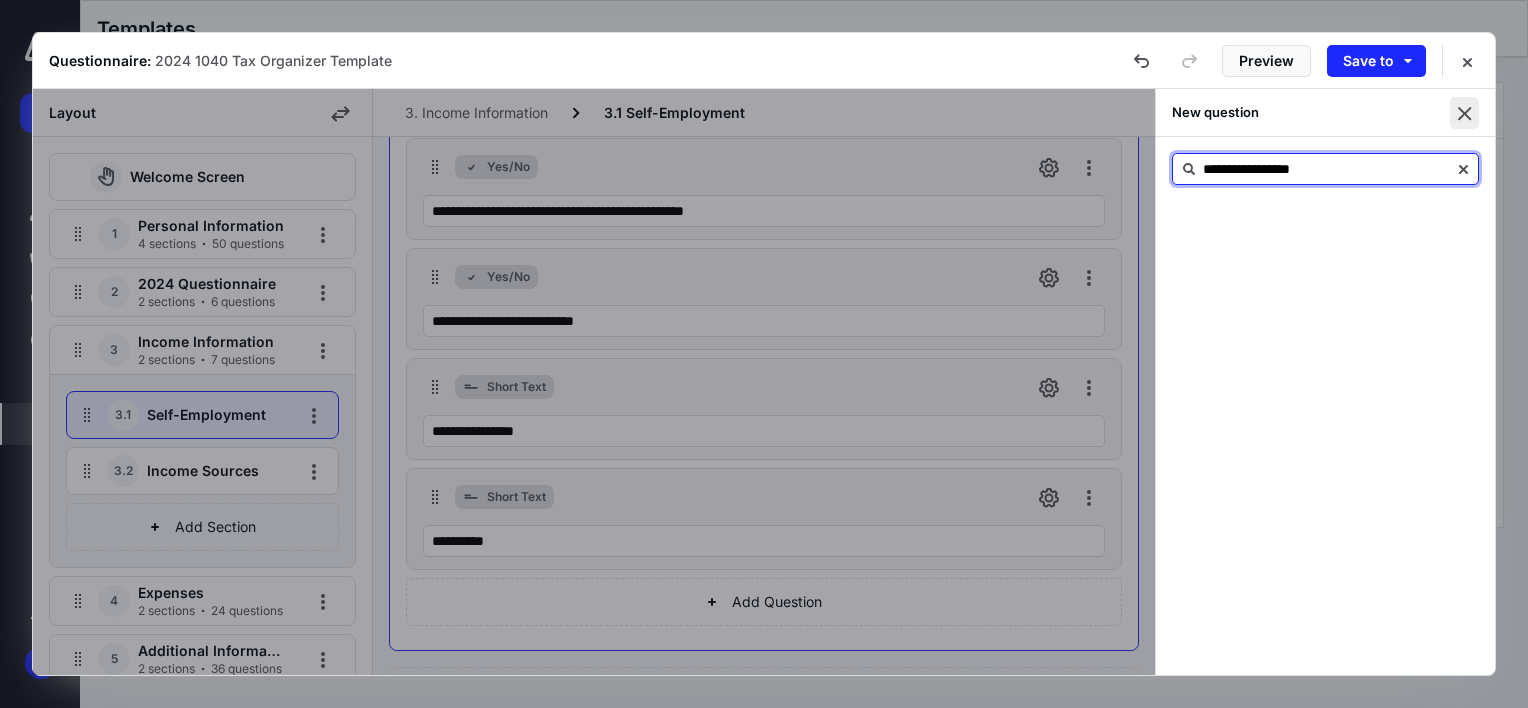 type on "**********" 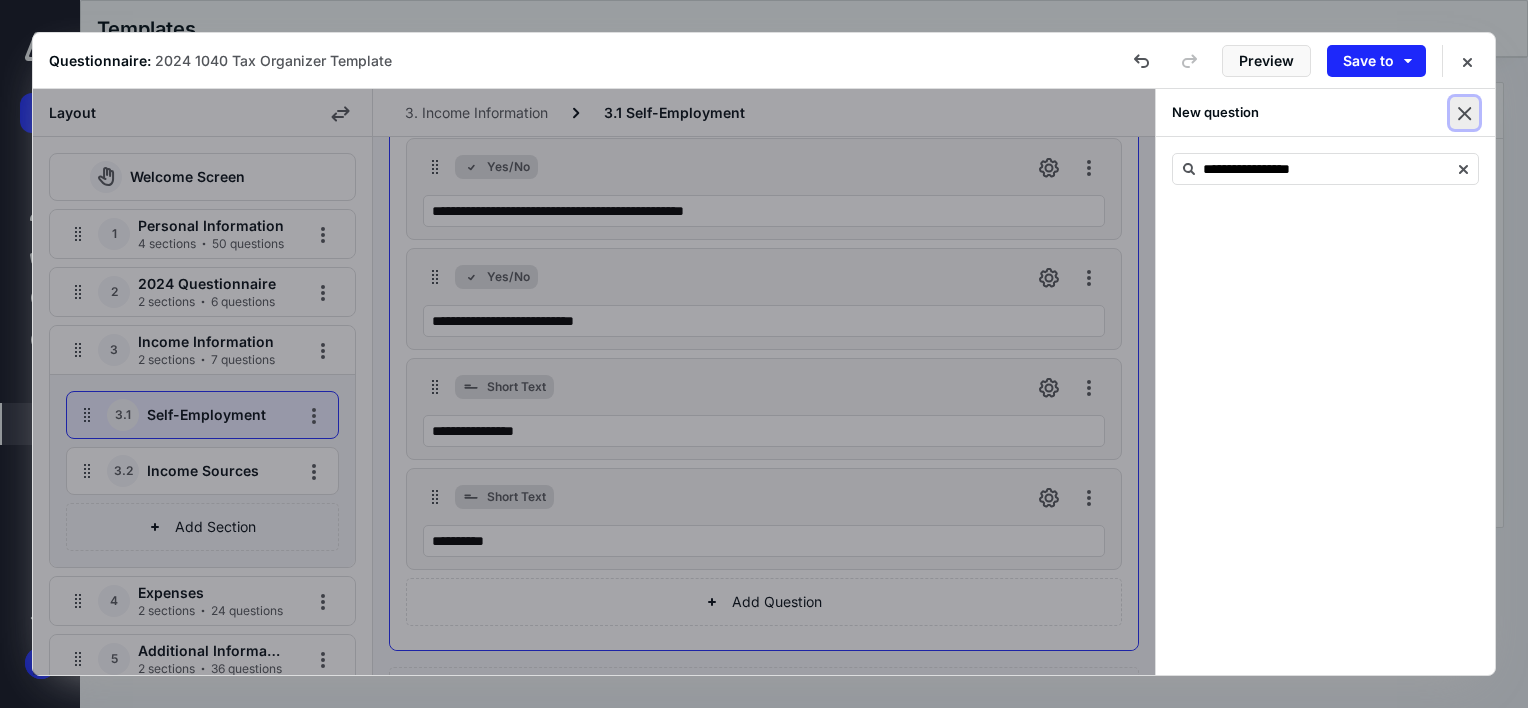 click at bounding box center (1464, 113) 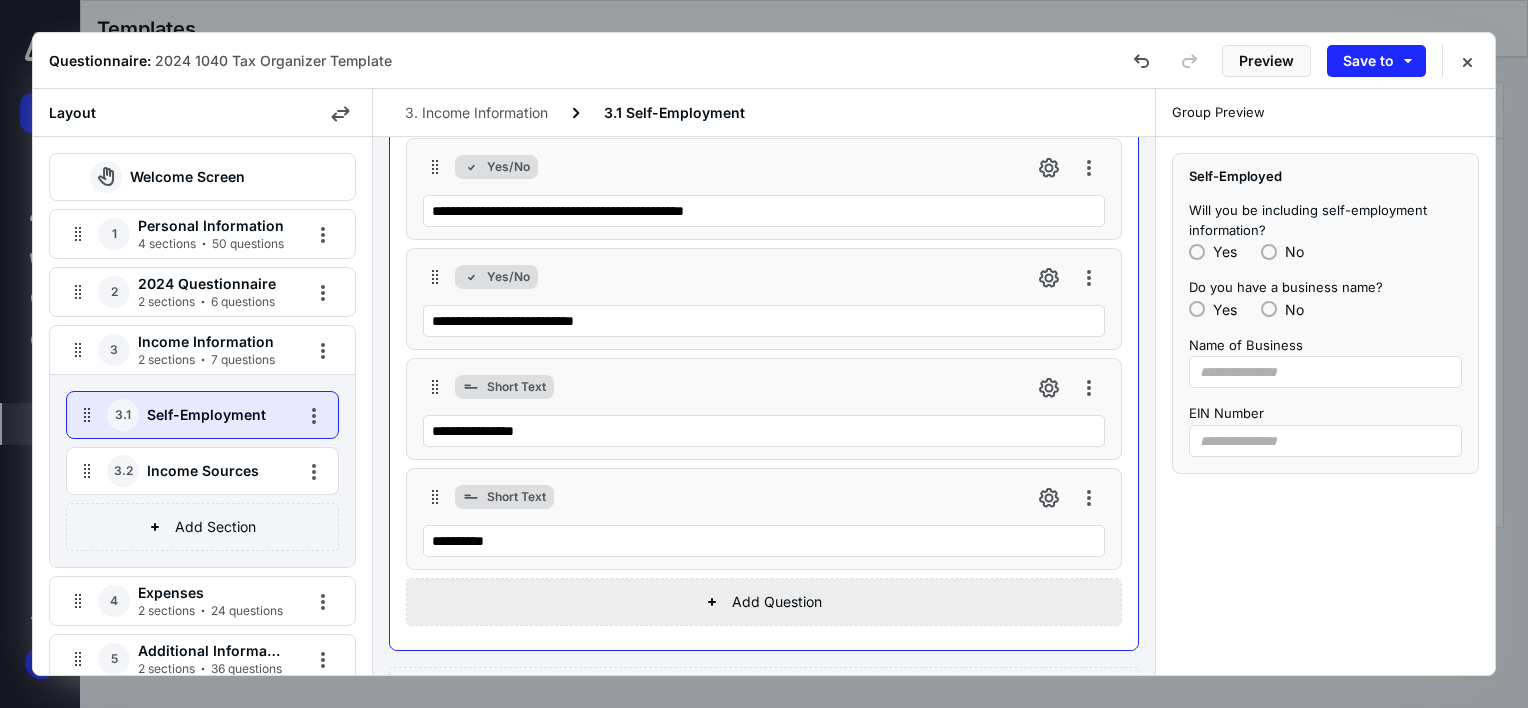 click on "Add Question" at bounding box center (764, 602) 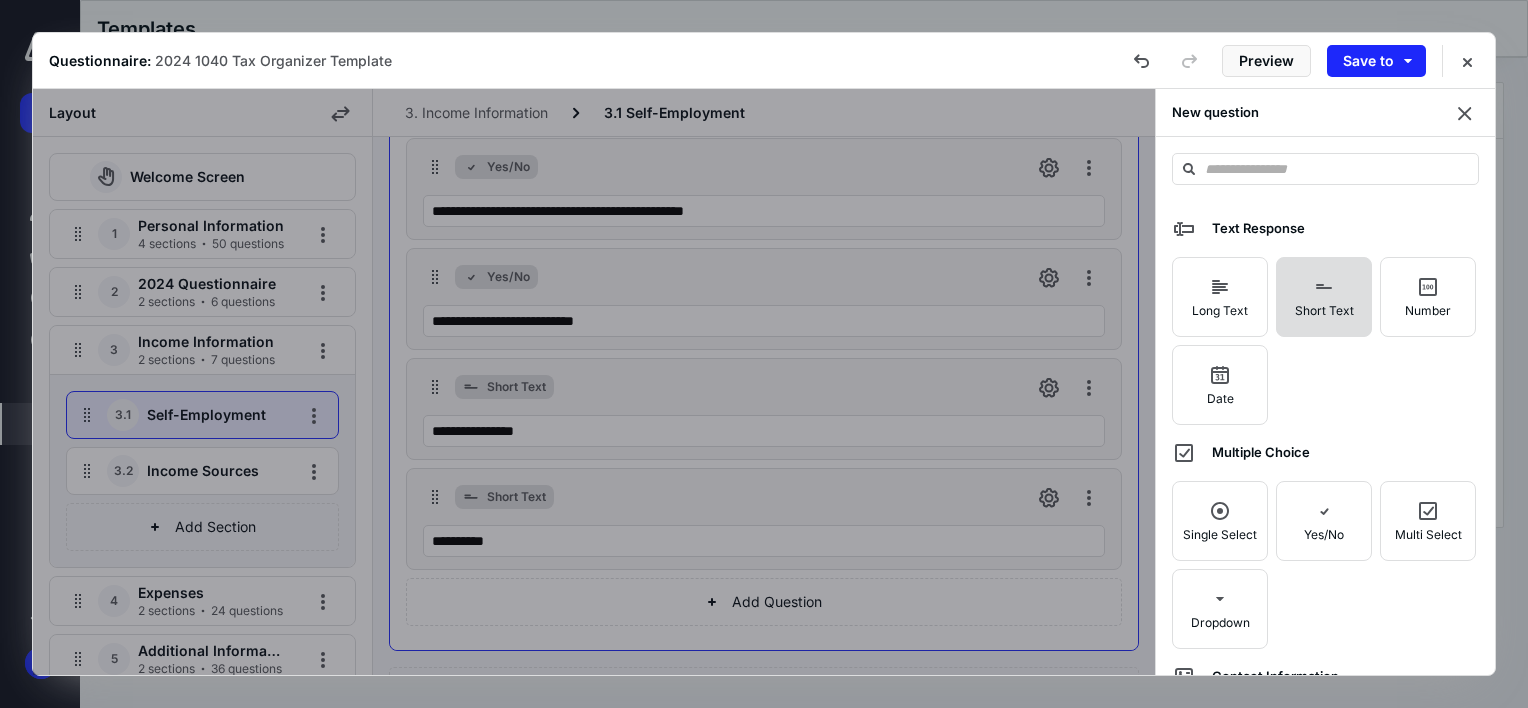 click 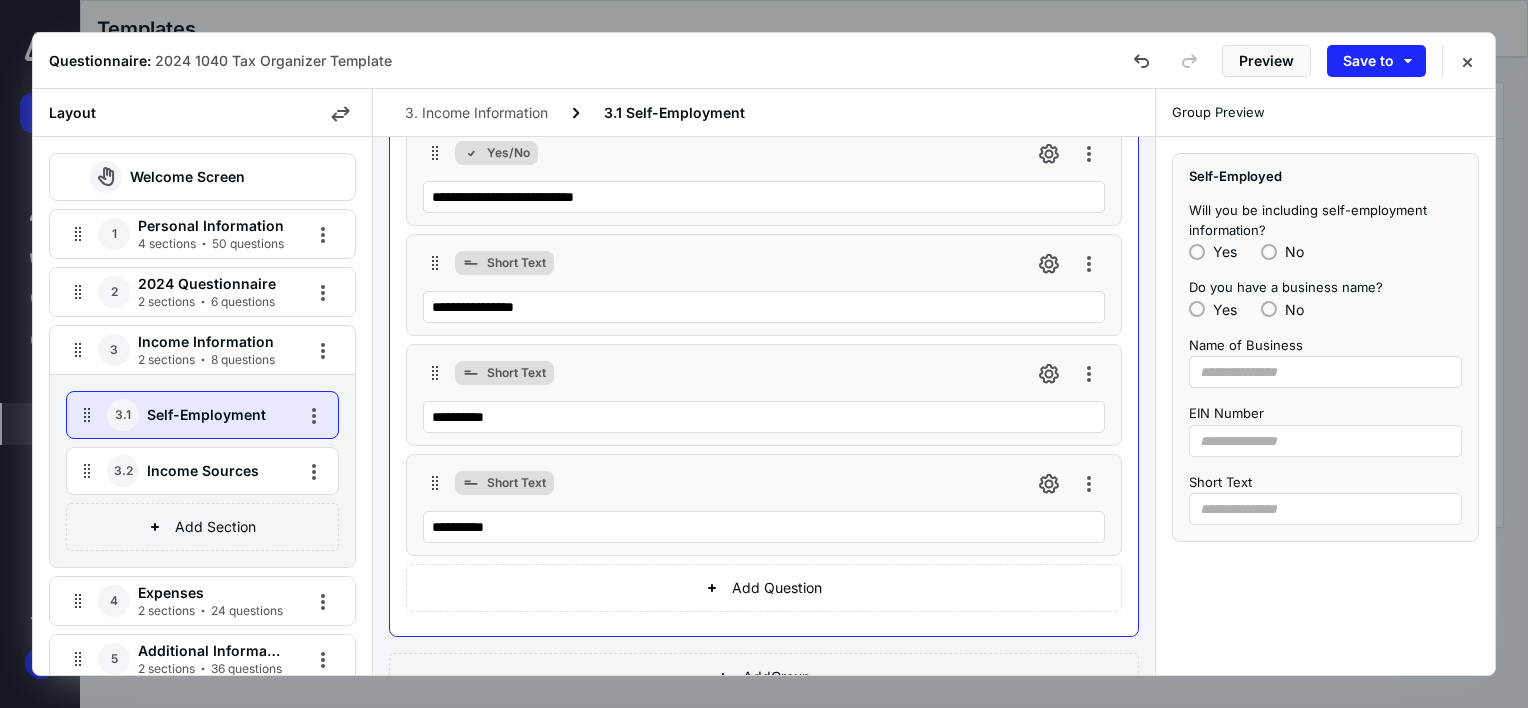 scroll, scrollTop: 312, scrollLeft: 0, axis: vertical 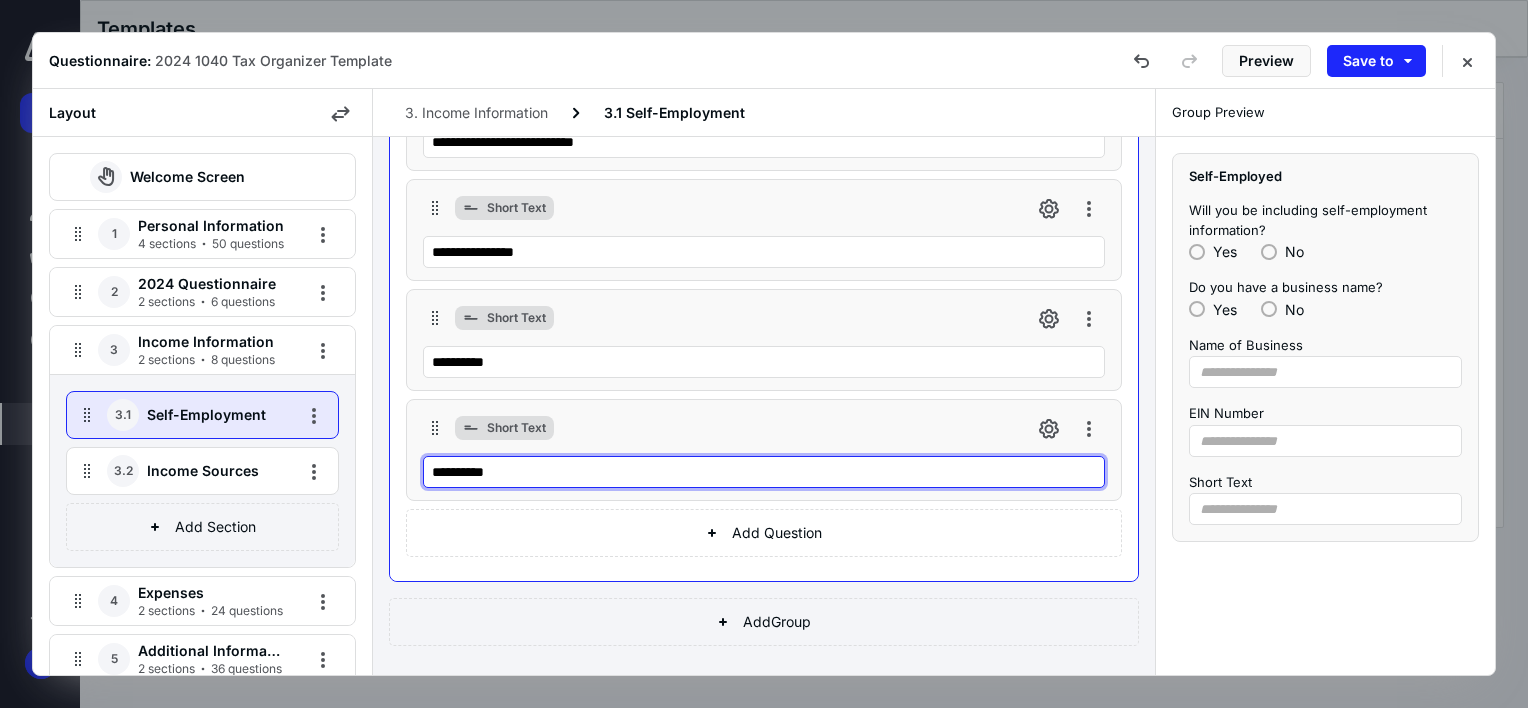 drag, startPoint x: 525, startPoint y: 479, endPoint x: 405, endPoint y: 466, distance: 120.70211 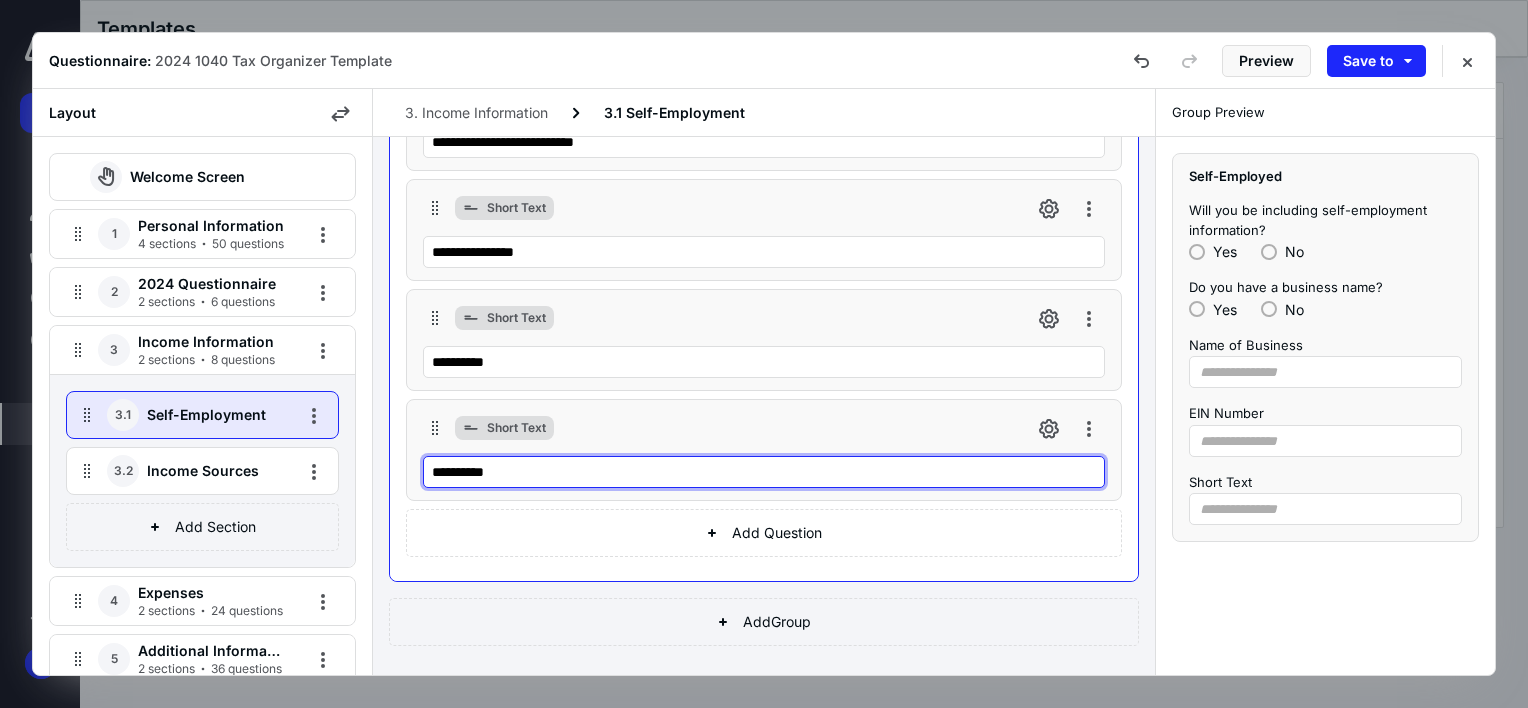 click on "**********" at bounding box center (764, 450) 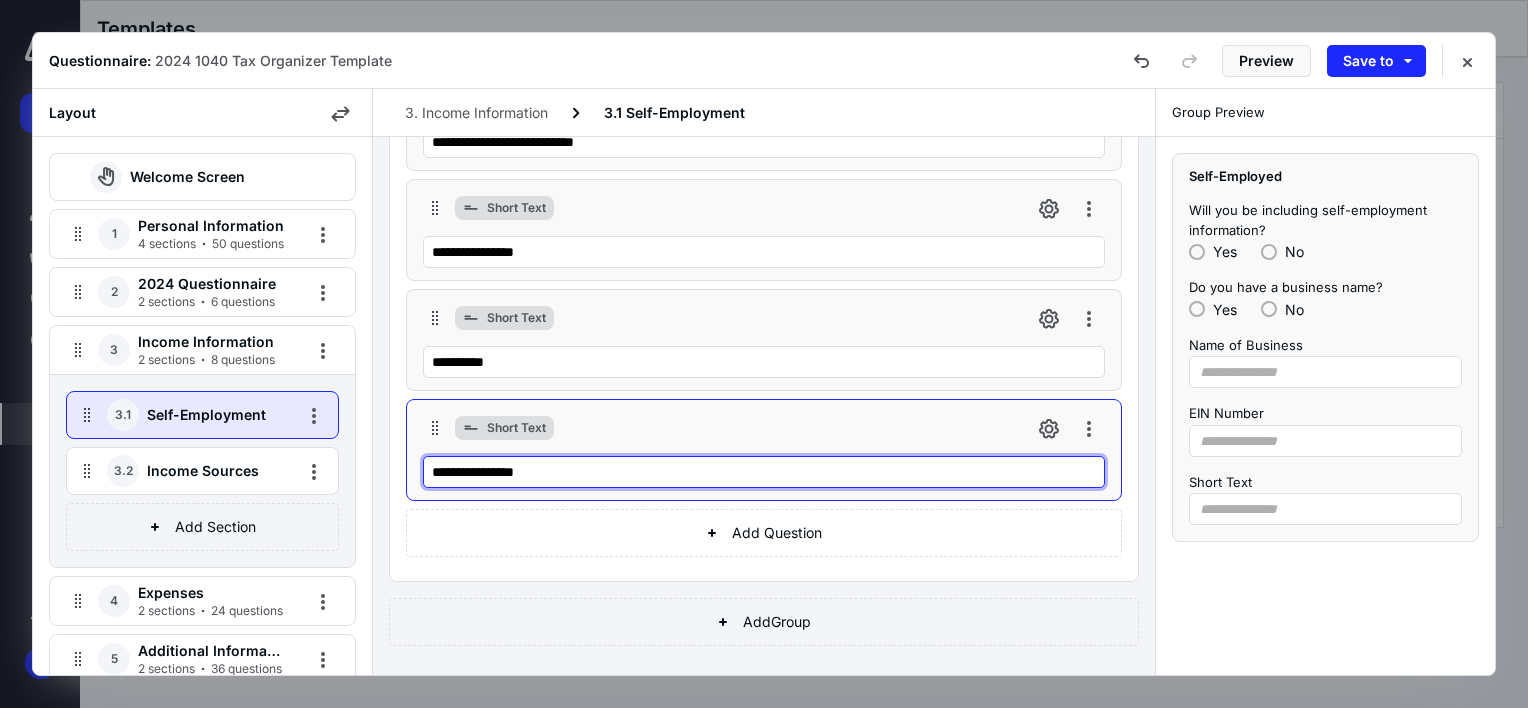 type on "**********" 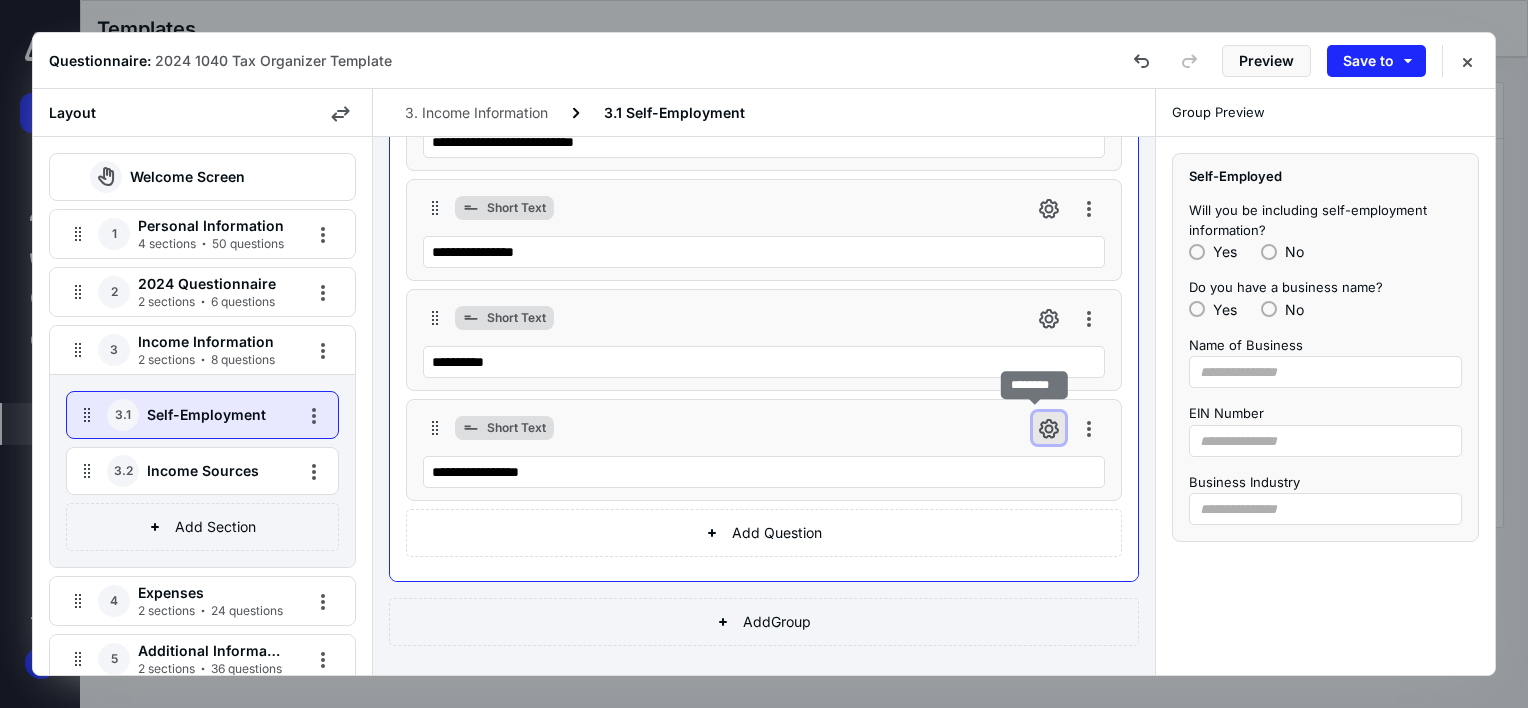 click at bounding box center (1049, 428) 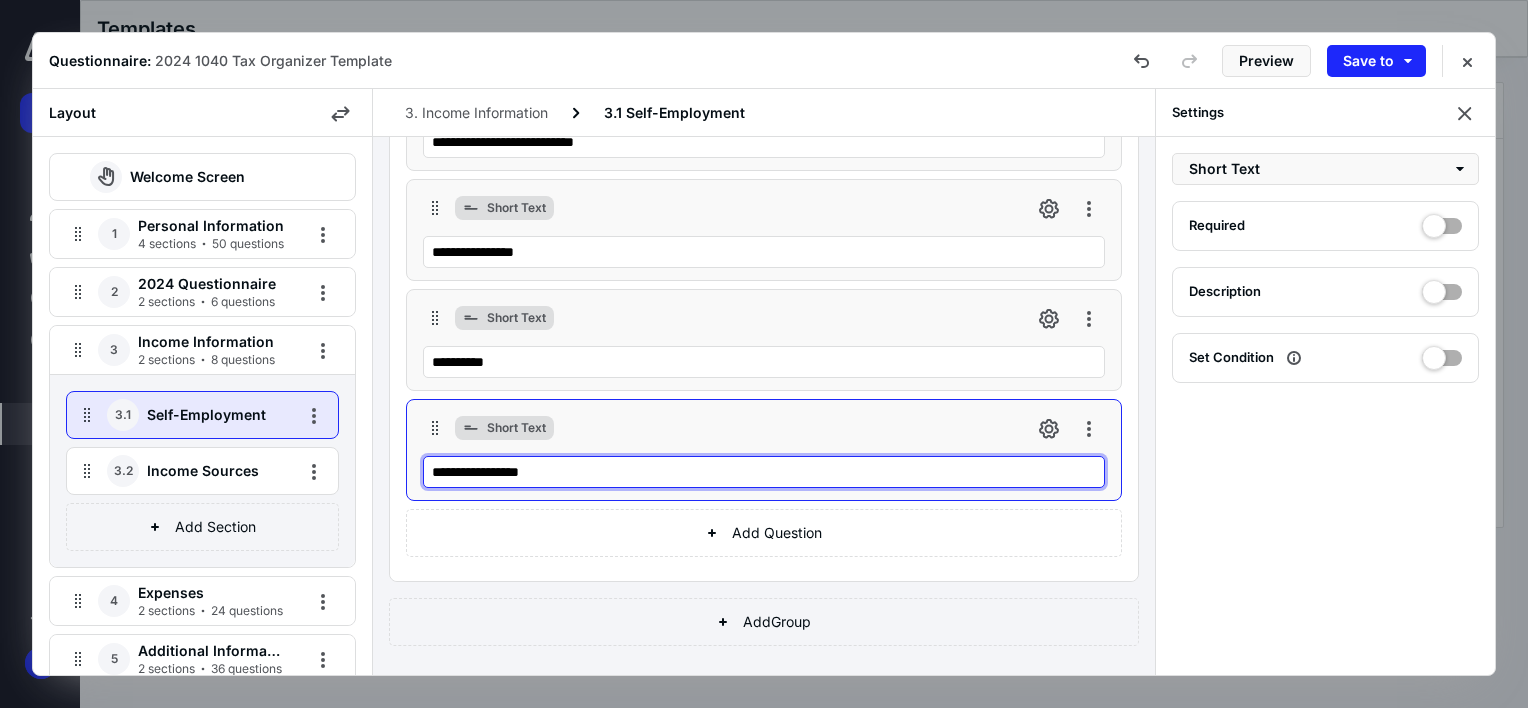 click on "**********" at bounding box center [764, 472] 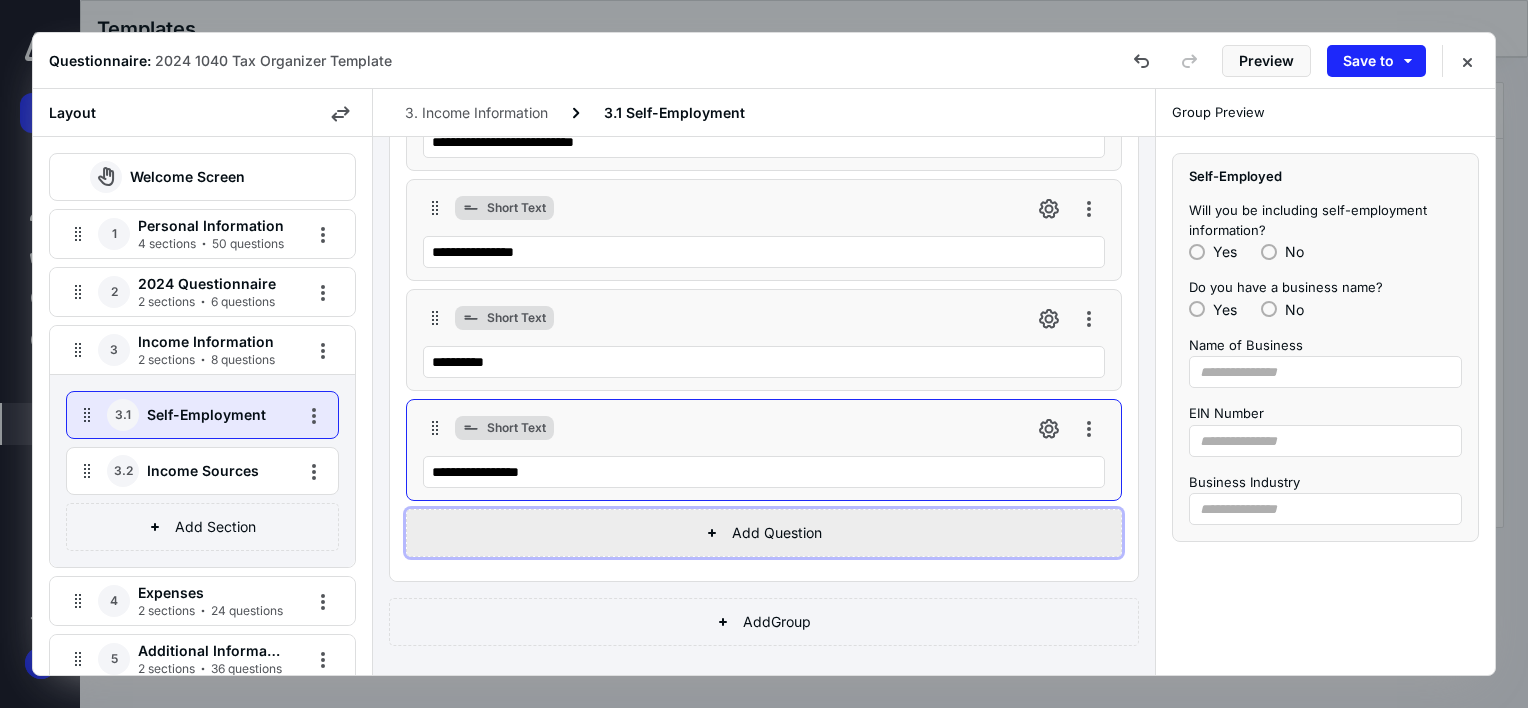 click on "Add Question" at bounding box center (764, 533) 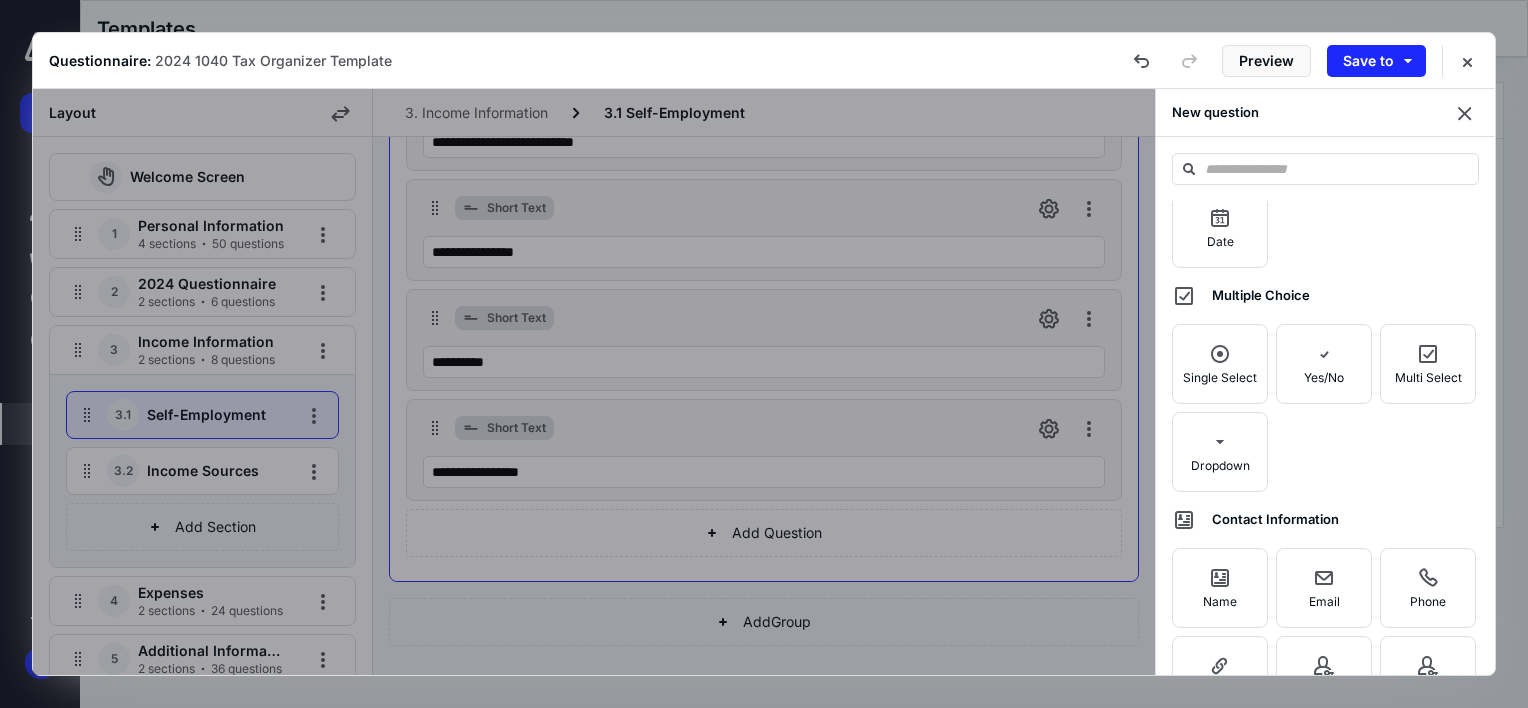 scroll, scrollTop: 196, scrollLeft: 0, axis: vertical 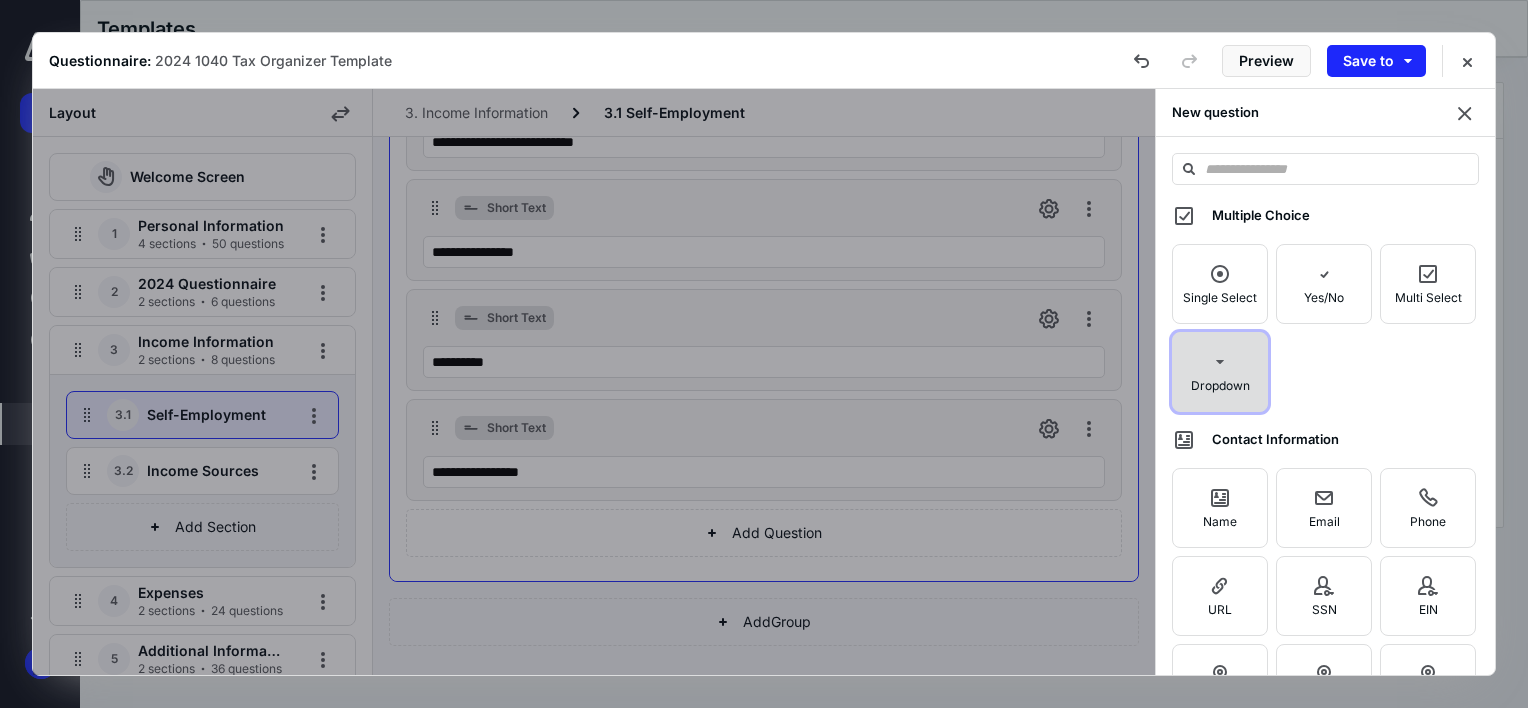 click 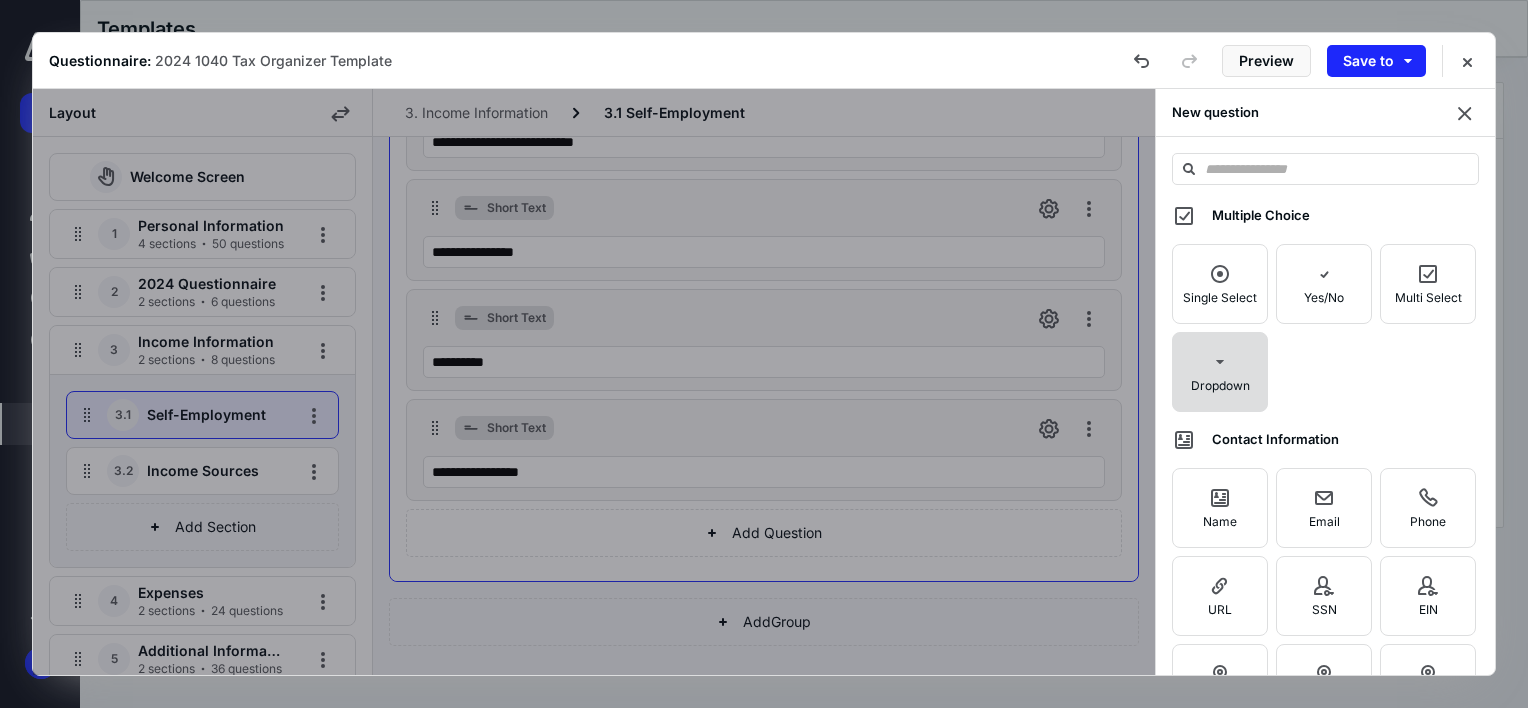 scroll, scrollTop: 638, scrollLeft: 0, axis: vertical 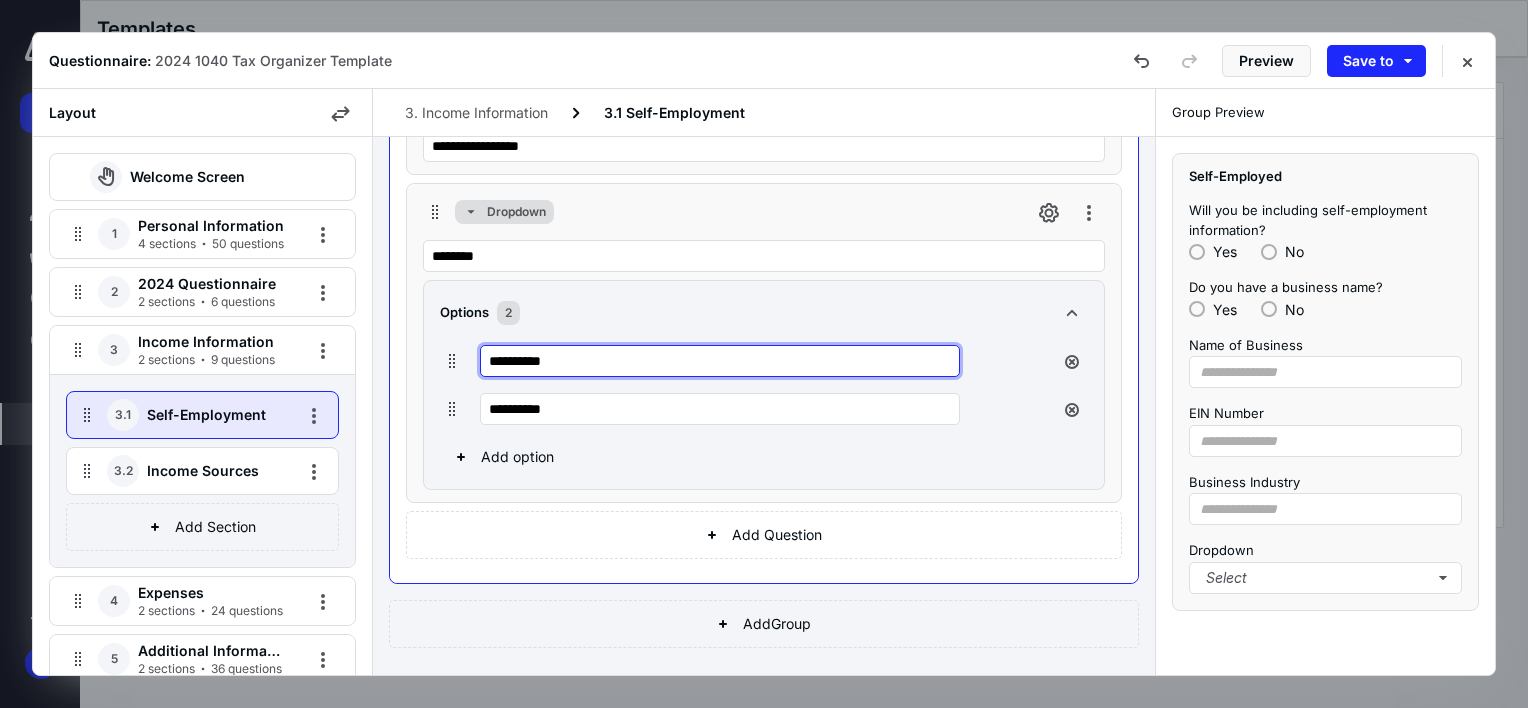 drag, startPoint x: 584, startPoint y: 360, endPoint x: 478, endPoint y: 356, distance: 106.07545 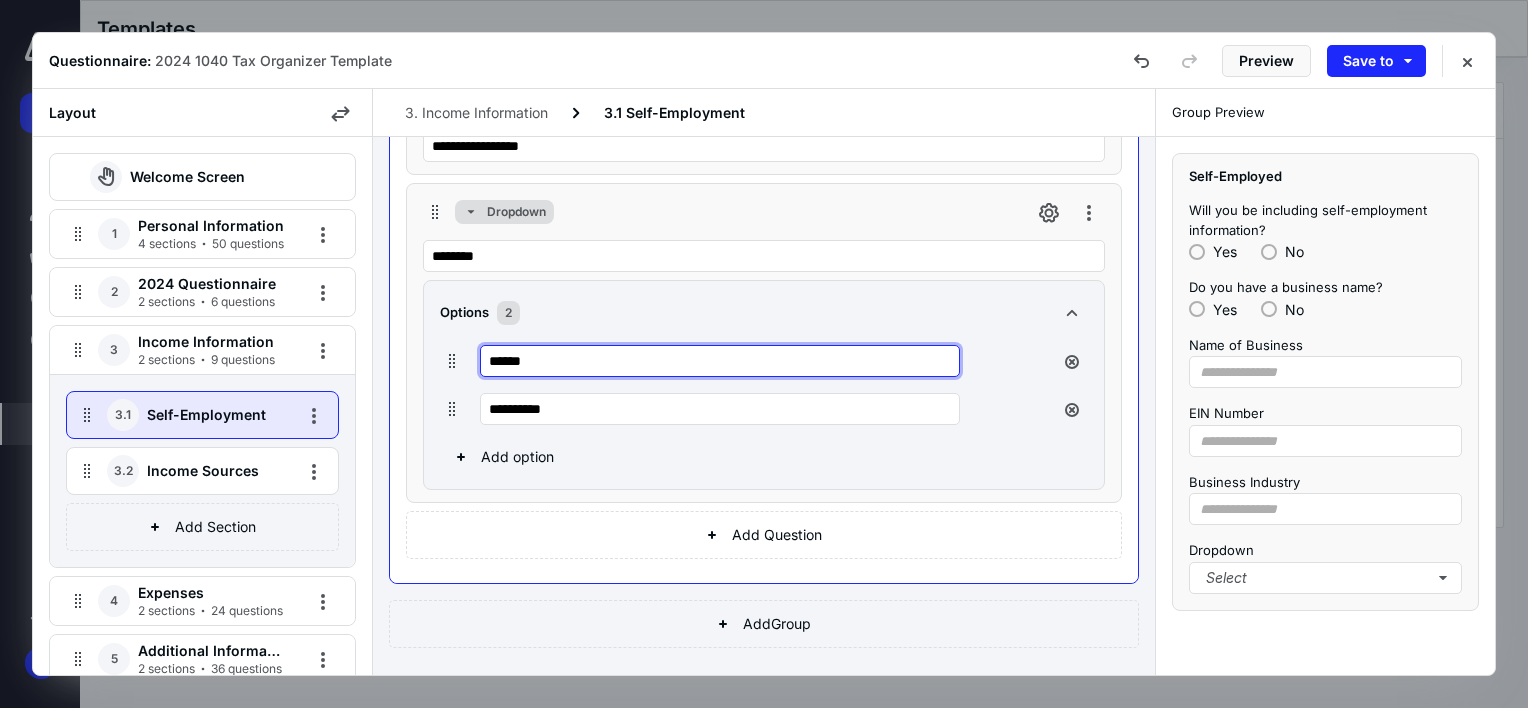 drag, startPoint x: 536, startPoint y: 357, endPoint x: 453, endPoint y: 368, distance: 83.725746 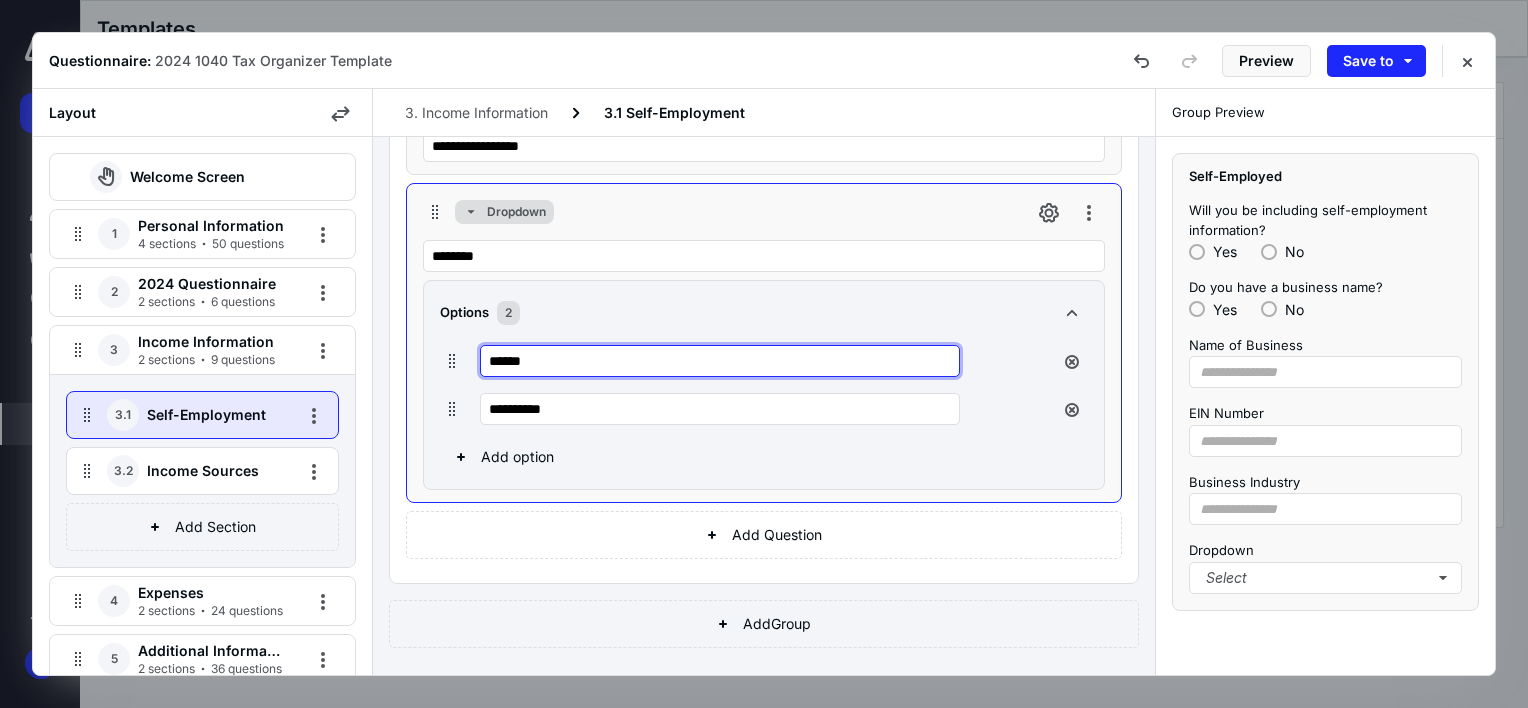 paste on "**********" 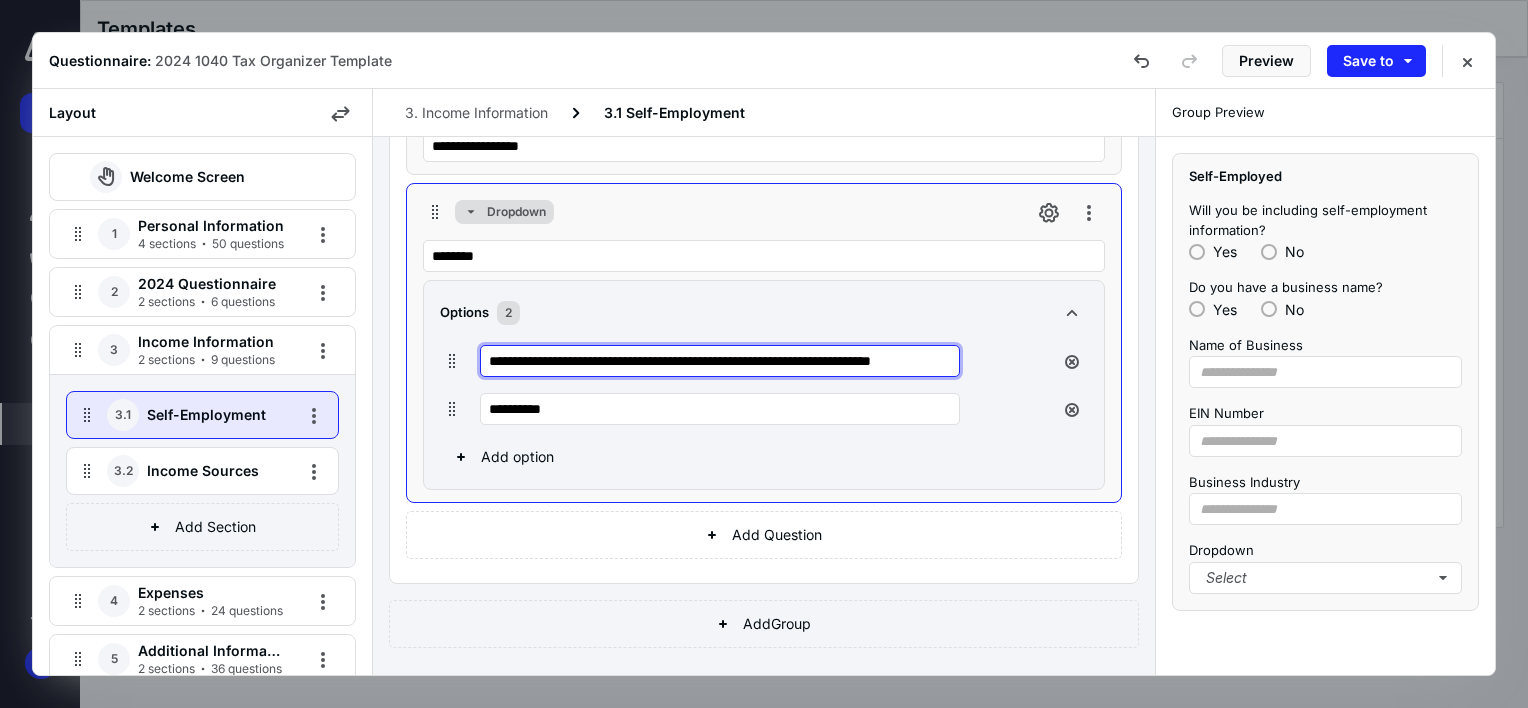 scroll, scrollTop: 0, scrollLeft: 24, axis: horizontal 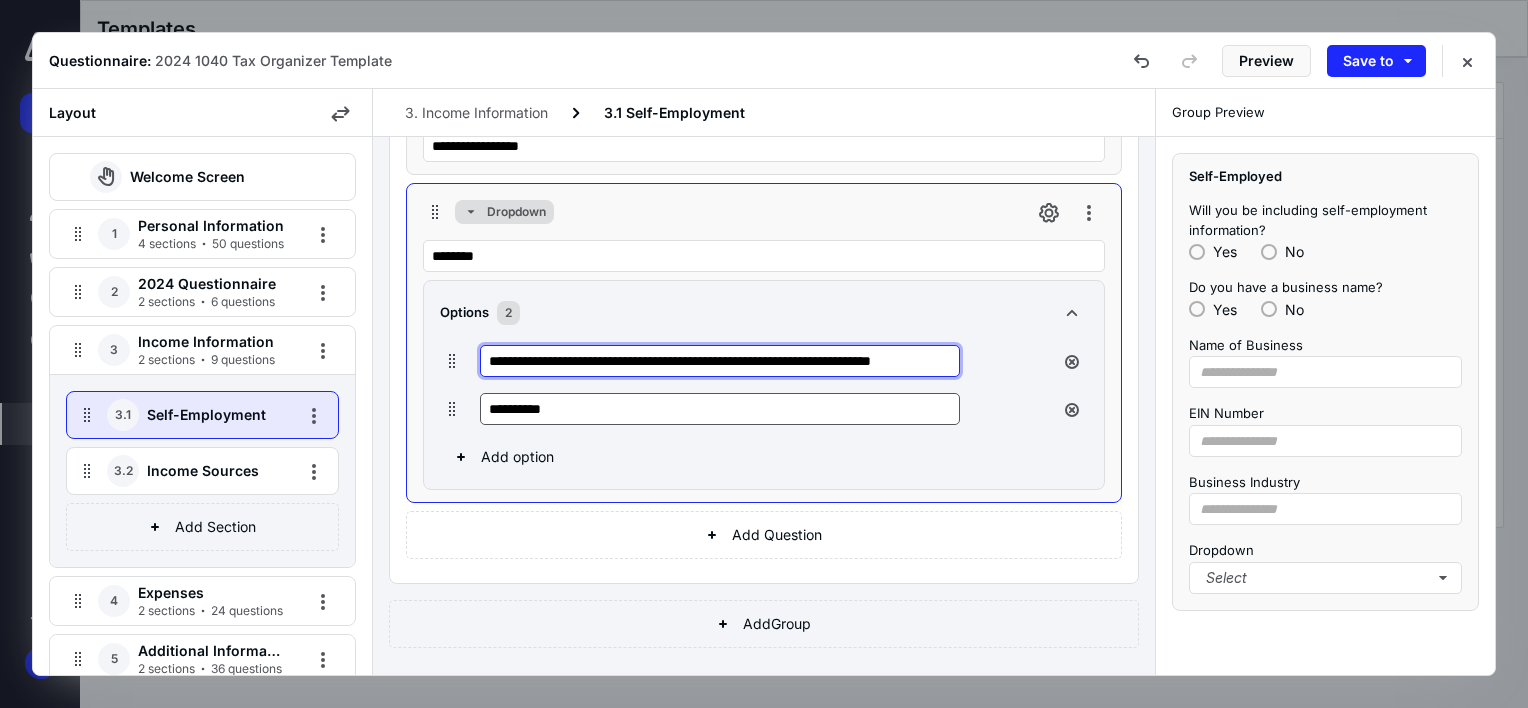 type on "**********" 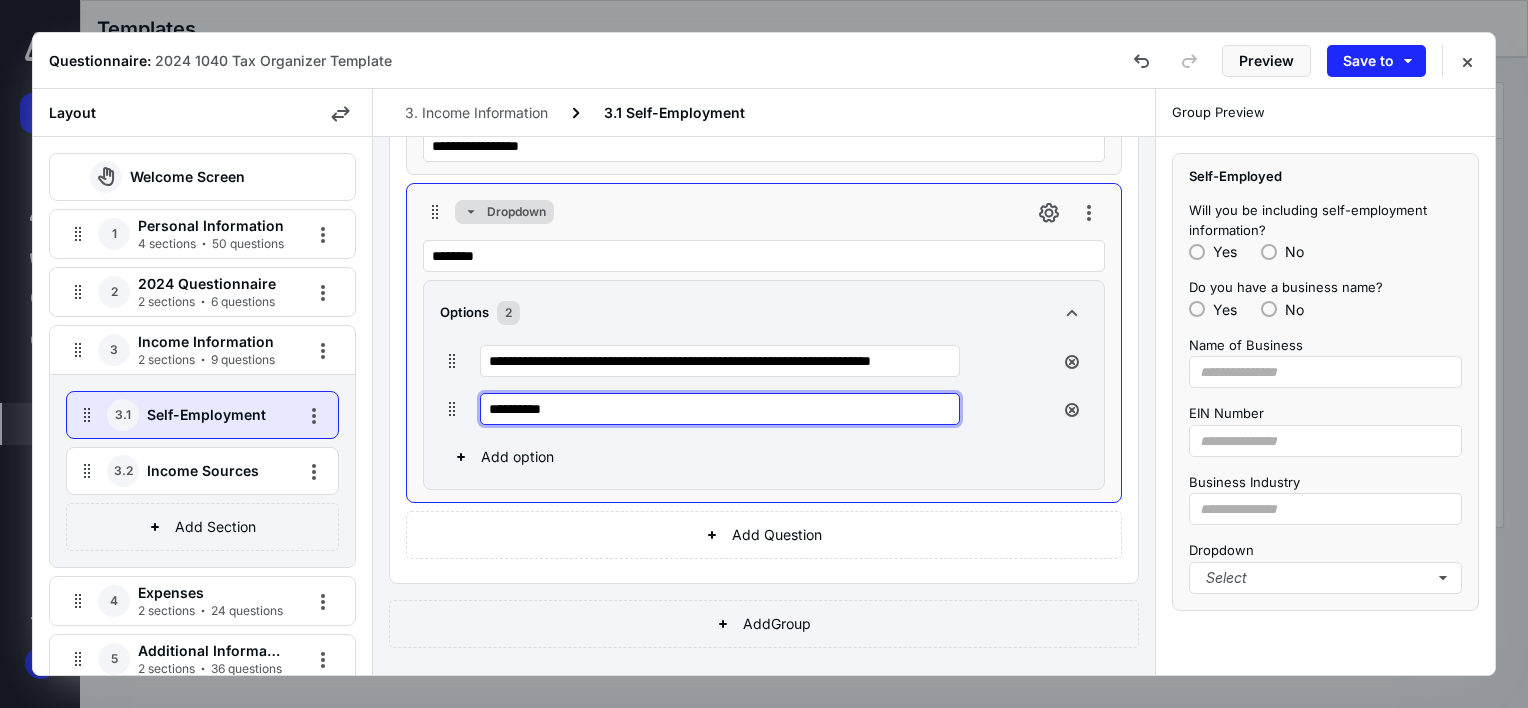 click on "**********" at bounding box center [720, 409] 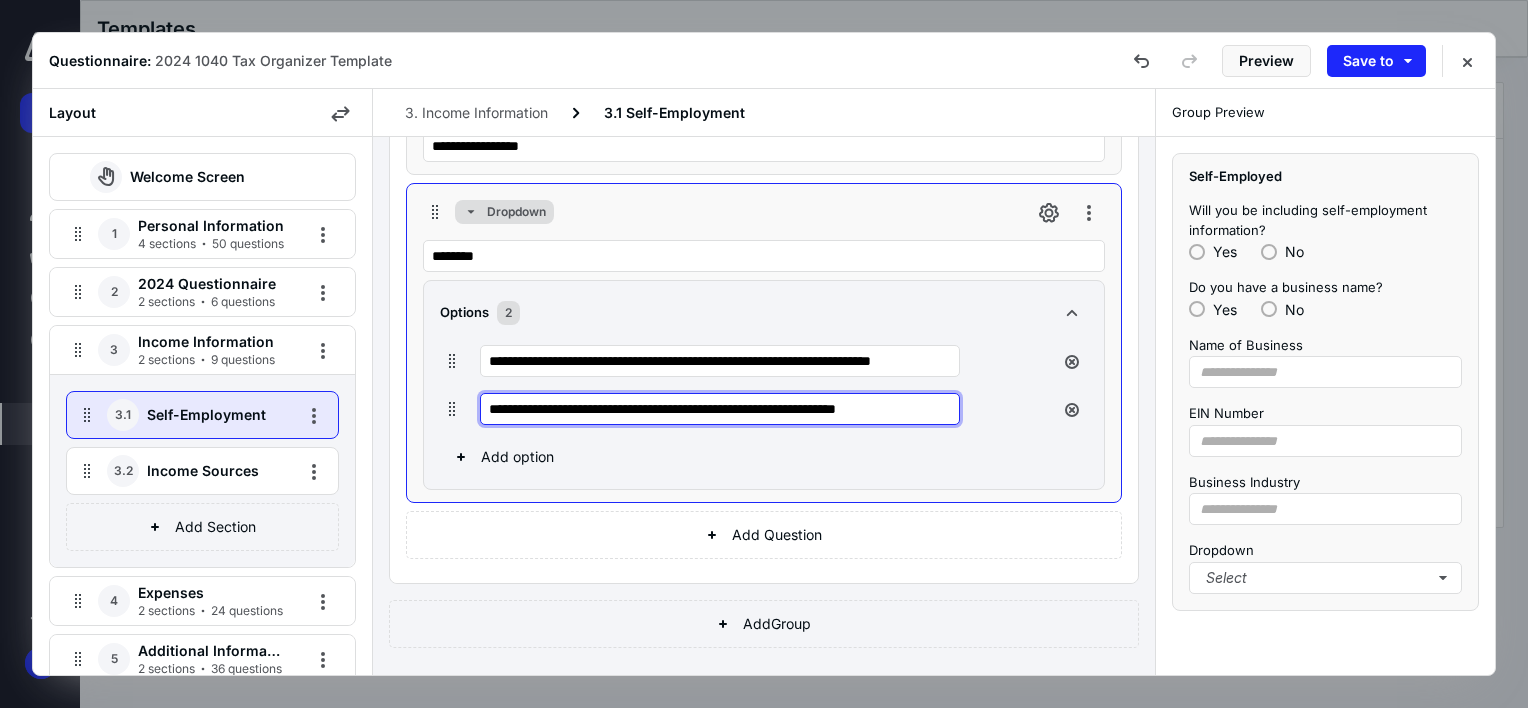 scroll, scrollTop: 0, scrollLeft: 16, axis: horizontal 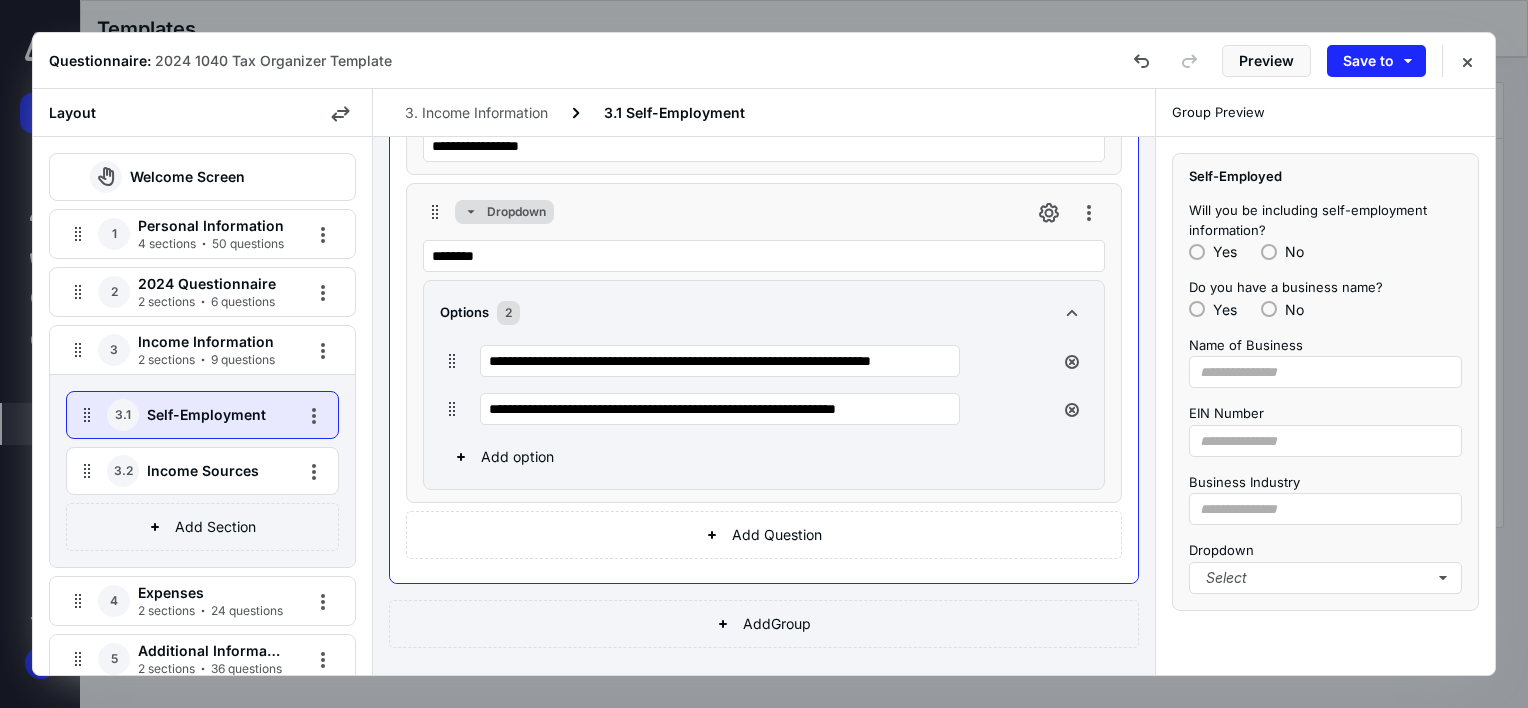 click on "Add option" at bounding box center [764, 457] 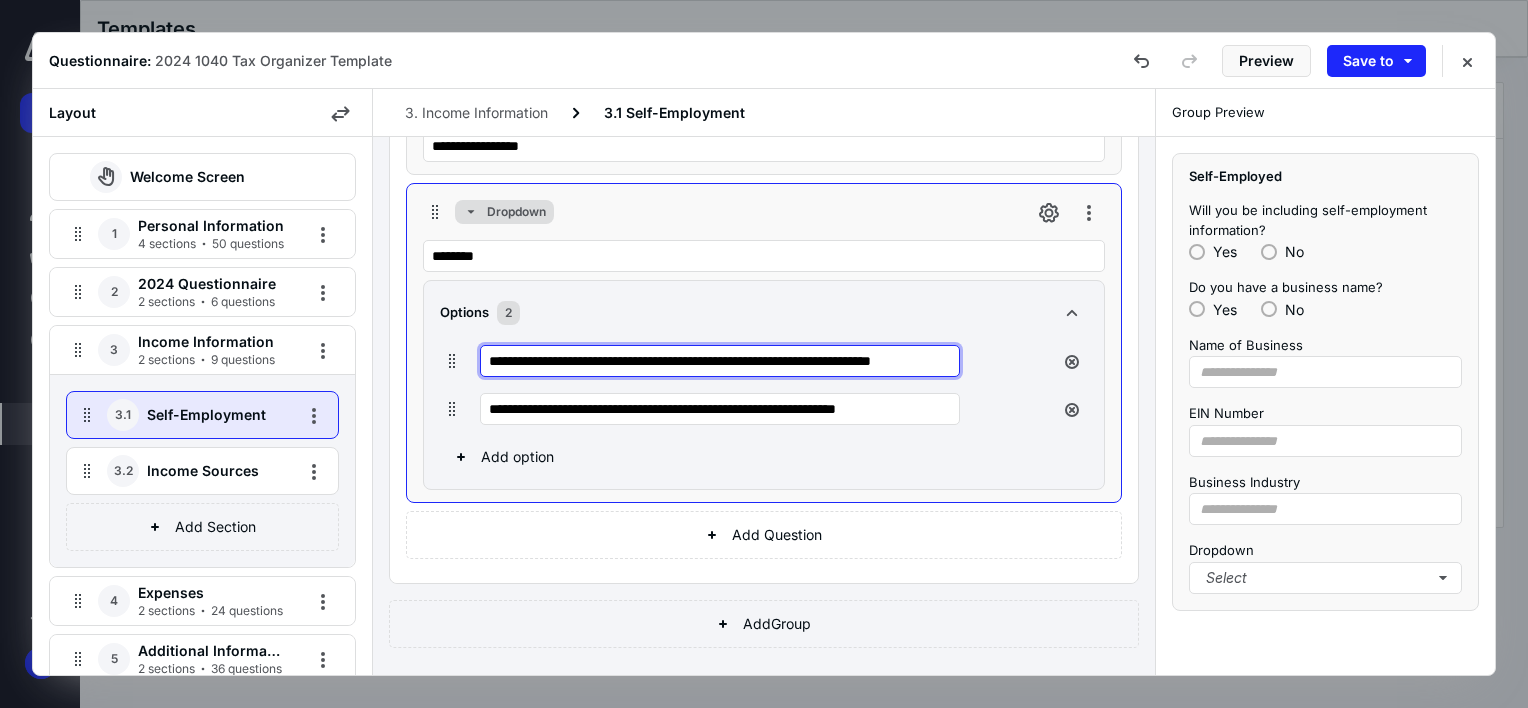 click on "**********" at bounding box center [720, 361] 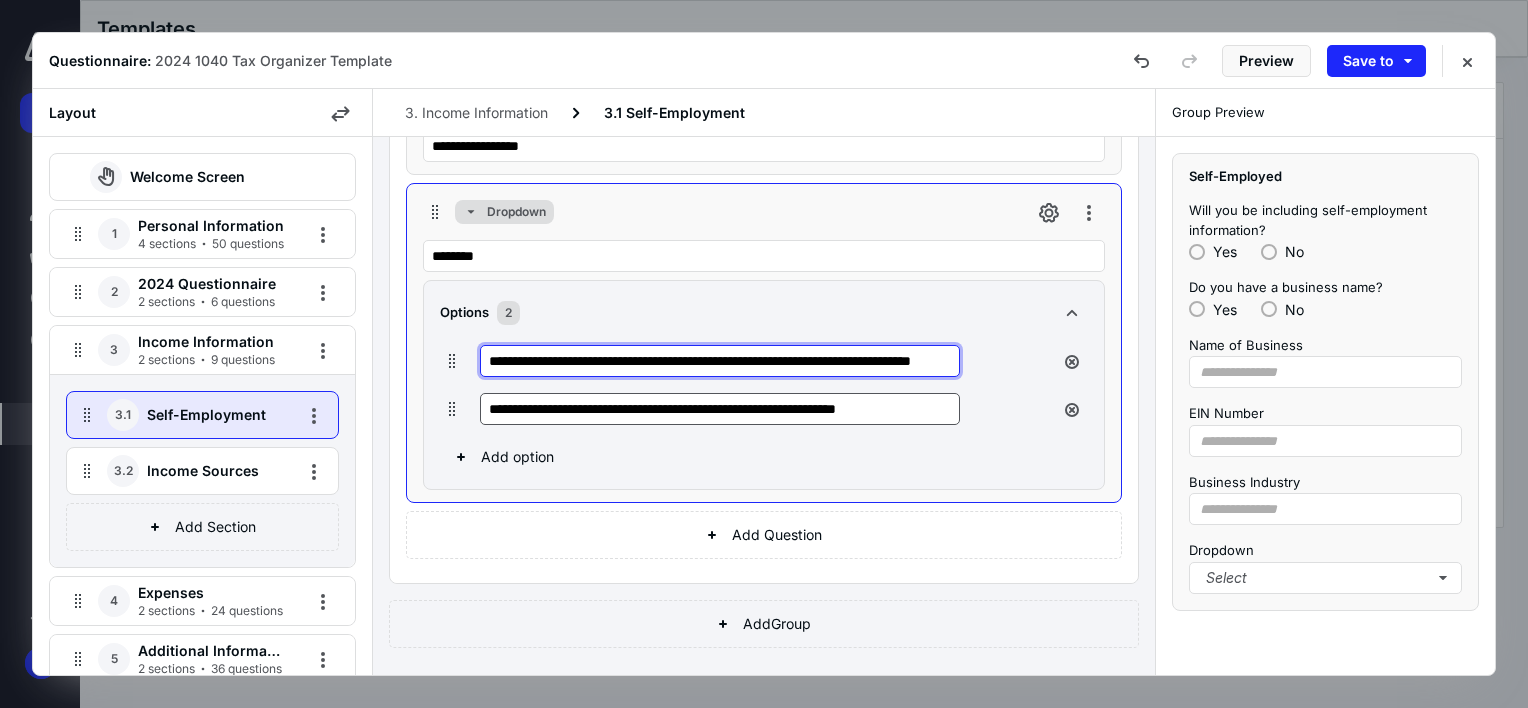 type on "**********" 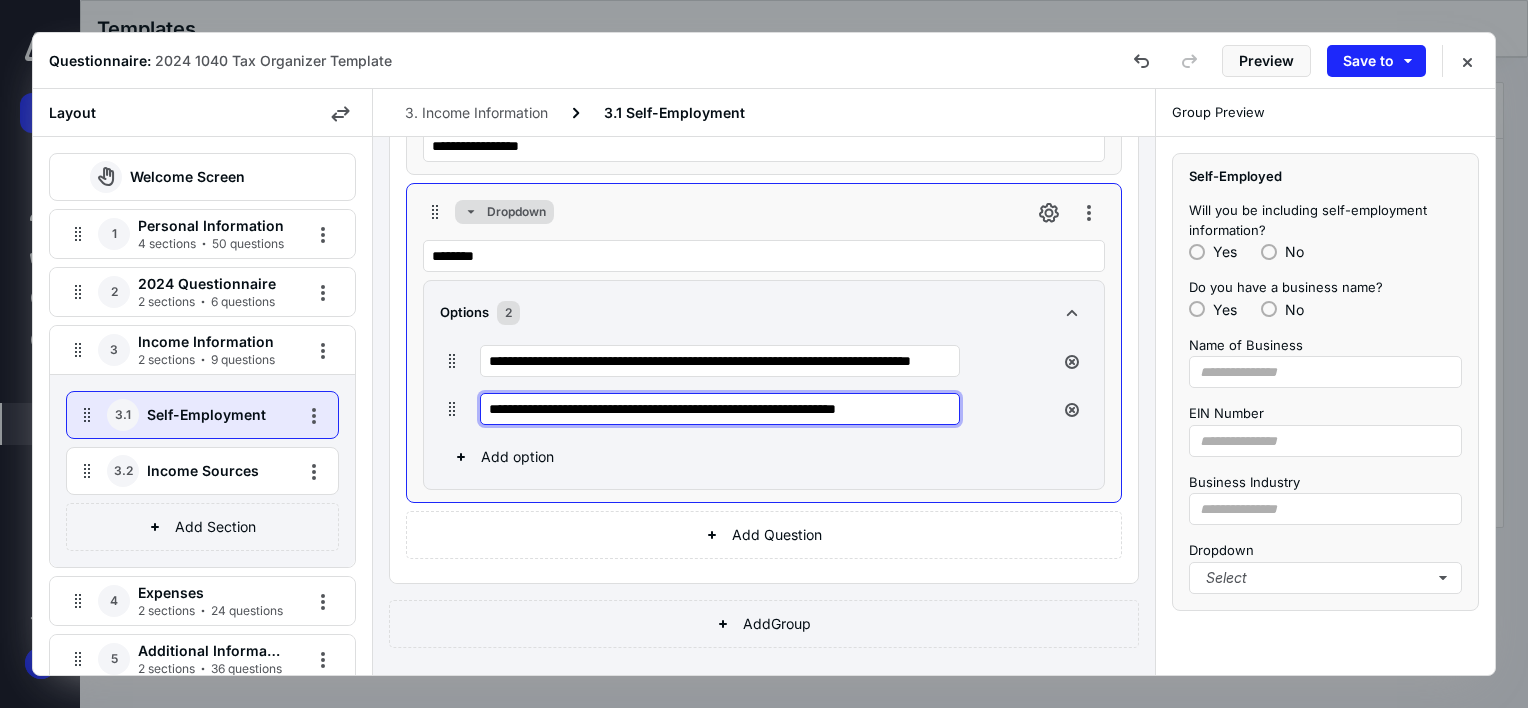 click on "**********" at bounding box center (720, 409) 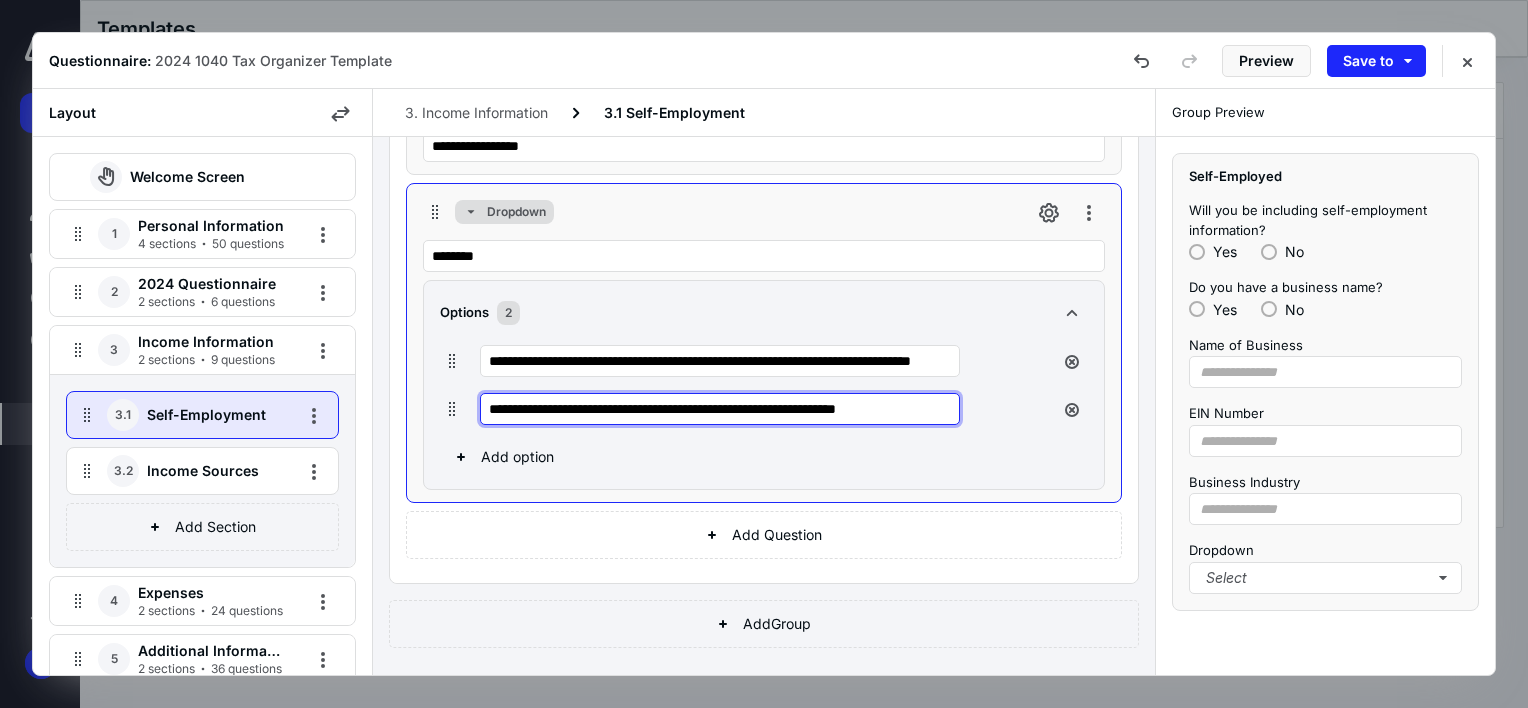 type on "**********" 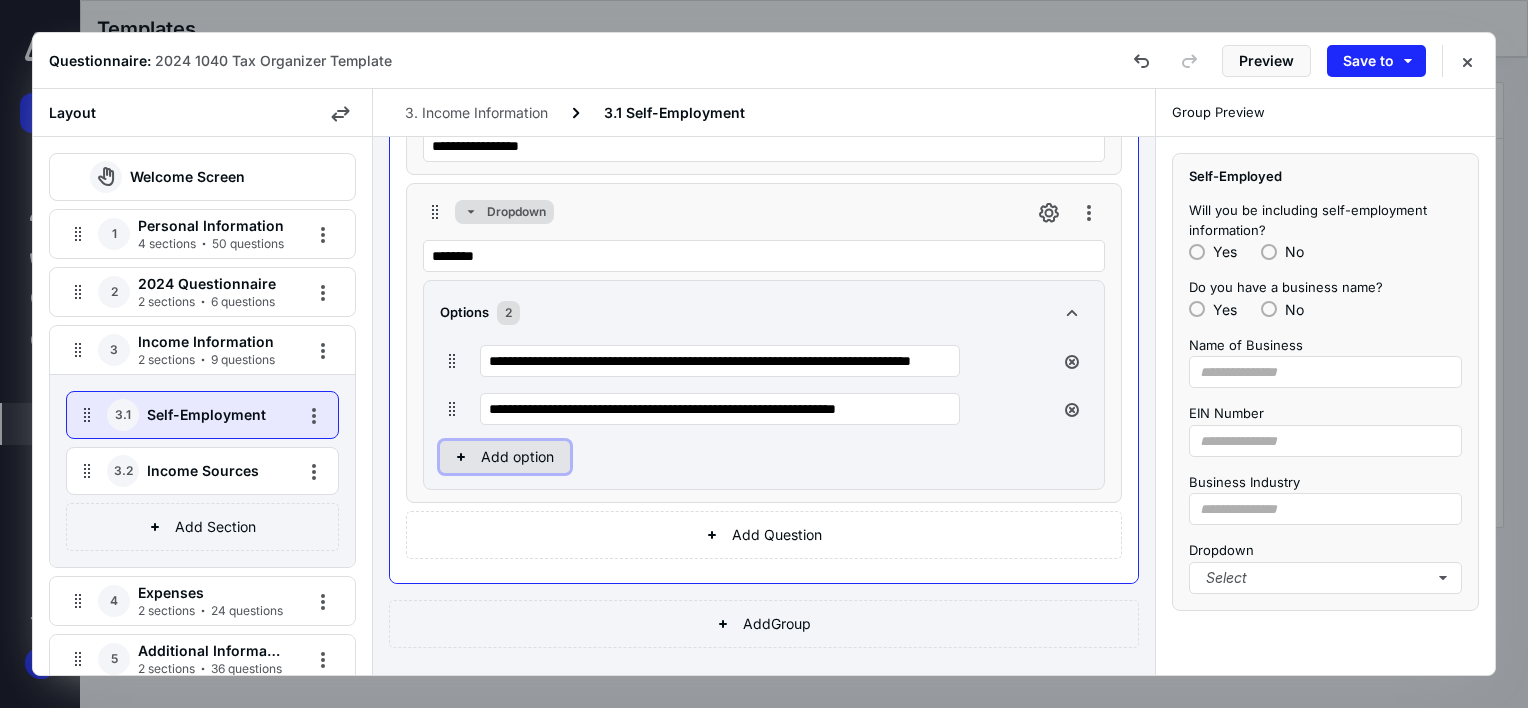 click on "Add option" at bounding box center [505, 457] 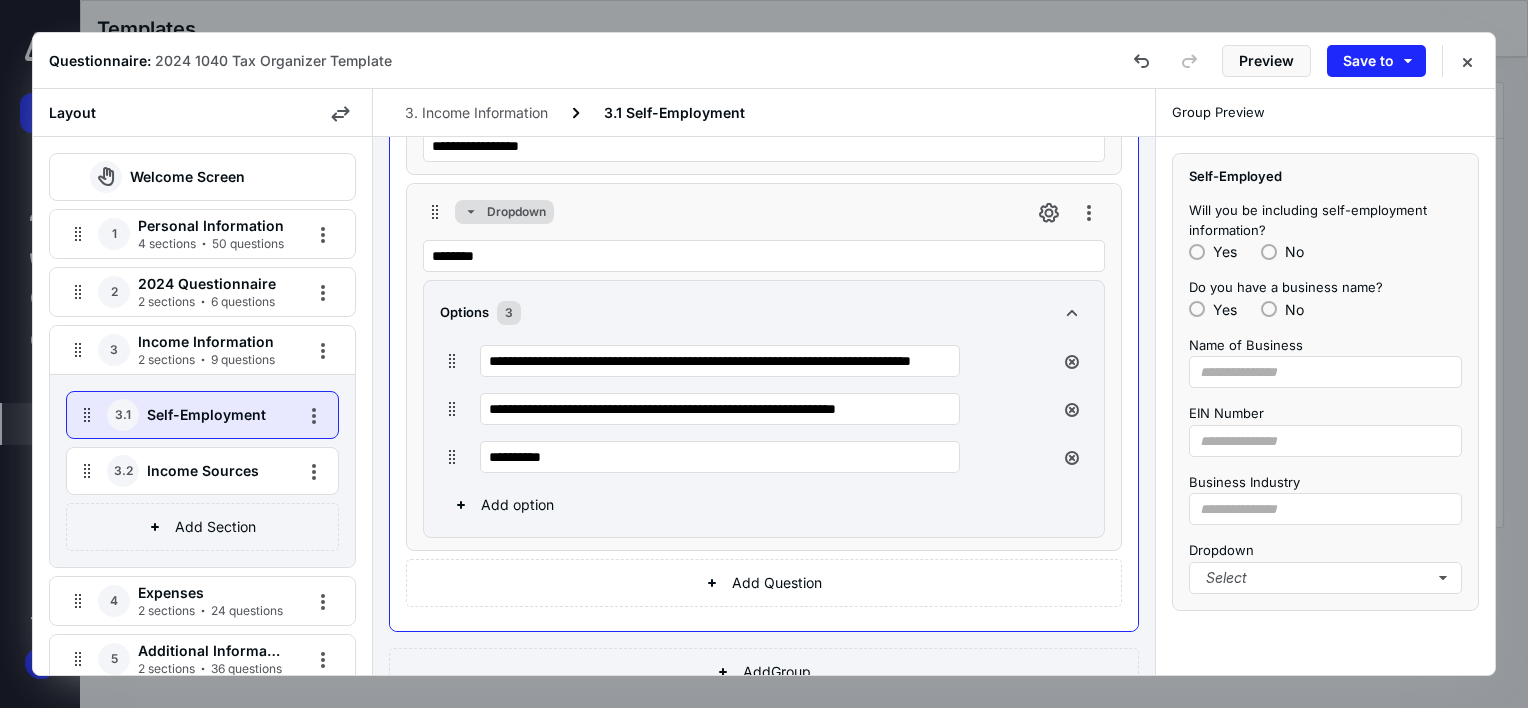drag, startPoint x: 569, startPoint y: 452, endPoint x: 487, endPoint y: 469, distance: 83.74366 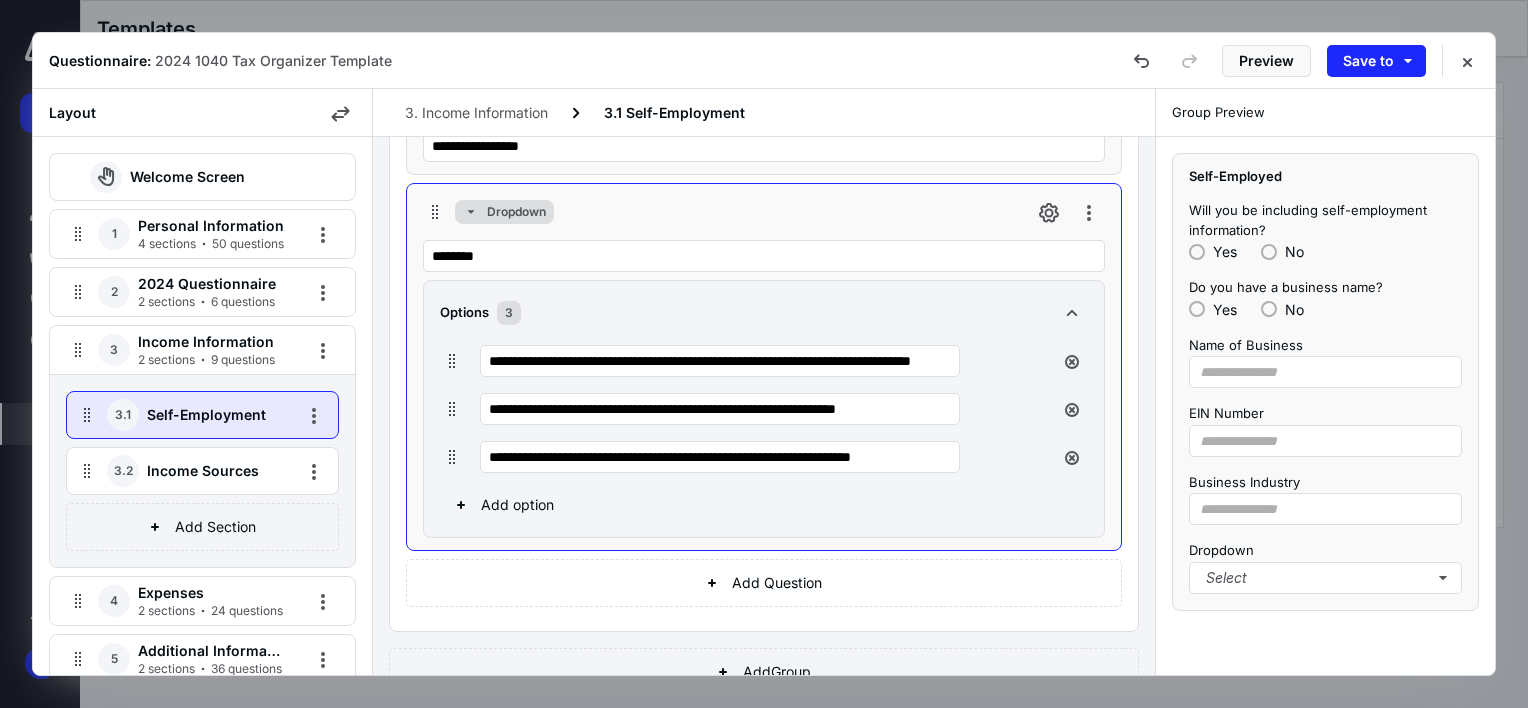 scroll, scrollTop: 0, scrollLeft: 28, axis: horizontal 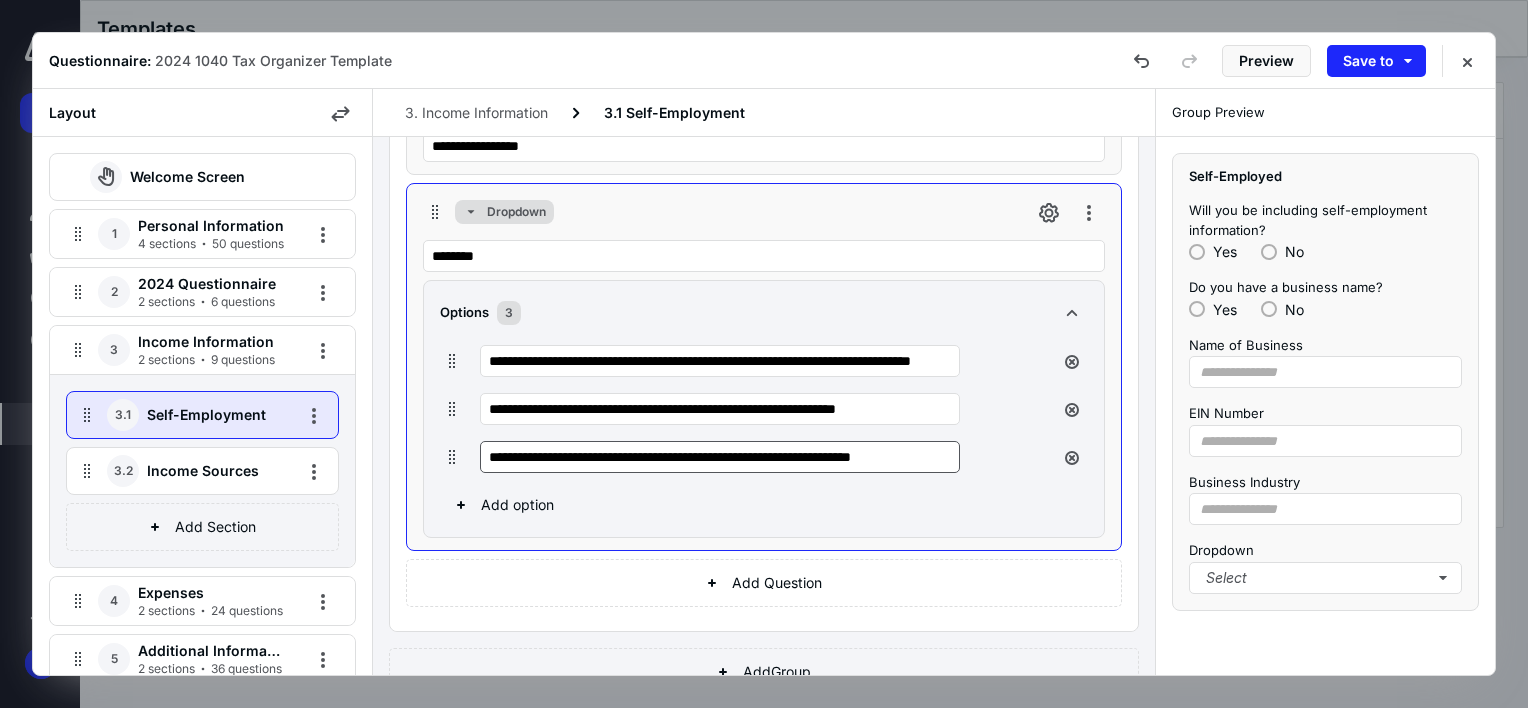 click on "**********" at bounding box center [720, 457] 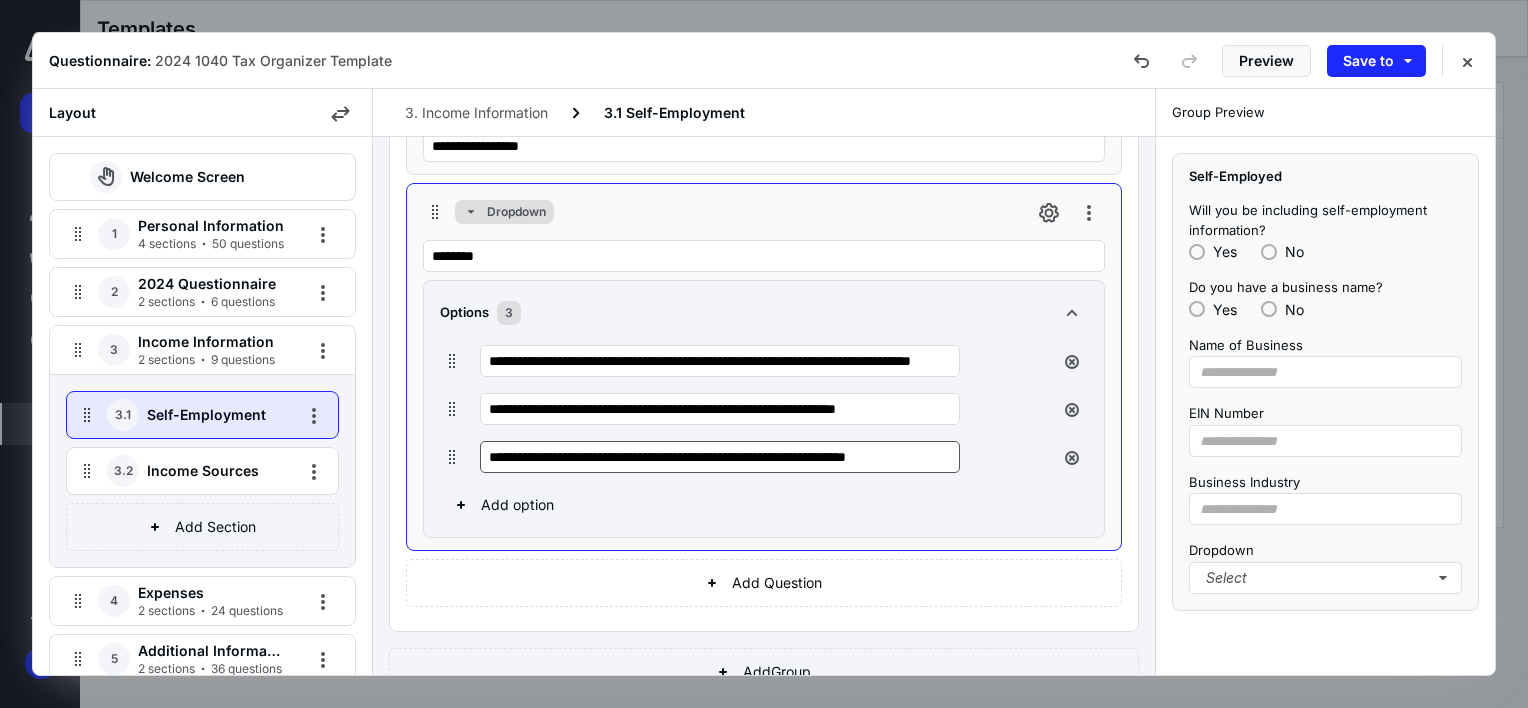 scroll, scrollTop: 0, scrollLeft: 7, axis: horizontal 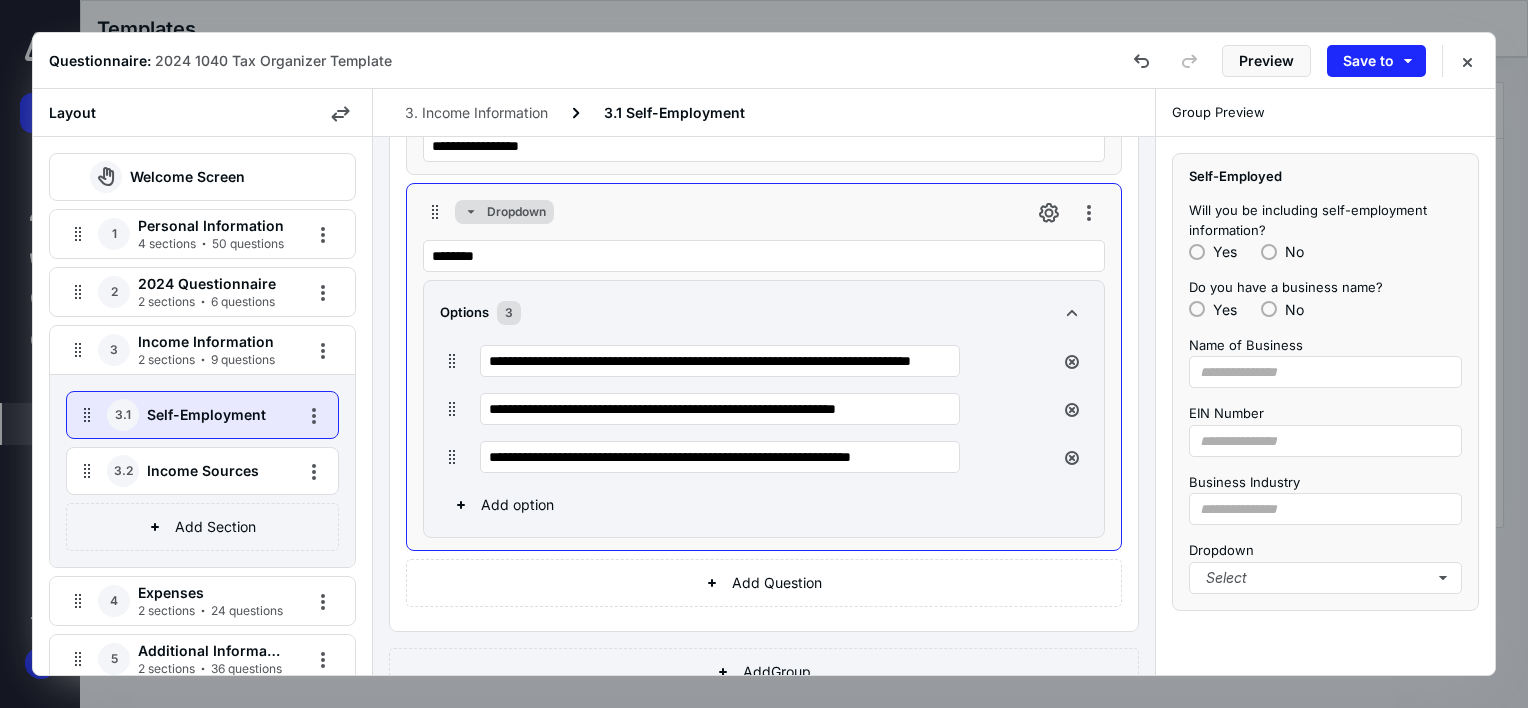 type on "**********" 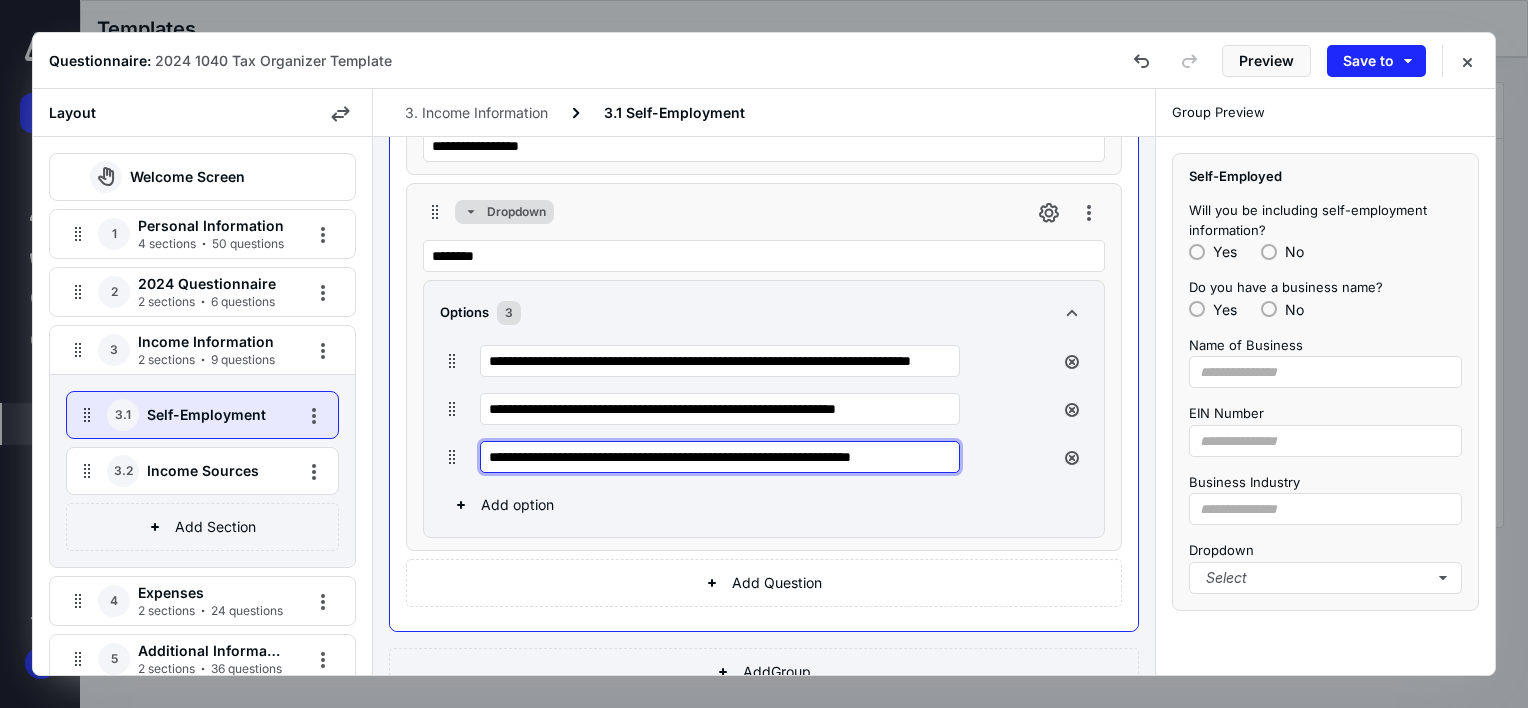 scroll, scrollTop: 0, scrollLeft: 0, axis: both 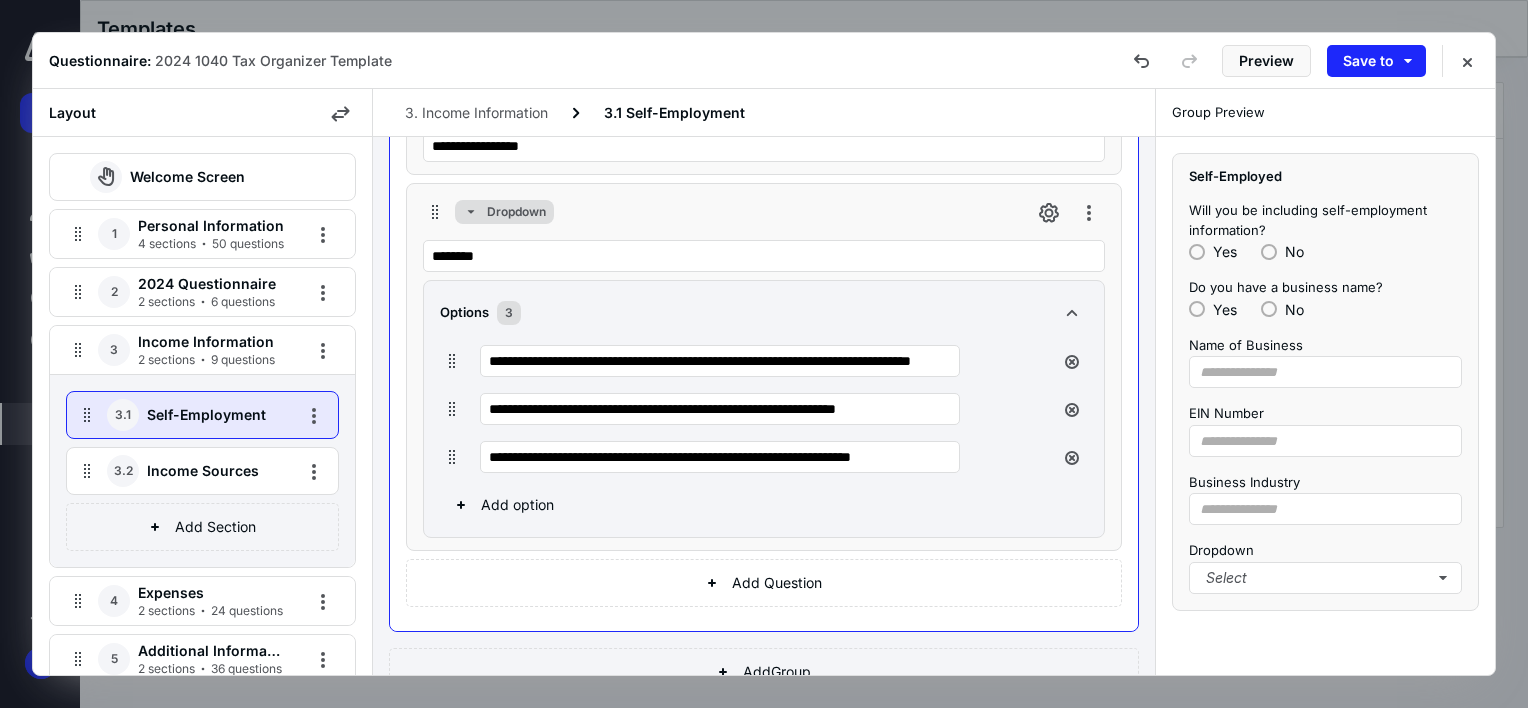 click on "**********" at bounding box center [764, 433] 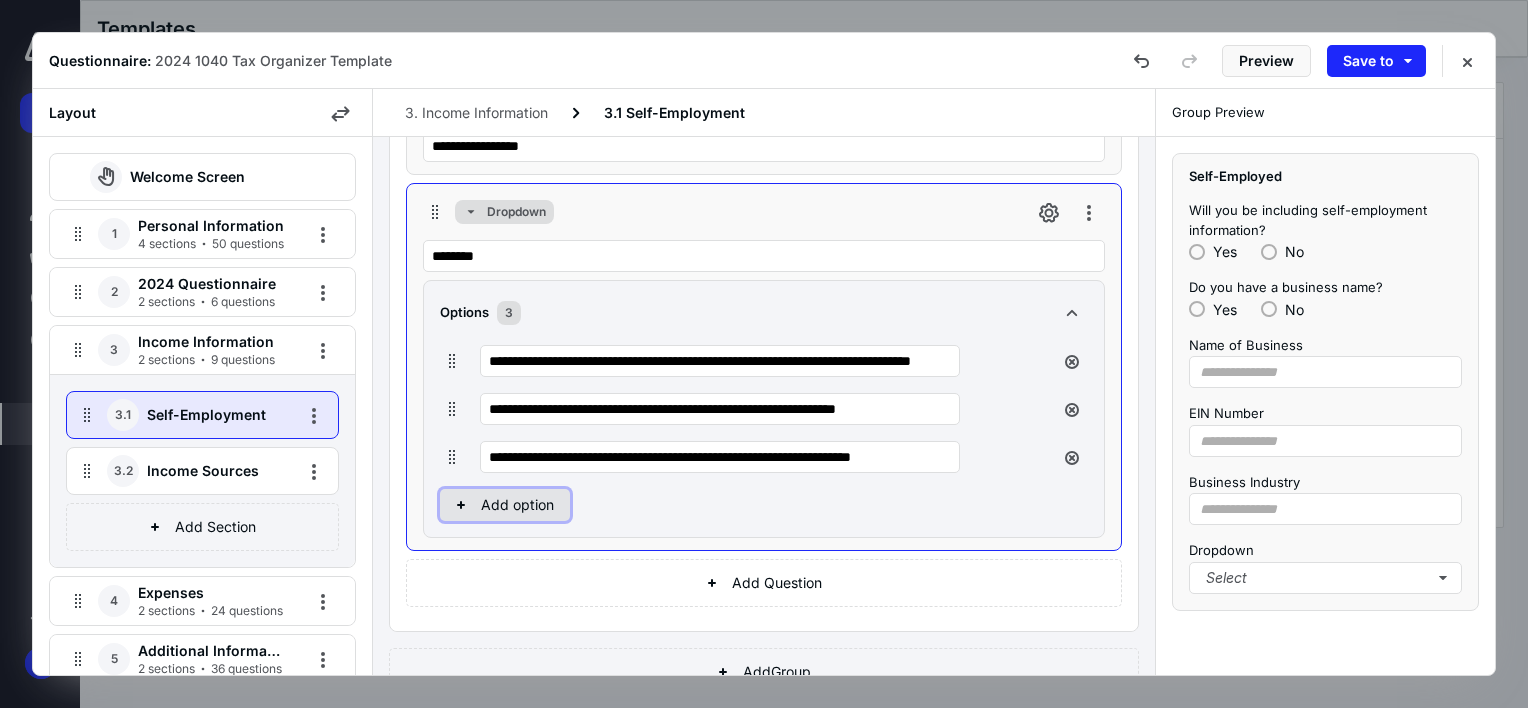 click on "Add option" at bounding box center (505, 505) 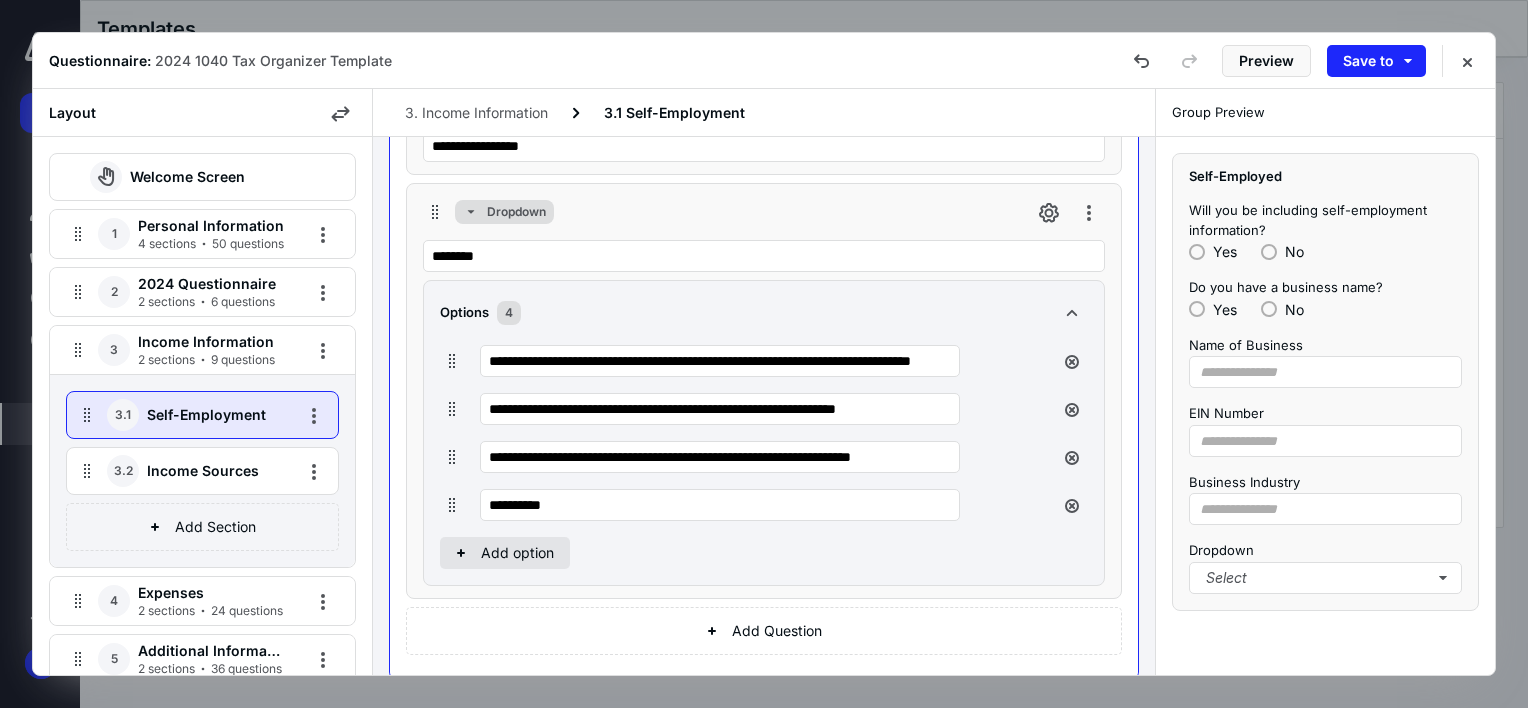 click on "**********" at bounding box center [720, 505] 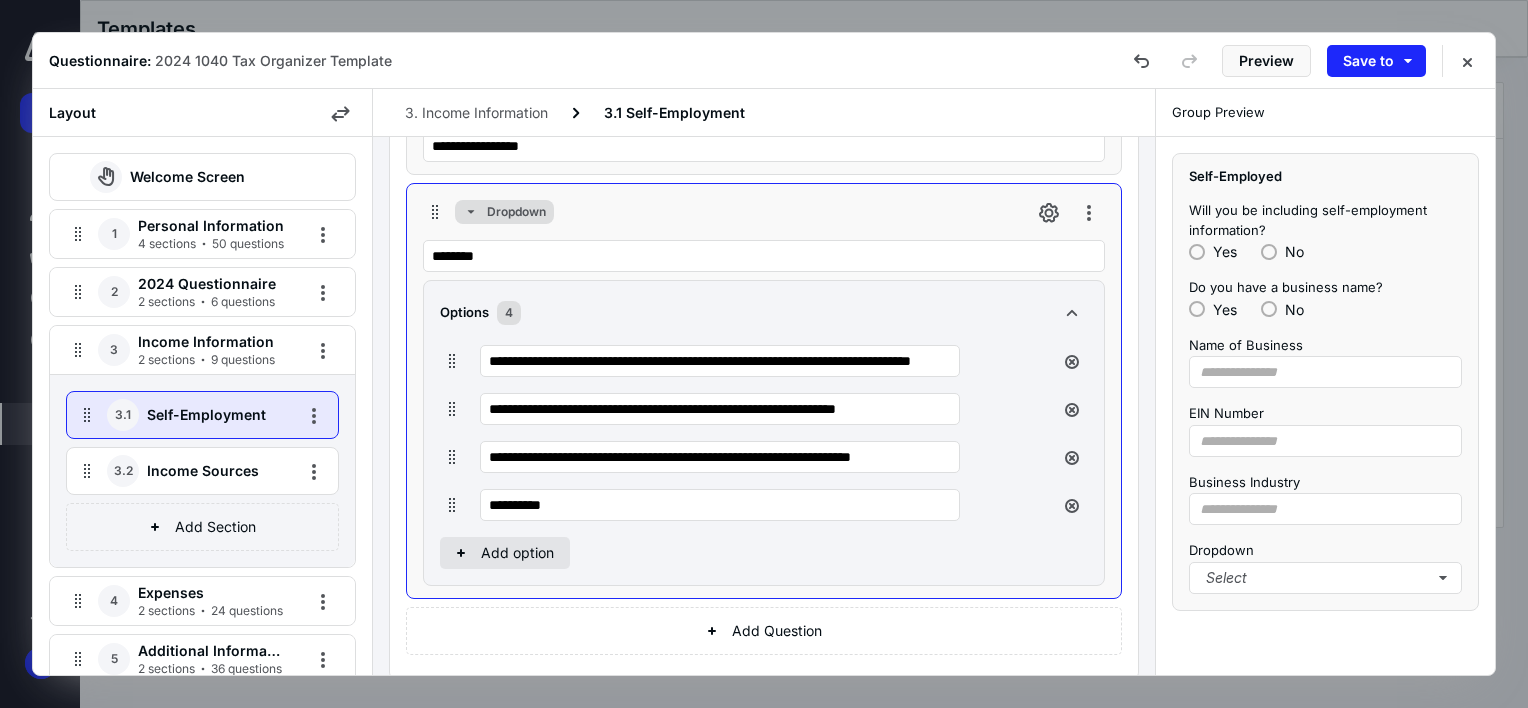 click on "**********" at bounding box center (720, 505) 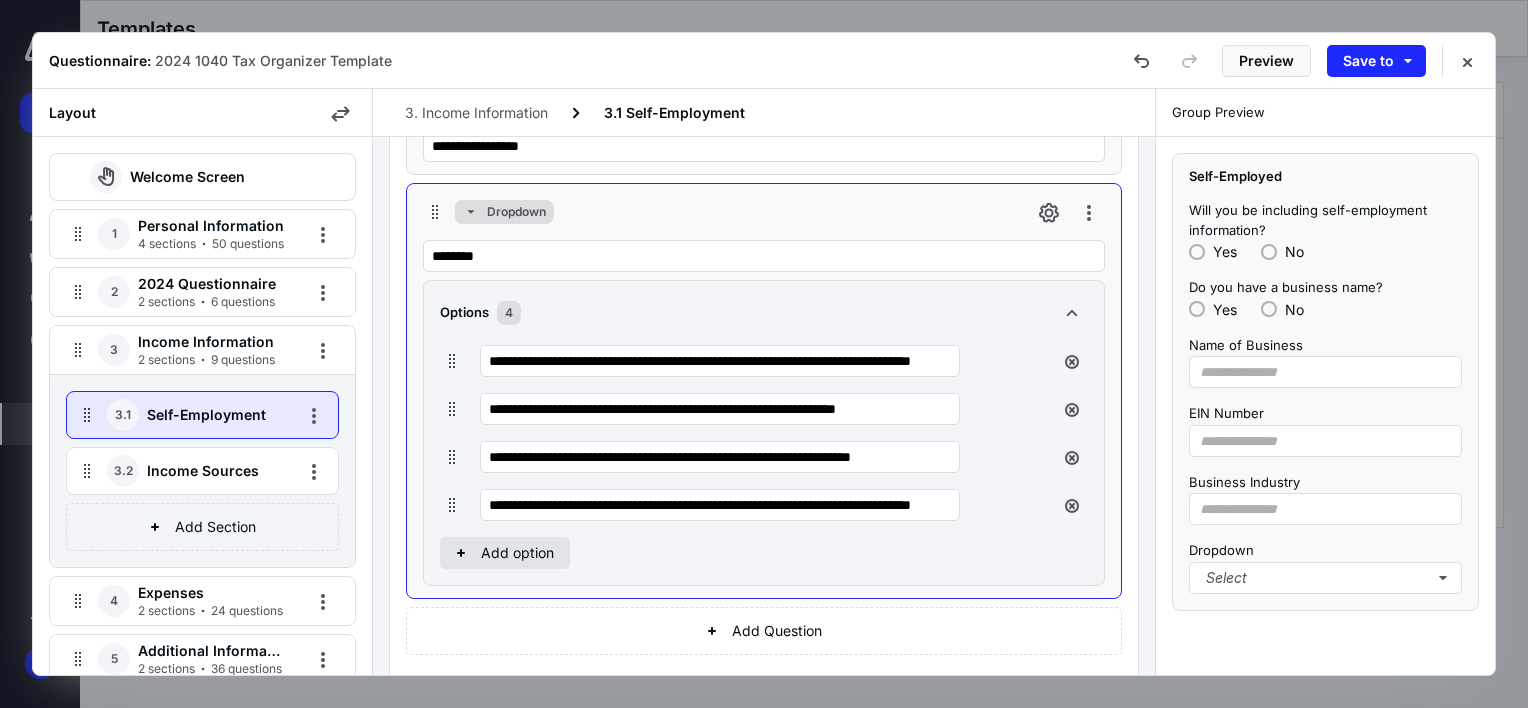 scroll, scrollTop: 0, scrollLeft: 97, axis: horizontal 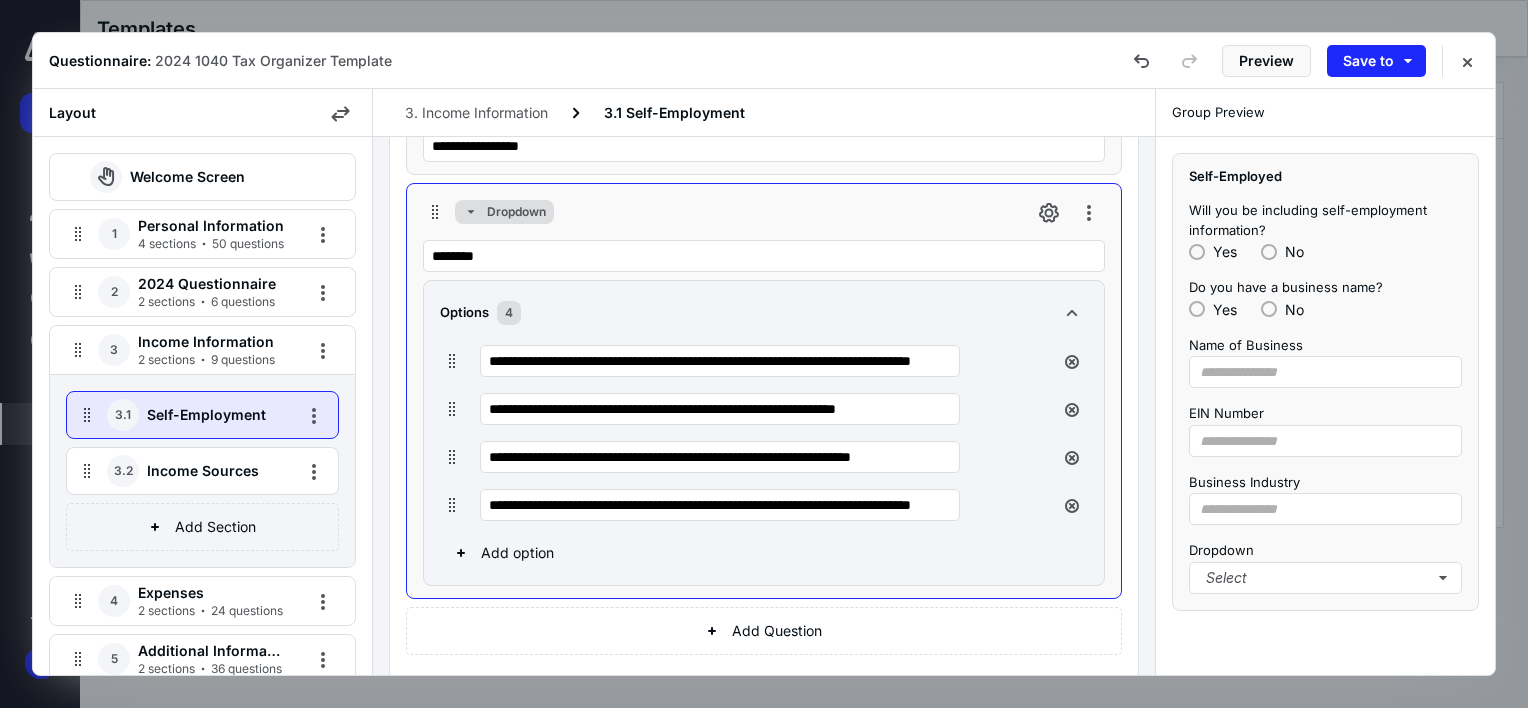 type on "**********" 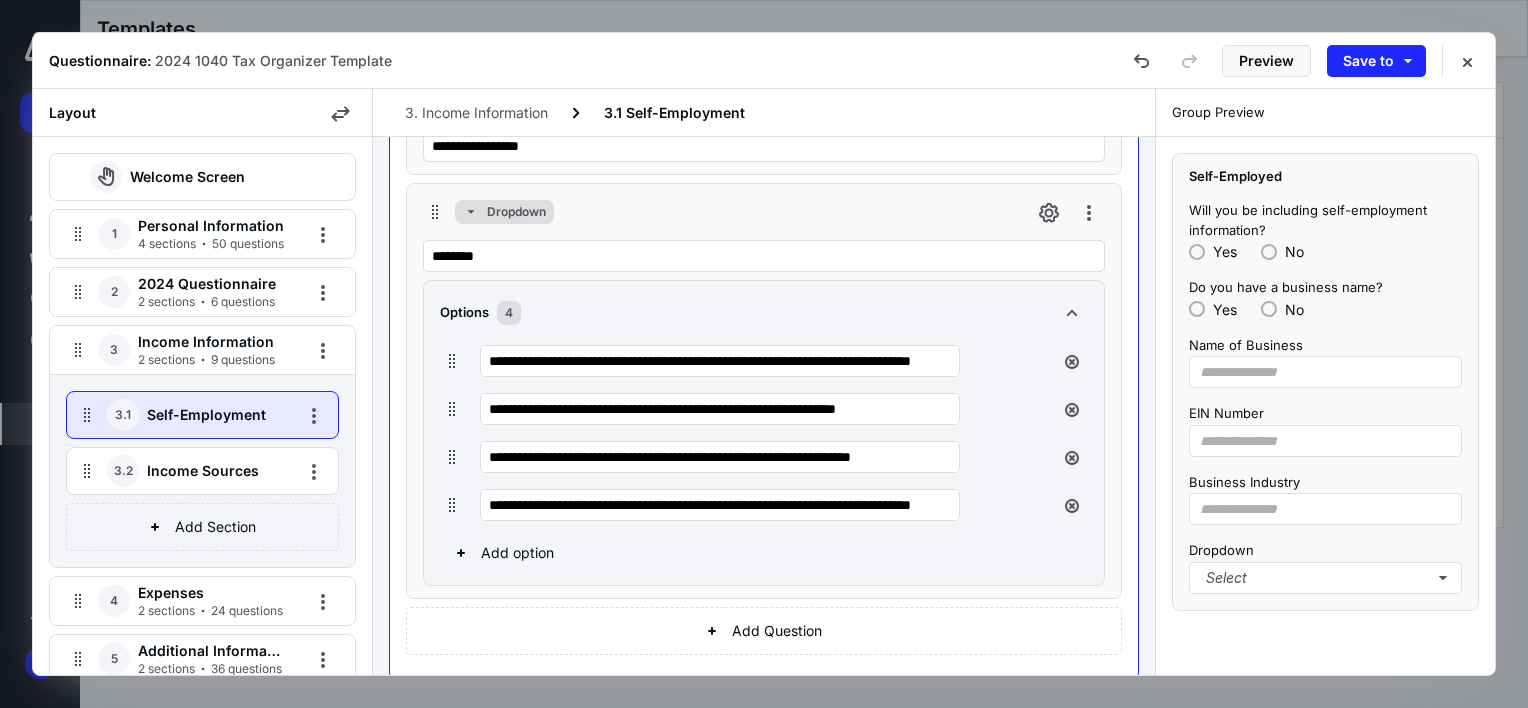 scroll, scrollTop: 0, scrollLeft: 0, axis: both 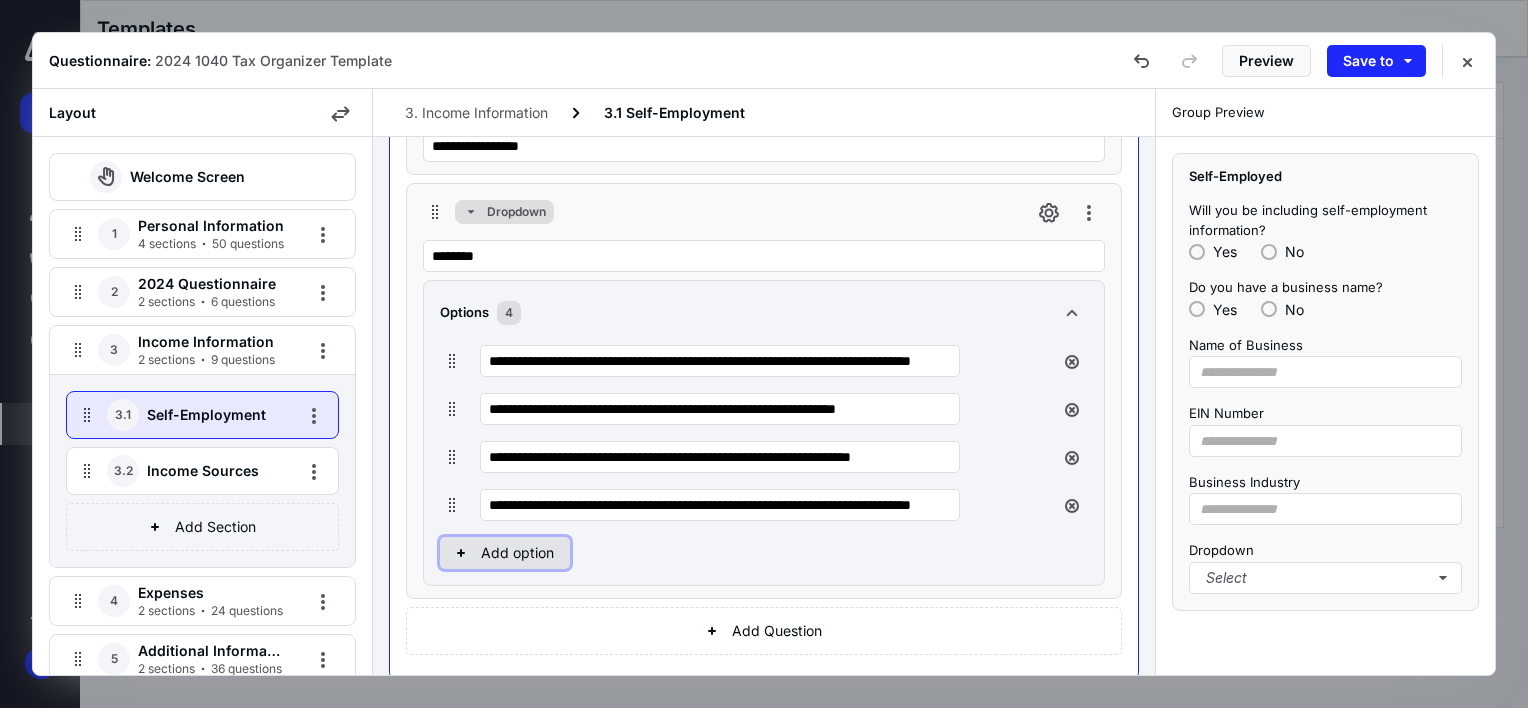 click on "Add option" at bounding box center [505, 553] 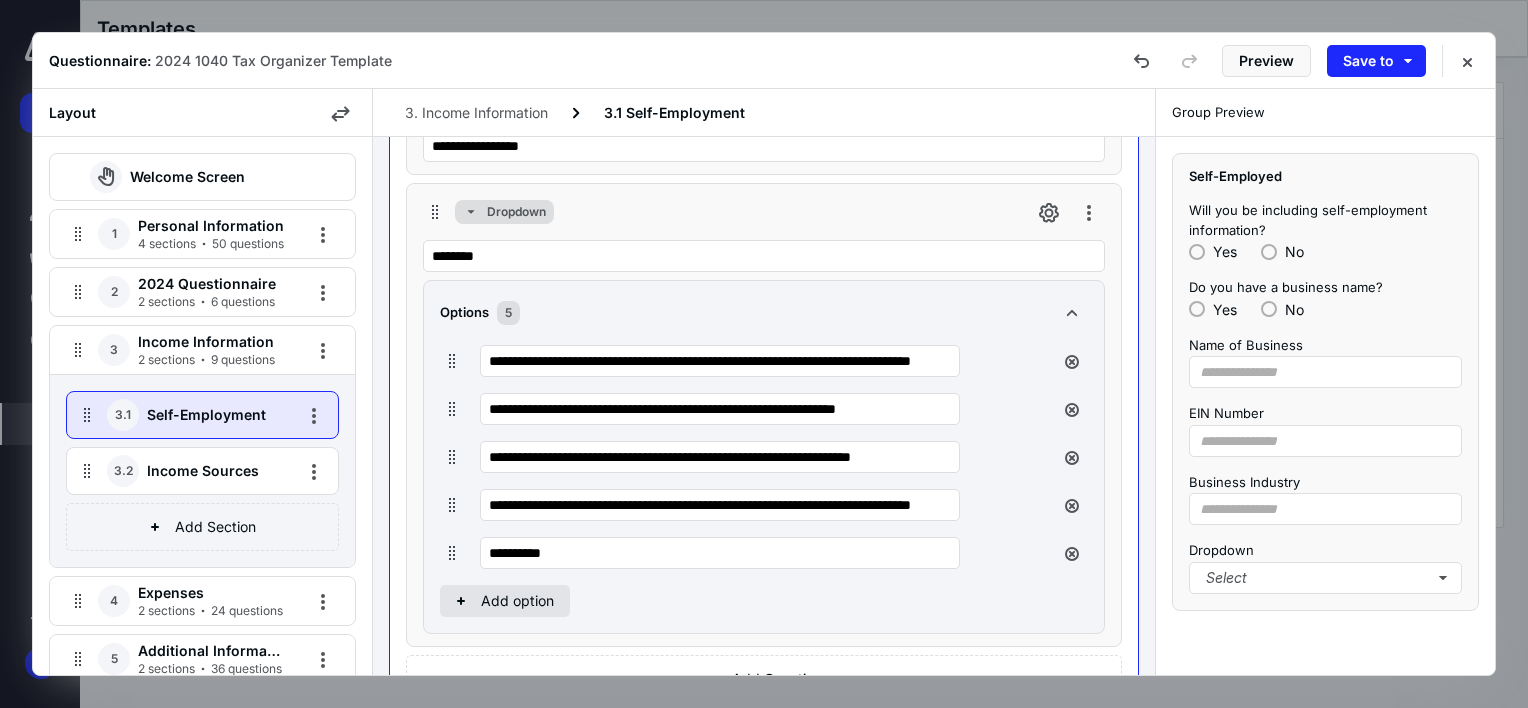 click on "**********" at bounding box center [720, 553] 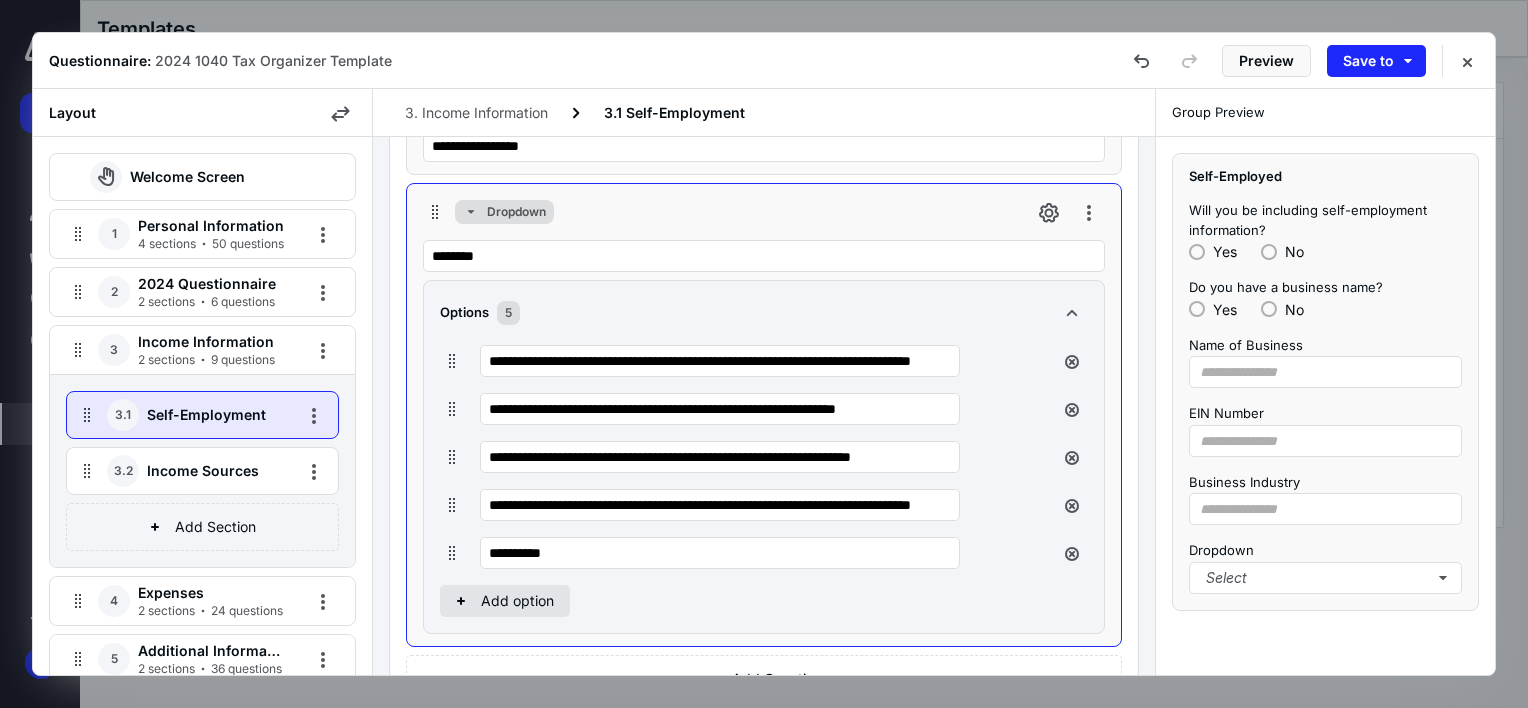 click on "**********" at bounding box center [720, 553] 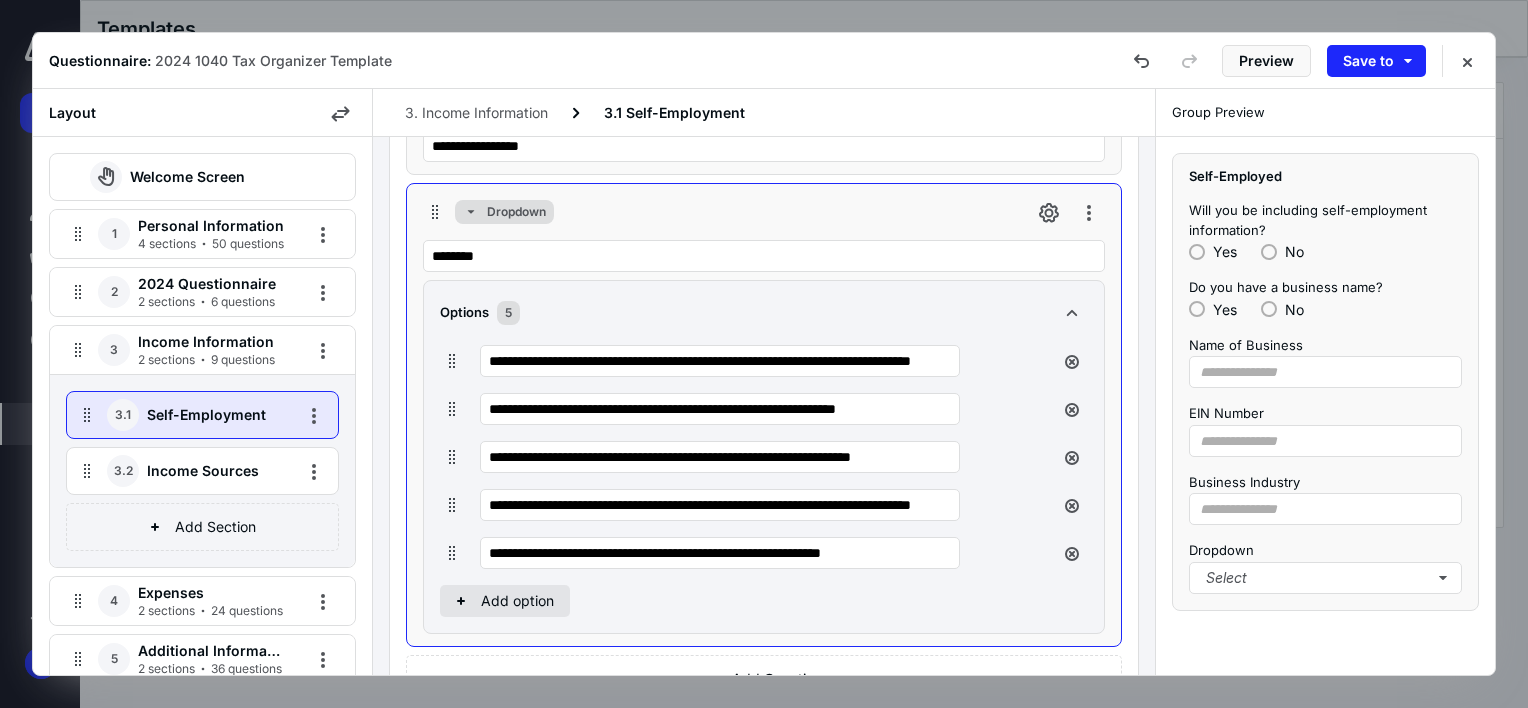 scroll, scrollTop: 0, scrollLeft: 5, axis: horizontal 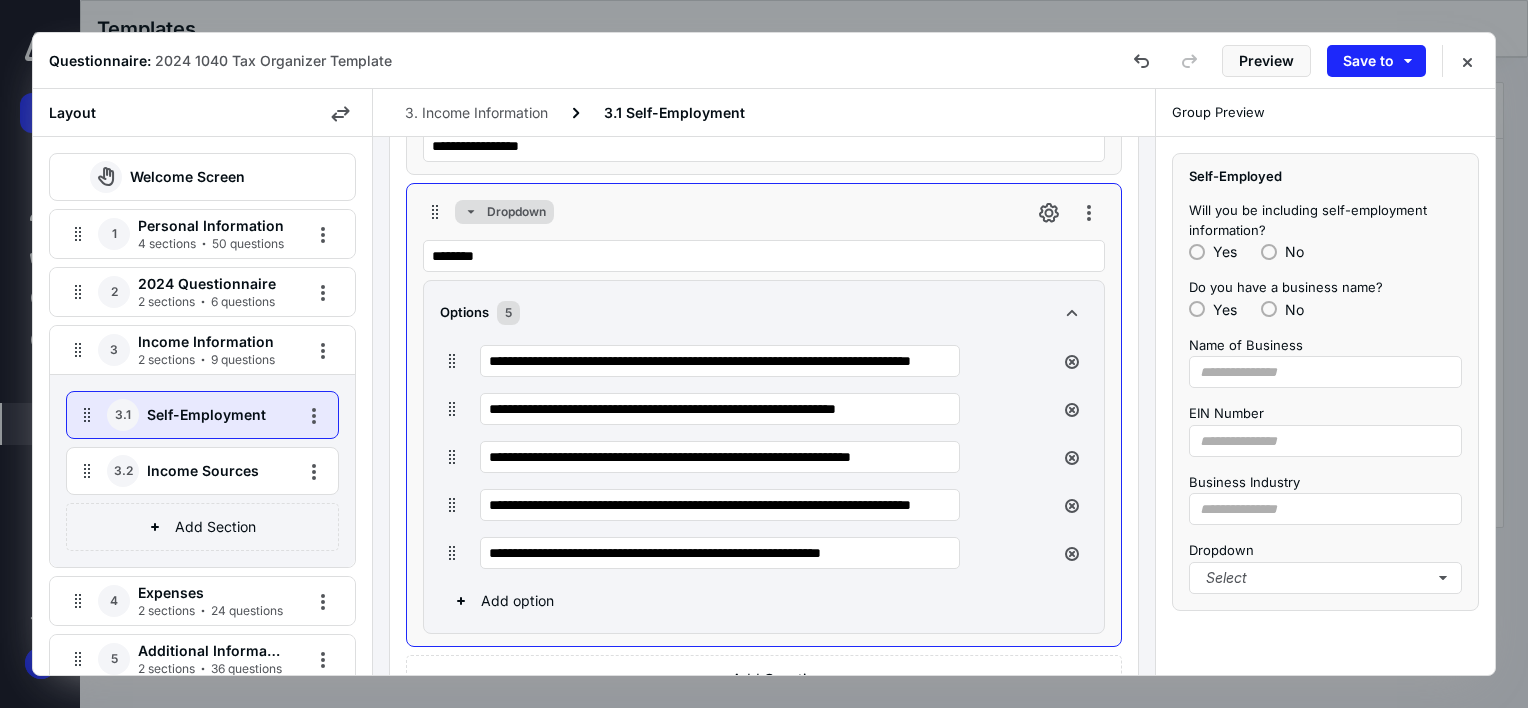type on "**********" 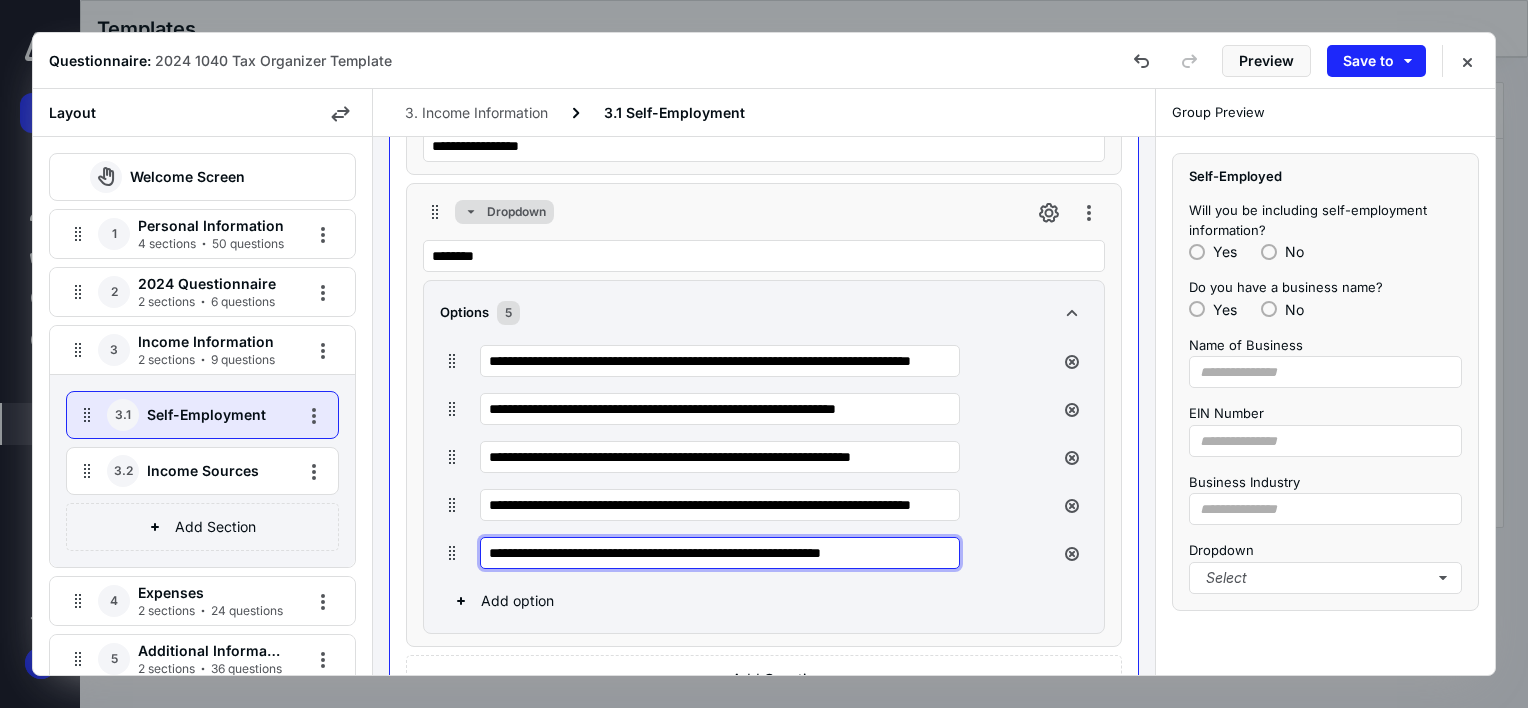 scroll, scrollTop: 0, scrollLeft: 0, axis: both 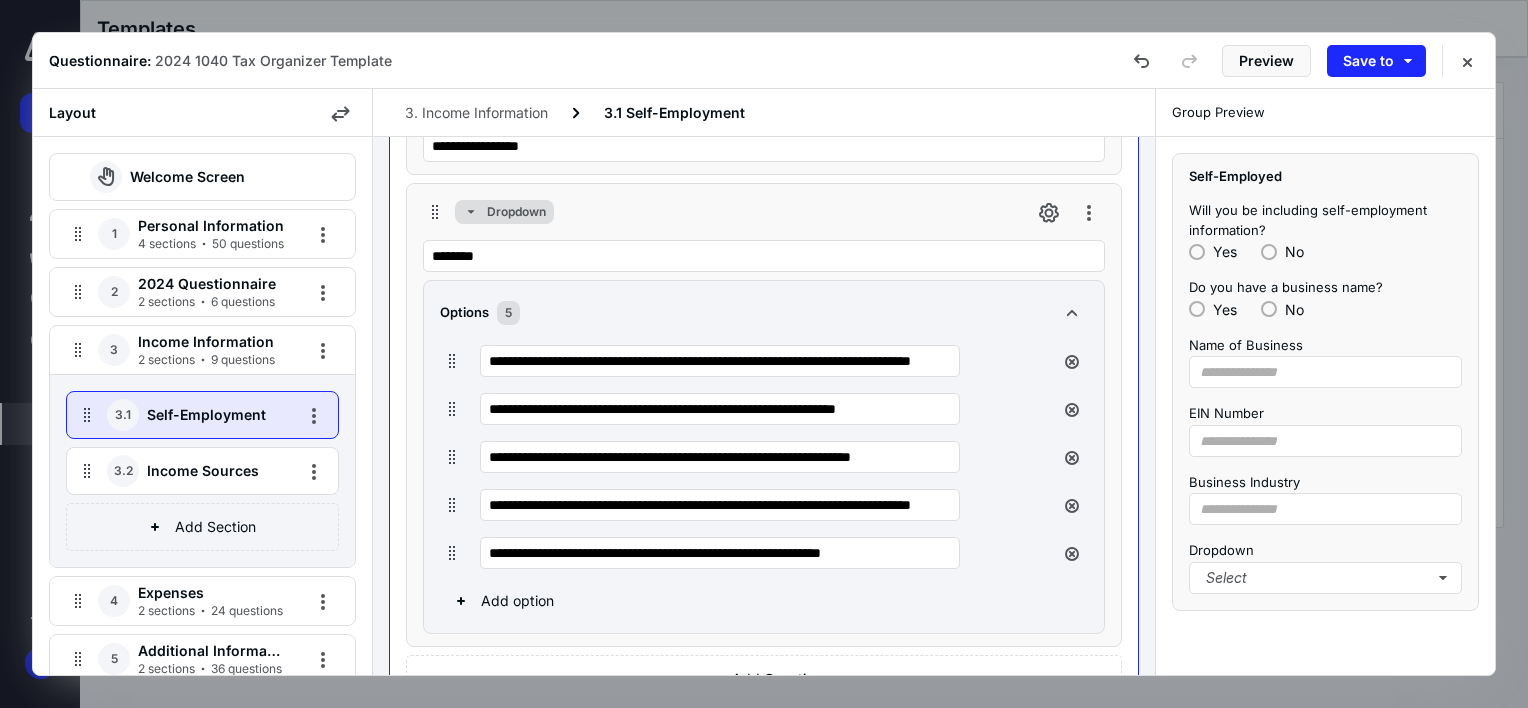click on "Add option" at bounding box center (764, 601) 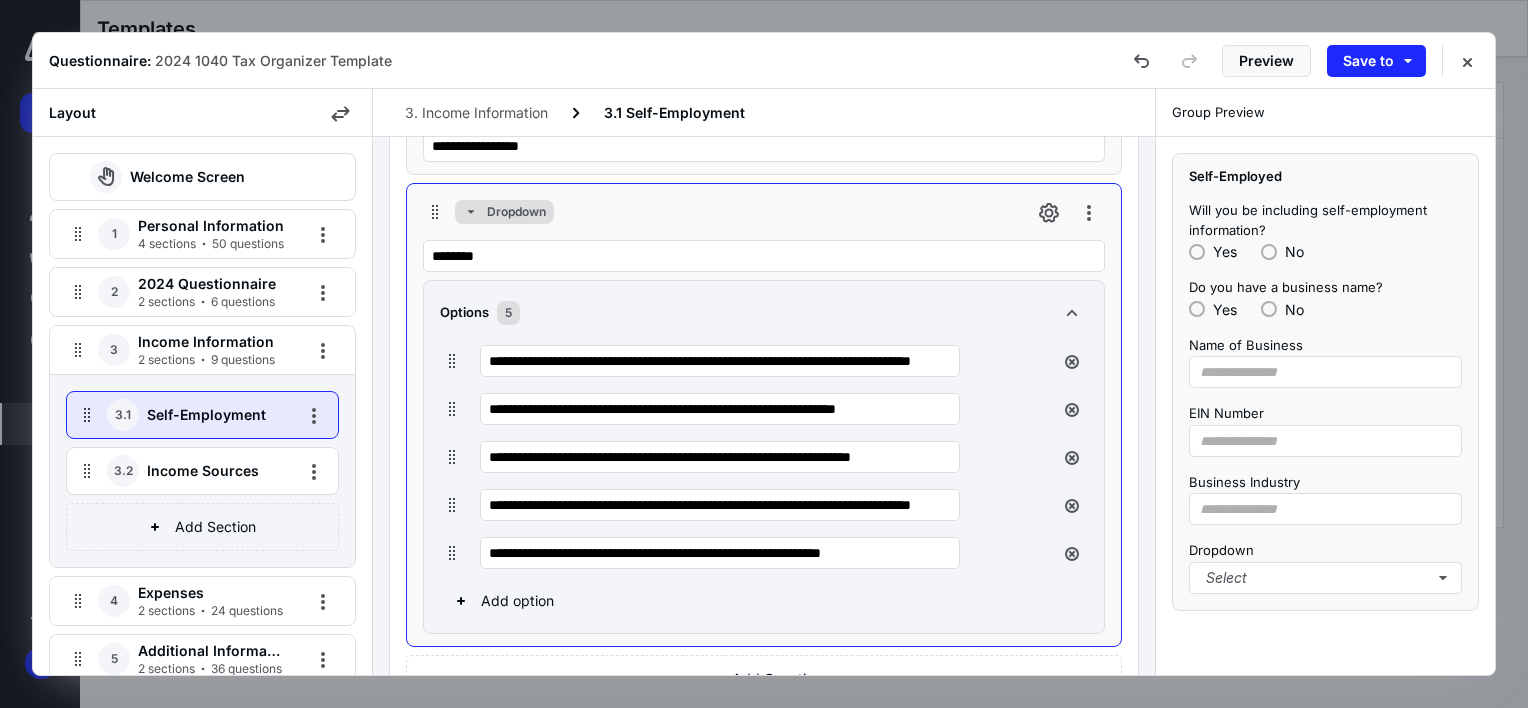 click on "Add option" at bounding box center (764, 601) 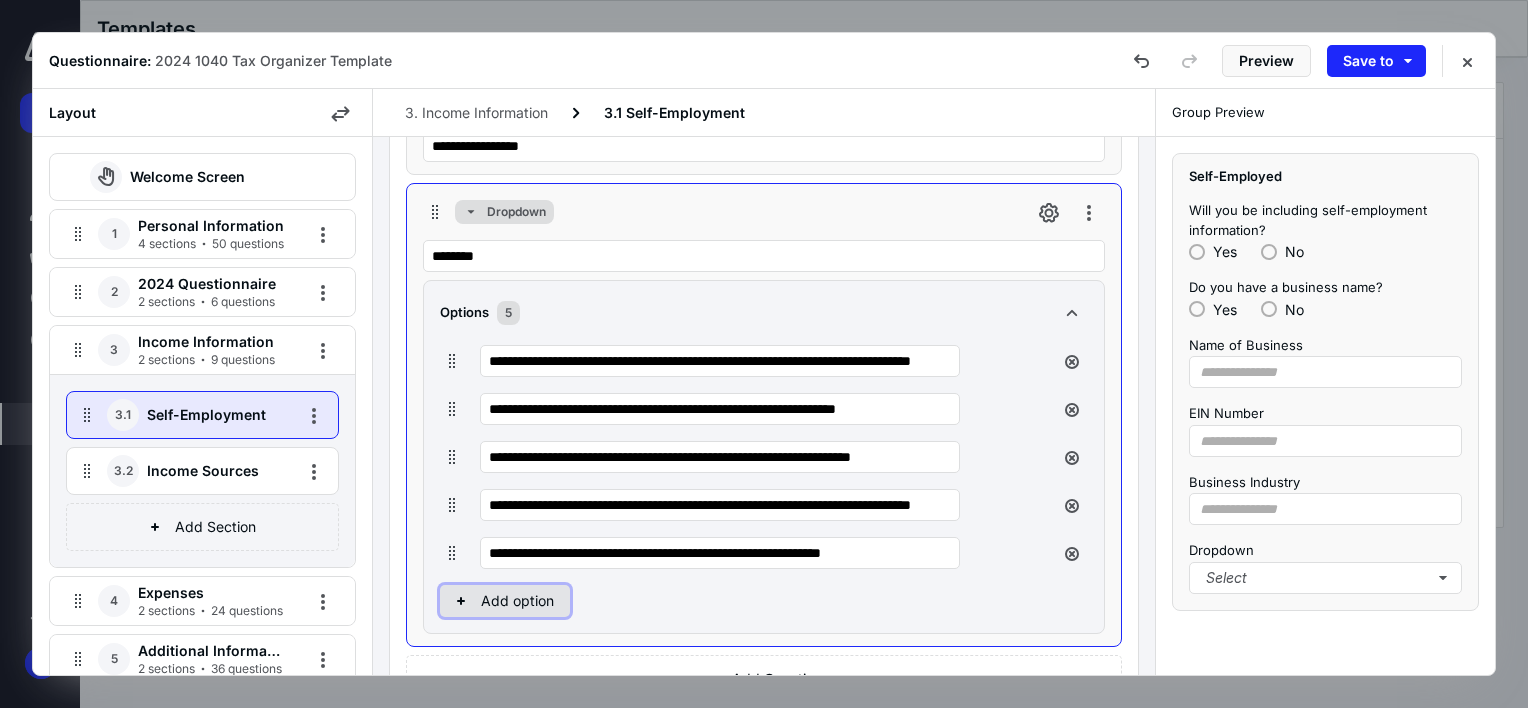 click on "Add option" at bounding box center [505, 601] 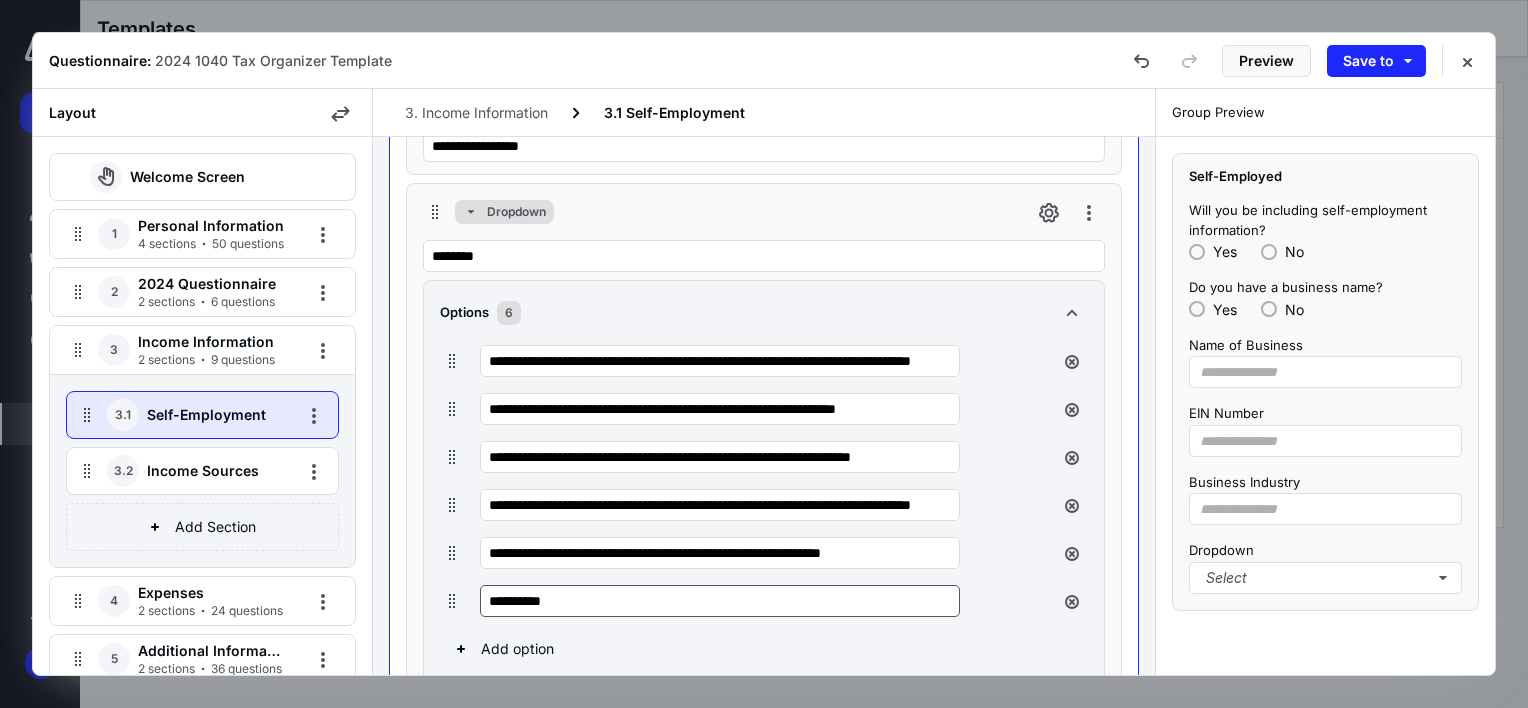 click on "**********" at bounding box center [720, 601] 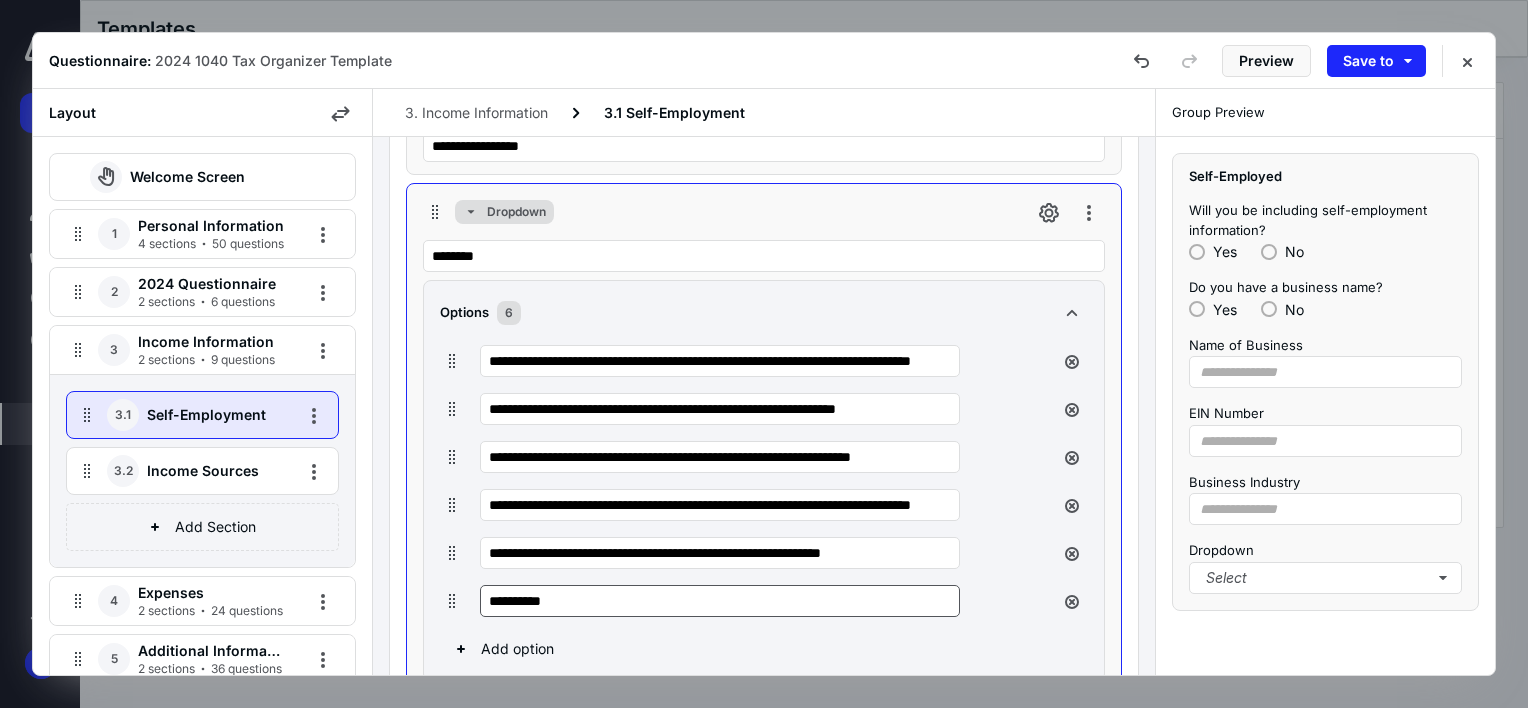 click on "**********" at bounding box center [720, 601] 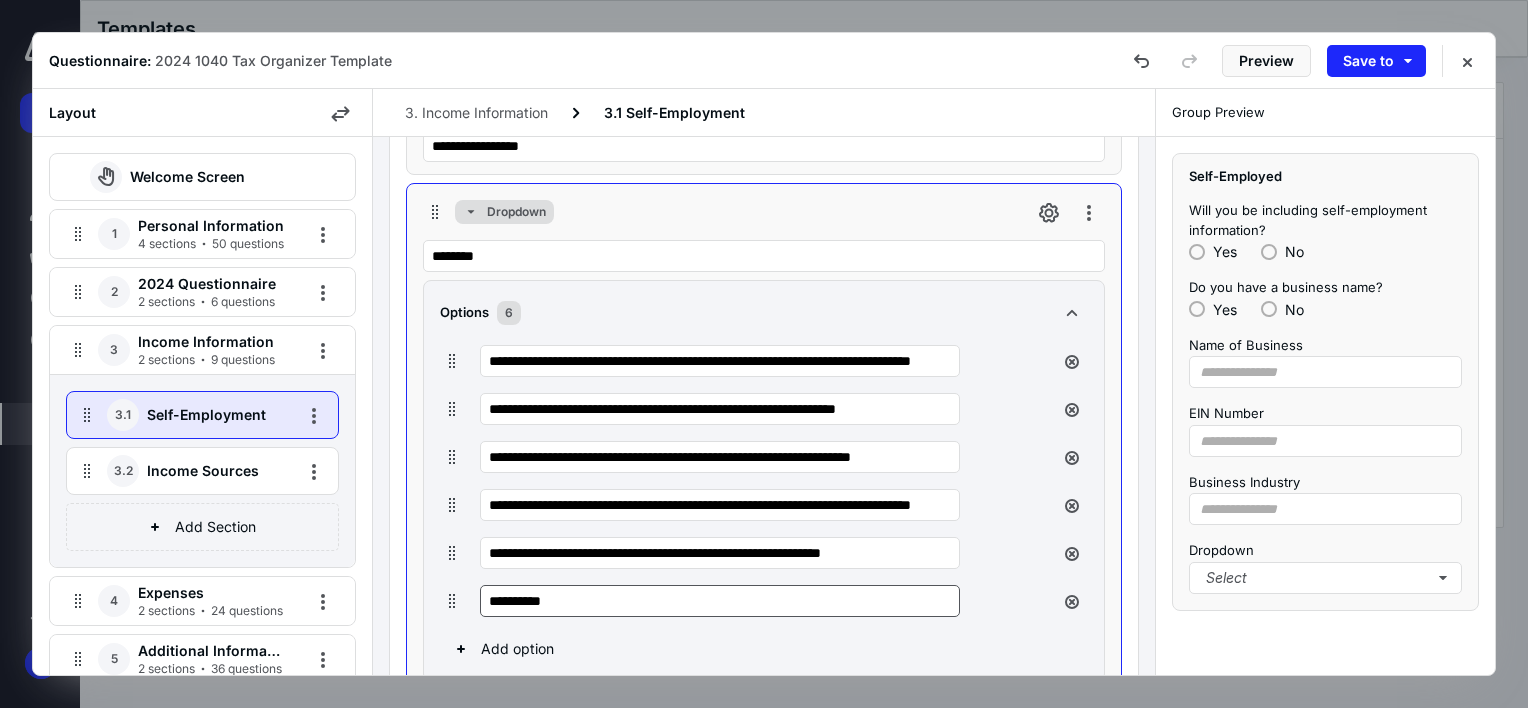 click on "**********" at bounding box center (720, 601) 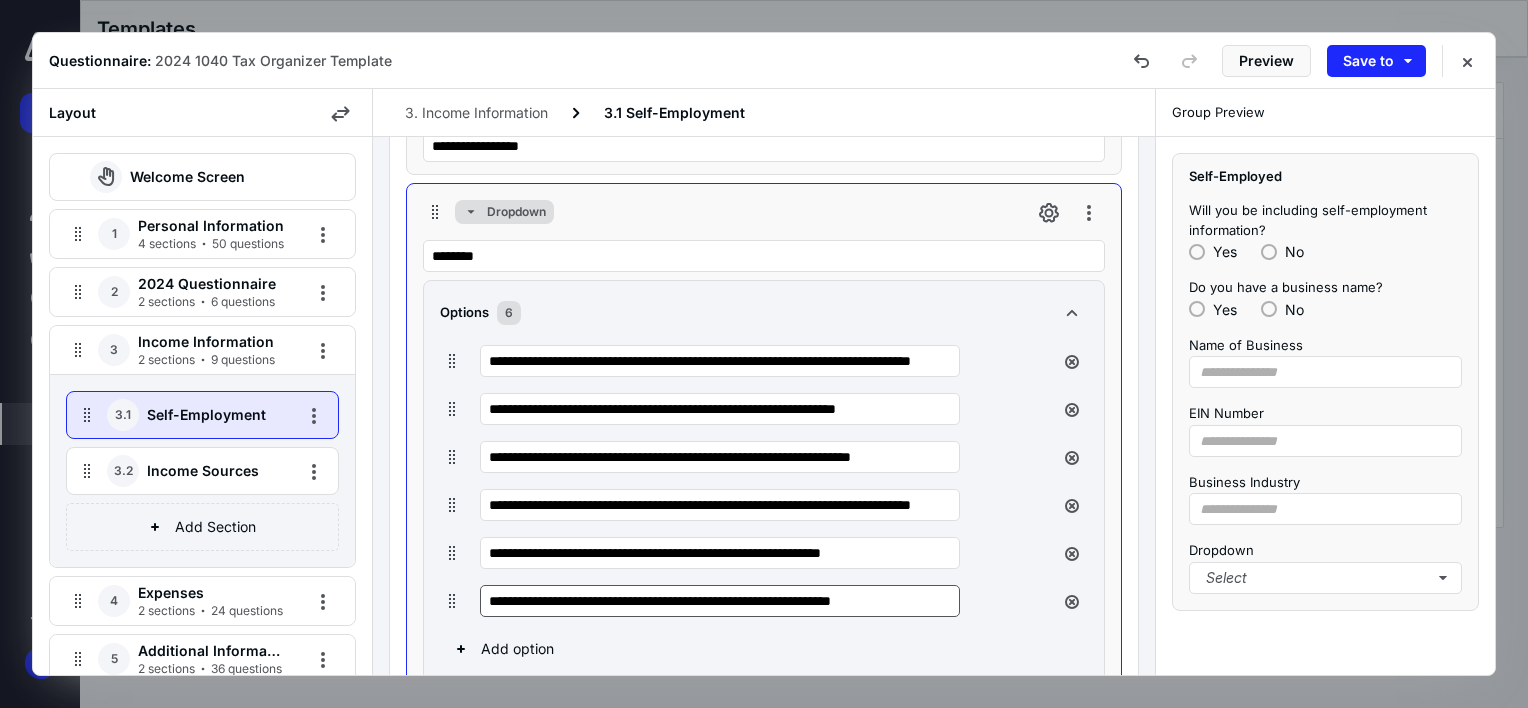 scroll, scrollTop: 0, scrollLeft: 4, axis: horizontal 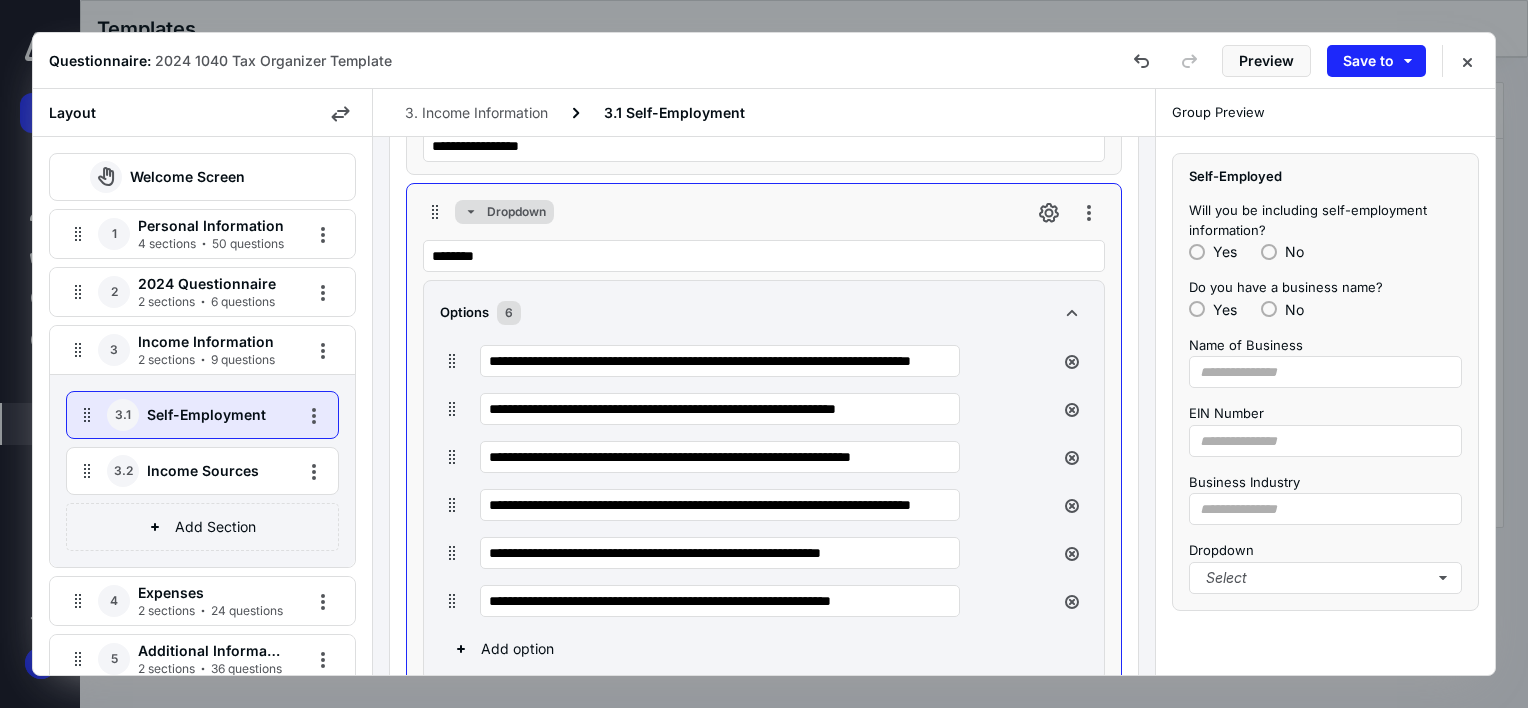 type on "**********" 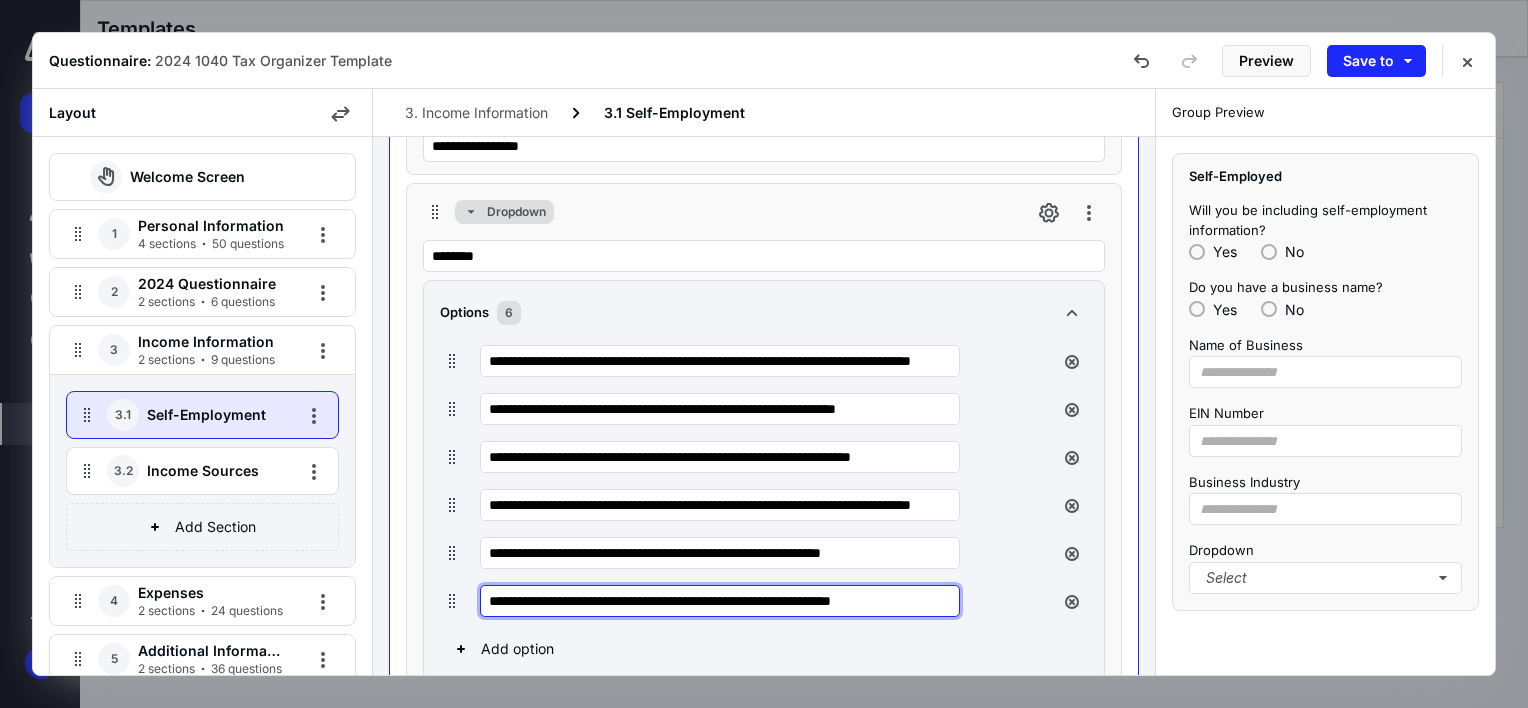 scroll, scrollTop: 0, scrollLeft: 0, axis: both 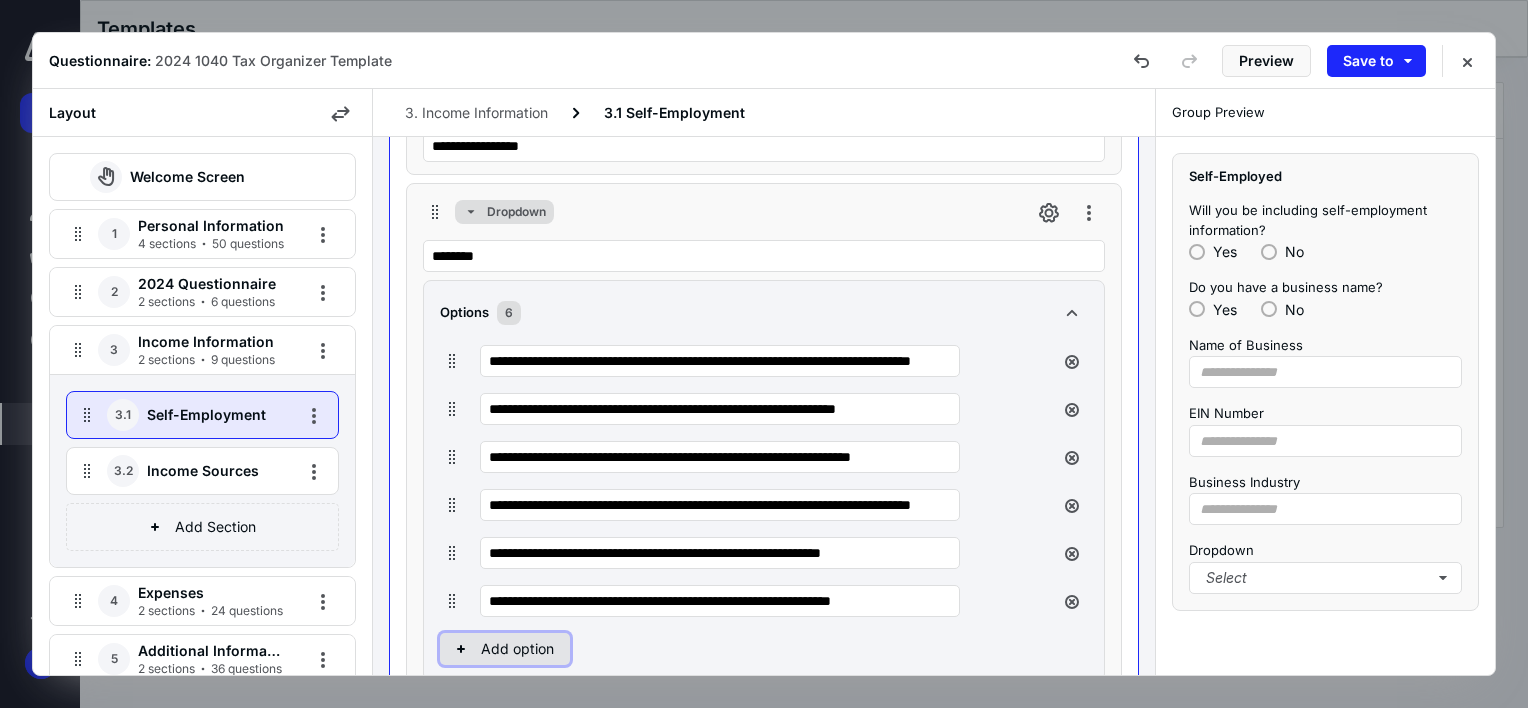 click on "Add option" at bounding box center [505, 649] 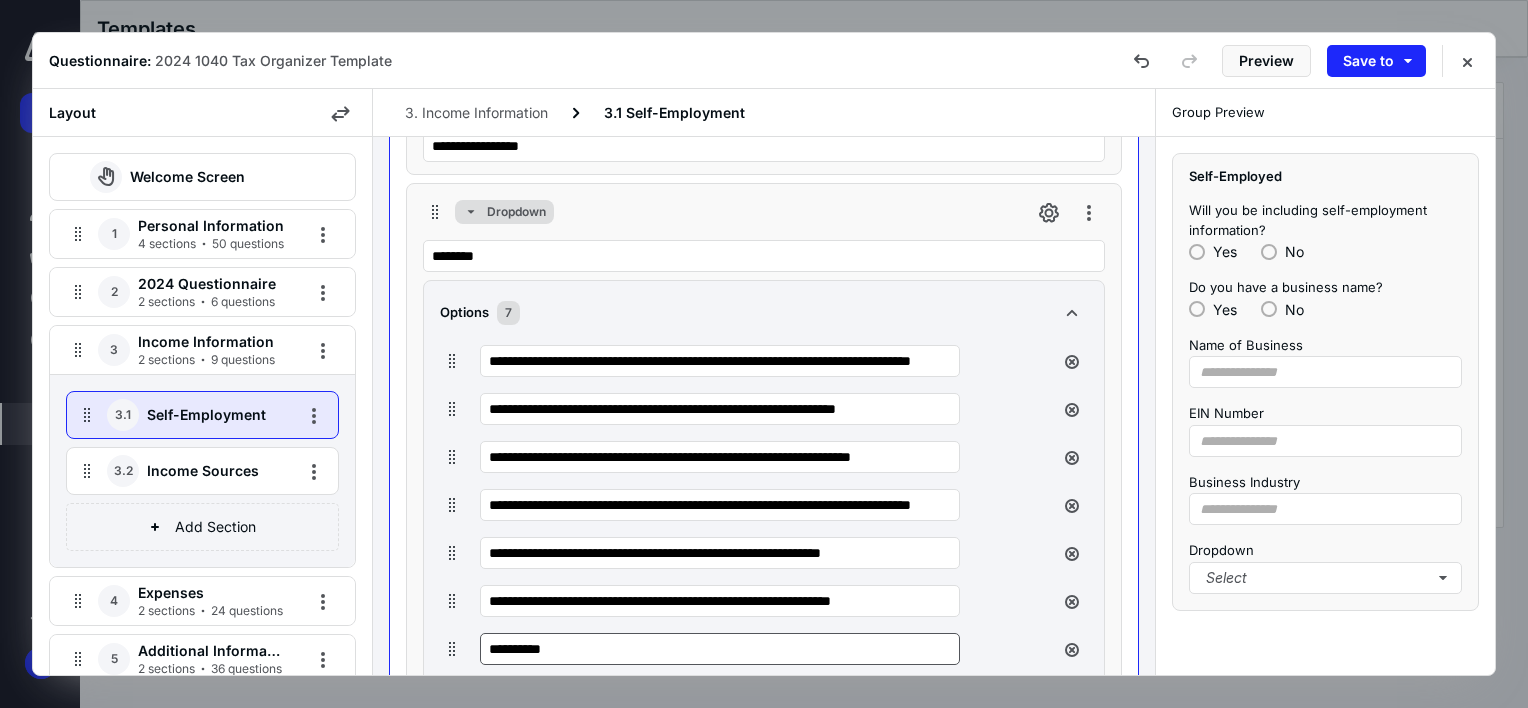 drag, startPoint x: 580, startPoint y: 643, endPoint x: 481, endPoint y: 652, distance: 99.40825 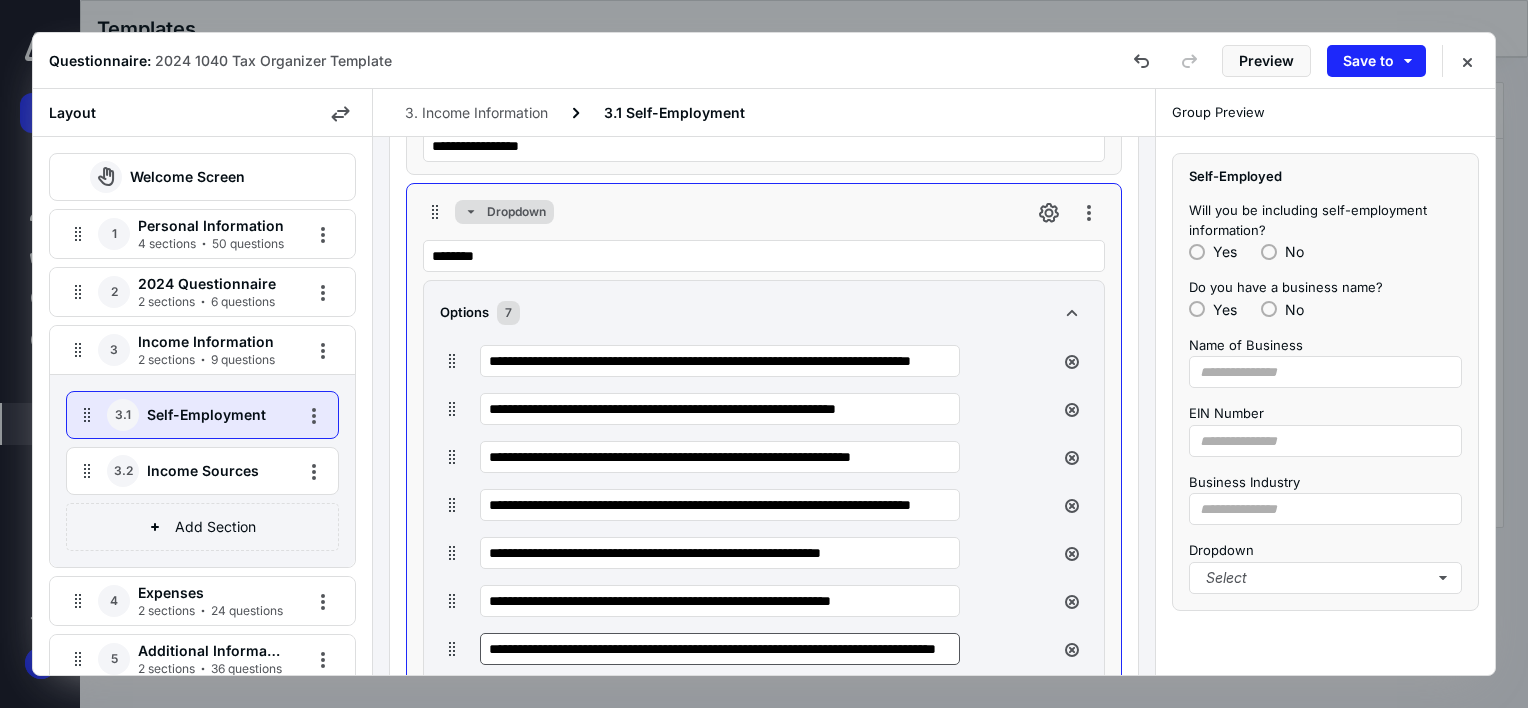 scroll, scrollTop: 0, scrollLeft: 151, axis: horizontal 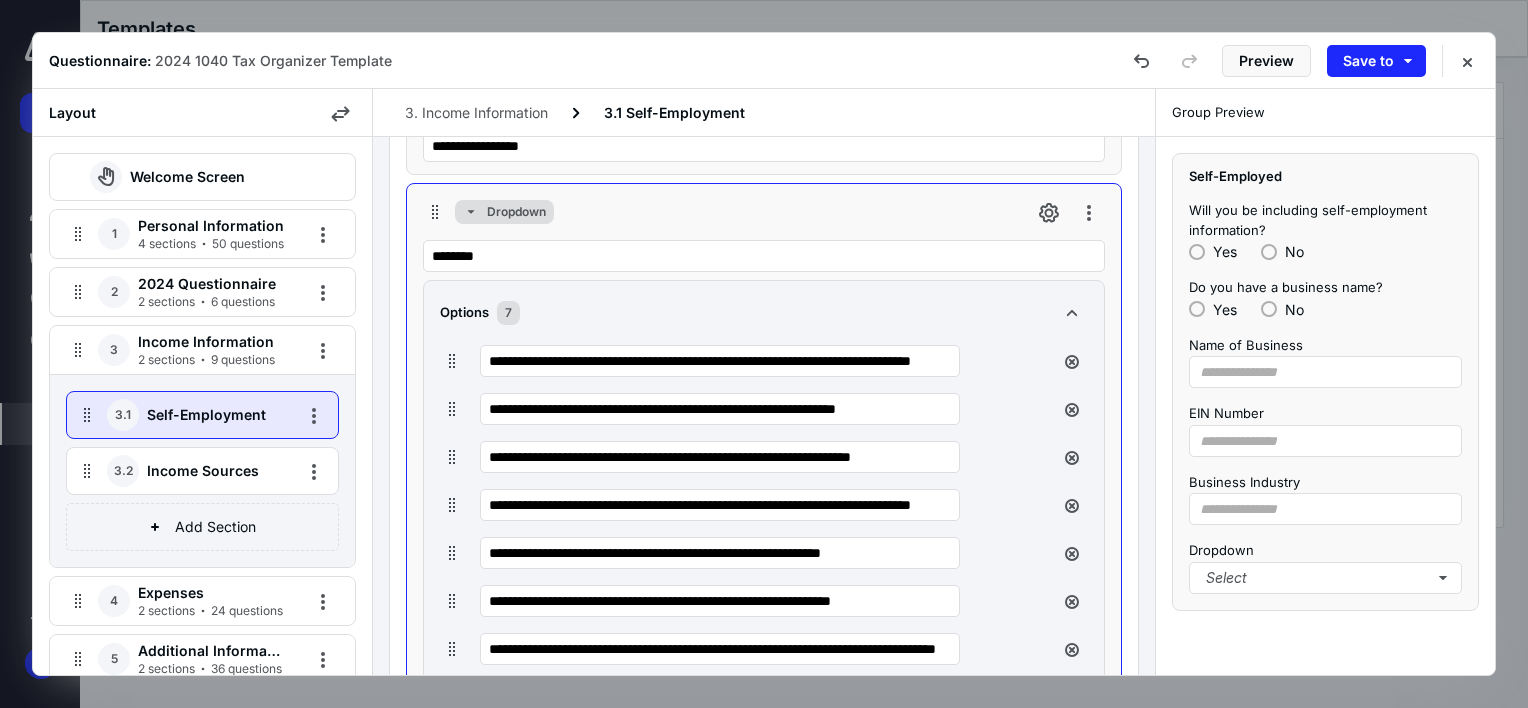 type on "**********" 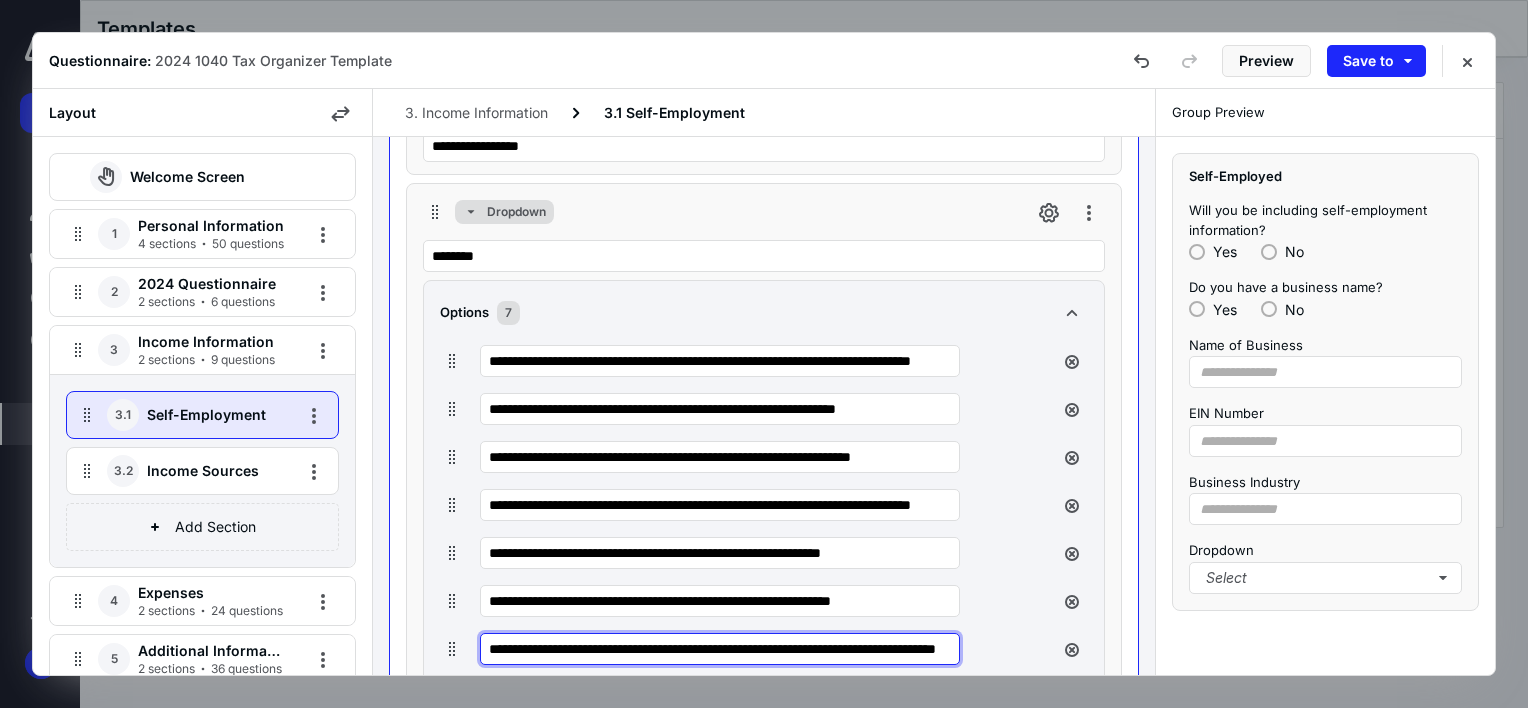 scroll, scrollTop: 0, scrollLeft: 0, axis: both 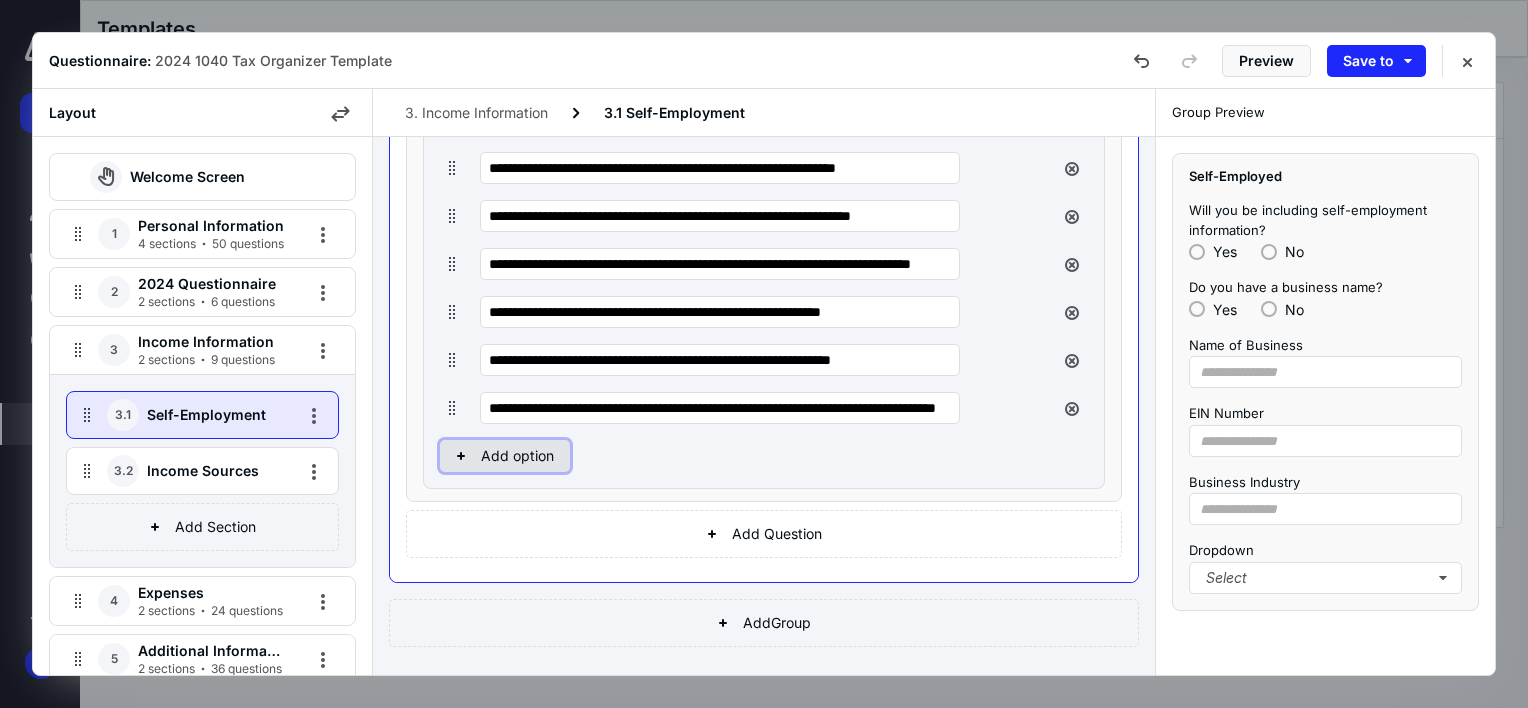 click on "Add option" at bounding box center (505, 456) 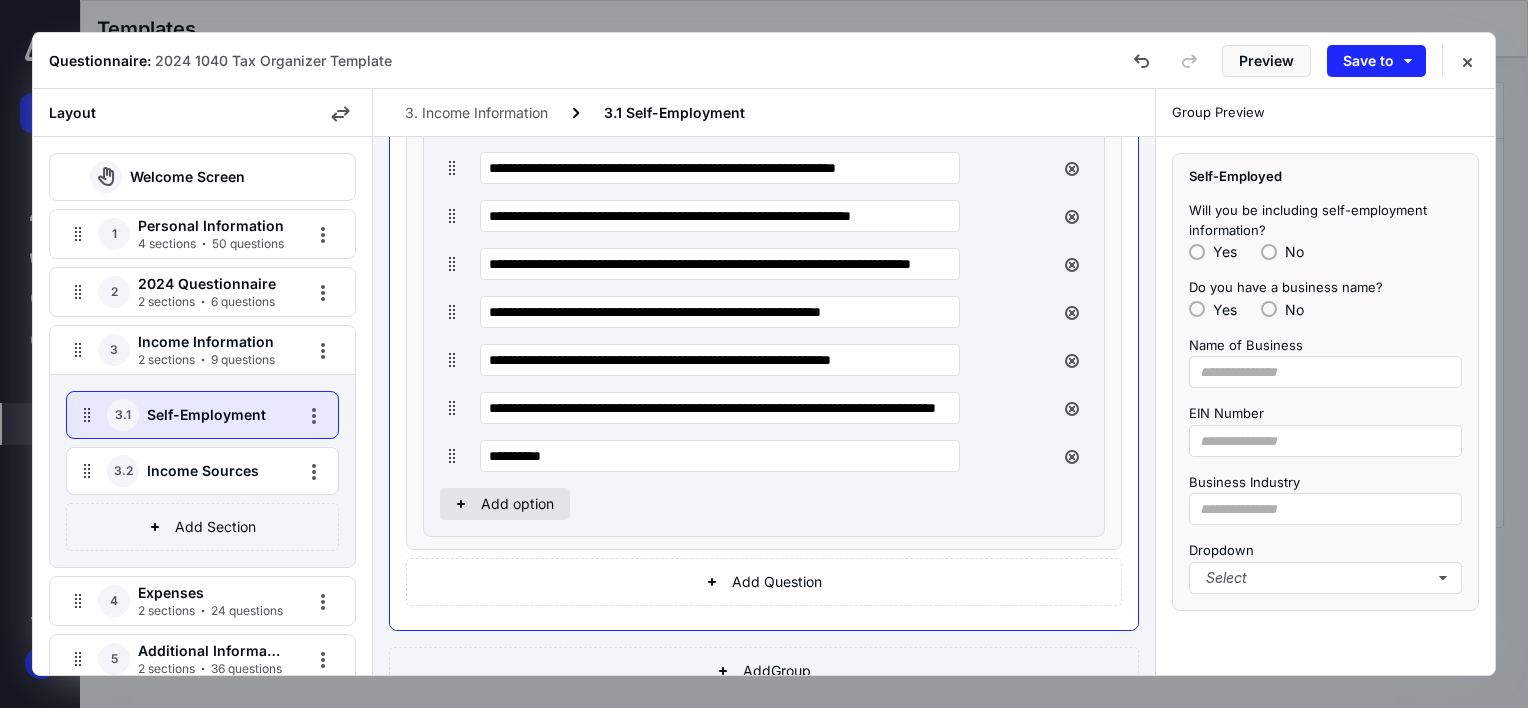 click on "**********" at bounding box center [720, 456] 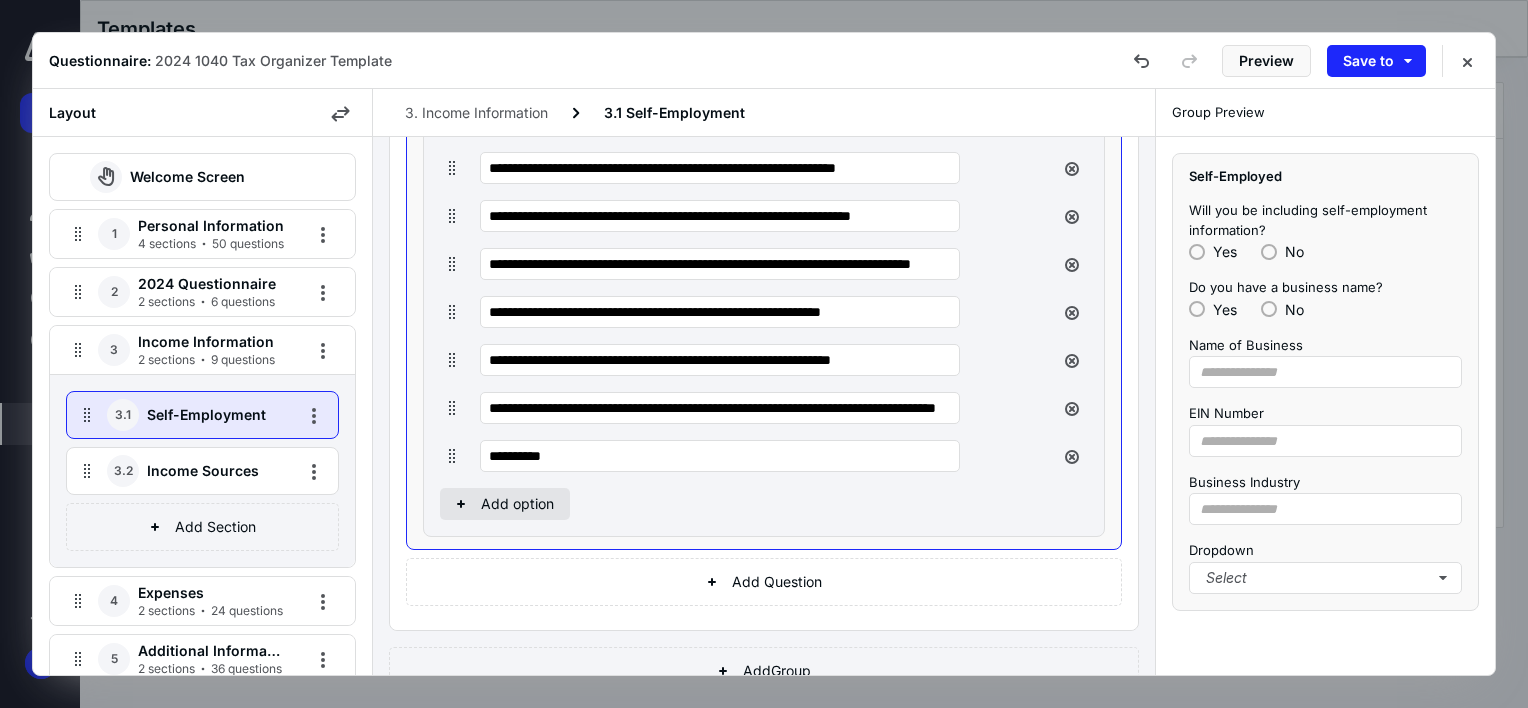 click on "**********" at bounding box center (720, 456) 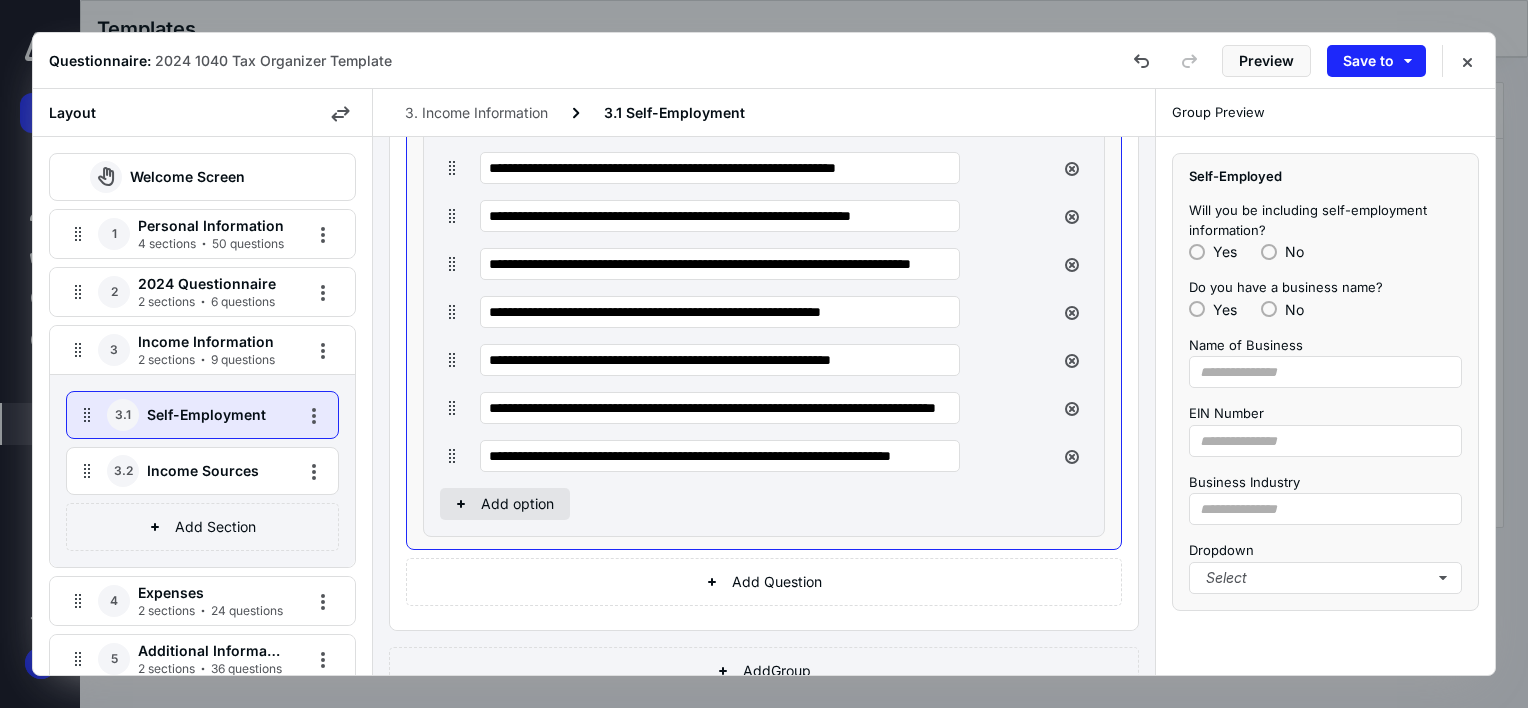 scroll, scrollTop: 0, scrollLeft: 77, axis: horizontal 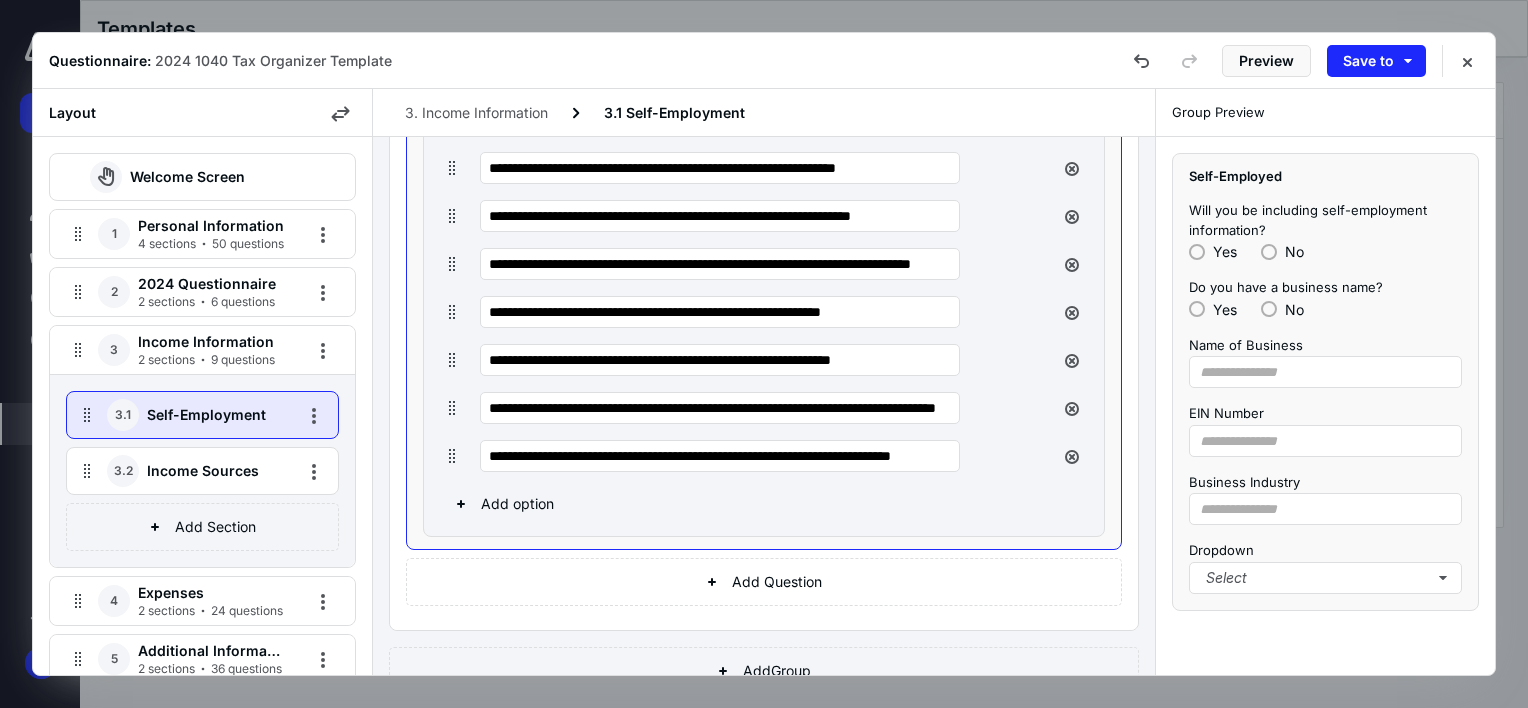 type on "**********" 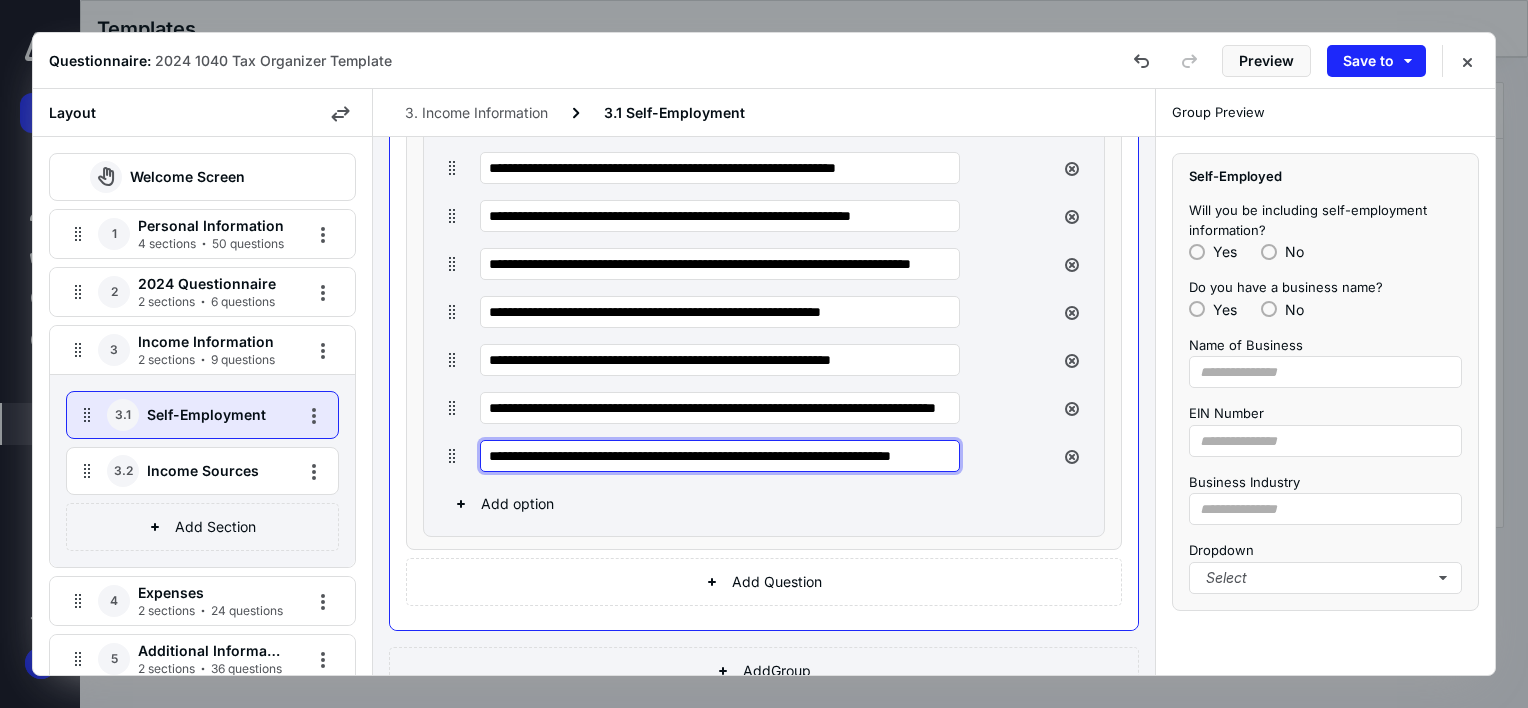 scroll, scrollTop: 0, scrollLeft: 0, axis: both 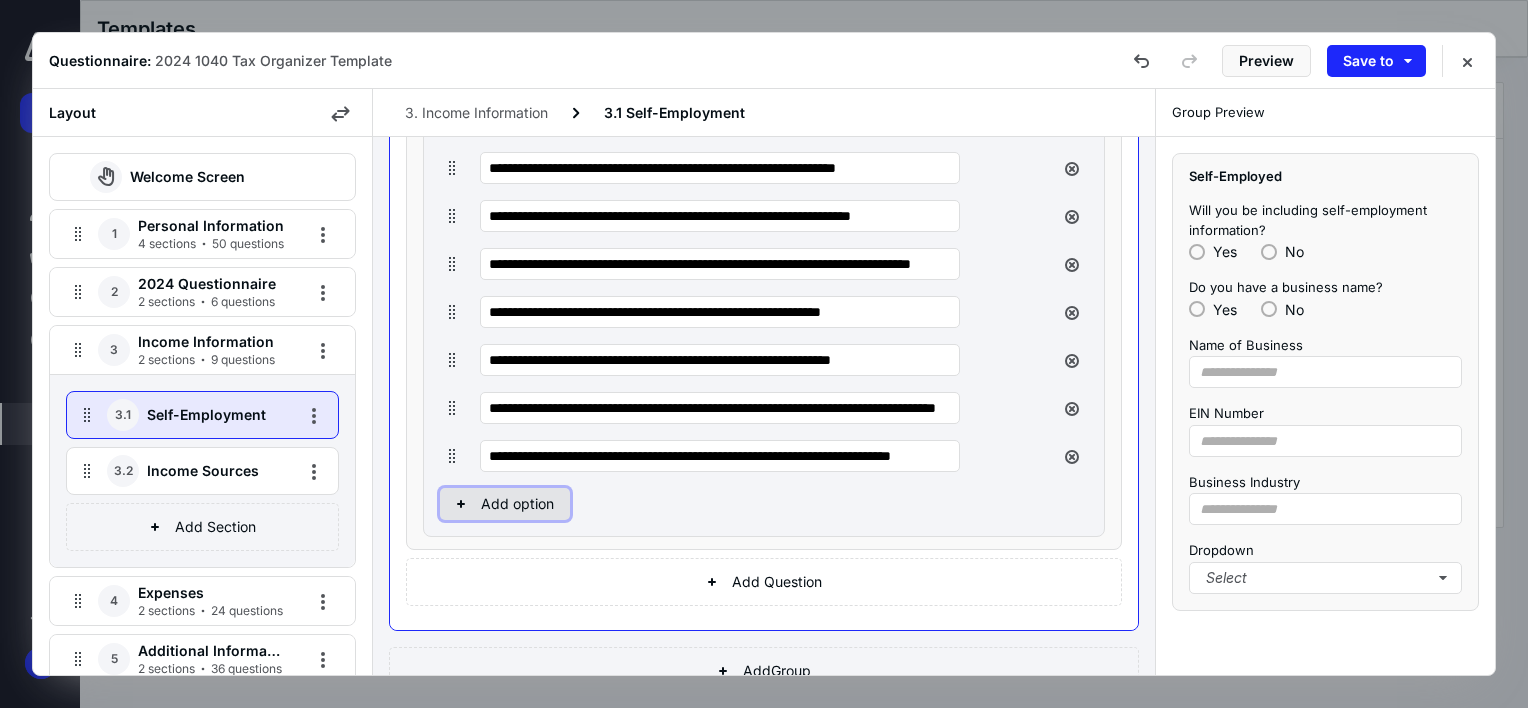 click on "Add option" at bounding box center (505, 504) 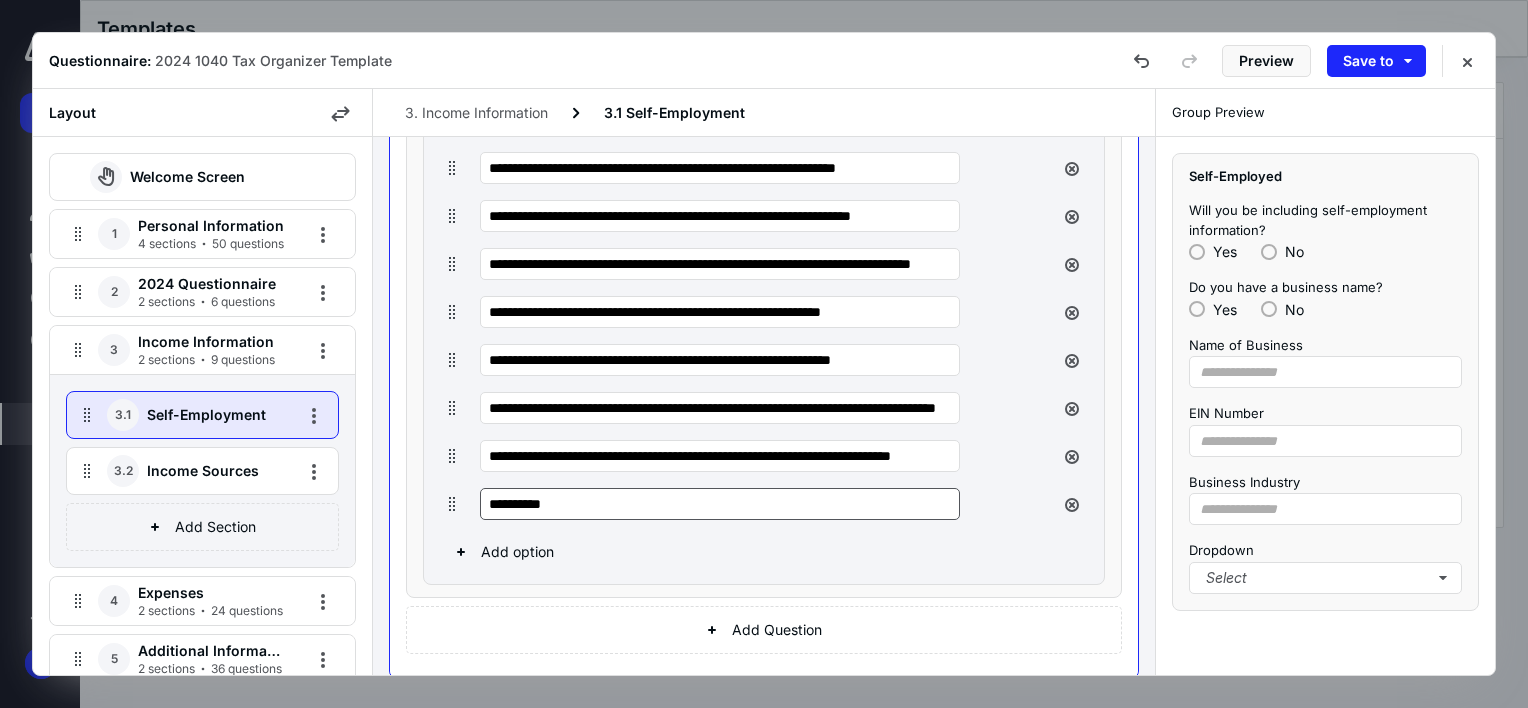 drag, startPoint x: 590, startPoint y: 506, endPoint x: 484, endPoint y: 487, distance: 107.68937 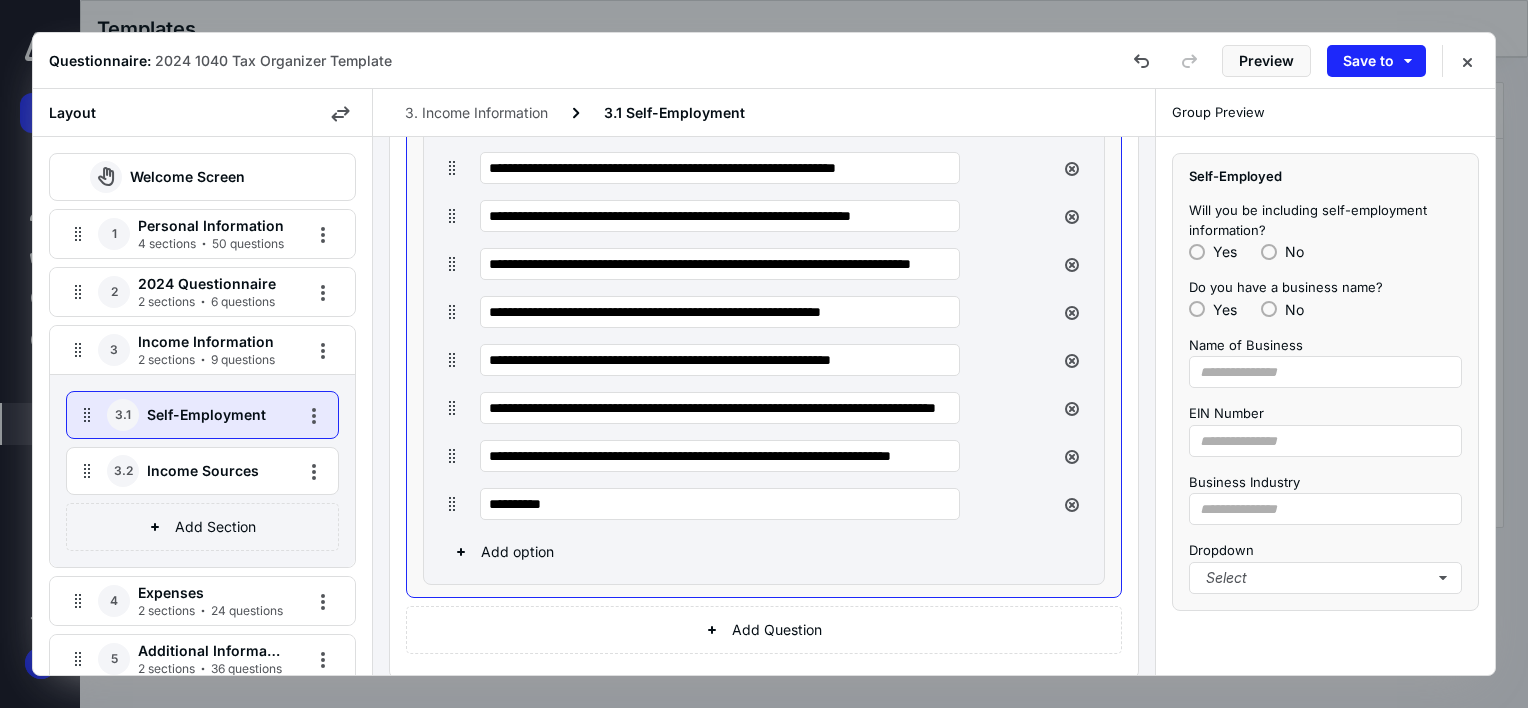 drag, startPoint x: 572, startPoint y: 505, endPoint x: 487, endPoint y: 523, distance: 86.88498 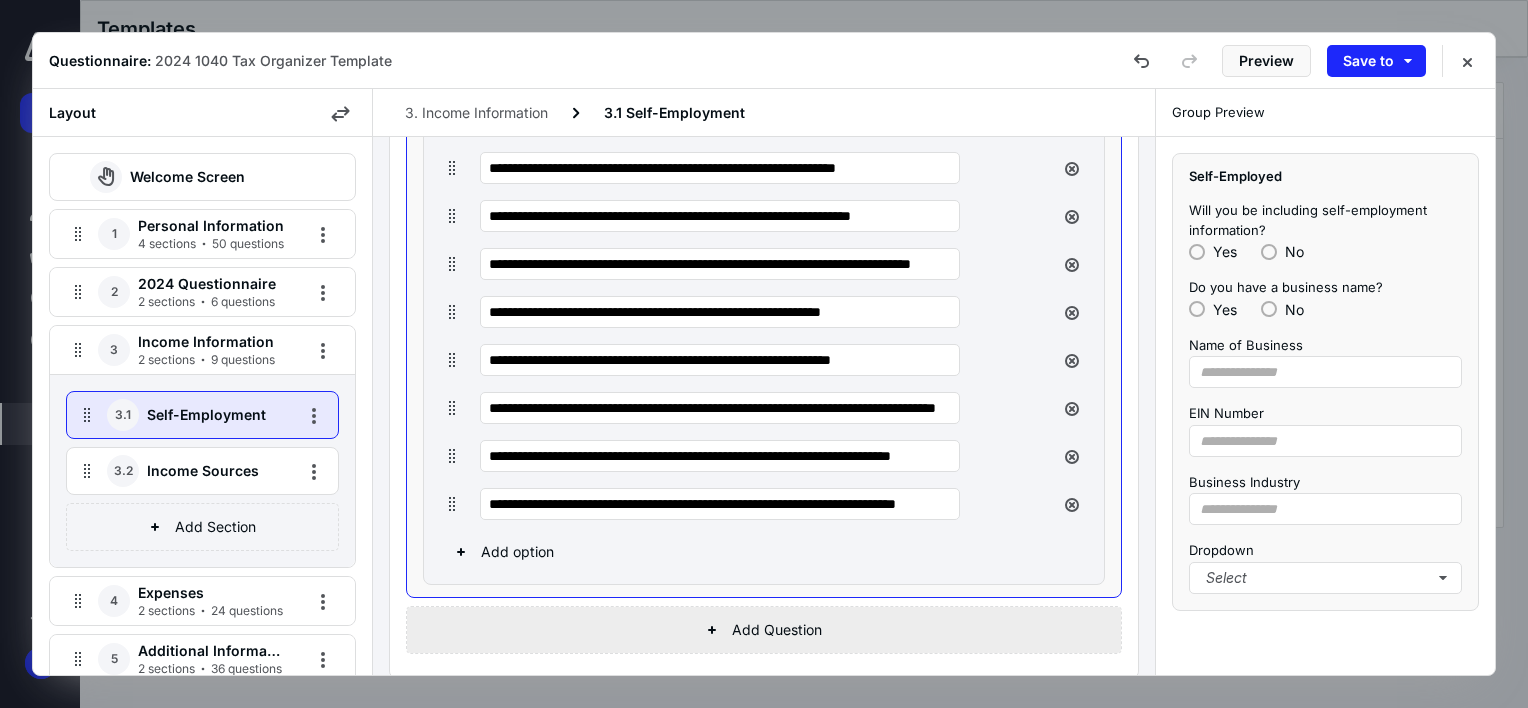 scroll, scrollTop: 0, scrollLeft: 115, axis: horizontal 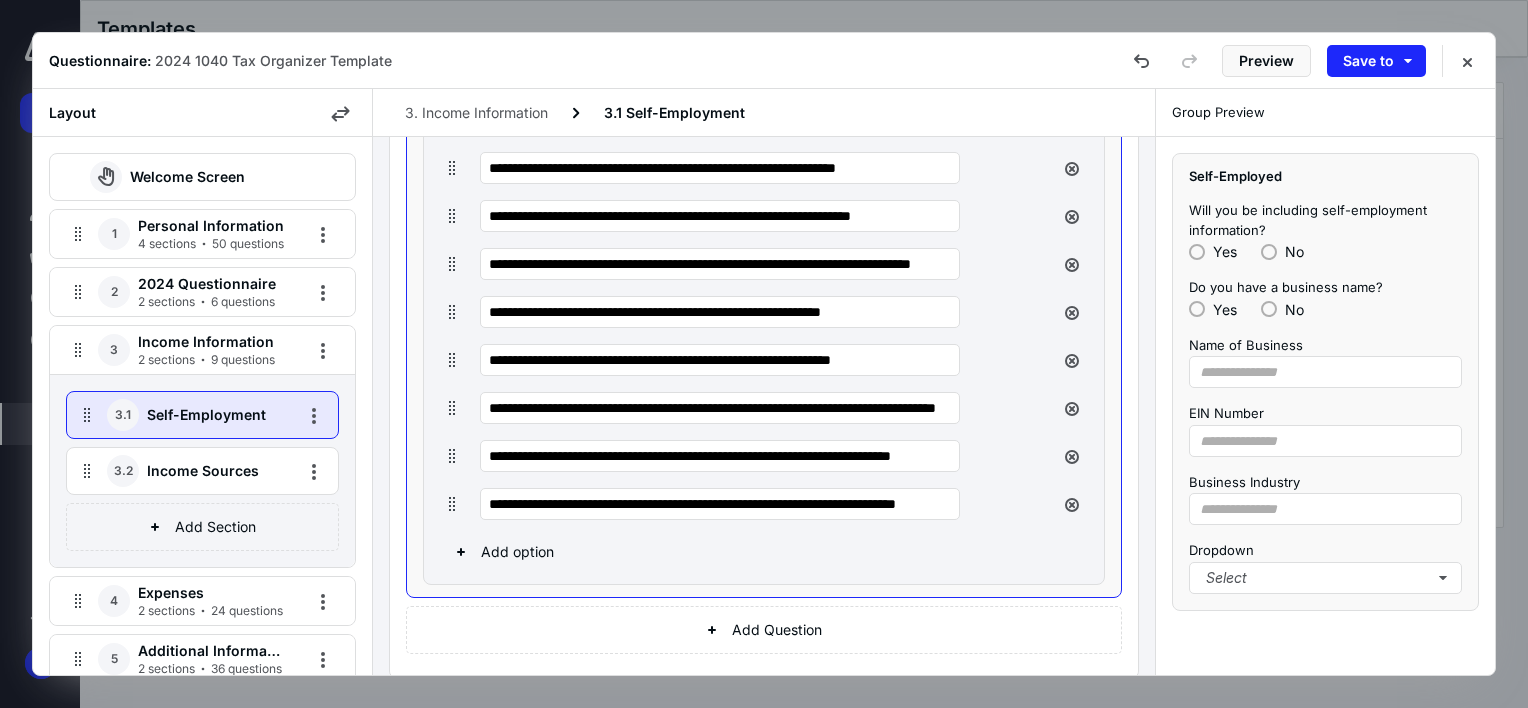 type on "**********" 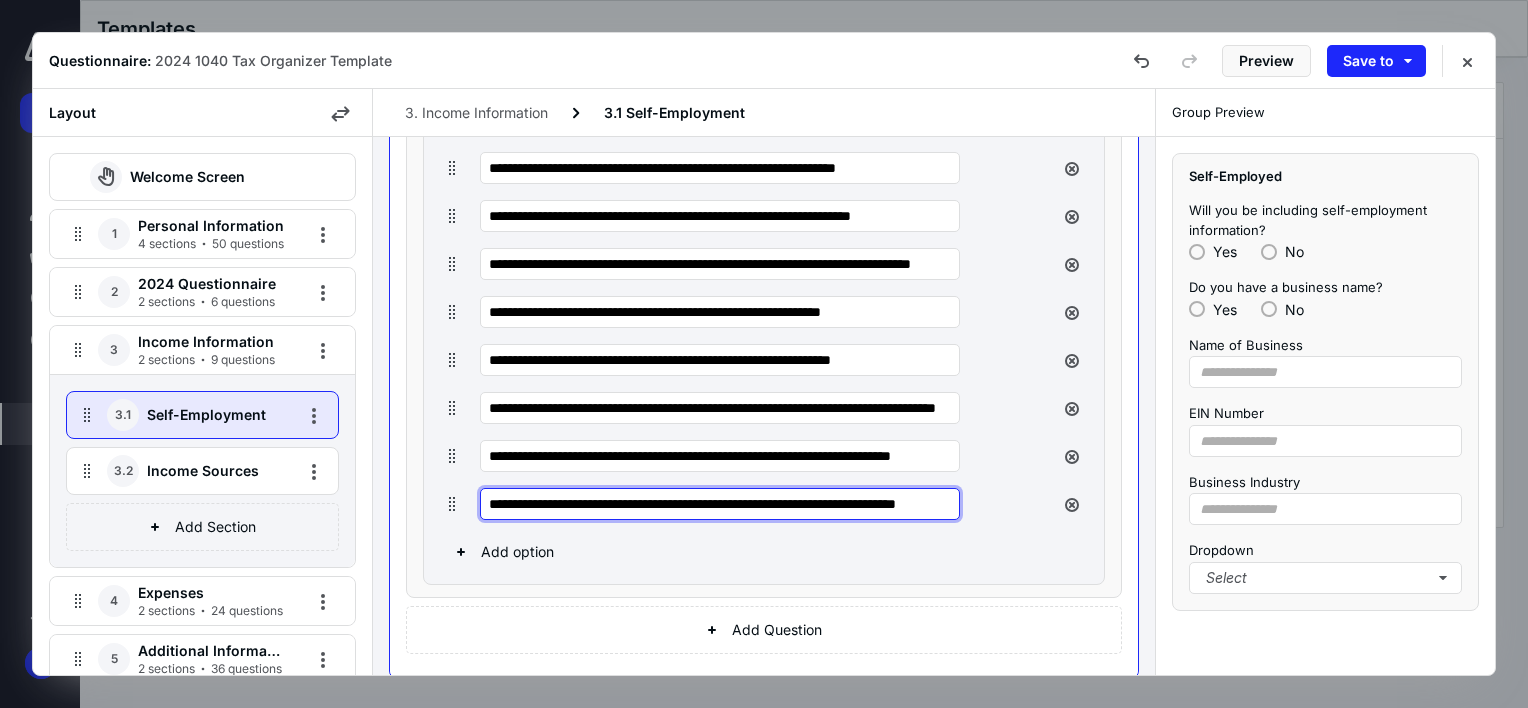 scroll, scrollTop: 0, scrollLeft: 0, axis: both 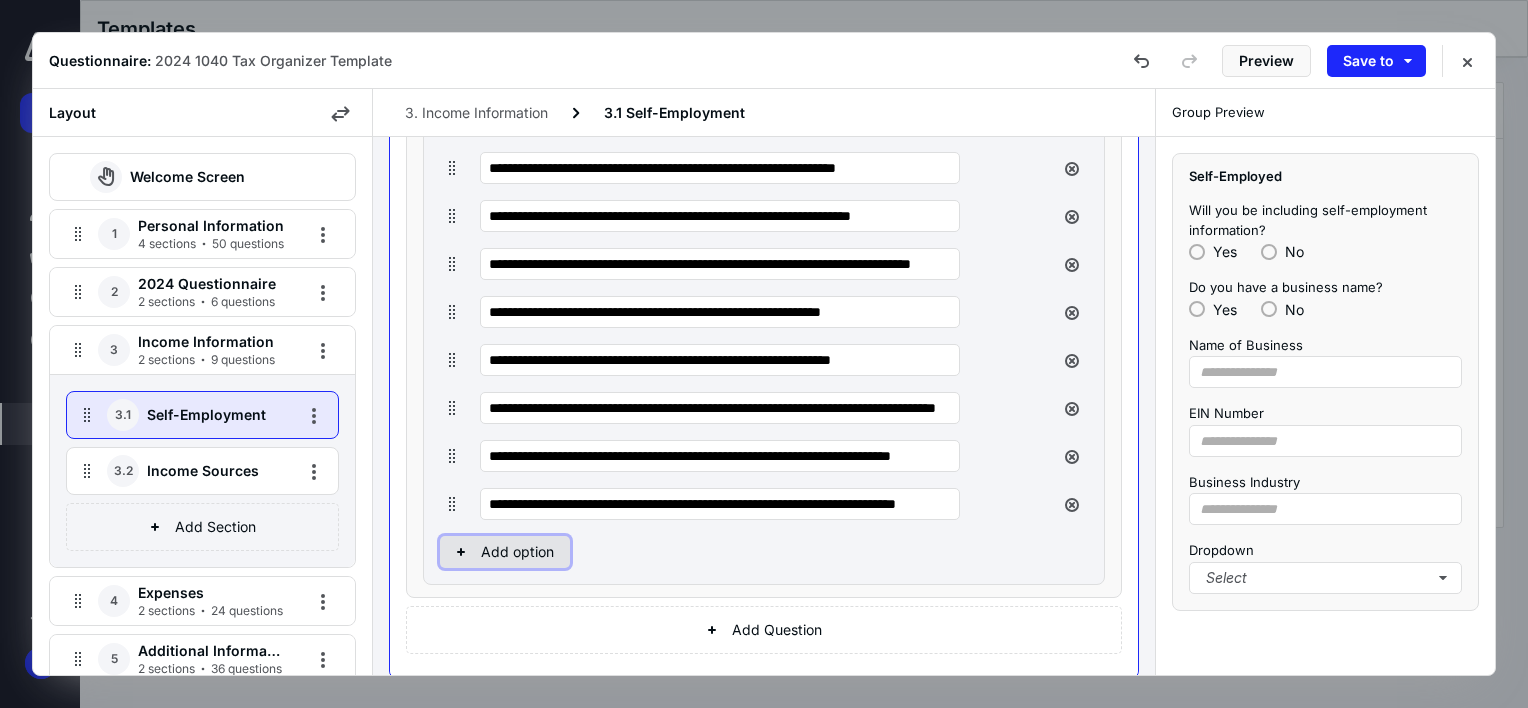 click on "Add option" at bounding box center [505, 552] 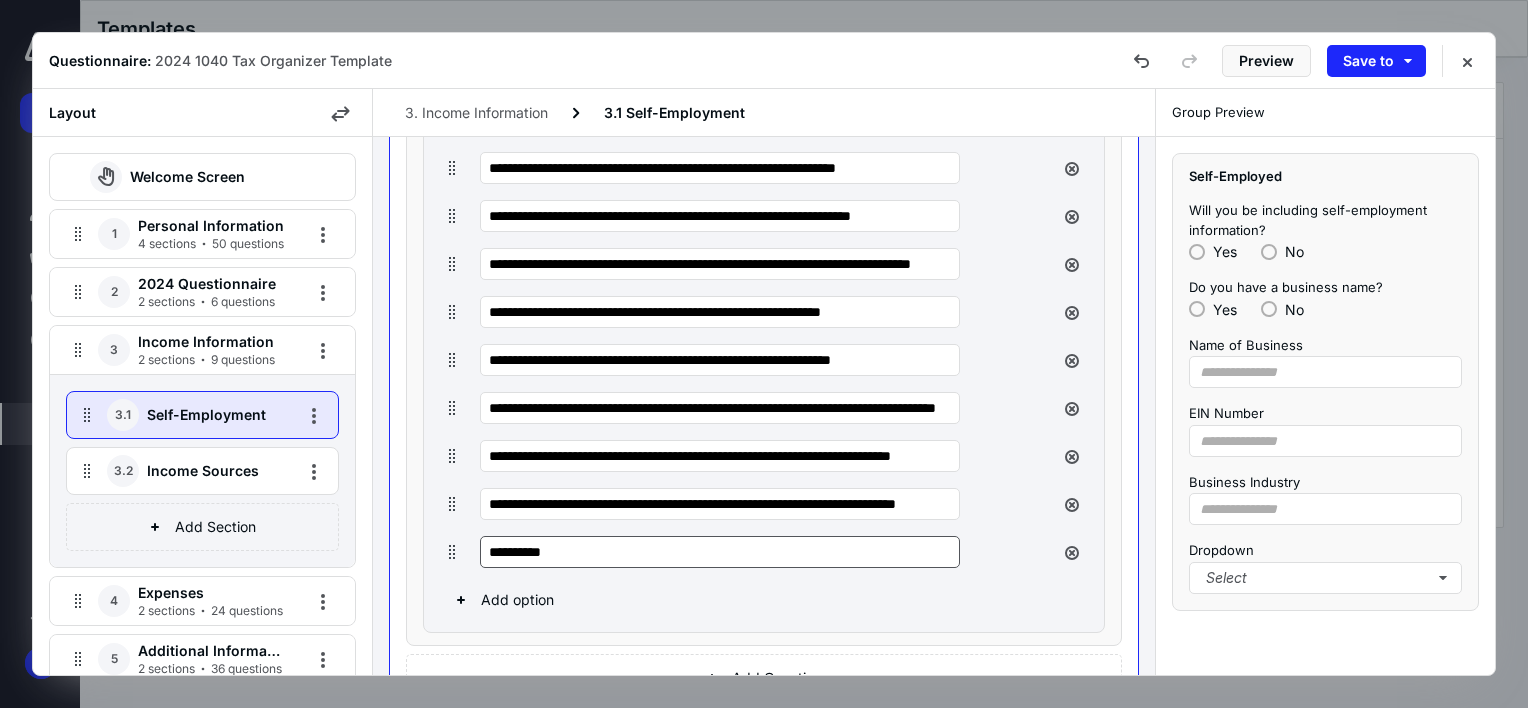 click on "**********" at bounding box center (720, 552) 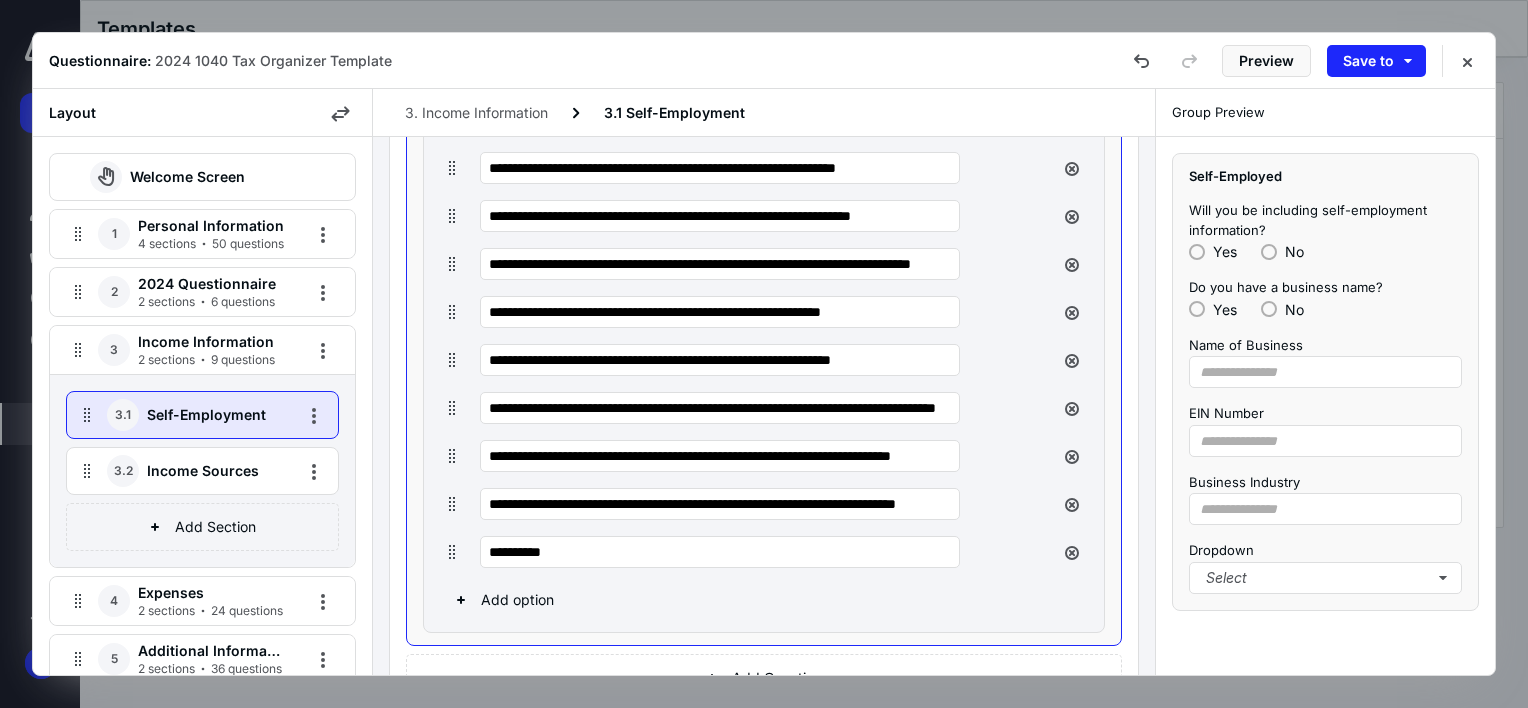 drag, startPoint x: 574, startPoint y: 552, endPoint x: 524, endPoint y: 628, distance: 90.97253 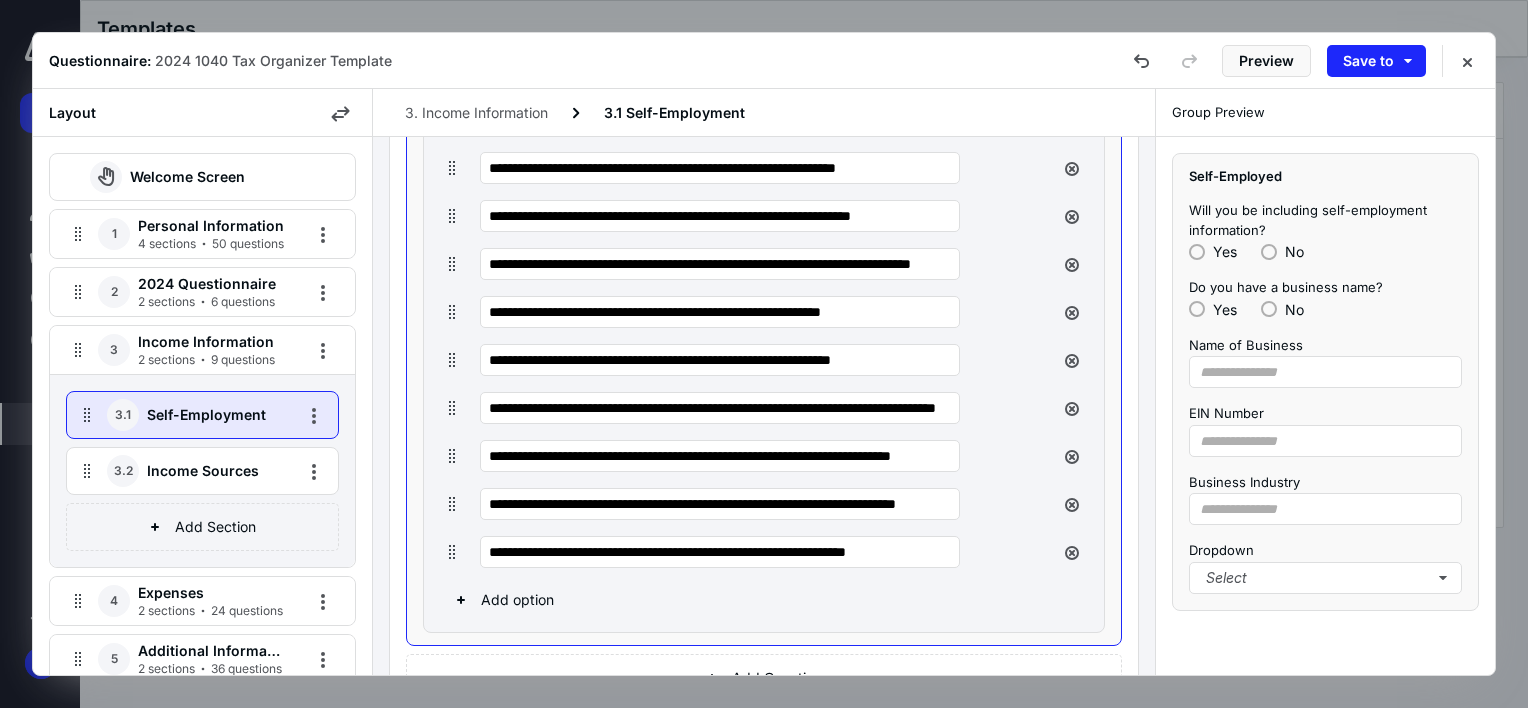 scroll, scrollTop: 0, scrollLeft: 39, axis: horizontal 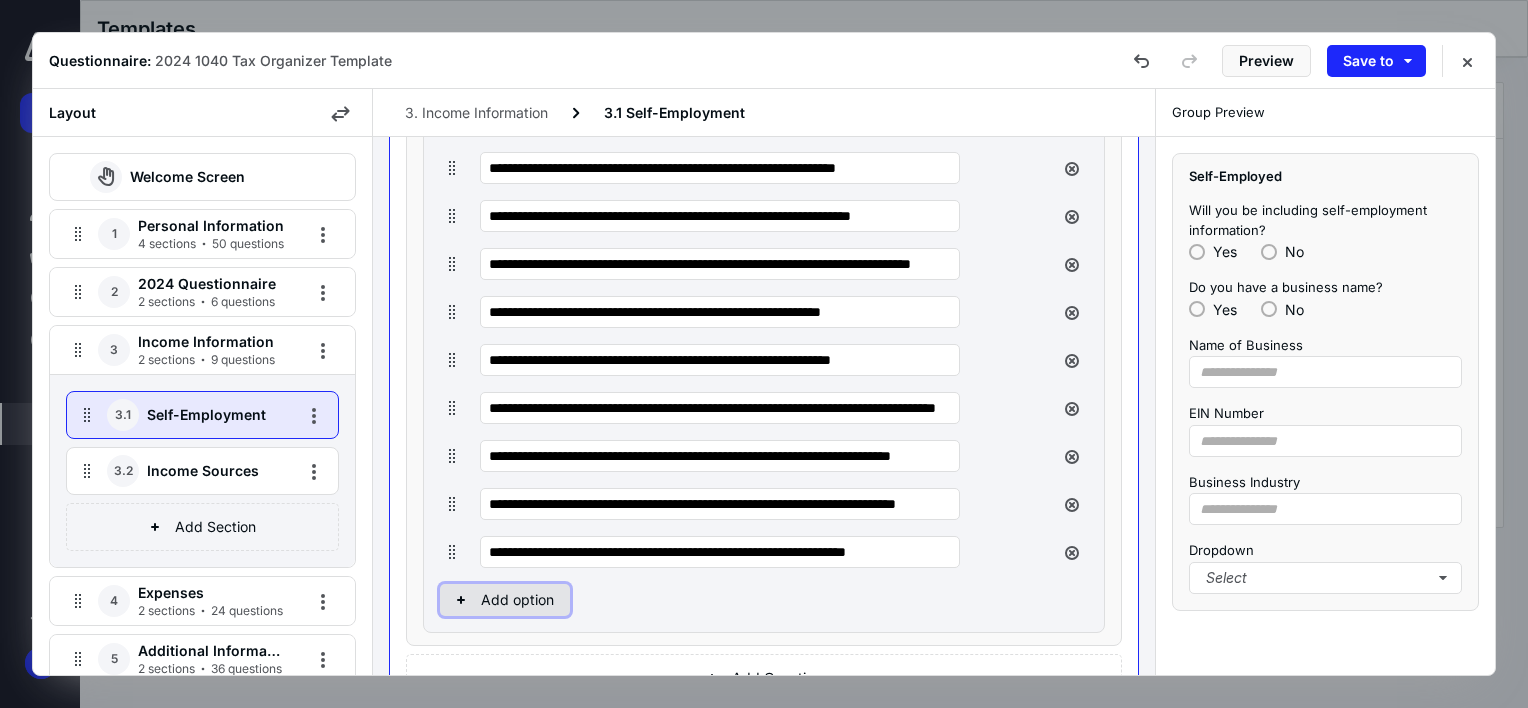 click on "Add option" at bounding box center [505, 600] 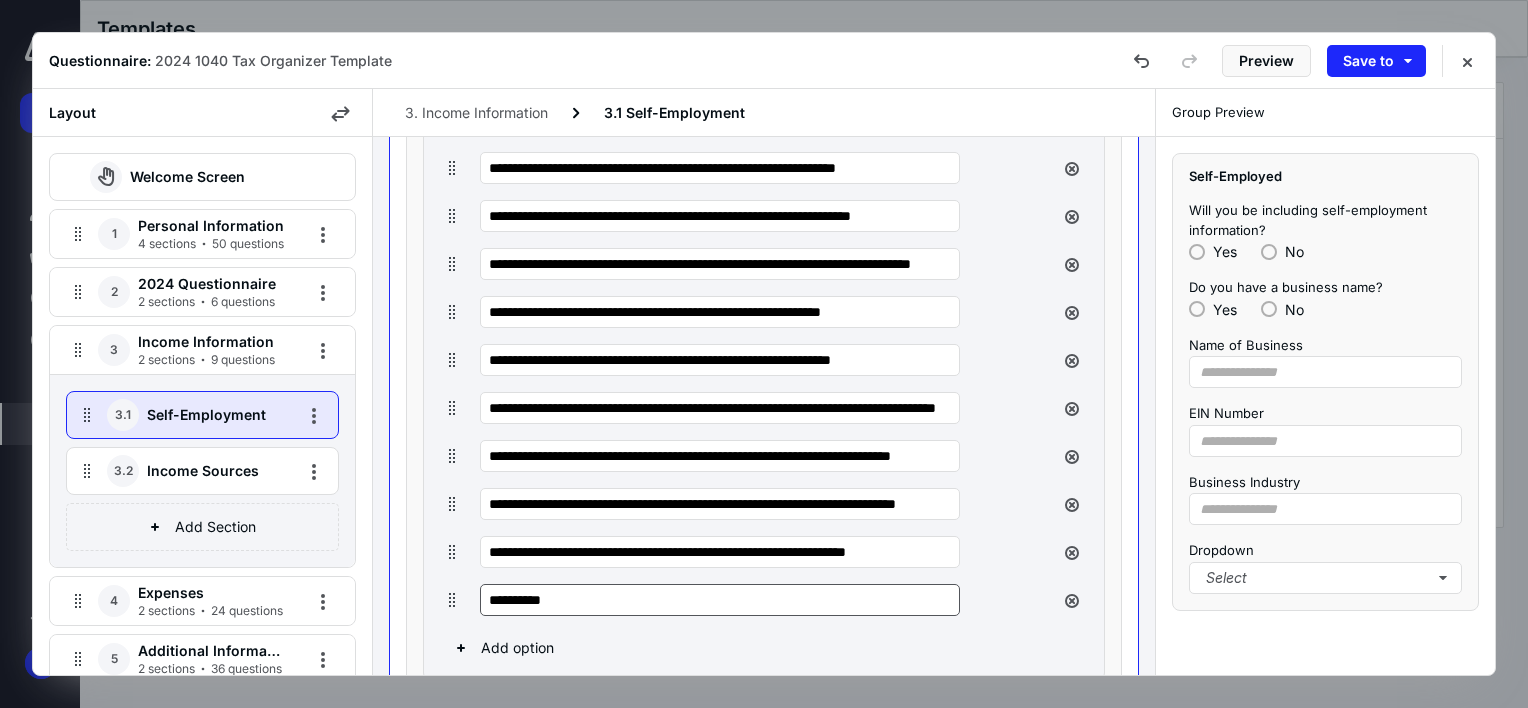 click on "**********" at bounding box center (744, 600) 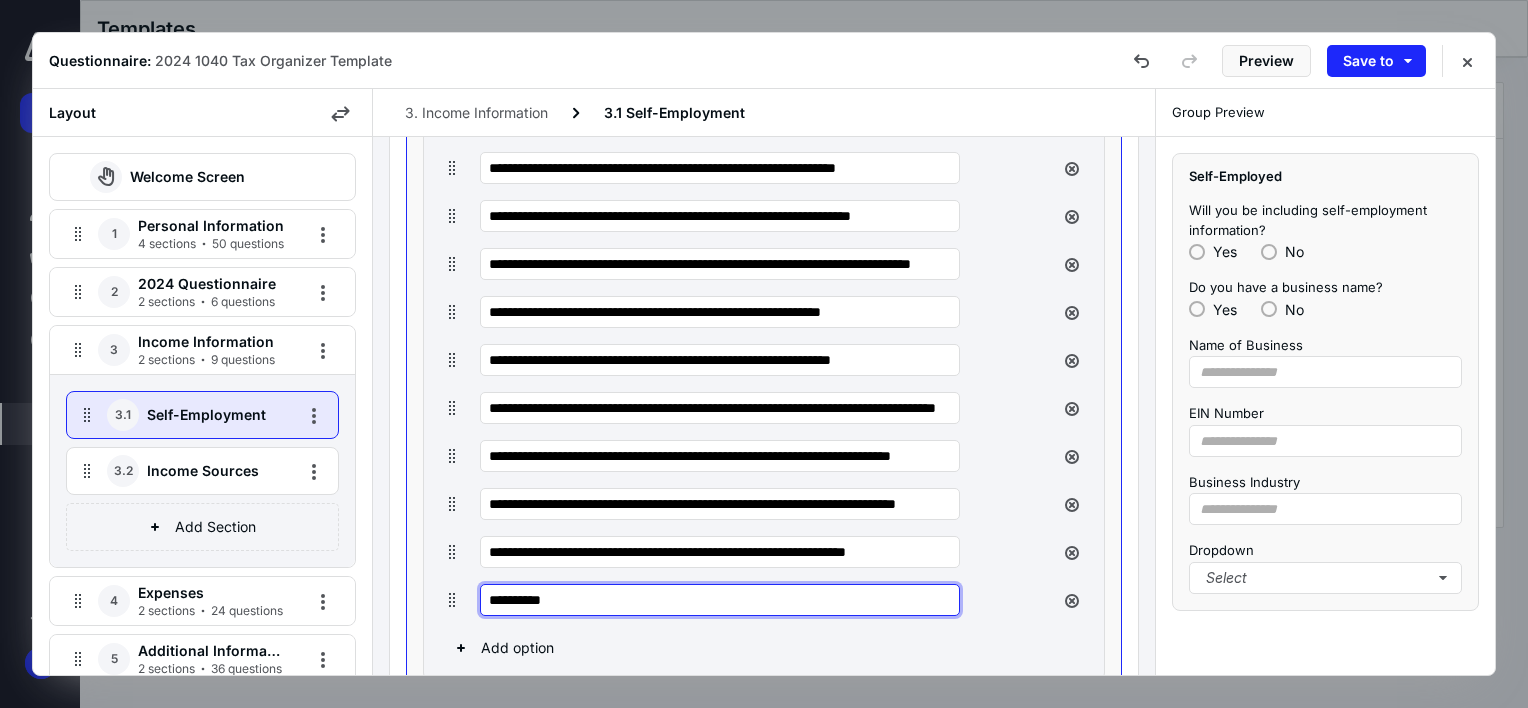 drag, startPoint x: 581, startPoint y: 608, endPoint x: 478, endPoint y: 603, distance: 103.121284 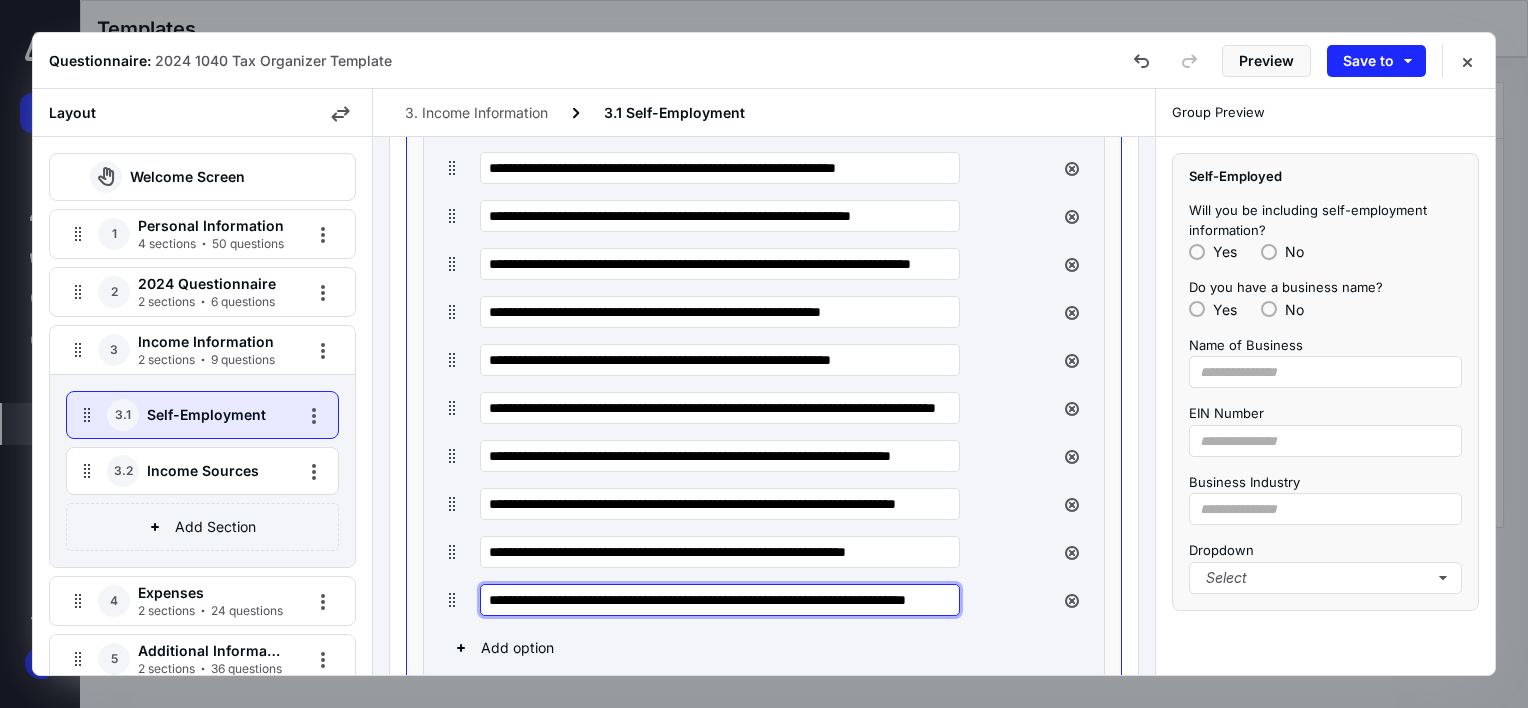 scroll, scrollTop: 0, scrollLeft: 98, axis: horizontal 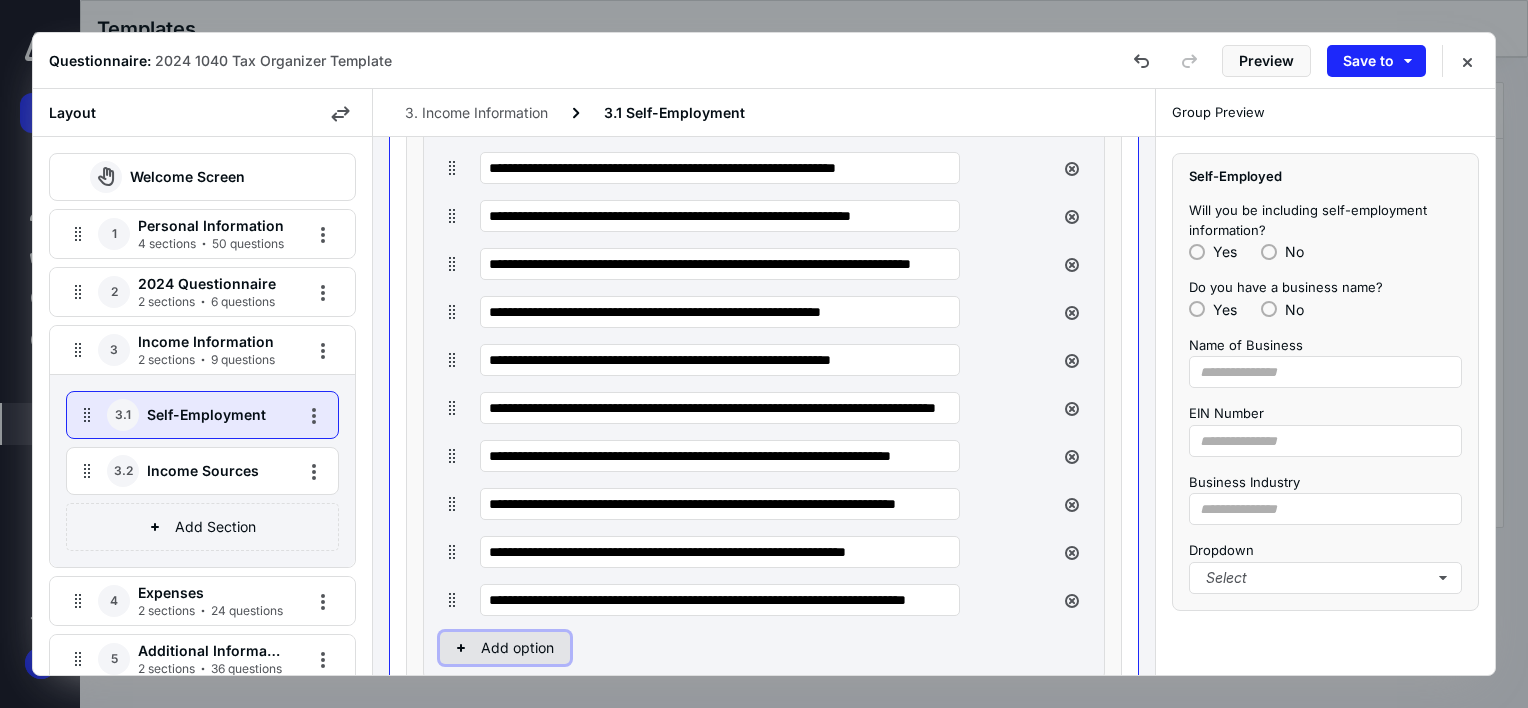 click on "Add option" at bounding box center (505, 648) 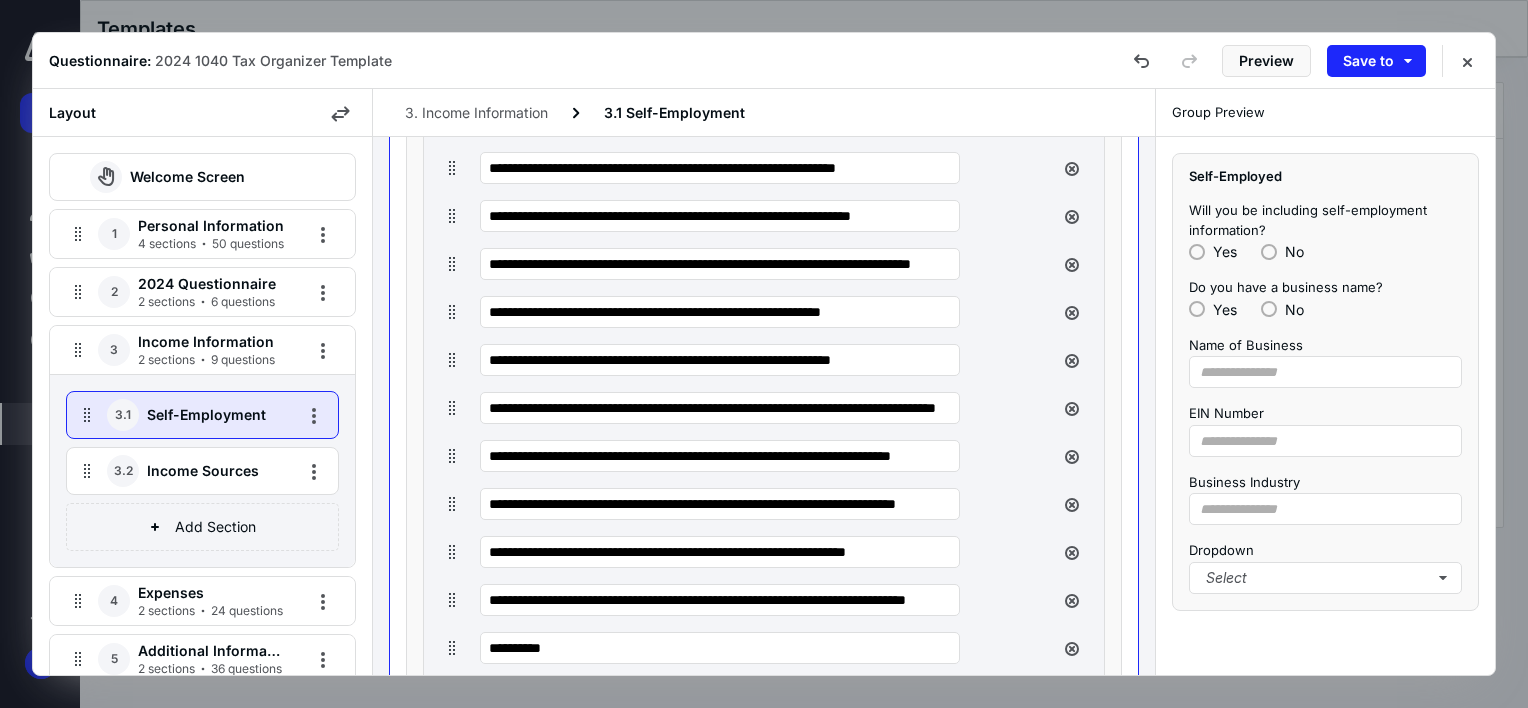 drag, startPoint x: 577, startPoint y: 648, endPoint x: 478, endPoint y: 632, distance: 100.28459 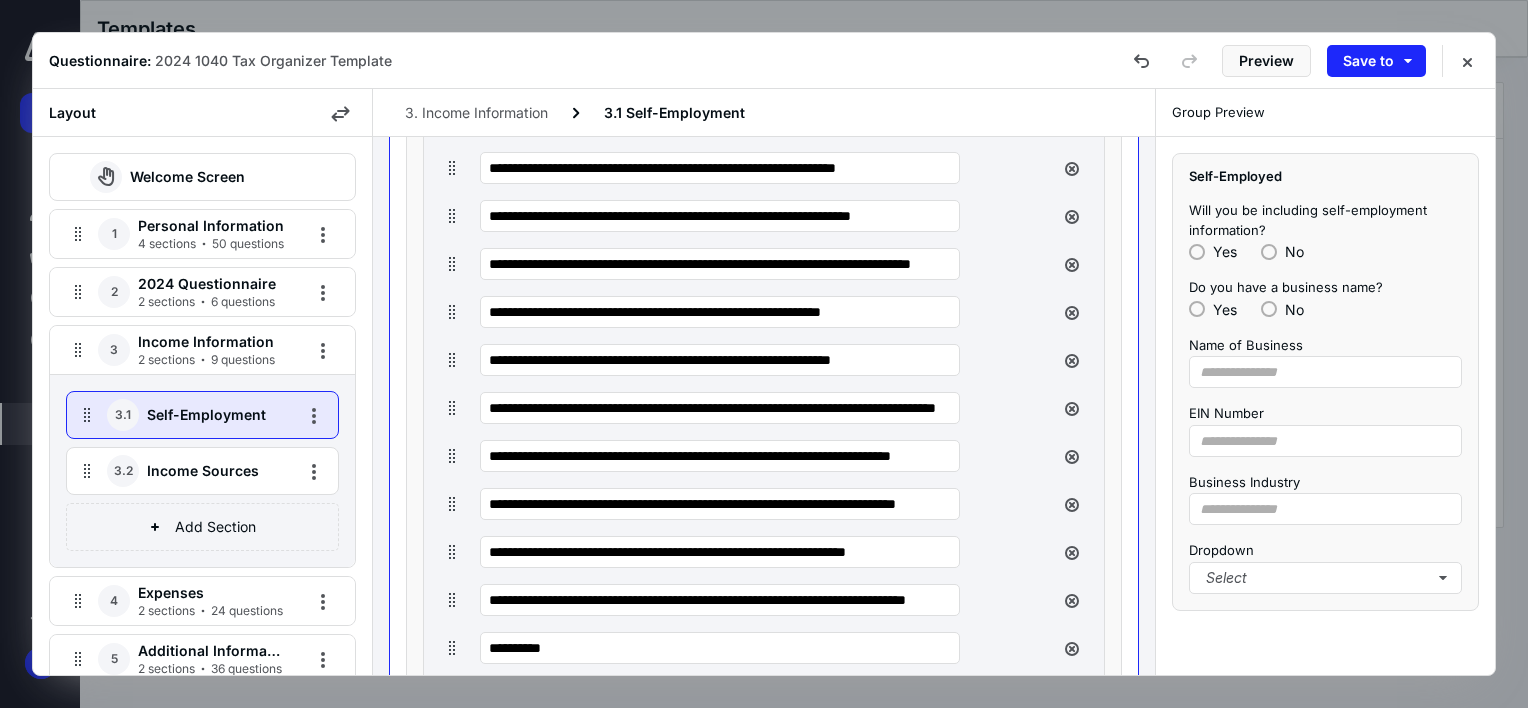 click on "**********" at bounding box center (744, 648) 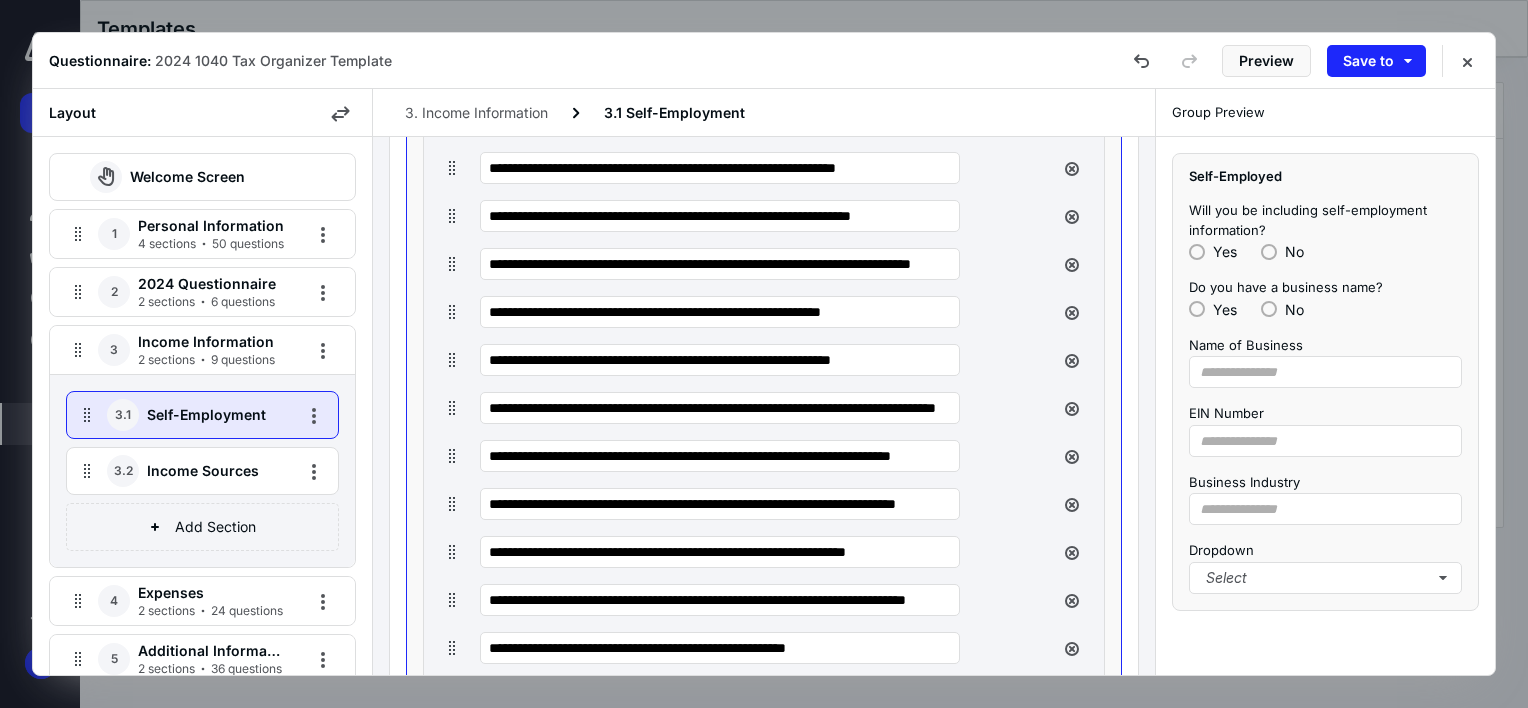 type on "**********" 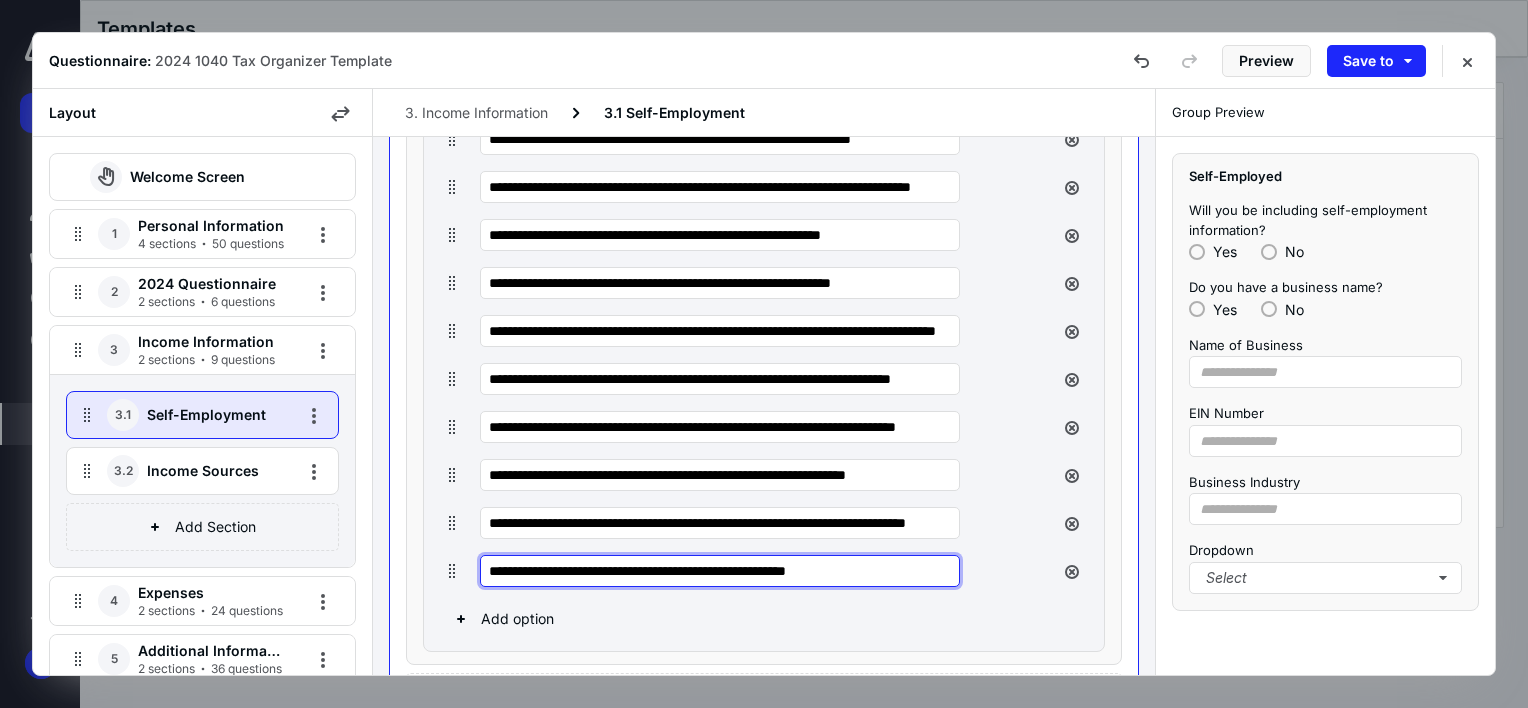 scroll, scrollTop: 1079, scrollLeft: 0, axis: vertical 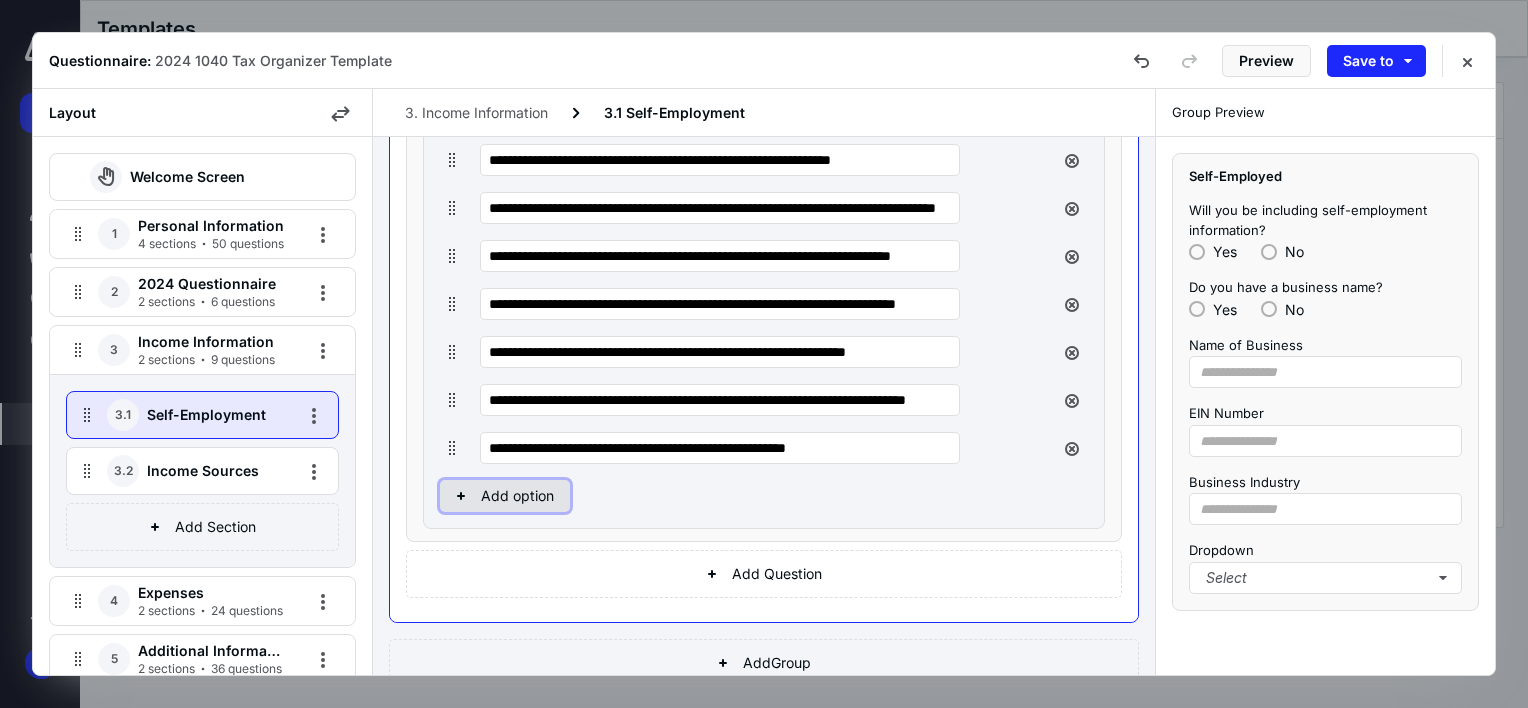 click on "Add option" at bounding box center (505, 496) 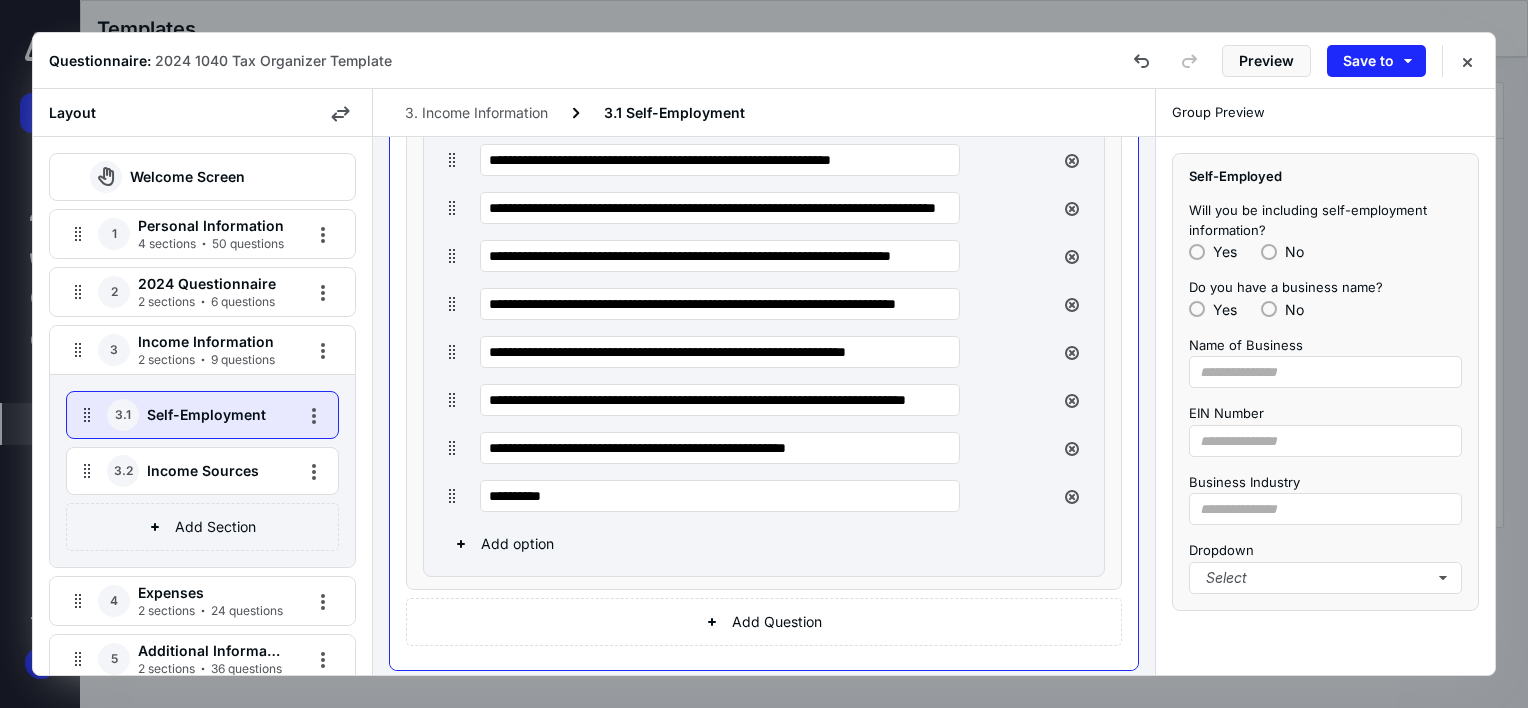 drag, startPoint x: 591, startPoint y: 499, endPoint x: 460, endPoint y: 499, distance: 131 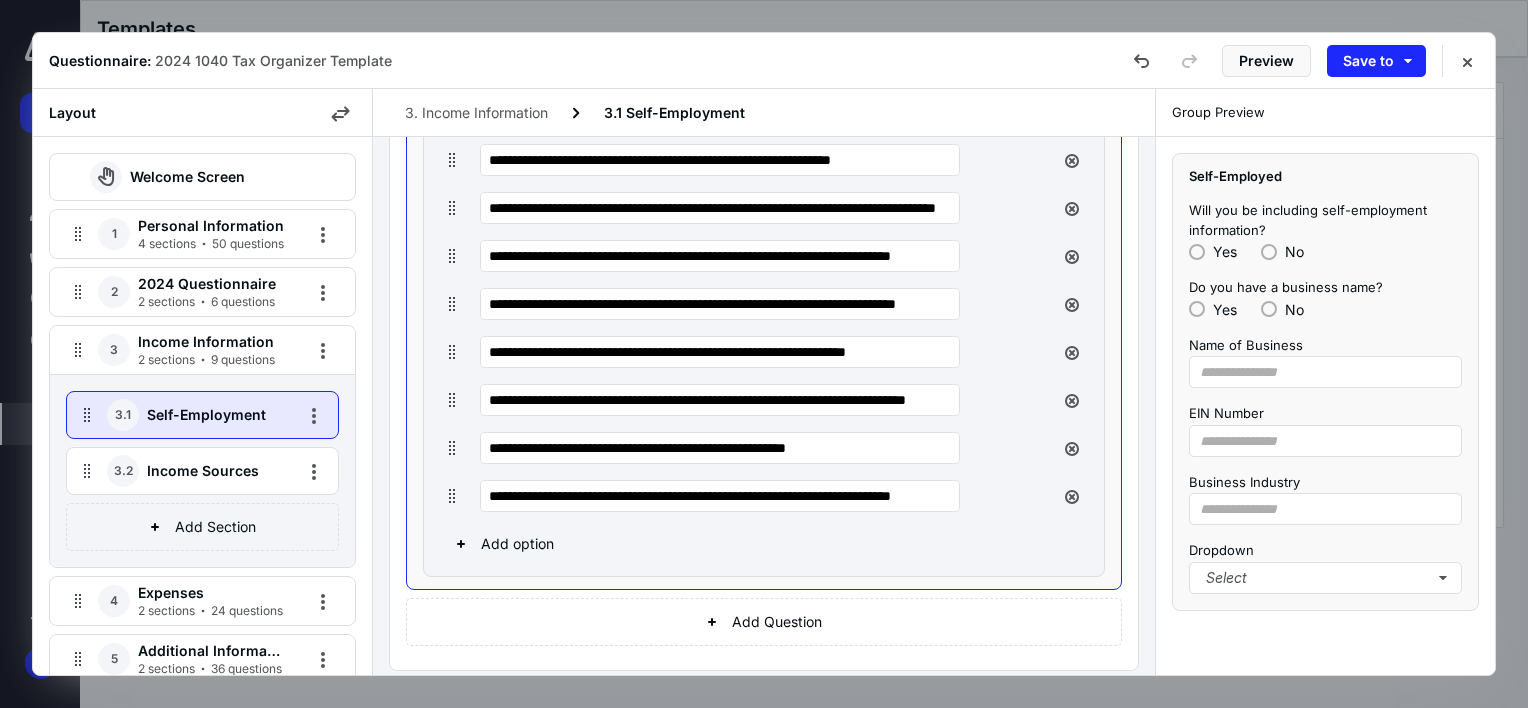 scroll, scrollTop: 0, scrollLeft: 100, axis: horizontal 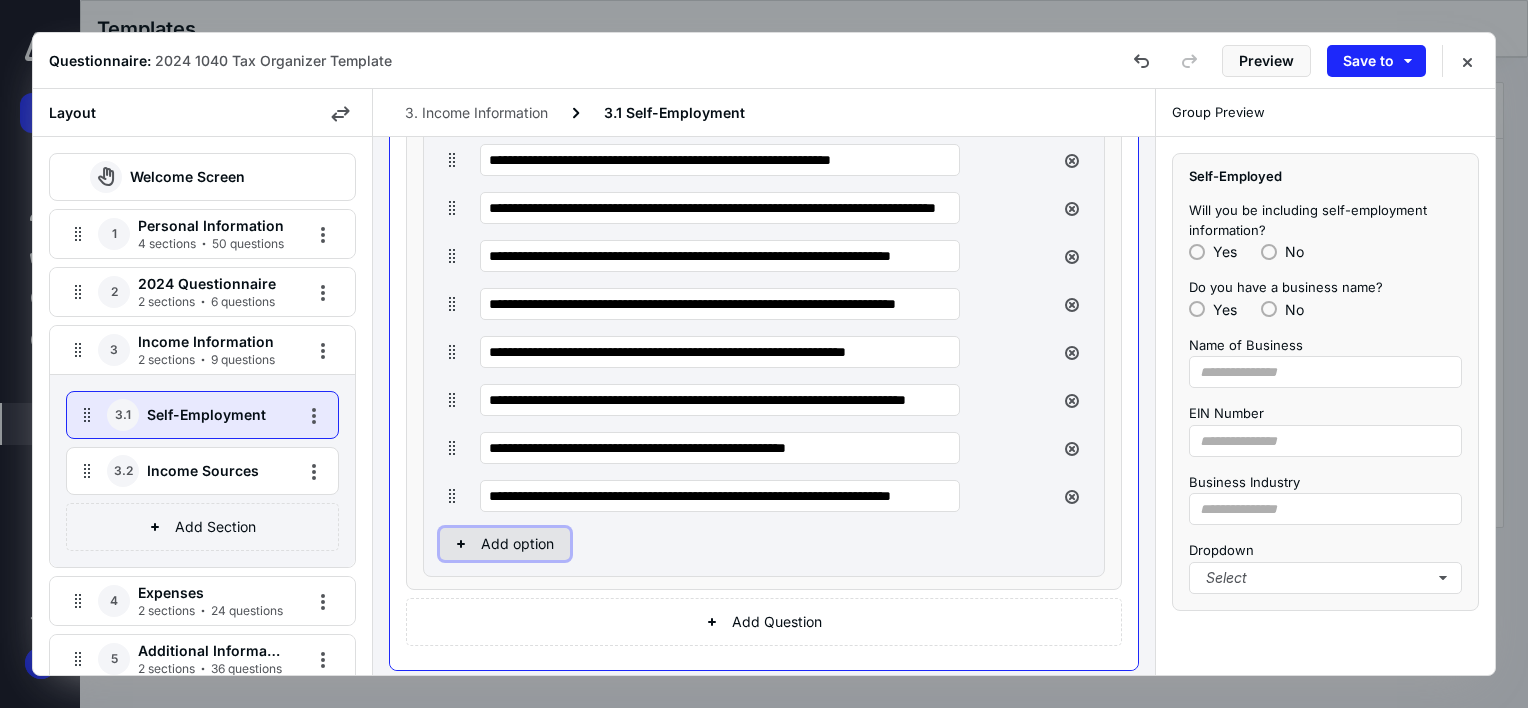 click on "Add option" at bounding box center [505, 544] 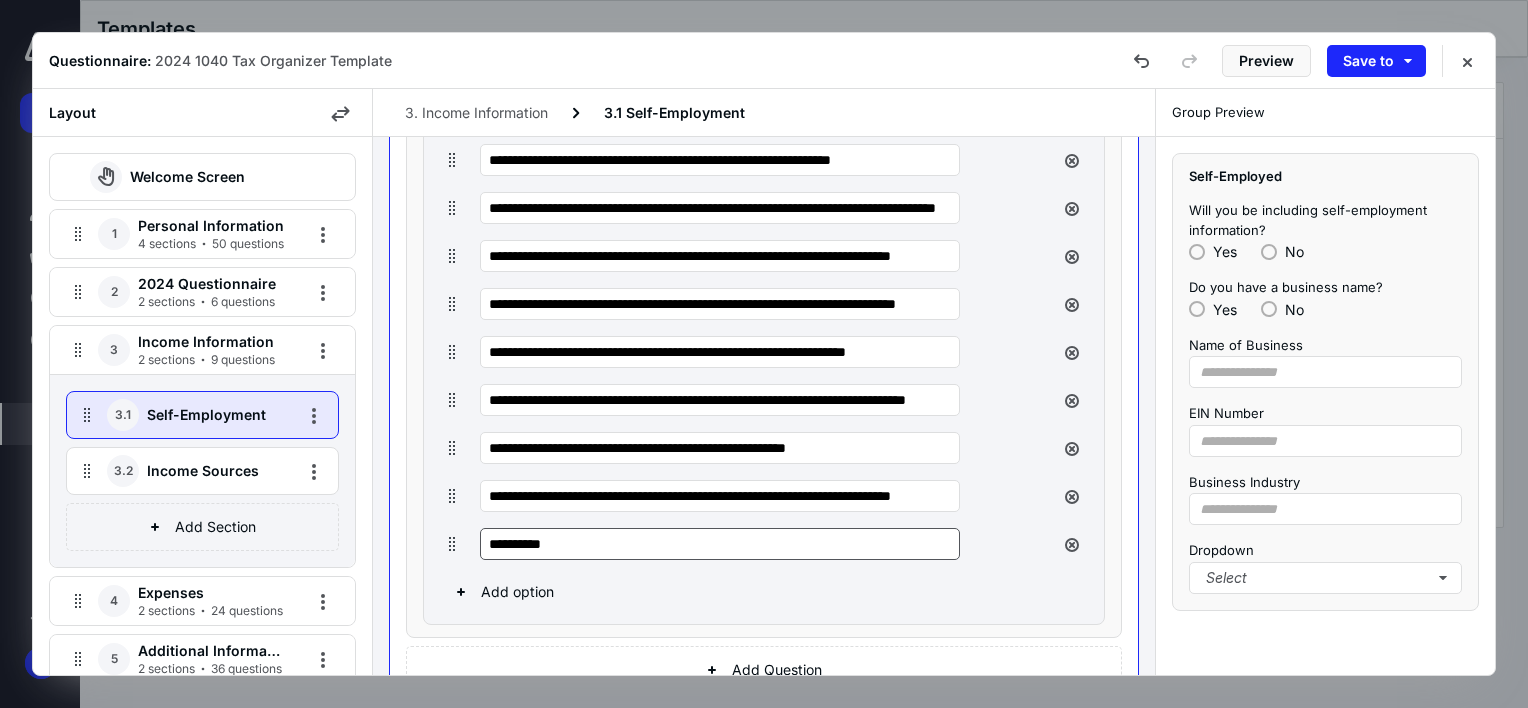 drag, startPoint x: 572, startPoint y: 548, endPoint x: 480, endPoint y: 544, distance: 92.086914 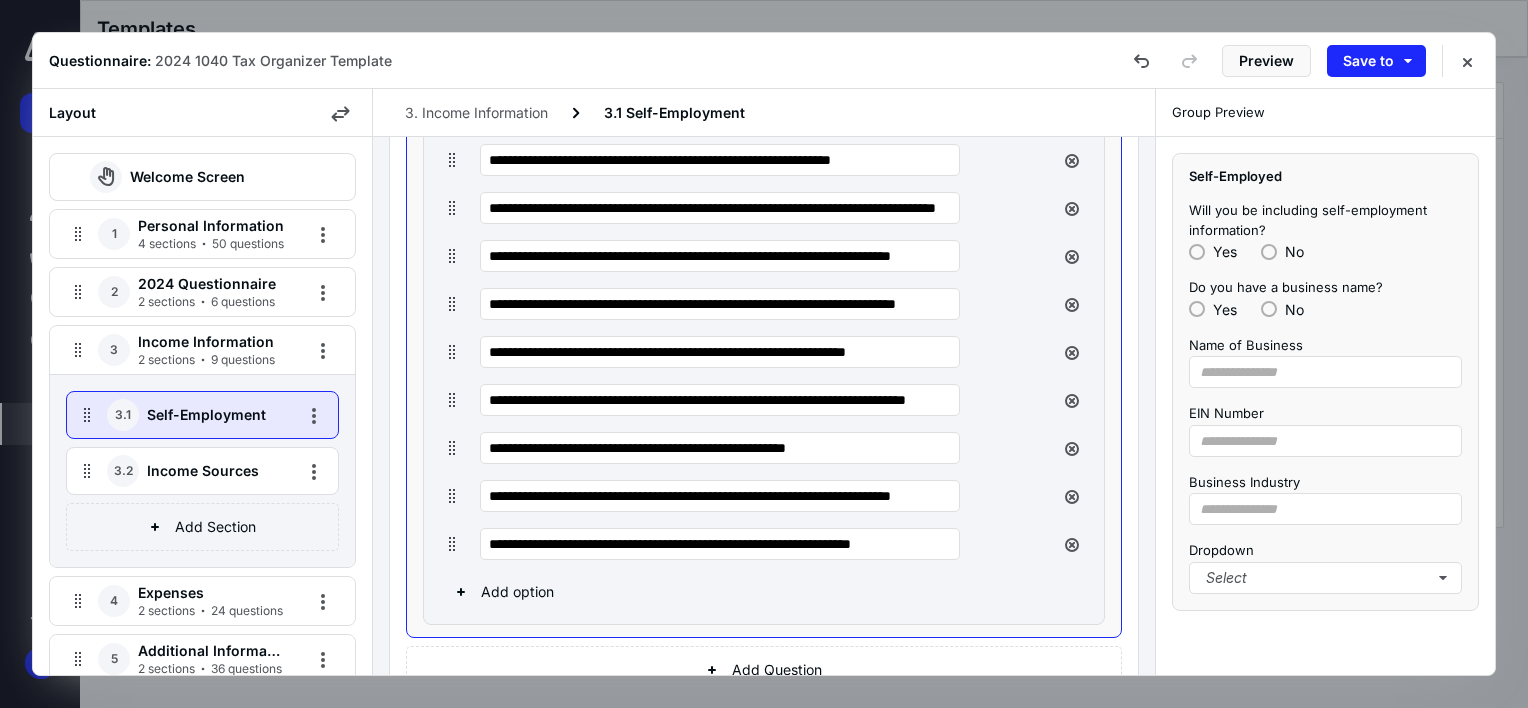 scroll, scrollTop: 0, scrollLeft: 3, axis: horizontal 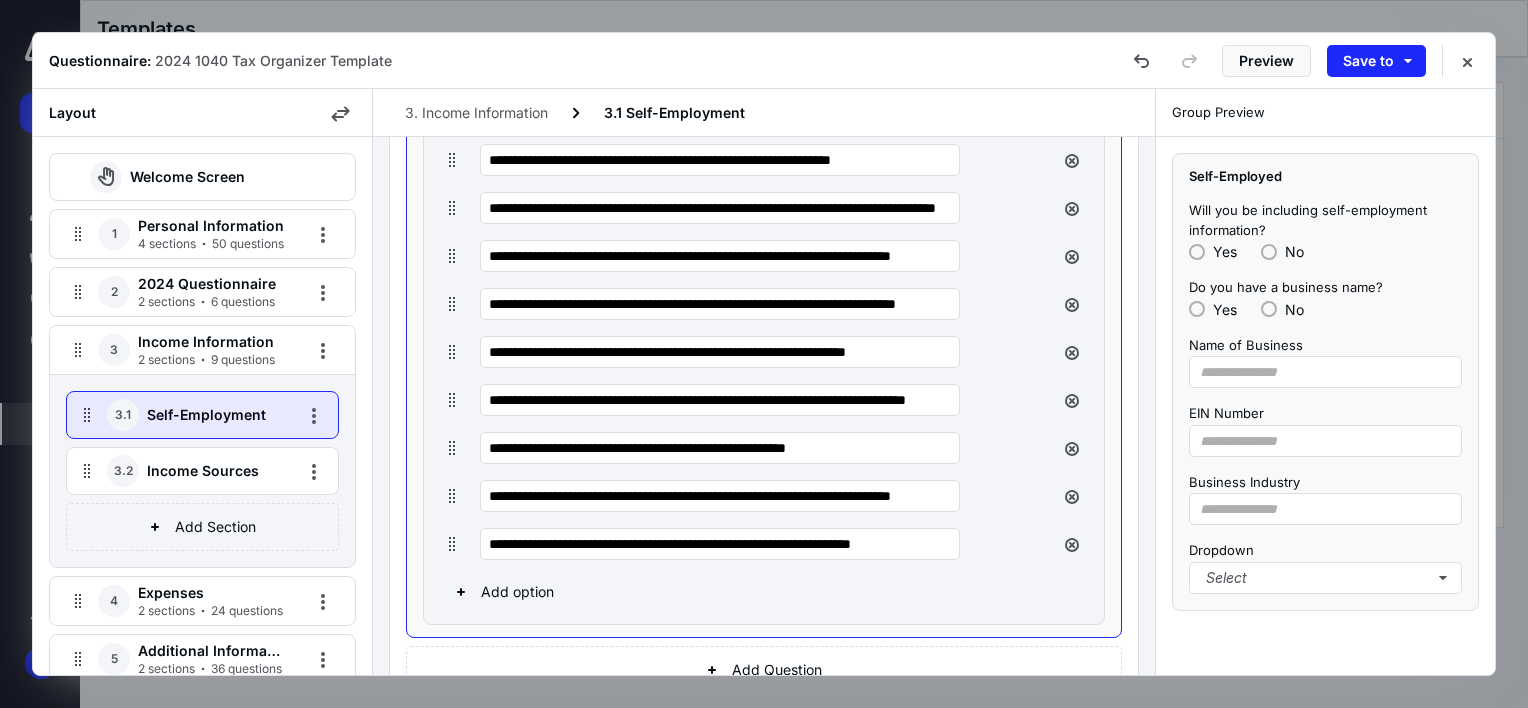 type on "**********" 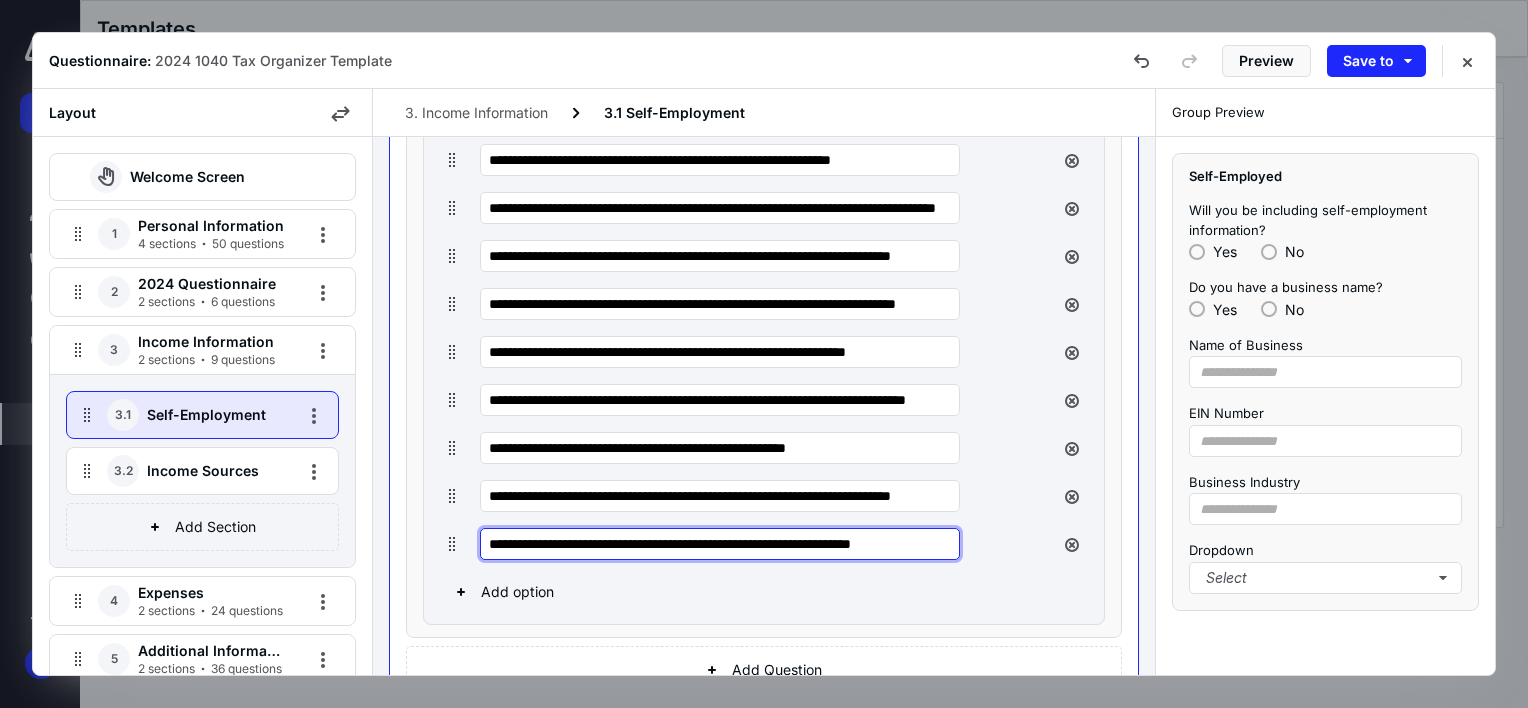 scroll, scrollTop: 0, scrollLeft: 0, axis: both 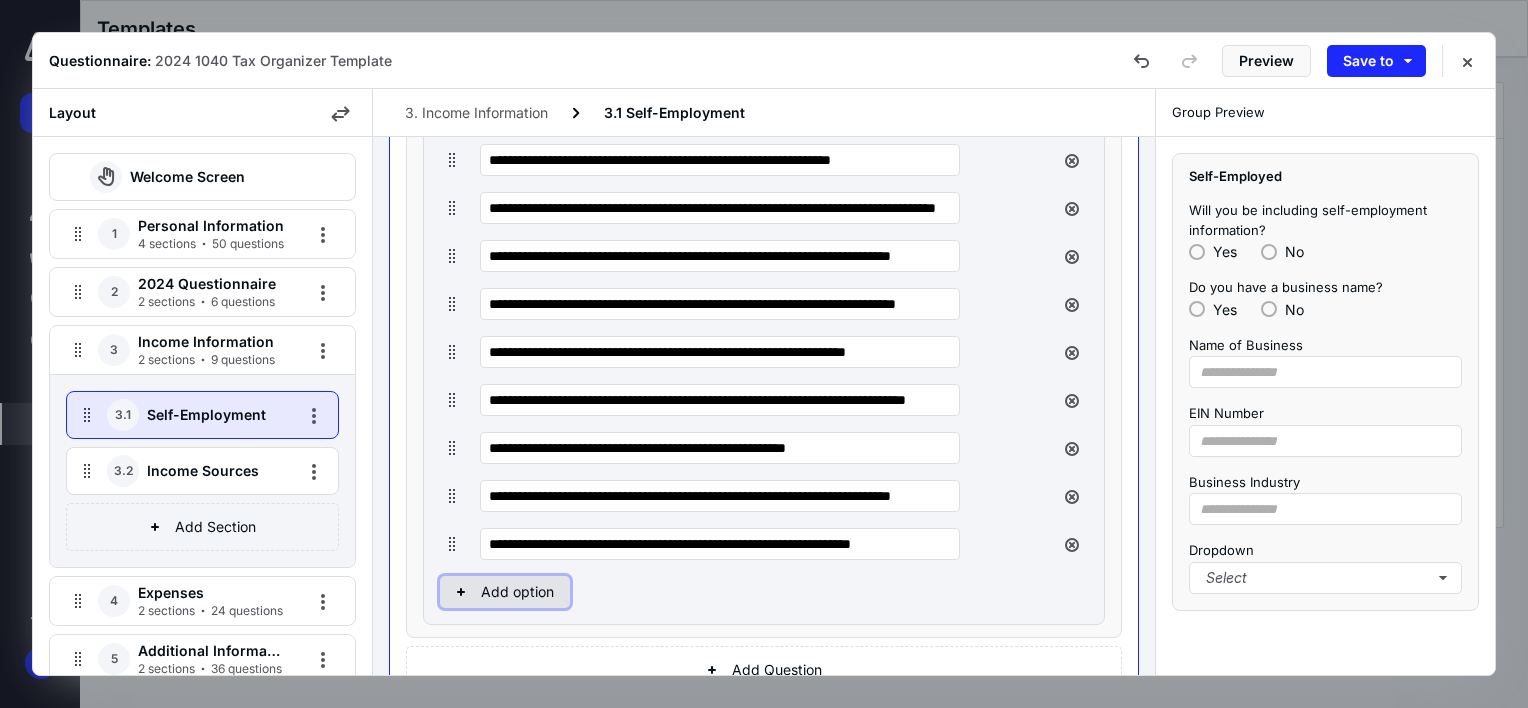 click on "Add option" at bounding box center [505, 592] 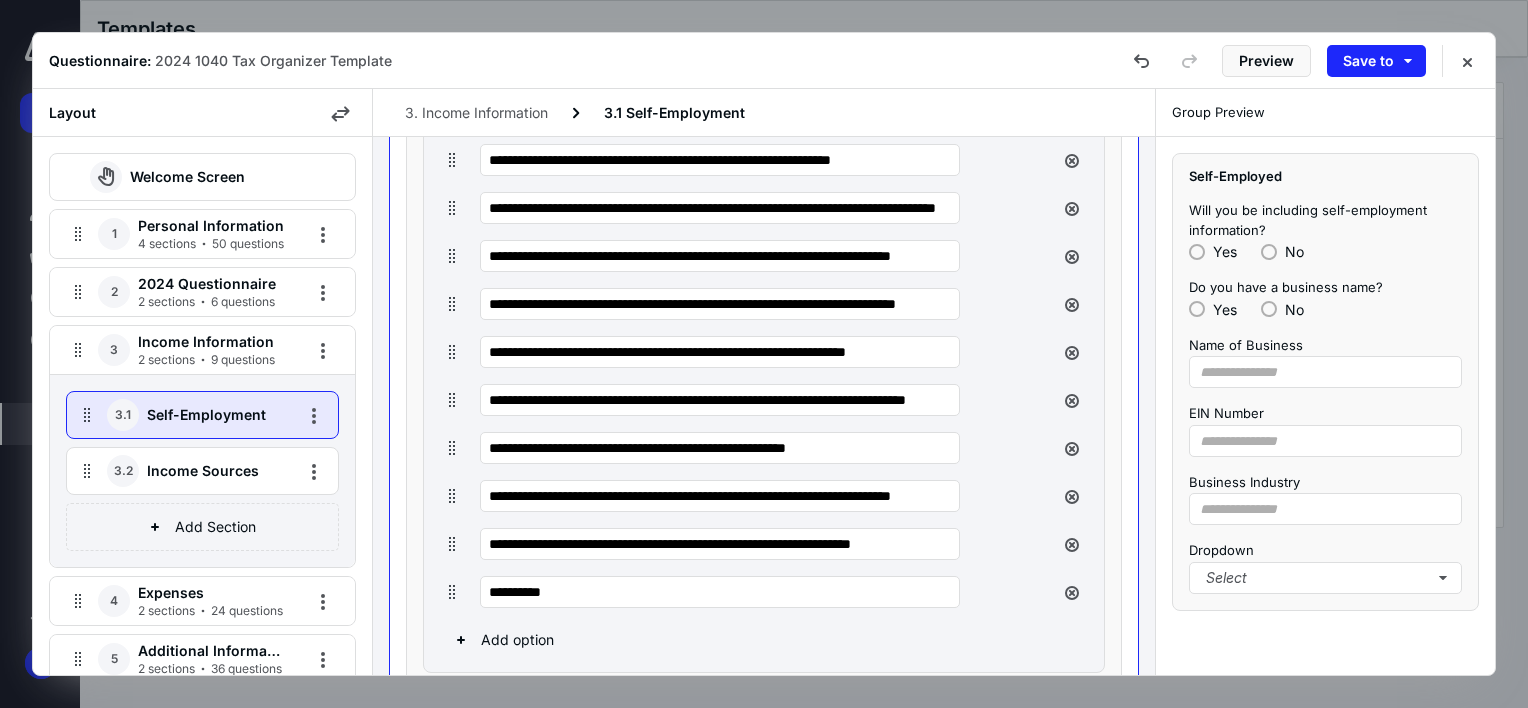 drag, startPoint x: 531, startPoint y: 600, endPoint x: 568, endPoint y: 605, distance: 37.336308 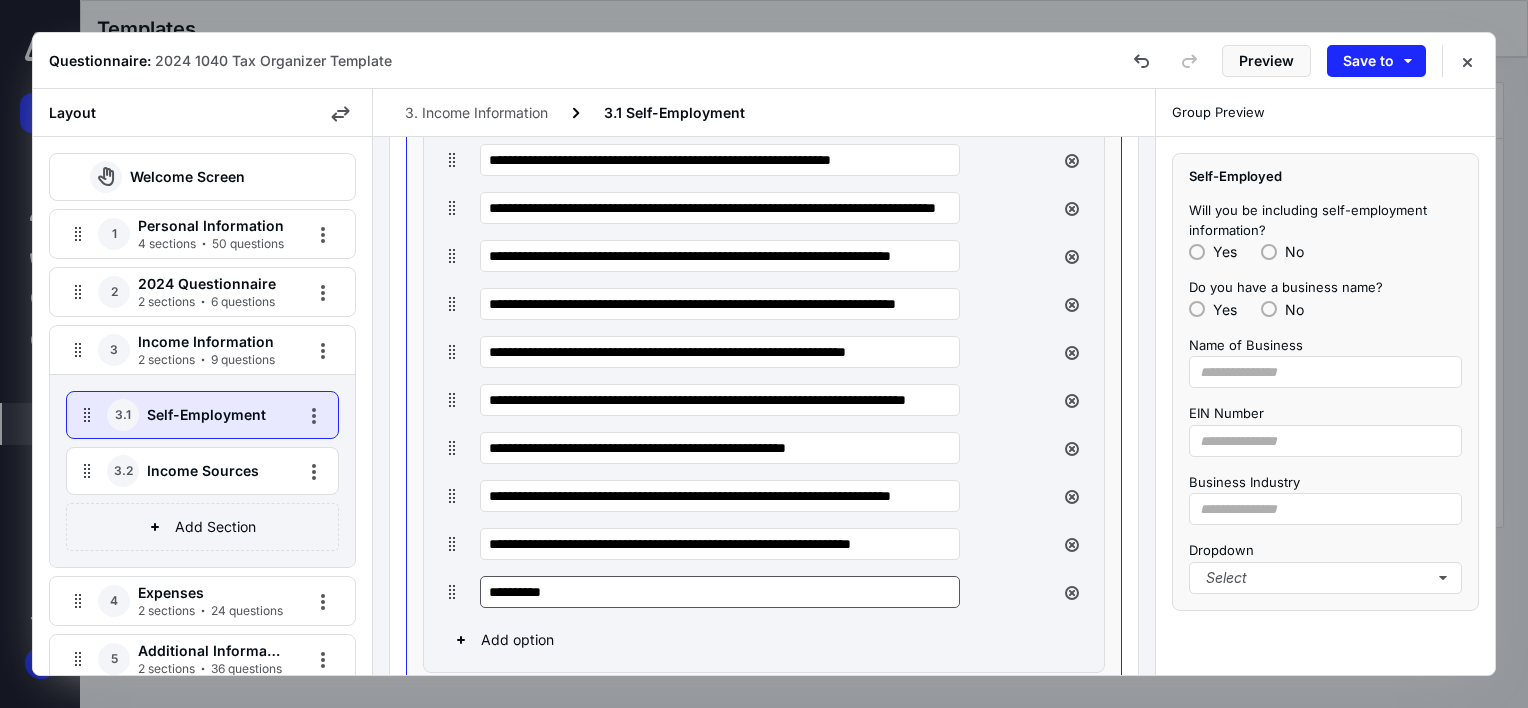 click on "**********" at bounding box center (764, 280) 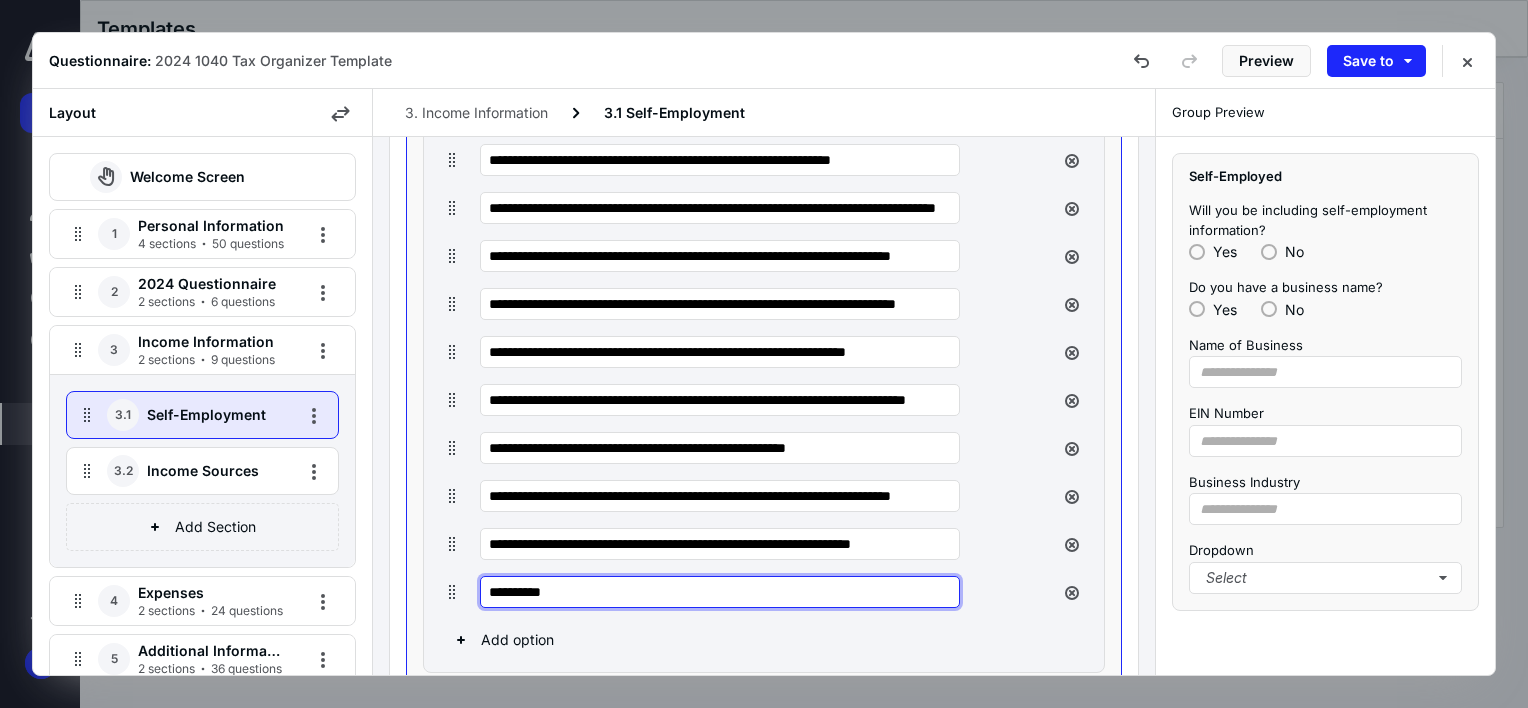 click on "**********" at bounding box center [764, 280] 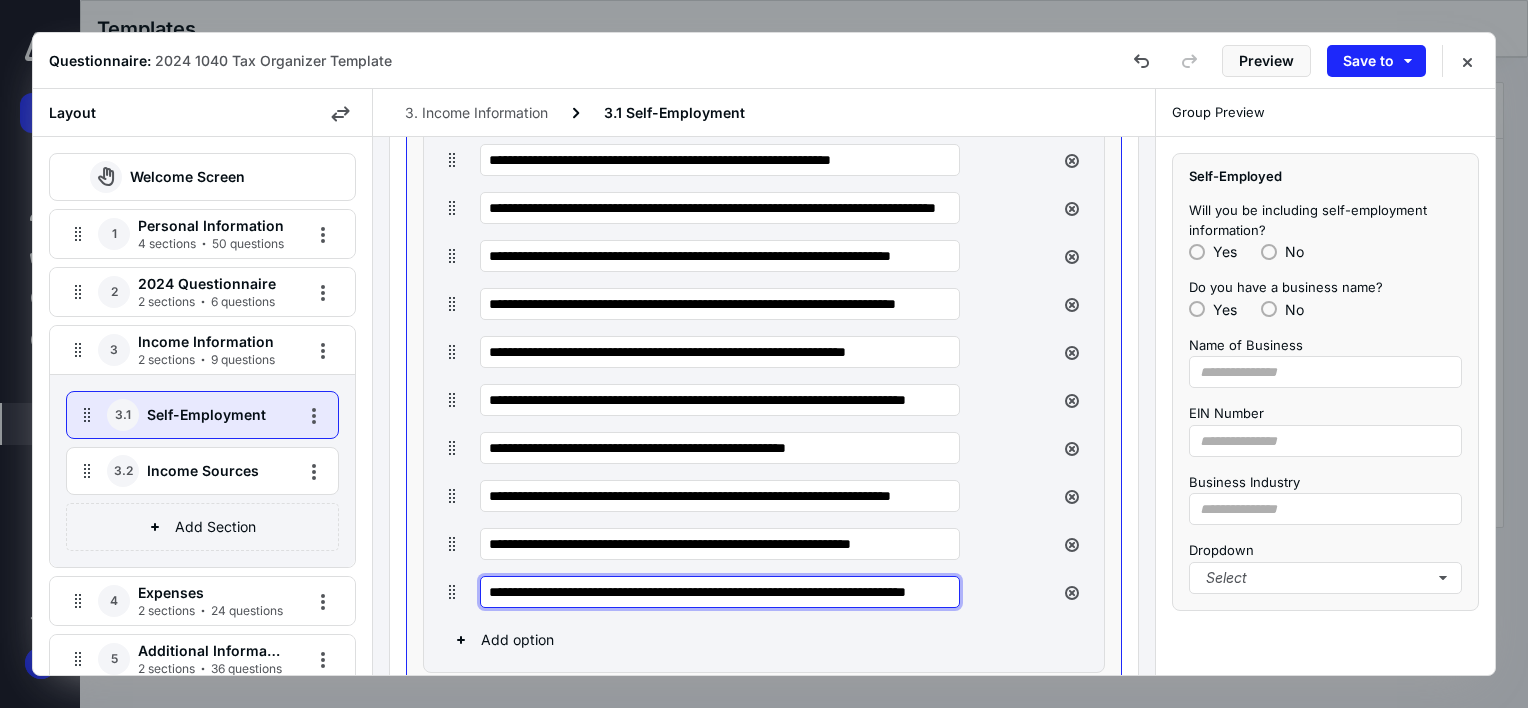 scroll, scrollTop: 0, scrollLeft: 89, axis: horizontal 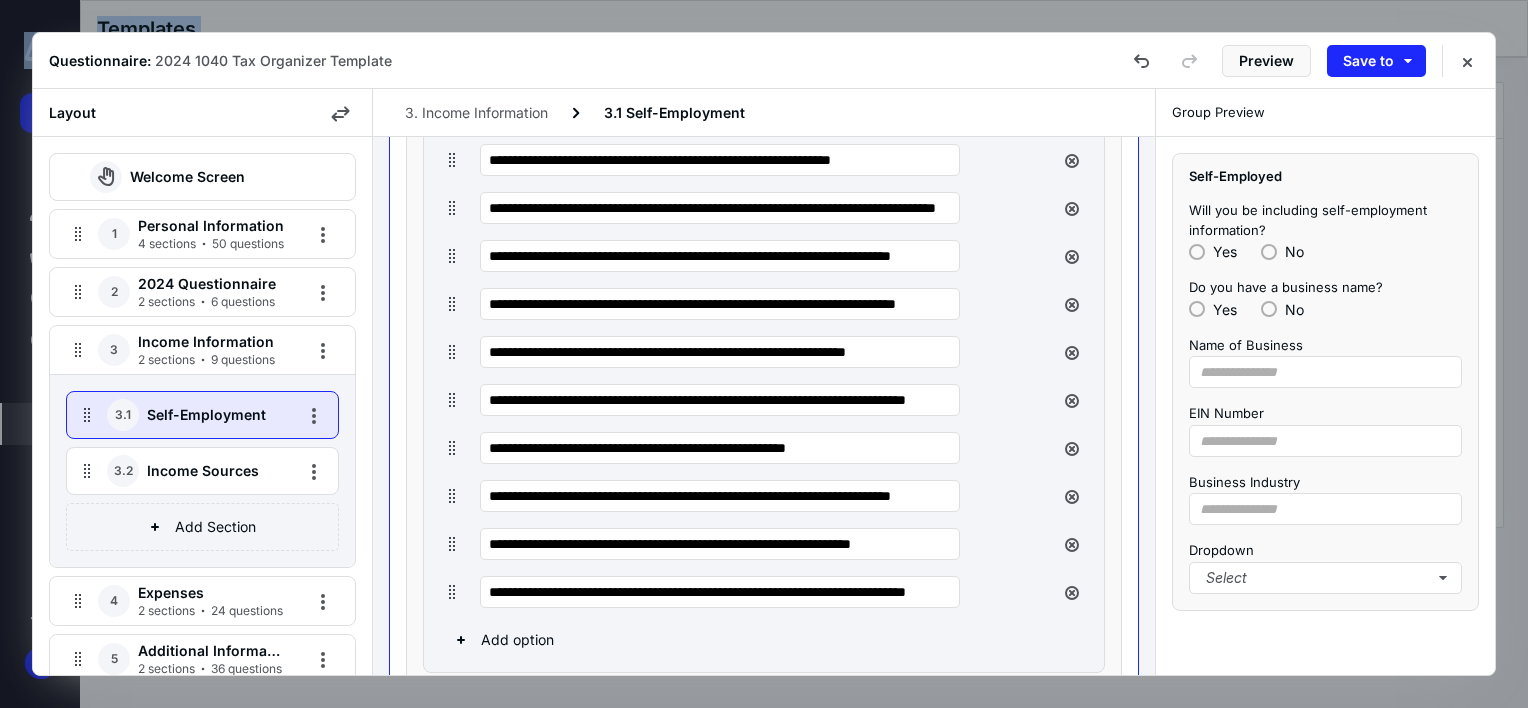 drag, startPoint x: 791, startPoint y: 753, endPoint x: 1066, endPoint y: 748, distance: 275.04544 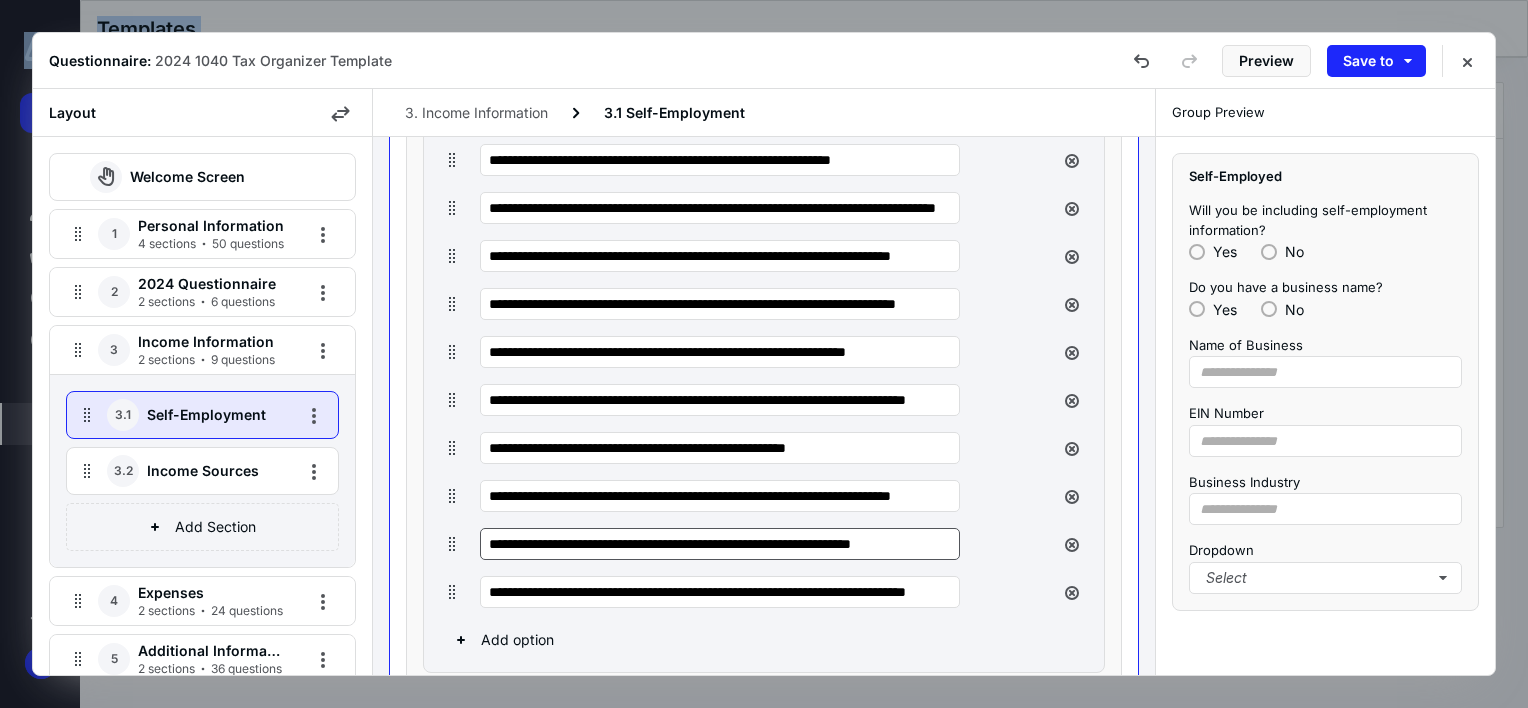 scroll, scrollTop: 1263, scrollLeft: 0, axis: vertical 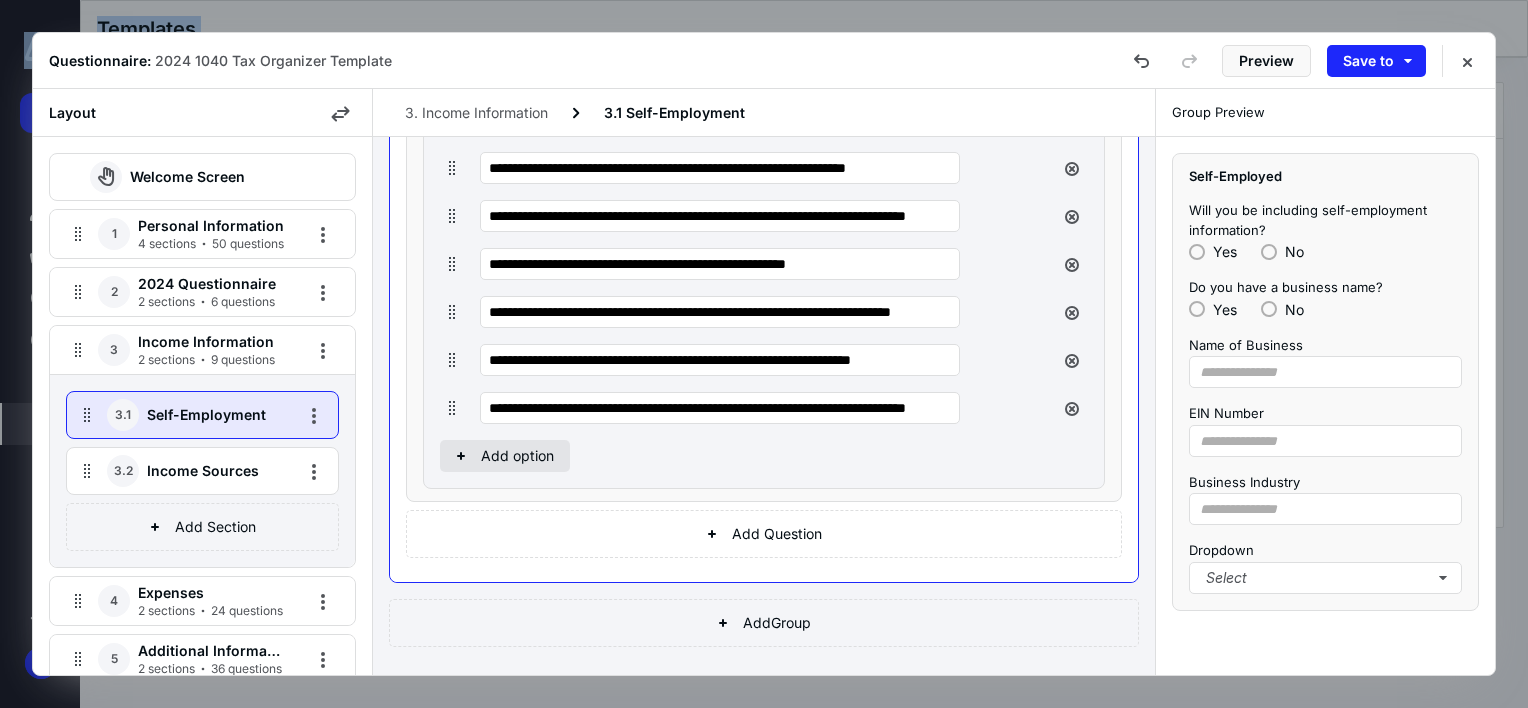 click on "Add option" at bounding box center (505, 456) 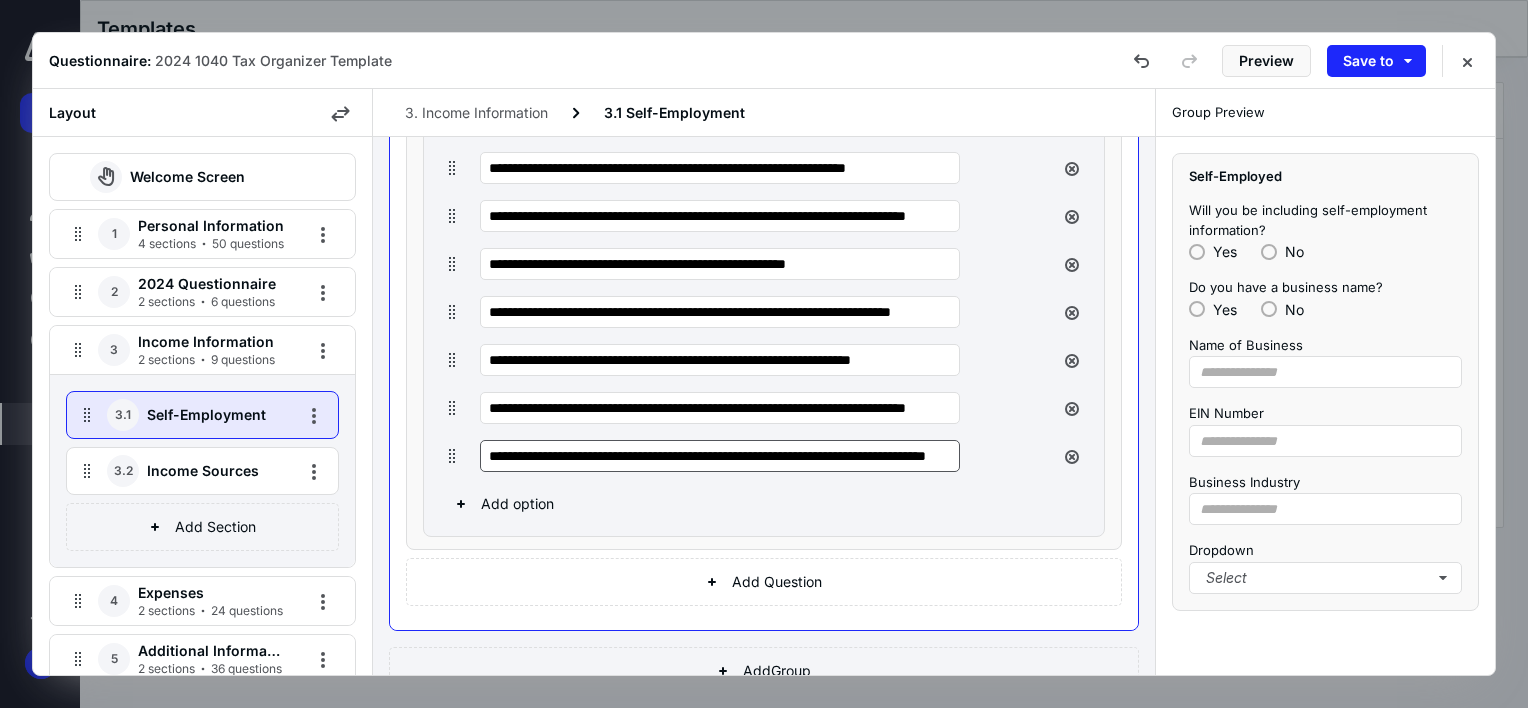 scroll, scrollTop: 0, scrollLeft: 123, axis: horizontal 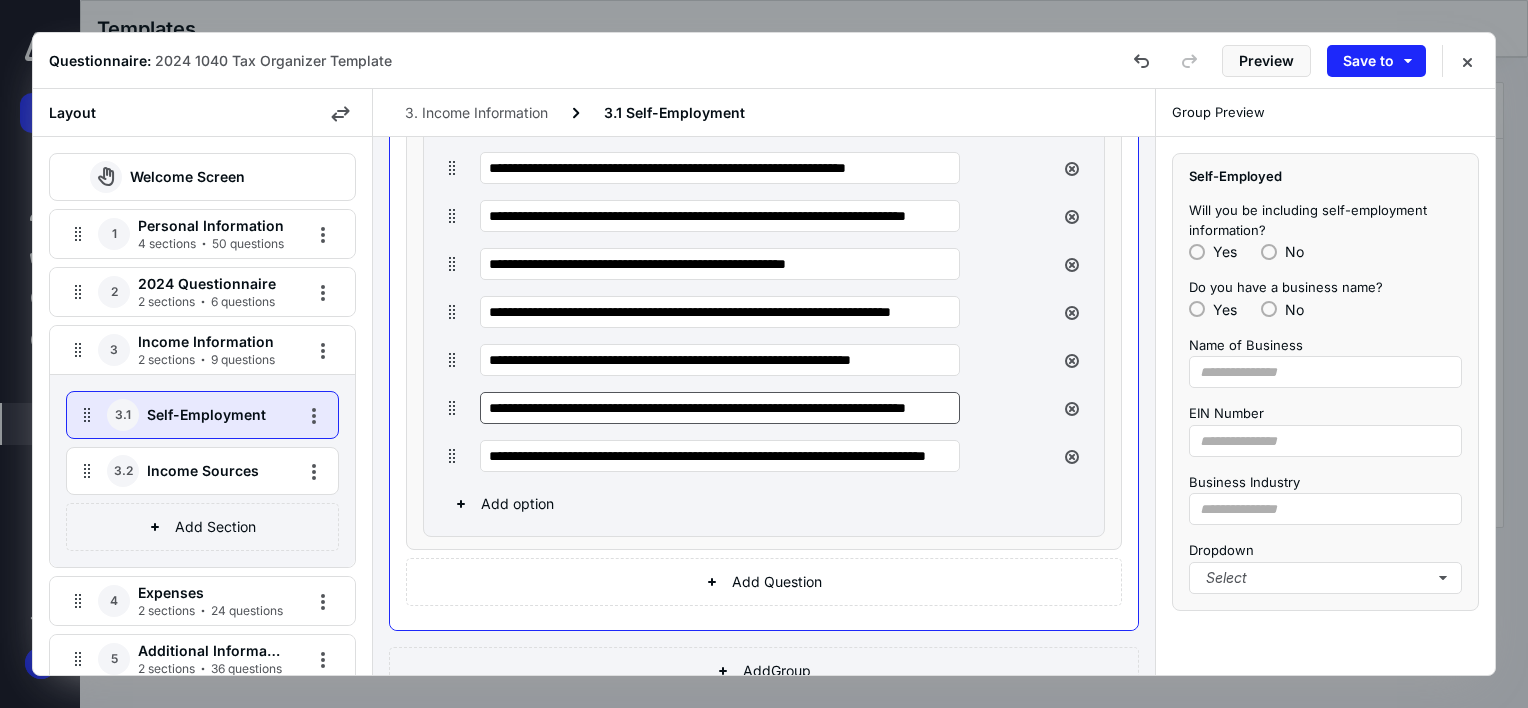 type on "**********" 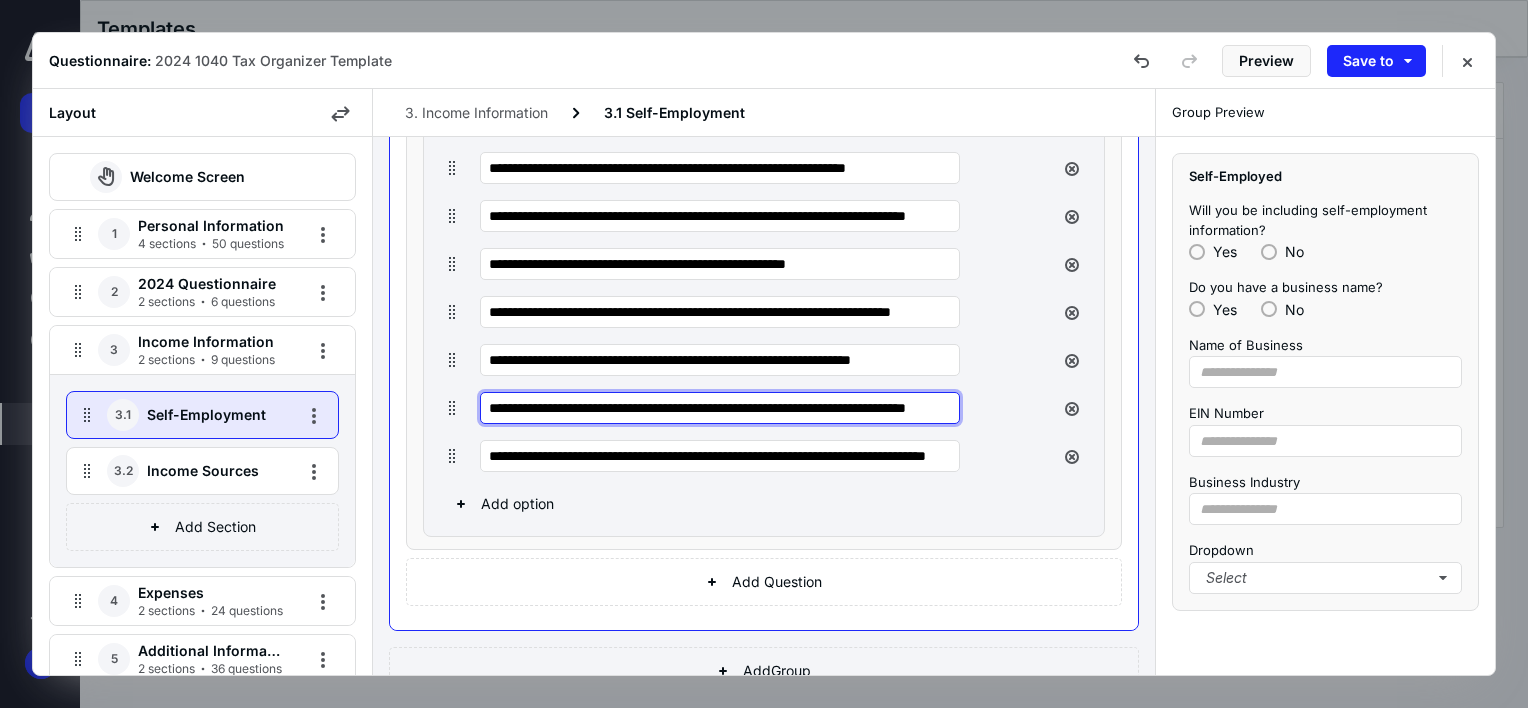 click on "**********" at bounding box center (720, 408) 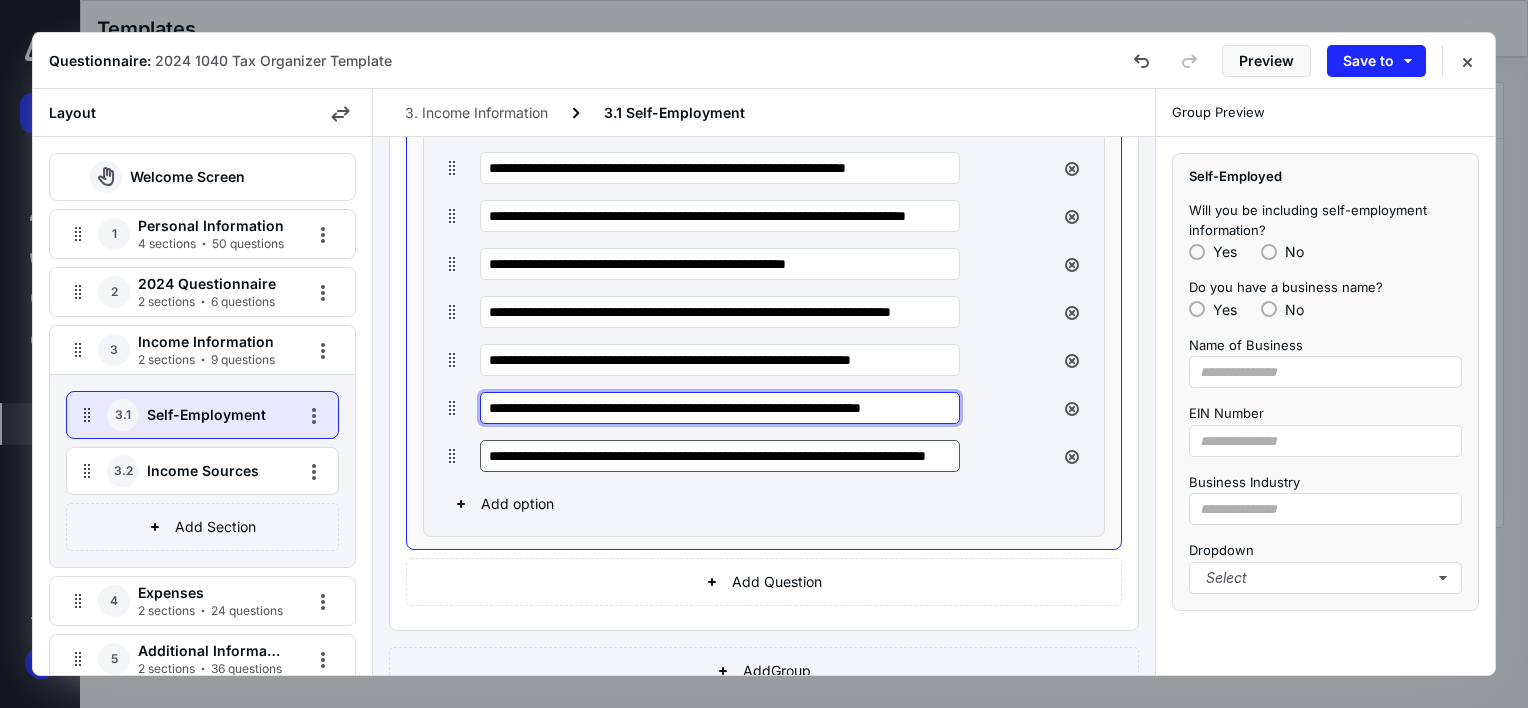 type on "**********" 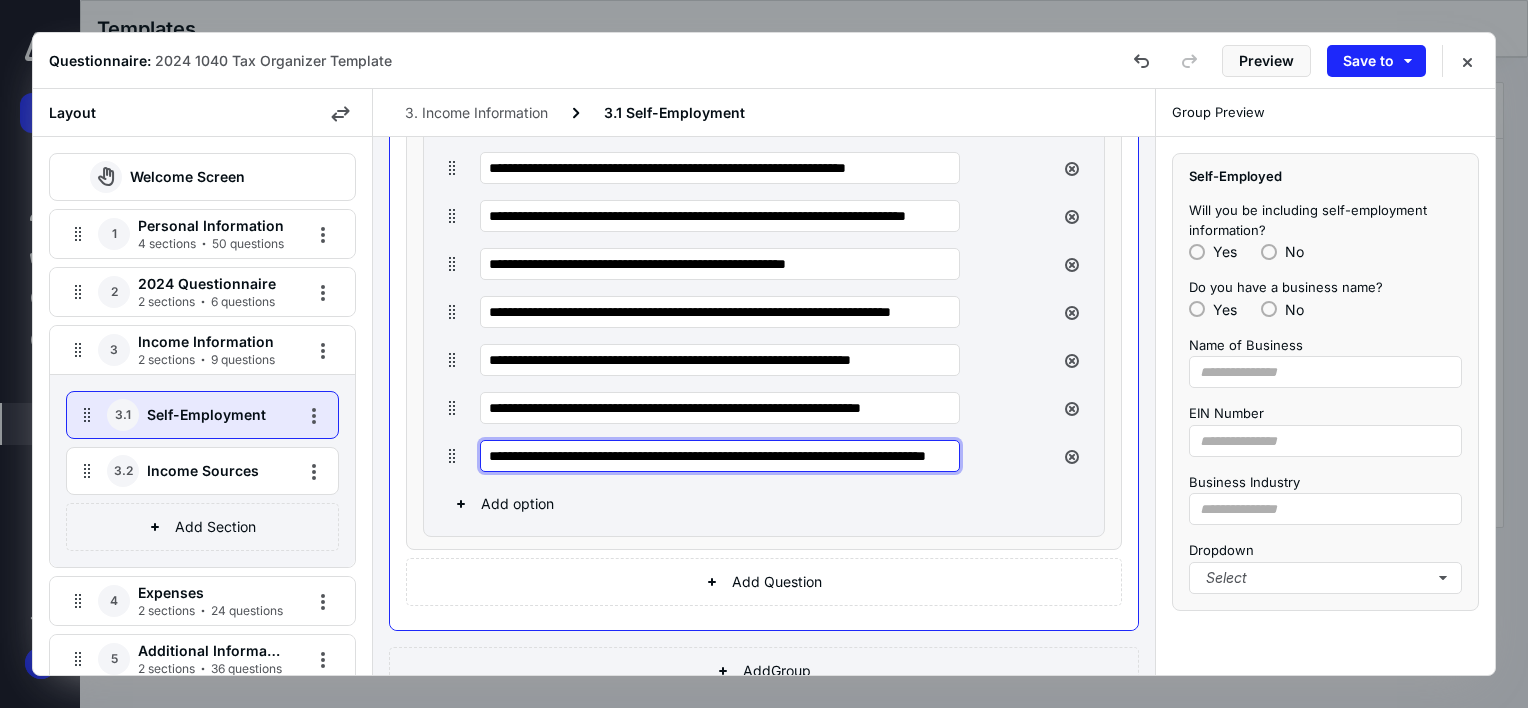 click on "**********" at bounding box center (720, 456) 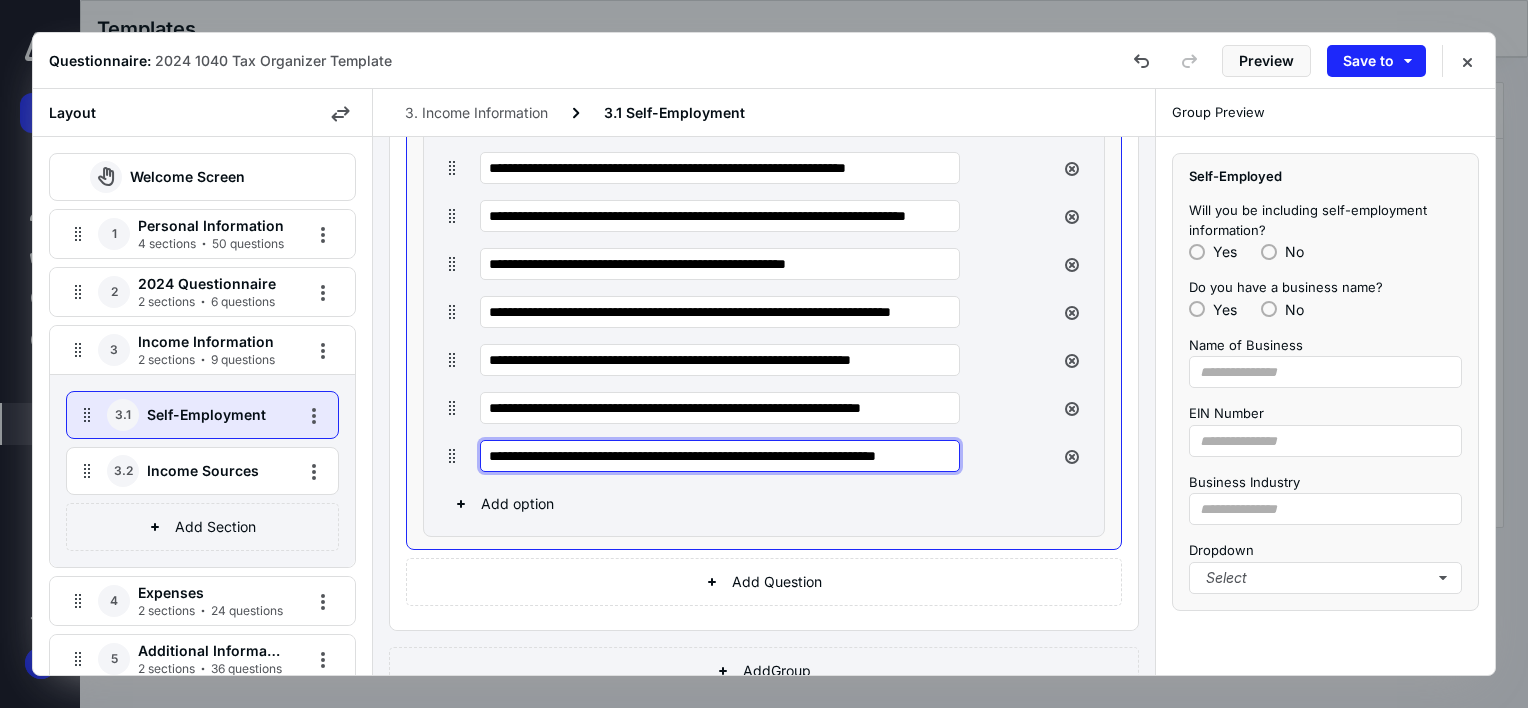 type on "**********" 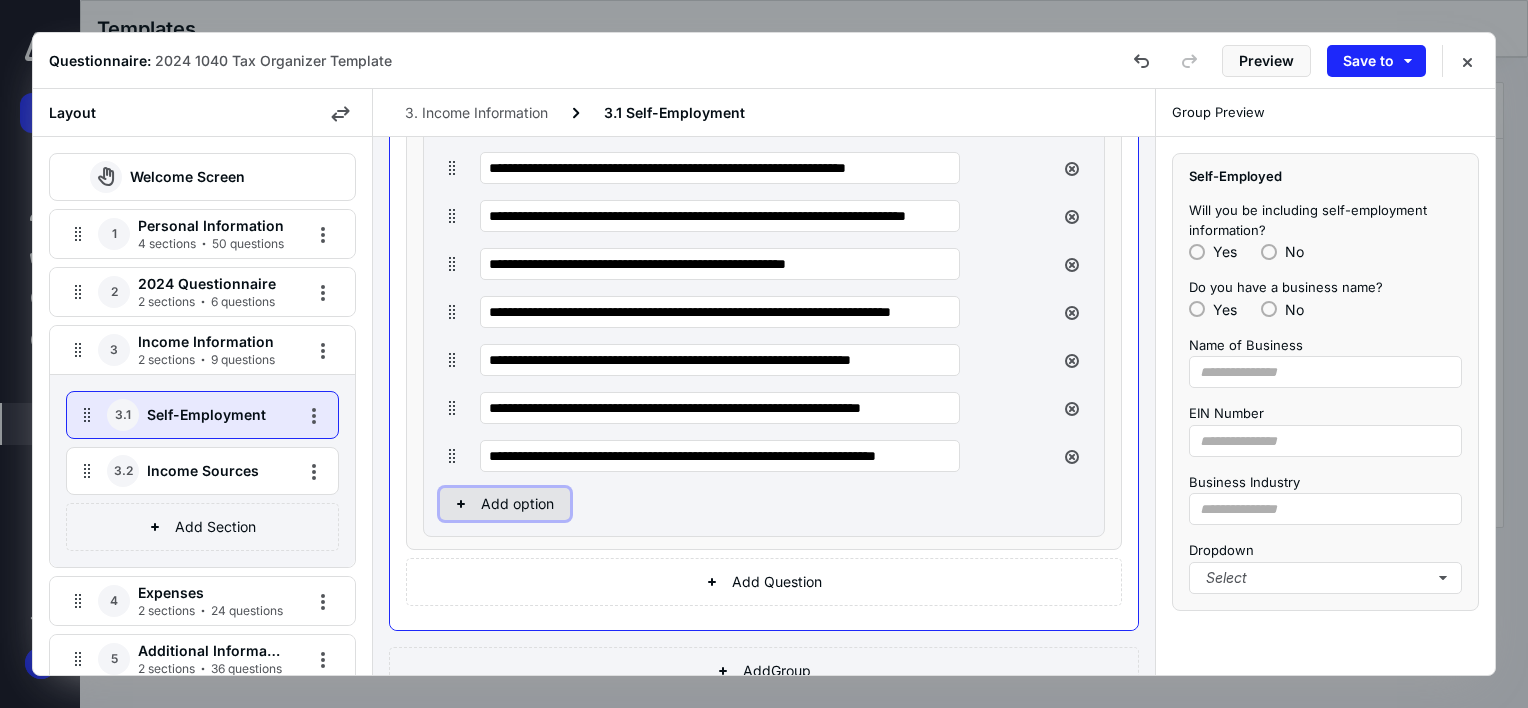 click on "Add option" at bounding box center (505, 504) 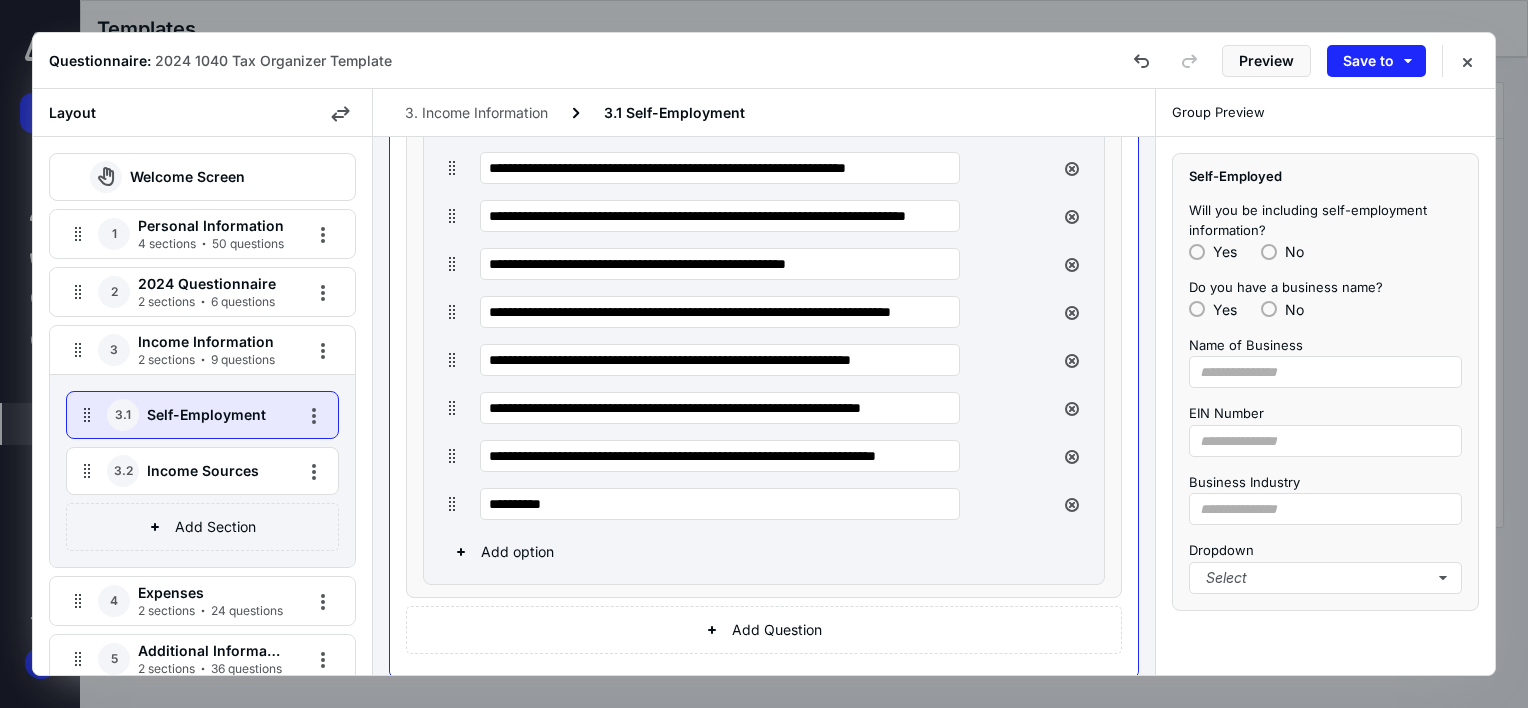 drag, startPoint x: 571, startPoint y: 503, endPoint x: 469, endPoint y: 515, distance: 102.70345 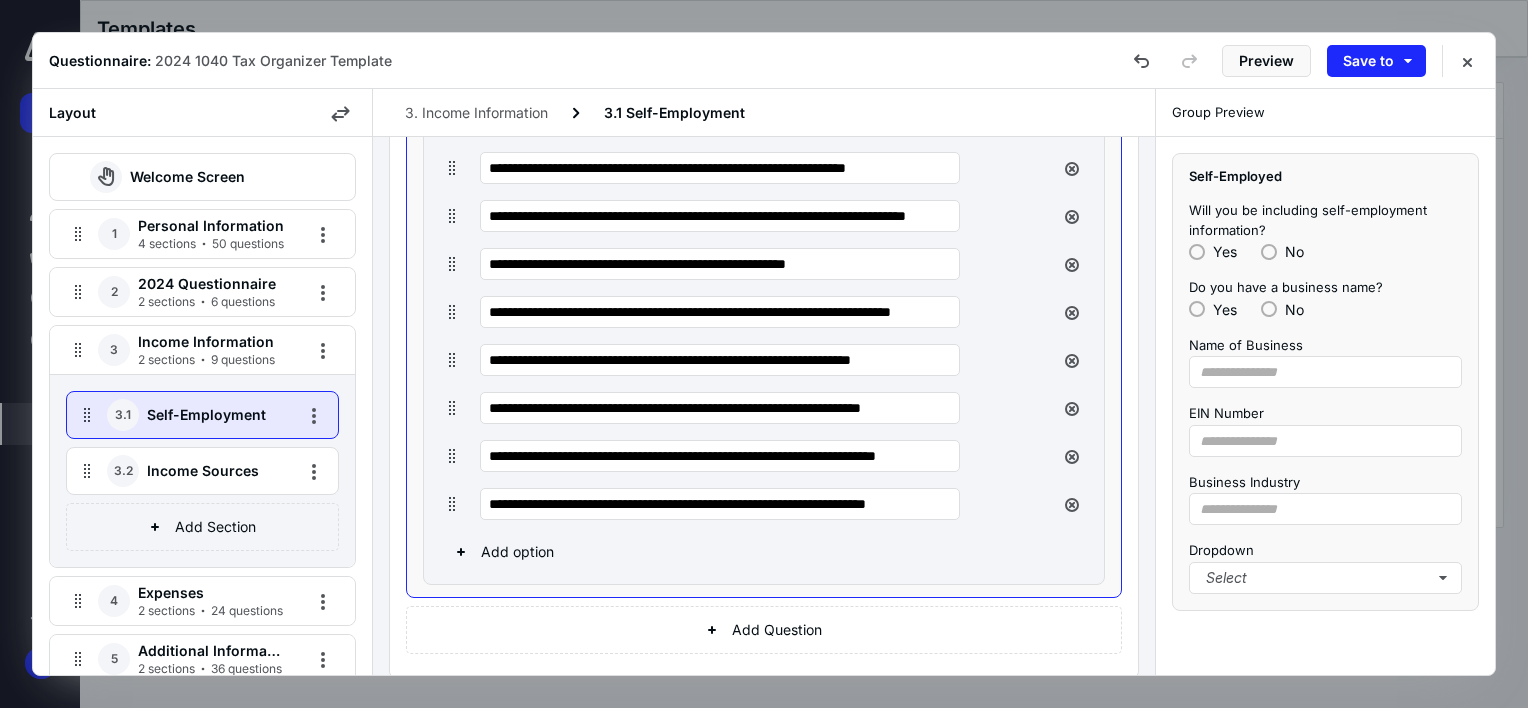 scroll, scrollTop: 0, scrollLeft: 41, axis: horizontal 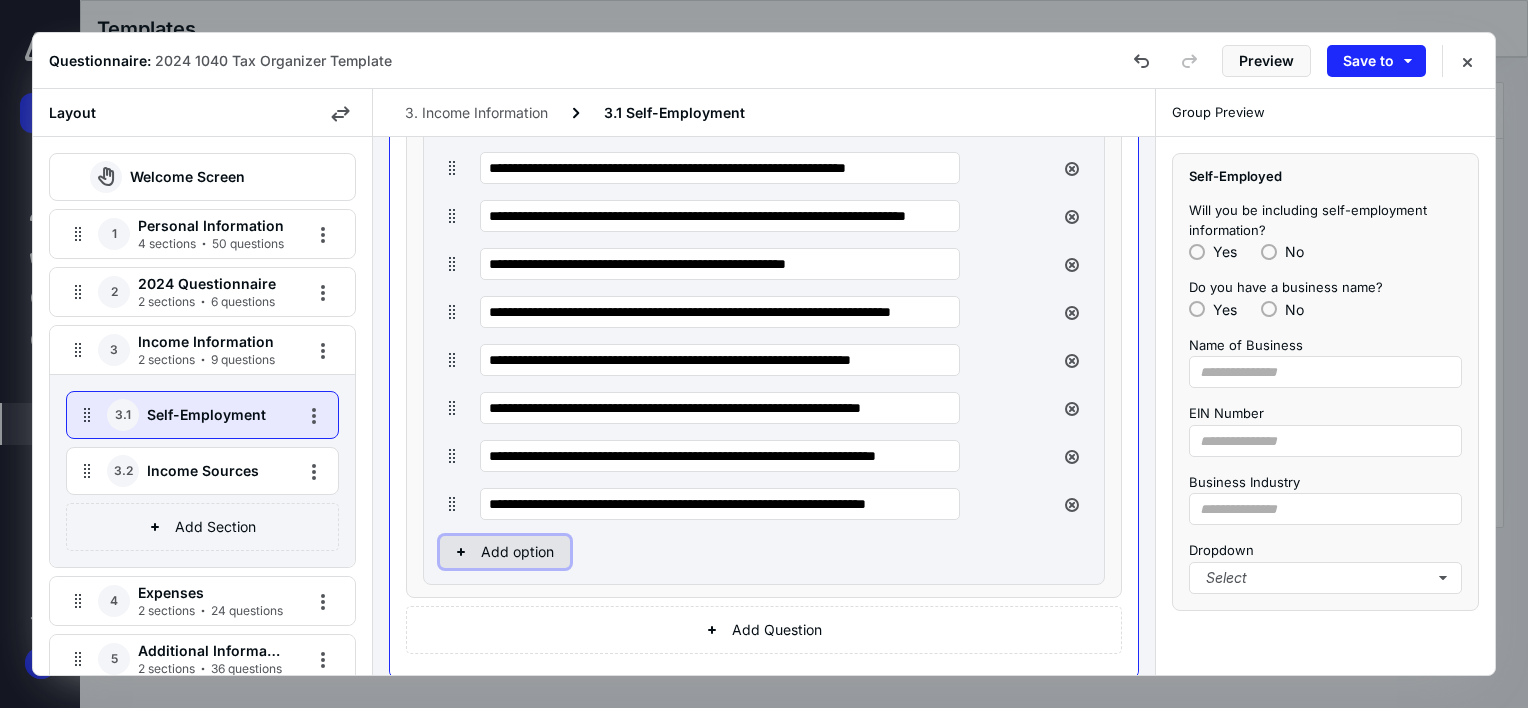 click on "Add option" at bounding box center [505, 552] 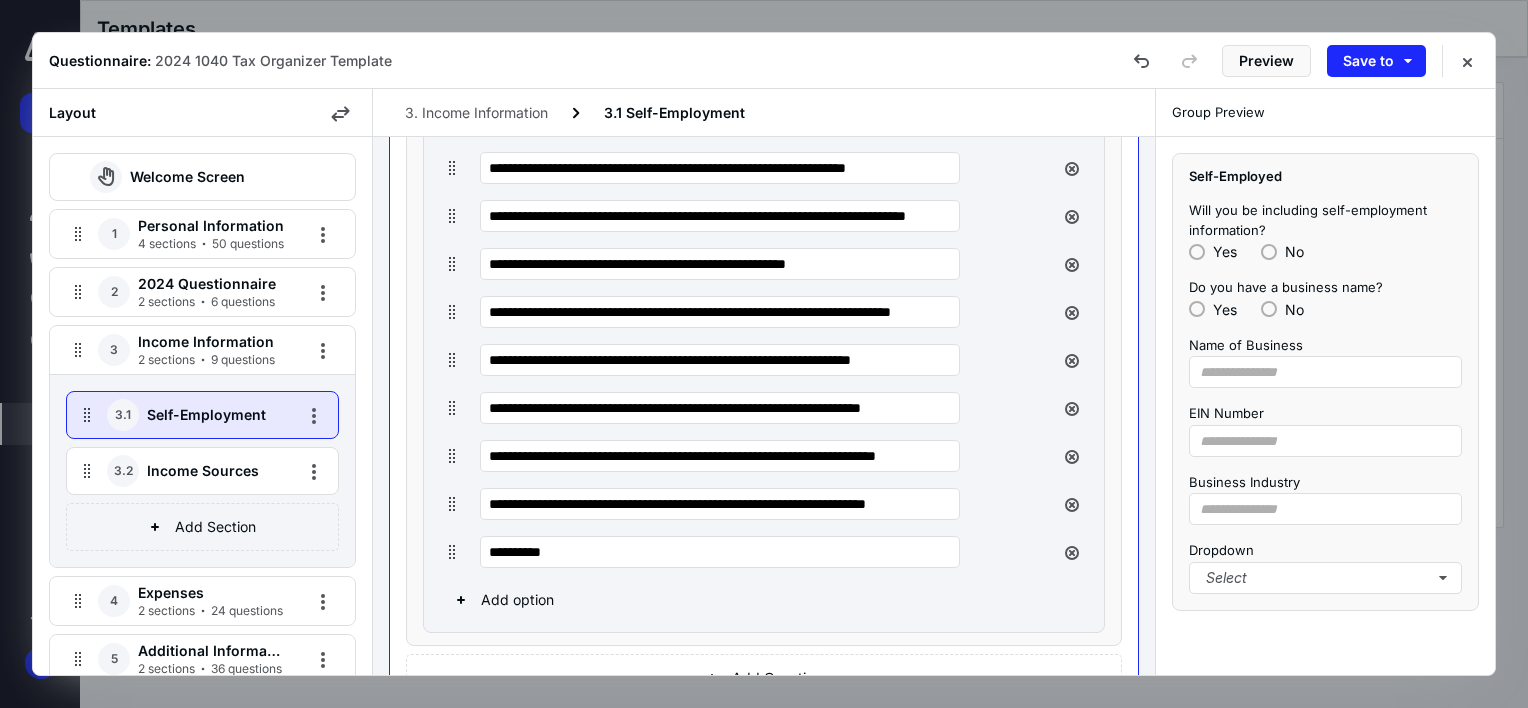 drag, startPoint x: 504, startPoint y: 559, endPoint x: 466, endPoint y: 556, distance: 38.118237 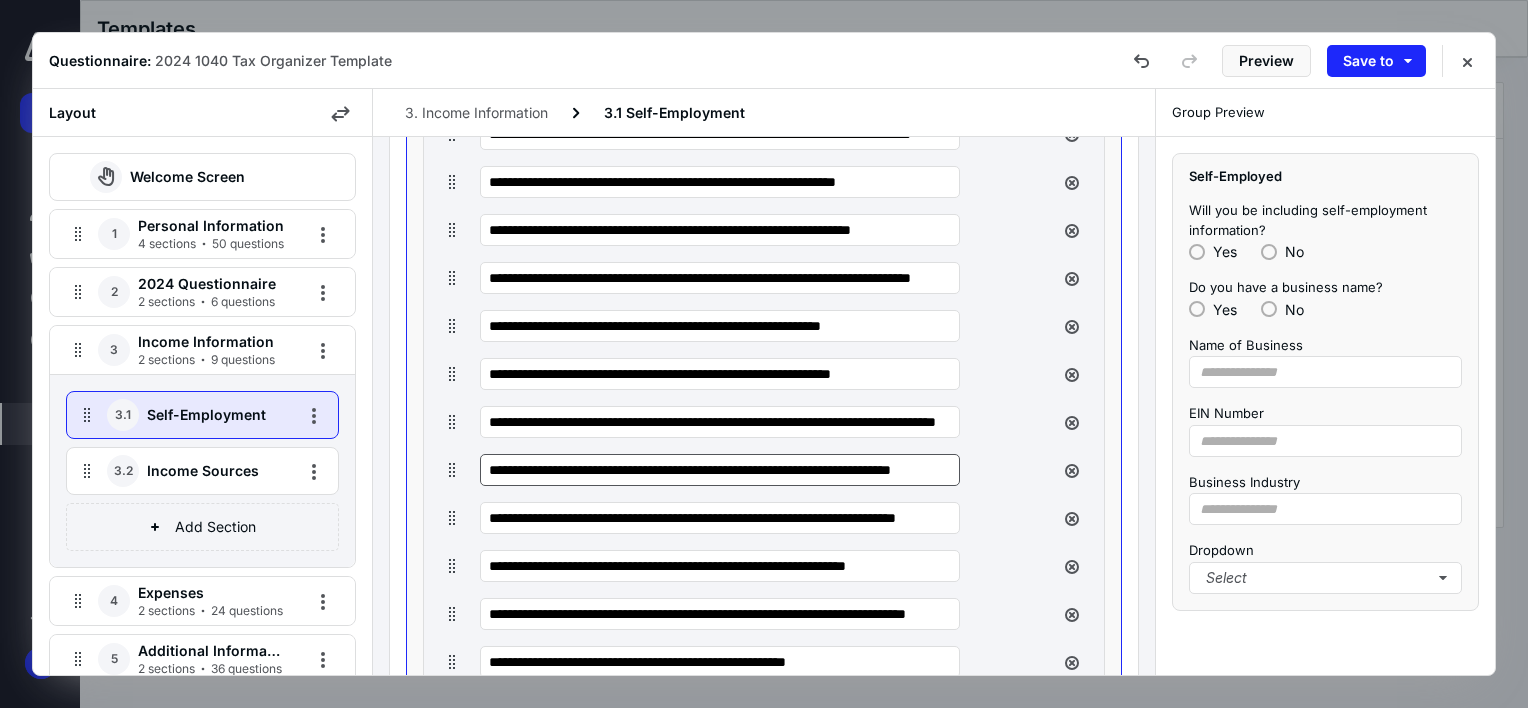 scroll, scrollTop: 863, scrollLeft: 0, axis: vertical 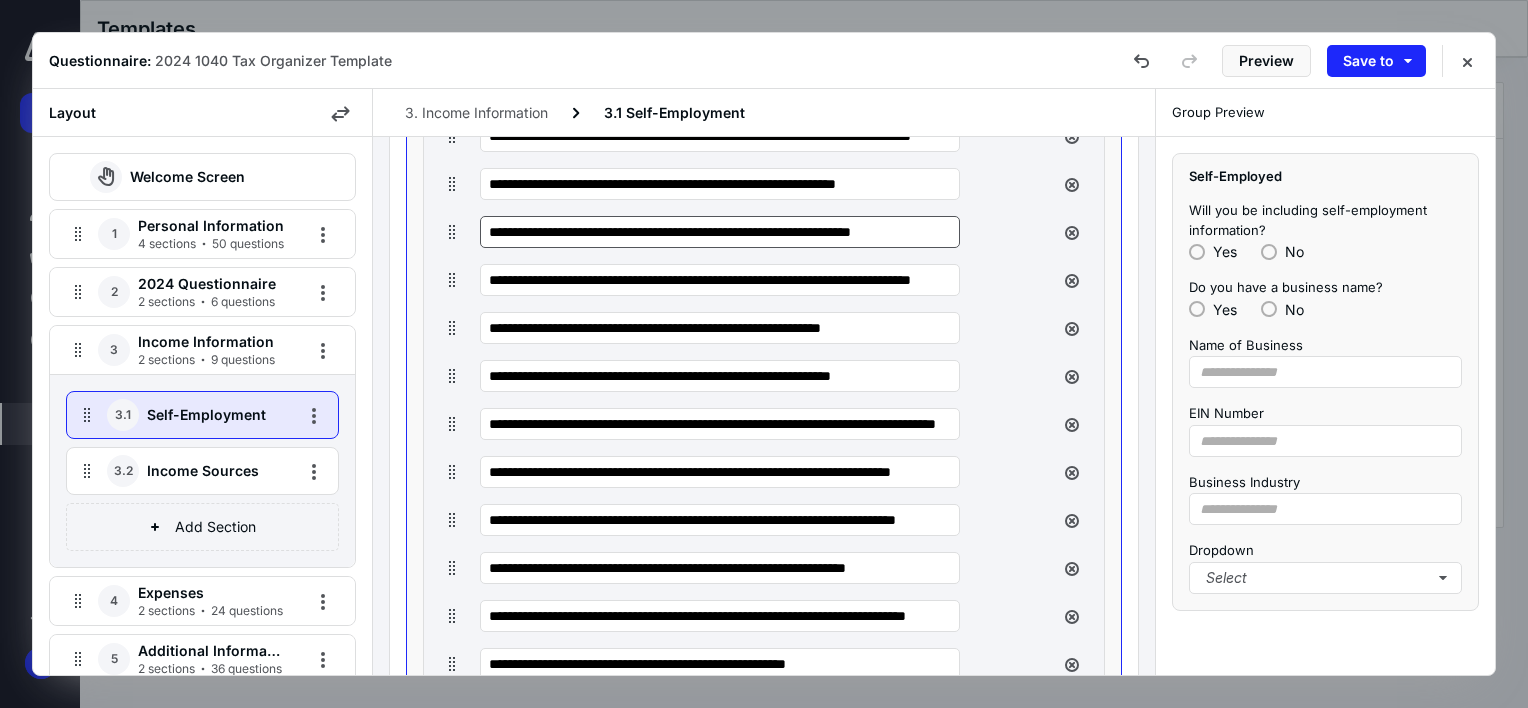 type on "**********" 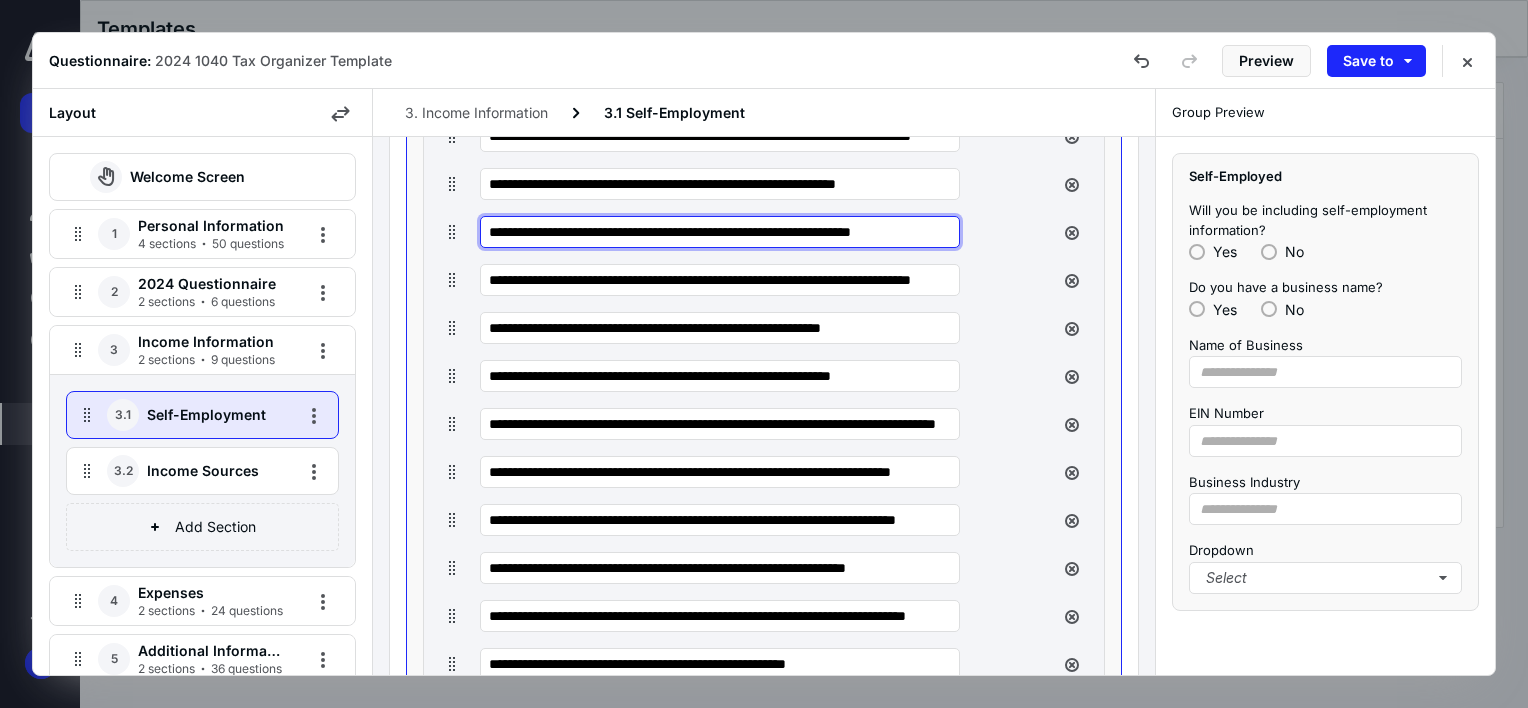 click on "**********" at bounding box center [720, 232] 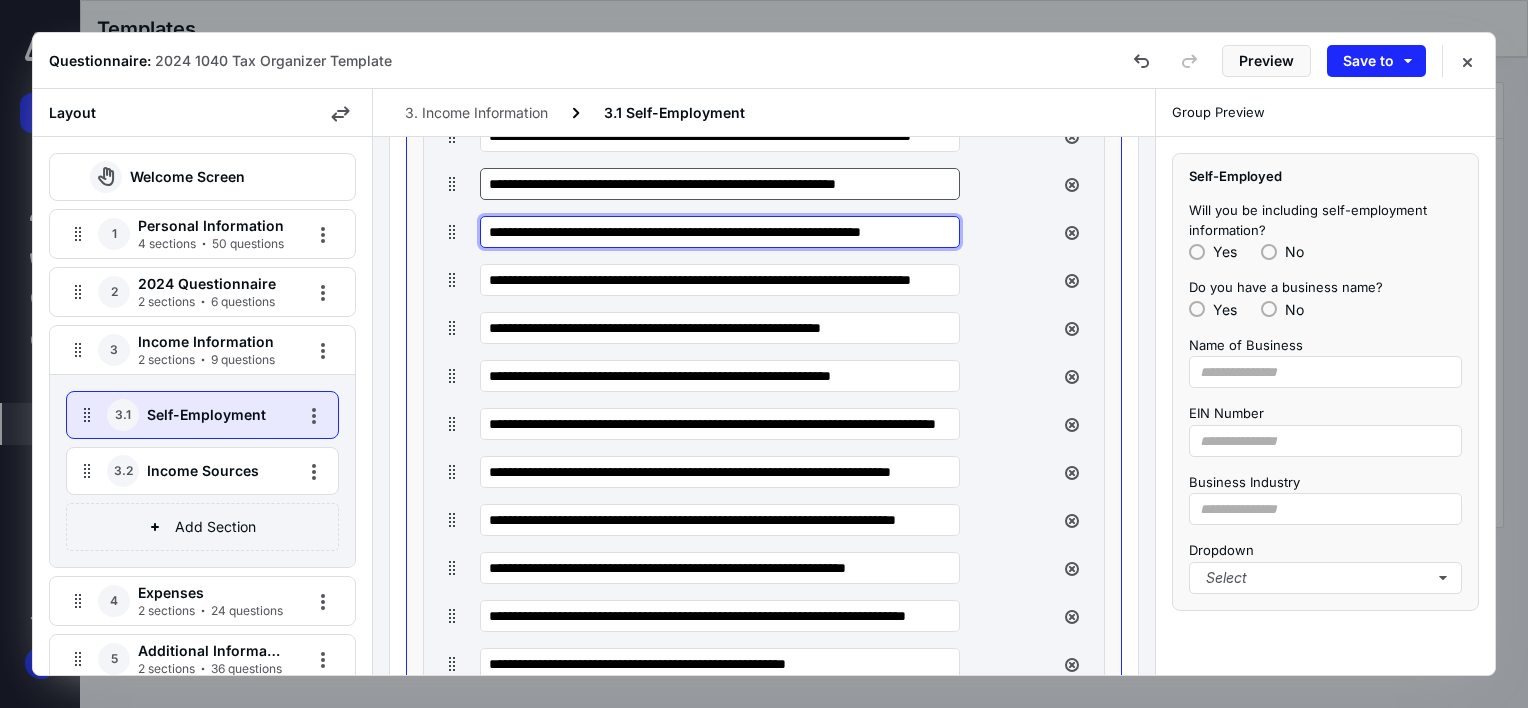 type on "**********" 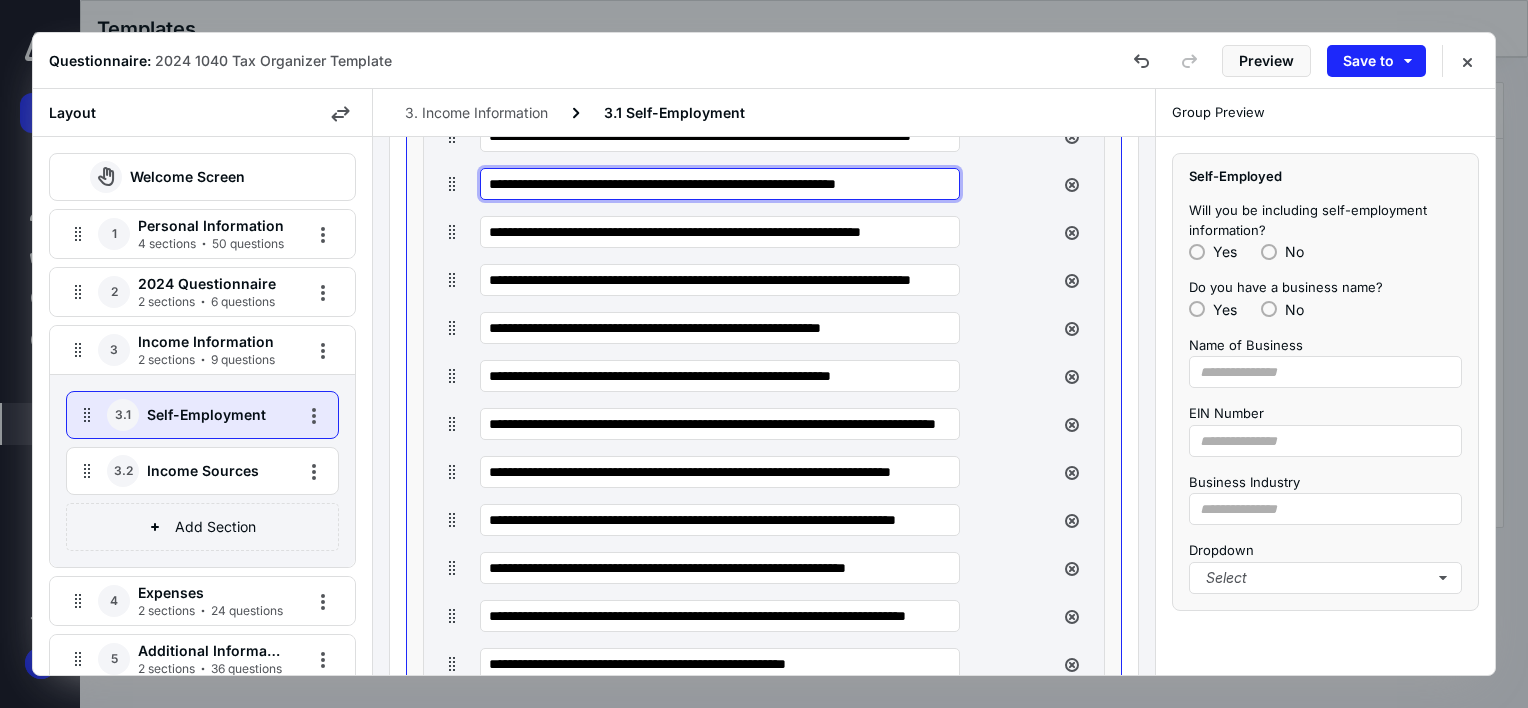 click on "**********" at bounding box center [720, 184] 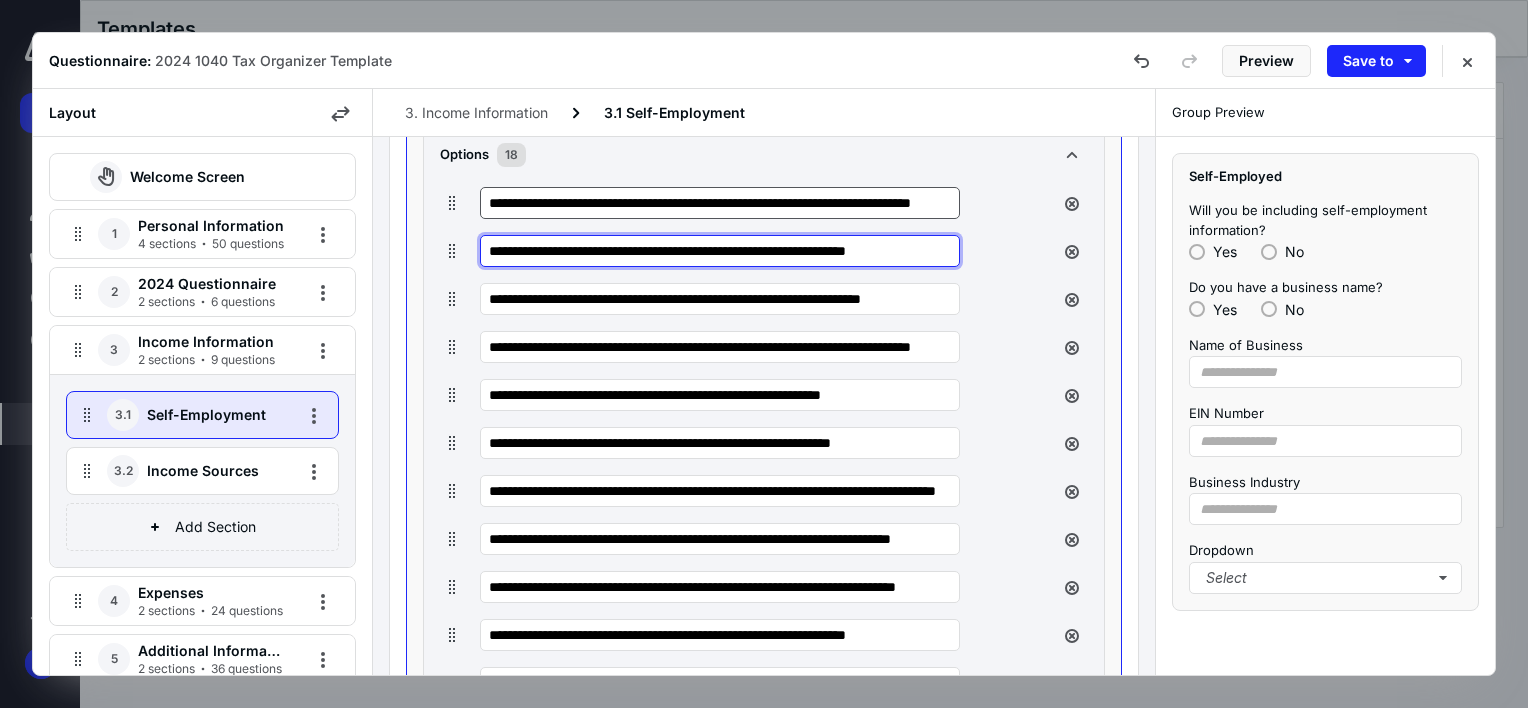 scroll, scrollTop: 663, scrollLeft: 0, axis: vertical 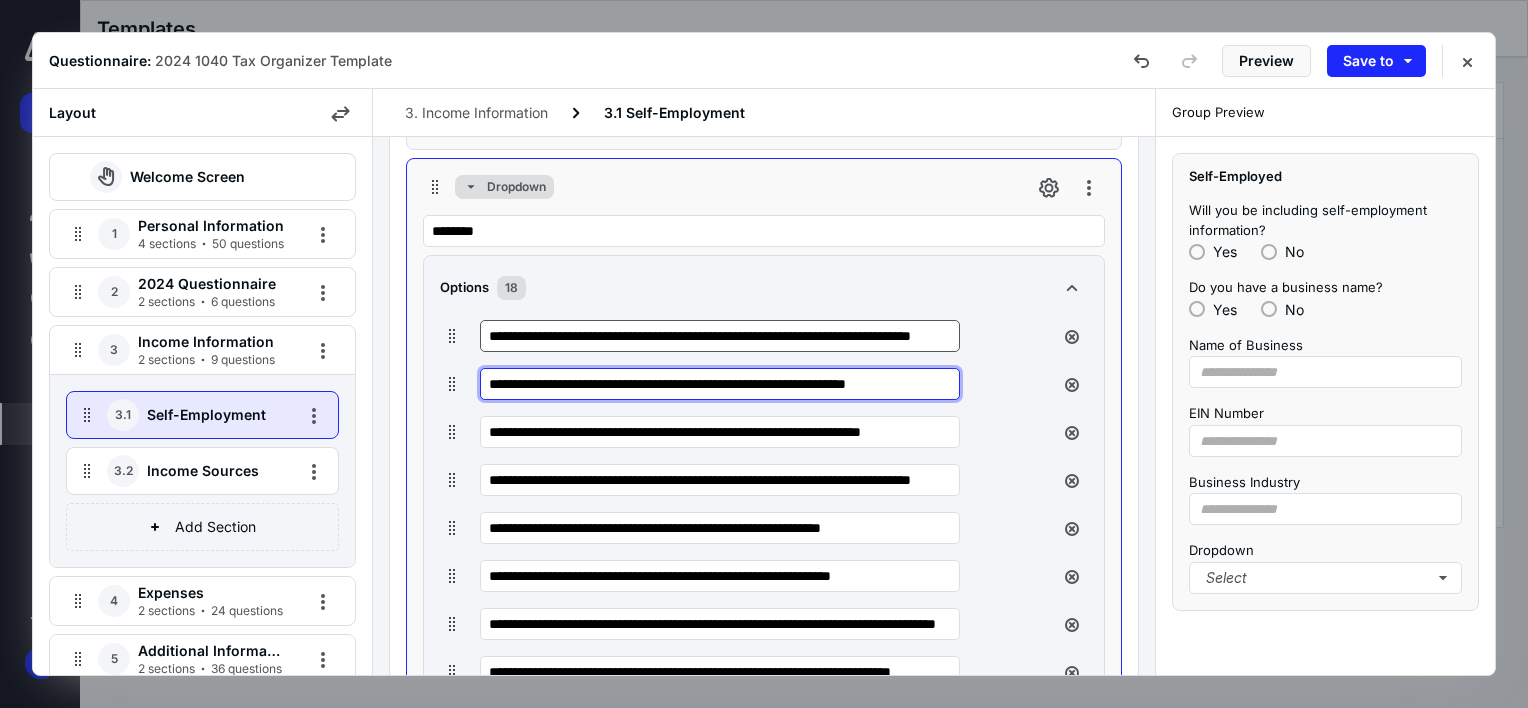 type on "**********" 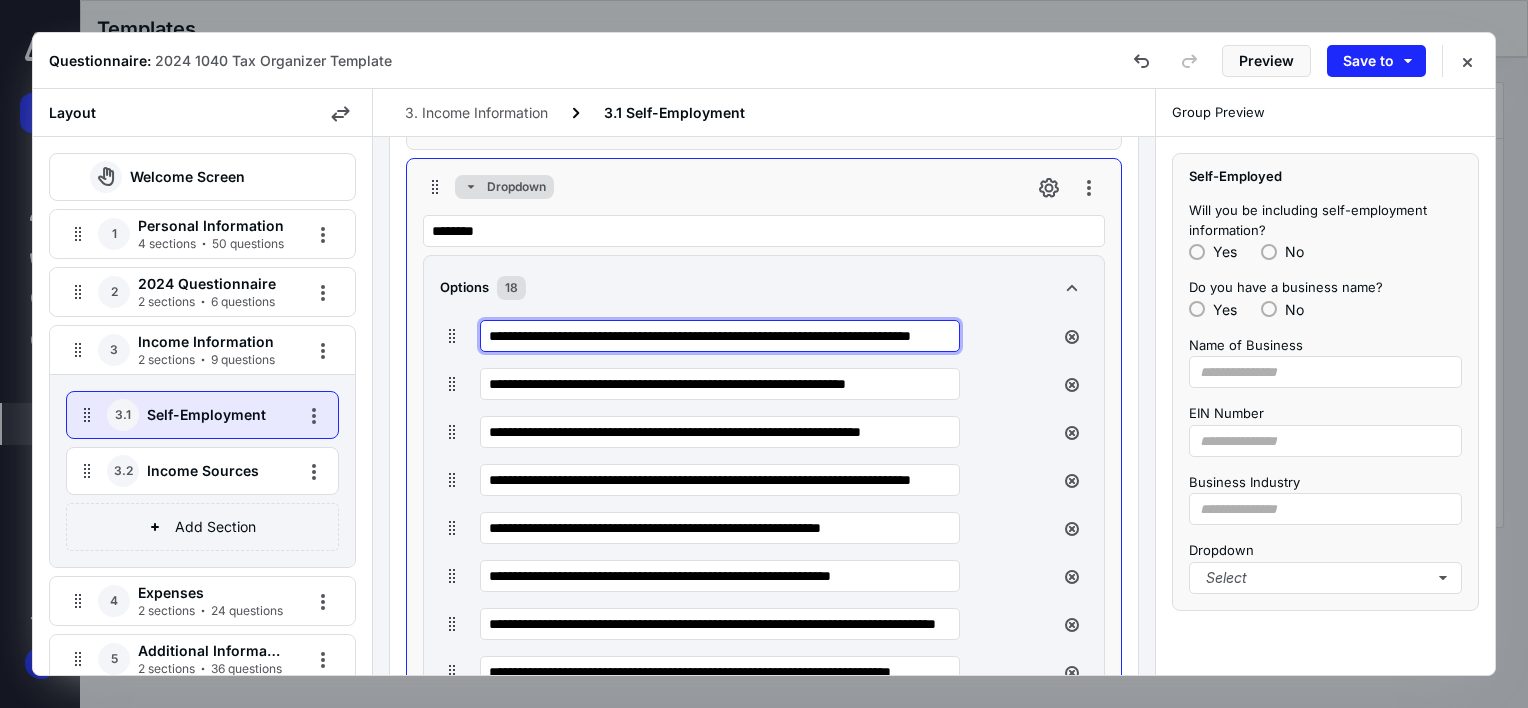 click on "**********" at bounding box center [720, 336] 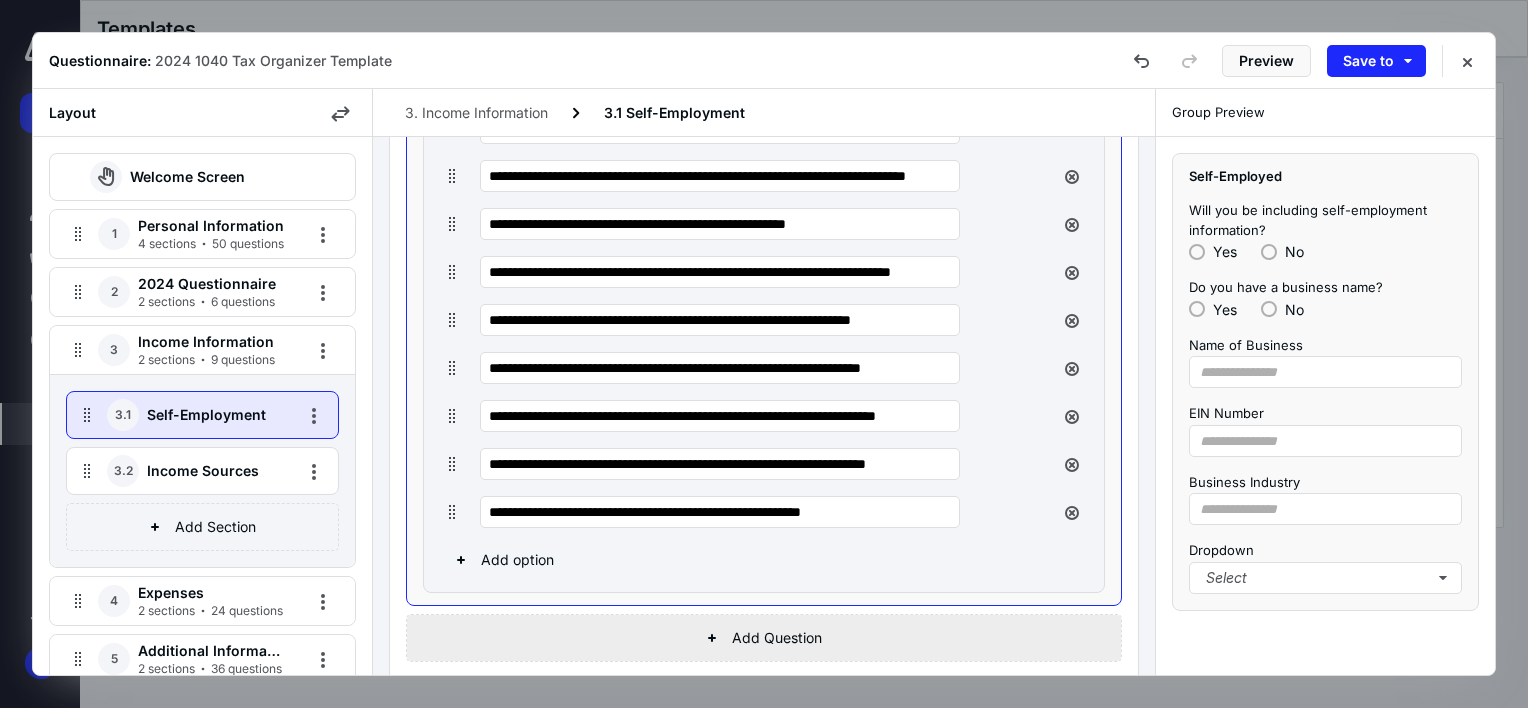 scroll, scrollTop: 1407, scrollLeft: 0, axis: vertical 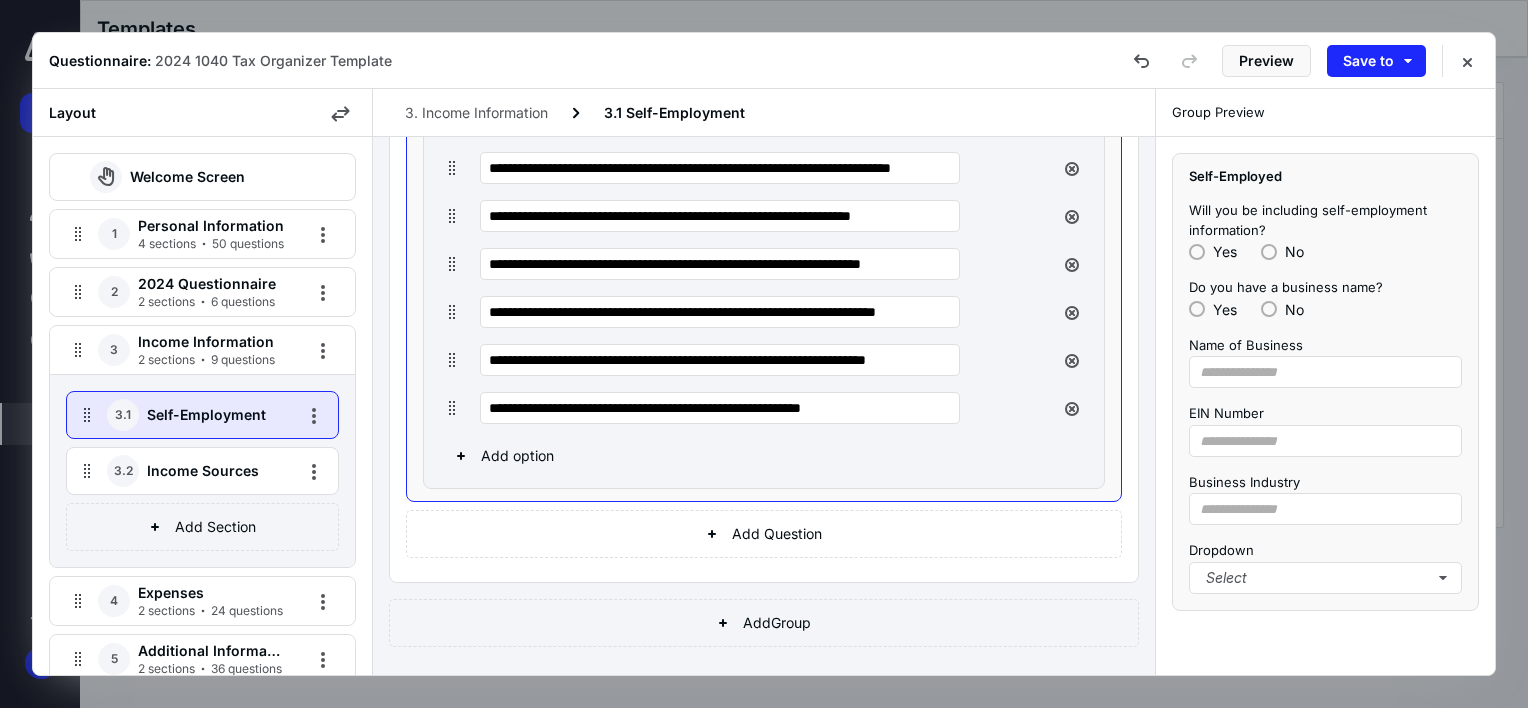 type on "**********" 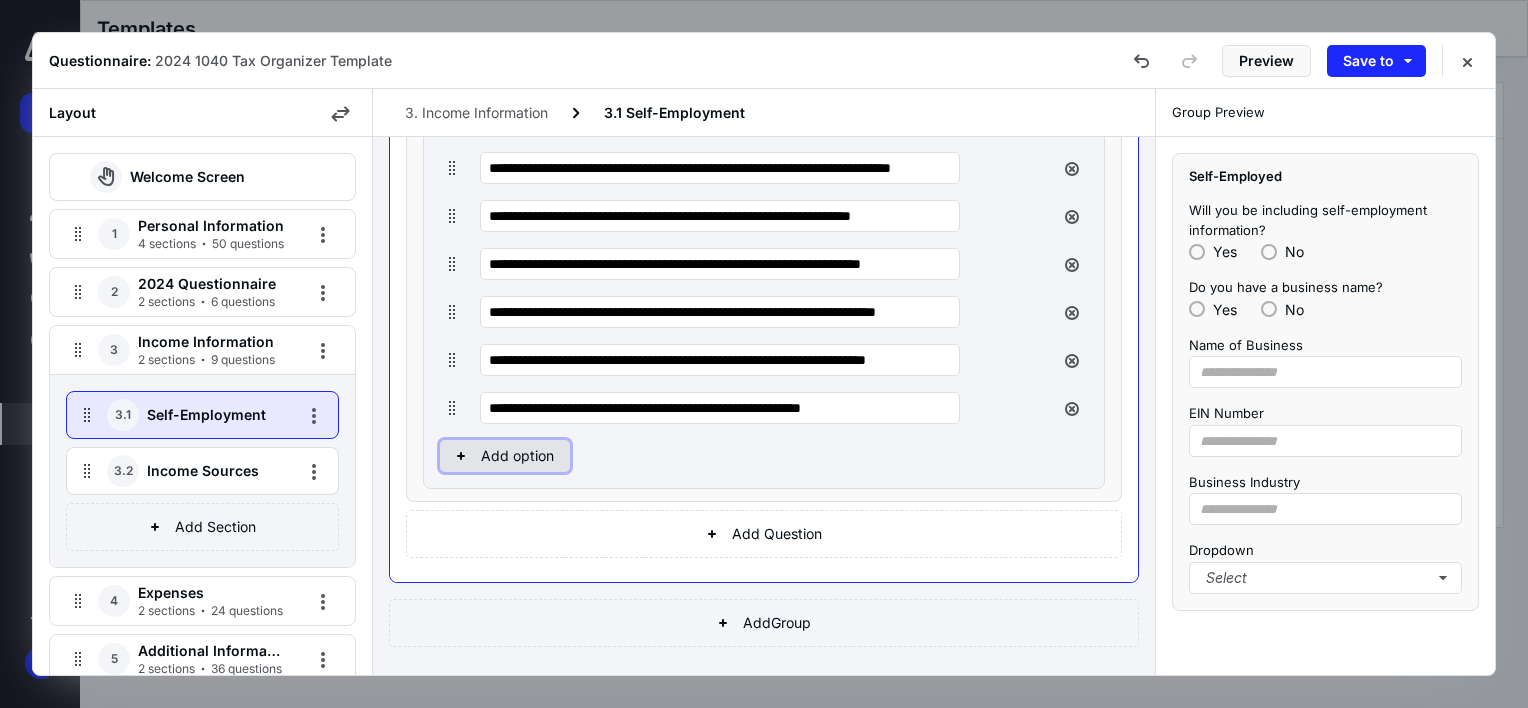 click on "Add option" at bounding box center [505, 456] 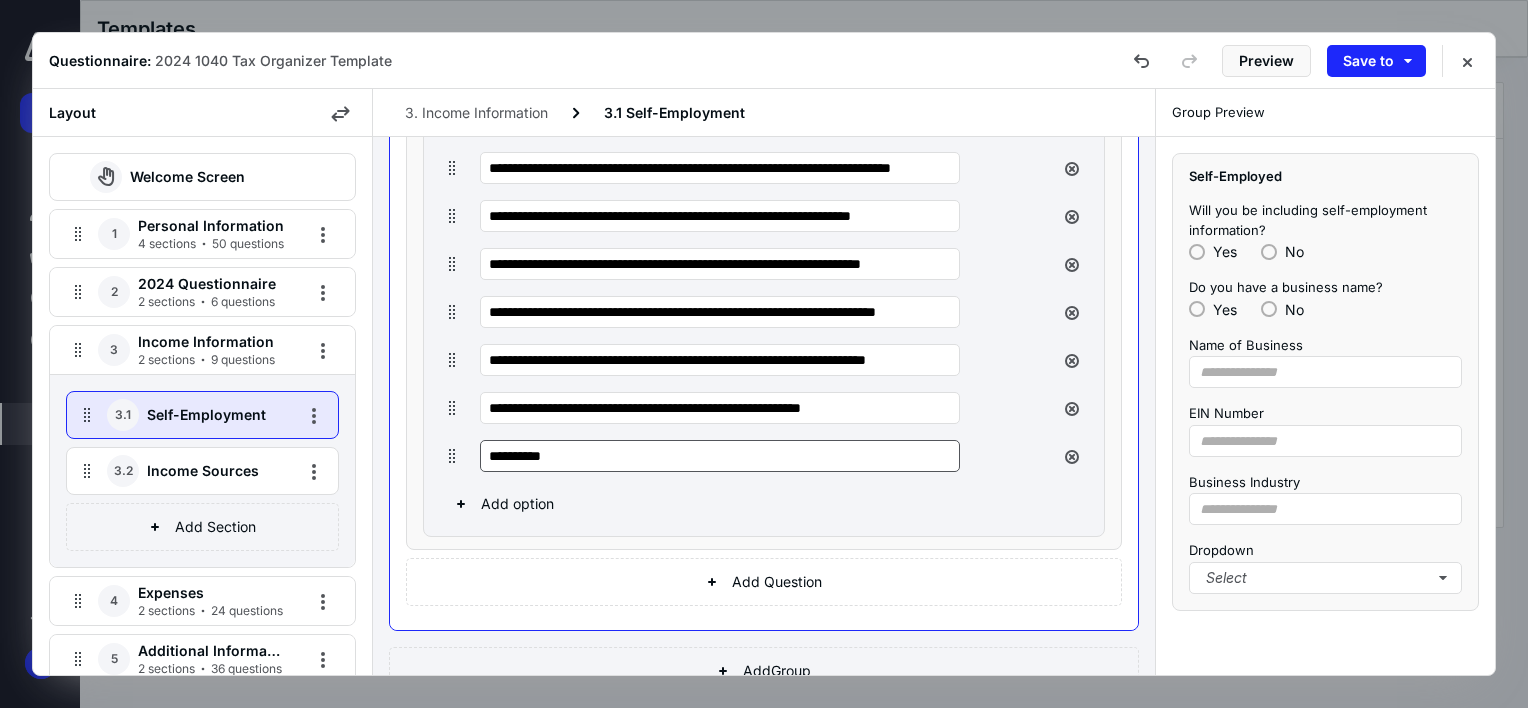 drag, startPoint x: 564, startPoint y: 451, endPoint x: 490, endPoint y: 451, distance: 74 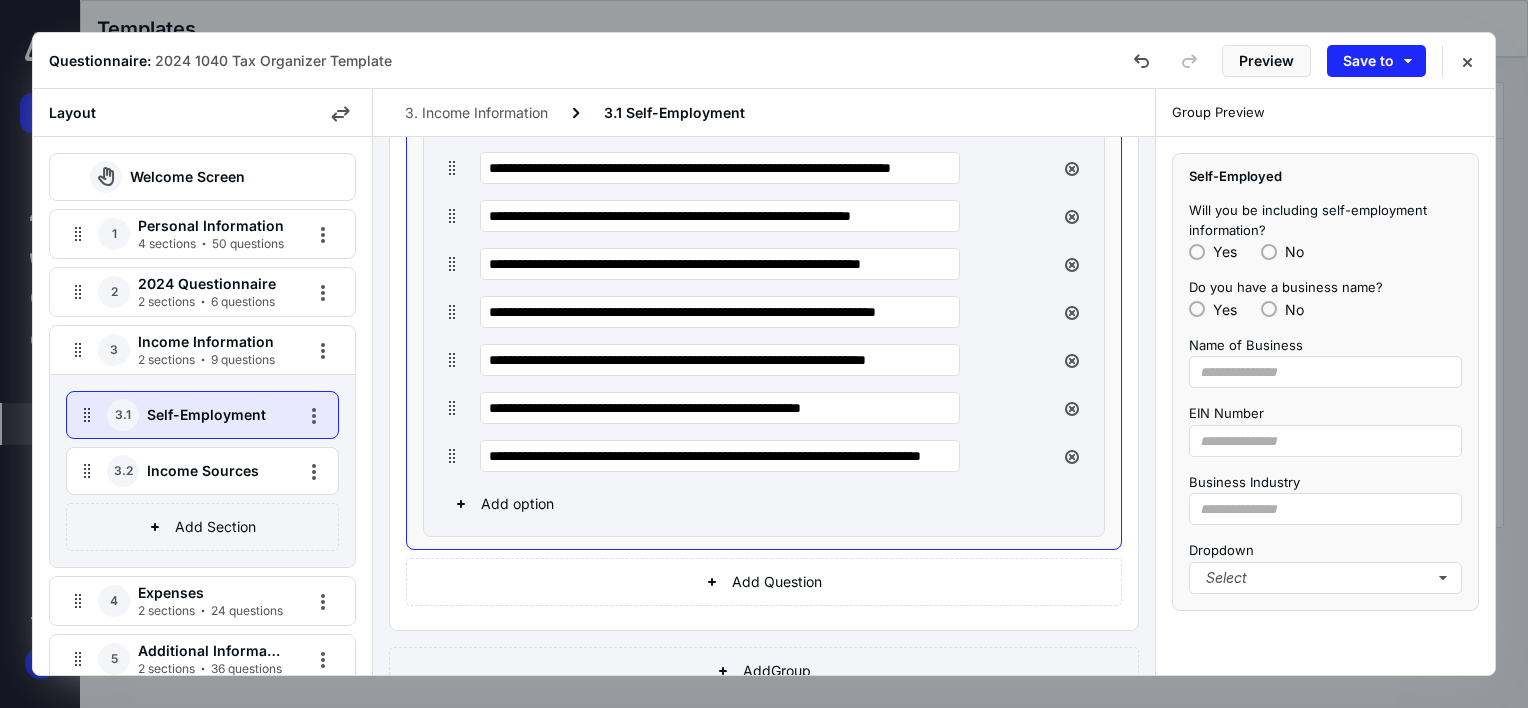 scroll, scrollTop: 0, scrollLeft: 156, axis: horizontal 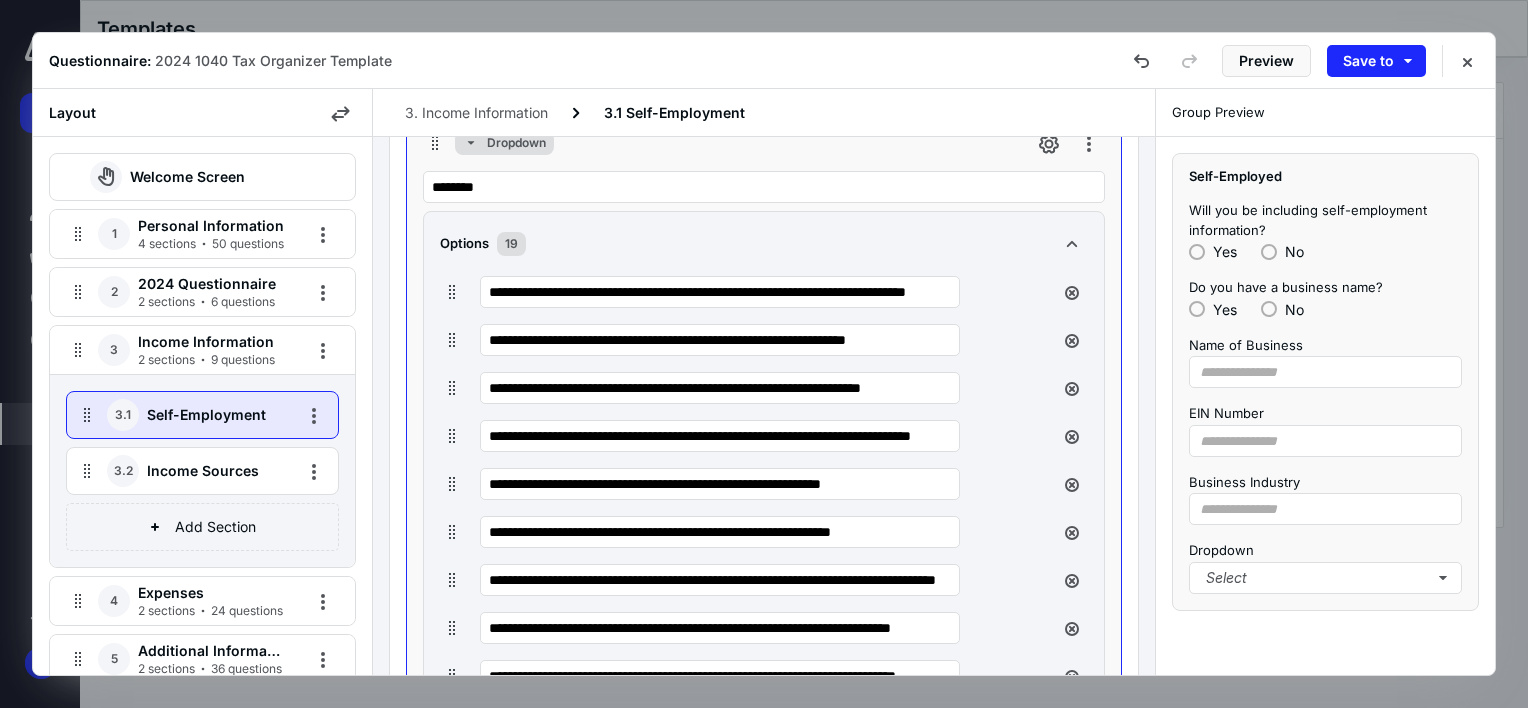 type on "**********" 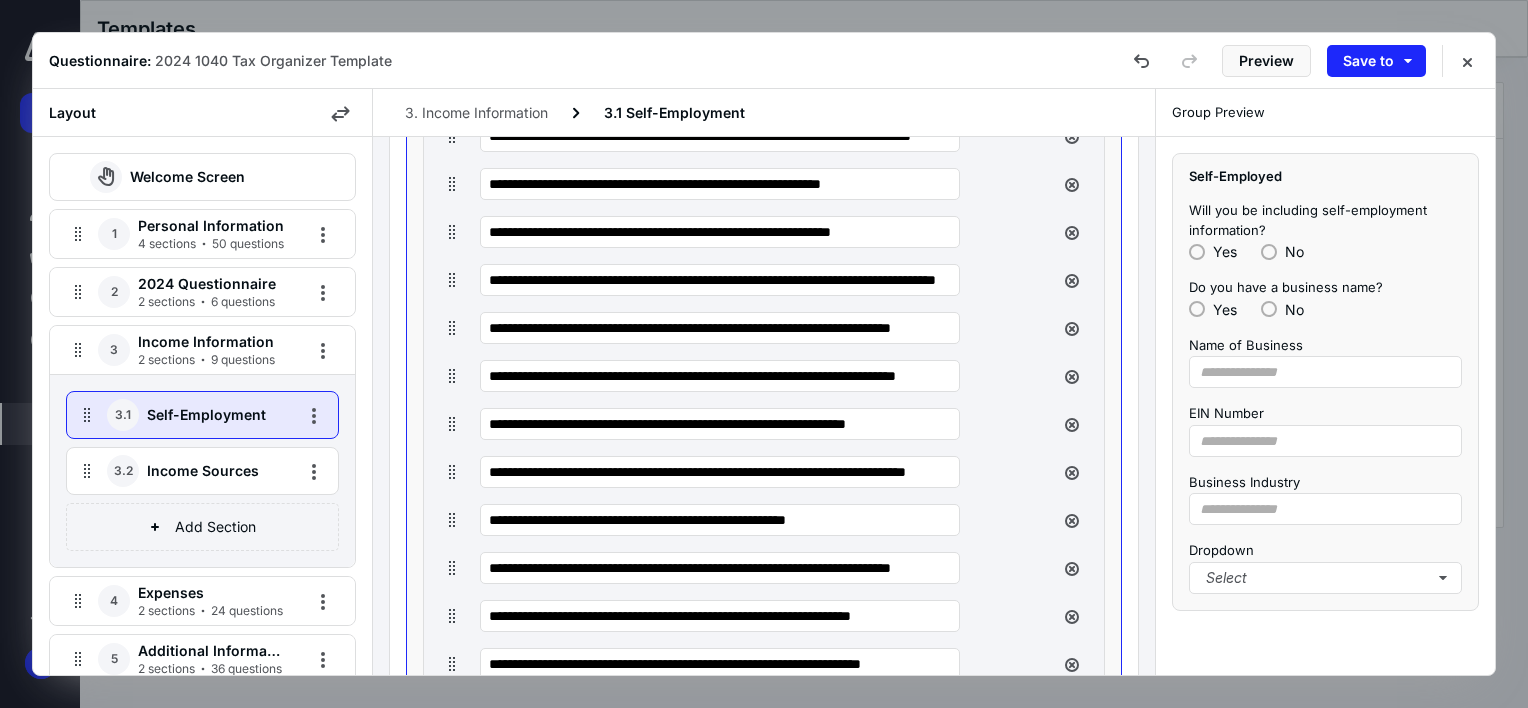 scroll, scrollTop: 807, scrollLeft: 0, axis: vertical 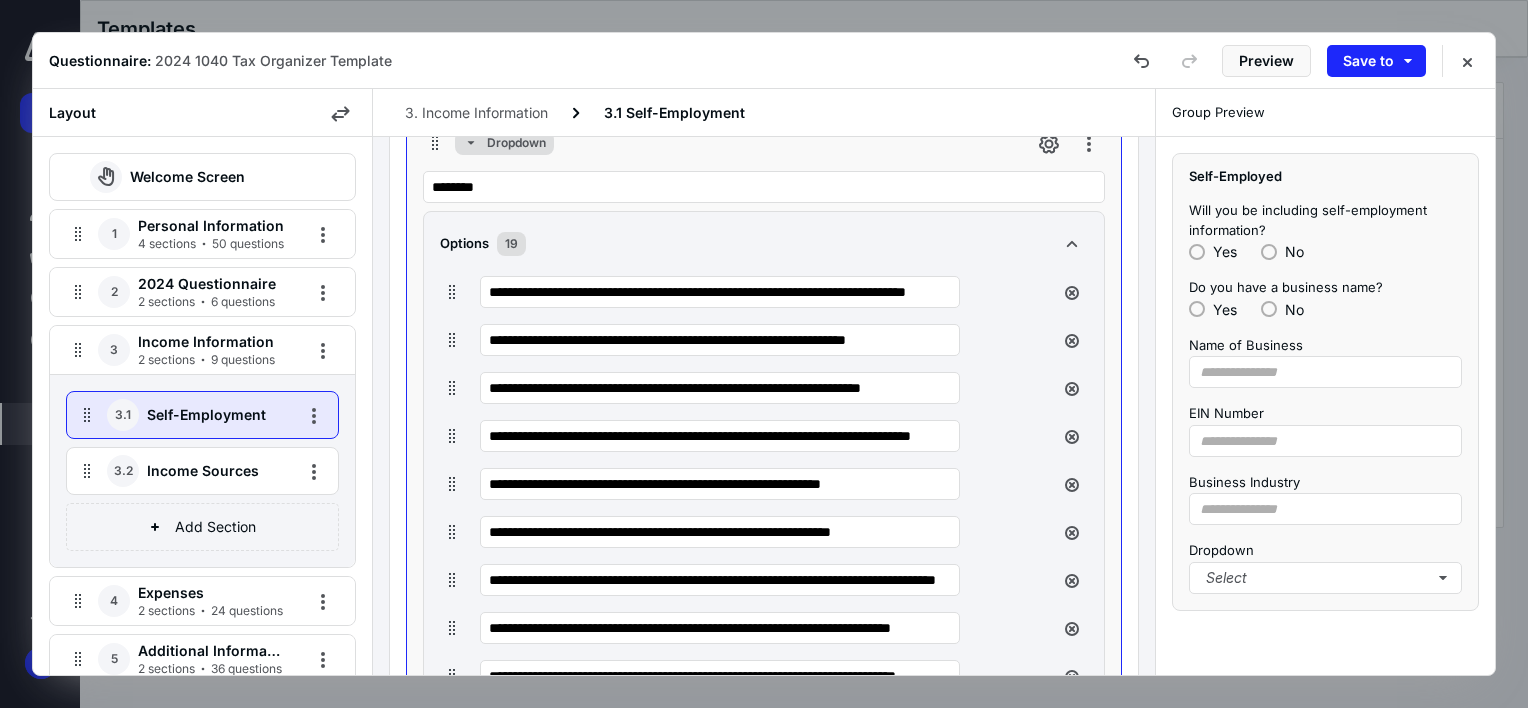 click on "Options  19" at bounding box center (764, 244) 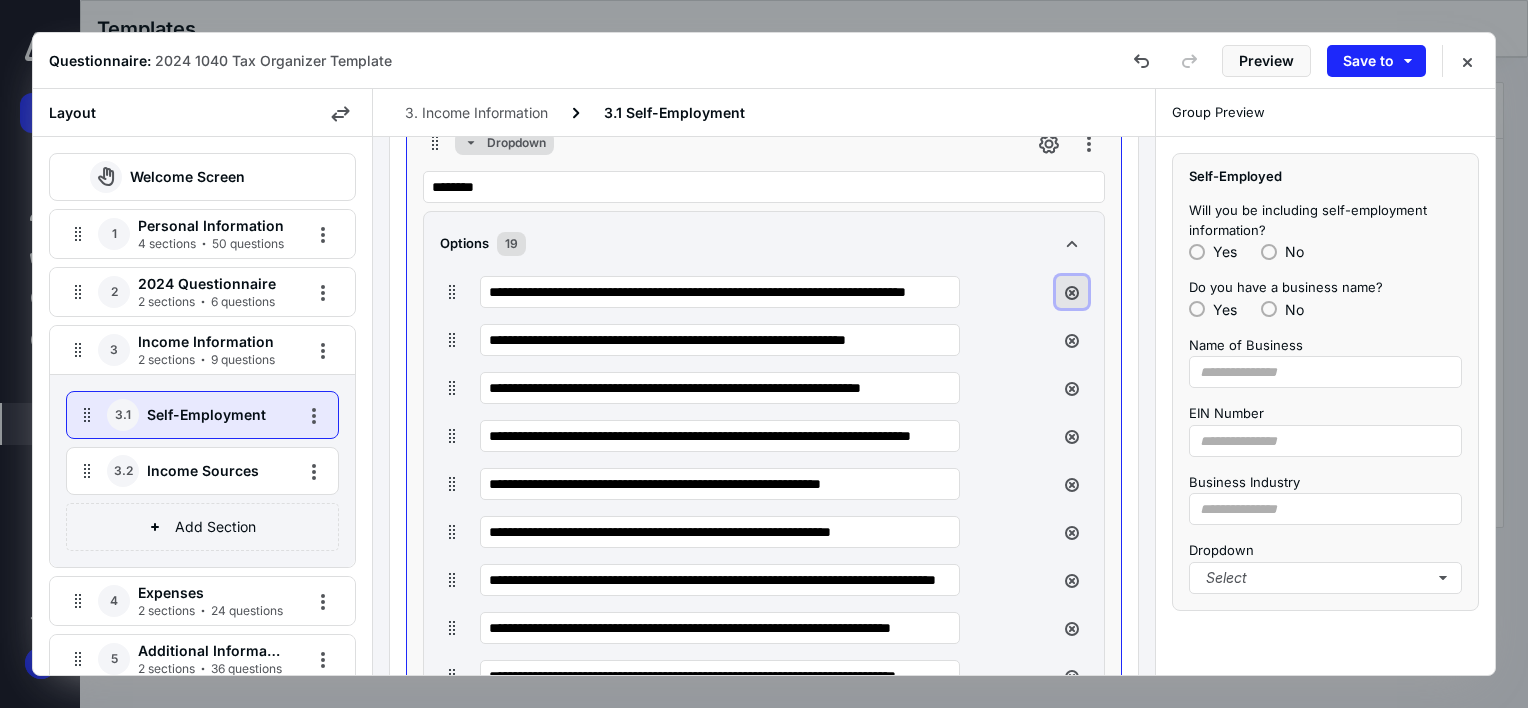 click at bounding box center (1072, 292) 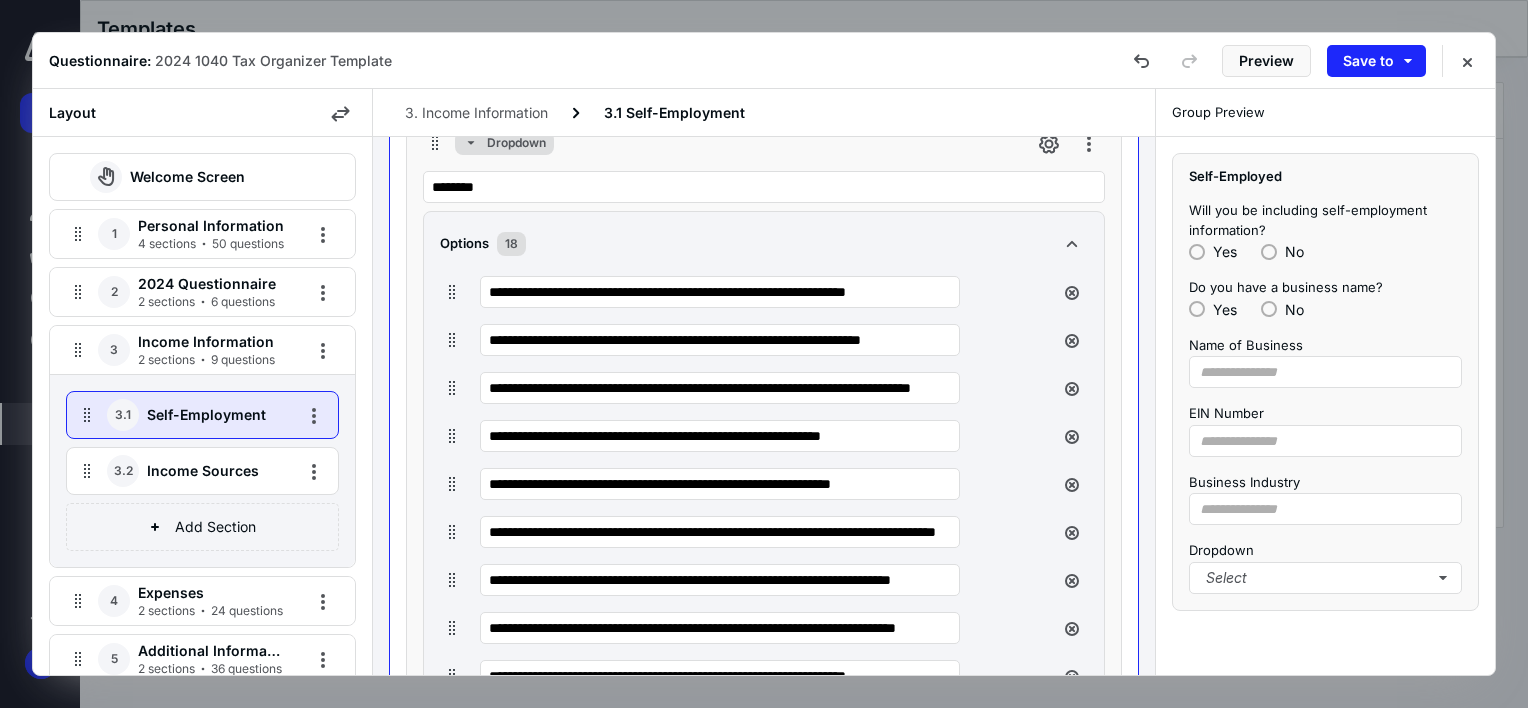 scroll, scrollTop: 1310, scrollLeft: 0, axis: vertical 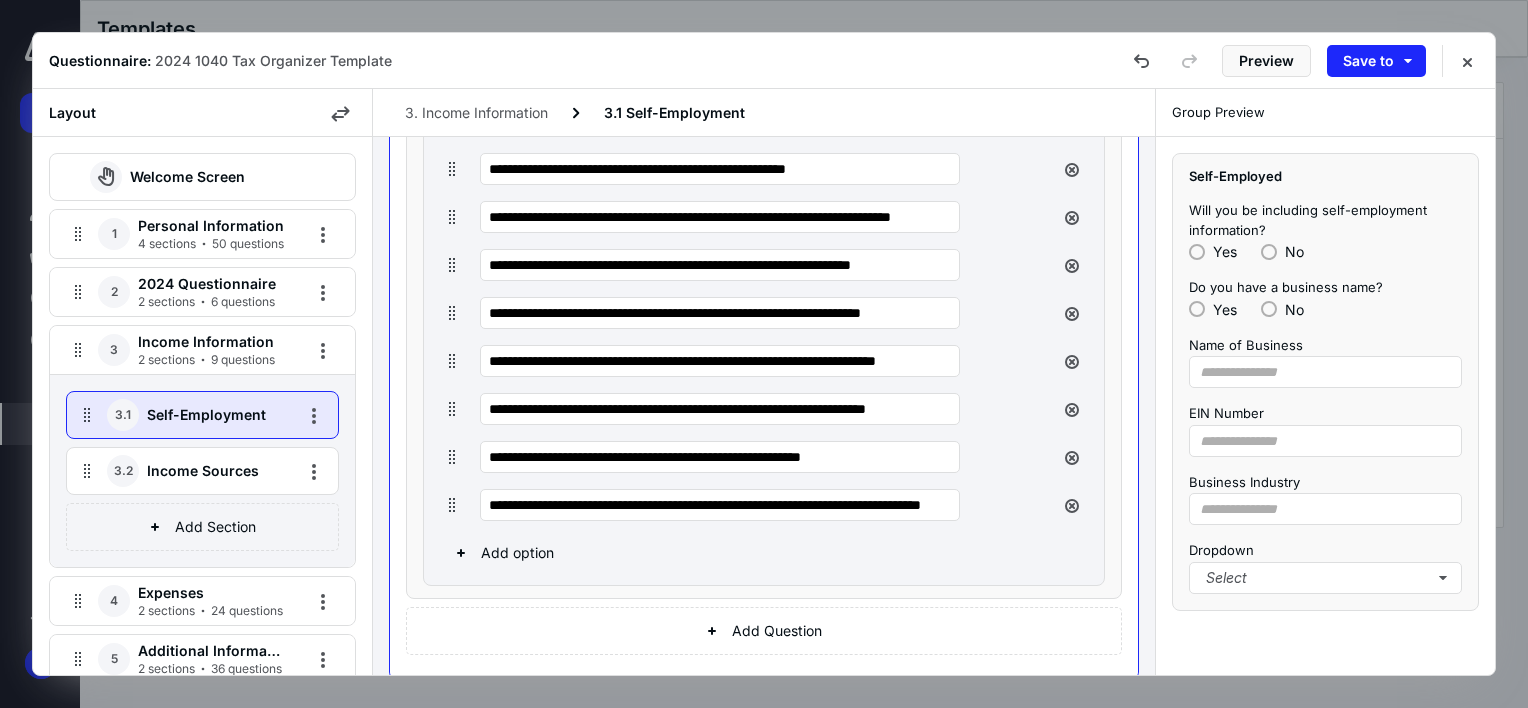 click on "**********" at bounding box center (764, 121) 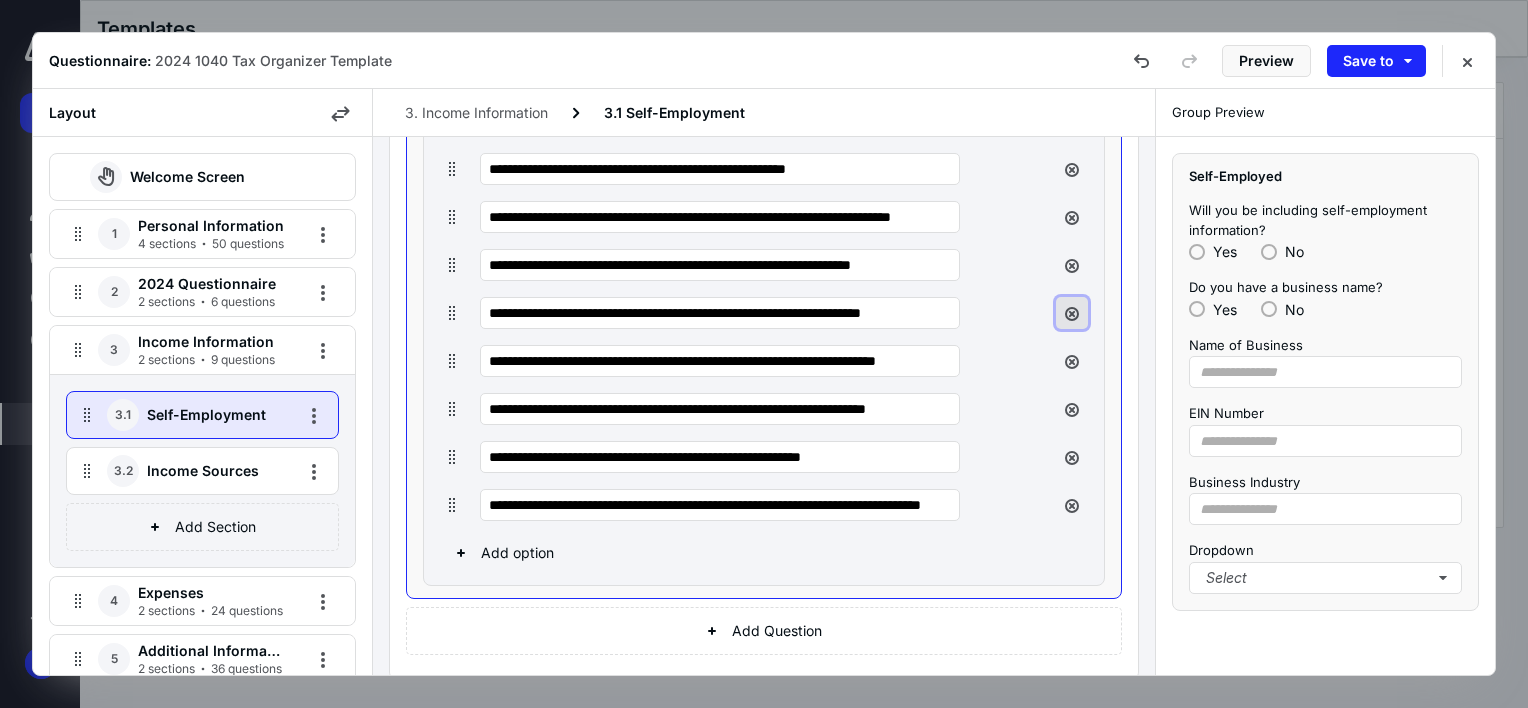 click at bounding box center [1072, 313] 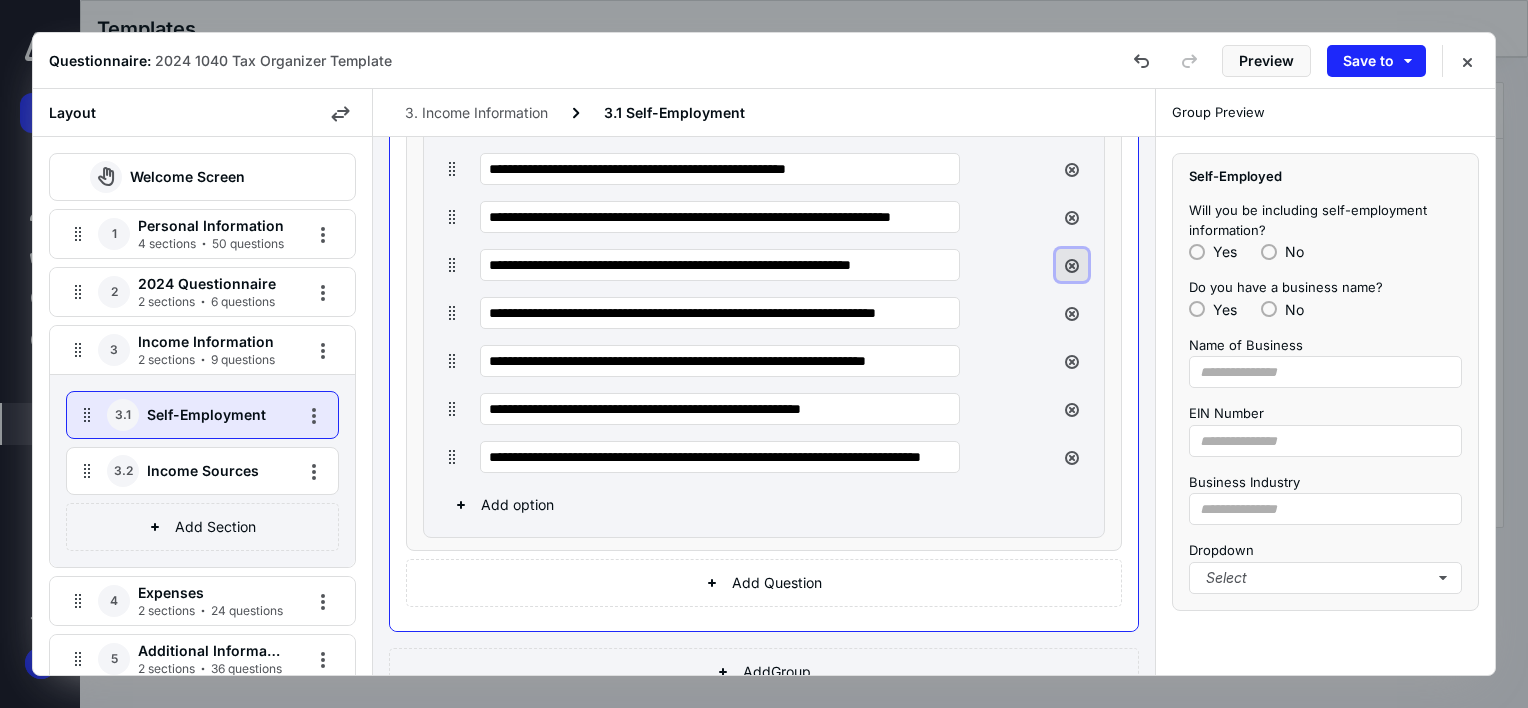 click at bounding box center (1072, 265) 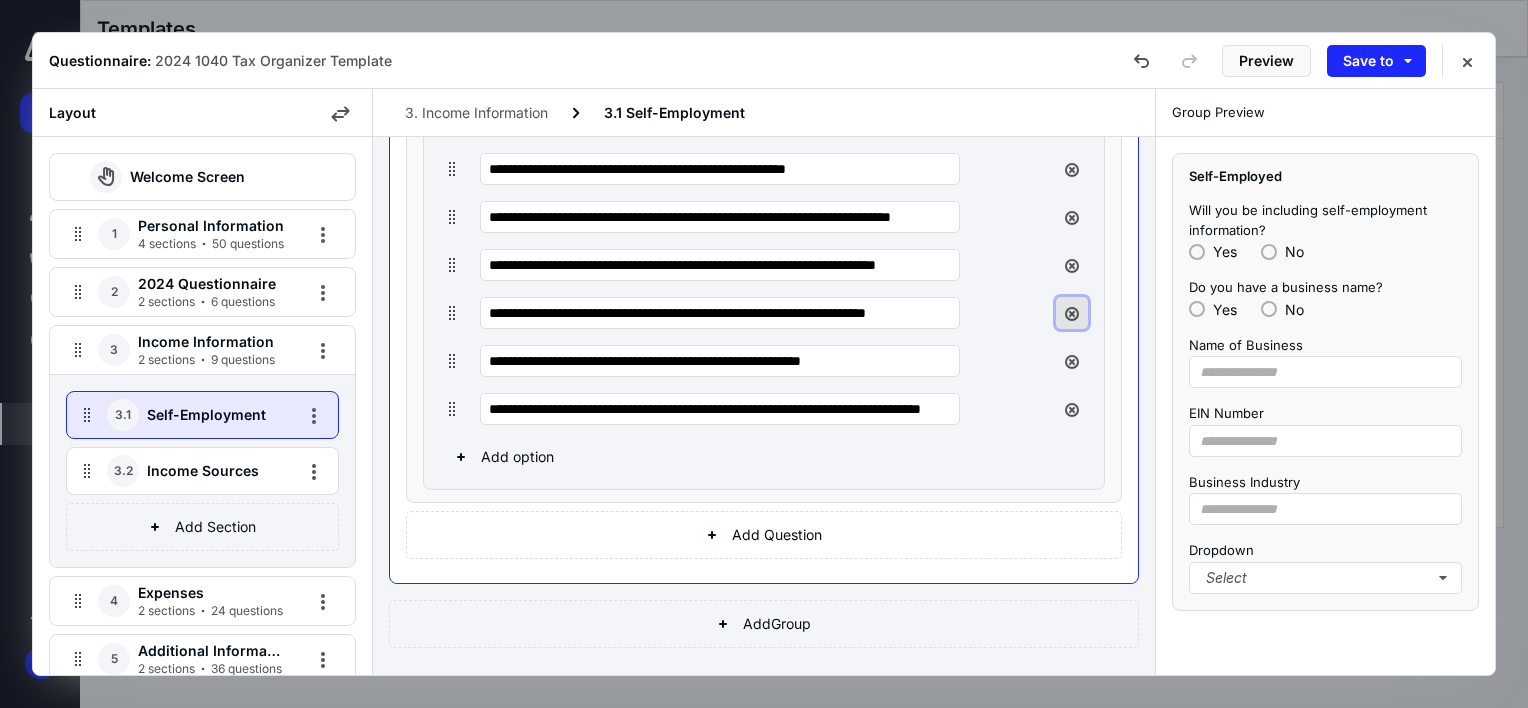 click at bounding box center [1072, 313] 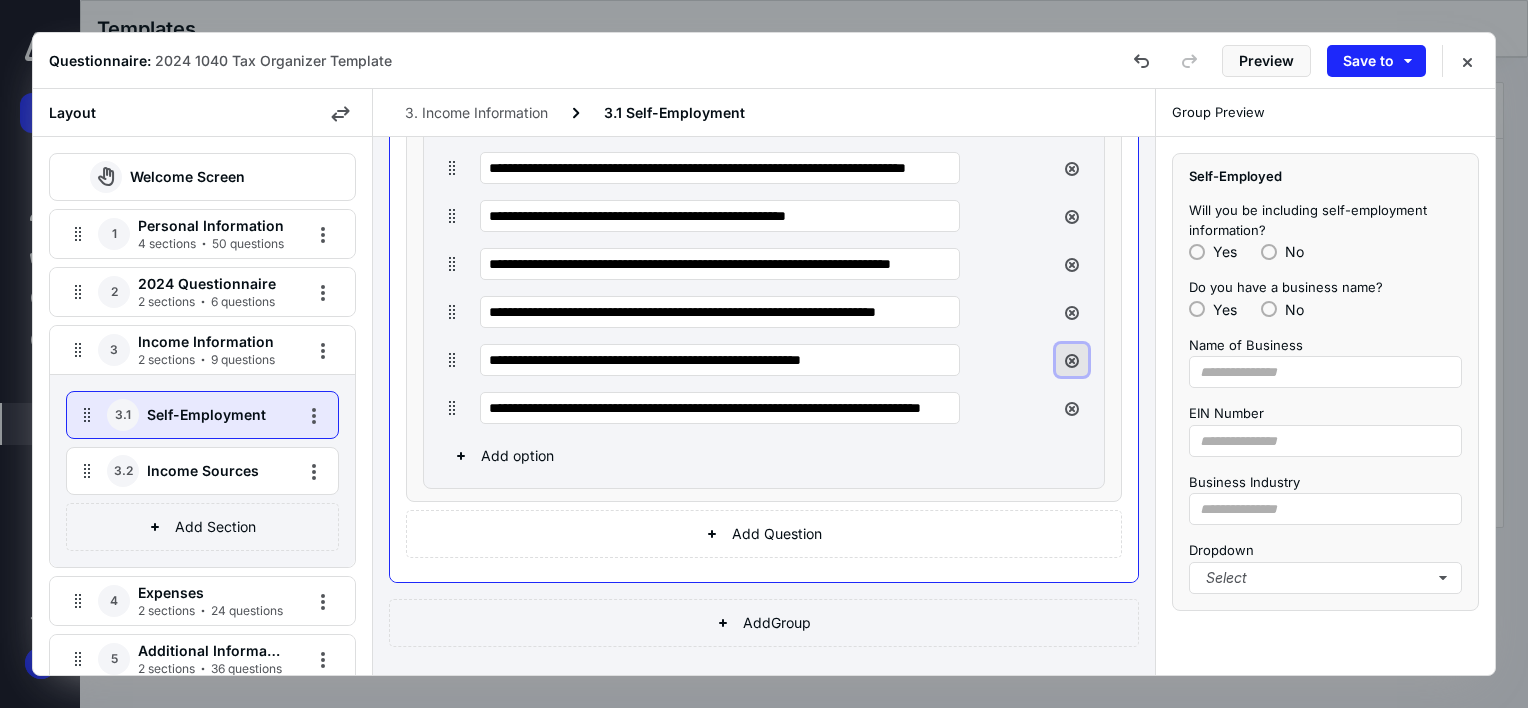 click at bounding box center (1072, 360) 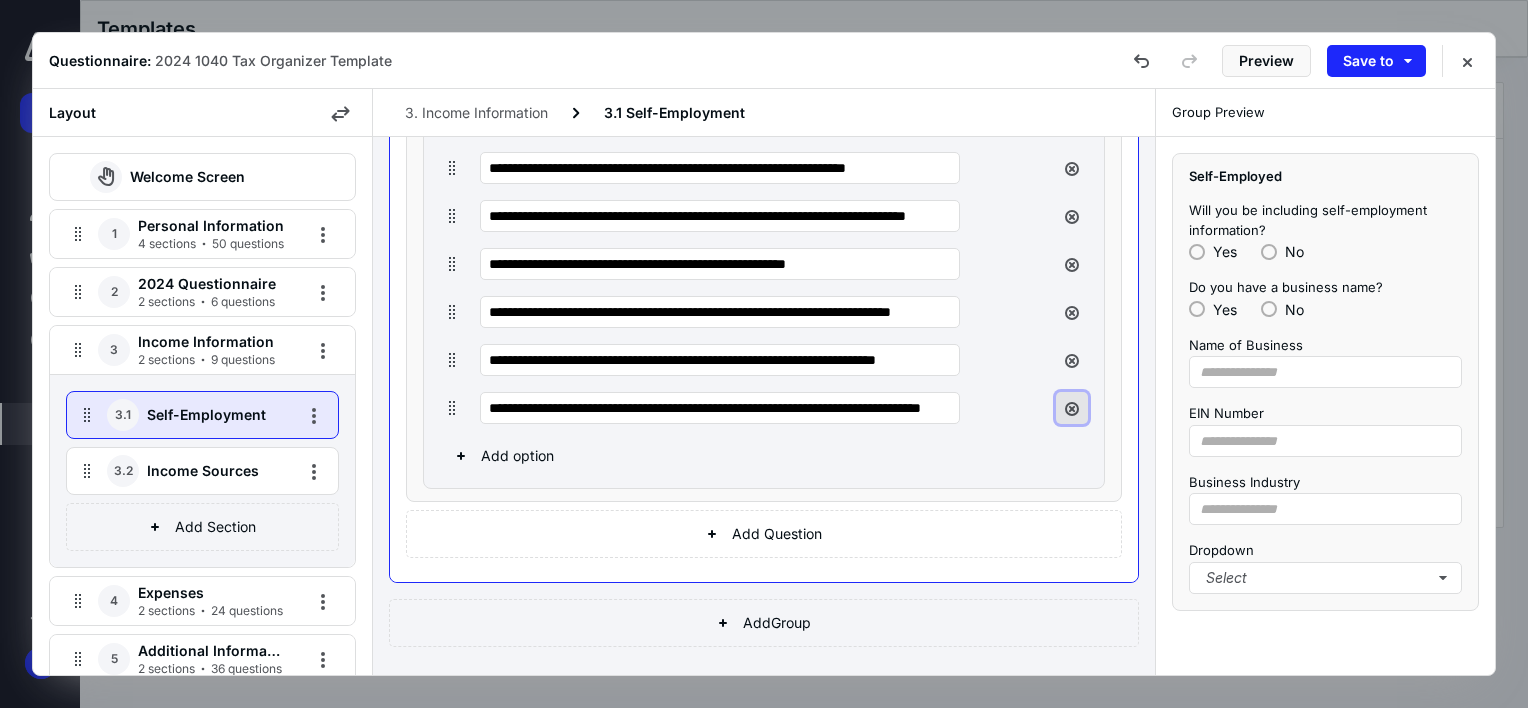 click at bounding box center (1072, 408) 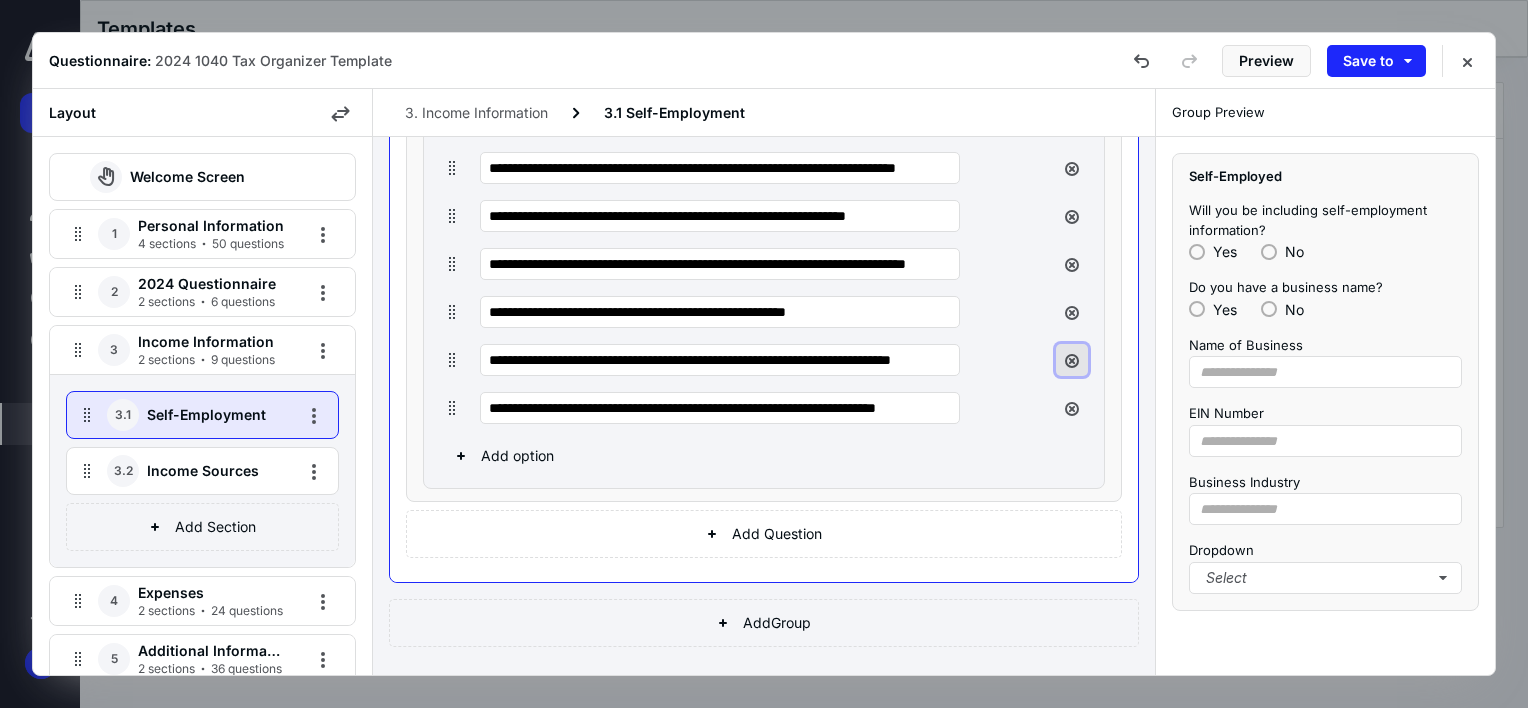 click at bounding box center [1072, 360] 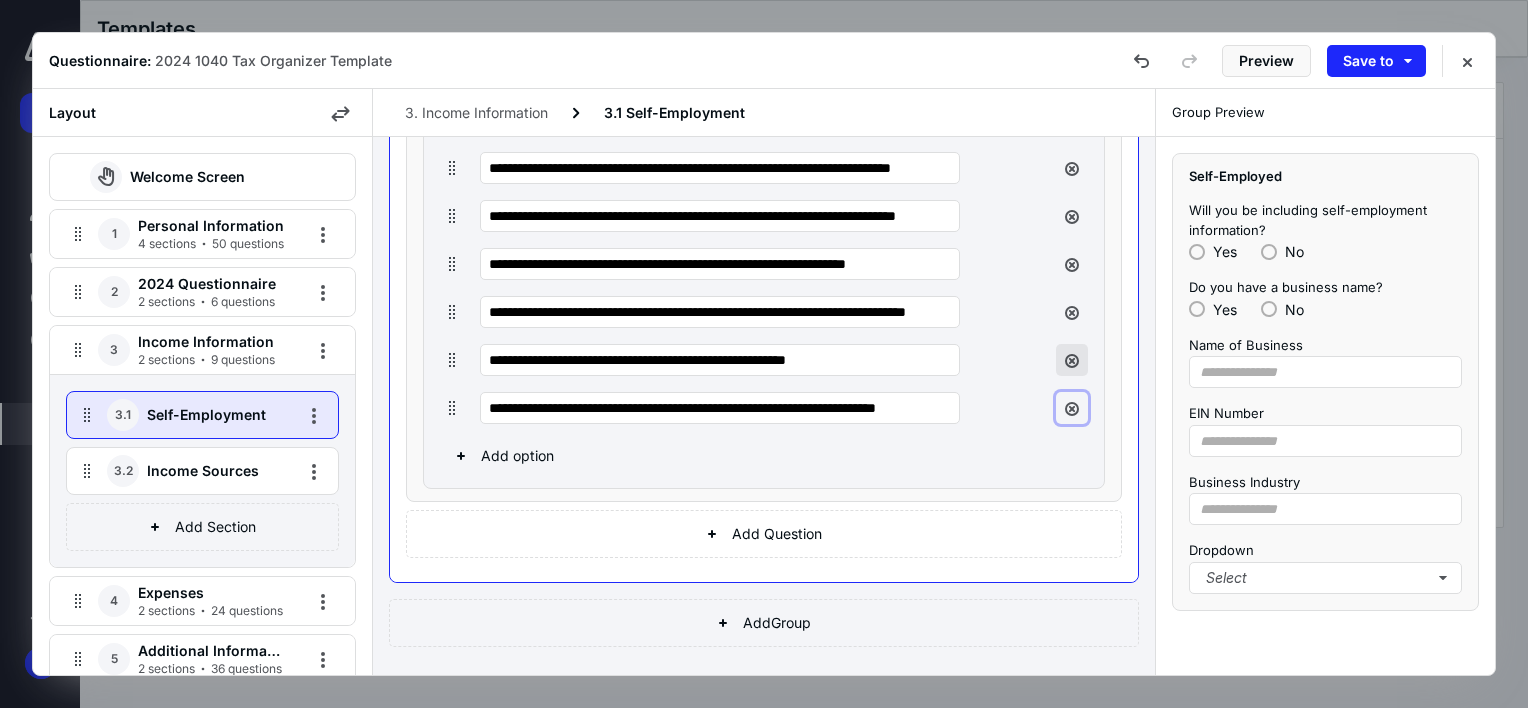 drag, startPoint x: 1060, startPoint y: 404, endPoint x: 1053, endPoint y: 396, distance: 10.630146 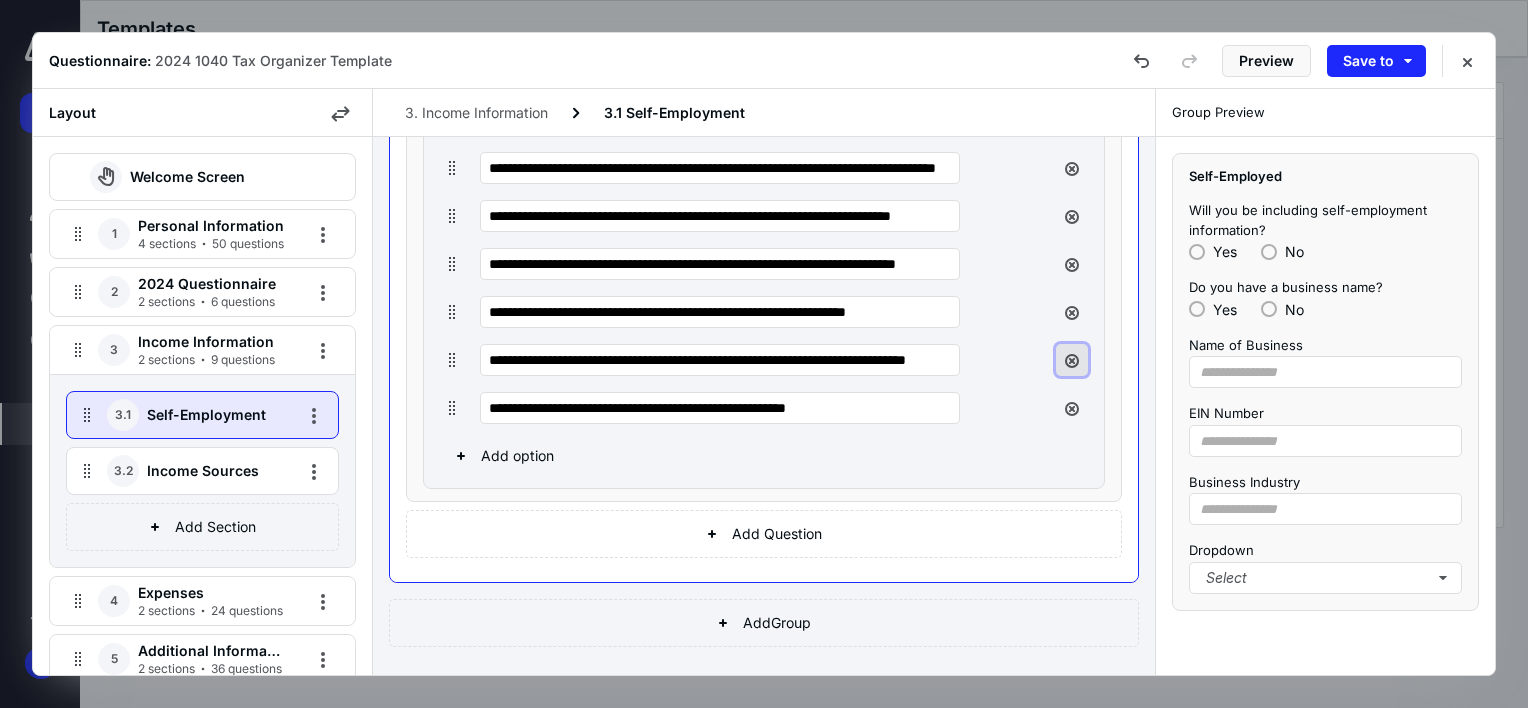 click at bounding box center (1072, 360) 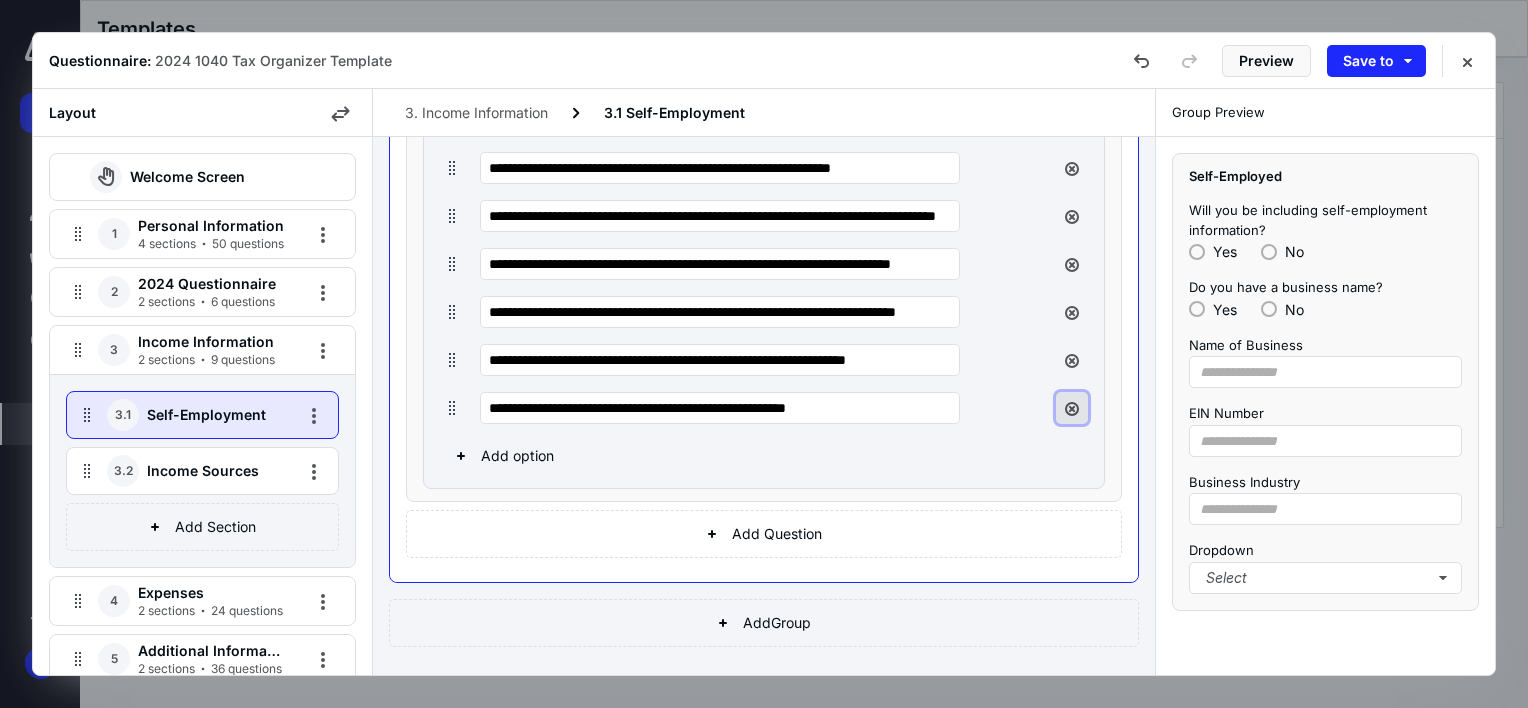 click at bounding box center (1072, 408) 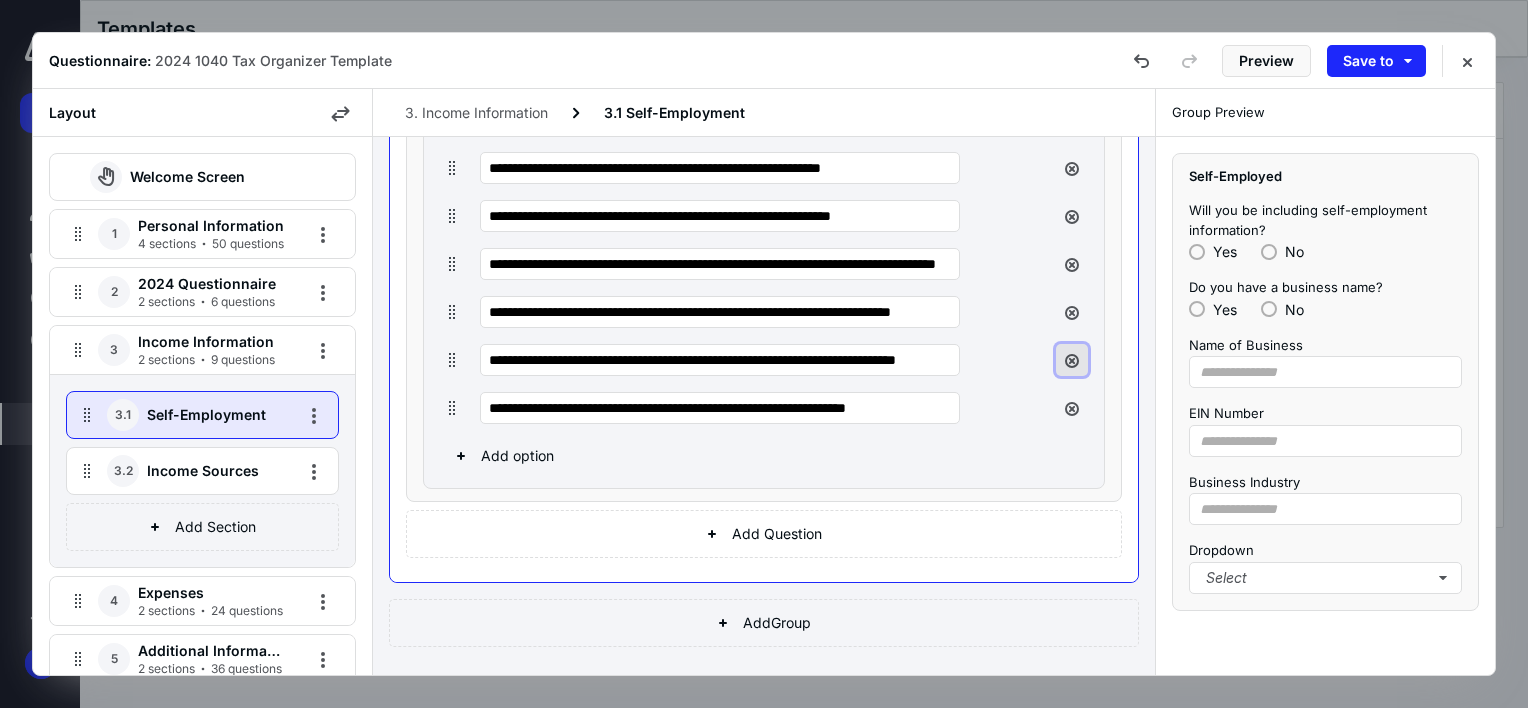 click at bounding box center [1072, 360] 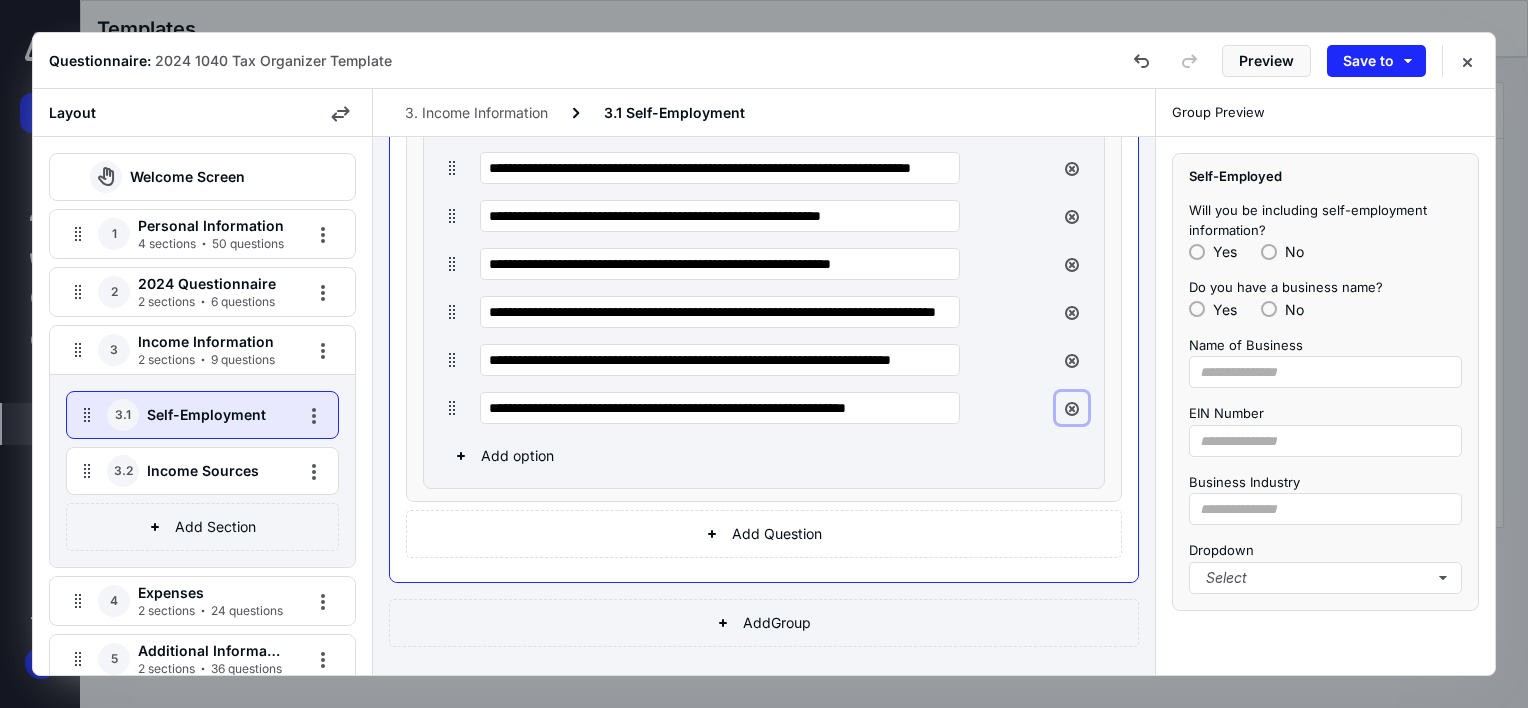 drag, startPoint x: 1054, startPoint y: 400, endPoint x: 1054, endPoint y: 376, distance: 24 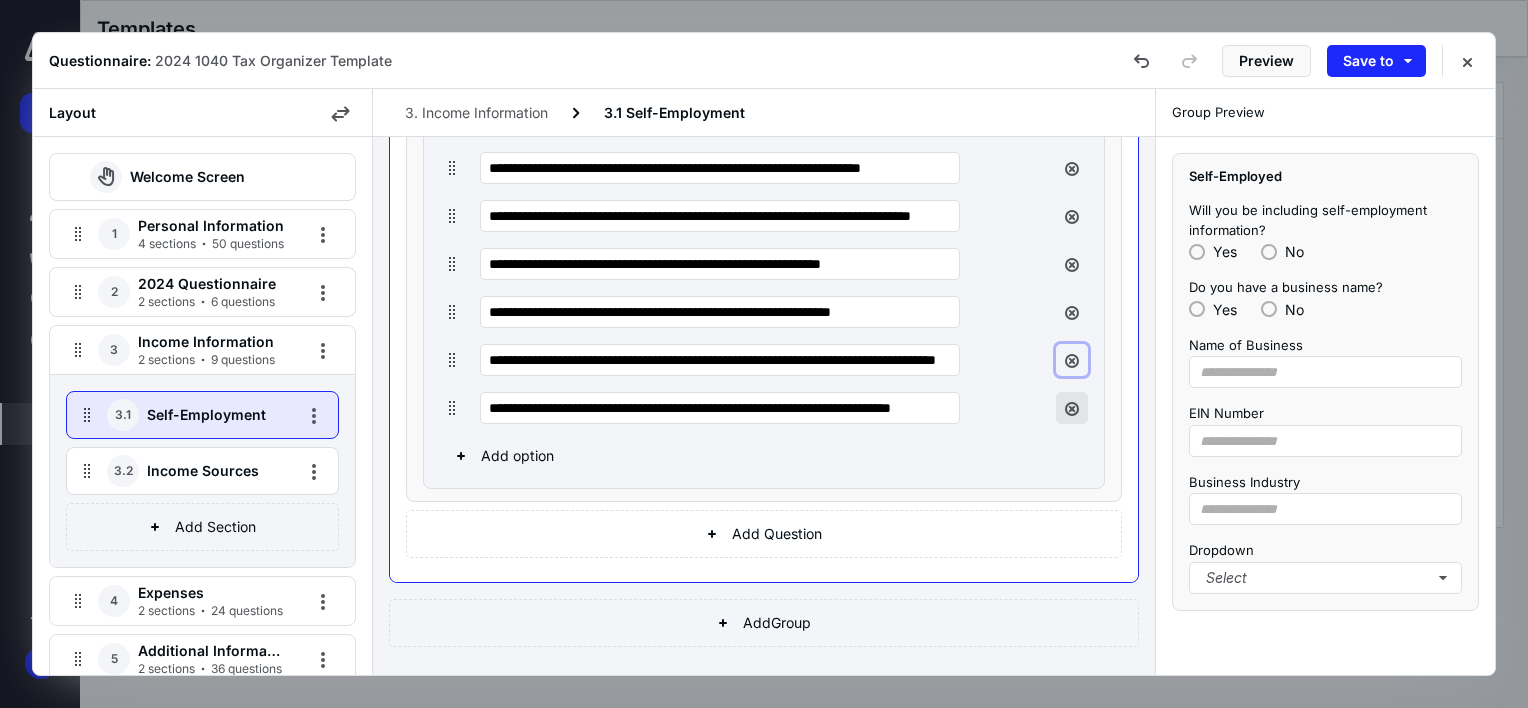 drag, startPoint x: 1054, startPoint y: 355, endPoint x: 1052, endPoint y: 393, distance: 38.052597 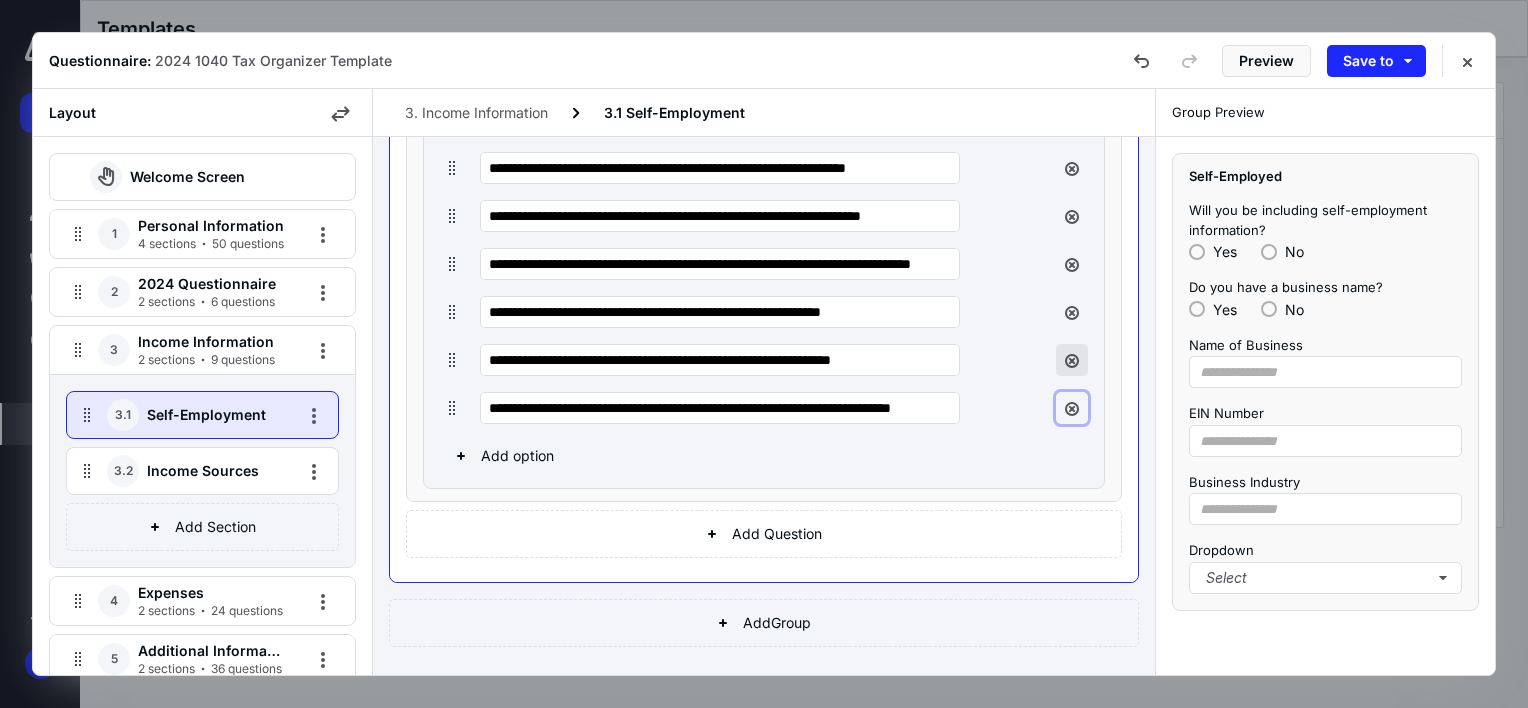 drag, startPoint x: 1052, startPoint y: 406, endPoint x: 1050, endPoint y: 394, distance: 12.165525 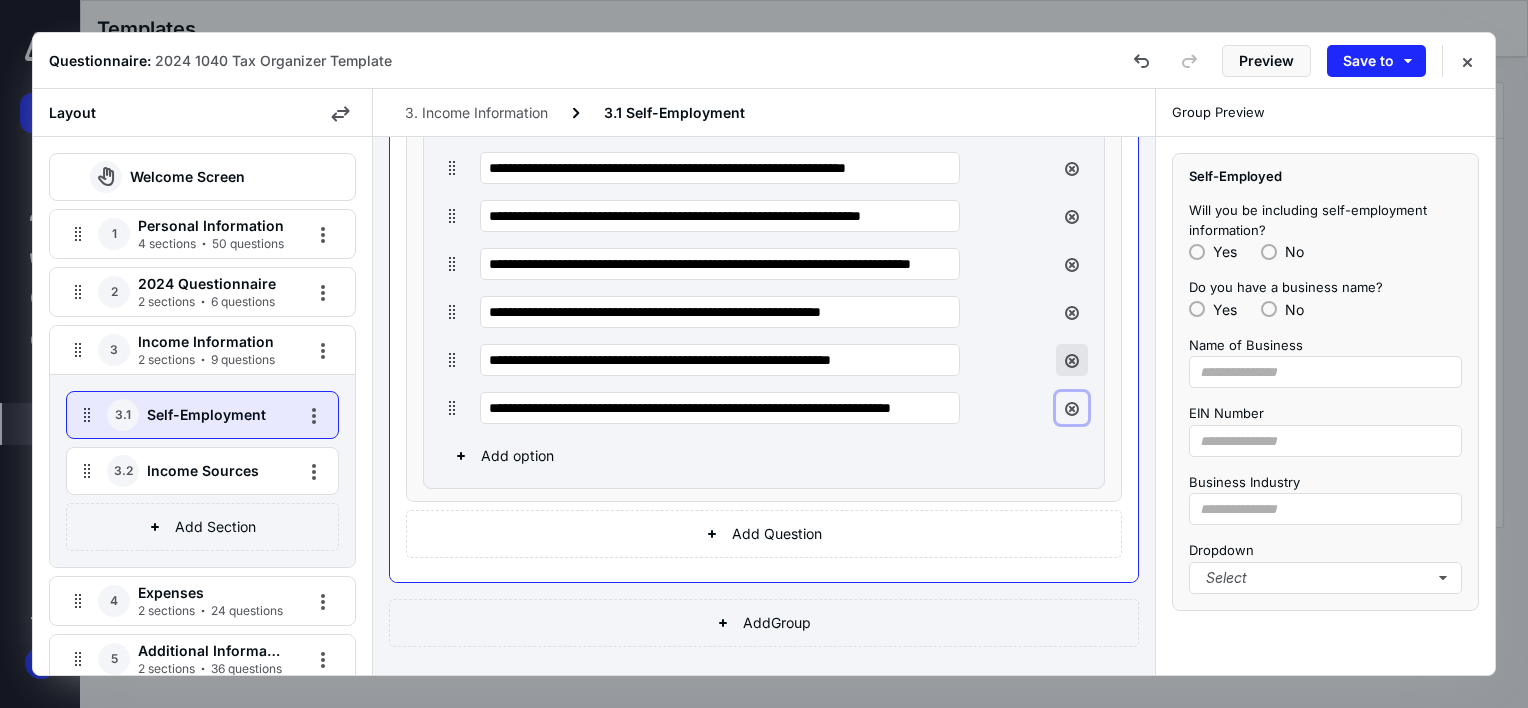 click at bounding box center (1072, 408) 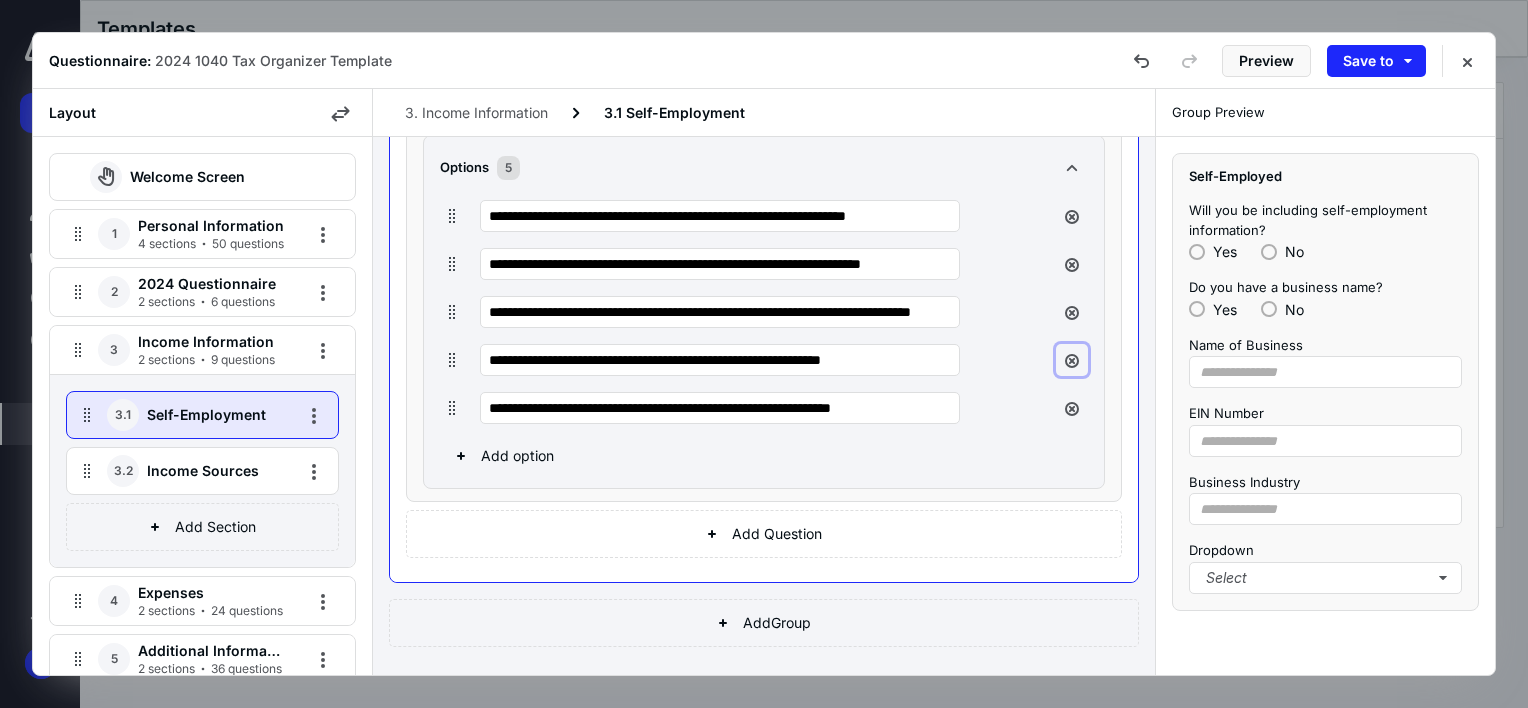 drag, startPoint x: 1056, startPoint y: 360, endPoint x: 1056, endPoint y: 376, distance: 16 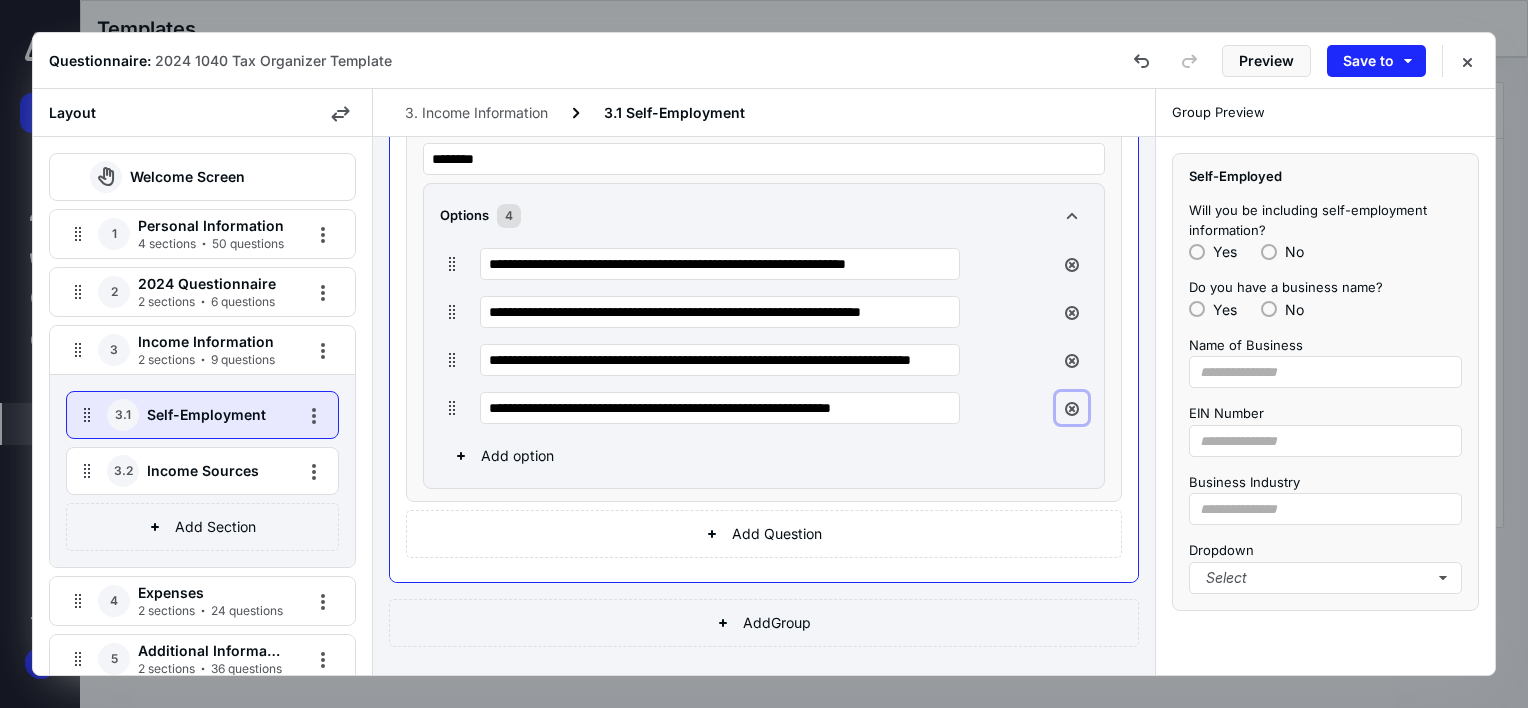 drag, startPoint x: 1056, startPoint y: 408, endPoint x: 1055, endPoint y: 378, distance: 30.016663 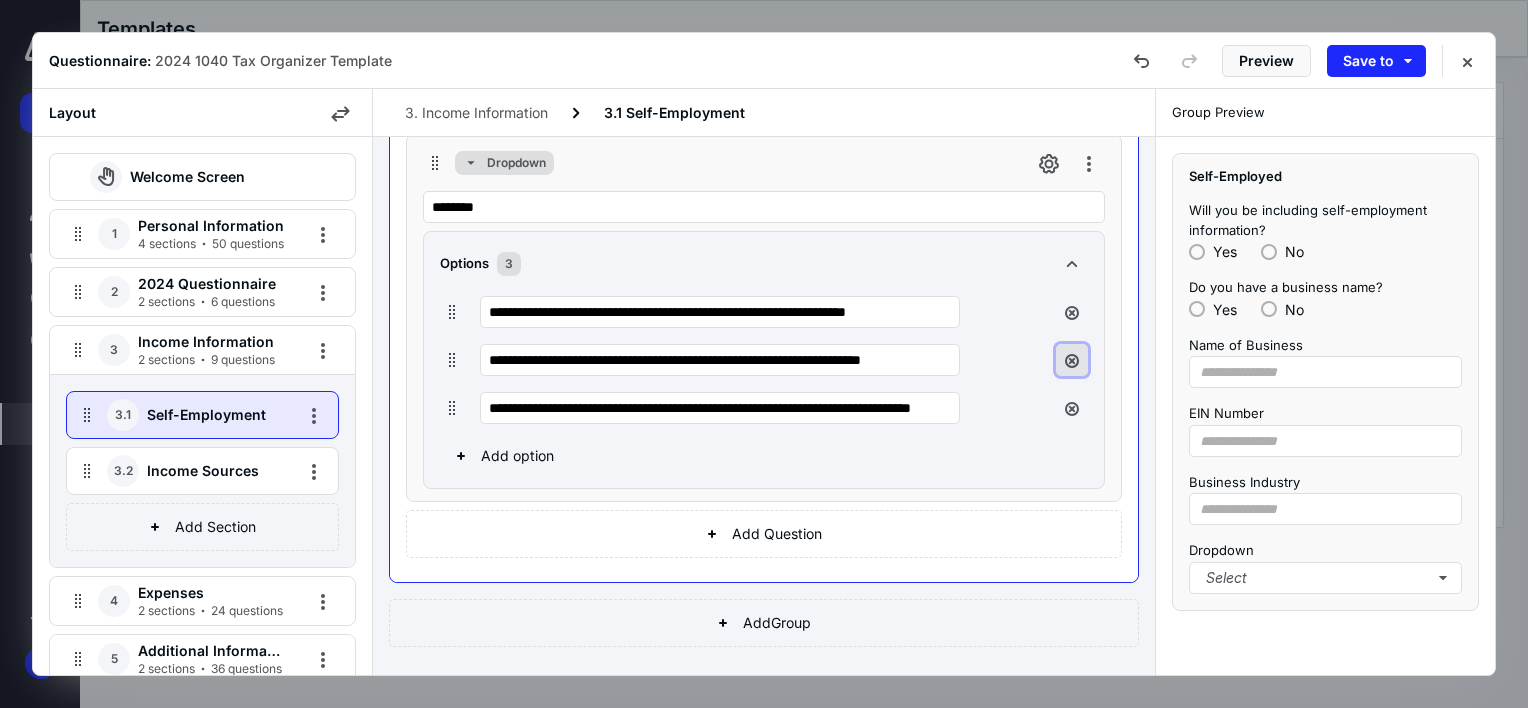 click at bounding box center [1072, 360] 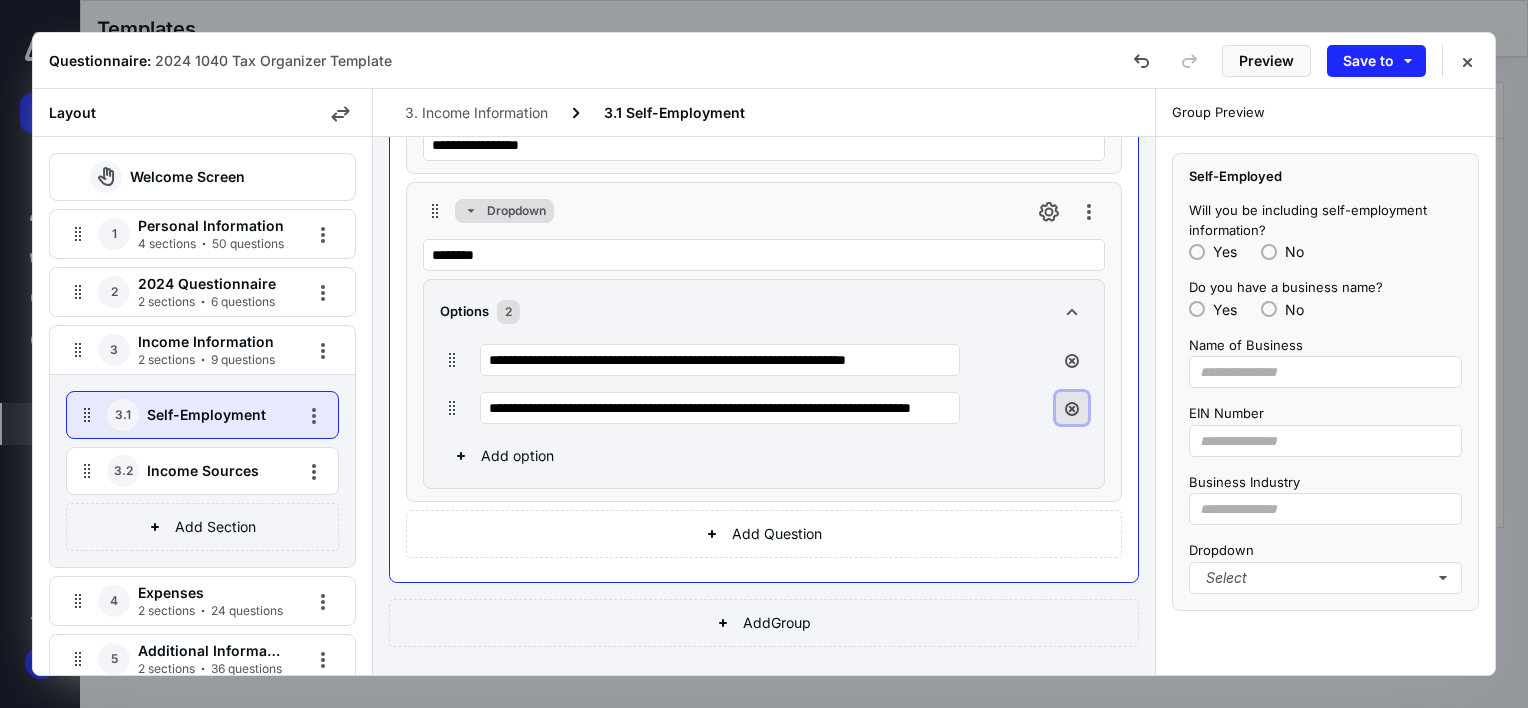 click at bounding box center (1072, 408) 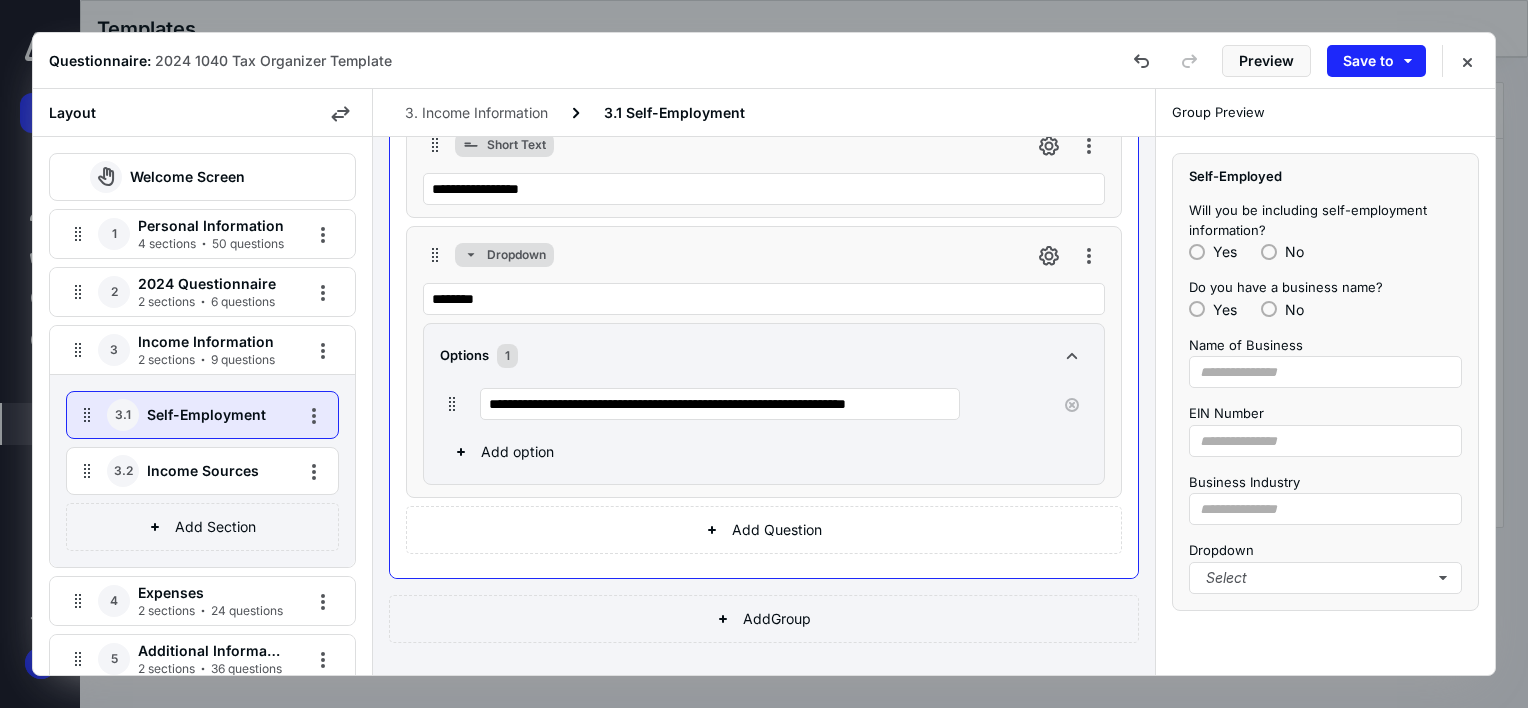 scroll, scrollTop: 591, scrollLeft: 0, axis: vertical 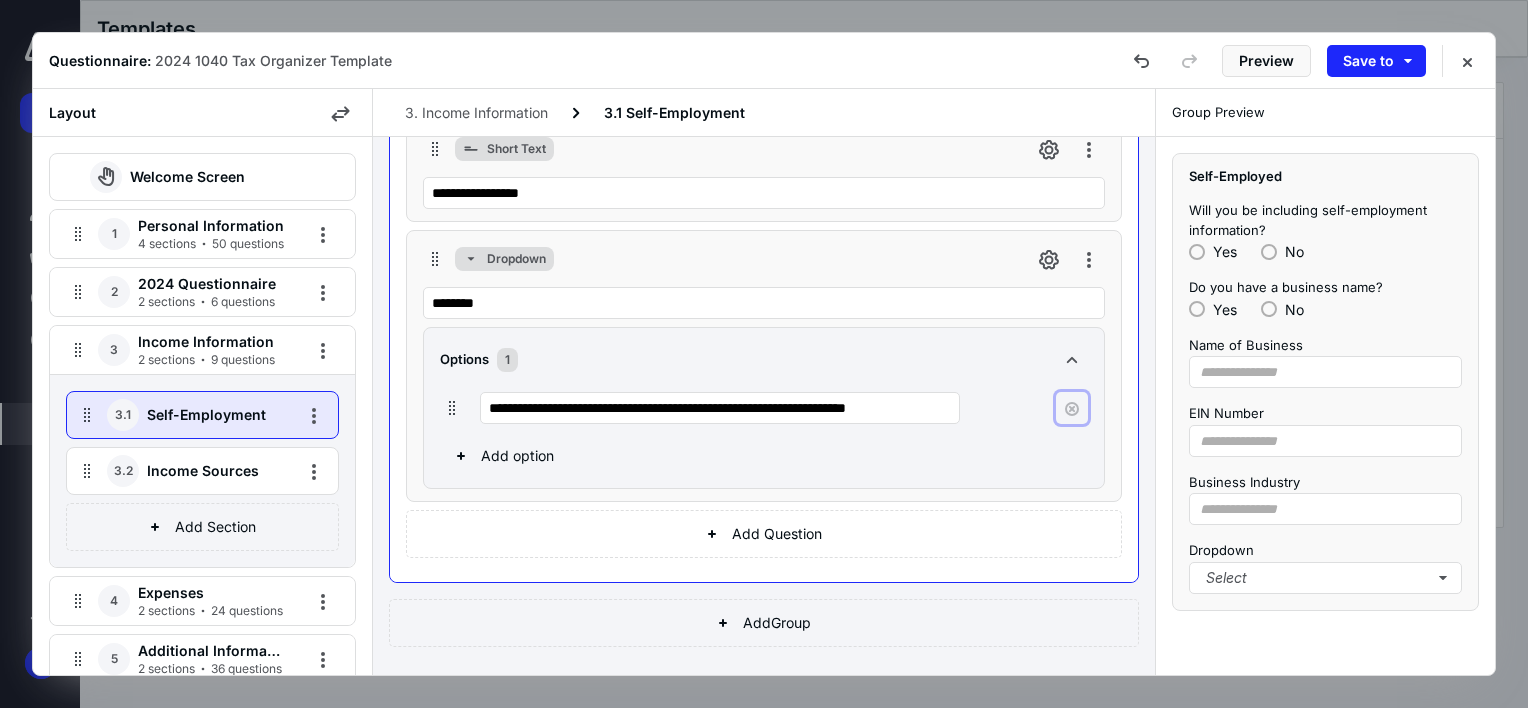 click 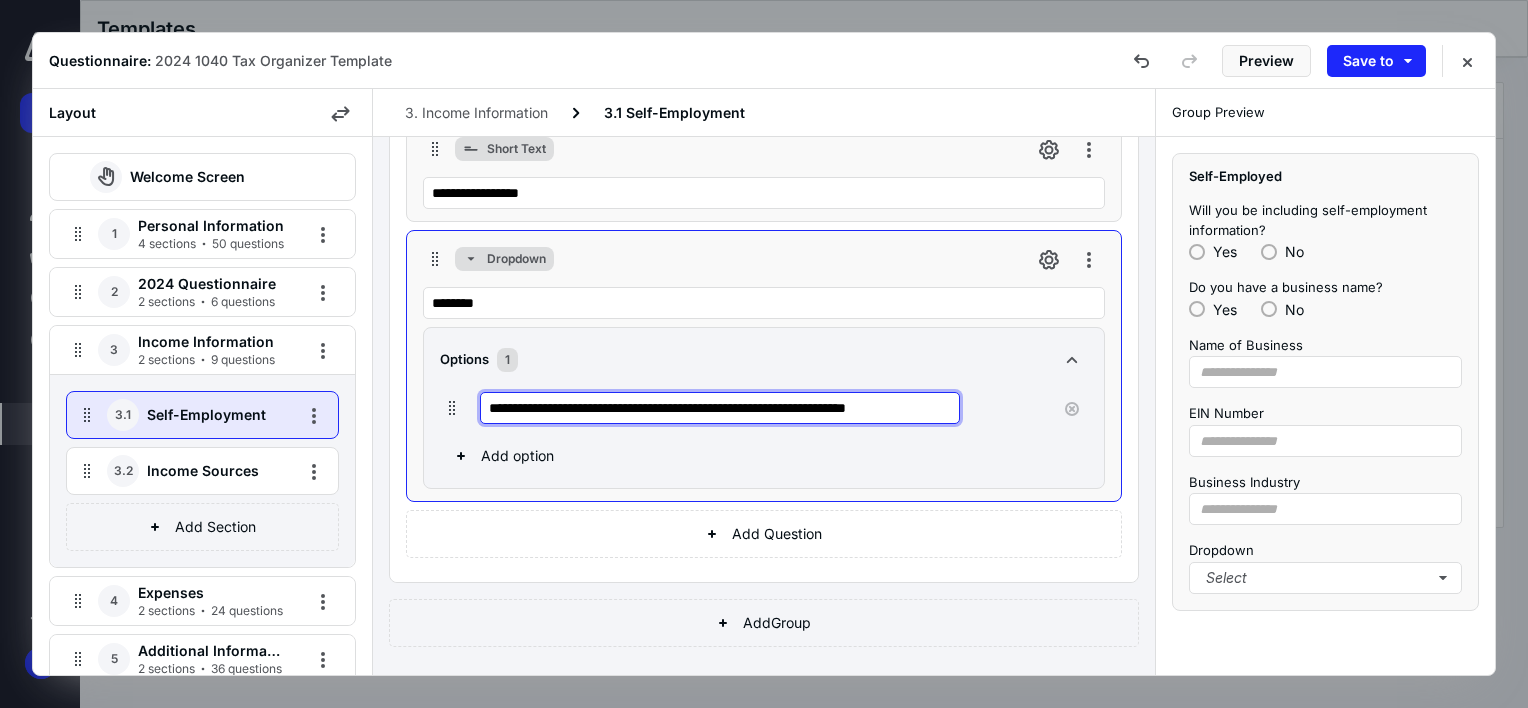 click on "**********" at bounding box center (720, 408) 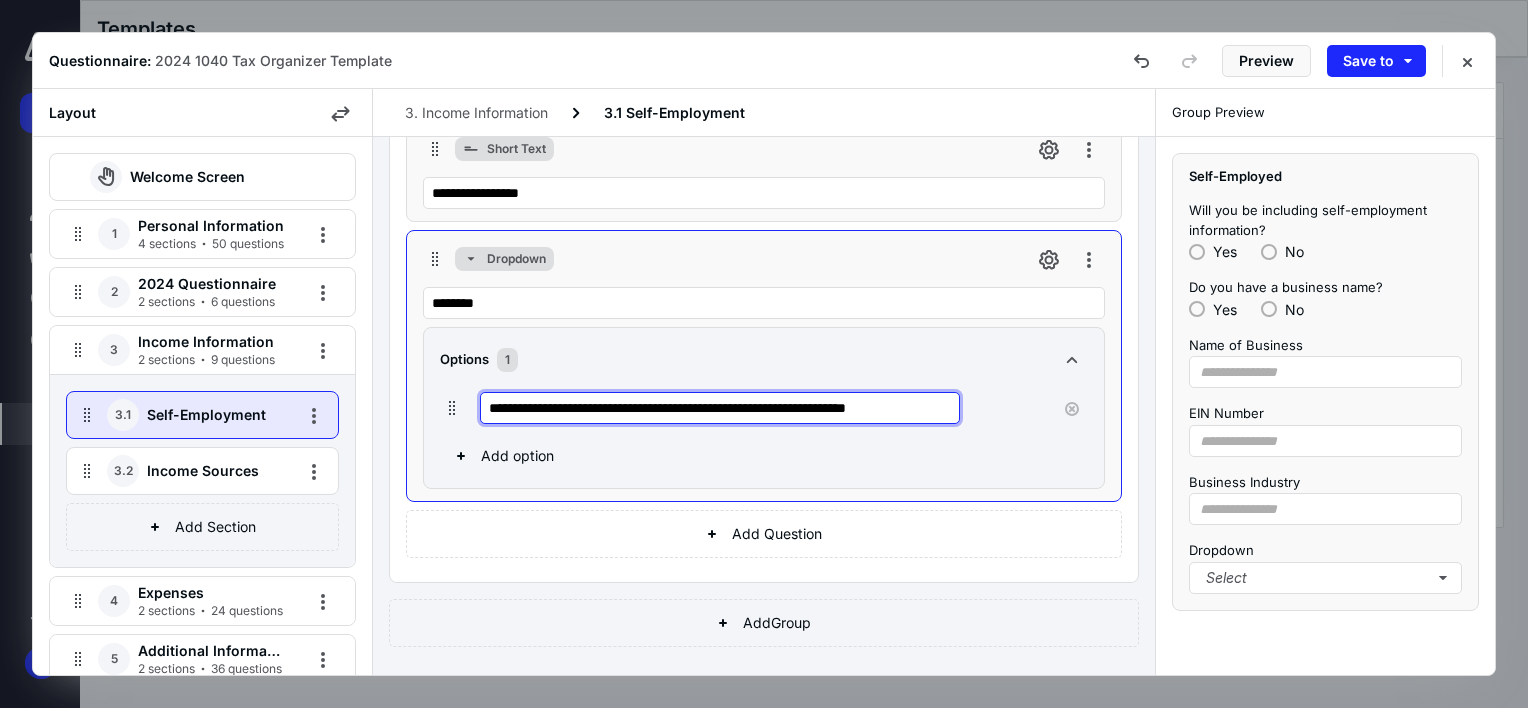 paste 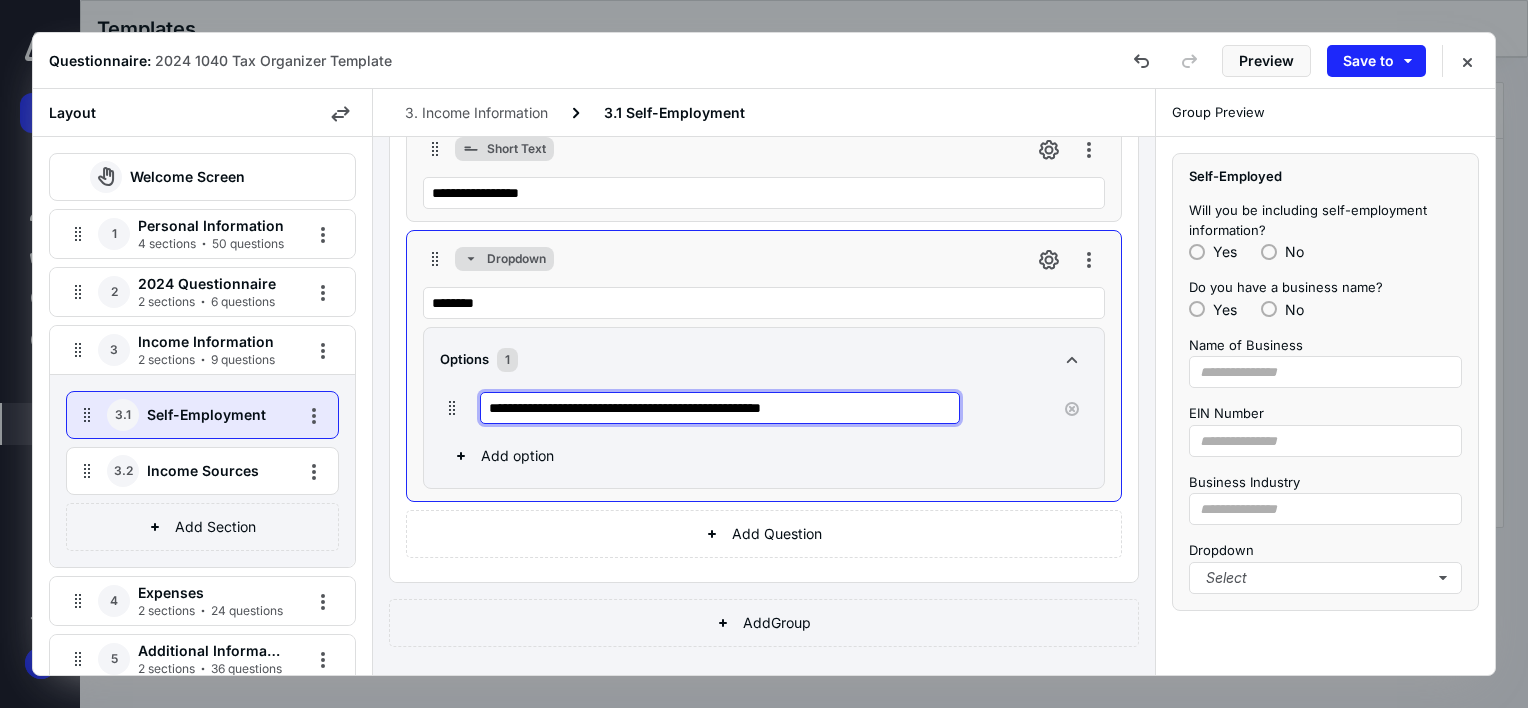 type on "**********" 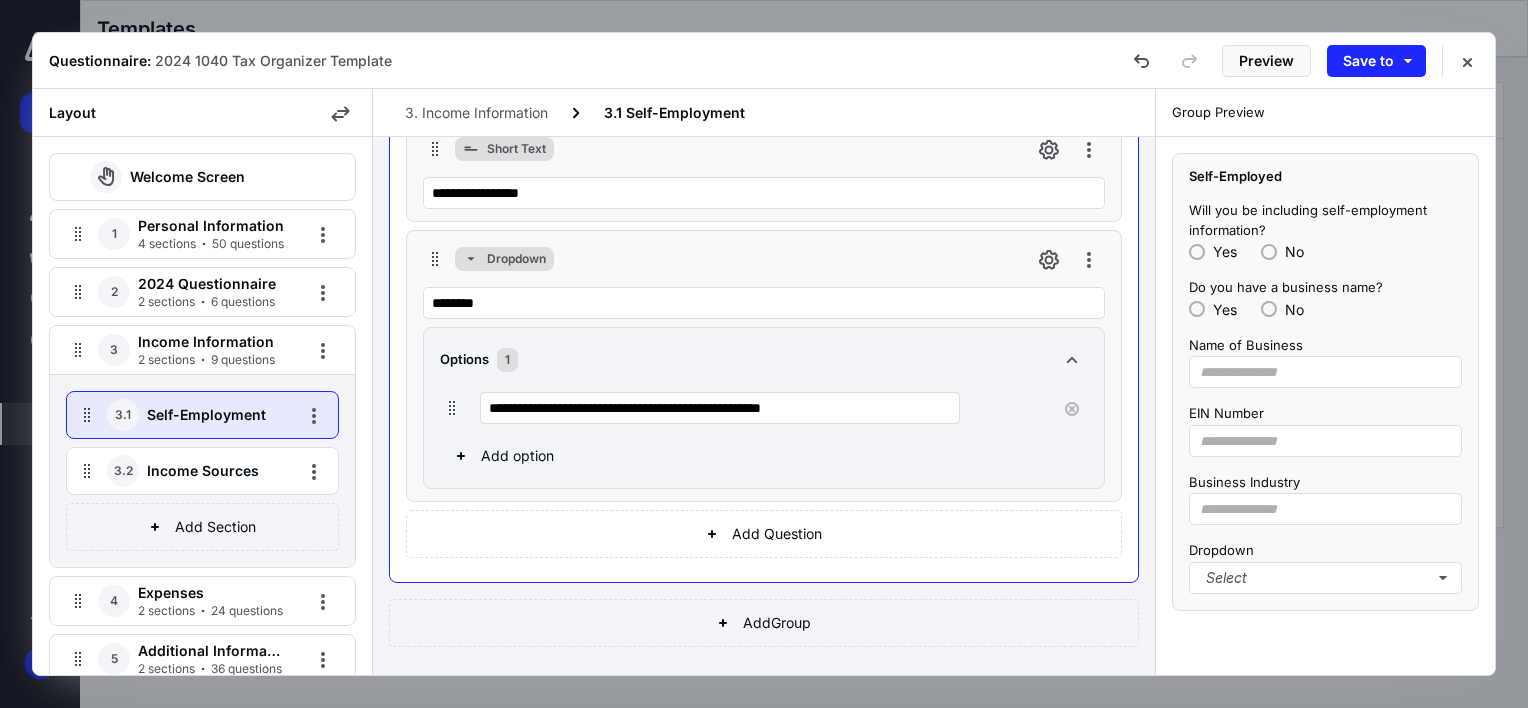 click on "Options  1" at bounding box center [764, 360] 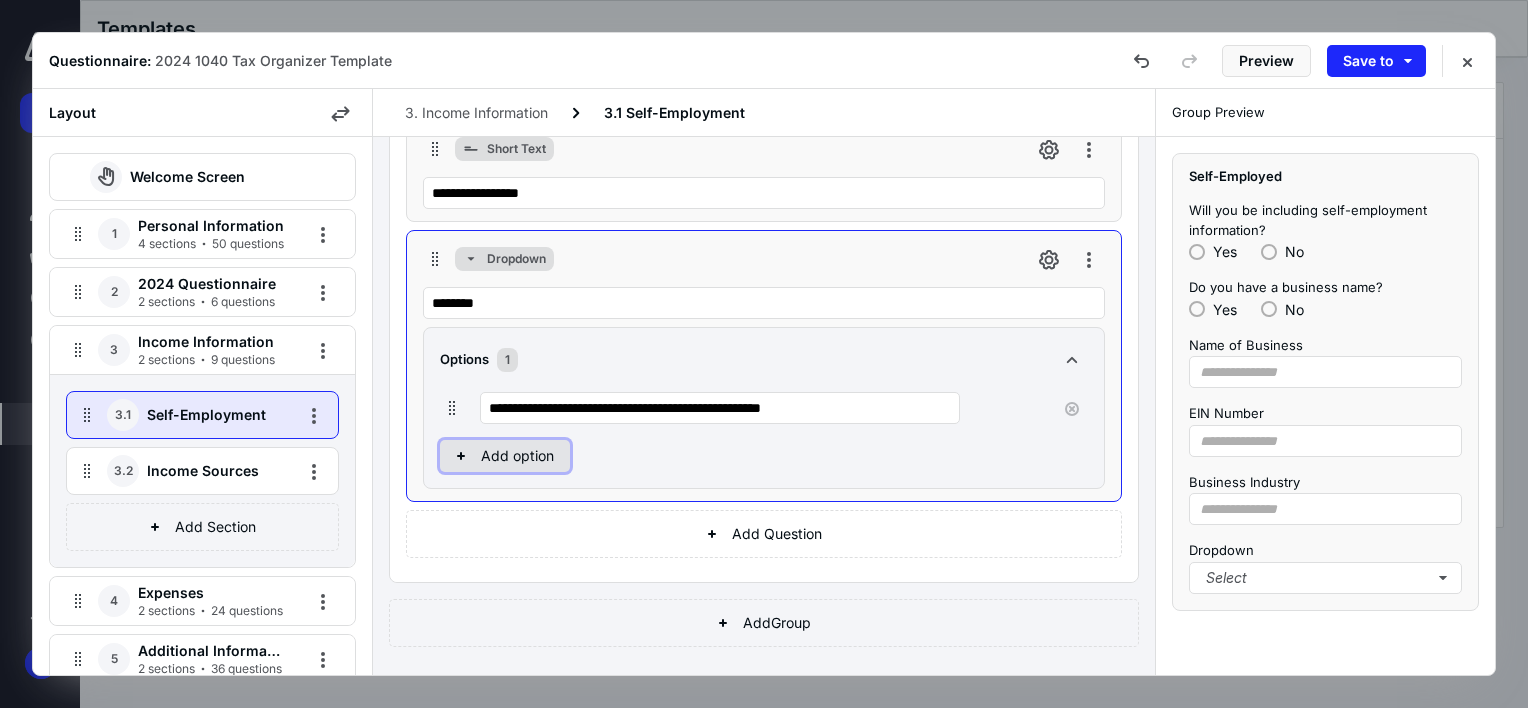 click on "Add option" at bounding box center (505, 456) 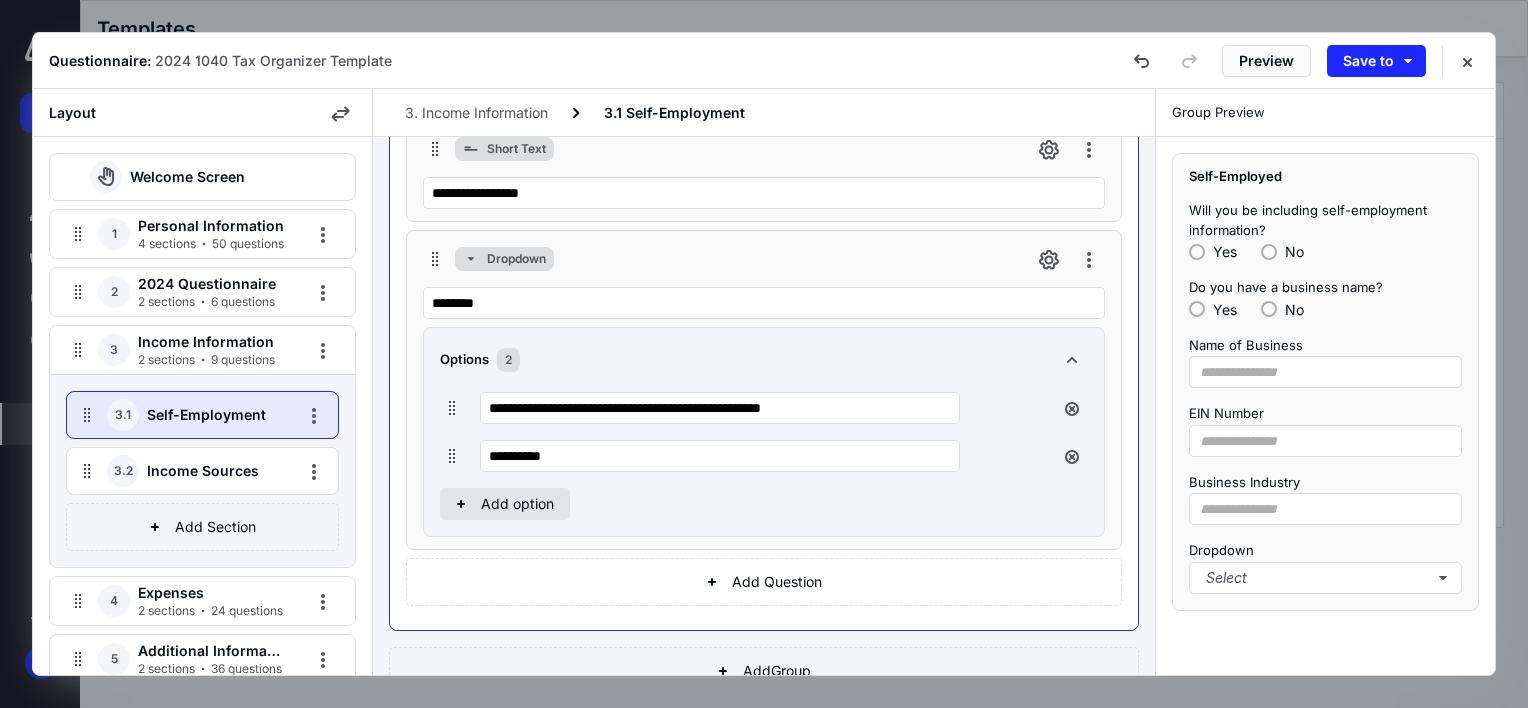 drag, startPoint x: 550, startPoint y: 453, endPoint x: 494, endPoint y: 496, distance: 70.60453 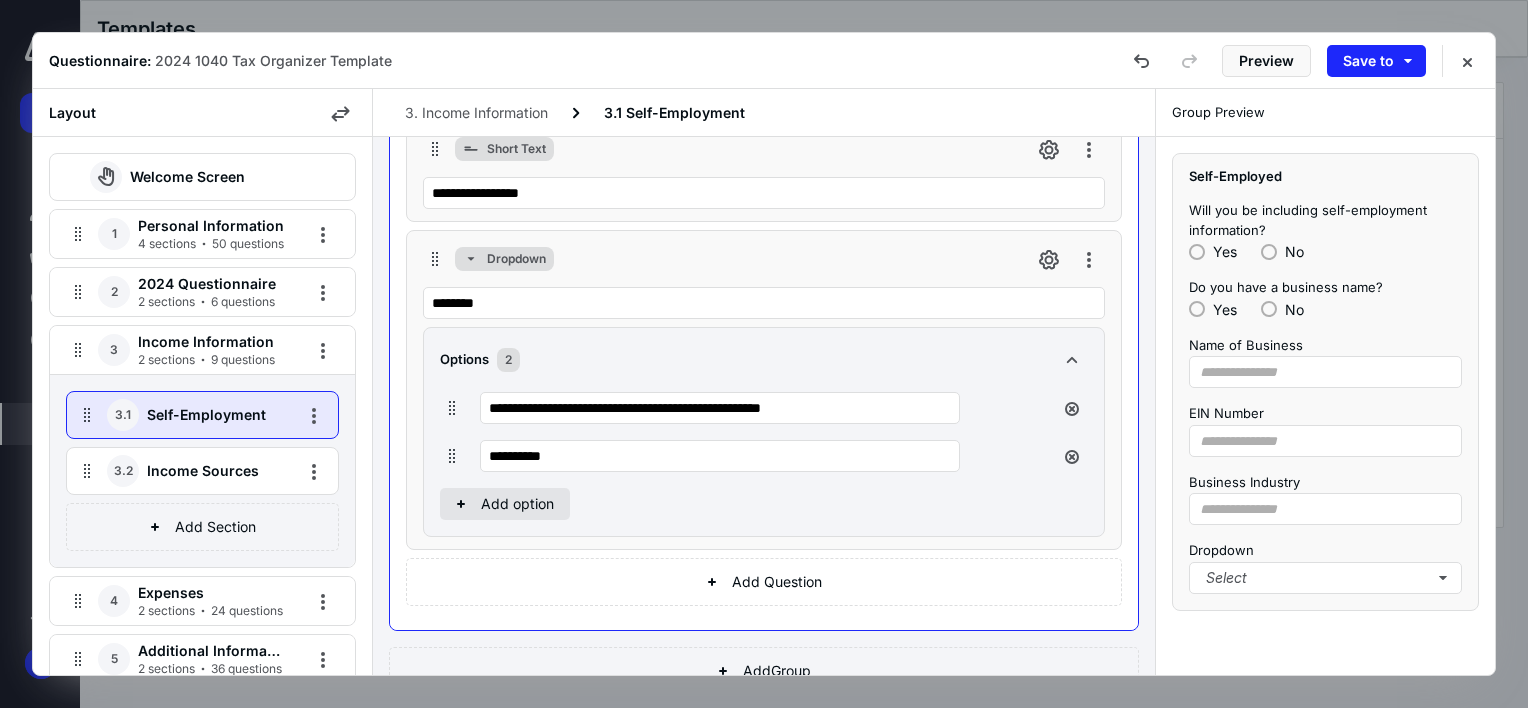 click on "**********" at bounding box center (744, 456) 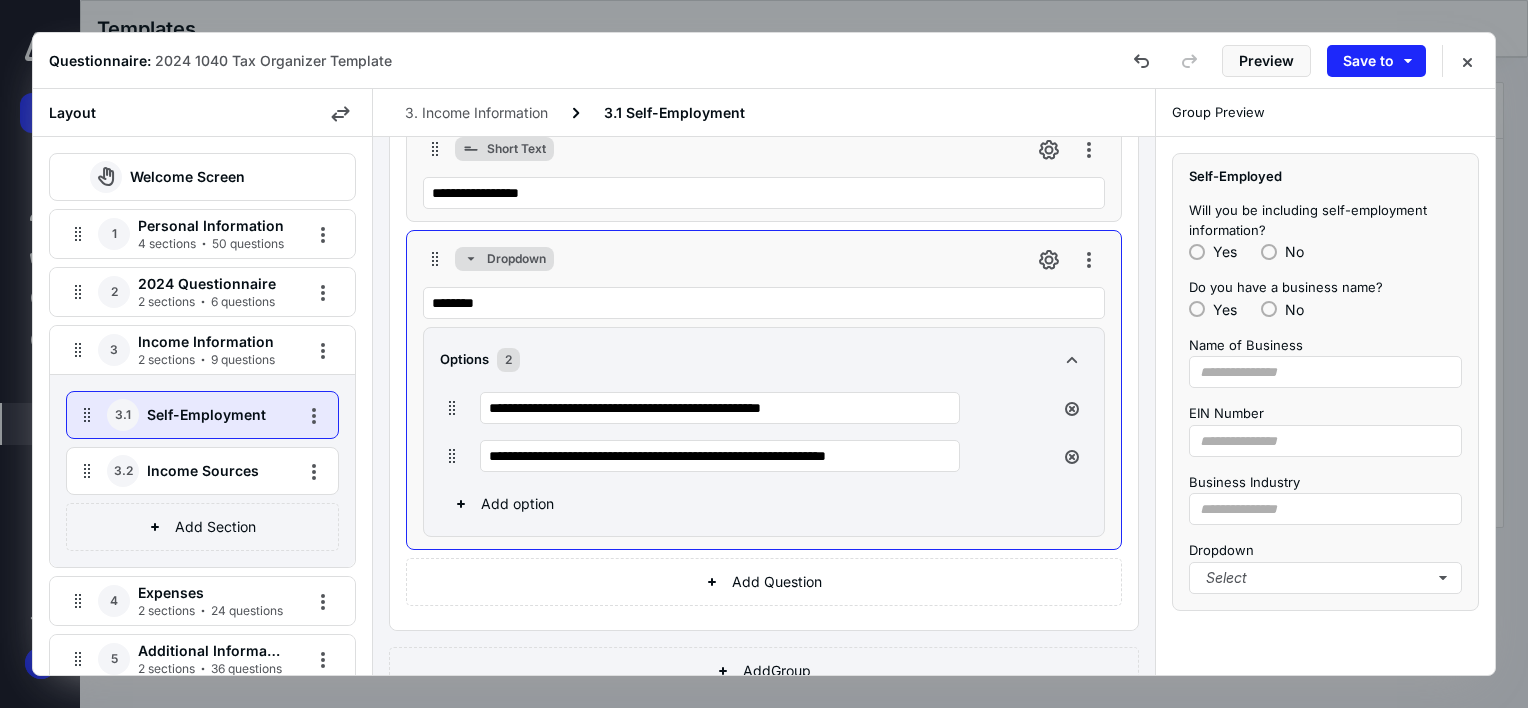 type on "**********" 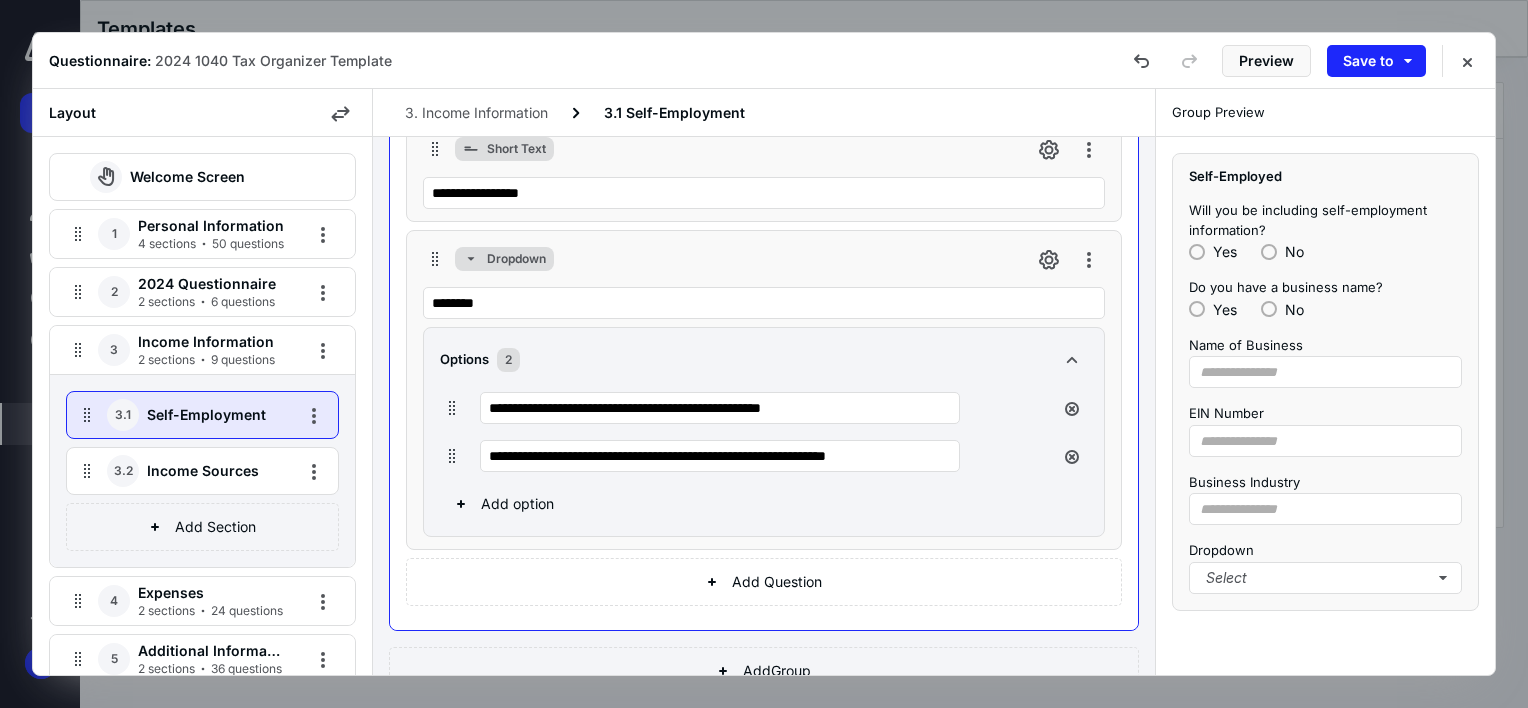 click on "Options  2" at bounding box center (764, 360) 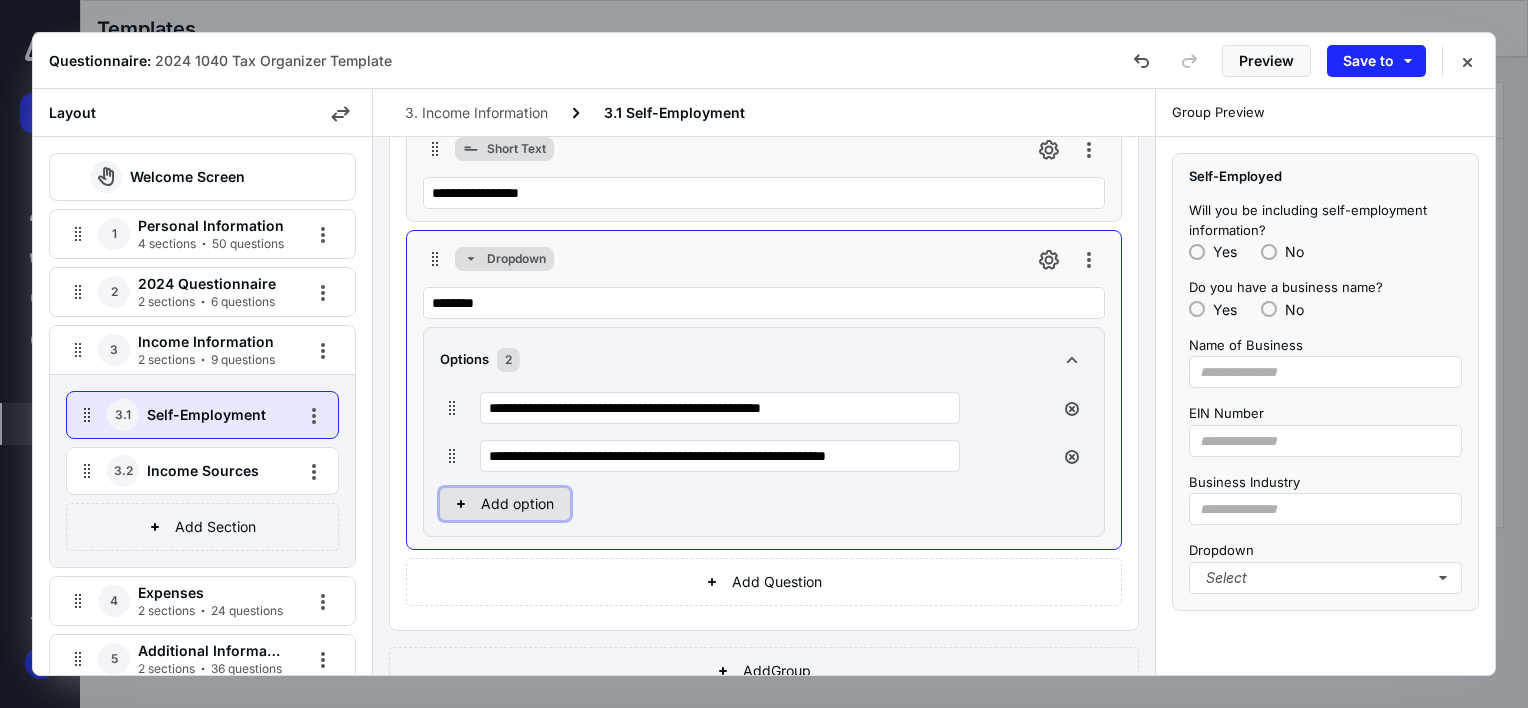 click on "Add option" at bounding box center (505, 504) 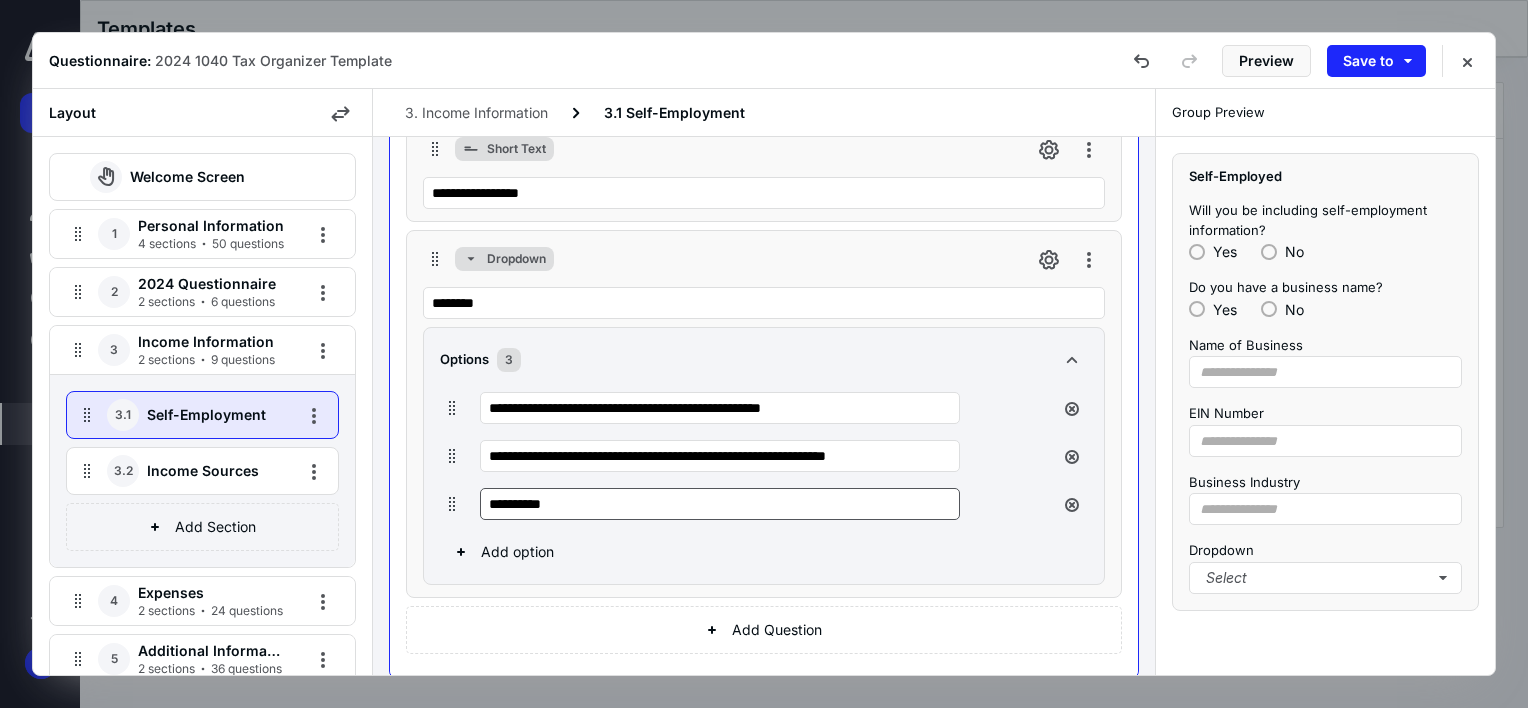drag, startPoint x: 568, startPoint y: 499, endPoint x: 480, endPoint y: 499, distance: 88 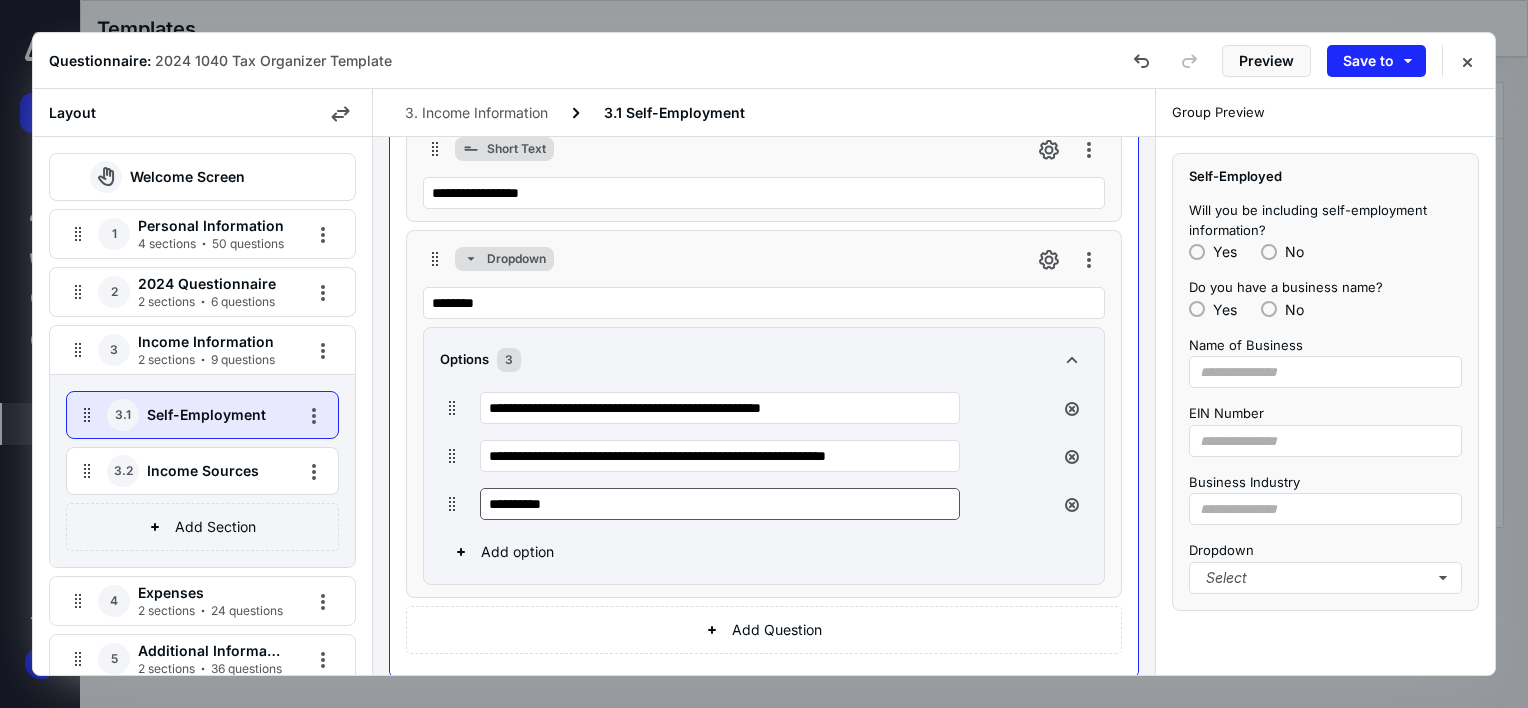 click on "**********" at bounding box center [744, 504] 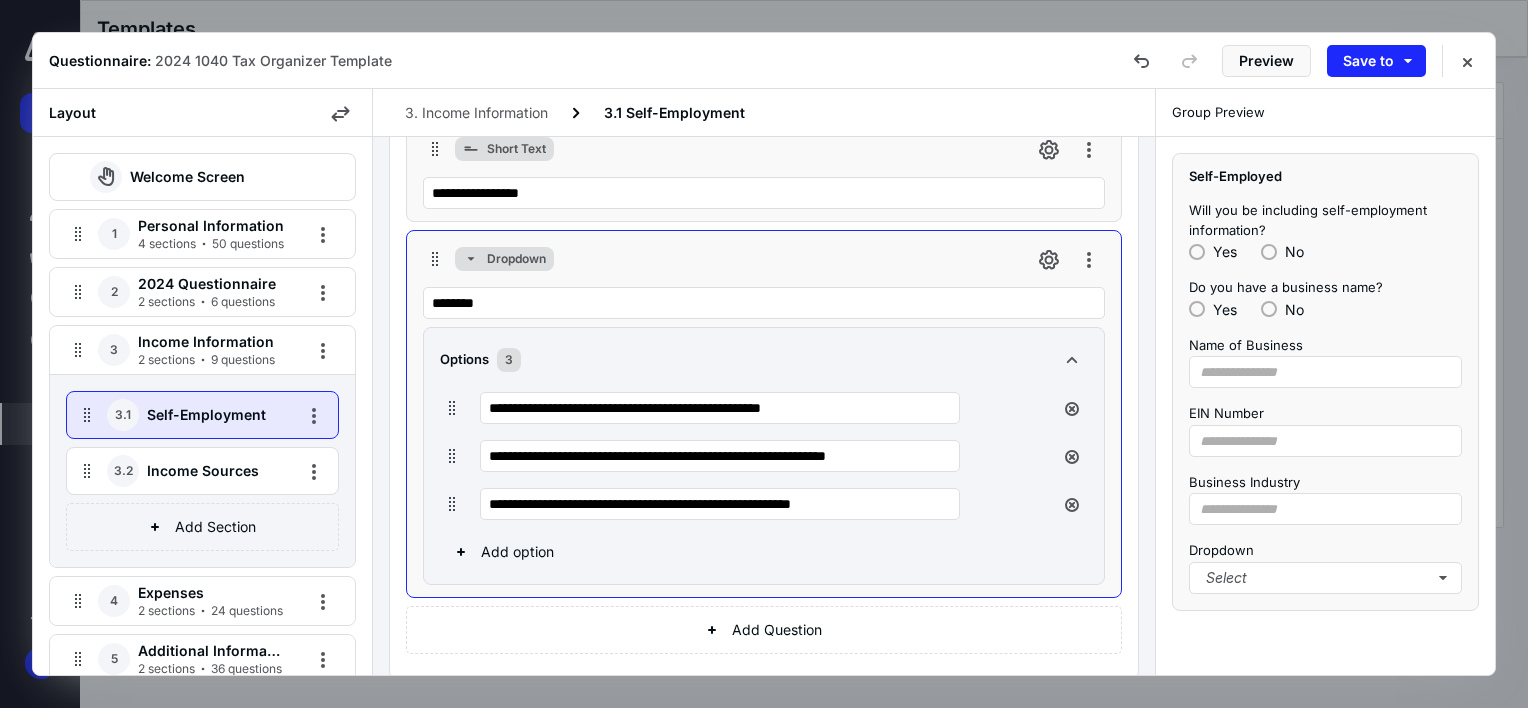 type on "**********" 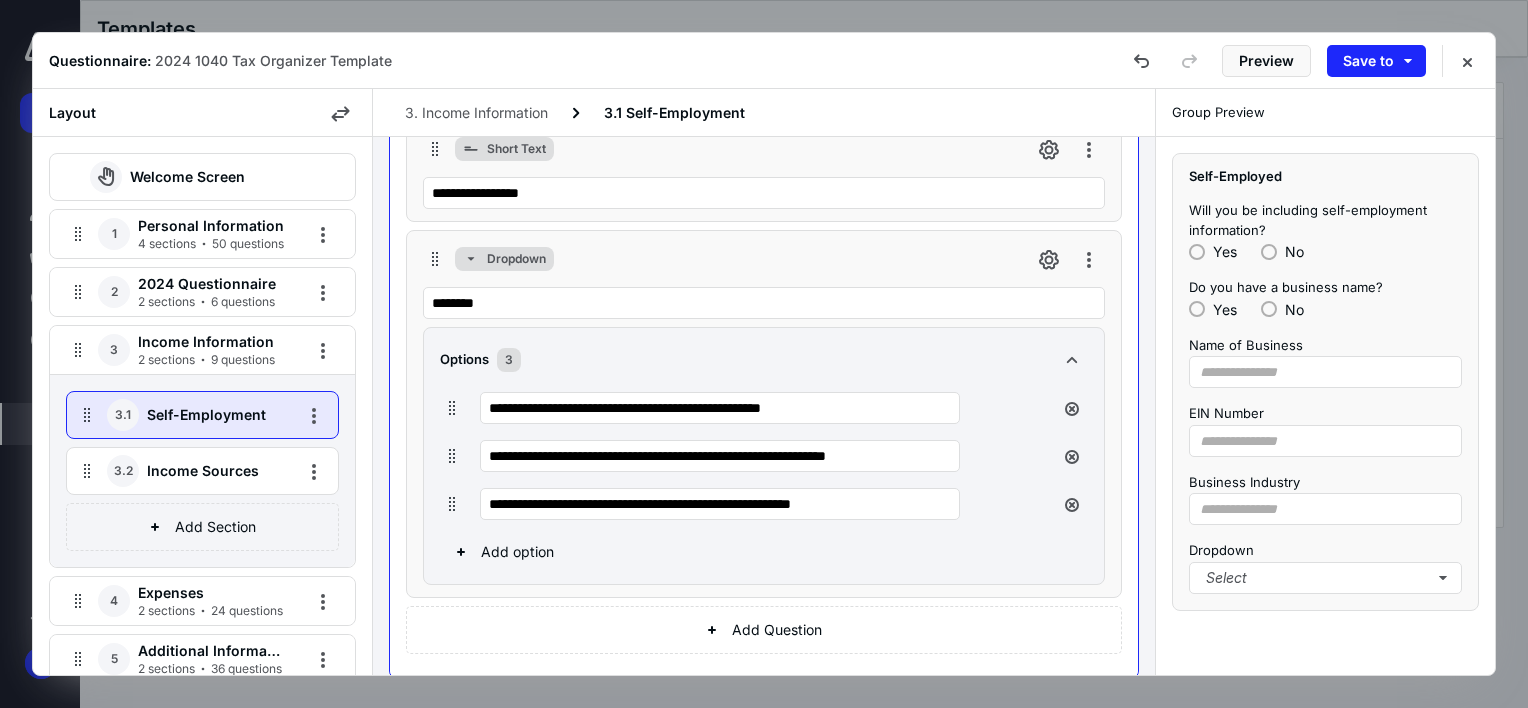 drag, startPoint x: 600, startPoint y: 532, endPoint x: 972, endPoint y: 687, distance: 403 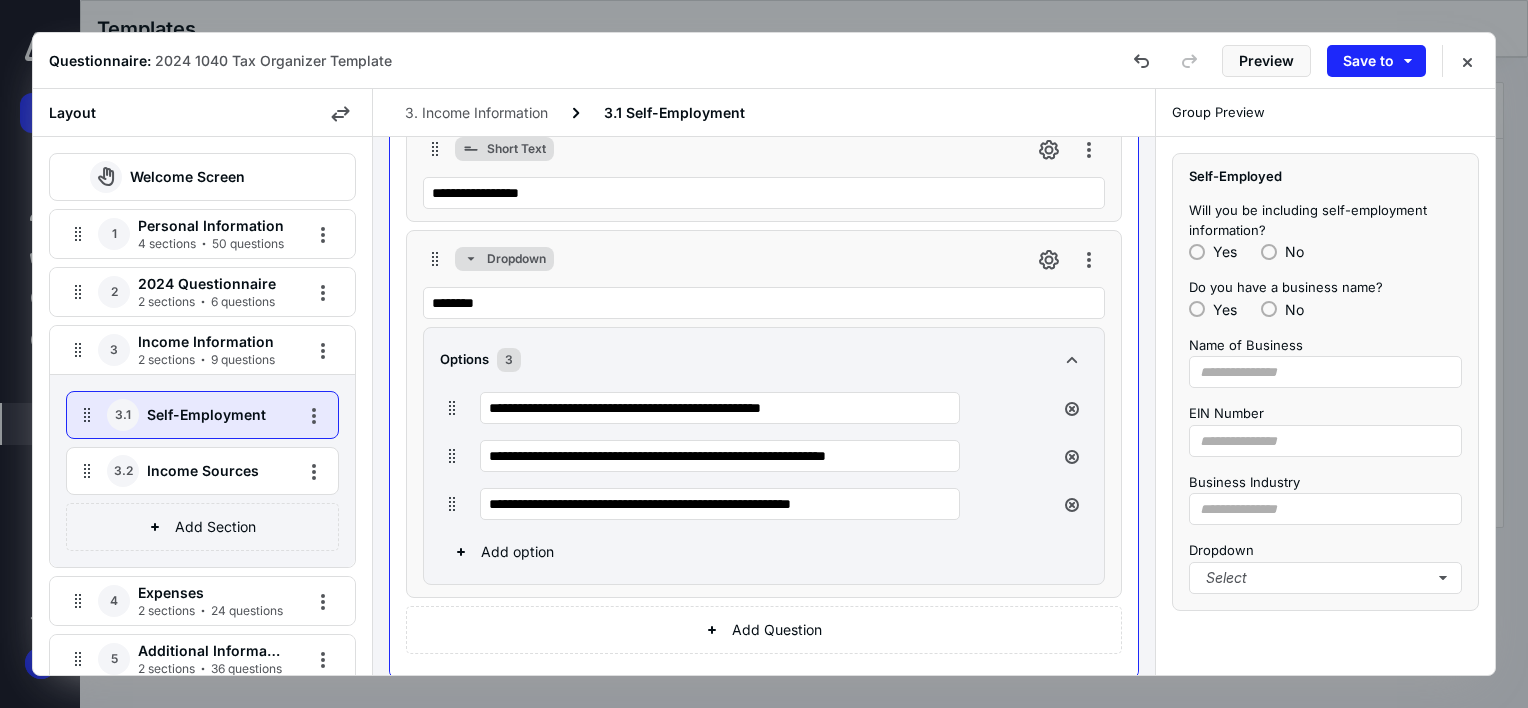 click on "**********" at bounding box center (764, 120) 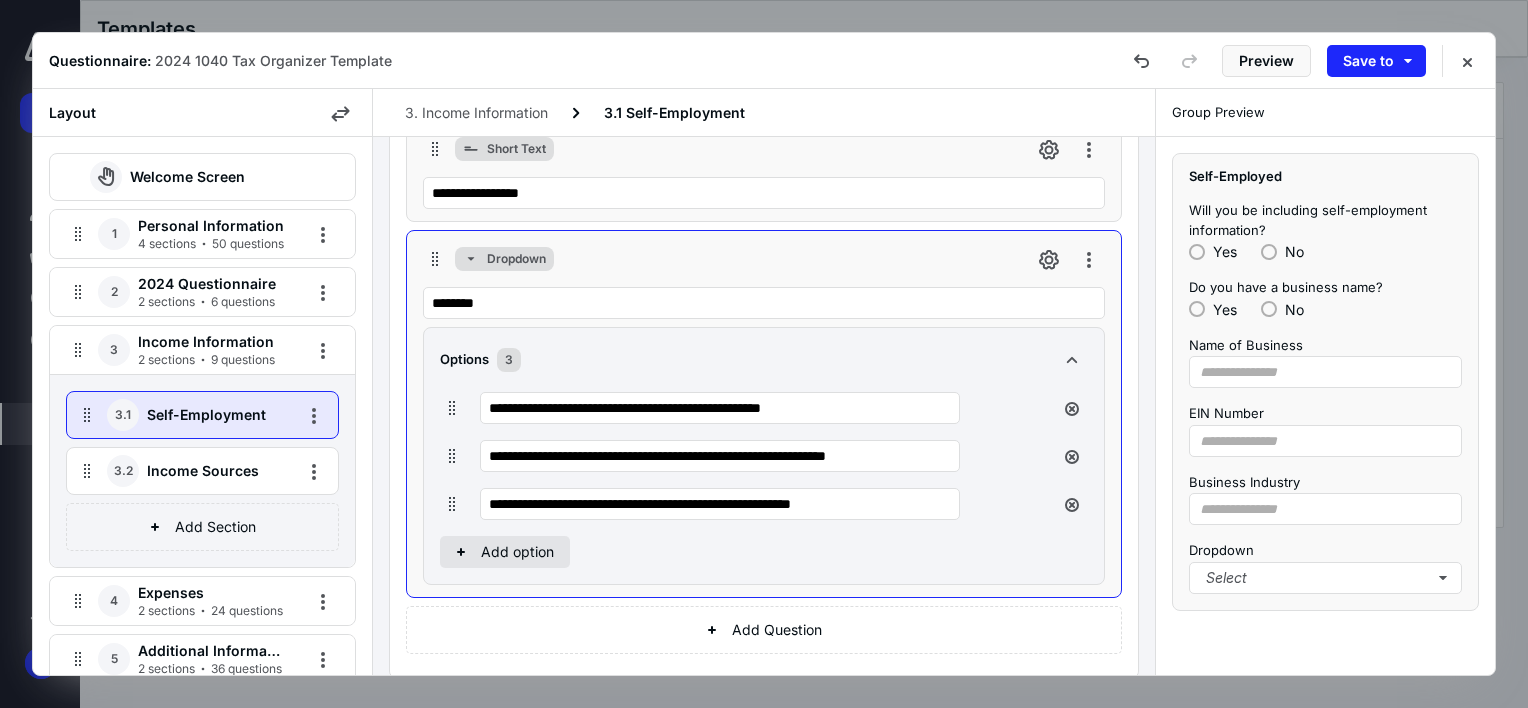 click on "Add option" at bounding box center (505, 552) 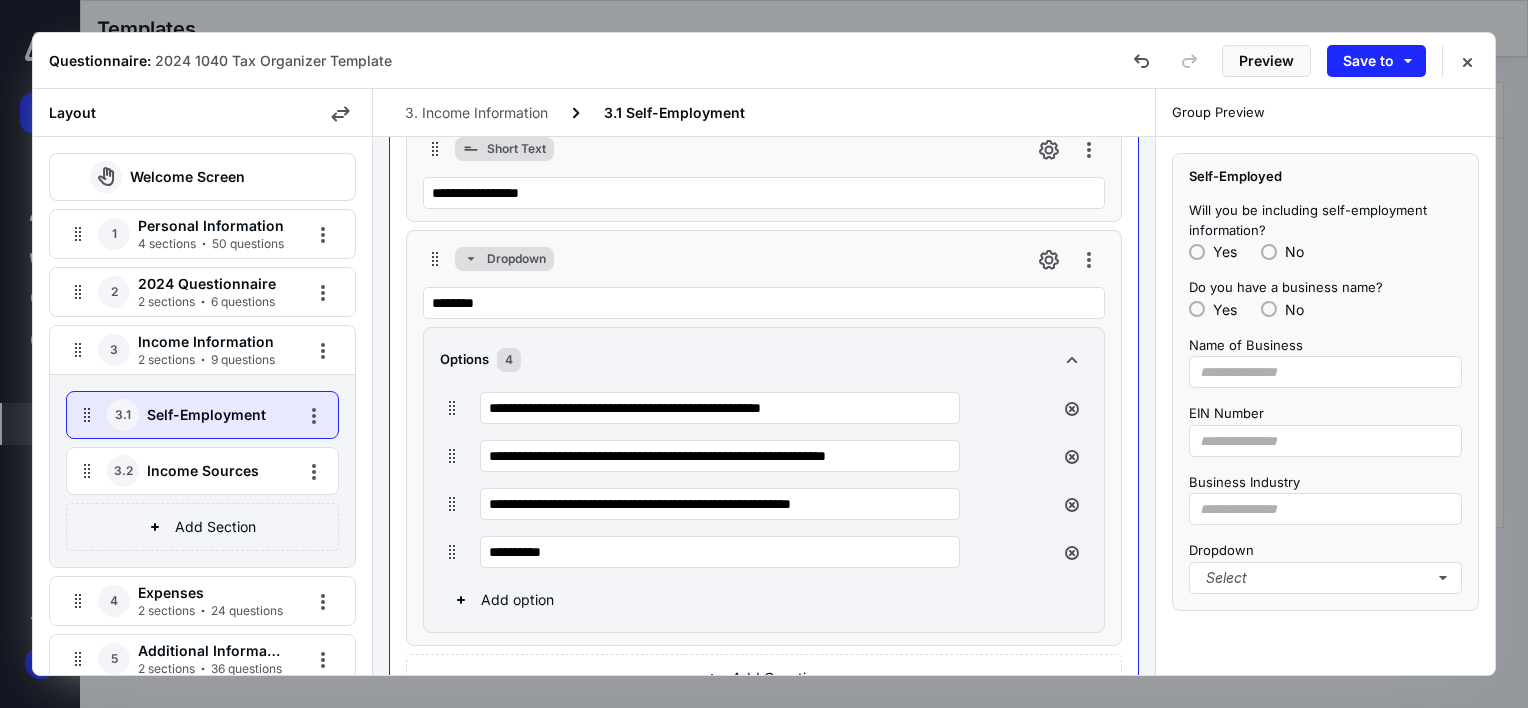 drag, startPoint x: 576, startPoint y: 554, endPoint x: 480, endPoint y: 568, distance: 97.015465 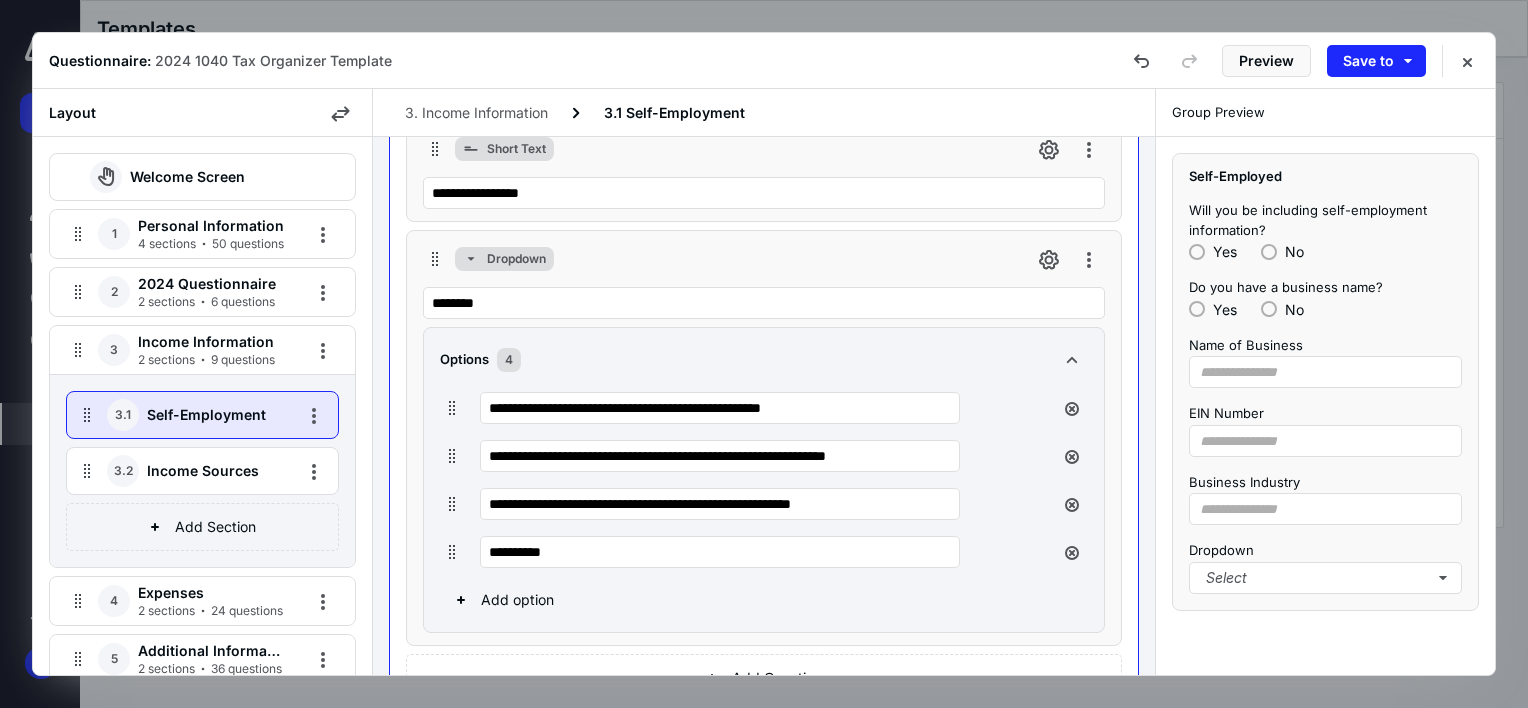 click on "**********" at bounding box center (764, 504) 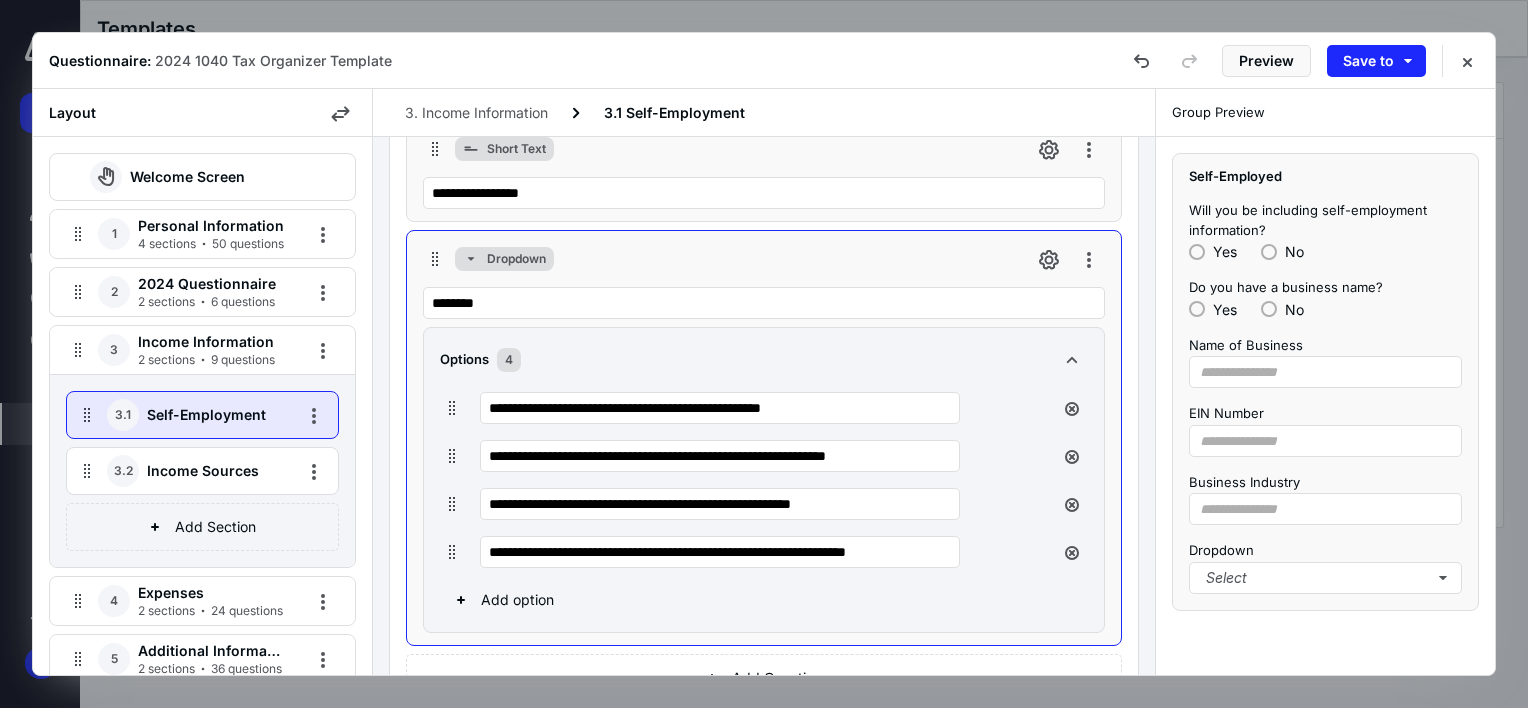 scroll, scrollTop: 0, scrollLeft: 0, axis: both 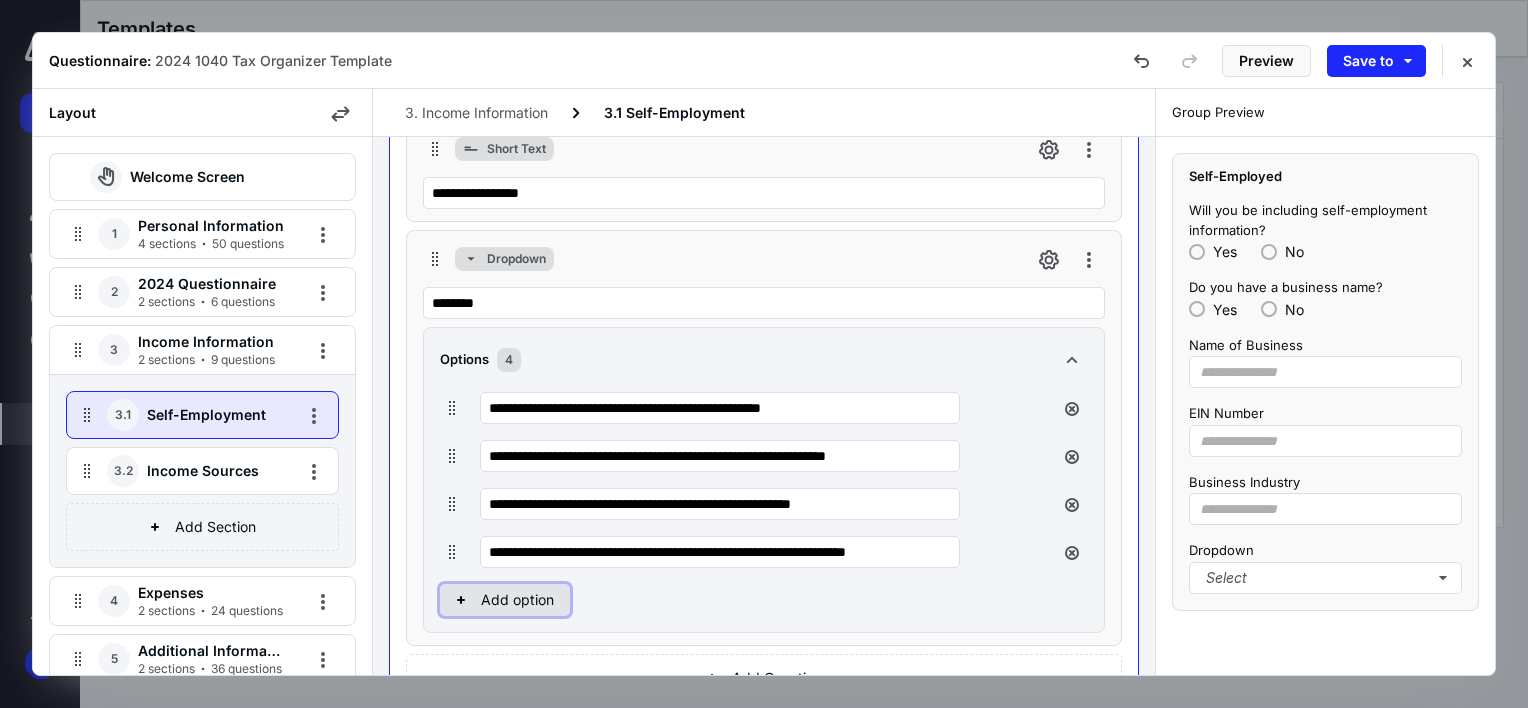 click on "Add option" at bounding box center (505, 600) 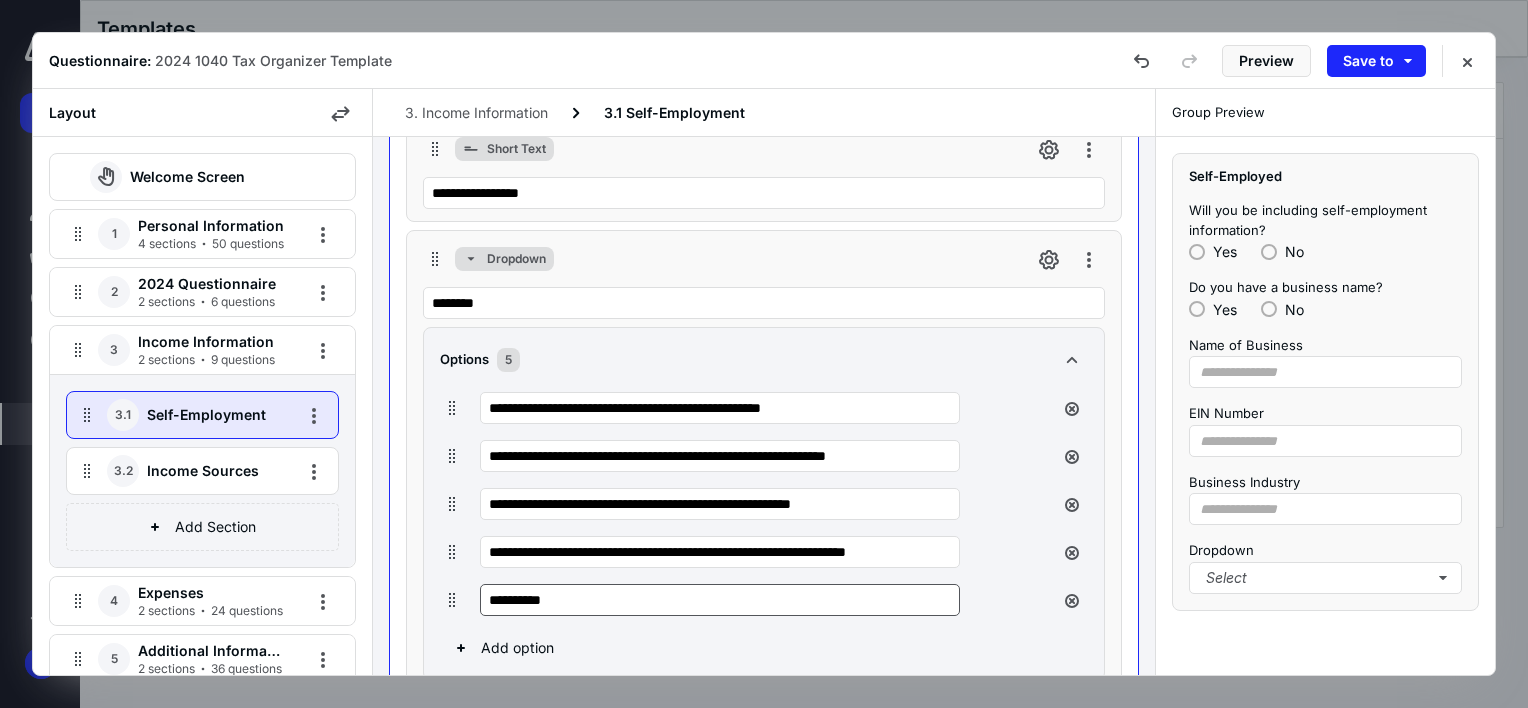 drag, startPoint x: 517, startPoint y: 596, endPoint x: 492, endPoint y: 598, distance: 25.079872 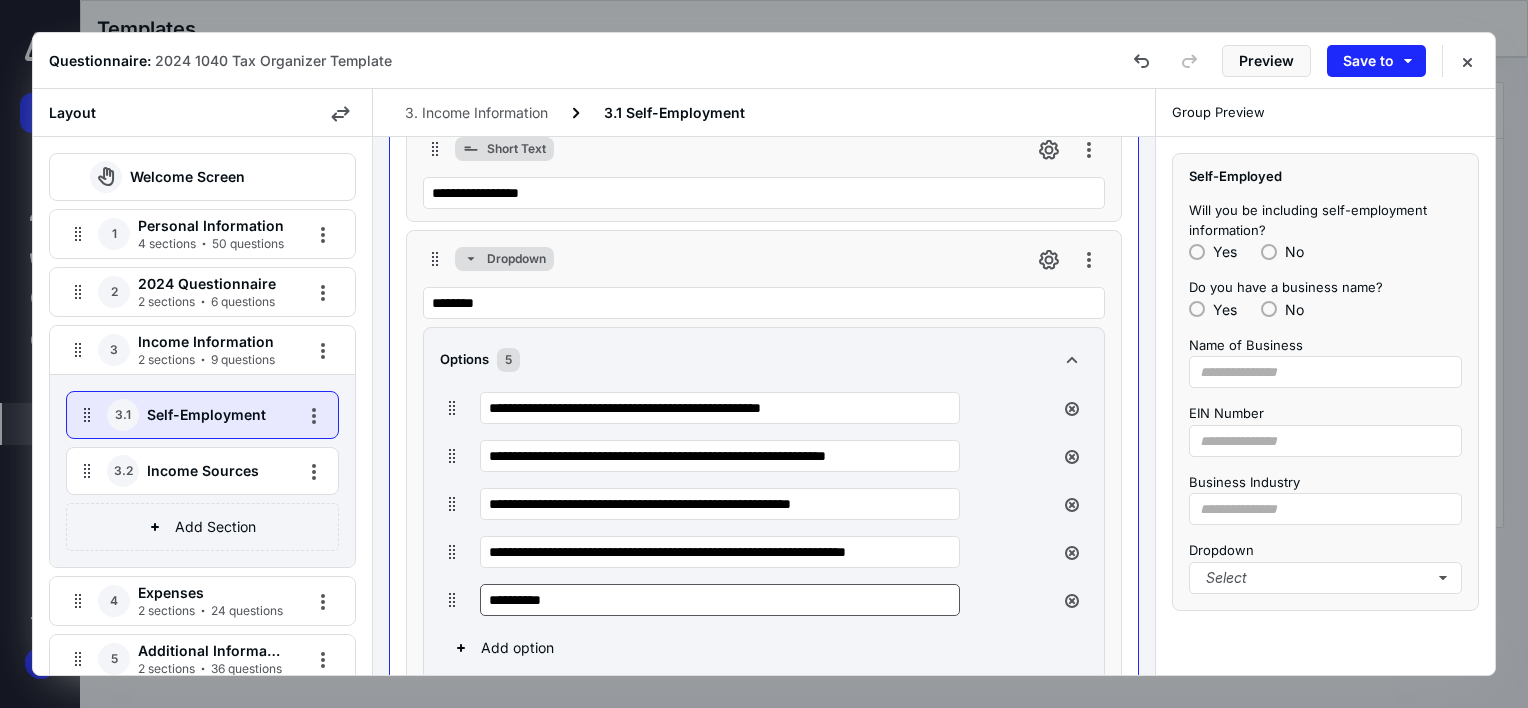 click on "**********" at bounding box center (720, 600) 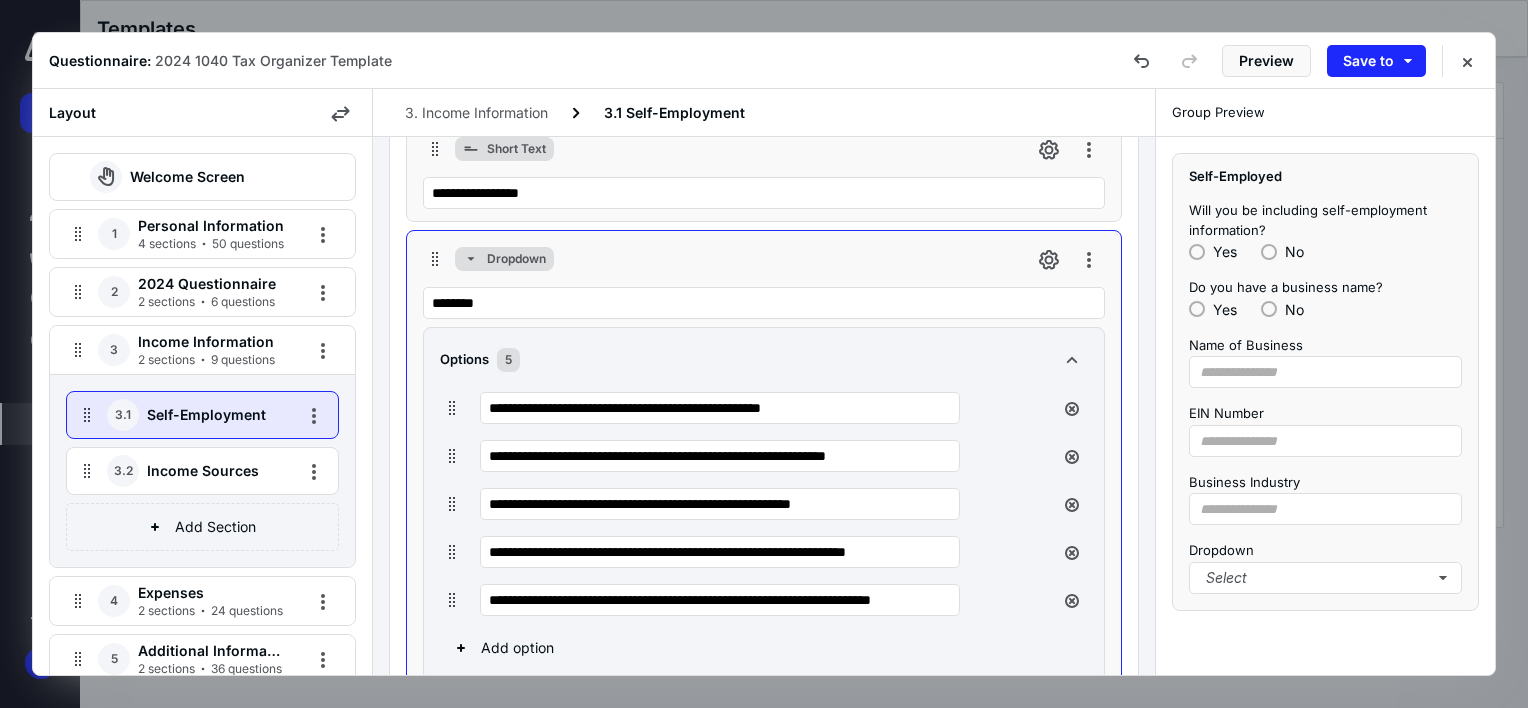 scroll, scrollTop: 0, scrollLeft: 68, axis: horizontal 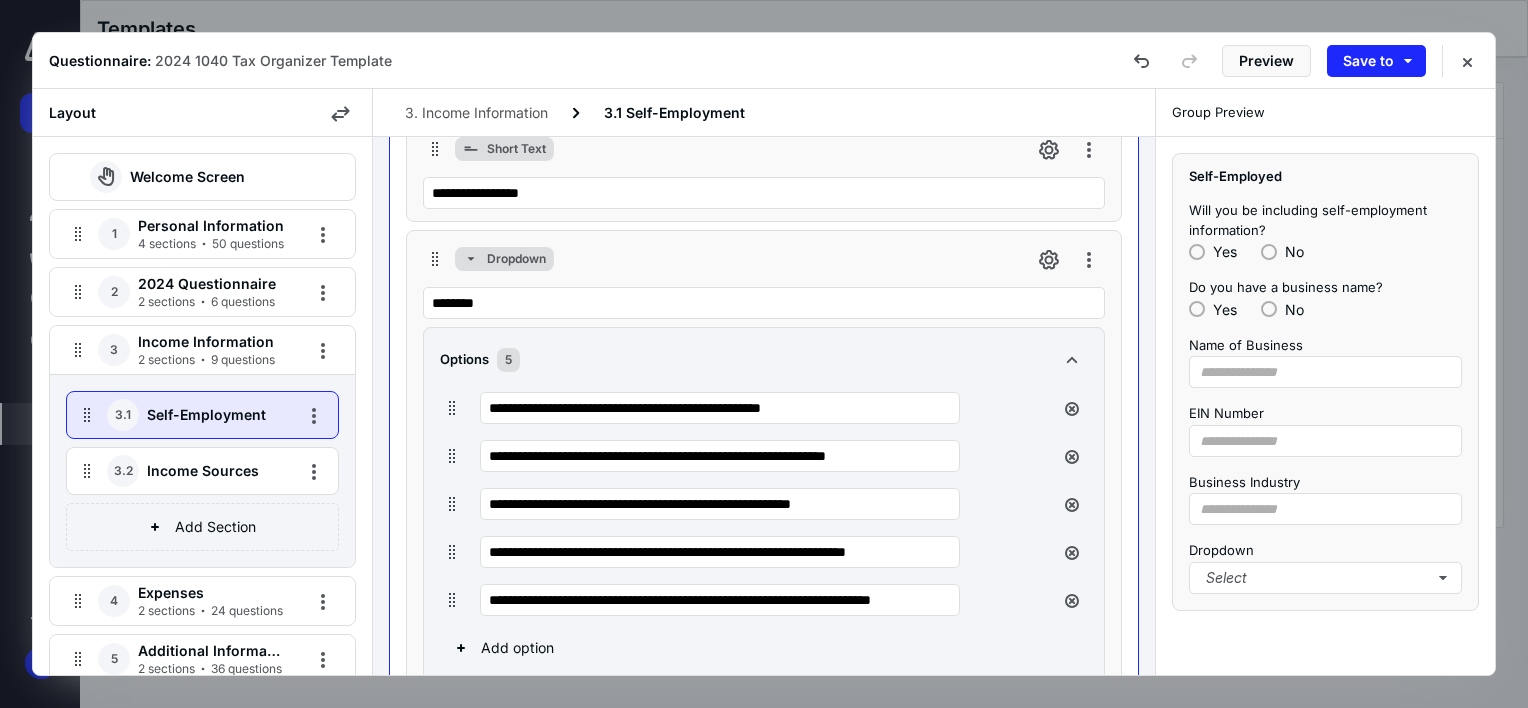 click on "Options  5" at bounding box center (764, 360) 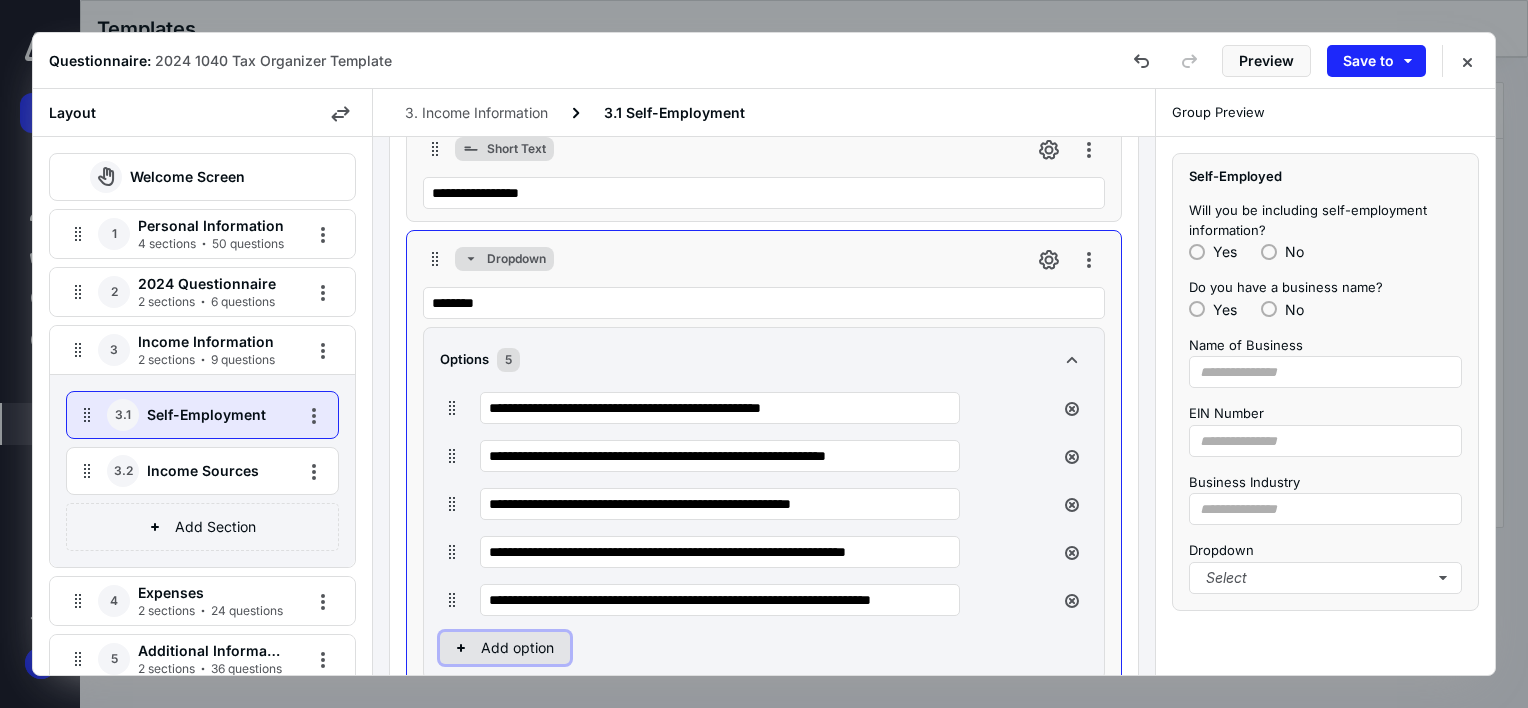 click on "Add option" at bounding box center (505, 648) 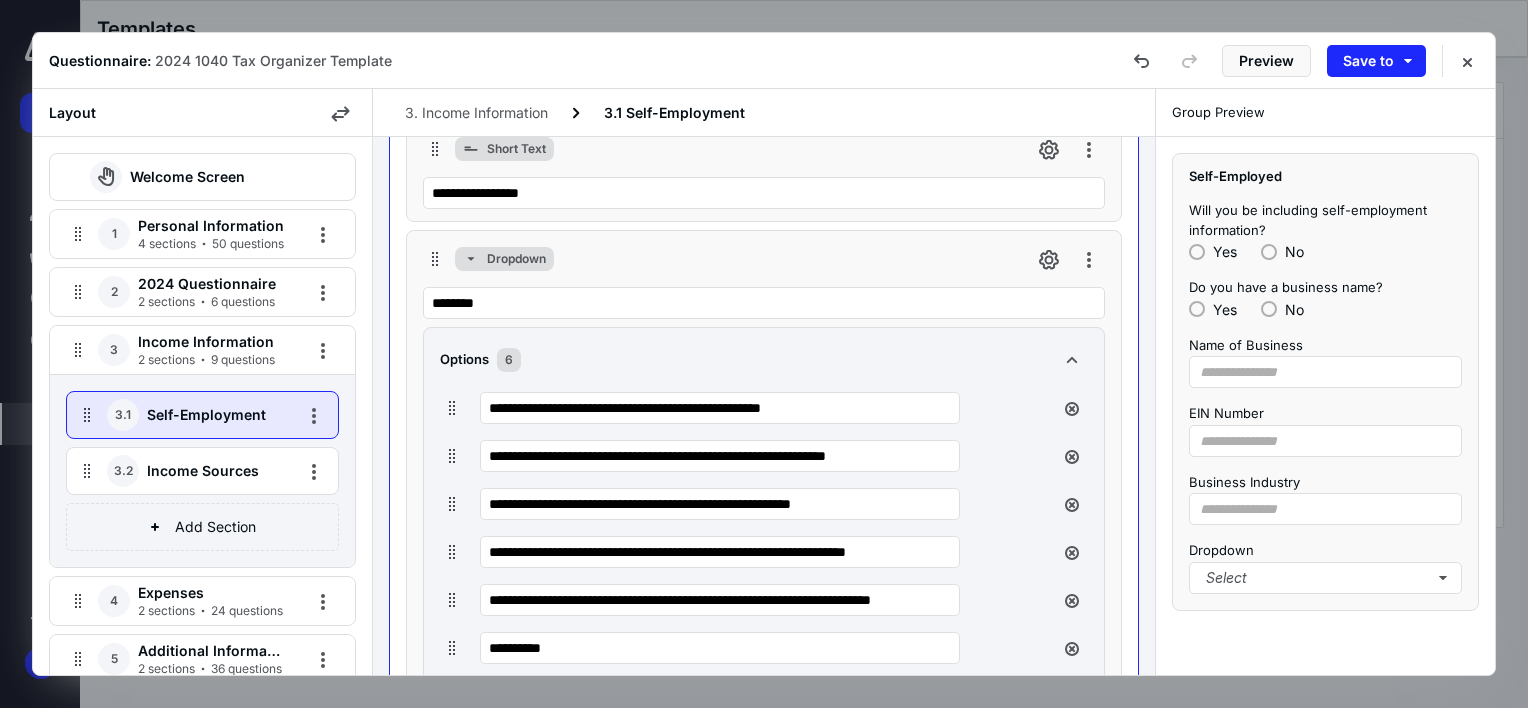 drag, startPoint x: 579, startPoint y: 656, endPoint x: 472, endPoint y: 655, distance: 107.00467 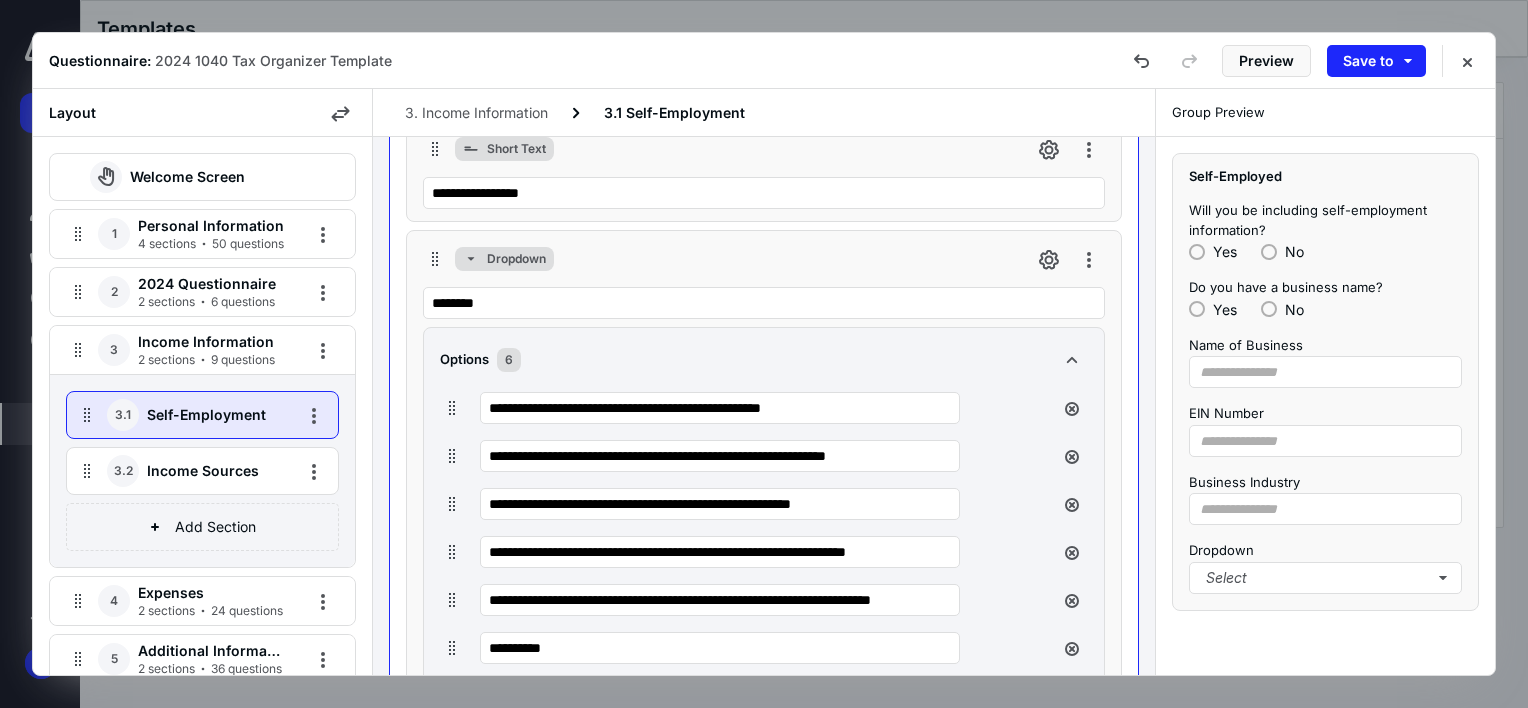 click on "**********" at bounding box center [744, 648] 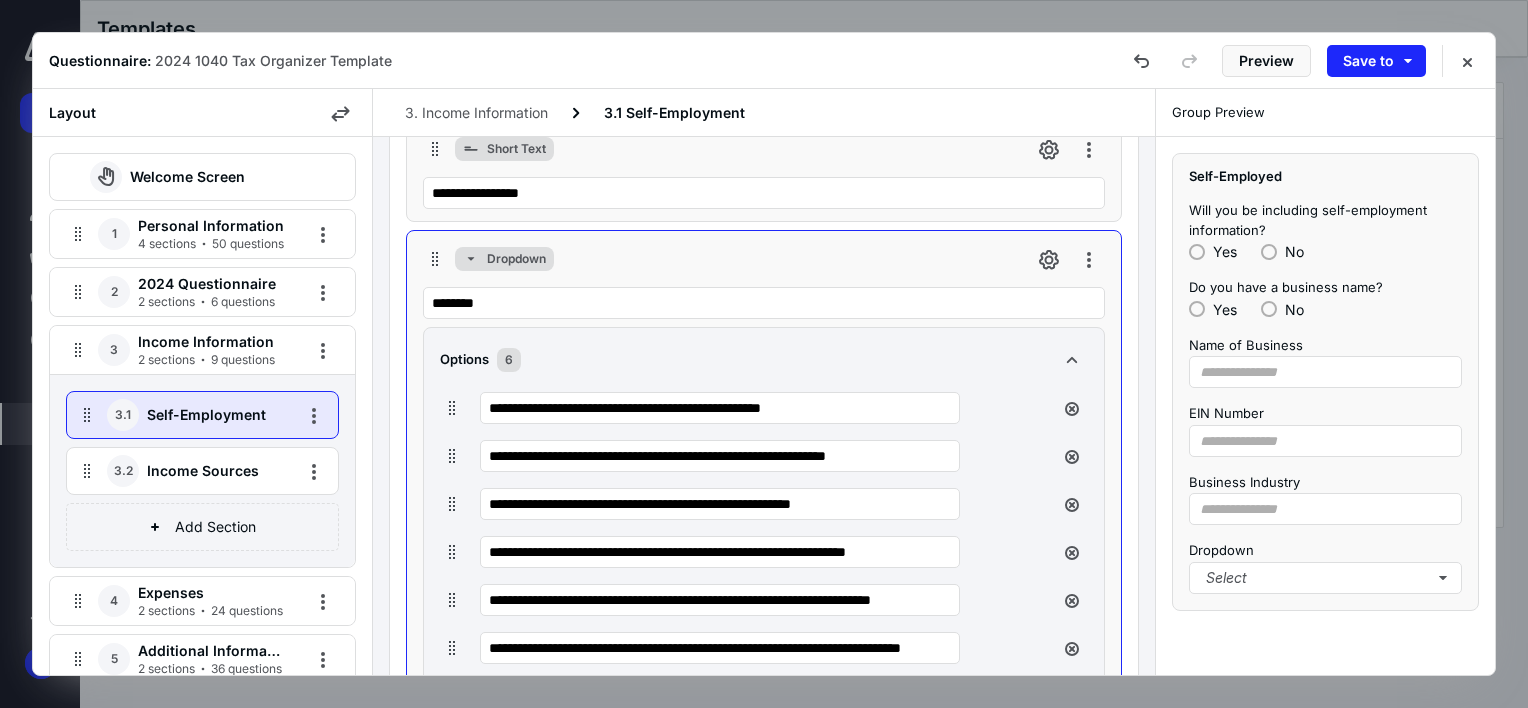 scroll, scrollTop: 0, scrollLeft: 97, axis: horizontal 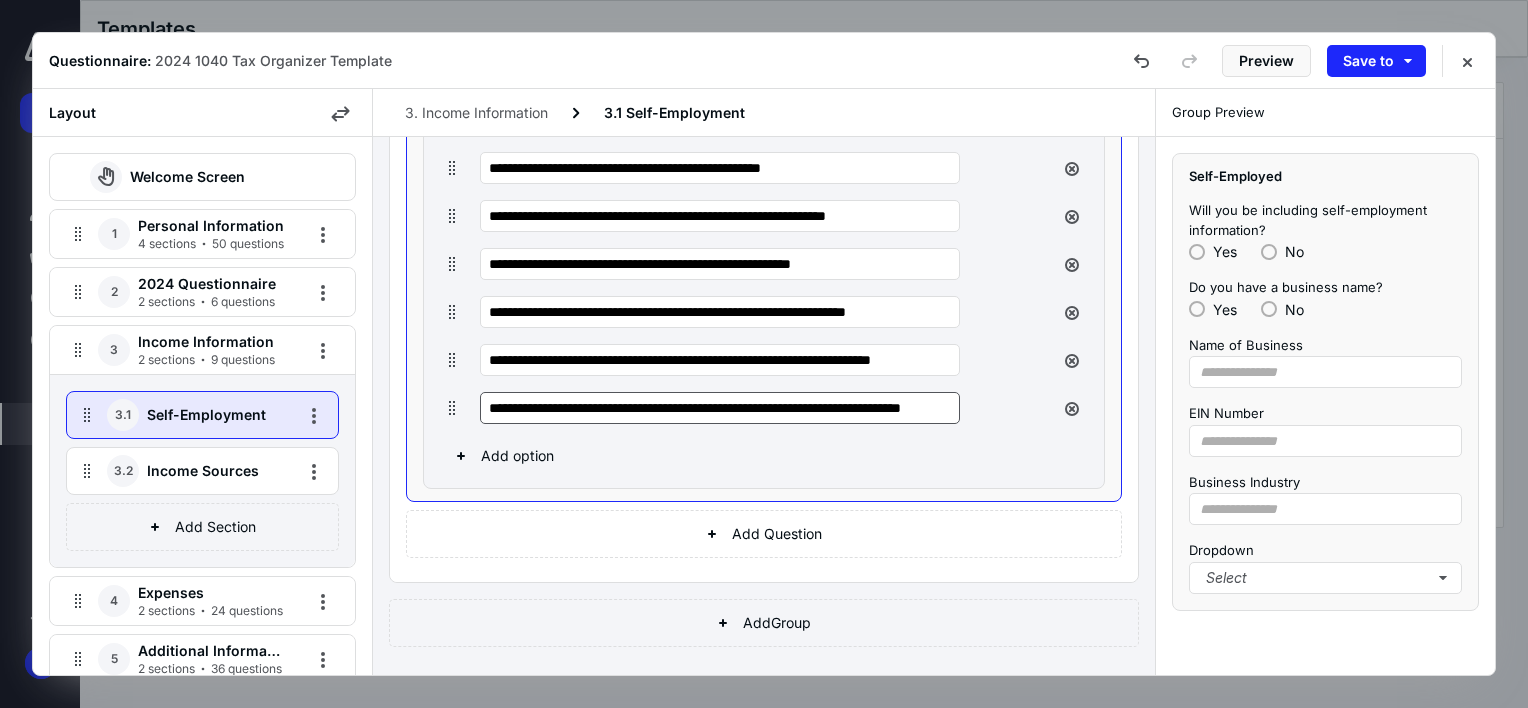 click on "**********" at bounding box center [720, 408] 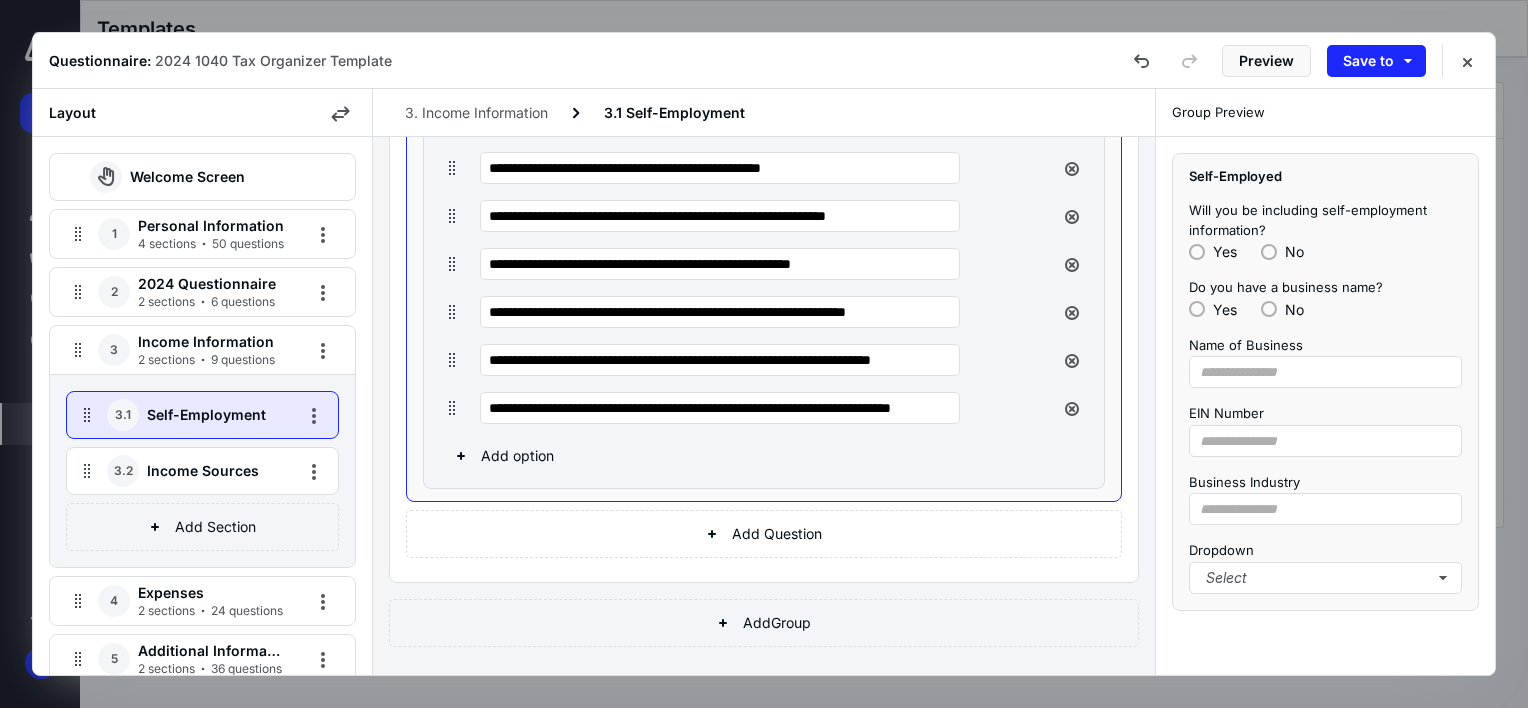 scroll, scrollTop: 0, scrollLeft: 88, axis: horizontal 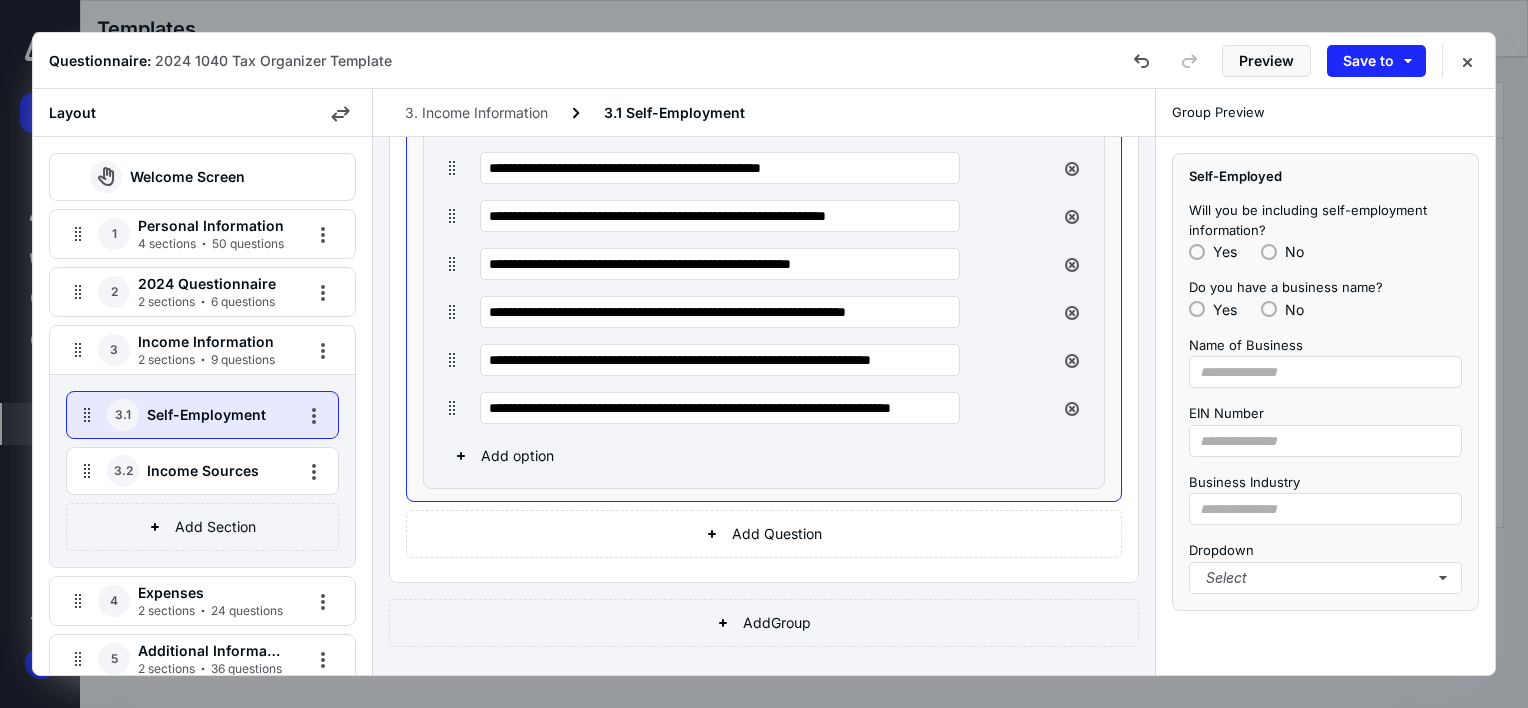 type on "**********" 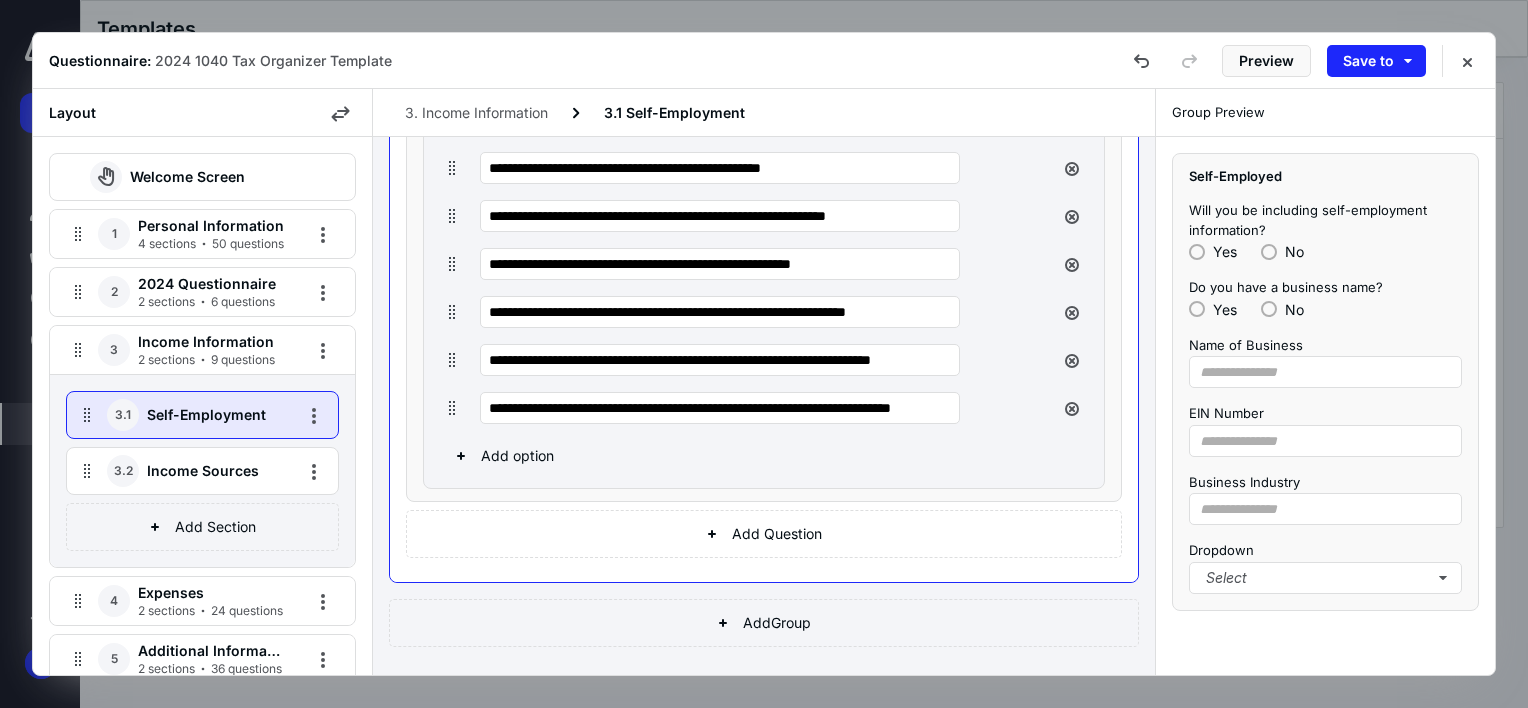 scroll, scrollTop: 0, scrollLeft: 0, axis: both 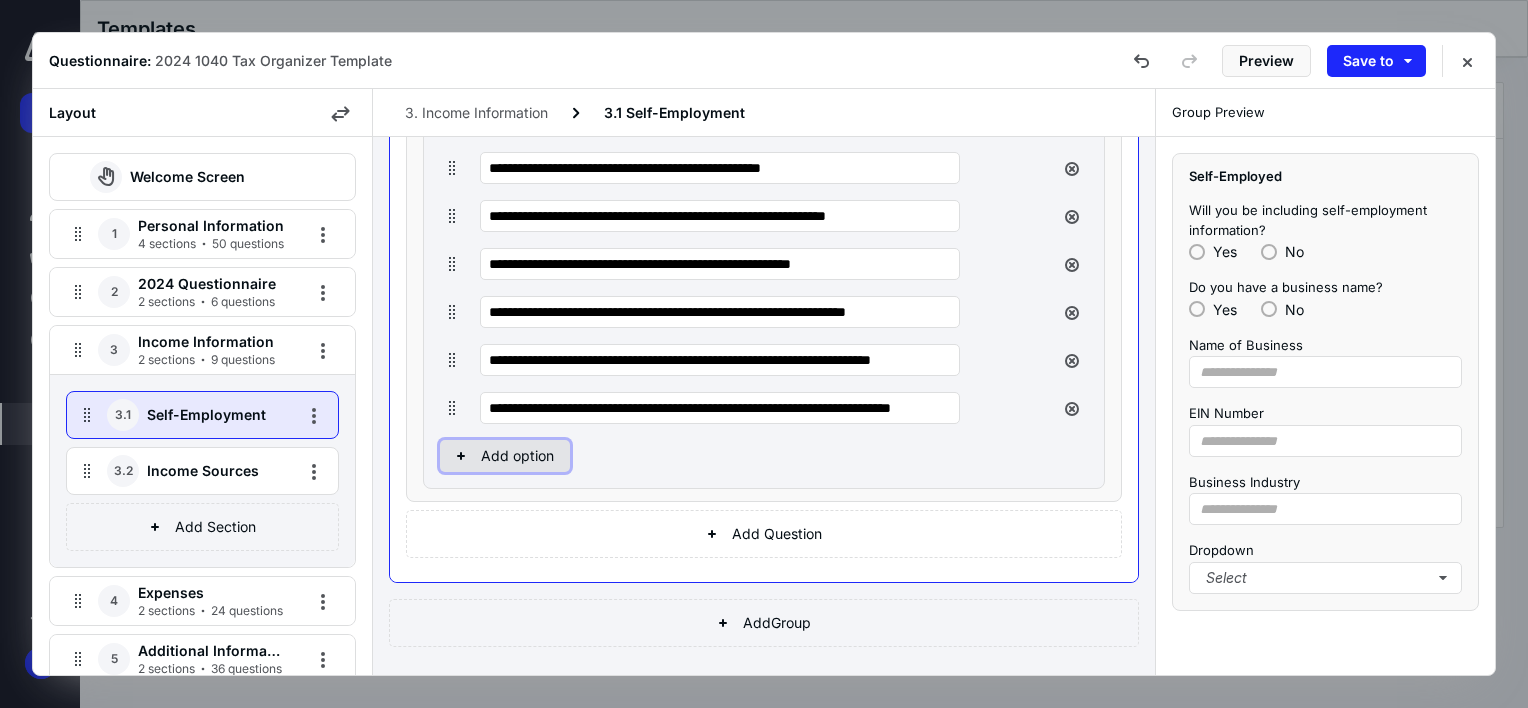 click on "Add option" at bounding box center (505, 456) 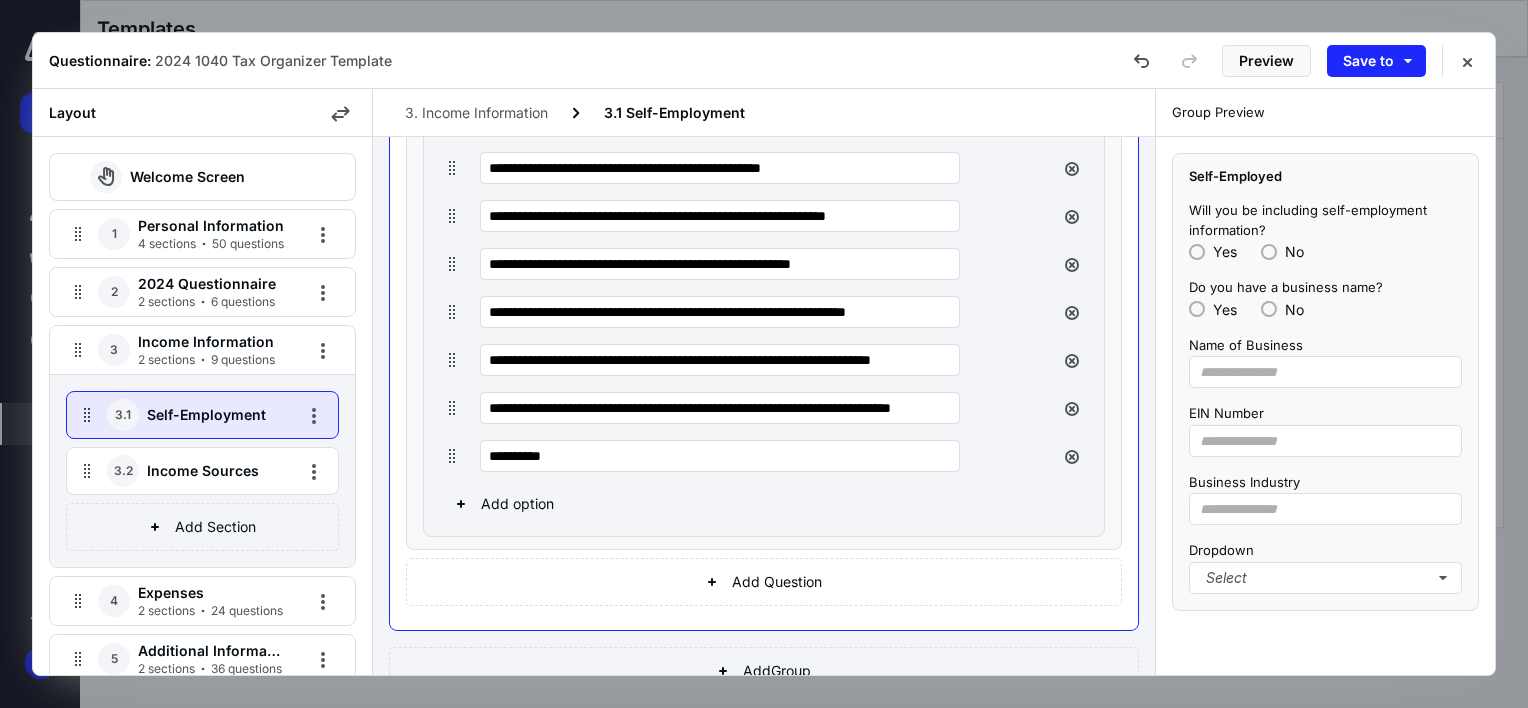 drag, startPoint x: 592, startPoint y: 463, endPoint x: 437, endPoint y: 468, distance: 155.08063 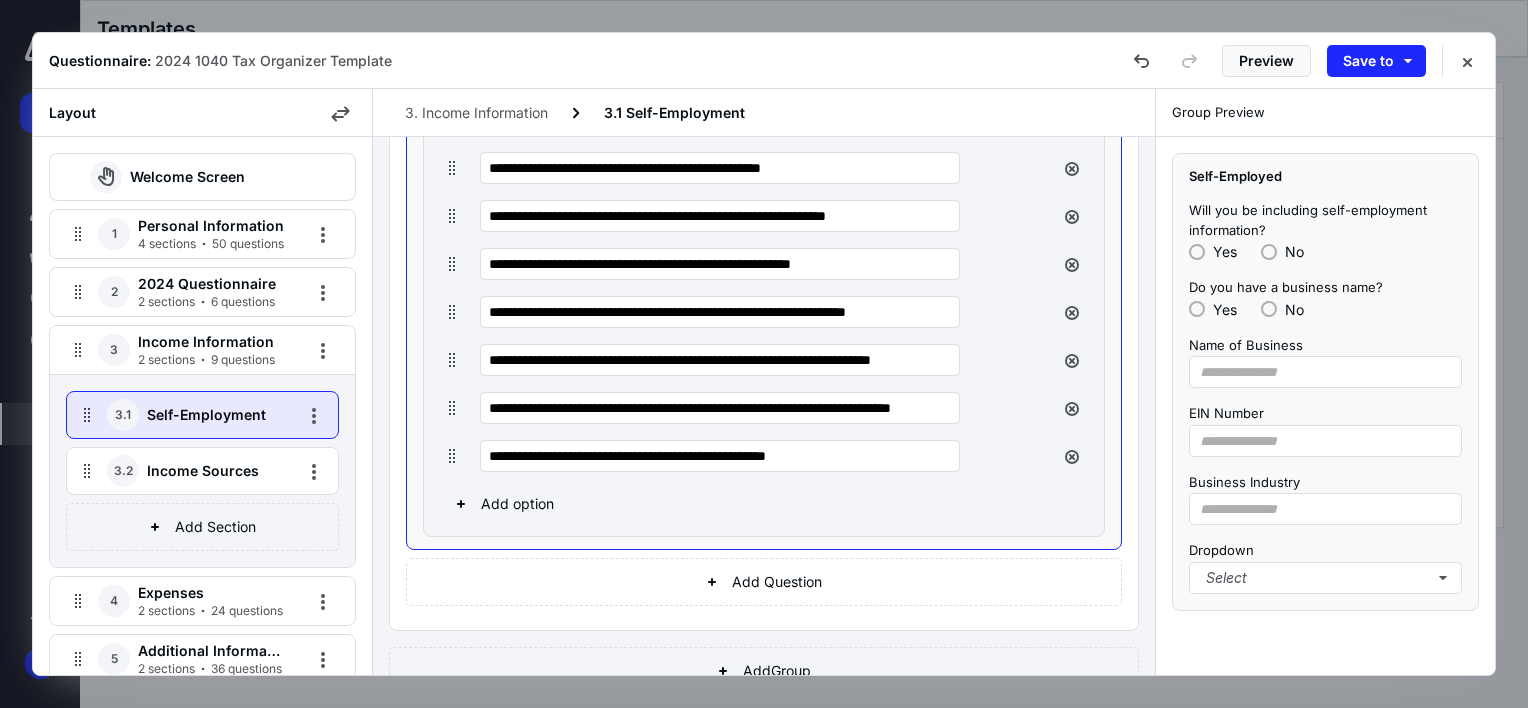 type on "**********" 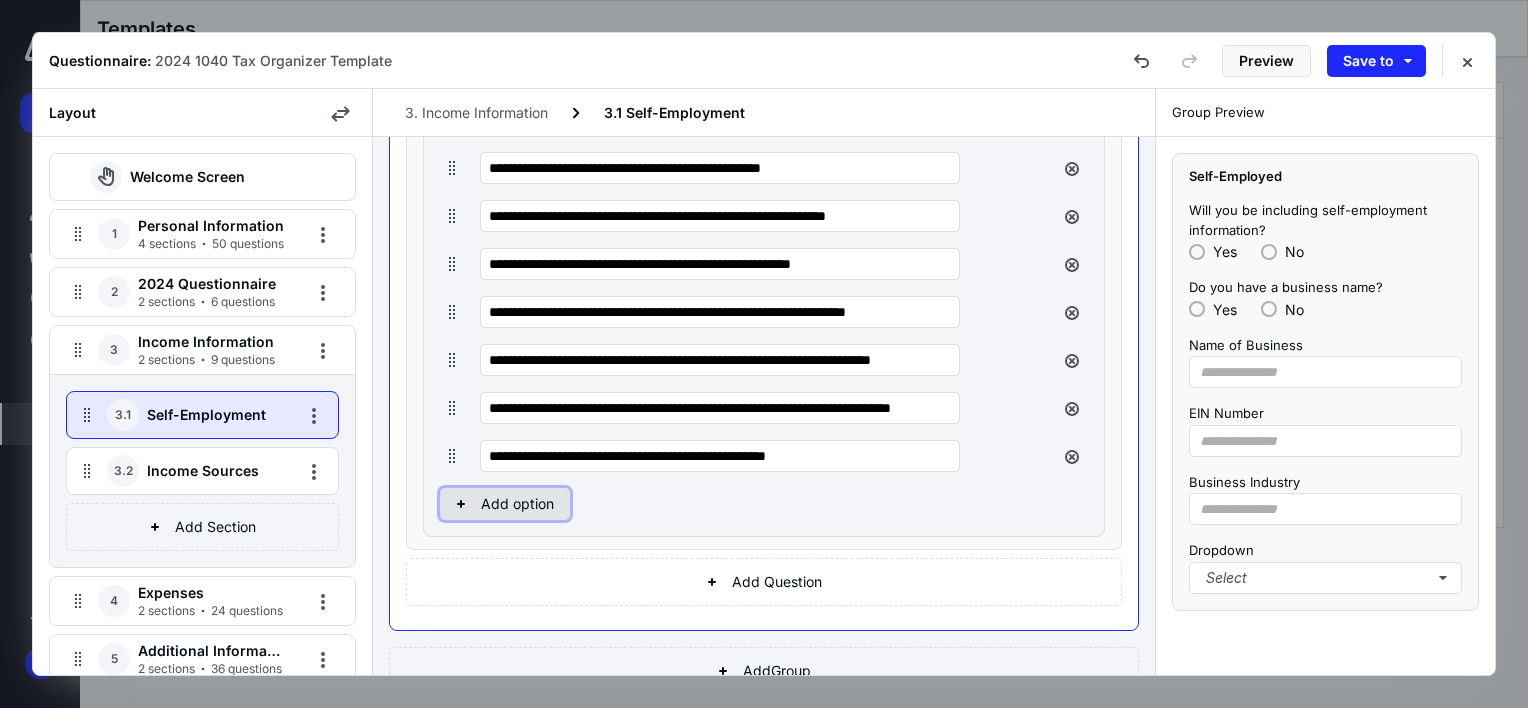 click on "Add option" at bounding box center (505, 504) 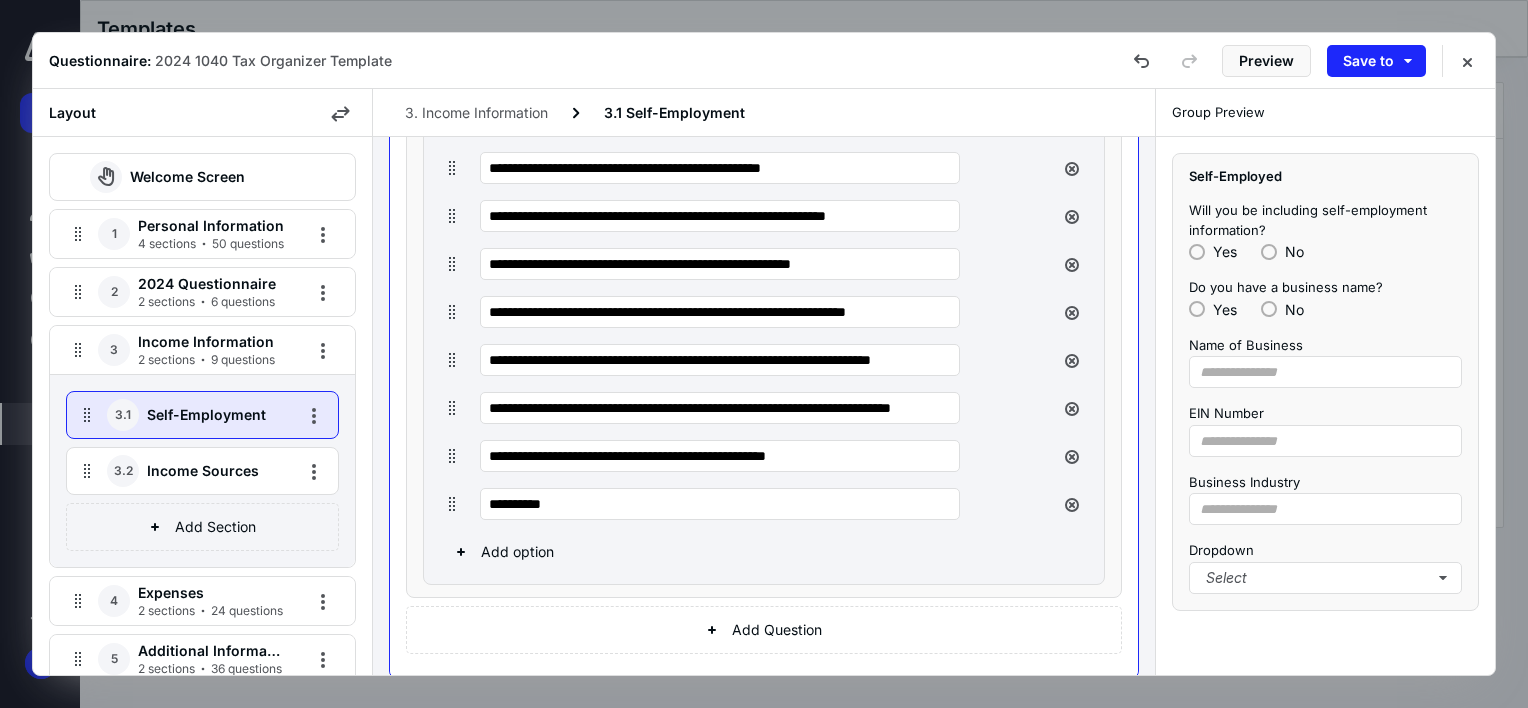 drag, startPoint x: 525, startPoint y: 504, endPoint x: 476, endPoint y: 508, distance: 49.162994 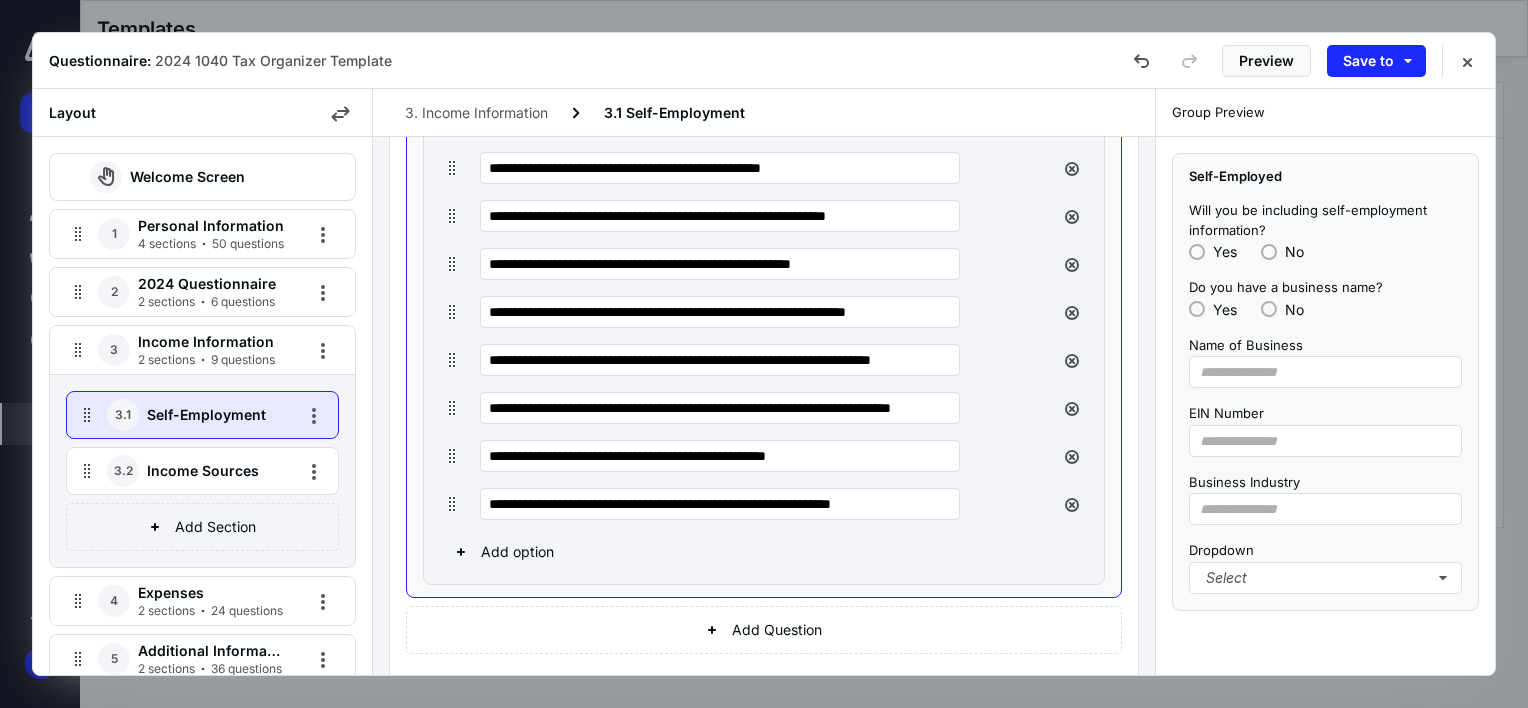 scroll, scrollTop: 0, scrollLeft: 3, axis: horizontal 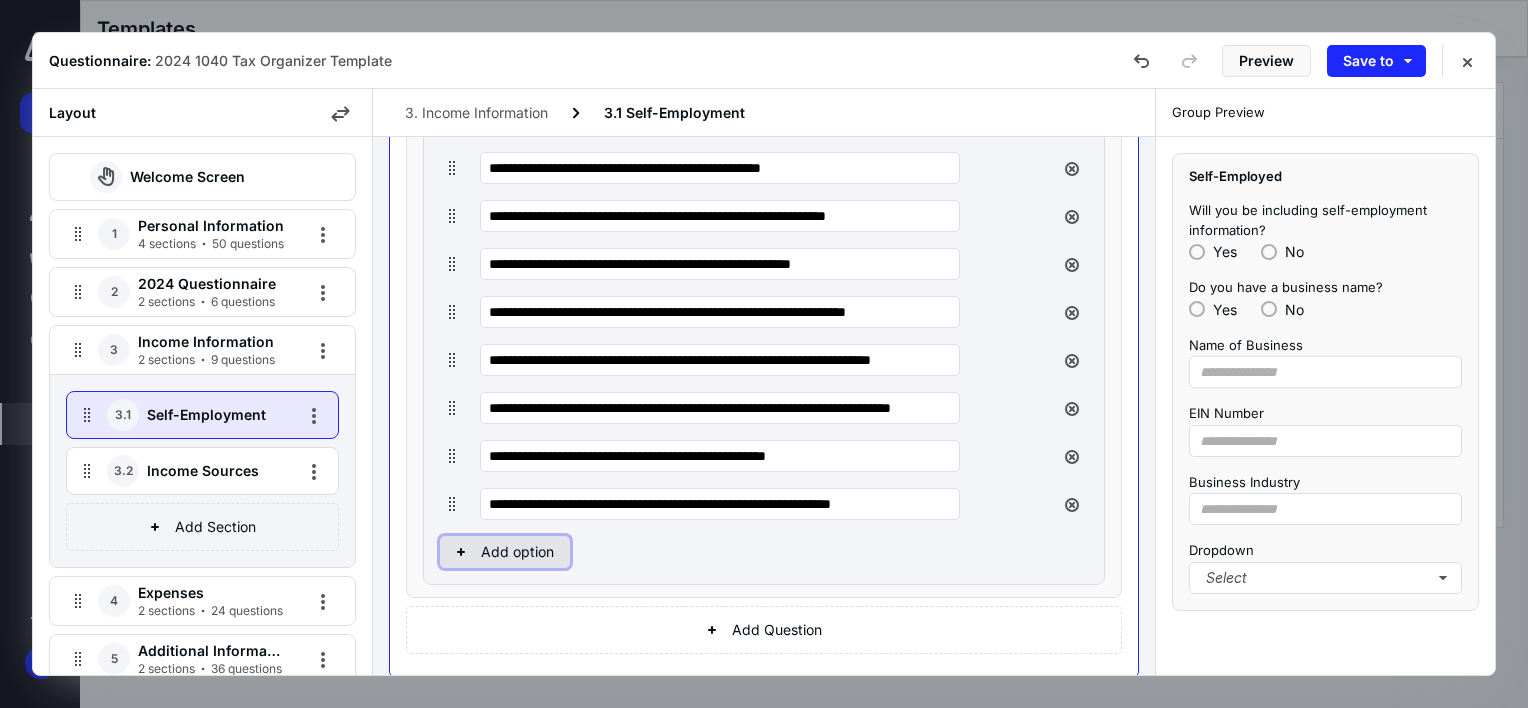 click on "Add option" at bounding box center [505, 552] 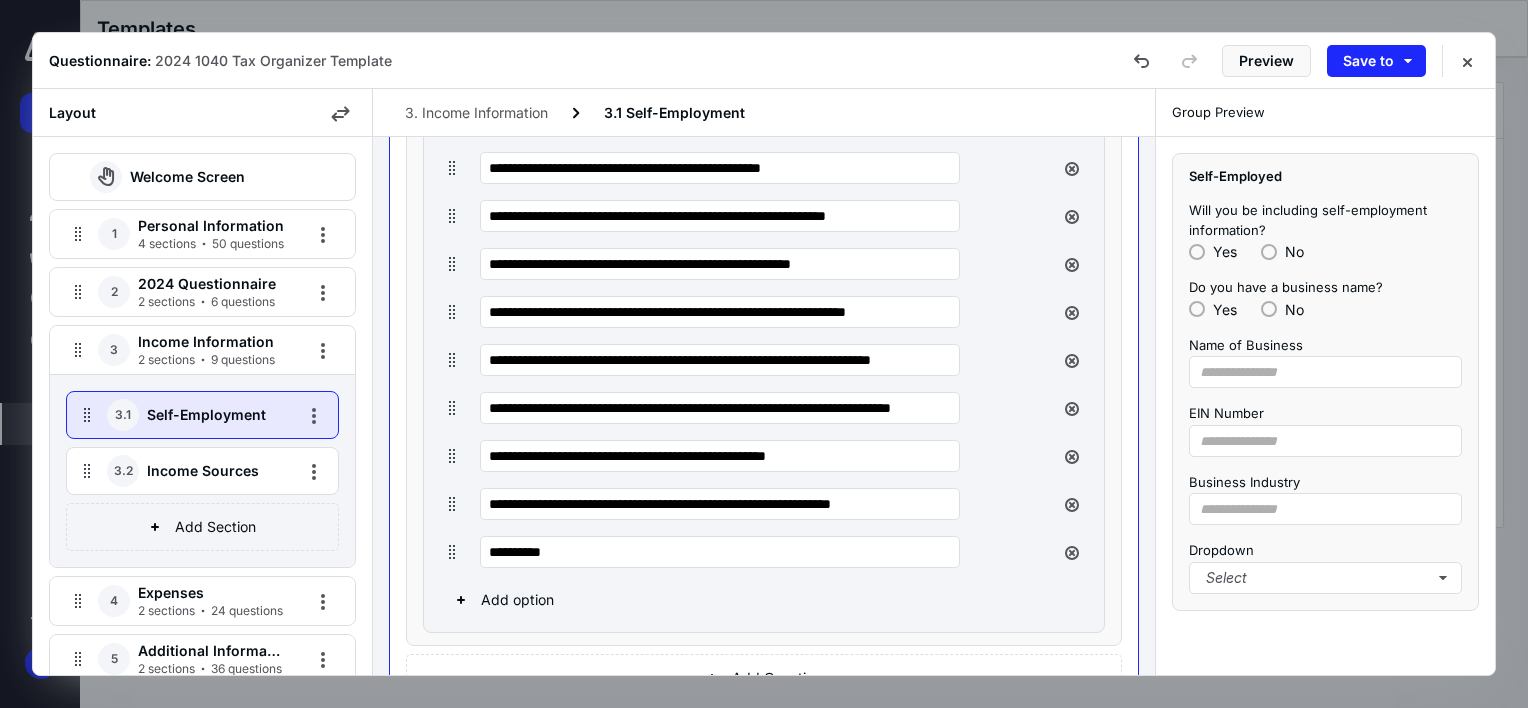 drag, startPoint x: 564, startPoint y: 553, endPoint x: 469, endPoint y: 552, distance: 95.005264 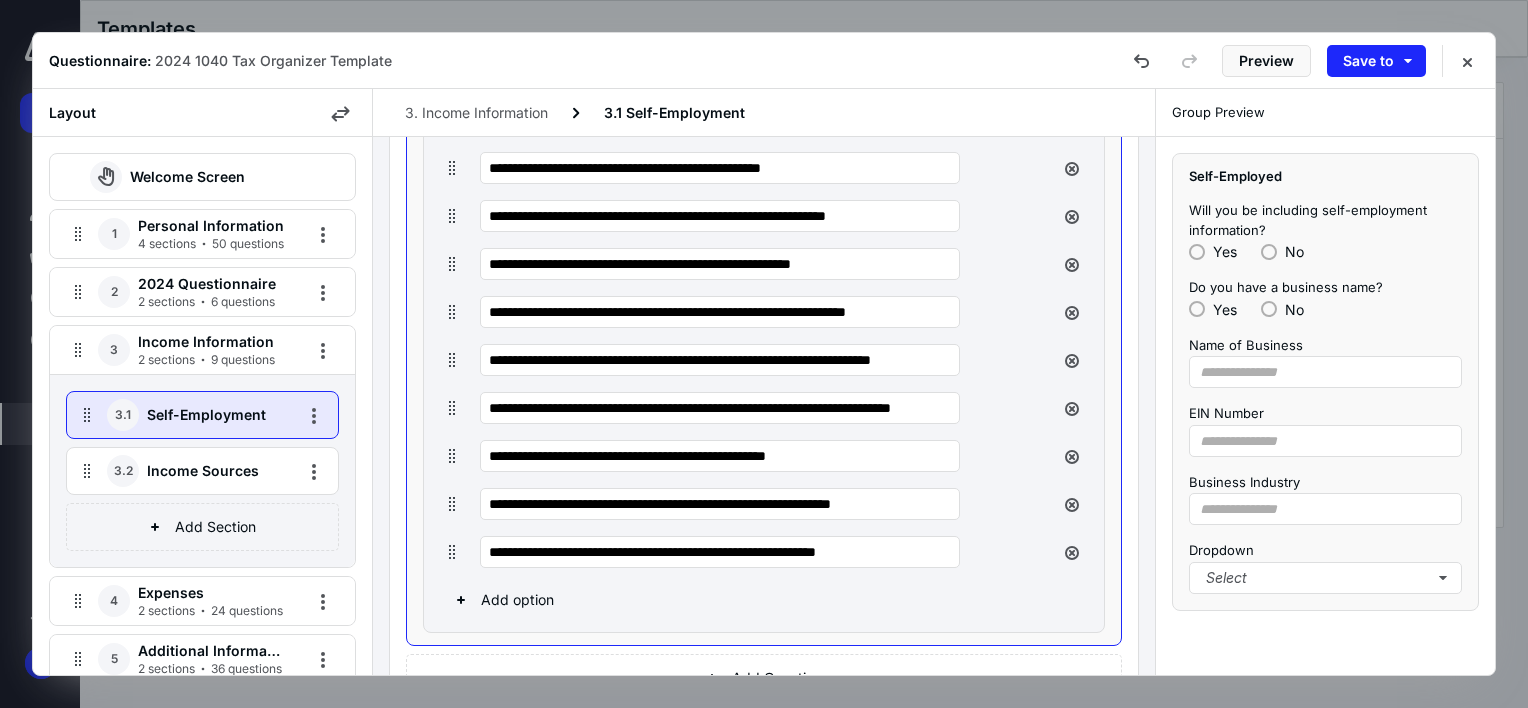 type on "**********" 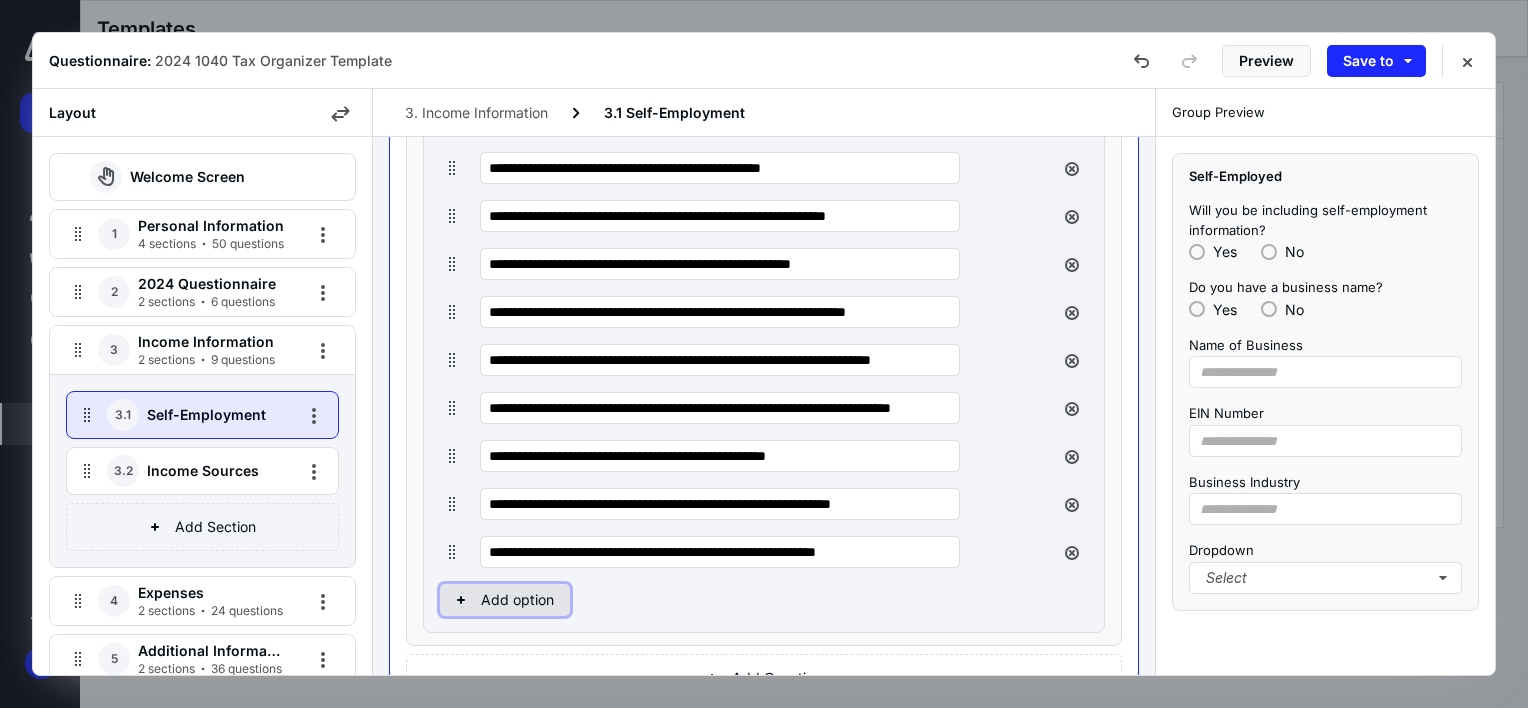 click on "Add option" at bounding box center [505, 600] 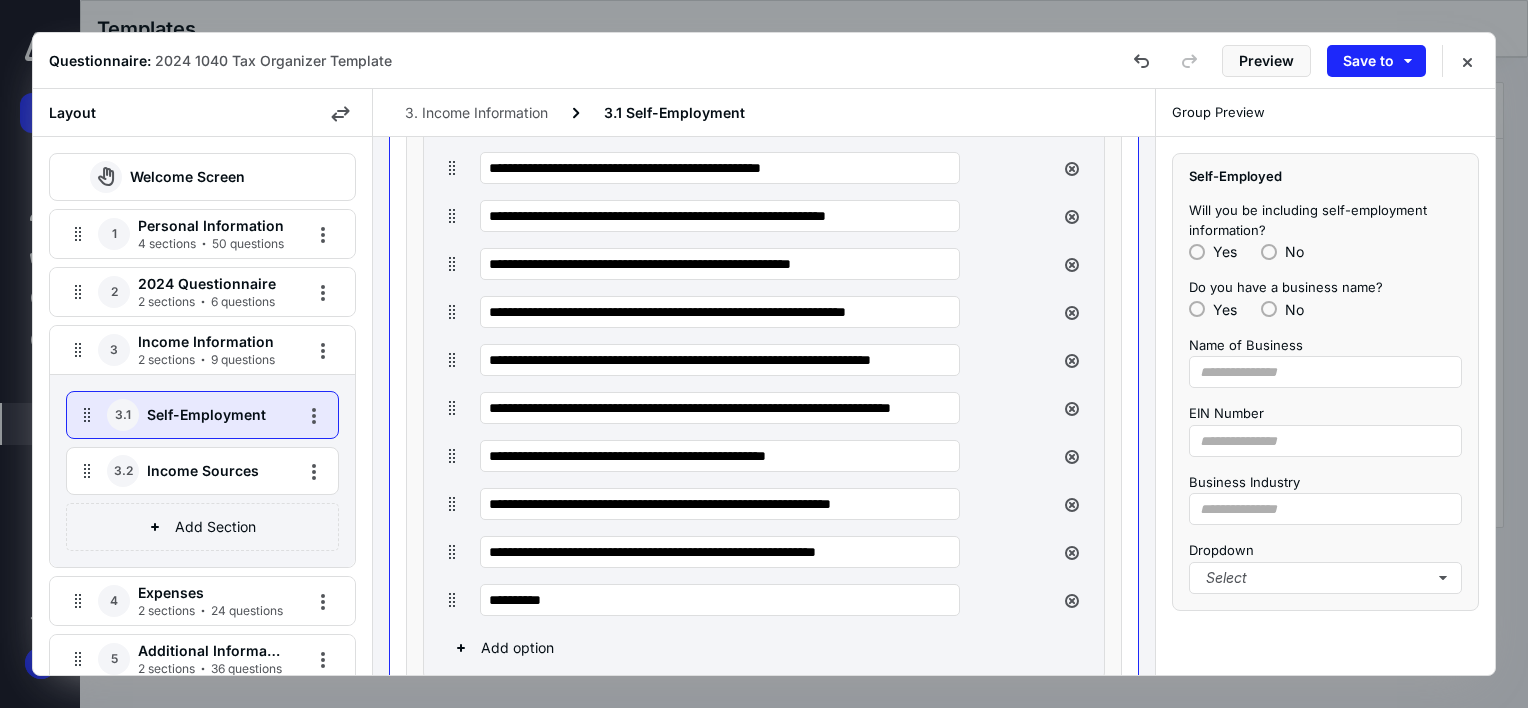 drag, startPoint x: 539, startPoint y: 601, endPoint x: 468, endPoint y: 596, distance: 71.17584 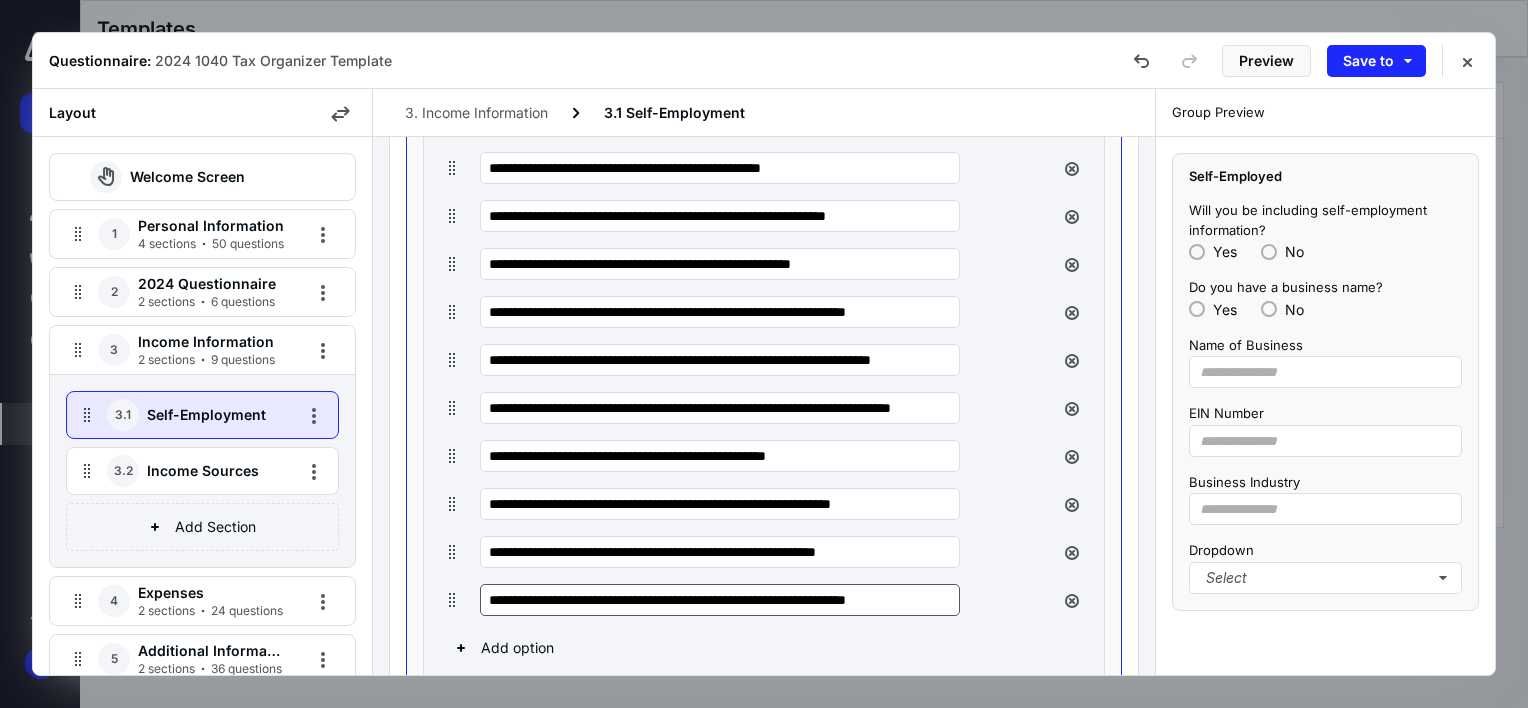 scroll, scrollTop: 0, scrollLeft: 24, axis: horizontal 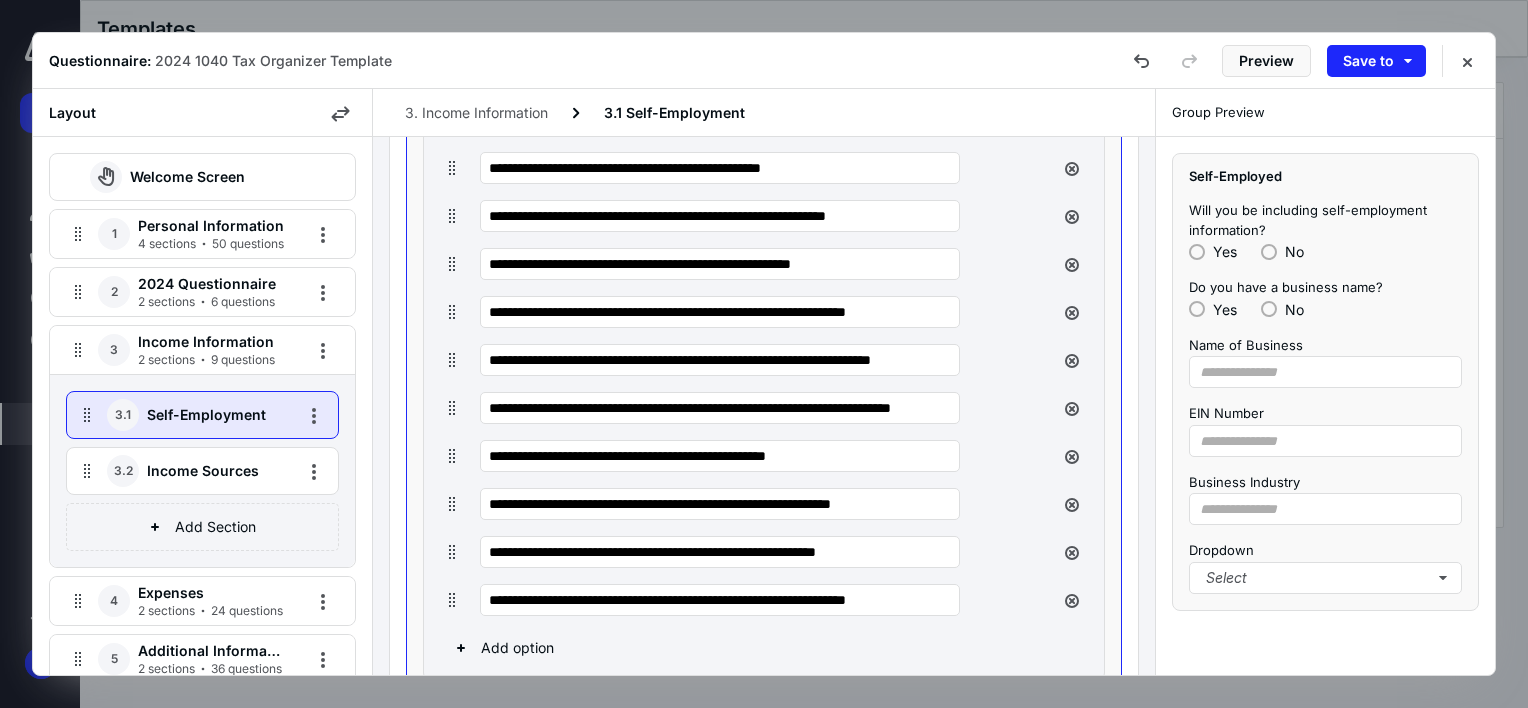 type on "**********" 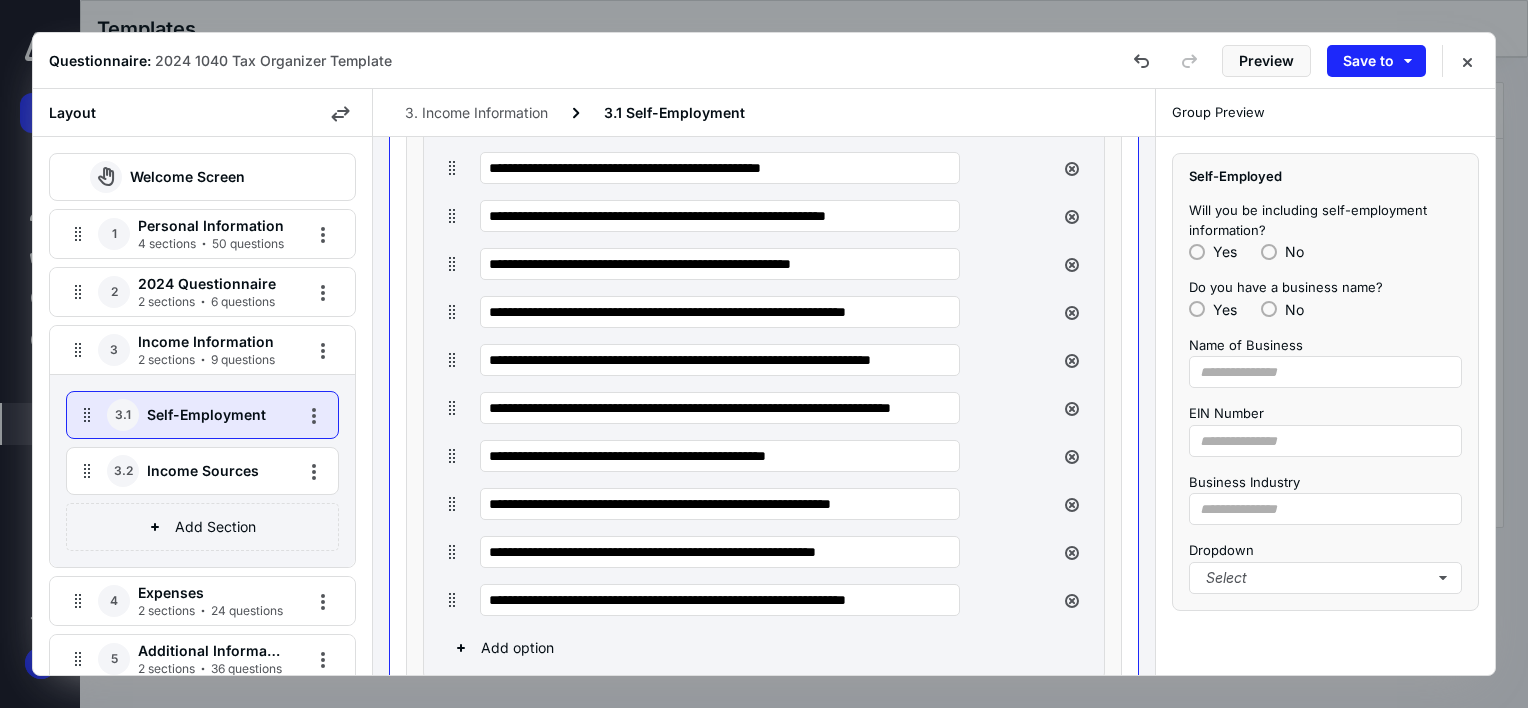 scroll, scrollTop: 0, scrollLeft: 0, axis: both 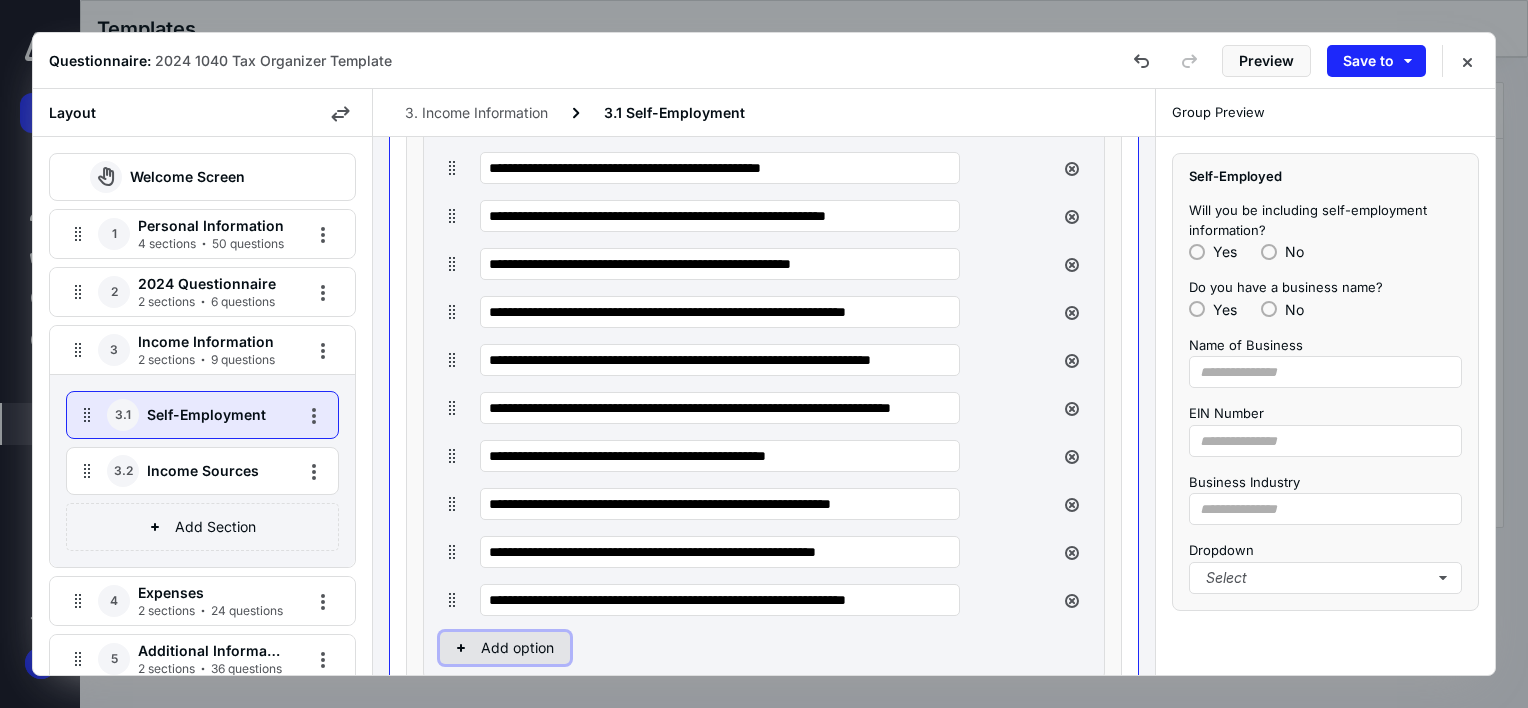 click on "Add option" at bounding box center [505, 648] 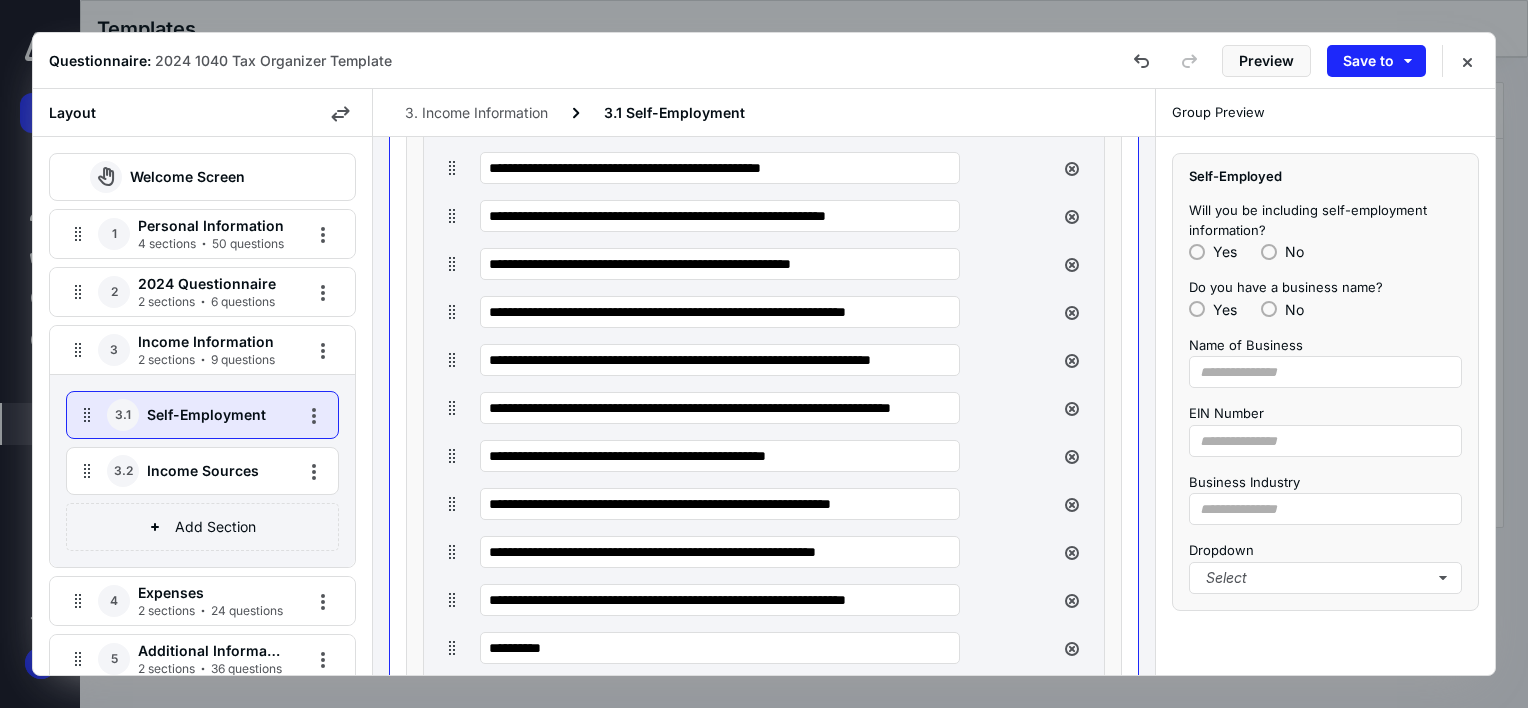 drag, startPoint x: 578, startPoint y: 645, endPoint x: 468, endPoint y: 644, distance: 110.00455 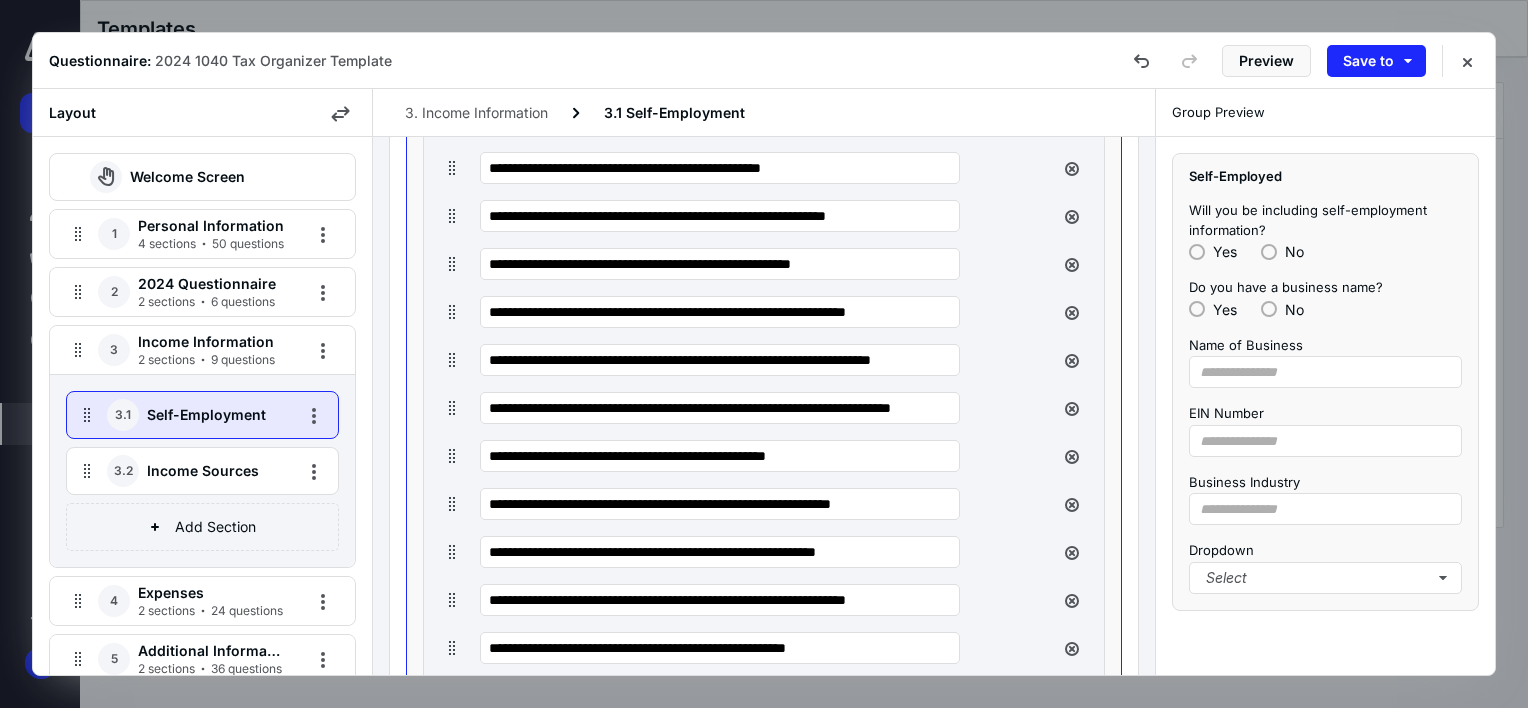 type on "**********" 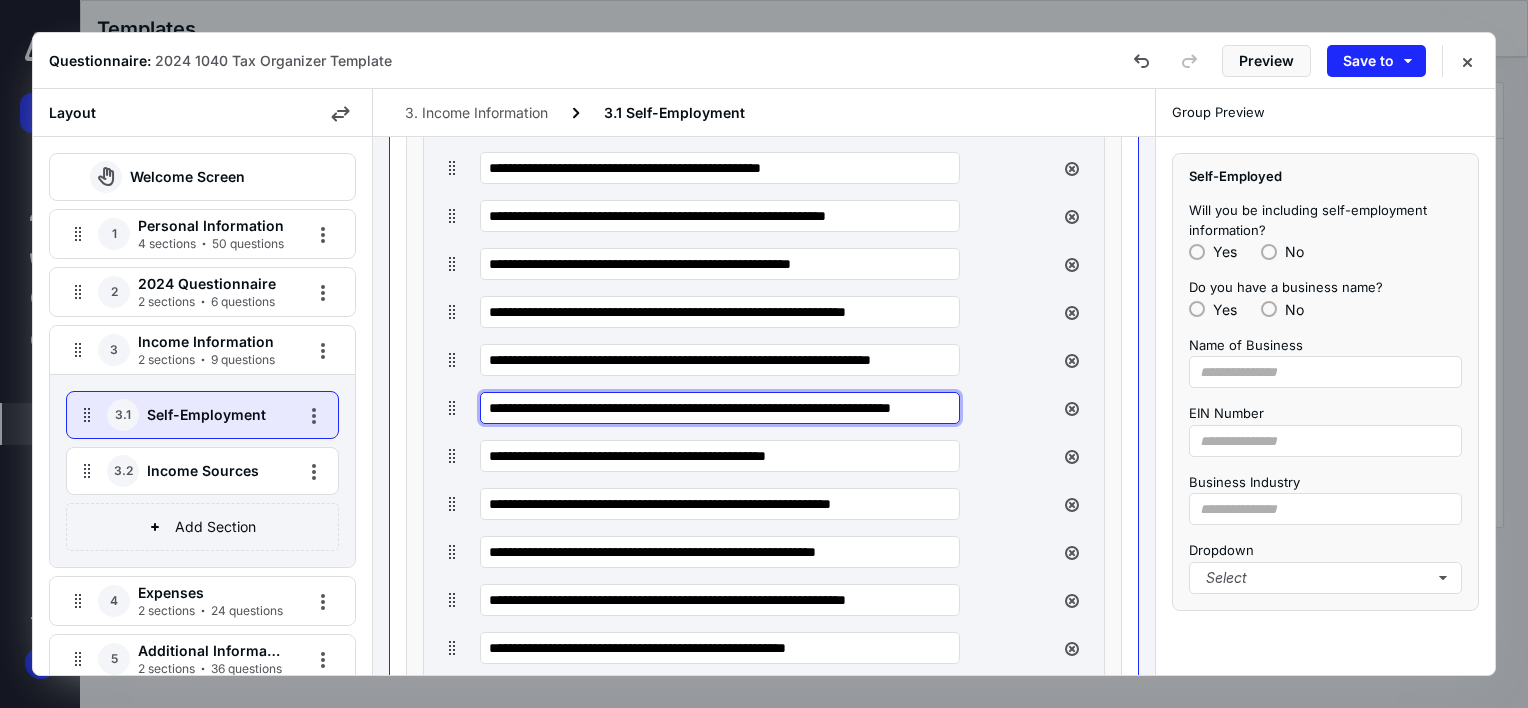 click on "**********" at bounding box center [720, 408] 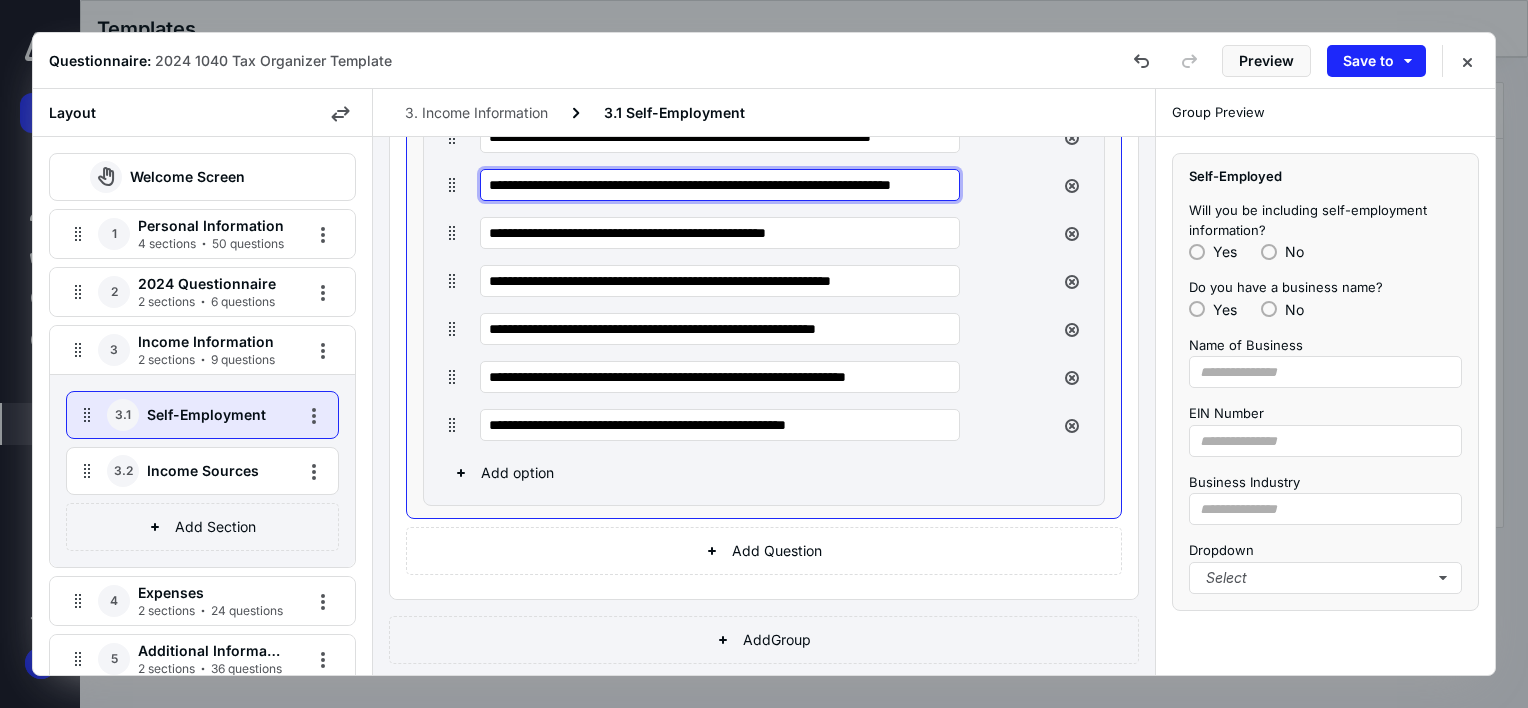scroll, scrollTop: 1071, scrollLeft: 0, axis: vertical 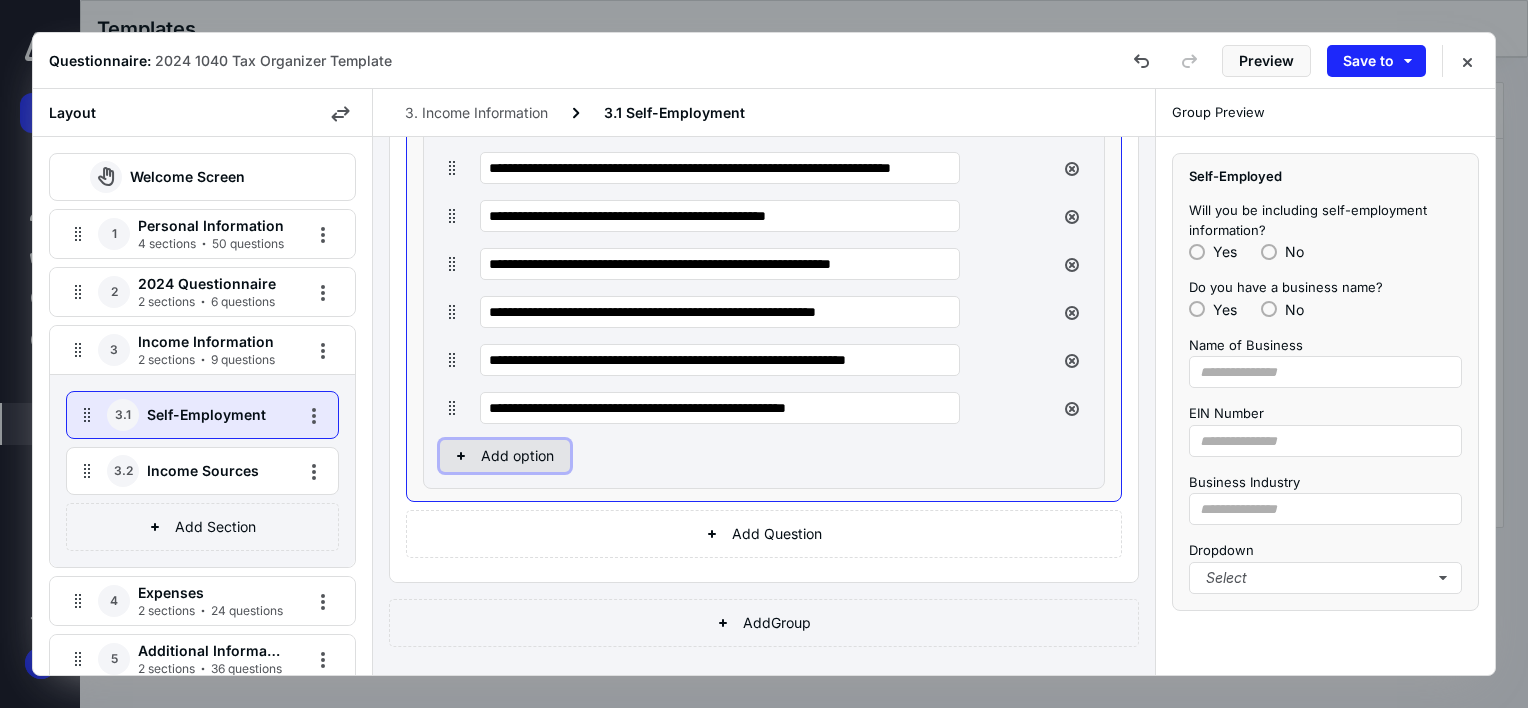 click on "Add option" at bounding box center (505, 456) 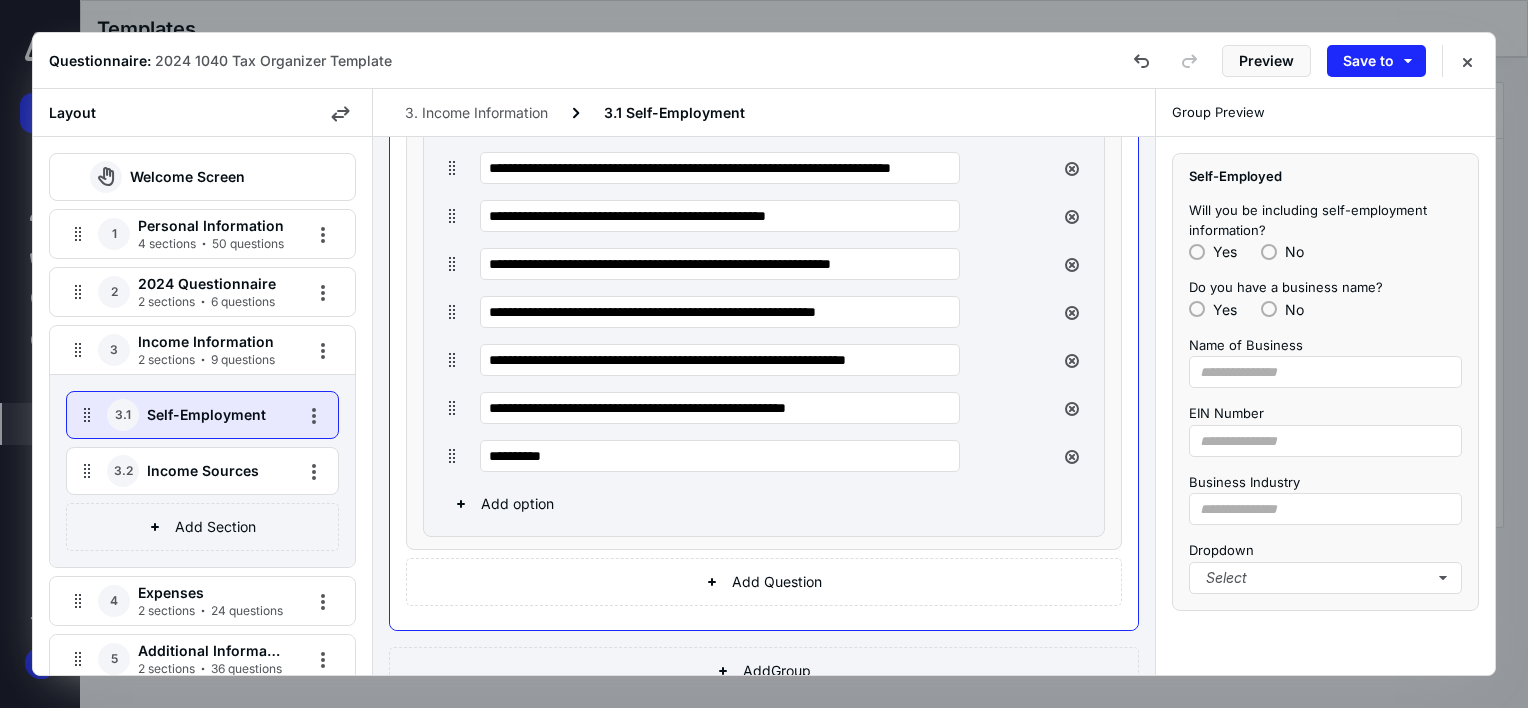 drag, startPoint x: 560, startPoint y: 457, endPoint x: 477, endPoint y: 460, distance: 83.0542 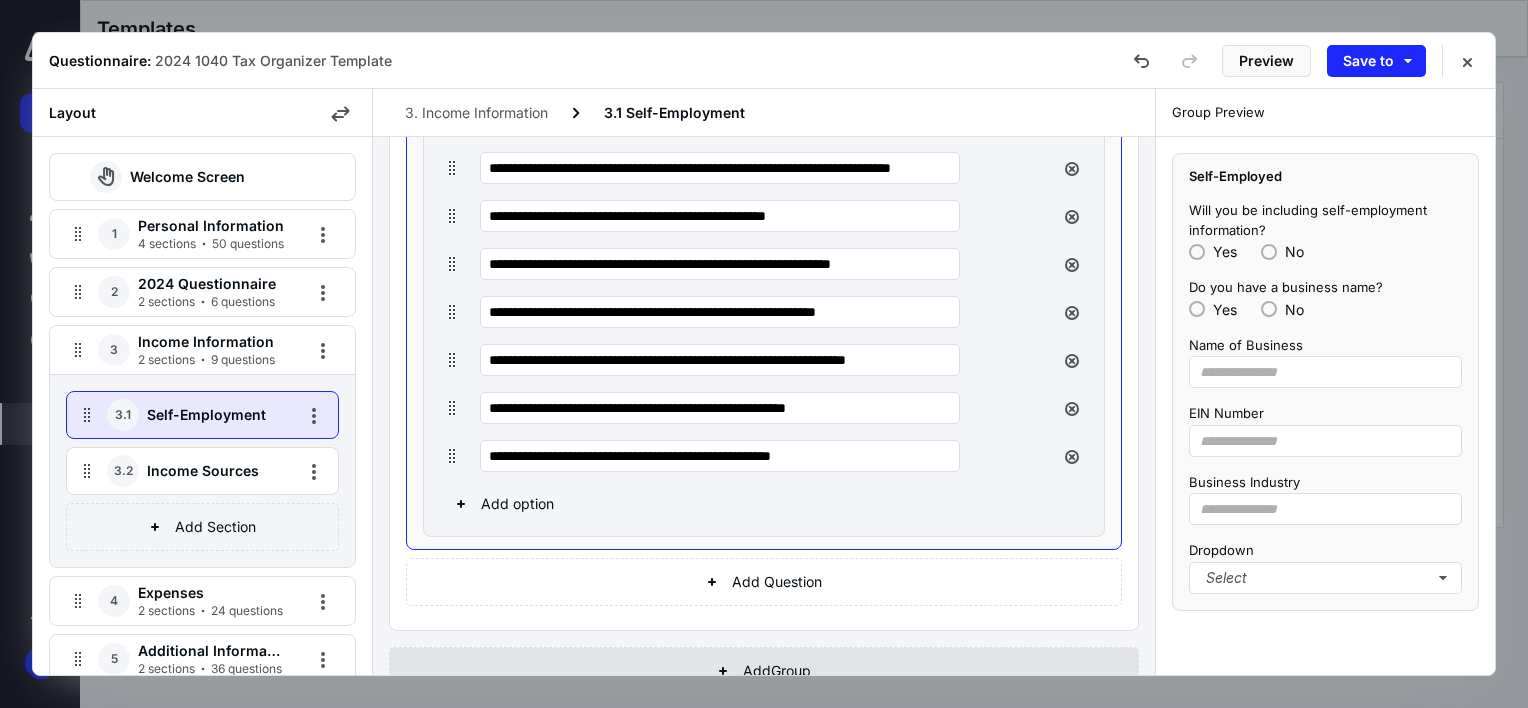 type on "**********" 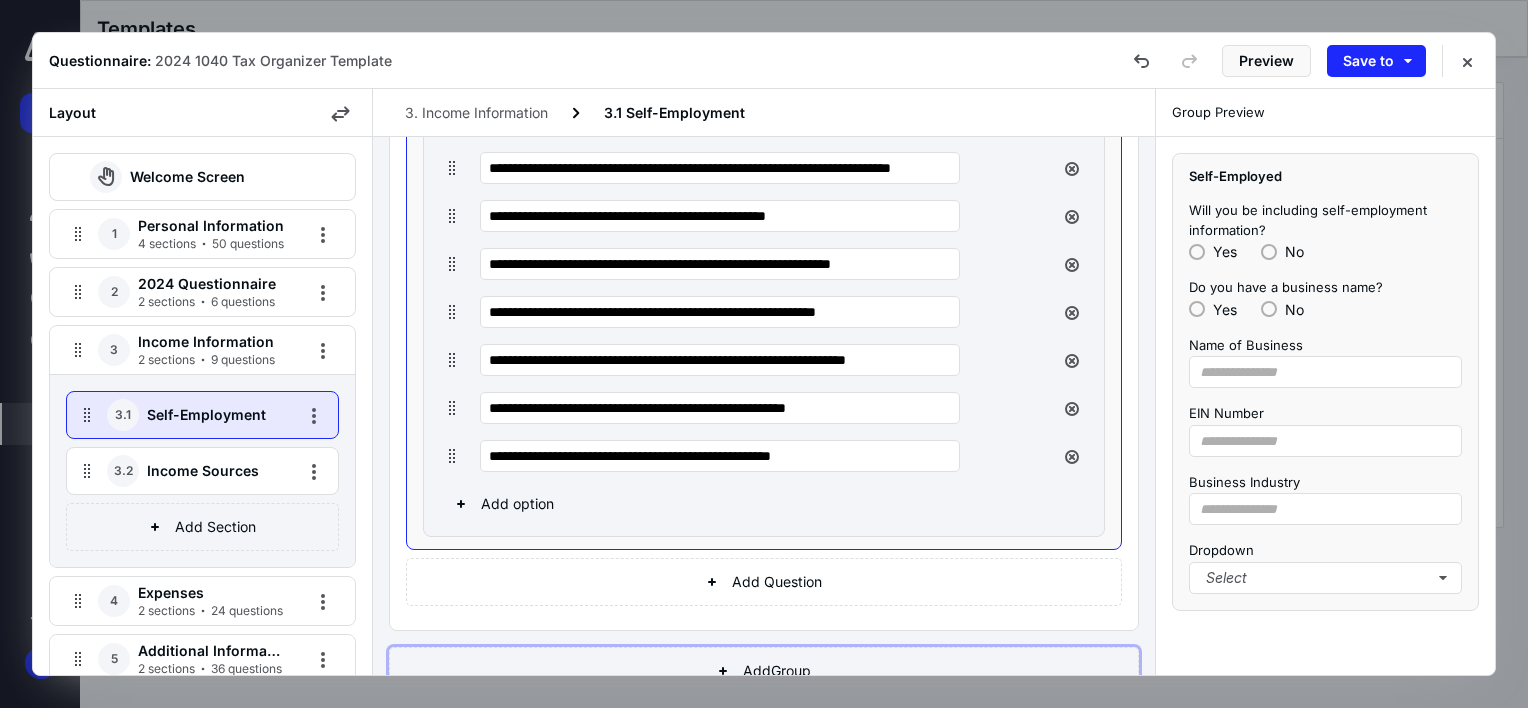 drag, startPoint x: 1120, startPoint y: 673, endPoint x: 1153, endPoint y: 698, distance: 41.400482 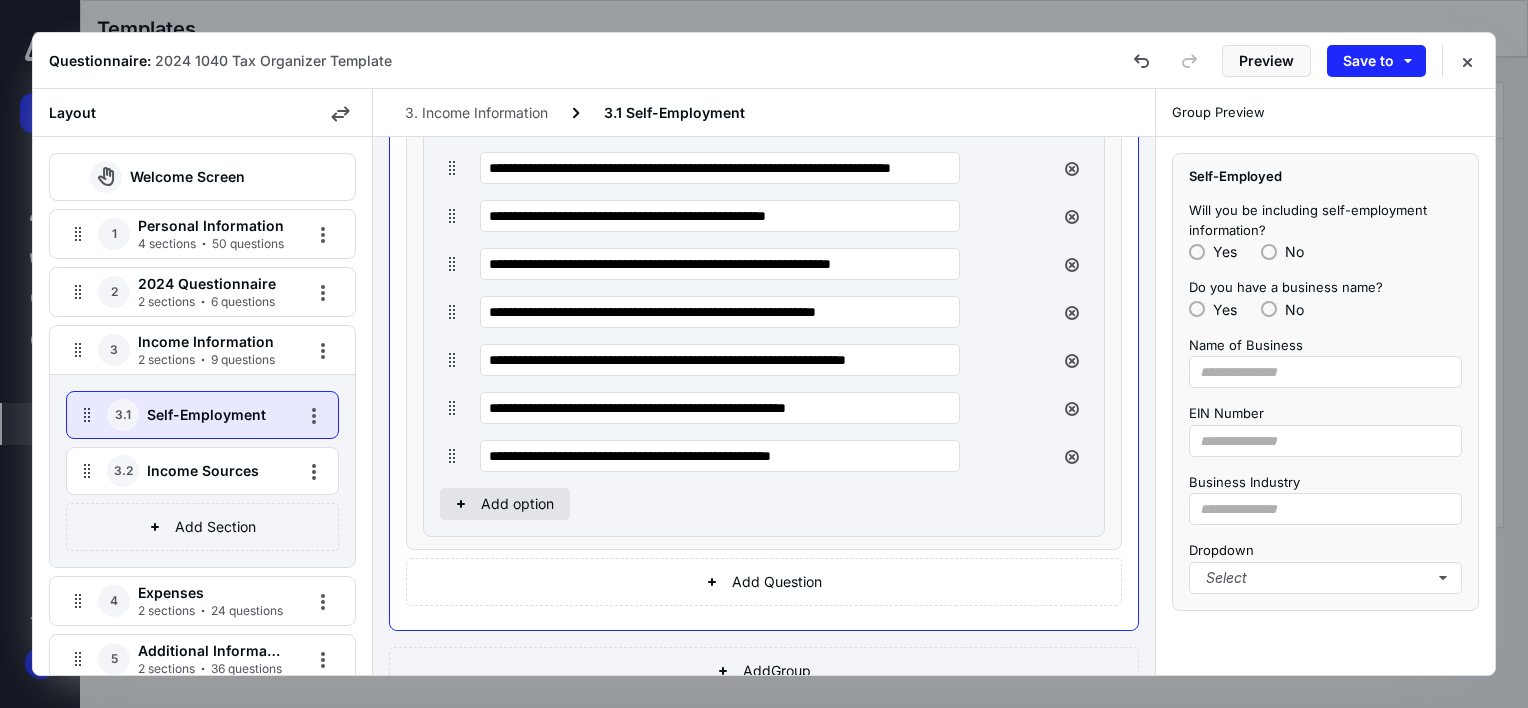 click on "Add option" at bounding box center (505, 504) 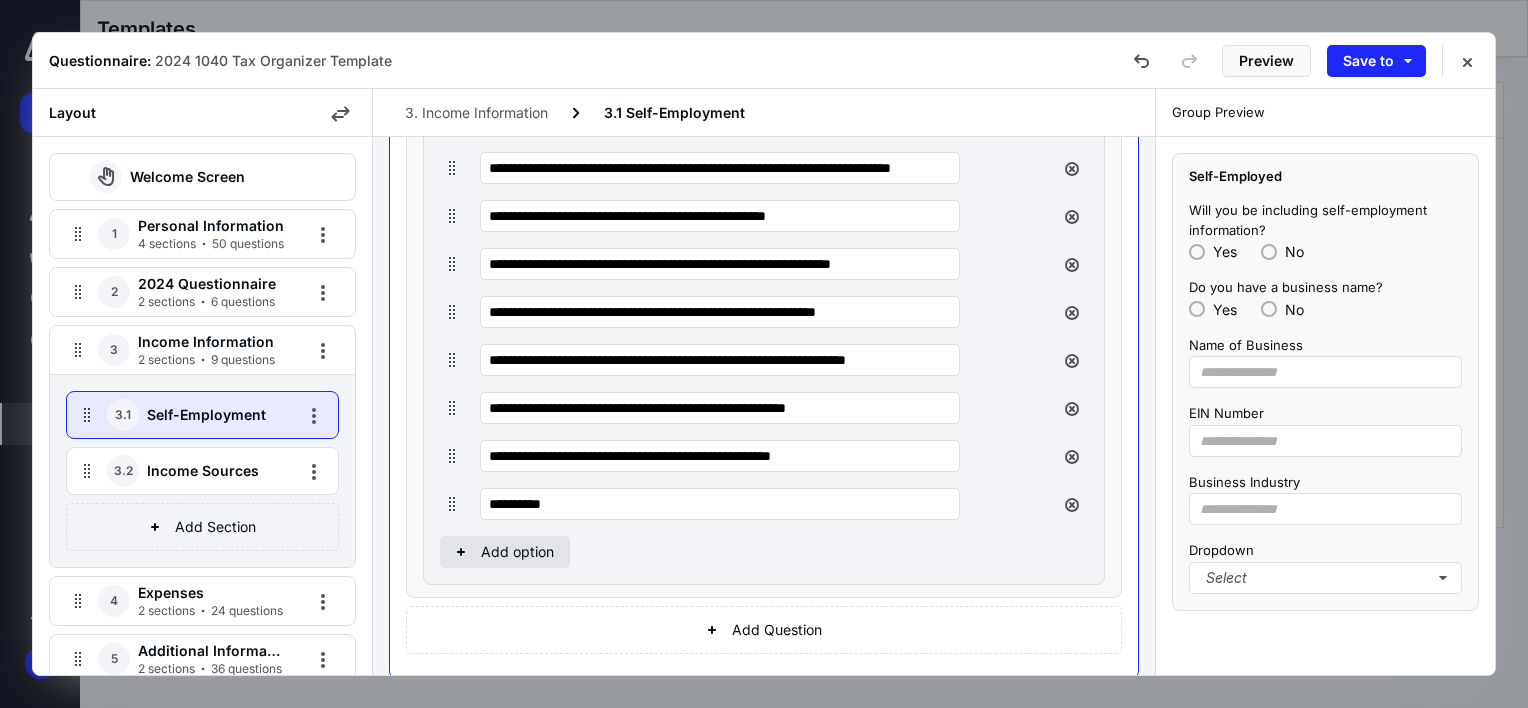 drag, startPoint x: 570, startPoint y: 505, endPoint x: 541, endPoint y: 561, distance: 63.06346 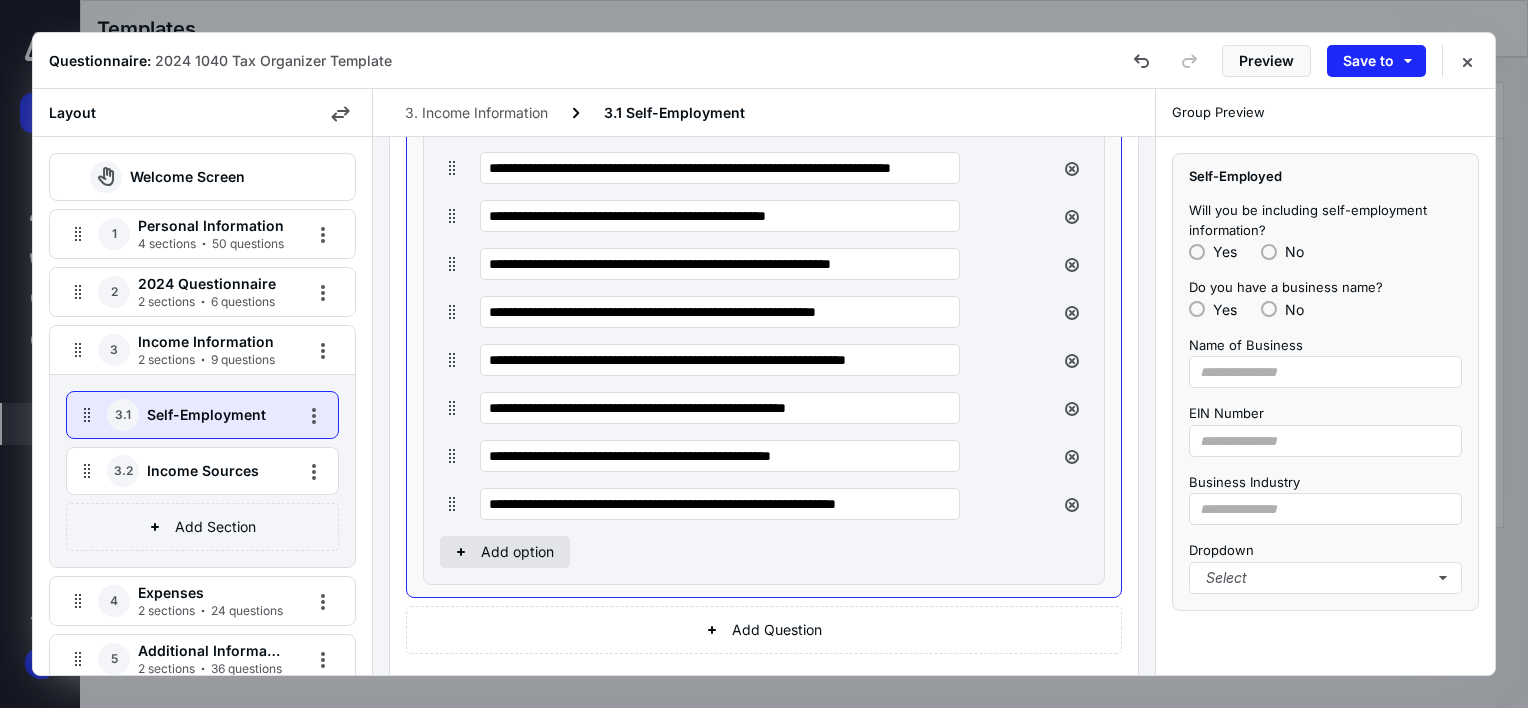 scroll, scrollTop: 0, scrollLeft: 38, axis: horizontal 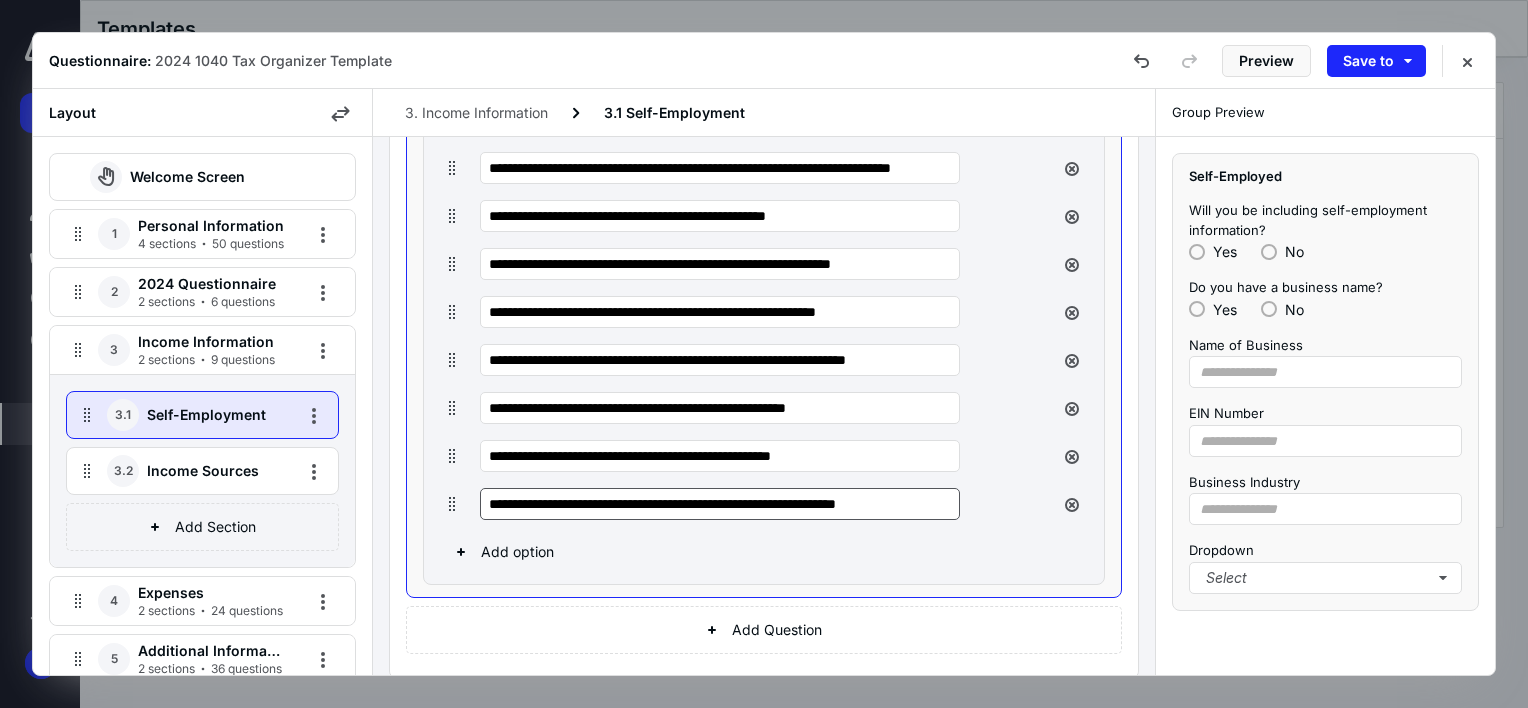 click on "**********" at bounding box center [720, 504] 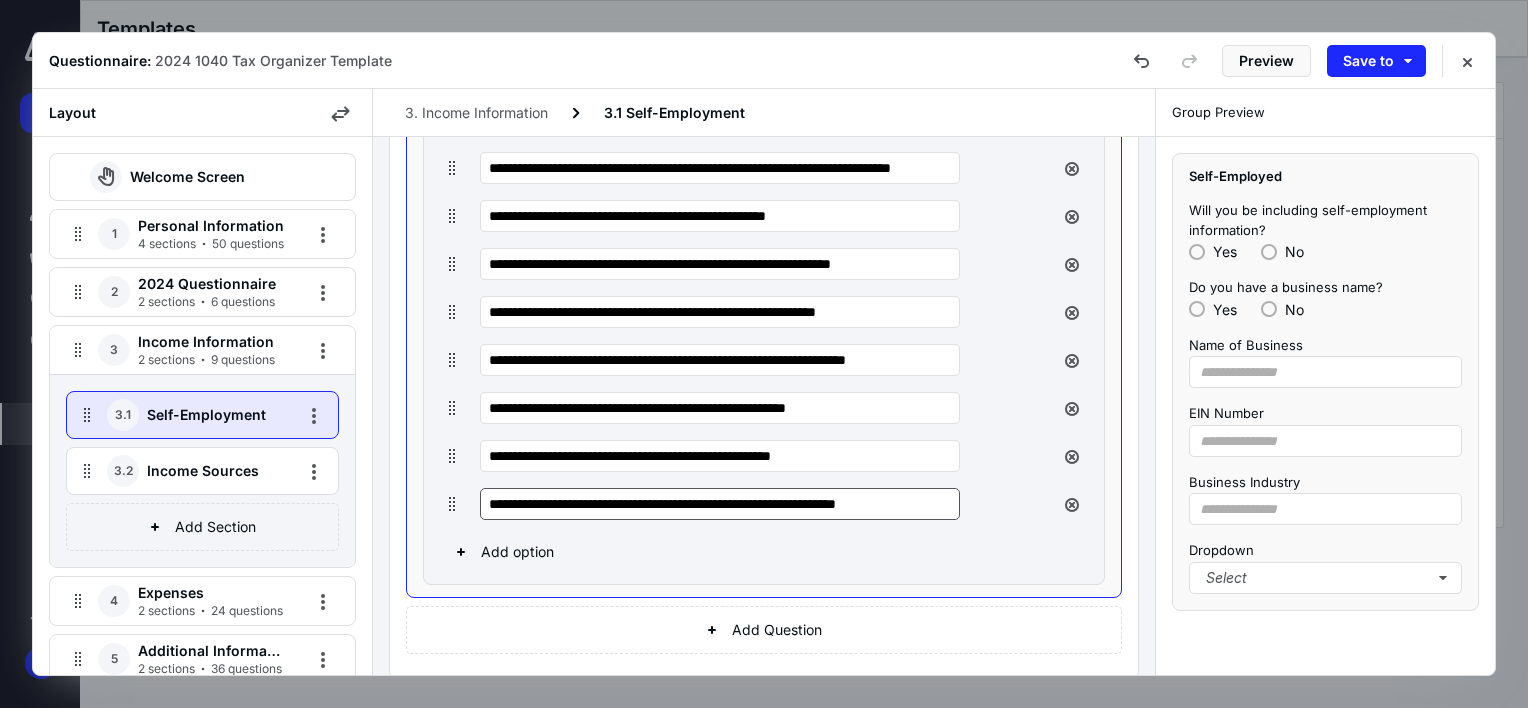 click on "**********" at bounding box center (720, 504) 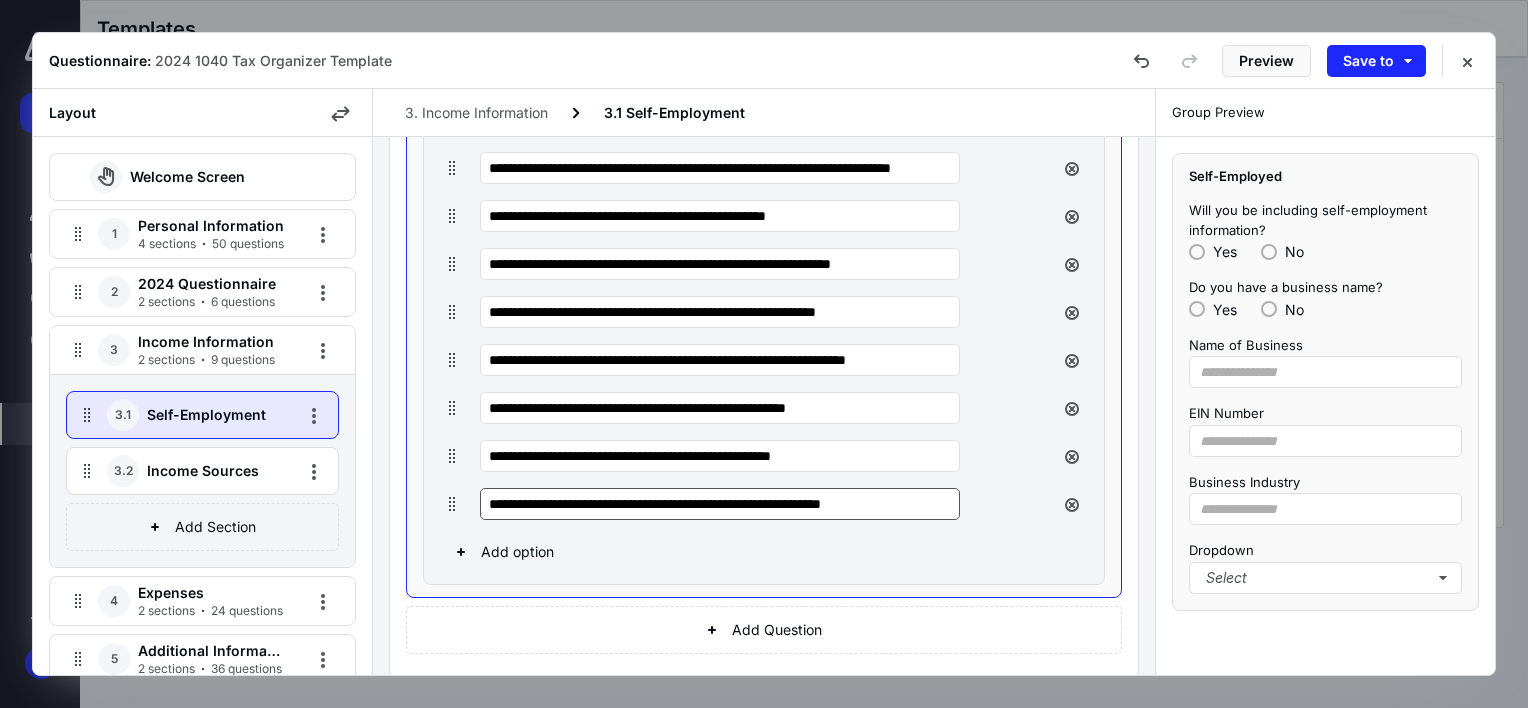 scroll, scrollTop: 0, scrollLeft: 7, axis: horizontal 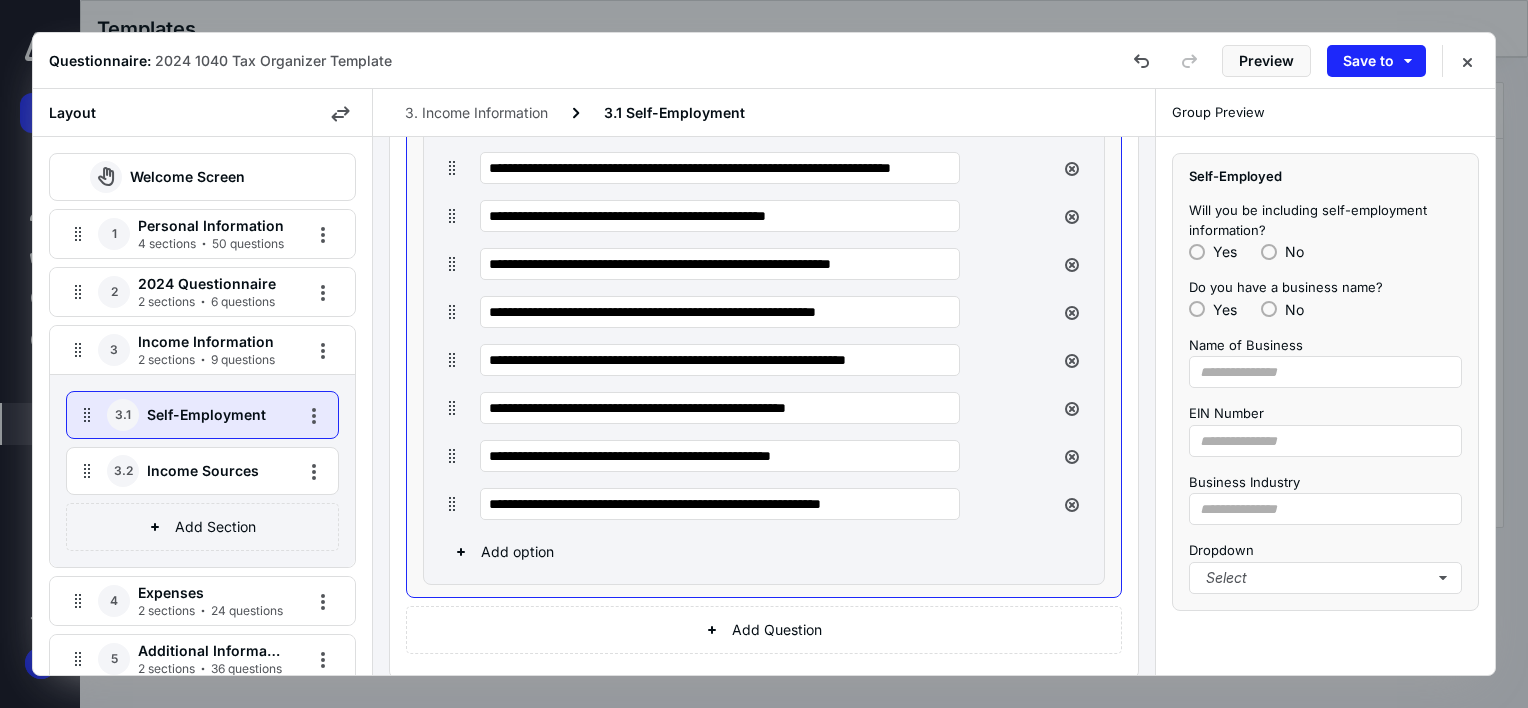 type on "**********" 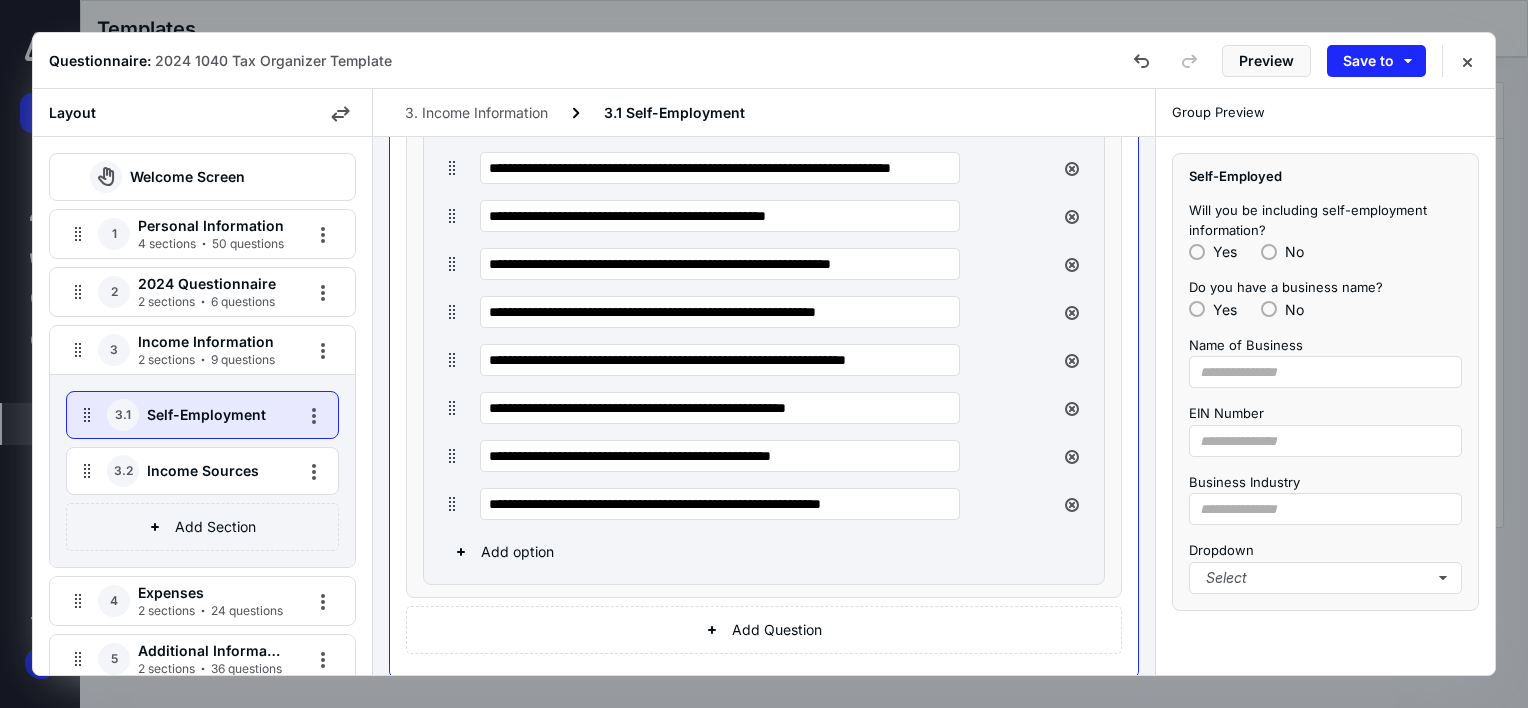 scroll, scrollTop: 0, scrollLeft: 0, axis: both 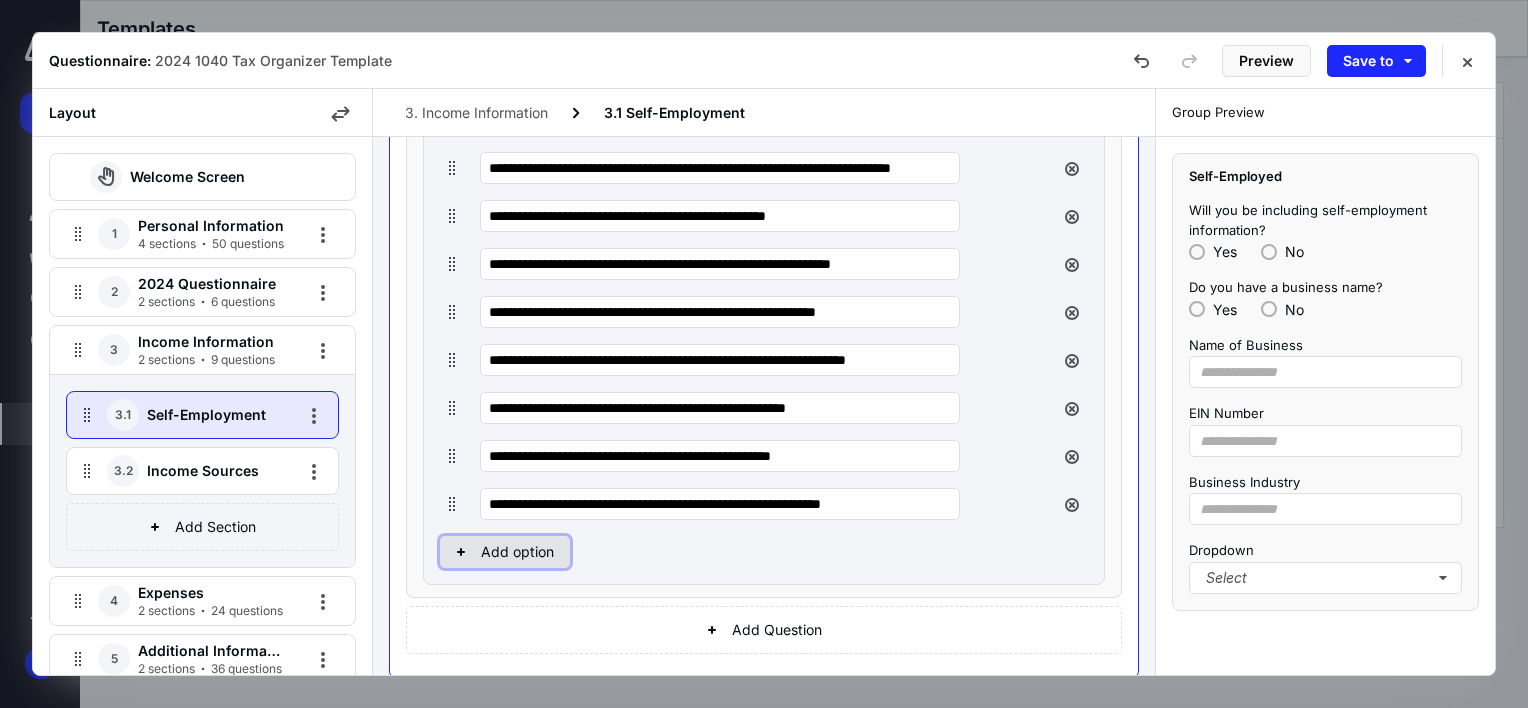 click on "Add option" at bounding box center [505, 552] 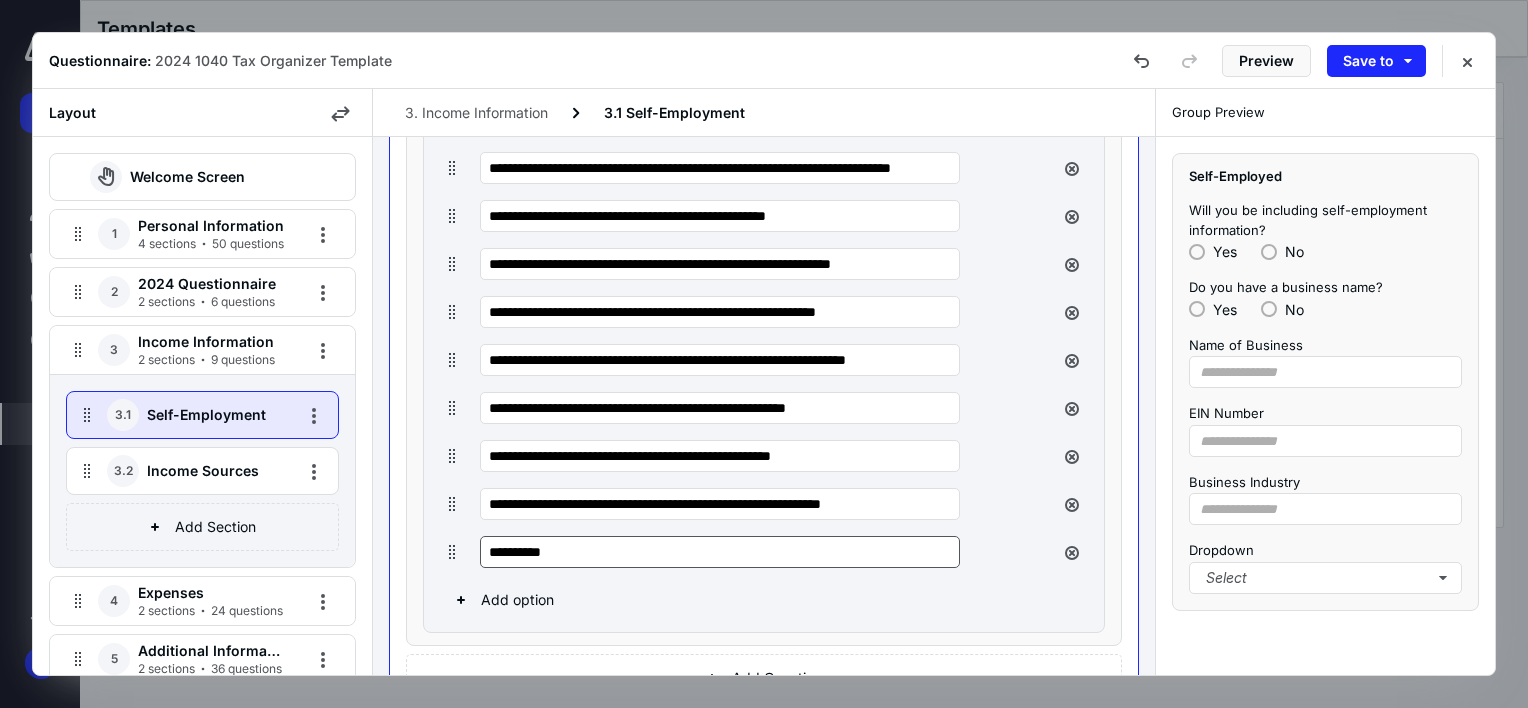 drag, startPoint x: 576, startPoint y: 557, endPoint x: 485, endPoint y: 556, distance: 91.00549 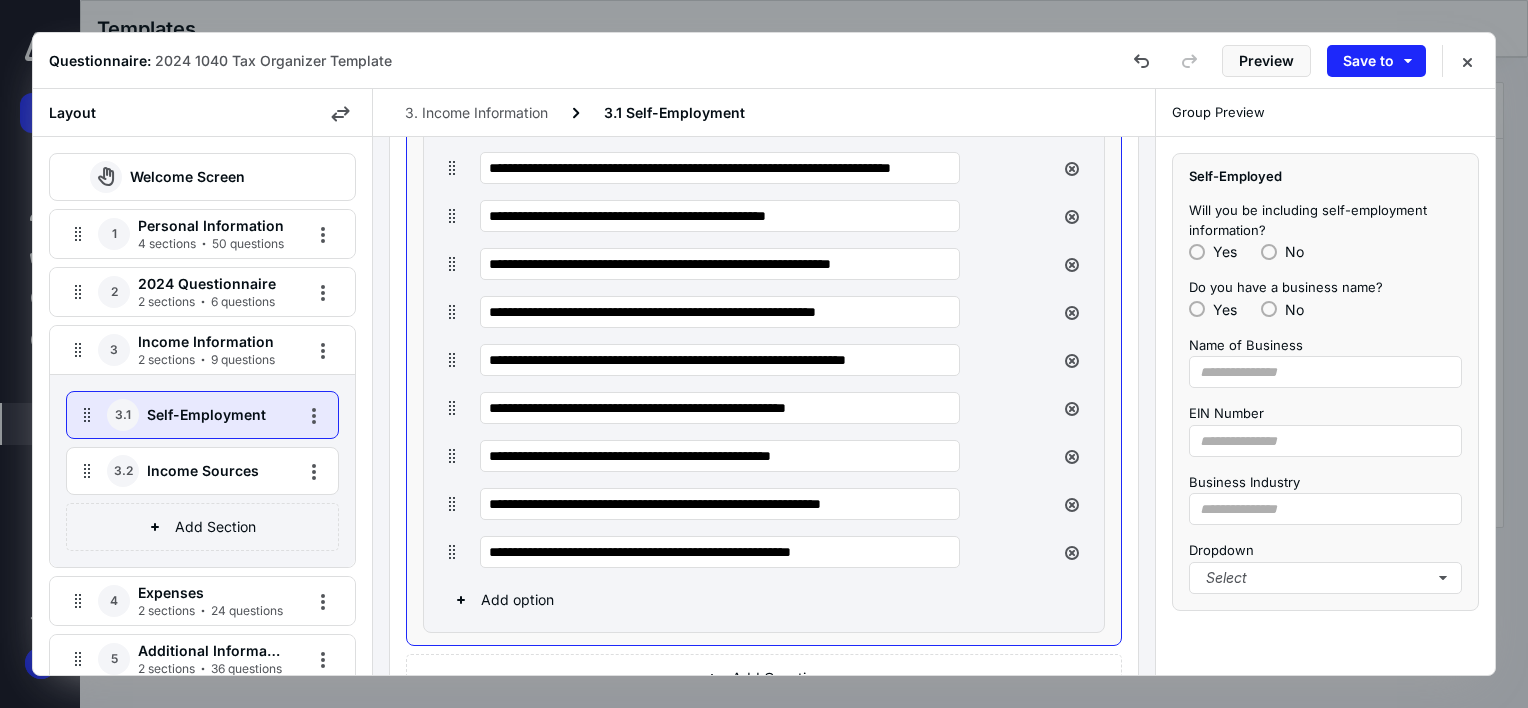 type on "**********" 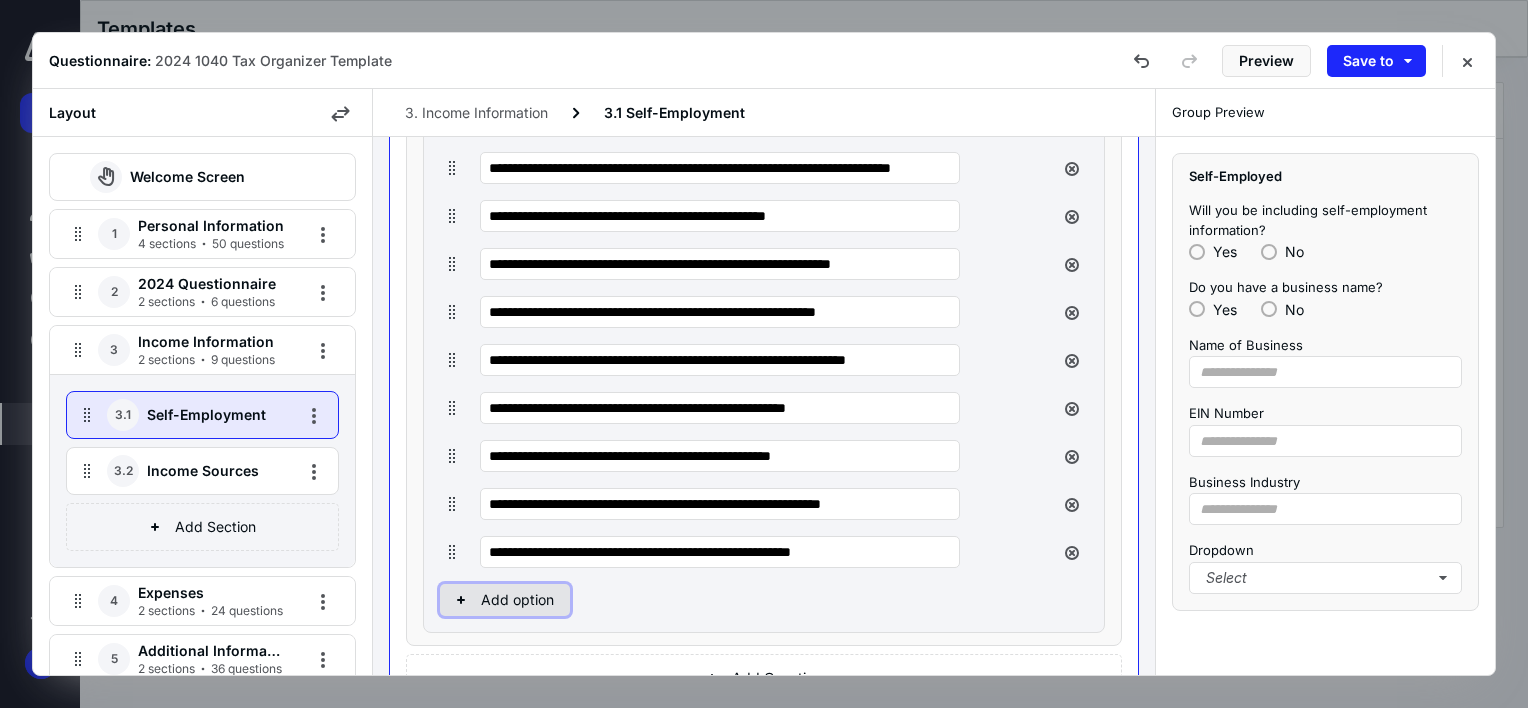 click on "Add option" at bounding box center (505, 600) 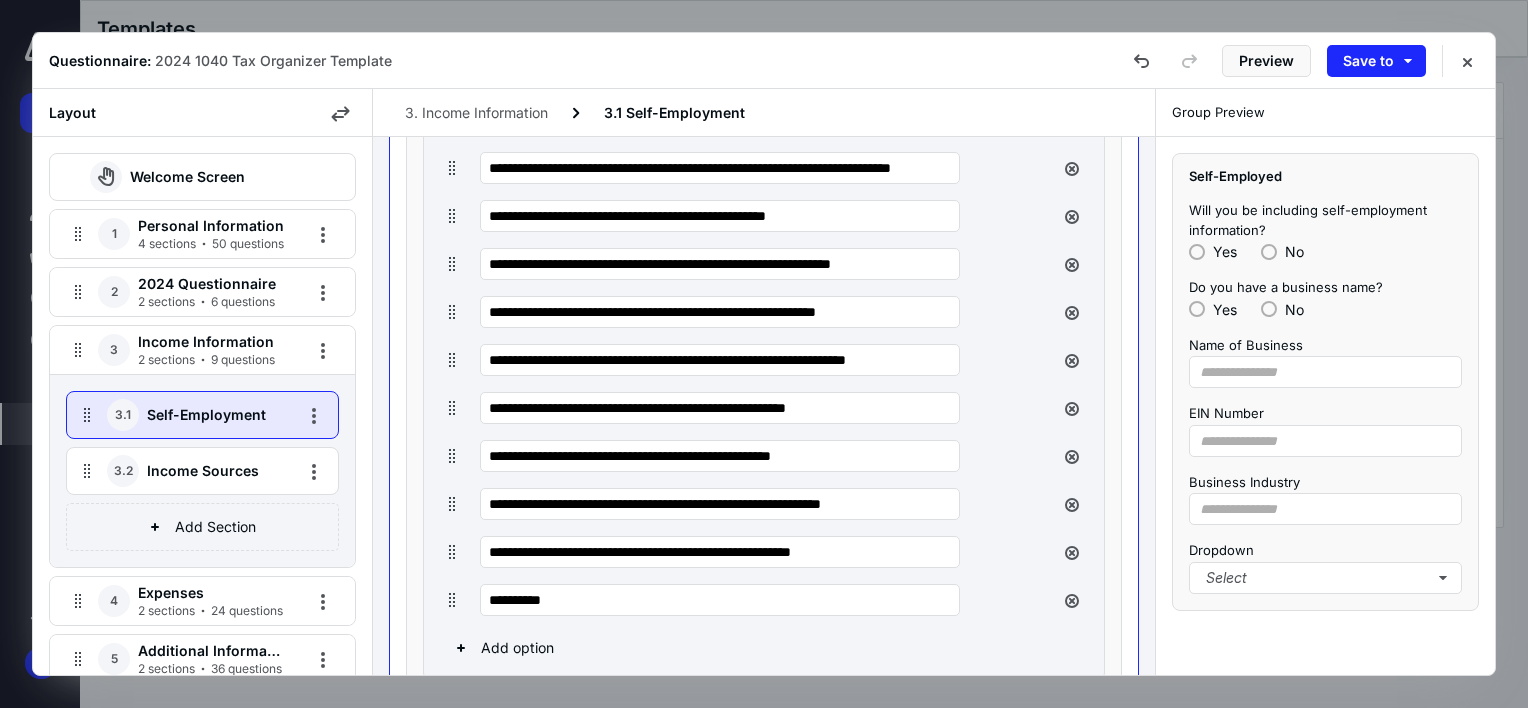 drag, startPoint x: 569, startPoint y: 602, endPoint x: 468, endPoint y: 602, distance: 101 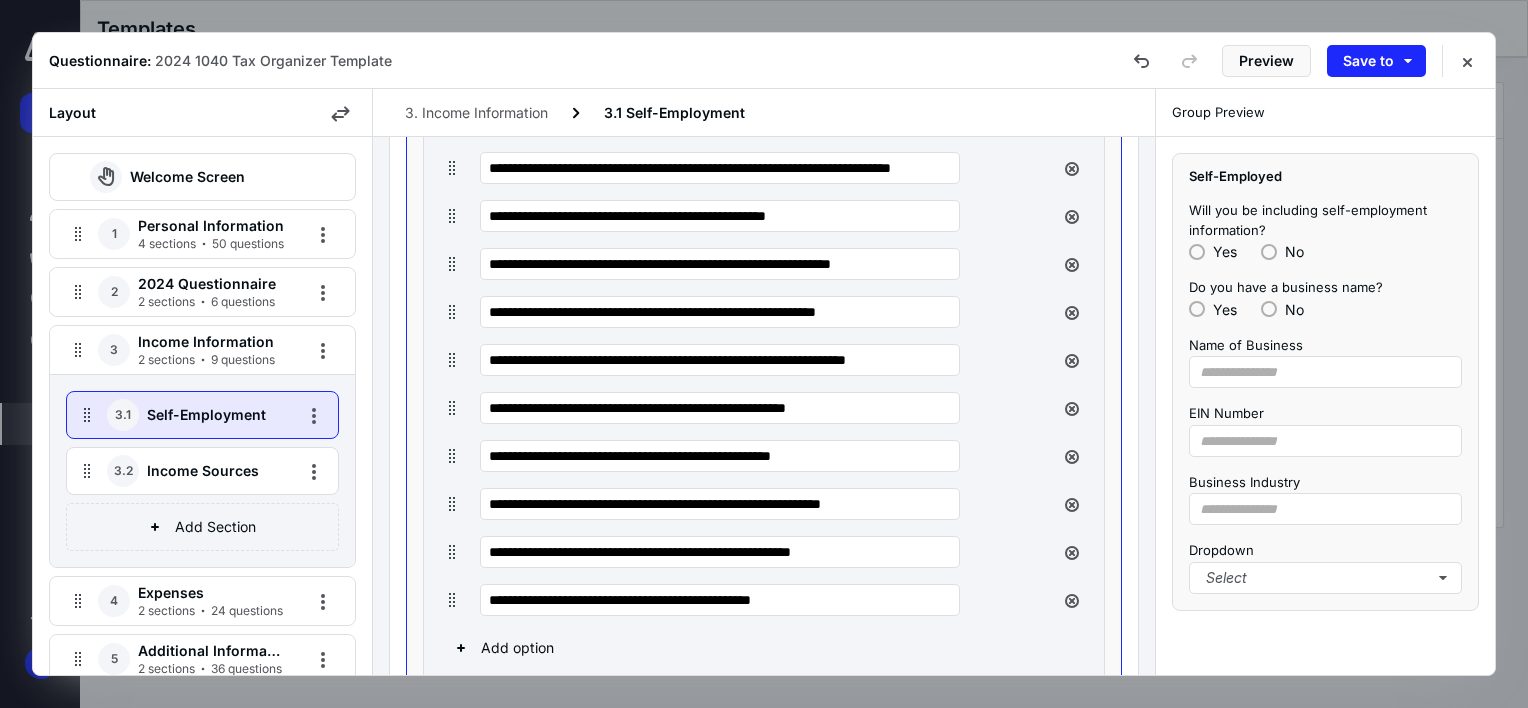 type on "**********" 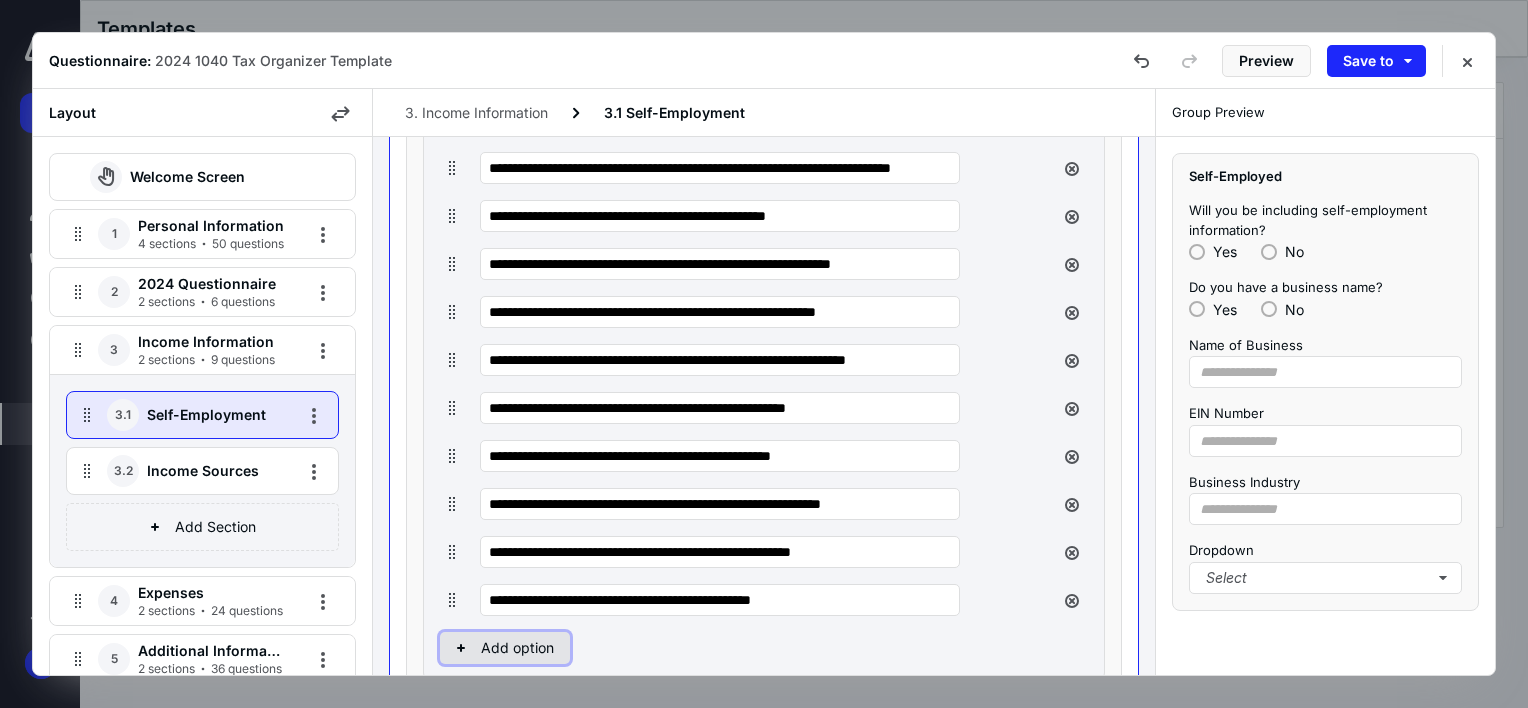 click on "Add option" at bounding box center [505, 648] 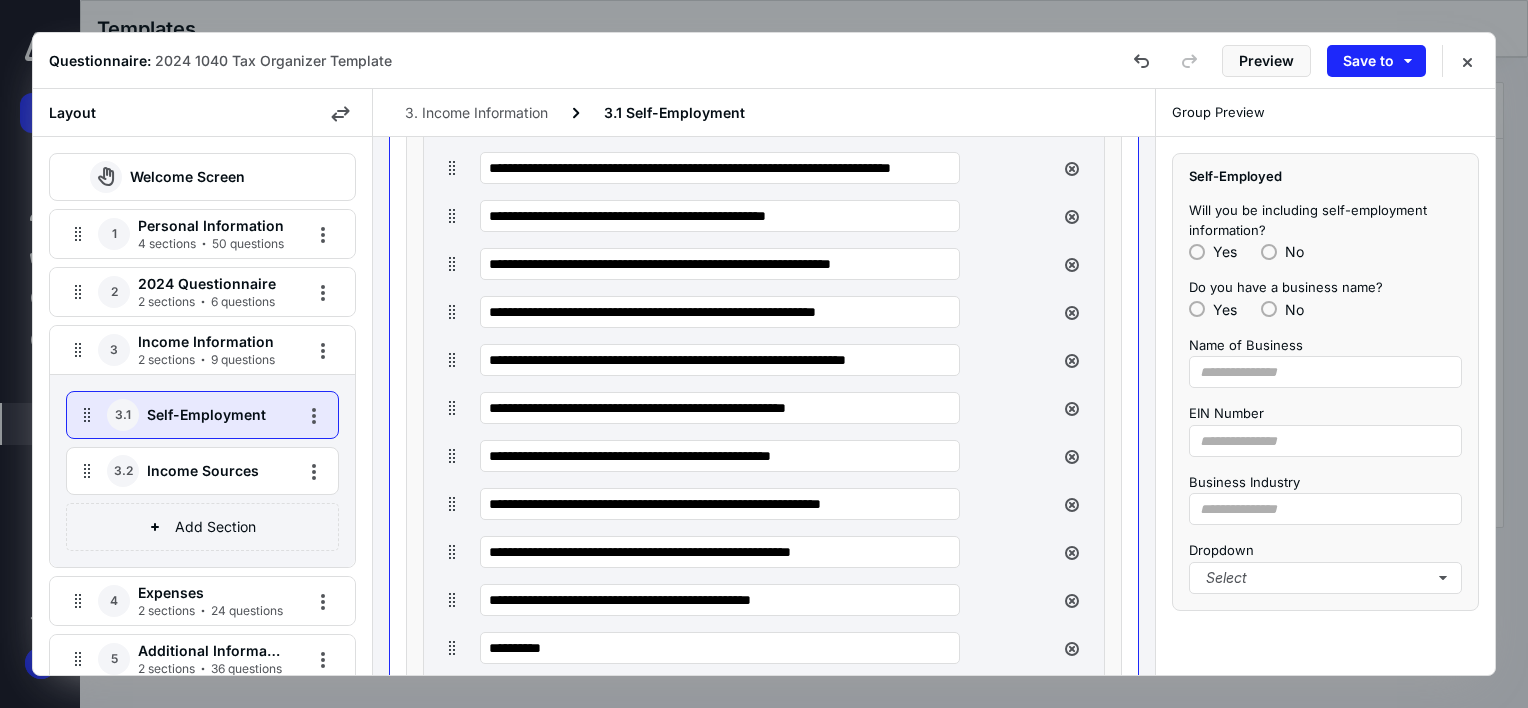drag, startPoint x: 536, startPoint y: 645, endPoint x: 457, endPoint y: 644, distance: 79.00633 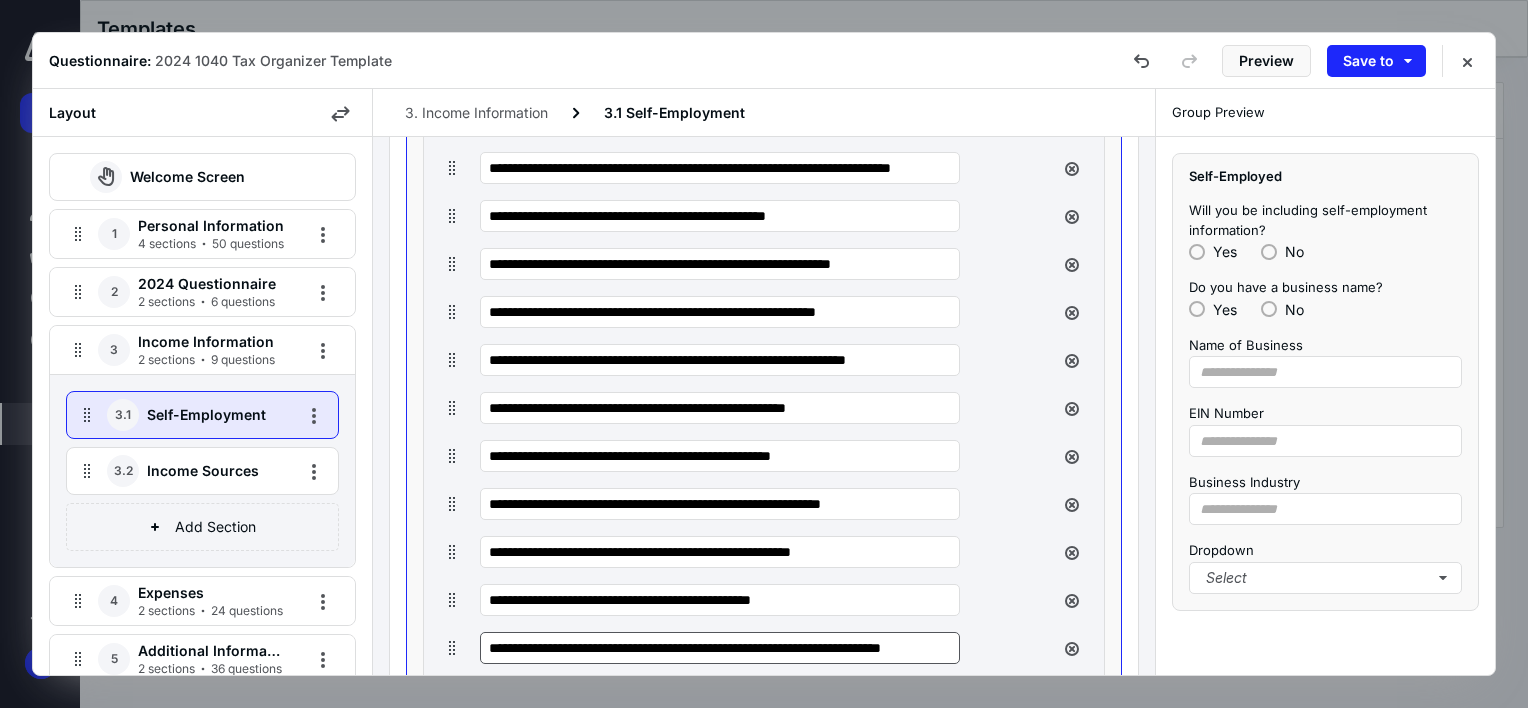 scroll, scrollTop: 0, scrollLeft: 52, axis: horizontal 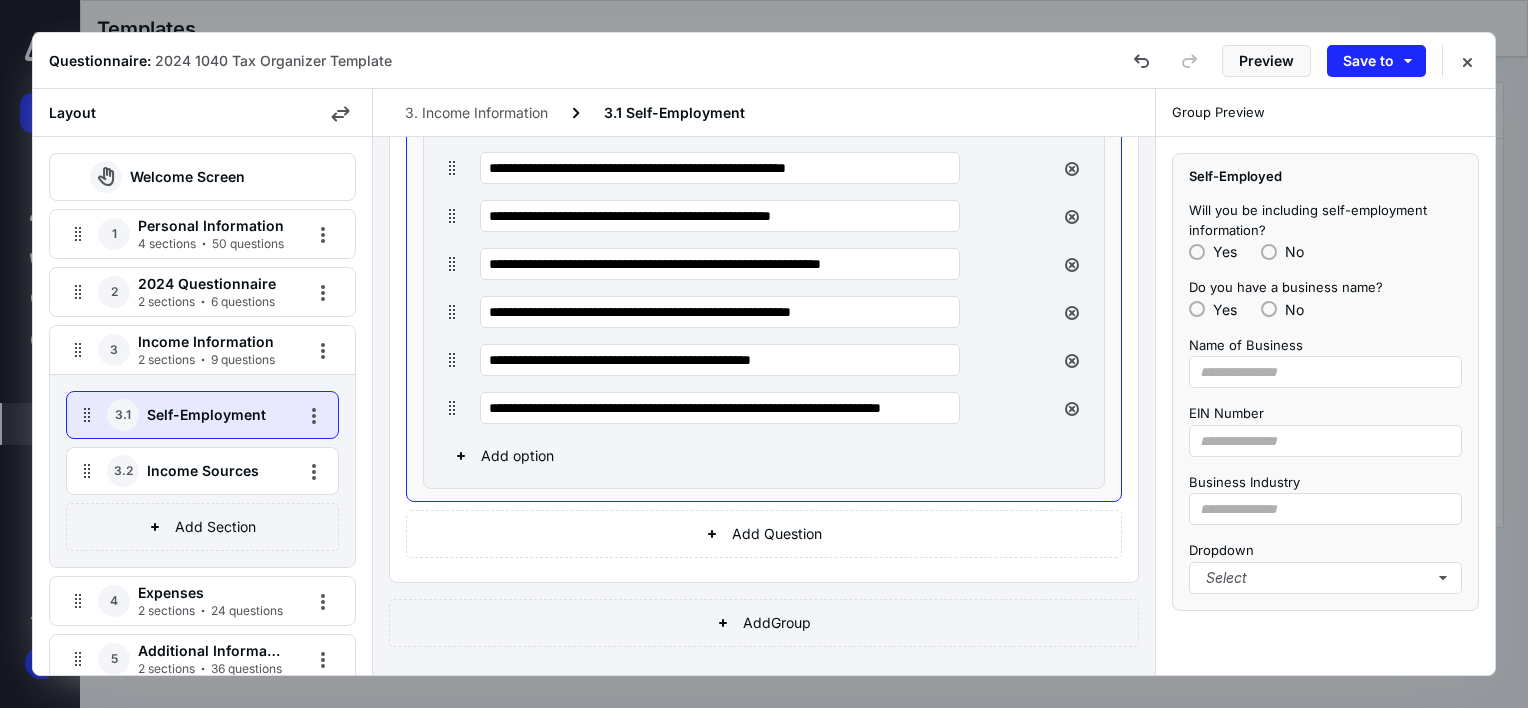 type on "**********" 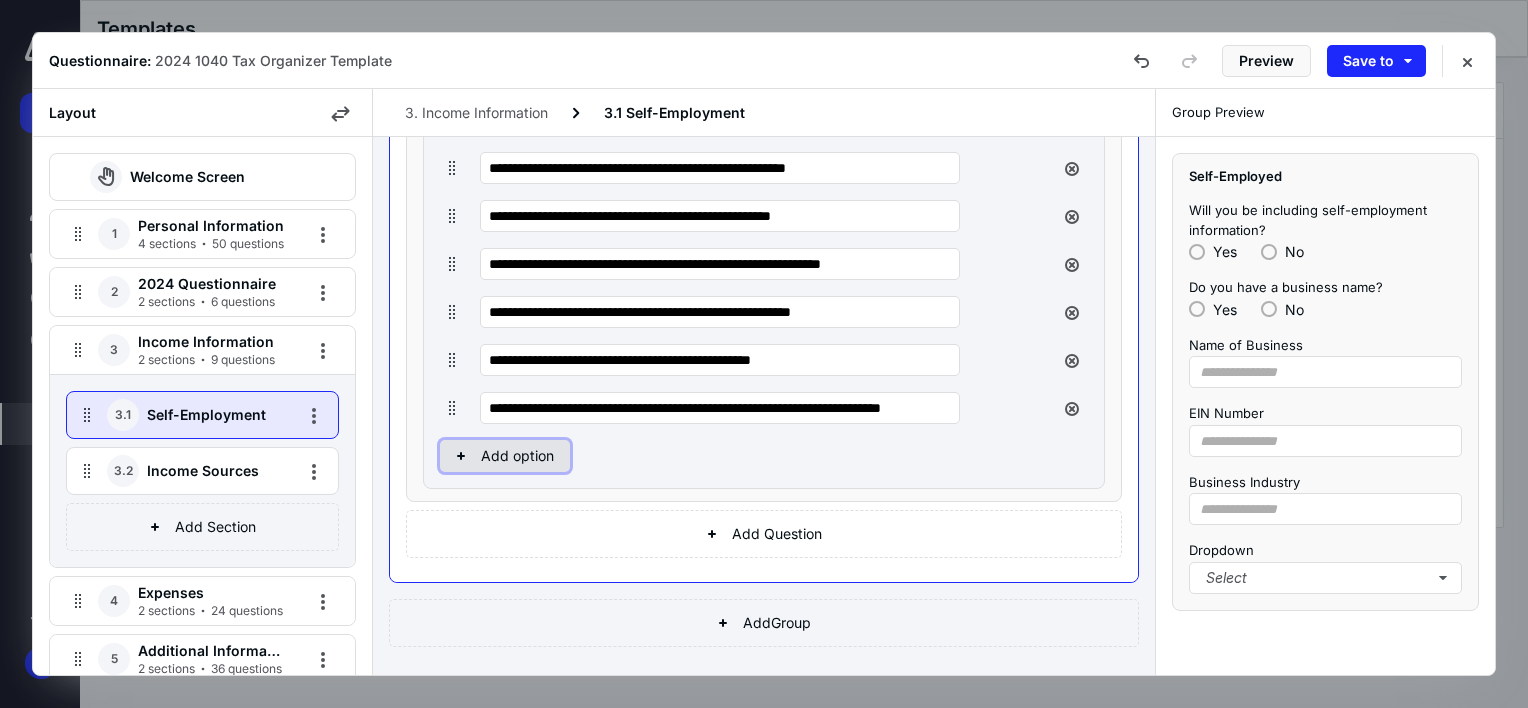 click on "Add option" at bounding box center (505, 456) 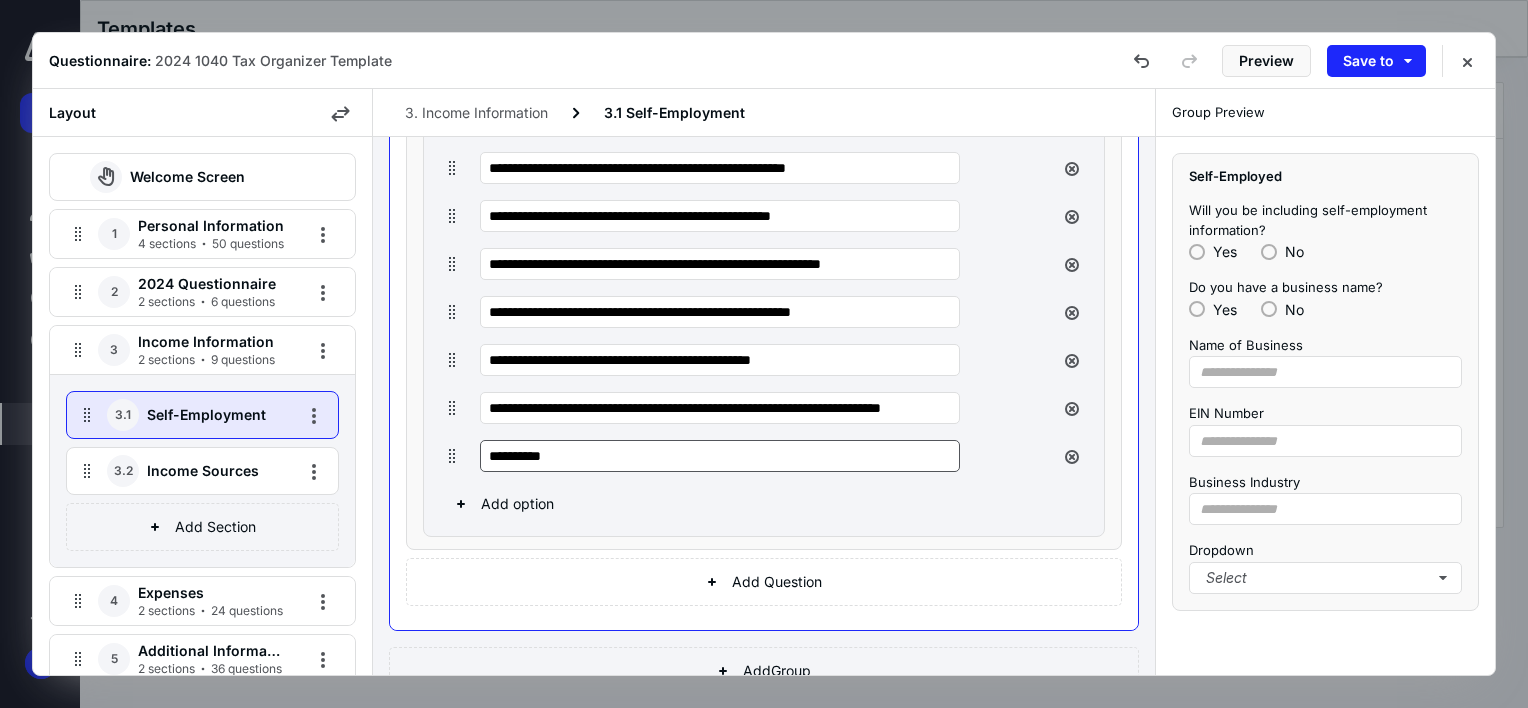 click on "**********" at bounding box center [720, 456] 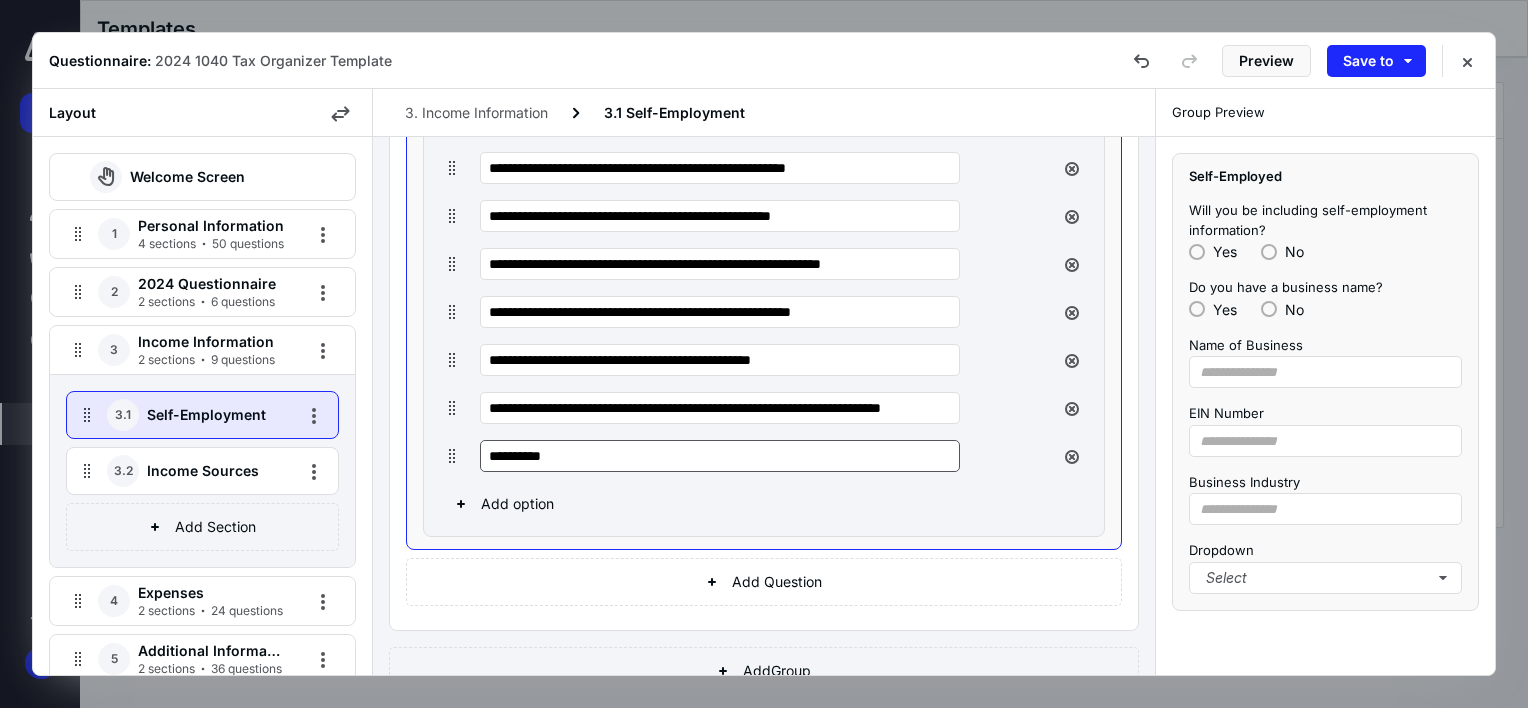 click on "**********" at bounding box center [720, 456] 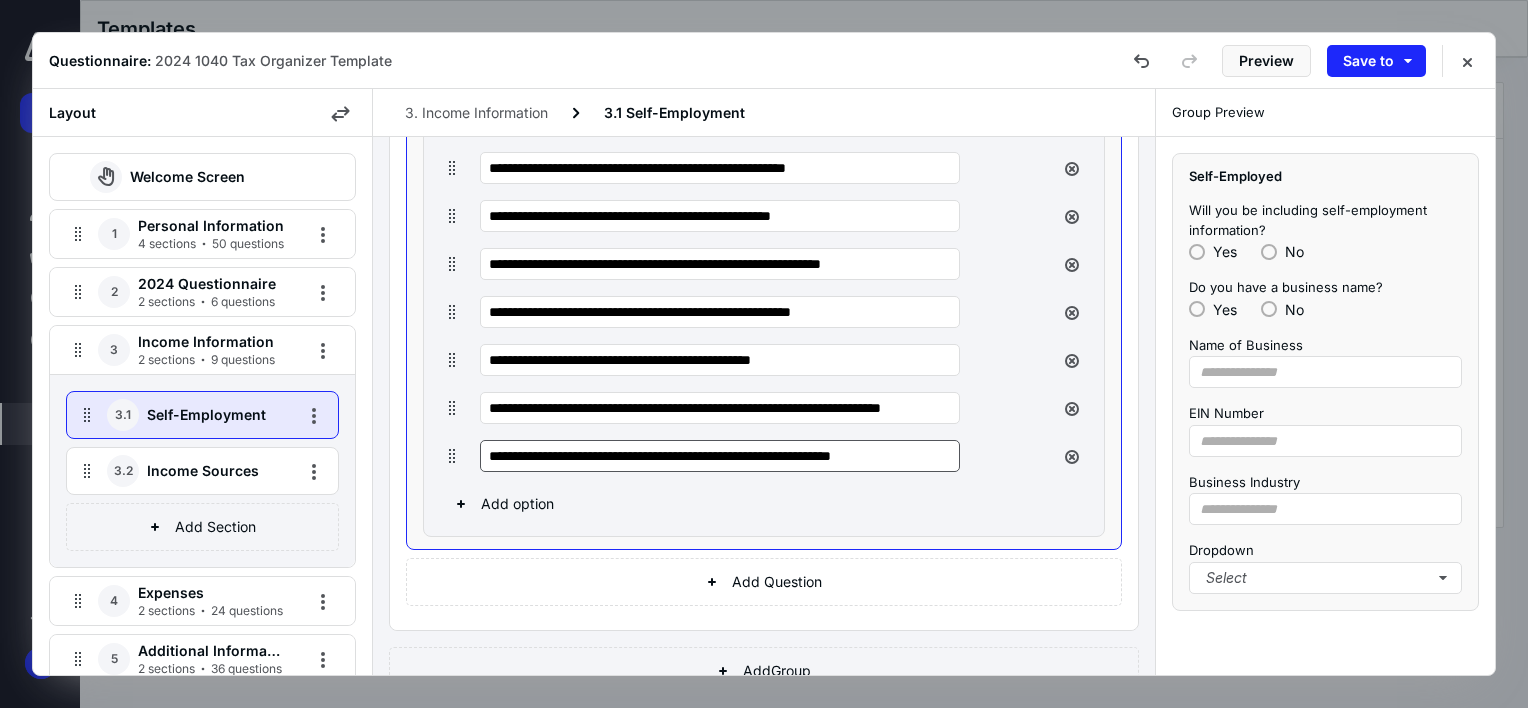 scroll, scrollTop: 0, scrollLeft: 14, axis: horizontal 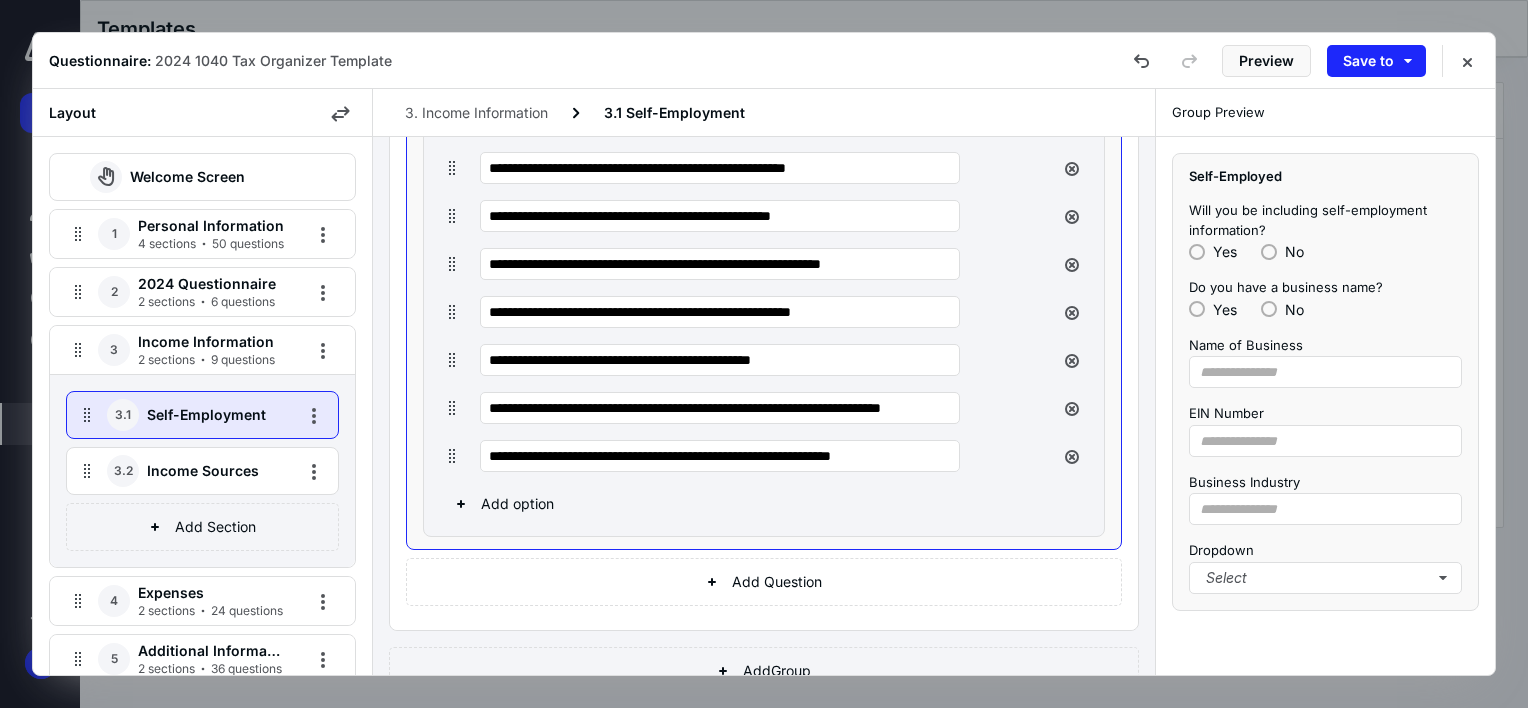 type on "**********" 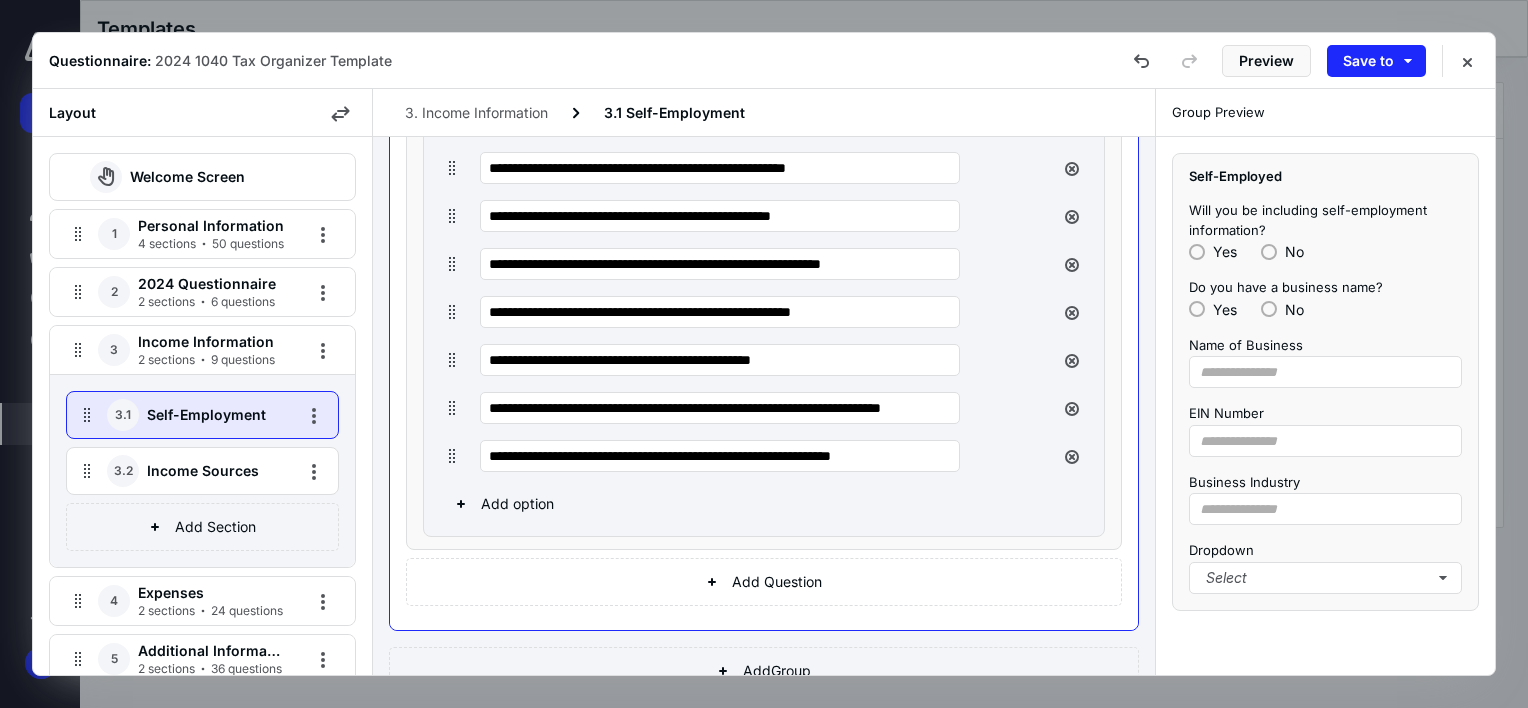 scroll, scrollTop: 0, scrollLeft: 0, axis: both 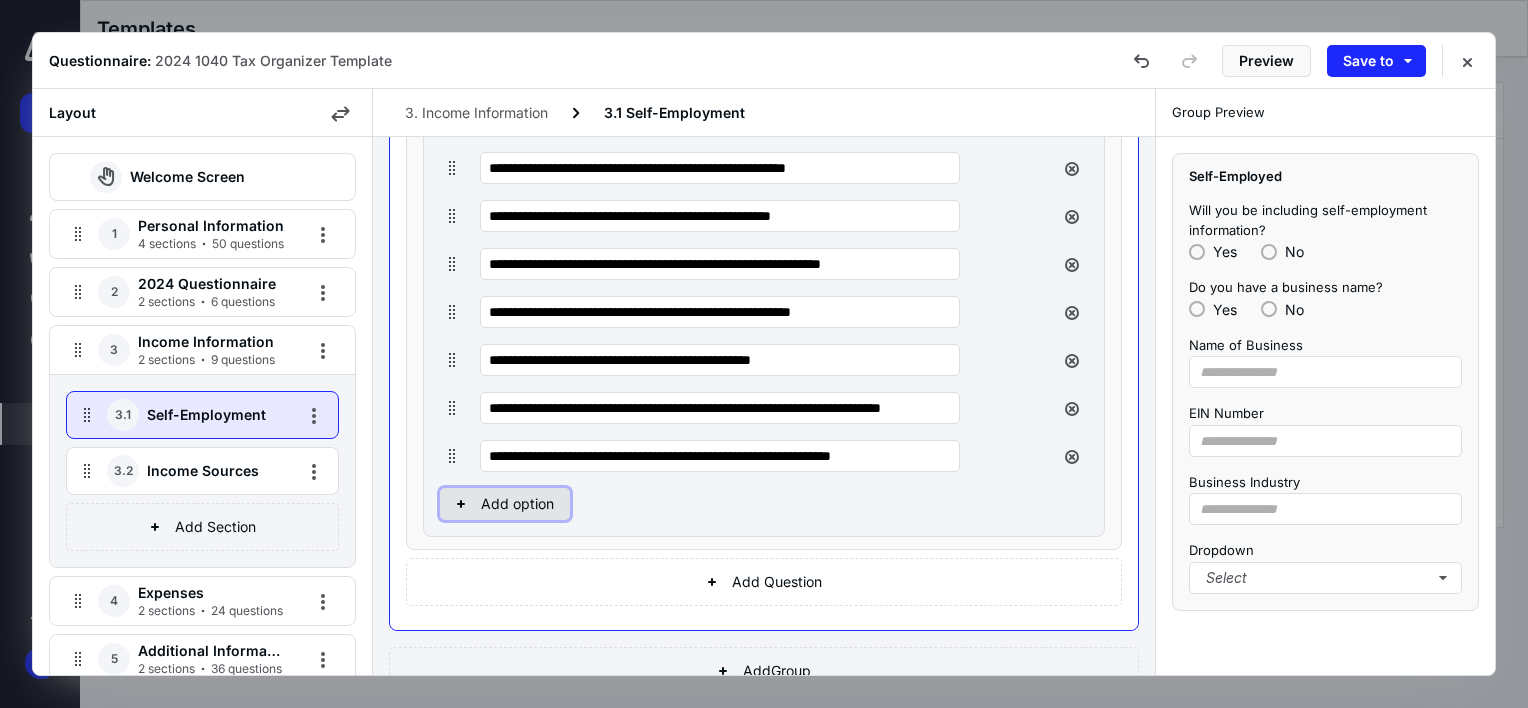 click on "Add option" at bounding box center (505, 504) 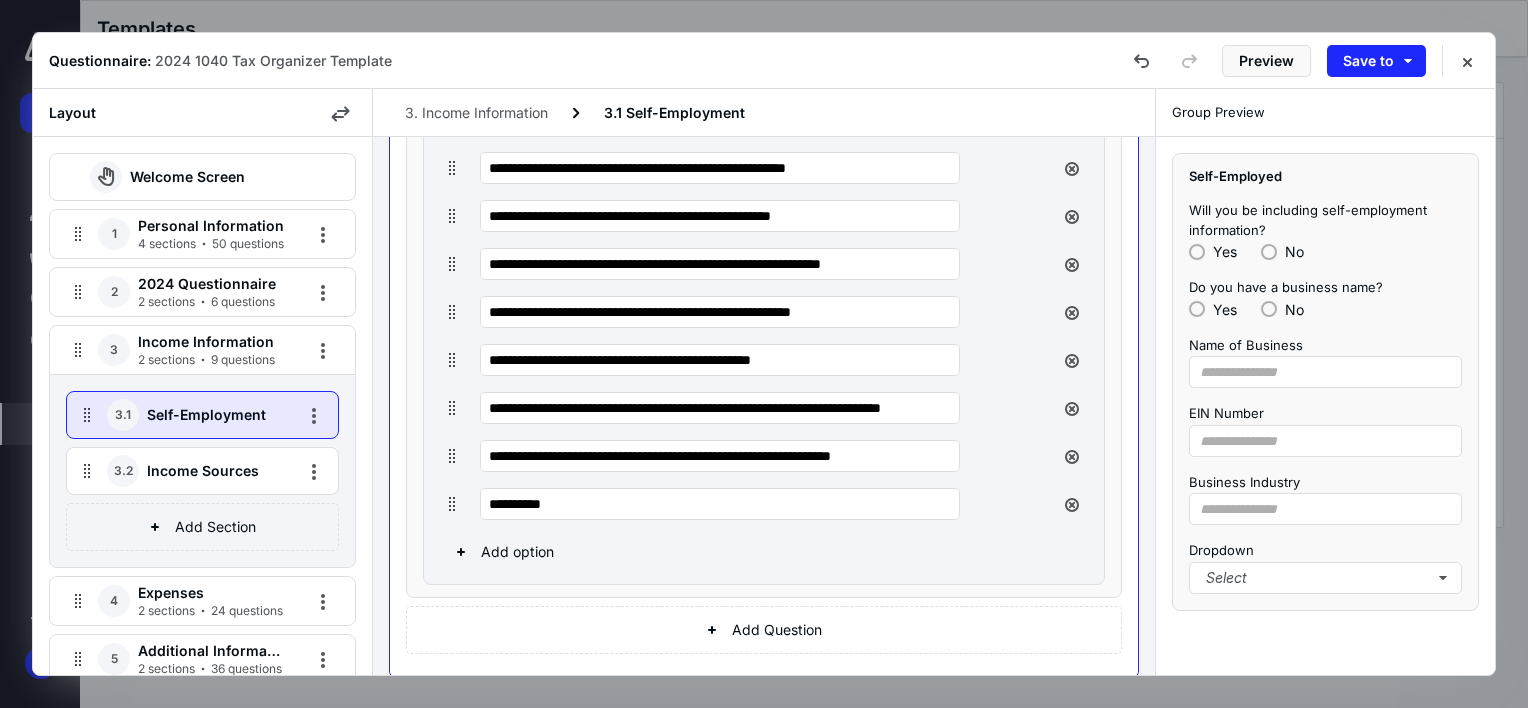 drag, startPoint x: 580, startPoint y: 504, endPoint x: 456, endPoint y: 510, distance: 124.14507 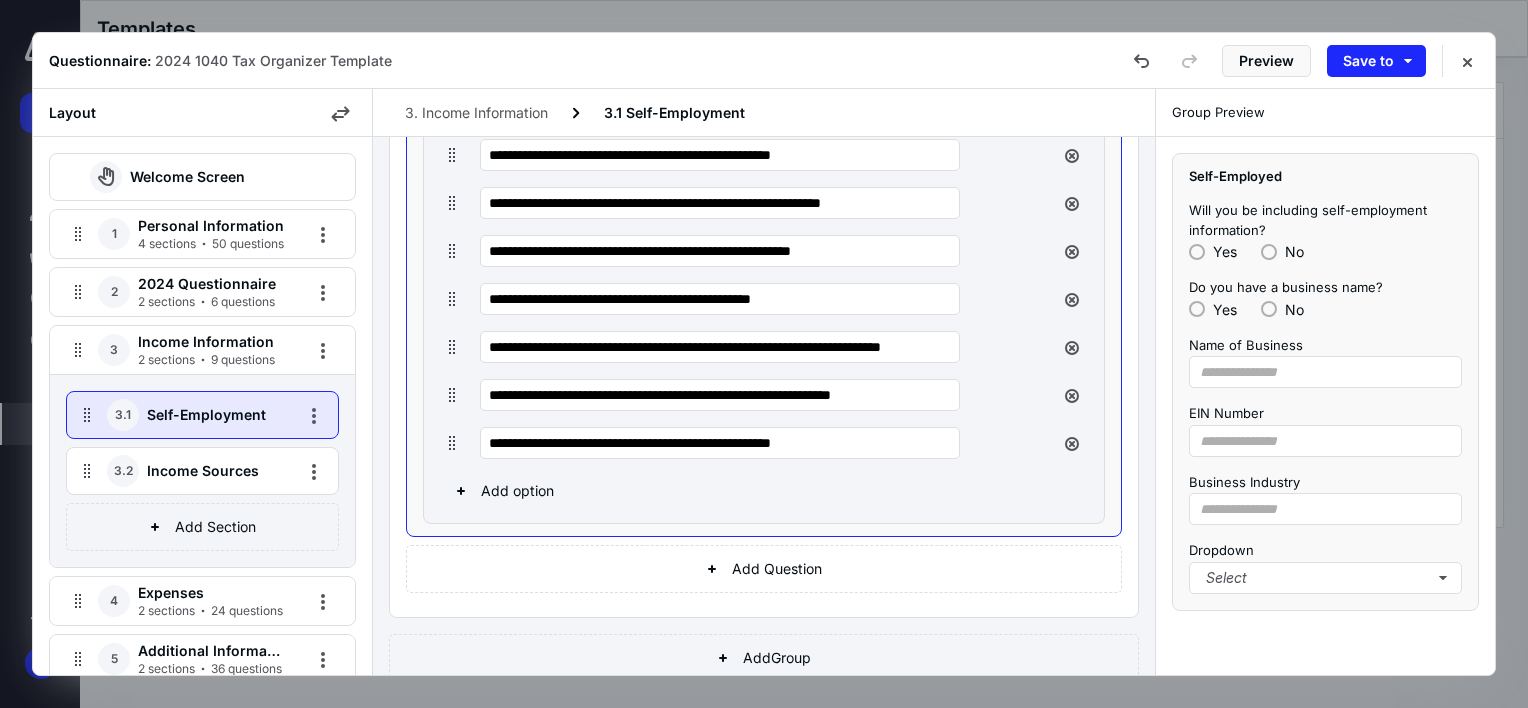 scroll, scrollTop: 1407, scrollLeft: 0, axis: vertical 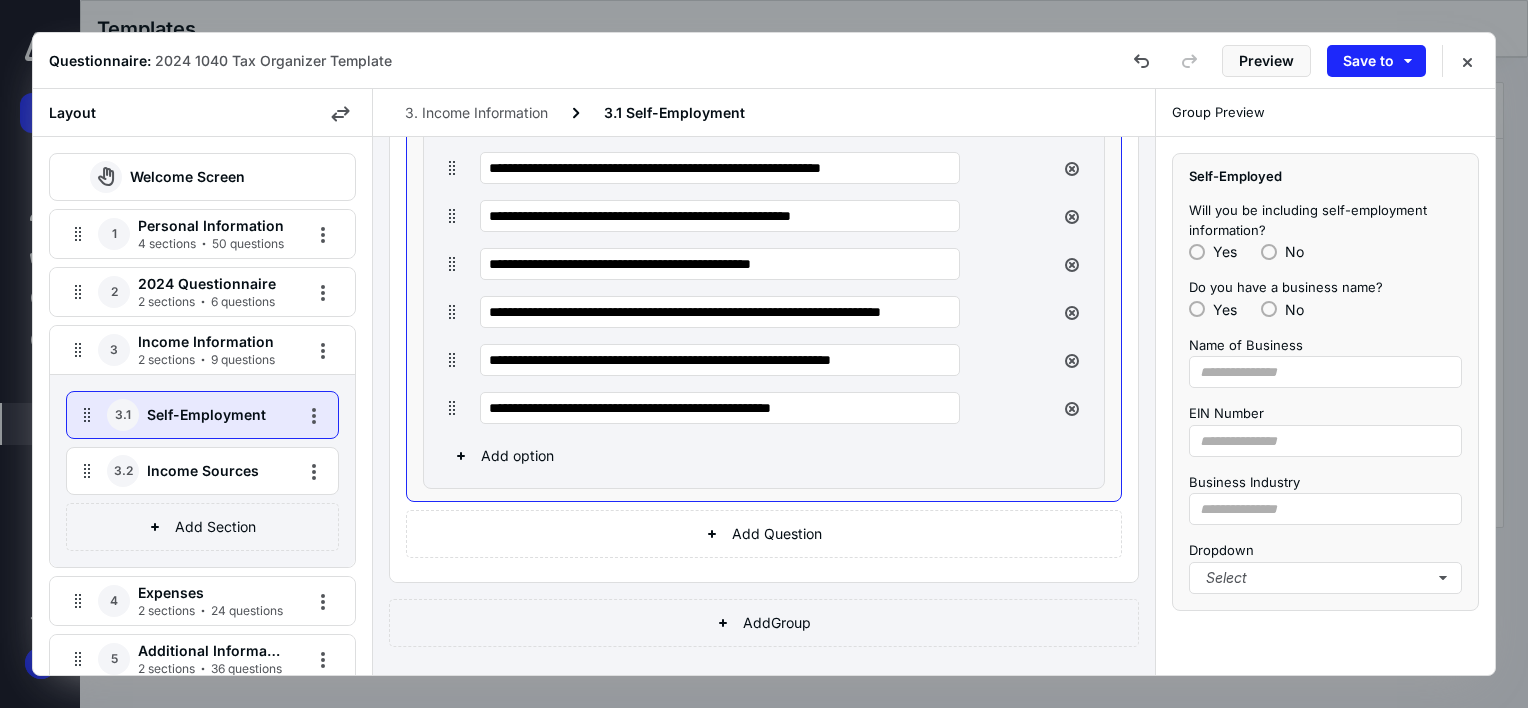 type on "**********" 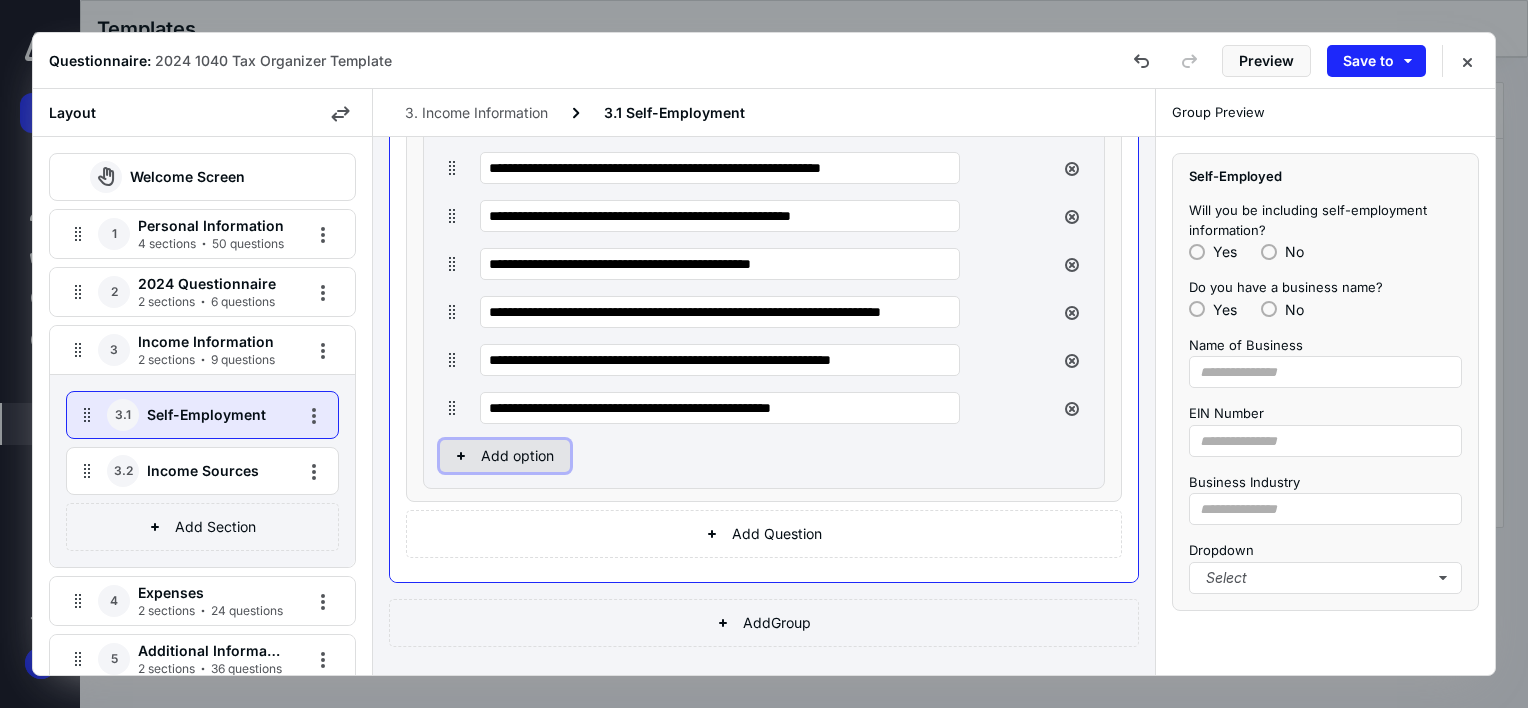 click on "Add option" at bounding box center (505, 456) 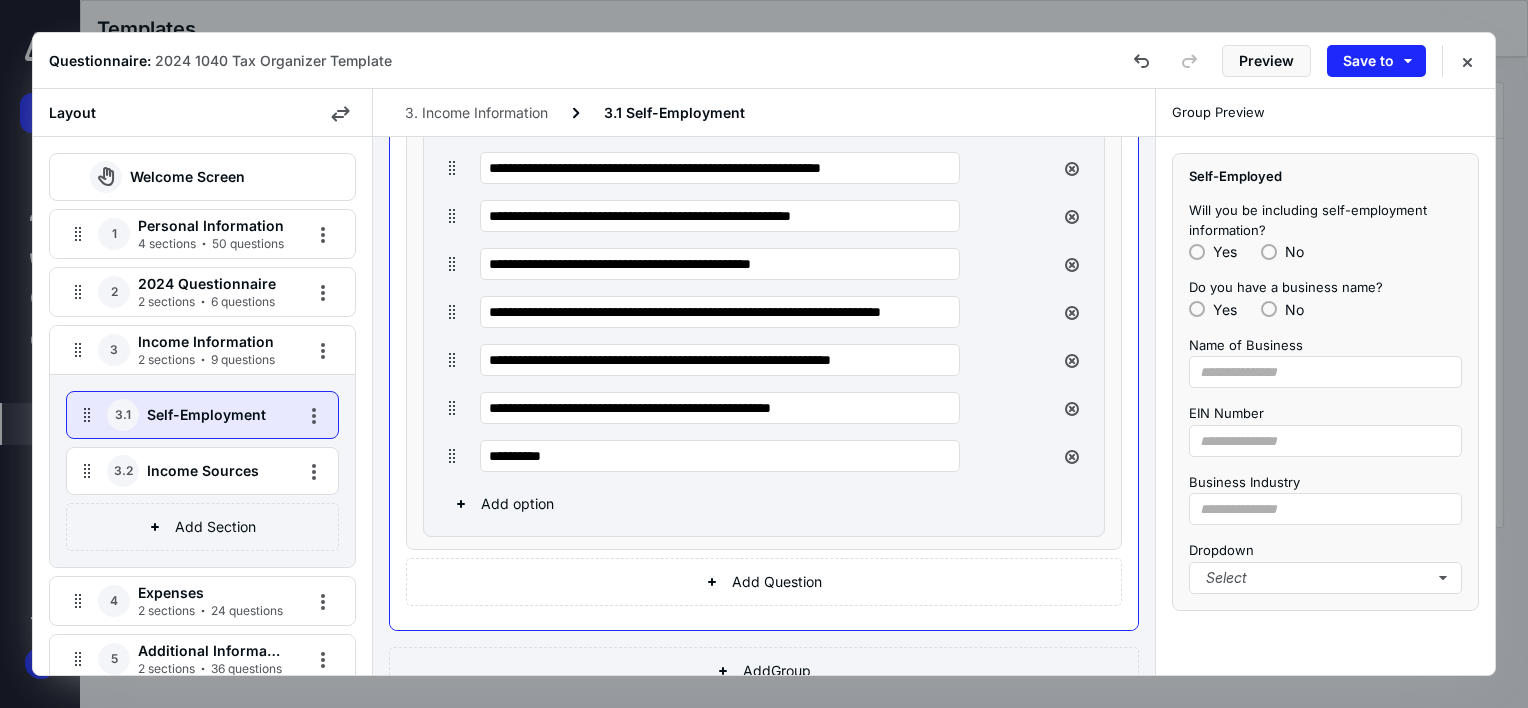 drag, startPoint x: 569, startPoint y: 454, endPoint x: 443, endPoint y: 453, distance: 126.00397 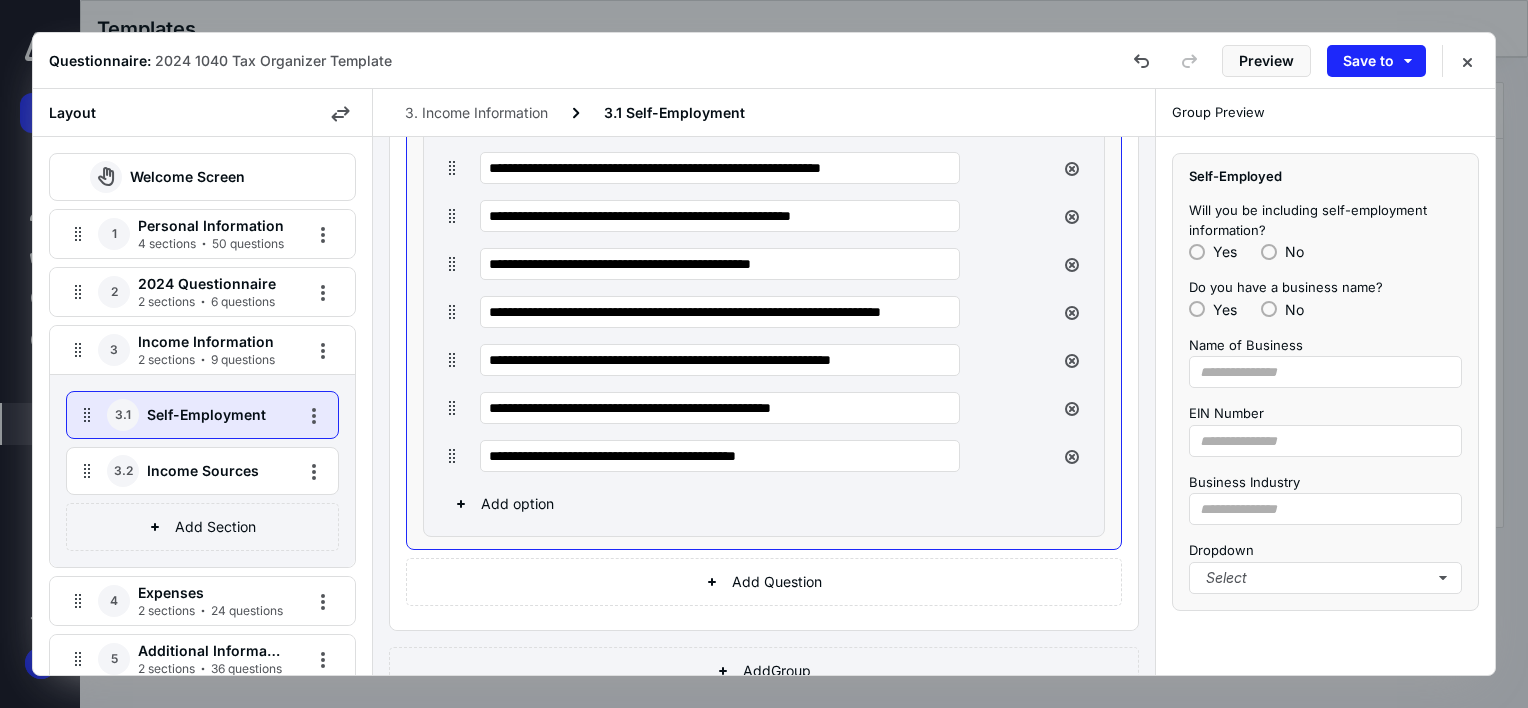 type on "**********" 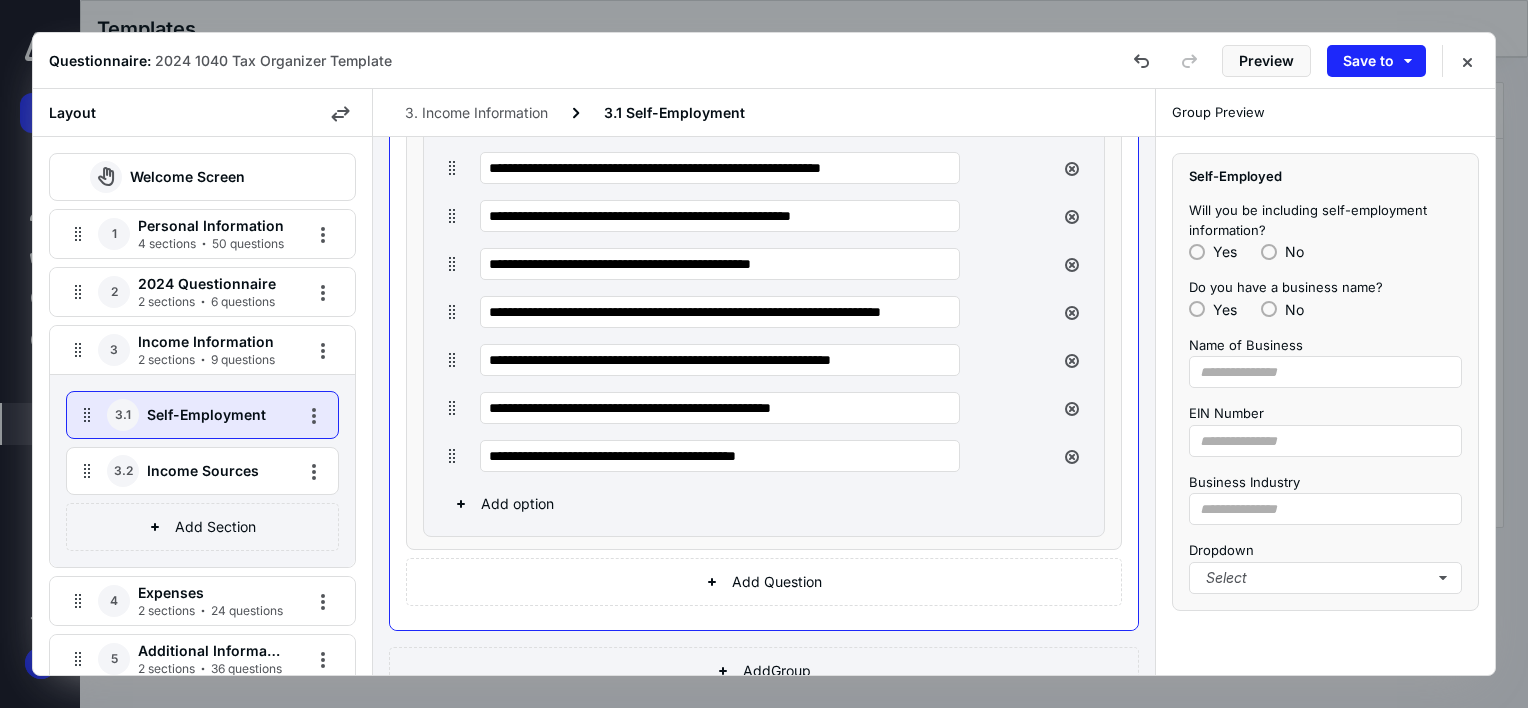 drag, startPoint x: 984, startPoint y: 676, endPoint x: 1072, endPoint y: 714, distance: 95.85406 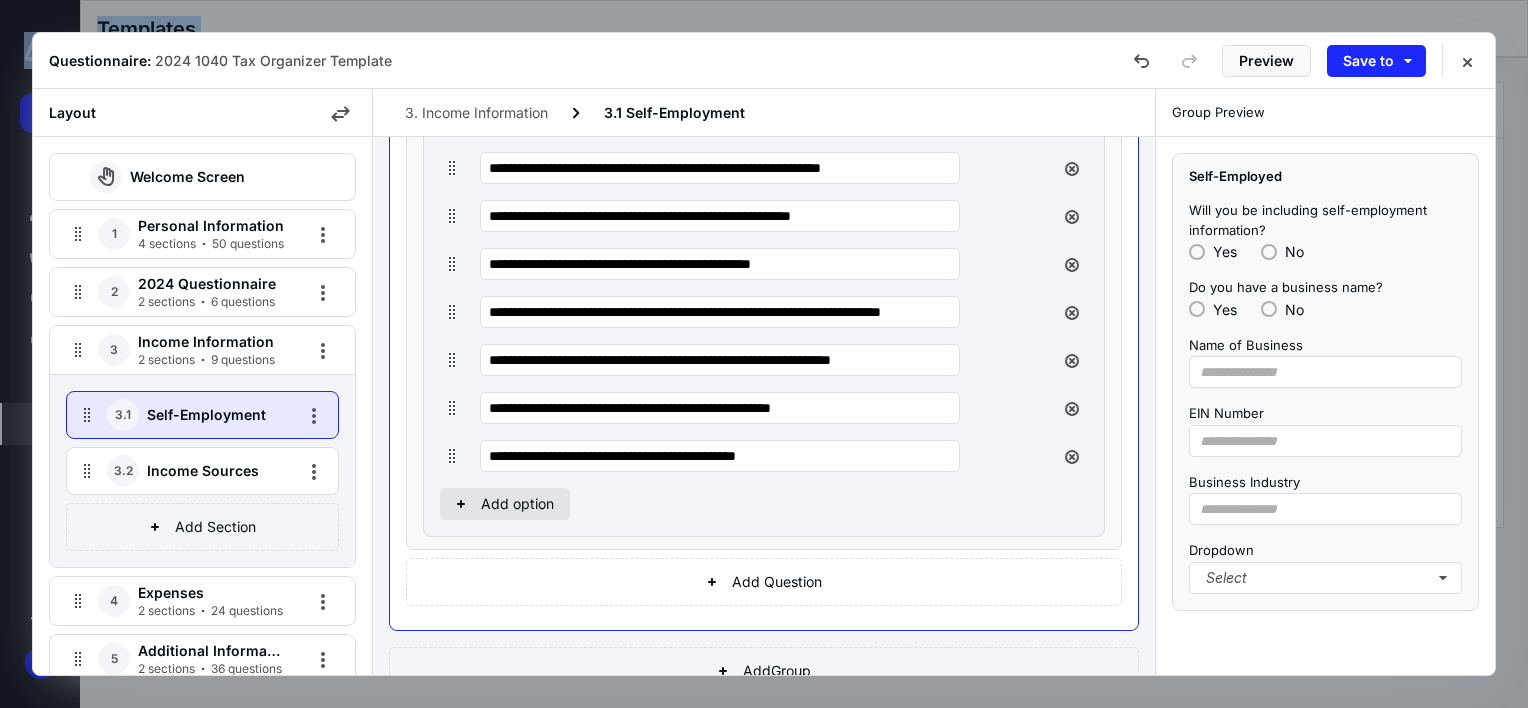 click on "Add option" at bounding box center (505, 504) 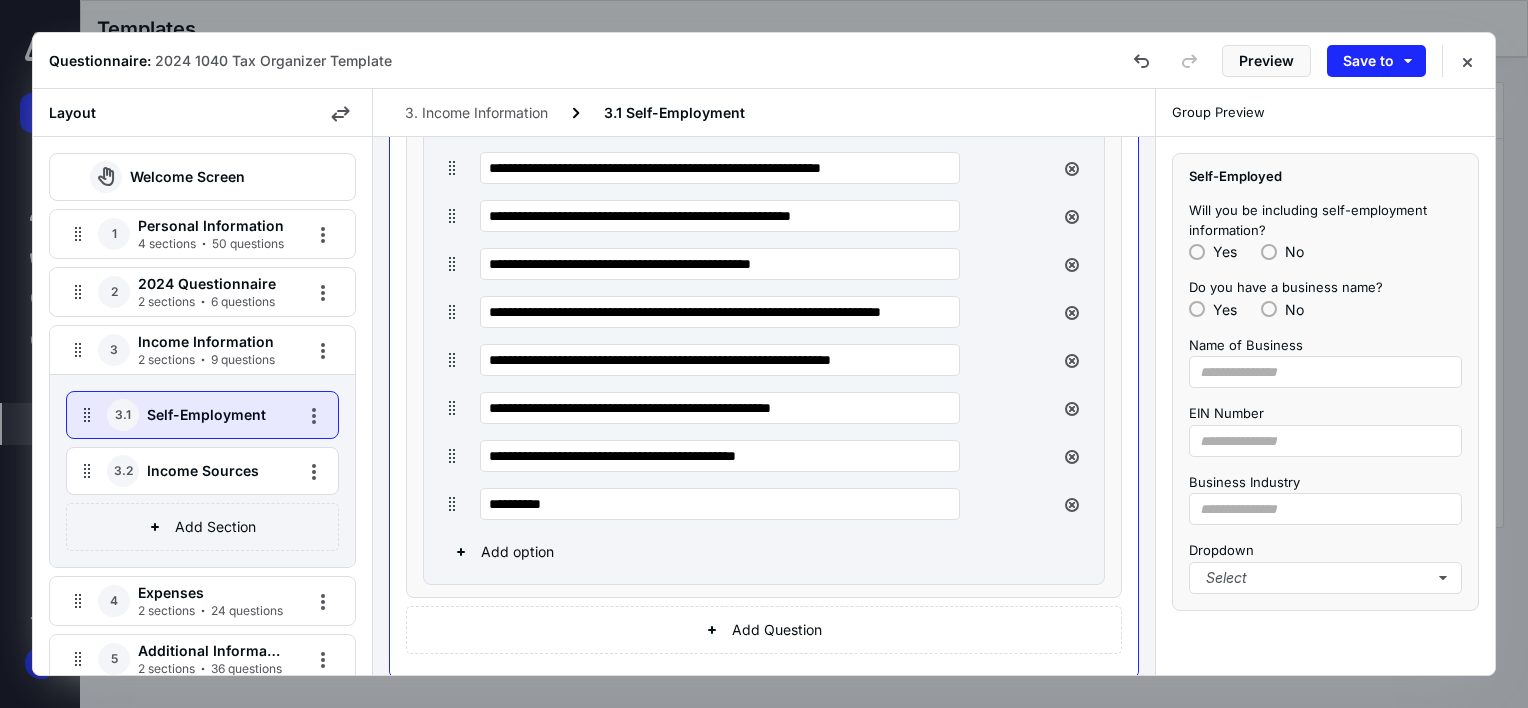 click on "**********" at bounding box center [744, 504] 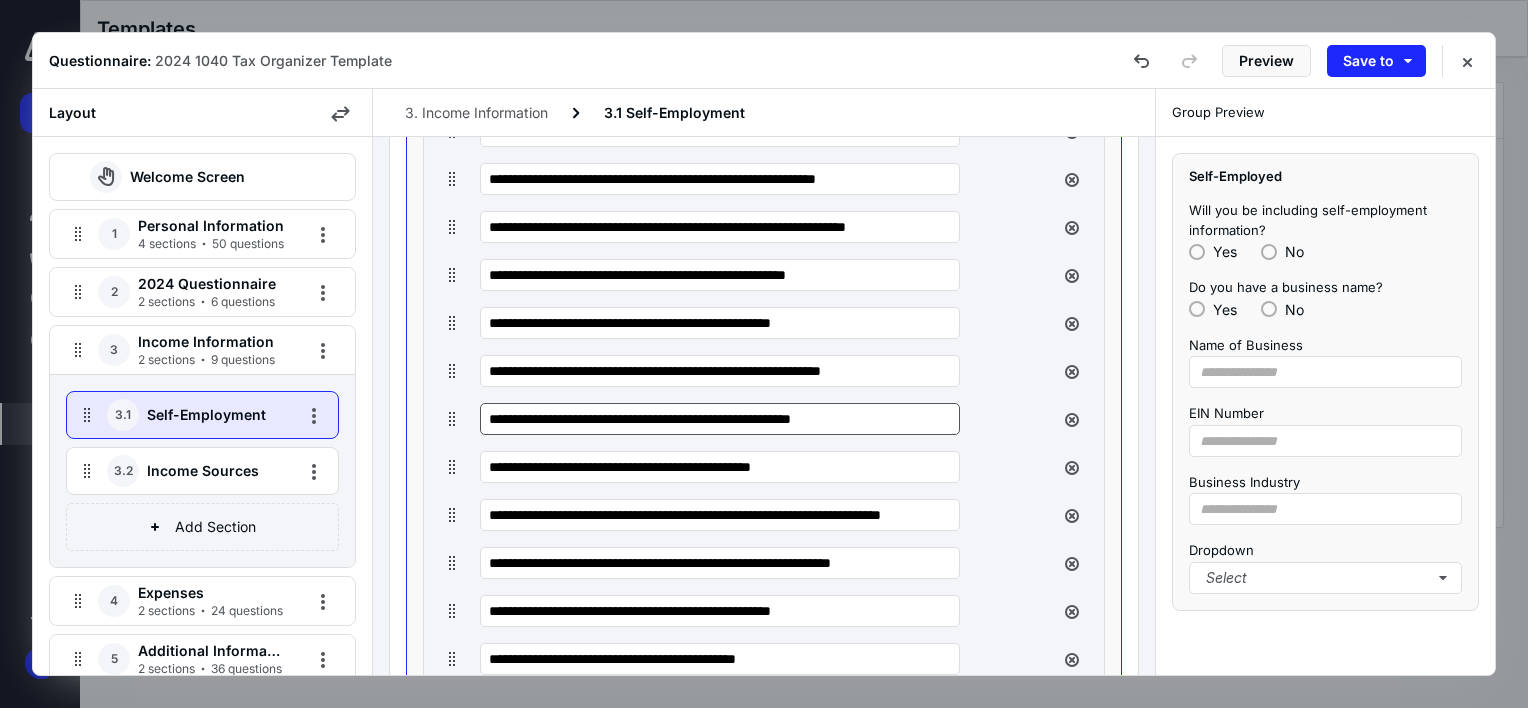 scroll, scrollTop: 1407, scrollLeft: 0, axis: vertical 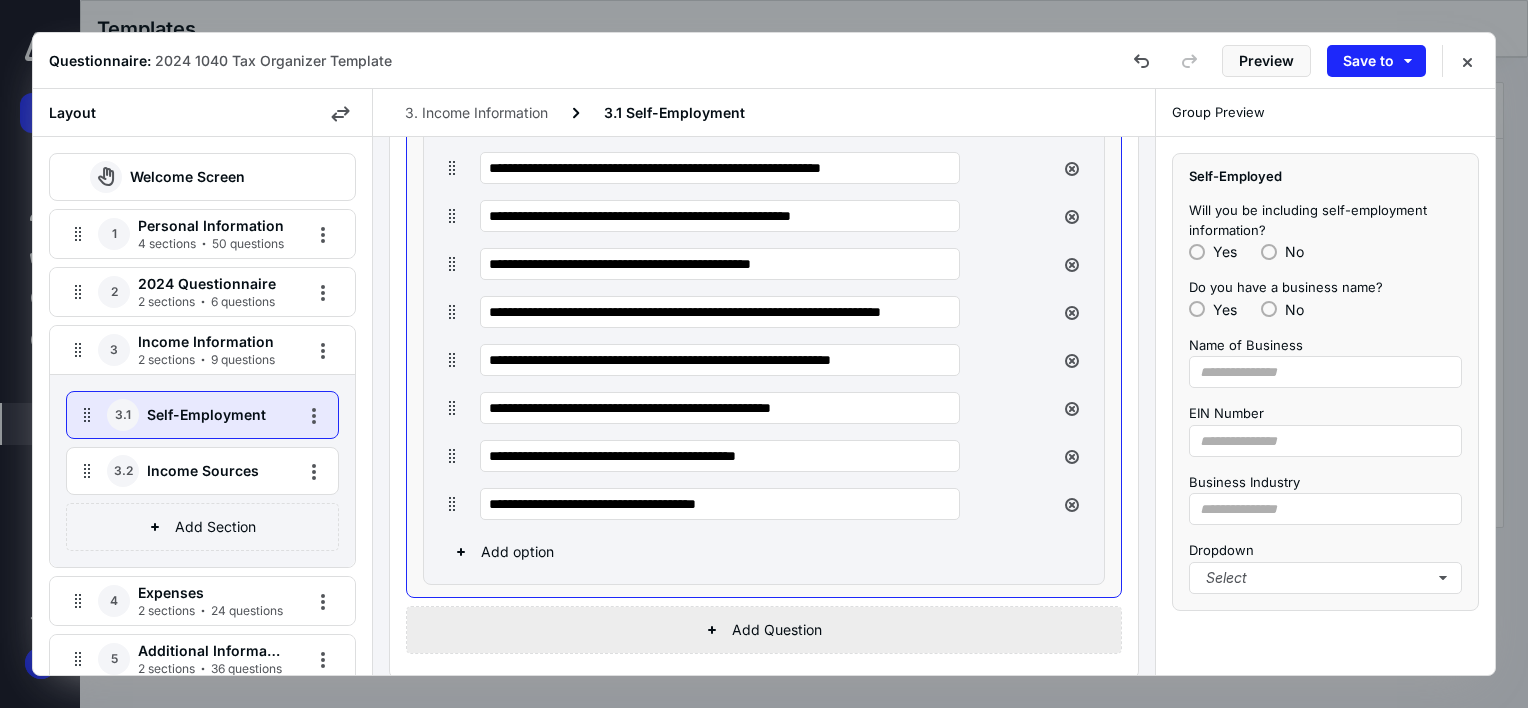 type on "**********" 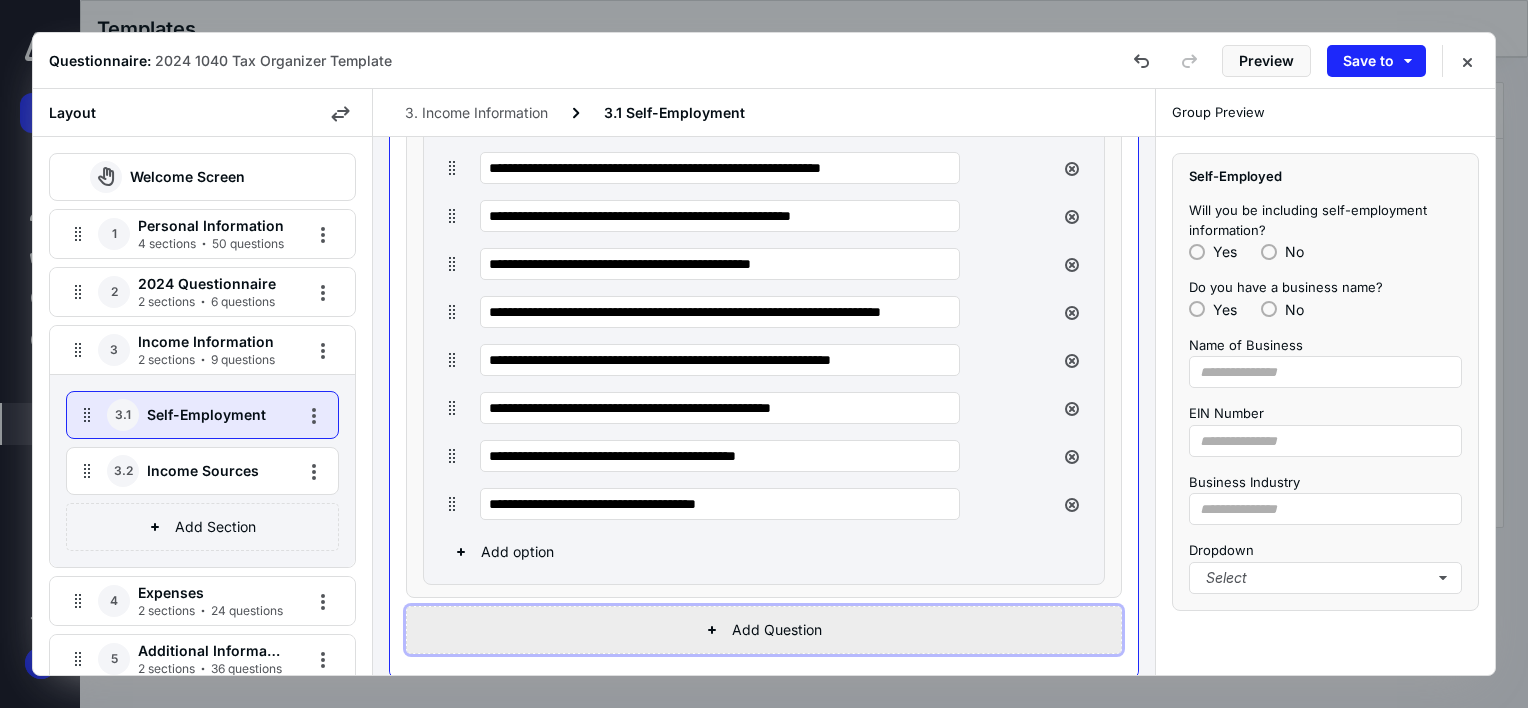 click on "Add Question" at bounding box center (764, 630) 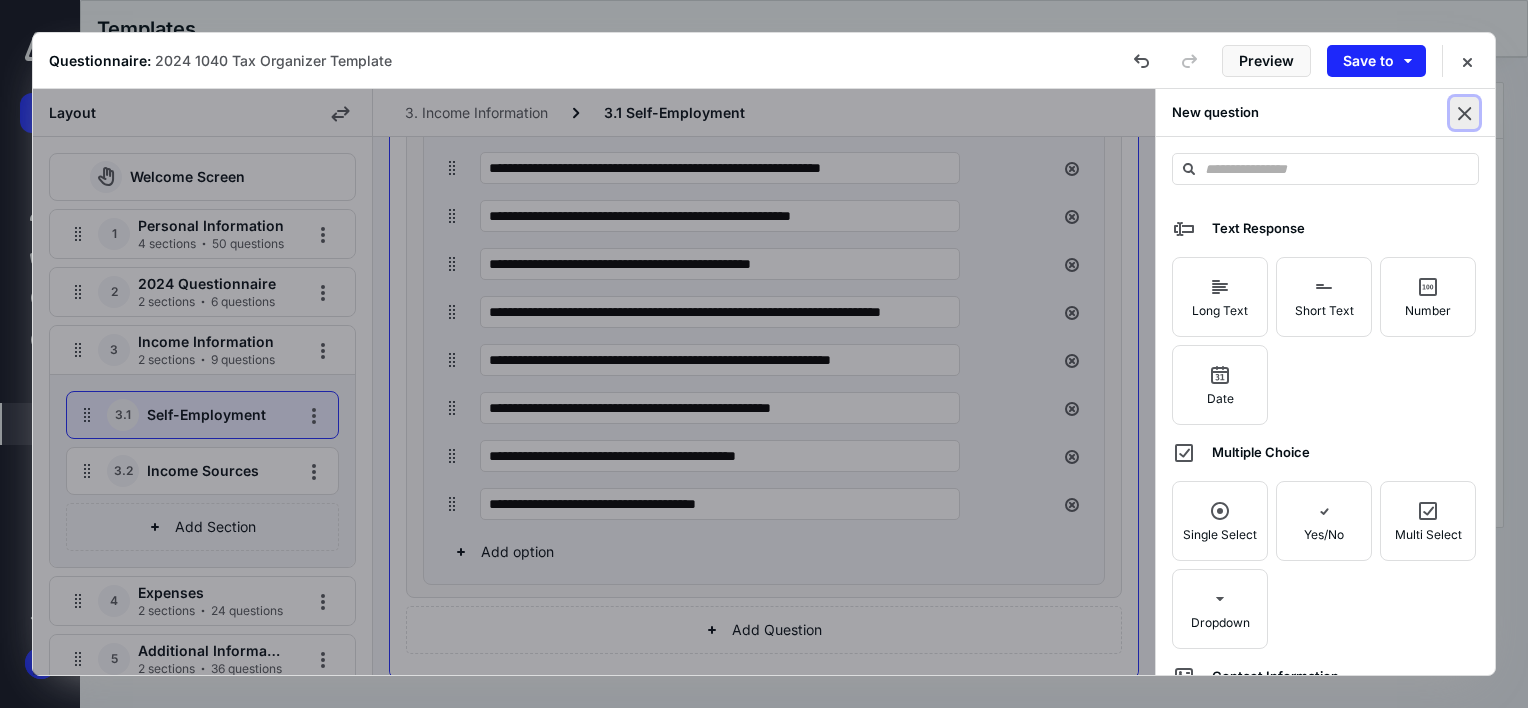 click at bounding box center (1464, 113) 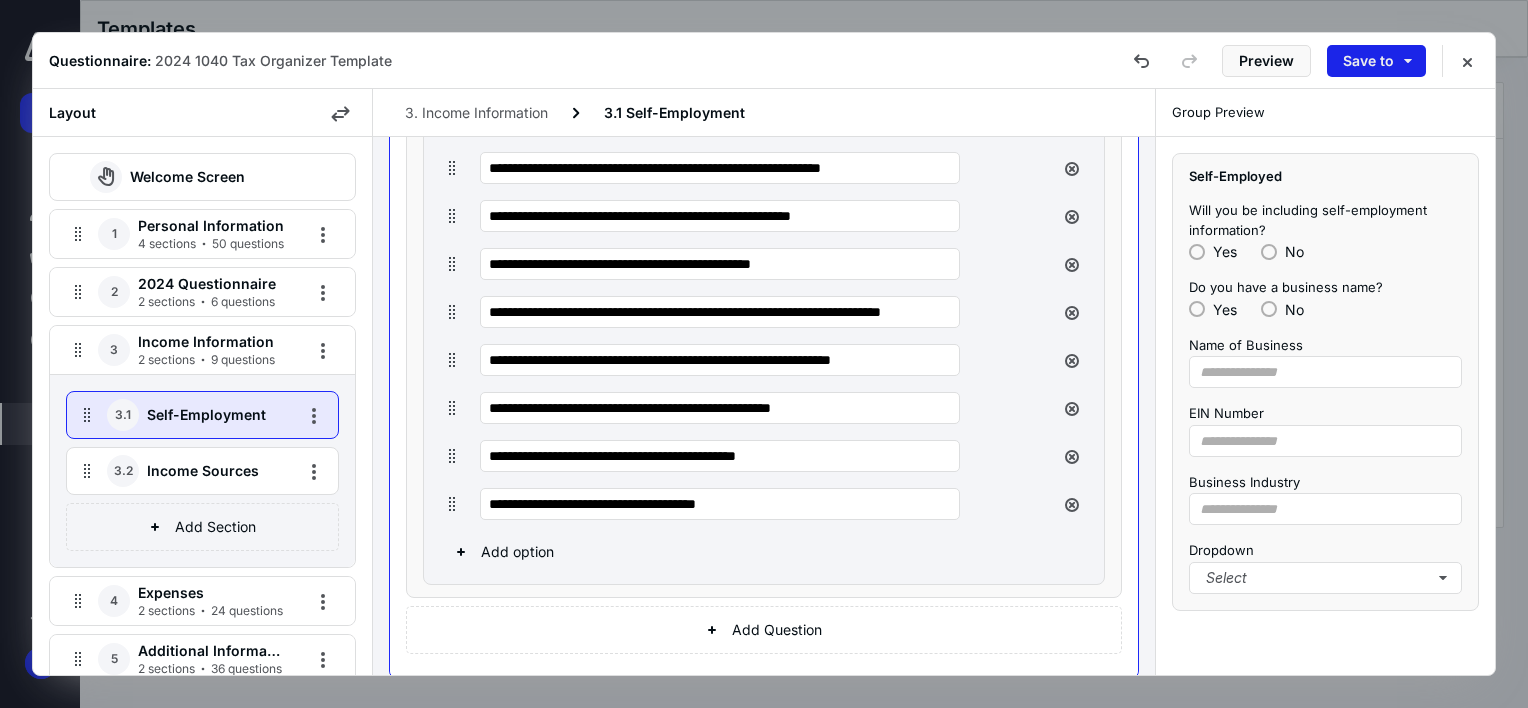 click on "Save to" at bounding box center (1376, 61) 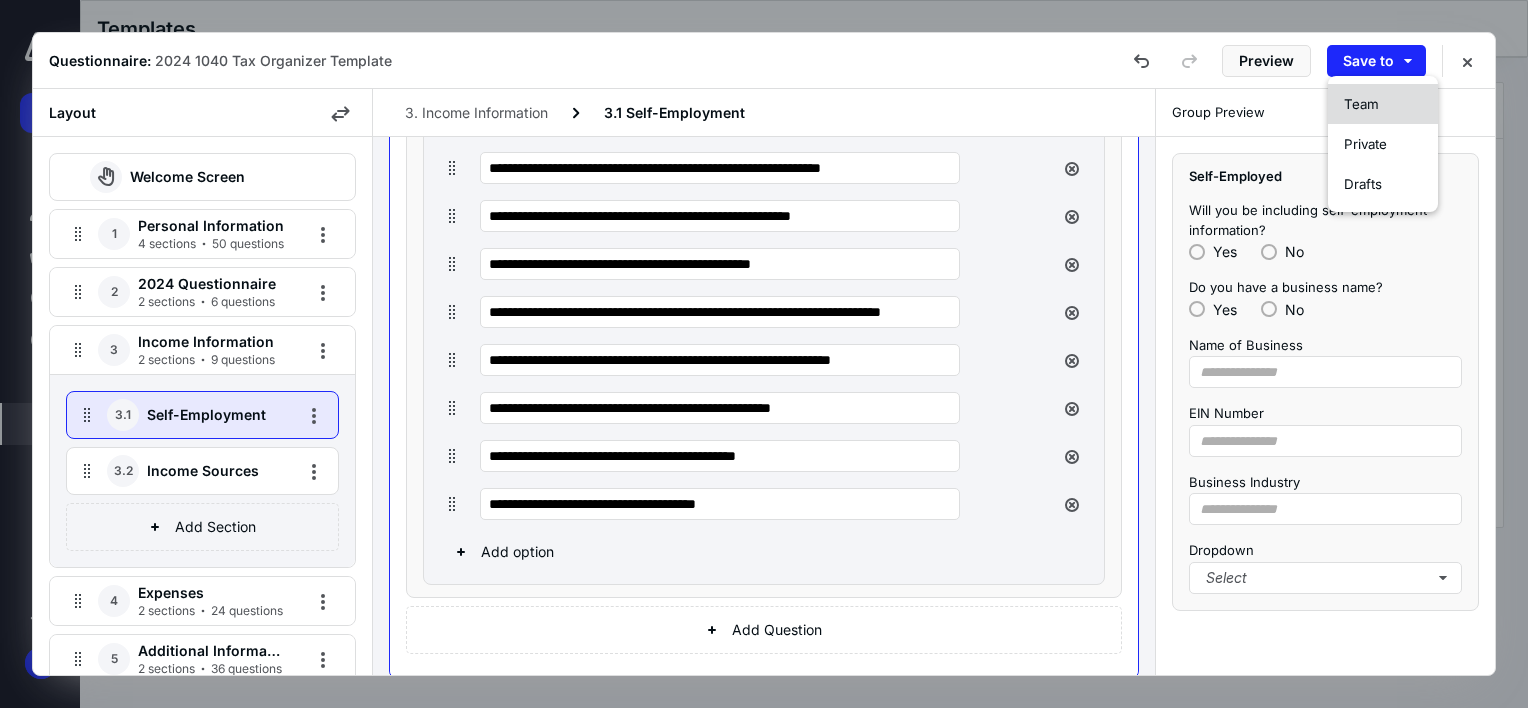 click on "Team" at bounding box center (1383, 104) 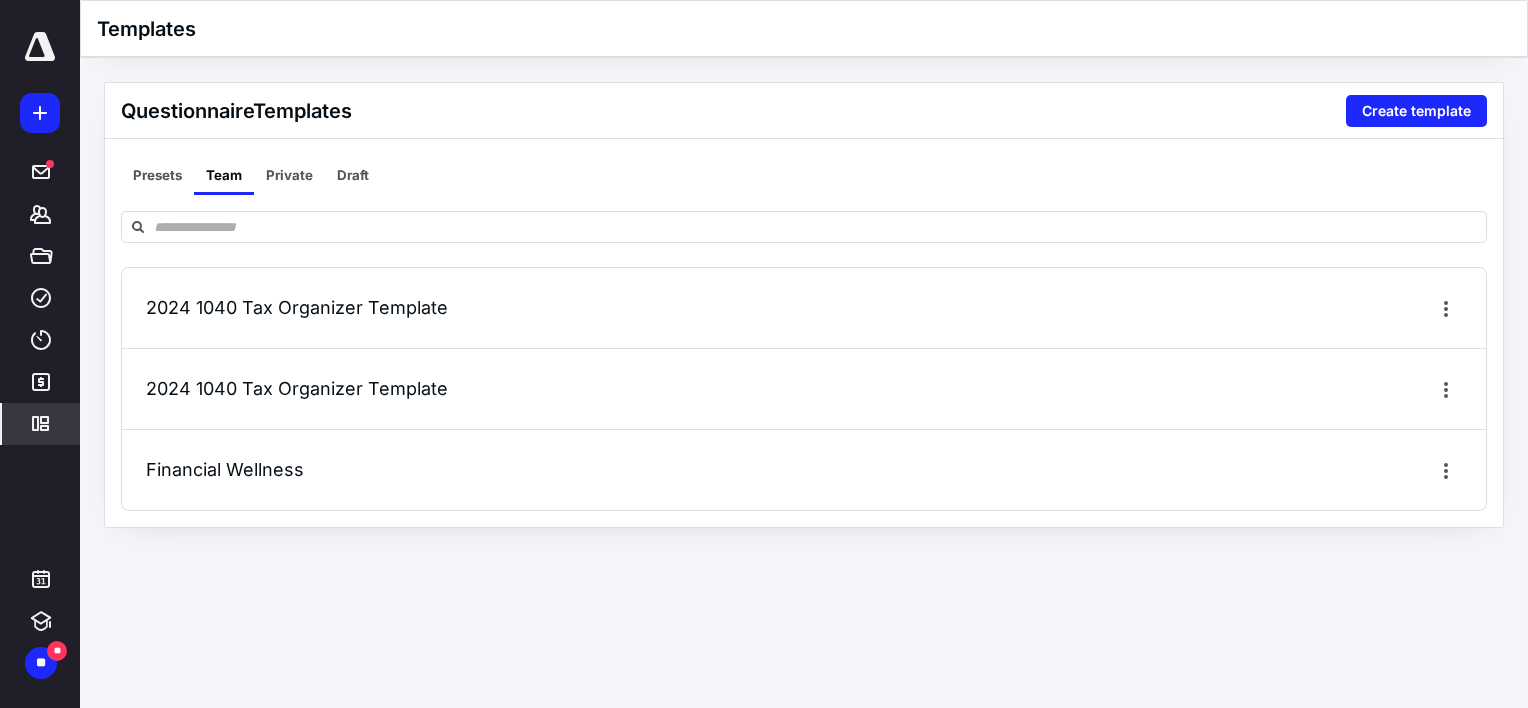 click on "Financial Wellness" at bounding box center (225, 469) 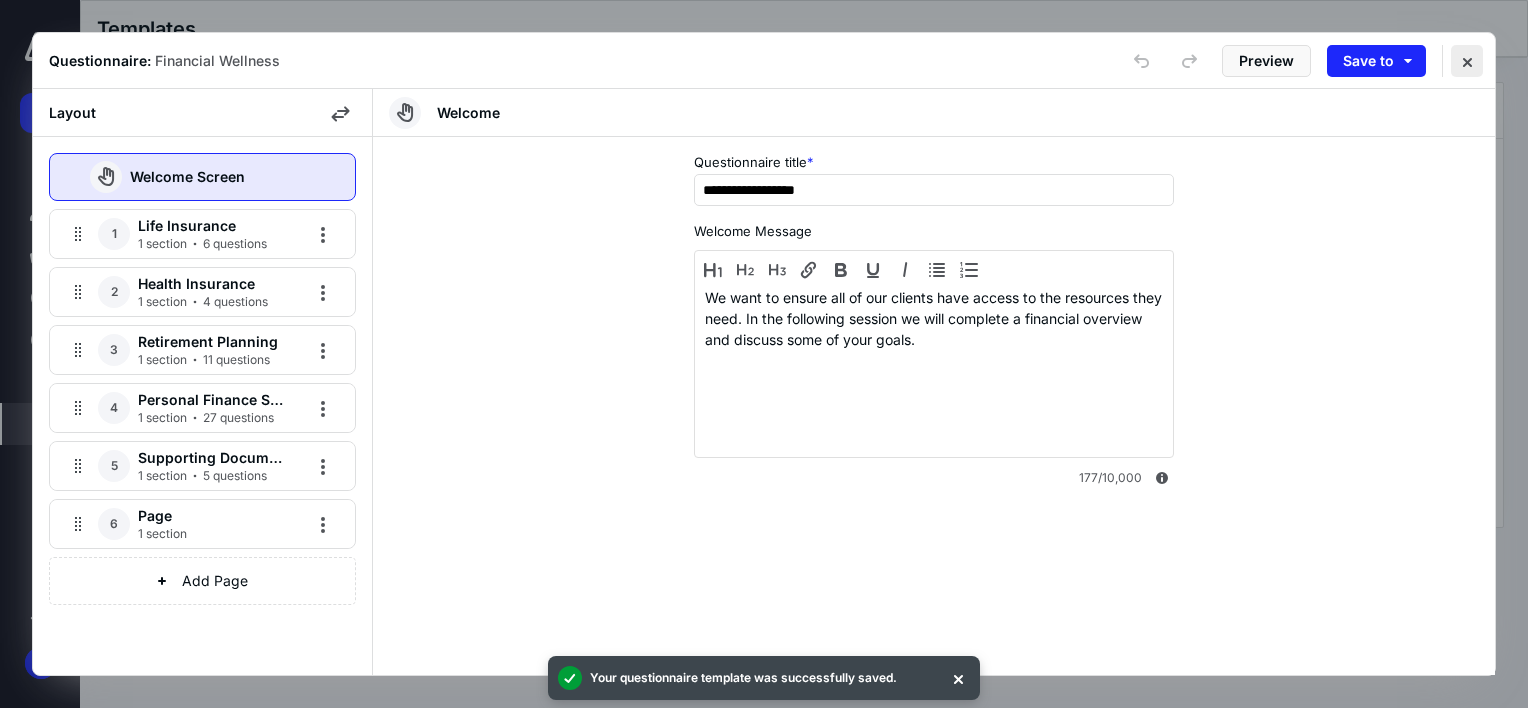 click at bounding box center [1467, 61] 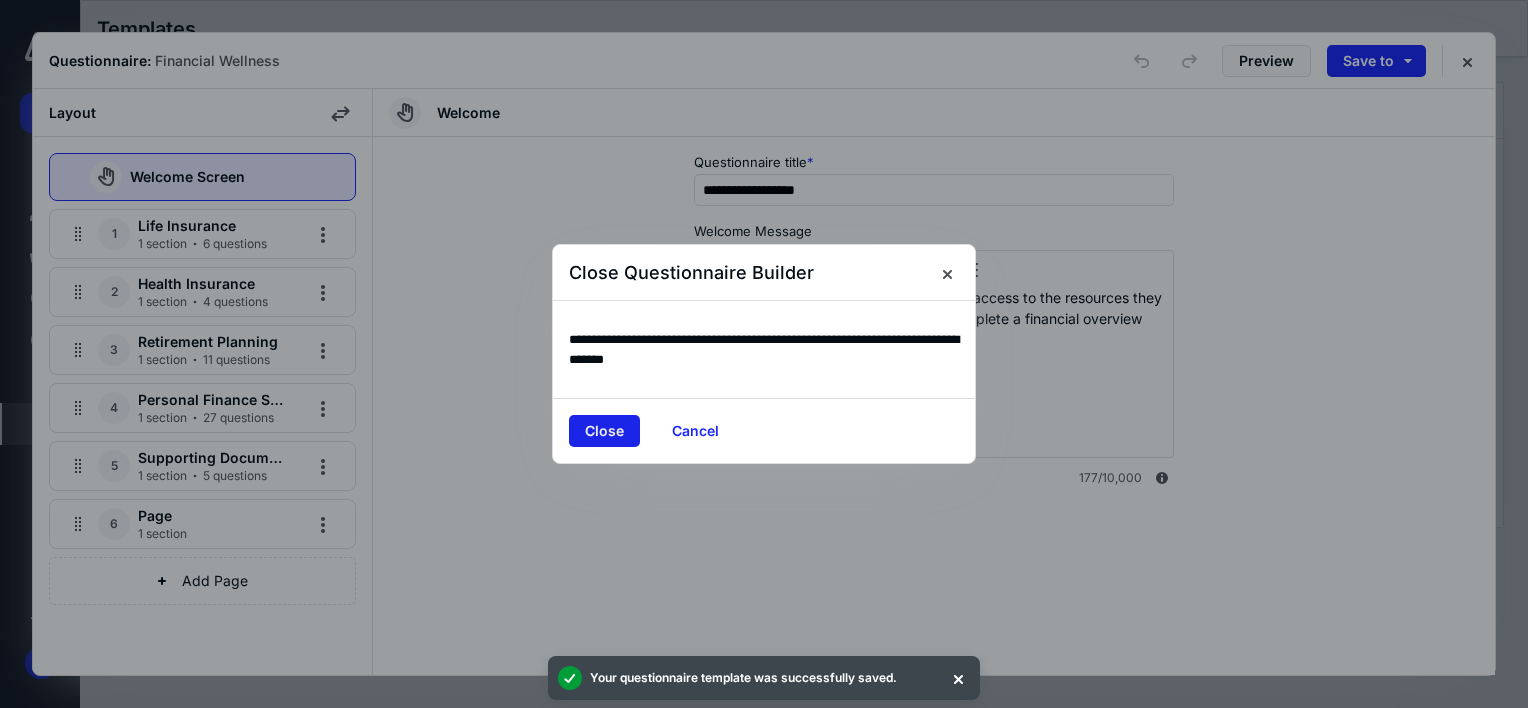 click on "Close" at bounding box center (604, 431) 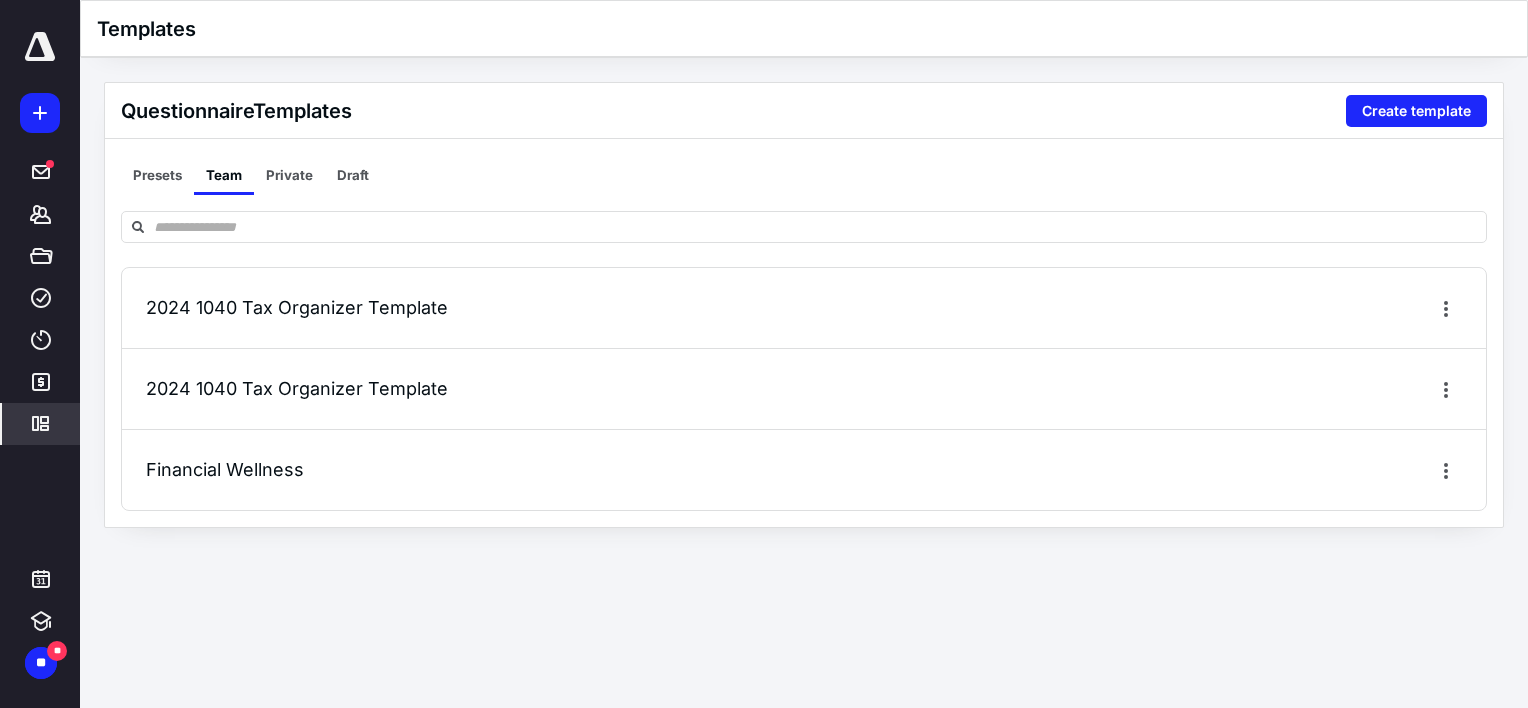 click on "2024 1040 Tax Organizer Template" at bounding box center [297, 388] 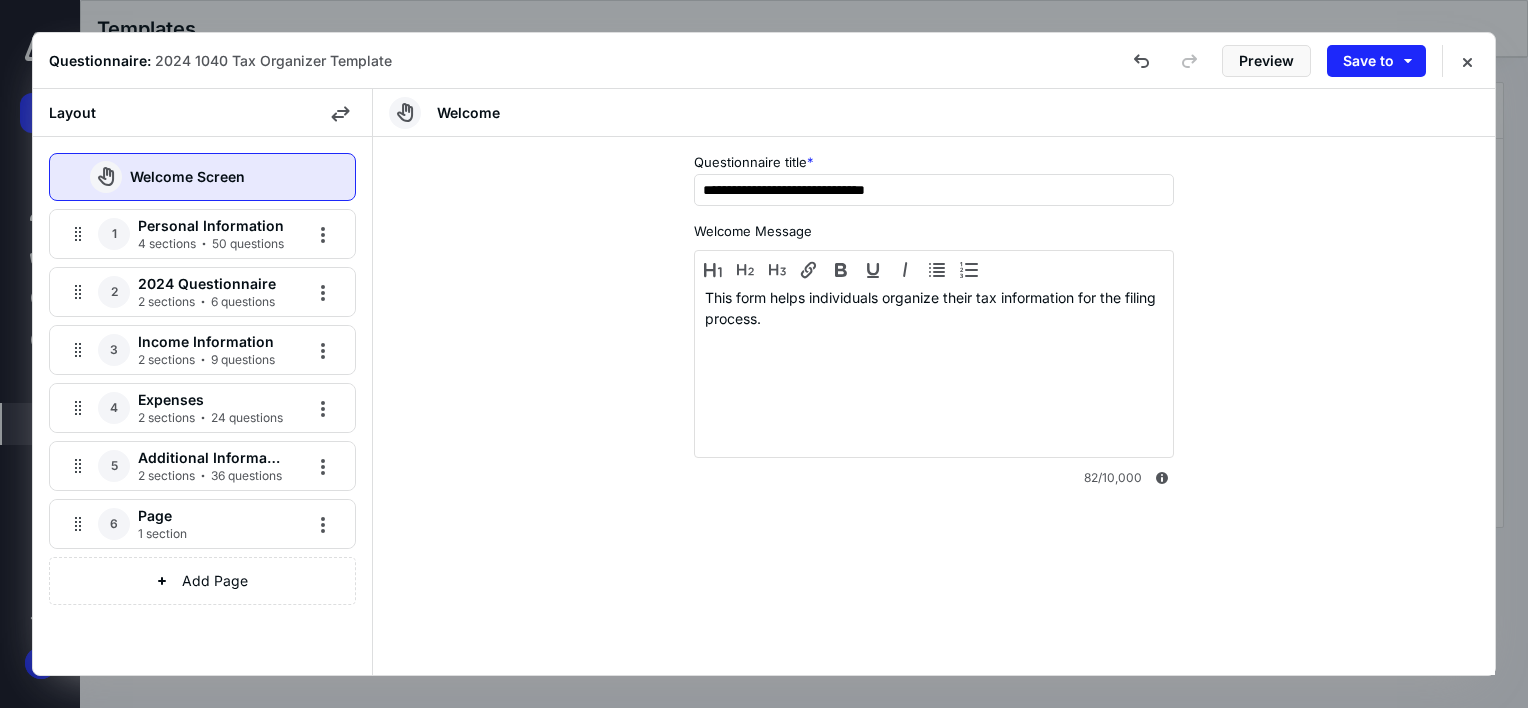 click on "4 sections 50 questions" at bounding box center (211, 244) 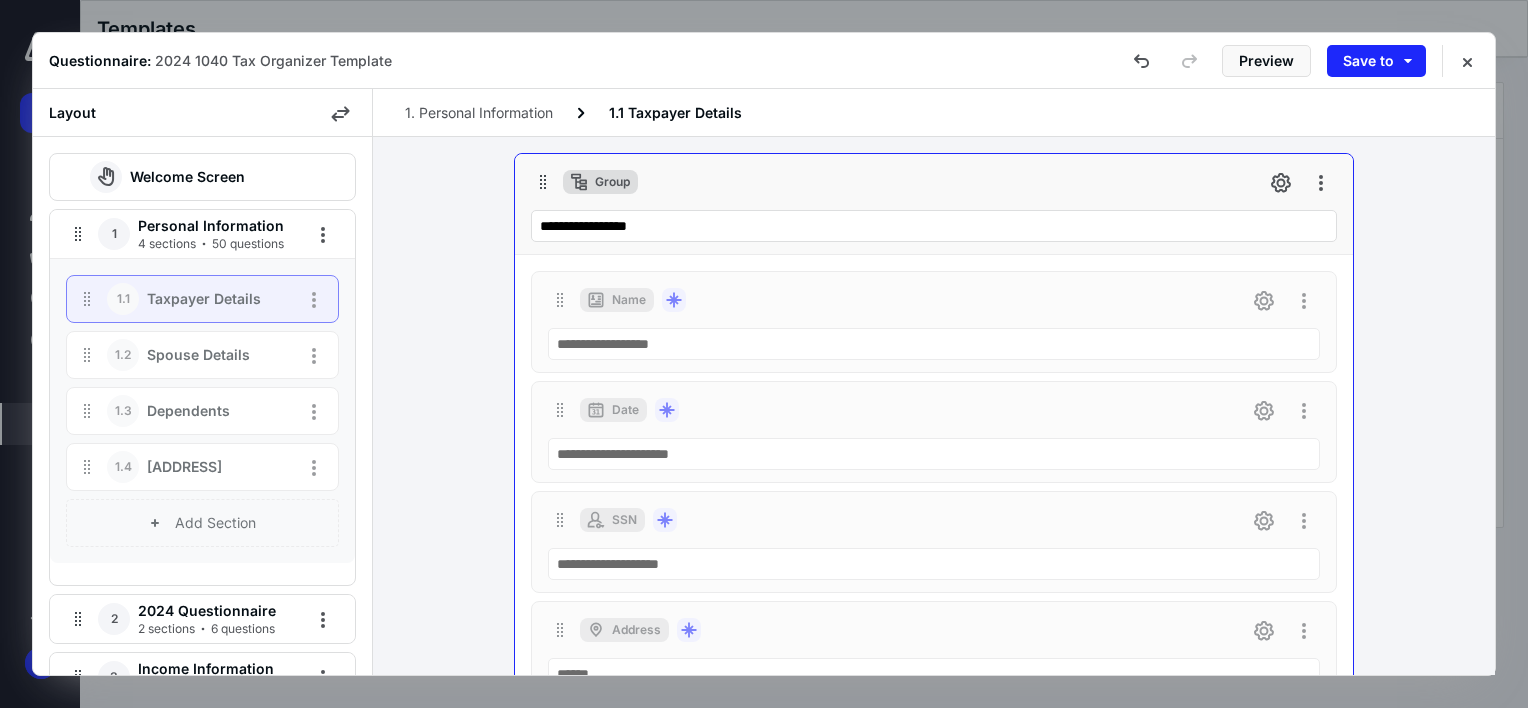 scroll, scrollTop: 1875, scrollLeft: 0, axis: vertical 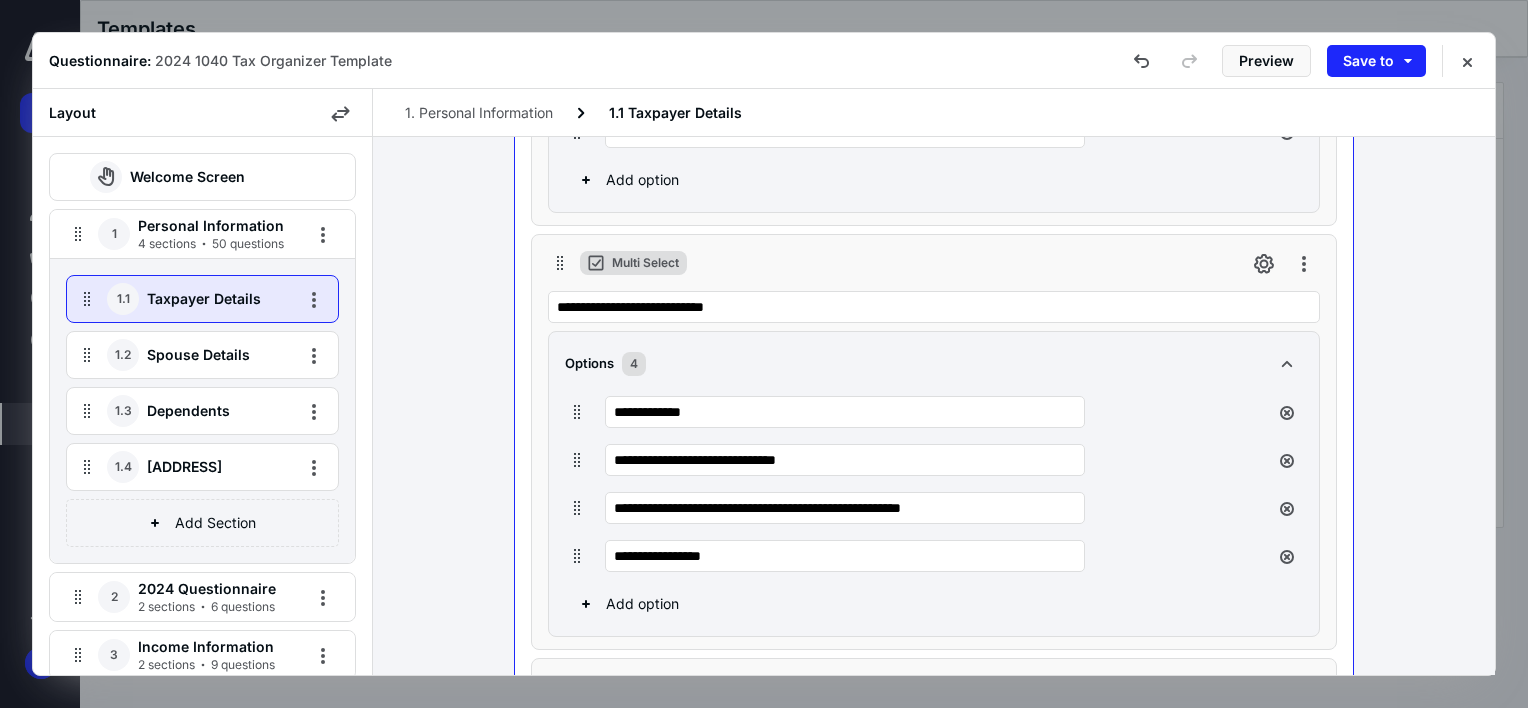 click on "Welcome Screen" at bounding box center (187, 177) 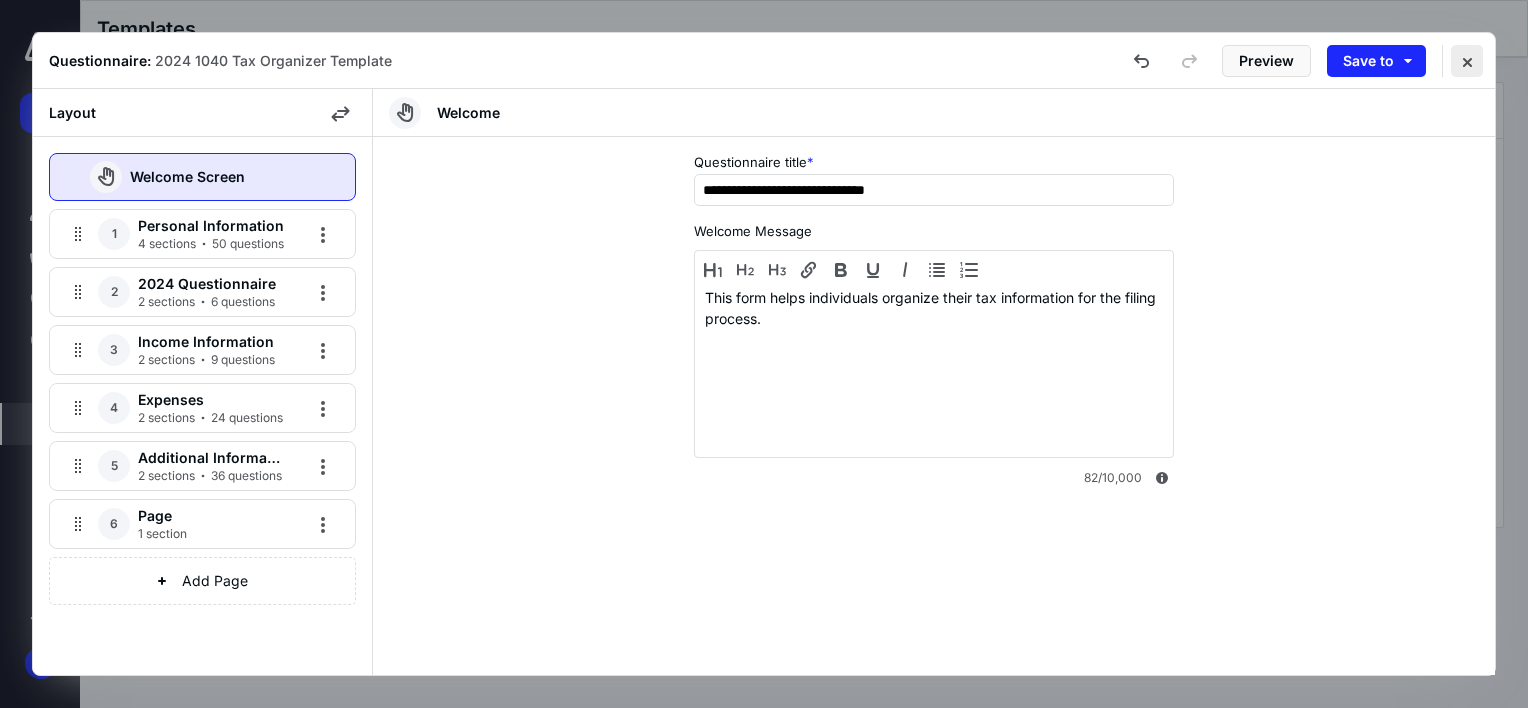 click at bounding box center (1467, 61) 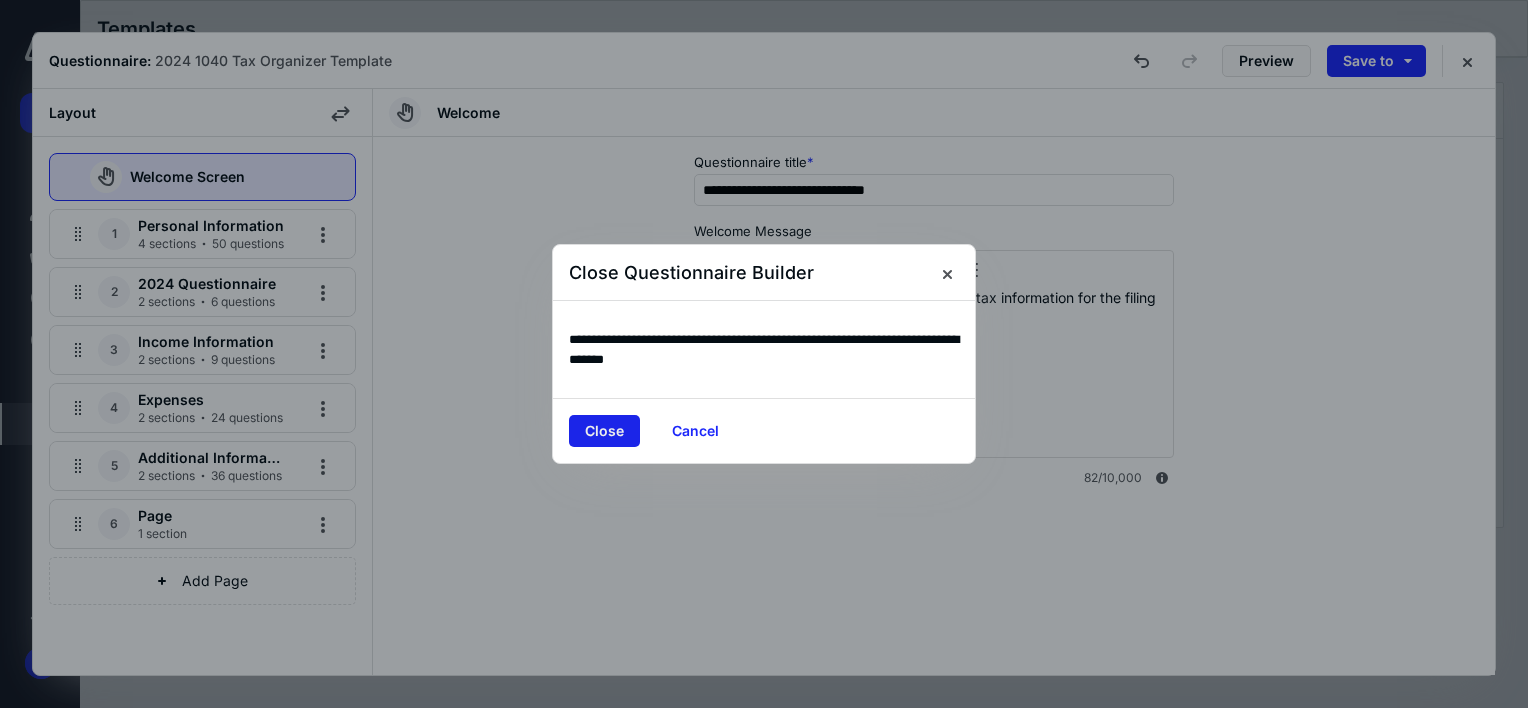 click on "Close" at bounding box center (604, 431) 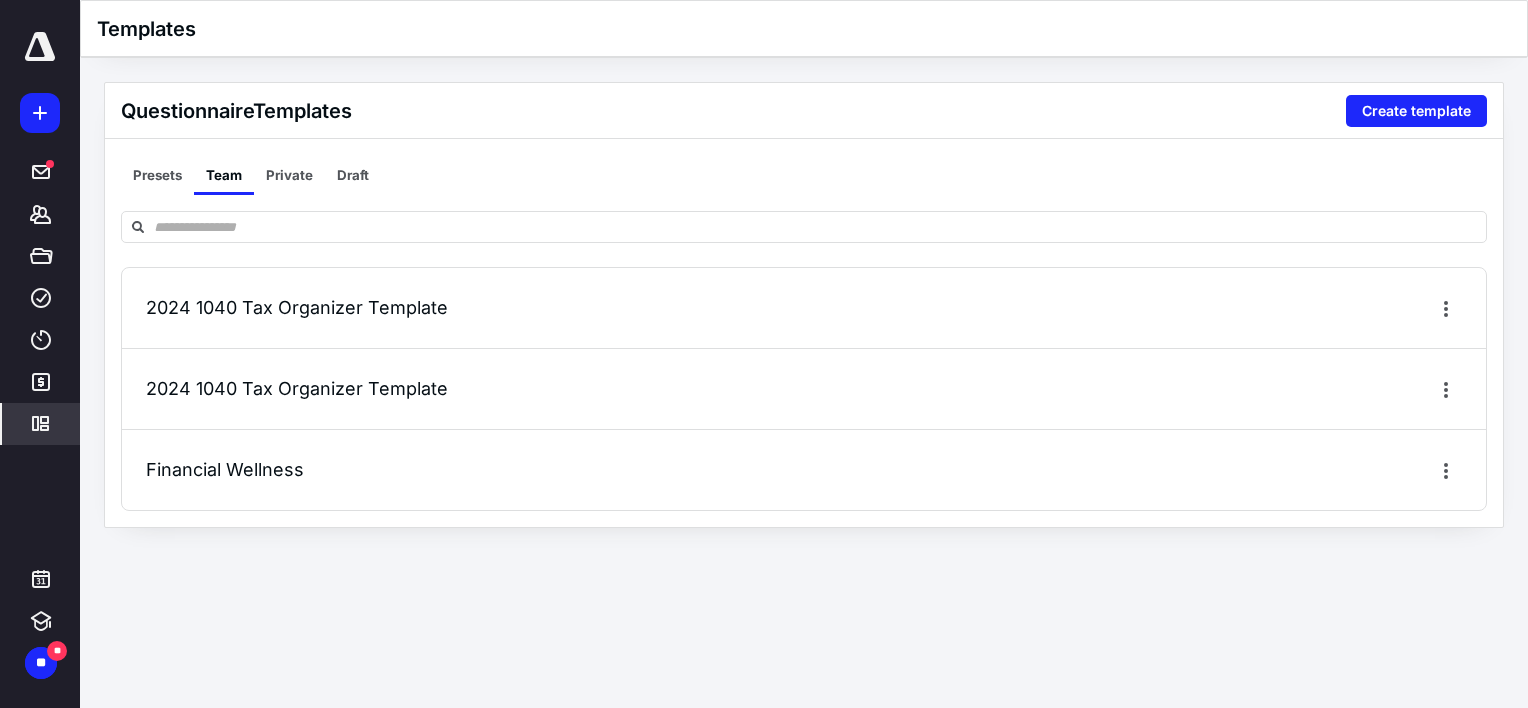 click on "2024 1040 Tax Organizer Template" at bounding box center (297, 307) 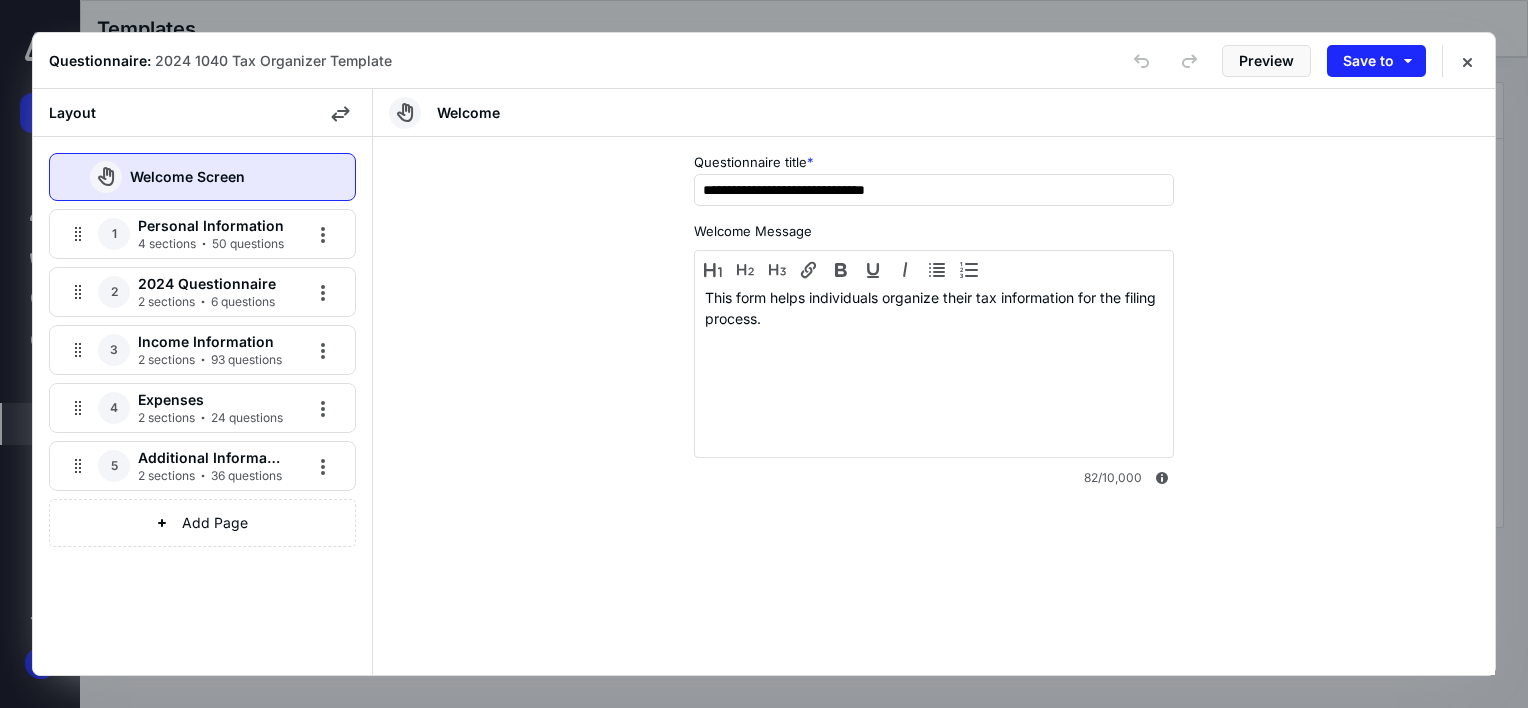 click on "Personal Information" at bounding box center [211, 226] 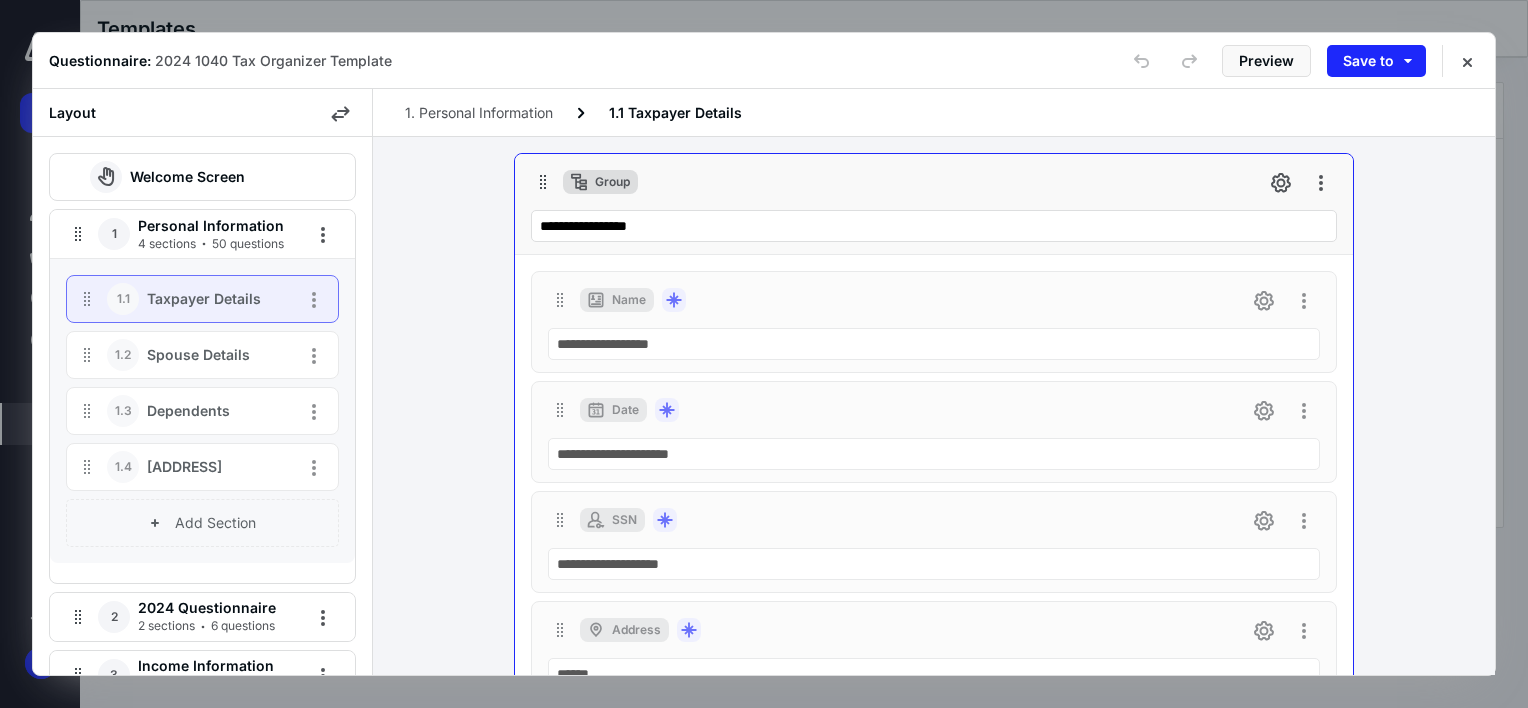 scroll, scrollTop: 1875, scrollLeft: 0, axis: vertical 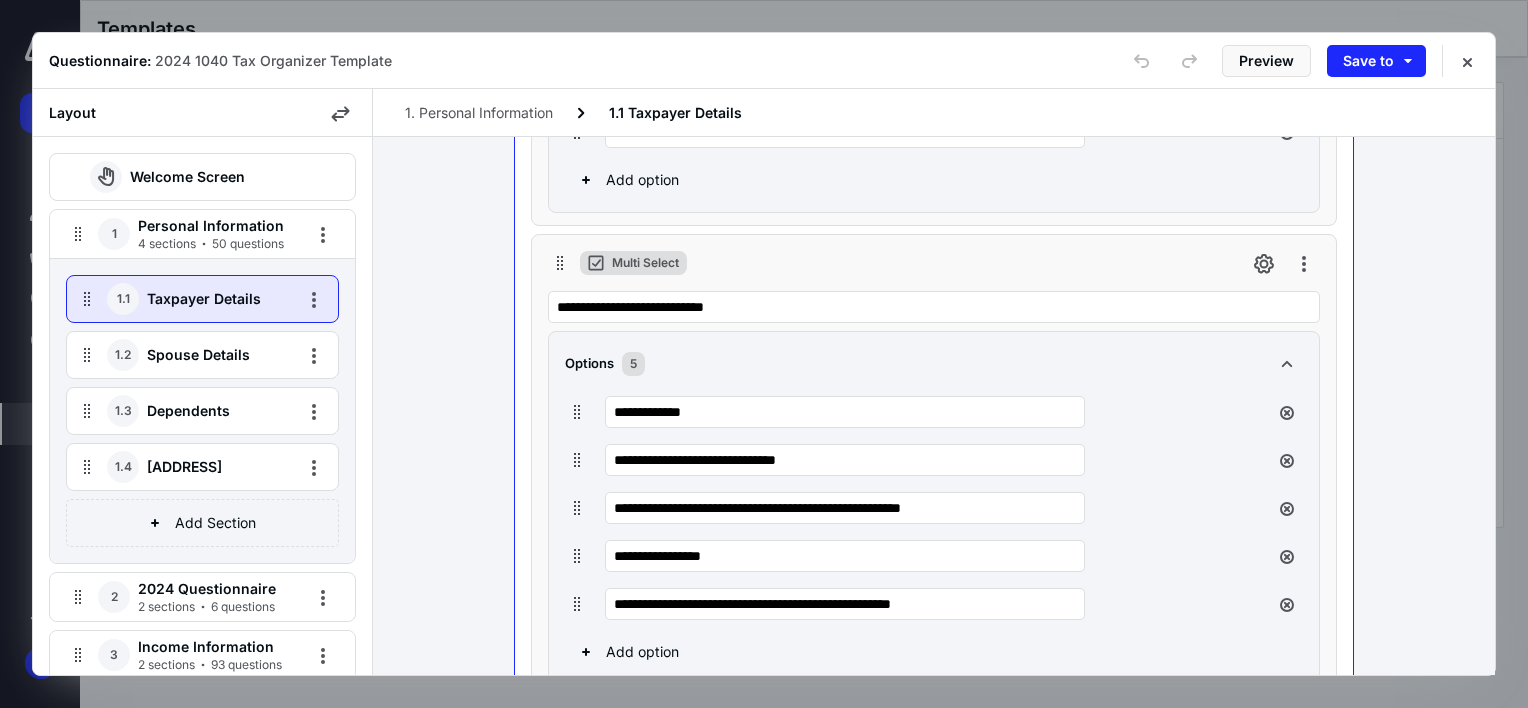 click on "Spouse Details" at bounding box center (212, 355) 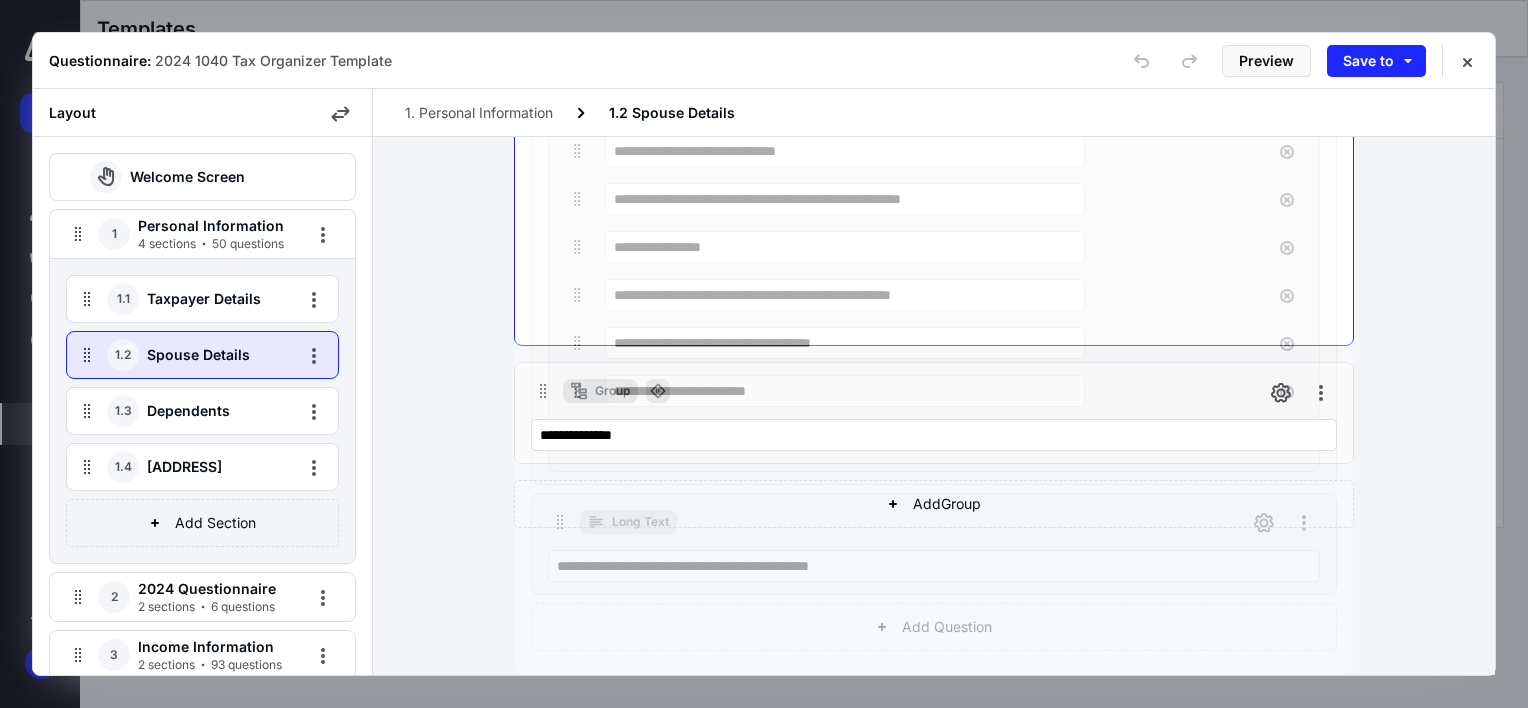 scroll, scrollTop: 1692, scrollLeft: 0, axis: vertical 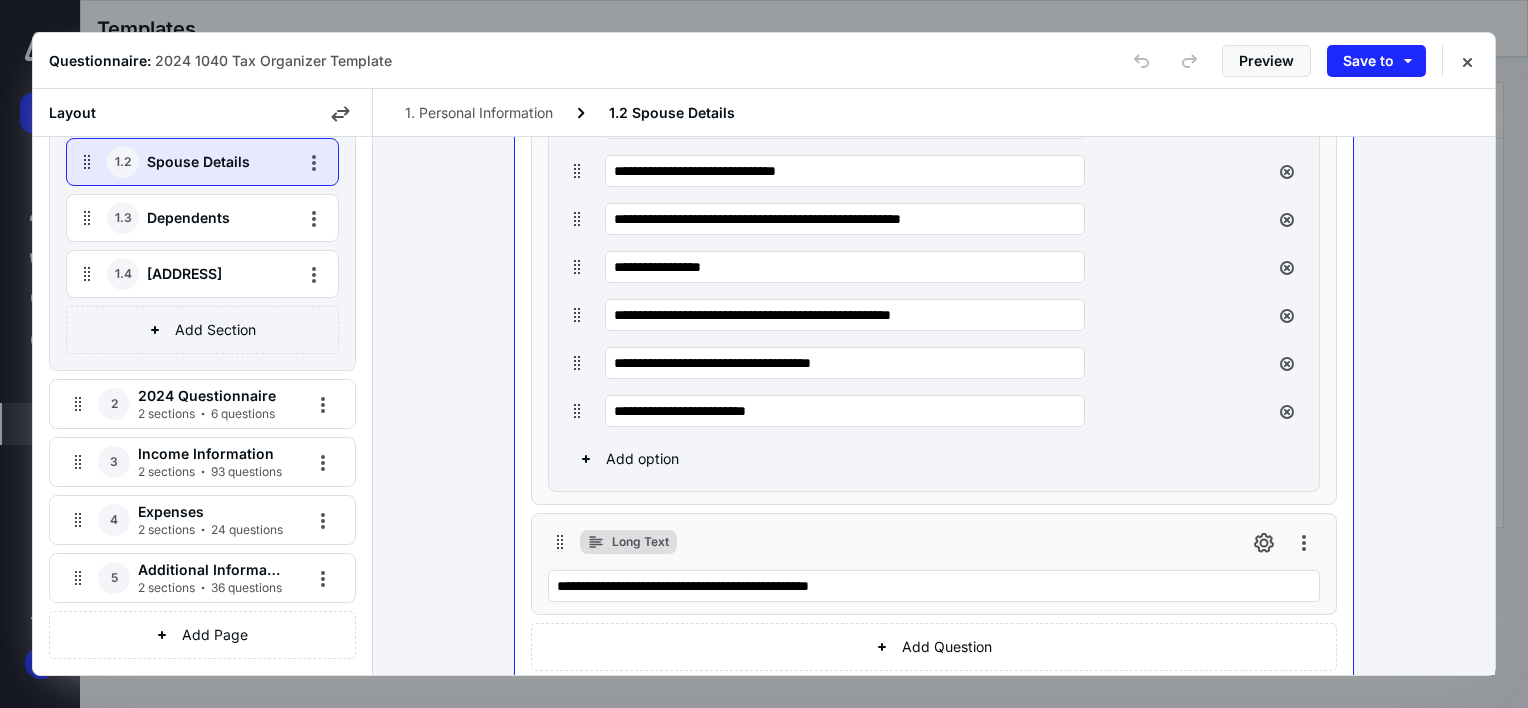click on "2 sections 6 questions" at bounding box center [206, 414] 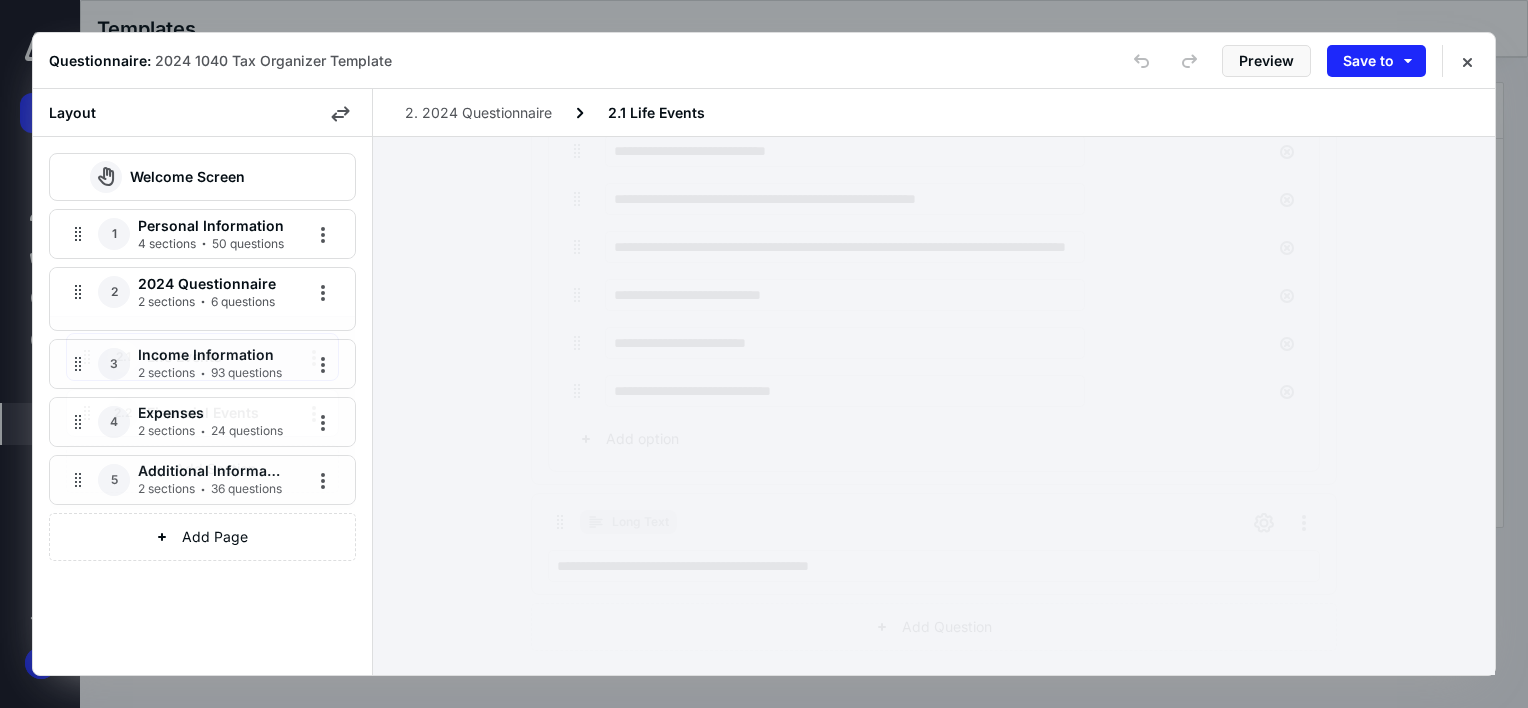 scroll, scrollTop: 330, scrollLeft: 0, axis: vertical 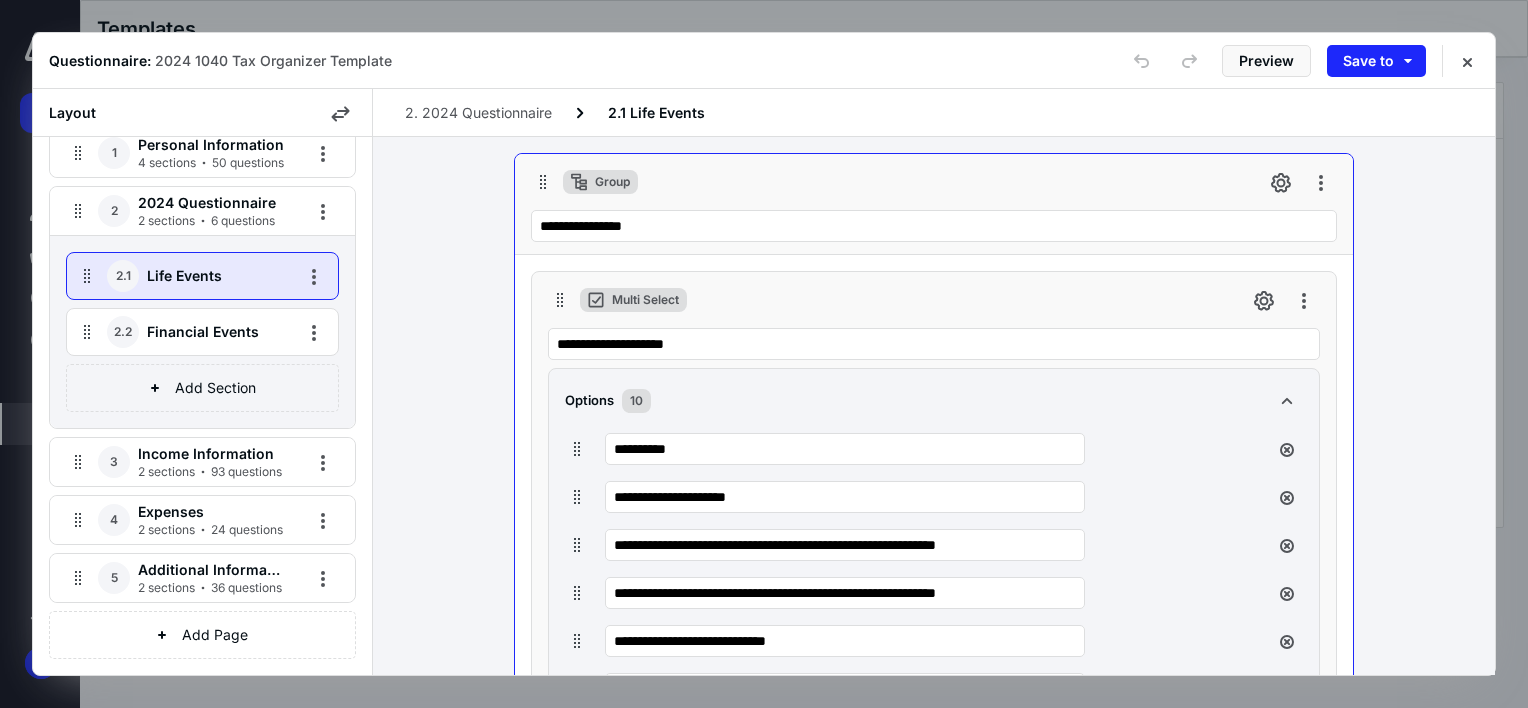 click on "2 sections 93 questions" at bounding box center (210, 472) 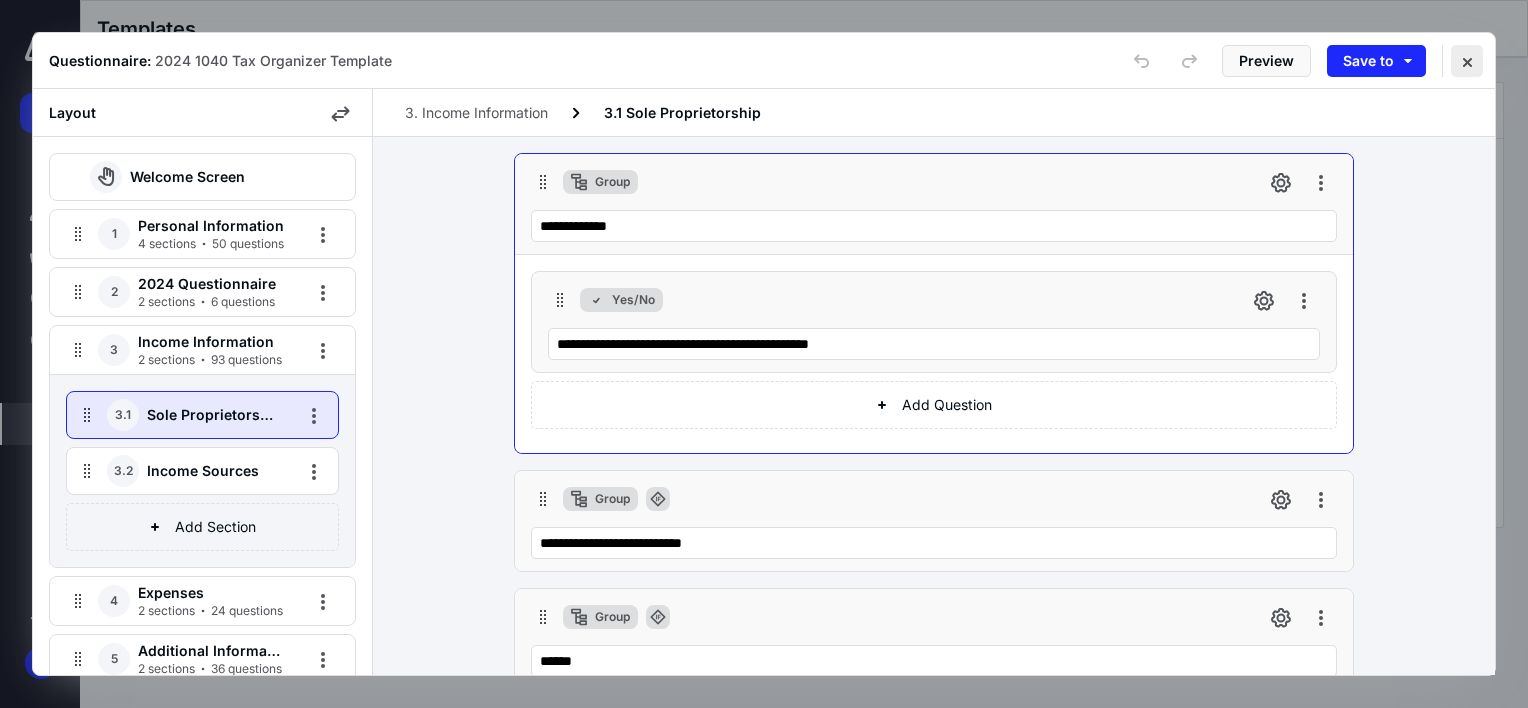 click at bounding box center [1467, 61] 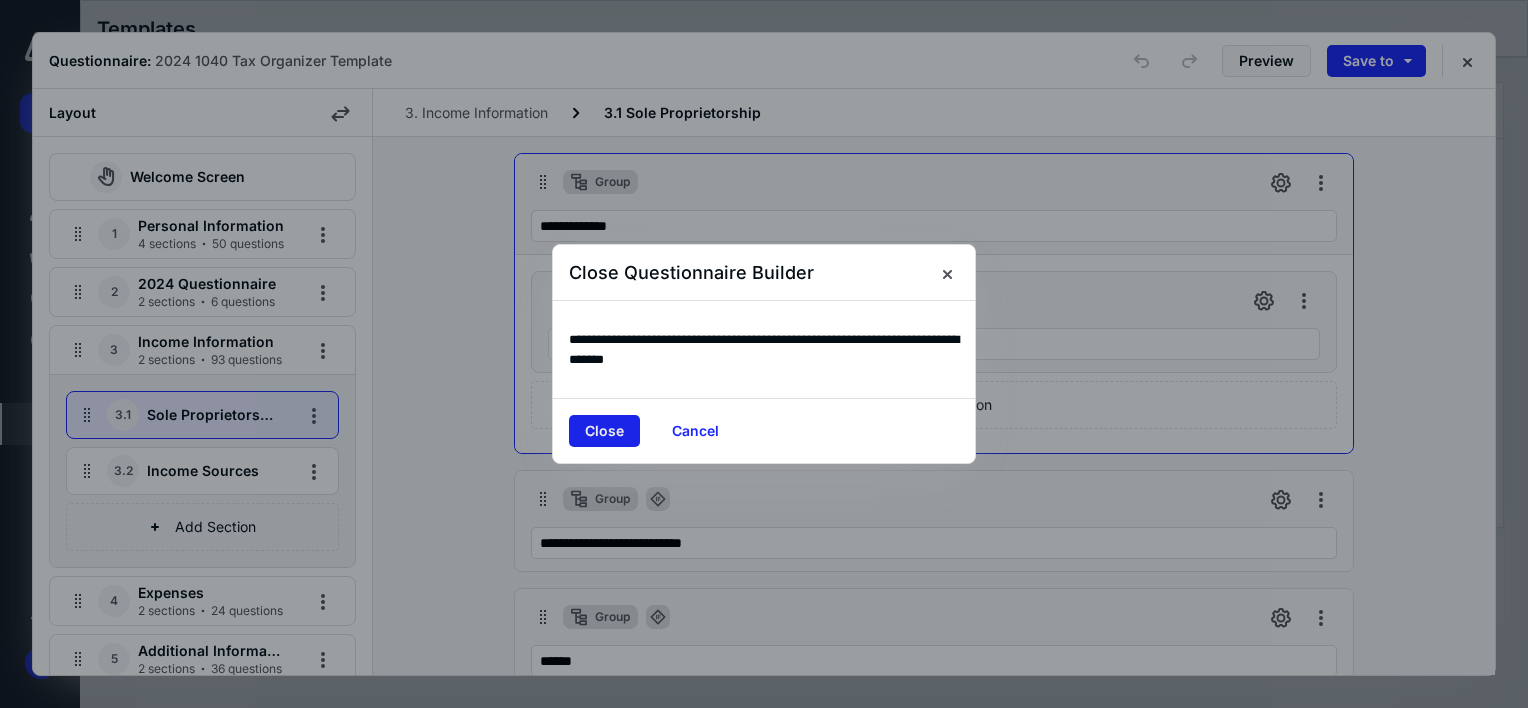 click on "Close" at bounding box center (604, 431) 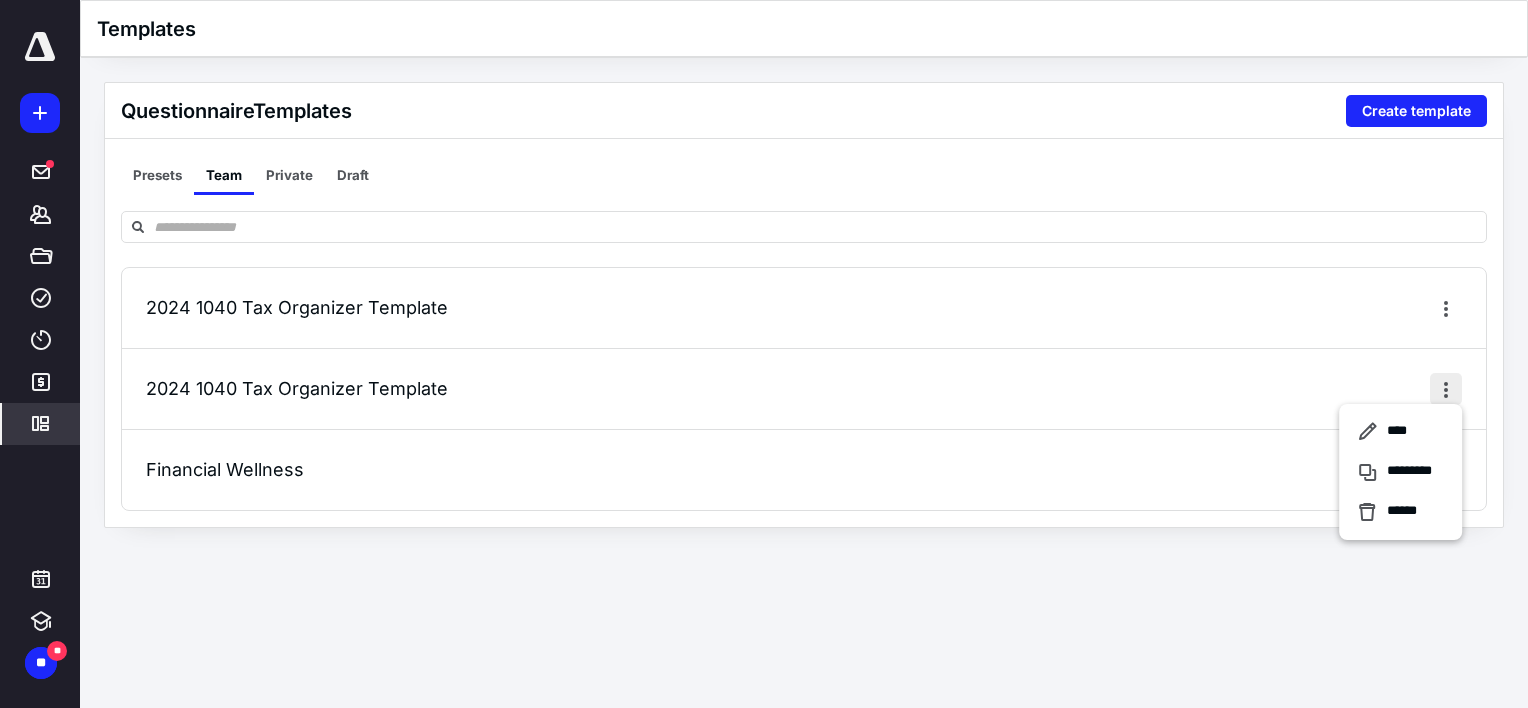 click at bounding box center (1446, 389) 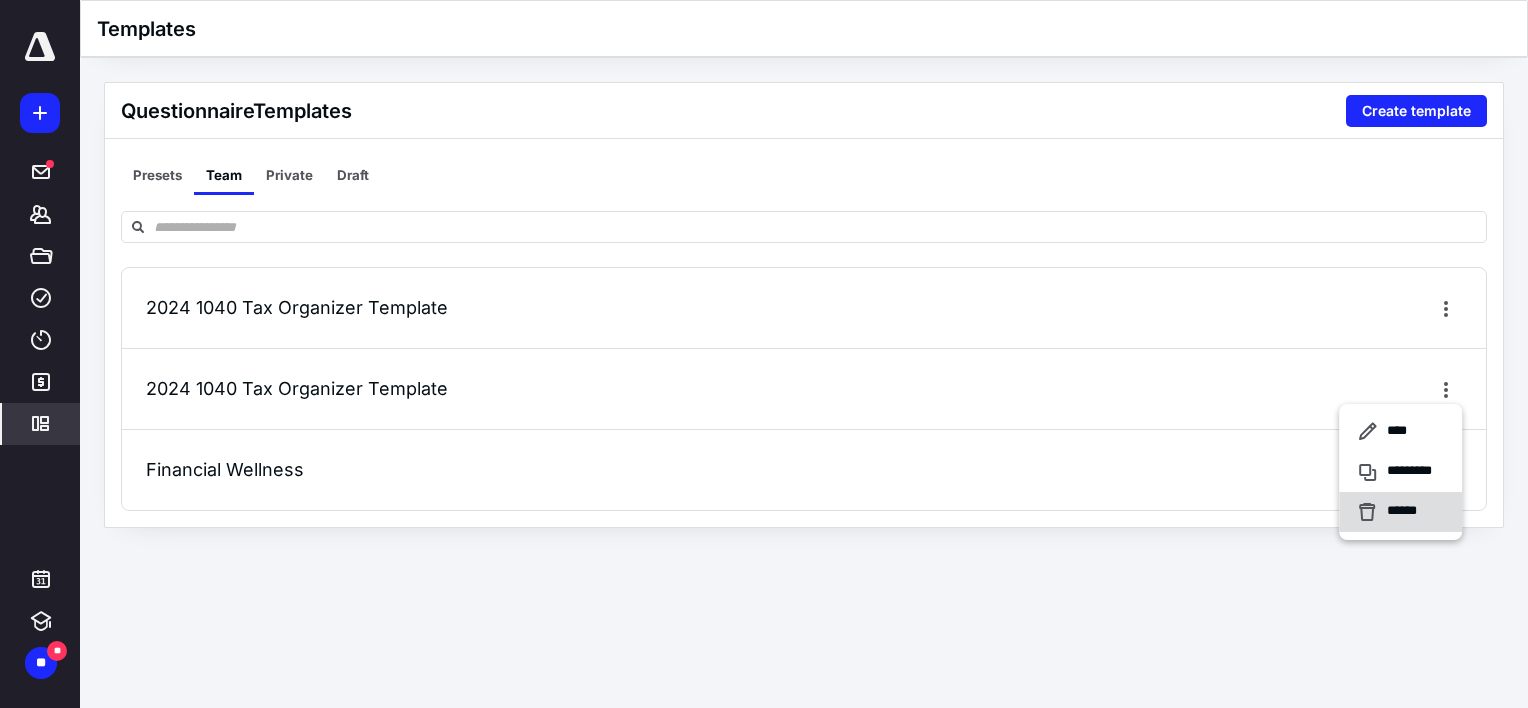 click on "******" at bounding box center (1407, 512) 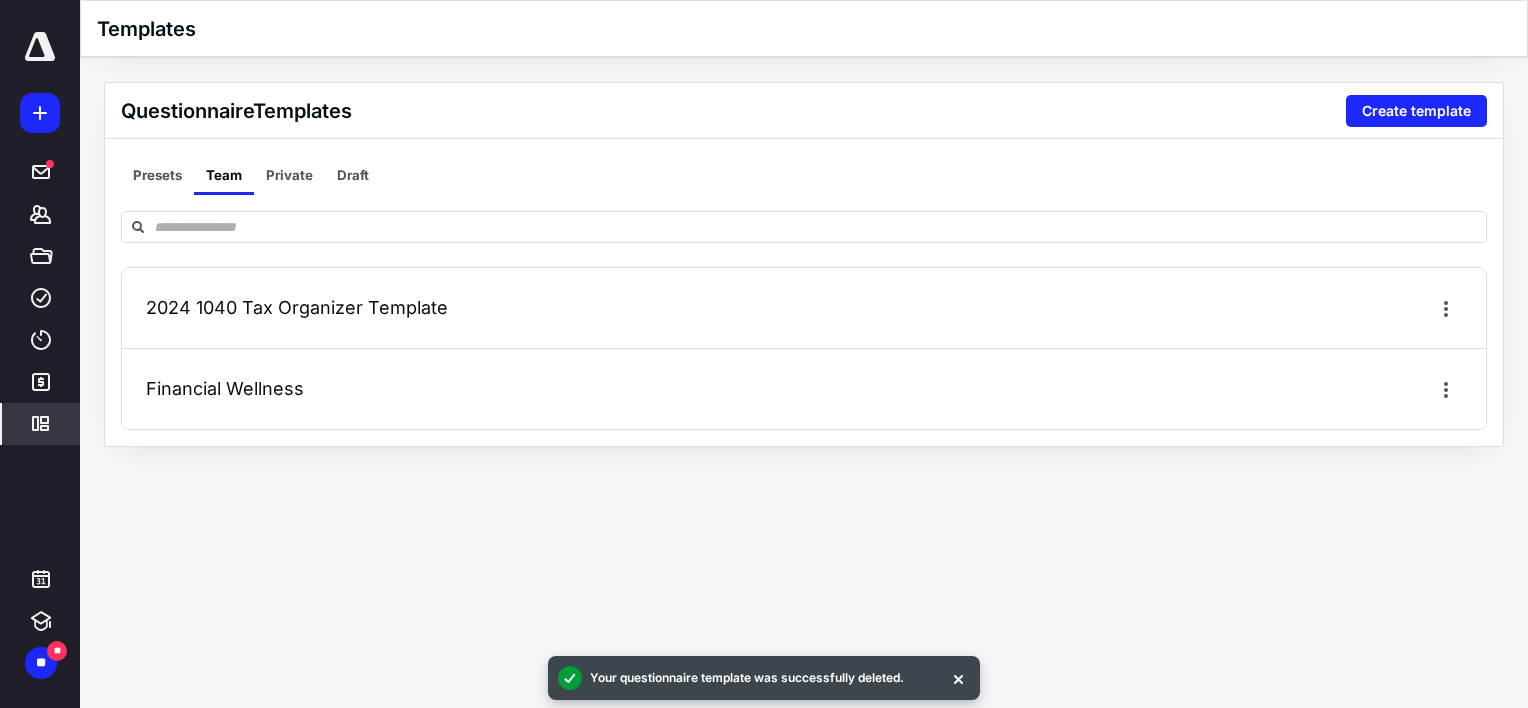 click on "2024 1040 Tax Organizer Template" at bounding box center [297, 307] 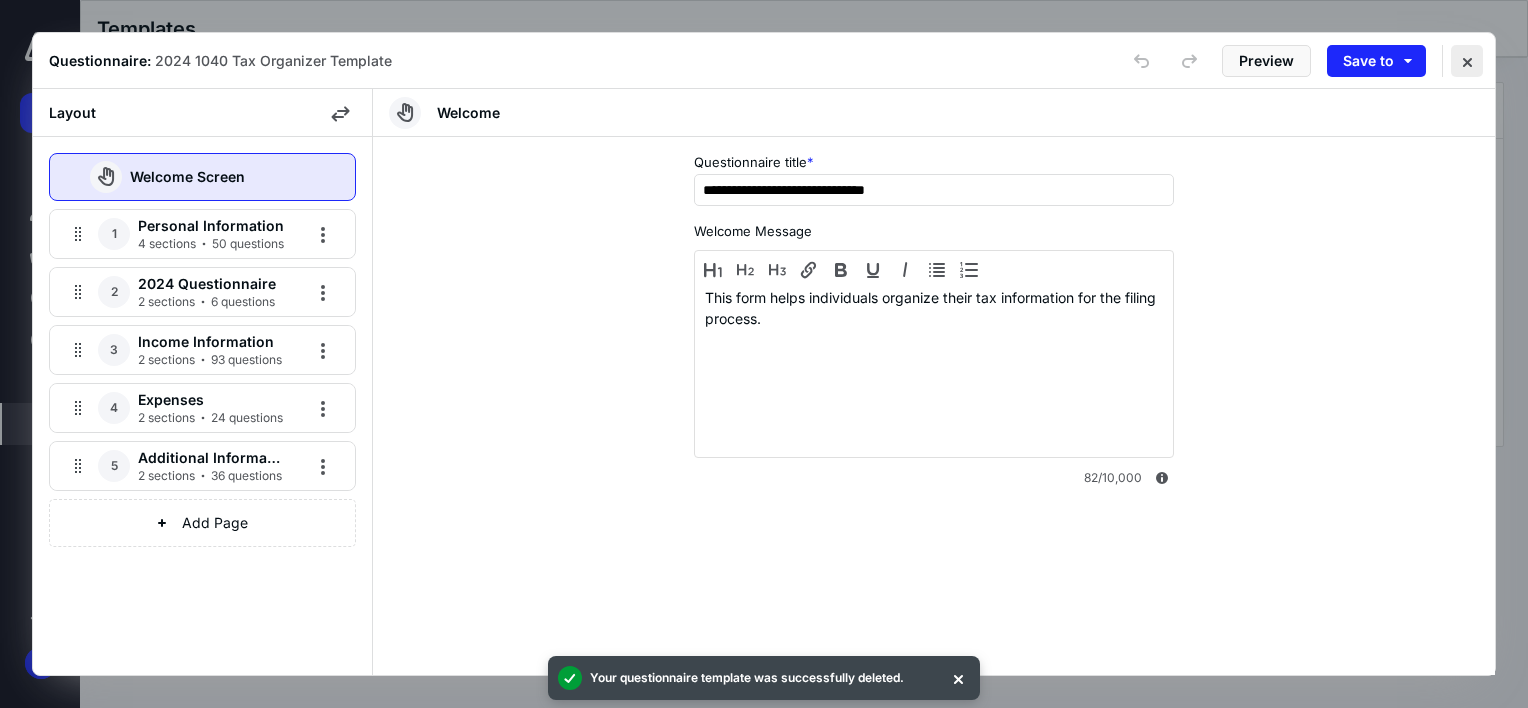 click at bounding box center (1467, 61) 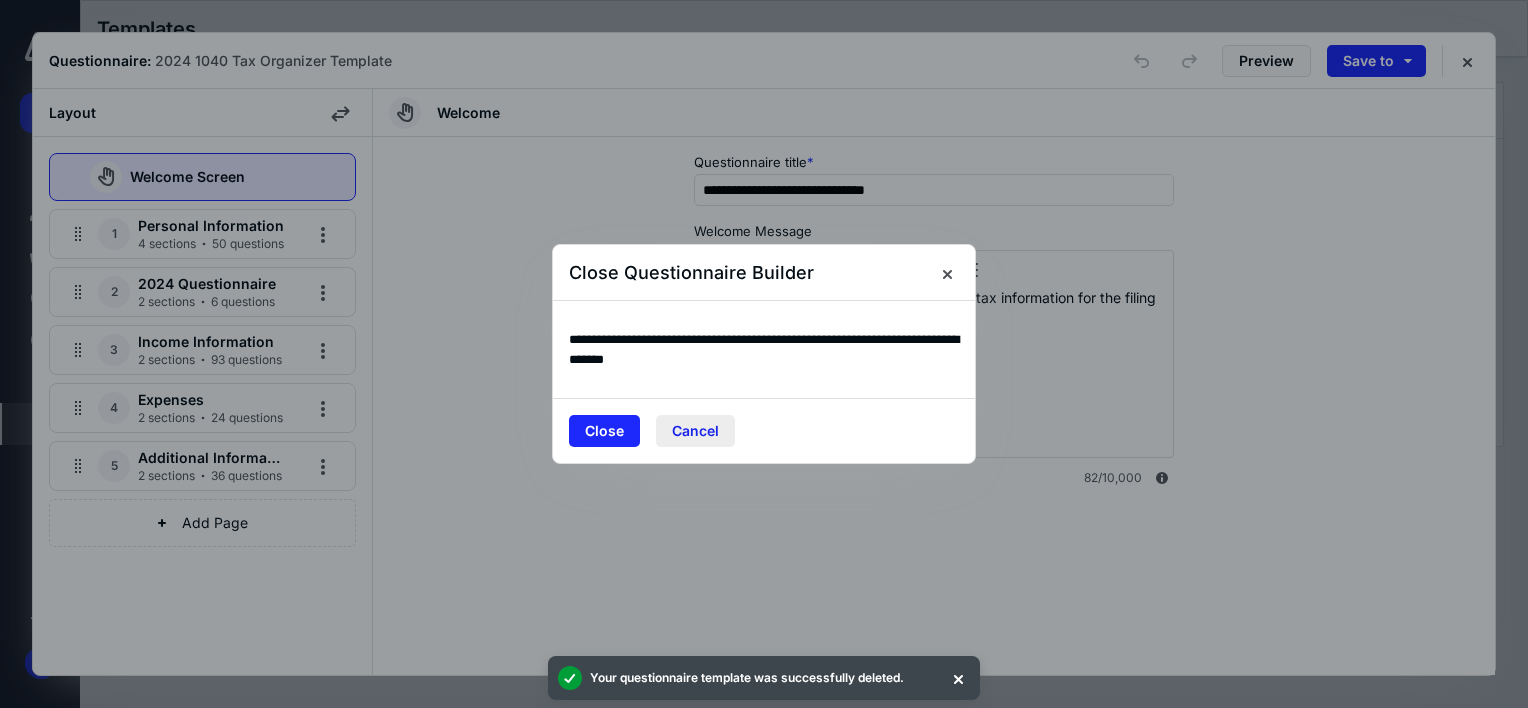 click on "Cancel" at bounding box center [695, 431] 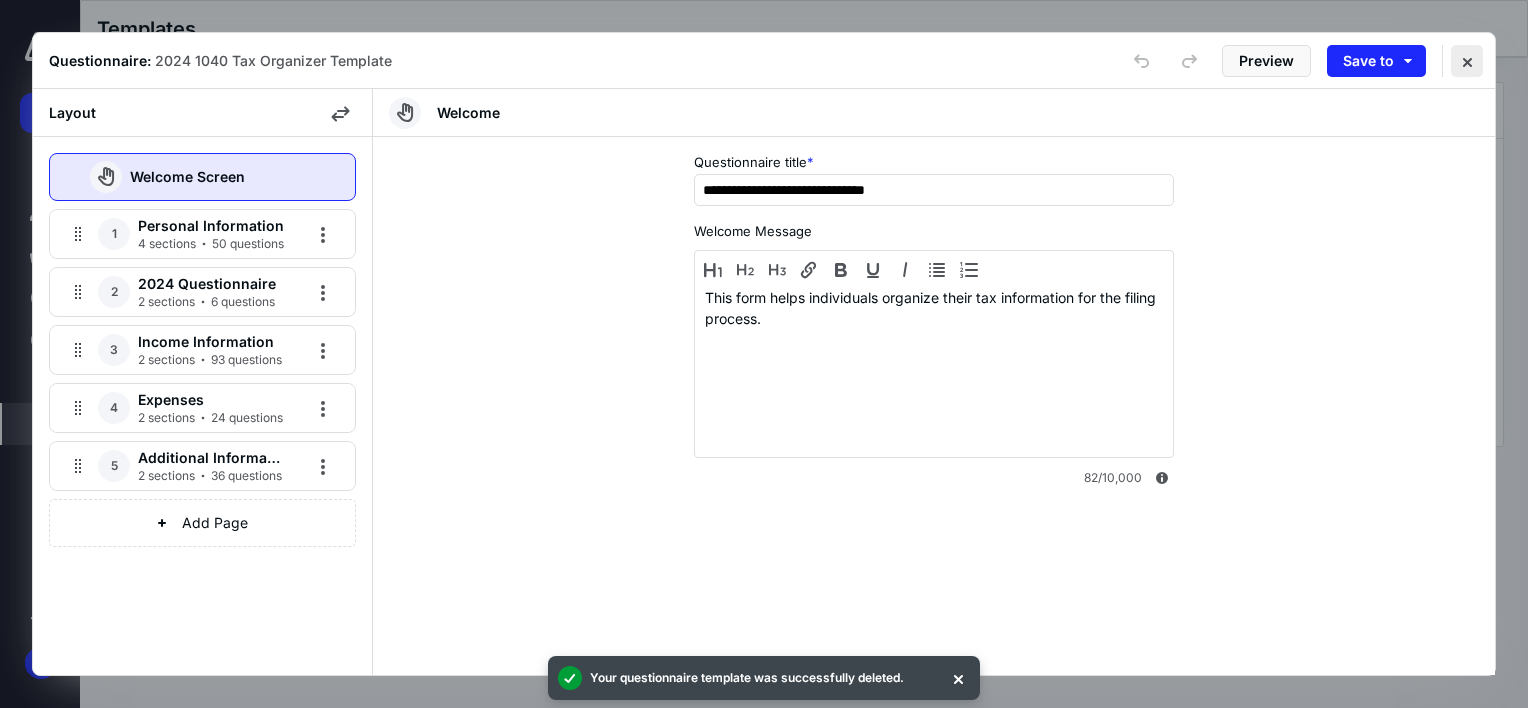 click at bounding box center [1467, 61] 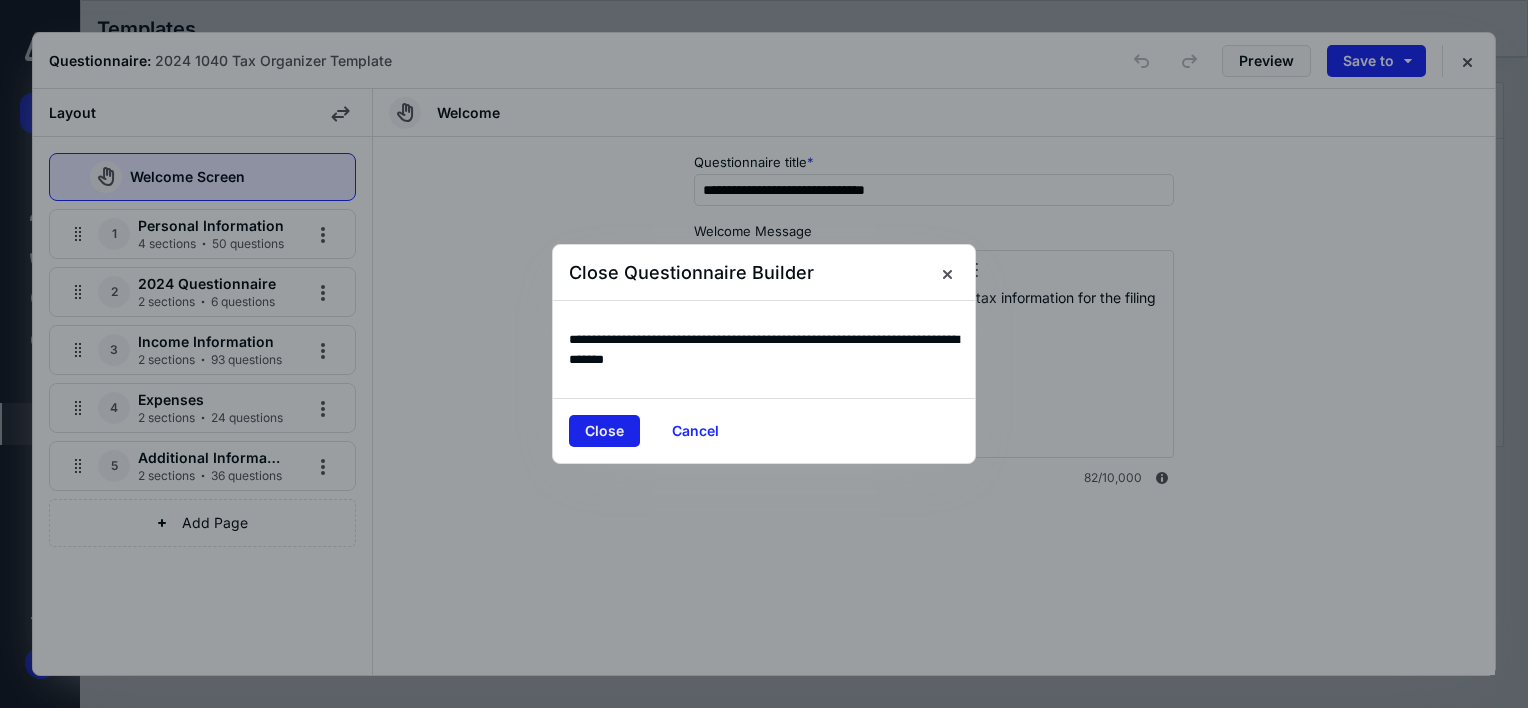 click on "Close" at bounding box center [604, 431] 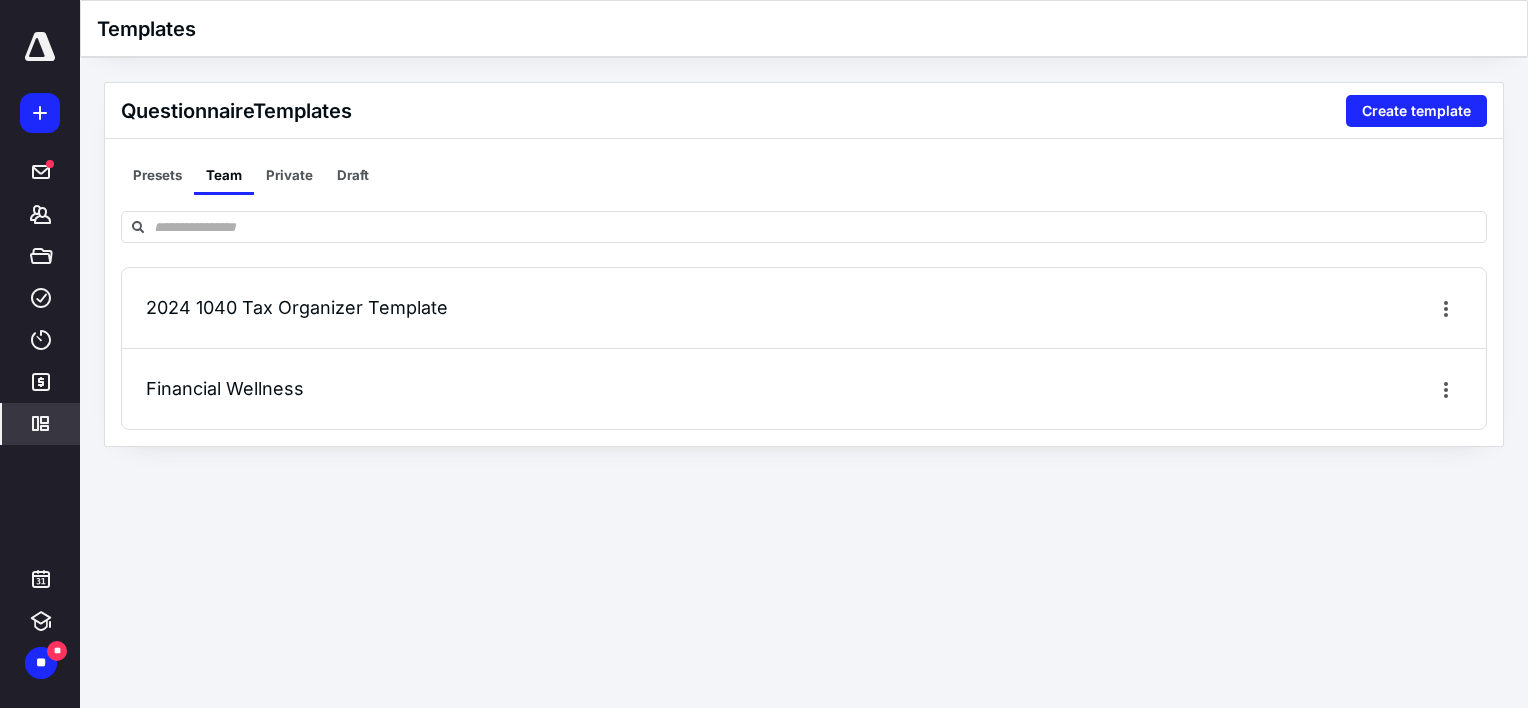click on "2024 1040 Tax Organizer Template" at bounding box center (297, 307) 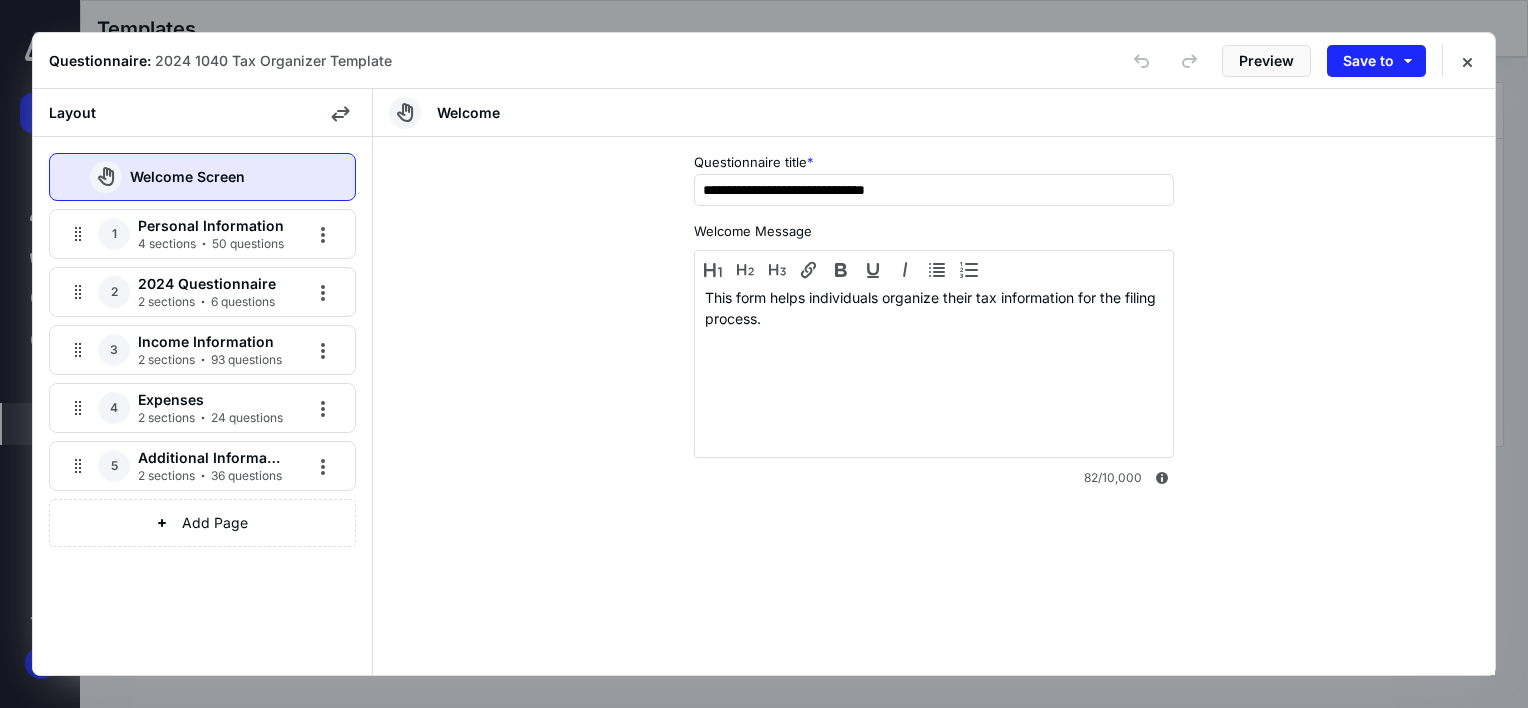 click on "2 sections 6 questions" at bounding box center (206, 302) 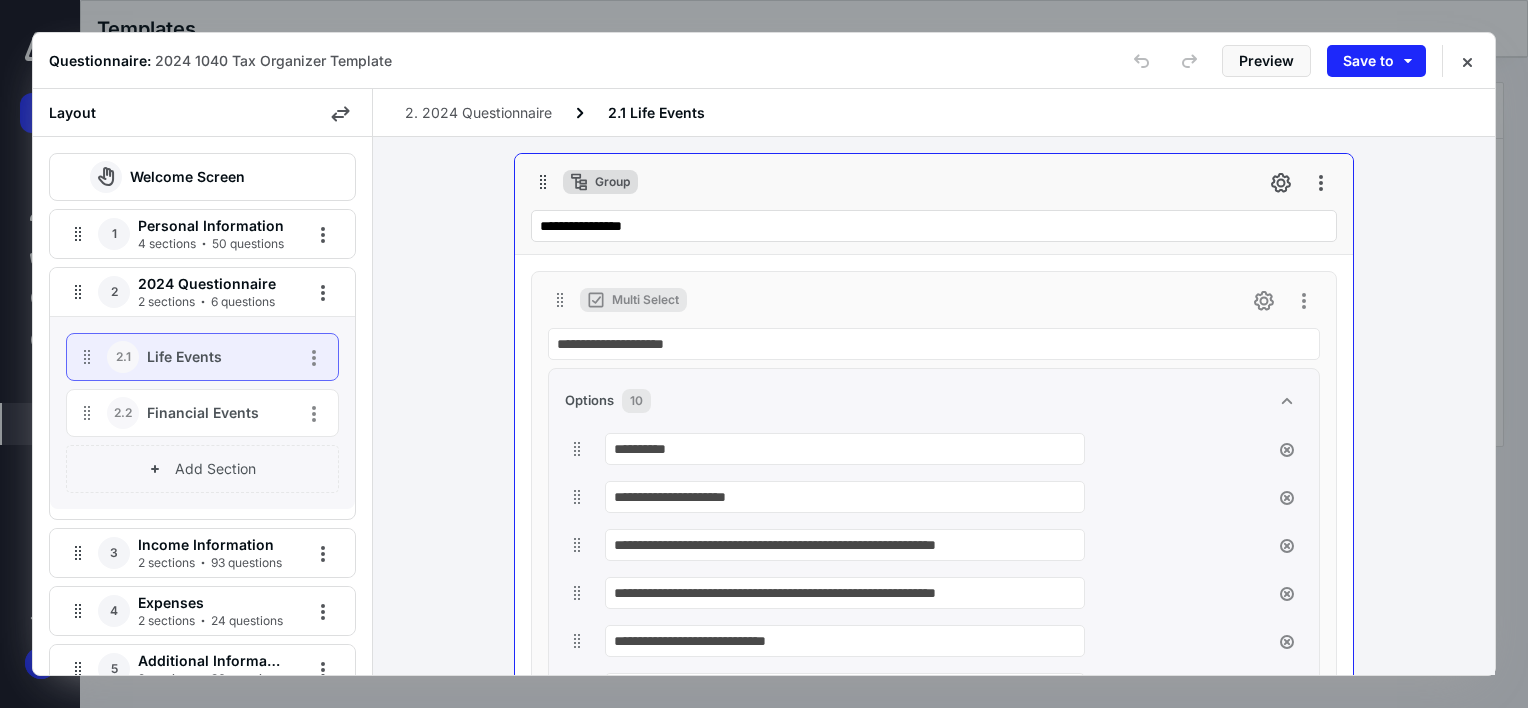 scroll, scrollTop: 330, scrollLeft: 0, axis: vertical 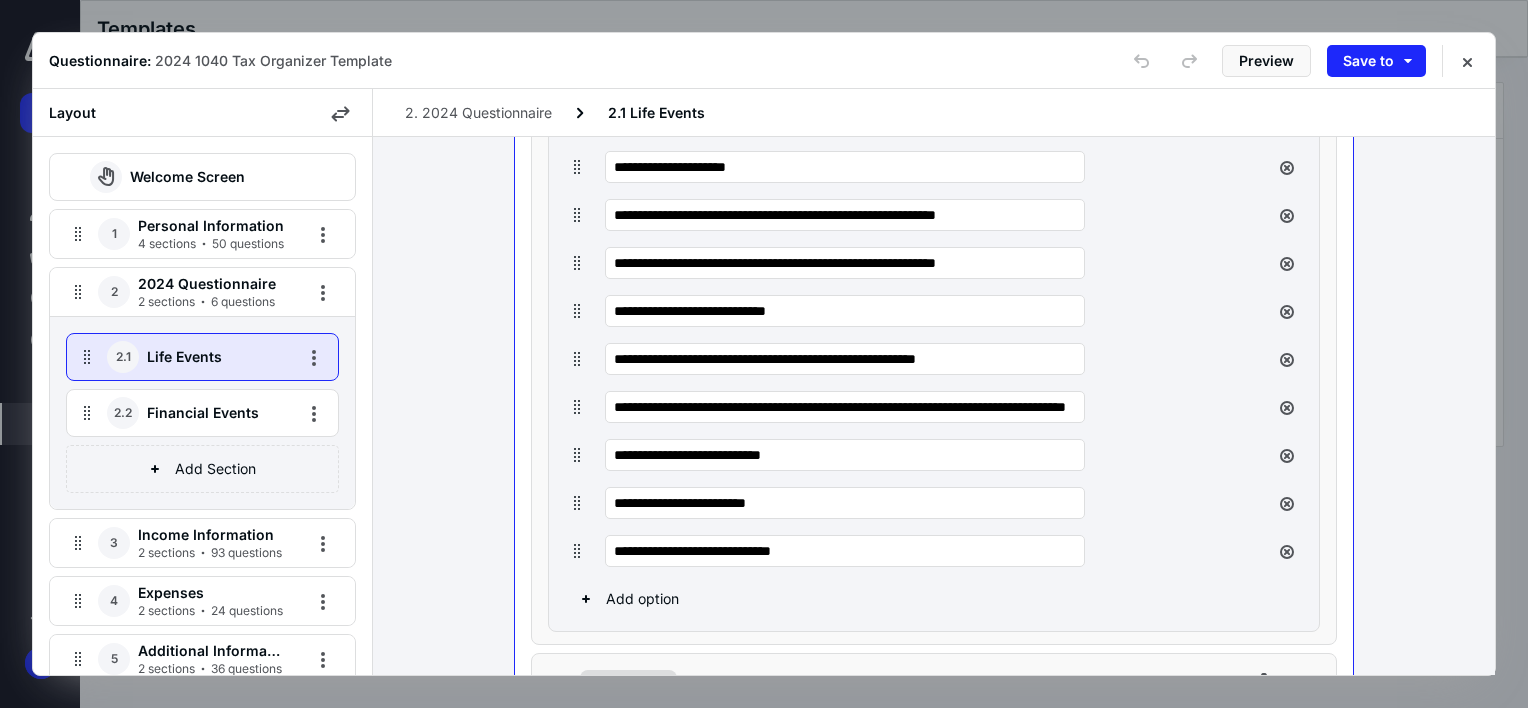 click on "Financial Events" at bounding box center (212, 413) 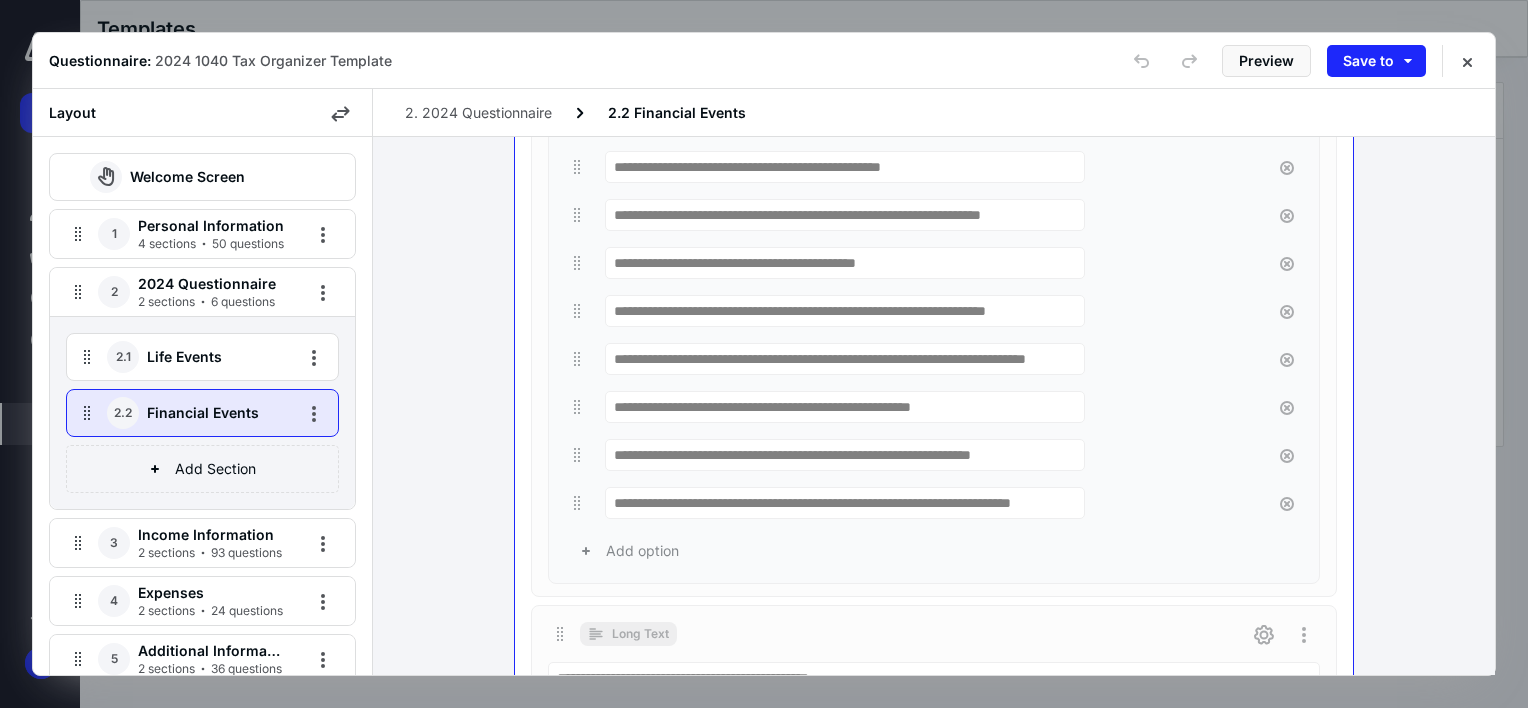 scroll, scrollTop: 0, scrollLeft: 65, axis: horizontal 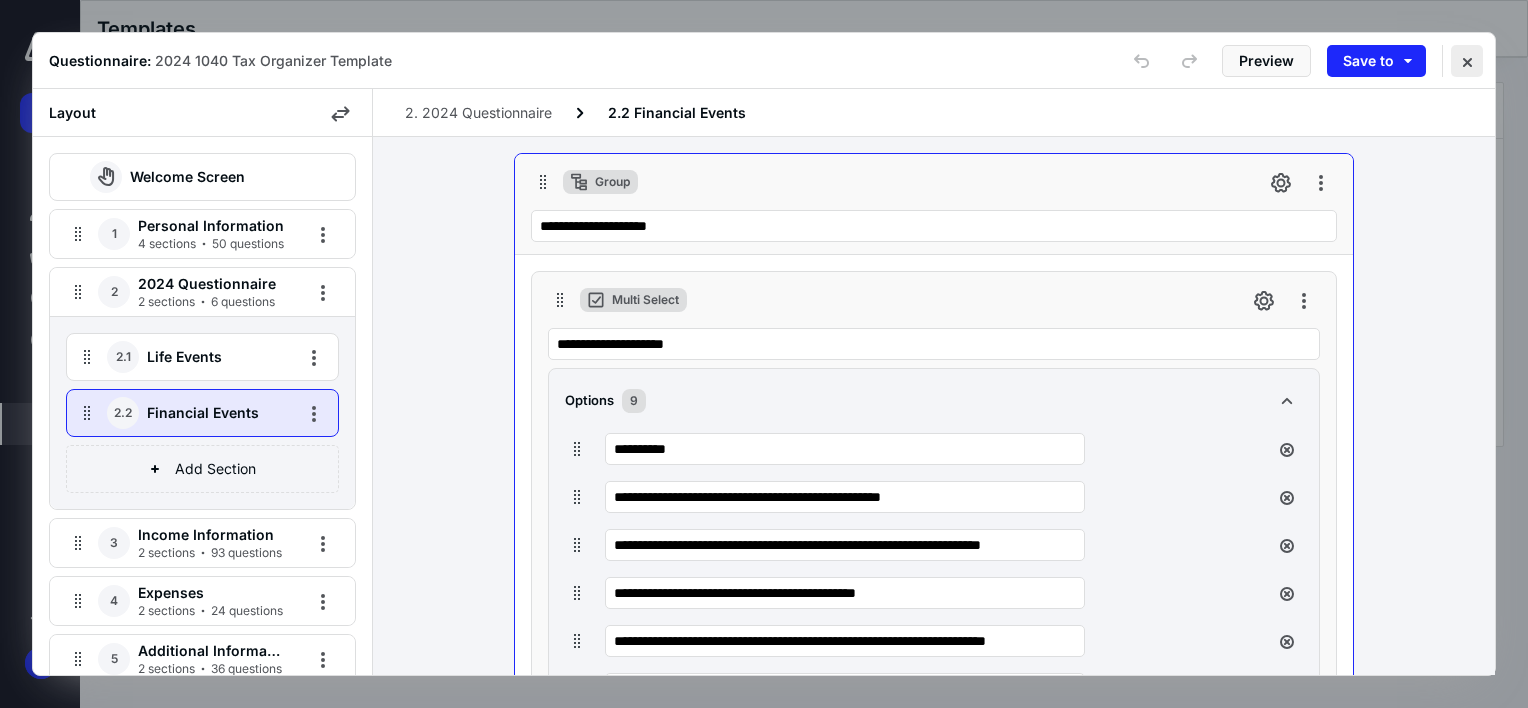 click at bounding box center [1467, 61] 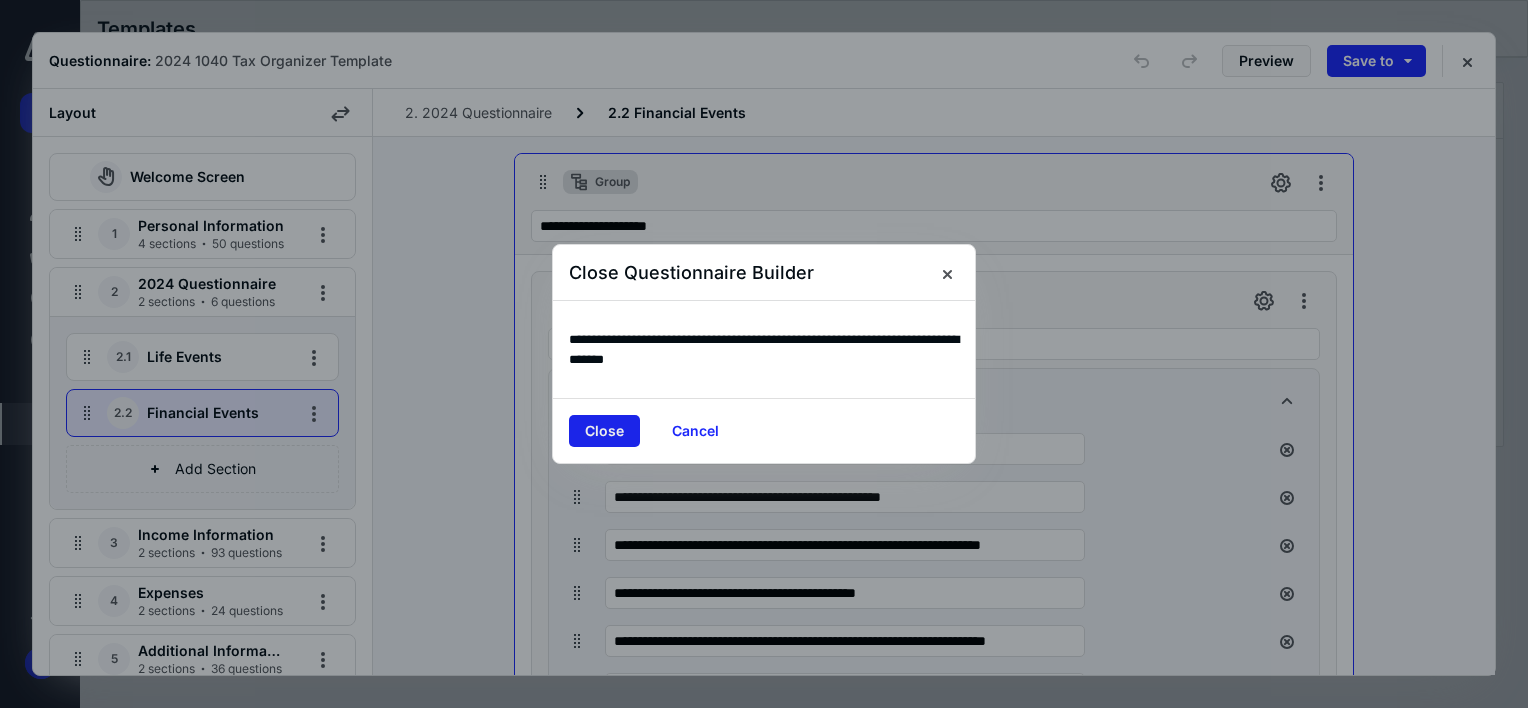 click on "Close" at bounding box center (604, 431) 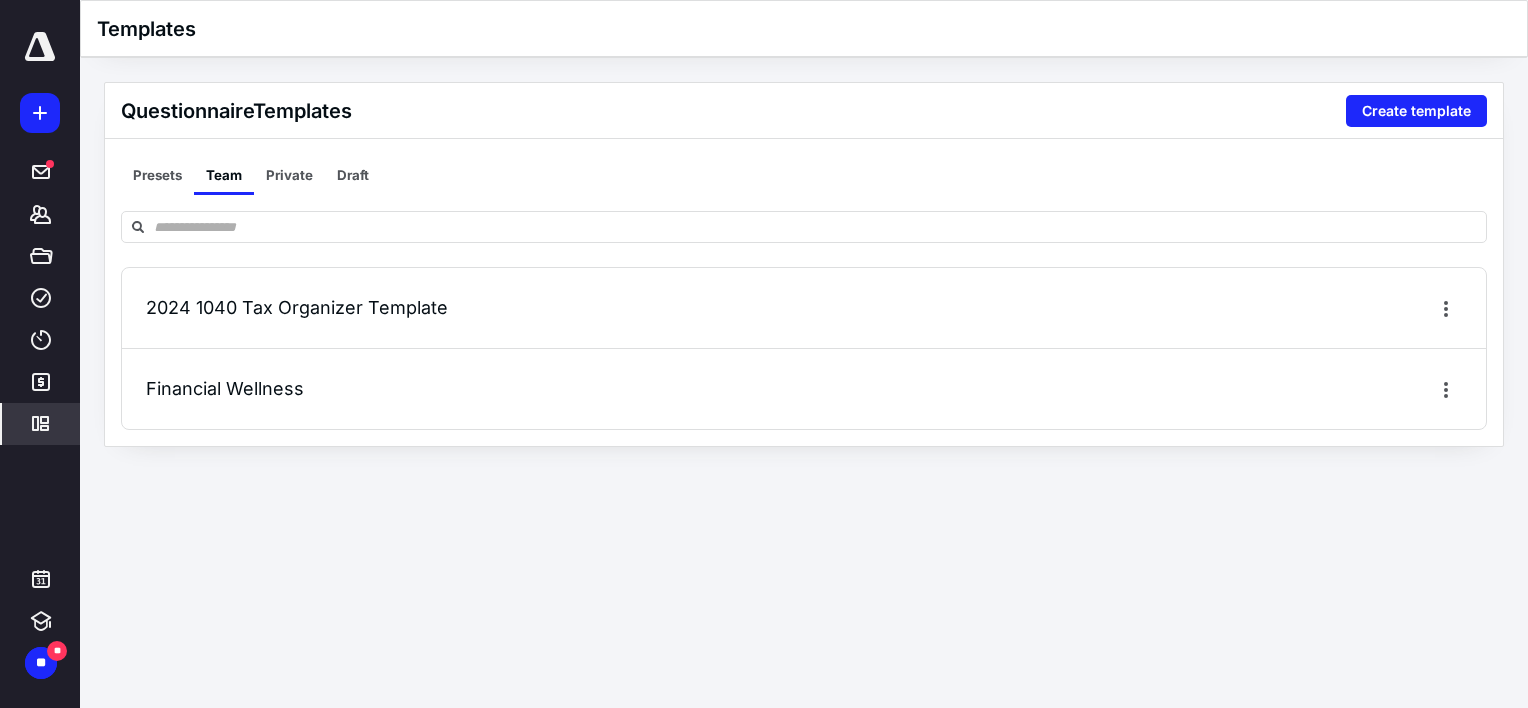 click on "2024 1040 Tax Organizer Template" at bounding box center (297, 307) 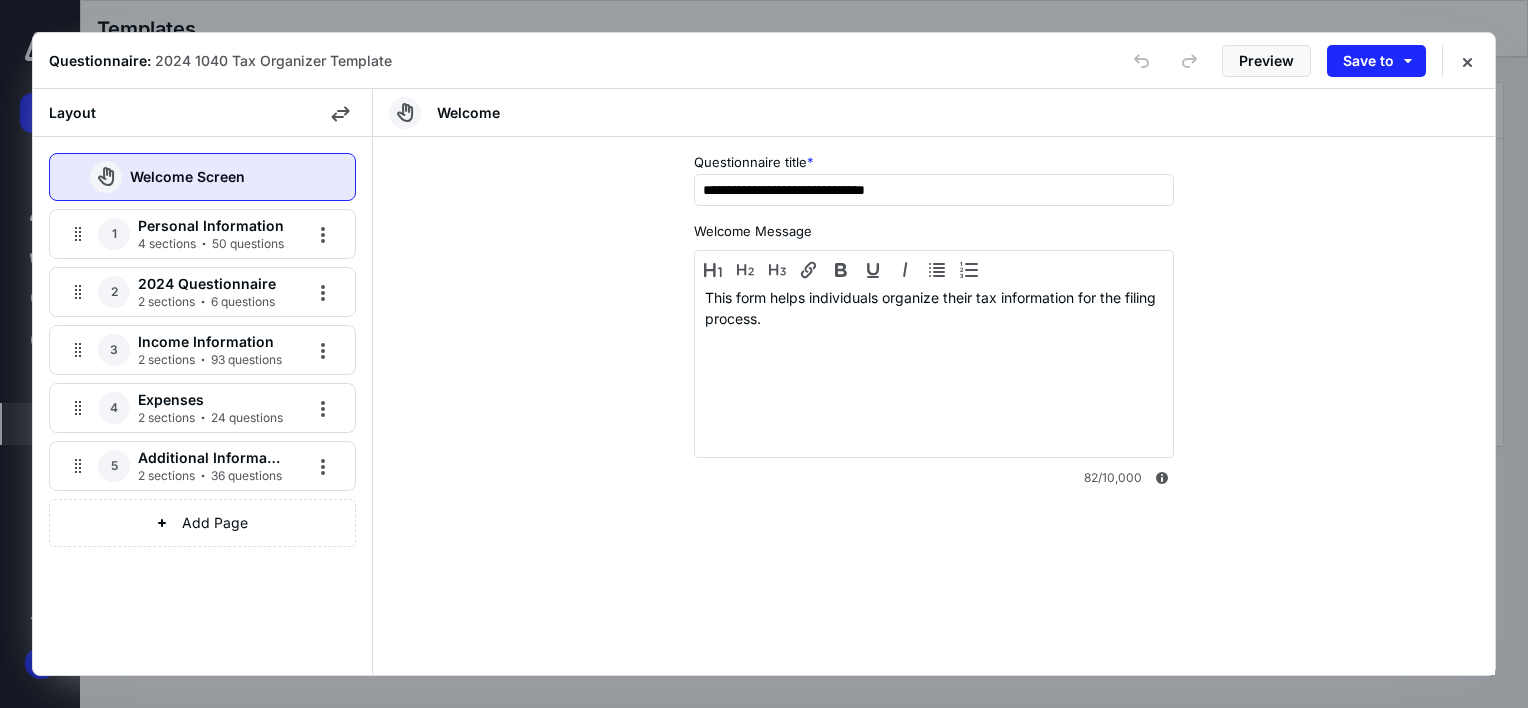 click on "4 sections 50 questions" at bounding box center [211, 244] 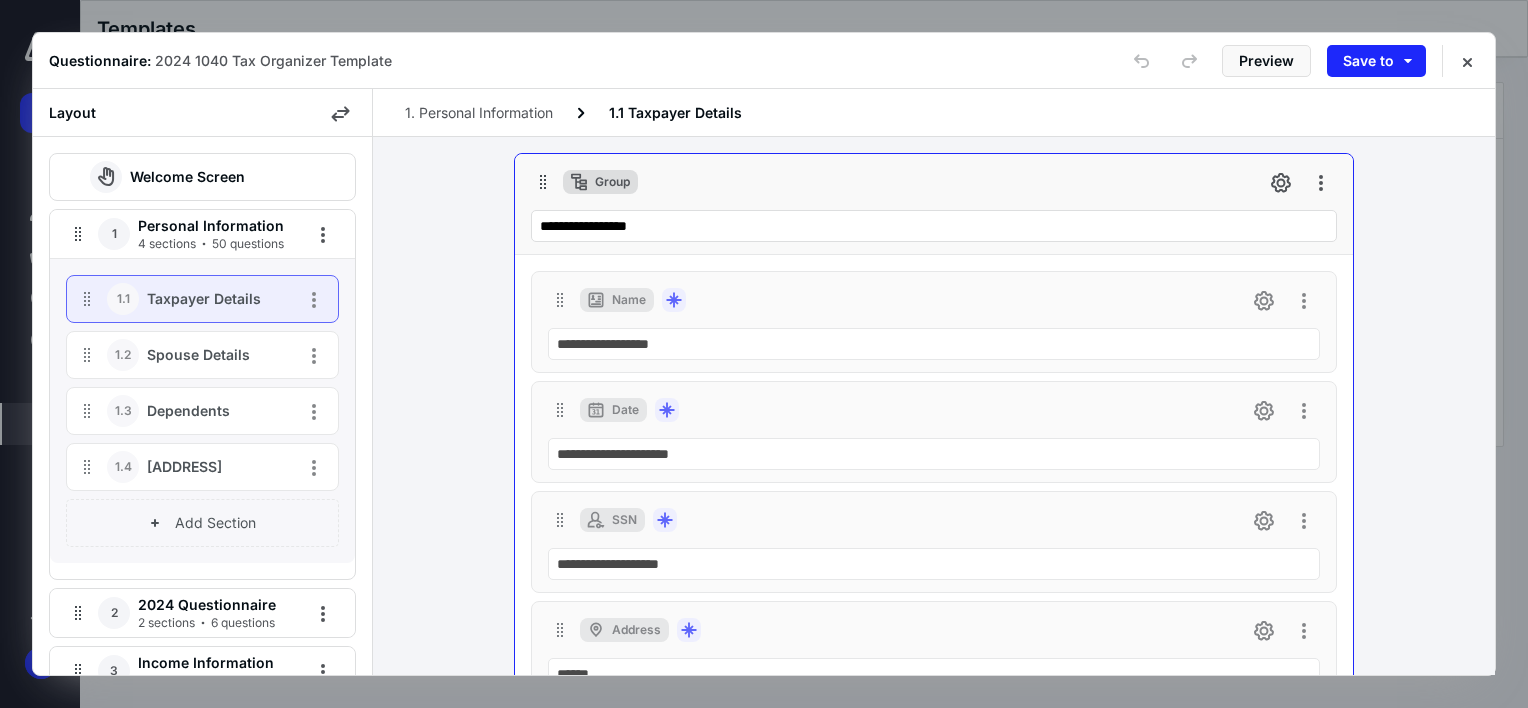 scroll, scrollTop: 1875, scrollLeft: 0, axis: vertical 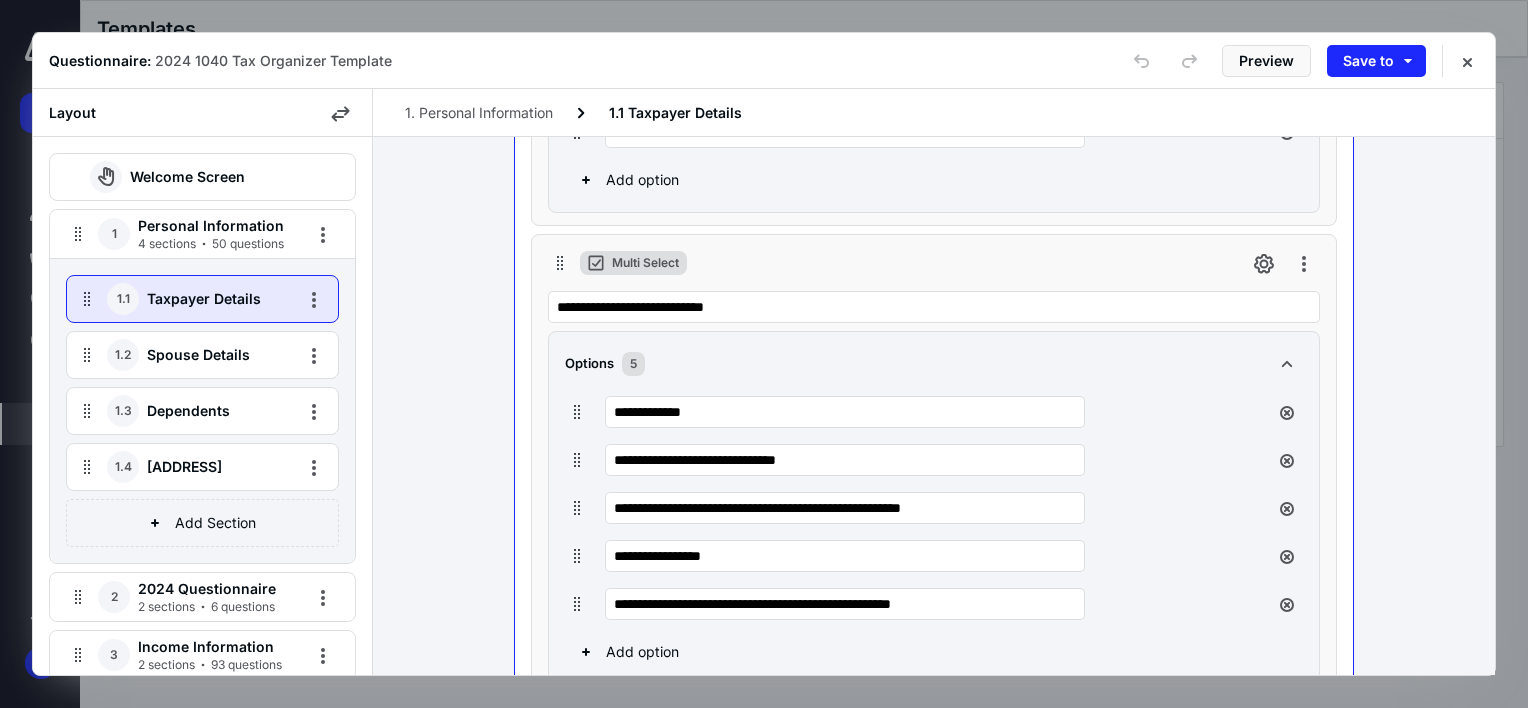 click on "4 sections 50 questions" at bounding box center [211, 244] 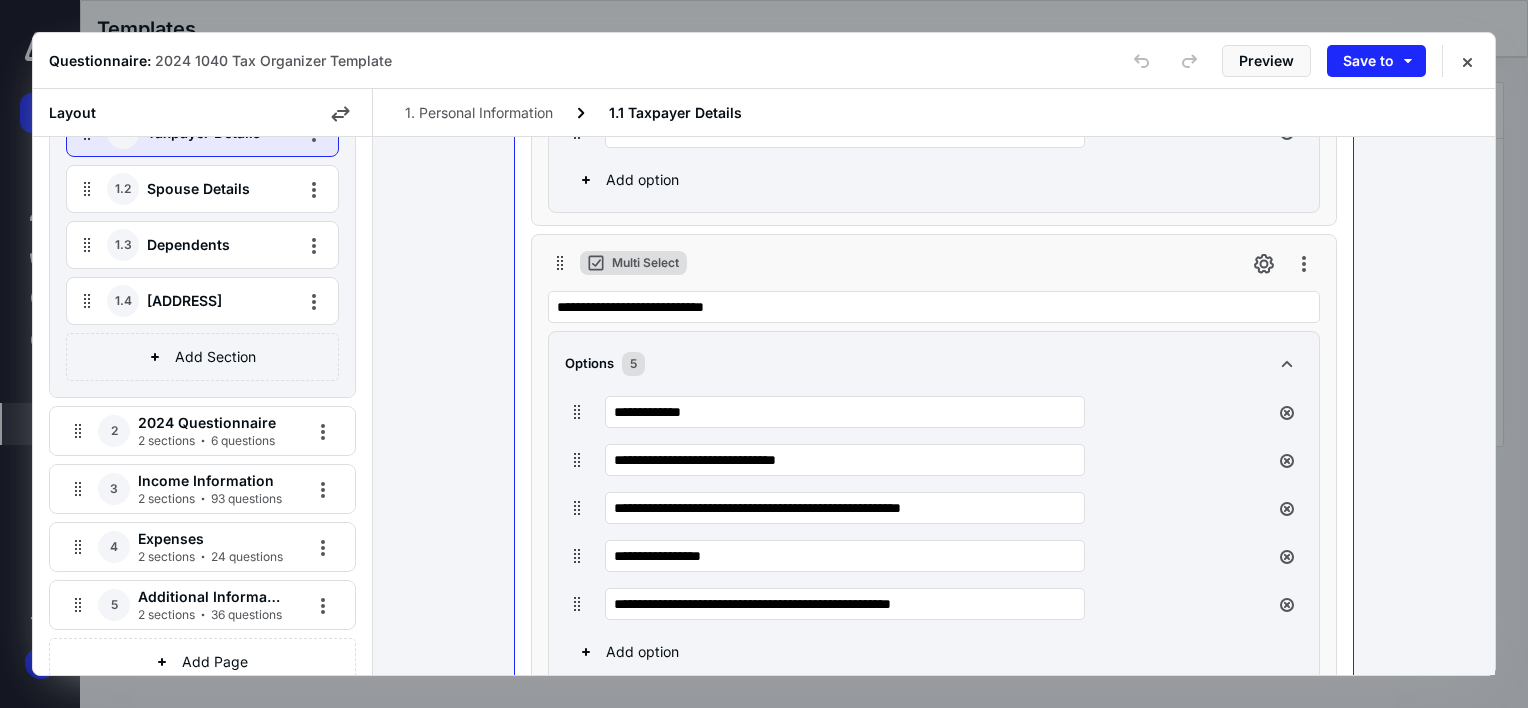 scroll, scrollTop: 200, scrollLeft: 0, axis: vertical 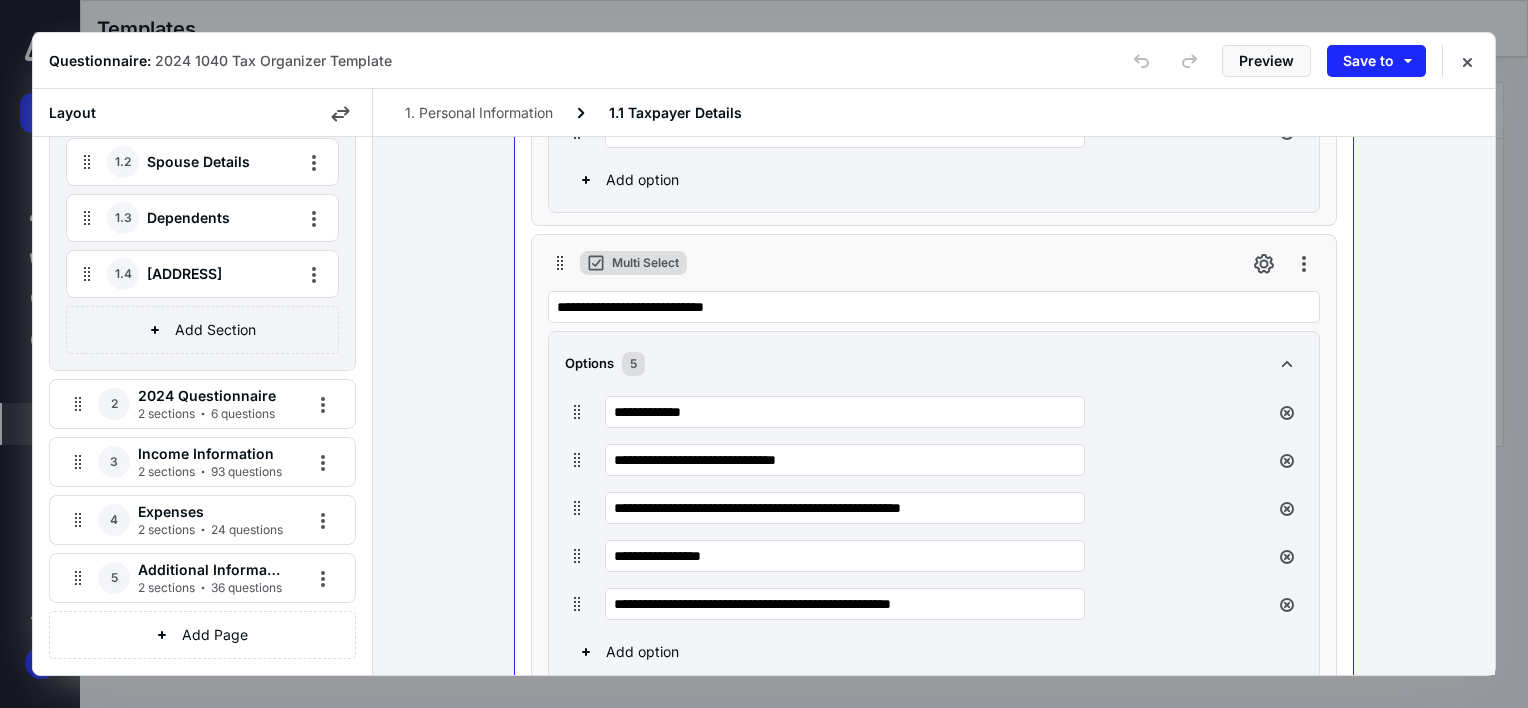 click 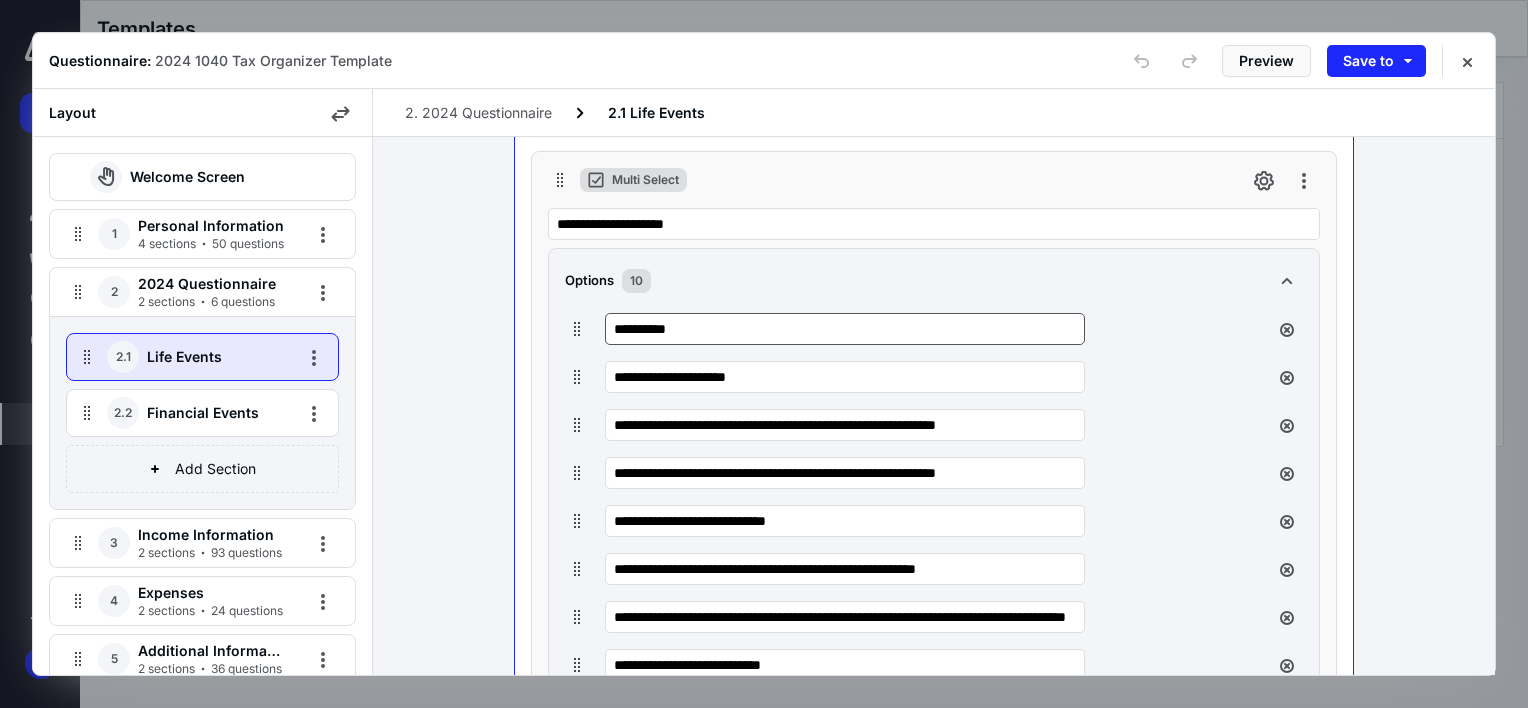scroll, scrollTop: 0, scrollLeft: 0, axis: both 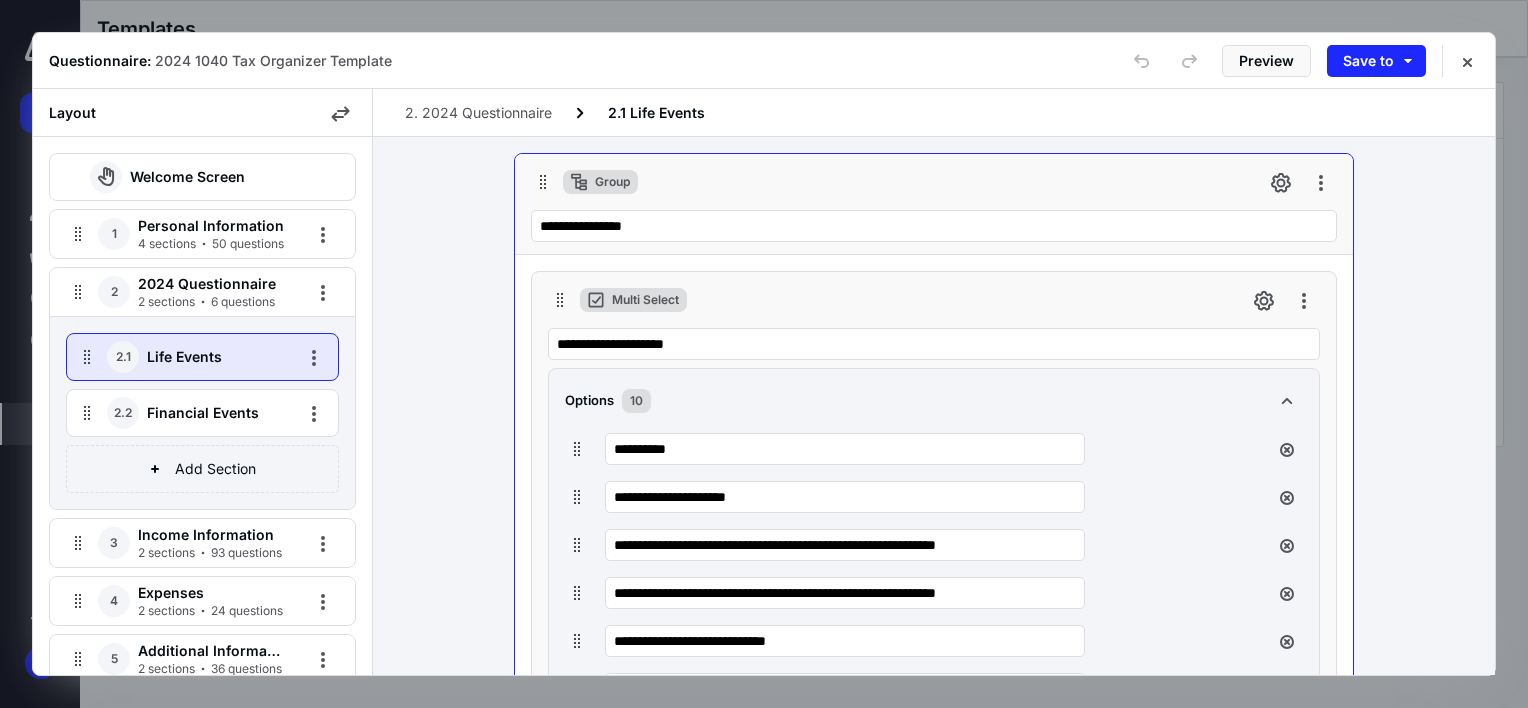 click on "2024 Questionnaire 2 sections 6 questions" at bounding box center (211, 292) 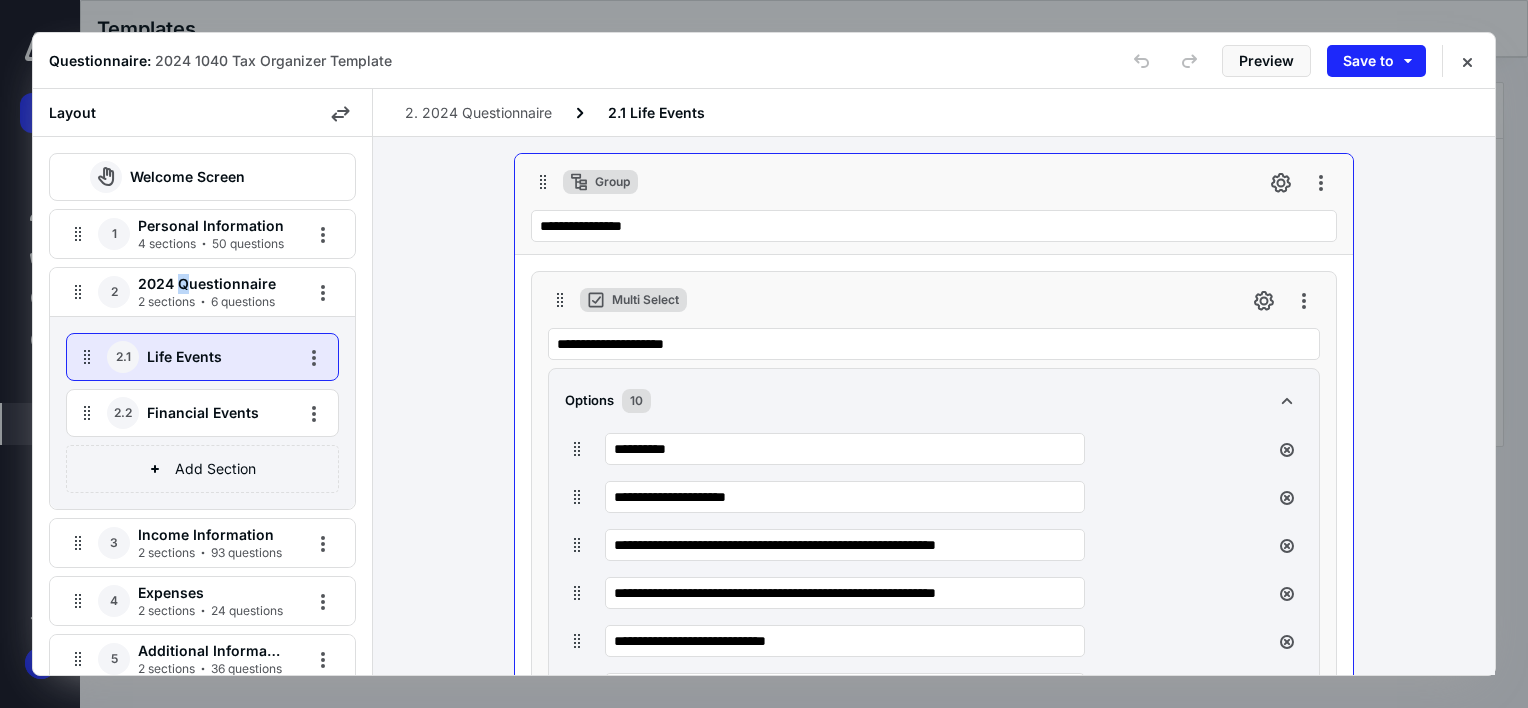 drag, startPoint x: 217, startPoint y: 292, endPoint x: 182, endPoint y: 284, distance: 35.902645 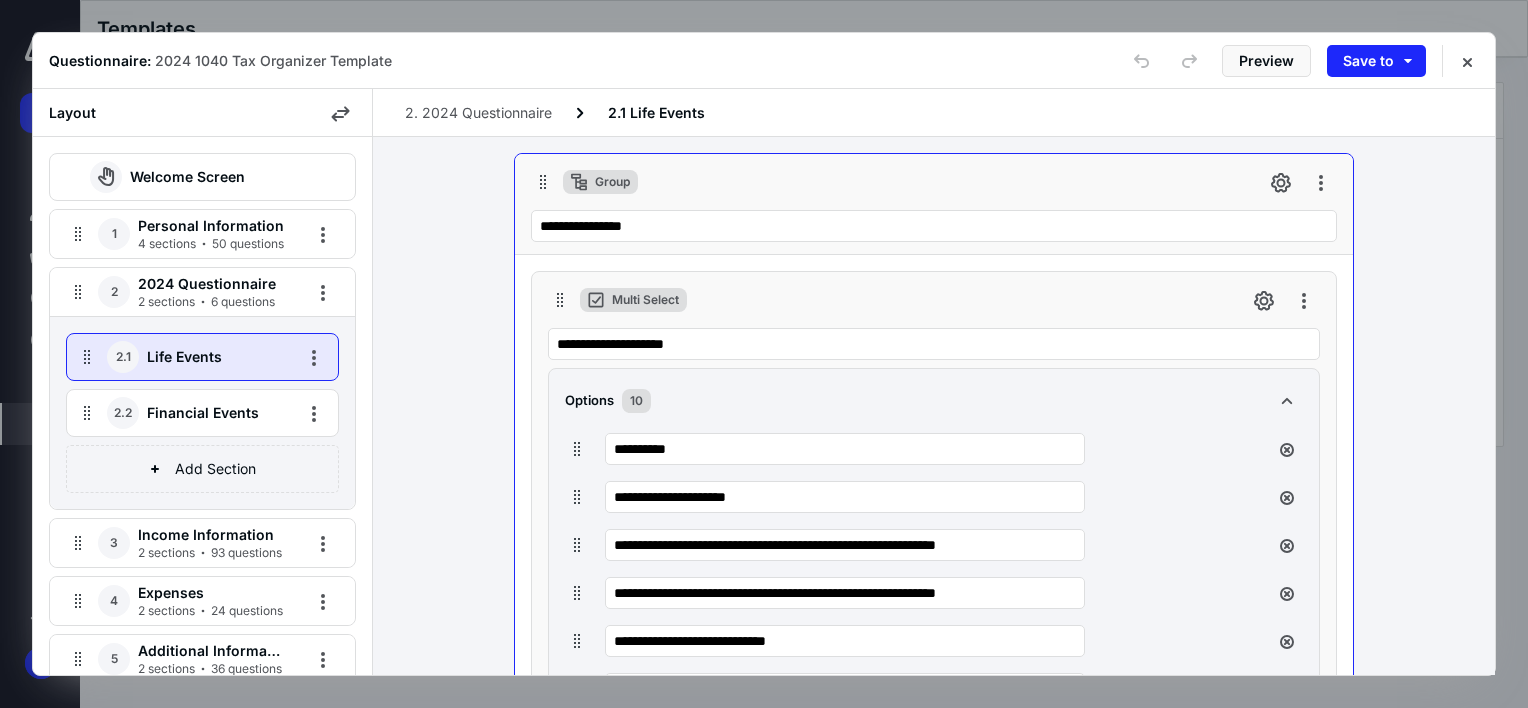 drag, startPoint x: 182, startPoint y: 284, endPoint x: 224, endPoint y: 294, distance: 43.174065 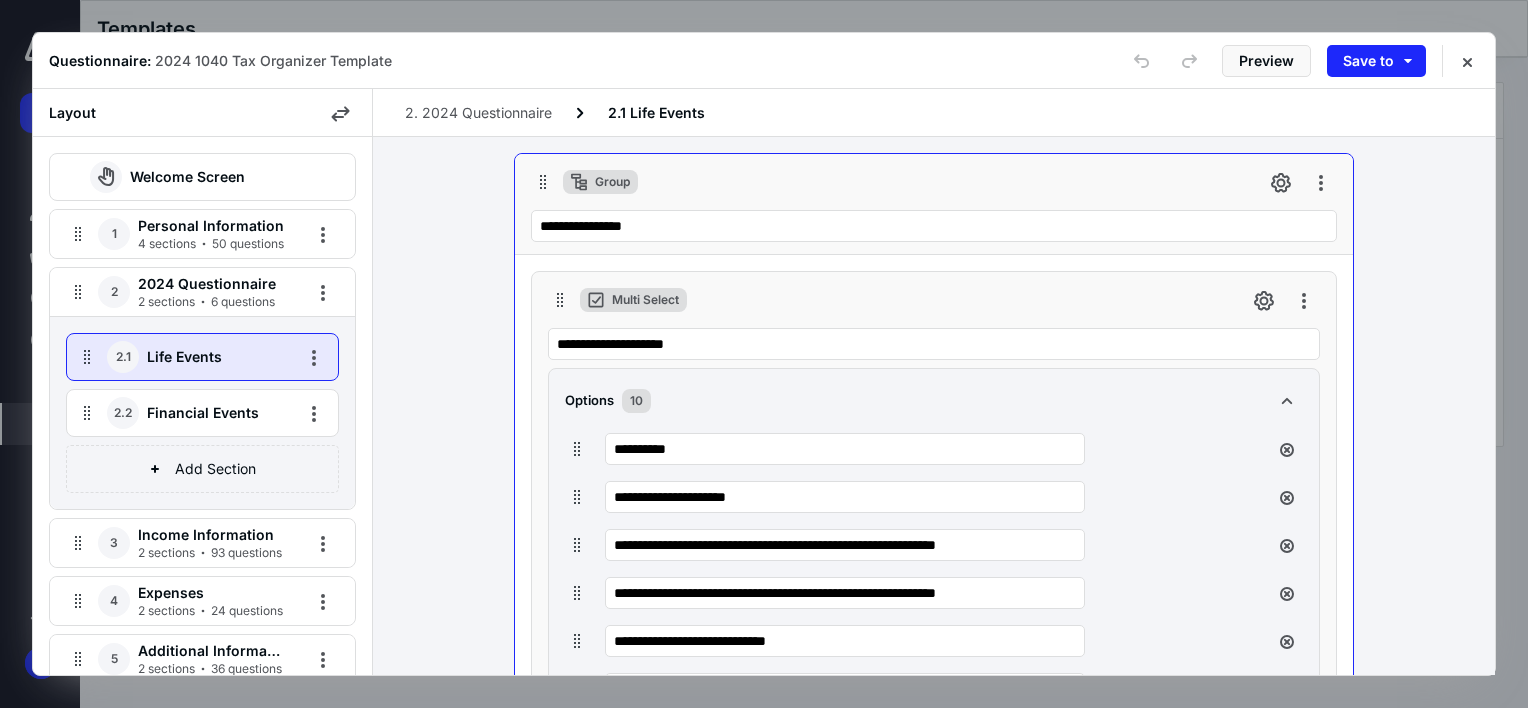 click on "2024 Questionnaire" at bounding box center (211, 284) 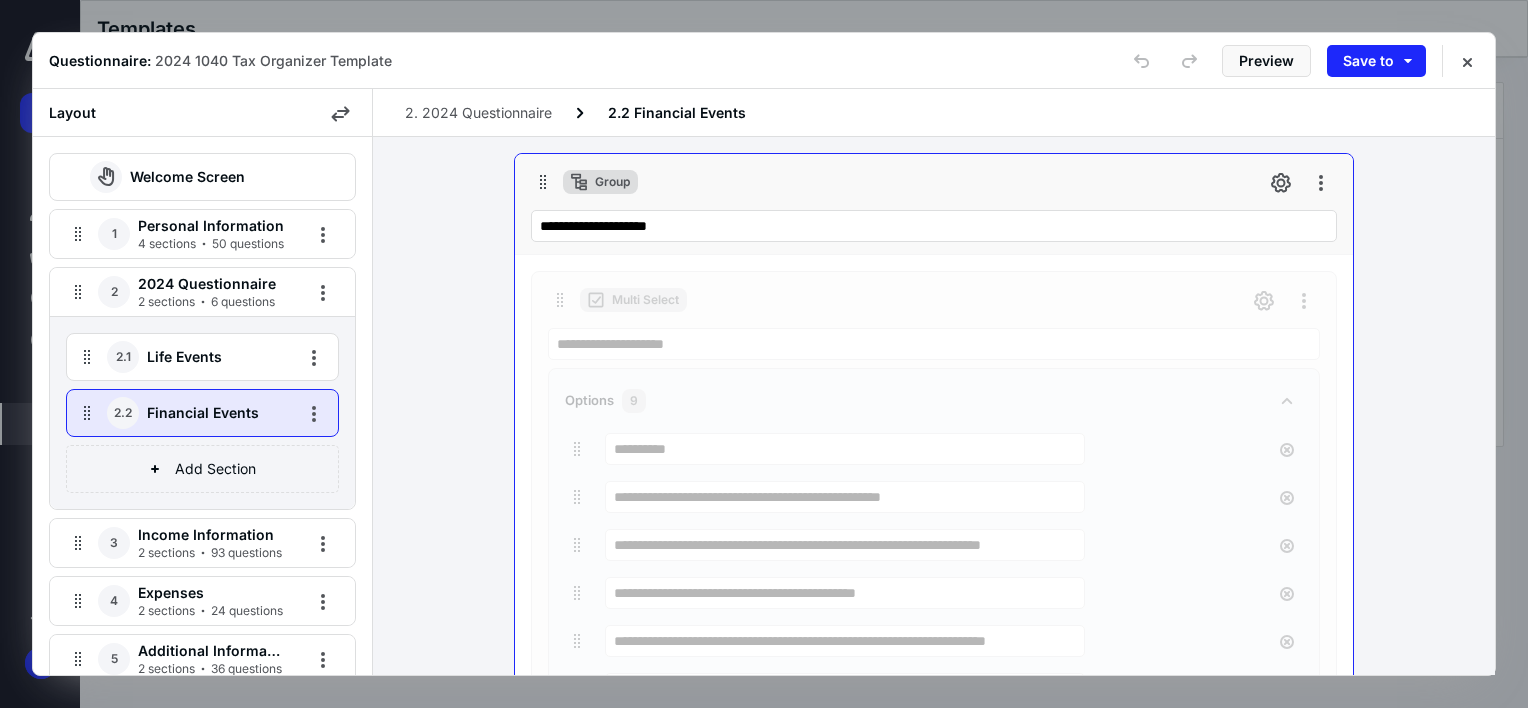 scroll, scrollTop: 330, scrollLeft: 0, axis: vertical 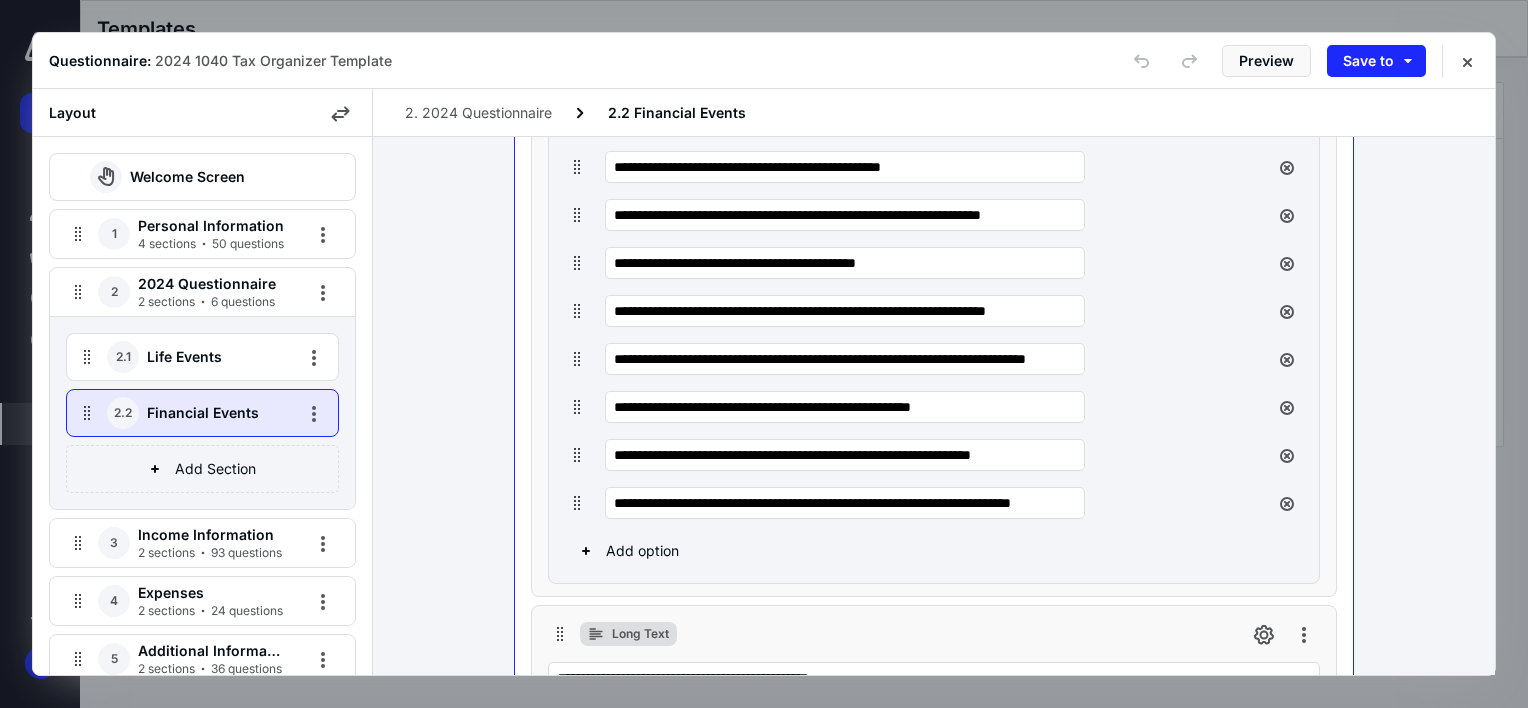 click on "2 sections 6 questions" at bounding box center (206, 302) 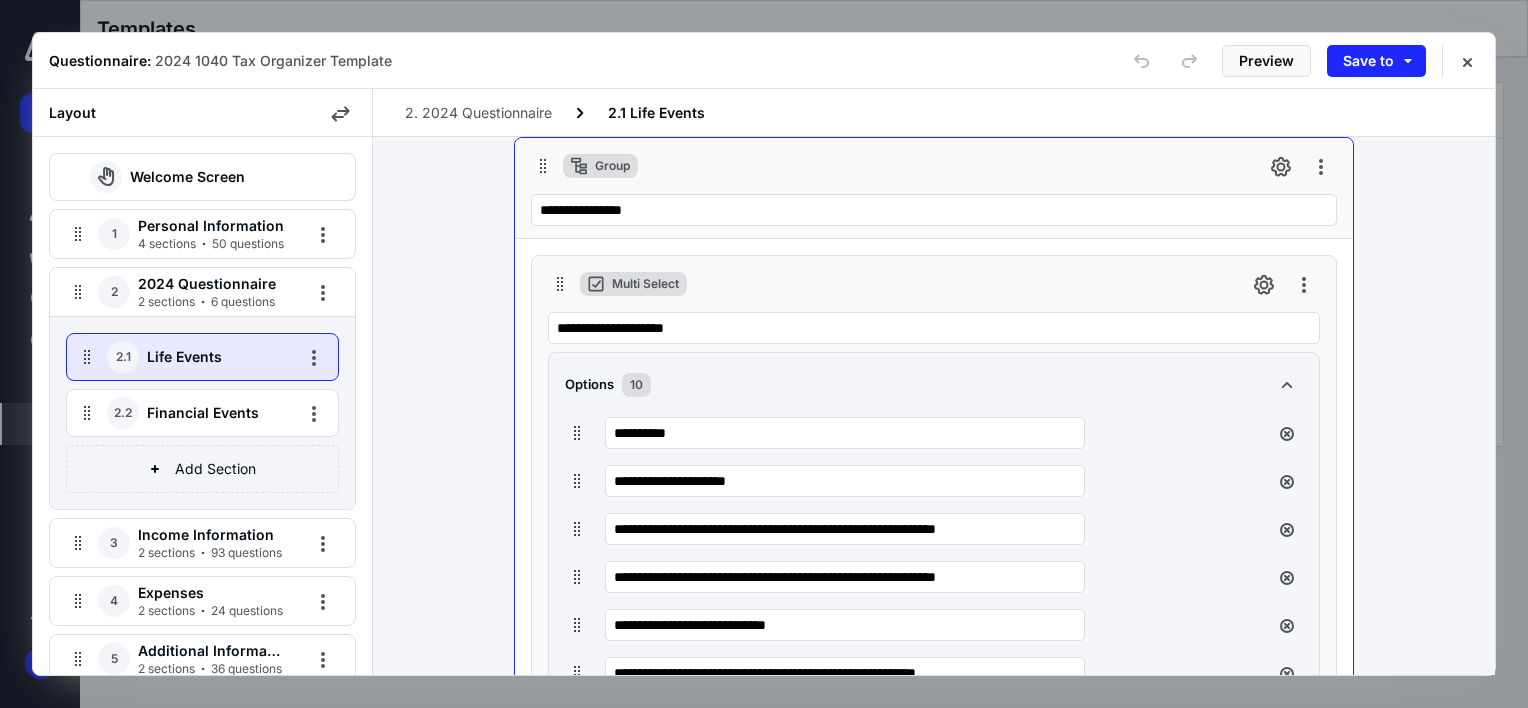scroll, scrollTop: 0, scrollLeft: 0, axis: both 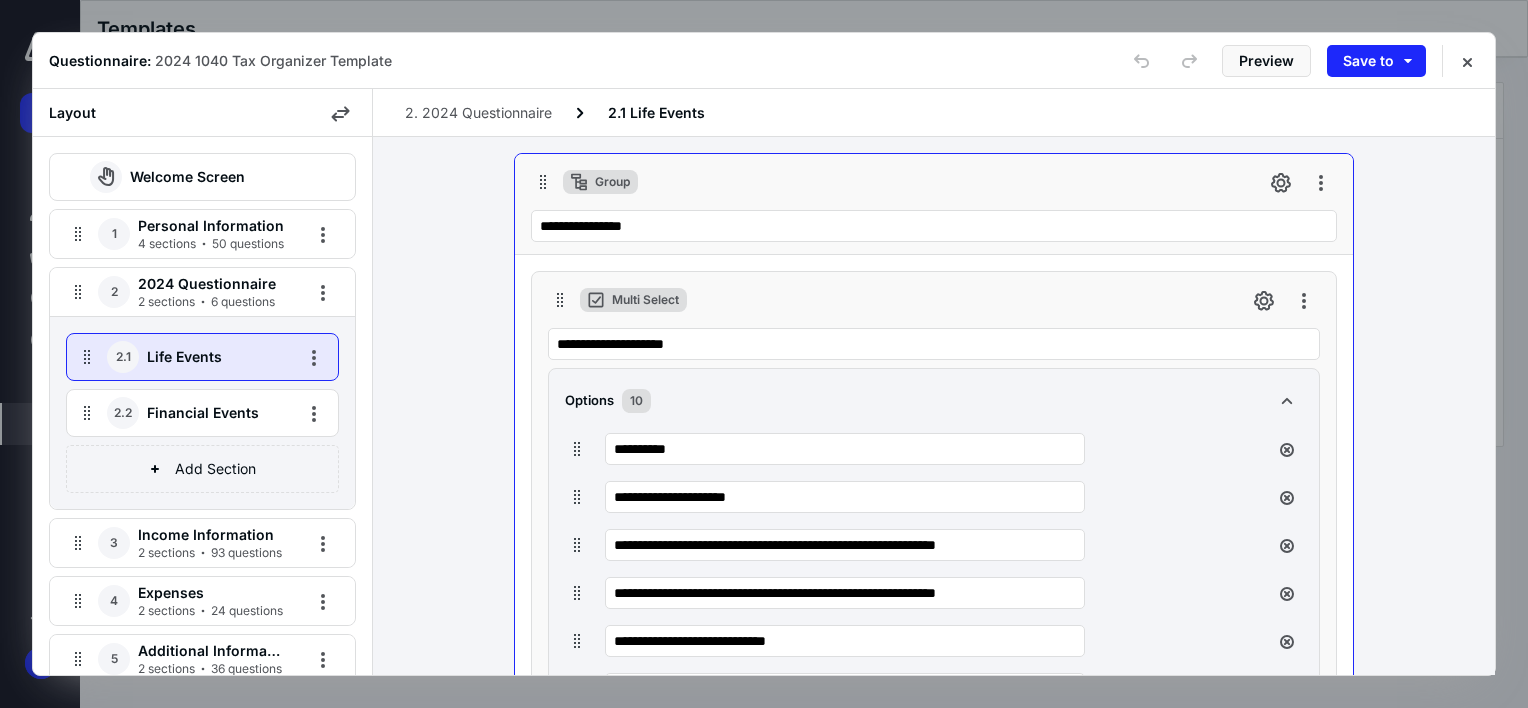 click on "2 sections 6 questions" at bounding box center (206, 302) 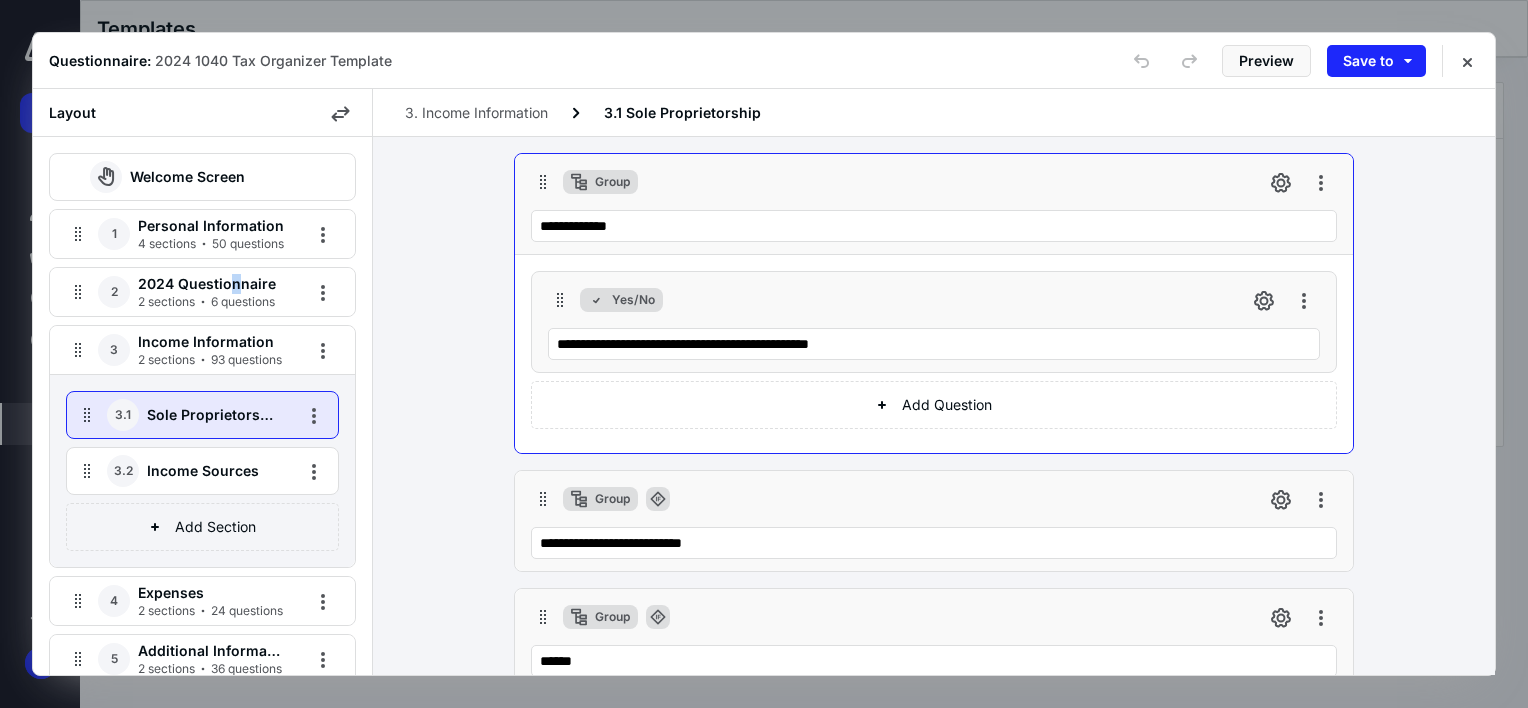 click on "2024 Questionnaire" at bounding box center (211, 284) 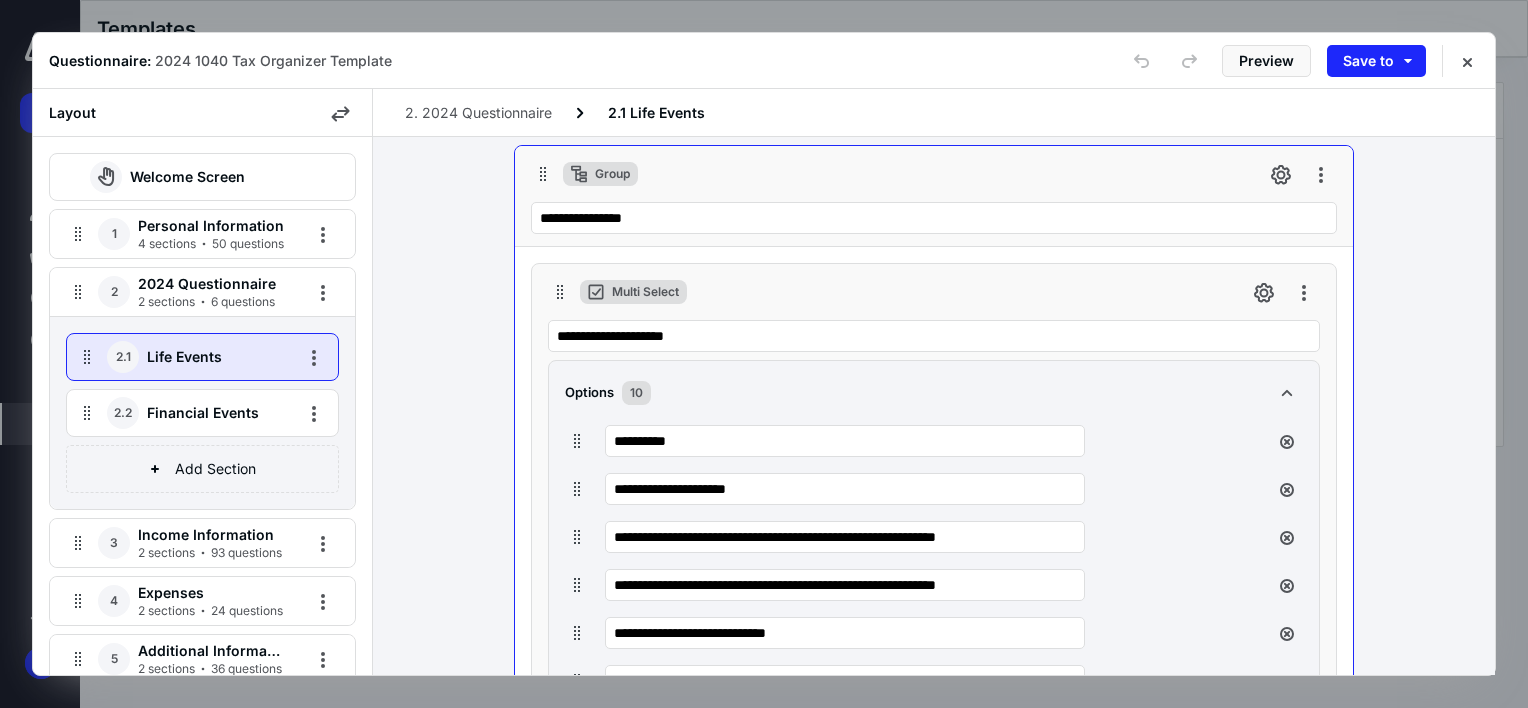 scroll, scrollTop: 0, scrollLeft: 0, axis: both 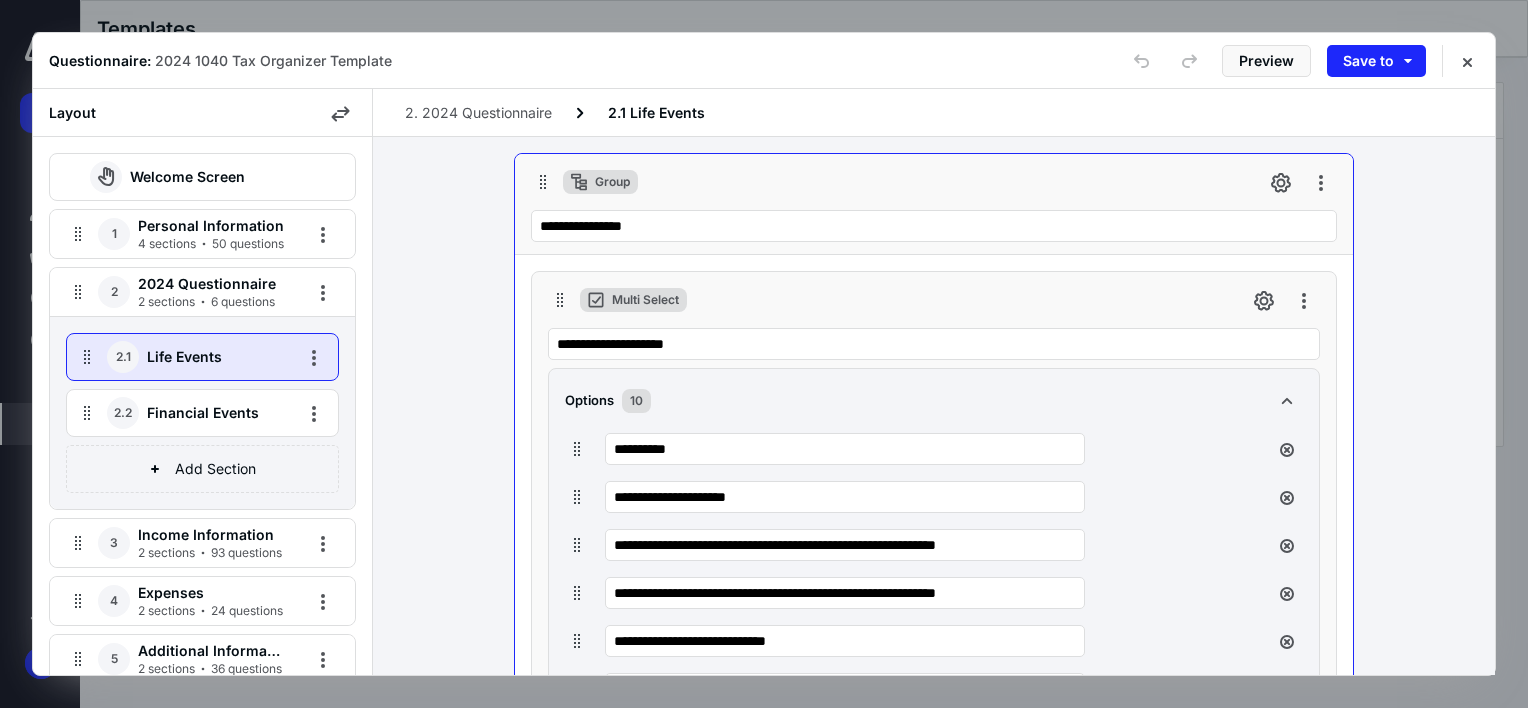 click on "2024 Questionnaire" at bounding box center (211, 284) 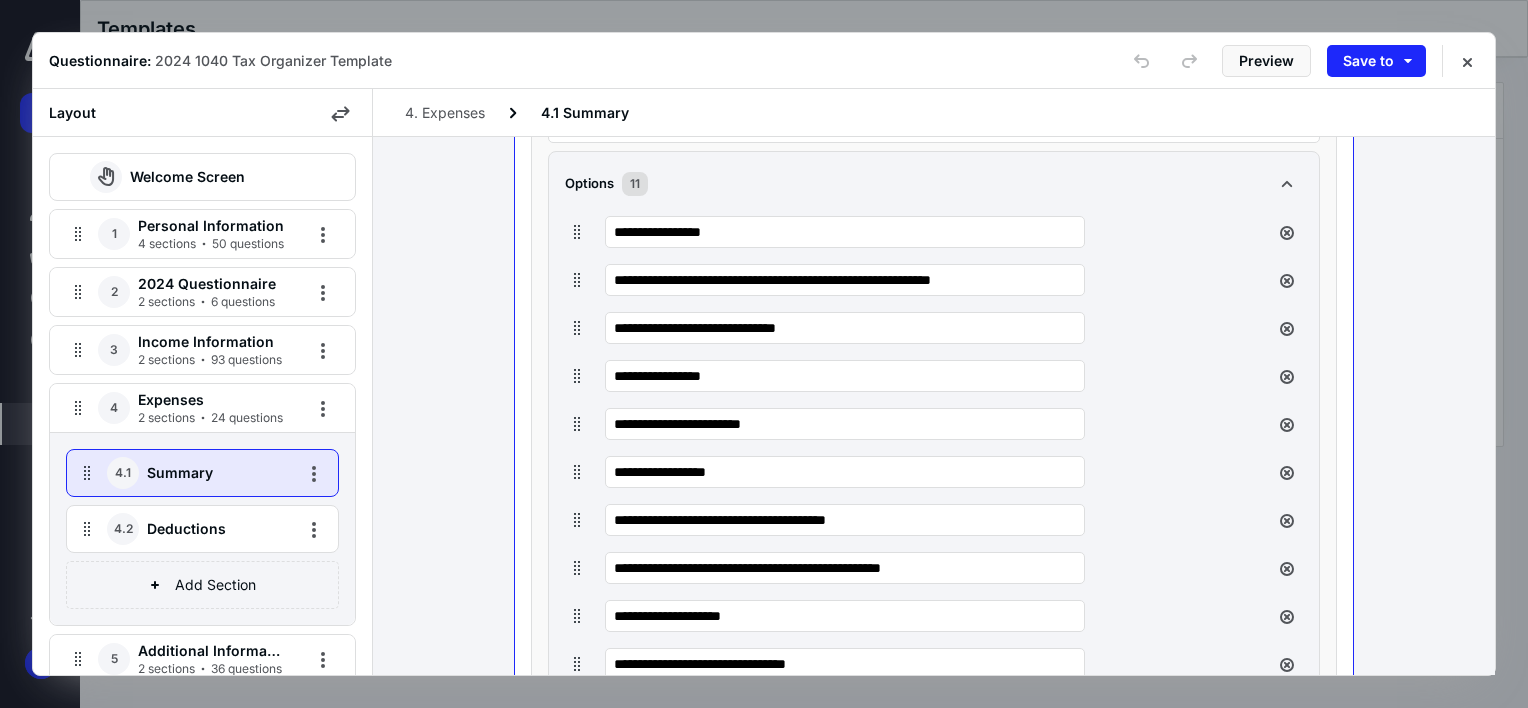 scroll, scrollTop: 230, scrollLeft: 0, axis: vertical 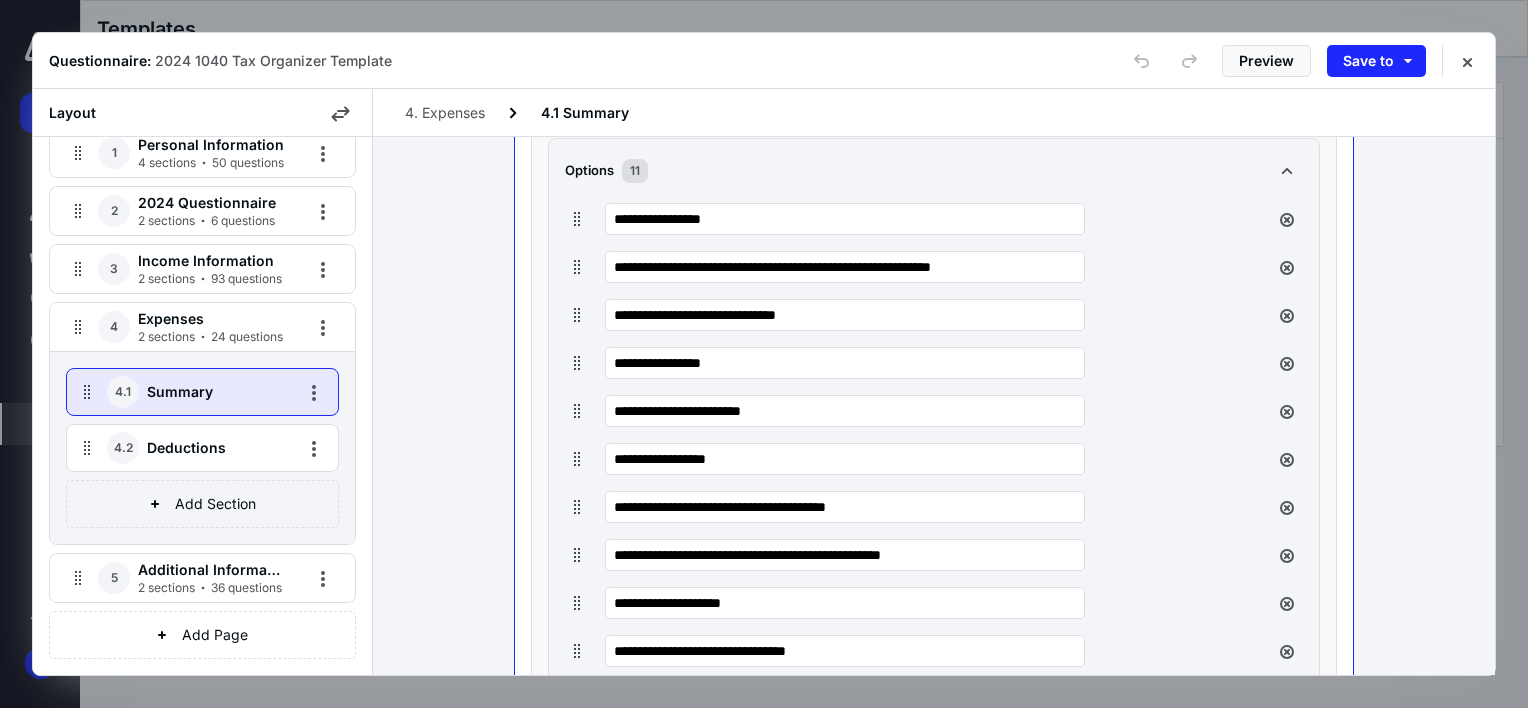 click on "4.2 Deductions" at bounding box center [176, 448] 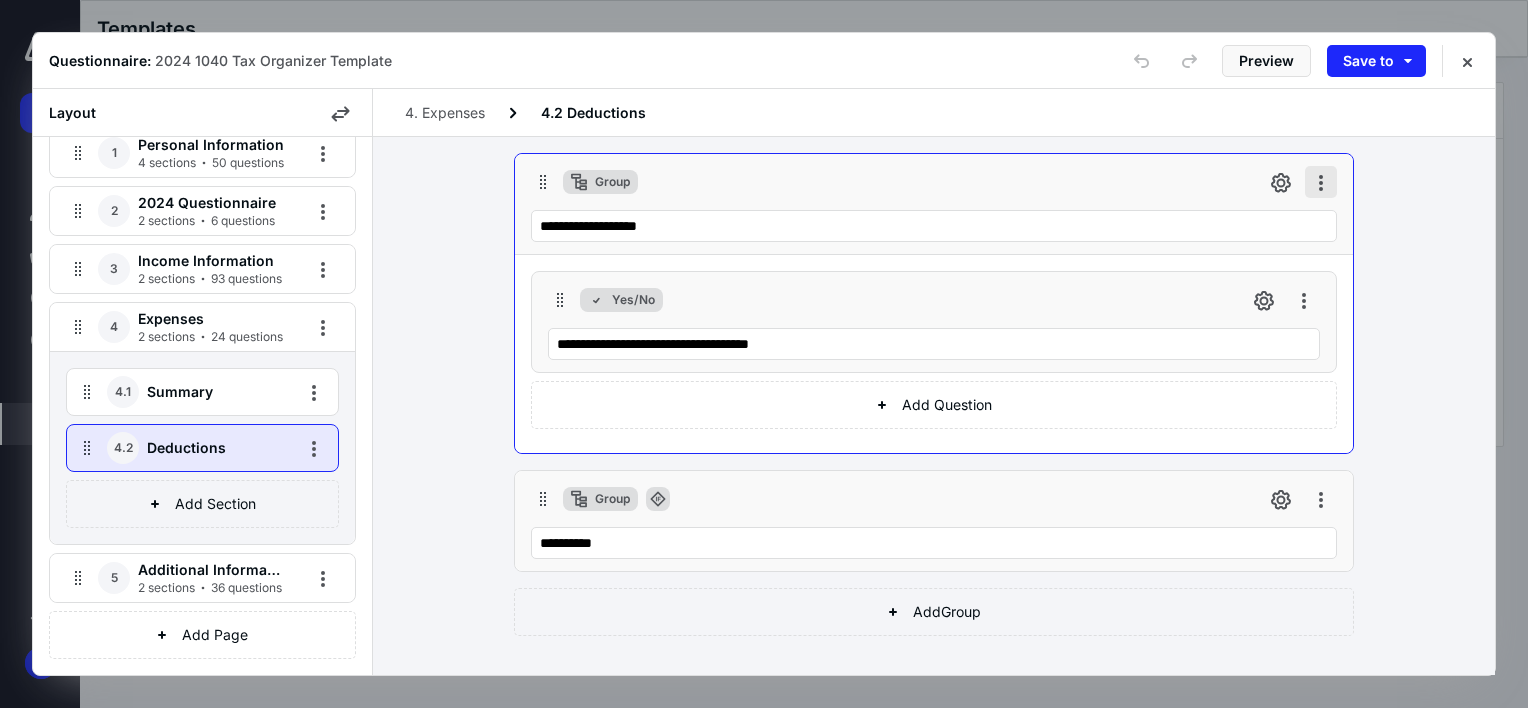 click at bounding box center (1321, 182) 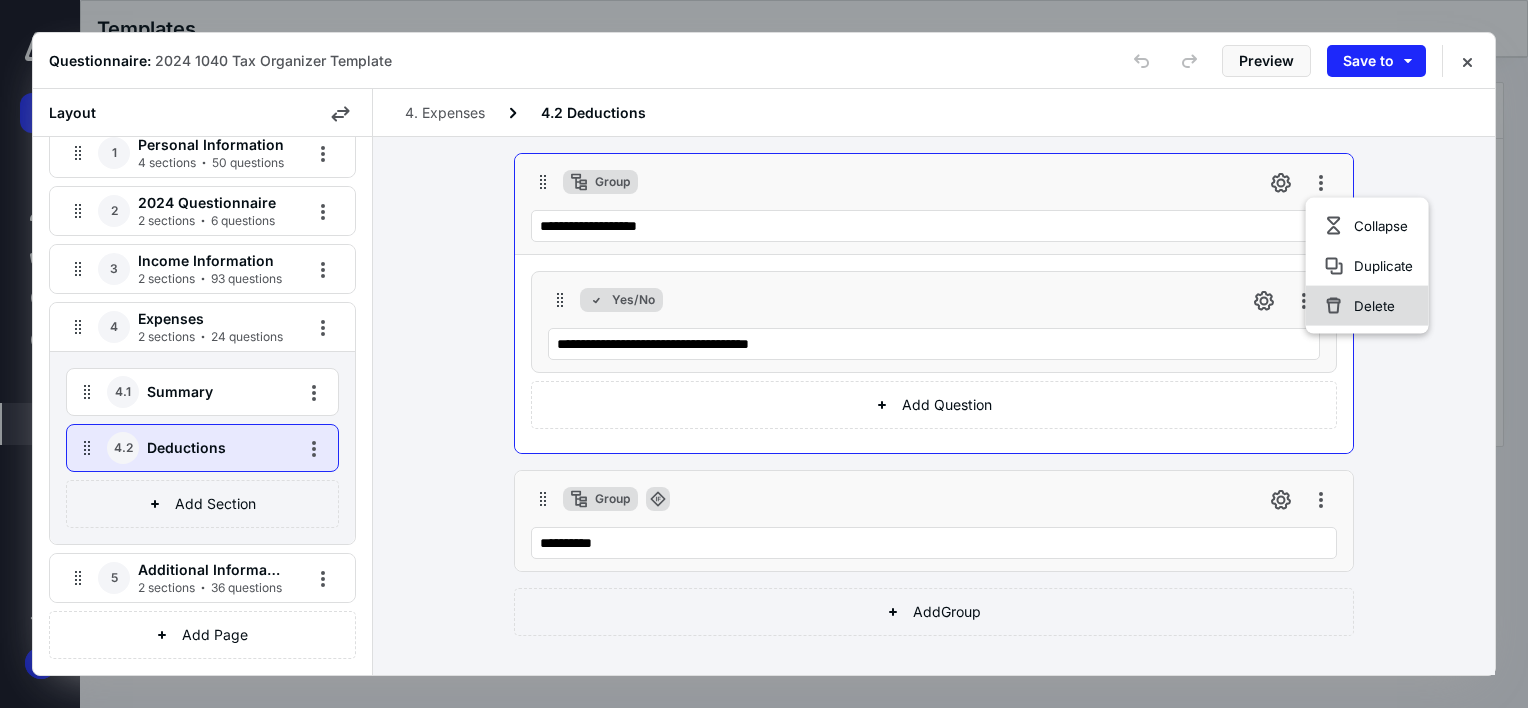 click 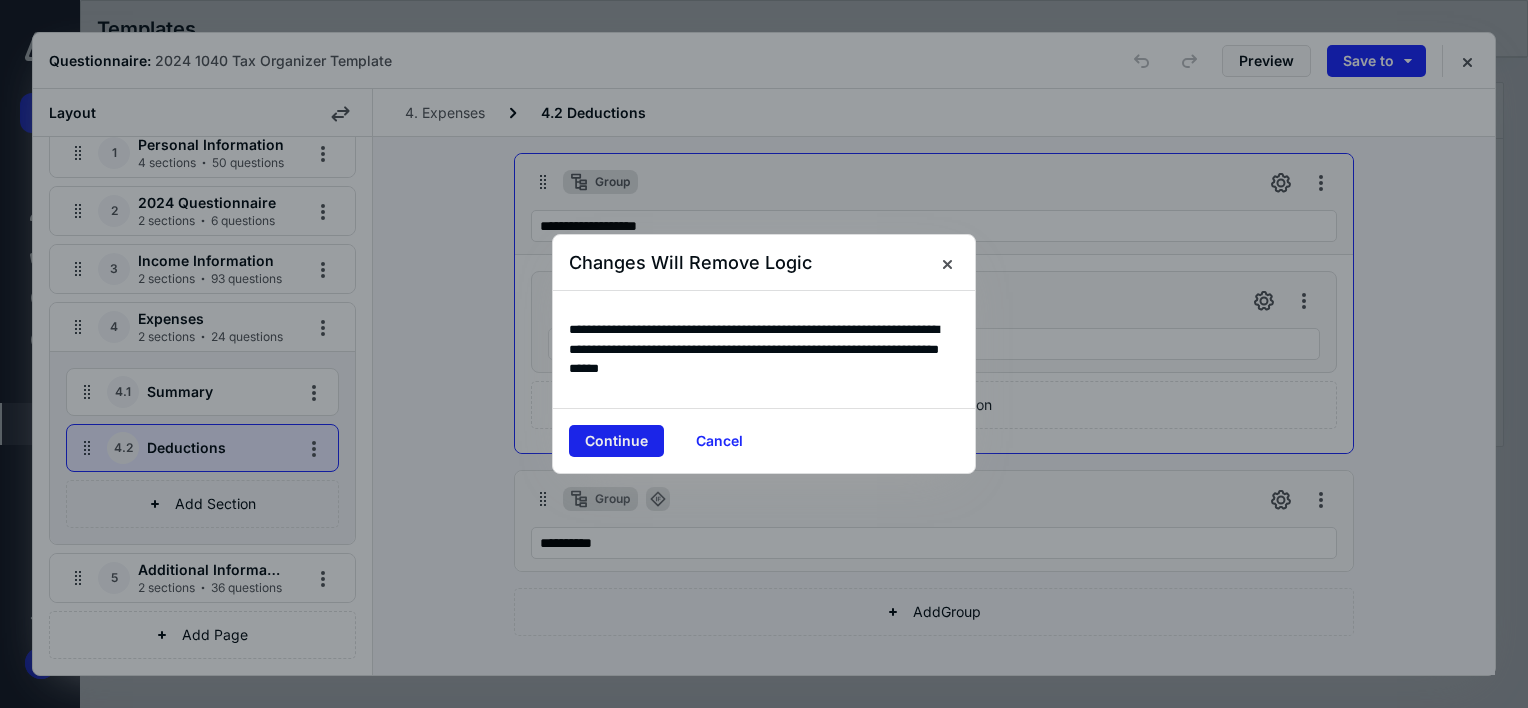 click on "Continue" at bounding box center [616, 441] 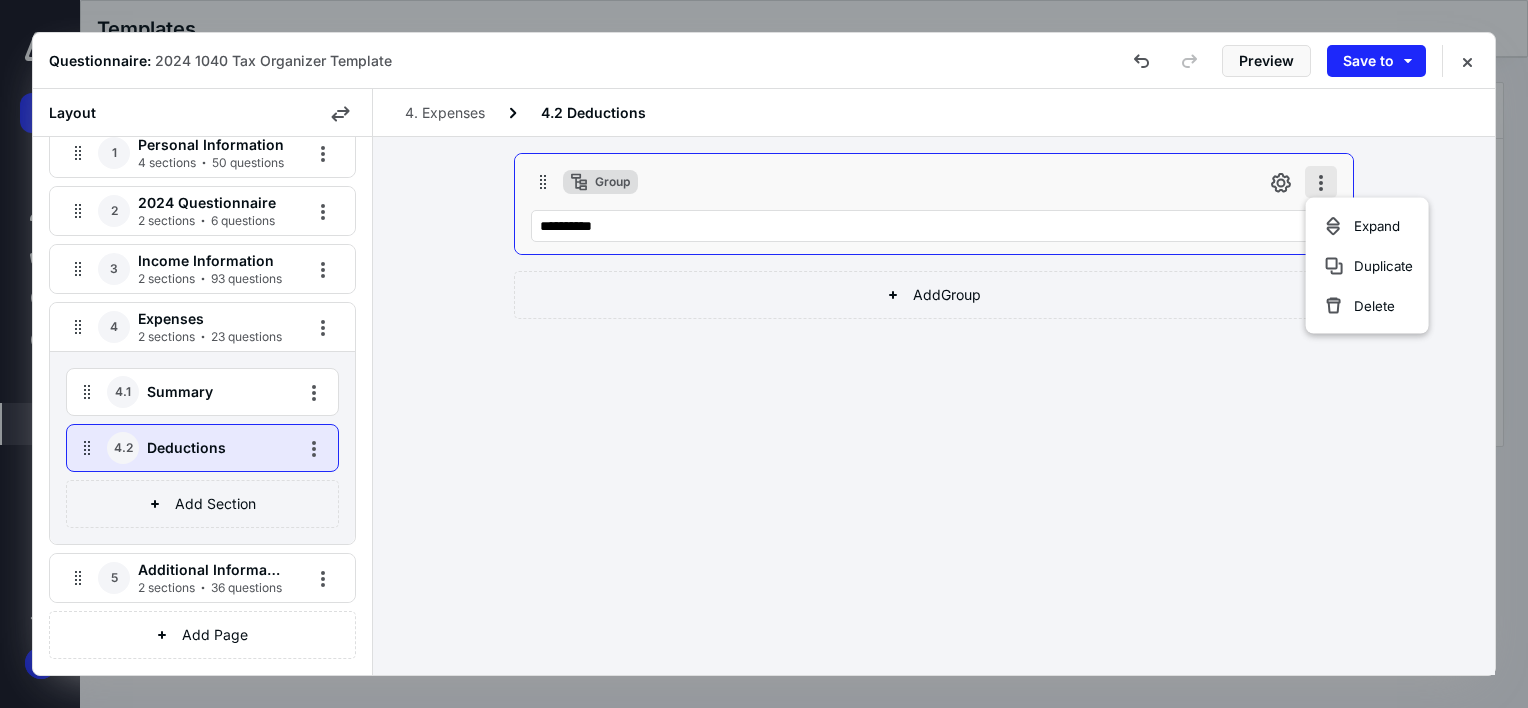 click at bounding box center (1321, 182) 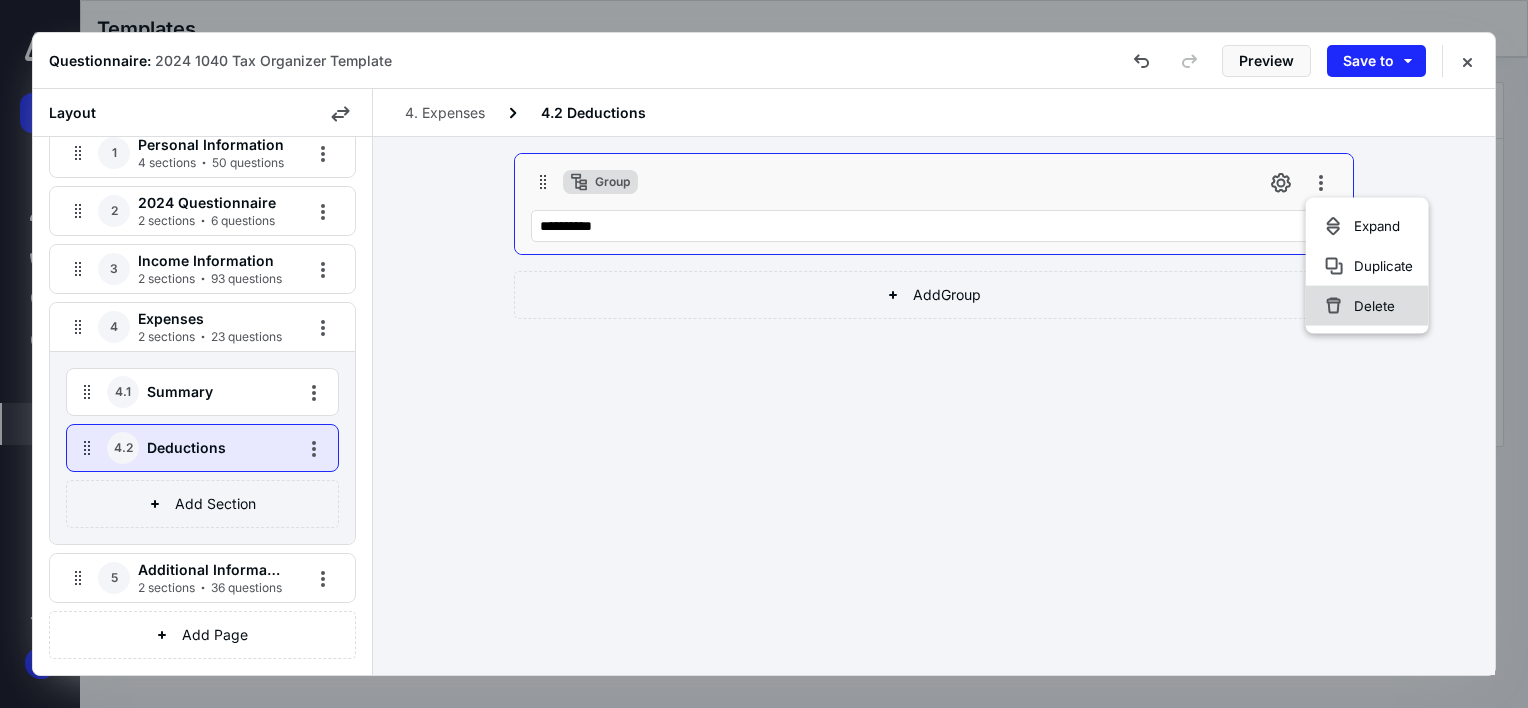 click on "Delete" at bounding box center [1358, 306] 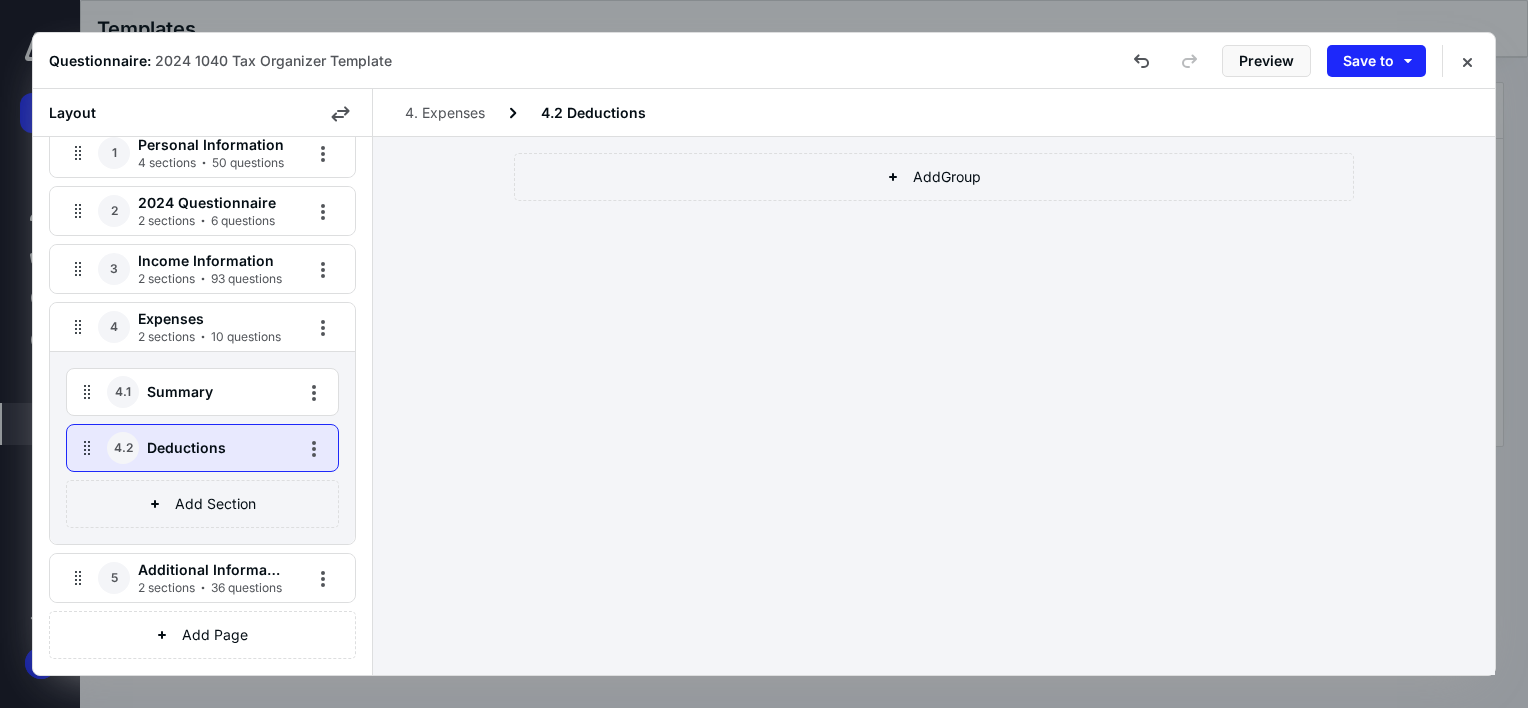 click on "Summary" at bounding box center [212, 392] 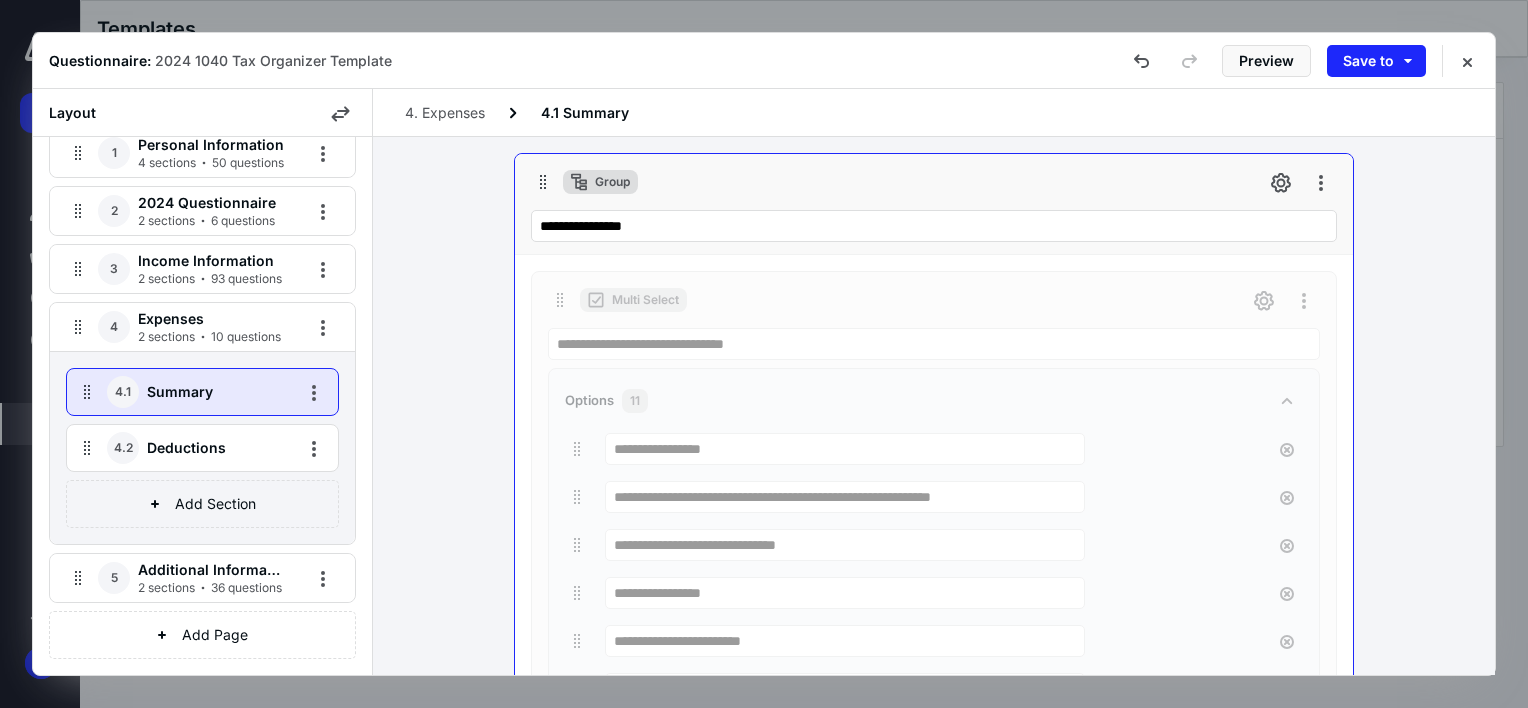 scroll, scrollTop: 330, scrollLeft: 0, axis: vertical 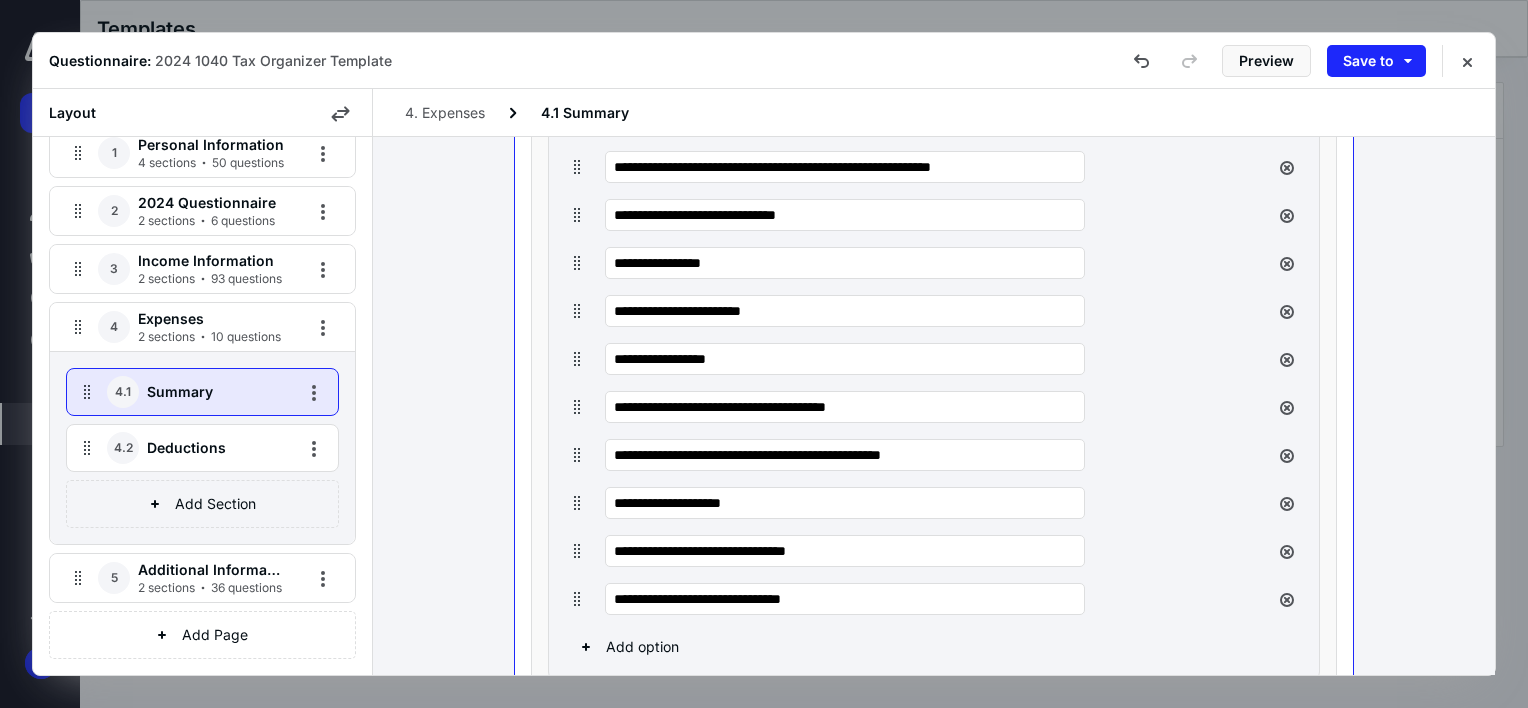 click on "Deductions" at bounding box center (212, 448) 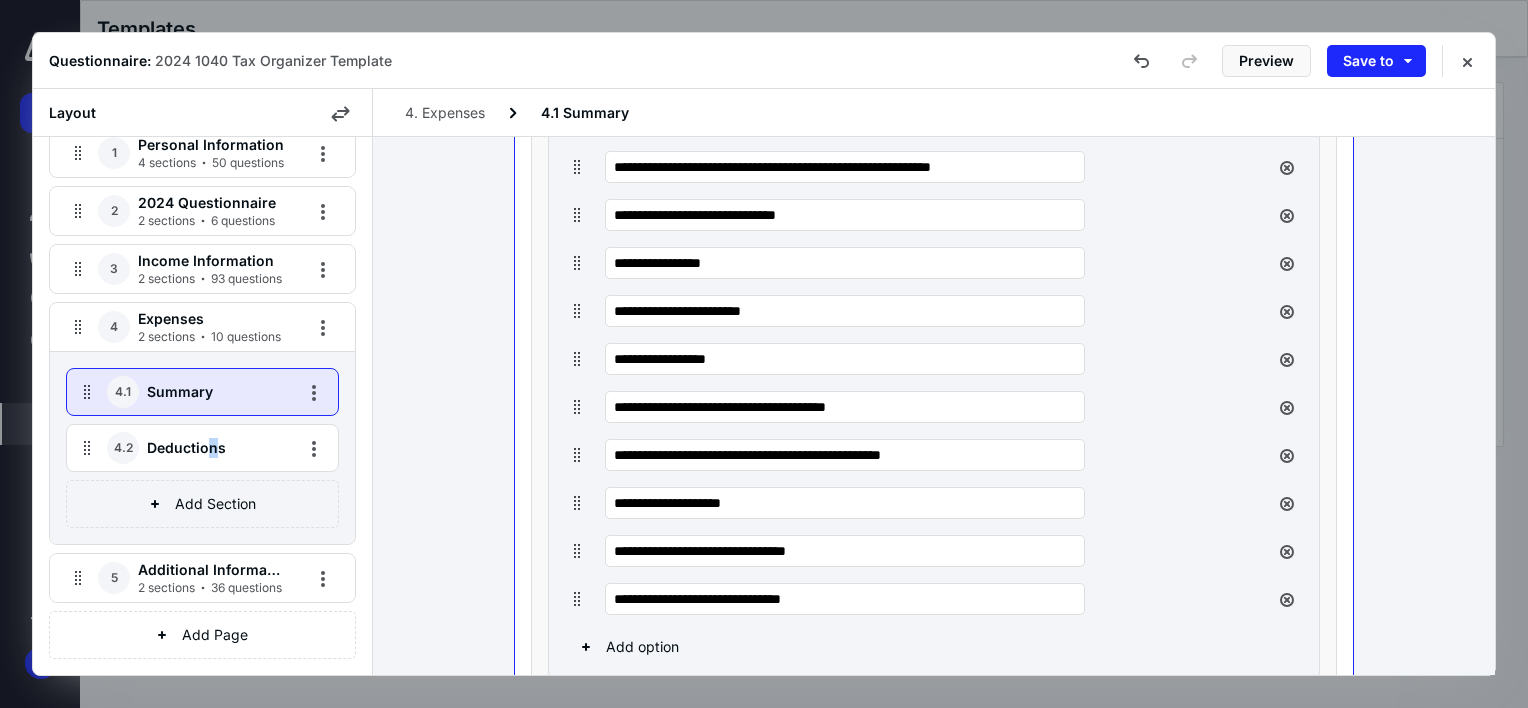 scroll, scrollTop: 0, scrollLeft: 0, axis: both 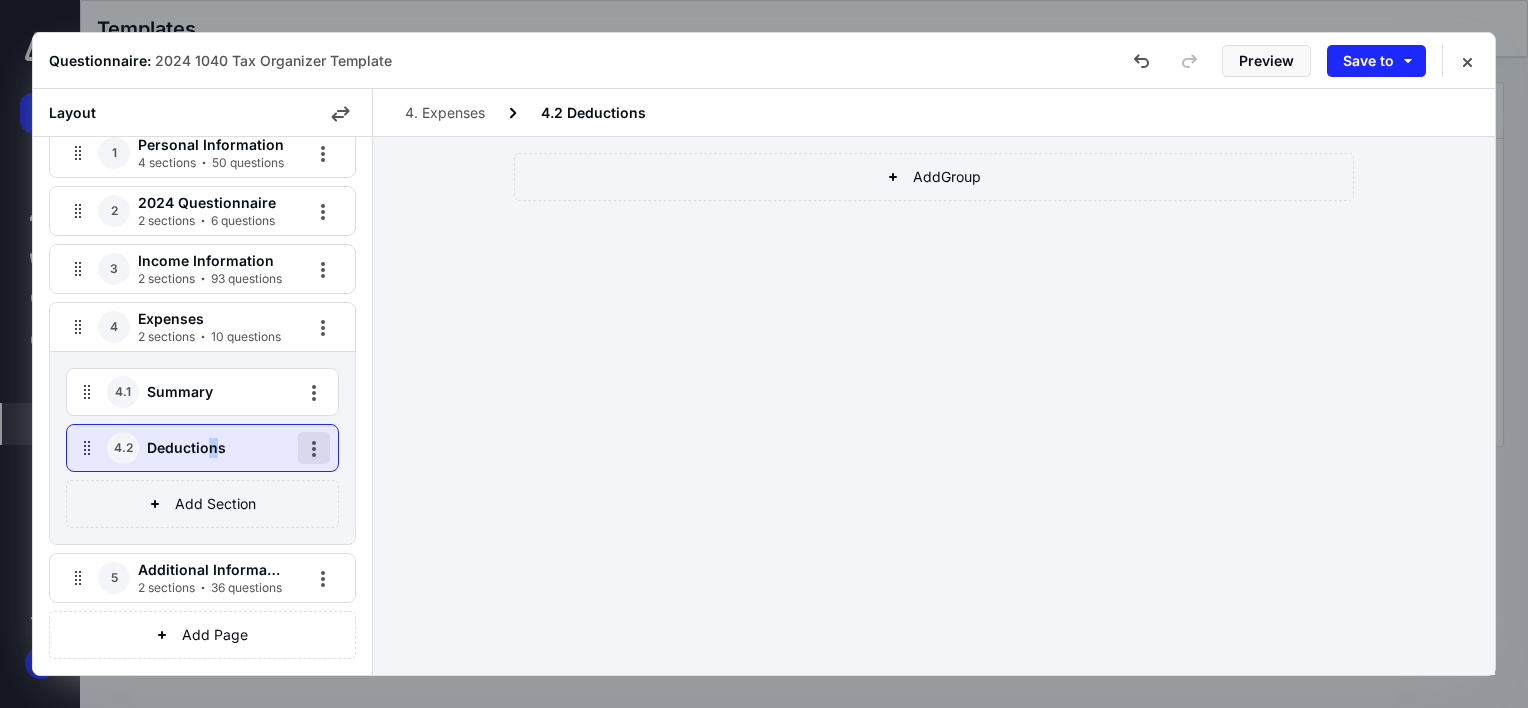 drag, startPoint x: 212, startPoint y: 439, endPoint x: 298, endPoint y: 438, distance: 86.00581 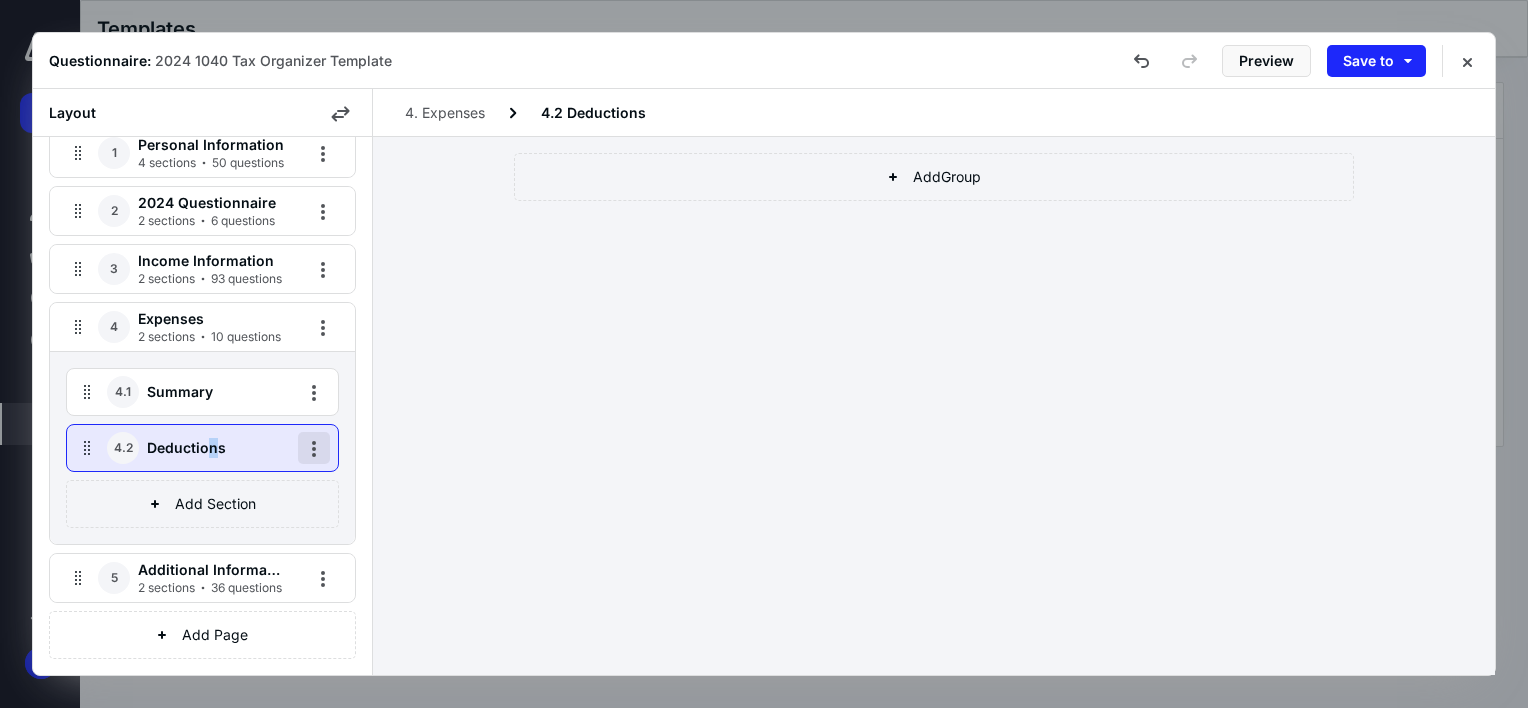 click at bounding box center (314, 448) 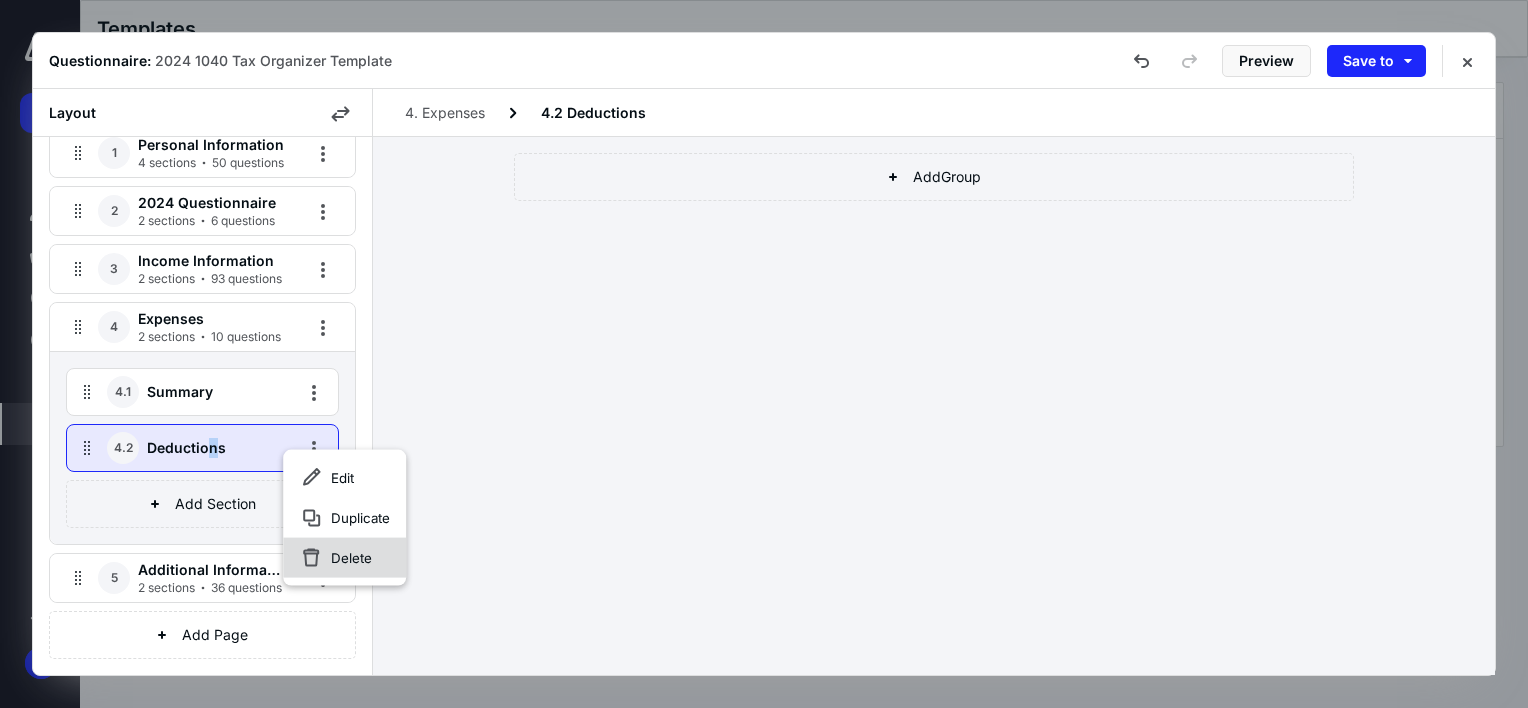click on "Delete" at bounding box center [351, 558] 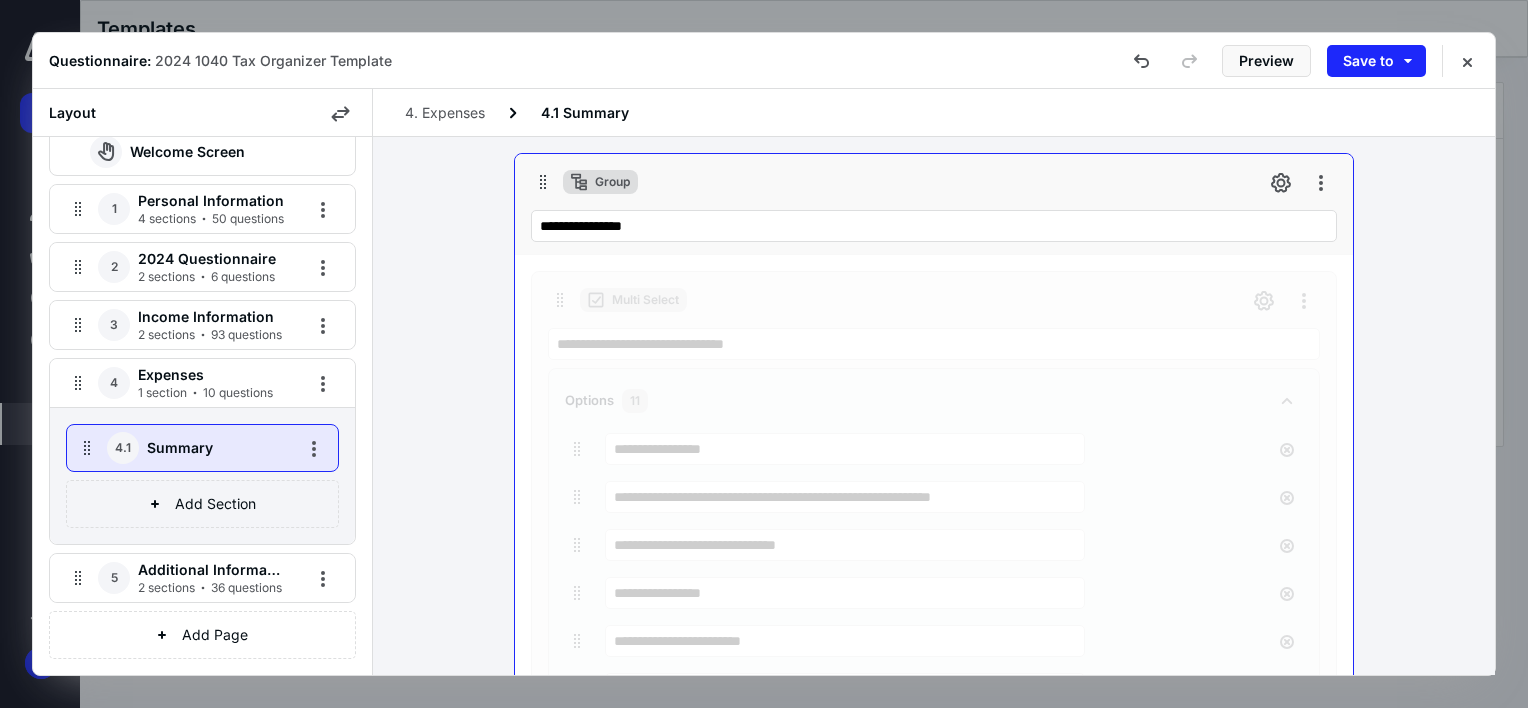 scroll, scrollTop: 330, scrollLeft: 0, axis: vertical 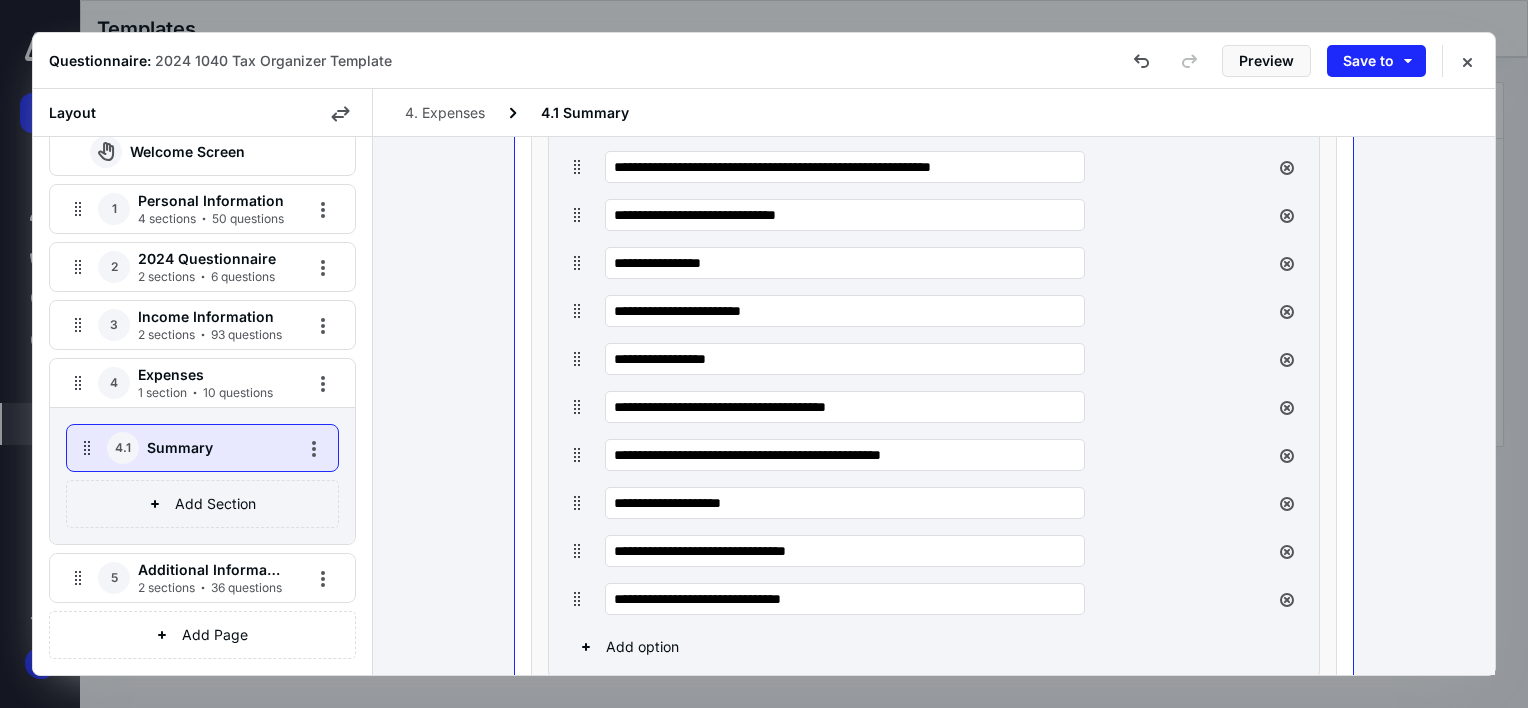 click on "Summary" at bounding box center (212, 448) 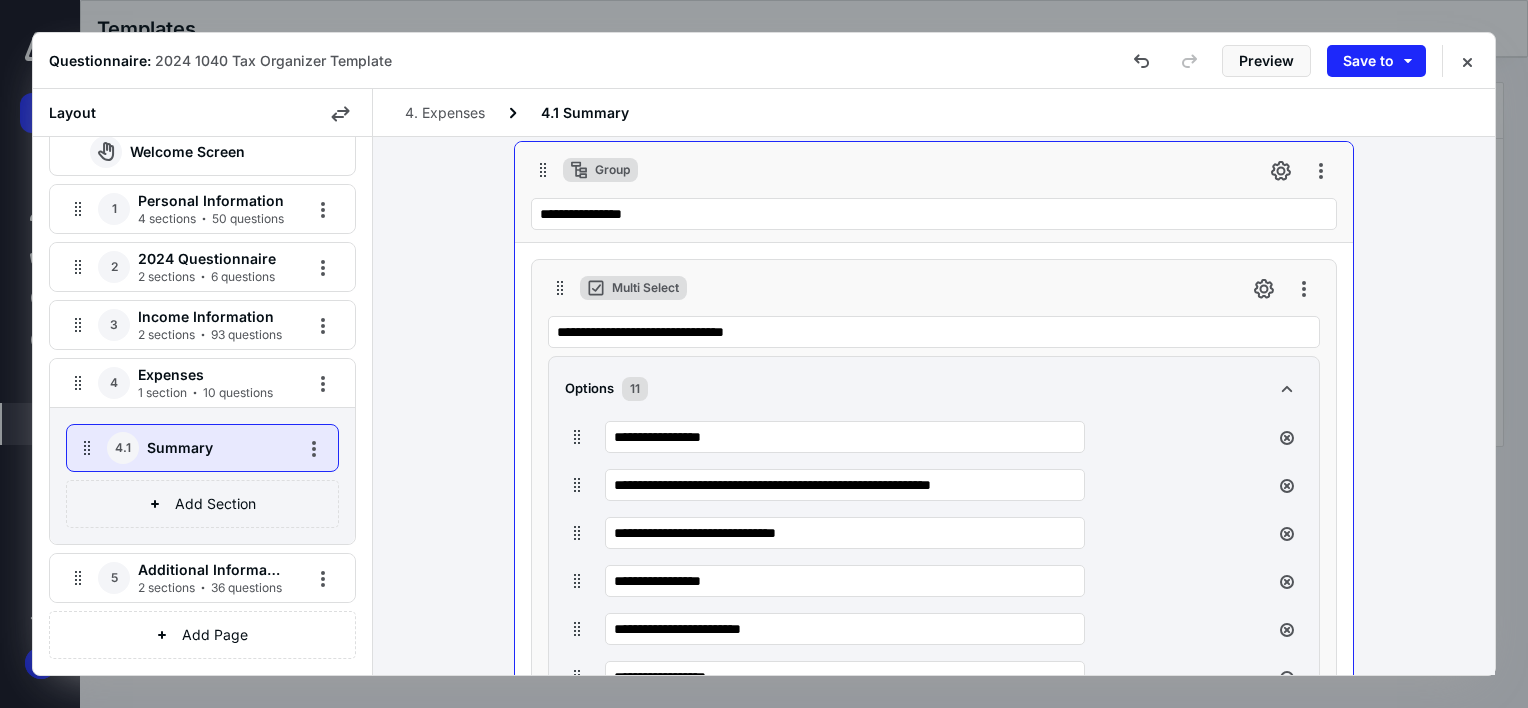 scroll, scrollTop: 0, scrollLeft: 0, axis: both 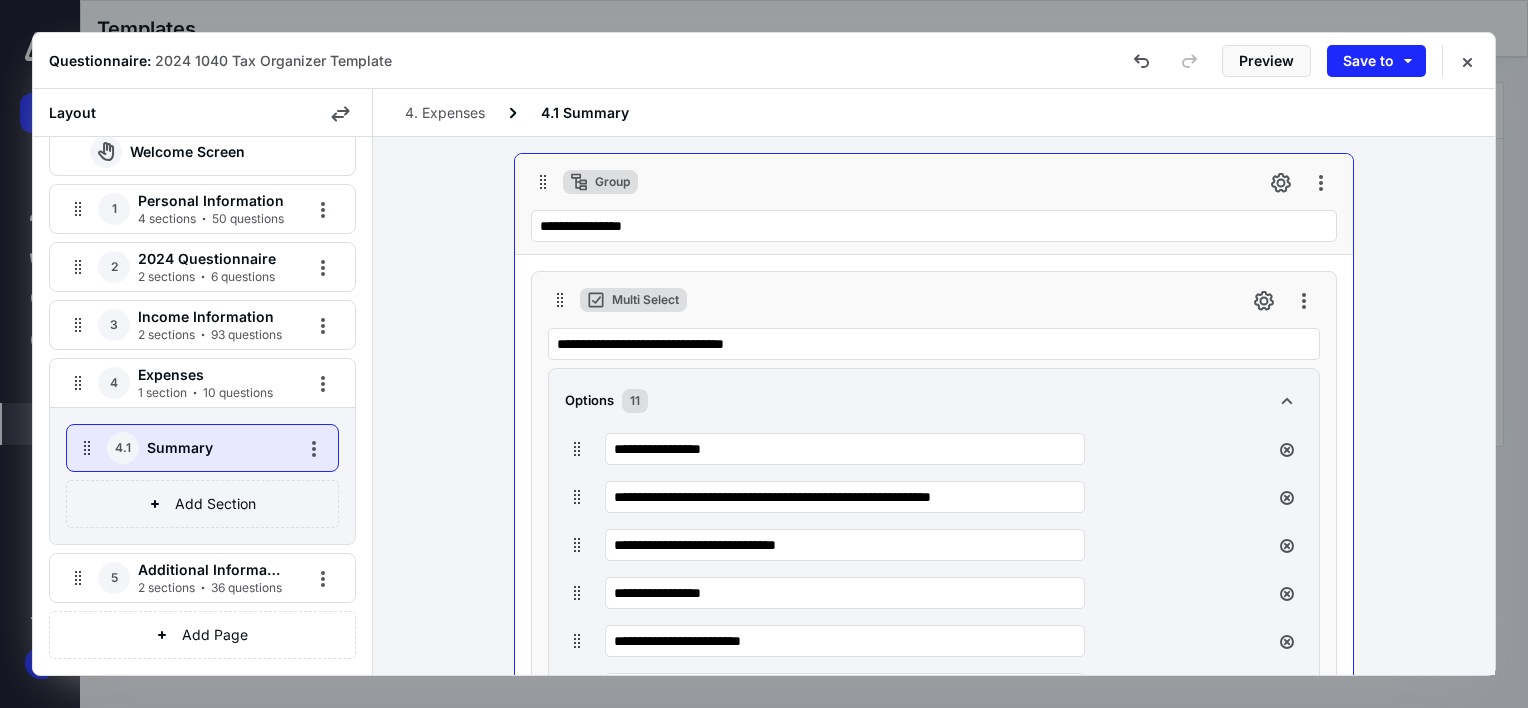 click 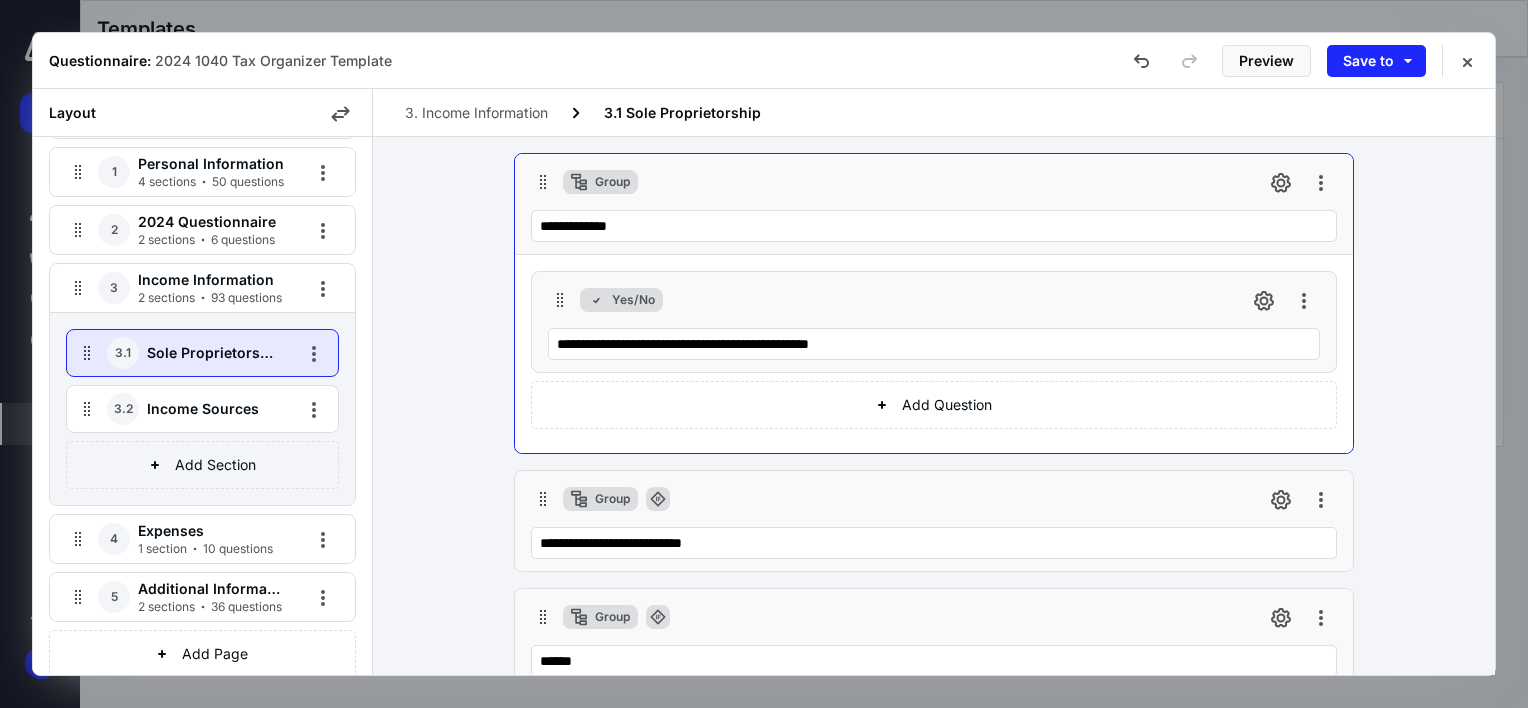 scroll, scrollTop: 93, scrollLeft: 0, axis: vertical 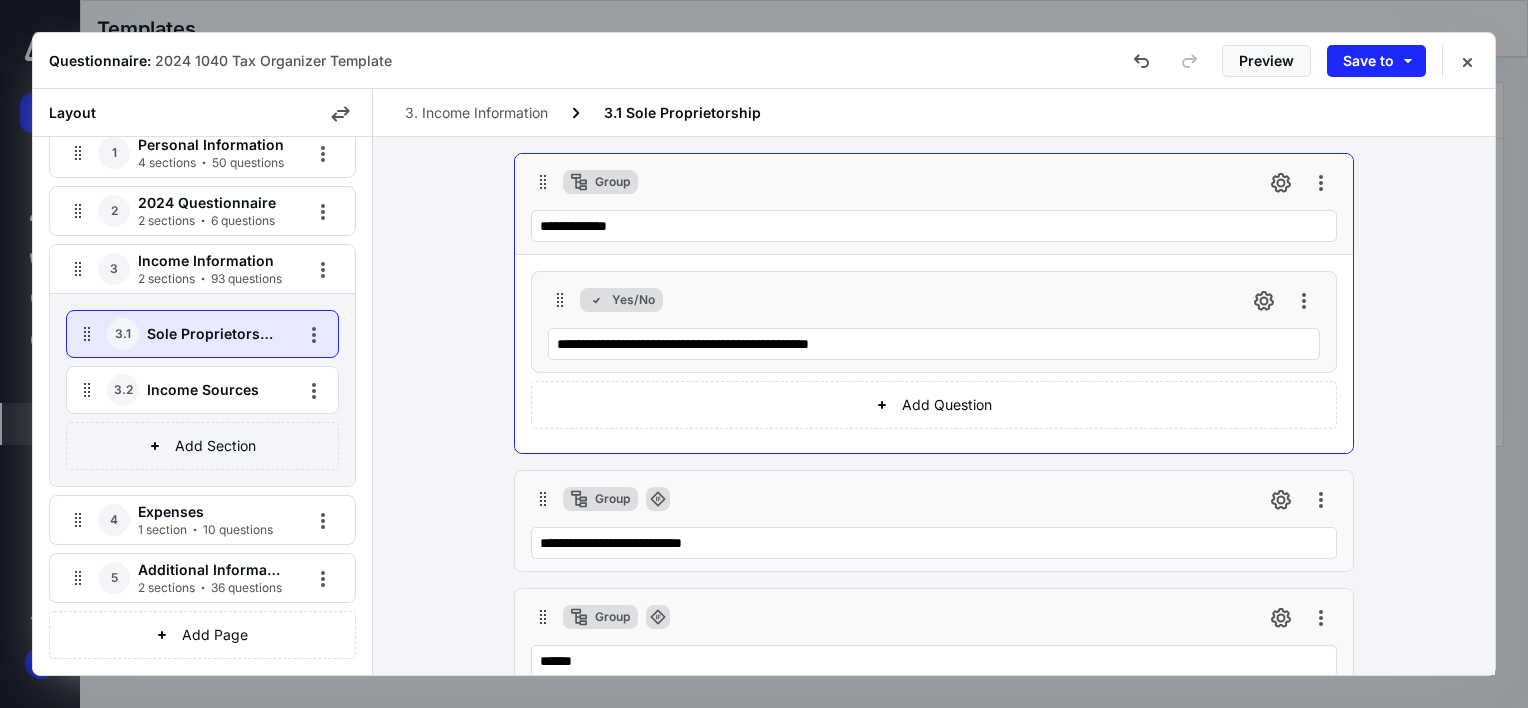 click on "2 sections 36 questions" at bounding box center (210, 588) 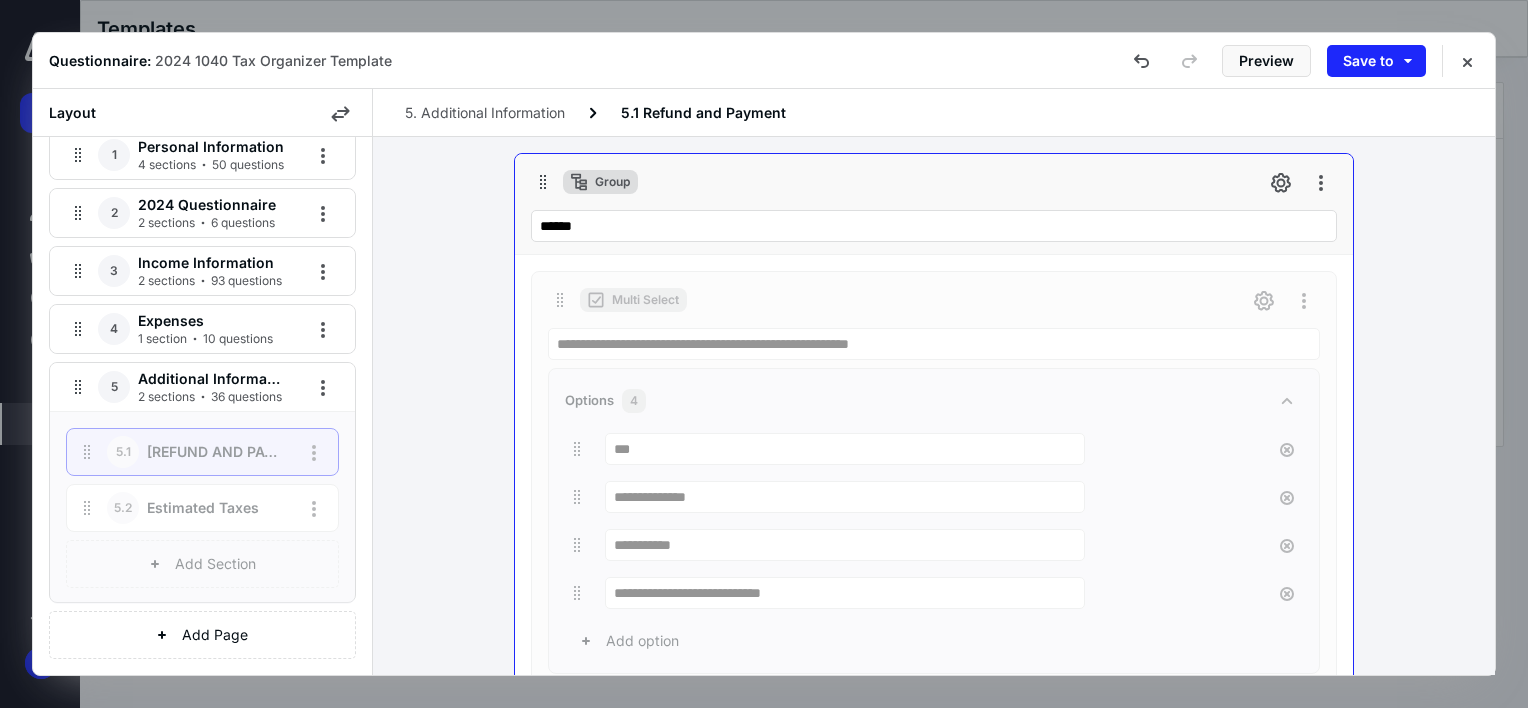 scroll, scrollTop: 20, scrollLeft: 0, axis: vertical 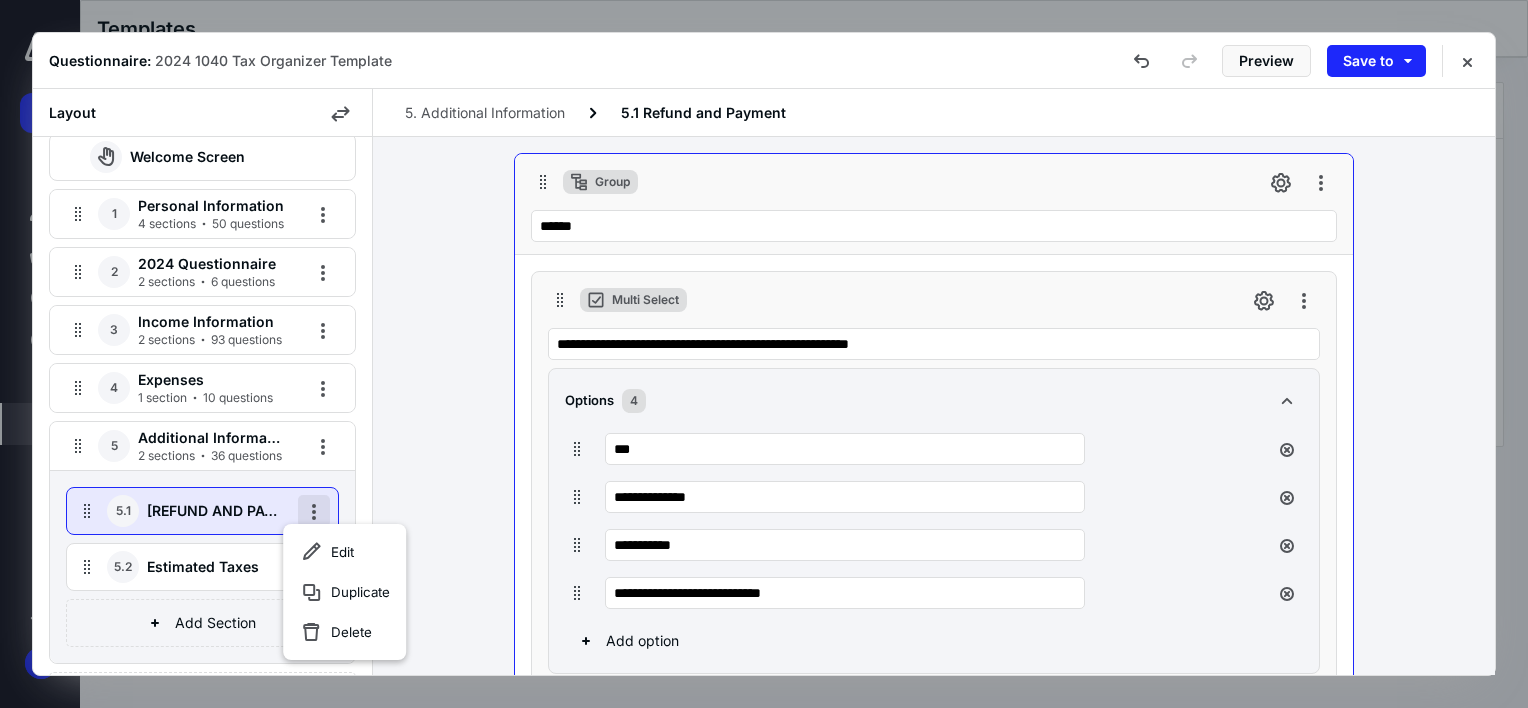 click at bounding box center (314, 511) 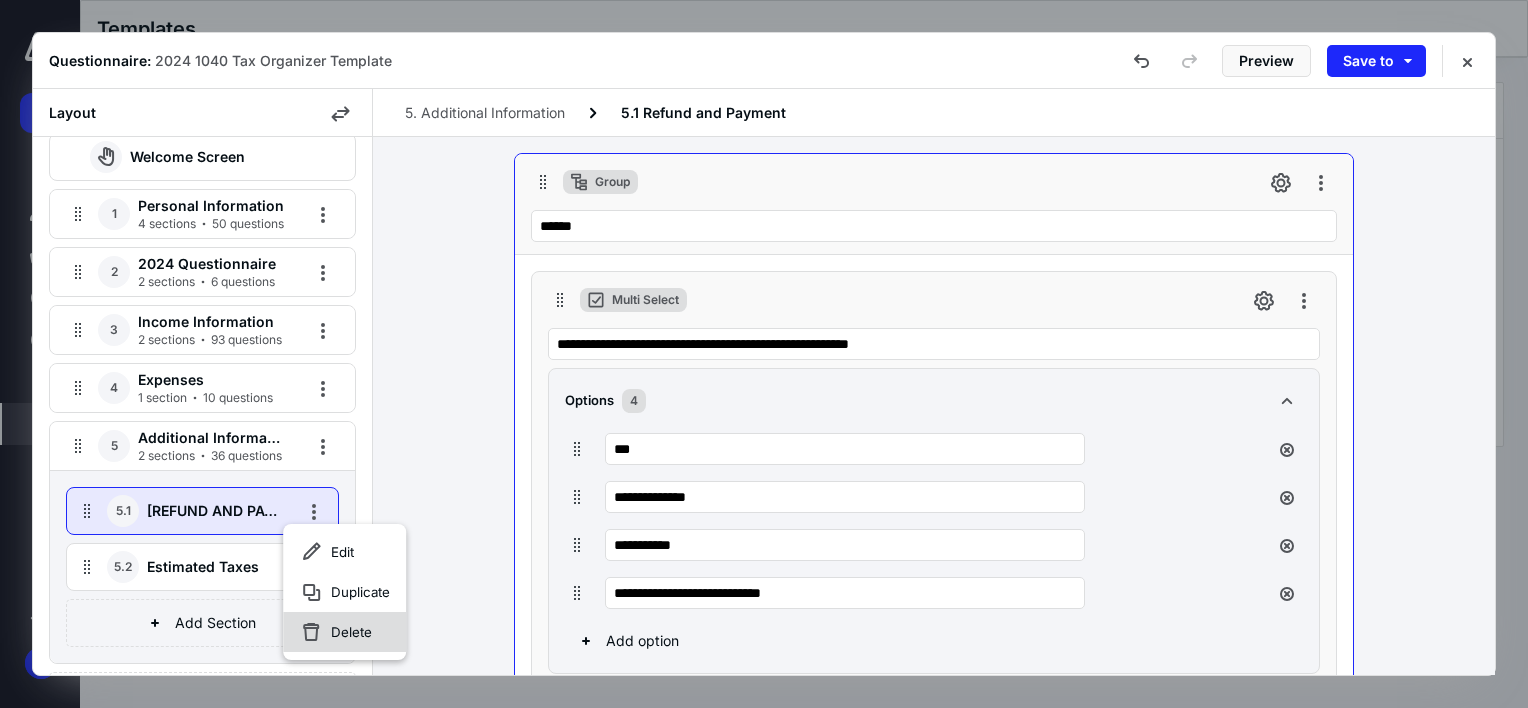 click 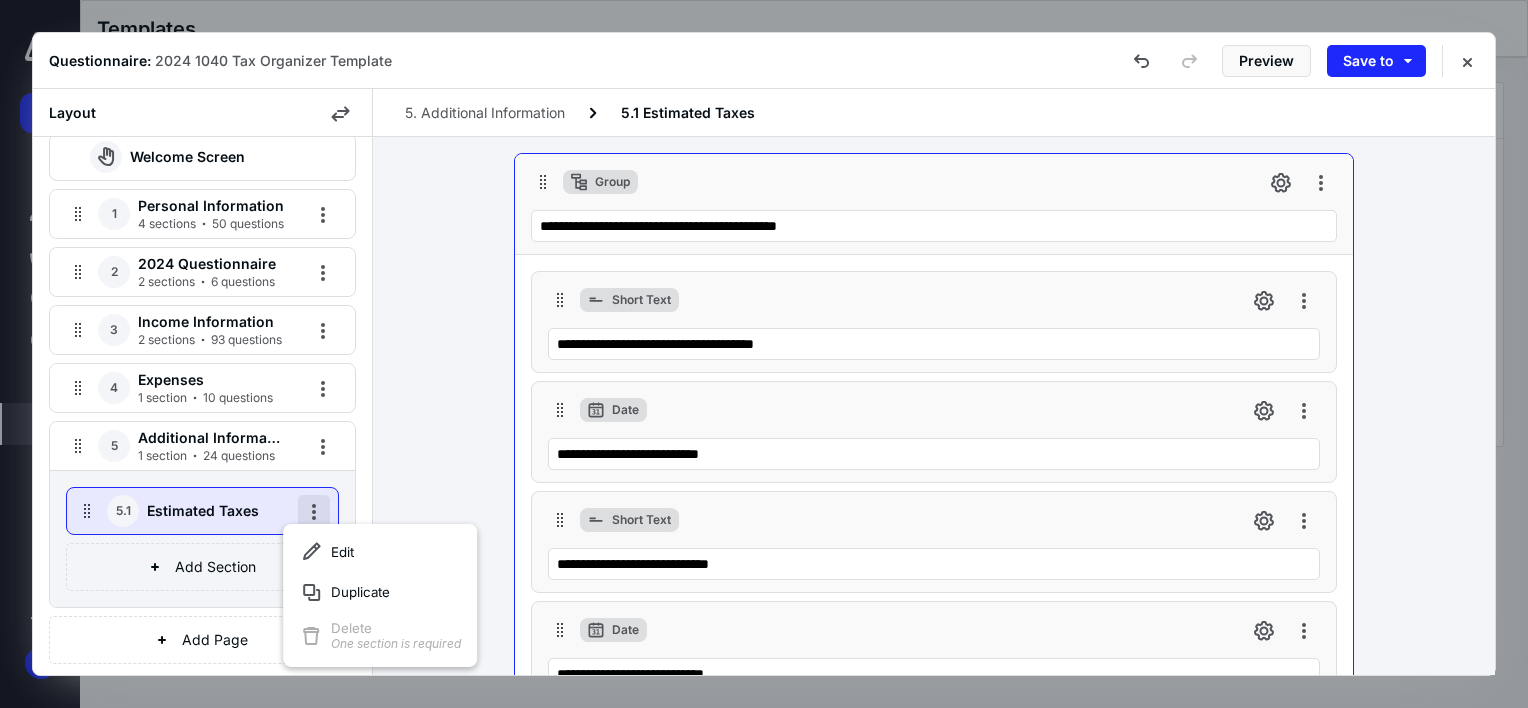 click at bounding box center [314, 511] 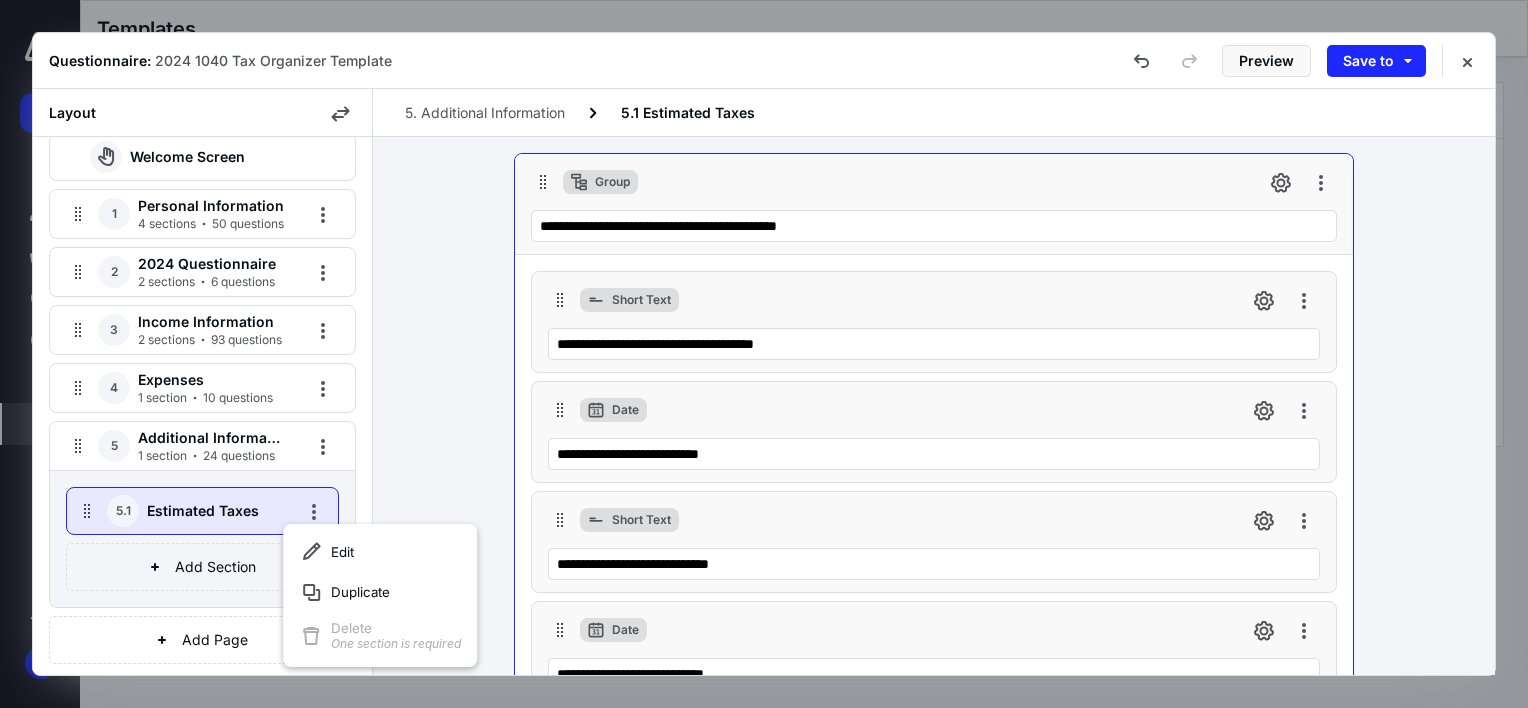 click on "**********" at bounding box center [934, 406] 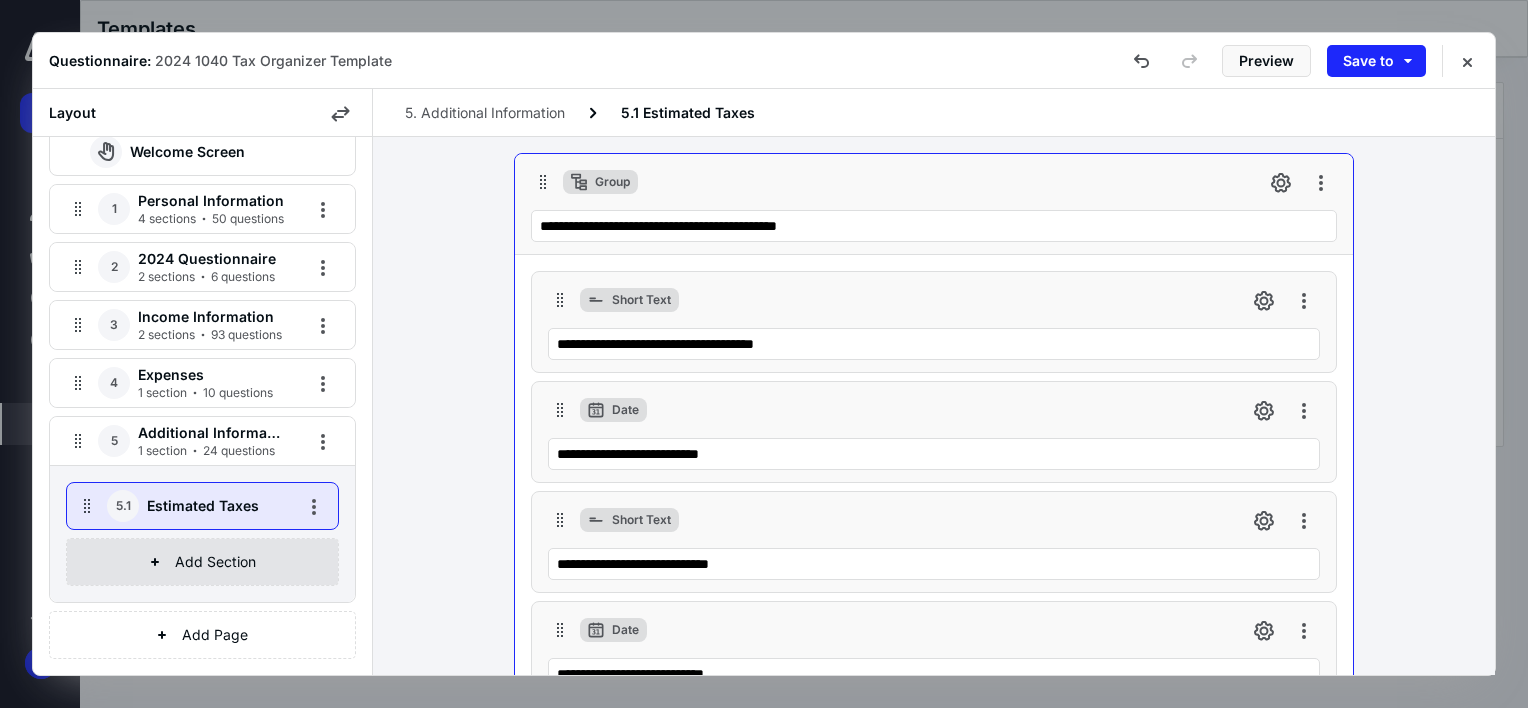 scroll, scrollTop: 37, scrollLeft: 0, axis: vertical 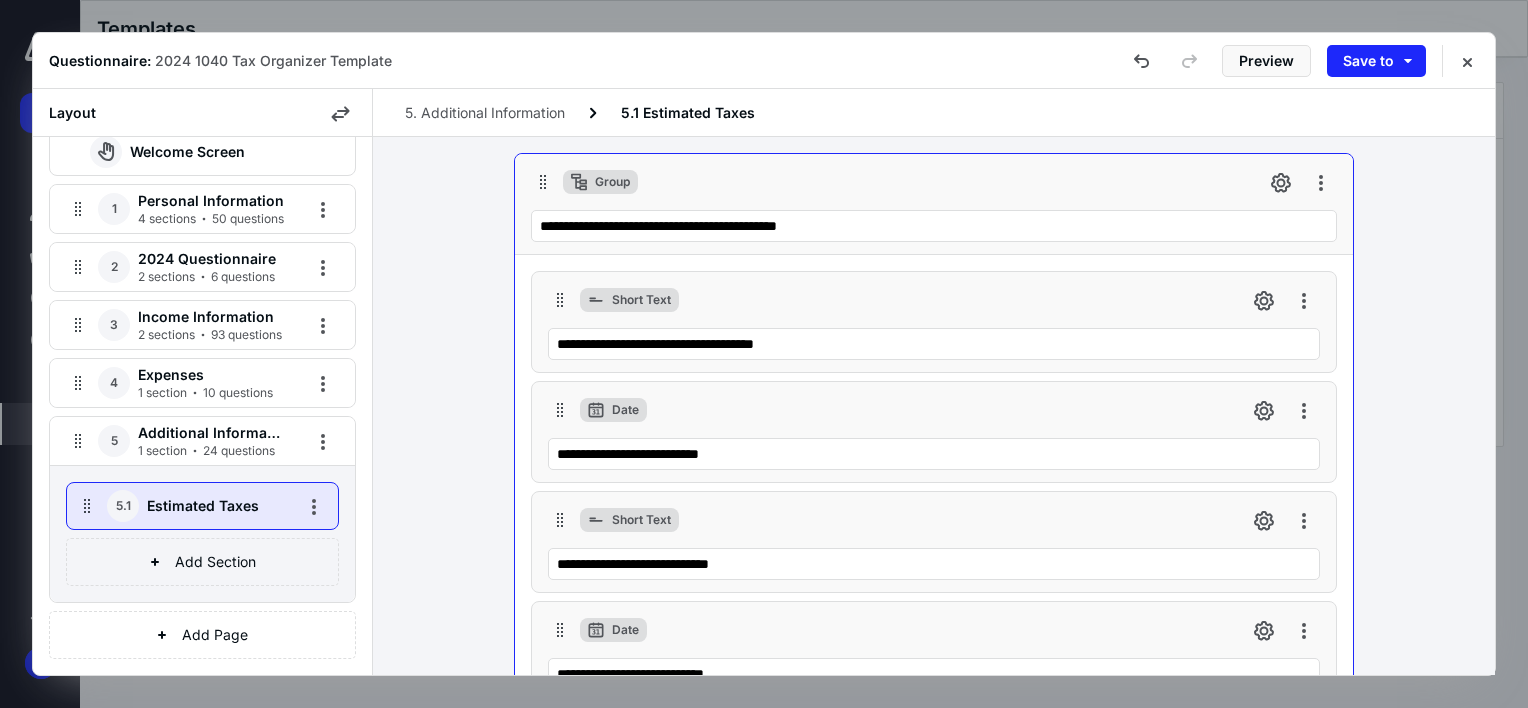 click on "Estimated Taxes" at bounding box center [212, 506] 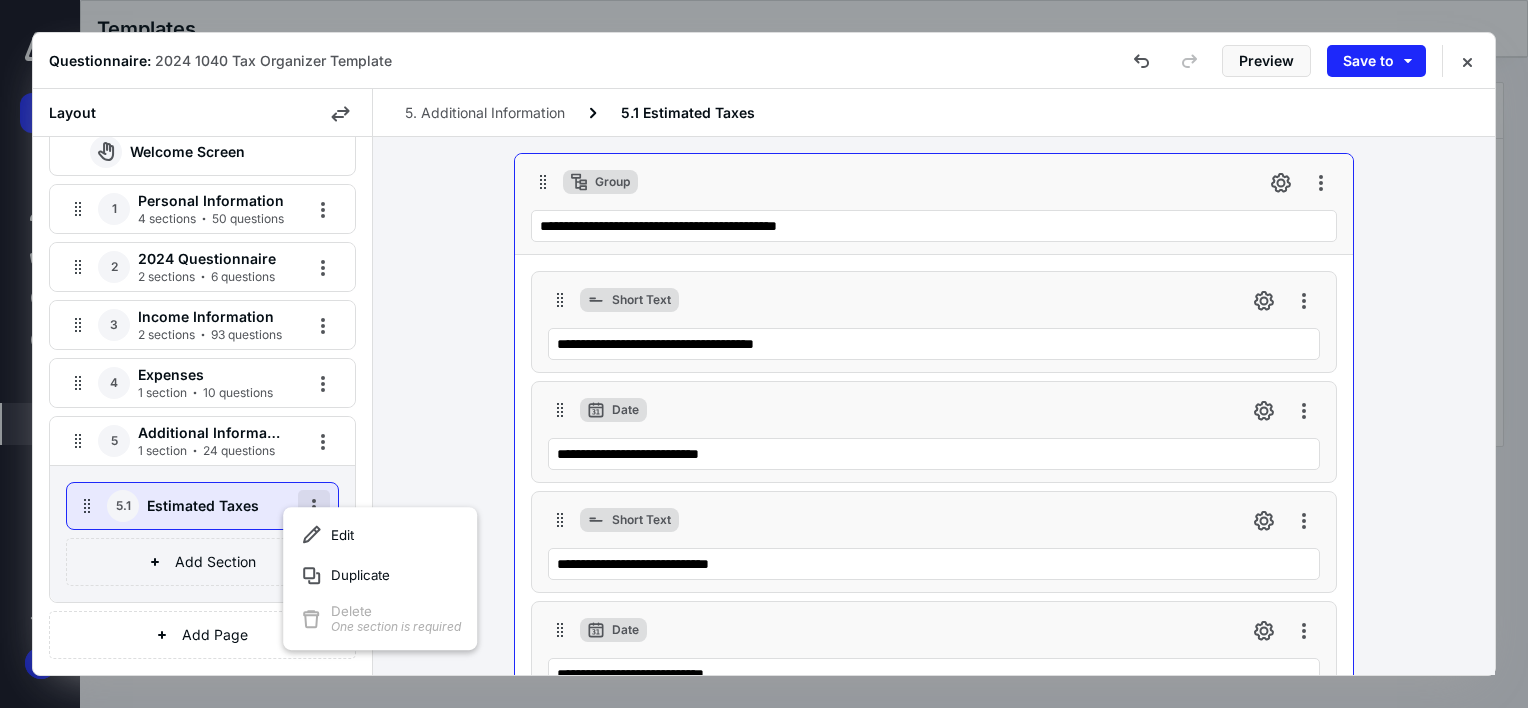 click at bounding box center (314, 506) 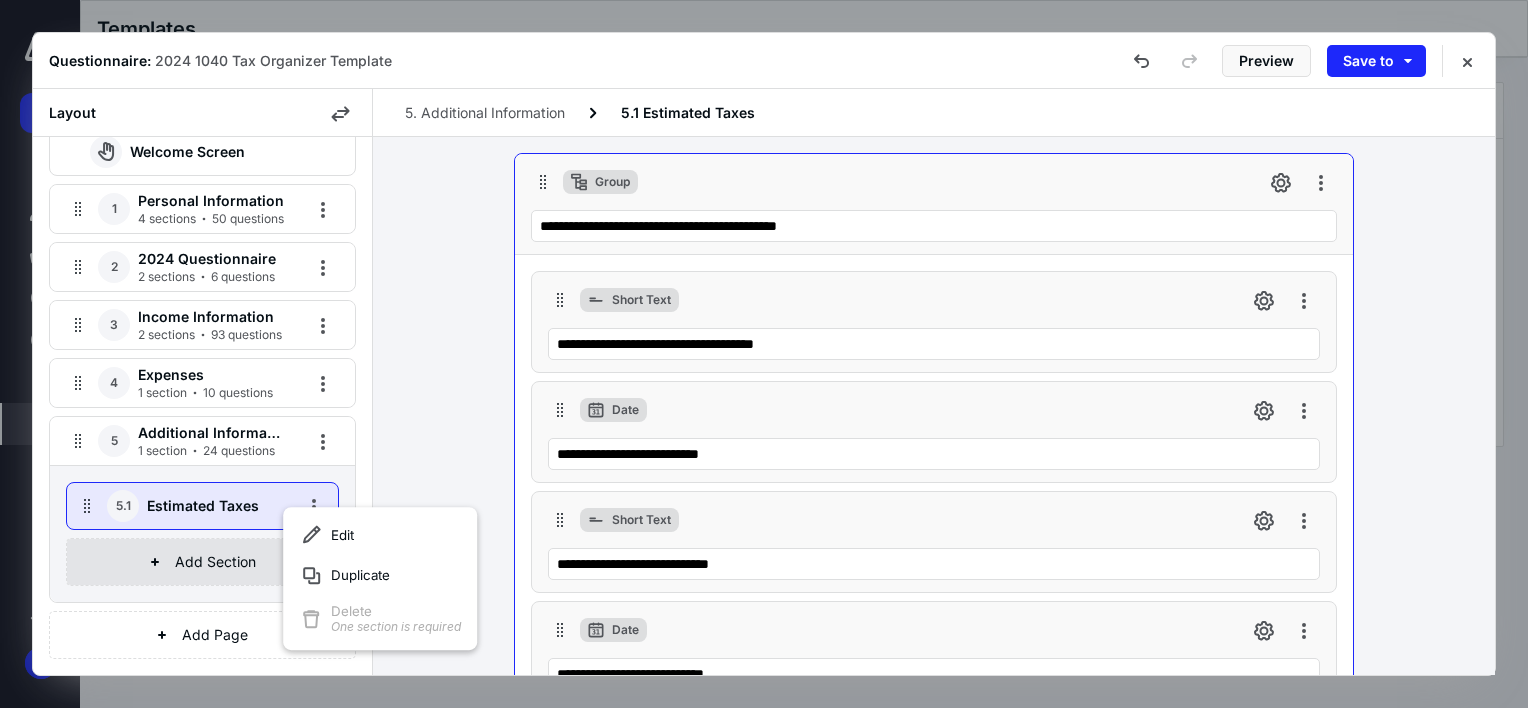 click on "Add Section" at bounding box center [202, 562] 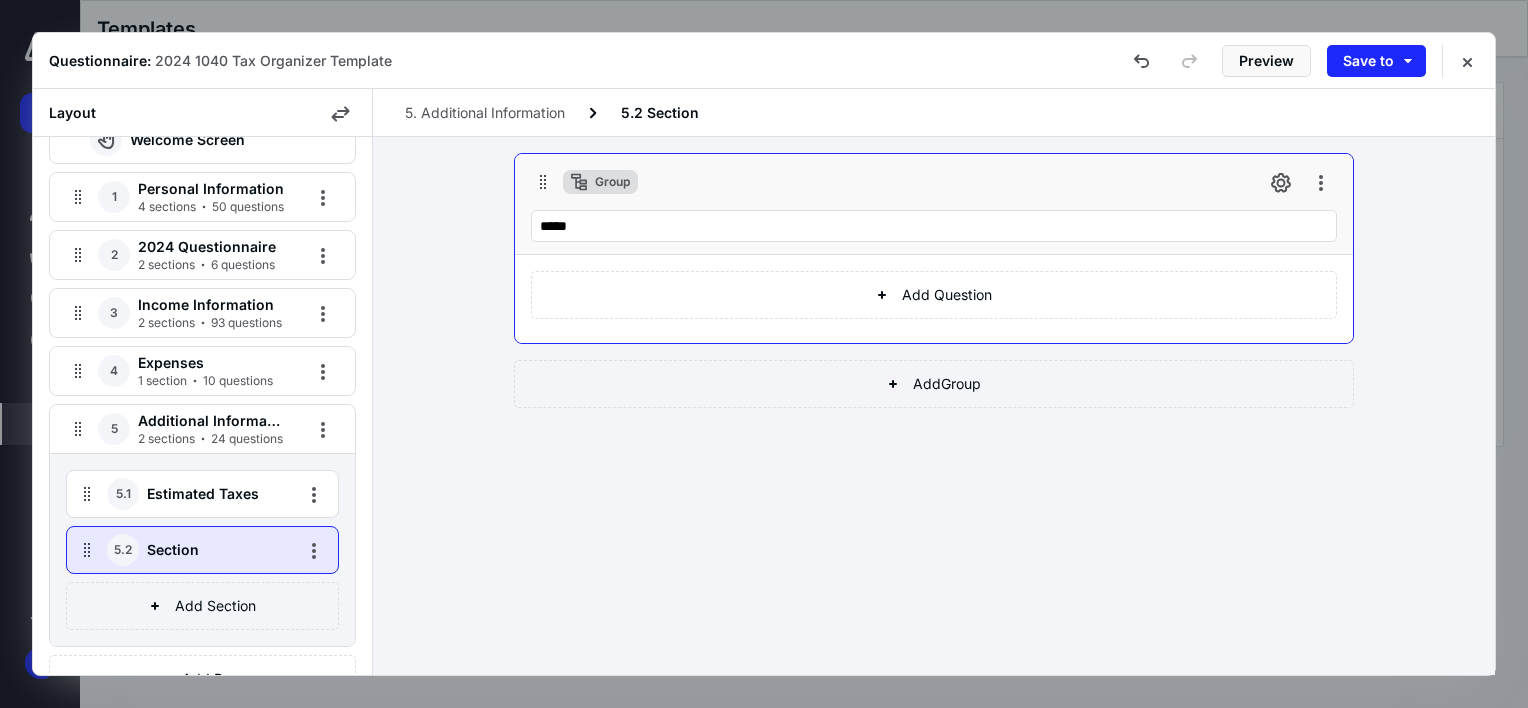 click on "5.1 Estimated Taxes" at bounding box center [176, 494] 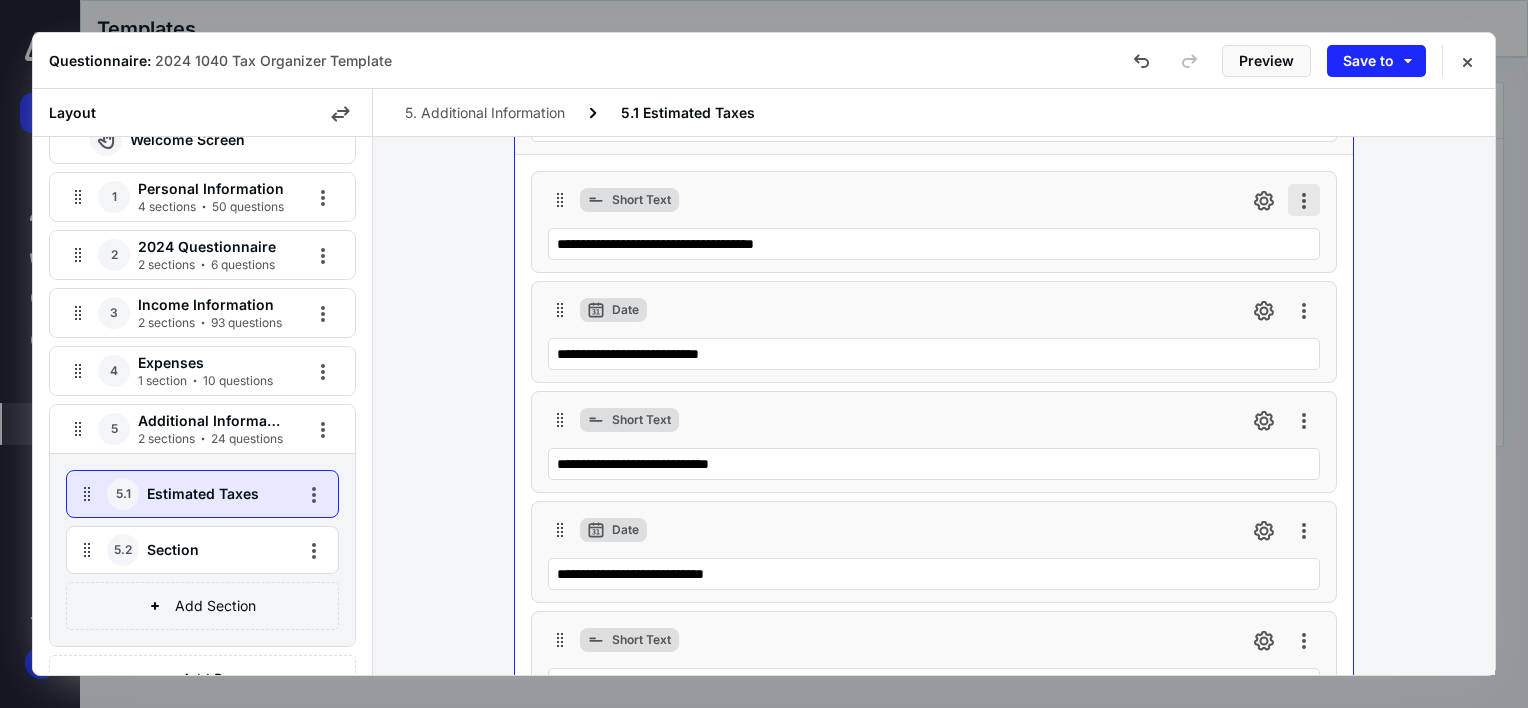 scroll, scrollTop: 0, scrollLeft: 0, axis: both 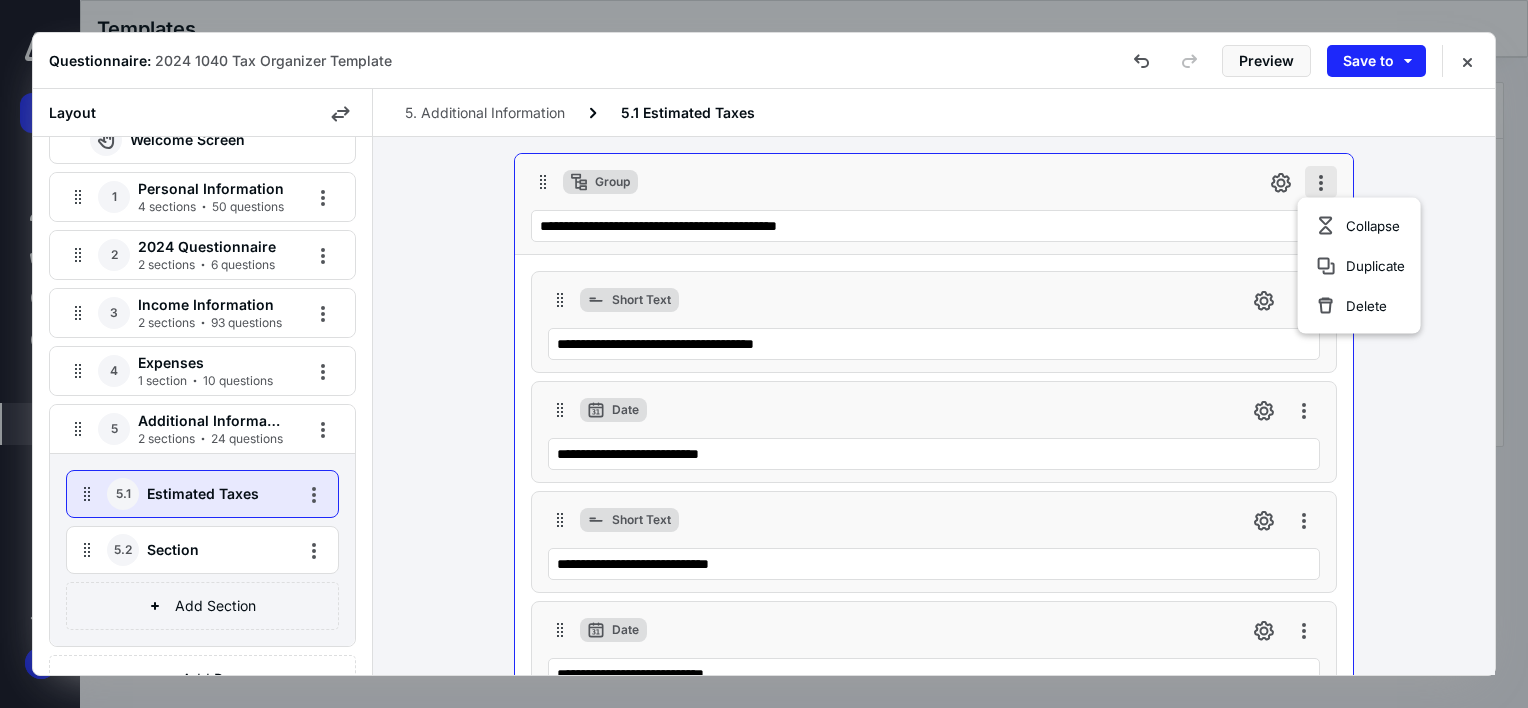 click at bounding box center (1321, 182) 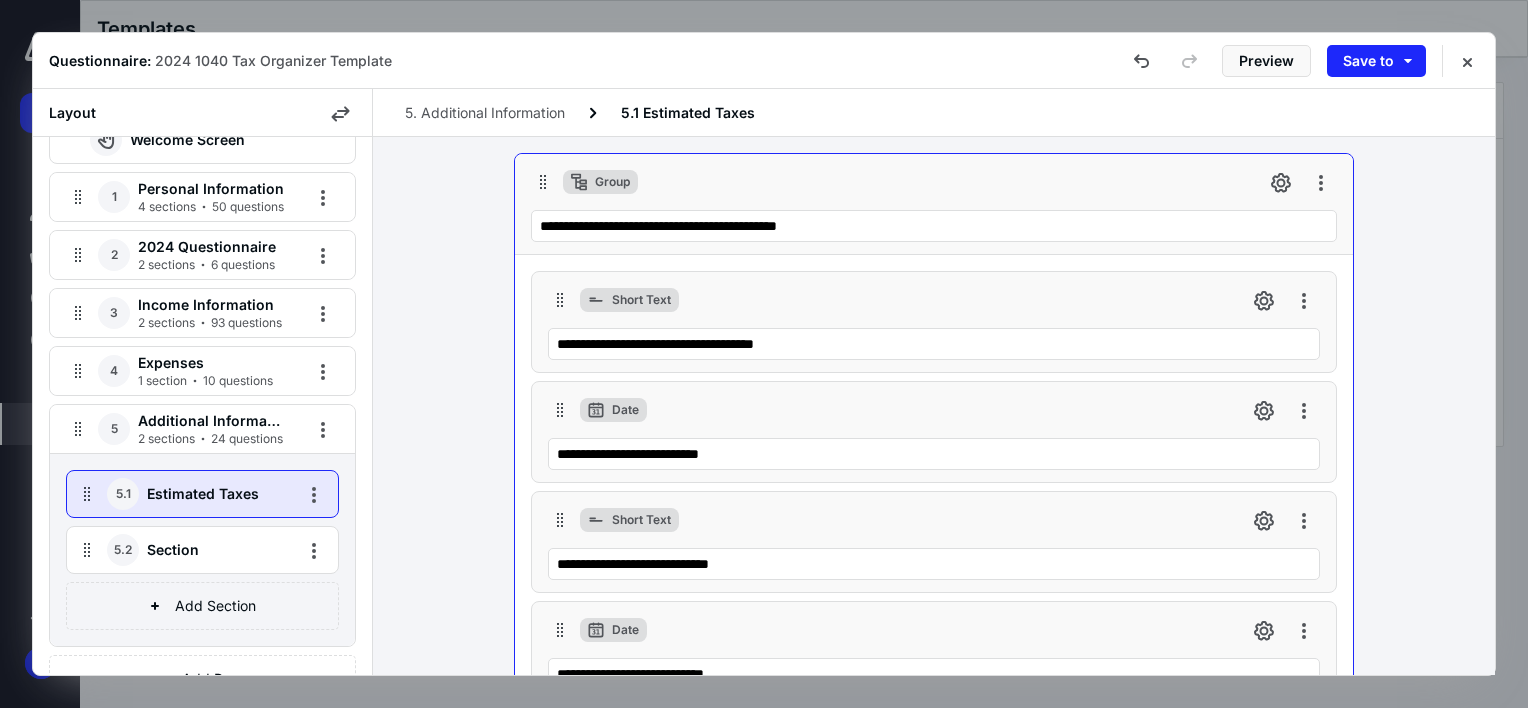 click on "Group" at bounding box center (934, 182) 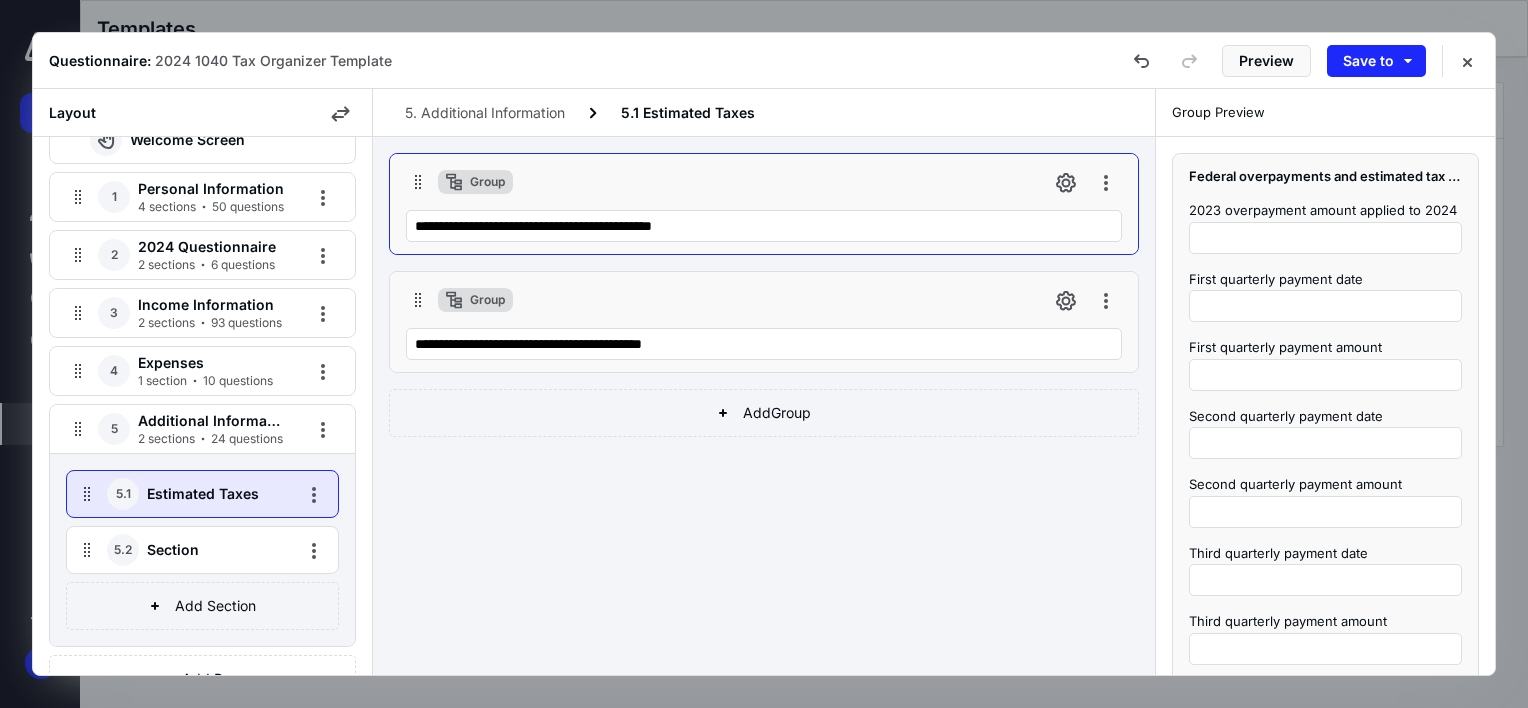 drag, startPoint x: 155, startPoint y: 508, endPoint x: 163, endPoint y: 498, distance: 12.806249 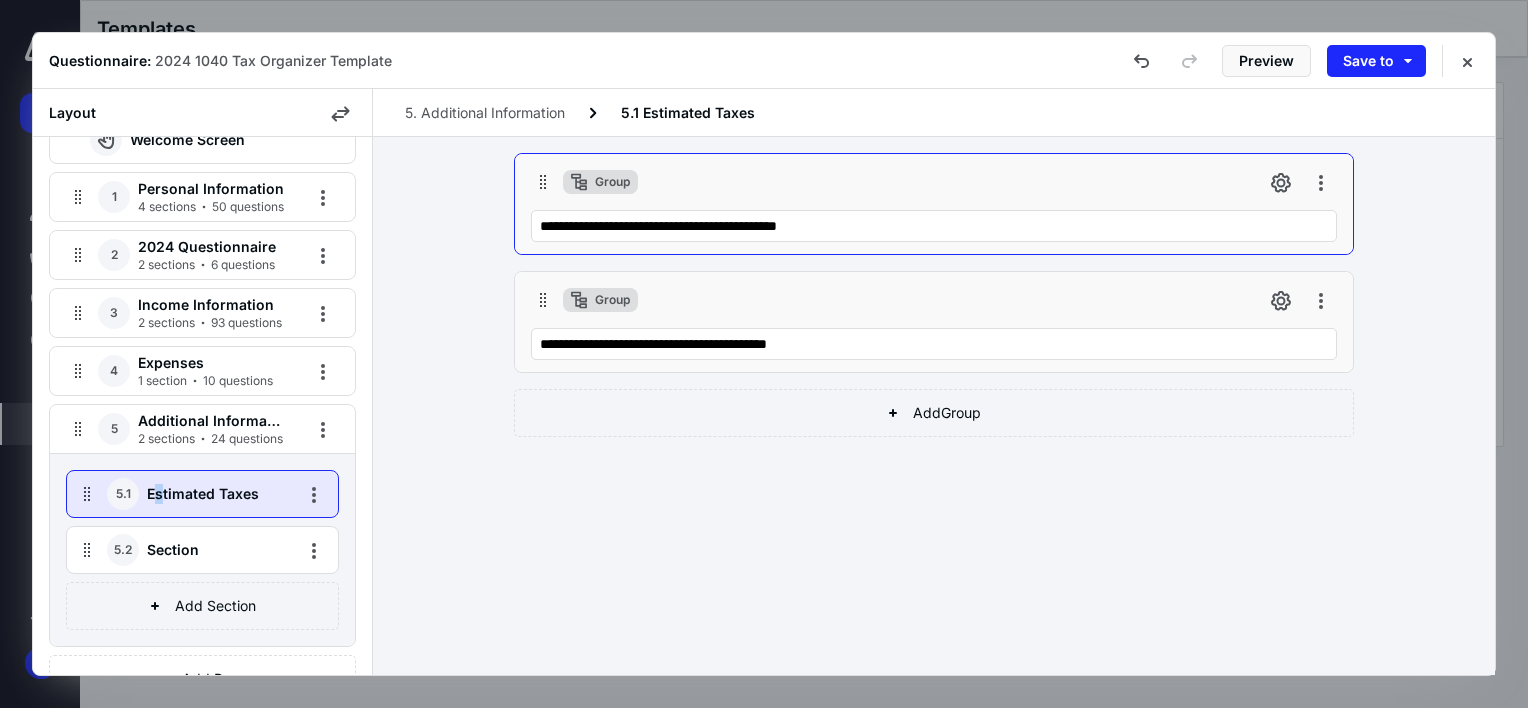 click on "Estimated Taxes" at bounding box center [212, 494] 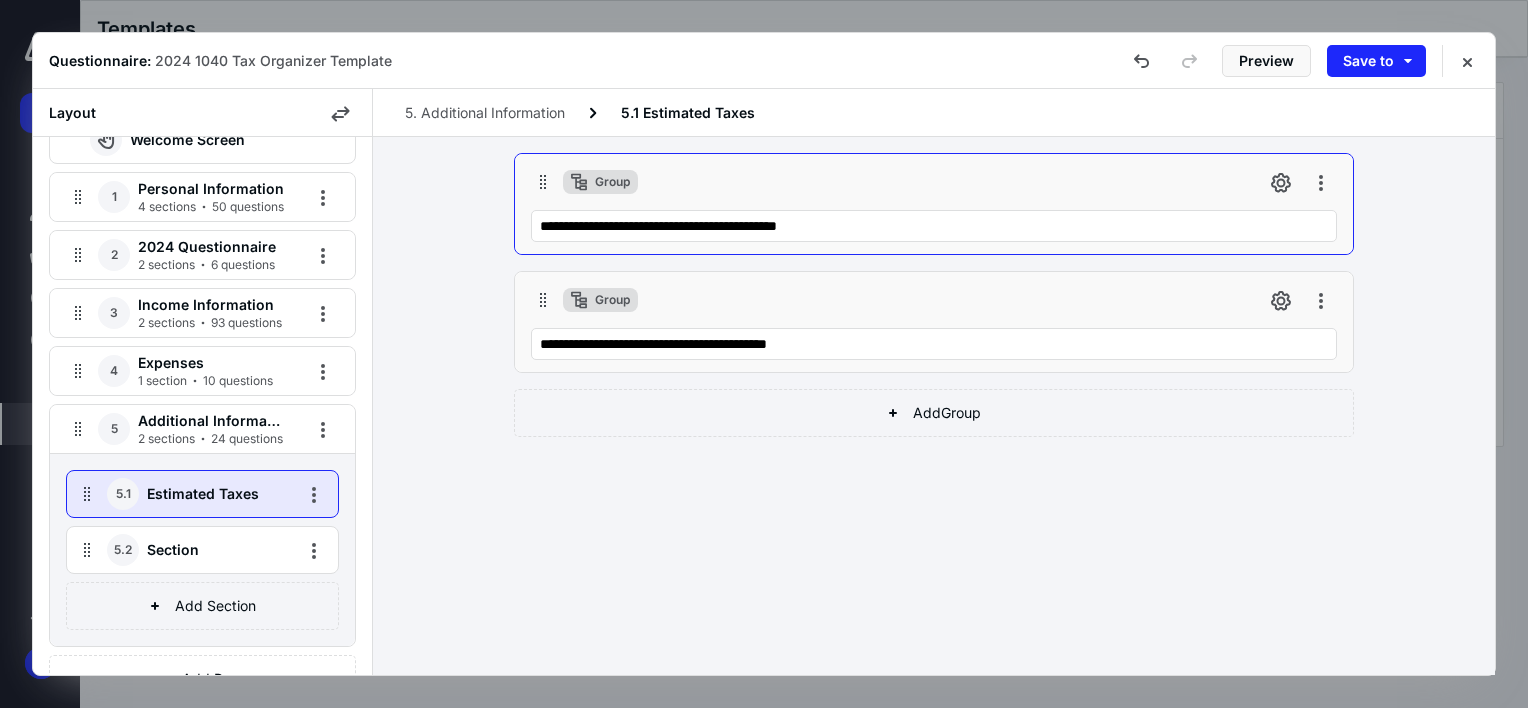 click on "Estimated Taxes" at bounding box center [212, 494] 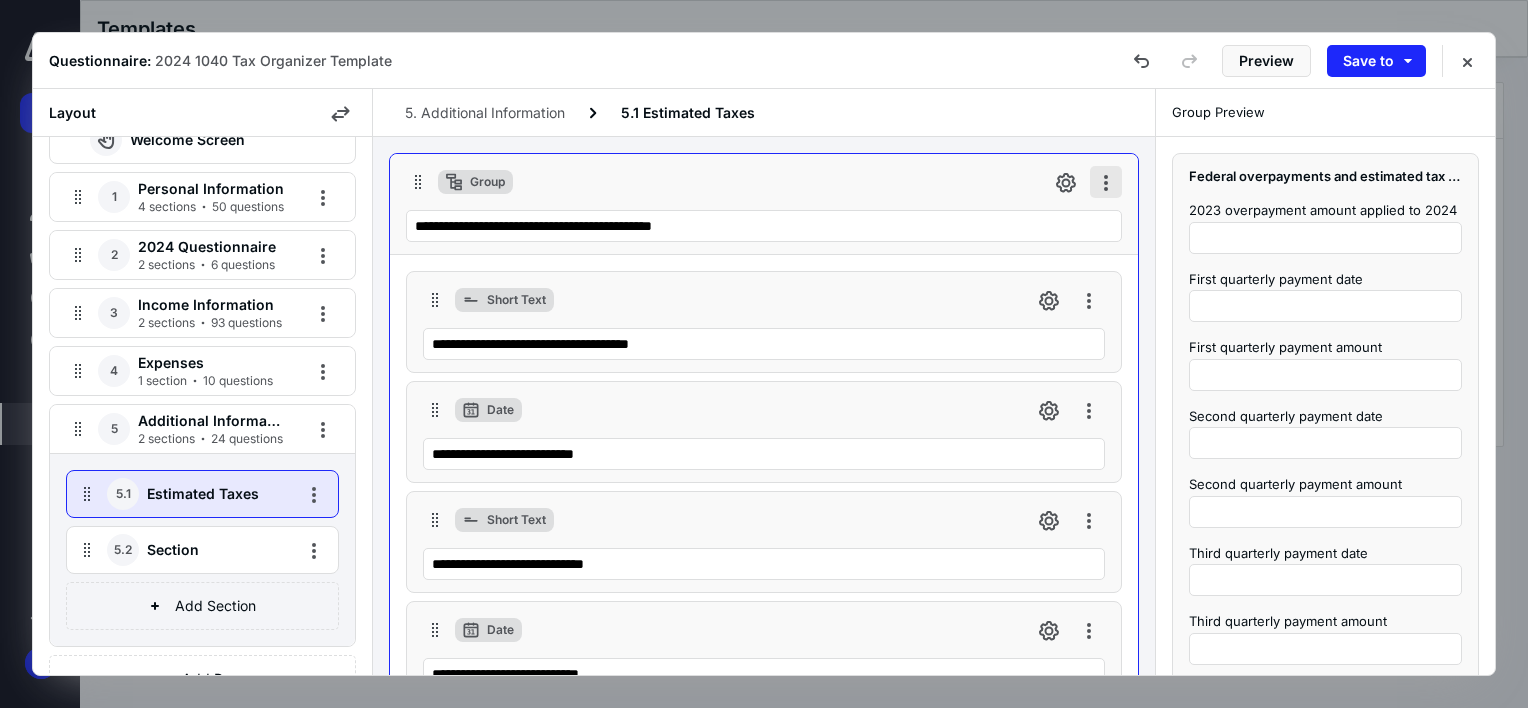 click at bounding box center [1106, 182] 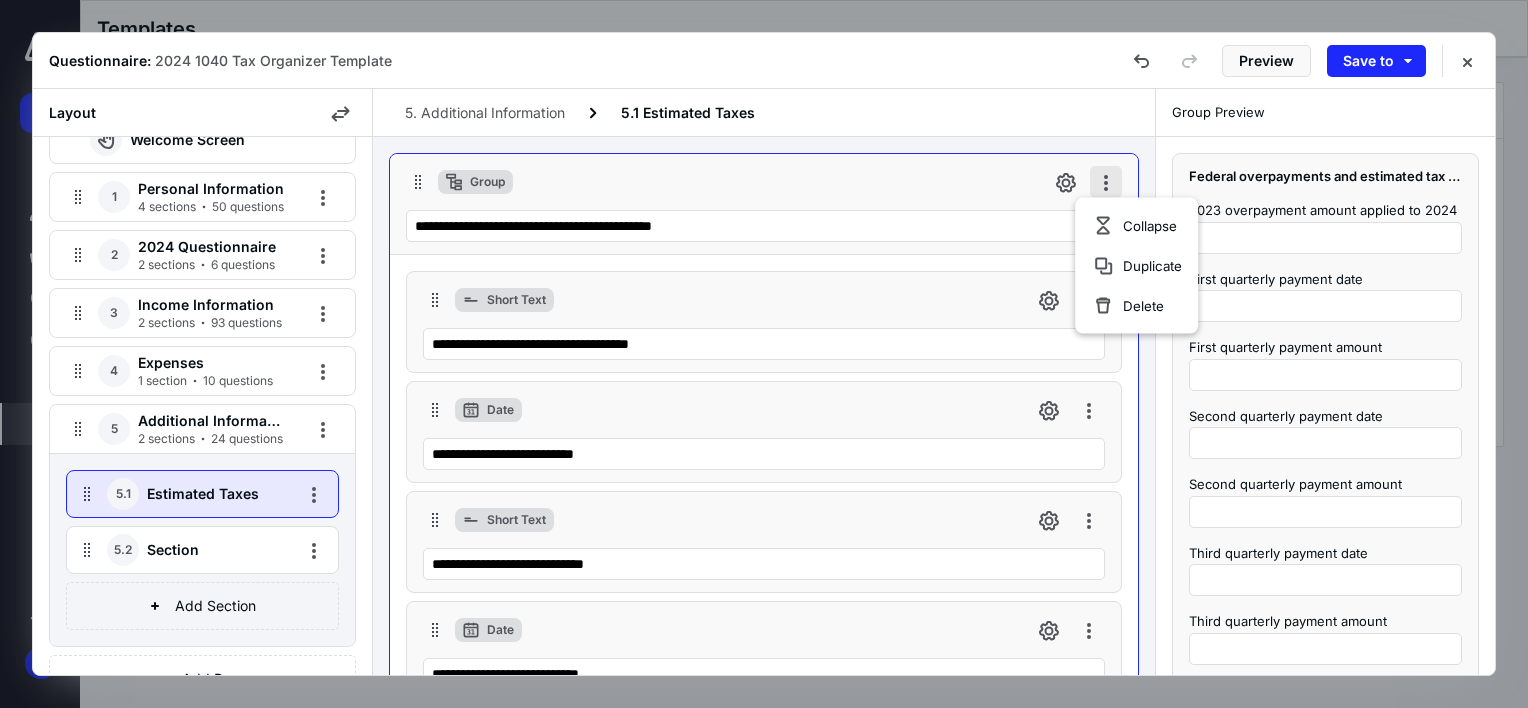click at bounding box center (1106, 182) 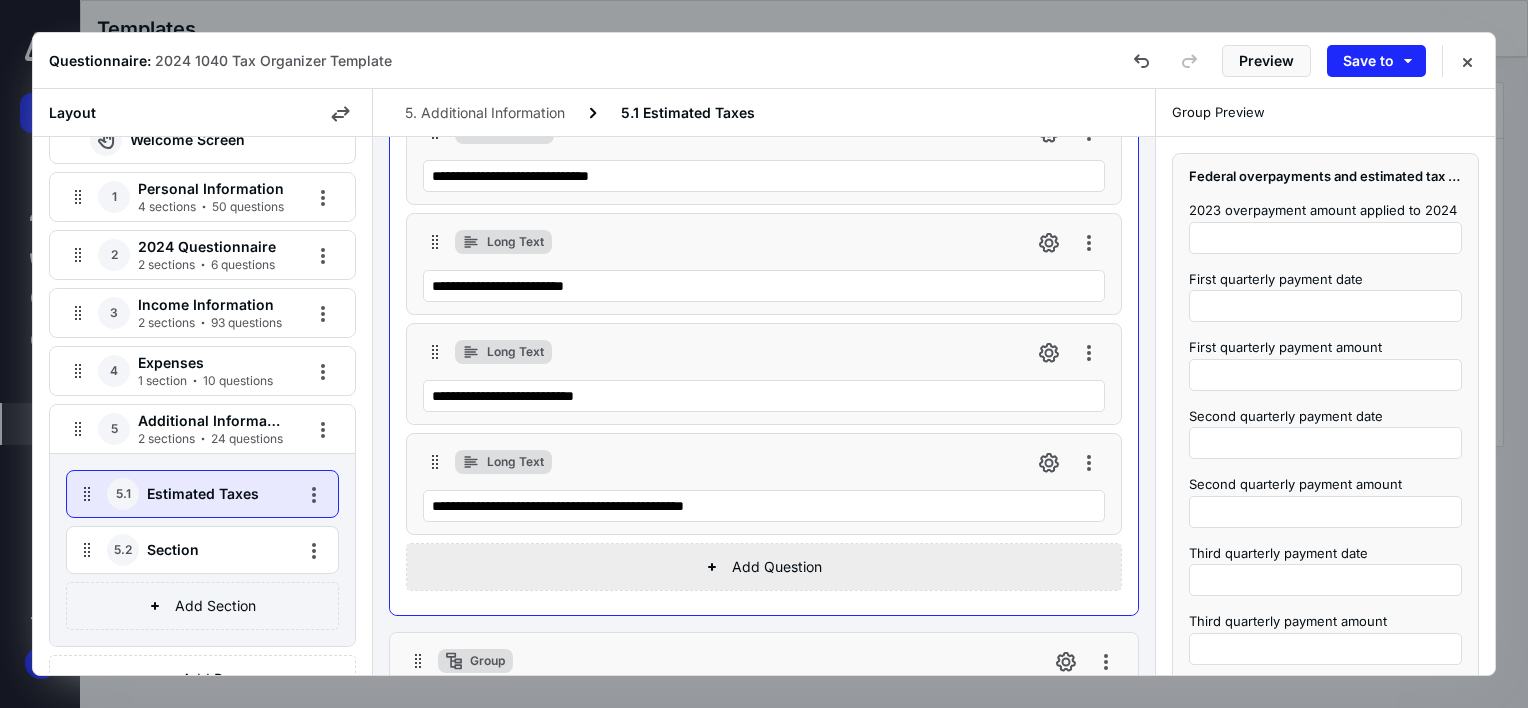scroll, scrollTop: 1096, scrollLeft: 0, axis: vertical 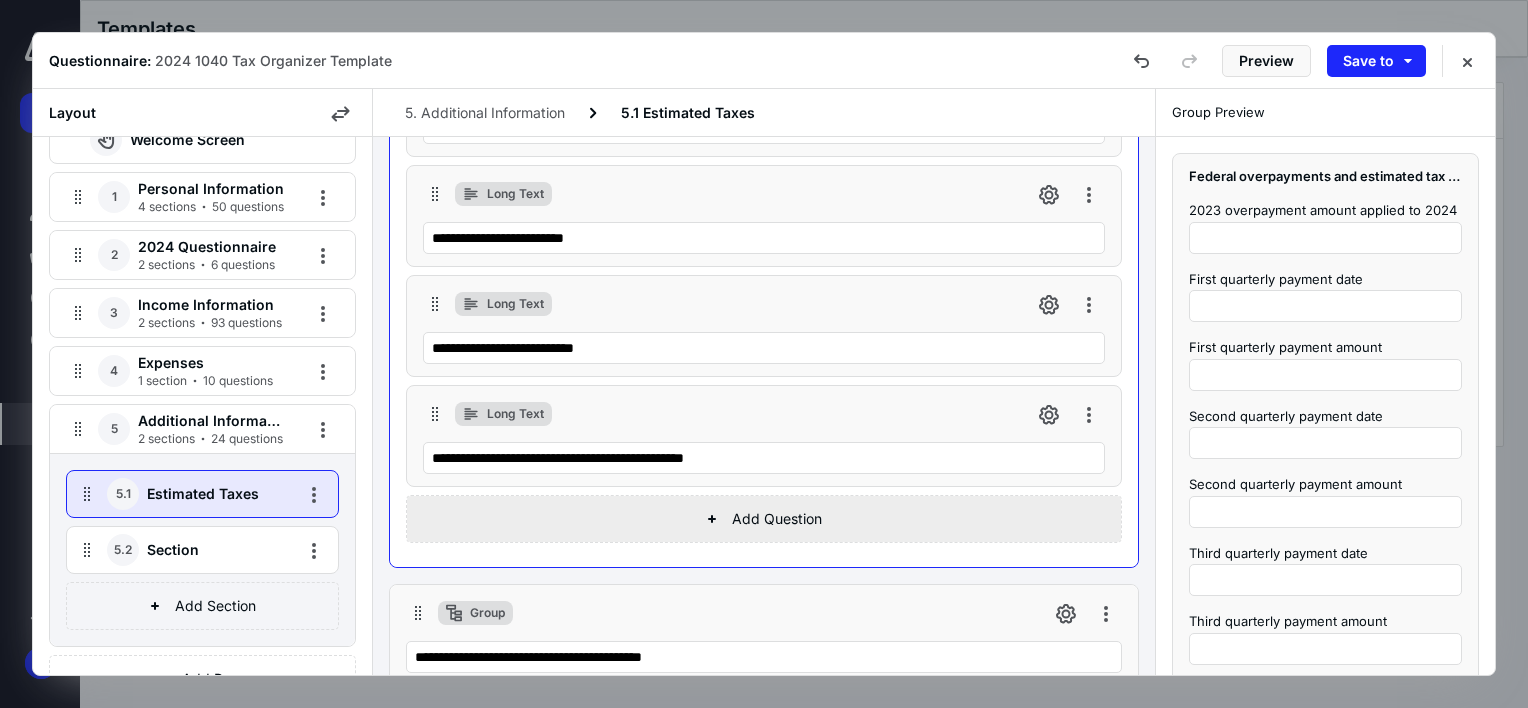 click on "Add Question" at bounding box center (764, 519) 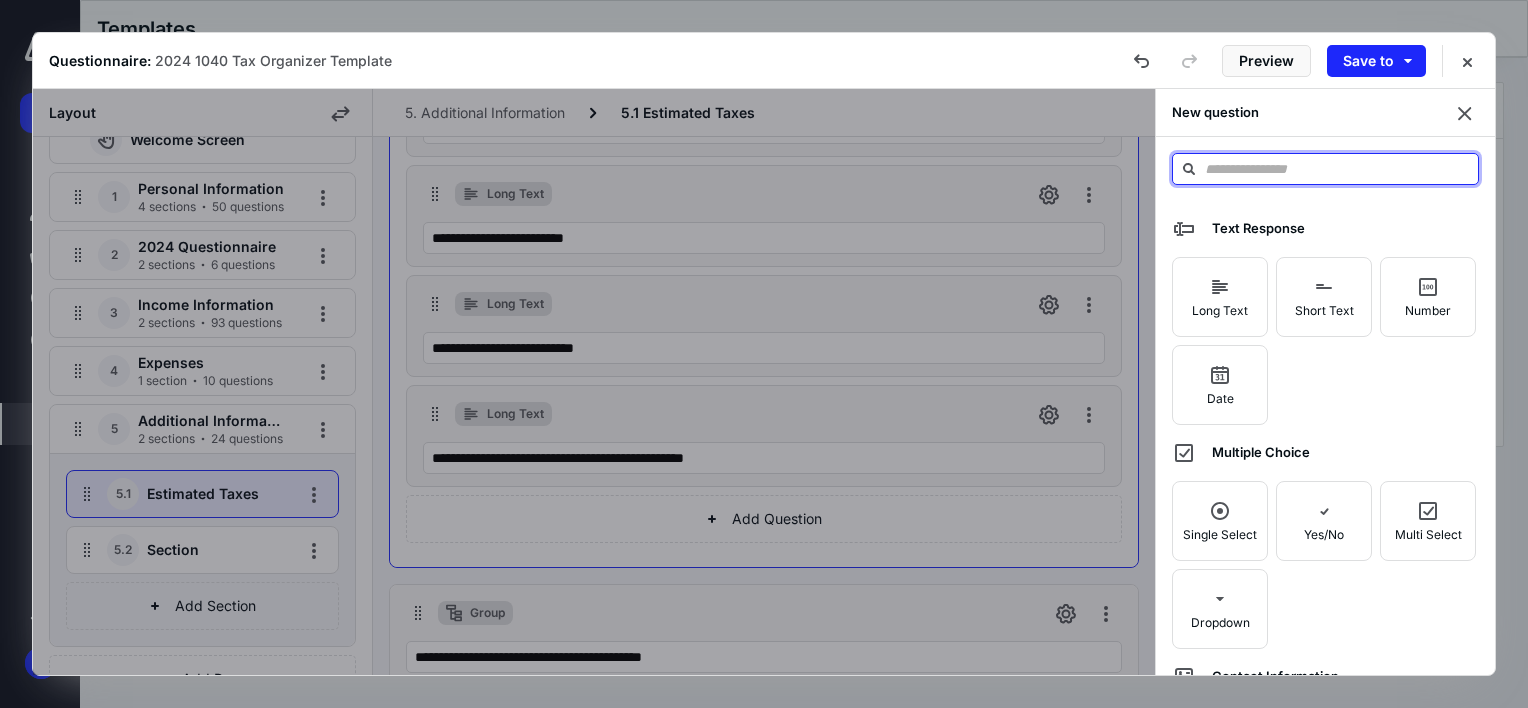 click at bounding box center (1325, 169) 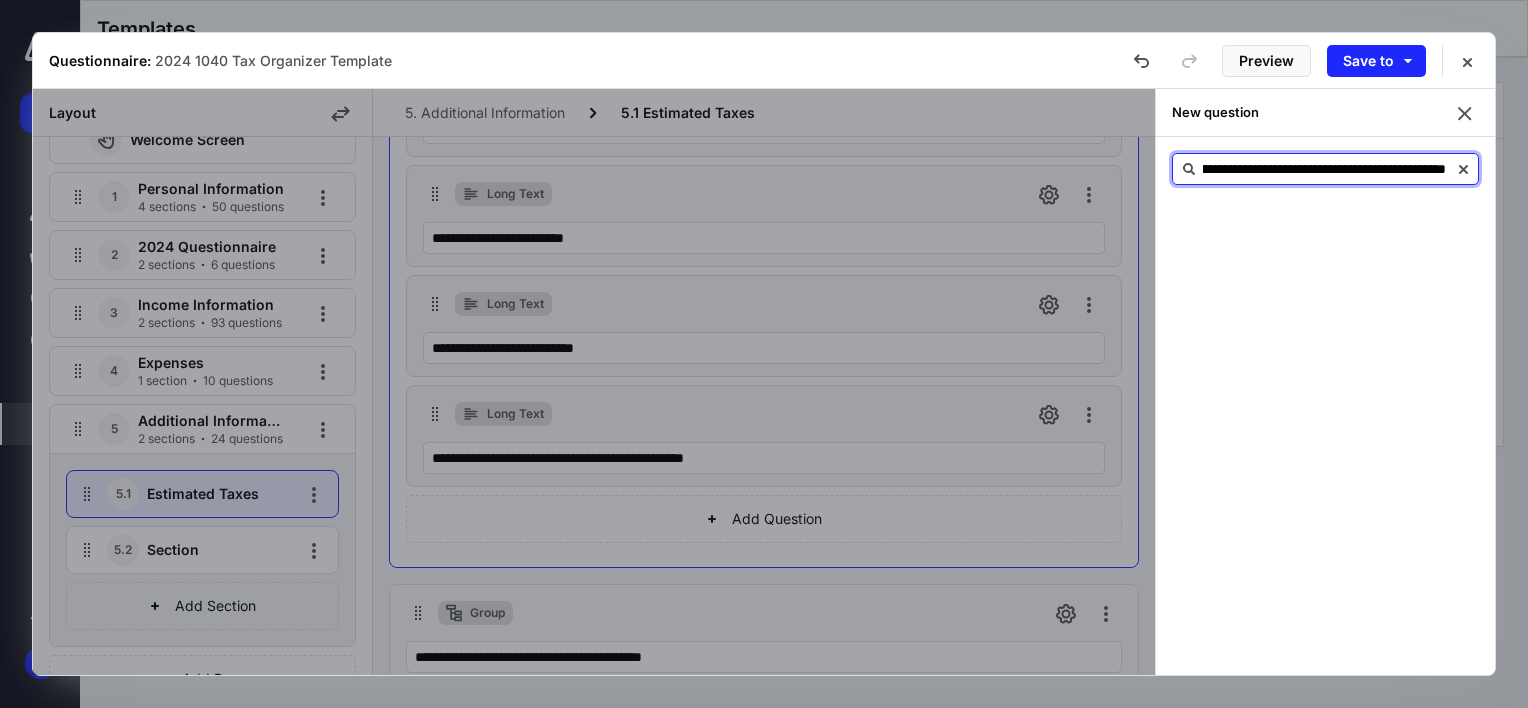 scroll, scrollTop: 0, scrollLeft: 238, axis: horizontal 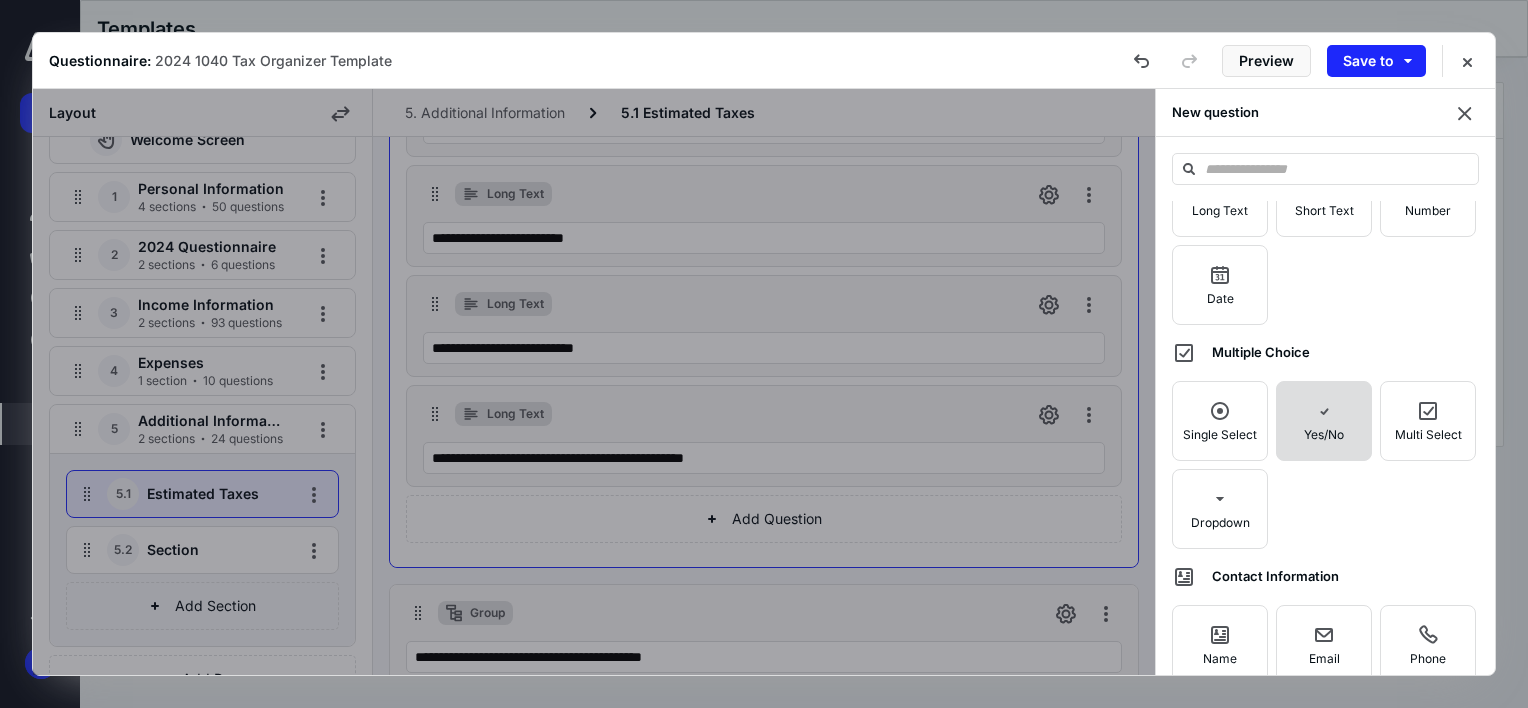 click on "Yes/No" at bounding box center [1324, 421] 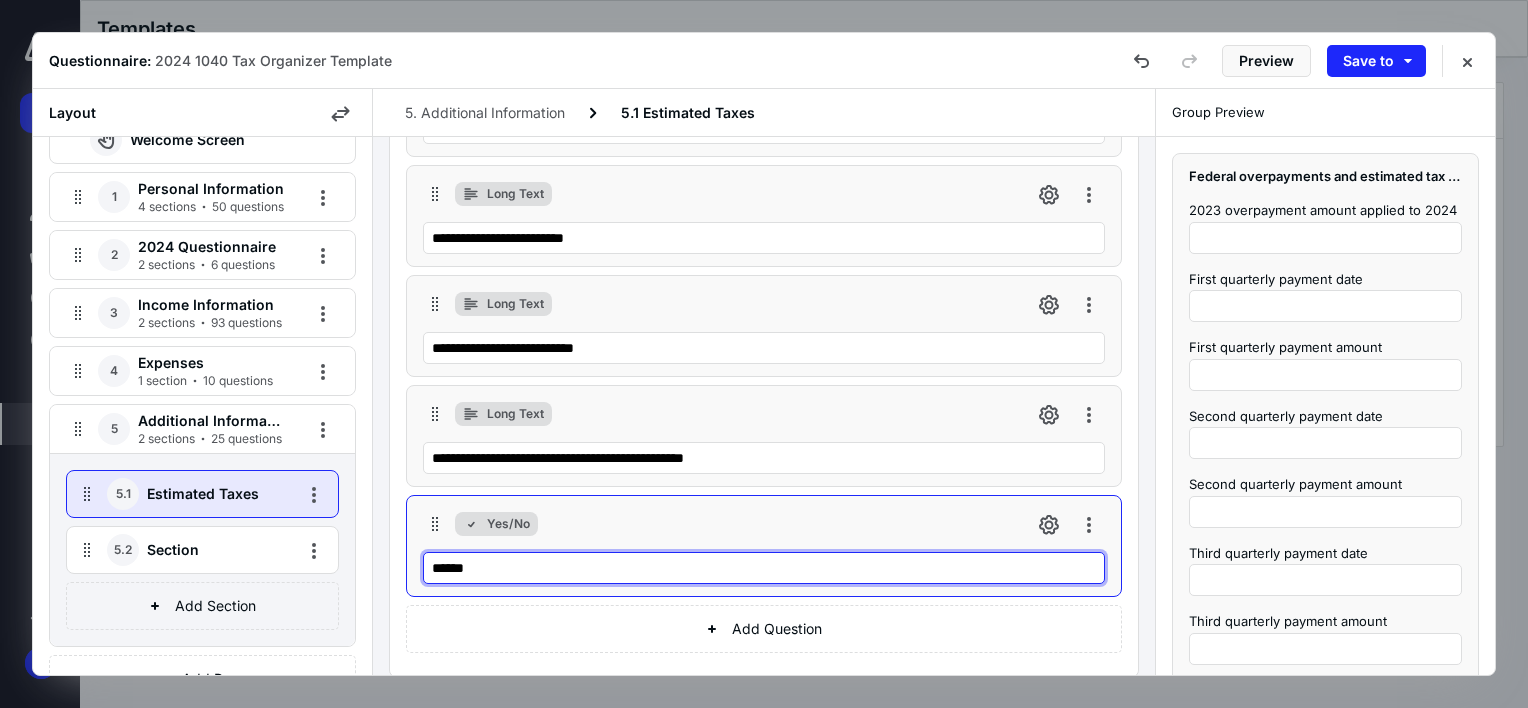 drag, startPoint x: 484, startPoint y: 559, endPoint x: 448, endPoint y: 564, distance: 36.345562 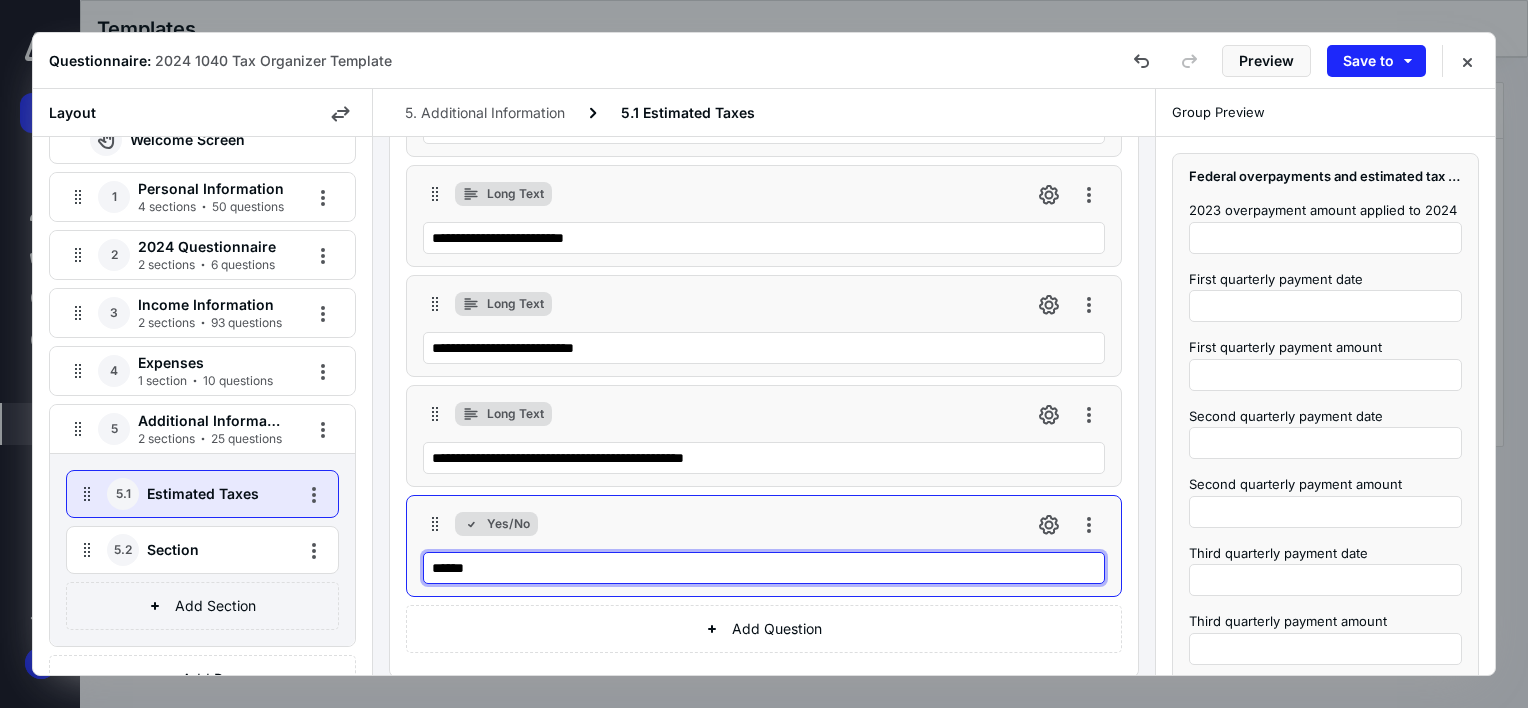 paste on "**********" 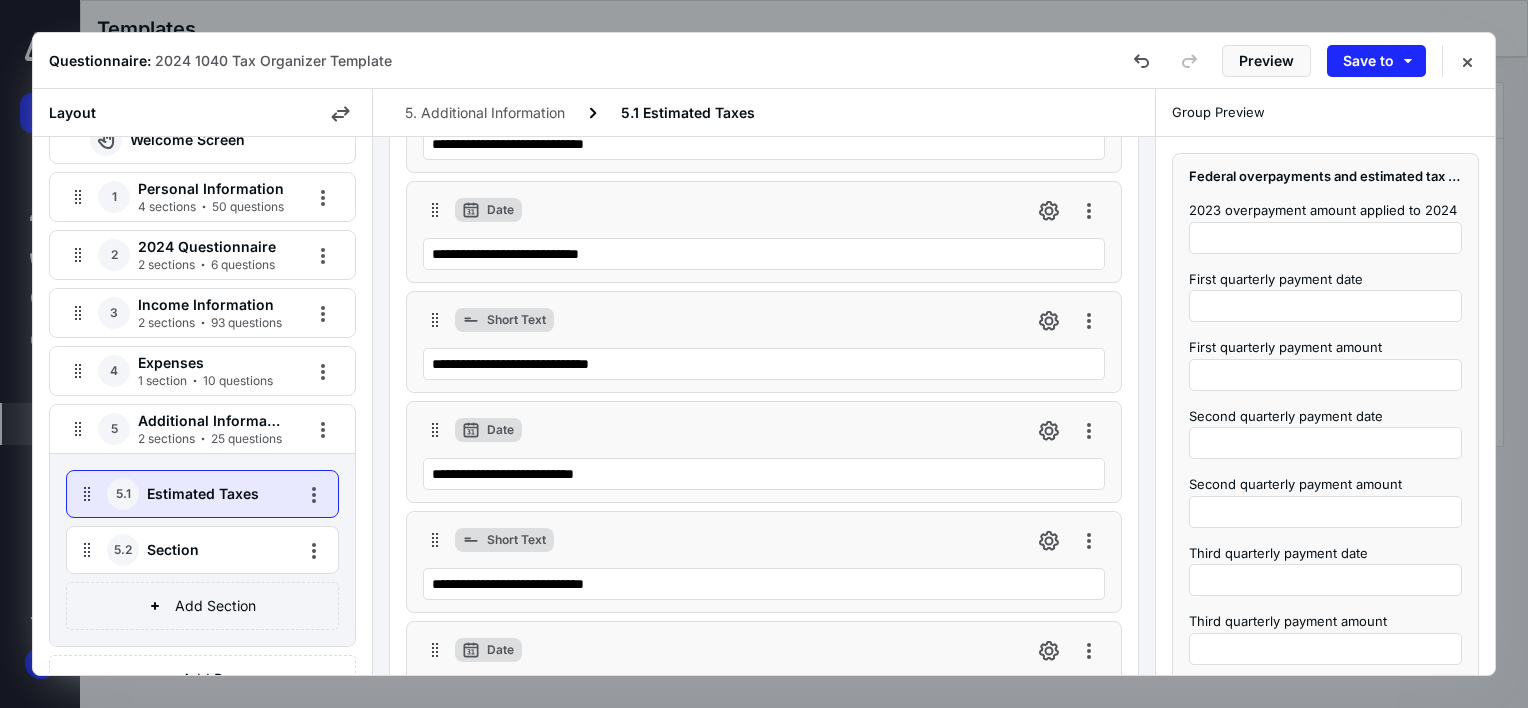 scroll, scrollTop: 0, scrollLeft: 0, axis: both 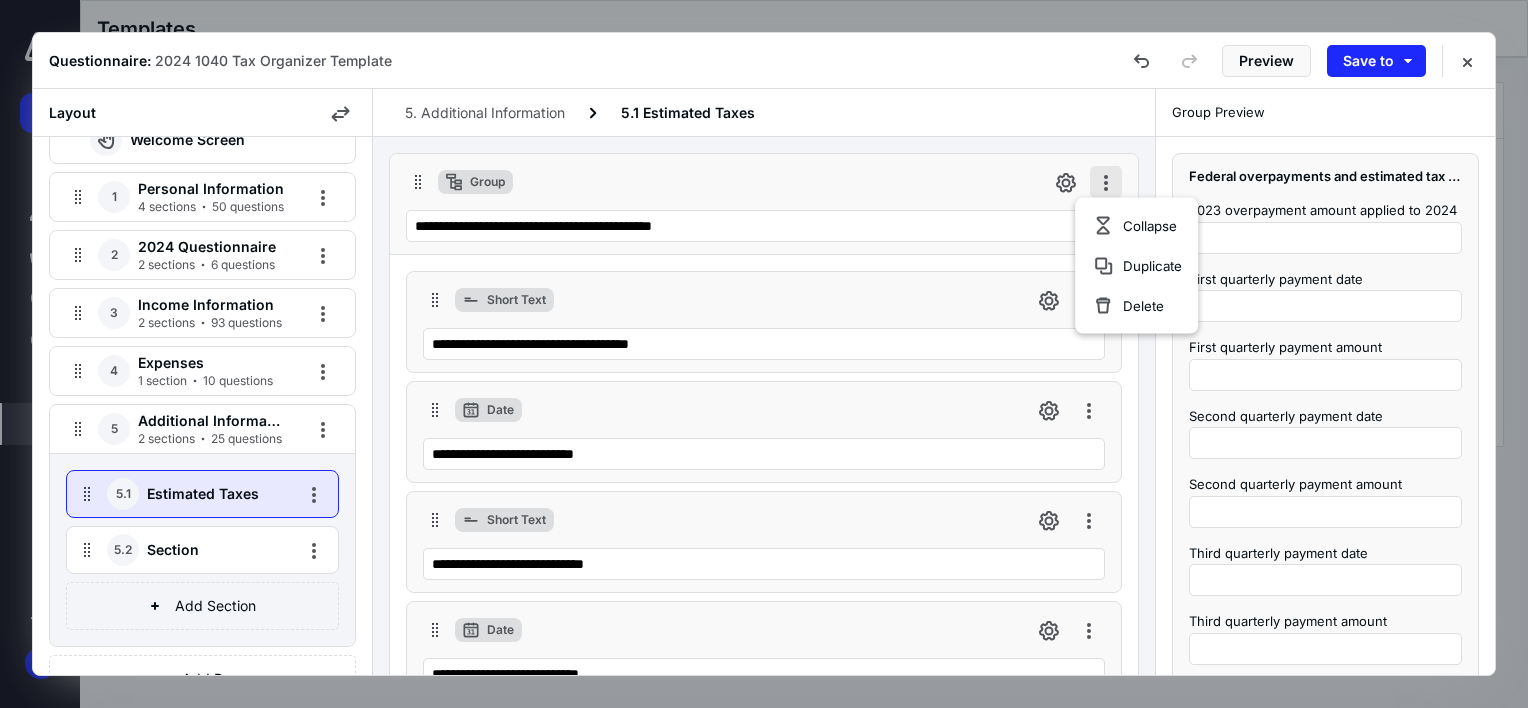click at bounding box center [1106, 182] 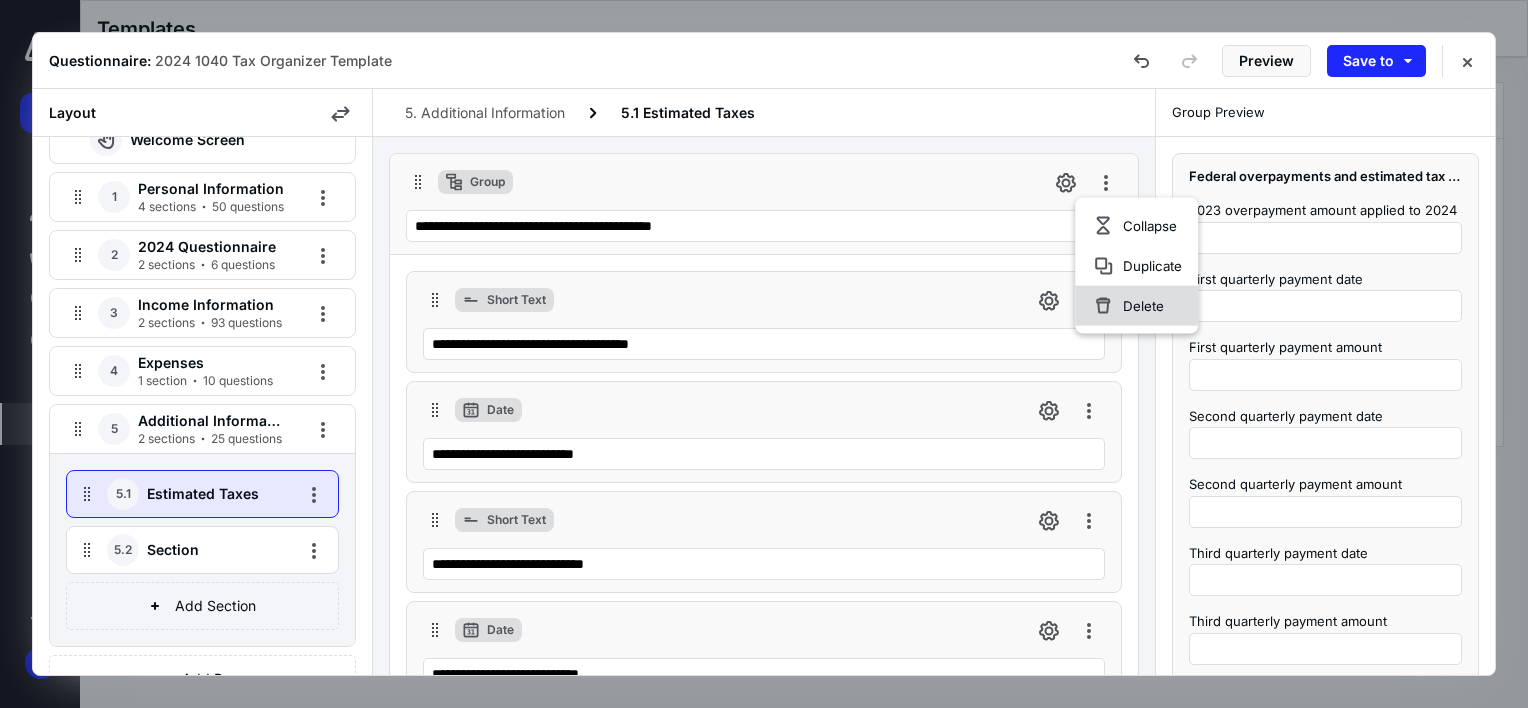 click on "Delete" at bounding box center (1143, 306) 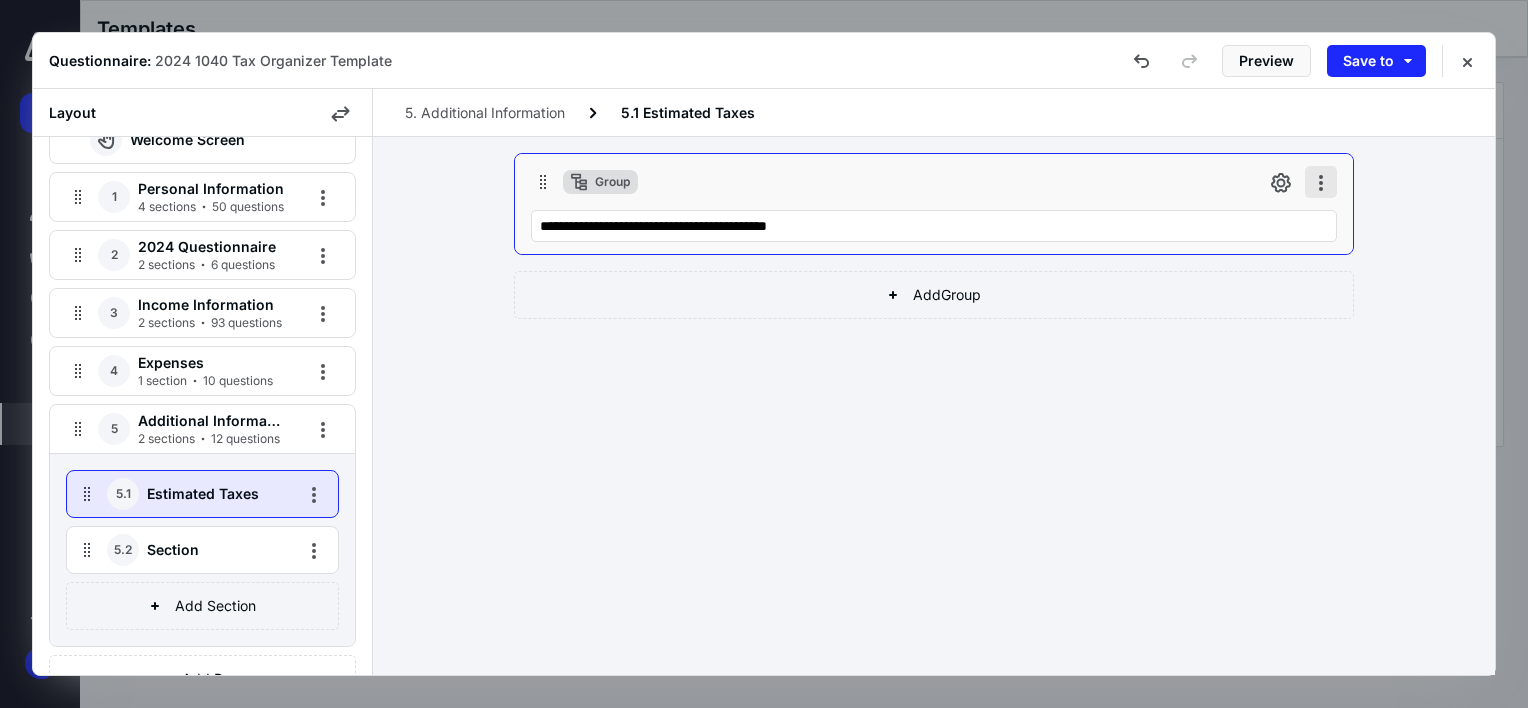 click at bounding box center (1321, 182) 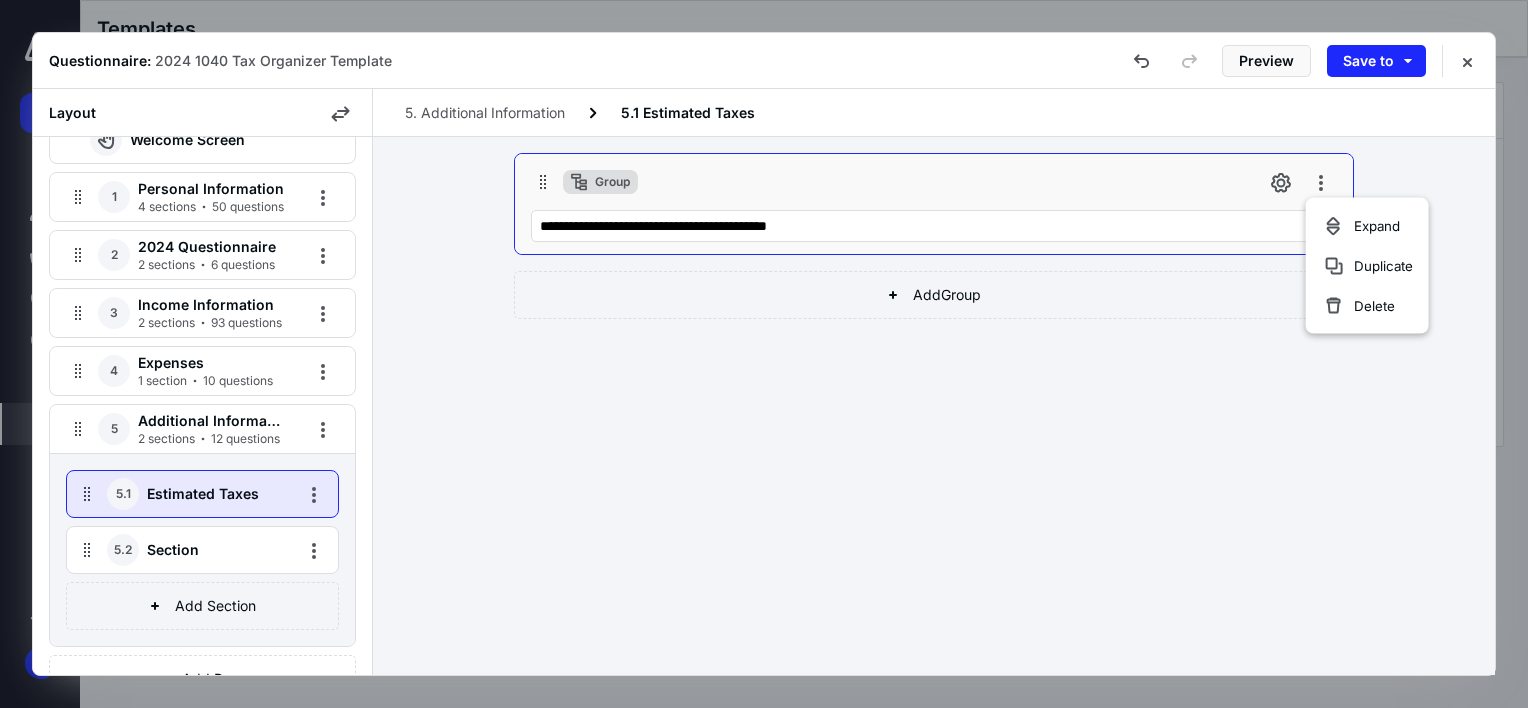 drag, startPoint x: 989, startPoint y: 184, endPoint x: 840, endPoint y: 177, distance: 149.16434 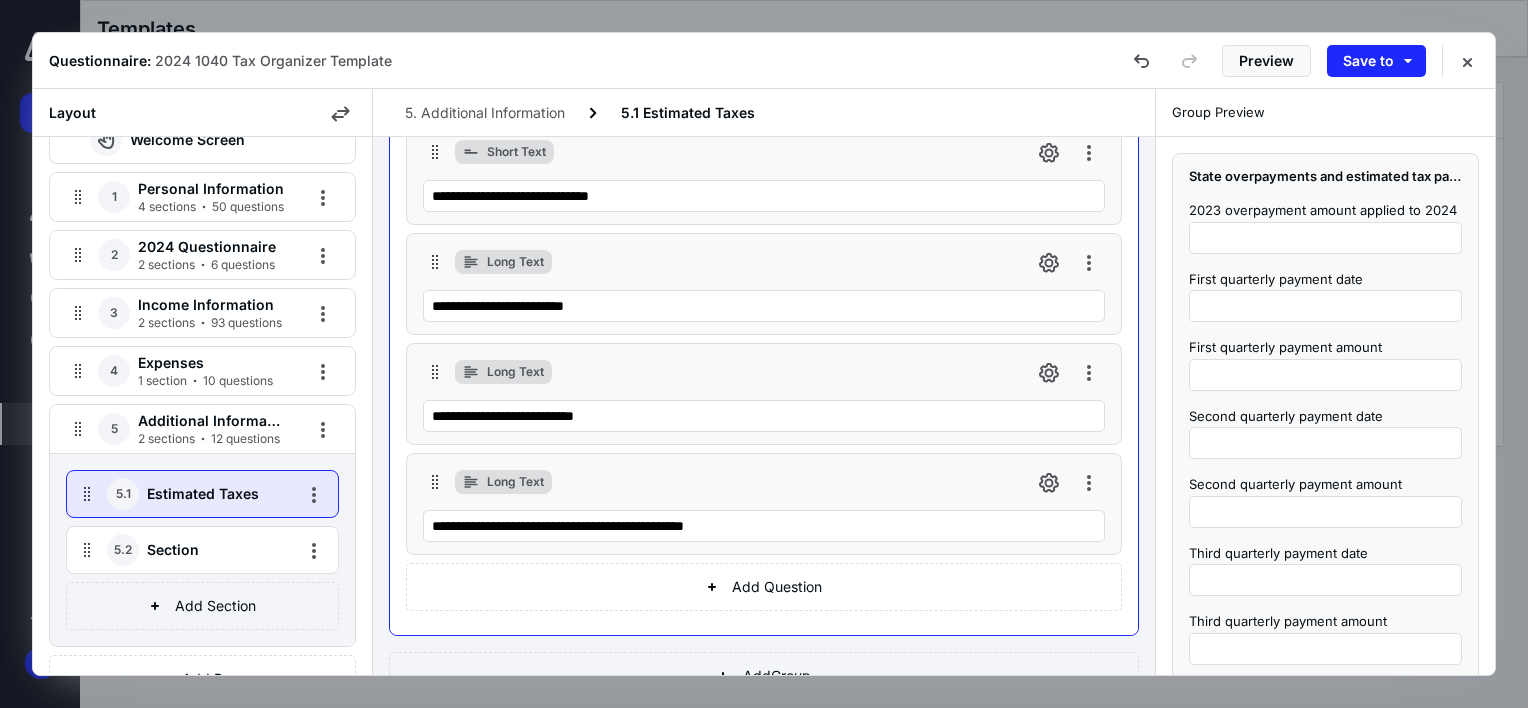 scroll, scrollTop: 1079, scrollLeft: 0, axis: vertical 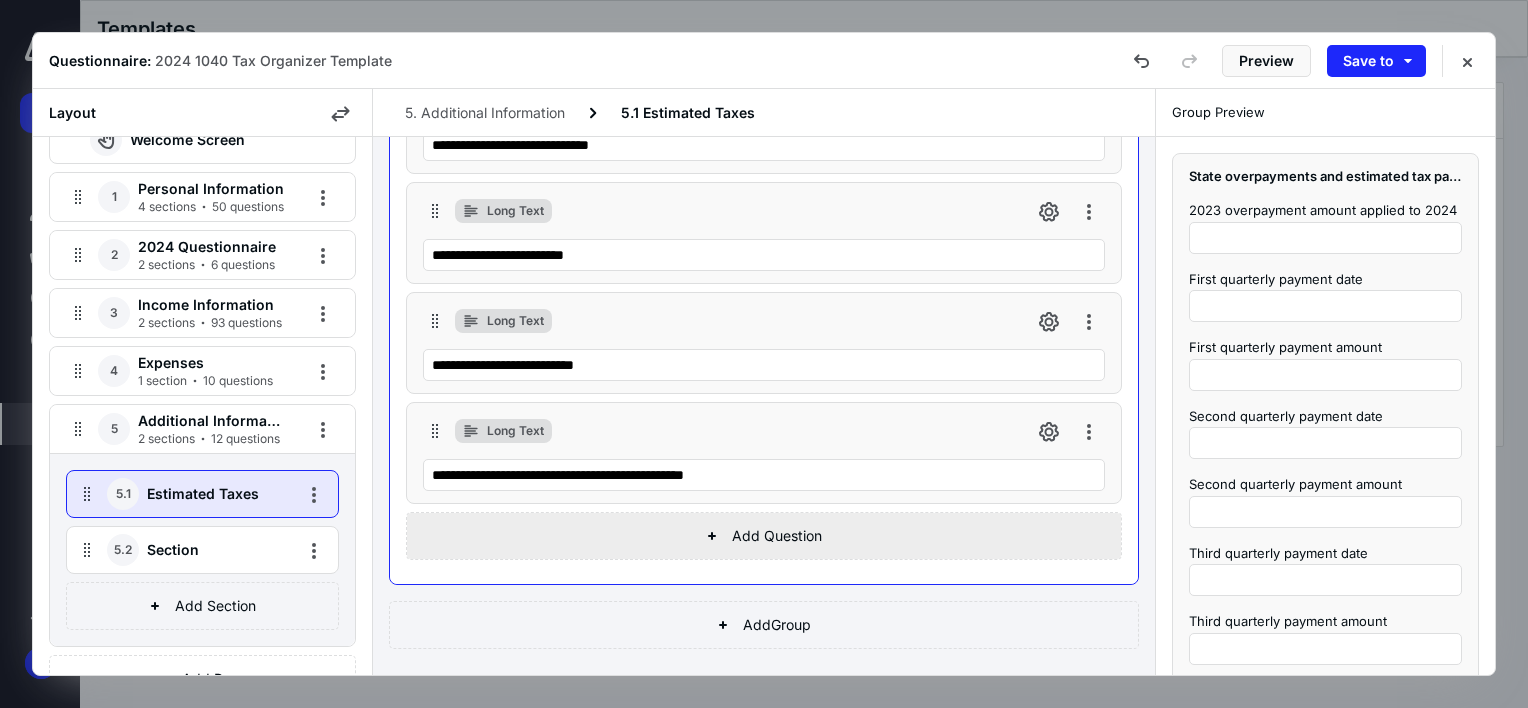 click on "Add Question" at bounding box center (764, 536) 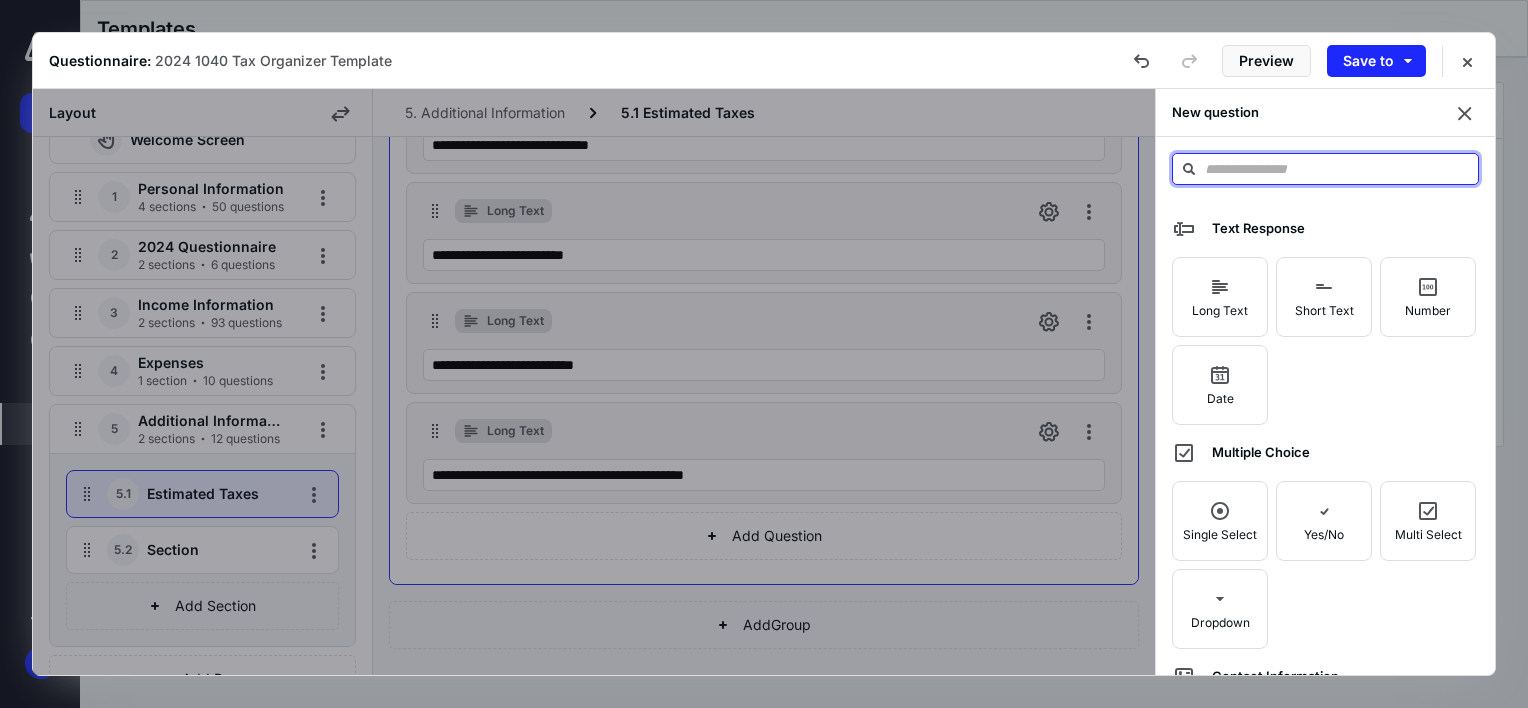 click at bounding box center (1325, 169) 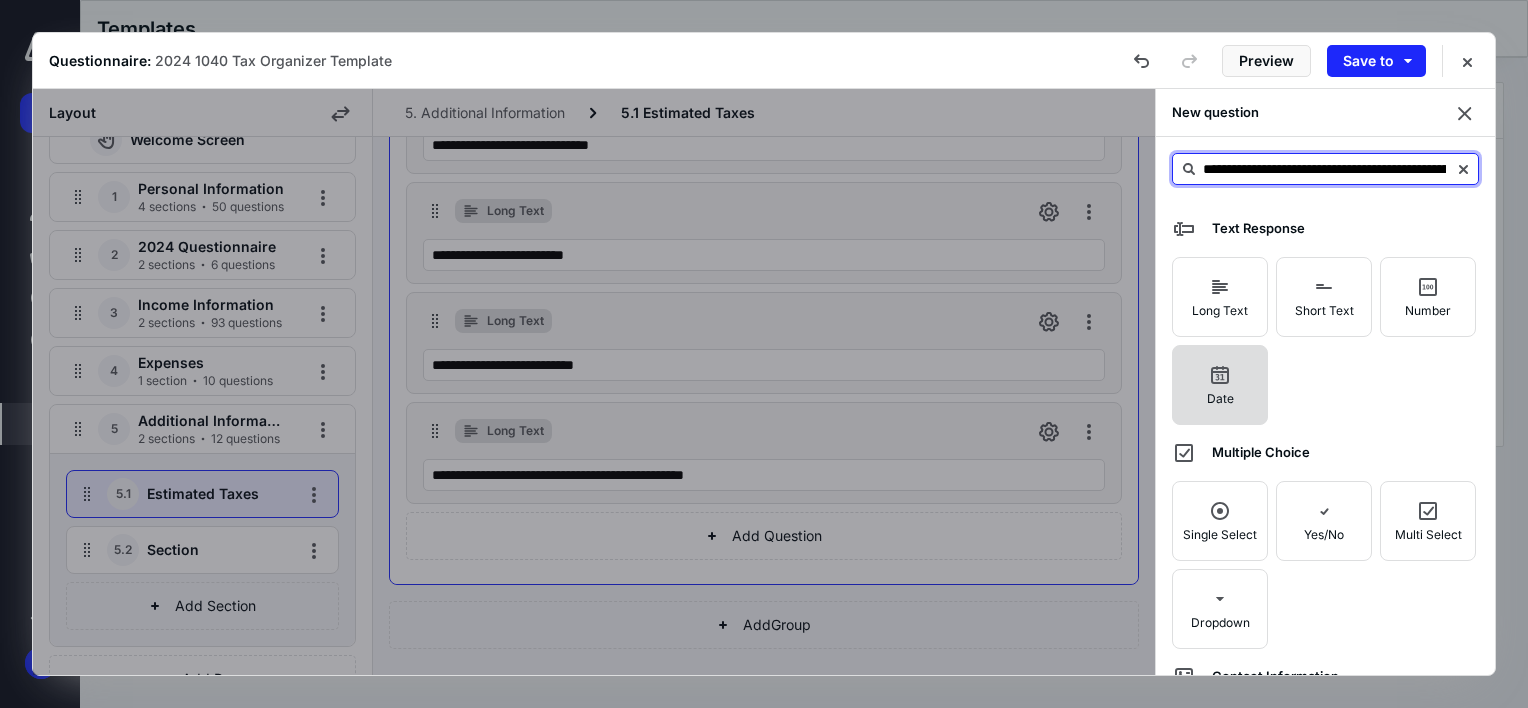 scroll, scrollTop: 0, scrollLeft: 245, axis: horizontal 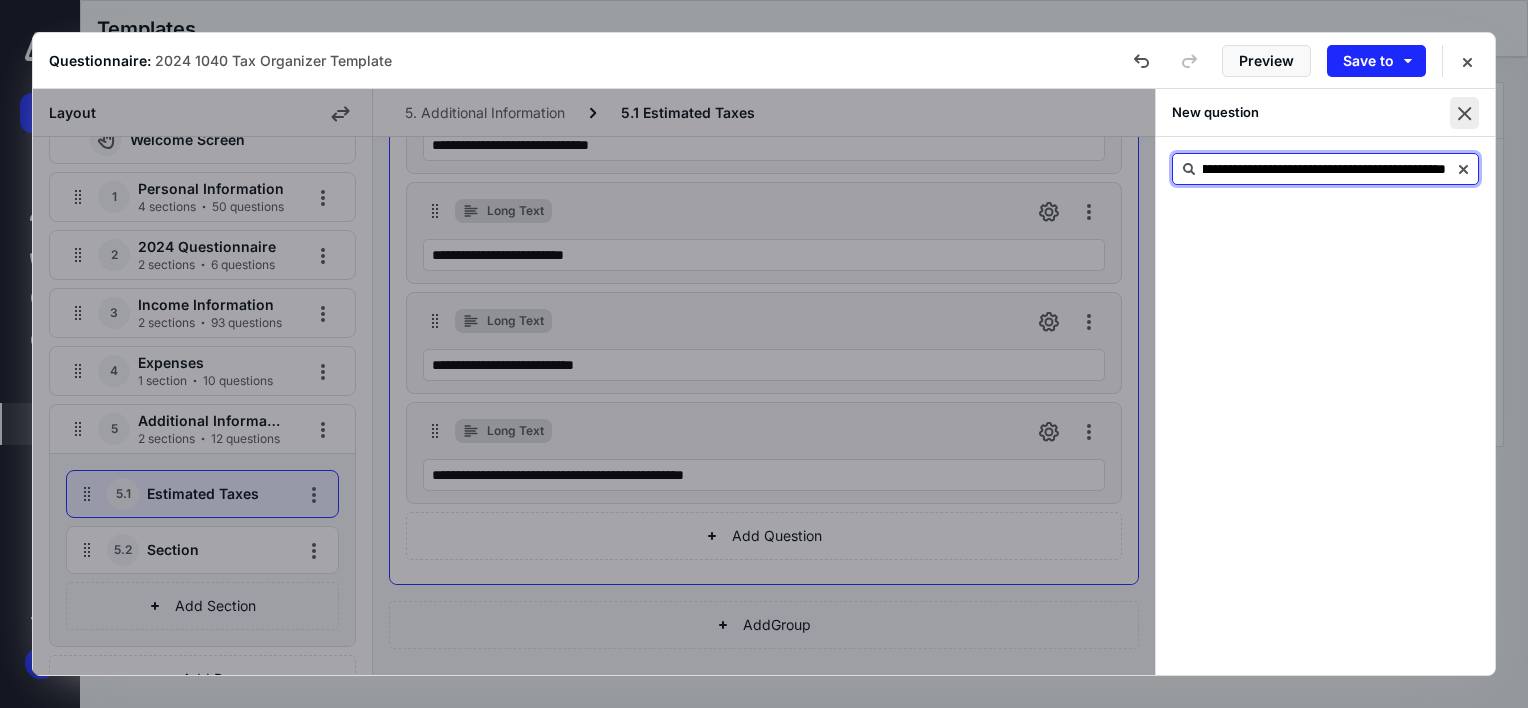 type on "**********" 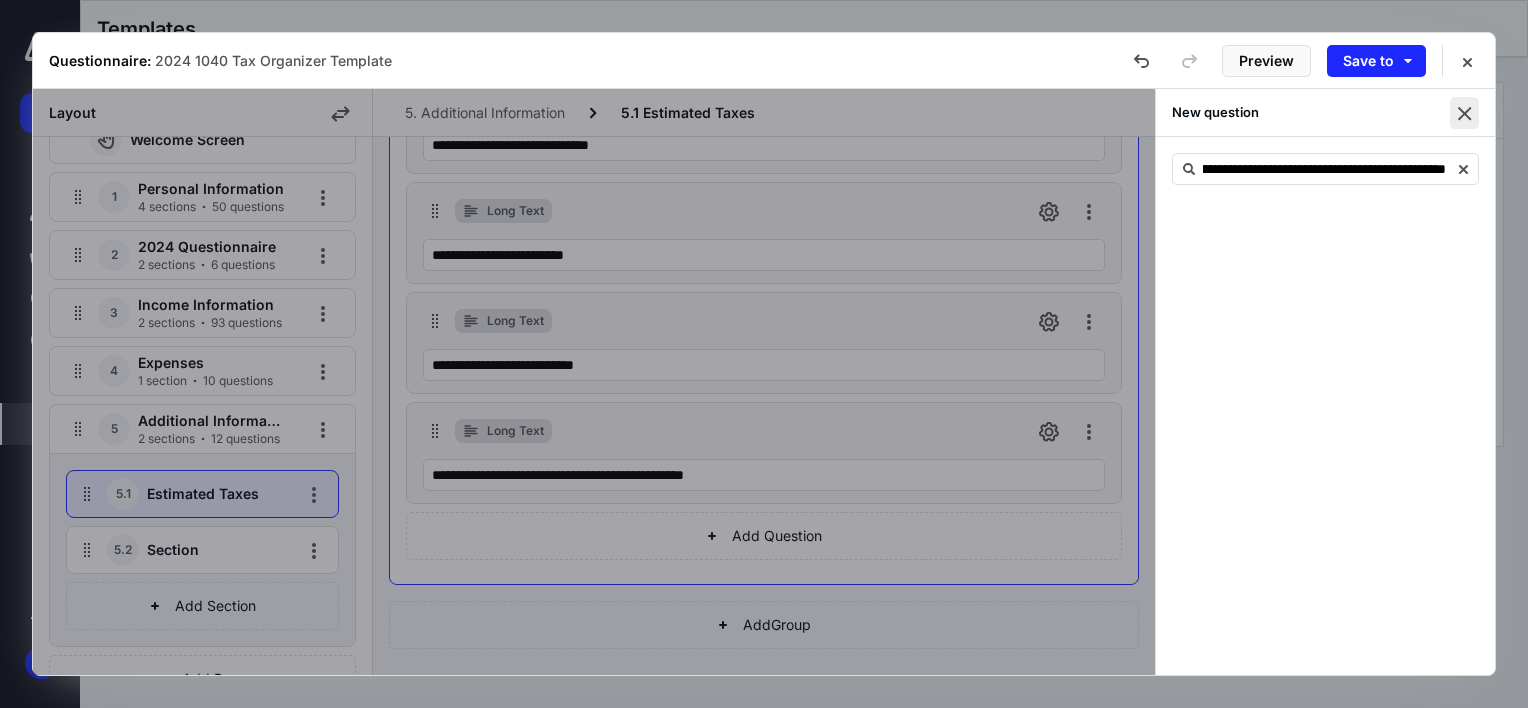 scroll, scrollTop: 0, scrollLeft: 0, axis: both 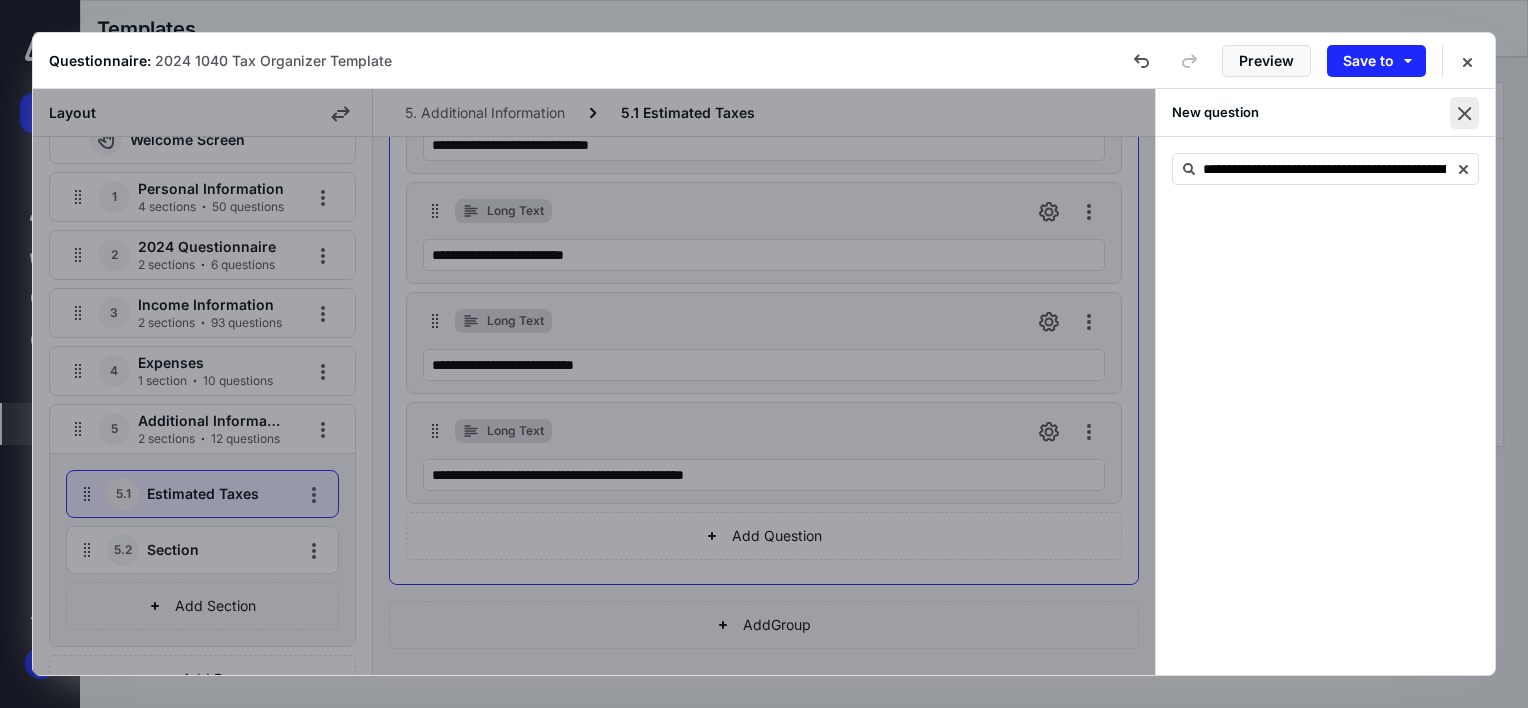 click at bounding box center [1464, 113] 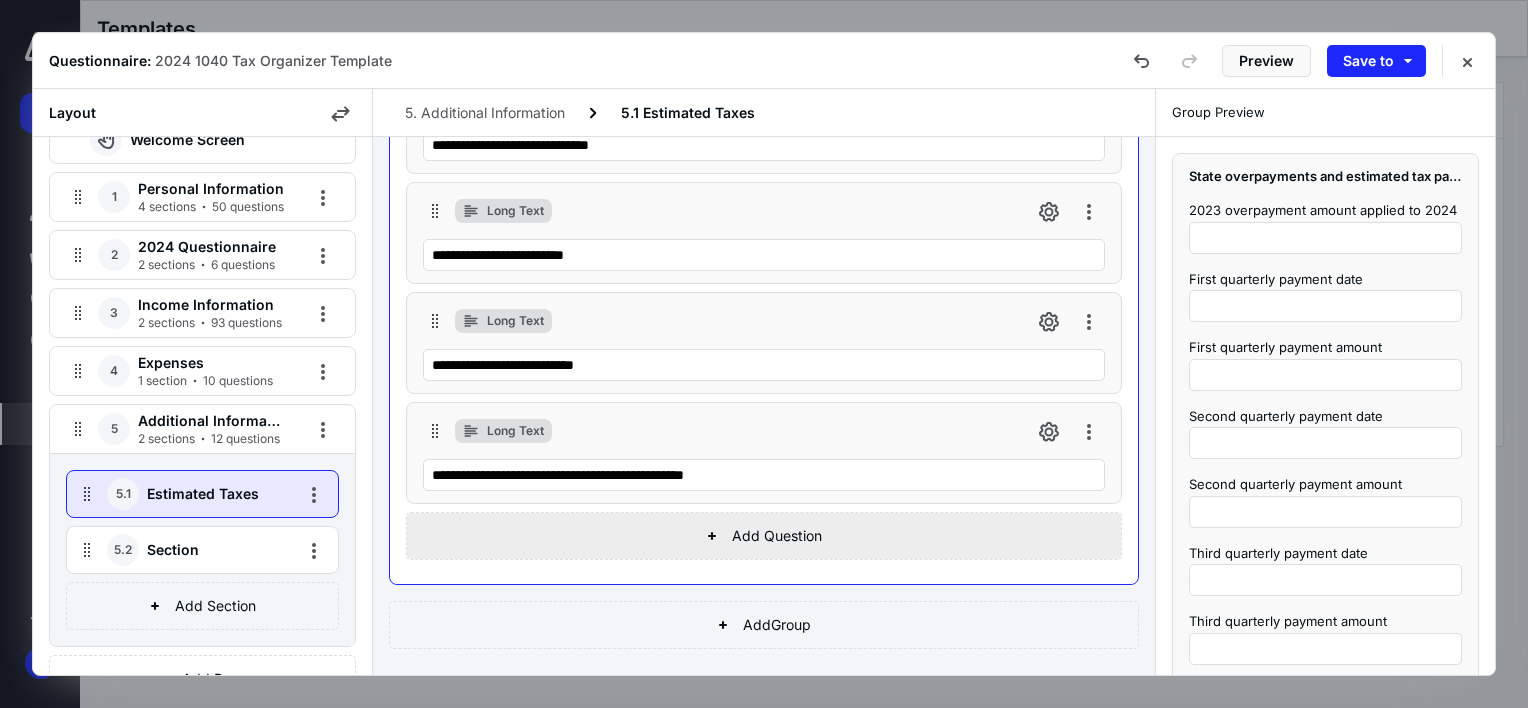 click on "Add Question" at bounding box center [764, 536] 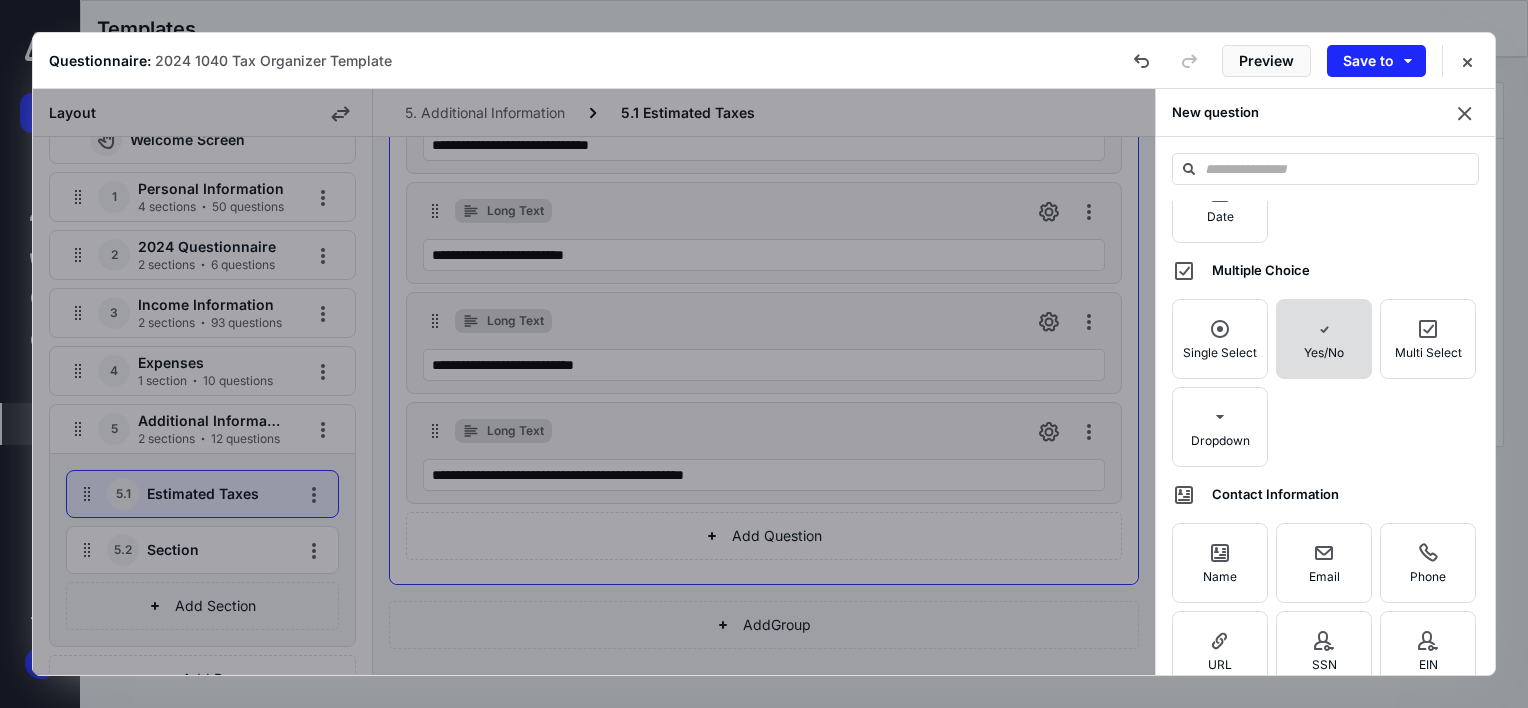 scroll, scrollTop: 200, scrollLeft: 0, axis: vertical 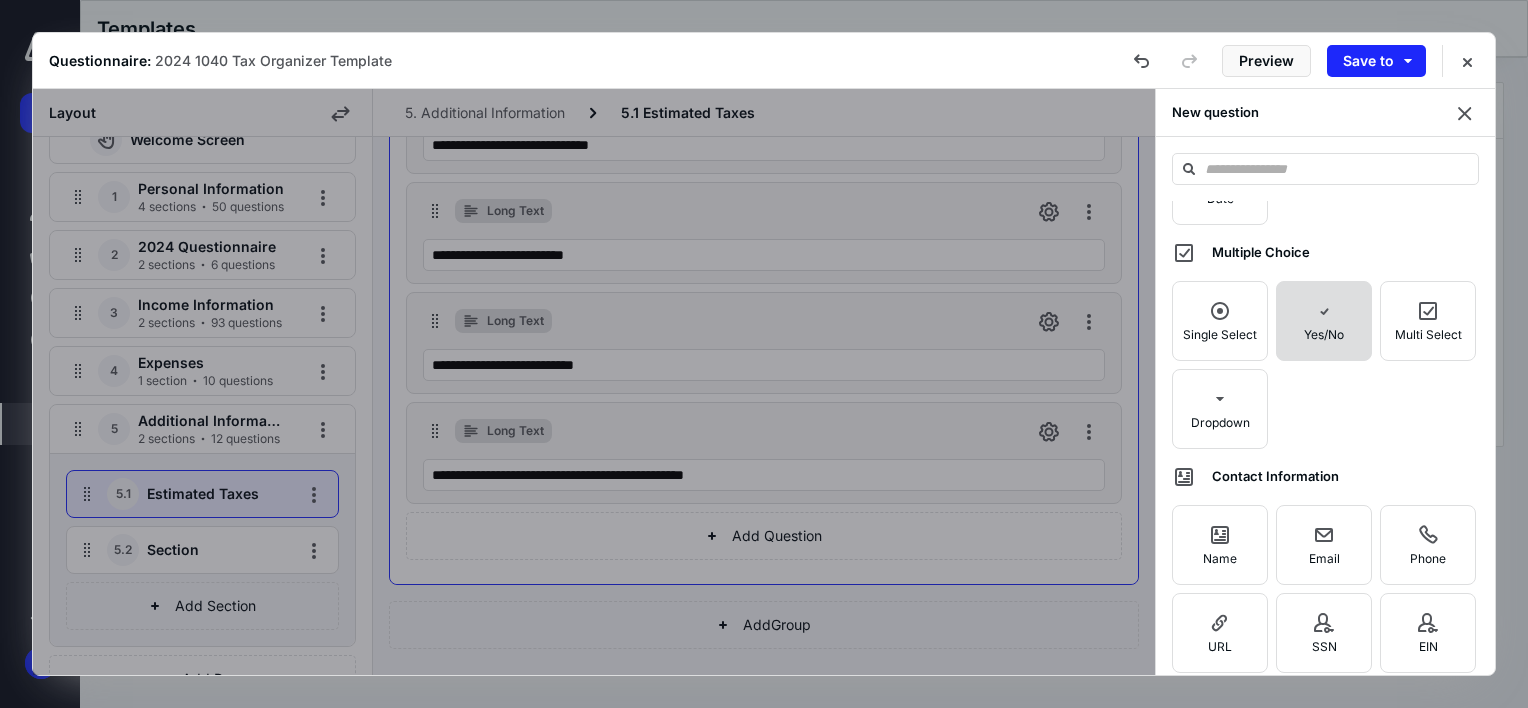 click on "Yes/No" at bounding box center (1324, 321) 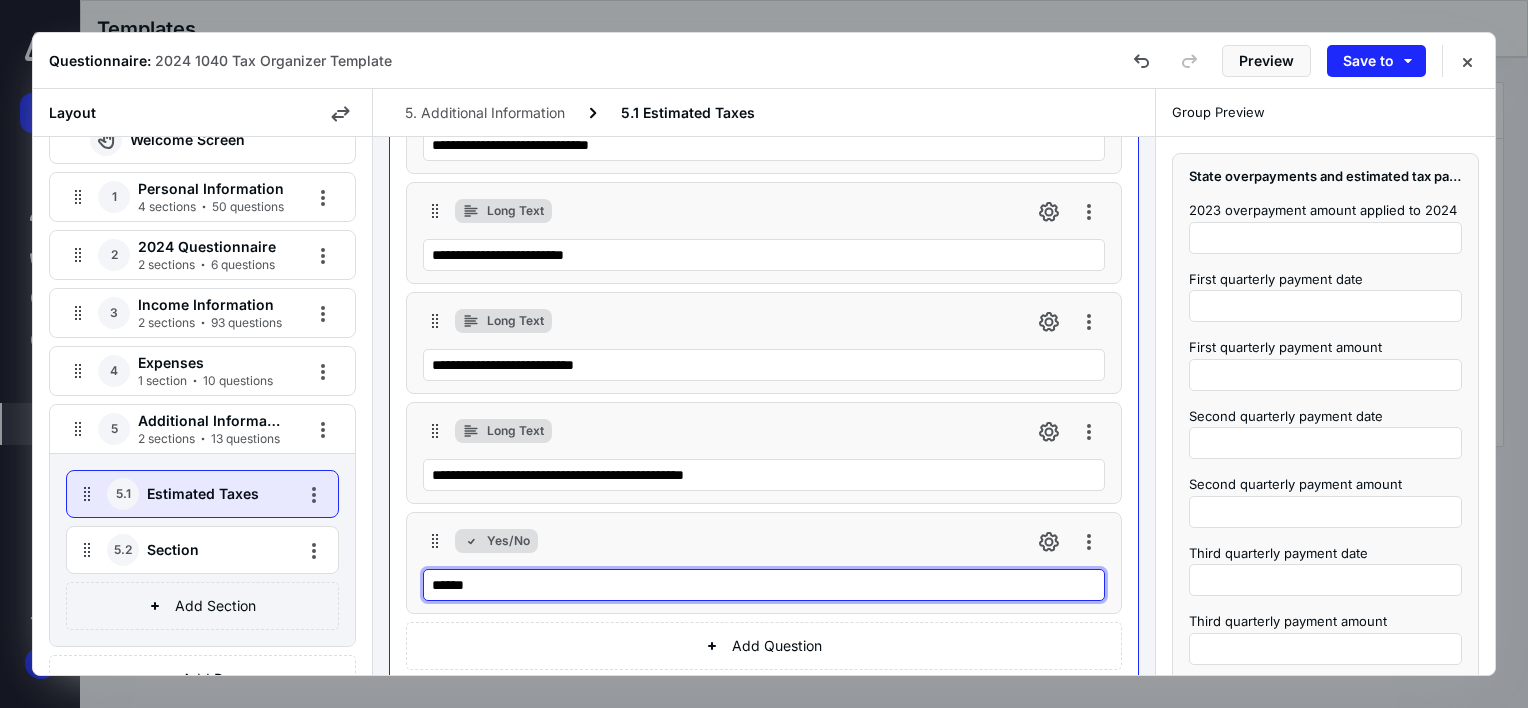 drag, startPoint x: 544, startPoint y: 588, endPoint x: 357, endPoint y: 588, distance: 187 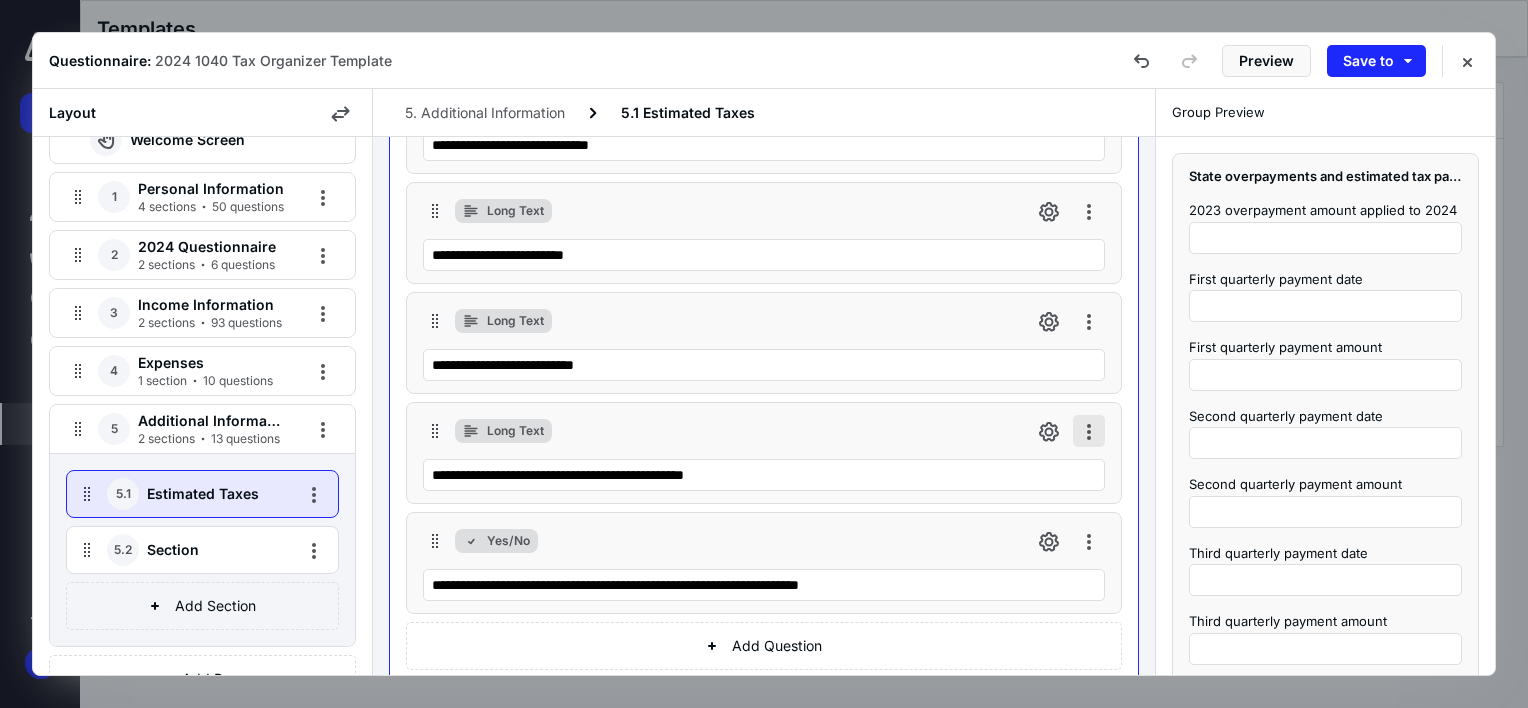 click at bounding box center (1089, 431) 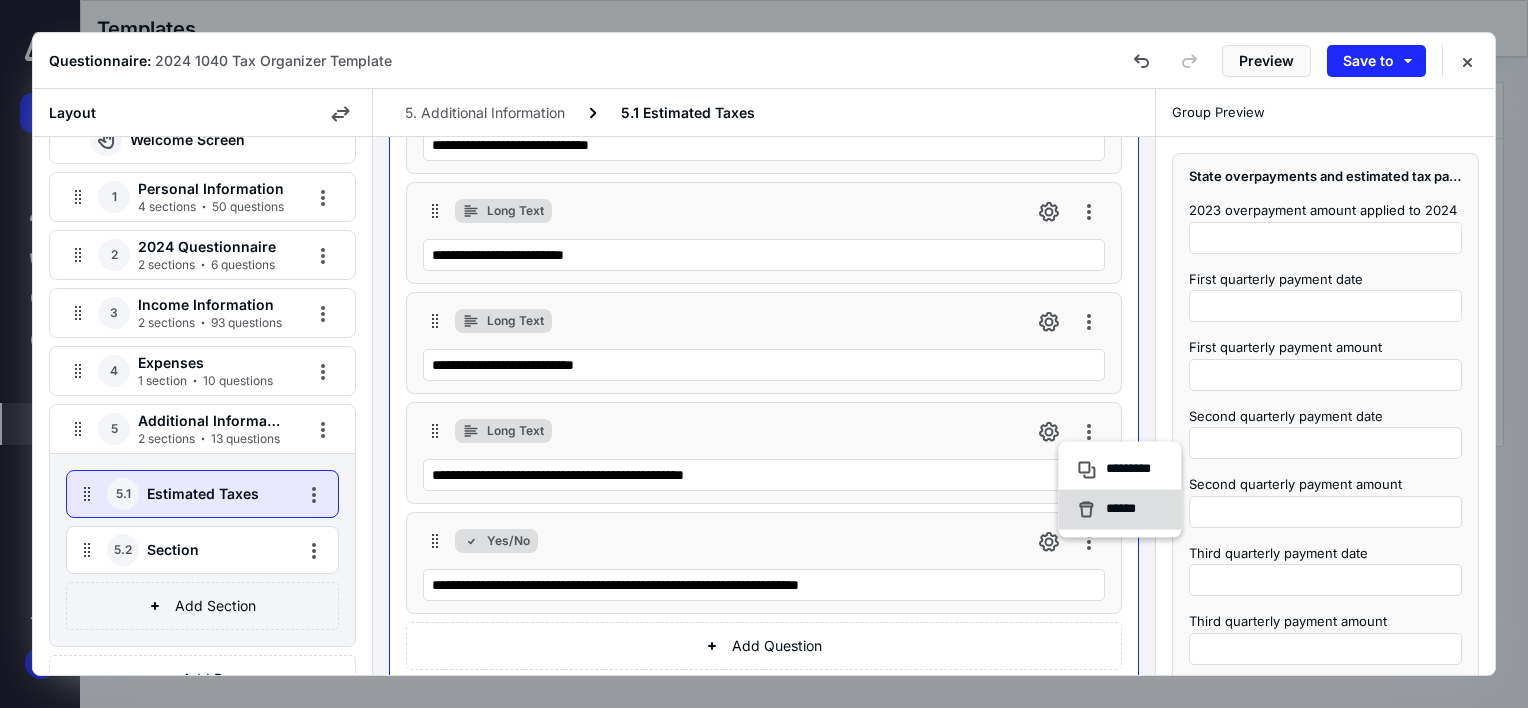 click on "******" at bounding box center (1110, 510) 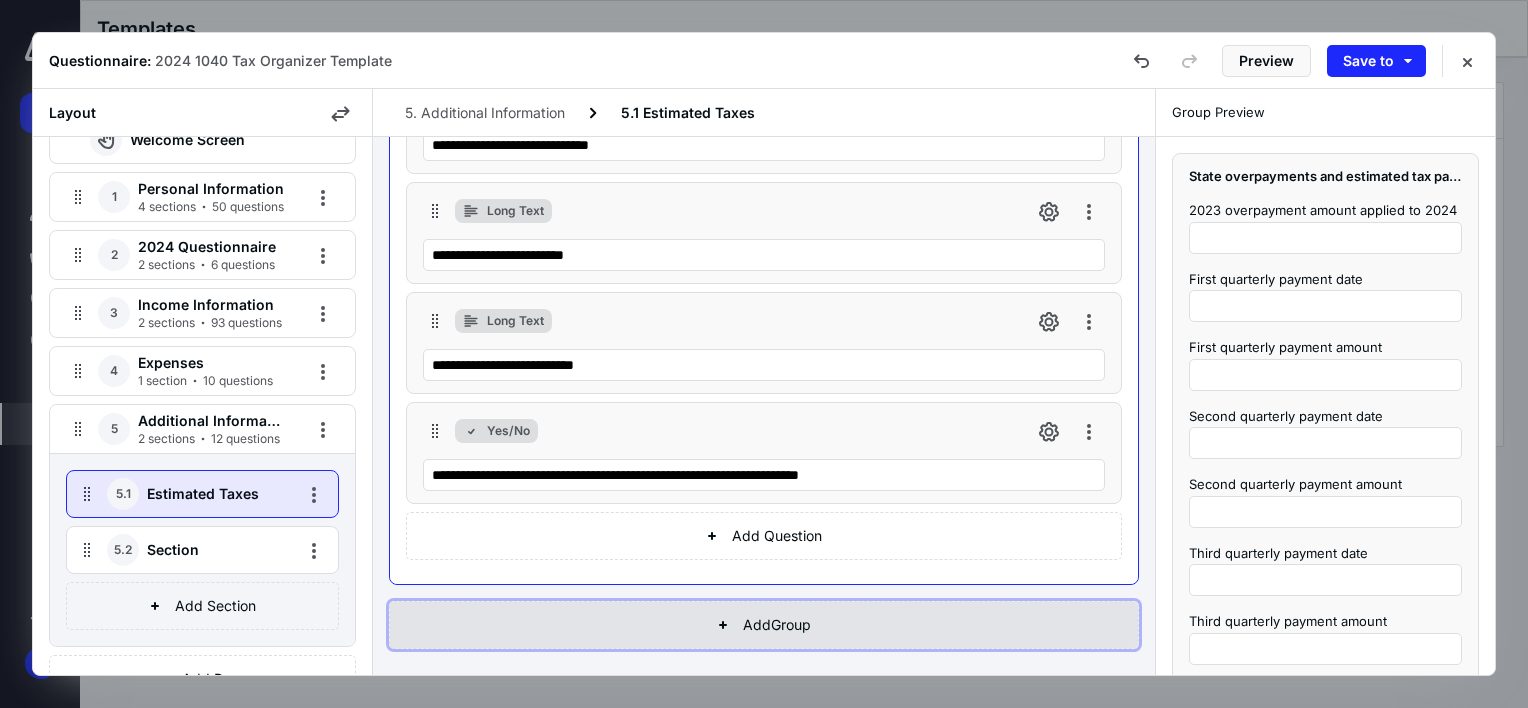 click on "Add  Group" at bounding box center [764, 536] 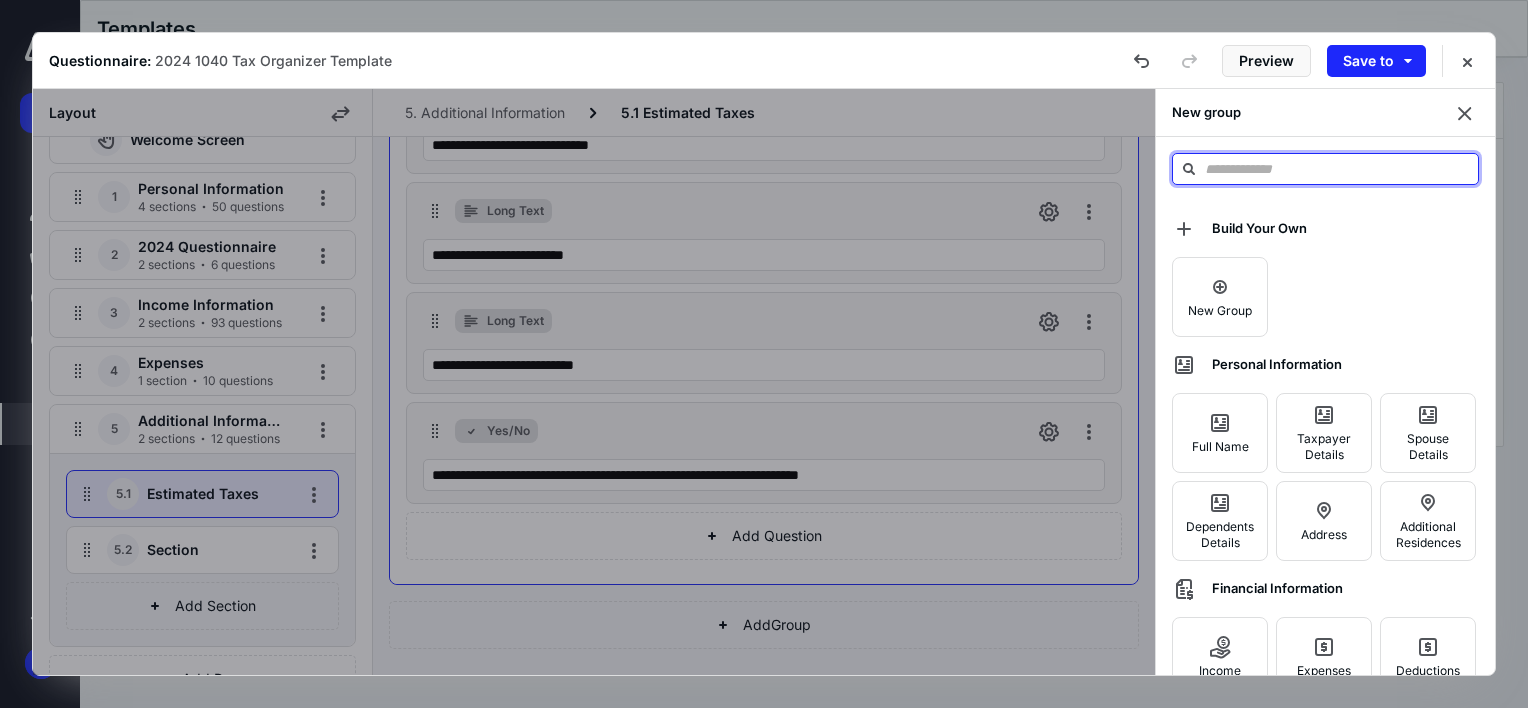 click at bounding box center [1325, 169] 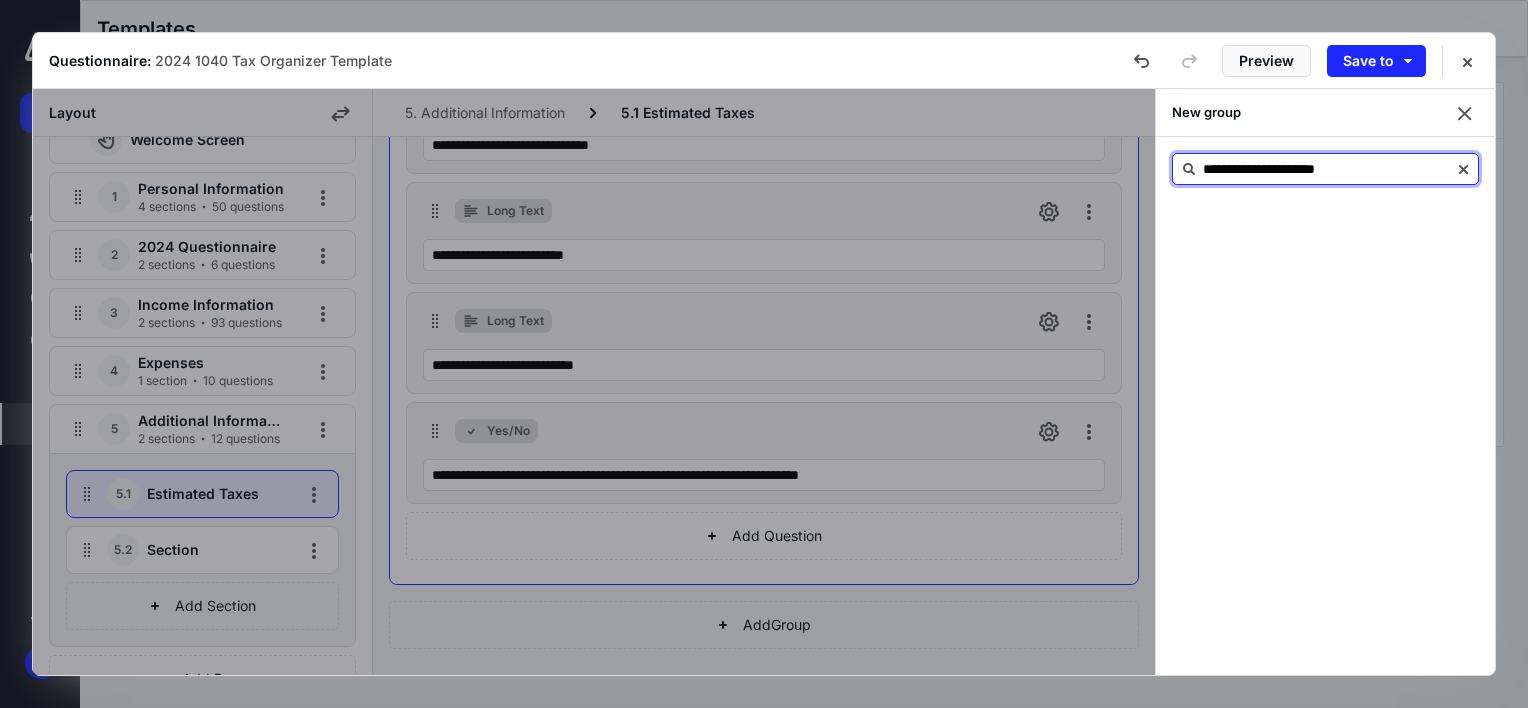 type on "**********" 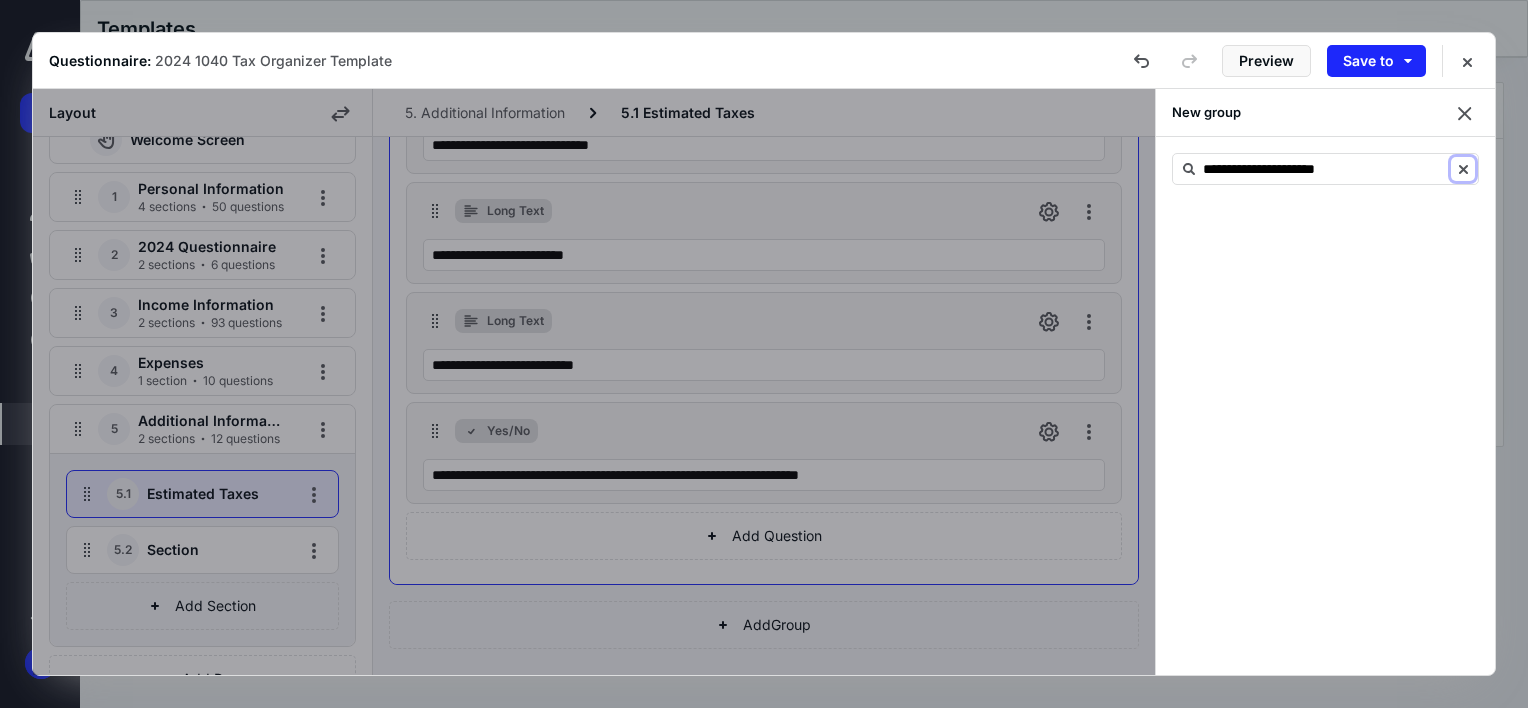 type 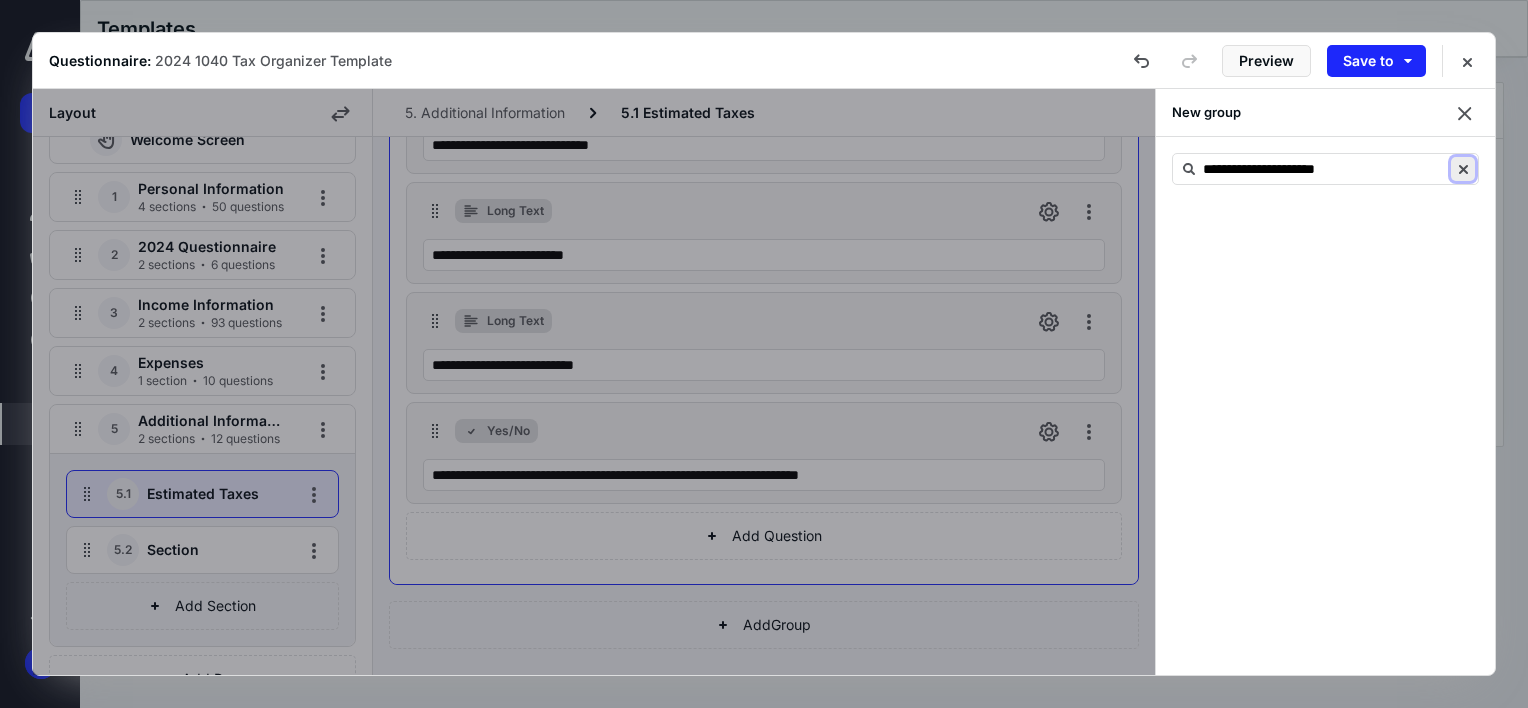 click at bounding box center [1463, 169] 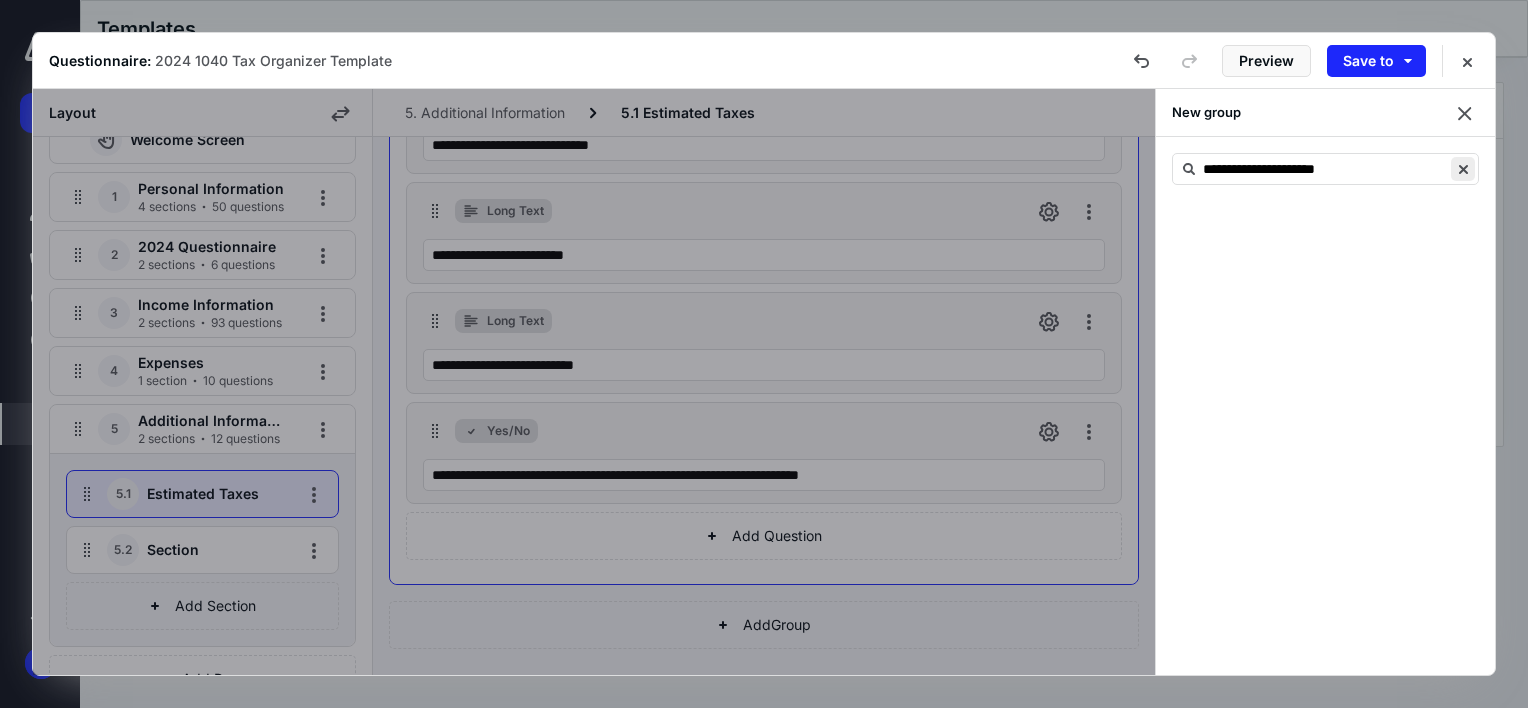 type 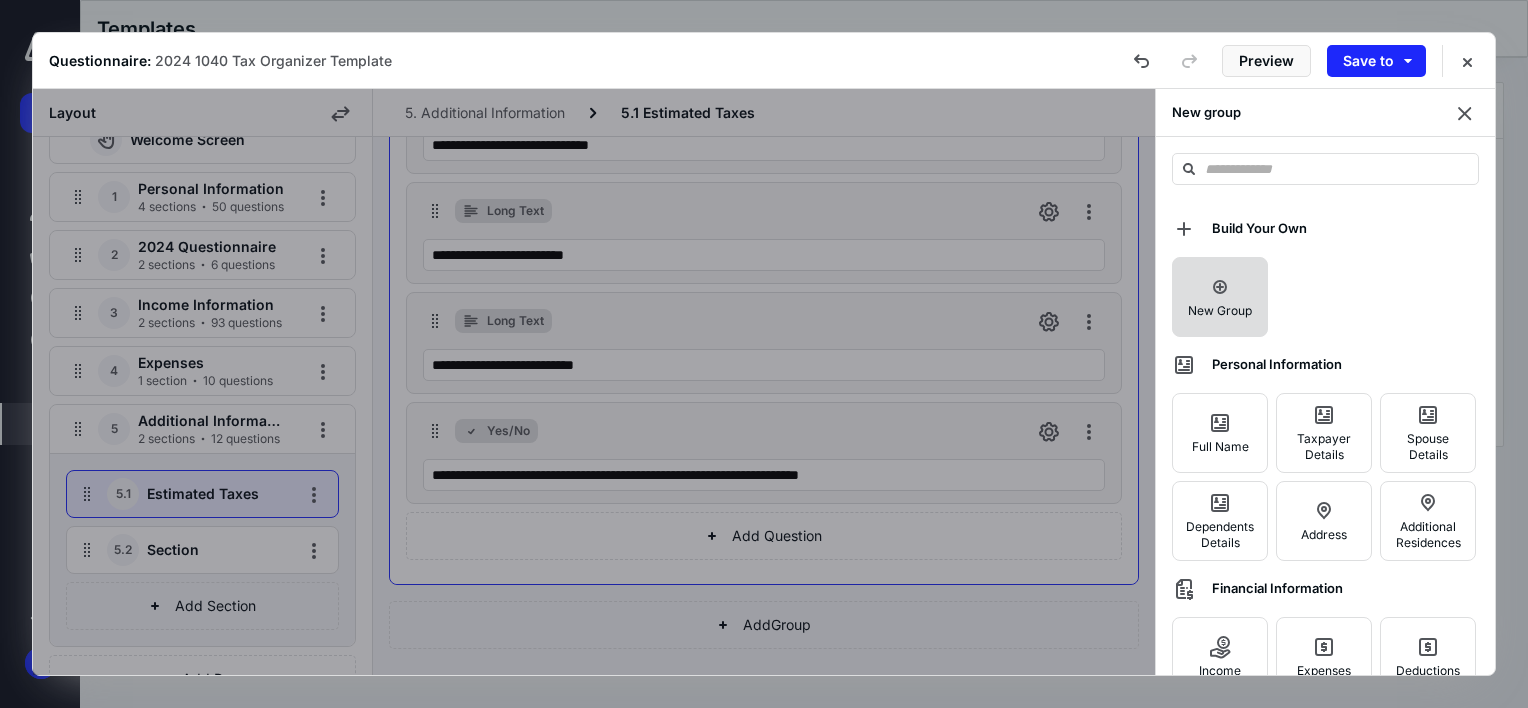 click on "New Group" at bounding box center [1220, 310] 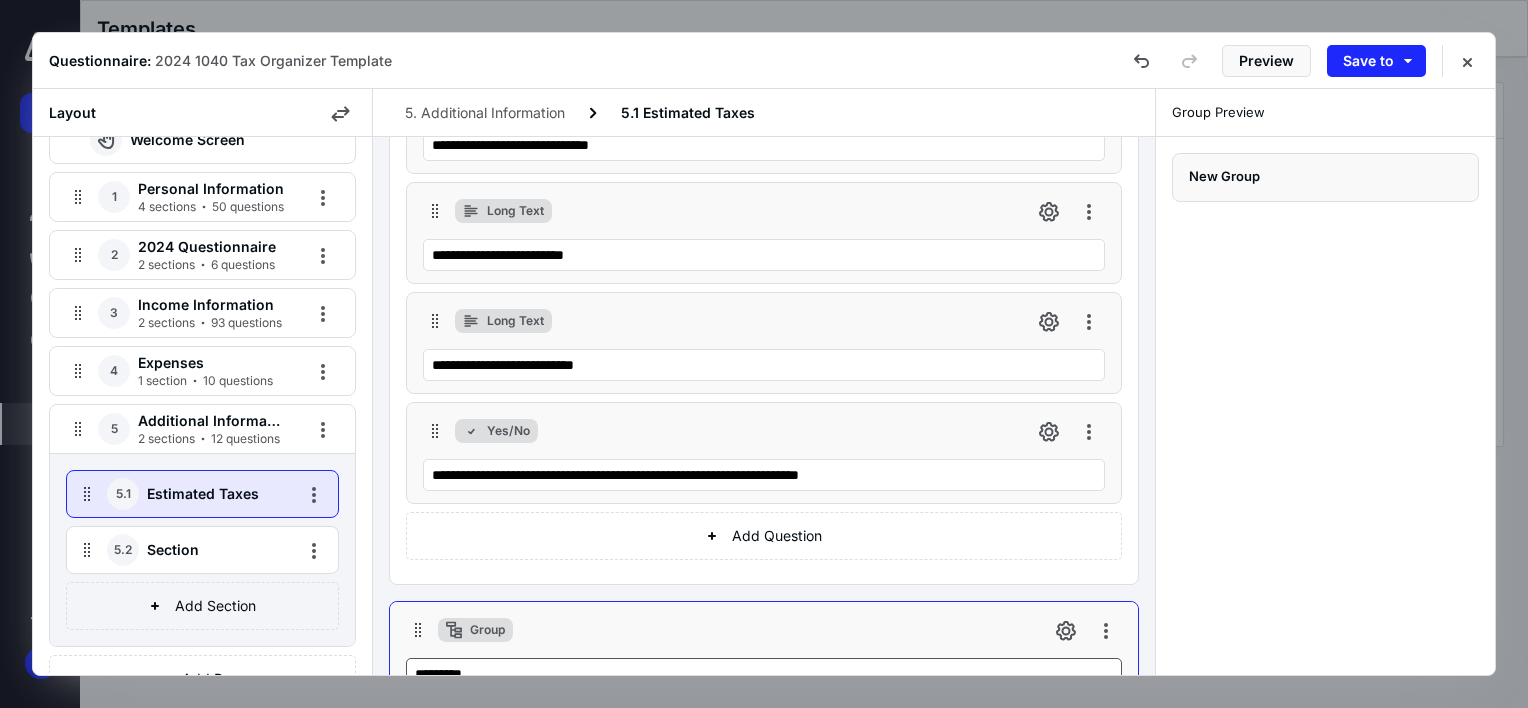 scroll, scrollTop: 1279, scrollLeft: 0, axis: vertical 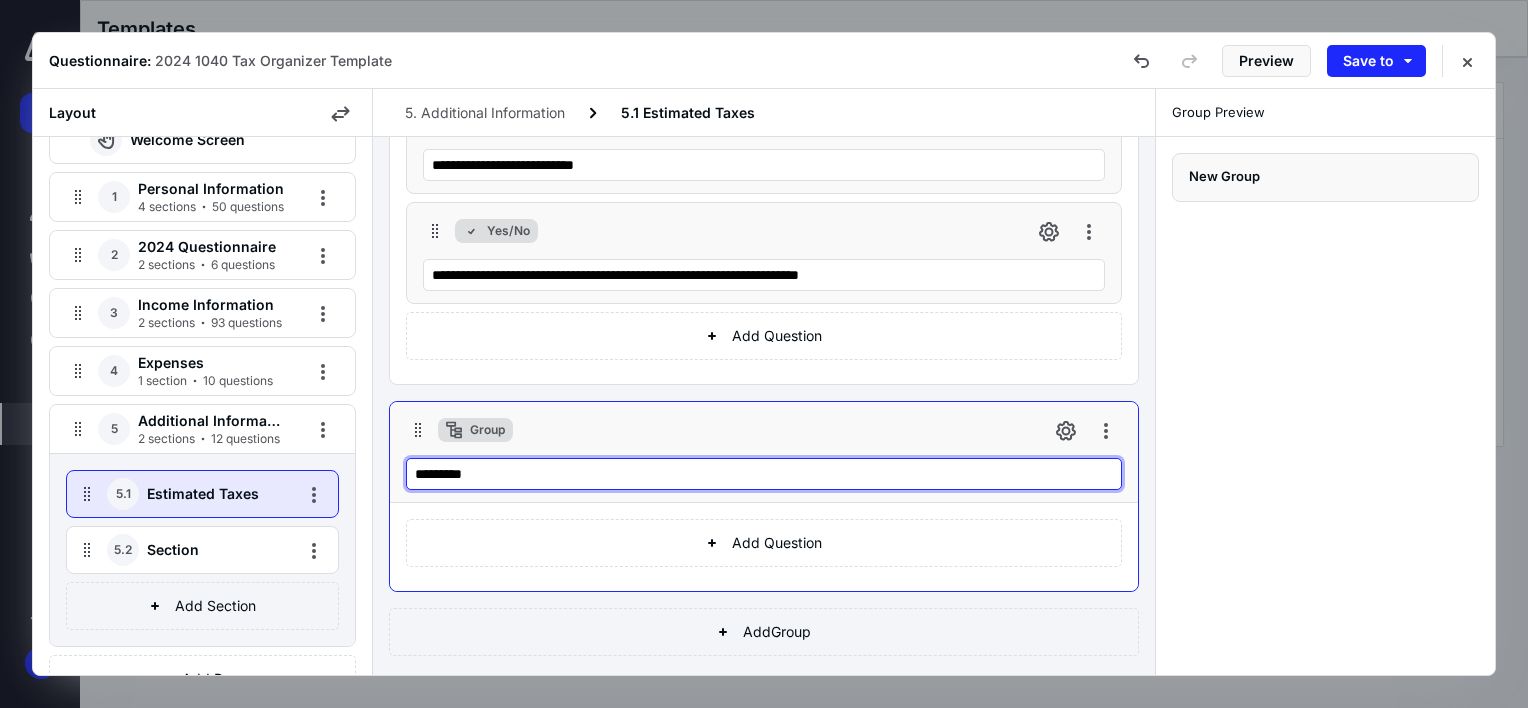drag, startPoint x: 519, startPoint y: 470, endPoint x: 340, endPoint y: 497, distance: 181.02486 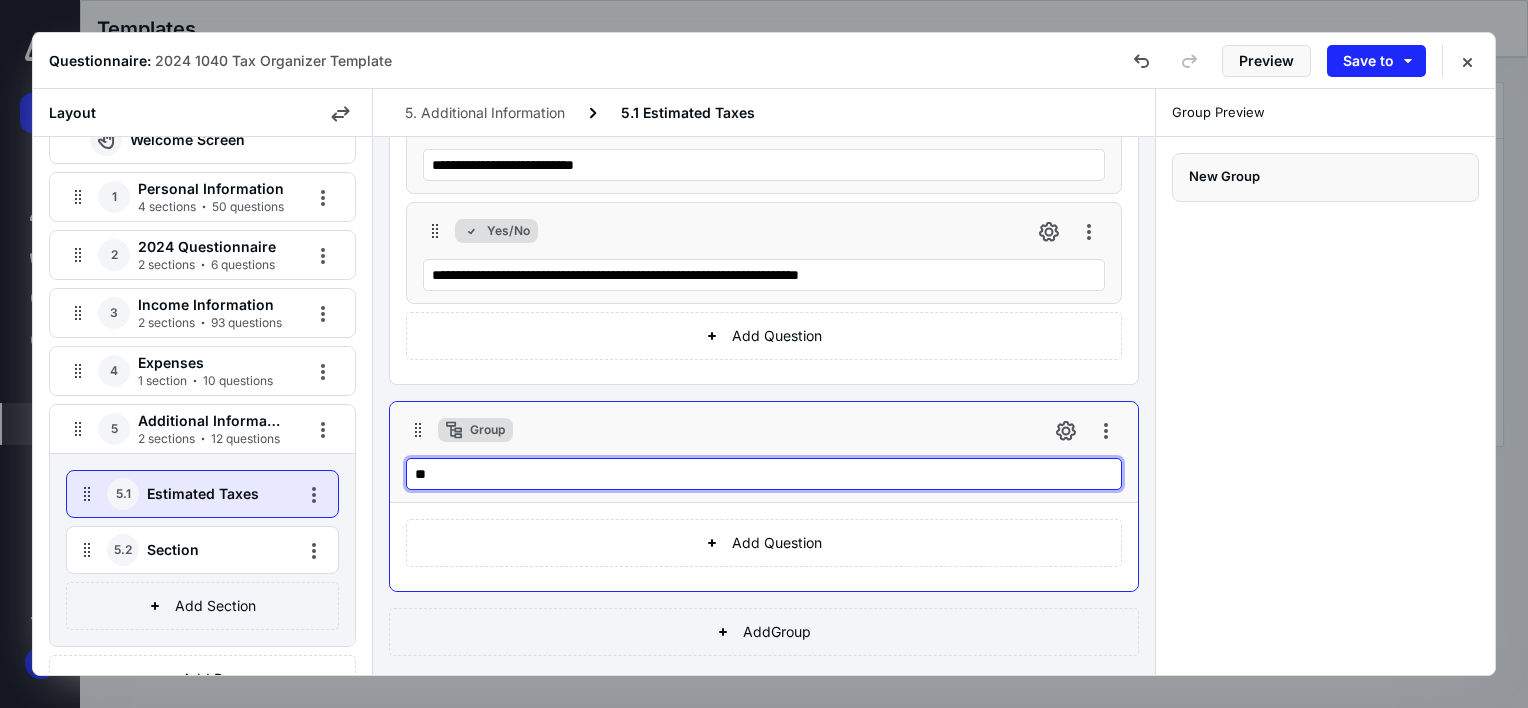 type on "*" 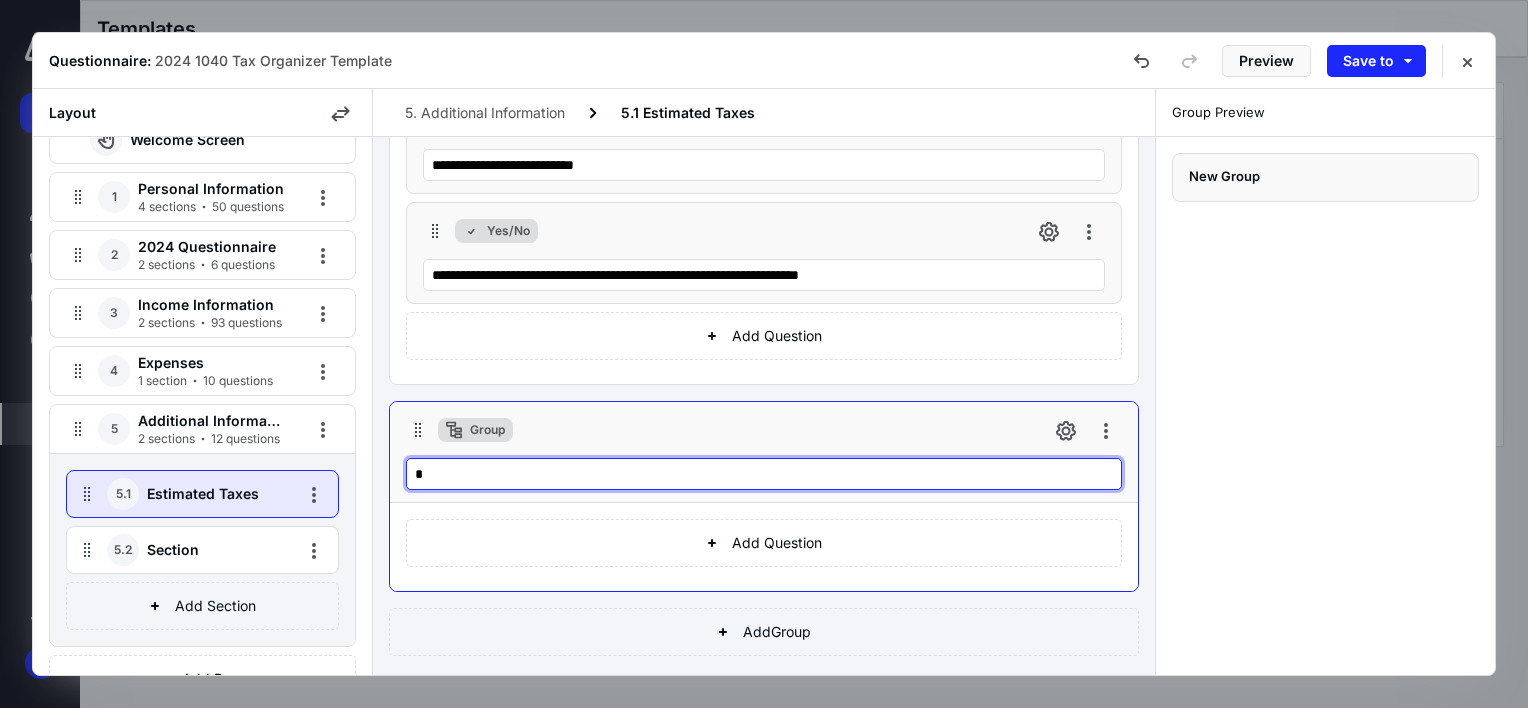 type 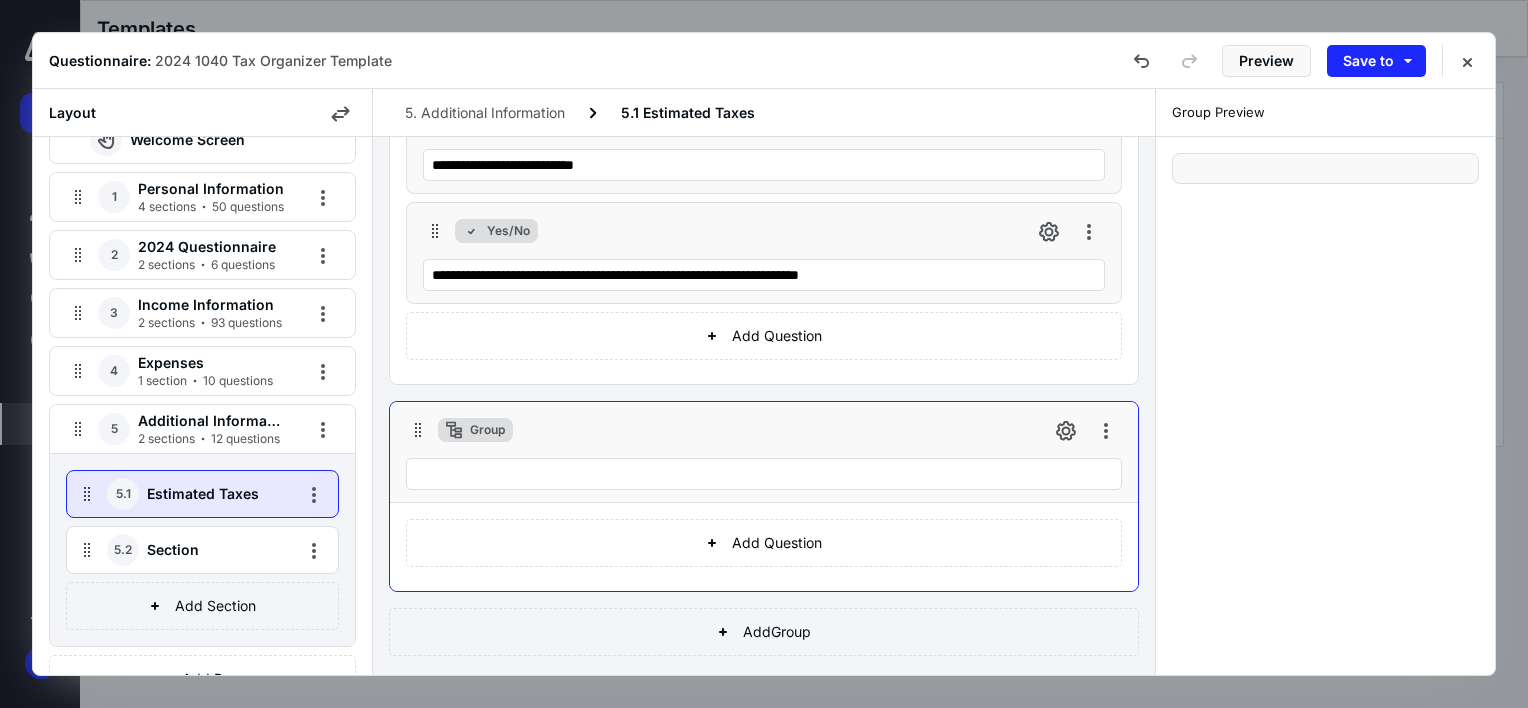 click on "5.1 Estimated Taxes" at bounding box center [176, 494] 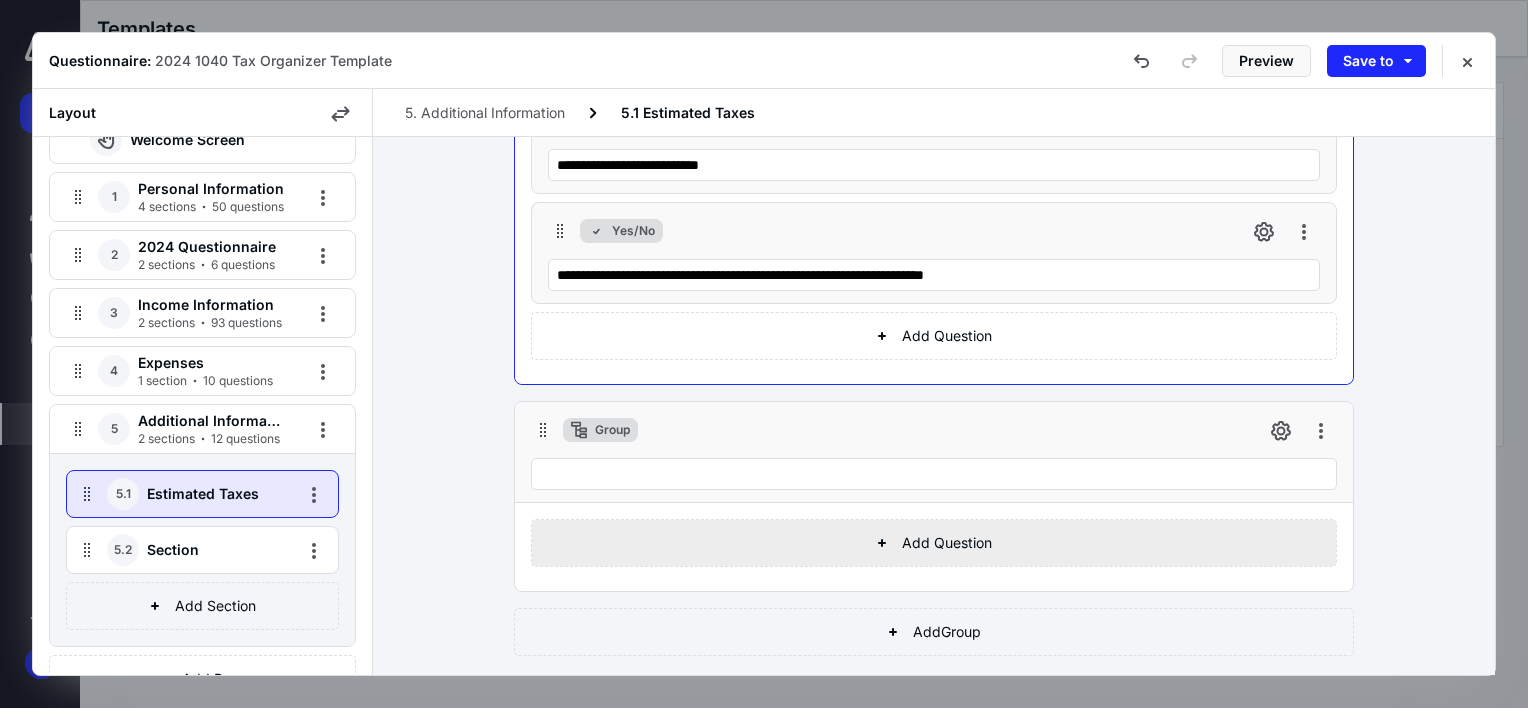 click on "Add Question" at bounding box center [934, 336] 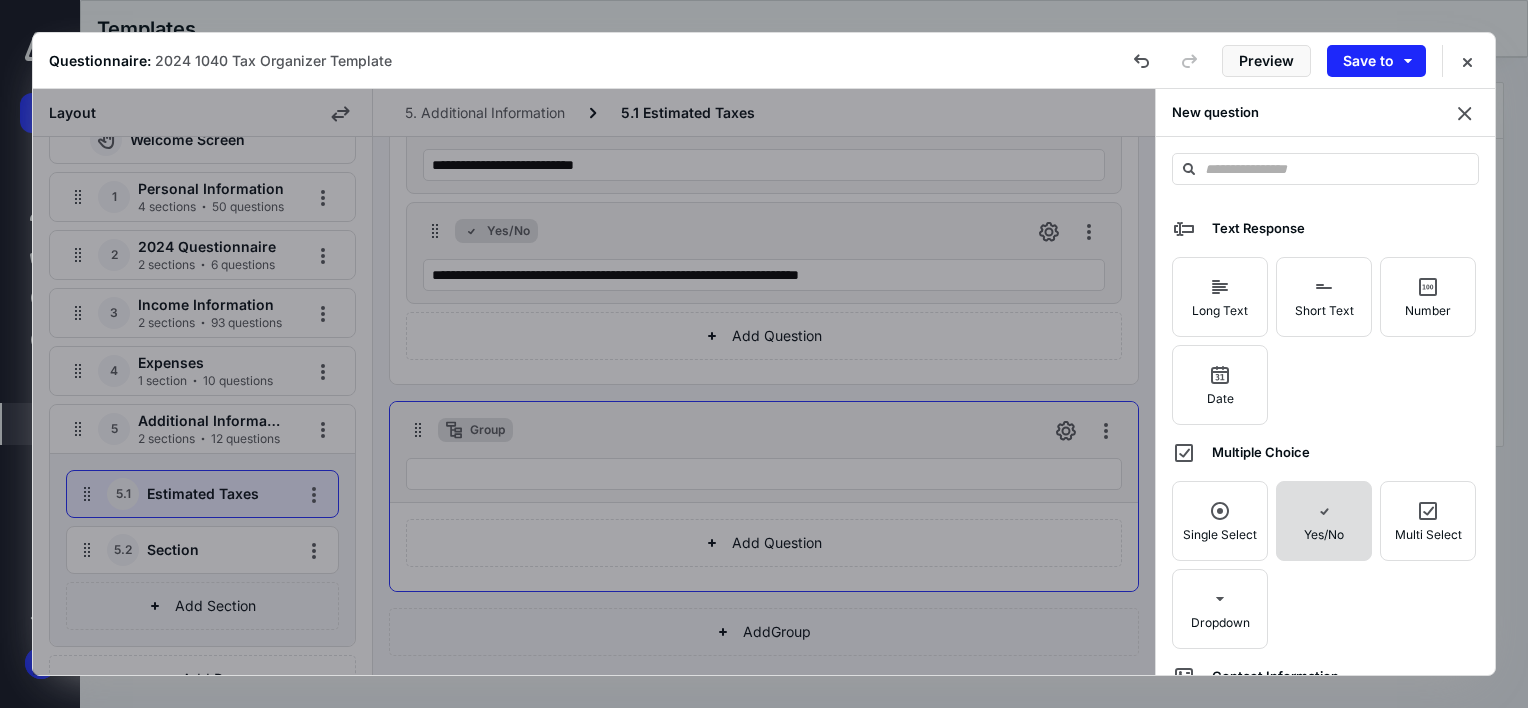 click on "Yes/No" at bounding box center [1324, 521] 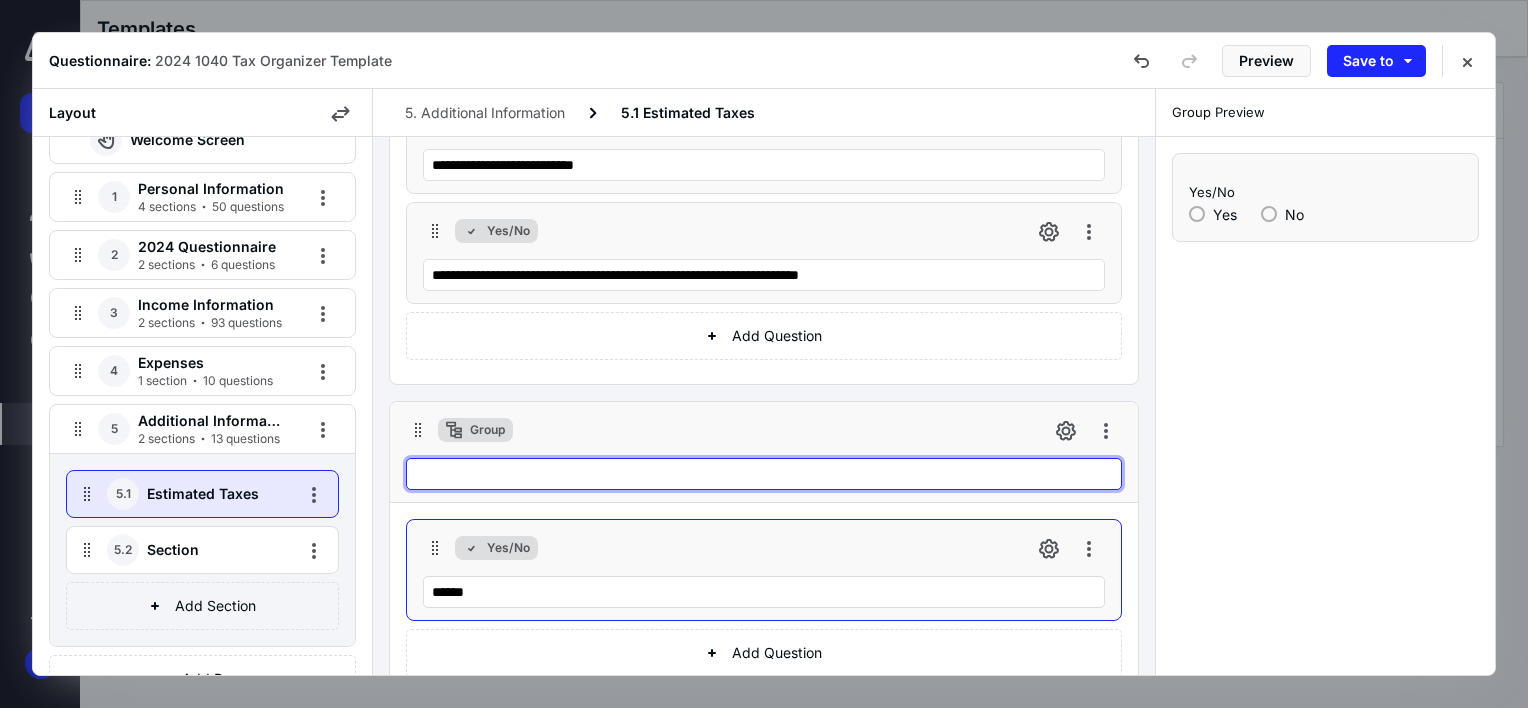 click at bounding box center [764, 474] 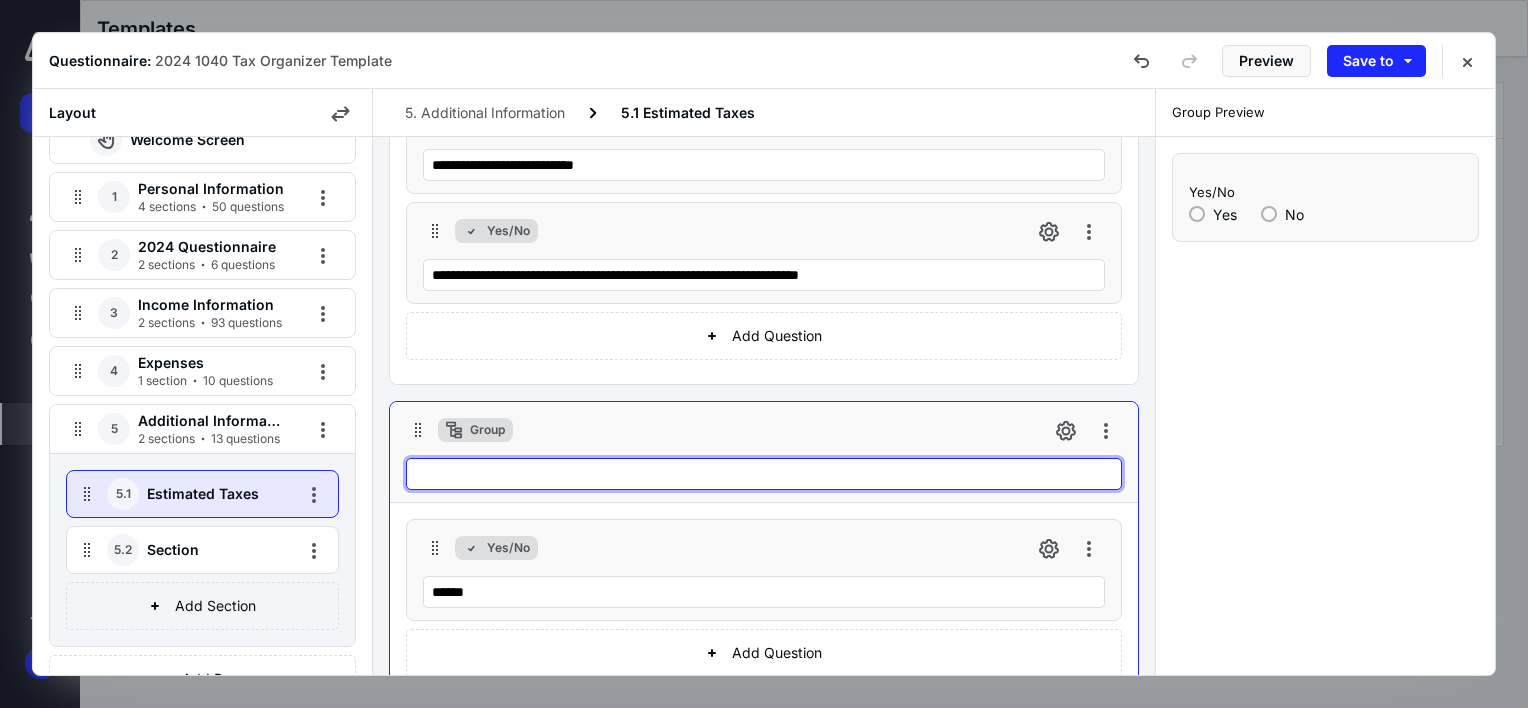 paste on "**********" 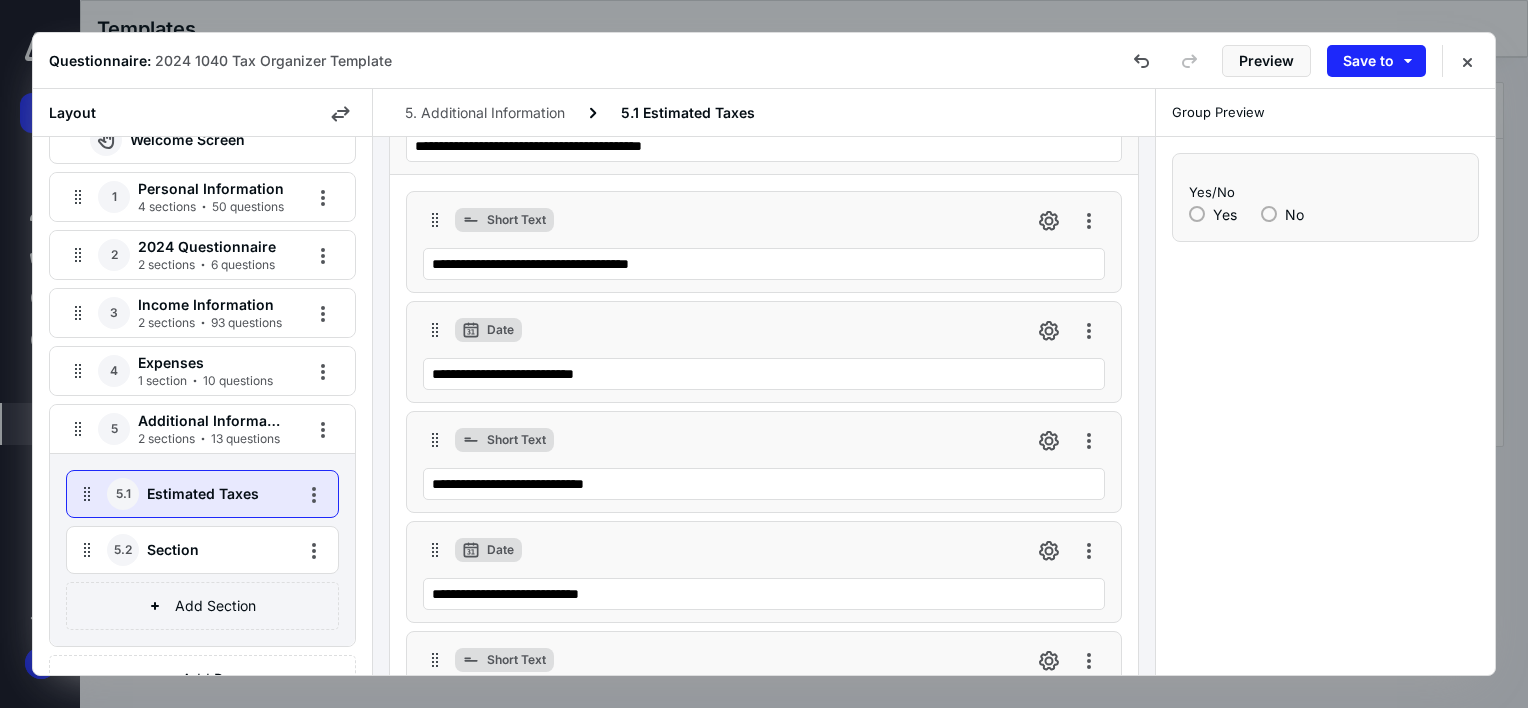scroll, scrollTop: 0, scrollLeft: 0, axis: both 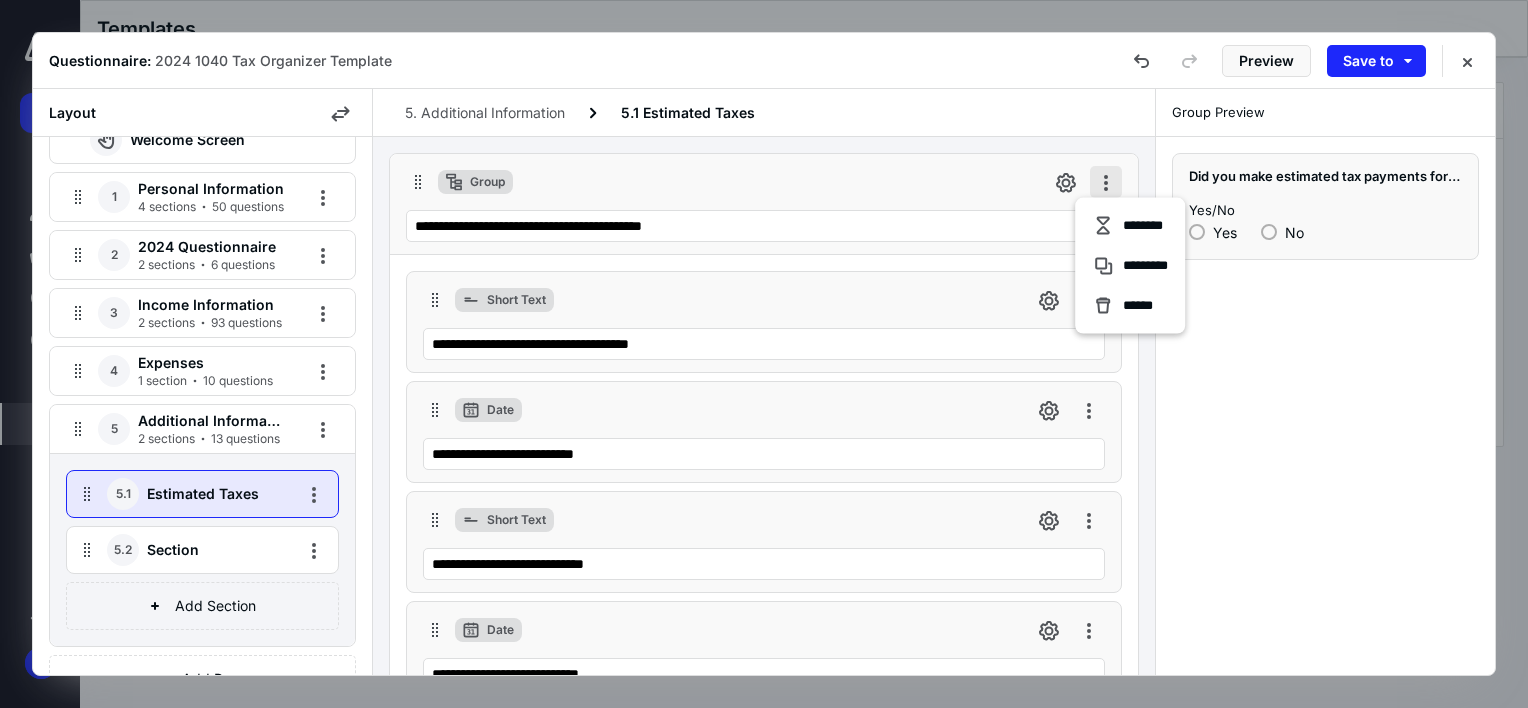 click at bounding box center (1106, 182) 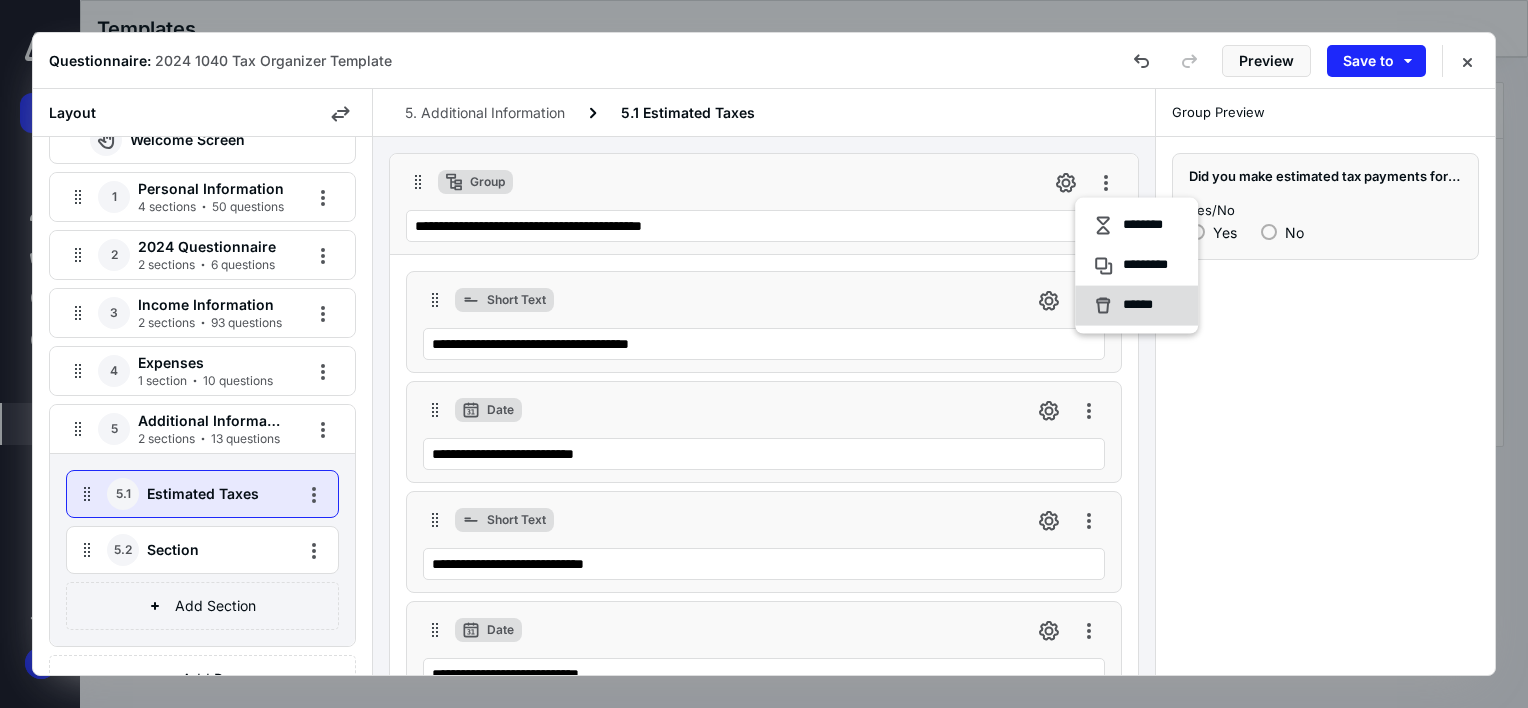click on "******" at bounding box center (1143, 306) 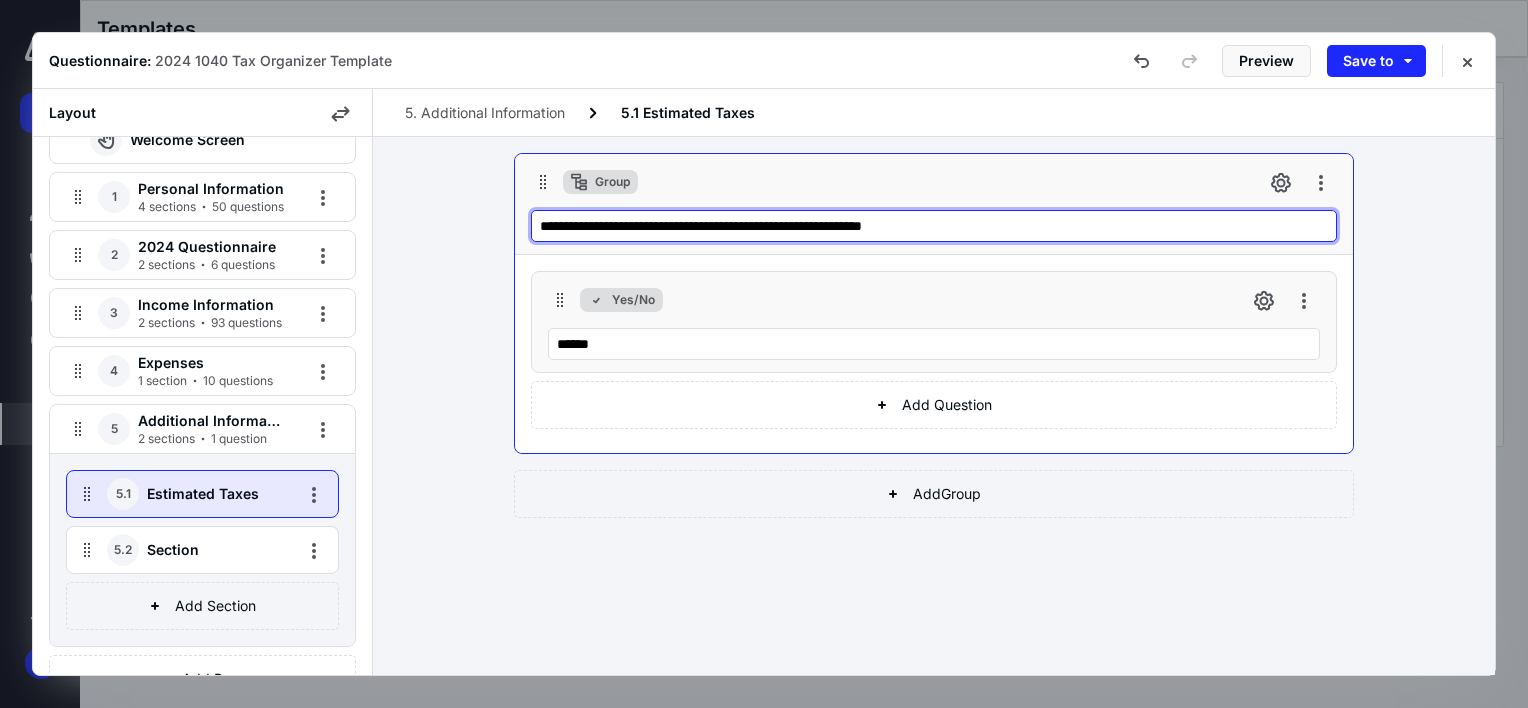 click on "**********" at bounding box center [934, 226] 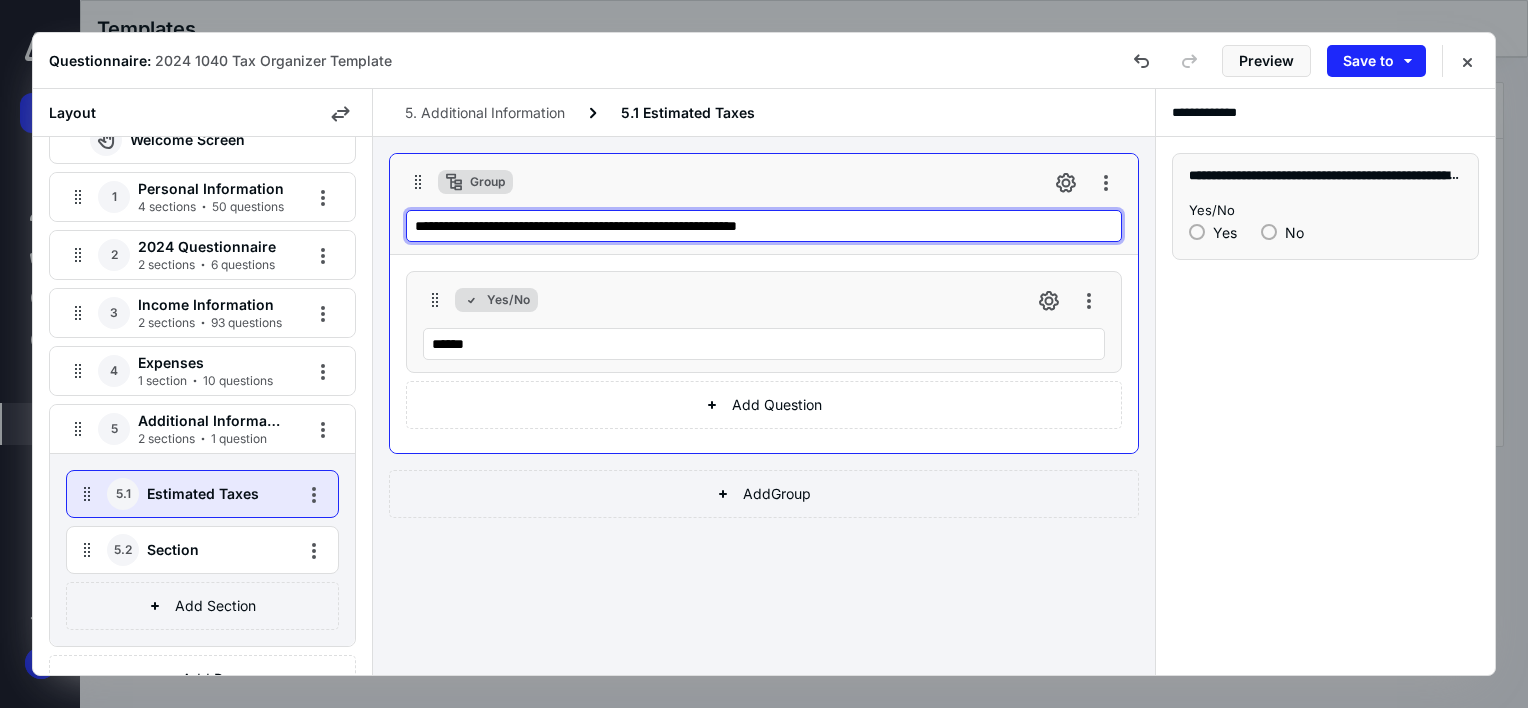 drag, startPoint x: 941, startPoint y: 225, endPoint x: 344, endPoint y: 229, distance: 597.0134 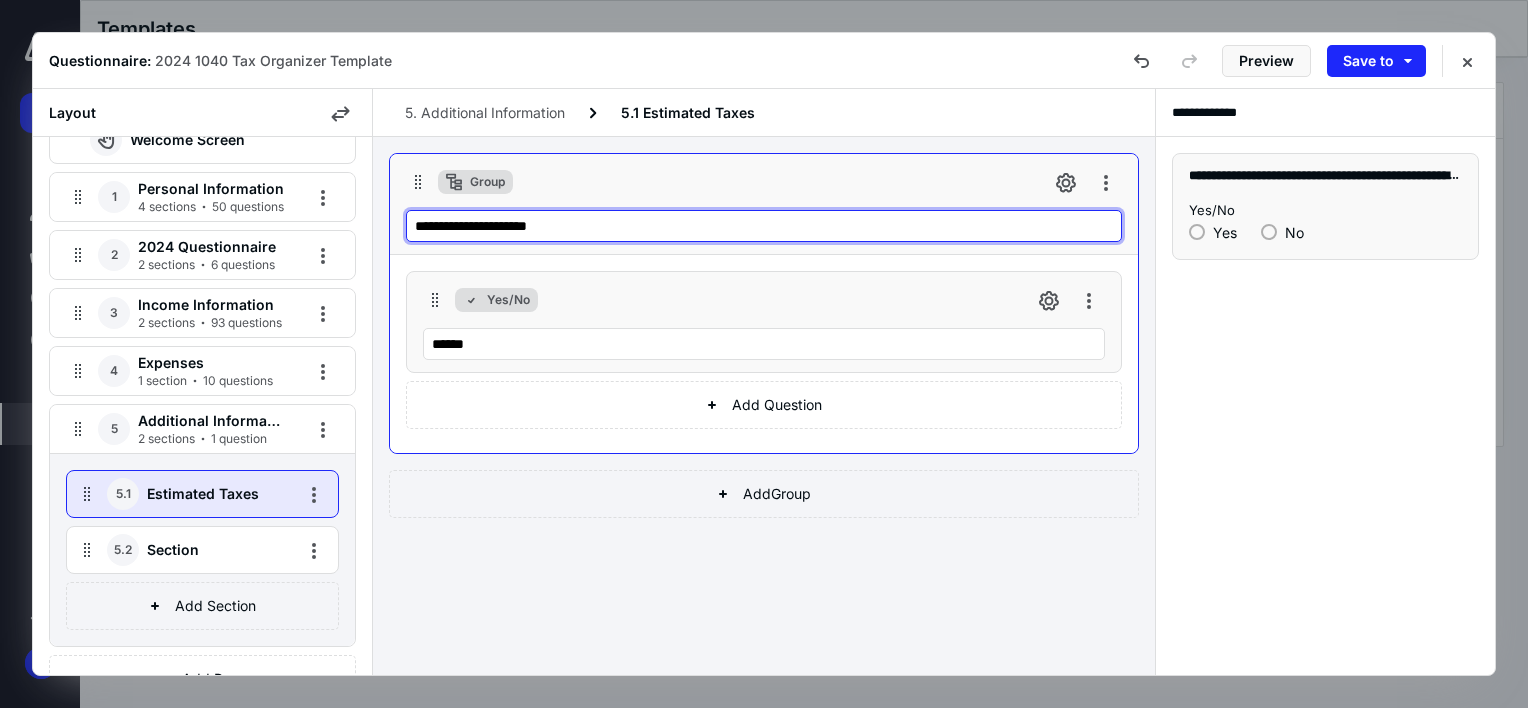type on "**********" 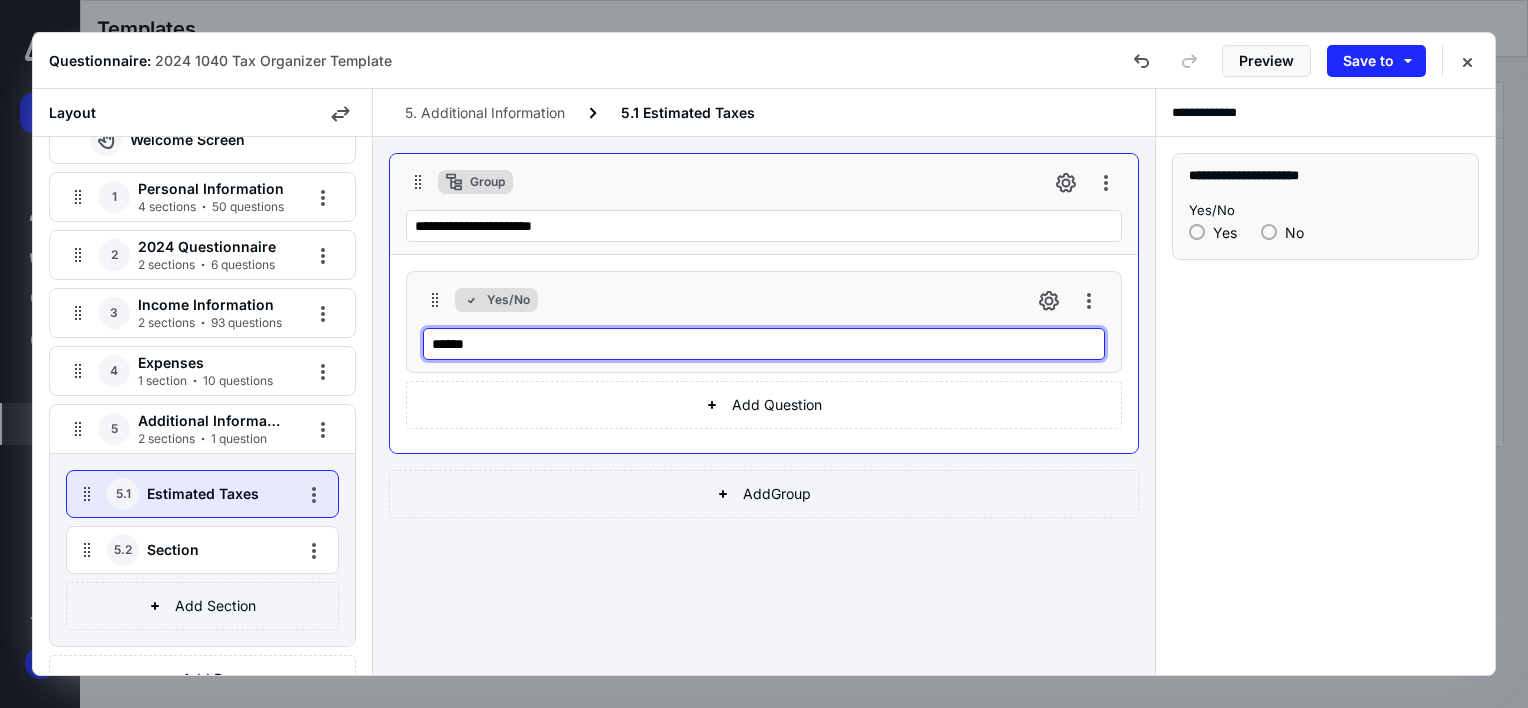 drag, startPoint x: 489, startPoint y: 342, endPoint x: 362, endPoint y: 387, distance: 134.73679 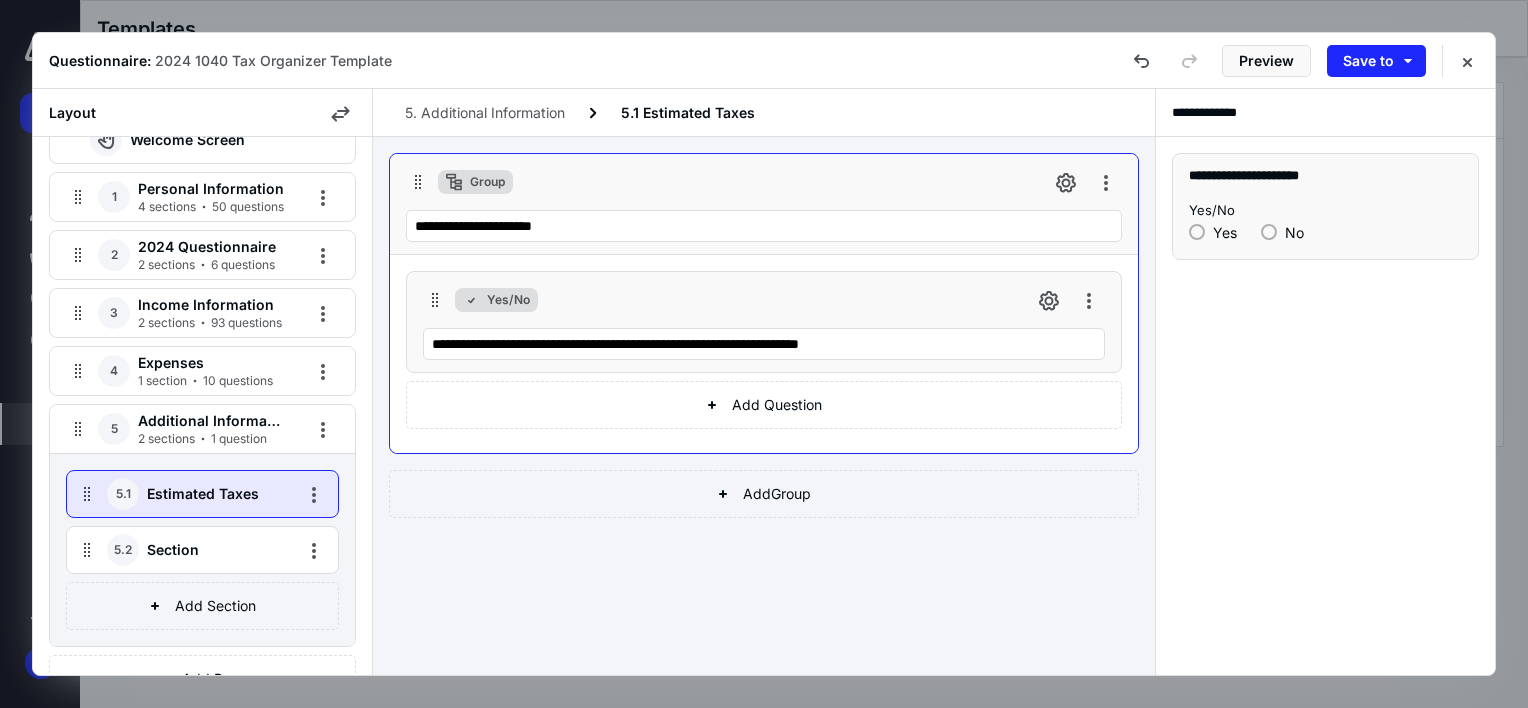 click 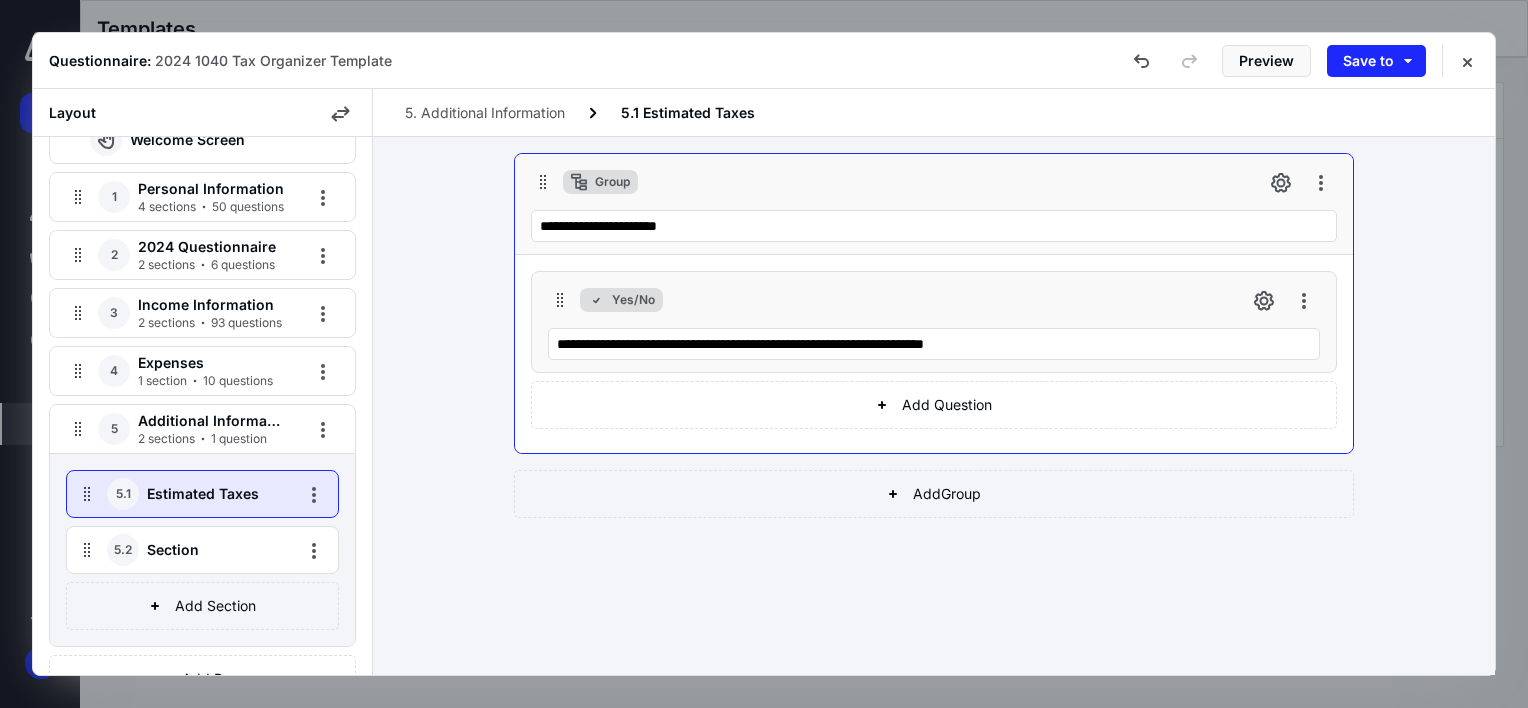 click on "Additional Information" at bounding box center (211, 421) 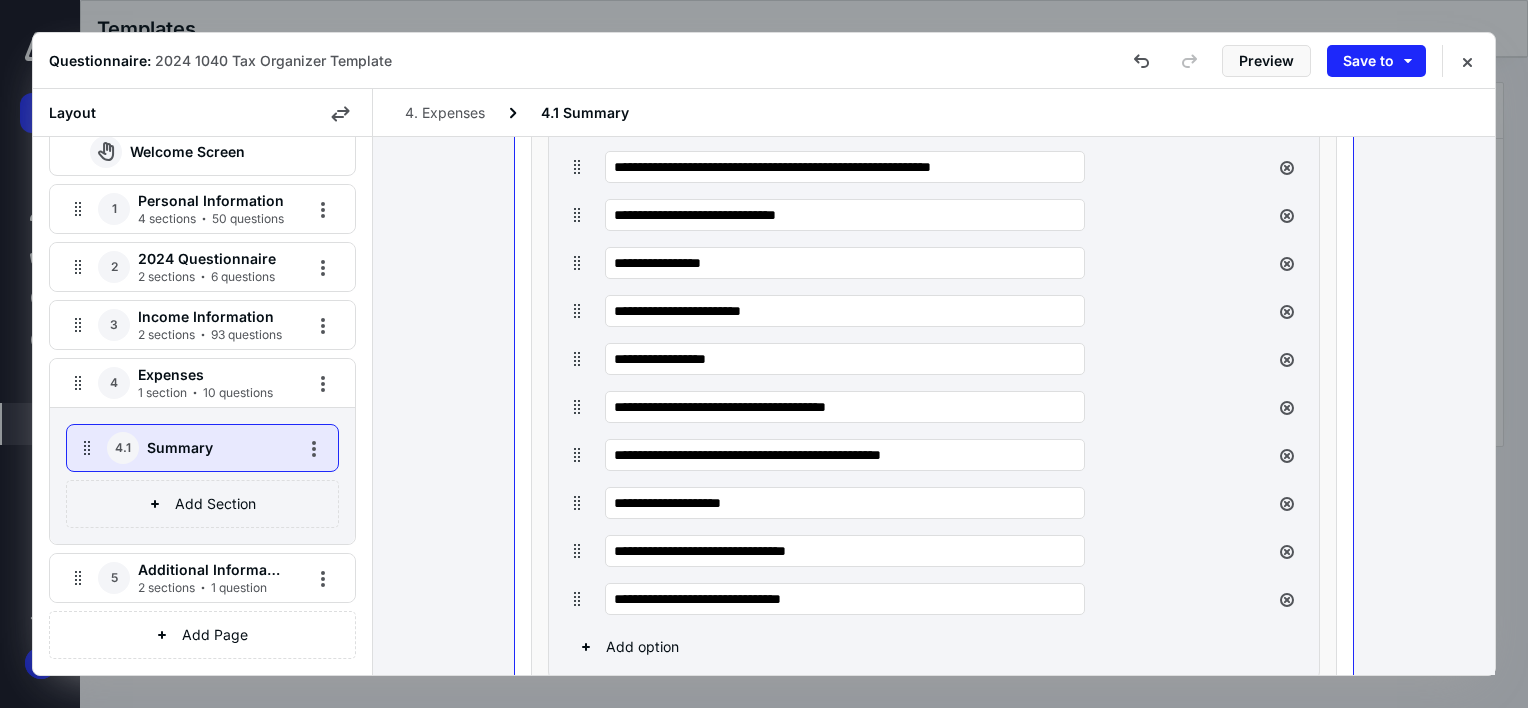 click on "Additional Information" at bounding box center [211, 570] 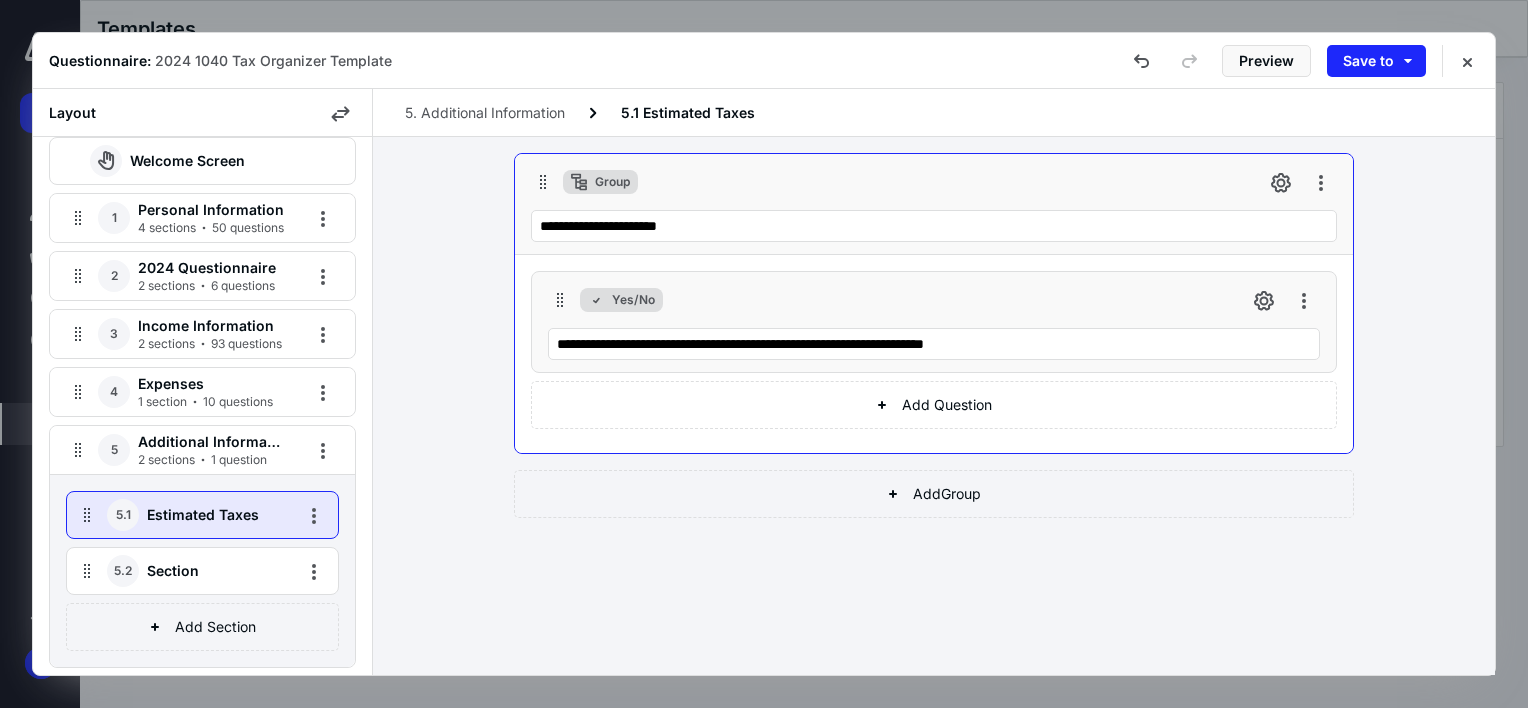 scroll, scrollTop: 0, scrollLeft: 0, axis: both 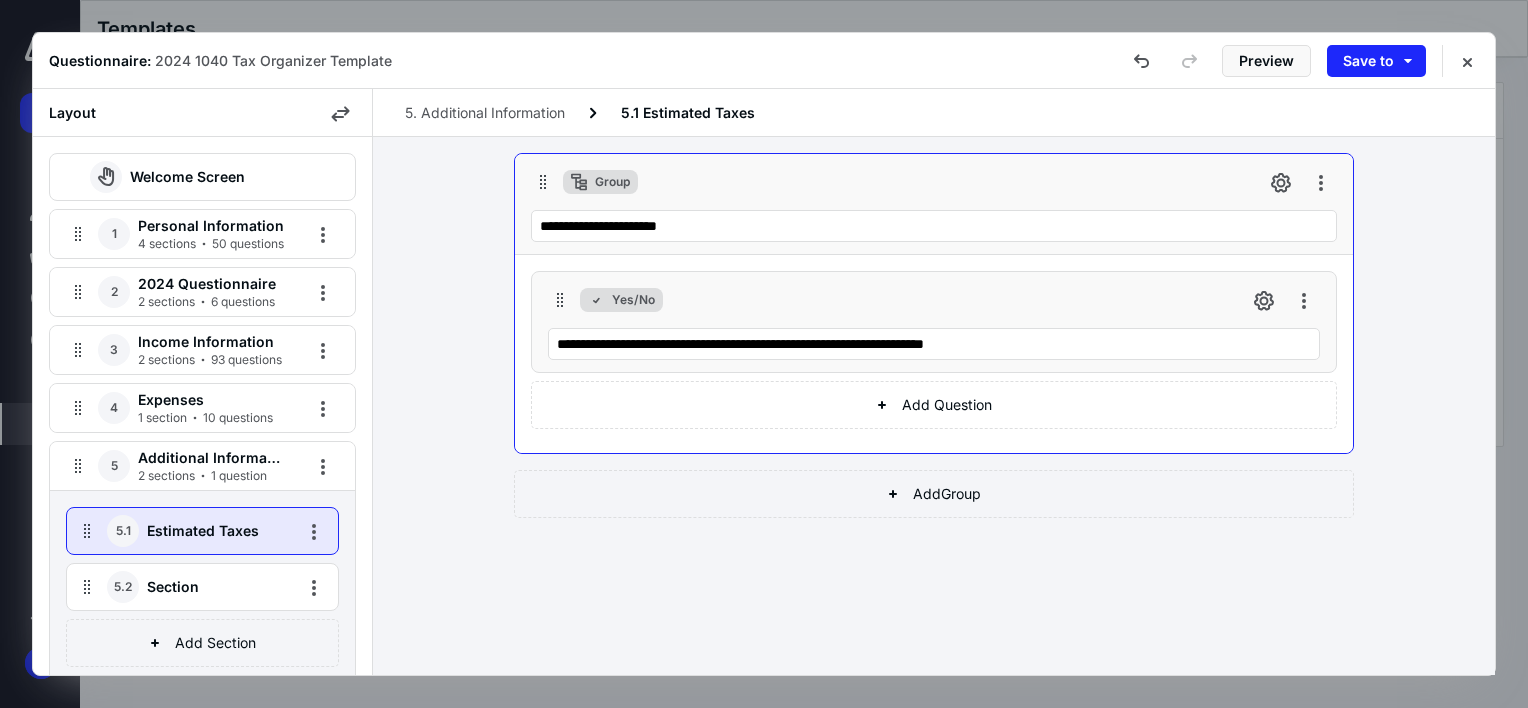 click on "Personal Information" at bounding box center (211, 226) 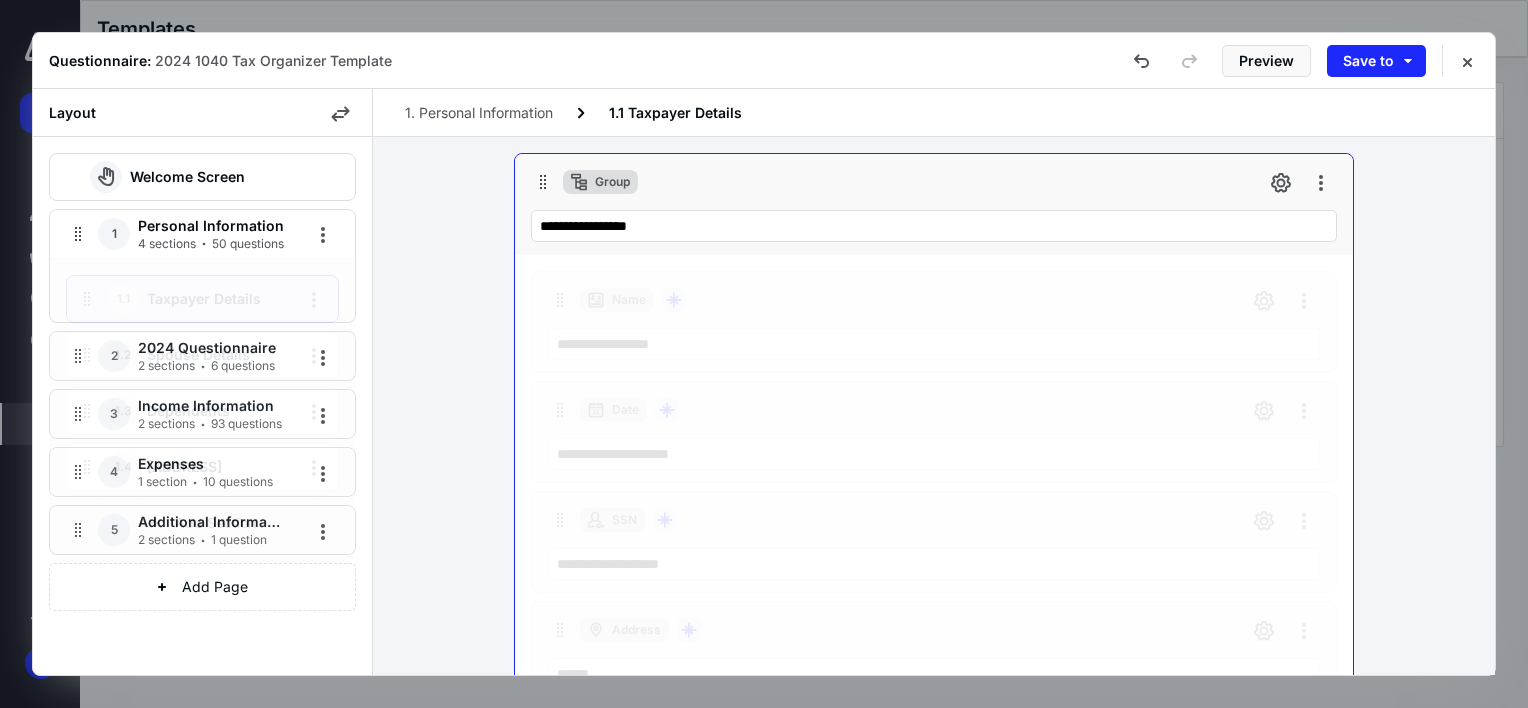 scroll, scrollTop: 1875, scrollLeft: 0, axis: vertical 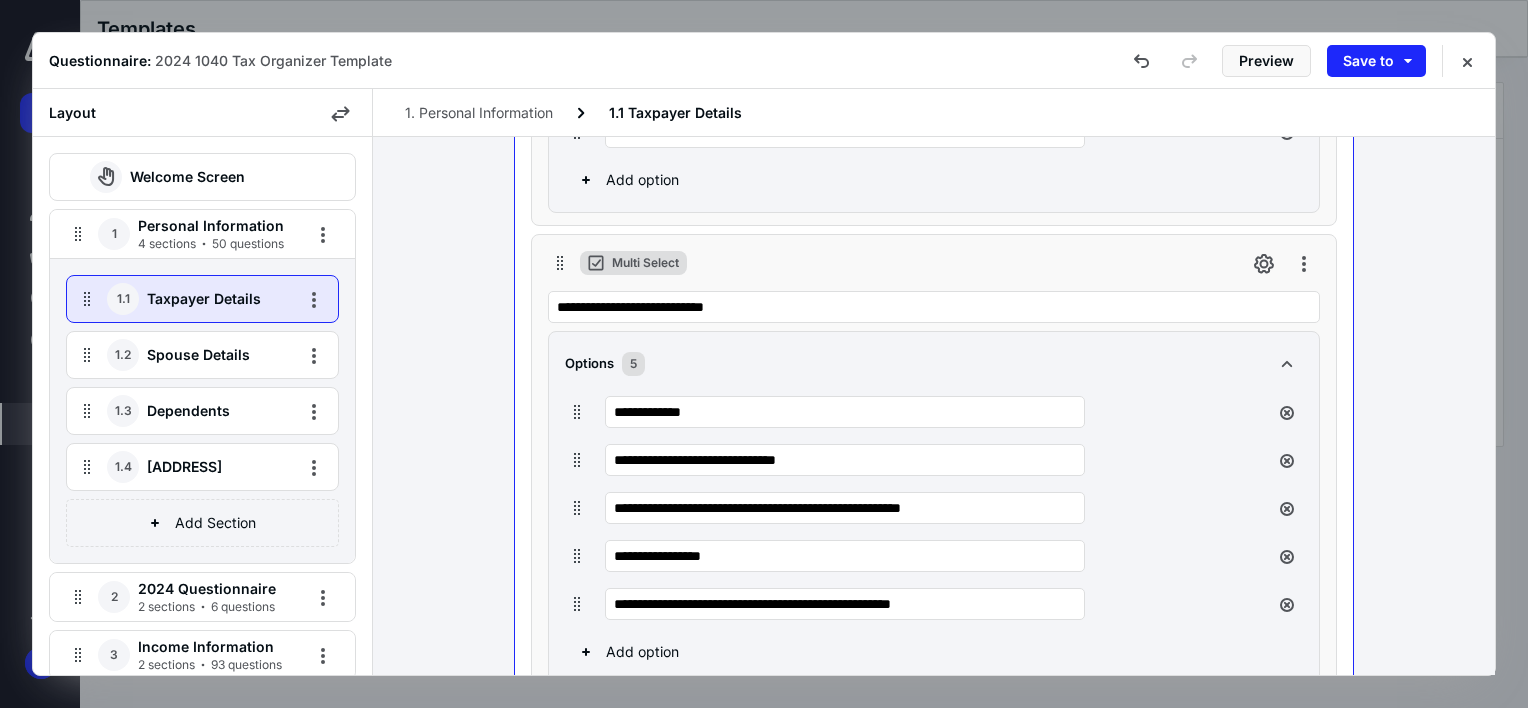 click on "4 sections 50 questions" at bounding box center [211, 244] 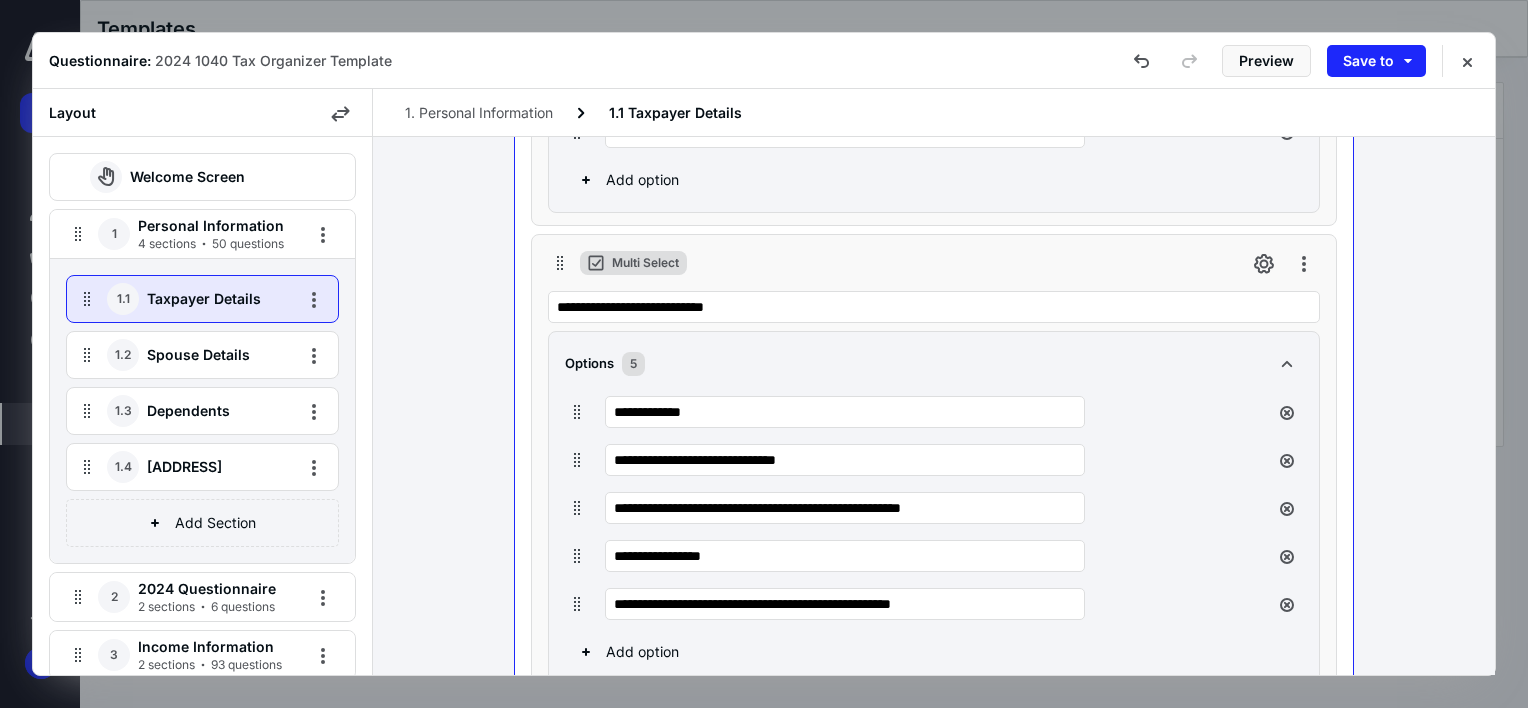 click on "Personal Information" at bounding box center [211, 226] 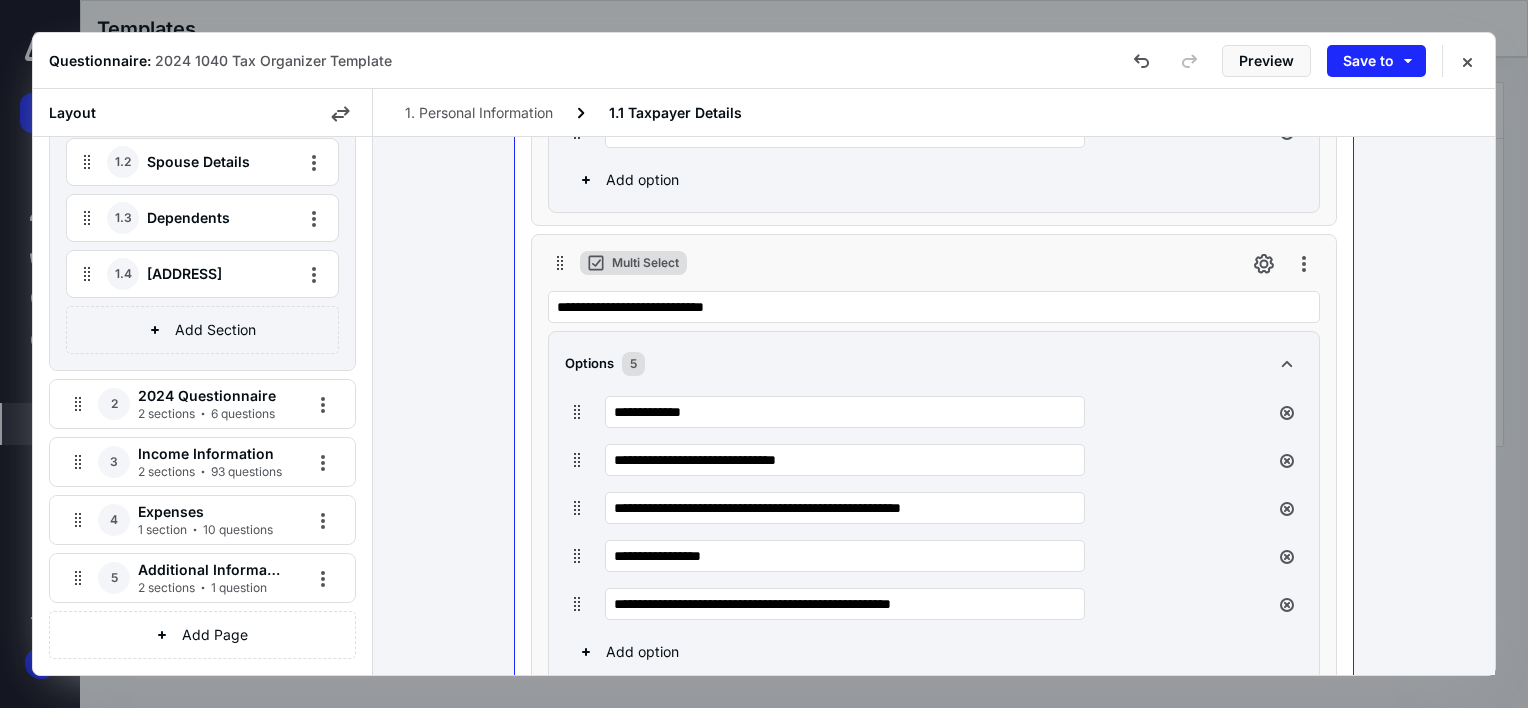 scroll, scrollTop: 205, scrollLeft: 0, axis: vertical 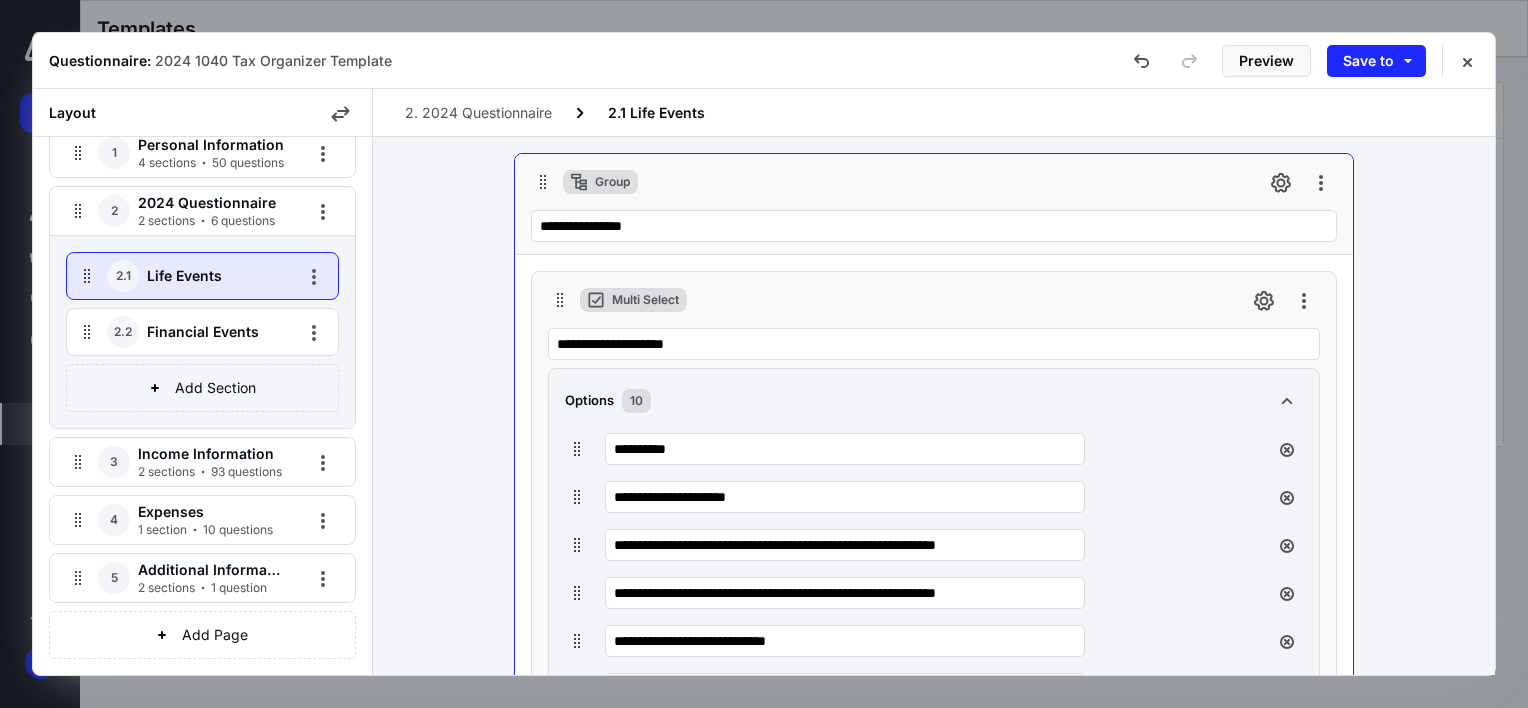 click on "2 sections 93 questions" at bounding box center [210, 472] 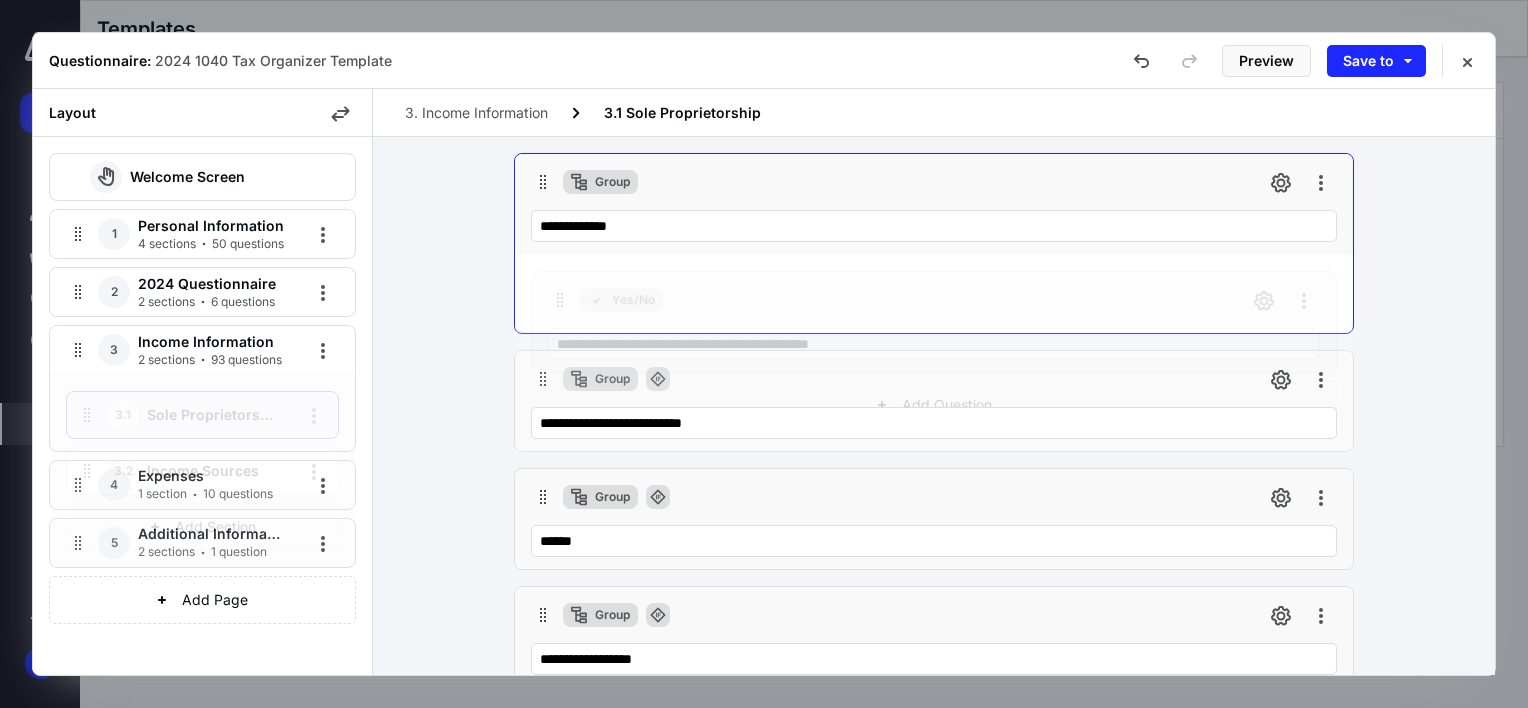scroll, scrollTop: 0, scrollLeft: 0, axis: both 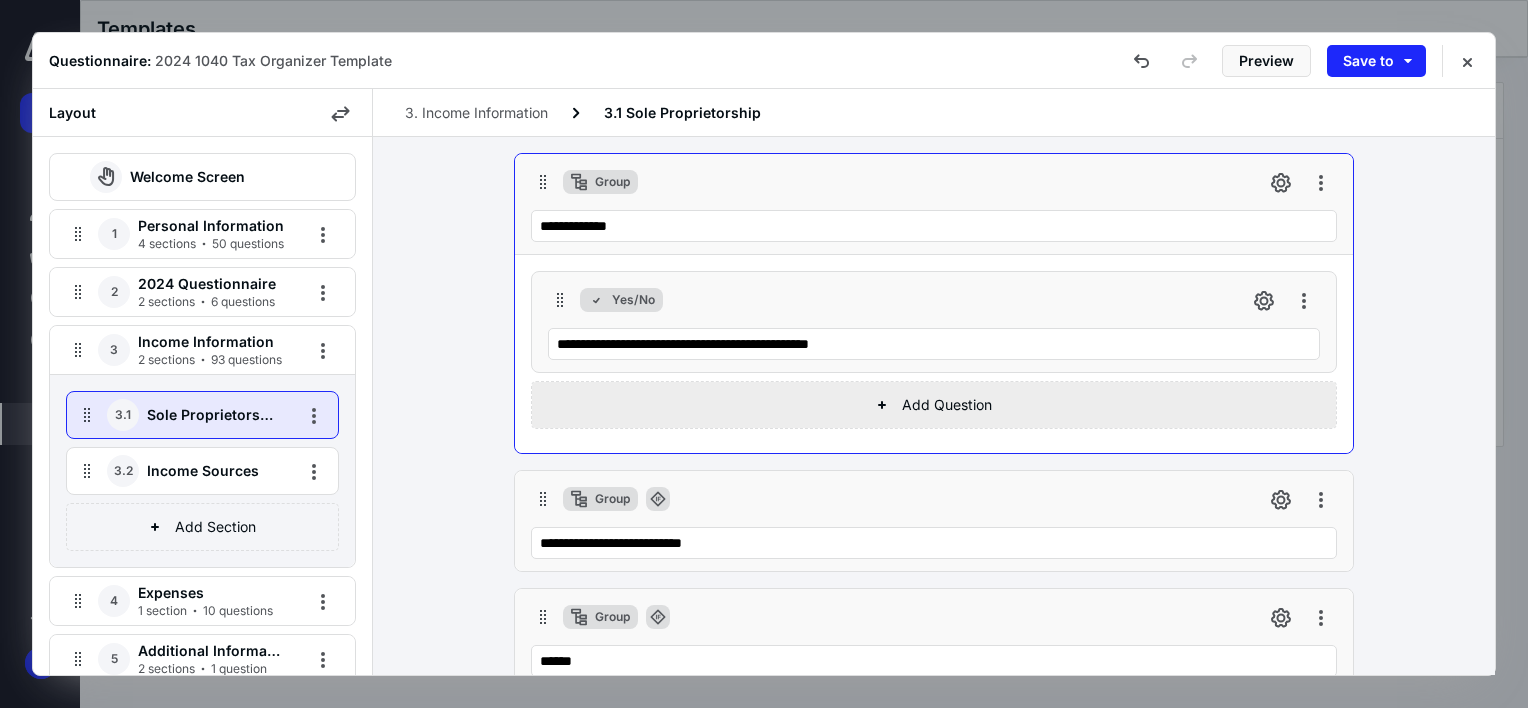 click on "Add Question" at bounding box center [934, 405] 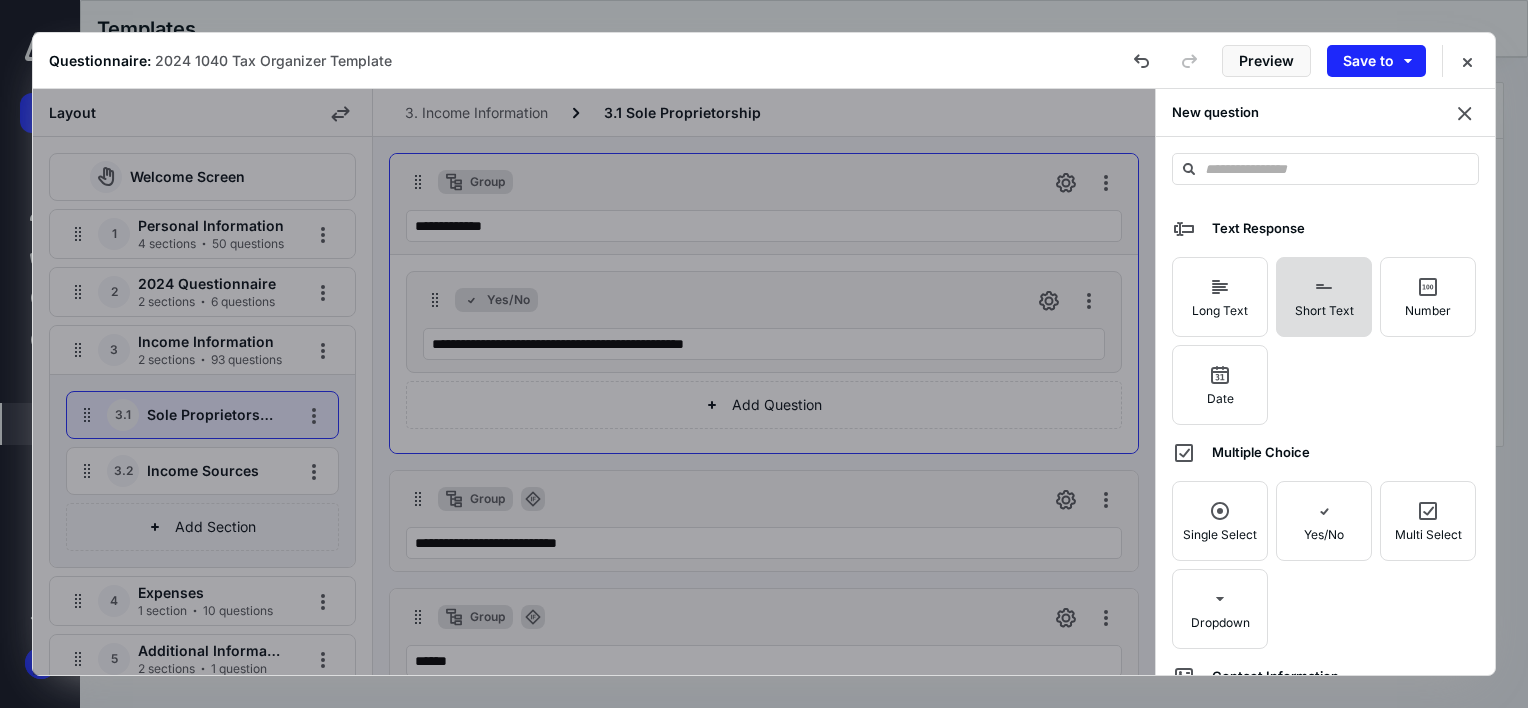 click on "Short Text" at bounding box center [1324, 297] 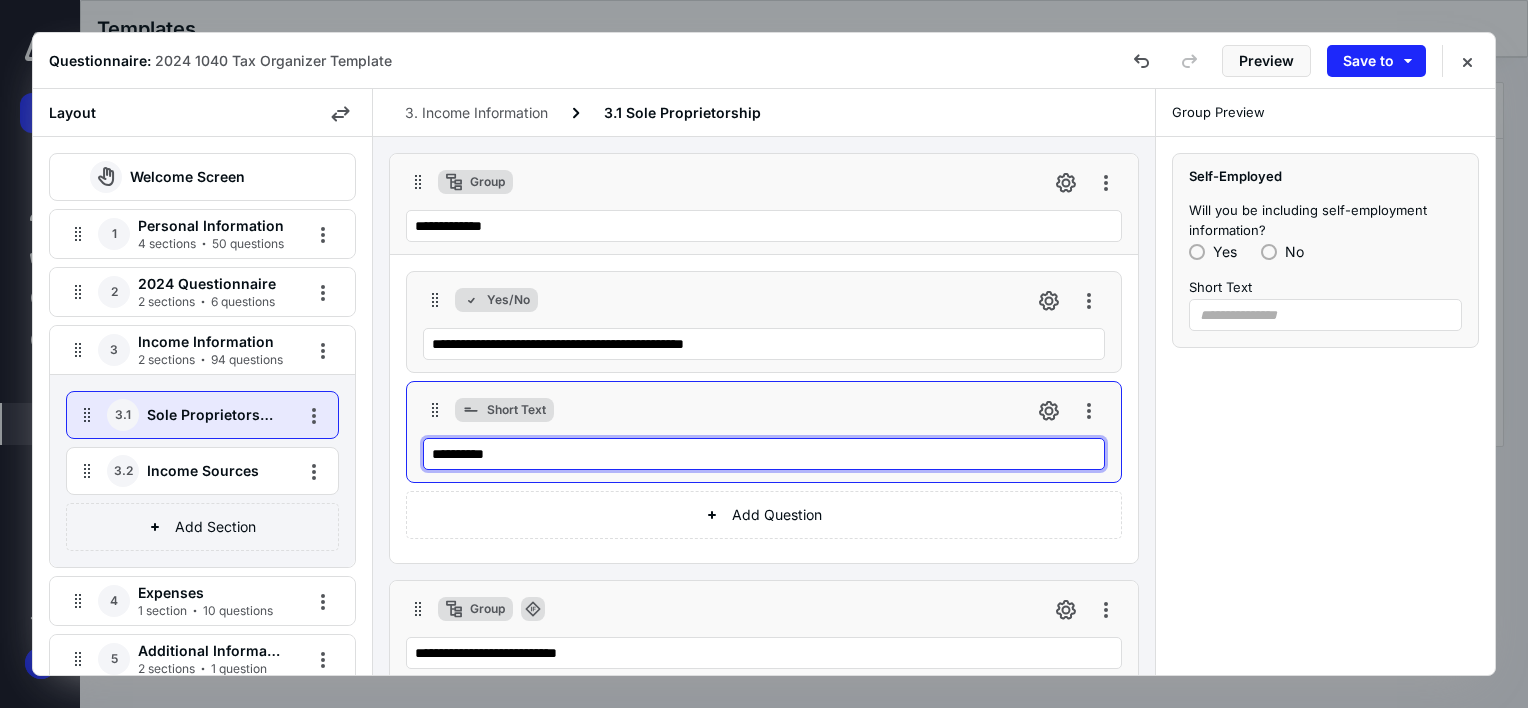 drag, startPoint x: 515, startPoint y: 451, endPoint x: 348, endPoint y: 459, distance: 167.19151 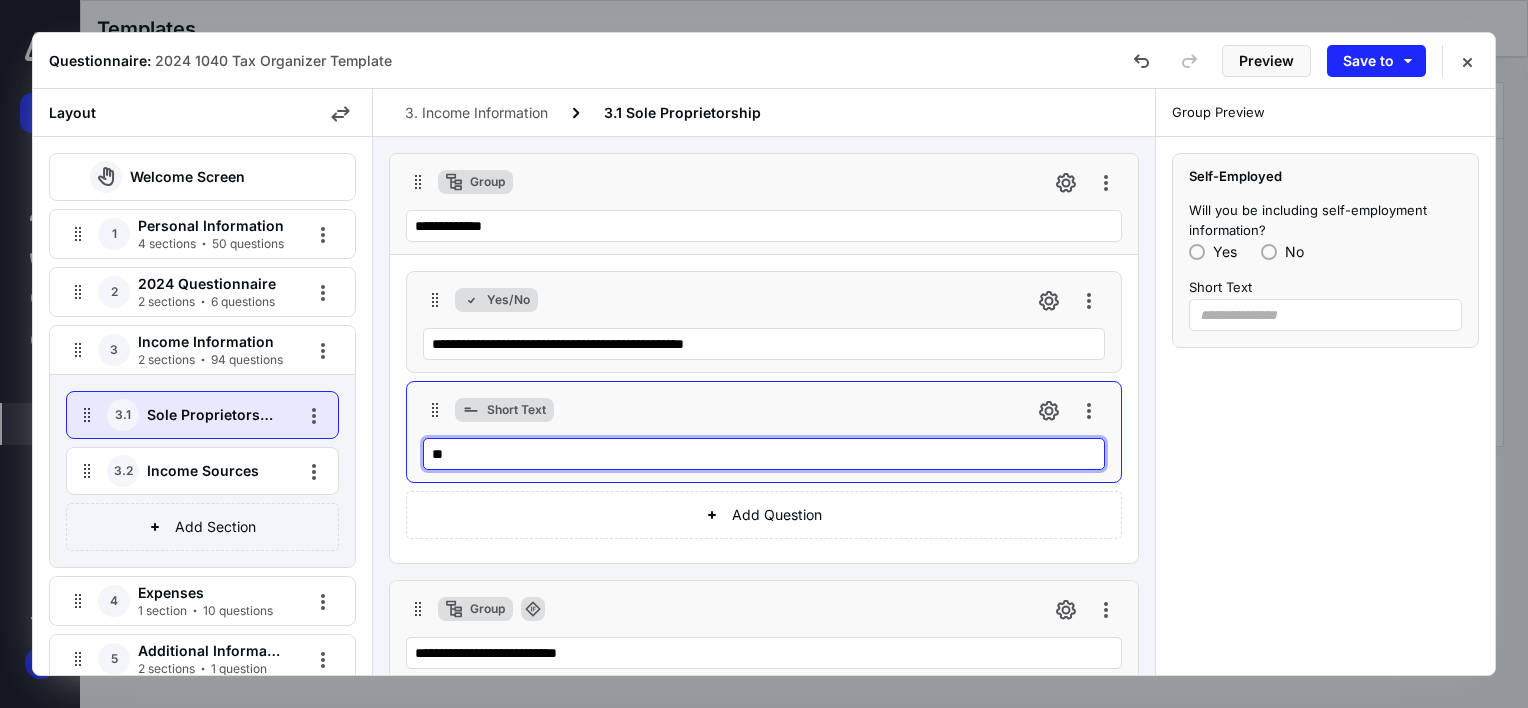 type on "*" 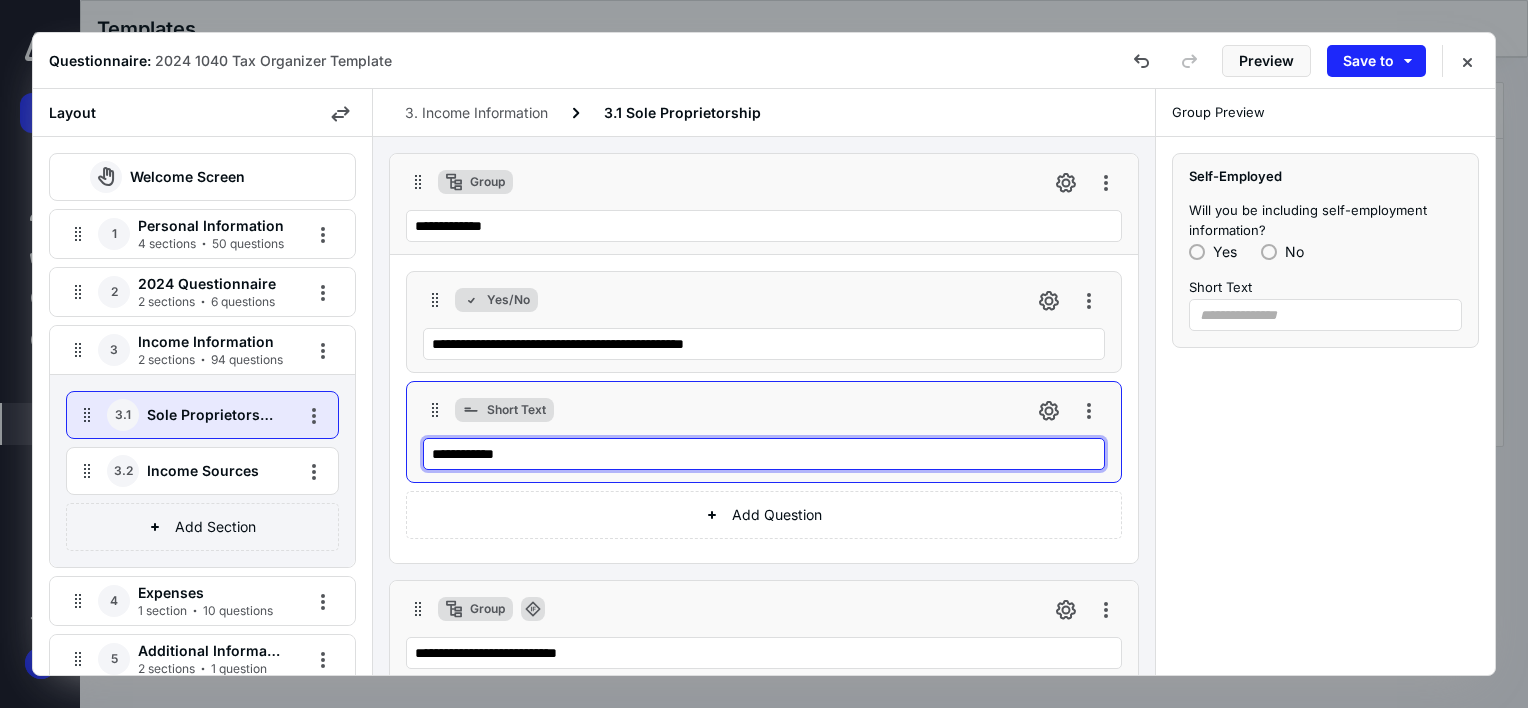 type on "**********" 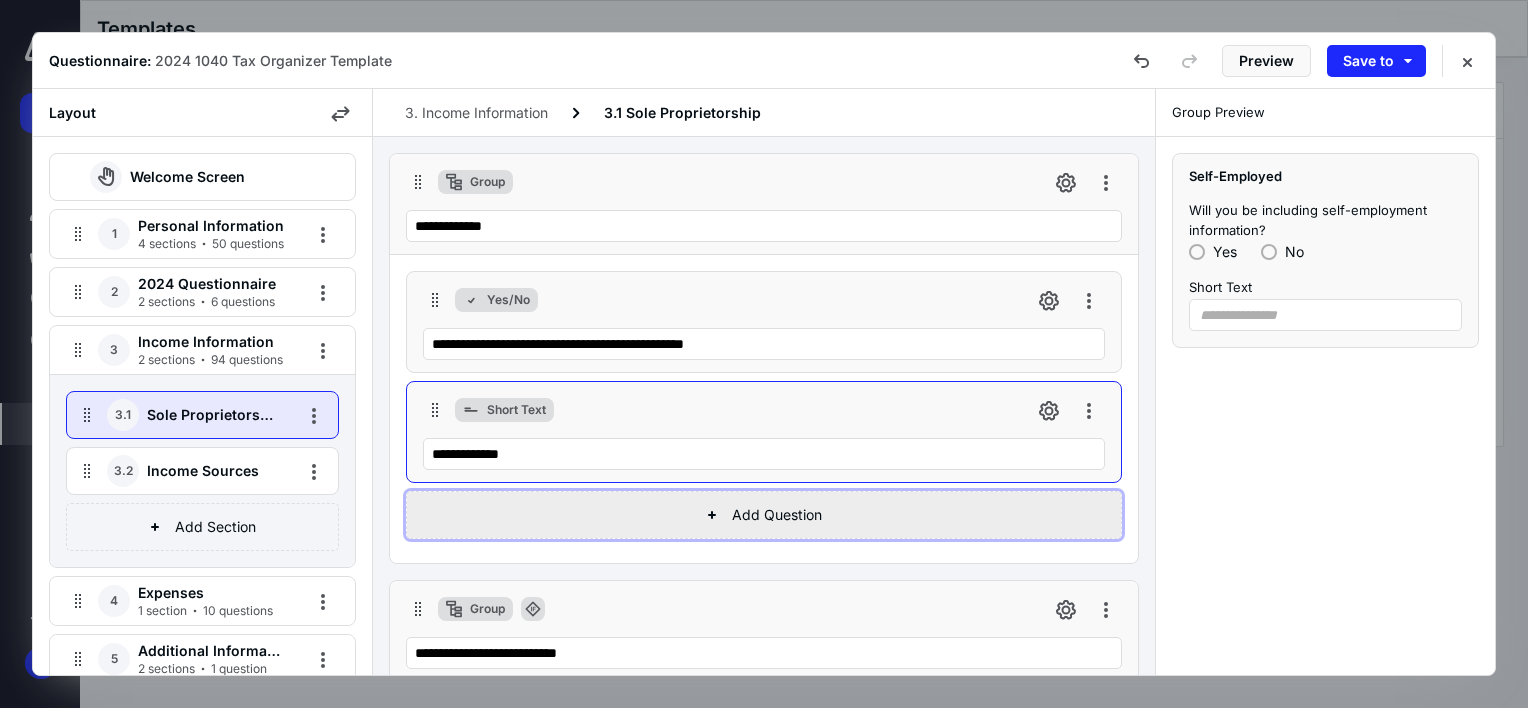 click on "Add Question" at bounding box center (764, 515) 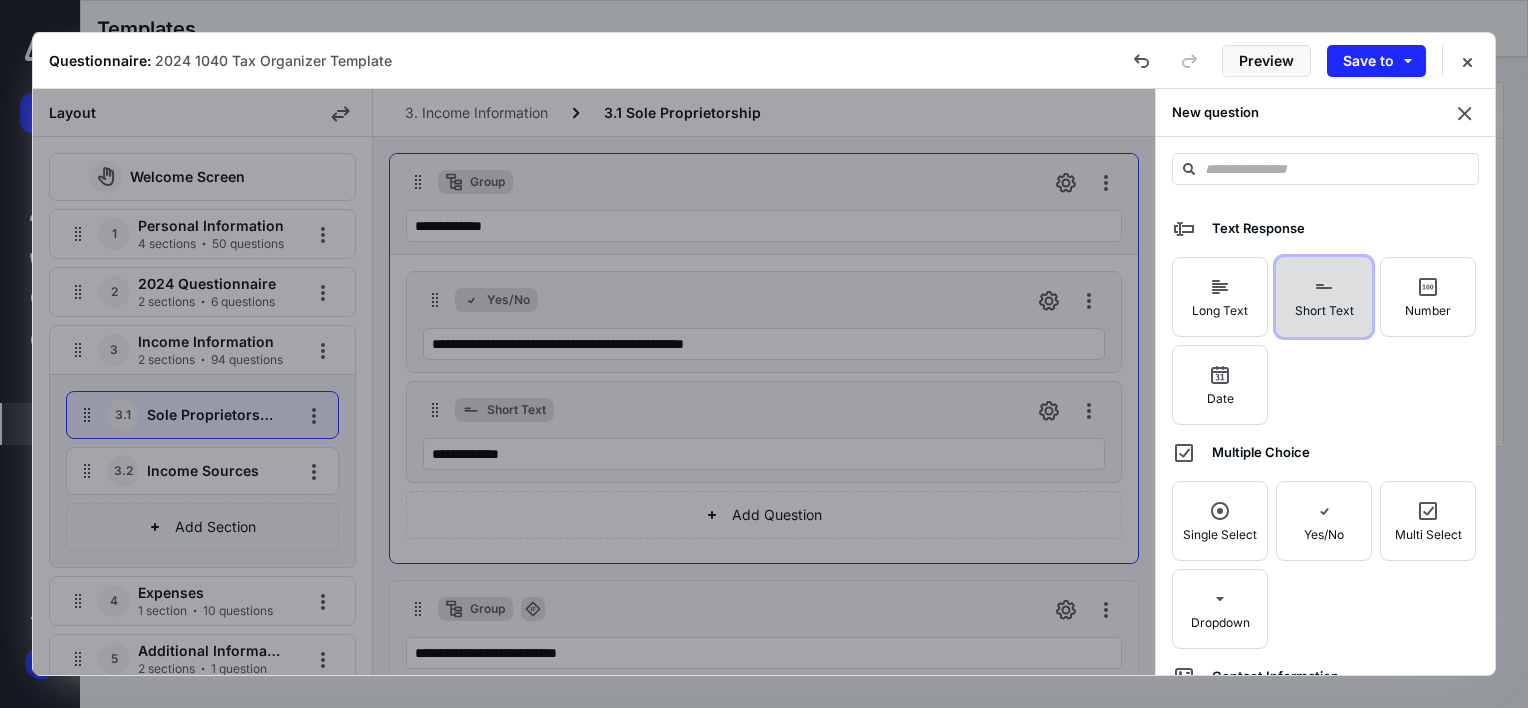 click on "Short Text" at bounding box center (1324, 310) 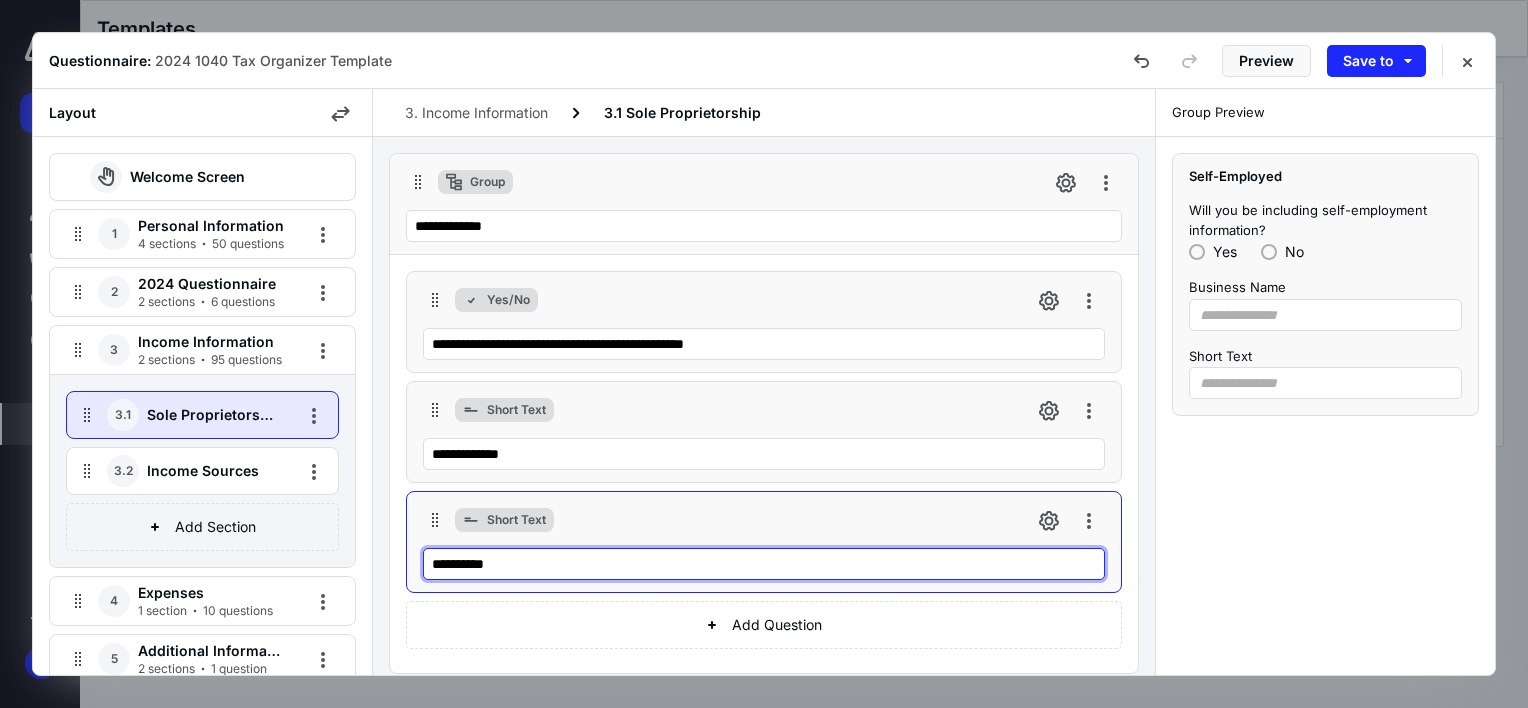 drag, startPoint x: 520, startPoint y: 562, endPoint x: 361, endPoint y: 537, distance: 160.95341 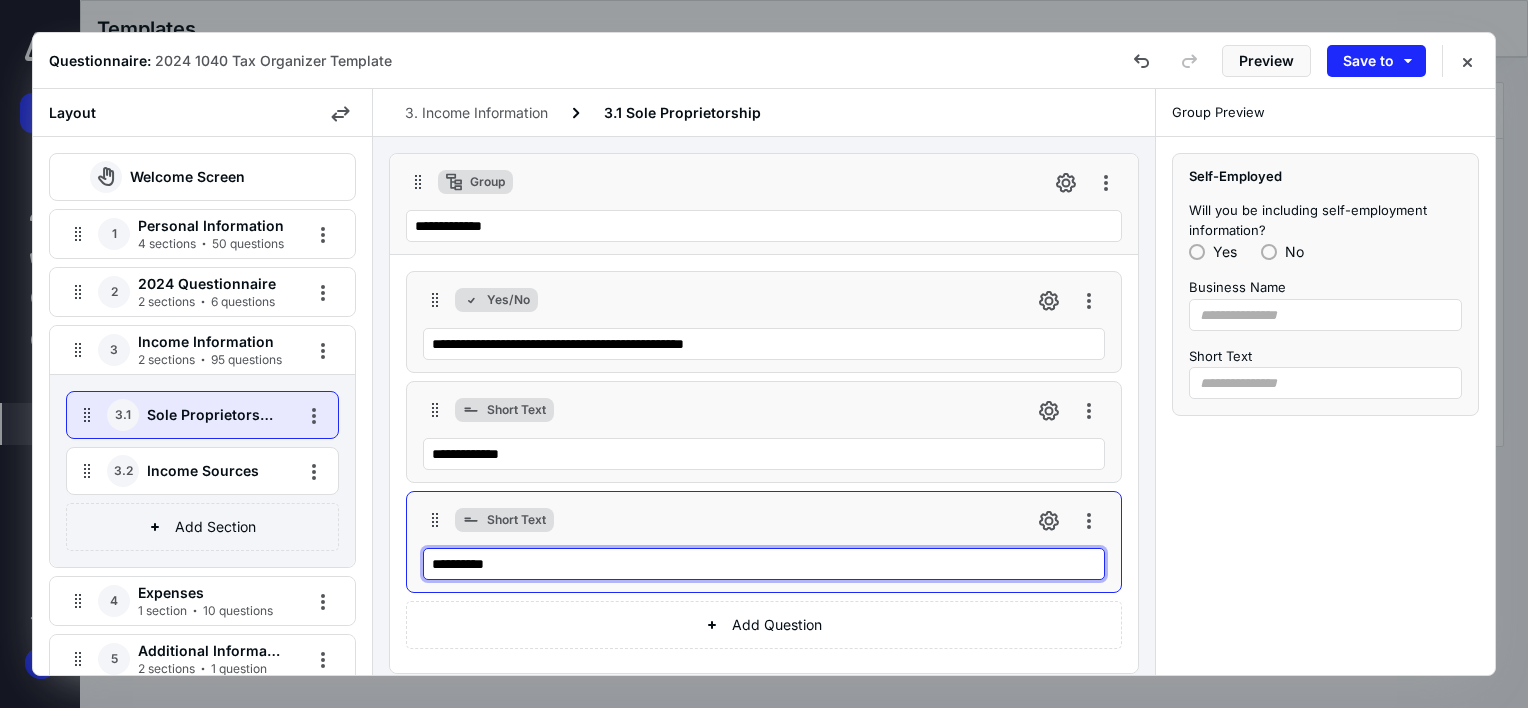 click on "**********" at bounding box center (764, 382) 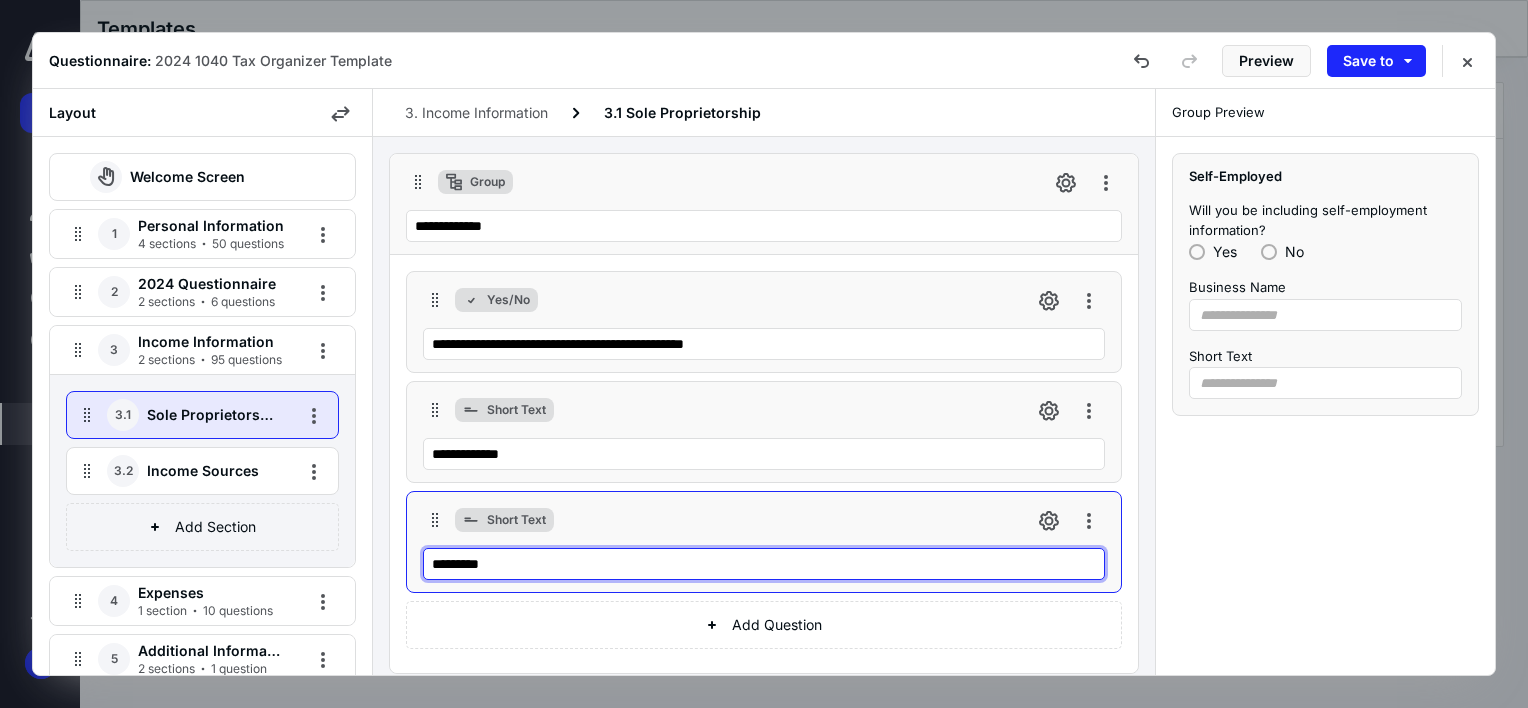 type on "**********" 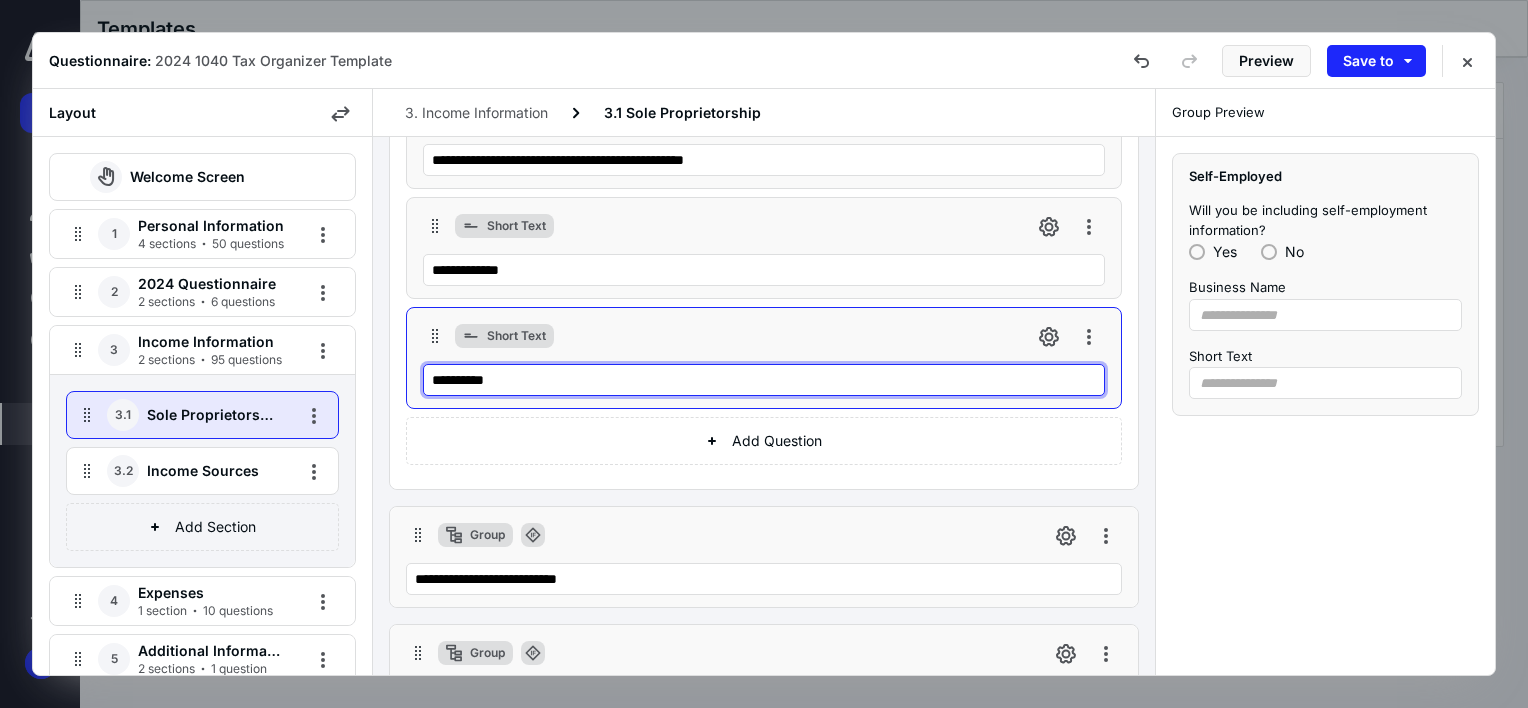 scroll, scrollTop: 200, scrollLeft: 0, axis: vertical 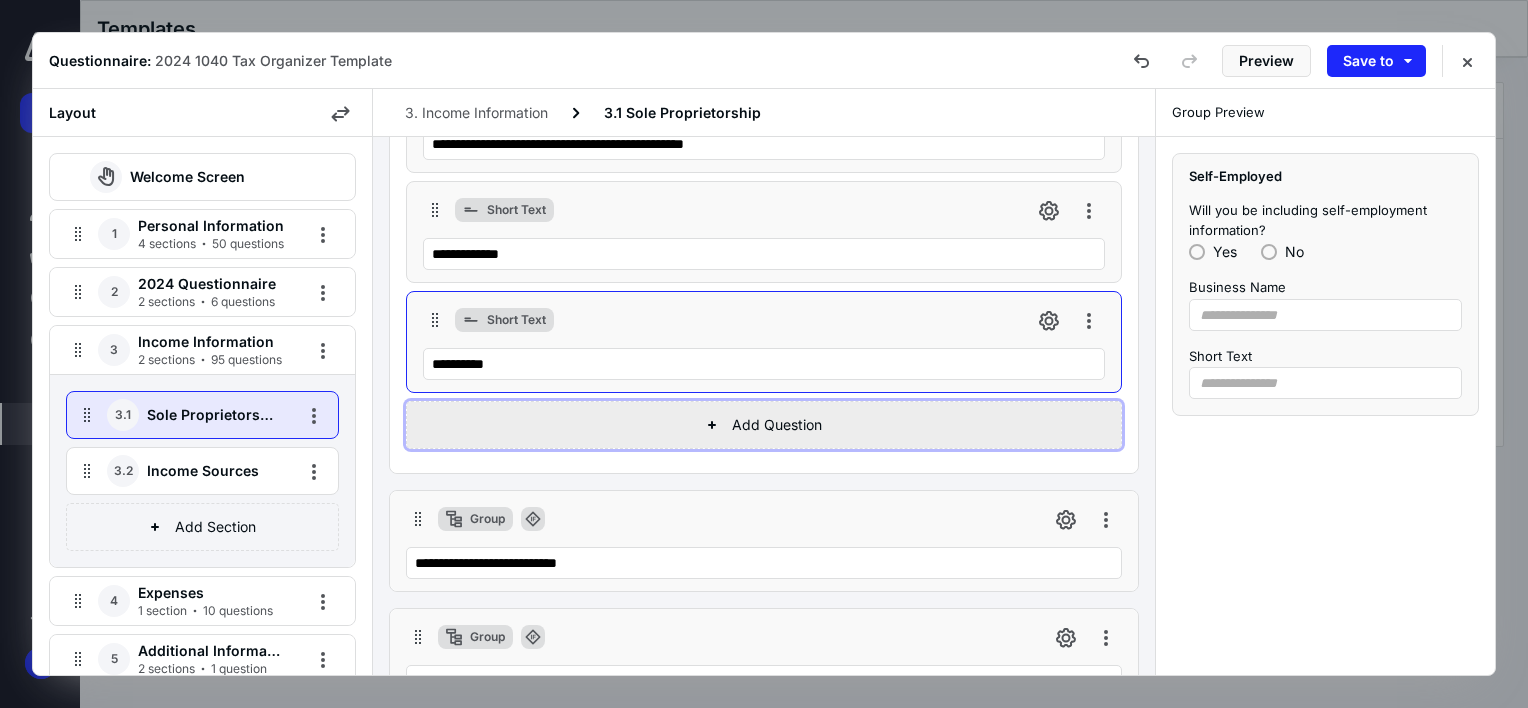 click on "Add Question" at bounding box center (764, 425) 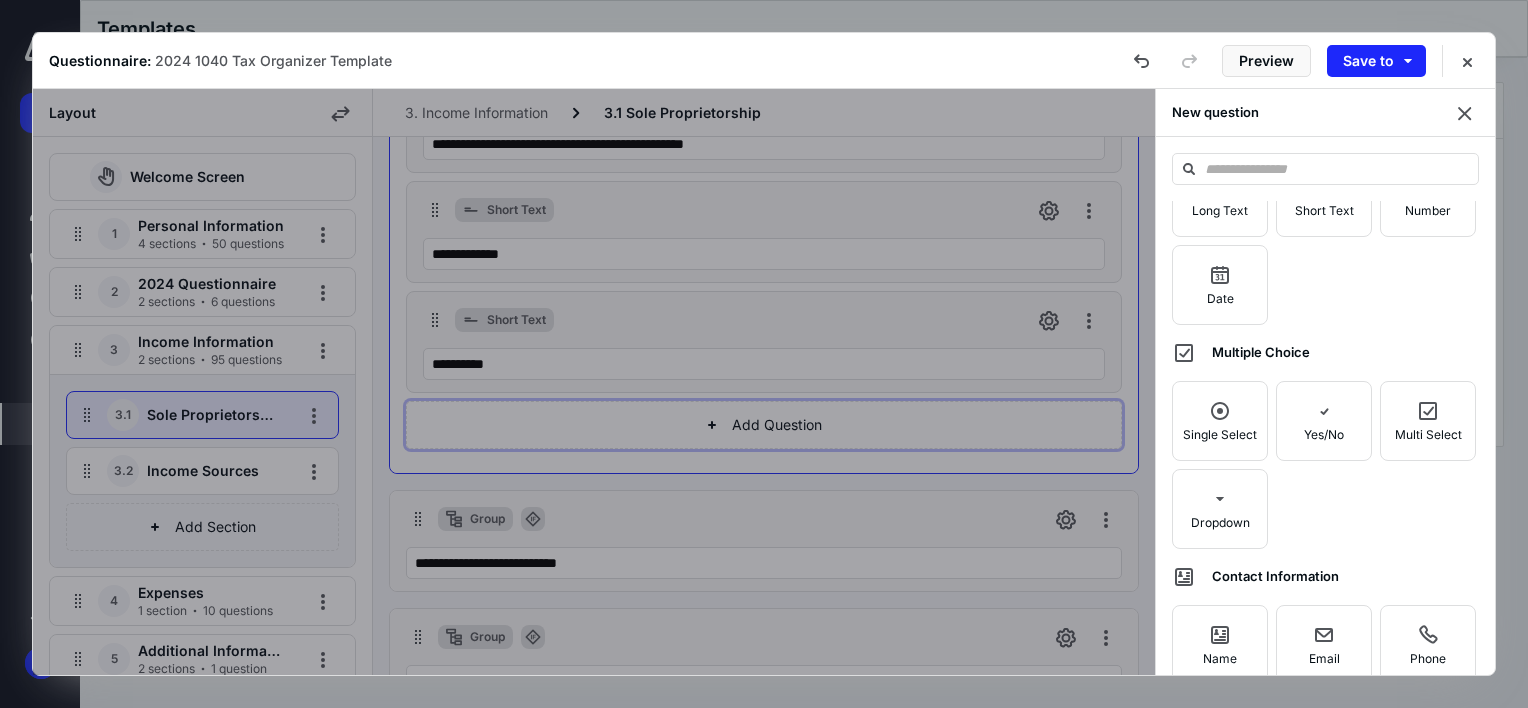 scroll, scrollTop: 200, scrollLeft: 0, axis: vertical 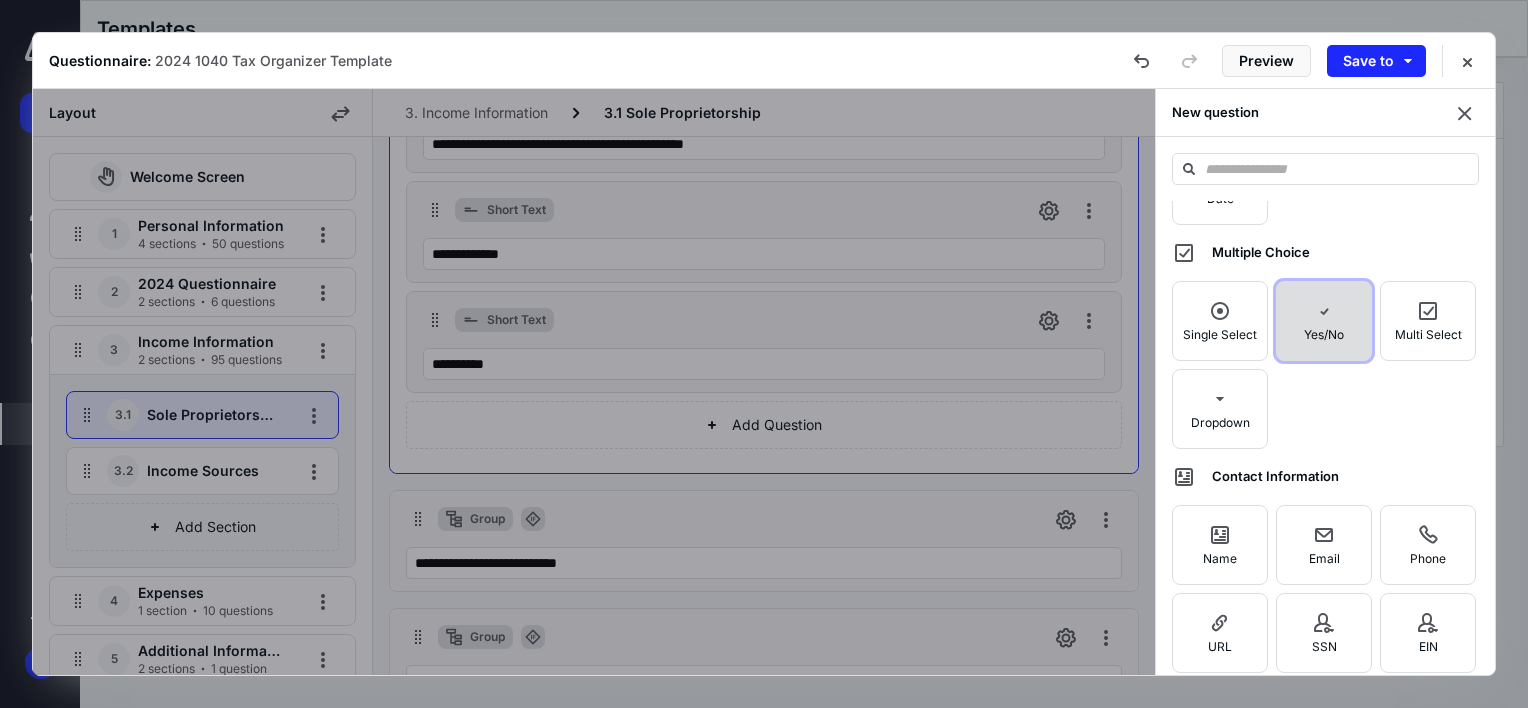 click 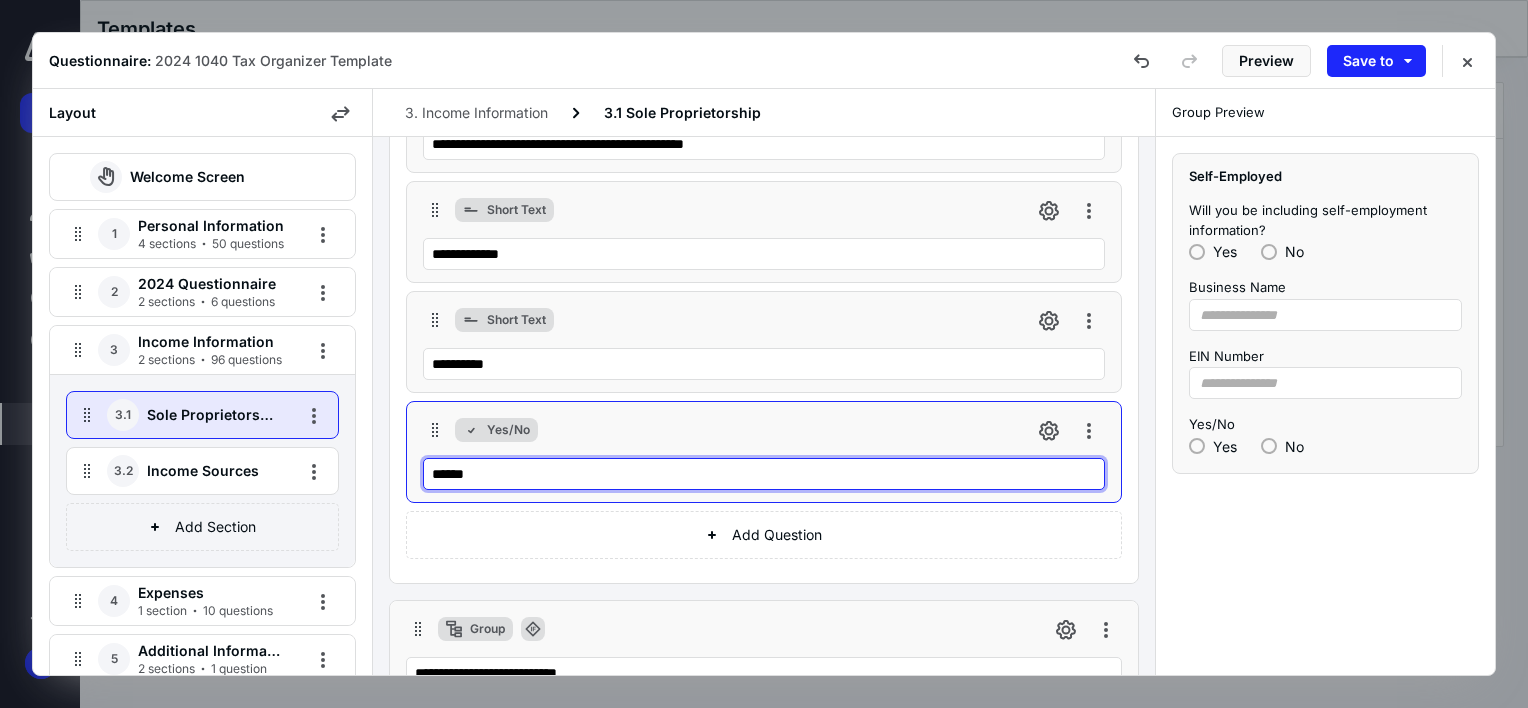 drag, startPoint x: 534, startPoint y: 464, endPoint x: 470, endPoint y: 587, distance: 138.65425 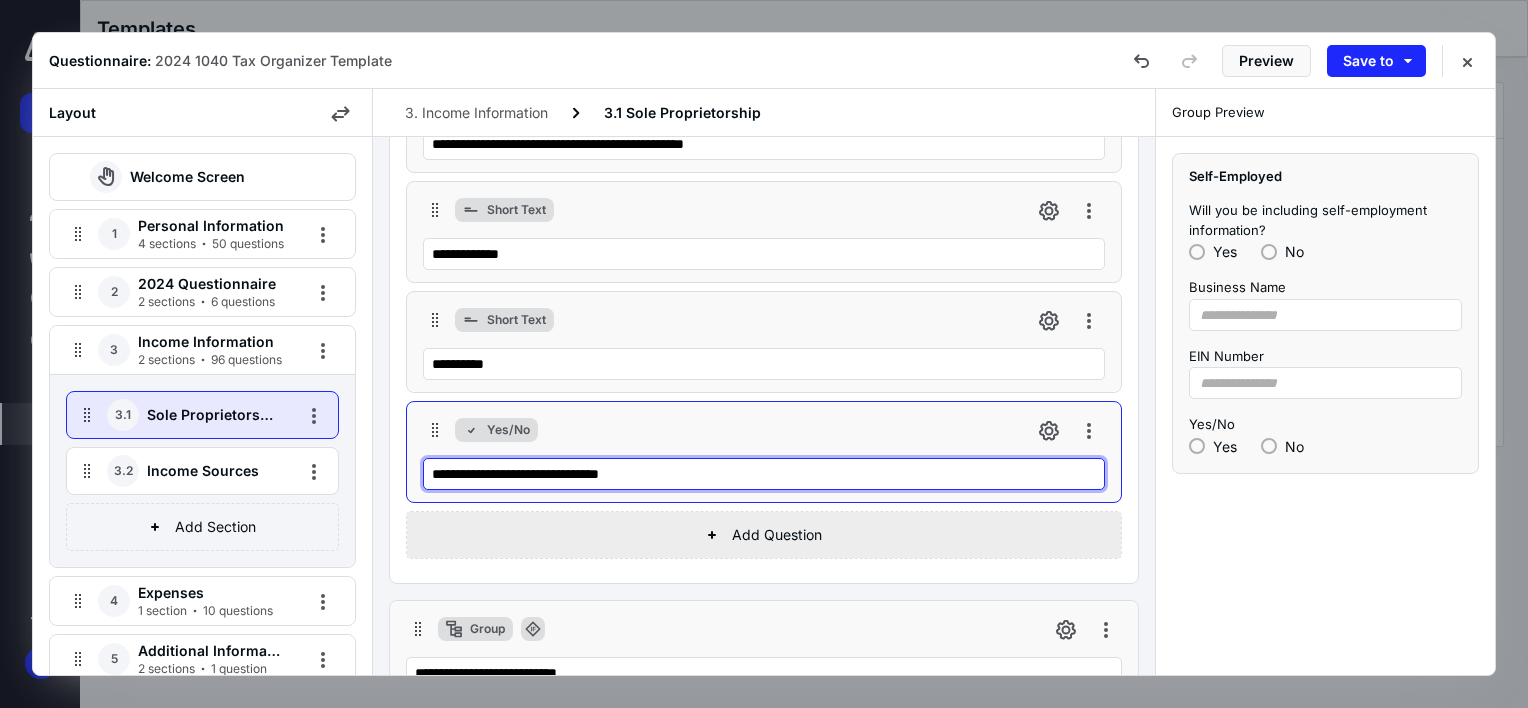 type on "**********" 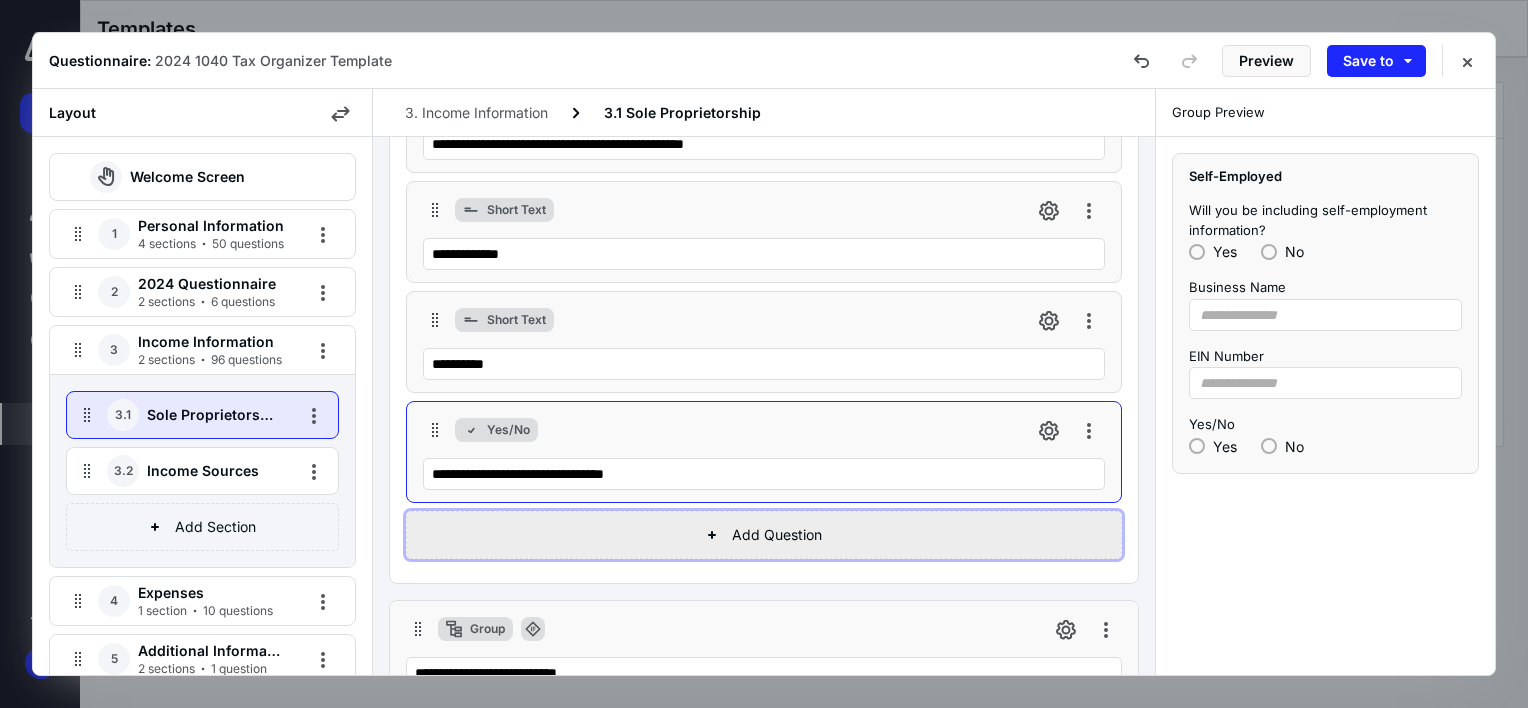 click on "Add Question" at bounding box center [764, 535] 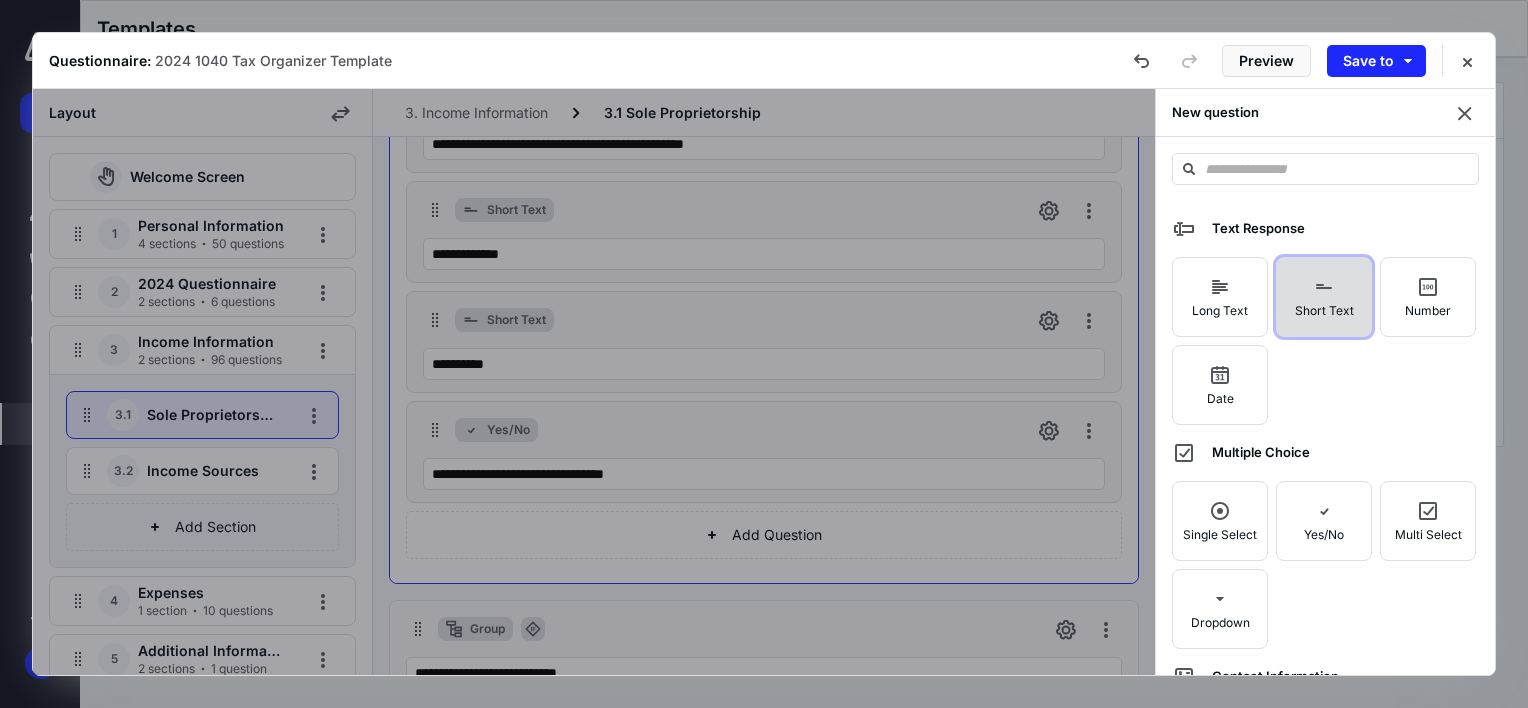 click on "Short Text" at bounding box center (1324, 297) 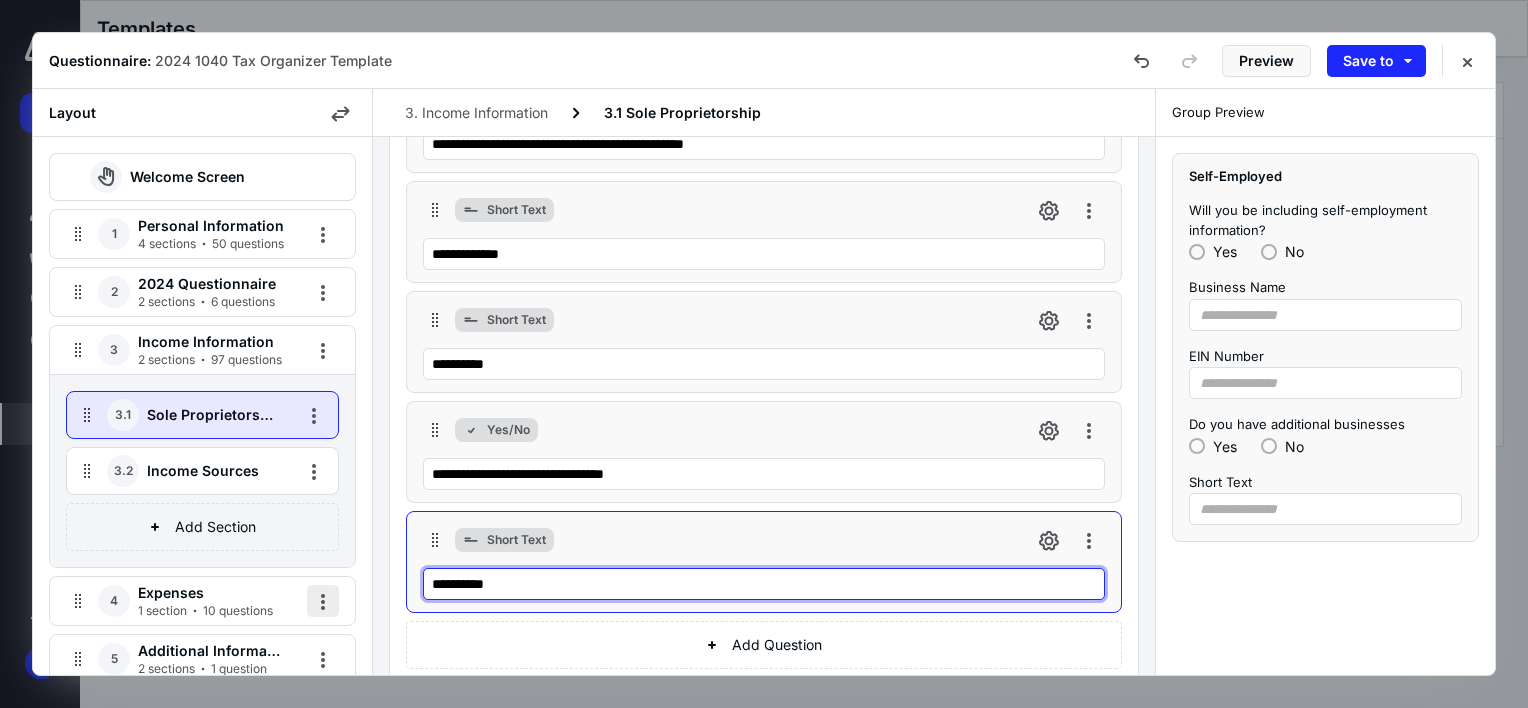 drag, startPoint x: 566, startPoint y: 580, endPoint x: 304, endPoint y: 589, distance: 262.15454 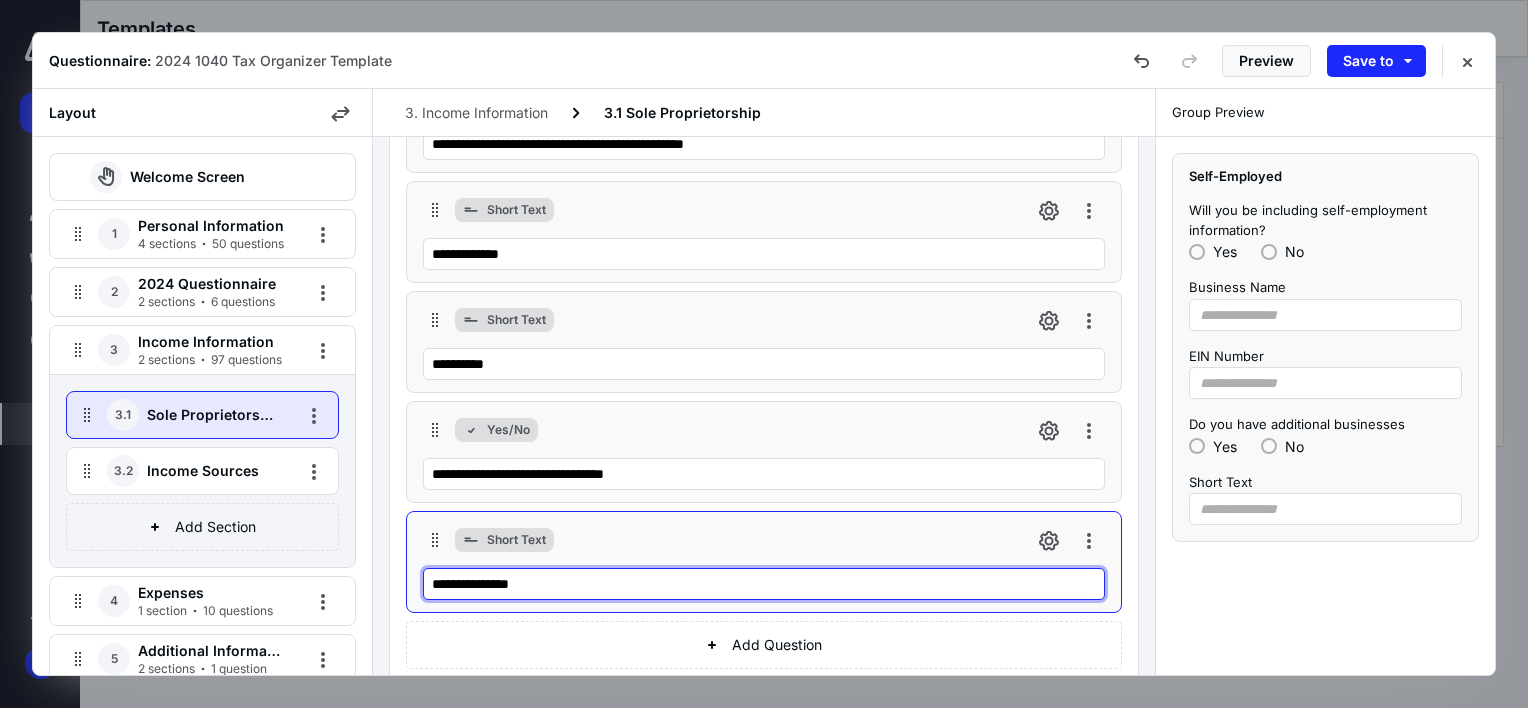 type on "**********" 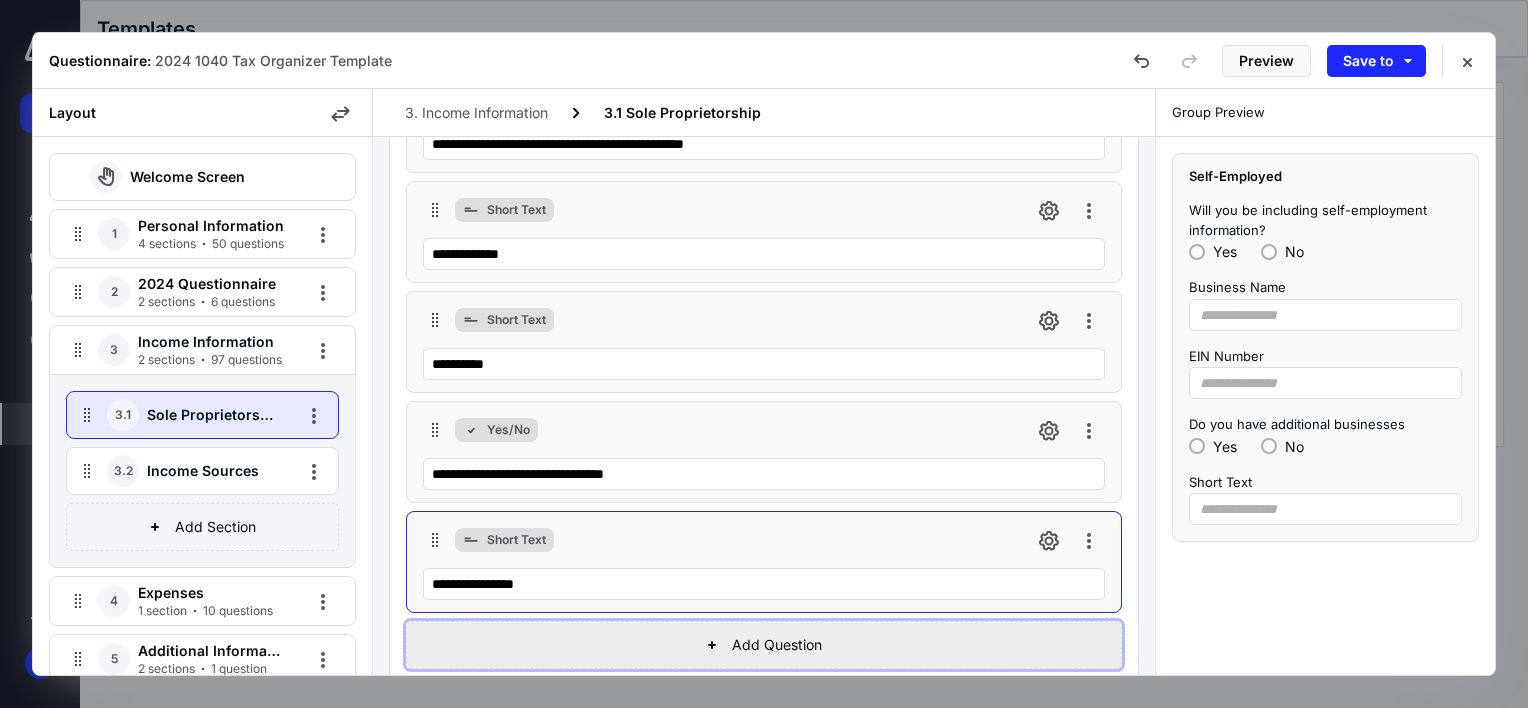 click on "Add Question" at bounding box center (764, 645) 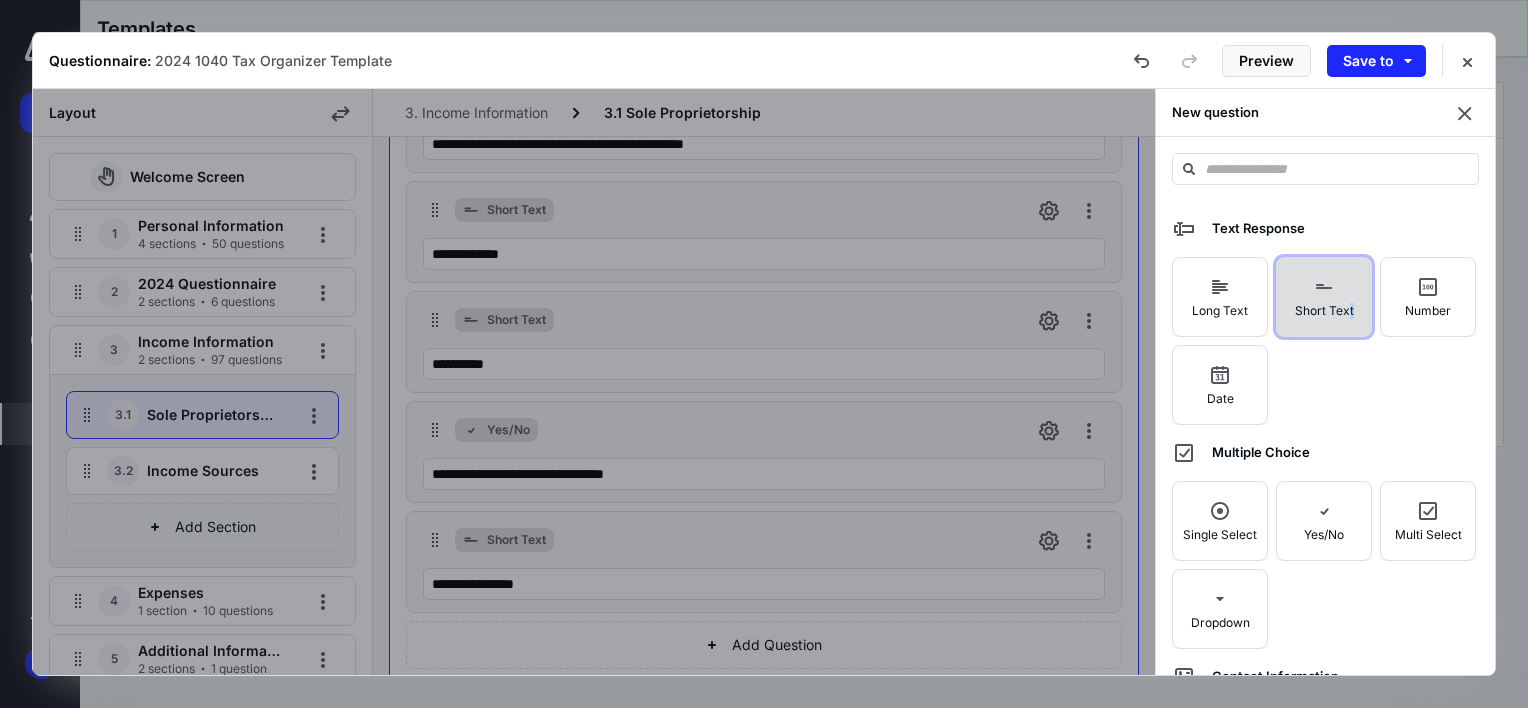 click on "Short Text" at bounding box center (1324, 297) 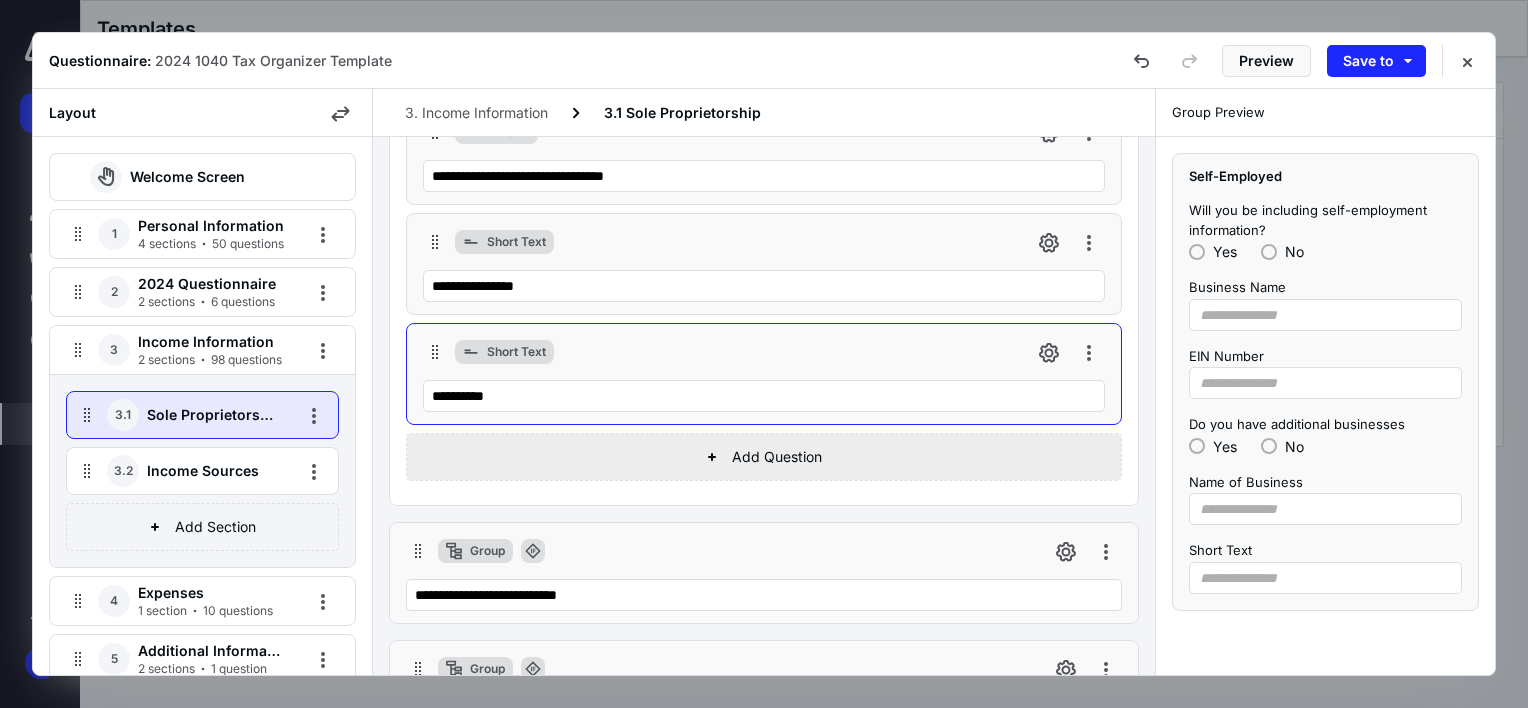 scroll, scrollTop: 500, scrollLeft: 0, axis: vertical 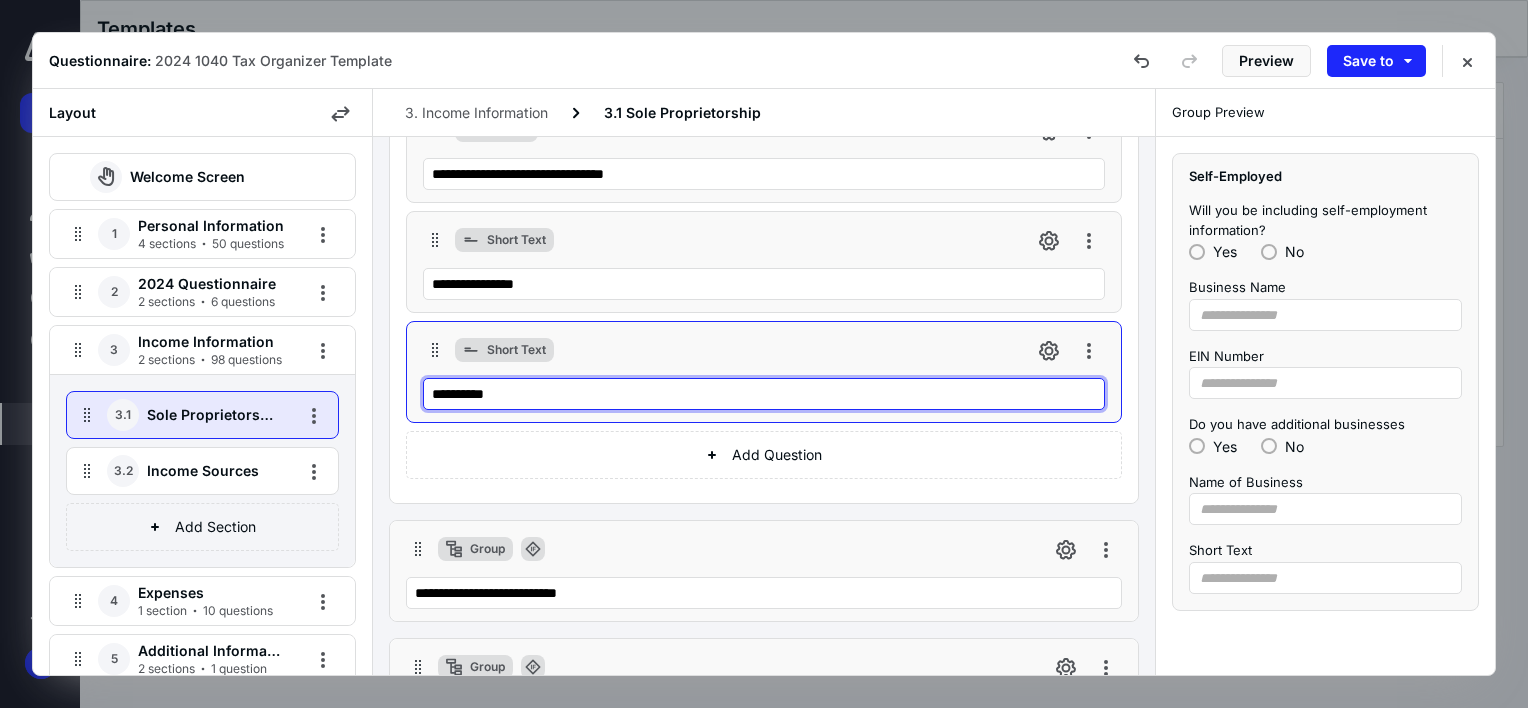 drag, startPoint x: 520, startPoint y: 390, endPoint x: 358, endPoint y: 388, distance: 162.01234 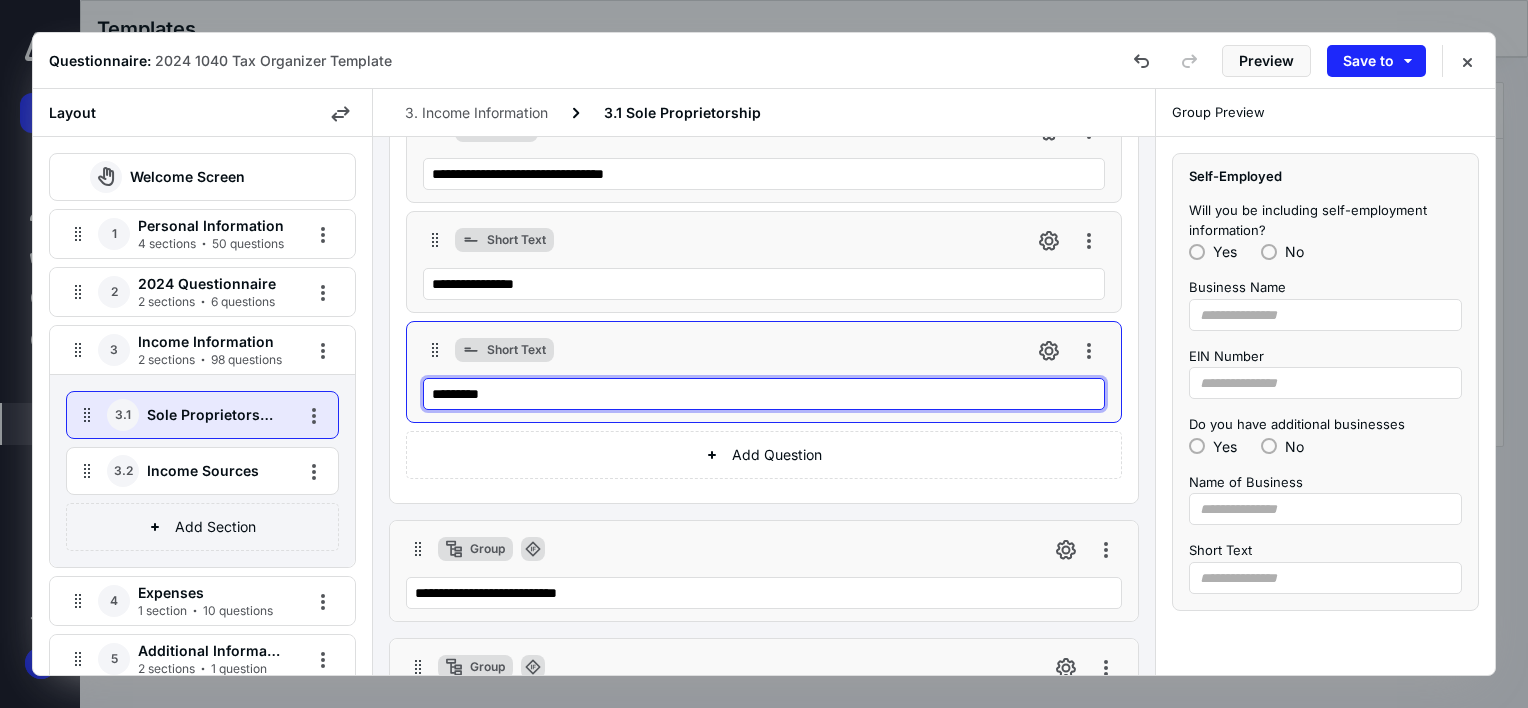 type on "**********" 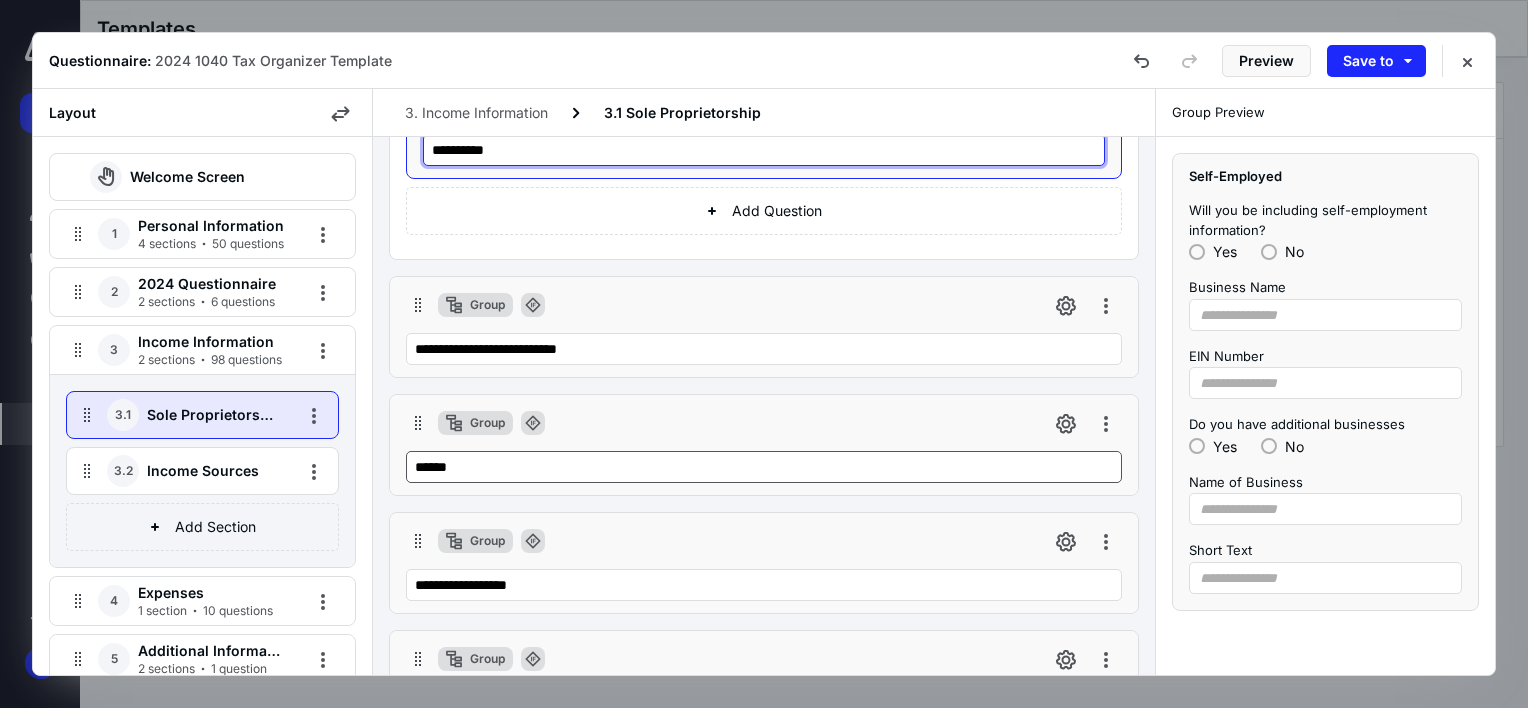 scroll, scrollTop: 700, scrollLeft: 0, axis: vertical 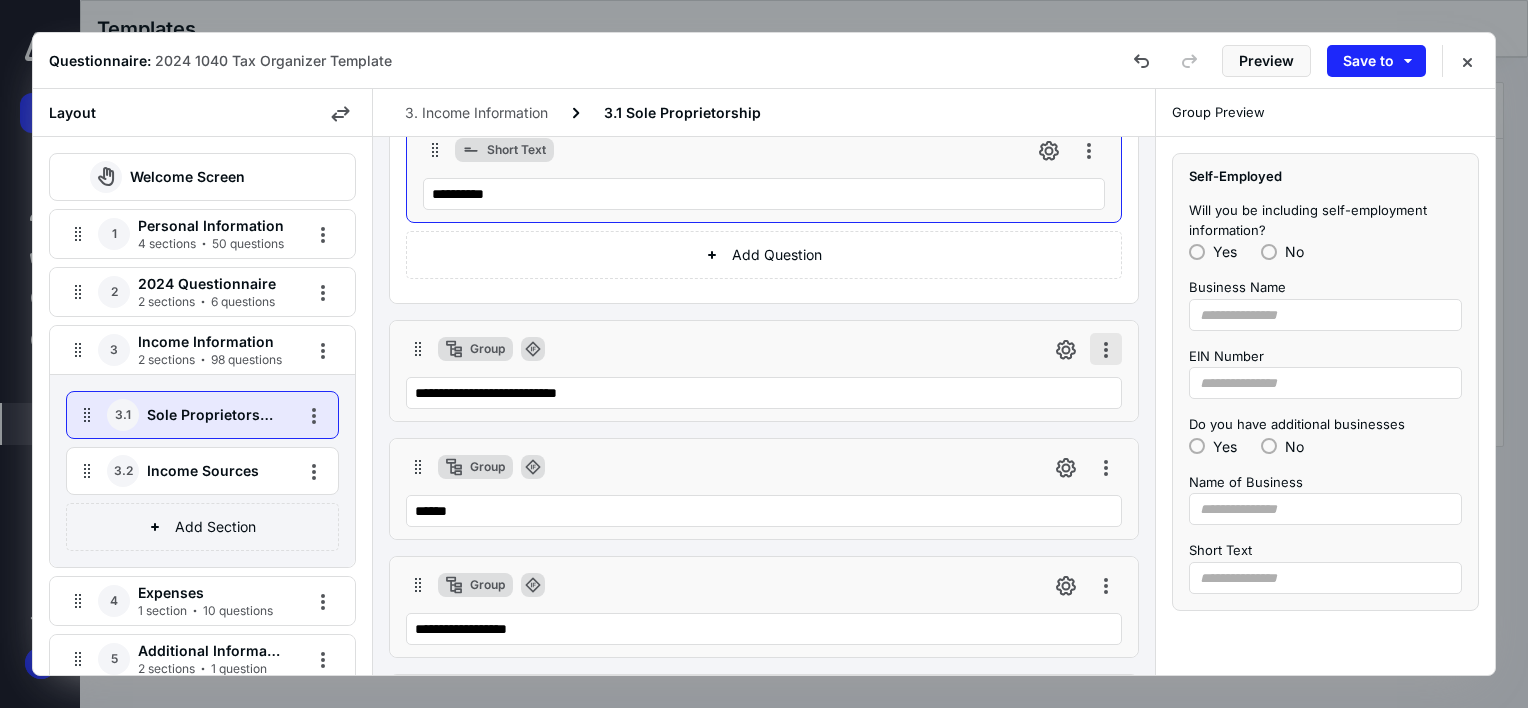 click at bounding box center [1106, 349] 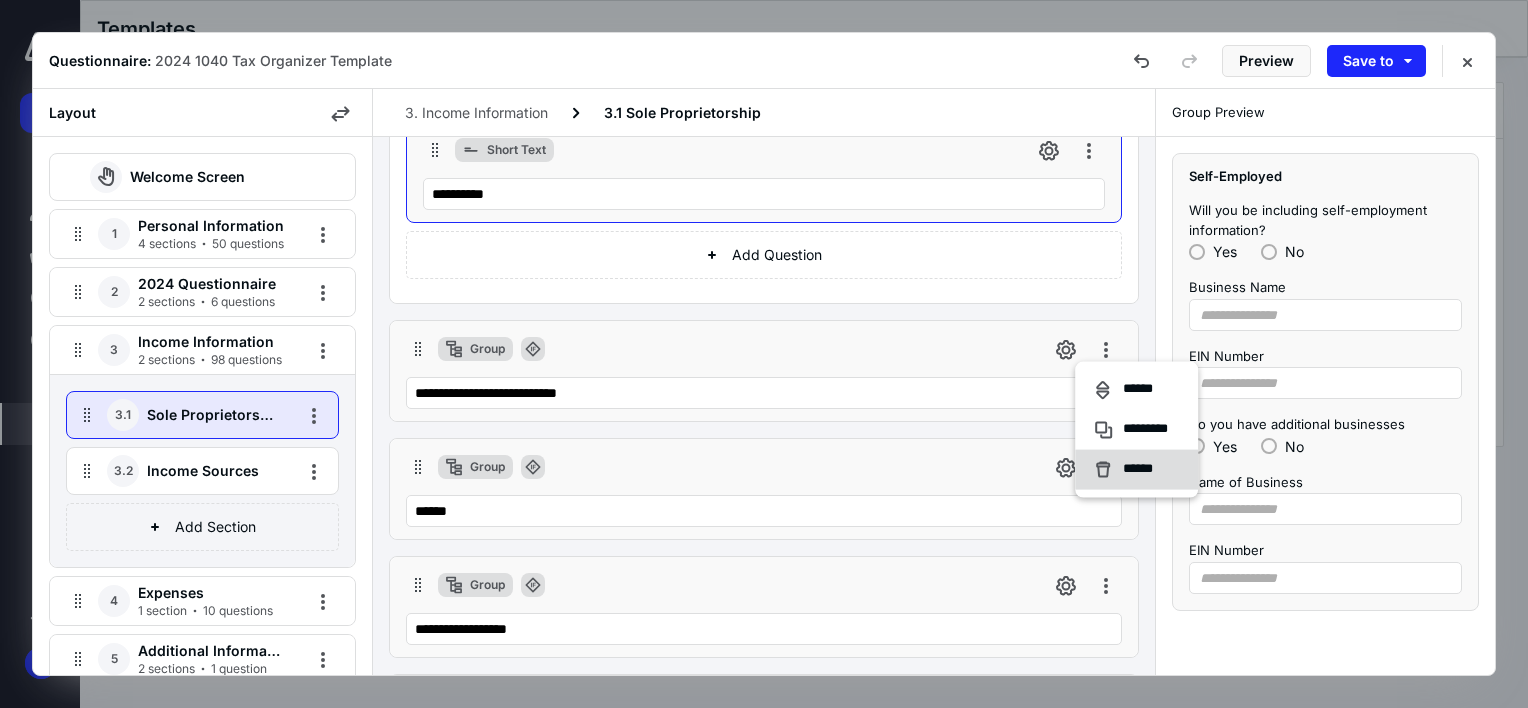 click on "******" at bounding box center (1143, 470) 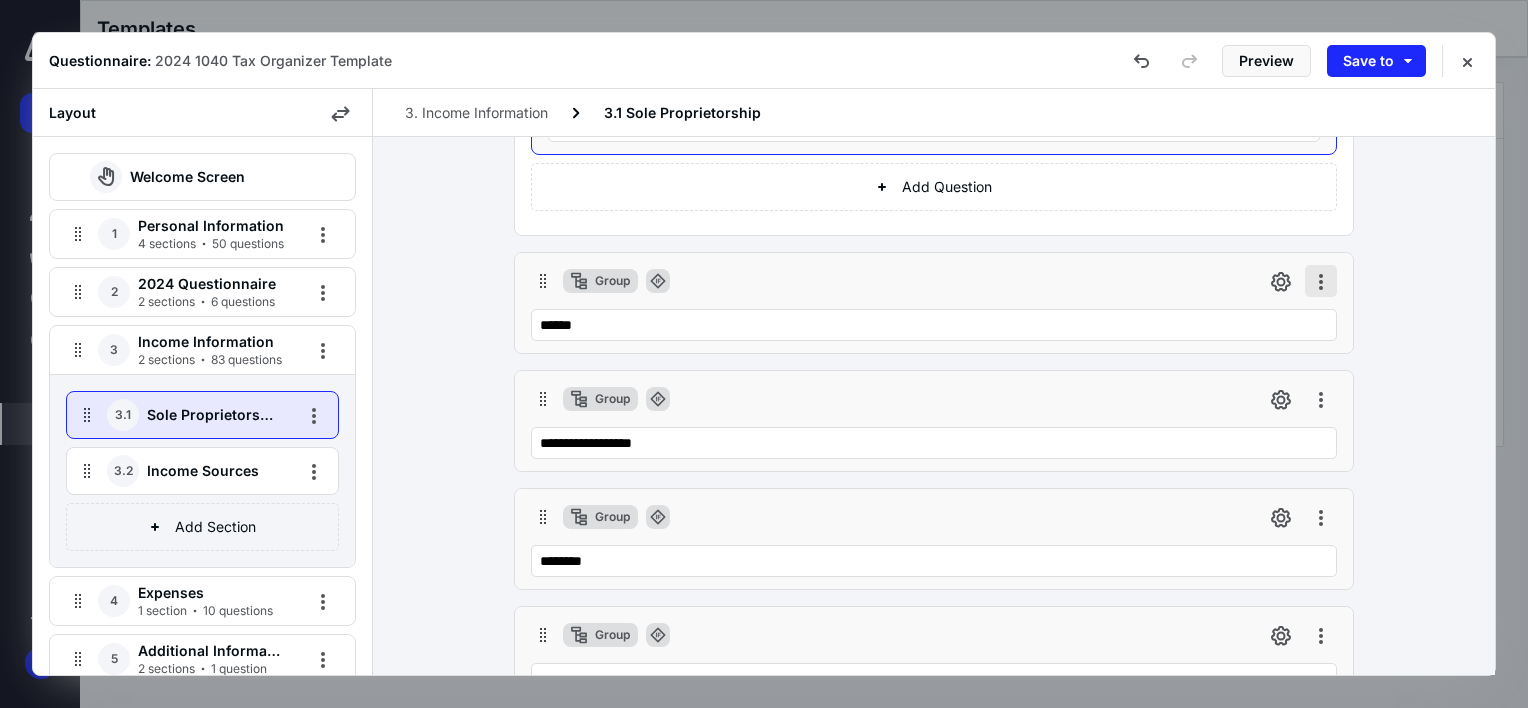 scroll, scrollTop: 700, scrollLeft: 0, axis: vertical 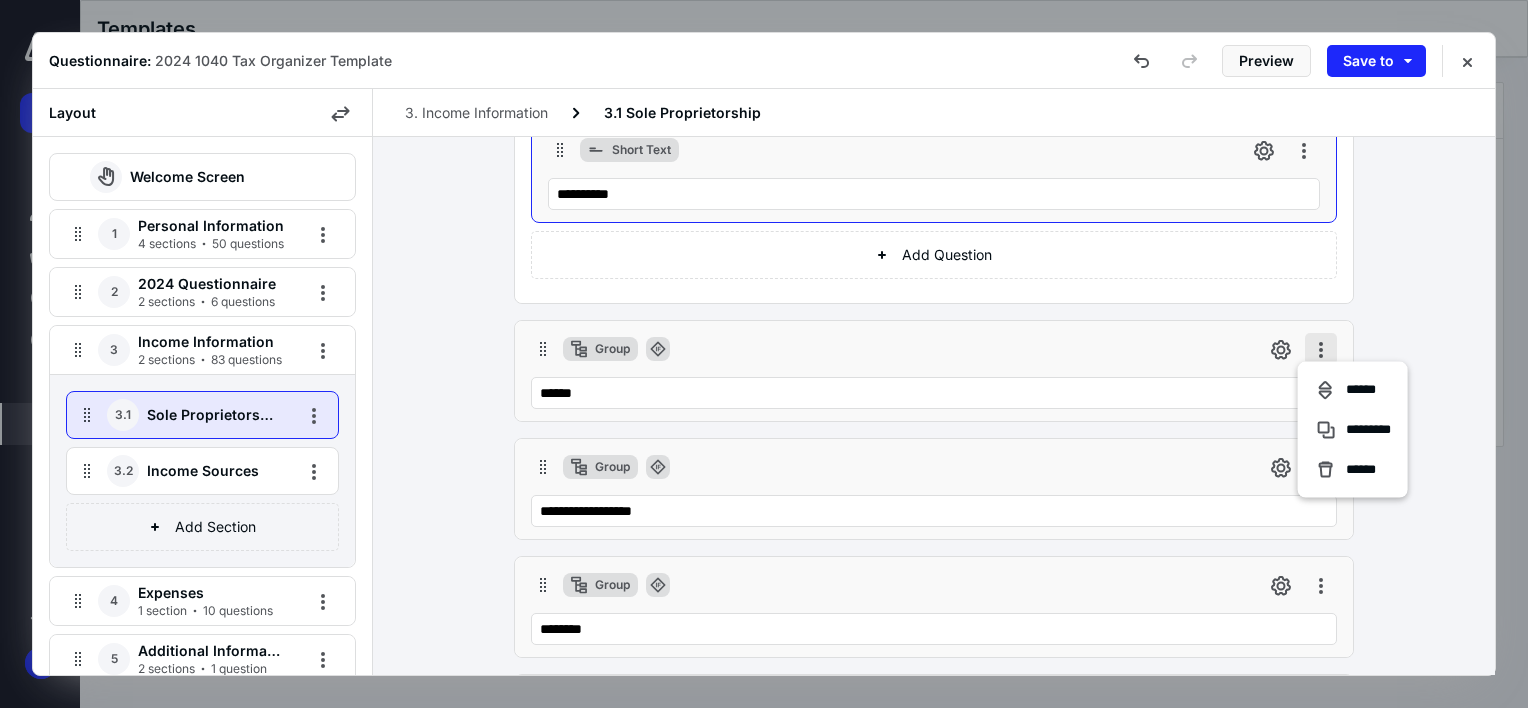 click at bounding box center (1321, 349) 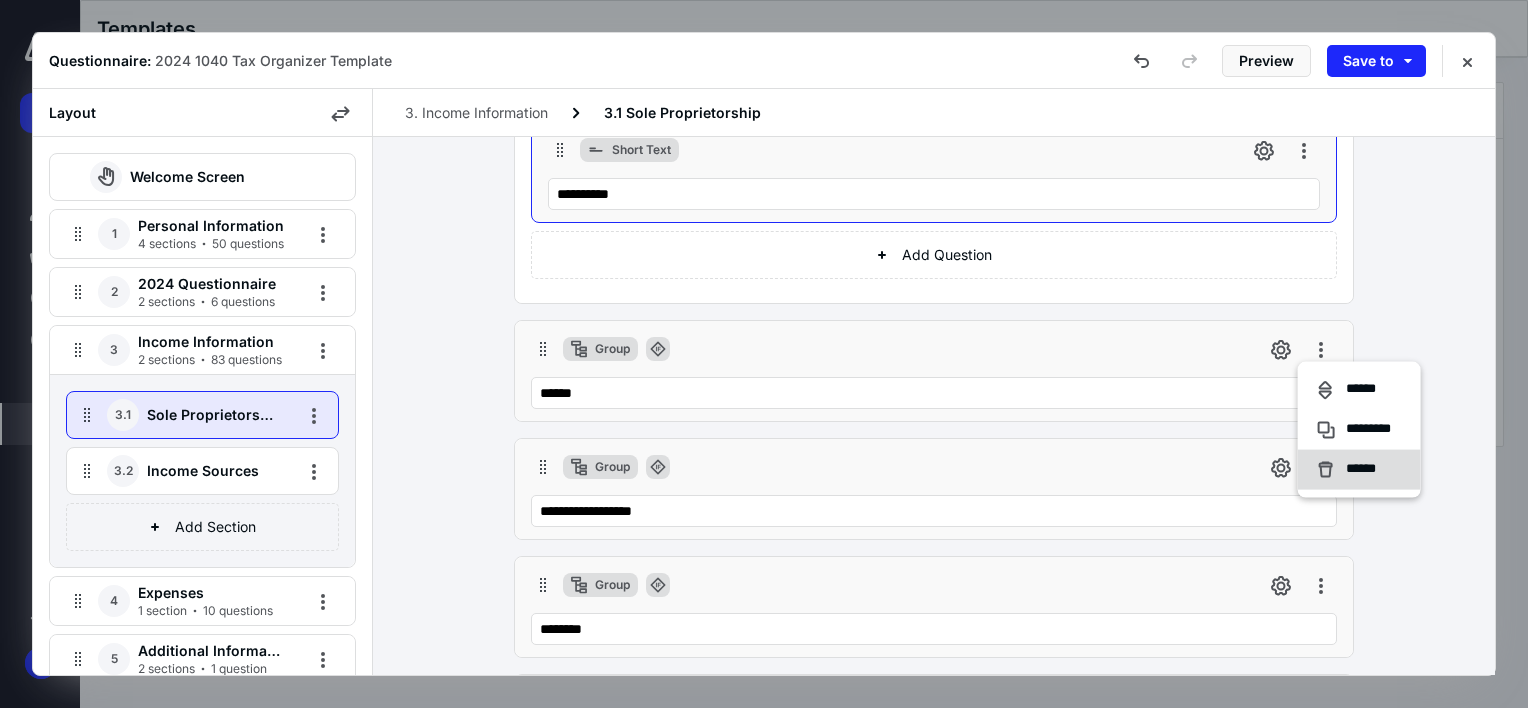 click 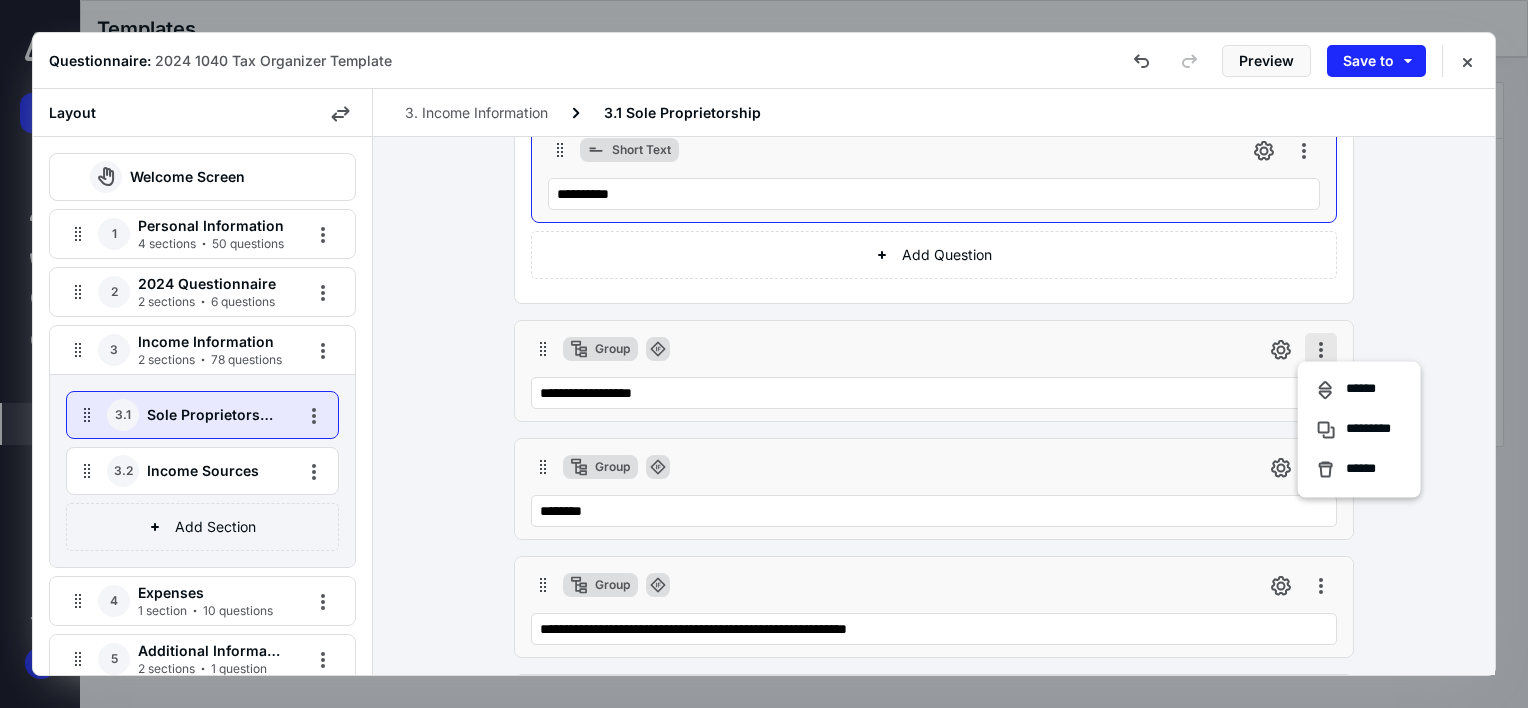 click at bounding box center (1321, 349) 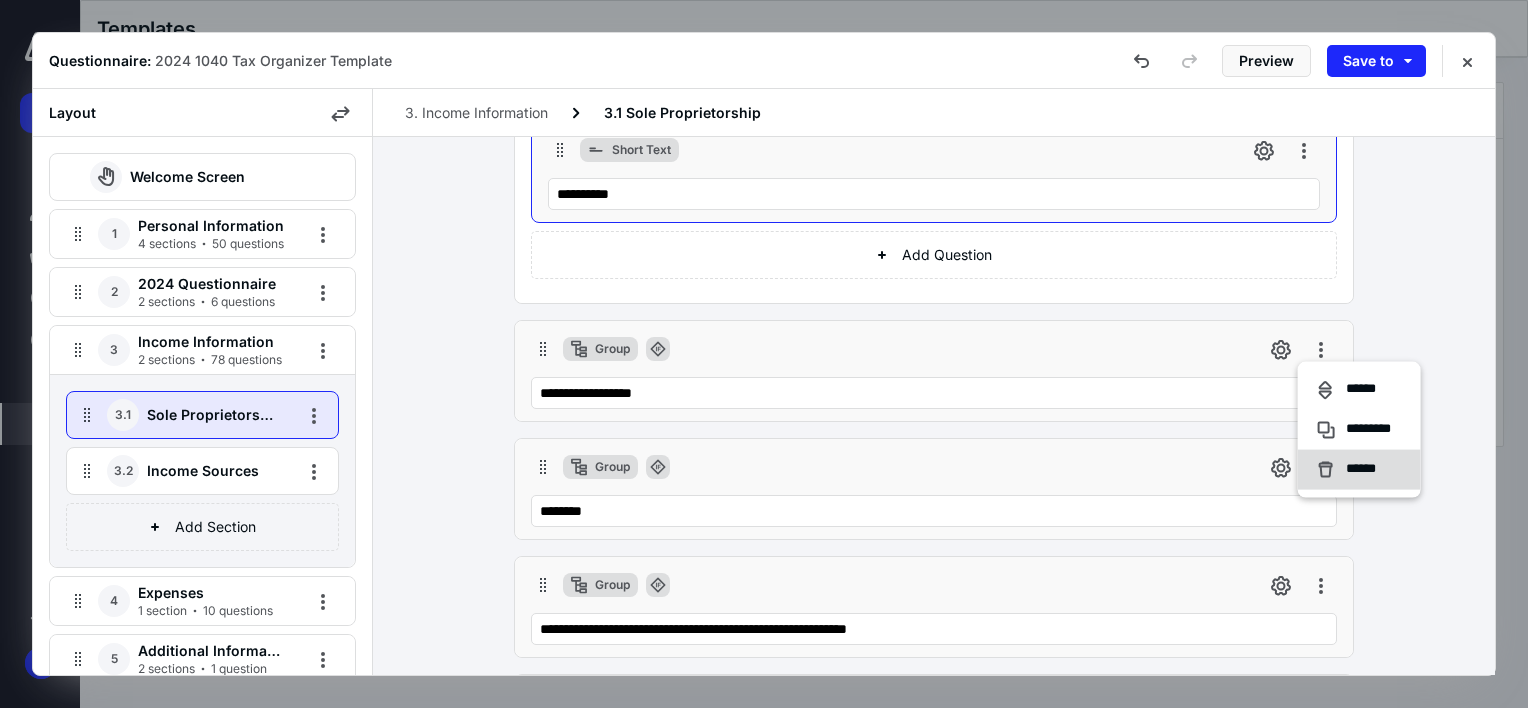 click on "******" at bounding box center (1350, 470) 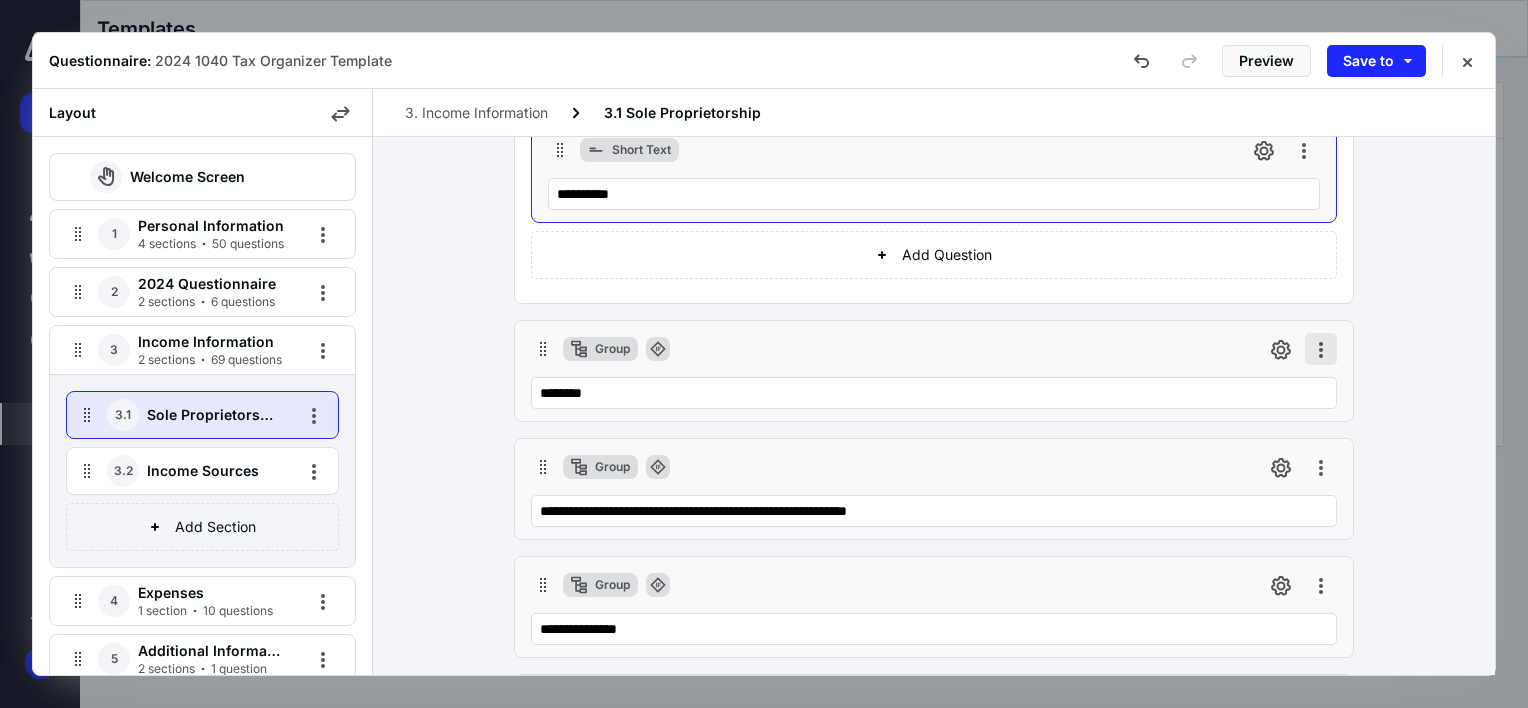 click at bounding box center [1321, 349] 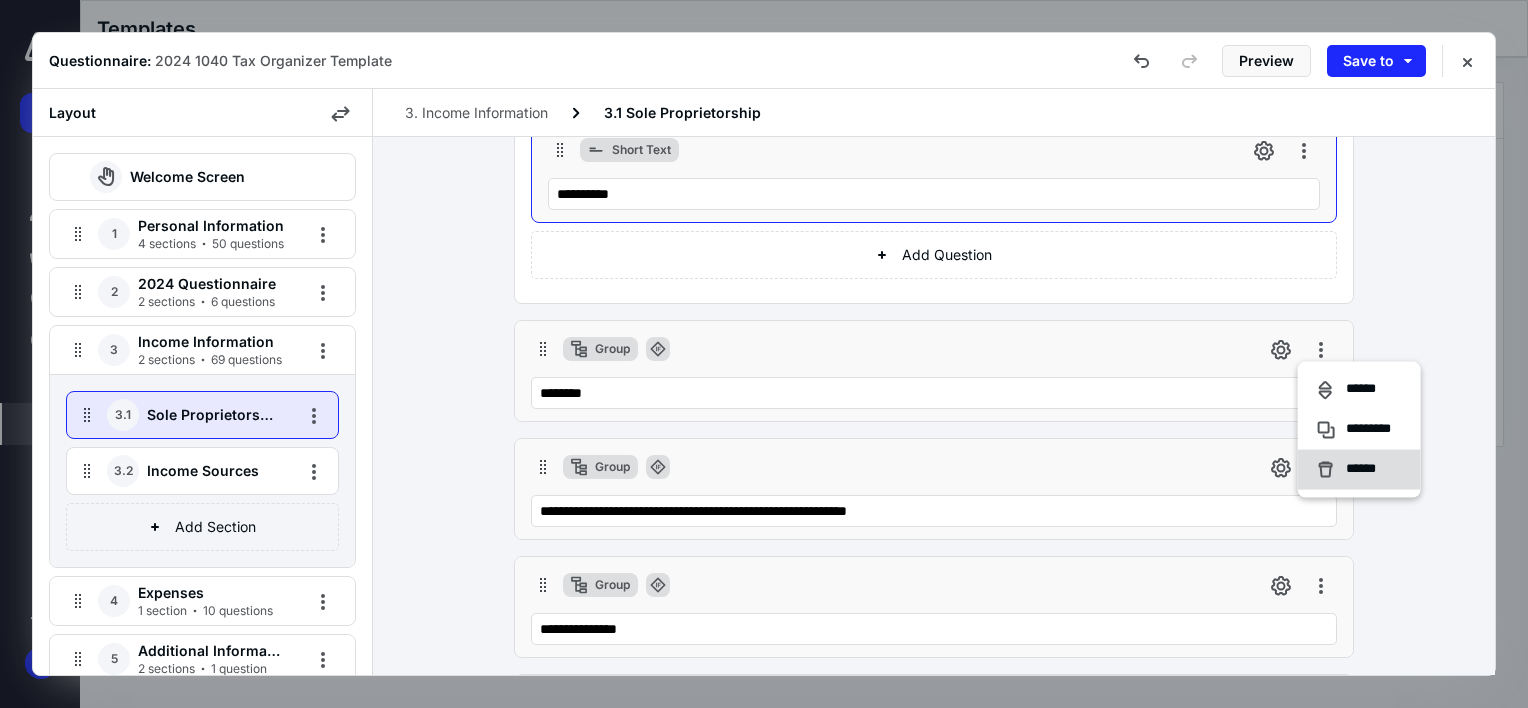 click on "******" at bounding box center [1366, 470] 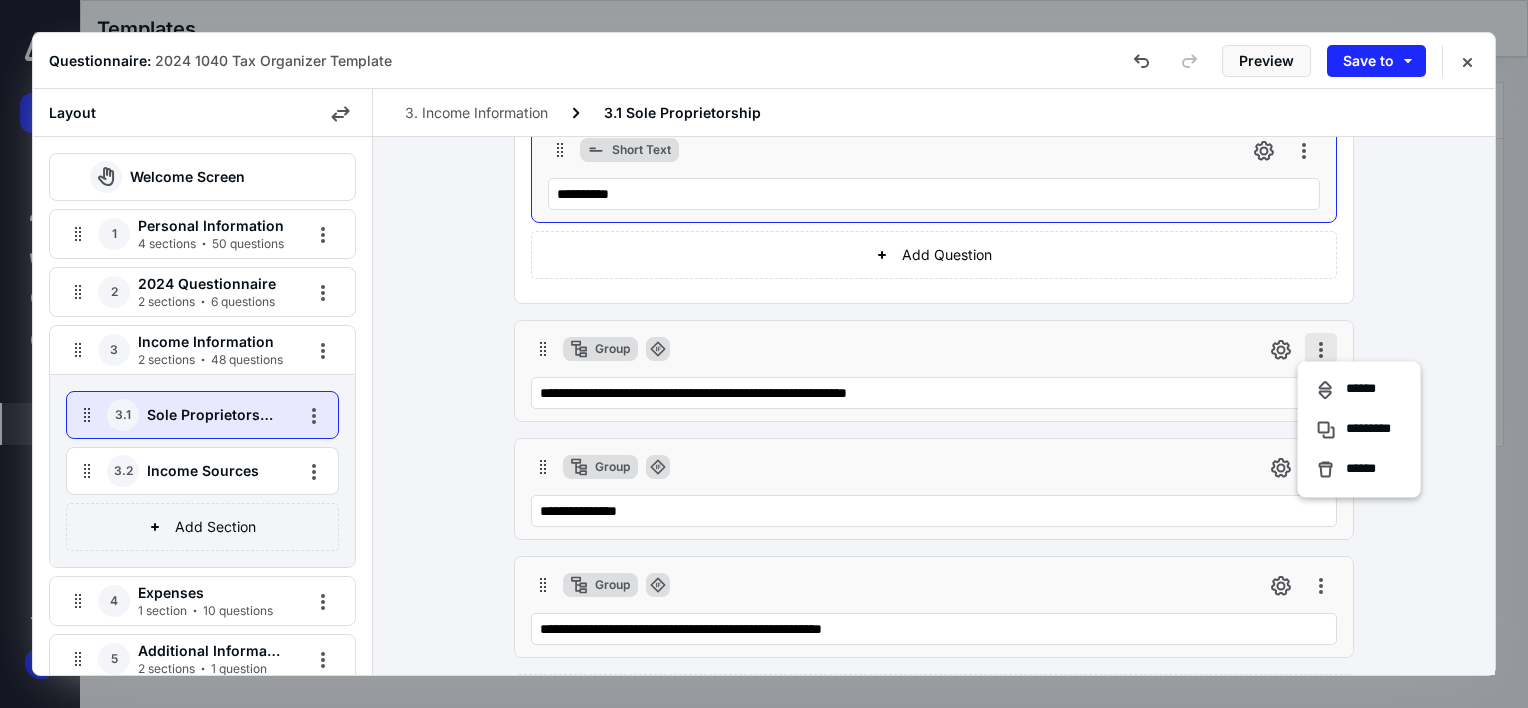 click at bounding box center [1321, 349] 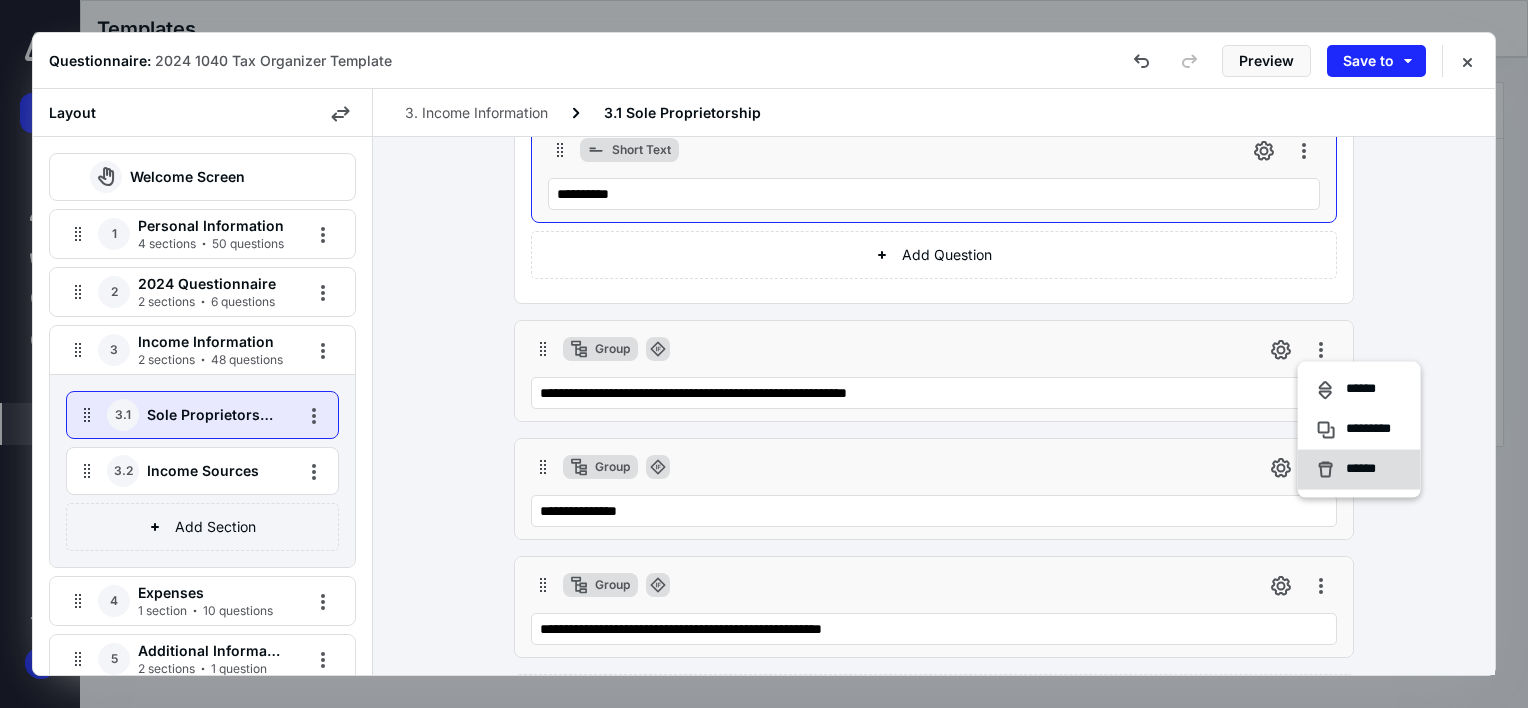 click on "******" at bounding box center [1366, 470] 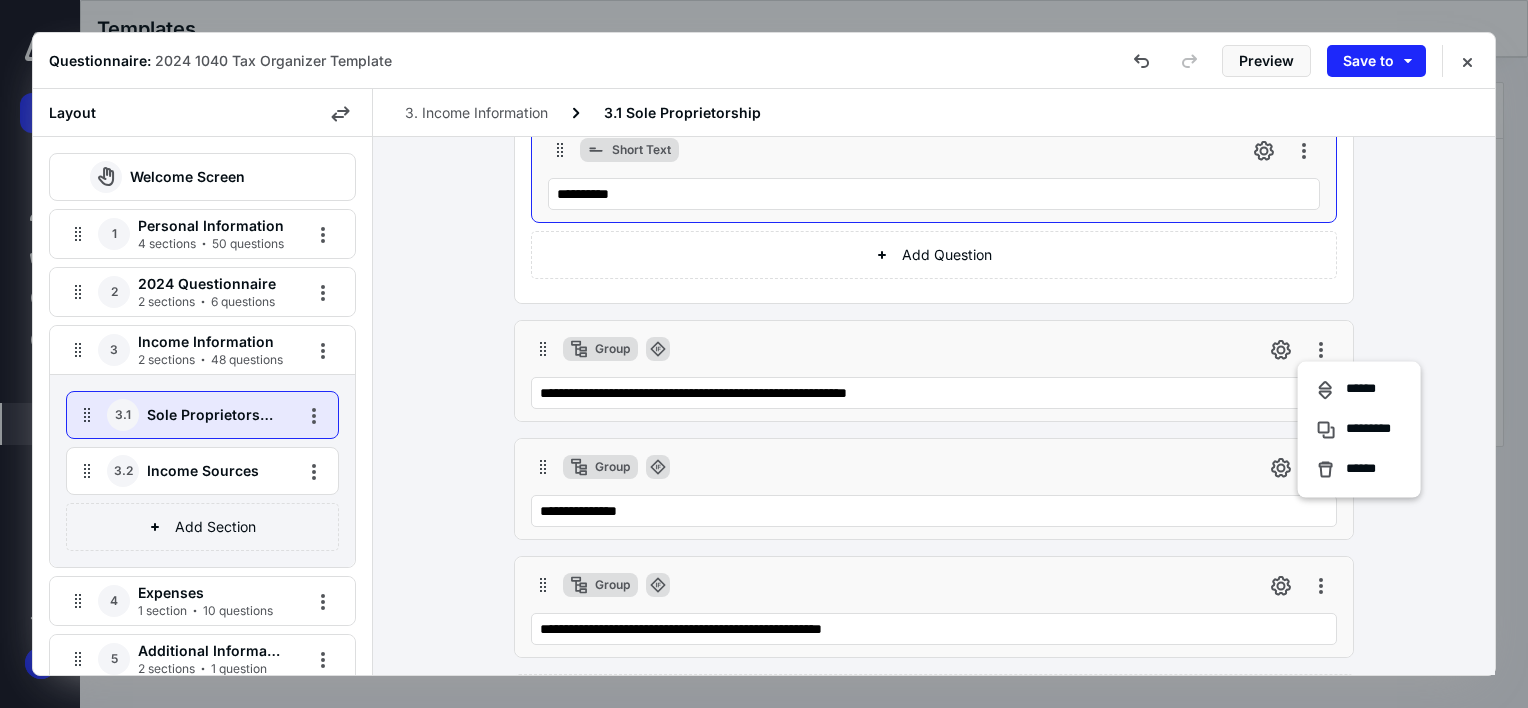 scroll, scrollTop: 656, scrollLeft: 0, axis: vertical 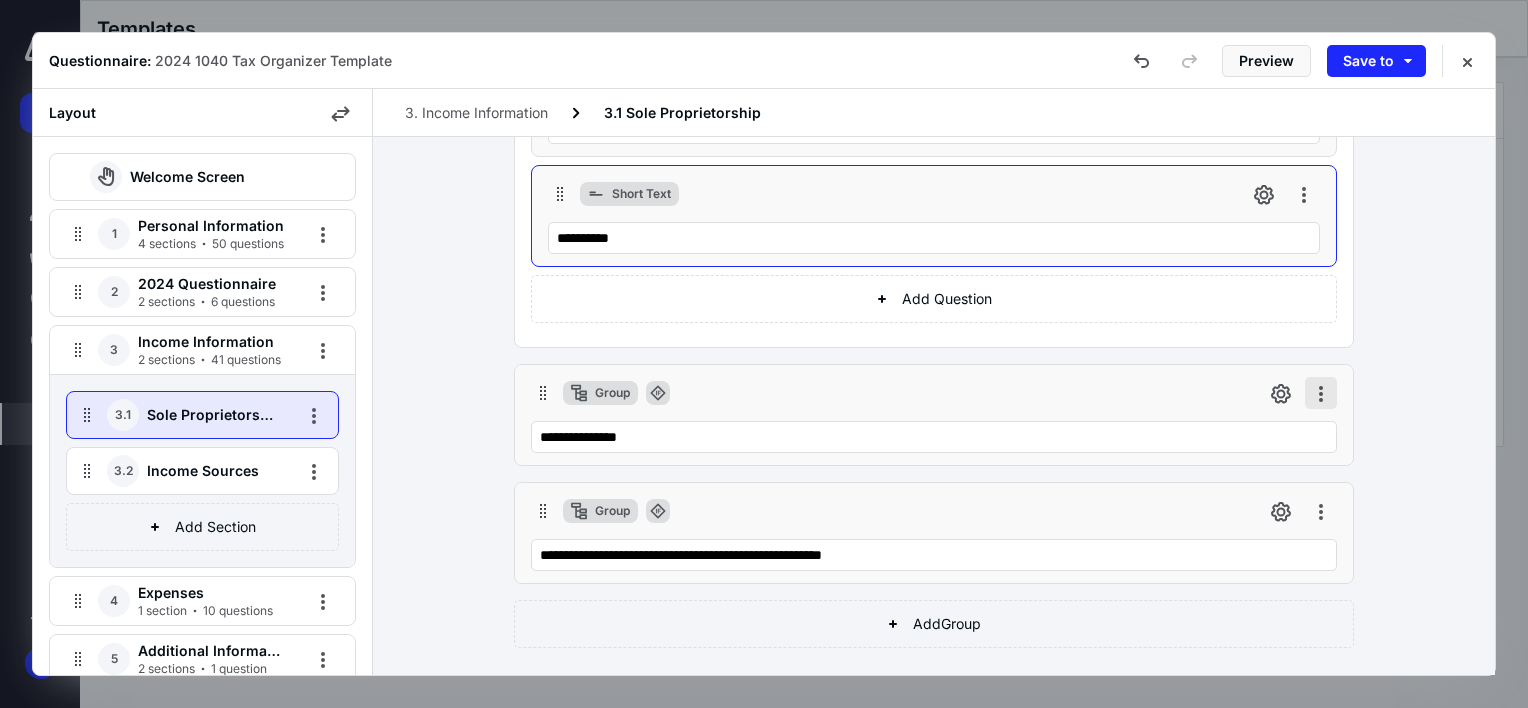click at bounding box center (1321, 393) 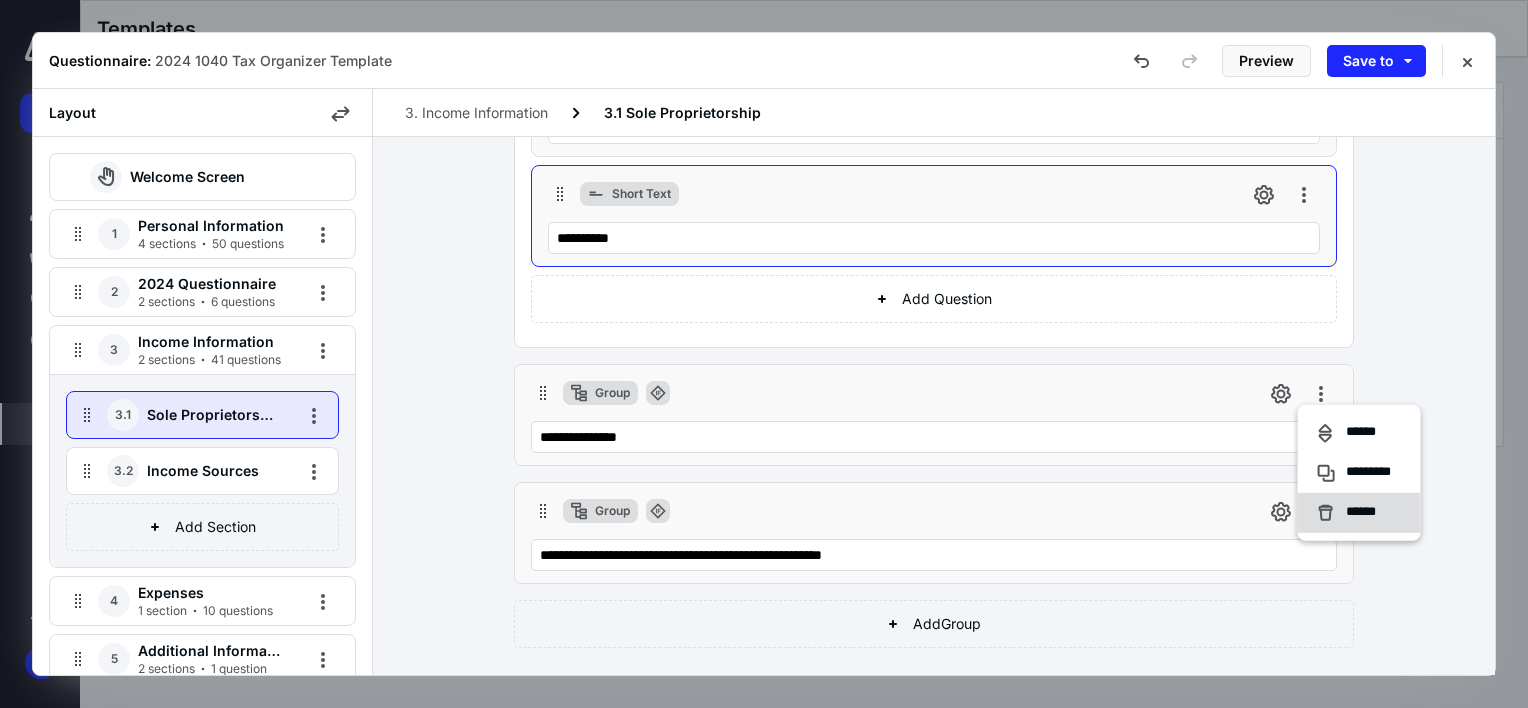 click on "******" at bounding box center [1350, 513] 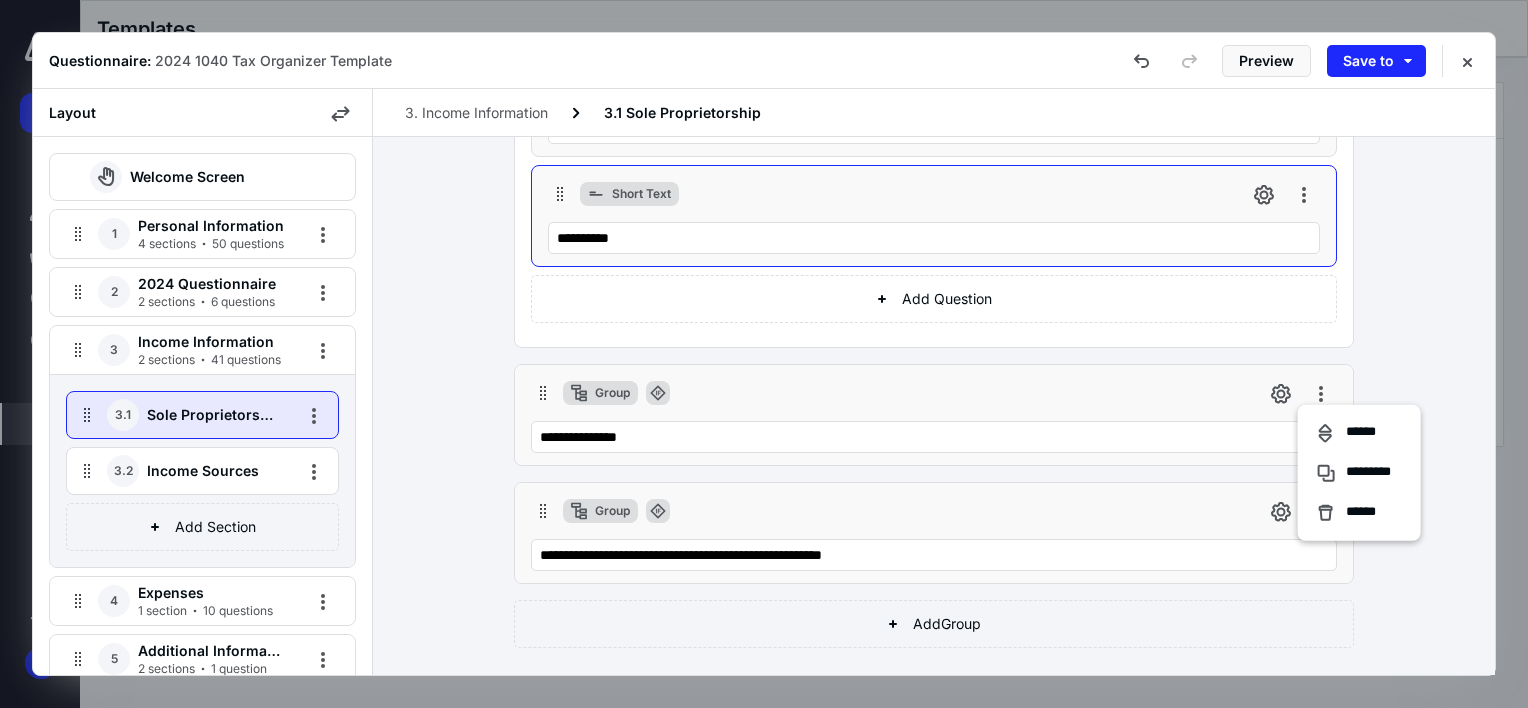 scroll, scrollTop: 539, scrollLeft: 0, axis: vertical 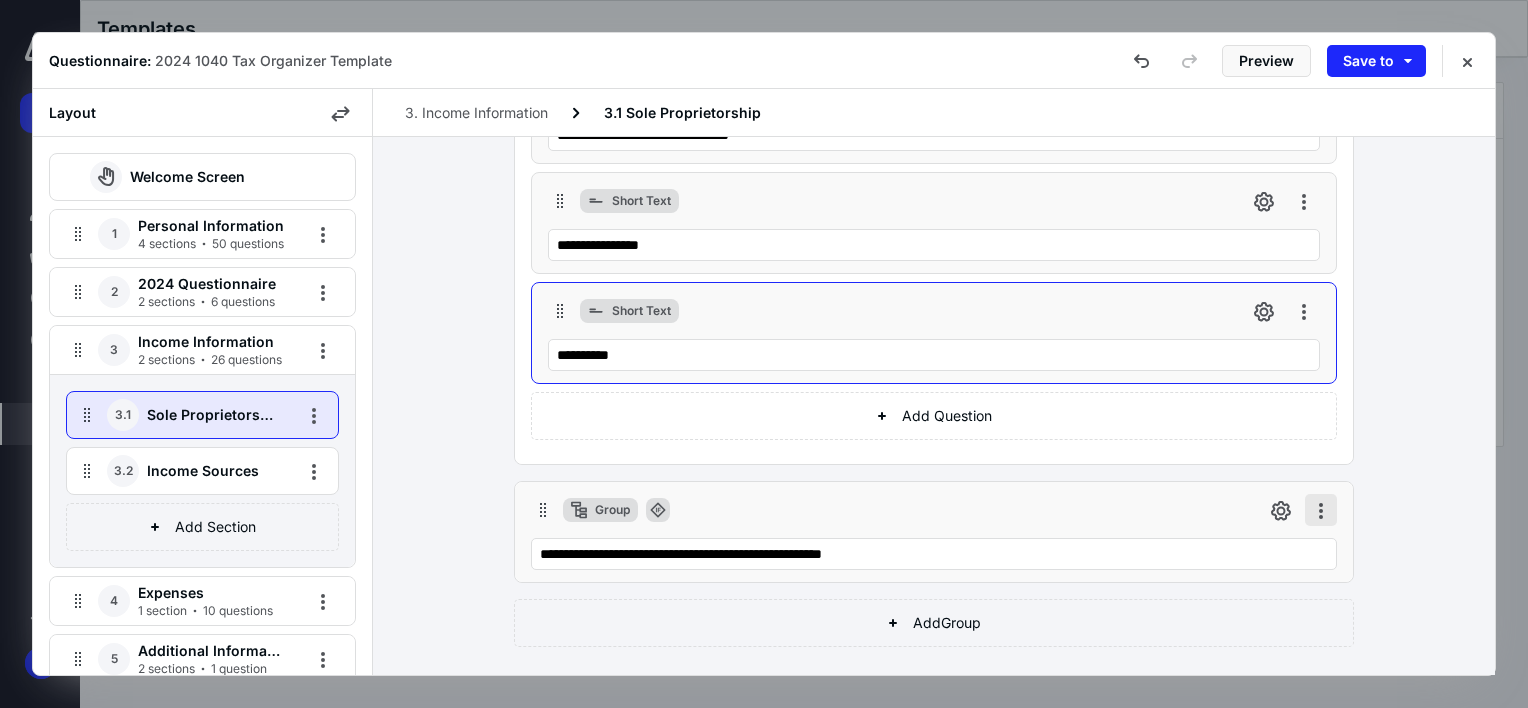 click at bounding box center [1321, 510] 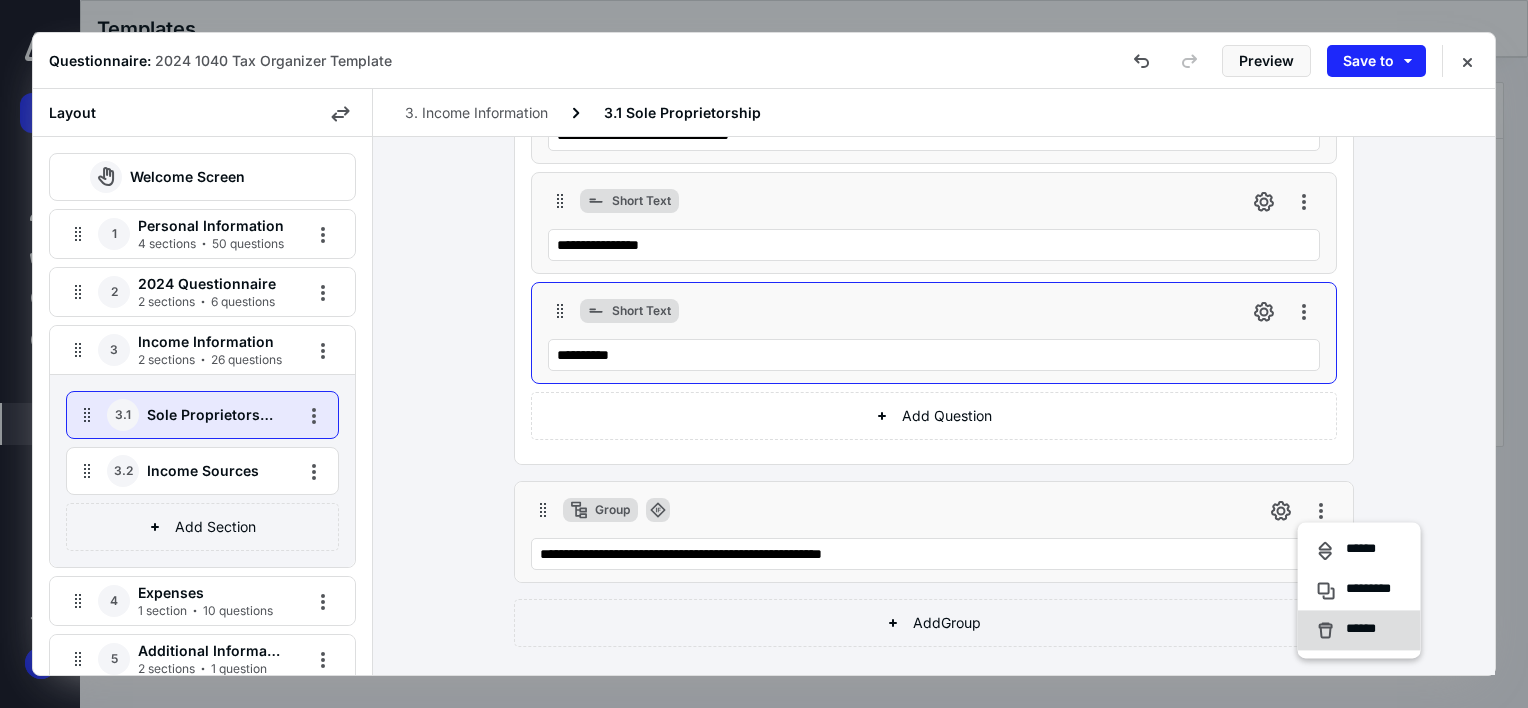 click on "******" at bounding box center (1366, 630) 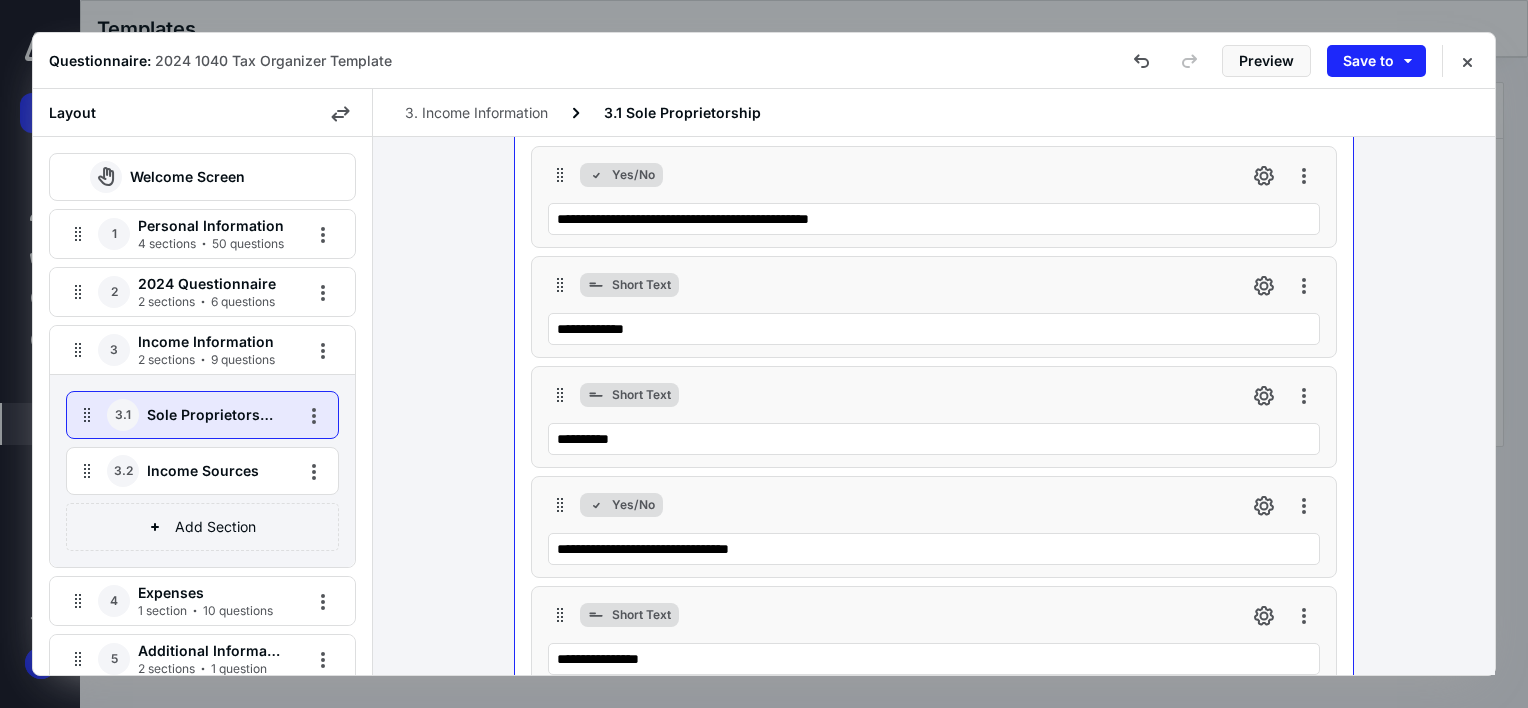 scroll, scrollTop: 0, scrollLeft: 0, axis: both 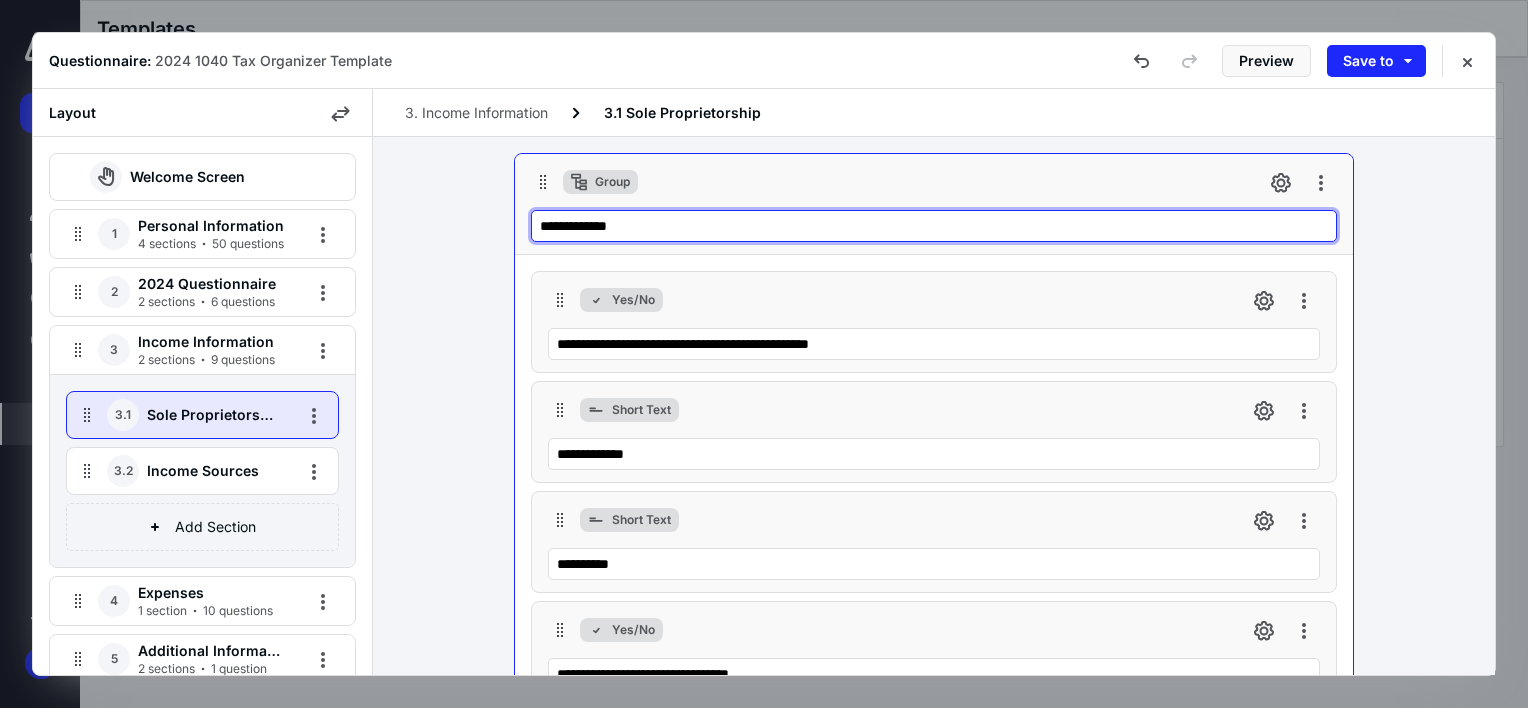 click on "**********" at bounding box center [934, 226] 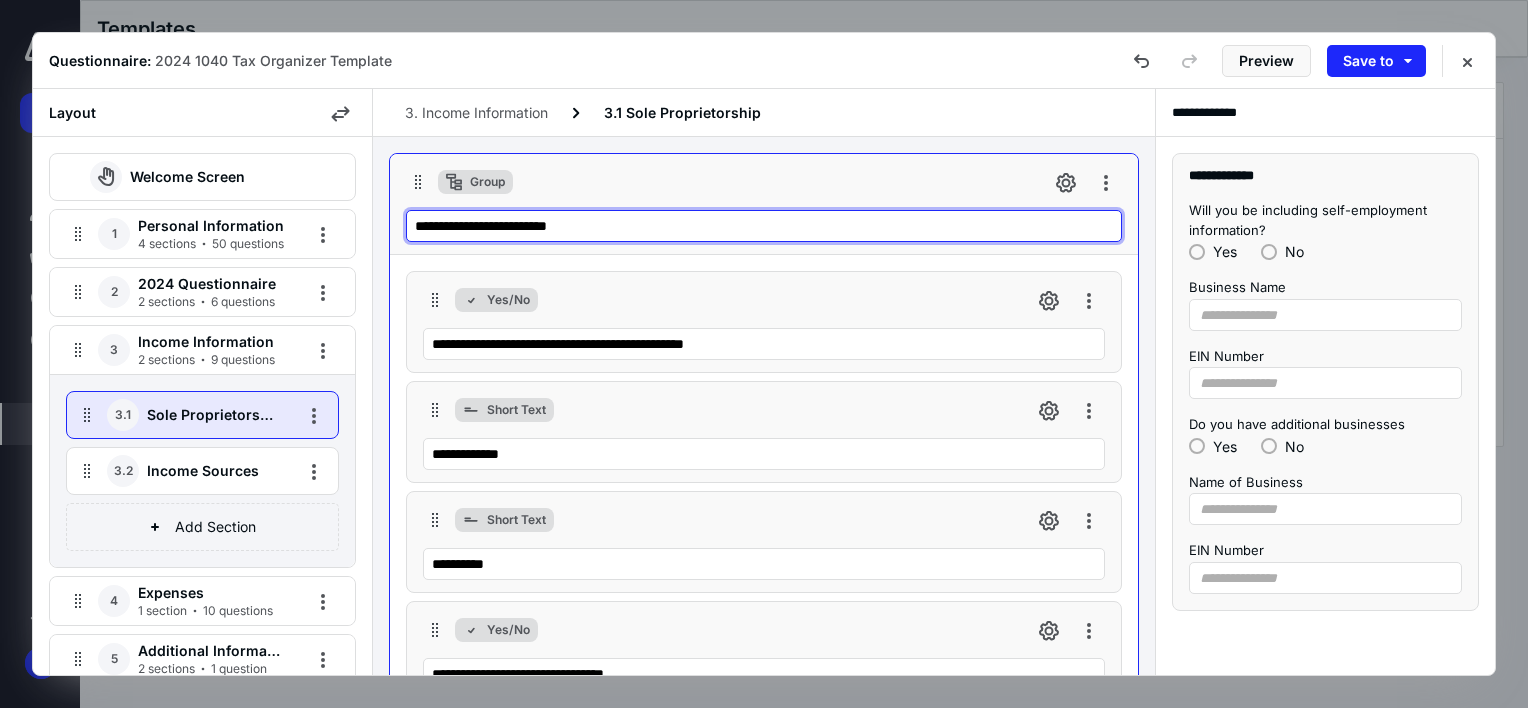 type on "**********" 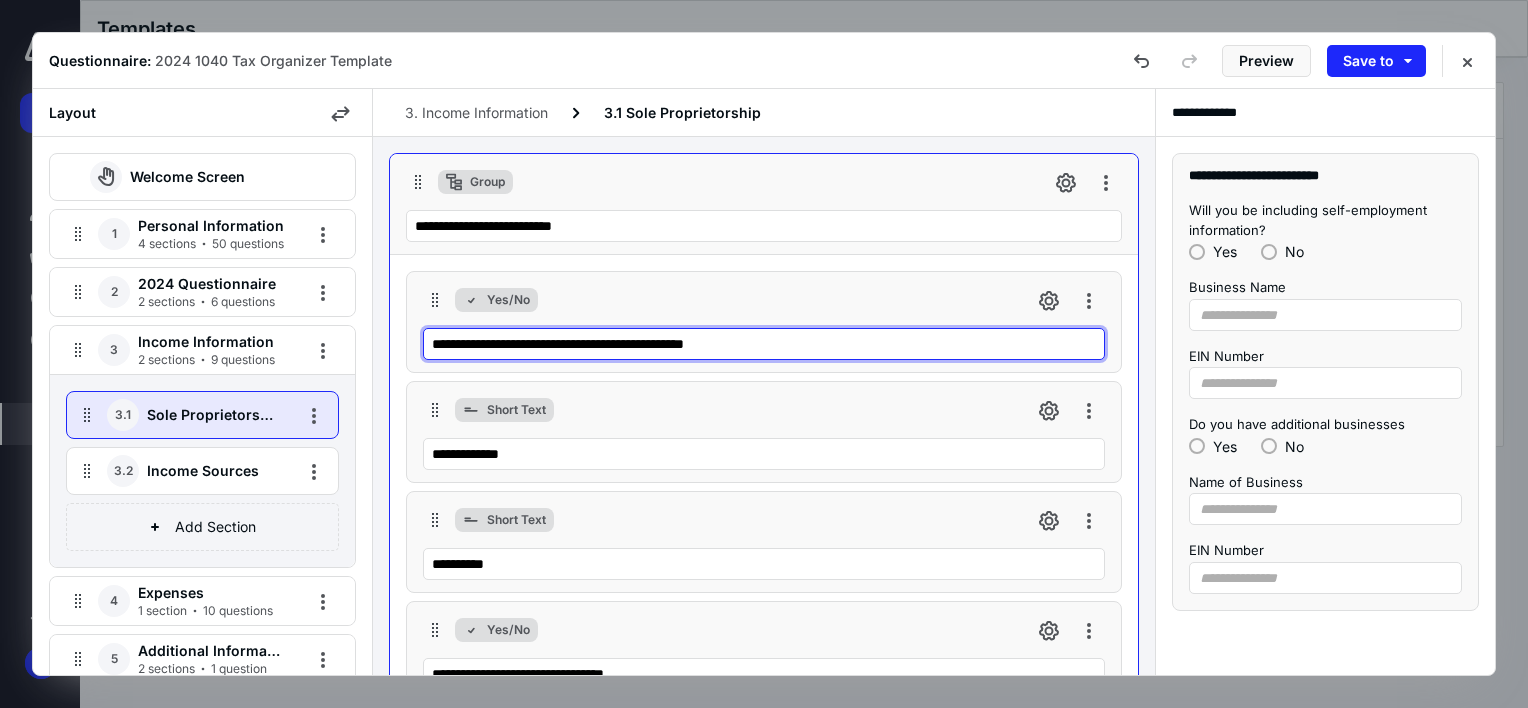 click on "**********" at bounding box center [764, 344] 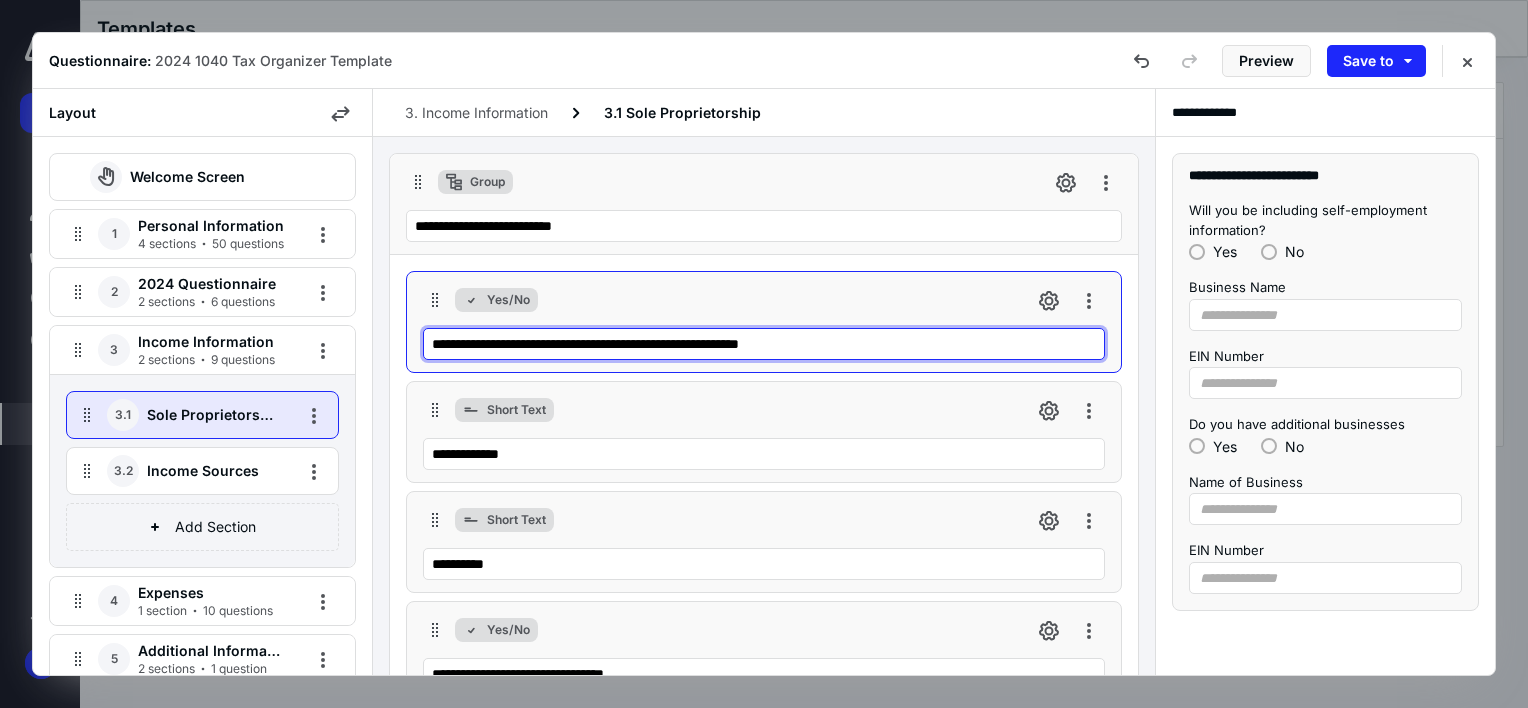 type on "**********" 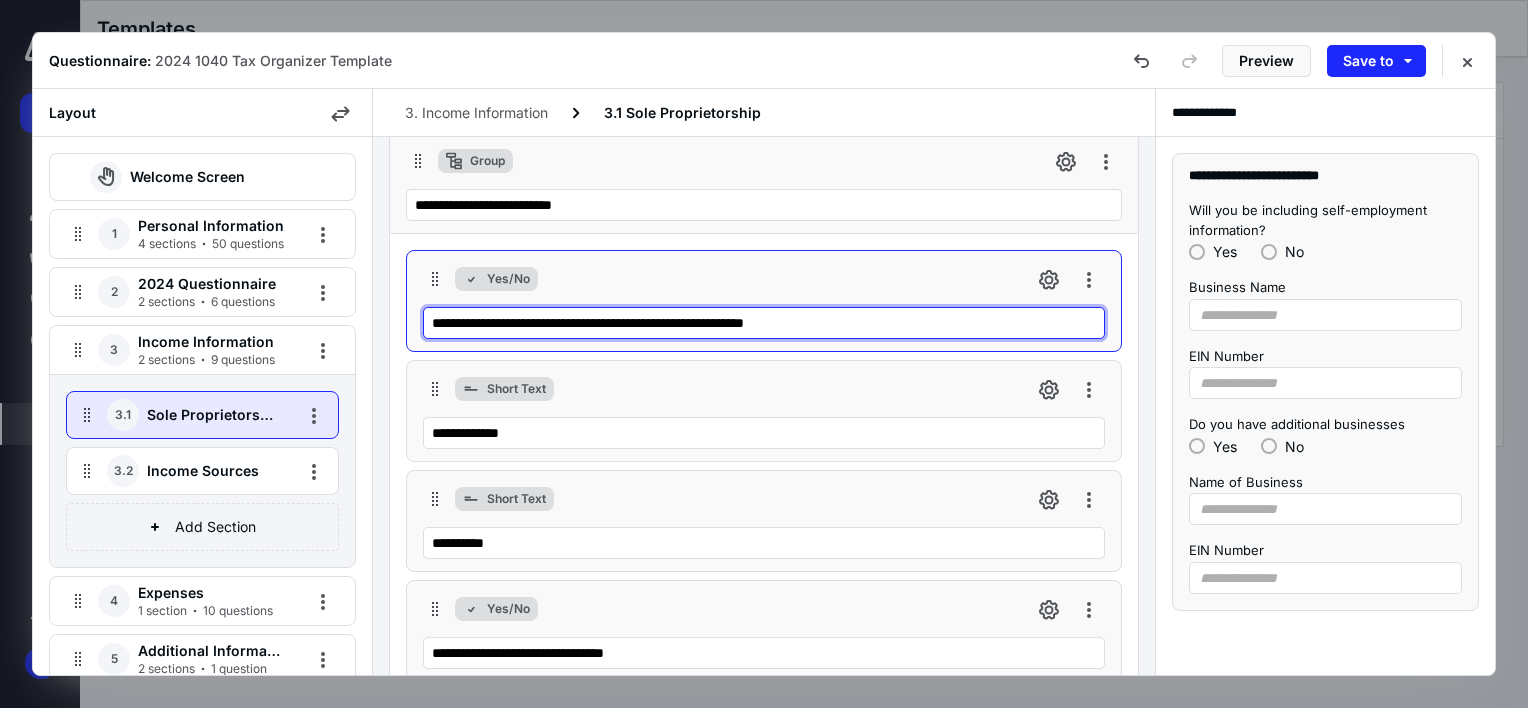 scroll, scrollTop: 0, scrollLeft: 0, axis: both 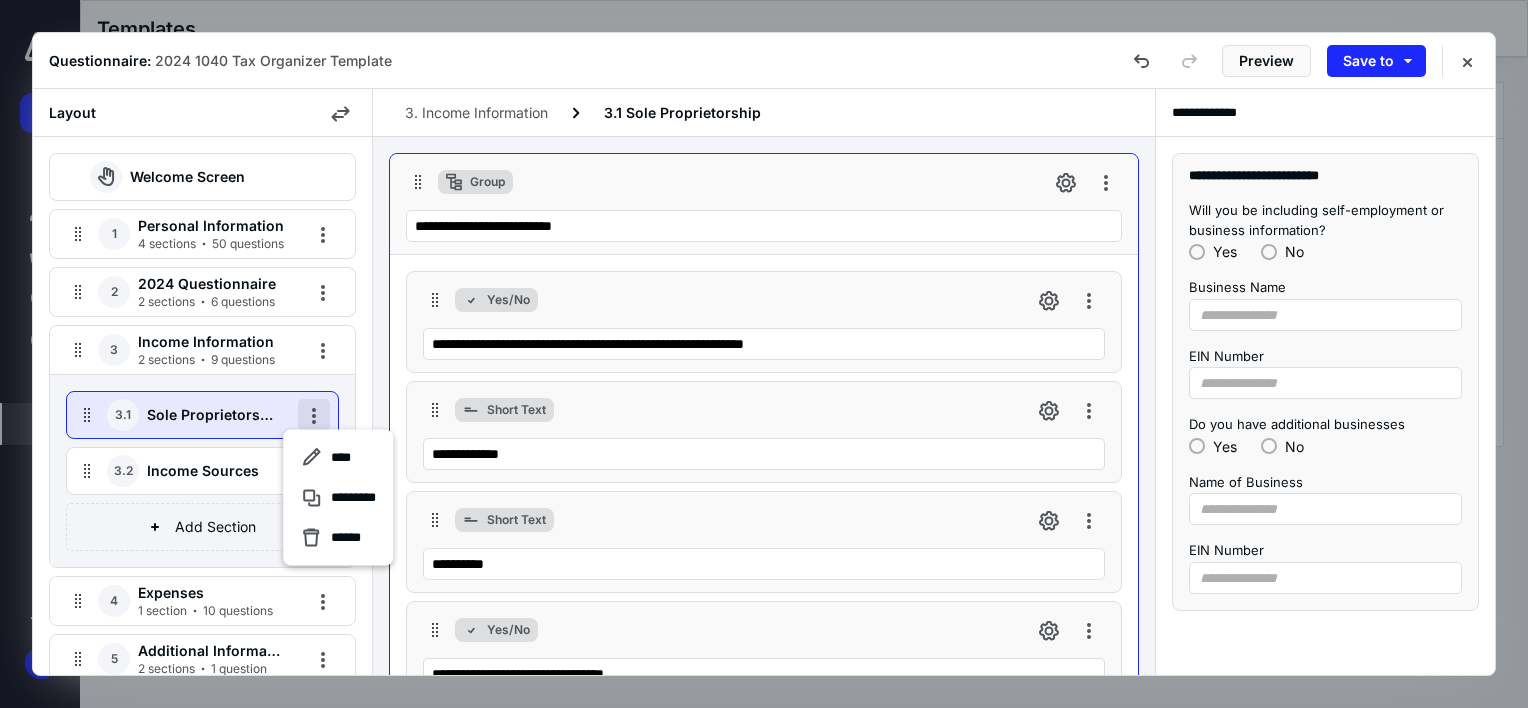 click at bounding box center [314, 415] 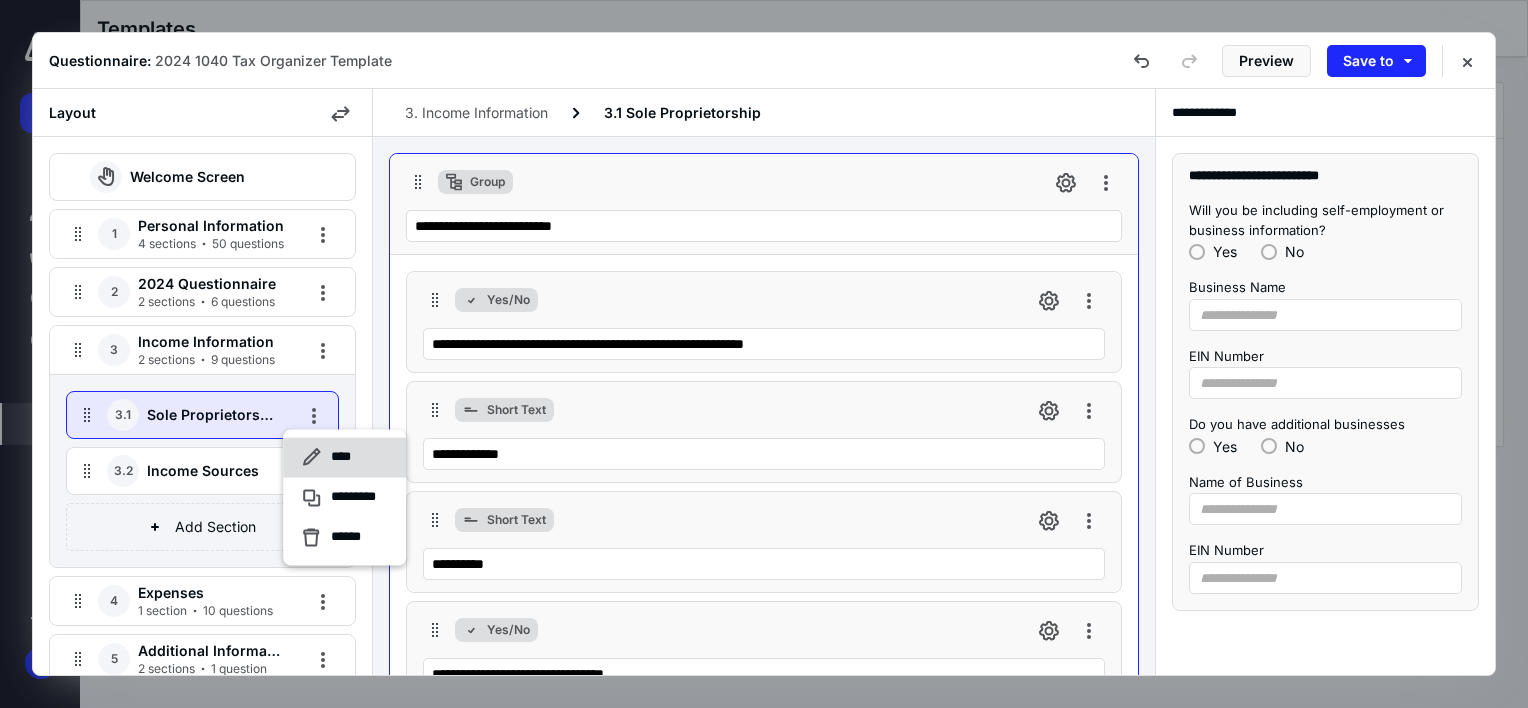 click on "****" at bounding box center [327, 458] 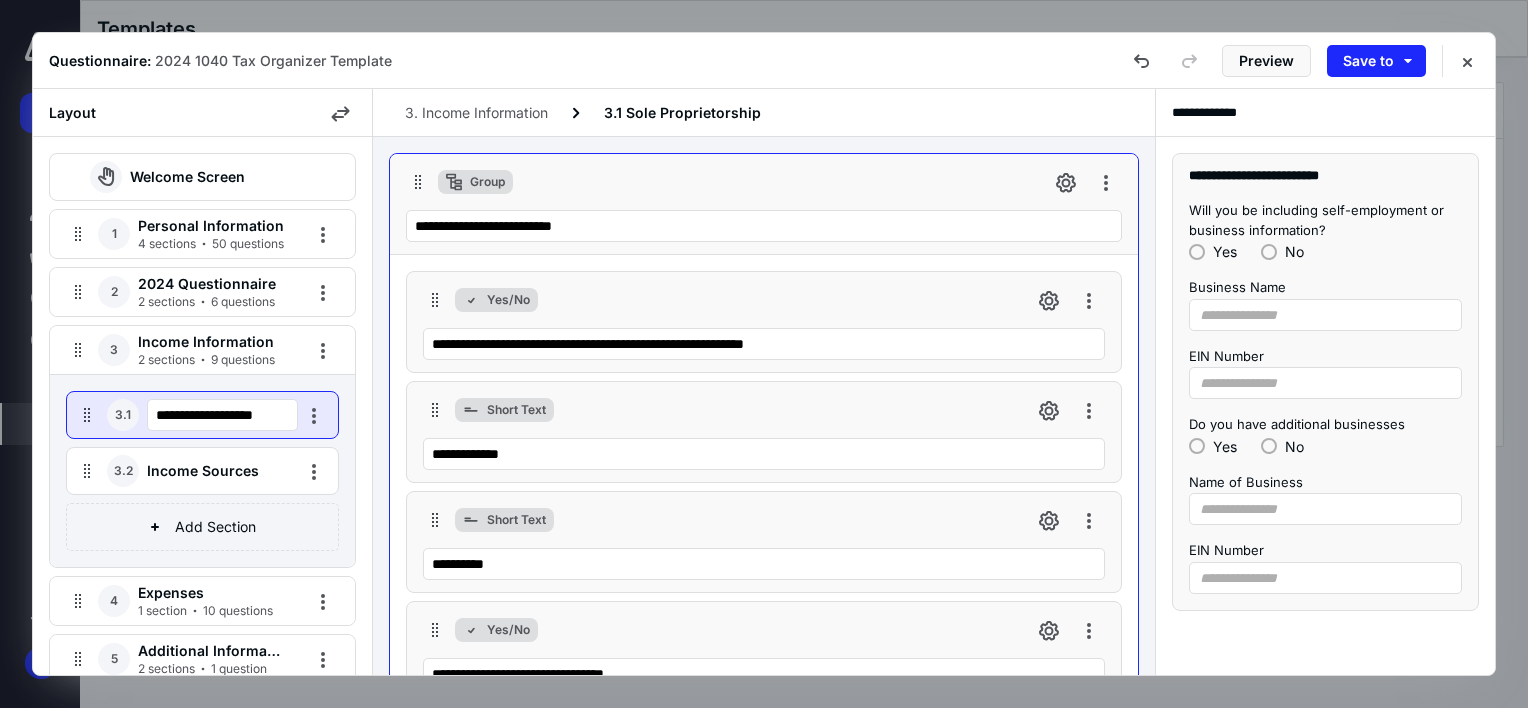 scroll, scrollTop: 0, scrollLeft: 7, axis: horizontal 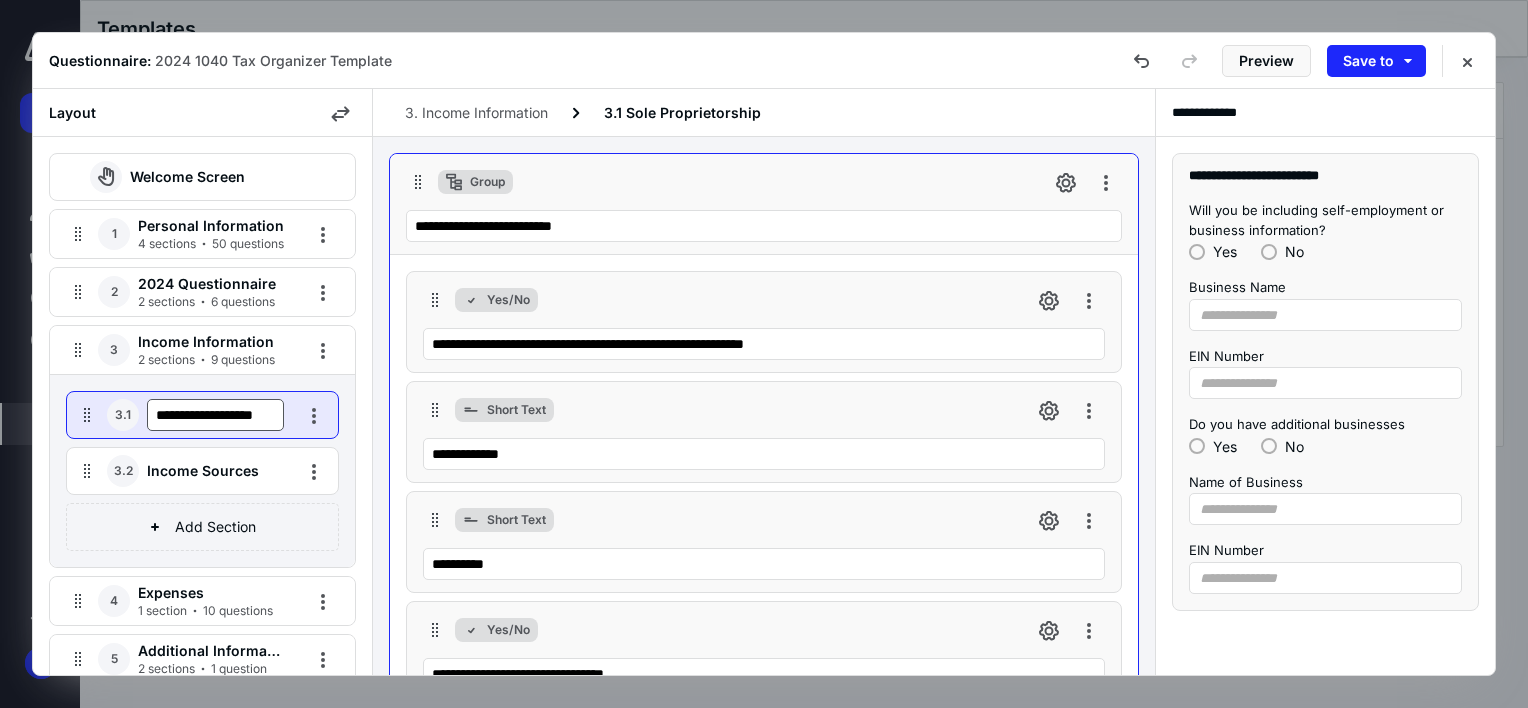click on "**********" at bounding box center (215, 415) 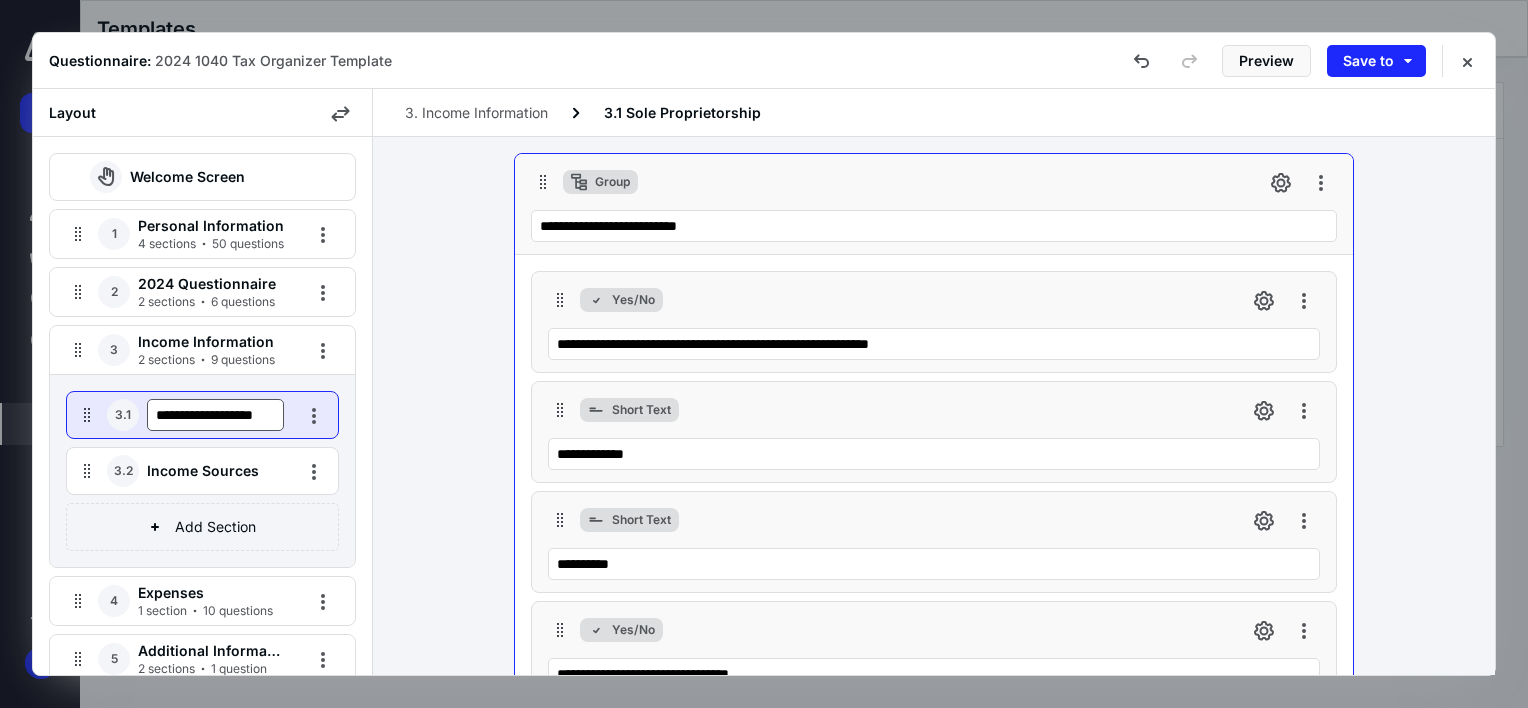 click on "**********" at bounding box center (215, 415) 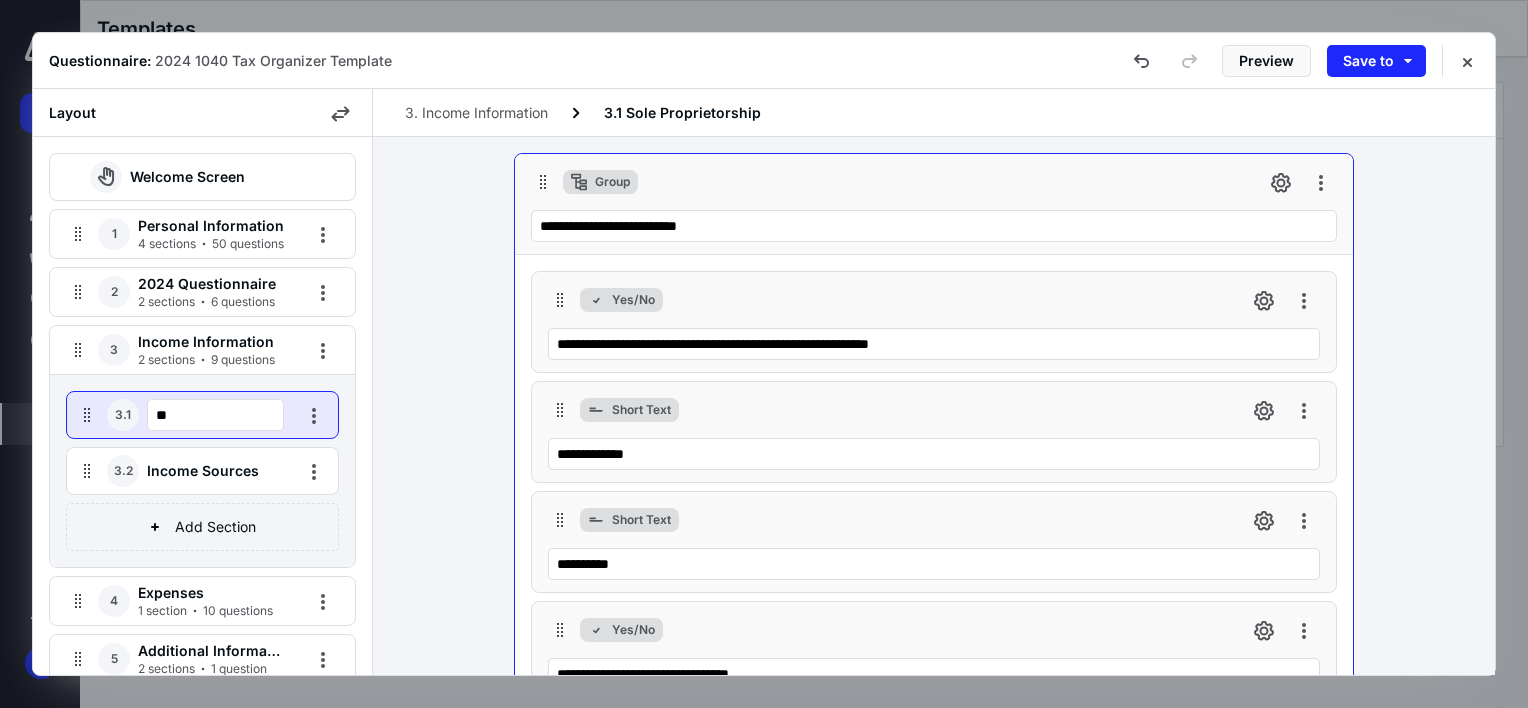 scroll, scrollTop: 0, scrollLeft: 0, axis: both 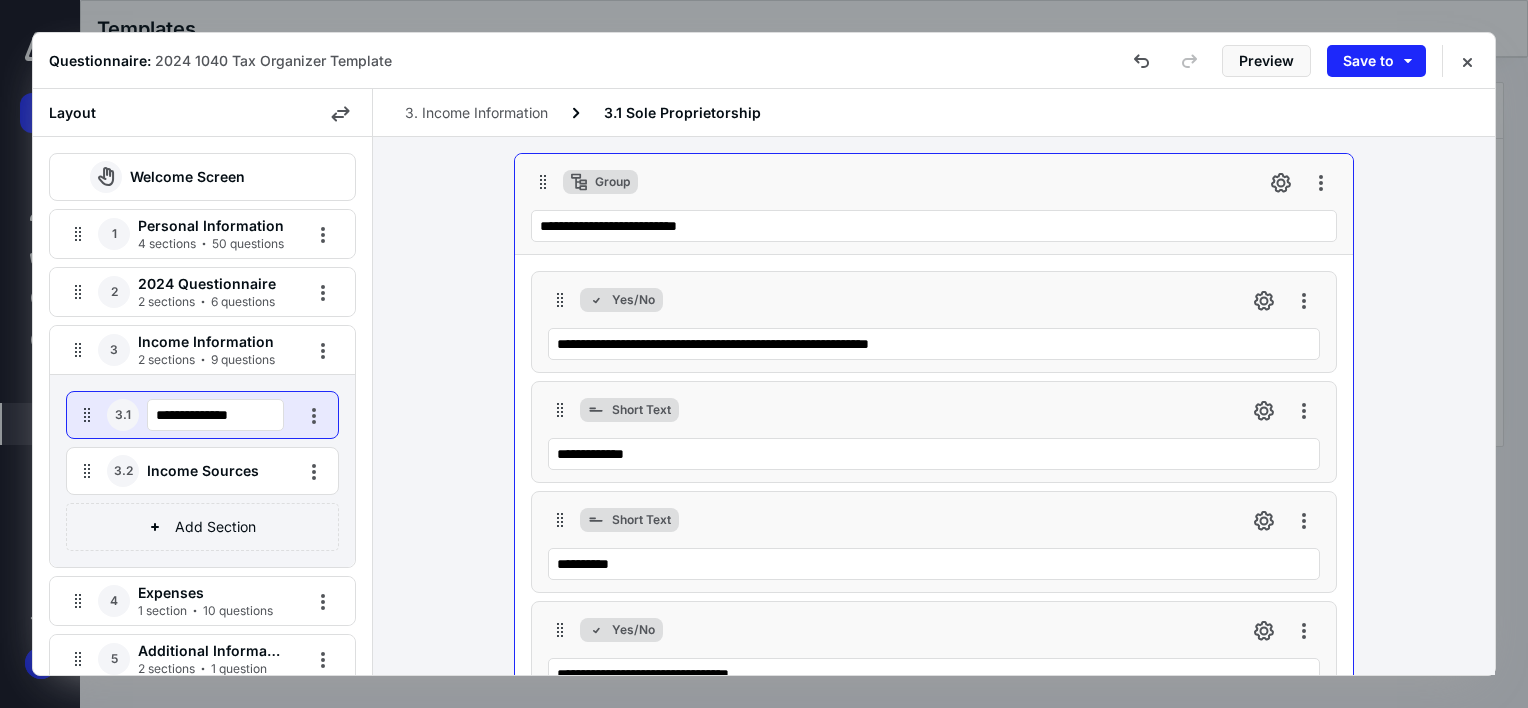 type on "**********" 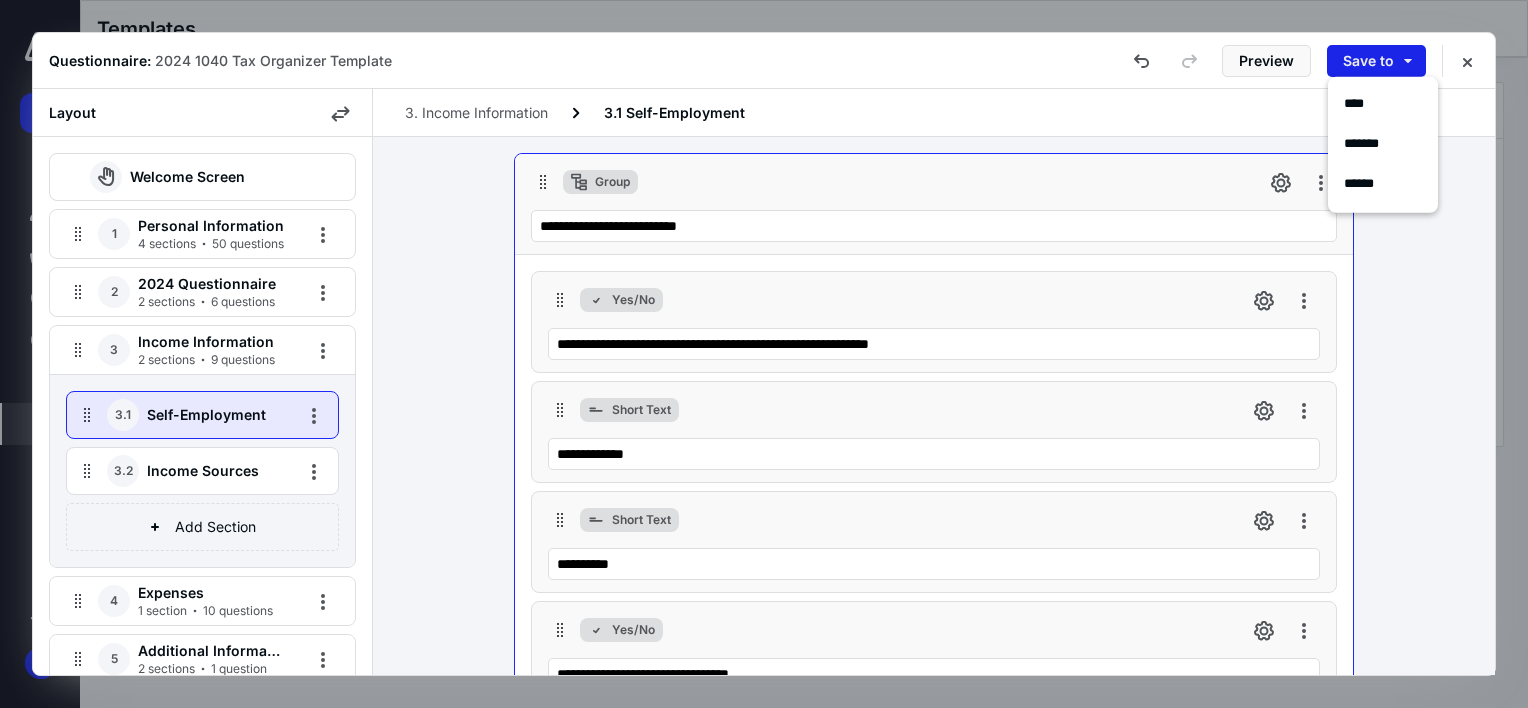 click on "Save to" at bounding box center (1376, 61) 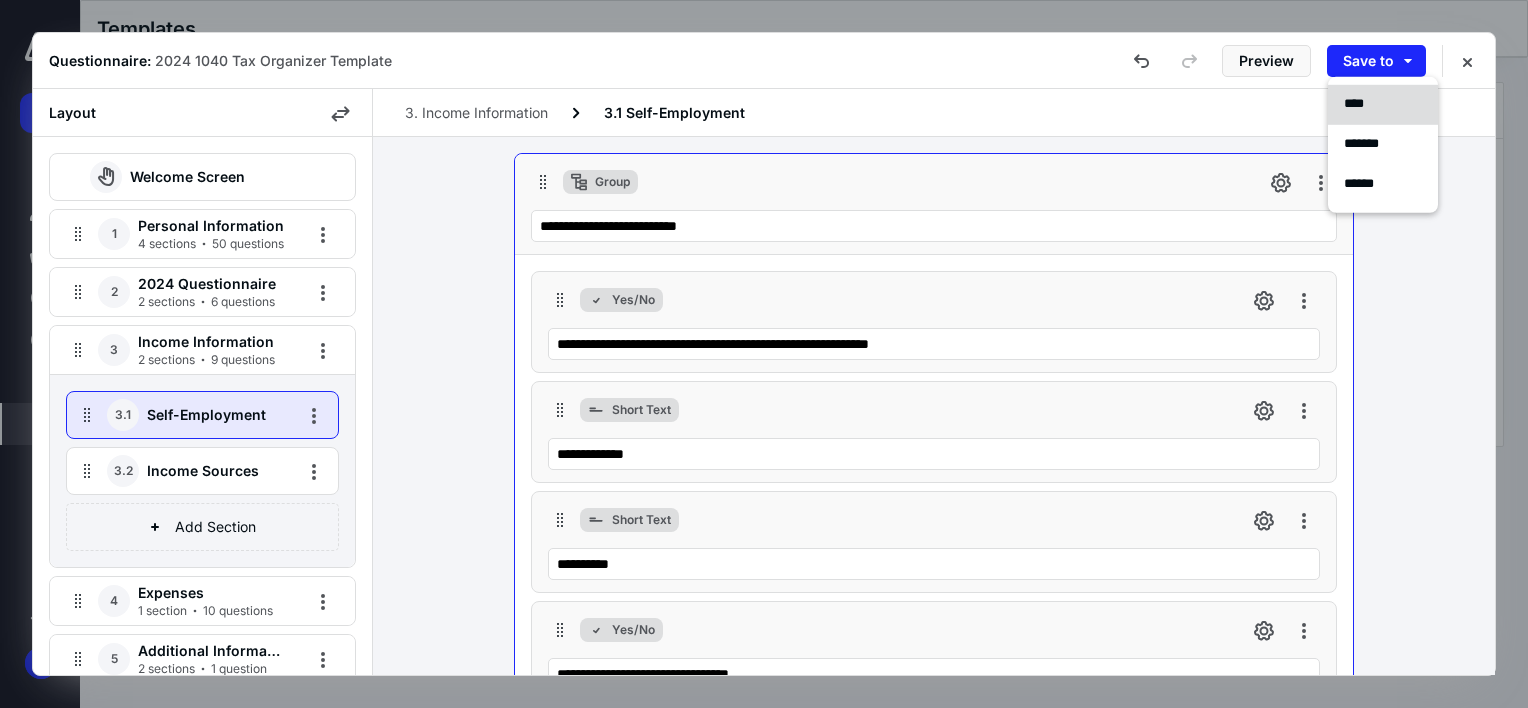 click on "****" at bounding box center (1361, 105) 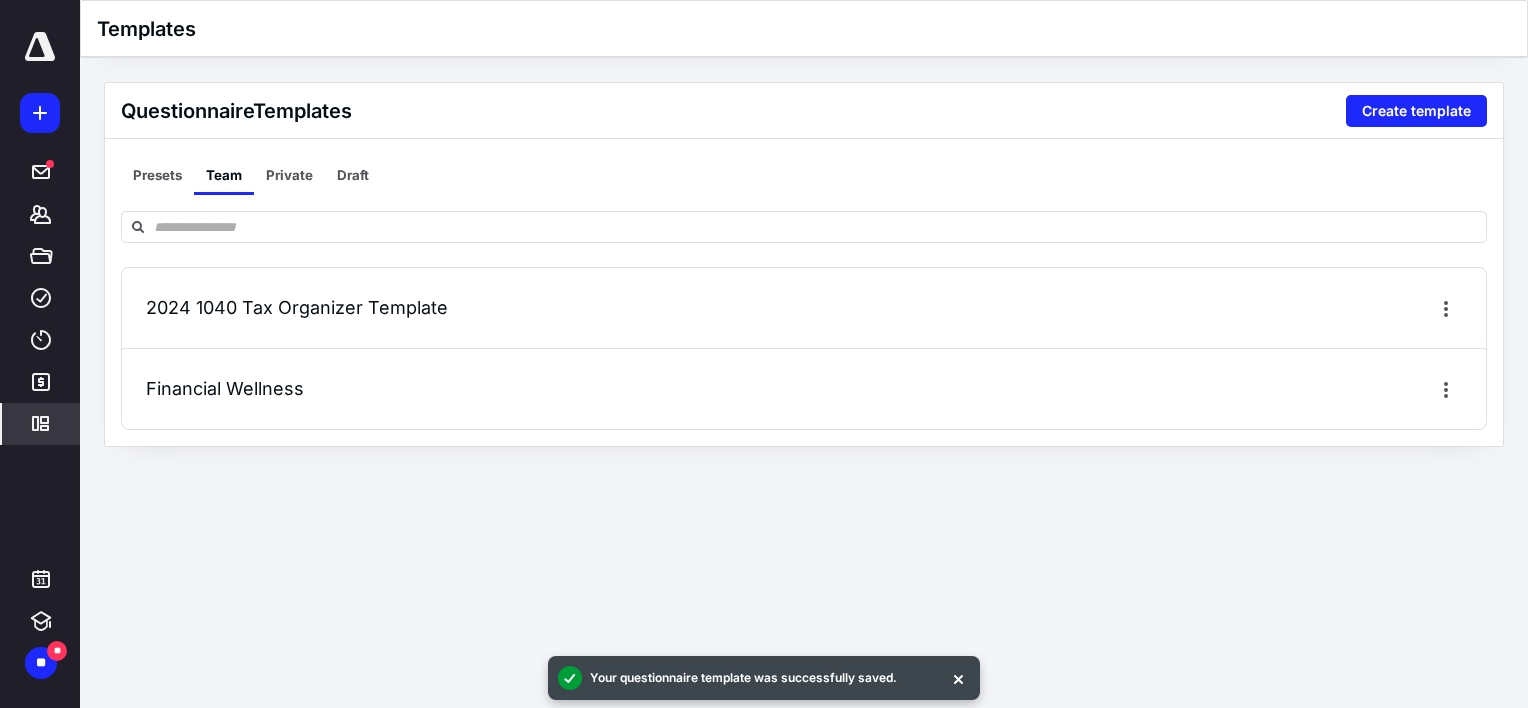 click on "2024 1040 Tax Organizer Template" at bounding box center (297, 307) 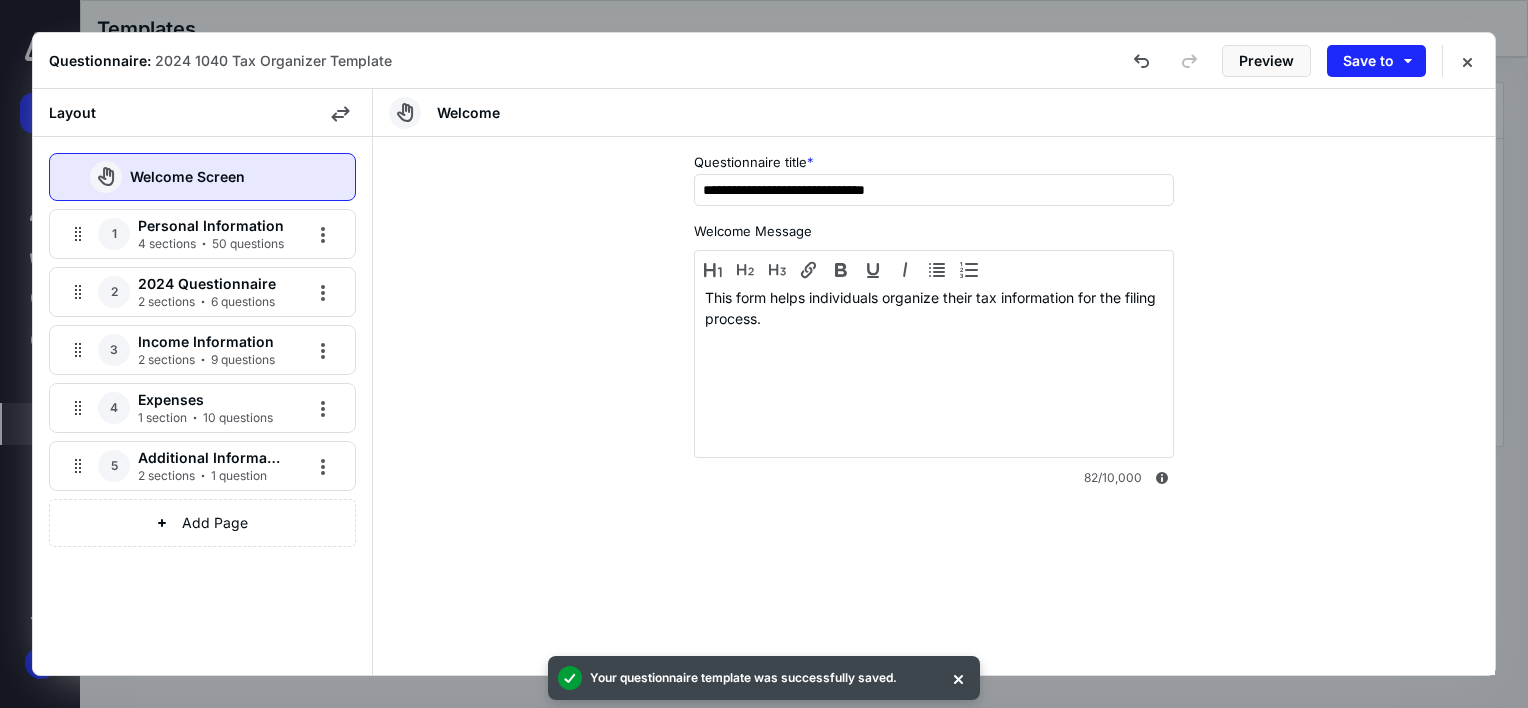 click on "2 sections 9 questions" at bounding box center [206, 360] 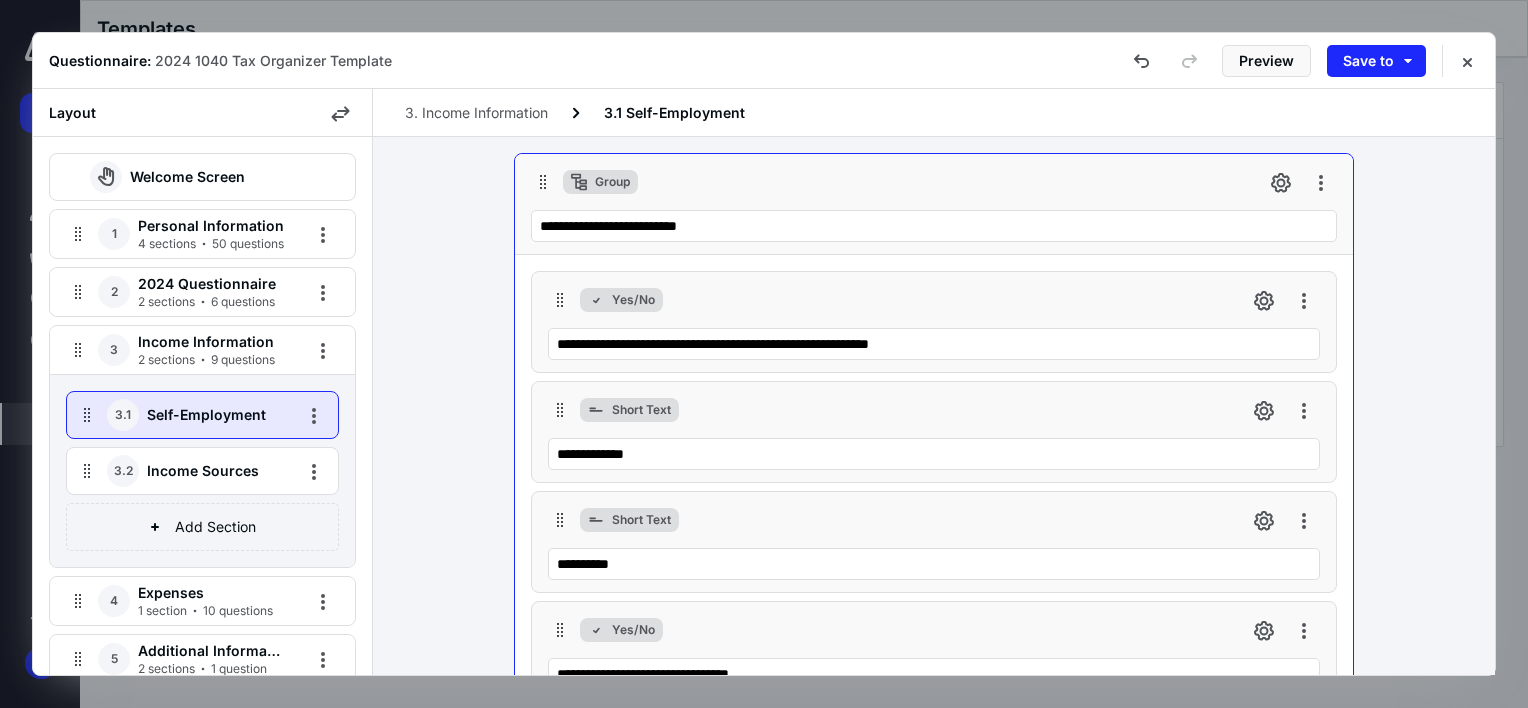 click on "Income Sources" at bounding box center (212, 471) 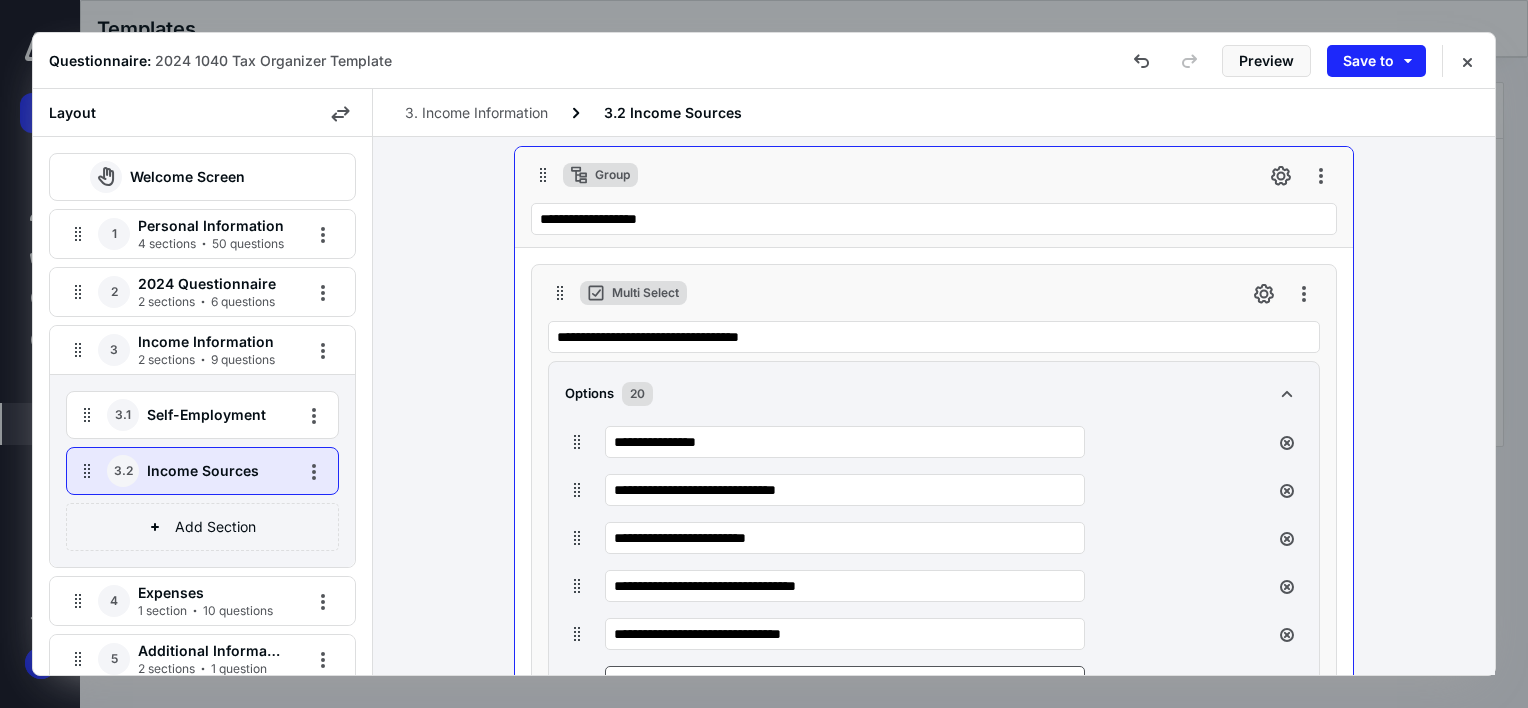 scroll, scrollTop: 6, scrollLeft: 0, axis: vertical 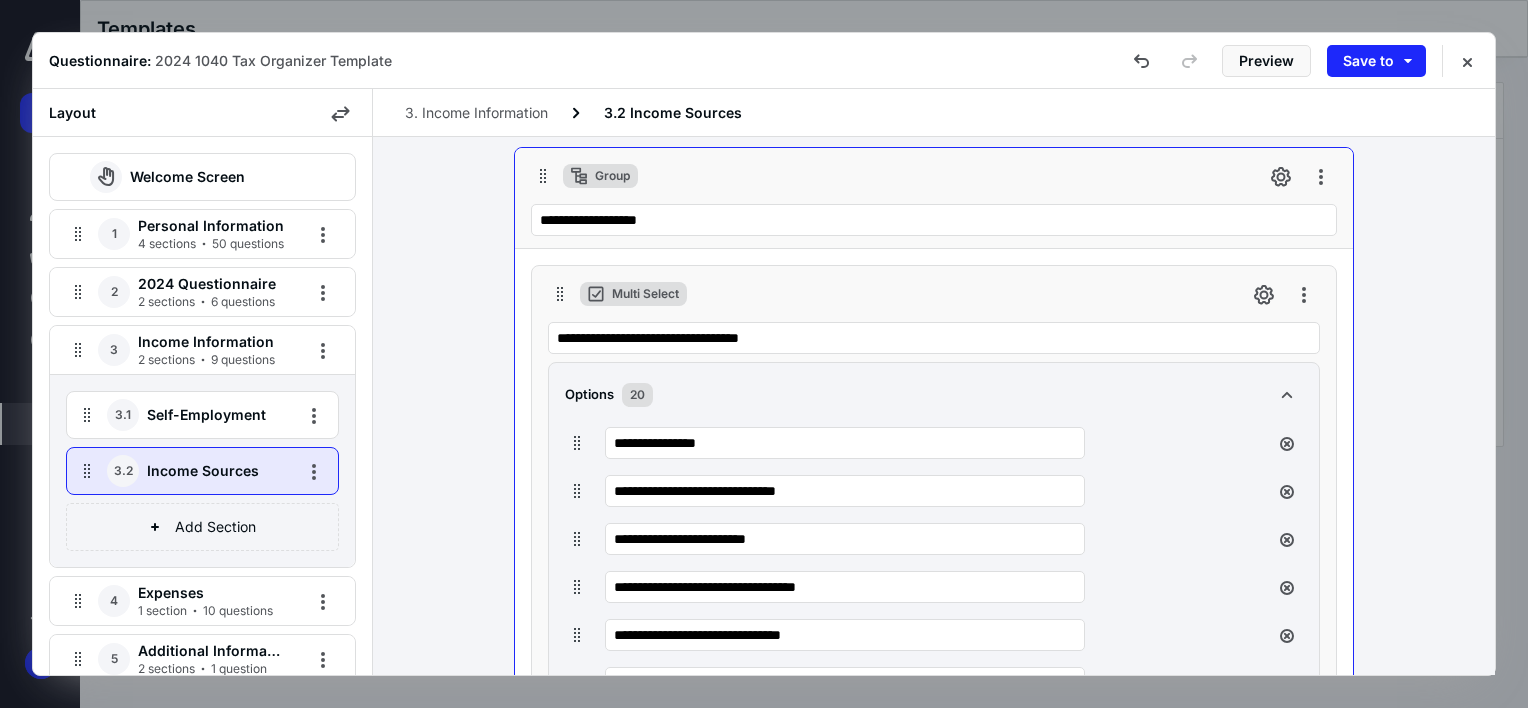 click on "Income Information" at bounding box center [211, 342] 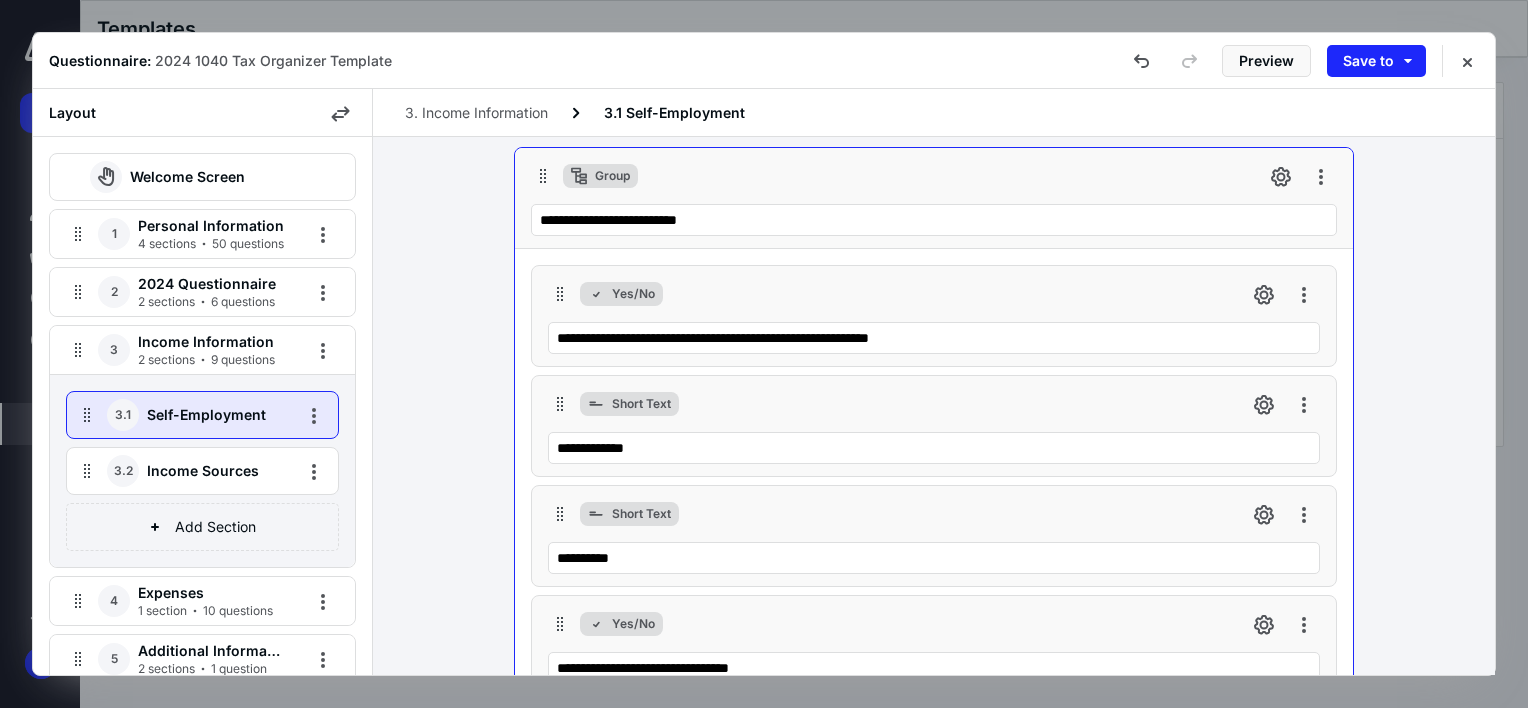 click on "Yes/No" at bounding box center [934, 294] 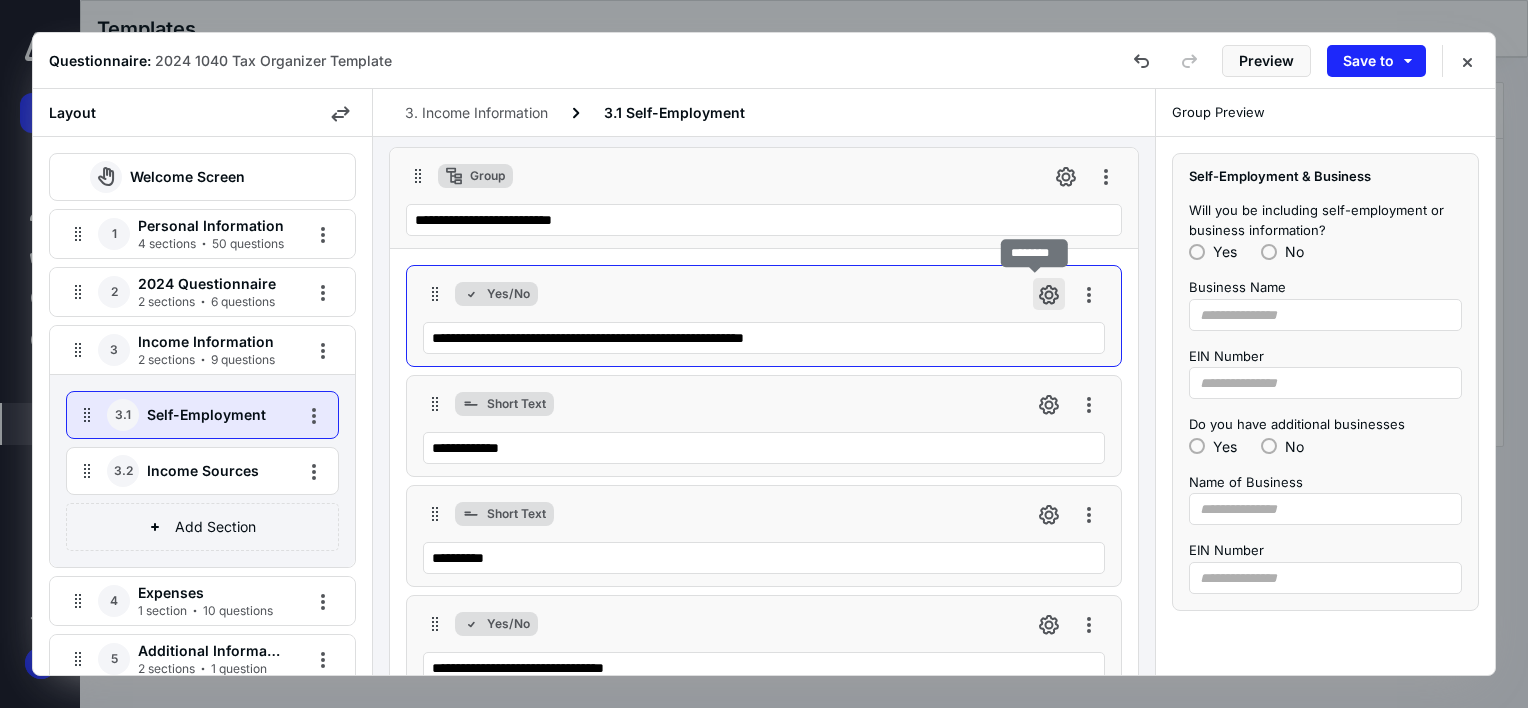 click at bounding box center [1049, 294] 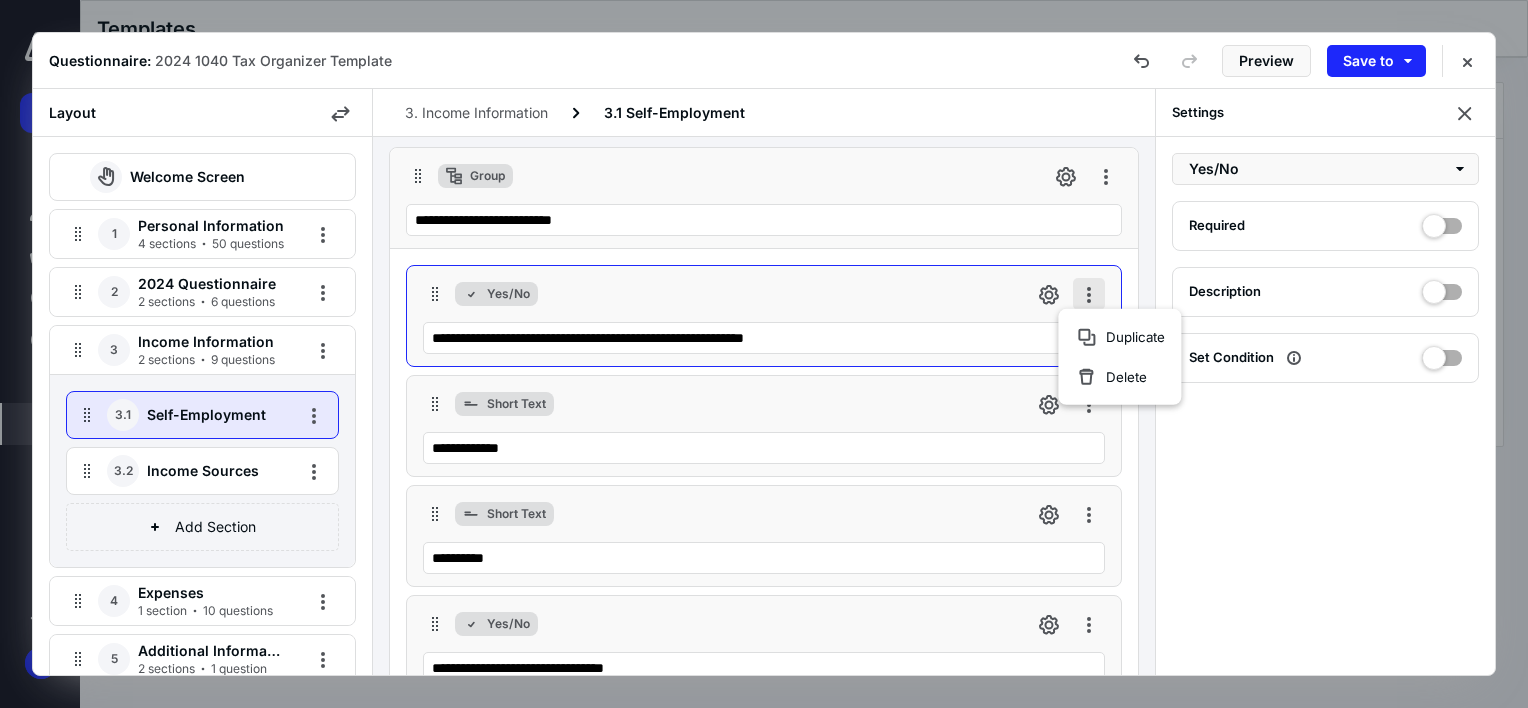click at bounding box center [1089, 294] 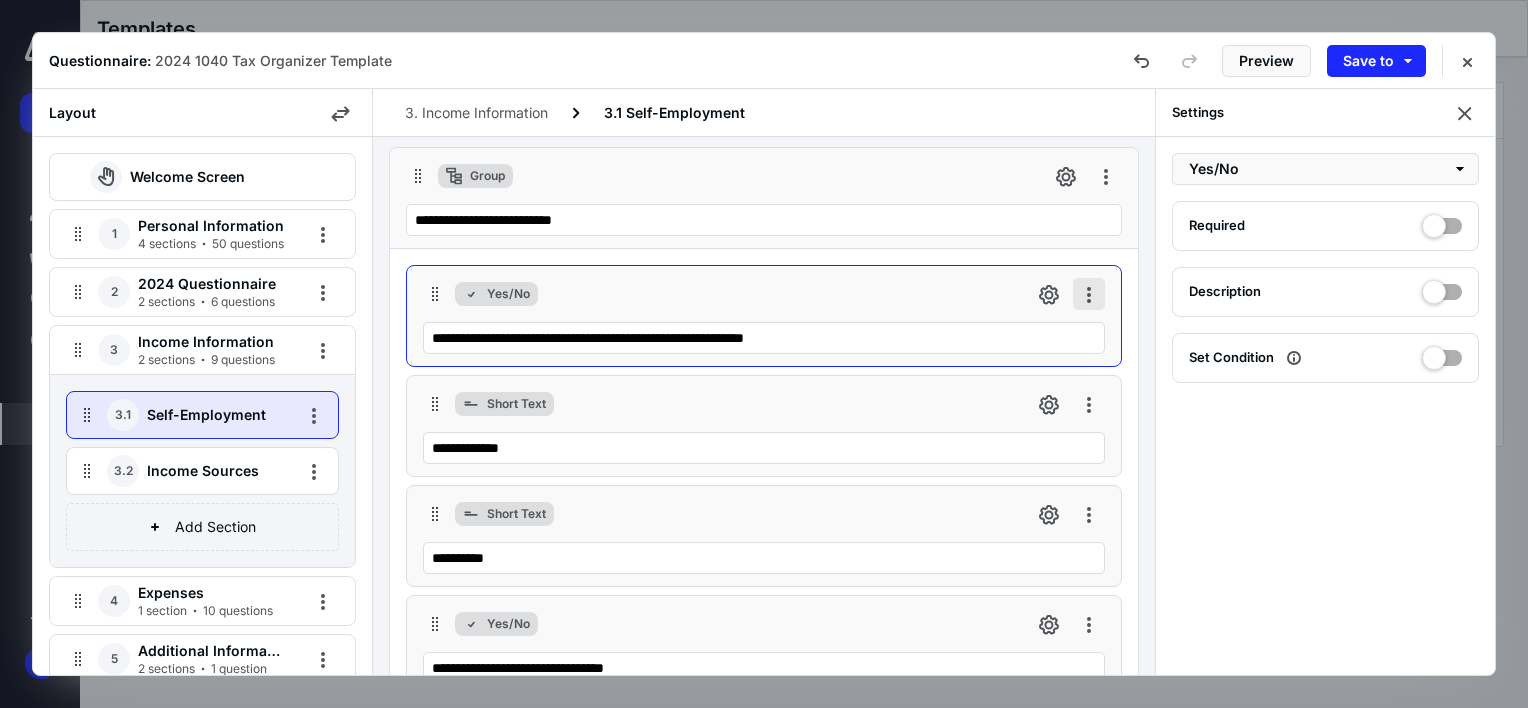 click at bounding box center [1089, 294] 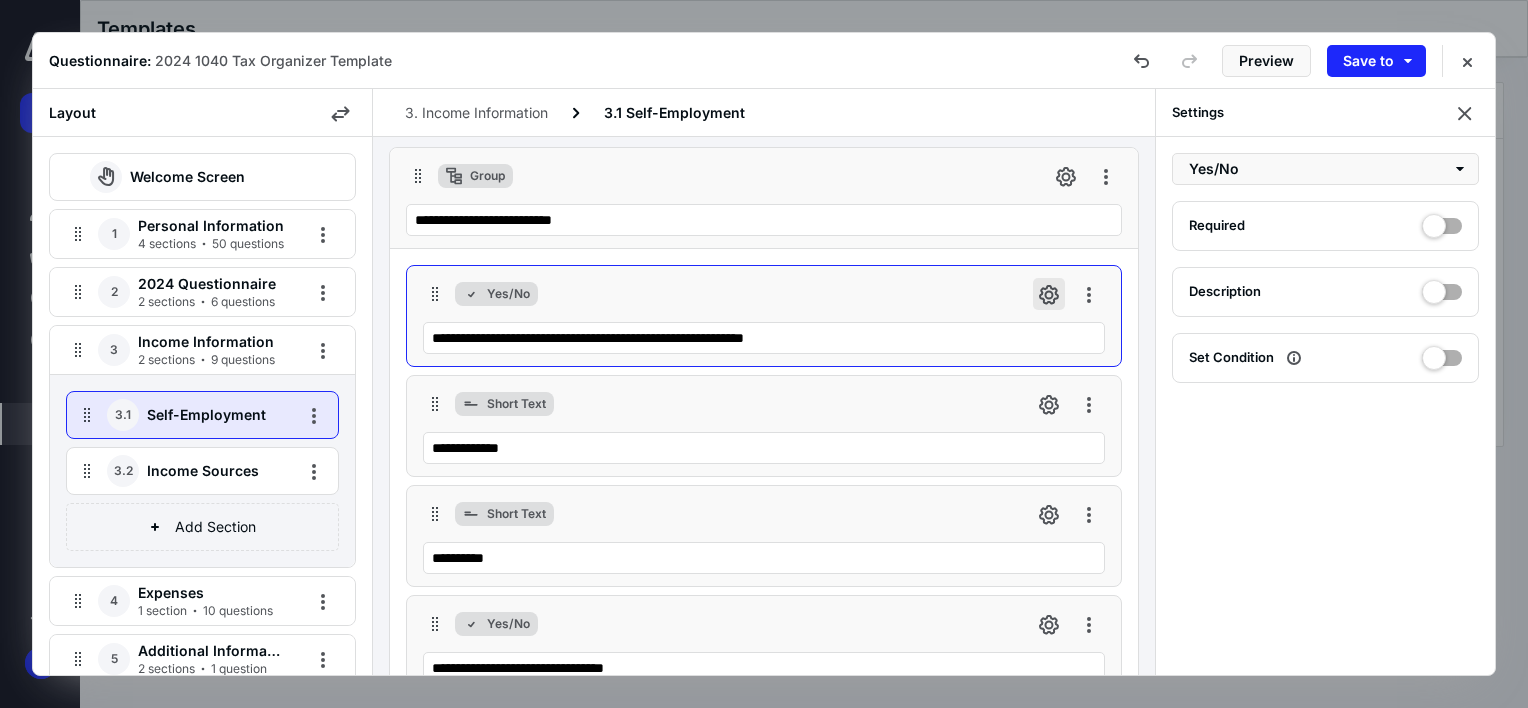 click at bounding box center (1049, 294) 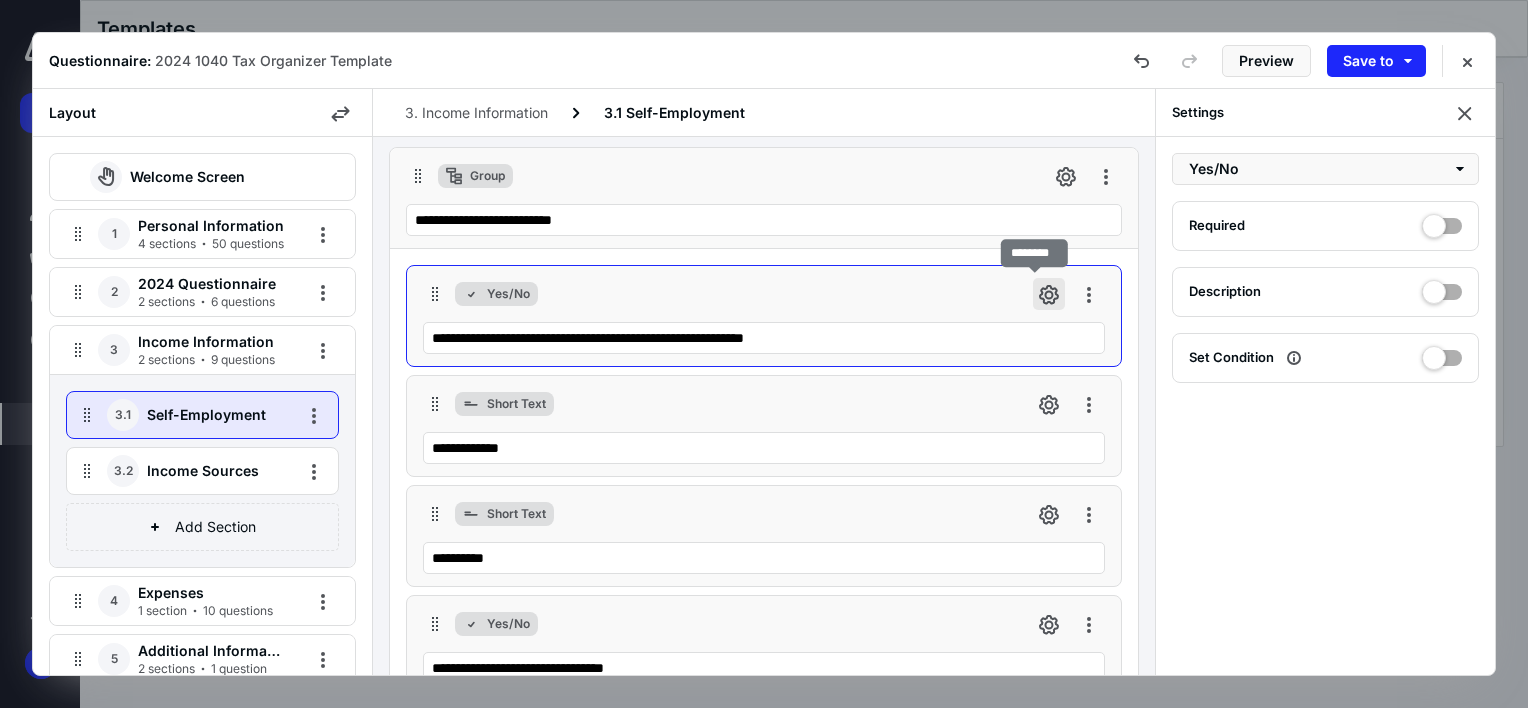 click at bounding box center (1049, 294) 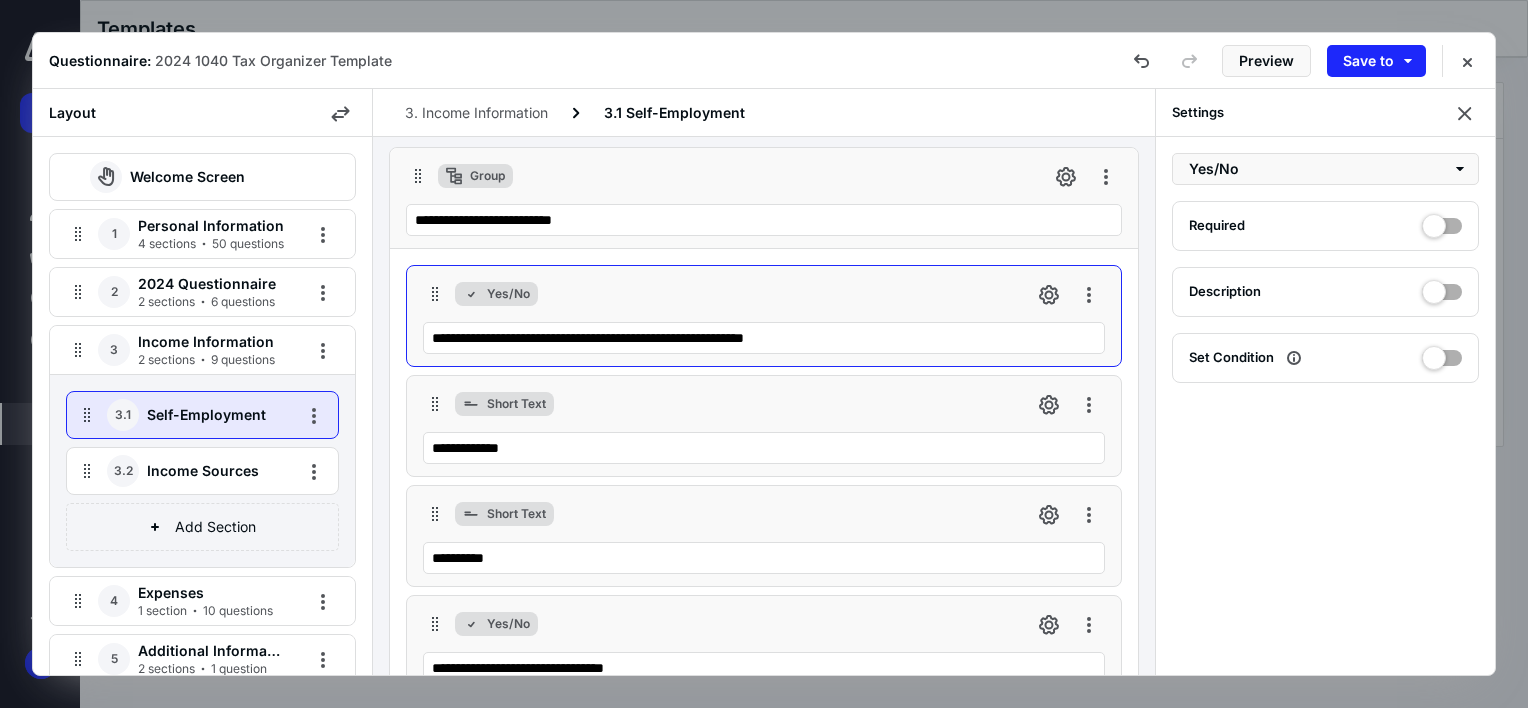 click at bounding box center [1442, 354] 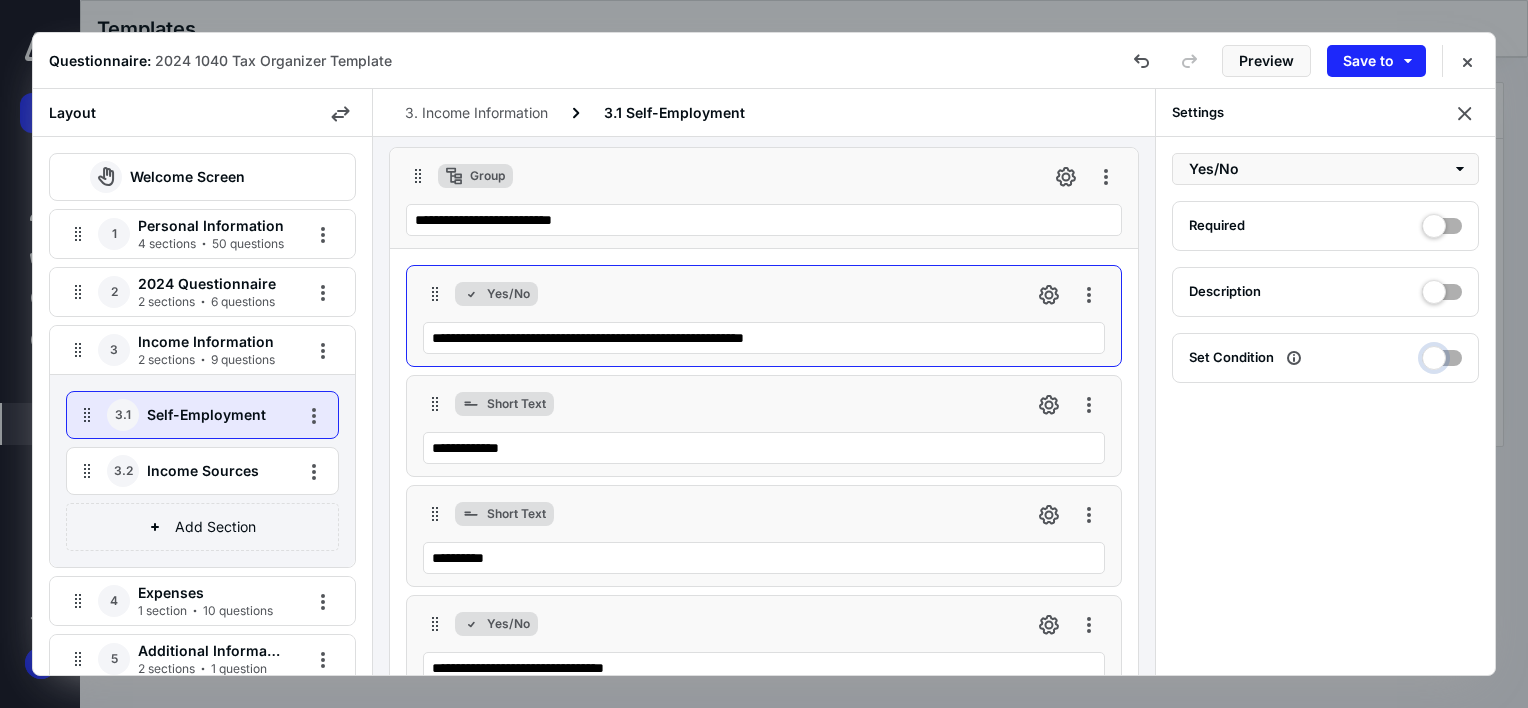 drag, startPoint x: 1432, startPoint y: 358, endPoint x: 1465, endPoint y: 357, distance: 33.01515 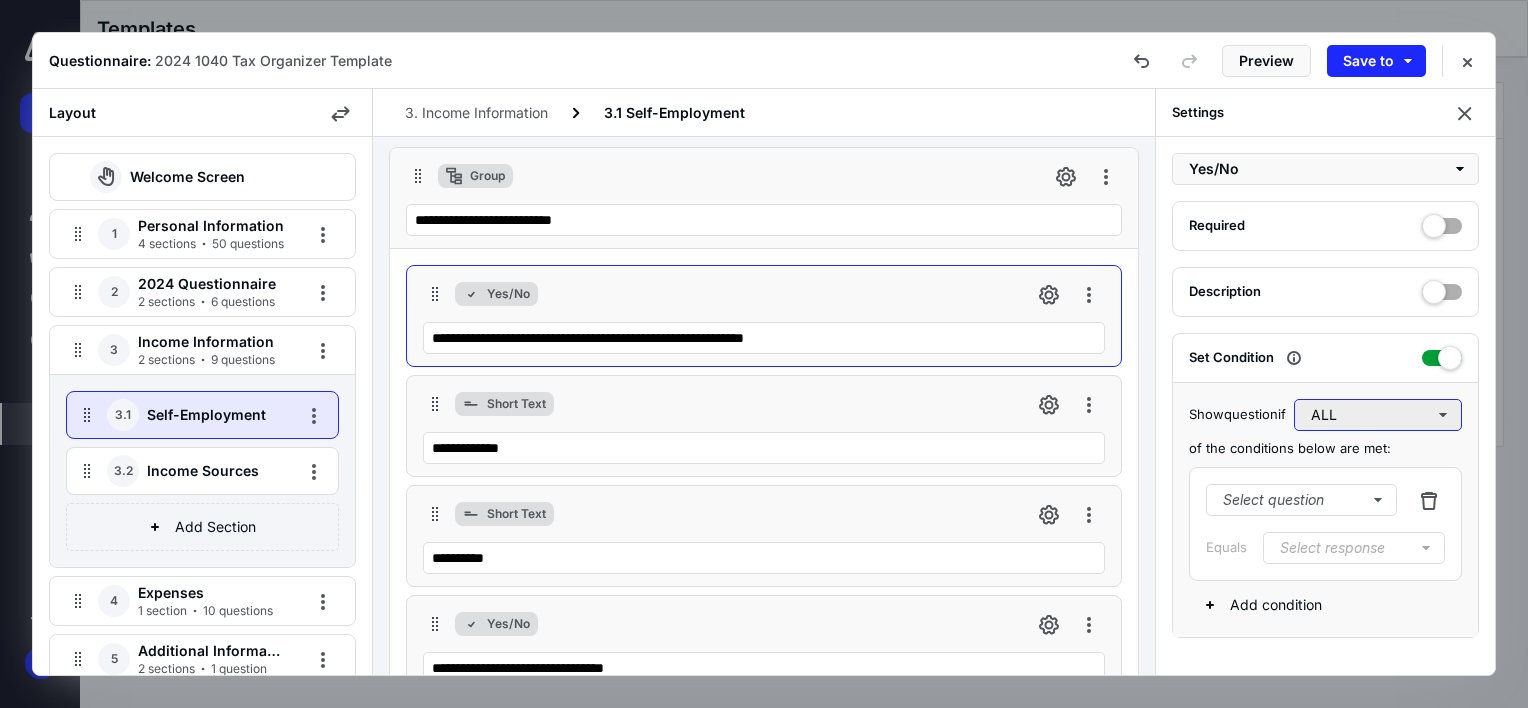 click on "ALL" at bounding box center [1378, 415] 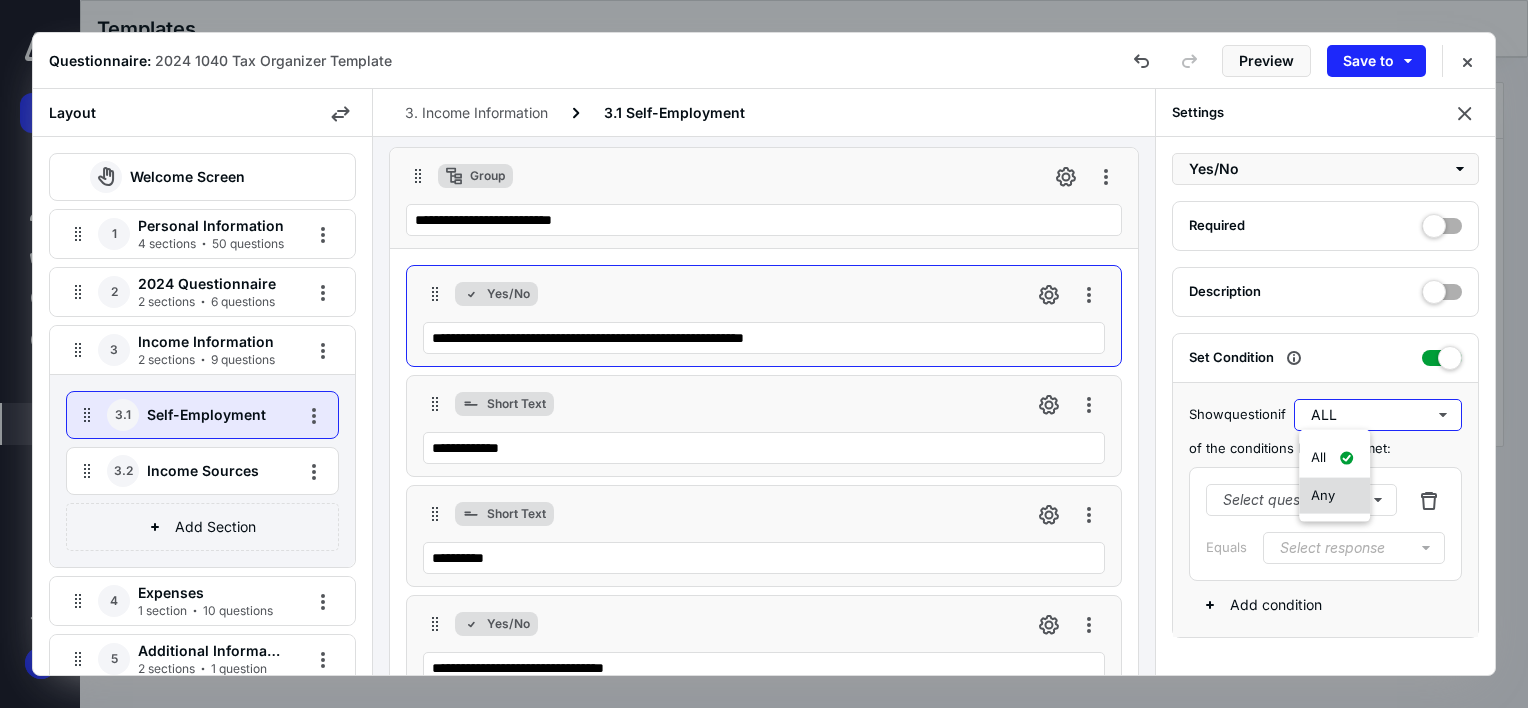 click on "Any" at bounding box center [1334, 495] 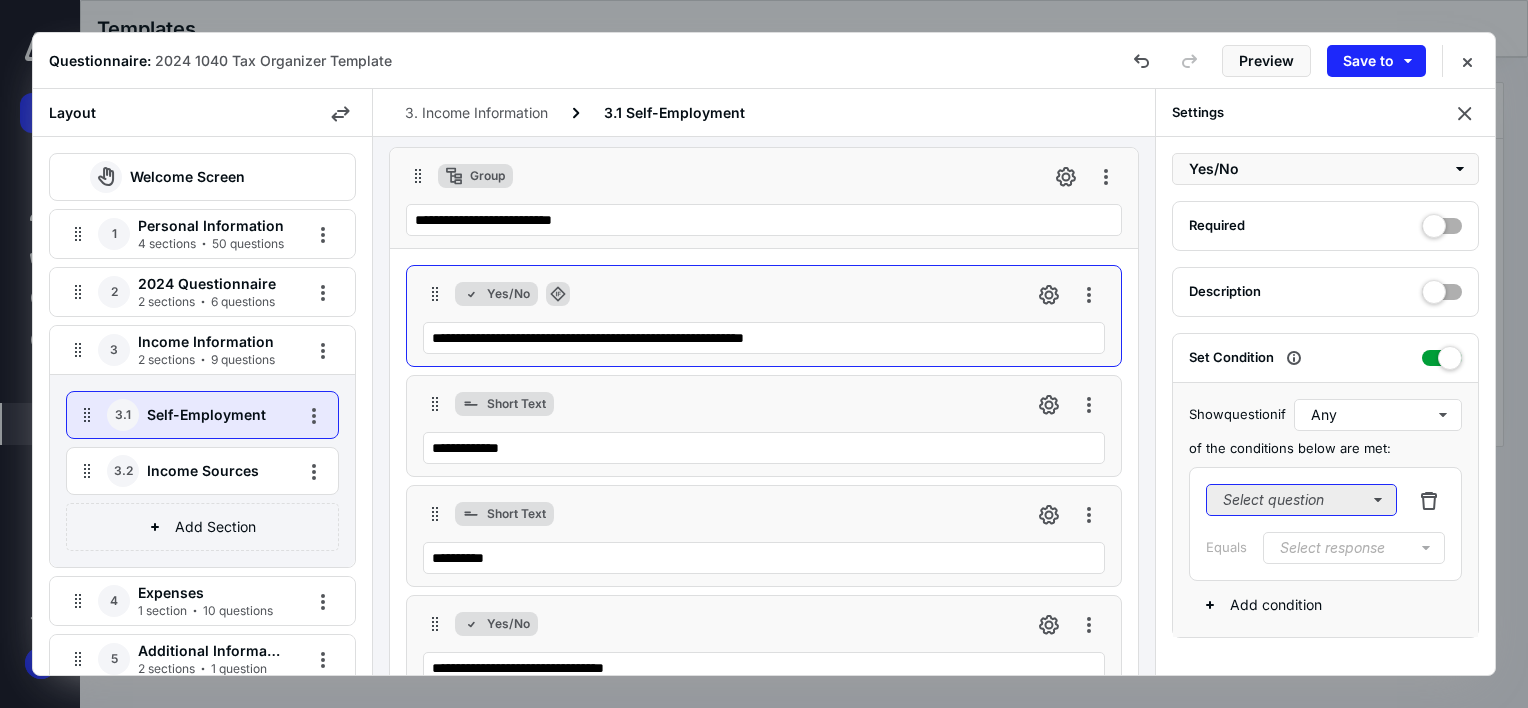 click on "Select question" at bounding box center [1301, 500] 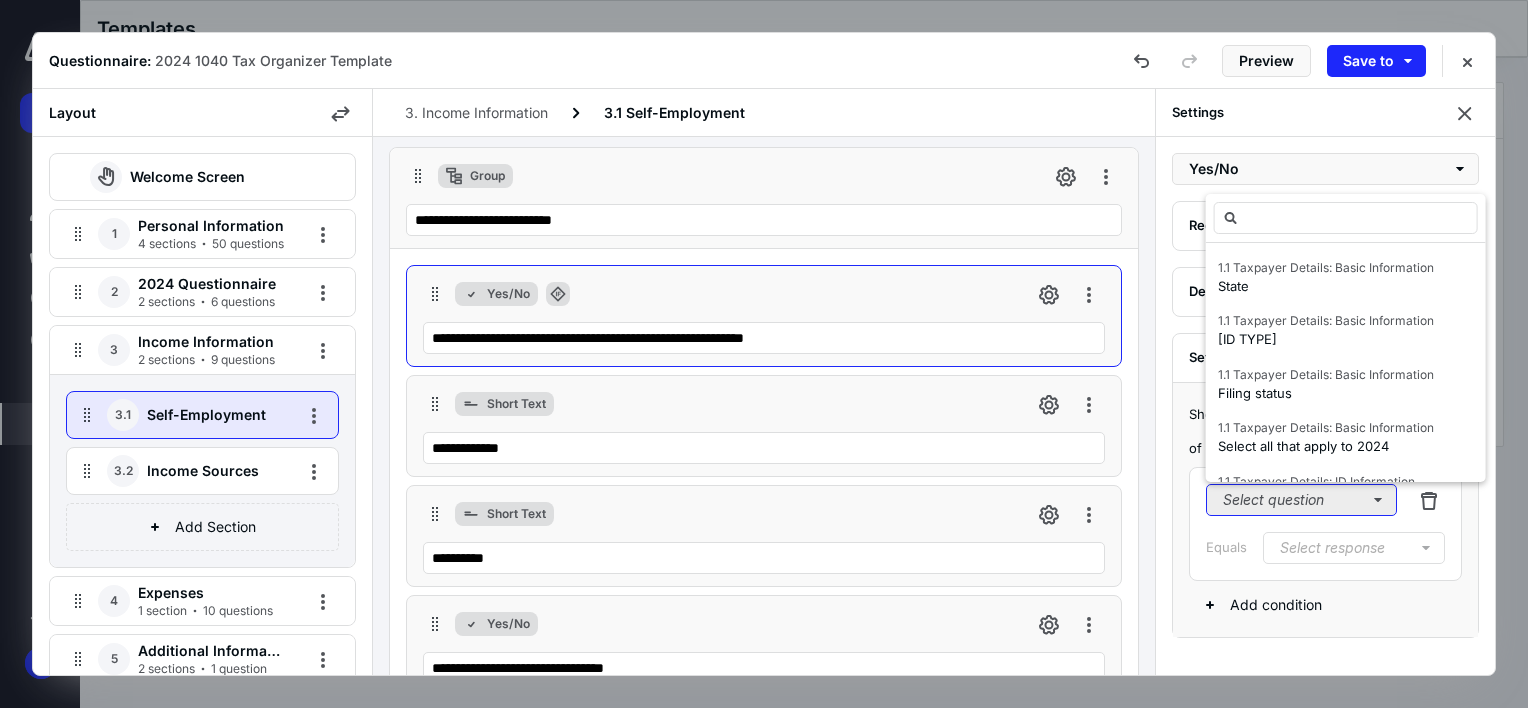 click on "Select question" at bounding box center (1301, 500) 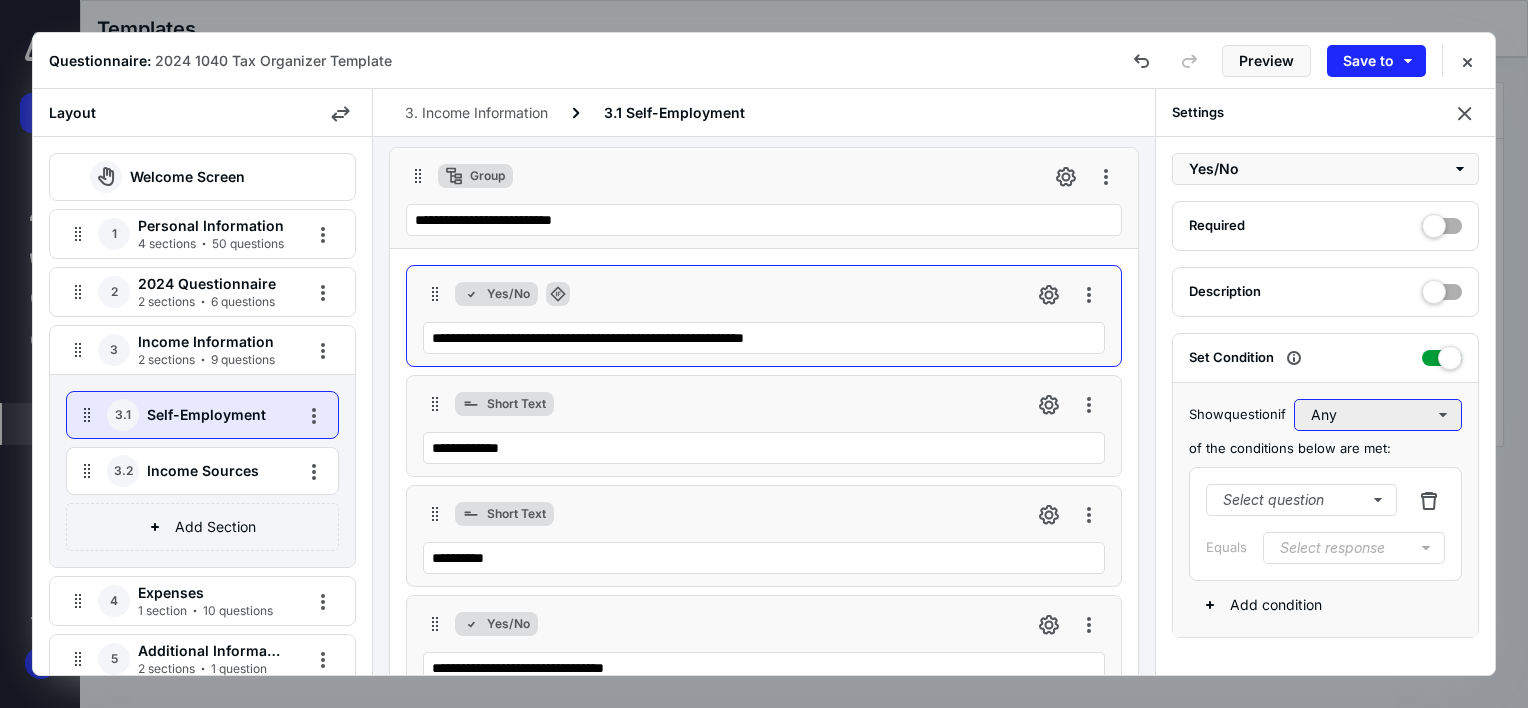 click on "Any" at bounding box center [1378, 415] 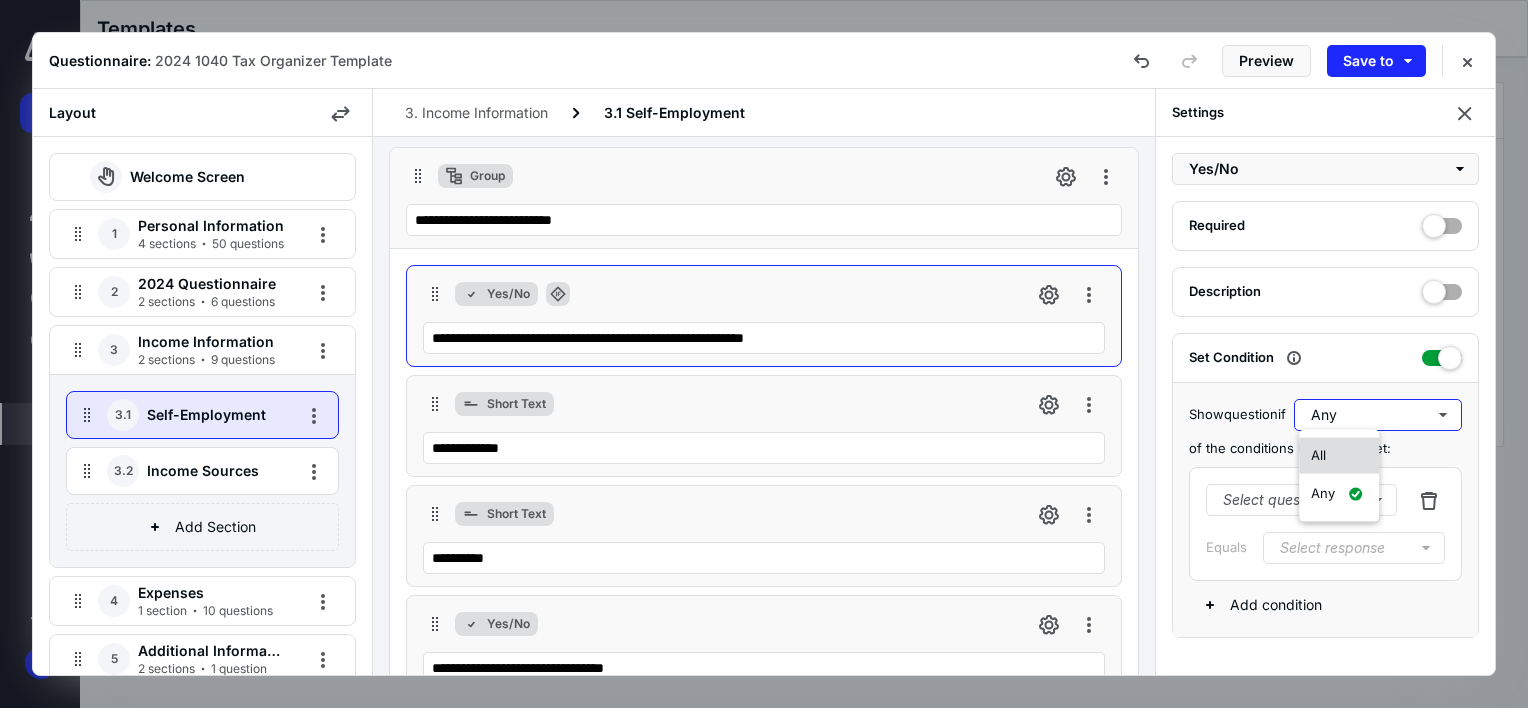 click on "All" at bounding box center (1339, 456) 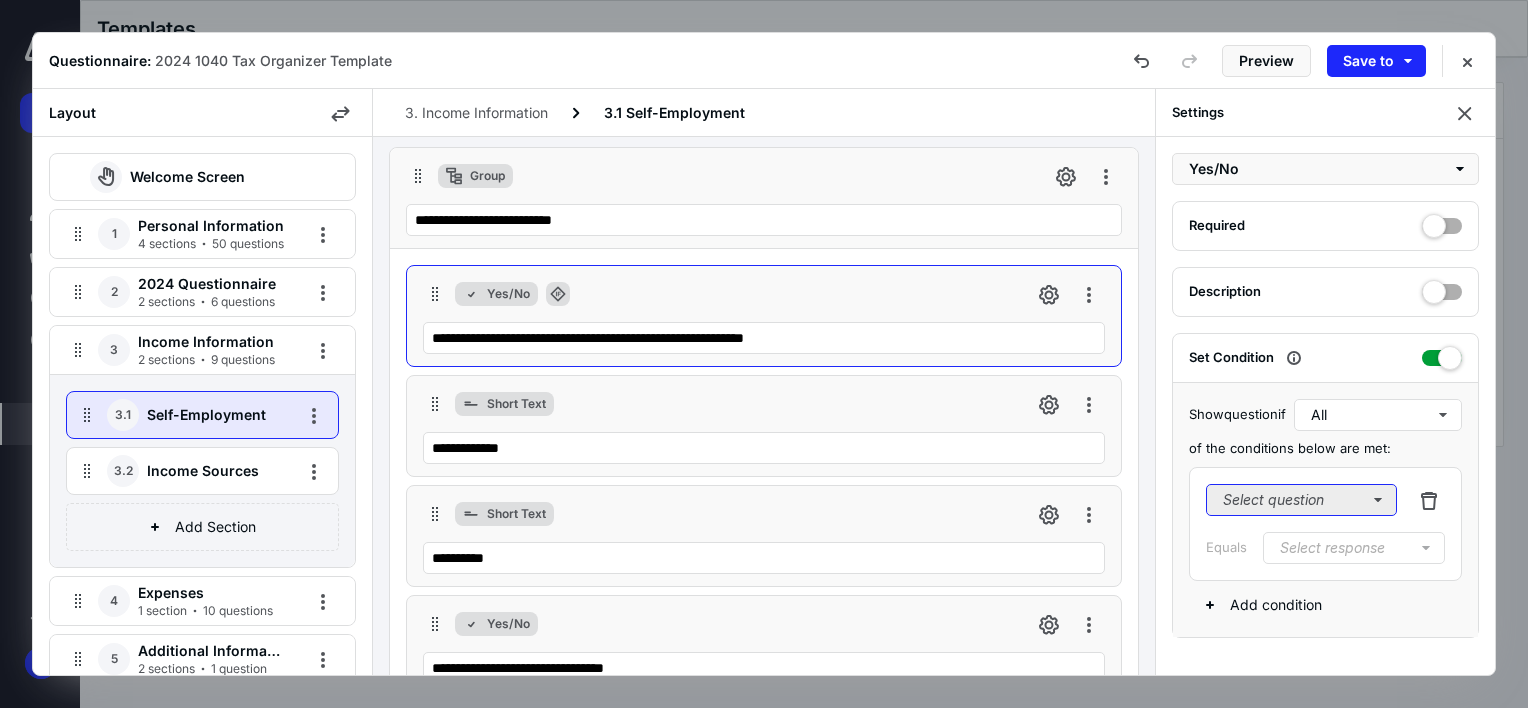 click on "Select question" at bounding box center [1301, 500] 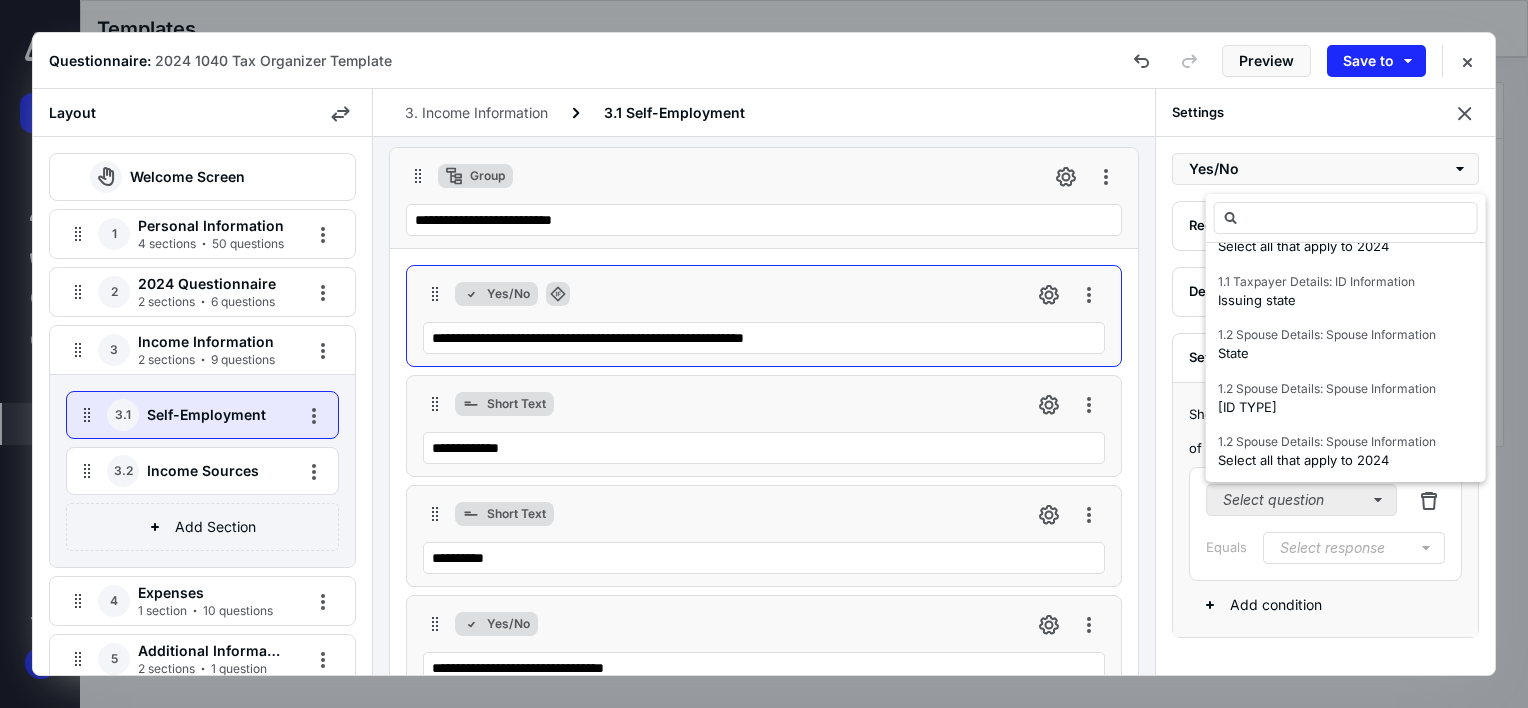 scroll, scrollTop: 200, scrollLeft: 0, axis: vertical 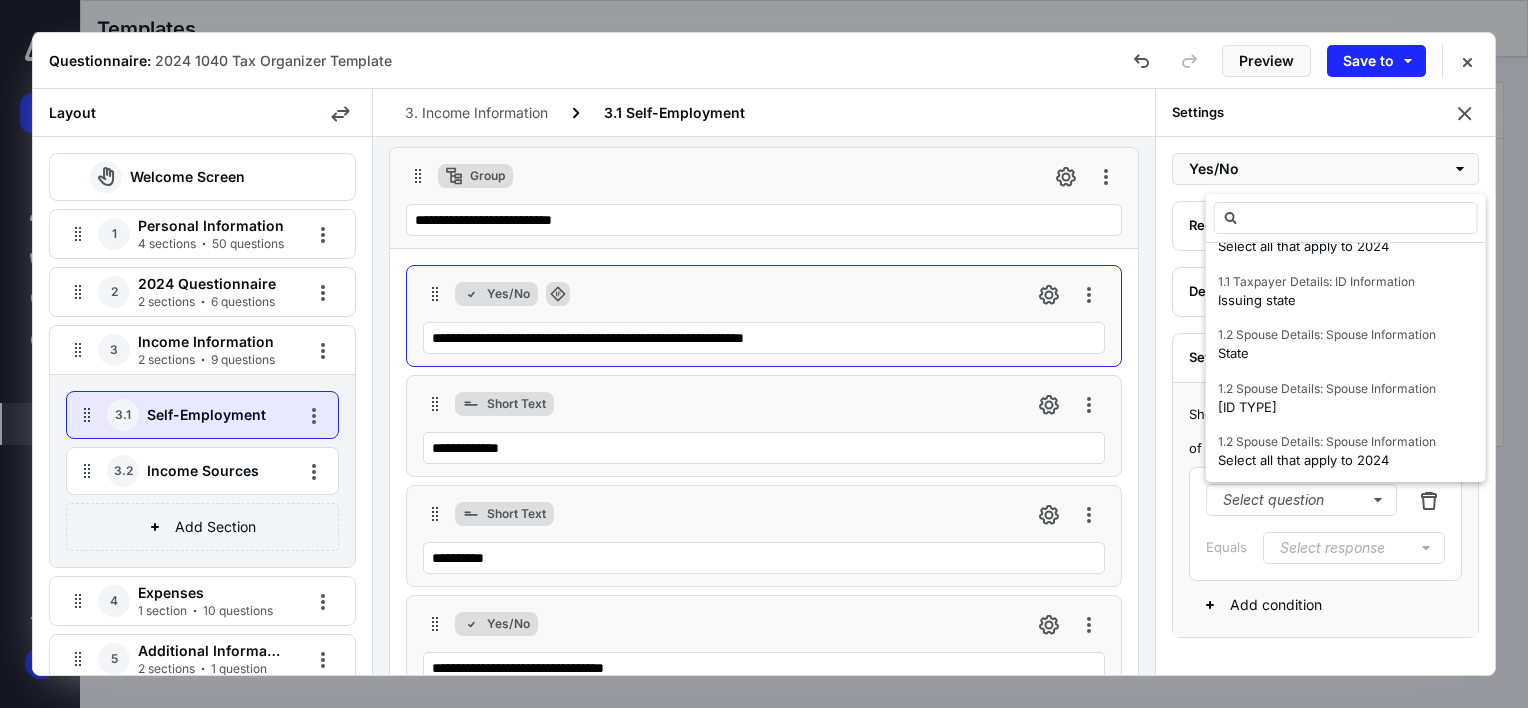 click on "Select question Equals Select response" at bounding box center (1325, 524) 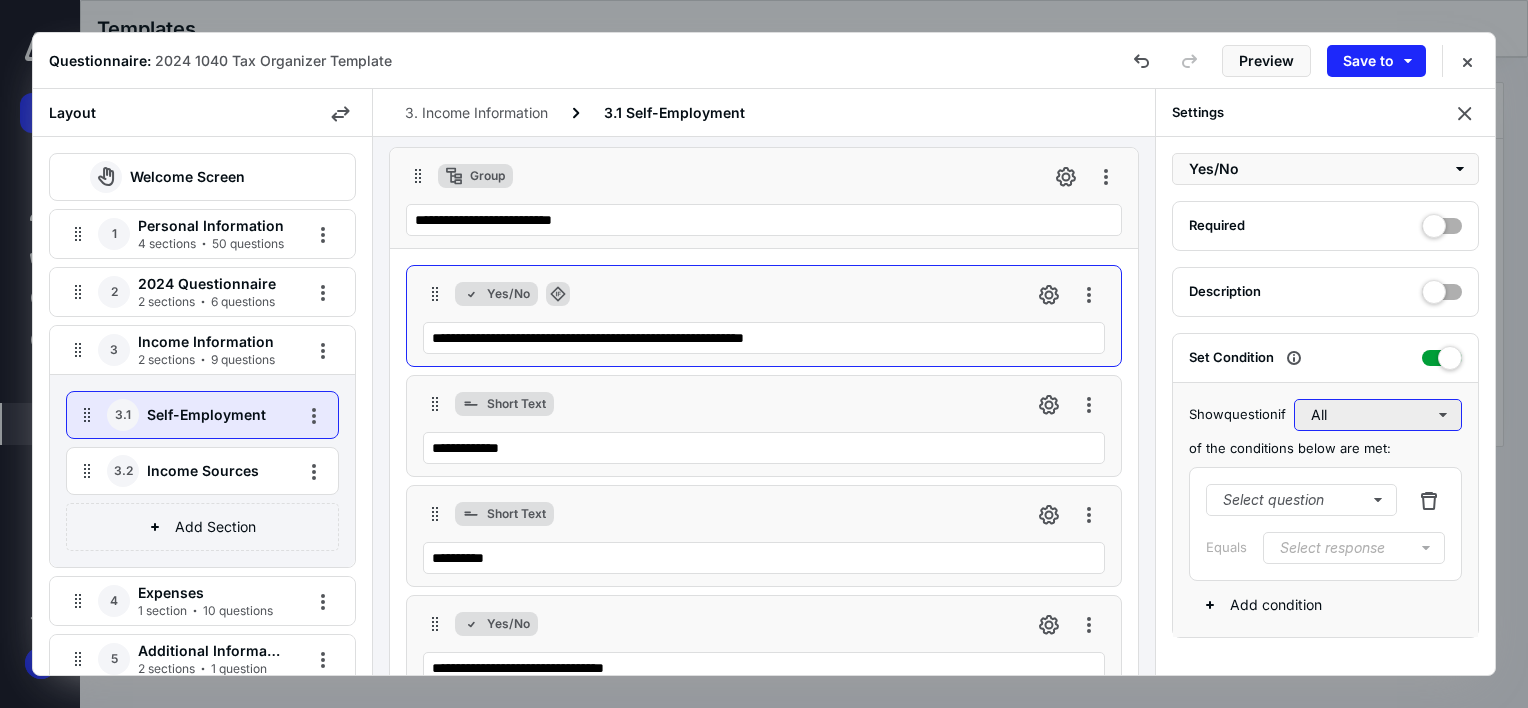 click on "All" at bounding box center [1378, 415] 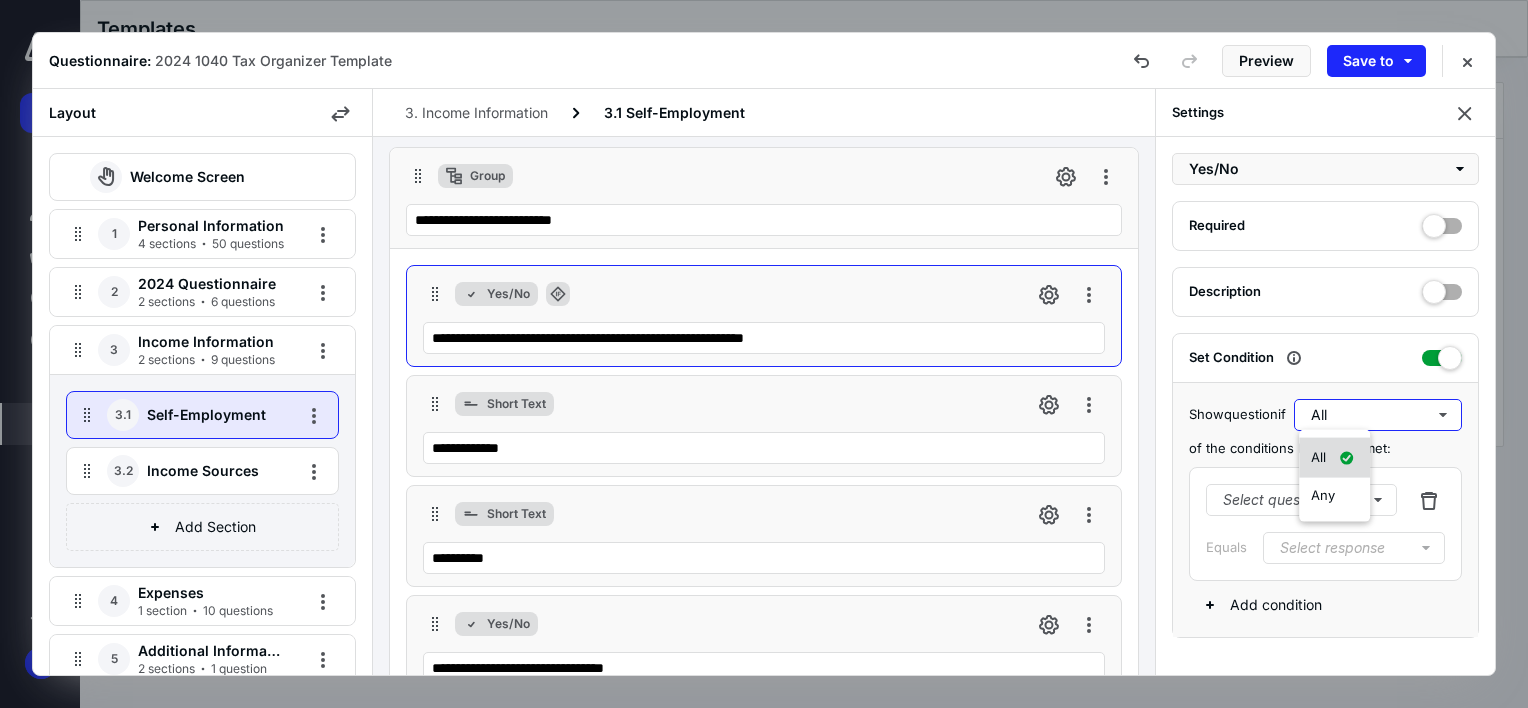 click on "All" at bounding box center (1334, 458) 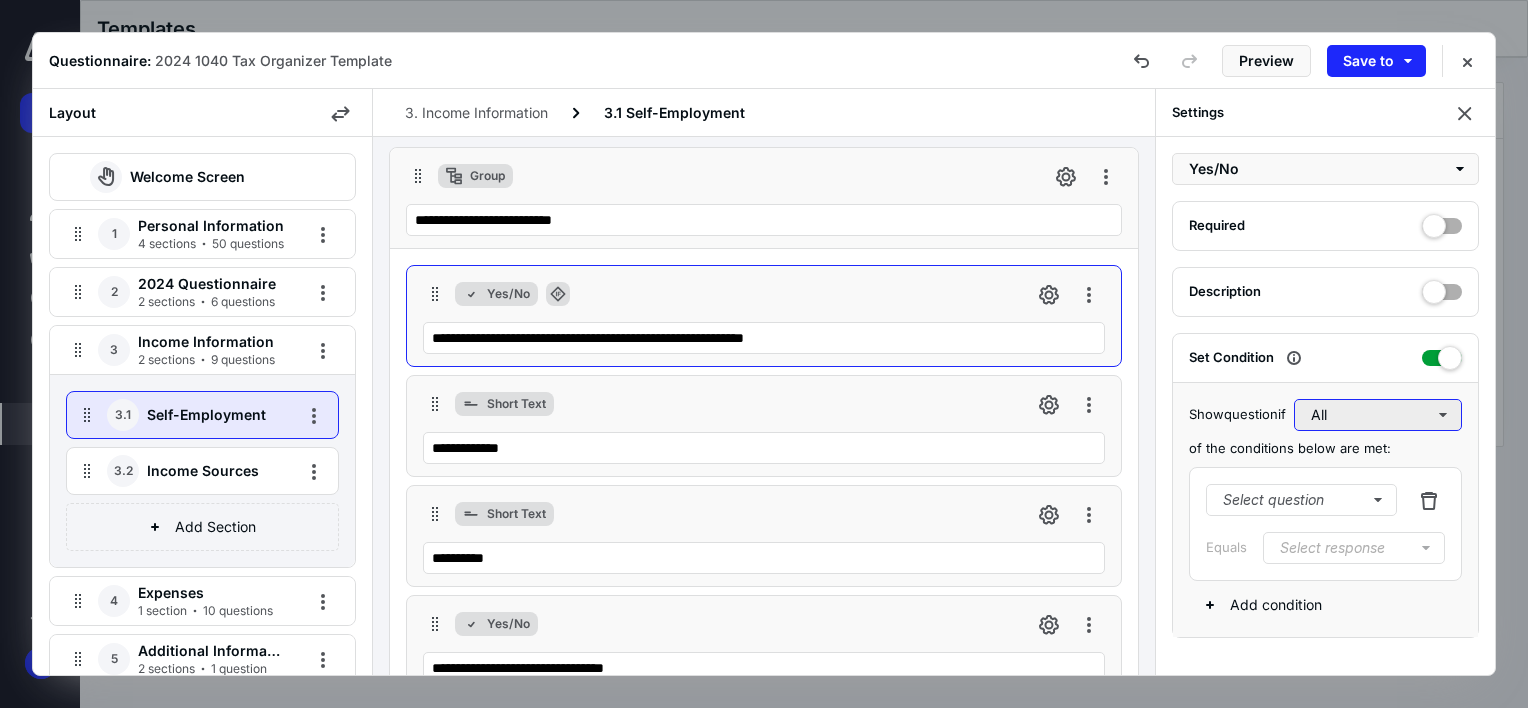 drag, startPoint x: 1336, startPoint y: 413, endPoint x: 1336, endPoint y: 428, distance: 15 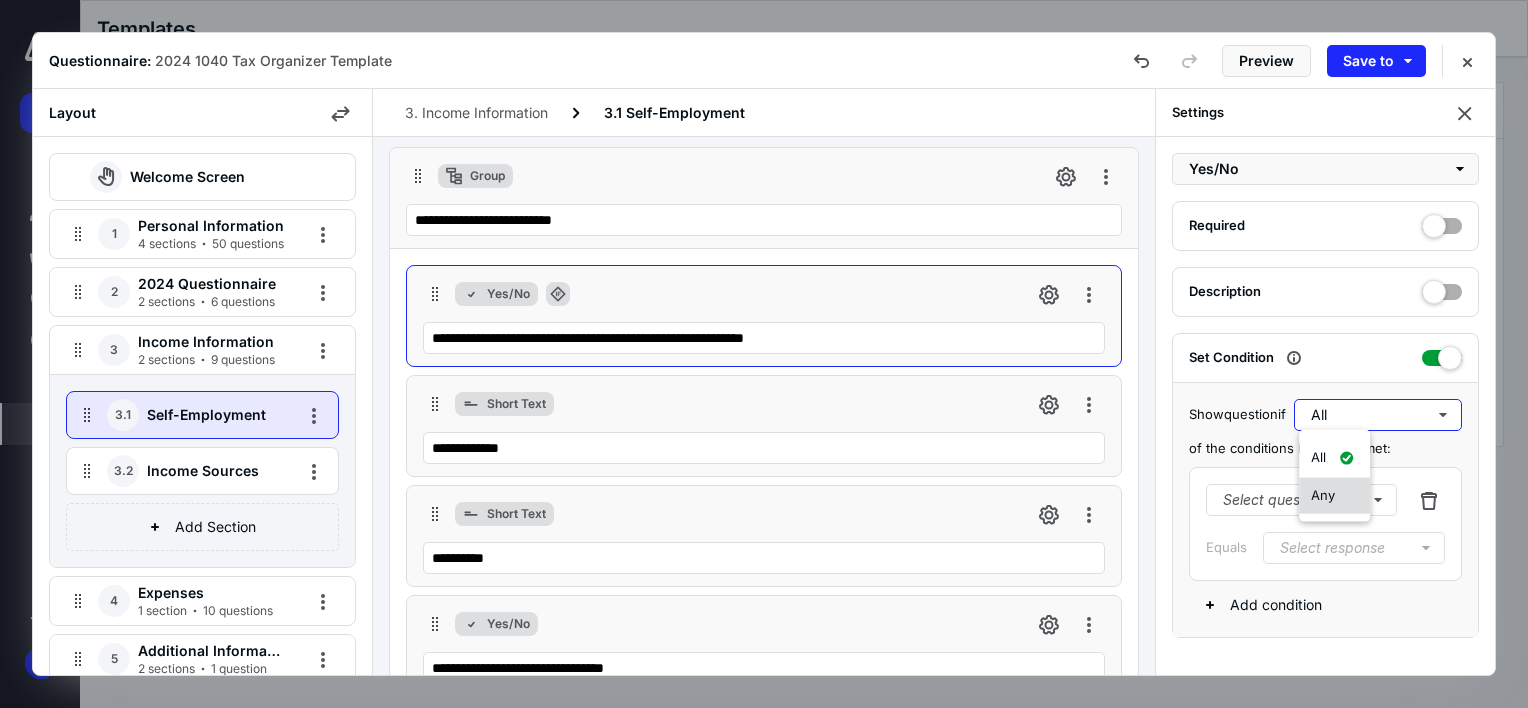 click on "Any" at bounding box center (1323, 495) 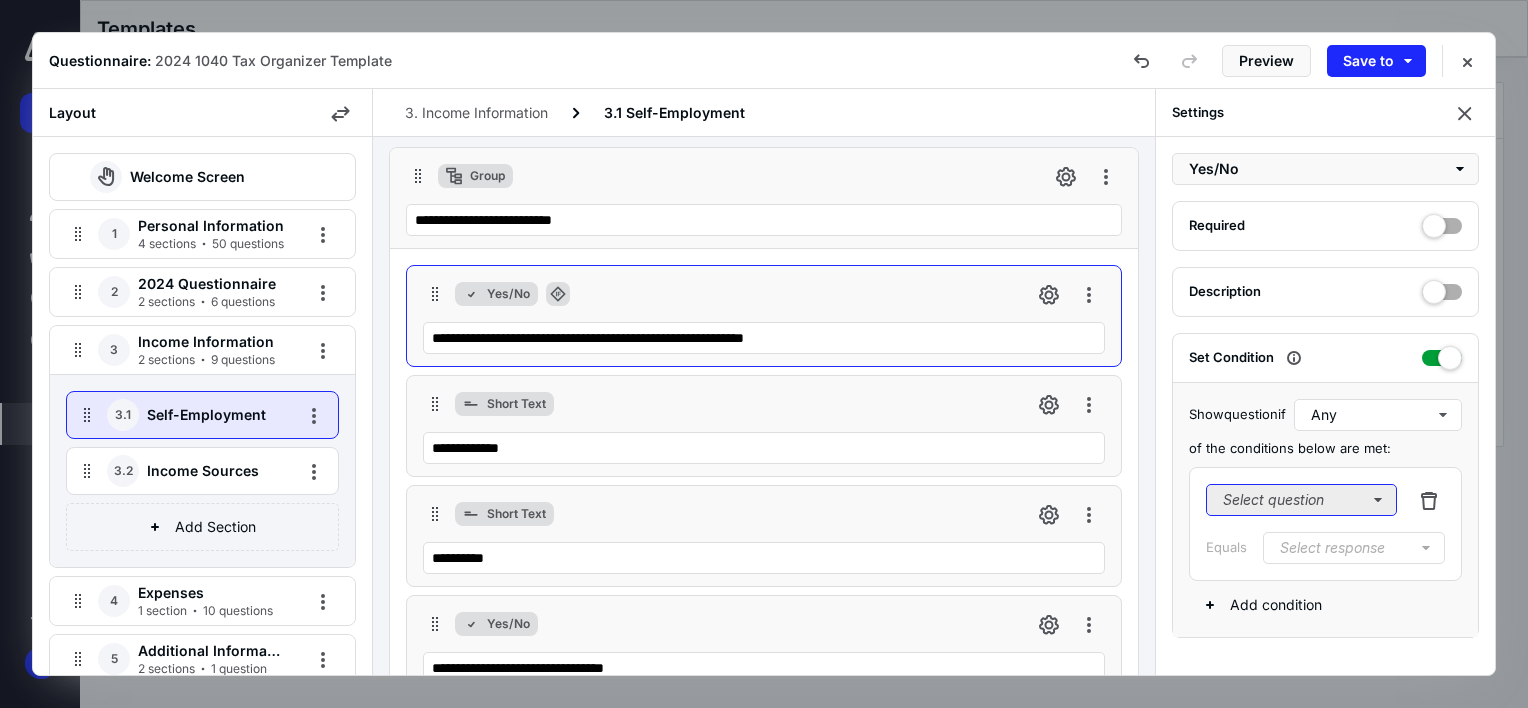 click on "Select question" at bounding box center [1301, 500] 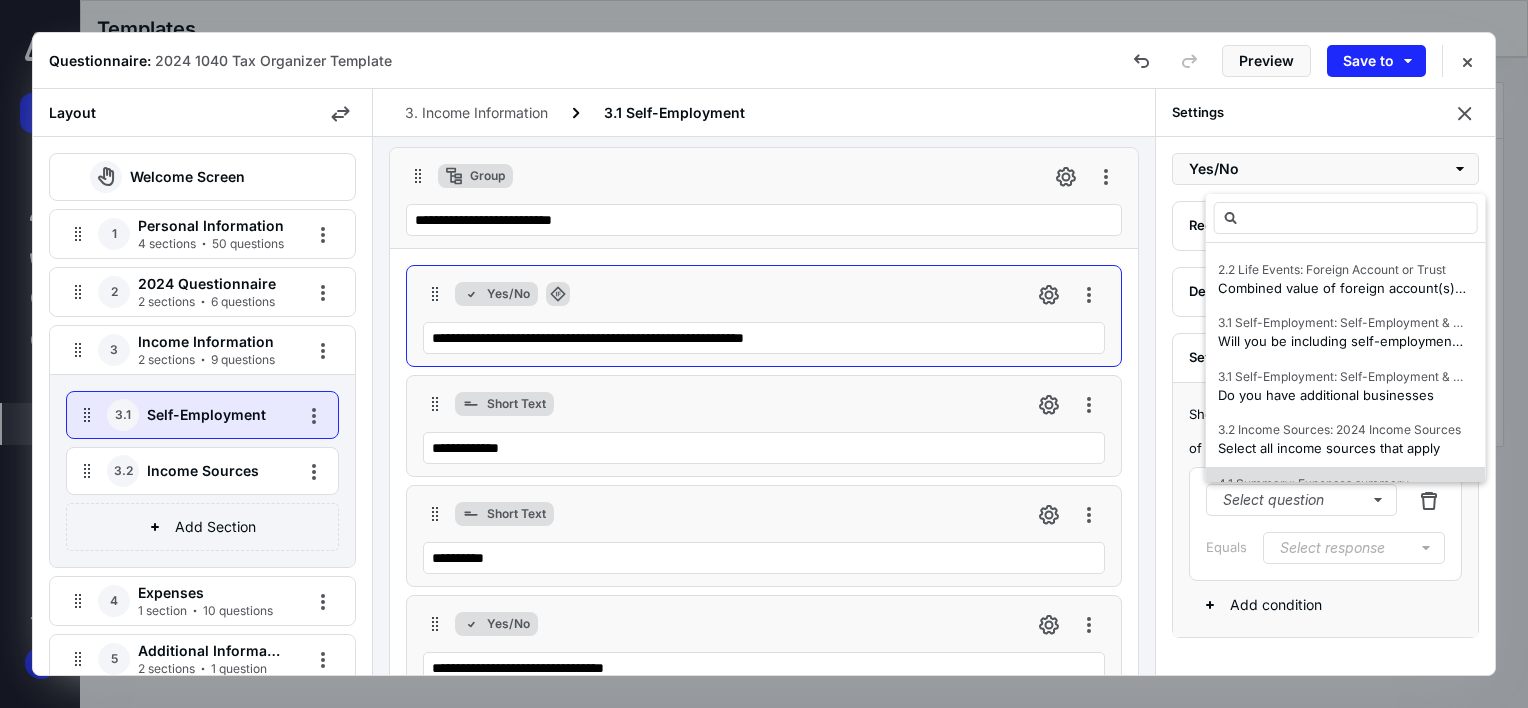 scroll, scrollTop: 647, scrollLeft: 0, axis: vertical 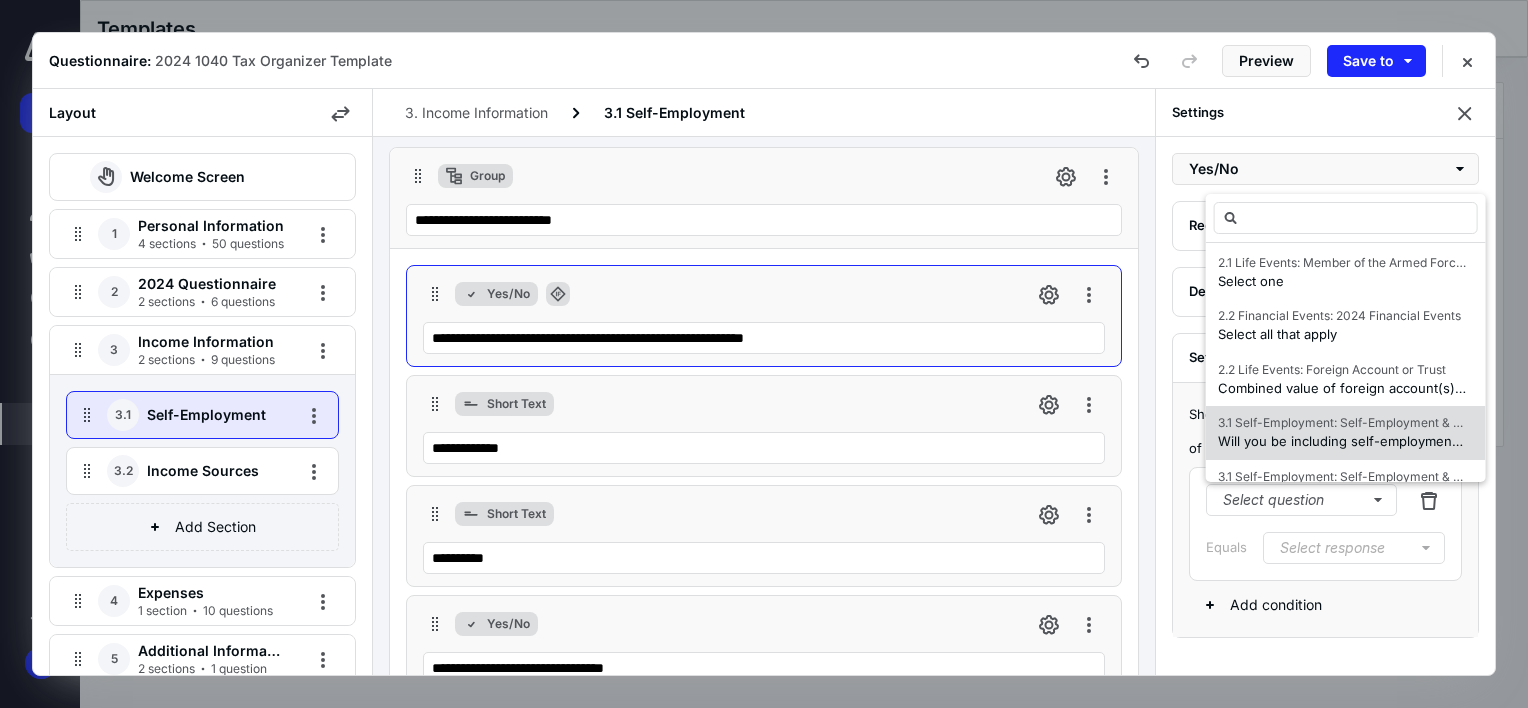 click on "Will you be including self-employment or business information?" at bounding box center [1416, 441] 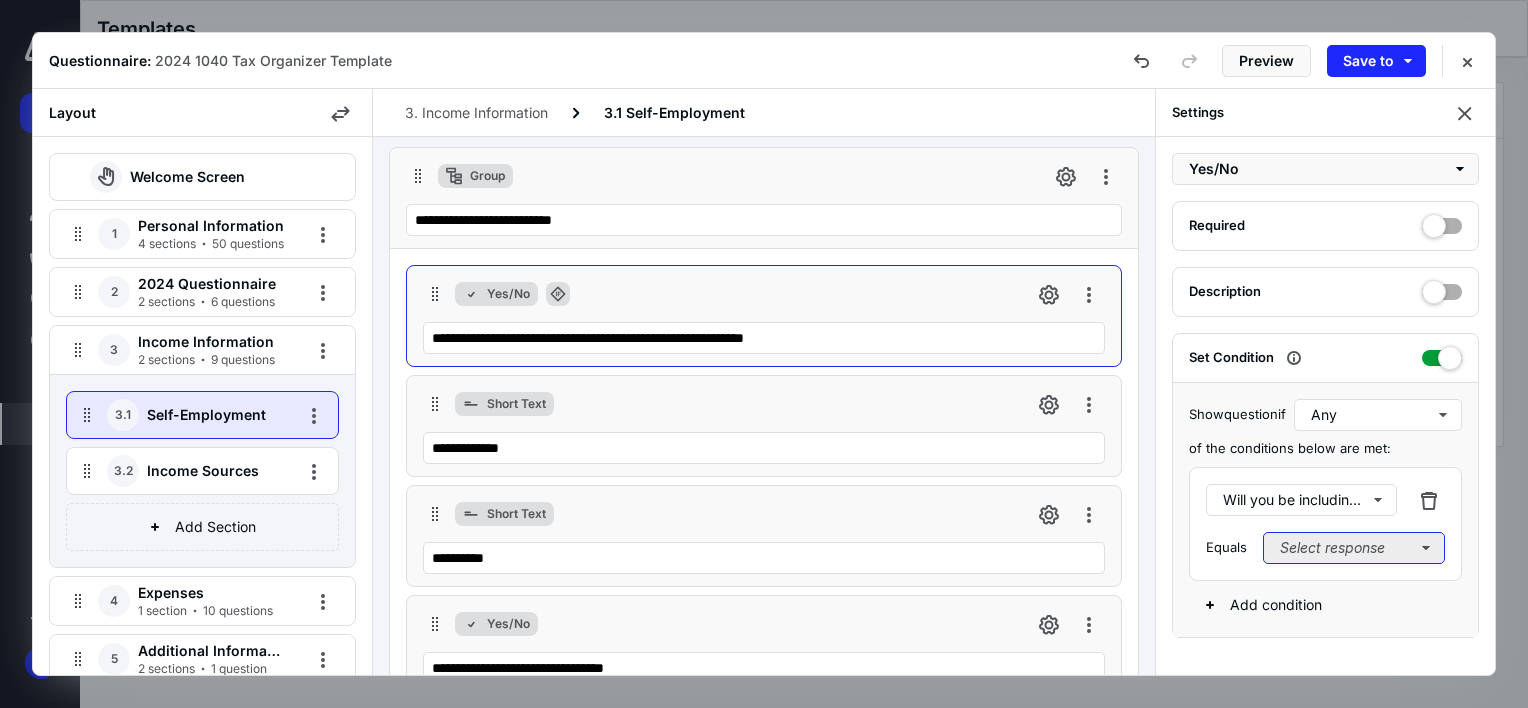 click on "Select response" at bounding box center [1354, 548] 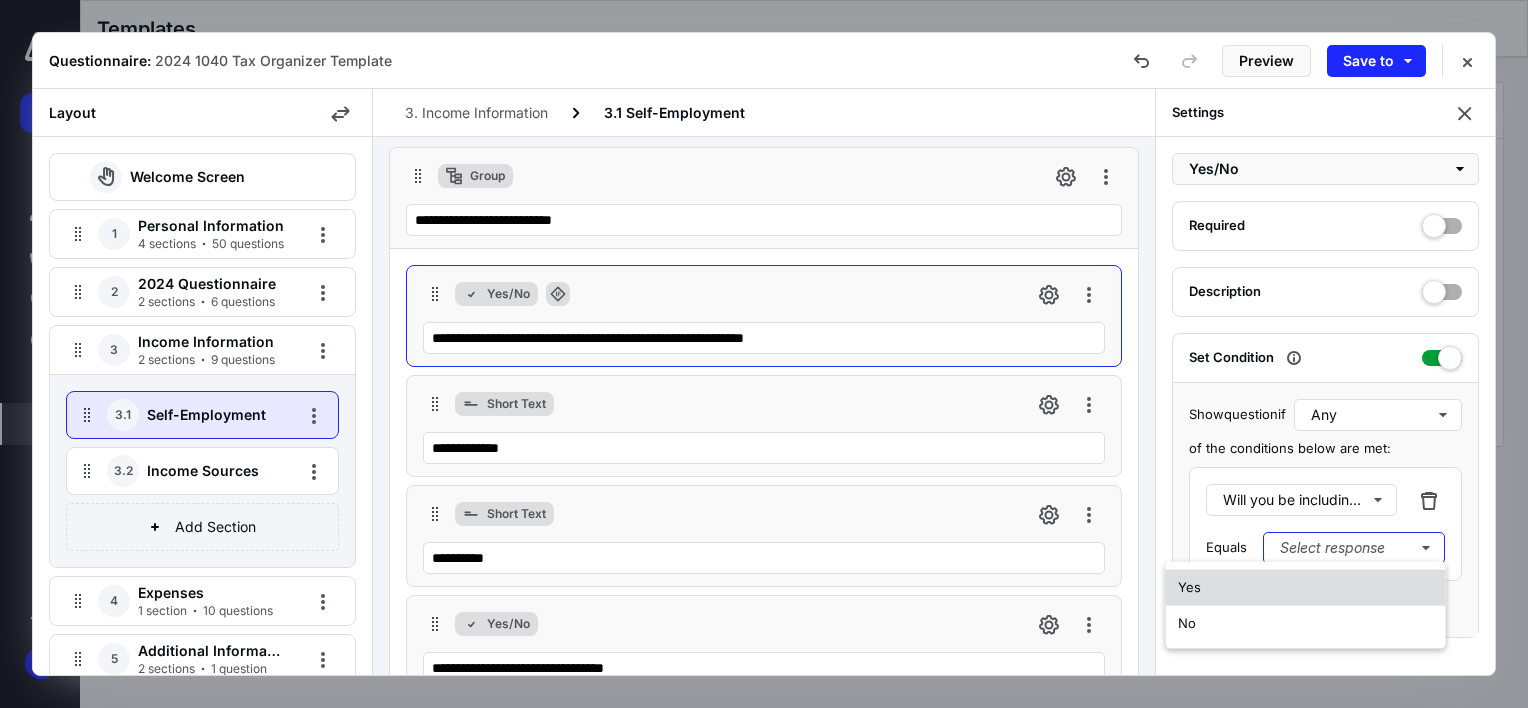 click on "Yes" at bounding box center [1306, 588] 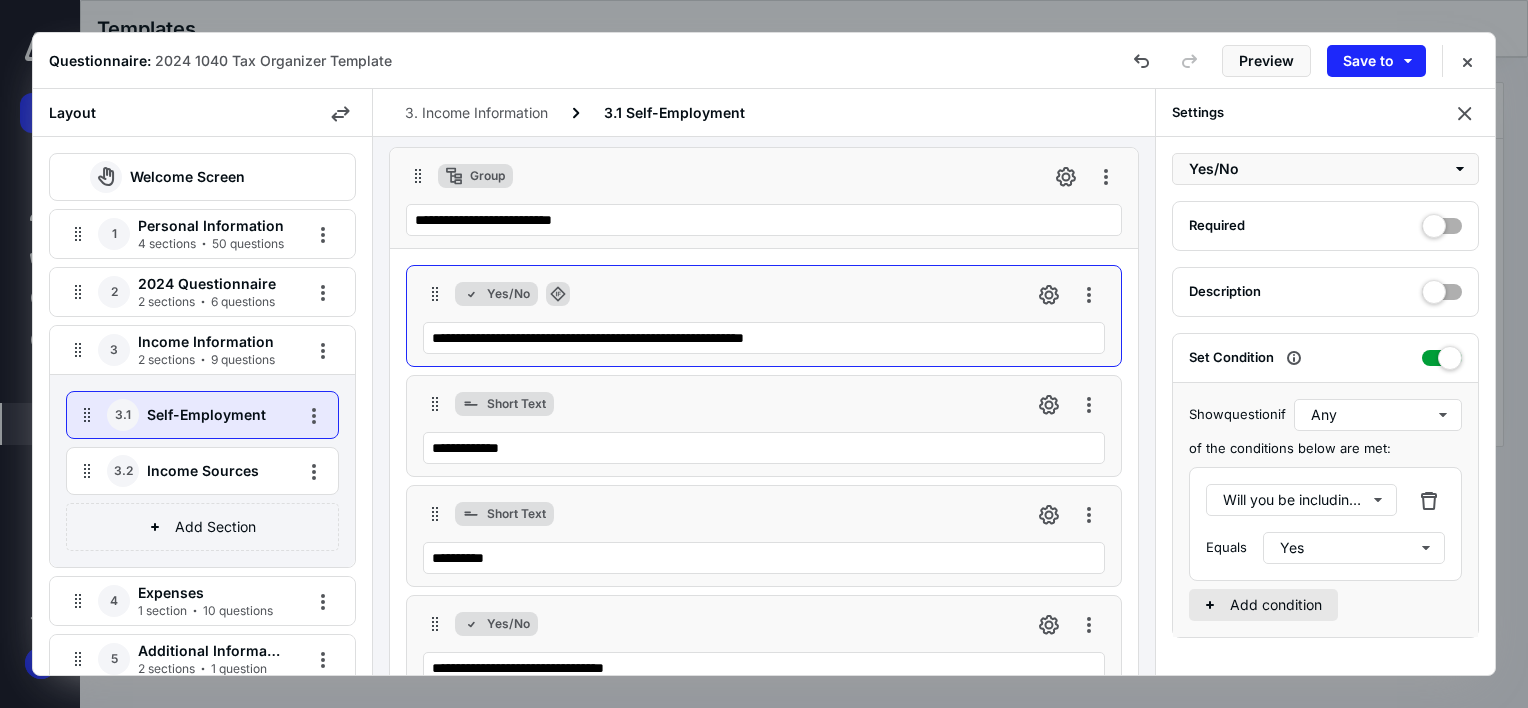 click on "Add condition" at bounding box center (1263, 605) 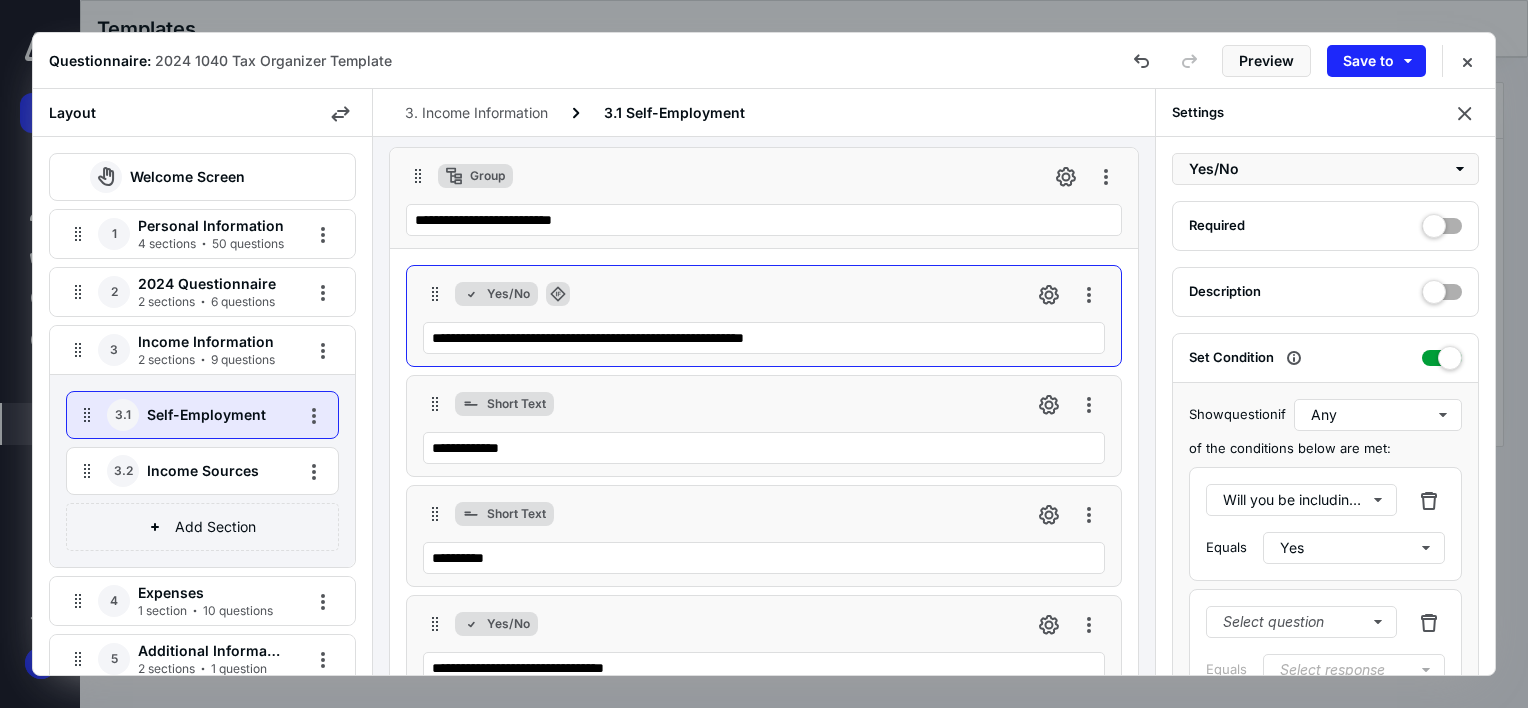 scroll, scrollTop: 97, scrollLeft: 0, axis: vertical 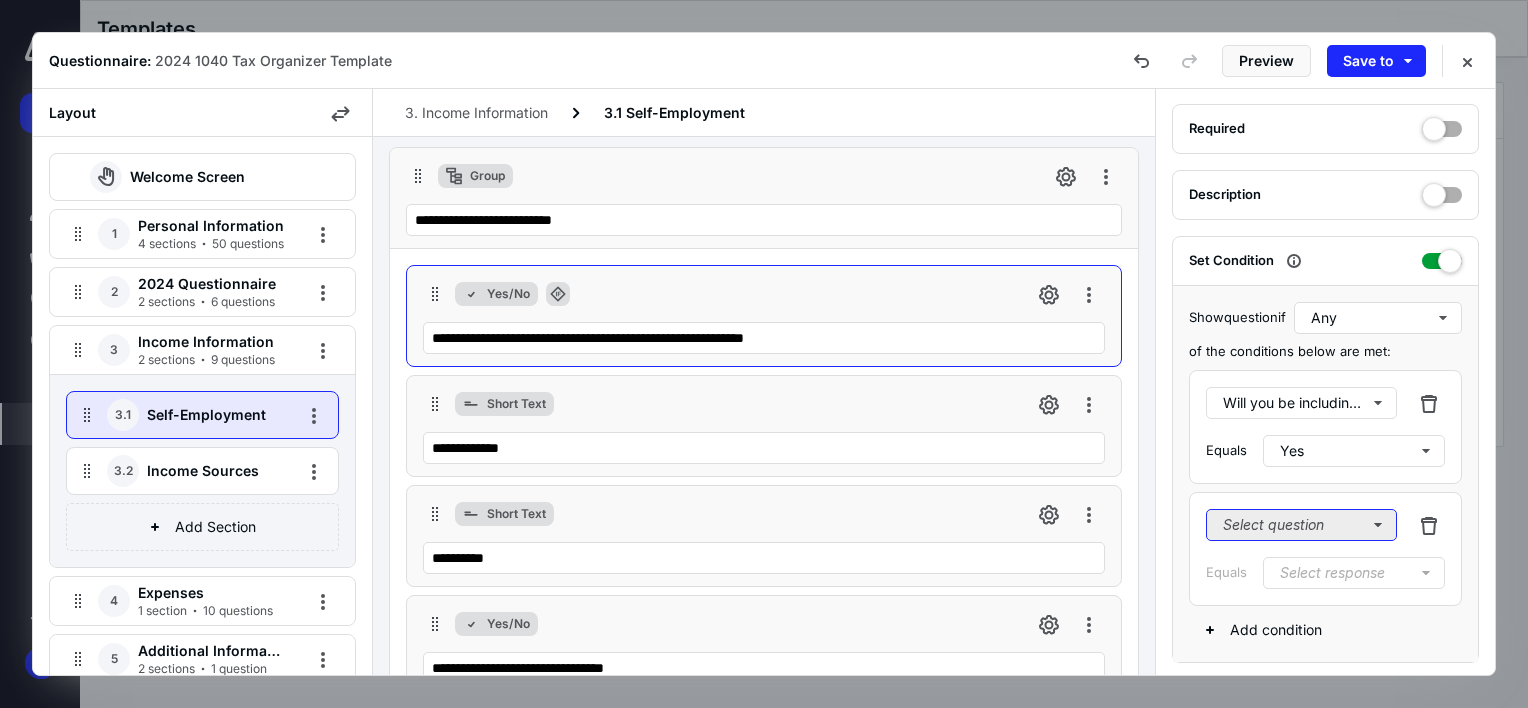 click on "Select question" at bounding box center (1301, 525) 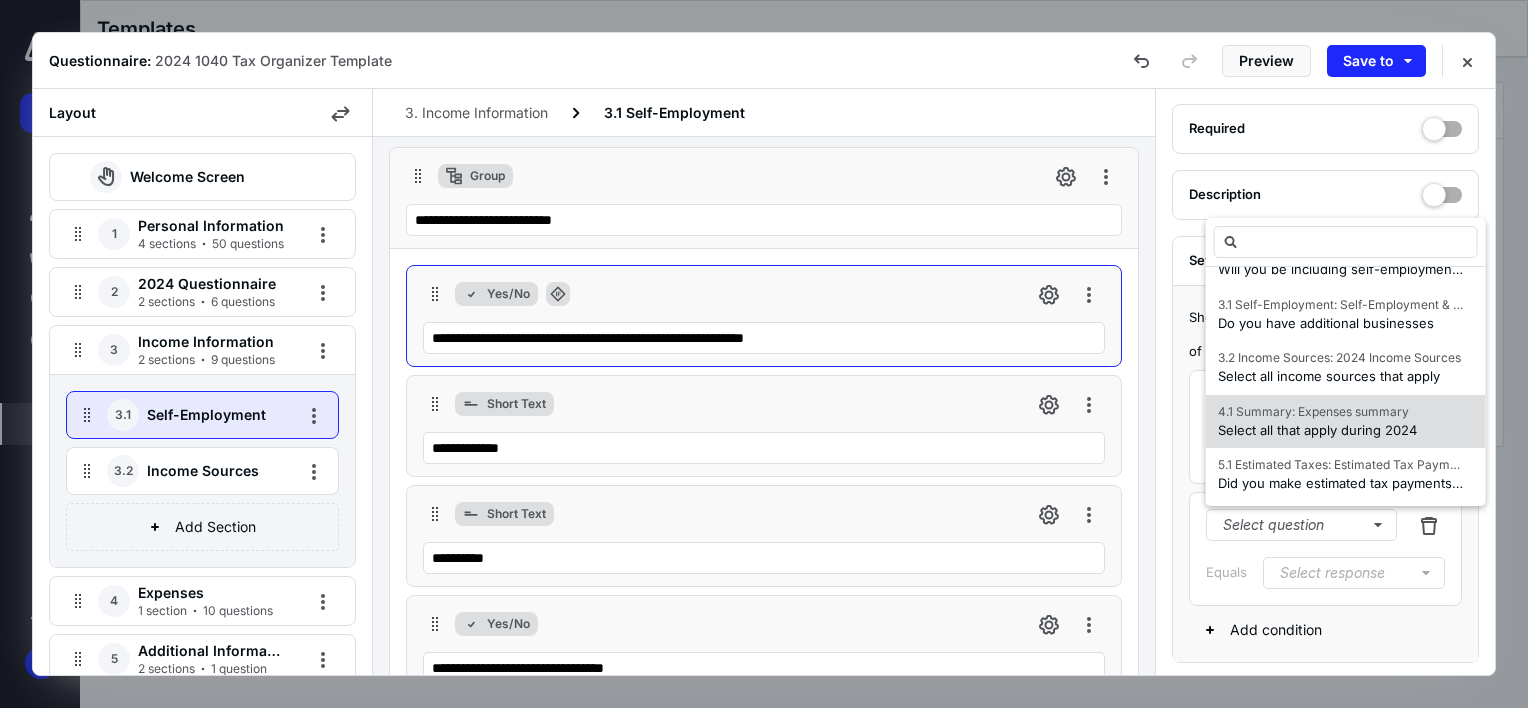 scroll, scrollTop: 847, scrollLeft: 0, axis: vertical 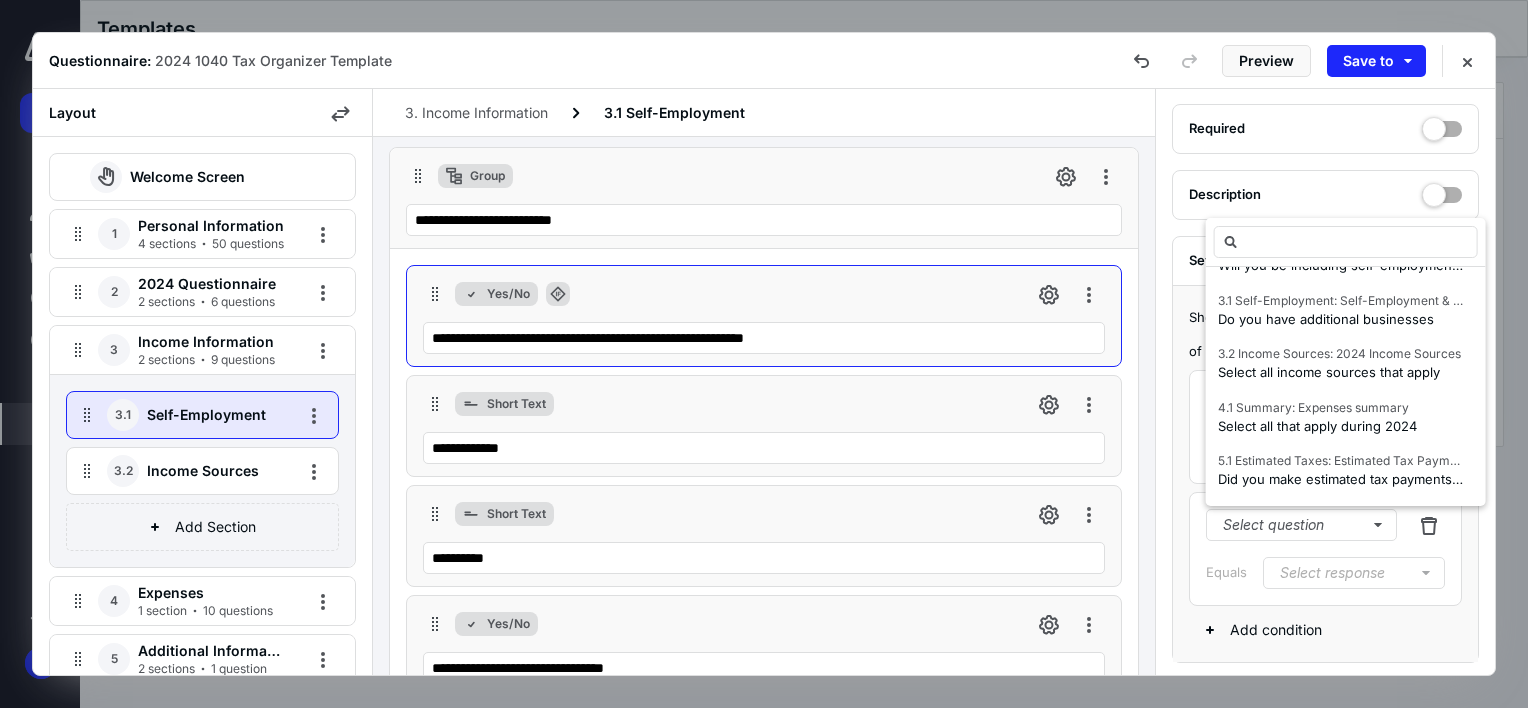 click on "Show  question  if Any of the conditions below are met: Will you be including self-employment or business information? Equals Yes Select question Equals Select response Add condition" at bounding box center (1325, 473) 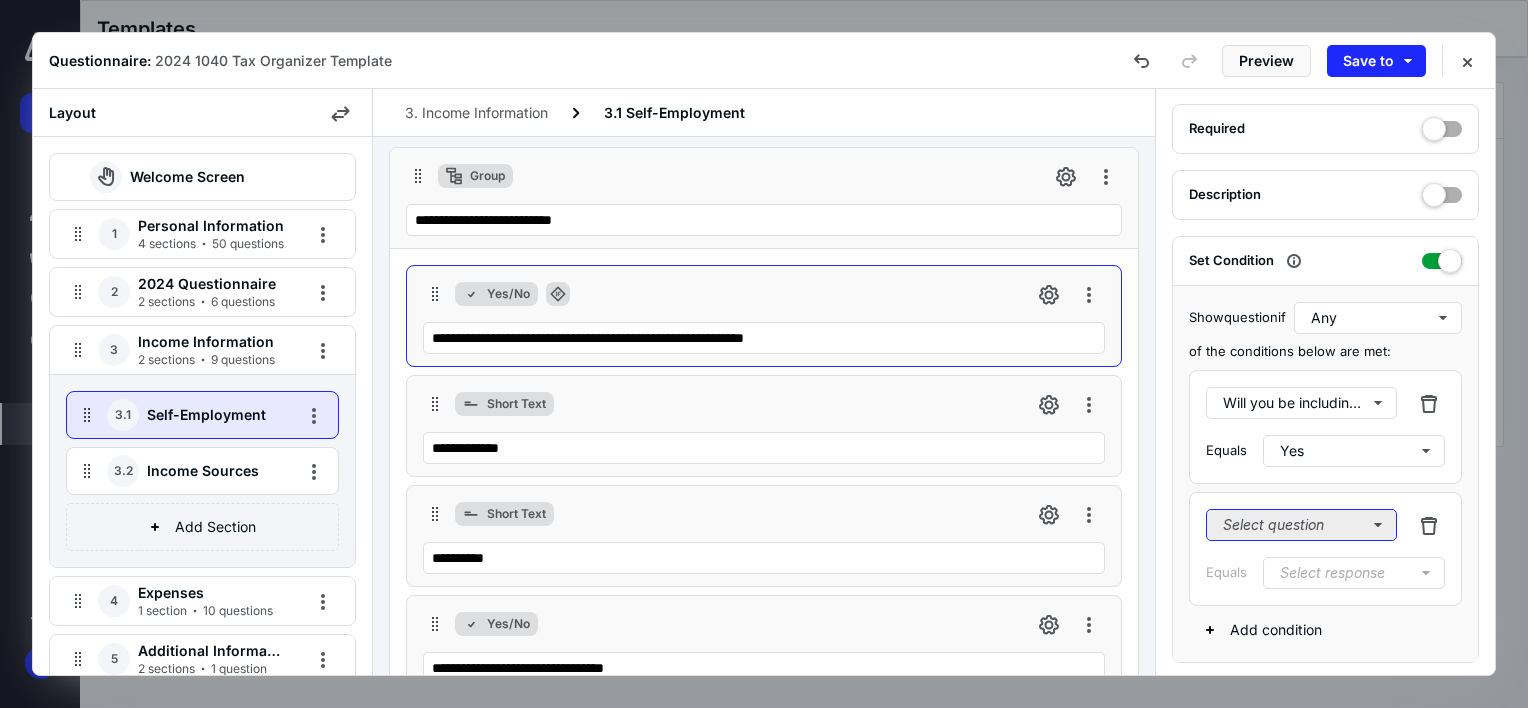 click on "Select question" at bounding box center (1301, 525) 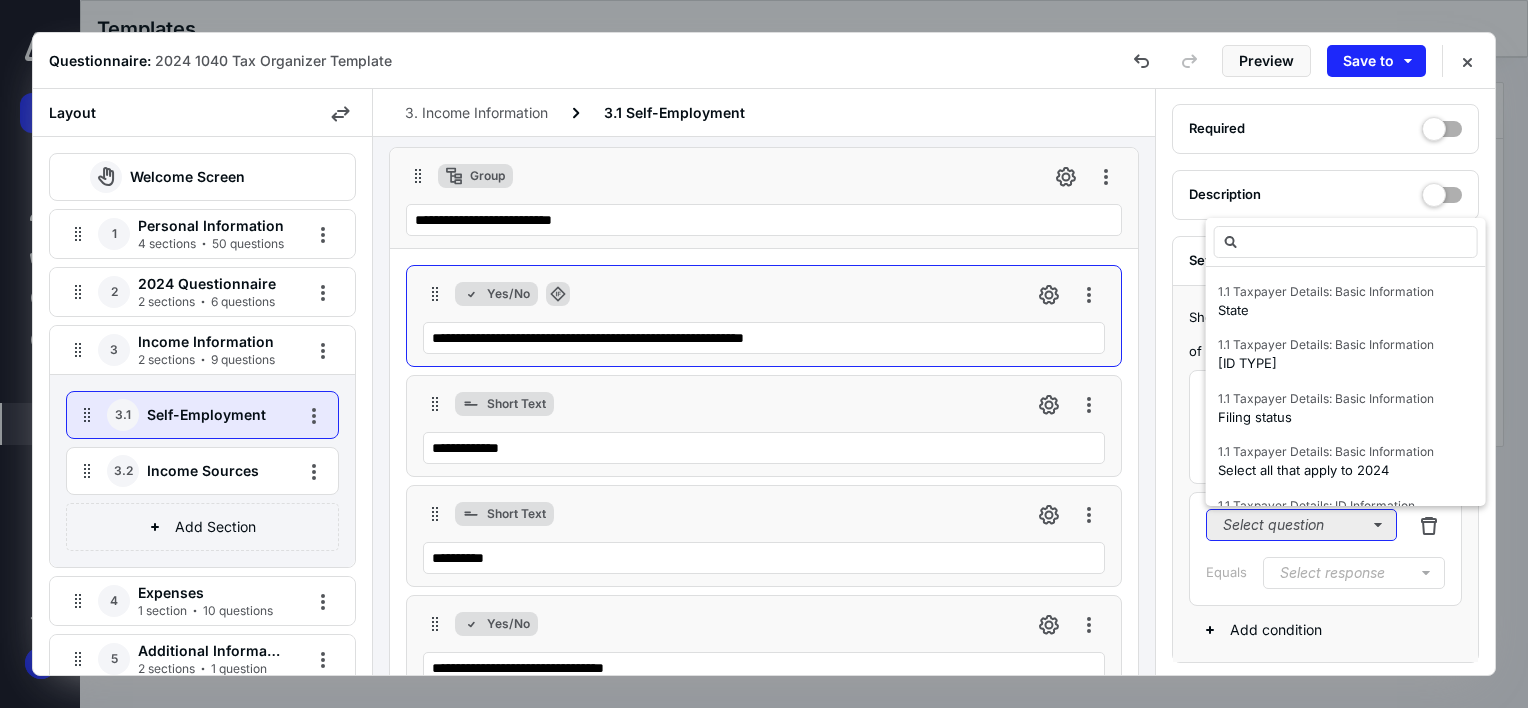 click on "Select question" at bounding box center [1301, 525] 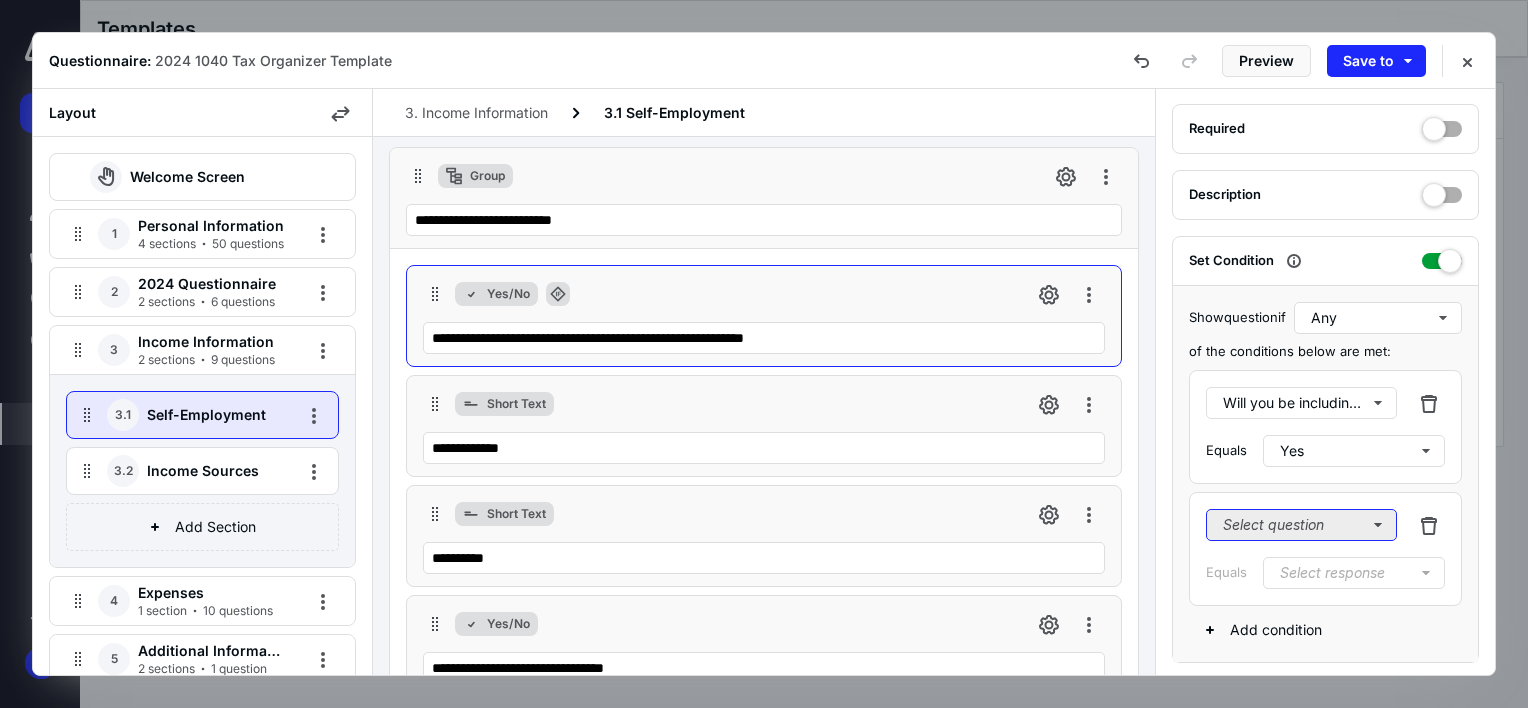click on "Select question" at bounding box center (1301, 525) 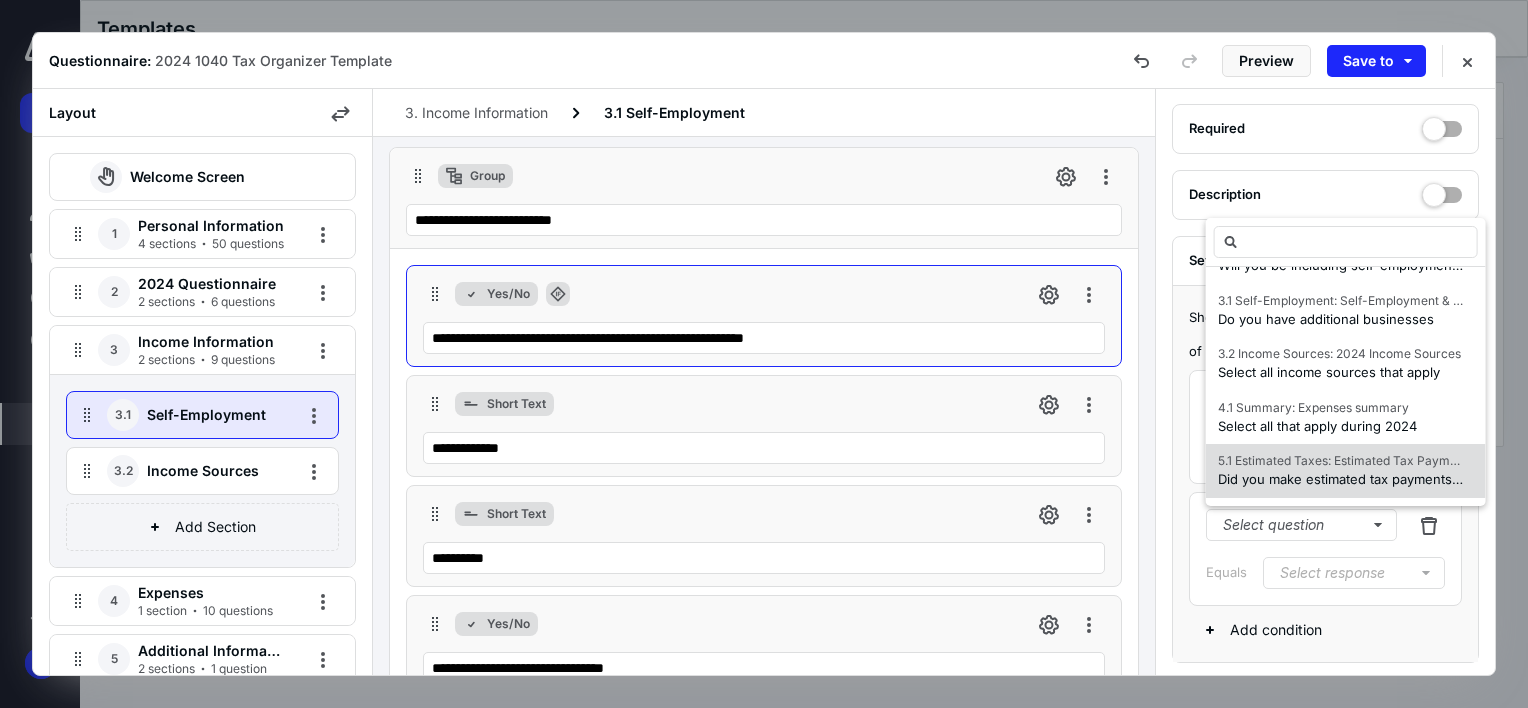 scroll, scrollTop: 747, scrollLeft: 0, axis: vertical 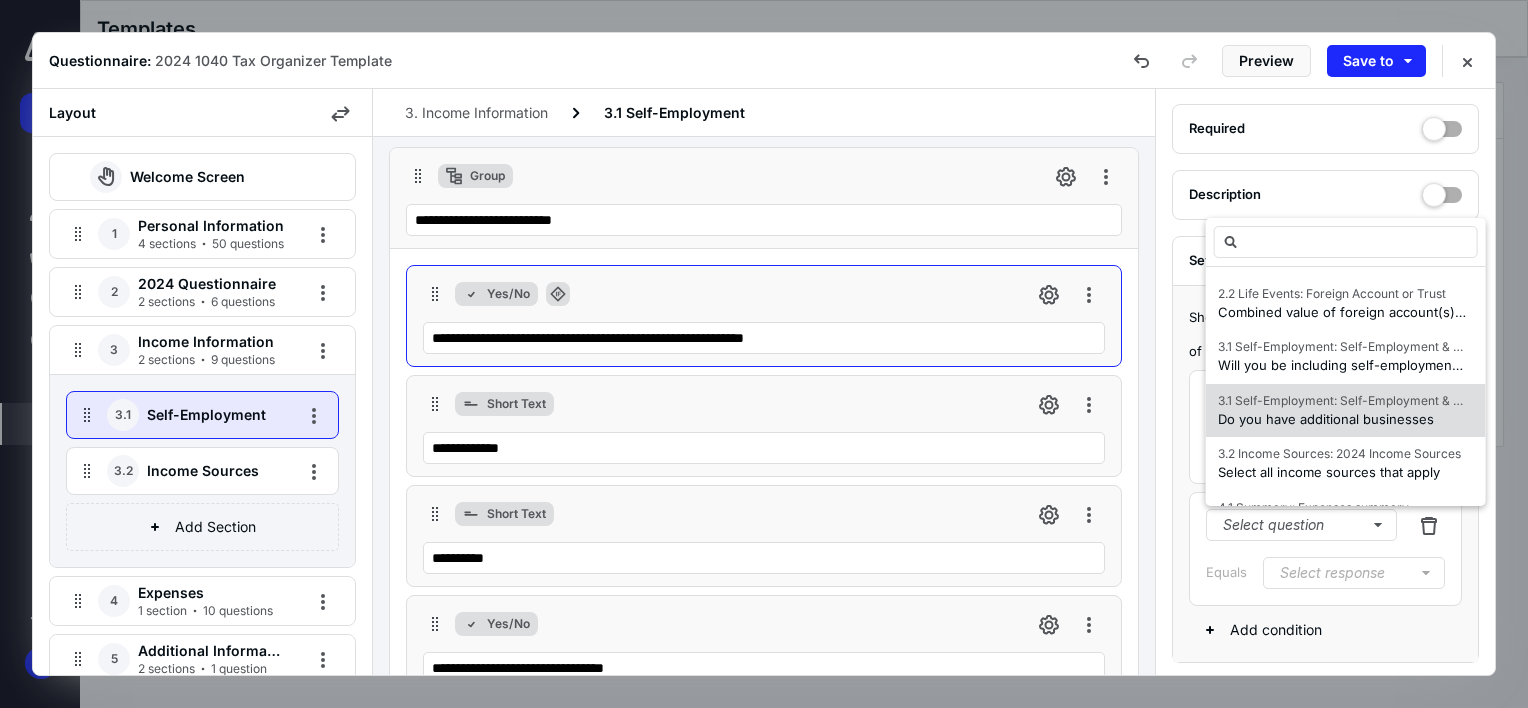 click on "Do you have additional businesses" at bounding box center (1326, 419) 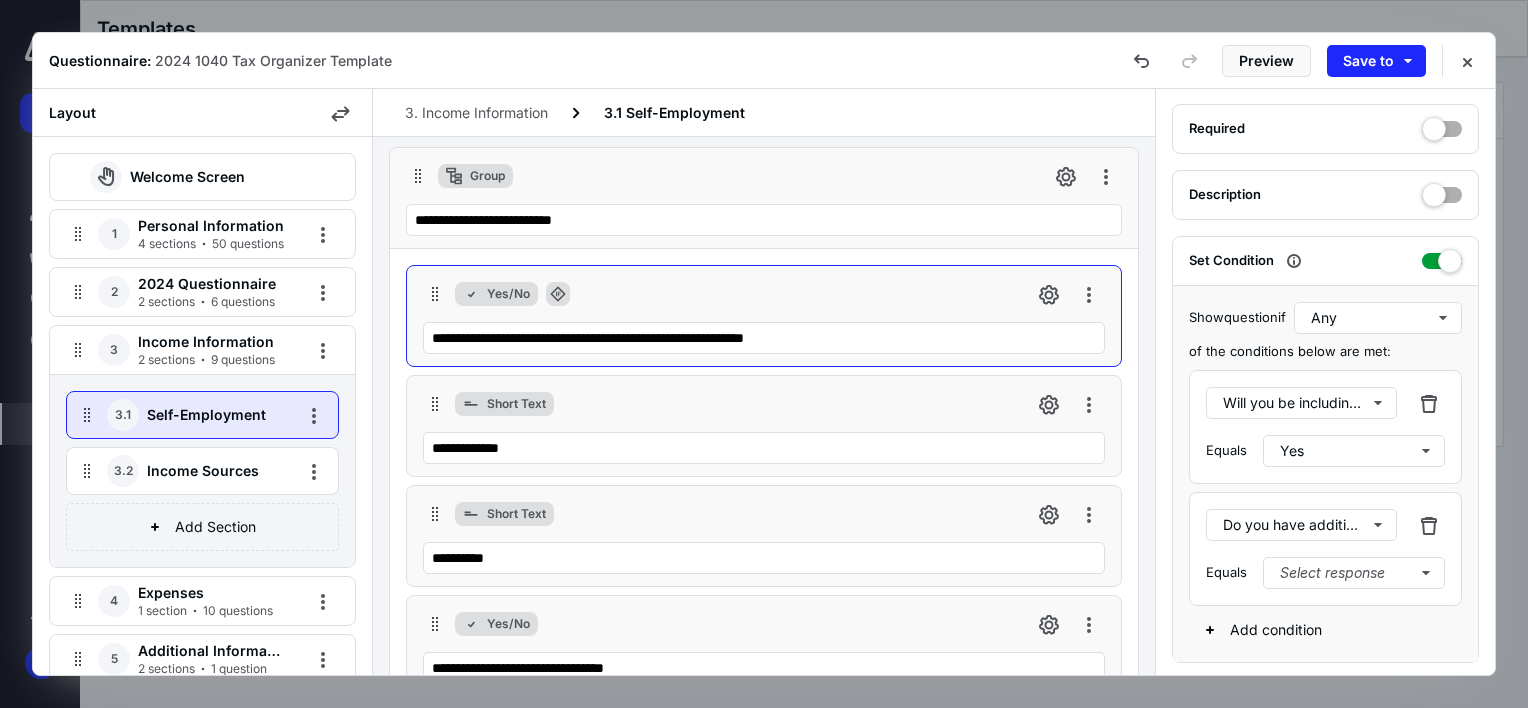 click at bounding box center [1429, 525] 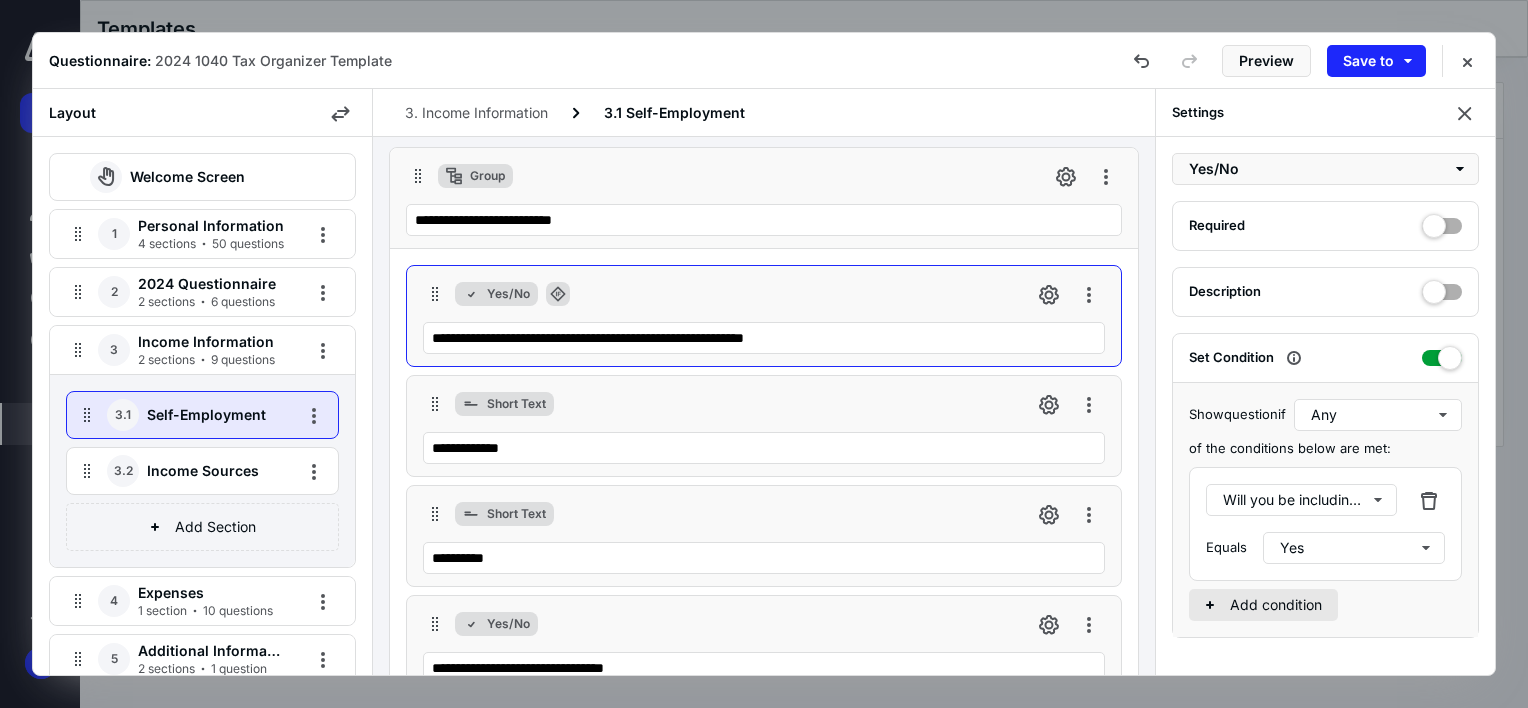 click on "Add condition" at bounding box center [1263, 605] 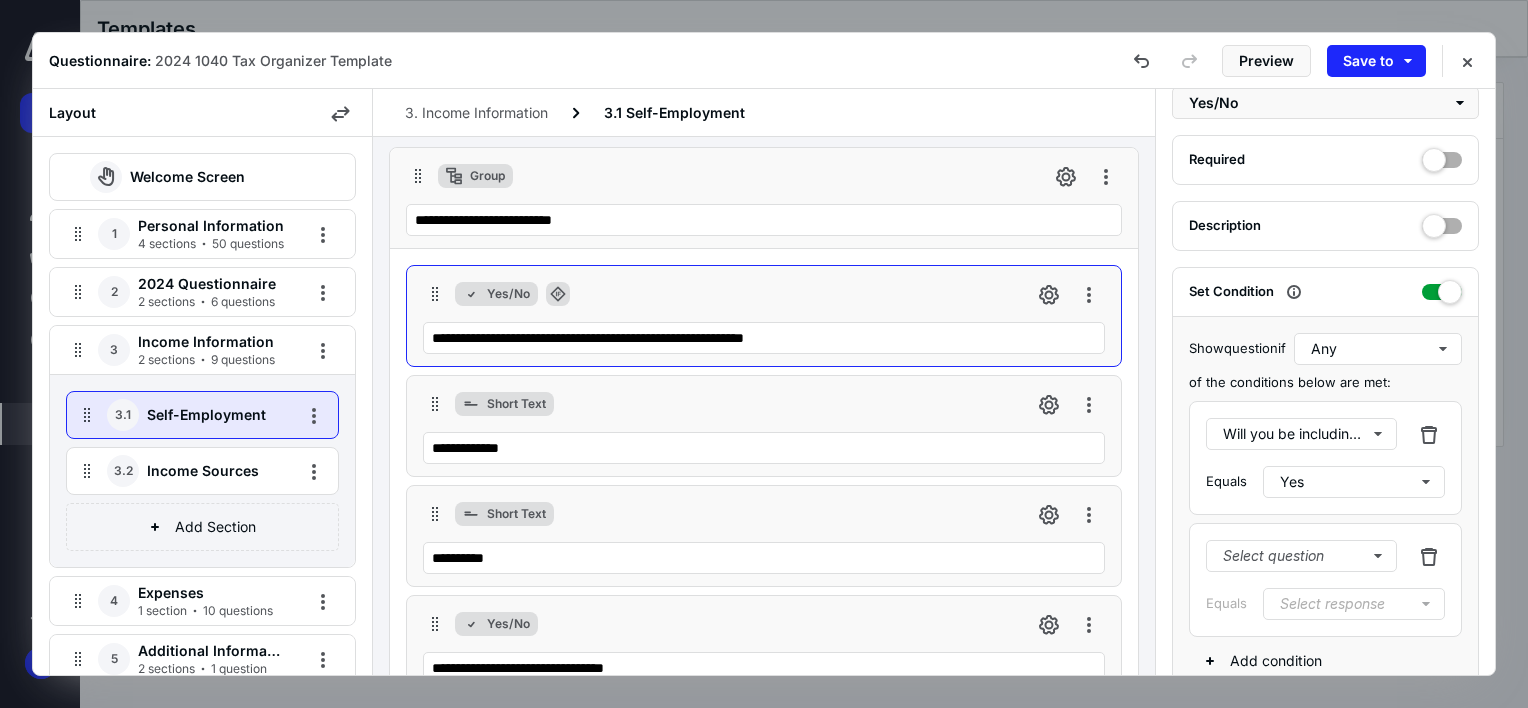 scroll, scrollTop: 97, scrollLeft: 0, axis: vertical 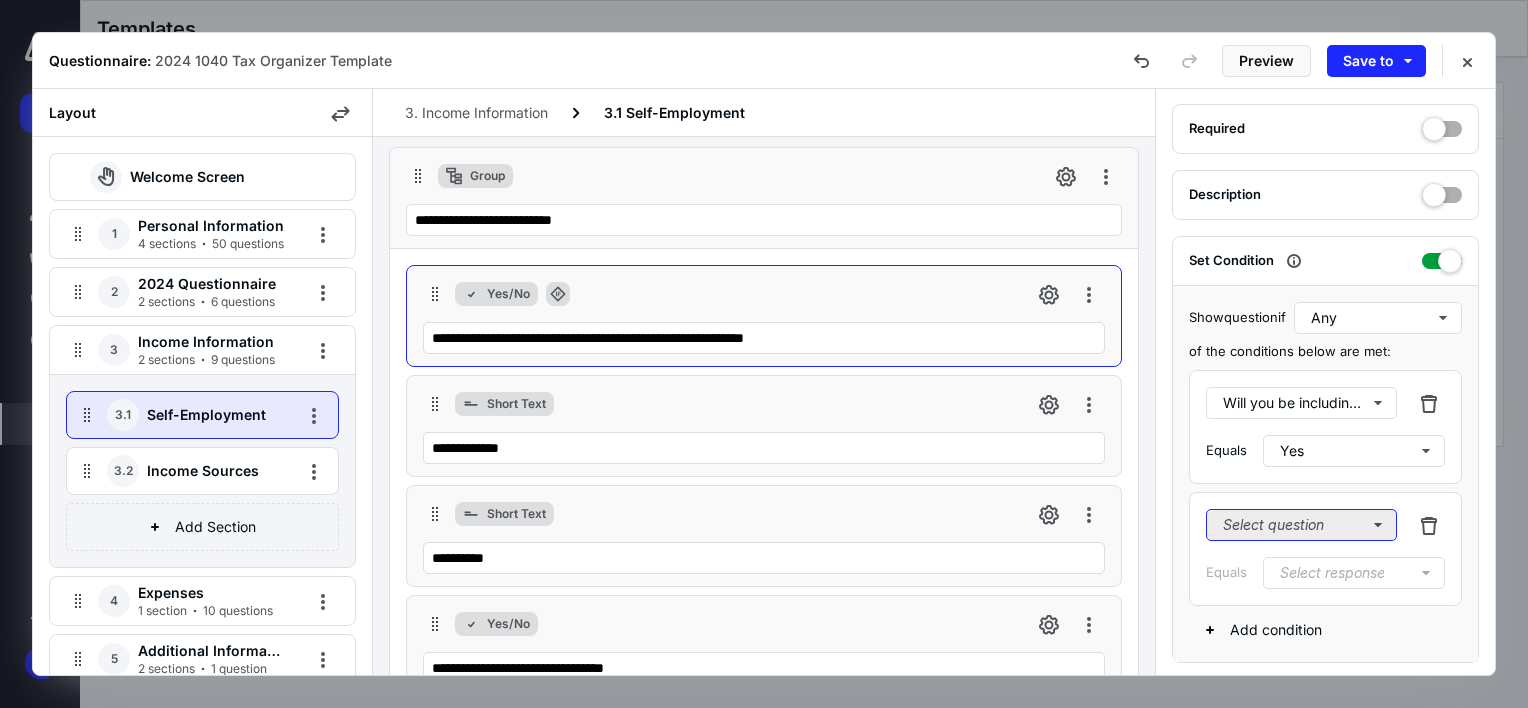 click on "Select question" at bounding box center [1301, 525] 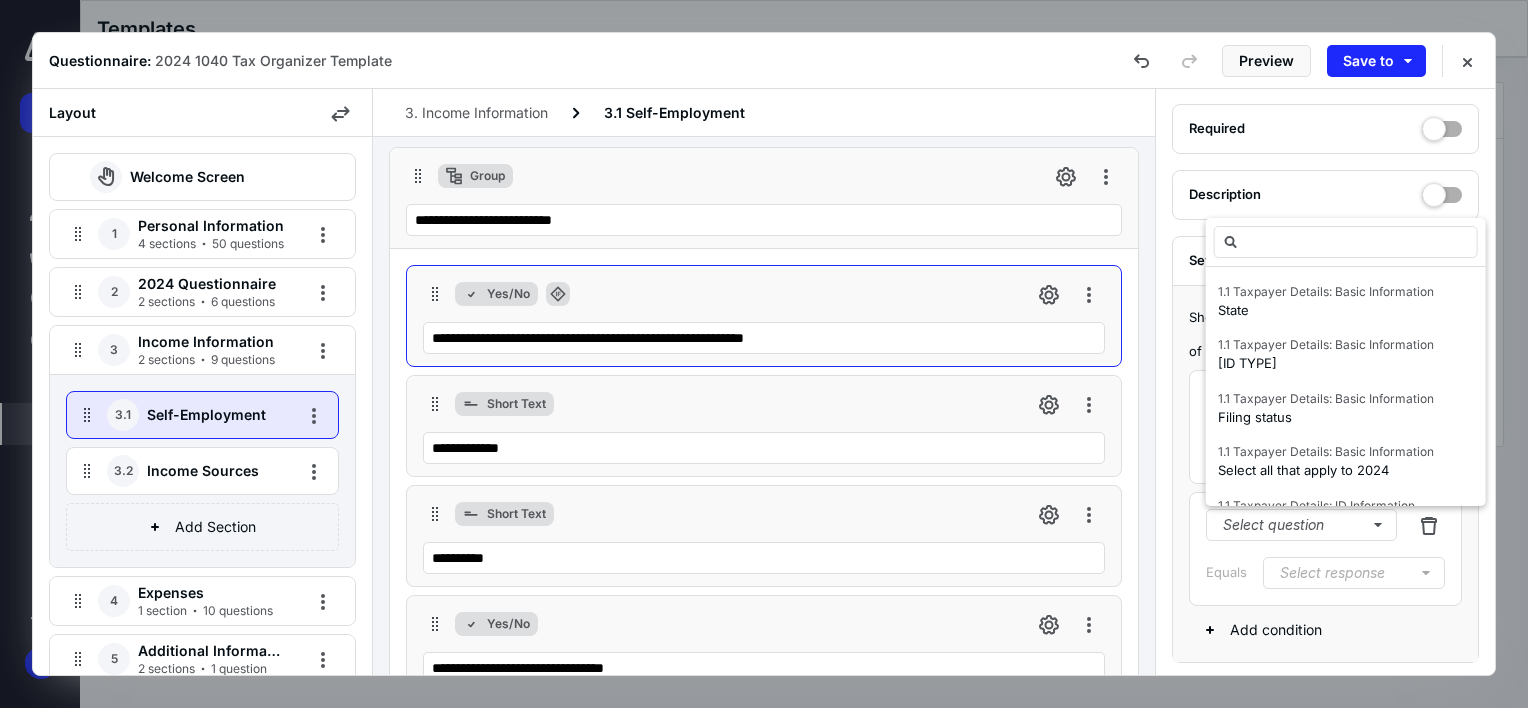 click on "Add condition" at bounding box center [1325, 630] 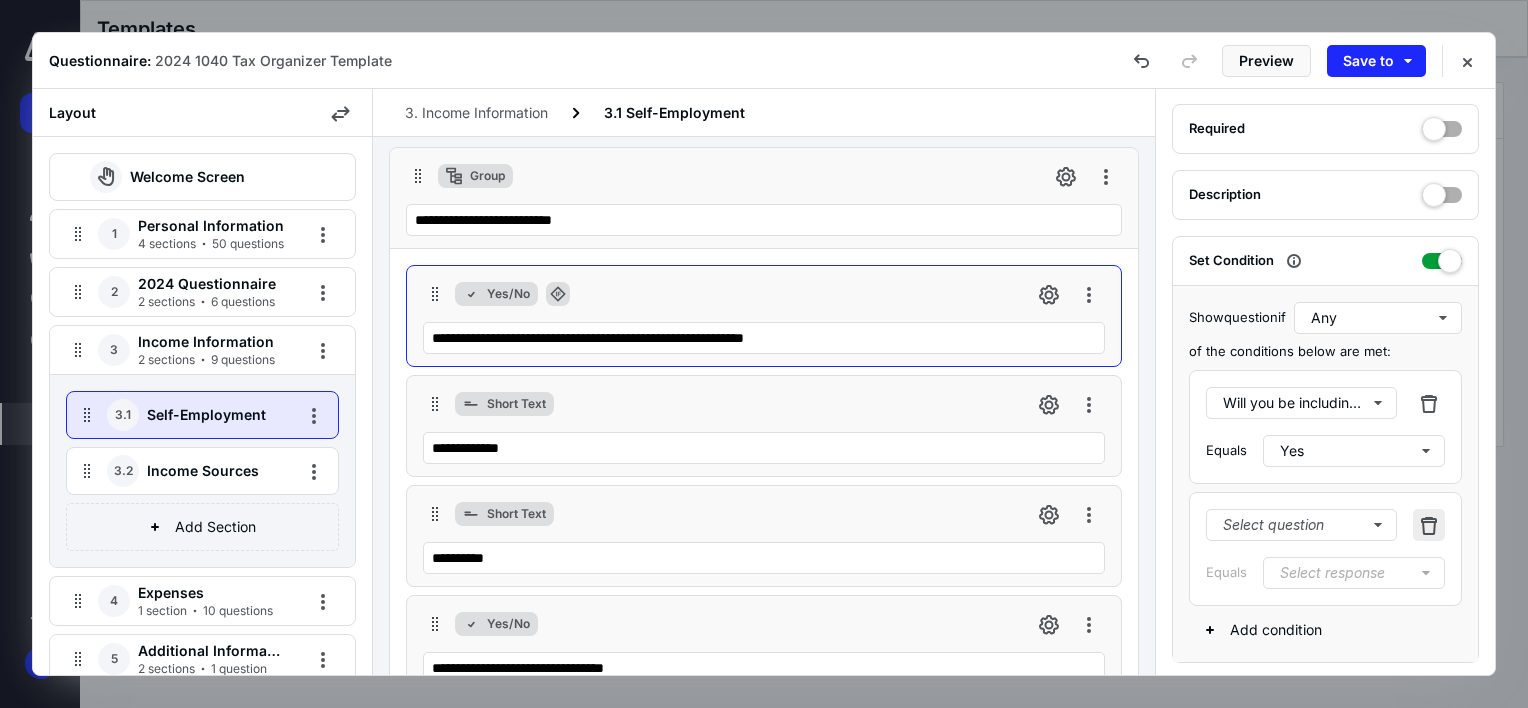 click at bounding box center (1429, 525) 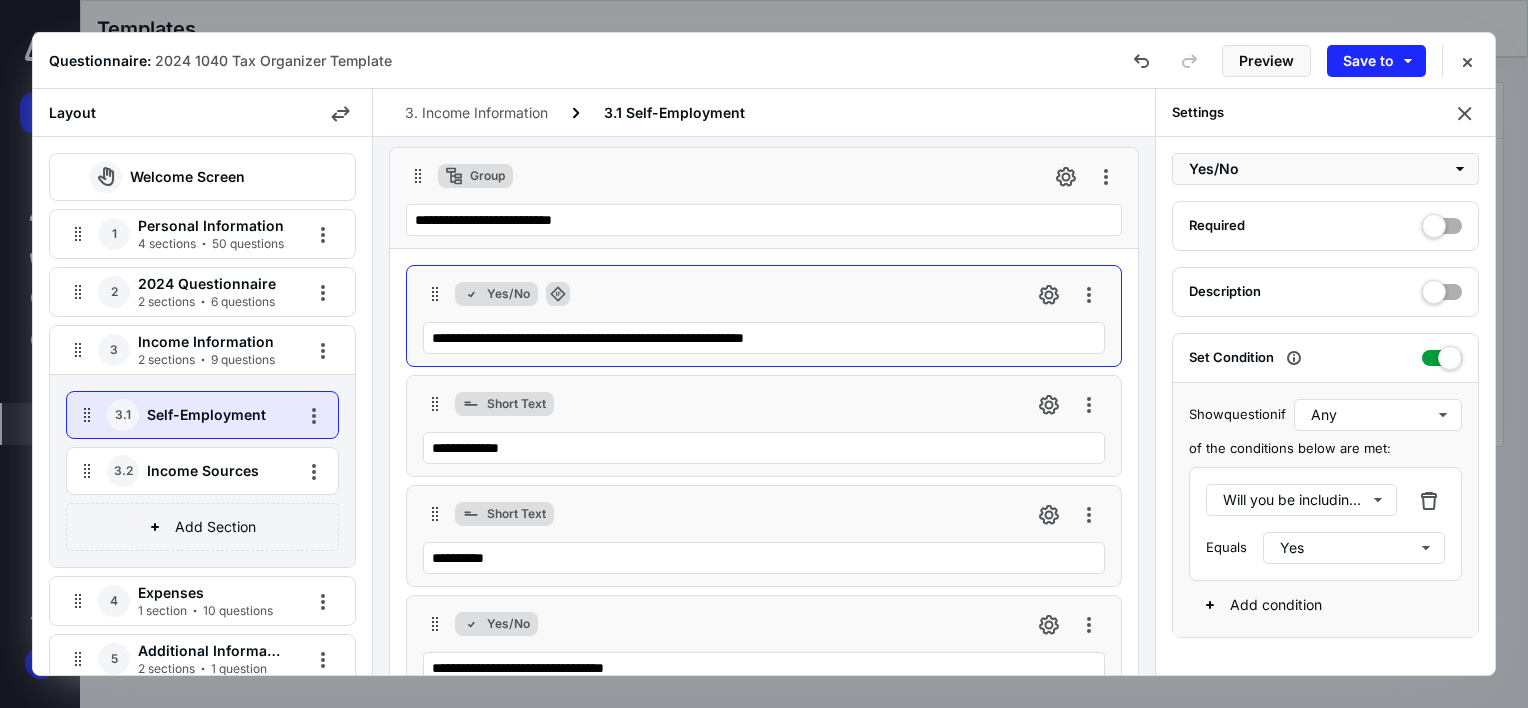 scroll, scrollTop: 0, scrollLeft: 0, axis: both 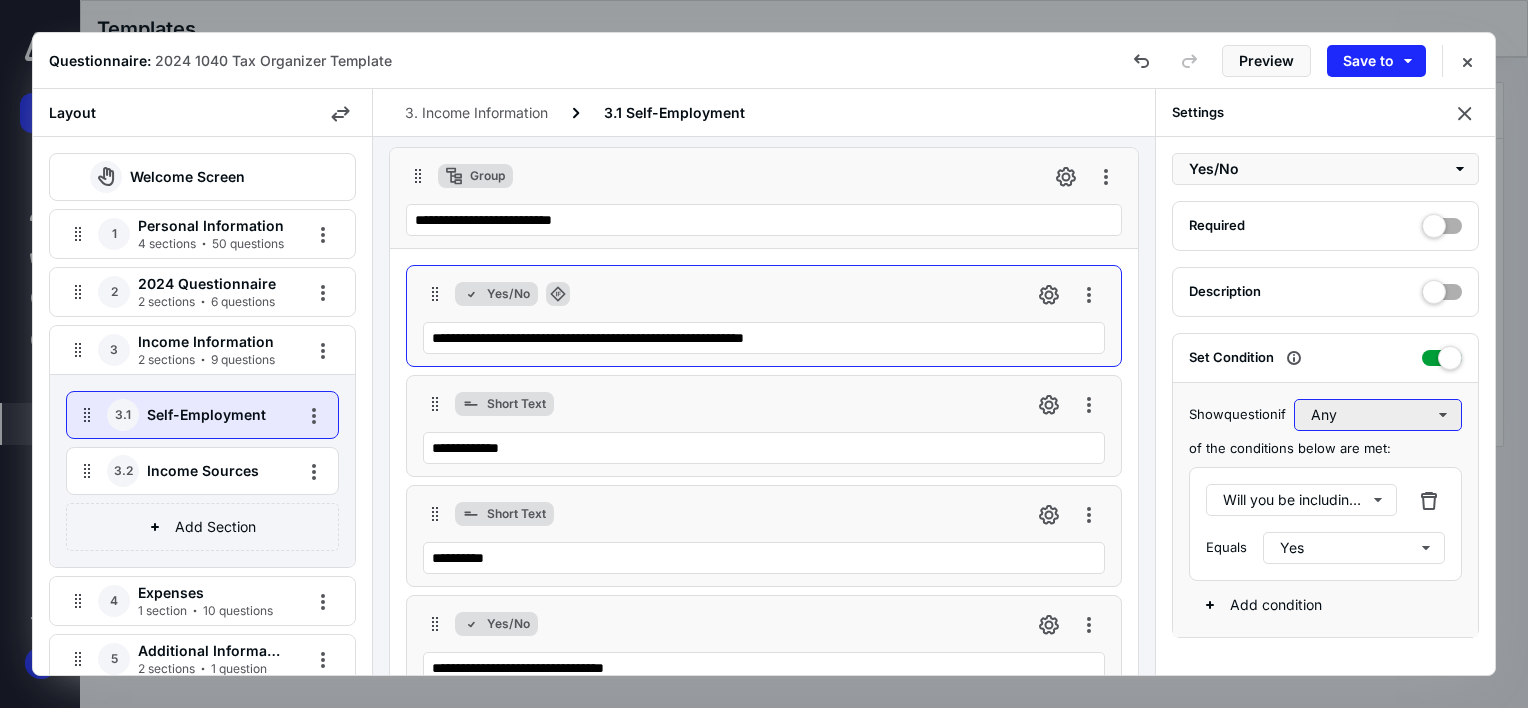 click on "Any" at bounding box center (1378, 415) 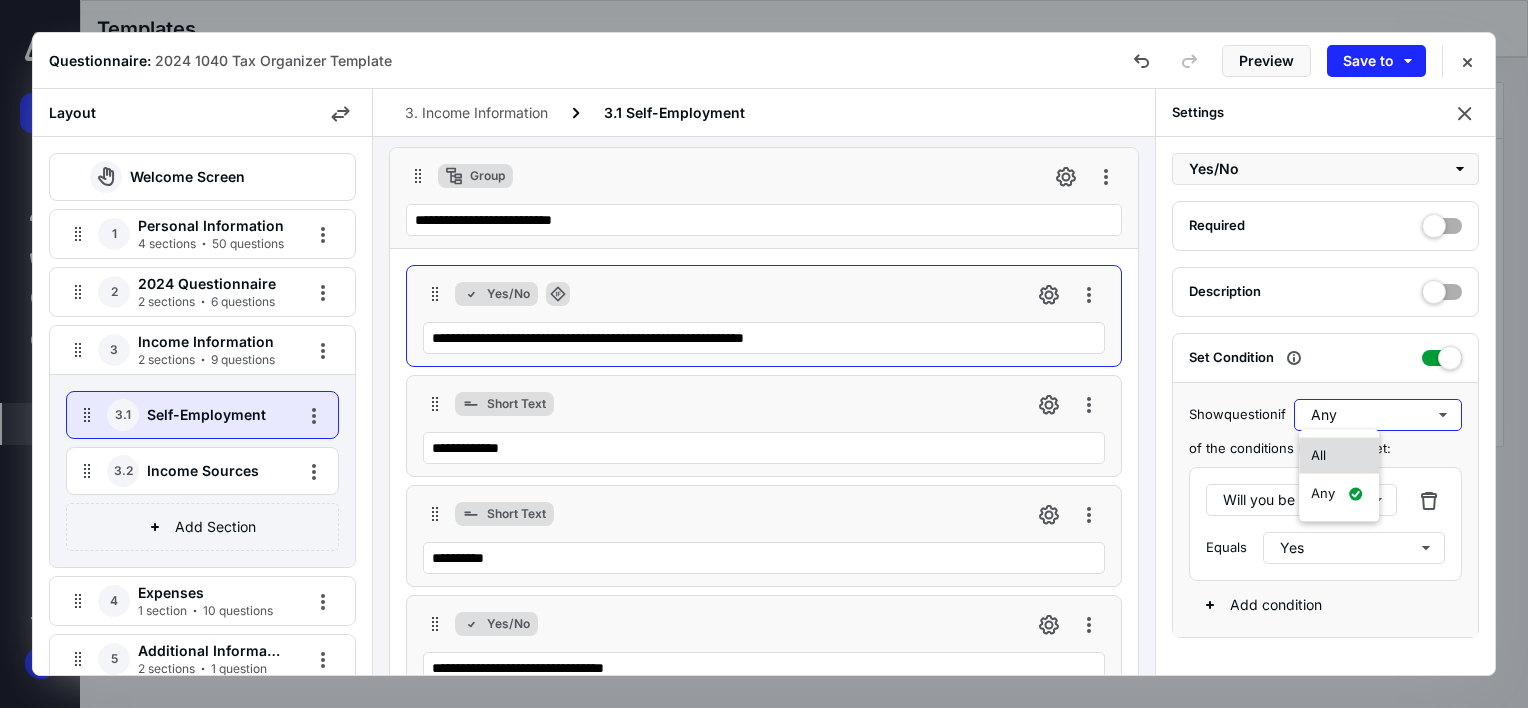 click on "All" at bounding box center (1339, 456) 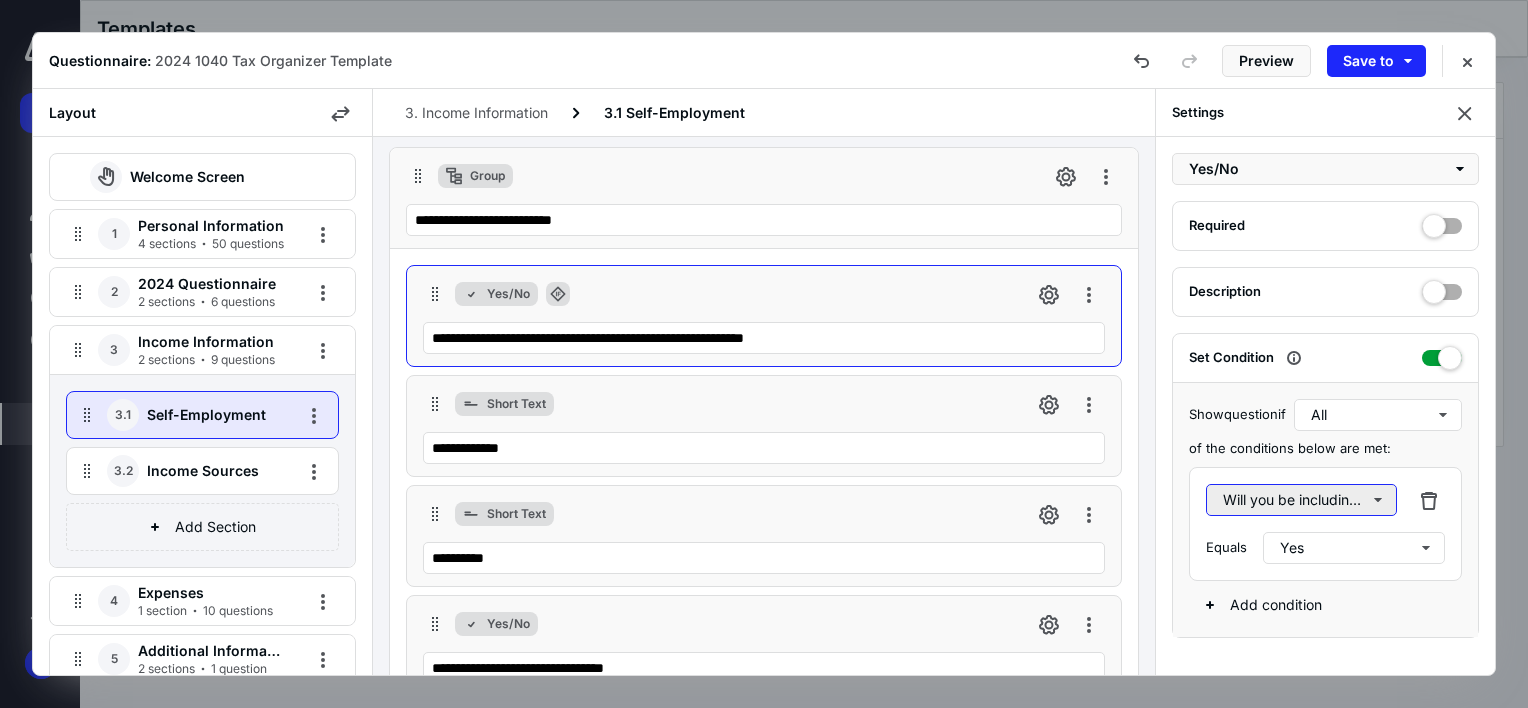 click on "Will you be including self-employment or business information?" at bounding box center (1301, 500) 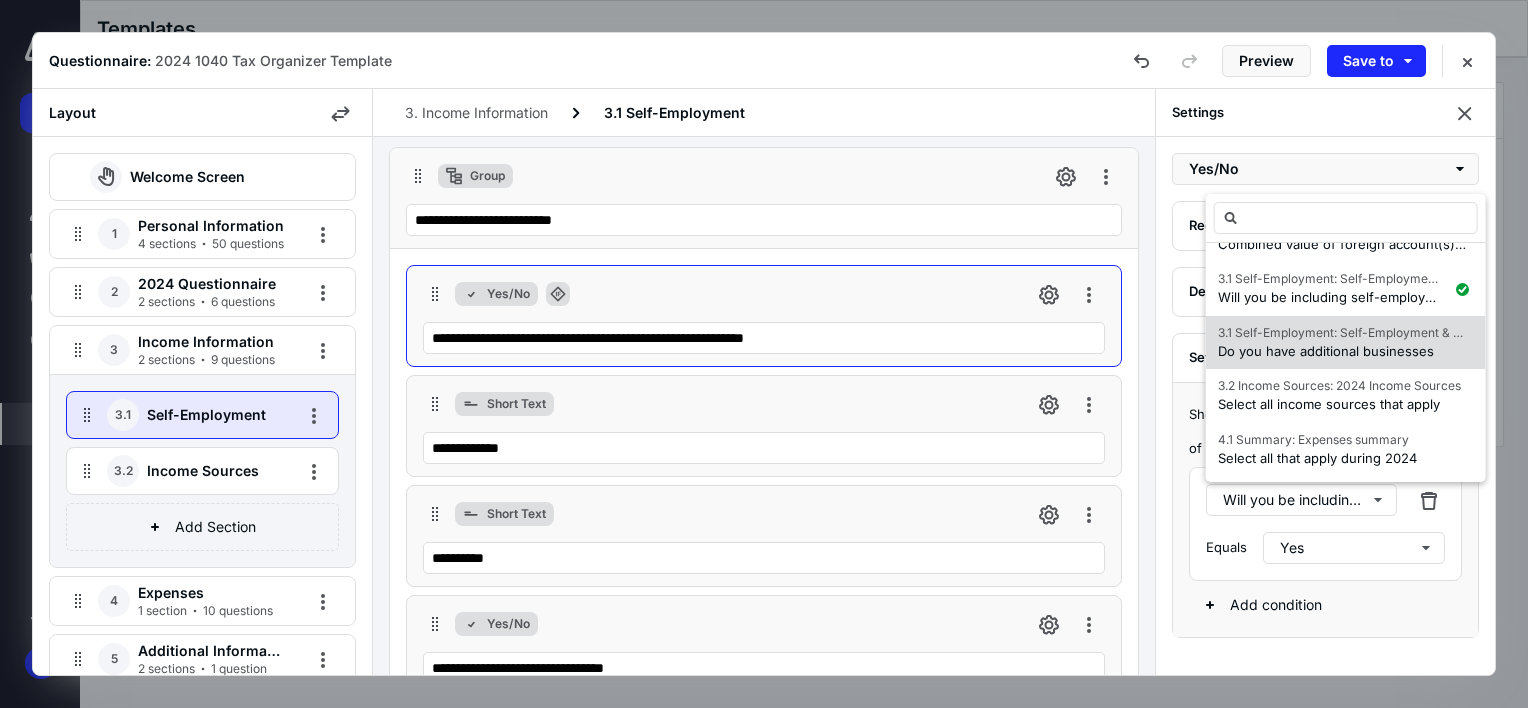 scroll, scrollTop: 747, scrollLeft: 0, axis: vertical 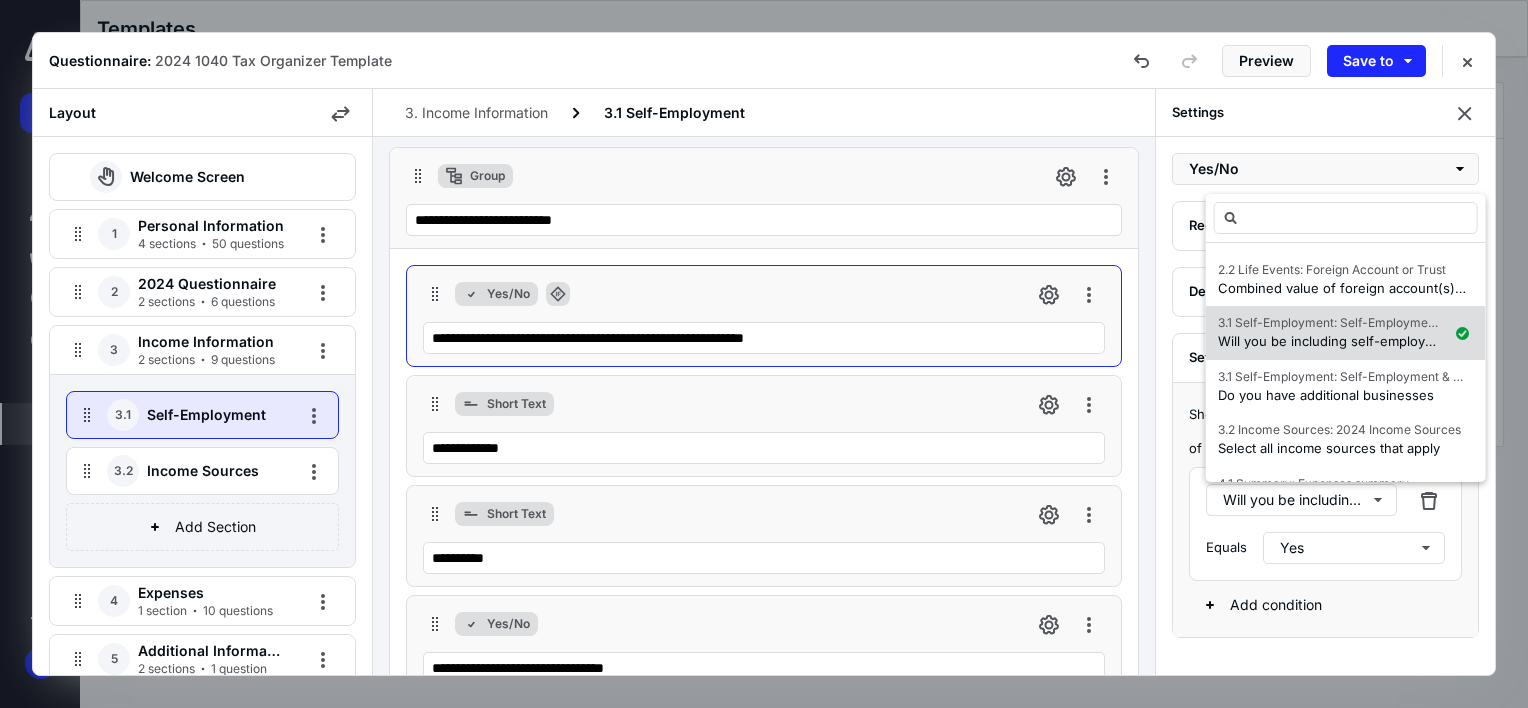 click on "3.1 Self-Employment: Self-Employment & Business Will you be including self-employment or business information?" at bounding box center (1346, 333) 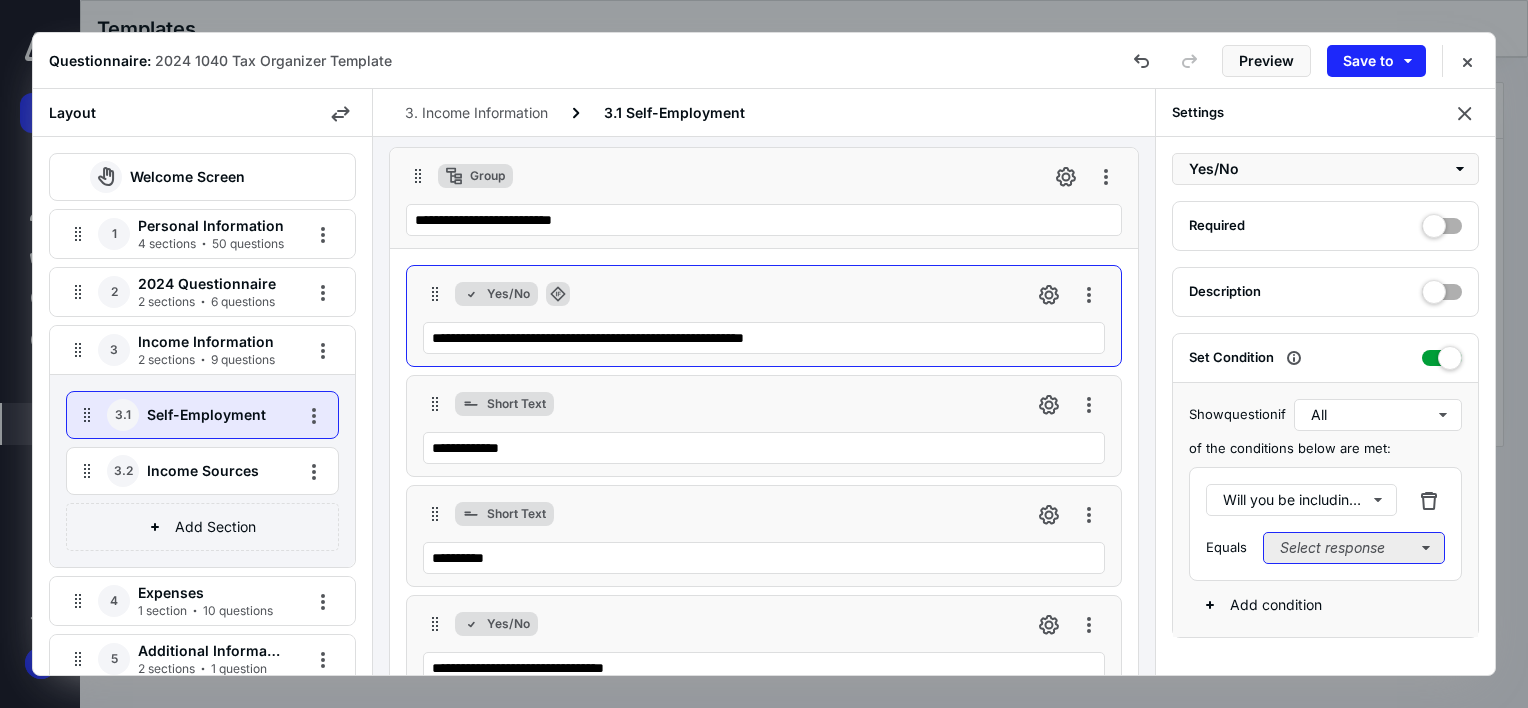 click on "Select response" at bounding box center [1354, 548] 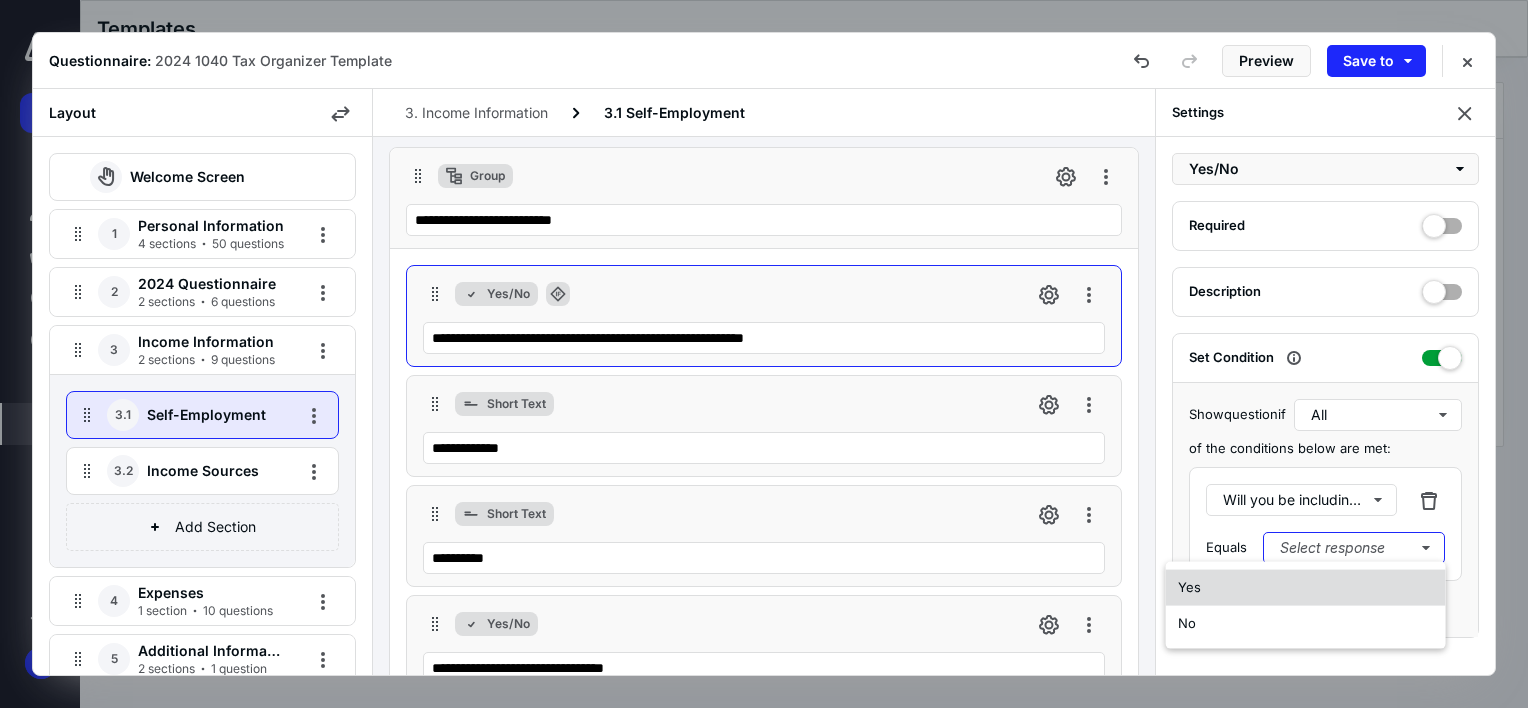 click on "Yes" at bounding box center [1306, 588] 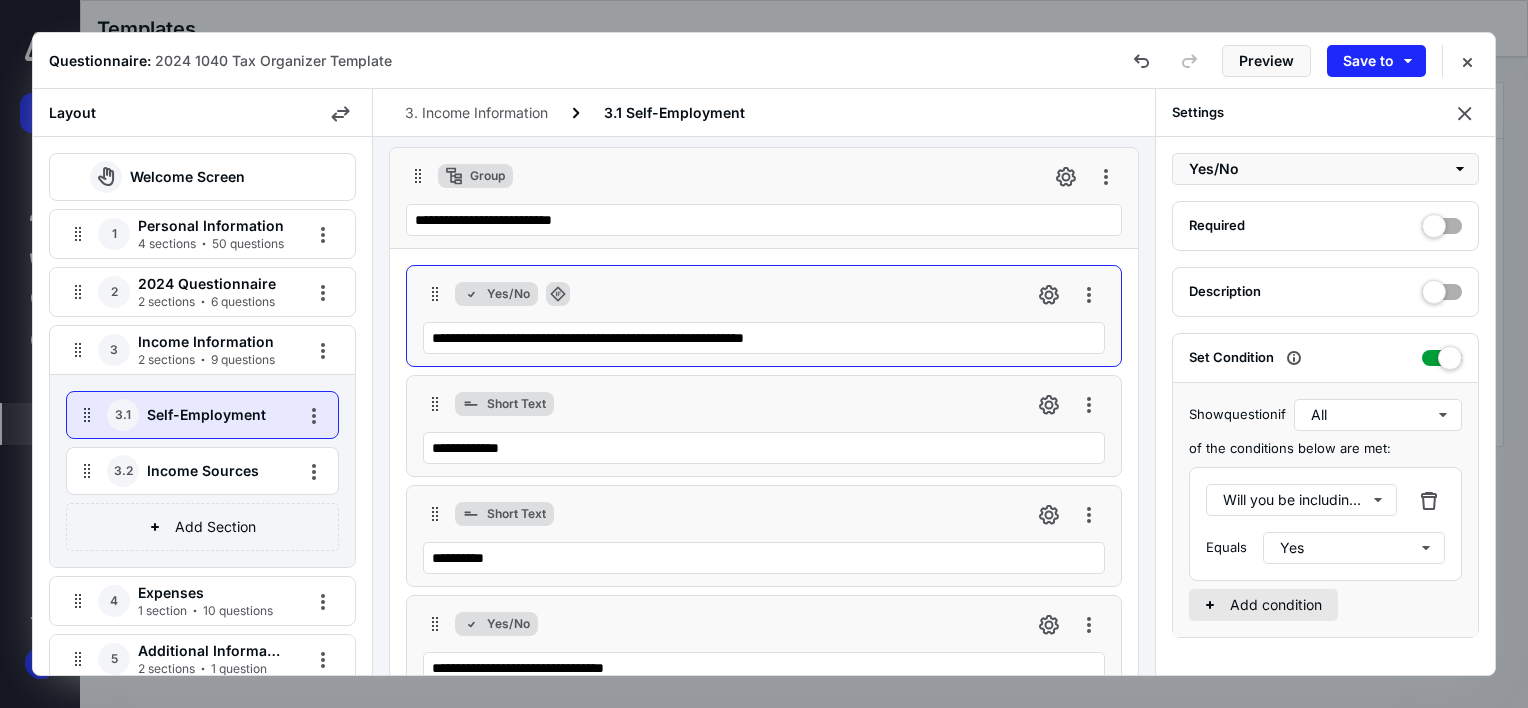 click on "Add condition" at bounding box center [1263, 605] 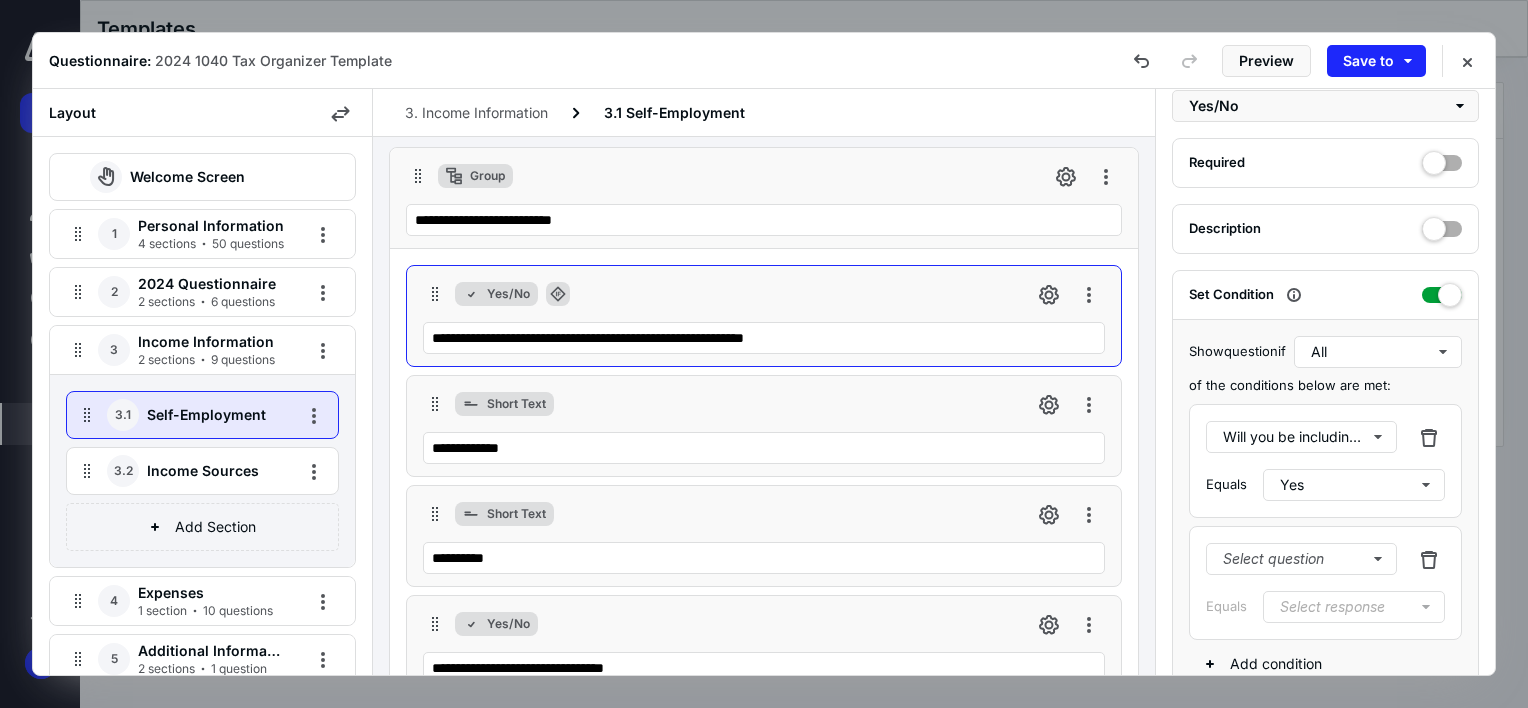 scroll, scrollTop: 97, scrollLeft: 0, axis: vertical 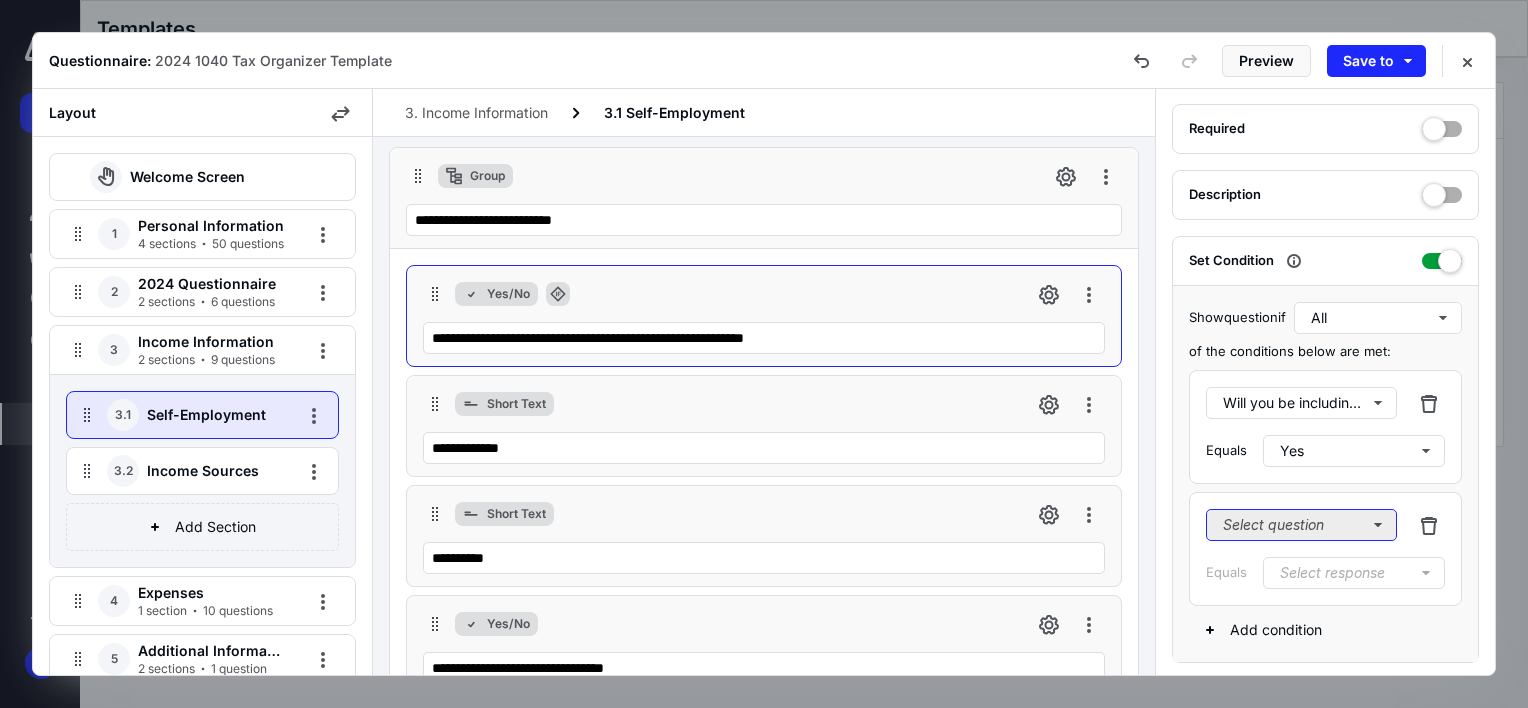click on "Select question" at bounding box center (1301, 525) 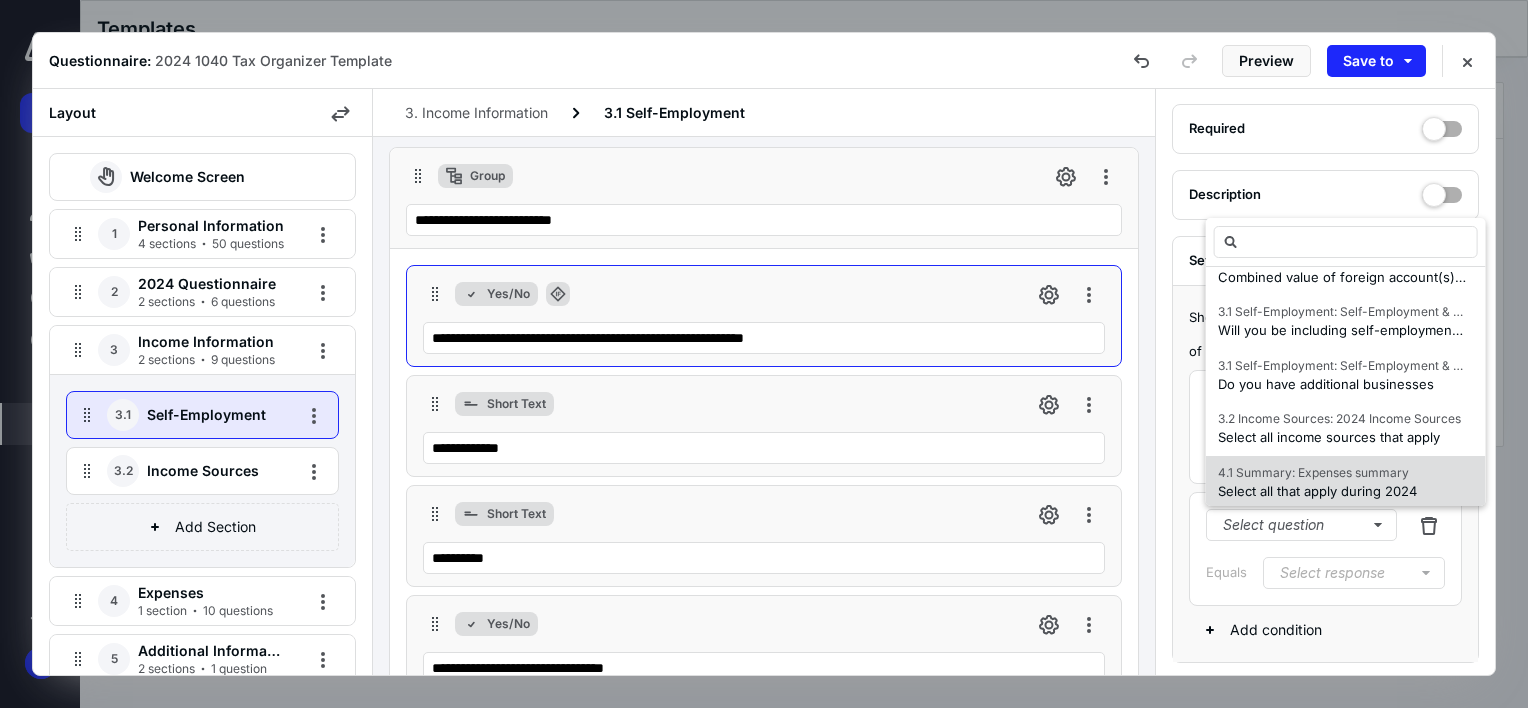 scroll, scrollTop: 747, scrollLeft: 0, axis: vertical 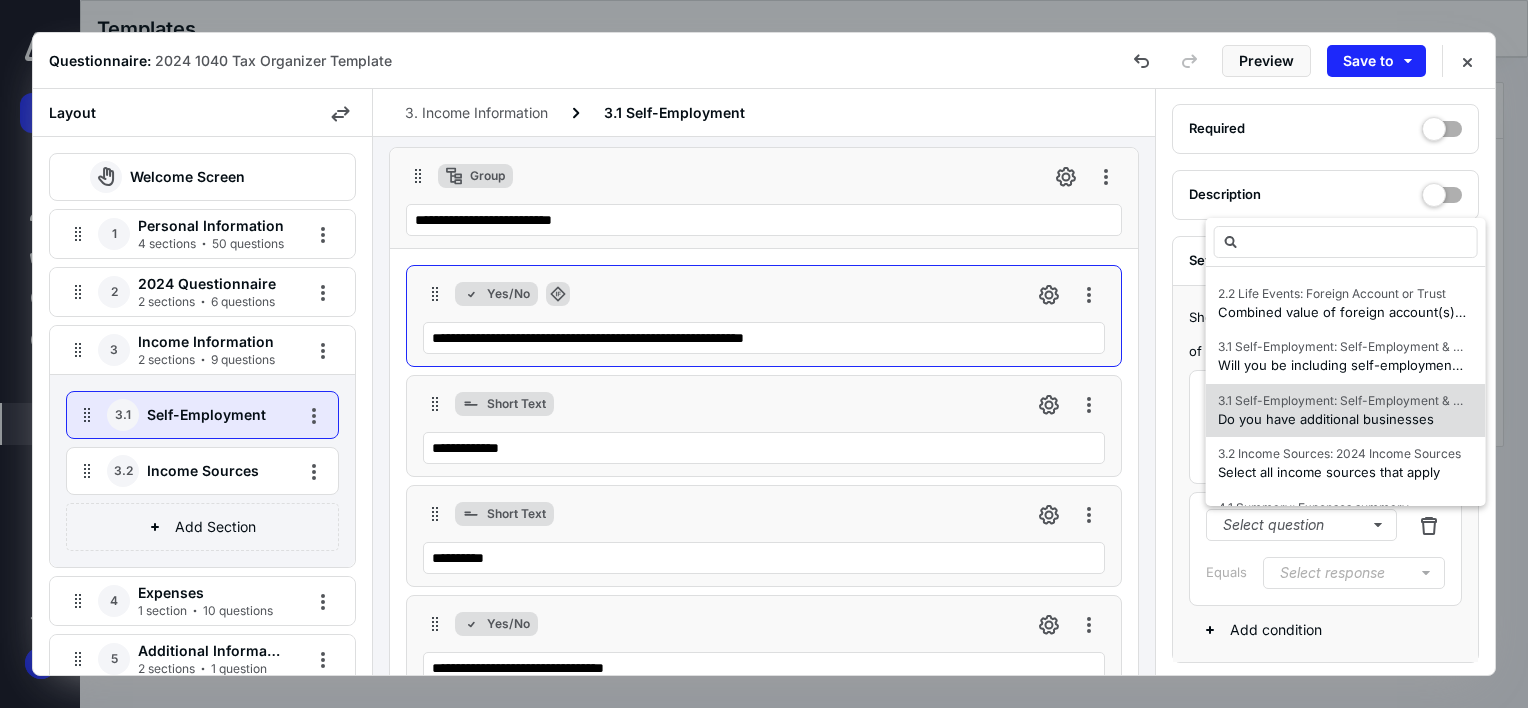 click on "3.1 Self-Employment: Self-Employment & Business" at bounding box center (1342, 401) 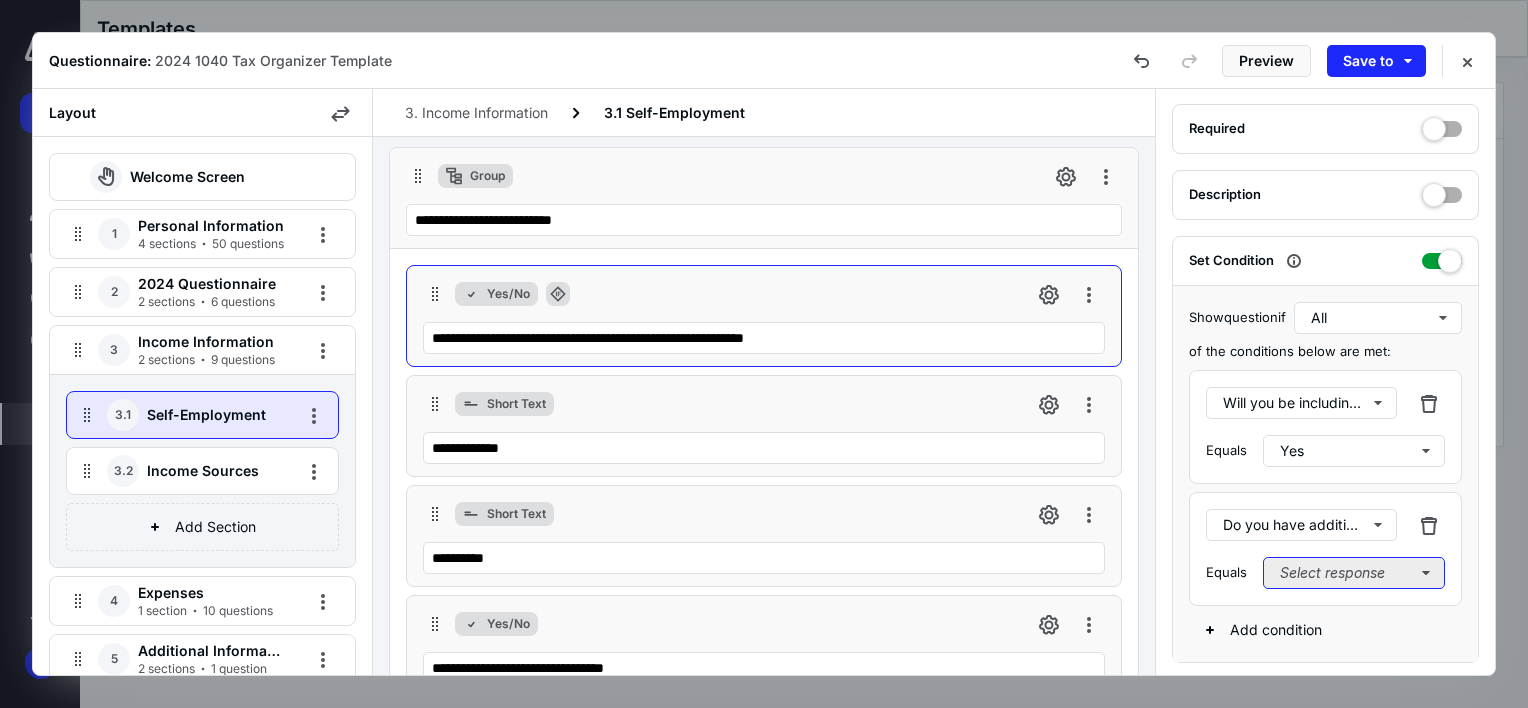 click on "Select response" at bounding box center (1354, 573) 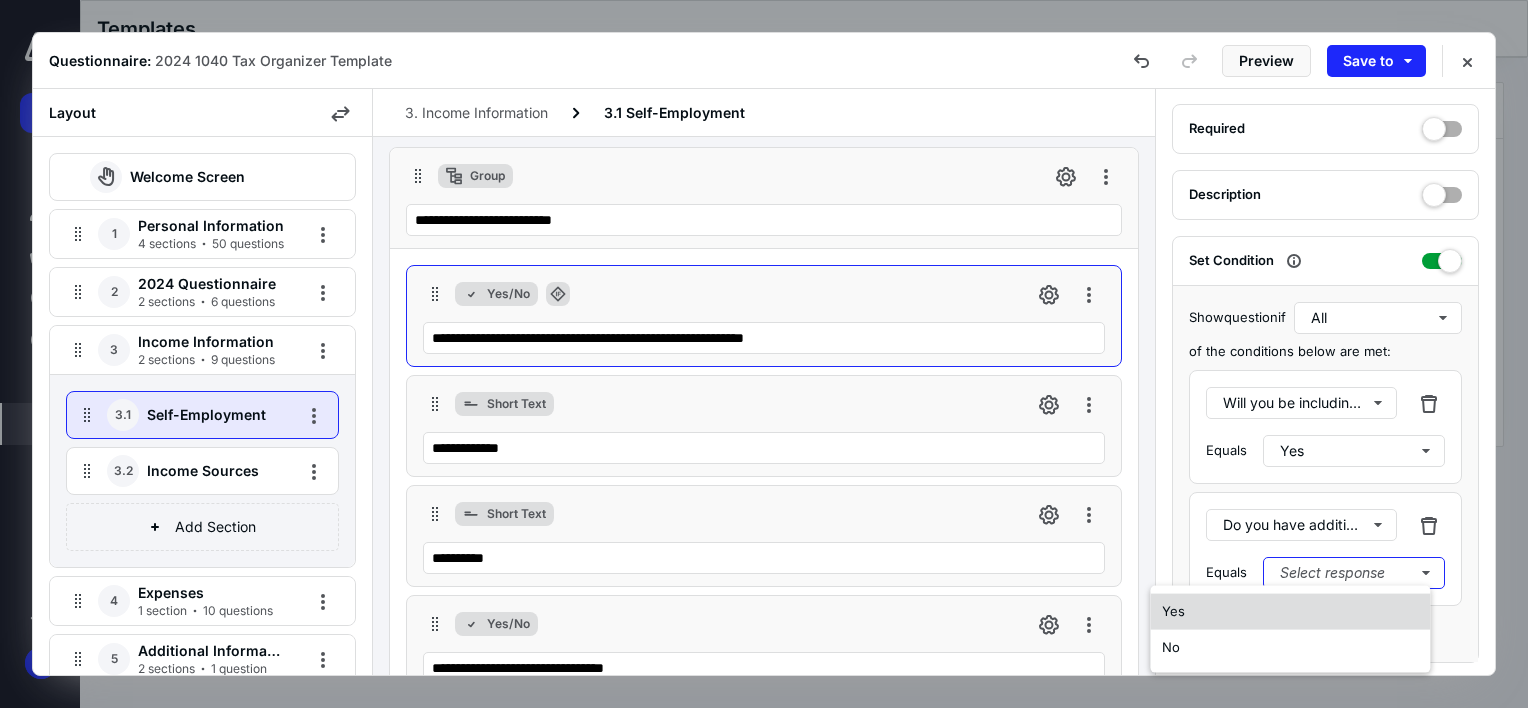 click on "Yes" at bounding box center (1290, 612) 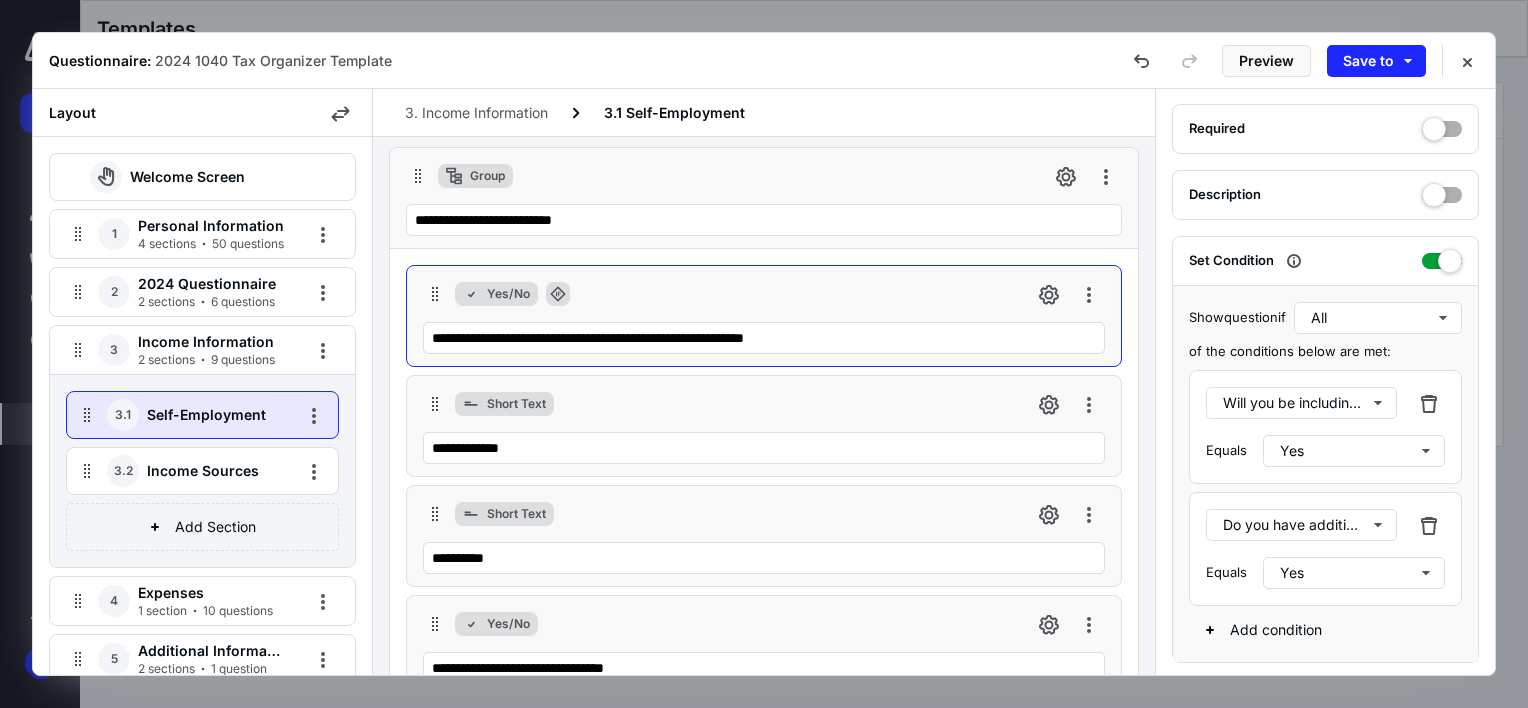 click at bounding box center (1429, 525) 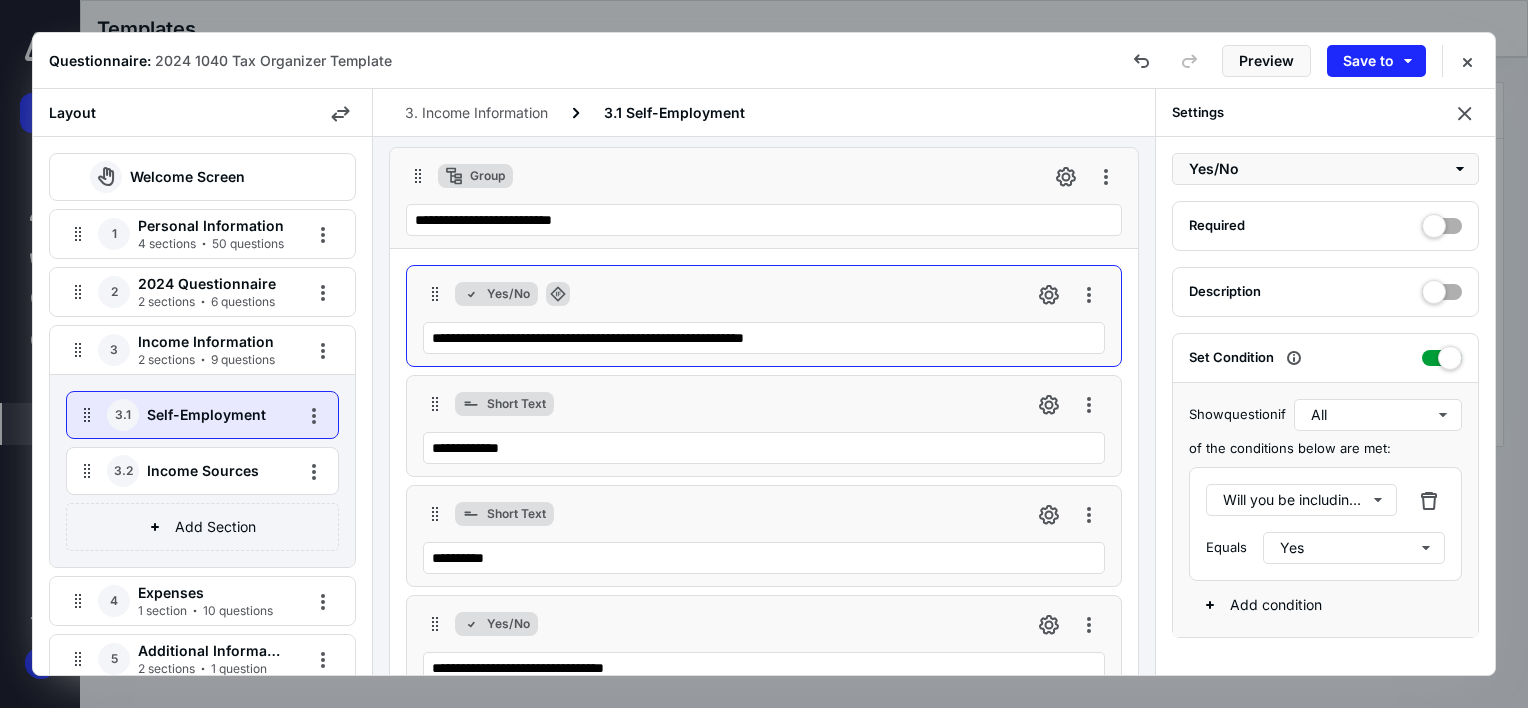 scroll, scrollTop: 0, scrollLeft: 0, axis: both 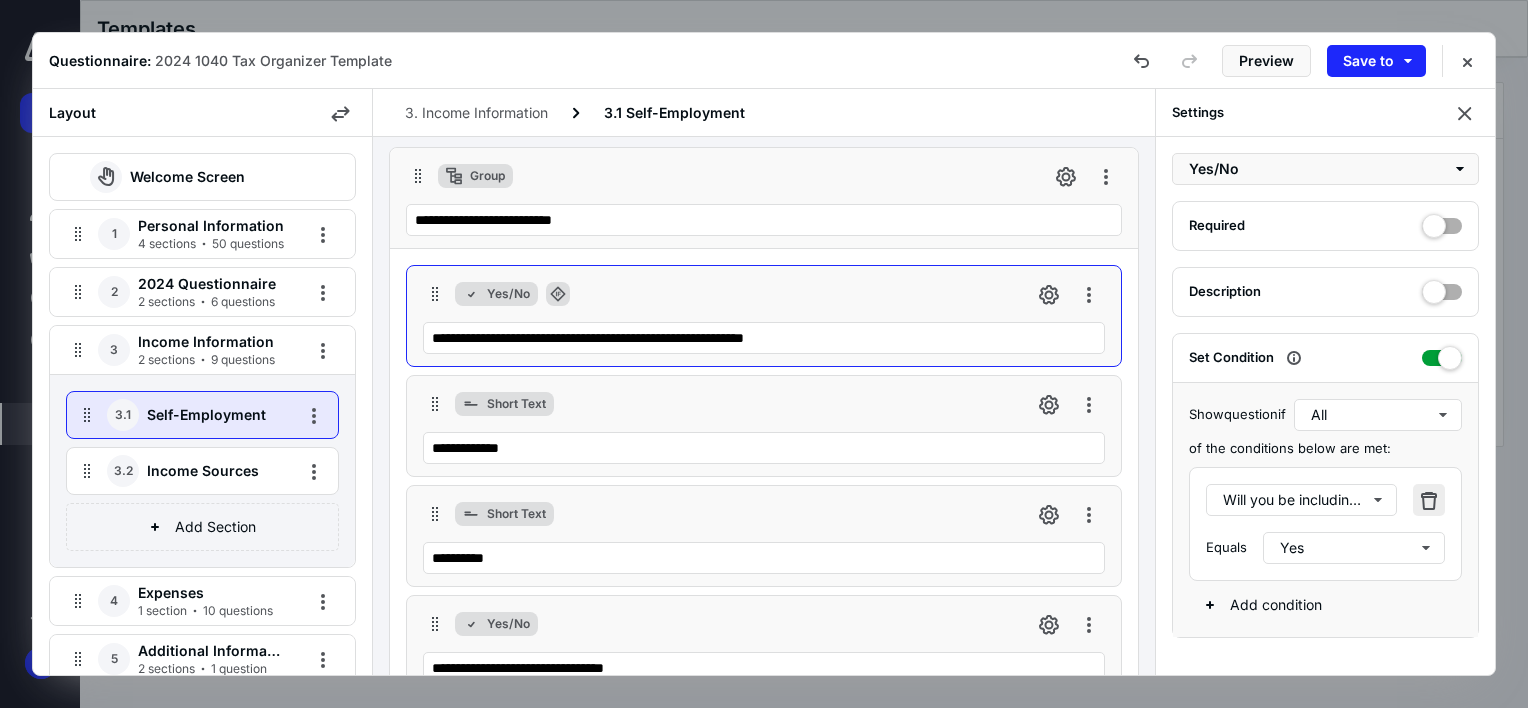 click at bounding box center [1429, 500] 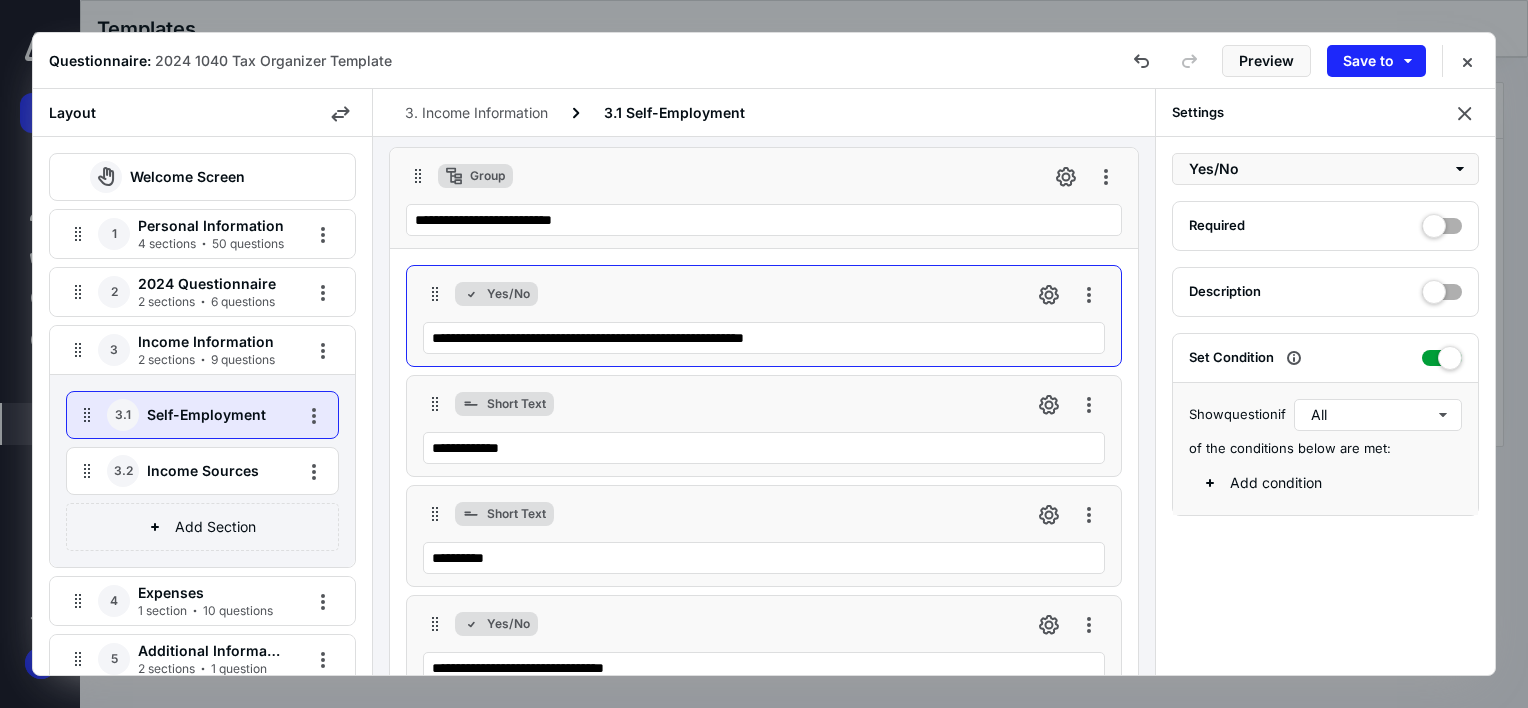 click at bounding box center [1442, 354] 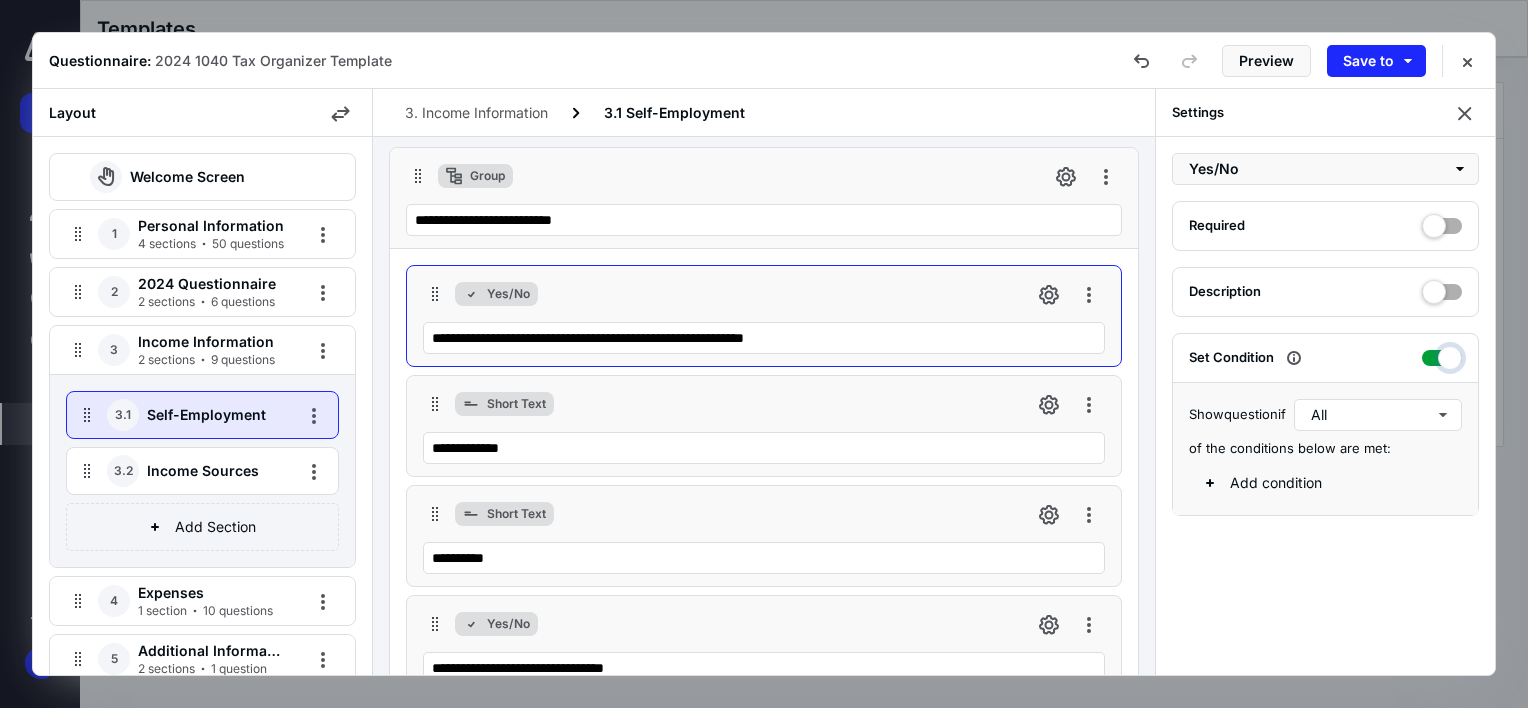 drag, startPoint x: 1452, startPoint y: 361, endPoint x: 1409, endPoint y: 360, distance: 43.011627 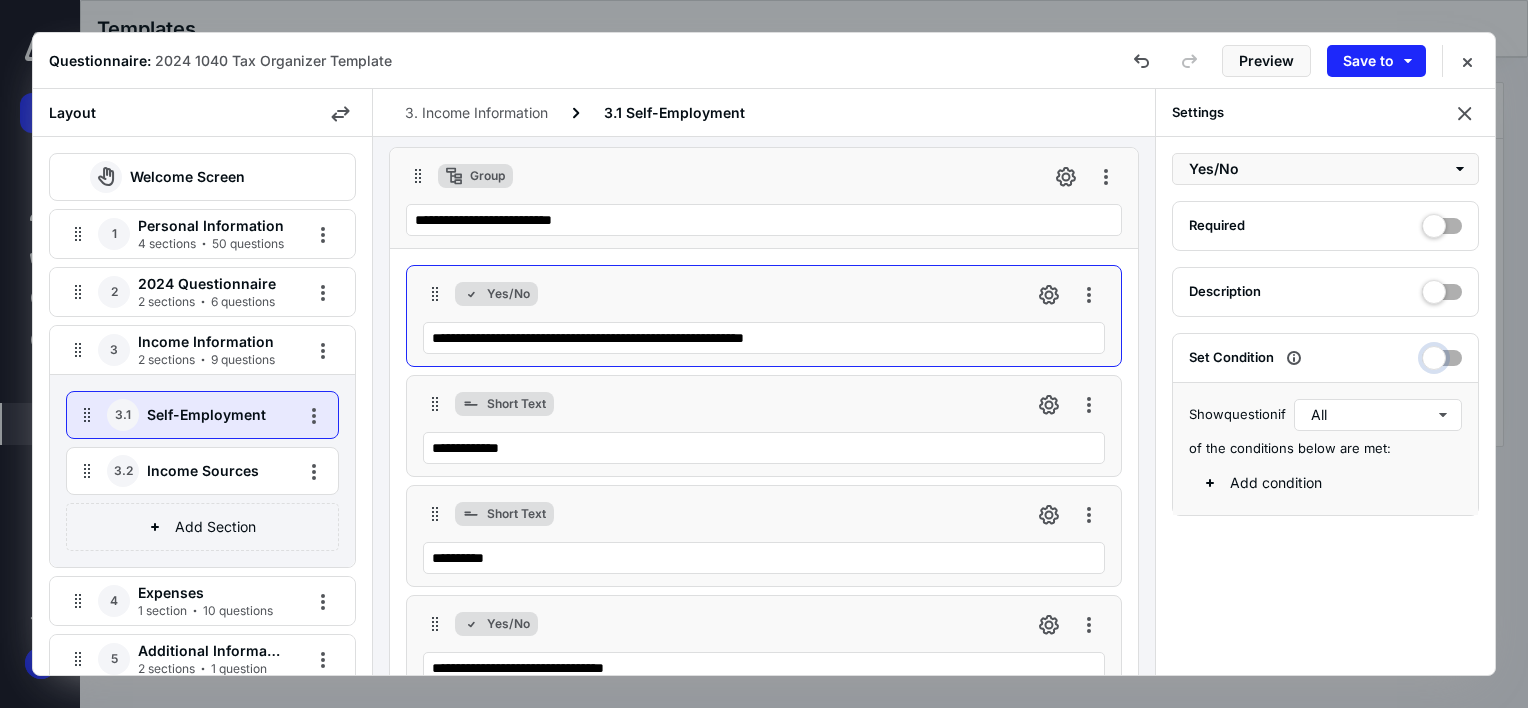 checkbox on "false" 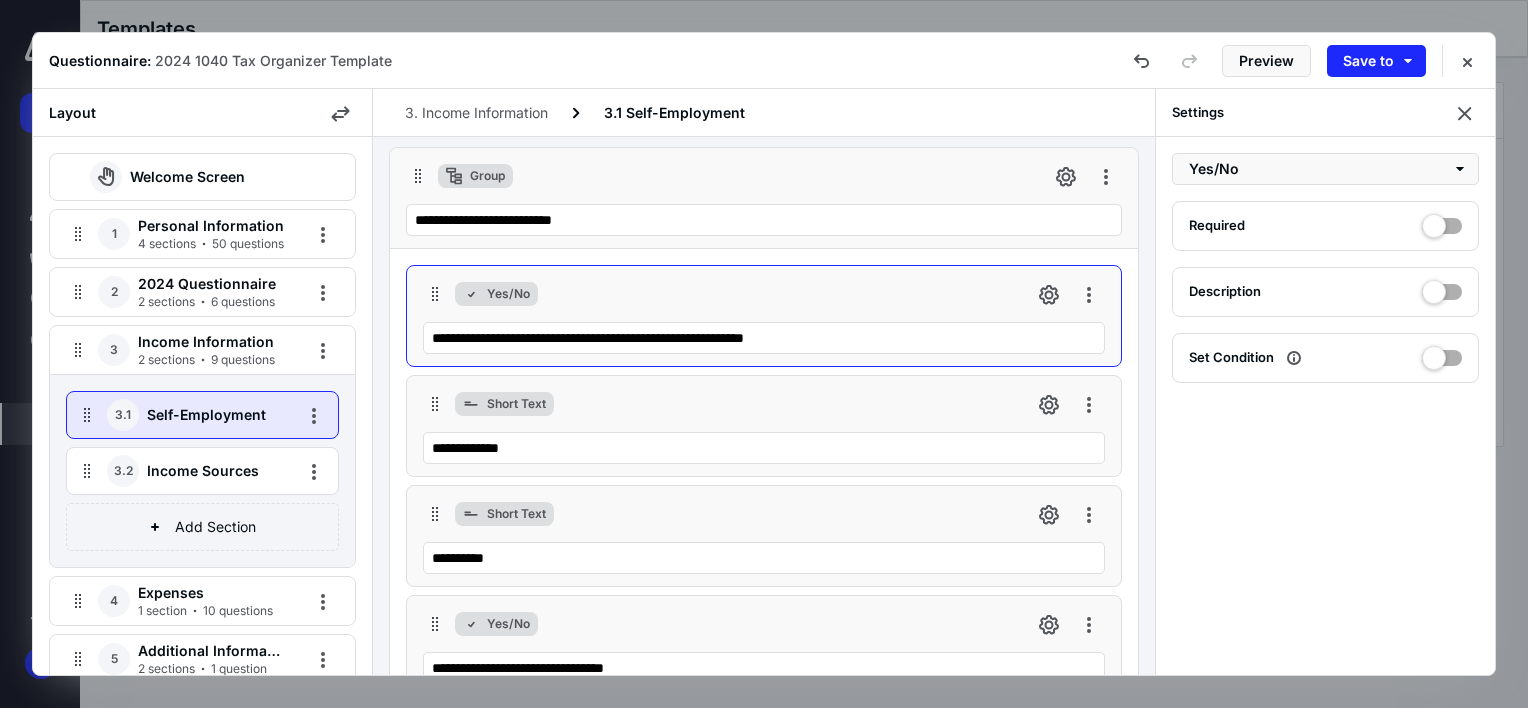 click at bounding box center [1442, 288] 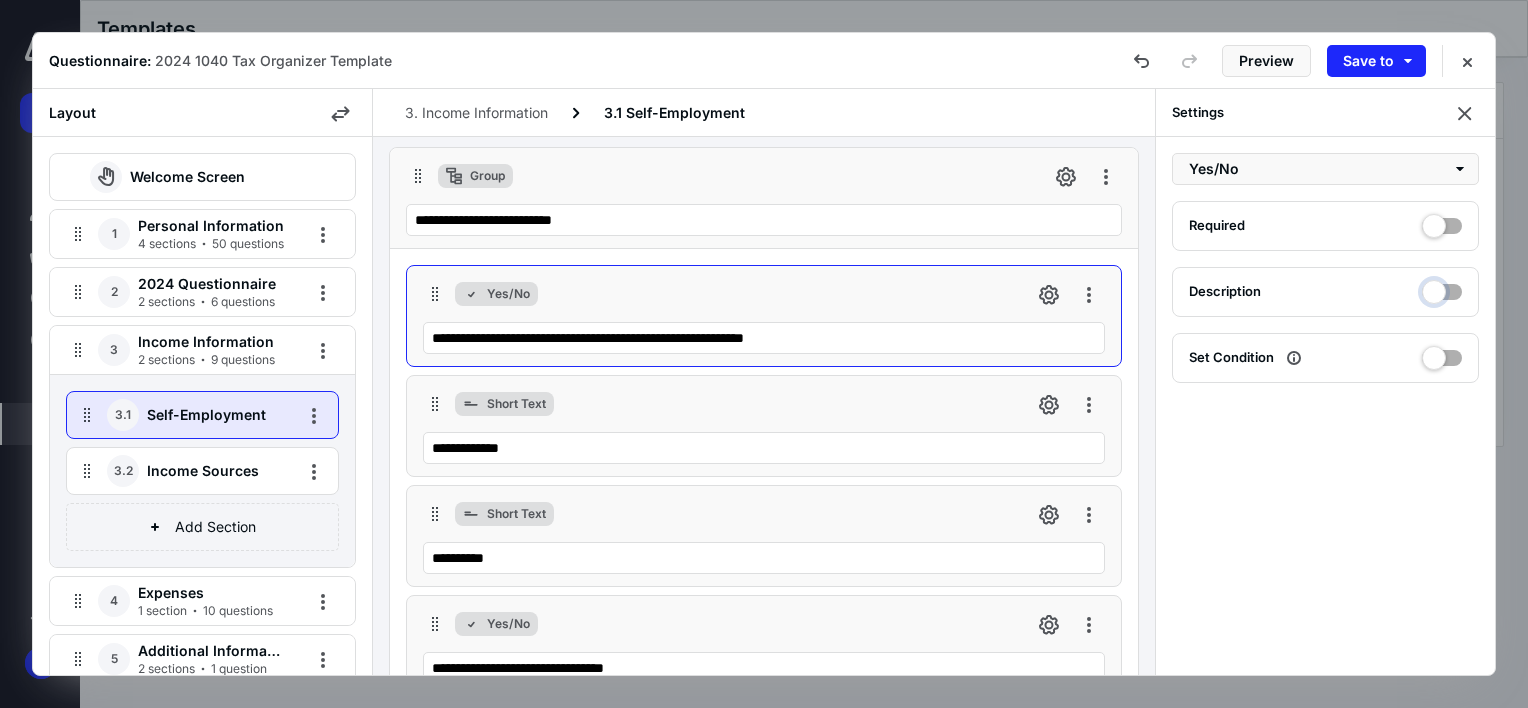 click at bounding box center (1442, 289) 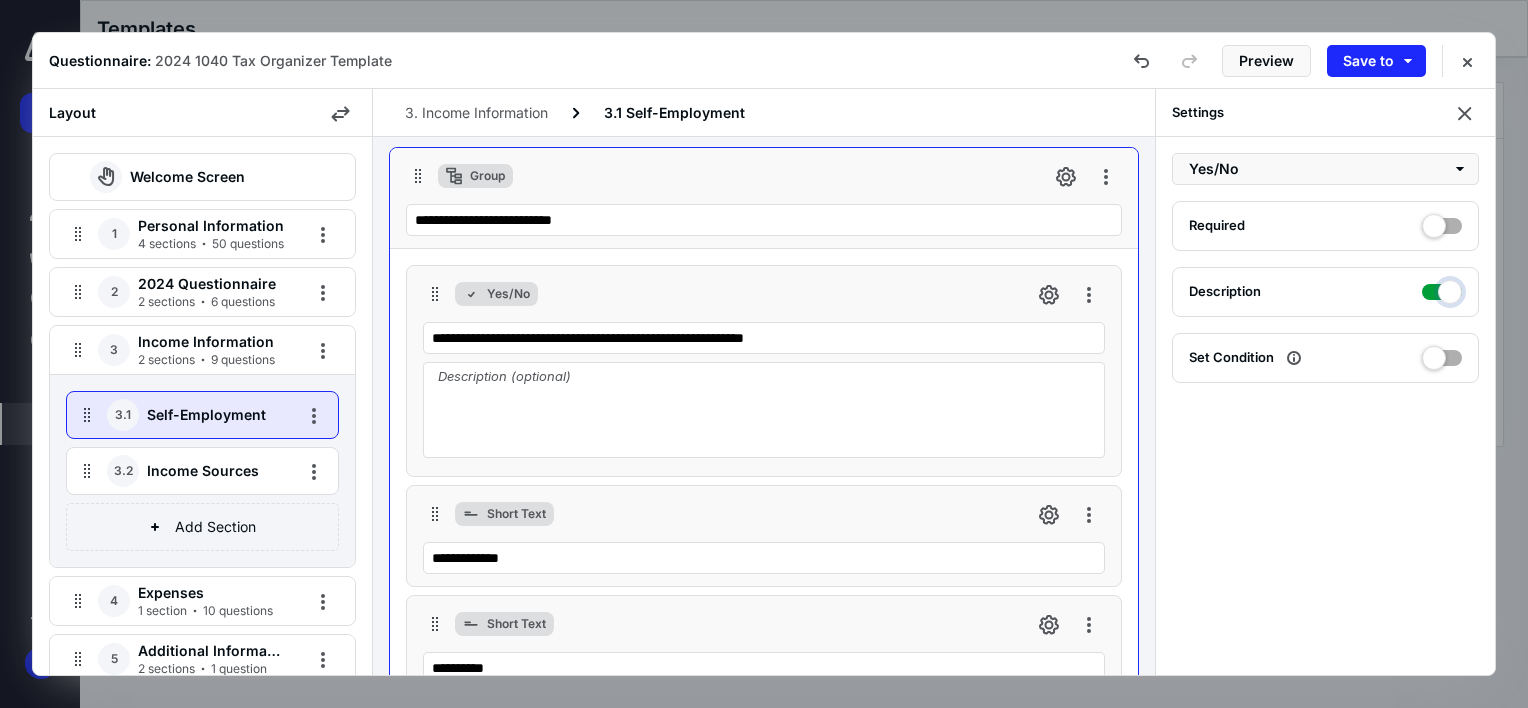 click at bounding box center [1442, 289] 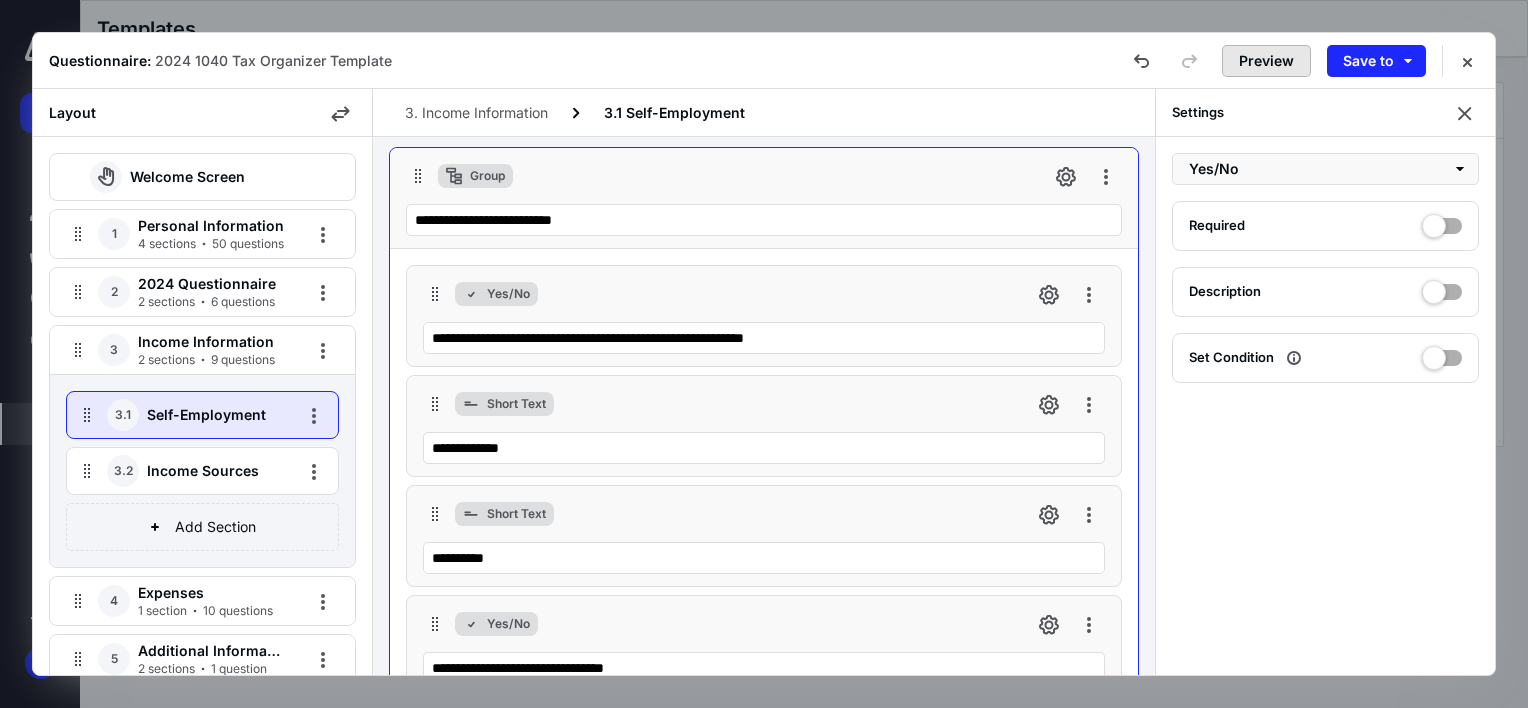 click on "Preview" at bounding box center (1266, 61) 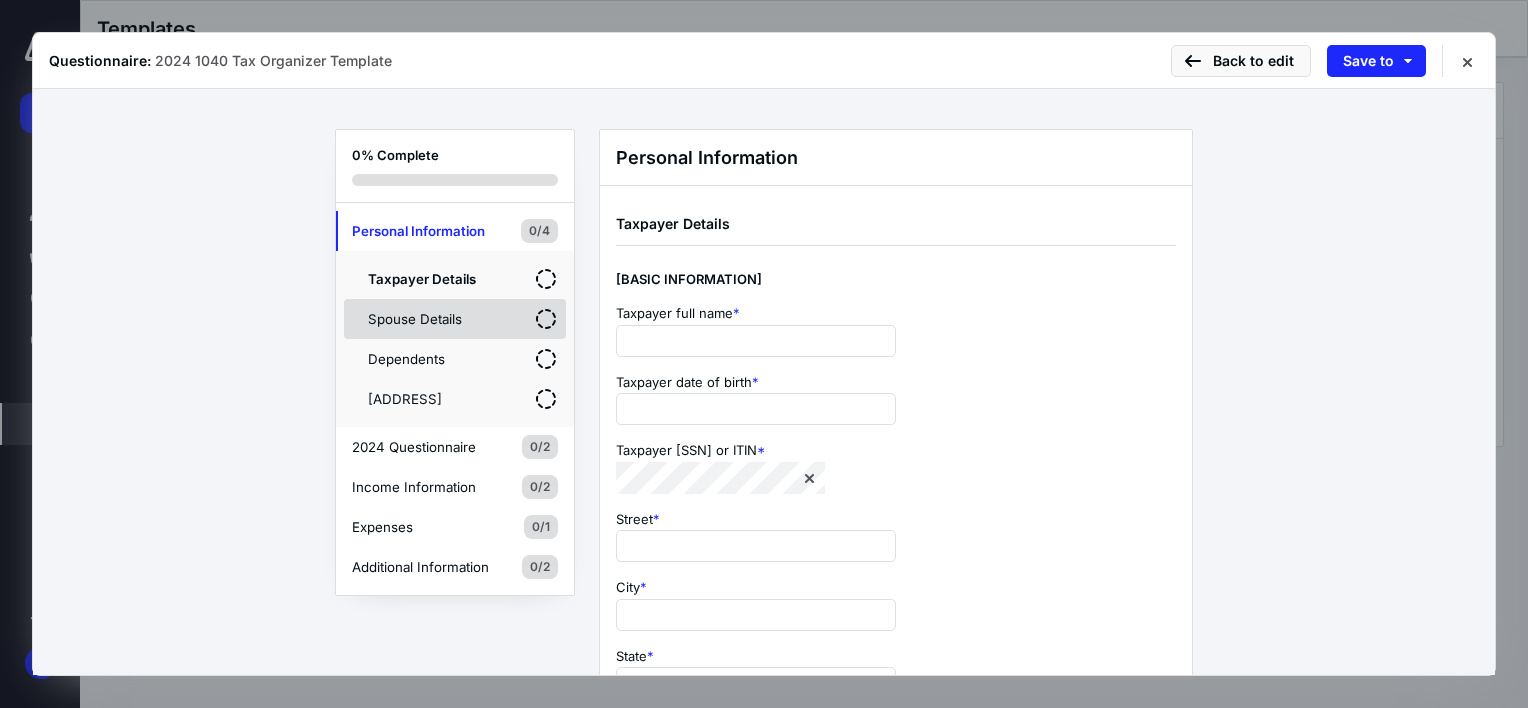 click on "Spouse Details" at bounding box center [428, 319] 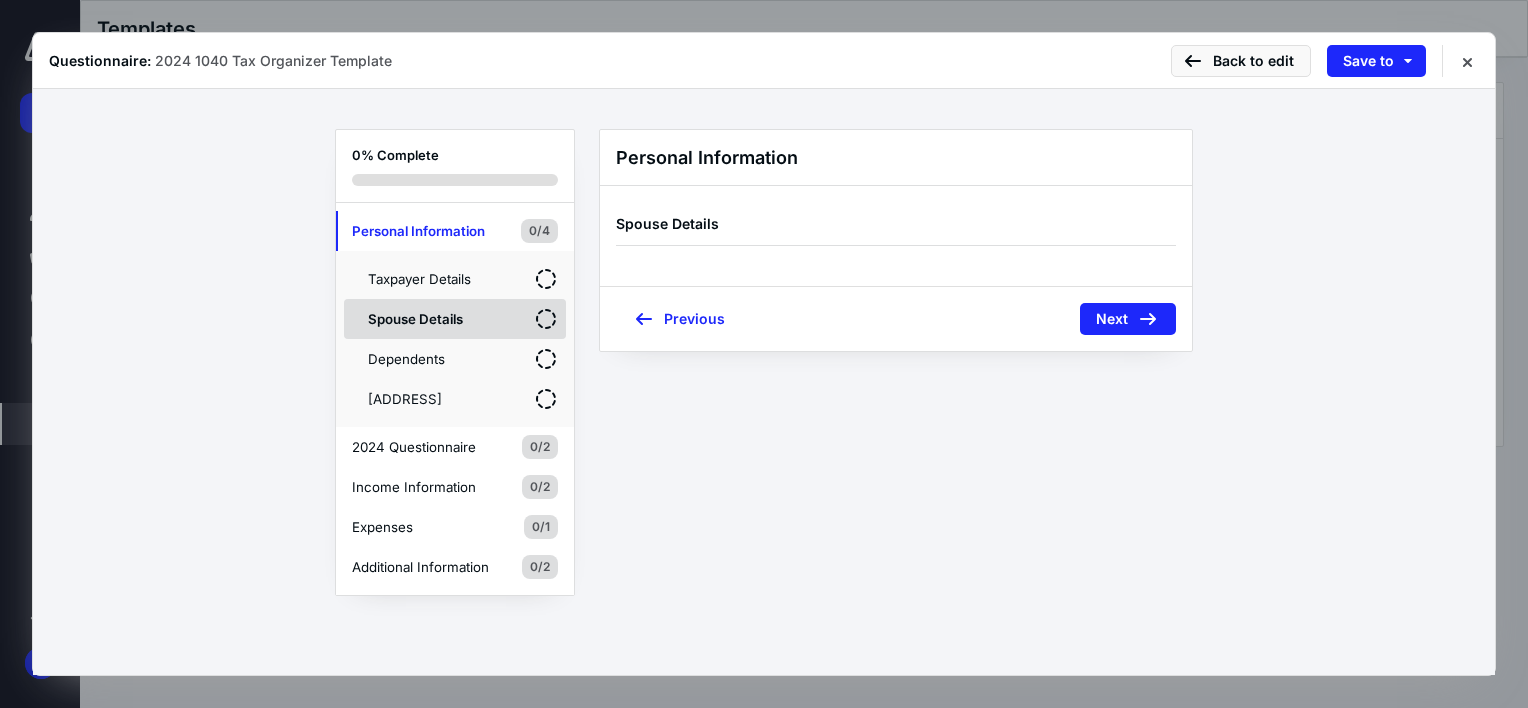 click on "Spouse Details" at bounding box center [455, 319] 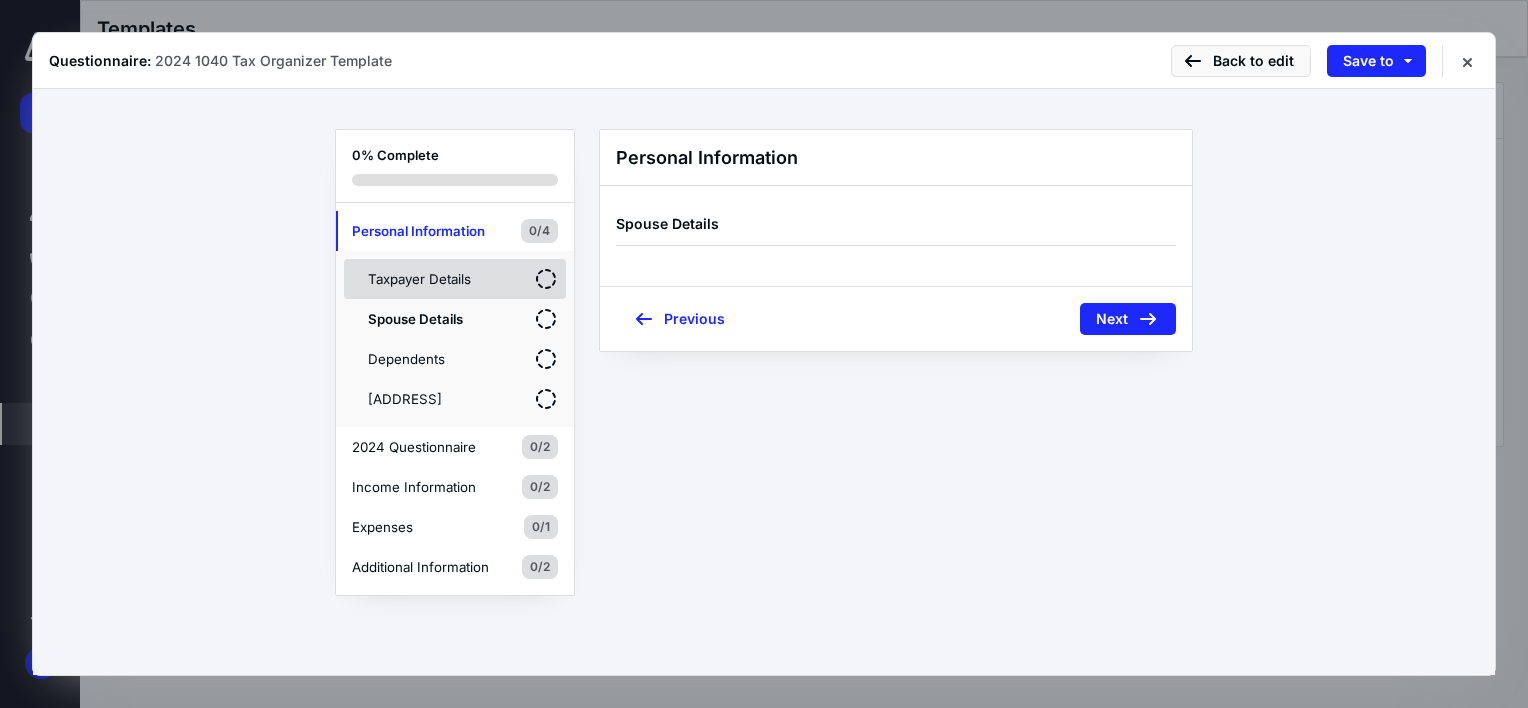 click on "Taxpayer Details" at bounding box center [455, 279] 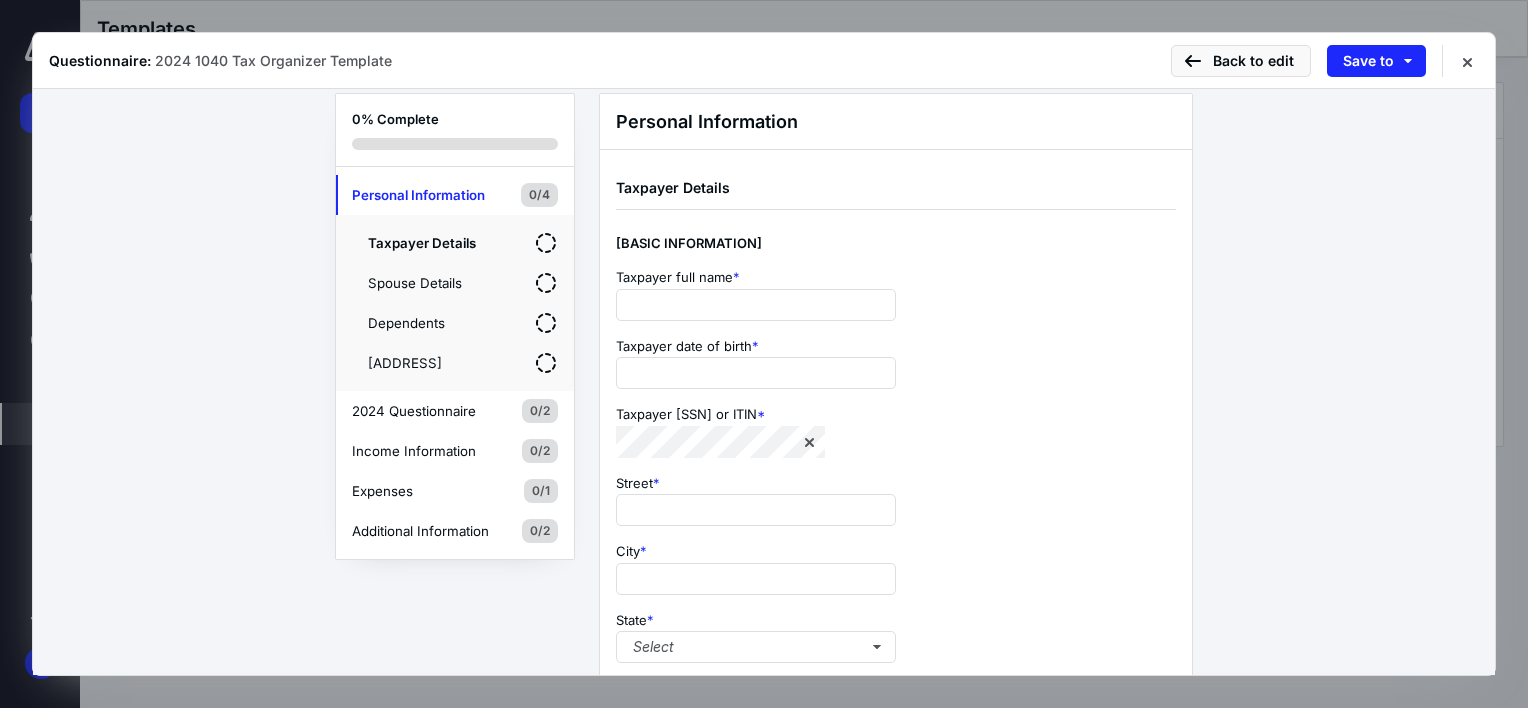 scroll, scrollTop: 0, scrollLeft: 0, axis: both 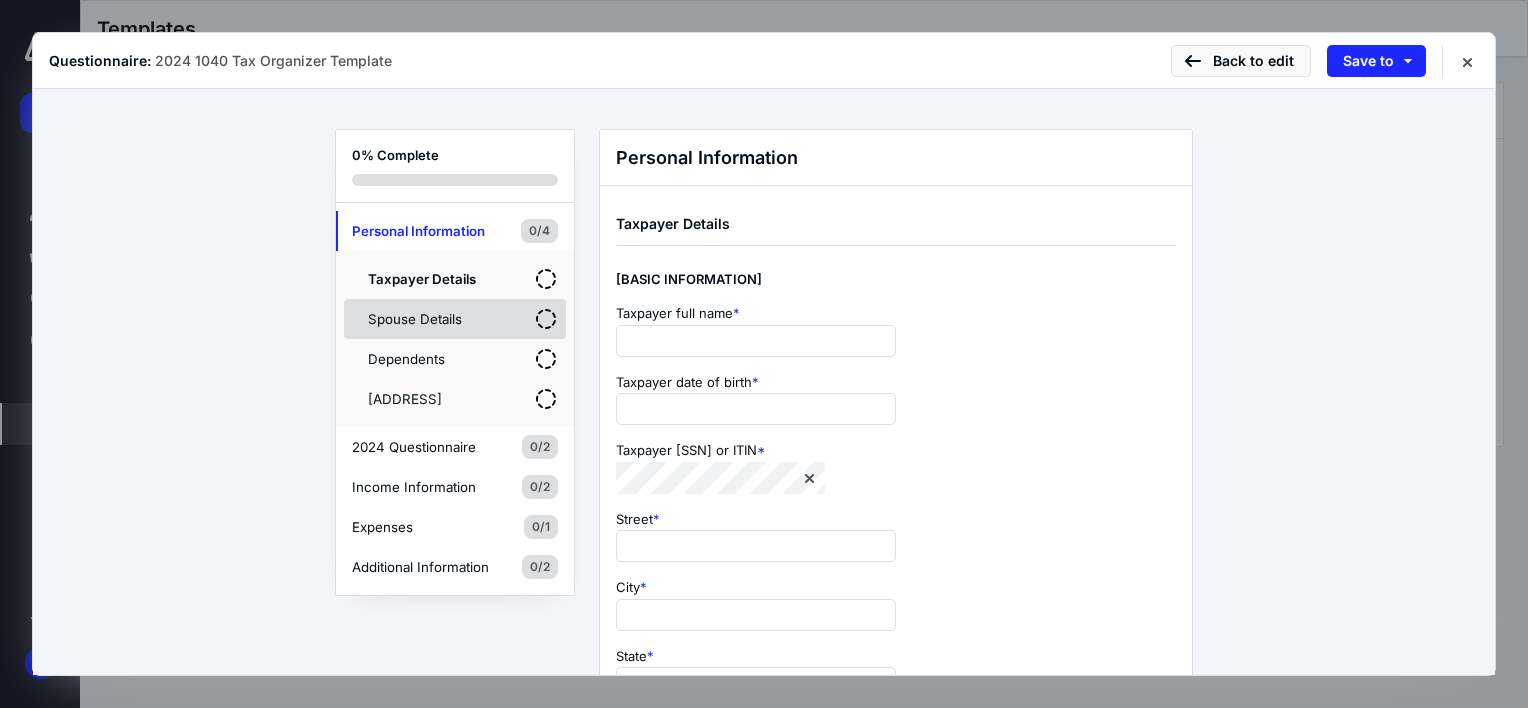 click on "Spouse Details" at bounding box center [428, 319] 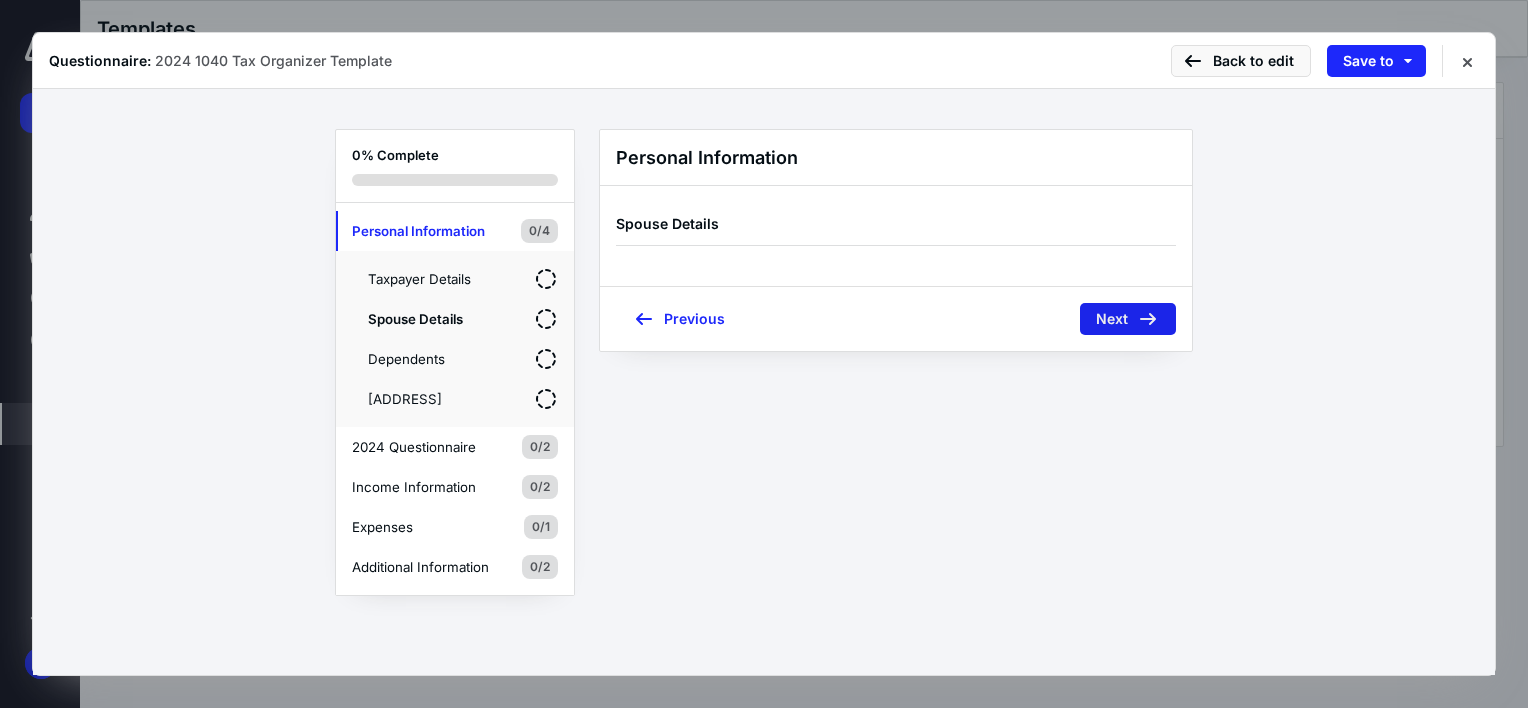 click on "Next" at bounding box center [1128, 319] 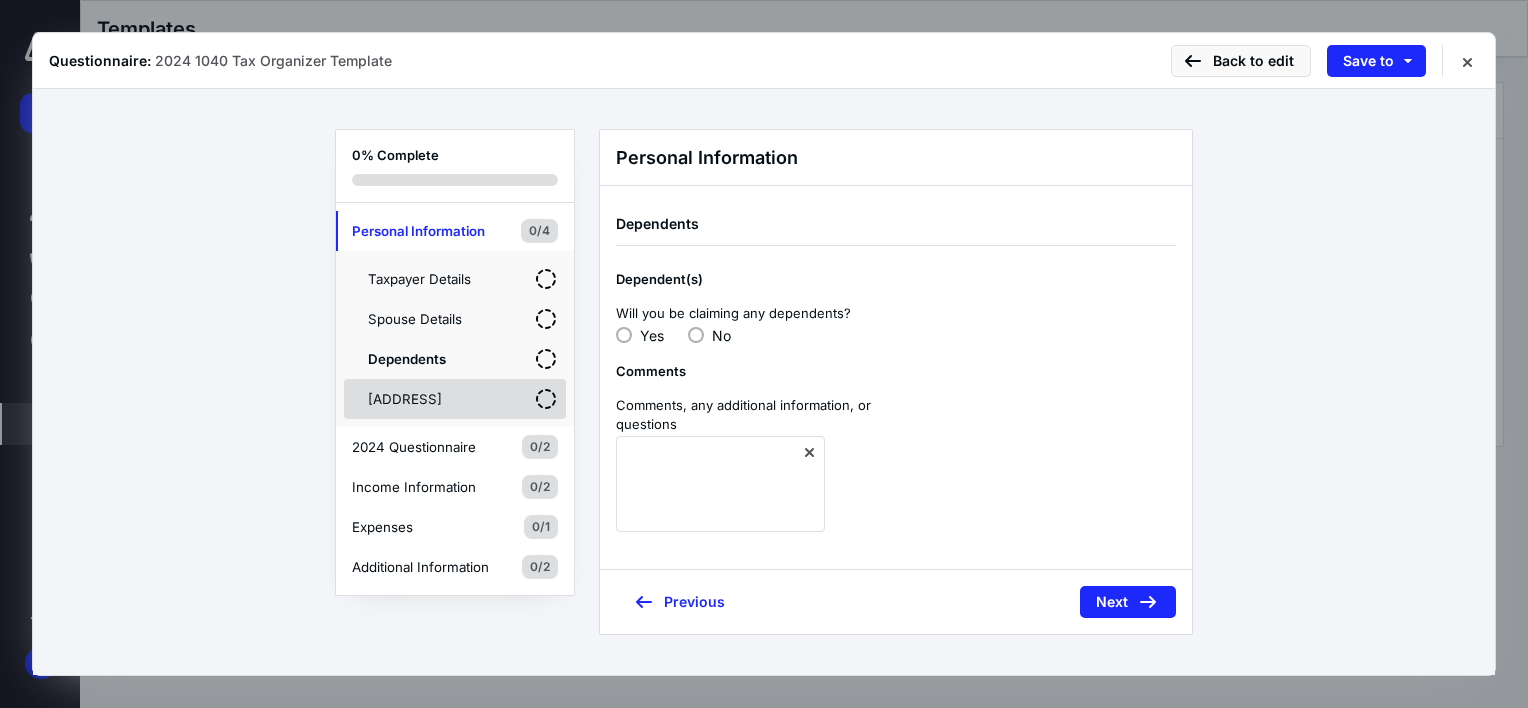 click on "[ADDRESS]" at bounding box center [428, 399] 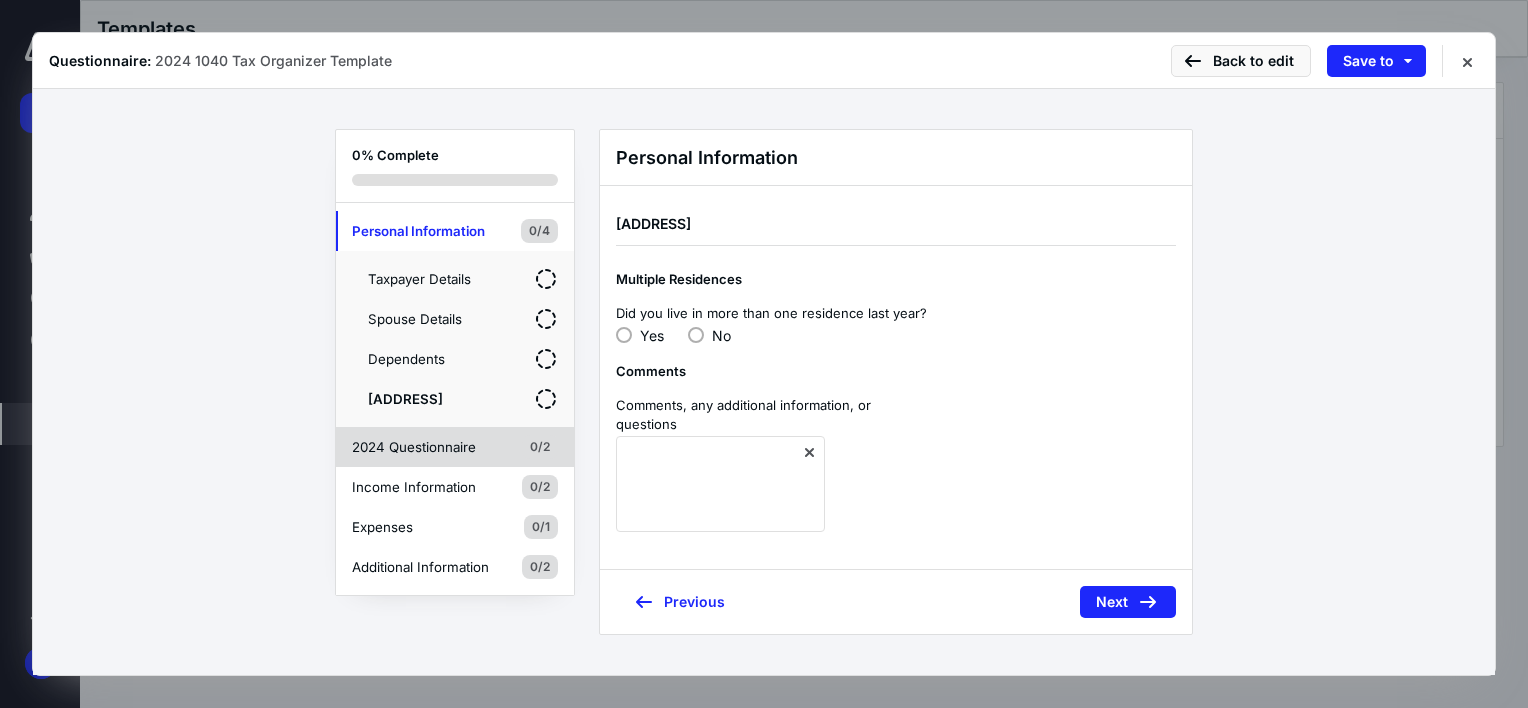 click on "2024 Questionnaire" at bounding box center [422, 447] 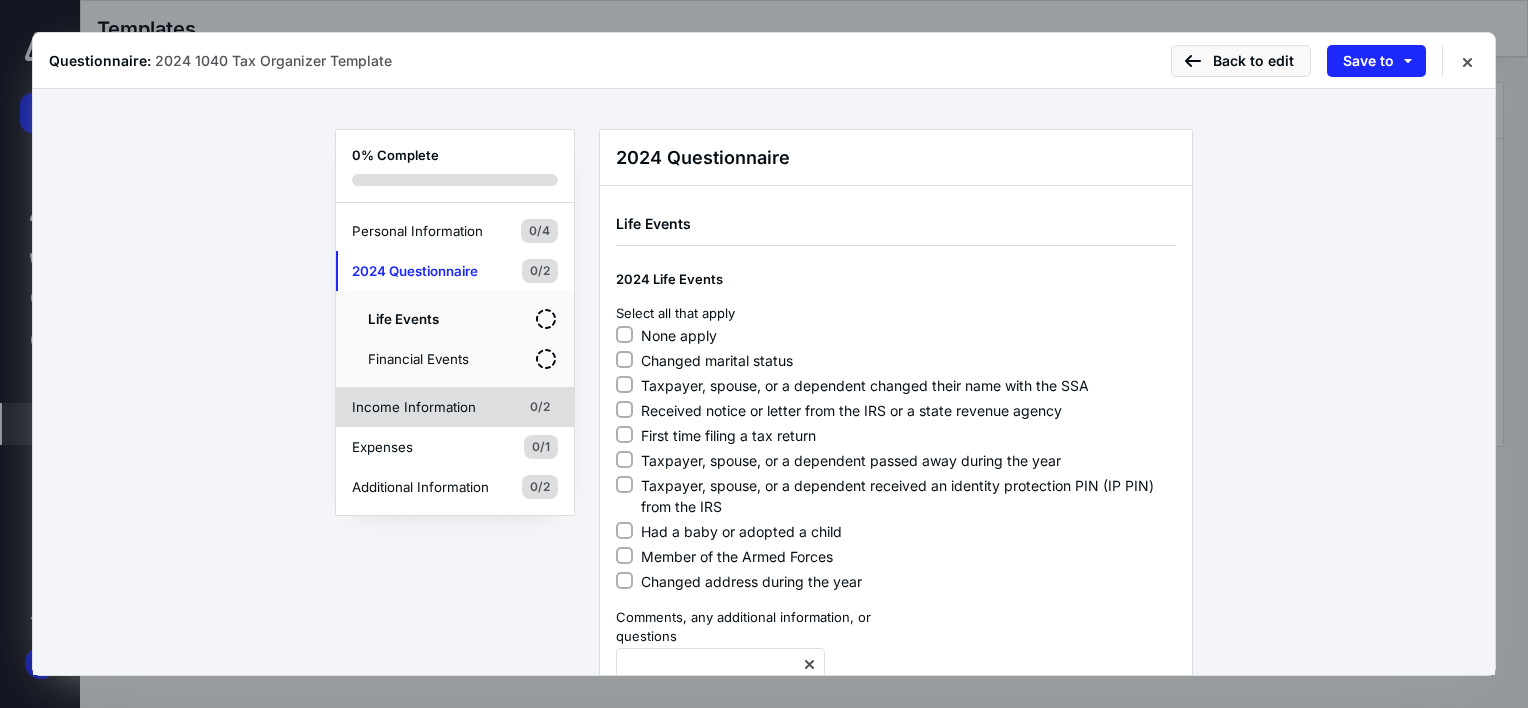 click on "Income Information" at bounding box center [422, 407] 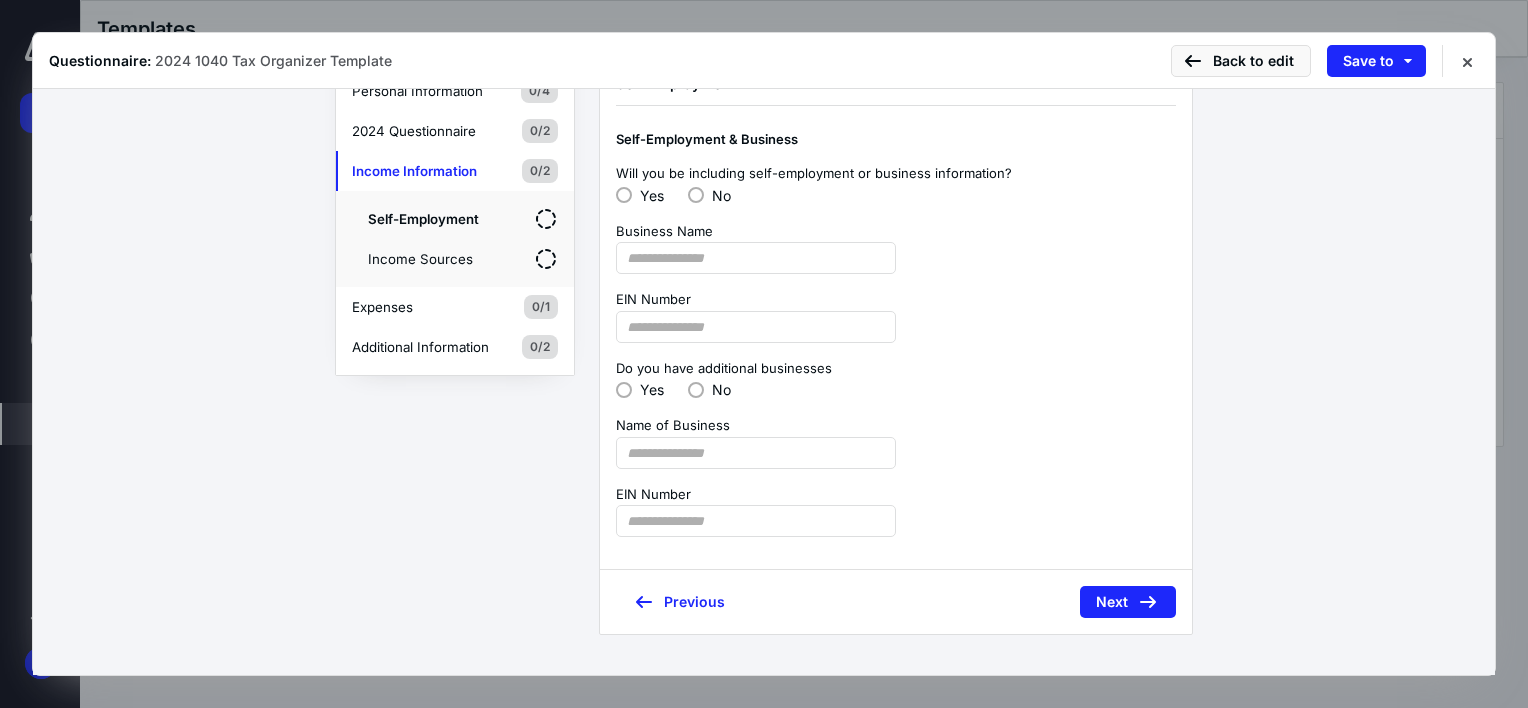 scroll, scrollTop: 154, scrollLeft: 0, axis: vertical 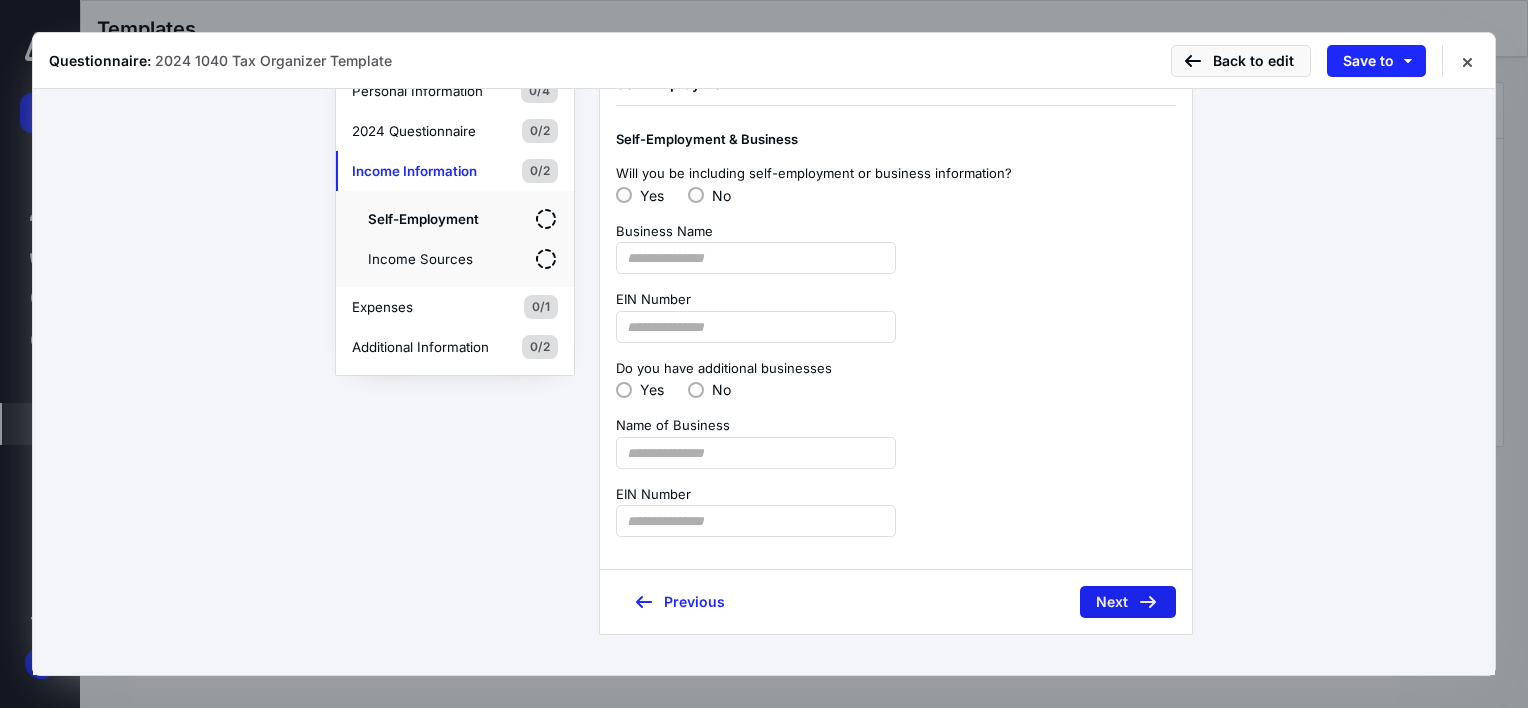 click on "Next" at bounding box center (1128, 602) 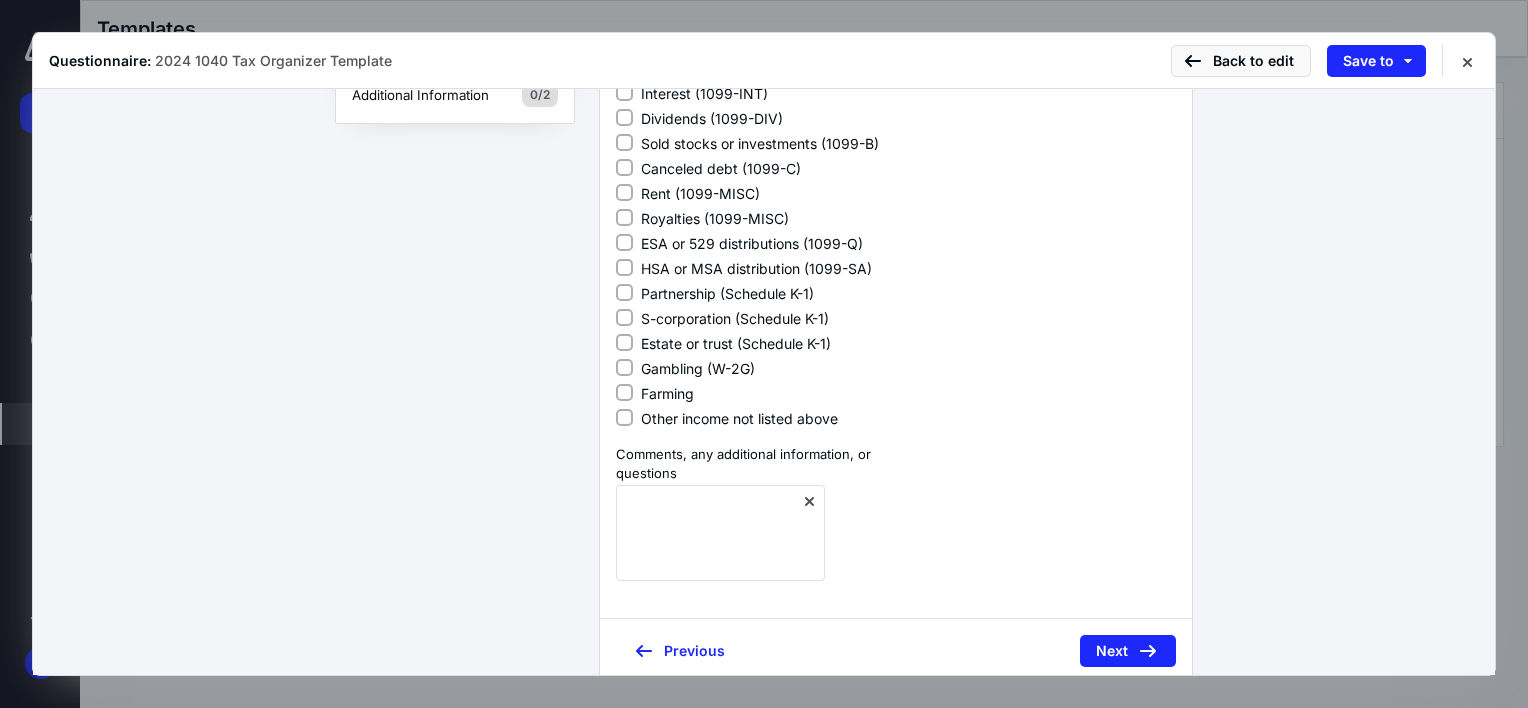 scroll, scrollTop: 455, scrollLeft: 0, axis: vertical 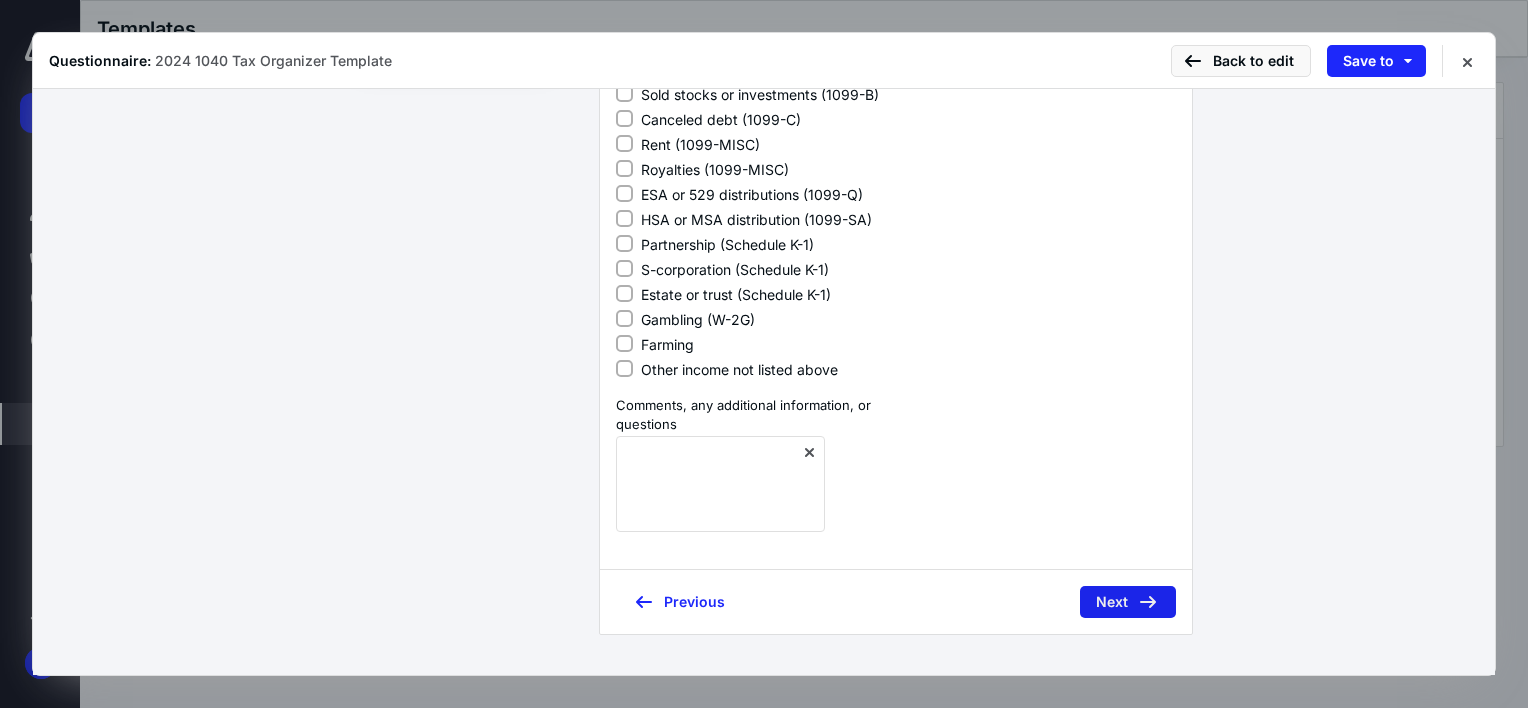click on "Next" at bounding box center (1128, 602) 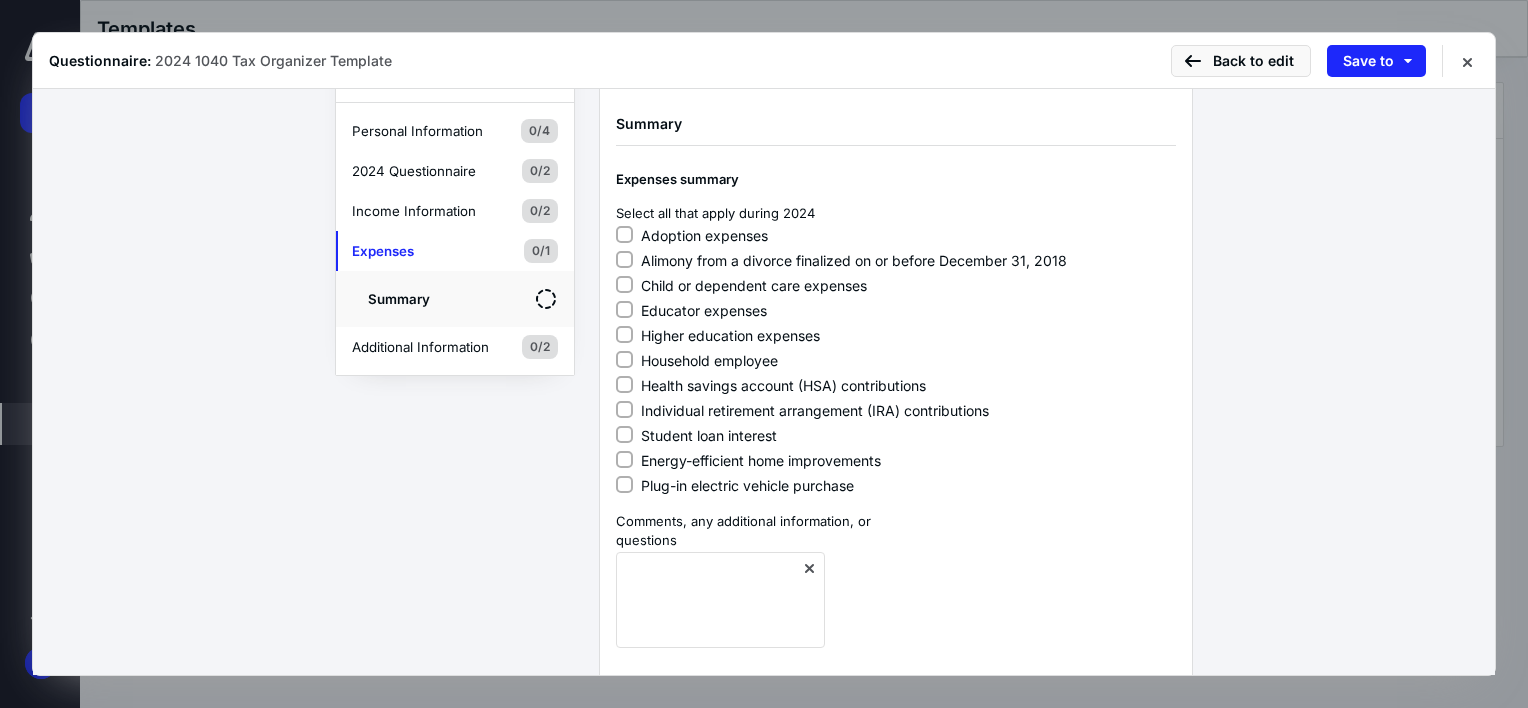 scroll, scrollTop: 229, scrollLeft: 0, axis: vertical 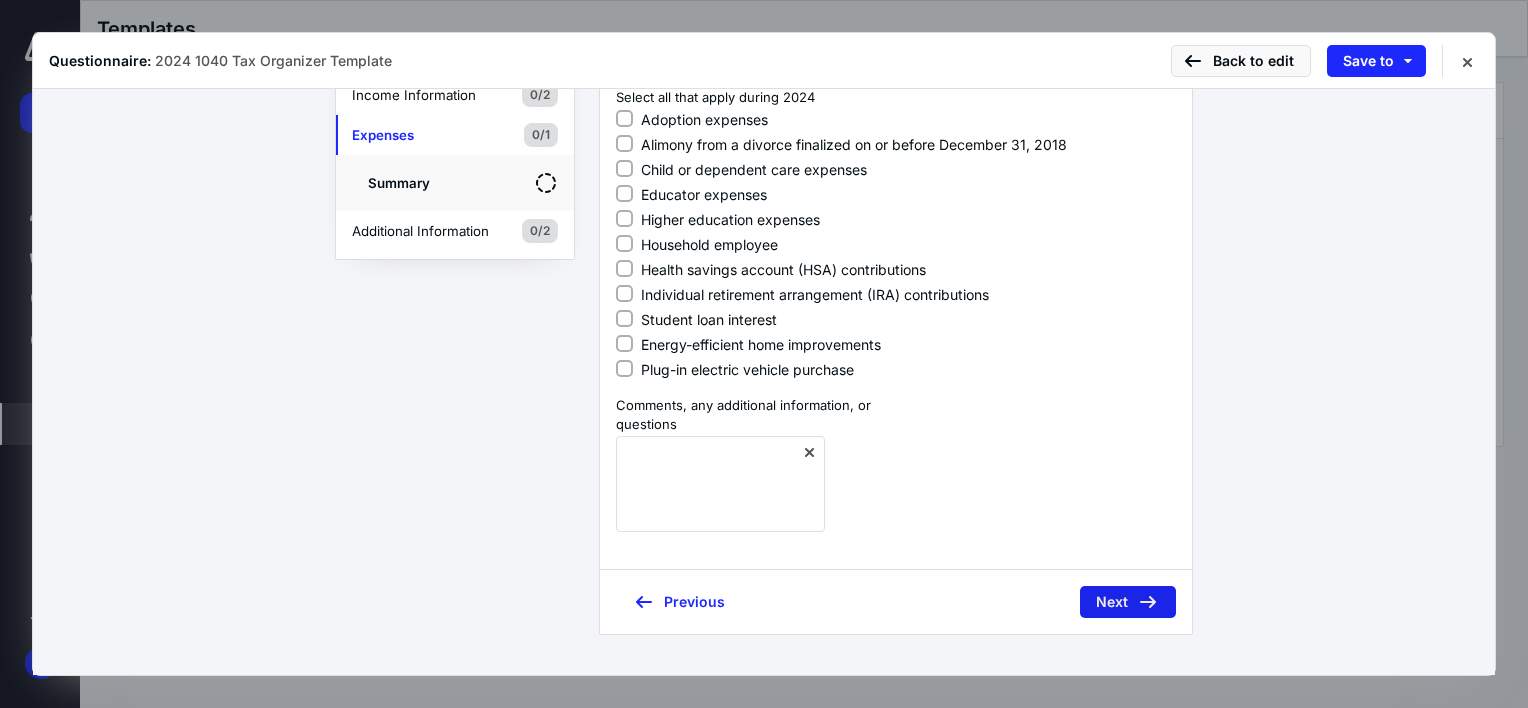 click on "Next" at bounding box center [1128, 602] 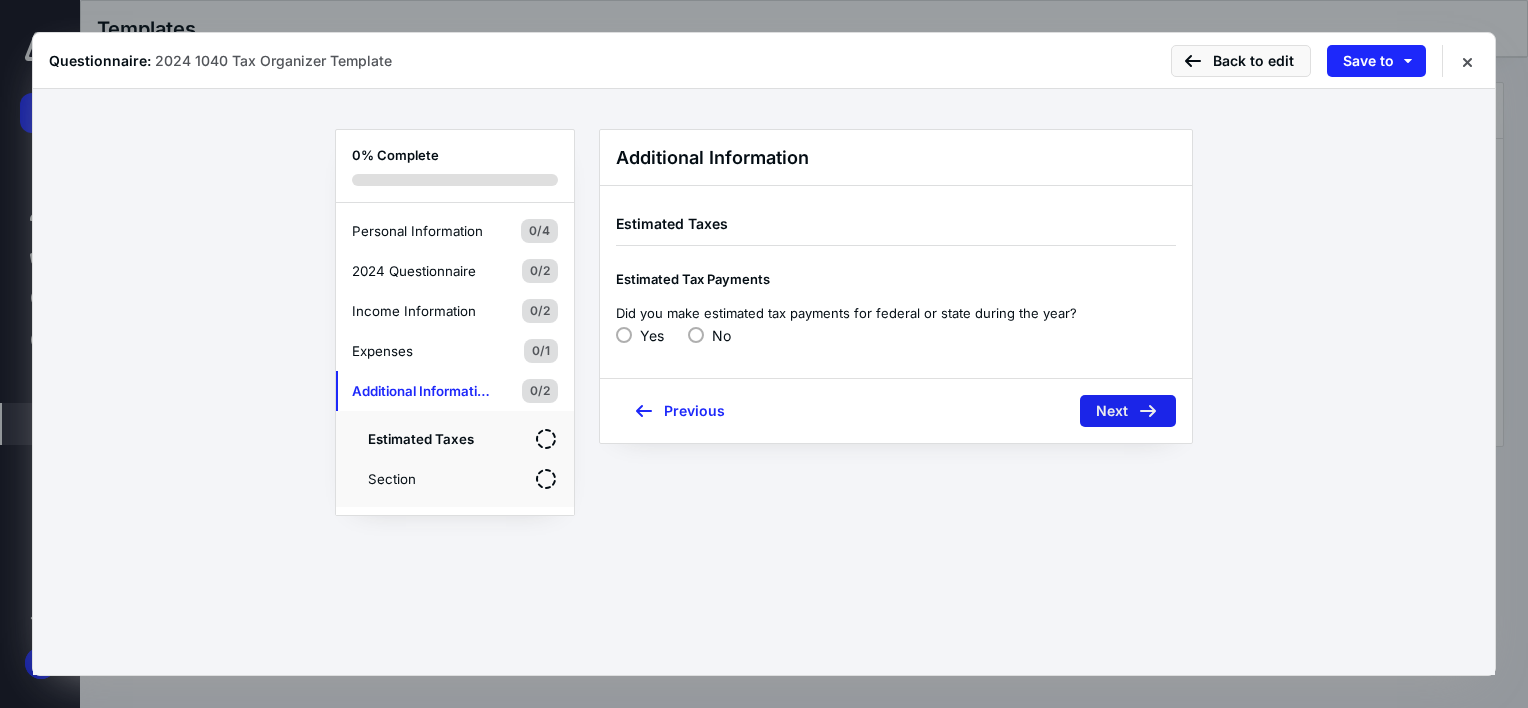 scroll, scrollTop: 0, scrollLeft: 0, axis: both 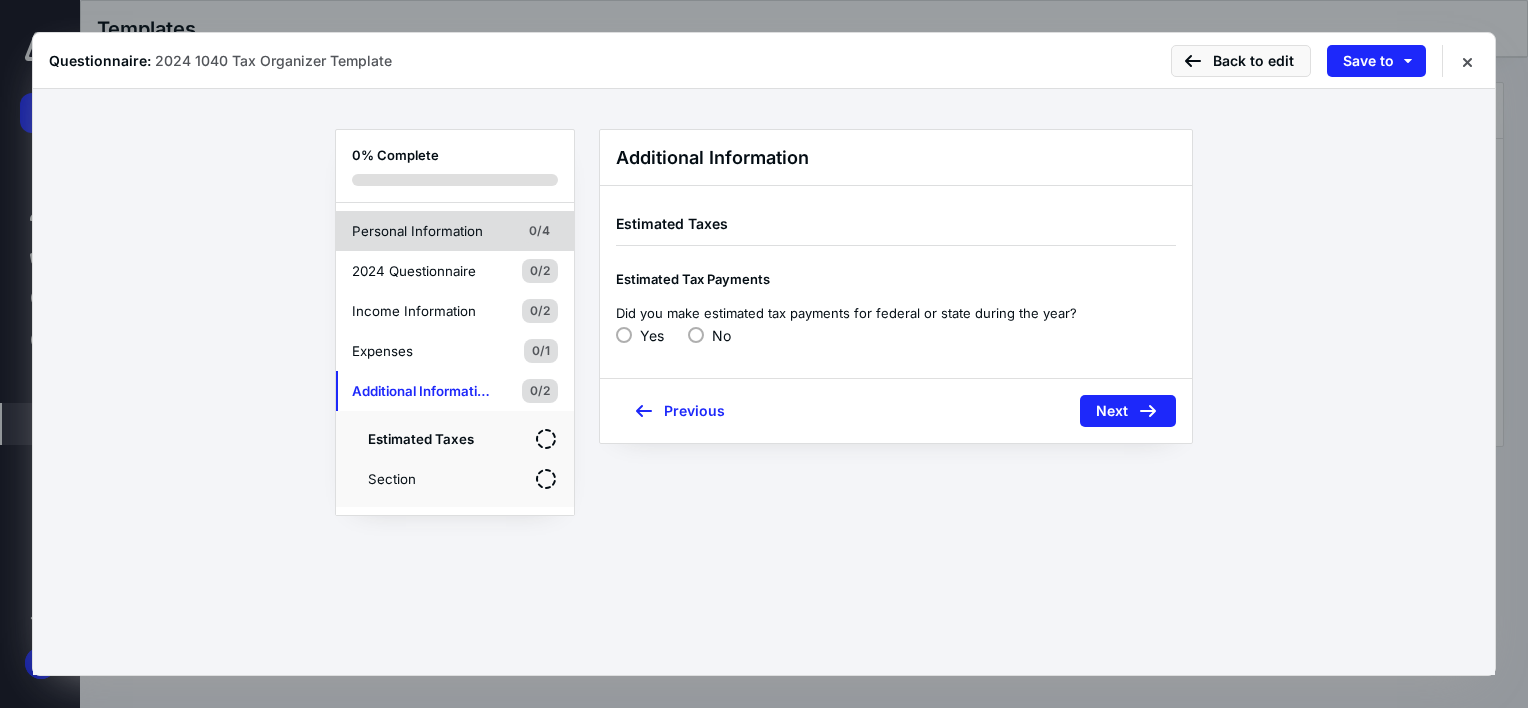 click on "Personal Information" at bounding box center (422, 231) 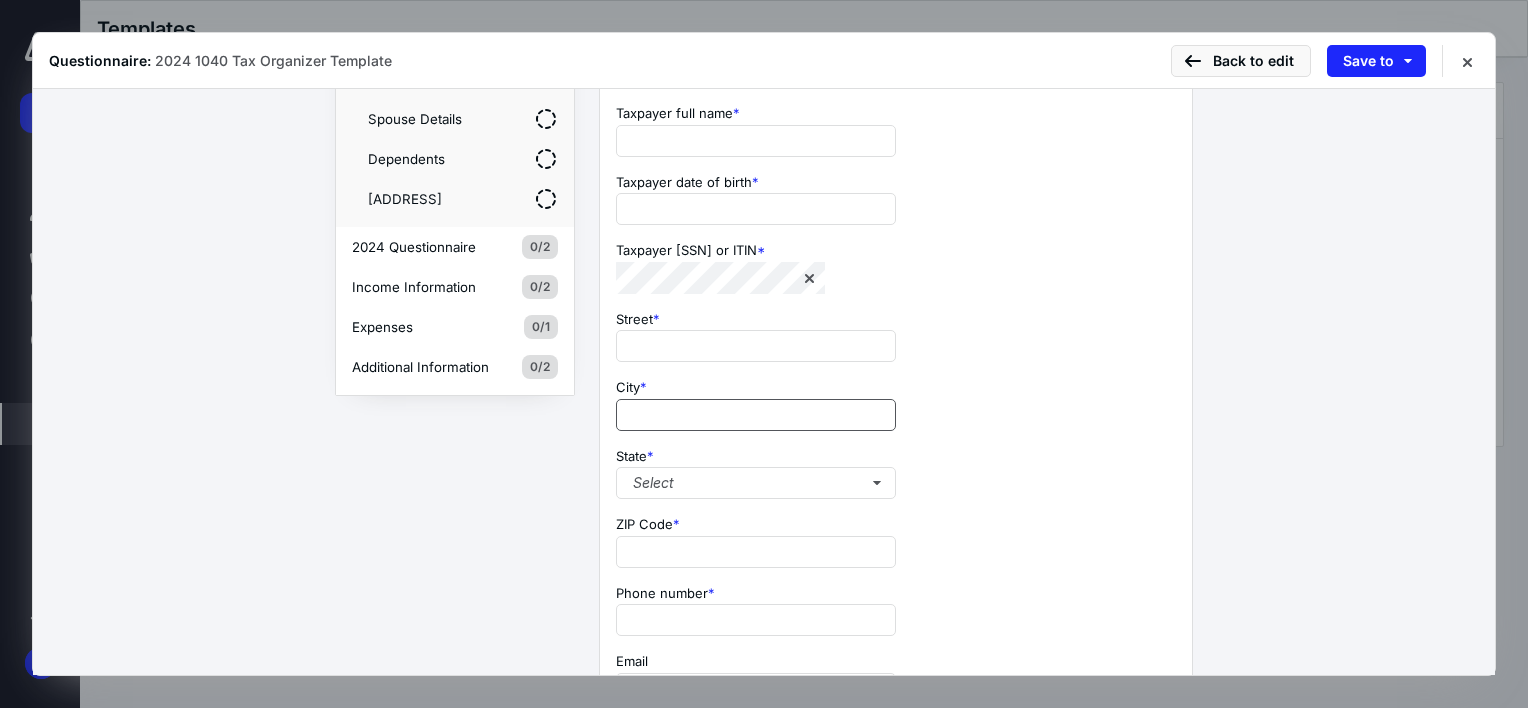 scroll, scrollTop: 0, scrollLeft: 0, axis: both 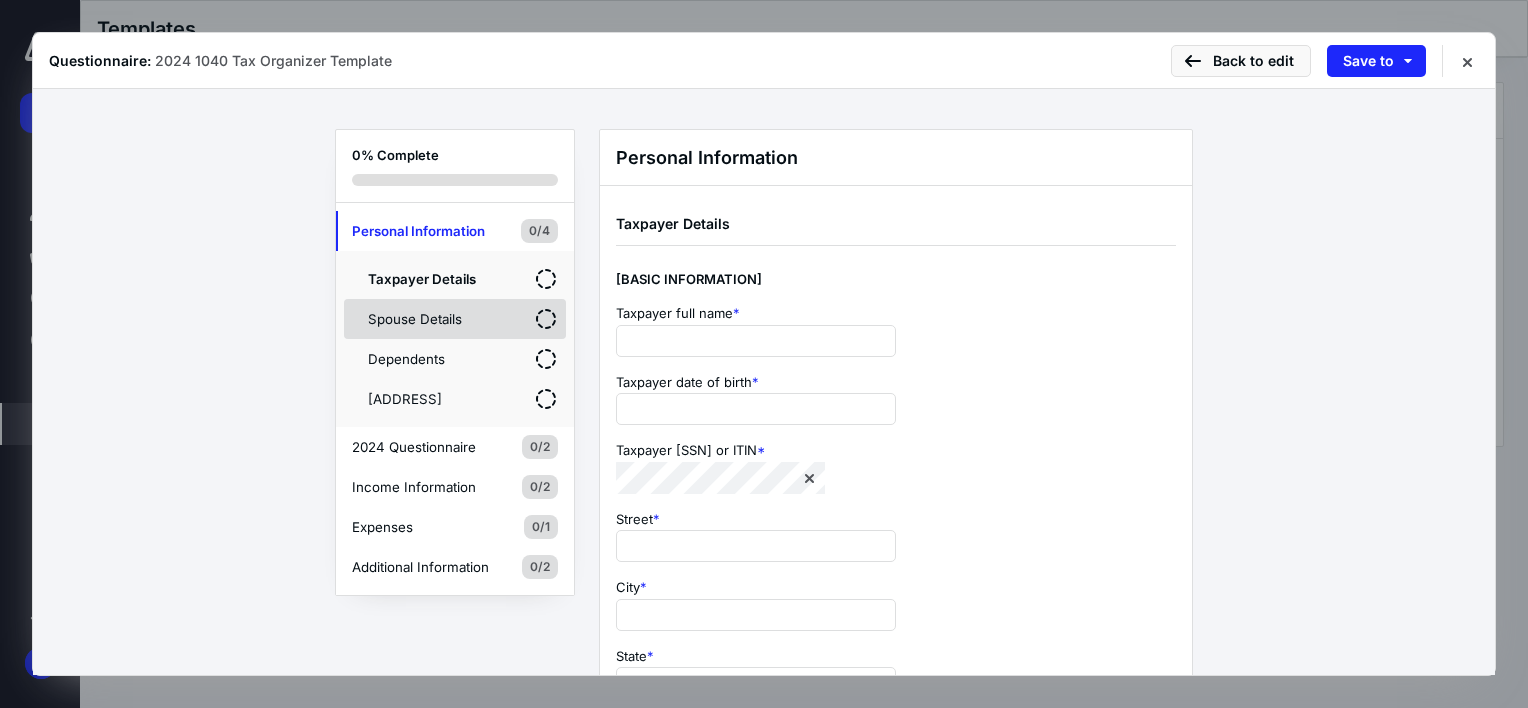 click on "Spouse Details" at bounding box center (428, 319) 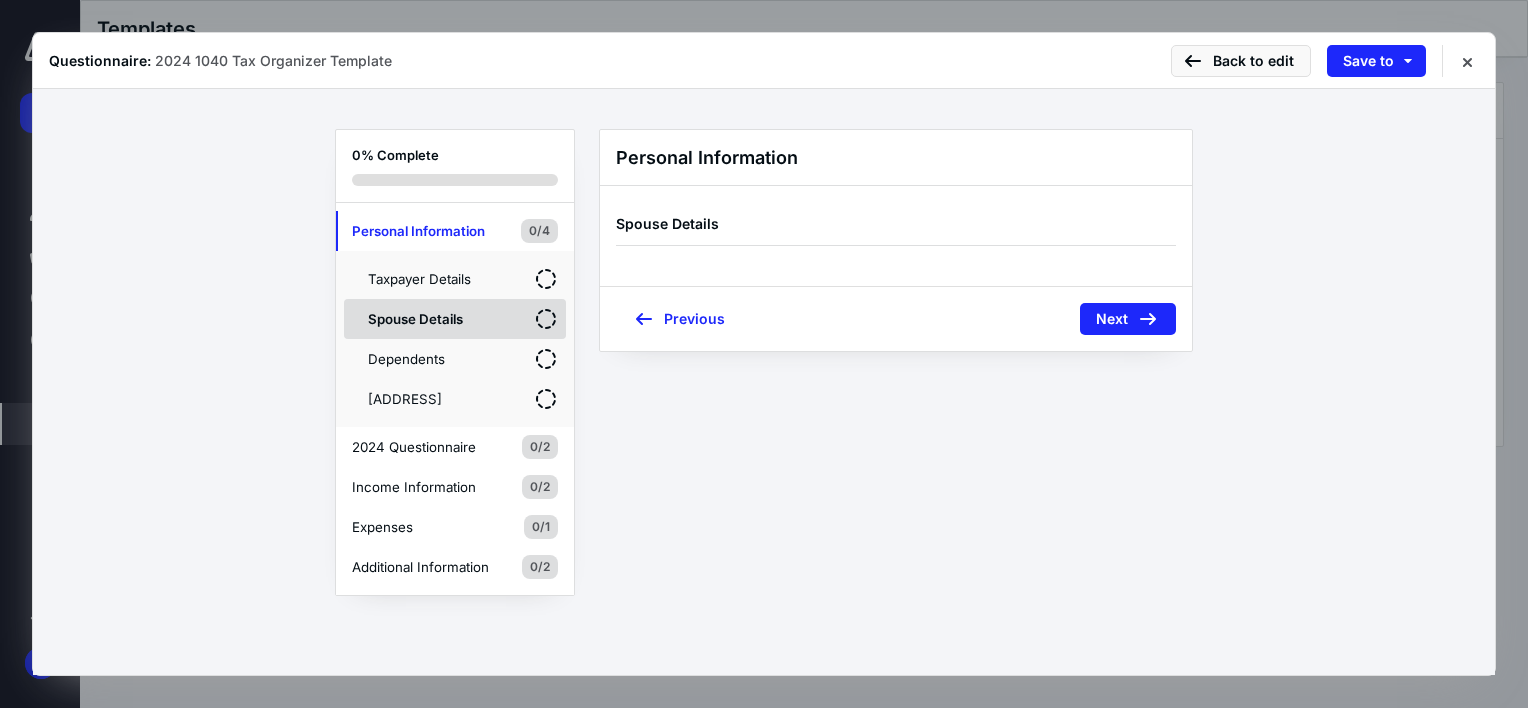 click 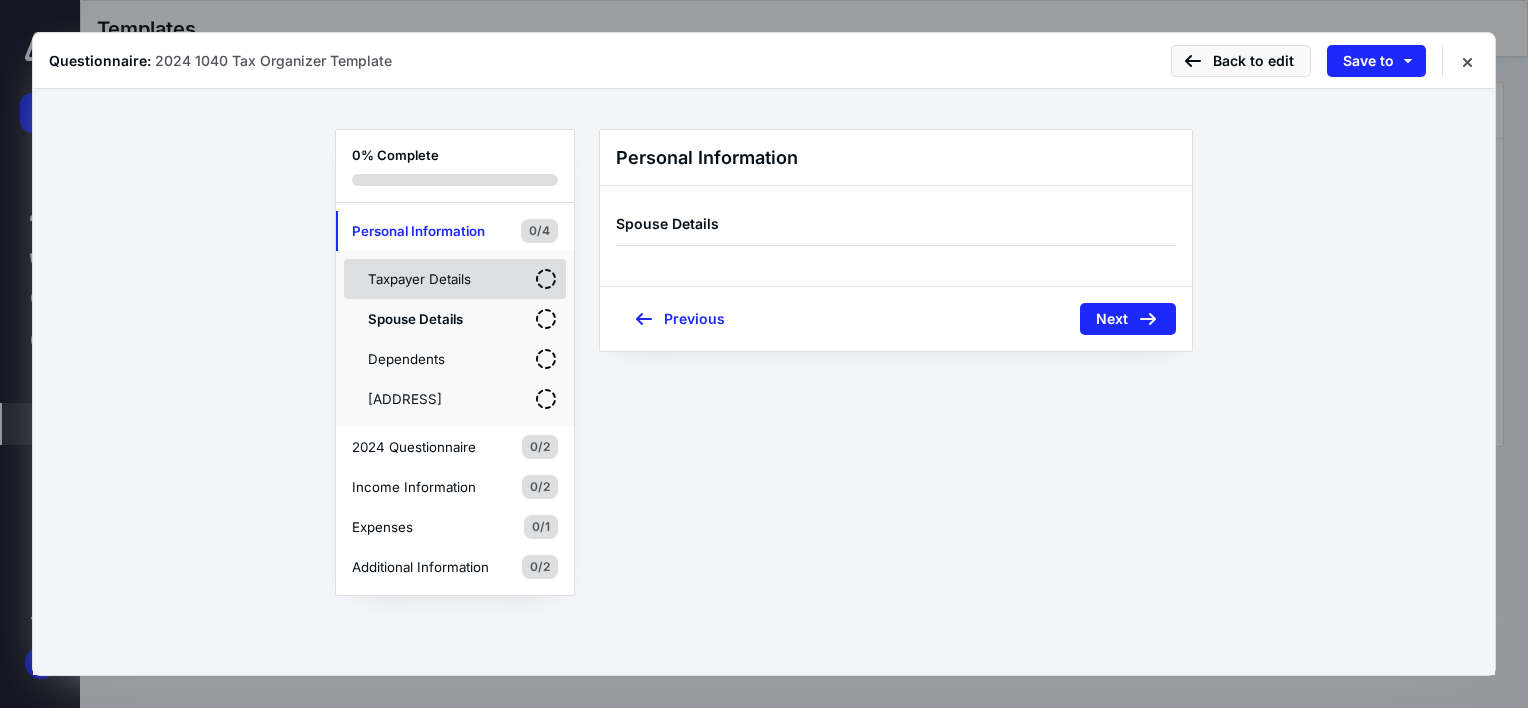 click on "Taxpayer Details" at bounding box center (428, 279) 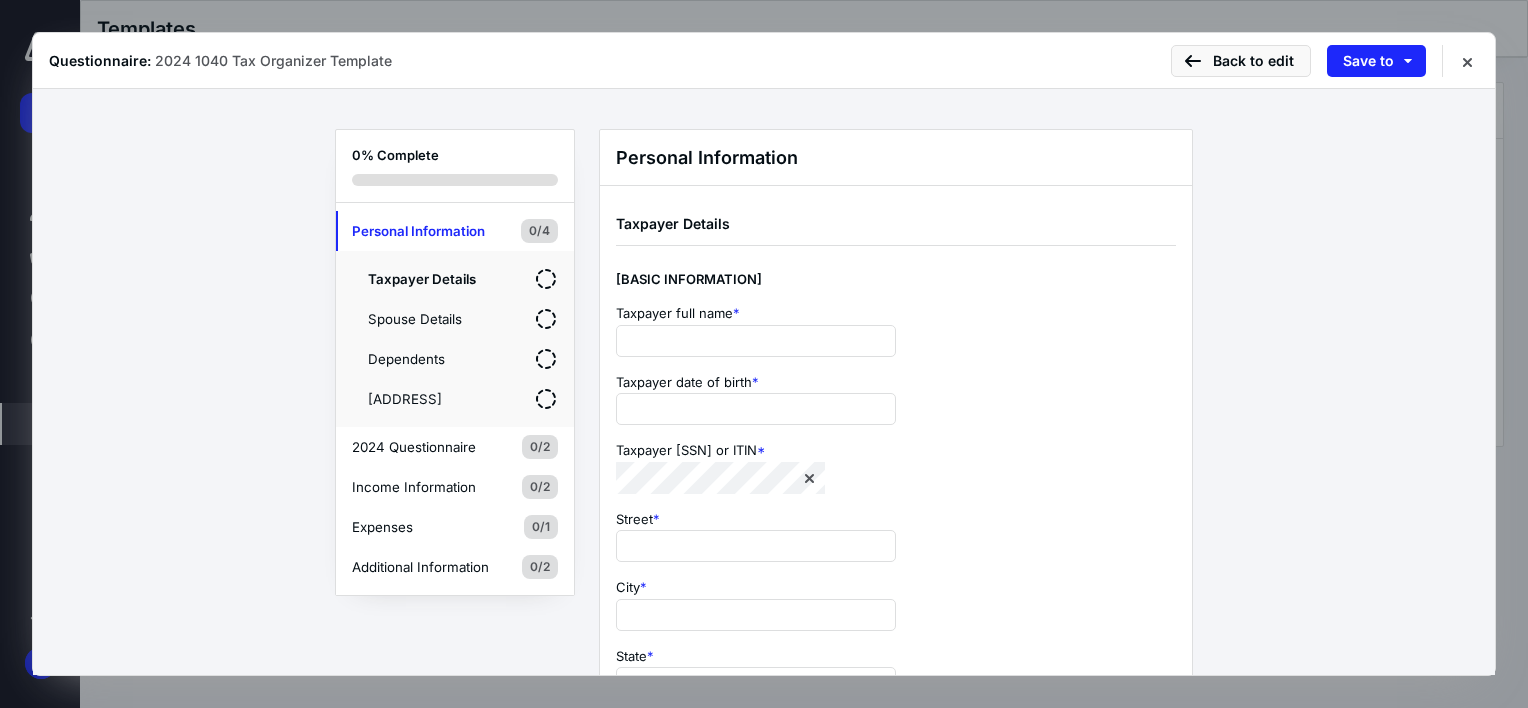 scroll, scrollTop: 0, scrollLeft: 0, axis: both 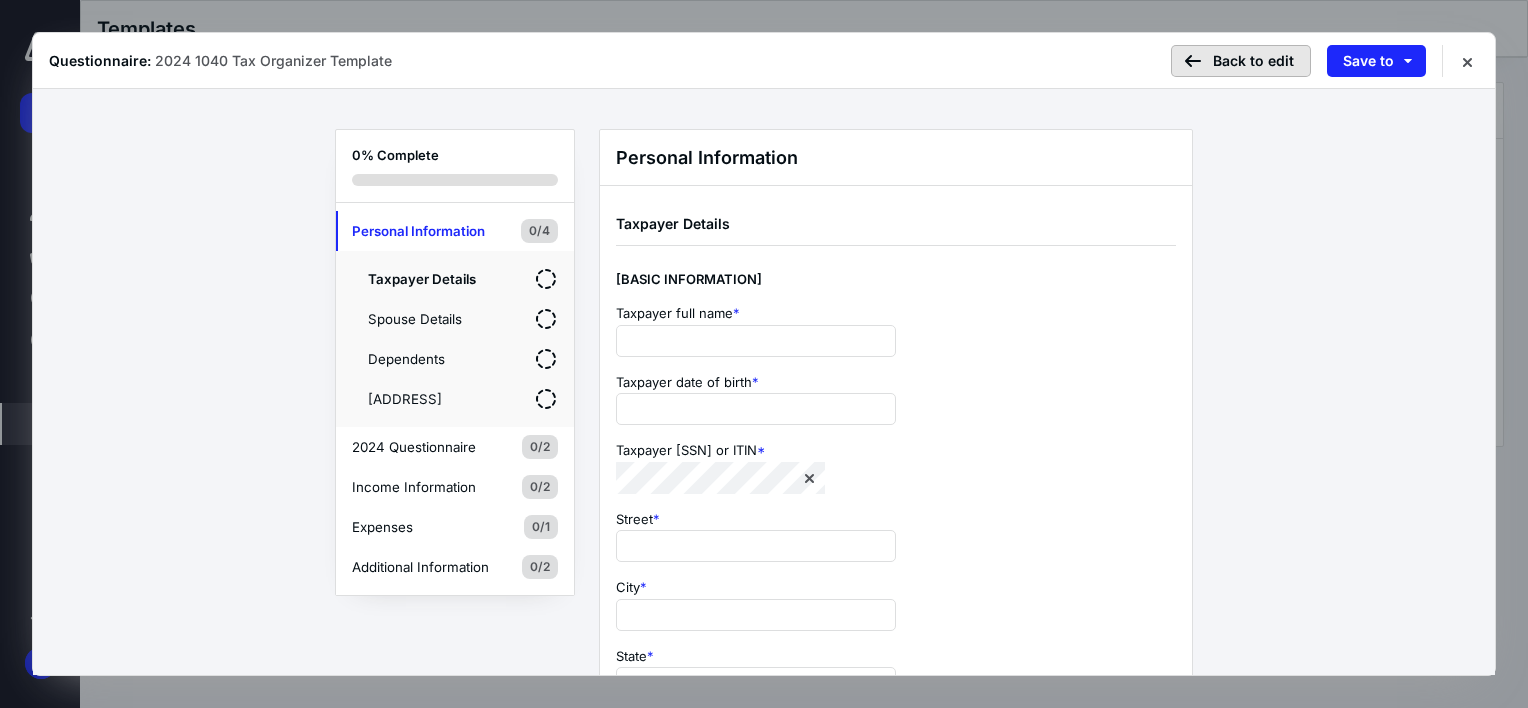 click on "Back to edit" at bounding box center (1241, 61) 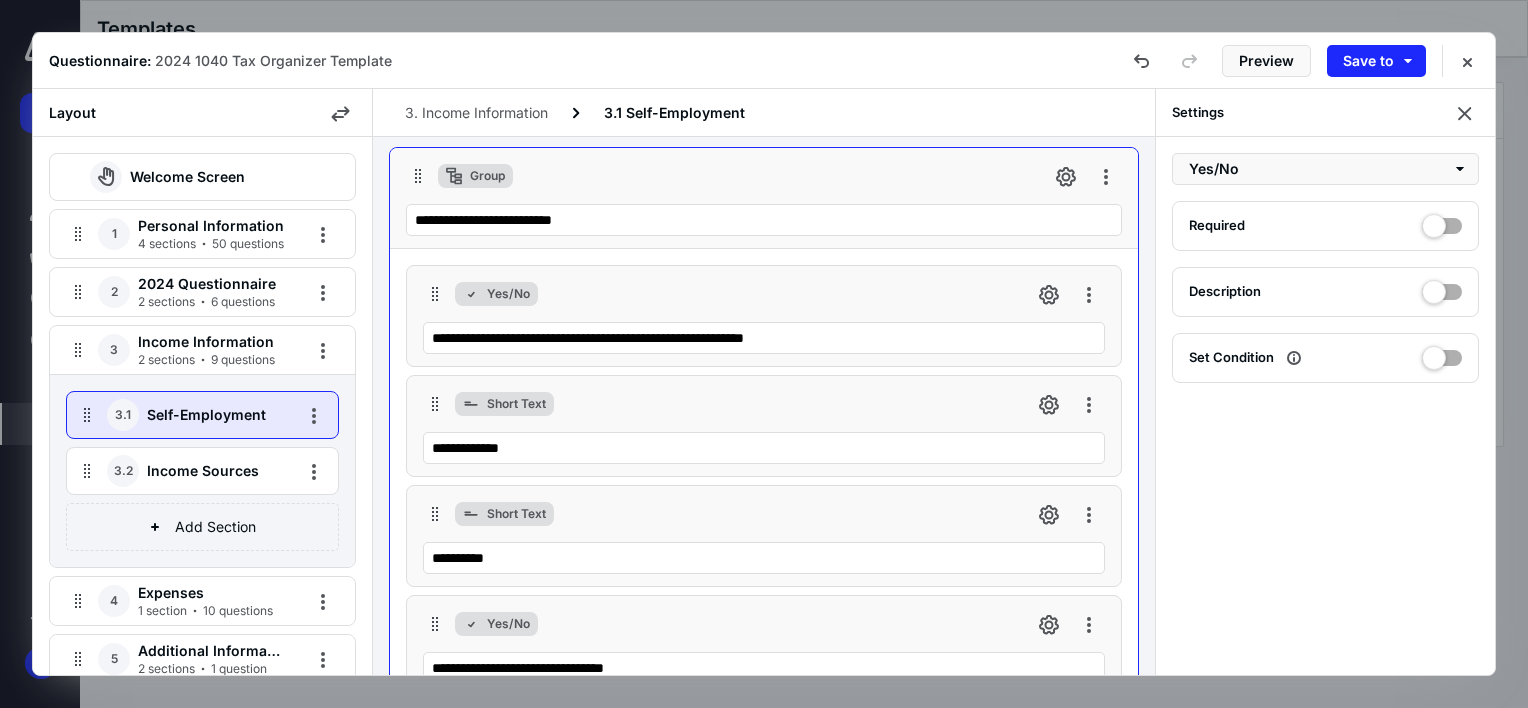 click on "4 sections 50 questions" at bounding box center [211, 244] 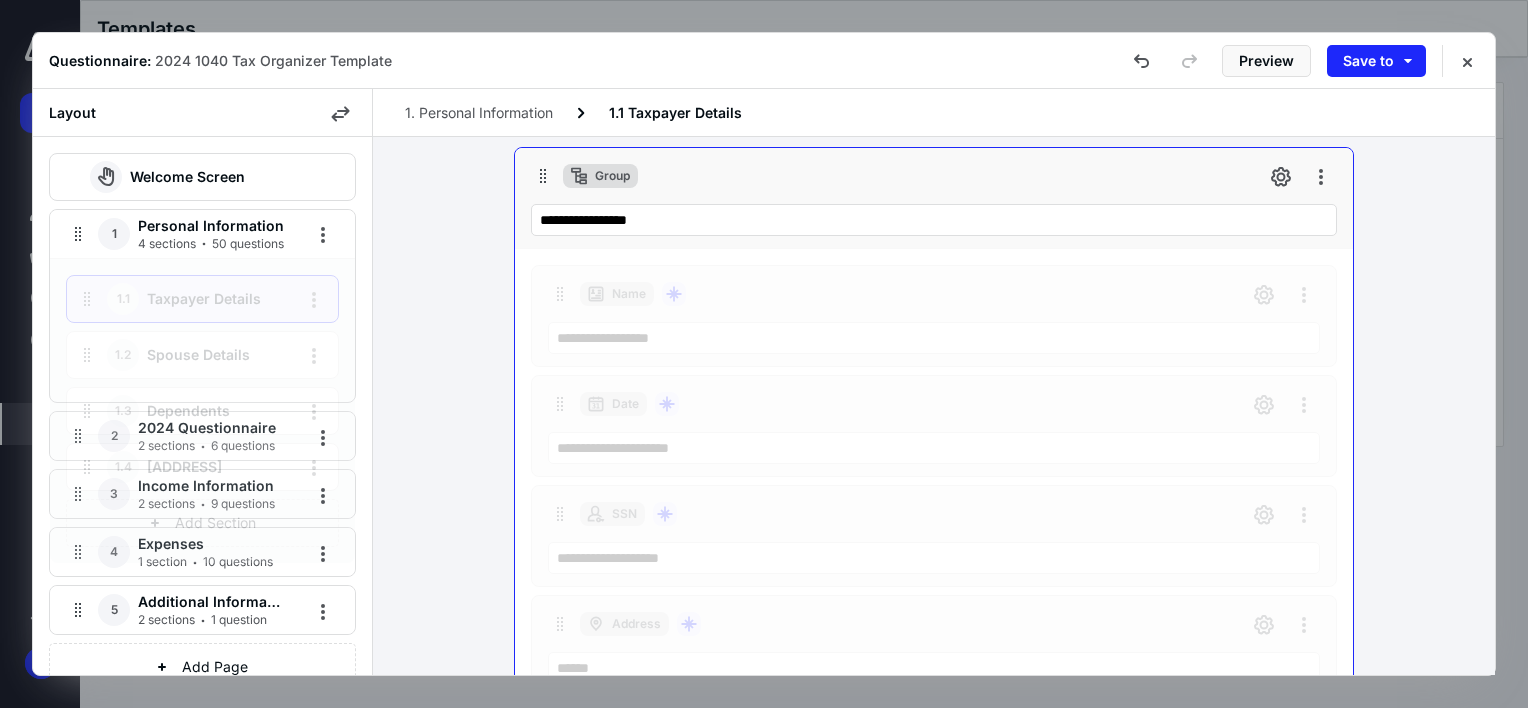 scroll, scrollTop: 1875, scrollLeft: 0, axis: vertical 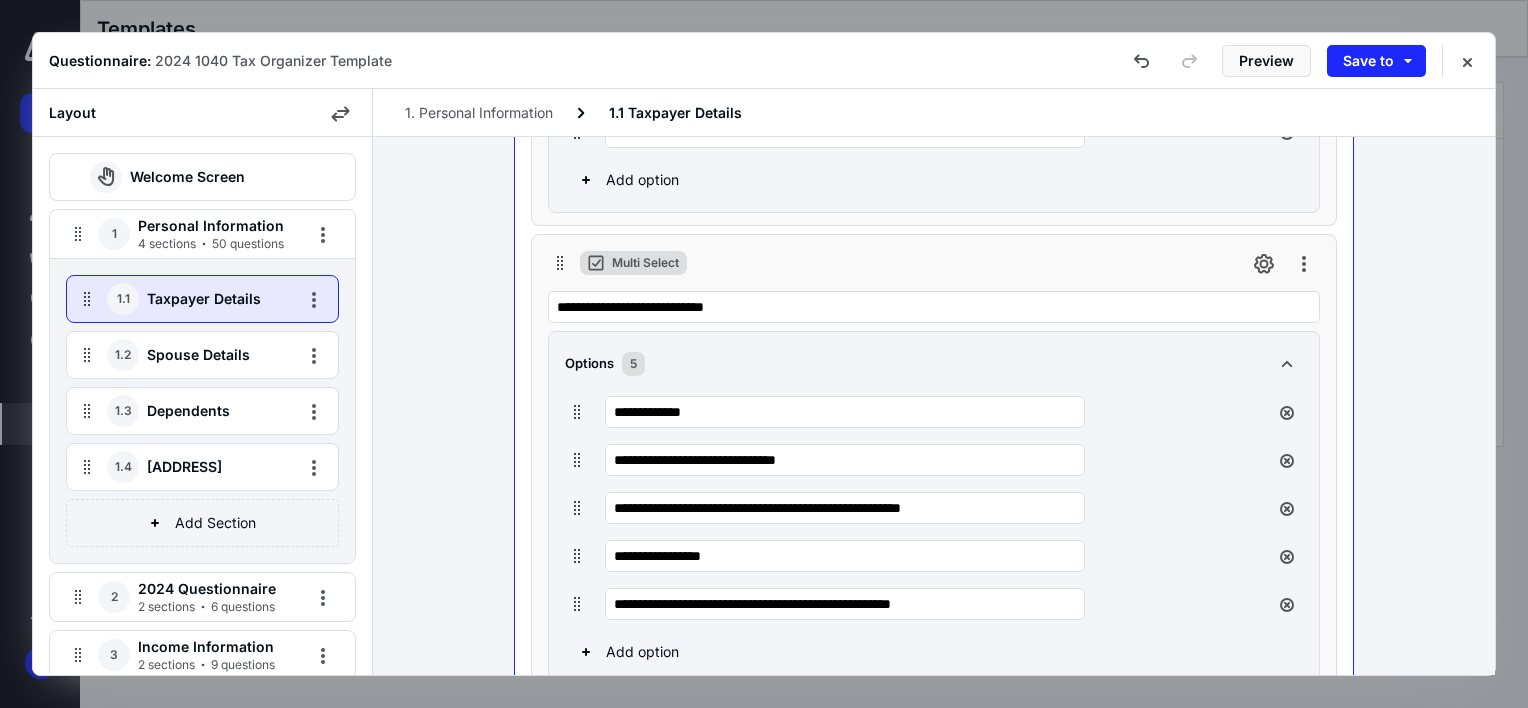 click on "Spouse Details" at bounding box center [212, 355] 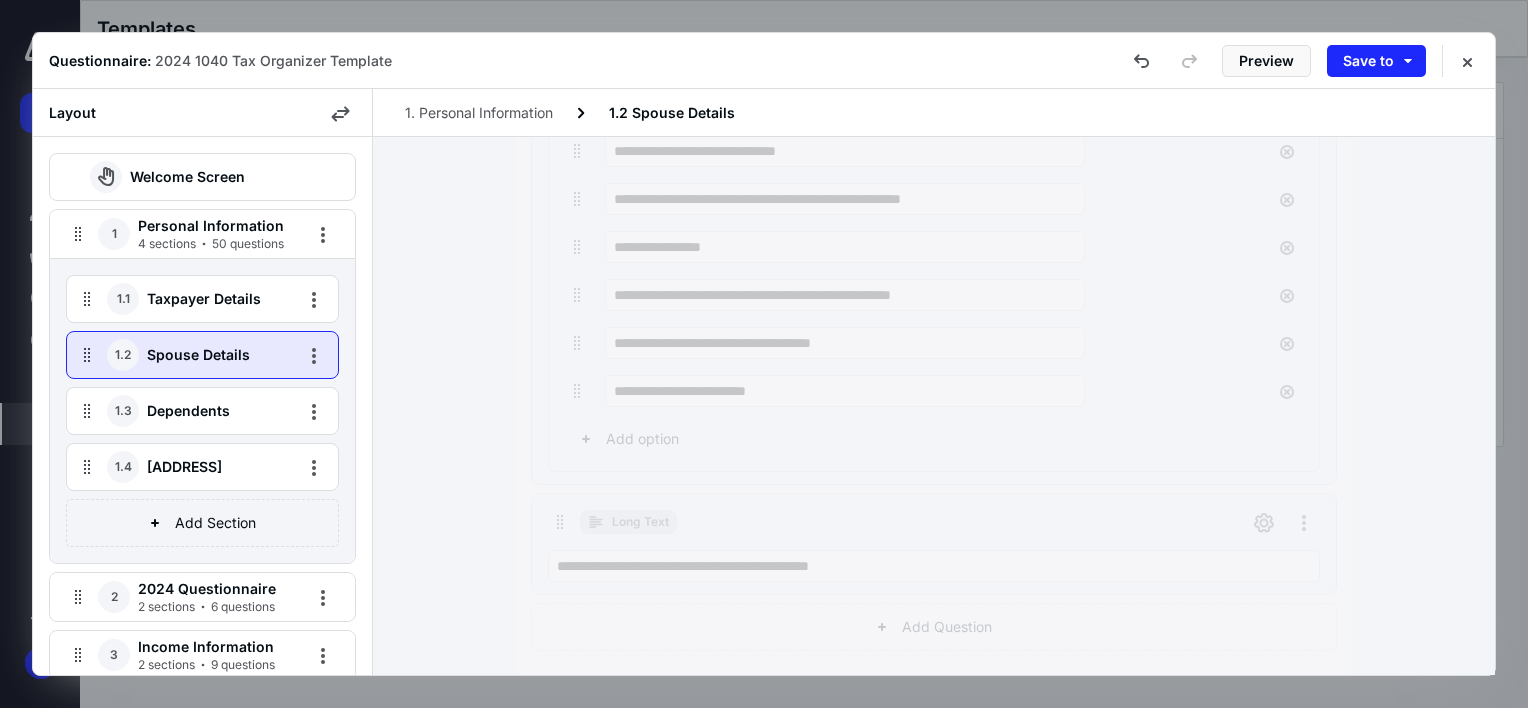scroll, scrollTop: 1692, scrollLeft: 0, axis: vertical 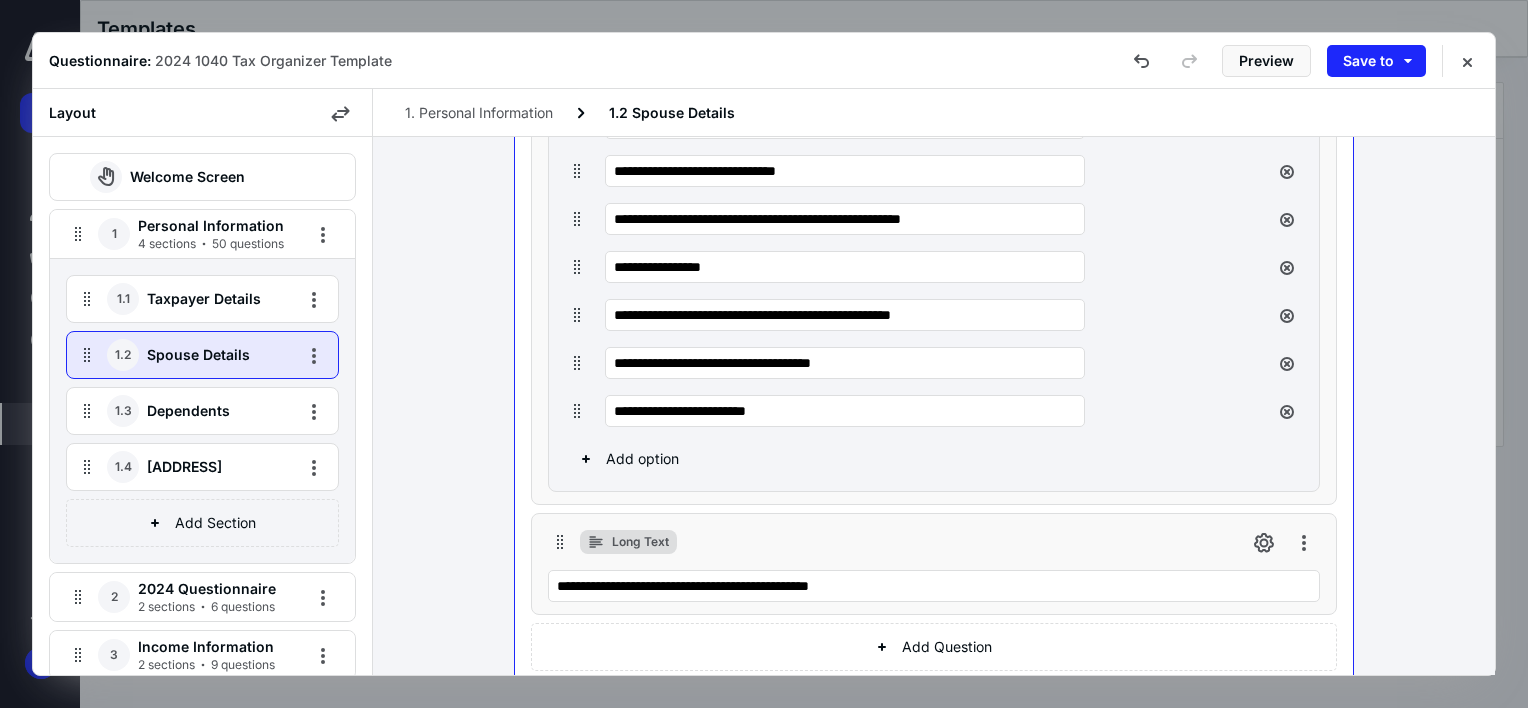 click on "Taxpayer Details" at bounding box center (212, 299) 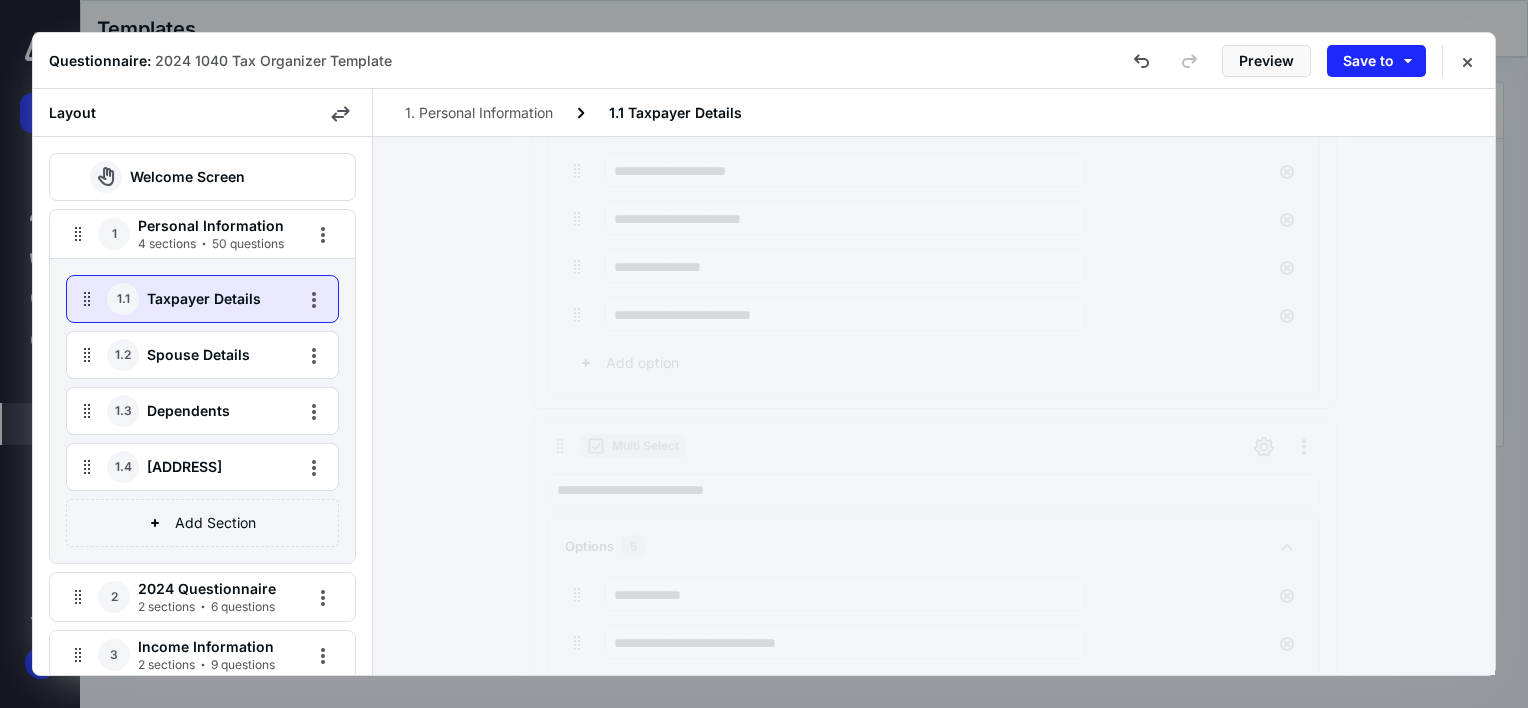 scroll, scrollTop: 1875, scrollLeft: 0, axis: vertical 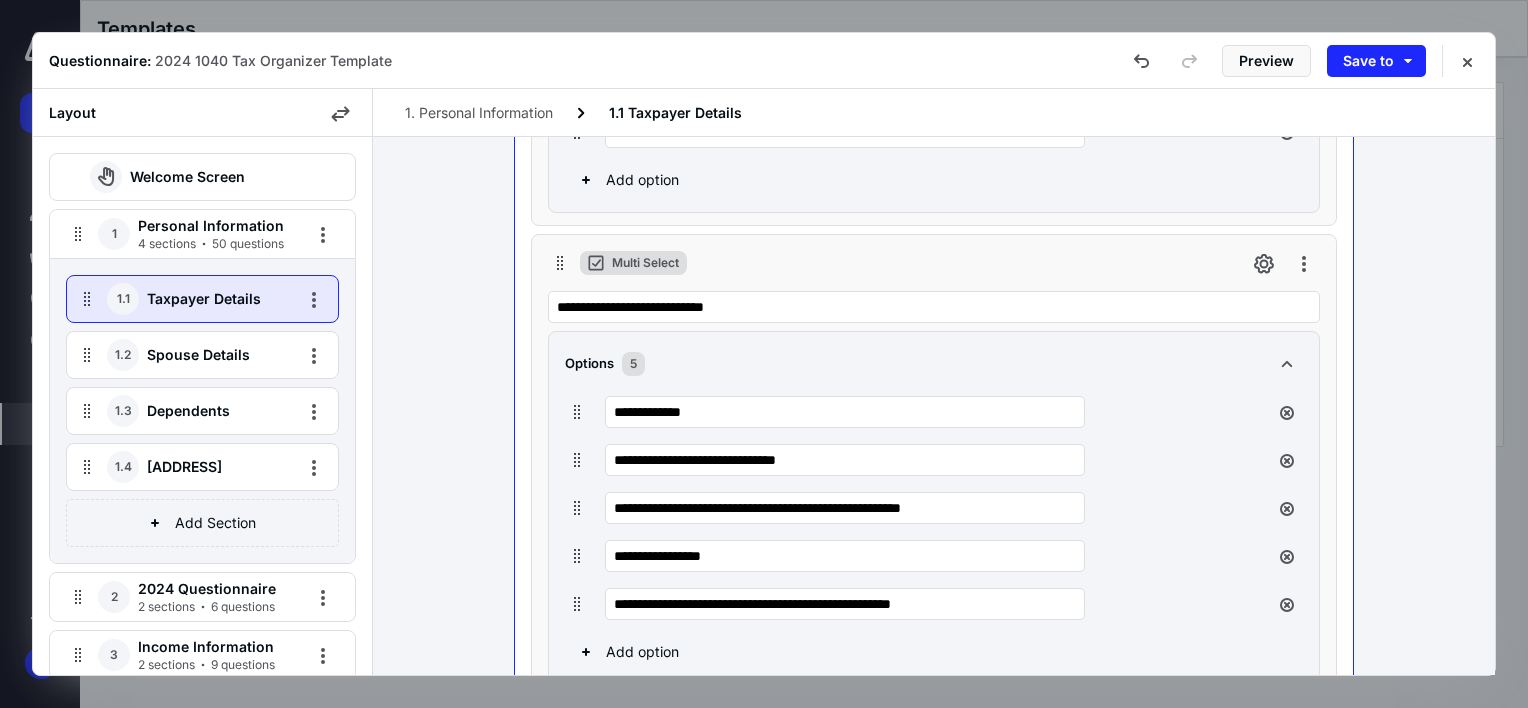 click on "Spouse Details" at bounding box center [212, 355] 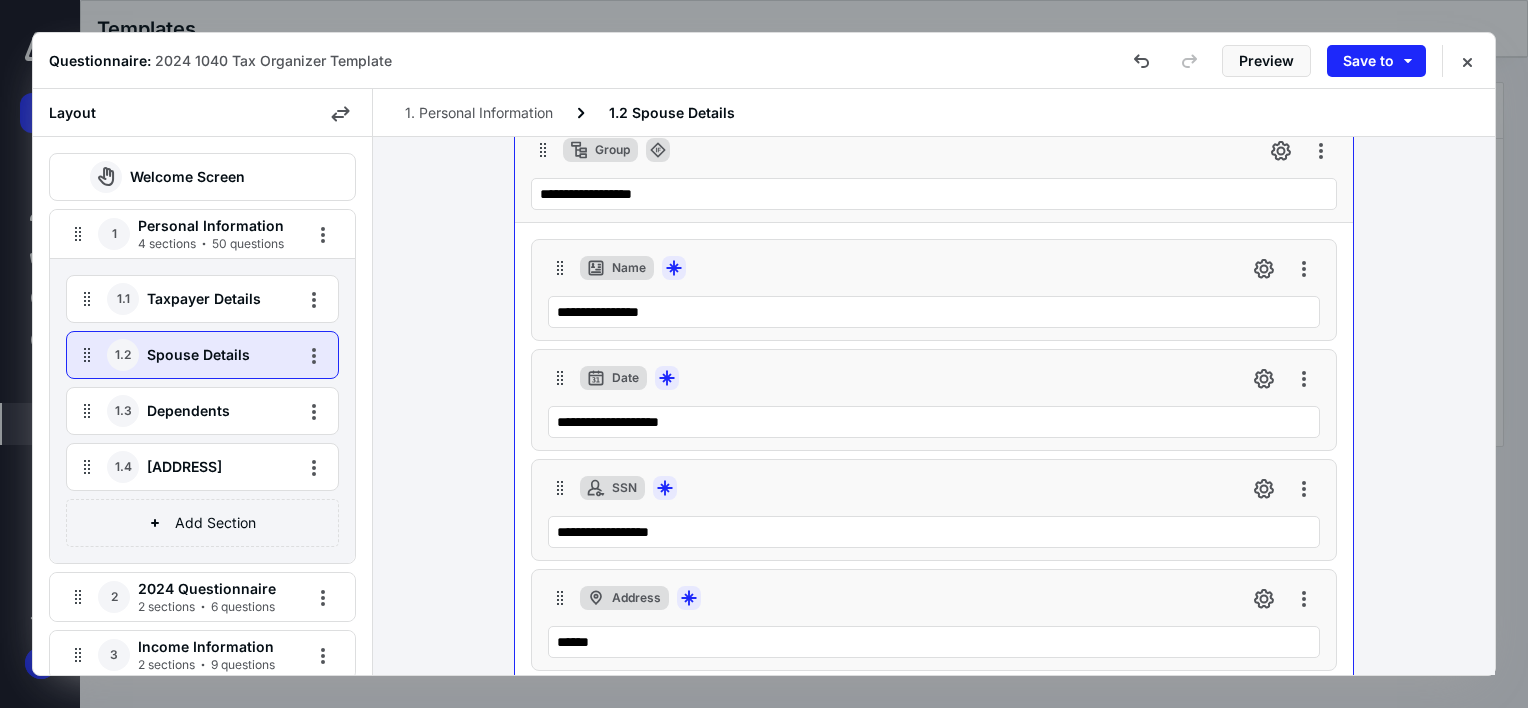scroll, scrollTop: 0, scrollLeft: 0, axis: both 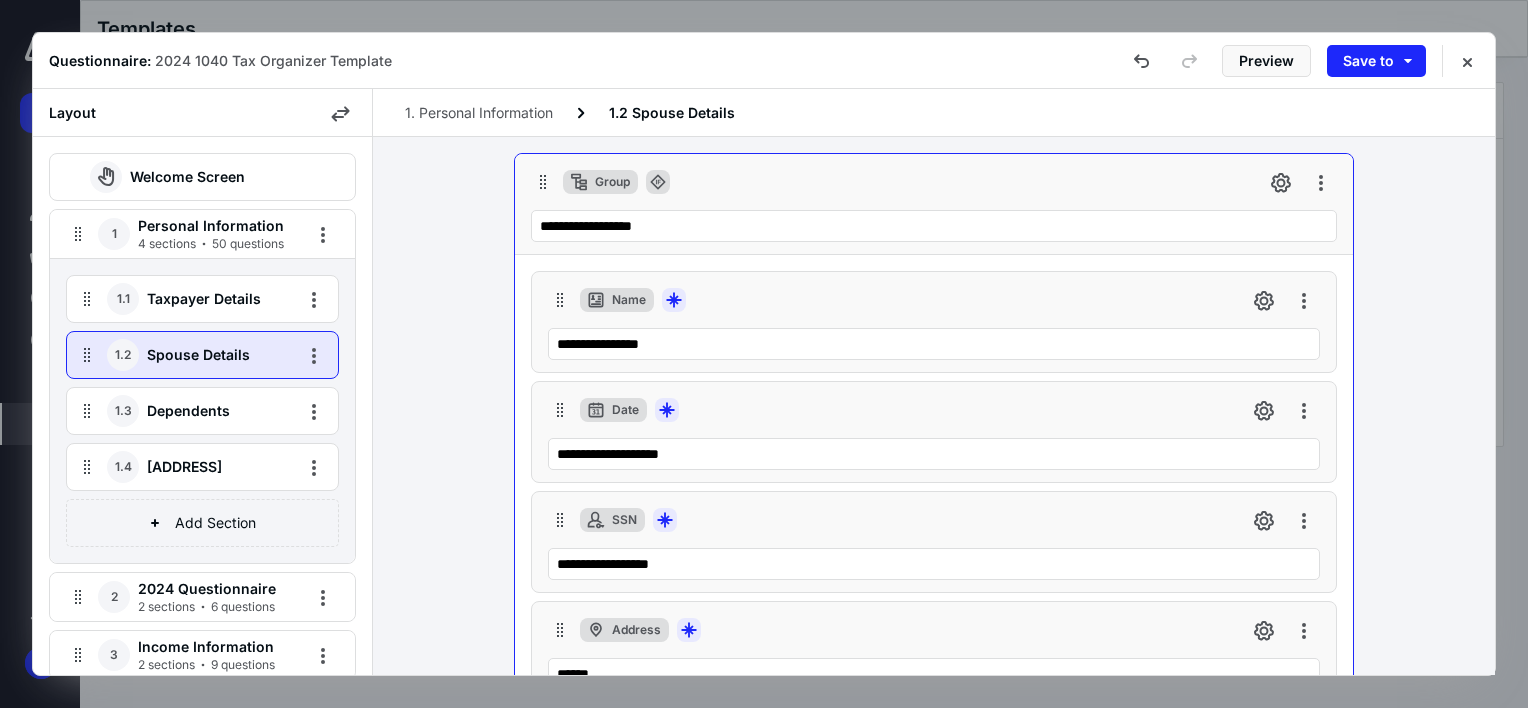click on "Taxpayer Details" at bounding box center (212, 299) 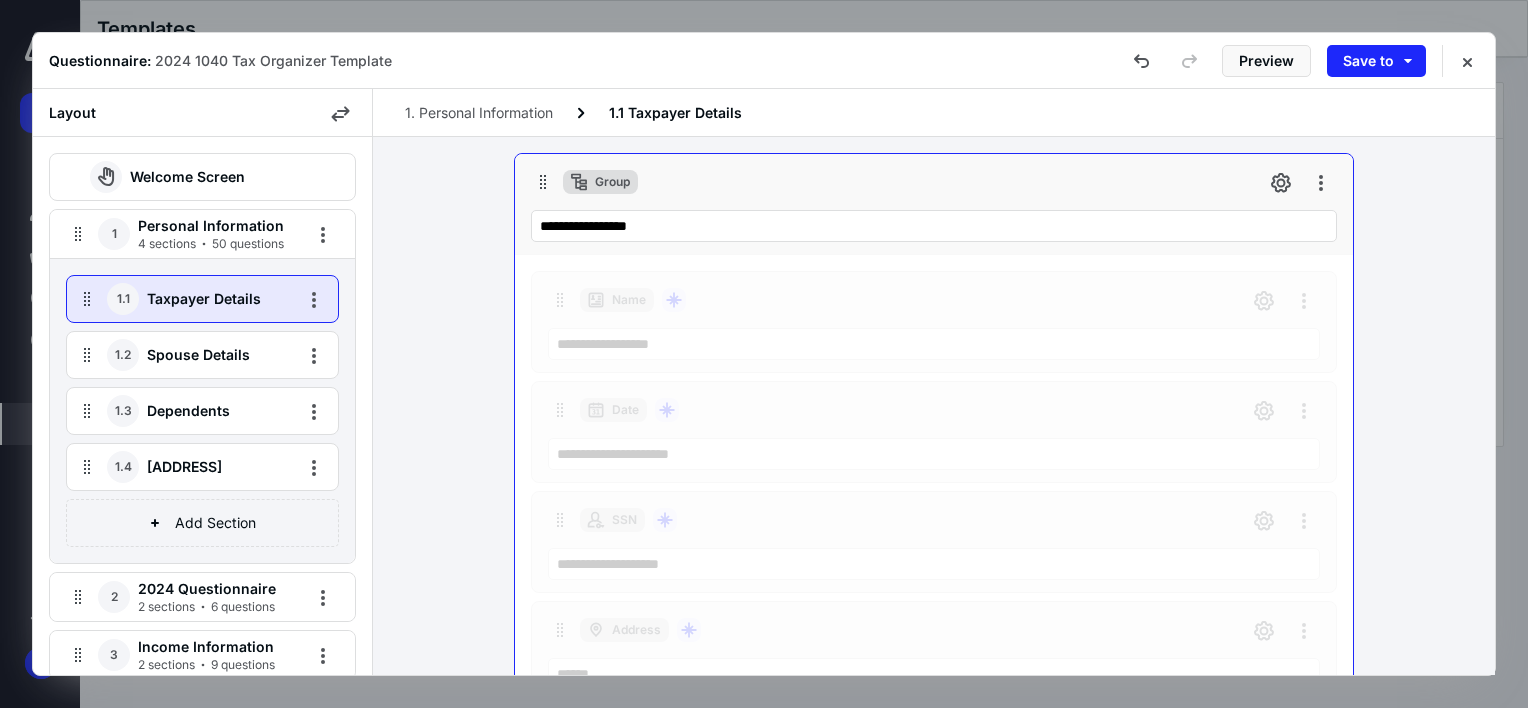 scroll, scrollTop: 1875, scrollLeft: 0, axis: vertical 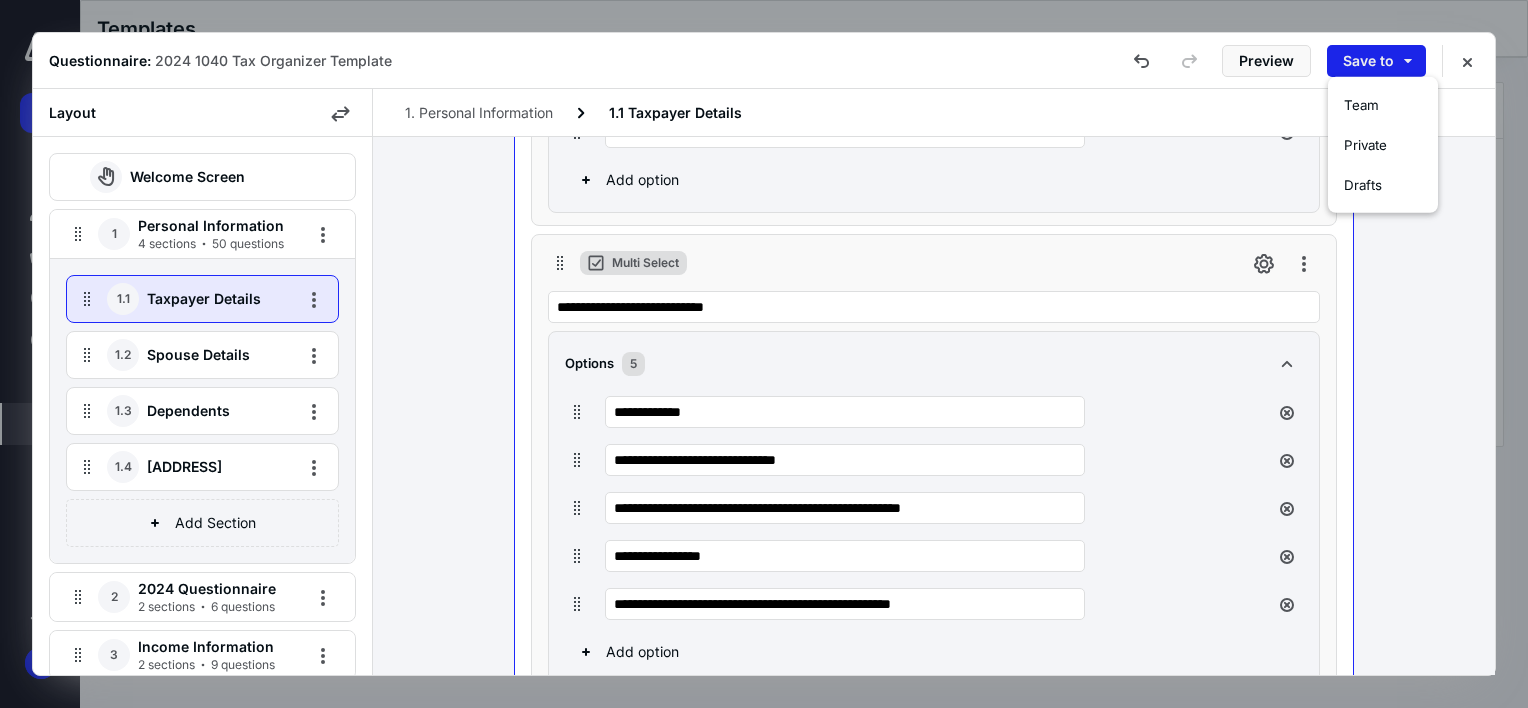 click on "Save to" at bounding box center (1376, 61) 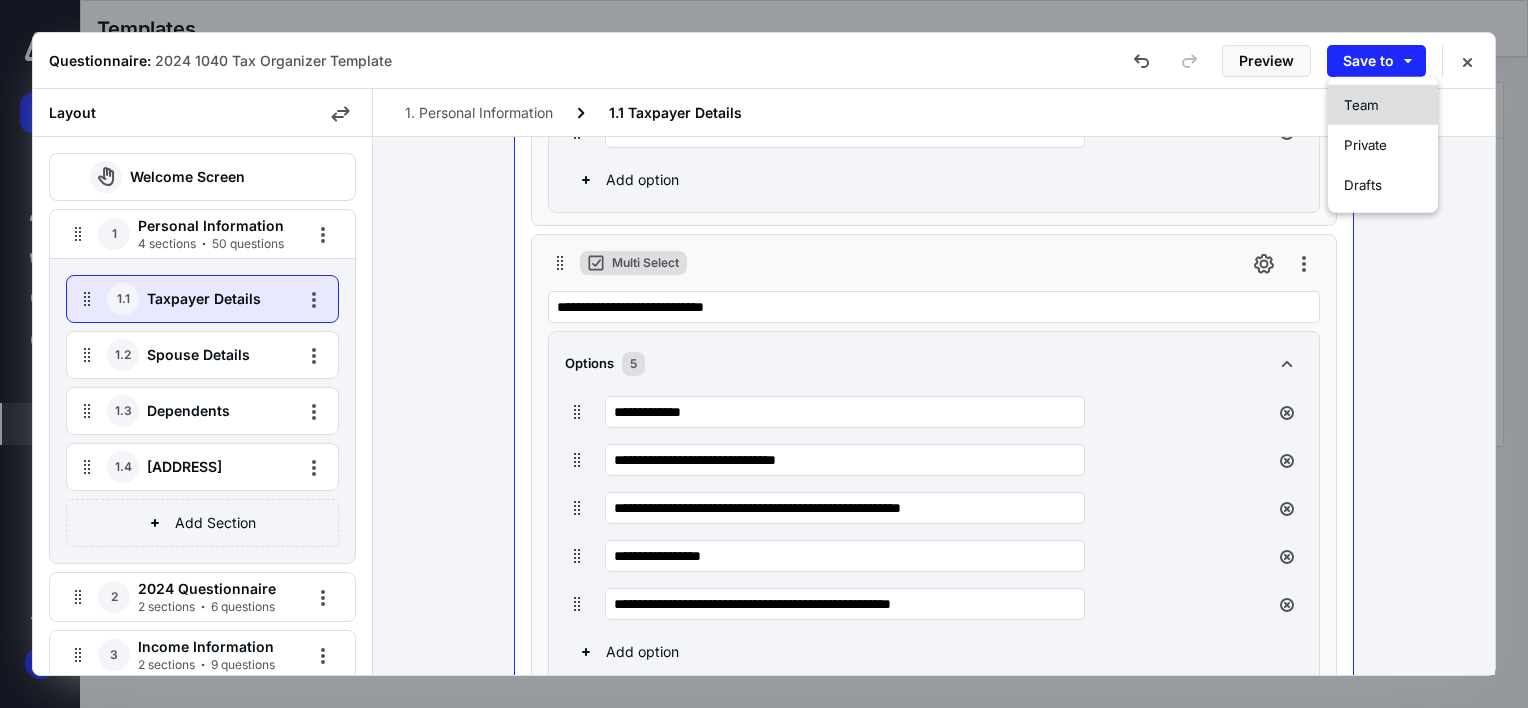 click on "Team" at bounding box center [1361, 105] 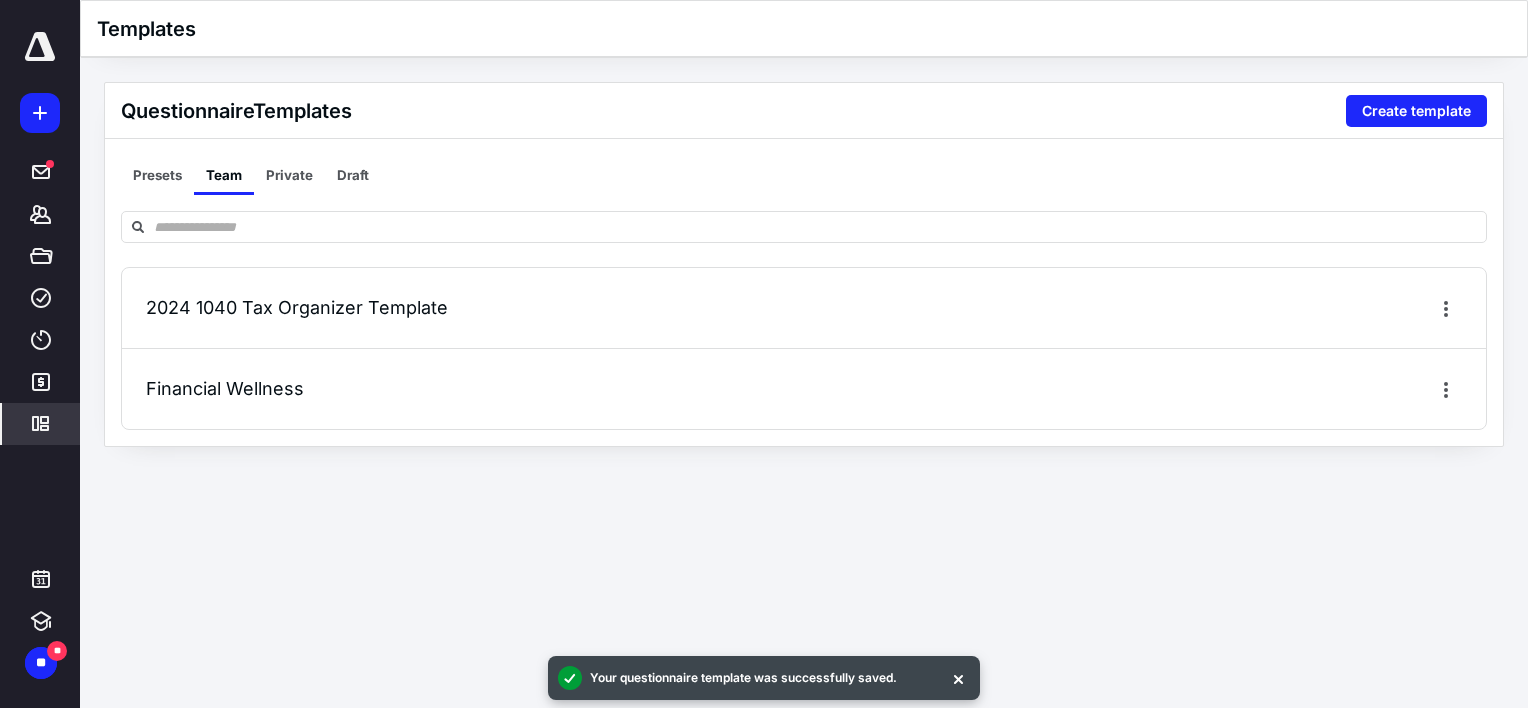 click on "2024 1040 Tax Organizer Template" at bounding box center (297, 307) 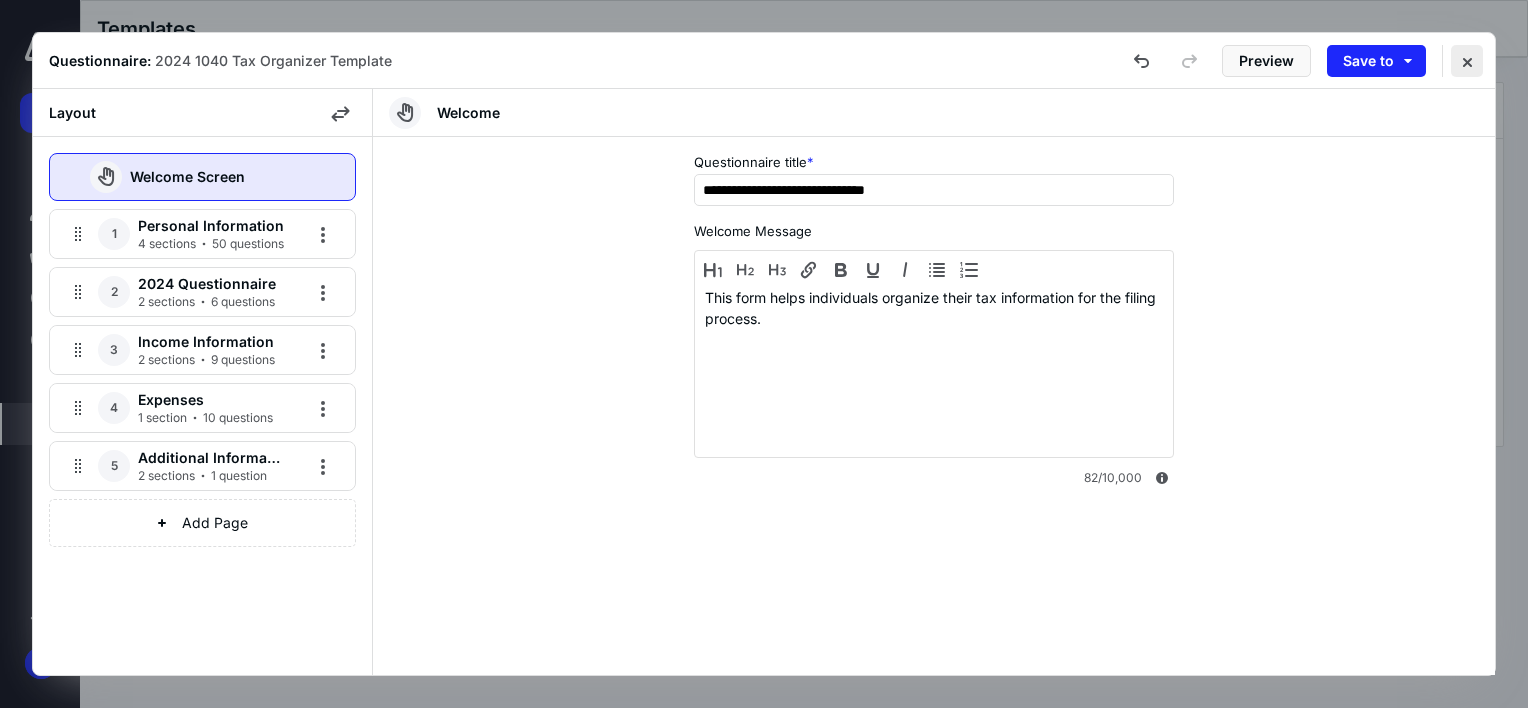 click at bounding box center [1467, 61] 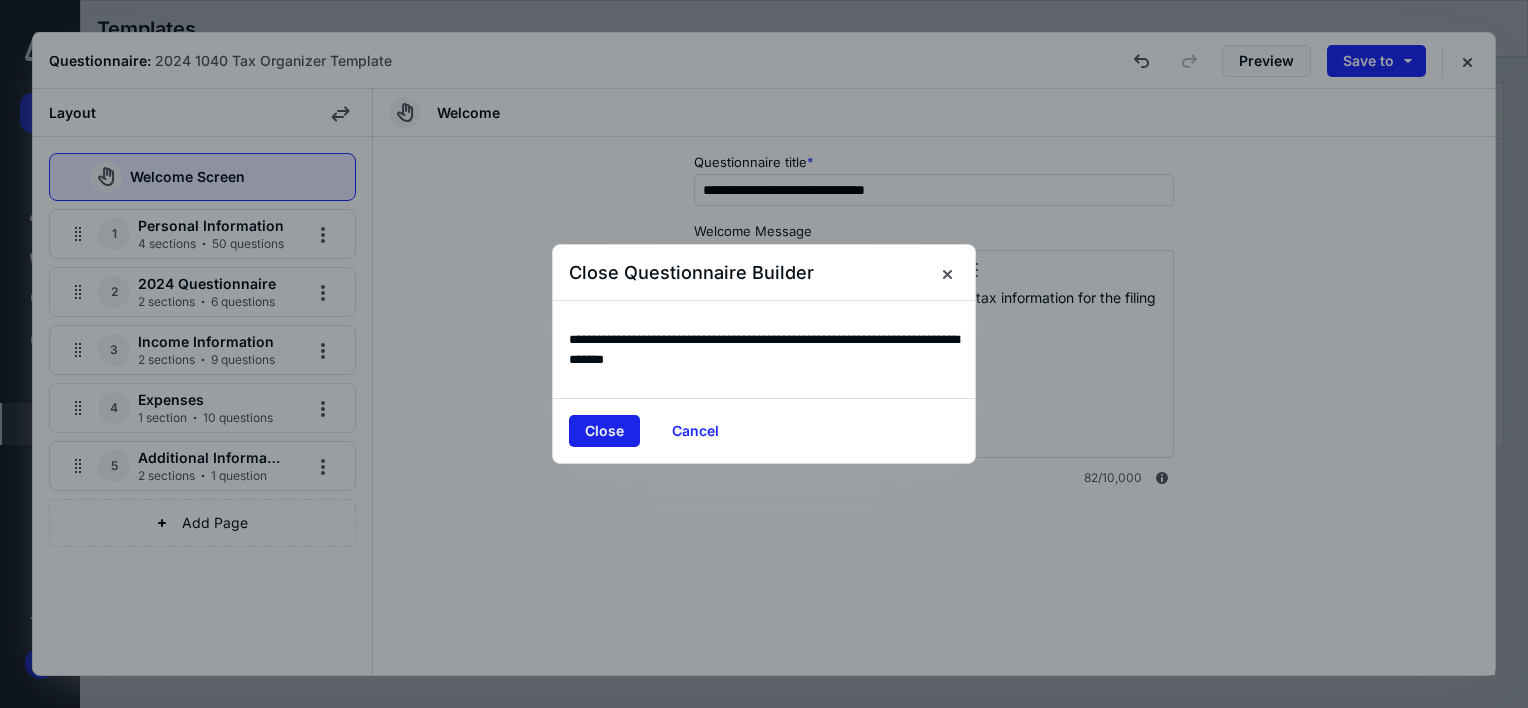 click on "Close" at bounding box center [604, 431] 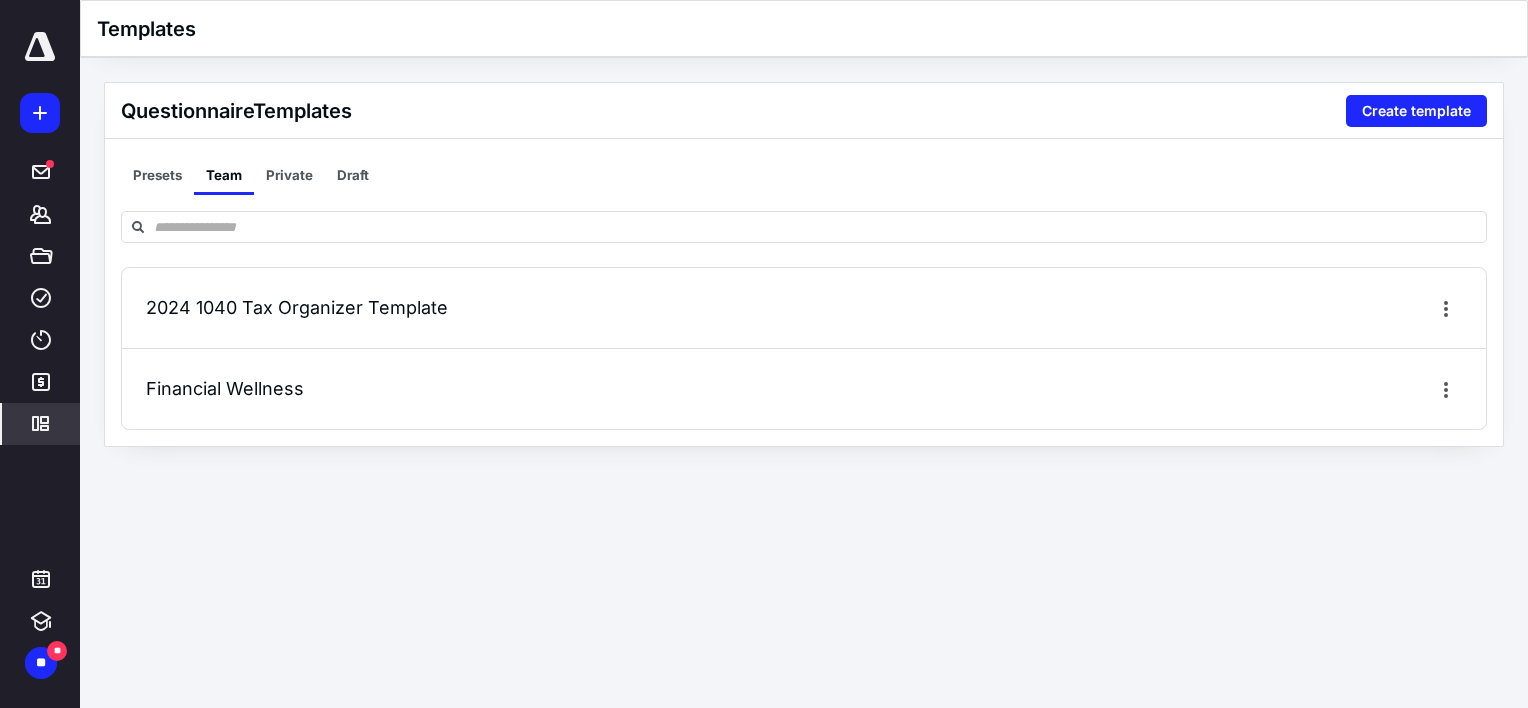 click on "Financial Wellness" at bounding box center (225, 388) 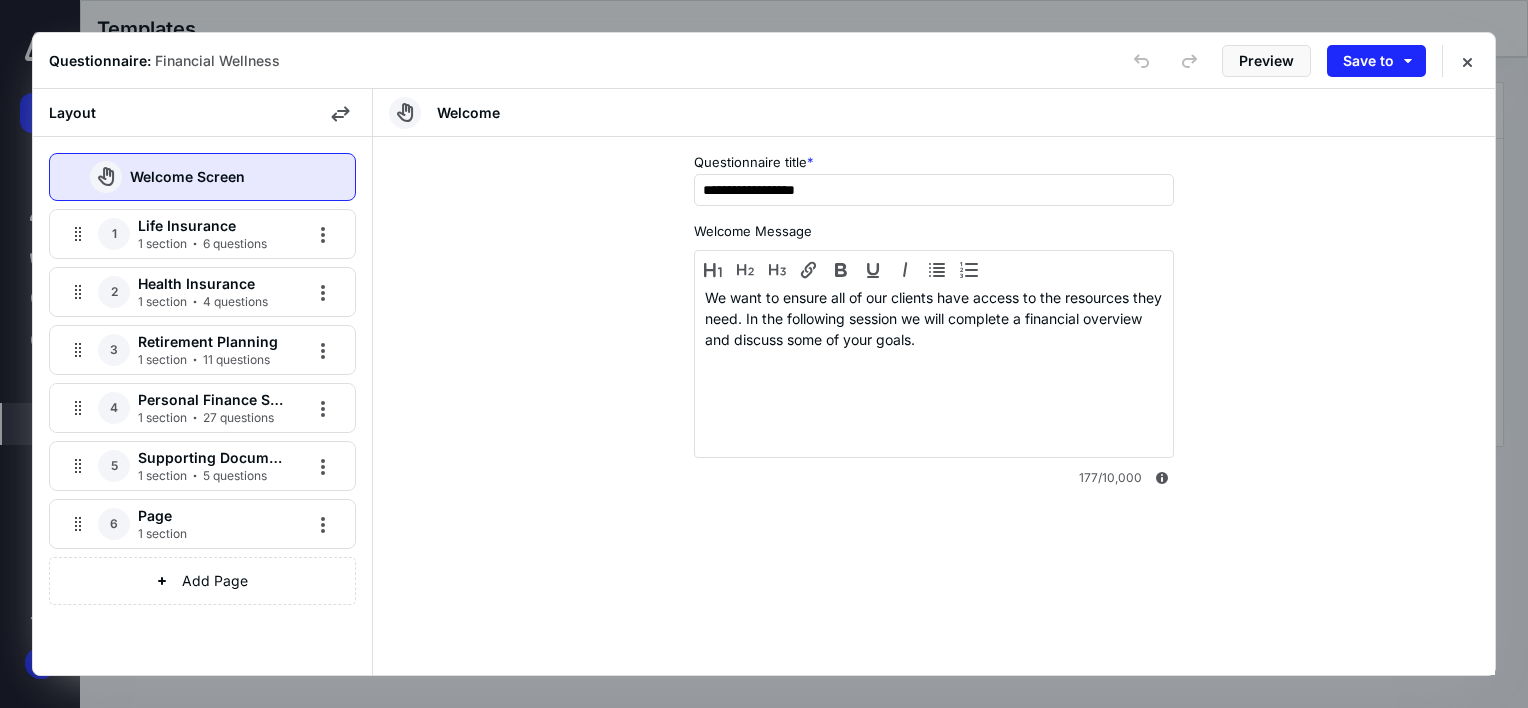 click on "Life Insurance" at bounding box center (211, 226) 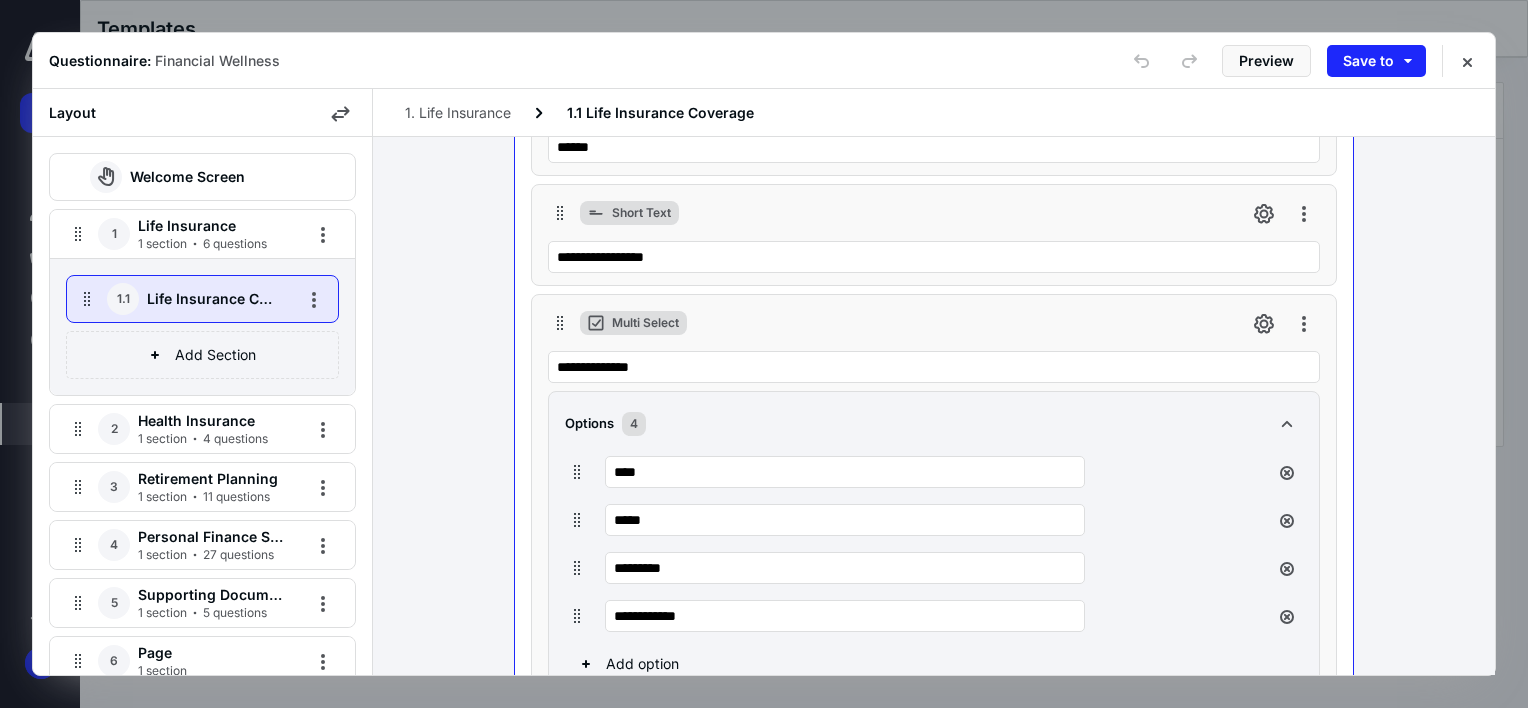scroll, scrollTop: 0, scrollLeft: 0, axis: both 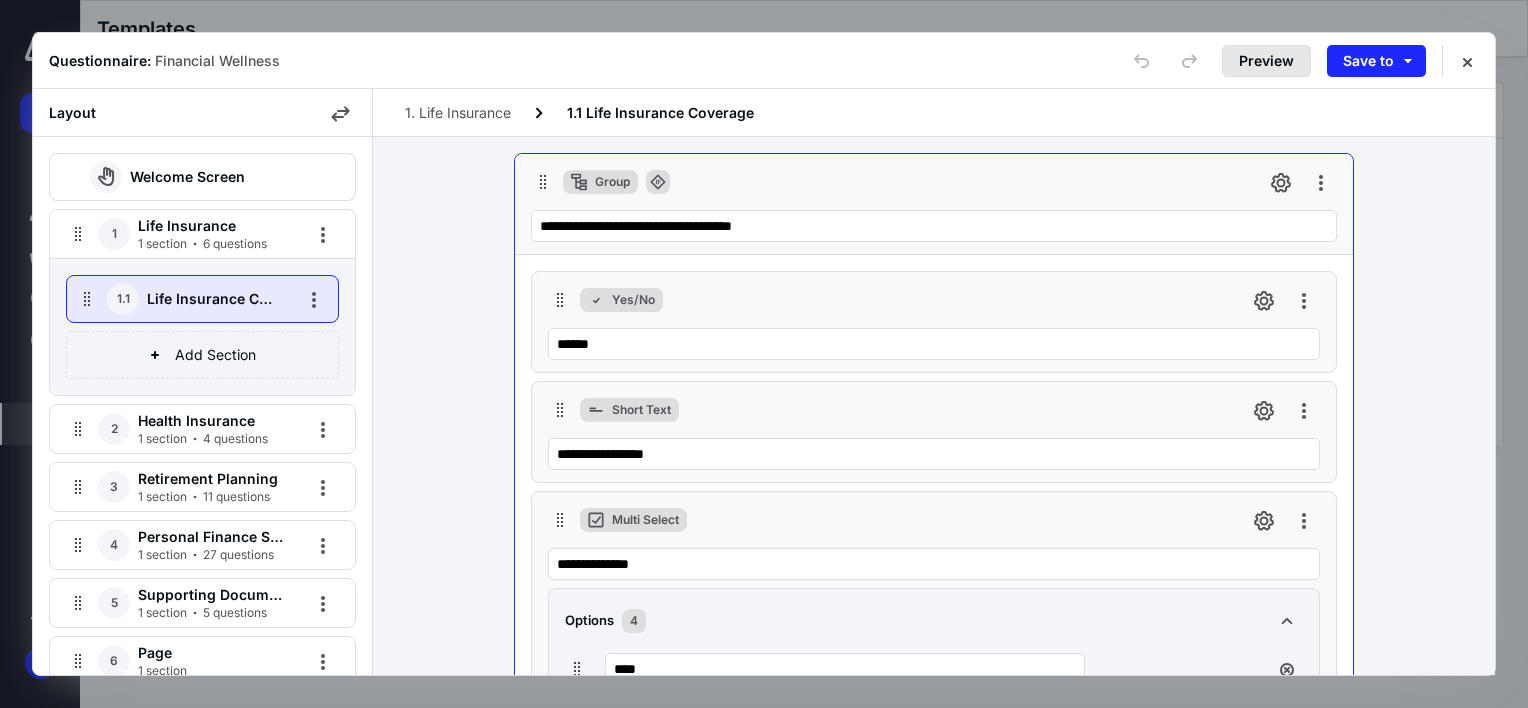 click on "Questionnaire:   Financial Wellness Preview Save to" at bounding box center (764, 61) 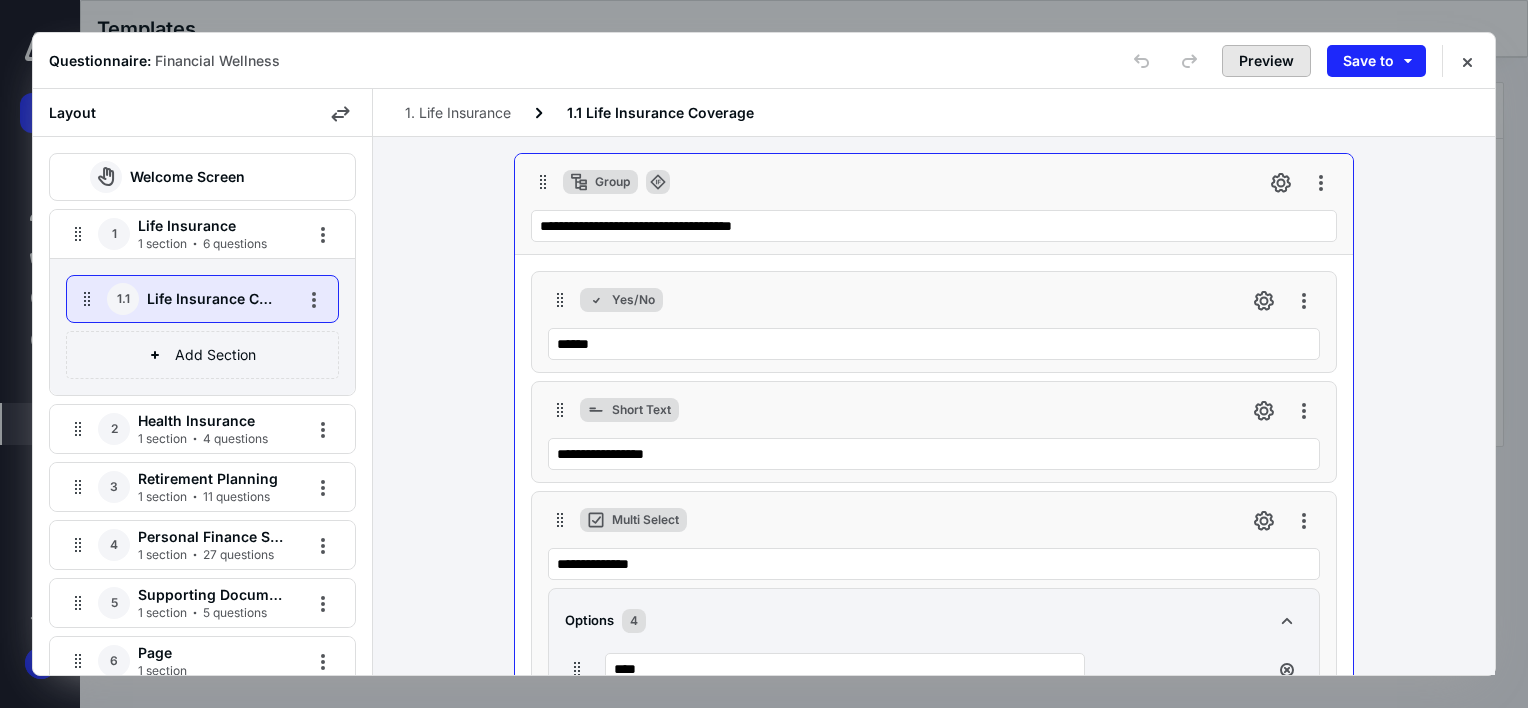 click on "Preview" at bounding box center (1266, 61) 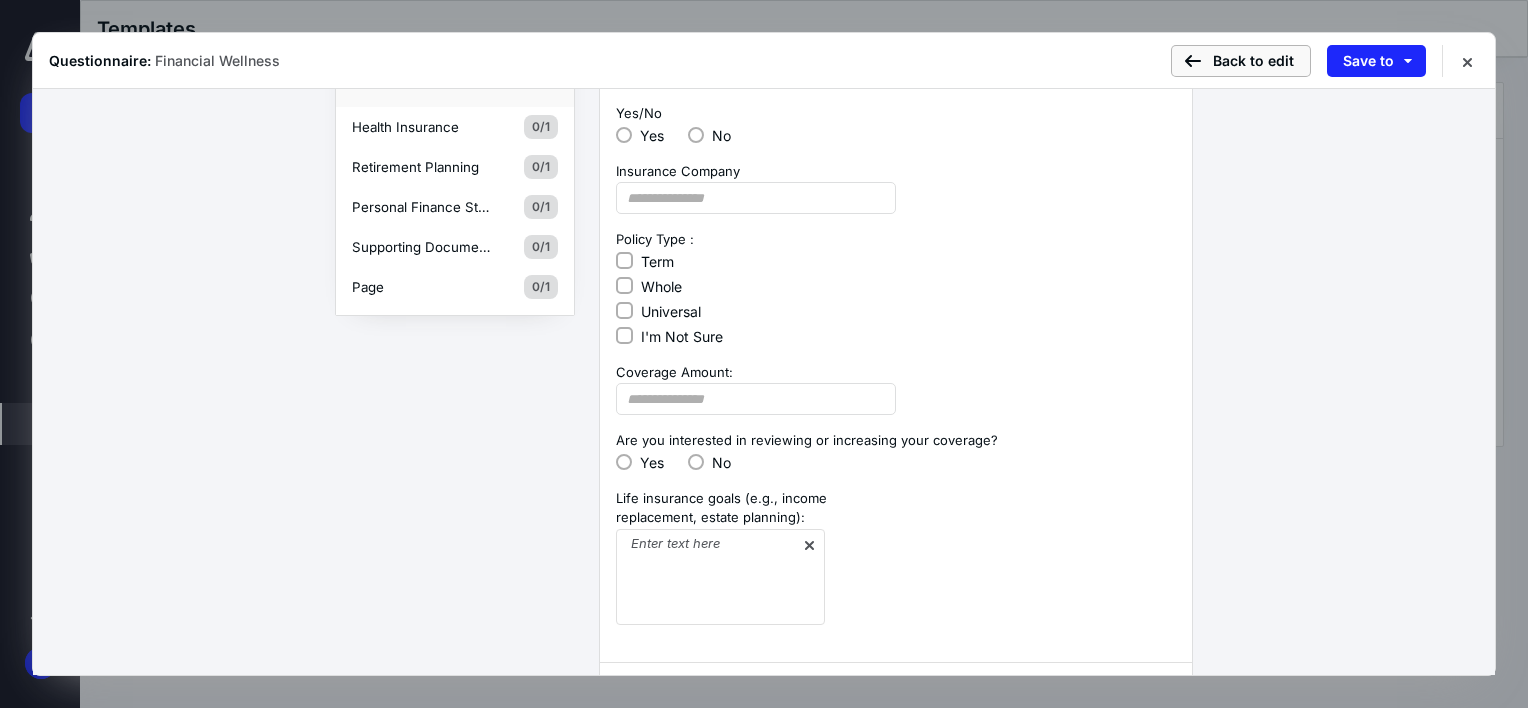 scroll, scrollTop: 0, scrollLeft: 0, axis: both 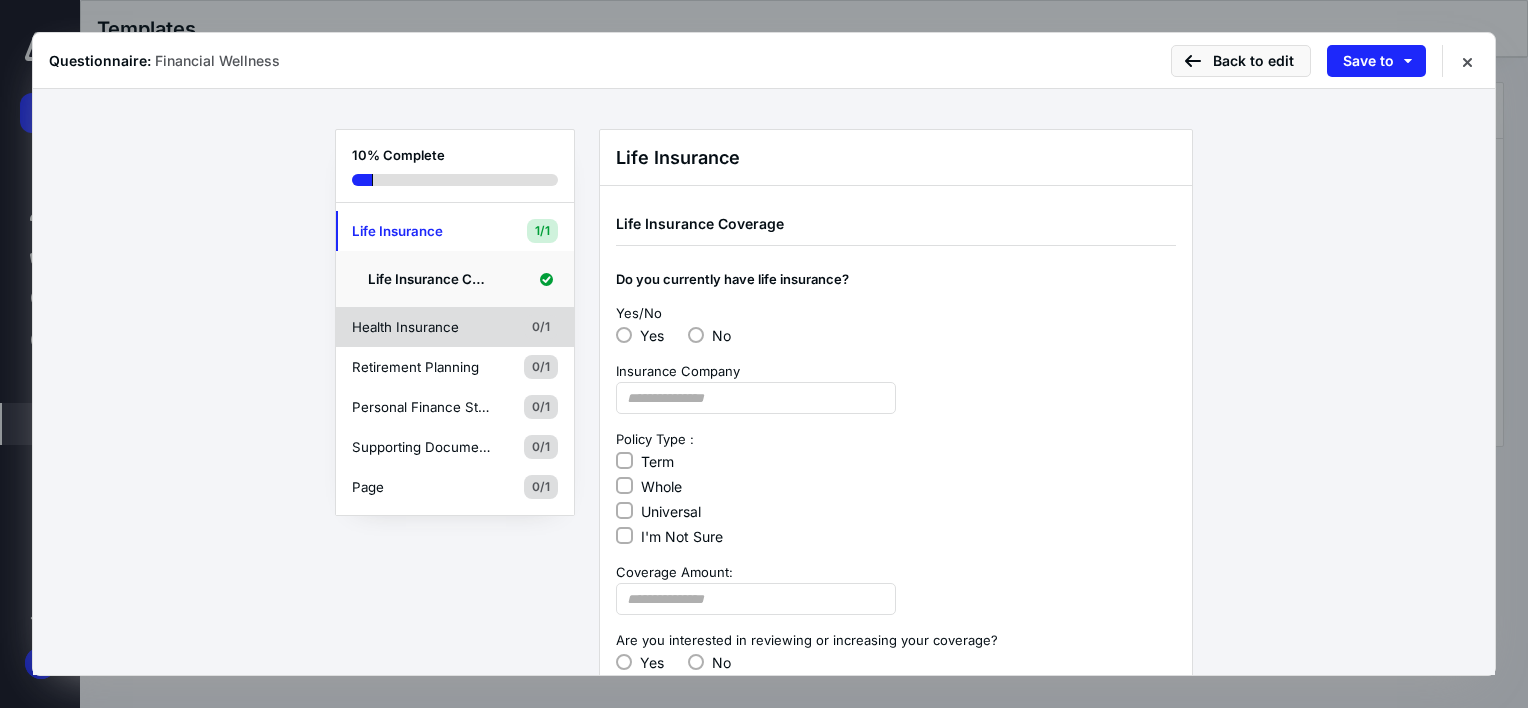 click on "Health Insurance" at bounding box center [422, 327] 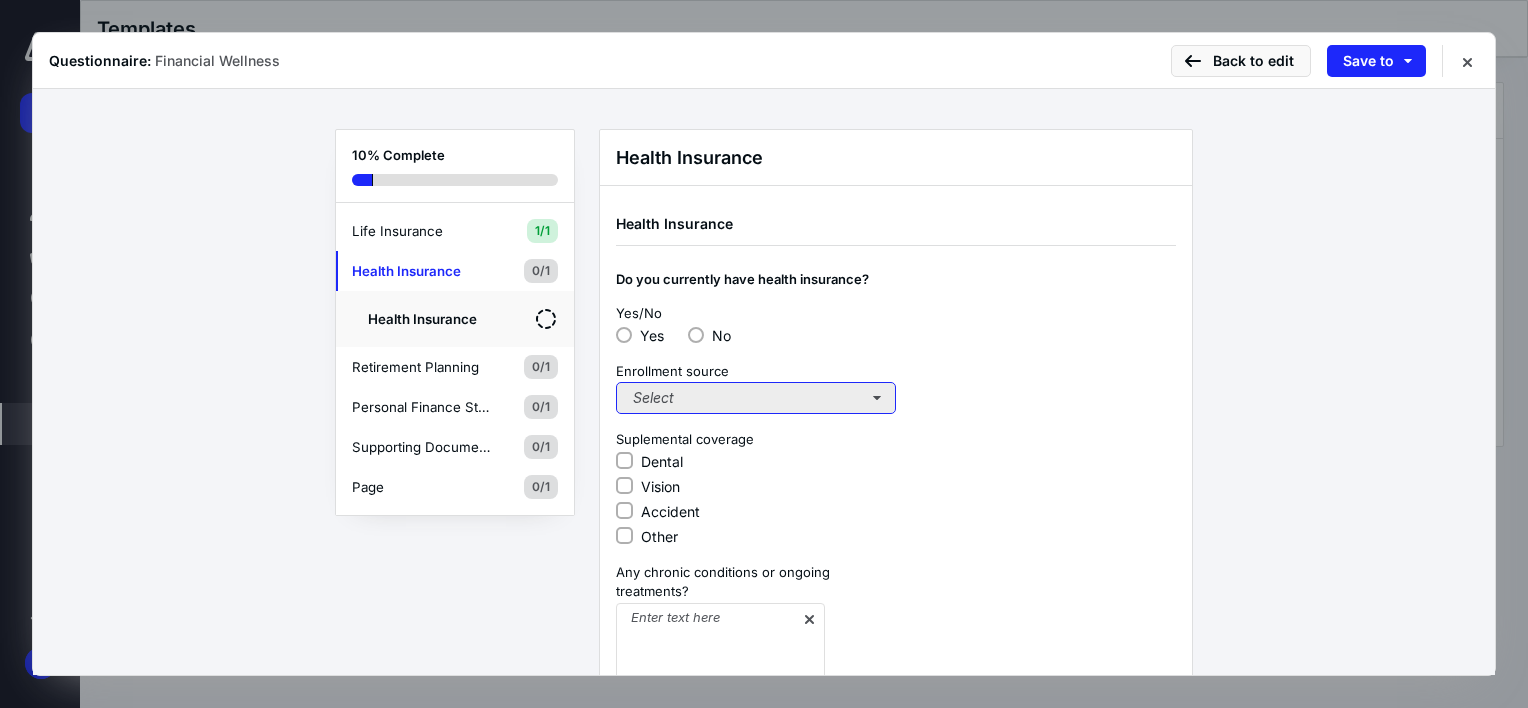 click on "Select" at bounding box center (756, 398) 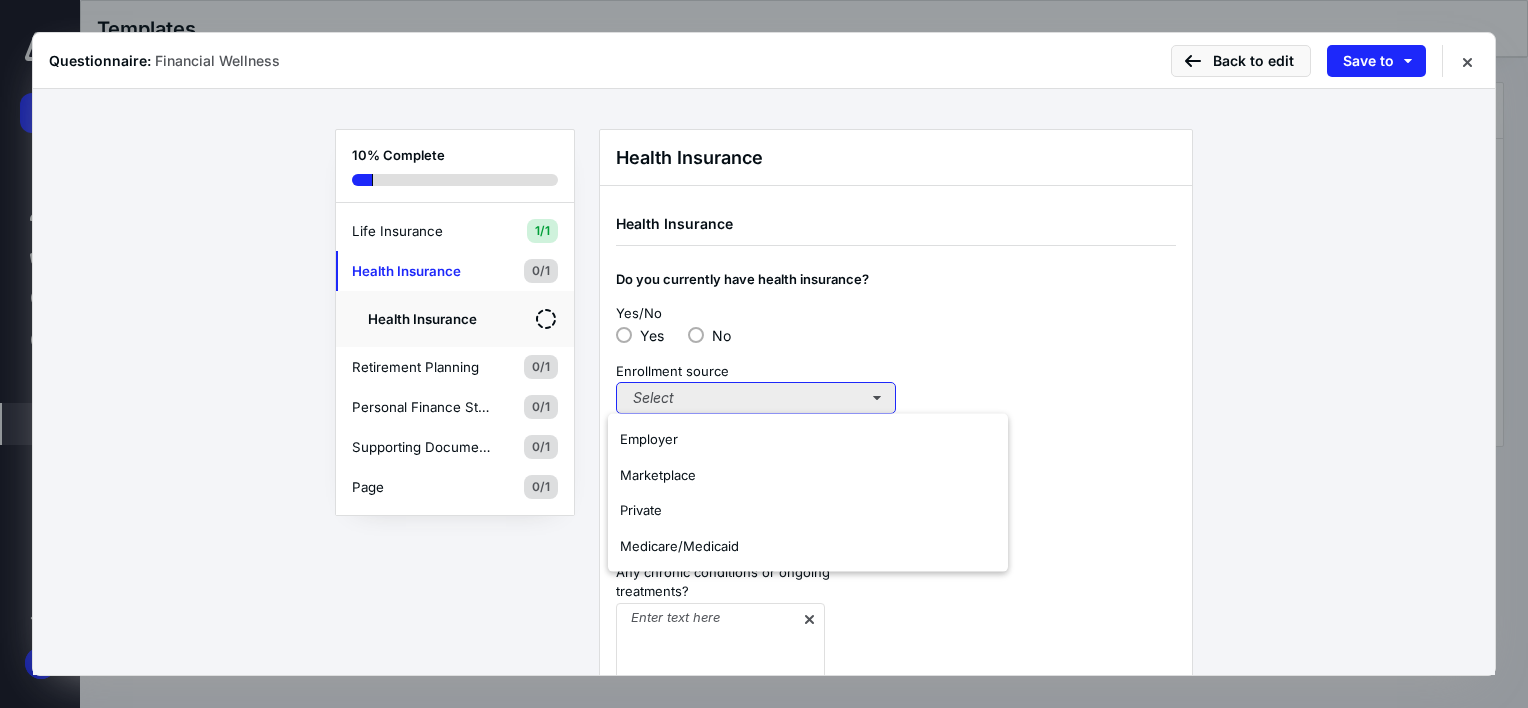 click on "Select" at bounding box center (756, 398) 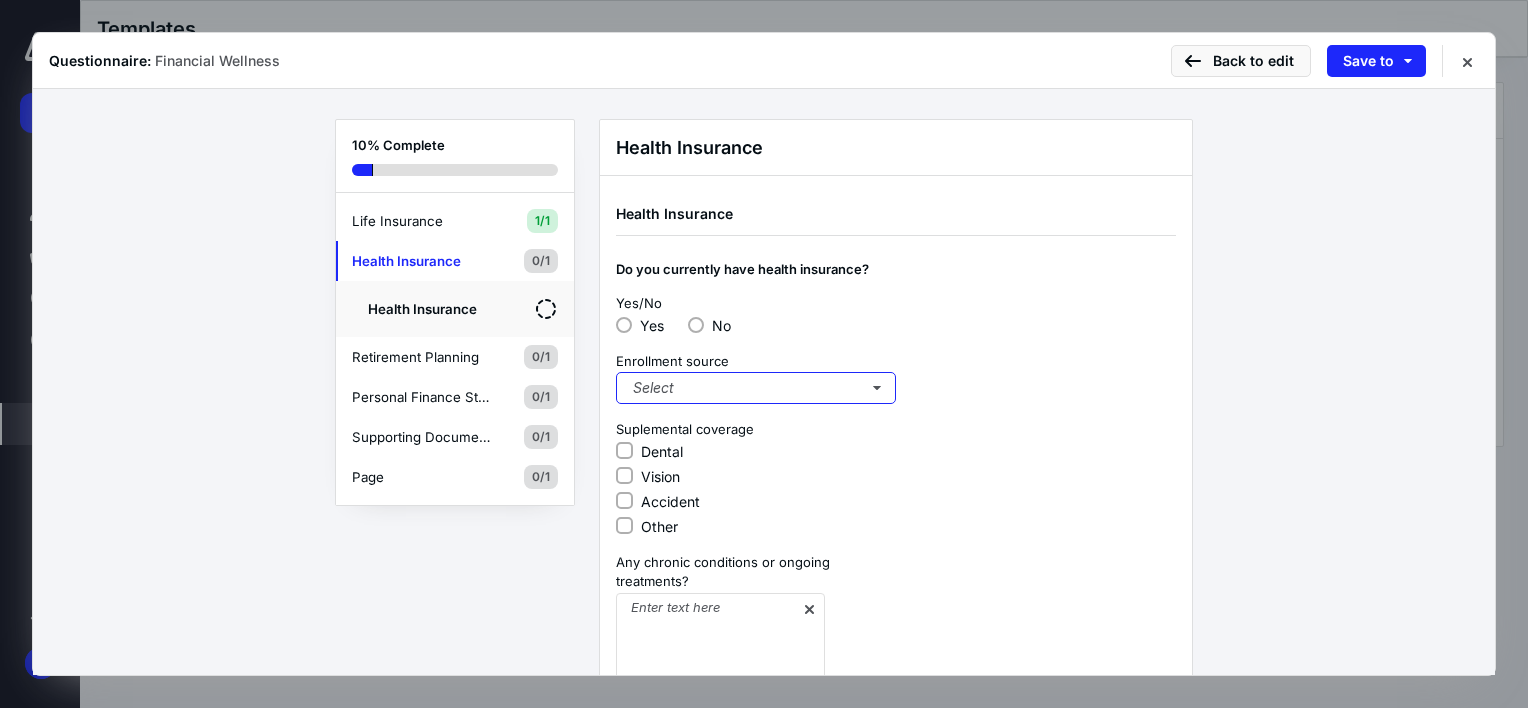 scroll, scrollTop: 0, scrollLeft: 0, axis: both 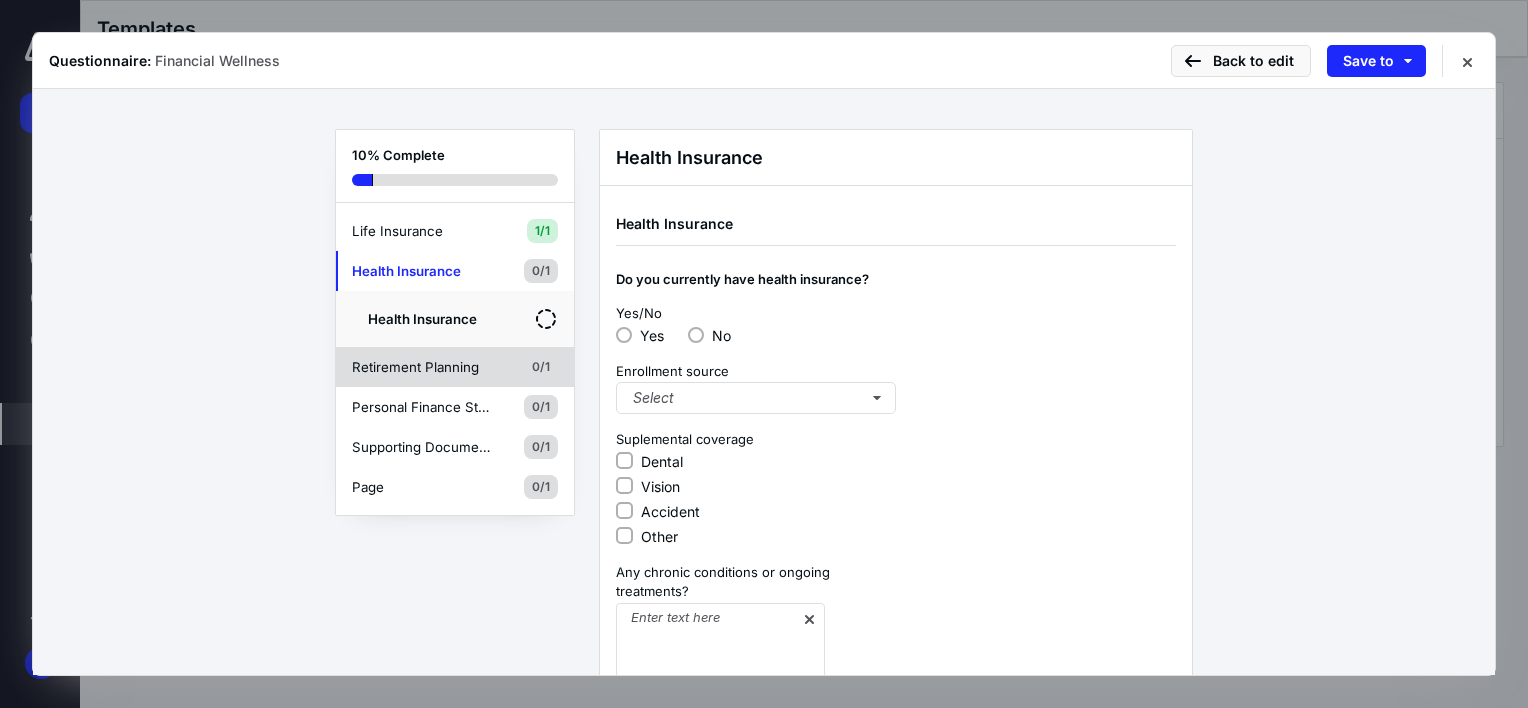 click on "Retirement Planning" at bounding box center [422, 367] 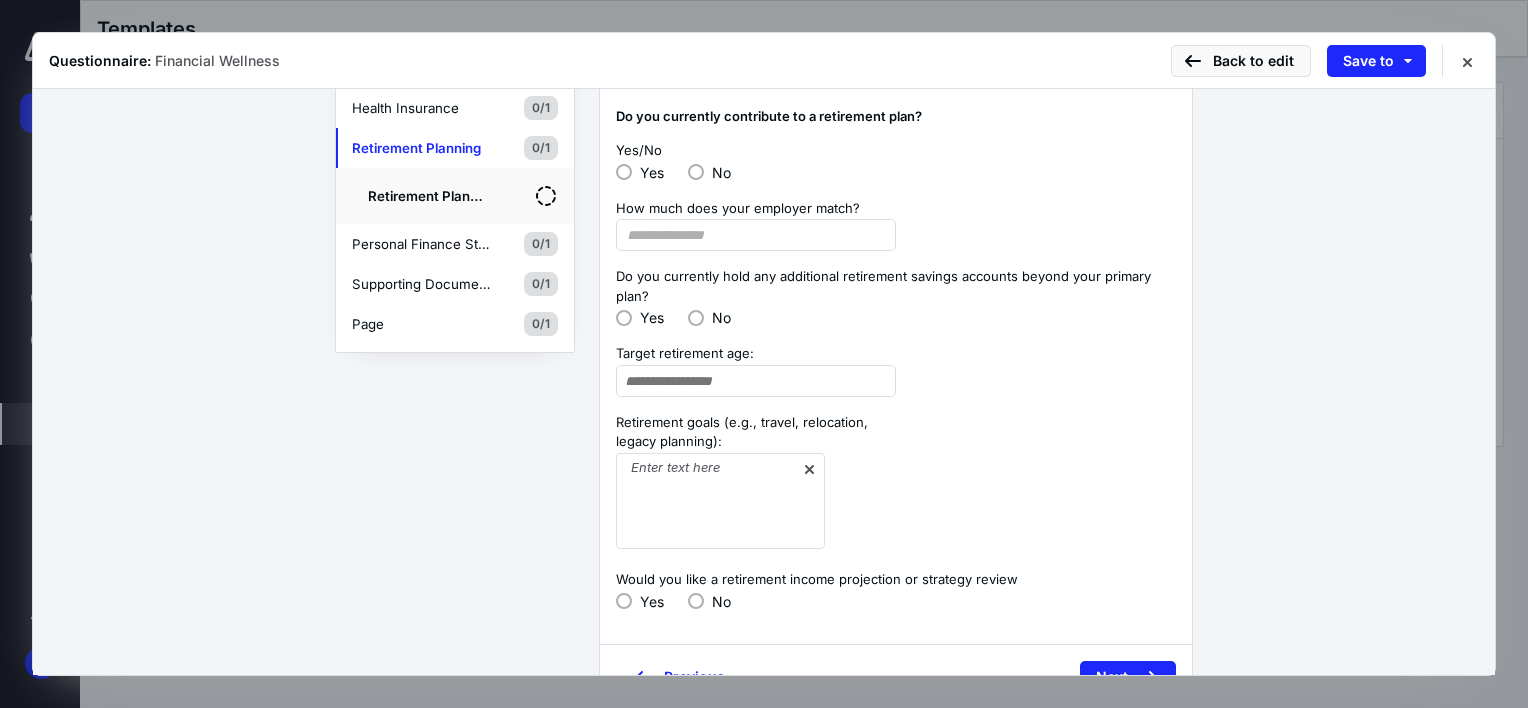 scroll, scrollTop: 151, scrollLeft: 0, axis: vertical 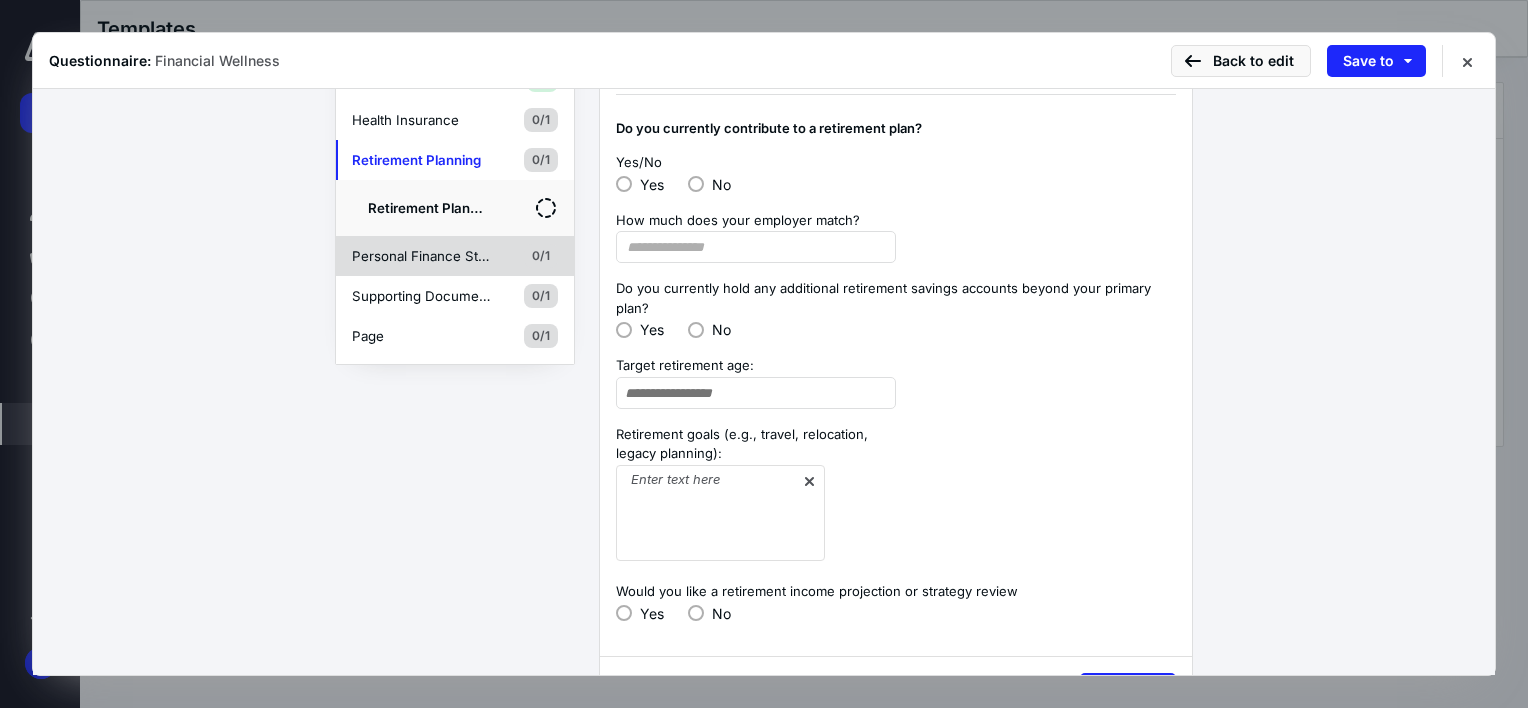 click on "Personal Finance Statement 0/1" at bounding box center (455, 256) 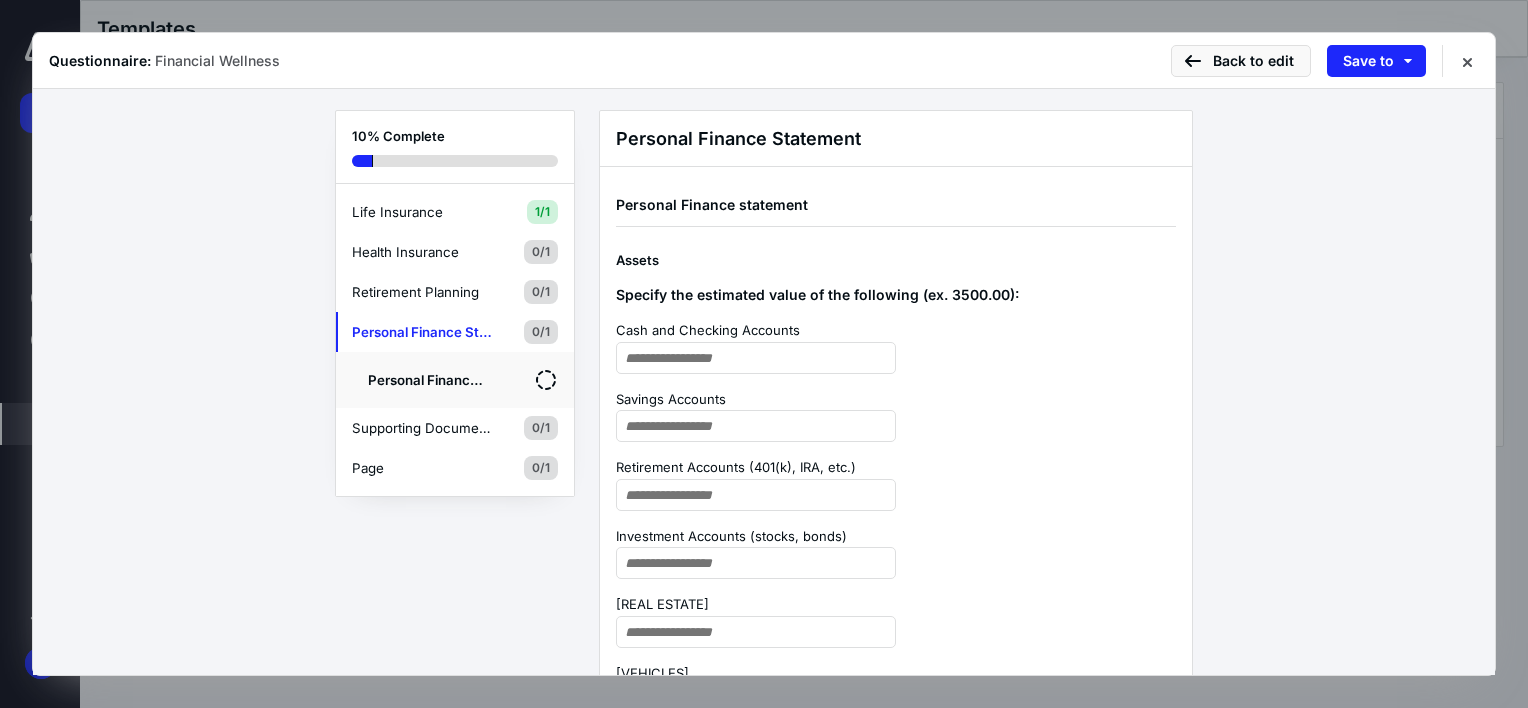 scroll, scrollTop: 0, scrollLeft: 0, axis: both 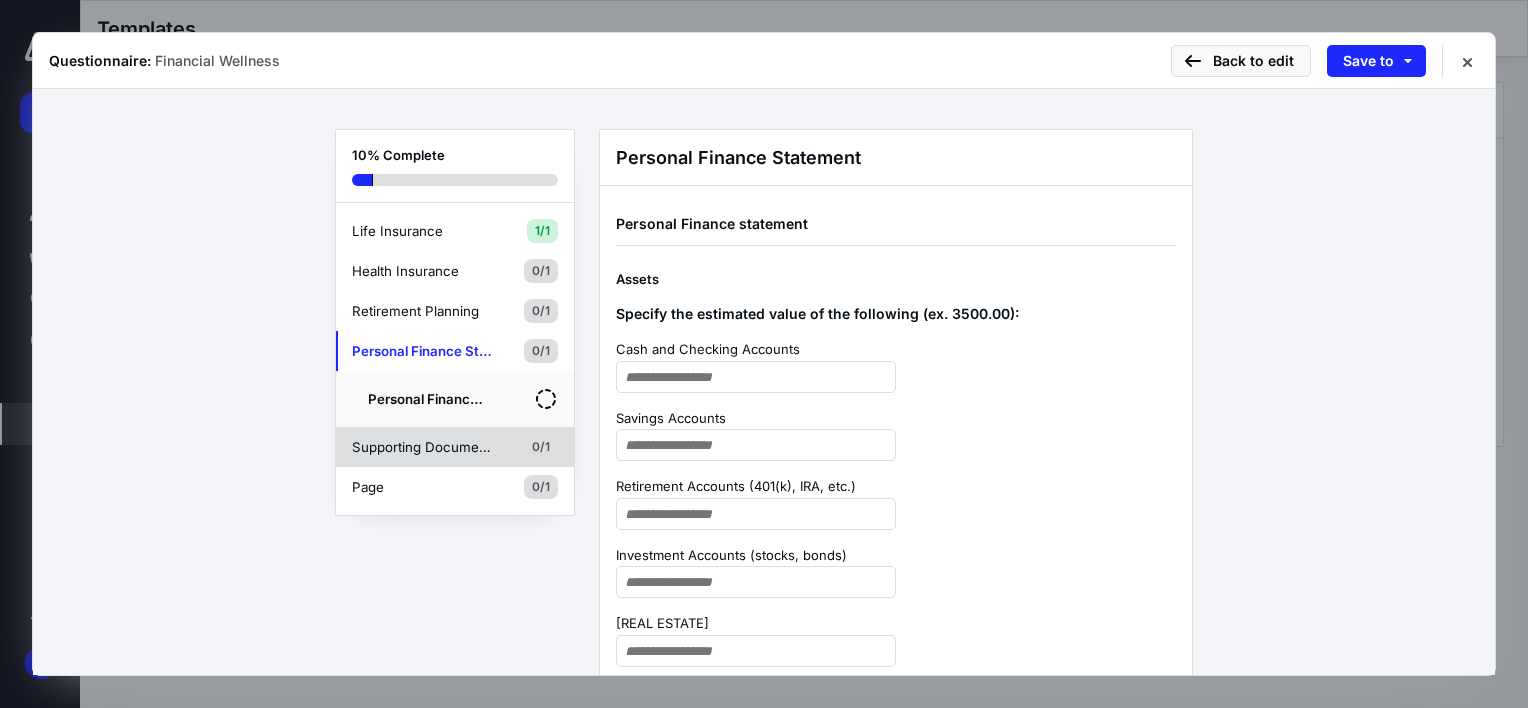 click on "Supporting Documents 0/1" at bounding box center (455, 447) 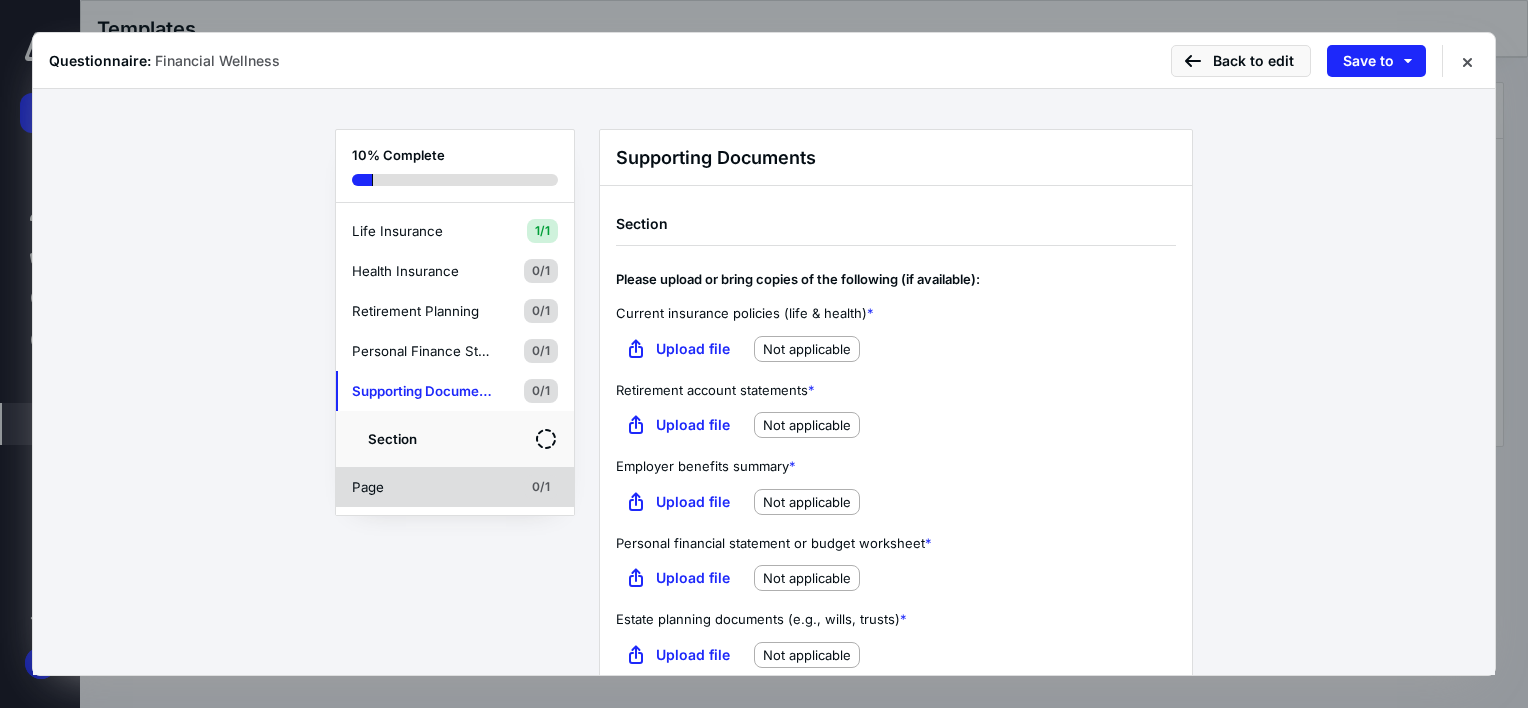 click on "Page" at bounding box center [422, 487] 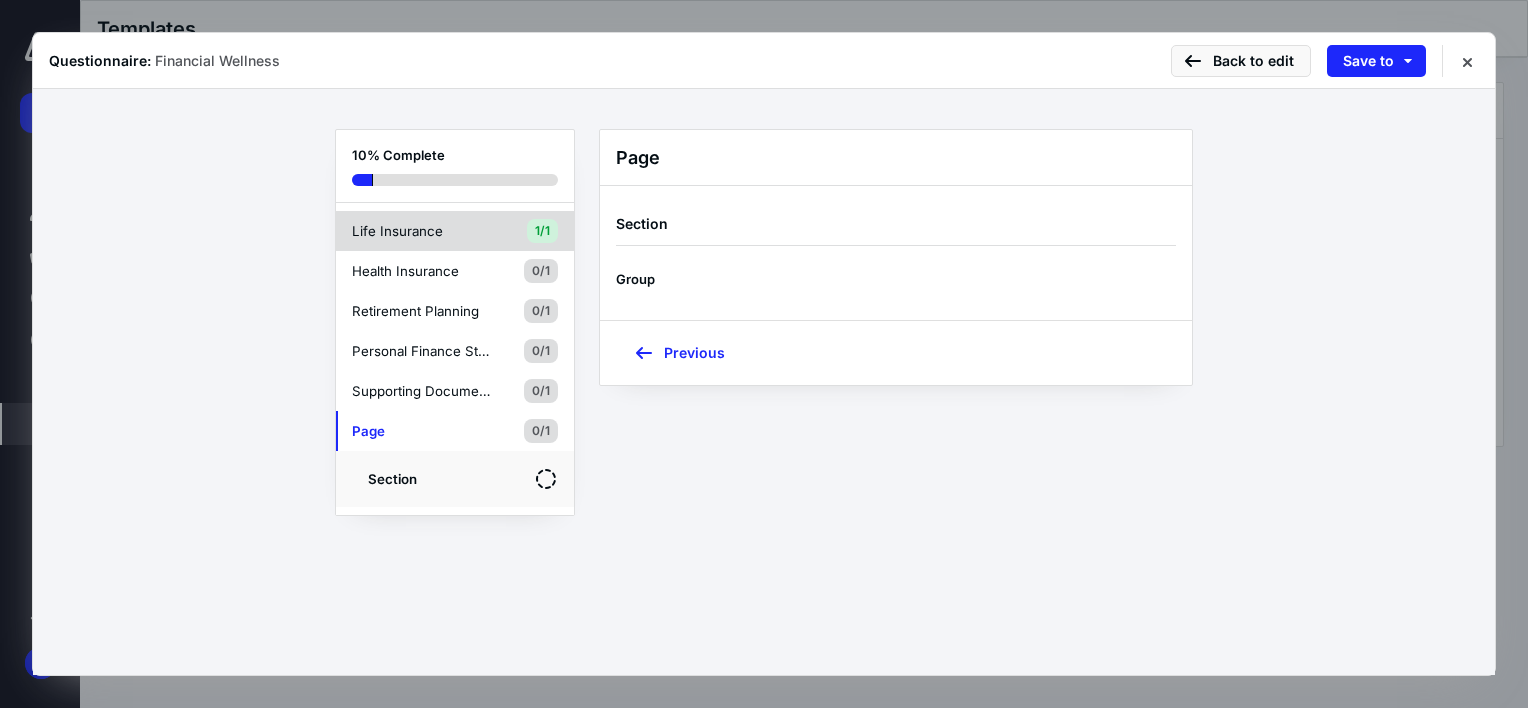 click on "Life Insurance" at bounding box center [422, 231] 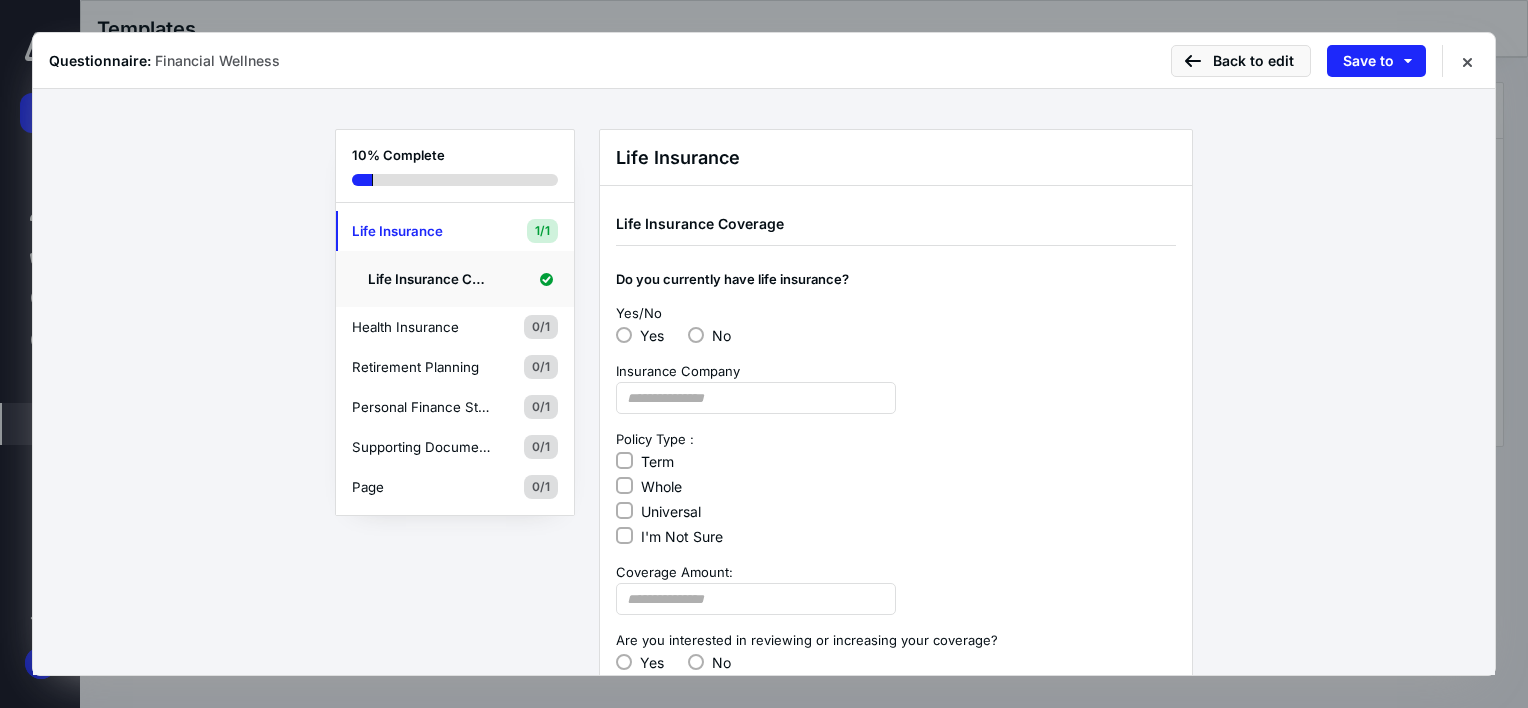 click at bounding box center (624, 335) 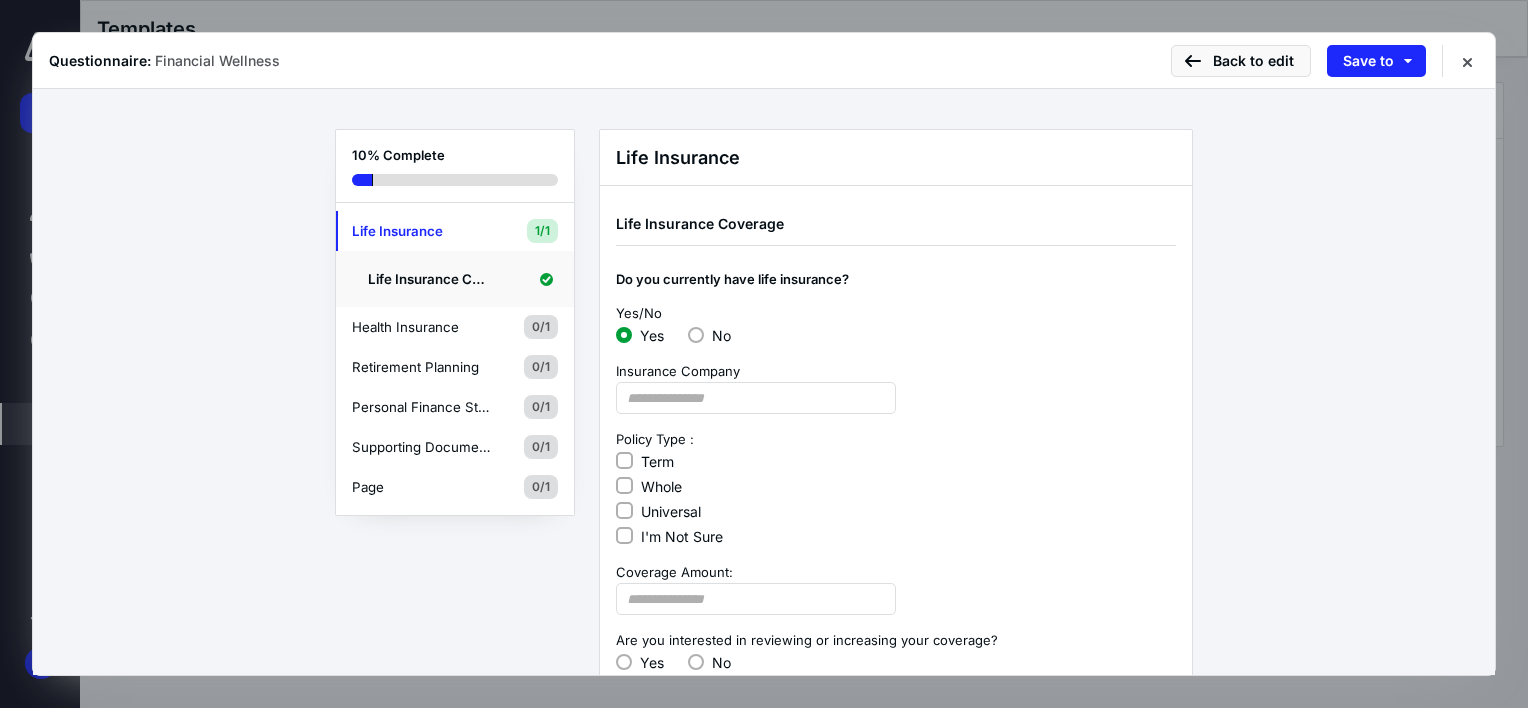 click at bounding box center [624, 335] 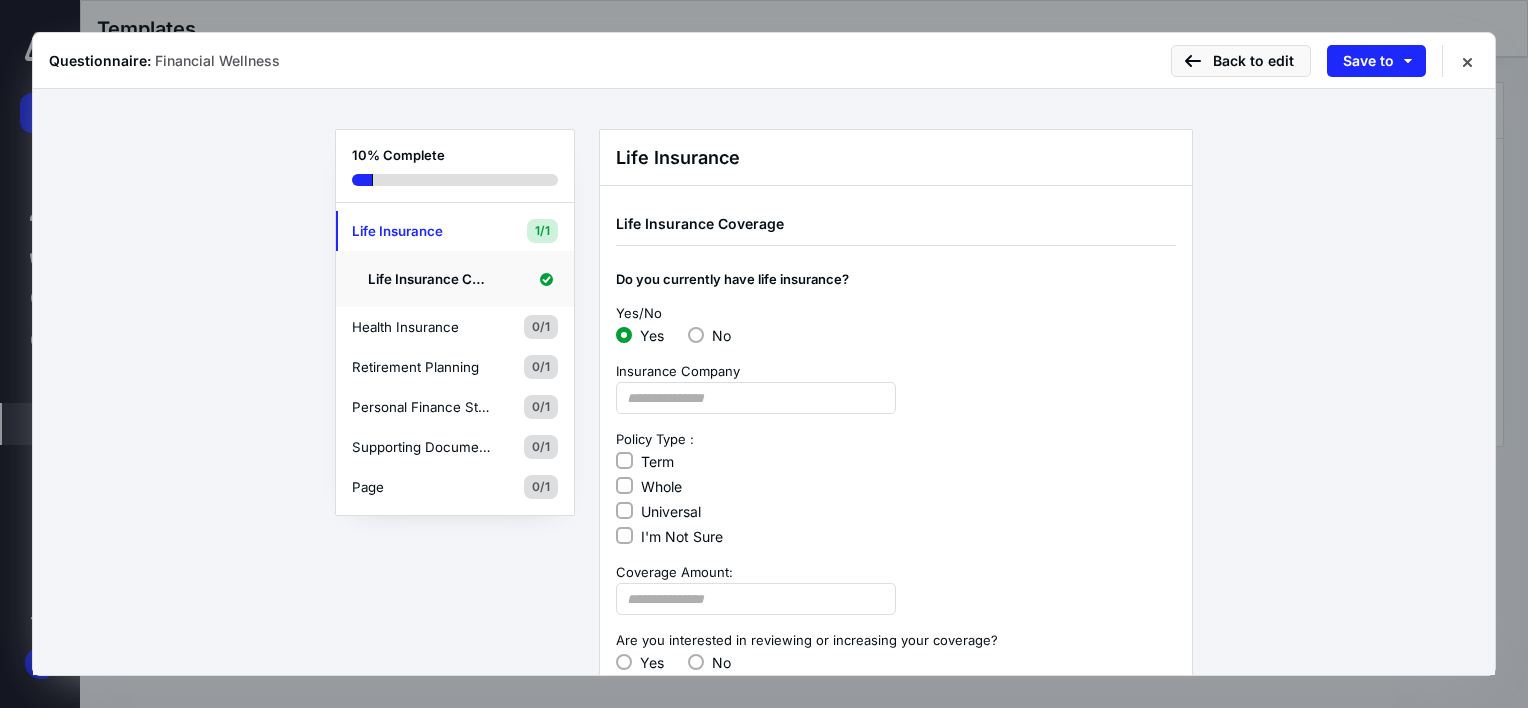 click at bounding box center [696, 335] 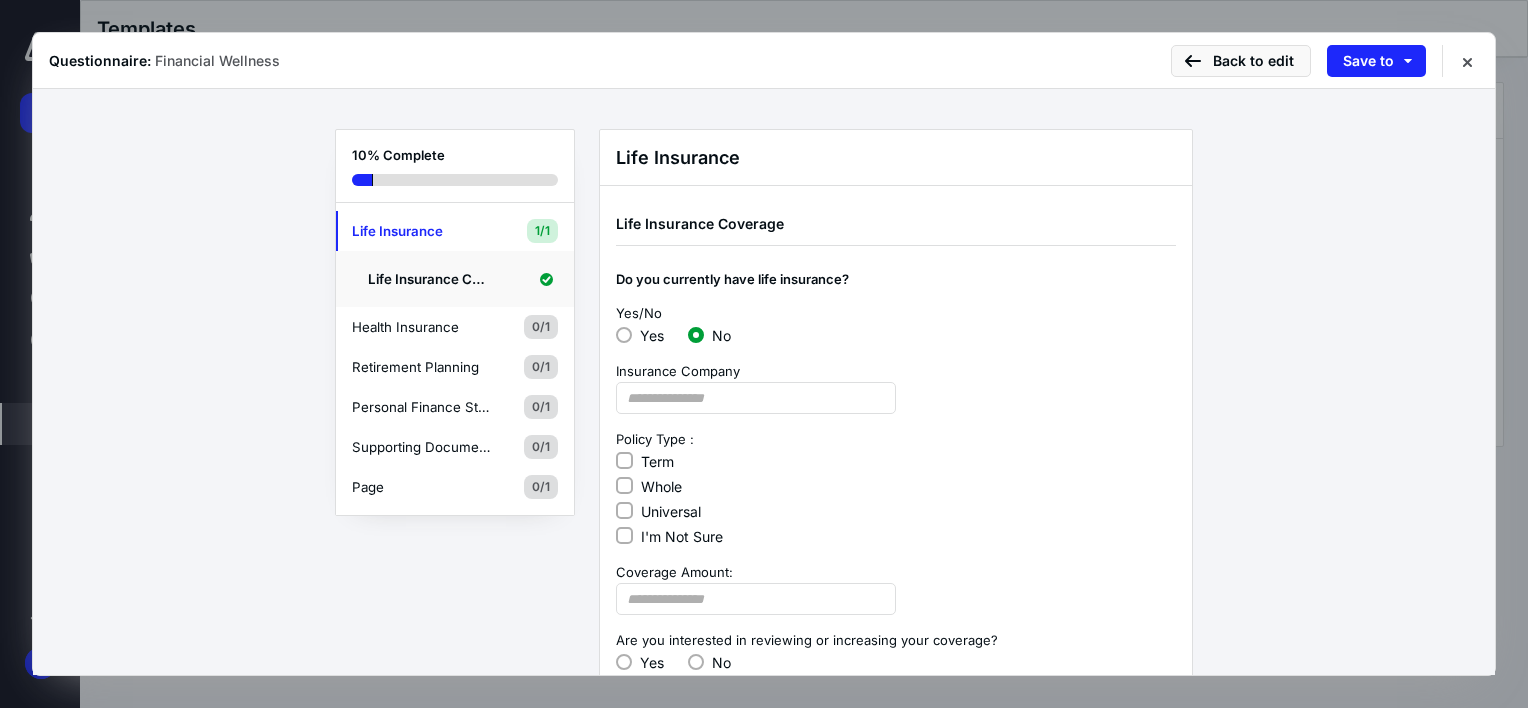 click at bounding box center (624, 335) 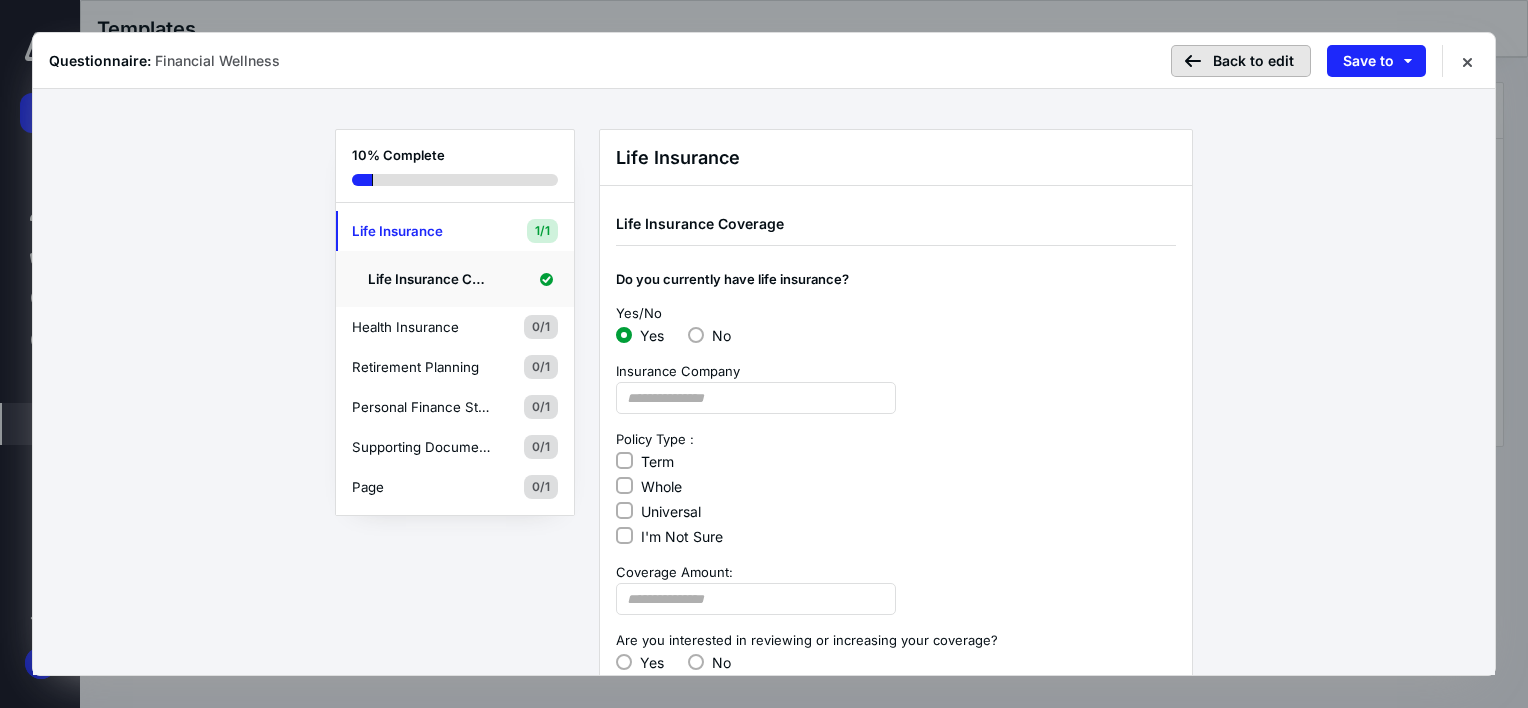 click on "Back to edit" at bounding box center (1241, 61) 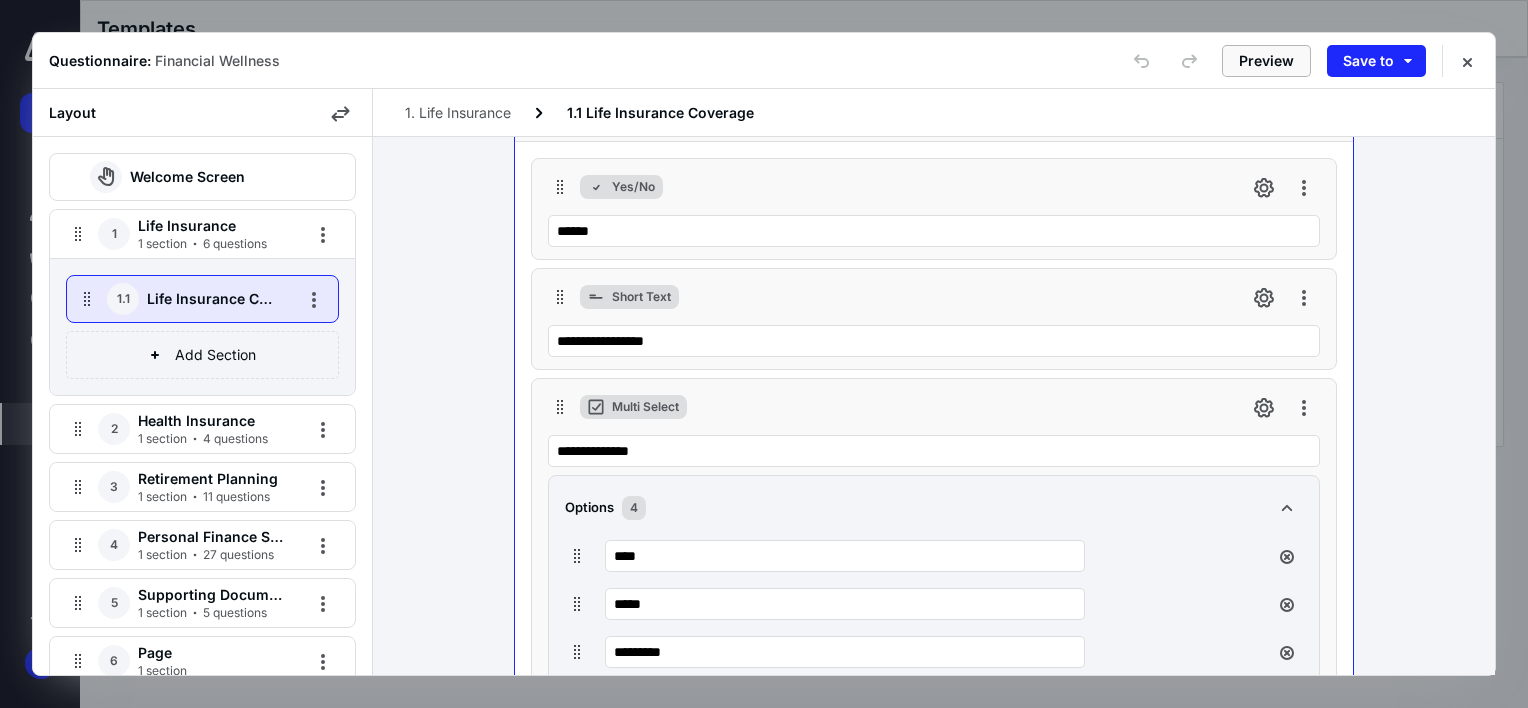 scroll, scrollTop: 0, scrollLeft: 0, axis: both 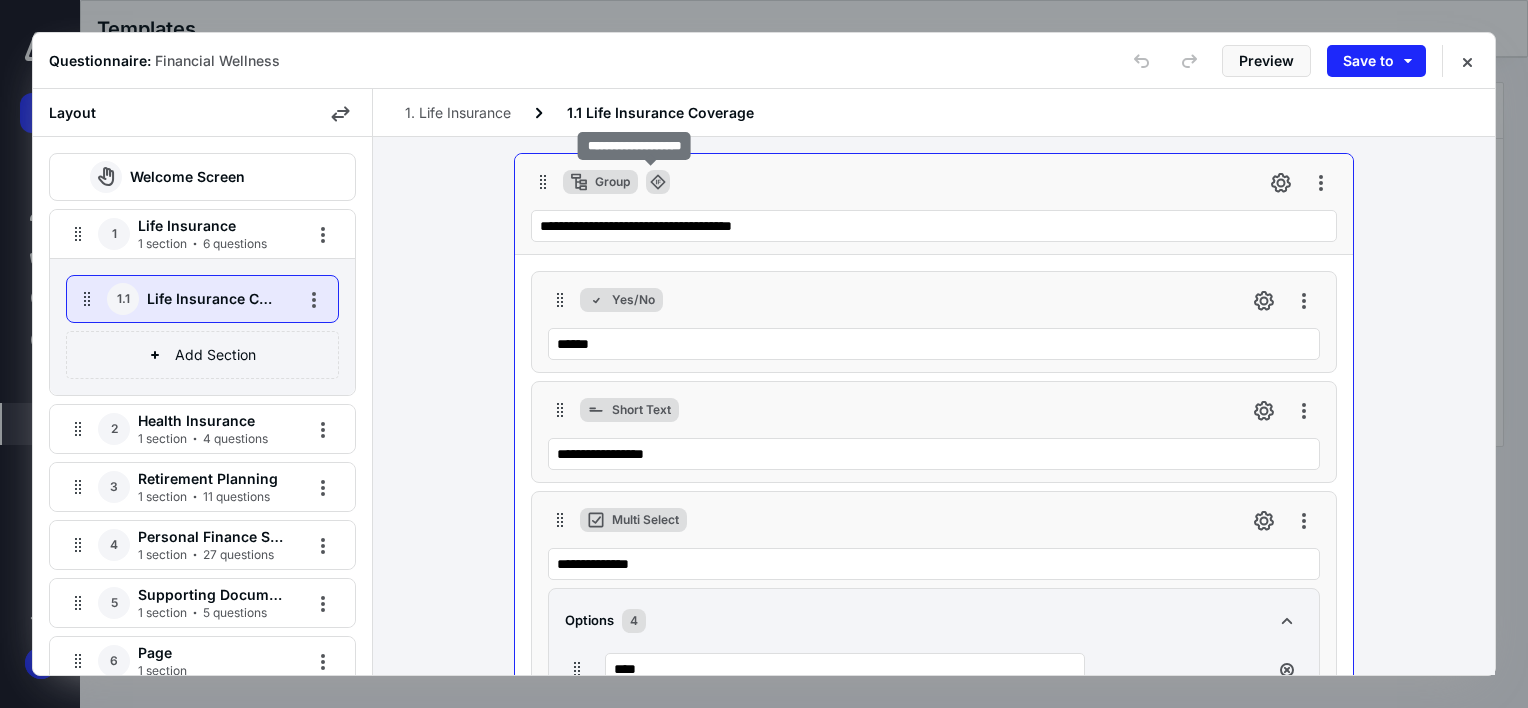 click 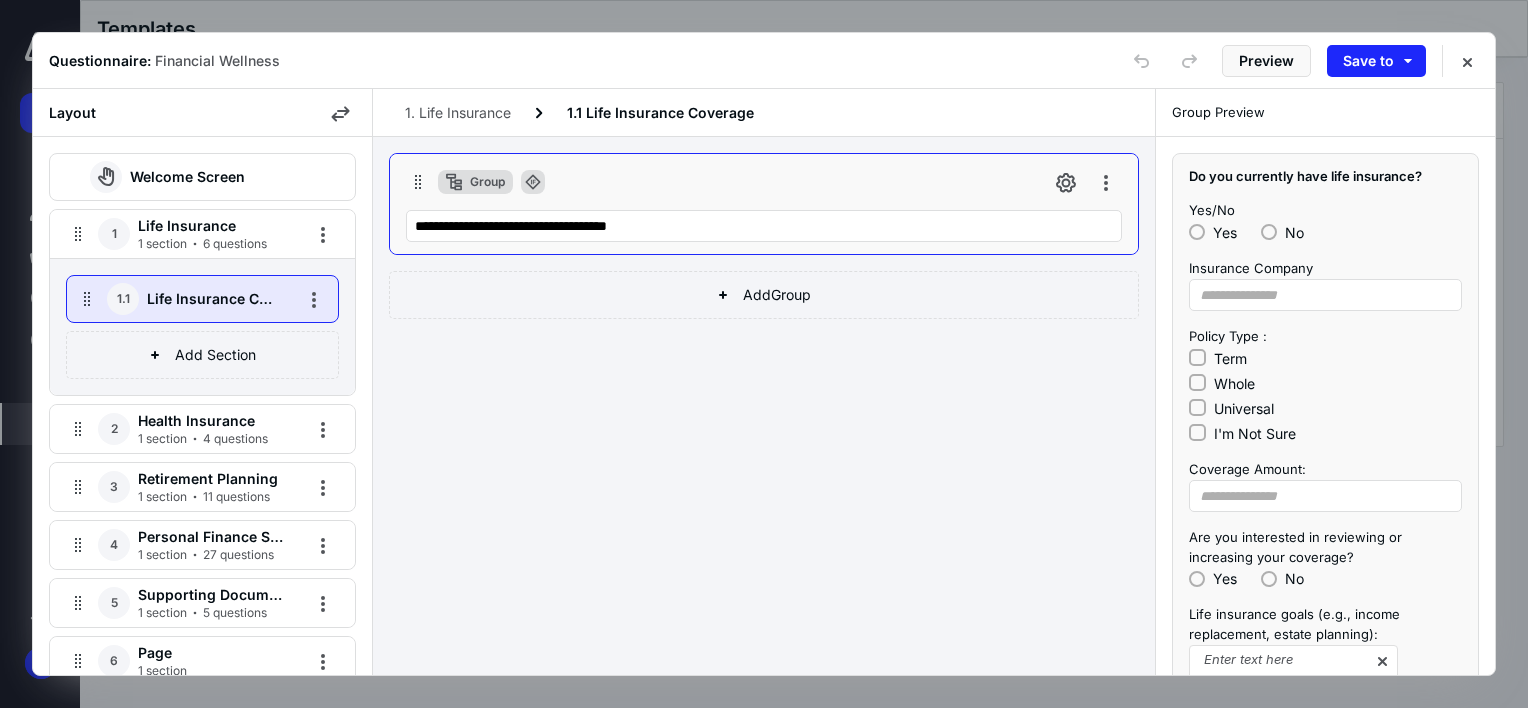 click 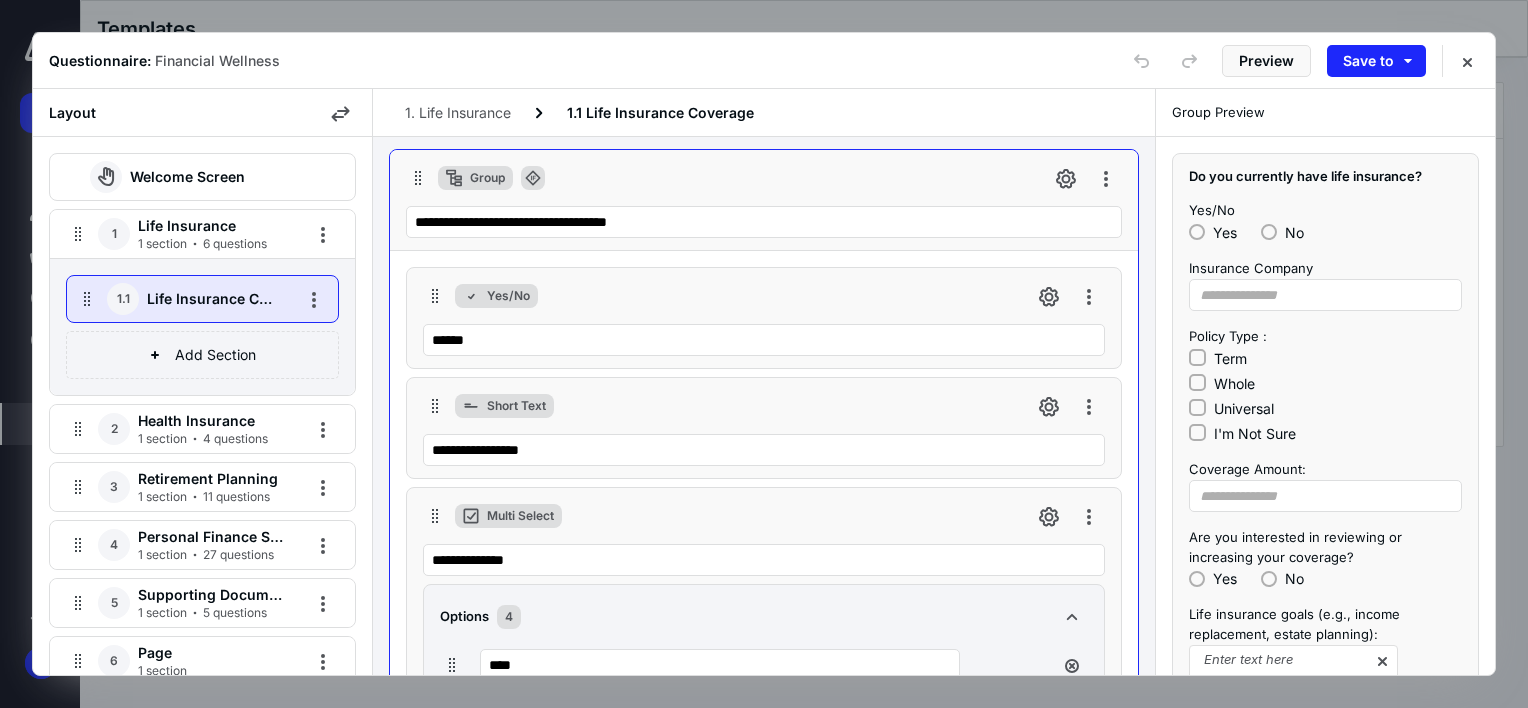 scroll, scrollTop: 0, scrollLeft: 0, axis: both 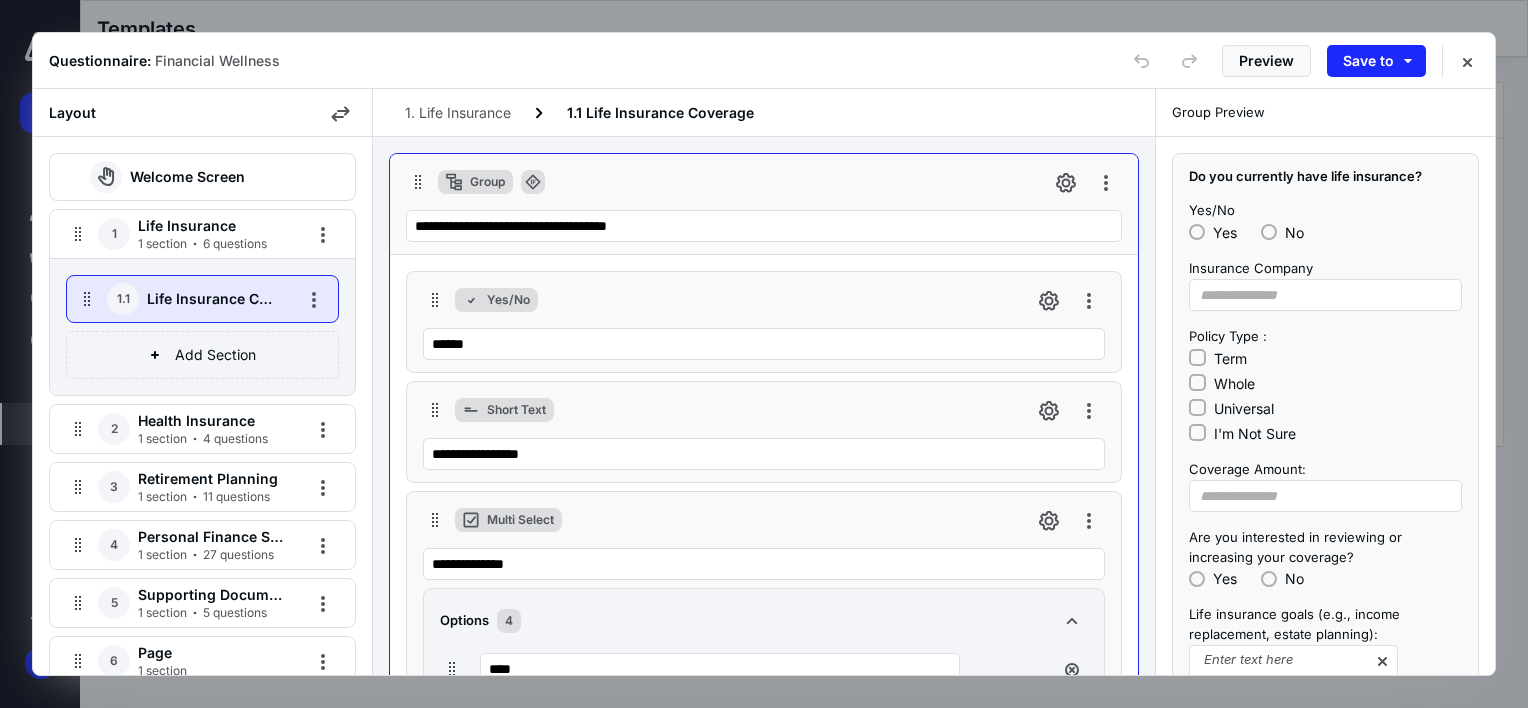 click on "Life Insurance Coverage" at bounding box center [212, 299] 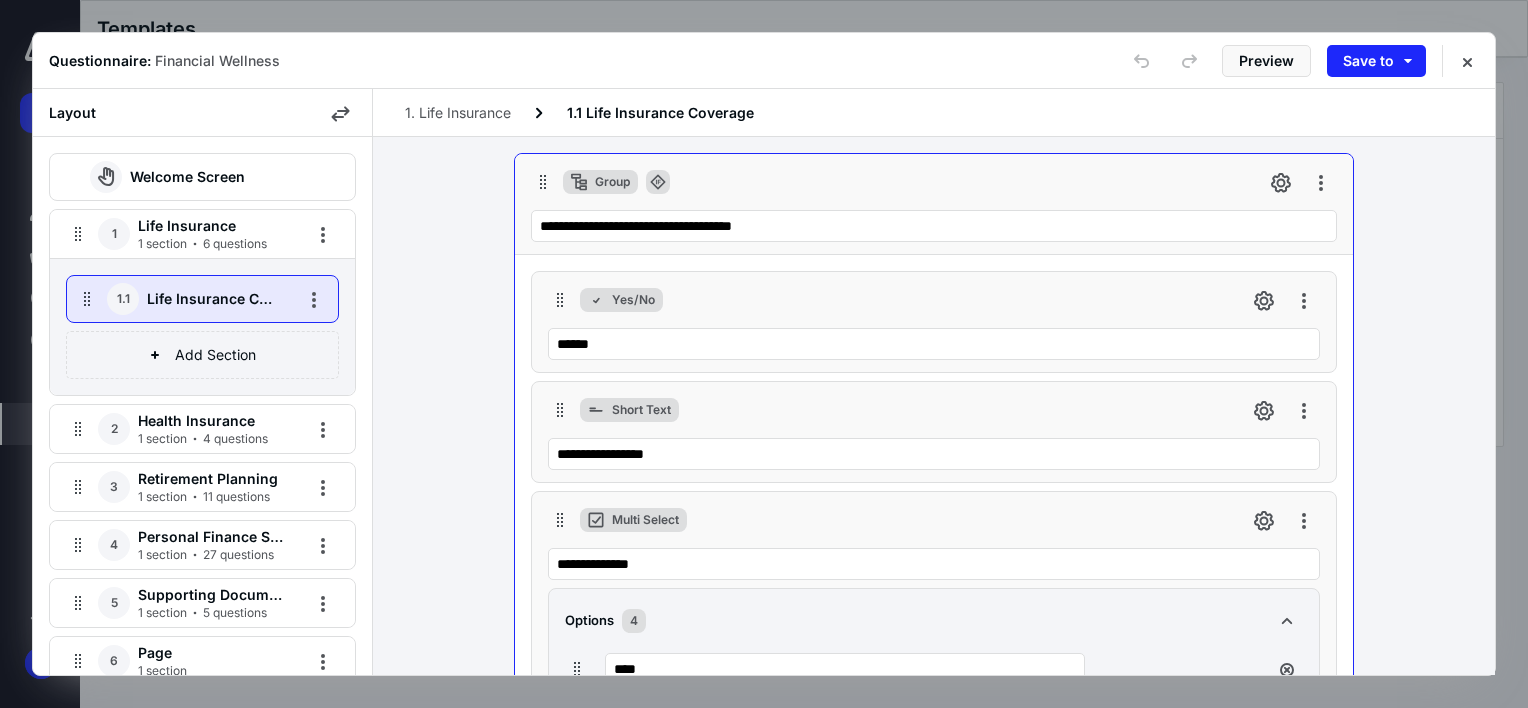 click on "Group" at bounding box center (612, 182) 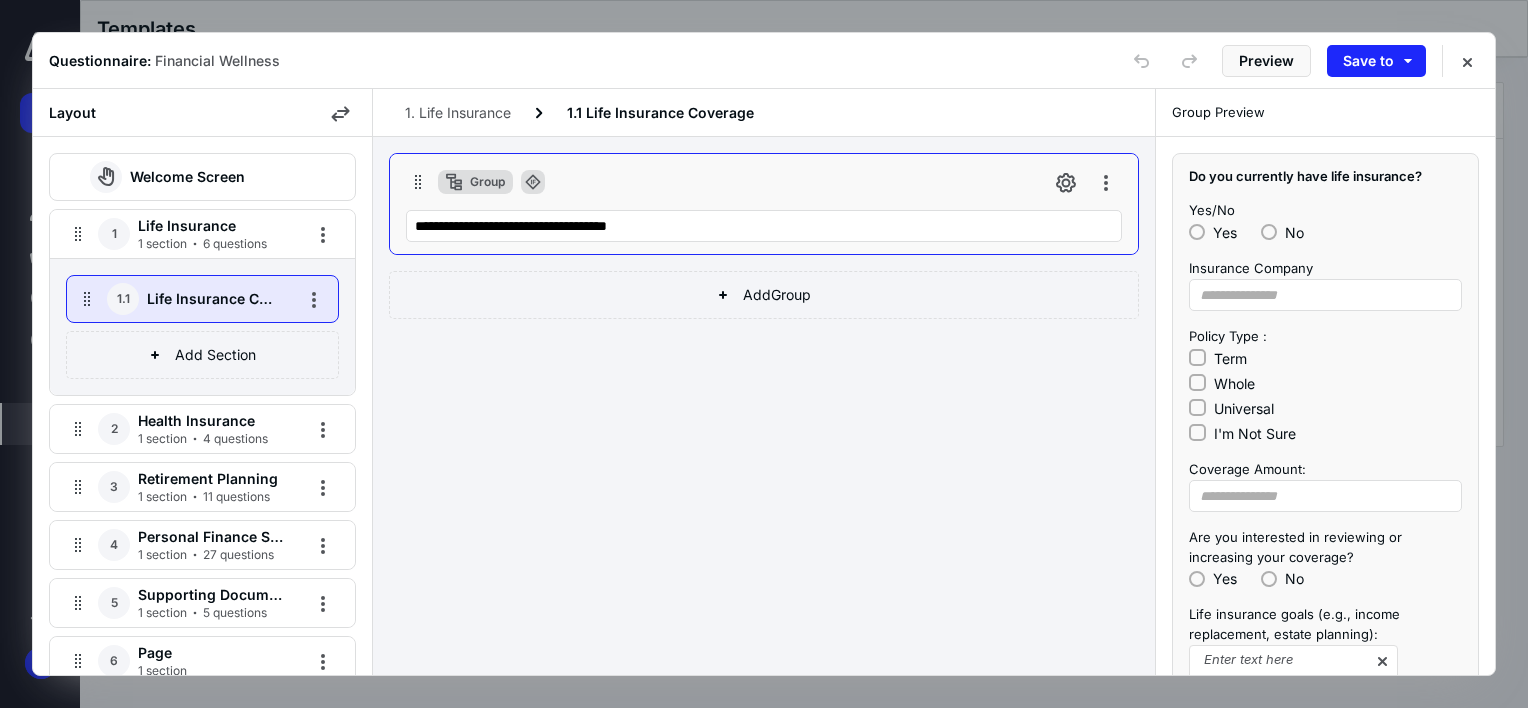 click on "Group" at bounding box center [487, 182] 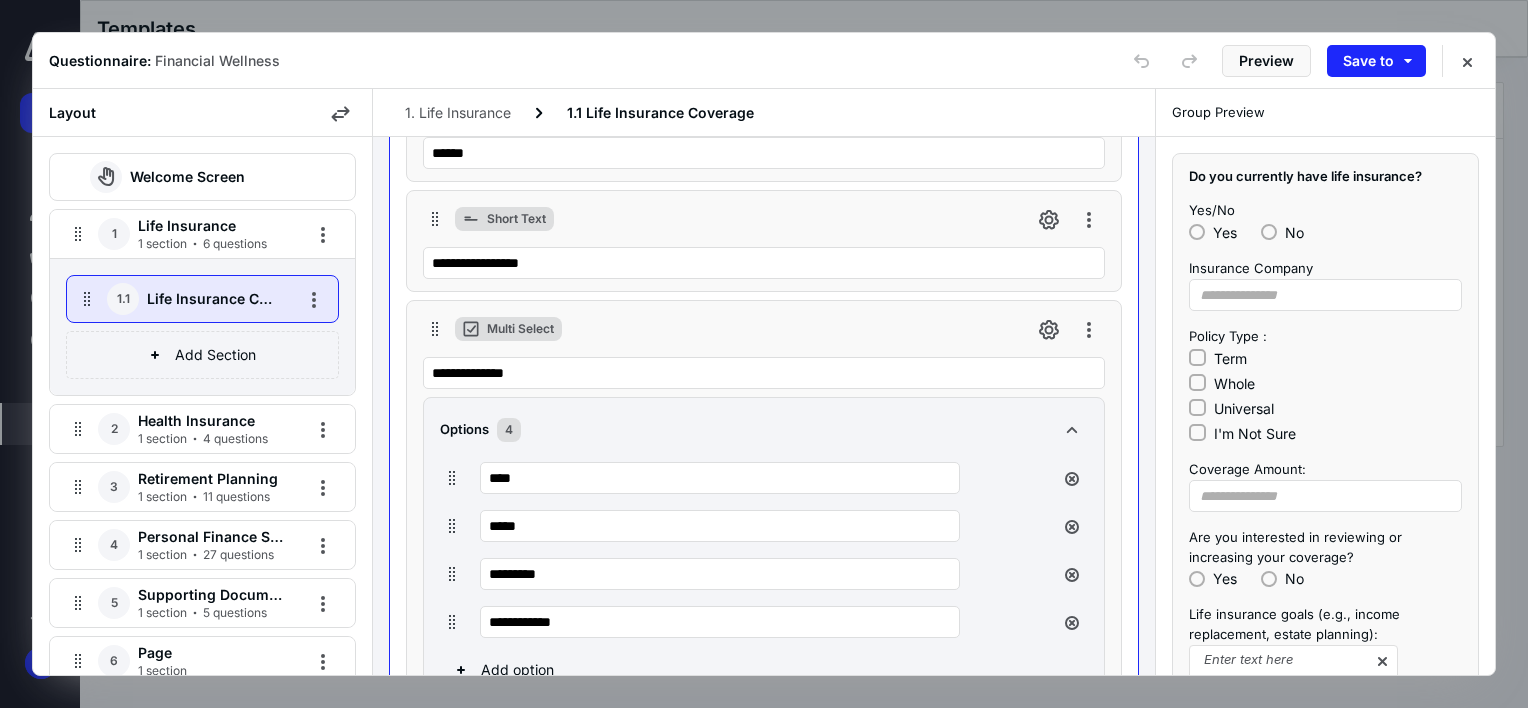 scroll, scrollTop: 0, scrollLeft: 0, axis: both 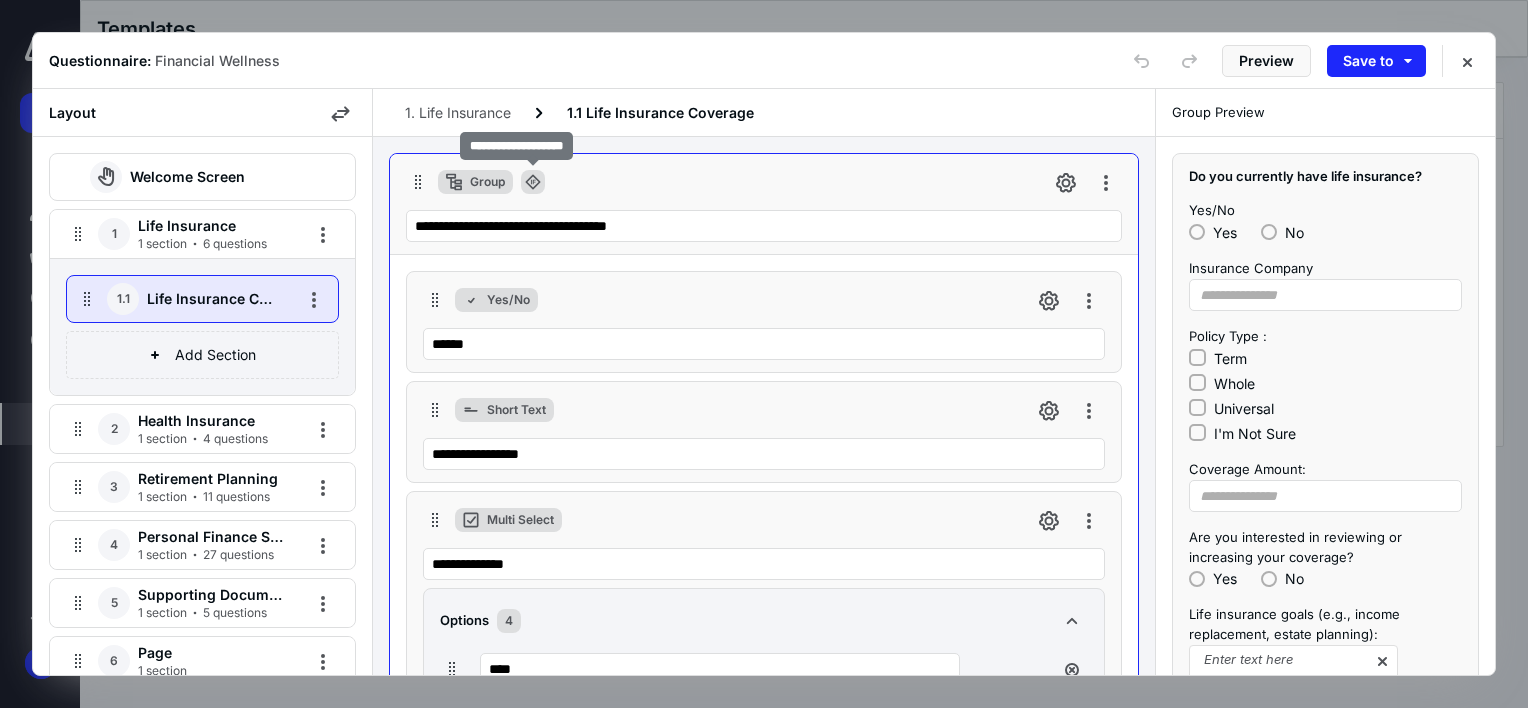 click 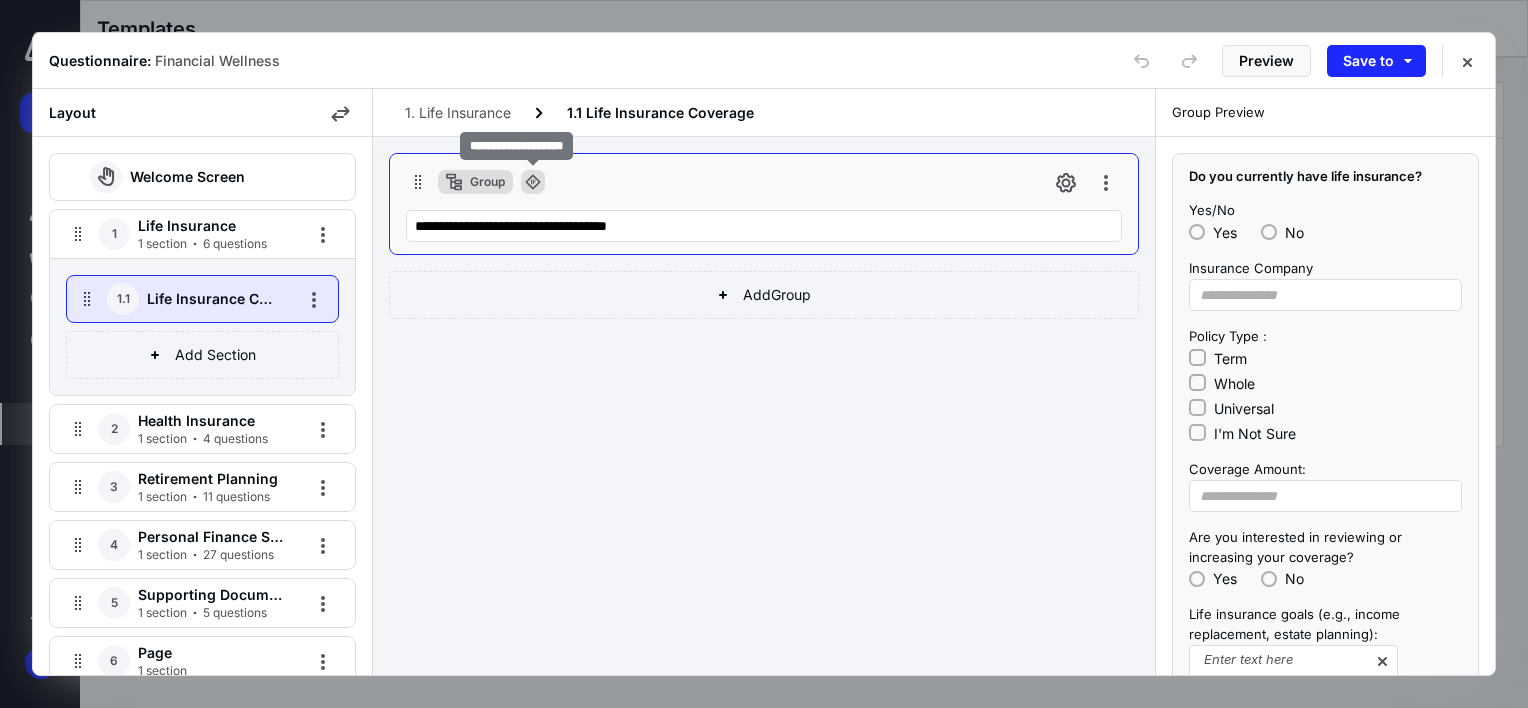 click 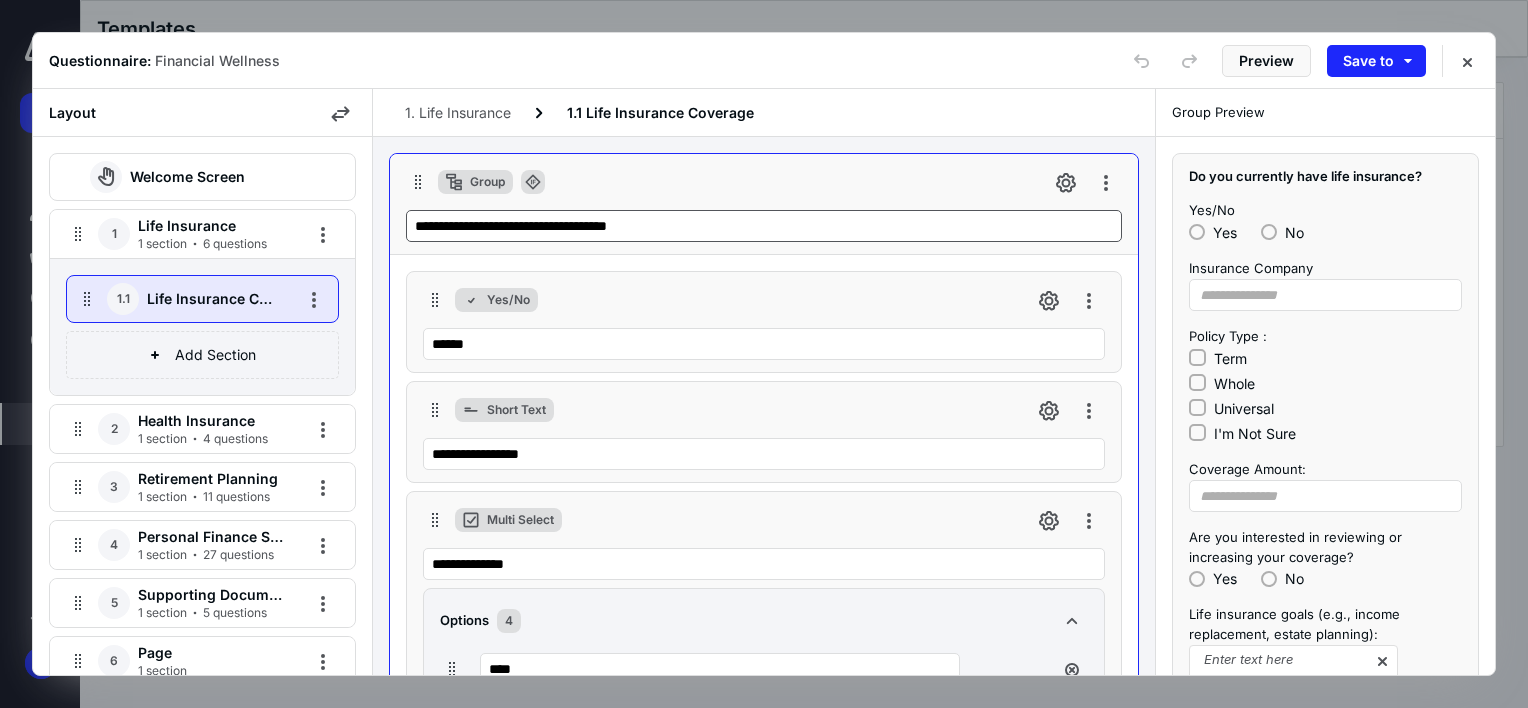 scroll, scrollTop: 0, scrollLeft: 0, axis: both 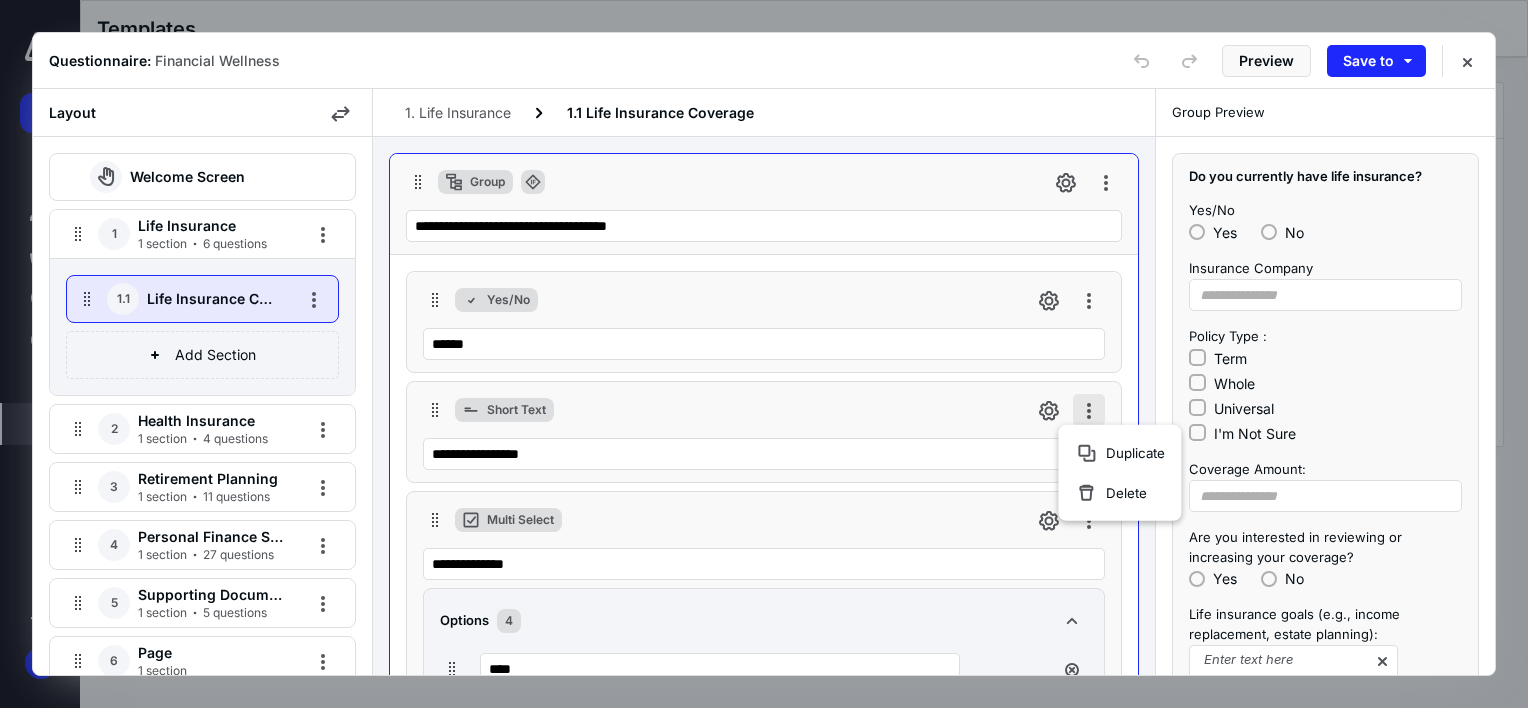 click at bounding box center (1089, 410) 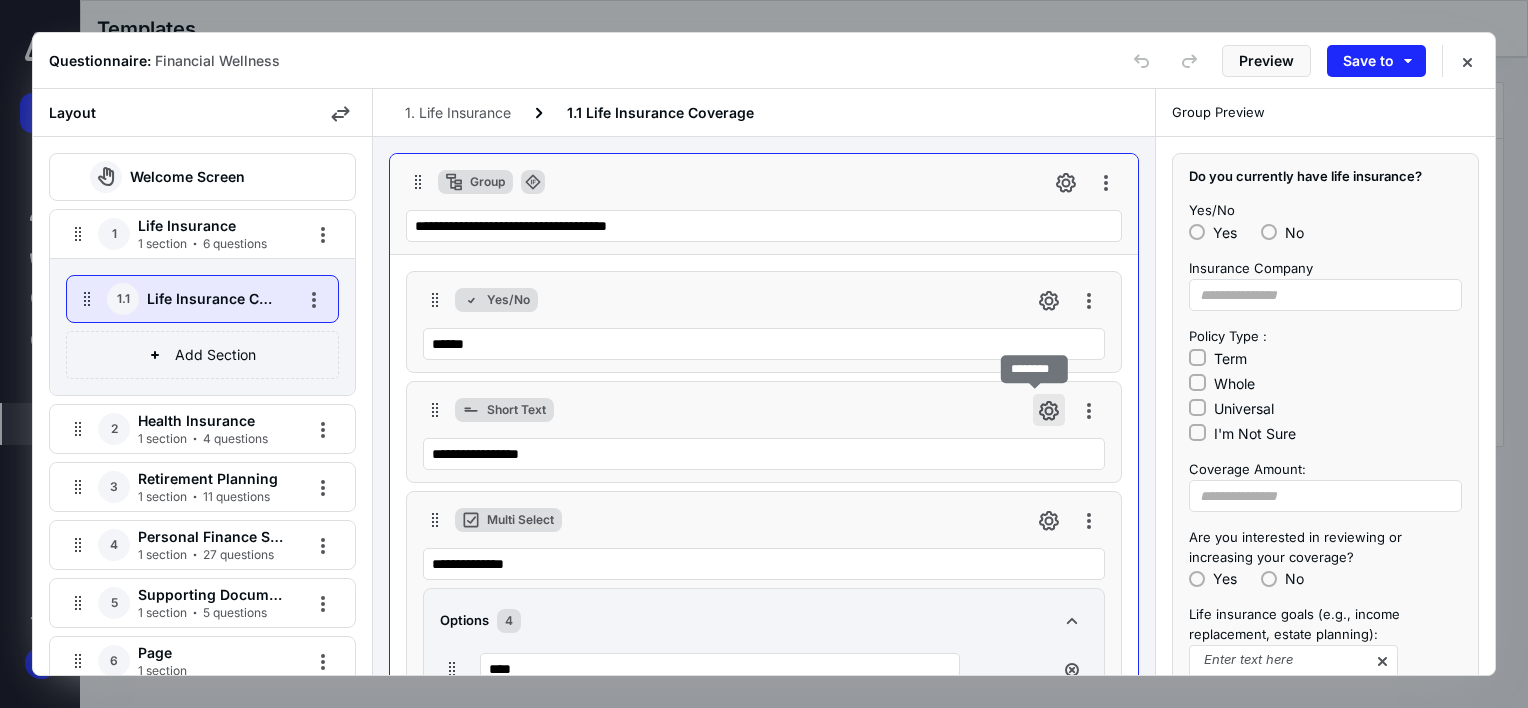 click at bounding box center [1049, 410] 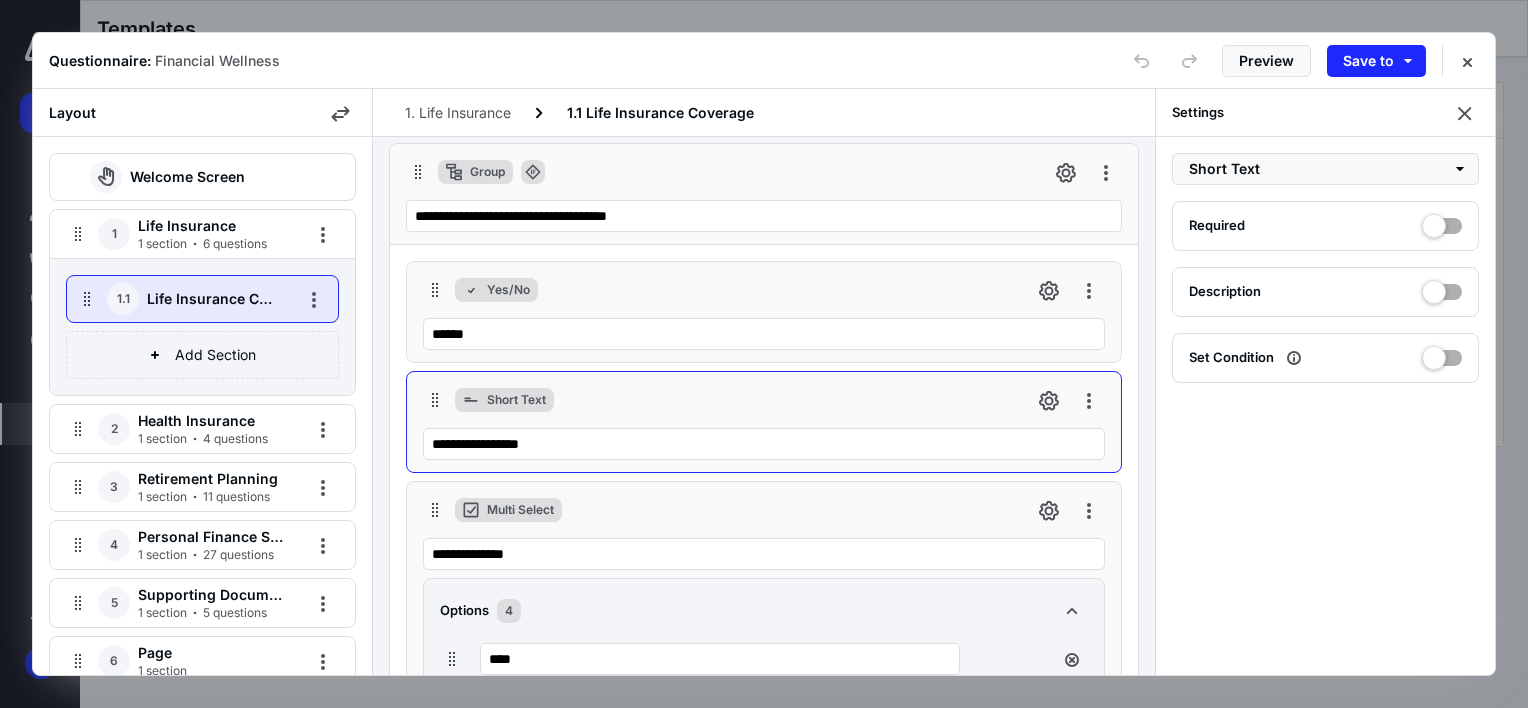 scroll, scrollTop: 0, scrollLeft: 0, axis: both 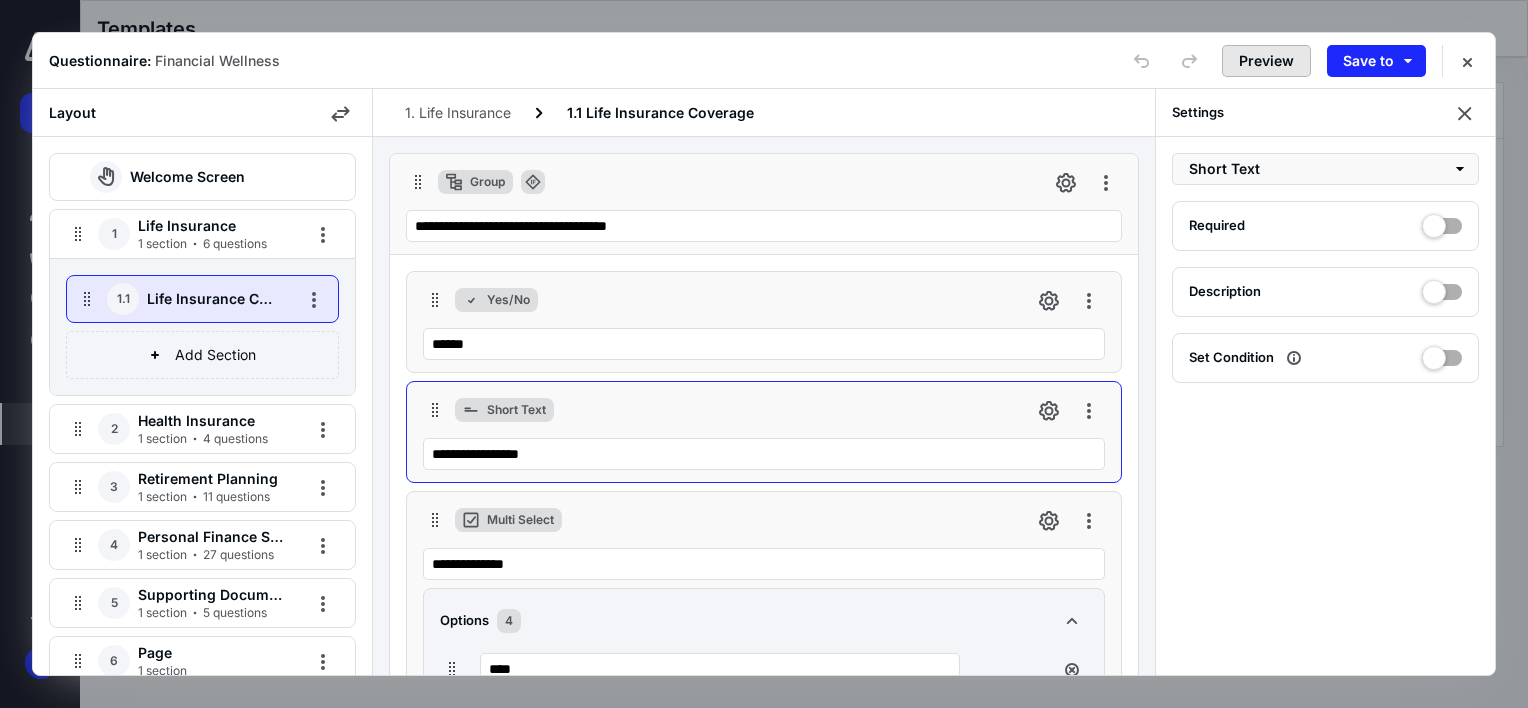 click on "Preview" at bounding box center [1266, 61] 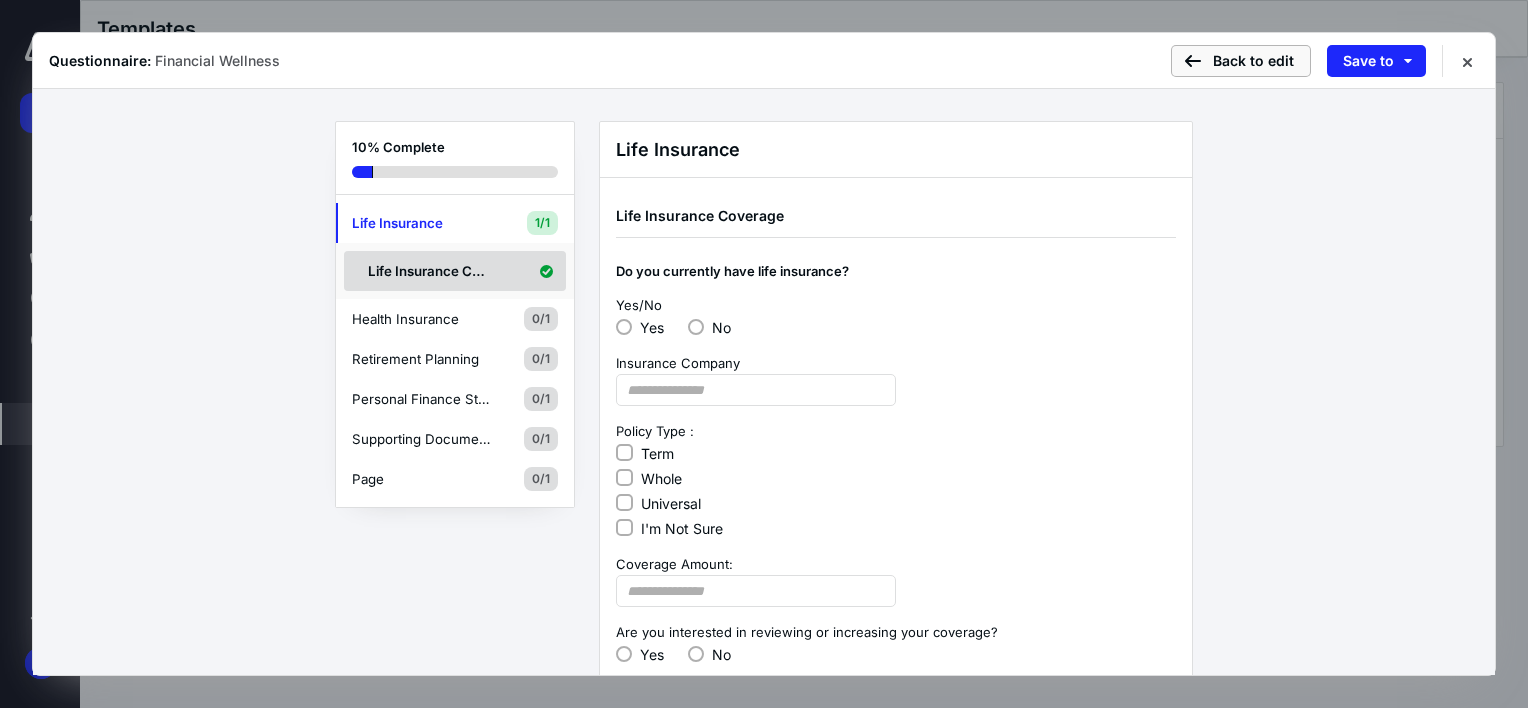 scroll, scrollTop: 0, scrollLeft: 0, axis: both 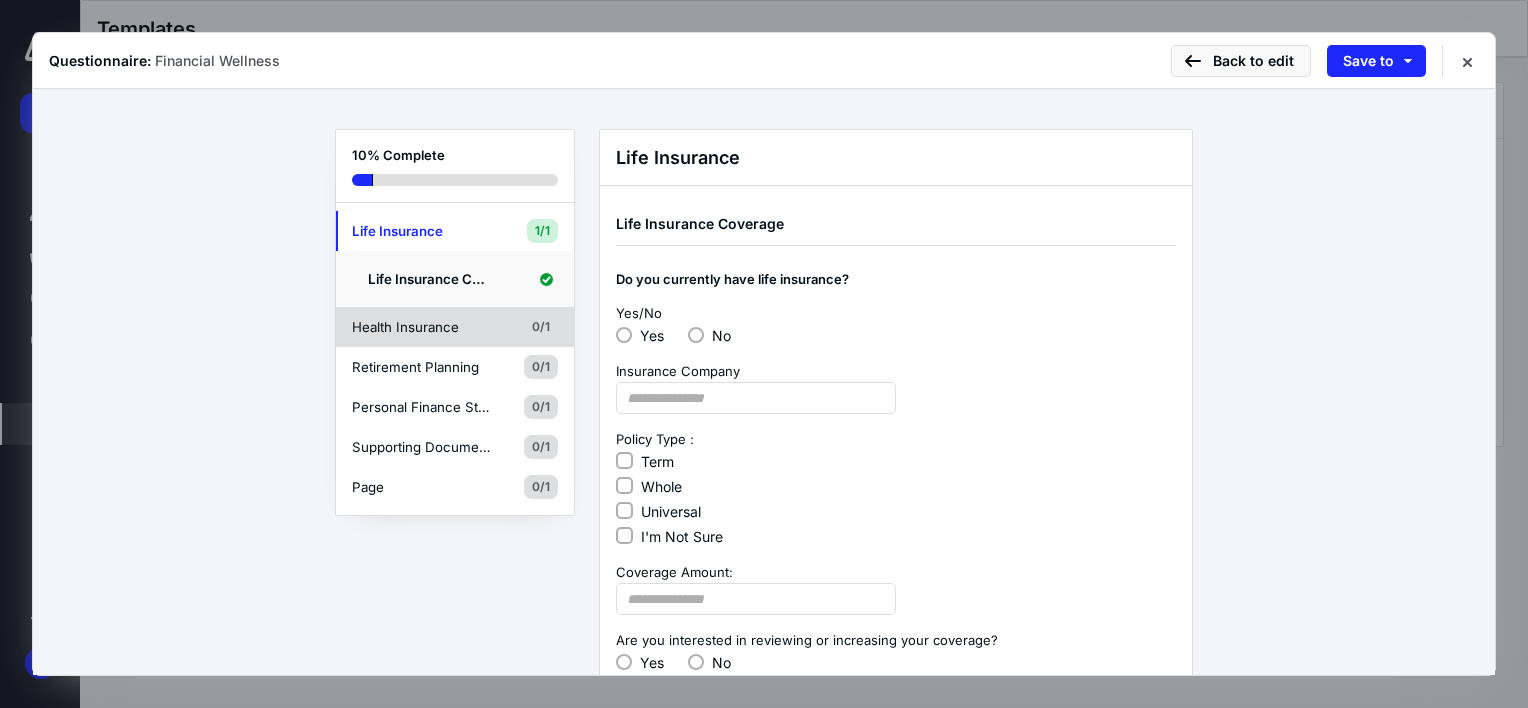 click on "Health Insurance" at bounding box center [422, 327] 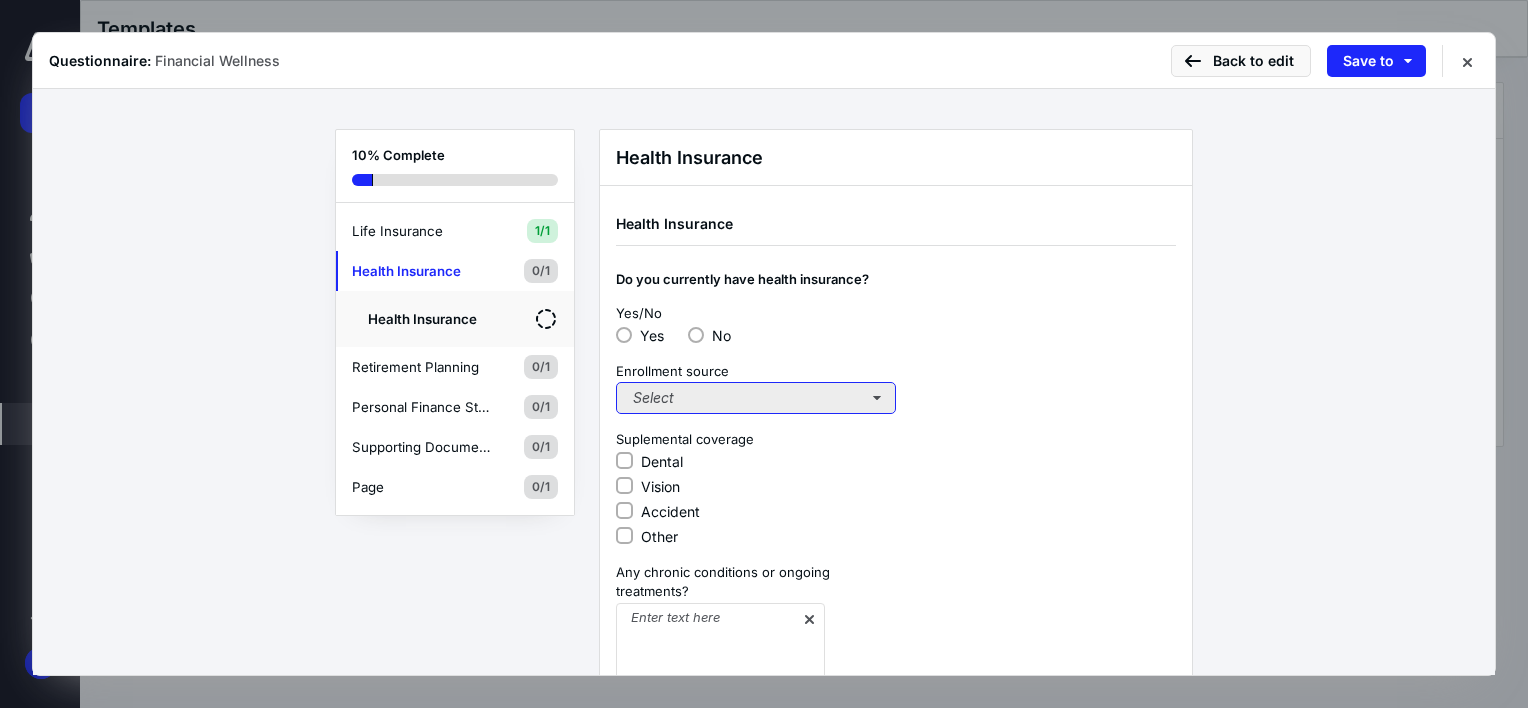click on "Select" at bounding box center [756, 398] 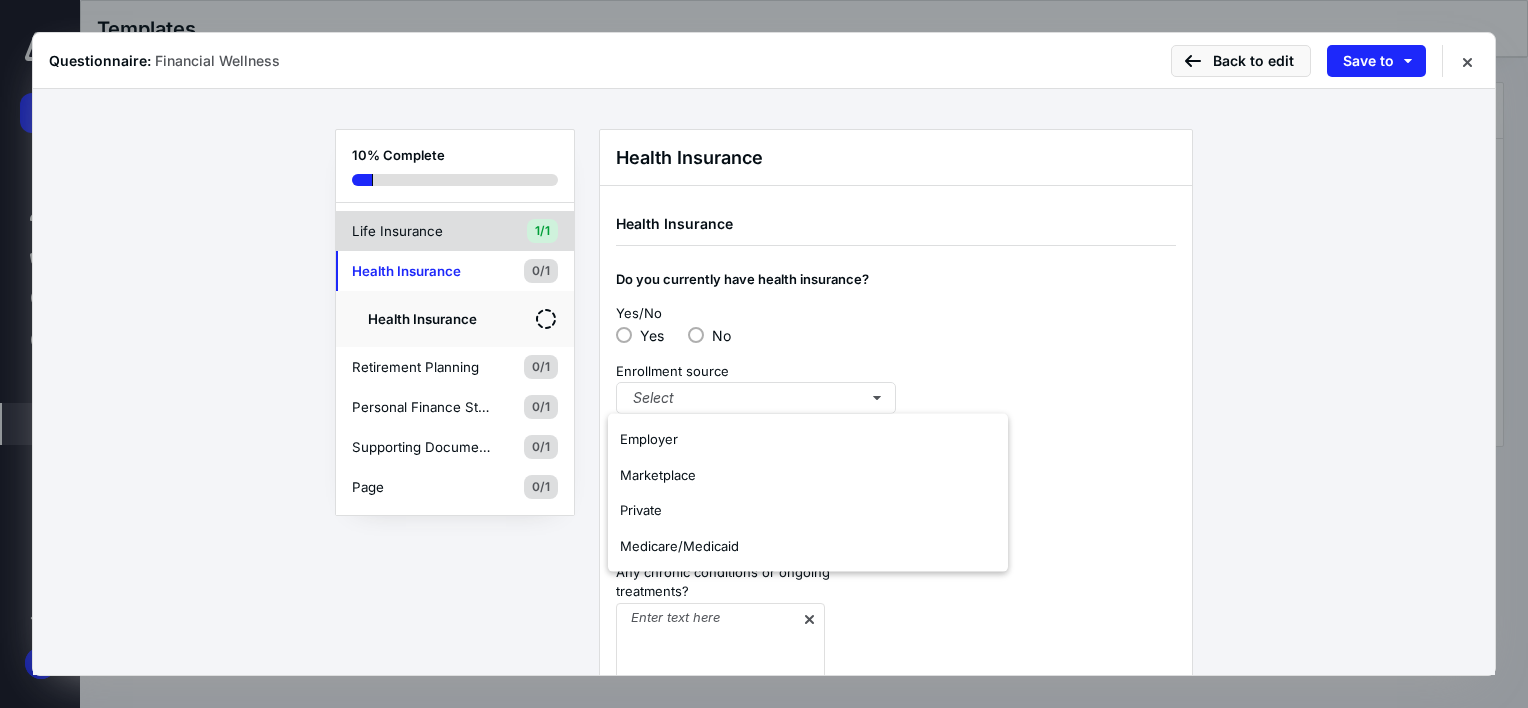 click on "Life Insurance" at bounding box center [422, 231] 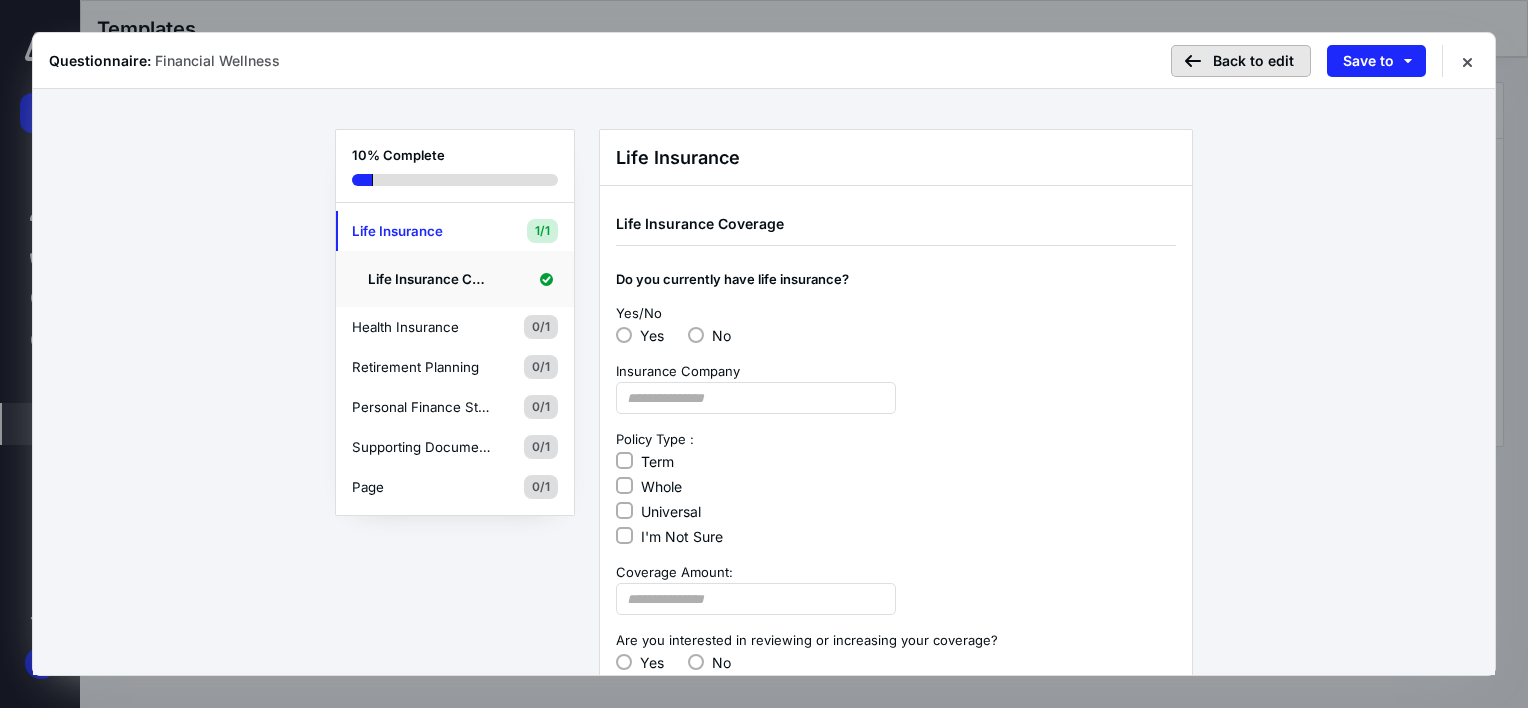 click on "Back to edit" at bounding box center [1241, 61] 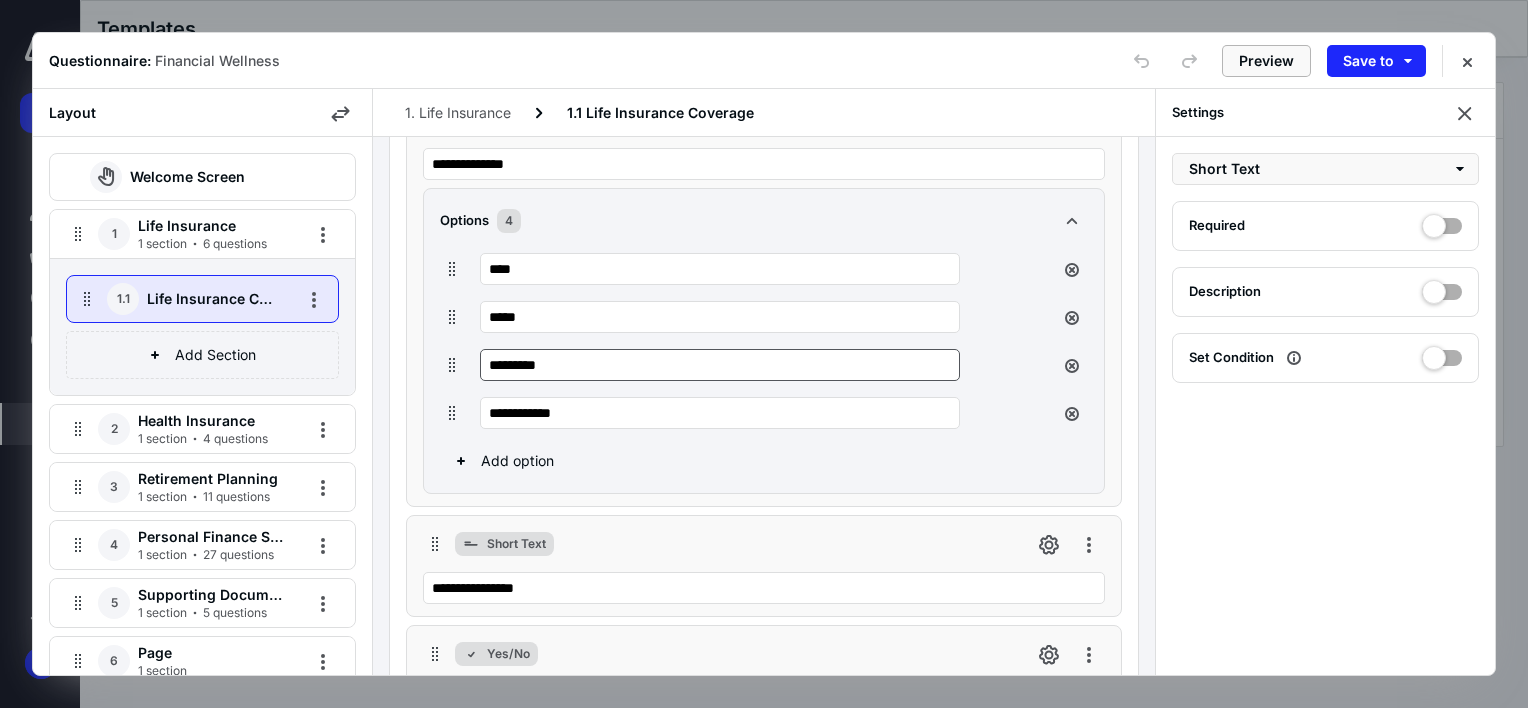 scroll, scrollTop: 400, scrollLeft: 0, axis: vertical 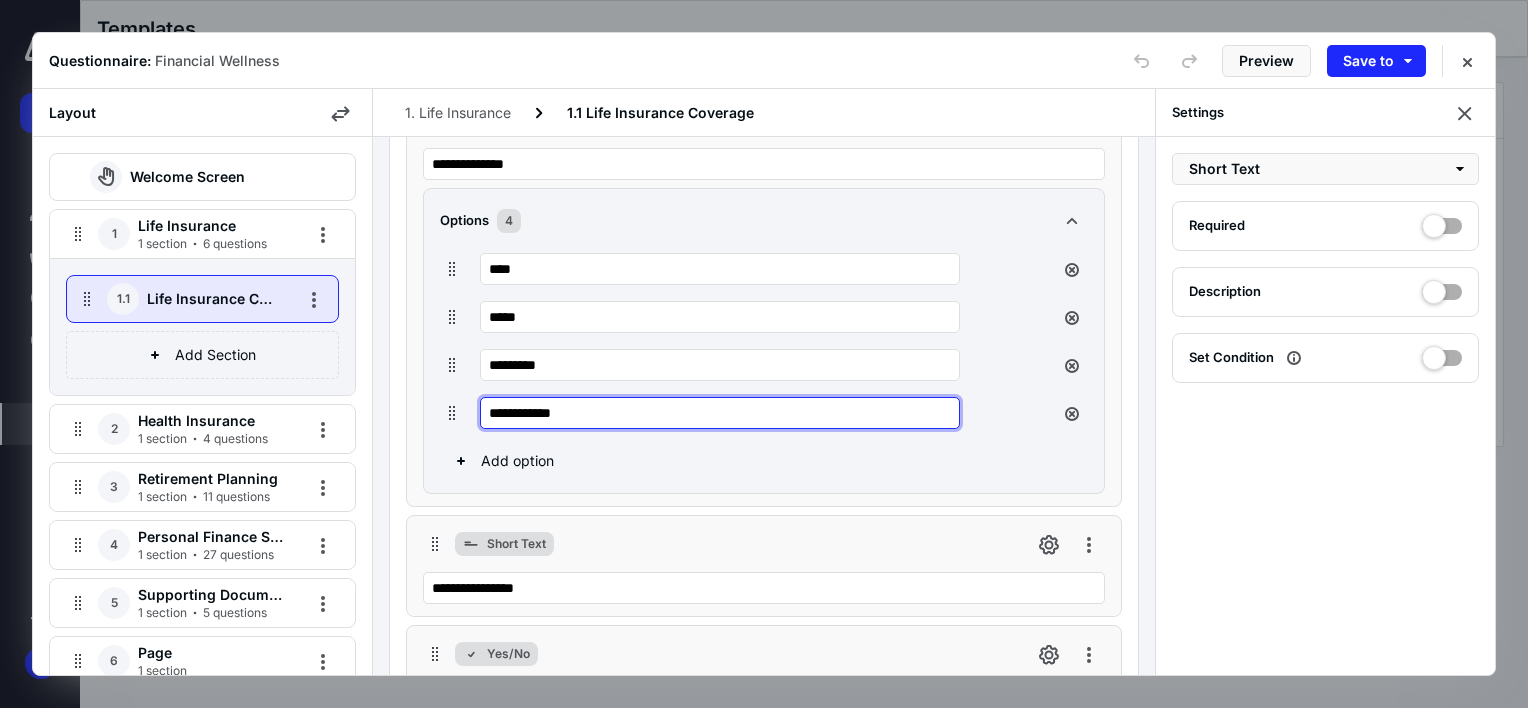 drag, startPoint x: 596, startPoint y: 409, endPoint x: 552, endPoint y: 542, distance: 140.08926 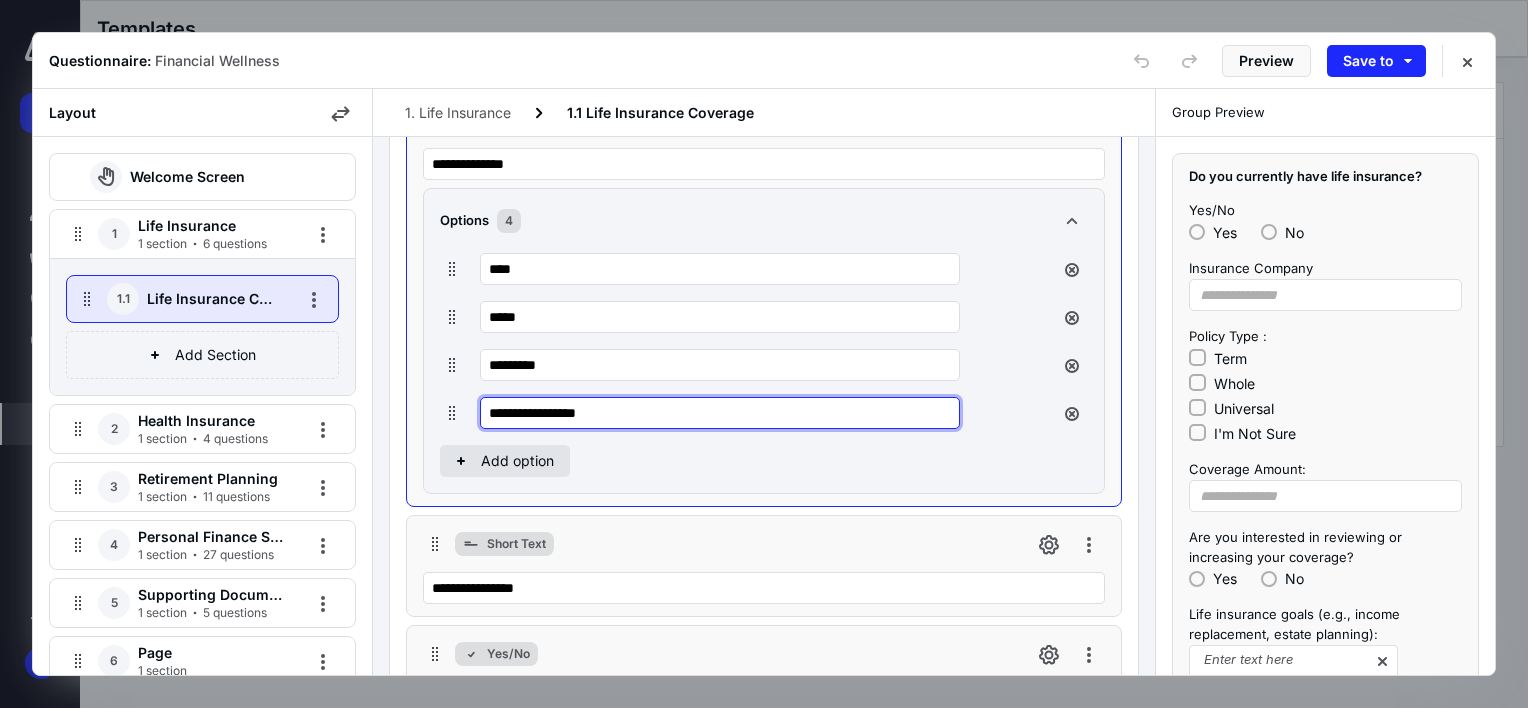 type on "**********" 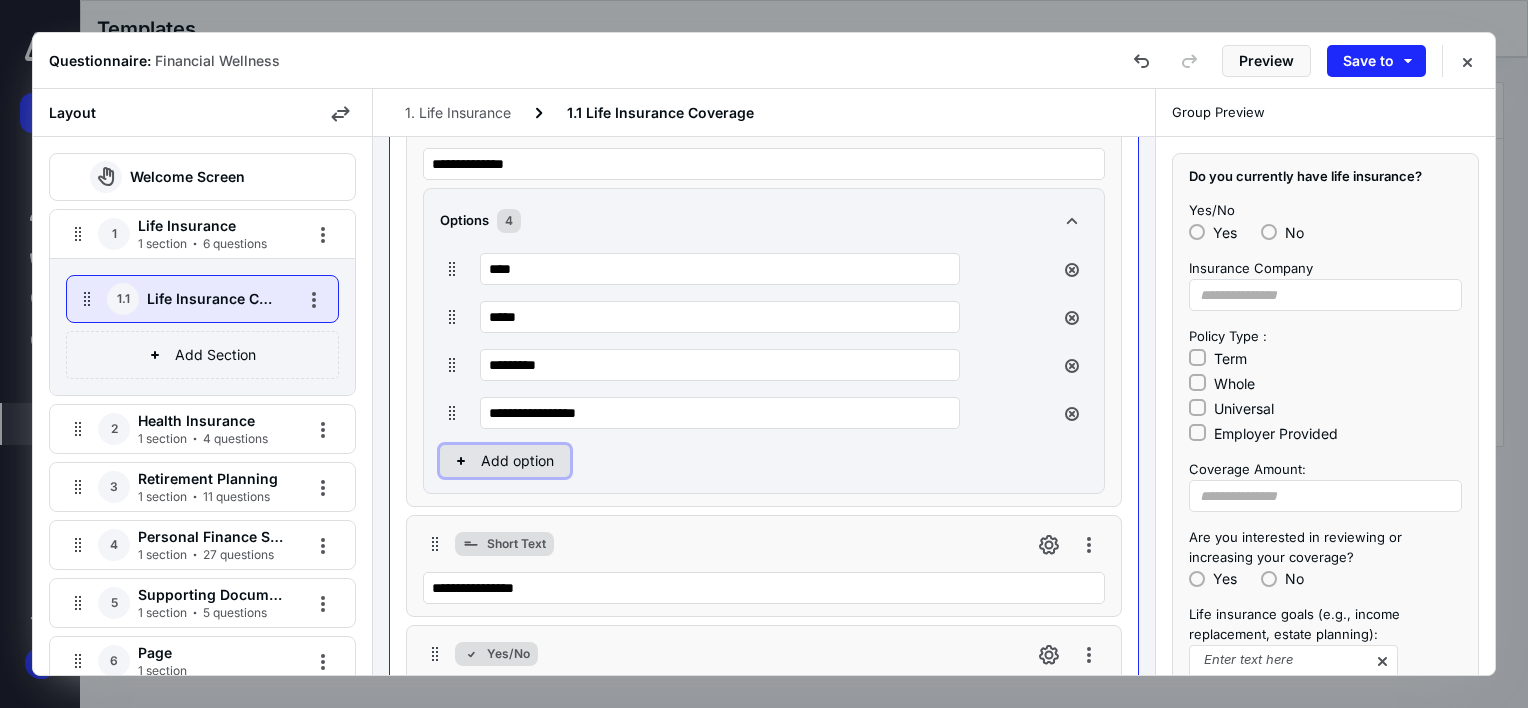 click on "Add option" at bounding box center [505, 461] 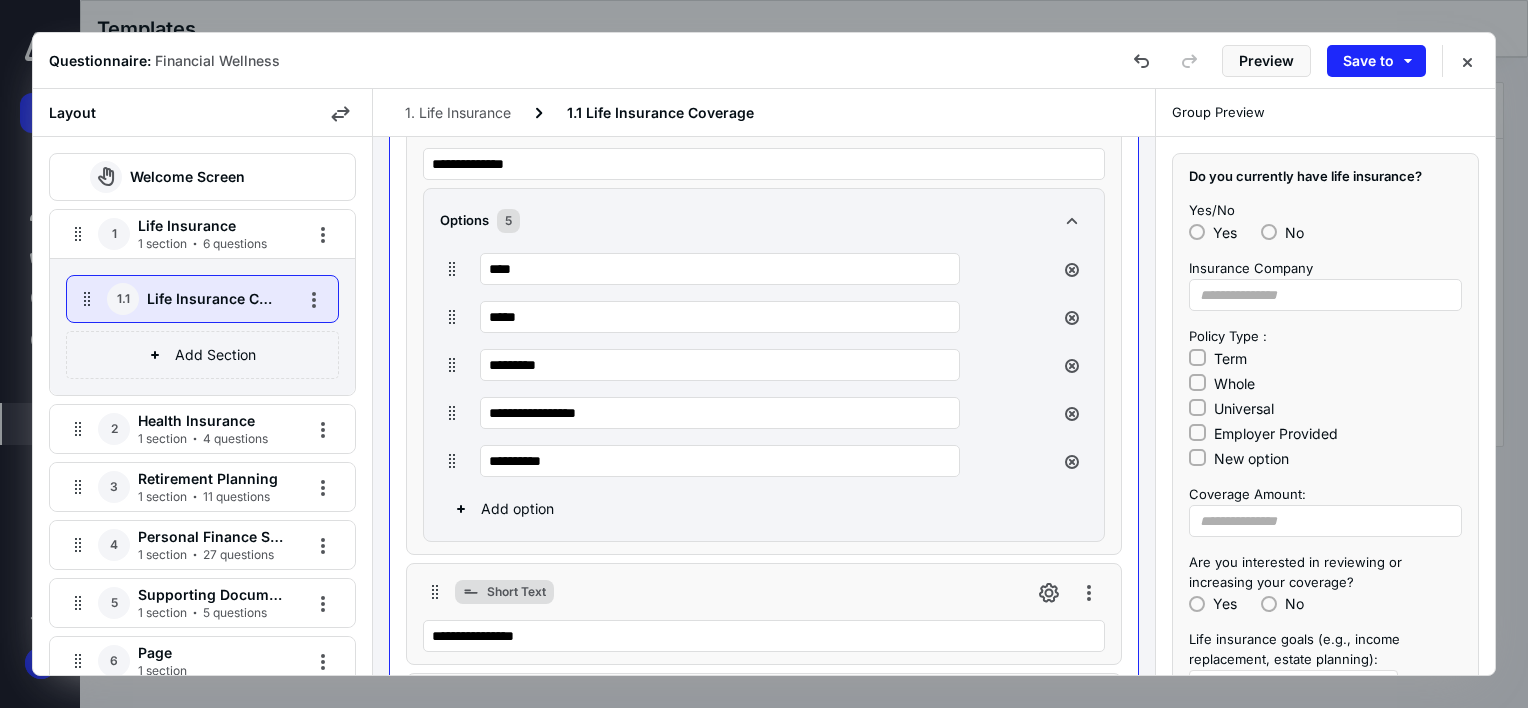 drag, startPoint x: 609, startPoint y: 465, endPoint x: 416, endPoint y: 445, distance: 194.03351 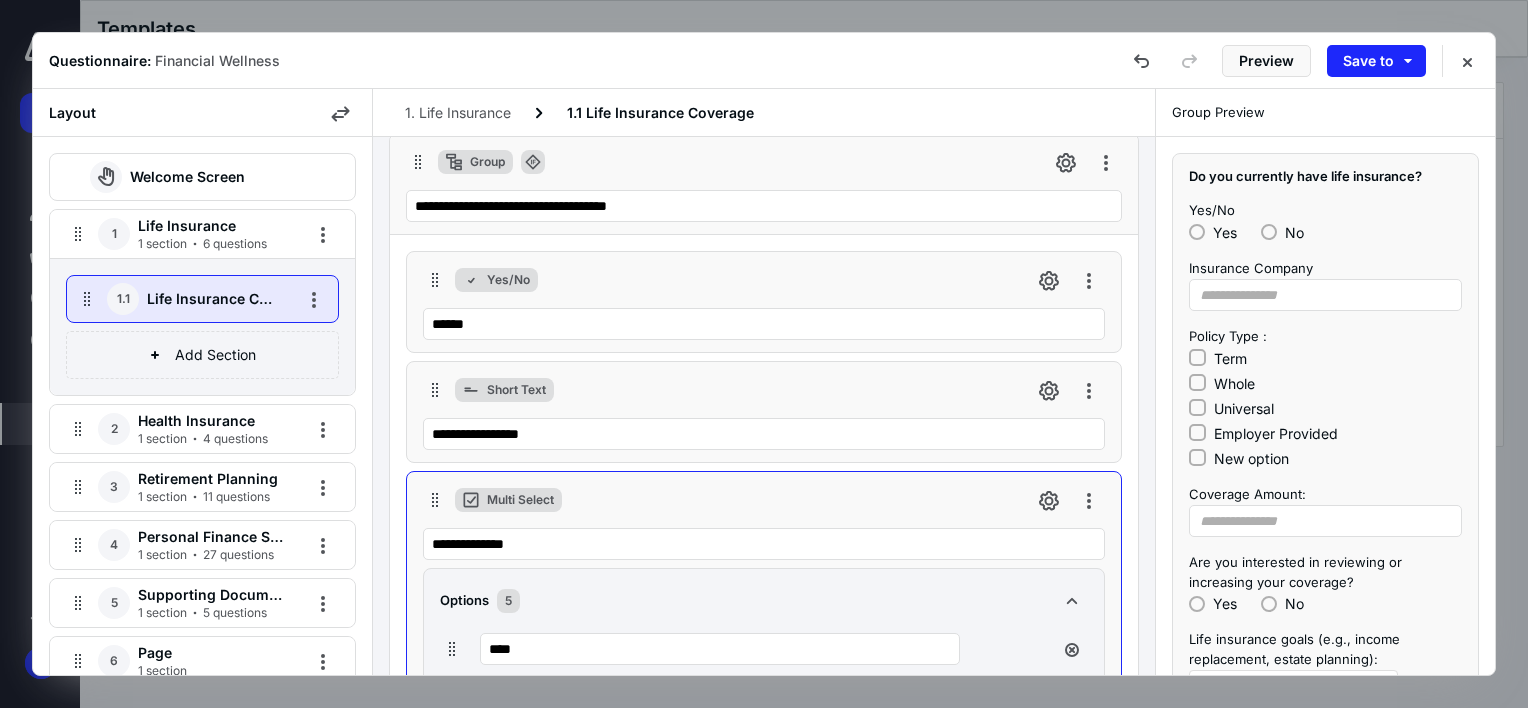 scroll, scrollTop: 0, scrollLeft: 0, axis: both 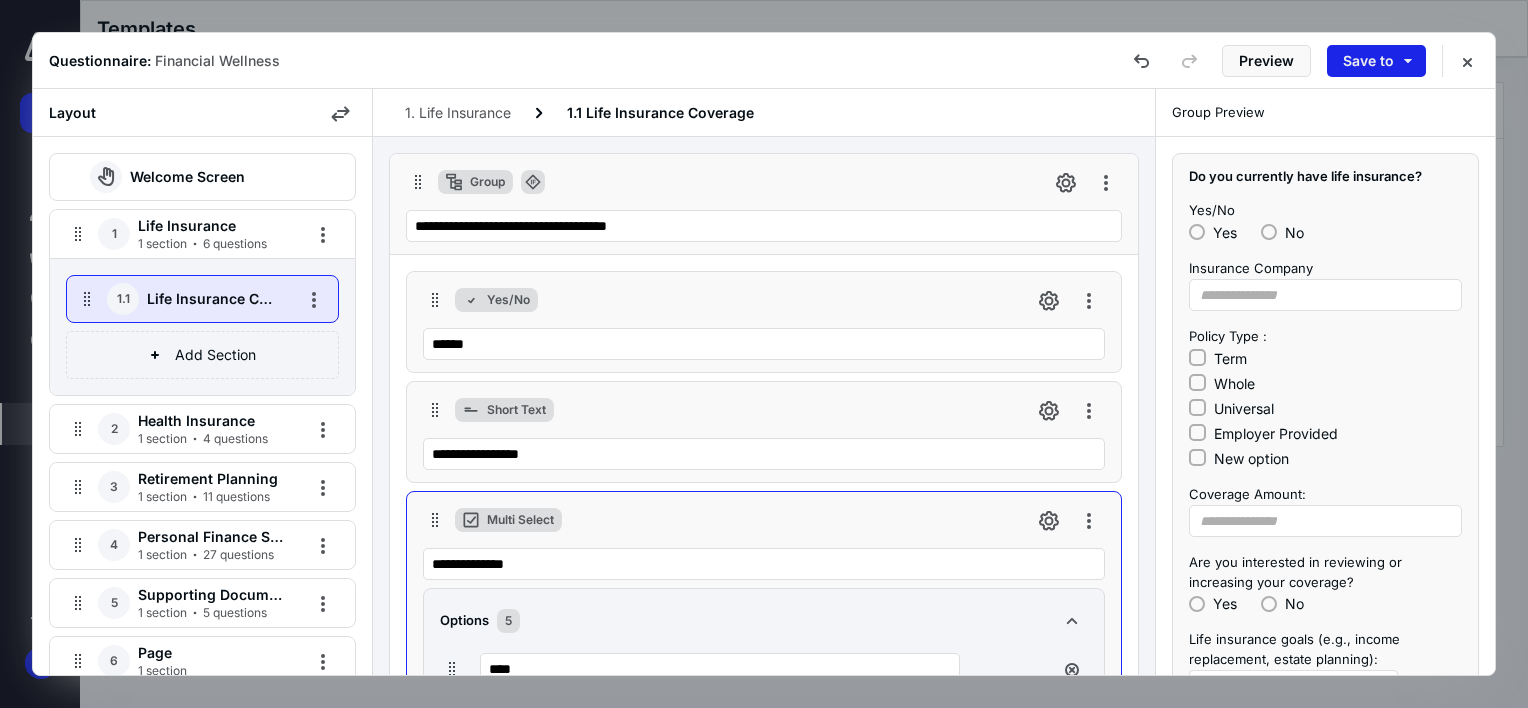 type on "**********" 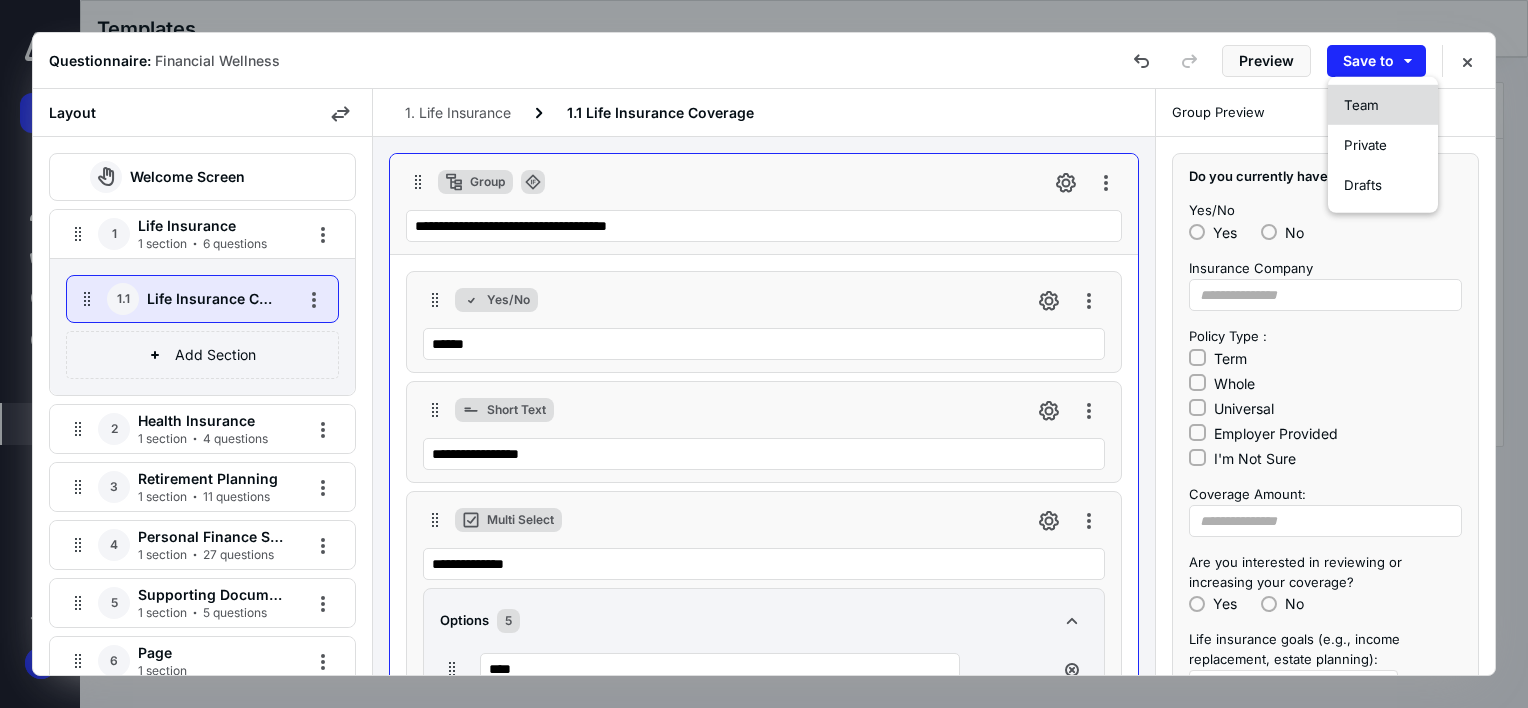 click on "Team" at bounding box center [1361, 105] 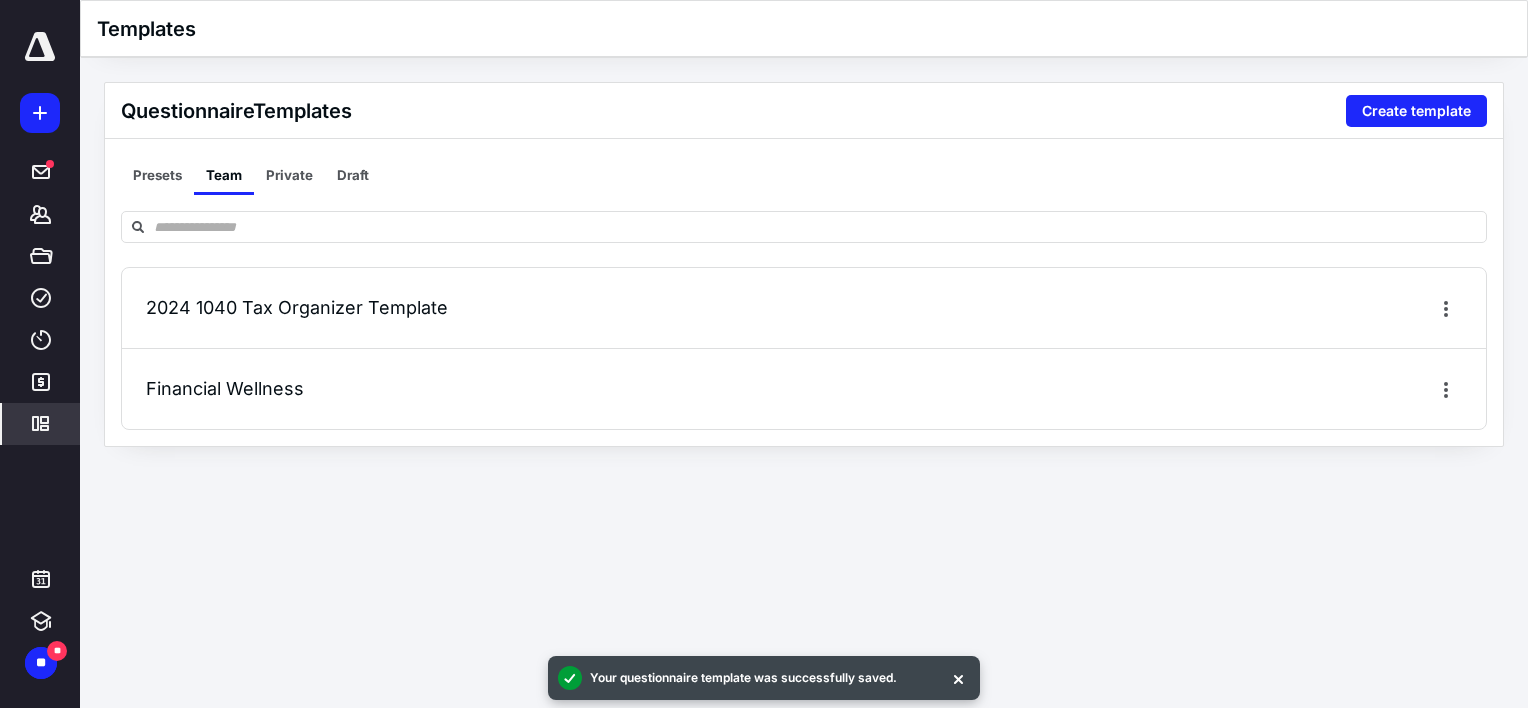 click on "Financial Wellness" at bounding box center [225, 388] 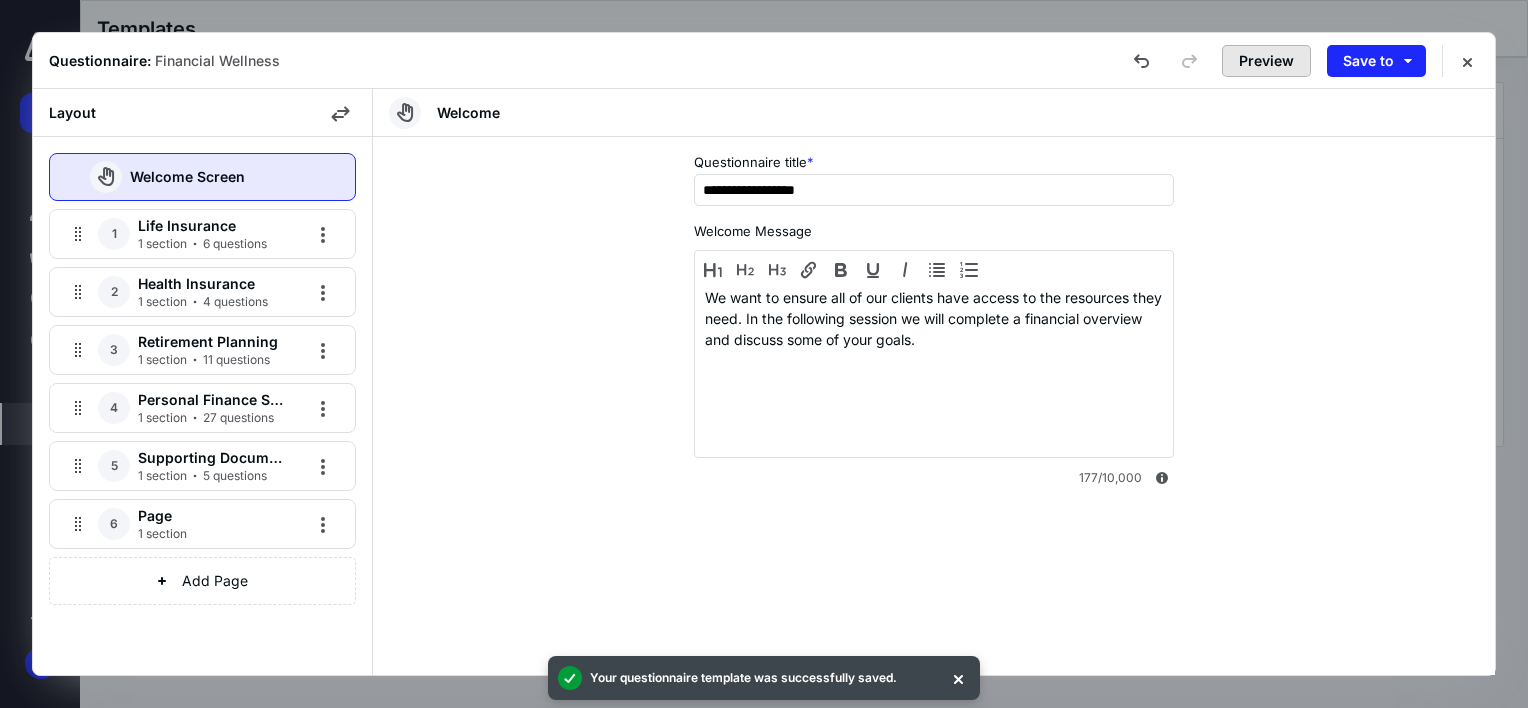 click on "Preview" at bounding box center [1266, 61] 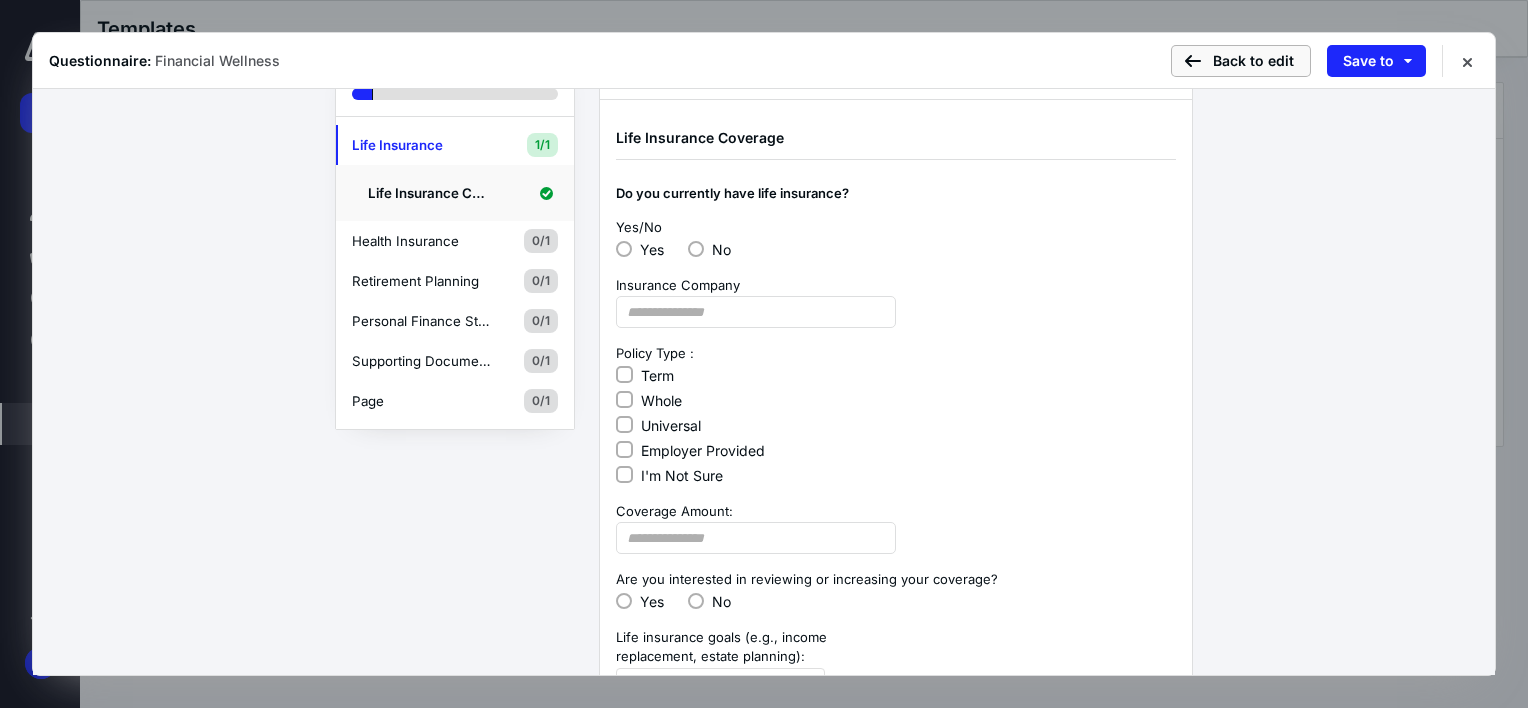 scroll, scrollTop: 0, scrollLeft: 0, axis: both 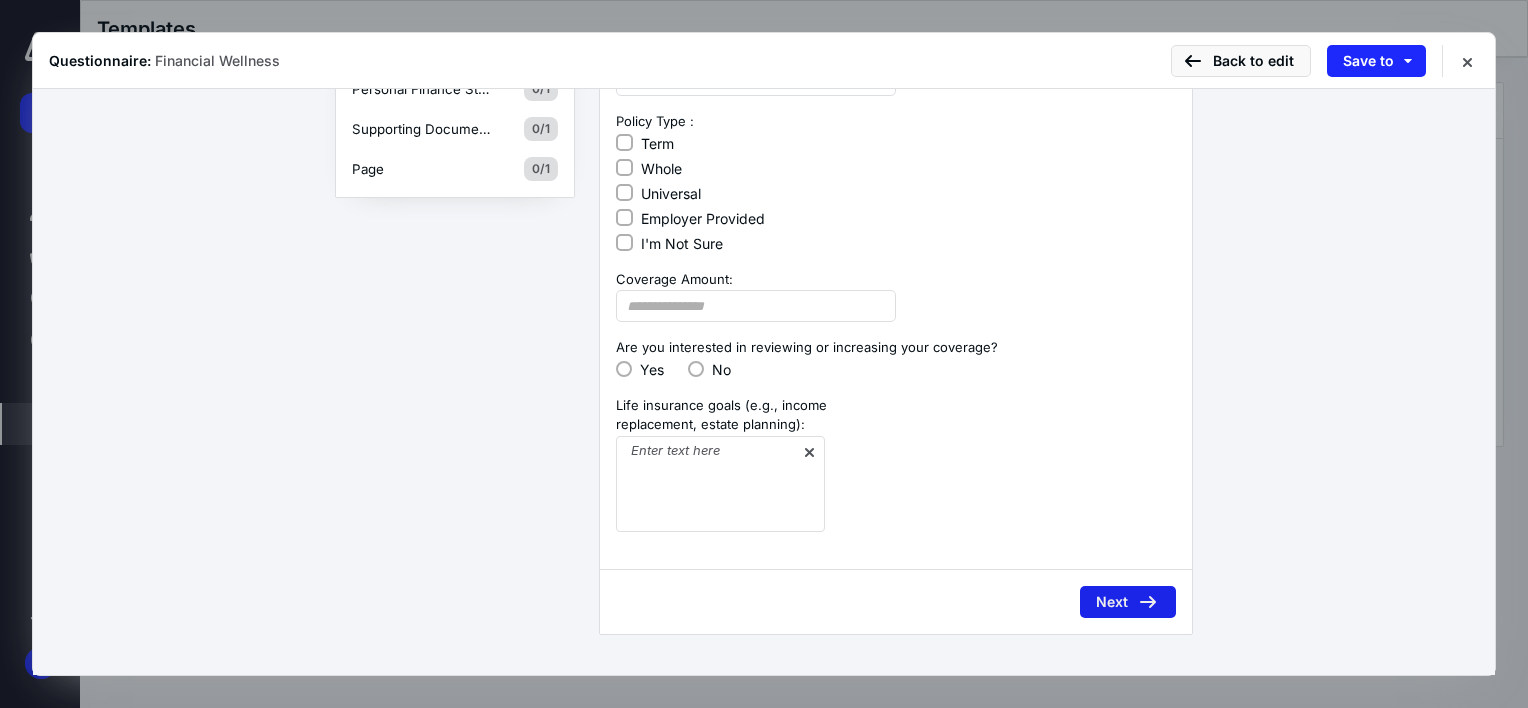 click on "Next" at bounding box center [1128, 602] 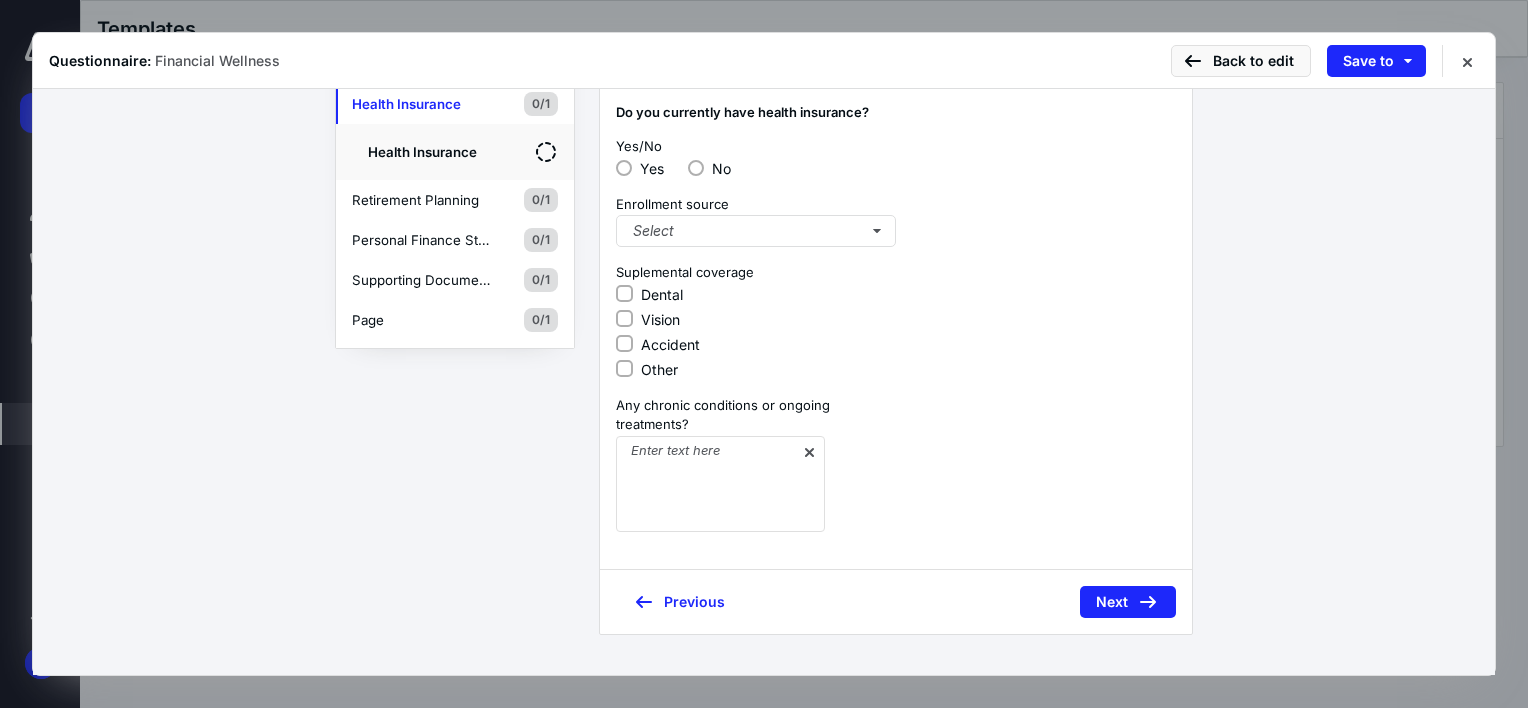 scroll, scrollTop: 0, scrollLeft: 0, axis: both 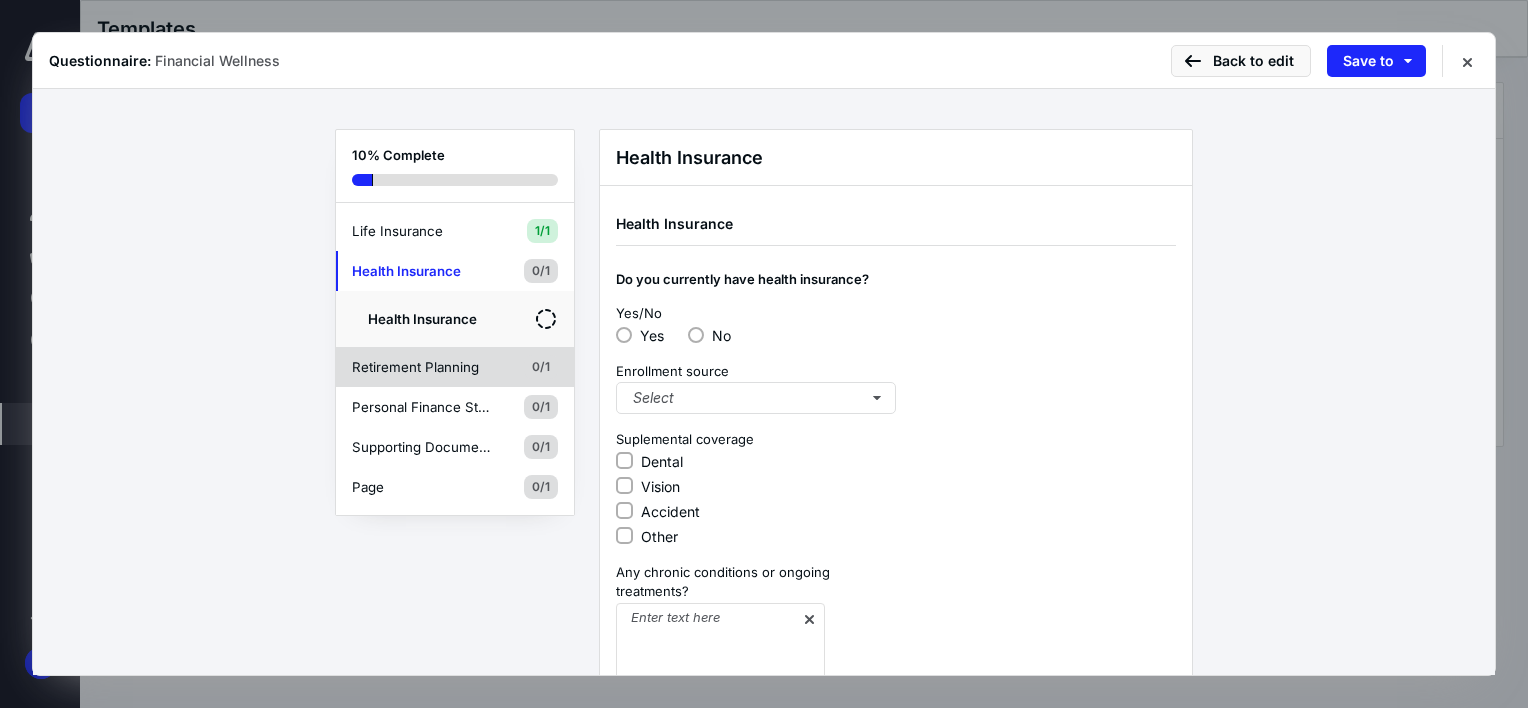 click on "Retirement Planning" at bounding box center [422, 367] 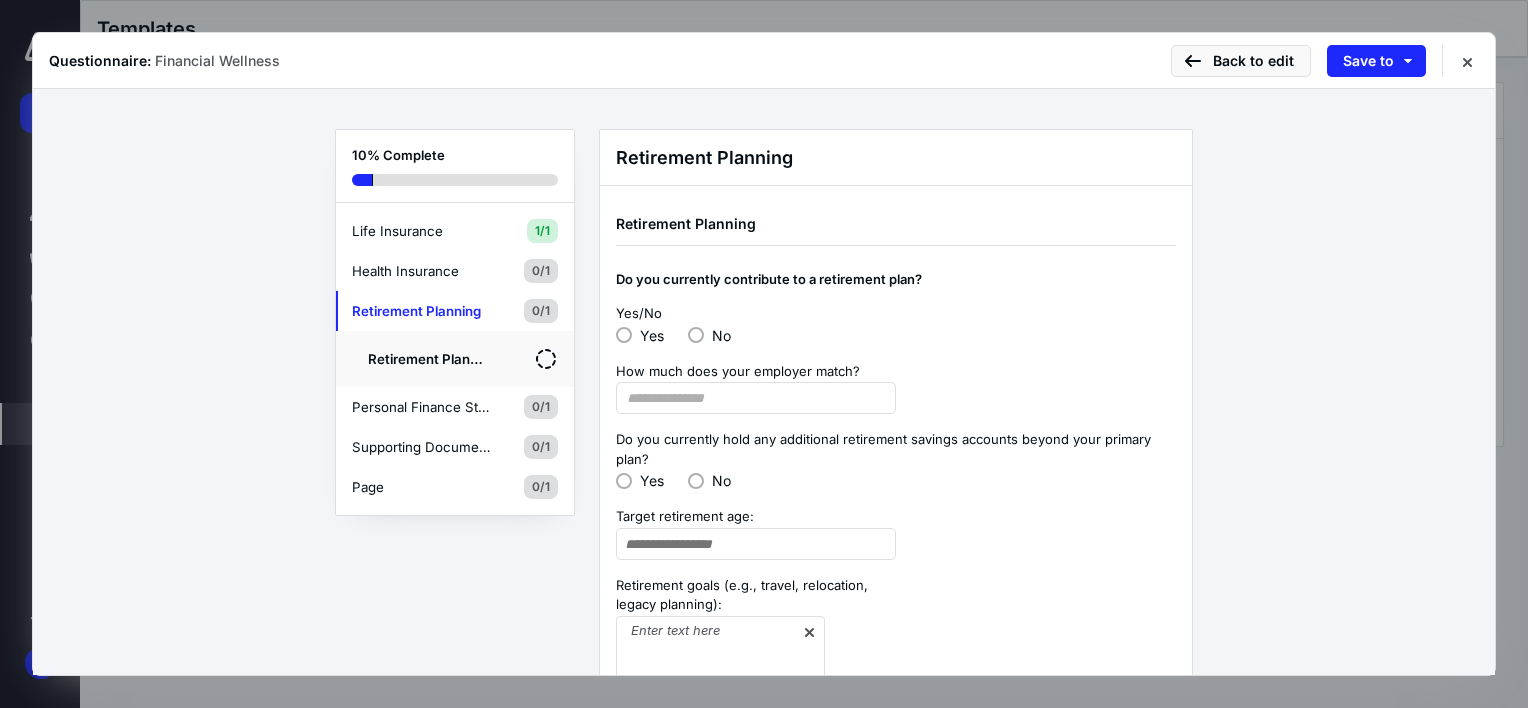 drag, startPoint x: 612, startPoint y: 441, endPoint x: 652, endPoint y: 441, distance: 40 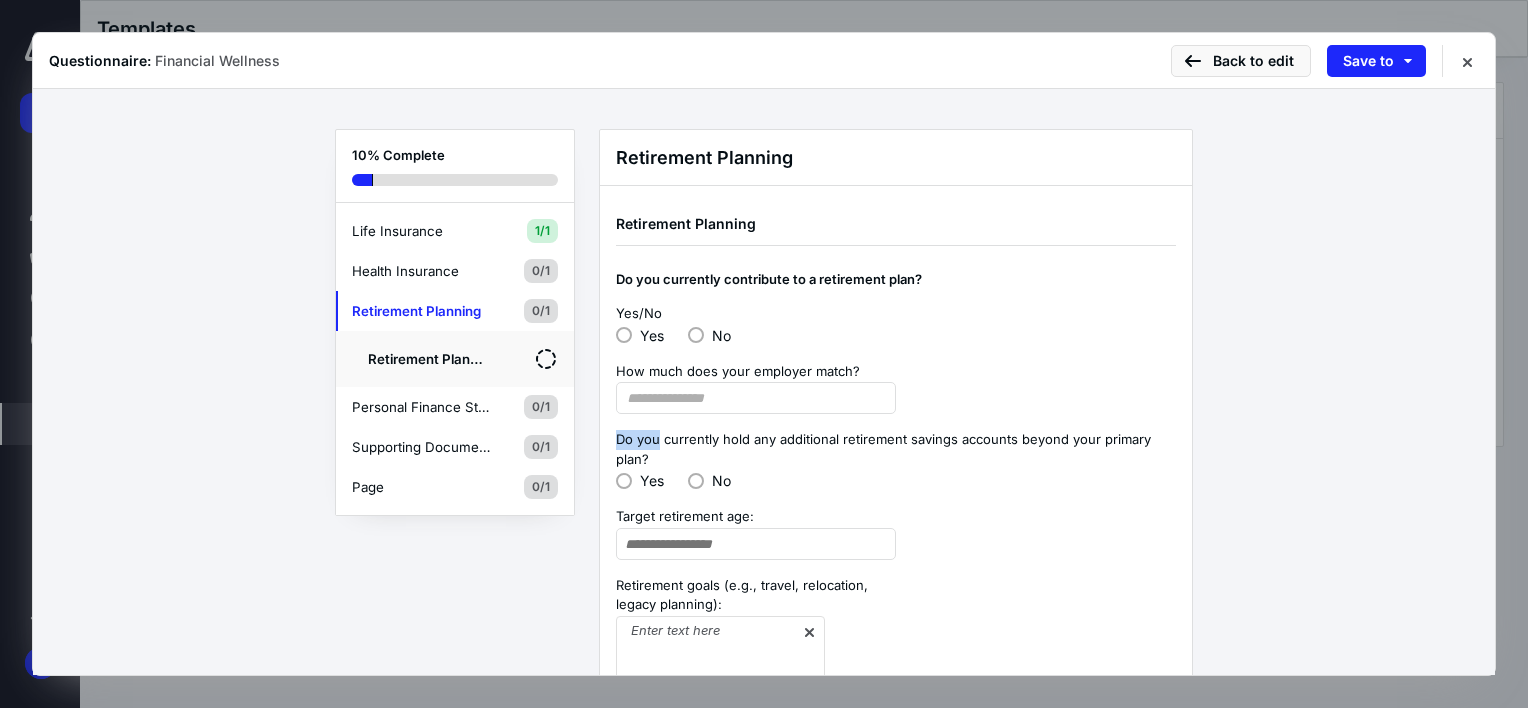 drag, startPoint x: 652, startPoint y: 441, endPoint x: 632, endPoint y: 457, distance: 25.612497 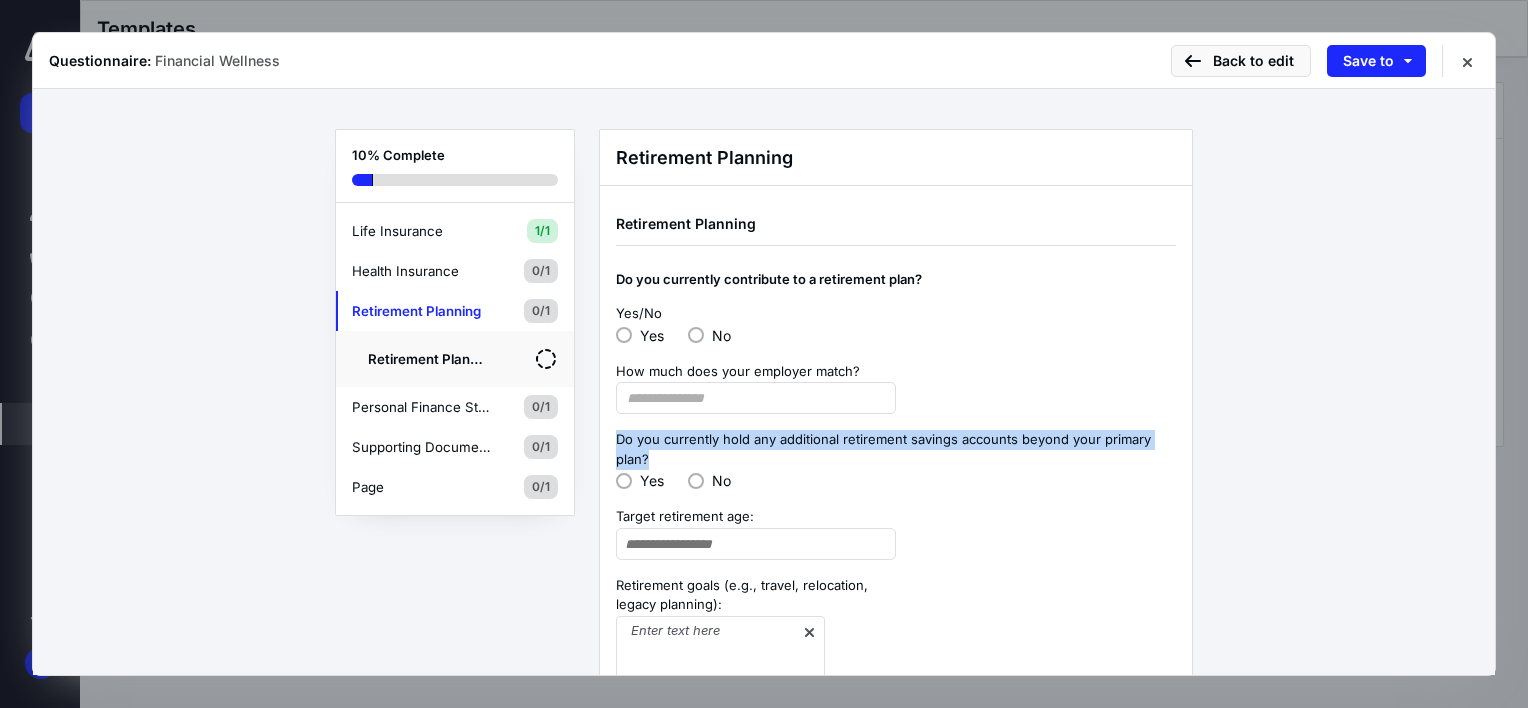 drag, startPoint x: 607, startPoint y: 442, endPoint x: 652, endPoint y: 460, distance: 48.466484 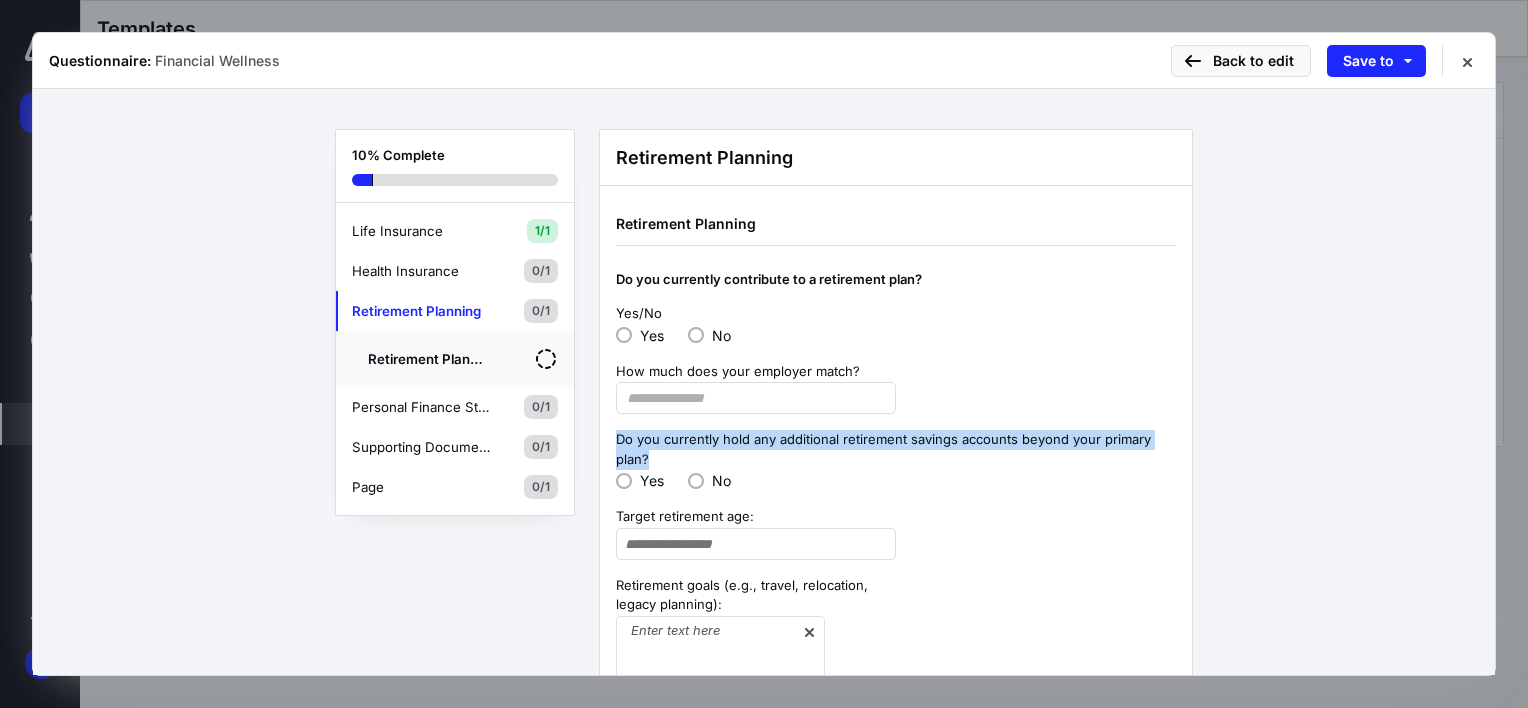 click on "Retirement Planning Do you currently contribute to a retirement plan? Yes/No Yes No How much does your employer match? Do you currently hold any additional retirement savings accounts beyond your primary plan? Yes No Target retirement age: Retirement goals (e.g., travel, relocation, legacy planning): Would you like a retirement income projection or strategy review Yes No" at bounding box center [896, 496] 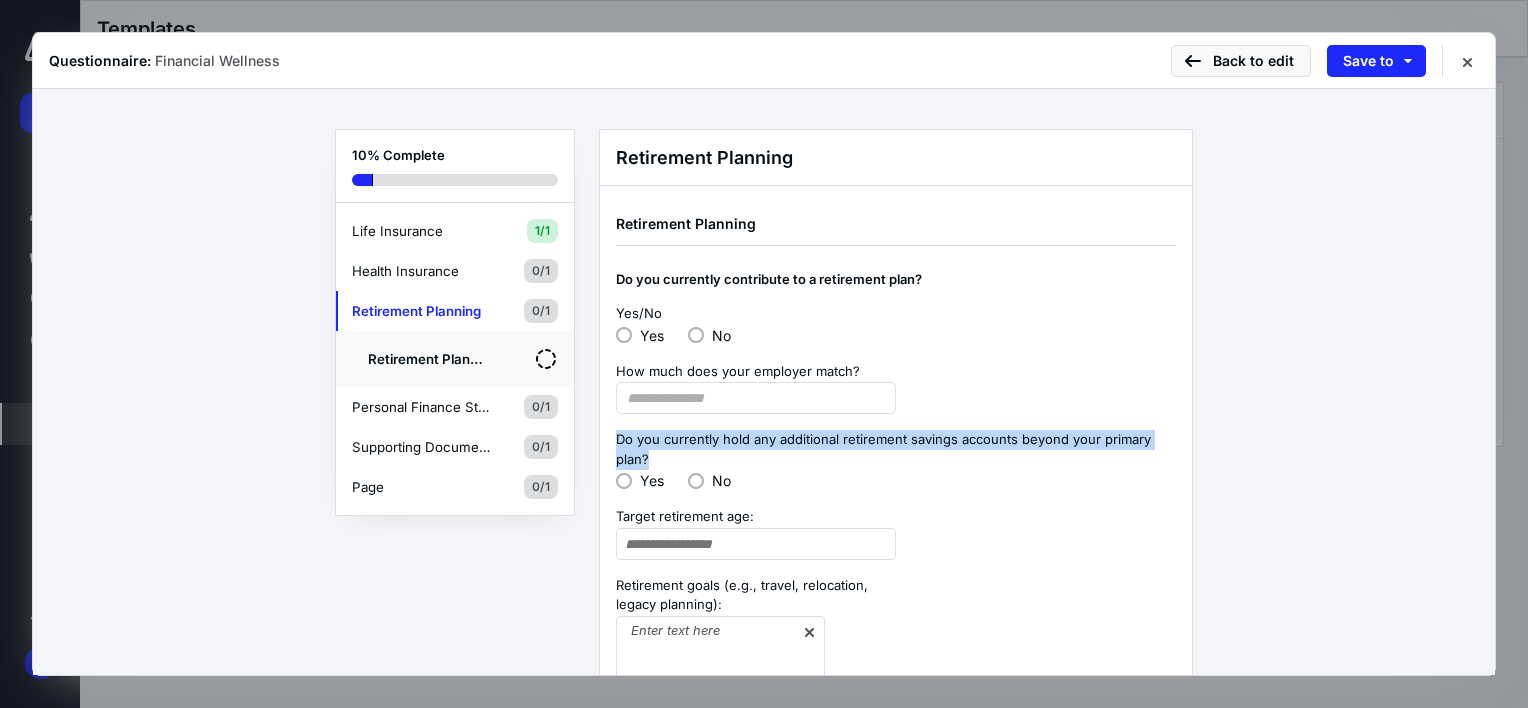 drag, startPoint x: 651, startPoint y: 472, endPoint x: 639, endPoint y: 484, distance: 16.970562 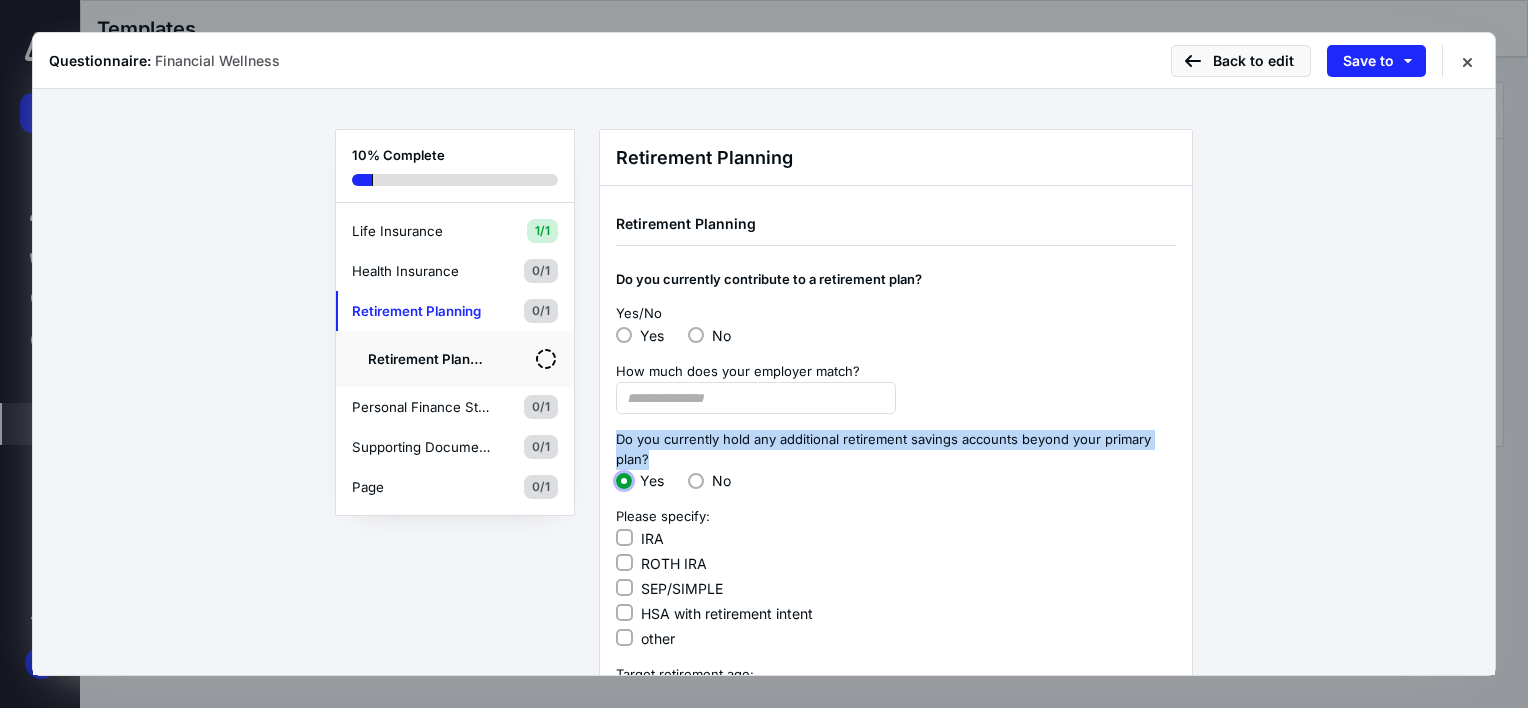 copy on "Do you currently hold any additional retirement savings accounts beyond your primary plan?" 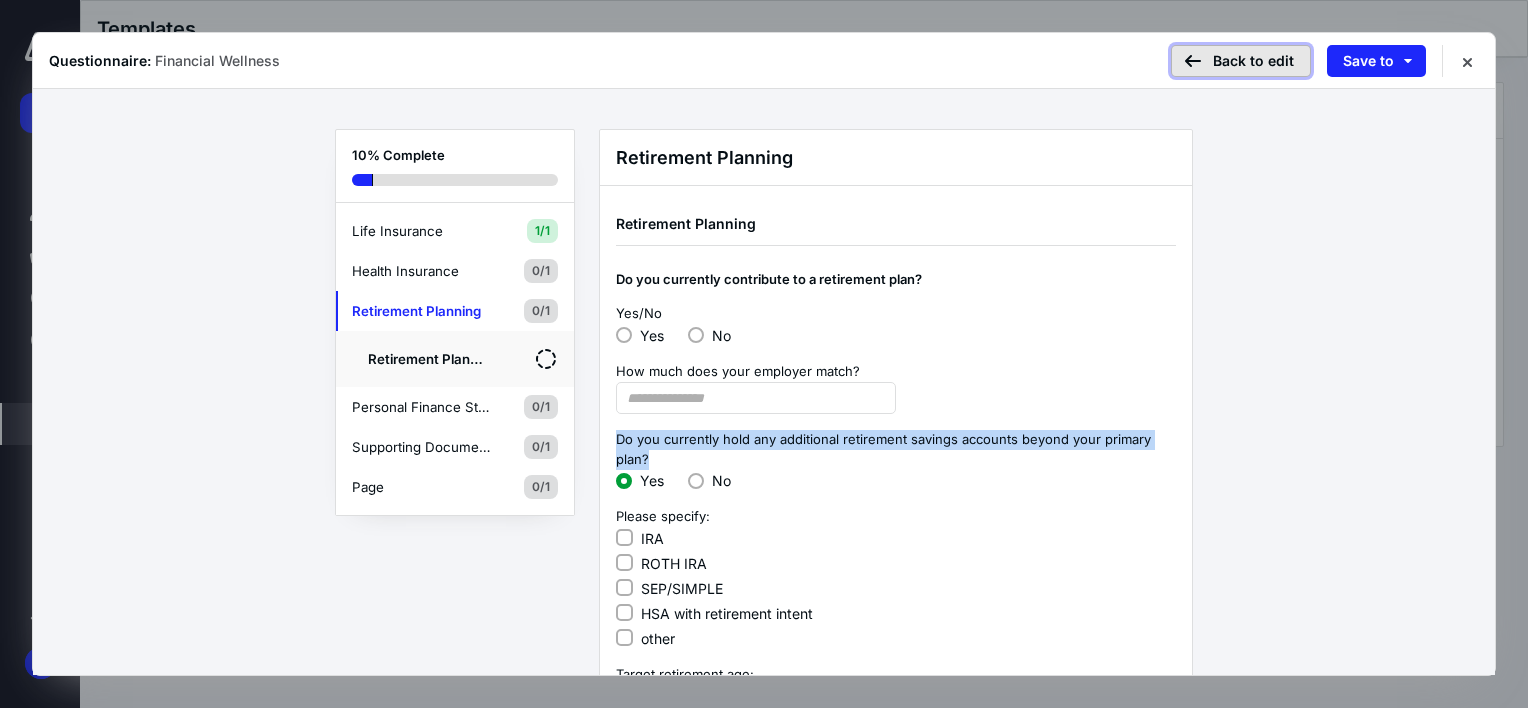 click on "Back to edit" at bounding box center (1241, 61) 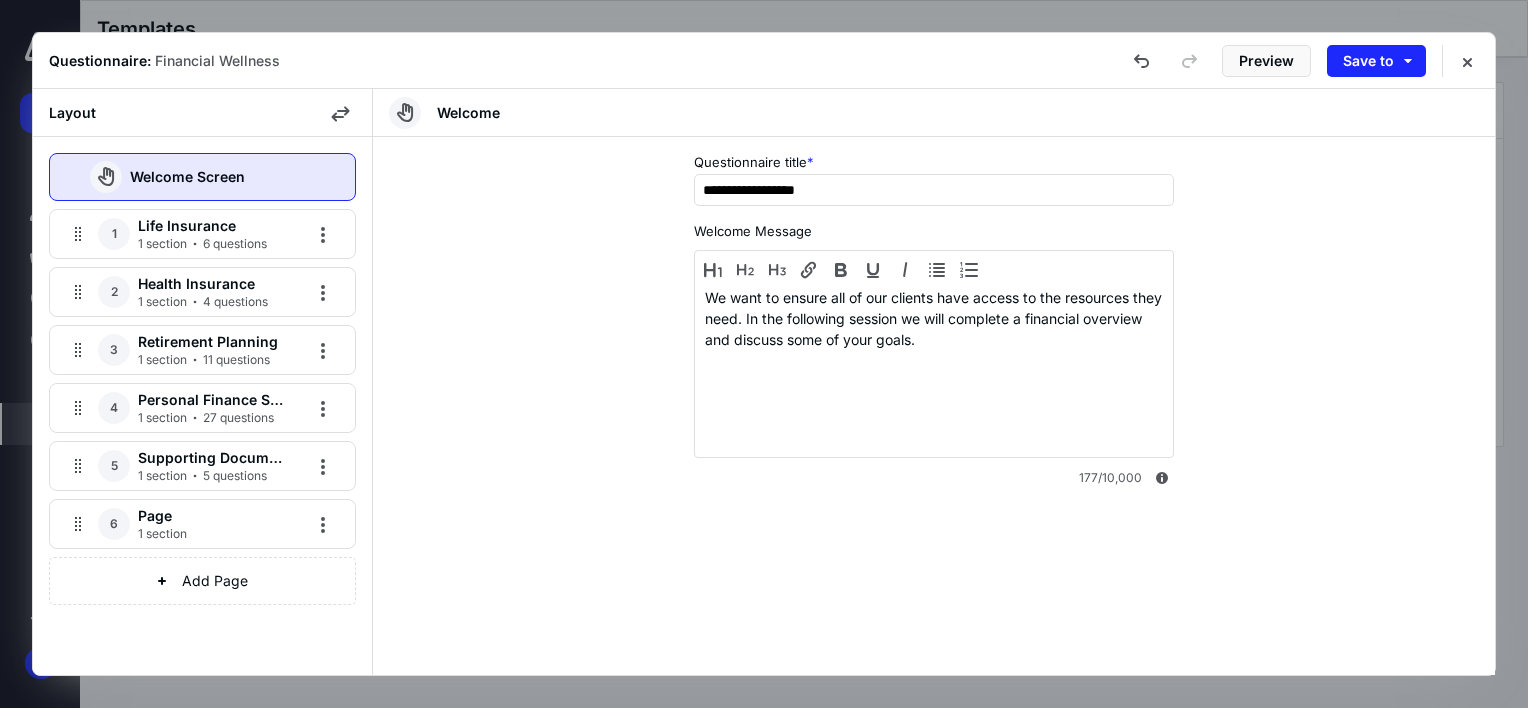 click on "Life Insurance" at bounding box center [211, 226] 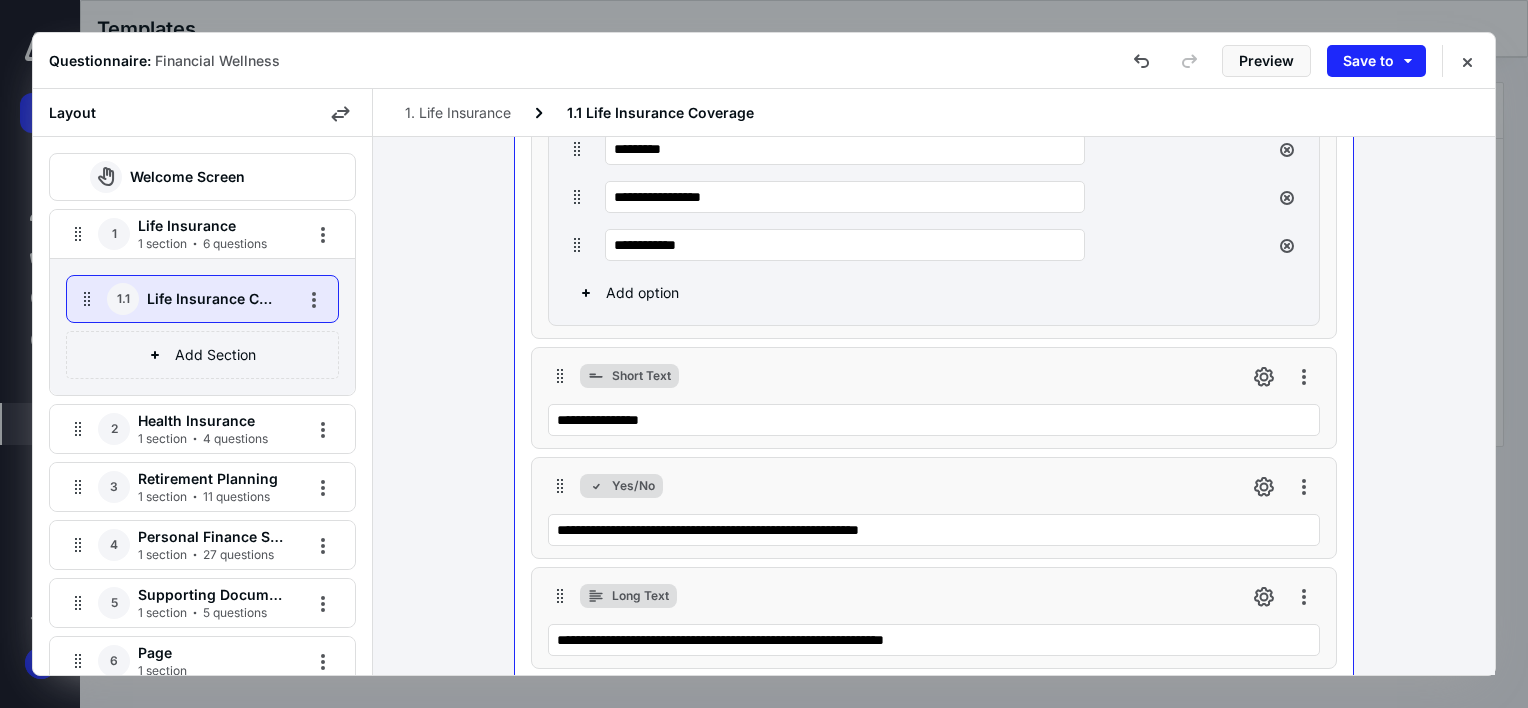 scroll, scrollTop: 783, scrollLeft: 0, axis: vertical 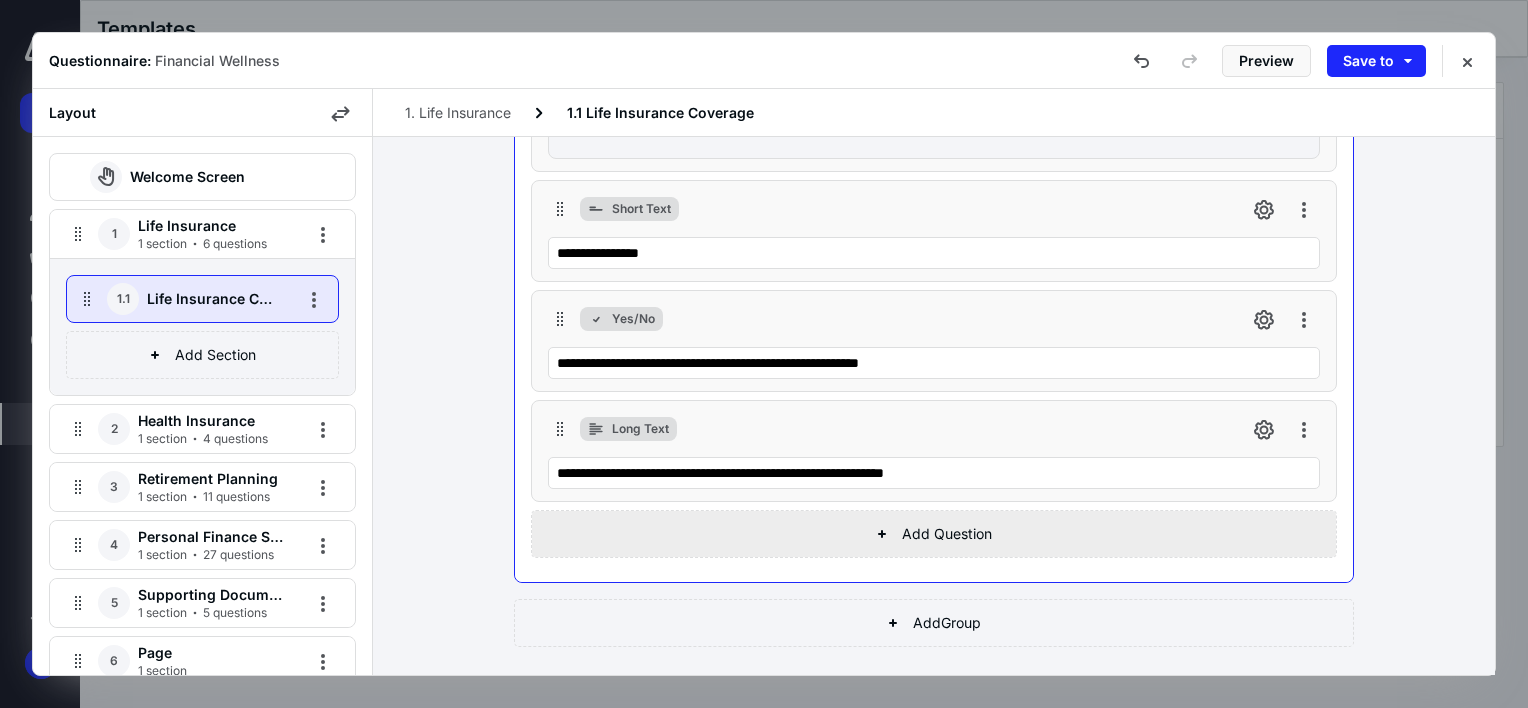 click on "Add Question" at bounding box center [934, 534] 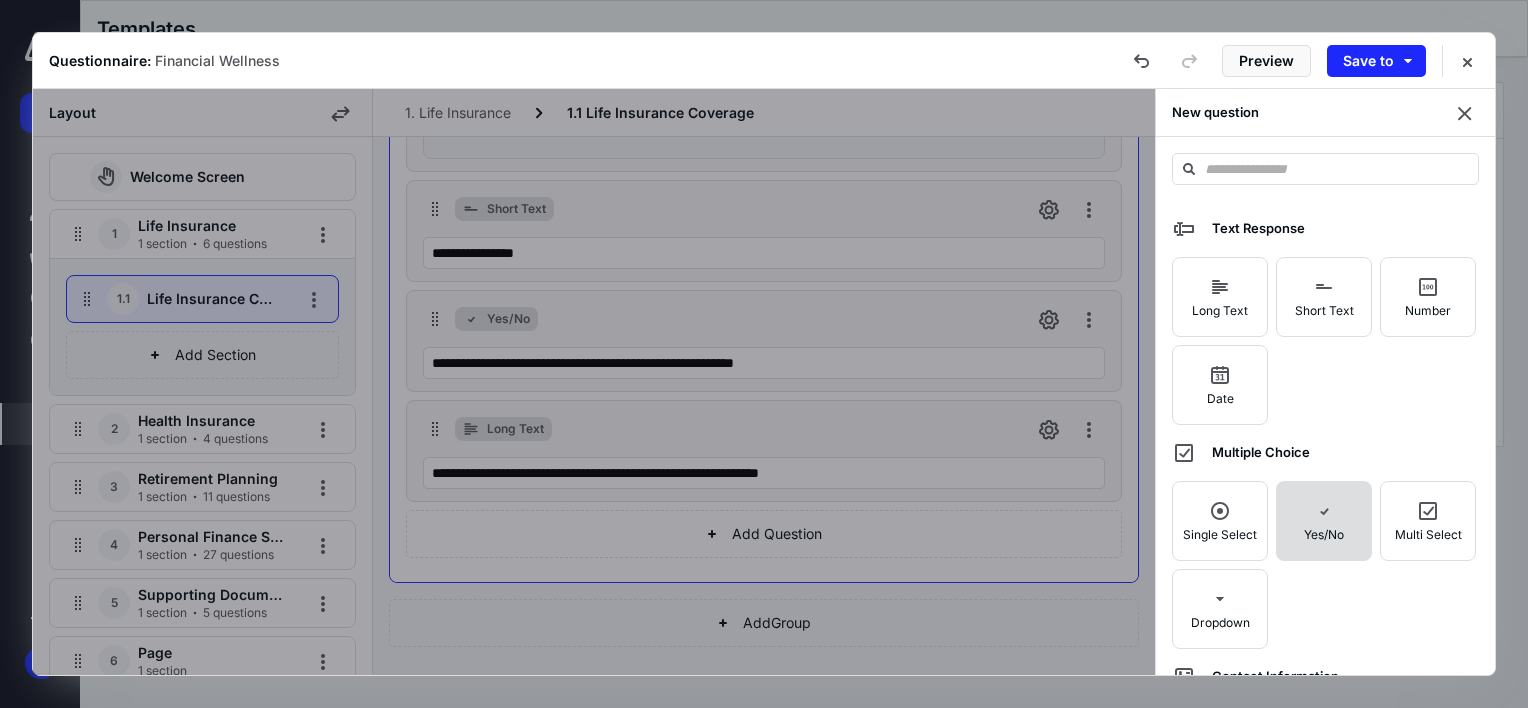 click on "Yes/No" at bounding box center [1324, 521] 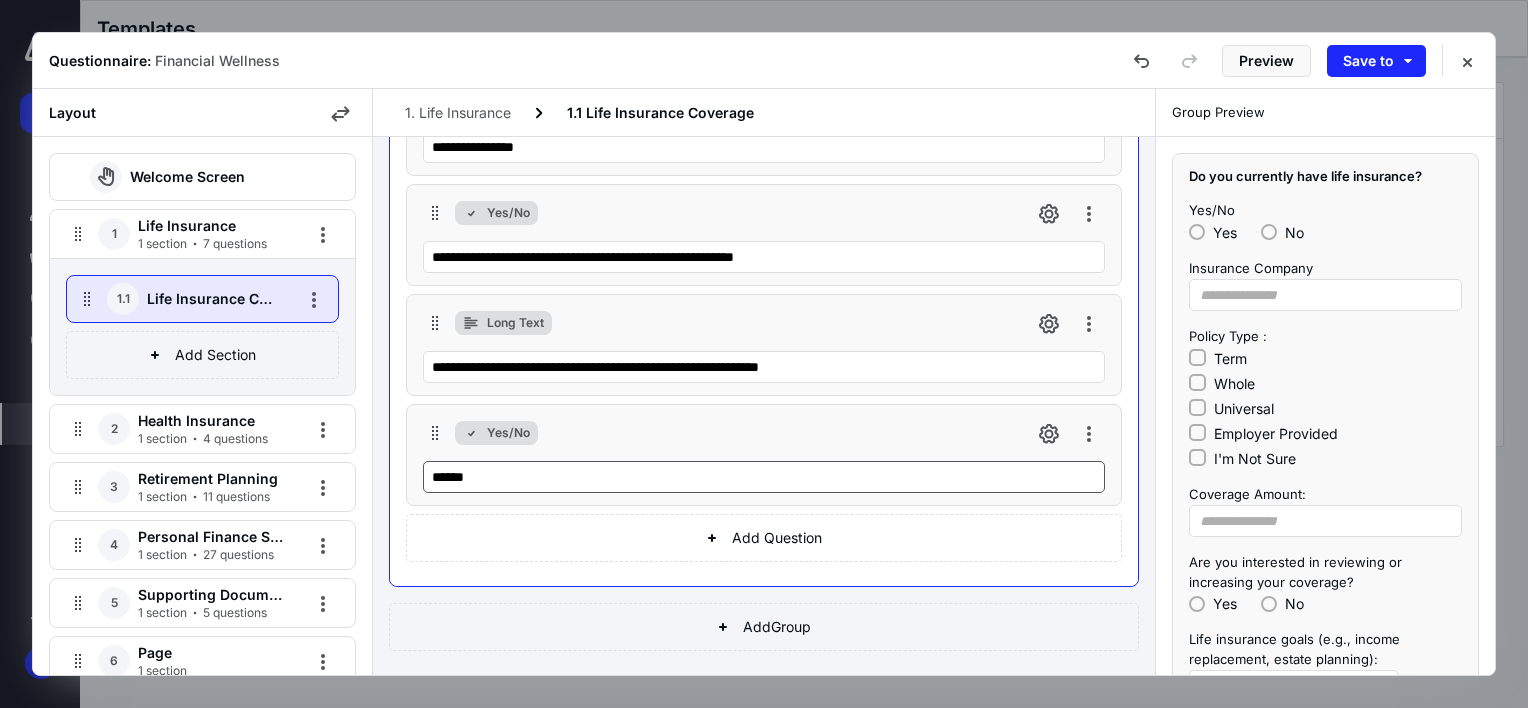 scroll, scrollTop: 892, scrollLeft: 0, axis: vertical 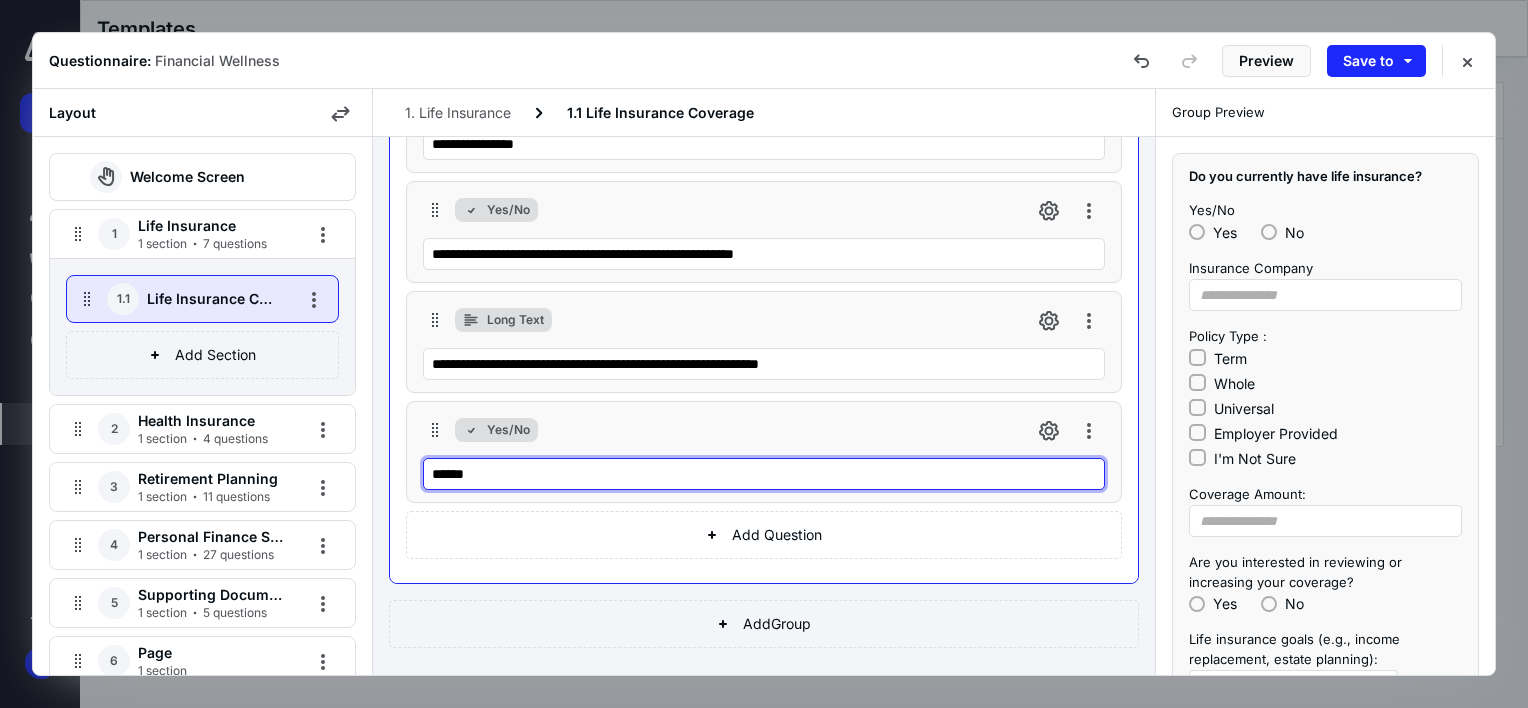 drag, startPoint x: 455, startPoint y: 459, endPoint x: 384, endPoint y: 478, distance: 73.4983 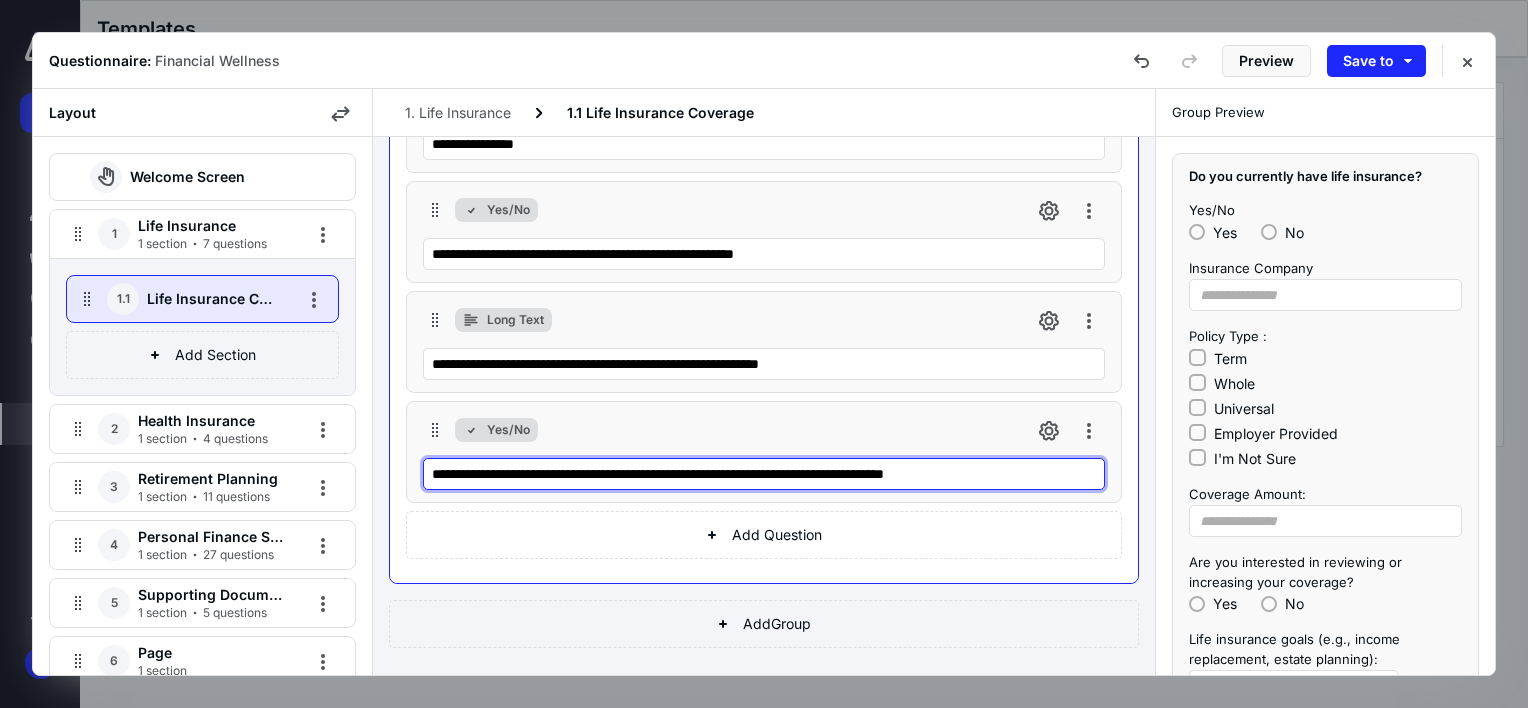 drag, startPoint x: 676, startPoint y: 472, endPoint x: 864, endPoint y: 472, distance: 188 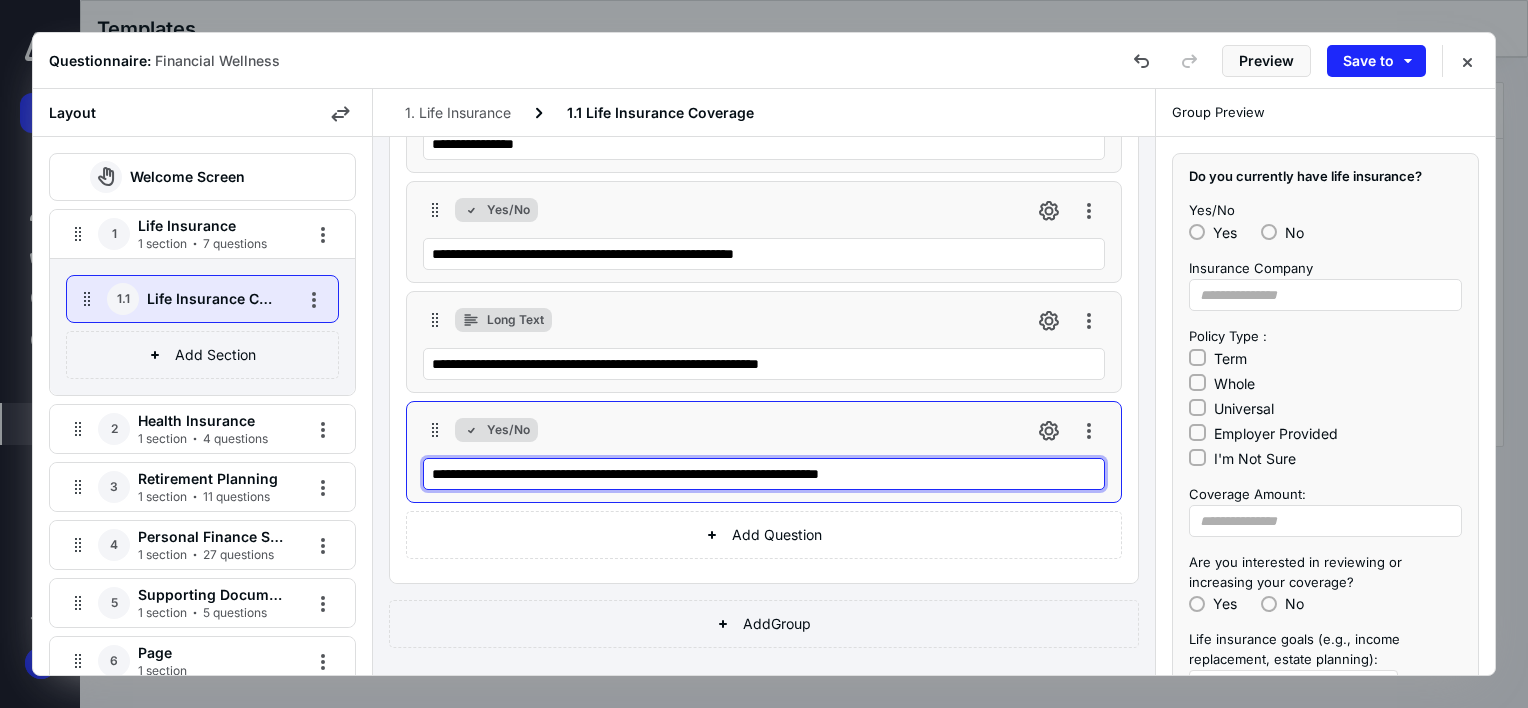 click on "**********" at bounding box center [764, 474] 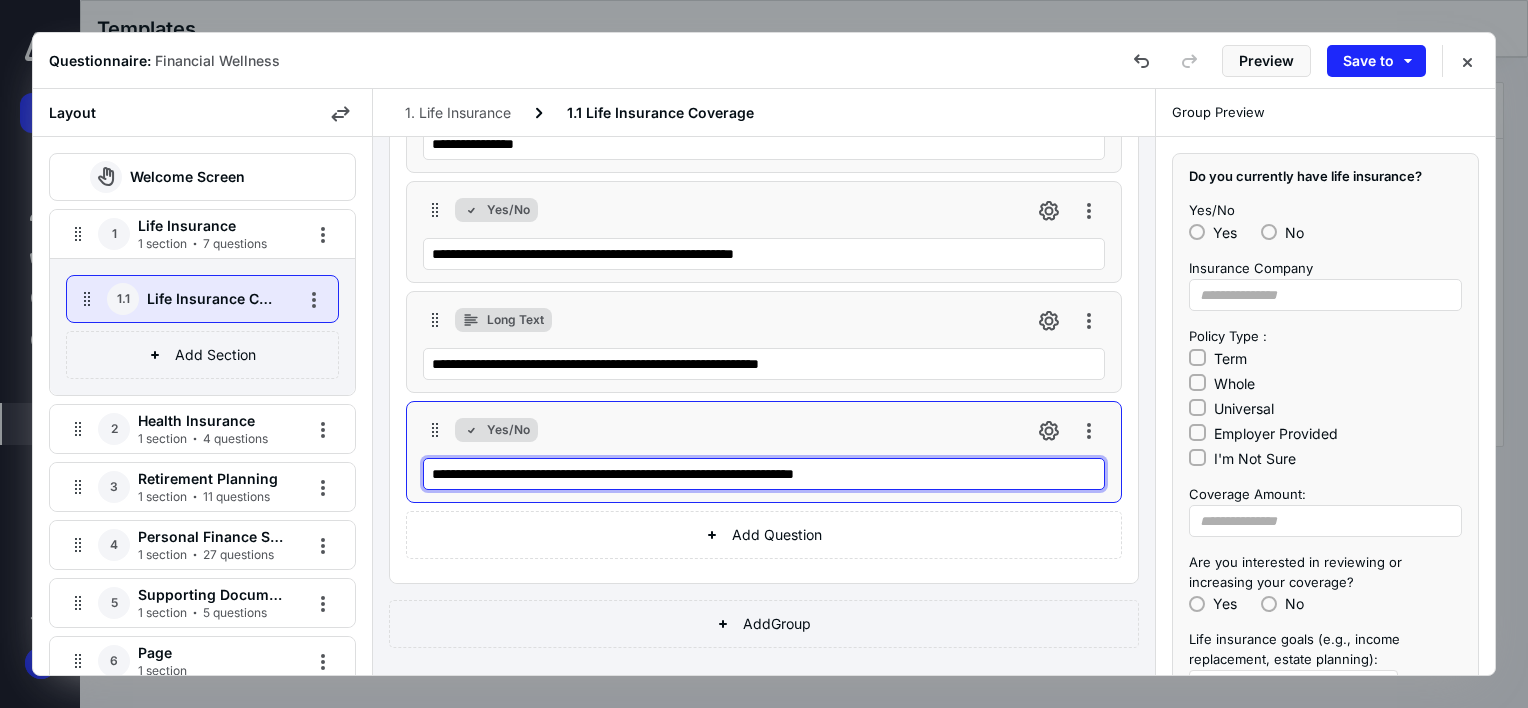 type on "**********" 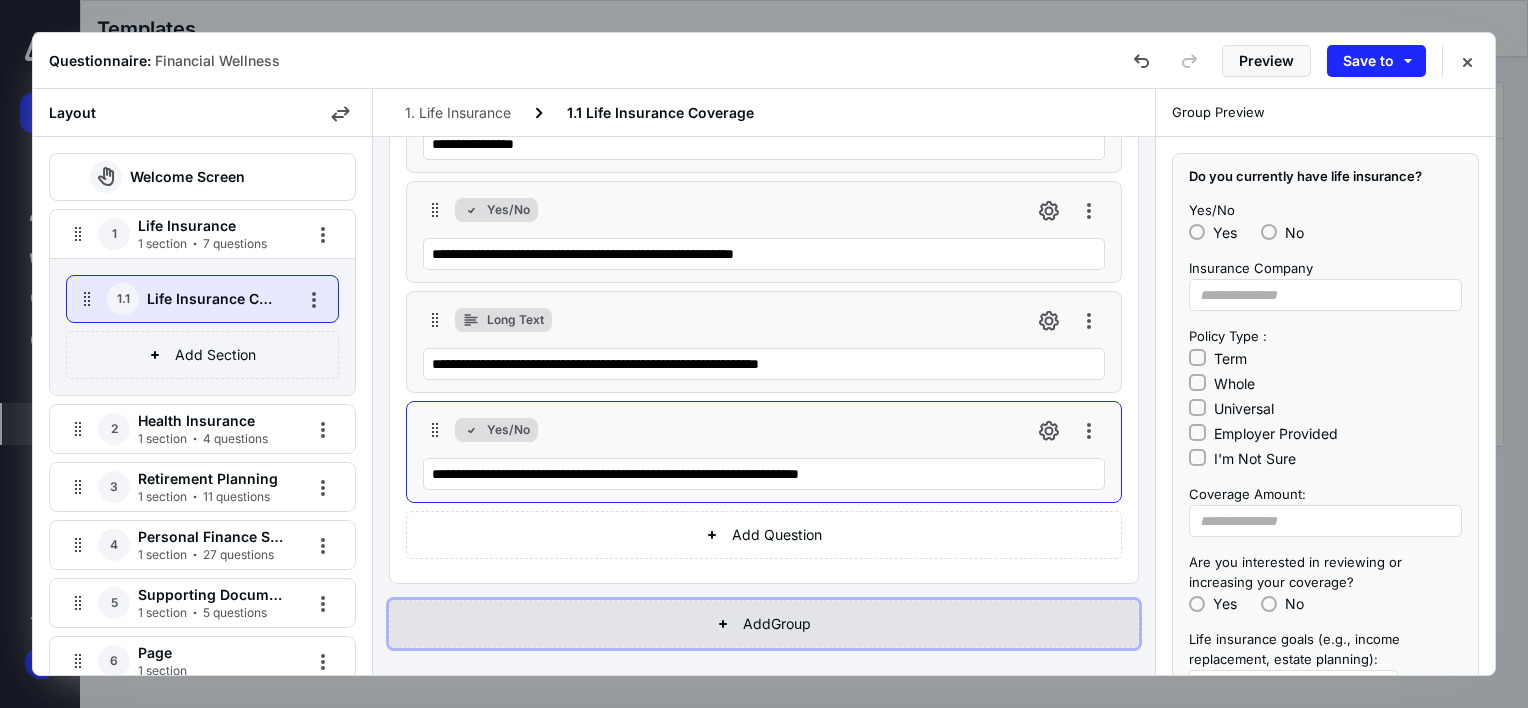 click on "Add  Group" at bounding box center (764, 535) 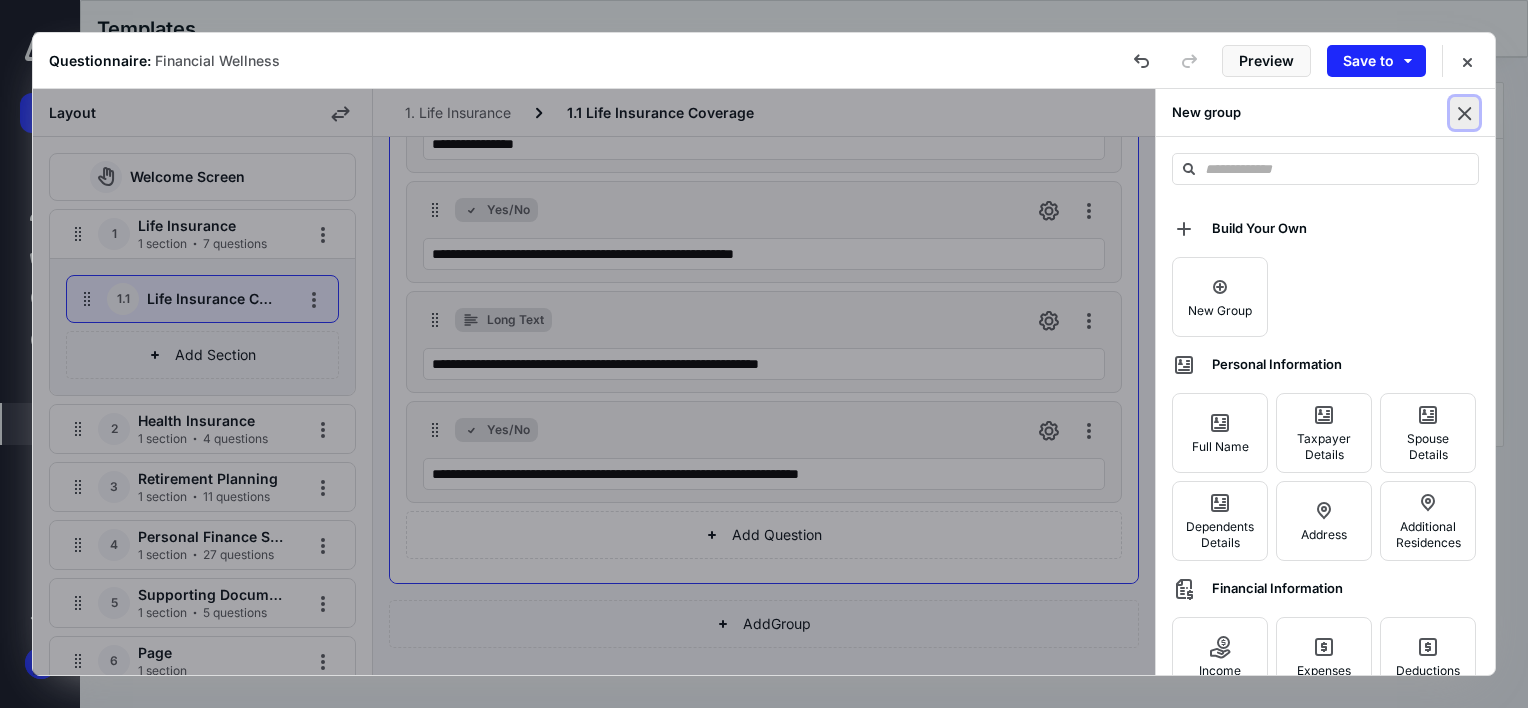 click at bounding box center (1464, 113) 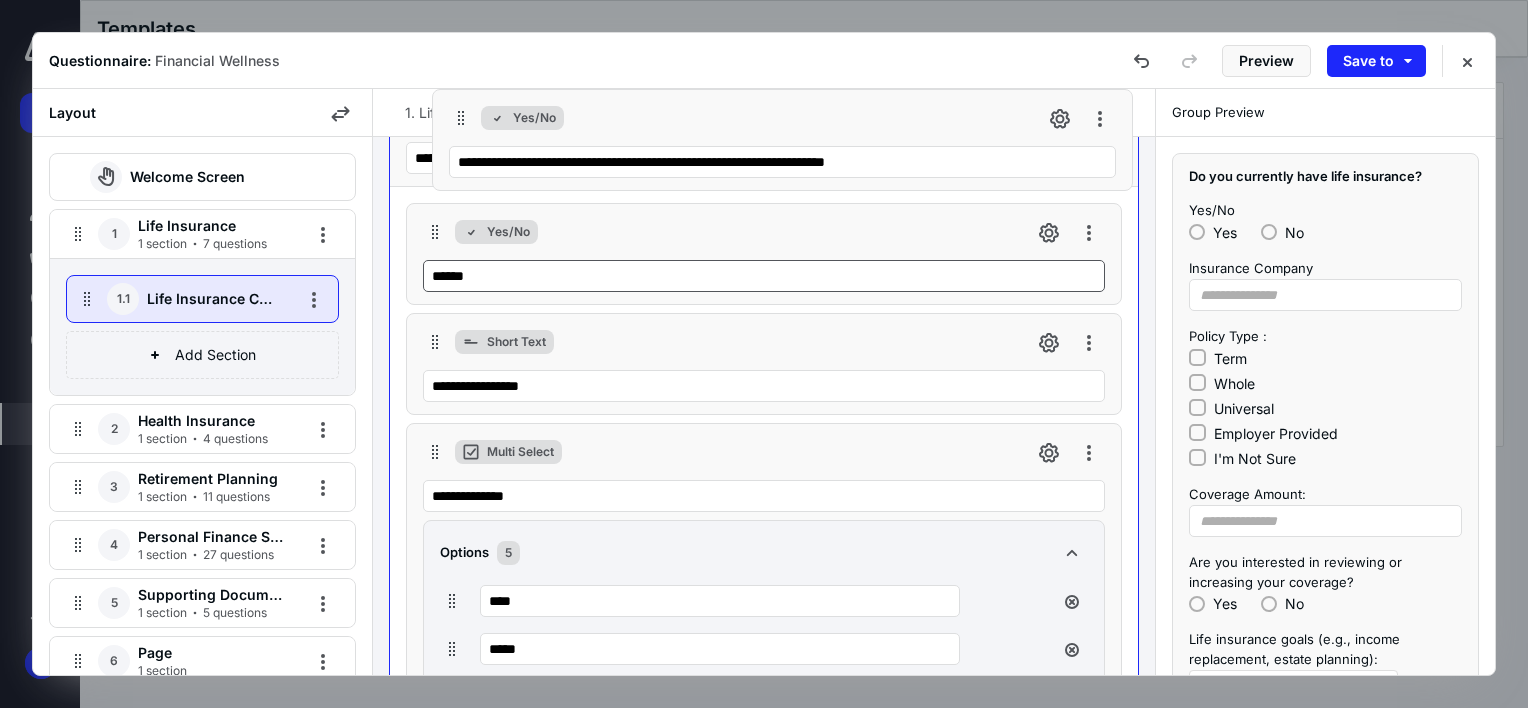 scroll, scrollTop: 0, scrollLeft: 0, axis: both 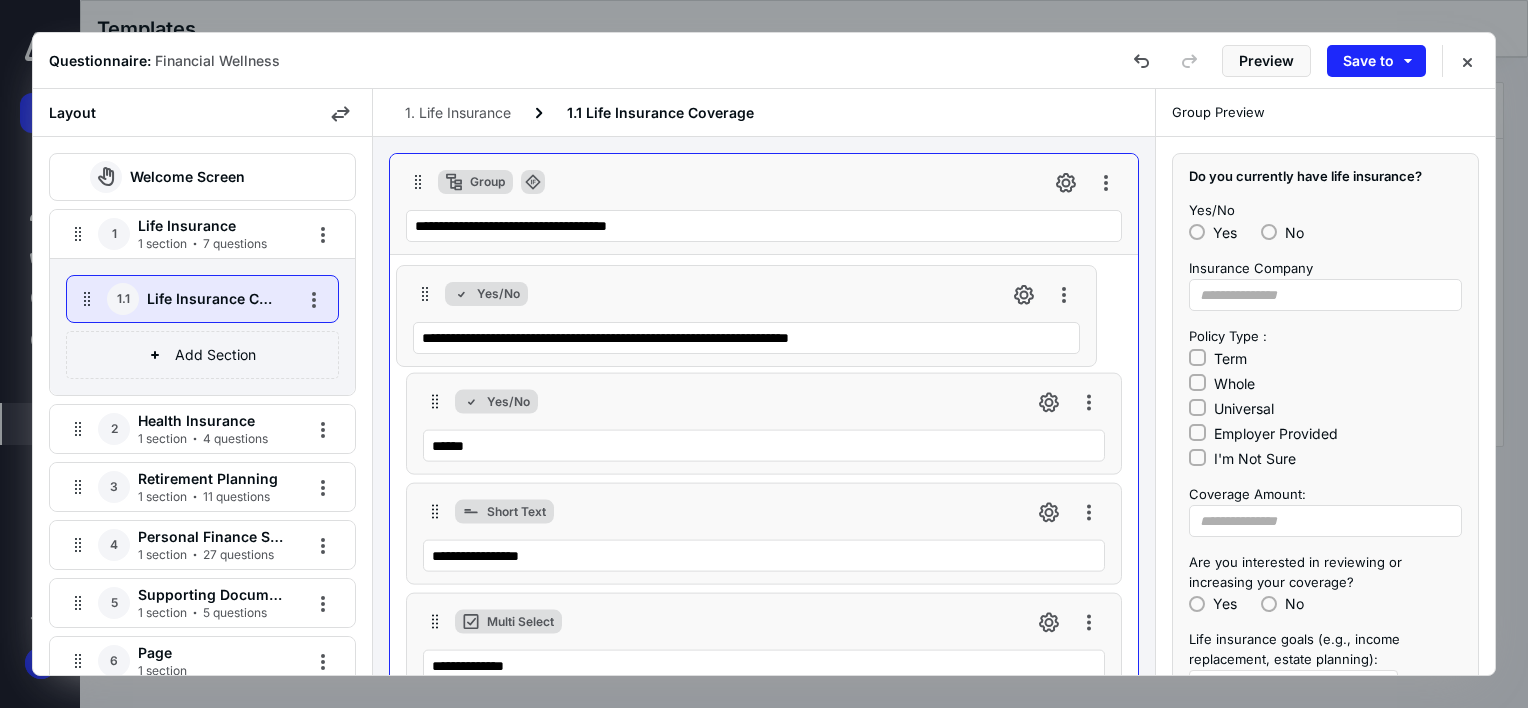 drag, startPoint x: 454, startPoint y: 356, endPoint x: 422, endPoint y: 282, distance: 80.622574 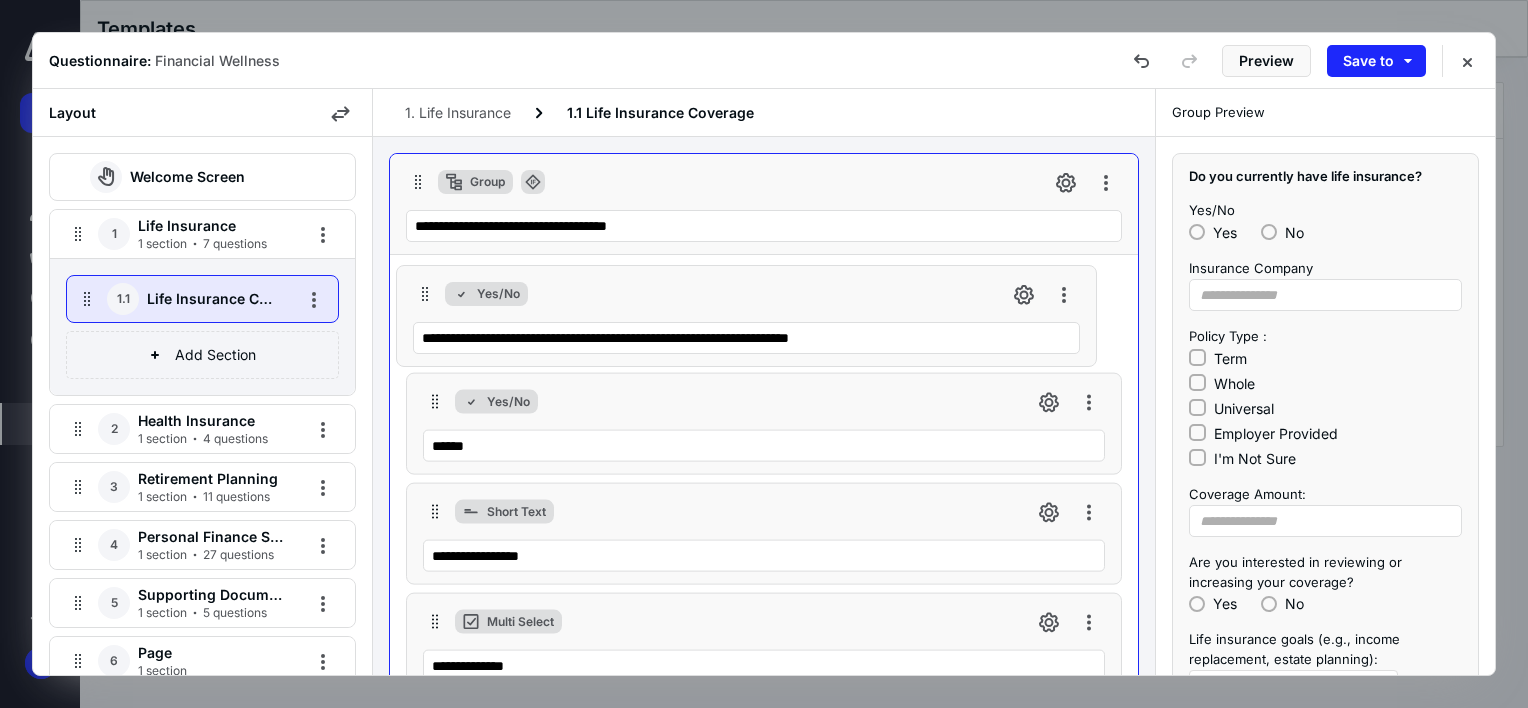 click on "**********" at bounding box center (764, 865) 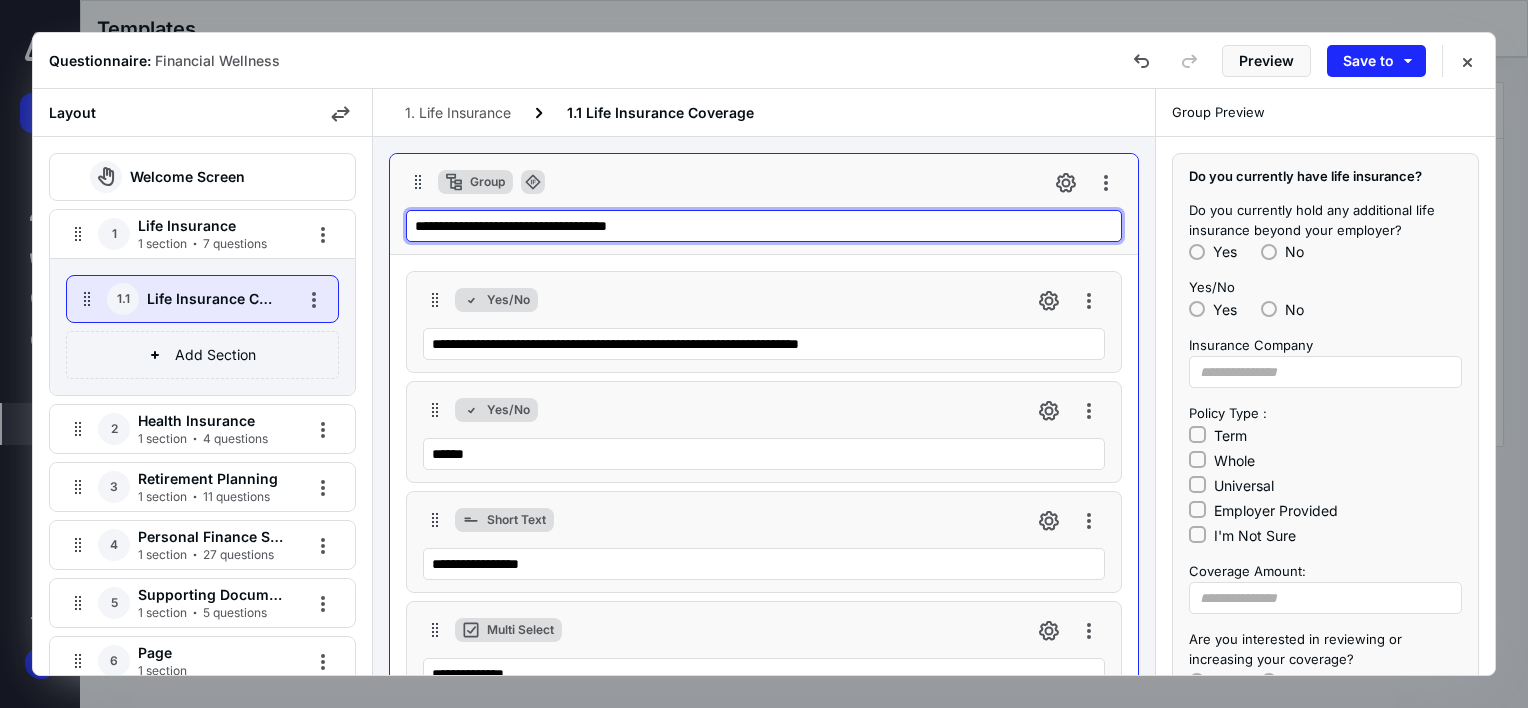 click on "**********" at bounding box center (764, 226) 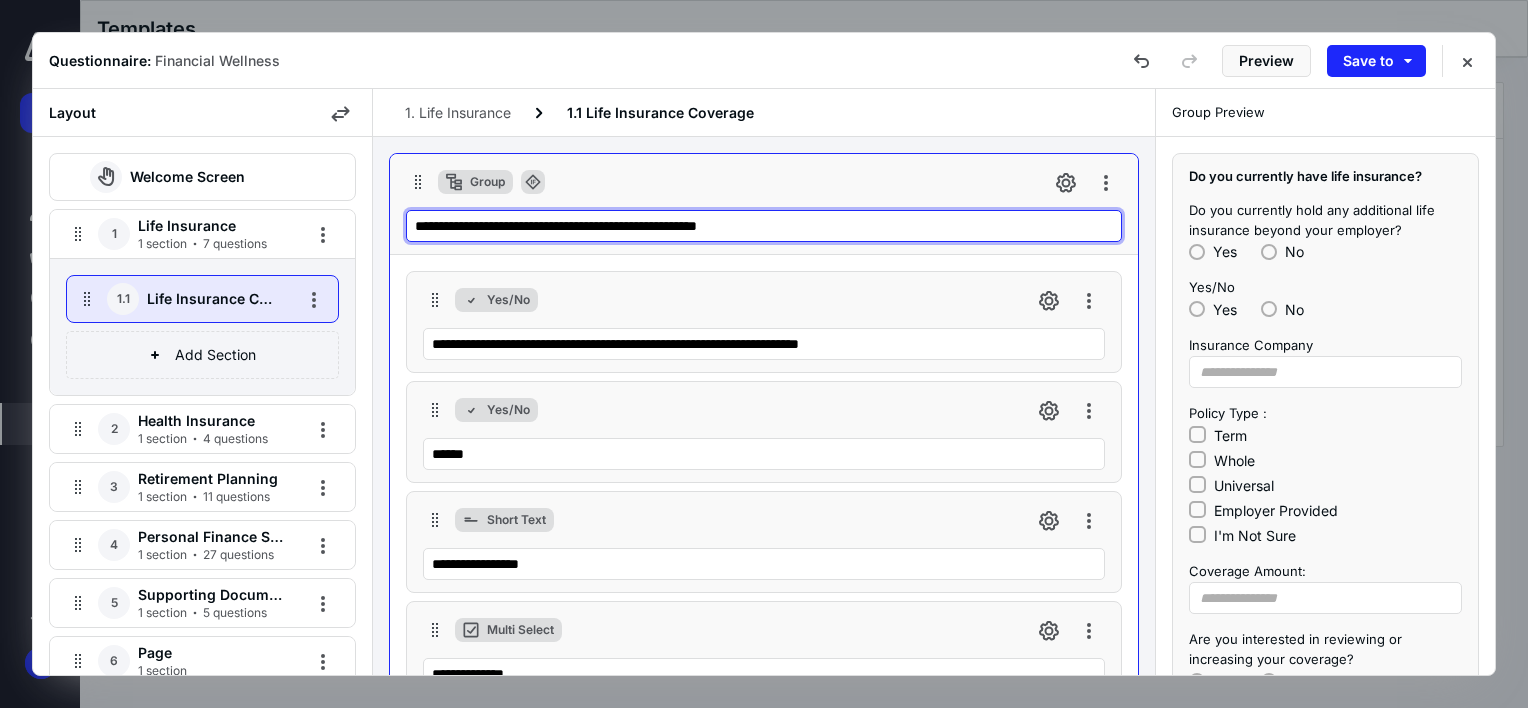type on "**********" 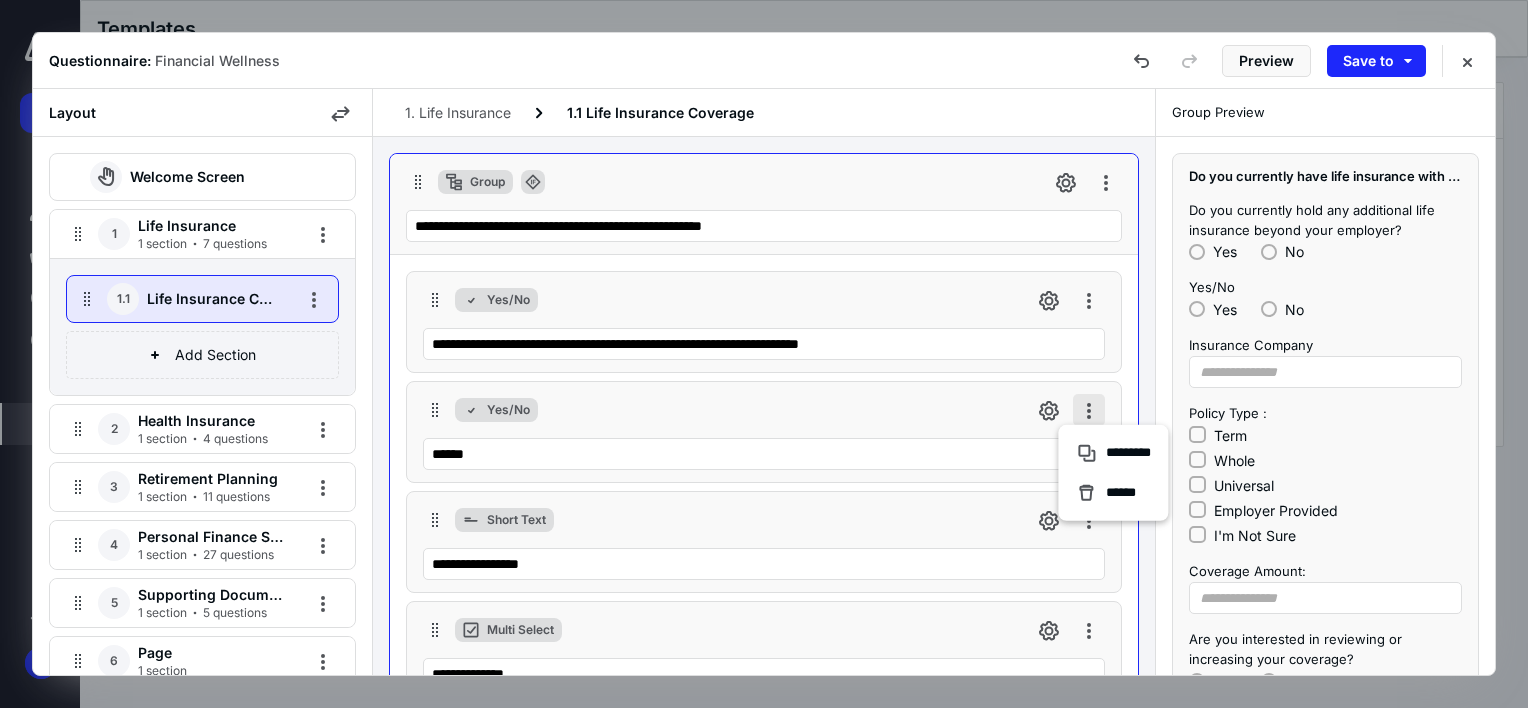 click at bounding box center (1089, 410) 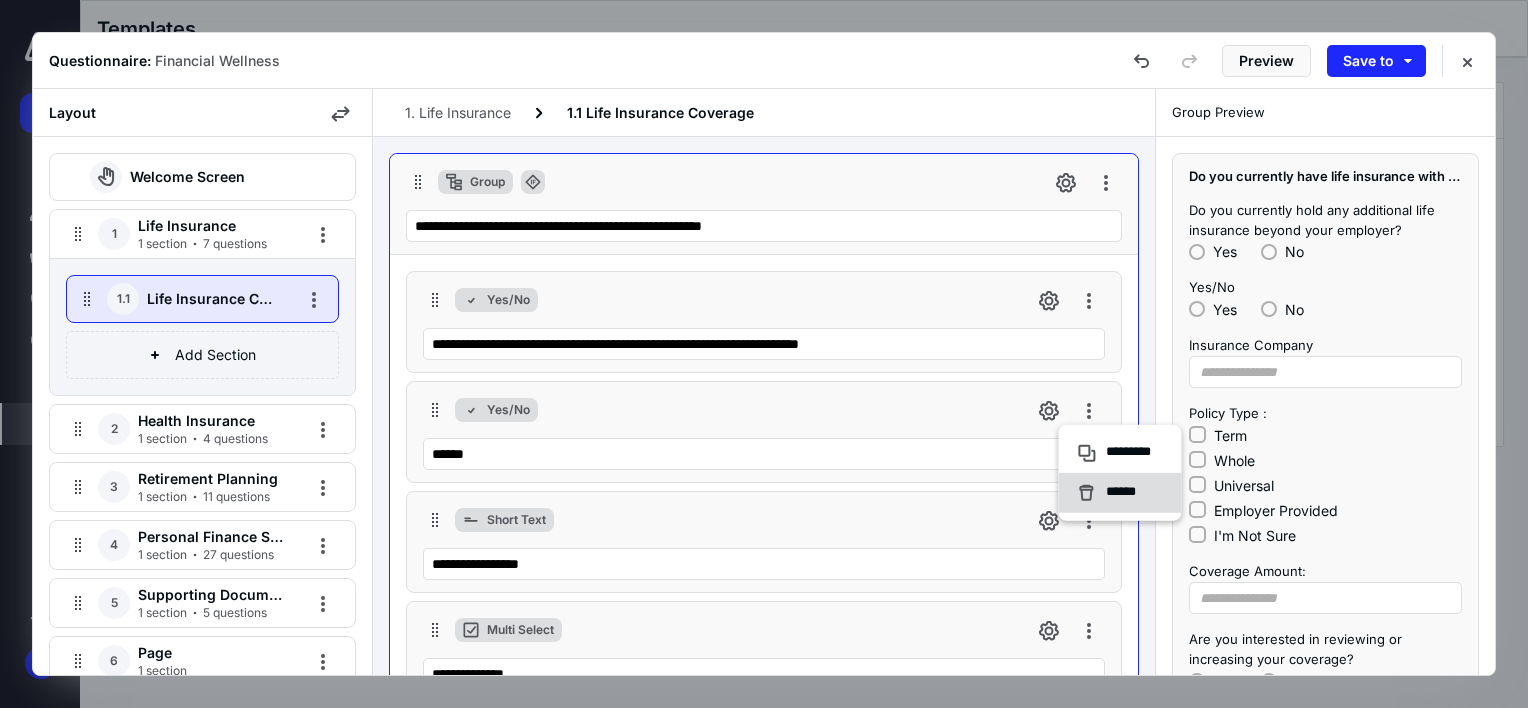 click 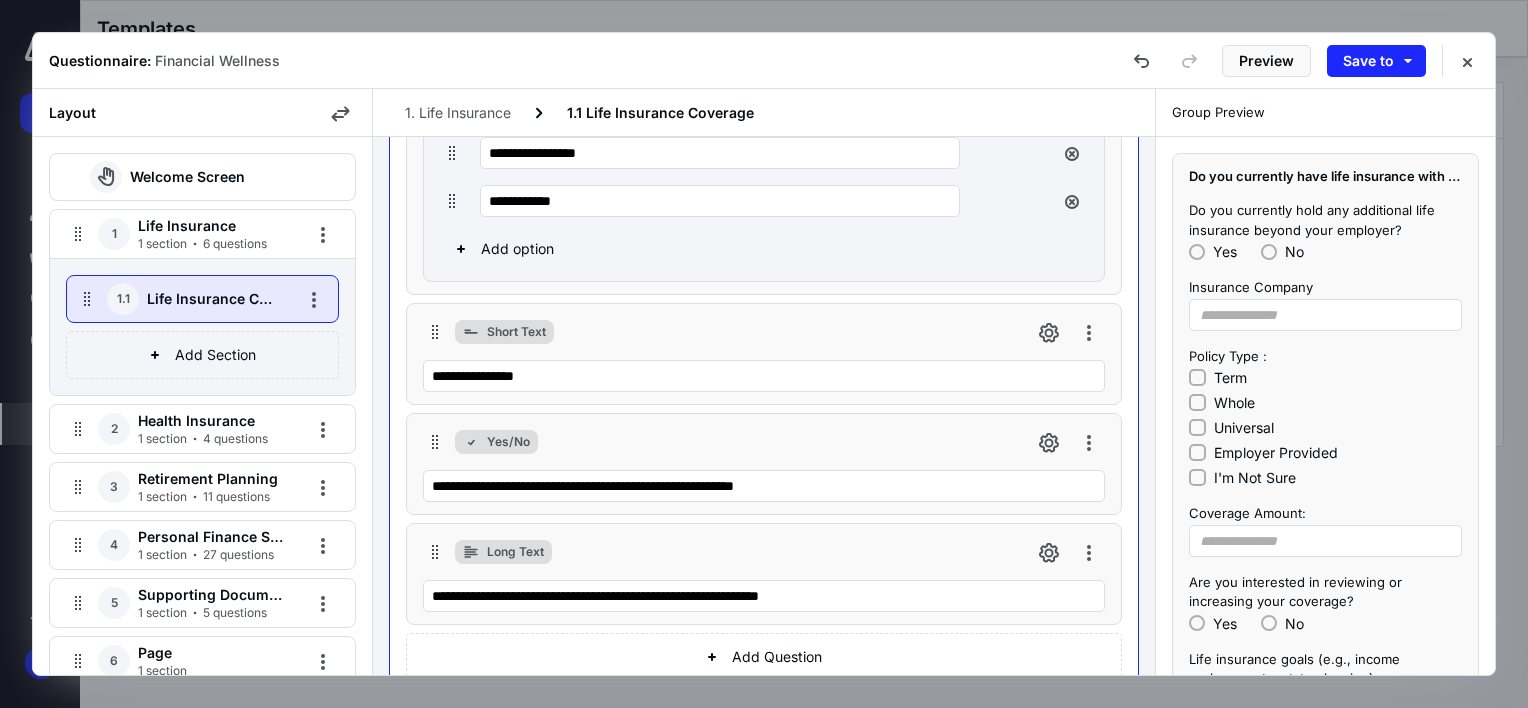 scroll, scrollTop: 783, scrollLeft: 0, axis: vertical 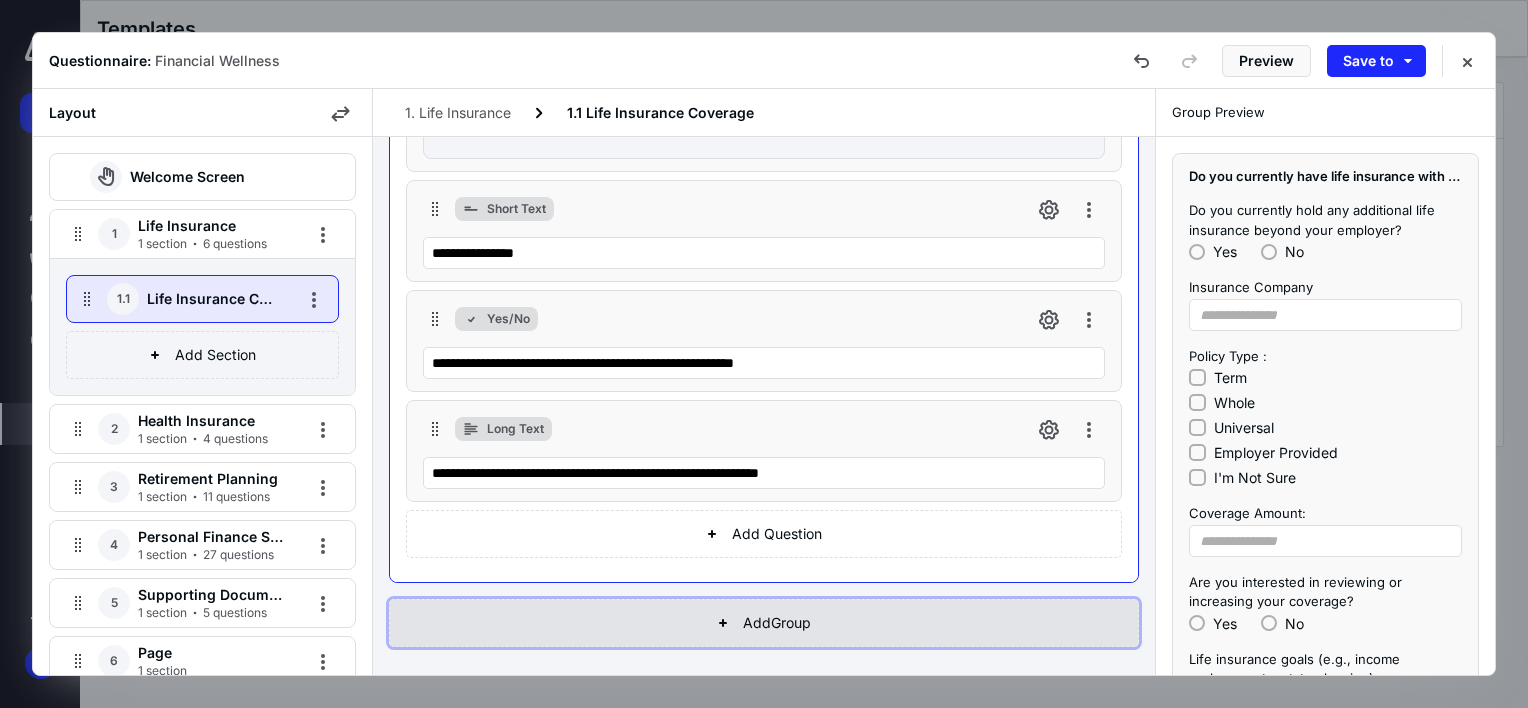 click on "Add  Group" at bounding box center (764, 534) 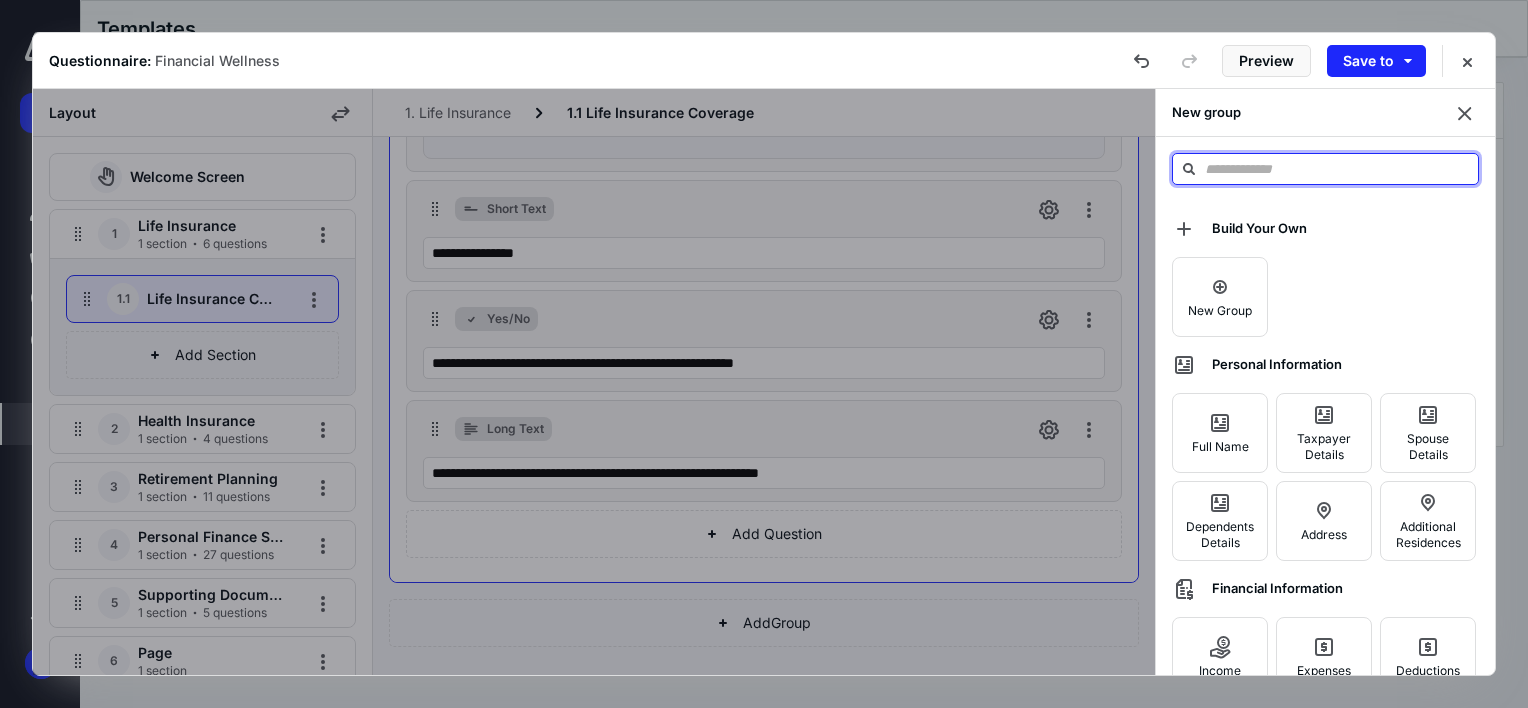 click at bounding box center (1325, 169) 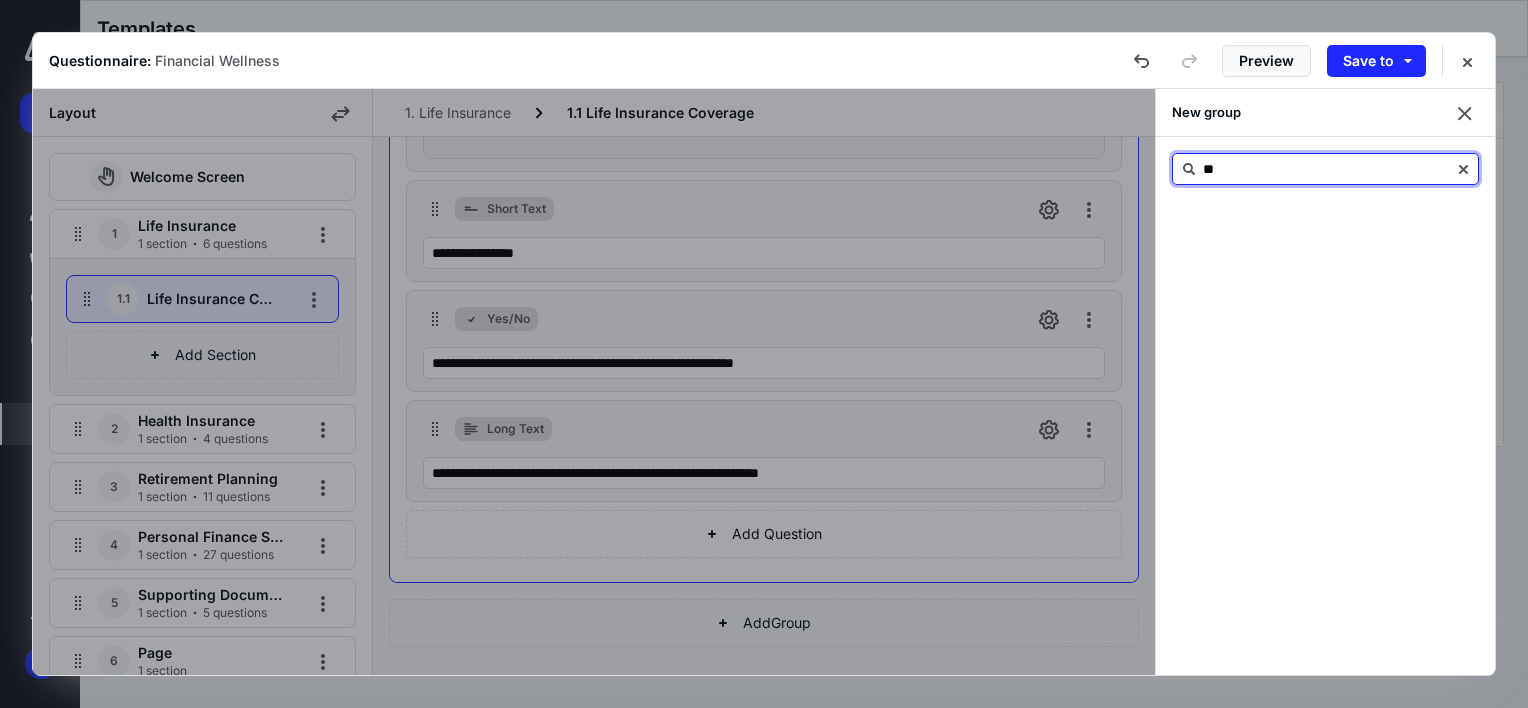type on "*" 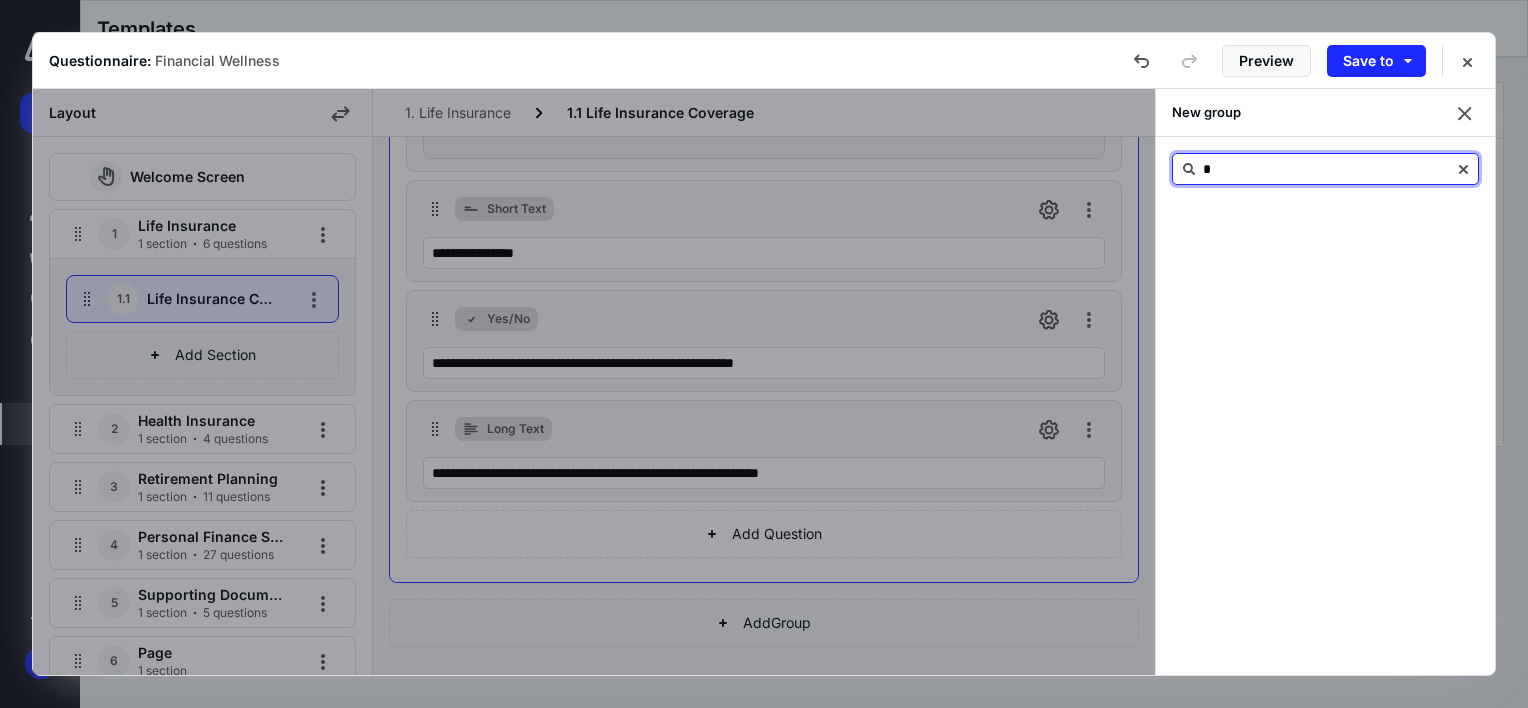 type 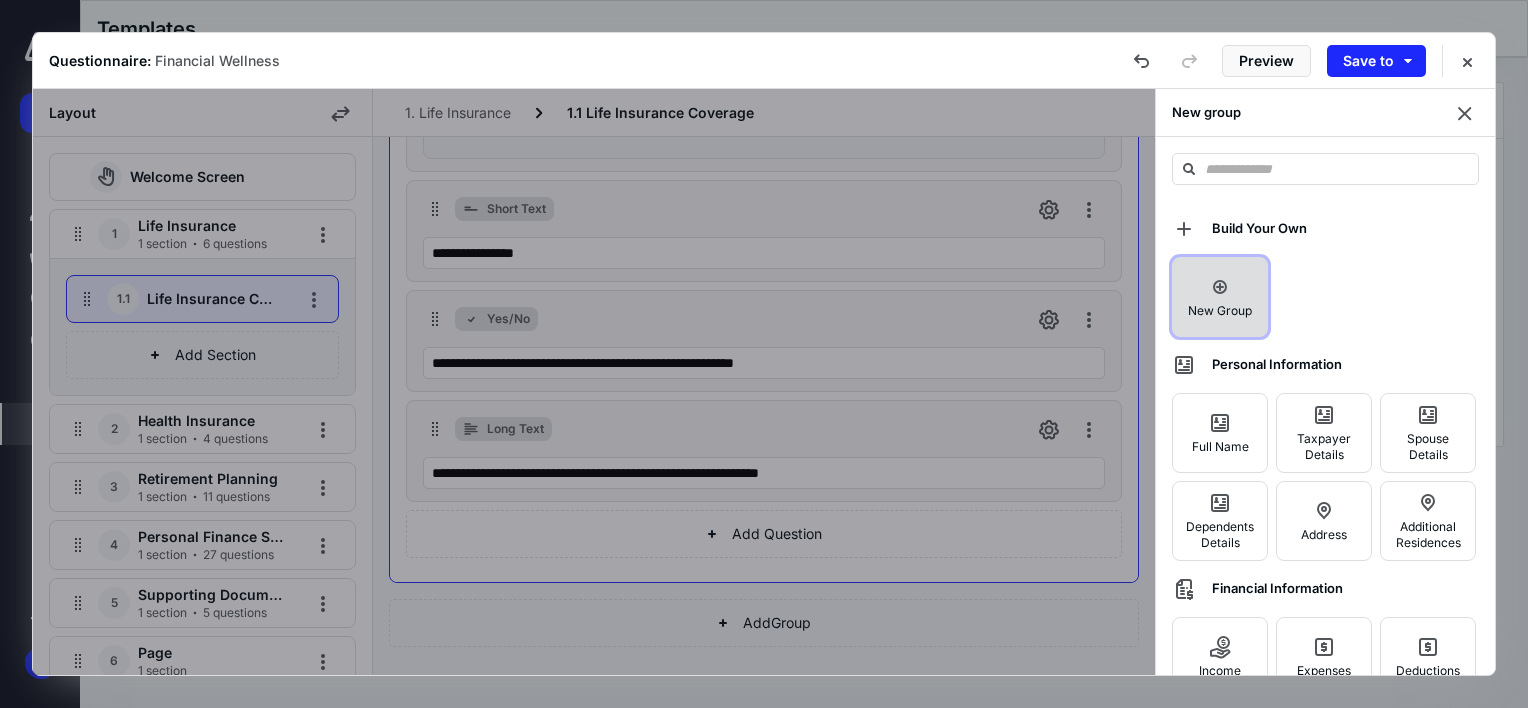 click on "New Group" at bounding box center (1220, 297) 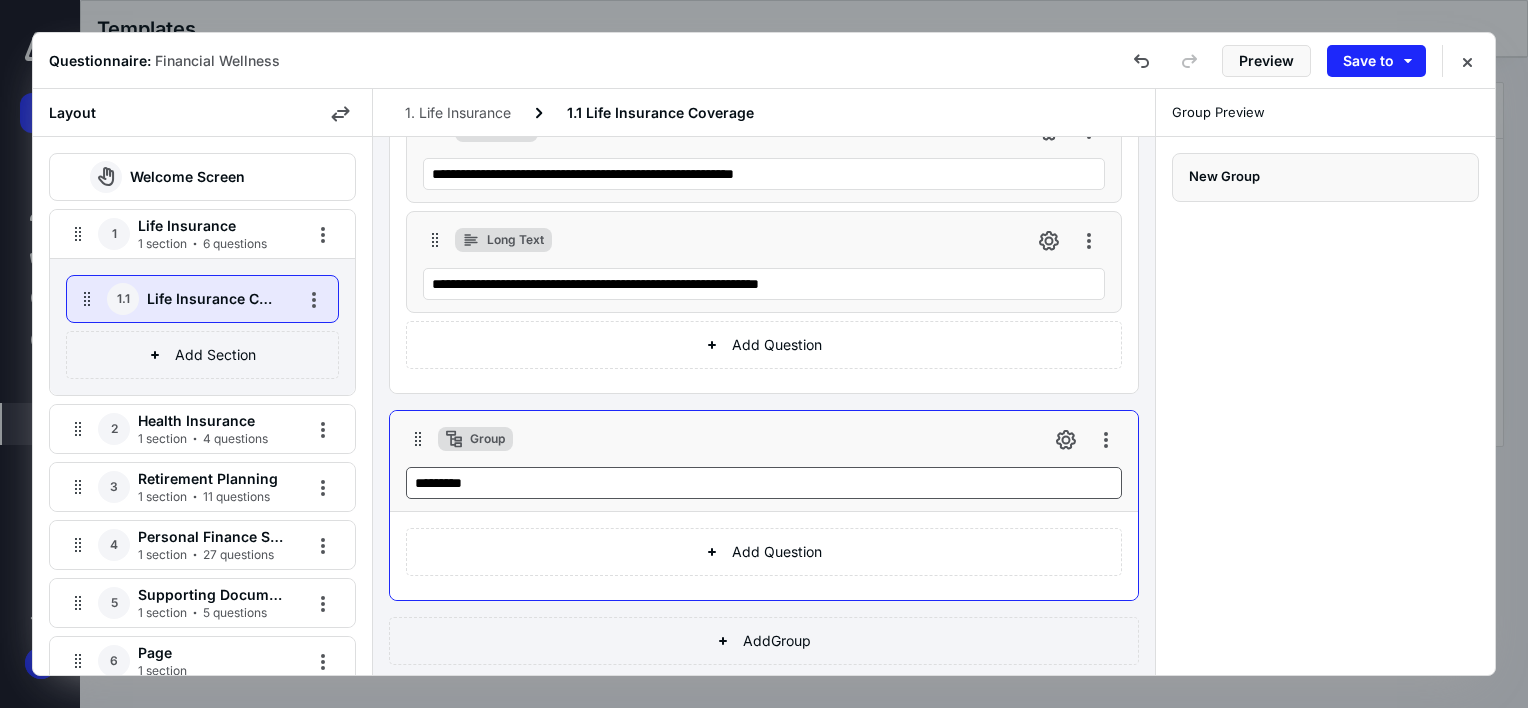 scroll, scrollTop: 989, scrollLeft: 0, axis: vertical 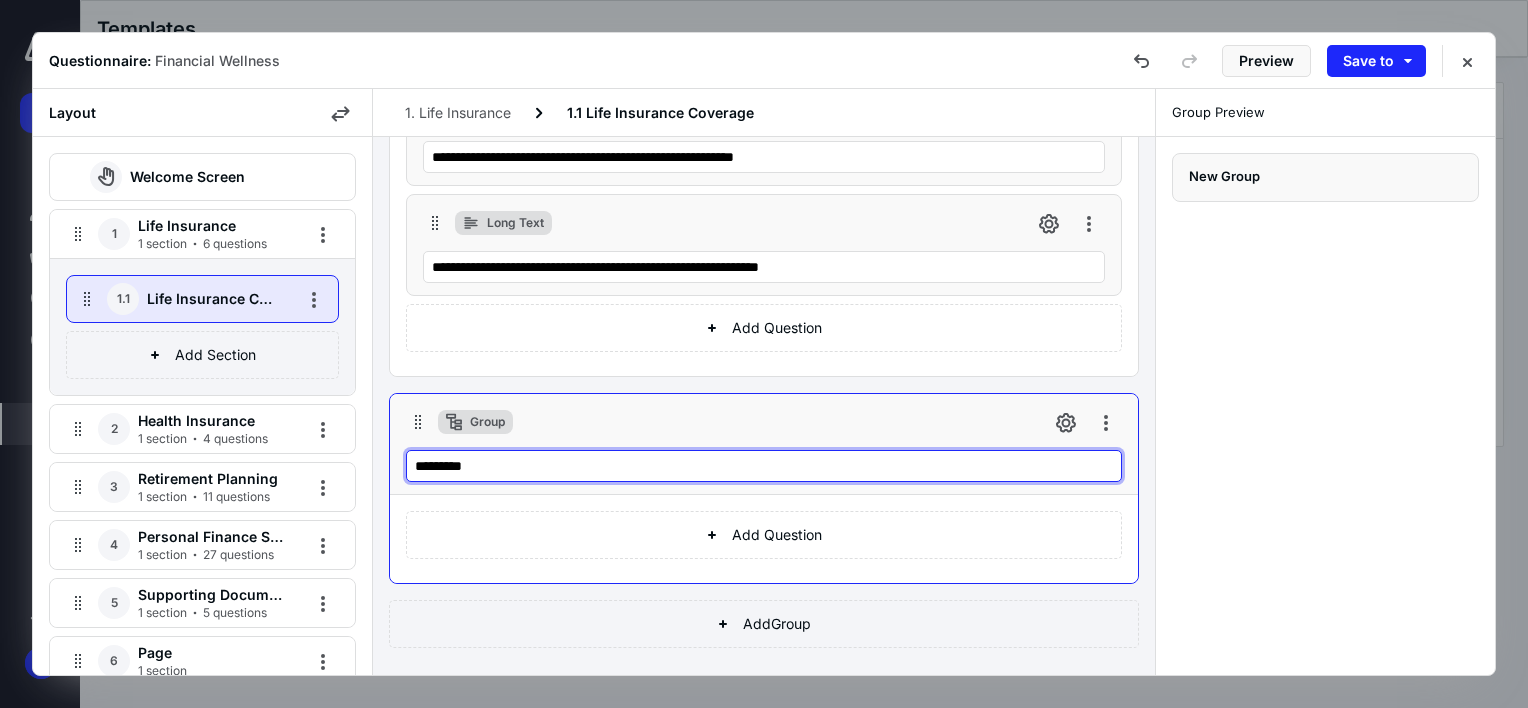 drag, startPoint x: 538, startPoint y: 468, endPoint x: 359, endPoint y: 472, distance: 179.0447 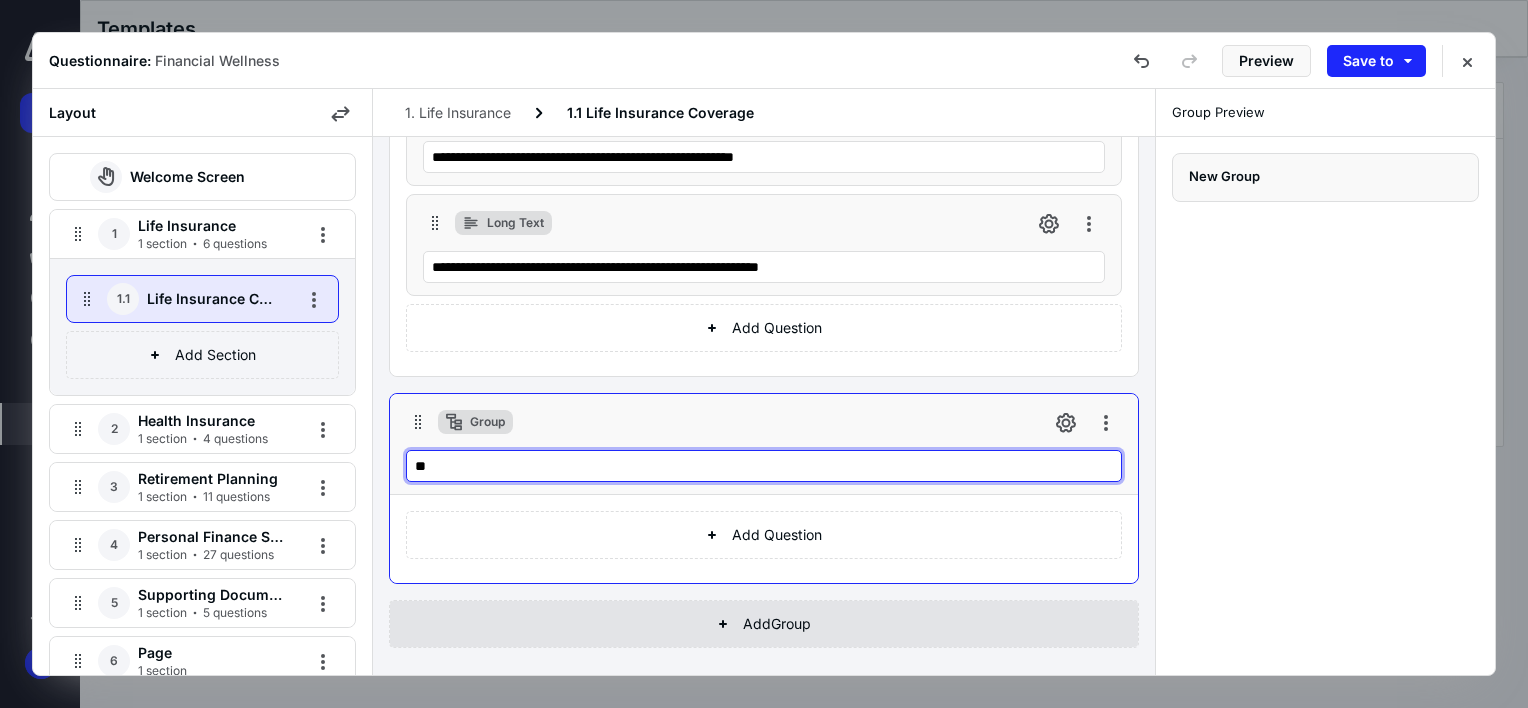 type on "*" 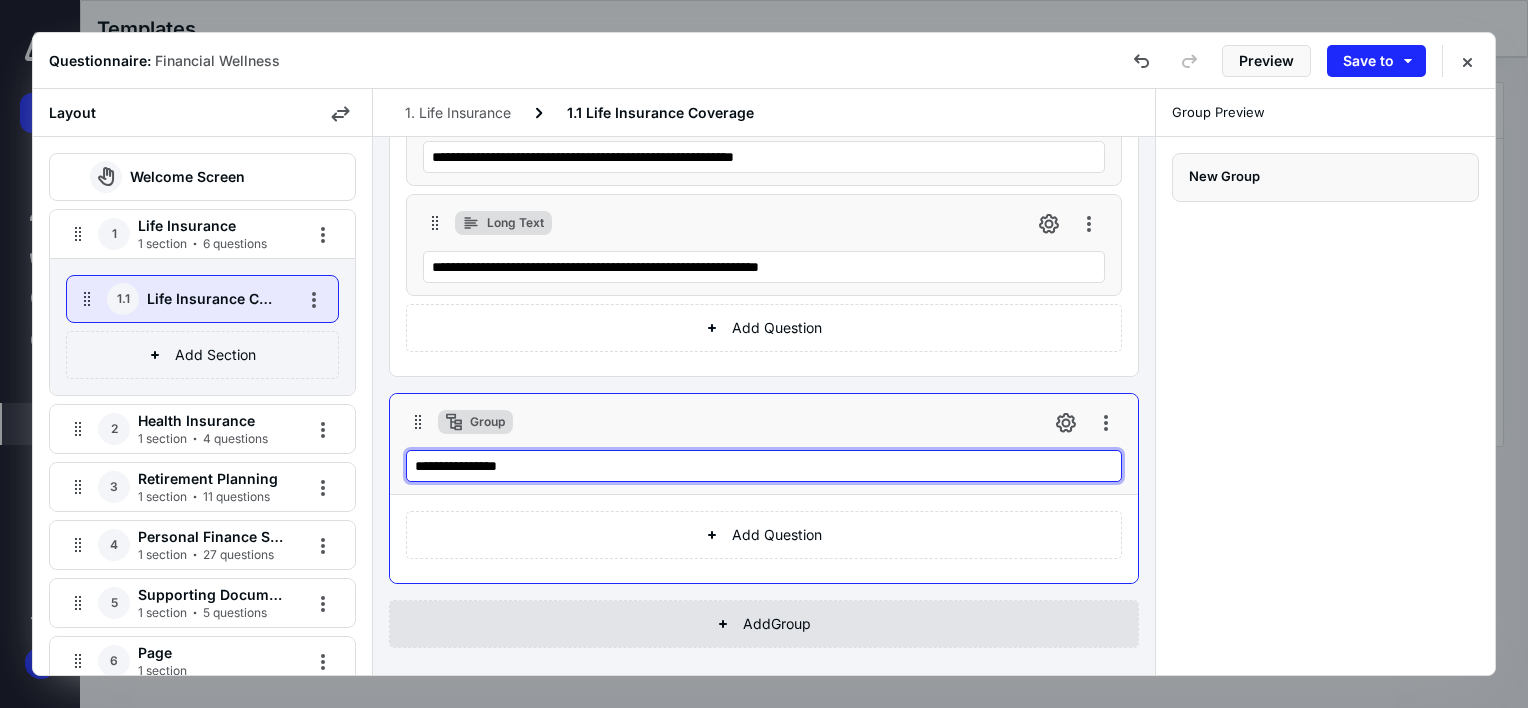 type on "**********" 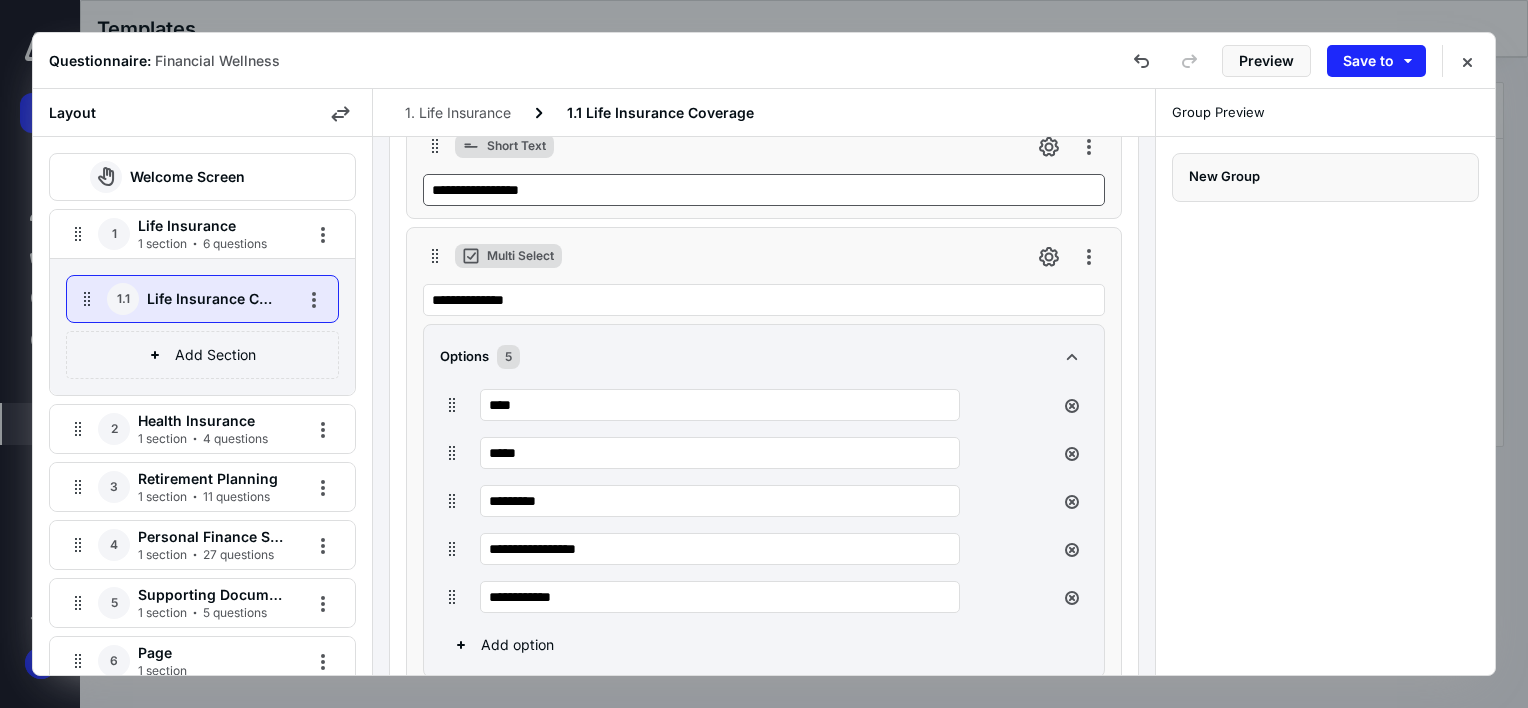 scroll, scrollTop: 300, scrollLeft: 0, axis: vertical 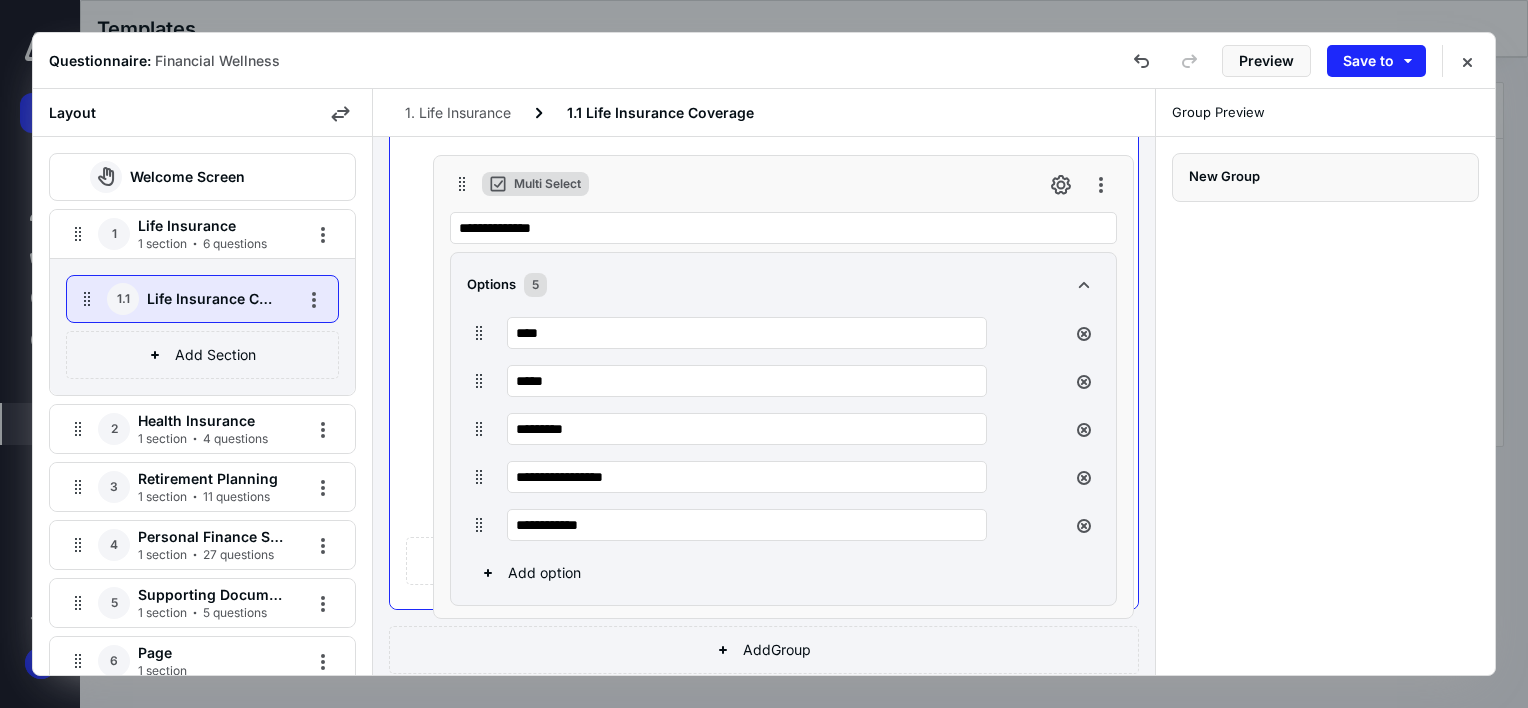 drag, startPoint x: 433, startPoint y: 211, endPoint x: 459, endPoint y: 181, distance: 39.698868 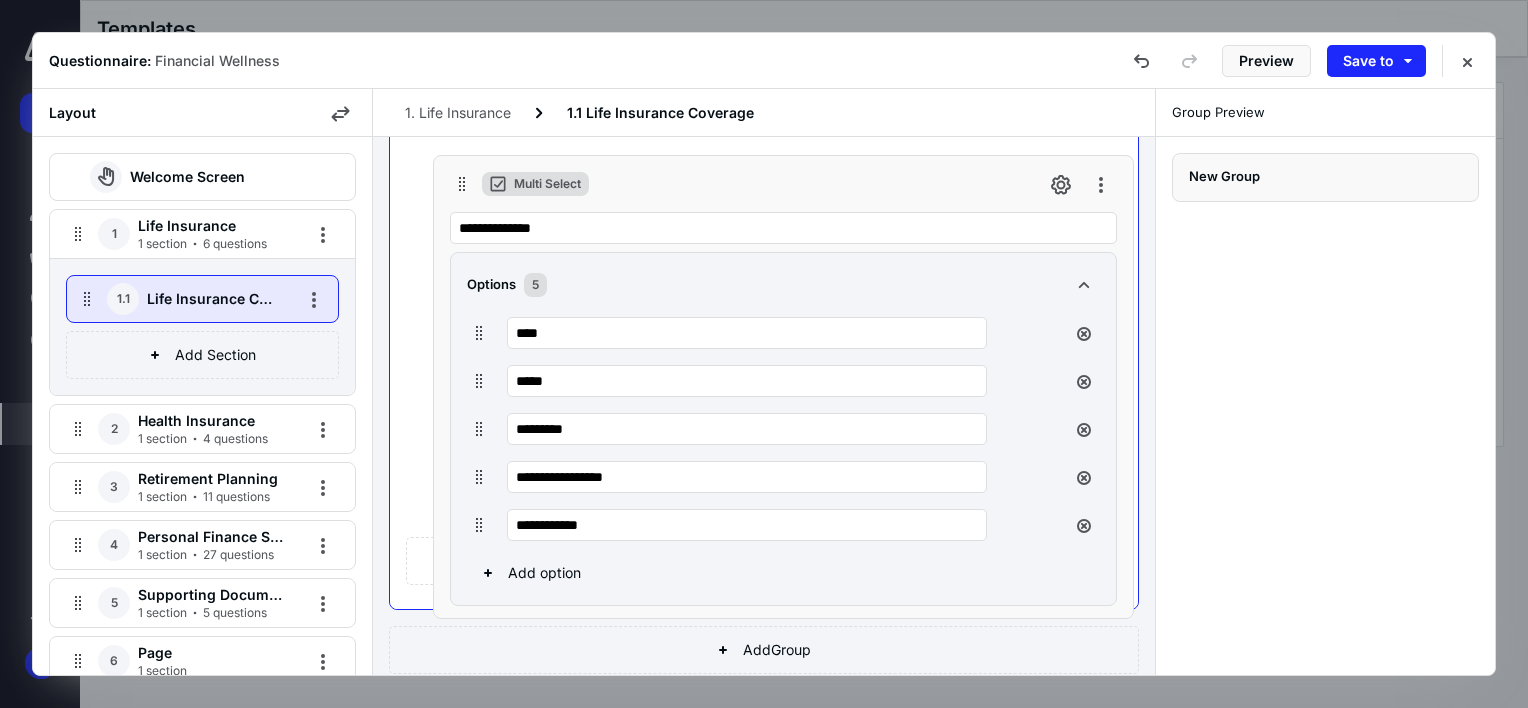 click on "**********" at bounding box center (764, -303) 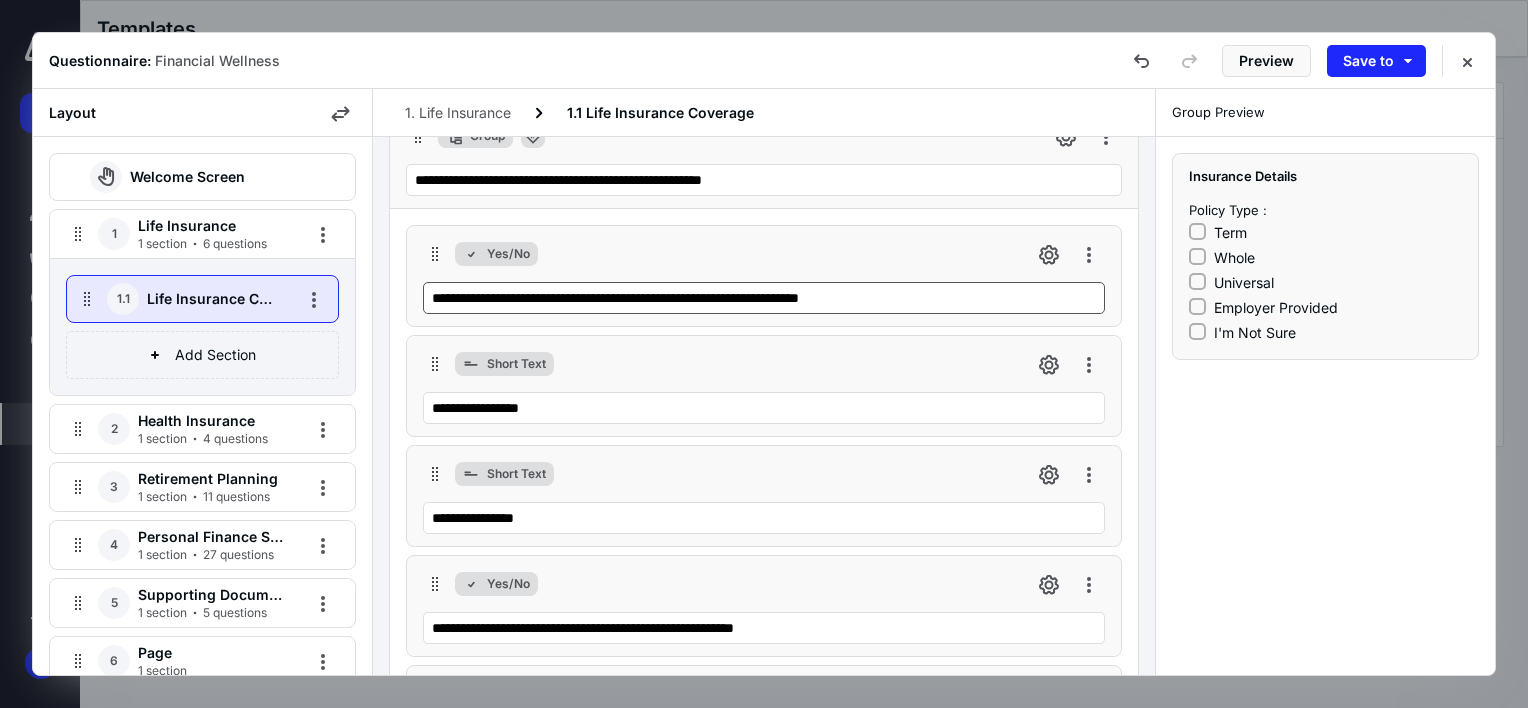 scroll, scrollTop: 0, scrollLeft: 0, axis: both 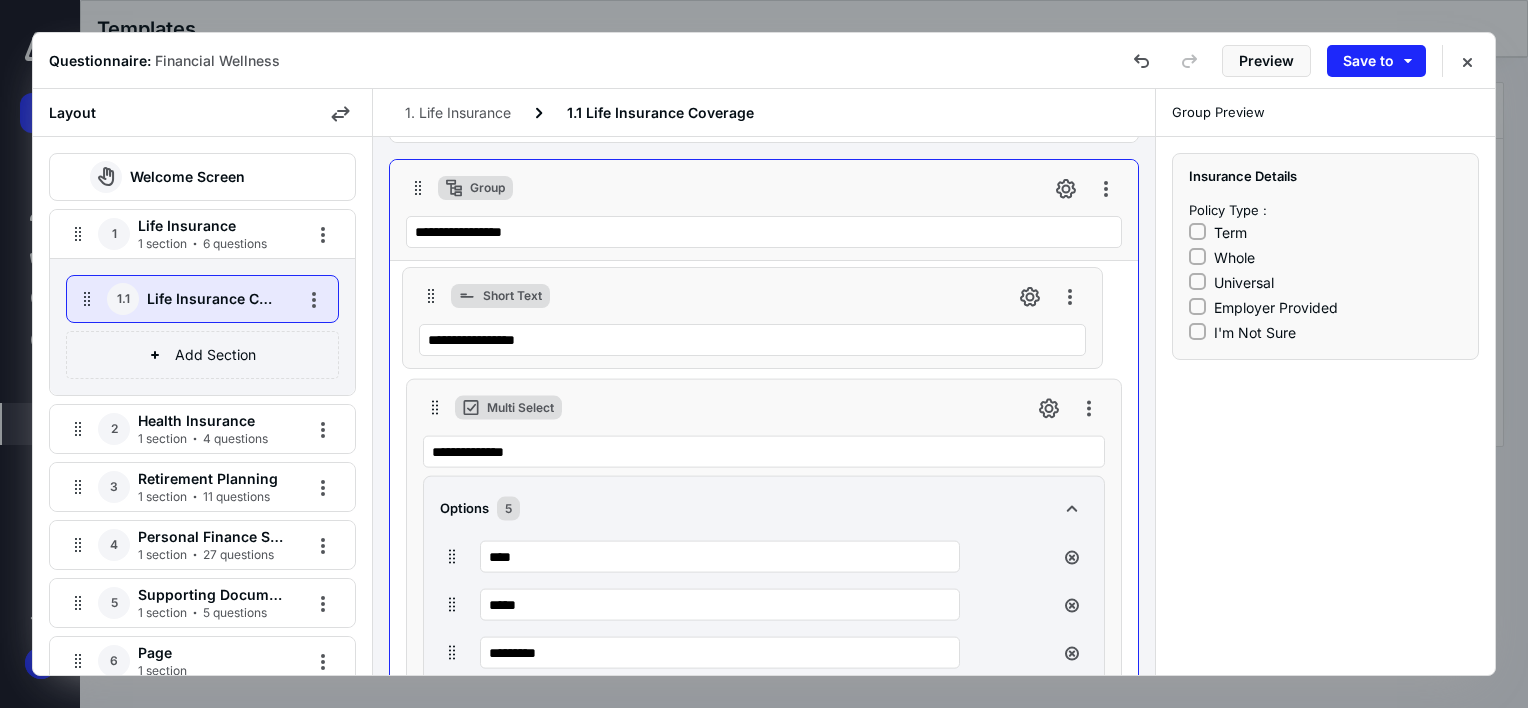 drag, startPoint x: 436, startPoint y: 403, endPoint x: 434, endPoint y: 296, distance: 107.01869 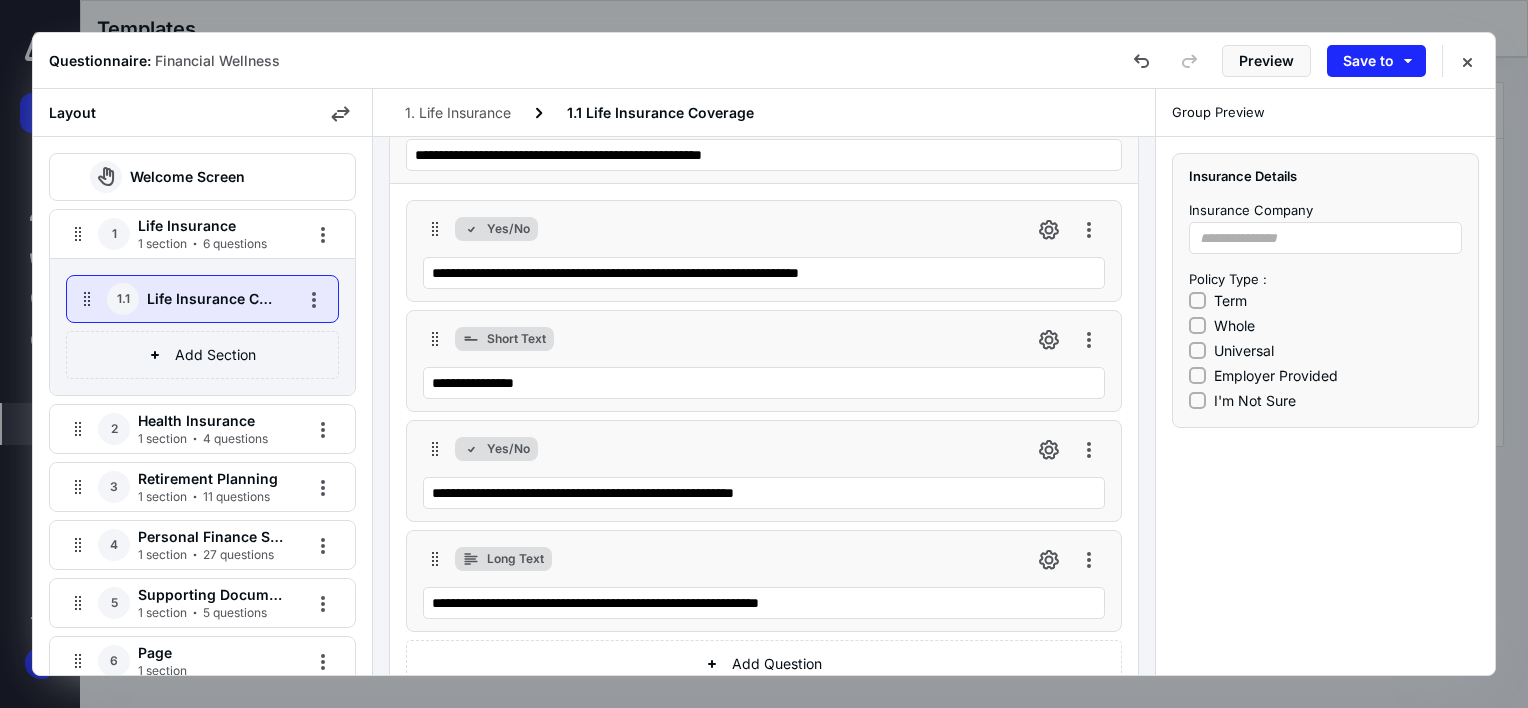 scroll, scrollTop: 0, scrollLeft: 0, axis: both 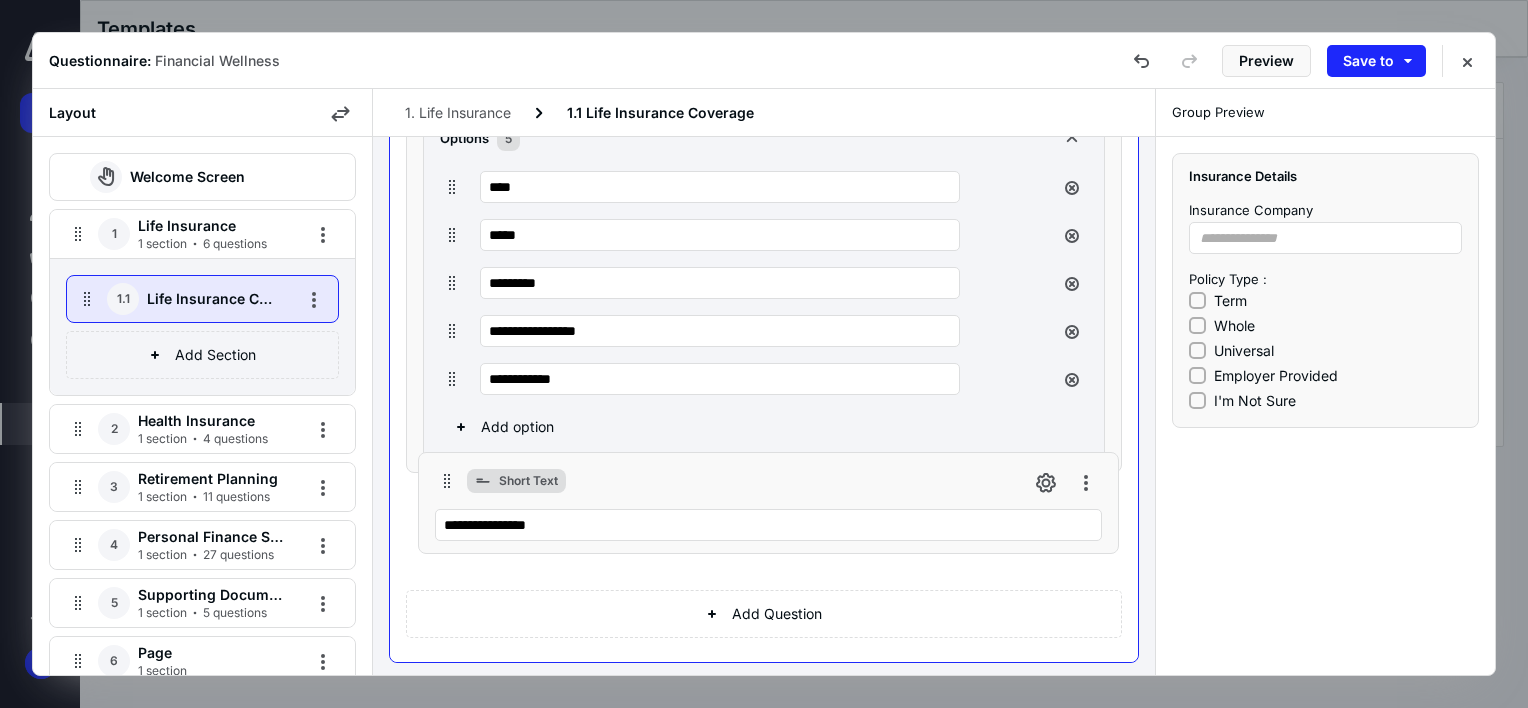 drag, startPoint x: 433, startPoint y: 408, endPoint x: 448, endPoint y: 500, distance: 93.214806 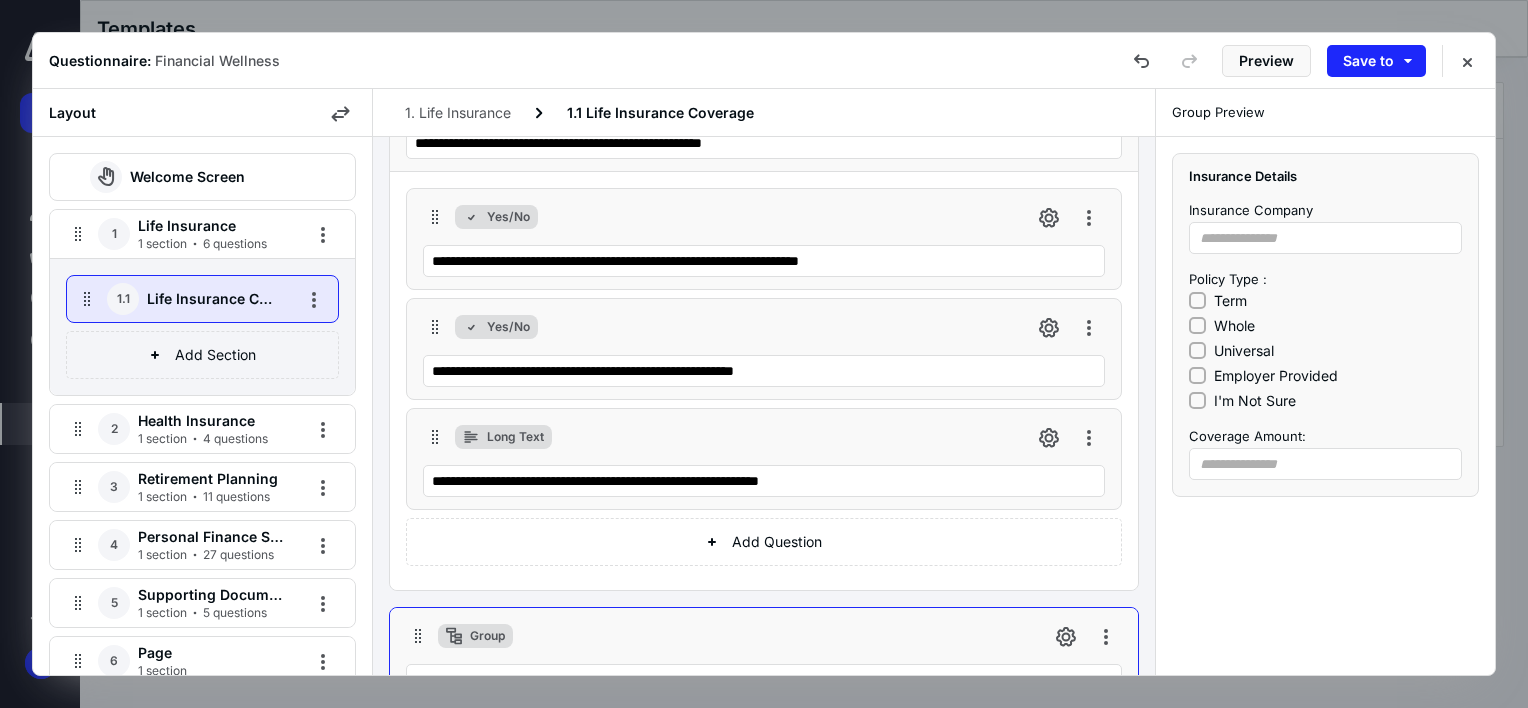 scroll, scrollTop: 0, scrollLeft: 0, axis: both 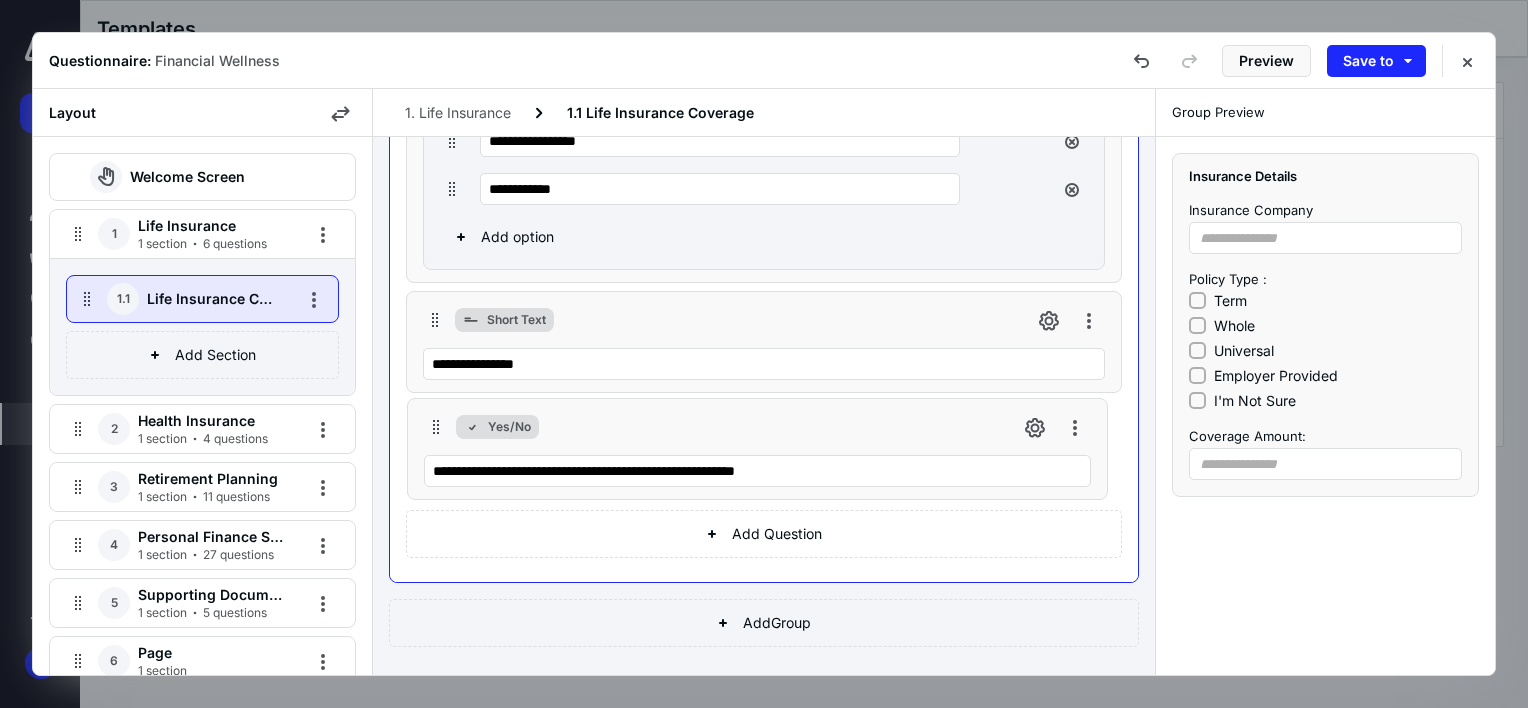 drag, startPoint x: 434, startPoint y: 404, endPoint x: 437, endPoint y: 428, distance: 24.186773 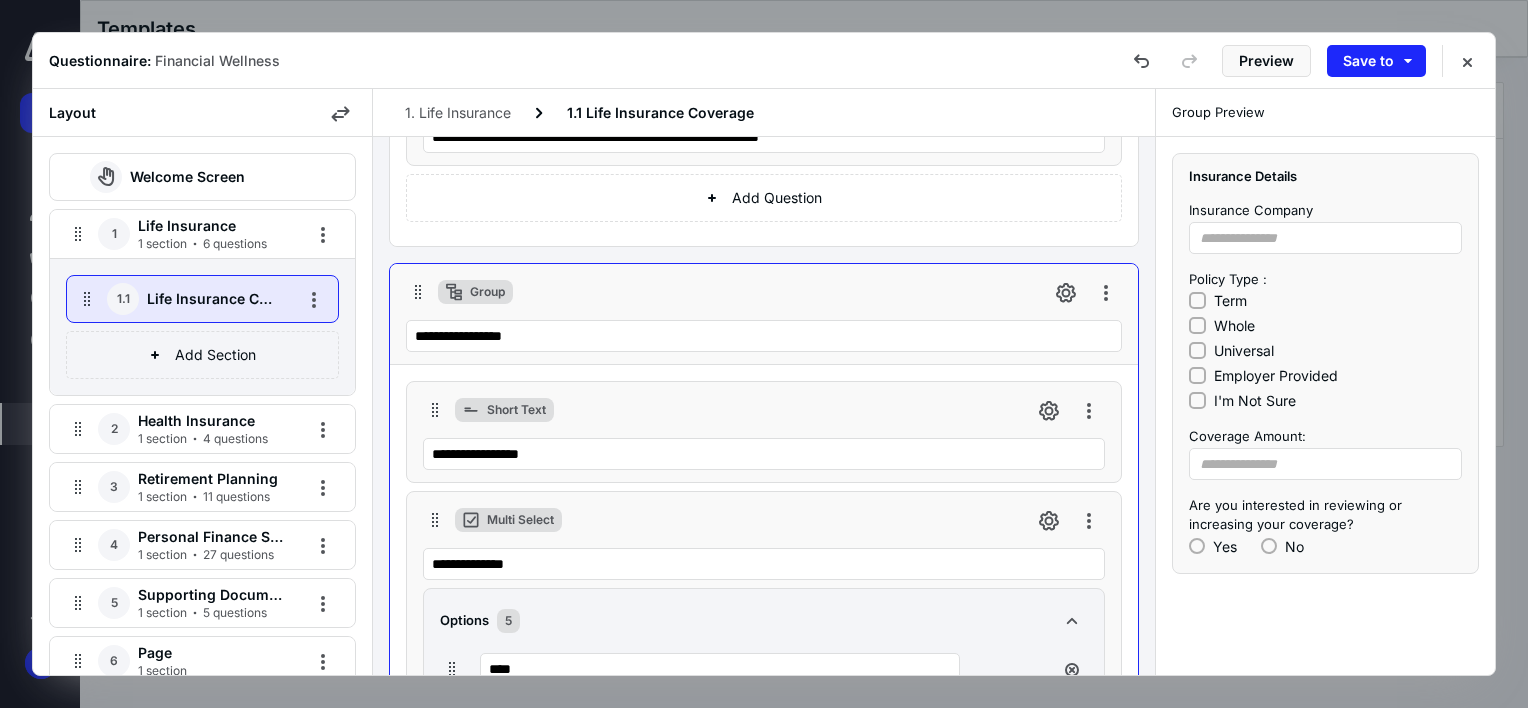 scroll, scrollTop: 0, scrollLeft: 0, axis: both 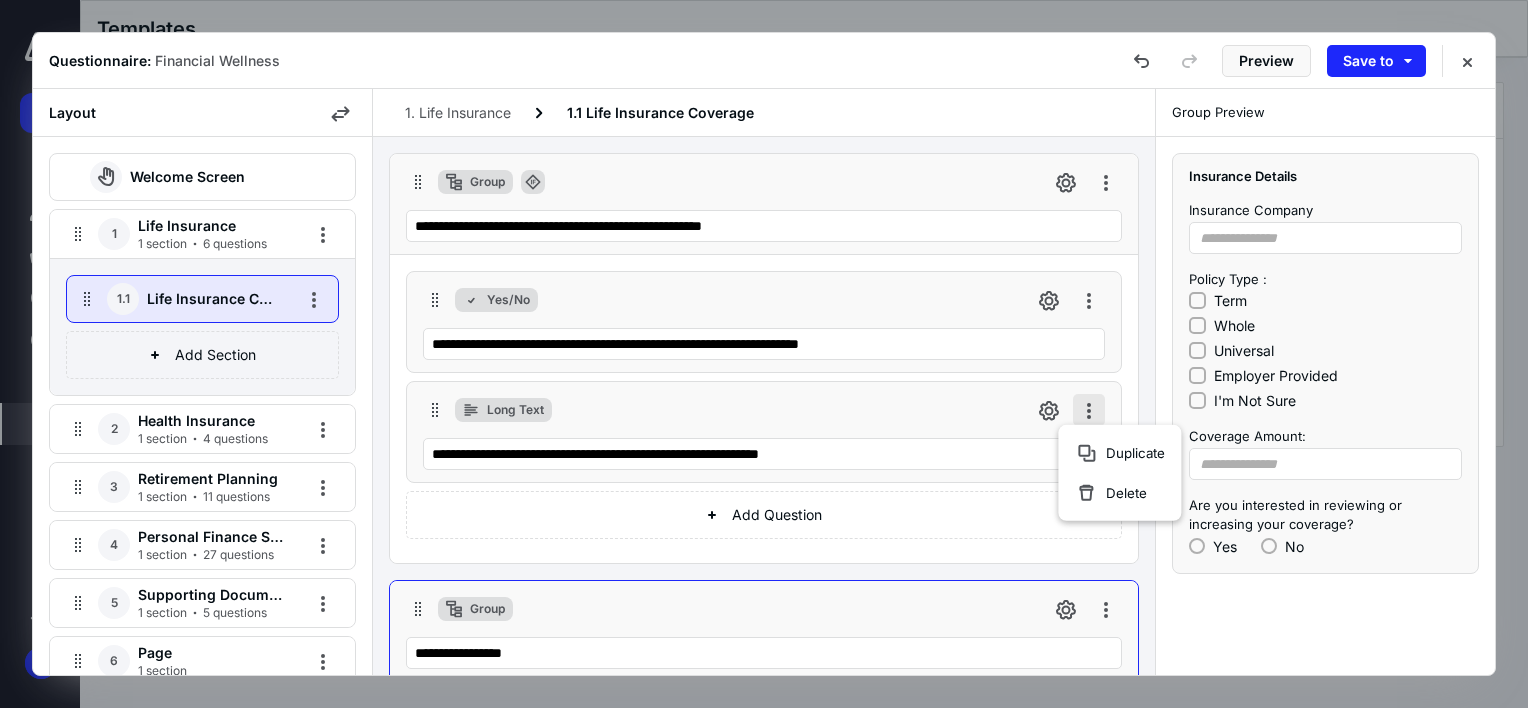 click at bounding box center (1089, 410) 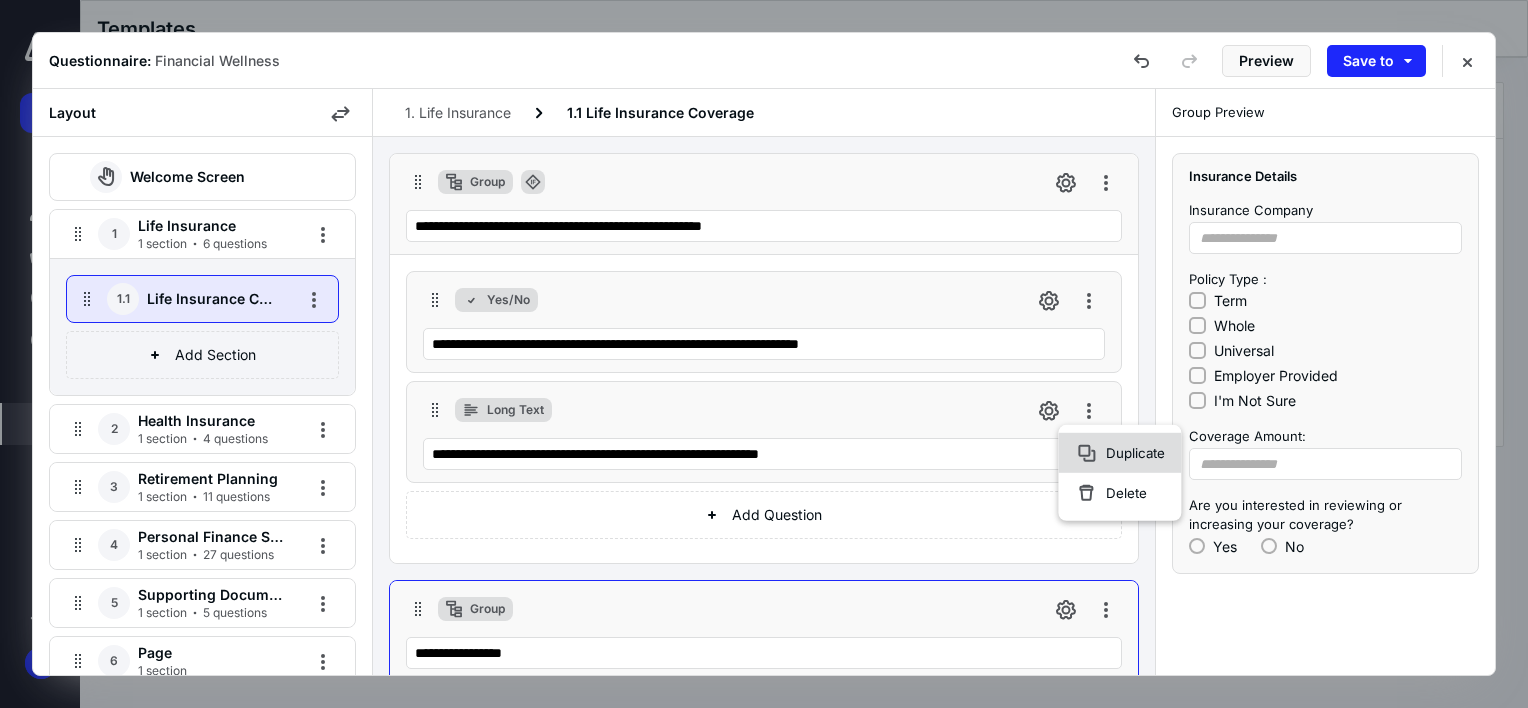 click on "Duplicate" at bounding box center (1135, 453) 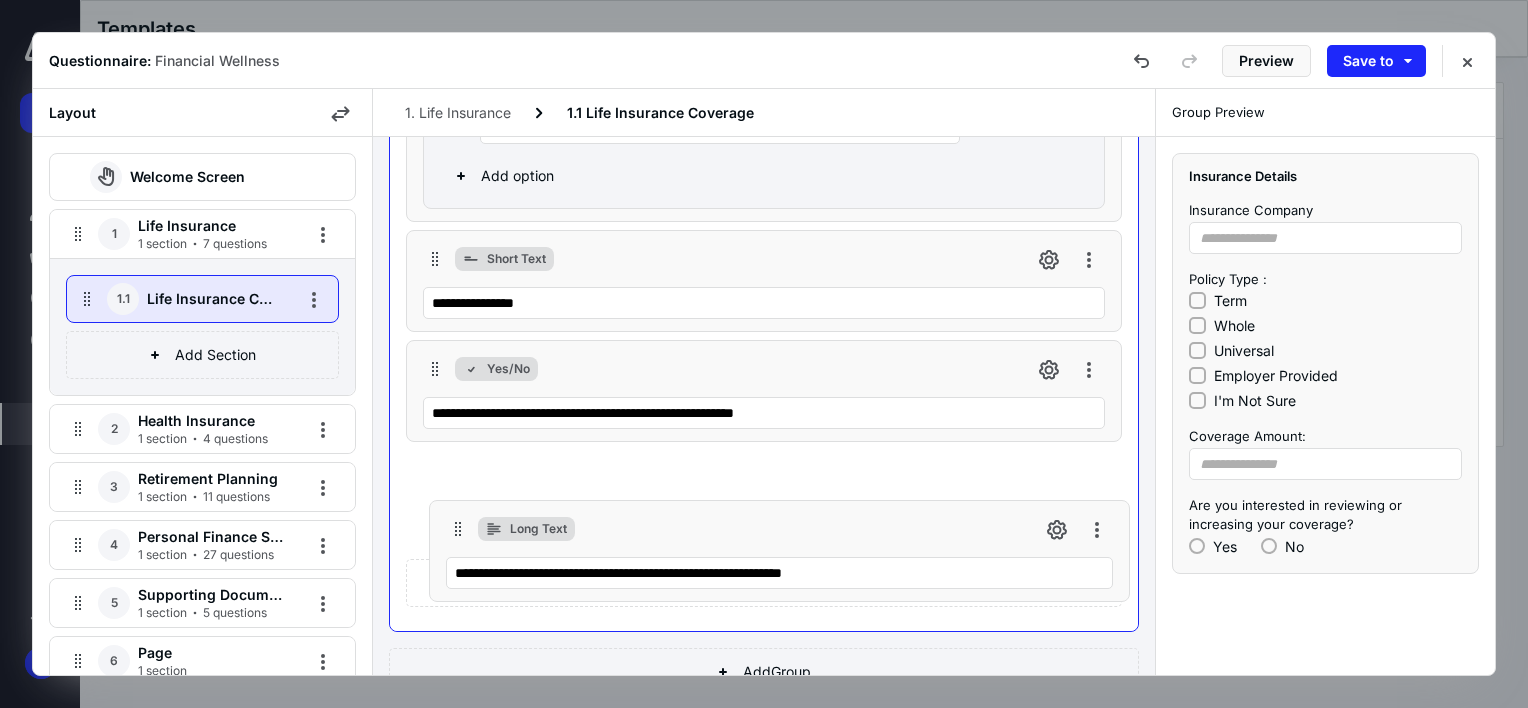 scroll, scrollTop: 1160, scrollLeft: 0, axis: vertical 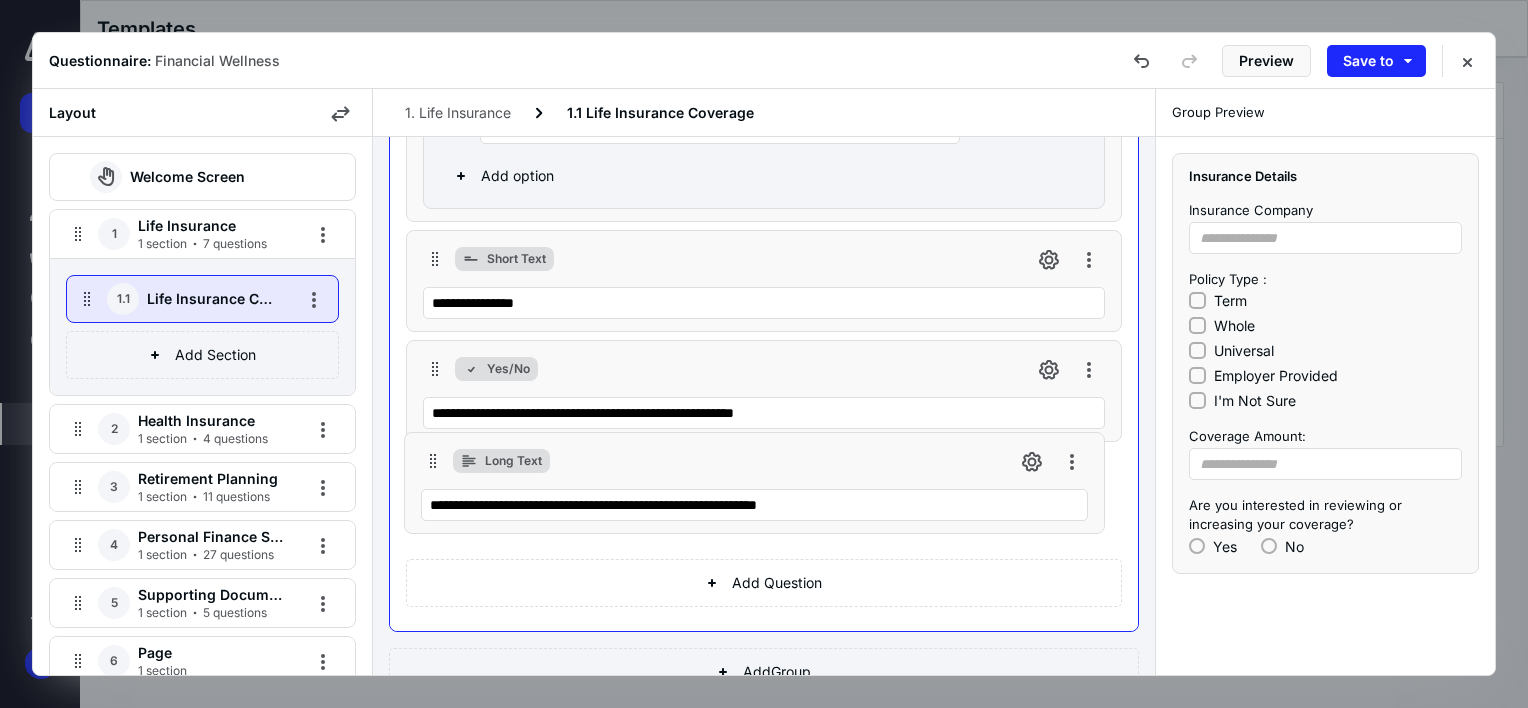 drag, startPoint x: 429, startPoint y: 516, endPoint x: 432, endPoint y: 458, distance: 58.077534 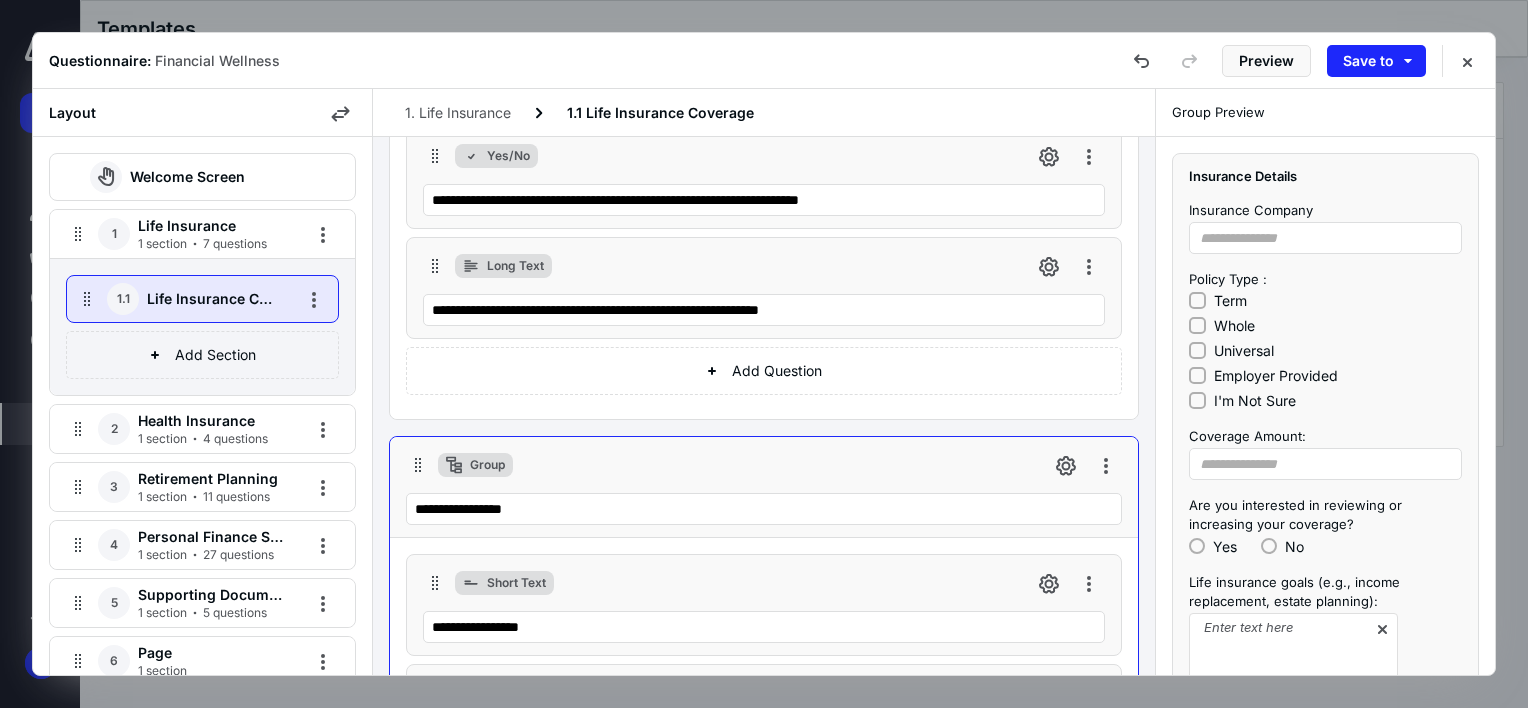scroll, scrollTop: 0, scrollLeft: 0, axis: both 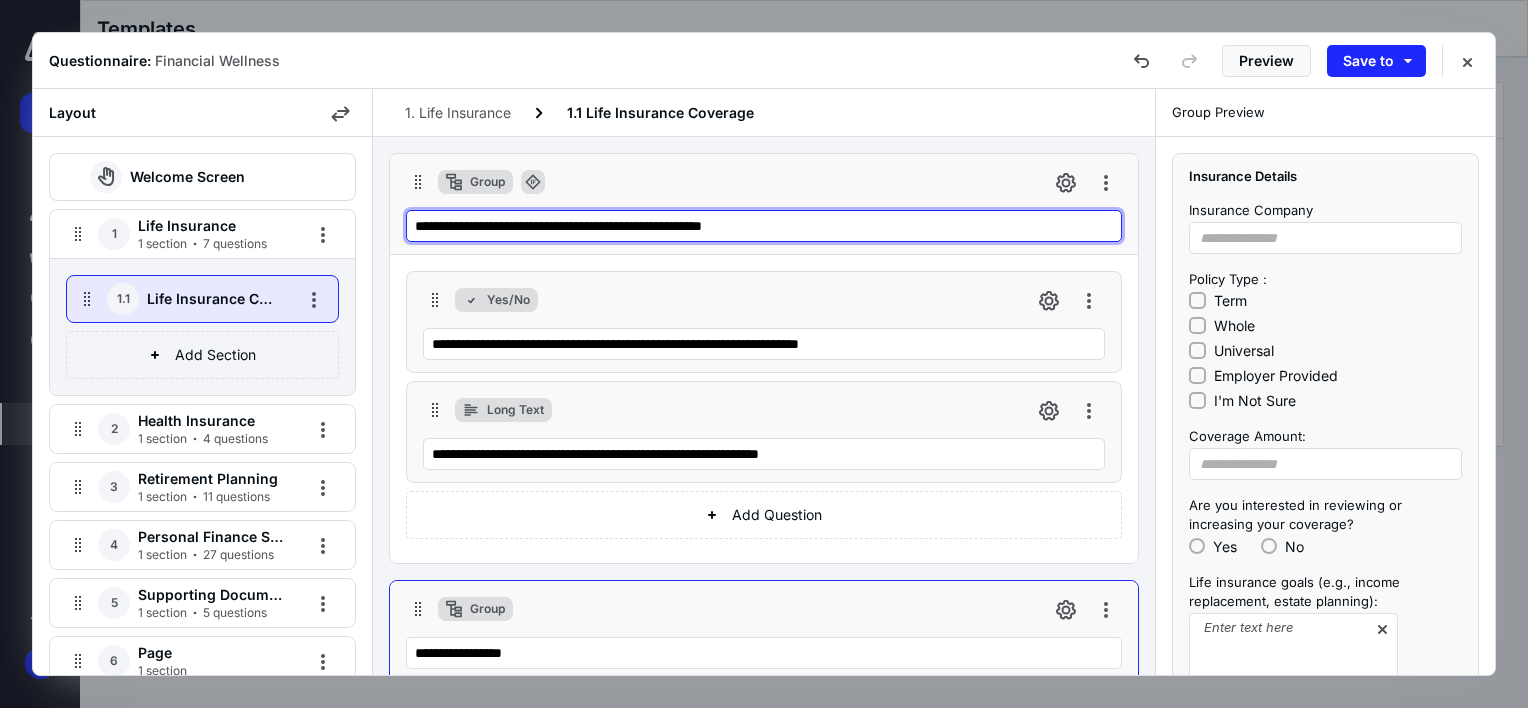 click on "**********" at bounding box center (764, 226) 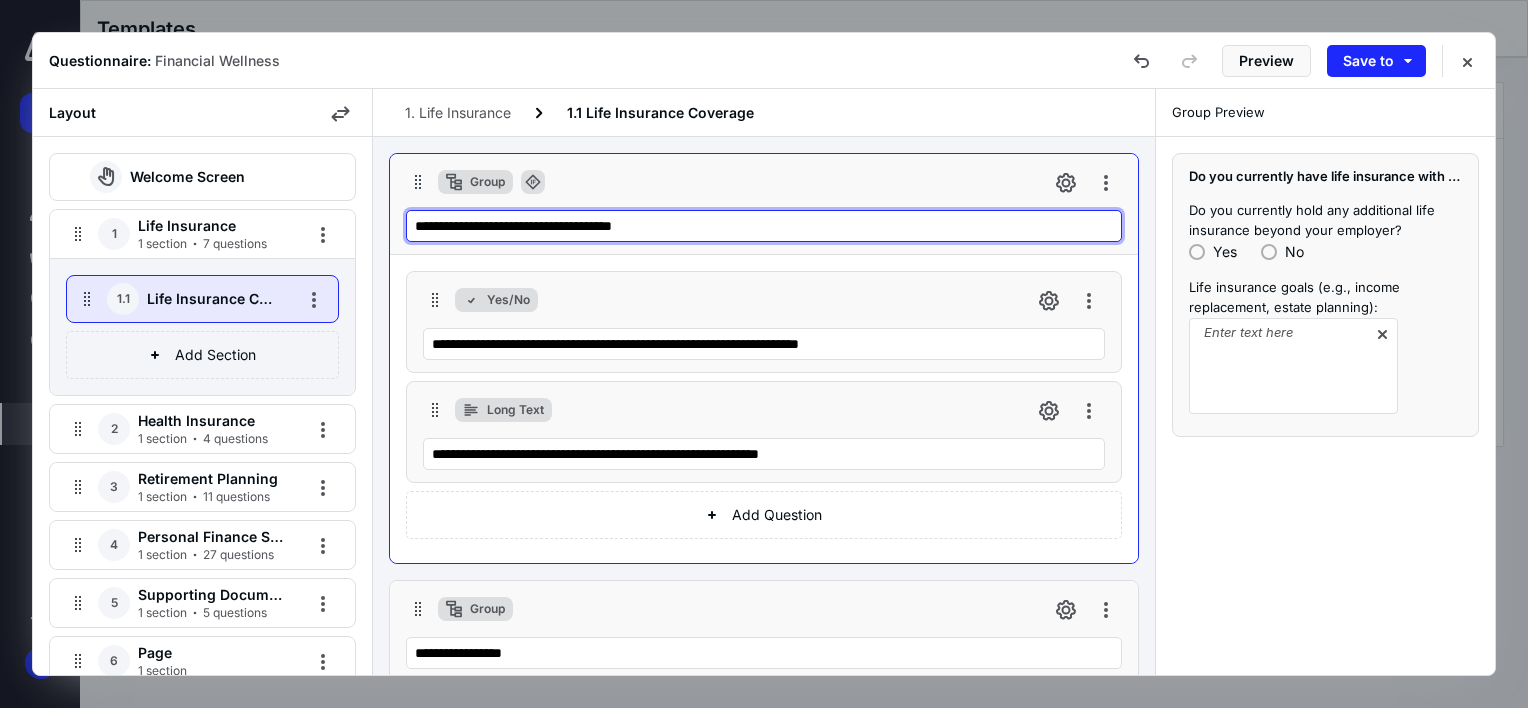 type on "**********" 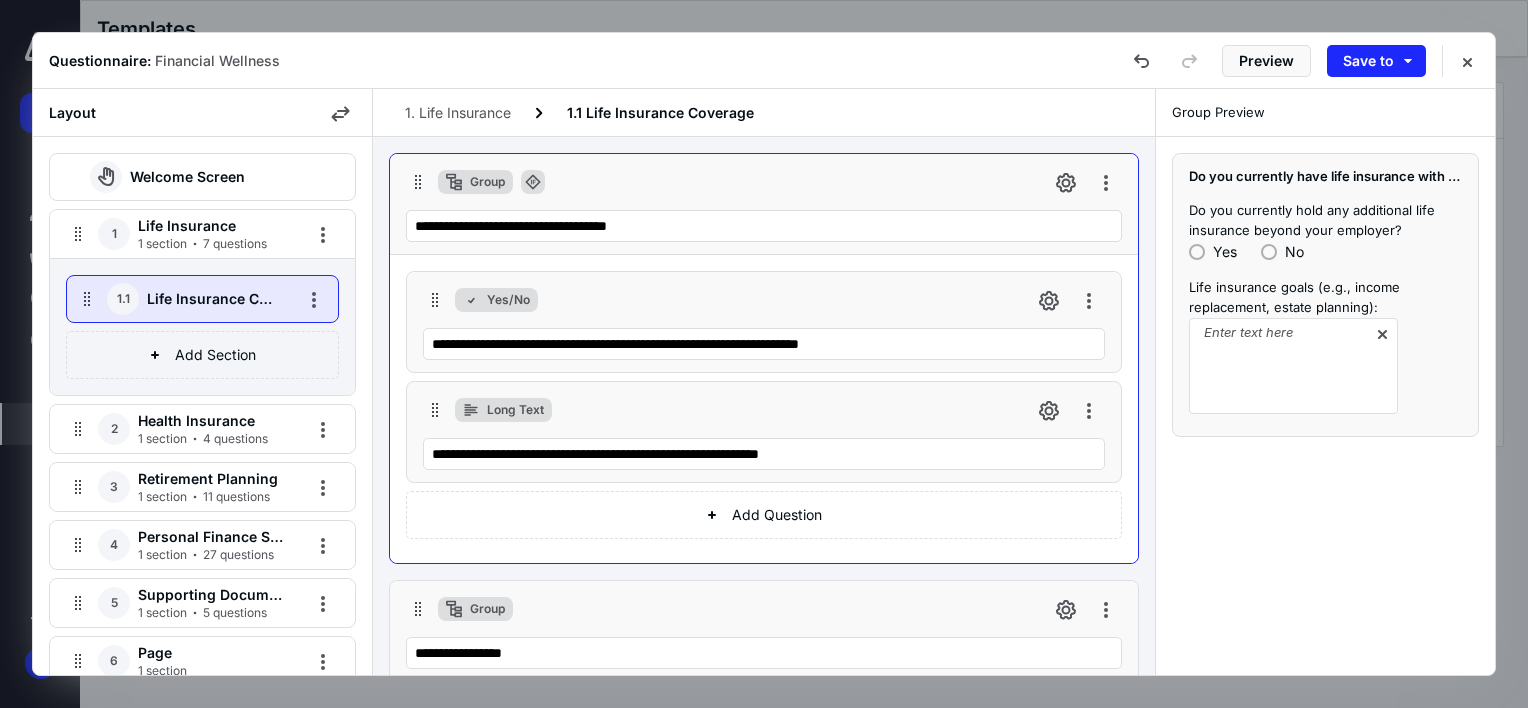 click on "Group" at bounding box center [764, 182] 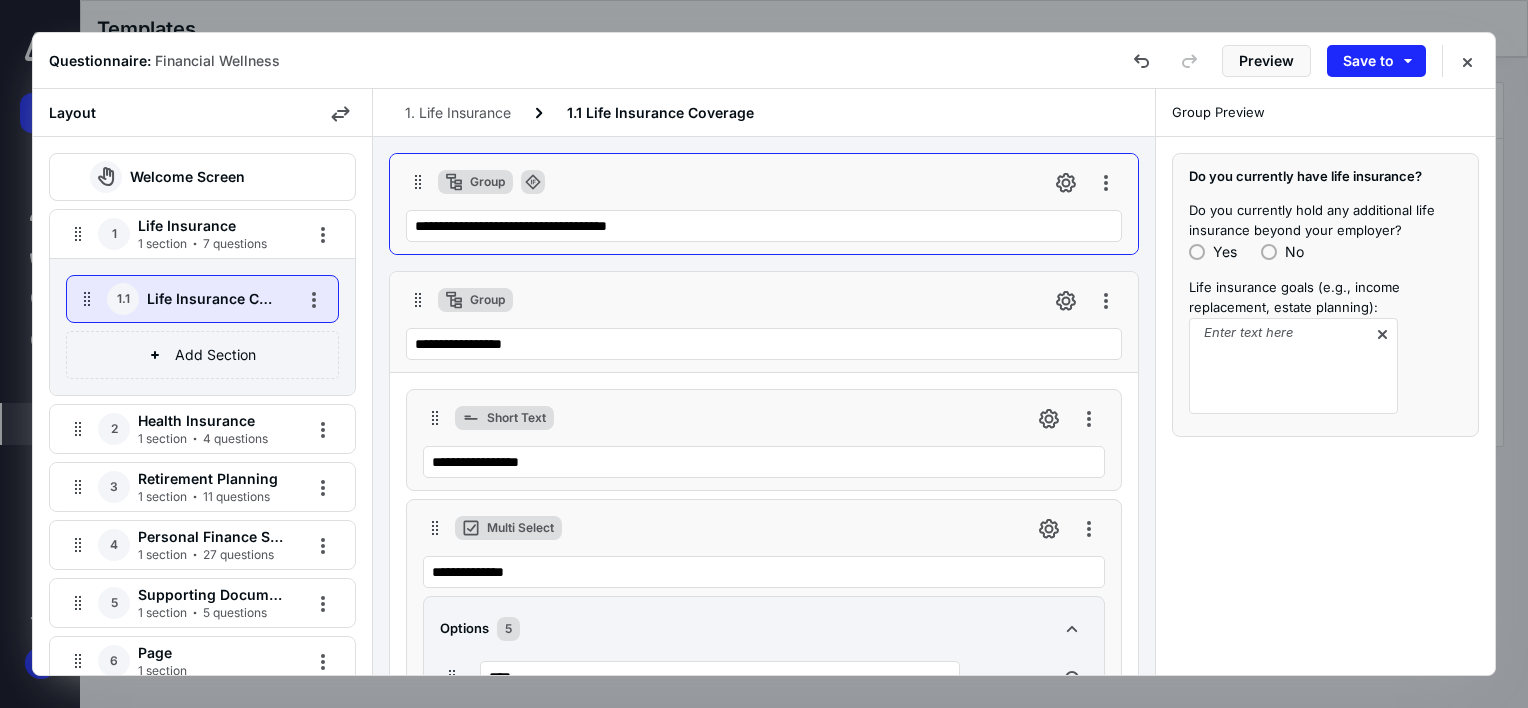 click on "Group" at bounding box center (764, 182) 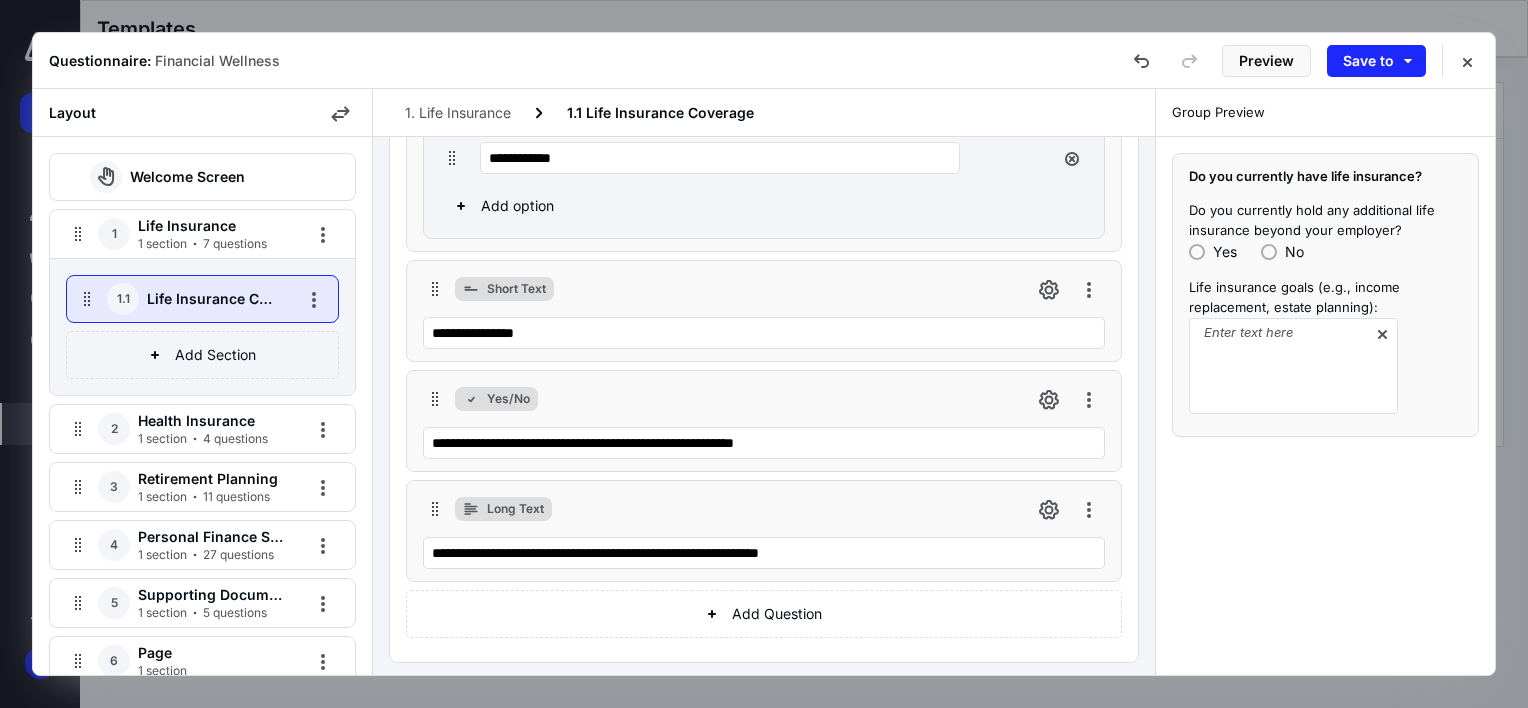 scroll, scrollTop: 1099, scrollLeft: 0, axis: vertical 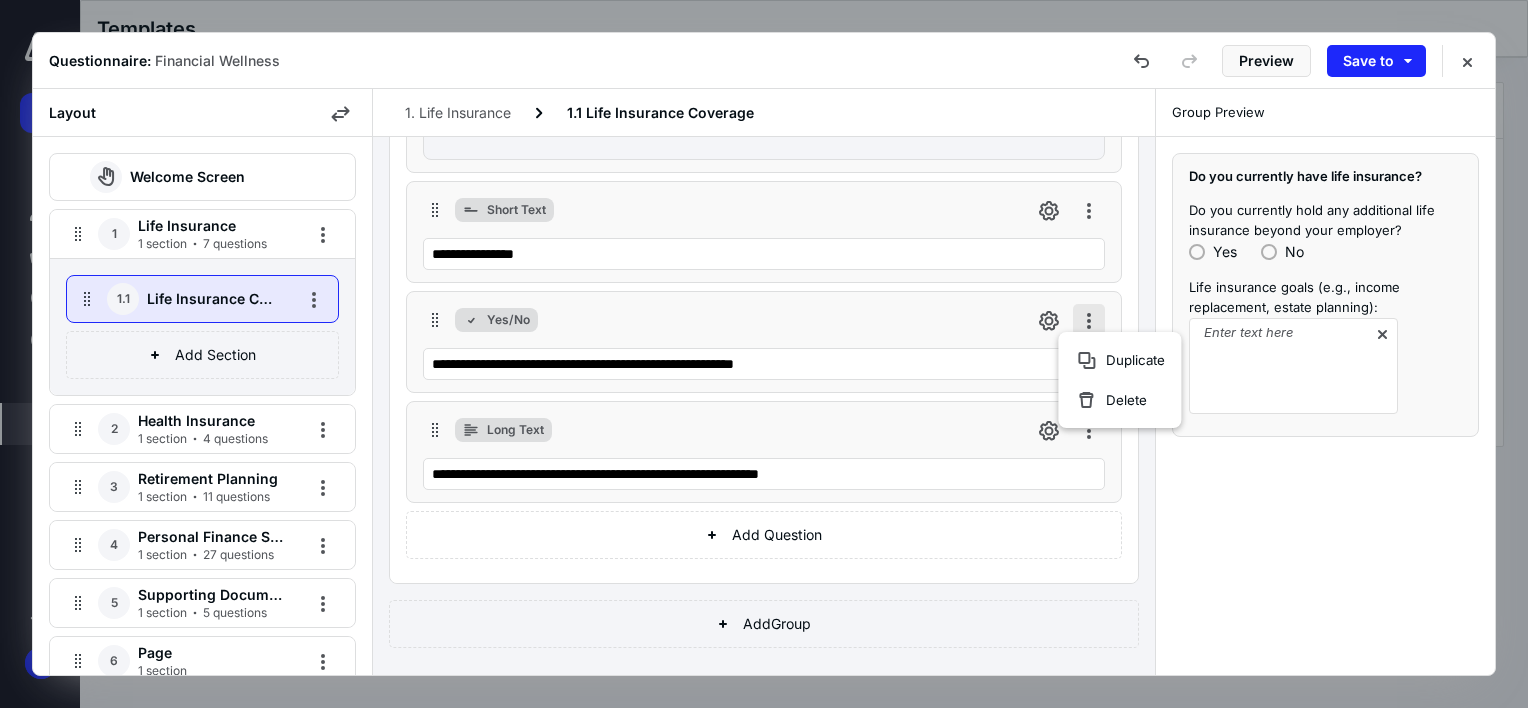 click at bounding box center (1089, 320) 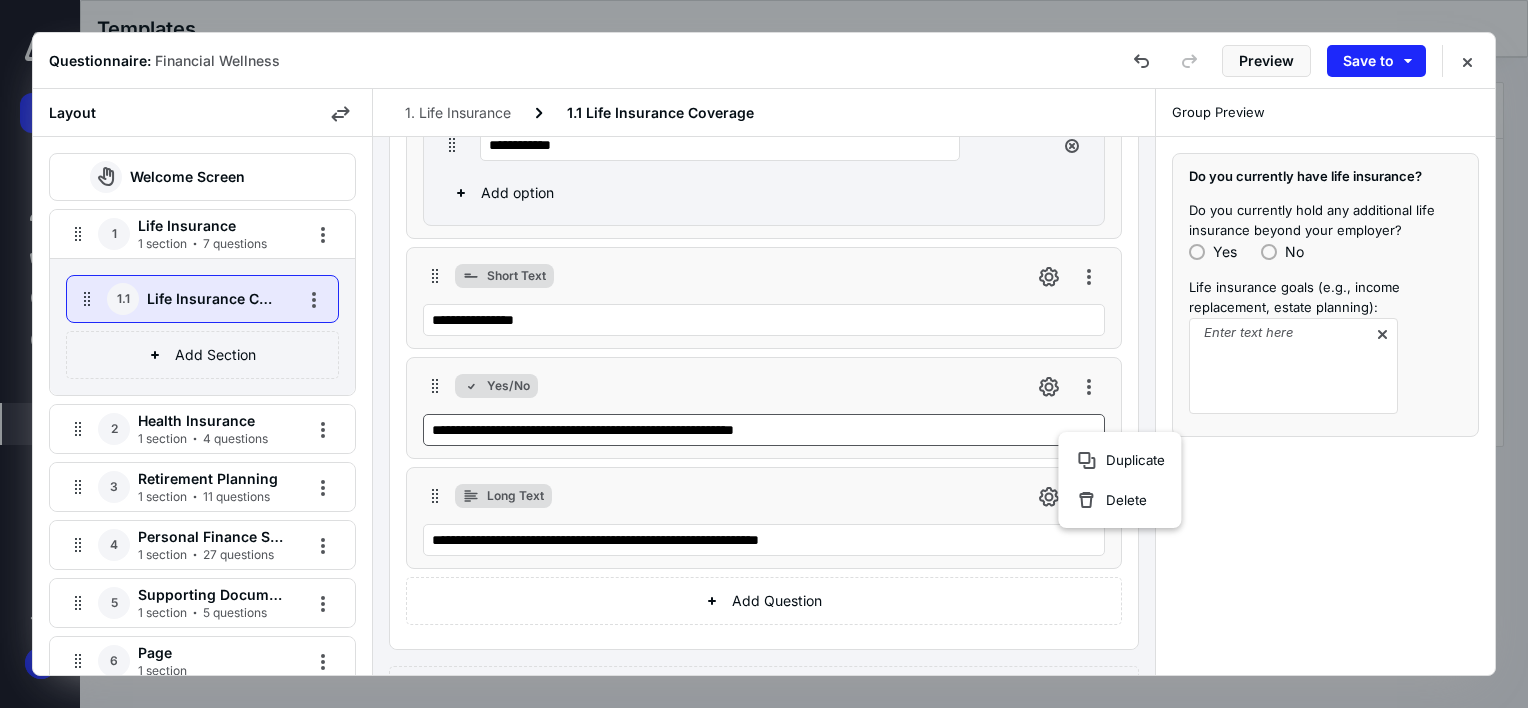 scroll, scrollTop: 999, scrollLeft: 0, axis: vertical 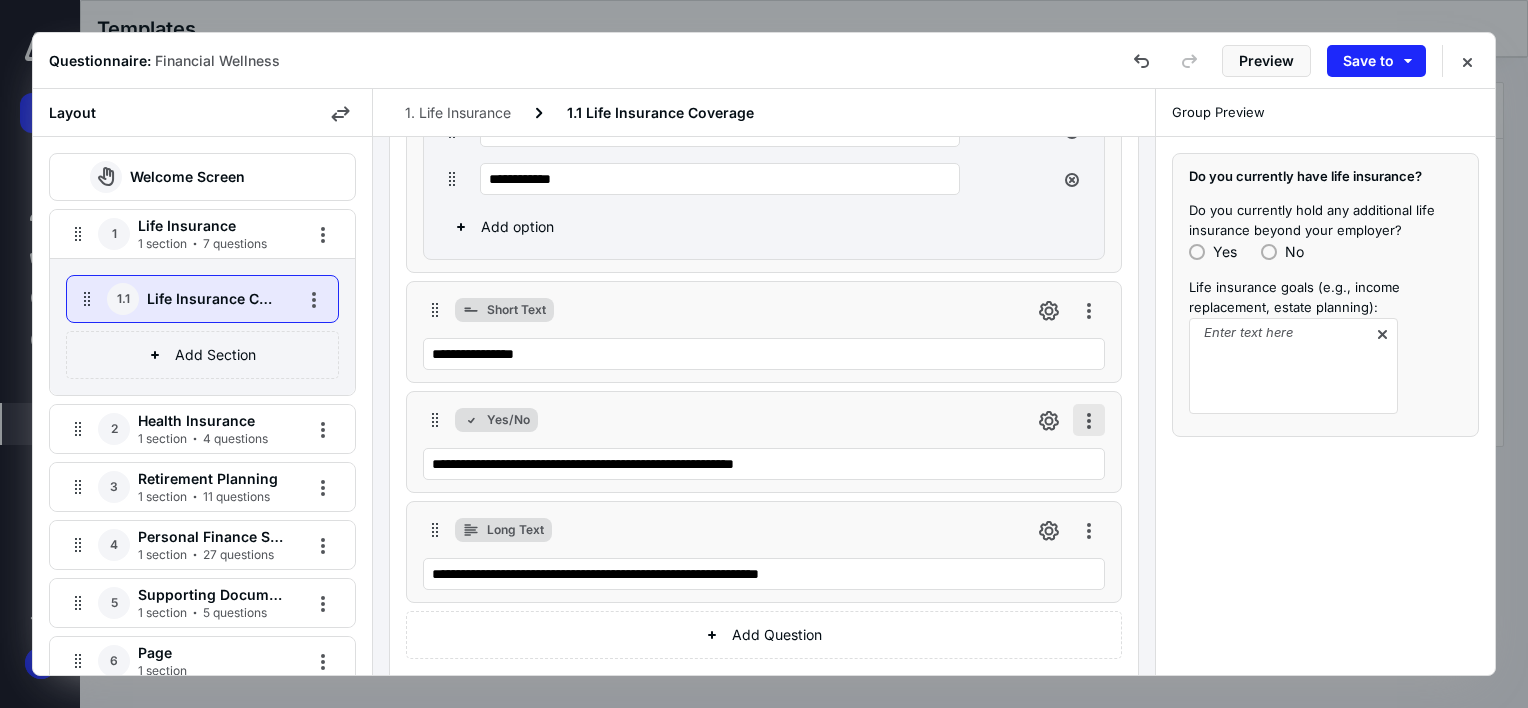 click at bounding box center (1089, 420) 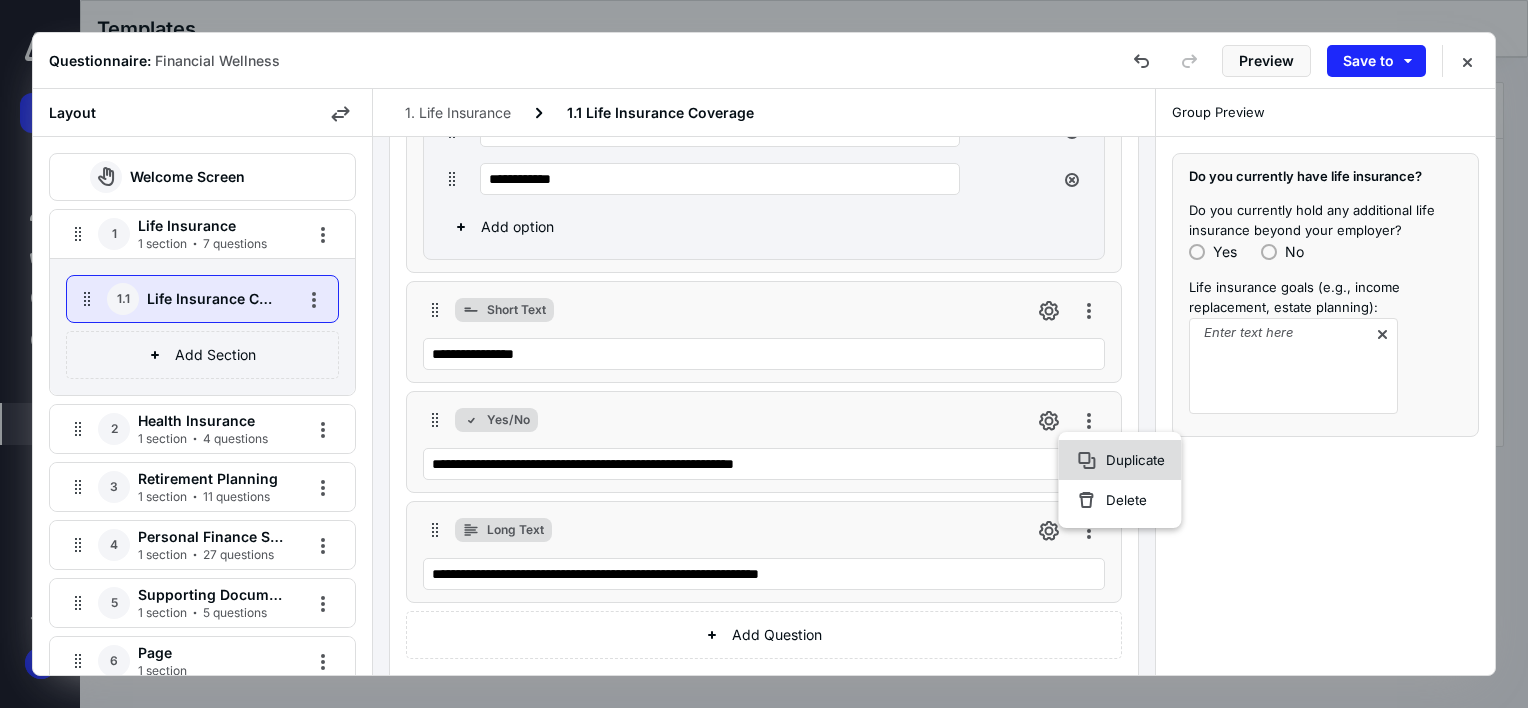 click on "Duplicate" at bounding box center (1119, 460) 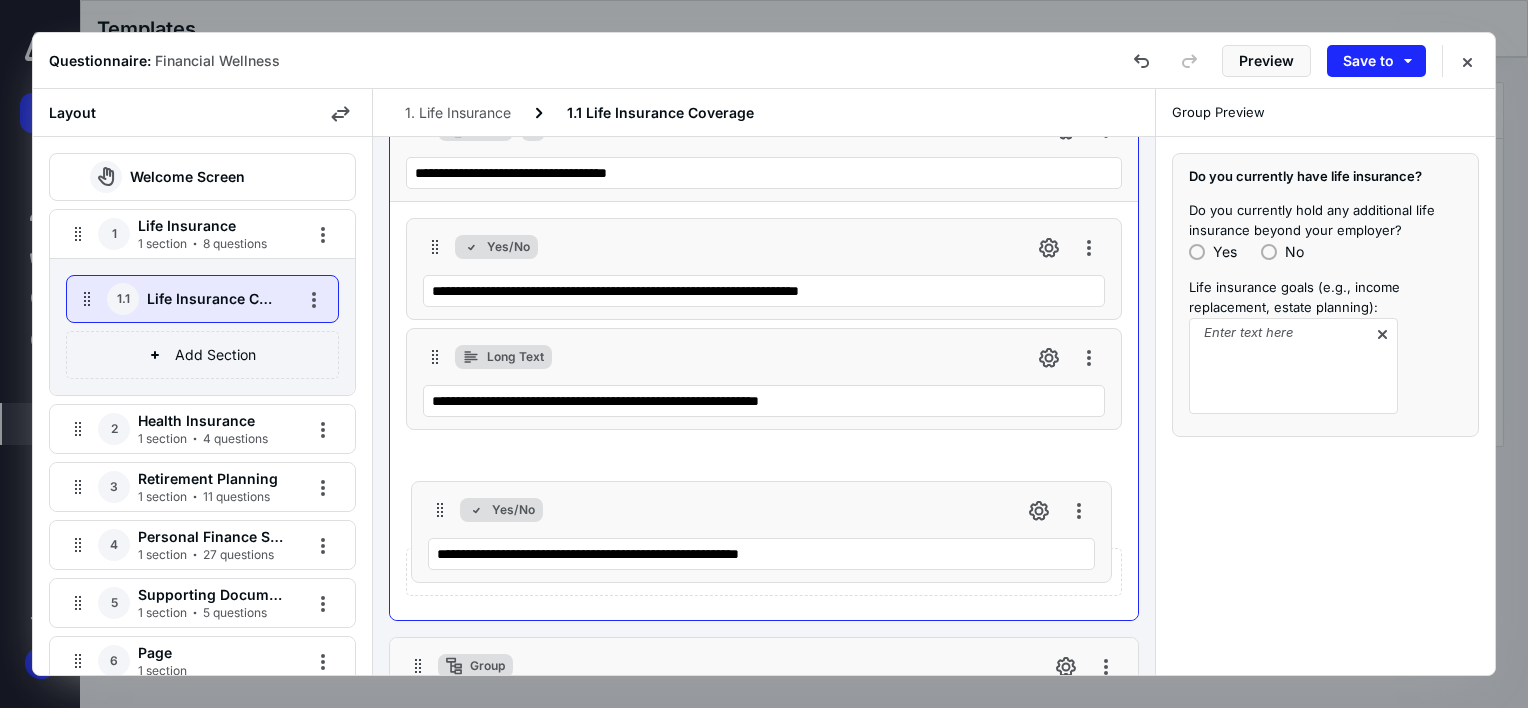 scroll, scrollTop: 56, scrollLeft: 0, axis: vertical 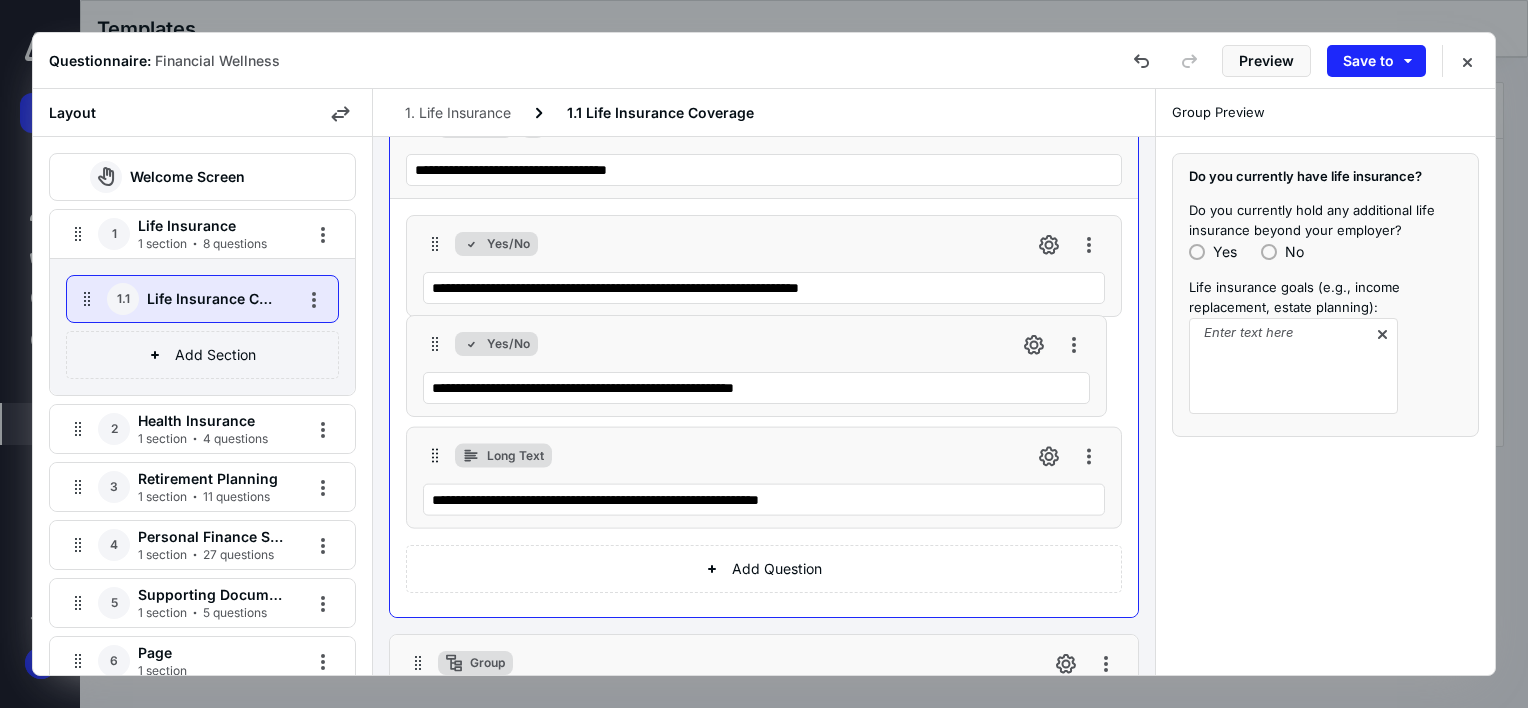 drag, startPoint x: 432, startPoint y: 418, endPoint x: 435, endPoint y: 344, distance: 74.06078 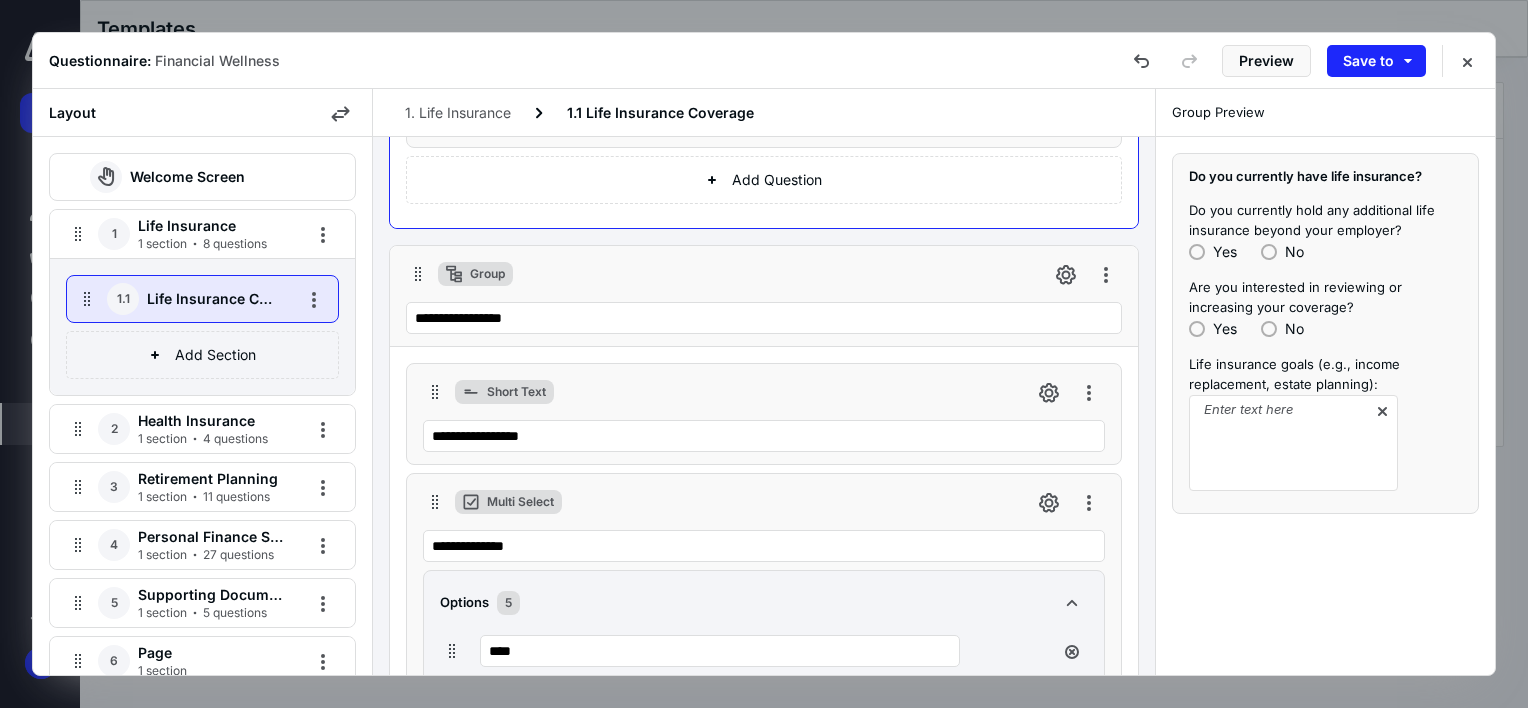 scroll, scrollTop: 208, scrollLeft: 0, axis: vertical 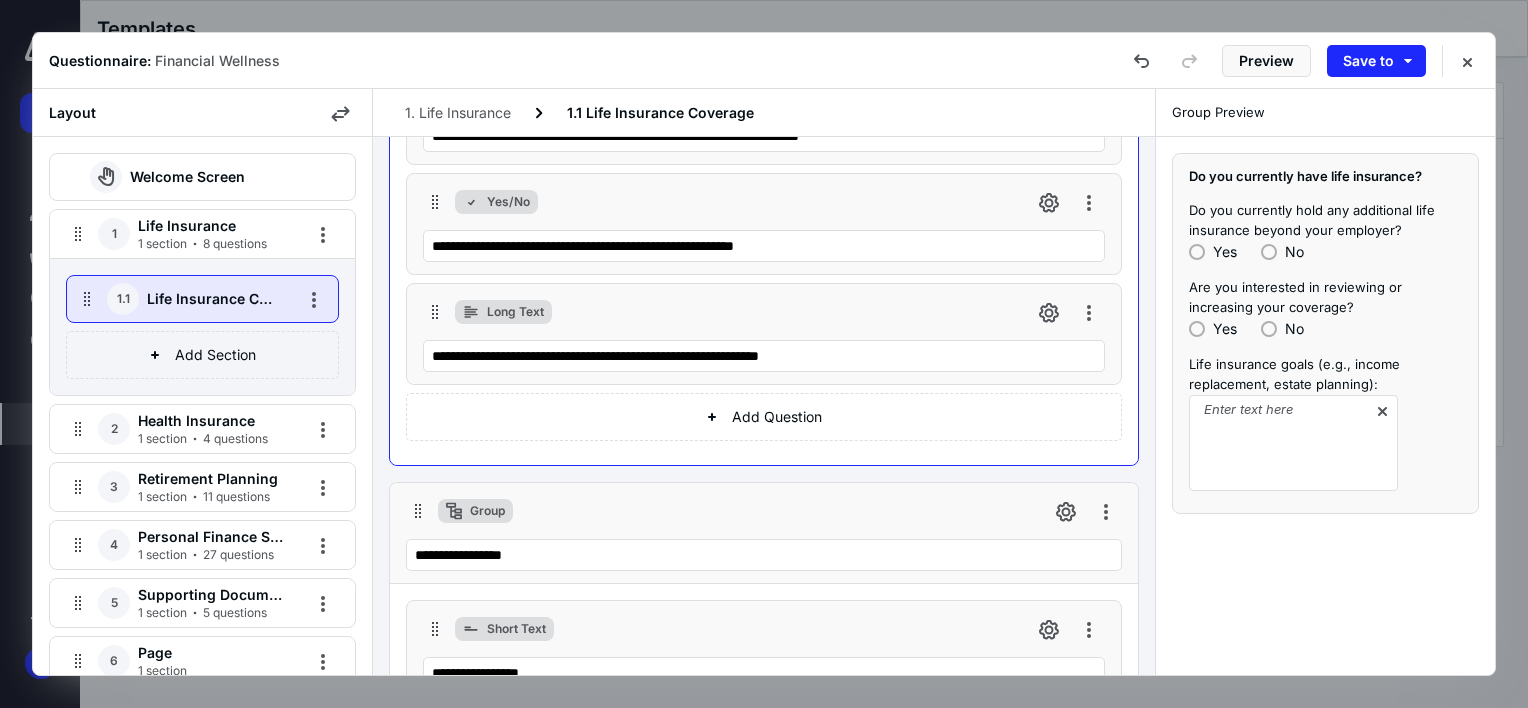 click on "Group" at bounding box center (487, 511) 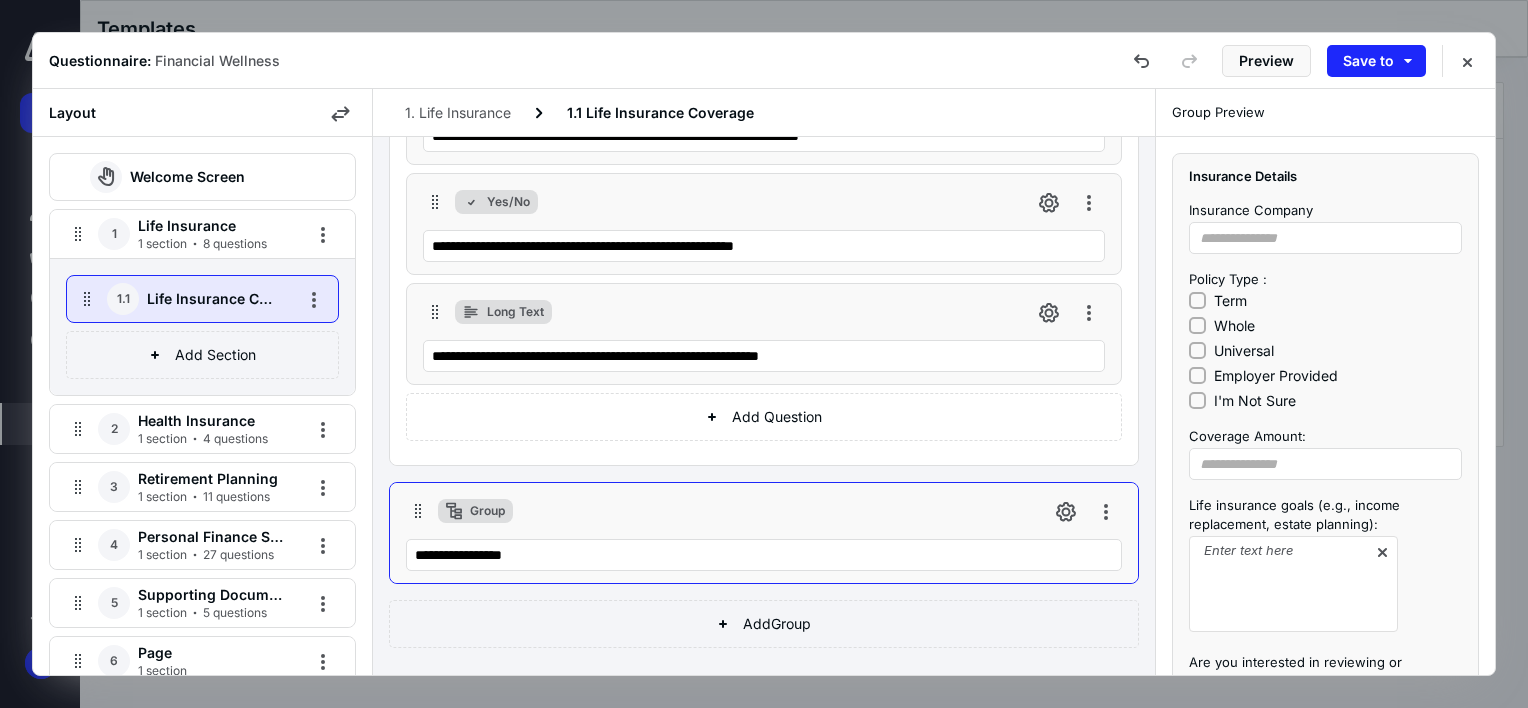 click on "Group" at bounding box center (487, 511) 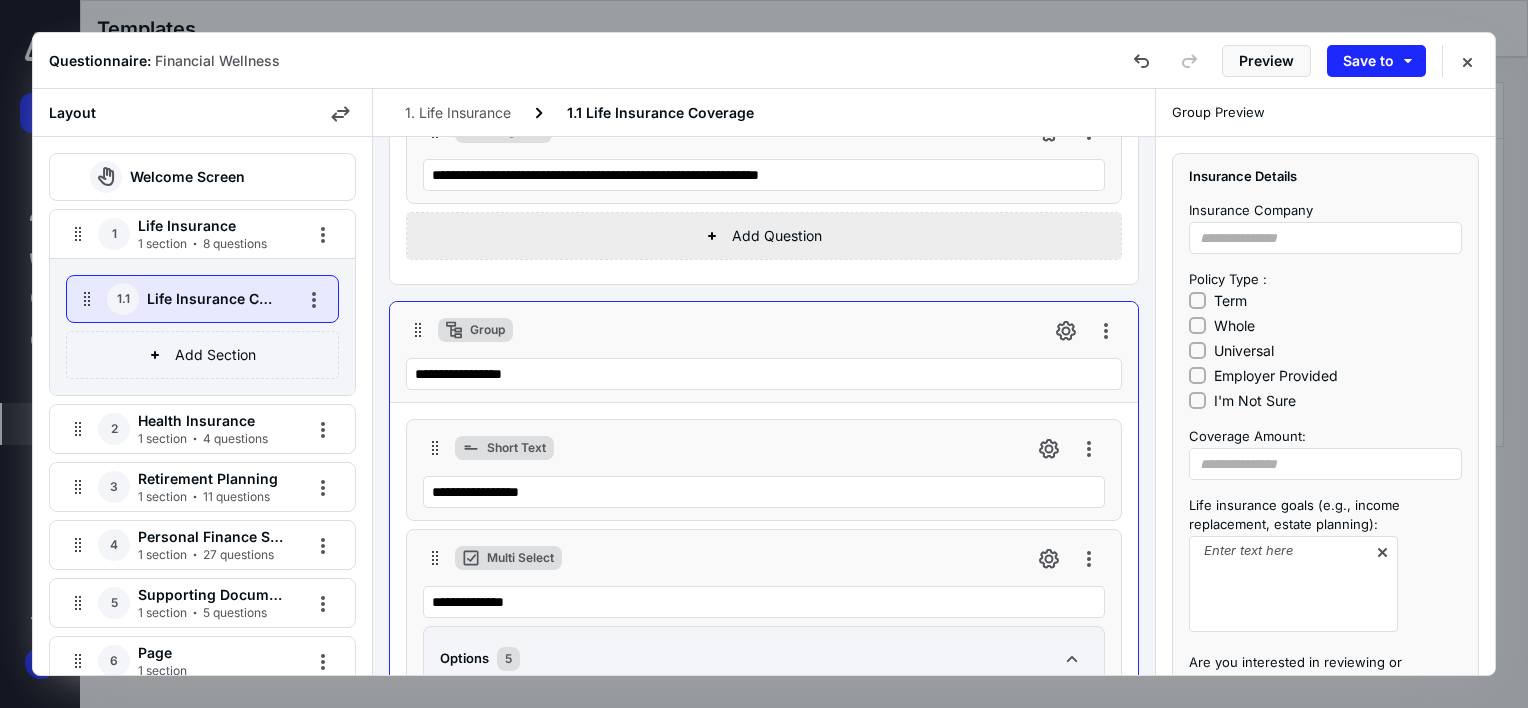 scroll, scrollTop: 287, scrollLeft: 0, axis: vertical 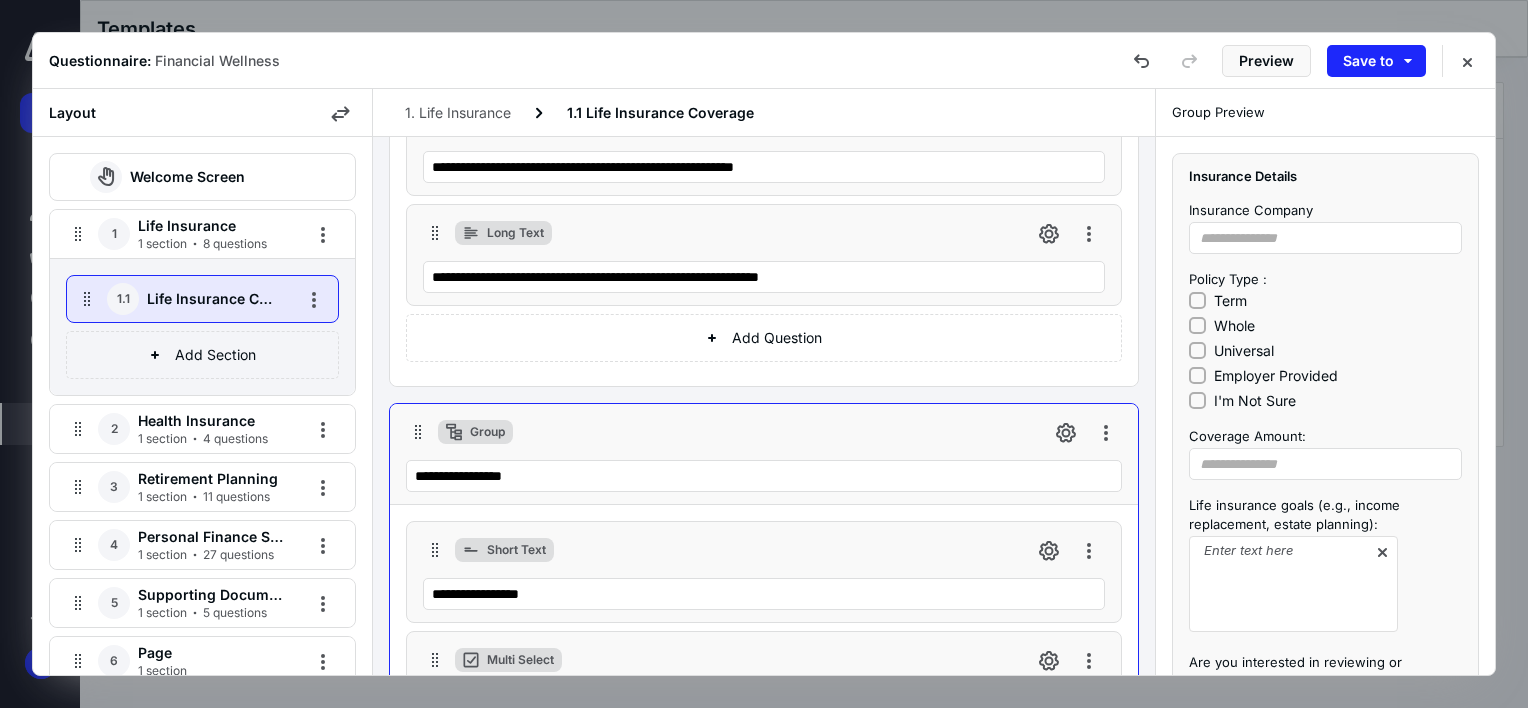 click 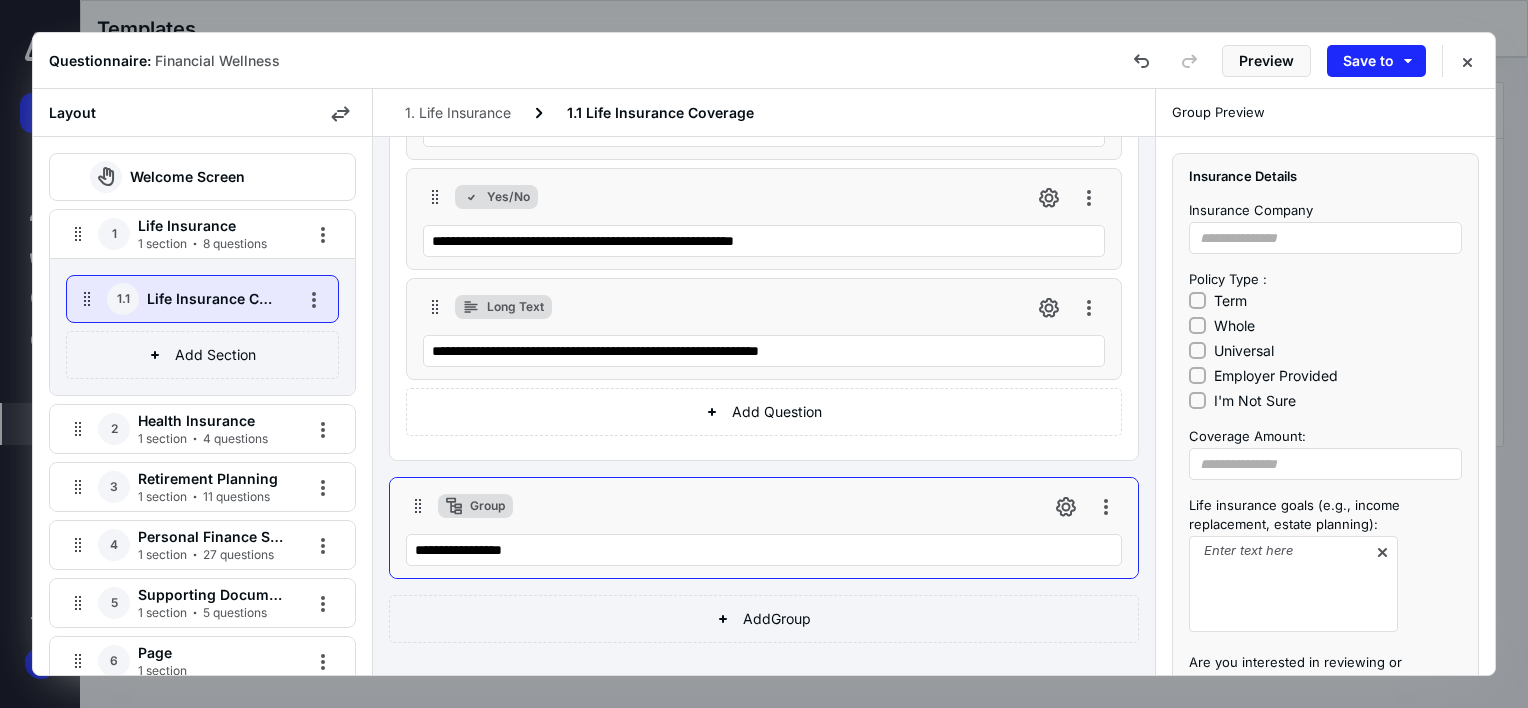 scroll, scrollTop: 210, scrollLeft: 0, axis: vertical 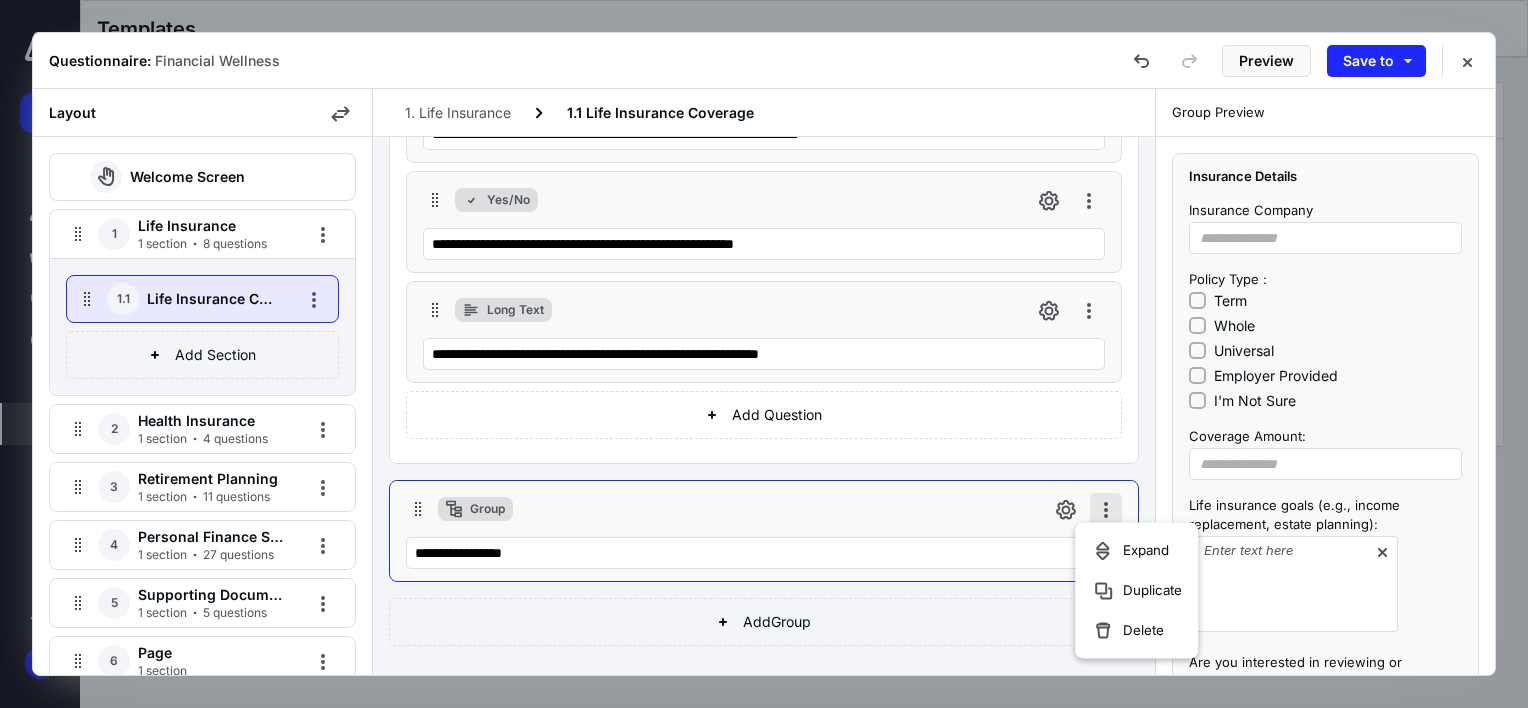 click at bounding box center (1106, 509) 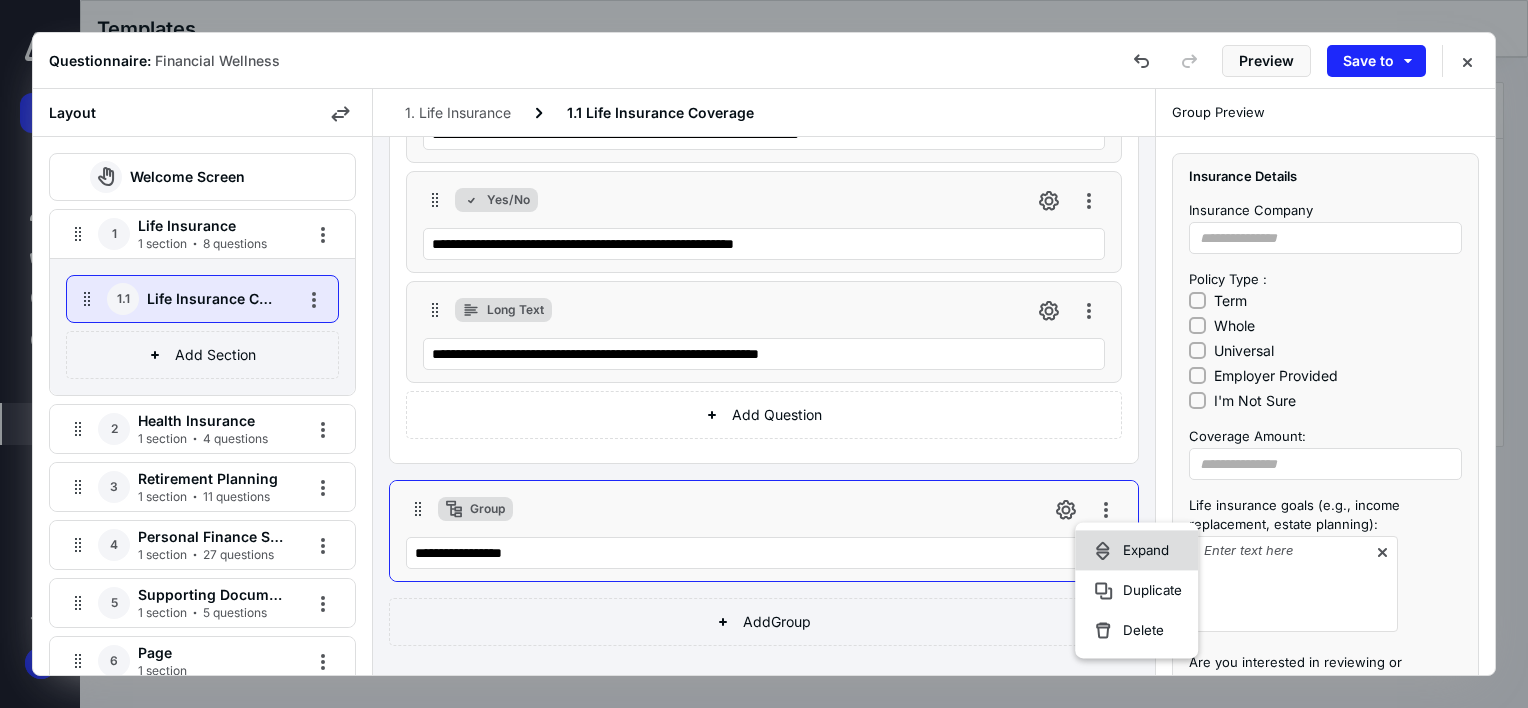 click 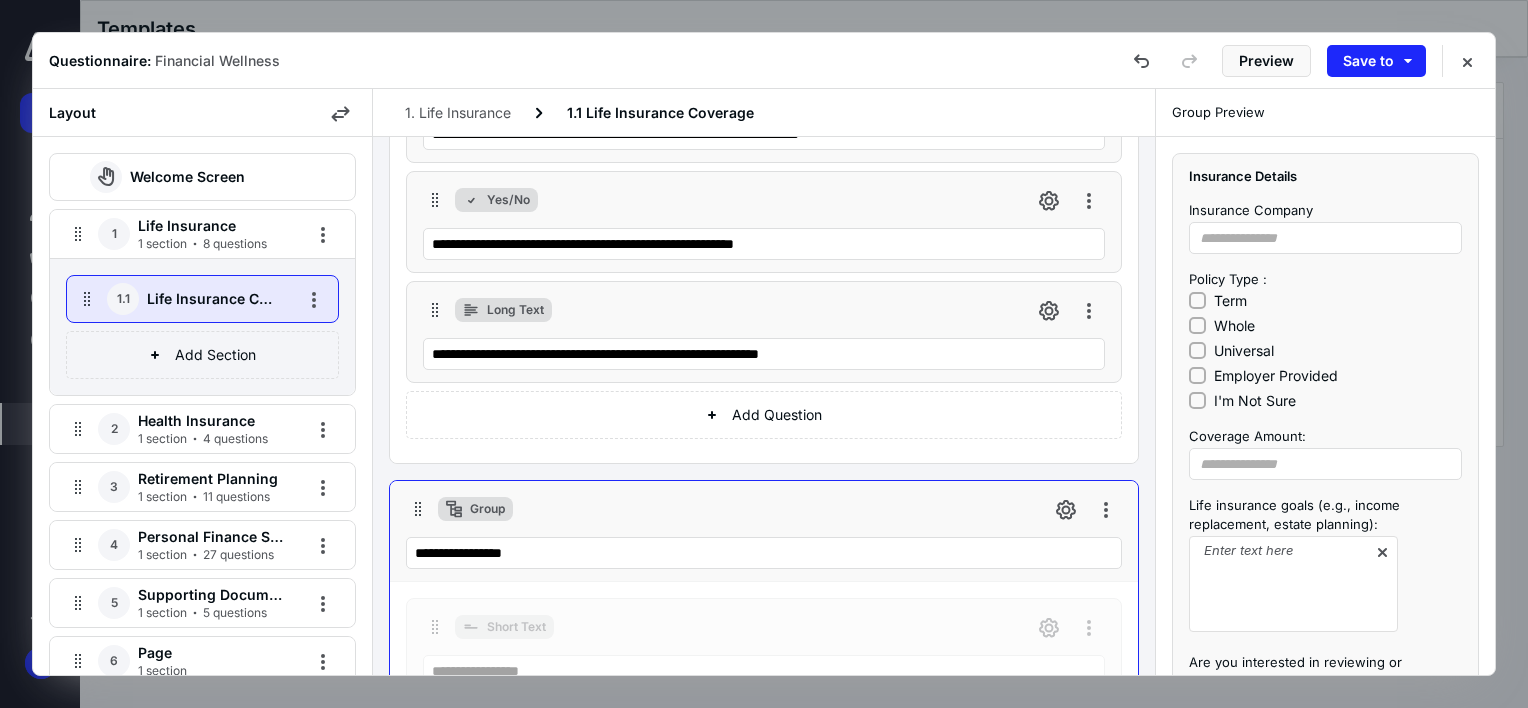 scroll, scrollTop: 311, scrollLeft: 0, axis: vertical 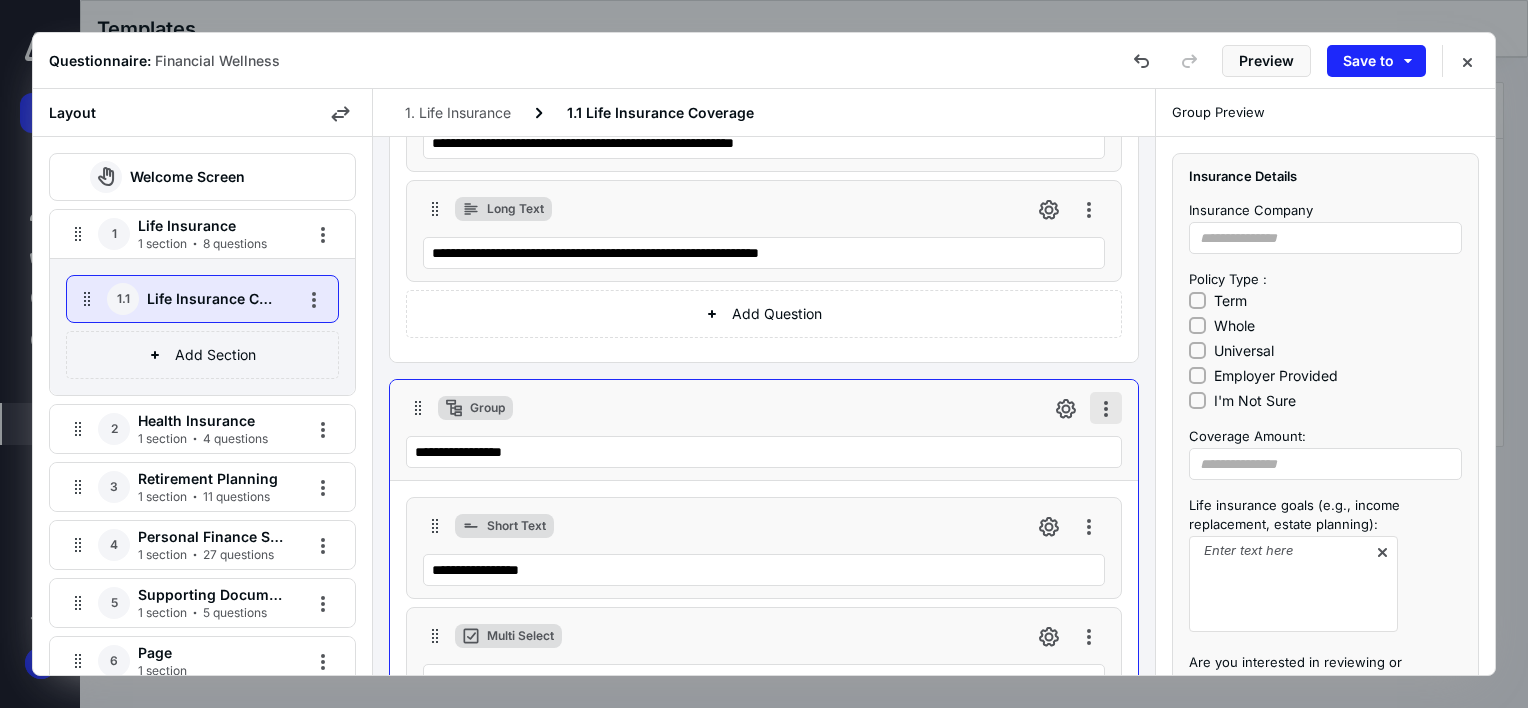 click at bounding box center (1106, 408) 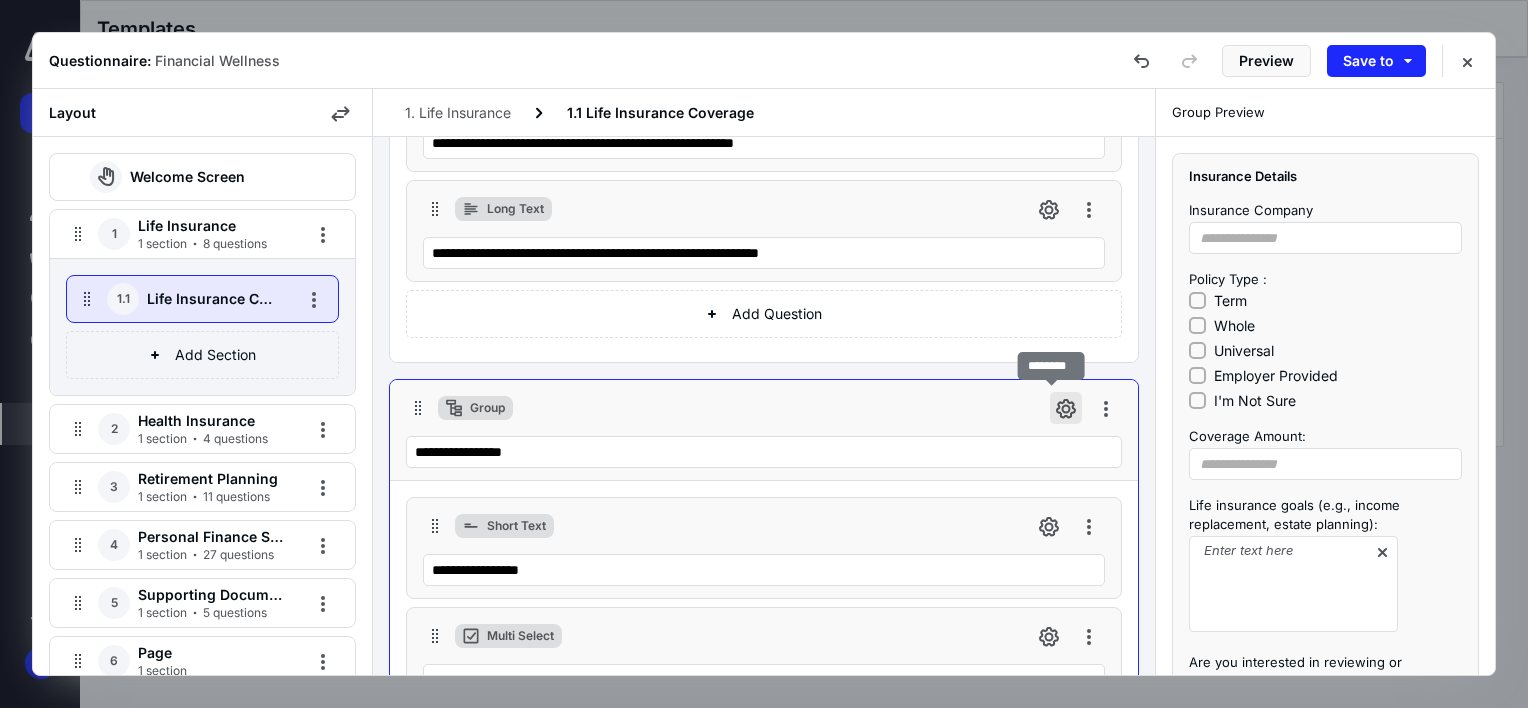 click at bounding box center [1066, 408] 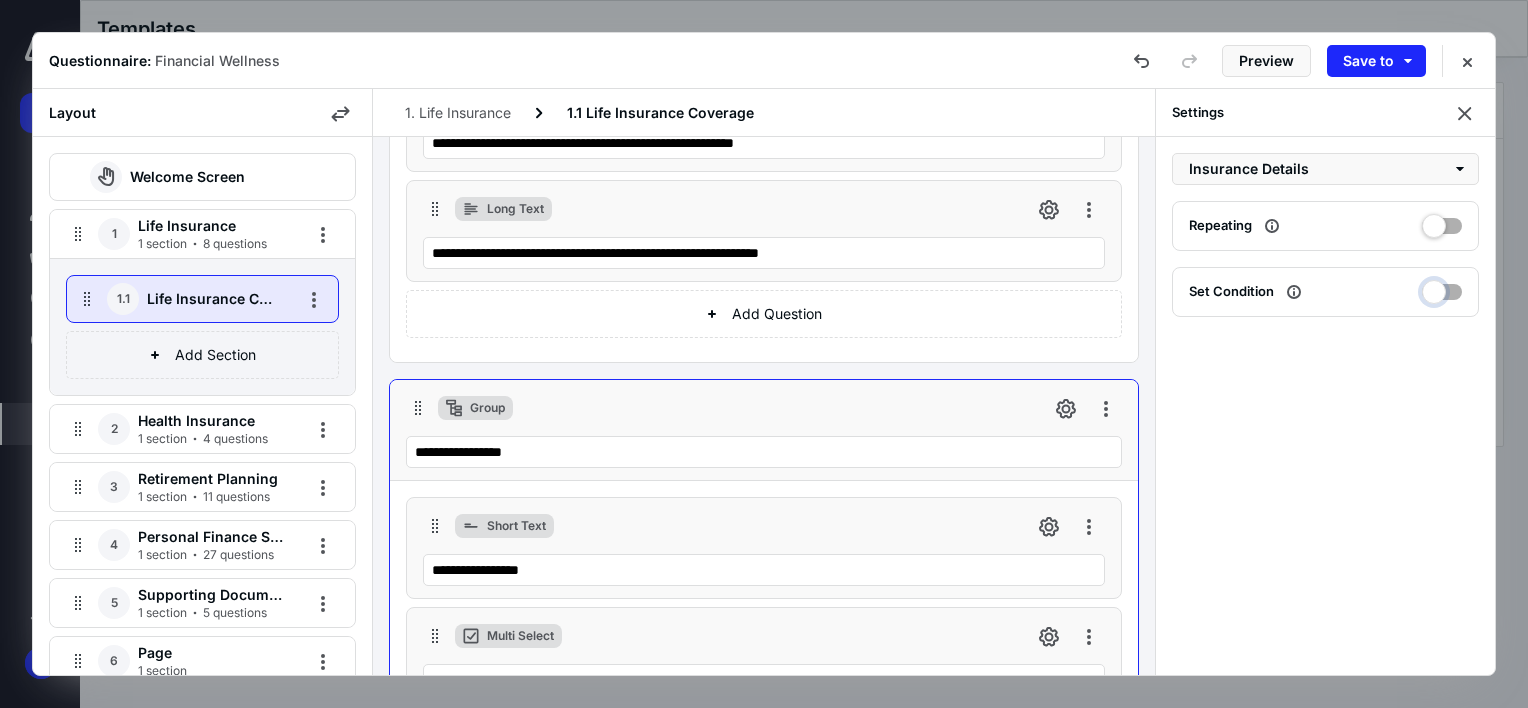 click at bounding box center [1442, 289] 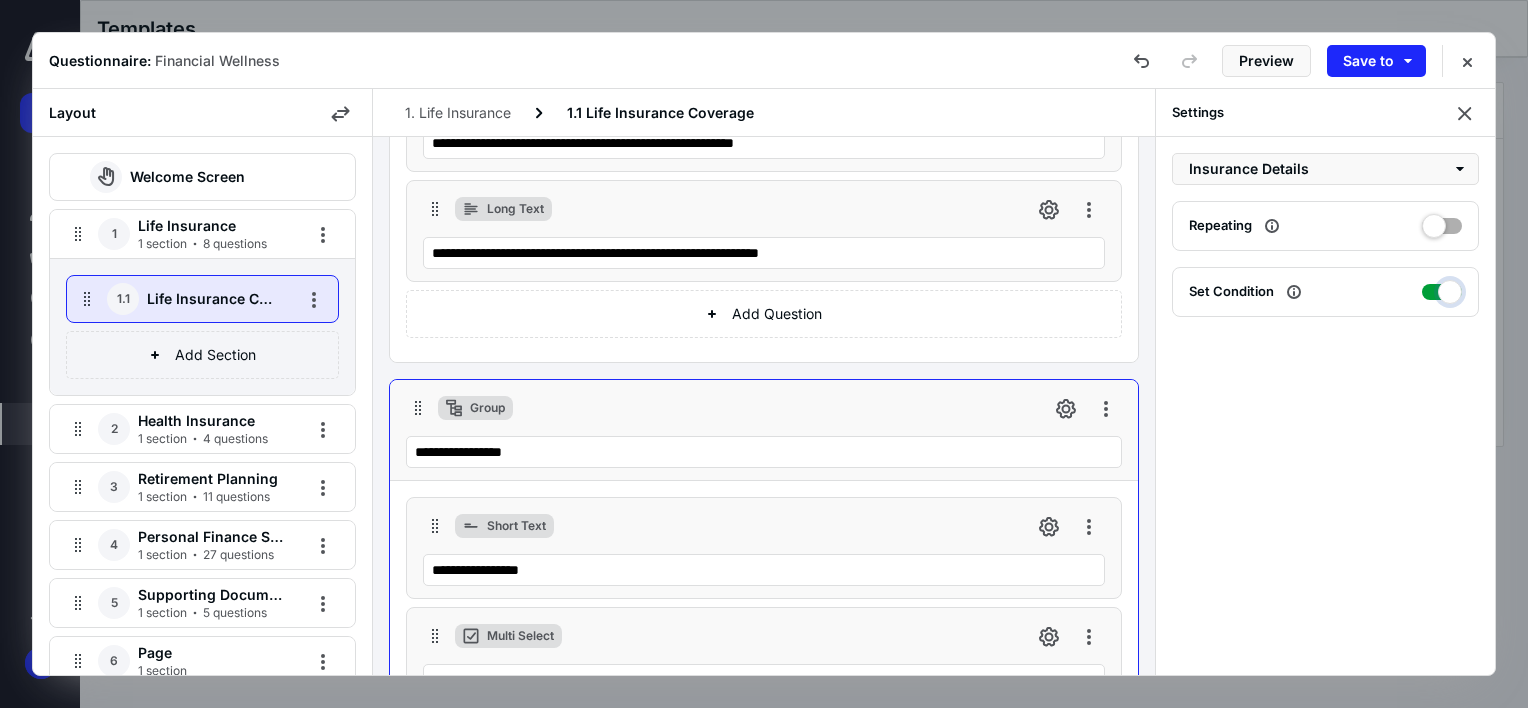 checkbox on "true" 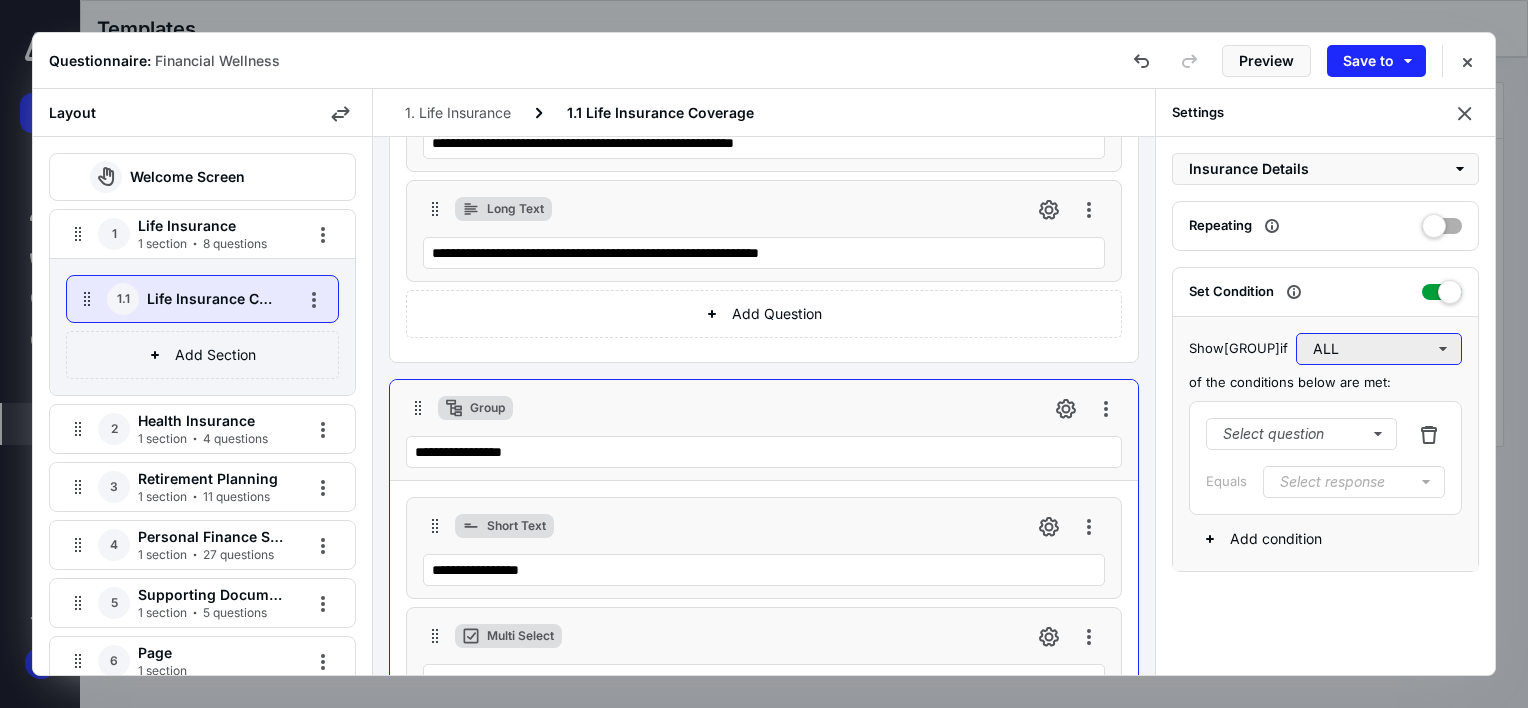 click on "ALL" at bounding box center (1379, 349) 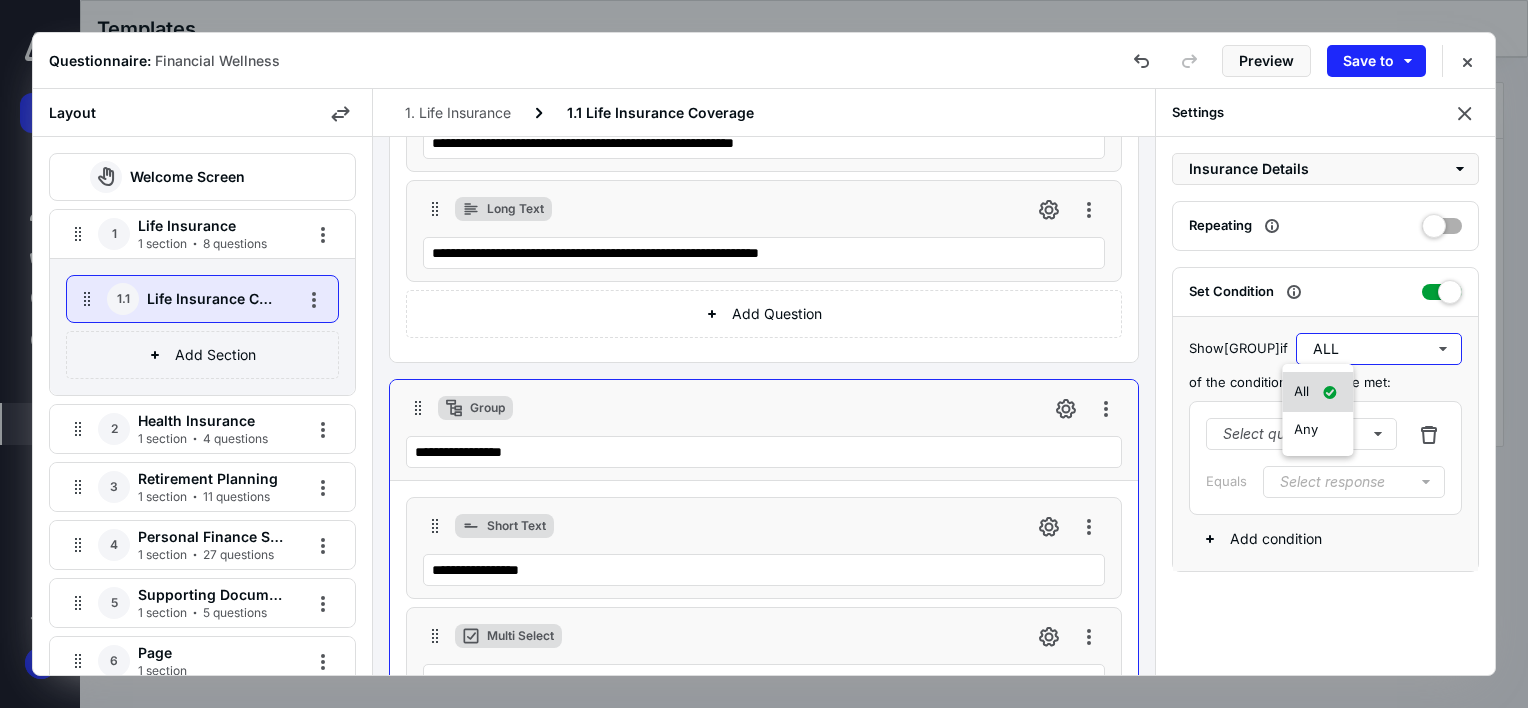 click on "All" at bounding box center (1301, 391) 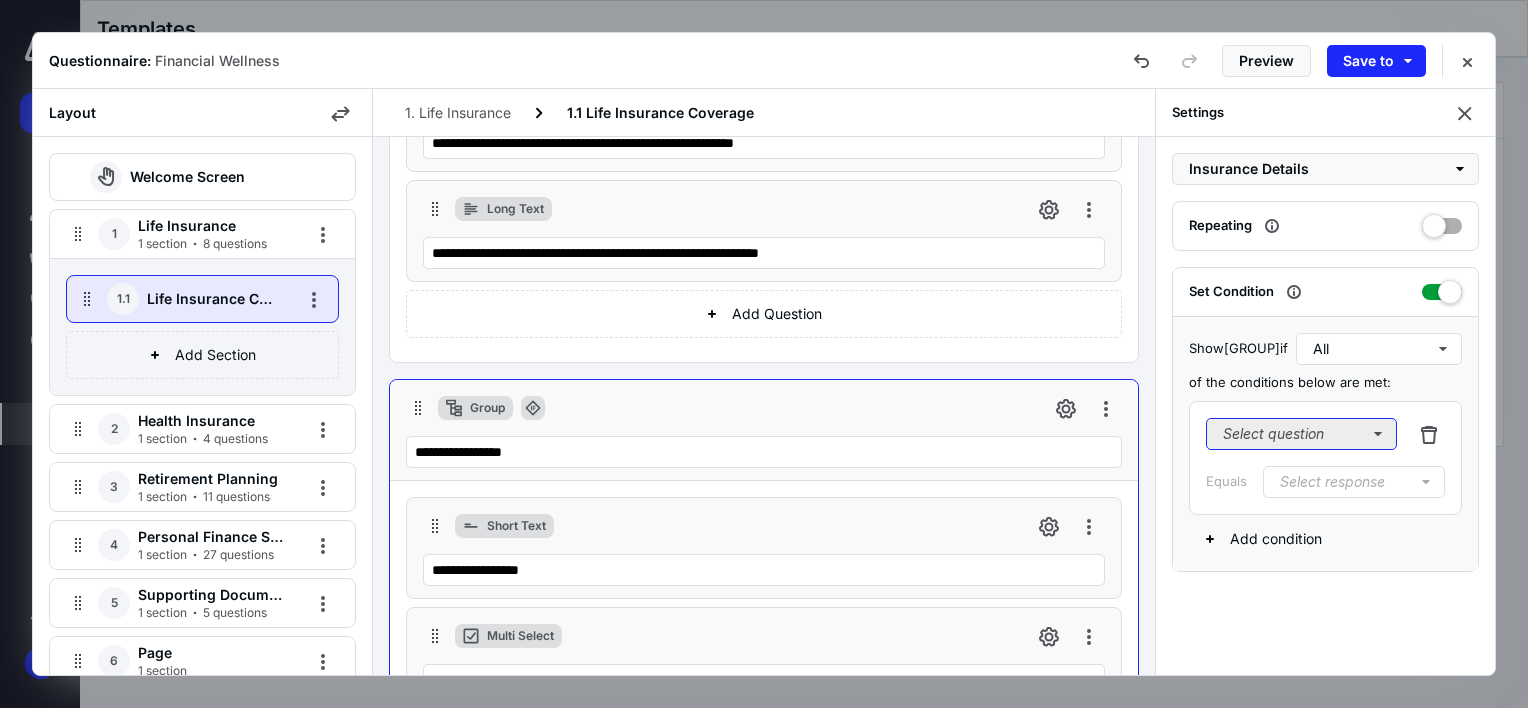 click on "Select question" at bounding box center (1301, 434) 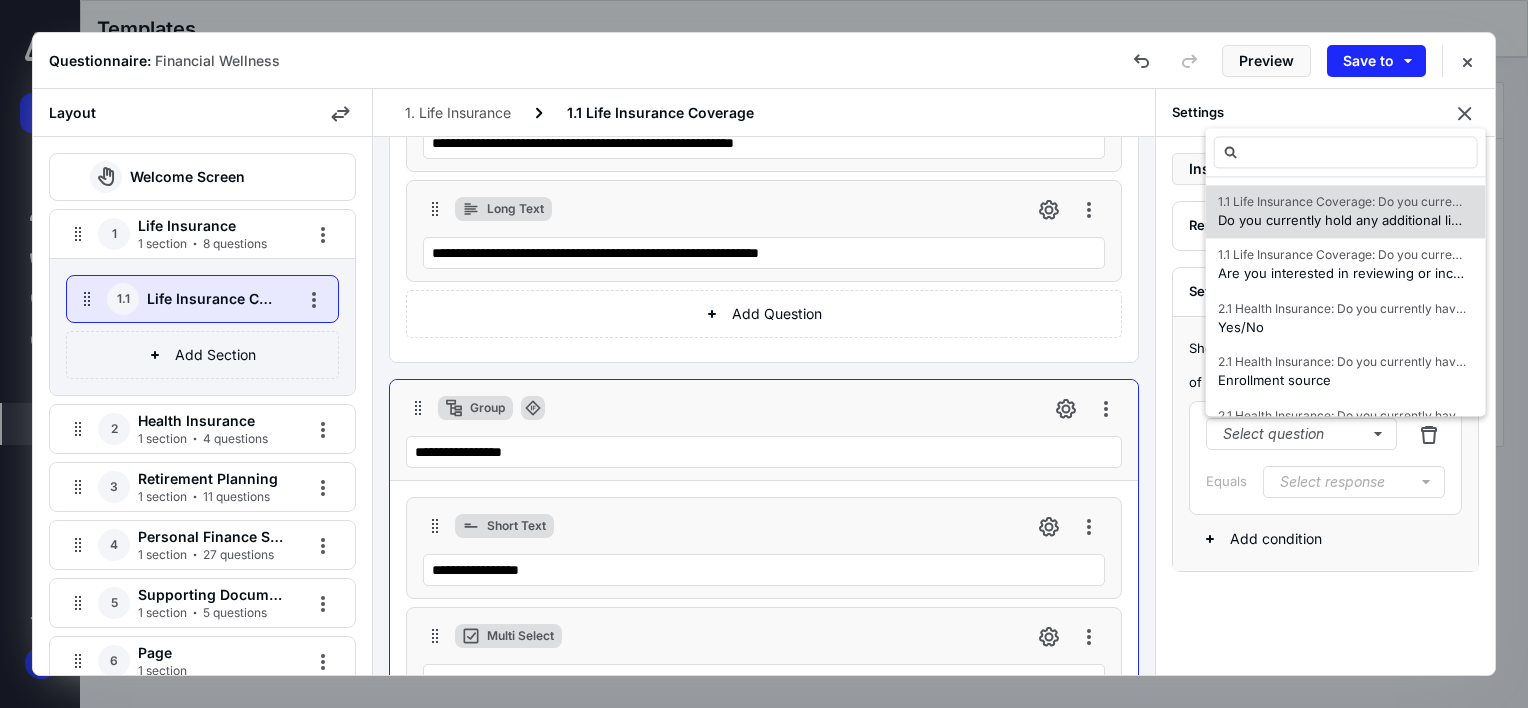 click on "Do you currently hold any additional life insurance beyond your employer?" at bounding box center (1449, 220) 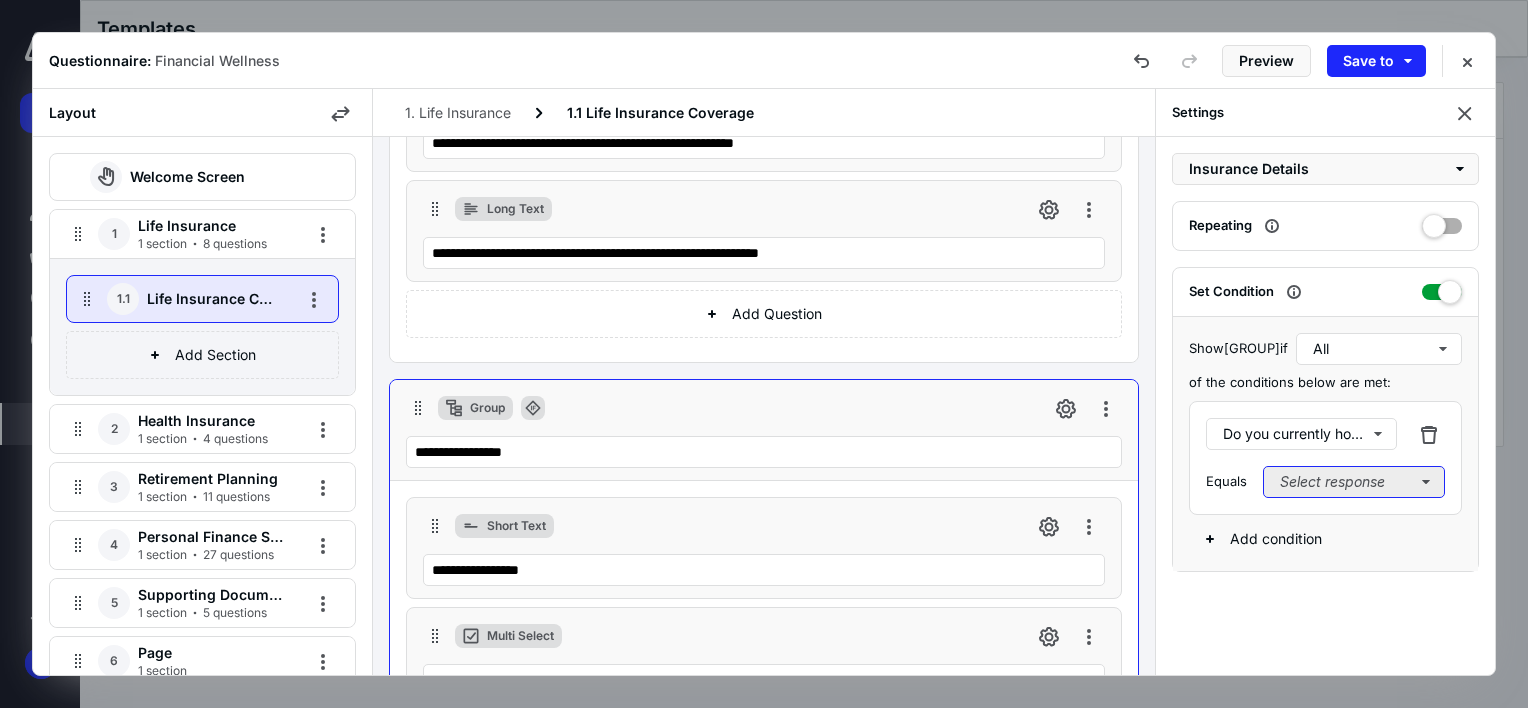 click on "Select response" at bounding box center [1354, 482] 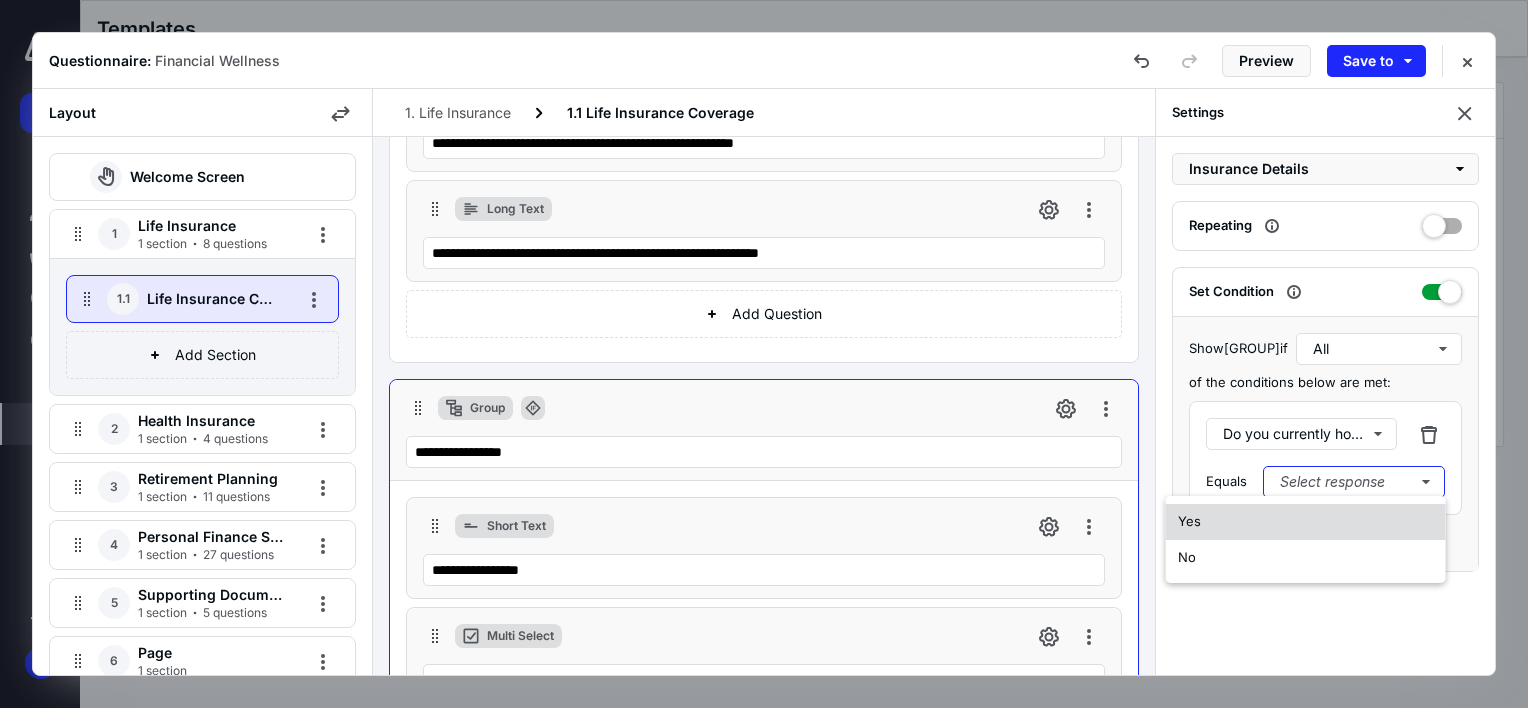 click on "Yes" at bounding box center (1306, 522) 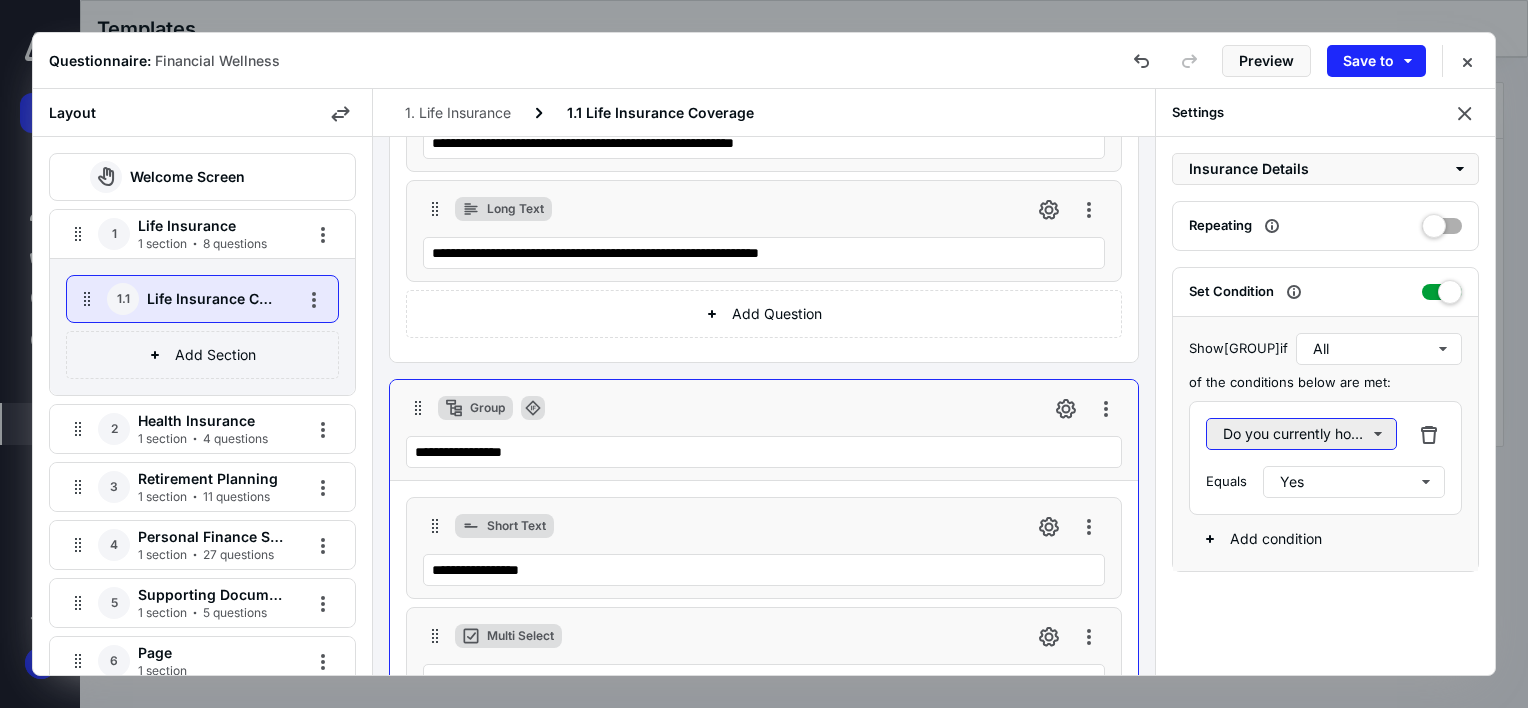 click on "Do you currently hold any additional life insurance beyond your employer?" at bounding box center (1301, 434) 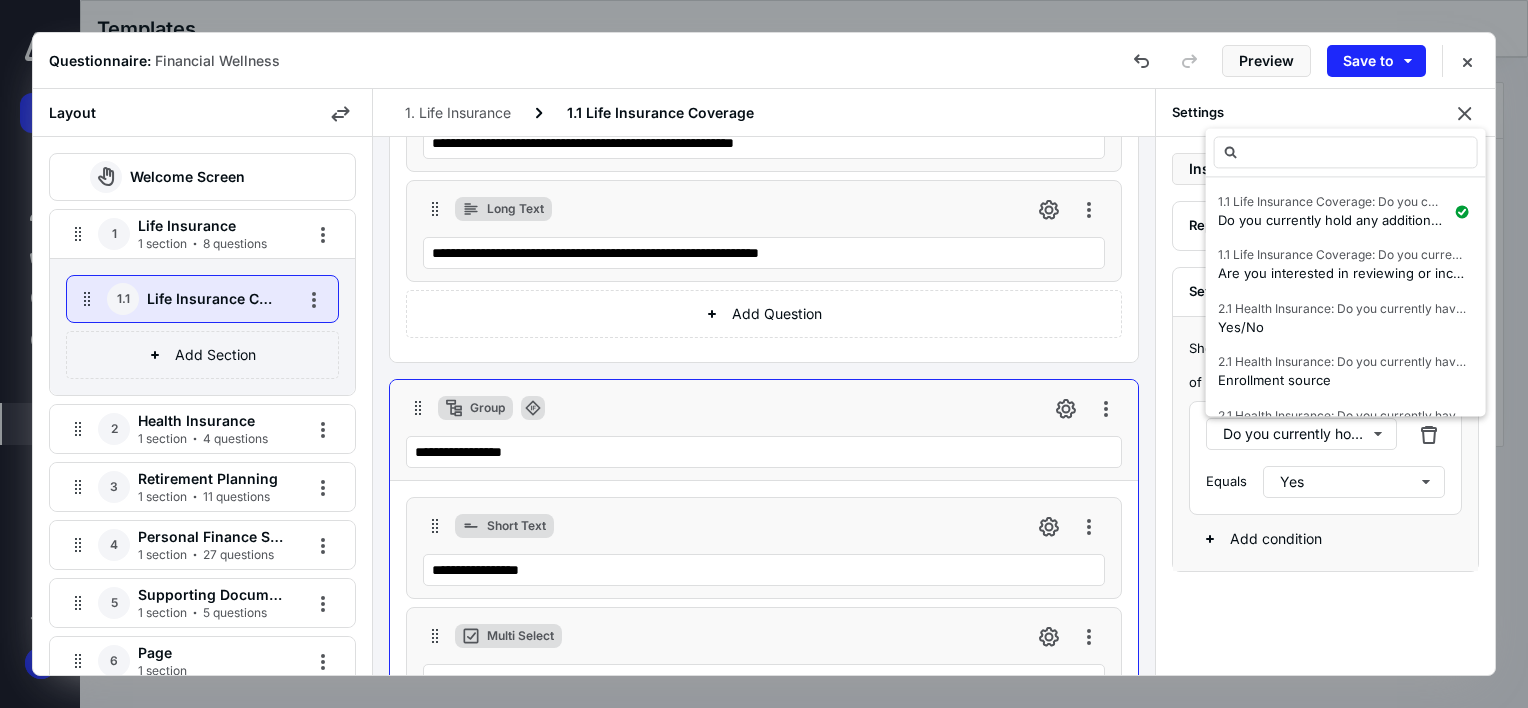 click on "Settings Insurance Details Repeating Set Condition Show  group  if All of the conditions below are met: Do you currently hold any additional life insurance beyond your employer? Equals Yes Add condition" at bounding box center (1325, 382) 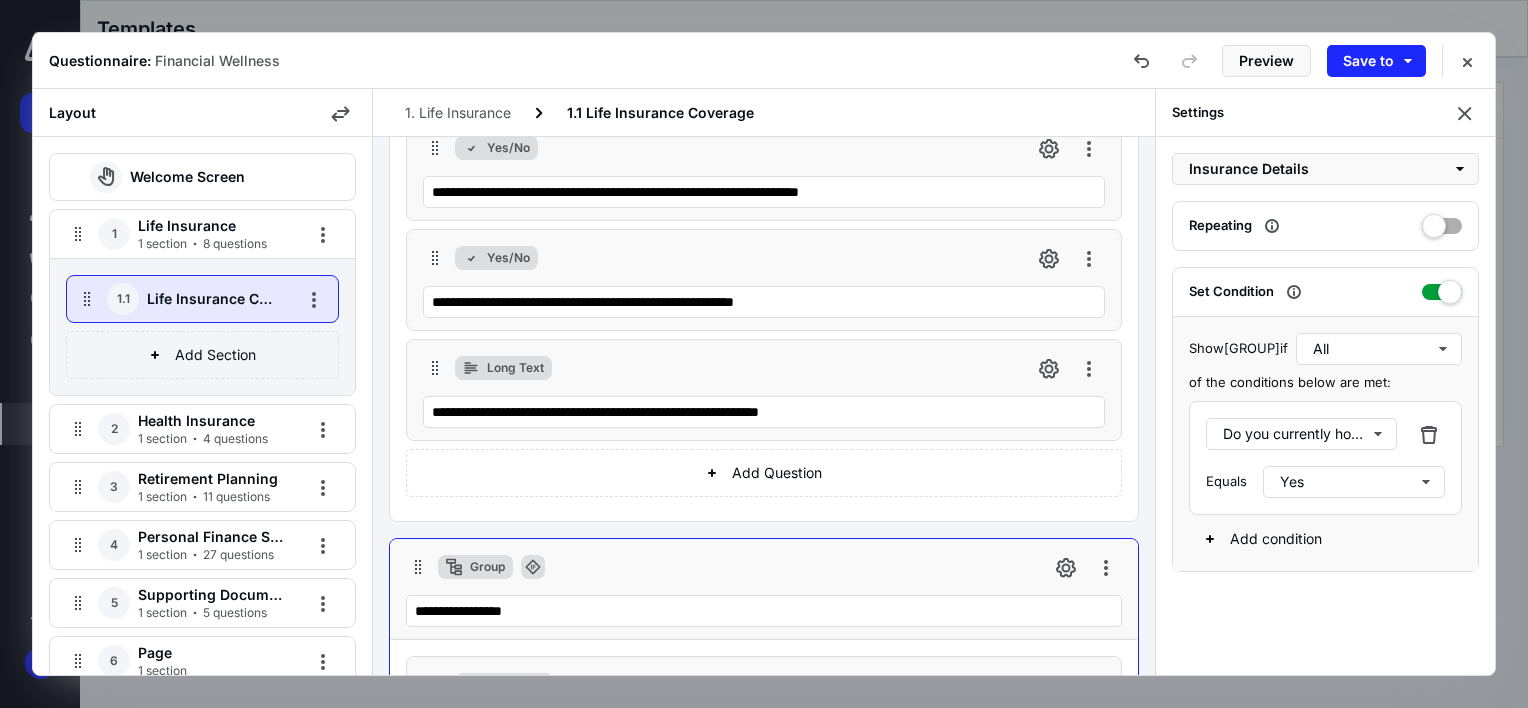 scroll, scrollTop: 0, scrollLeft: 0, axis: both 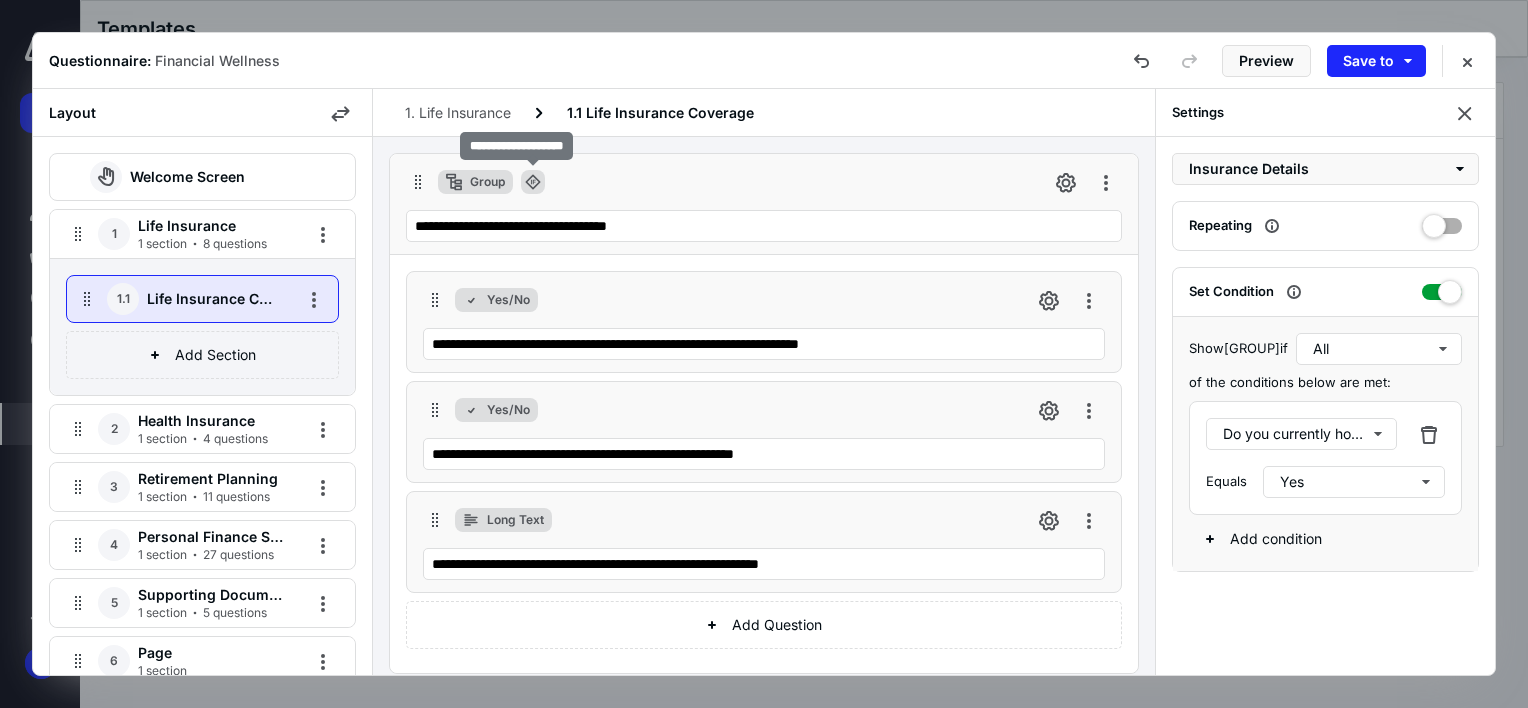 click 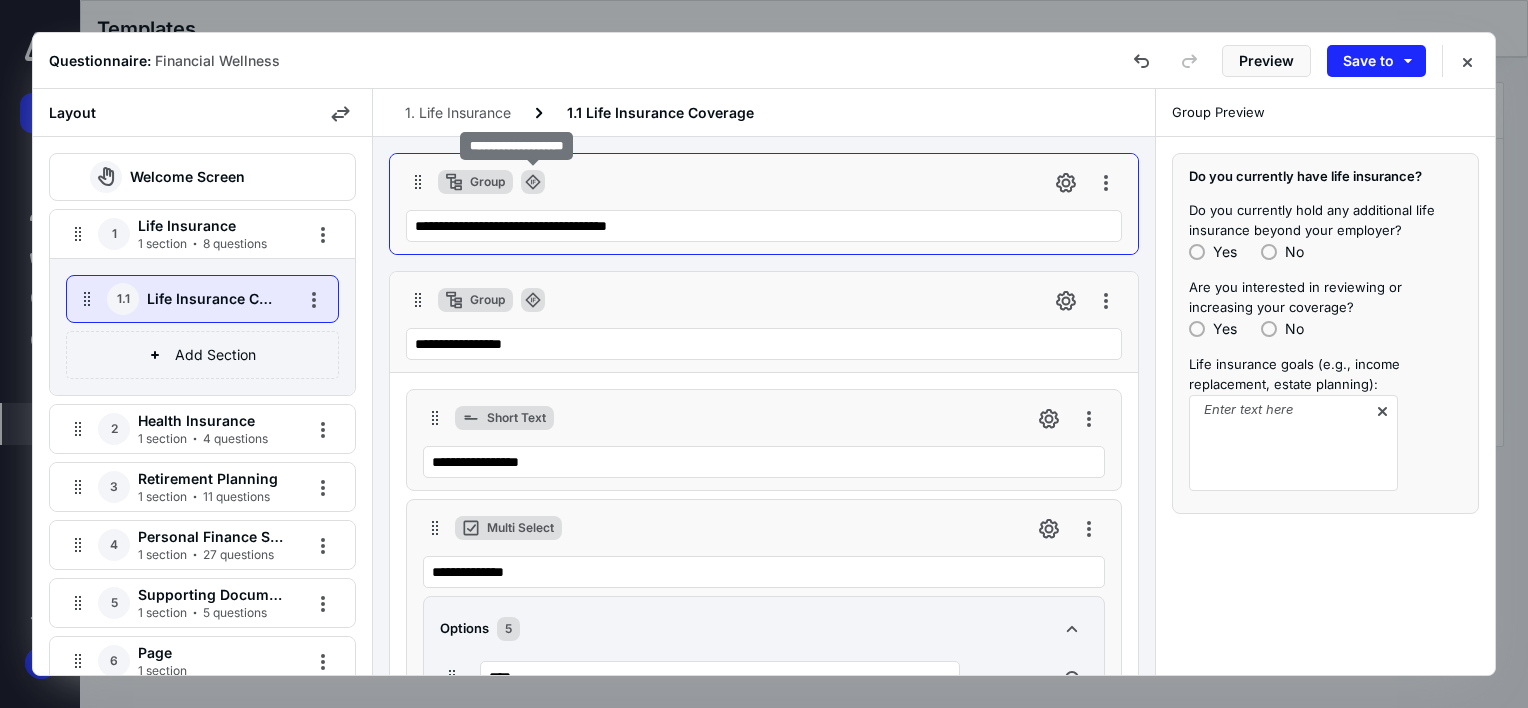 click 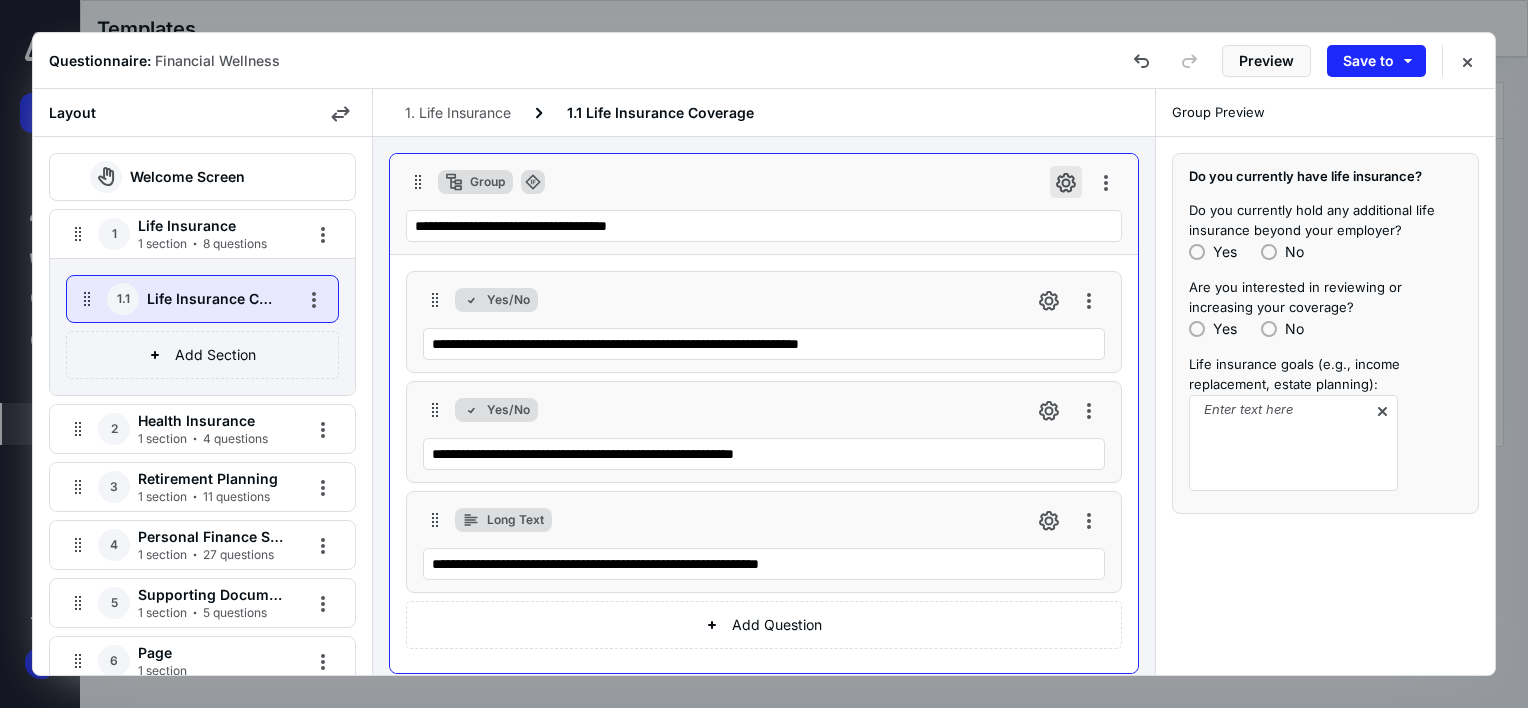 click at bounding box center (1066, 182) 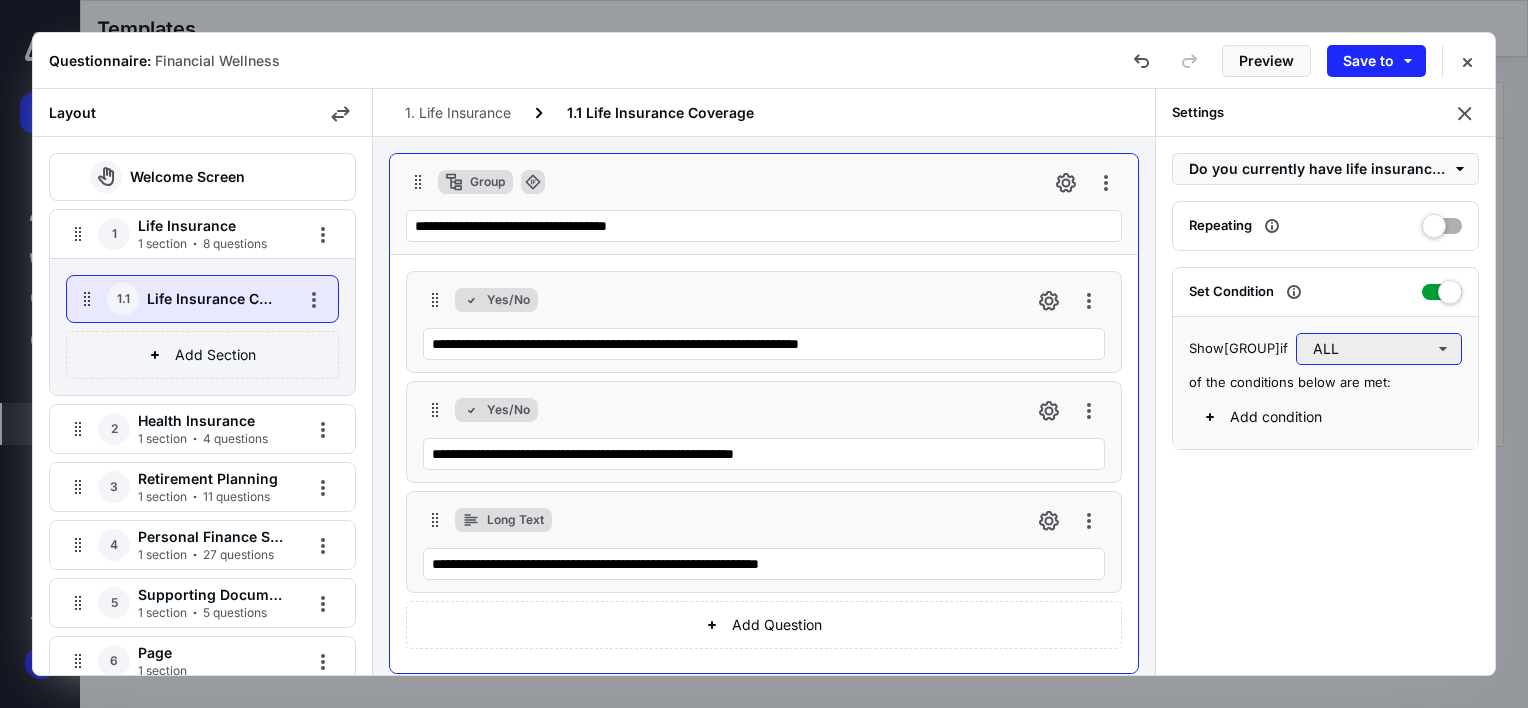 click on "ALL" at bounding box center [1379, 349] 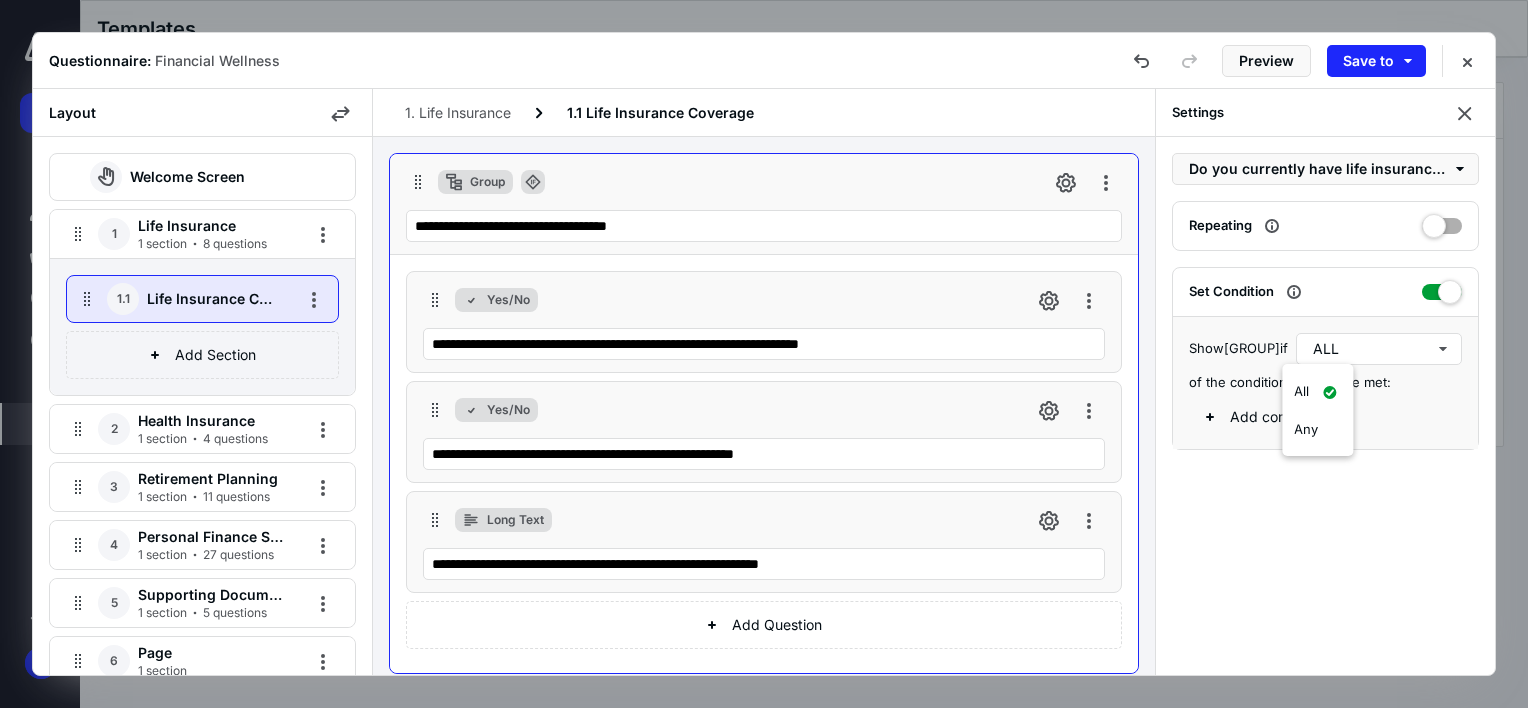 click on "Show  group  if ALL of the conditions below are met: Add condition" at bounding box center (1325, 382) 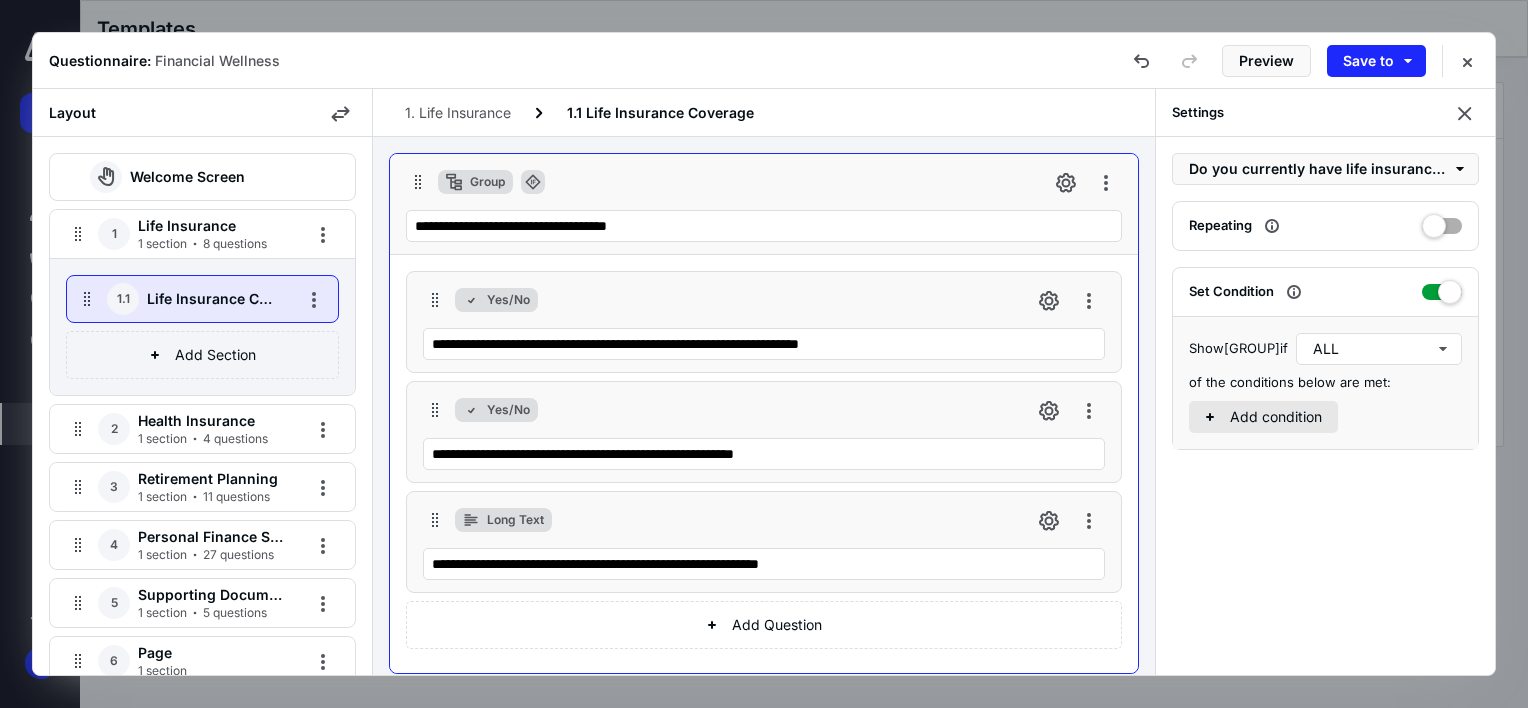 click on "Add condition" at bounding box center (1263, 417) 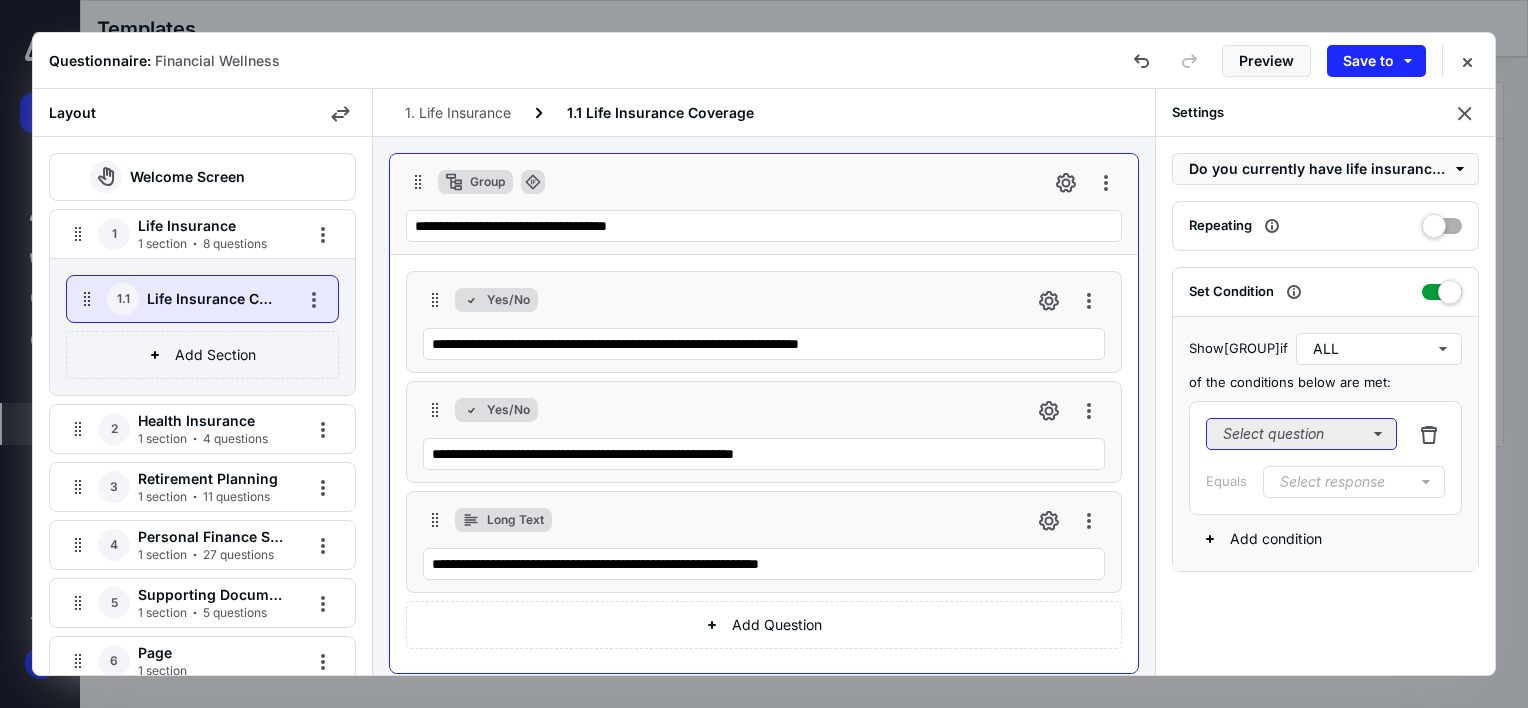 click on "Select question" at bounding box center [1301, 434] 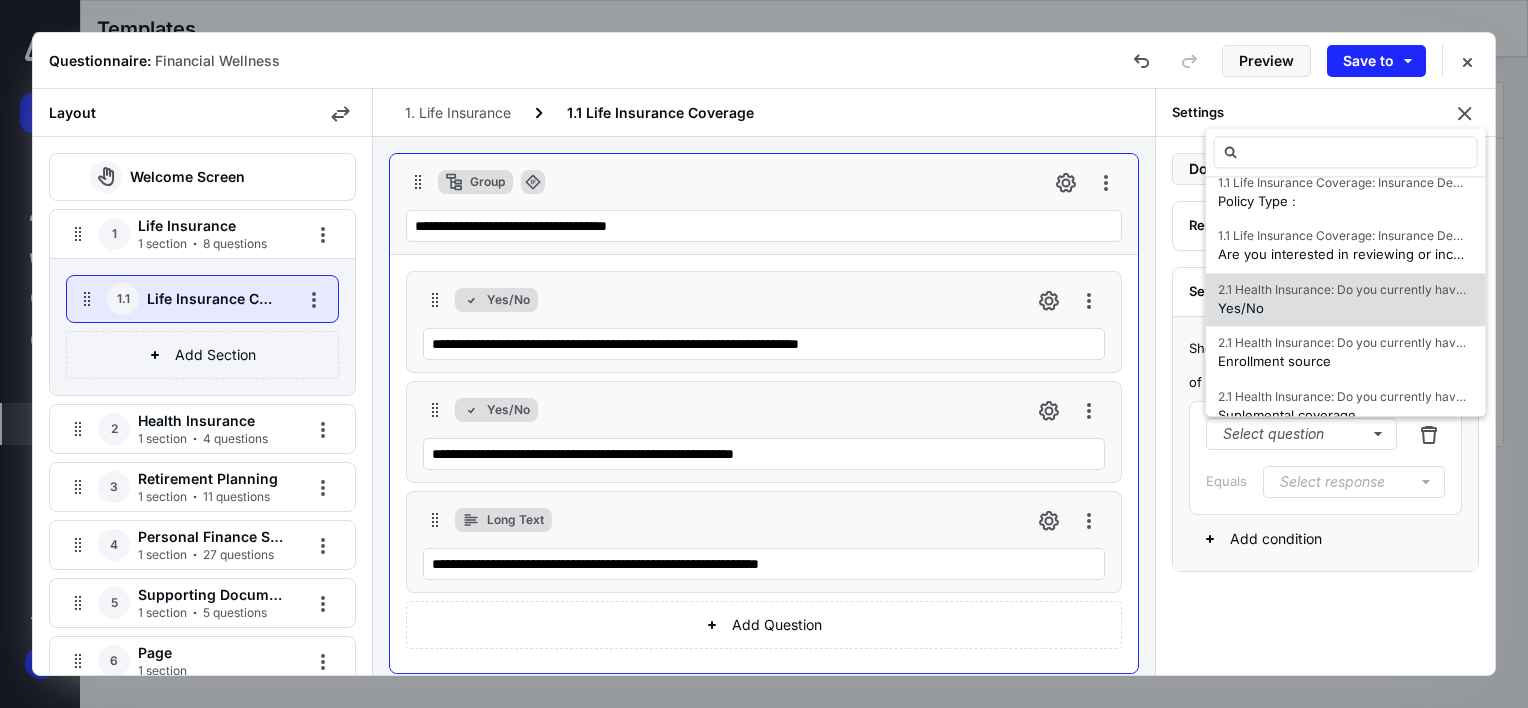 scroll, scrollTop: 0, scrollLeft: 0, axis: both 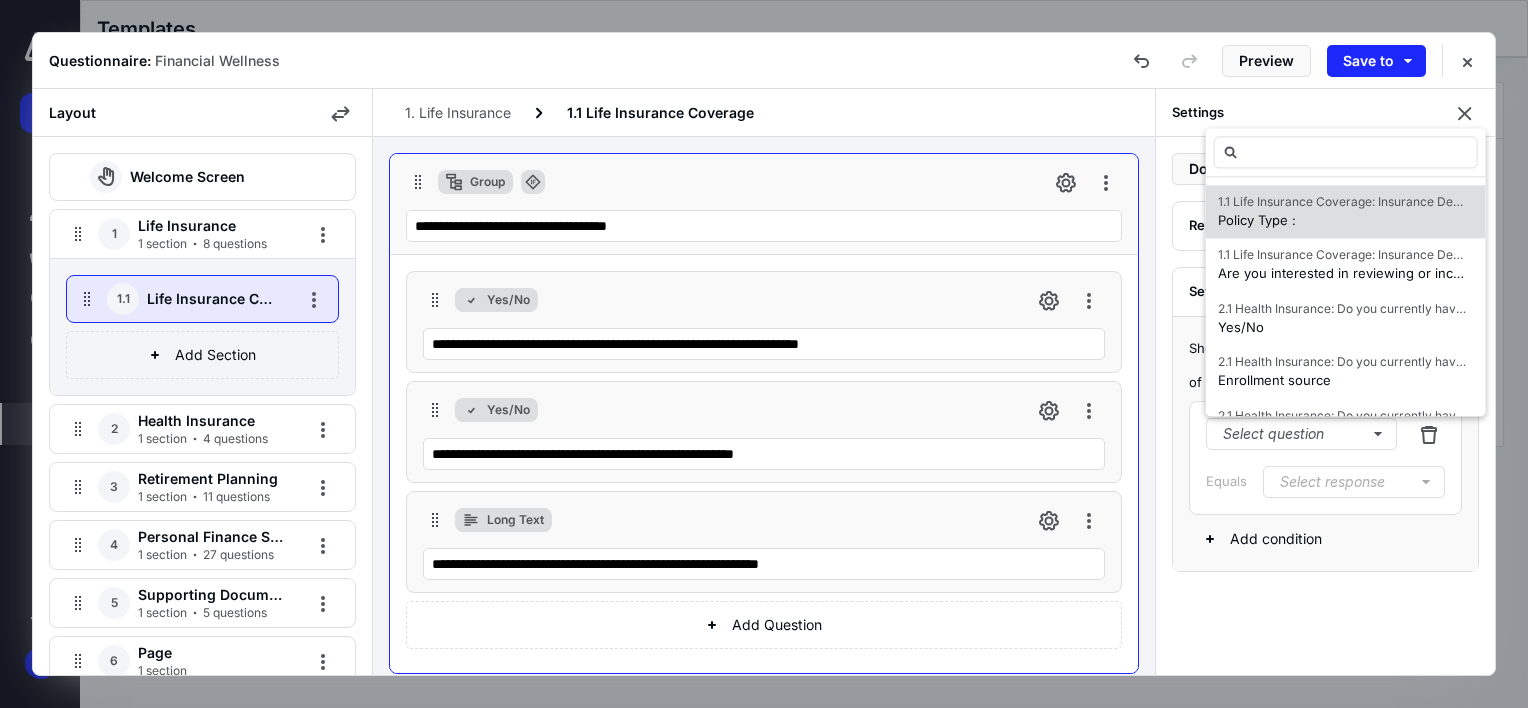click on "Policy Type :" at bounding box center (1257, 220) 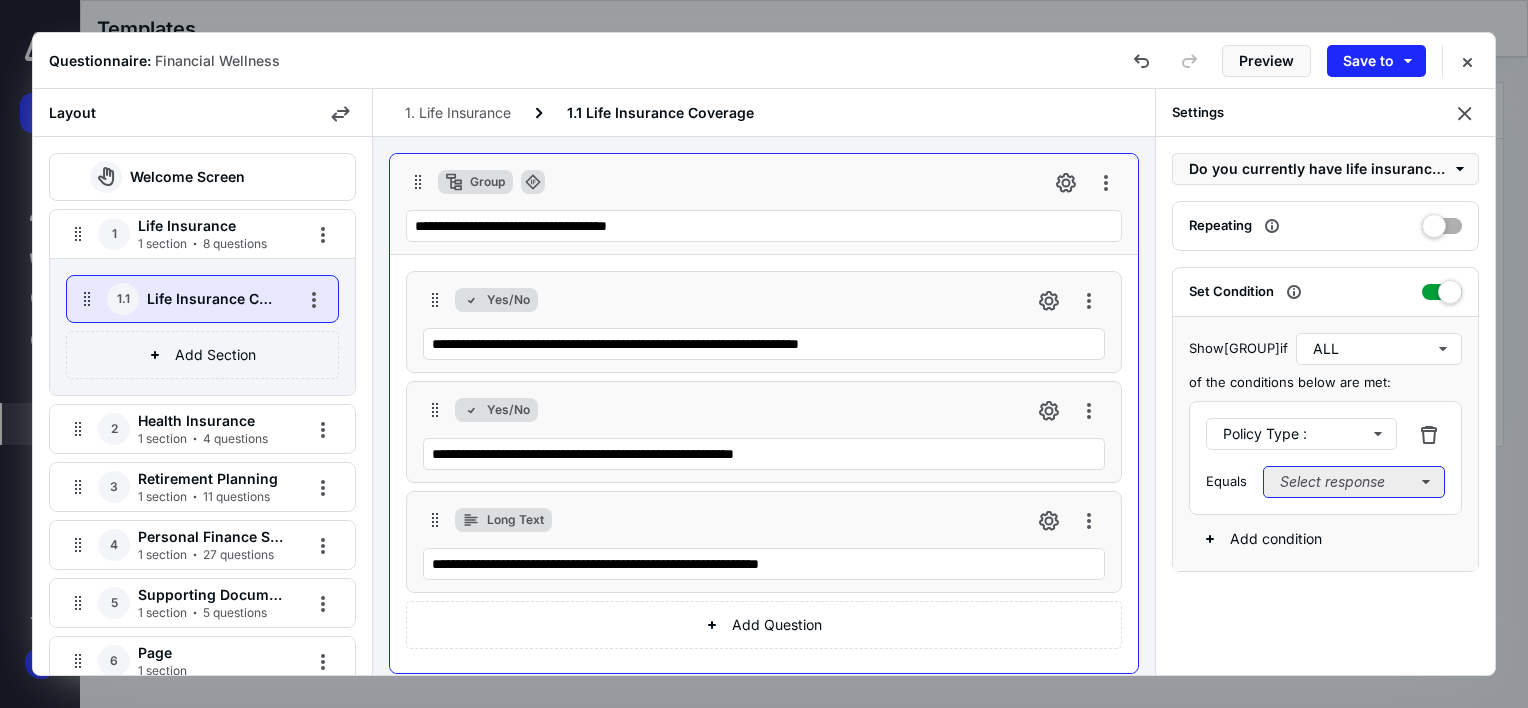 click on "Select response" at bounding box center (1354, 482) 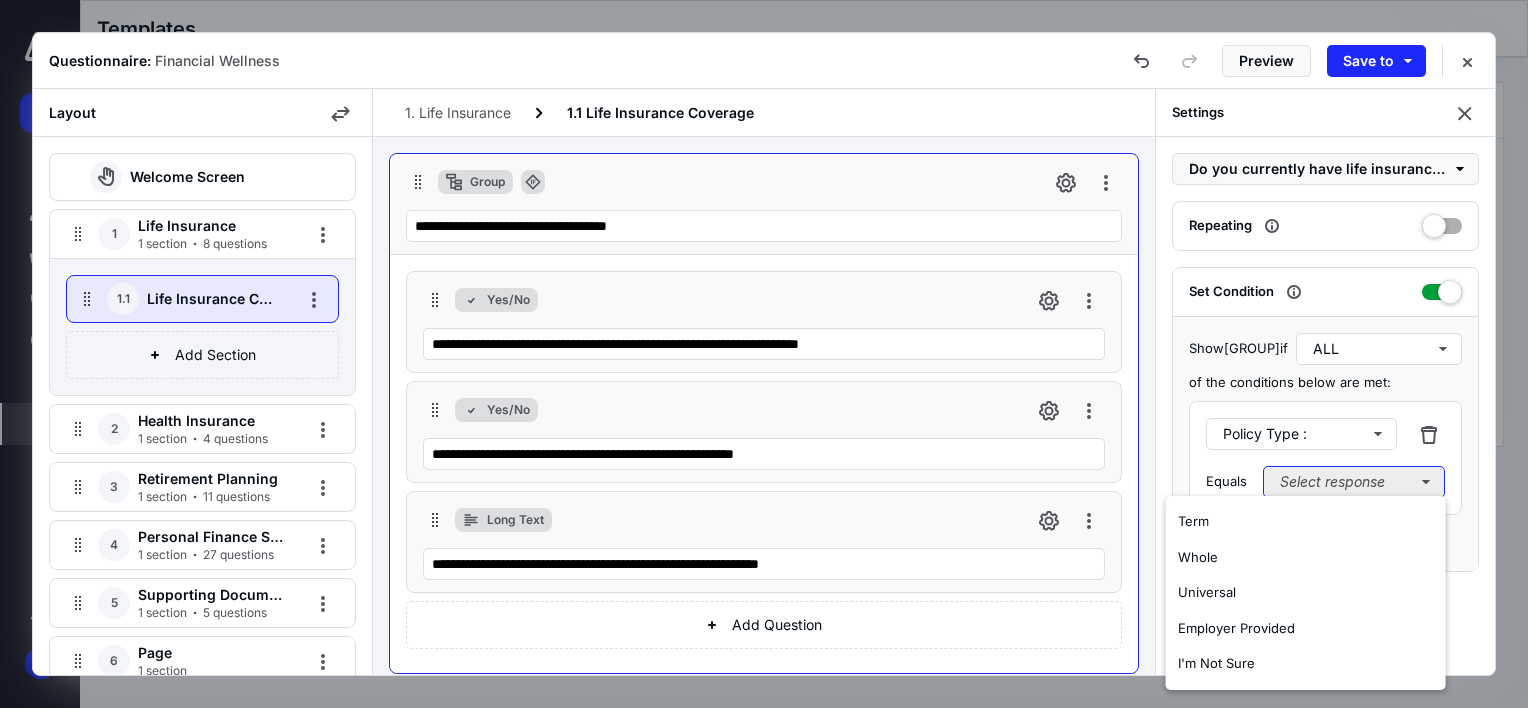 click on "Select response" at bounding box center [1354, 482] 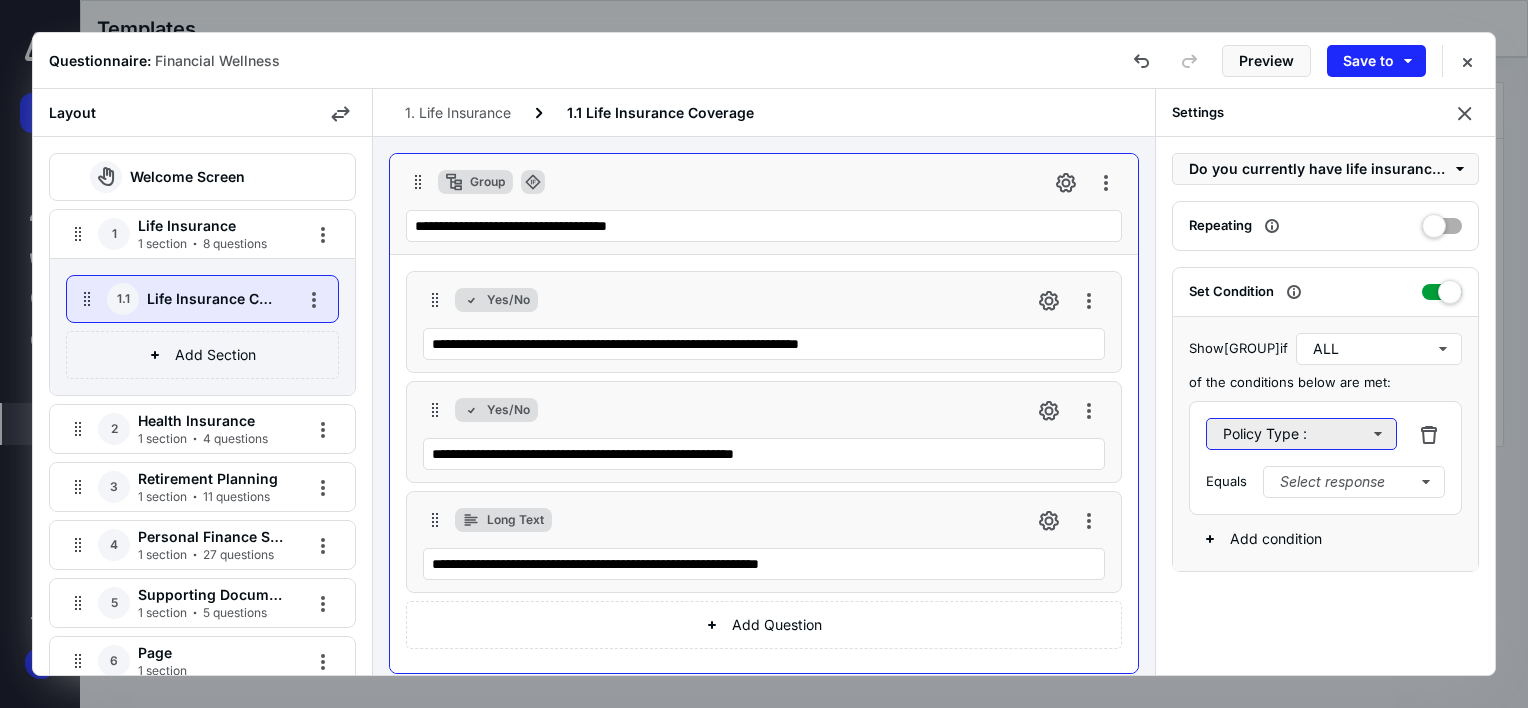click on "Policy Type :" at bounding box center [1301, 434] 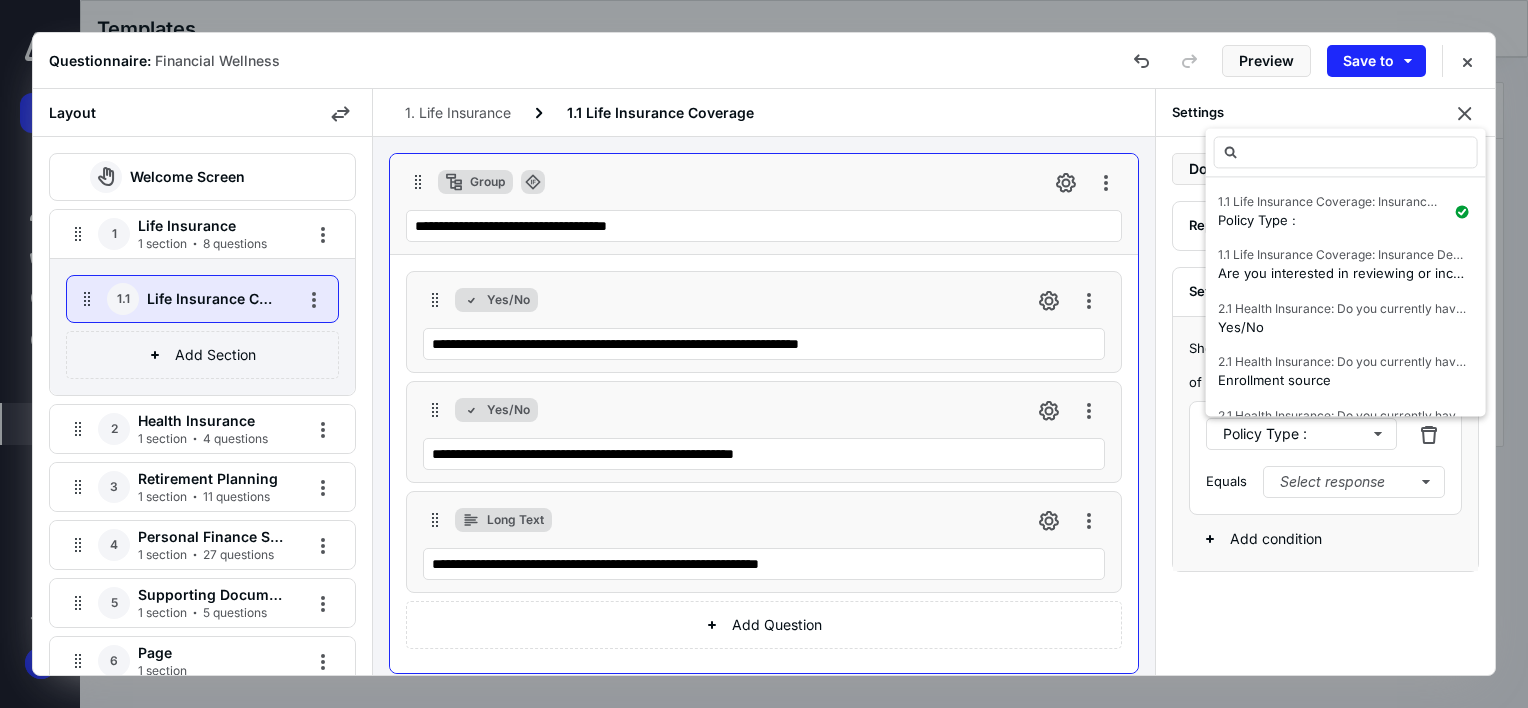 drag, startPoint x: 1268, startPoint y: 612, endPoint x: 1434, endPoint y: 500, distance: 200.24985 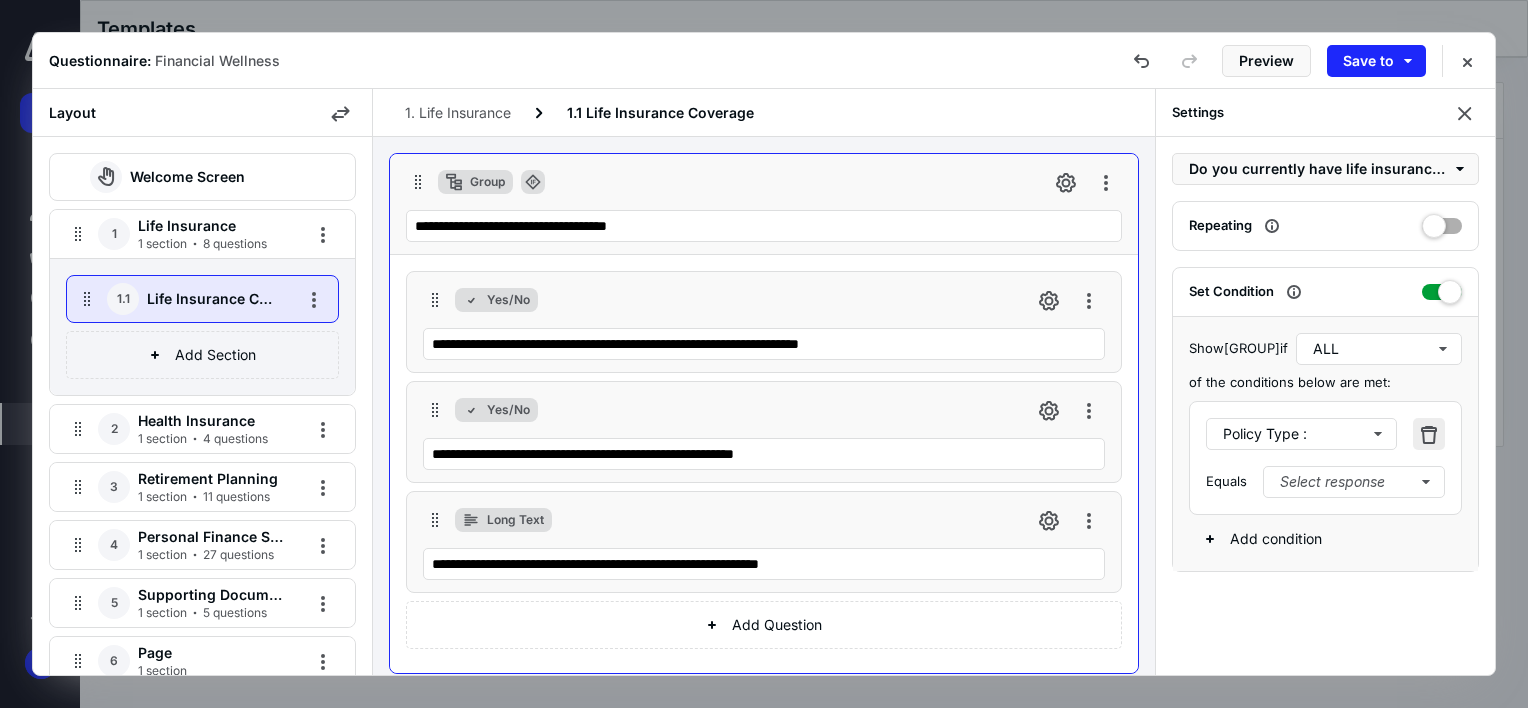click at bounding box center [1429, 434] 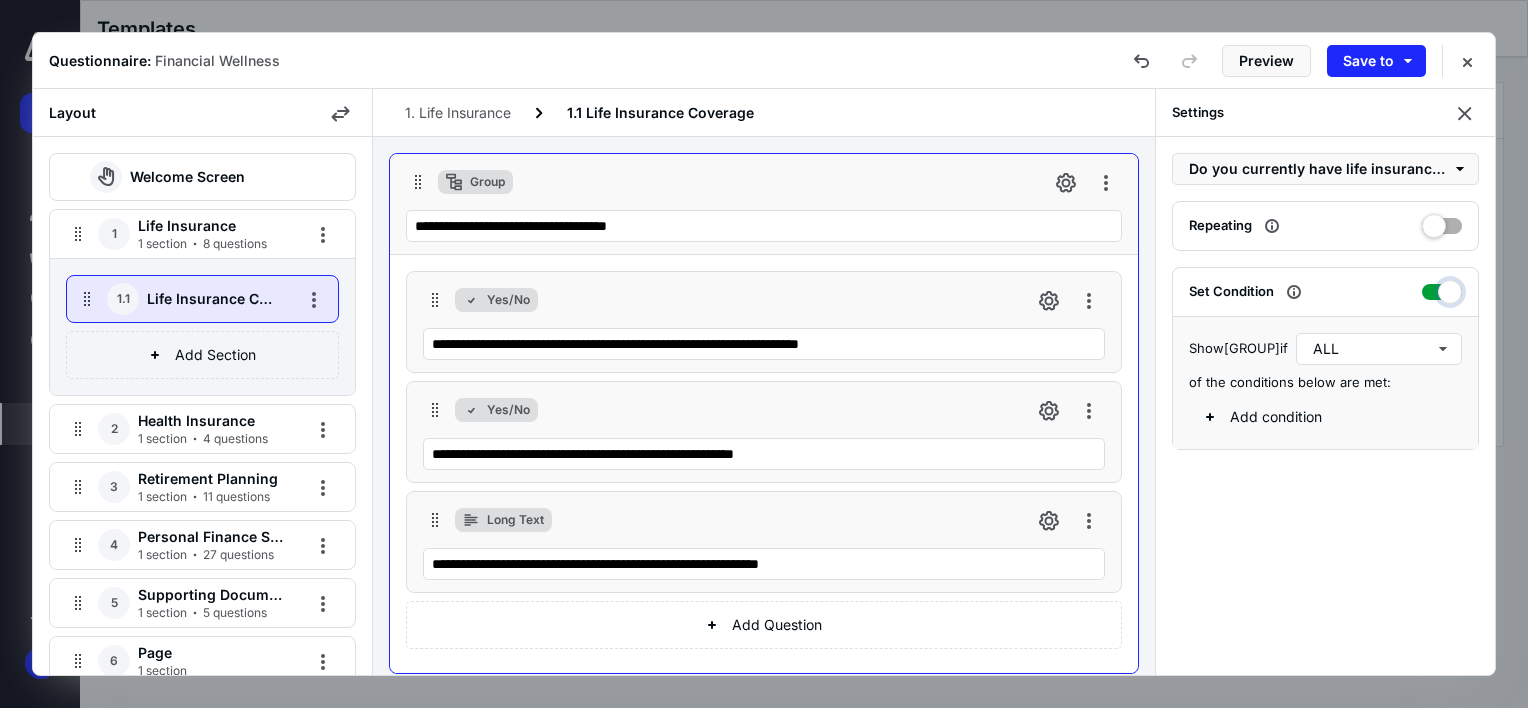 click at bounding box center (1442, 289) 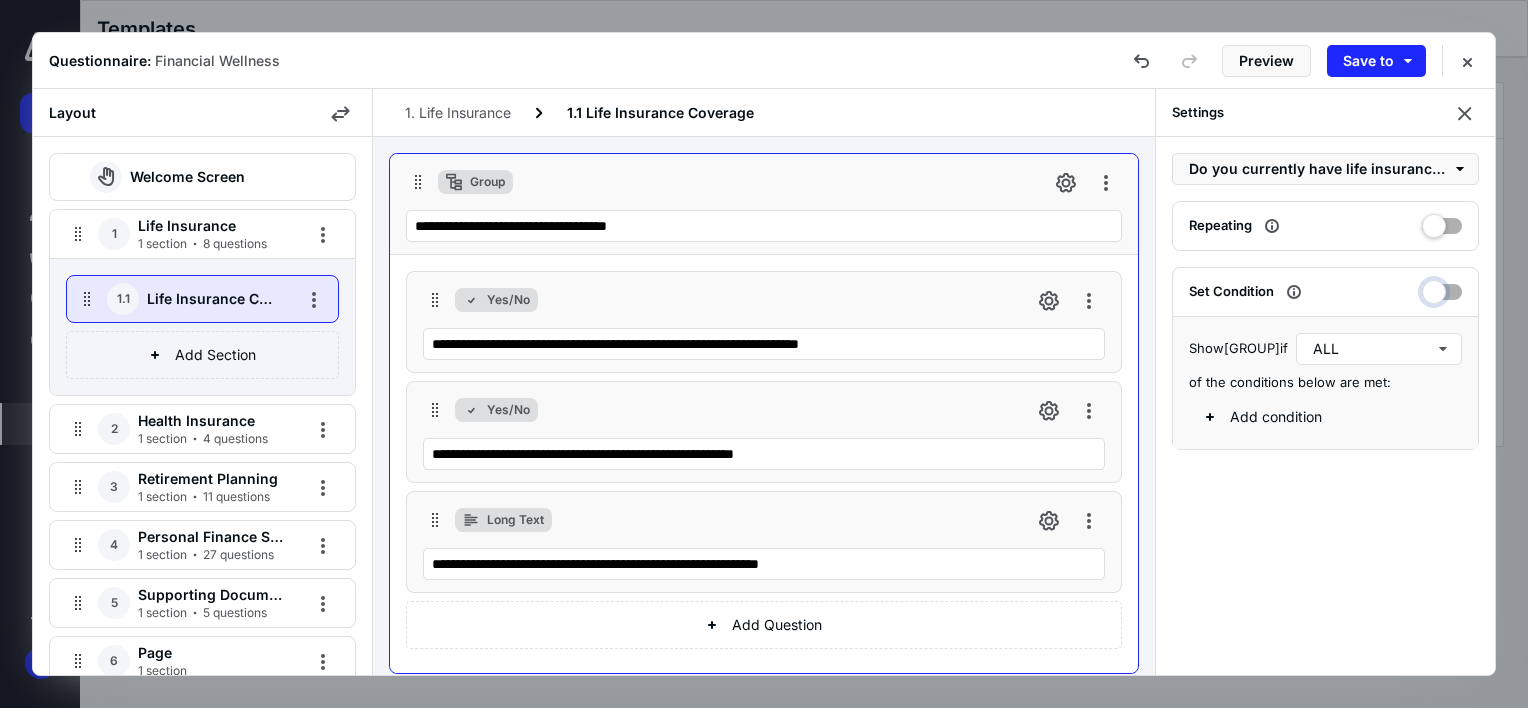 checkbox on "false" 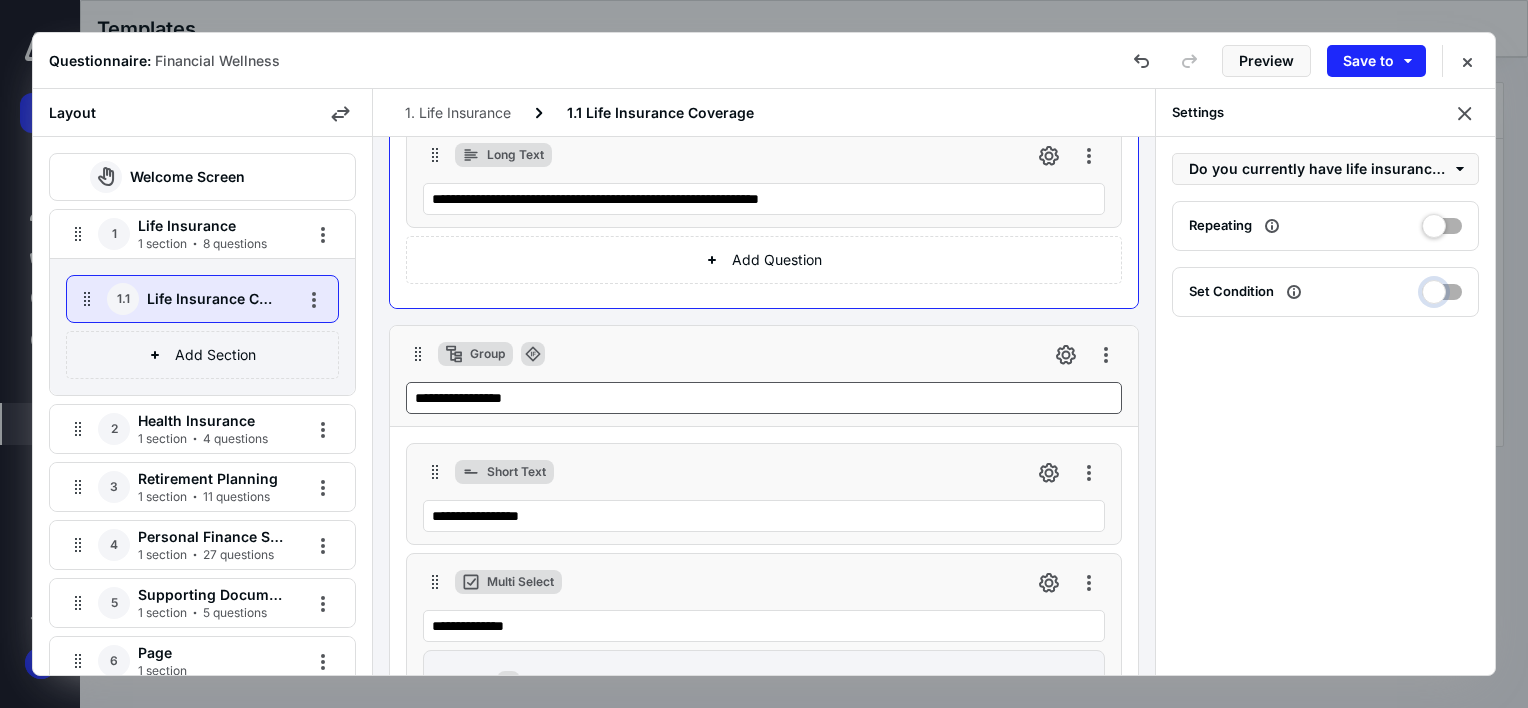 scroll, scrollTop: 400, scrollLeft: 0, axis: vertical 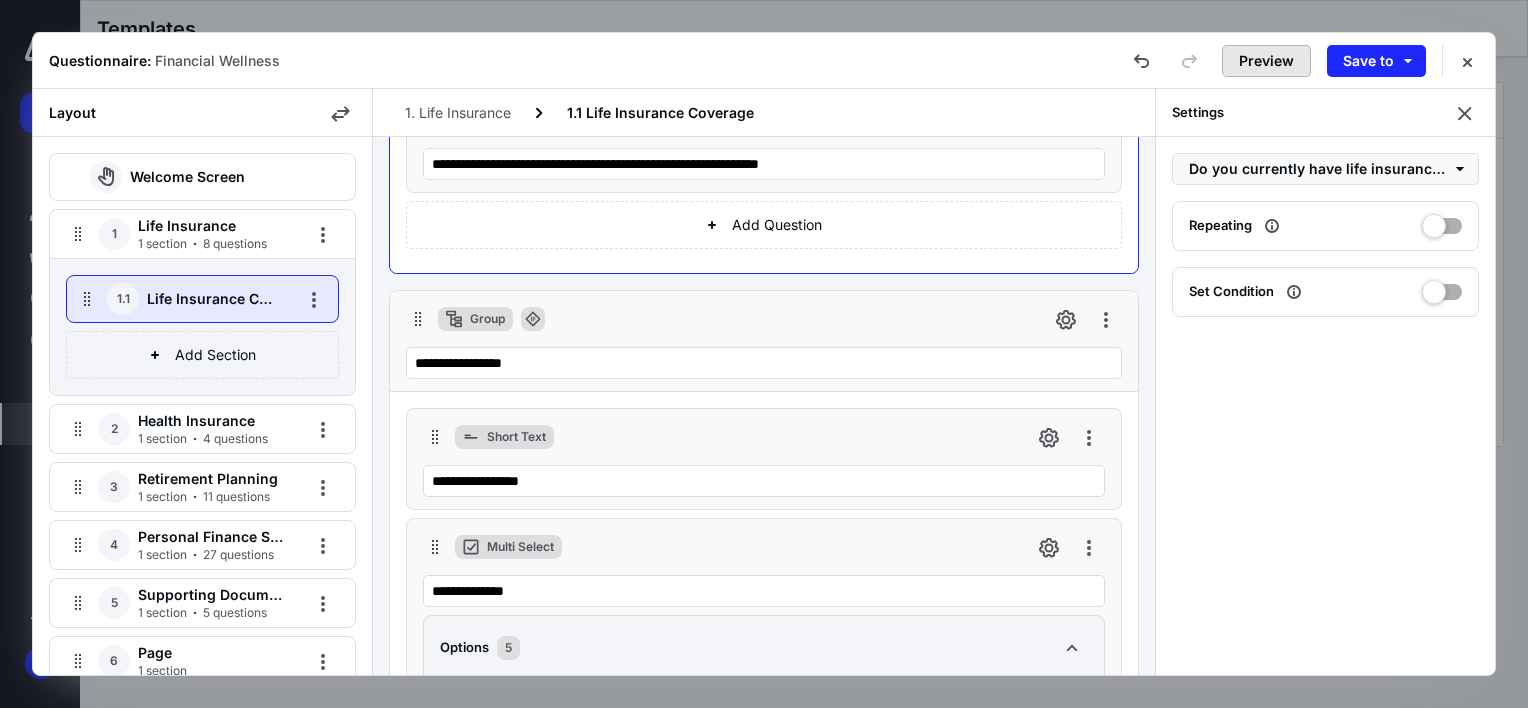 click on "Preview" at bounding box center [1266, 61] 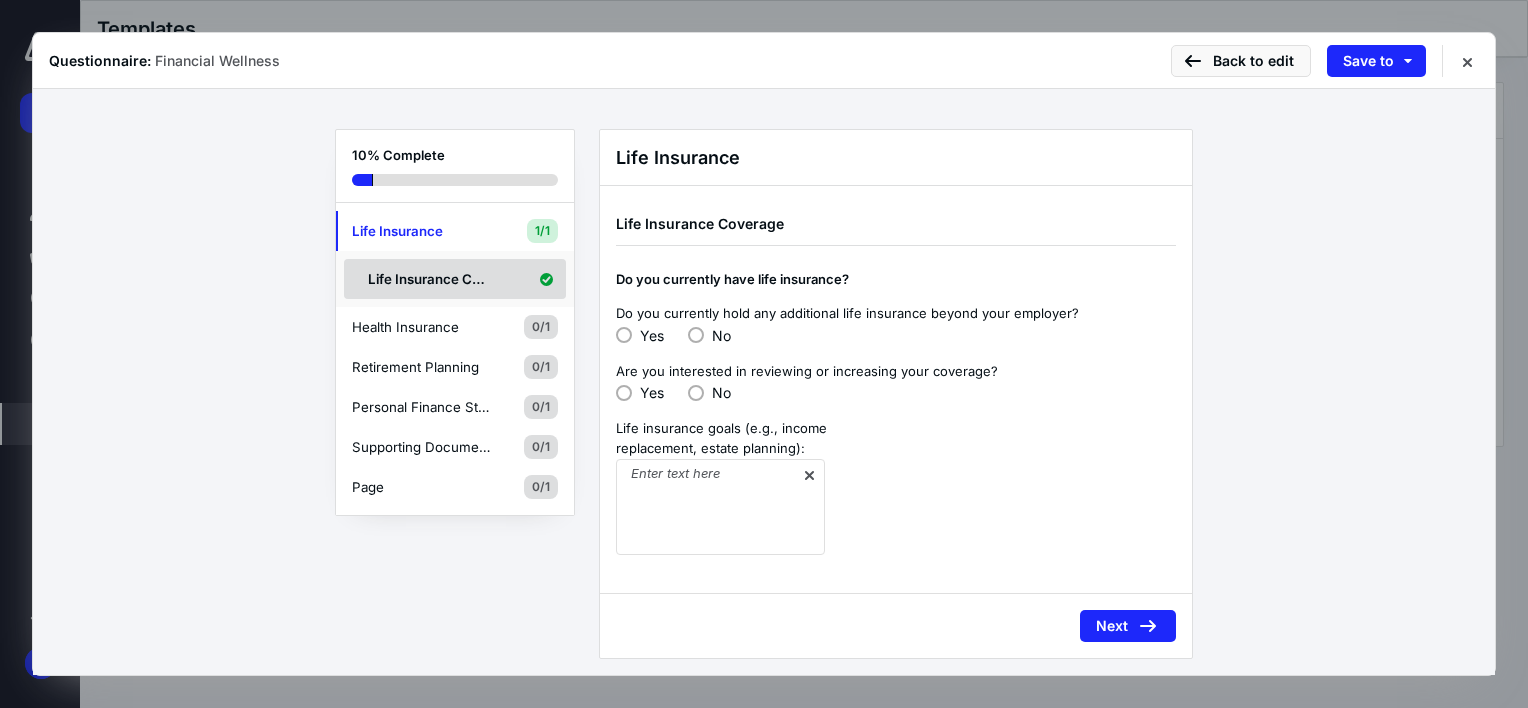 click on "Life Insurance Coverage" at bounding box center (428, 279) 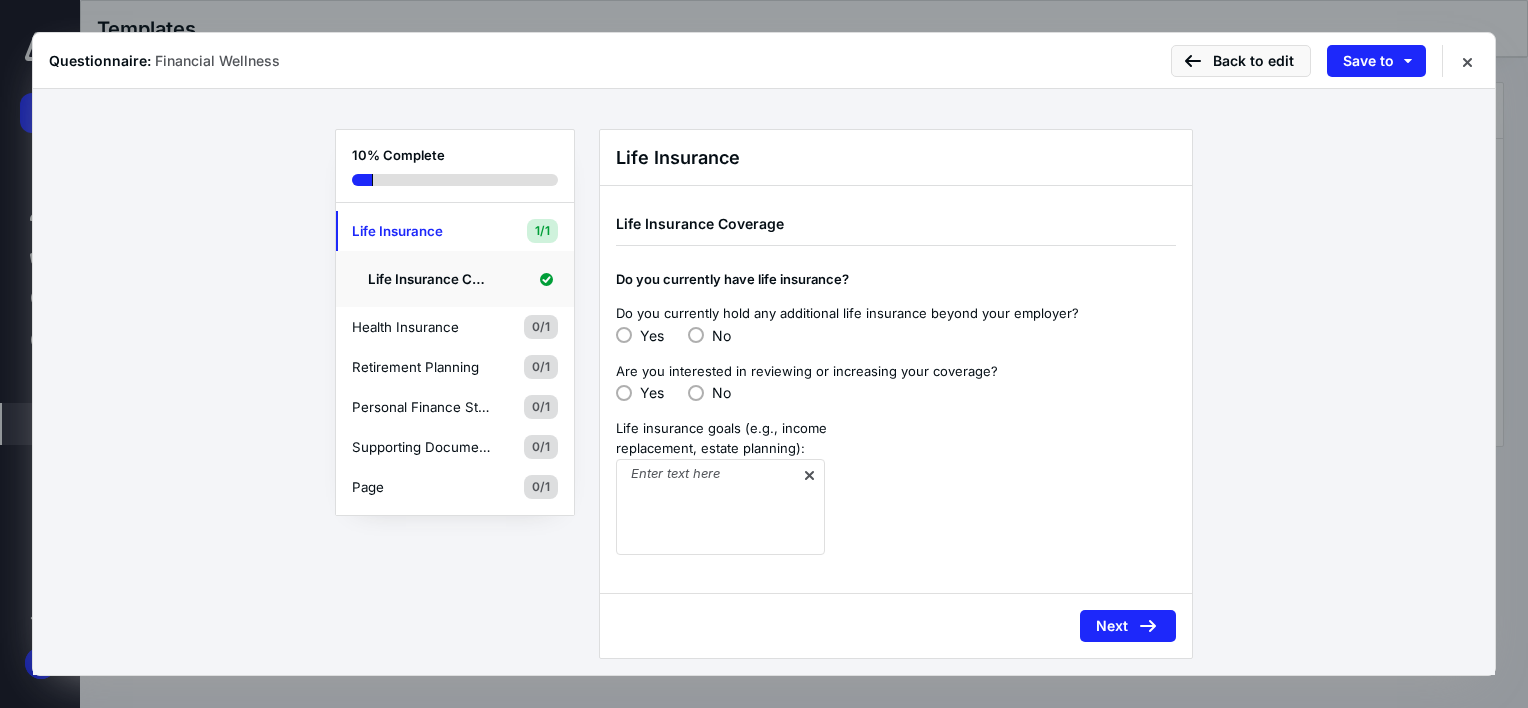 click at bounding box center (624, 335) 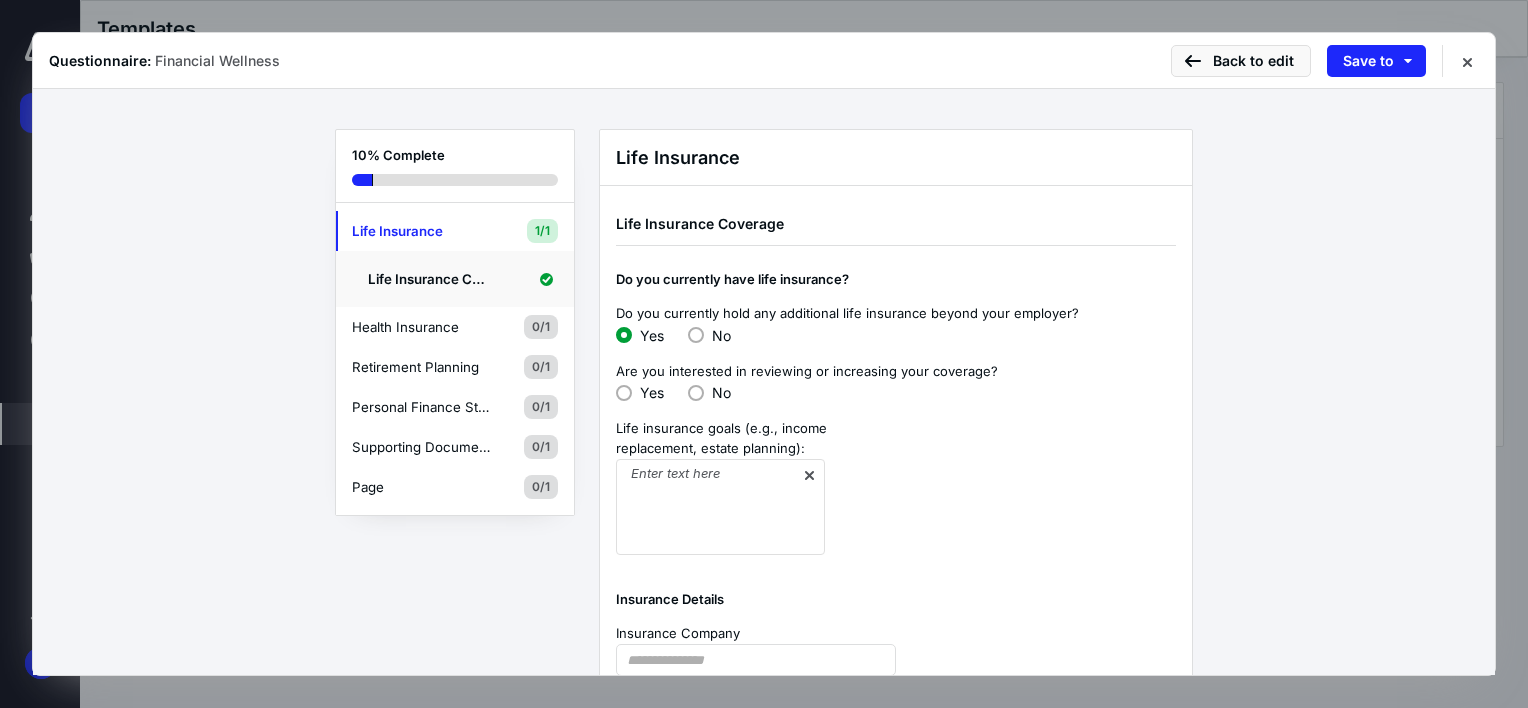 click at bounding box center [696, 335] 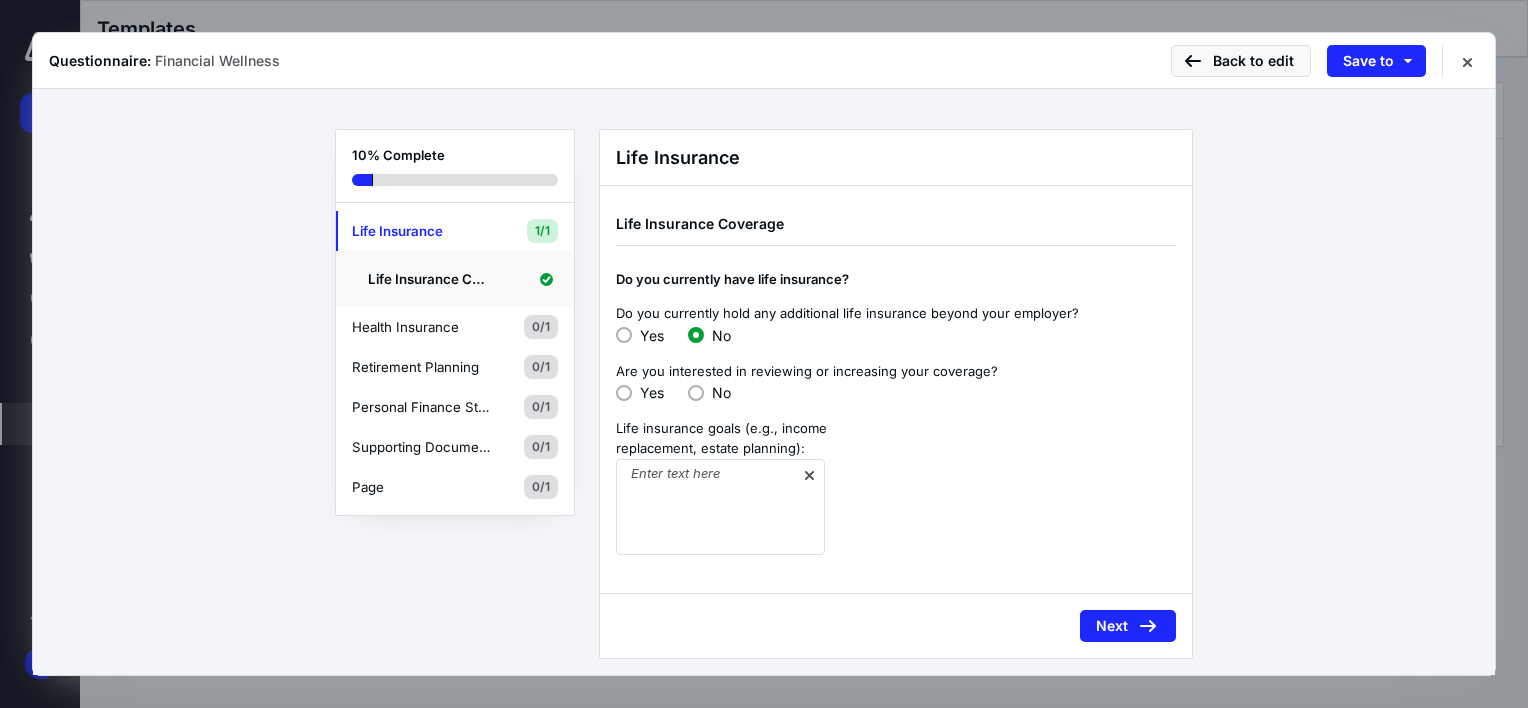 click at bounding box center (624, 393) 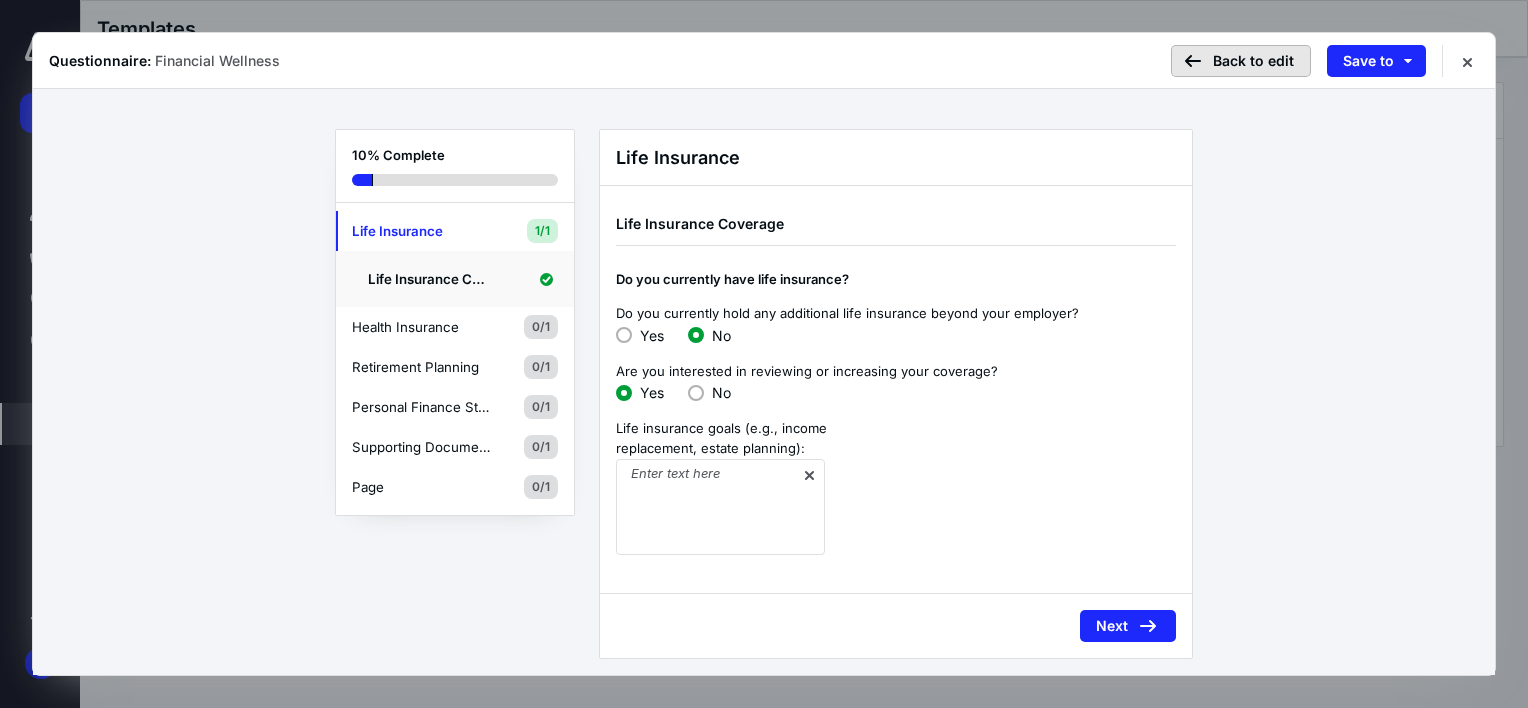 click on "Back to edit" at bounding box center (1241, 61) 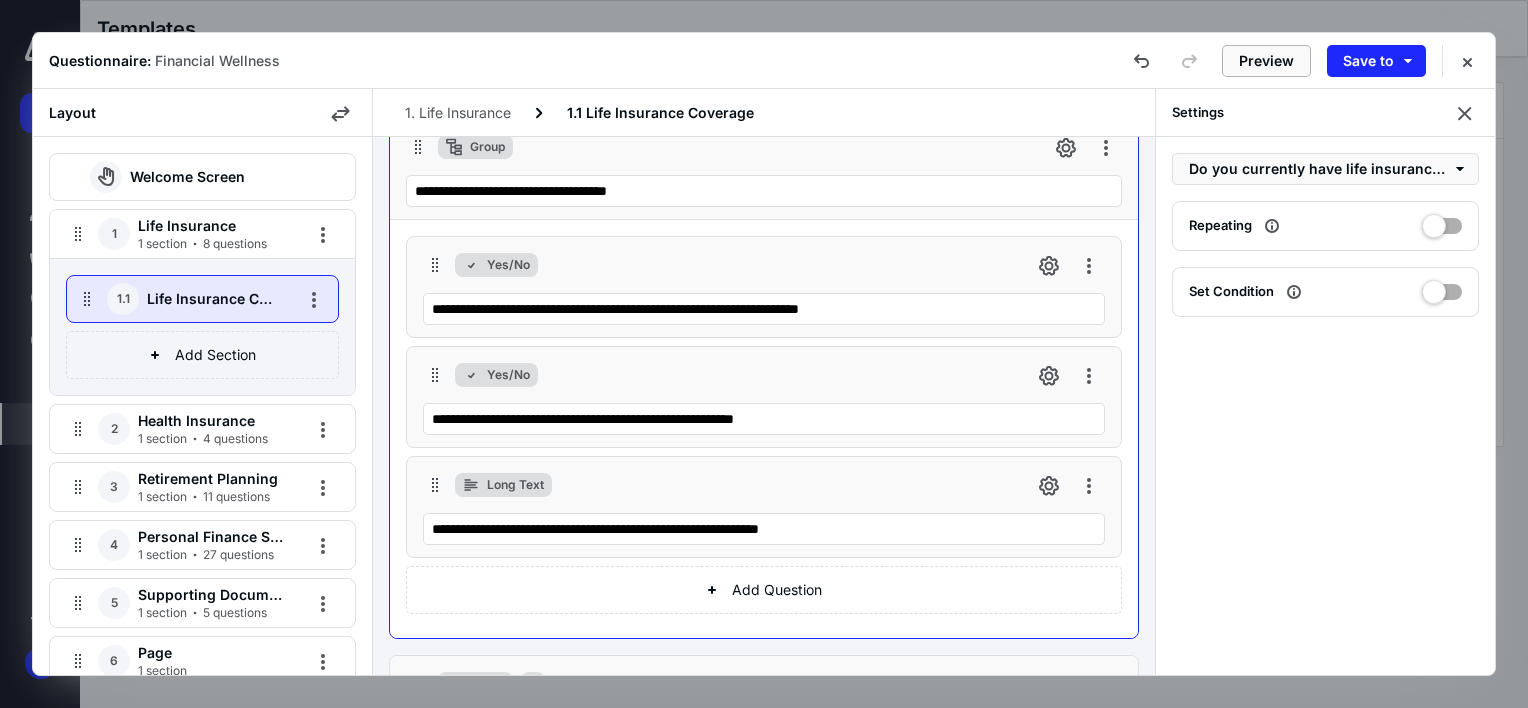 scroll, scrollTop: 0, scrollLeft: 0, axis: both 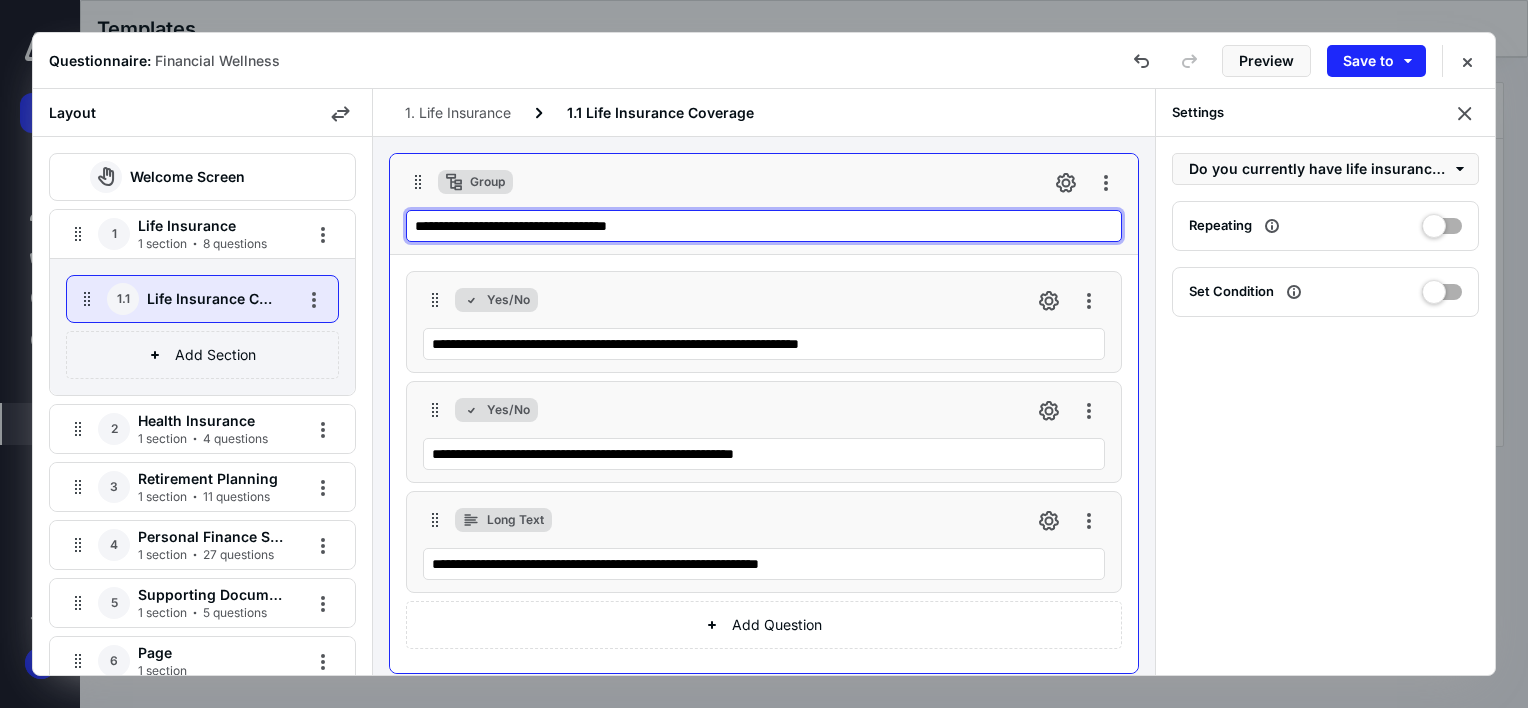 drag, startPoint x: 687, startPoint y: 228, endPoint x: 392, endPoint y: 236, distance: 295.10846 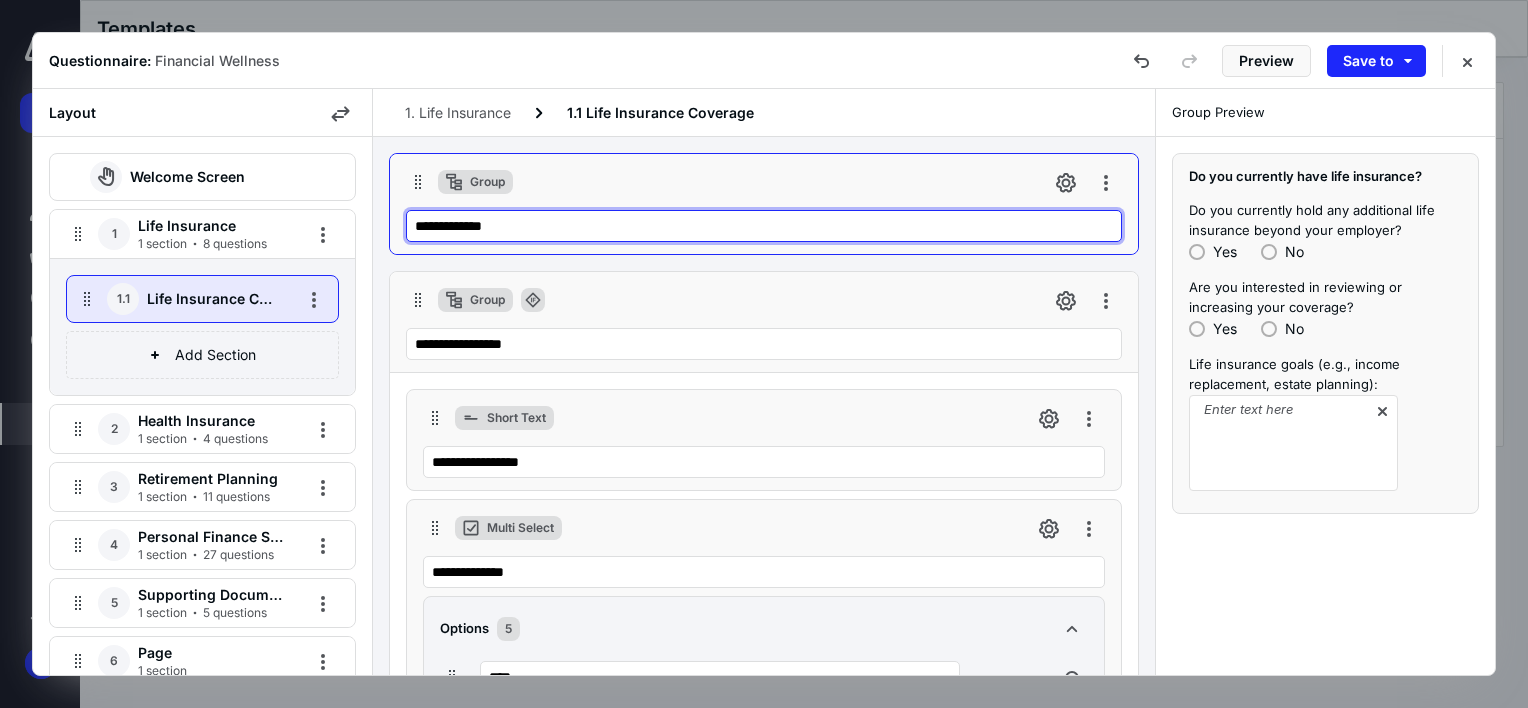 type on "**********" 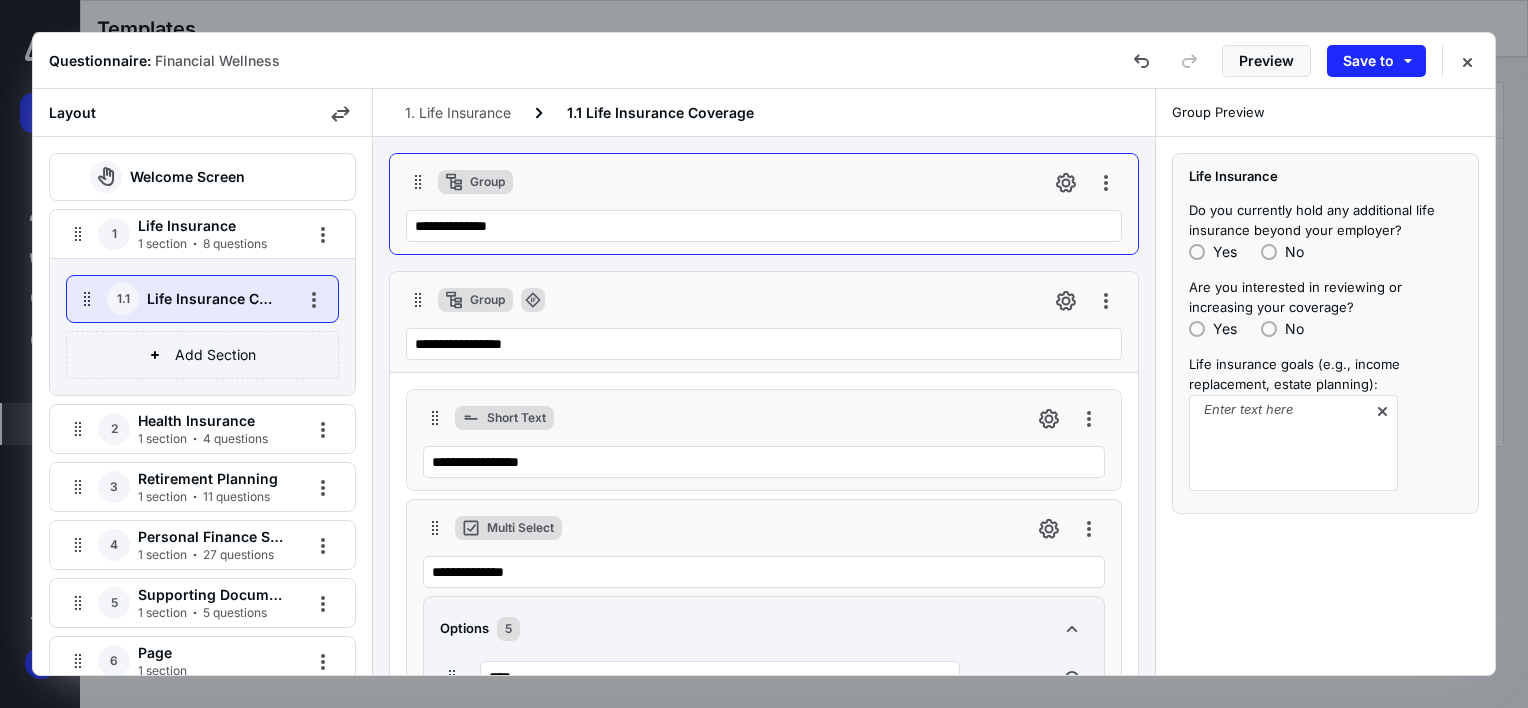 click on "Group" at bounding box center [764, 300] 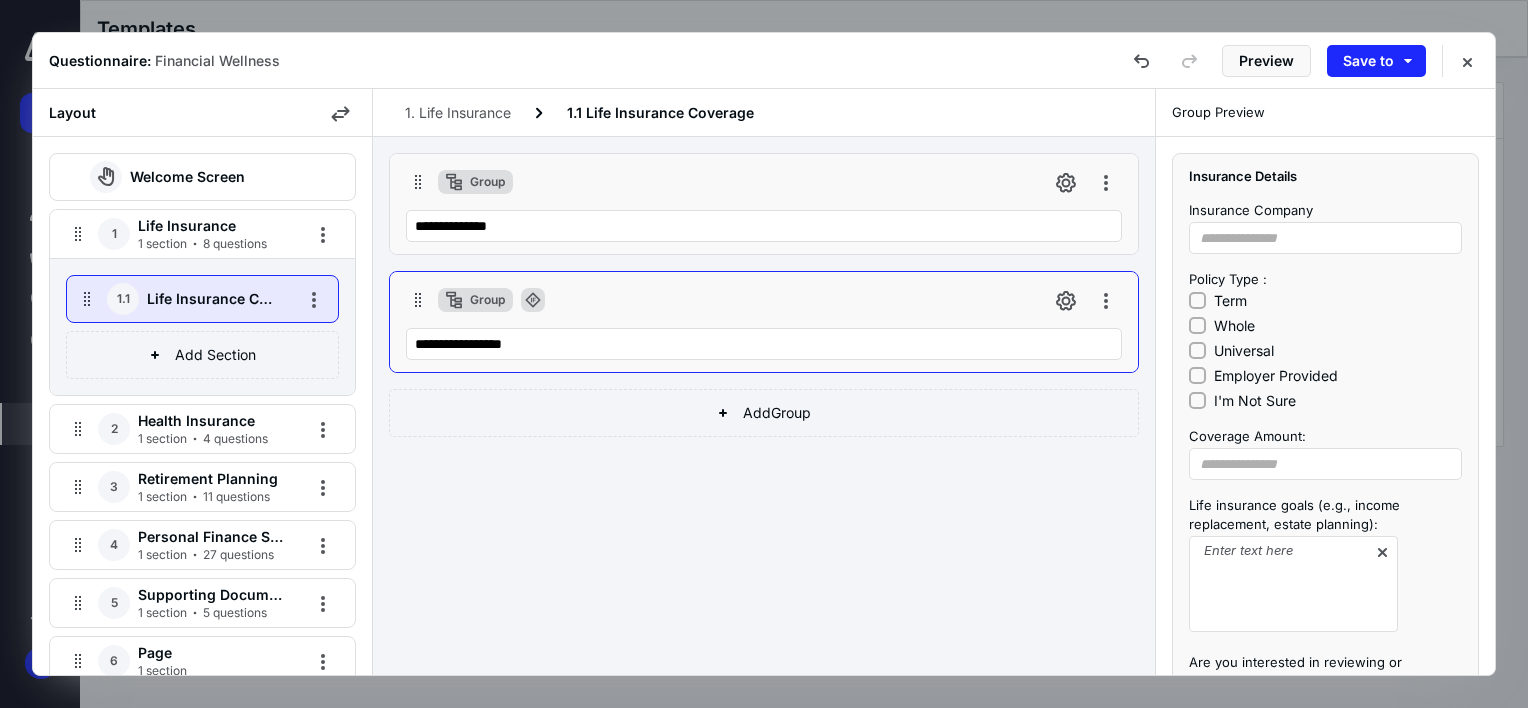 click on "Group" at bounding box center (764, 300) 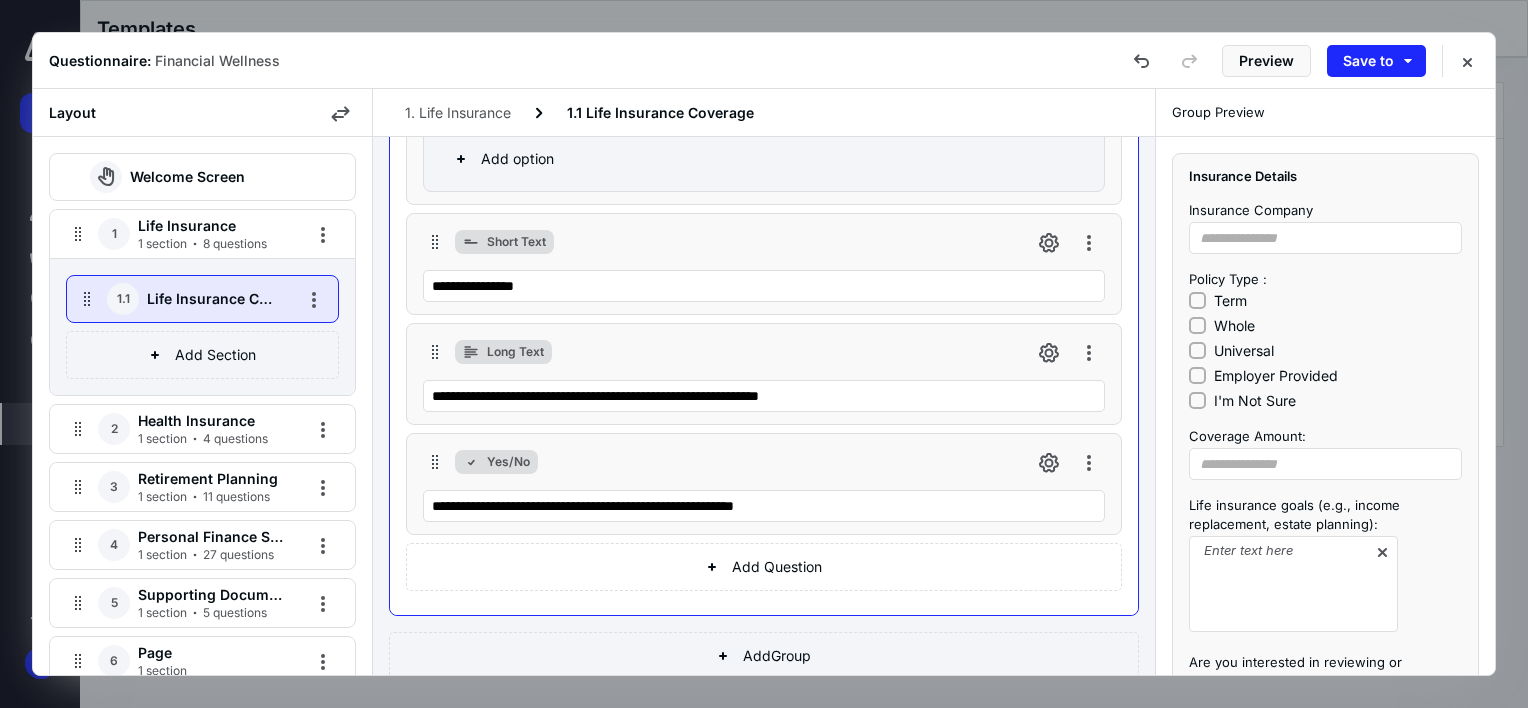 scroll, scrollTop: 791, scrollLeft: 0, axis: vertical 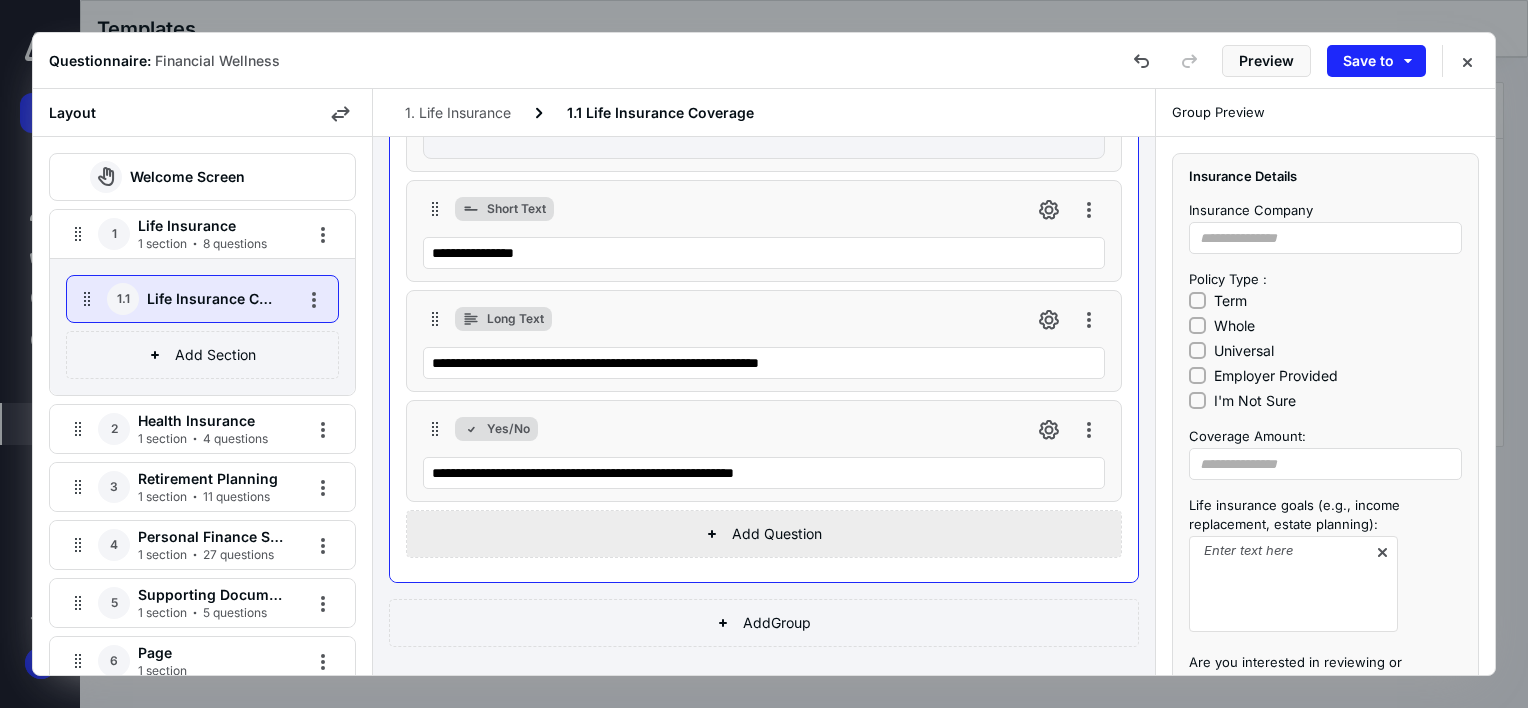 click on "Add Question" at bounding box center [764, 534] 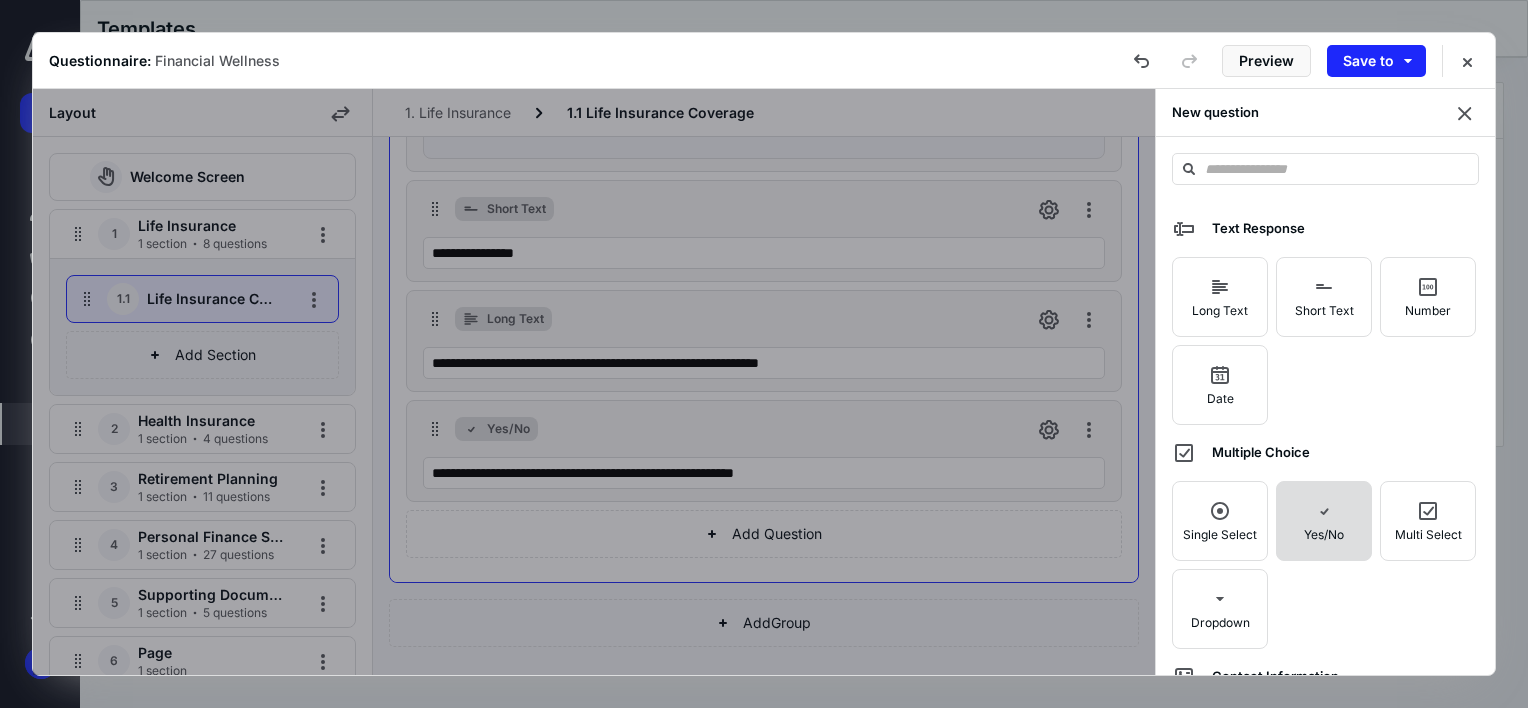 click on "Yes/No" at bounding box center [1324, 521] 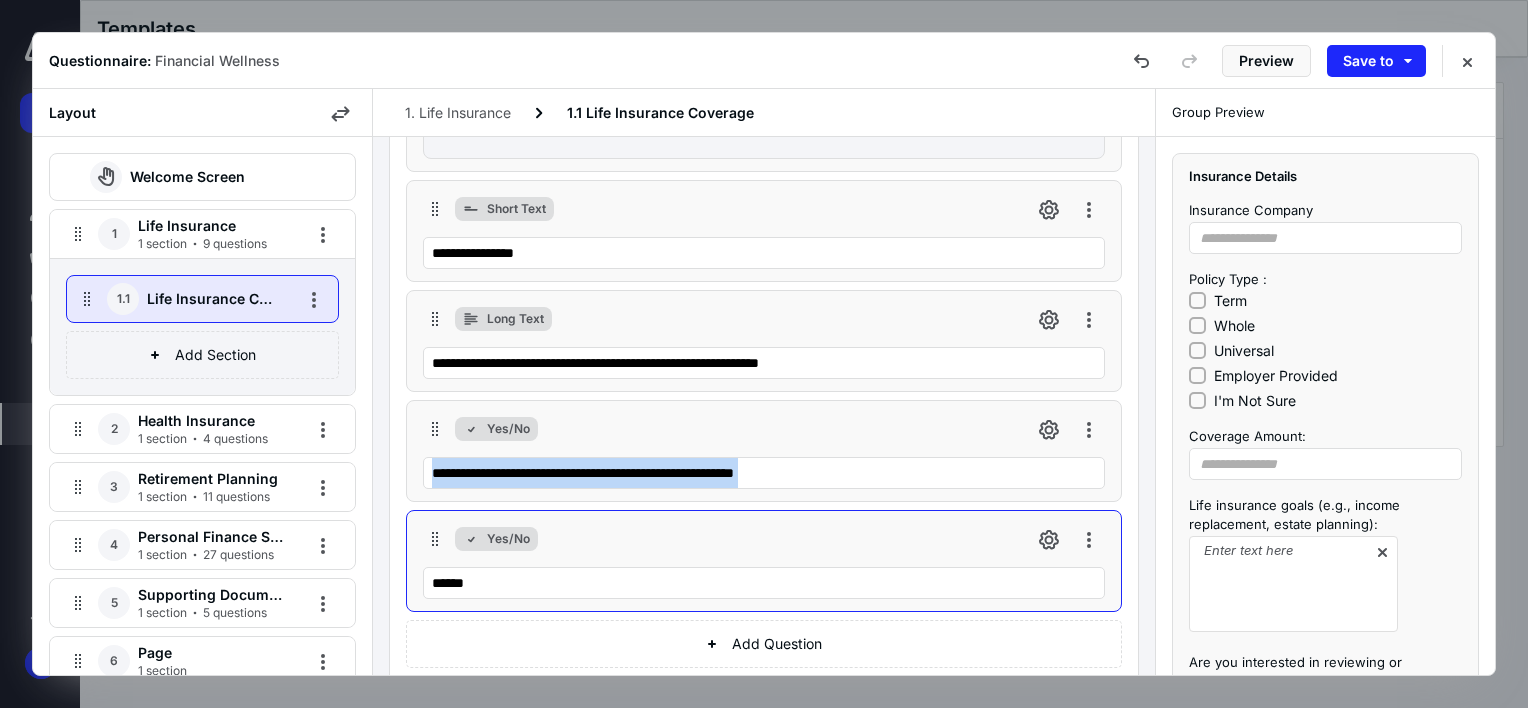 drag, startPoint x: 584, startPoint y: 537, endPoint x: 605, endPoint y: 493, distance: 48.754486 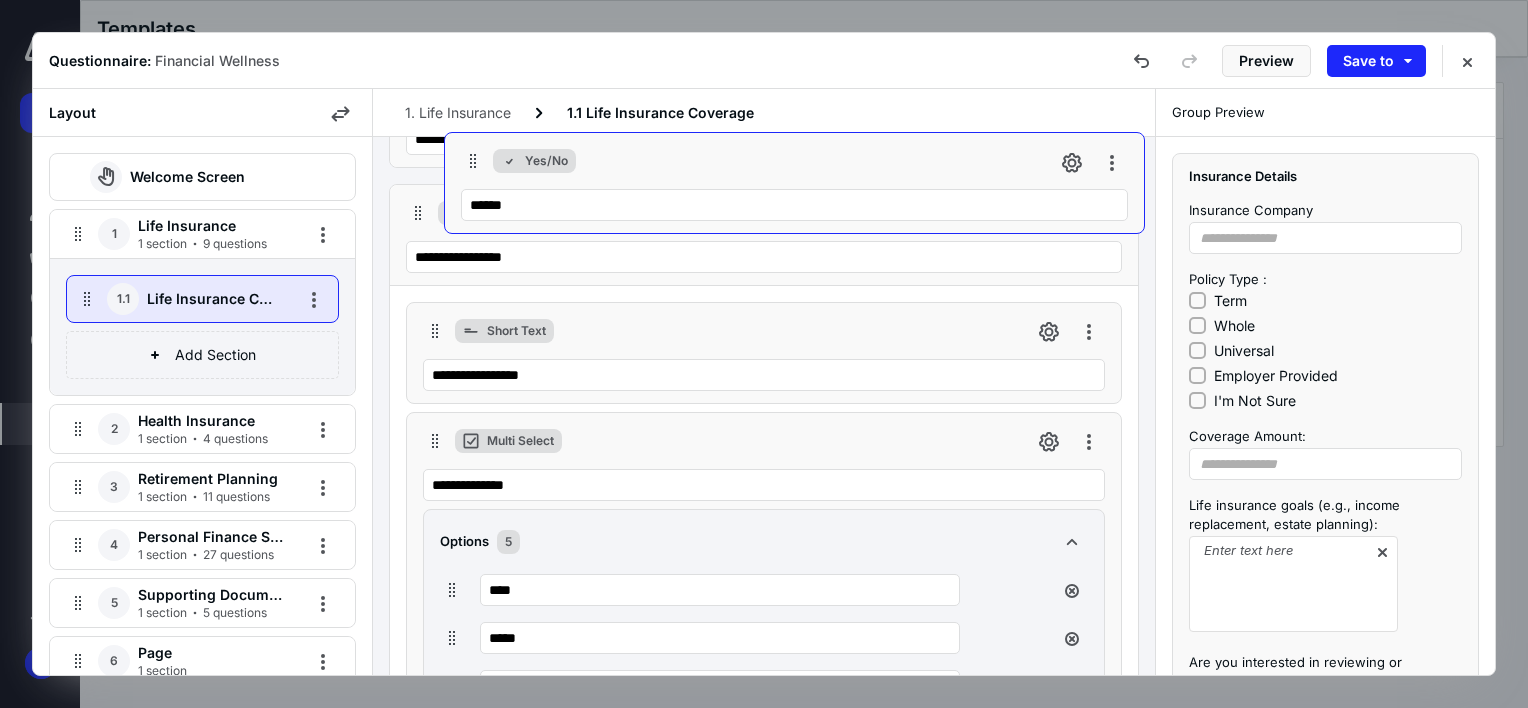 scroll, scrollTop: 0, scrollLeft: 0, axis: both 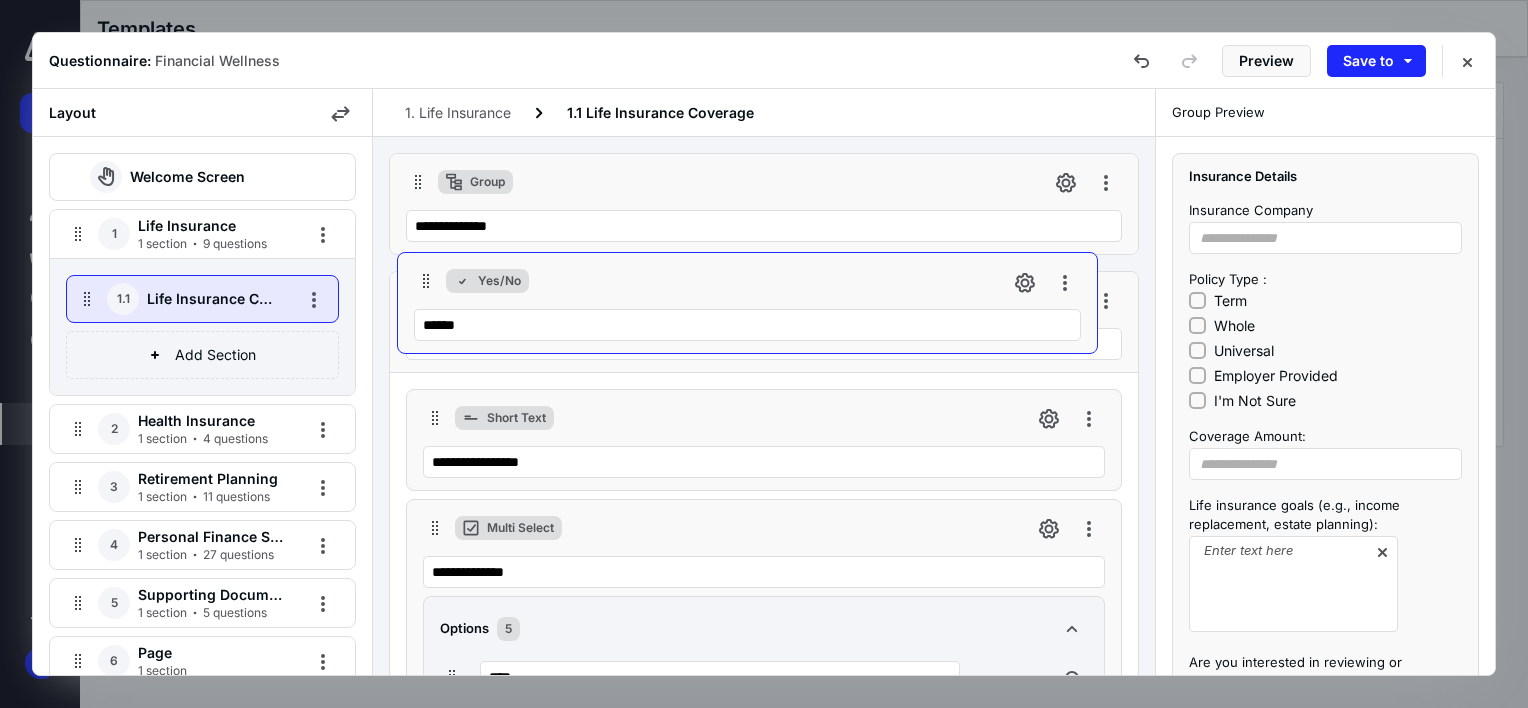 drag, startPoint x: 438, startPoint y: 540, endPoint x: 430, endPoint y: 273, distance: 267.1198 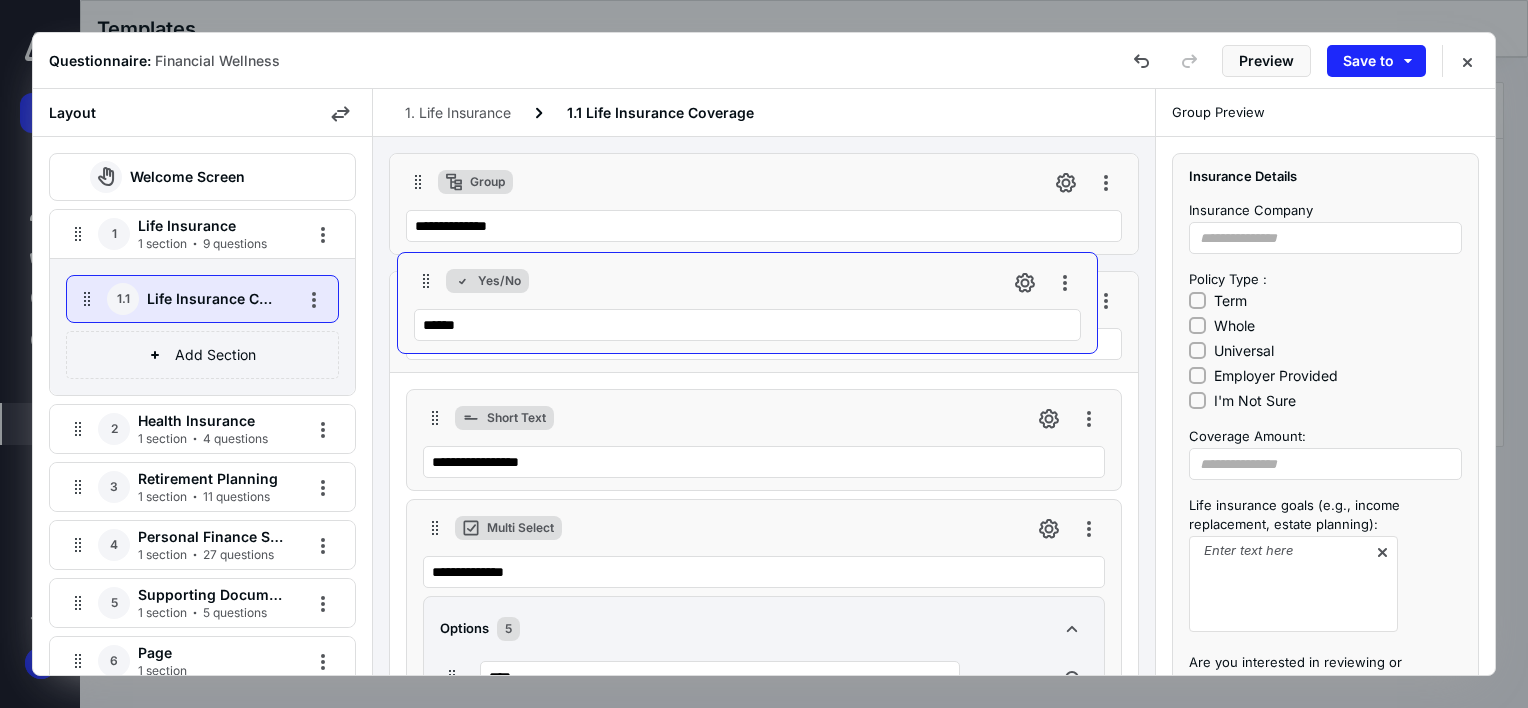 click on "**********" at bounding box center [764, 877] 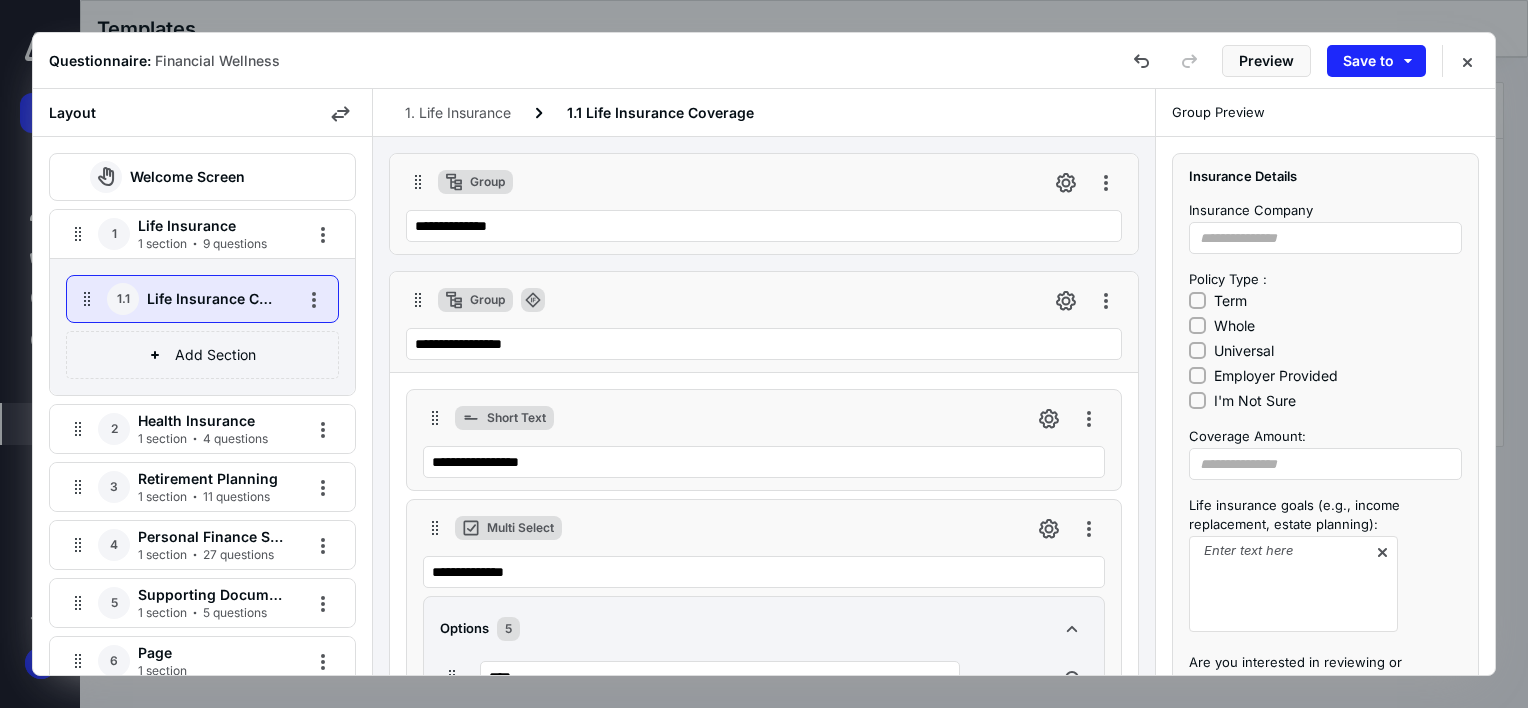 click on "Group" at bounding box center [487, 300] 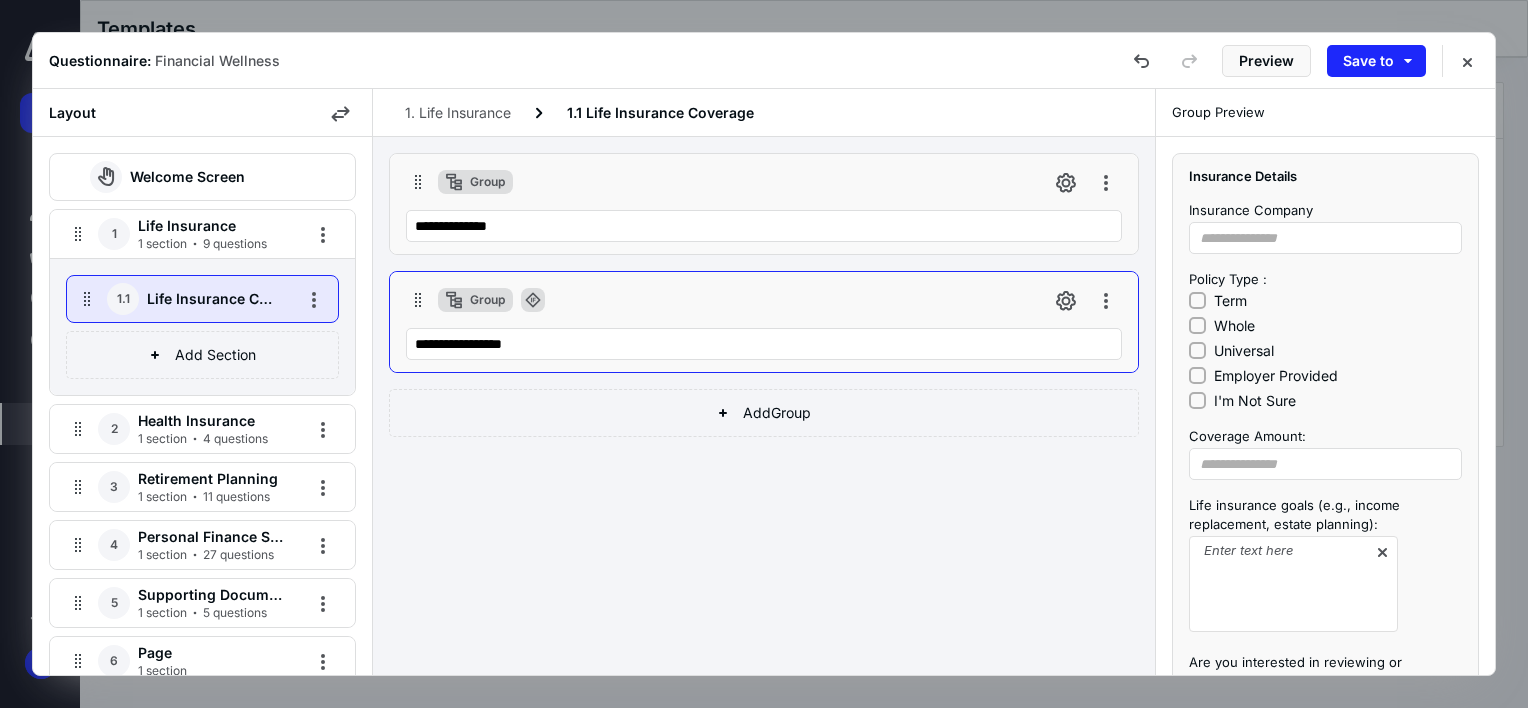 click on "Group" at bounding box center (475, 300) 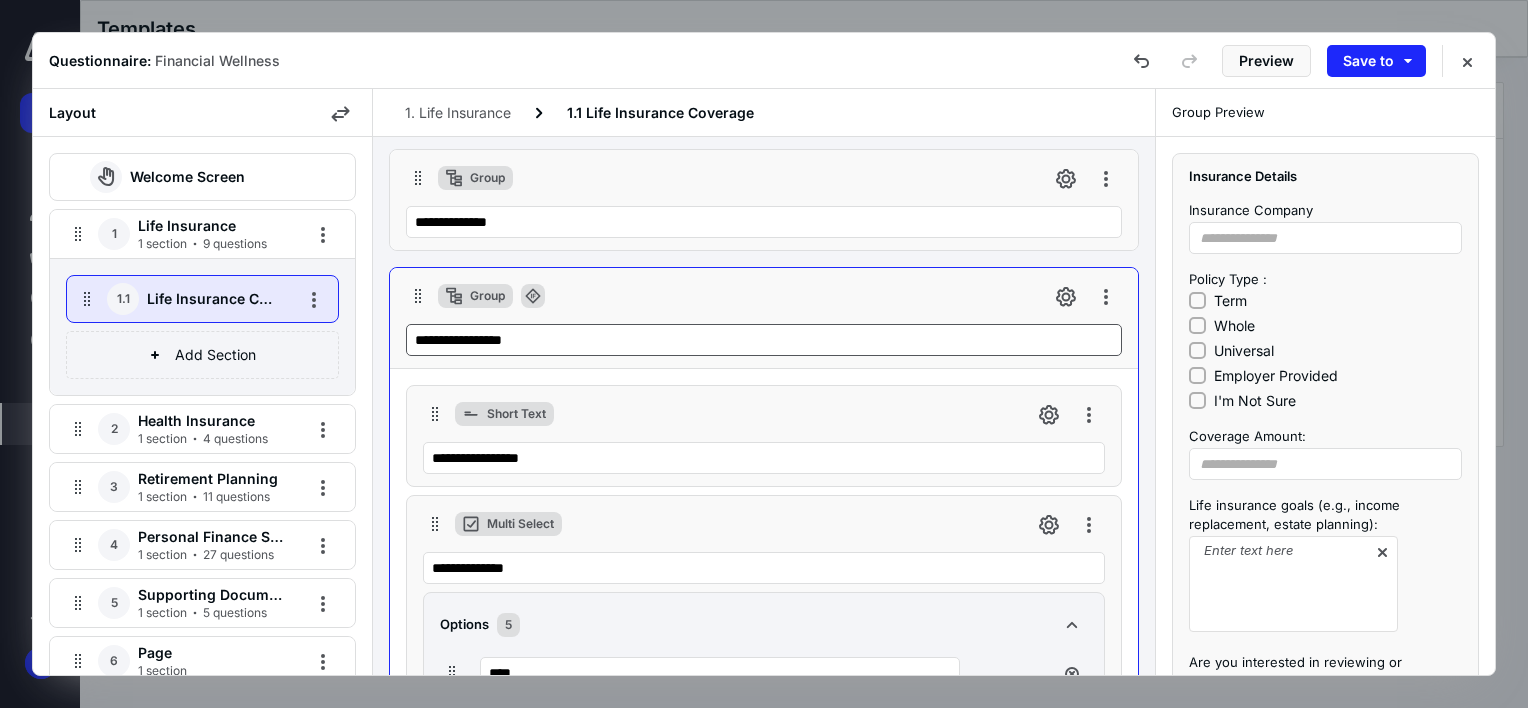 scroll, scrollTop: 0, scrollLeft: 0, axis: both 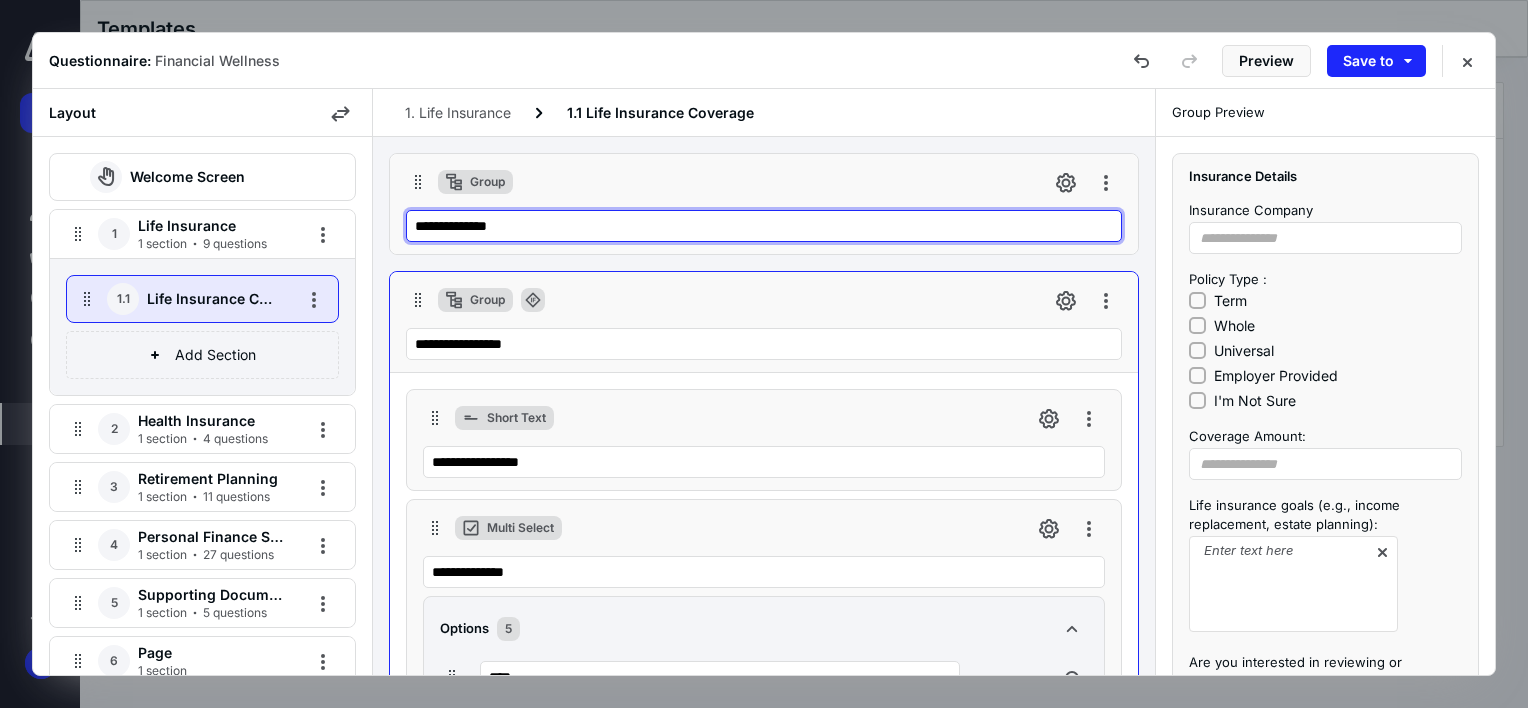 click on "**********" at bounding box center [764, 226] 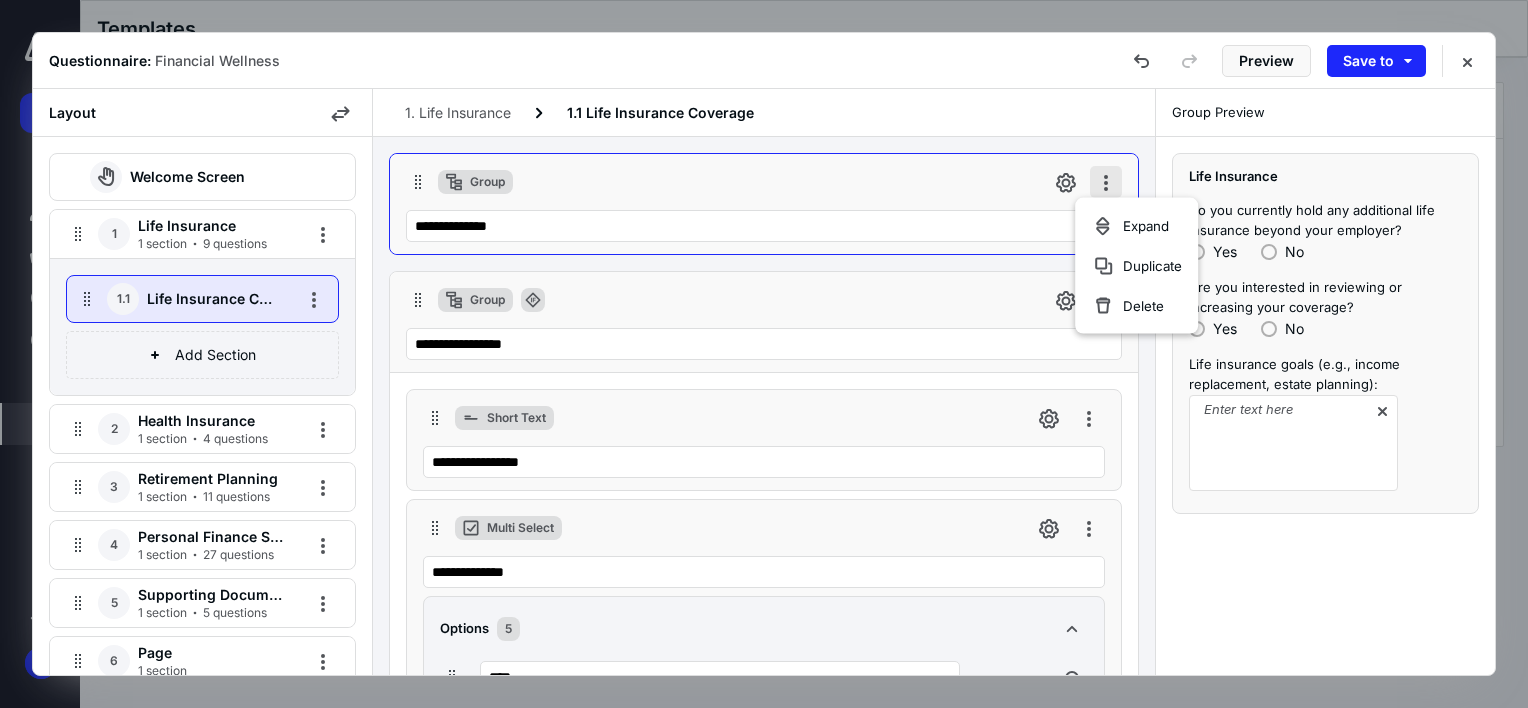 click at bounding box center [1106, 182] 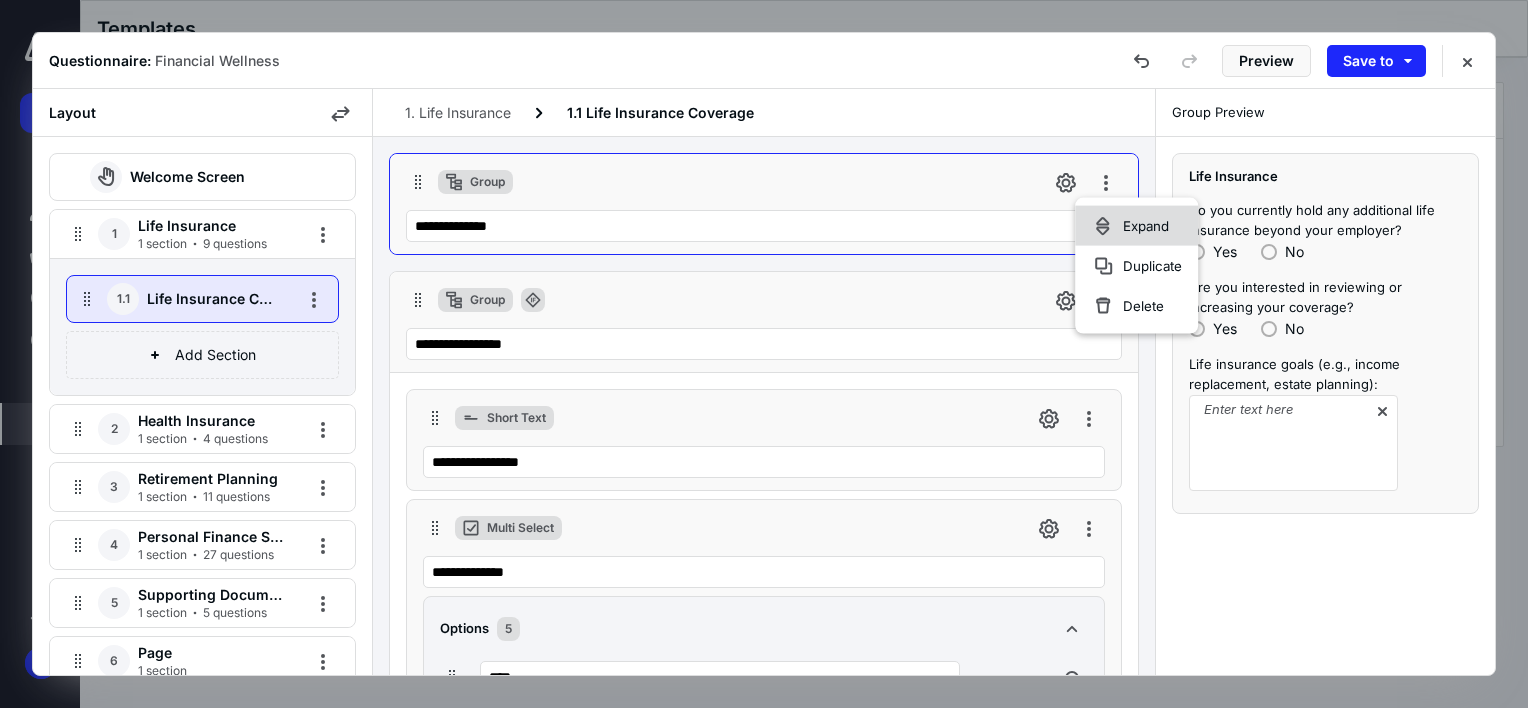 click on "Expand" at bounding box center (1146, 226) 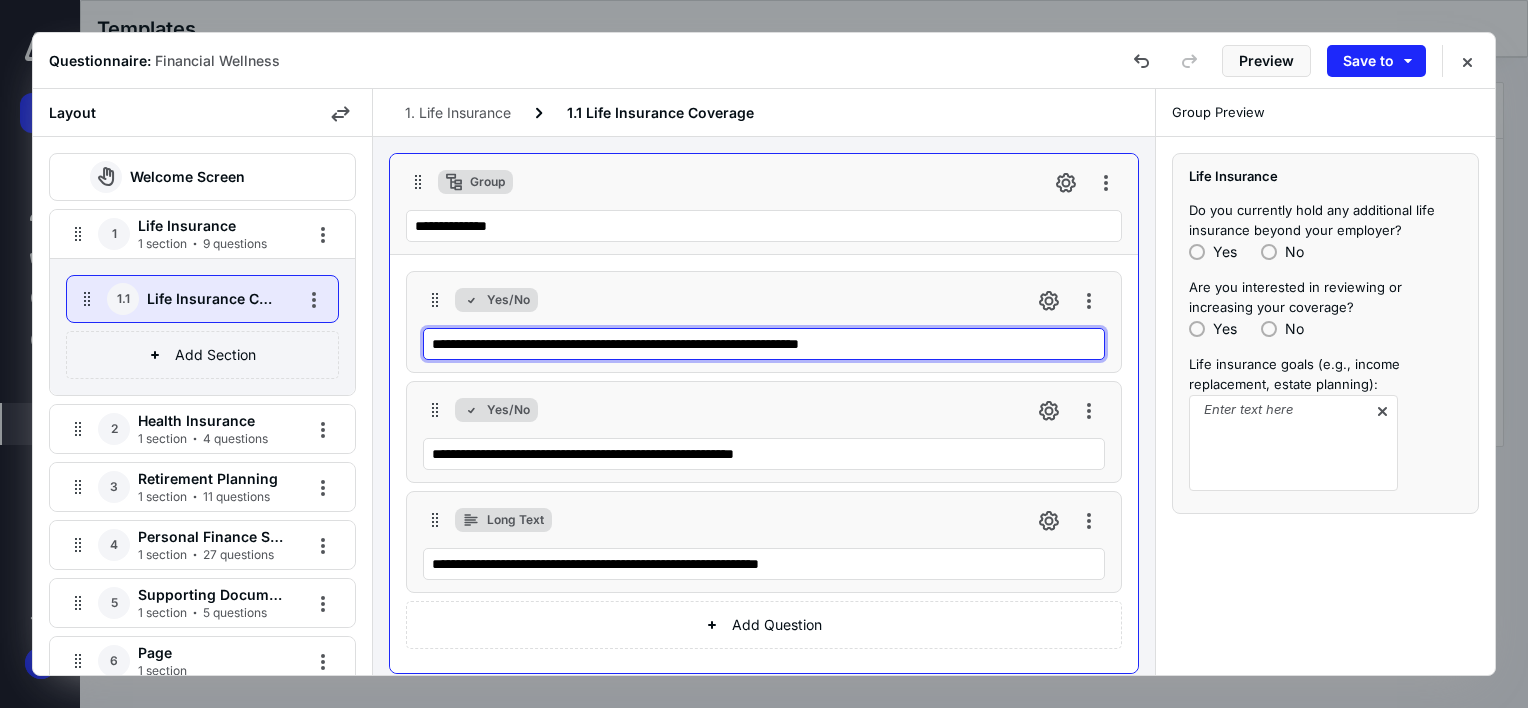drag, startPoint x: 546, startPoint y: 340, endPoint x: 980, endPoint y: 340, distance: 434 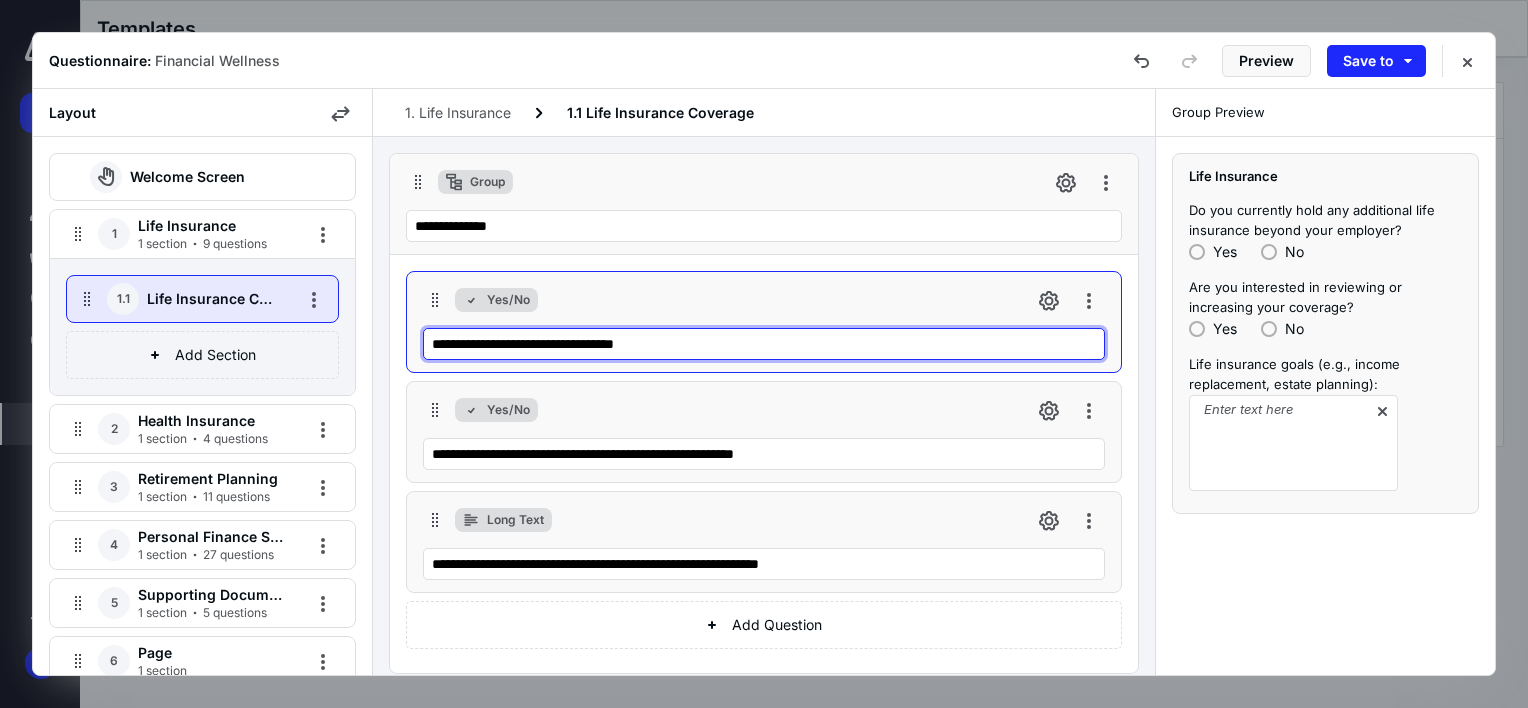 type on "**********" 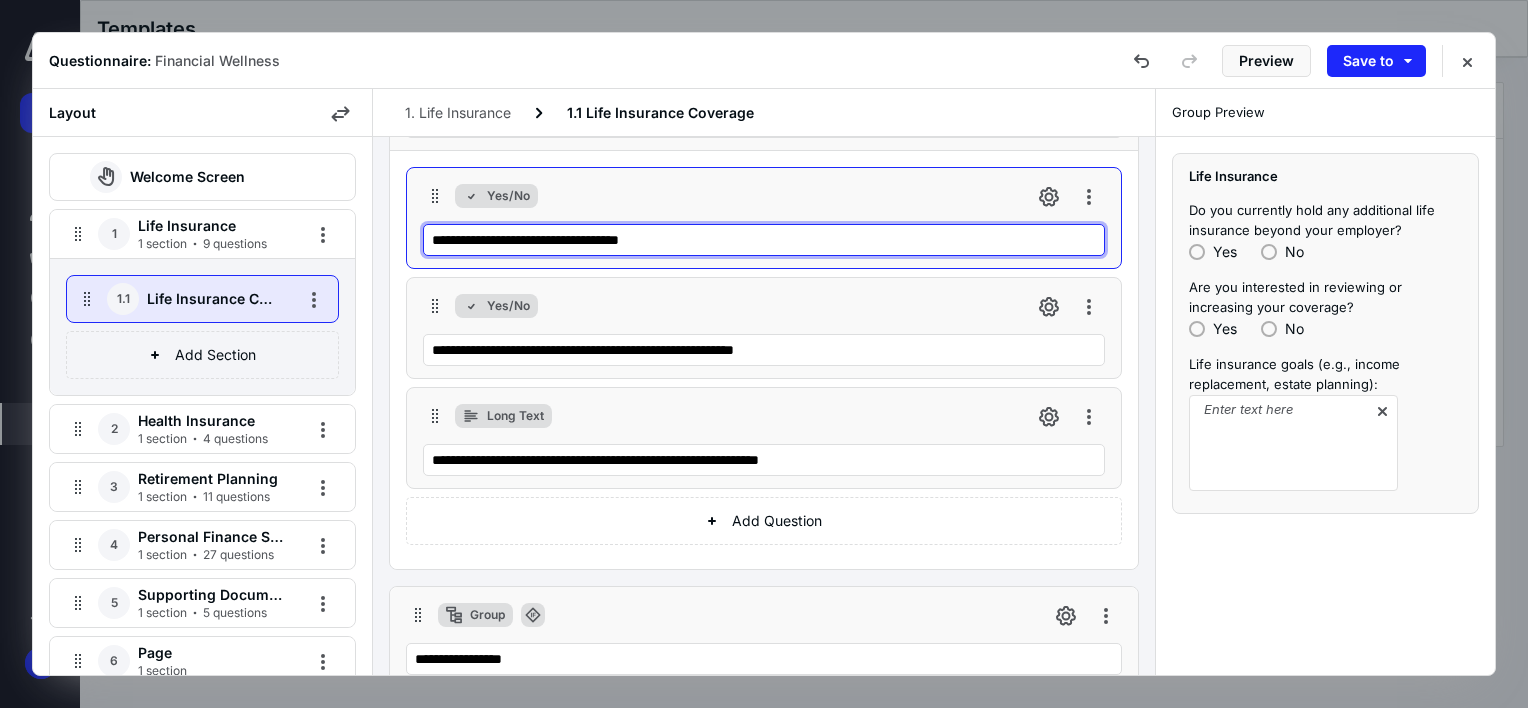 scroll, scrollTop: 0, scrollLeft: 0, axis: both 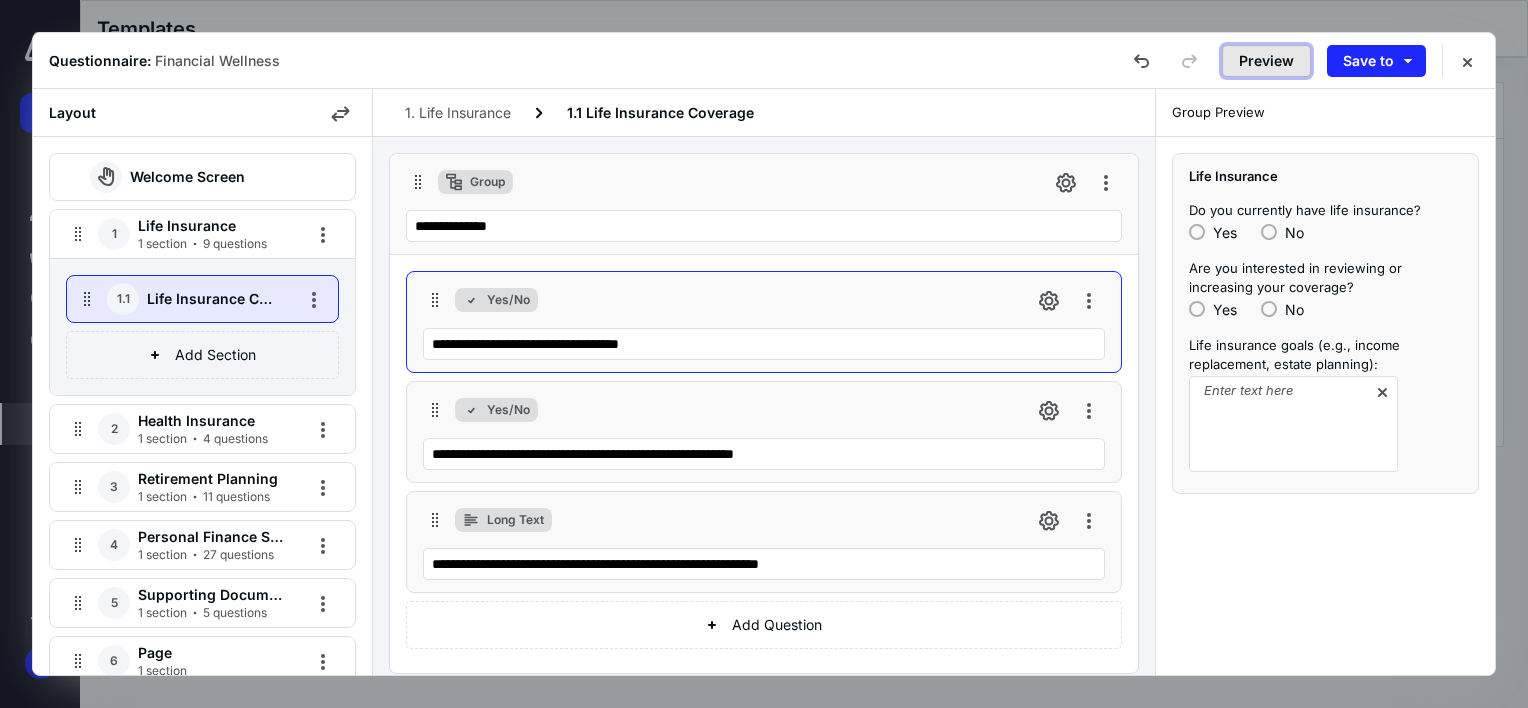 click on "Preview" at bounding box center (1266, 61) 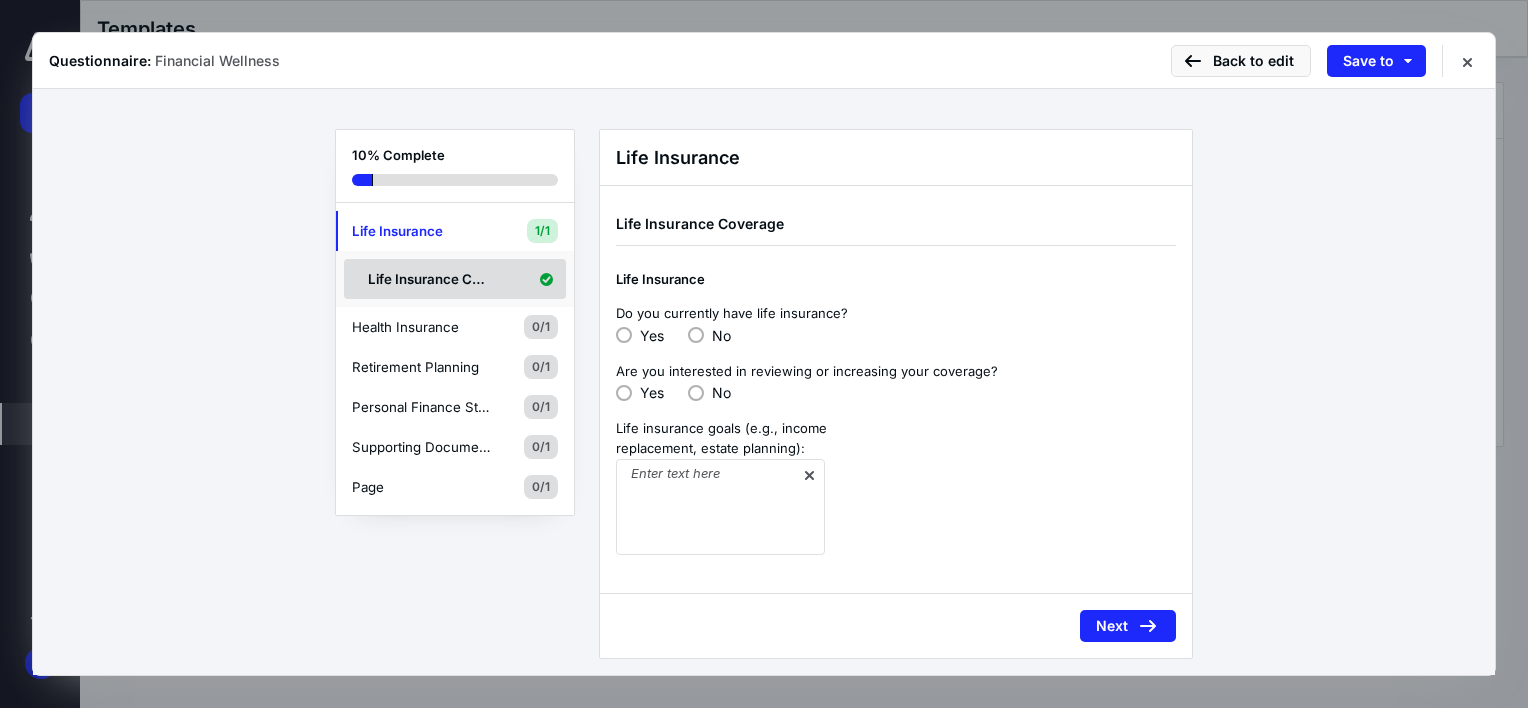 click on "Life Insurance Coverage" at bounding box center (428, 279) 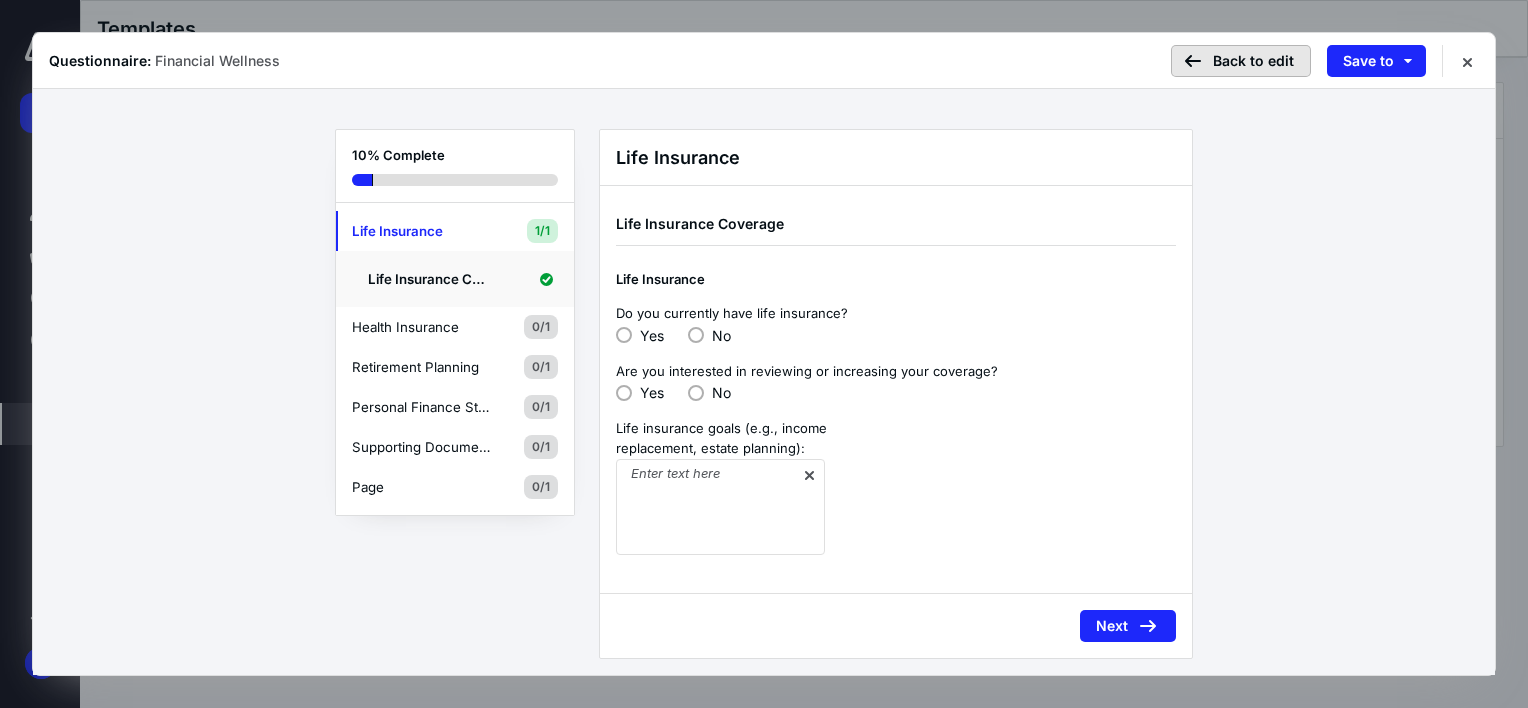 click on "Back to edit" at bounding box center (1241, 61) 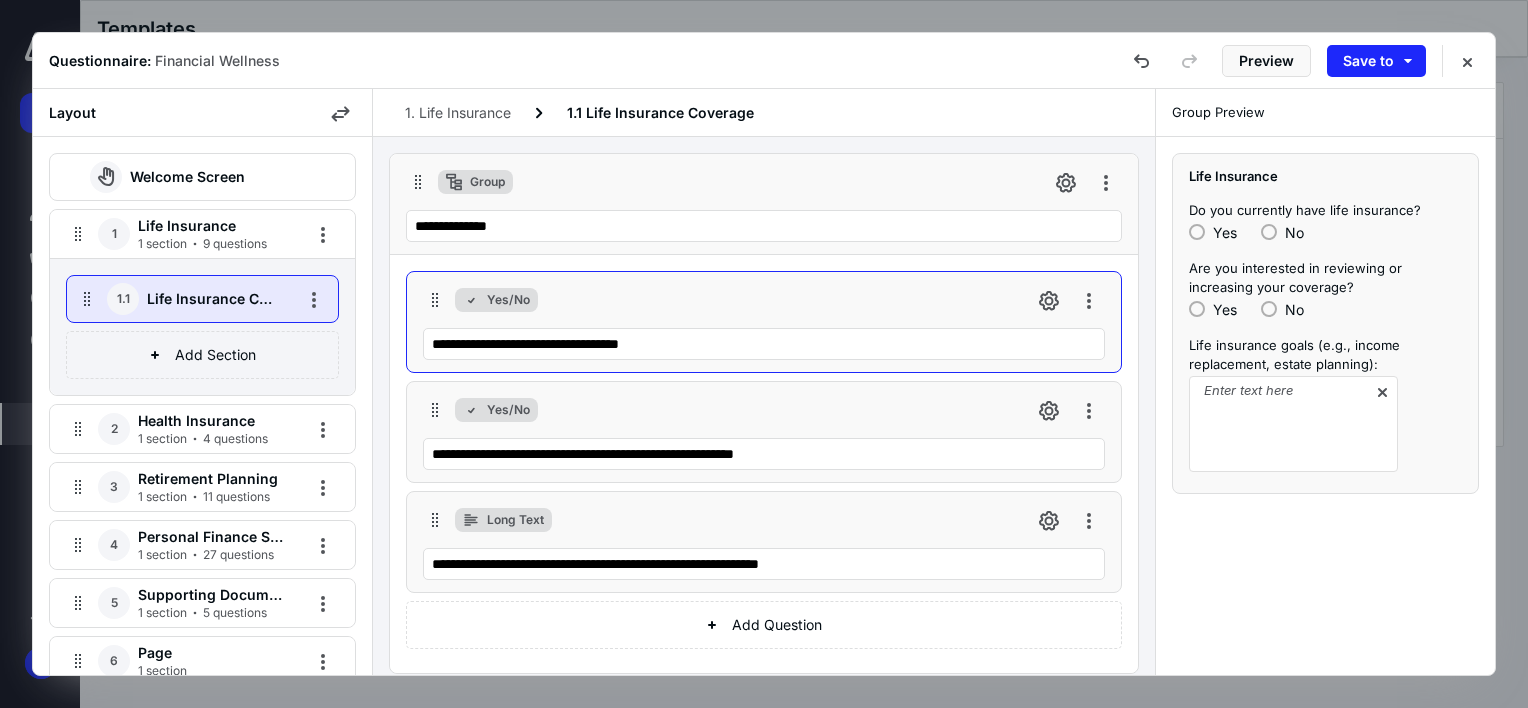 click on "Group" at bounding box center [764, 182] 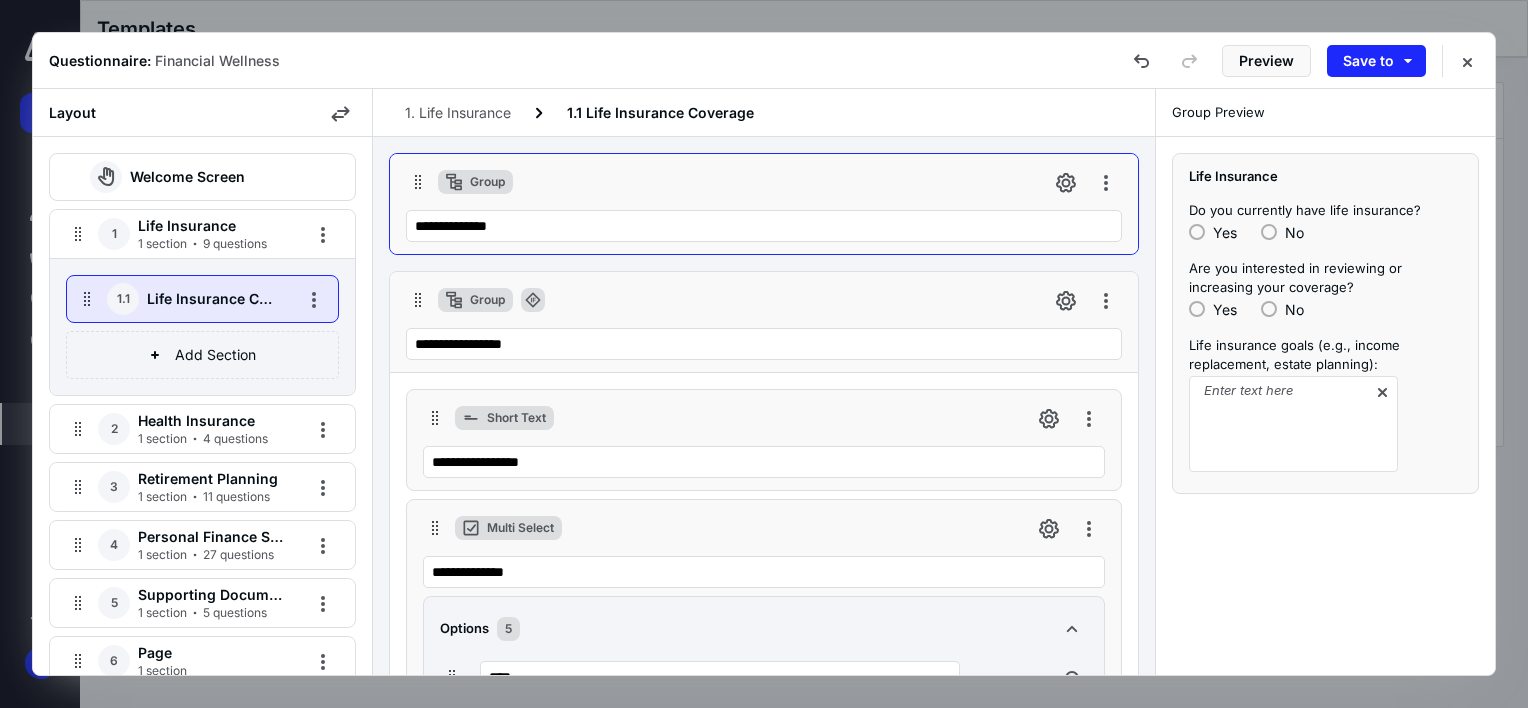 click on "**********" at bounding box center [764, 204] 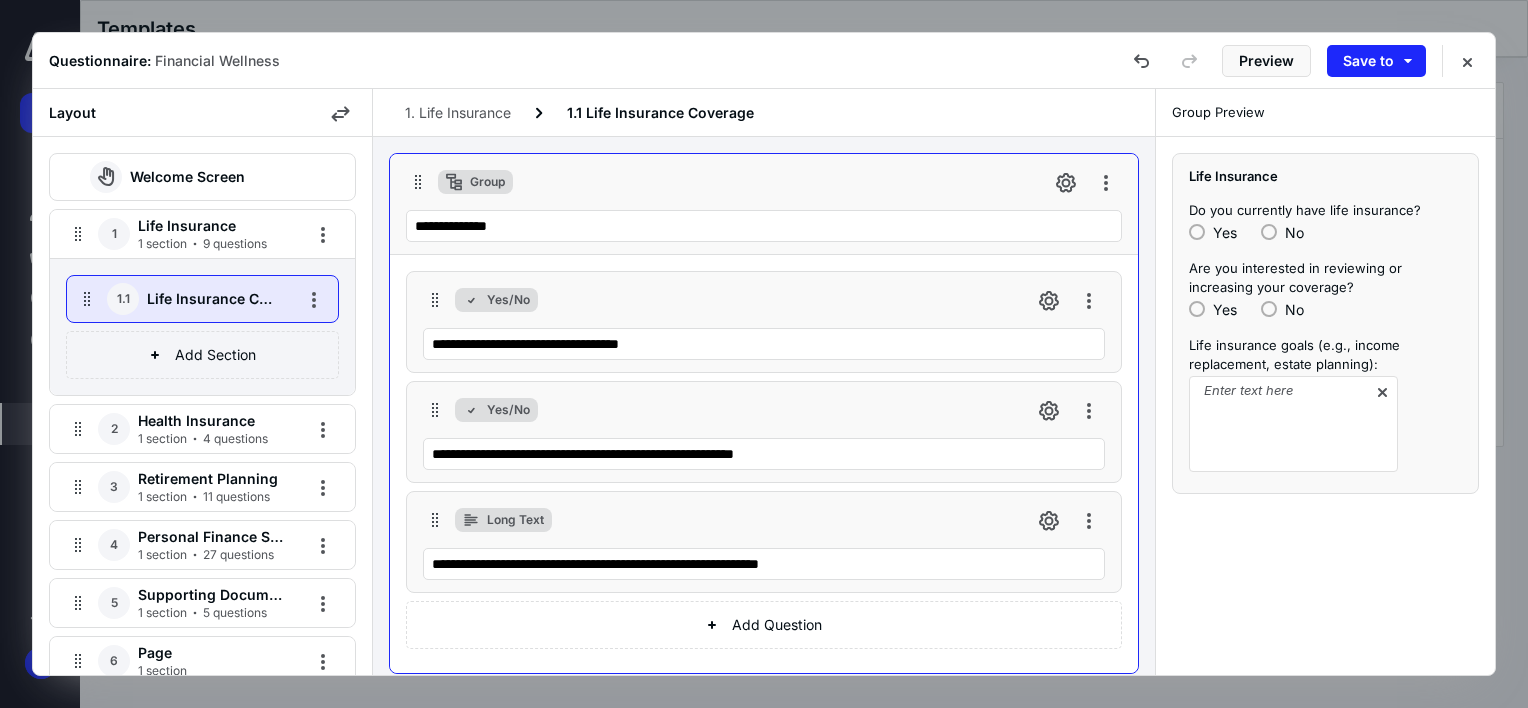 click on "**********" at bounding box center (764, 204) 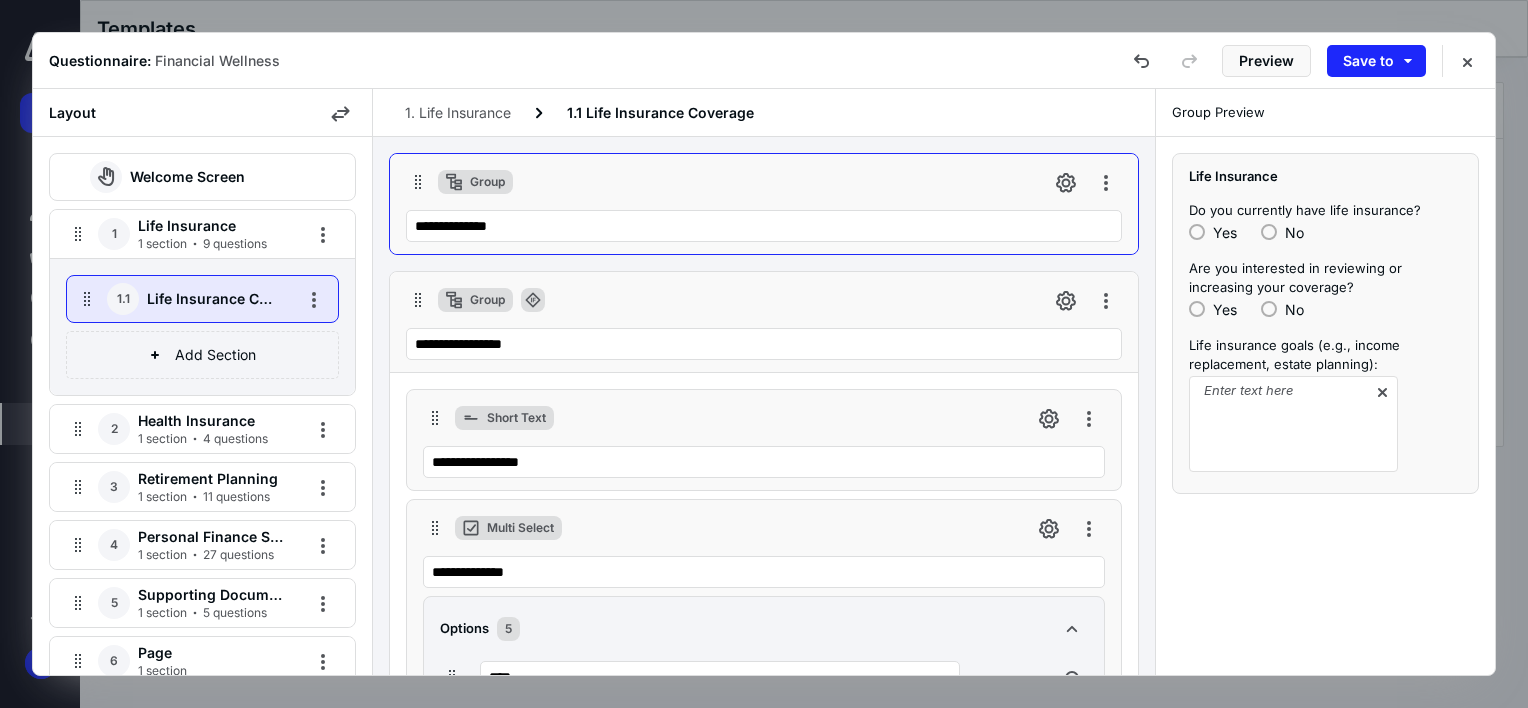 click on "**********" at bounding box center (764, 204) 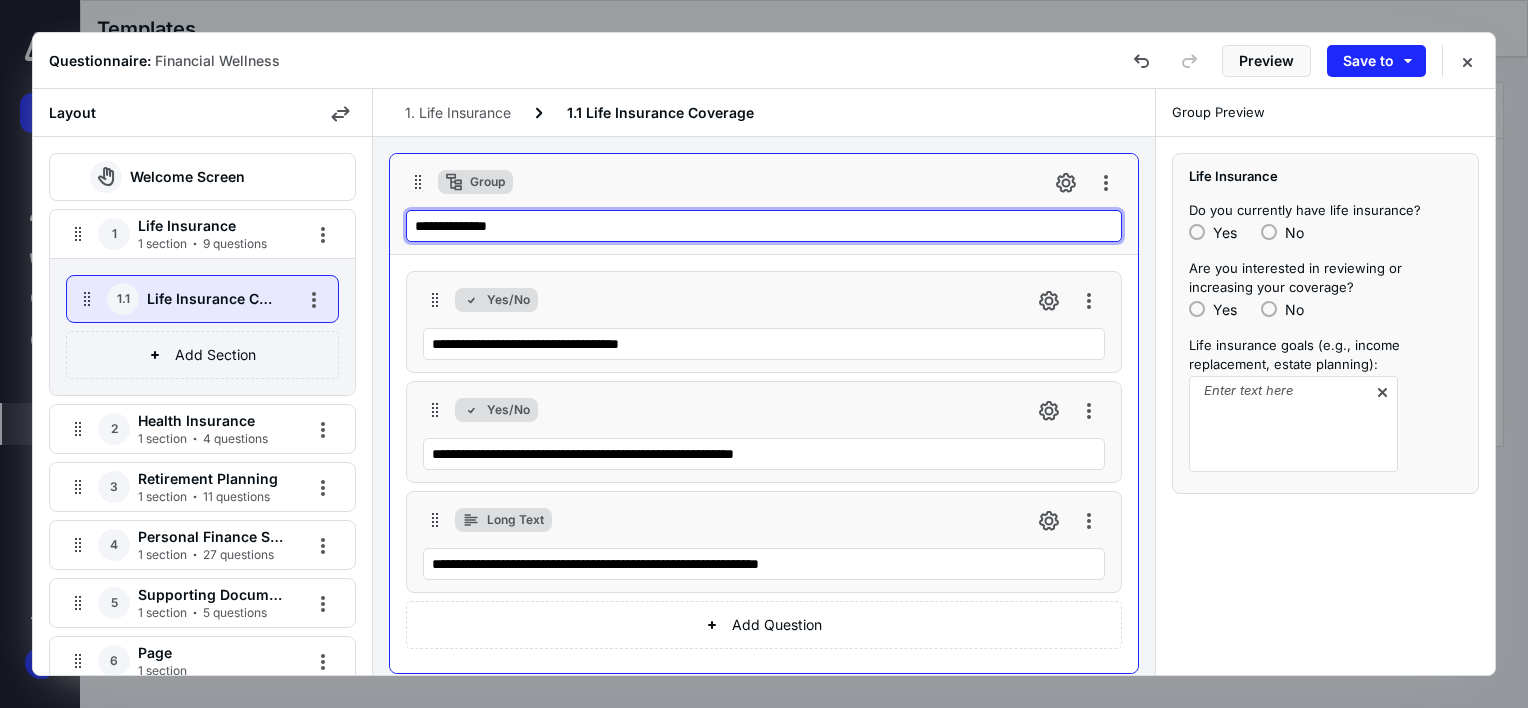 click on "**********" at bounding box center (764, 226) 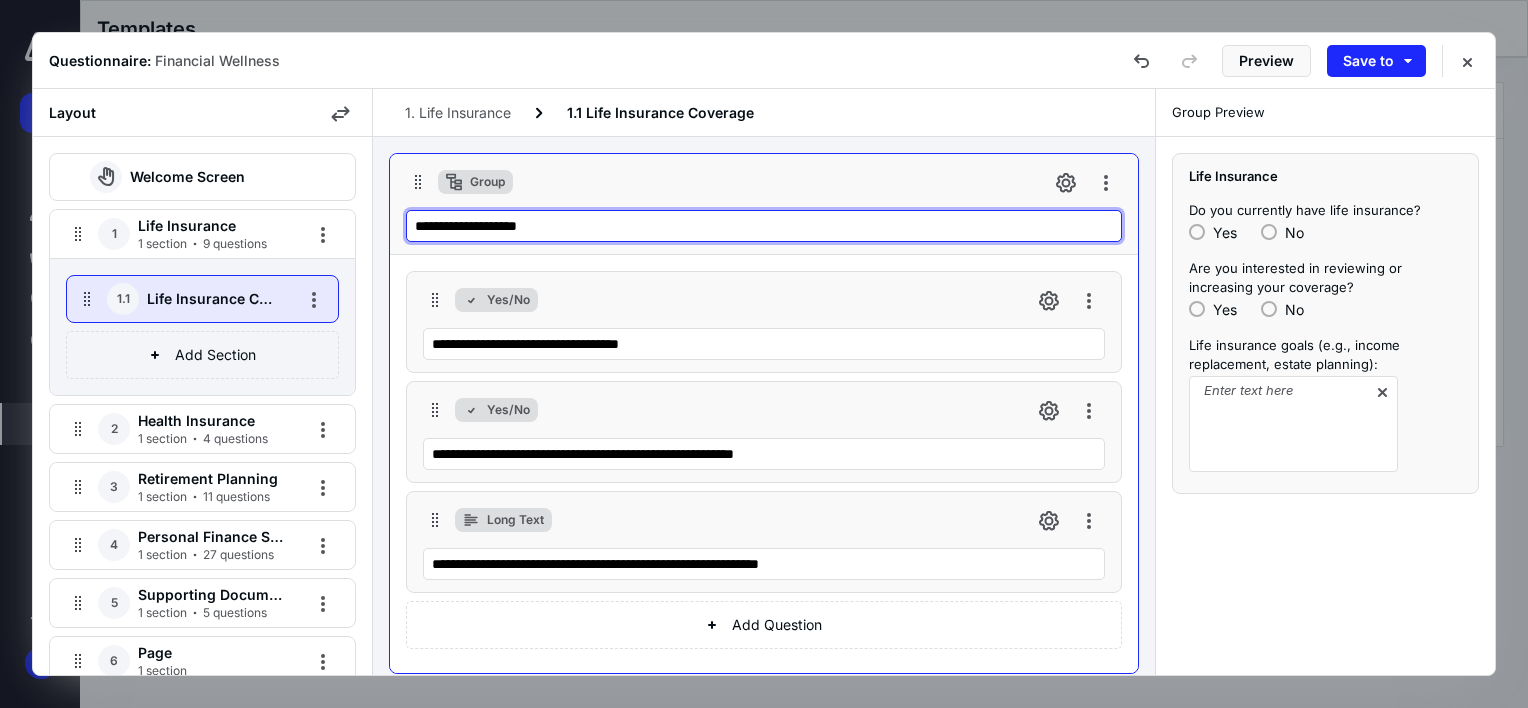 type on "**********" 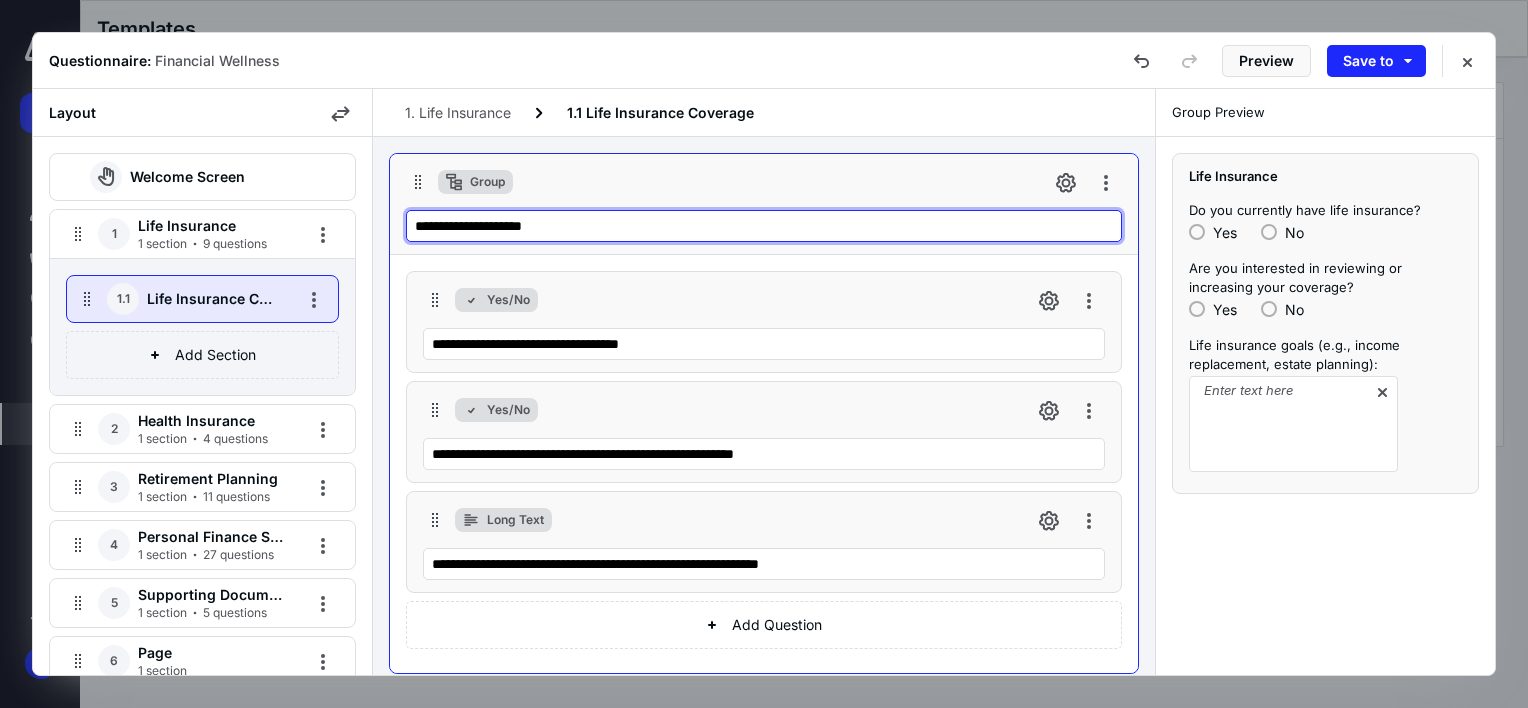 drag, startPoint x: 604, startPoint y: 232, endPoint x: 326, endPoint y: 234, distance: 278.0072 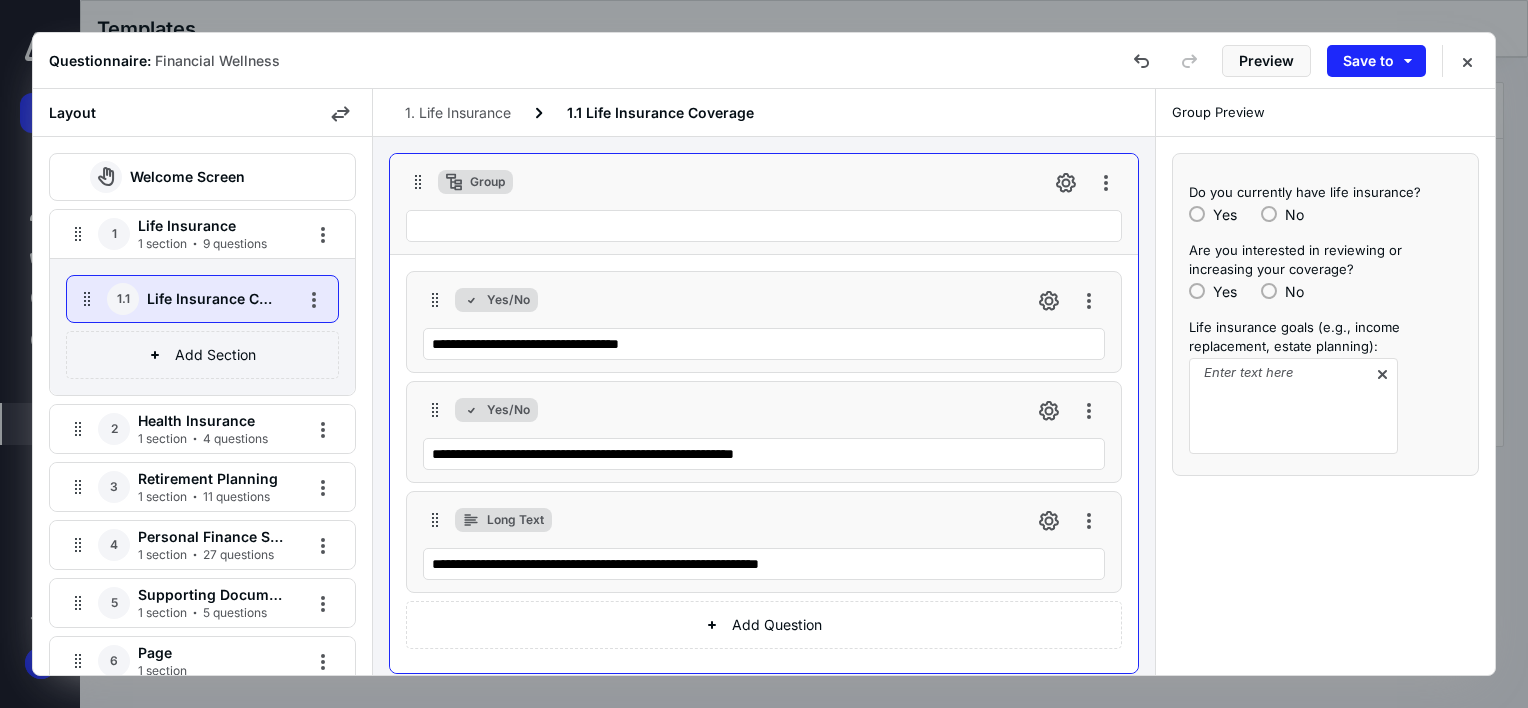 click on "Group" at bounding box center (764, 182) 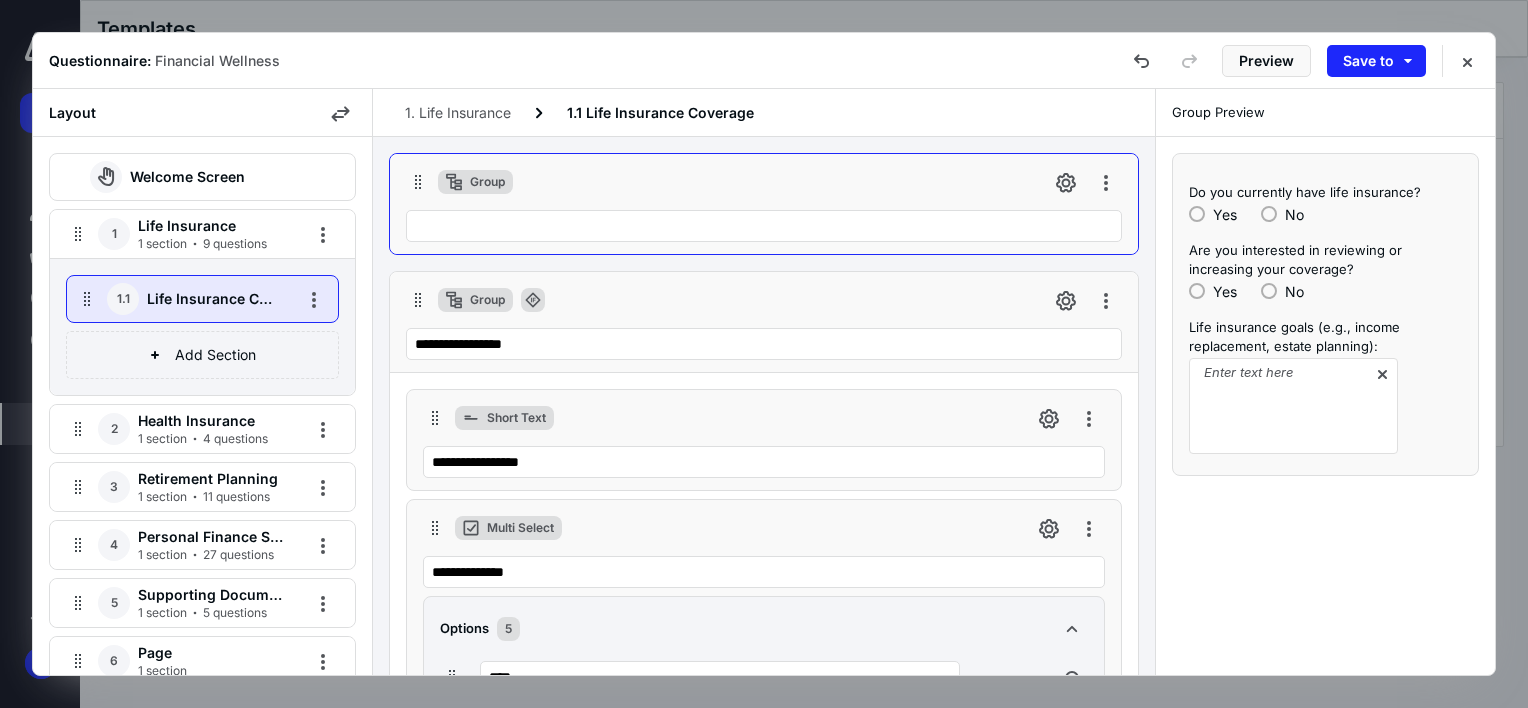 click on "Group" at bounding box center [764, 182] 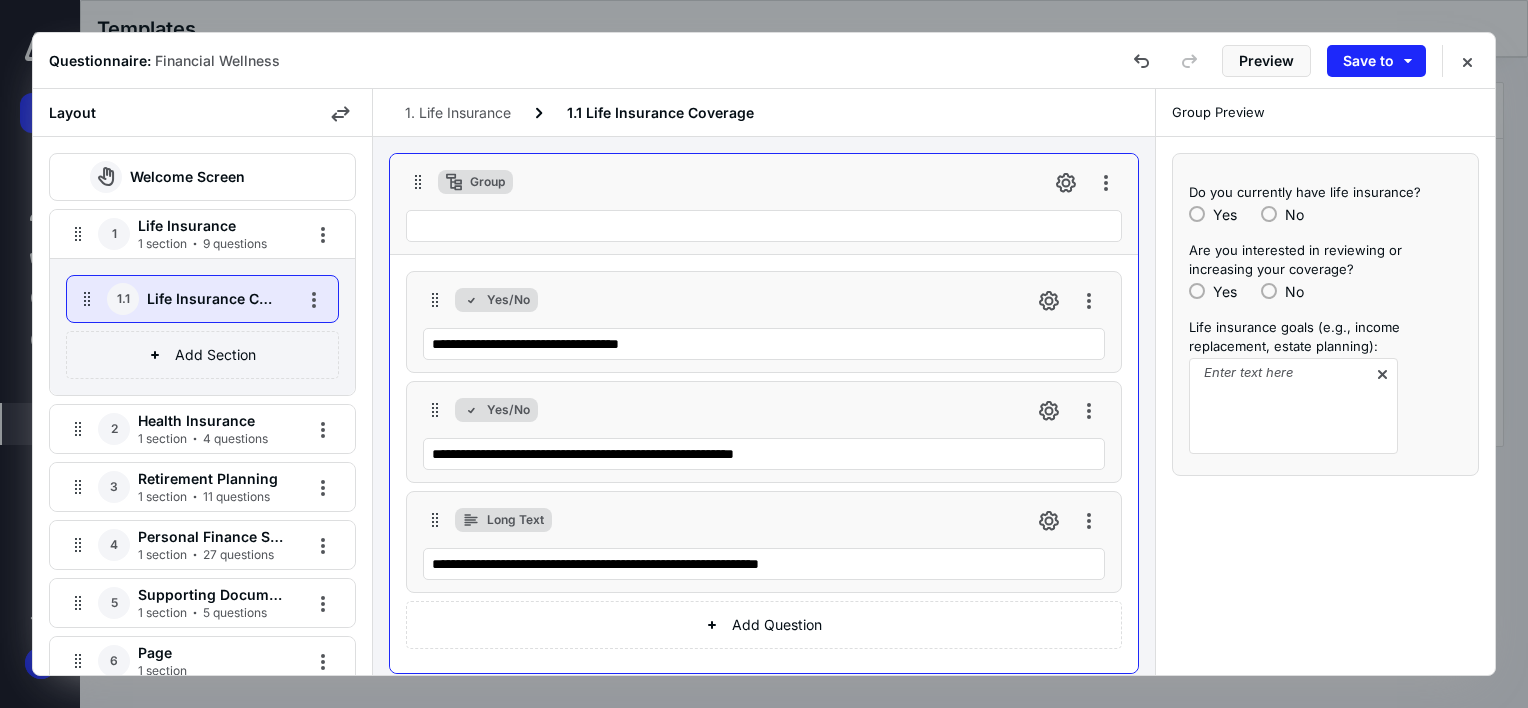 click on "Group" at bounding box center (764, 182) 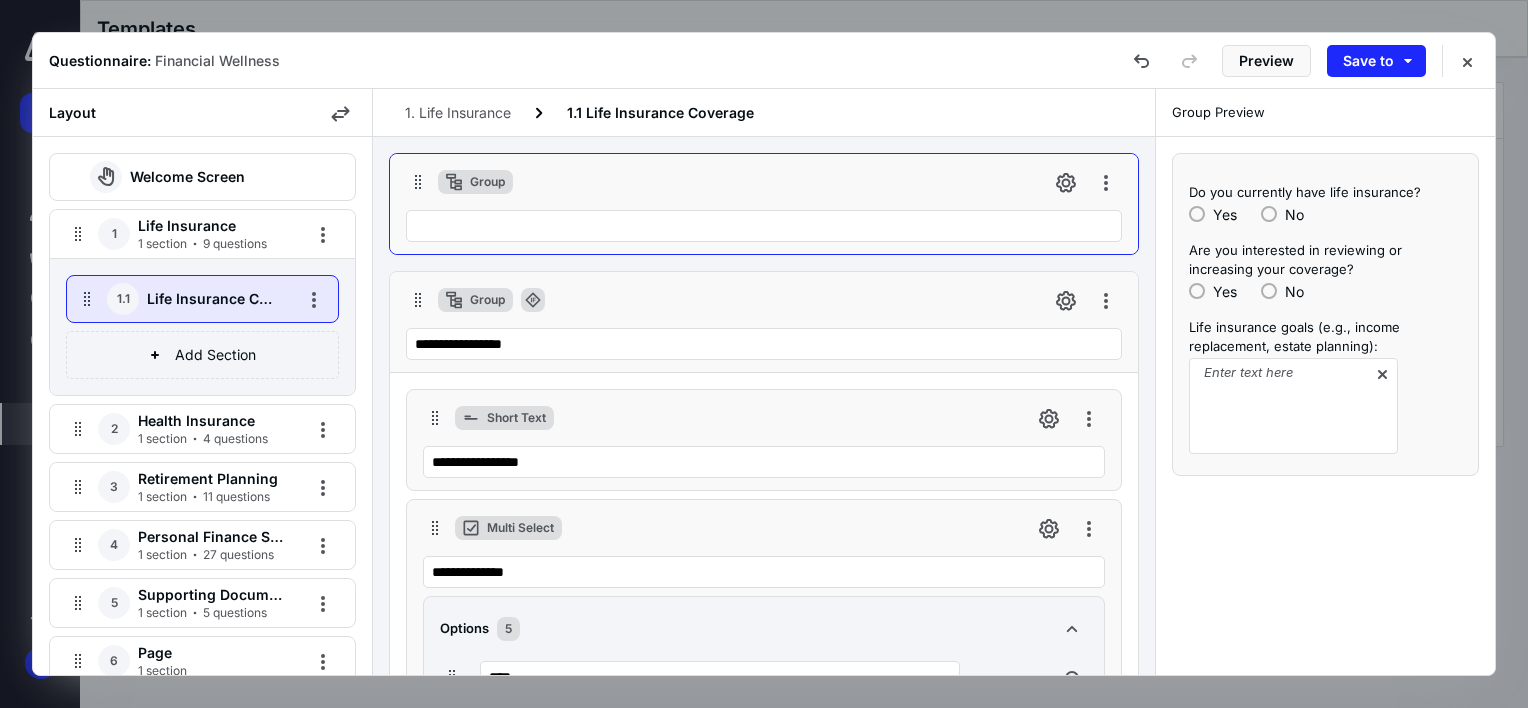 click on "Group" at bounding box center (764, 182) 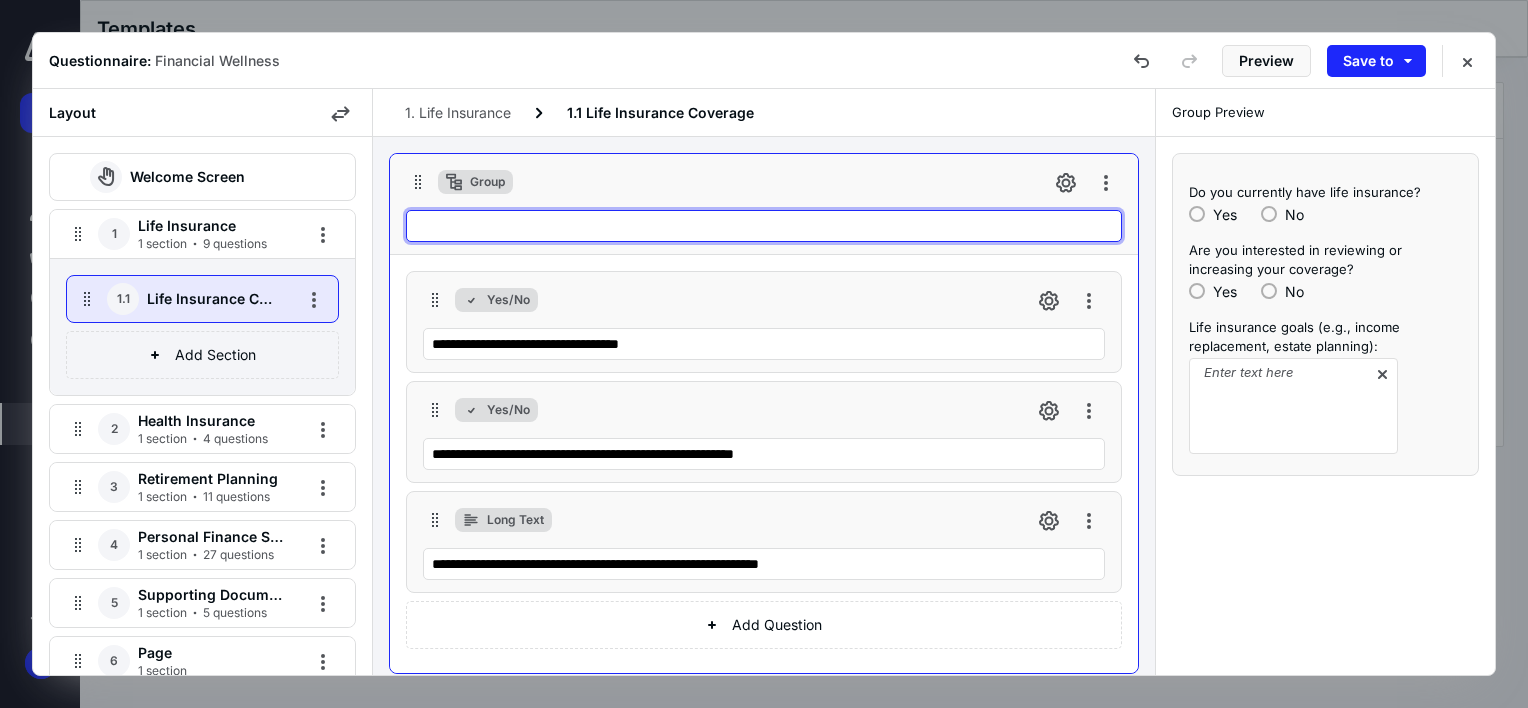 click at bounding box center [764, 226] 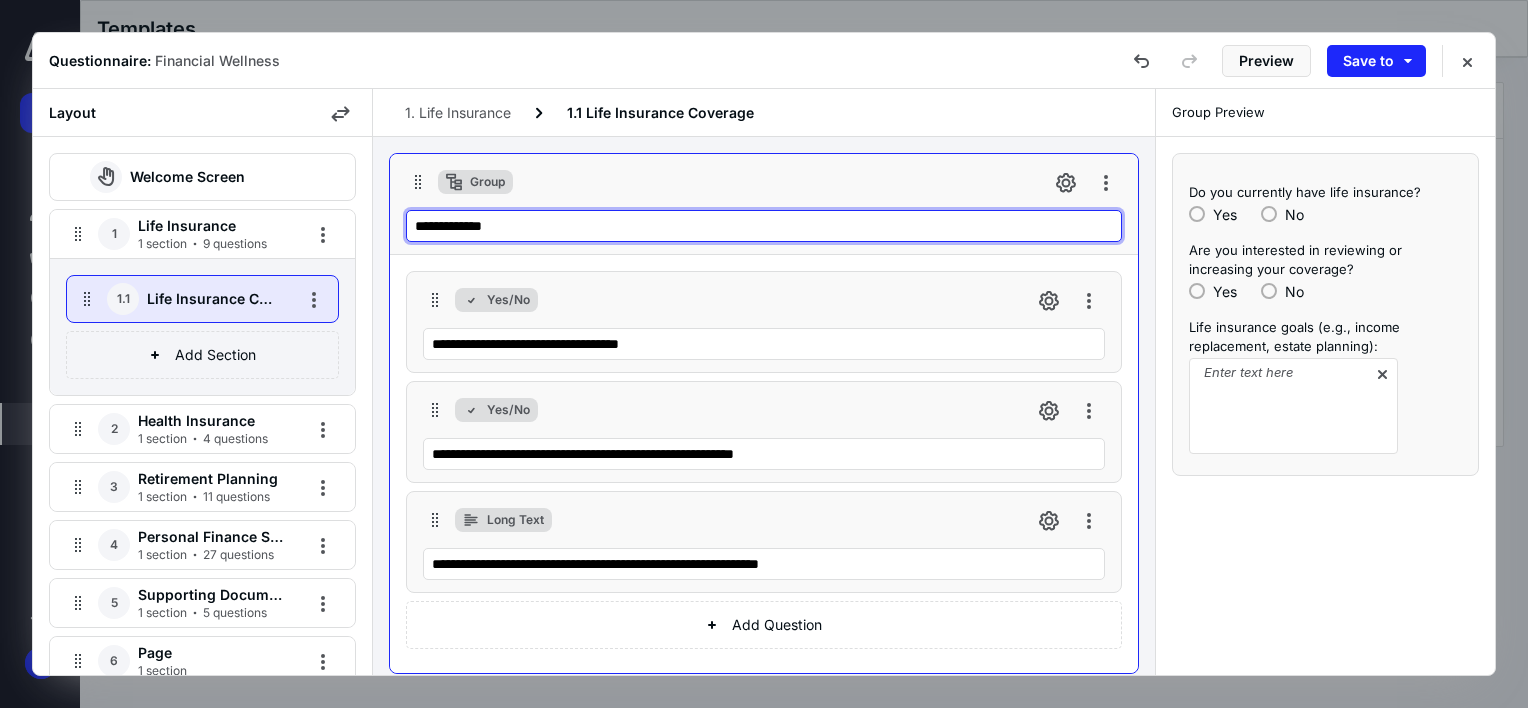 type on "**********" 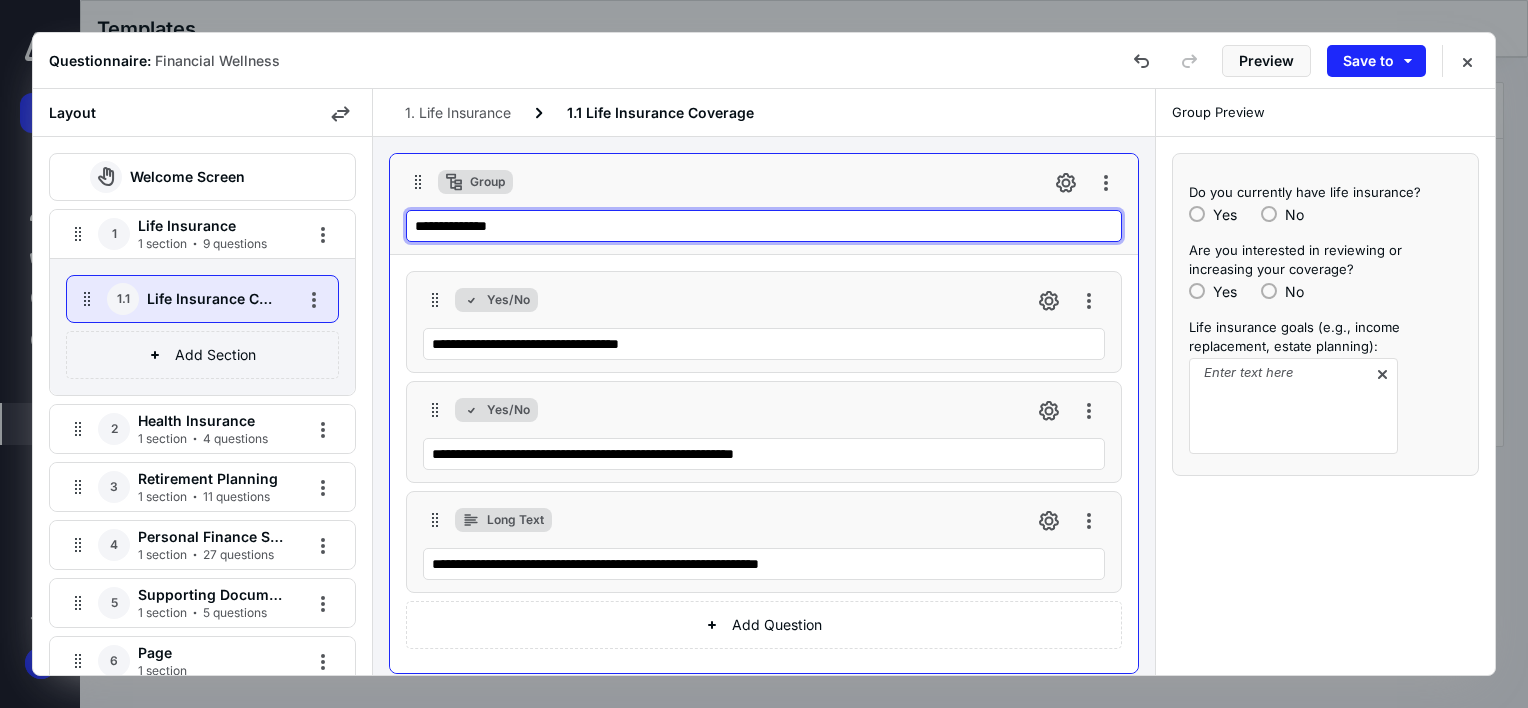 drag, startPoint x: 537, startPoint y: 220, endPoint x: 373, endPoint y: 221, distance: 164.00305 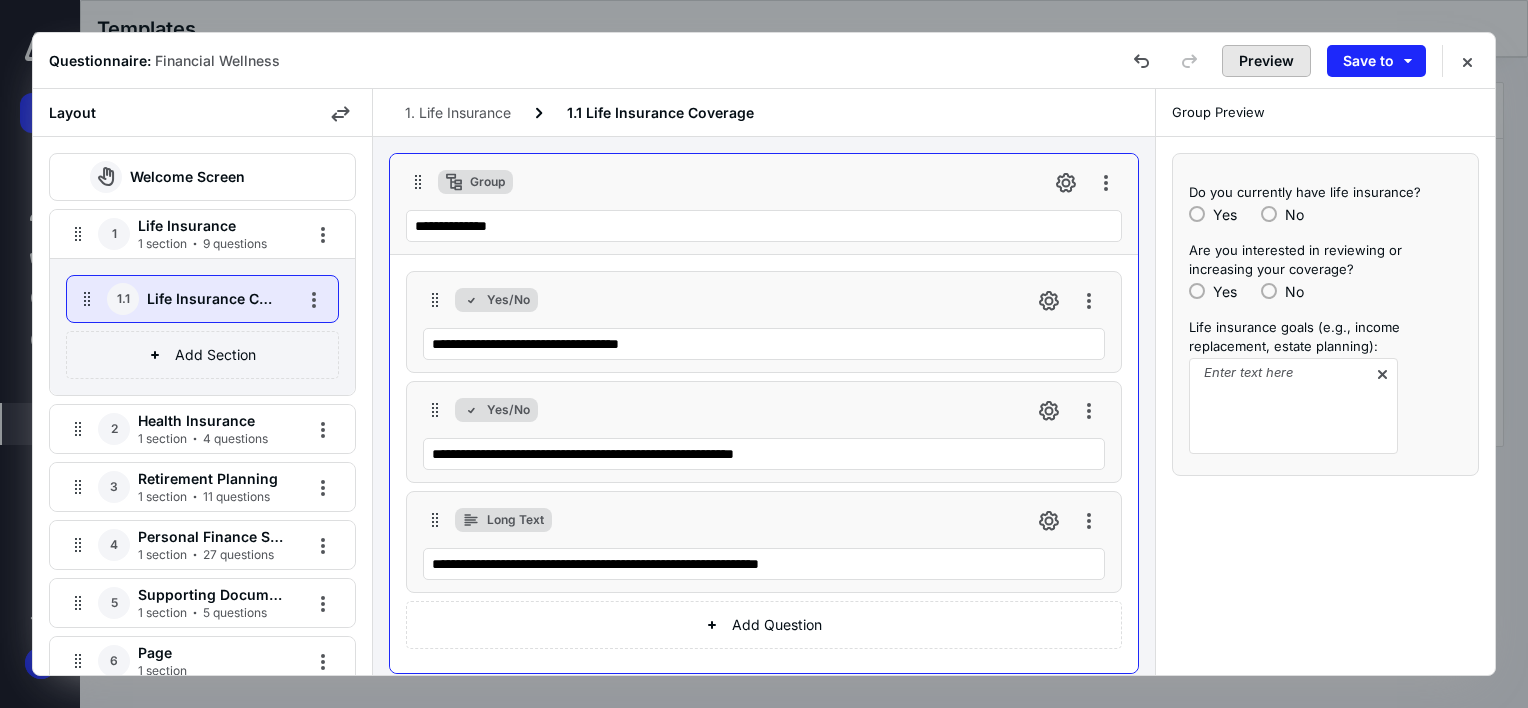 drag, startPoint x: 1248, startPoint y: 52, endPoint x: 1236, endPoint y: 61, distance: 15 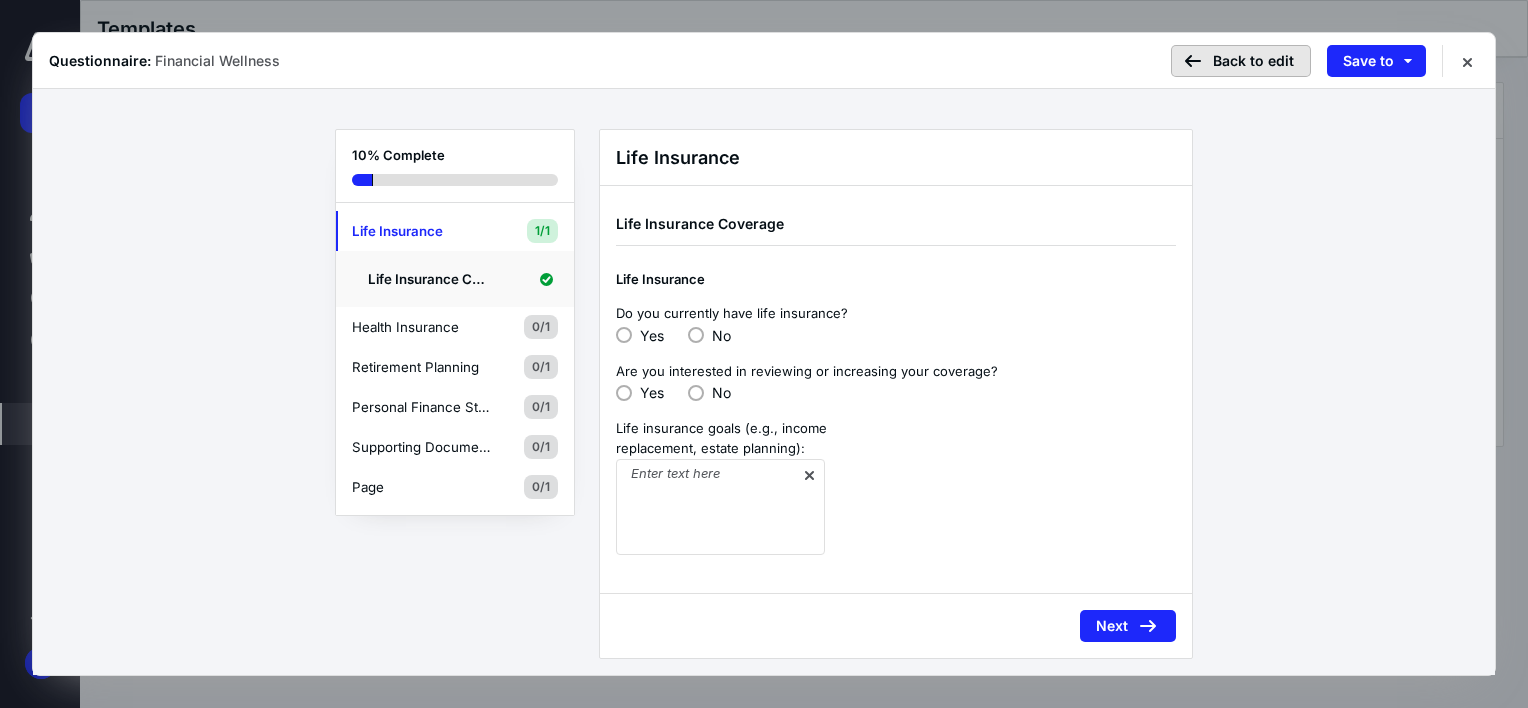 click on "Back to edit" at bounding box center [1241, 61] 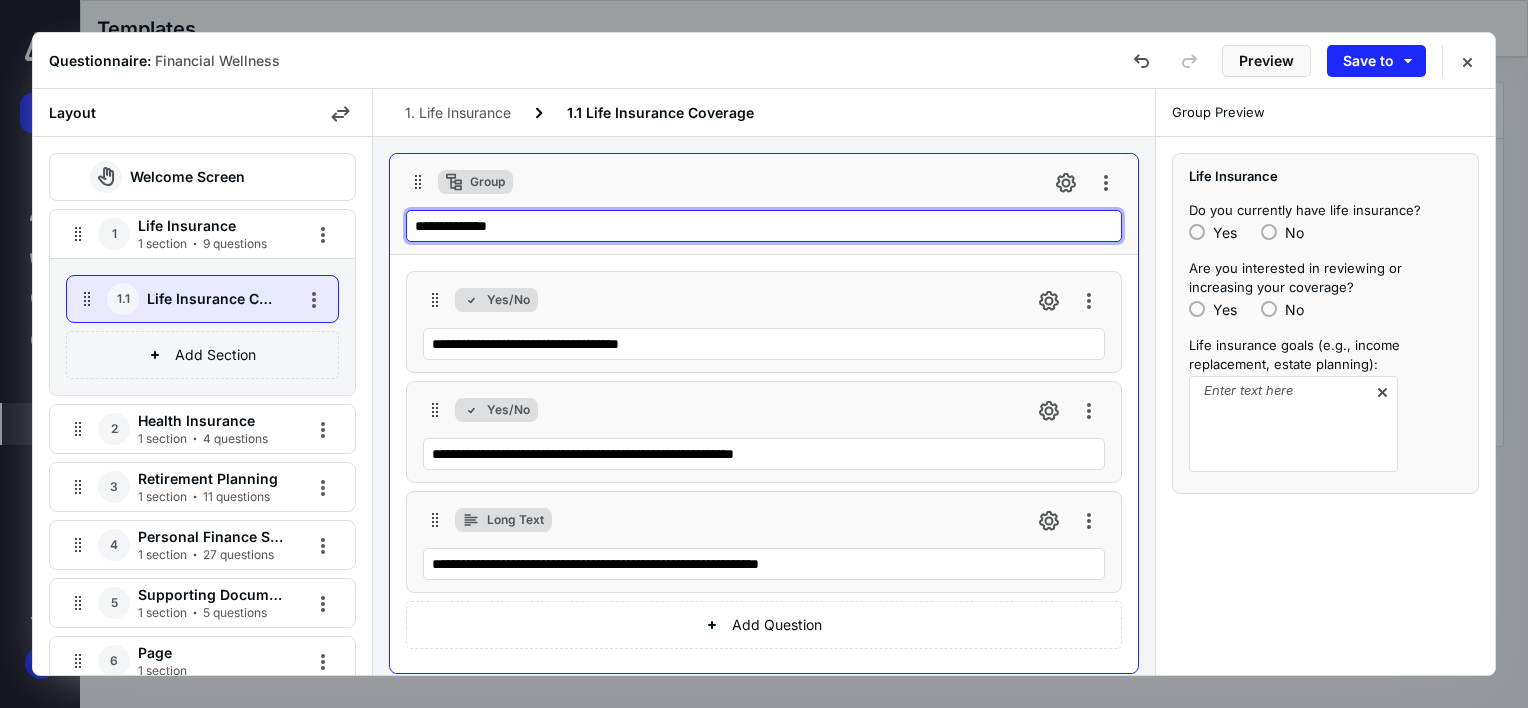 click on "**********" at bounding box center (764, 226) 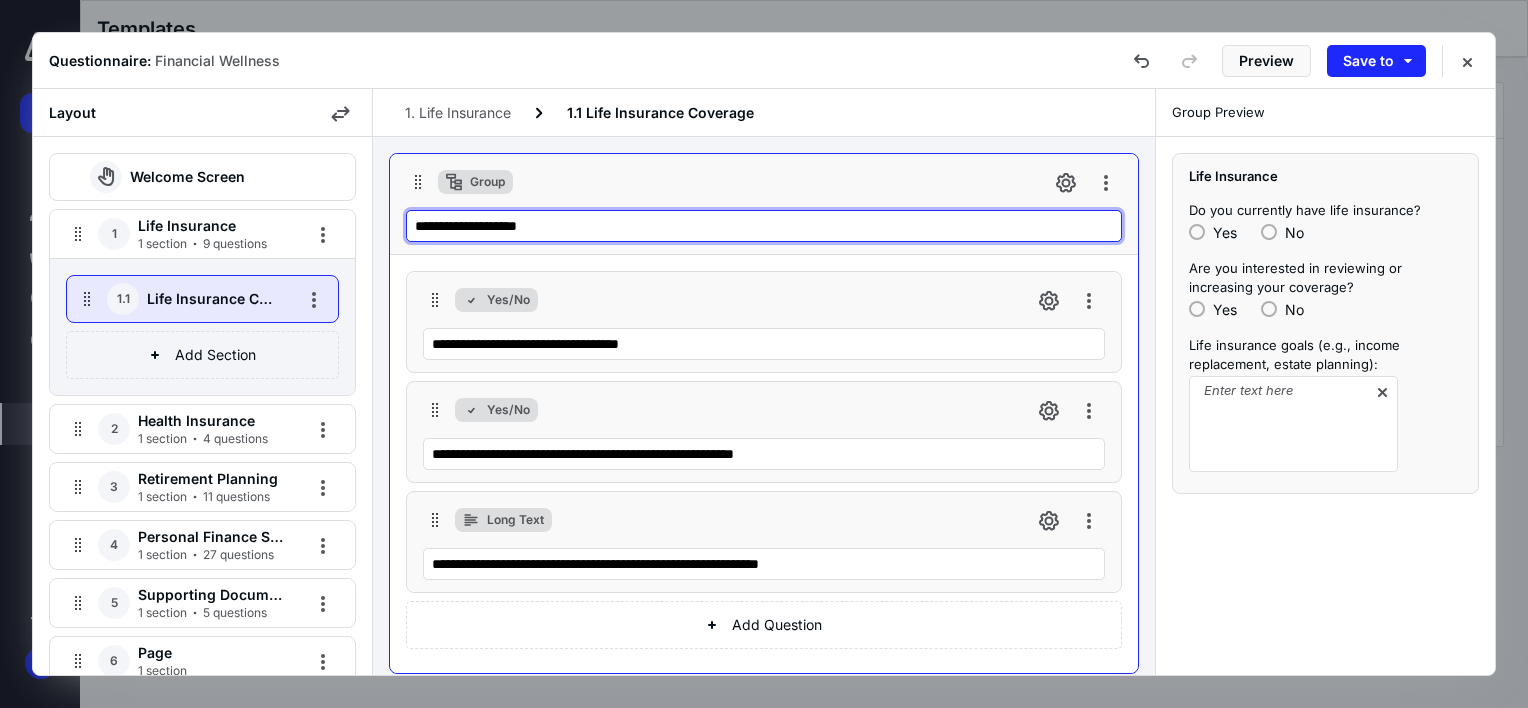 type on "**********" 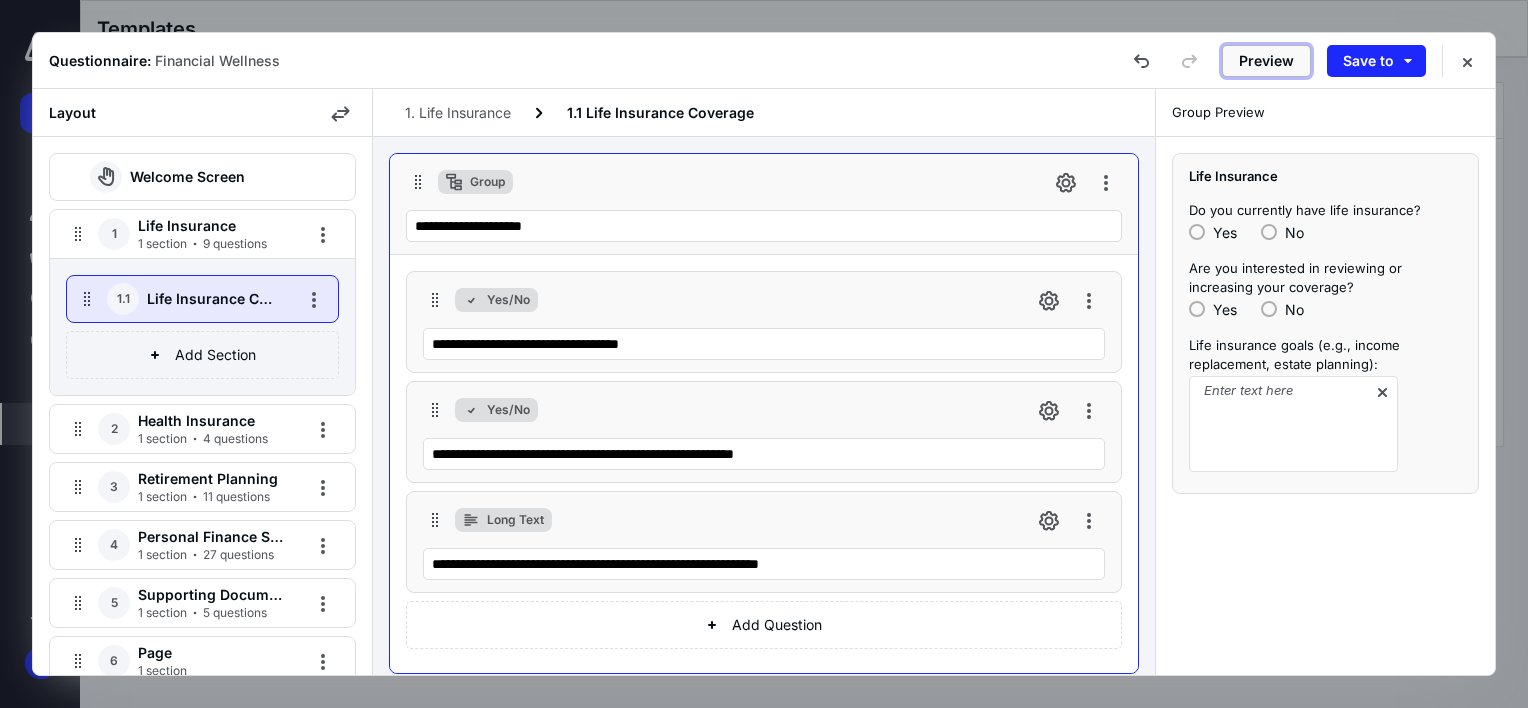 click on "Questionnaire:   Financial Wellness Preview Save to" at bounding box center (764, 61) 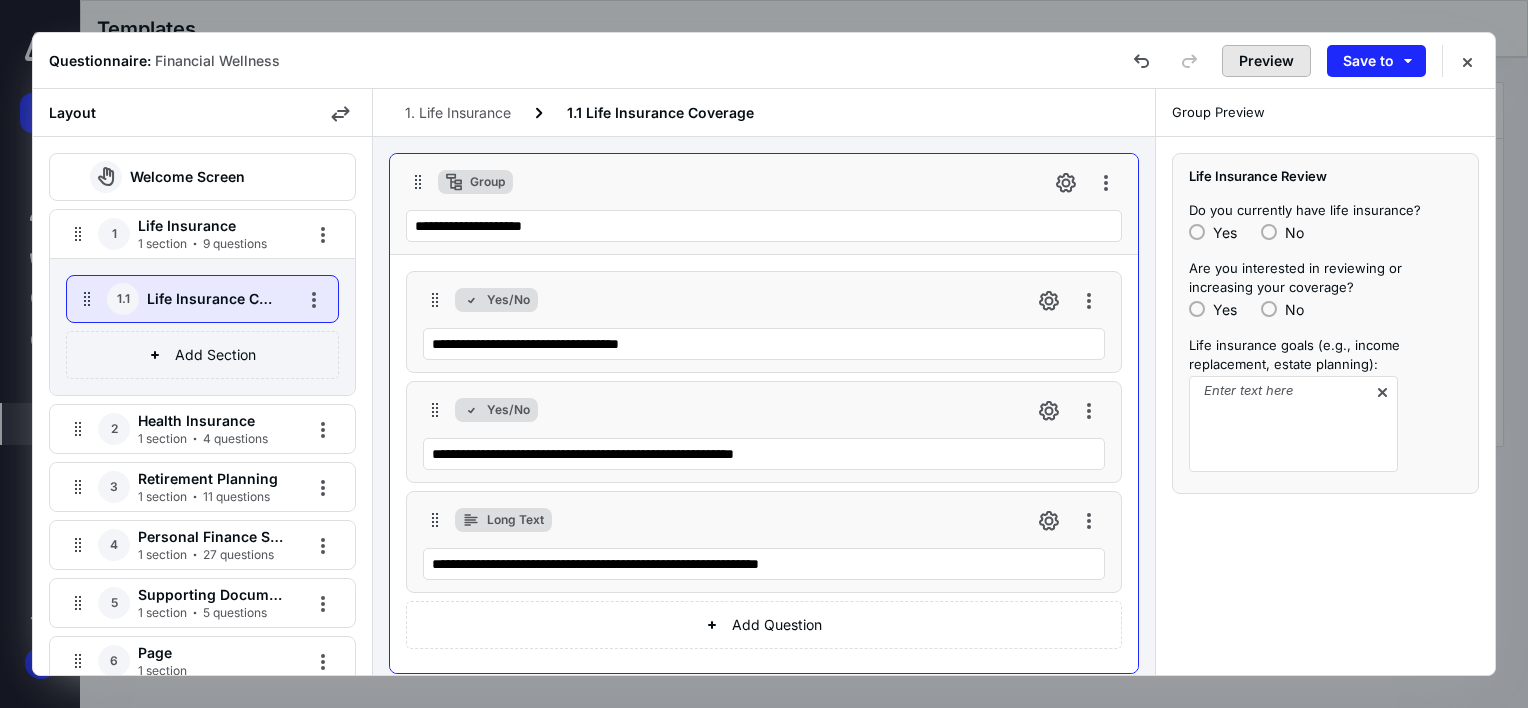 click on "Preview" at bounding box center [1266, 61] 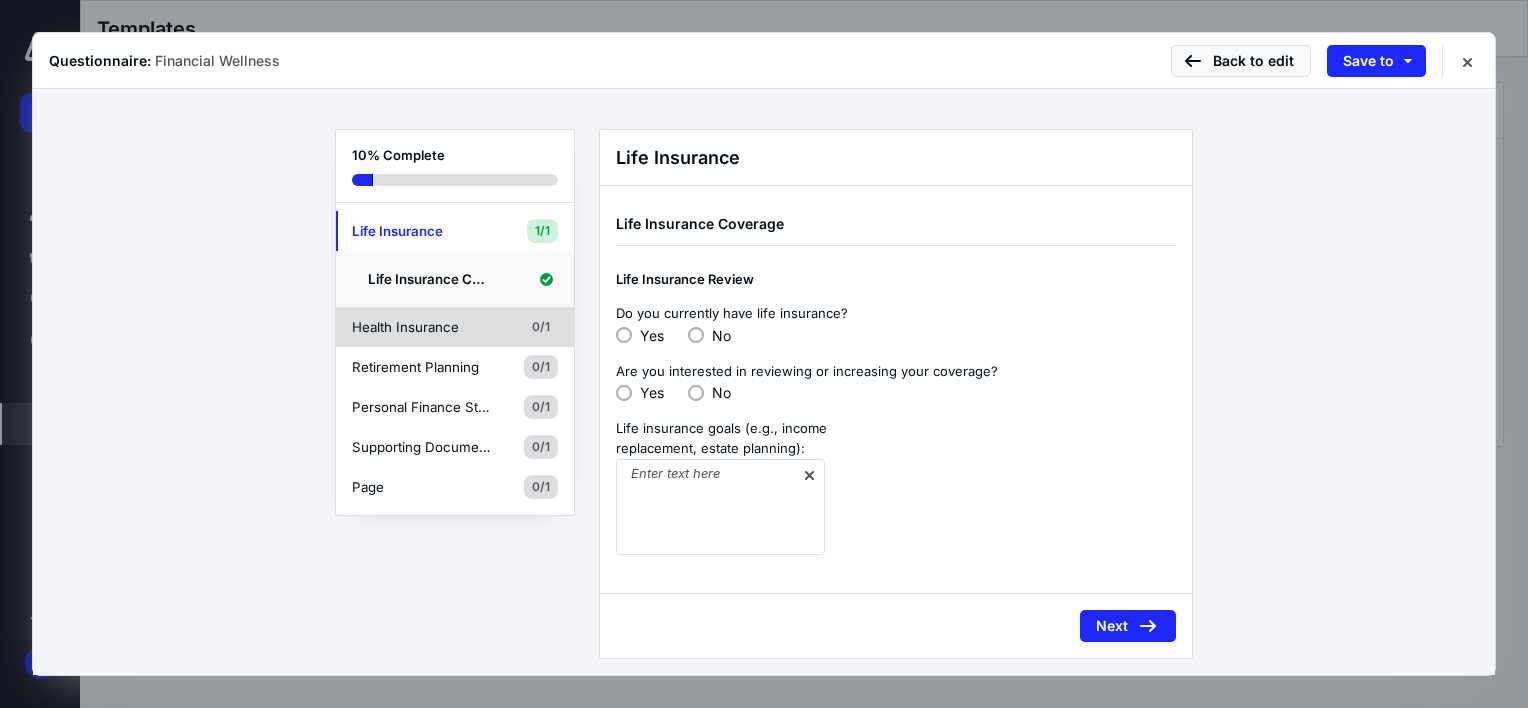 click on "Health Insurance" at bounding box center (422, 327) 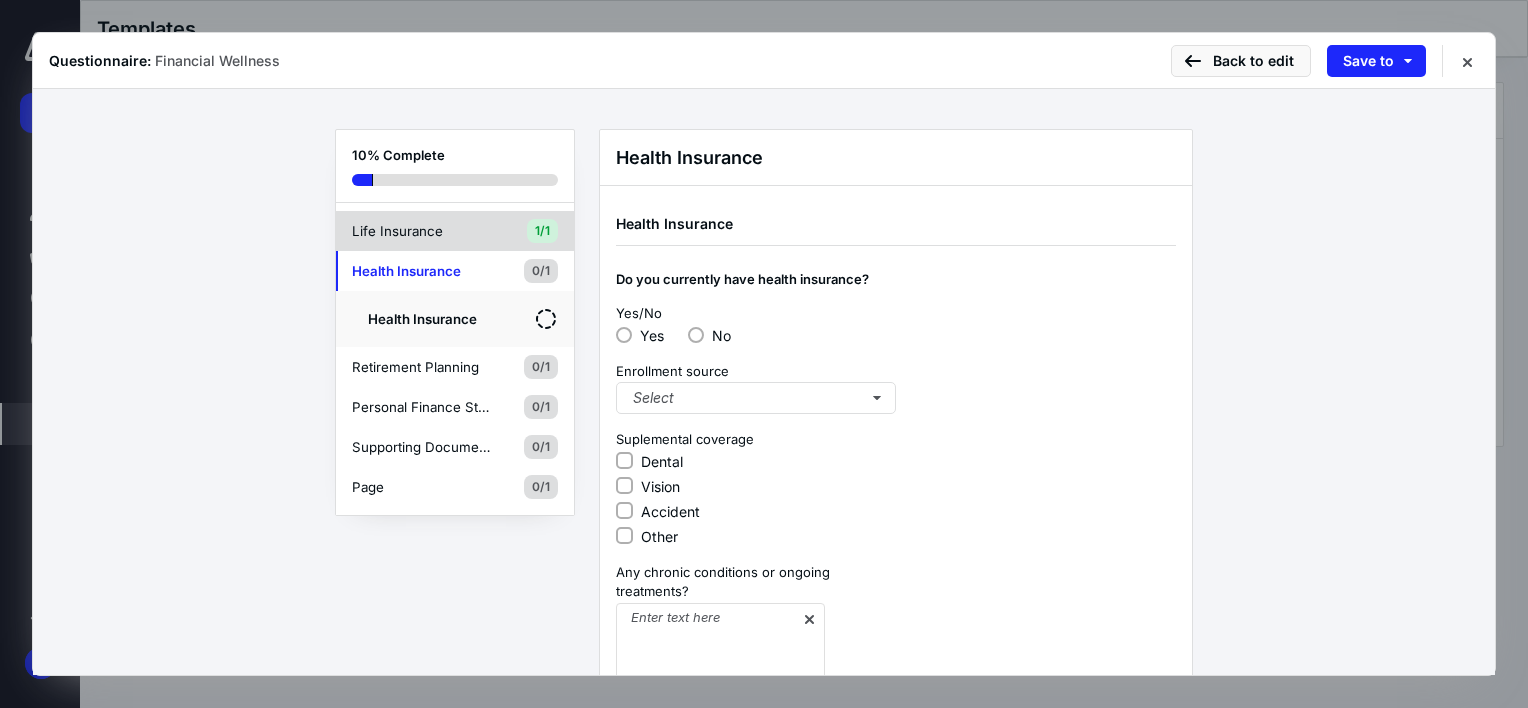 click on "Life Insurance" at bounding box center [422, 231] 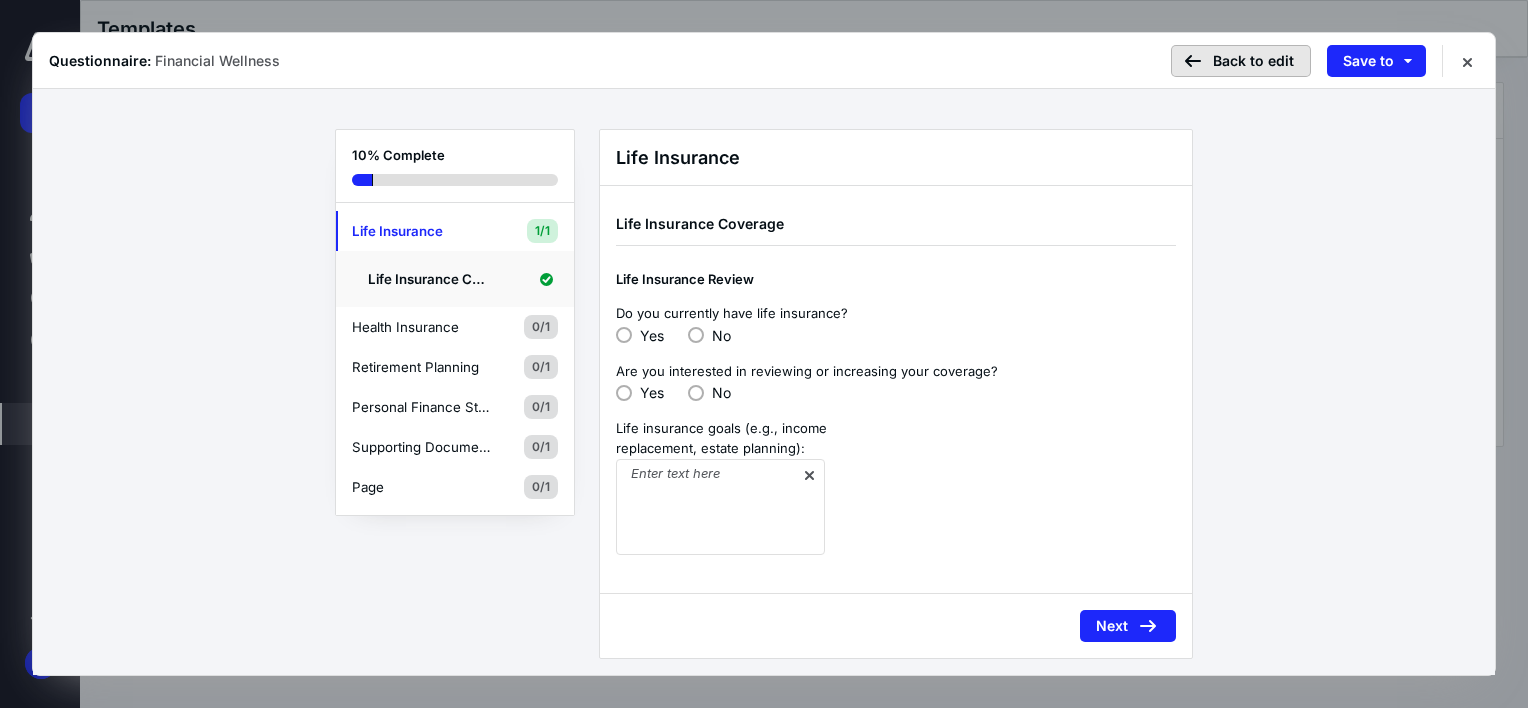 click on "Back to edit" at bounding box center (1241, 61) 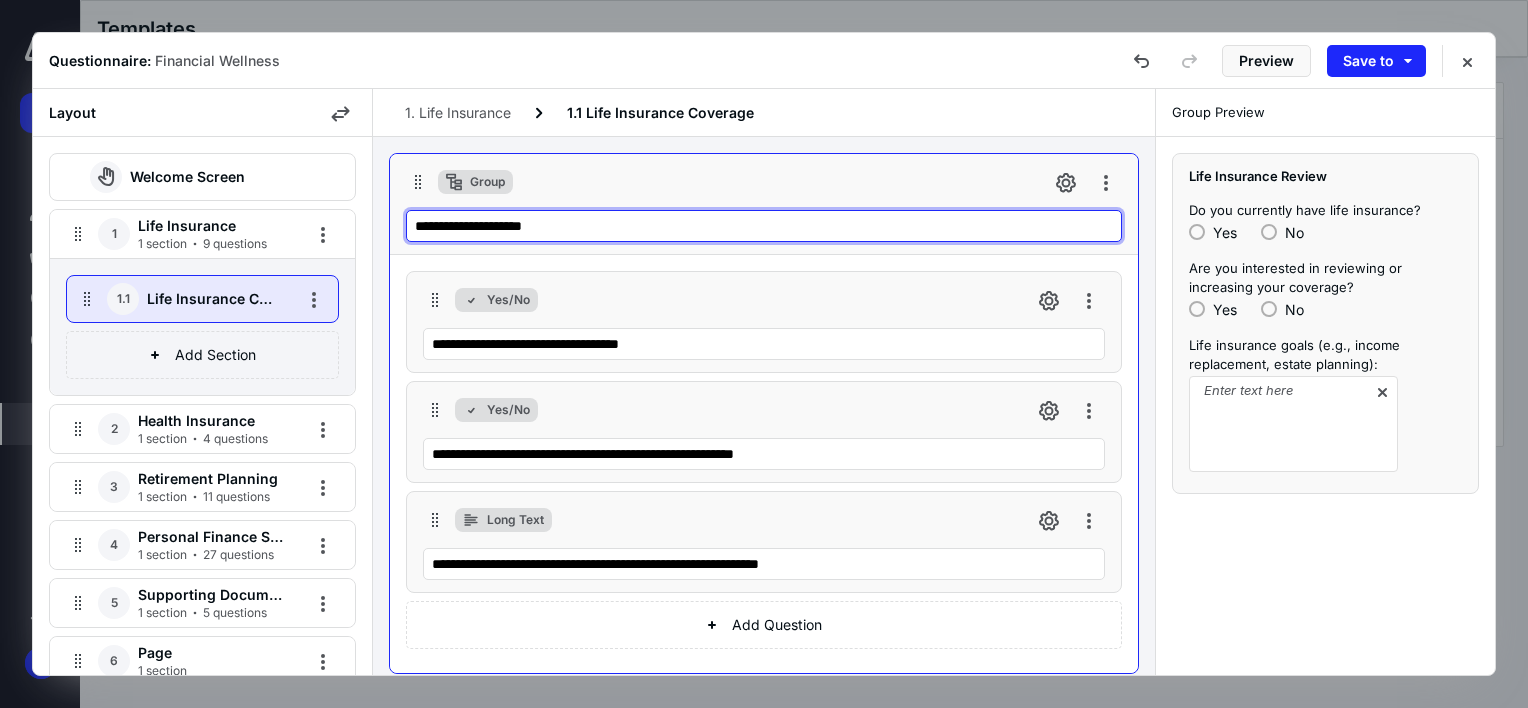 drag, startPoint x: 621, startPoint y: 222, endPoint x: 408, endPoint y: 225, distance: 213.02112 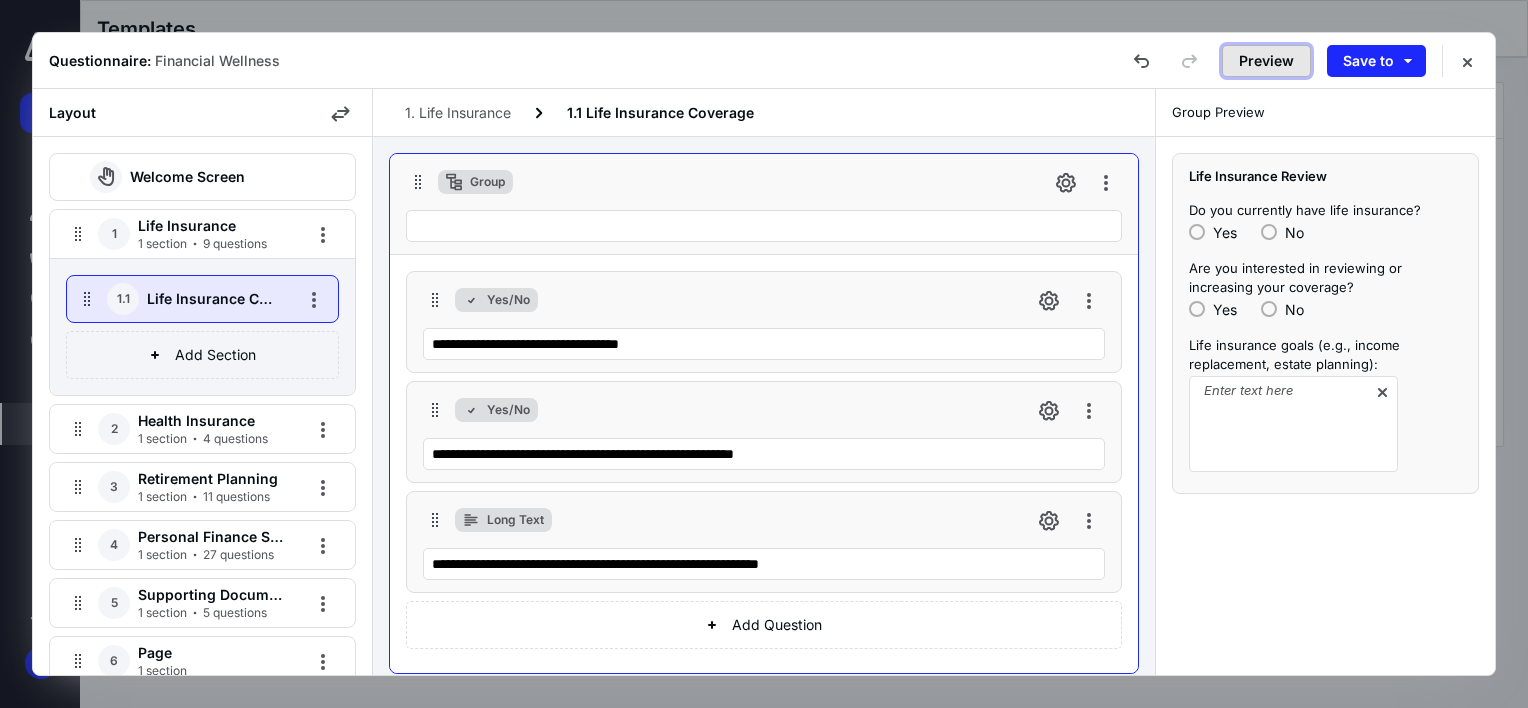 click on "Preview" at bounding box center [1266, 61] 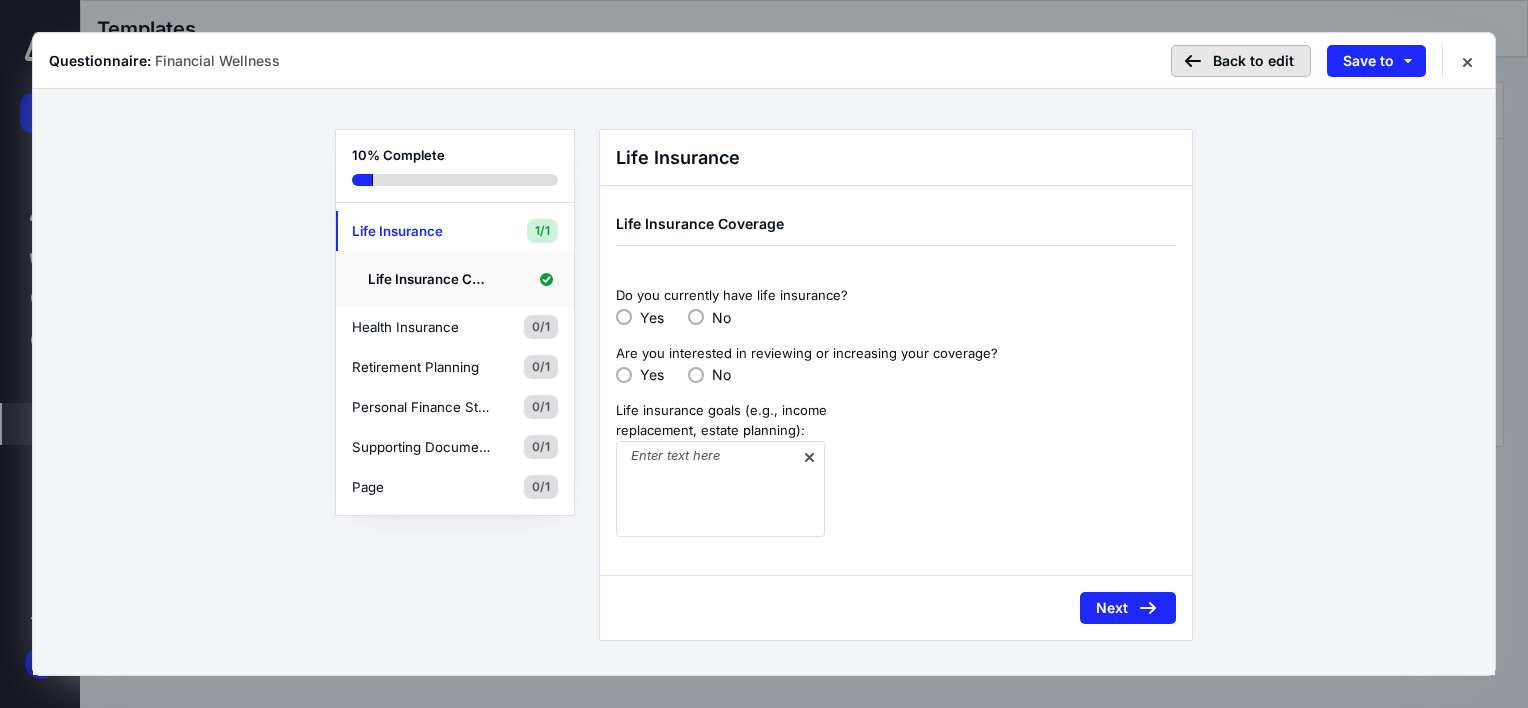 click on "Back to edit" at bounding box center [1241, 61] 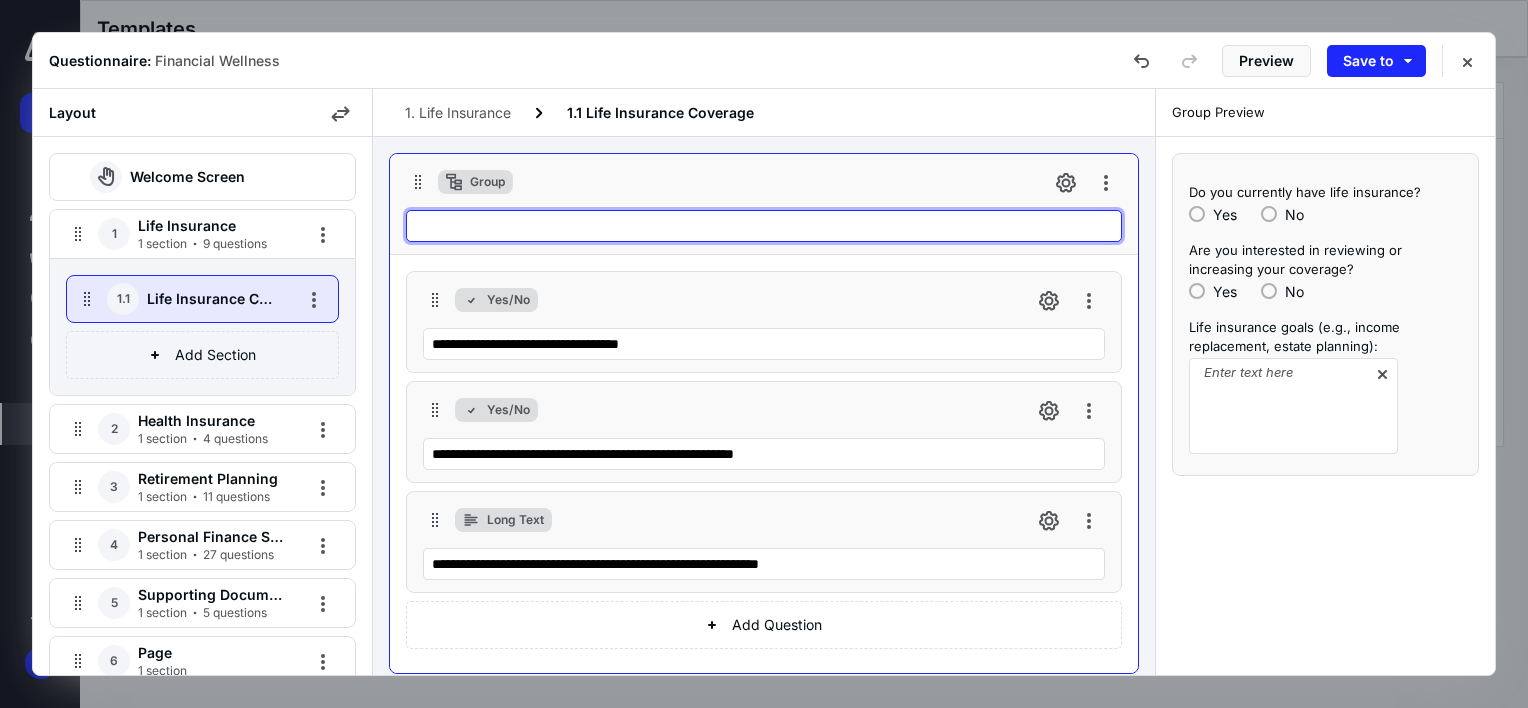 click at bounding box center (764, 226) 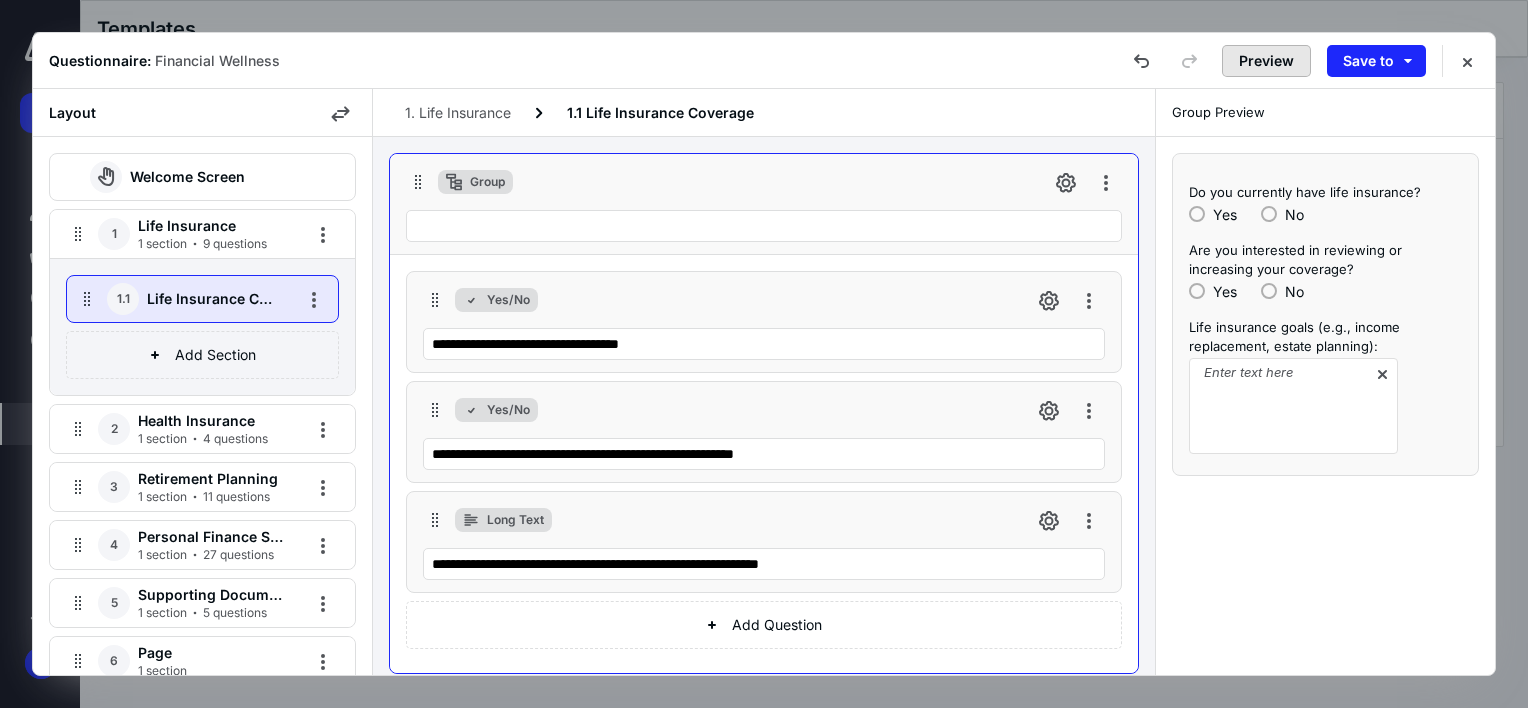 click on "Preview" at bounding box center [1266, 61] 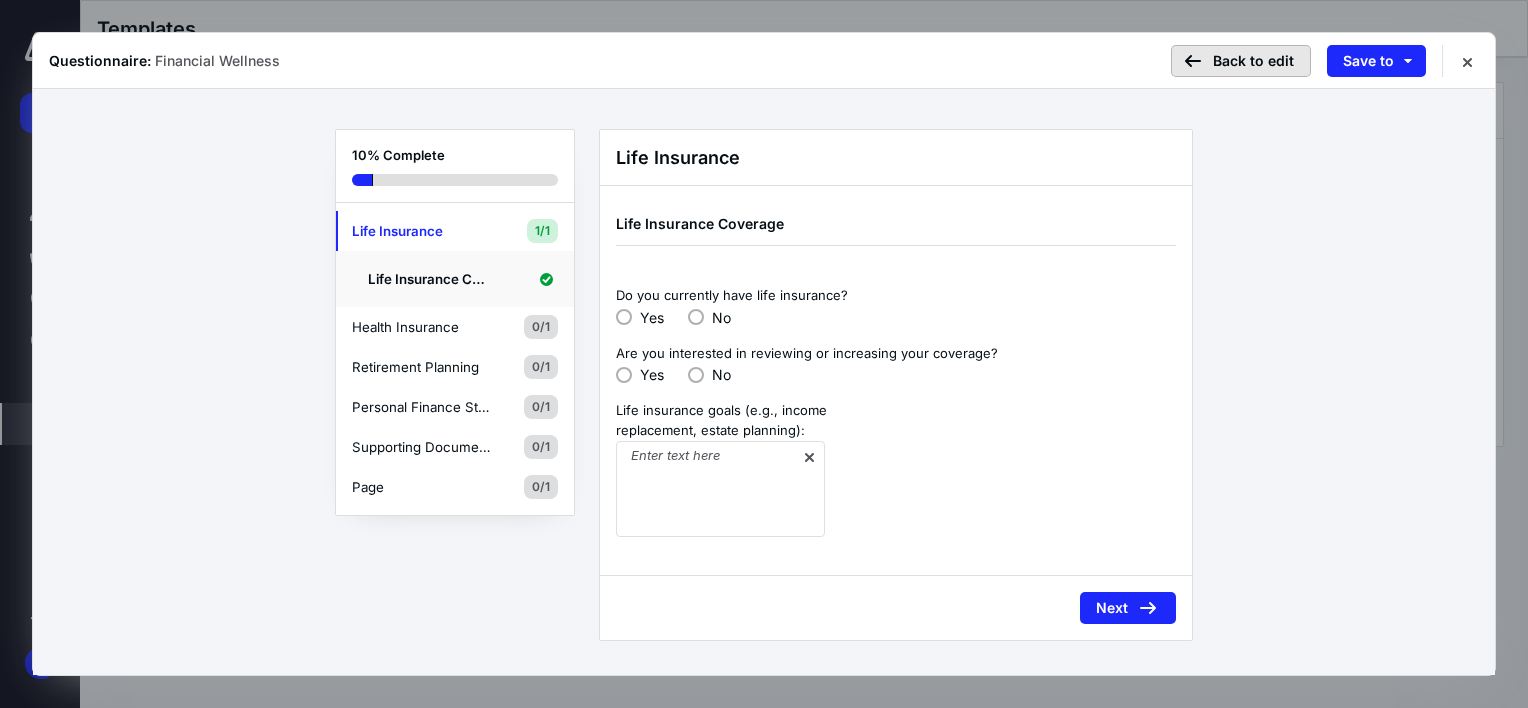 click on "Back to edit" at bounding box center [1241, 61] 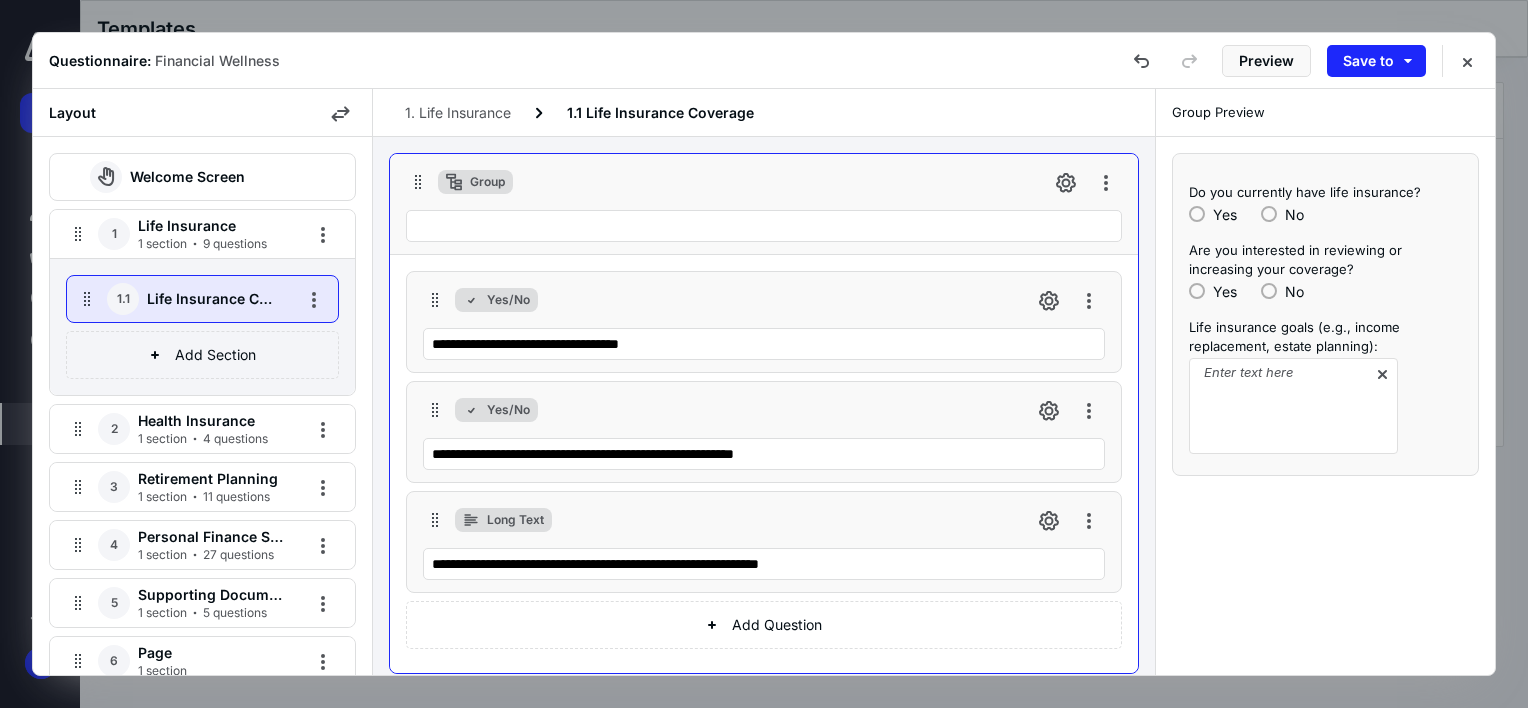 click on "Life Insurance" at bounding box center [211, 226] 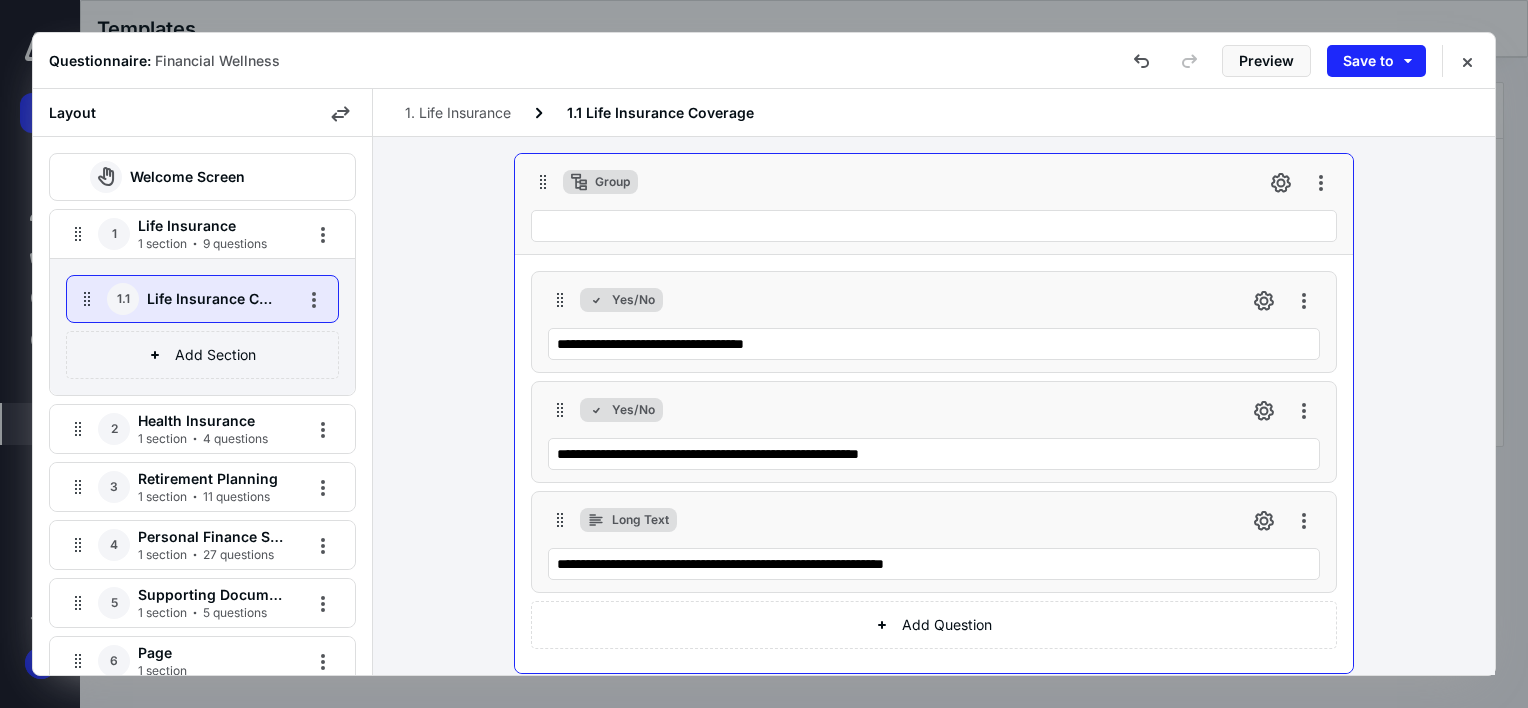 click on "Life Insurance" at bounding box center [211, 226] 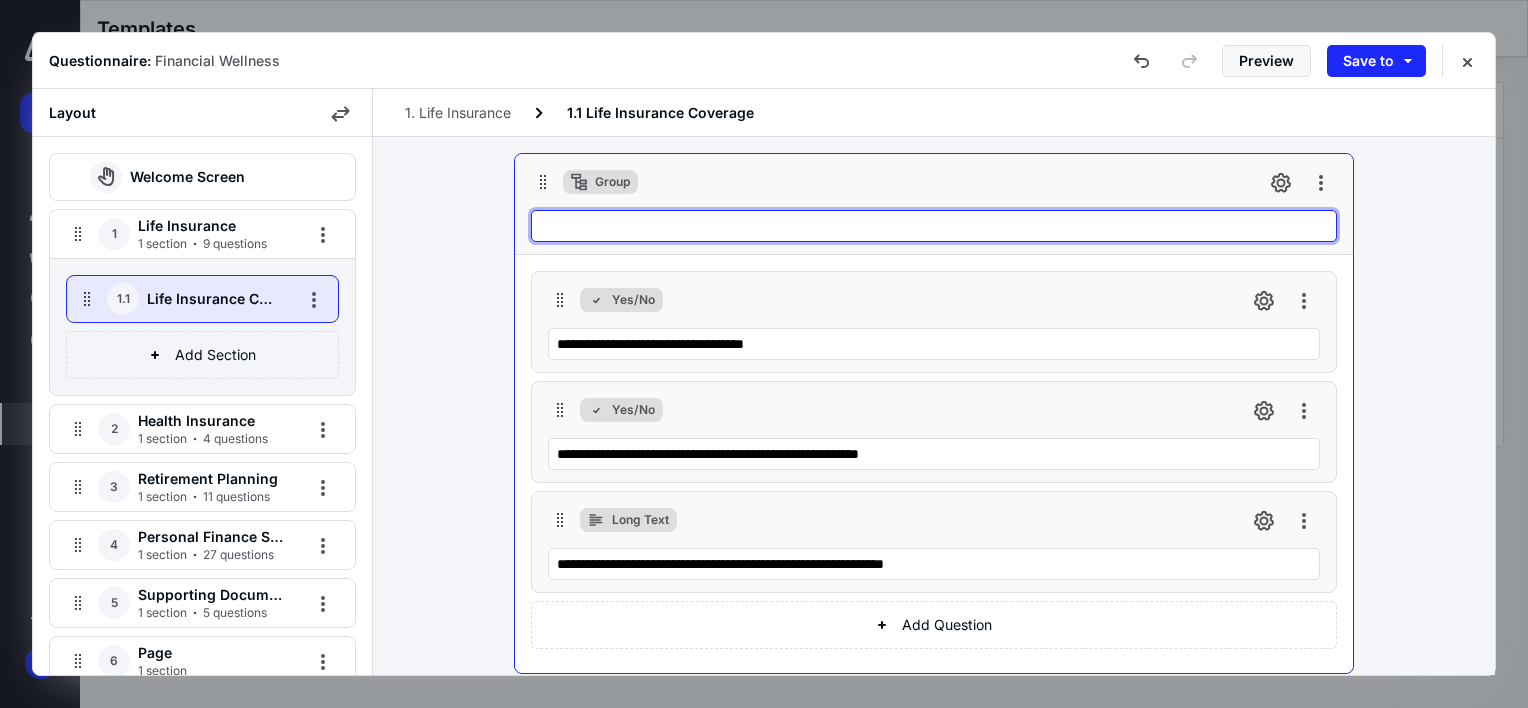 click at bounding box center [934, 226] 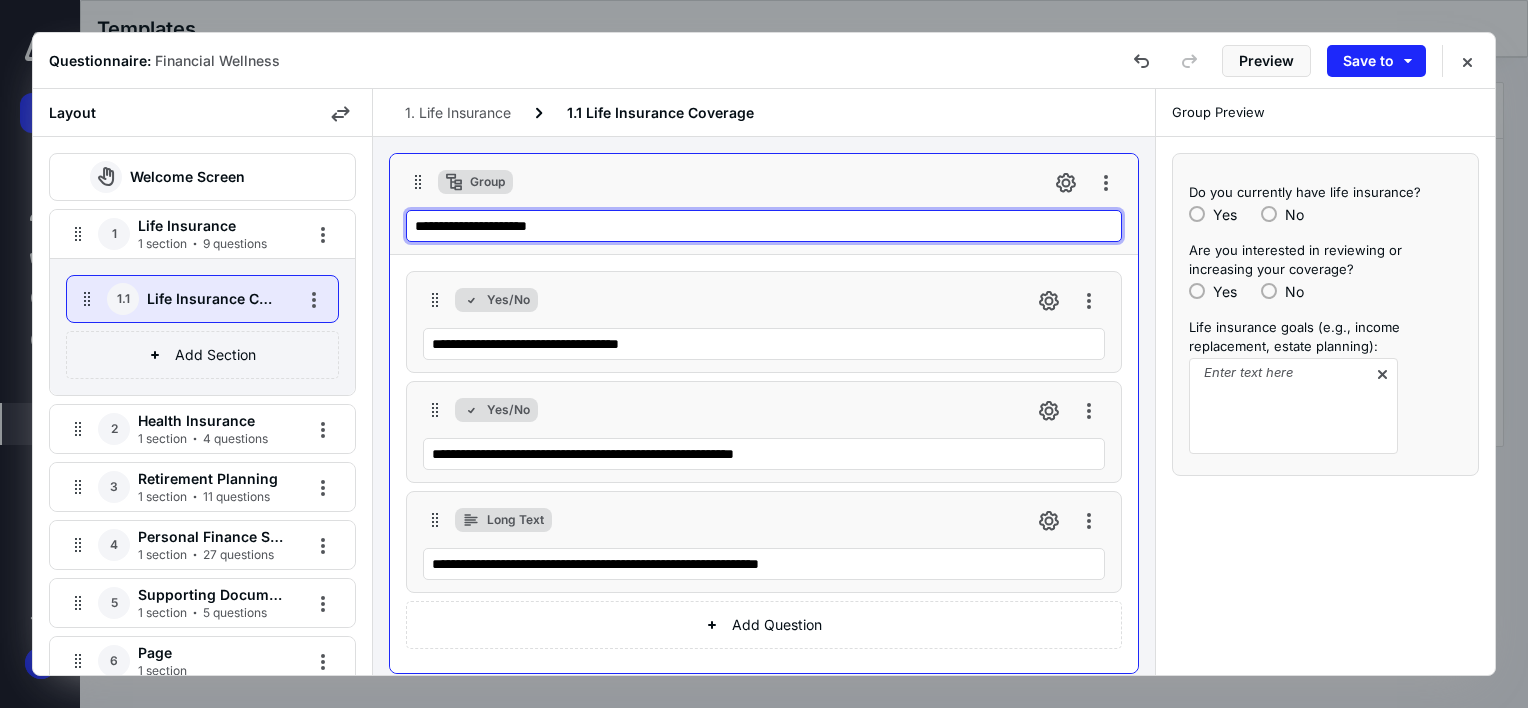 type on "**********" 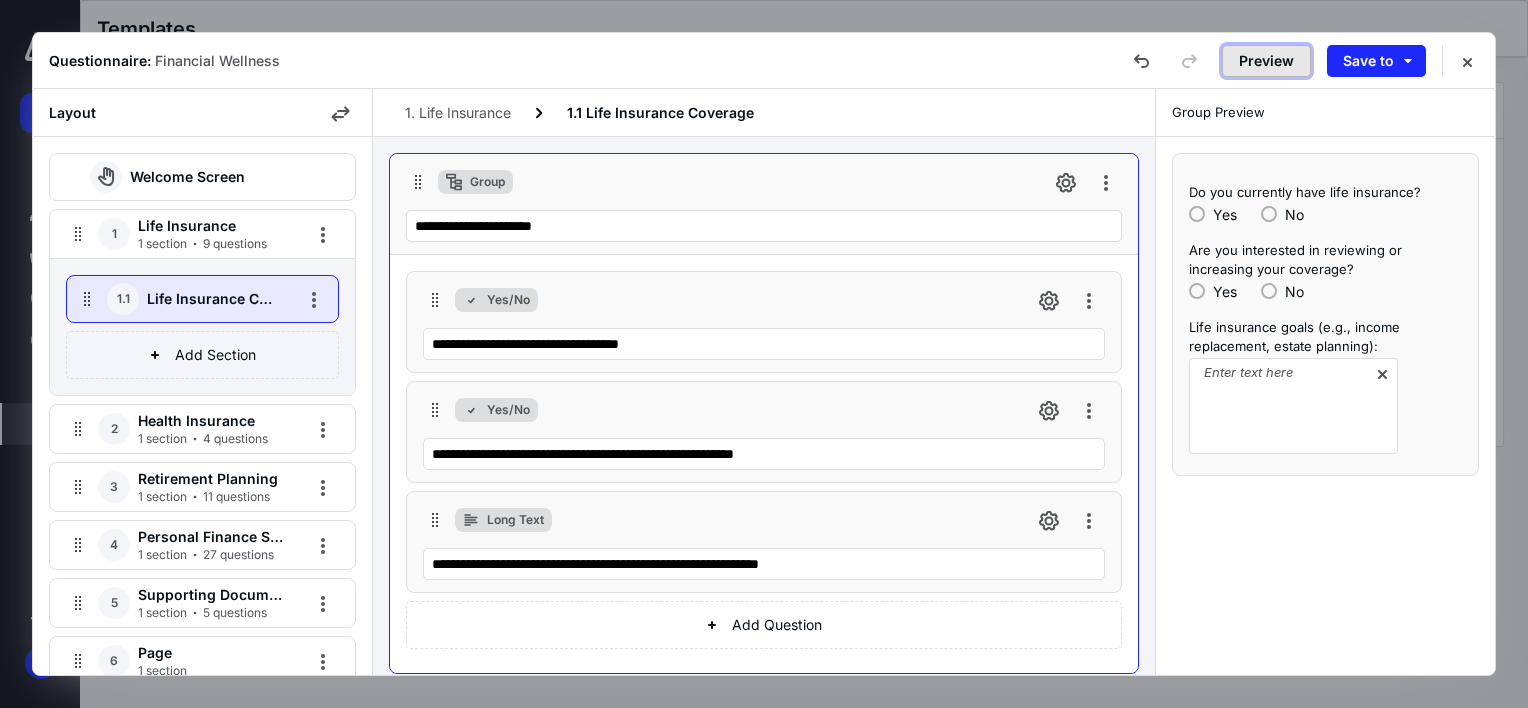 click on "Preview" at bounding box center [1266, 61] 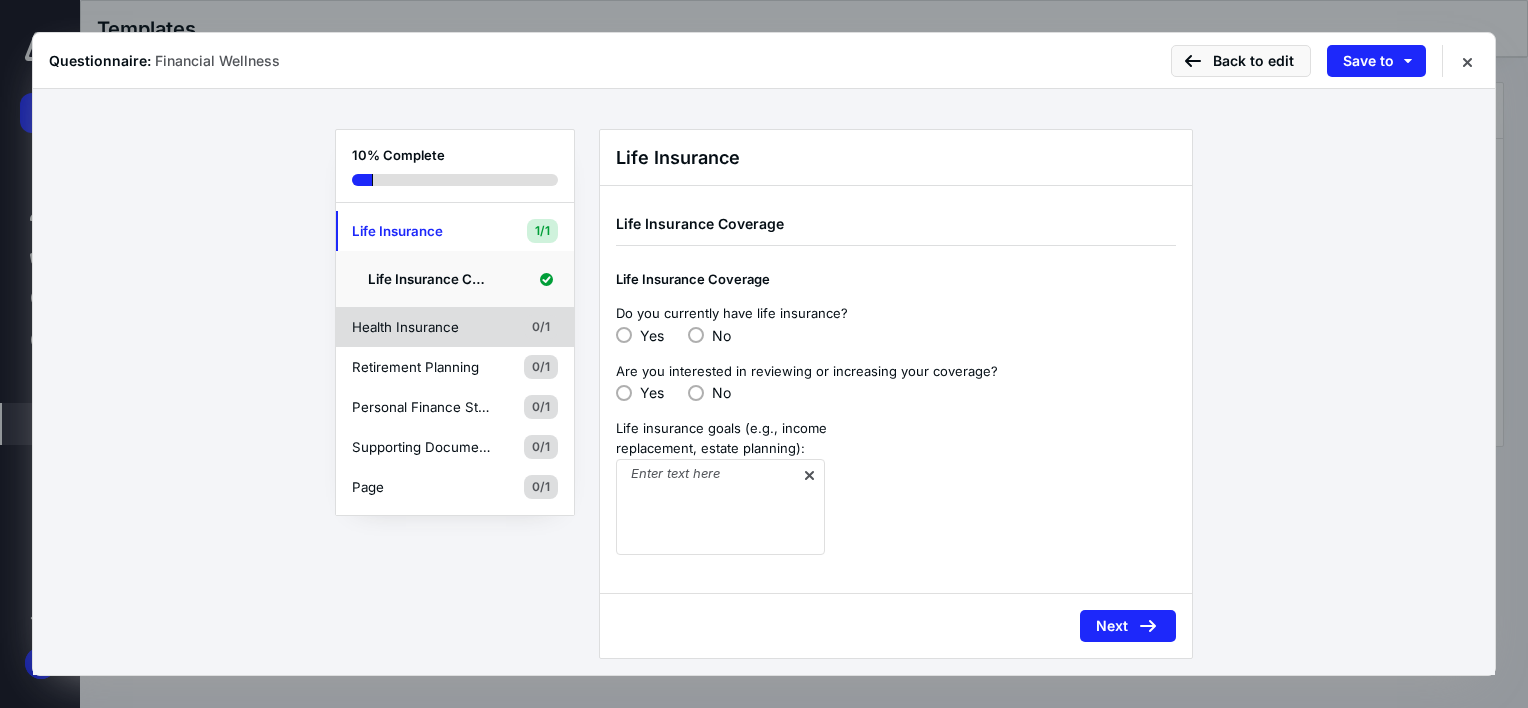 click on "Health Insurance" at bounding box center [422, 327] 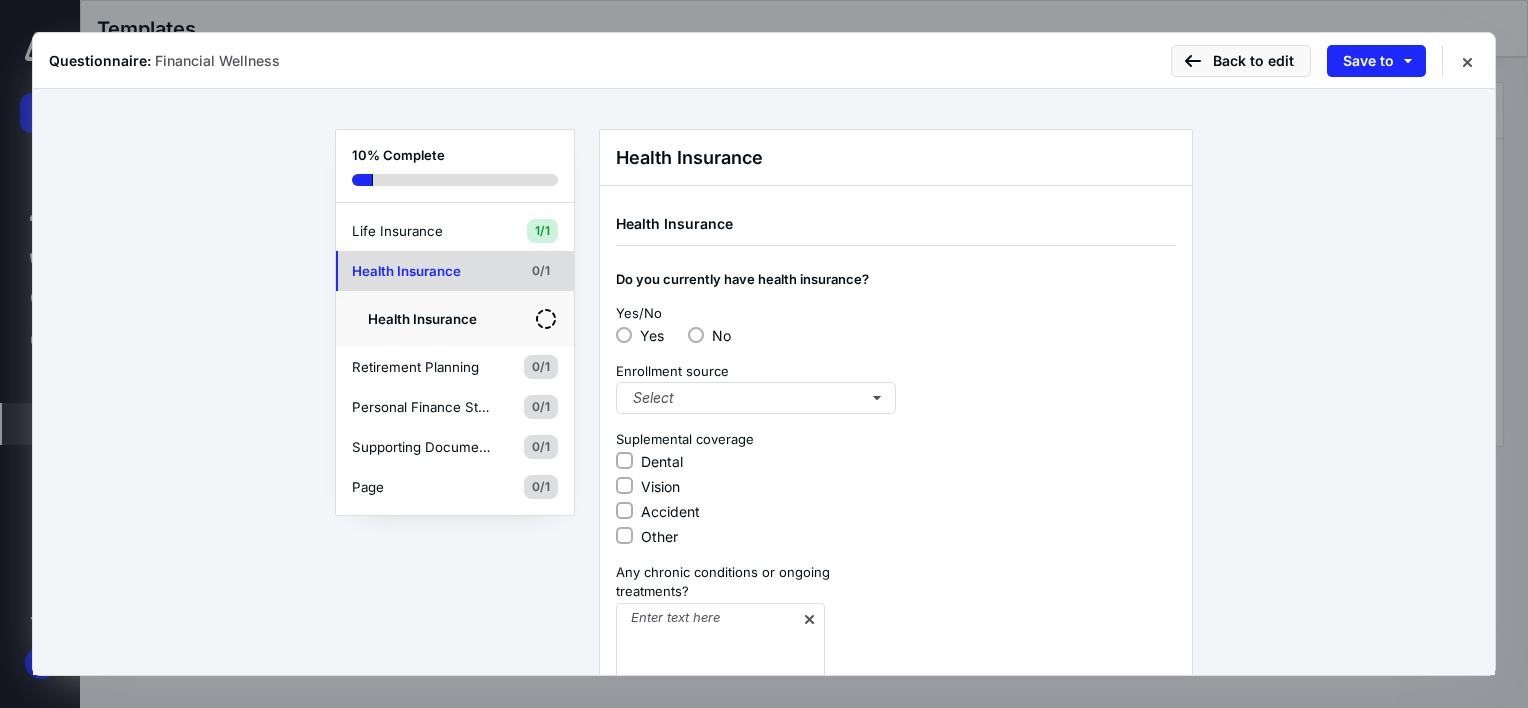 click on "Health Insurance" at bounding box center [422, 271] 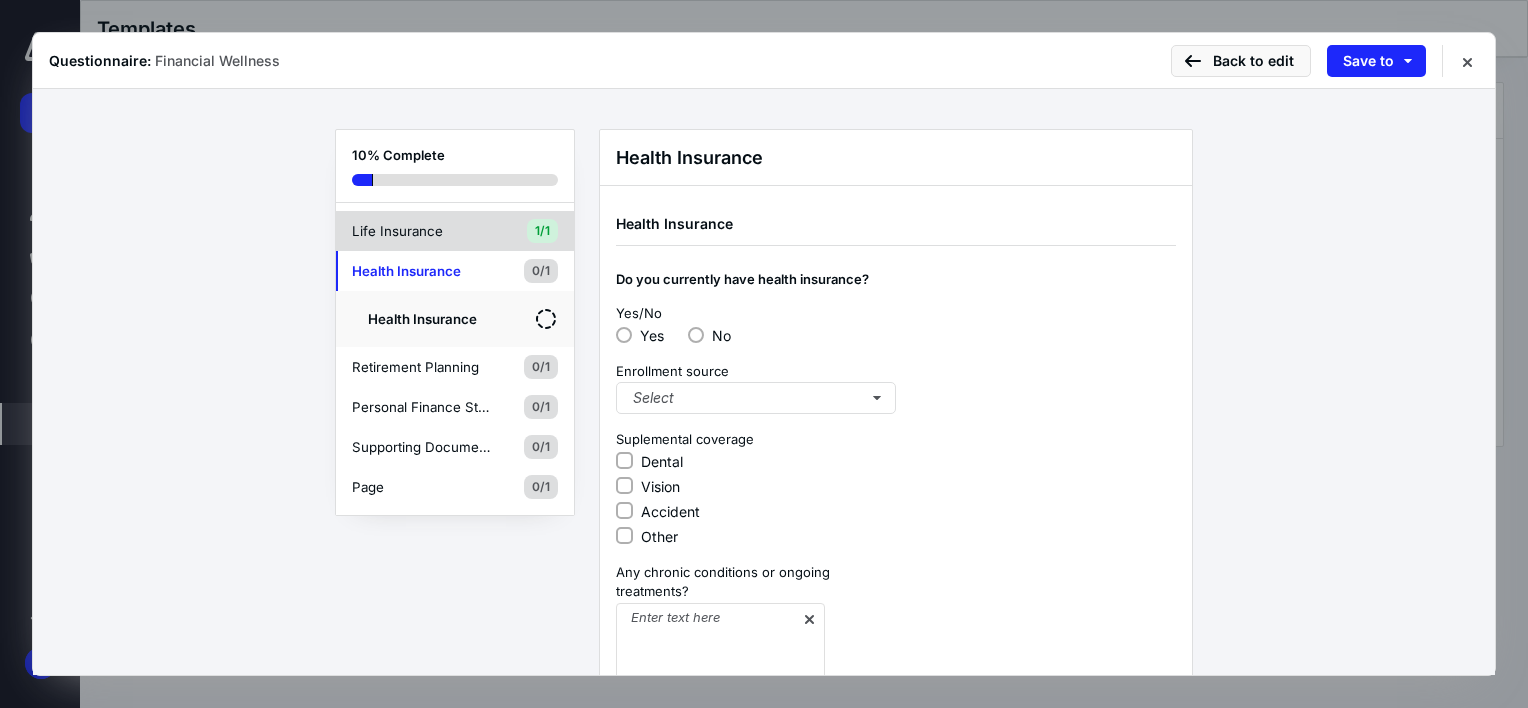 click on "Life Insurance" at bounding box center [422, 231] 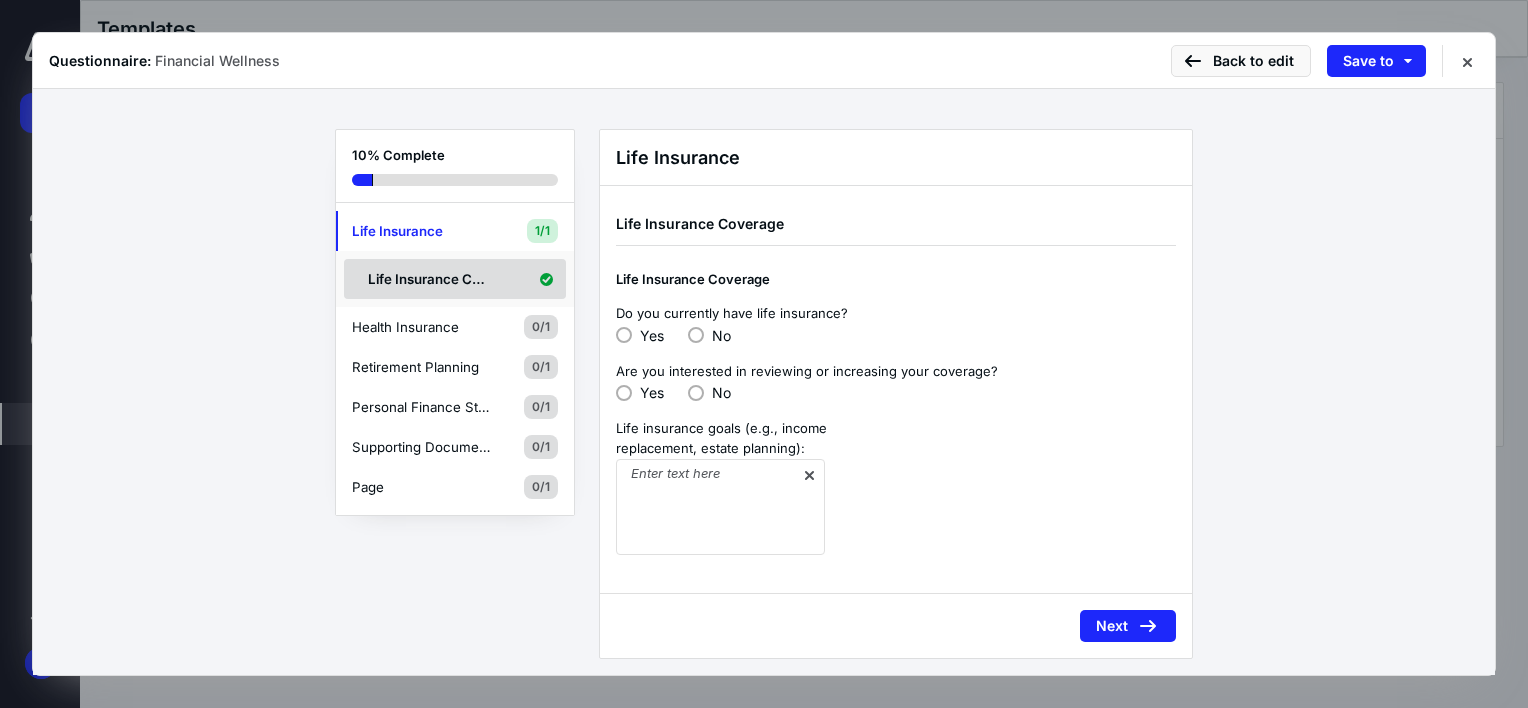 click on "Life Insurance Coverage" at bounding box center (428, 279) 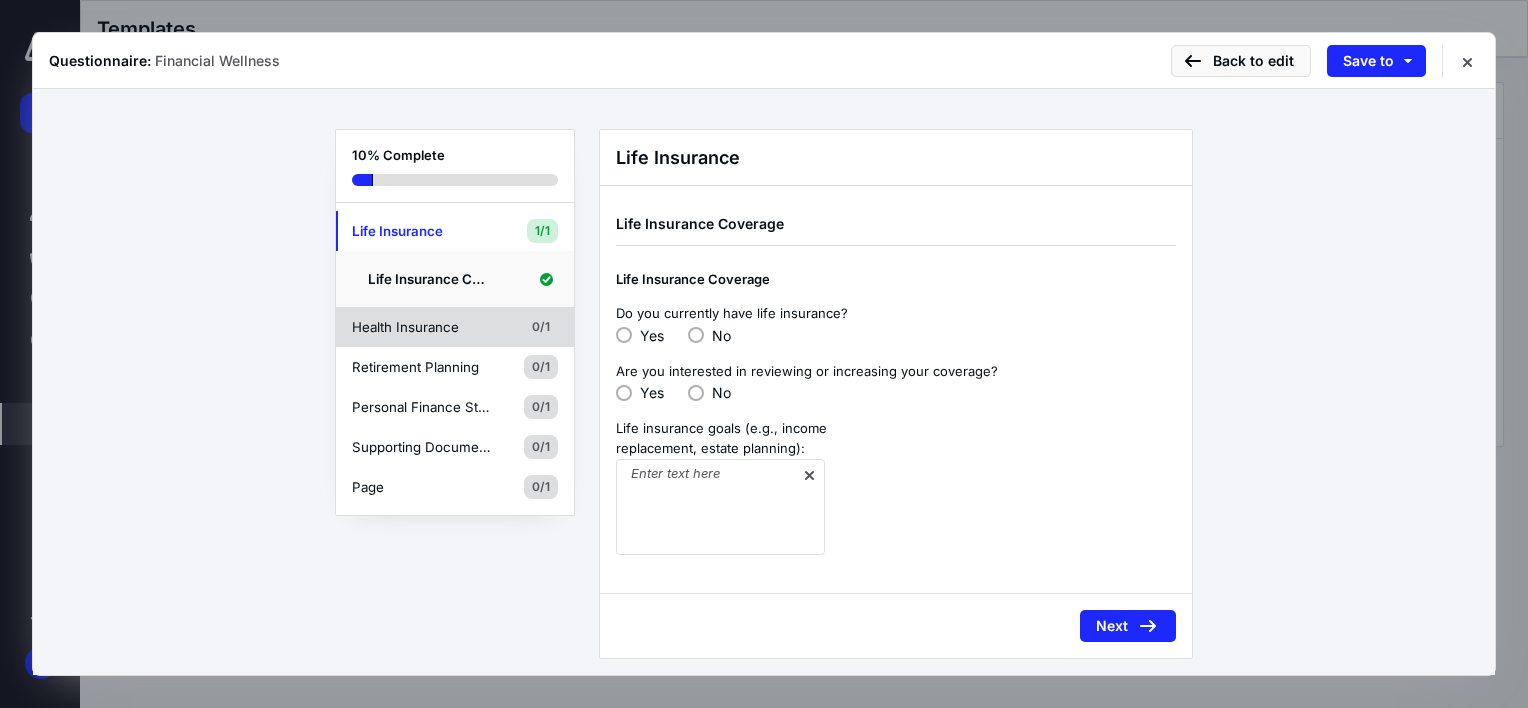 click on "Health Insurance 0/1" at bounding box center (455, 327) 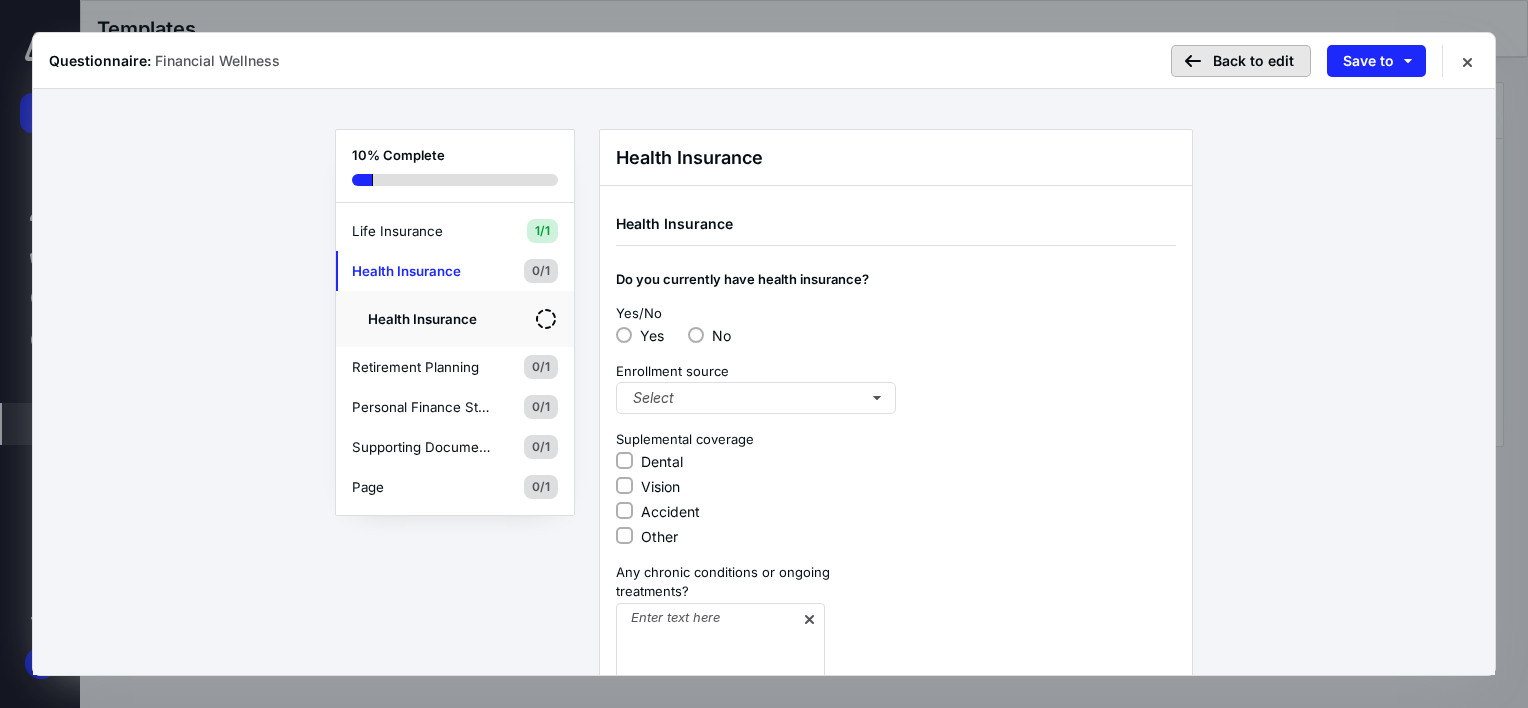 click on "Back to edit" at bounding box center (1241, 61) 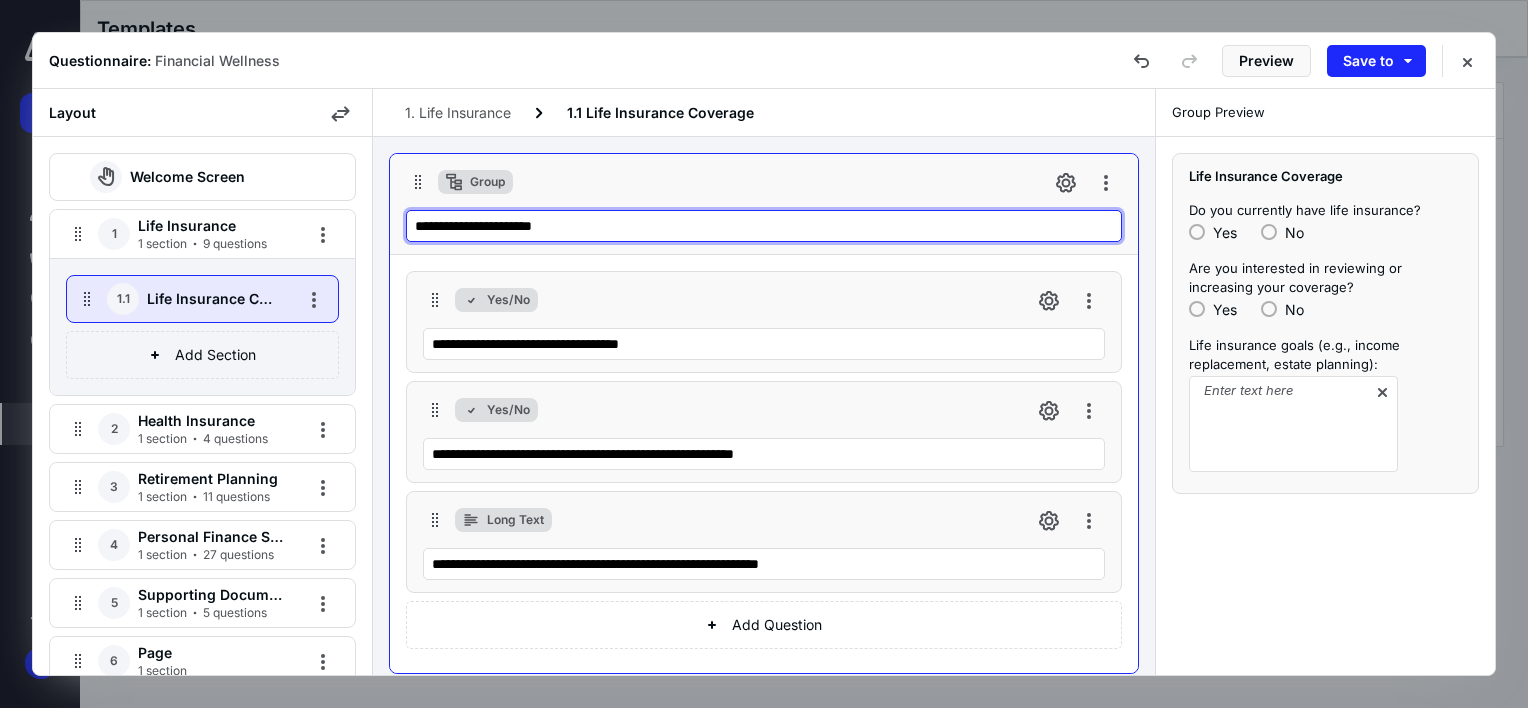 click on "**********" at bounding box center [764, 226] 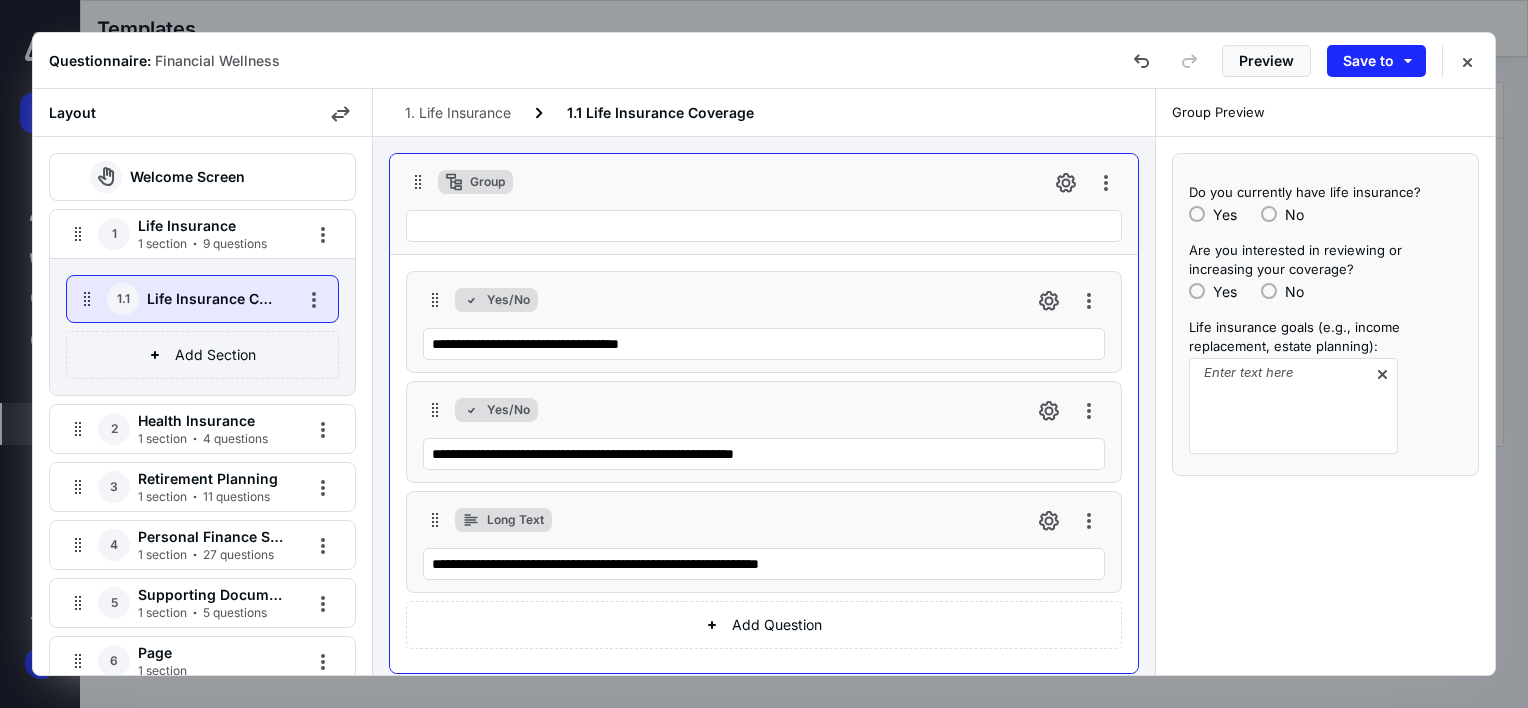 click on "1 section 4 questions" at bounding box center (203, 439) 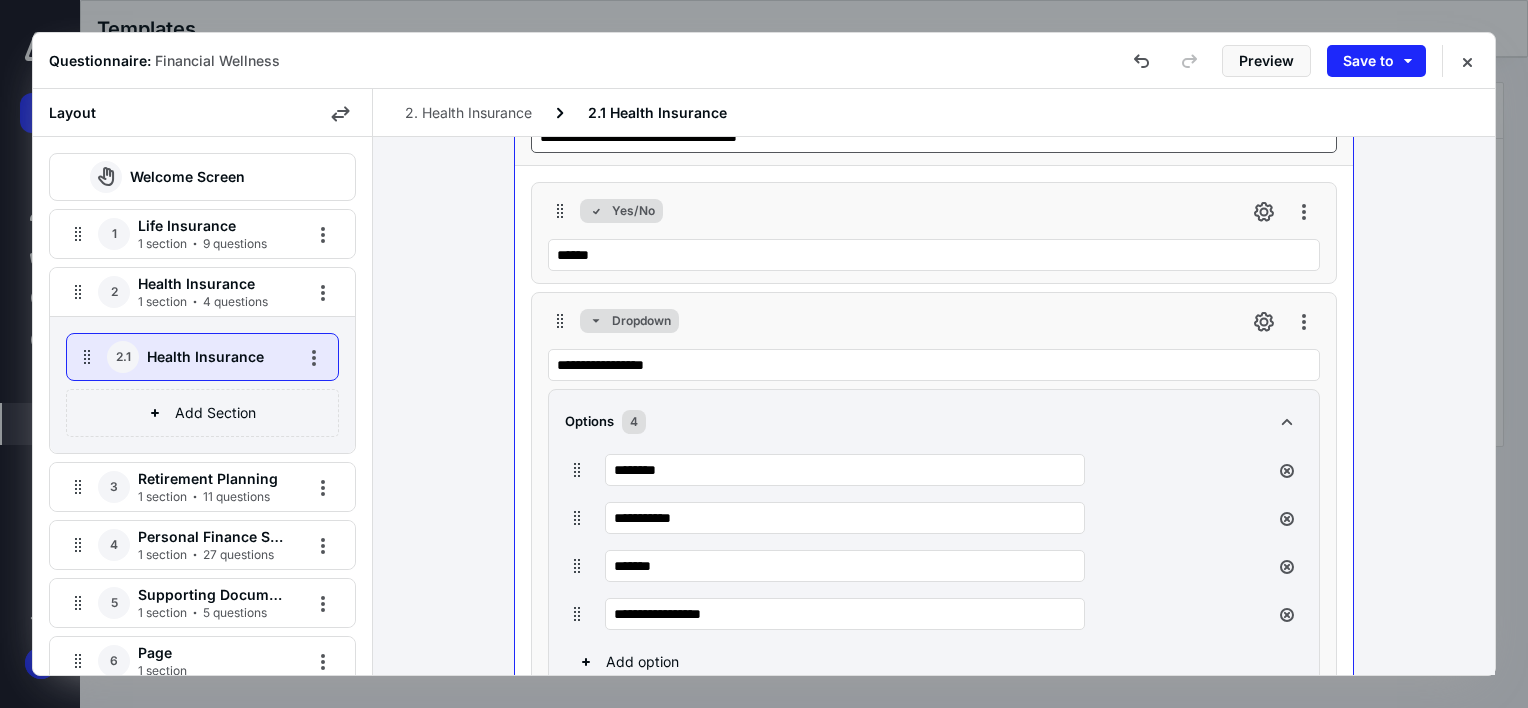 scroll, scrollTop: 0, scrollLeft: 0, axis: both 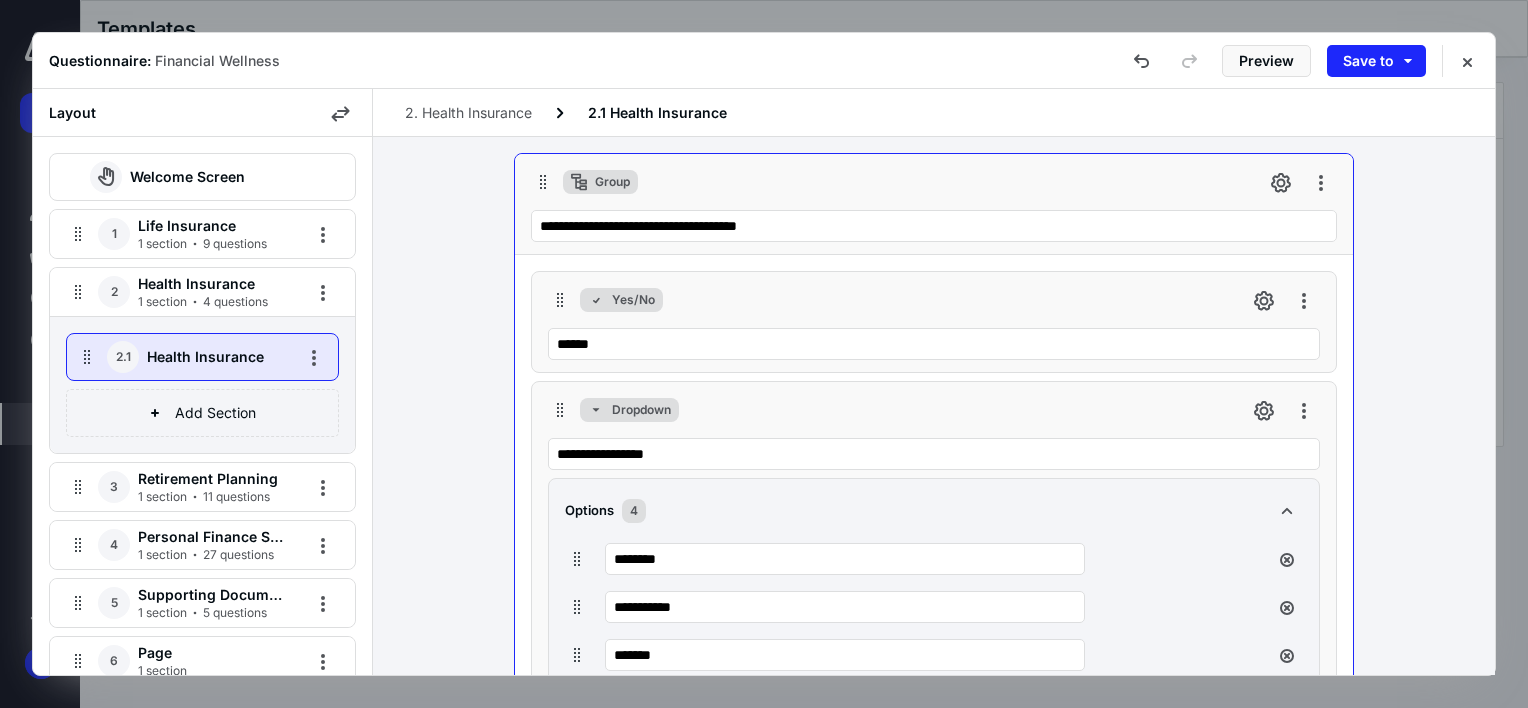 click on "1 section 4 questions" at bounding box center [203, 302] 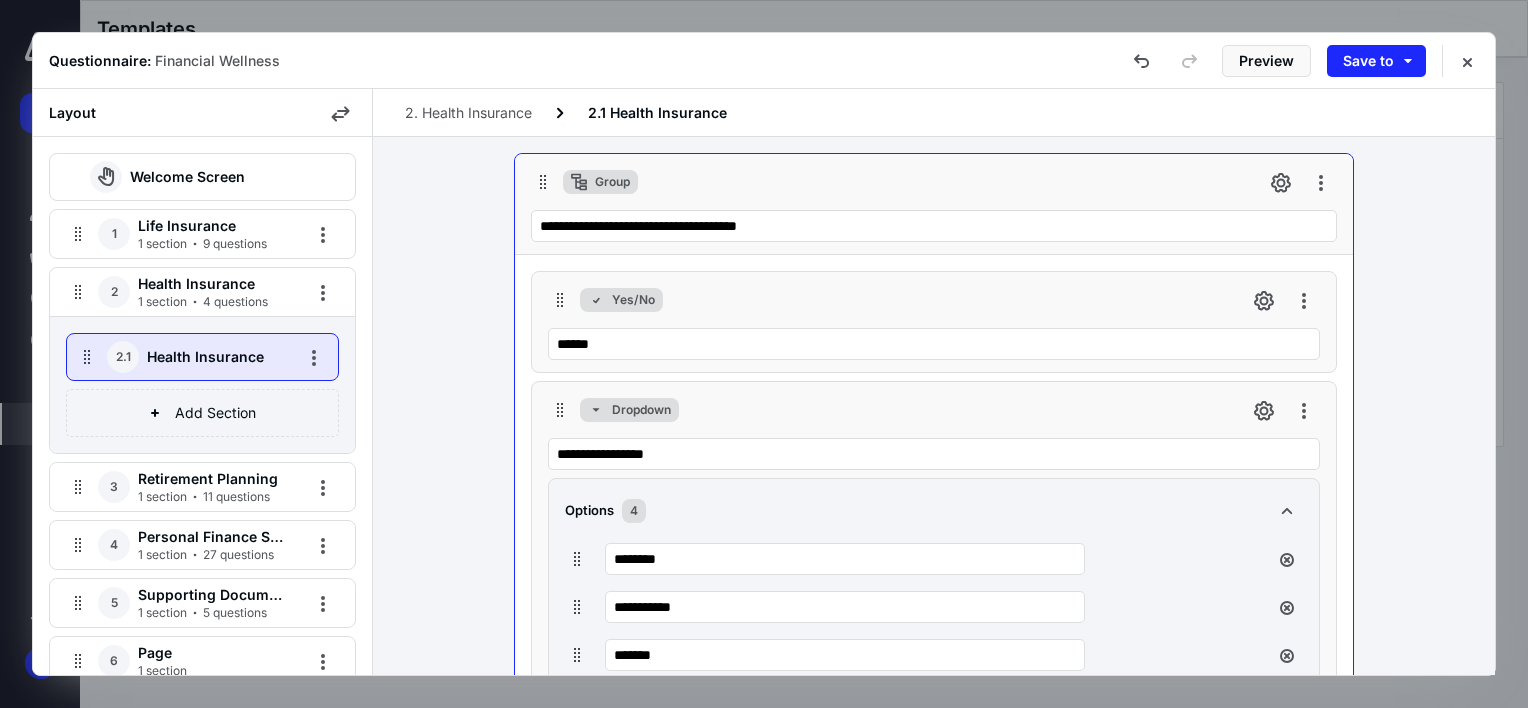 click on "Health Insurance" at bounding box center [211, 284] 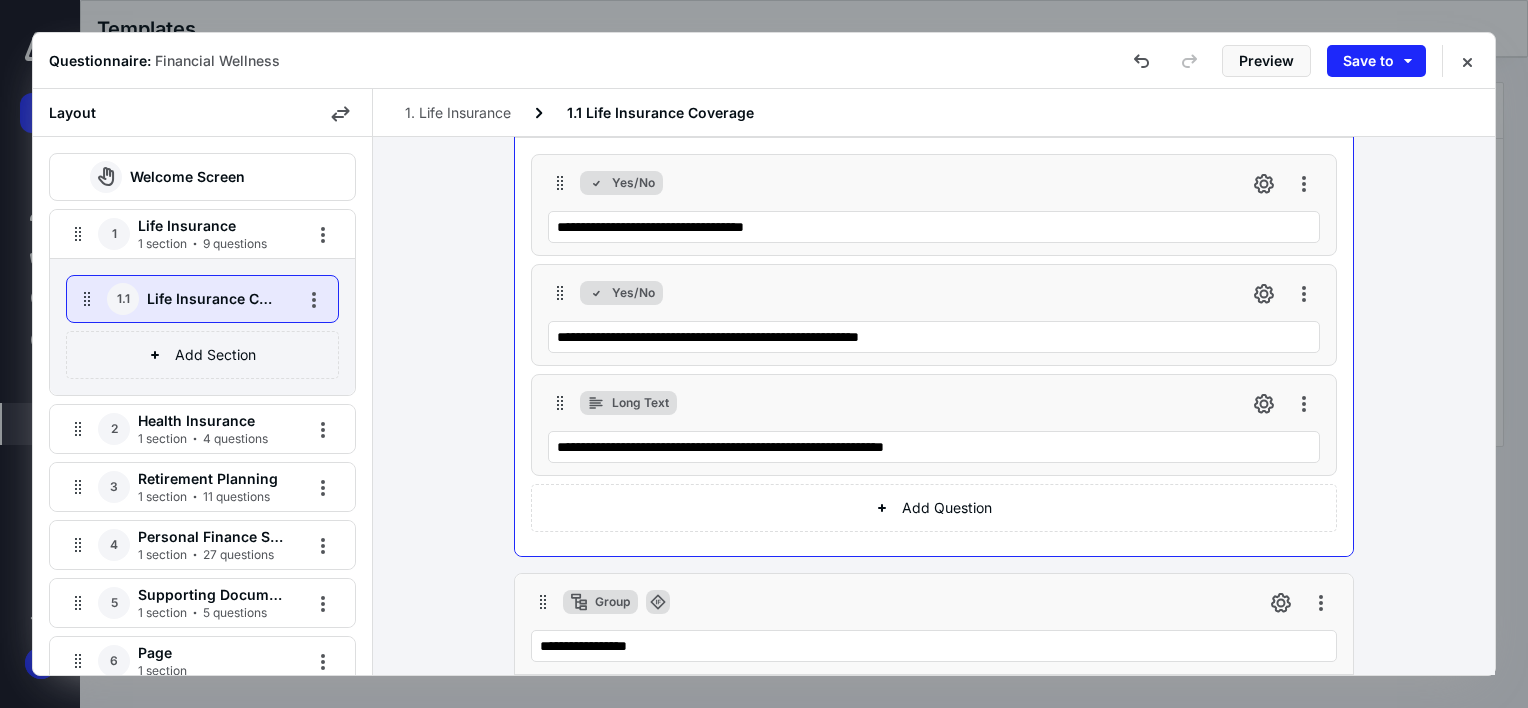 scroll, scrollTop: 0, scrollLeft: 0, axis: both 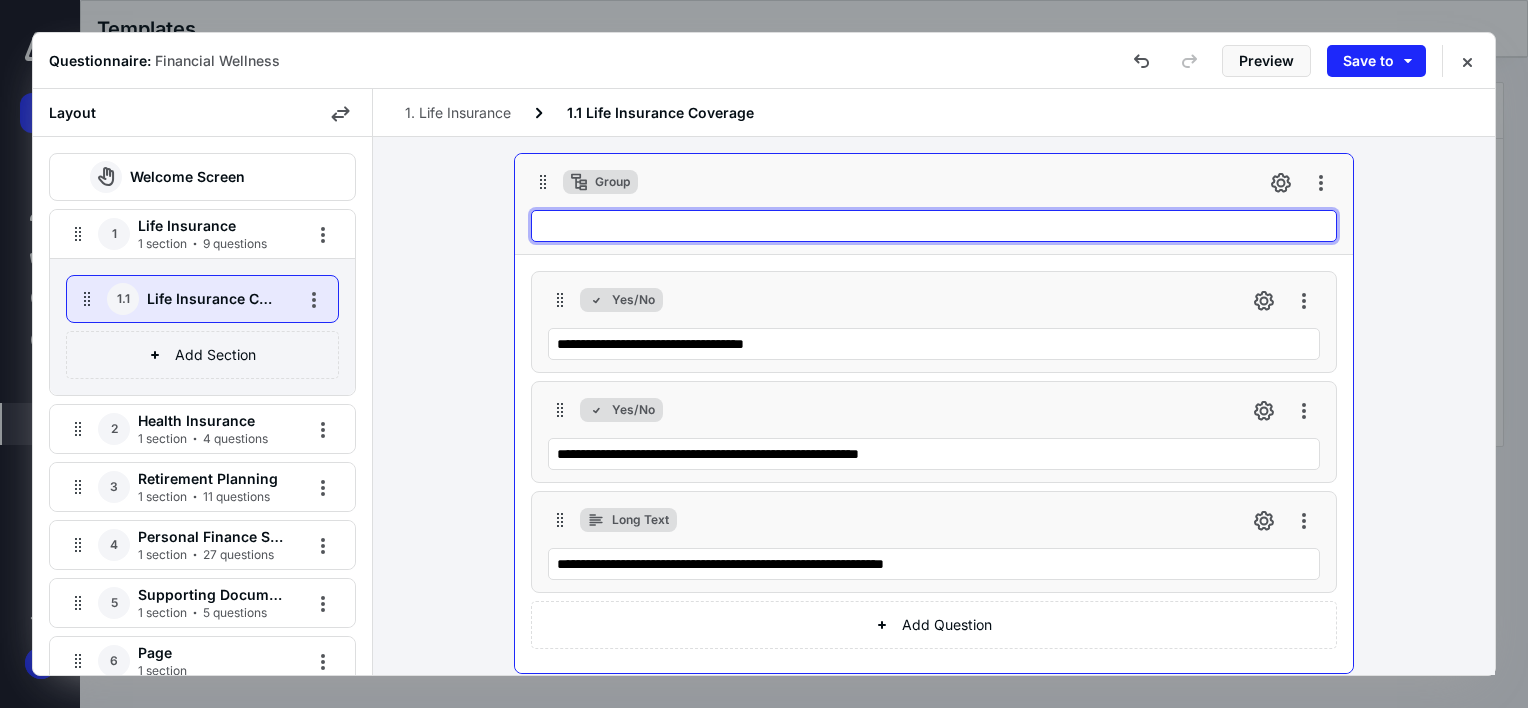 click at bounding box center [934, 226] 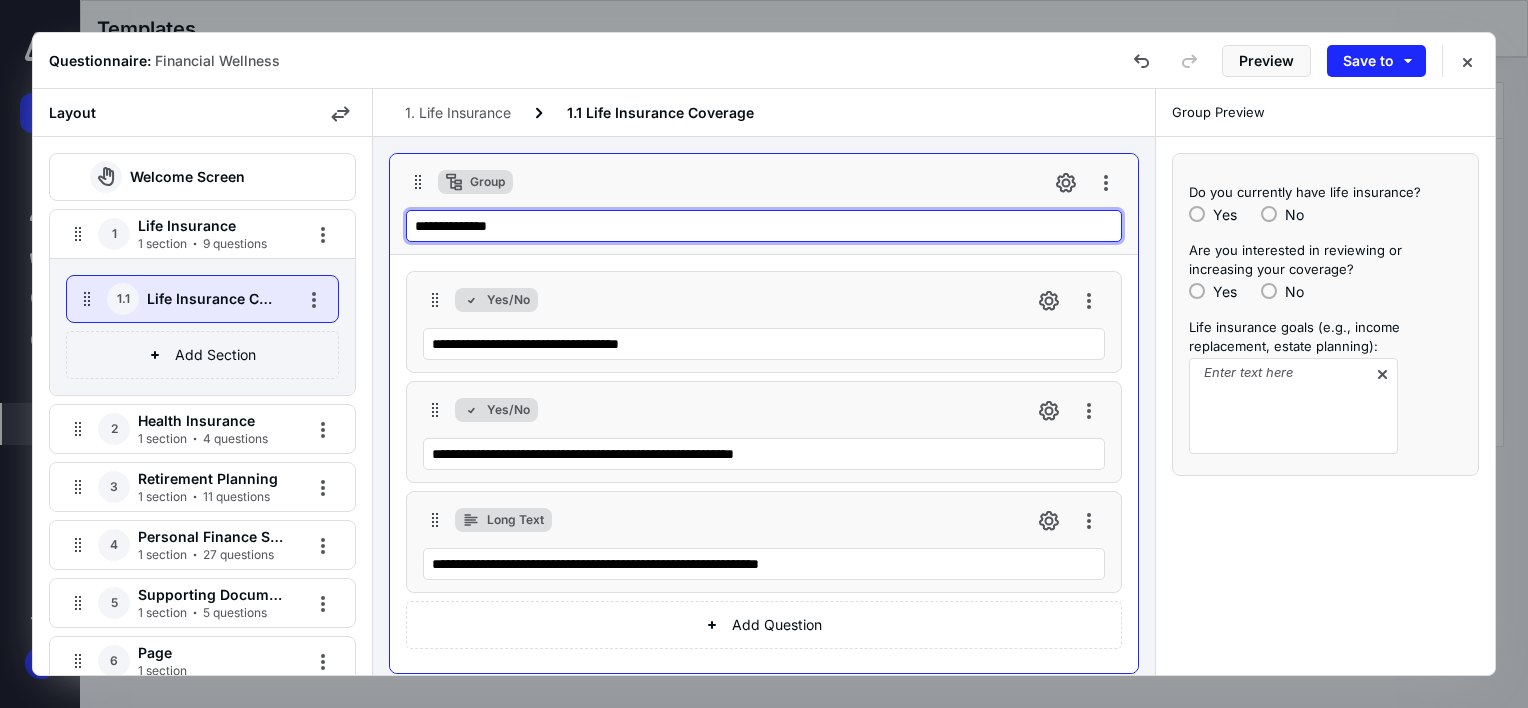 type on "**********" 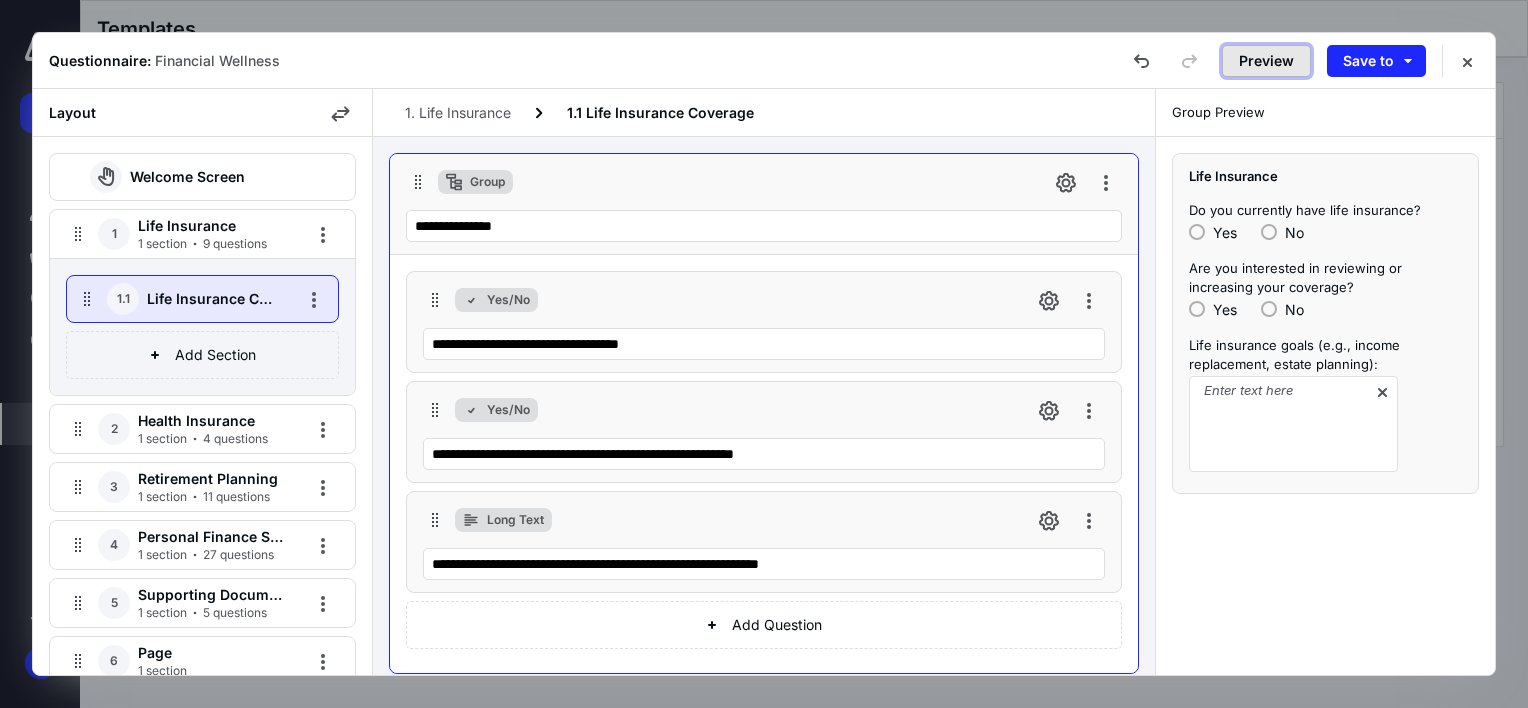 click on "Preview" at bounding box center [1266, 61] 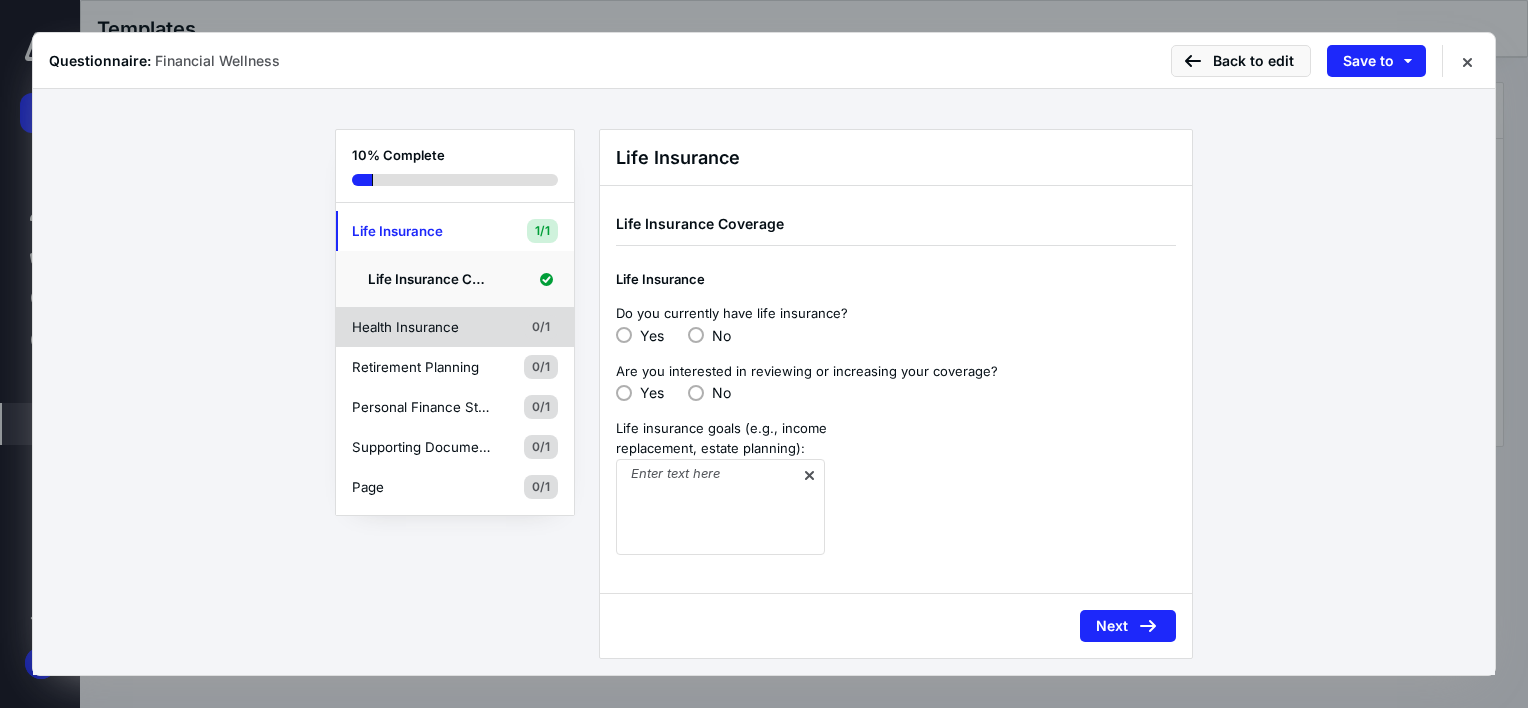 click on "Health Insurance" at bounding box center [422, 327] 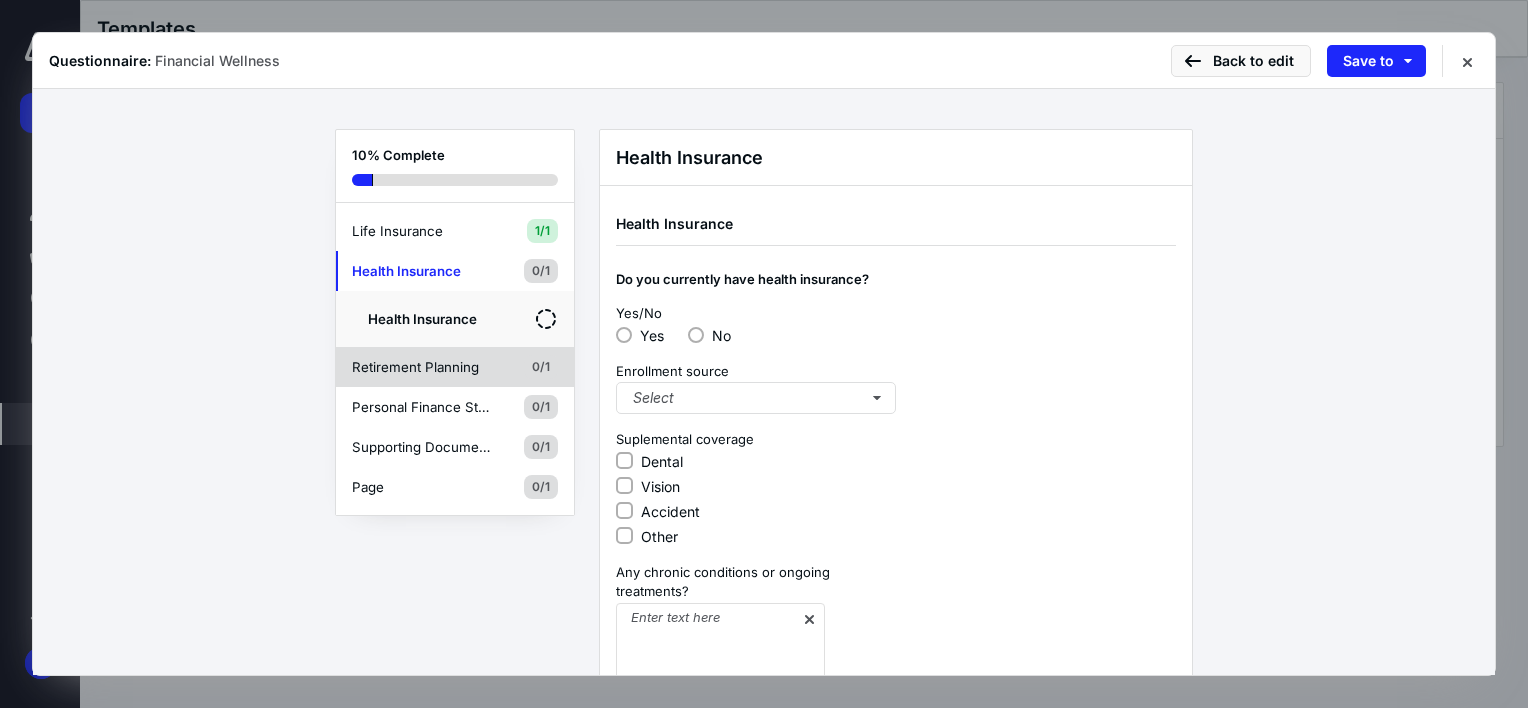 click on "Retirement Planning" at bounding box center (422, 367) 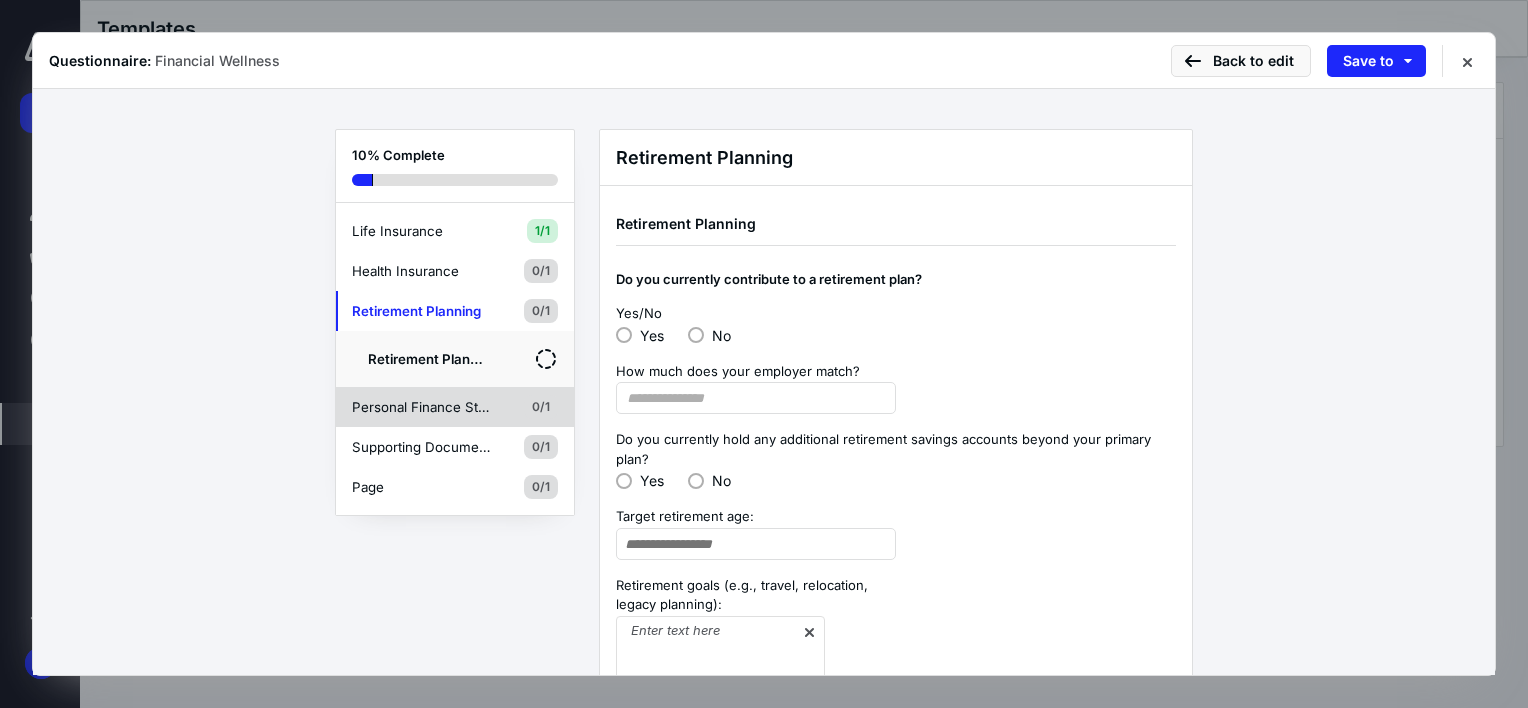 click on "Personal Finance Statement" at bounding box center (422, 407) 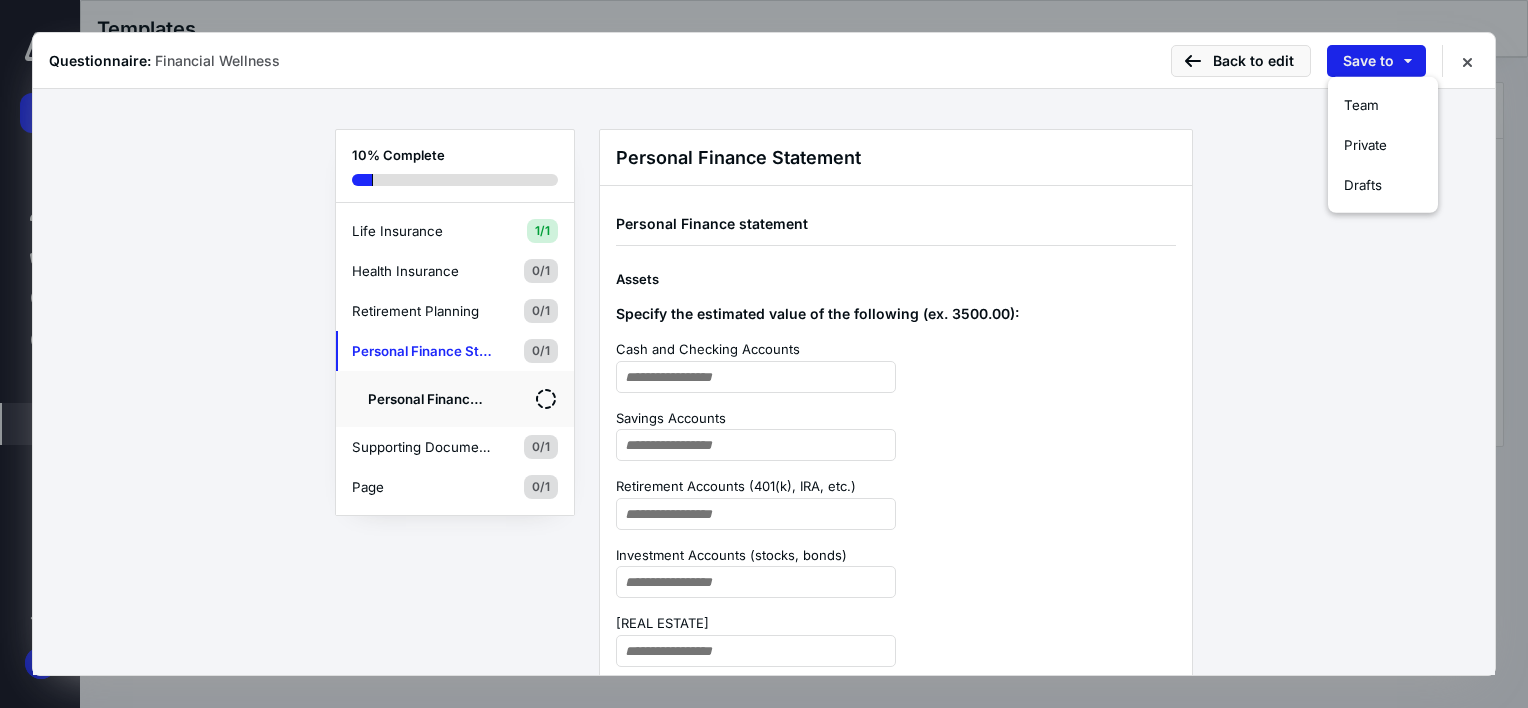 click on "Save to" at bounding box center (1376, 61) 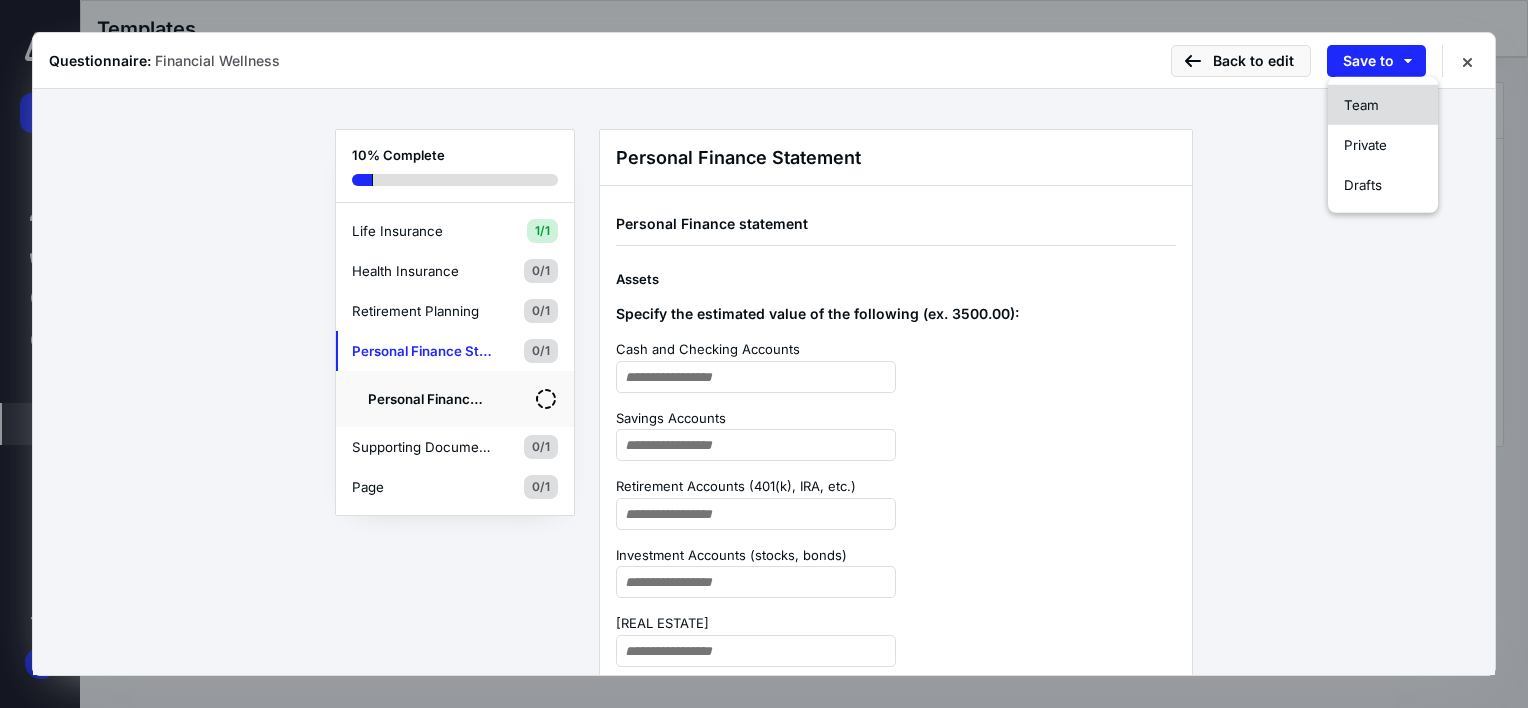 click on "Team" at bounding box center [1361, 105] 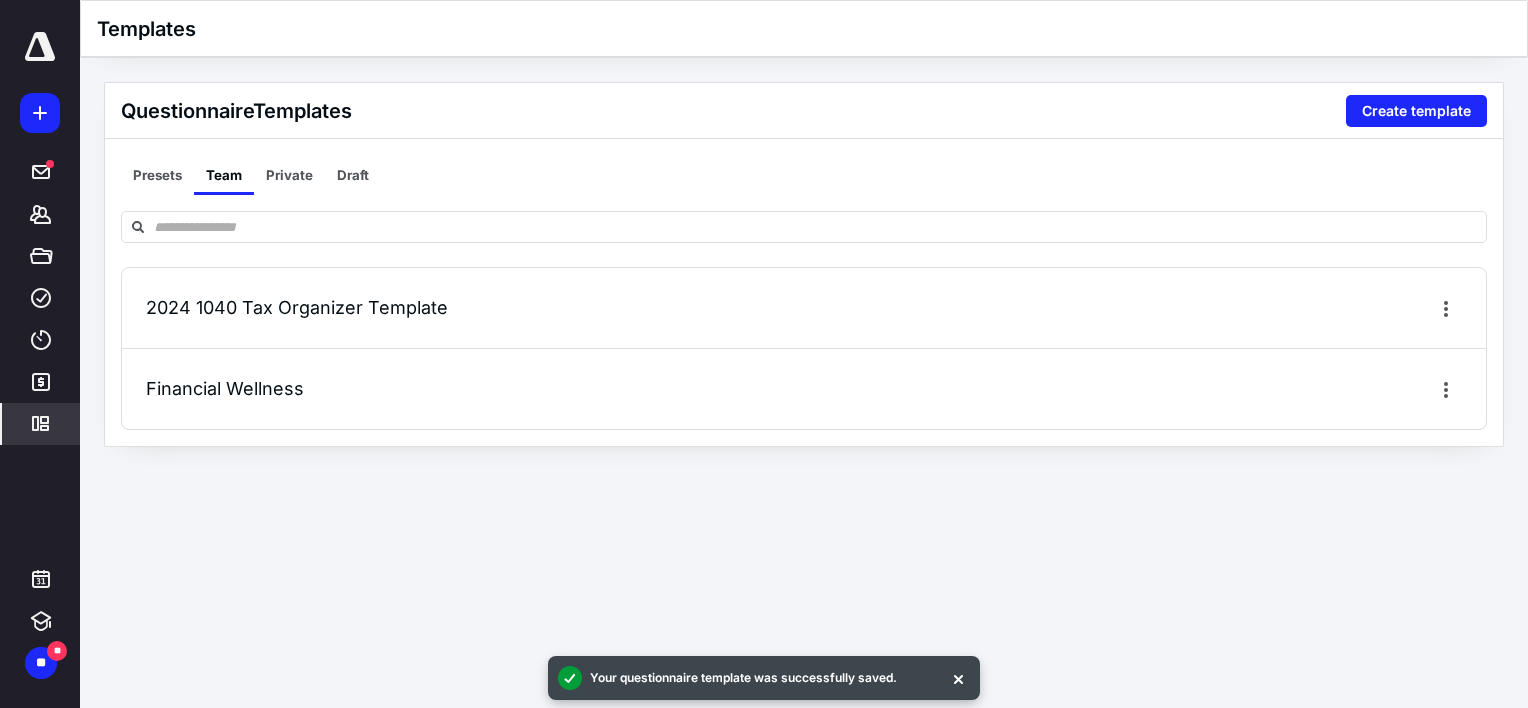 click on "Financial Wellness" at bounding box center [225, 388] 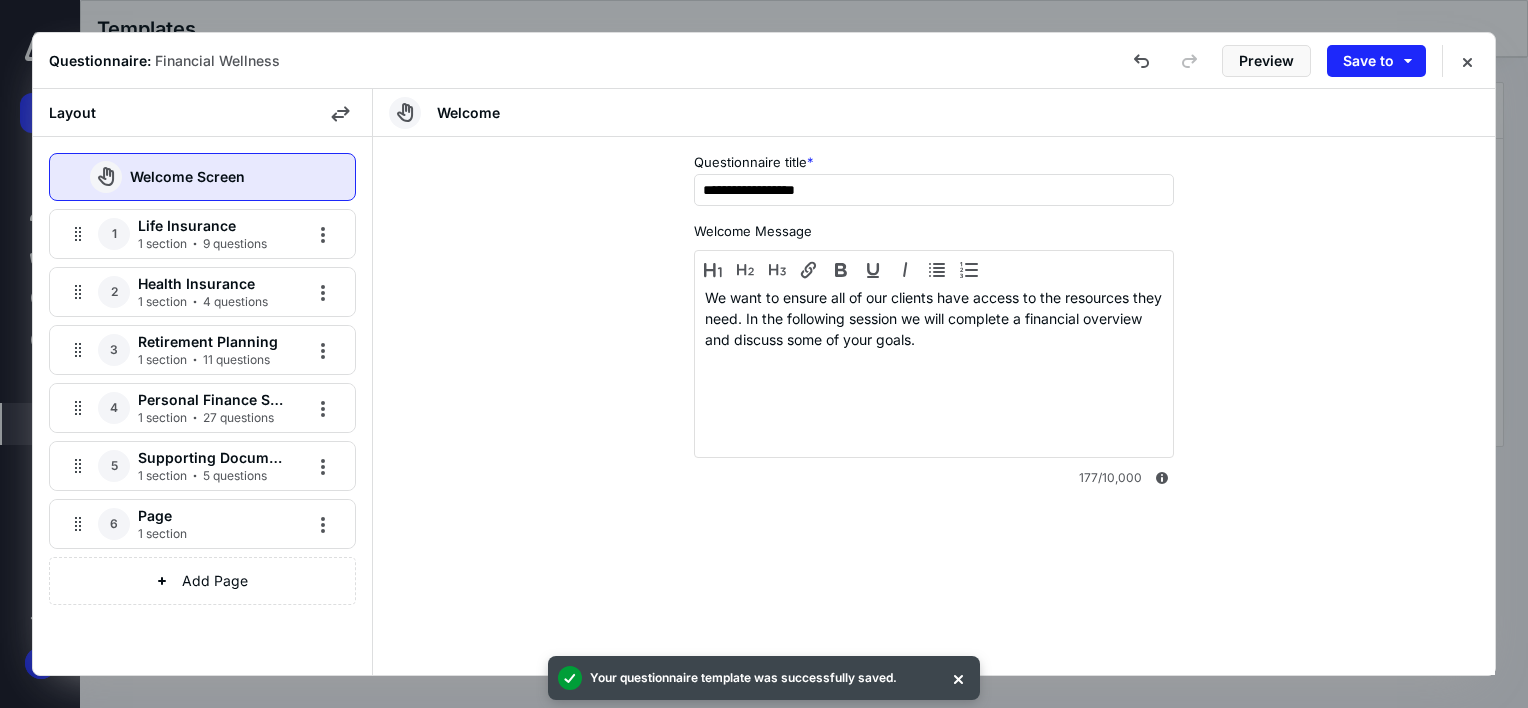 click on "Life Insurance" at bounding box center [211, 226] 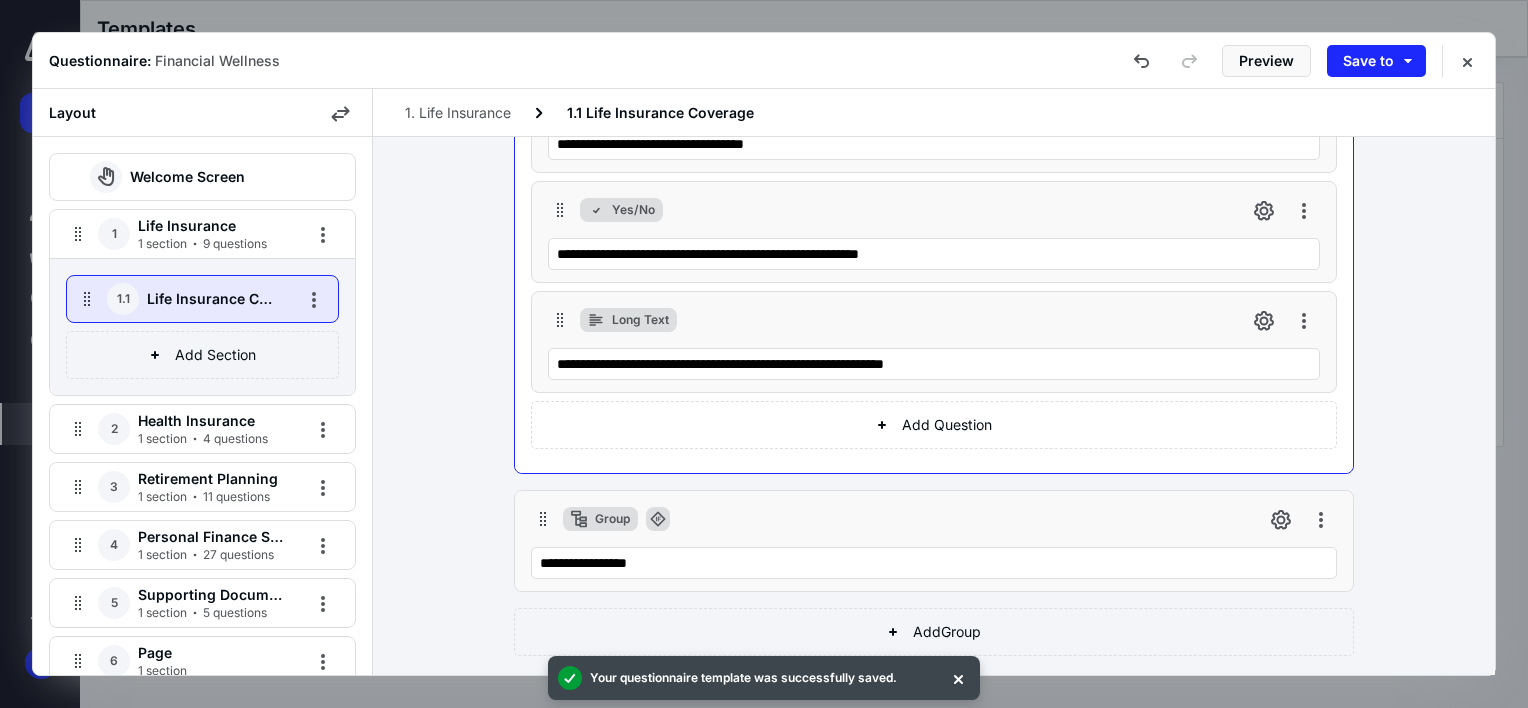 click on "**********" at bounding box center [934, 342] 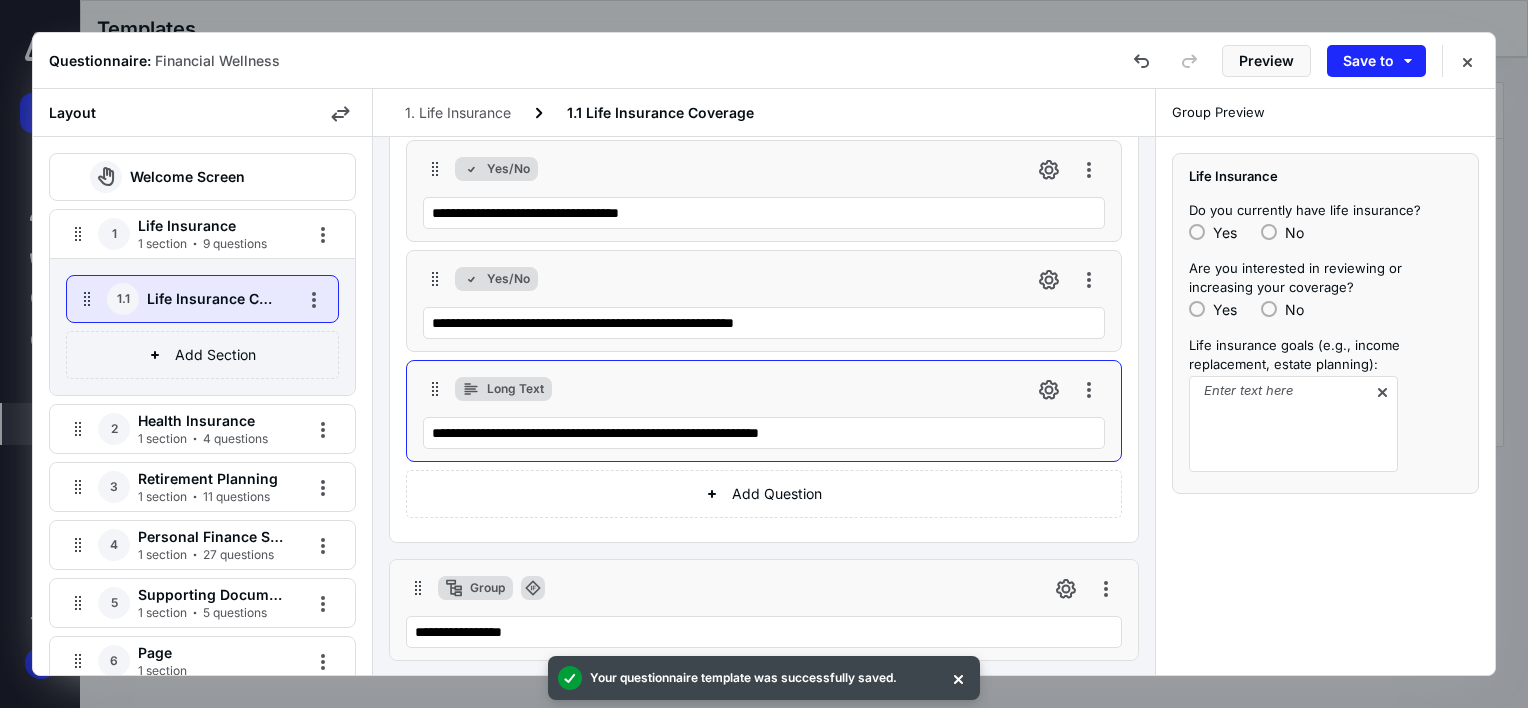 scroll, scrollTop: 0, scrollLeft: 0, axis: both 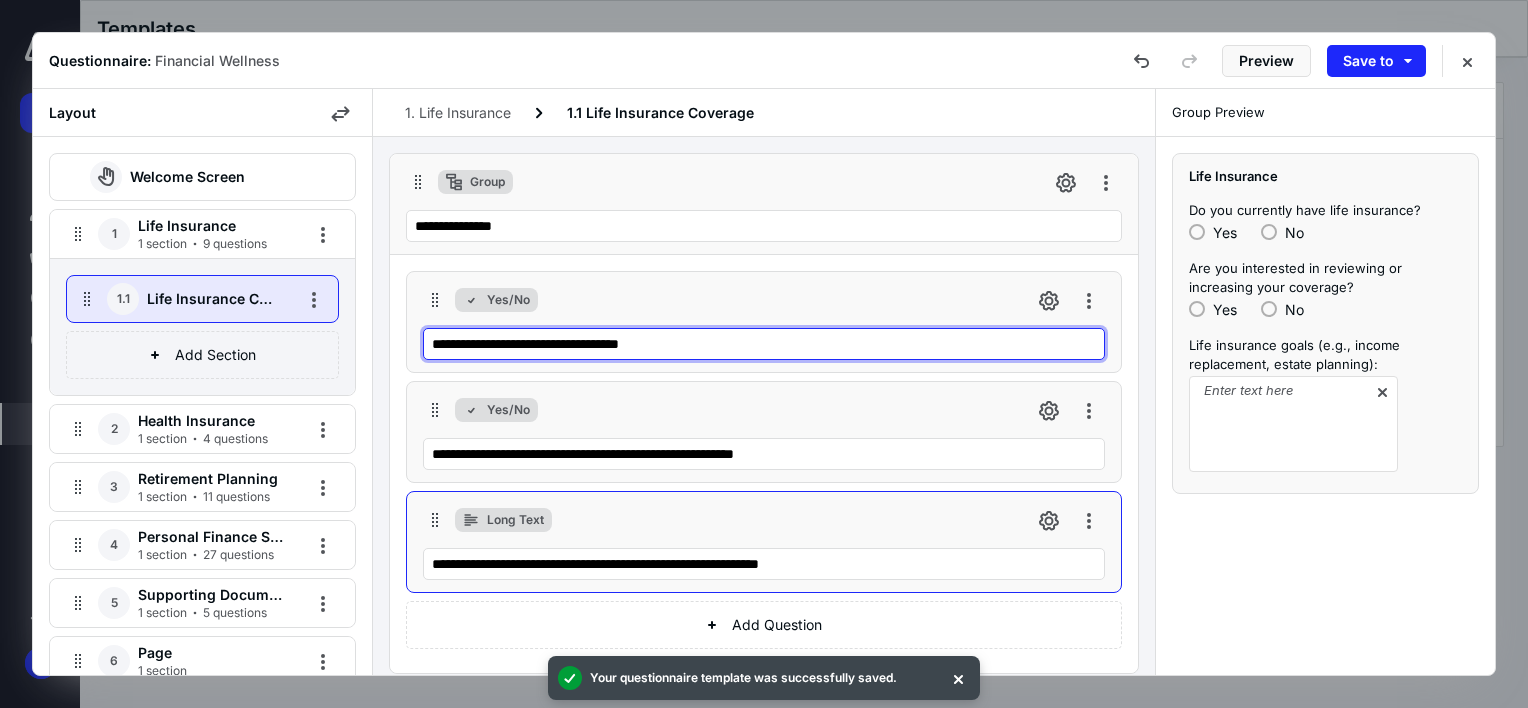 click on "**********" at bounding box center [764, 344] 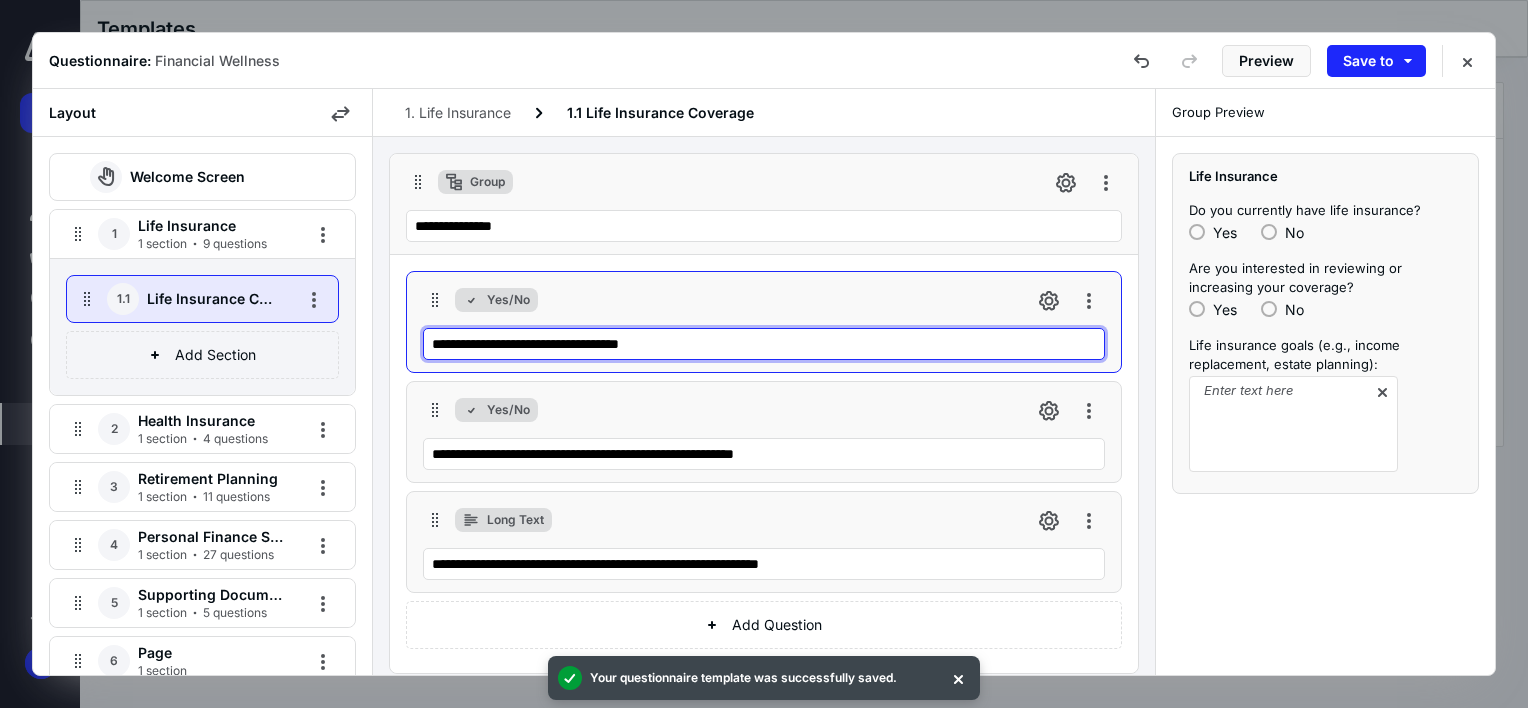 click on "**********" at bounding box center [764, 344] 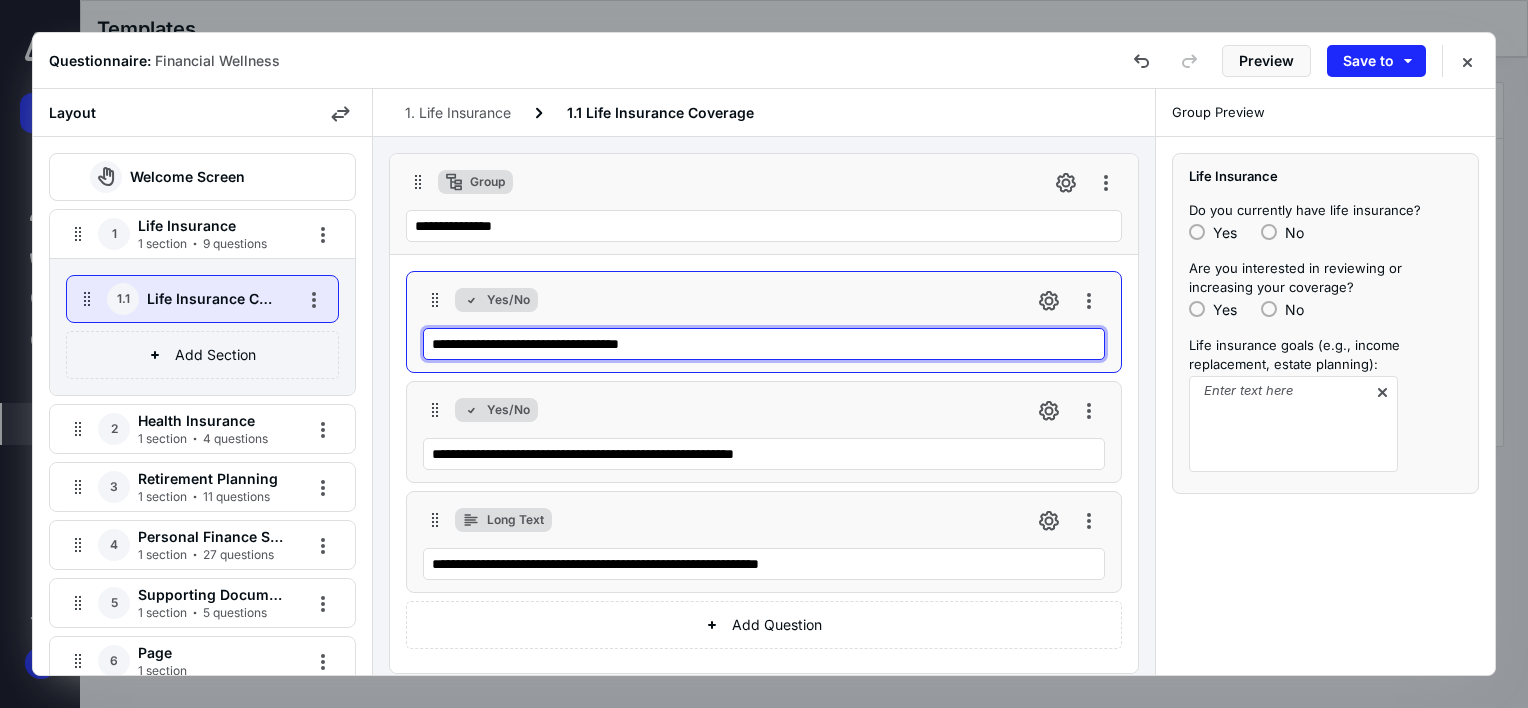 drag, startPoint x: 747, startPoint y: 327, endPoint x: 790, endPoint y: 326, distance: 43.011627 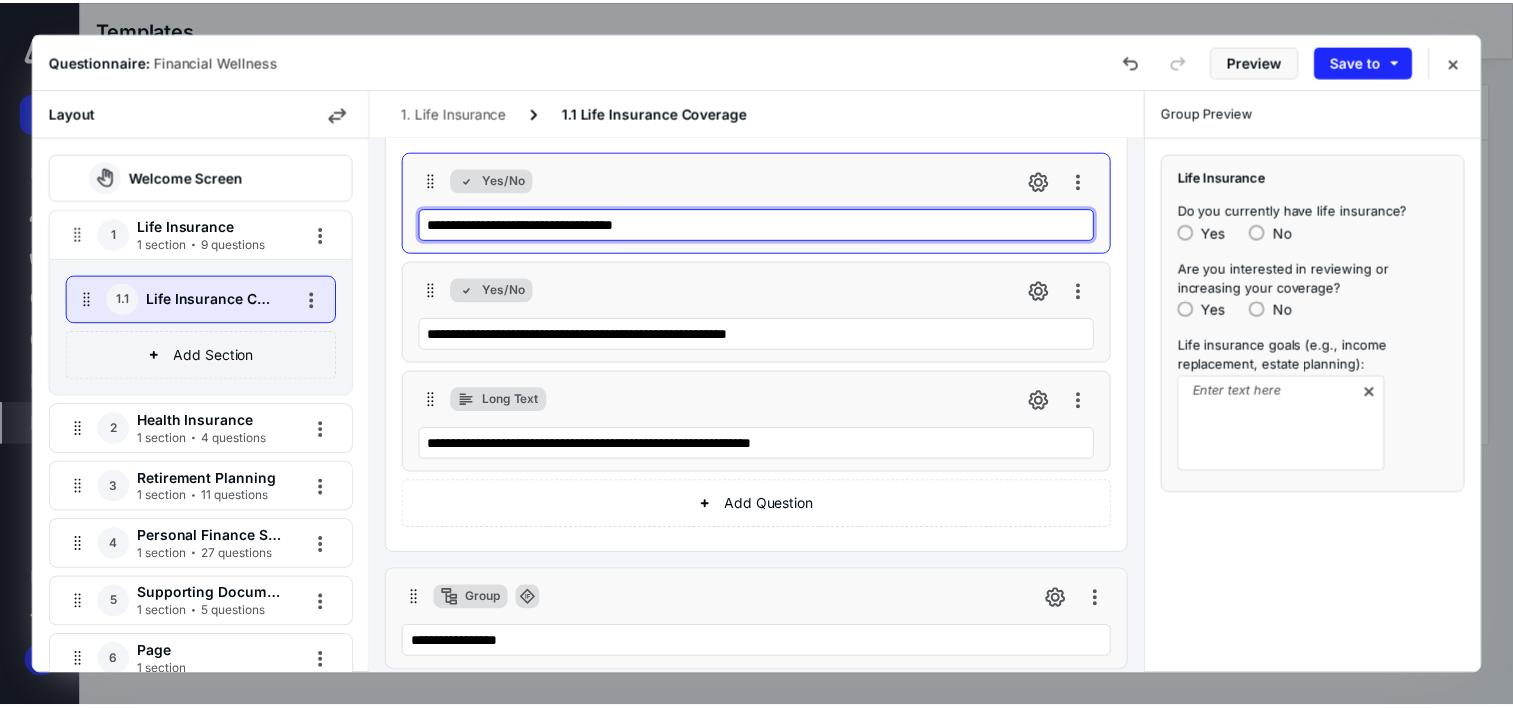 scroll, scrollTop: 0, scrollLeft: 0, axis: both 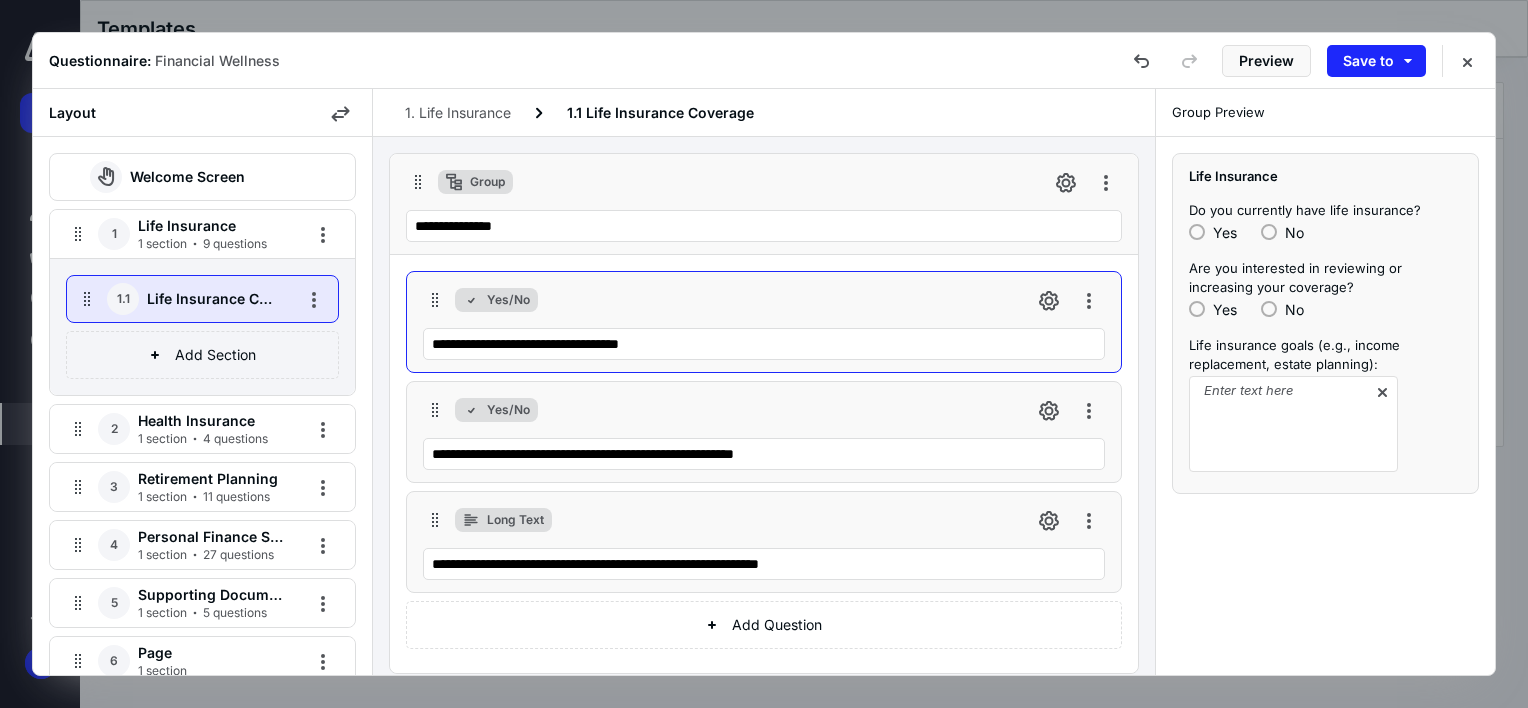 click on "Life Insurance" at bounding box center (211, 226) 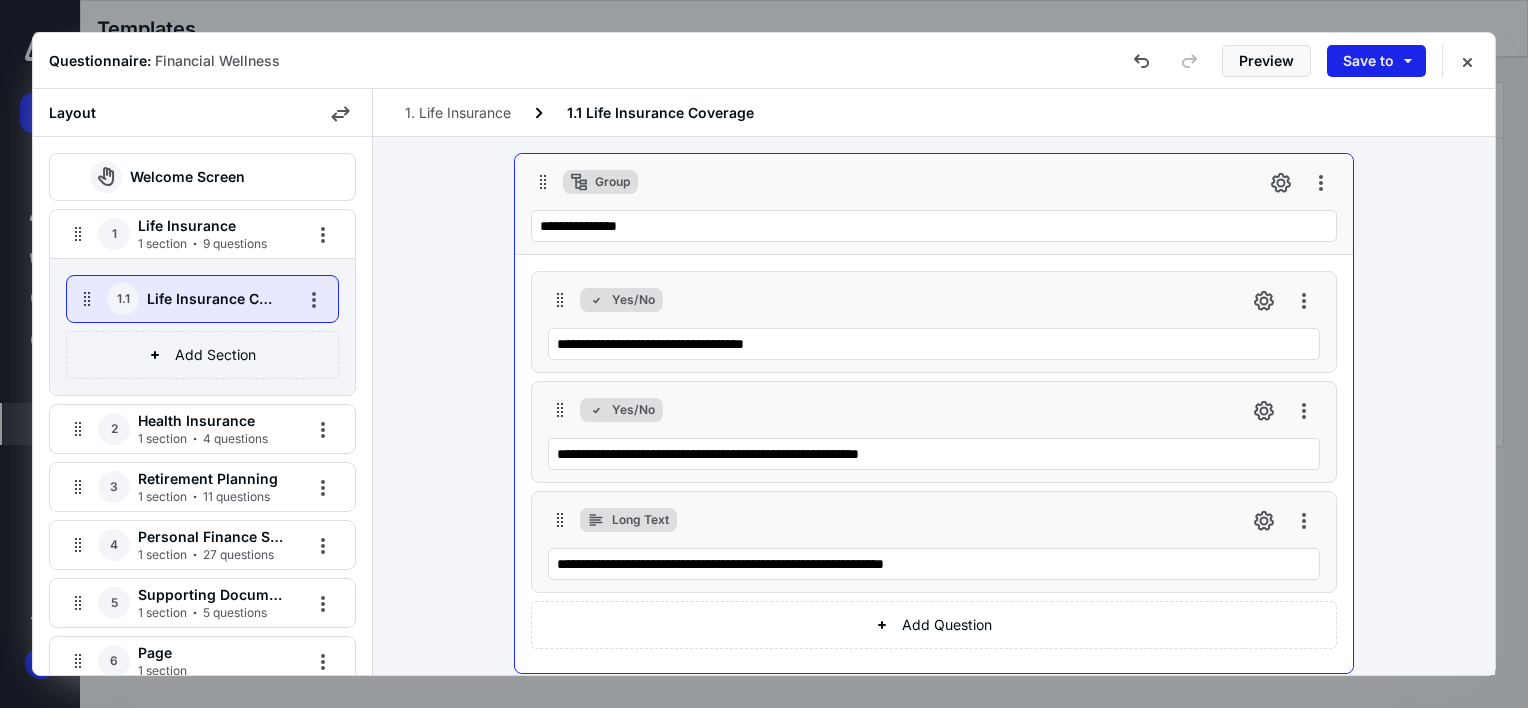 click on "Save to" at bounding box center (1376, 61) 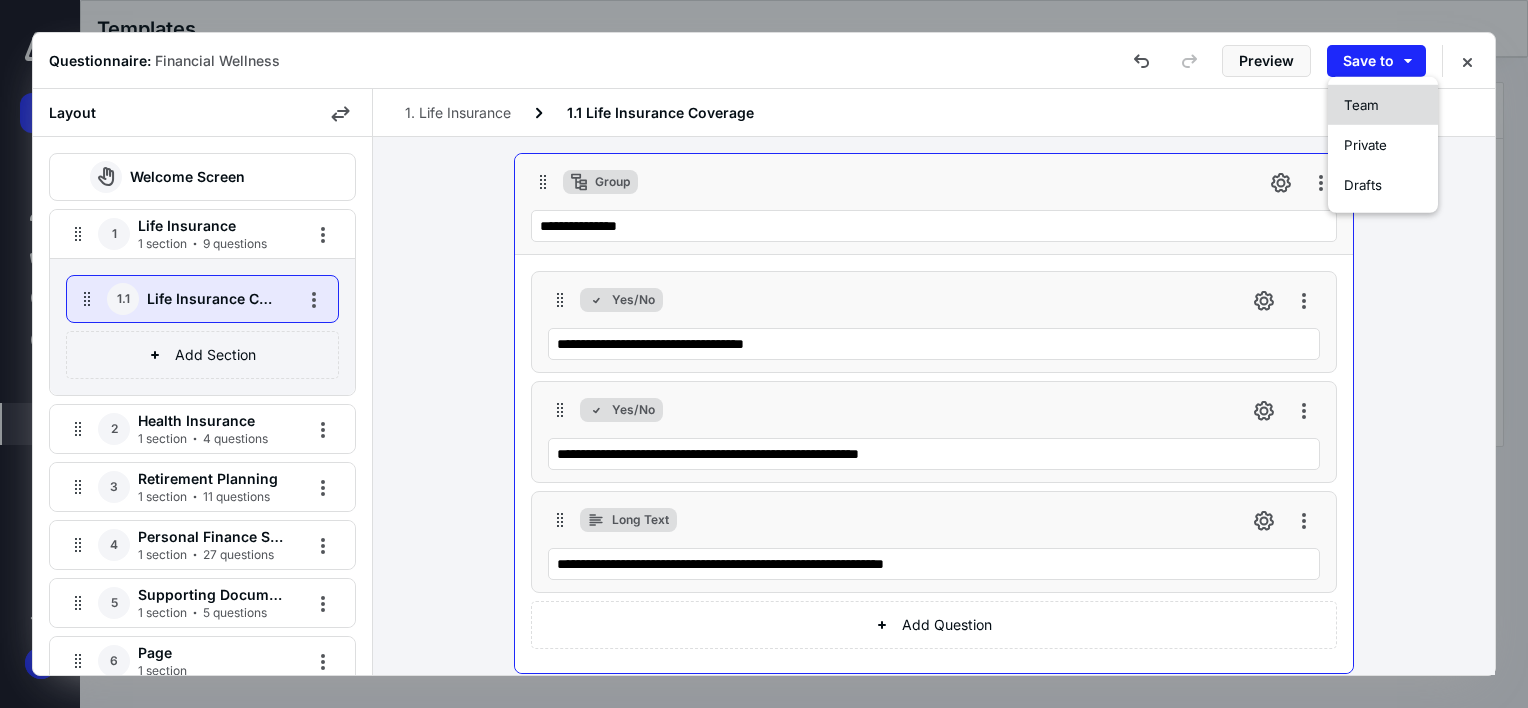 click on "Team" at bounding box center [1383, 105] 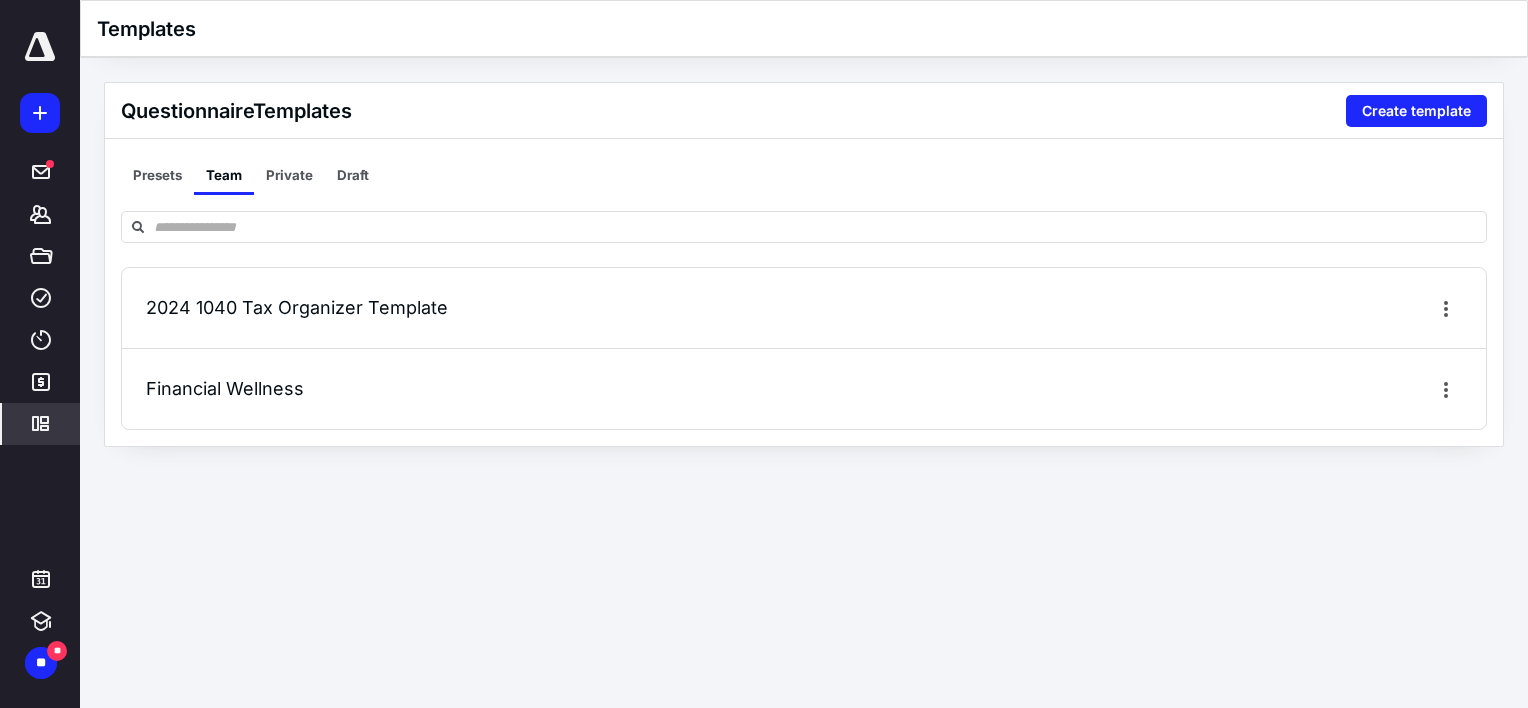 click on "*********" at bounding box center (41, 424) 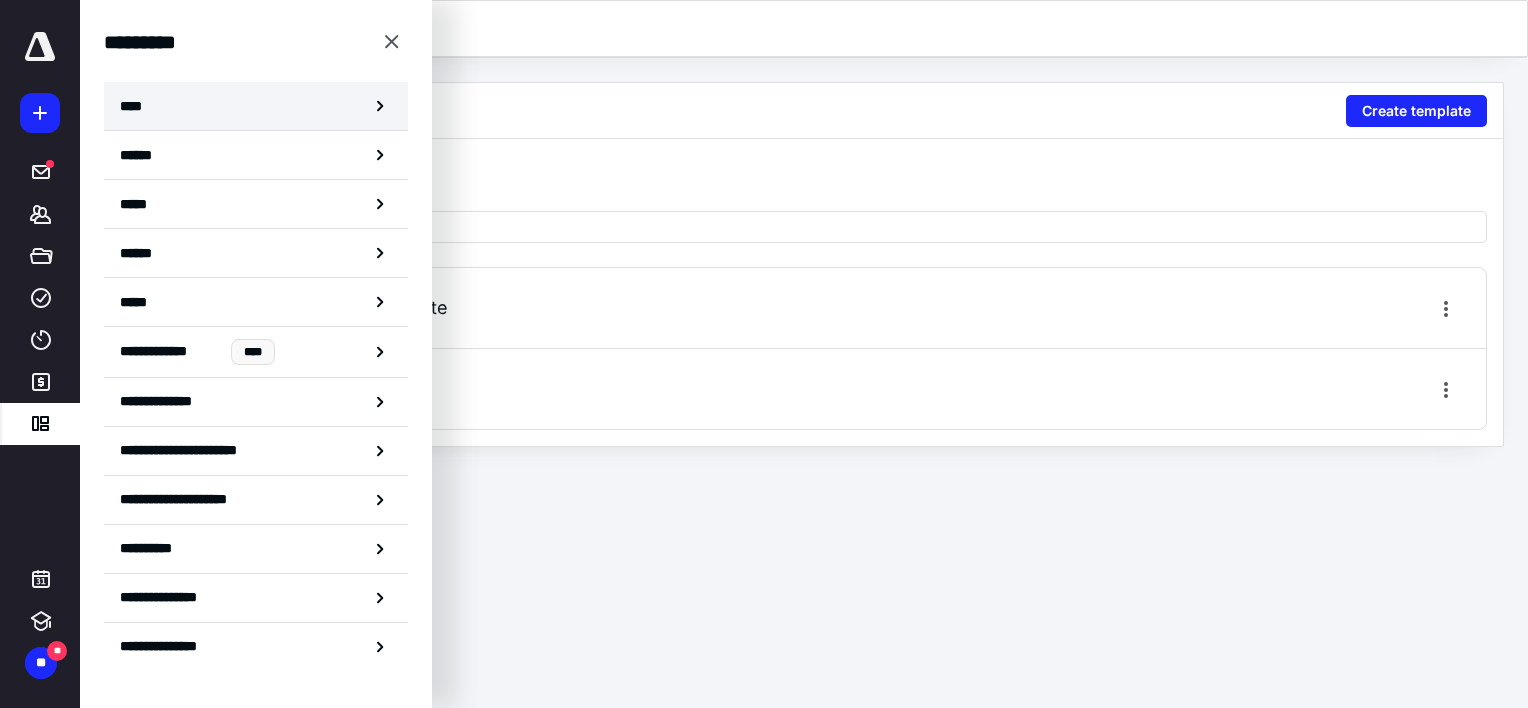 click on "****" at bounding box center (136, 106) 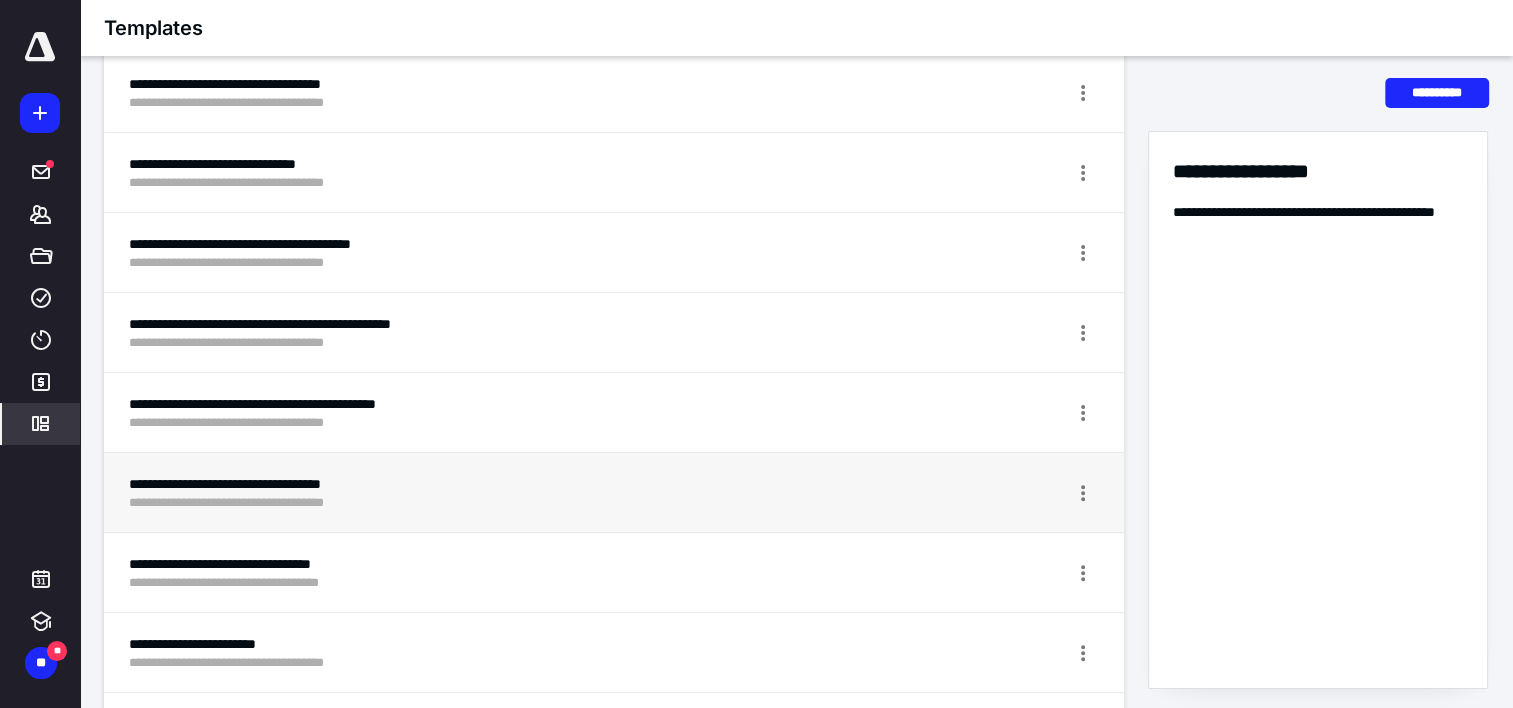 scroll, scrollTop: 500, scrollLeft: 0, axis: vertical 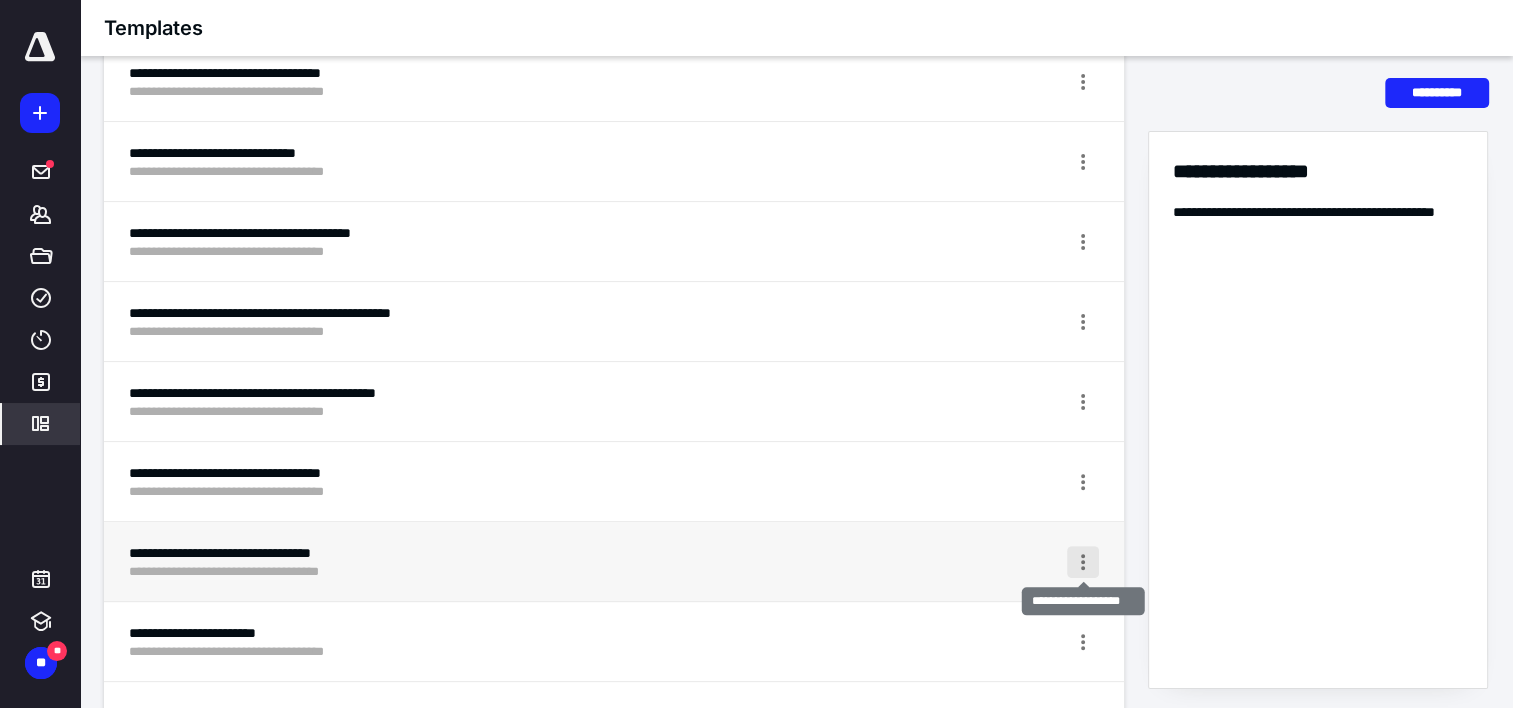click at bounding box center (1083, 562) 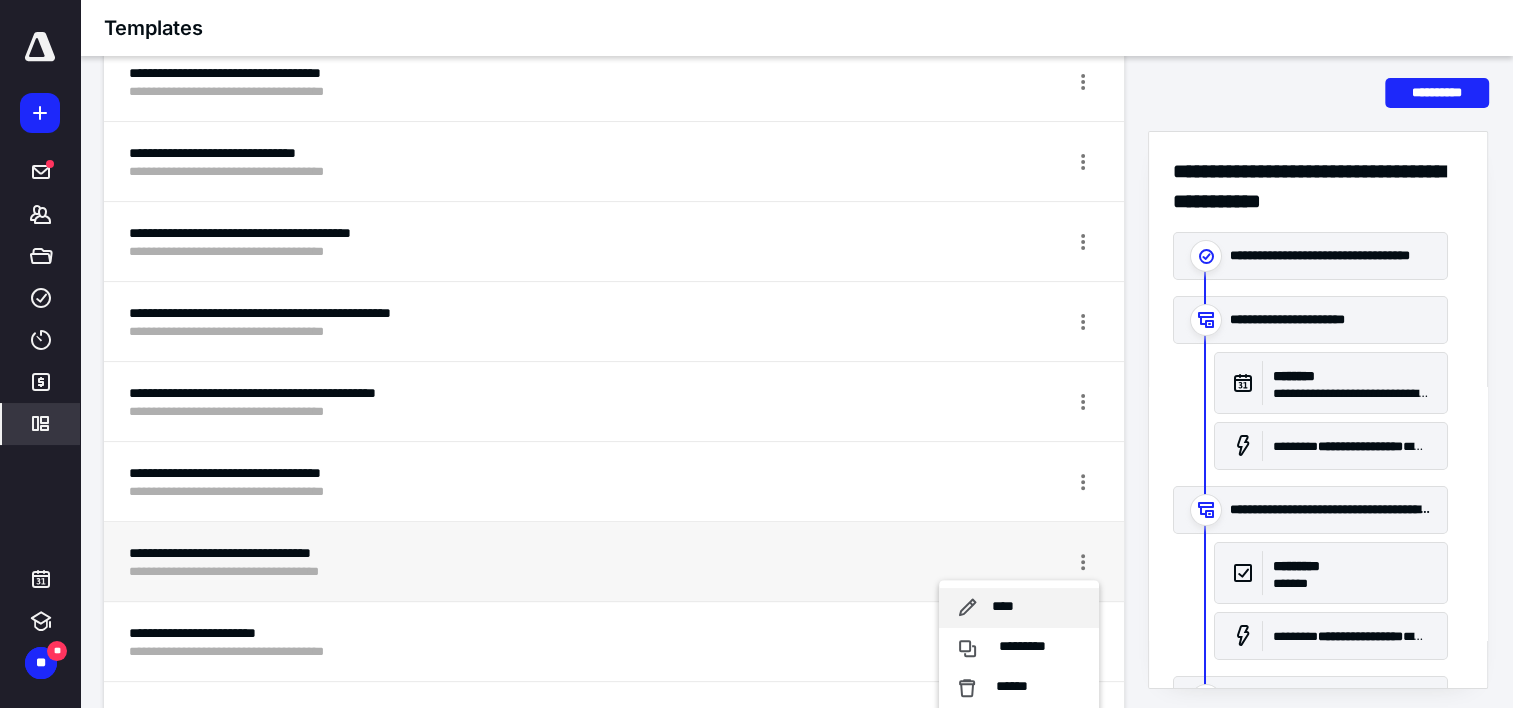 click on "****" at bounding box center [1019, 608] 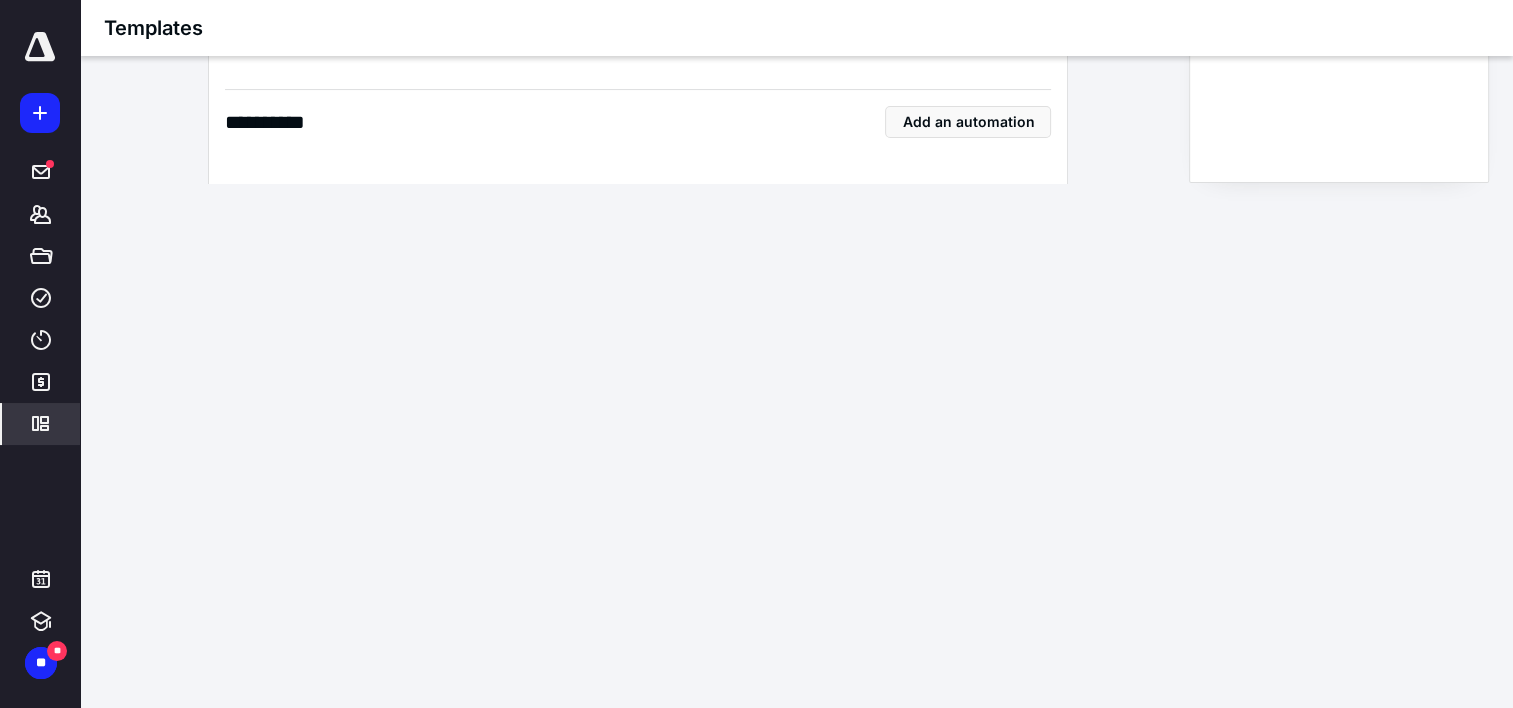 scroll, scrollTop: 0, scrollLeft: 0, axis: both 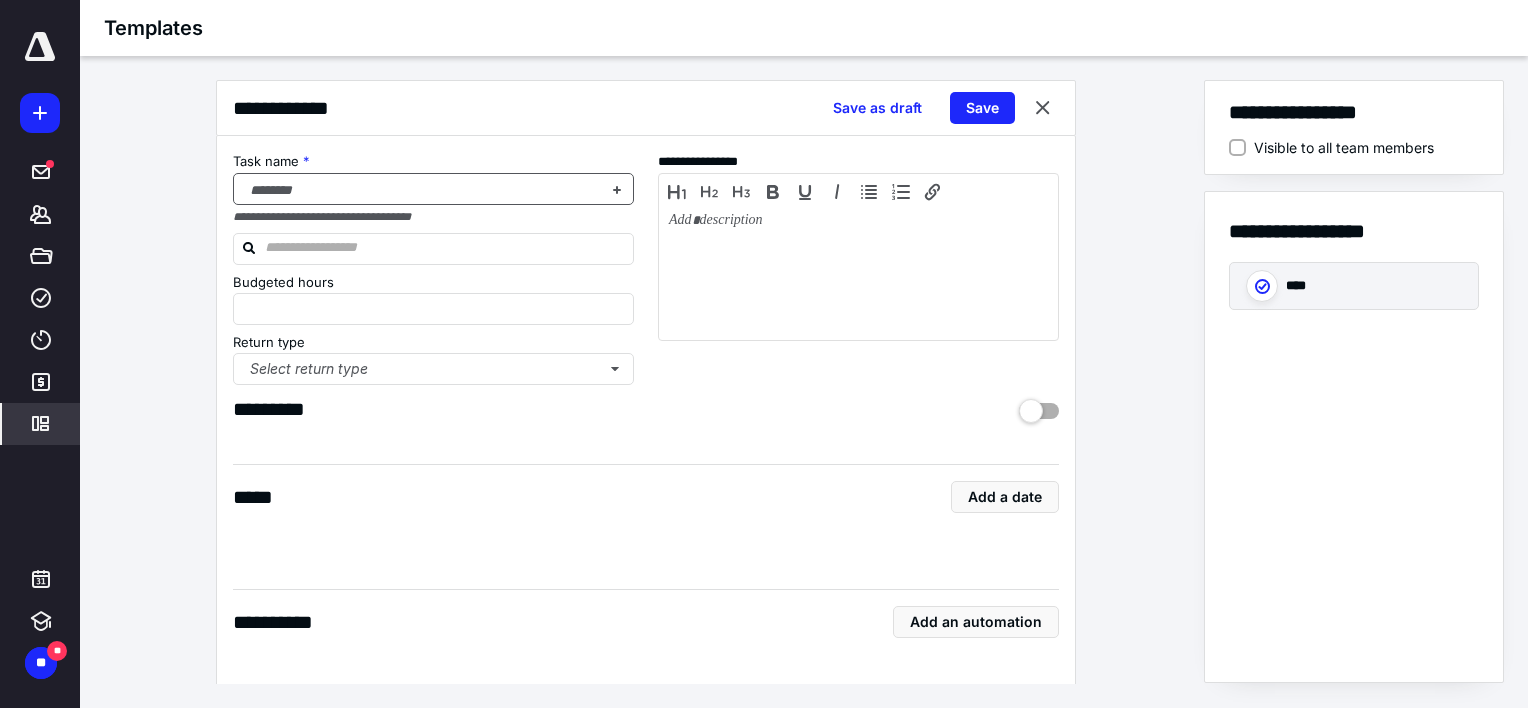 type on "*" 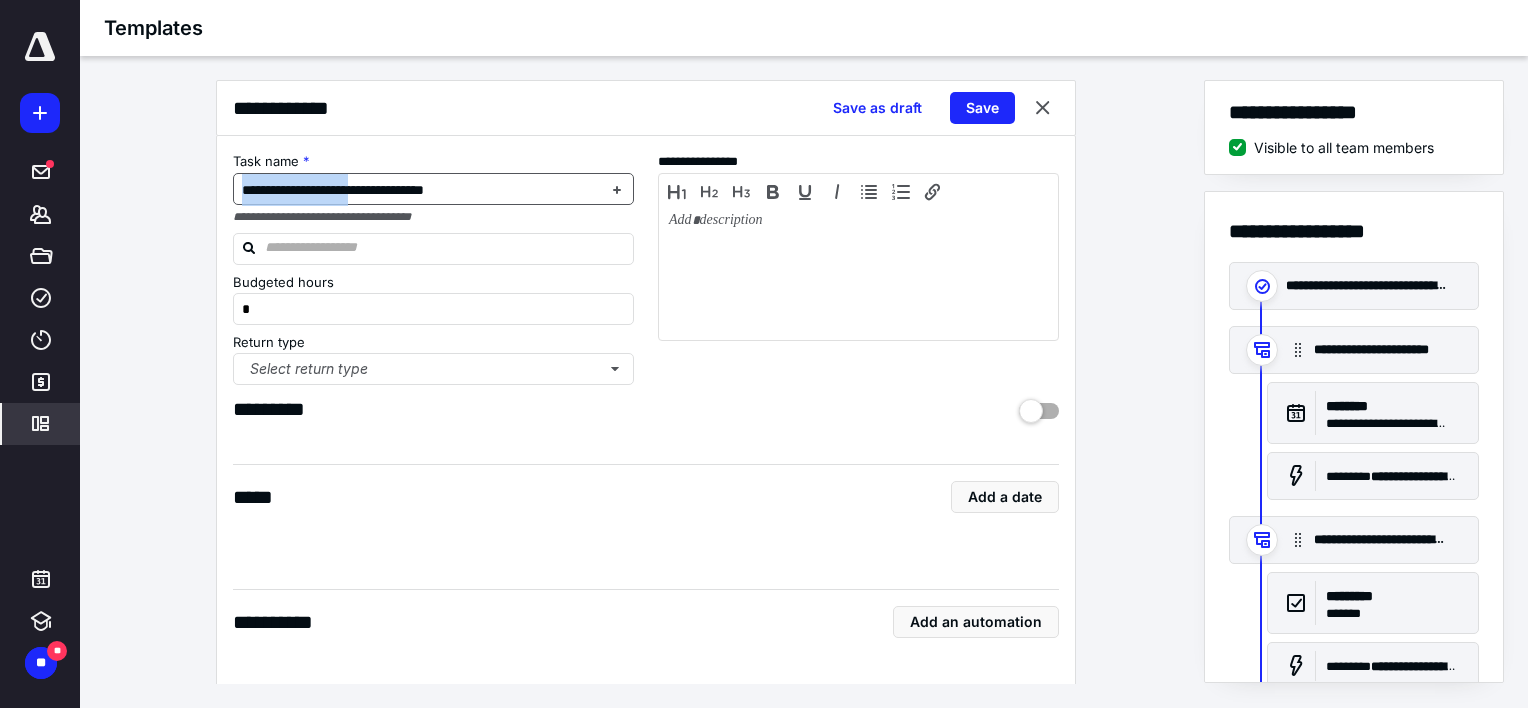 drag, startPoint x: 408, startPoint y: 185, endPoint x: 205, endPoint y: 188, distance: 203.02217 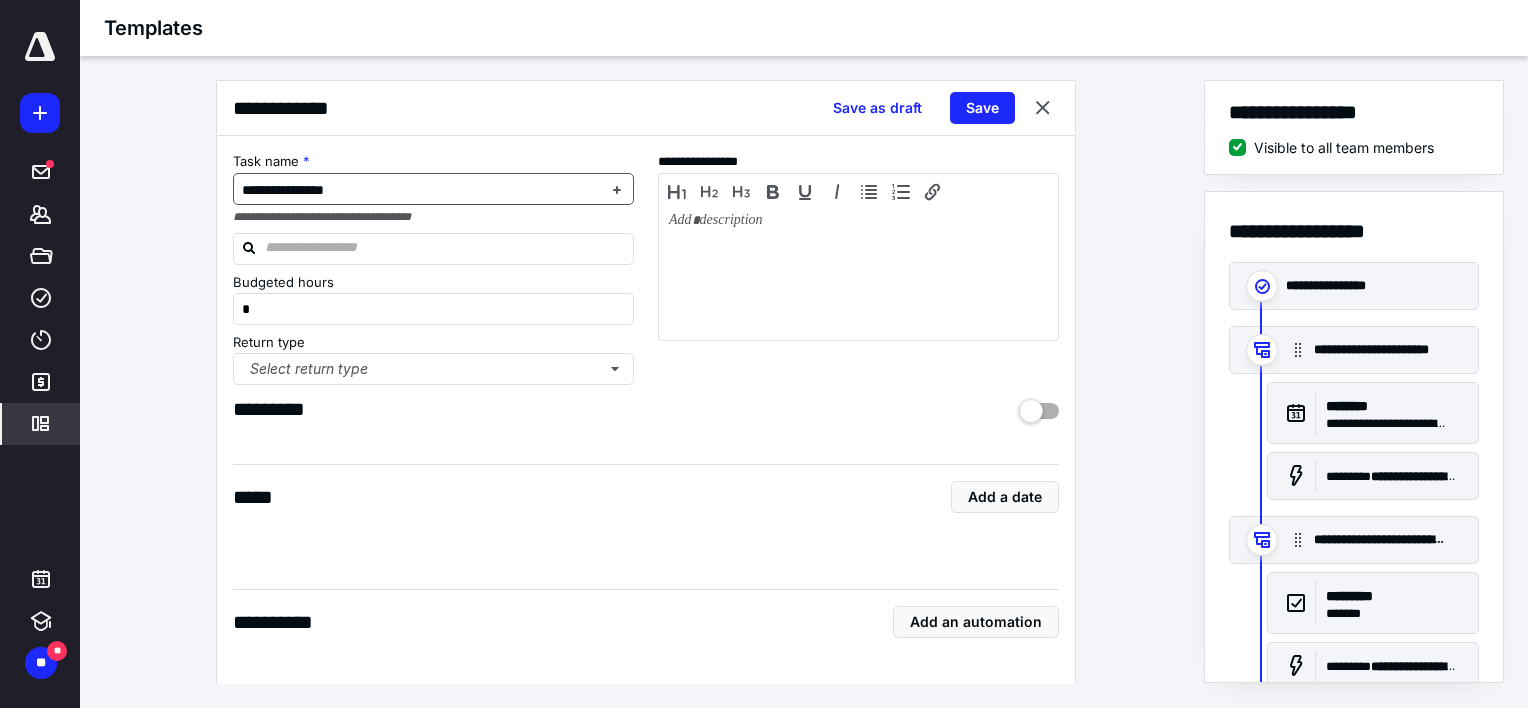 type 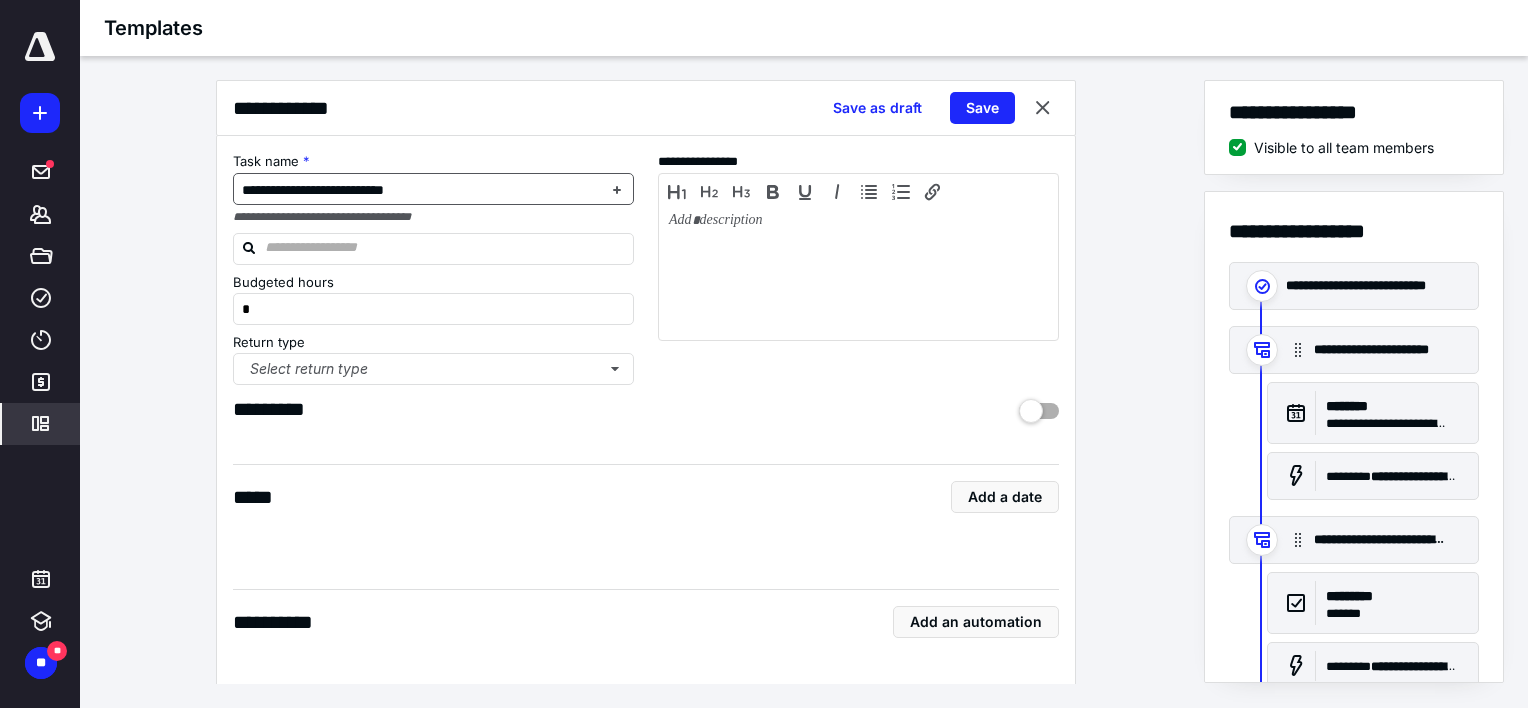 drag, startPoint x: 331, startPoint y: 188, endPoint x: 308, endPoint y: 197, distance: 24.698177 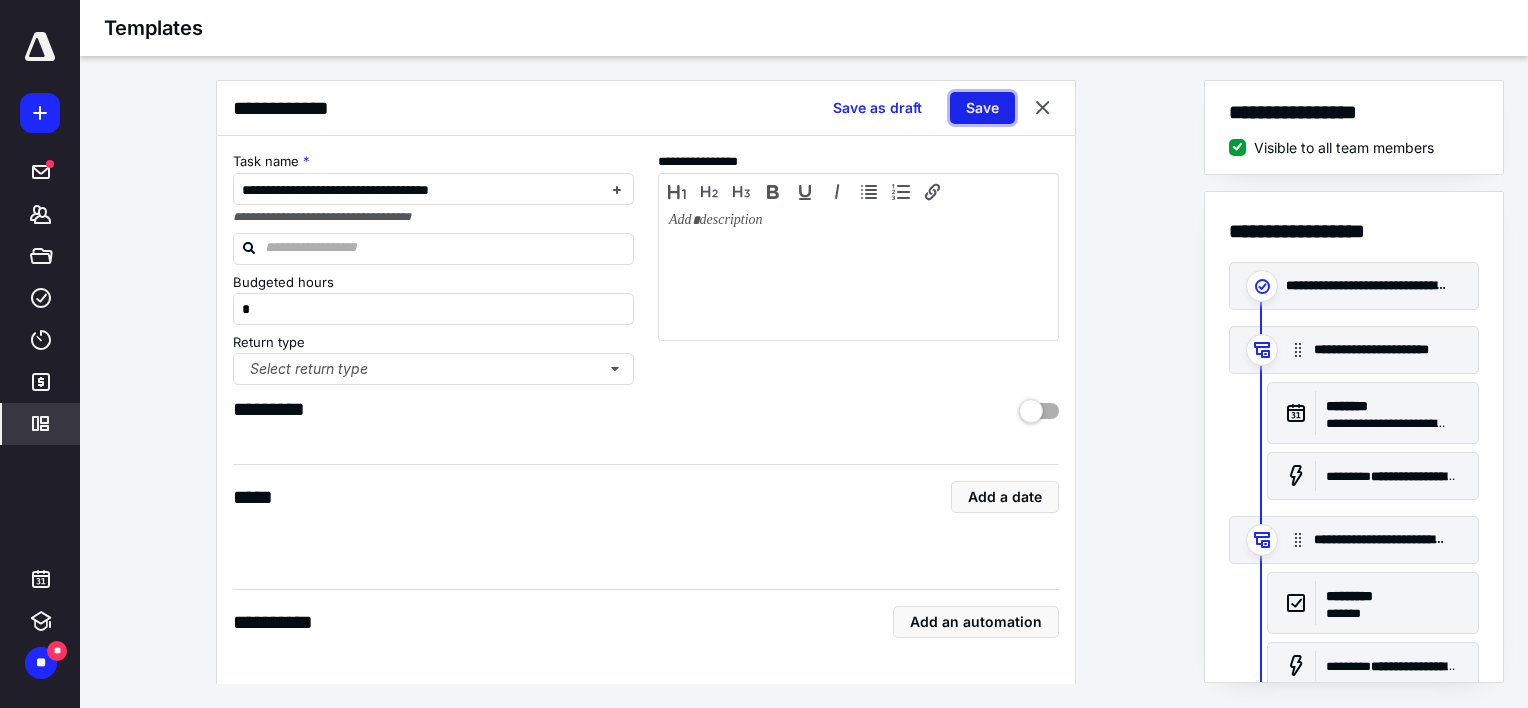 click on "Save" at bounding box center [982, 108] 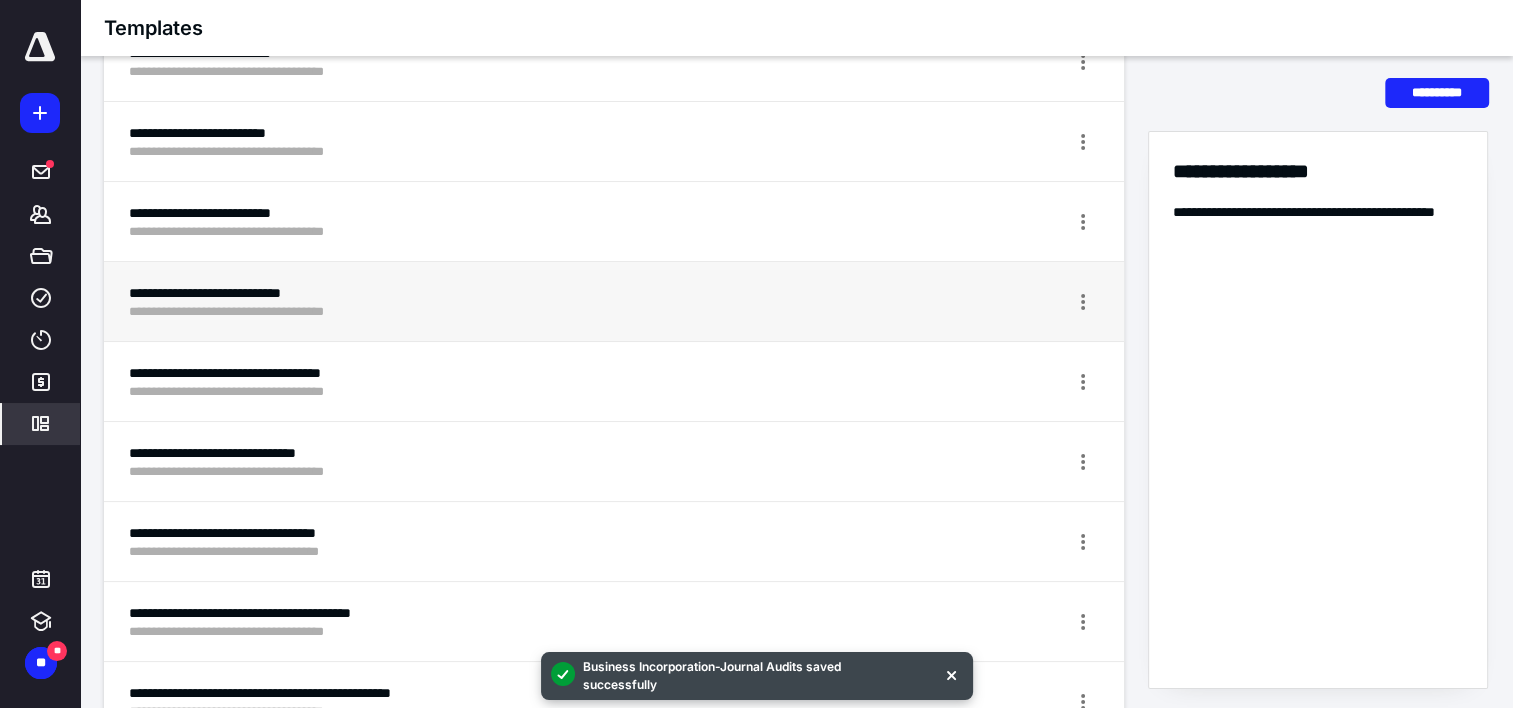 scroll, scrollTop: 300, scrollLeft: 0, axis: vertical 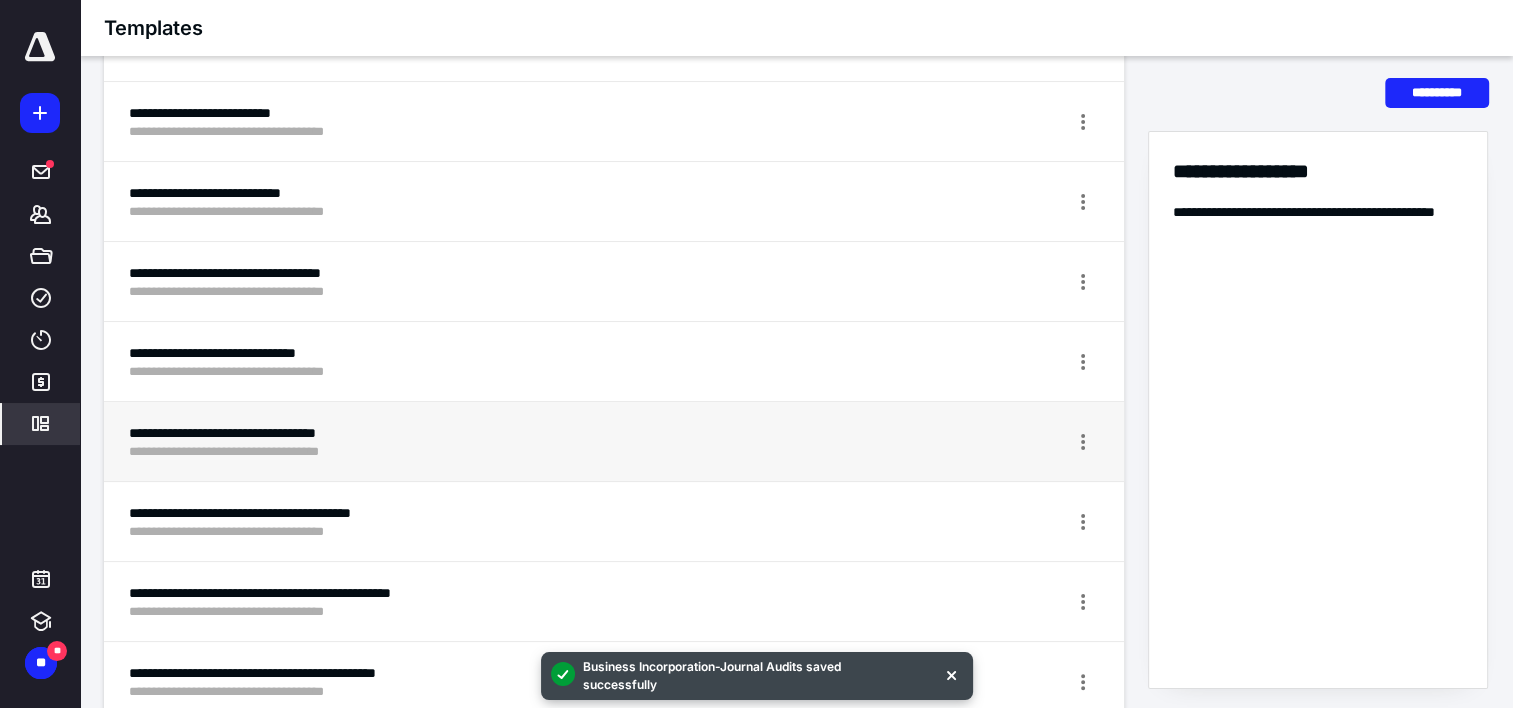 click on "**********" at bounding box center (539, 433) 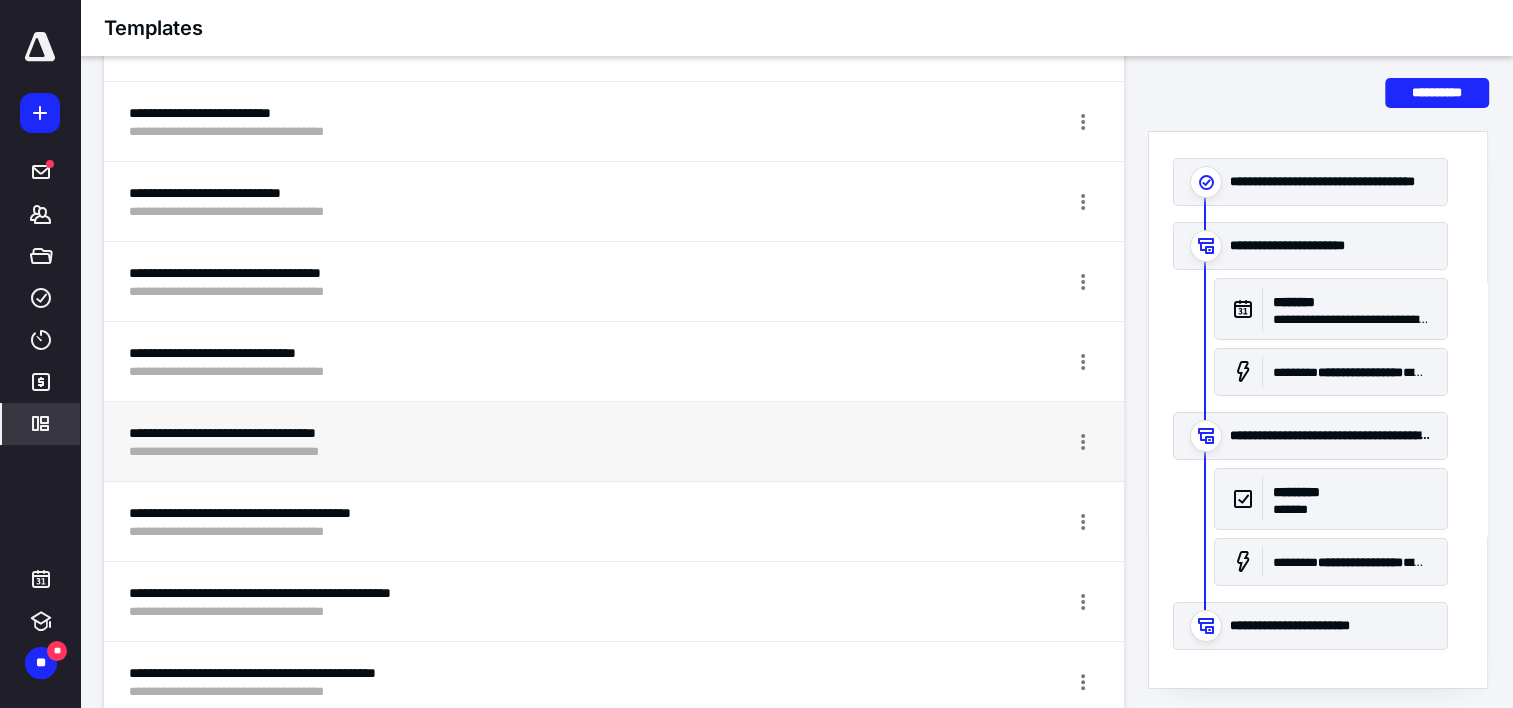 scroll, scrollTop: 105, scrollLeft: 0, axis: vertical 